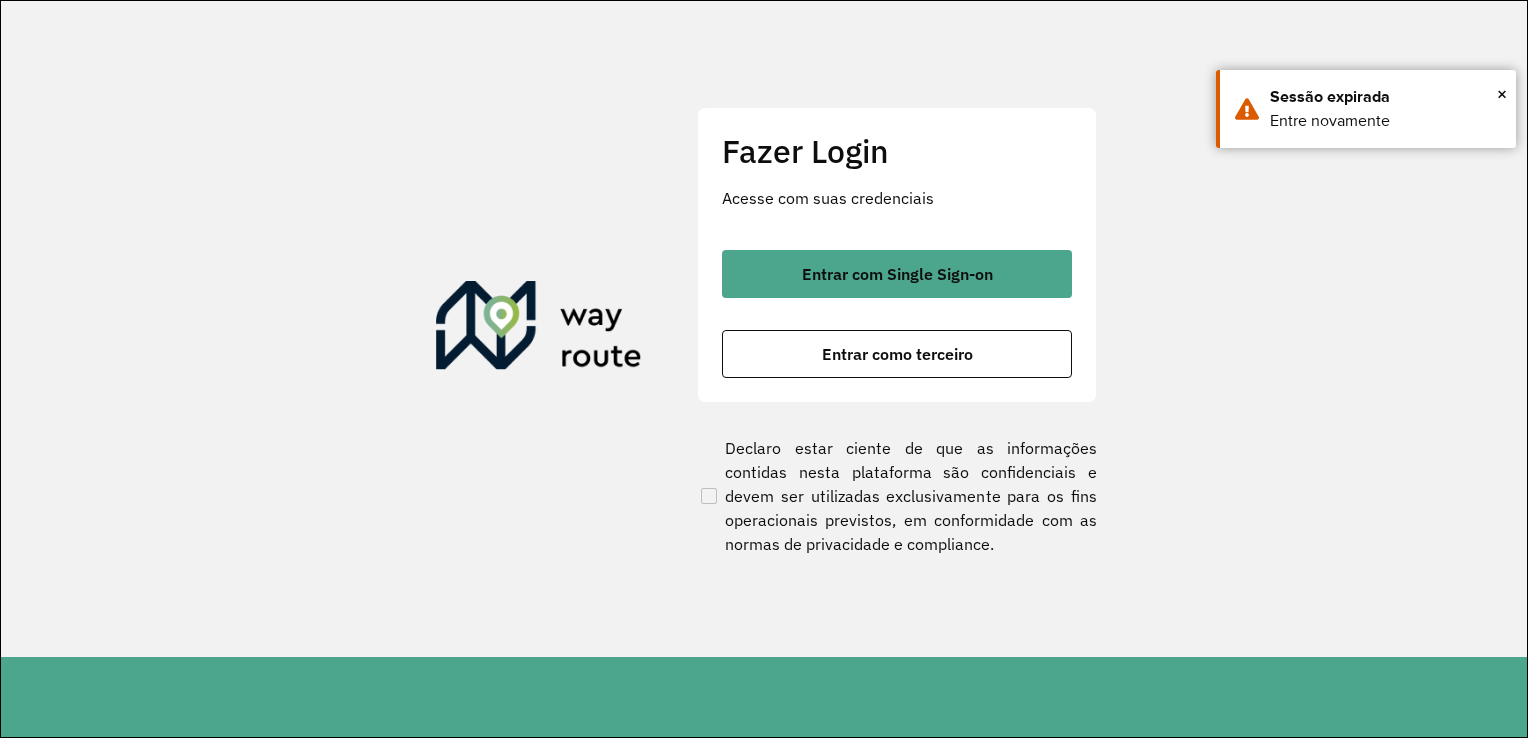 scroll, scrollTop: 0, scrollLeft: 0, axis: both 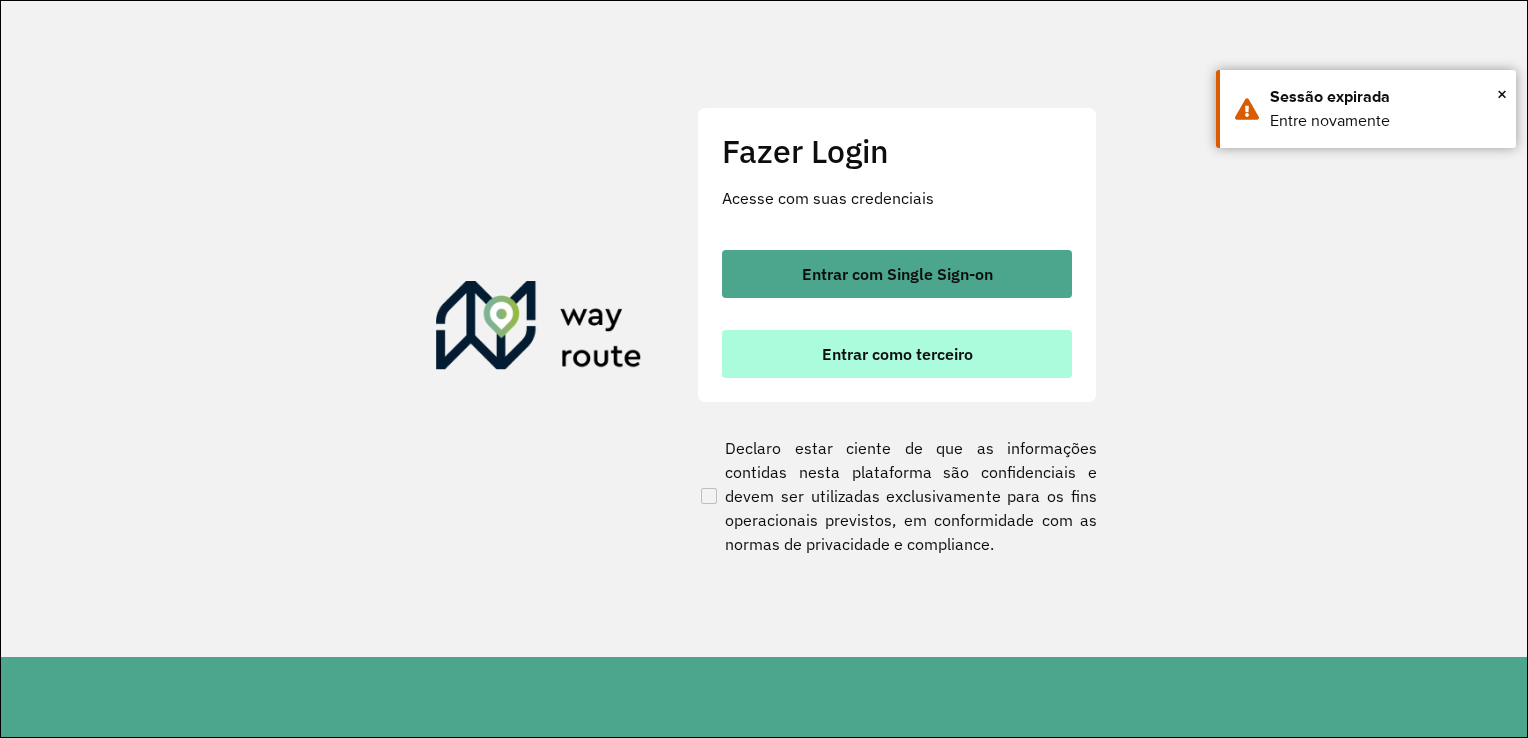 click on "Entrar como terceiro" at bounding box center (897, 354) 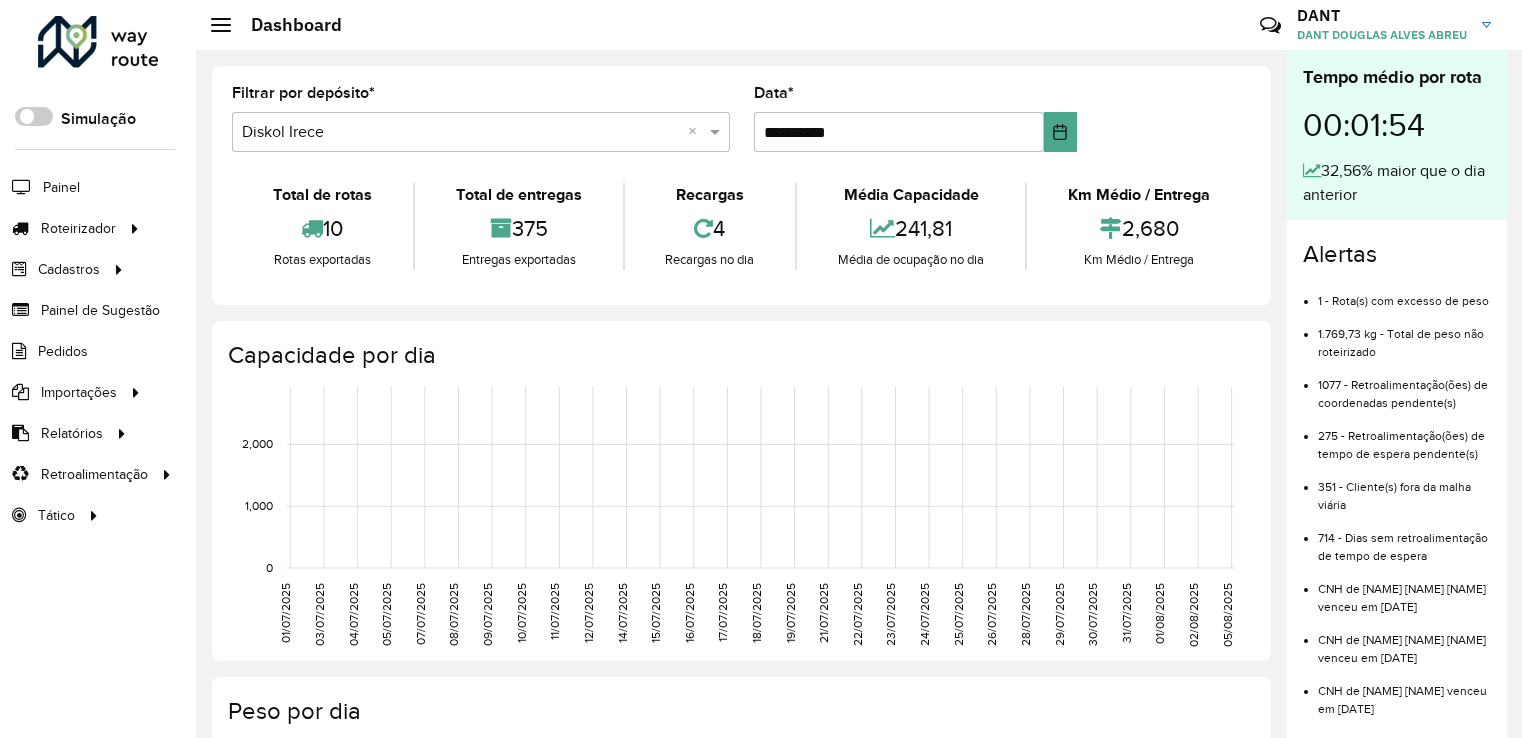 scroll, scrollTop: 0, scrollLeft: 0, axis: both 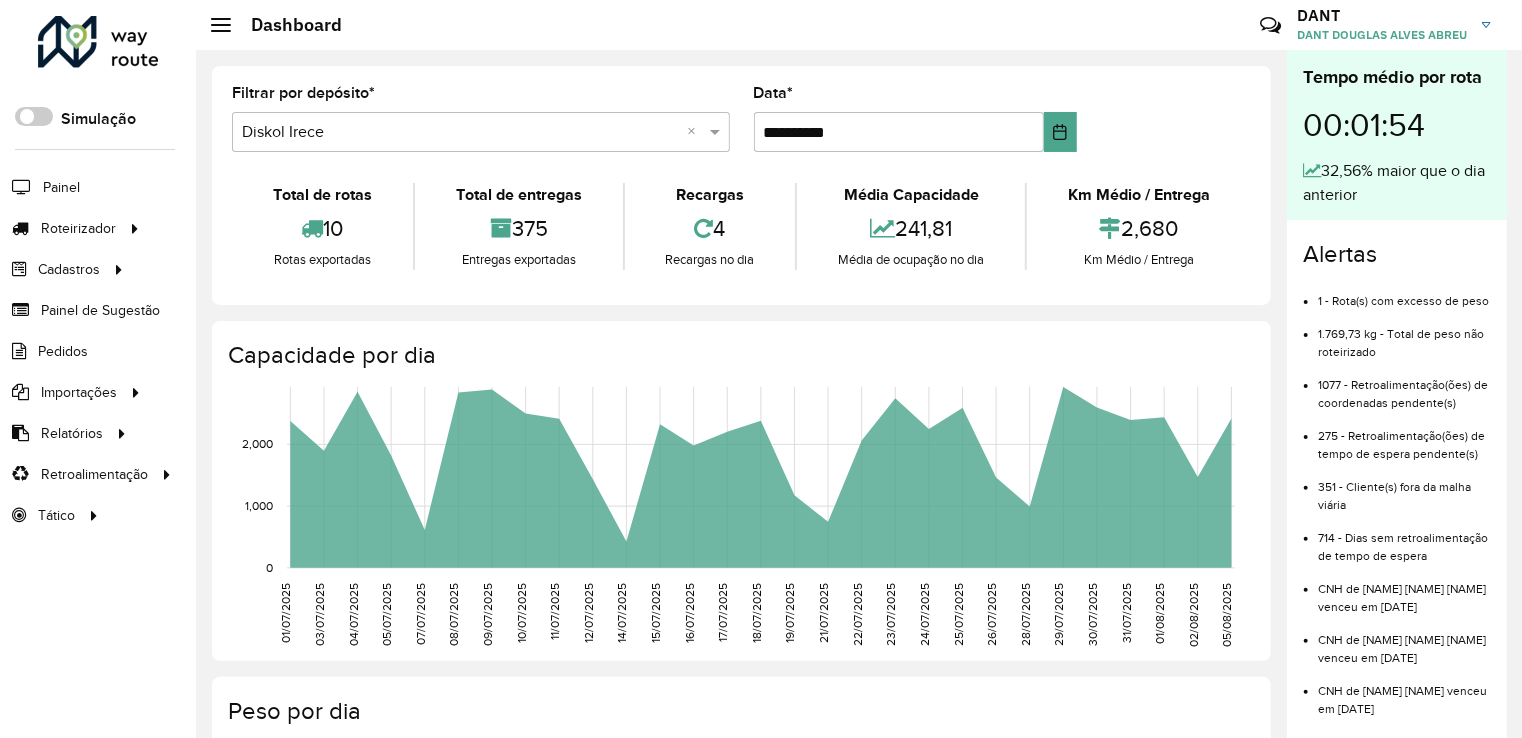 click on "Capacidade por dia" 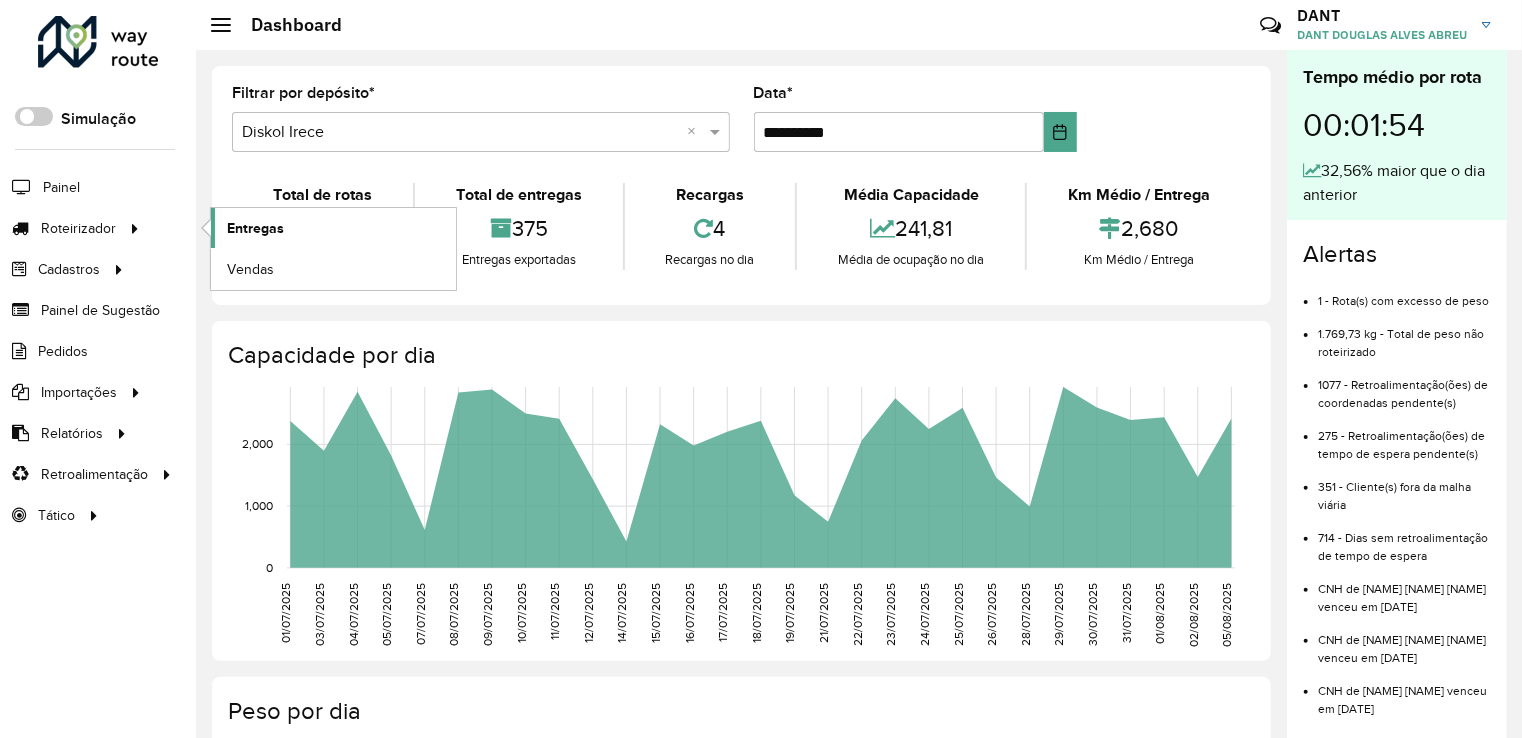 click on "Entregas" 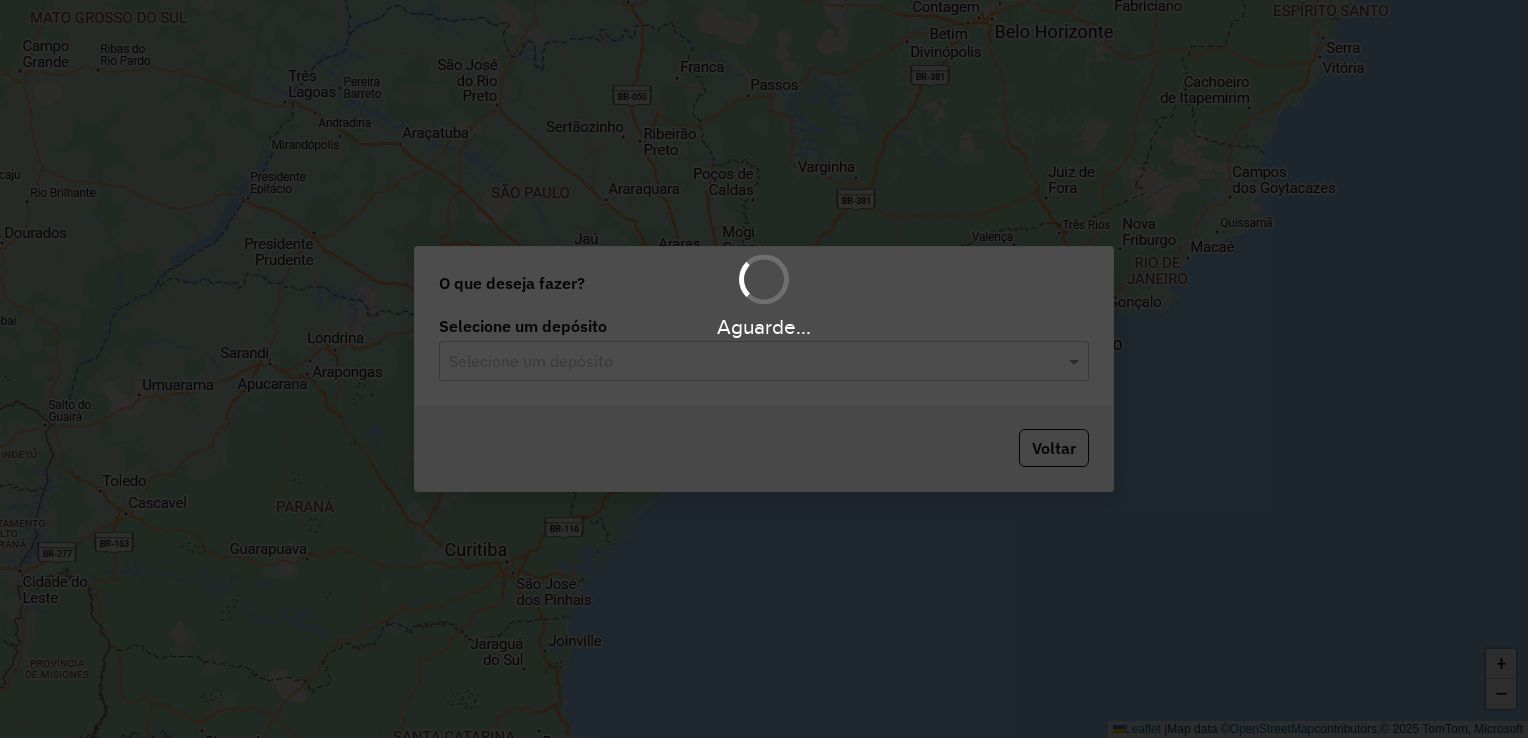 scroll, scrollTop: 0, scrollLeft: 0, axis: both 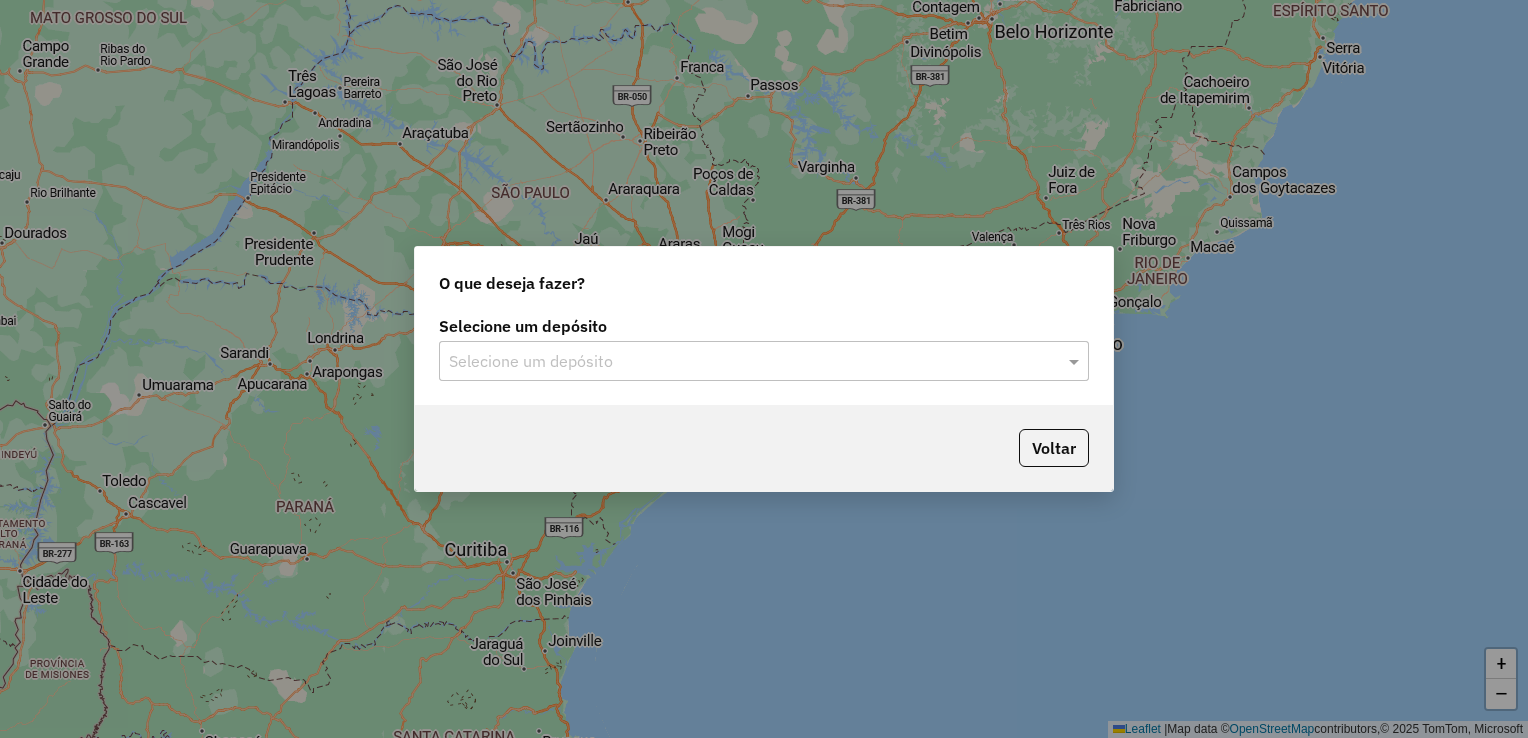 click 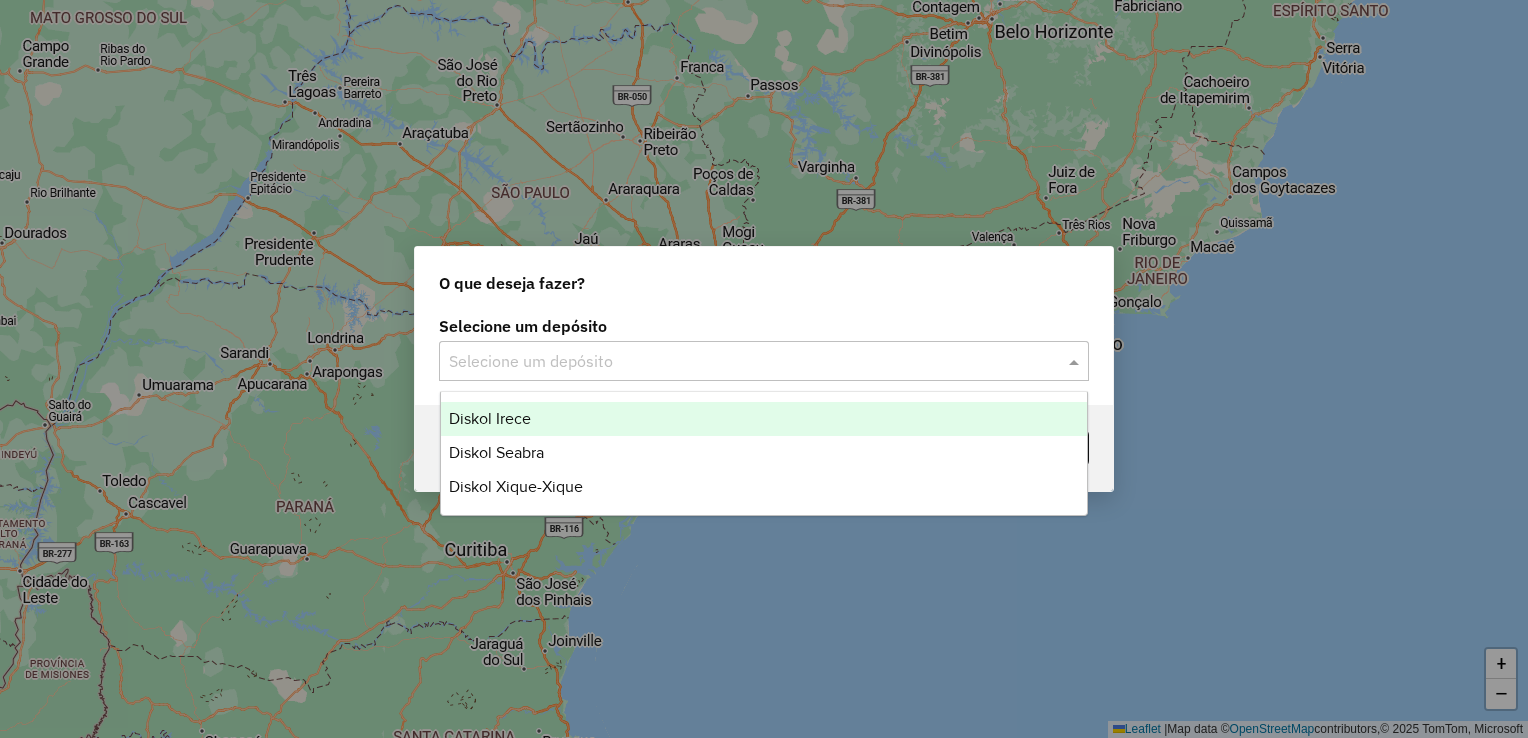 drag, startPoint x: 568, startPoint y: 422, endPoint x: 871, endPoint y: 436, distance: 303.32327 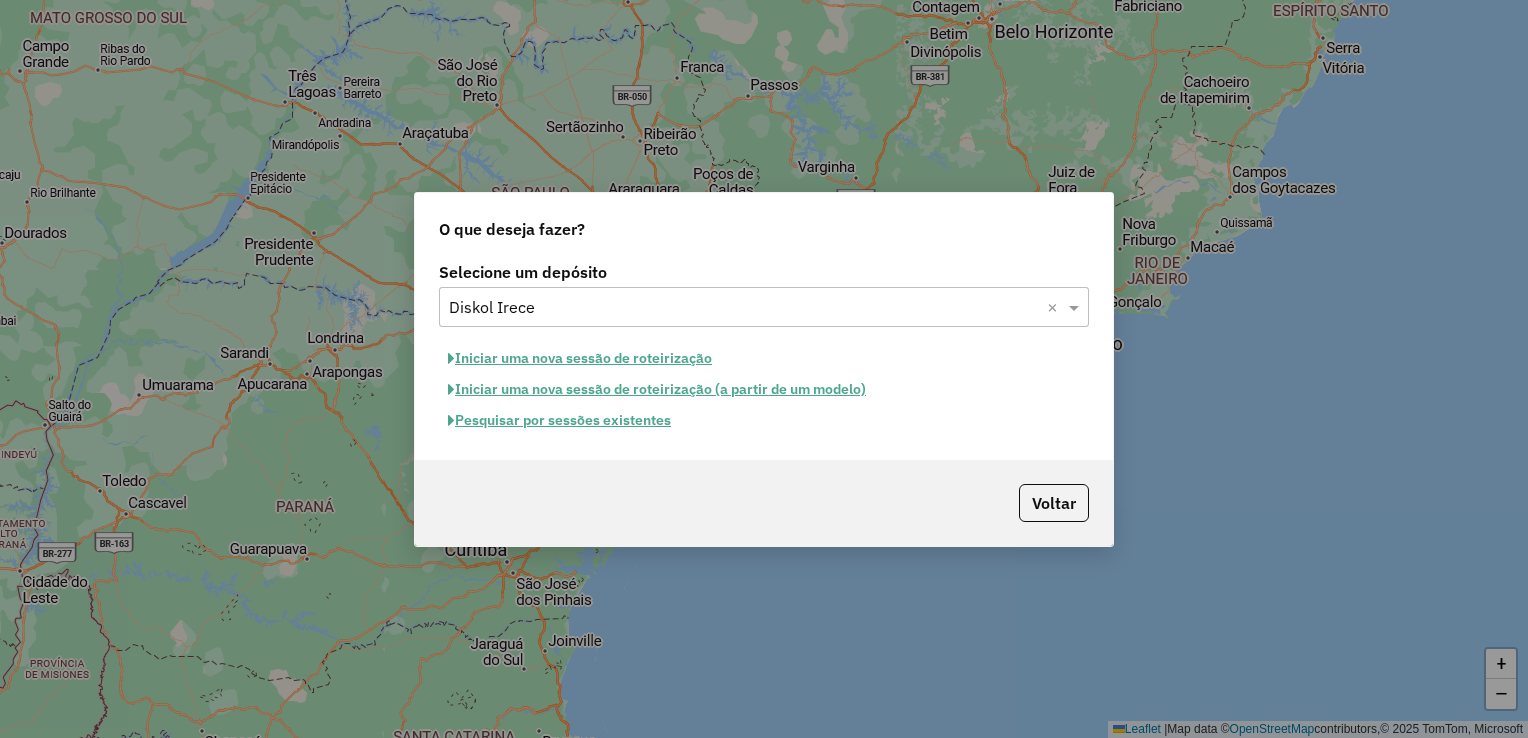click on "Iniciar uma nova sessão de roteirização (a partir de um modelo)" 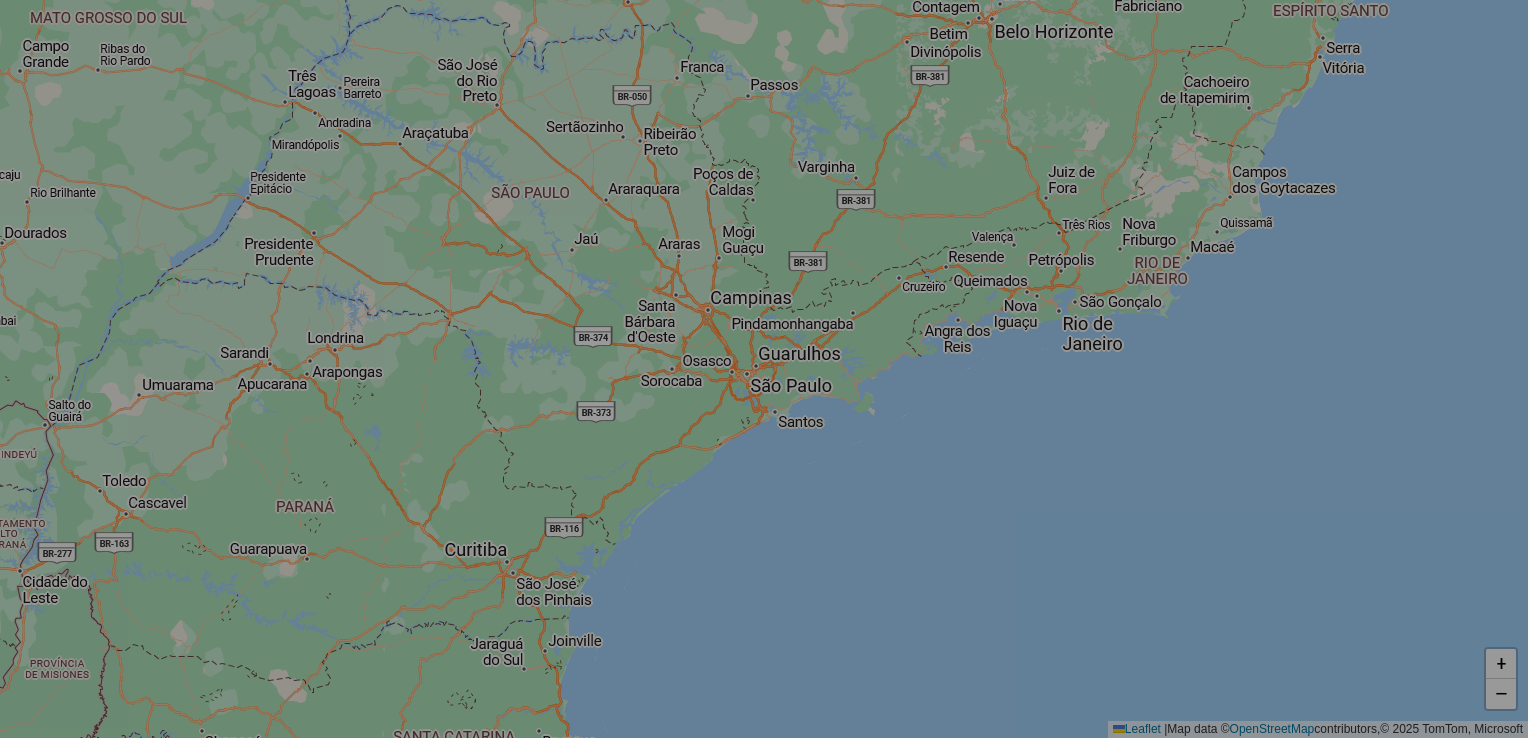 select on "*" 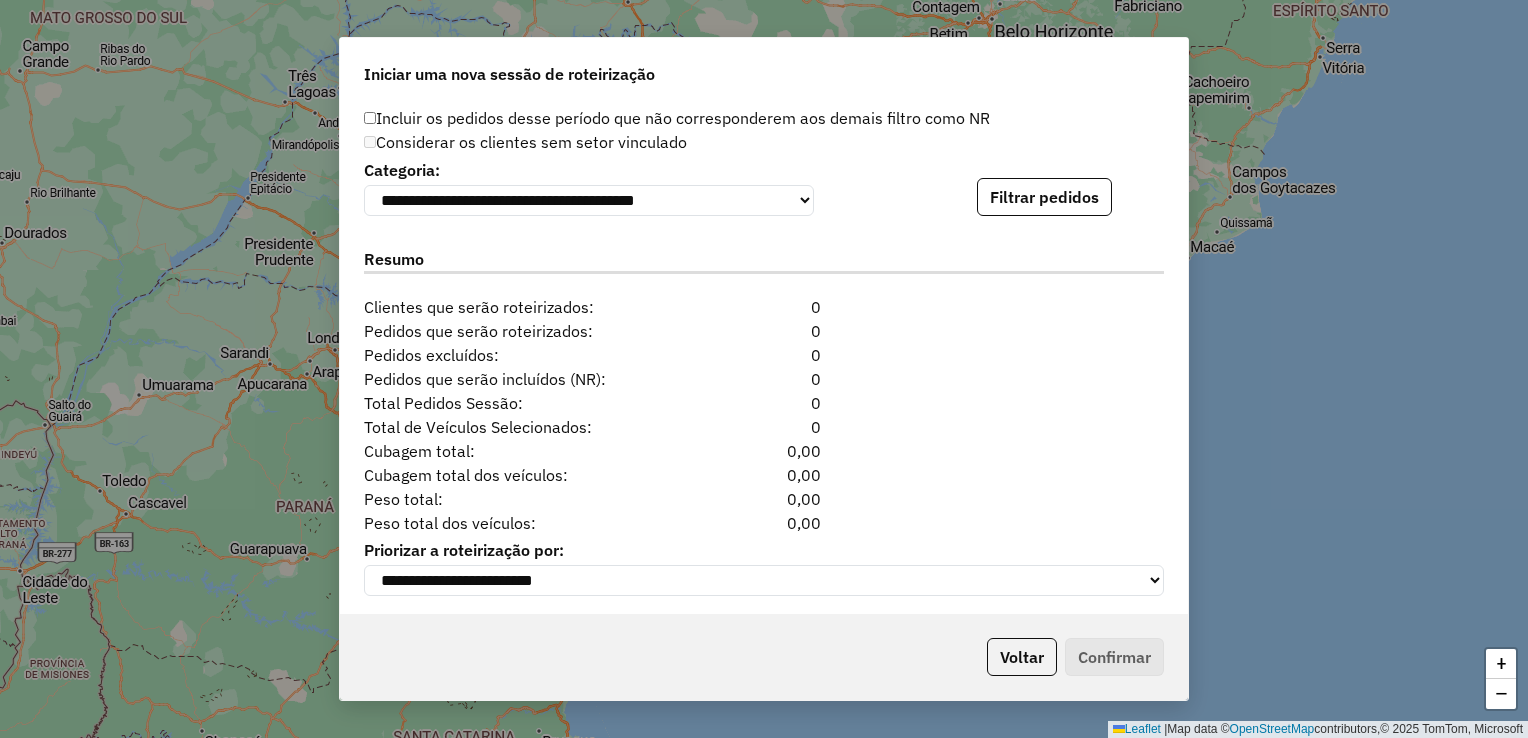 scroll, scrollTop: 2021, scrollLeft: 0, axis: vertical 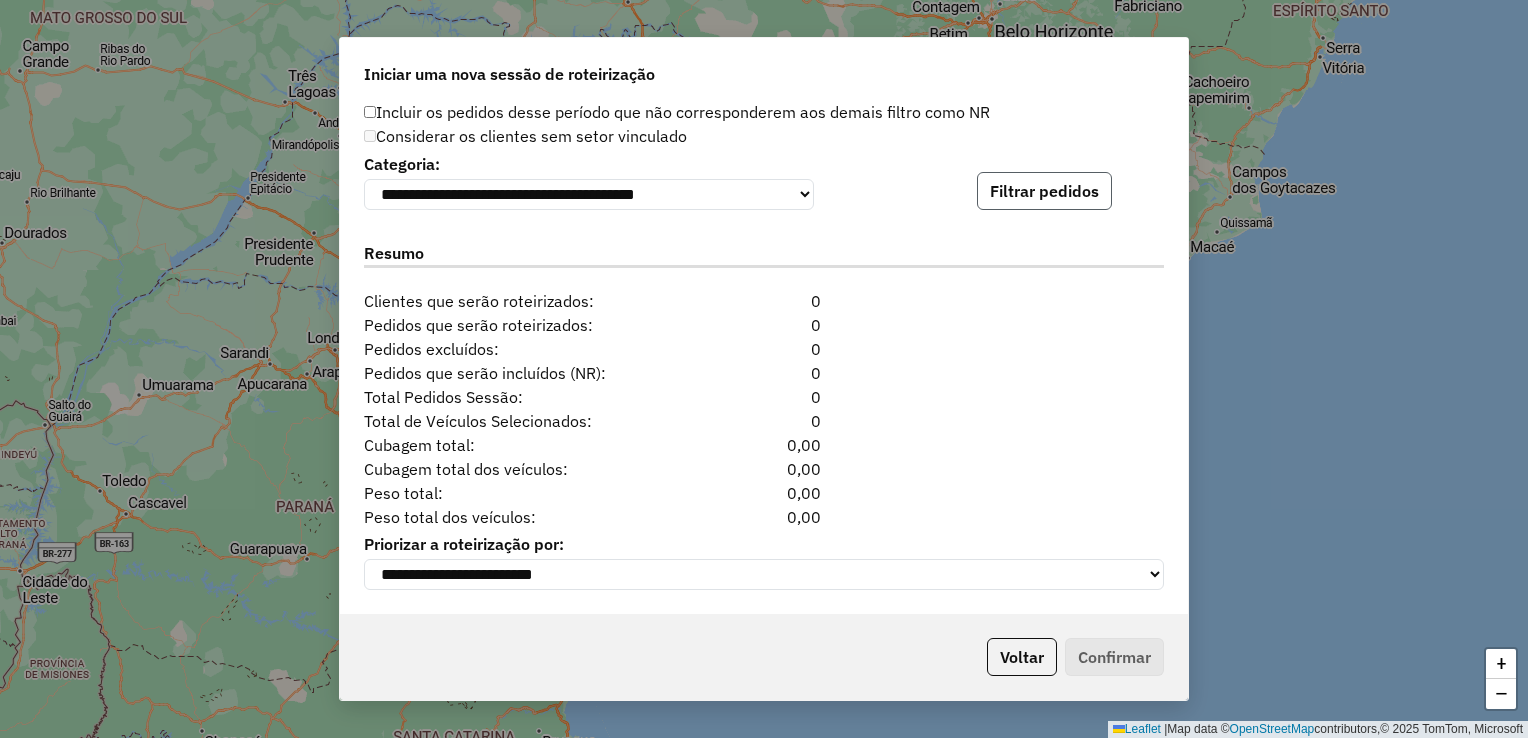 click on "Filtrar pedidos" 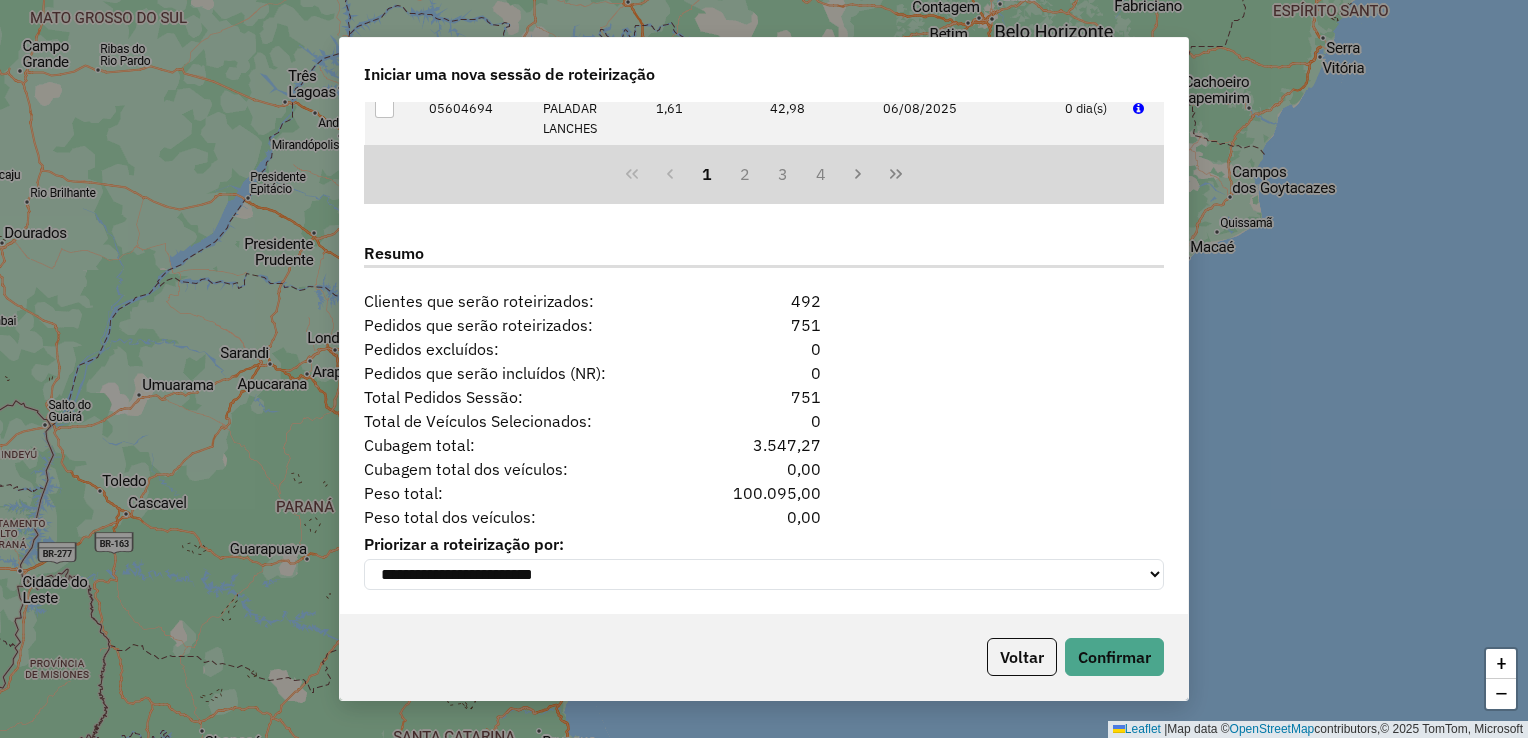 scroll, scrollTop: 2433, scrollLeft: 0, axis: vertical 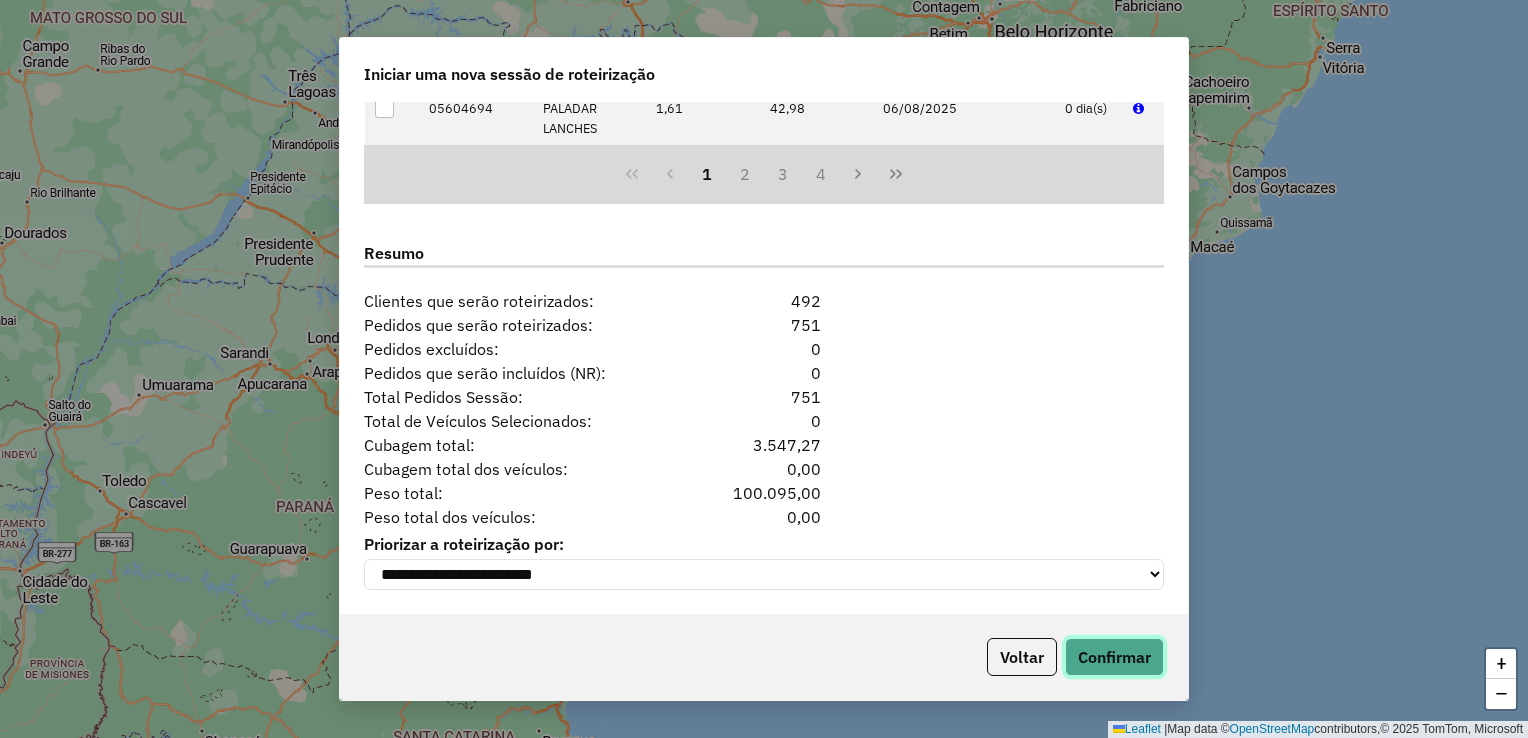click on "Confirmar" 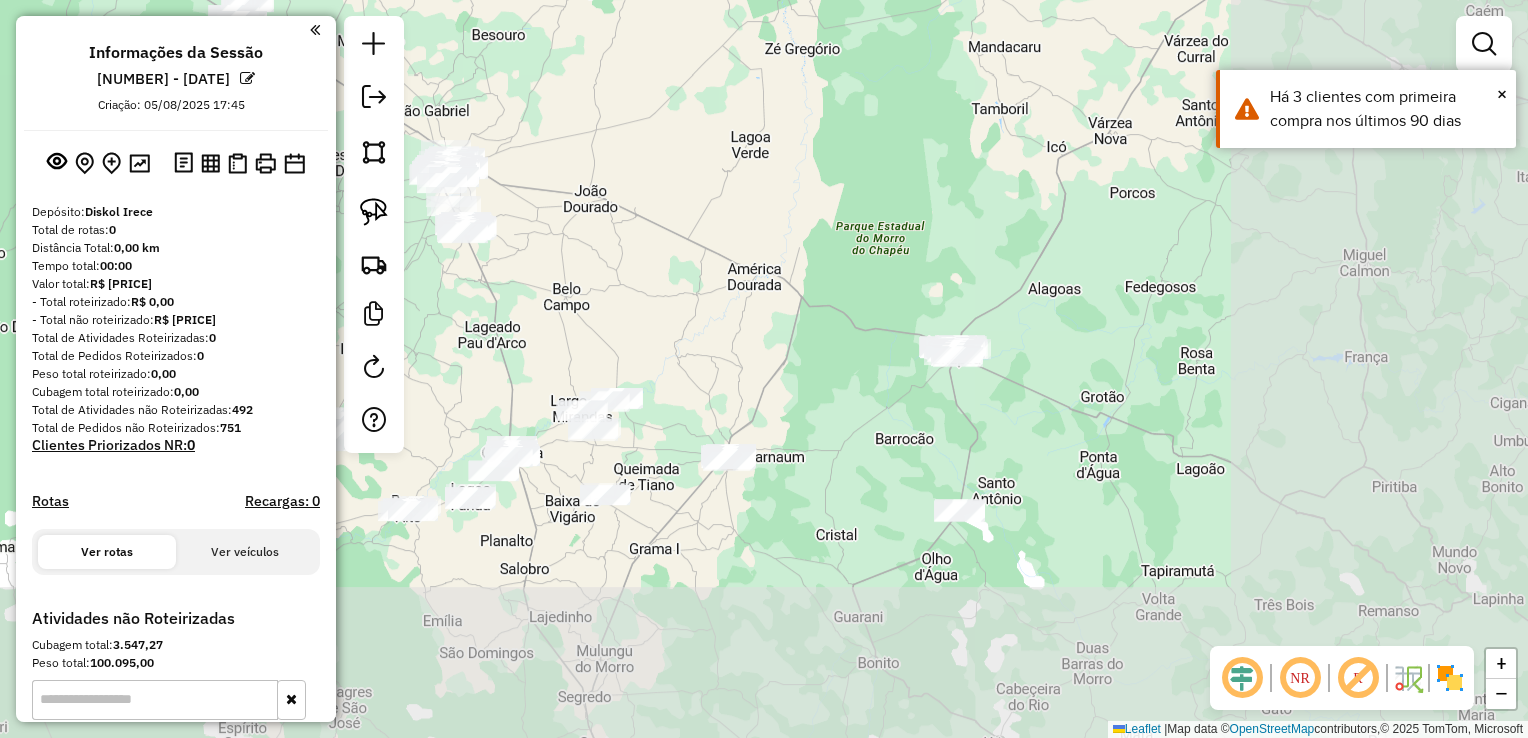 drag, startPoint x: 1388, startPoint y: 545, endPoint x: 1072, endPoint y: 346, distance: 373.43942 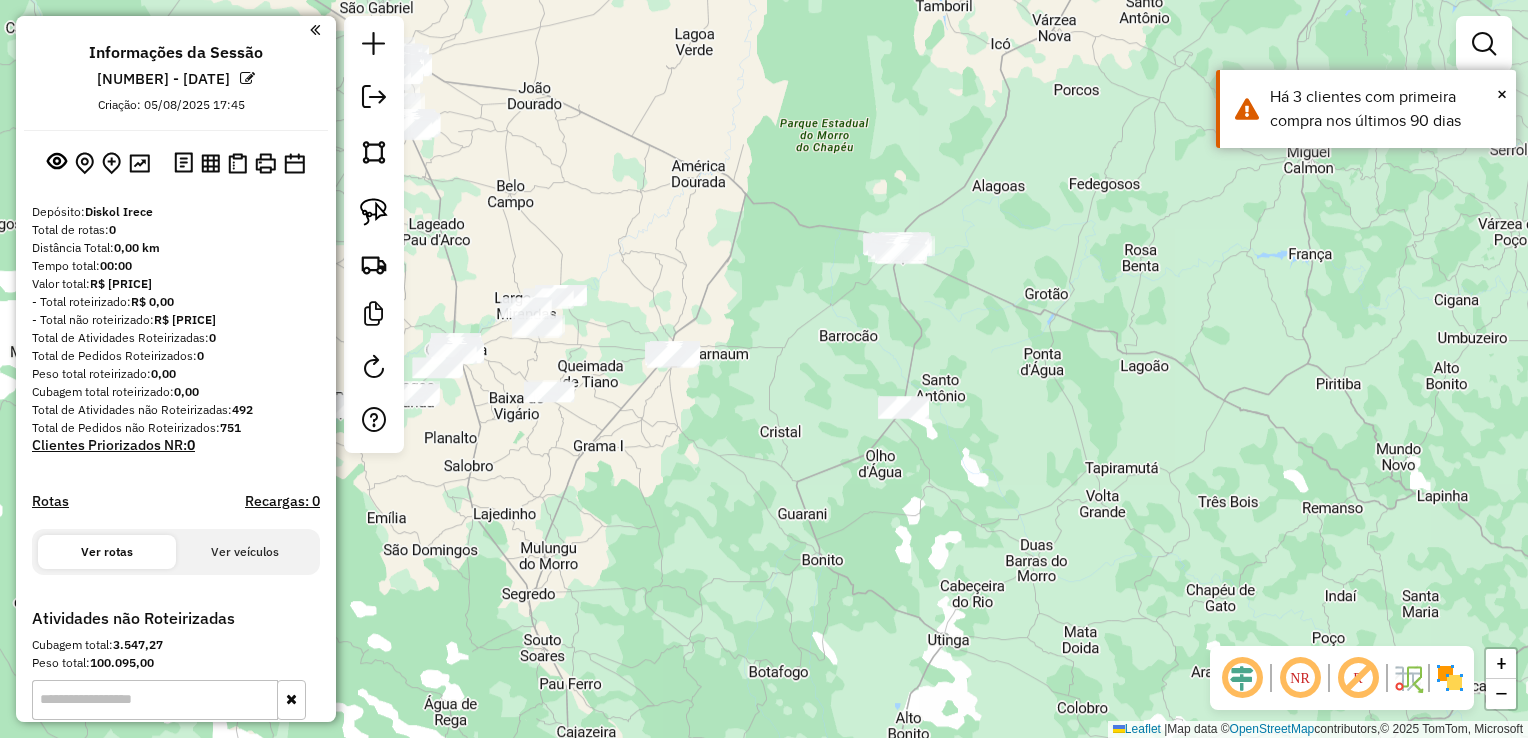 drag, startPoint x: 1043, startPoint y: 473, endPoint x: 988, endPoint y: 371, distance: 115.88356 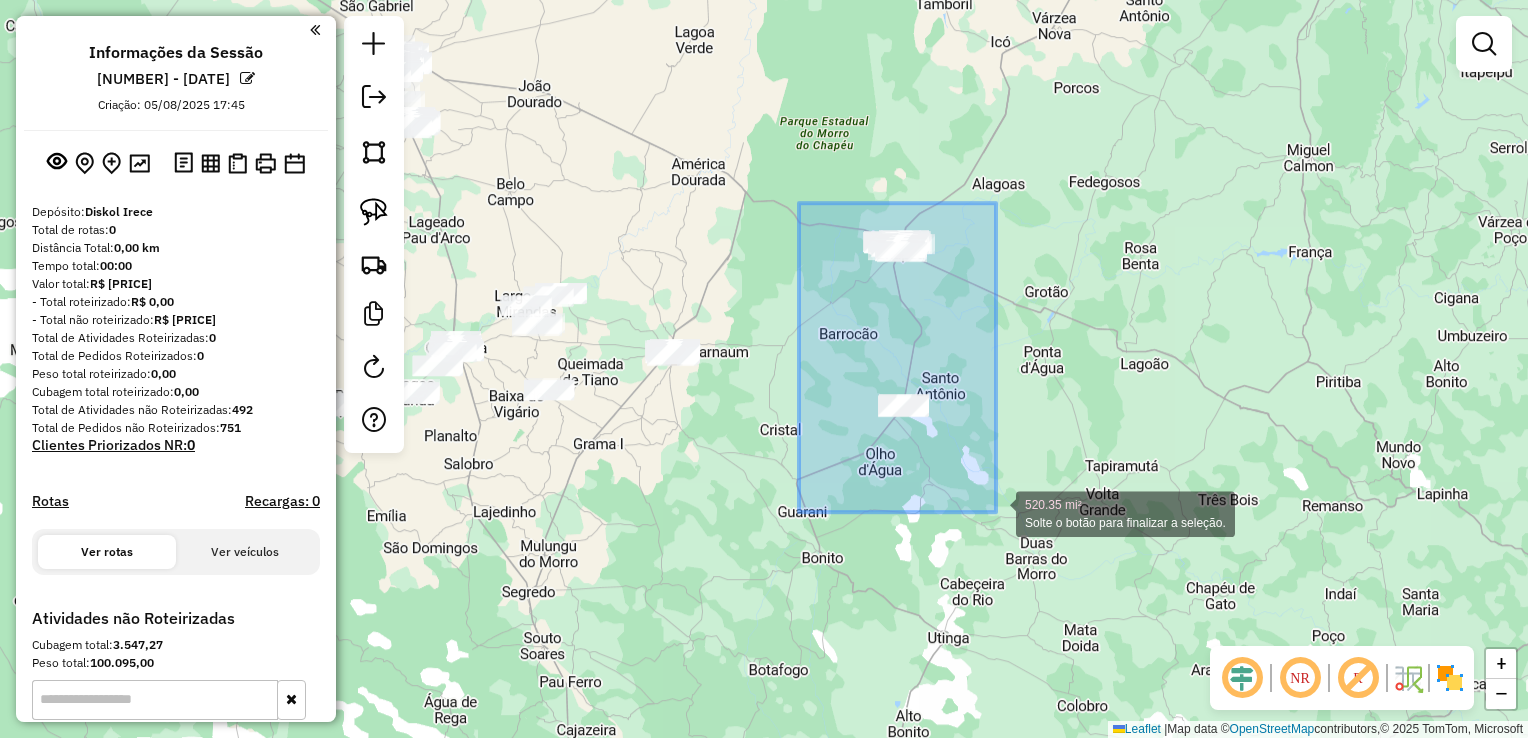 drag, startPoint x: 799, startPoint y: 203, endPoint x: 996, endPoint y: 513, distance: 367.2996 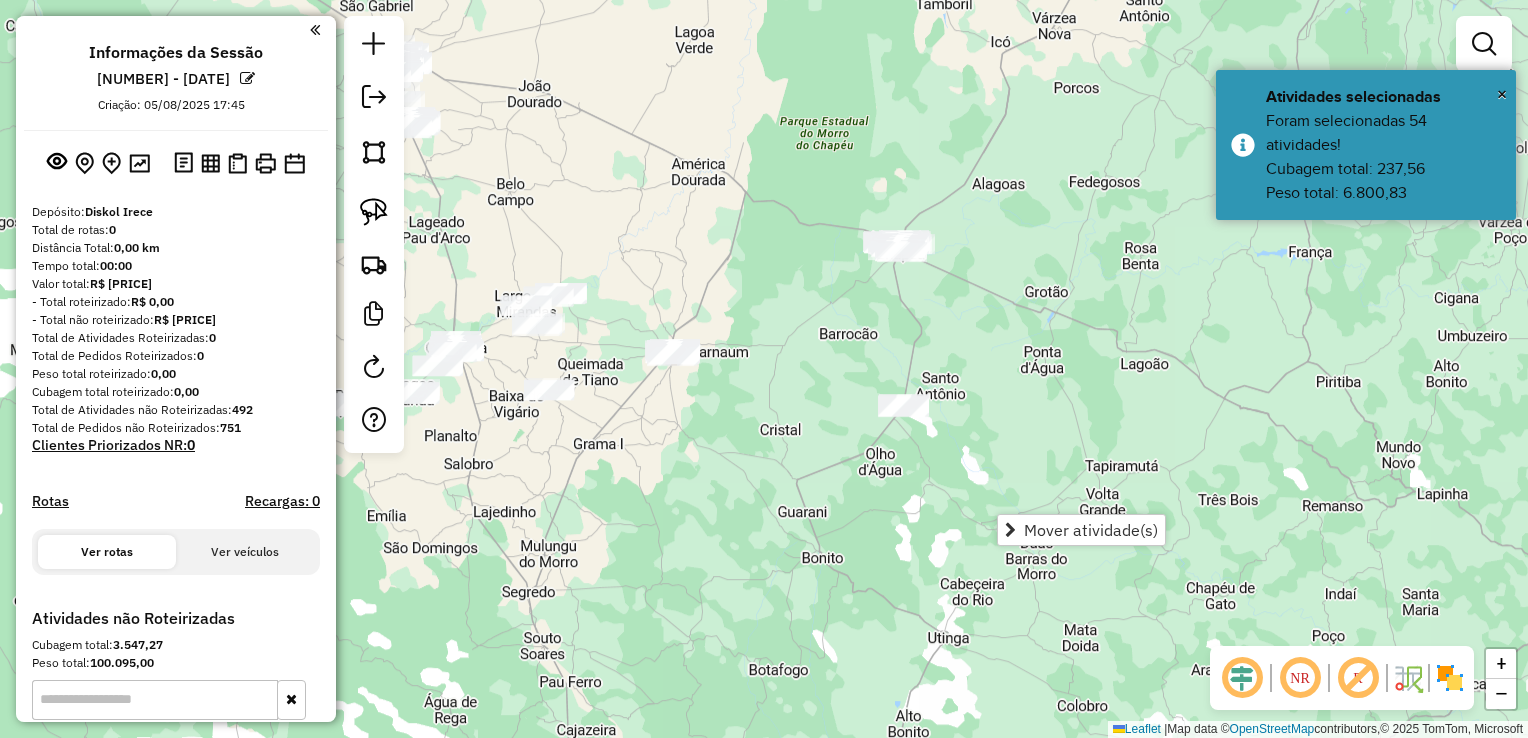 click on "Janela de atendimento Grade de atendimento Capacidade Transportadoras Veículos Cliente Pedidos  Rotas Selecione os dias de semana para filtrar as janelas de atendimento  Seg   Ter   Qua   Qui   Sex   Sáb   Dom  Informe o período da janela de atendimento: De: Até:  Filtrar exatamente a janela do cliente  Considerar janela de atendimento padrão  Selecione os dias de semana para filtrar as grades de atendimento  Seg   Ter   Qua   Qui   Sex   Sáb   Dom   Considerar clientes sem dia de atendimento cadastrado  Clientes fora do dia de atendimento selecionado Filtrar as atividades entre os valores definidos abaixo:  Peso mínimo:   Peso máximo:   Cubagem mínima:   Cubagem máxima:   De:   Até:  Filtrar as atividades entre o tempo de atendimento definido abaixo:  De:   Até:   Considerar capacidade total dos clientes não roteirizados Transportadora: Selecione um ou mais itens Tipo de veículo: Selecione um ou mais itens Veículo: Selecione um ou mais itens Motorista: Selecione um ou mais itens Nome: Rótulo:" 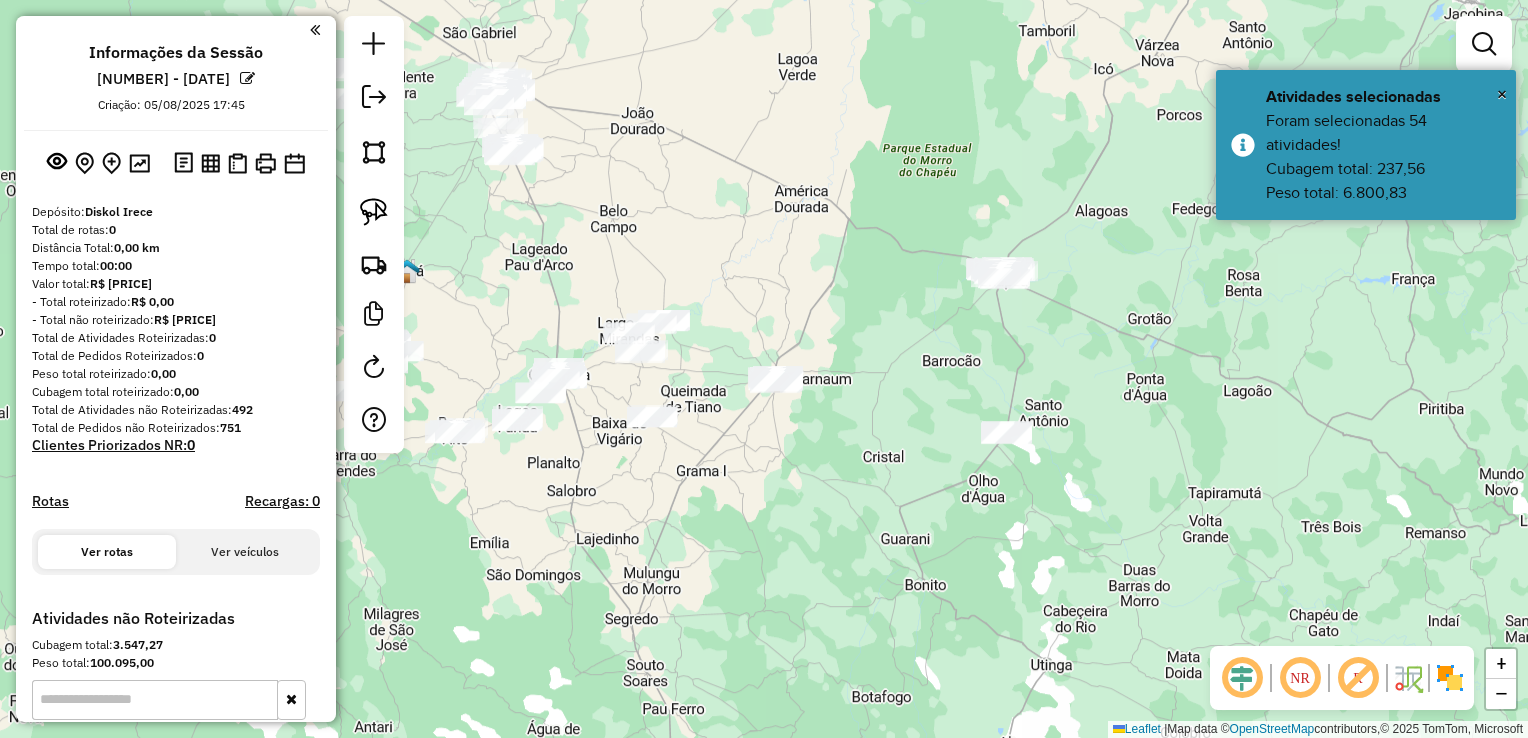 drag, startPoint x: 742, startPoint y: 431, endPoint x: 847, endPoint y: 458, distance: 108.41586 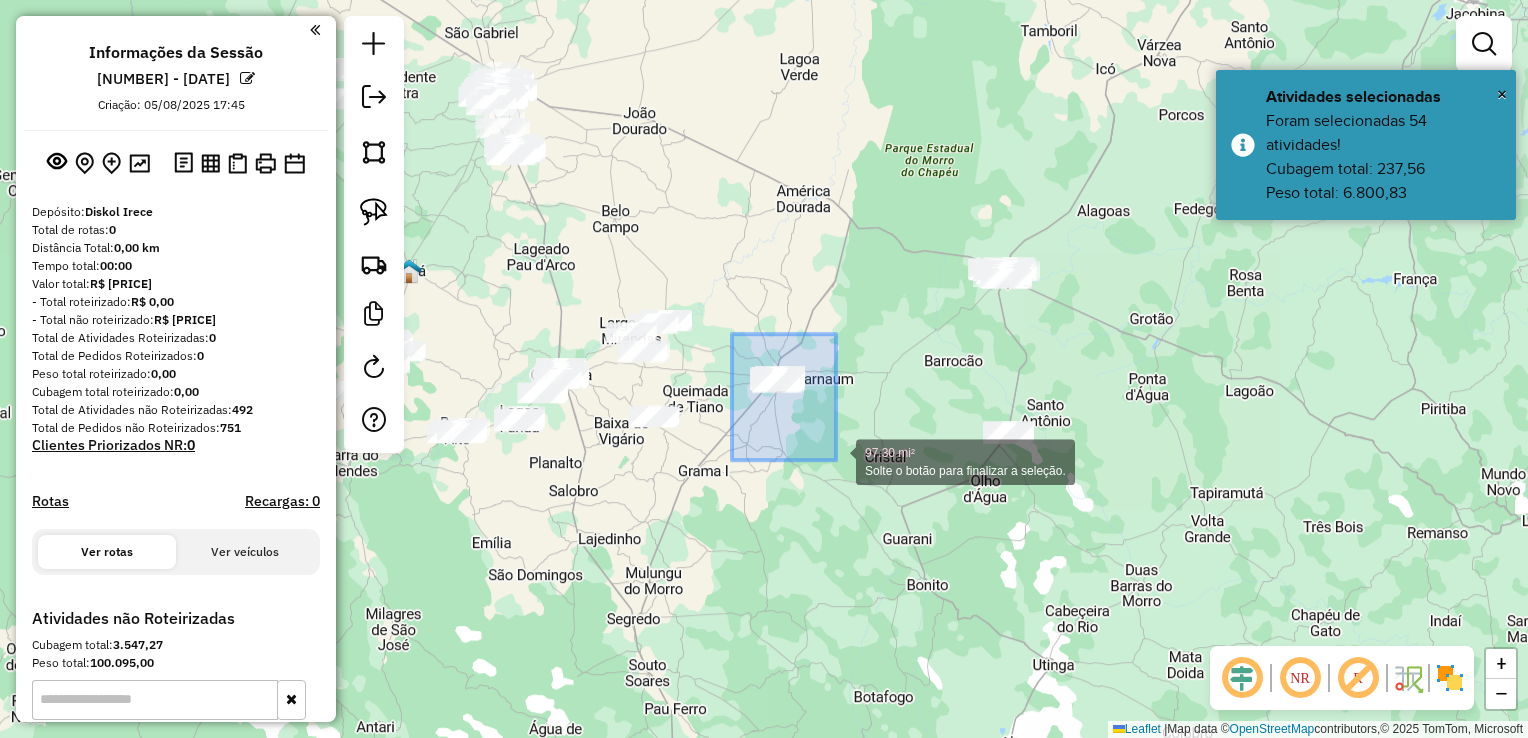 drag, startPoint x: 732, startPoint y: 334, endPoint x: 844, endPoint y: 468, distance: 174.64249 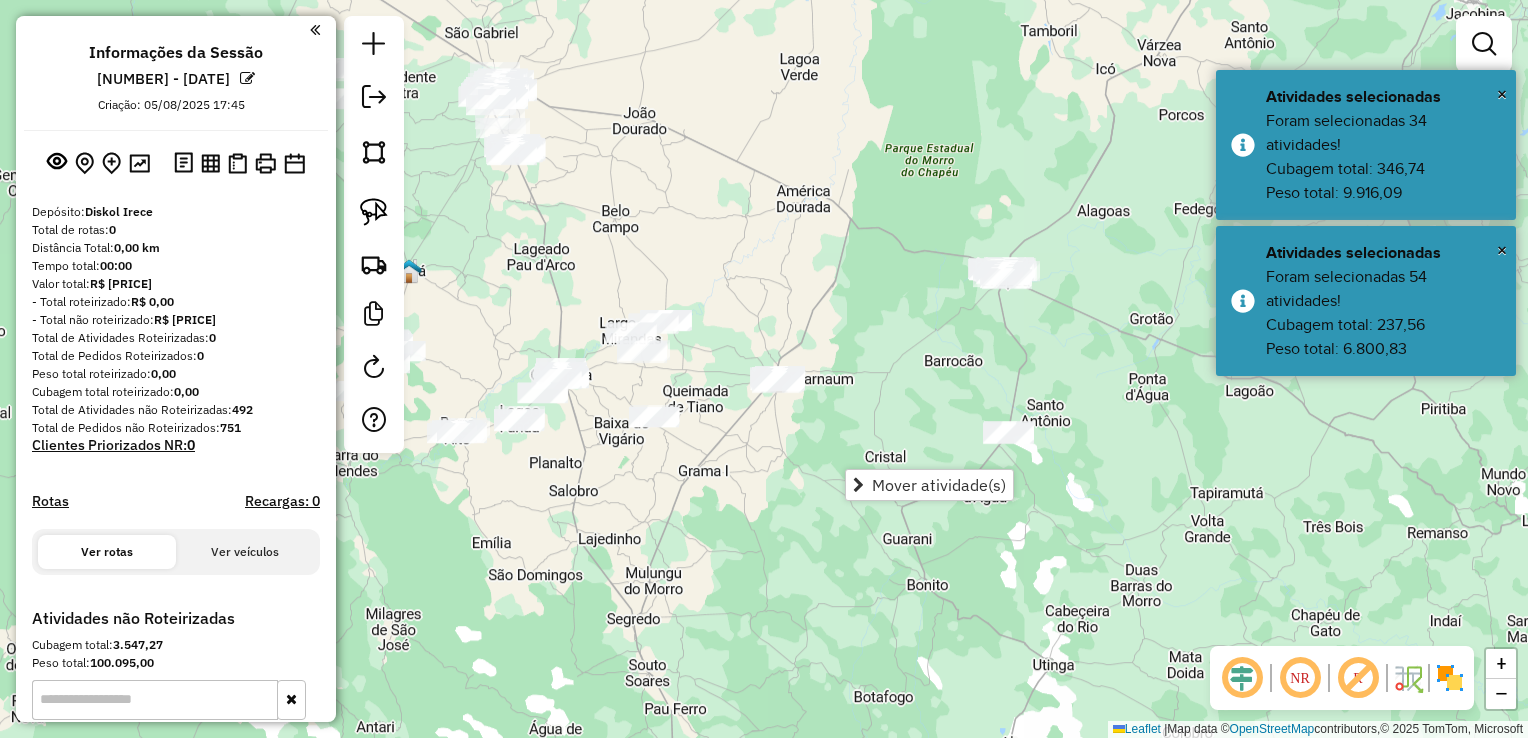click on "Janela de atendimento Grade de atendimento Capacidade Transportadoras Veículos Cliente Pedidos  Rotas Selecione os dias de semana para filtrar as janelas de atendimento  Seg   Ter   Qua   Qui   Sex   Sáb   Dom  Informe o período da janela de atendimento: De: Até:  Filtrar exatamente a janela do cliente  Considerar janela de atendimento padrão  Selecione os dias de semana para filtrar as grades de atendimento  Seg   Ter   Qua   Qui   Sex   Sáb   Dom   Considerar clientes sem dia de atendimento cadastrado  Clientes fora do dia de atendimento selecionado Filtrar as atividades entre os valores definidos abaixo:  Peso mínimo:   Peso máximo:   Cubagem mínima:   Cubagem máxima:   De:   Até:  Filtrar as atividades entre o tempo de atendimento definido abaixo:  De:   Até:   Considerar capacidade total dos clientes não roteirizados Transportadora: Selecione um ou mais itens Tipo de veículo: Selecione um ou mais itens Veículo: Selecione um ou mais itens Motorista: Selecione um ou mais itens Nome: Rótulo:" 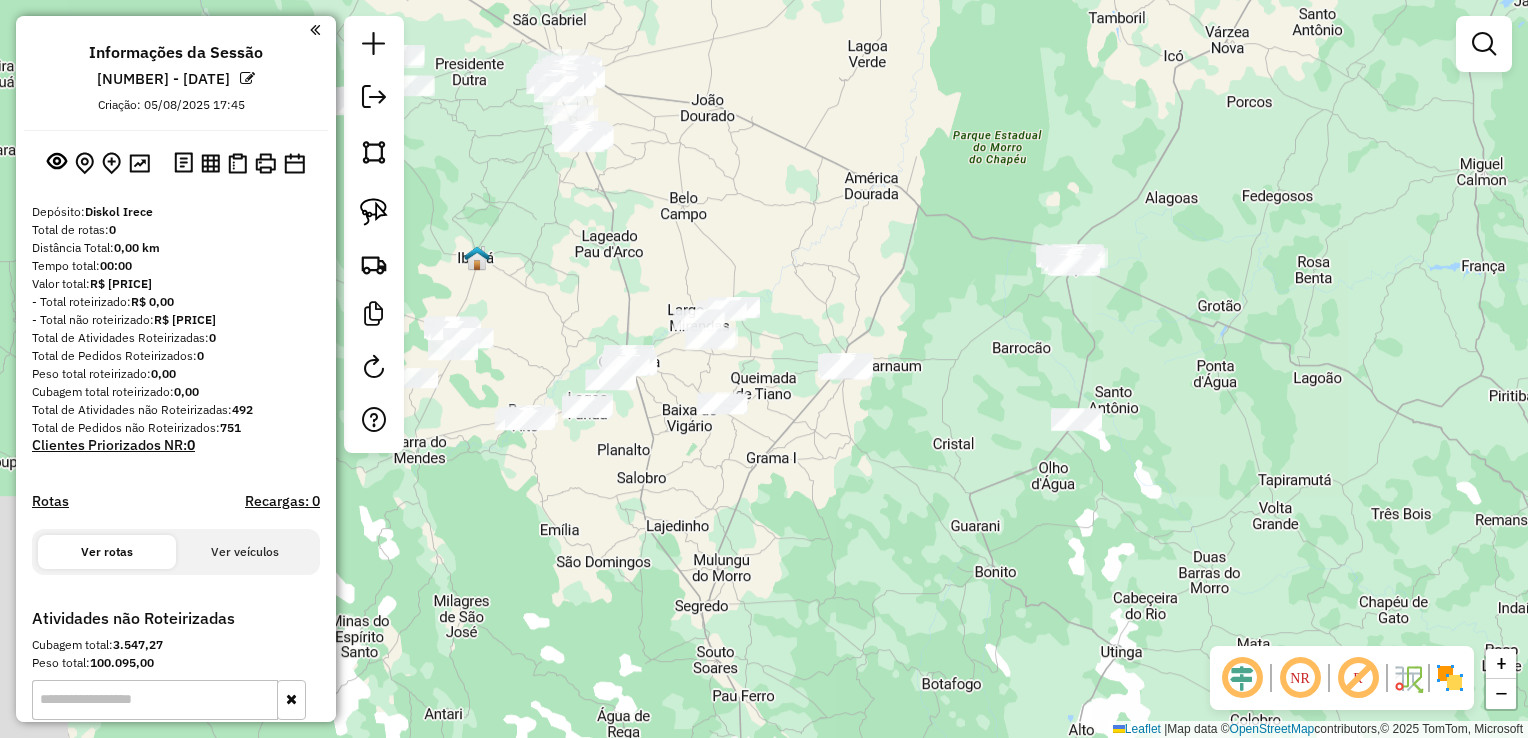 drag, startPoint x: 804, startPoint y: 314, endPoint x: 908, endPoint y: 253, distance: 120.56948 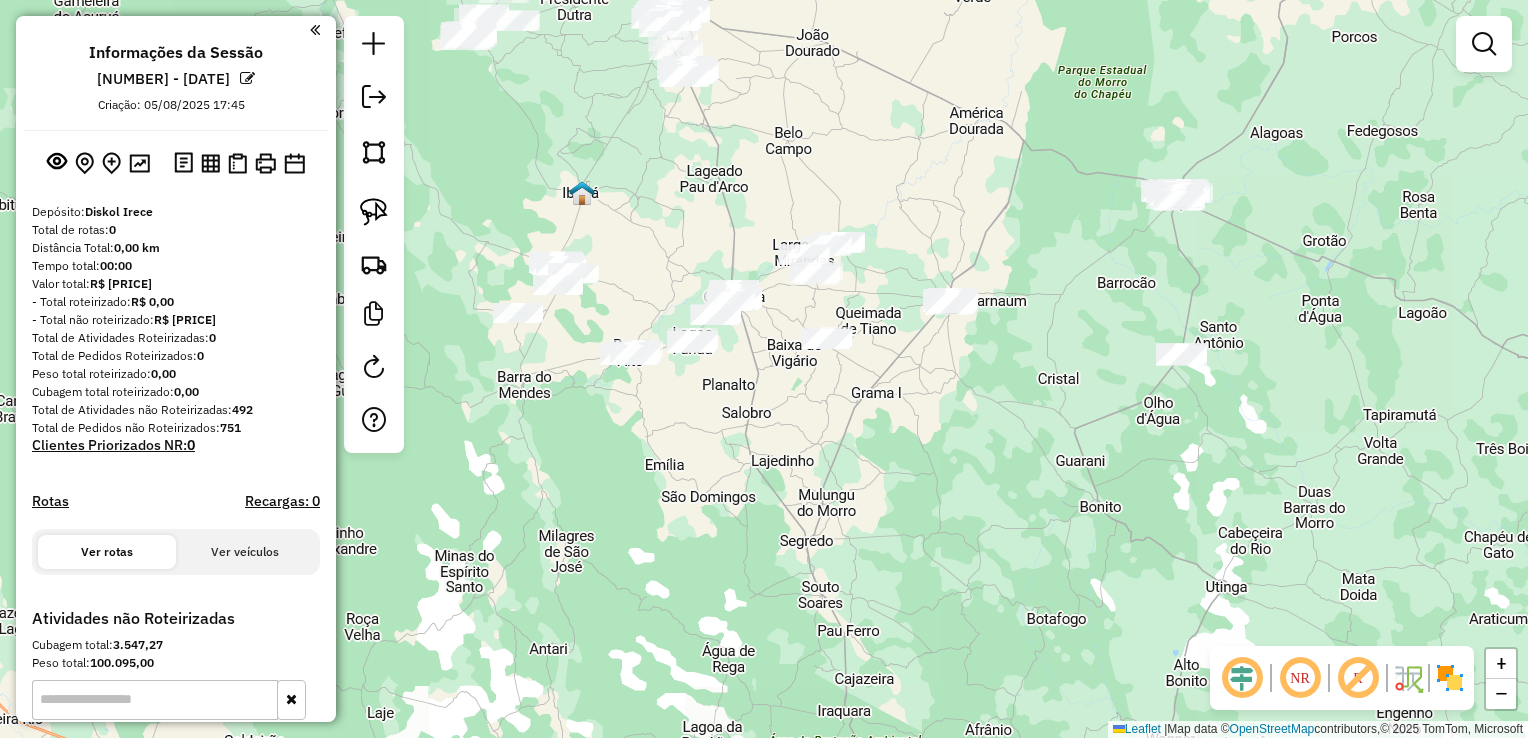 drag, startPoint x: 812, startPoint y: 428, endPoint x: 843, endPoint y: 457, distance: 42.44997 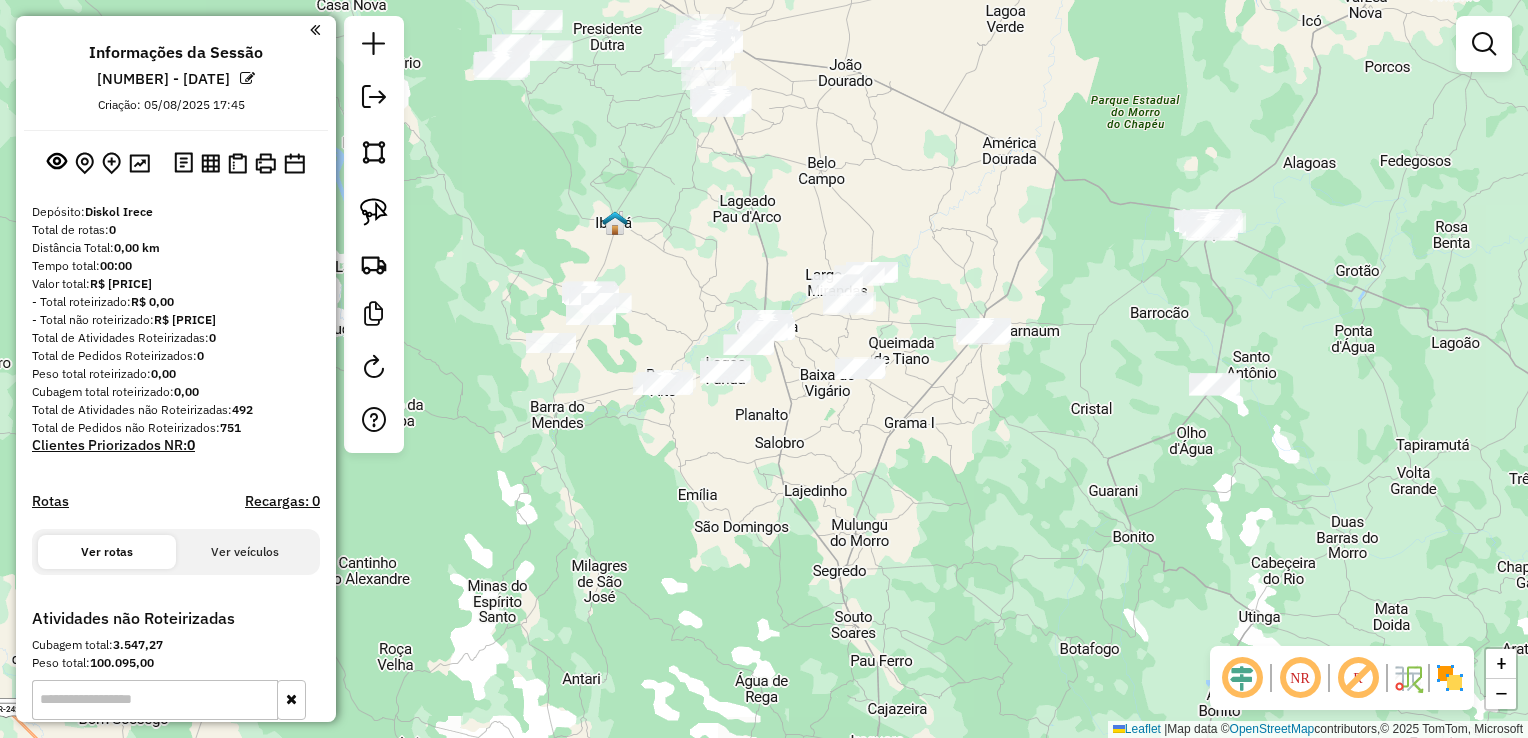 drag, startPoint x: 724, startPoint y: 492, endPoint x: 827, endPoint y: 512, distance: 104.92378 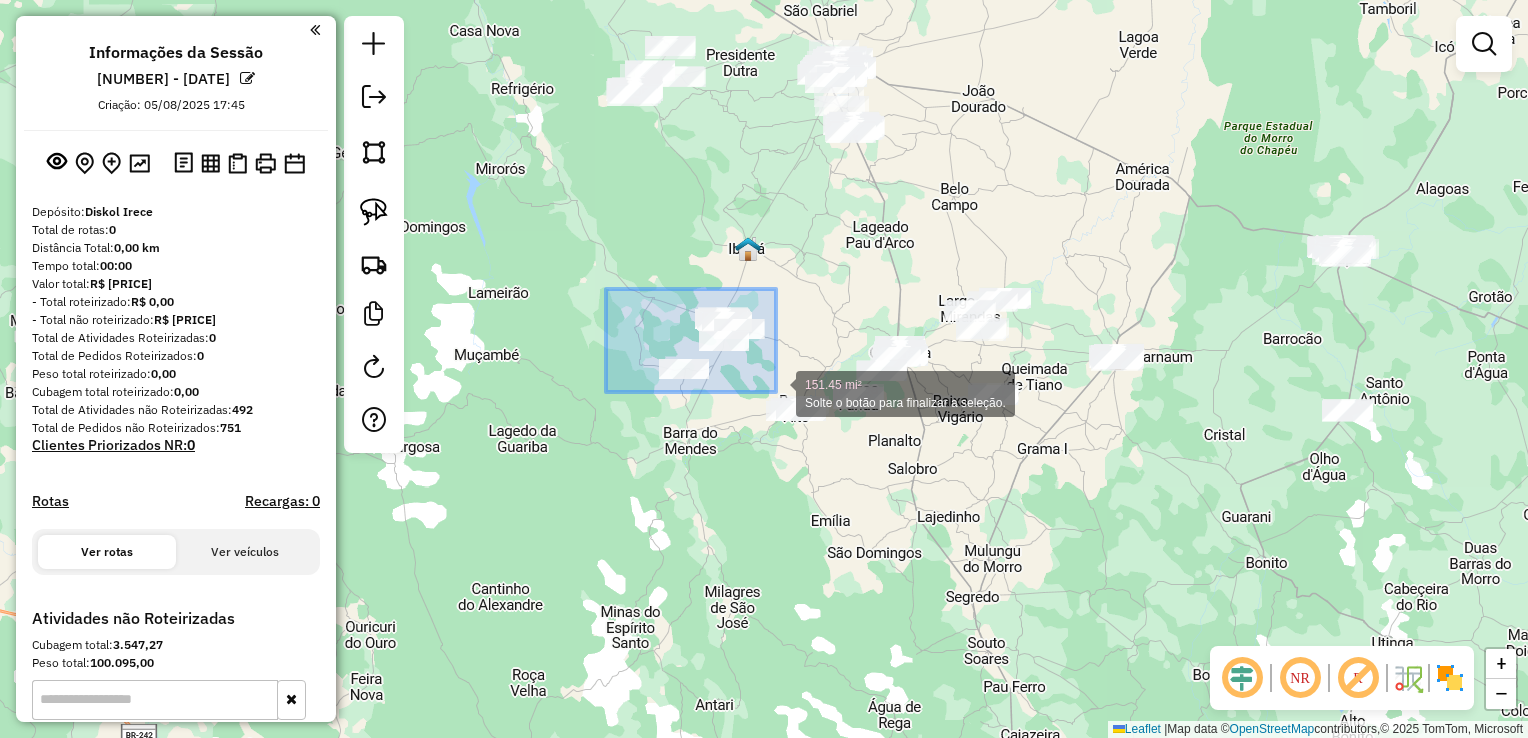 drag, startPoint x: 606, startPoint y: 289, endPoint x: 776, endPoint y: 392, distance: 198.7687 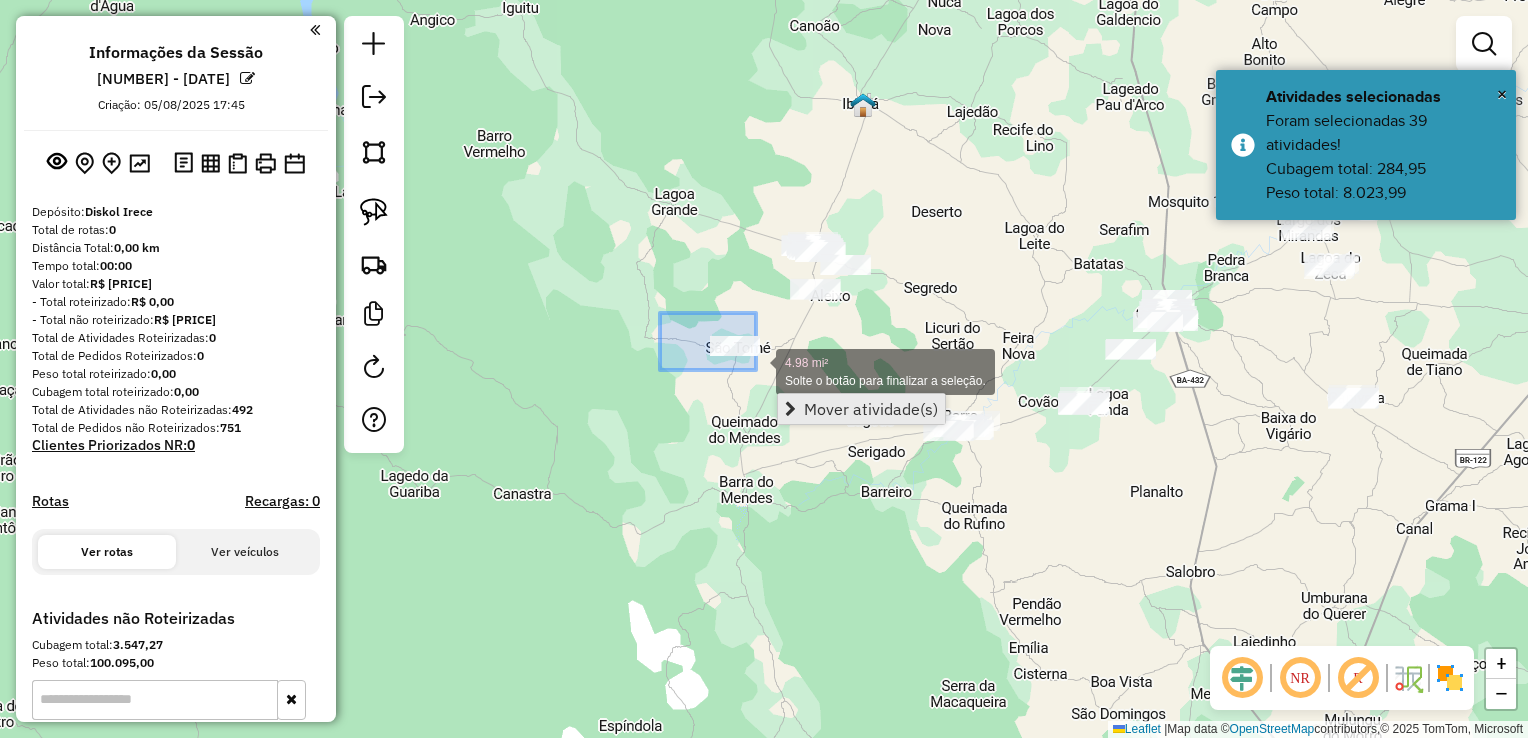drag, startPoint x: 660, startPoint y: 313, endPoint x: 800, endPoint y: 397, distance: 163.26665 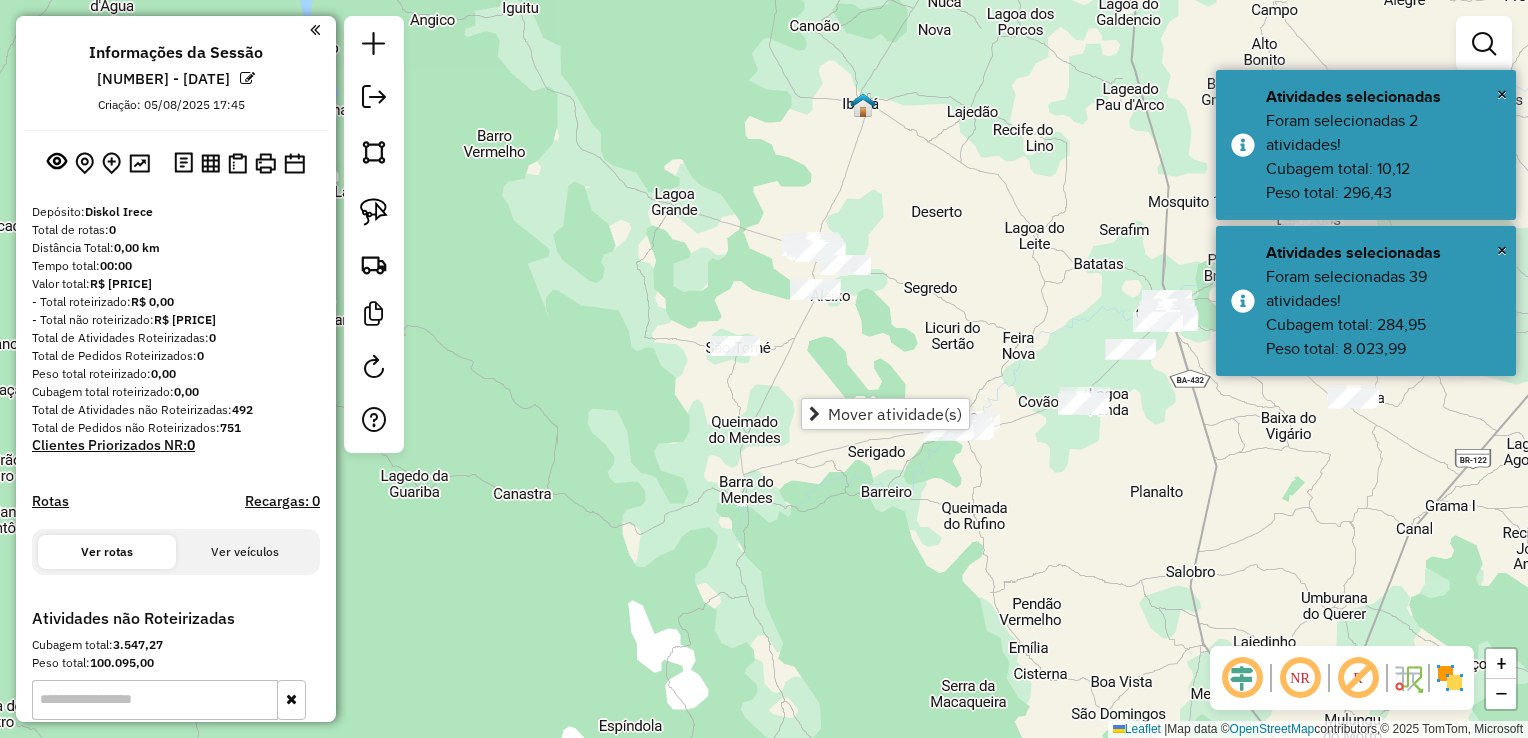 click on "Janela de atendimento Grade de atendimento Capacidade Transportadoras Veículos Cliente Pedidos  Rotas Selecione os dias de semana para filtrar as janelas de atendimento  Seg   Ter   Qua   Qui   Sex   Sáb   Dom  Informe o período da janela de atendimento: De: Até:  Filtrar exatamente a janela do cliente  Considerar janela de atendimento padrão  Selecione os dias de semana para filtrar as grades de atendimento  Seg   Ter   Qua   Qui   Sex   Sáb   Dom   Considerar clientes sem dia de atendimento cadastrado  Clientes fora do dia de atendimento selecionado Filtrar as atividades entre os valores definidos abaixo:  Peso mínimo:   Peso máximo:   Cubagem mínima:   Cubagem máxima:   De:   Até:  Filtrar as atividades entre o tempo de atendimento definido abaixo:  De:   Até:   Considerar capacidade total dos clientes não roteirizados Transportadora: Selecione um ou mais itens Tipo de veículo: Selecione um ou mais itens Veículo: Selecione um ou mais itens Motorista: Selecione um ou mais itens Nome: Rótulo:" 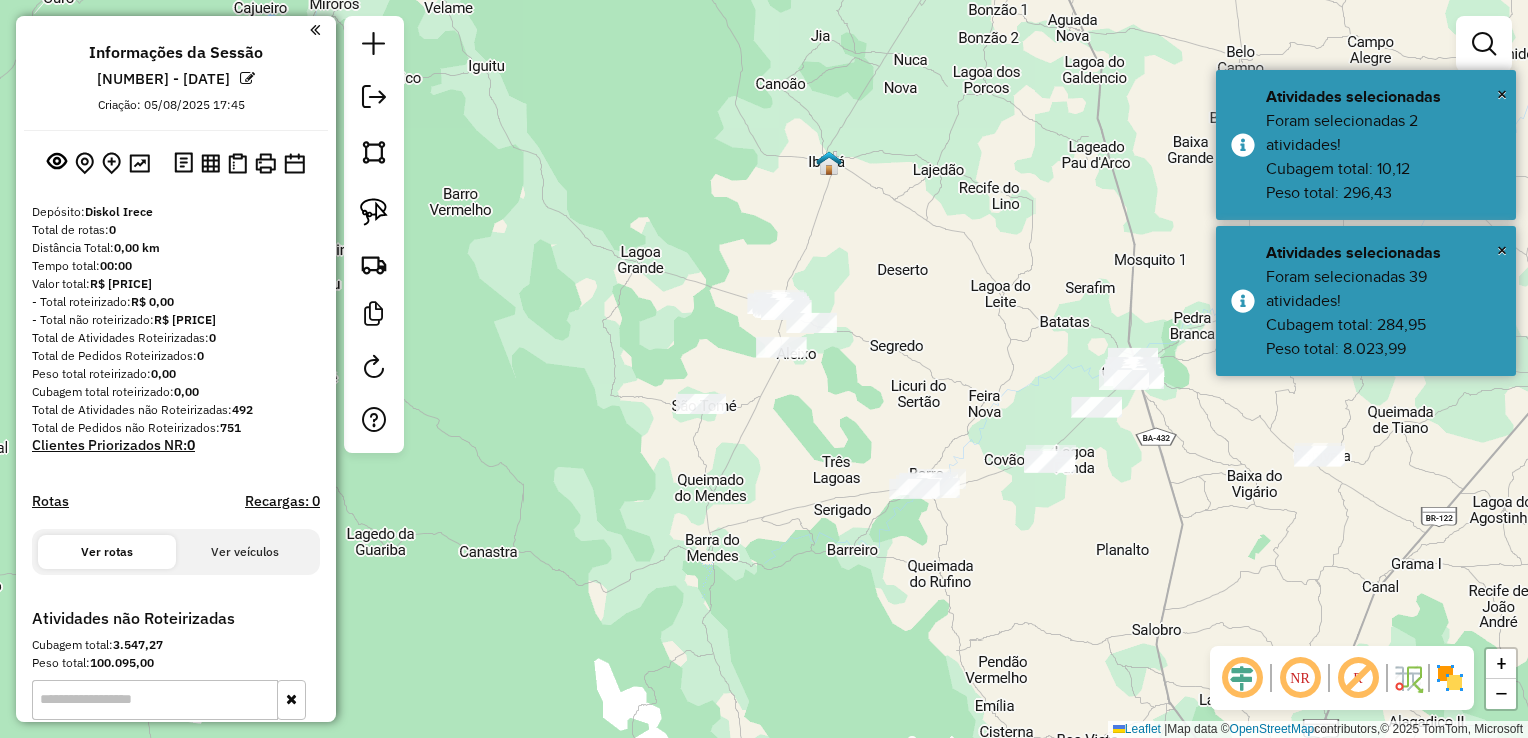 drag, startPoint x: 772, startPoint y: 392, endPoint x: 728, endPoint y: 450, distance: 72.8011 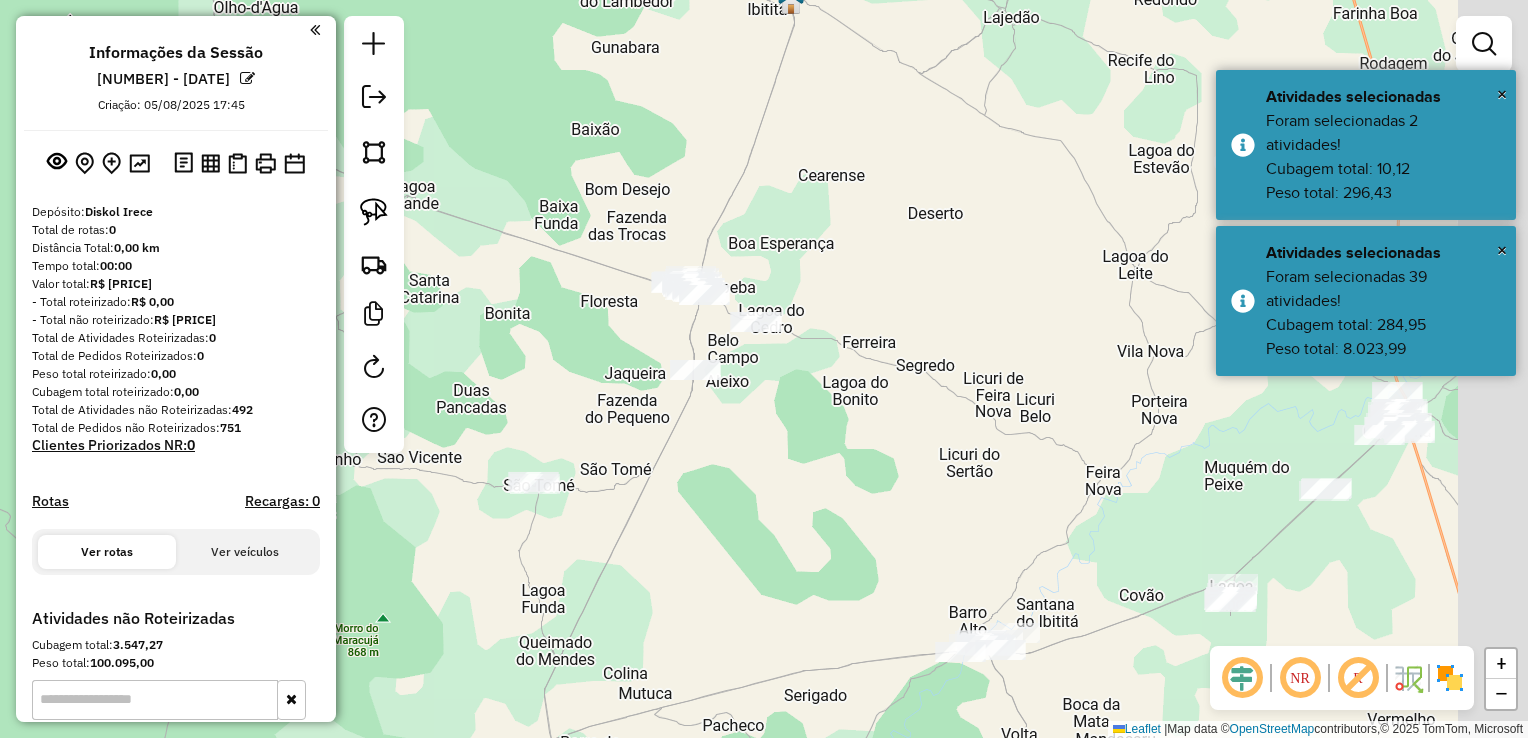drag, startPoint x: 819, startPoint y: 423, endPoint x: 724, endPoint y: 481, distance: 111.305885 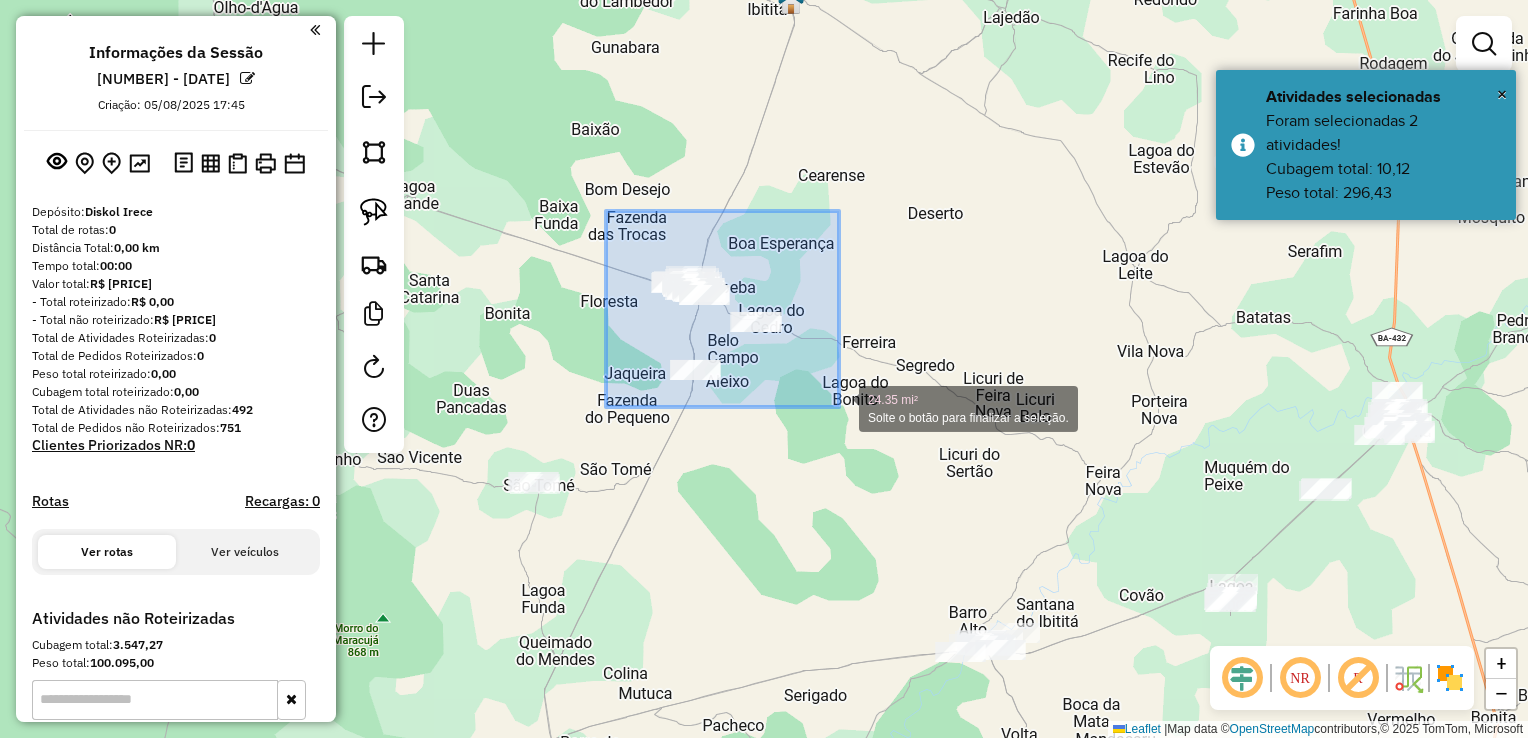 drag, startPoint x: 606, startPoint y: 211, endPoint x: 839, endPoint y: 407, distance: 304.47495 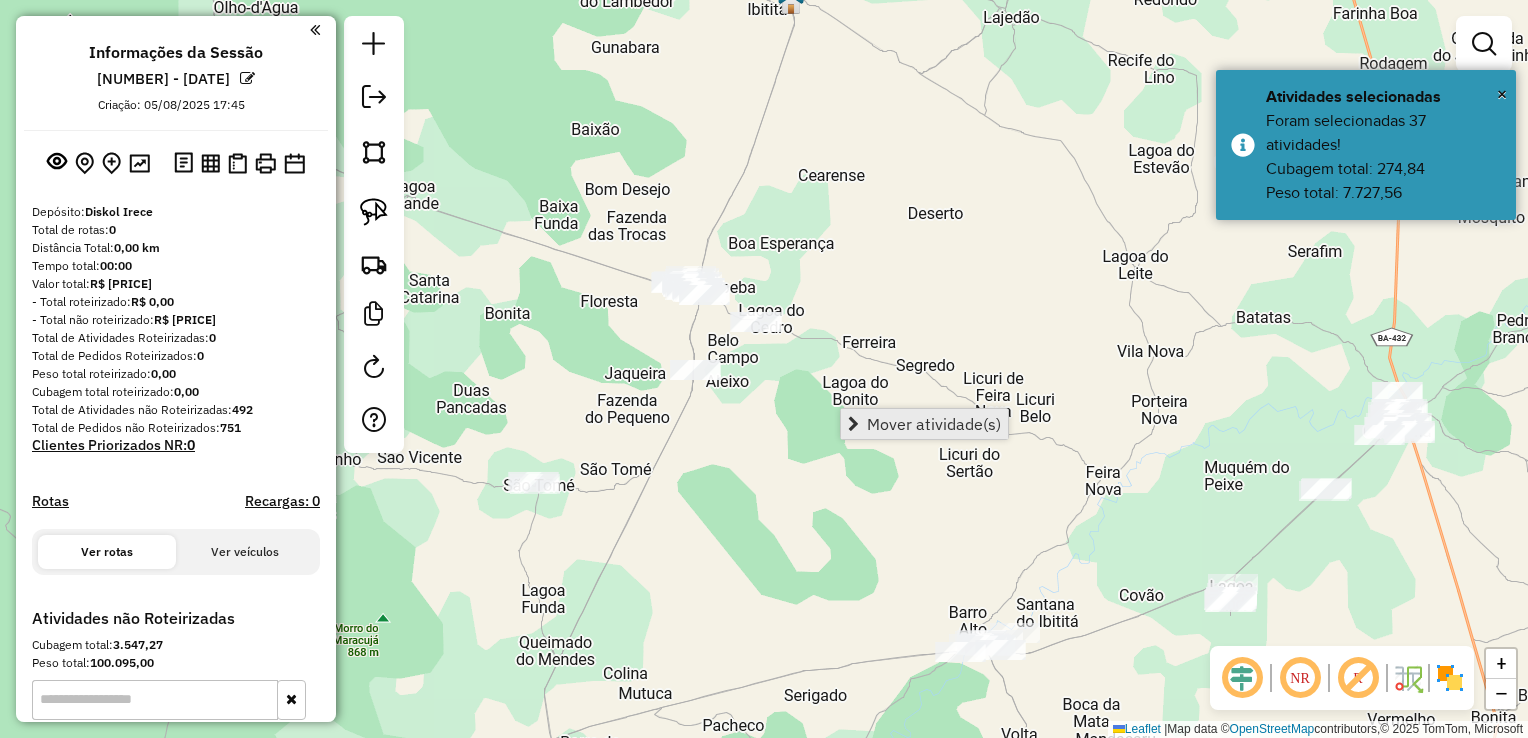 click on "Mover atividade(s)" at bounding box center (934, 424) 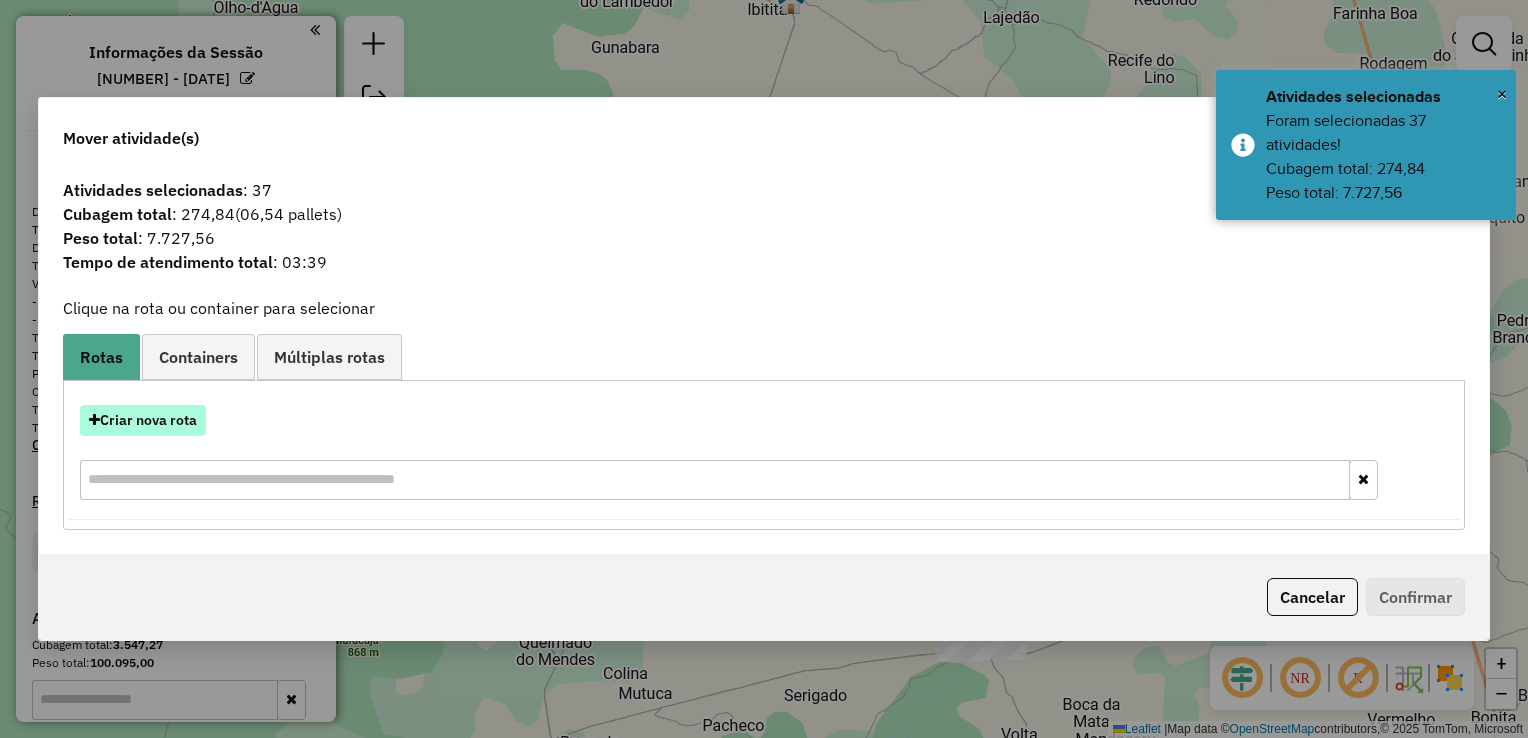 click on "Criar nova rota" at bounding box center [143, 420] 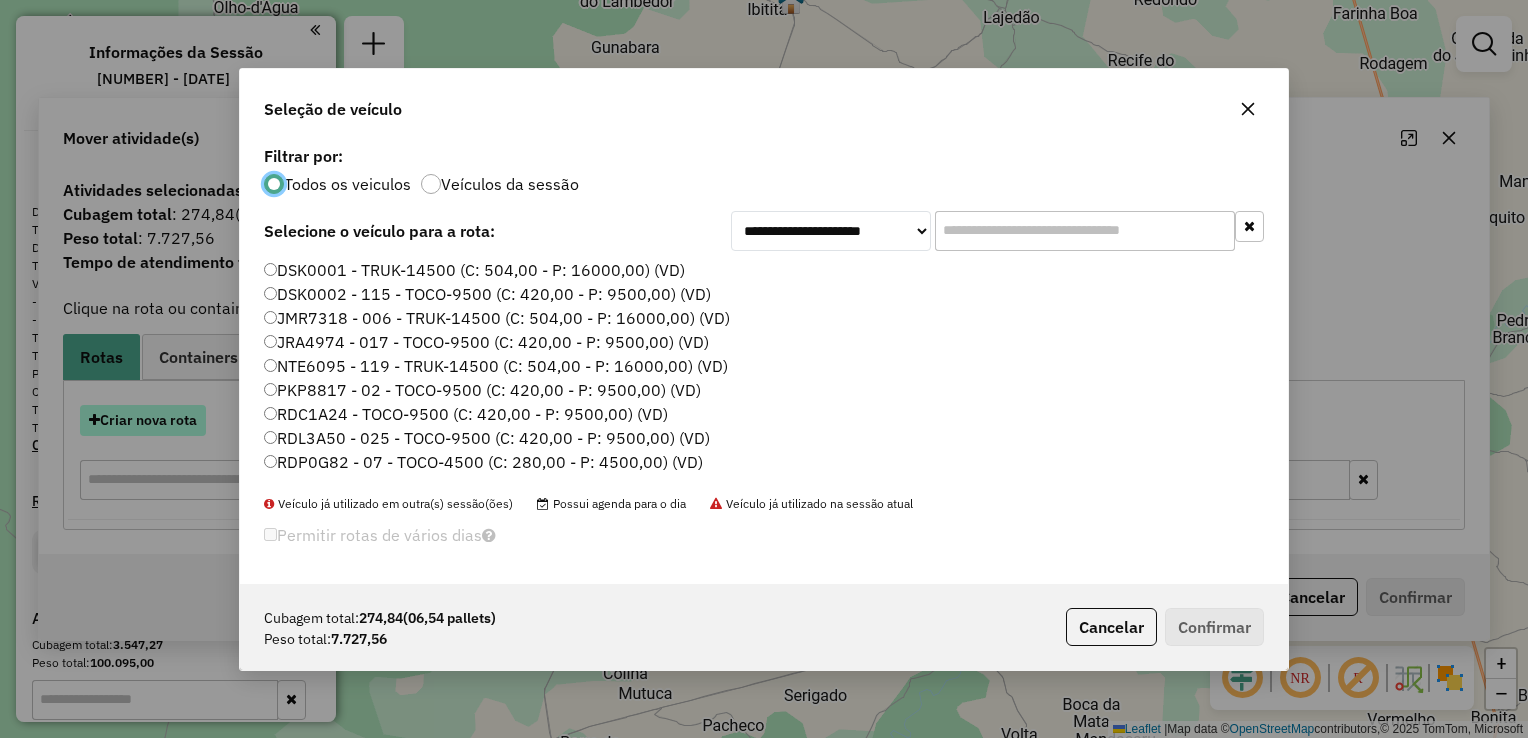 scroll, scrollTop: 10, scrollLeft: 6, axis: both 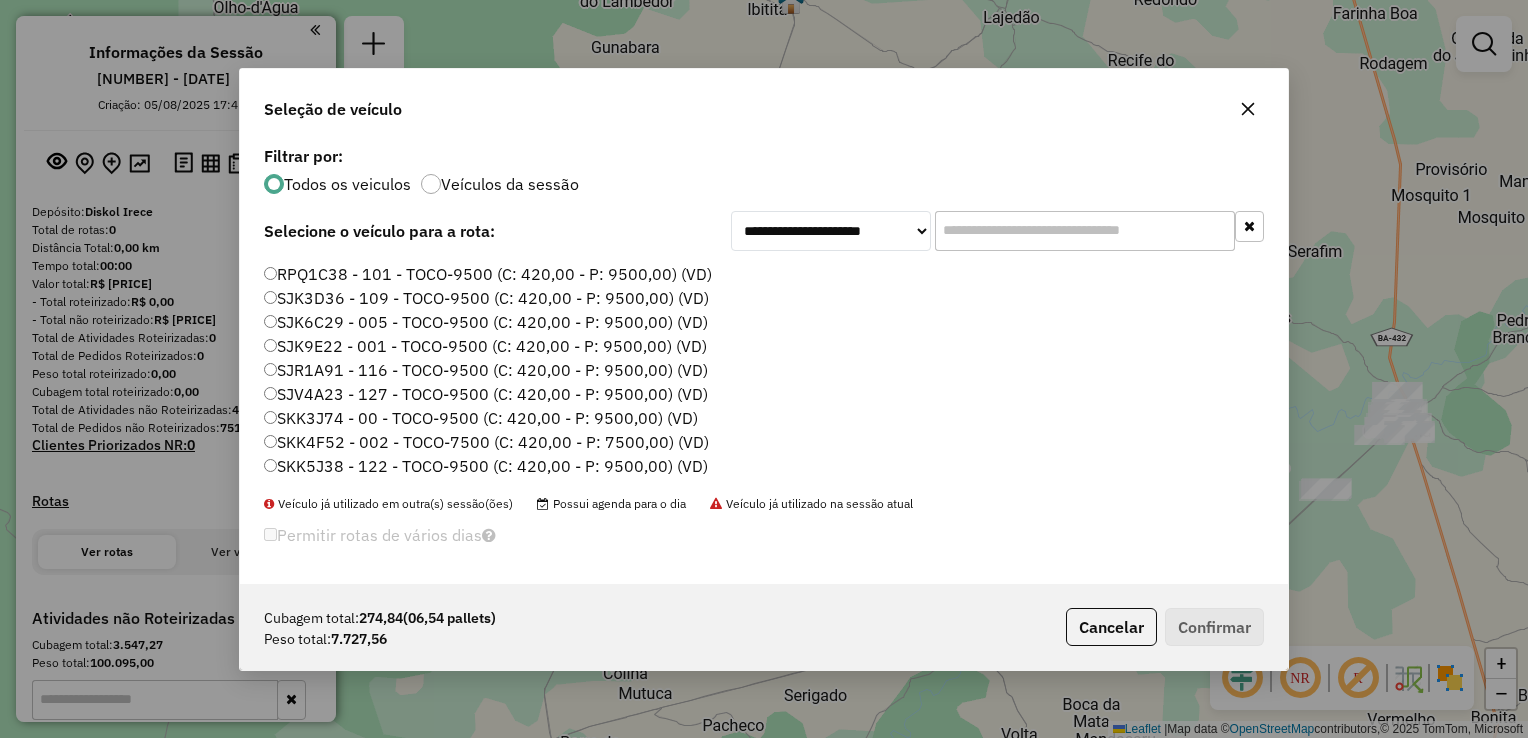 click on "SKK3J74 - 00 - TOCO-9500 (C: 420,00 - P: 9500,00) (VD)" 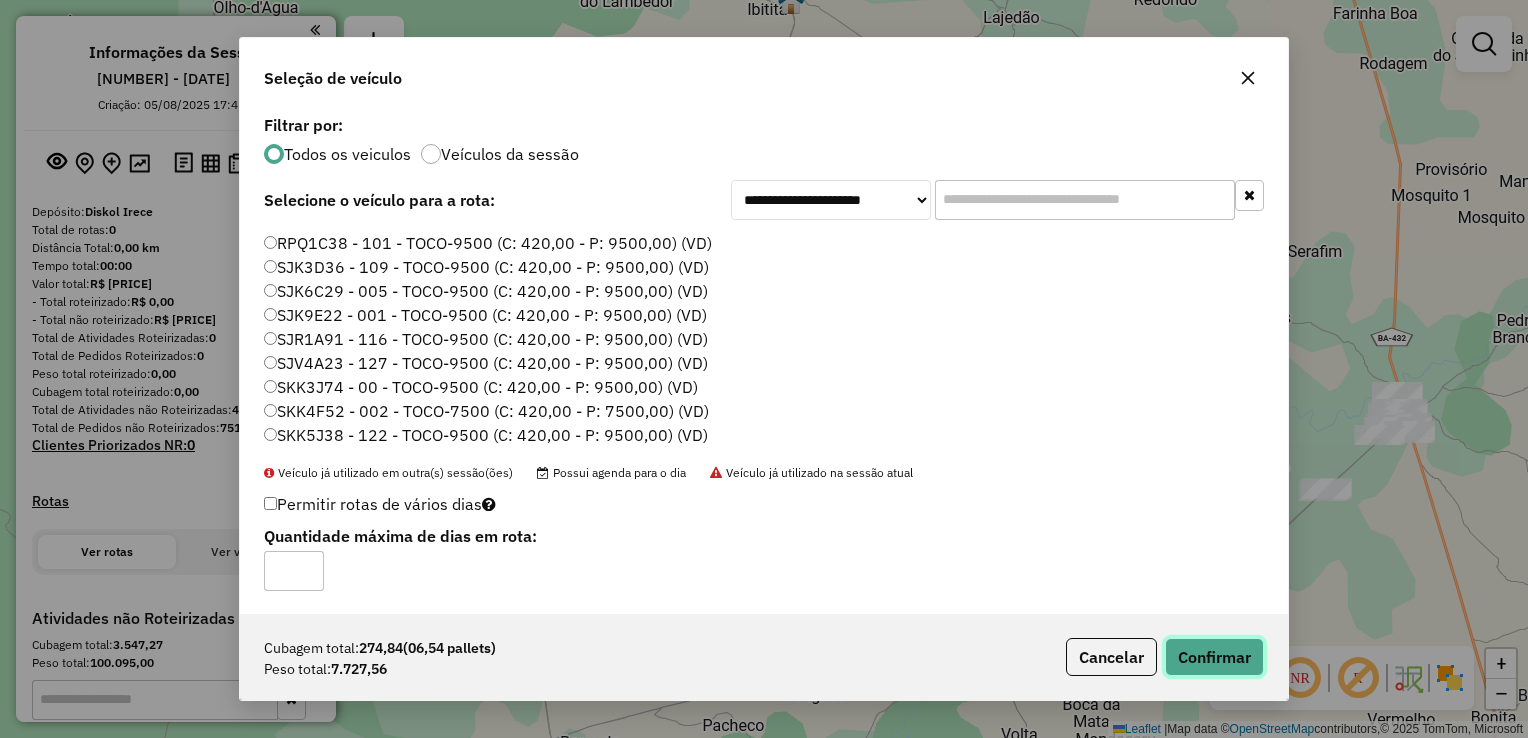 click on "Confirmar" 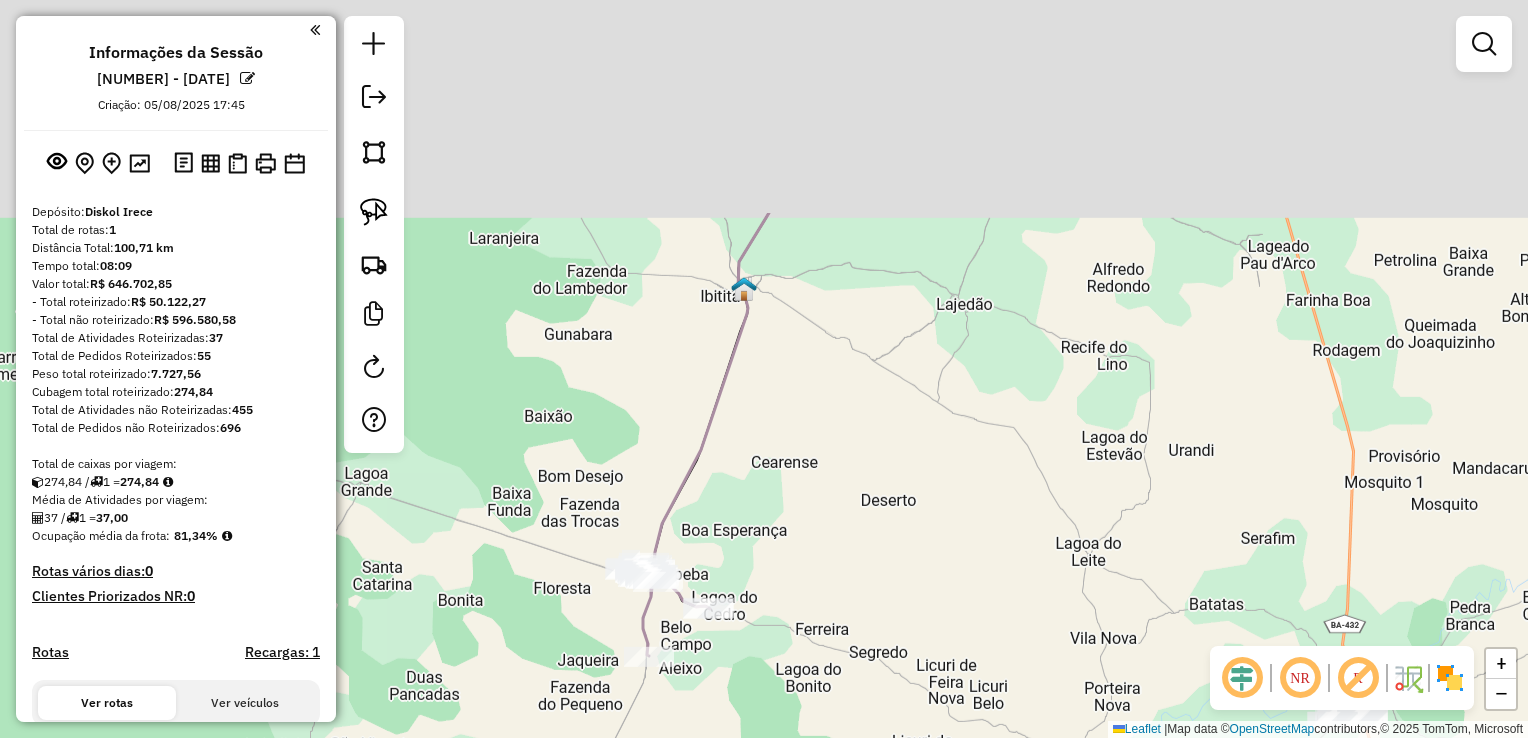 drag, startPoint x: 748, startPoint y: 529, endPoint x: 744, endPoint y: 517, distance: 12.649111 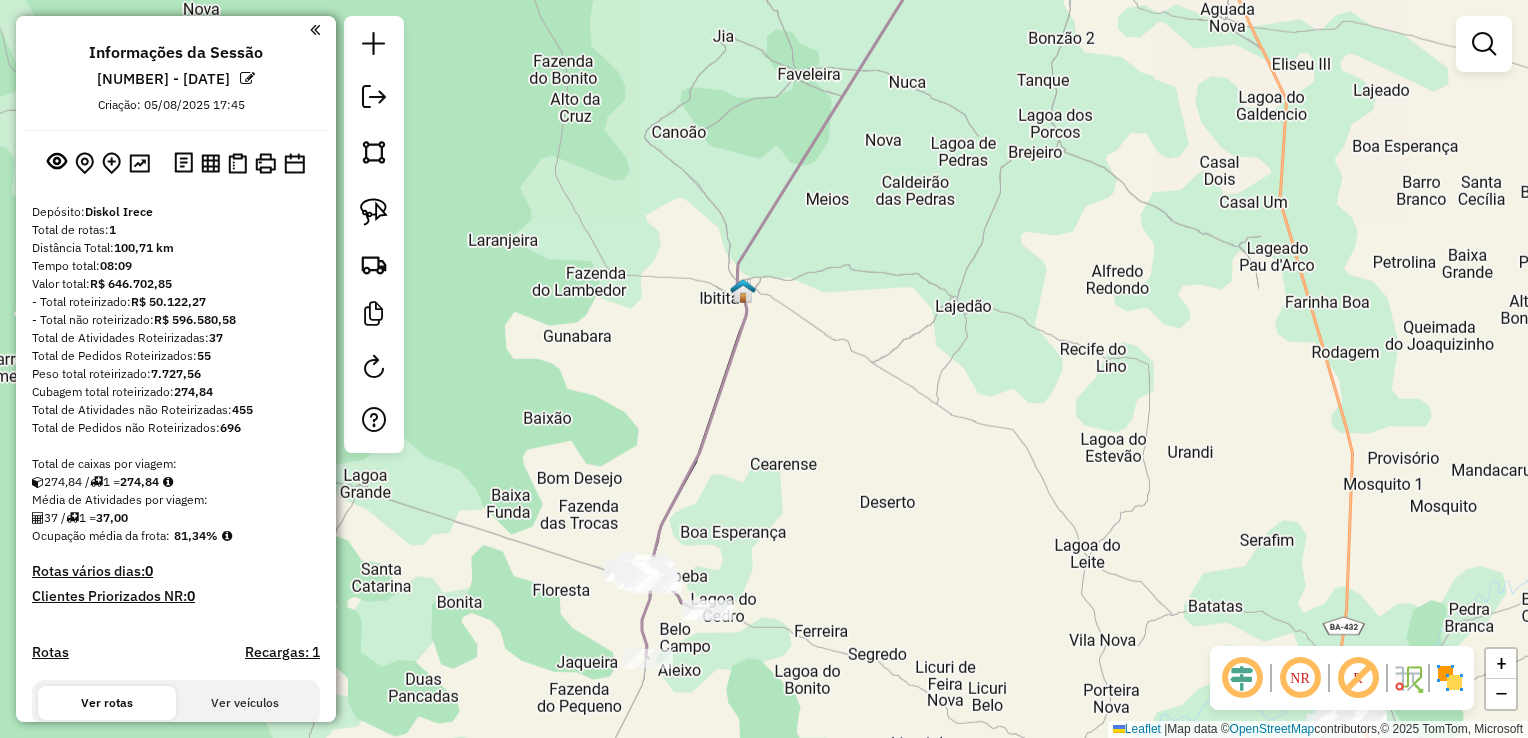 click on "Janela de atendimento Grade de atendimento Capacidade Transportadoras Veículos Cliente Pedidos  Rotas Selecione os dias de semana para filtrar as janelas de atendimento  Seg   Ter   Qua   Qui   Sex   Sáb   Dom  Informe o período da janela de atendimento: De: Até:  Filtrar exatamente a janela do cliente  Considerar janela de atendimento padrão  Selecione os dias de semana para filtrar as grades de atendimento  Seg   Ter   Qua   Qui   Sex   Sáb   Dom   Considerar clientes sem dia de atendimento cadastrado  Clientes fora do dia de atendimento selecionado Filtrar as atividades entre os valores definidos abaixo:  Peso mínimo:   Peso máximo:   Cubagem mínima:   Cubagem máxima:   De:   Até:  Filtrar as atividades entre o tempo de atendimento definido abaixo:  De:   Até:   Considerar capacidade total dos clientes não roteirizados Transportadora: Selecione um ou mais itens Tipo de veículo: Selecione um ou mais itens Veículo: Selecione um ou mais itens Motorista: Selecione um ou mais itens Nome: Rótulo:" 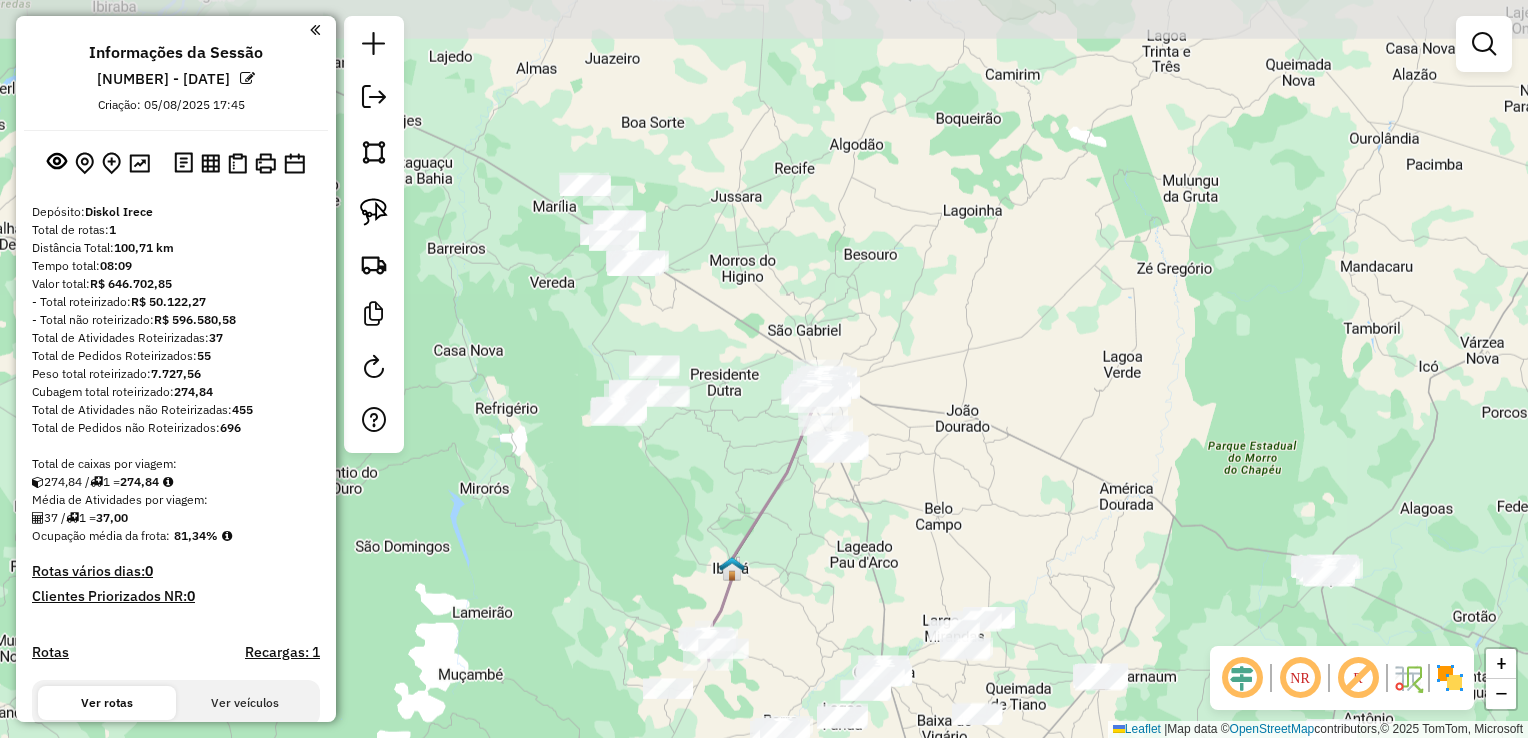 drag, startPoint x: 864, startPoint y: 357, endPoint x: 758, endPoint y: 474, distance: 157.87654 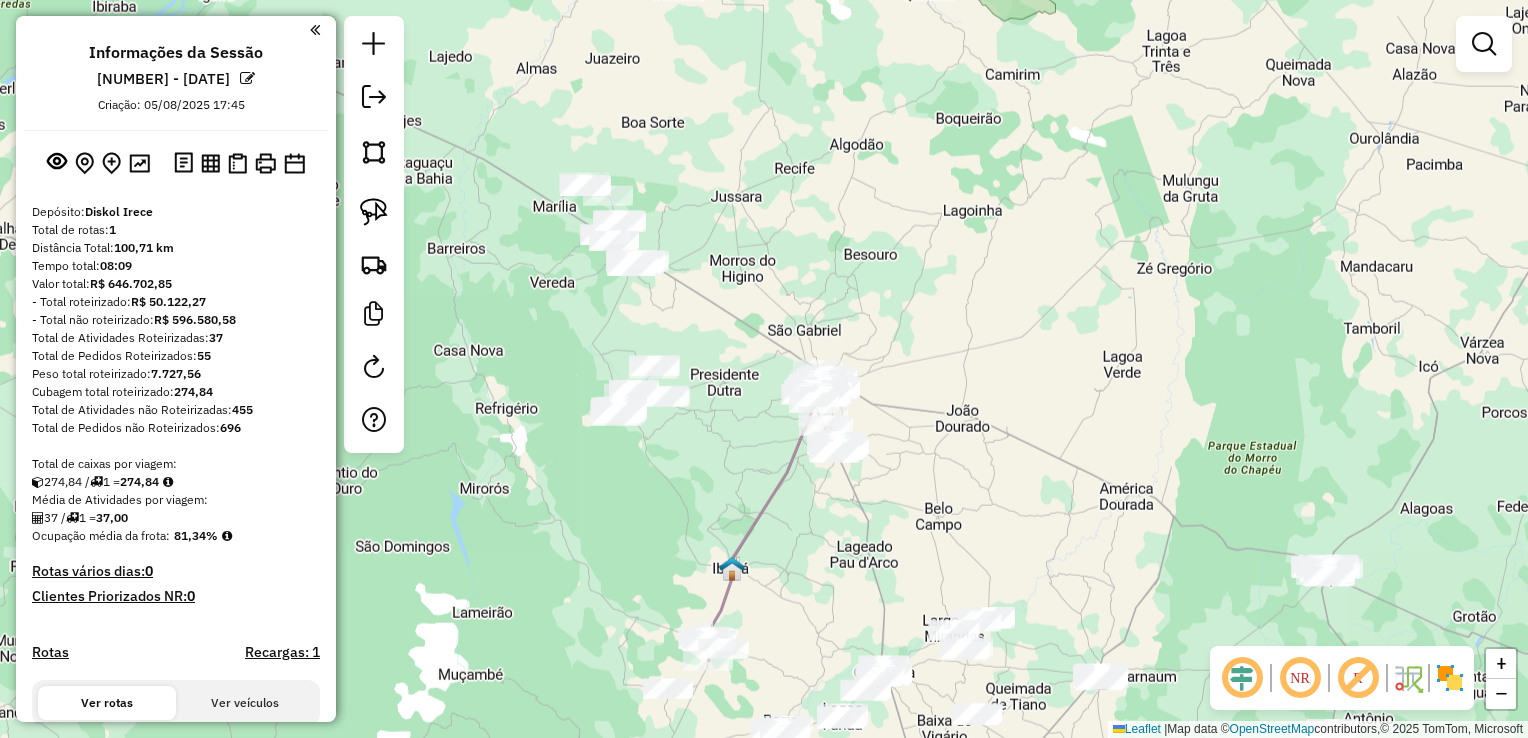 click on "Janela de atendimento Grade de atendimento Capacidade Transportadoras Veículos Cliente Pedidos  Rotas Selecione os dias de semana para filtrar as janelas de atendimento  Seg   Ter   Qua   Qui   Sex   Sáb   Dom  Informe o período da janela de atendimento: De: Até:  Filtrar exatamente a janela do cliente  Considerar janela de atendimento padrão  Selecione os dias de semana para filtrar as grades de atendimento  Seg   Ter   Qua   Qui   Sex   Sáb   Dom   Considerar clientes sem dia de atendimento cadastrado  Clientes fora do dia de atendimento selecionado Filtrar as atividades entre os valores definidos abaixo:  Peso mínimo:   Peso máximo:   Cubagem mínima:   Cubagem máxima:   De:   Até:  Filtrar as atividades entre o tempo de atendimento definido abaixo:  De:   Até:   Considerar capacidade total dos clientes não roteirizados Transportadora: Selecione um ou mais itens Tipo de veículo: Selecione um ou mais itens Veículo: Selecione um ou mais itens Motorista: Selecione um ou mais itens Nome: Rótulo:" 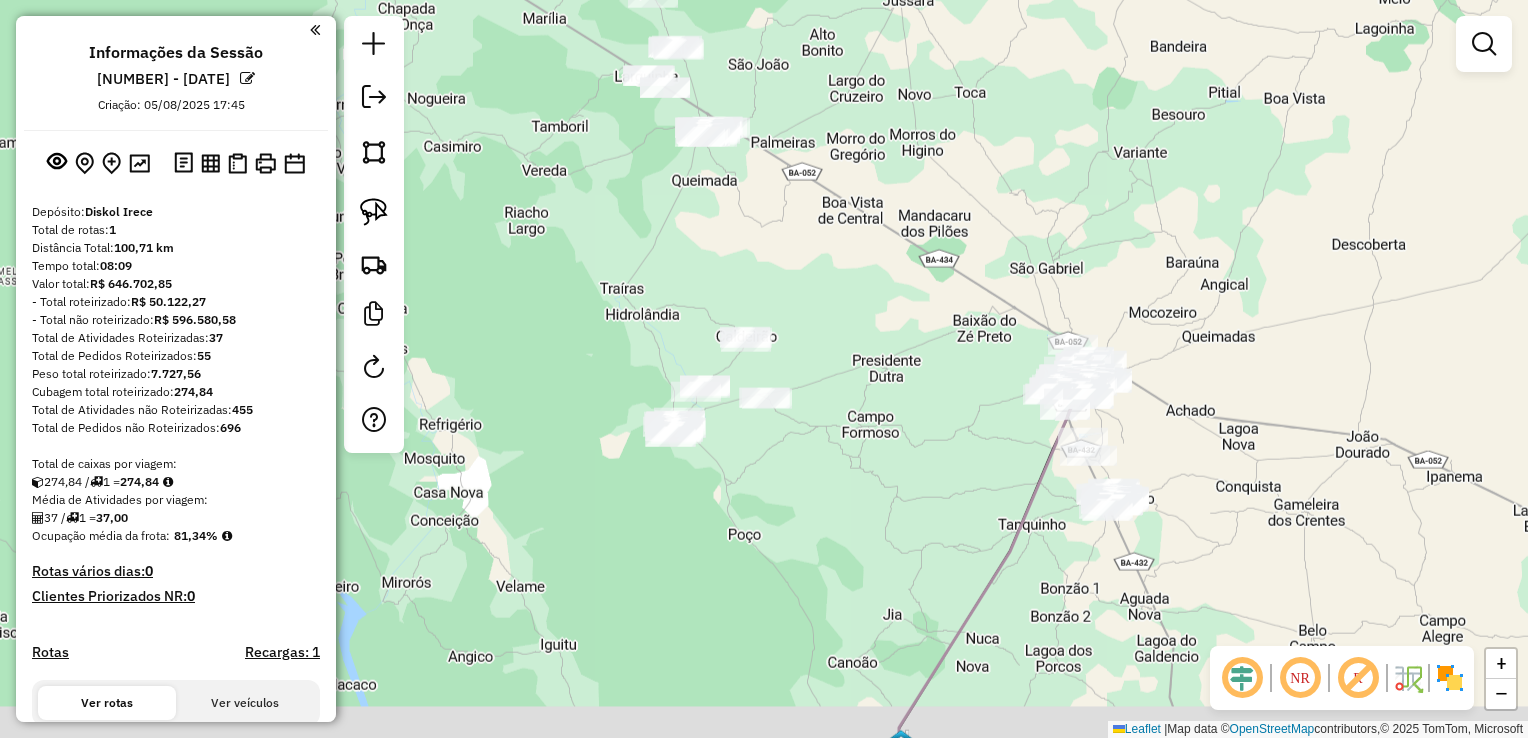 drag, startPoint x: 535, startPoint y: 318, endPoint x: 516, endPoint y: 217, distance: 102.77159 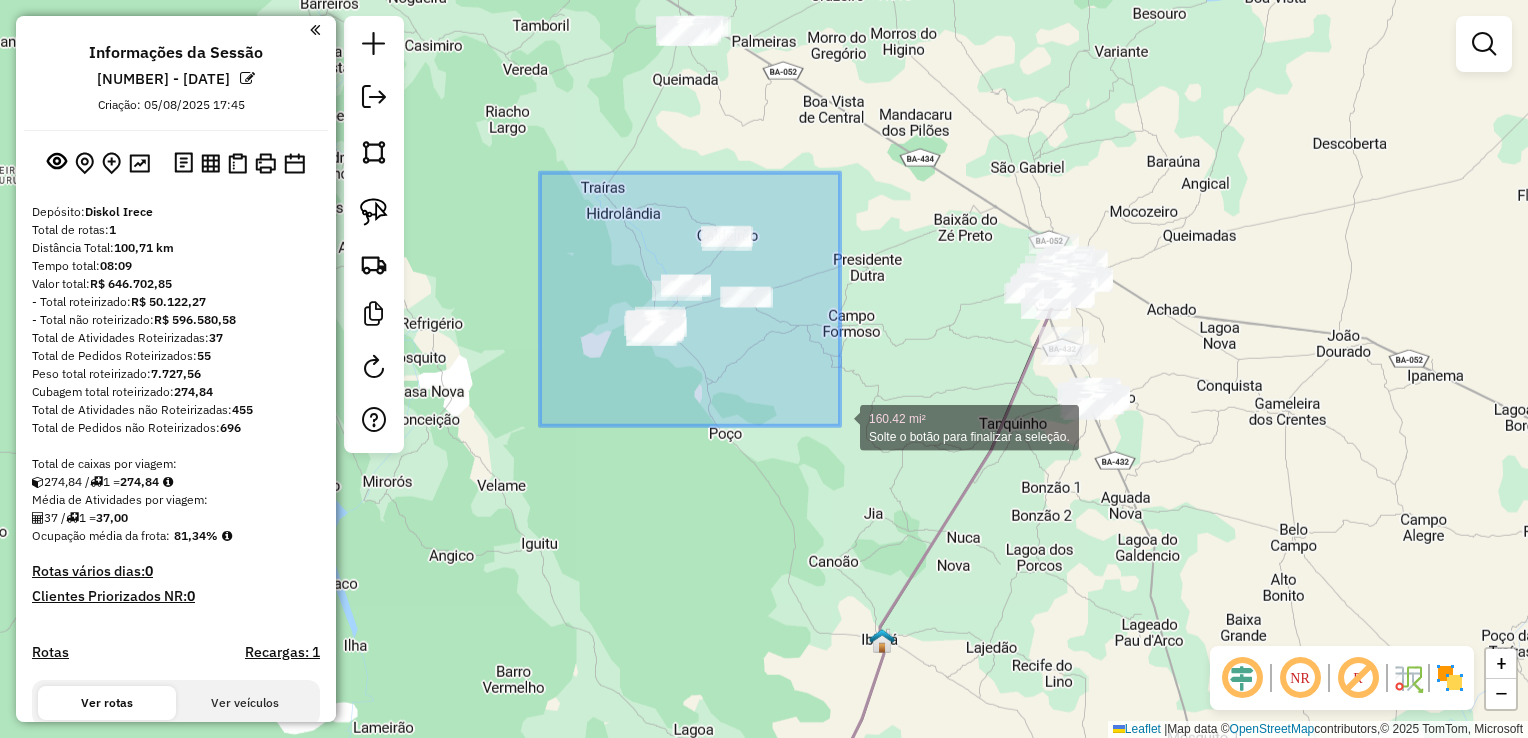drag, startPoint x: 540, startPoint y: 173, endPoint x: 840, endPoint y: 426, distance: 392.43982 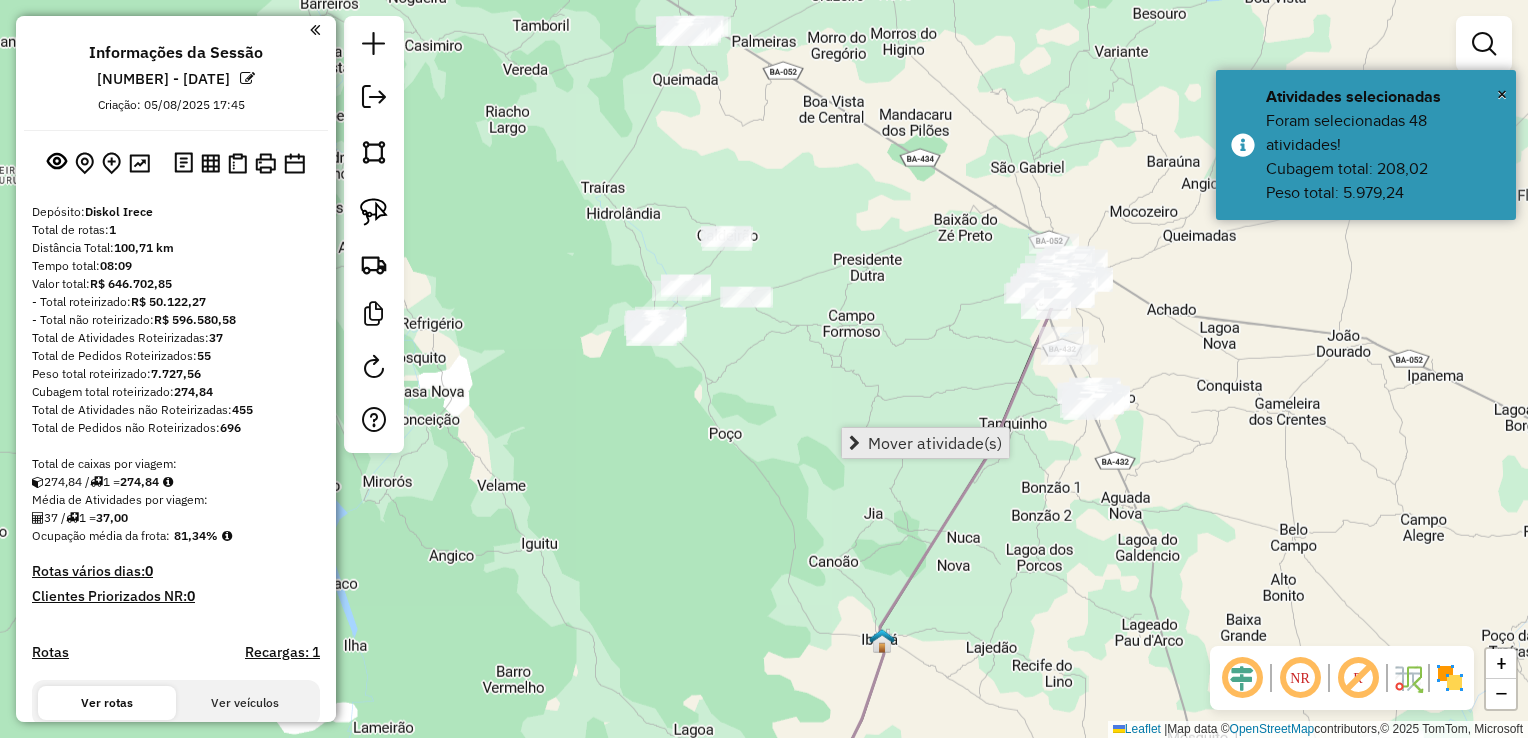 click on "Mover atividade(s)" at bounding box center (935, 443) 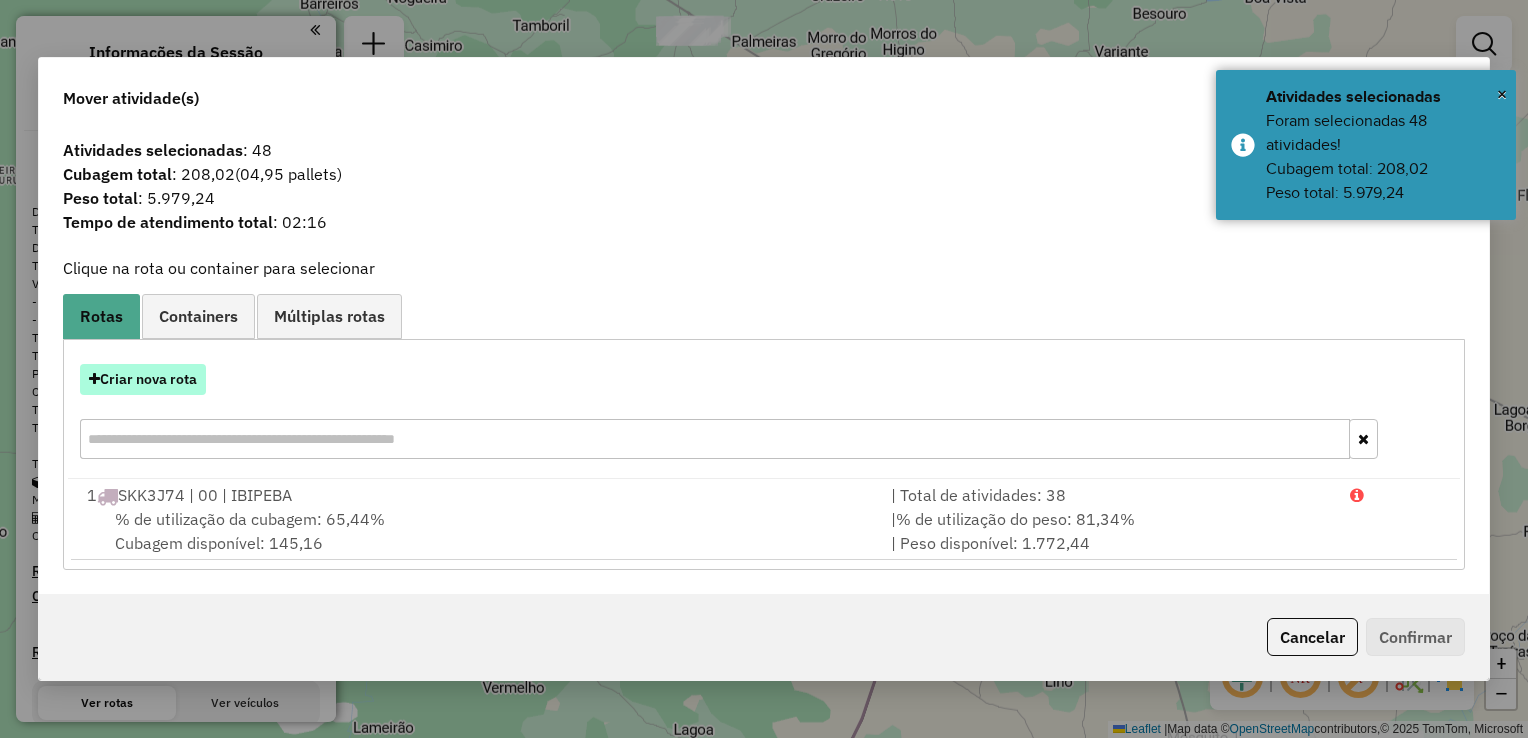 click on "Criar nova rota" at bounding box center [143, 379] 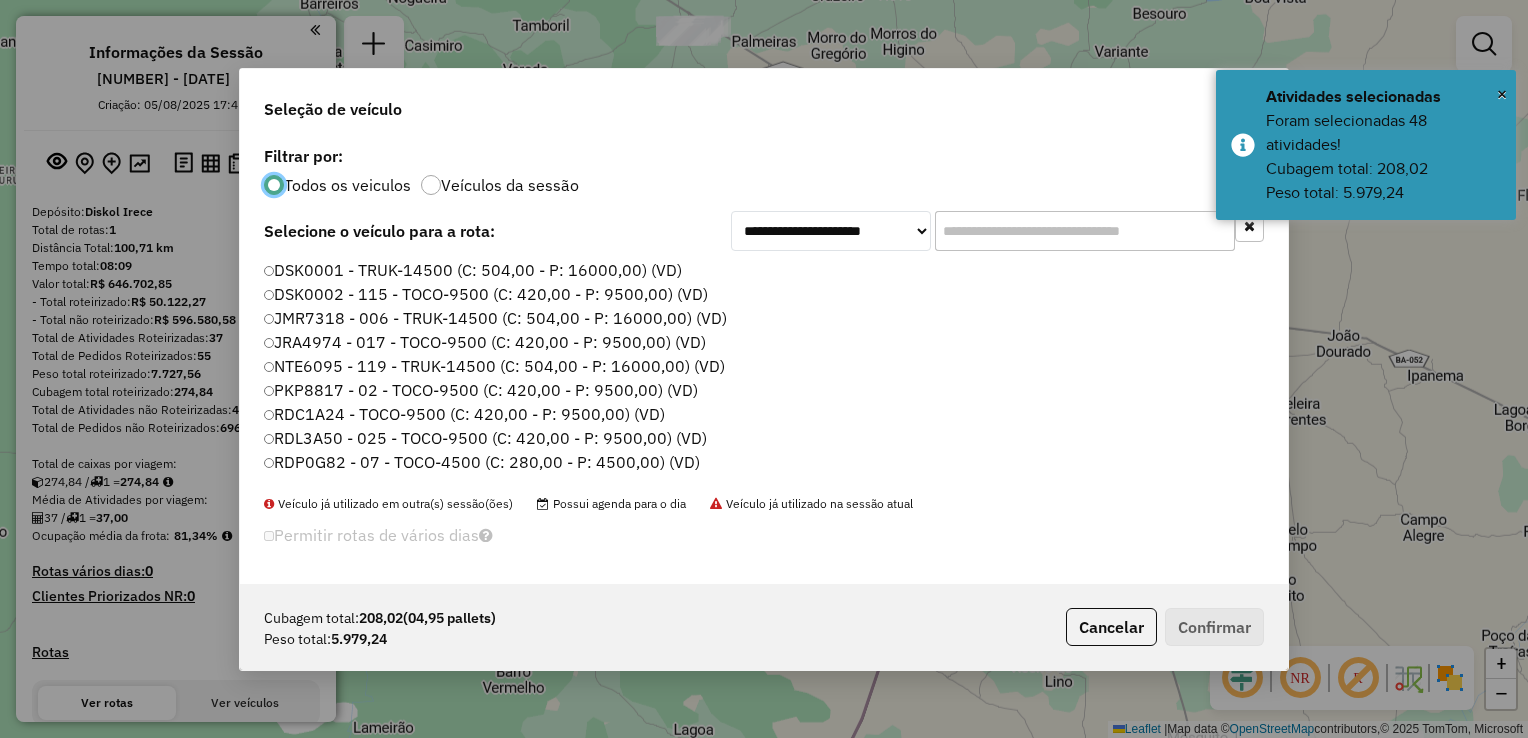 scroll, scrollTop: 10, scrollLeft: 6, axis: both 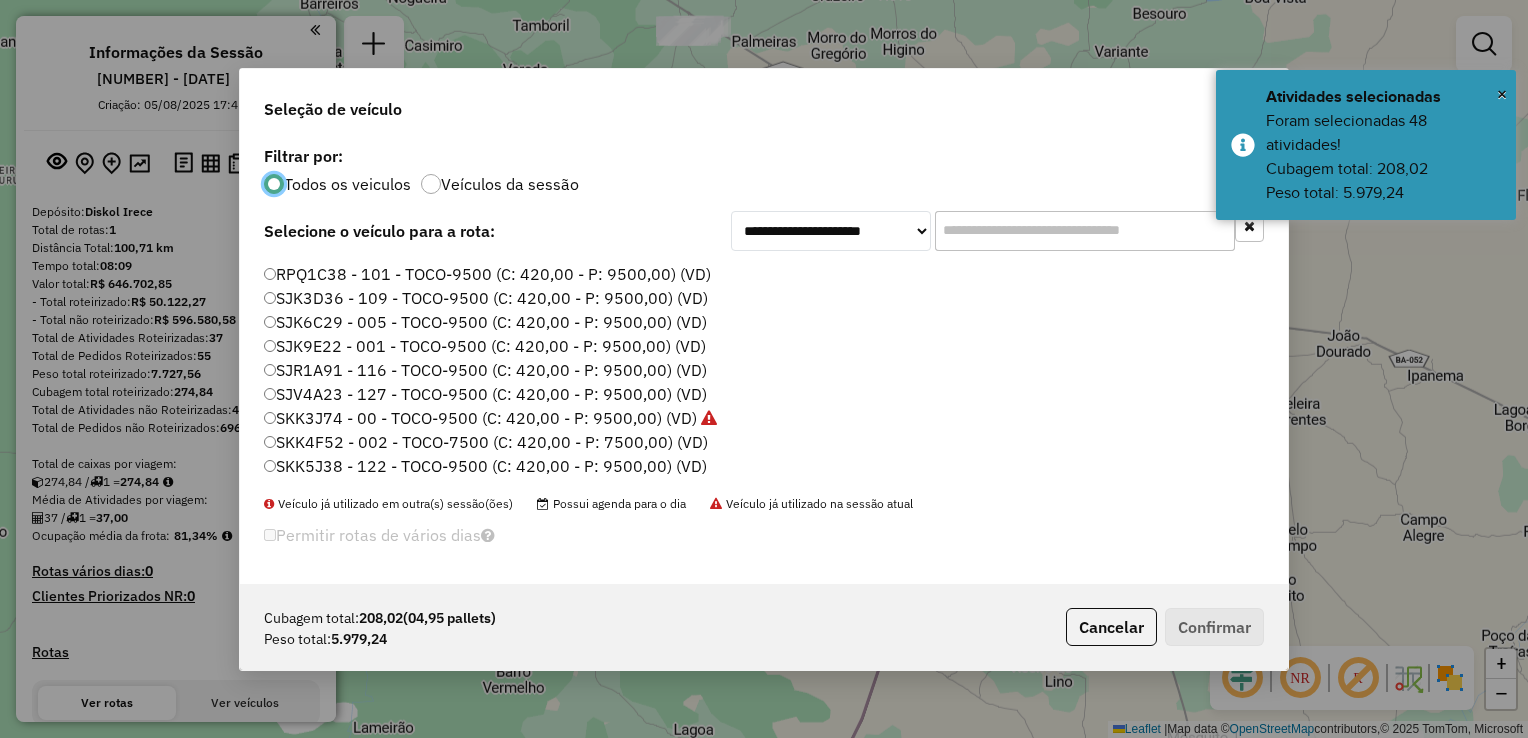 drag, startPoint x: 350, startPoint y: 461, endPoint x: 551, endPoint y: 505, distance: 205.75957 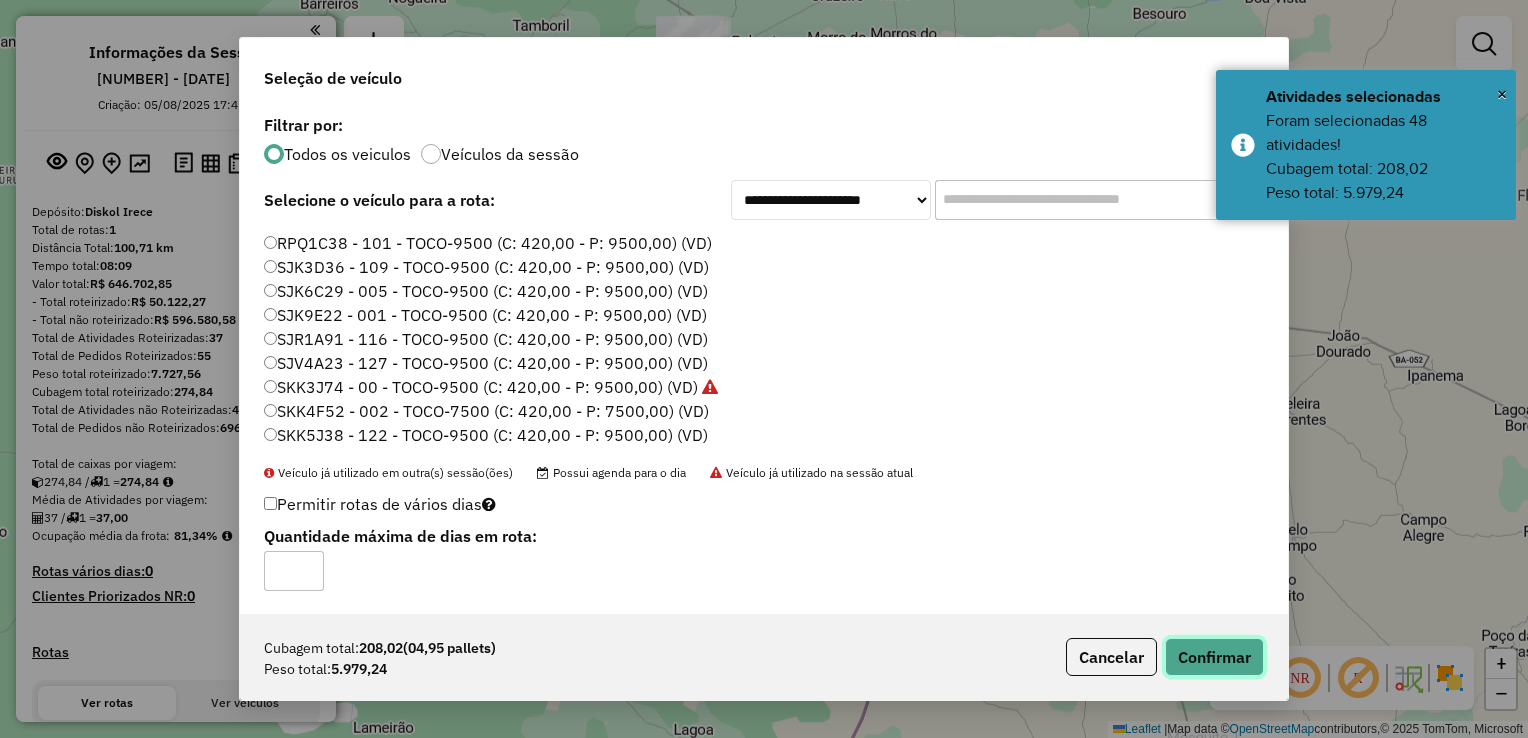 click on "Confirmar" 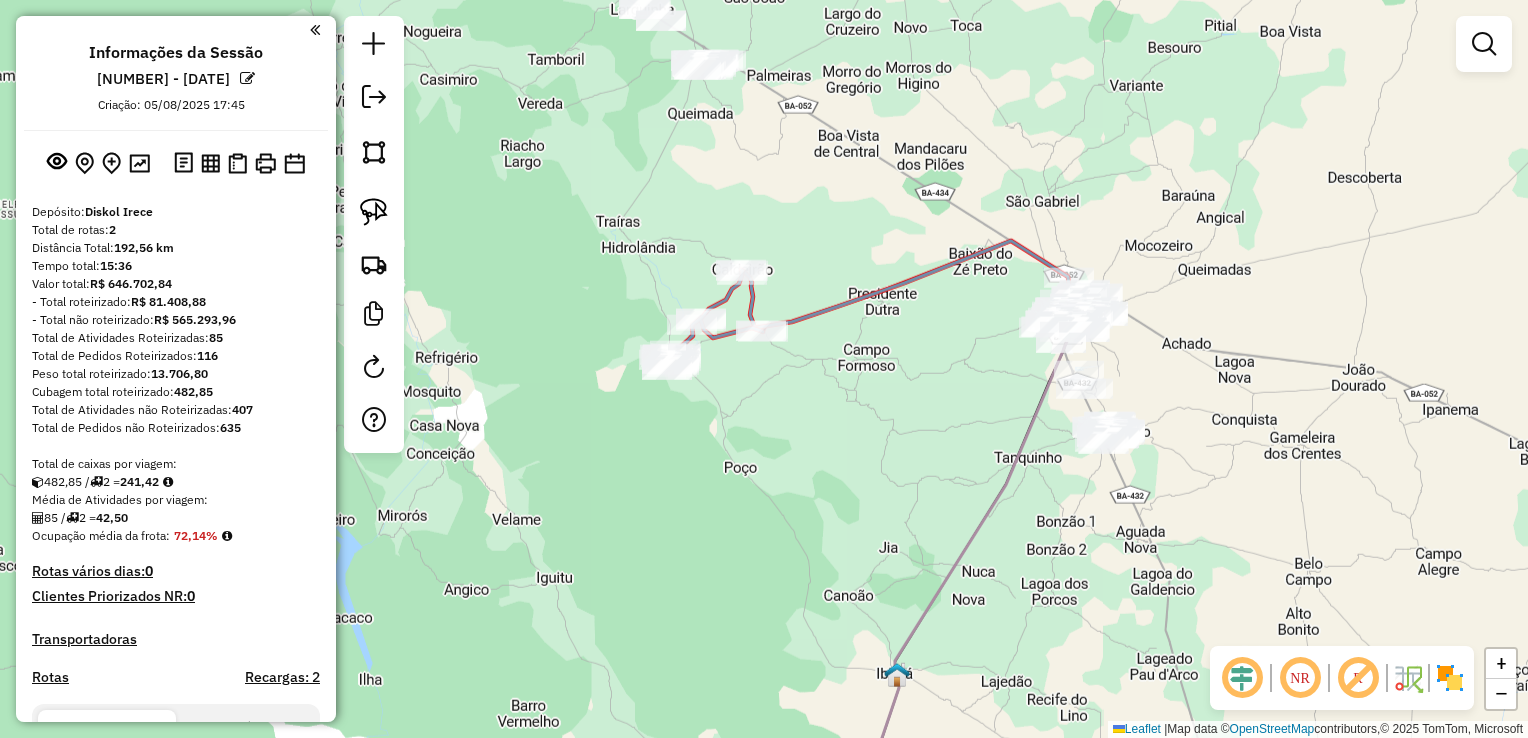 drag, startPoint x: 866, startPoint y: 227, endPoint x: 898, endPoint y: 348, distance: 125.1599 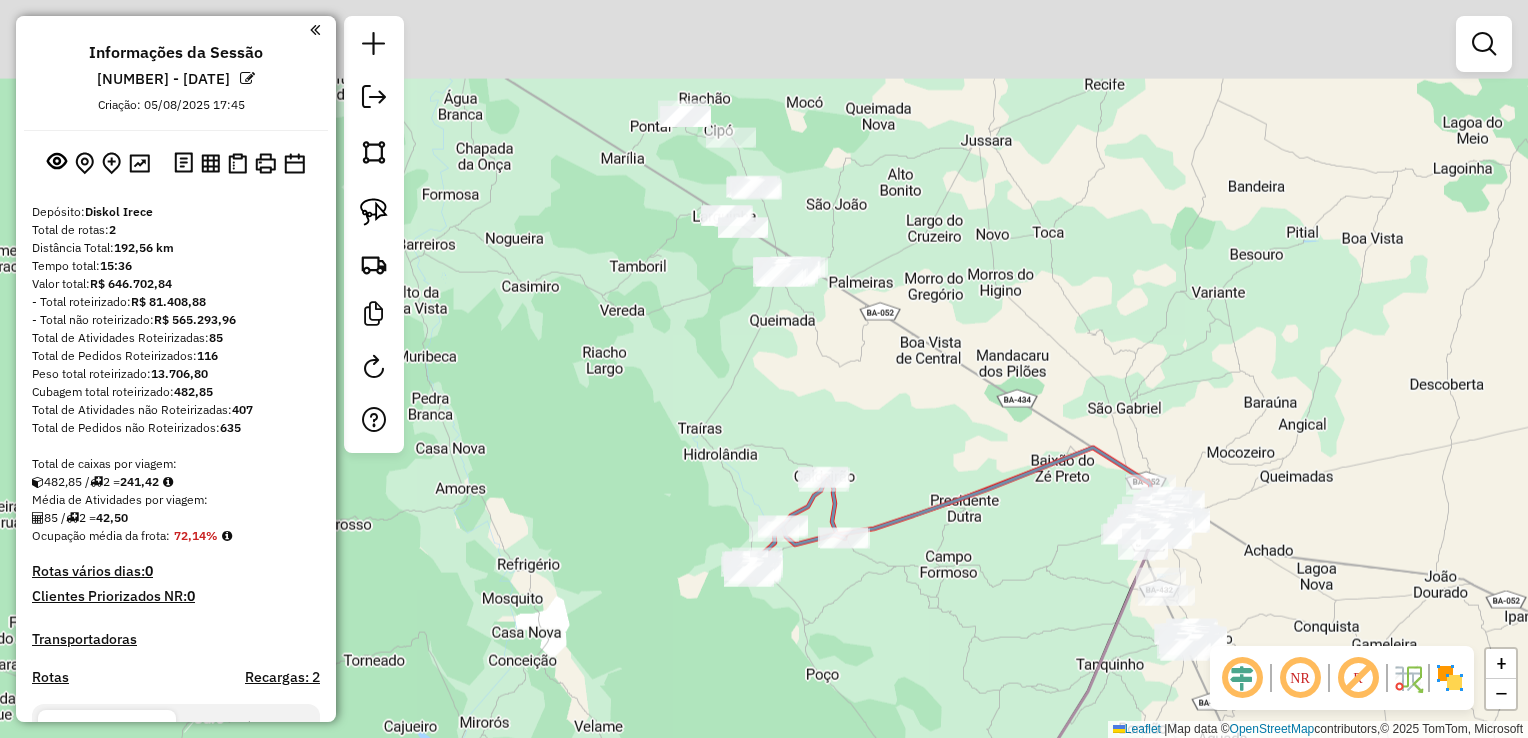 drag, startPoint x: 869, startPoint y: 306, endPoint x: 931, endPoint y: 422, distance: 131.52946 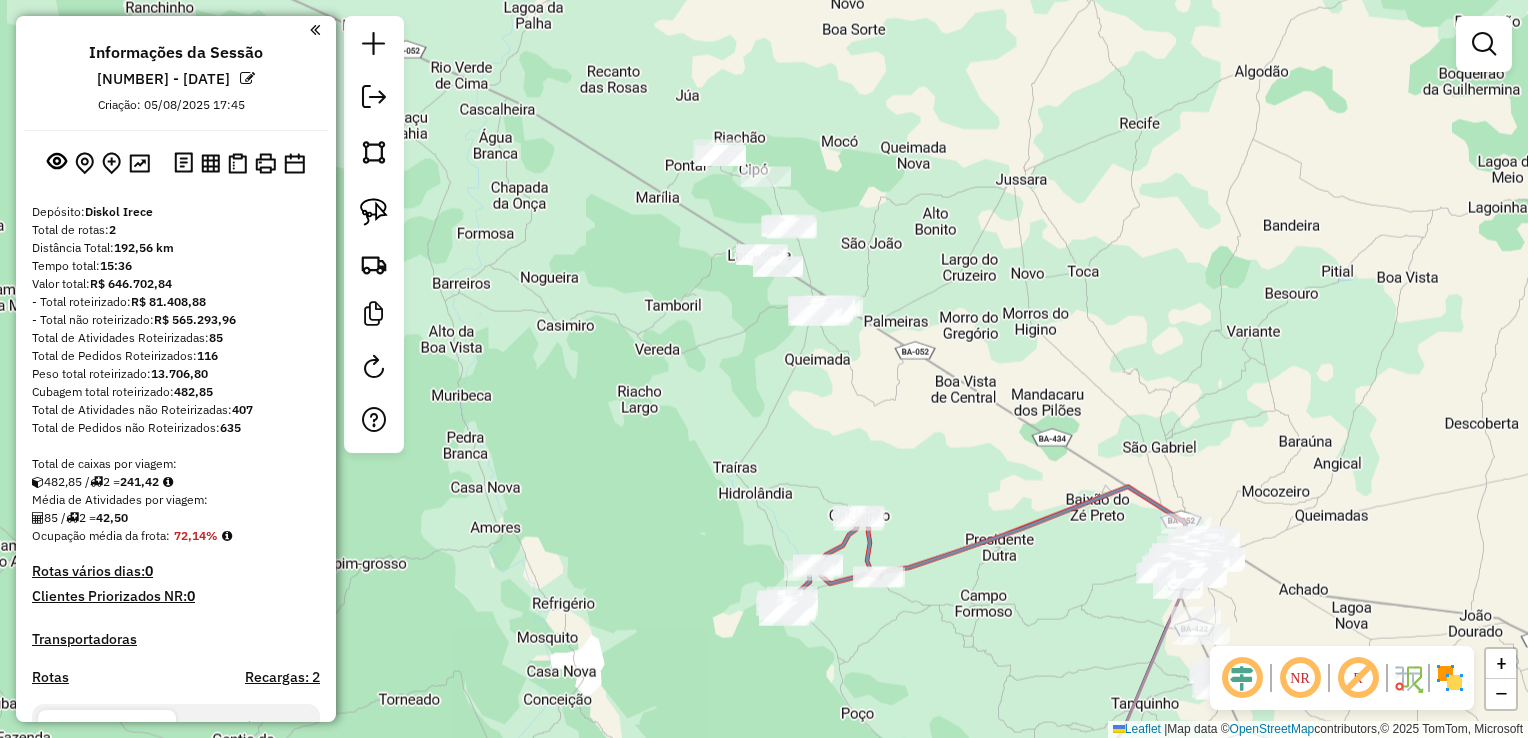 drag, startPoint x: 792, startPoint y: 335, endPoint x: 839, endPoint y: 349, distance: 49.0408 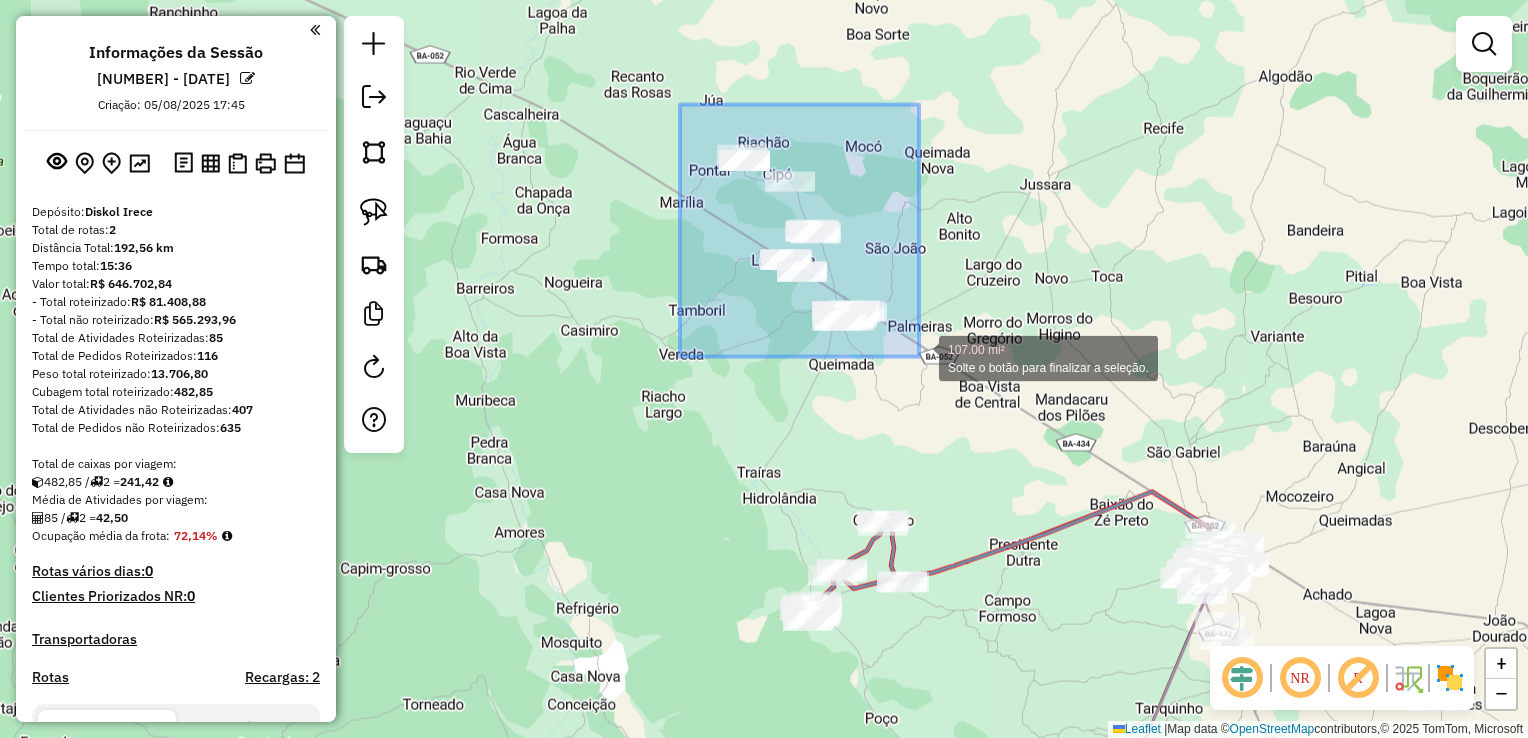 drag, startPoint x: 680, startPoint y: 105, endPoint x: 966, endPoint y: 416, distance: 422.51273 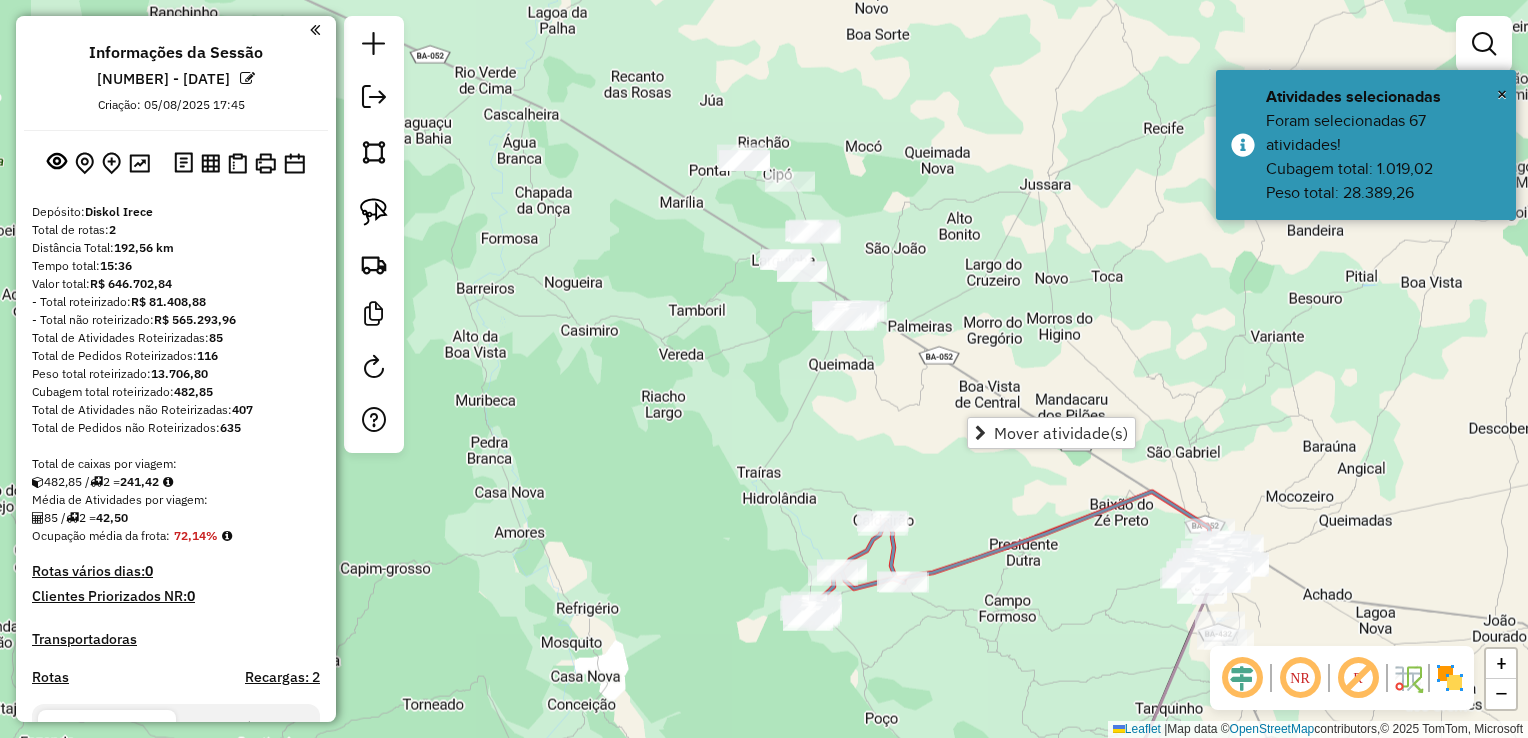 click on "Janela de atendimento Grade de atendimento Capacidade Transportadoras Veículos Cliente Pedidos  Rotas Selecione os dias de semana para filtrar as janelas de atendimento  Seg   Ter   Qua   Qui   Sex   Sáb   Dom  Informe o período da janela de atendimento: De: Até:  Filtrar exatamente a janela do cliente  Considerar janela de atendimento padrão  Selecione os dias de semana para filtrar as grades de atendimento  Seg   Ter   Qua   Qui   Sex   Sáb   Dom   Considerar clientes sem dia de atendimento cadastrado  Clientes fora do dia de atendimento selecionado Filtrar as atividades entre os valores definidos abaixo:  Peso mínimo:   Peso máximo:   Cubagem mínima:   Cubagem máxima:   De:   Até:  Filtrar as atividades entre o tempo de atendimento definido abaixo:  De:   Até:   Considerar capacidade total dos clientes não roteirizados Transportadora: Selecione um ou mais itens Tipo de veículo: Selecione um ou mais itens Veículo: Selecione um ou mais itens Motorista: Selecione um ou mais itens Nome: Rótulo:" 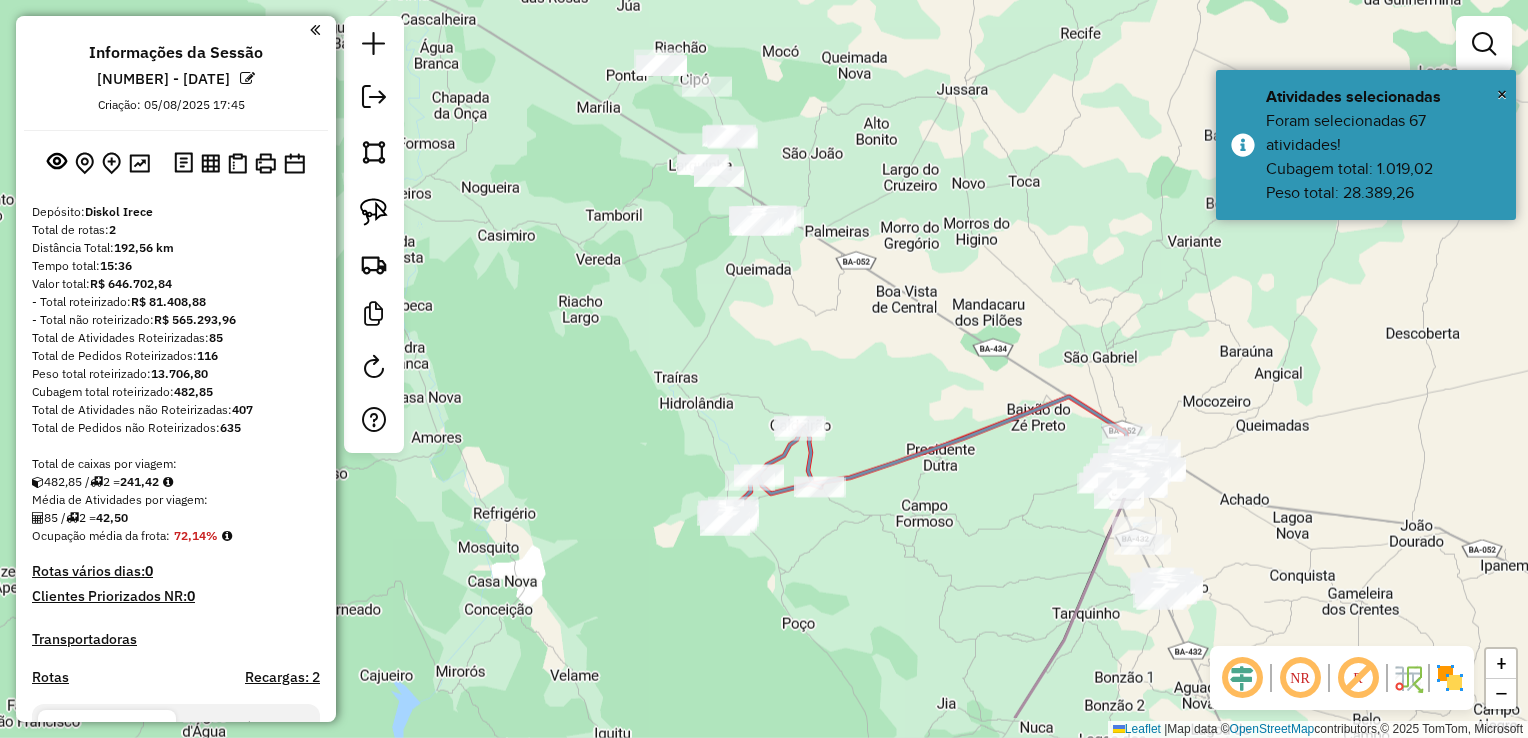 drag, startPoint x: 847, startPoint y: 427, endPoint x: 764, endPoint y: 332, distance: 126.1507 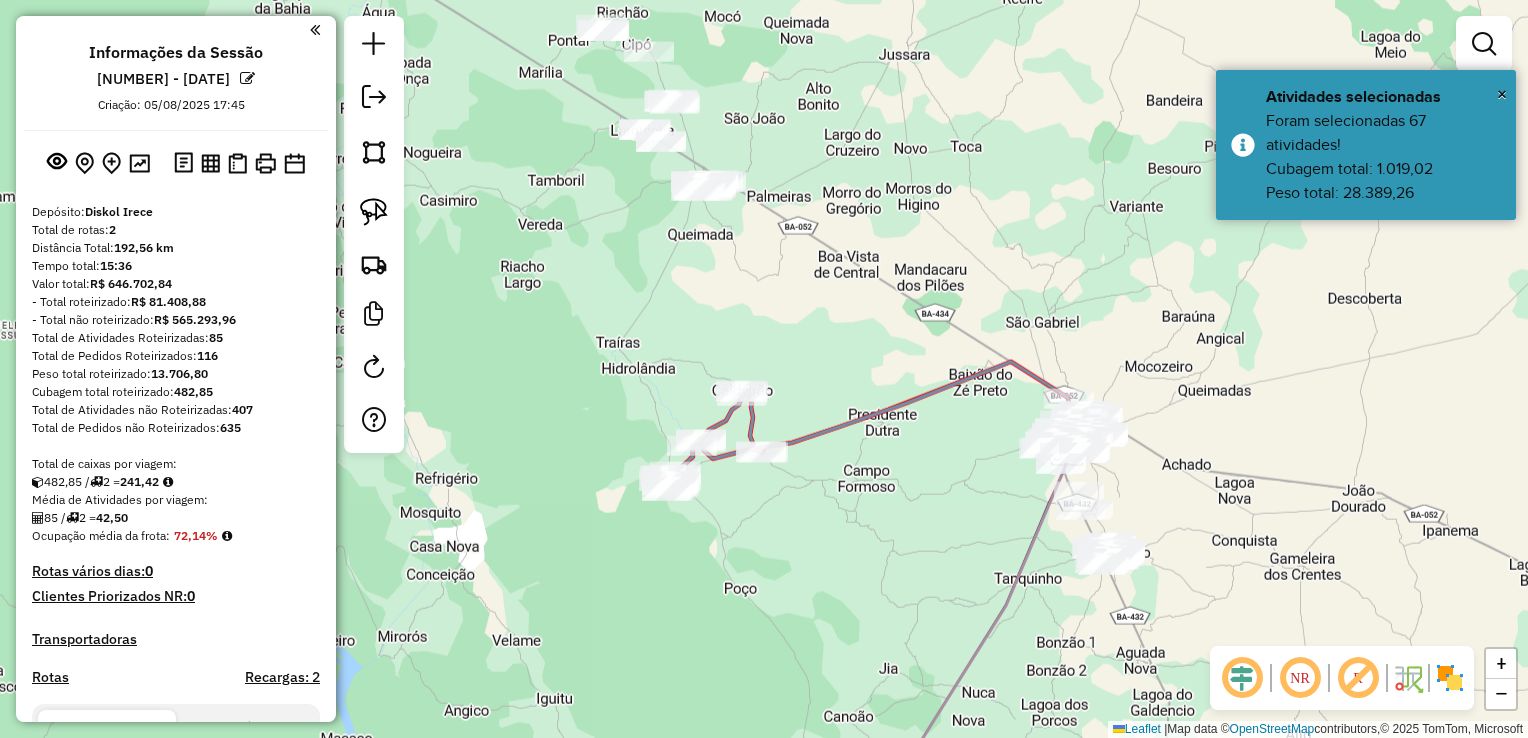 drag, startPoint x: 982, startPoint y: 483, endPoint x: 767, endPoint y: 315, distance: 272.85345 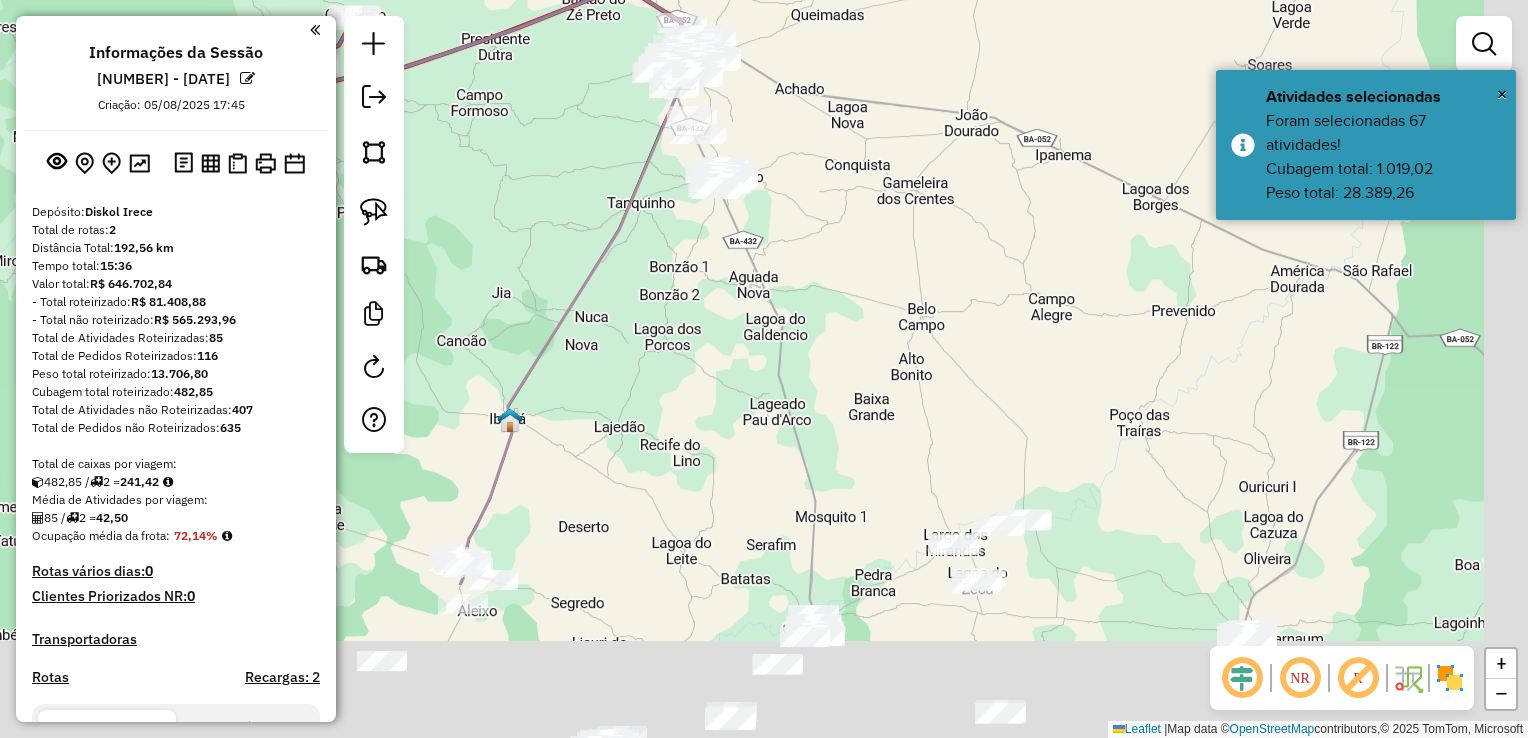 drag, startPoint x: 770, startPoint y: 317, endPoint x: 712, endPoint y: 154, distance: 173.01157 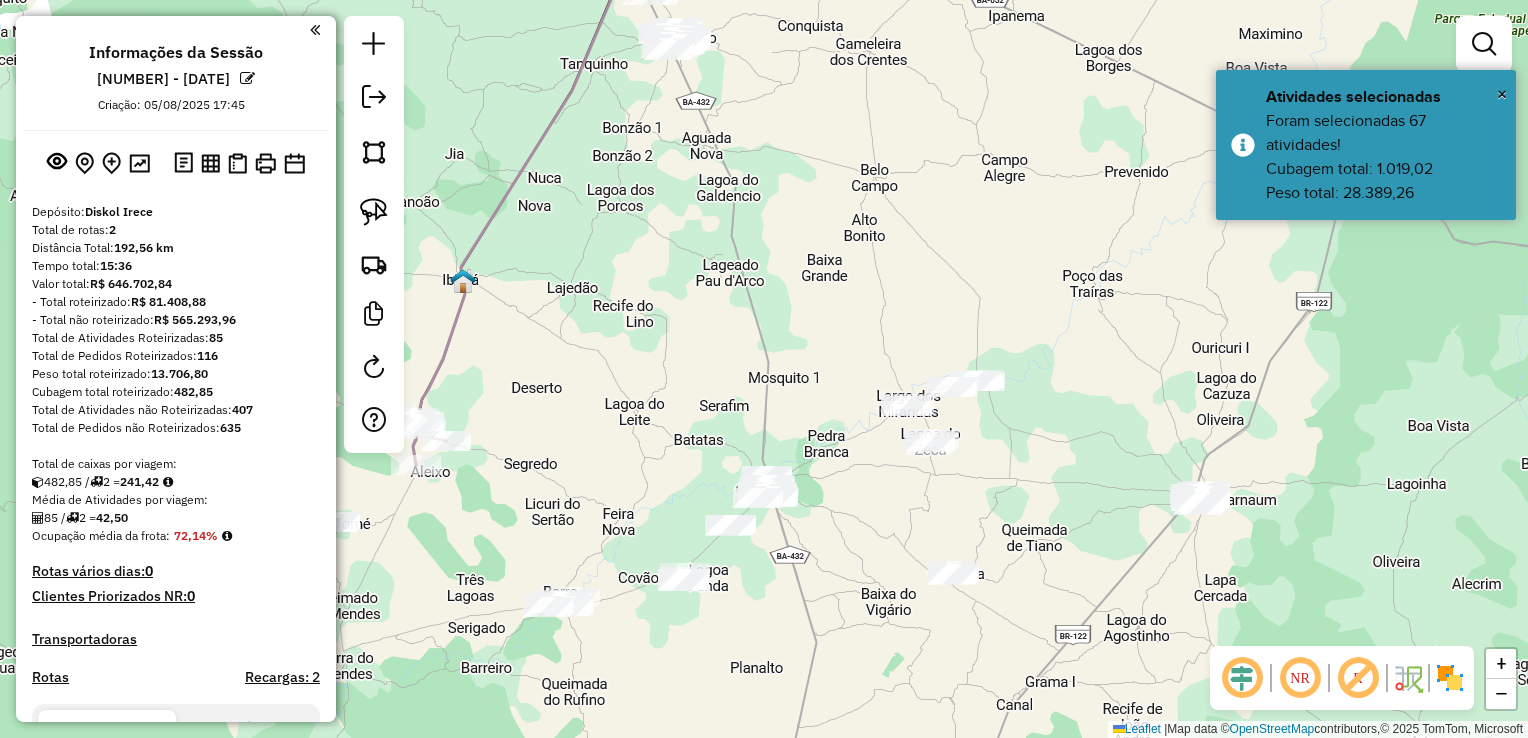 drag, startPoint x: 799, startPoint y: 258, endPoint x: 792, endPoint y: 246, distance: 13.892444 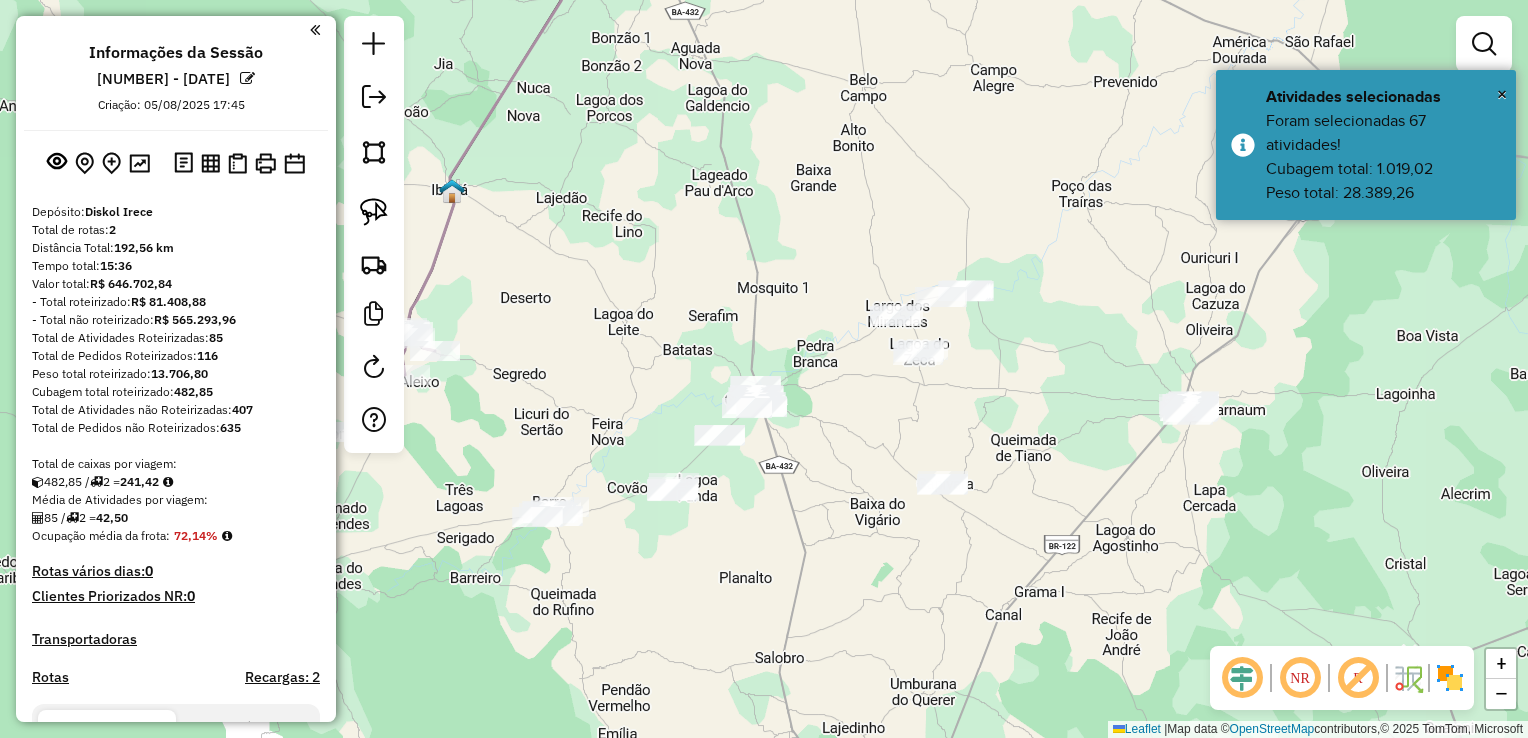 drag, startPoint x: 969, startPoint y: 332, endPoint x: 931, endPoint y: 350, distance: 42.047592 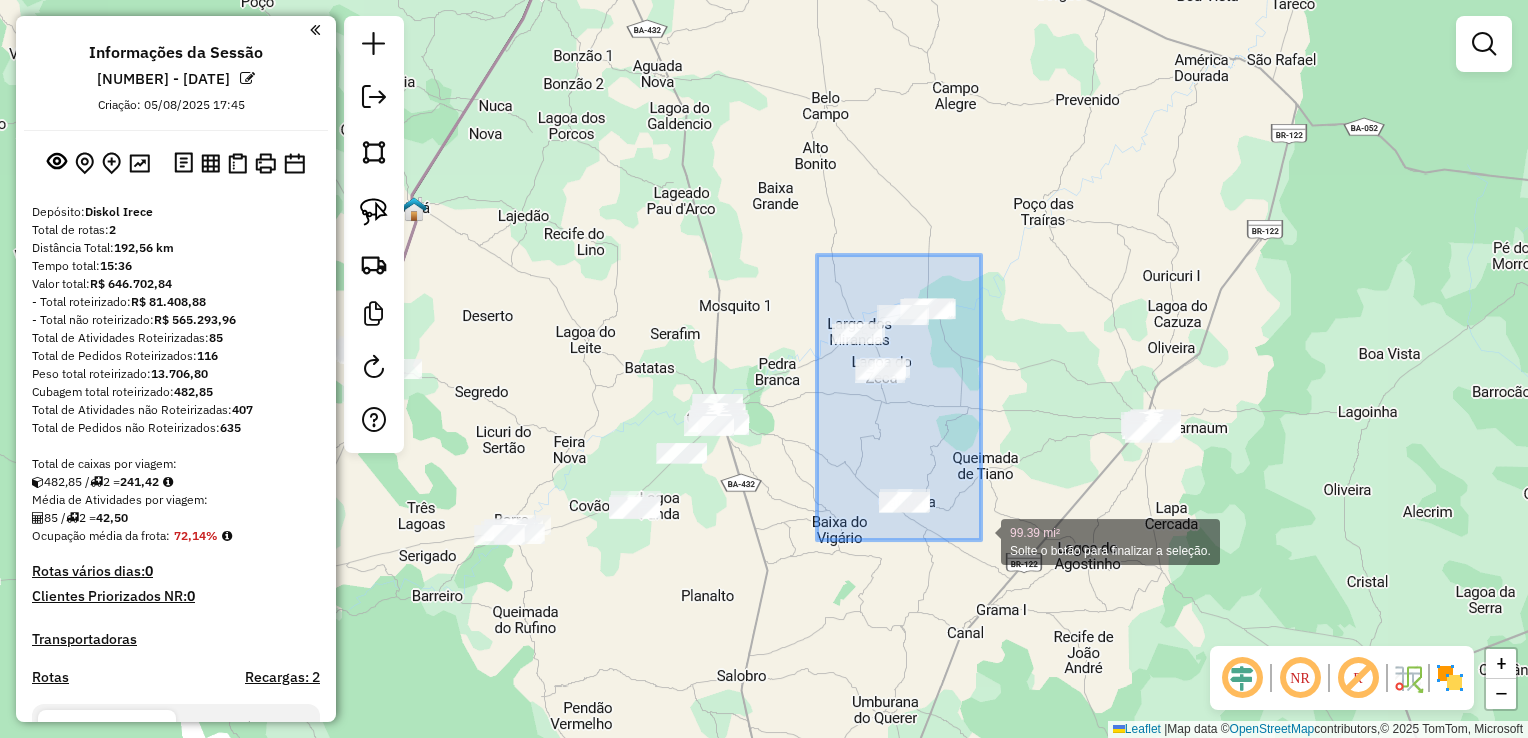 drag, startPoint x: 888, startPoint y: 386, endPoint x: 984, endPoint y: 546, distance: 186.59045 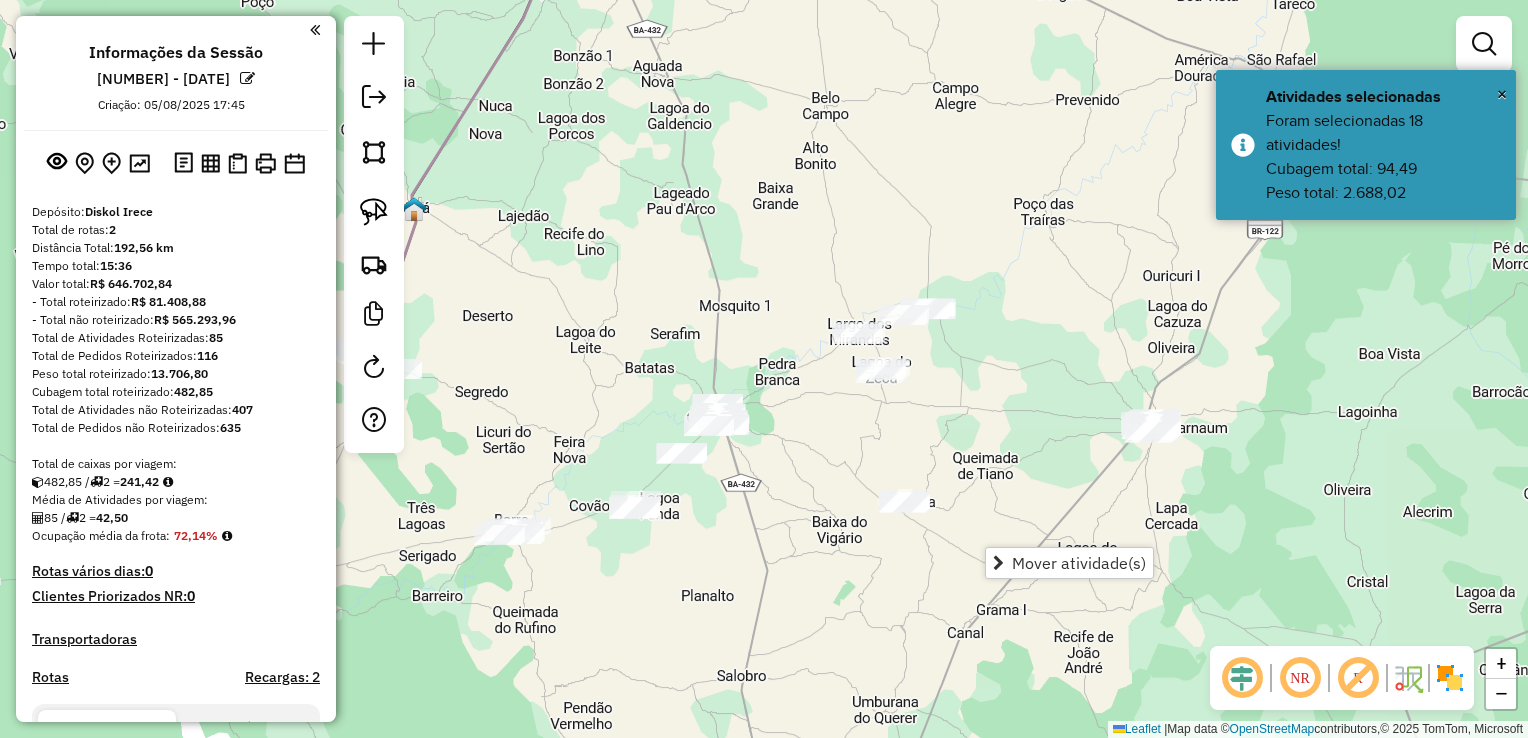 click on "Janela de atendimento Grade de atendimento Capacidade Transportadoras Veículos Cliente Pedidos  Rotas Selecione os dias de semana para filtrar as janelas de atendimento  Seg   Ter   Qua   Qui   Sex   Sáb   Dom  Informe o período da janela de atendimento: De: Até:  Filtrar exatamente a janela do cliente  Considerar janela de atendimento padrão  Selecione os dias de semana para filtrar as grades de atendimento  Seg   Ter   Qua   Qui   Sex   Sáb   Dom   Considerar clientes sem dia de atendimento cadastrado  Clientes fora do dia de atendimento selecionado Filtrar as atividades entre os valores definidos abaixo:  Peso mínimo:   Peso máximo:   Cubagem mínima:   Cubagem máxima:   De:   Até:  Filtrar as atividades entre o tempo de atendimento definido abaixo:  De:   Até:   Considerar capacidade total dos clientes não roteirizados Transportadora: Selecione um ou mais itens Tipo de veículo: Selecione um ou mais itens Veículo: Selecione um ou mais itens Motorista: Selecione um ou mais itens Nome: Rótulo:" 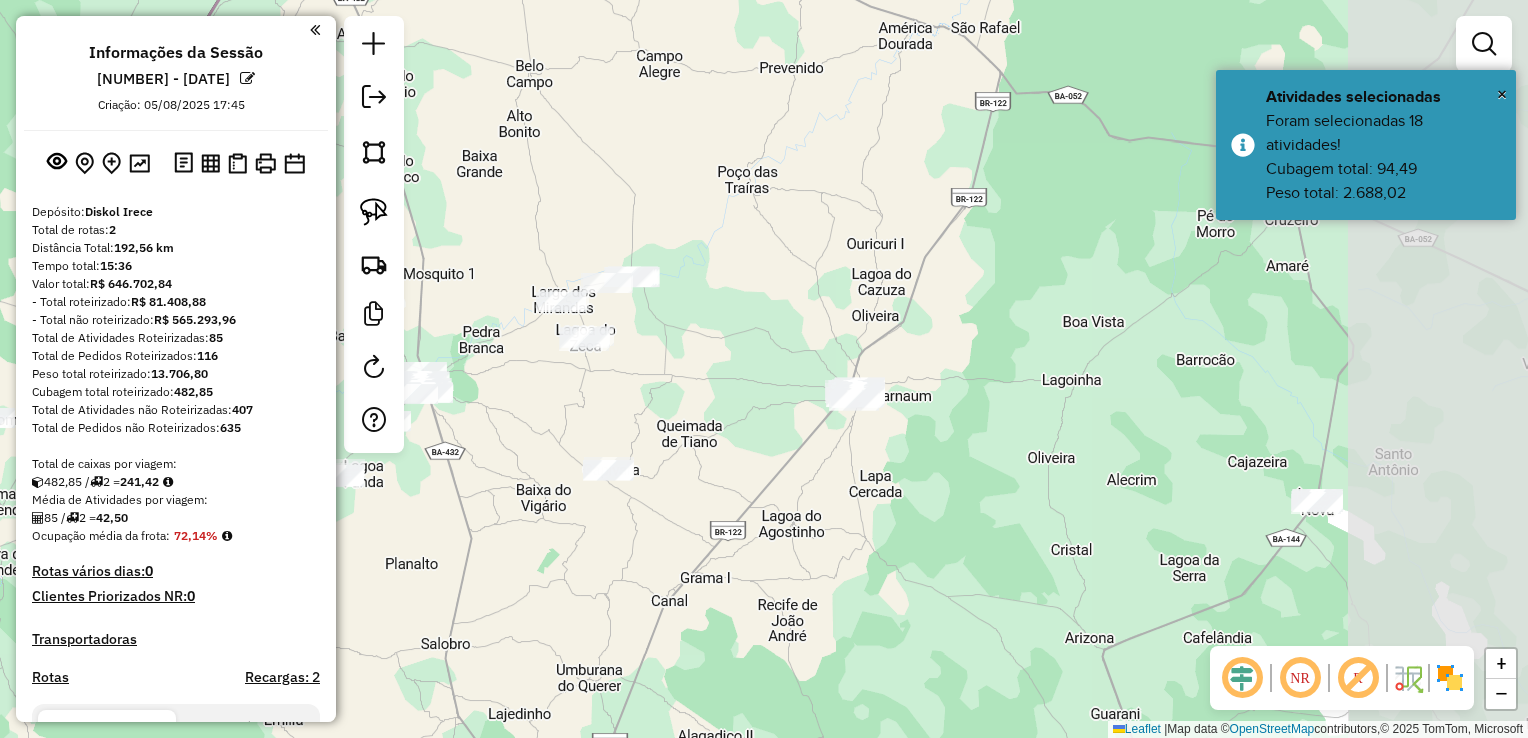 drag, startPoint x: 1000, startPoint y: 429, endPoint x: 715, endPoint y: 394, distance: 287.14108 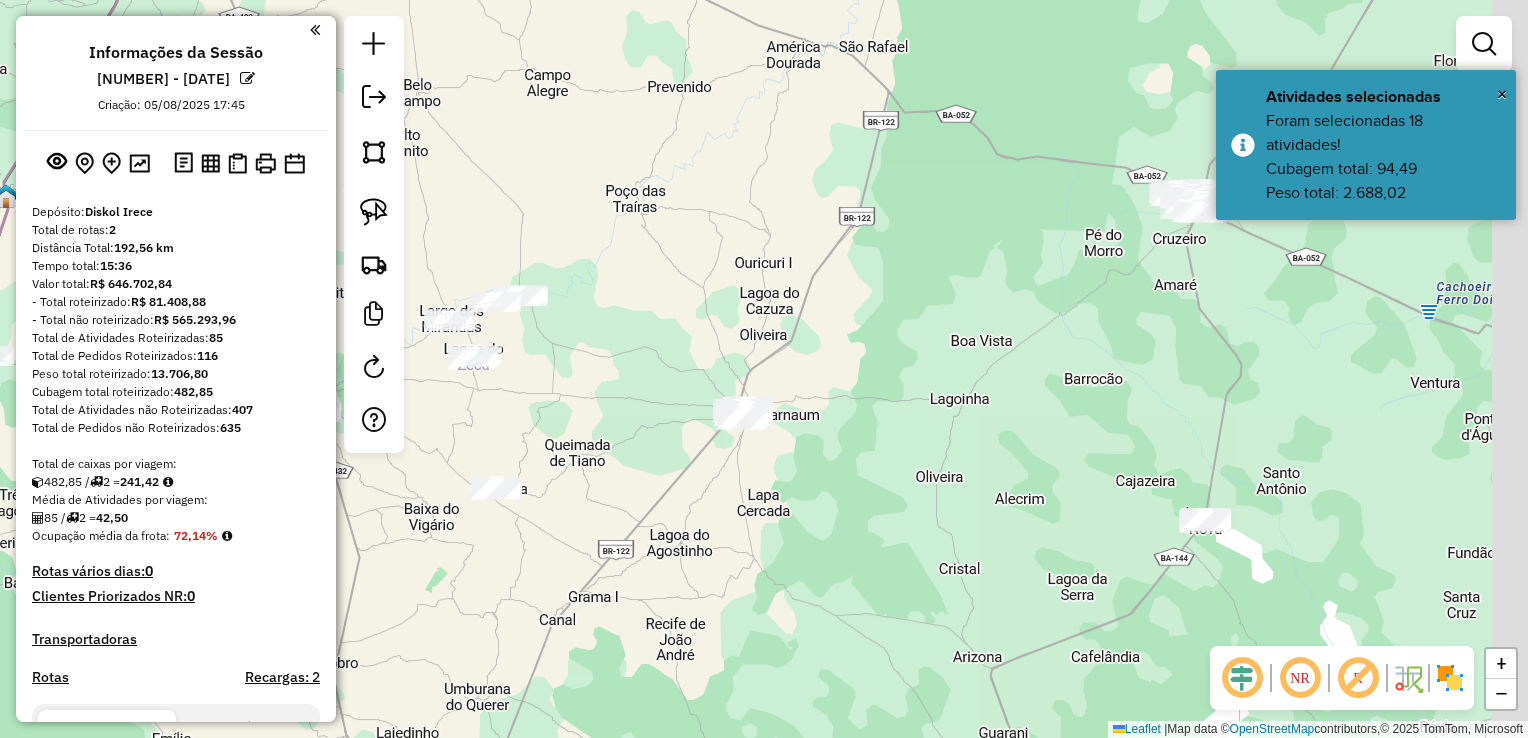 drag, startPoint x: 785, startPoint y: 438, endPoint x: 679, endPoint y: 455, distance: 107.35455 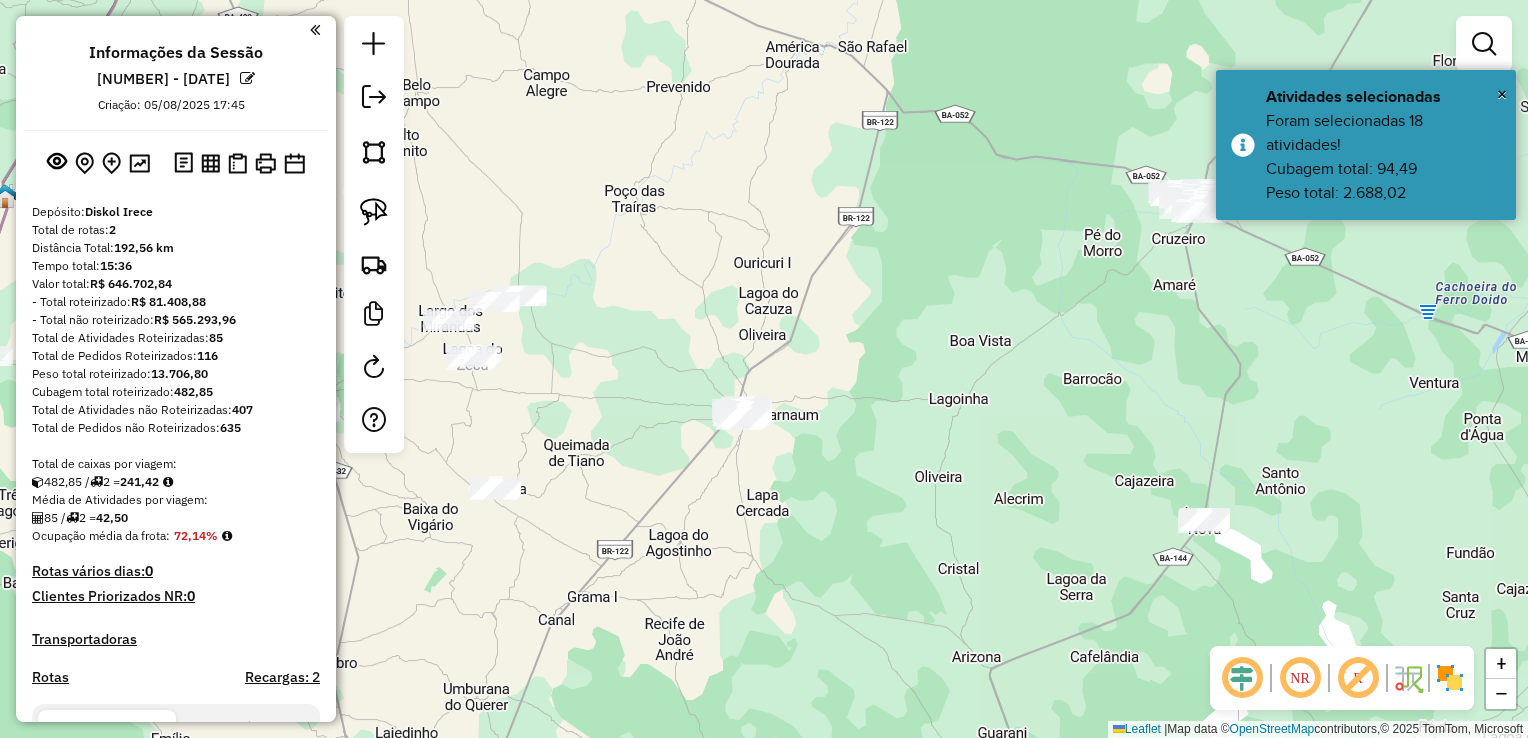 drag, startPoint x: 812, startPoint y: 491, endPoint x: 786, endPoint y: 450, distance: 48.548943 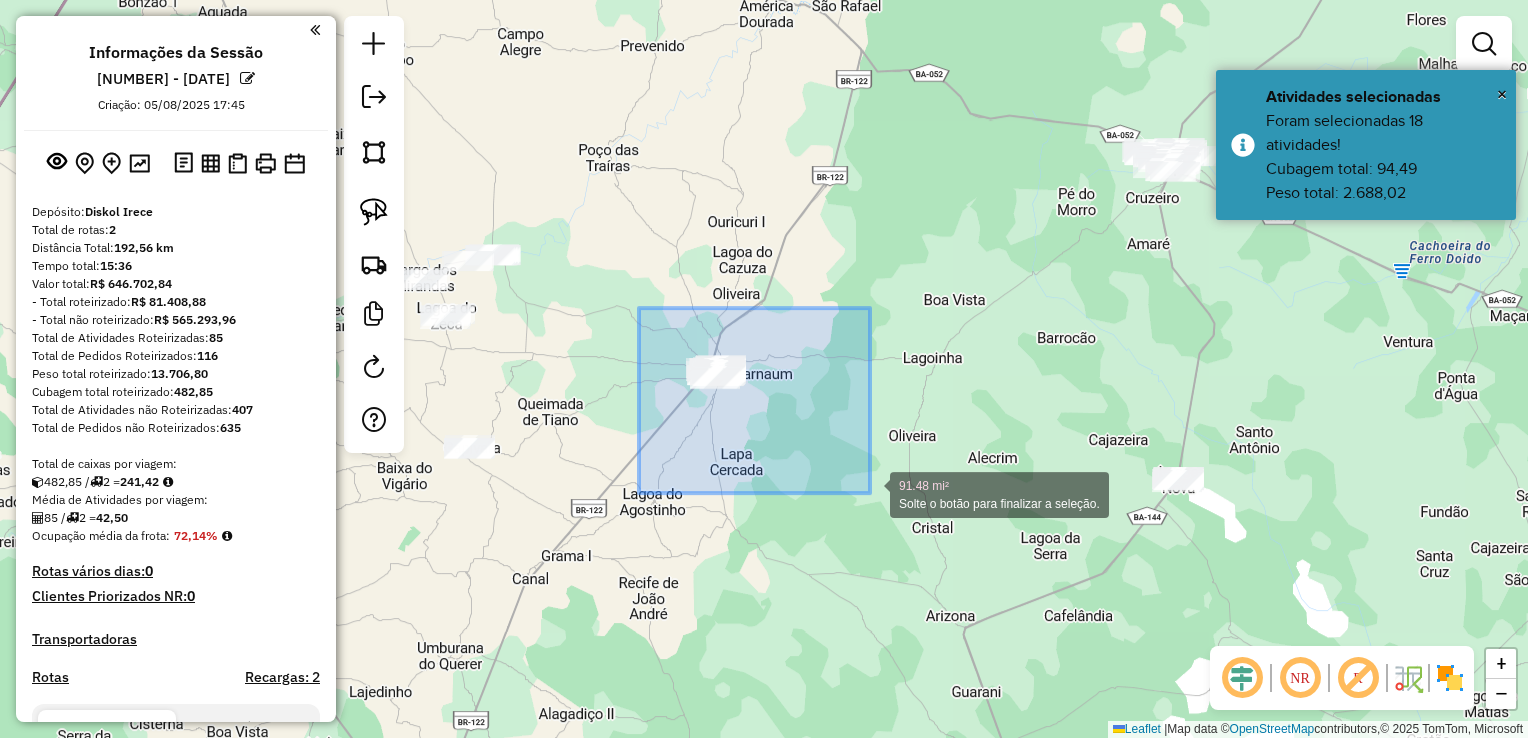 drag, startPoint x: 639, startPoint y: 308, endPoint x: 869, endPoint y: 492, distance: 294.5437 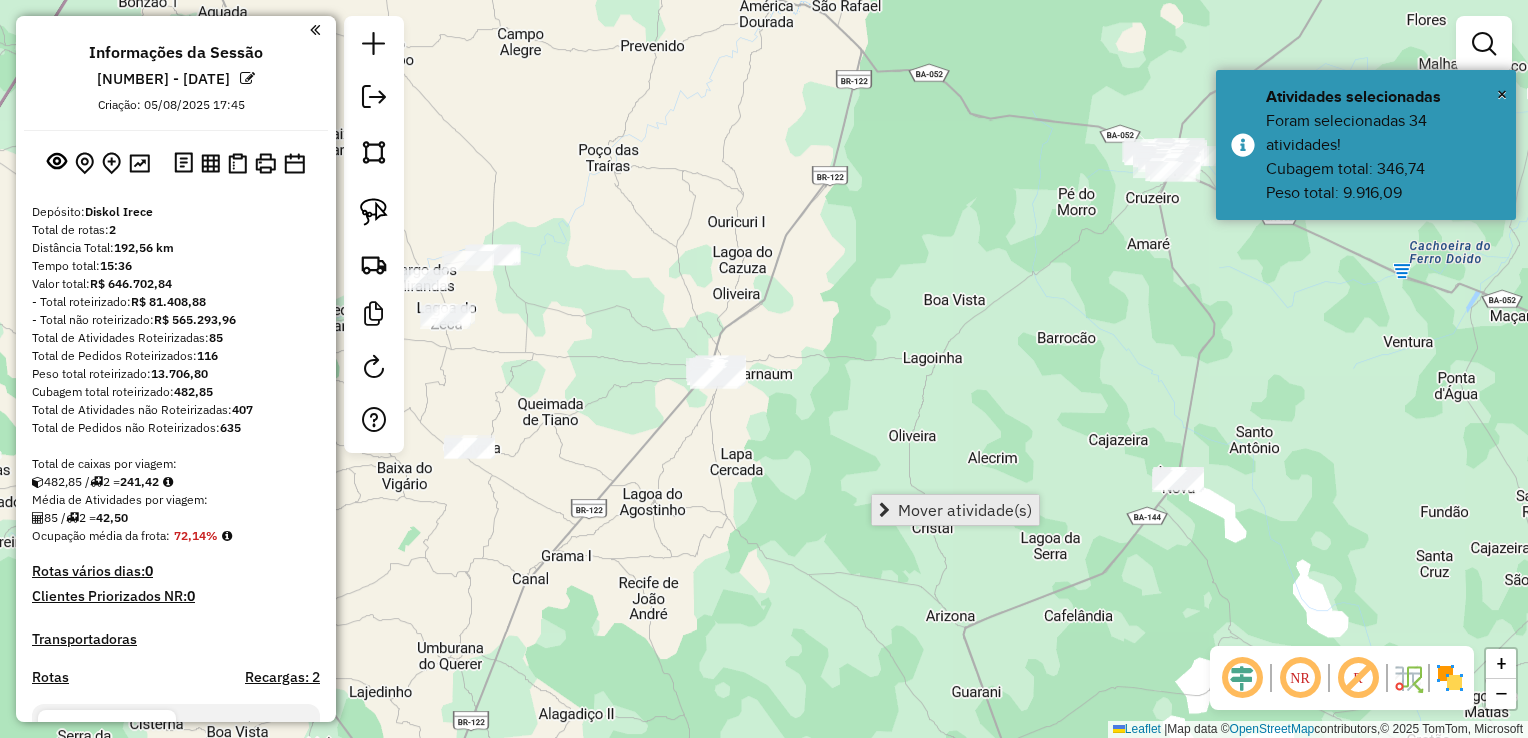 click on "Mover atividade(s)" at bounding box center [965, 510] 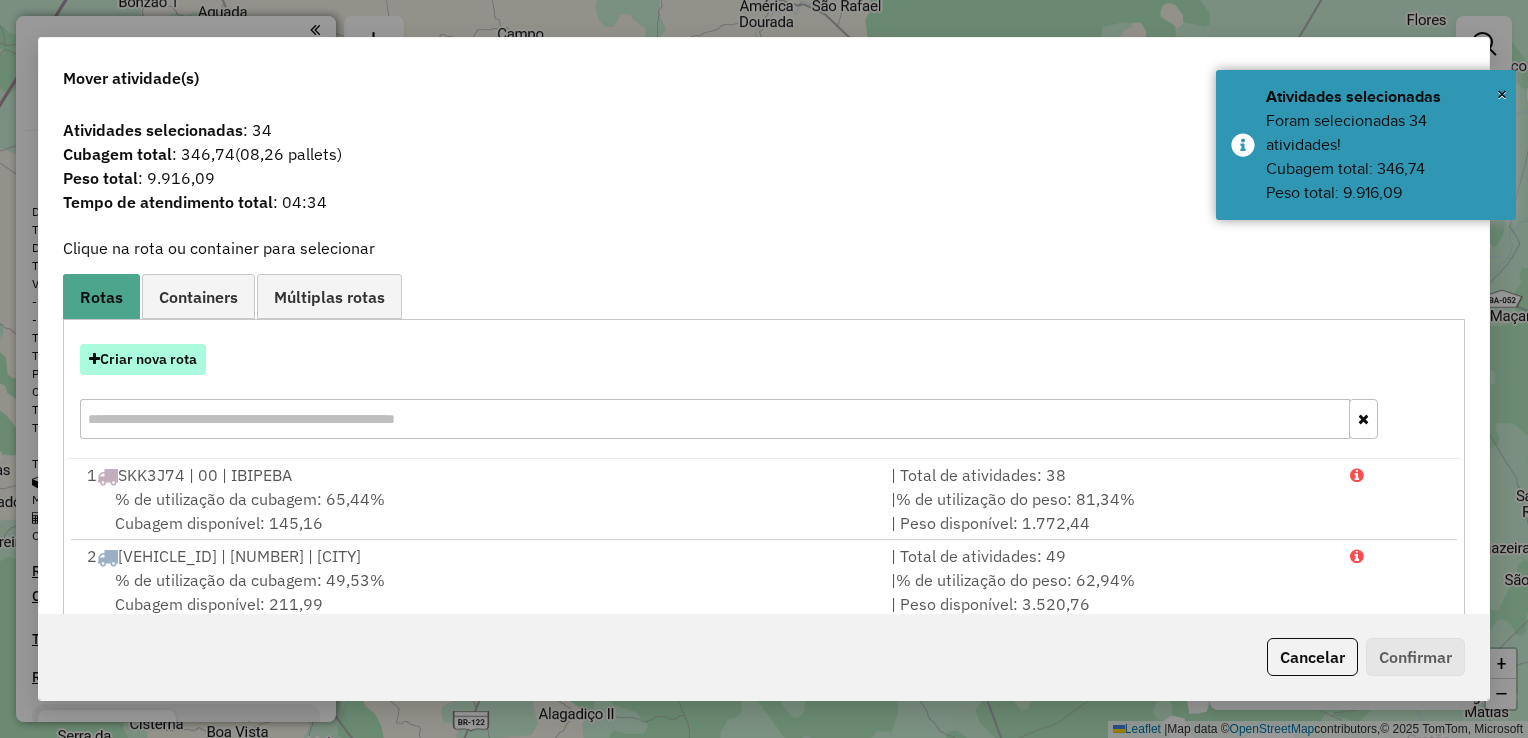 click on "Criar nova rota" at bounding box center [143, 359] 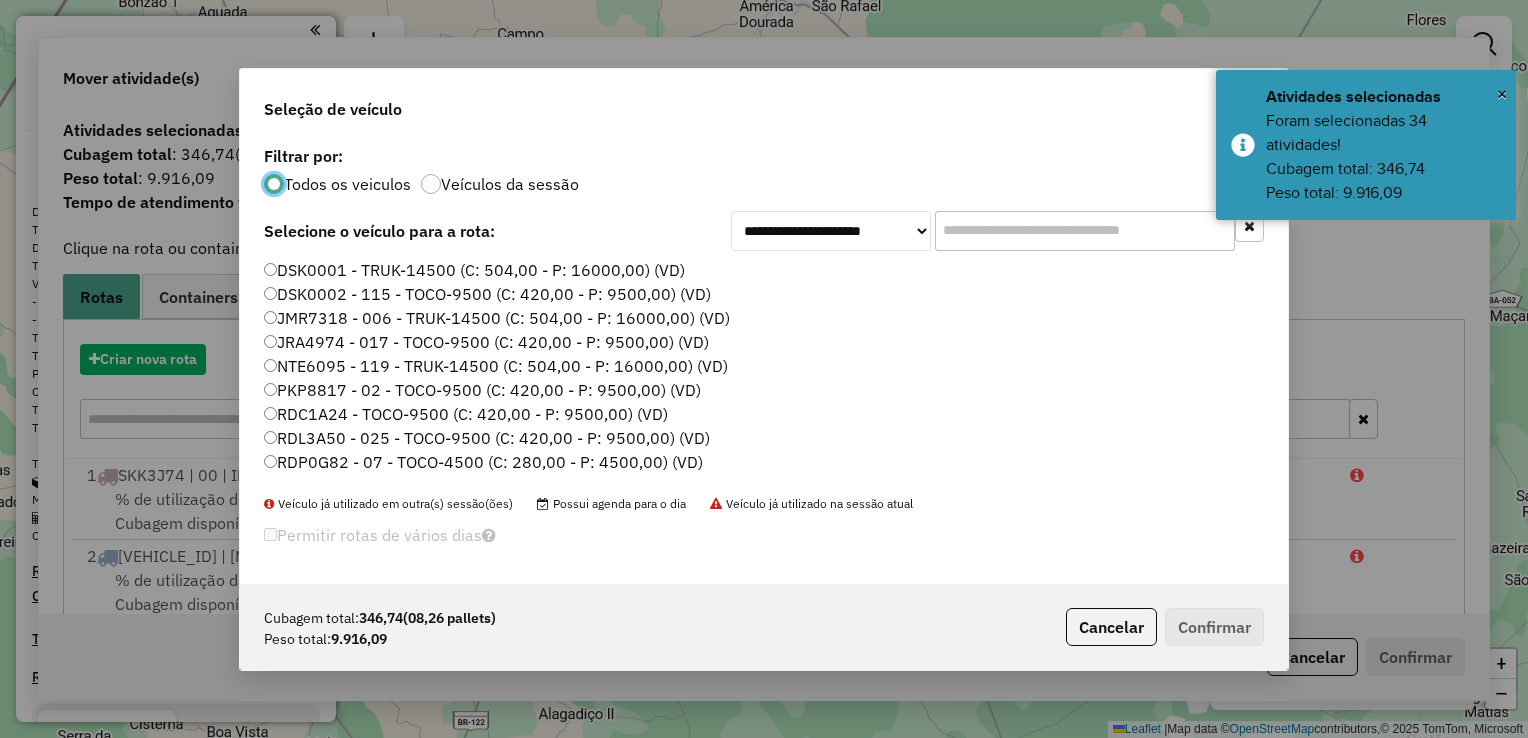 scroll, scrollTop: 10, scrollLeft: 6, axis: both 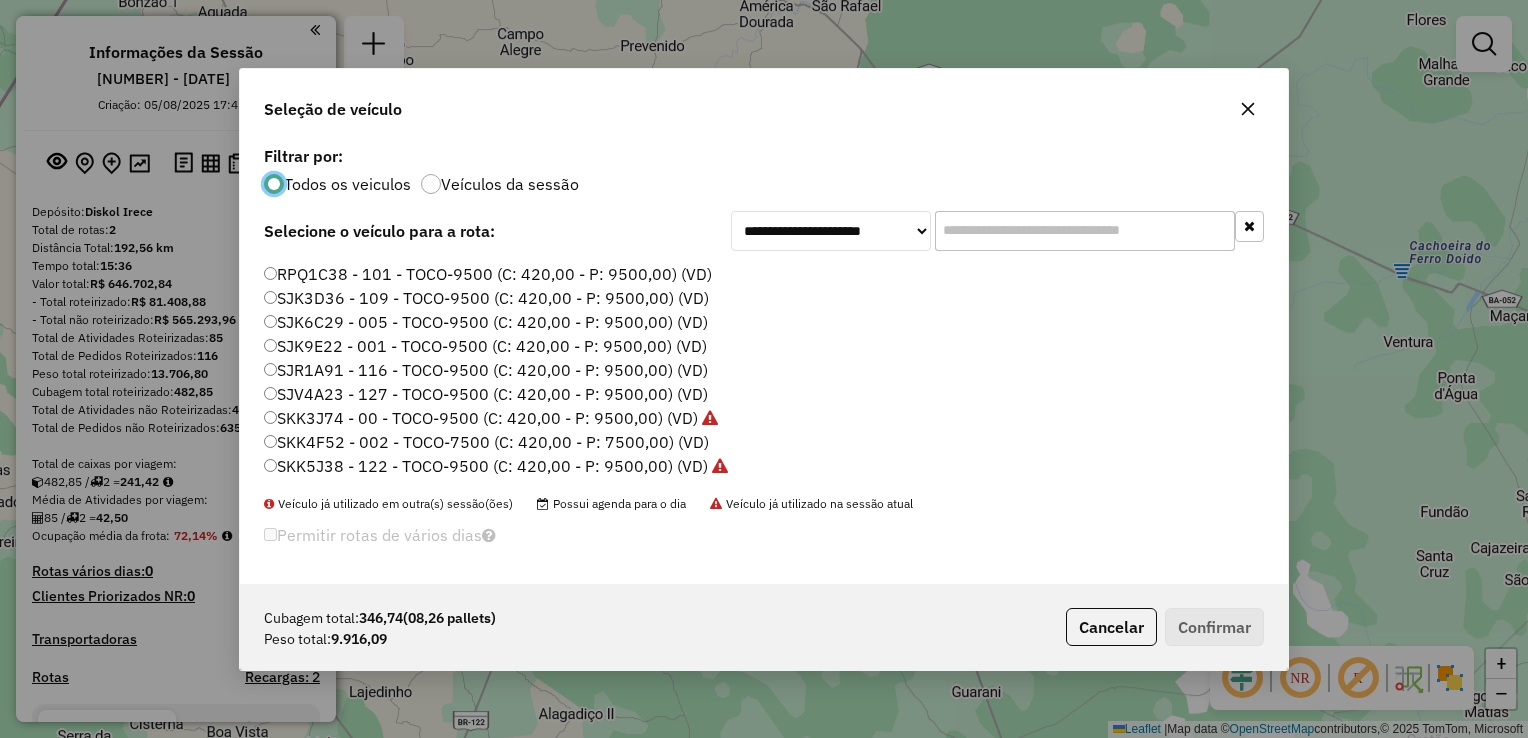 click on "SJK6C29 - 005 - TOCO-9500 (C: 420,00 - P: 9500,00) (VD)" 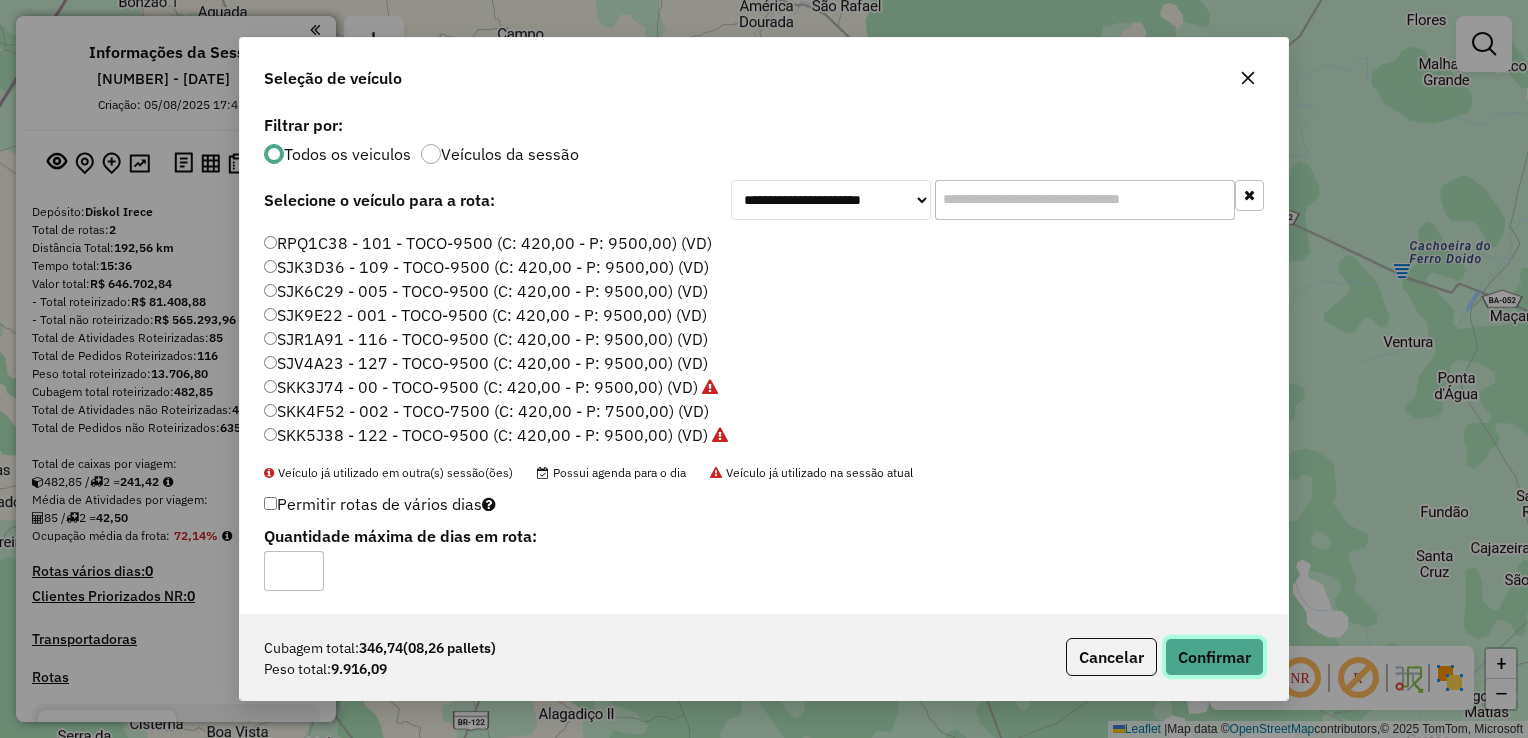 click on "Confirmar" 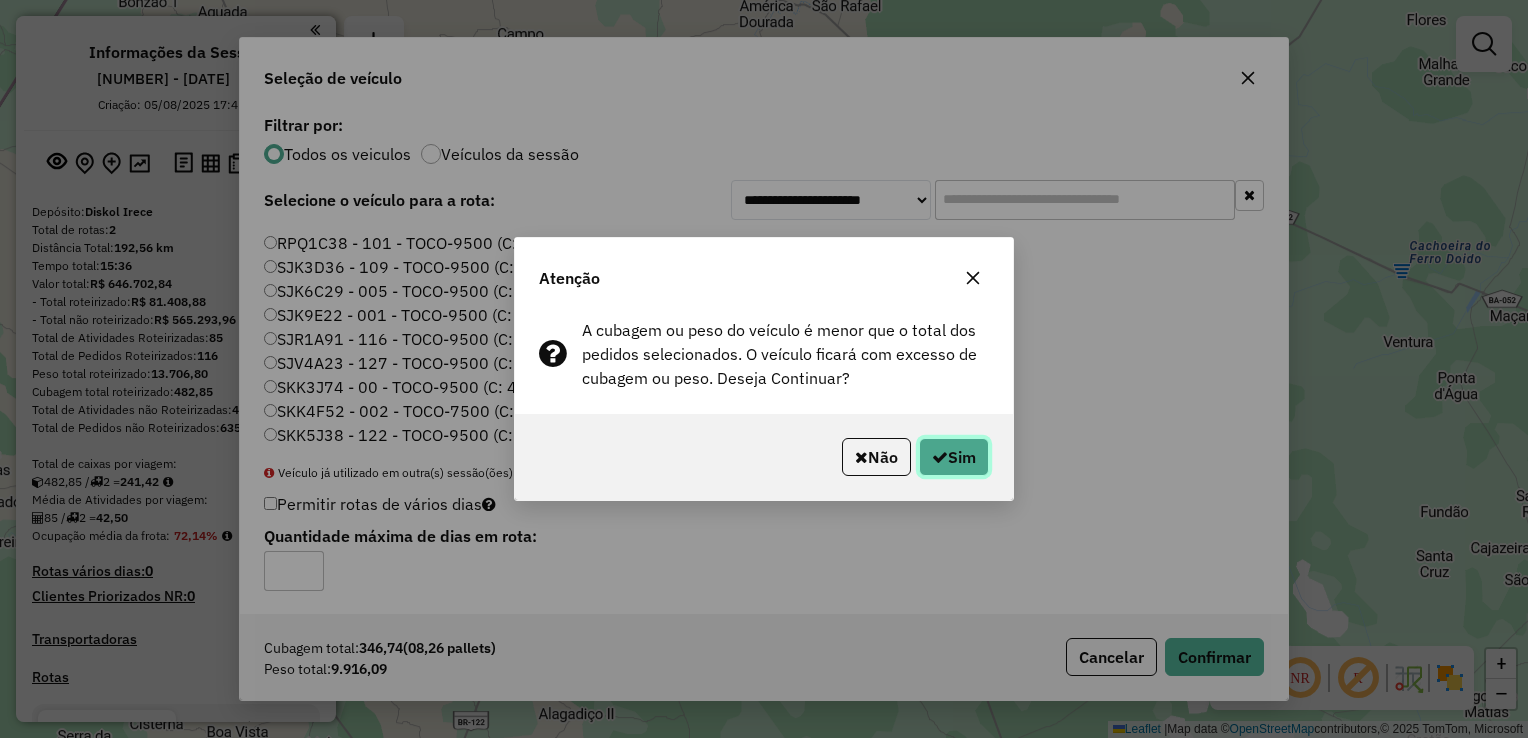 click on "Sim" 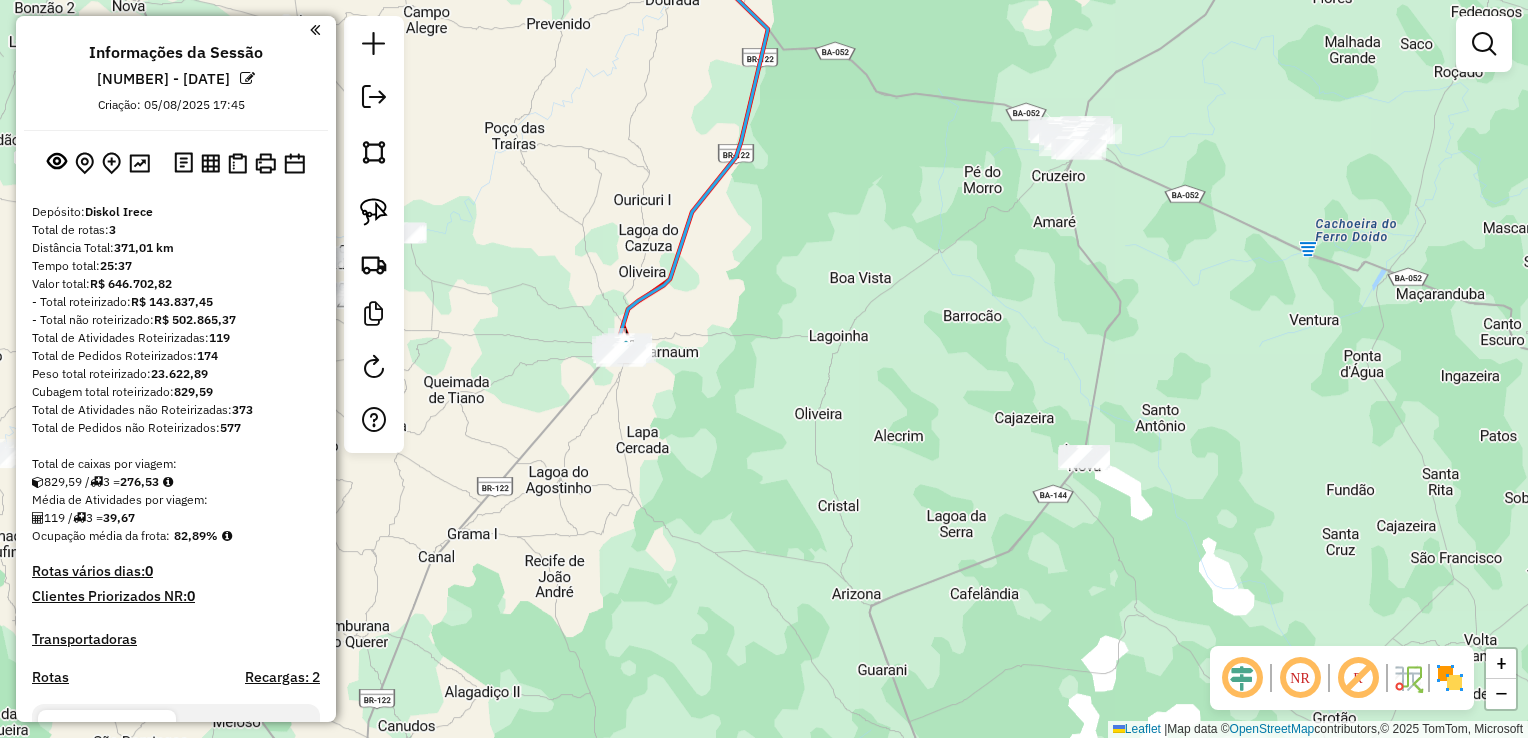 drag, startPoint x: 1053, startPoint y: 319, endPoint x: 983, endPoint y: 308, distance: 70.85902 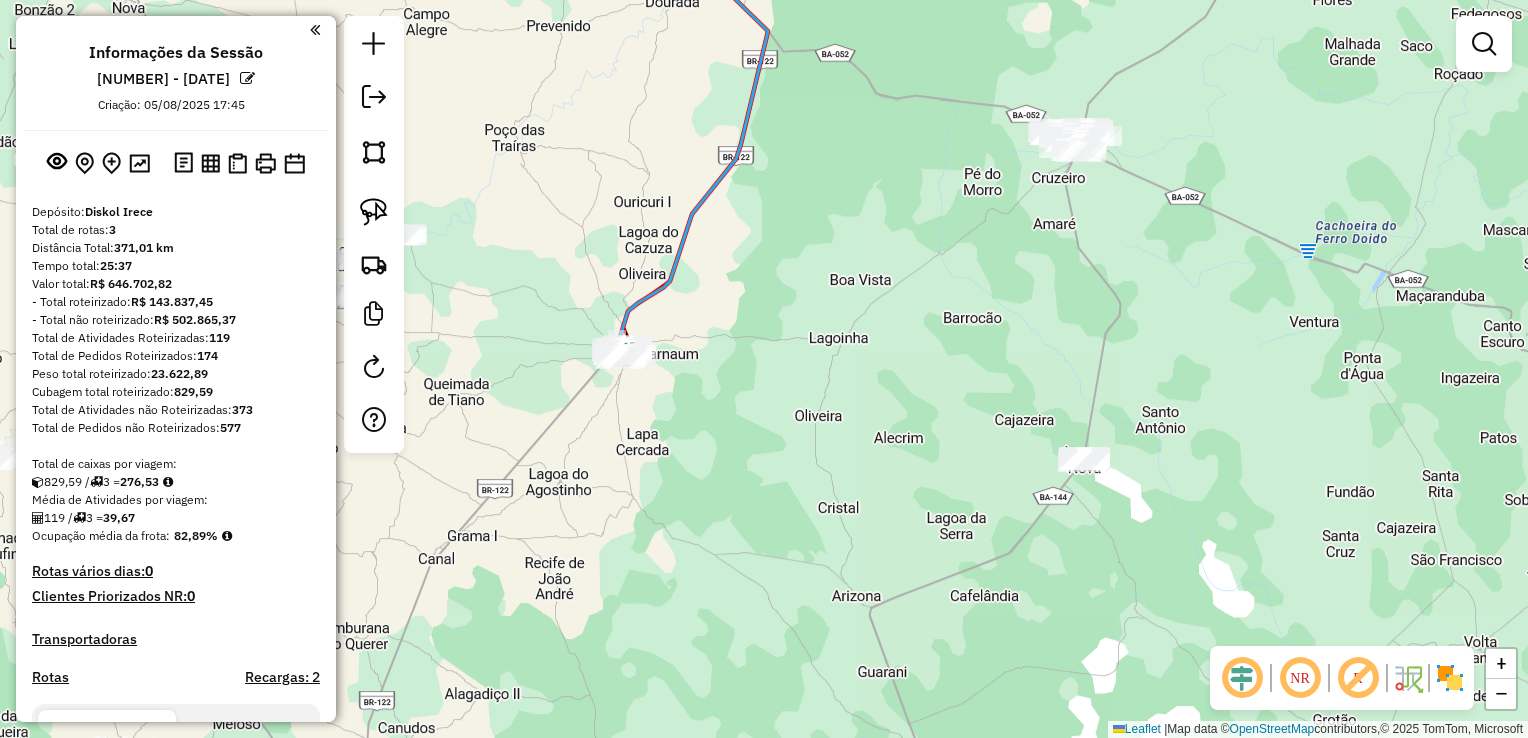 click on "Janela de atendimento Grade de atendimento Capacidade Transportadoras Veículos Cliente Pedidos  Rotas Selecione os dias de semana para filtrar as janelas de atendimento  Seg   Ter   Qua   Qui   Sex   Sáb   Dom  Informe o período da janela de atendimento: De: Até:  Filtrar exatamente a janela do cliente  Considerar janela de atendimento padrão  Selecione os dias de semana para filtrar as grades de atendimento  Seg   Ter   Qua   Qui   Sex   Sáb   Dom   Considerar clientes sem dia de atendimento cadastrado  Clientes fora do dia de atendimento selecionado Filtrar as atividades entre os valores definidos abaixo:  Peso mínimo:   Peso máximo:   Cubagem mínima:   Cubagem máxima:   De:   Até:  Filtrar as atividades entre o tempo de atendimento definido abaixo:  De:   Até:   Considerar capacidade total dos clientes não roteirizados Transportadora: Selecione um ou mais itens Tipo de veículo: Selecione um ou mais itens Veículo: Selecione um ou mais itens Motorista: Selecione um ou mais itens Nome: Rótulo:" 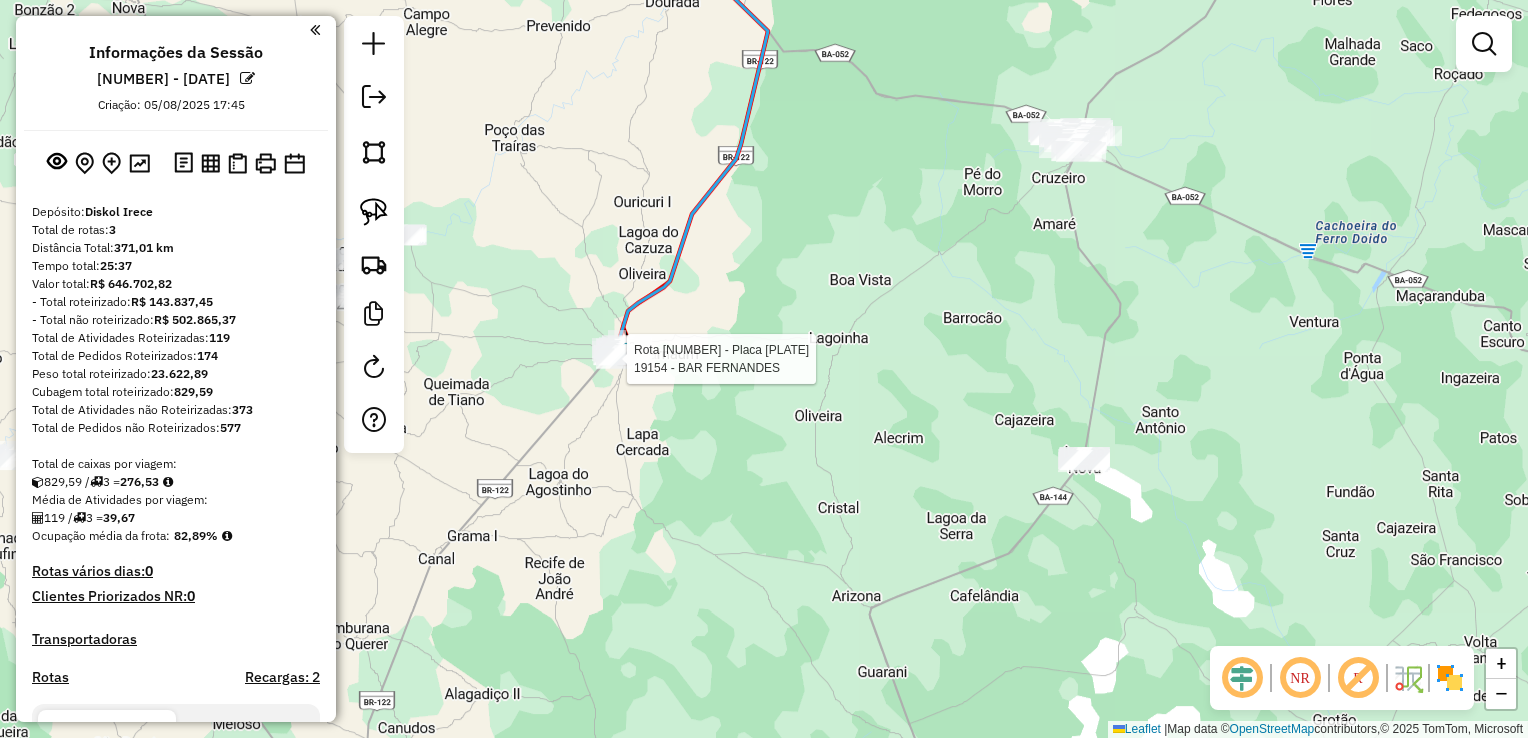 select on "**********" 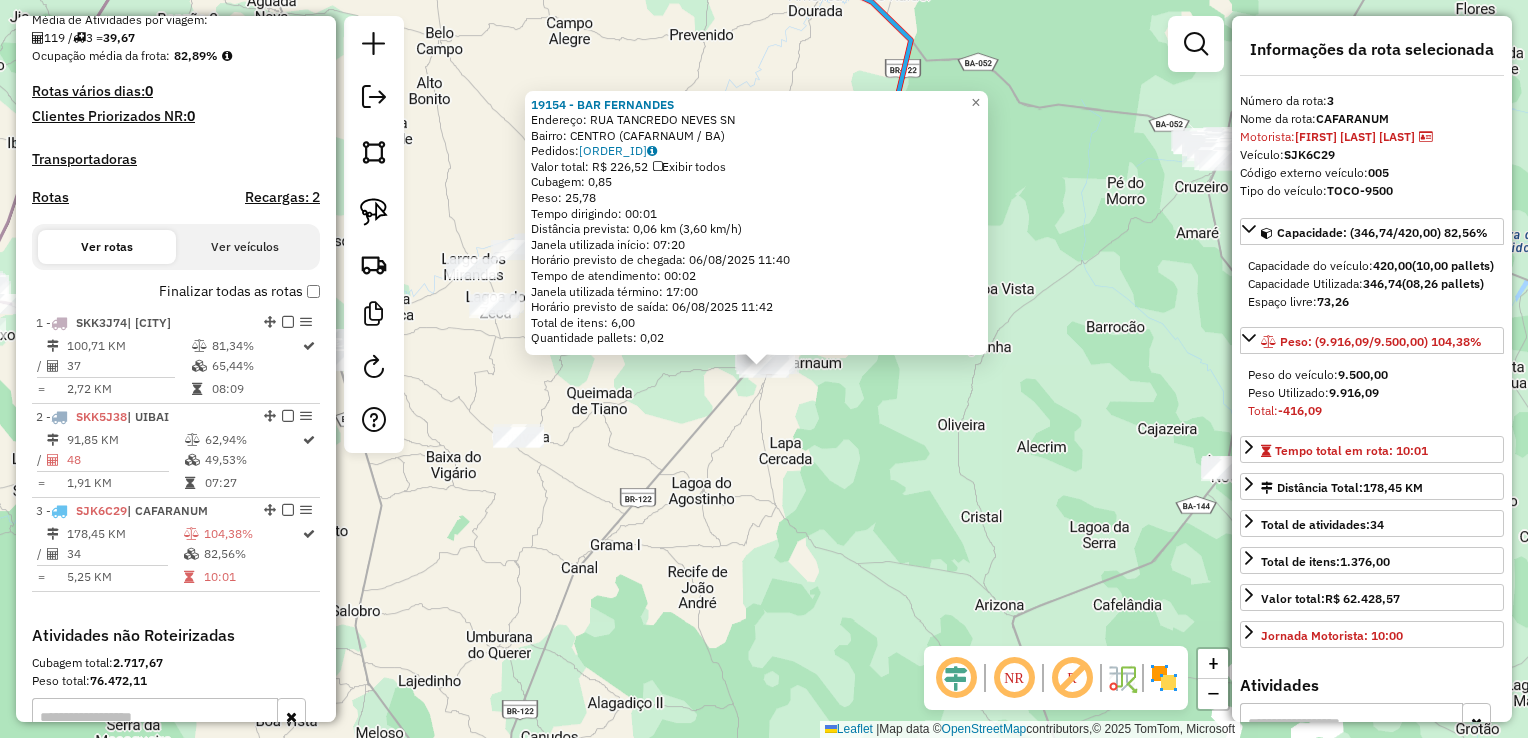 scroll, scrollTop: 741, scrollLeft: 0, axis: vertical 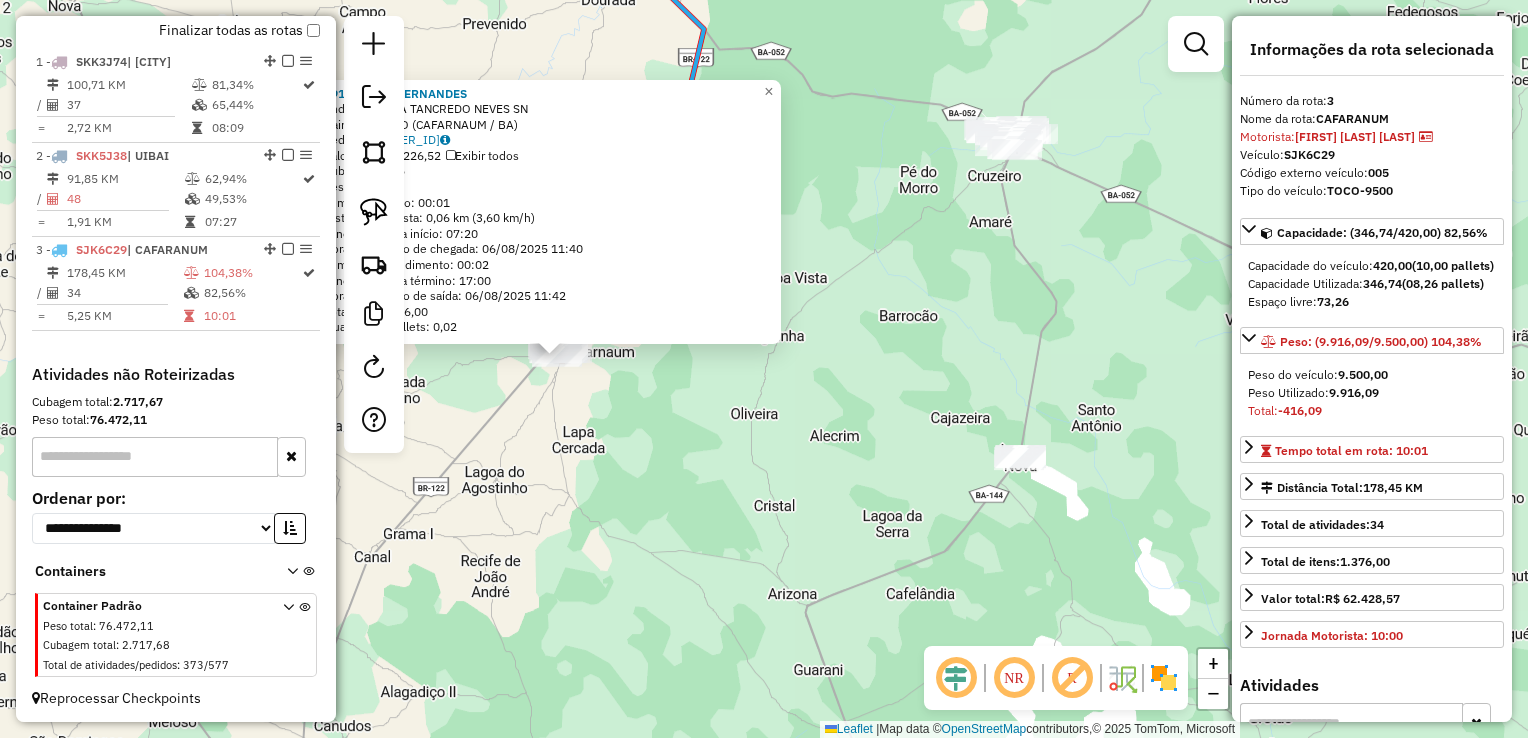 drag, startPoint x: 818, startPoint y: 457, endPoint x: 676, endPoint y: 457, distance: 142 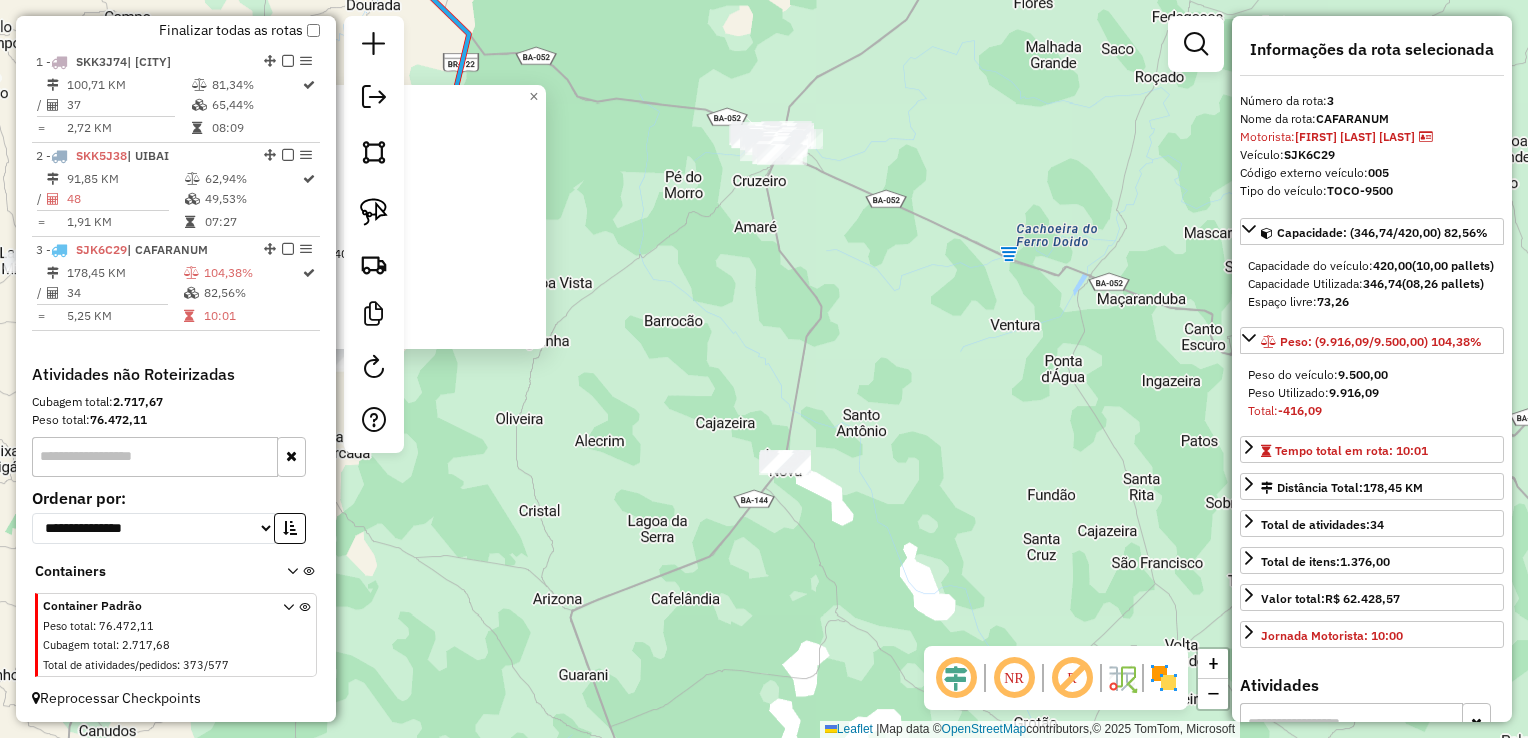drag, startPoint x: 817, startPoint y: 437, endPoint x: 724, endPoint y: 442, distance: 93.13431 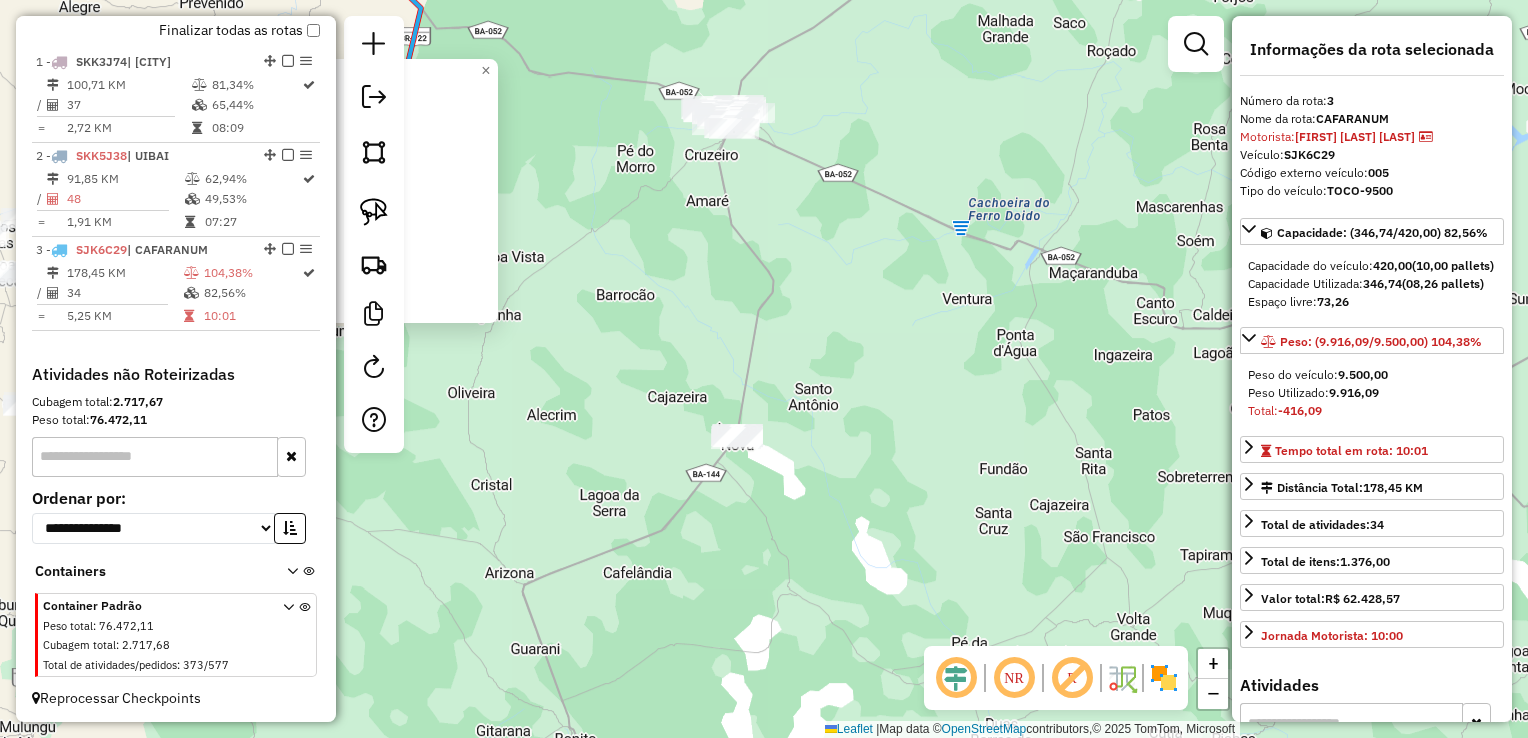 click on "19154 - BAR FERNANDES  Endereço:  RUA TANCREDO NEVES SN   Bairro: CENTRO (CAFARNAUM / BA)   Pedidos:  05605335   Valor total: R$ 226,52   Exibir todos   Cubagem: 0,85  Peso: 25,78  Tempo dirigindo: 00:01   Distância prevista: 0,06 km (3,60 km/h)   Janela utilizada início: 07:20   Horário previsto de chegada: 06/08/2025 11:40   Tempo de atendimento: 00:02   Janela utilizada término: 17:00   Horário previsto de saída: 06/08/2025 11:42   Total de itens: 6,00   Quantidade pallets: 0,02  × Janela de atendimento Grade de atendimento Capacidade Transportadoras Veículos Cliente Pedidos  Rotas Selecione os dias de semana para filtrar as janelas de atendimento  Seg   Ter   Qua   Qui   Sex   Sáb   Dom  Informe o período da janela de atendimento: De: Até:  Filtrar exatamente a janela do cliente  Considerar janela de atendimento padrão  Selecione os dias de semana para filtrar as grades de atendimento  Seg   Ter   Qua   Qui   Sex   Sáb   Dom   Considerar clientes sem dia de atendimento cadastrado  De:   De:" 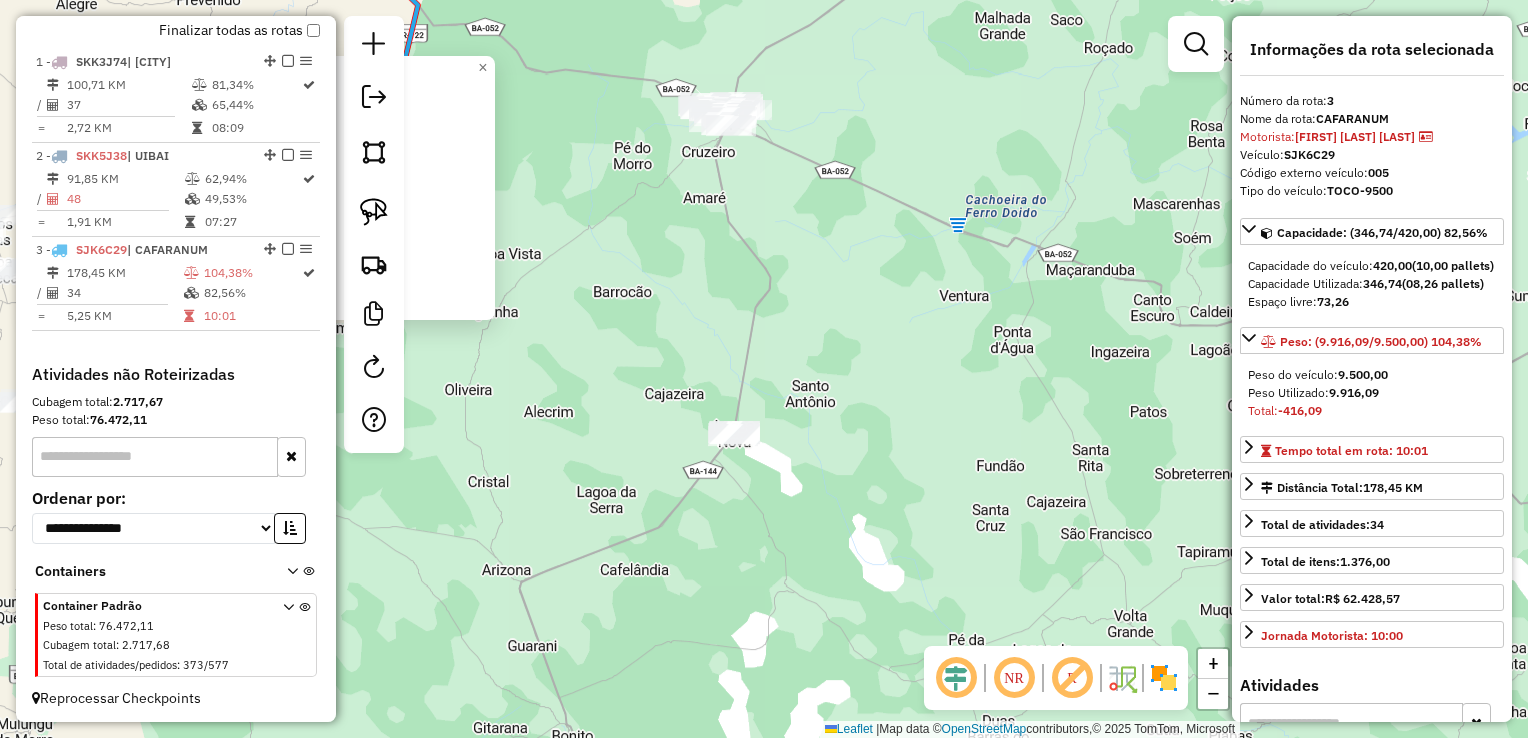 drag, startPoint x: 679, startPoint y: 314, endPoint x: 810, endPoint y: 402, distance: 157.81319 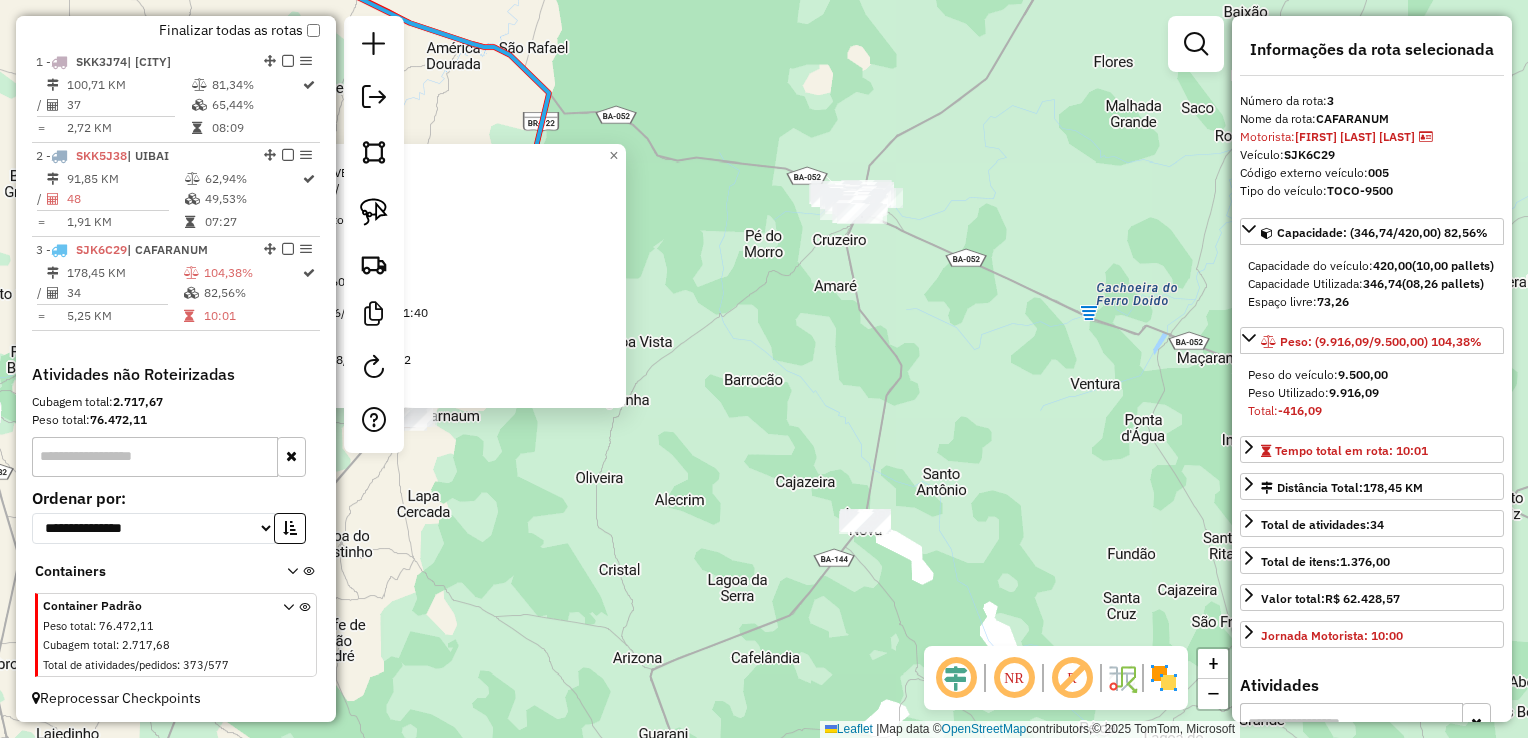 click on "19154 - BAR FERNANDES  Endereço:  RUA TANCREDO NEVES SN   Bairro: CENTRO (CAFARNAUM / BA)   Pedidos:  05605335   Valor total: R$ 226,52   Exibir todos   Cubagem: 0,85  Peso: 25,78  Tempo dirigindo: 00:01   Distância prevista: 0,06 km (3,60 km/h)   Janela utilizada início: 07:20   Horário previsto de chegada: 06/08/2025 11:40   Tempo de atendimento: 00:02   Janela utilizada término: 17:00   Horário previsto de saída: 06/08/2025 11:42   Total de itens: 6,00   Quantidade pallets: 0,02  × Janela de atendimento Grade de atendimento Capacidade Transportadoras Veículos Cliente Pedidos  Rotas Selecione os dias de semana para filtrar as janelas de atendimento  Seg   Ter   Qua   Qui   Sex   Sáb   Dom  Informe o período da janela de atendimento: De: Até:  Filtrar exatamente a janela do cliente  Considerar janela de atendimento padrão  Selecione os dias de semana para filtrar as grades de atendimento  Seg   Ter   Qua   Qui   Sex   Sáb   Dom   Considerar clientes sem dia de atendimento cadastrado  De:   De:" 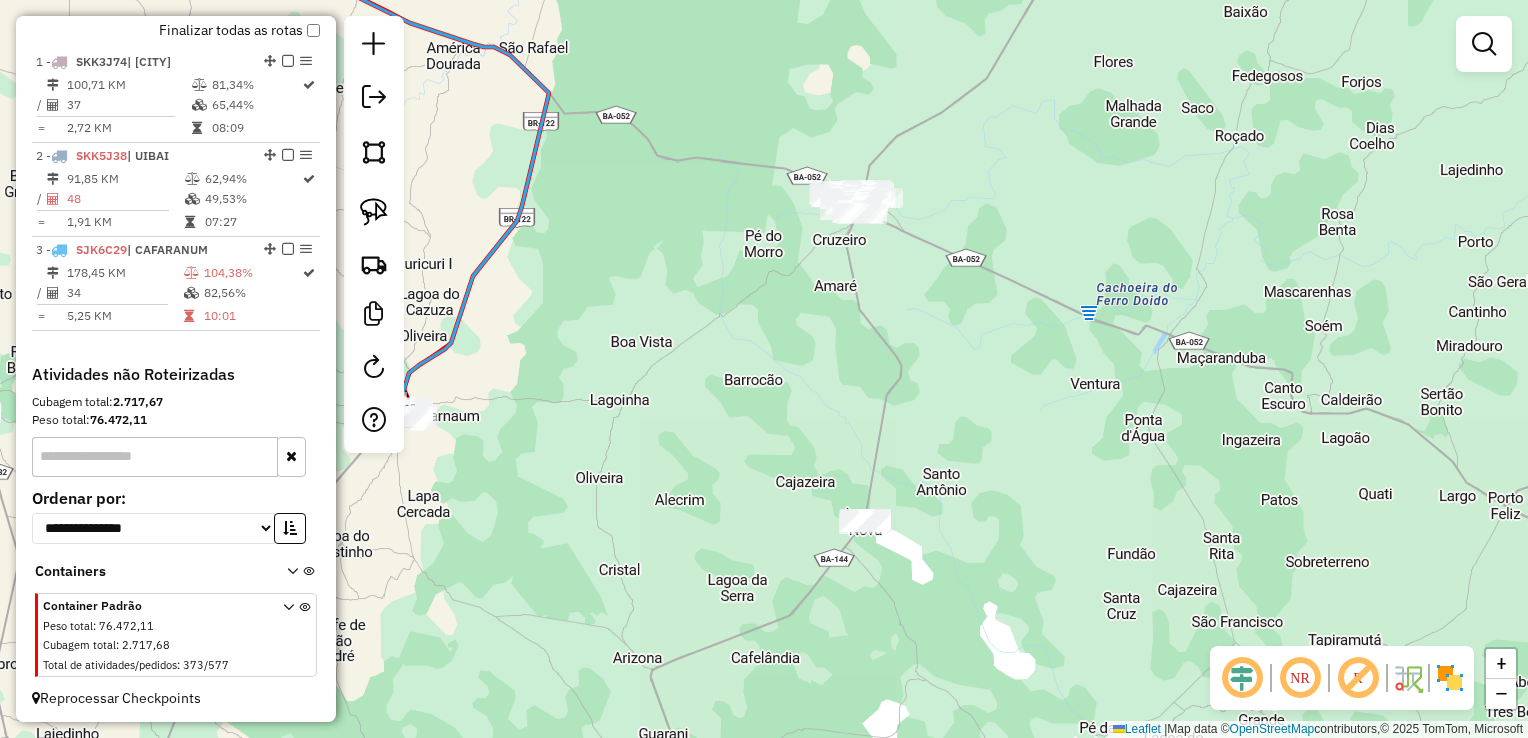 drag, startPoint x: 842, startPoint y: 306, endPoint x: 783, endPoint y: 239, distance: 89.27486 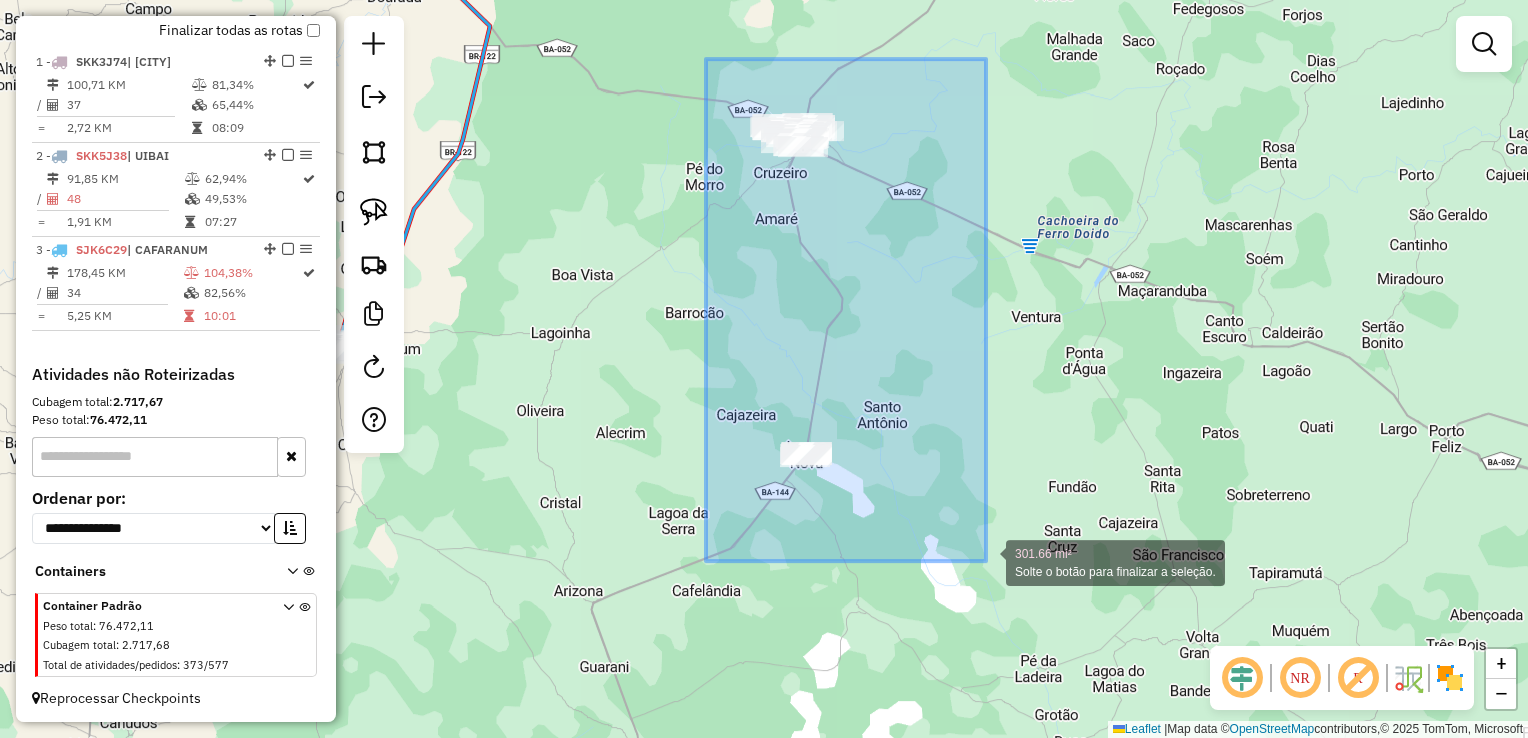 drag, startPoint x: 706, startPoint y: 59, endPoint x: 986, endPoint y: 561, distance: 574.8078 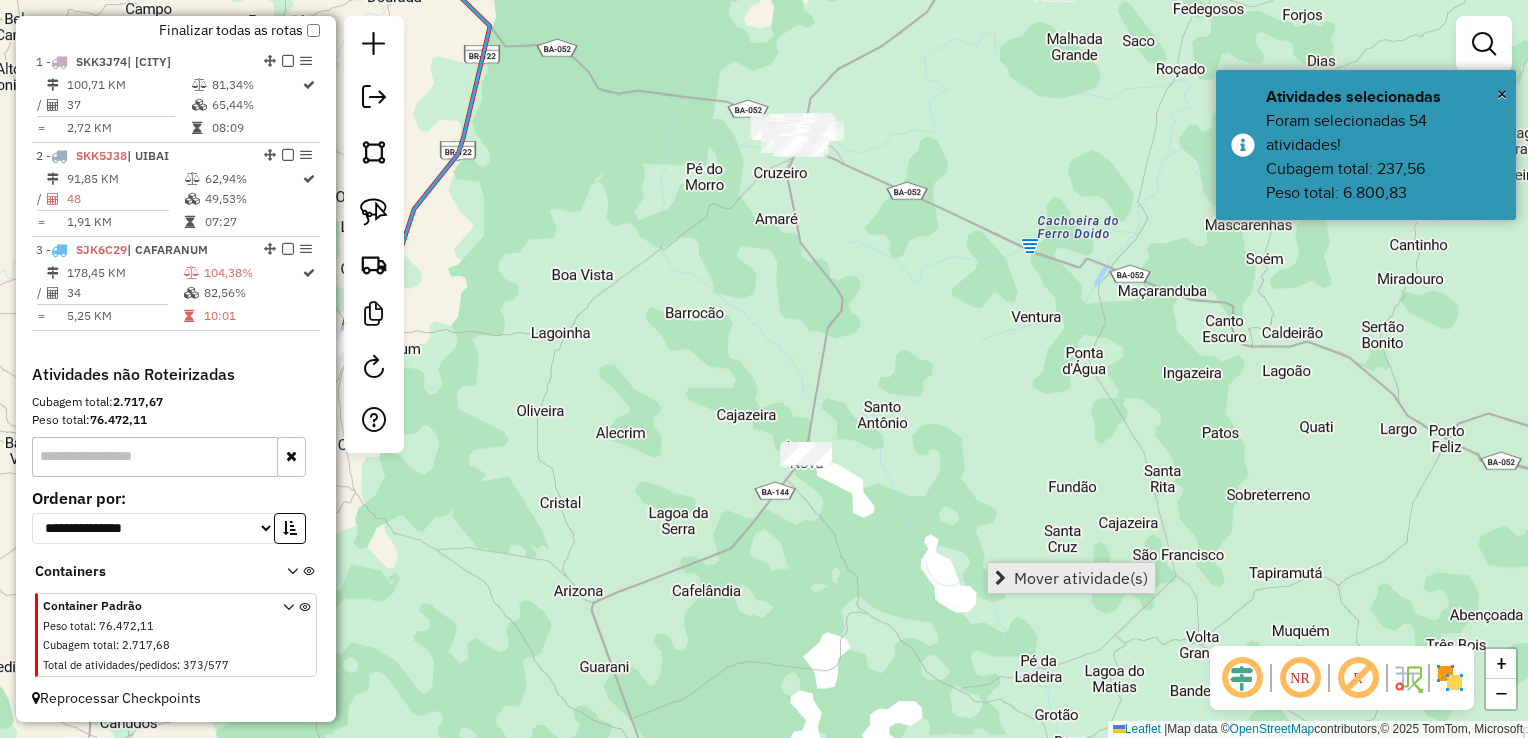 click on "Mover atividade(s)" at bounding box center [1081, 578] 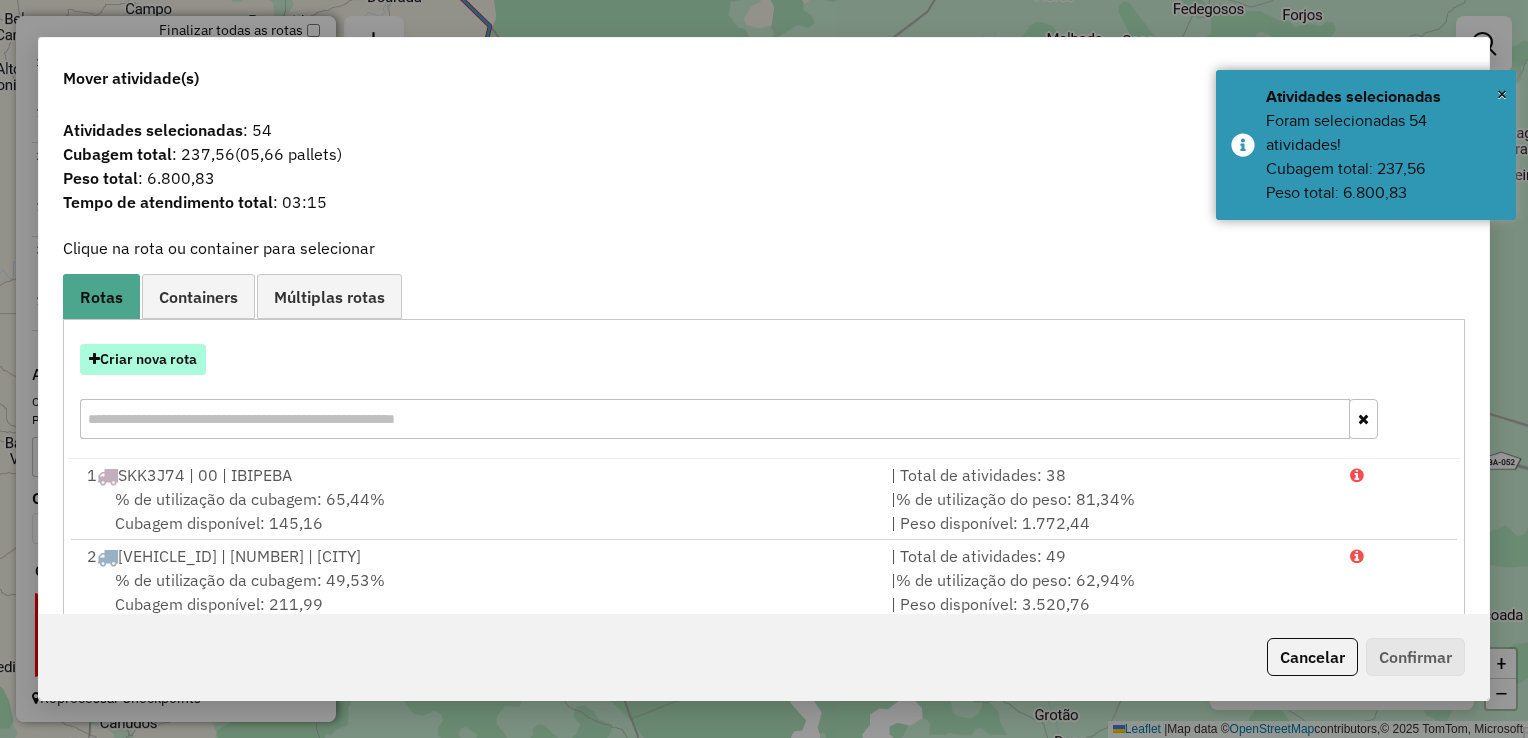 click on "Criar nova rota" at bounding box center [143, 359] 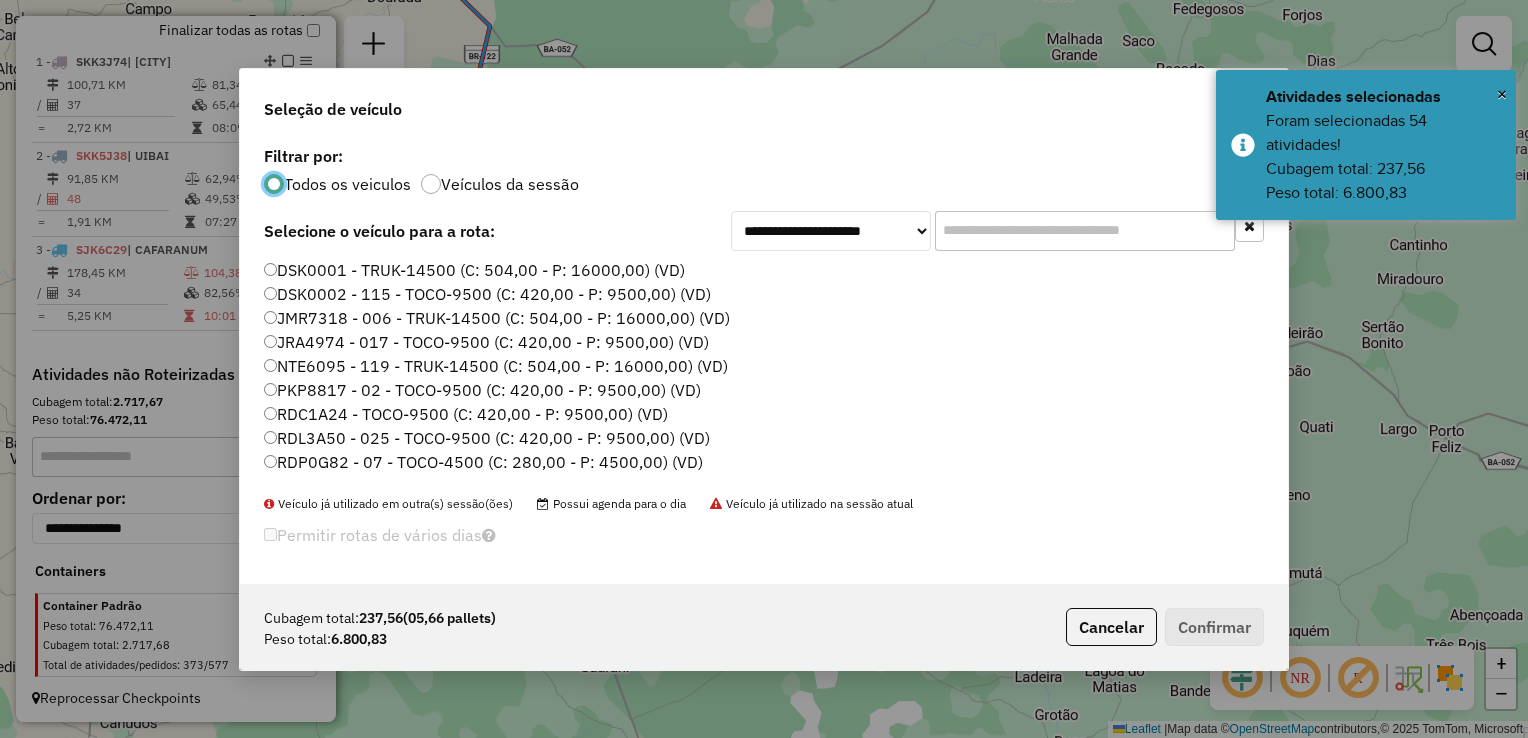 scroll, scrollTop: 10, scrollLeft: 6, axis: both 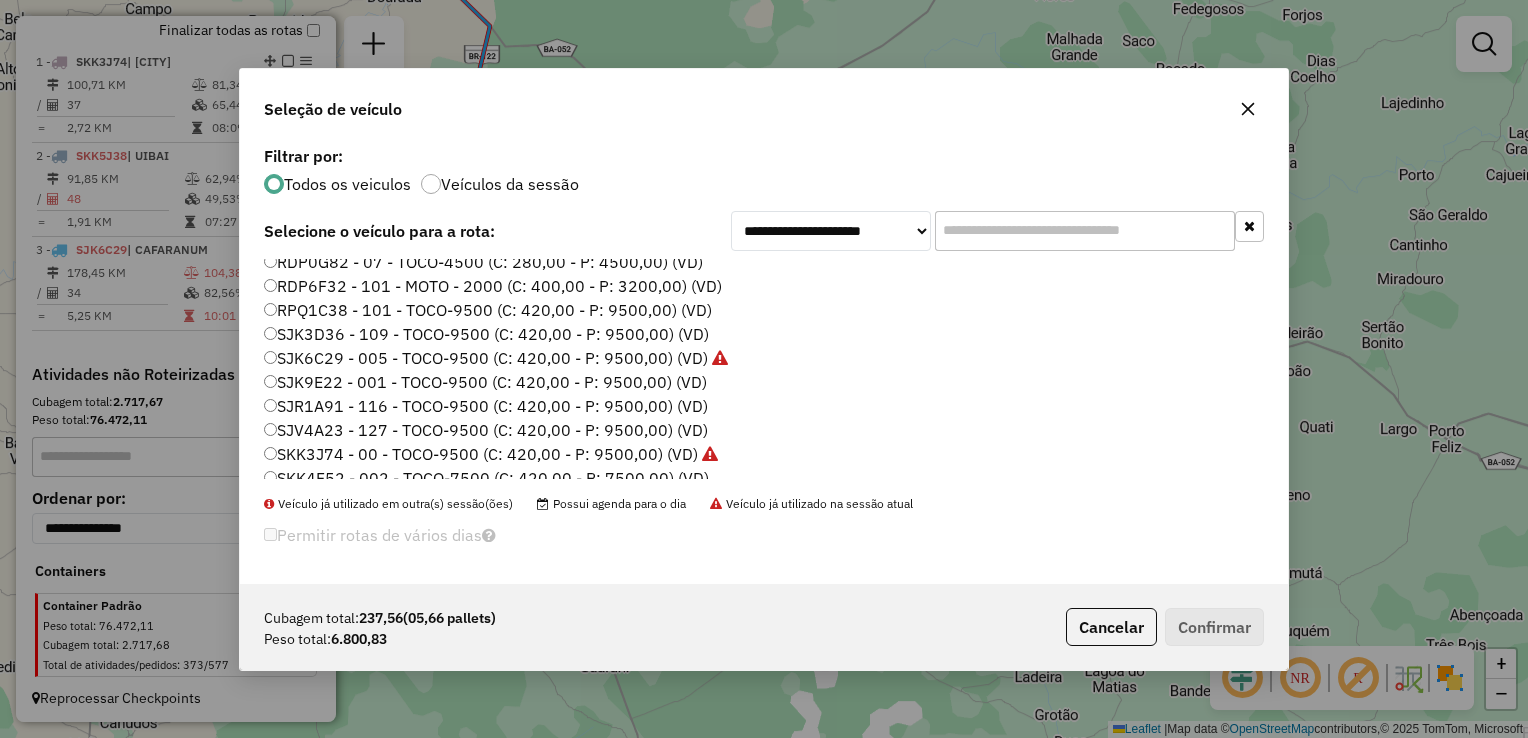 click on "SJK9E22 - 001 - TOCO-9500 (C: 420,00 - P: 9500,00) (VD)" 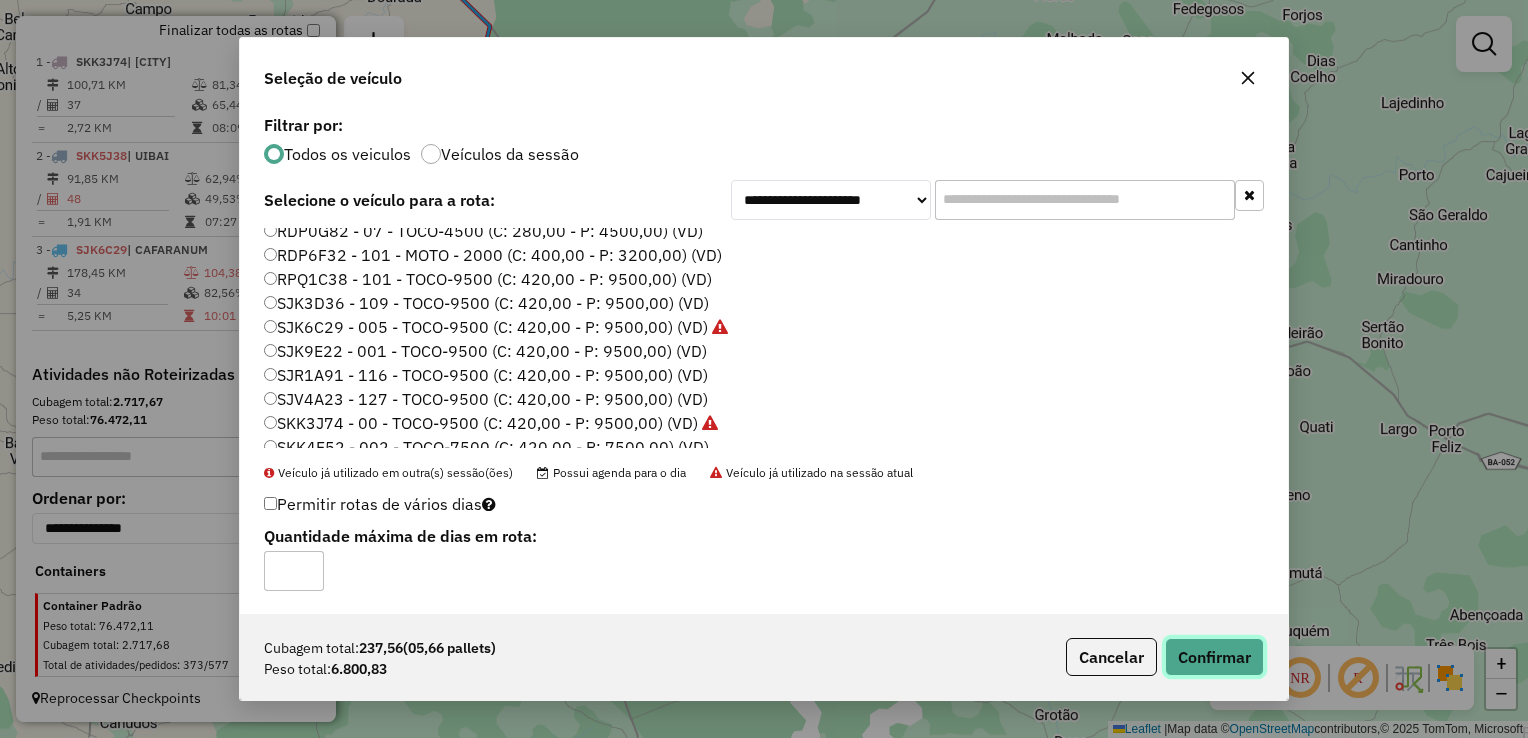 click on "Confirmar" 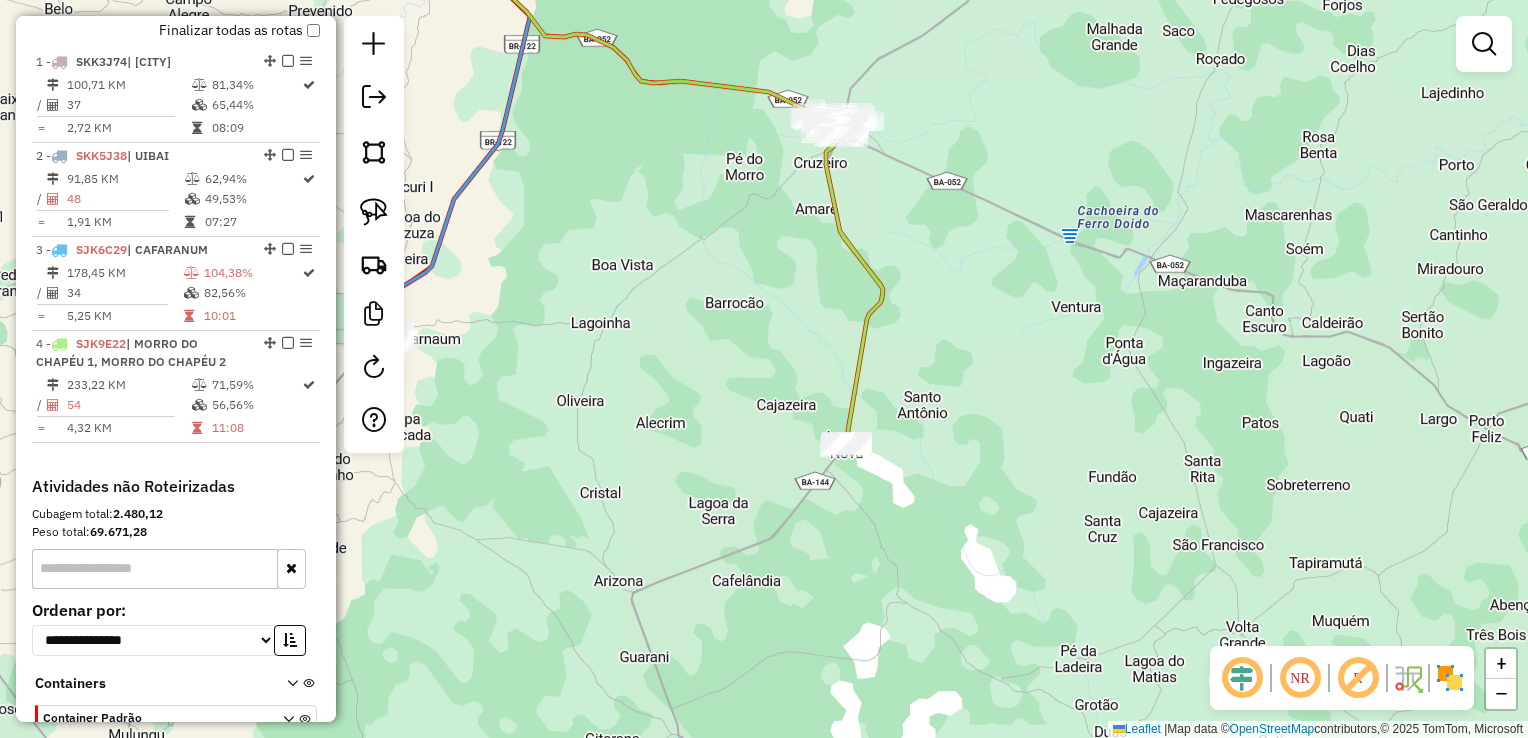 drag, startPoint x: 812, startPoint y: 332, endPoint x: 940, endPoint y: 291, distance: 134.4061 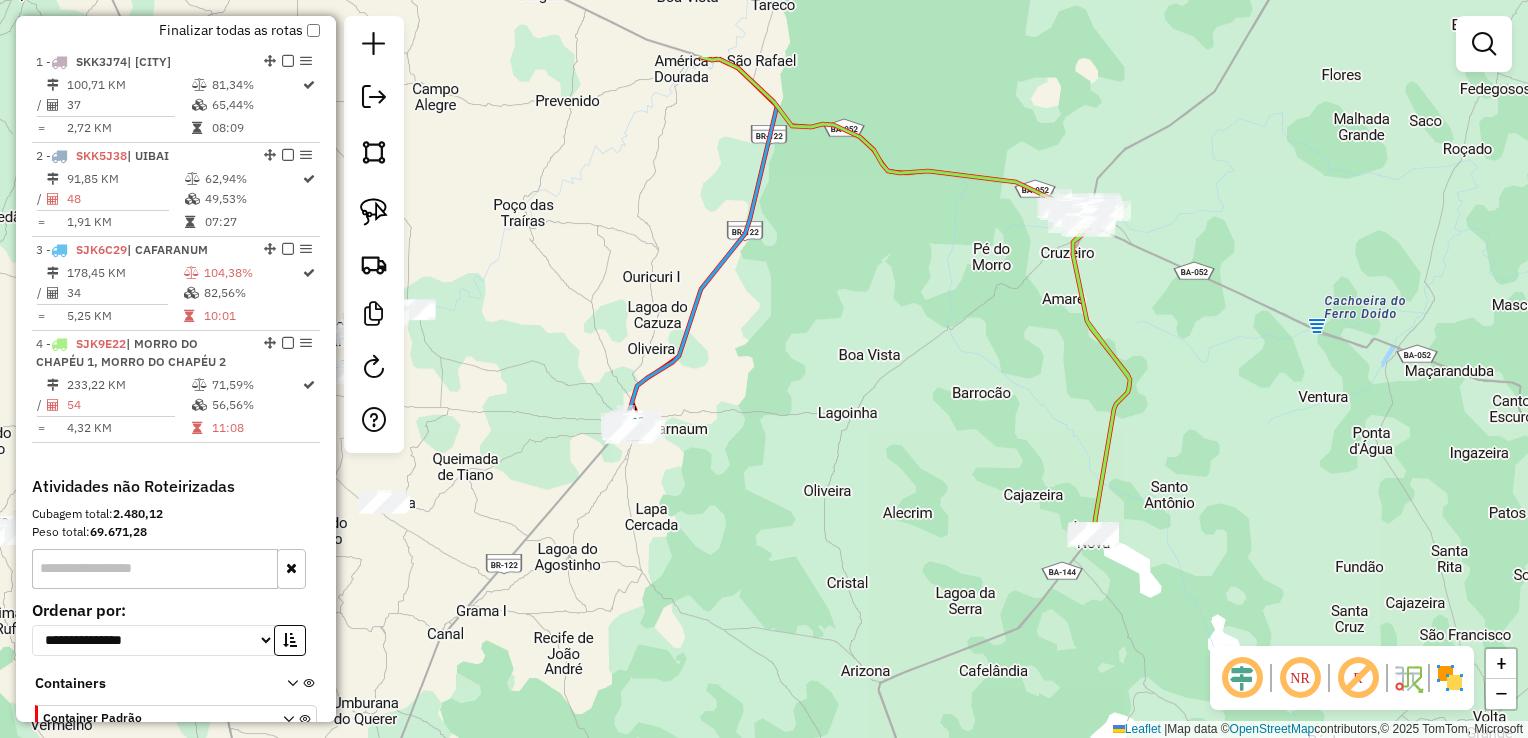 drag, startPoint x: 880, startPoint y: 329, endPoint x: 1004, endPoint y: 455, distance: 176.78235 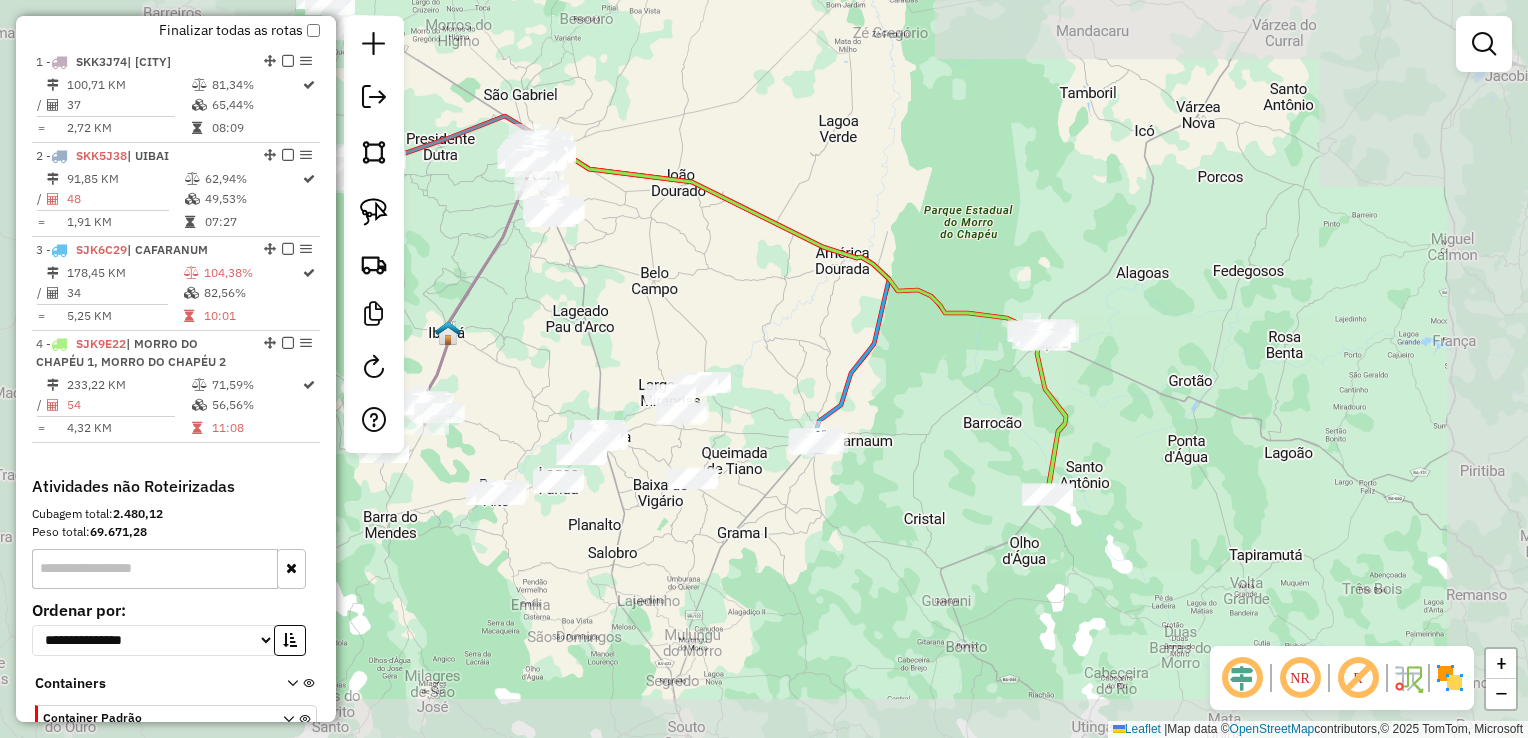 drag, startPoint x: 968, startPoint y: 426, endPoint x: 1073, endPoint y: 389, distance: 111.32835 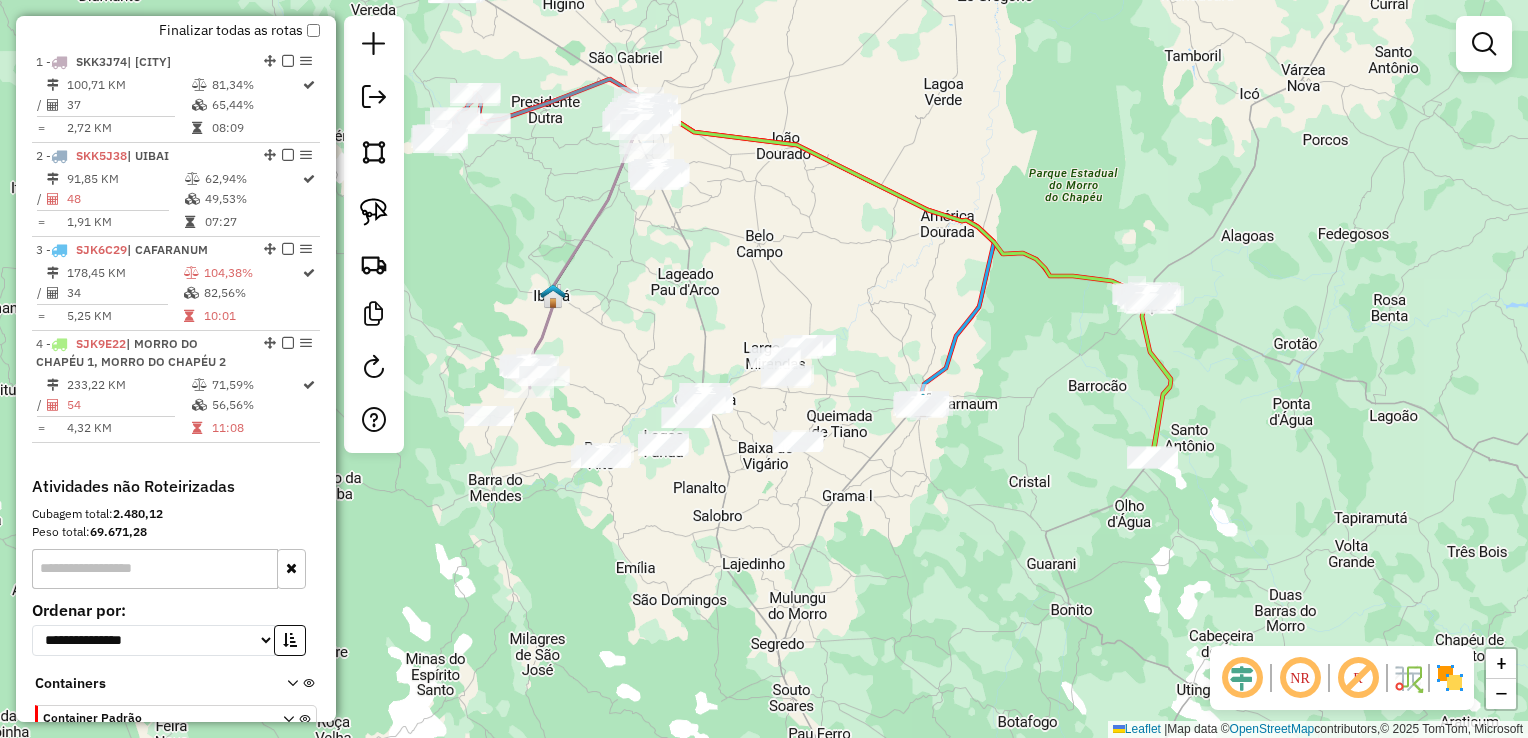 drag, startPoint x: 924, startPoint y: 291, endPoint x: 1018, endPoint y: 448, distance: 182.98907 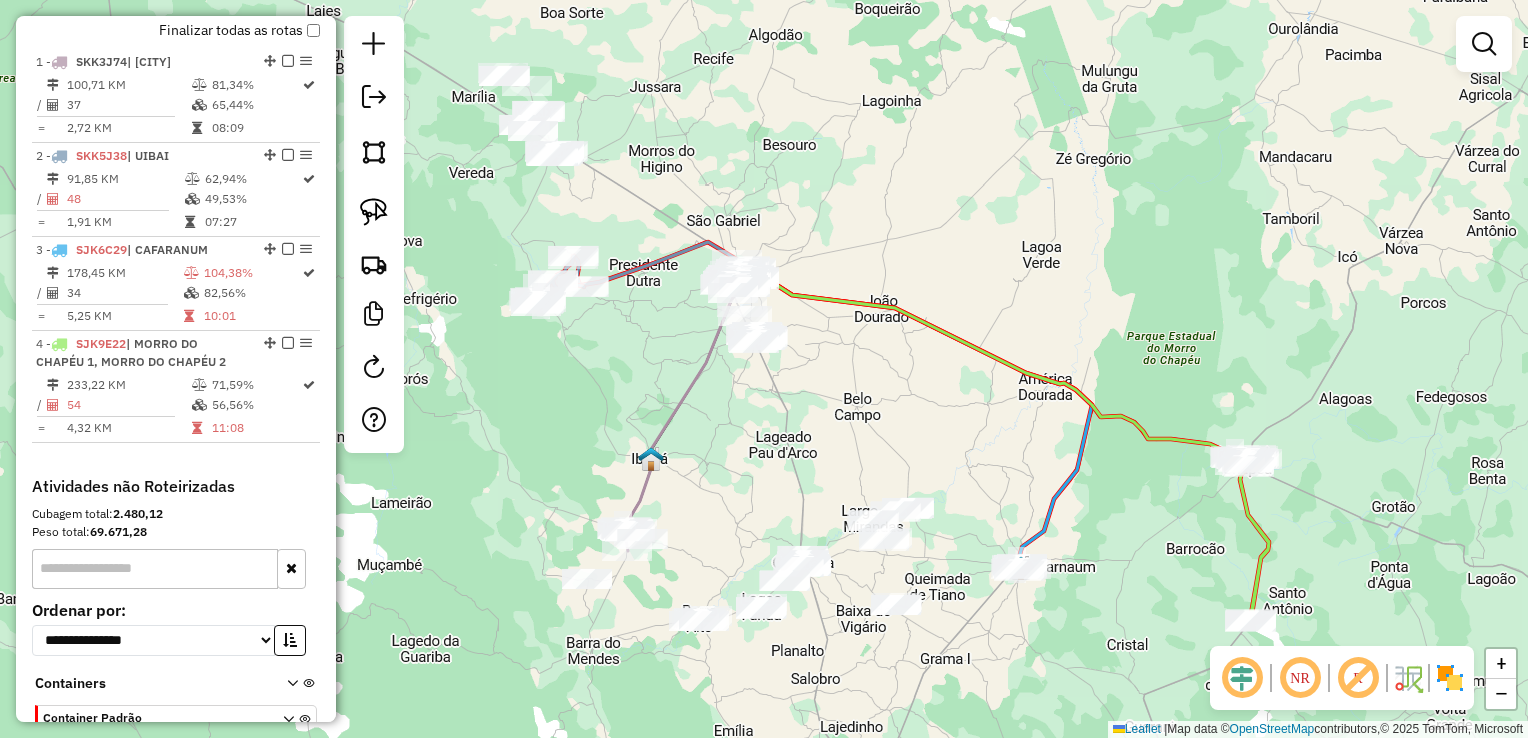 drag, startPoint x: 904, startPoint y: 387, endPoint x: 978, endPoint y: 509, distance: 142.68848 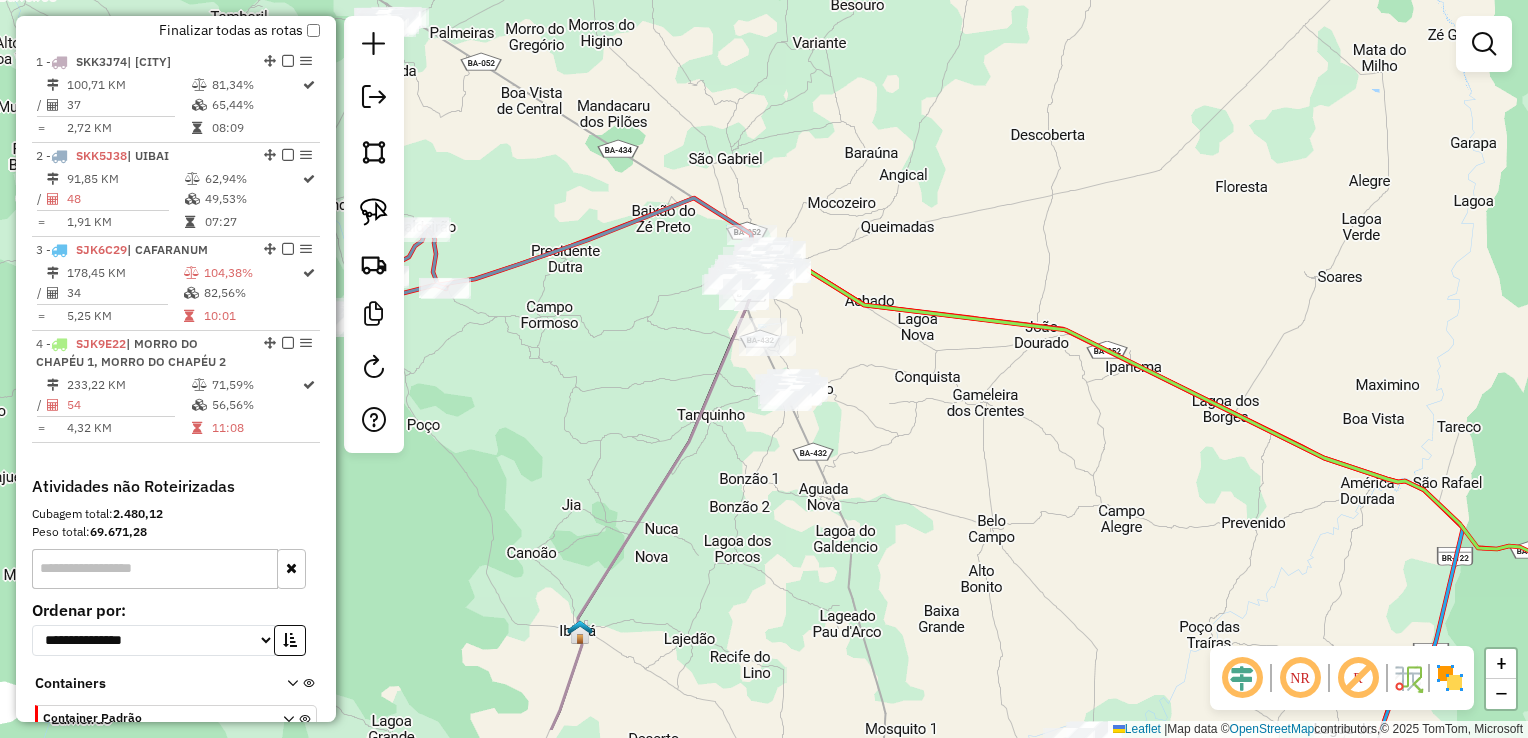 drag, startPoint x: 915, startPoint y: 439, endPoint x: 892, endPoint y: 366, distance: 76.537575 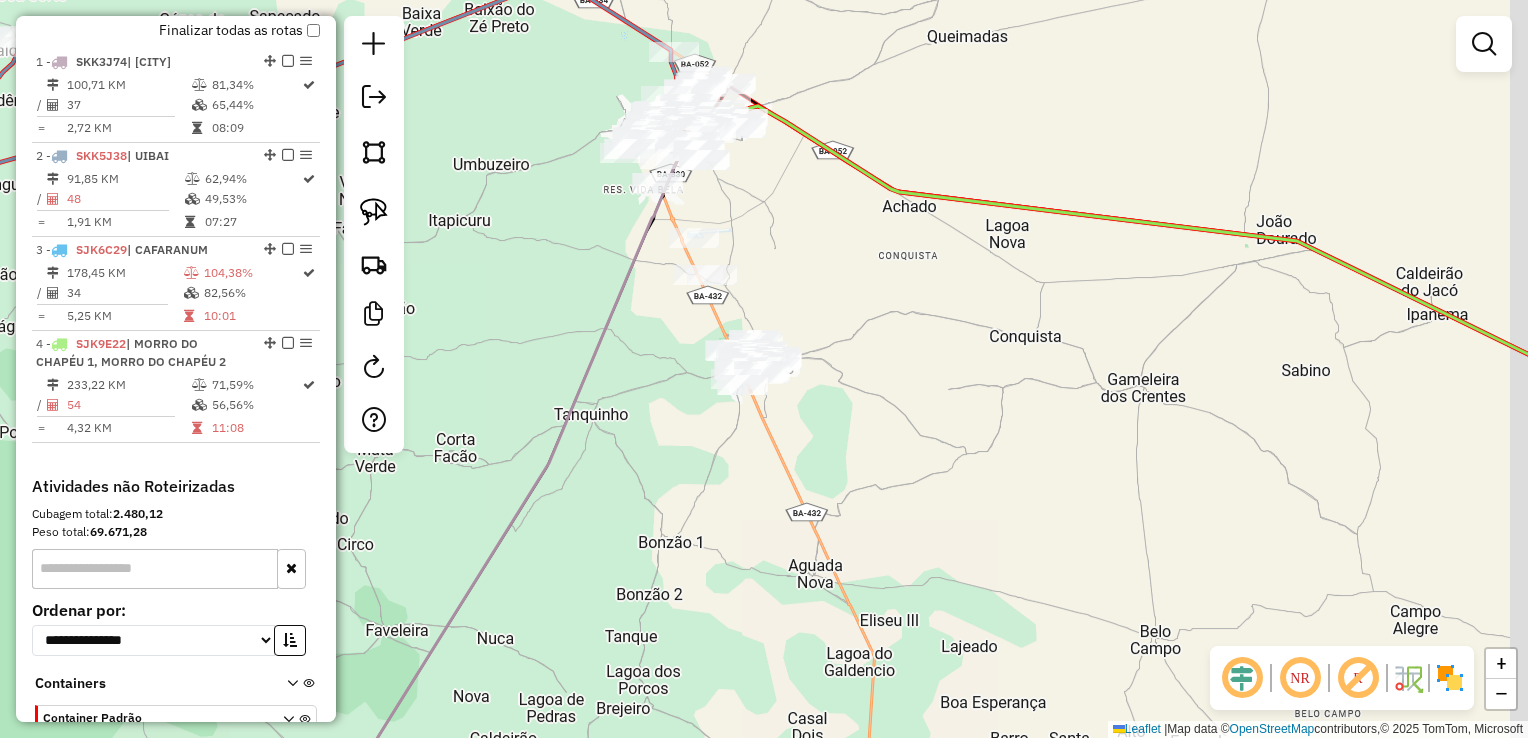 drag, startPoint x: 917, startPoint y: 390, endPoint x: 865, endPoint y: 309, distance: 96.25487 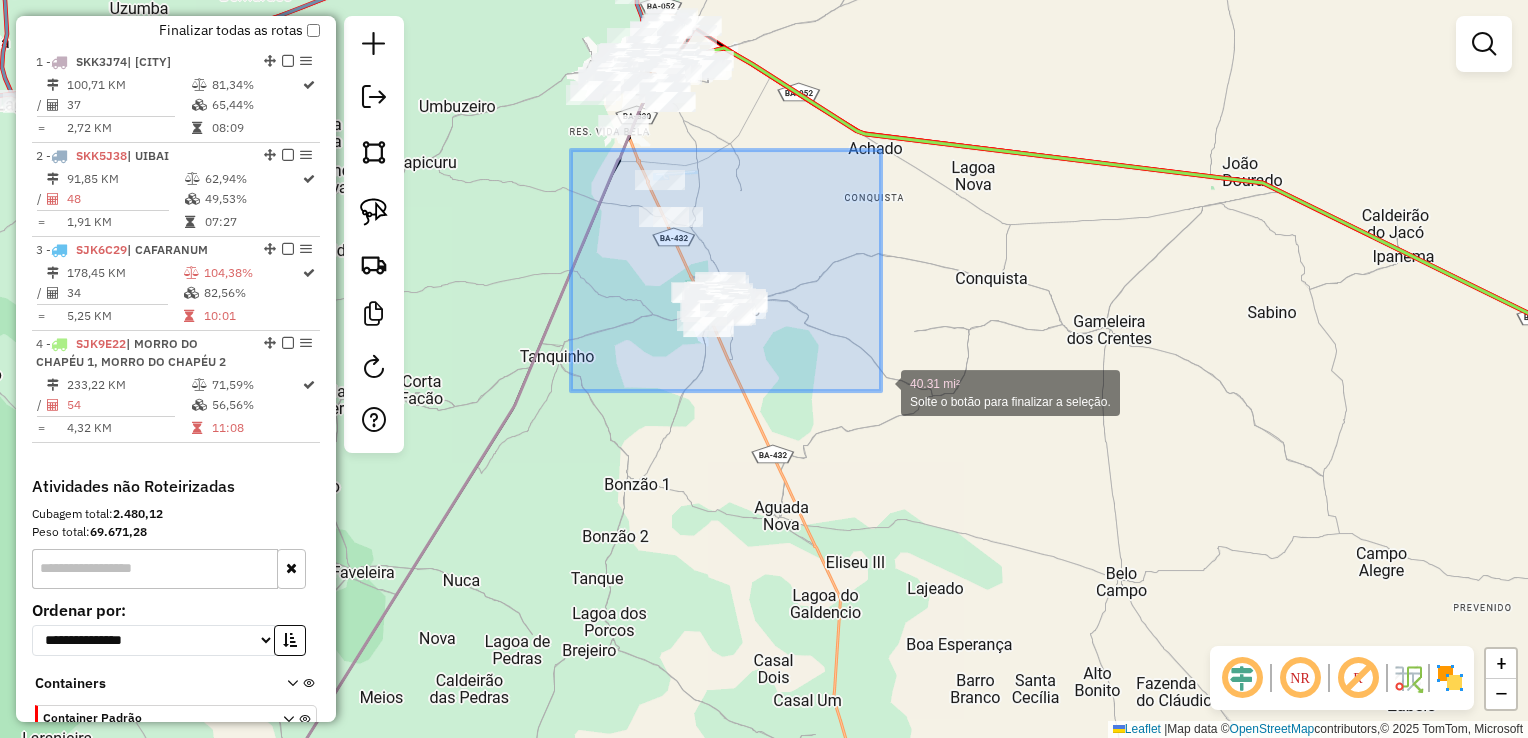 drag, startPoint x: 587, startPoint y: 158, endPoint x: 881, endPoint y: 391, distance: 375.1333 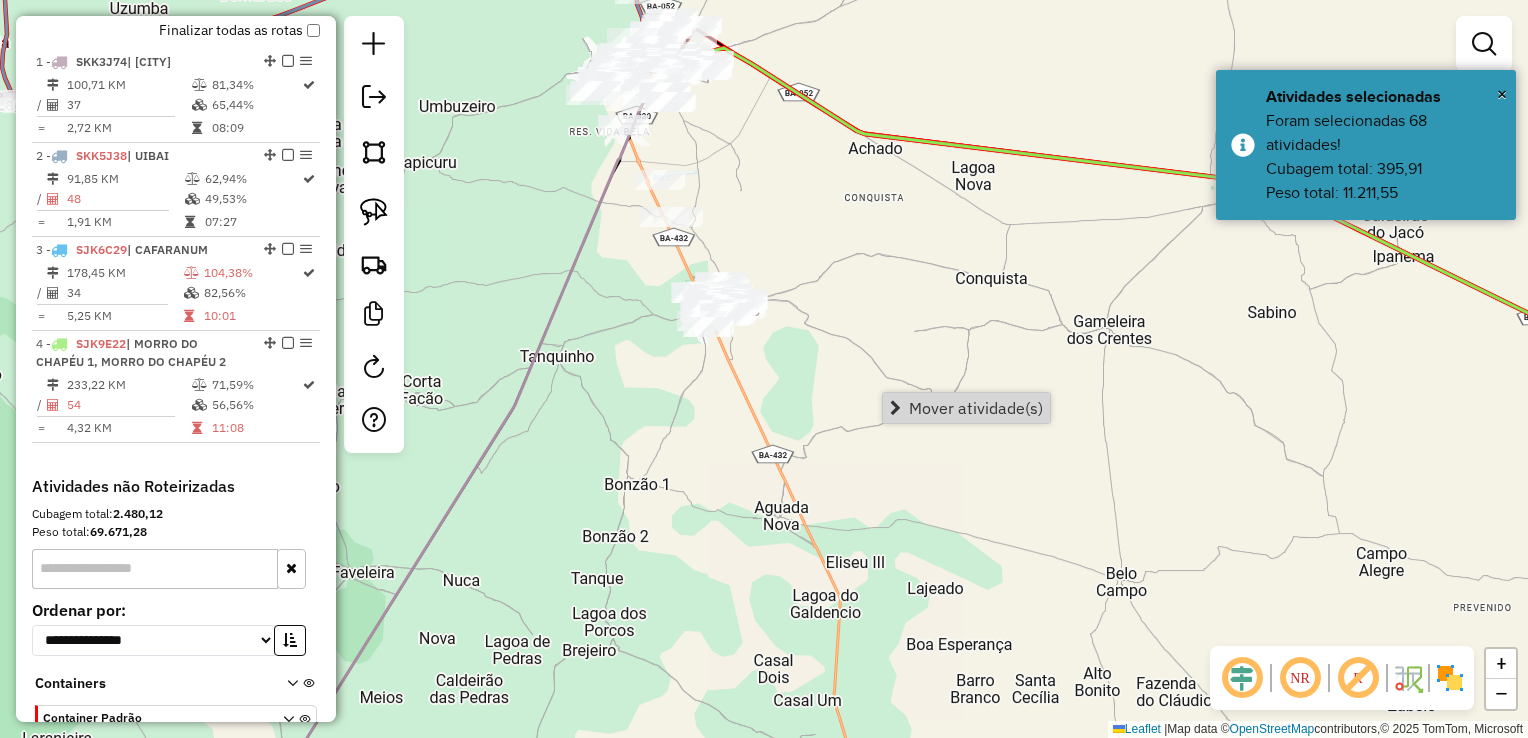 click on "Janela de atendimento Grade de atendimento Capacidade Transportadoras Veículos Cliente Pedidos  Rotas Selecione os dias de semana para filtrar as janelas de atendimento  Seg   Ter   Qua   Qui   Sex   Sáb   Dom  Informe o período da janela de atendimento: De: Até:  Filtrar exatamente a janela do cliente  Considerar janela de atendimento padrão  Selecione os dias de semana para filtrar as grades de atendimento  Seg   Ter   Qua   Qui   Sex   Sáb   Dom   Considerar clientes sem dia de atendimento cadastrado  Clientes fora do dia de atendimento selecionado Filtrar as atividades entre os valores definidos abaixo:  Peso mínimo:   Peso máximo:   Cubagem mínima:   Cubagem máxima:   De:   Até:  Filtrar as atividades entre o tempo de atendimento definido abaixo:  De:   Até:   Considerar capacidade total dos clientes não roteirizados Transportadora: Selecione um ou mais itens Tipo de veículo: Selecione um ou mais itens Veículo: Selecione um ou mais itens Motorista: Selecione um ou mais itens Nome: Rótulo:" 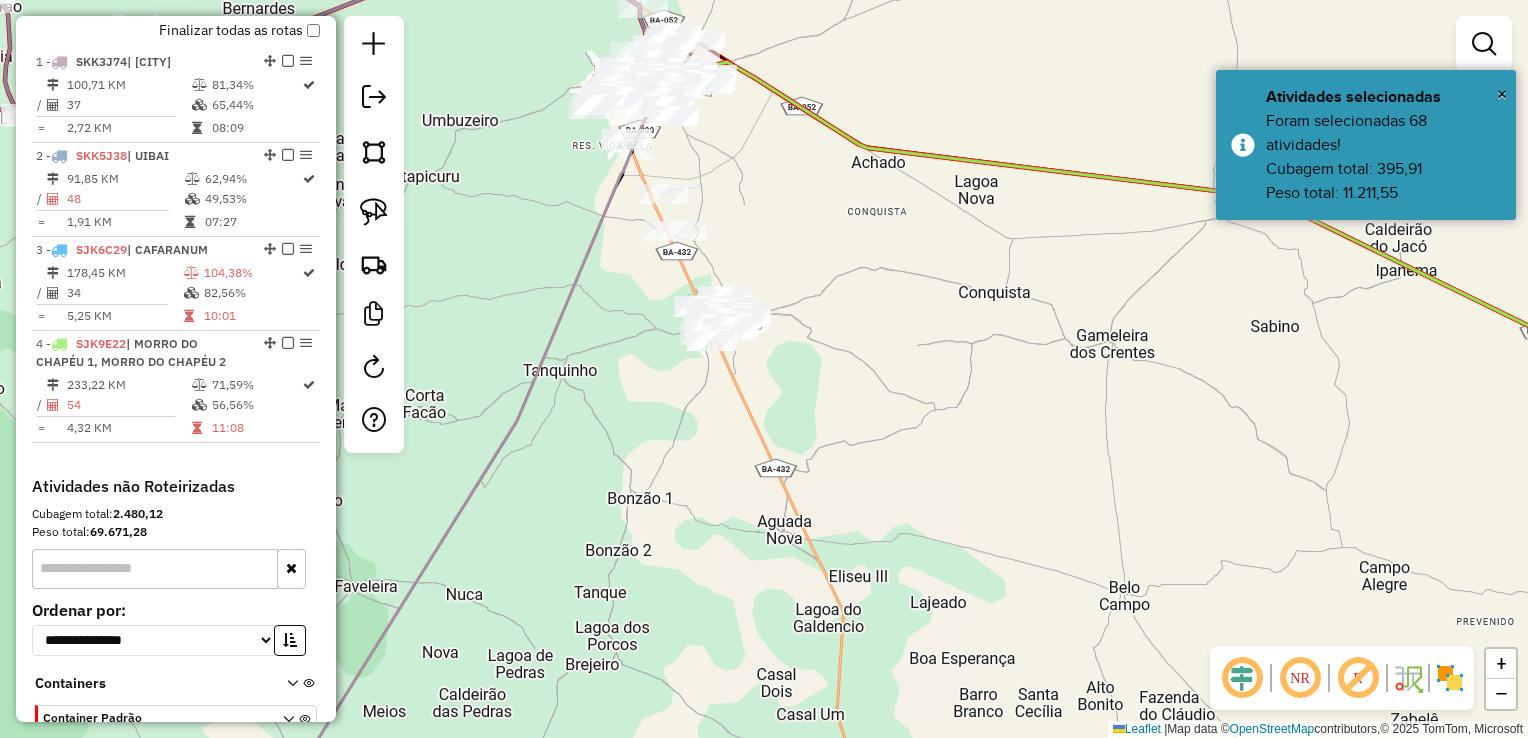 drag, startPoint x: 831, startPoint y: 294, endPoint x: 855, endPoint y: 362, distance: 72.11102 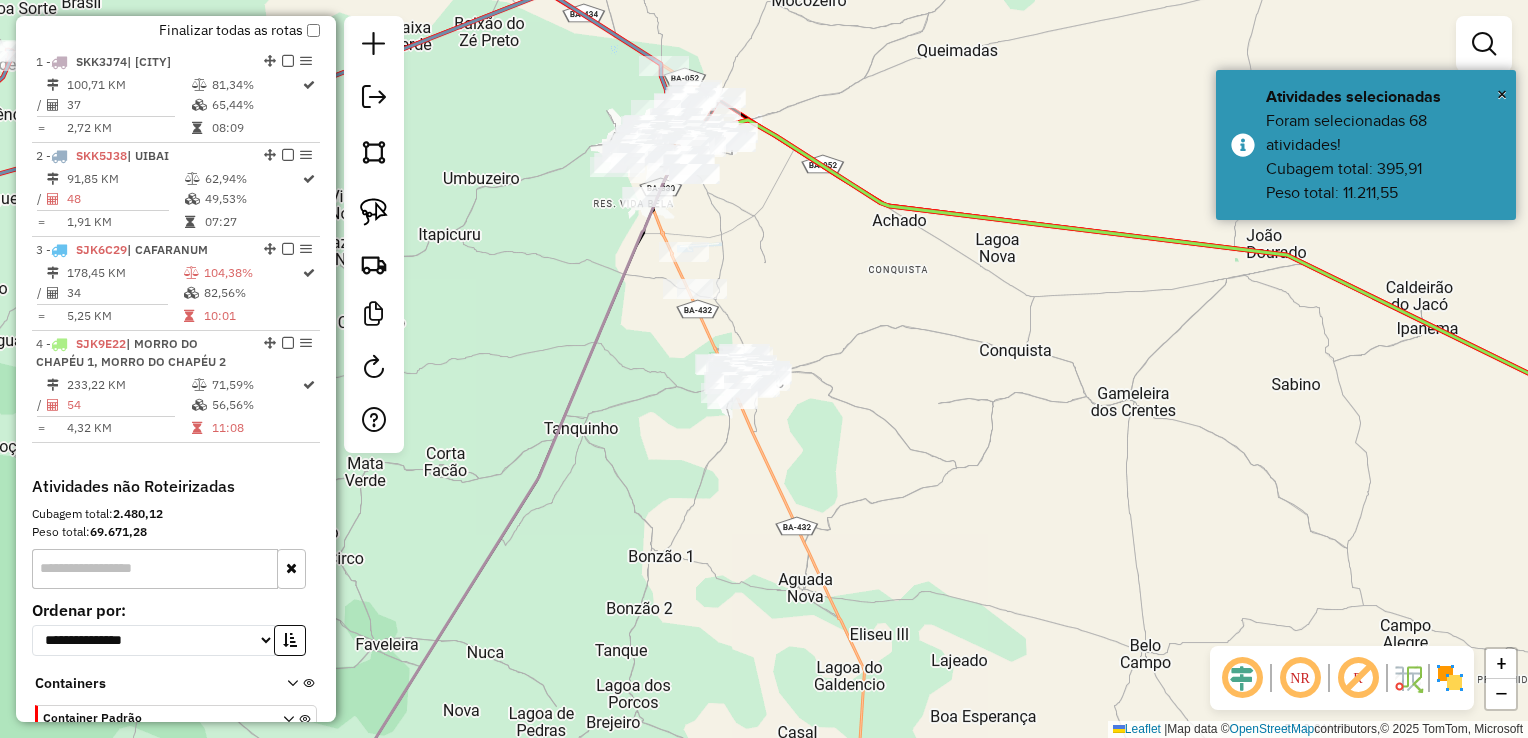 drag, startPoint x: 841, startPoint y: 272, endPoint x: 931, endPoint y: 530, distance: 273.24713 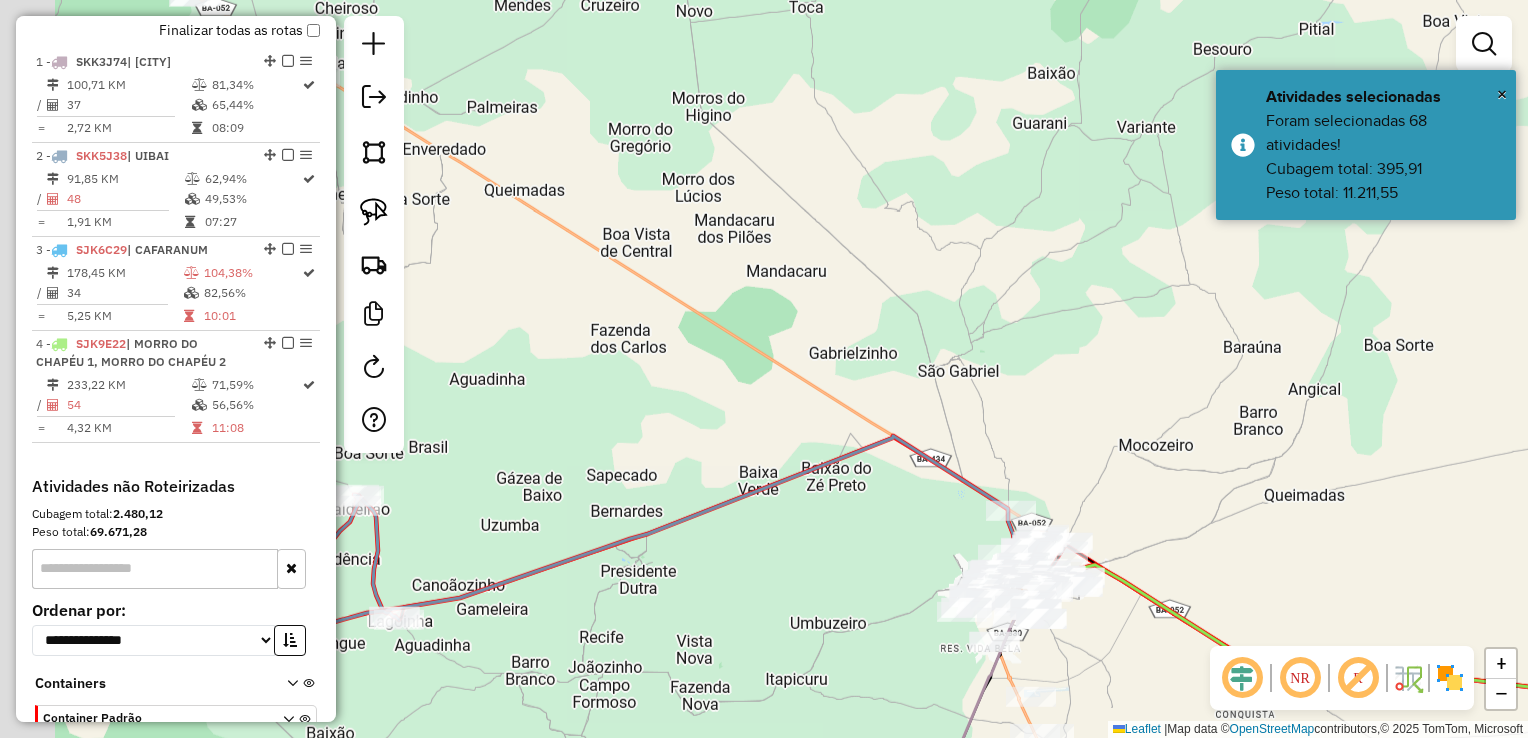 drag, startPoint x: 844, startPoint y: 505, endPoint x: 838, endPoint y: 495, distance: 11.661903 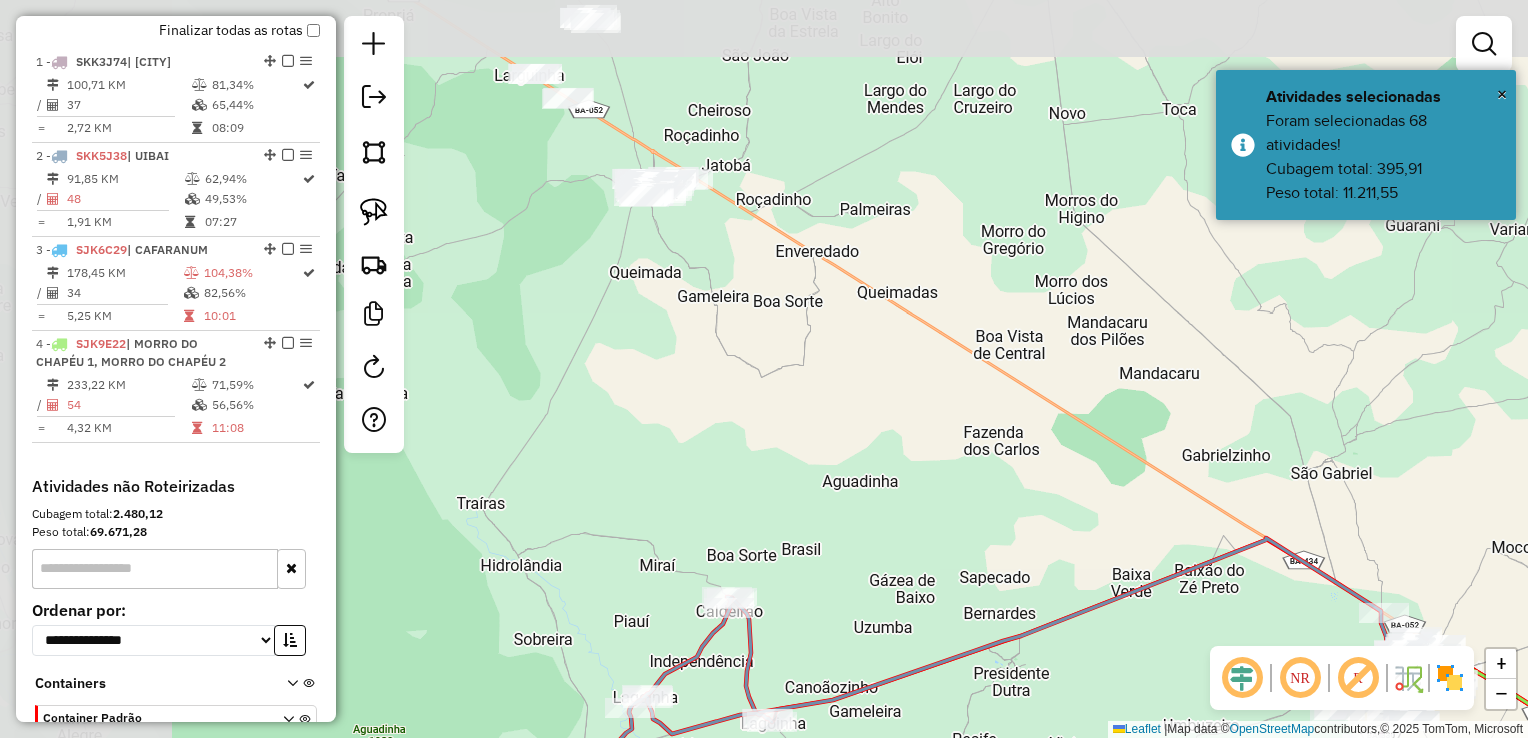 drag, startPoint x: 710, startPoint y: 410, endPoint x: 1068, endPoint y: 501, distance: 369.3846 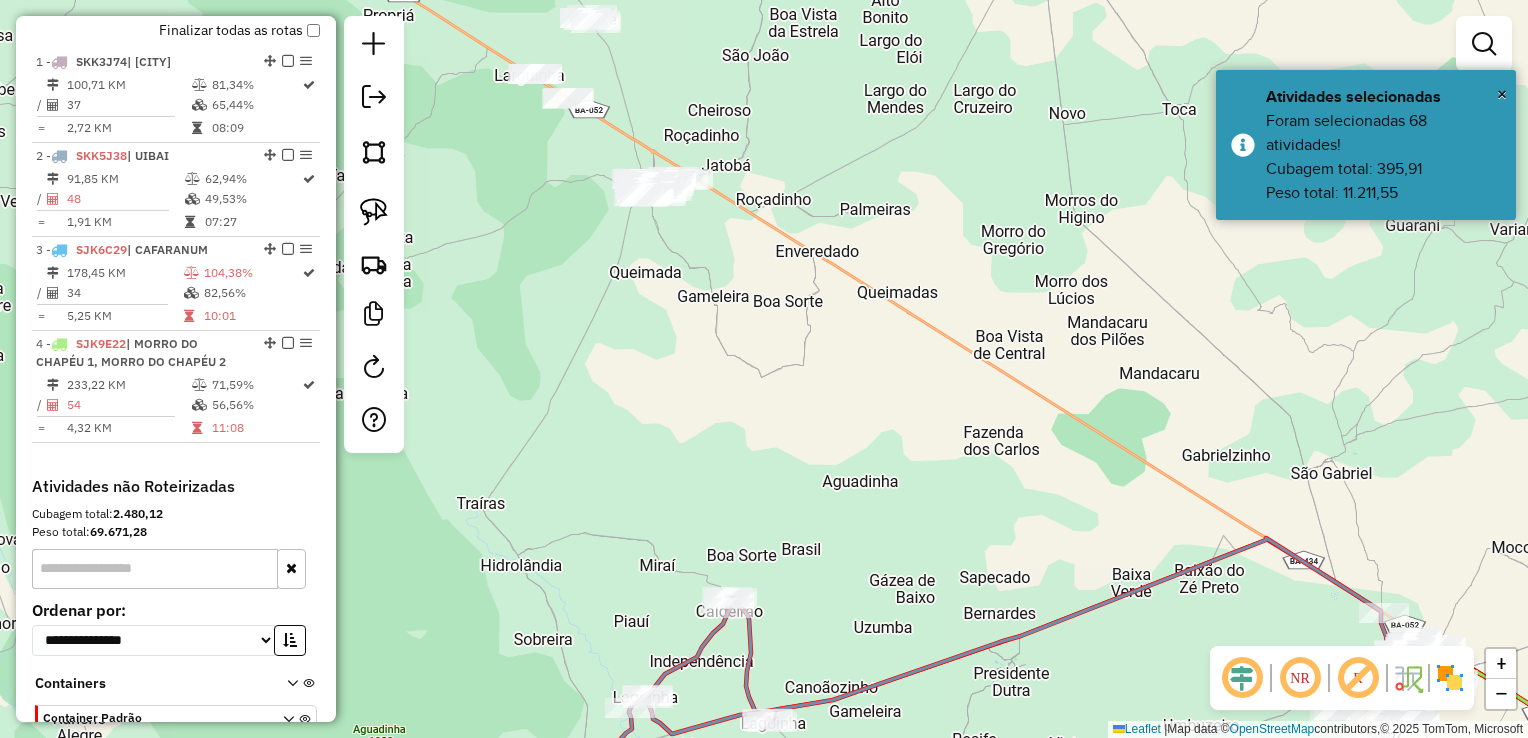 drag, startPoint x: 926, startPoint y: 383, endPoint x: 1012, endPoint y: 618, distance: 250.24188 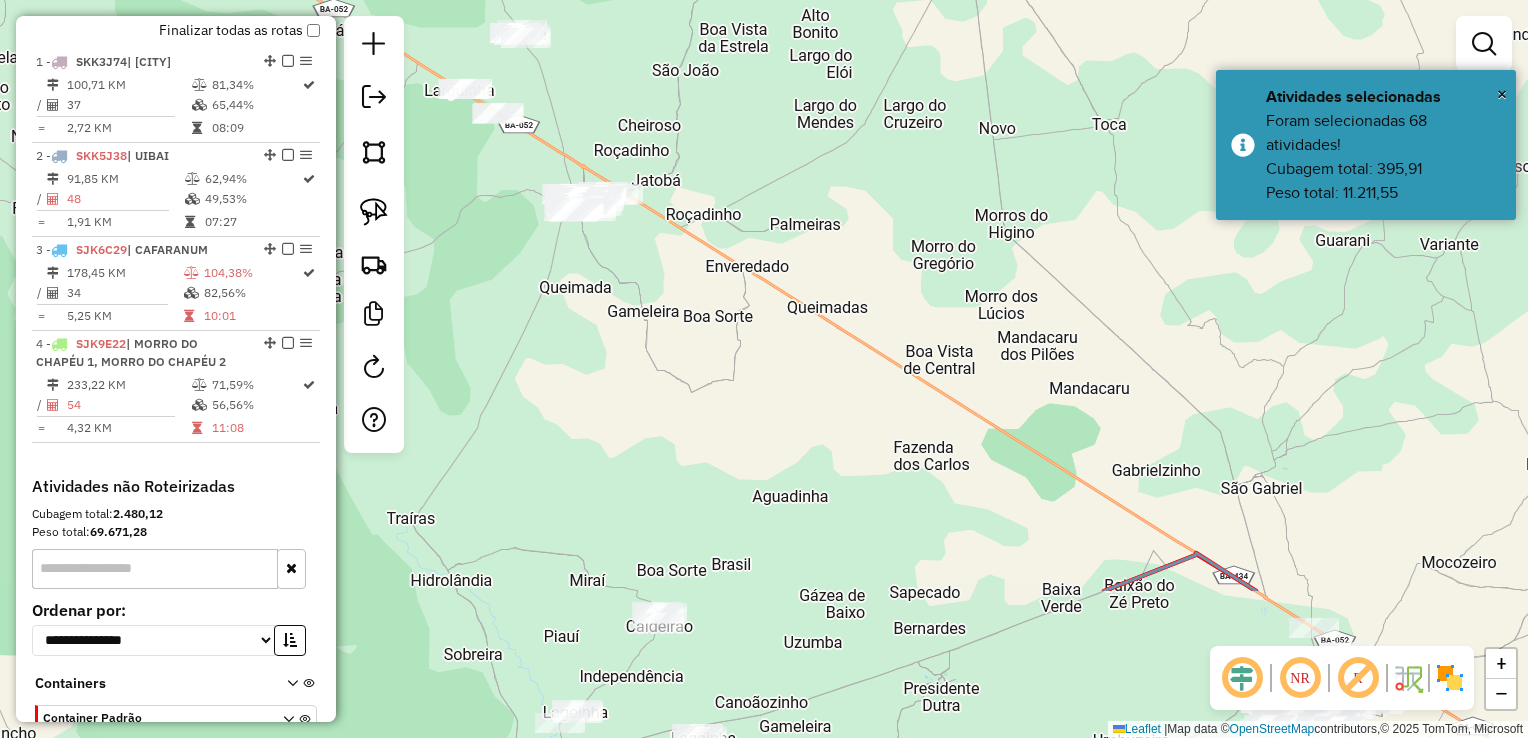 drag, startPoint x: 879, startPoint y: 399, endPoint x: 847, endPoint y: 355, distance: 54.405884 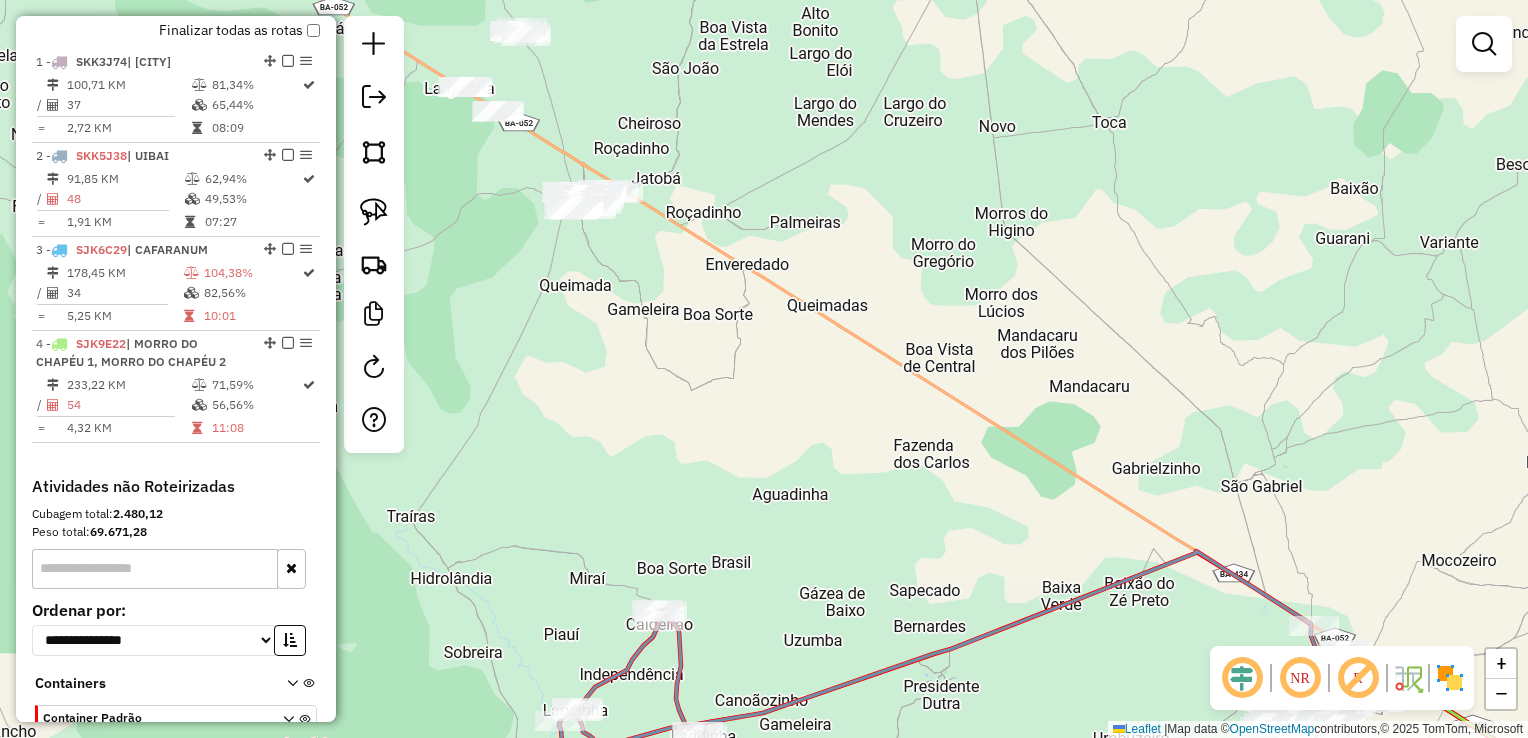 drag, startPoint x: 931, startPoint y: 218, endPoint x: 1091, endPoint y: 288, distance: 174.64249 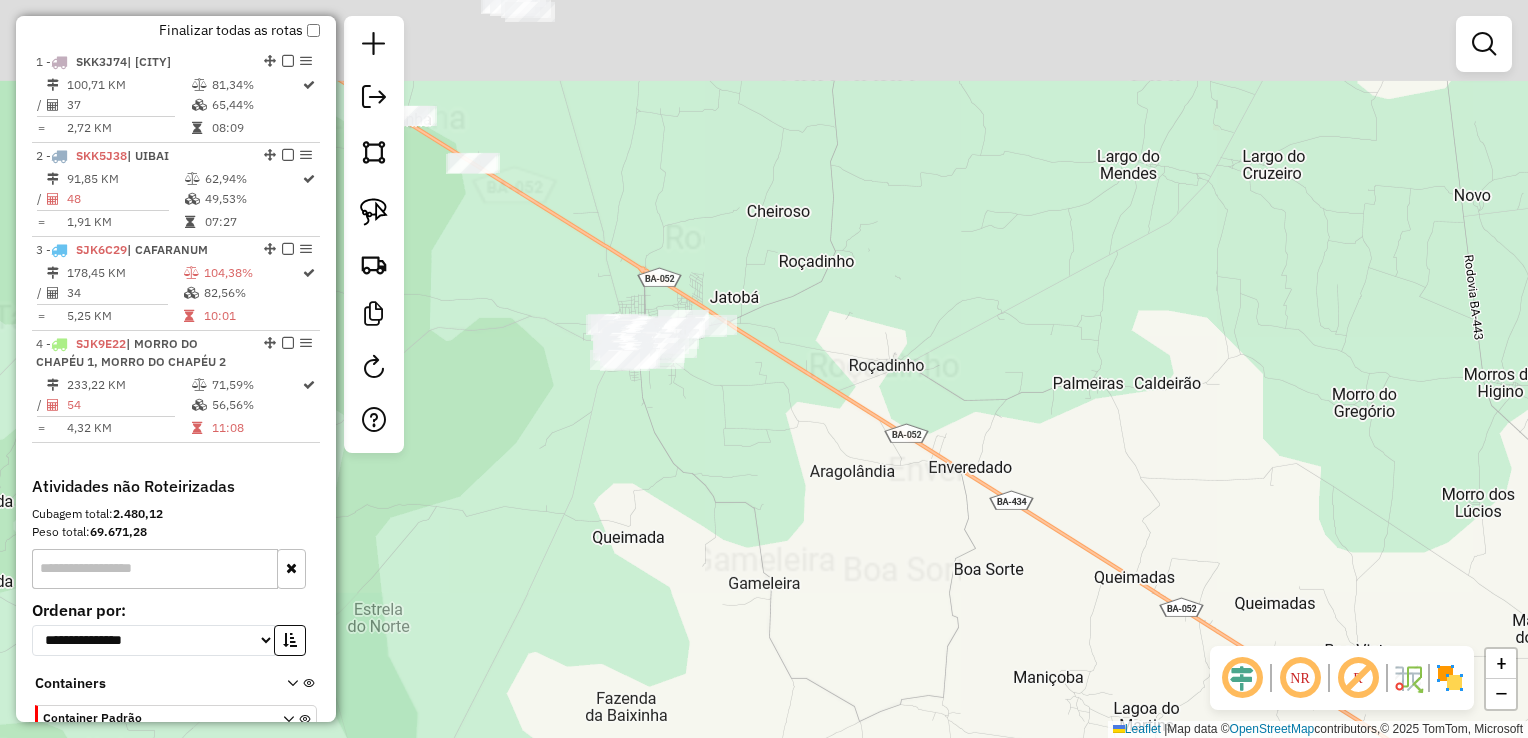 drag, startPoint x: 1093, startPoint y: 528, endPoint x: 879, endPoint y: 456, distance: 225.7875 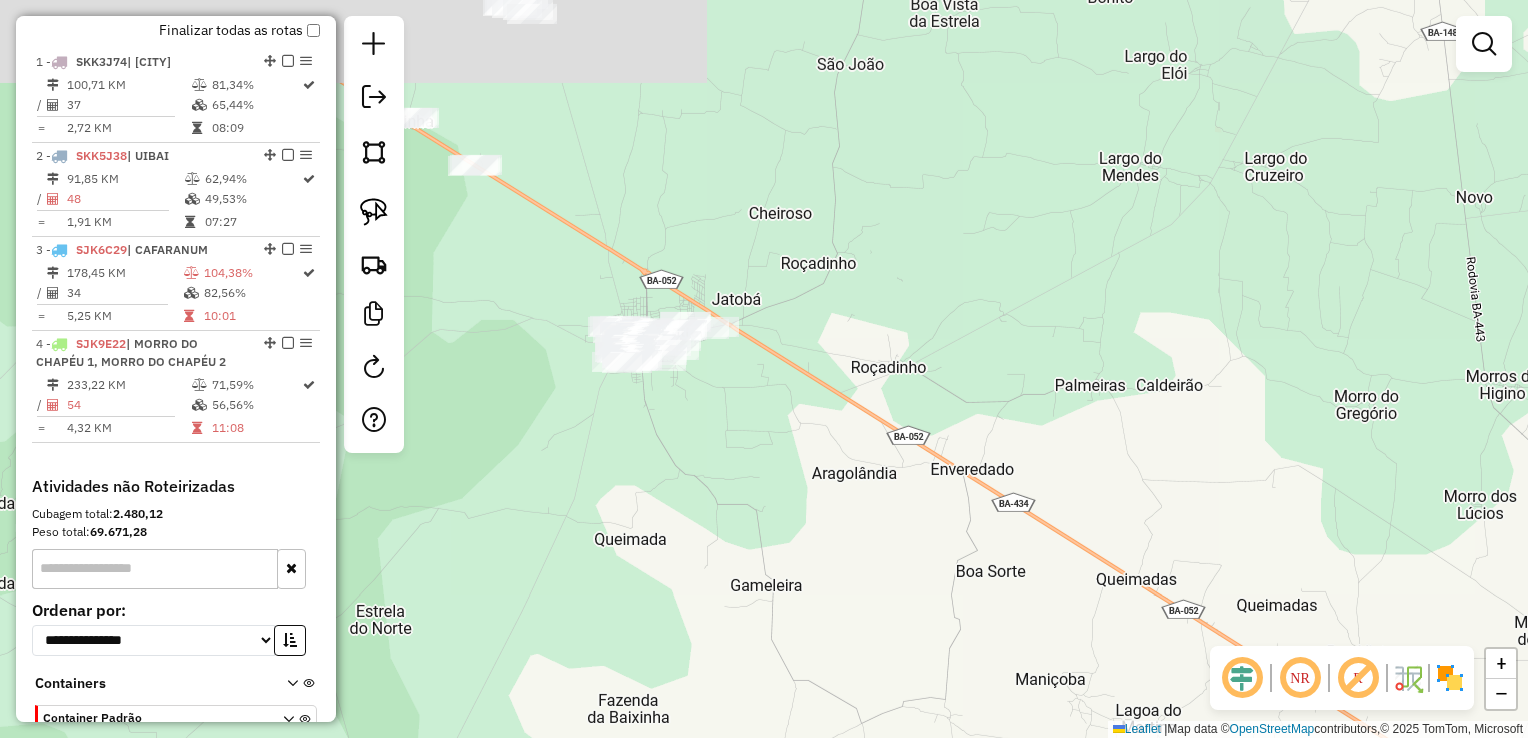 drag, startPoint x: 864, startPoint y: 458, endPoint x: 969, endPoint y: 487, distance: 108.93117 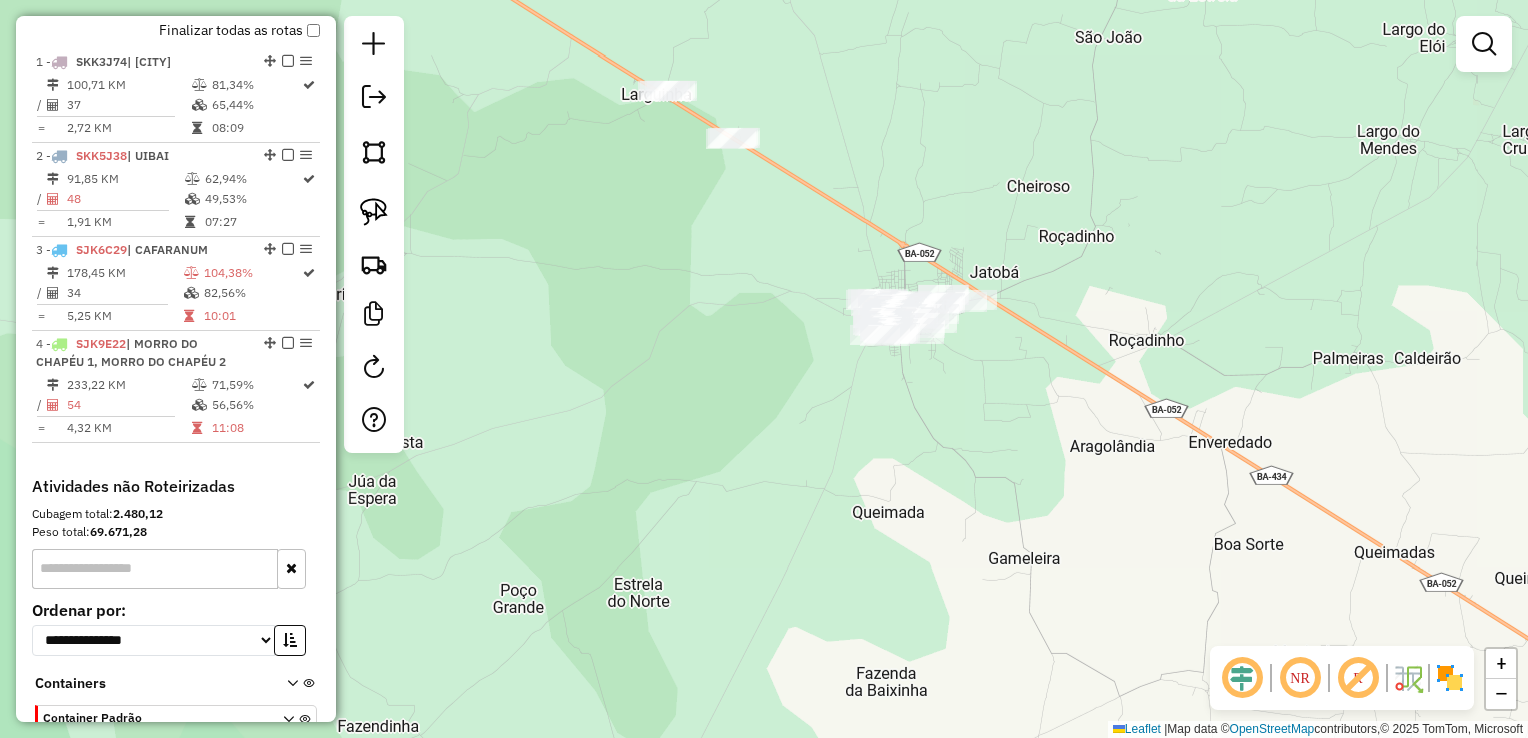 drag, startPoint x: 1171, startPoint y: 378, endPoint x: 1215, endPoint y: 338, distance: 59.464275 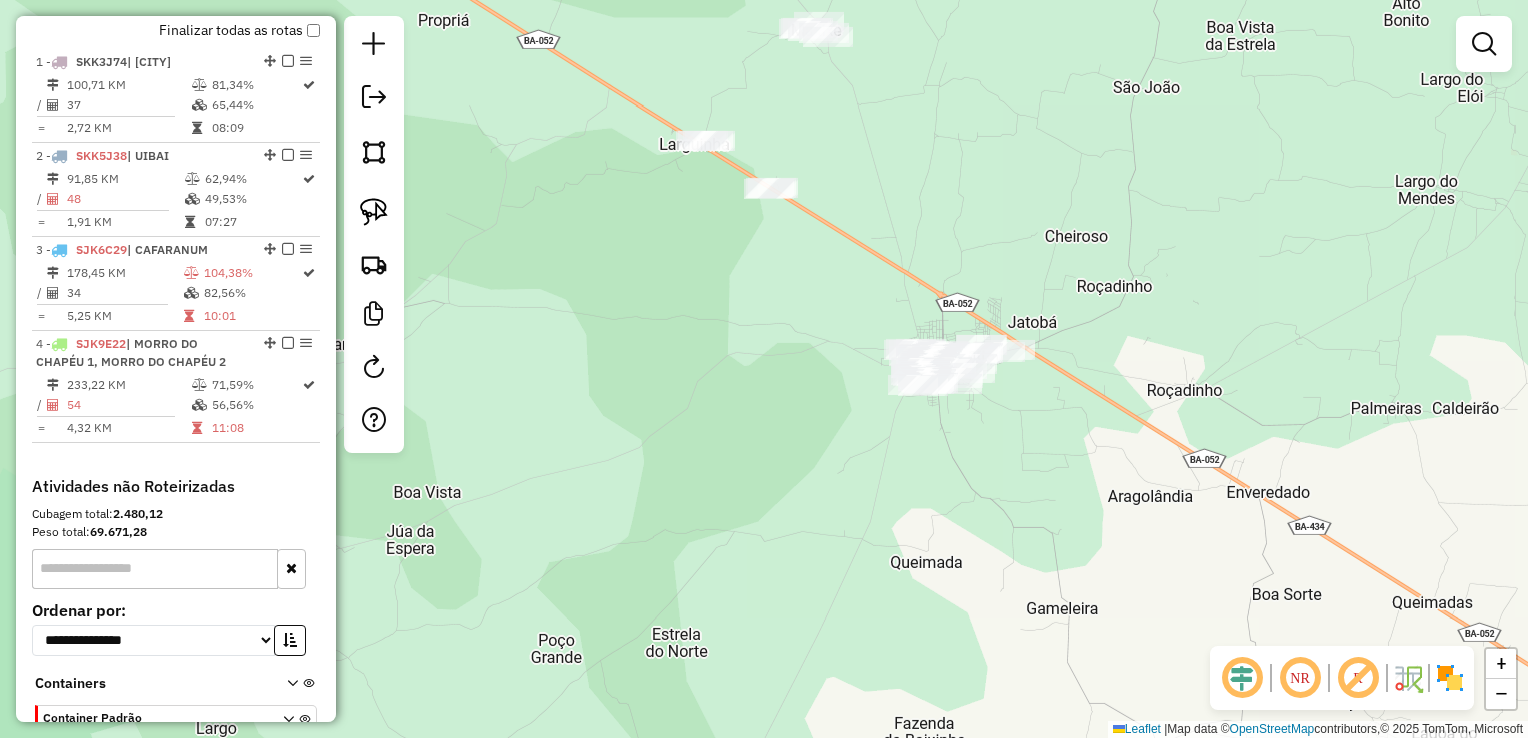 drag, startPoint x: 999, startPoint y: 506, endPoint x: 1000, endPoint y: 522, distance: 16.03122 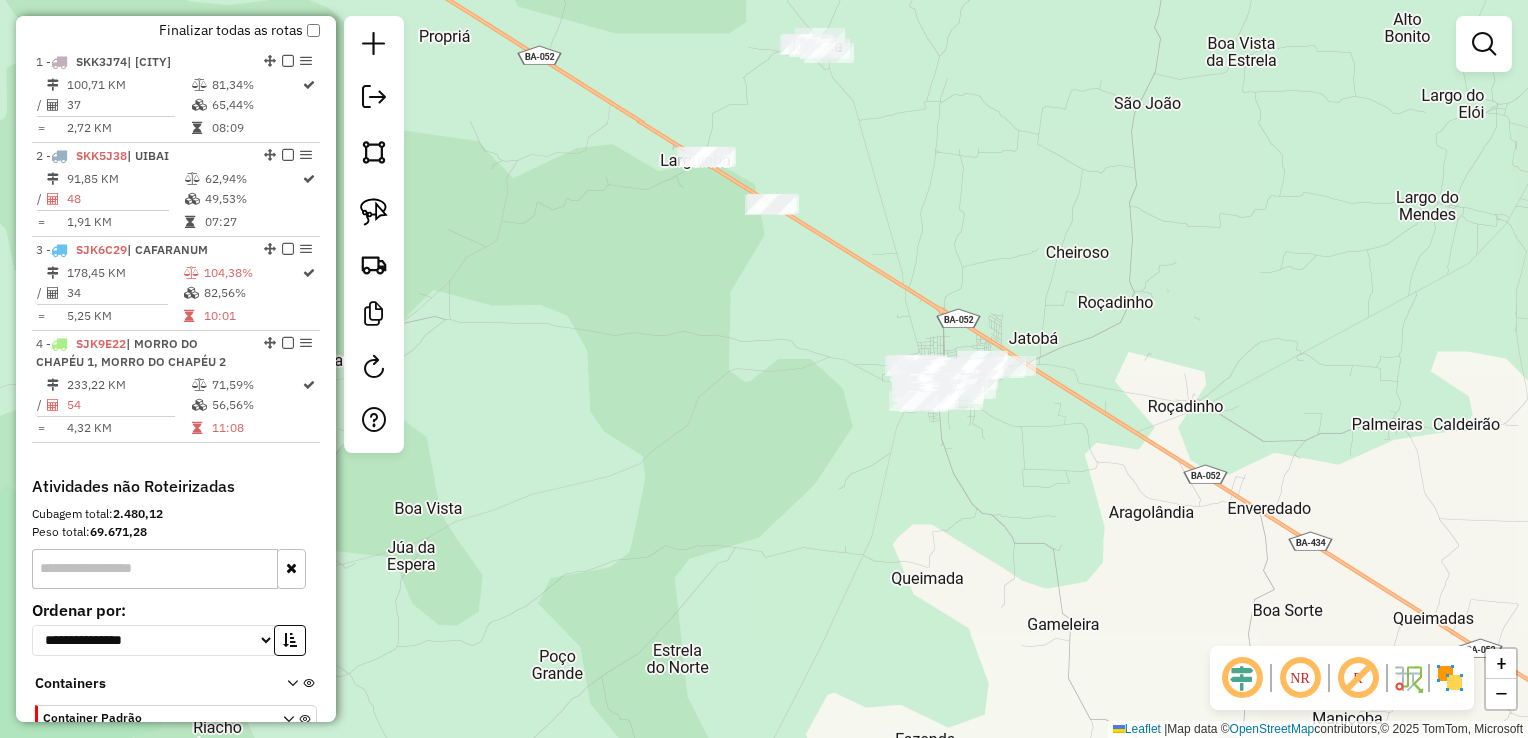 drag, startPoint x: 900, startPoint y: 546, endPoint x: 796, endPoint y: 502, distance: 112.92475 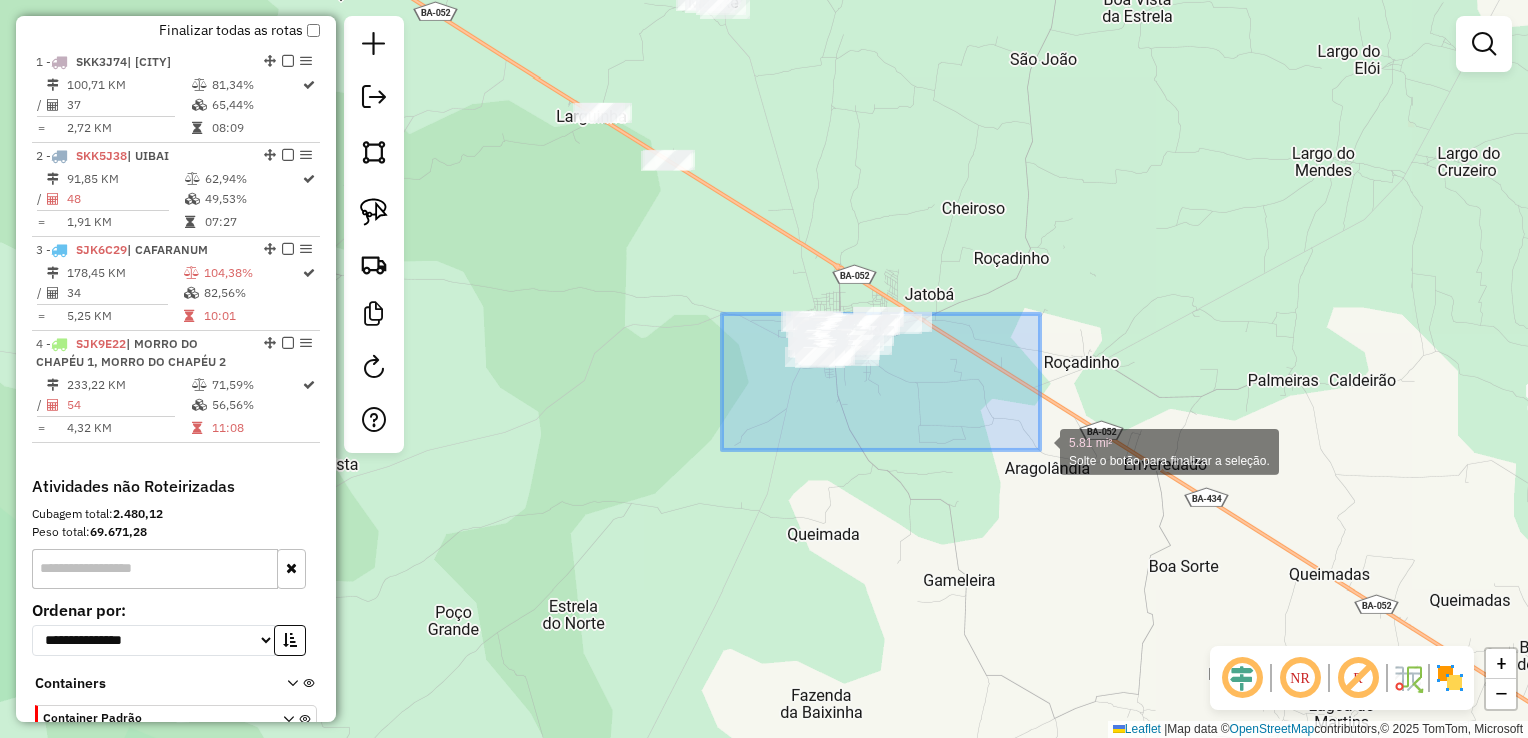drag, startPoint x: 722, startPoint y: 314, endPoint x: 1040, endPoint y: 450, distance: 345.86124 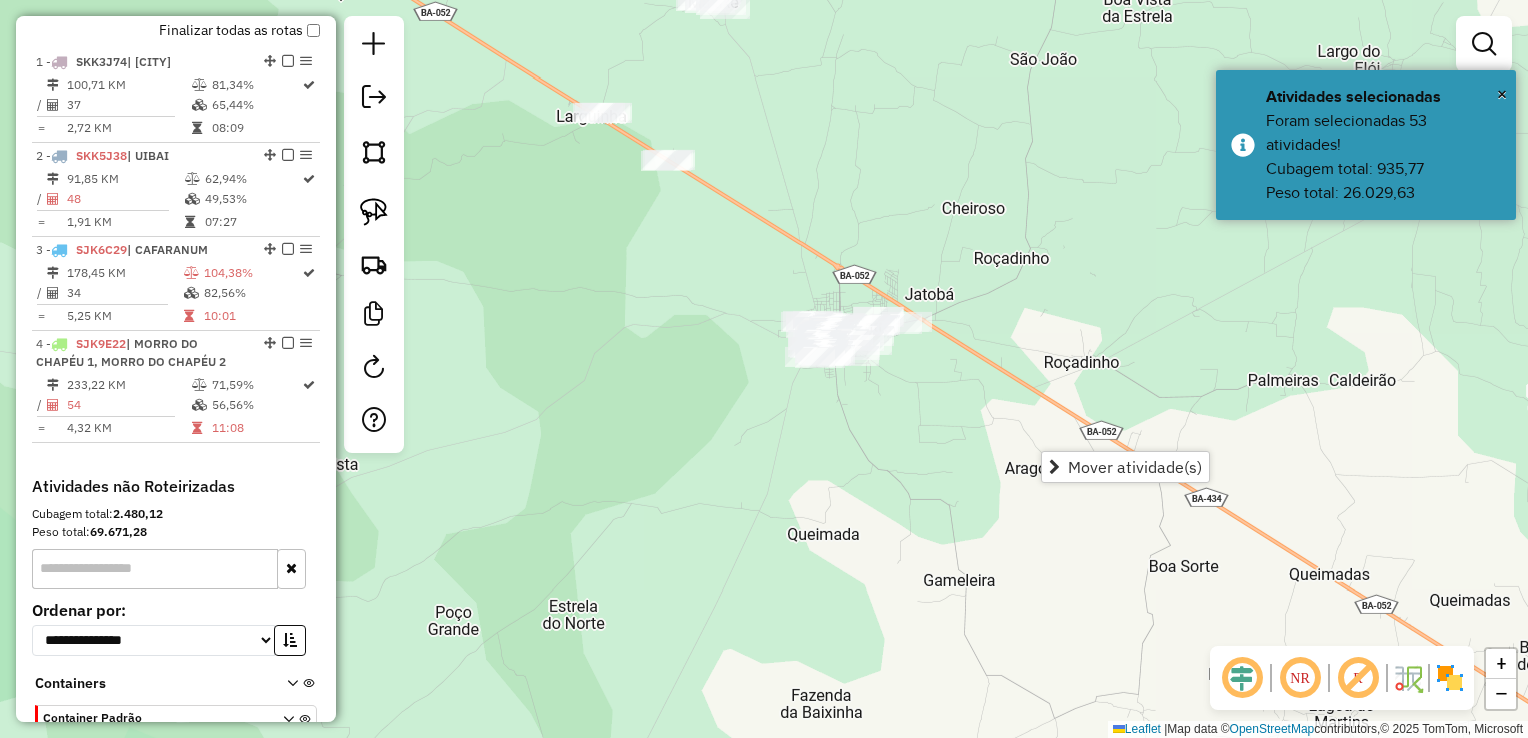 drag, startPoint x: 845, startPoint y: 420, endPoint x: 886, endPoint y: 406, distance: 43.32436 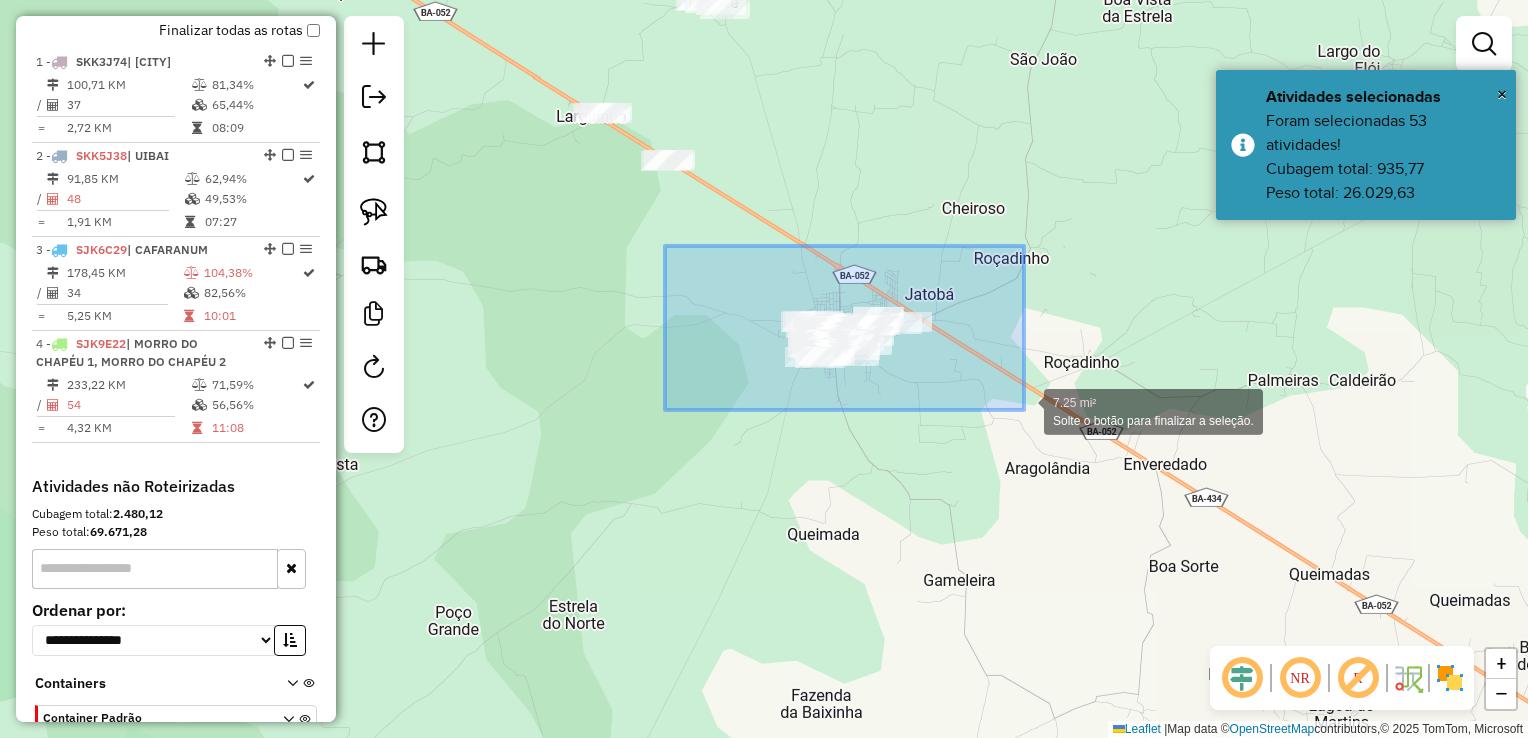 drag, startPoint x: 673, startPoint y: 248, endPoint x: 1045, endPoint y: 434, distance: 415.90863 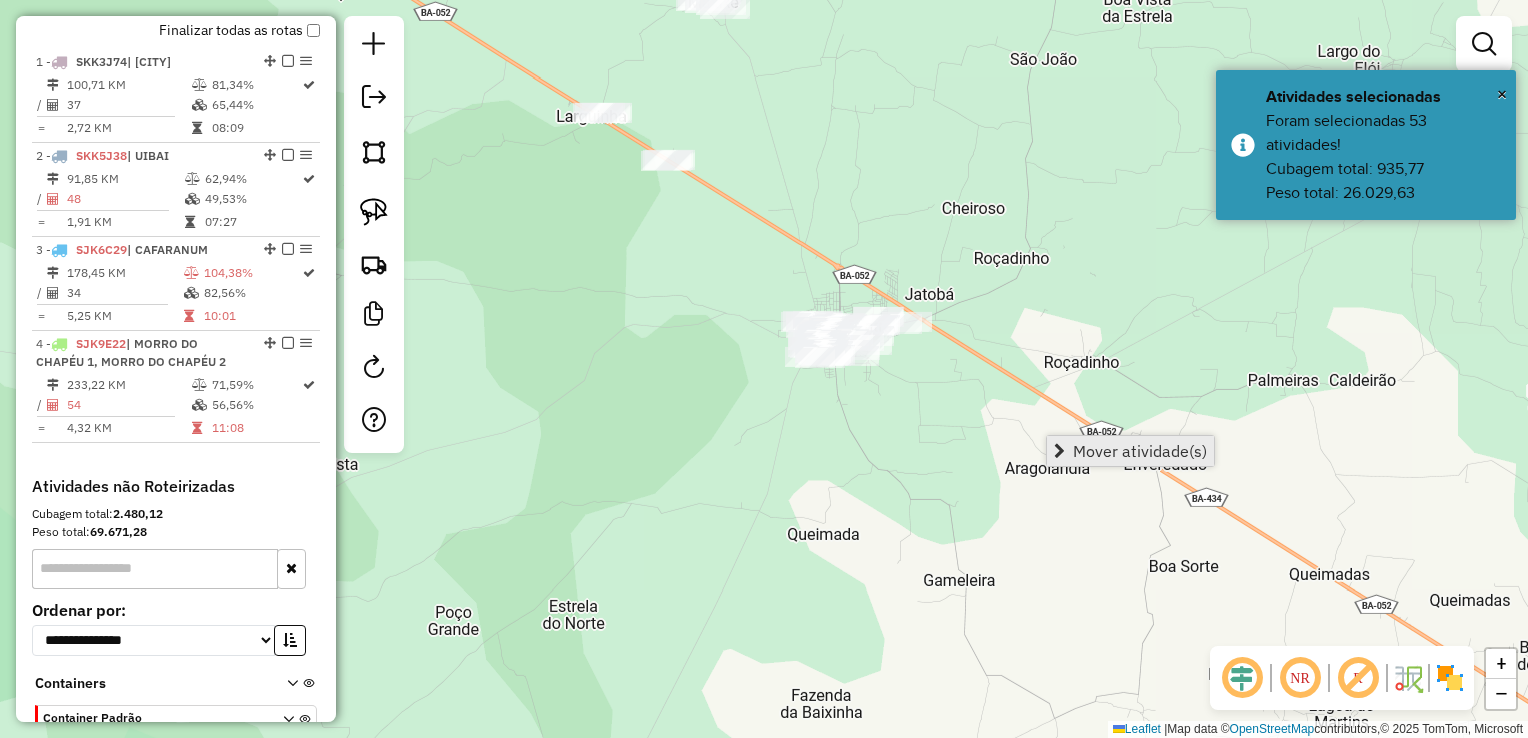 click on "Mover atividade(s)" at bounding box center (1140, 451) 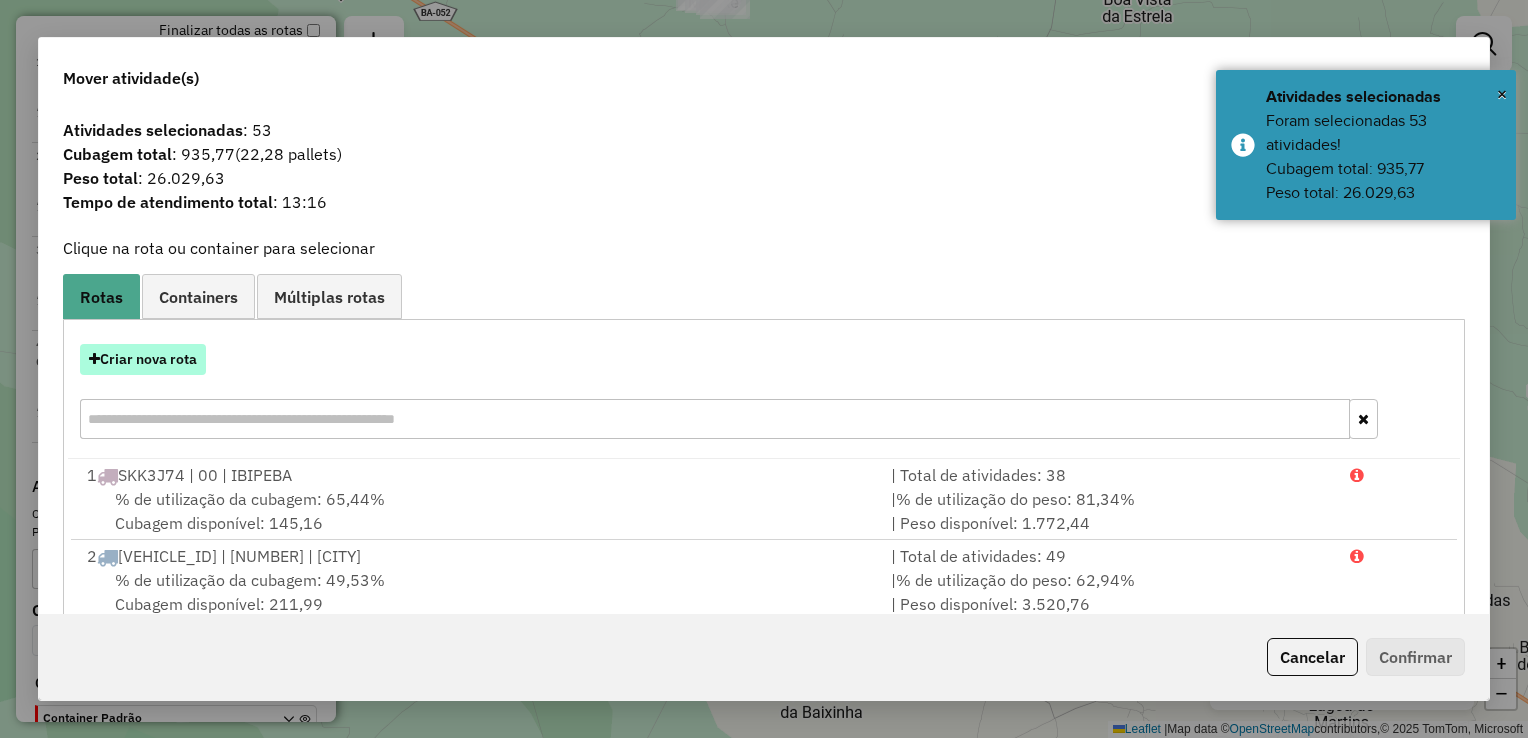 click on "Criar nova rota" at bounding box center (143, 359) 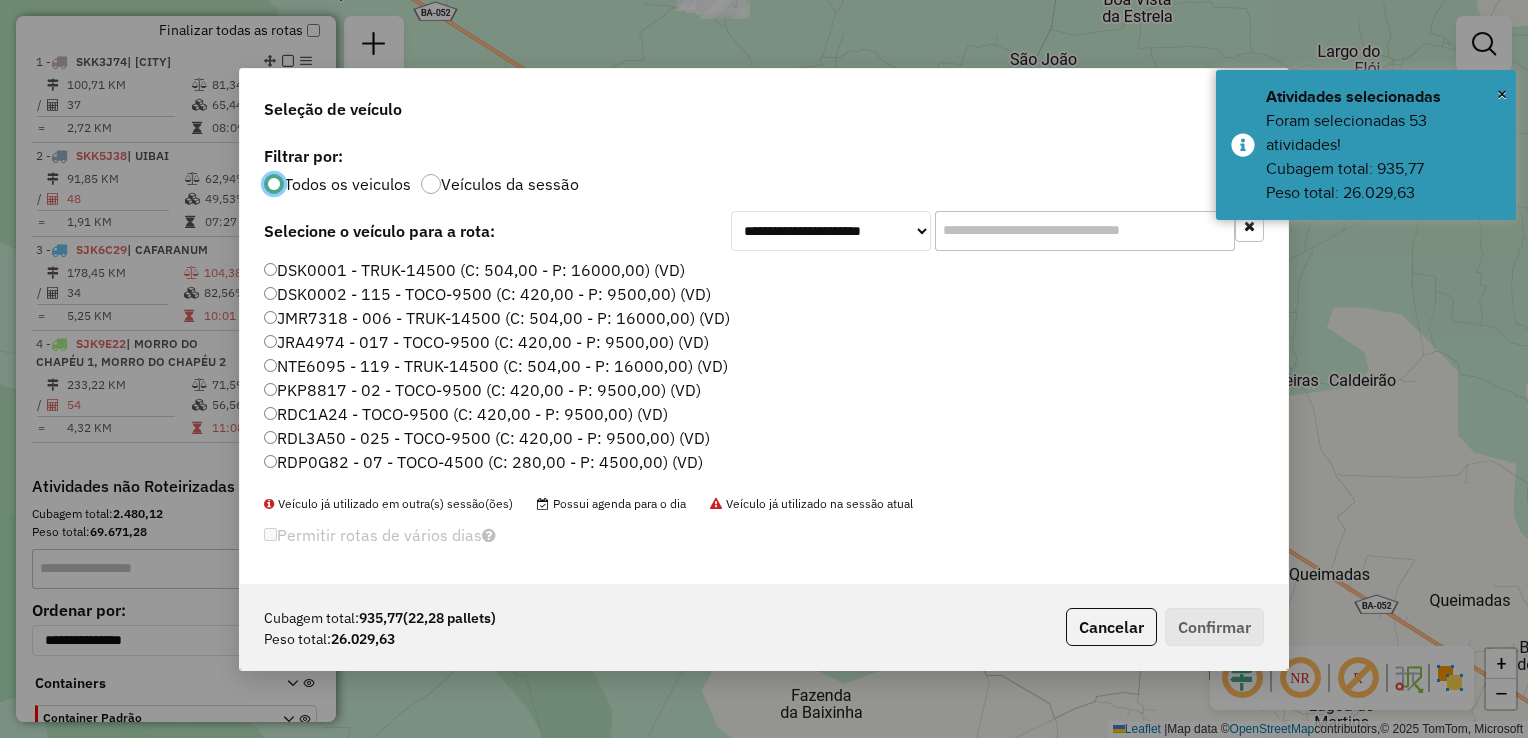 scroll, scrollTop: 10, scrollLeft: 6, axis: both 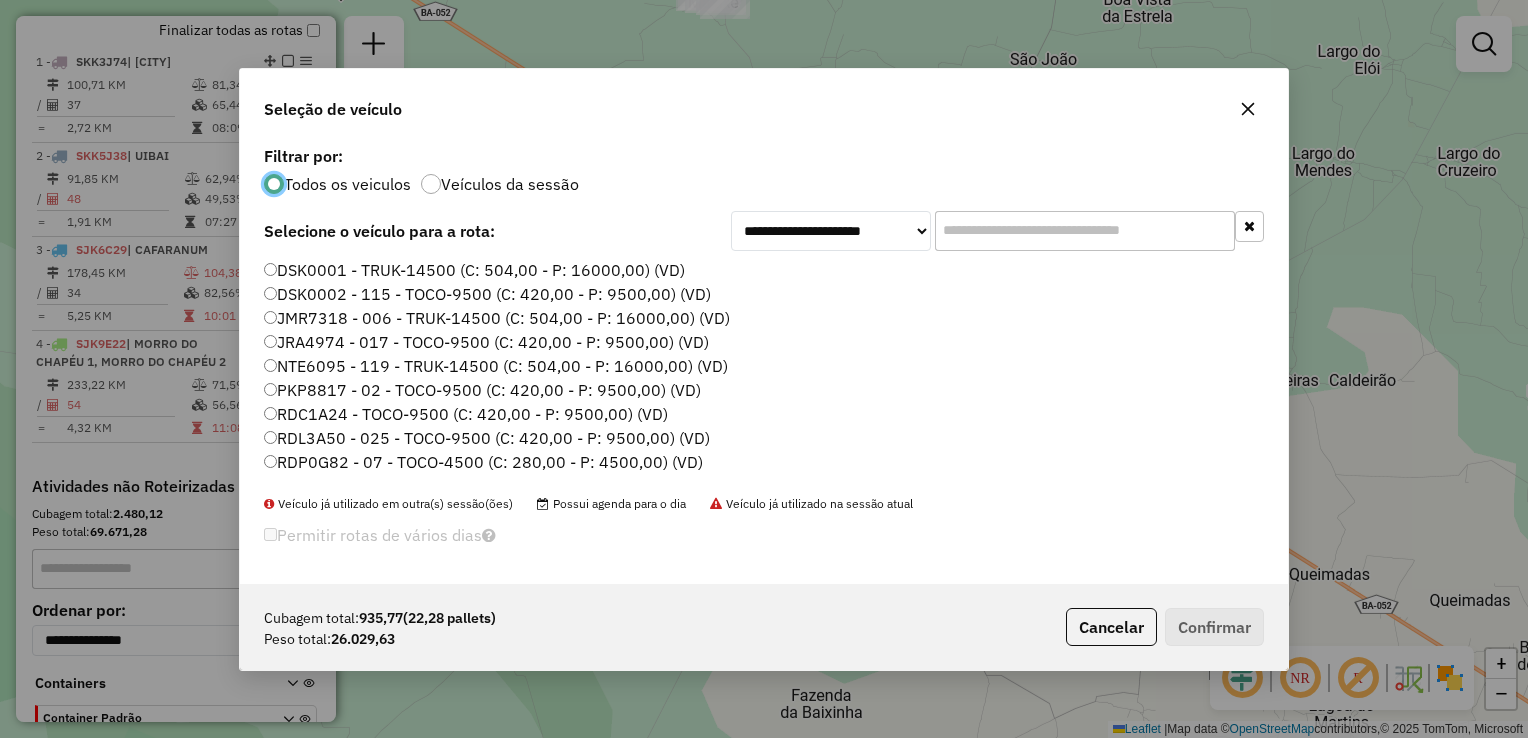 drag, startPoint x: 343, startPoint y: 414, endPoint x: 1016, endPoint y: 533, distance: 683.4398 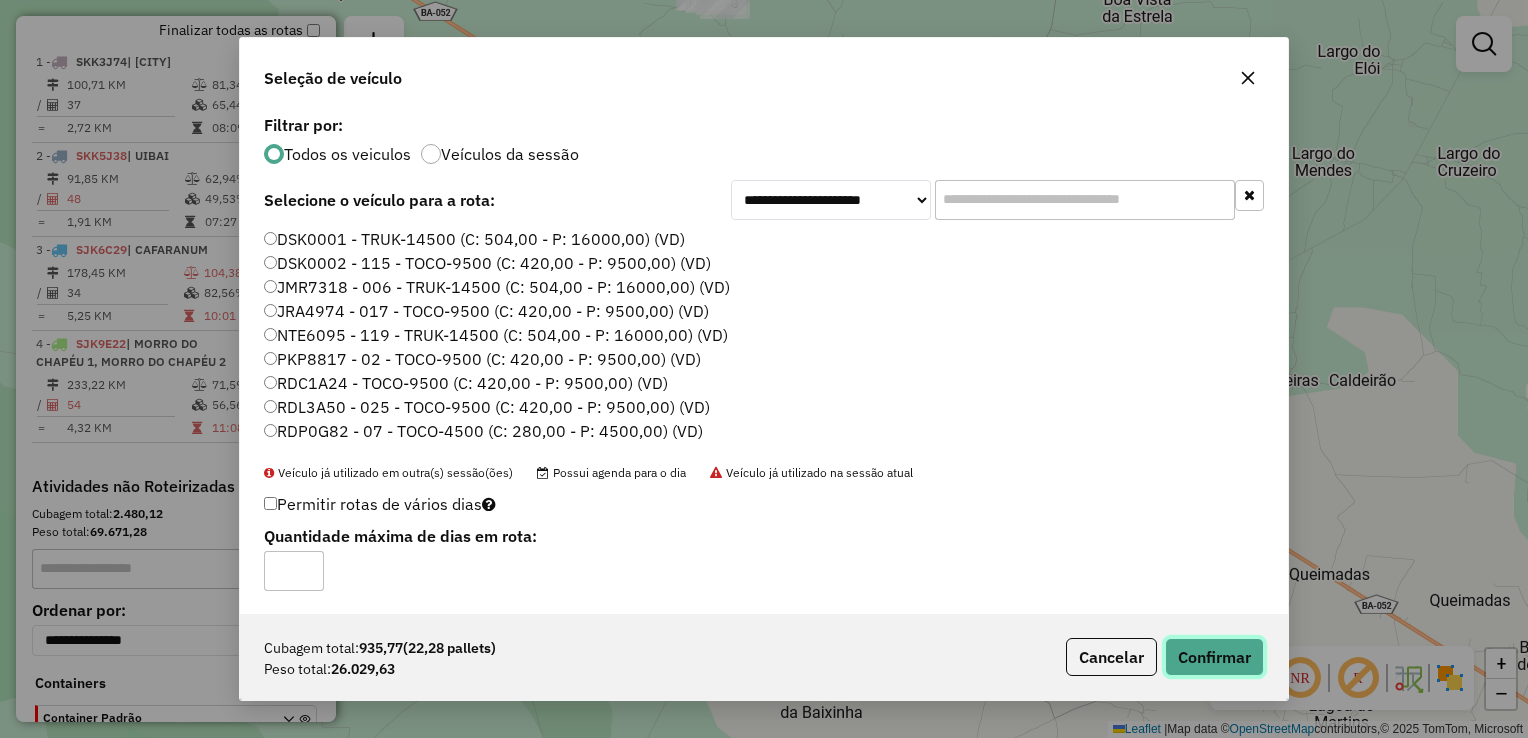 click on "Confirmar" 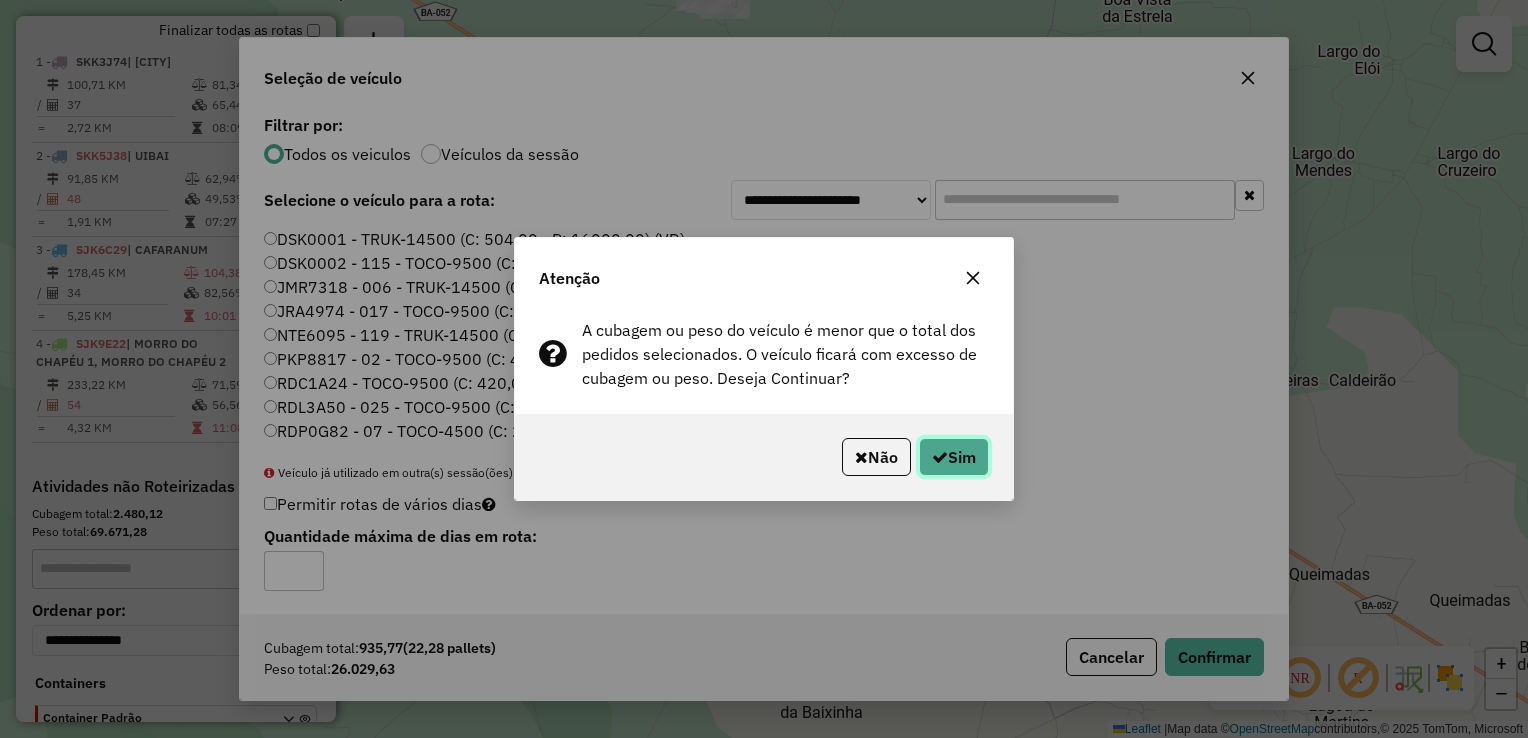 click on "Sim" 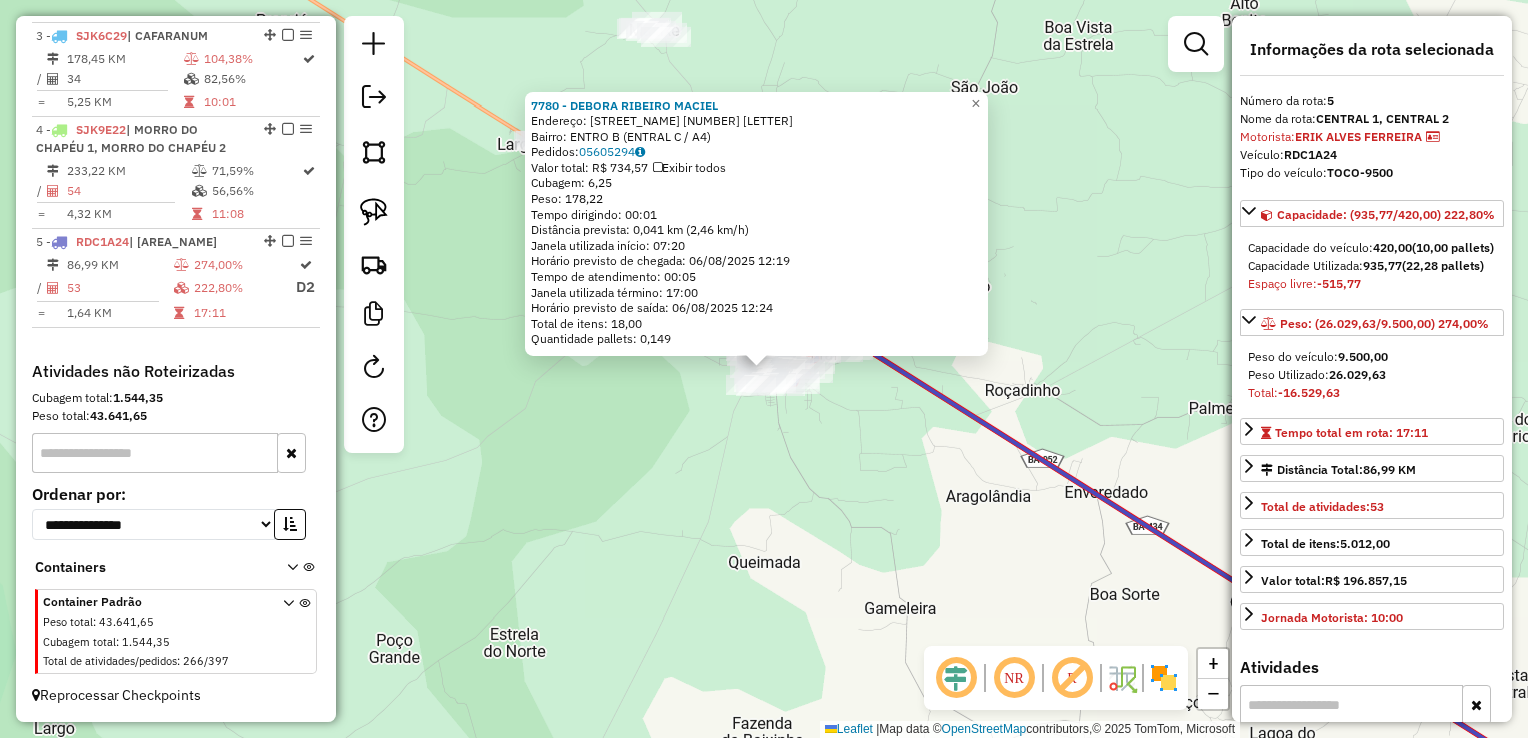 scroll, scrollTop: 970, scrollLeft: 0, axis: vertical 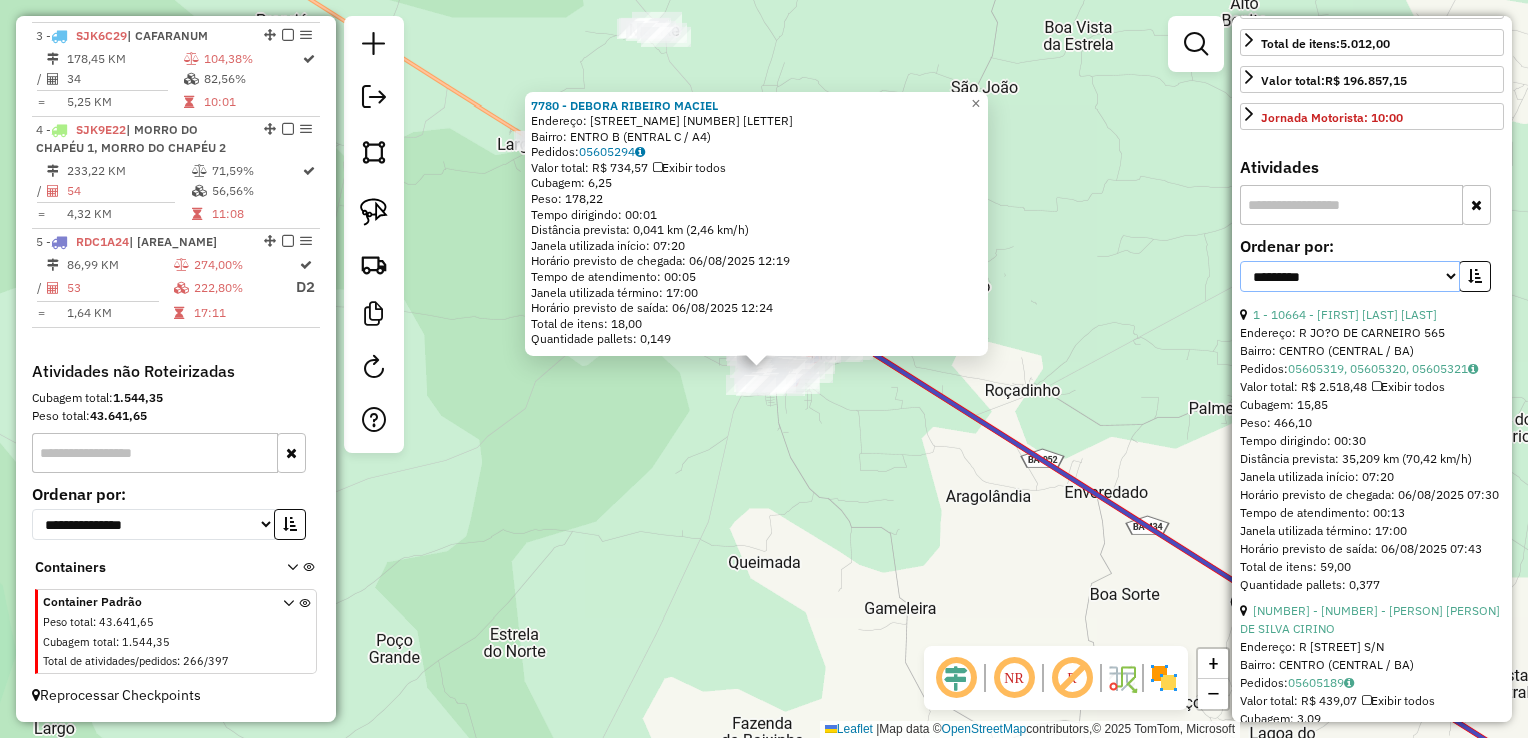 click on "**********" at bounding box center (1350, 276) 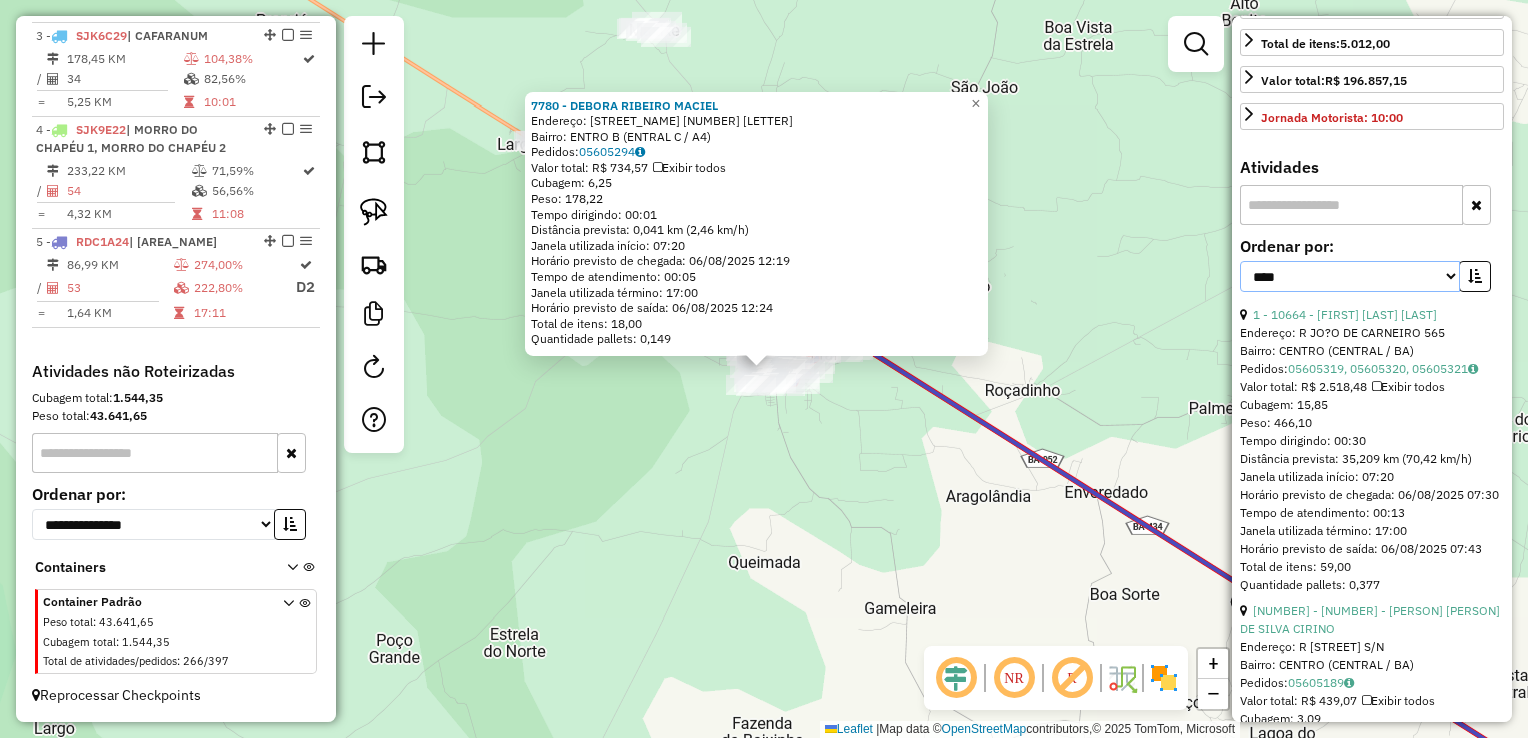 click on "**********" at bounding box center (1350, 276) 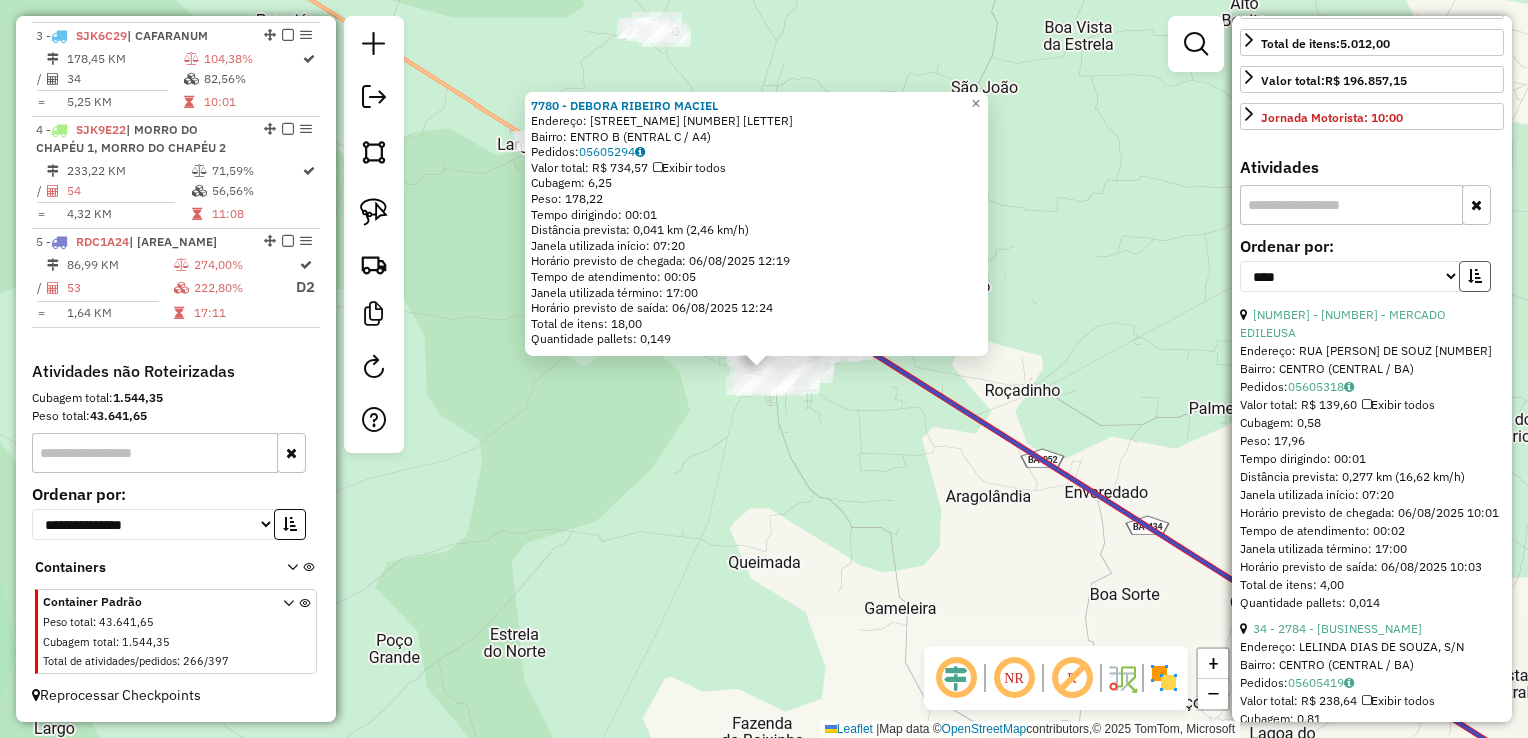 click at bounding box center (1475, 276) 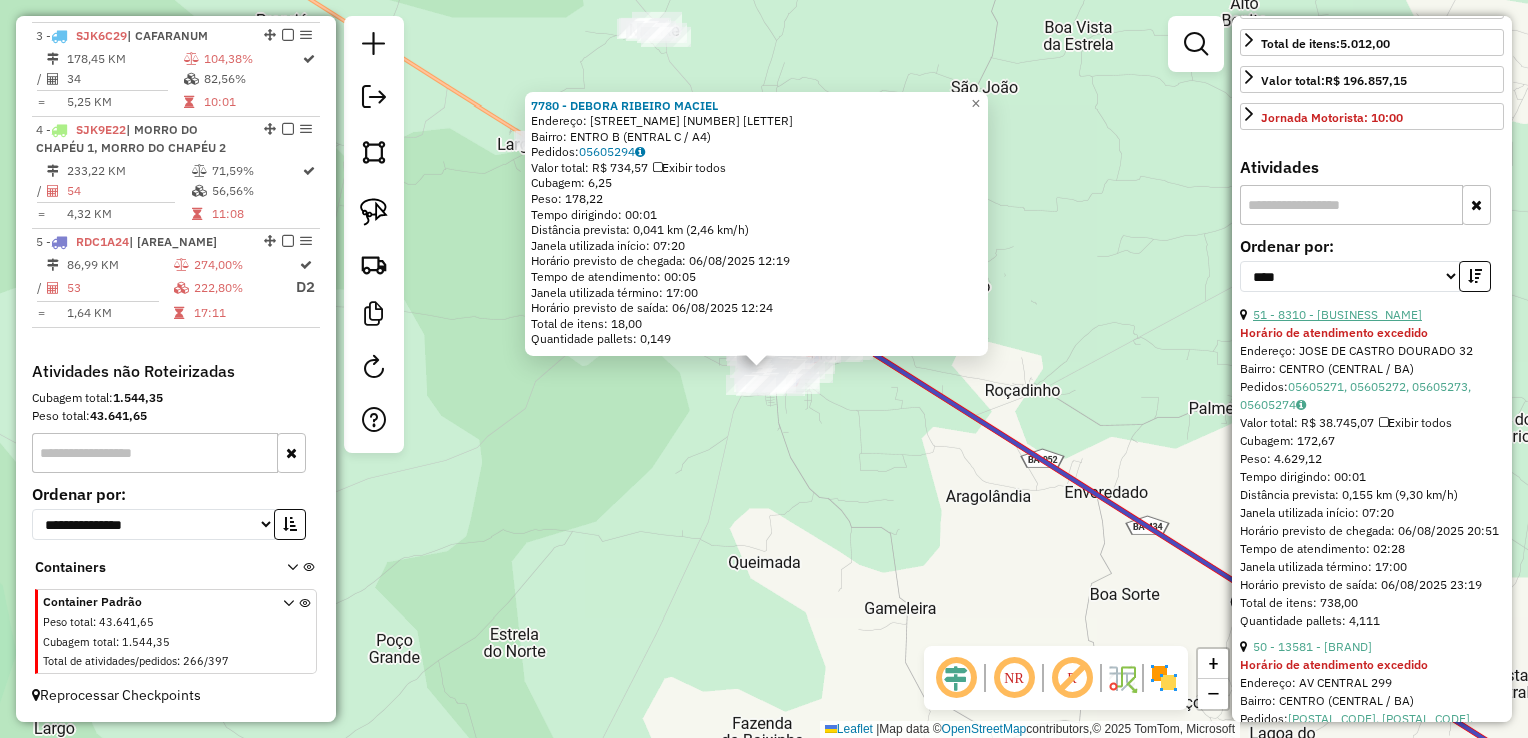 click on "51 - 8310 - C. DE CARNES FRANKLI" at bounding box center [1337, 314] 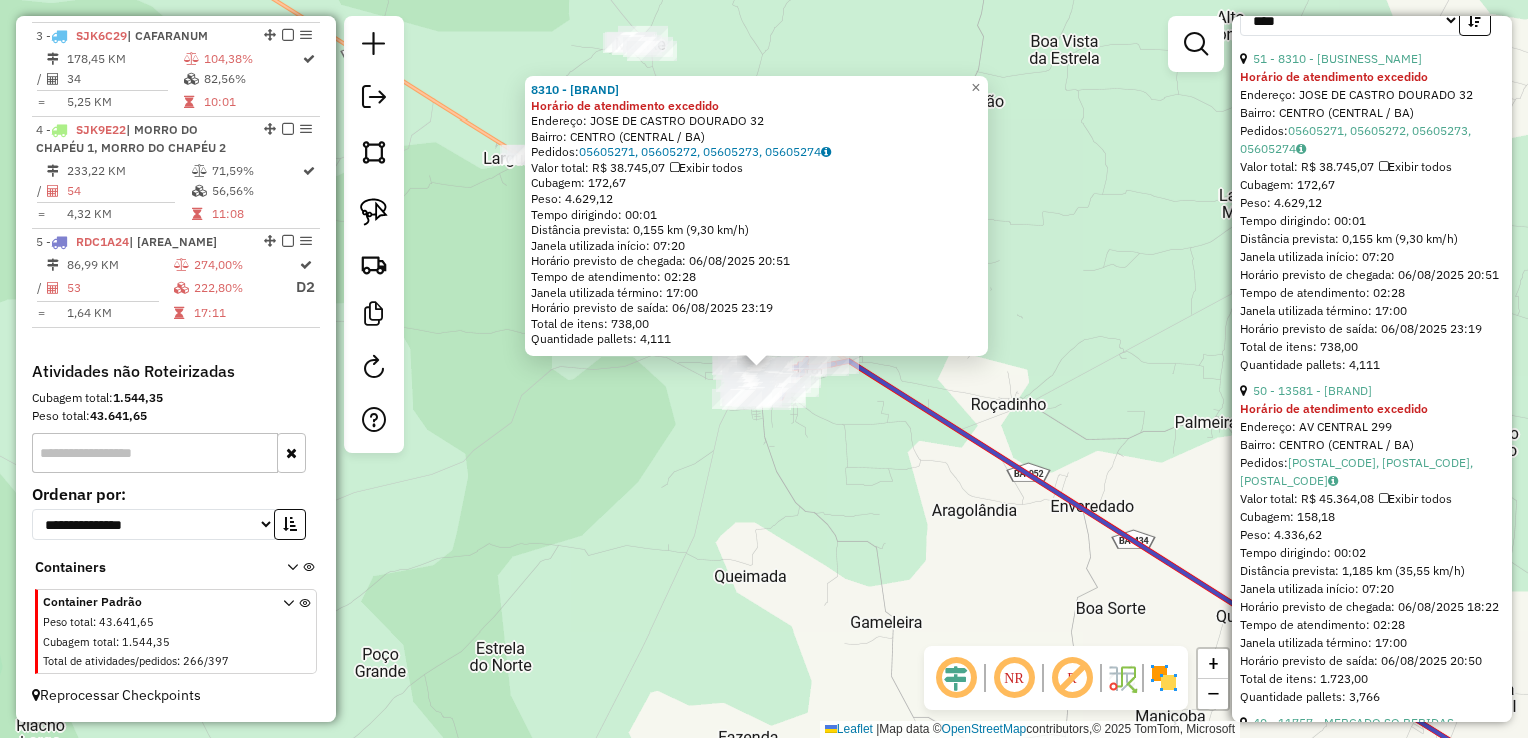 scroll, scrollTop: 800, scrollLeft: 0, axis: vertical 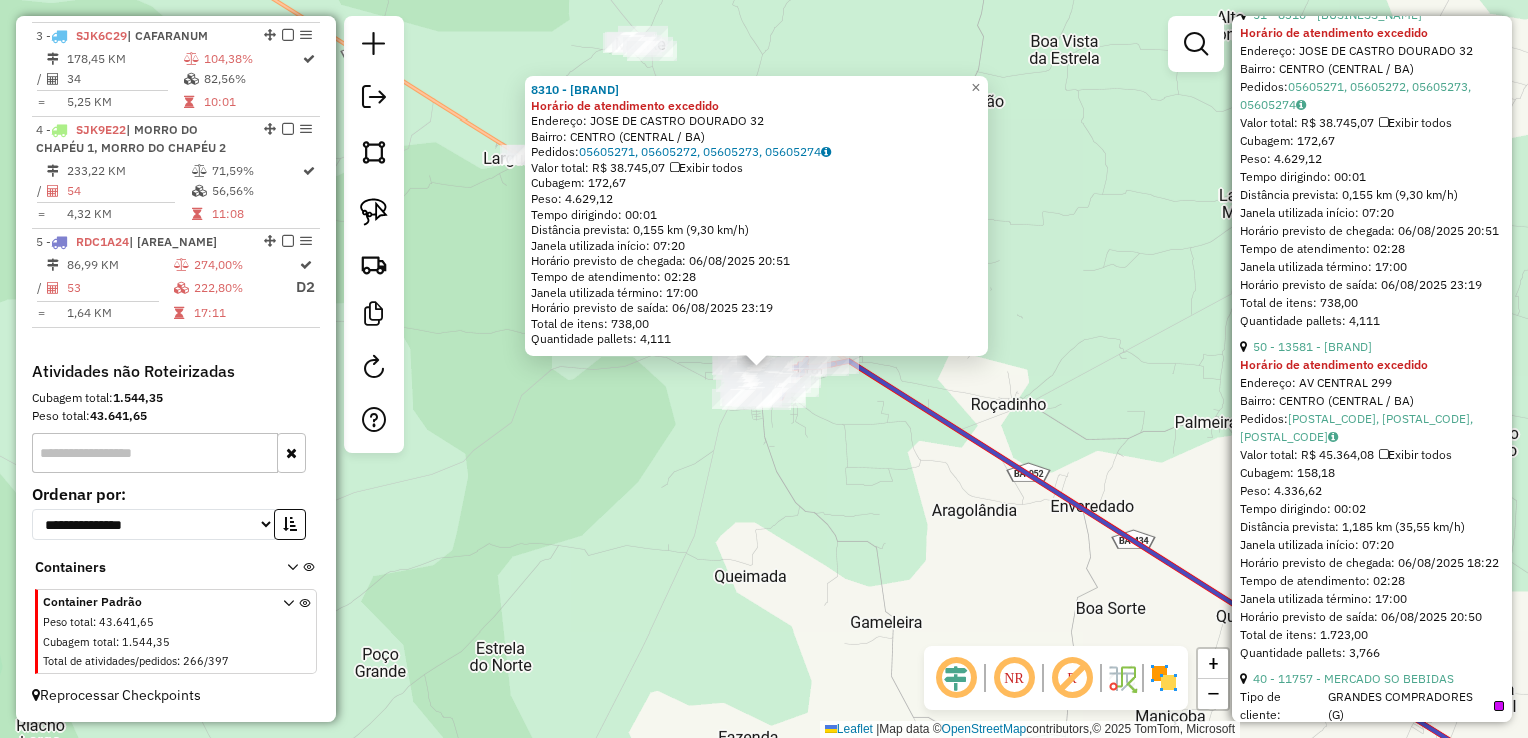 click on "8310 - C. DE CARNES FRANKLI Horário de atendimento excedido  Endereço:  JOSE DE CASTRO DOURADO 32   Bairro: CENTRO (CENTRAL / BA)   Pedidos:  05605271, 05605272, 05605273, 05605274   Valor total: R$ 38.745,07   Exibir todos   Cubagem: 172,67  Peso: 4.629,12  Tempo dirigindo: 00:01   Distância prevista: 0,155 km (9,30 km/h)   Janela utilizada início: 07:20   Horário previsto de chegada: 06/08/2025 20:51   Tempo de atendimento: 02:28   Janela utilizada término: 17:00   Horário previsto de saída: 06/08/2025 23:19   Total de itens: 738,00   Quantidade pallets: 4,111  × Janela de atendimento Grade de atendimento Capacidade Transportadoras Veículos Cliente Pedidos  Rotas Selecione os dias de semana para filtrar as janelas de atendimento  Seg   Ter   Qua   Qui   Sex   Sáb   Dom  Informe o período da janela de atendimento: De: Até:  Filtrar exatamente a janela do cliente  Considerar janela de atendimento padrão  Selecione os dias de semana para filtrar as grades de atendimento  Seg   Ter   Qua   Qui  +" 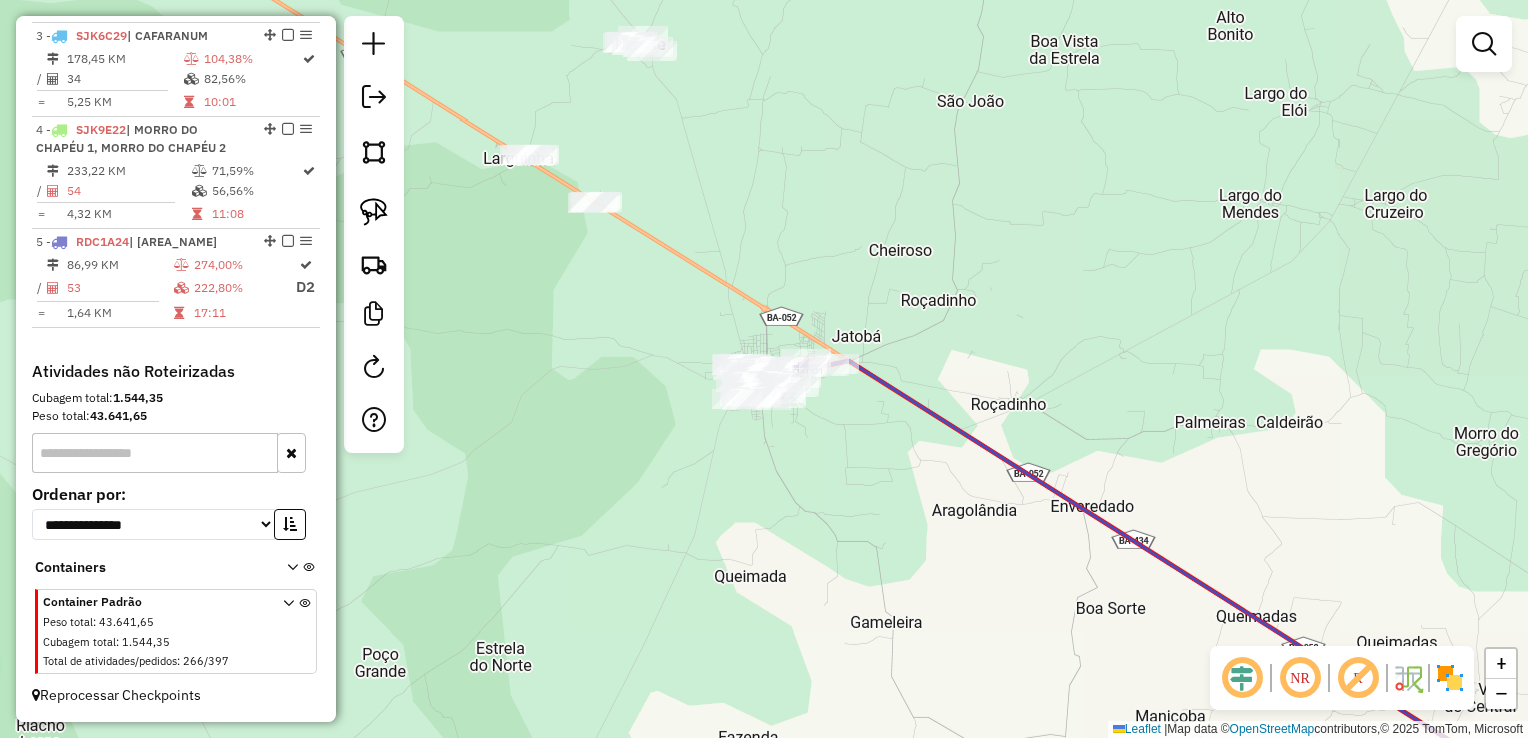 drag, startPoint x: 935, startPoint y: 487, endPoint x: 1134, endPoint y: 634, distance: 247.40656 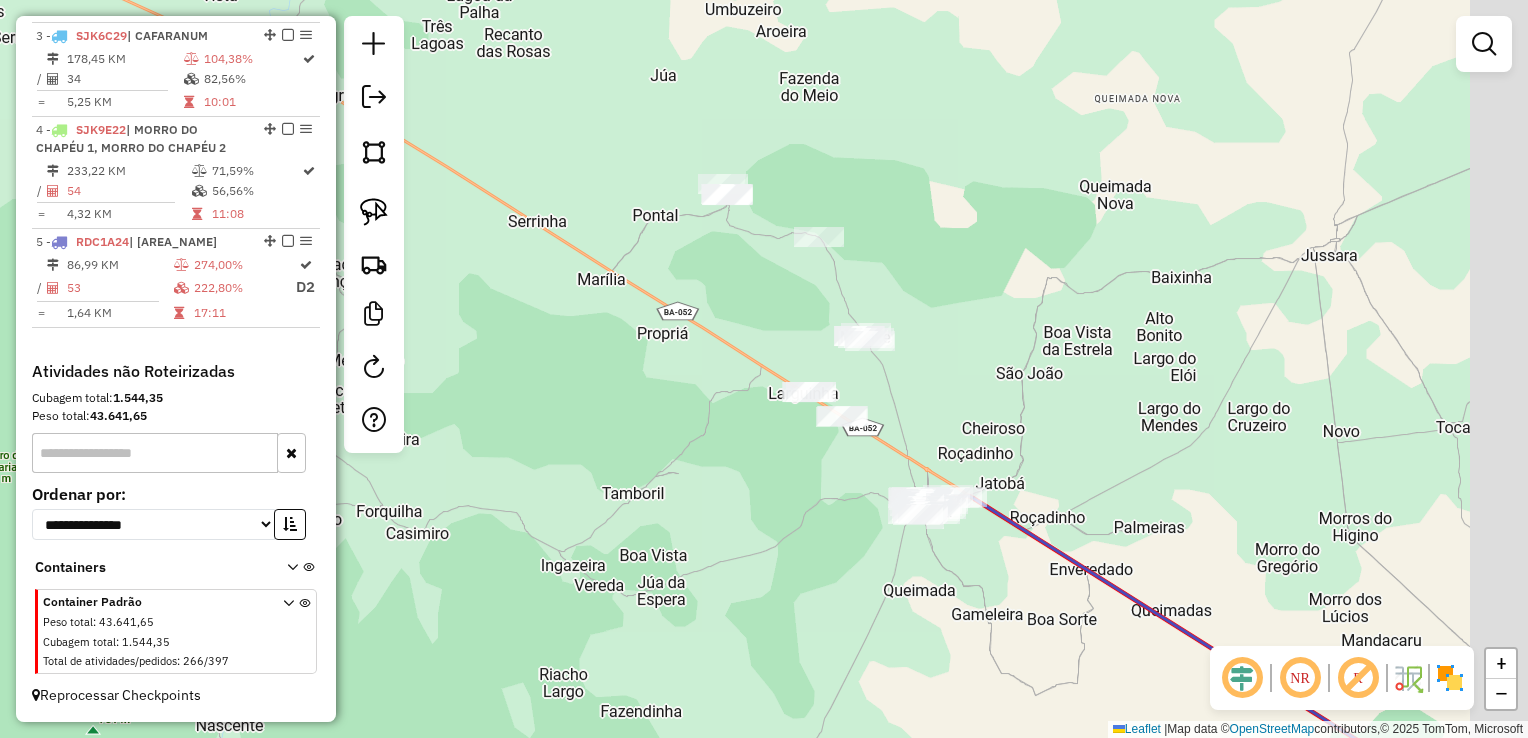 drag, startPoint x: 1060, startPoint y: 390, endPoint x: 965, endPoint y: 346, distance: 104.69479 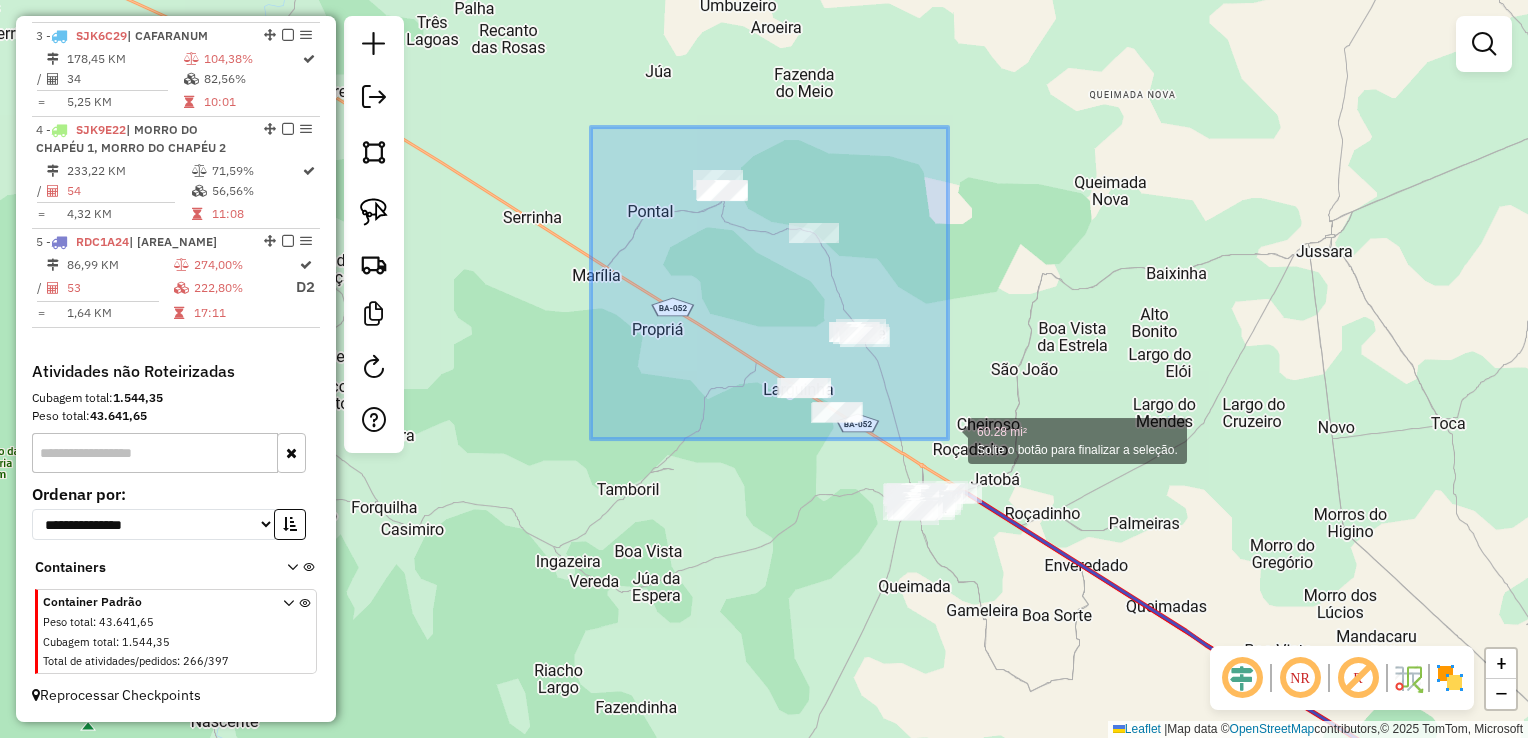 drag, startPoint x: 804, startPoint y: 276, endPoint x: 948, endPoint y: 439, distance: 217.49713 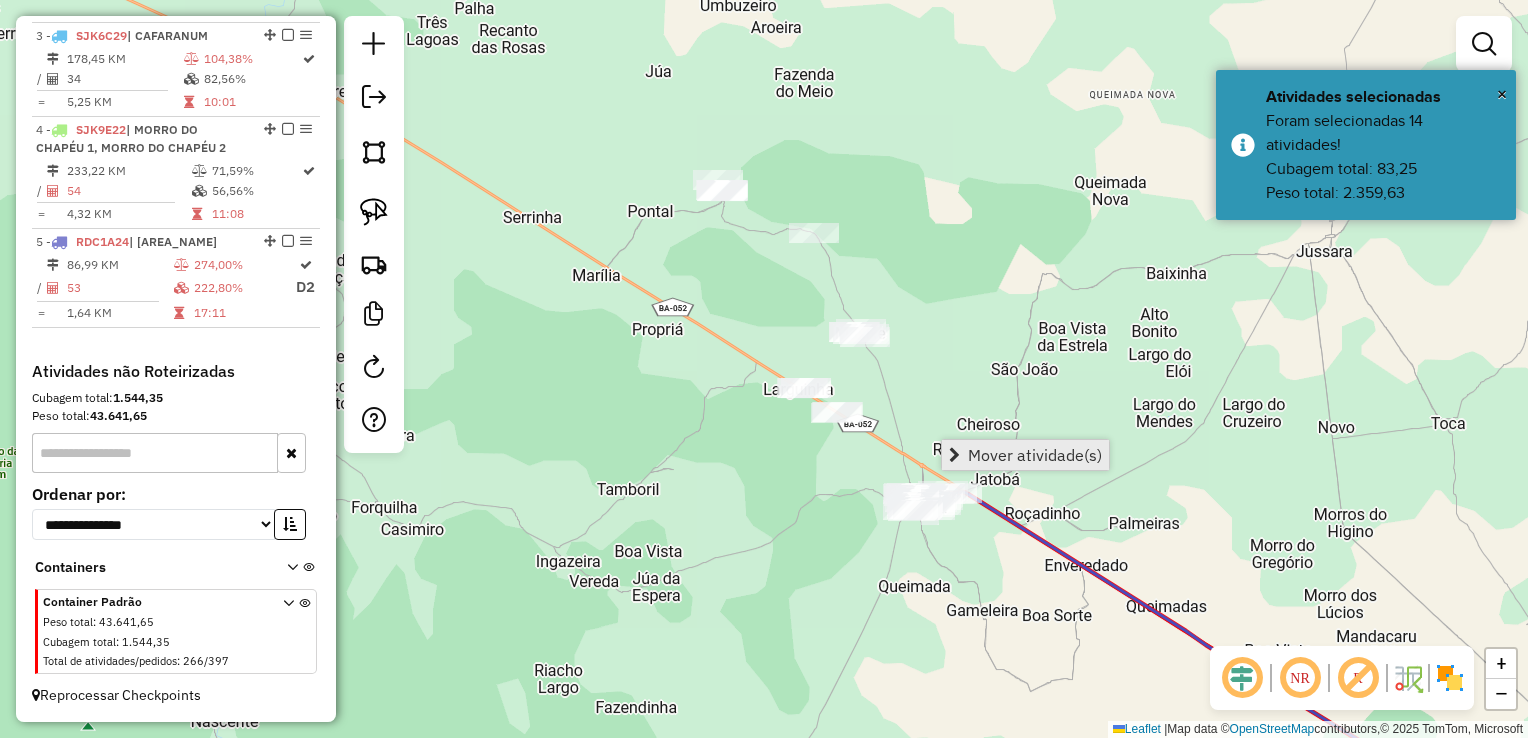 click on "Mover atividade(s)" at bounding box center (1035, 455) 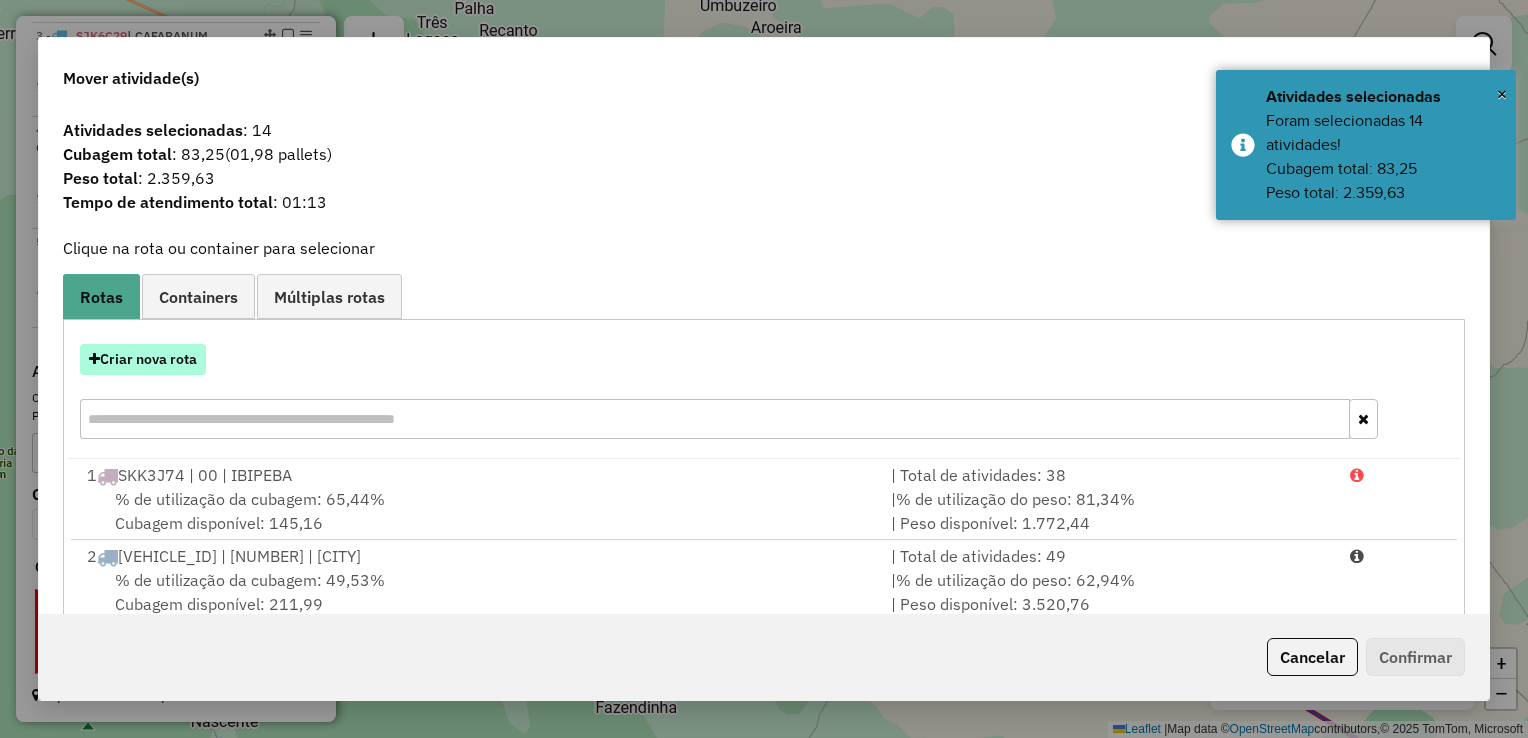 click on "Criar nova rota" at bounding box center [143, 359] 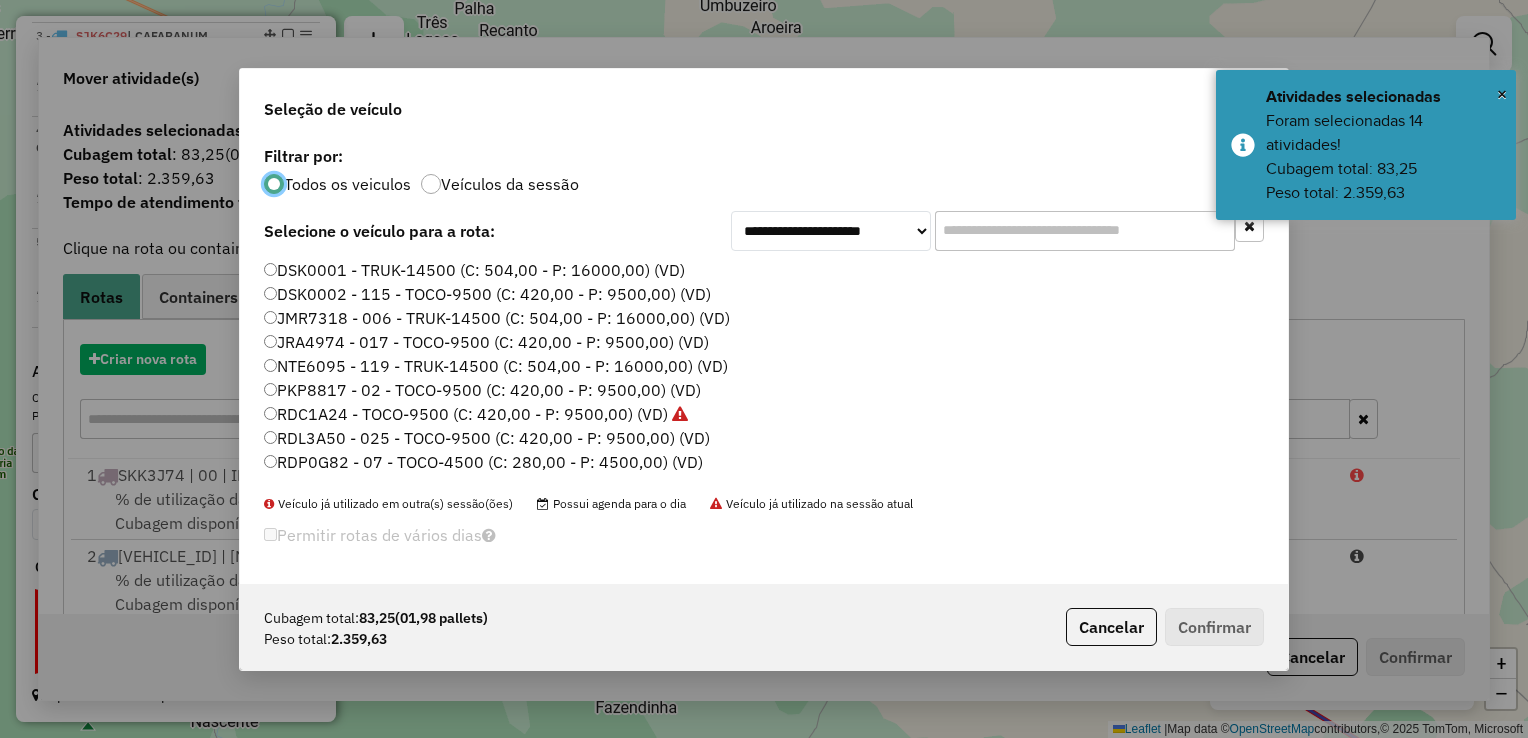 scroll, scrollTop: 10, scrollLeft: 6, axis: both 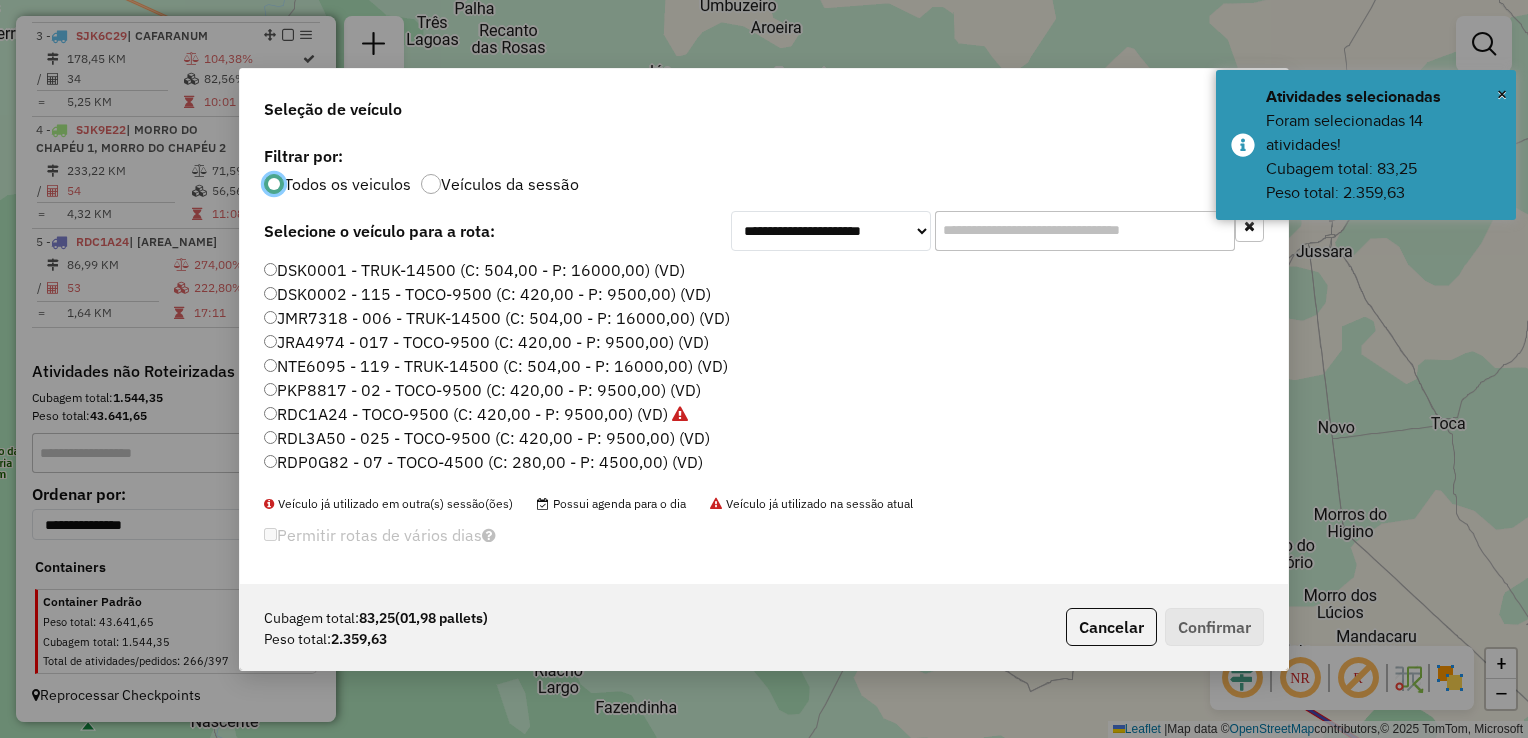 click on "PKP8817 - 02 - TOCO-9500 (C: 420,00 - P: 9500,00) (VD)" 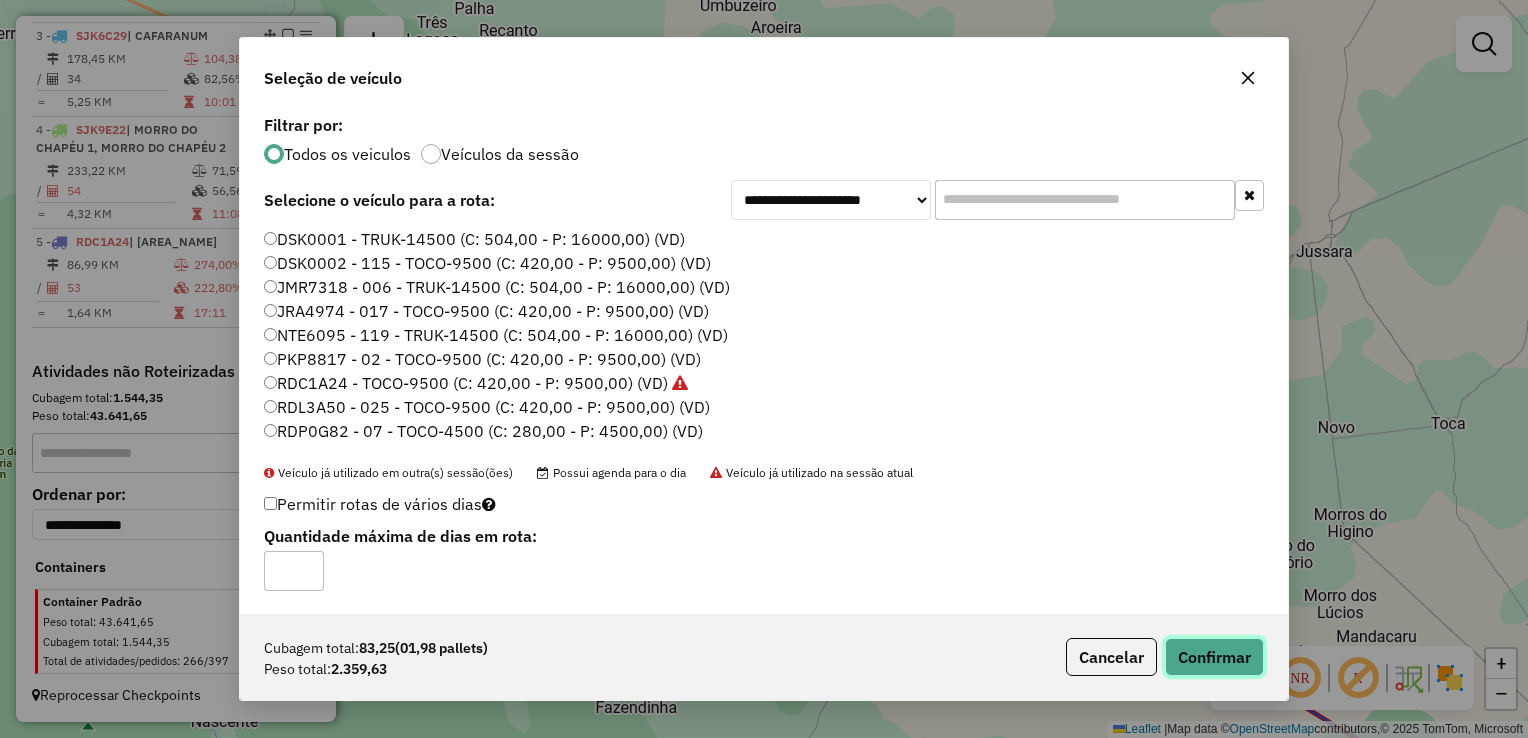 click on "Confirmar" 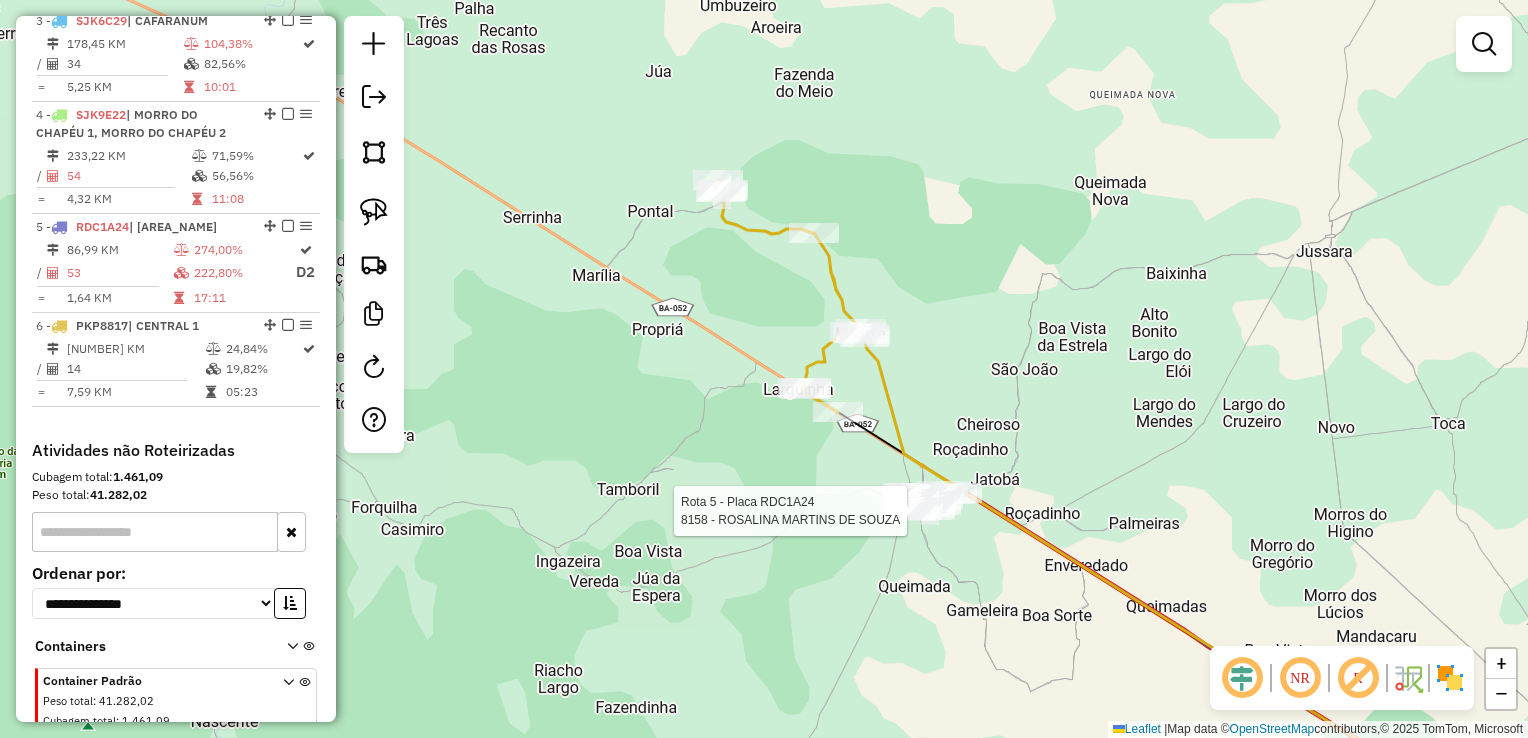 select on "*********" 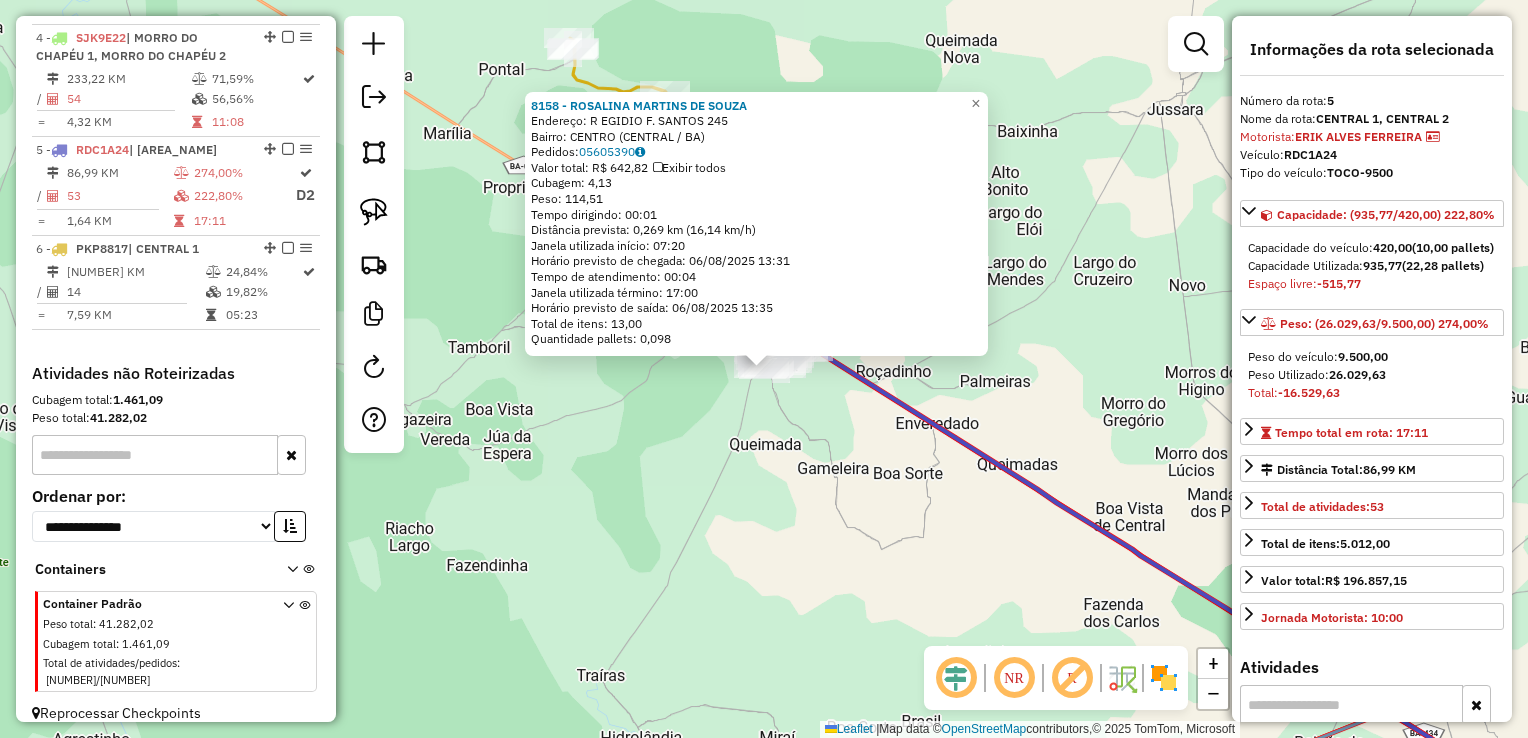 scroll, scrollTop: 1064, scrollLeft: 0, axis: vertical 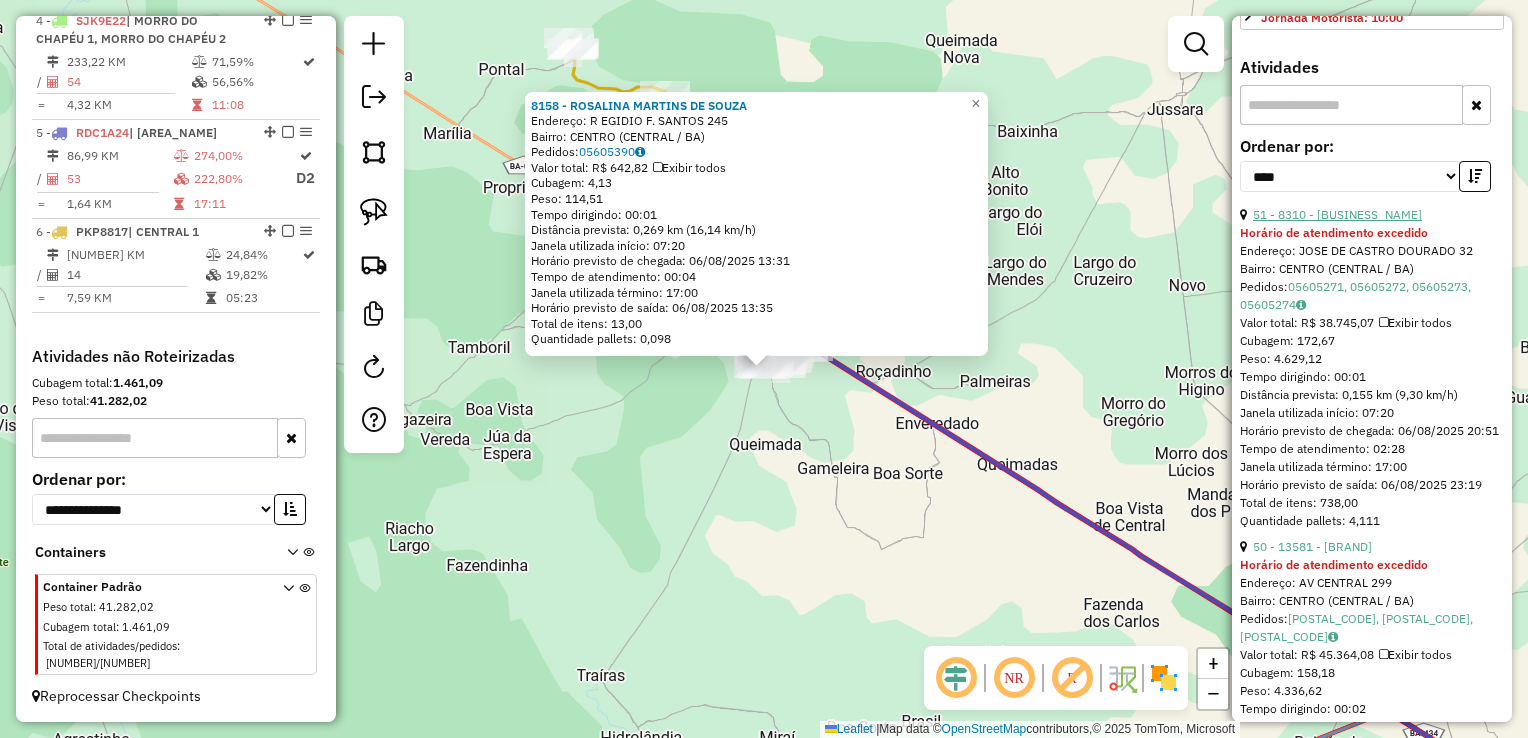click on "51 - 8310 - C. DE CARNES FRANKLI" at bounding box center [1337, 214] 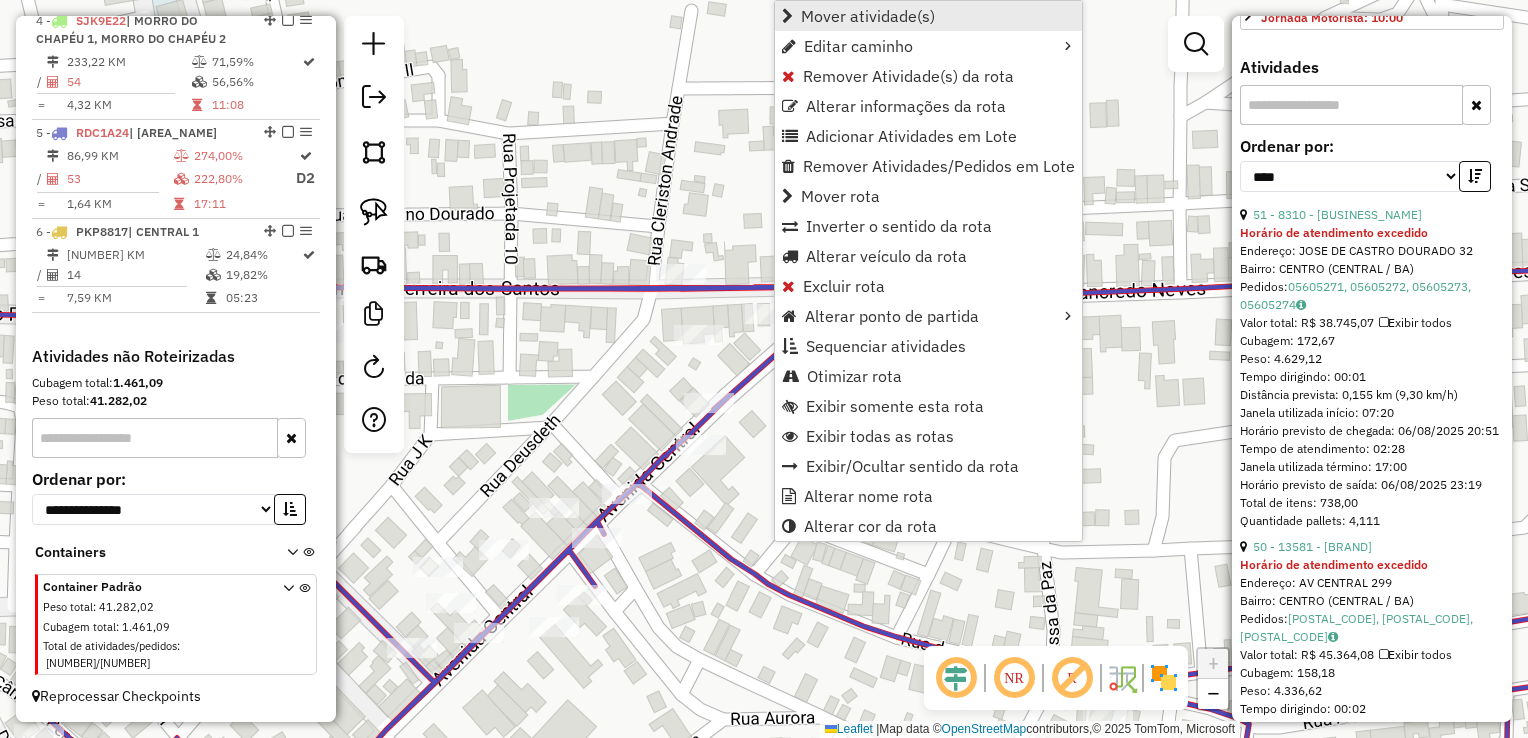 click on "Mover atividade(s)" at bounding box center (868, 16) 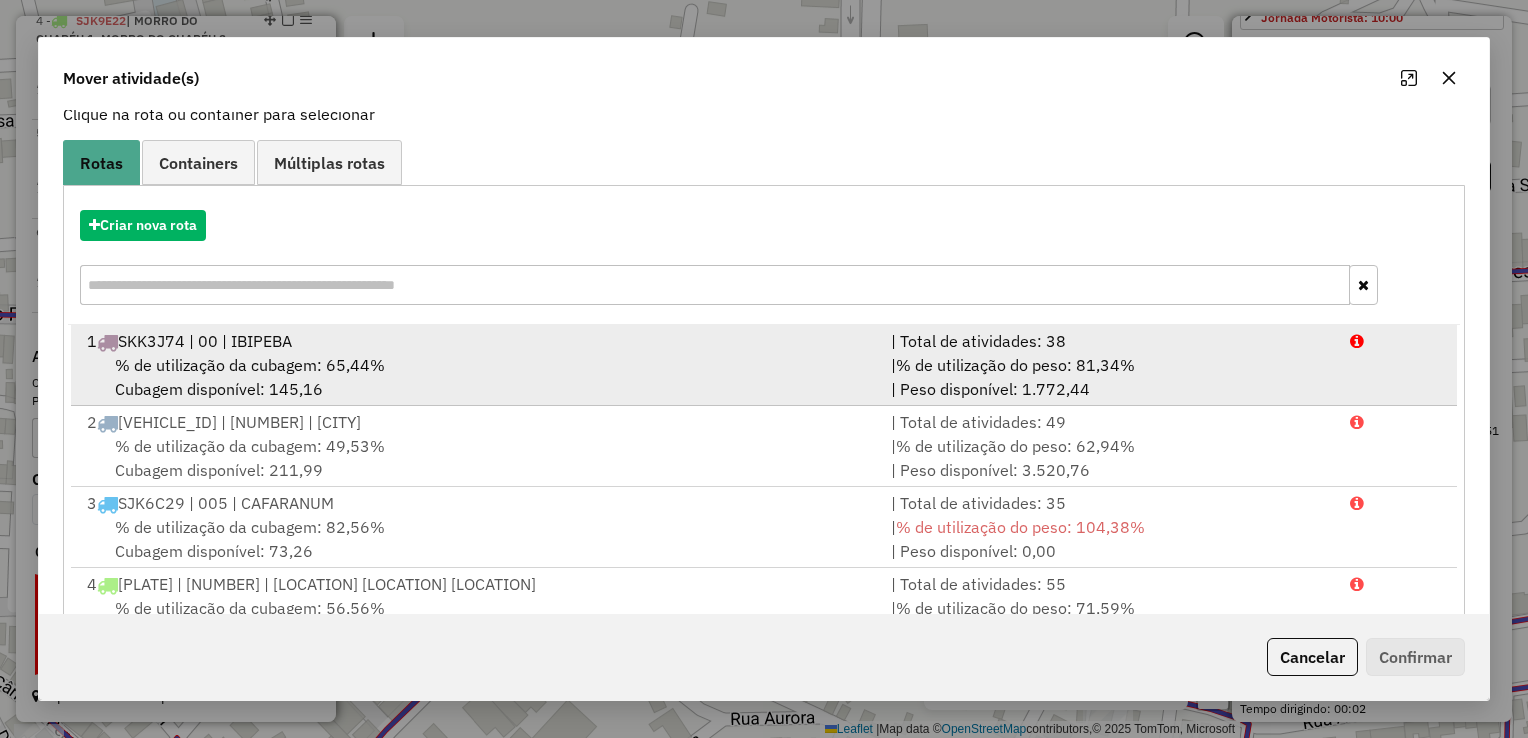scroll, scrollTop: 278, scrollLeft: 0, axis: vertical 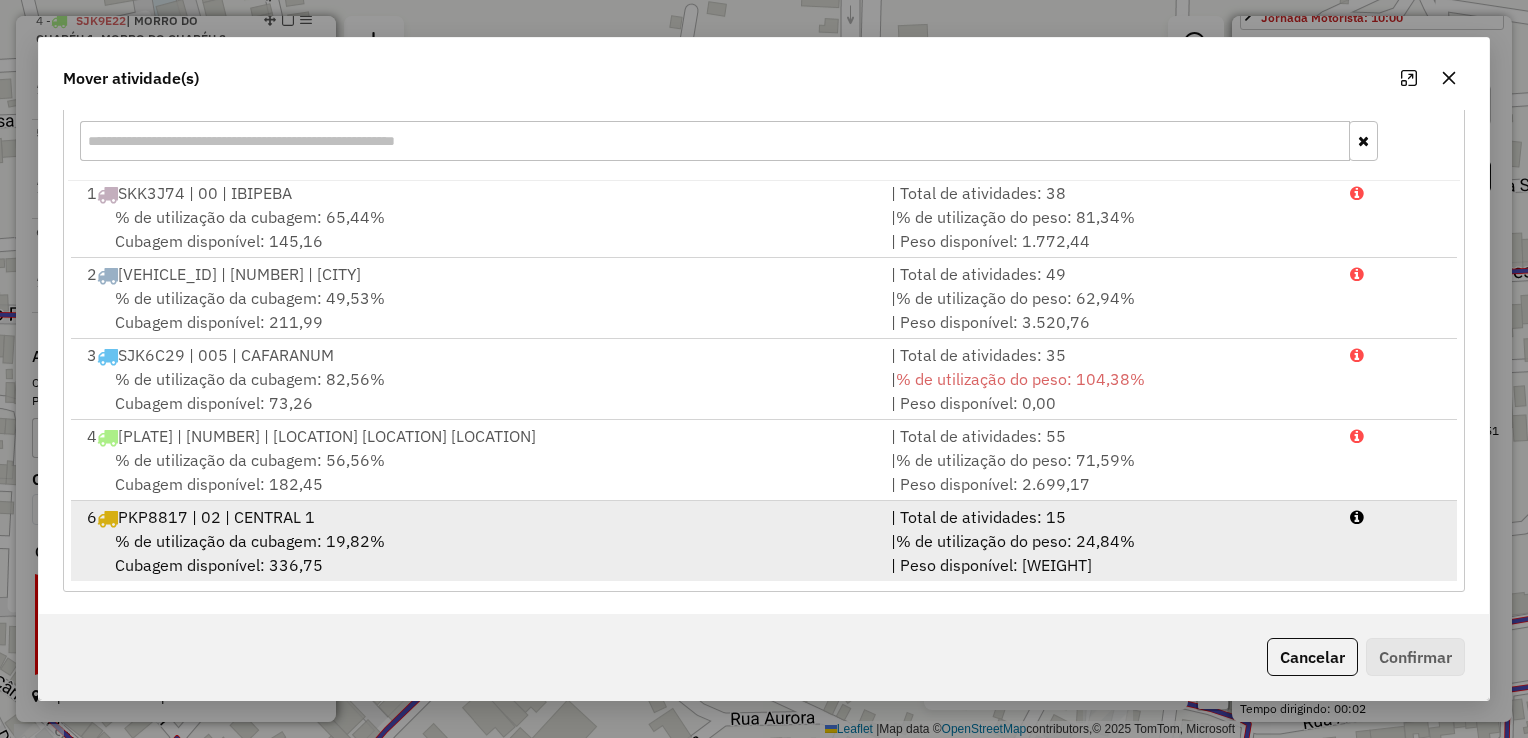 click on "[PLATE] | [NUMBER] | [CITY] 1" at bounding box center [216, 517] 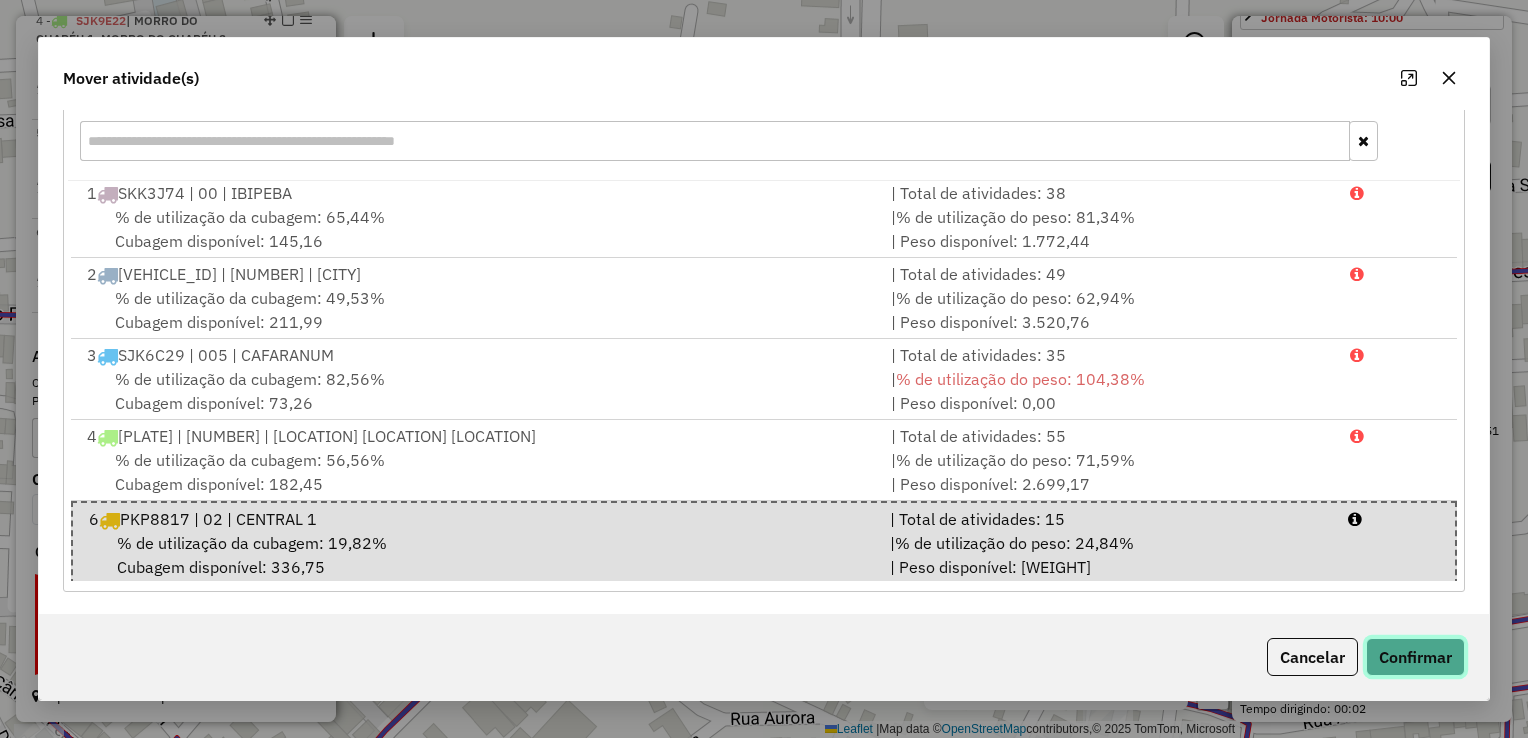 click on "Confirmar" 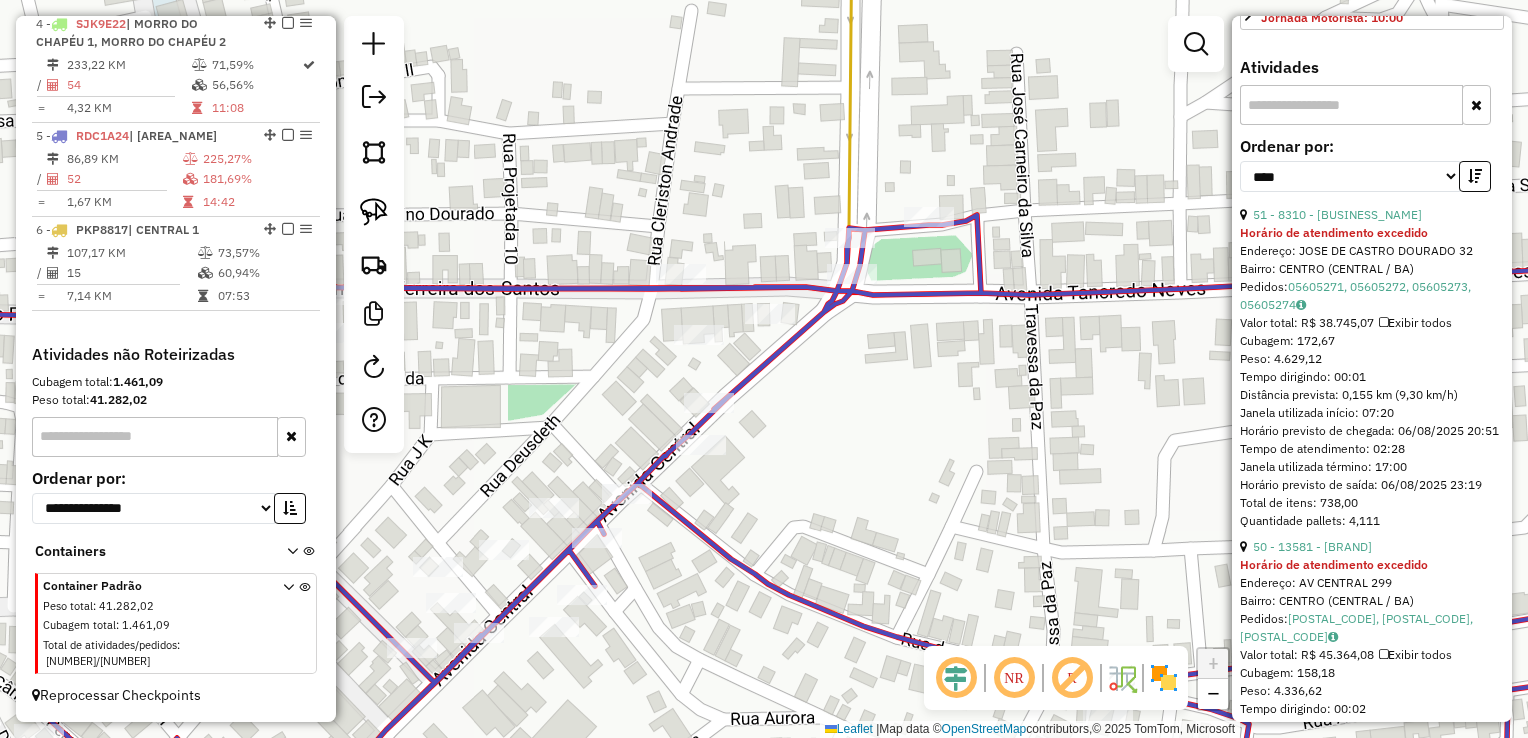 scroll, scrollTop: 1059, scrollLeft: 0, axis: vertical 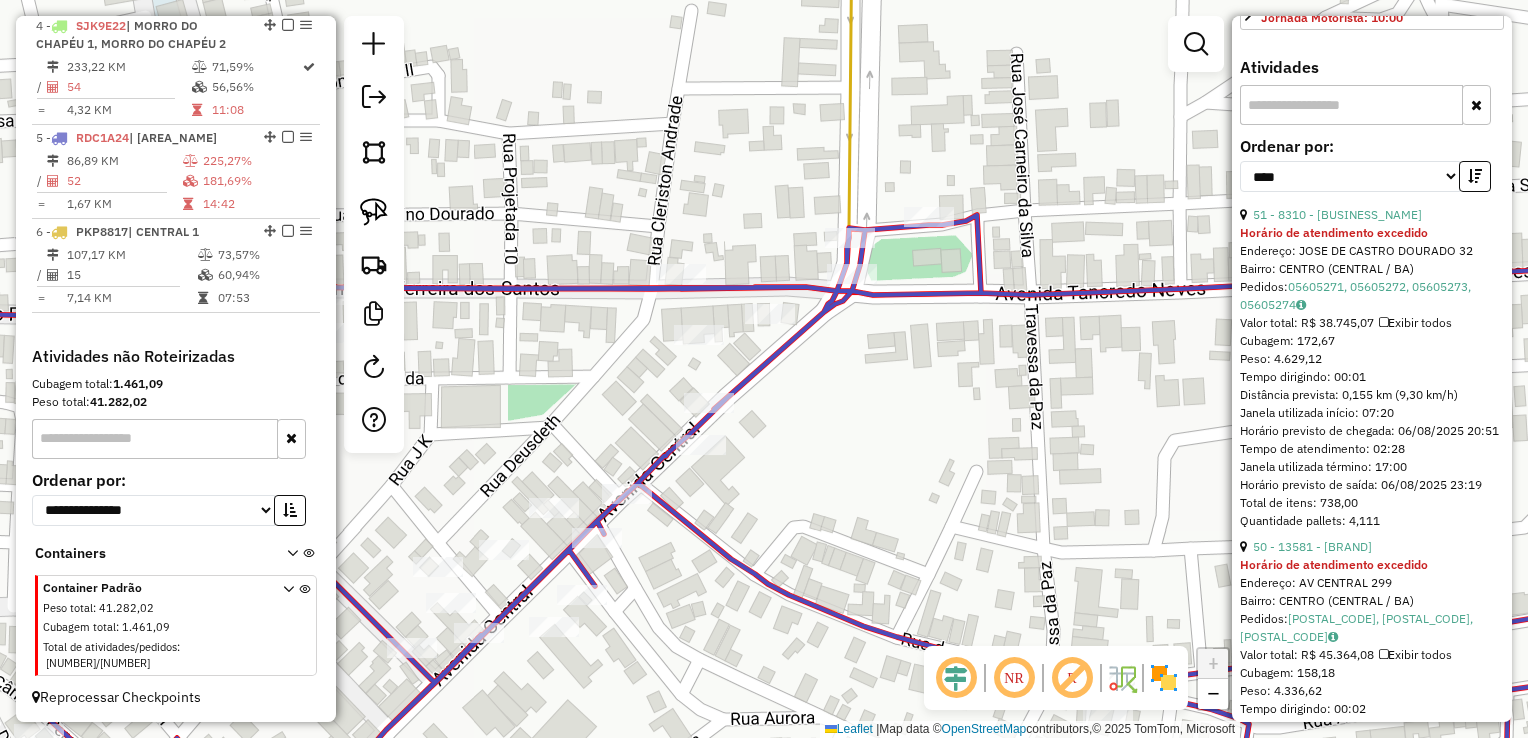 click 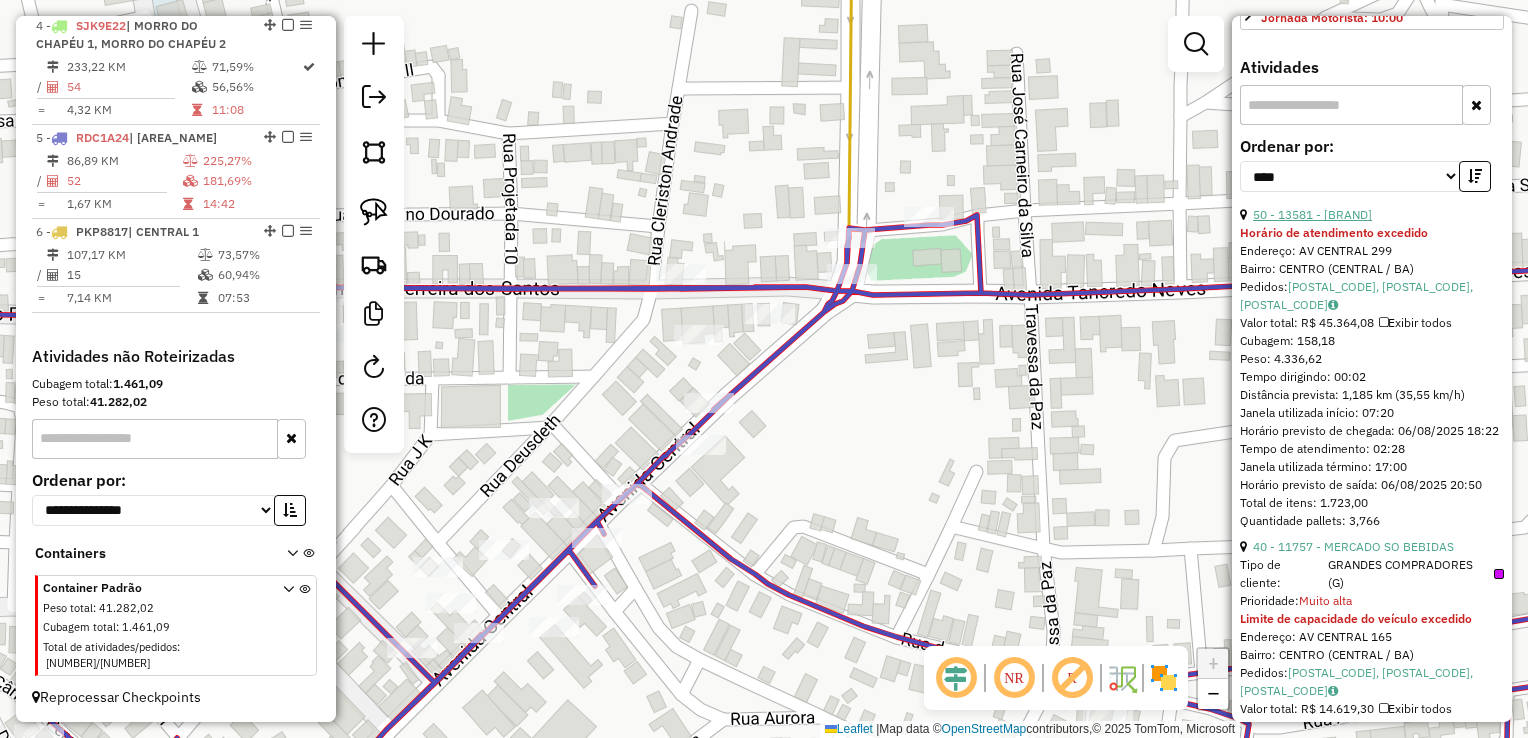 click on "50 - 13581 - ALL BLACK" at bounding box center (1312, 214) 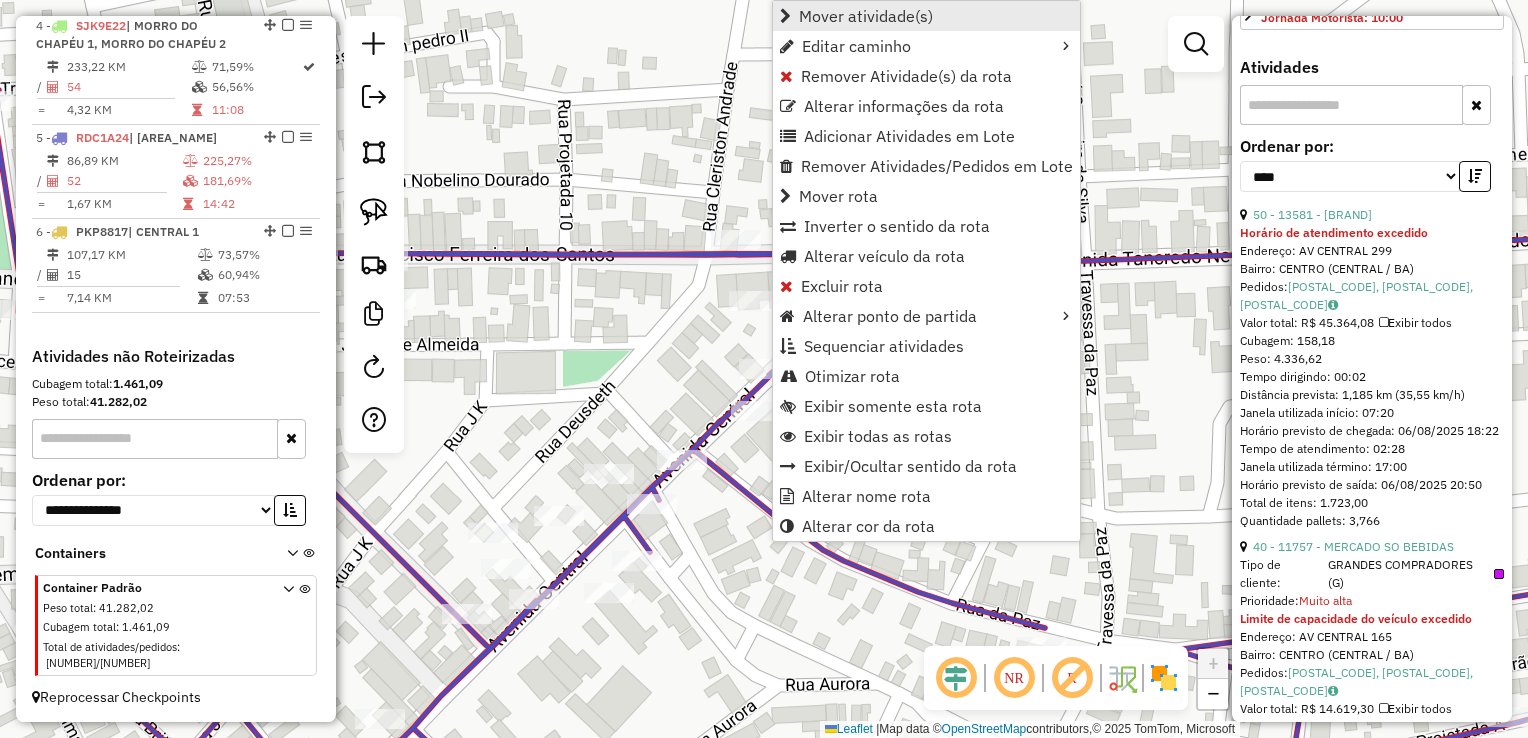 click on "Mover atividade(s)" at bounding box center [866, 16] 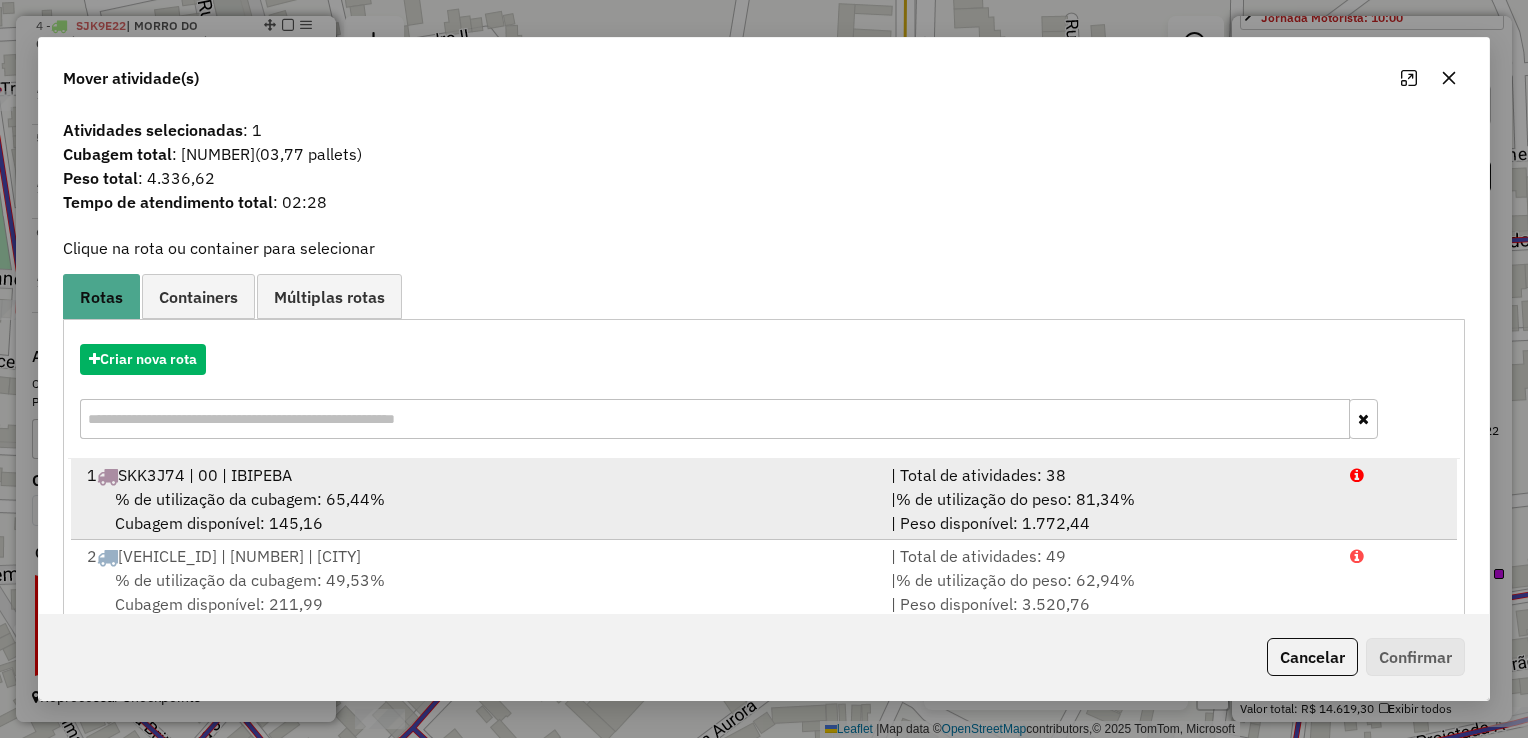 scroll, scrollTop: 4, scrollLeft: 0, axis: vertical 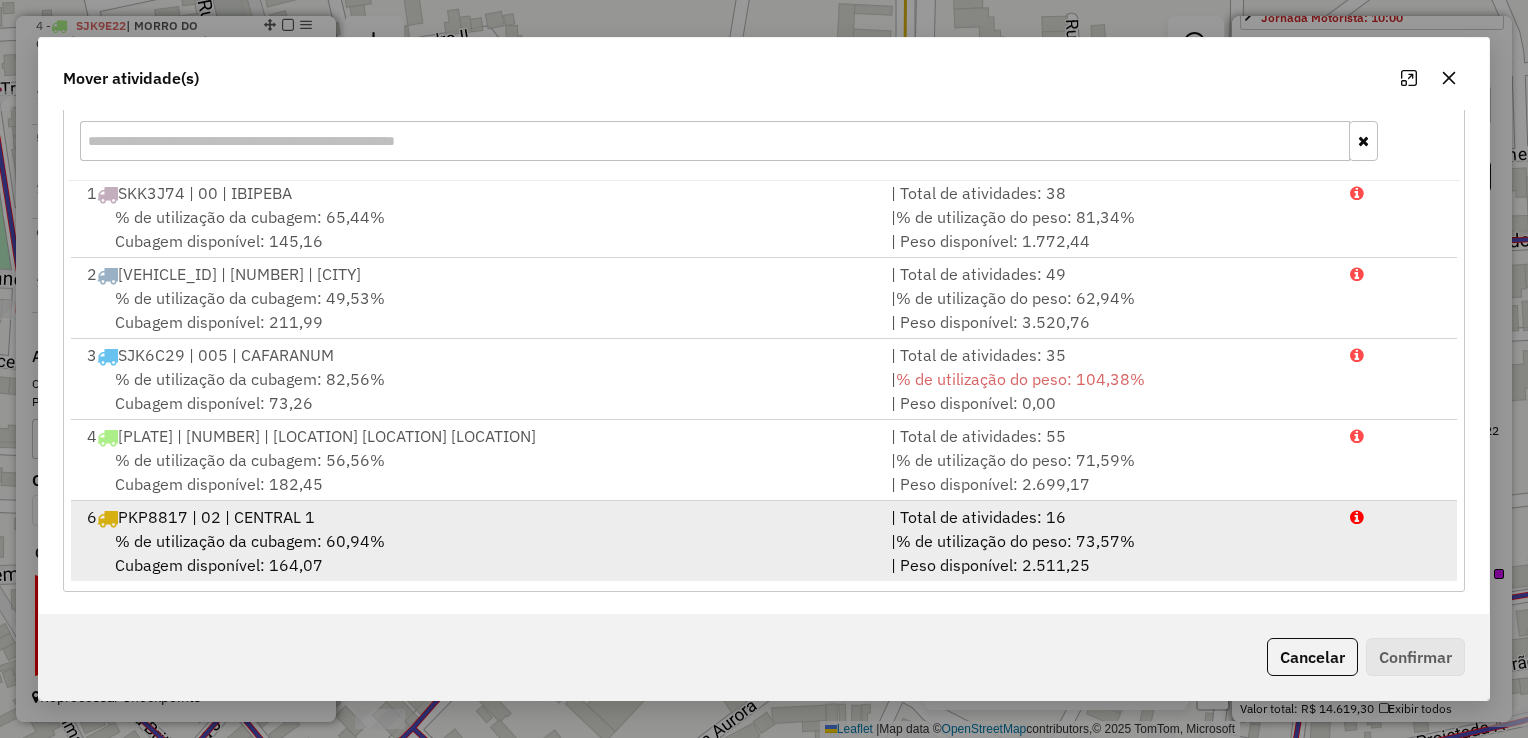 click on "% de utilização da cubagem: 60,94%  Cubagem disponível: 164,07" at bounding box center (477, 553) 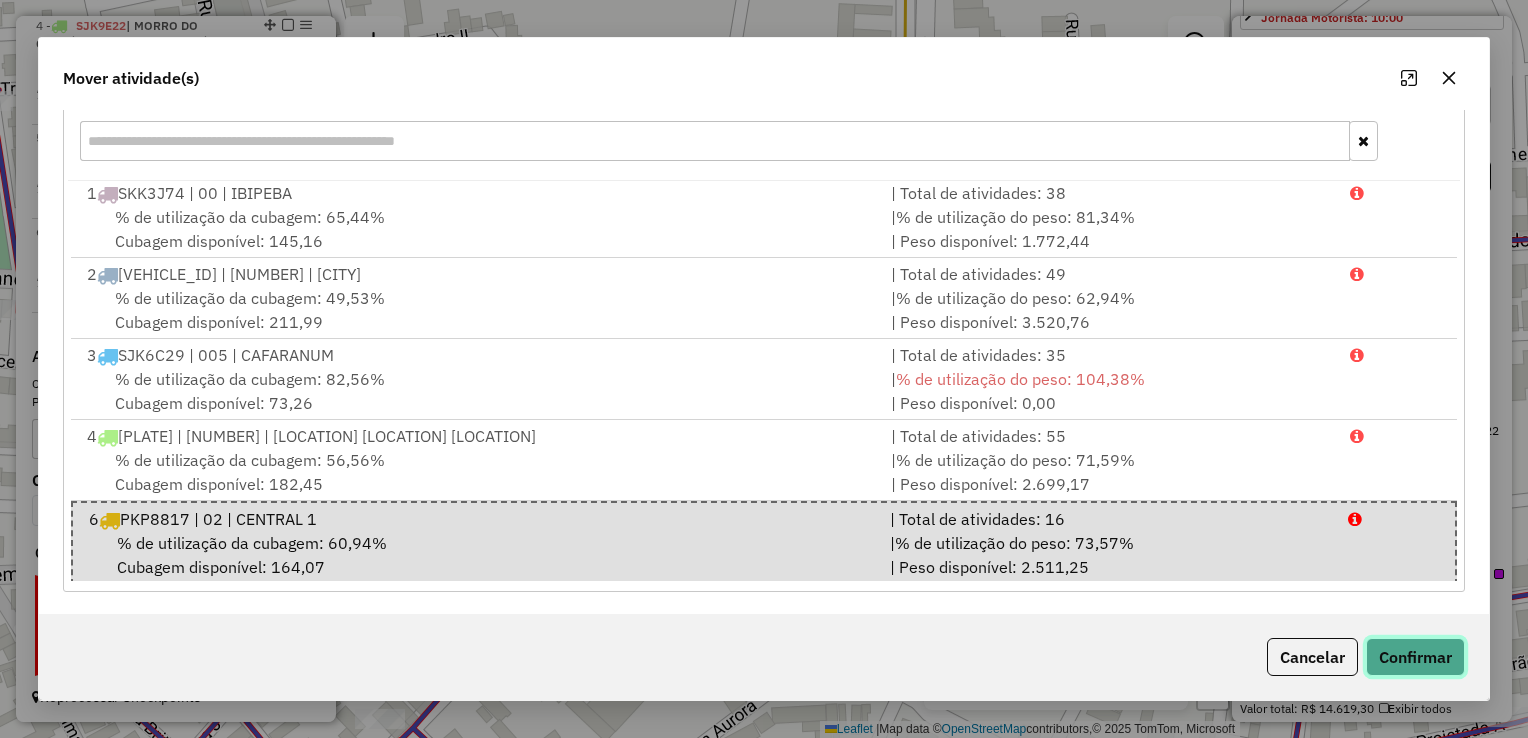 click on "Confirmar" 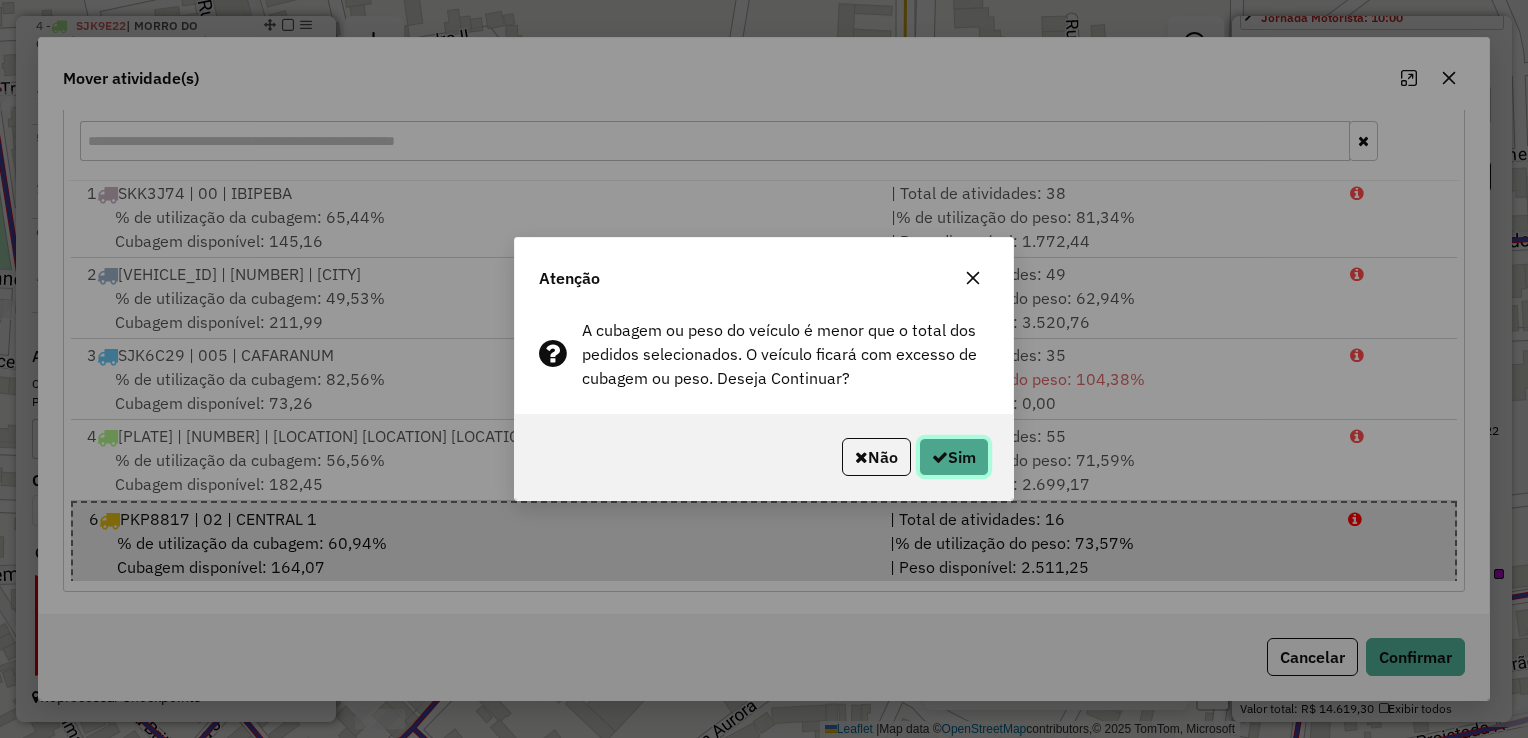 click on "Sim" 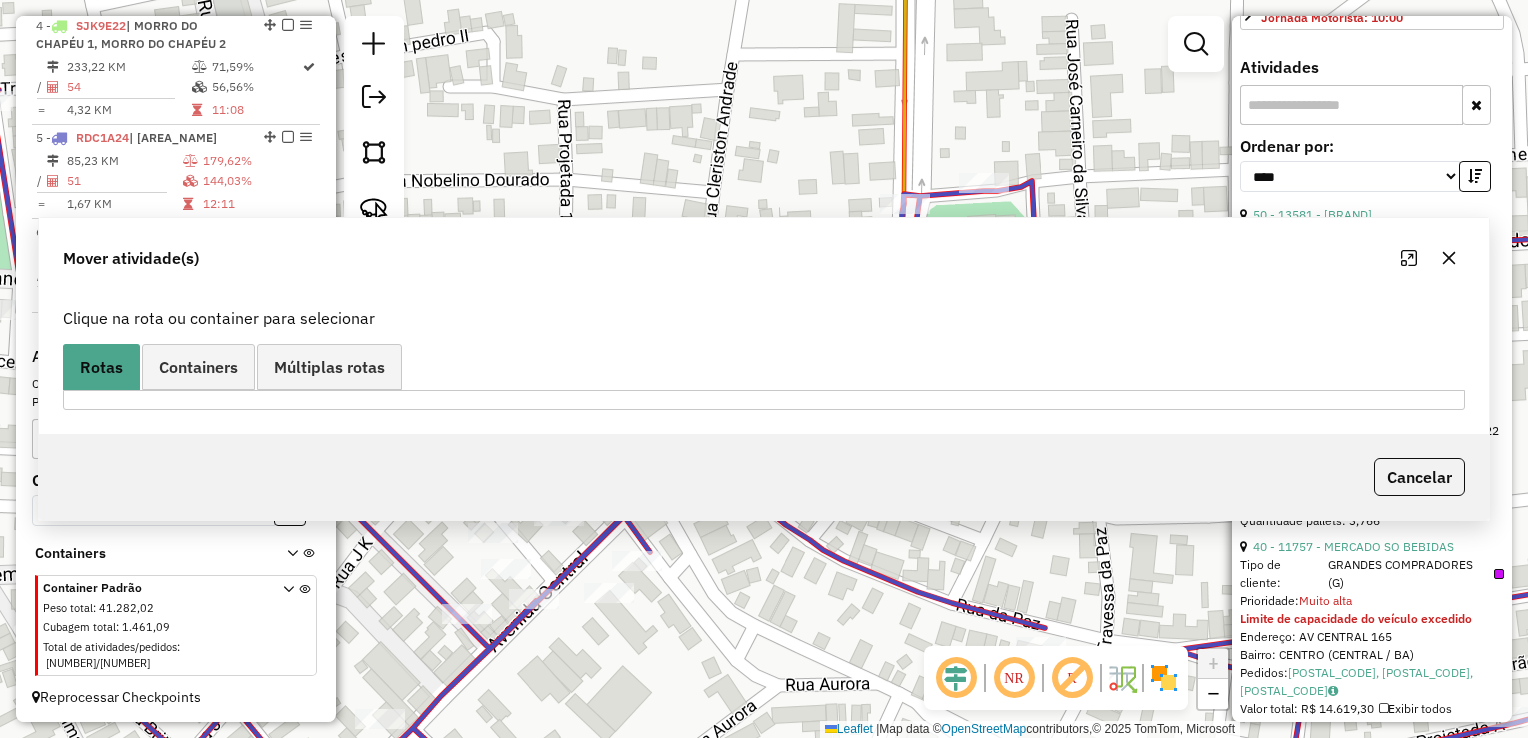 scroll, scrollTop: 0, scrollLeft: 0, axis: both 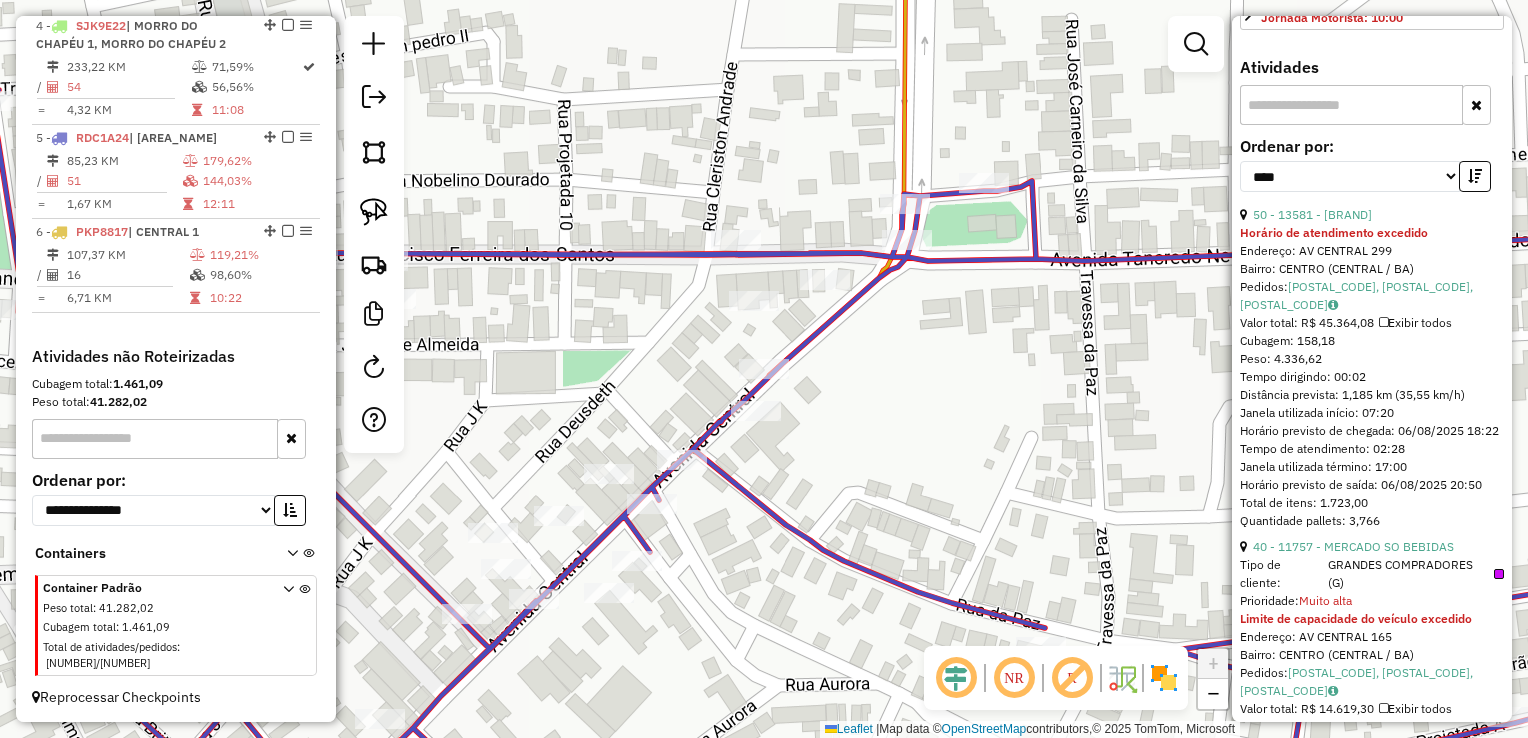 click on "Janela de atendimento Grade de atendimento Capacidade Transportadoras Veículos Cliente Pedidos  Rotas Selecione os dias de semana para filtrar as janelas de atendimento  Seg   Ter   Qua   Qui   Sex   Sáb   Dom  Informe o período da janela de atendimento: De: Até:  Filtrar exatamente a janela do cliente  Considerar janela de atendimento padrão  Selecione os dias de semana para filtrar as grades de atendimento  Seg   Ter   Qua   Qui   Sex   Sáb   Dom   Considerar clientes sem dia de atendimento cadastrado  Clientes fora do dia de atendimento selecionado Filtrar as atividades entre os valores definidos abaixo:  Peso mínimo:   Peso máximo:   Cubagem mínima:   Cubagem máxima:   De:   Até:  Filtrar as atividades entre o tempo de atendimento definido abaixo:  De:   Até:   Considerar capacidade total dos clientes não roteirizados Transportadora: Selecione um ou mais itens Tipo de veículo: Selecione um ou mais itens Veículo: Selecione um ou mais itens Motorista: Selecione um ou mais itens Nome: Rótulo:" 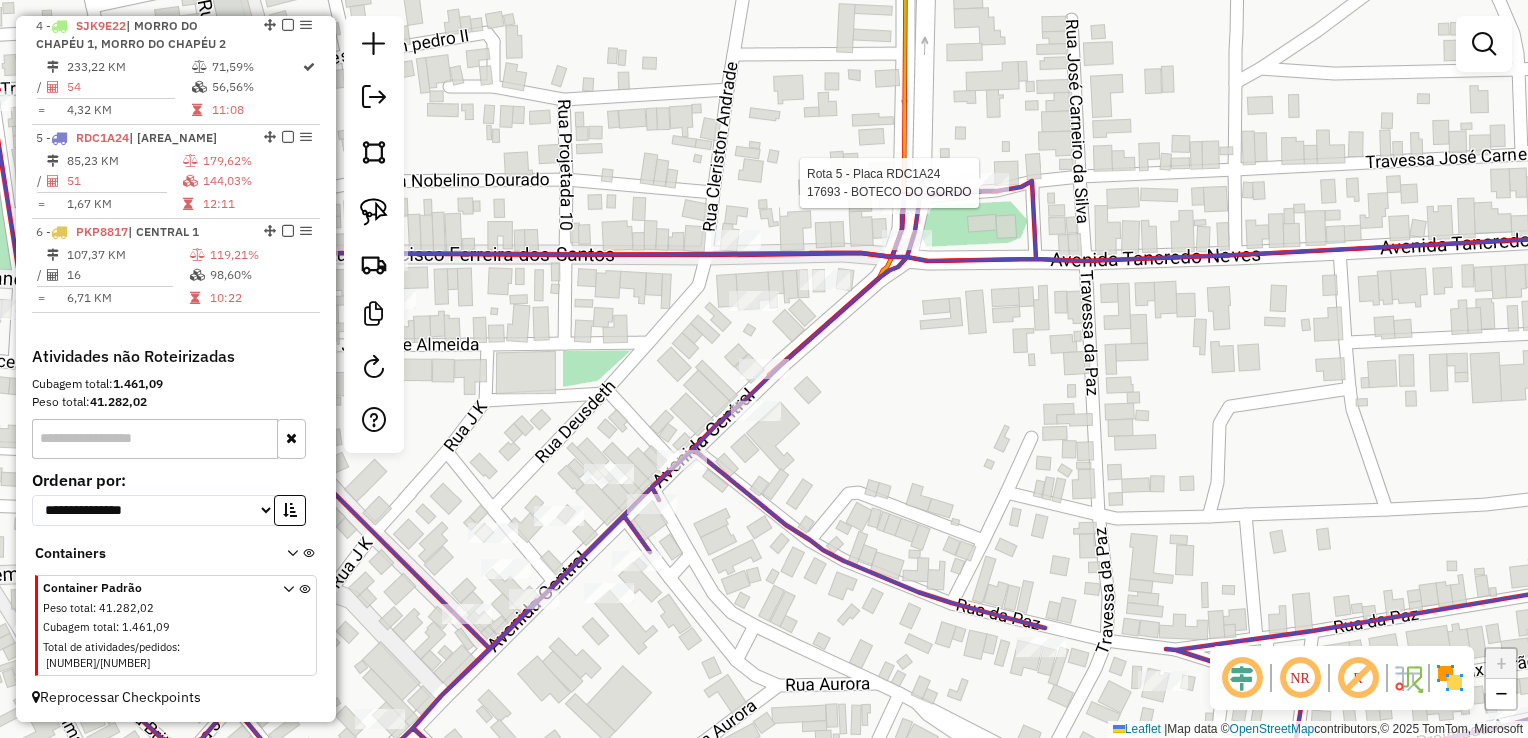 select on "*********" 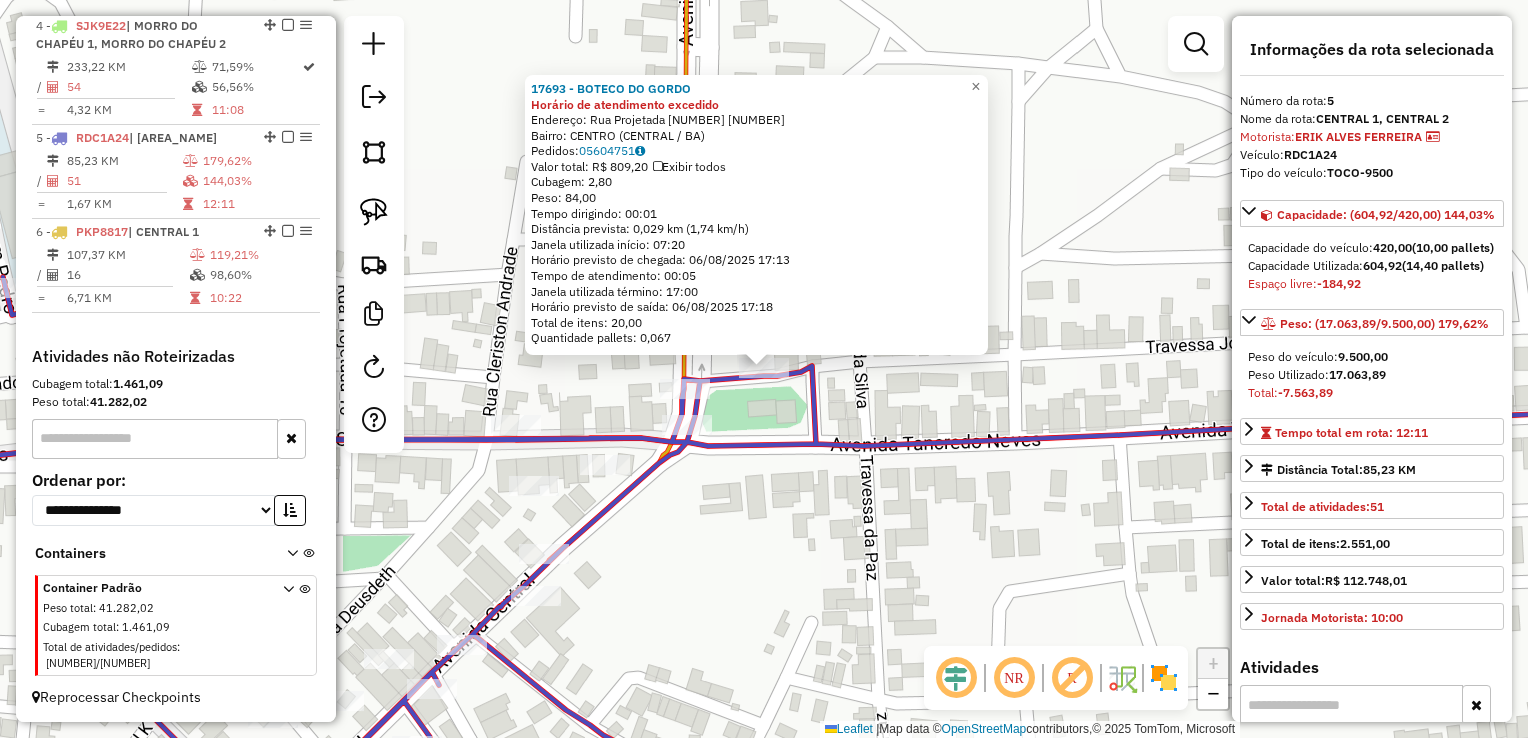 click on "17693 - BOTECO DO GORDO Horário de atendimento excedido  Endereço:  RUA PROJETADA 25 218   Bairro: CENTRO (CENTRAL / BA)   Pedidos:  05604751   Valor total: R$ 809,20   Exibir todos   Cubagem: 2,80  Peso: 84,00  Tempo dirigindo: 00:01   Distância prevista: 0,029 km (1,74 km/h)   Janela utilizada início: 07:20   Horário previsto de chegada: 06/08/2025 17:13   Tempo de atendimento: 00:05   Janela utilizada término: 17:00   Horário previsto de saída: 06/08/2025 17:18   Total de itens: 20,00   Quantidade pallets: 0,067  × Janela de atendimento Grade de atendimento Capacidade Transportadoras Veículos Cliente Pedidos  Rotas Selecione os dias de semana para filtrar as janelas de atendimento  Seg   Ter   Qua   Qui   Sex   Sáb   Dom  Informe o período da janela de atendimento: De: Até:  Filtrar exatamente a janela do cliente  Considerar janela de atendimento padrão  Selecione os dias de semana para filtrar as grades de atendimento  Seg   Ter   Qua   Qui   Sex   Sáb   Dom   Peso mínimo:   Peso máximo:" 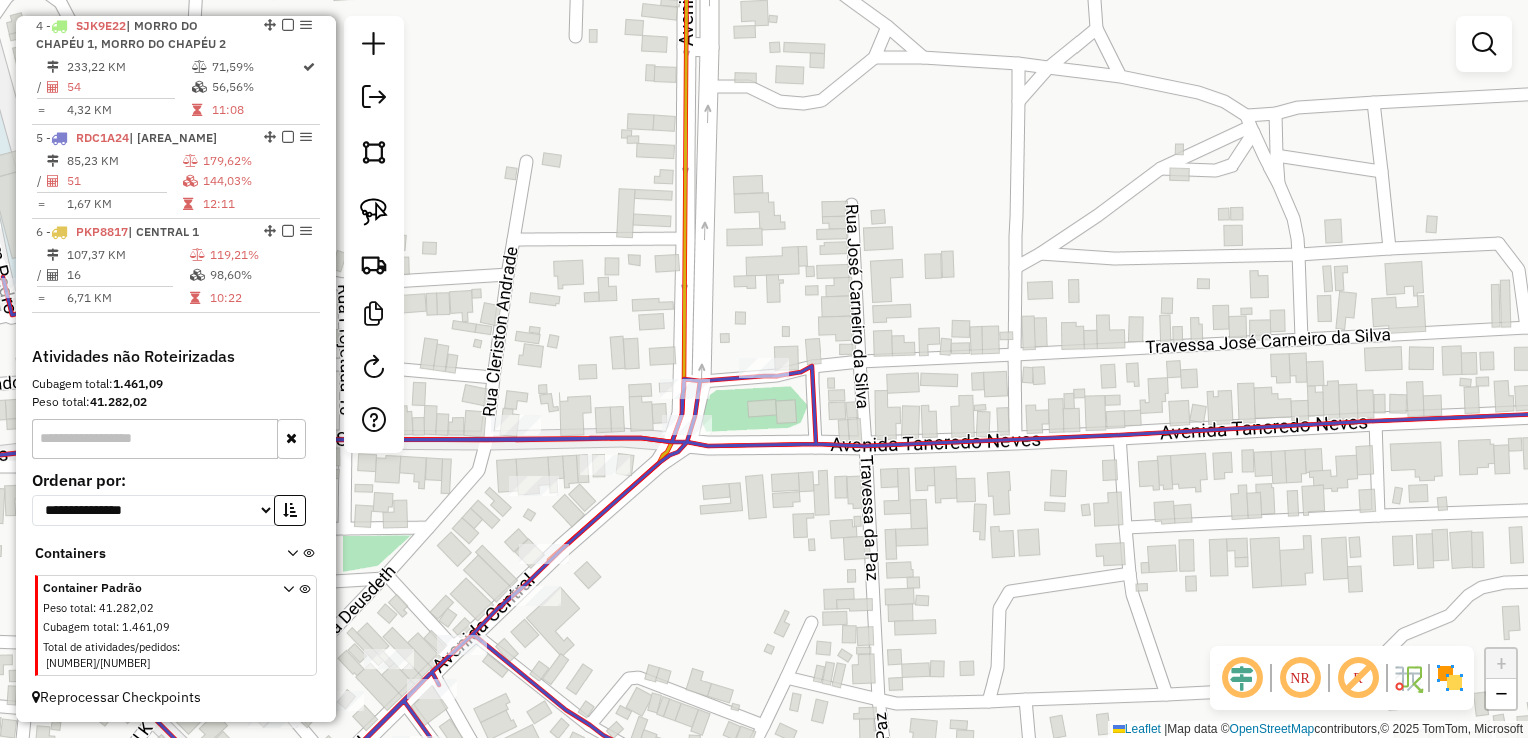 drag, startPoint x: 780, startPoint y: 512, endPoint x: 871, endPoint y: 477, distance: 97.49872 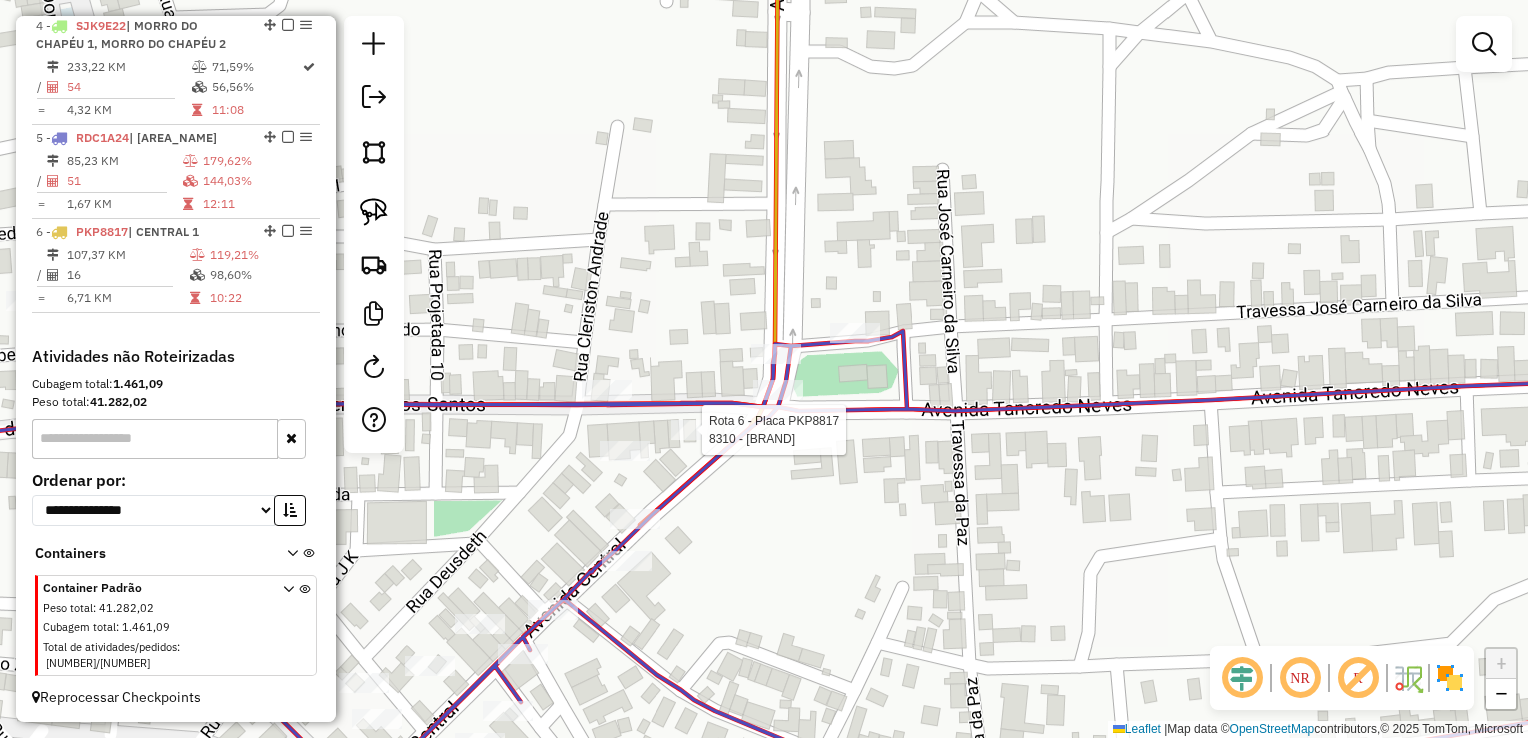 select on "*********" 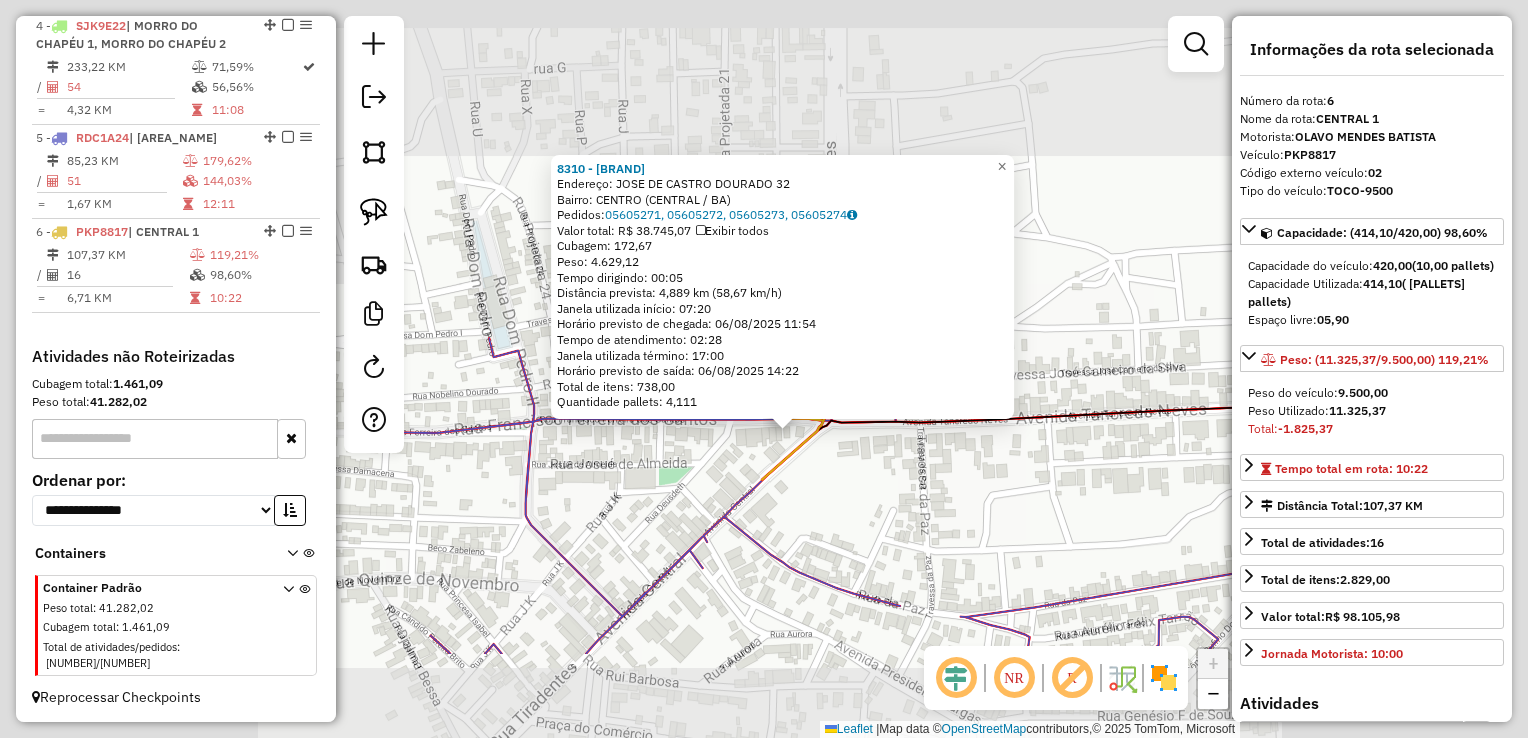 click on "[NUMBER] - [NAME] Endereço: [STREET_NAME] [NUMBER] Bairro: [NEIGHBORHOOD] ([CITY] / [STATE]) Pedidos: [ORDER_ID], [ORDER_ID], [ORDER_ID], [ORDER_ID] Valor total: R$ [PRICE] Exibir todos Cubagem: [VOLUME] Peso: [WEIGHT] Tempo dirigindo: [TIME] Distância prevista: [DISTANCE] km ([SPEED]) Janela utilizada início: [TIME] Horário previsto de chegada: [DATE] [TIME] Tempo de atendimento: [TIME] Janela utilizada término: [TIME] Horário previsto de saída: [DATE] [TIME] Total de itens: [NUMBER] Quantidade pallets: [NUMBER] × Janela de atendimento Grade de atendimento Capacidade Transportadoras Veículos Cliente Pedidos Rotas Selecione os dias de semana para filtrar as janelas de atendimento Seg Ter Qua Qui Sex Sáb Dom Informe o período da janela de atendimento: De: Até: Filtrar exatamente a janela do cliente Considerar janela de atendimento padrão Selecione os dias de semana para filtrar as grades de atendimento Seg Ter Qua Qui Sex Sáb Dom Peso mínimo:" 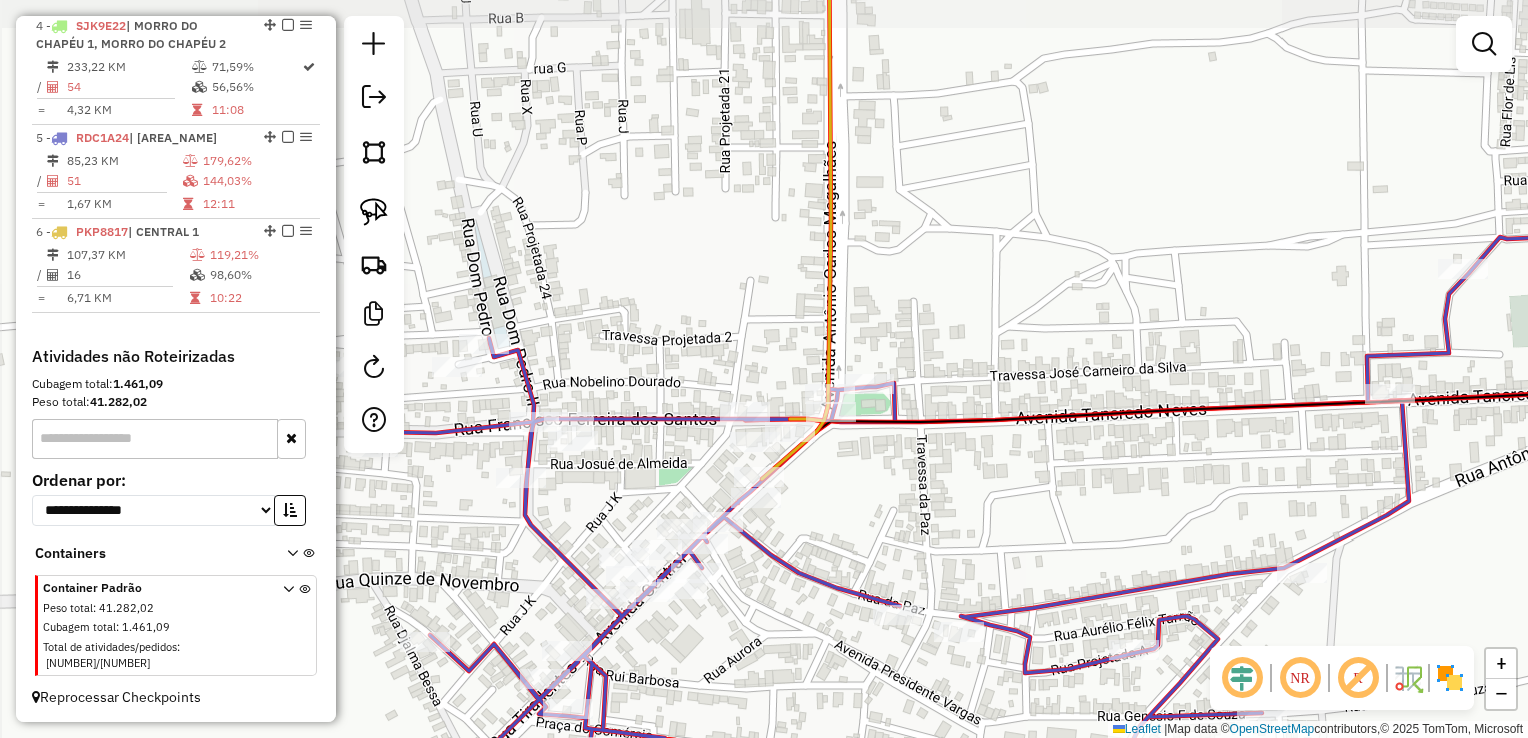 drag, startPoint x: 893, startPoint y: 408, endPoint x: 878, endPoint y: 338, distance: 71.5891 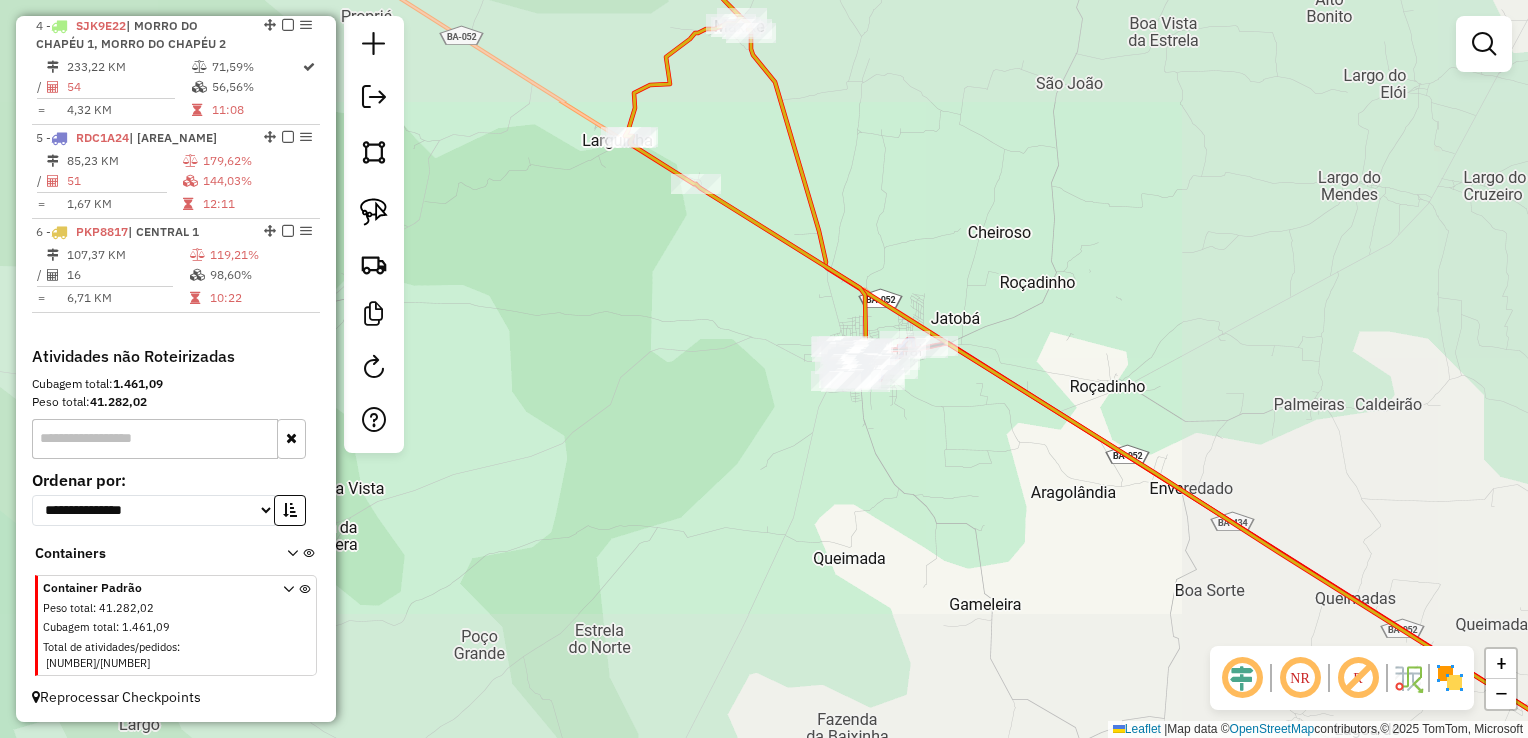 drag, startPoint x: 1004, startPoint y: 505, endPoint x: 676, endPoint y: 328, distance: 372.71036 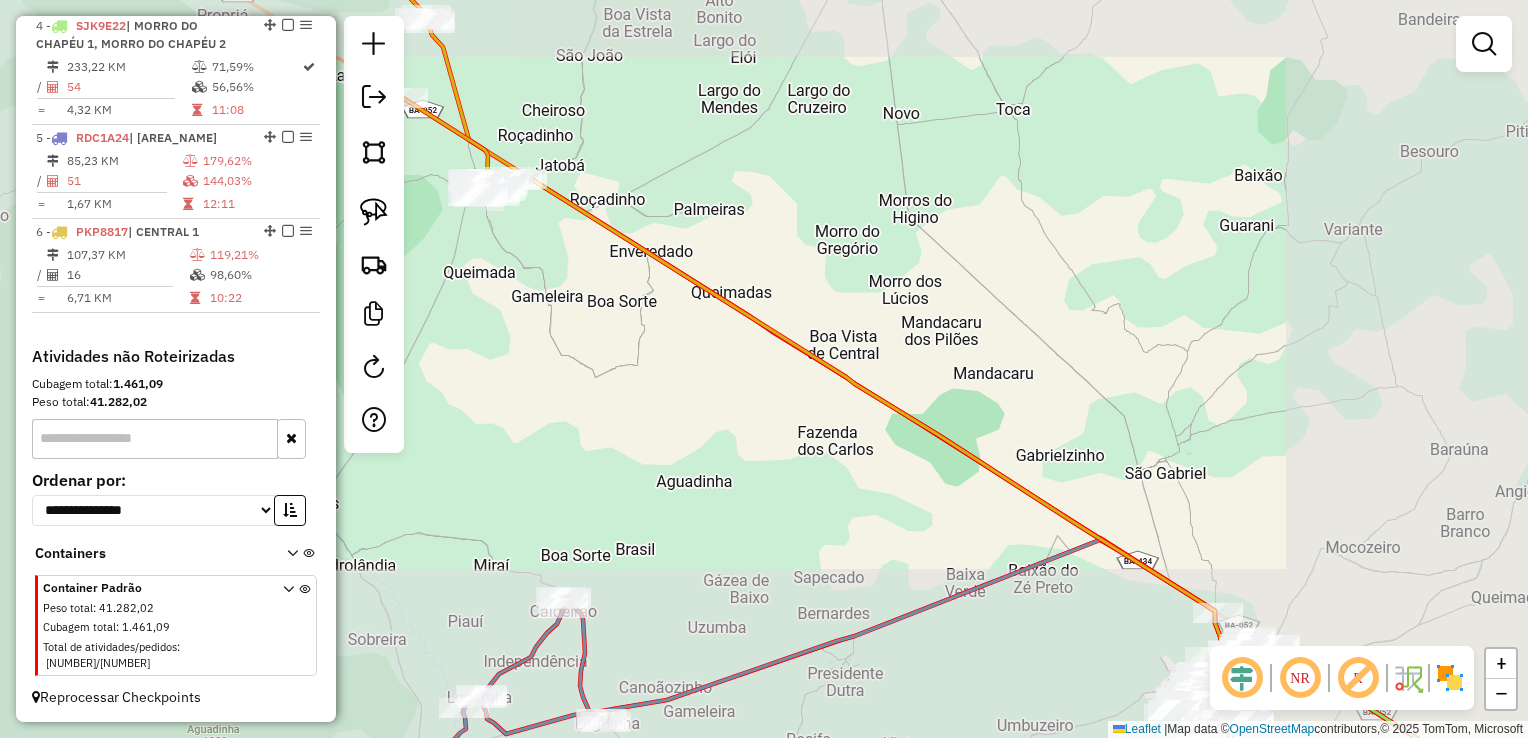 drag, startPoint x: 760, startPoint y: 400, endPoint x: 619, endPoint y: 194, distance: 249.63373 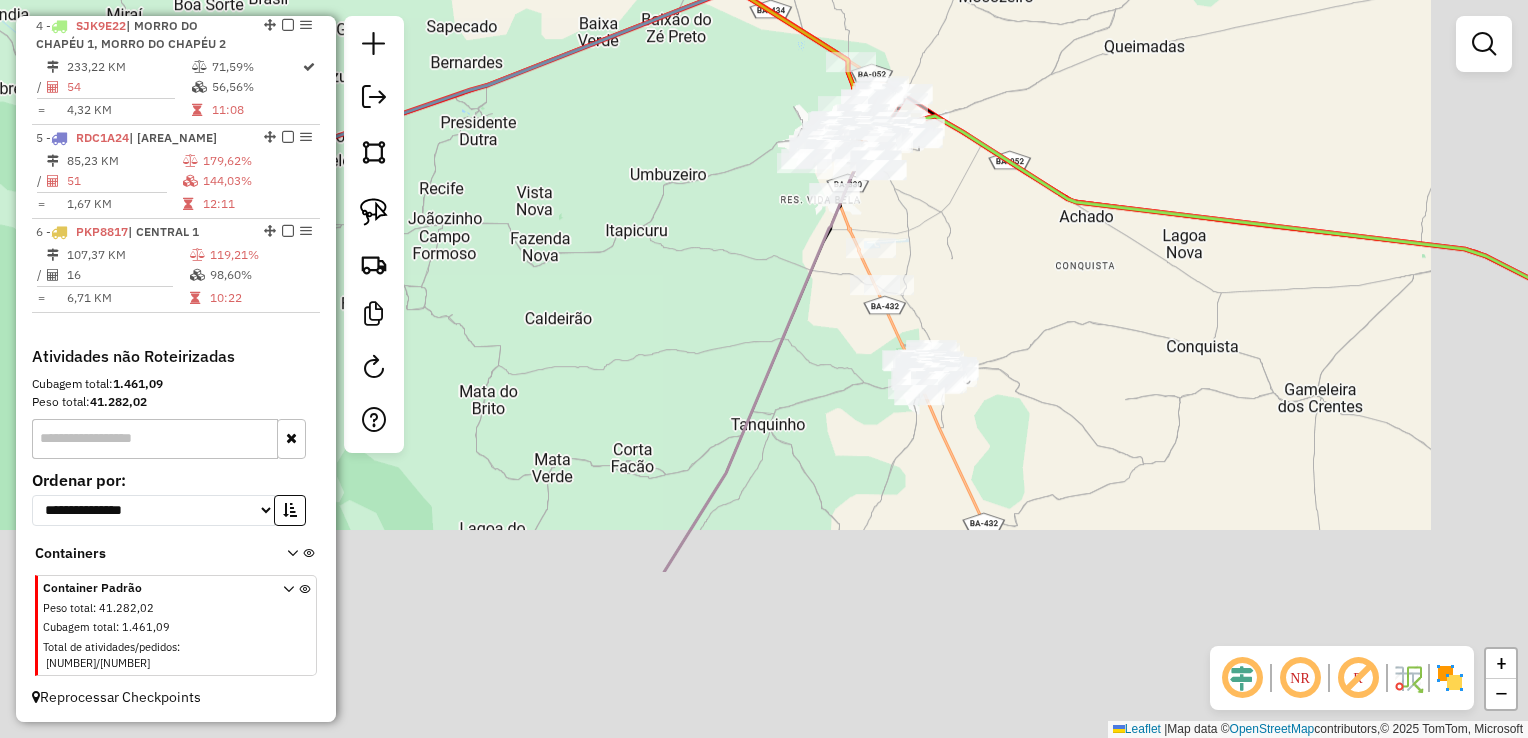 drag, startPoint x: 741, startPoint y: 469, endPoint x: 604, endPoint y: 233, distance: 272.88275 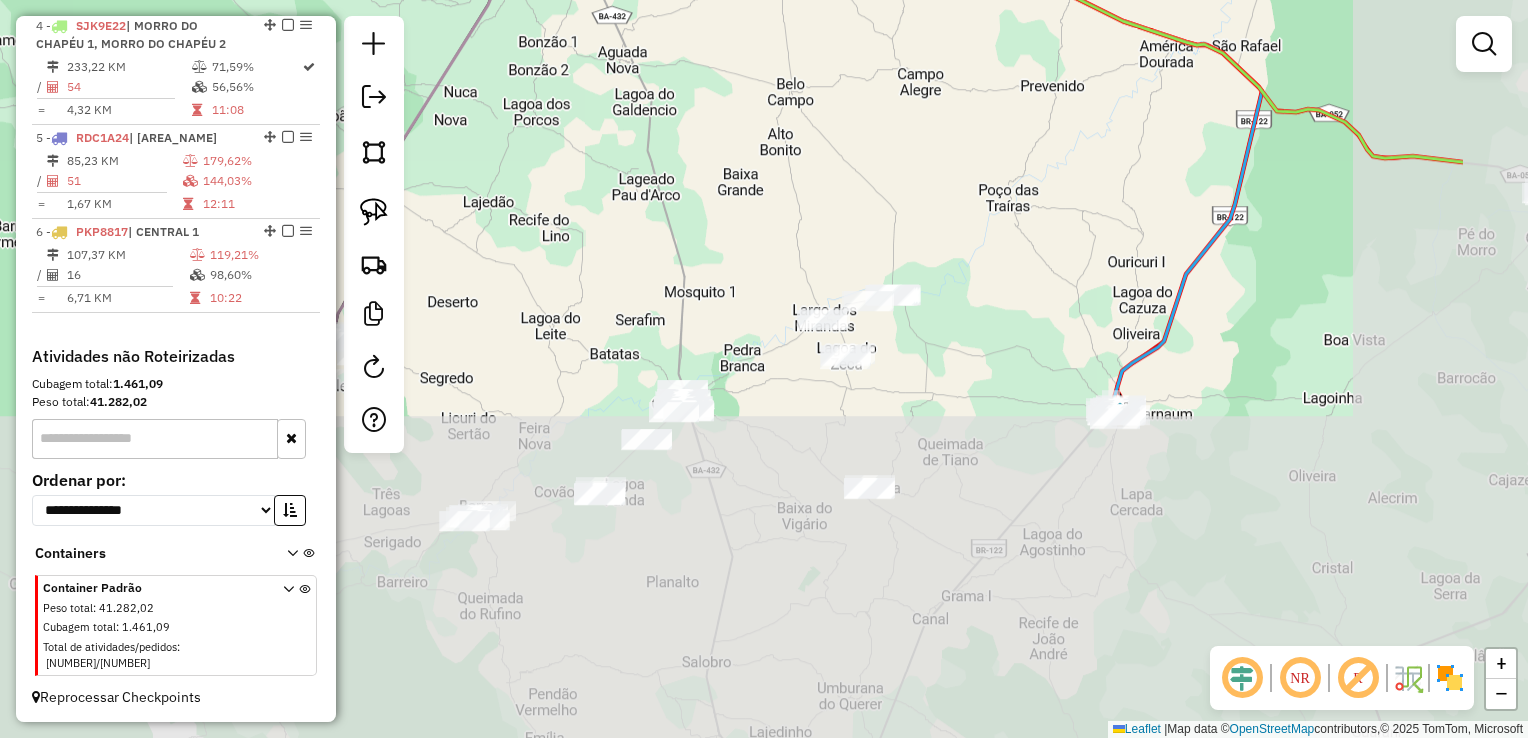 drag, startPoint x: 816, startPoint y: 524, endPoint x: 596, endPoint y: 128, distance: 453.00772 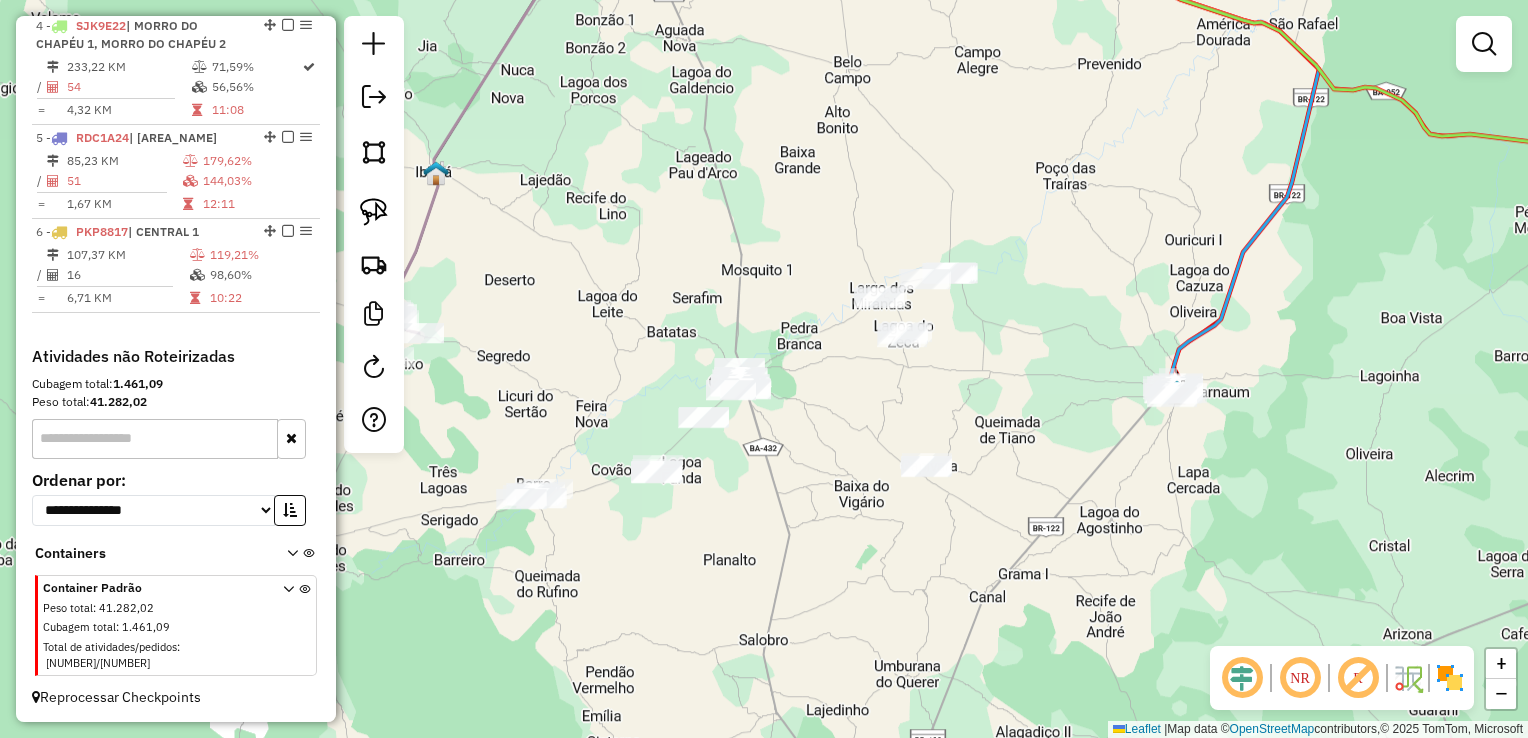 drag, startPoint x: 712, startPoint y: 334, endPoint x: 764, endPoint y: 318, distance: 54.405884 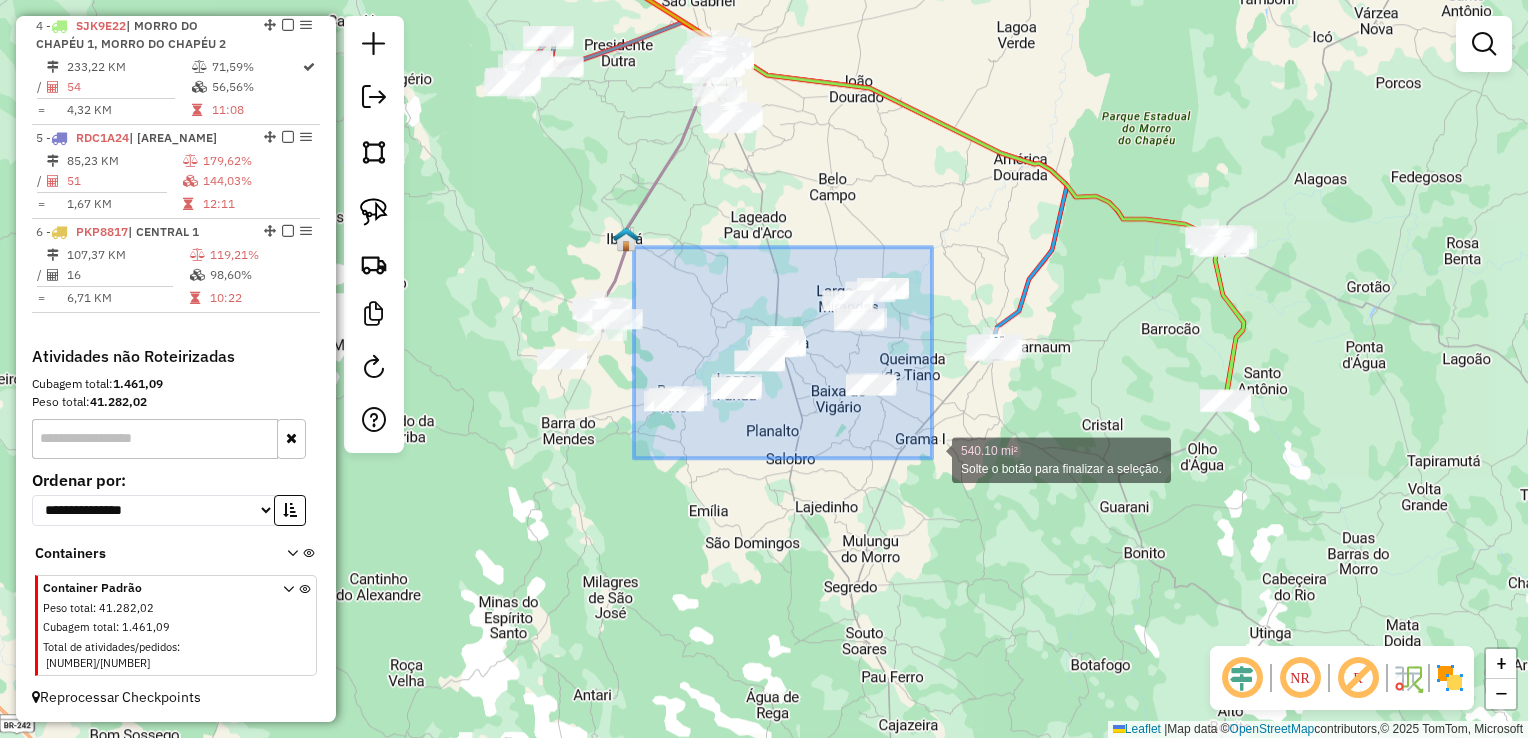 drag, startPoint x: 634, startPoint y: 247, endPoint x: 932, endPoint y: 458, distance: 365.13696 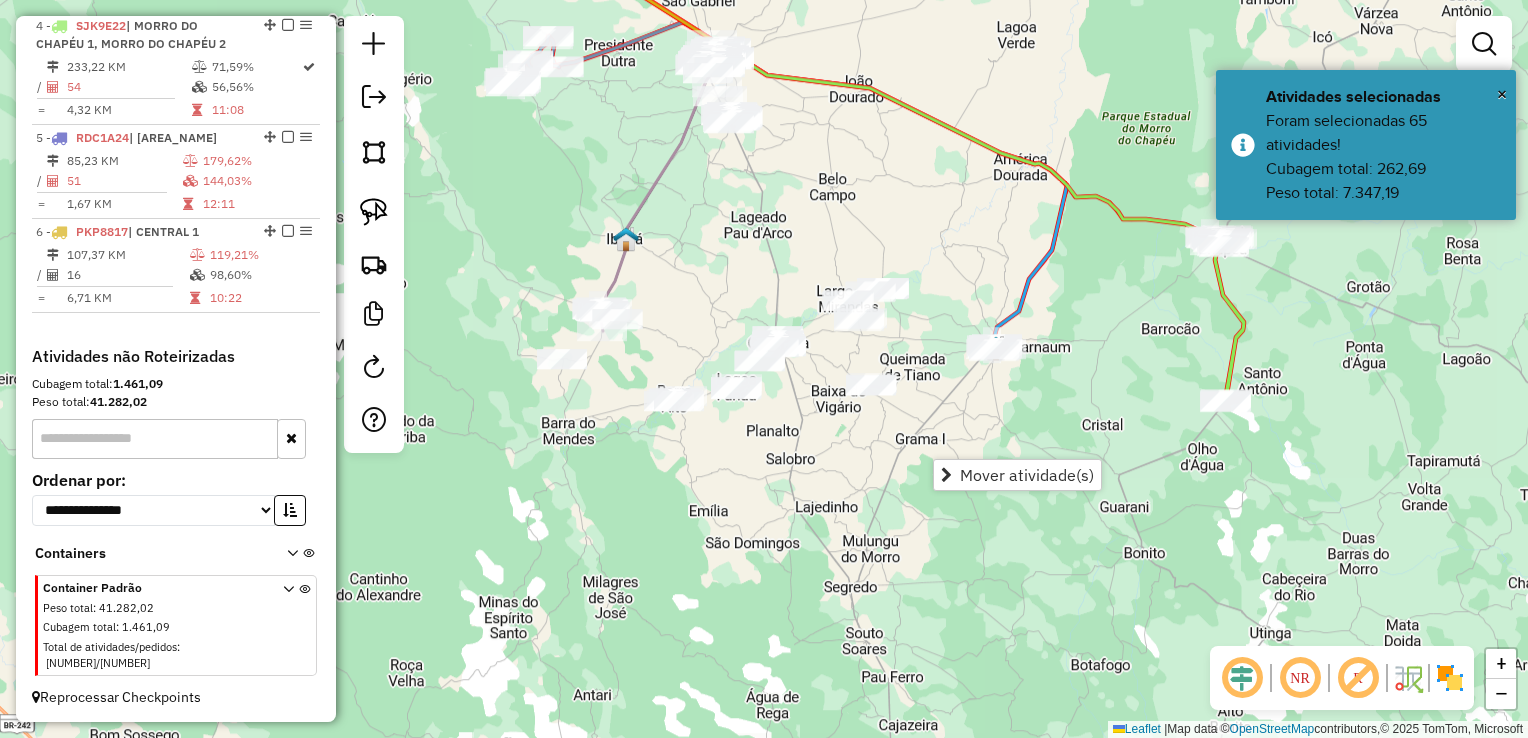 click on "Janela de atendimento Grade de atendimento Capacidade Transportadoras Veículos Cliente Pedidos  Rotas Selecione os dias de semana para filtrar as janelas de atendimento  Seg   Ter   Qua   Qui   Sex   Sáb   Dom  Informe o período da janela de atendimento: De: Até:  Filtrar exatamente a janela do cliente  Considerar janela de atendimento padrão  Selecione os dias de semana para filtrar as grades de atendimento  Seg   Ter   Qua   Qui   Sex   Sáb   Dom   Considerar clientes sem dia de atendimento cadastrado  Clientes fora do dia de atendimento selecionado Filtrar as atividades entre os valores definidos abaixo:  Peso mínimo:   Peso máximo:   Cubagem mínima:   Cubagem máxima:   De:   Até:  Filtrar as atividades entre o tempo de atendimento definido abaixo:  De:   Até:   Considerar capacidade total dos clientes não roteirizados Transportadora: Selecione um ou mais itens Tipo de veículo: Selecione um ou mais itens Veículo: Selecione um ou mais itens Motorista: Selecione um ou mais itens Nome: Rótulo:" 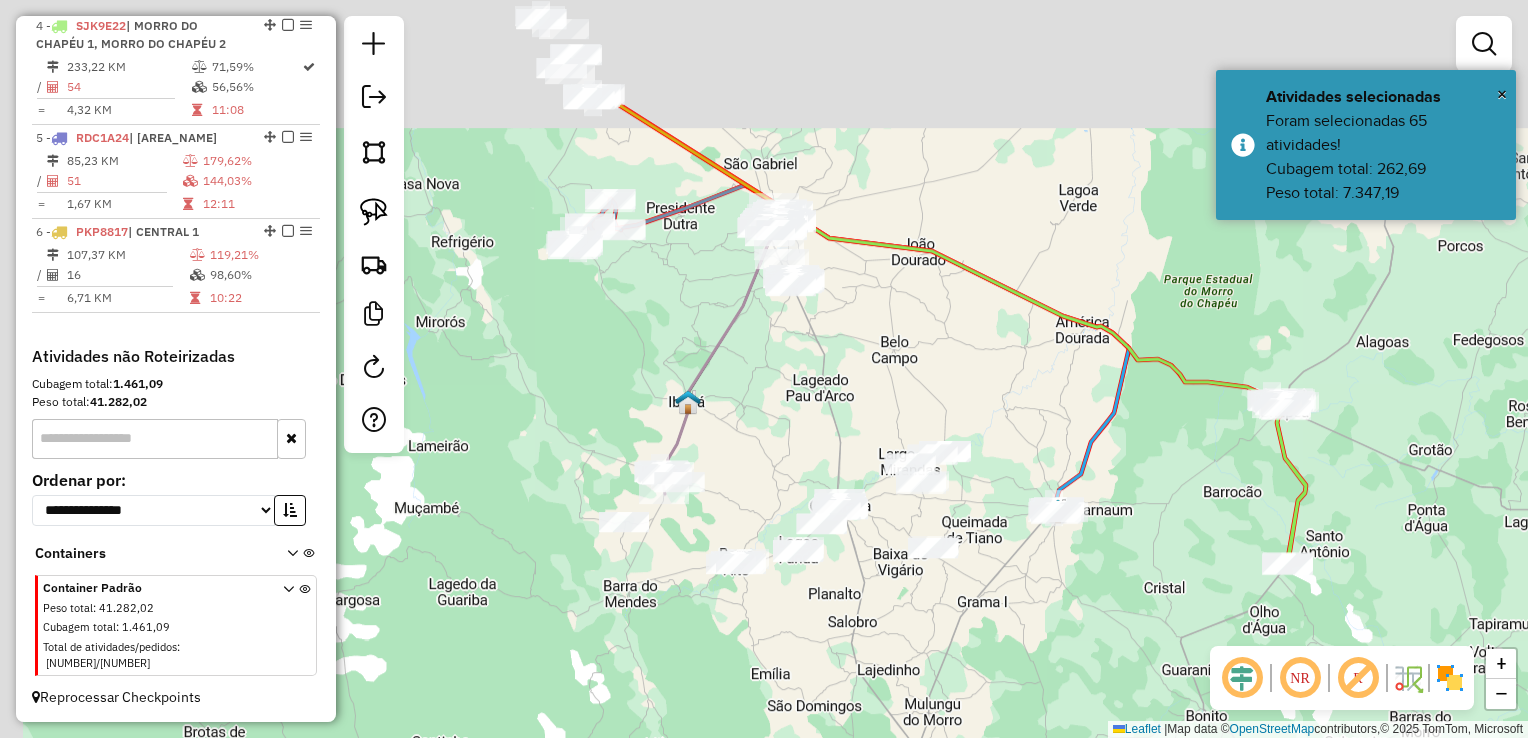 drag, startPoint x: 764, startPoint y: 230, endPoint x: 828, endPoint y: 433, distance: 212.84972 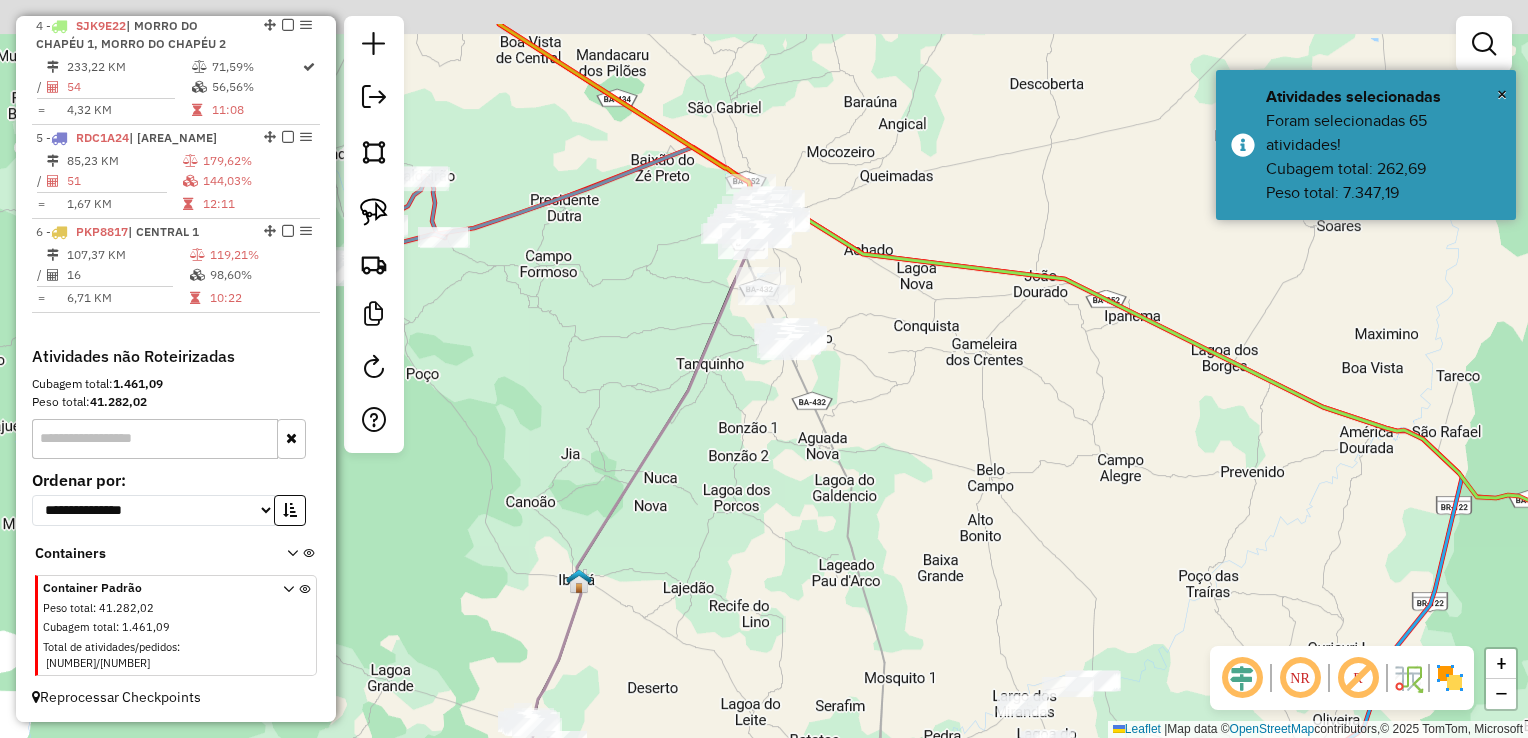 drag, startPoint x: 880, startPoint y: 394, endPoint x: 875, endPoint y: 483, distance: 89.140335 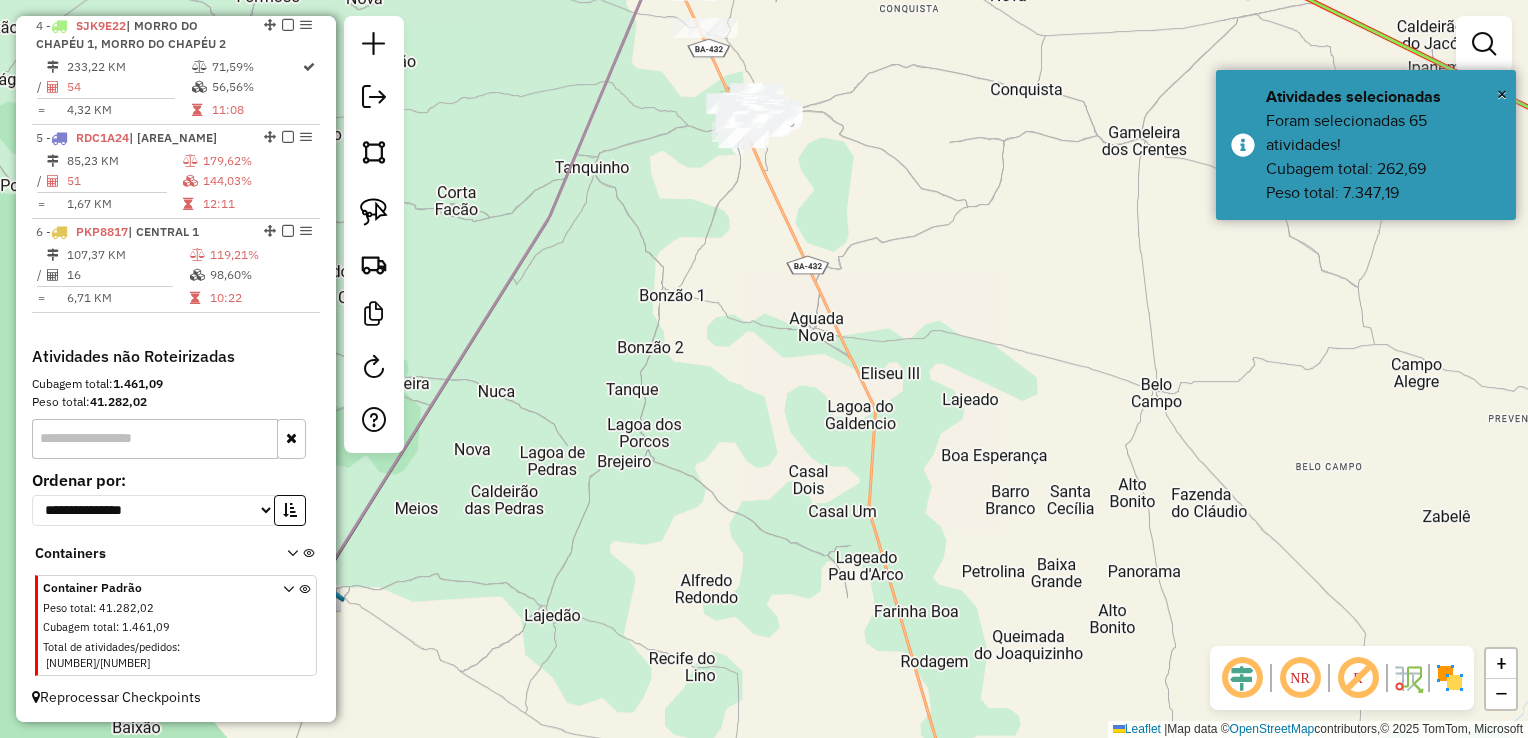 drag, startPoint x: 846, startPoint y: 466, endPoint x: 850, endPoint y: 215, distance: 251.03188 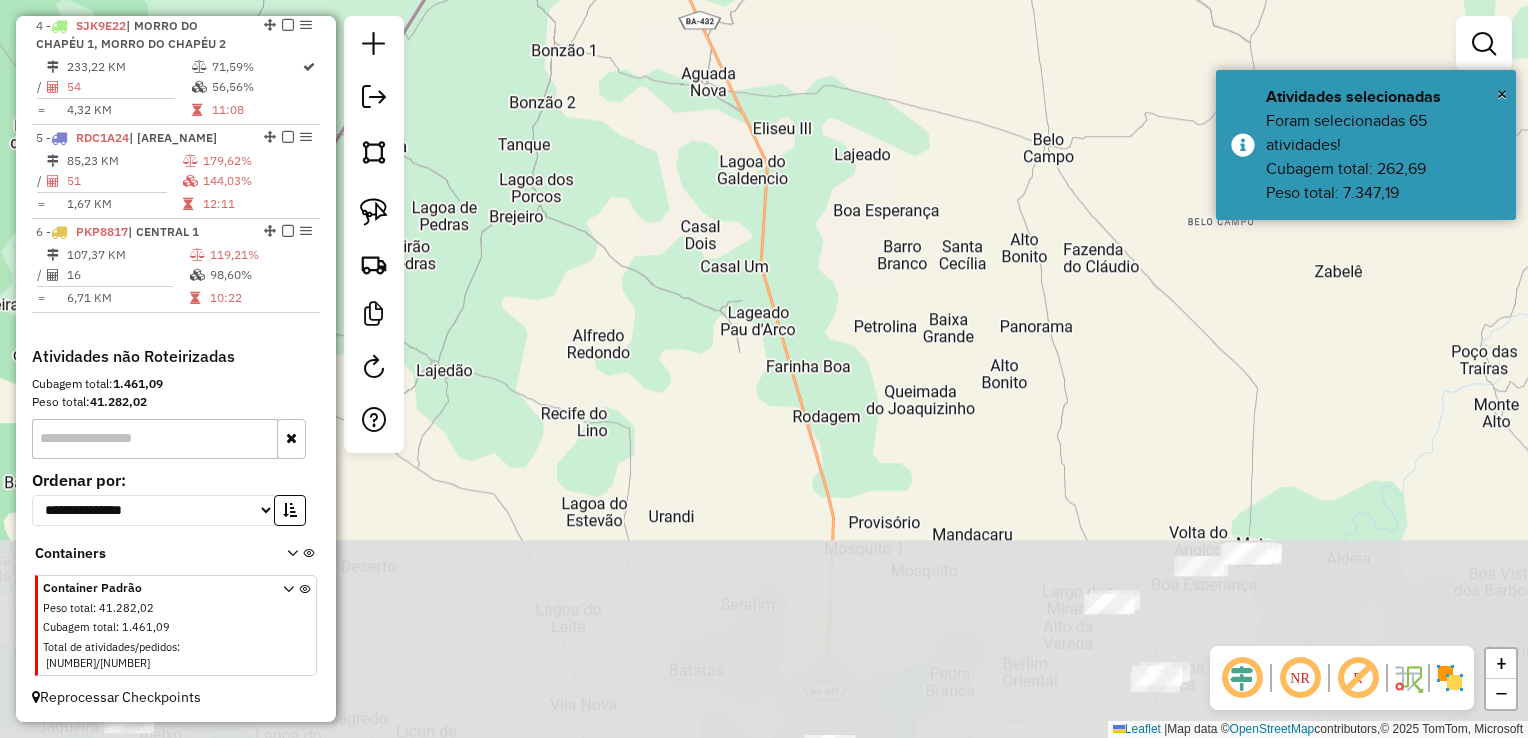 drag, startPoint x: 875, startPoint y: 391, endPoint x: 811, endPoint y: 258, distance: 147.59743 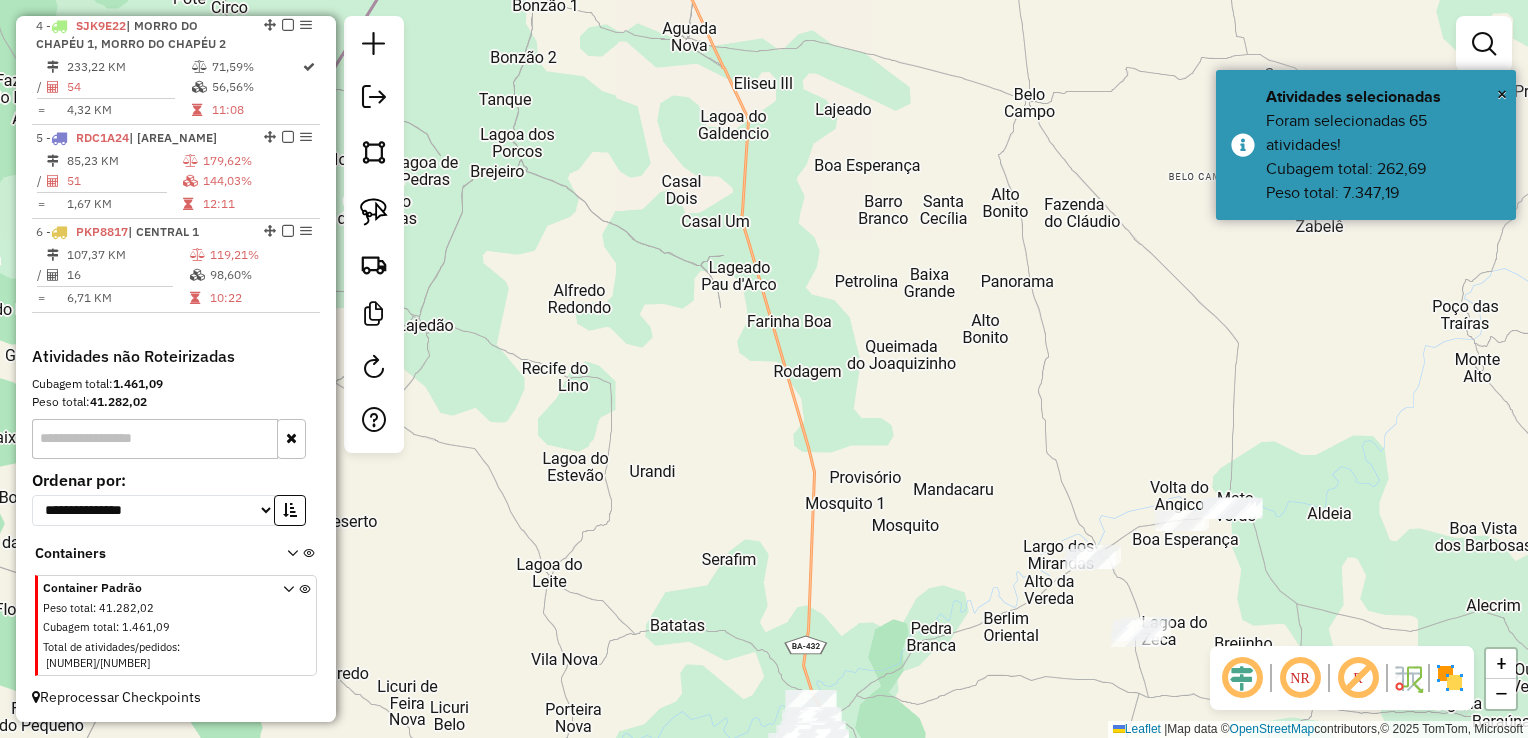 drag, startPoint x: 867, startPoint y: 204, endPoint x: 872, endPoint y: 182, distance: 22.561028 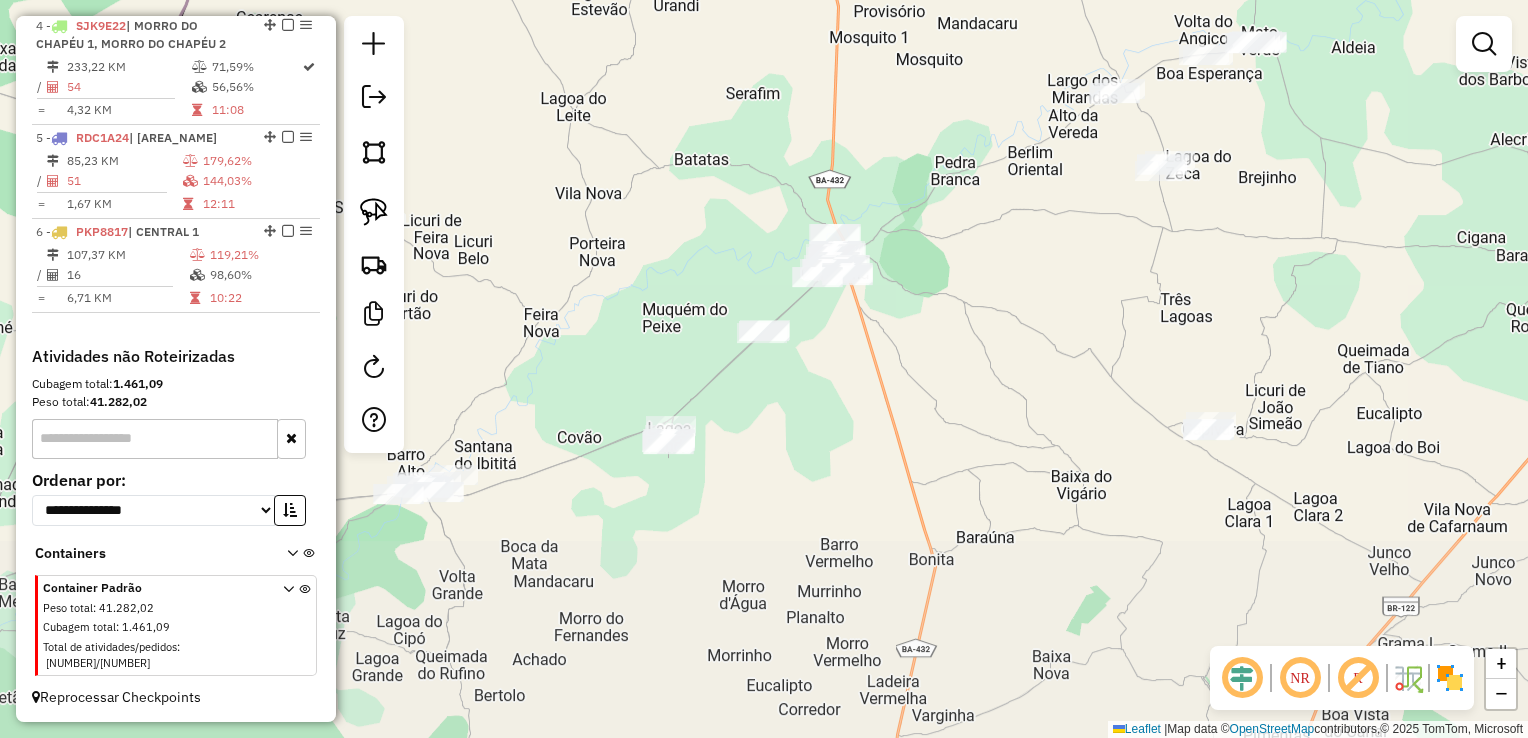 drag, startPoint x: 916, startPoint y: 165, endPoint x: 916, endPoint y: 140, distance: 25 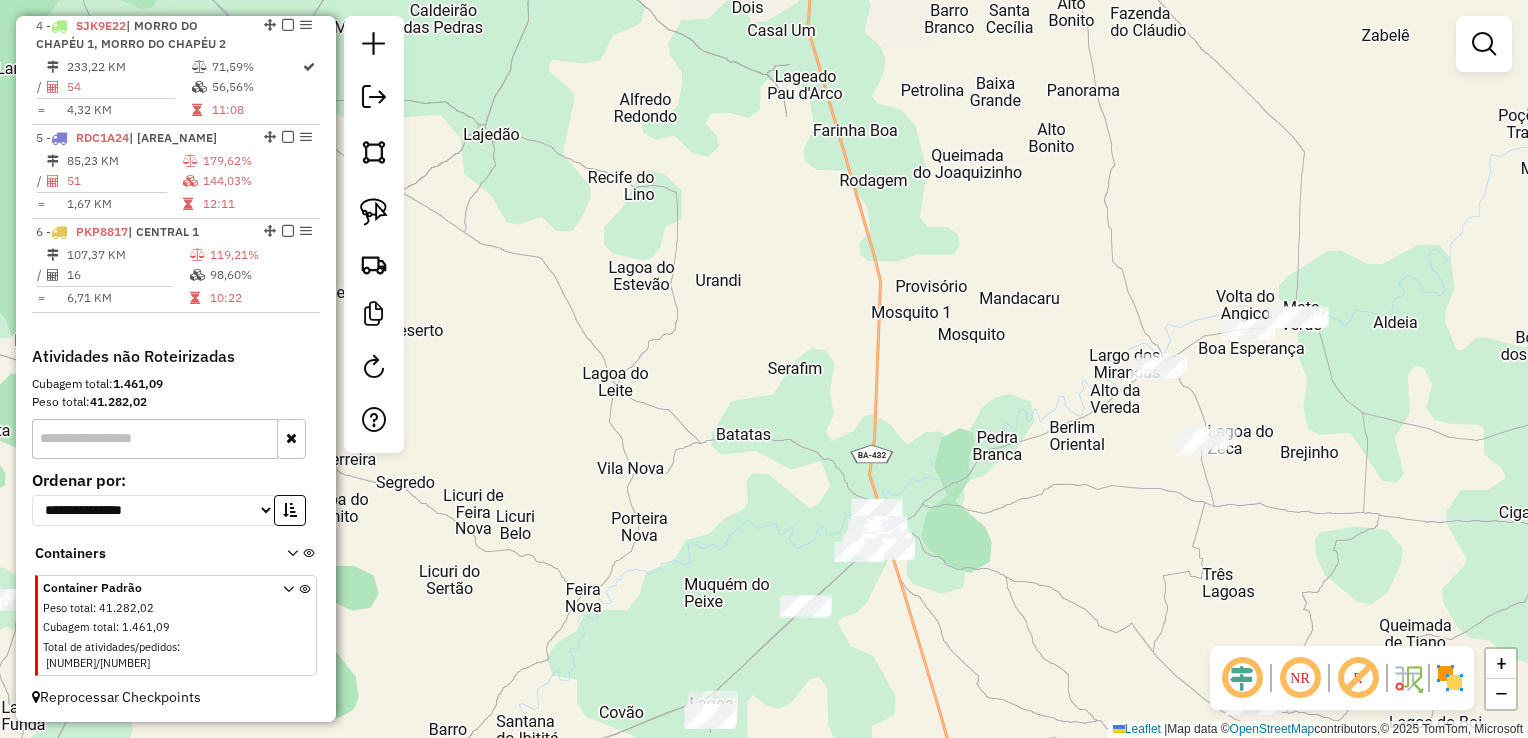 drag, startPoint x: 923, startPoint y: 162, endPoint x: 962, endPoint y: 430, distance: 270.8228 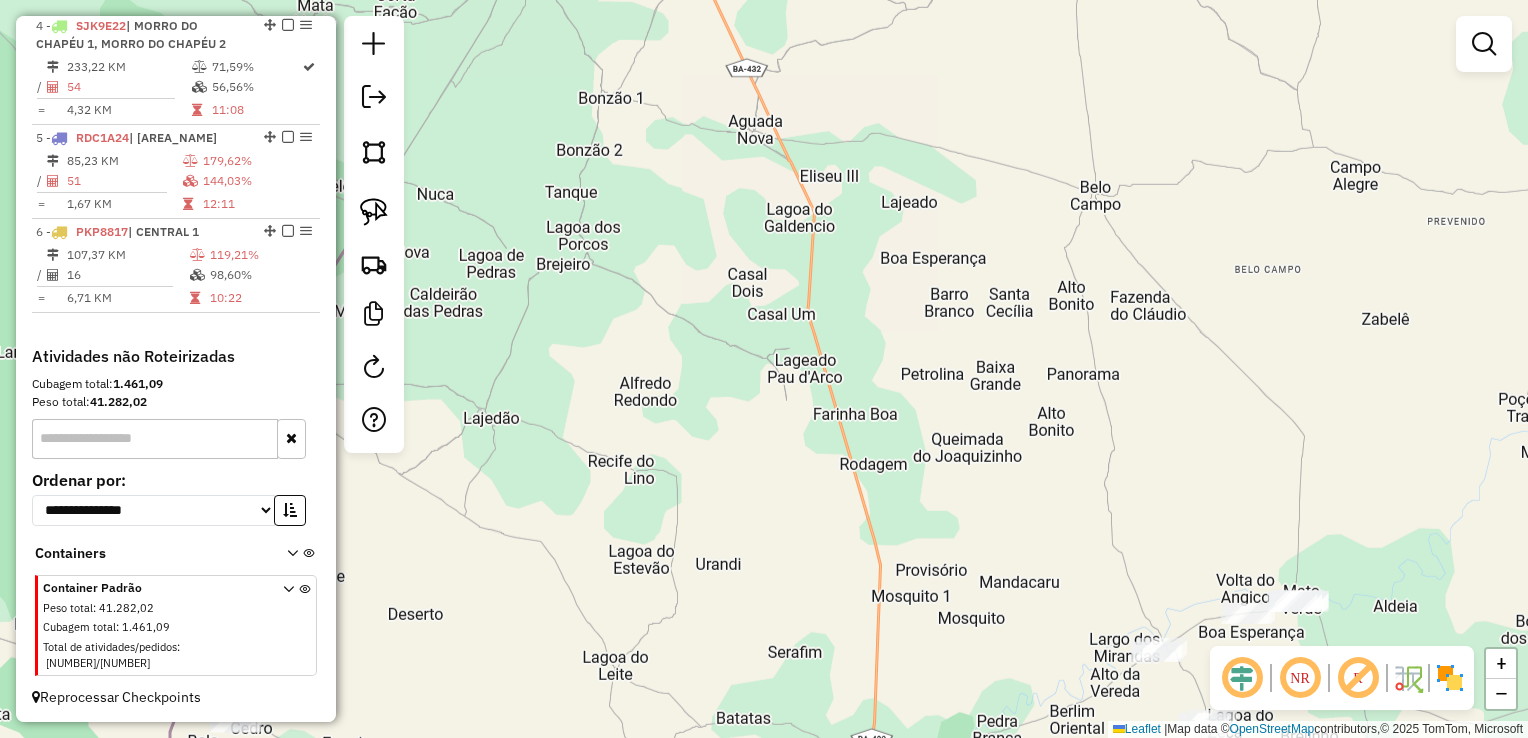 drag, startPoint x: 859, startPoint y: 451, endPoint x: 811, endPoint y: 548, distance: 108.226616 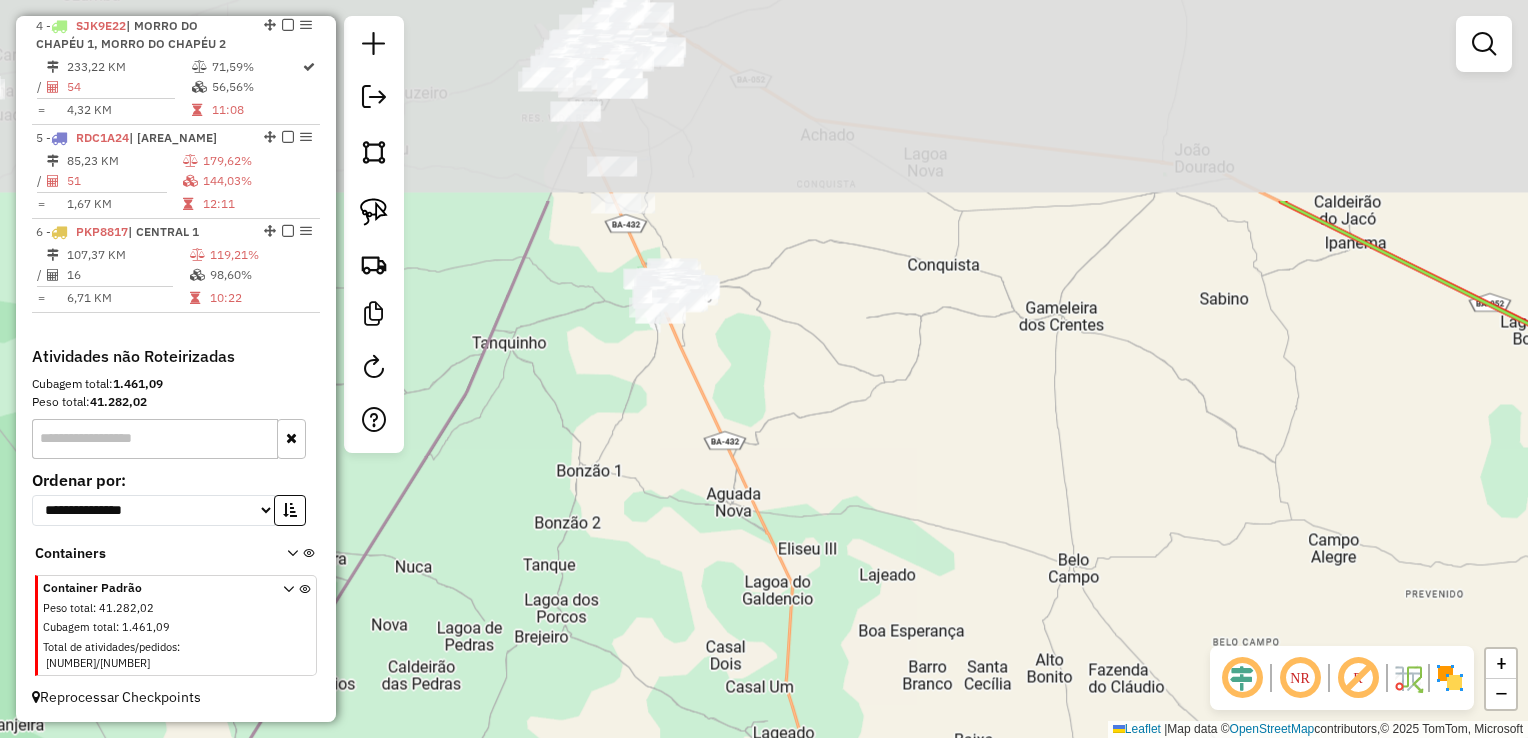 drag, startPoint x: 788, startPoint y: 334, endPoint x: 810, endPoint y: 610, distance: 276.87543 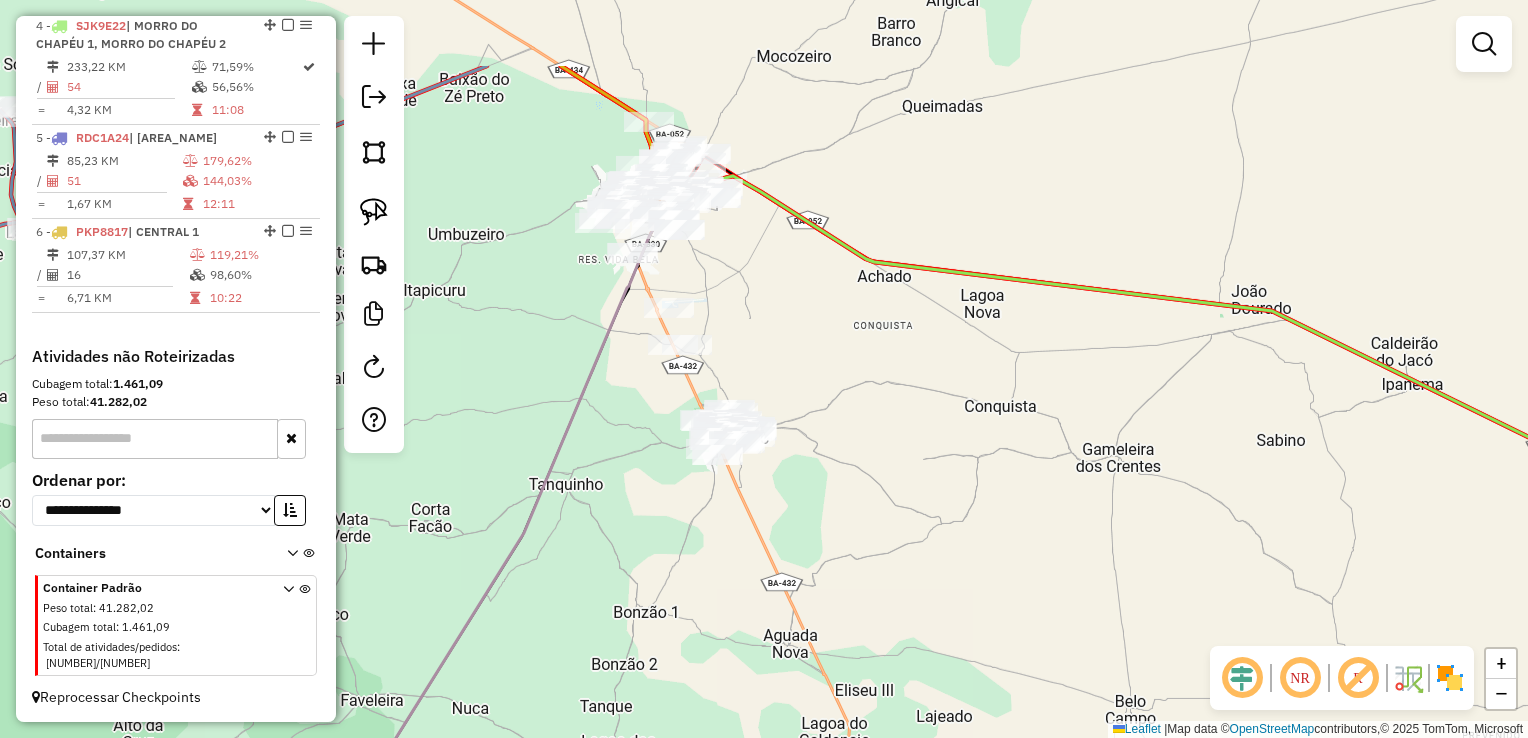 drag, startPoint x: 814, startPoint y: 393, endPoint x: 871, endPoint y: 533, distance: 151.15886 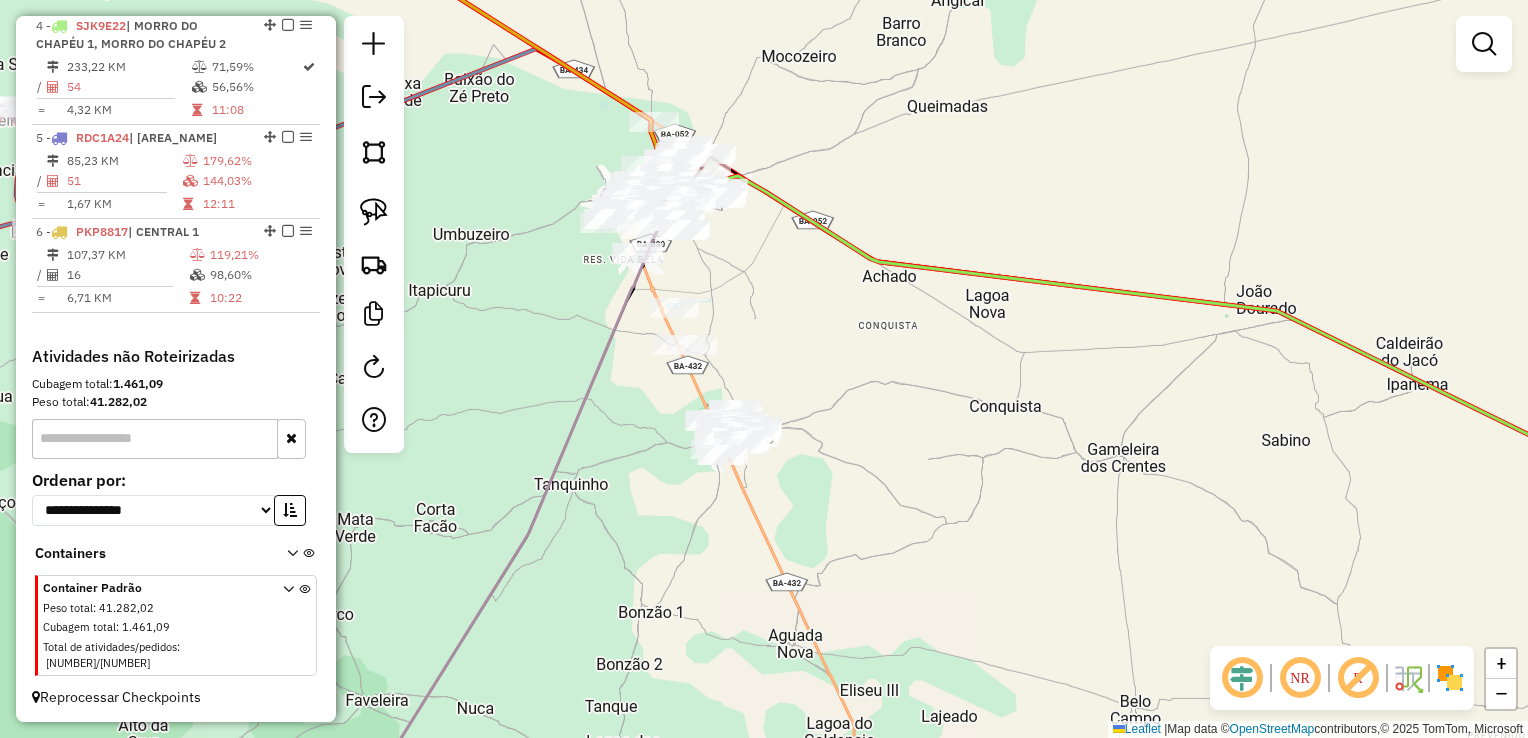 drag, startPoint x: 872, startPoint y: 422, endPoint x: 932, endPoint y: 504, distance: 101.607086 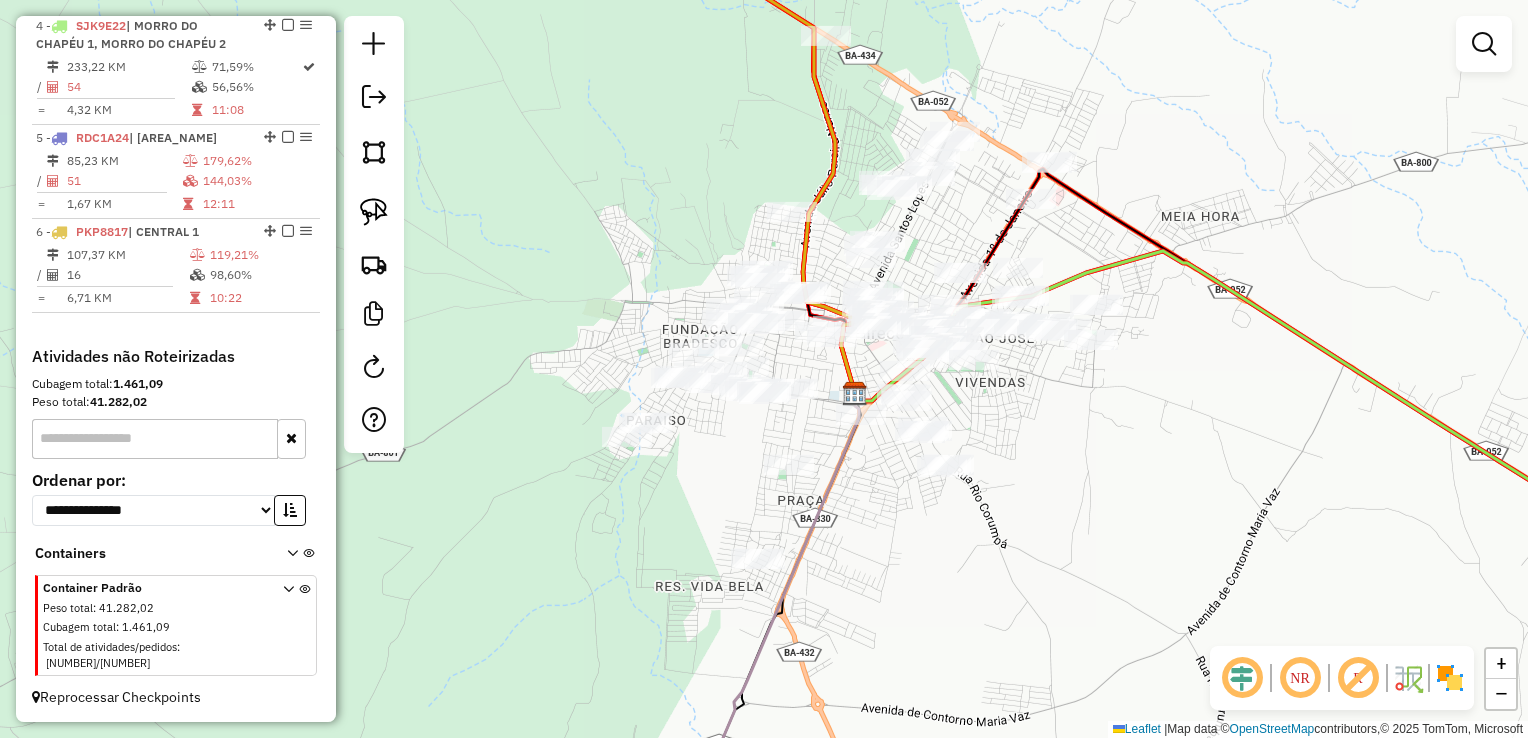 drag, startPoint x: 518, startPoint y: 258, endPoint x: 539, endPoint y: 159, distance: 101.20277 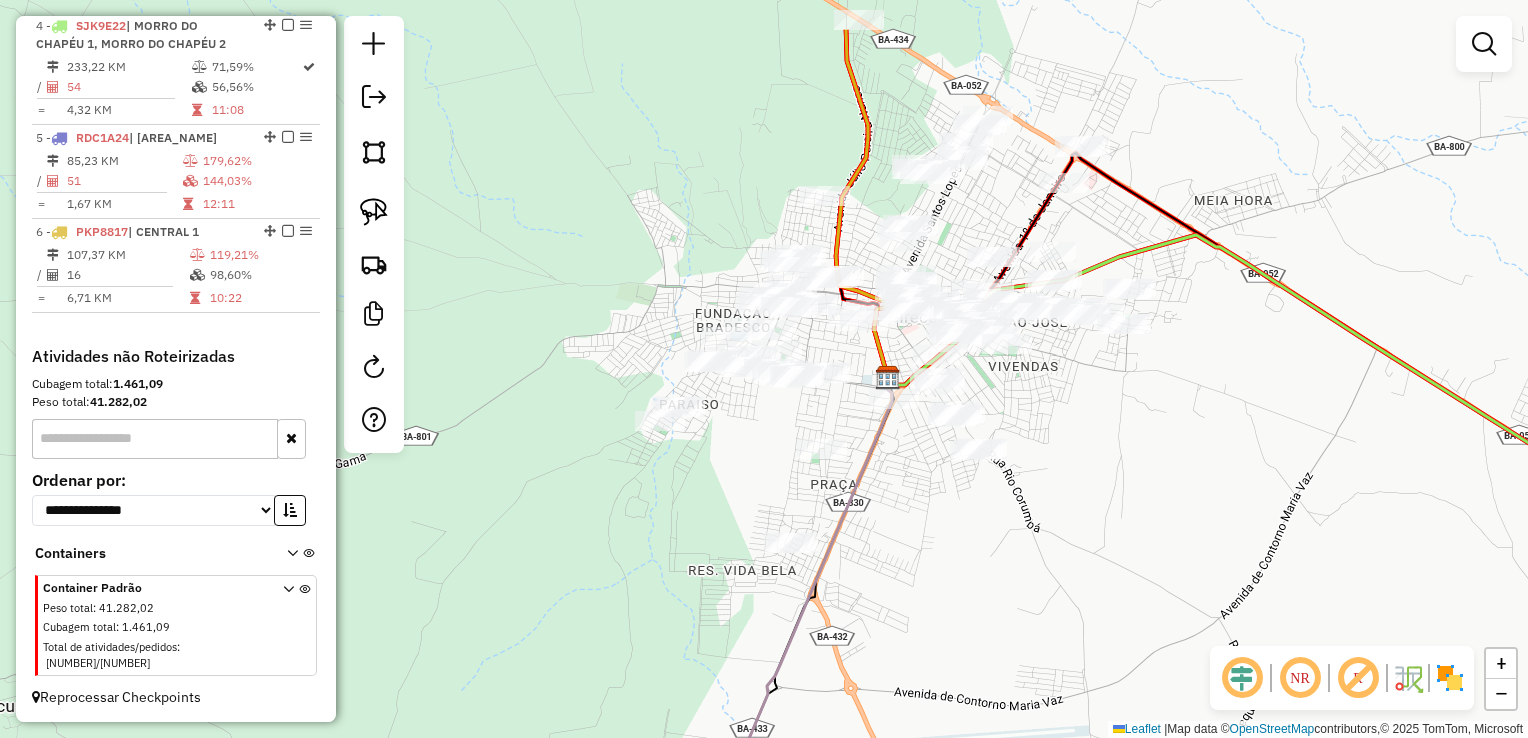 drag, startPoint x: 963, startPoint y: 462, endPoint x: 1012, endPoint y: 561, distance: 110.46266 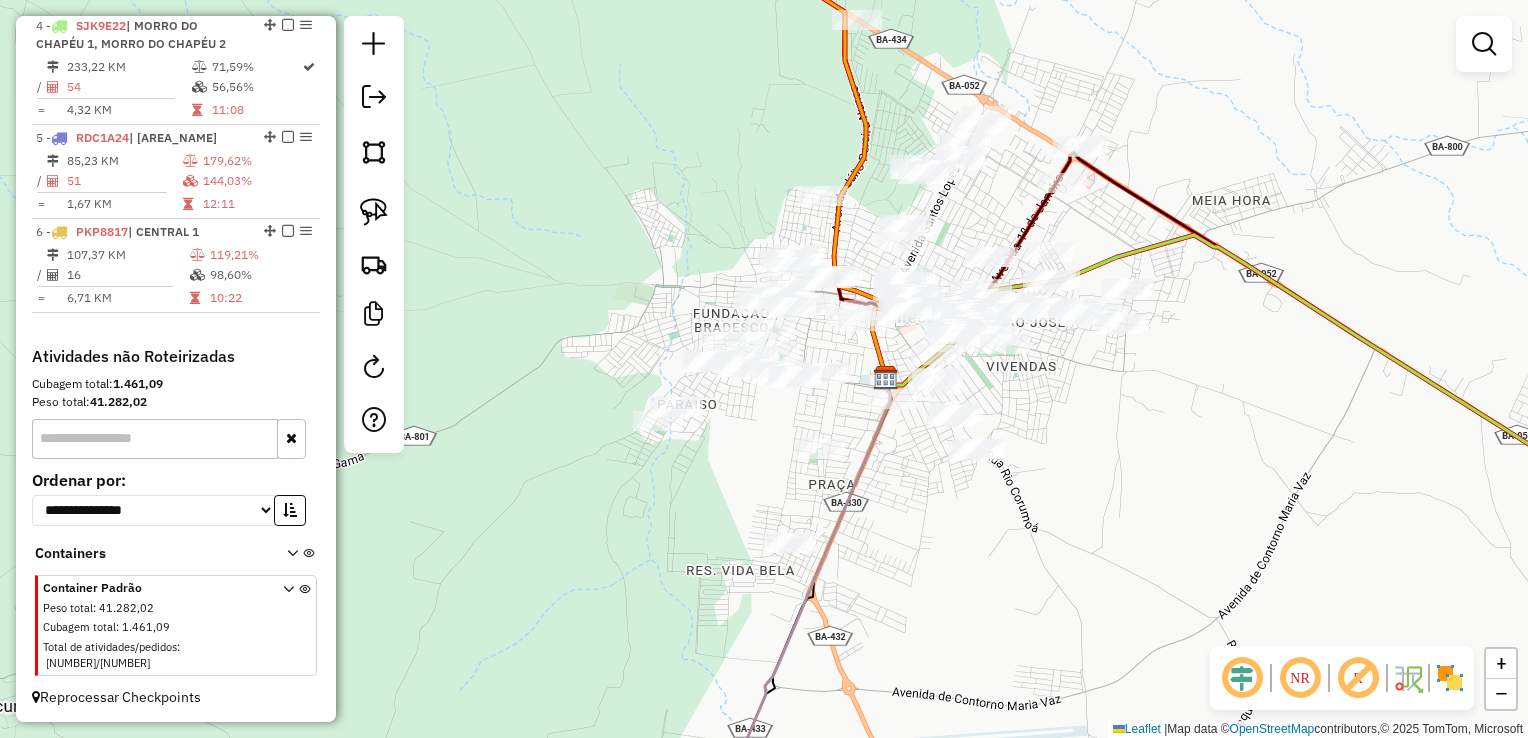 drag, startPoint x: 368, startPoint y: 148, endPoint x: 484, endPoint y: 241, distance: 148.6775 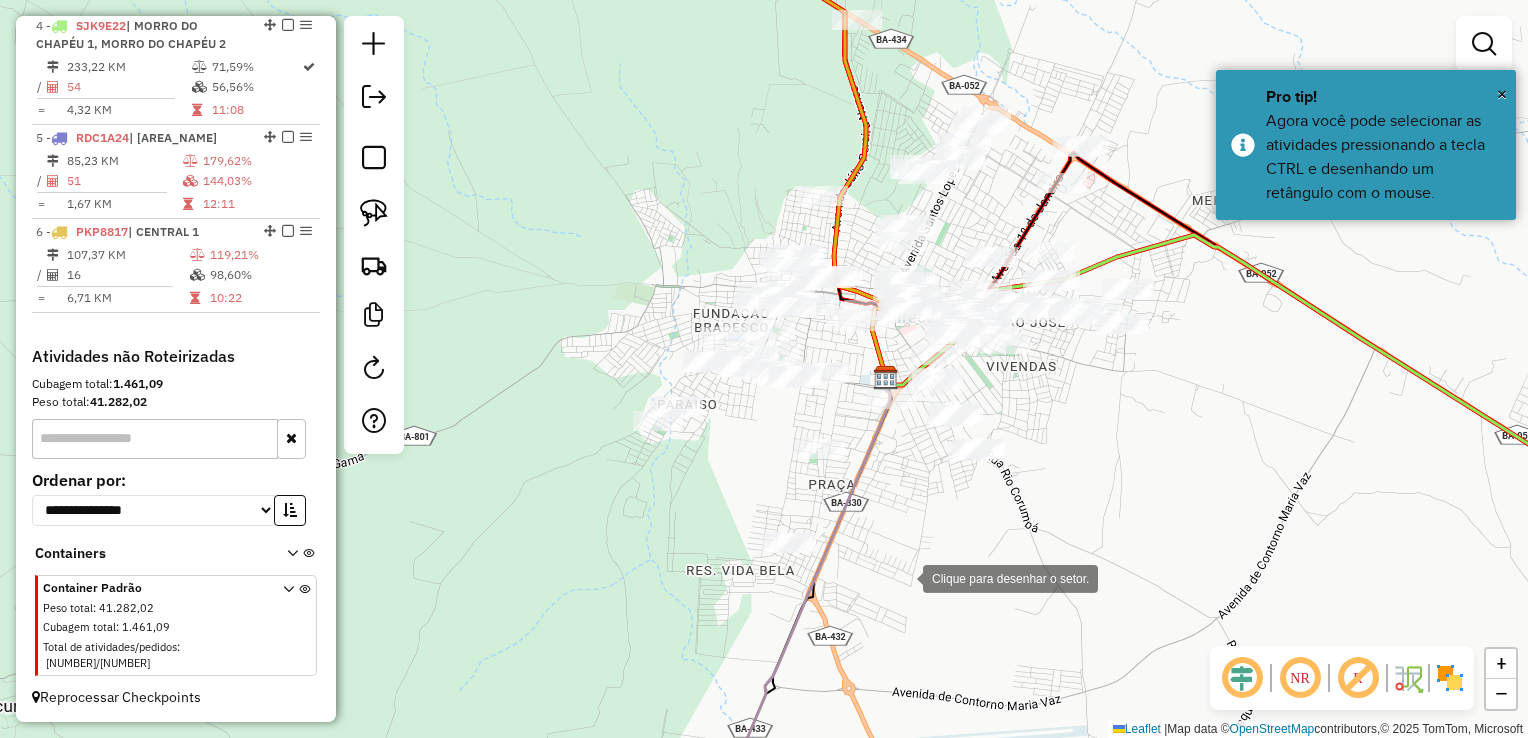 click 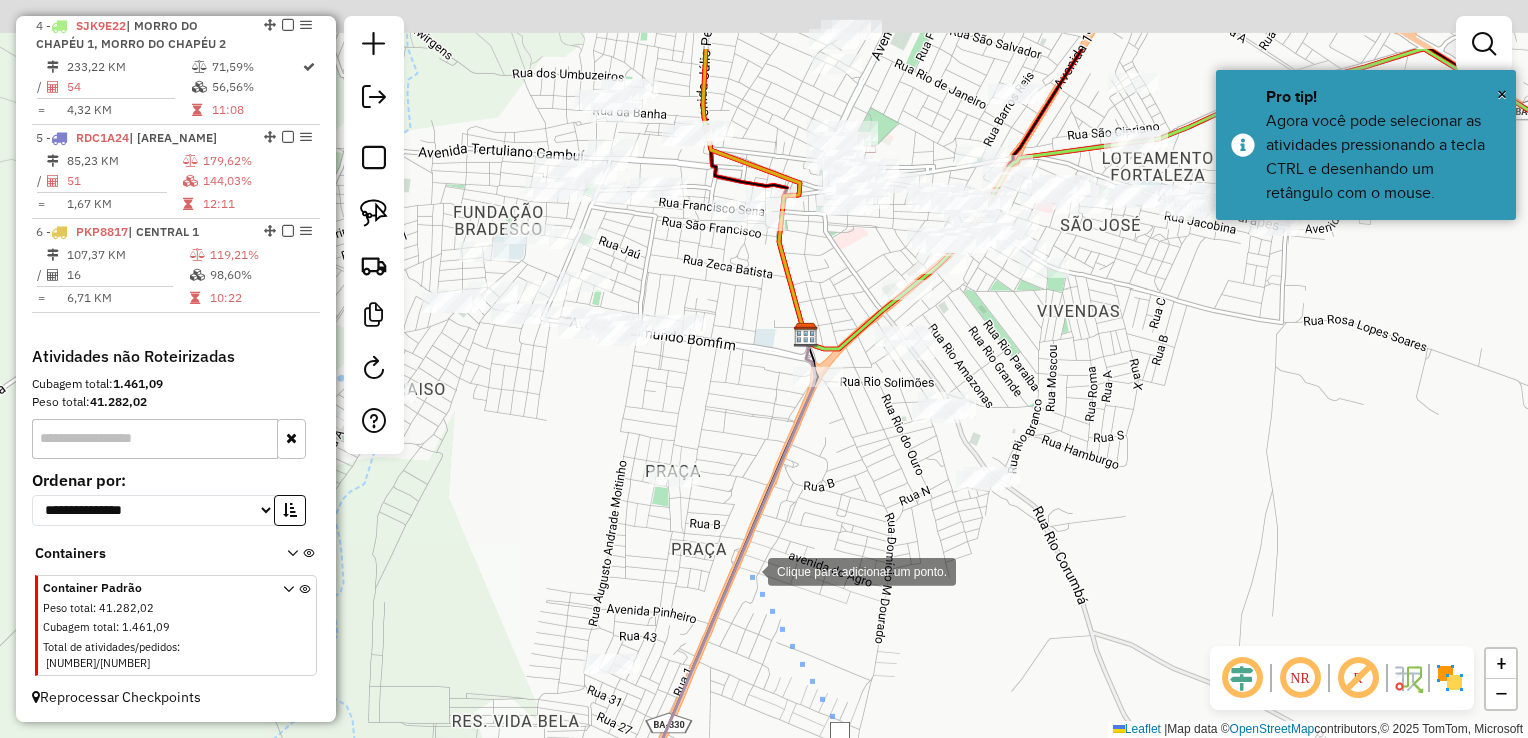 drag, startPoint x: 789, startPoint y: 510, endPoint x: 748, endPoint y: 567, distance: 70.21396 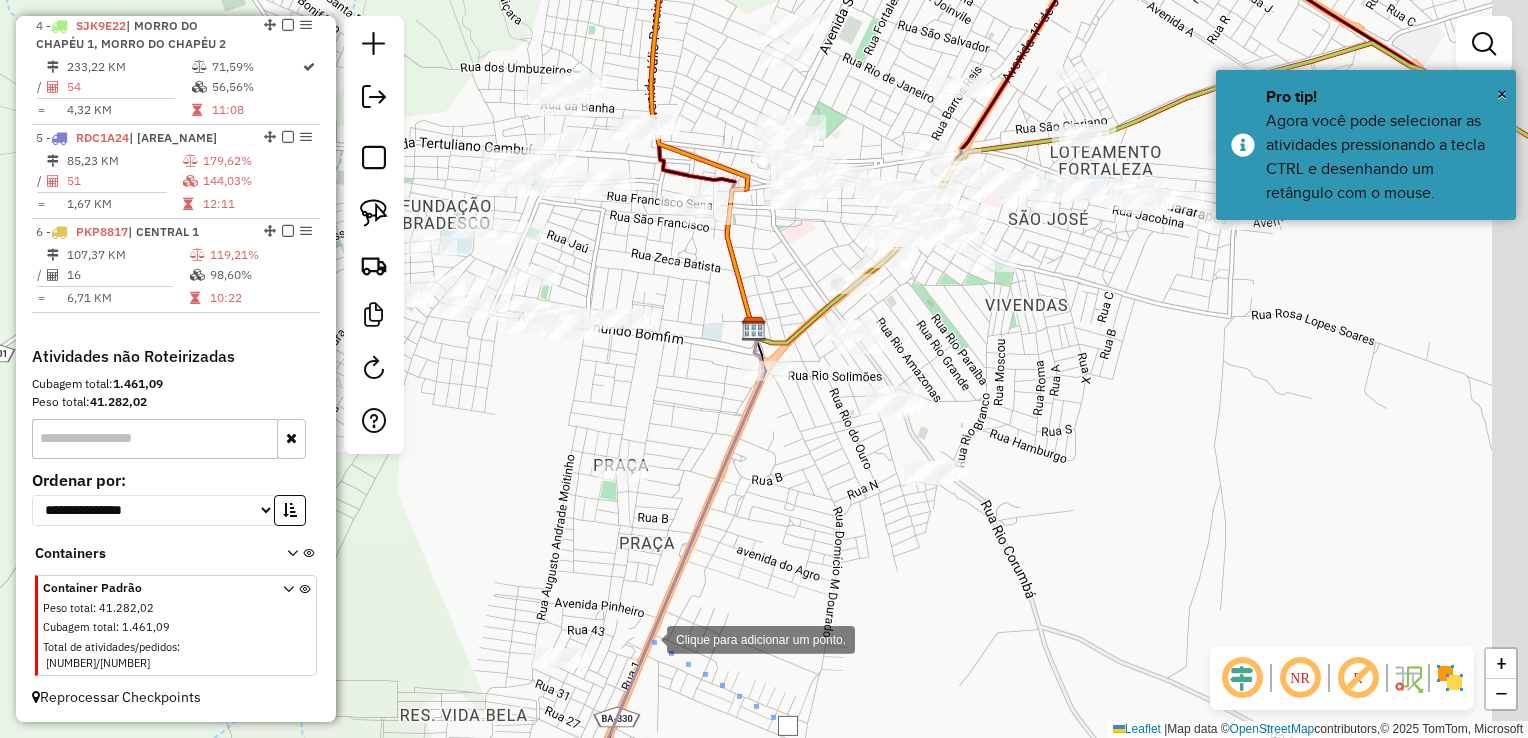 drag, startPoint x: 704, startPoint y: 642, endPoint x: 651, endPoint y: 634, distance: 53.600372 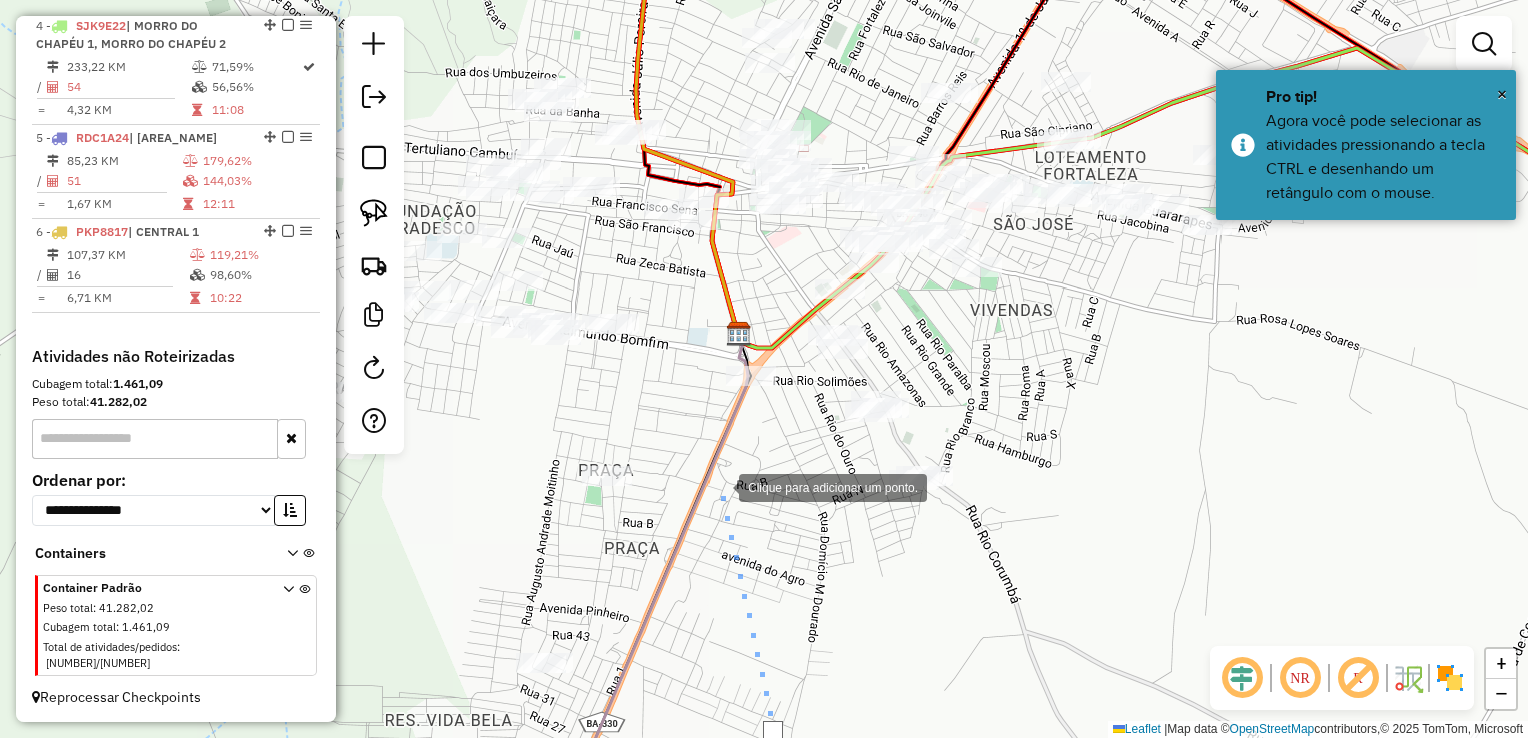 click 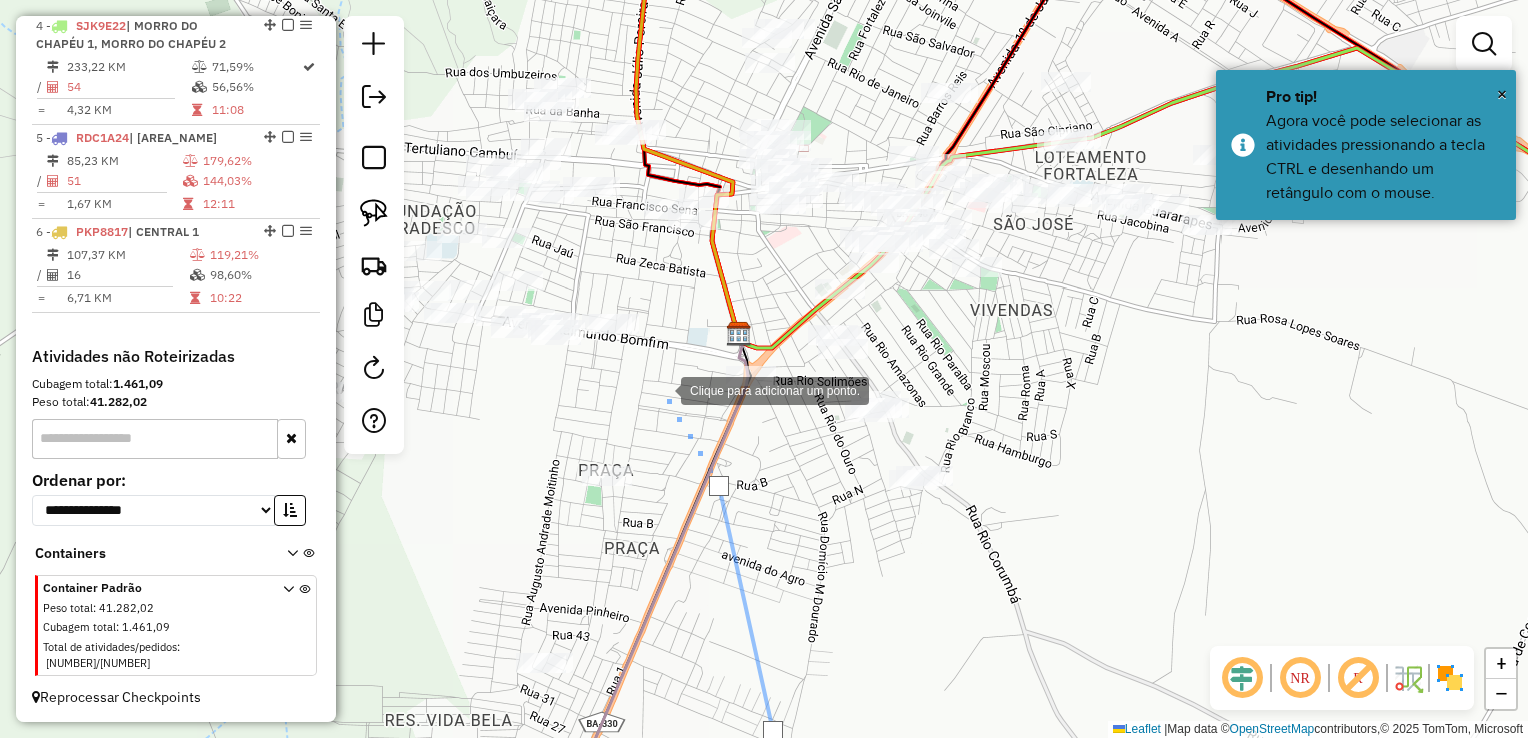 click 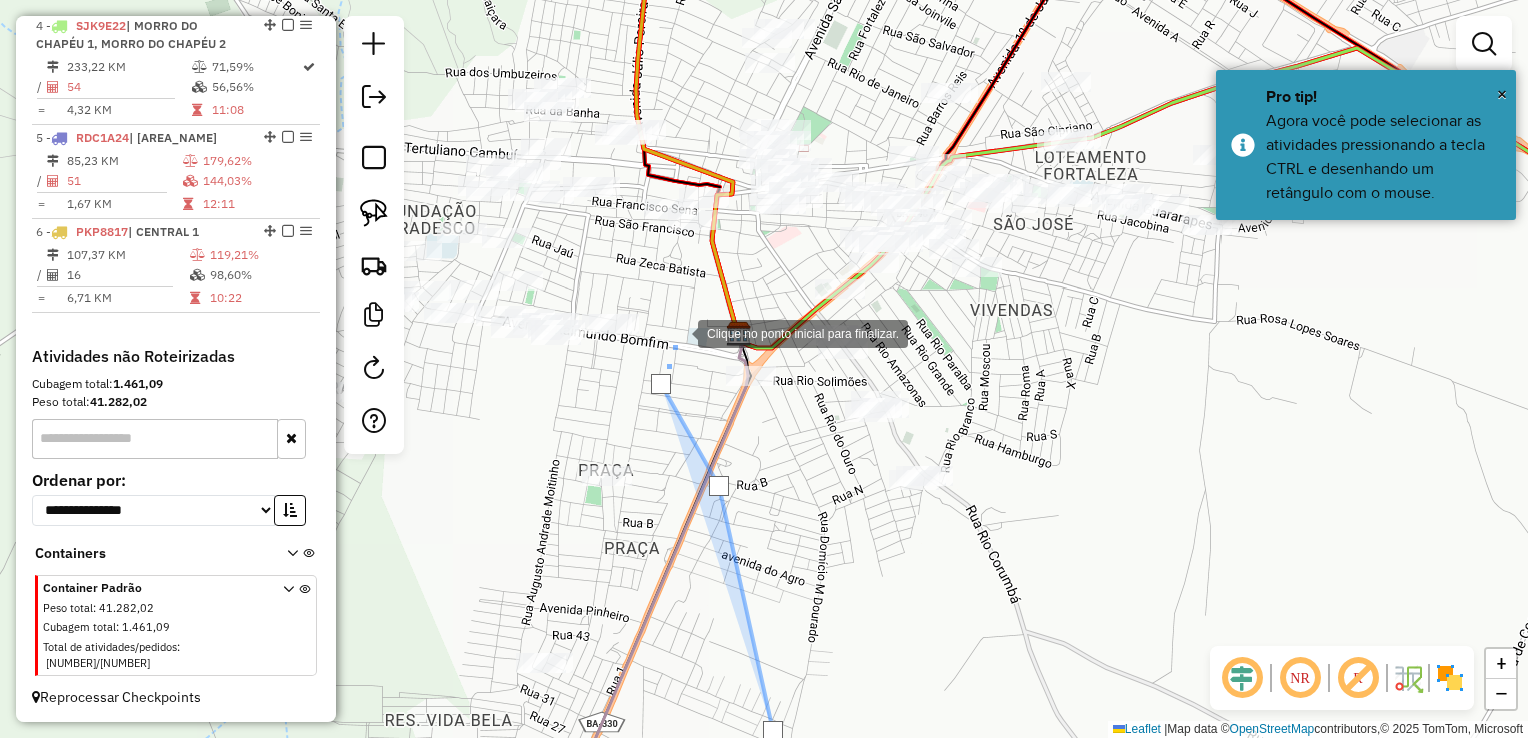 drag, startPoint x: 708, startPoint y: 280, endPoint x: 736, endPoint y: 279, distance: 28.01785 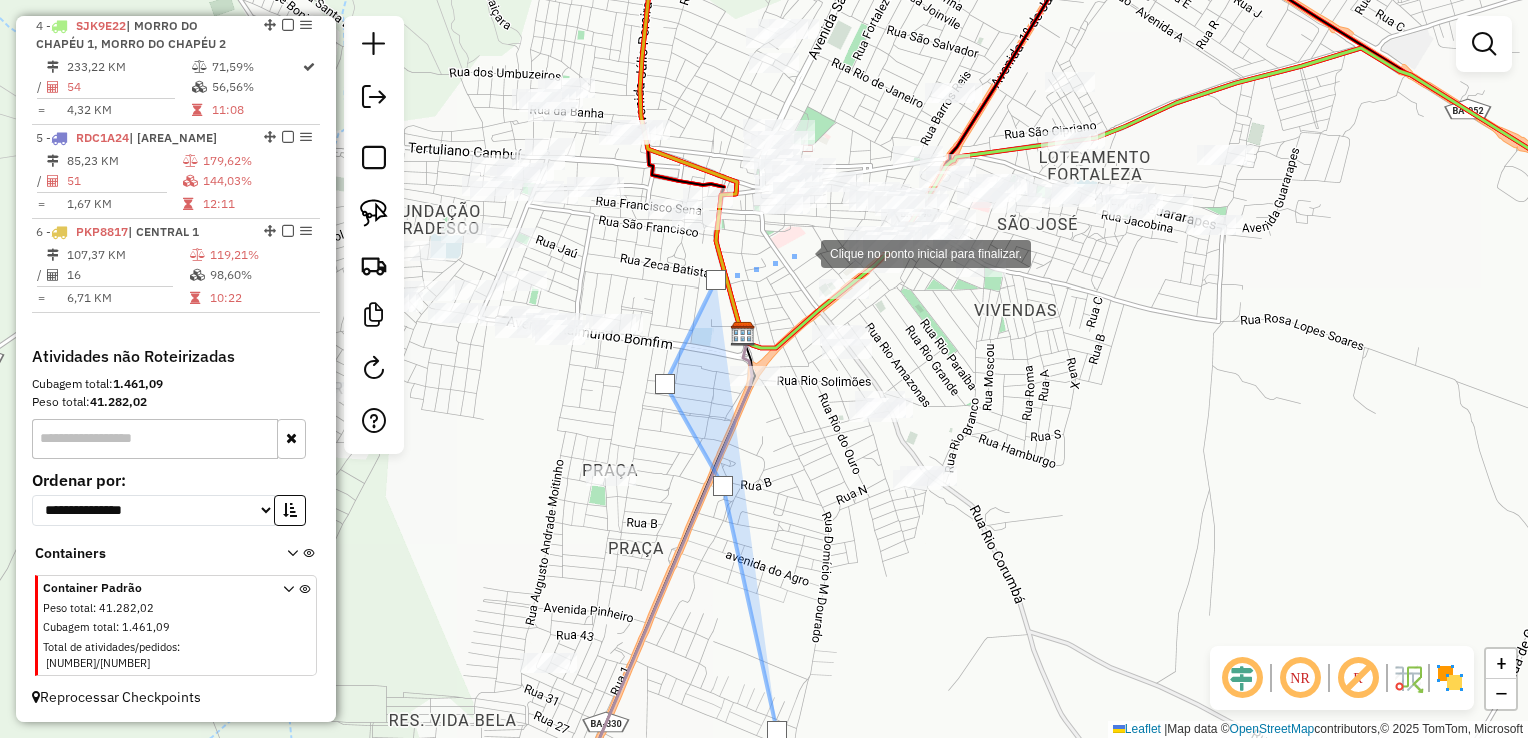 drag, startPoint x: 801, startPoint y: 252, endPoint x: 716, endPoint y: 382, distance: 155.32225 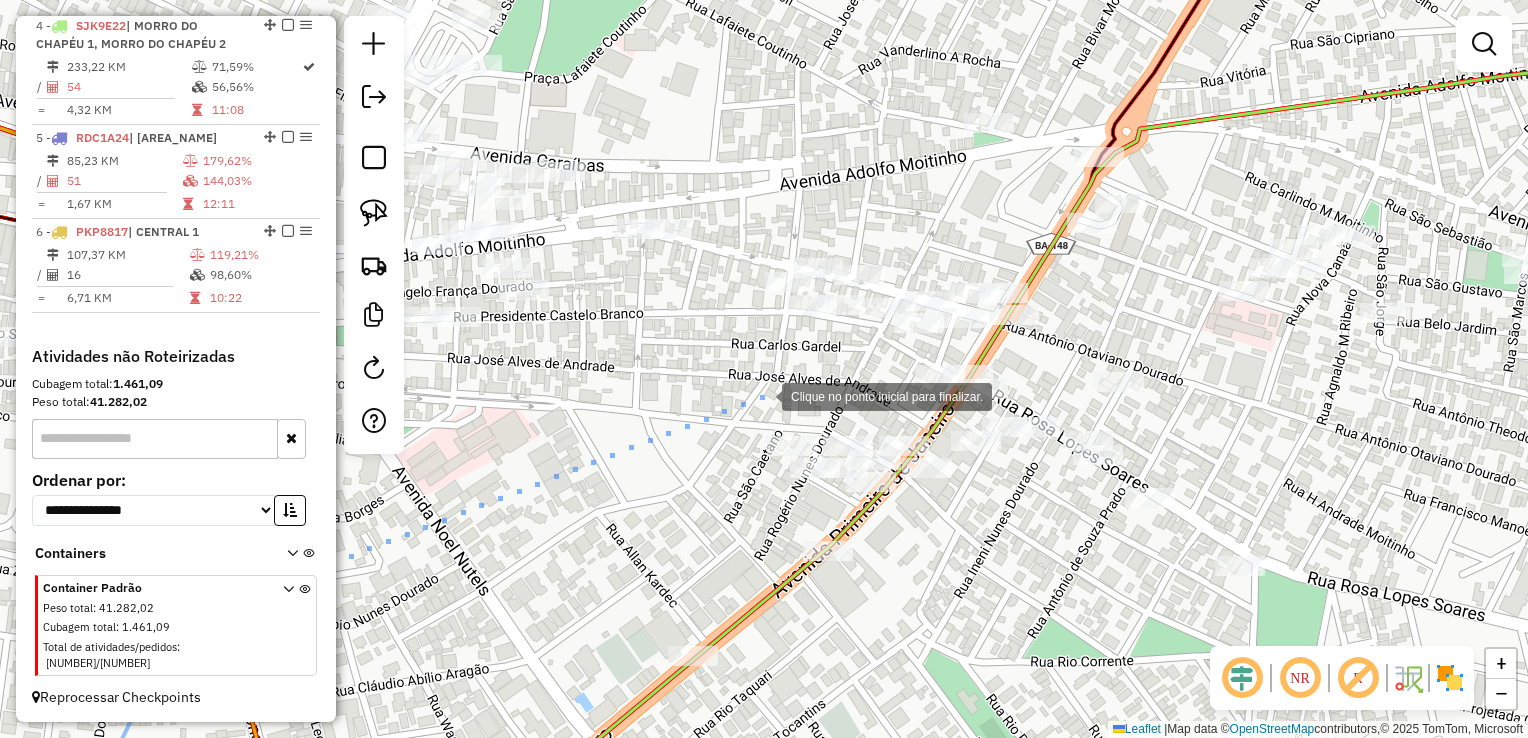 drag, startPoint x: 813, startPoint y: 345, endPoint x: 561, endPoint y: 446, distance: 271.48663 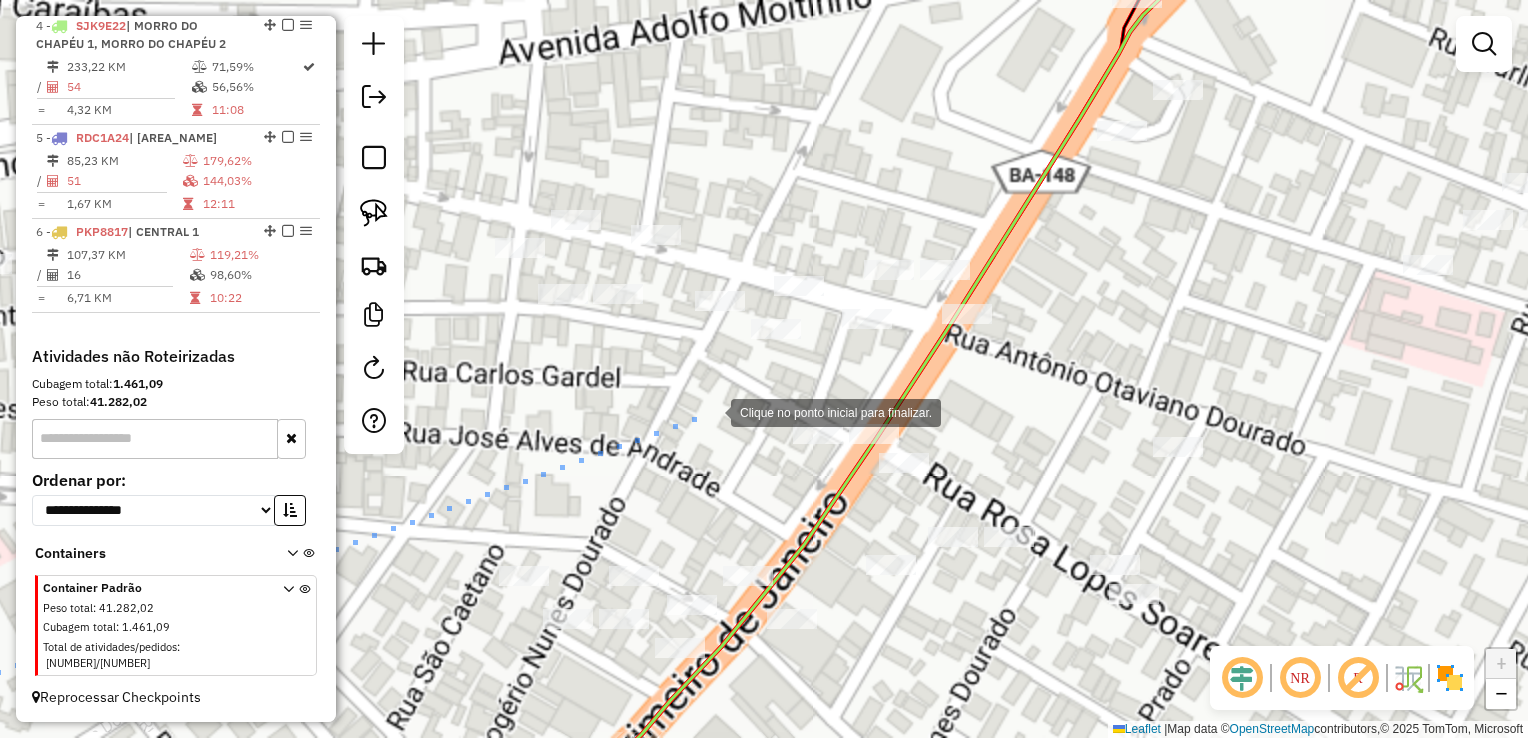 click 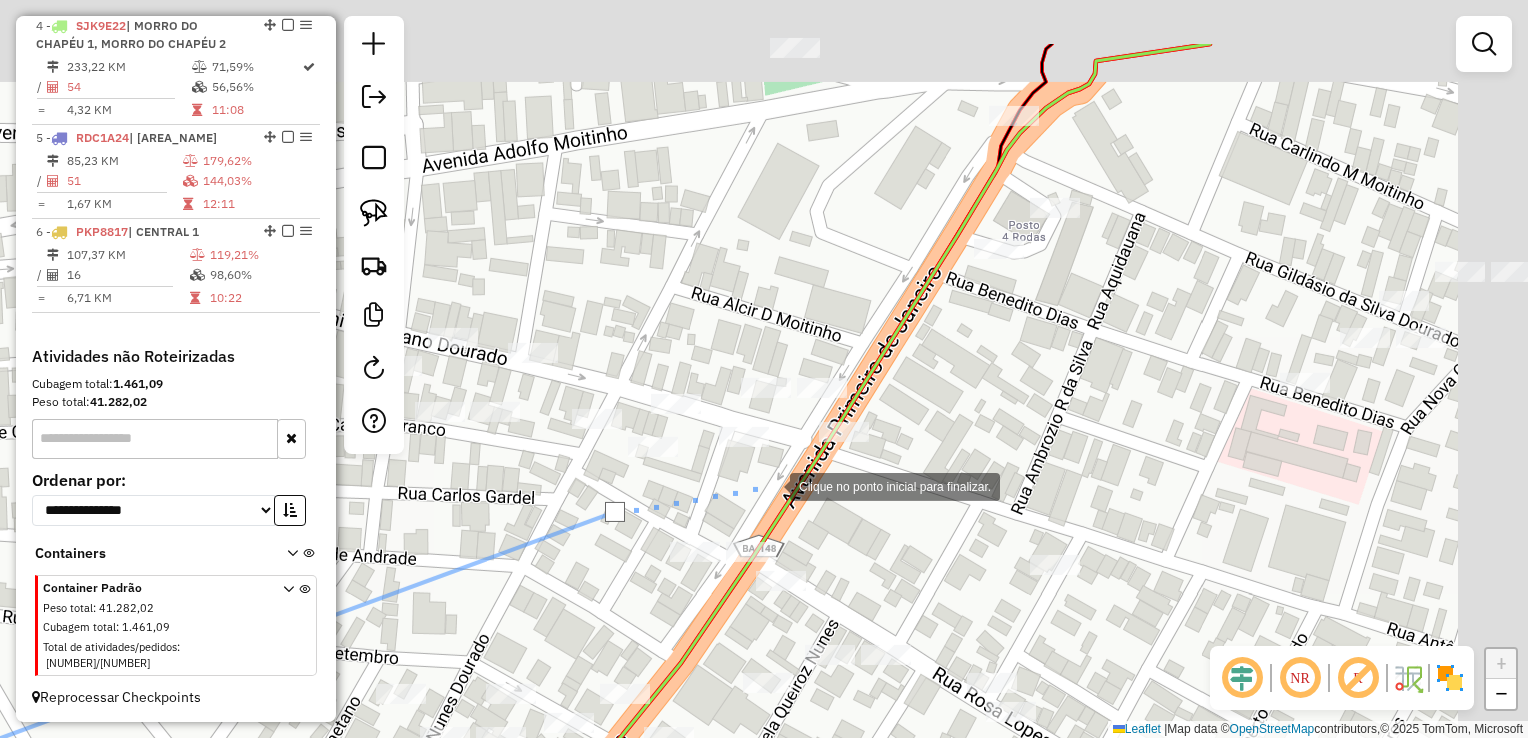 drag, startPoint x: 907, startPoint y: 356, endPoint x: 764, endPoint y: 489, distance: 195.28954 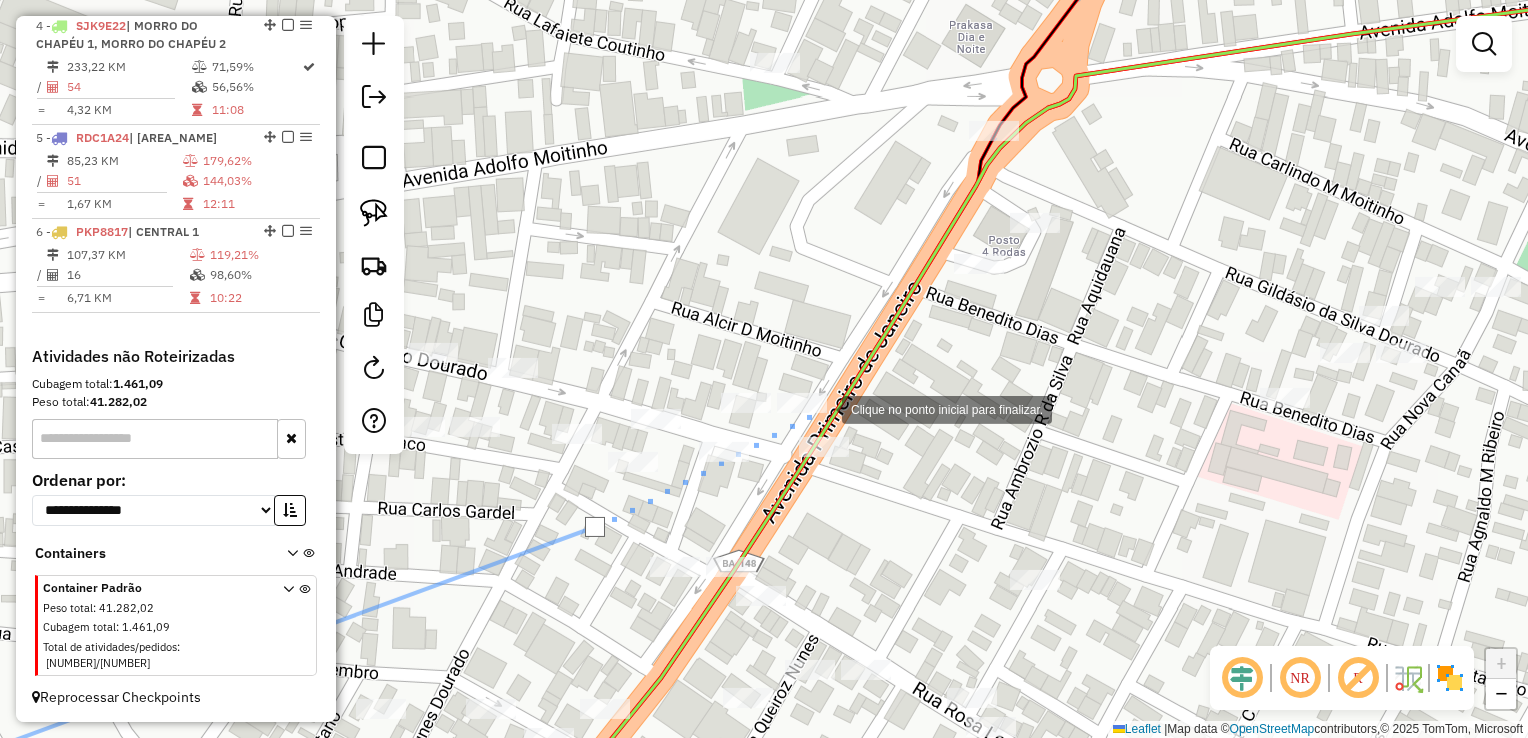 click 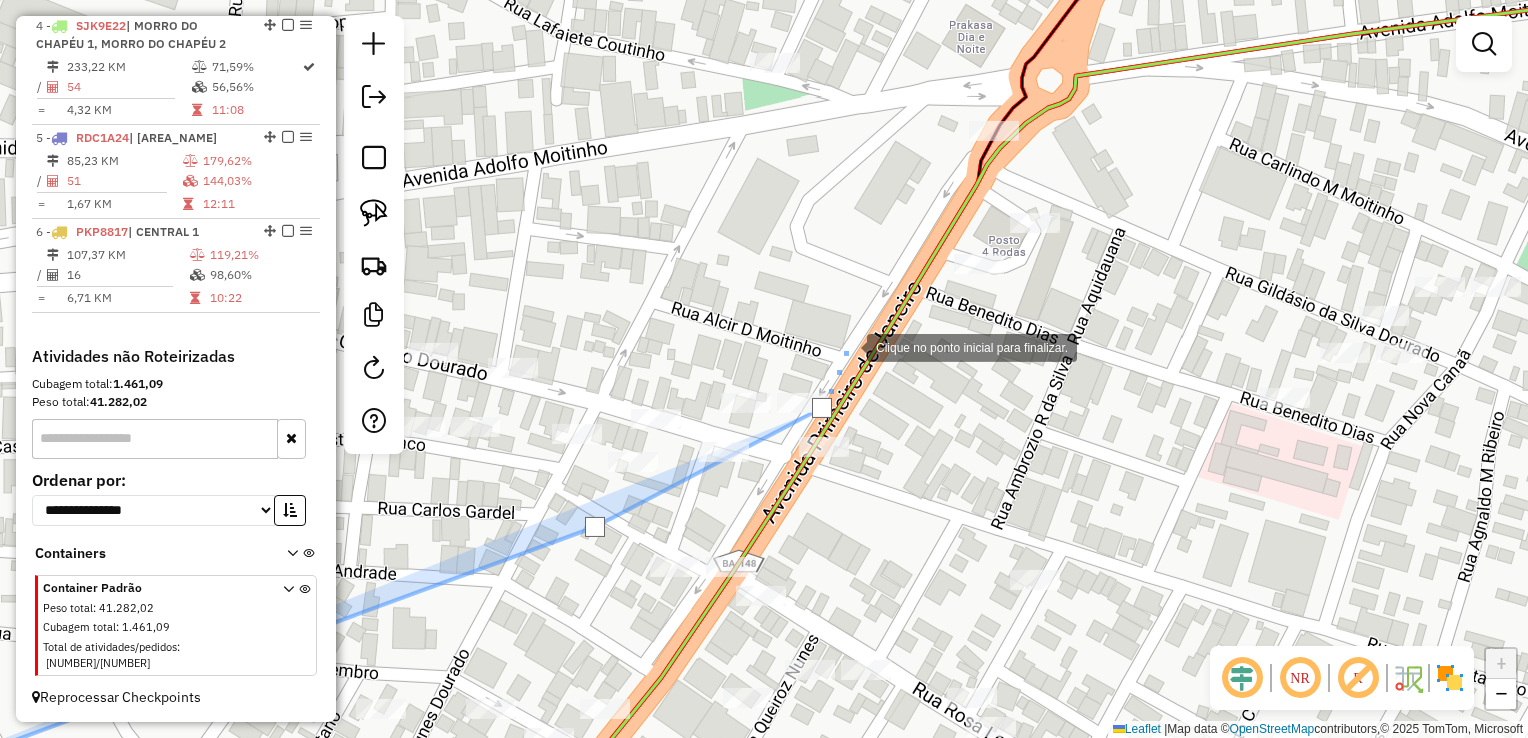 click 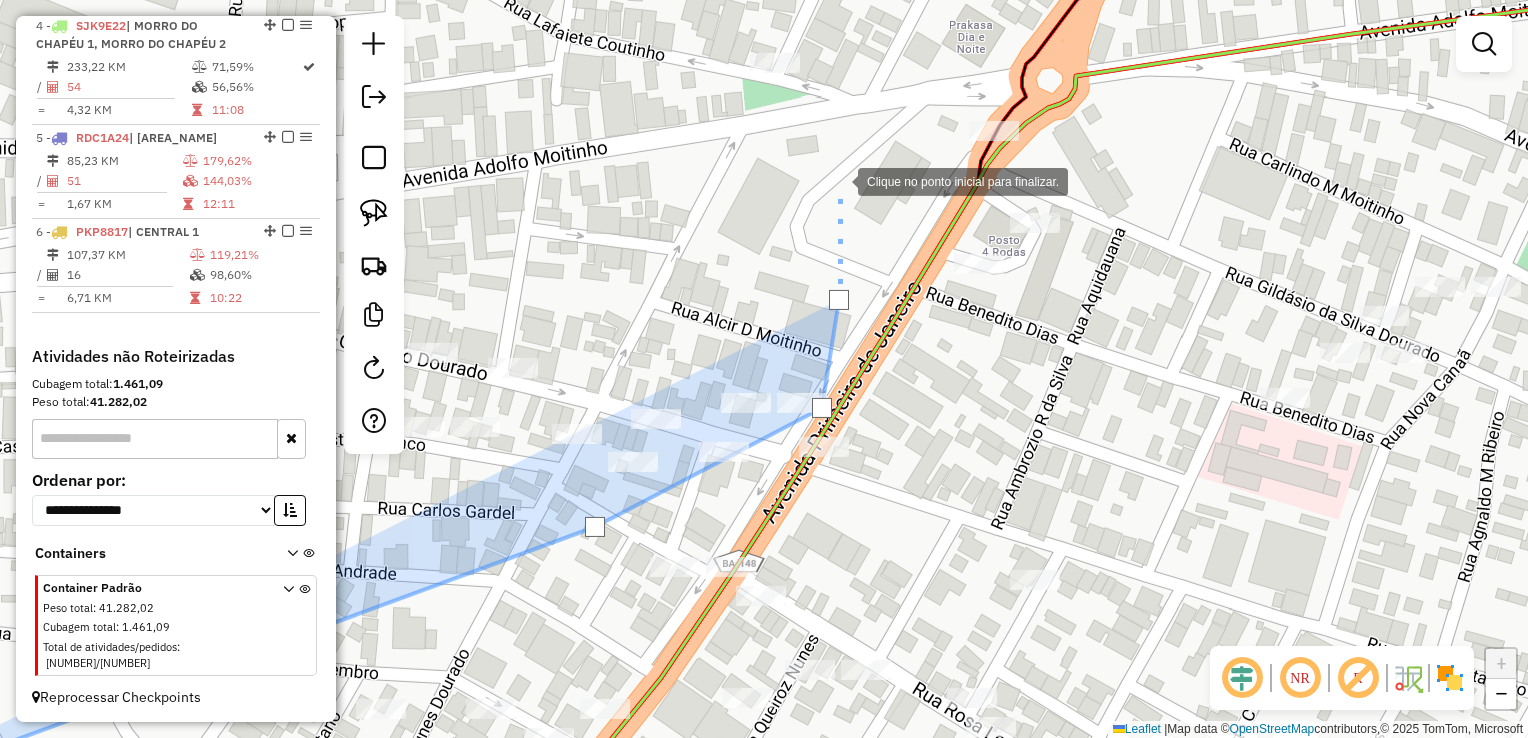 drag, startPoint x: 838, startPoint y: 180, endPoint x: 759, endPoint y: 517, distance: 346.1358 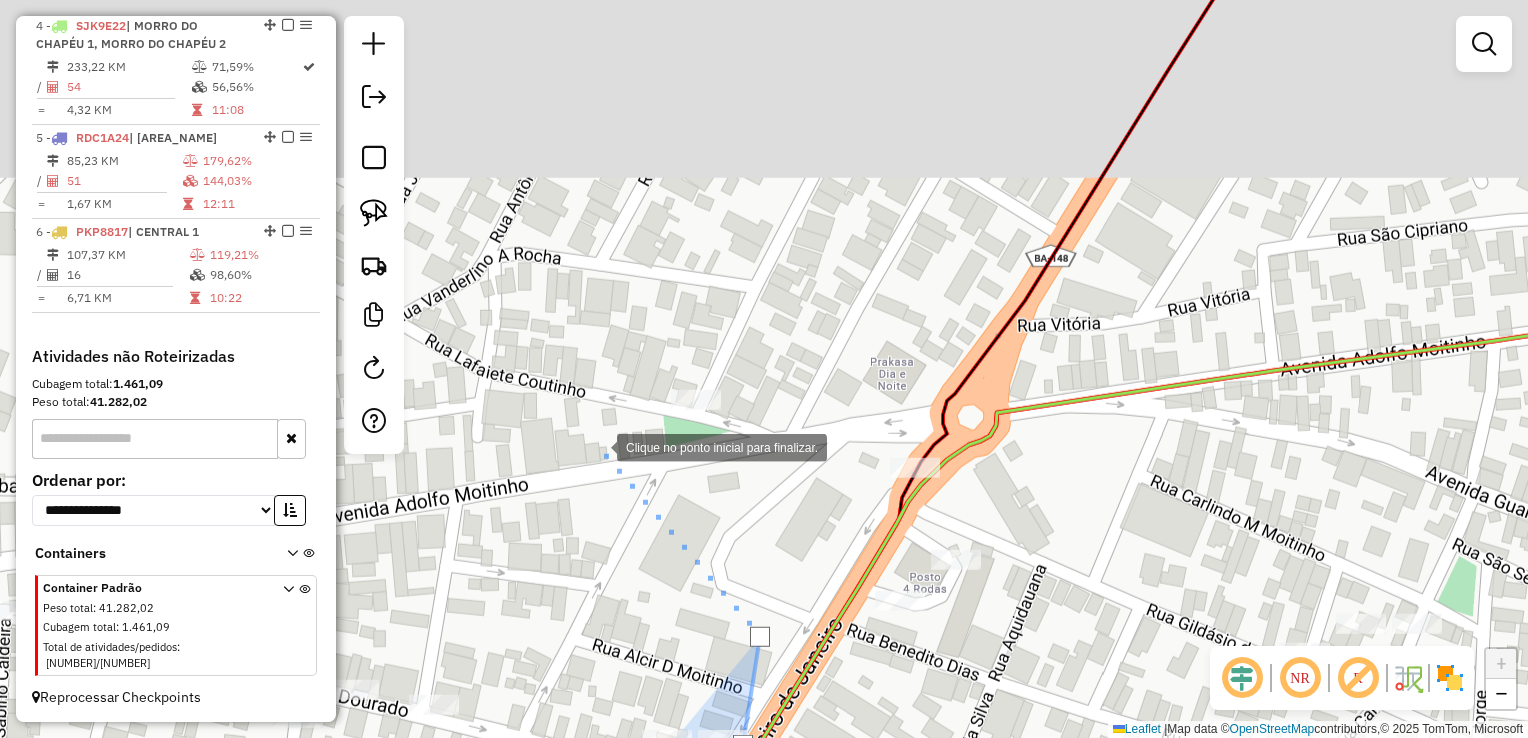 drag, startPoint x: 597, startPoint y: 446, endPoint x: 692, endPoint y: 235, distance: 231.40009 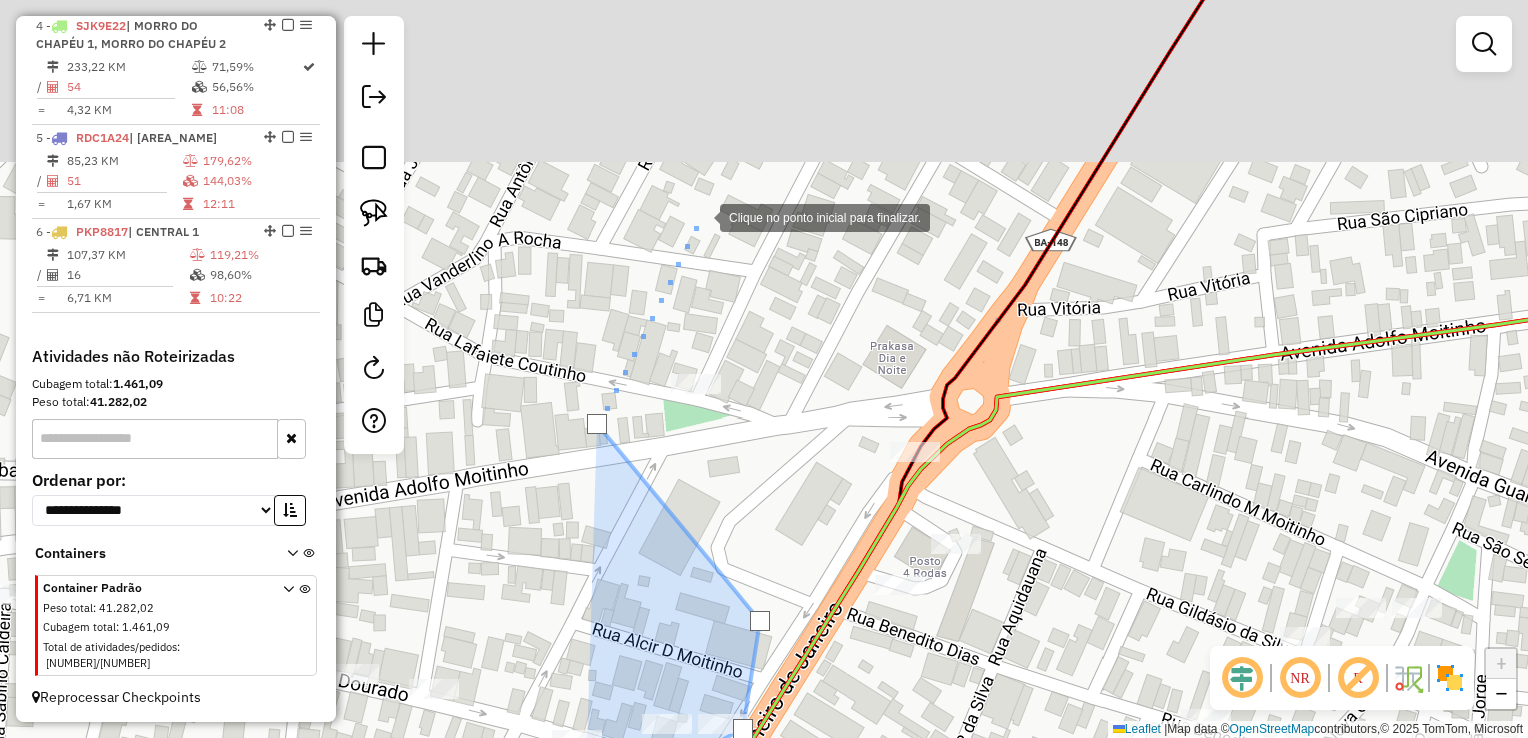click 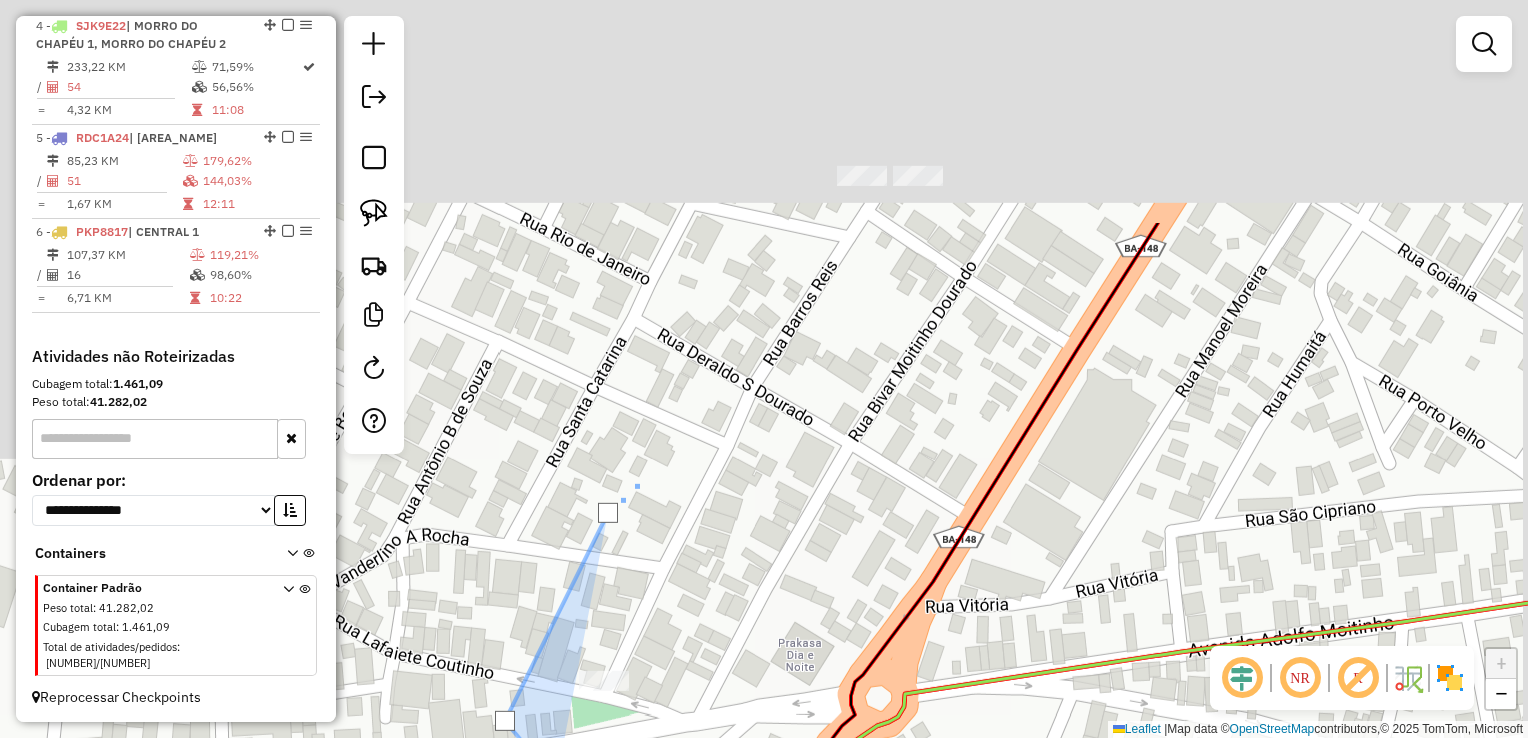 drag 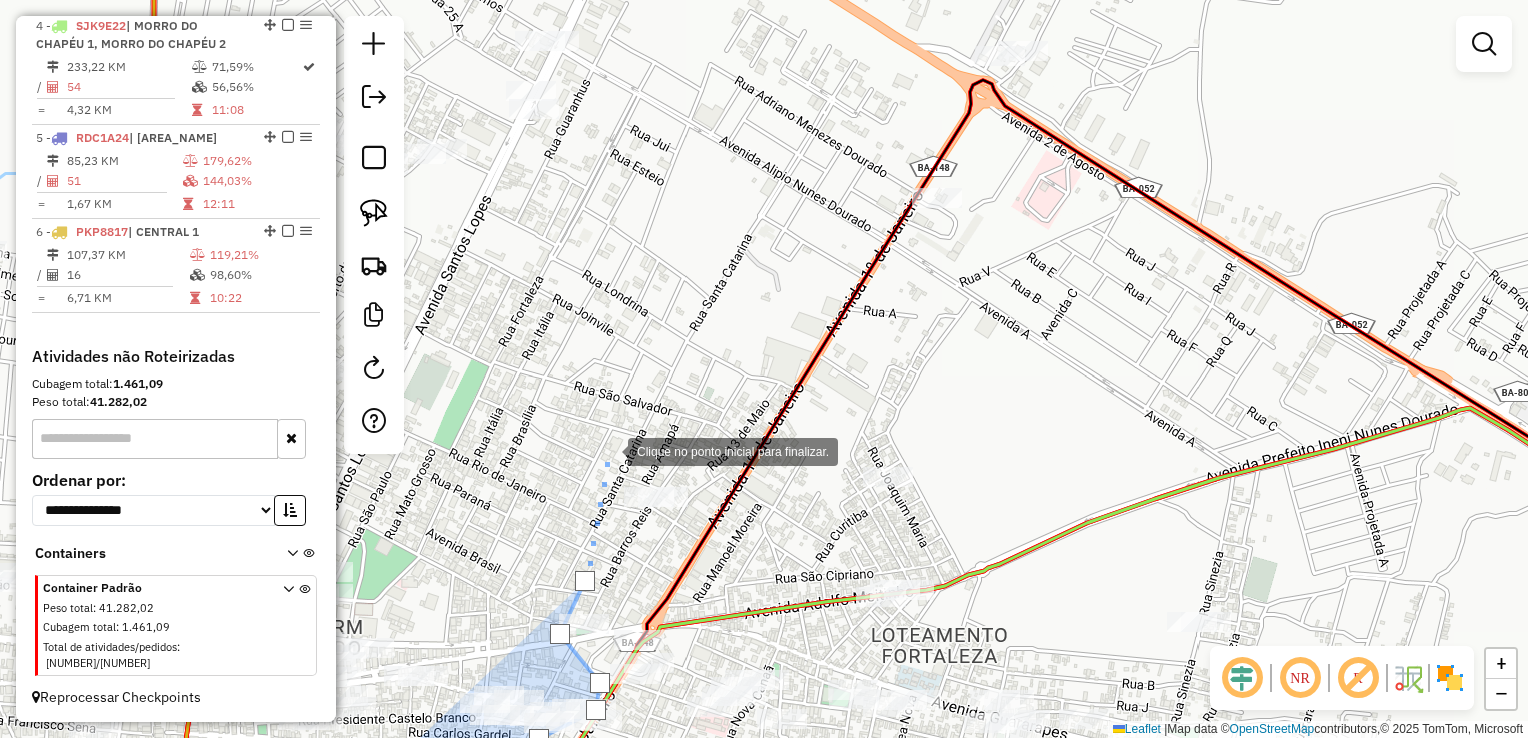 click 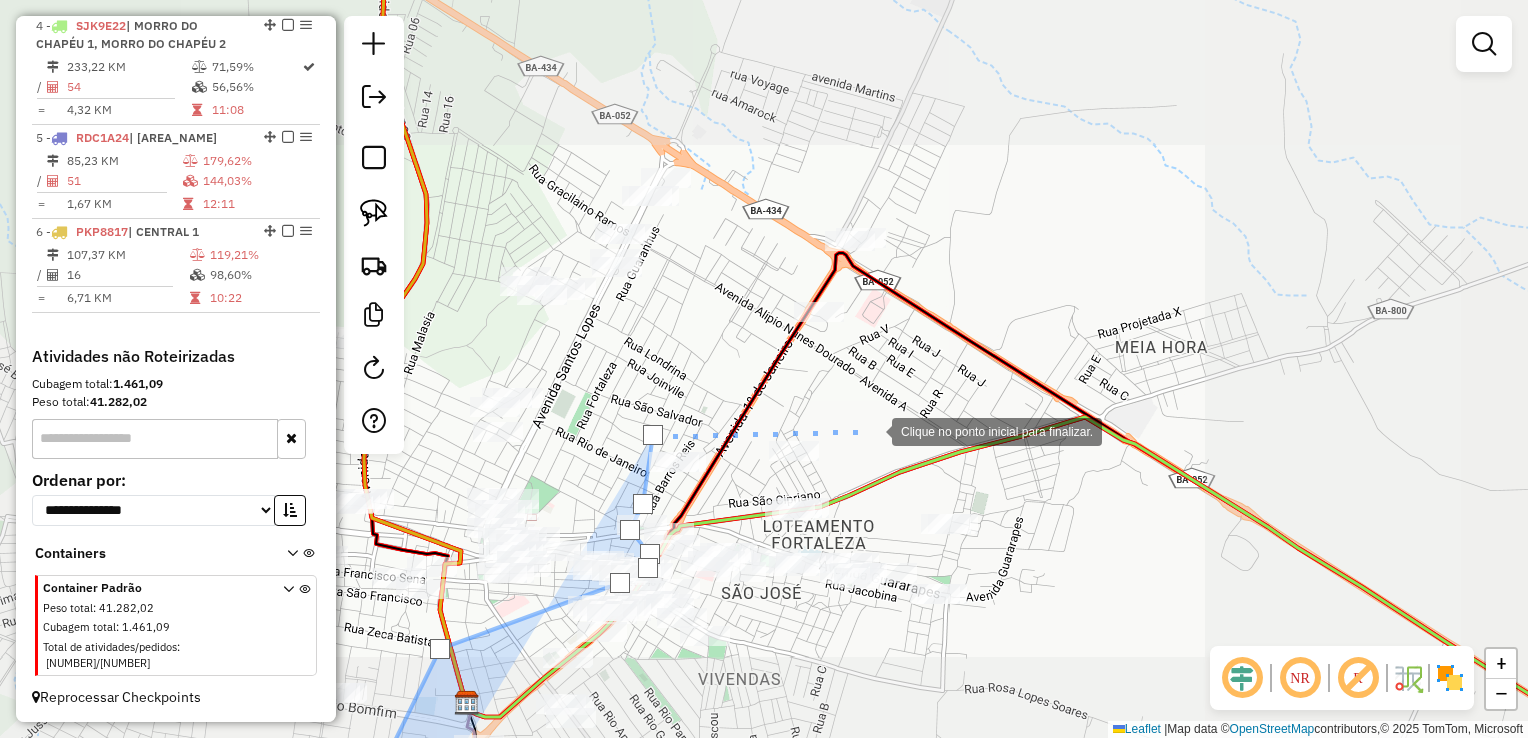 click 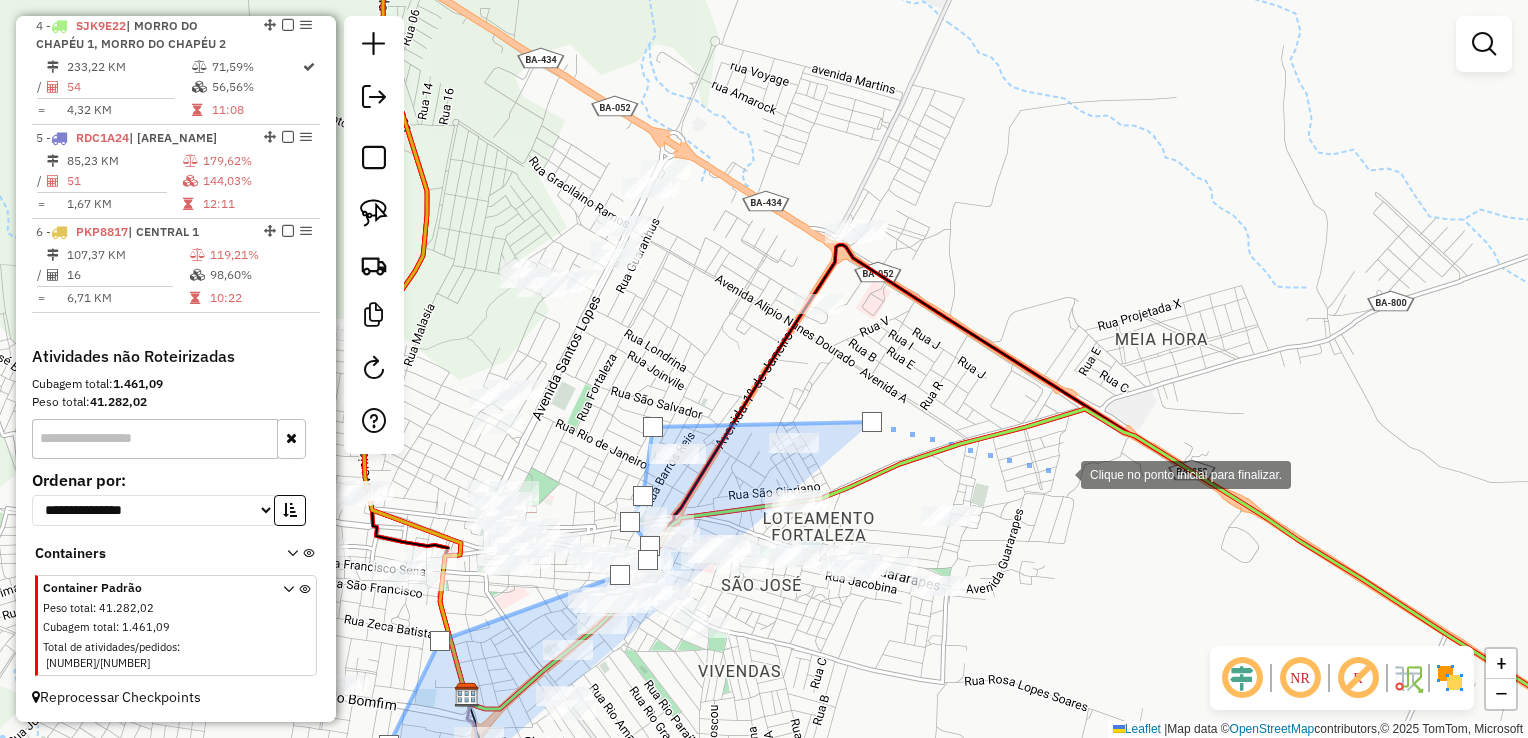 click 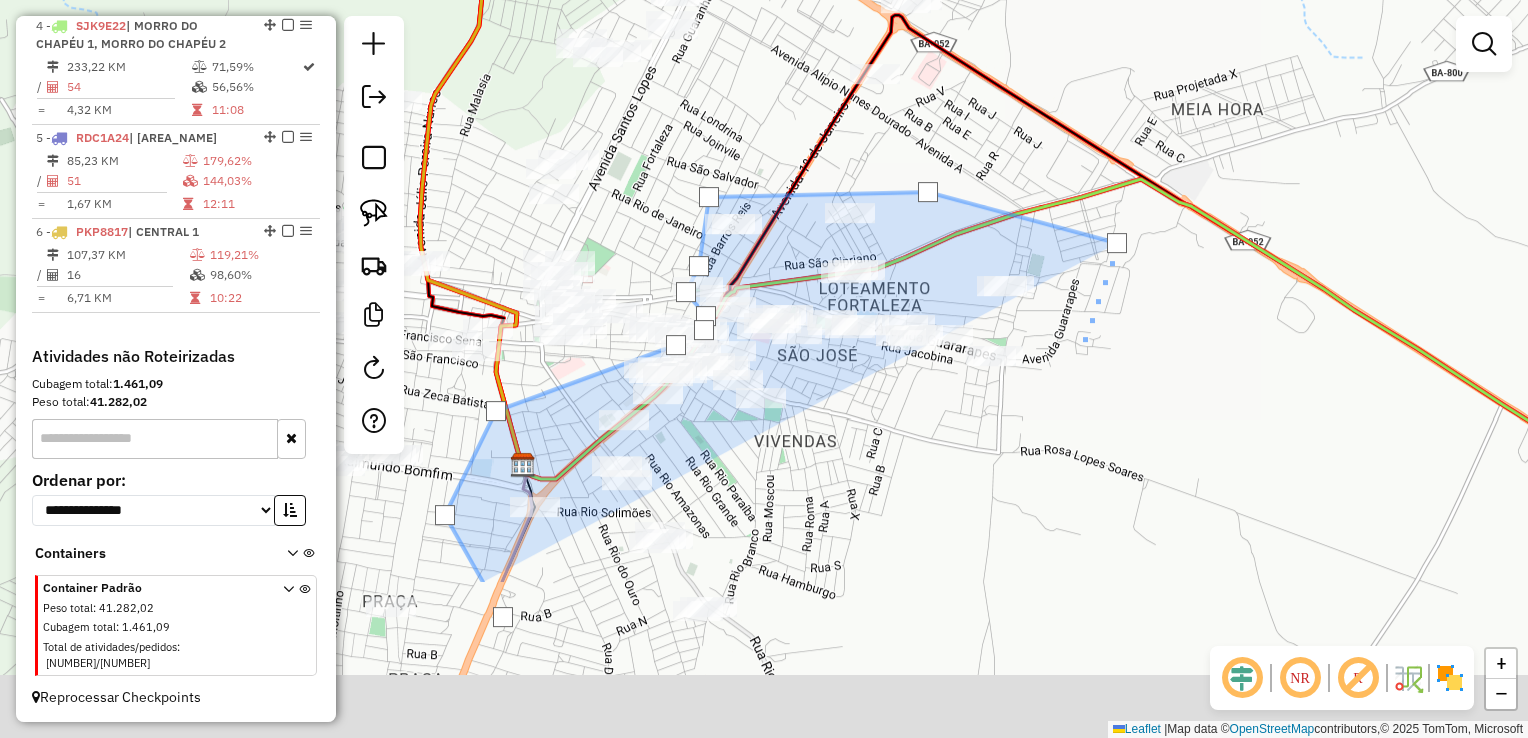 click 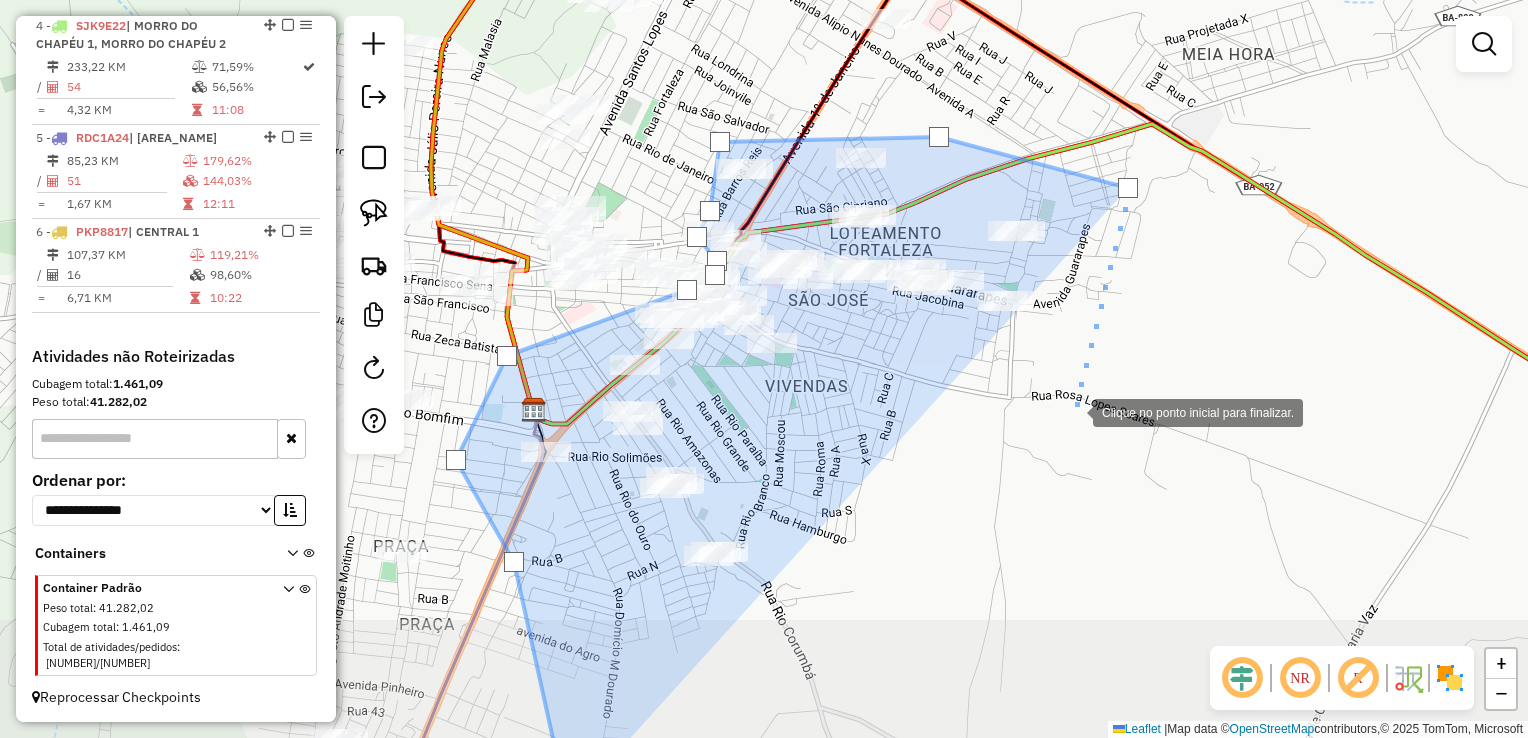 click 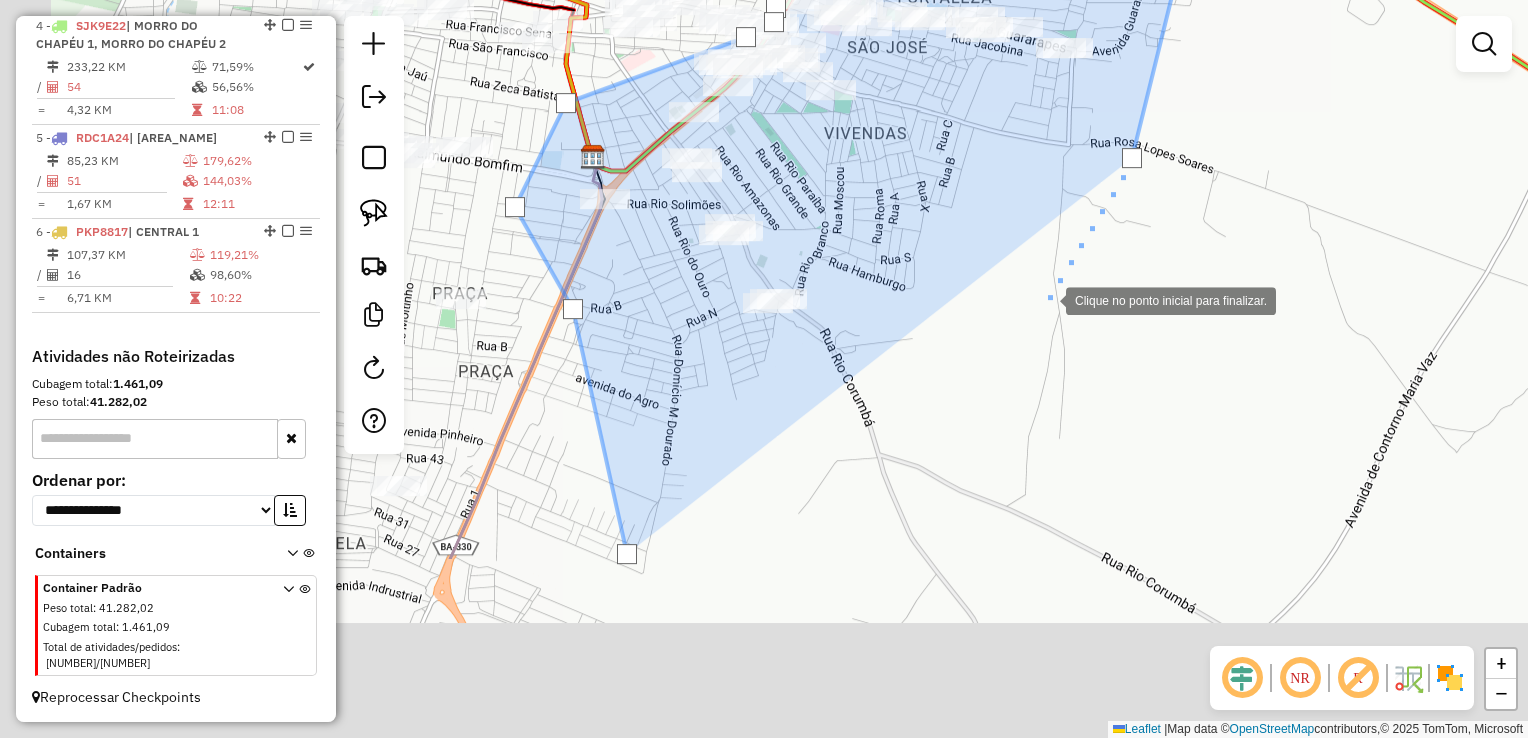 click 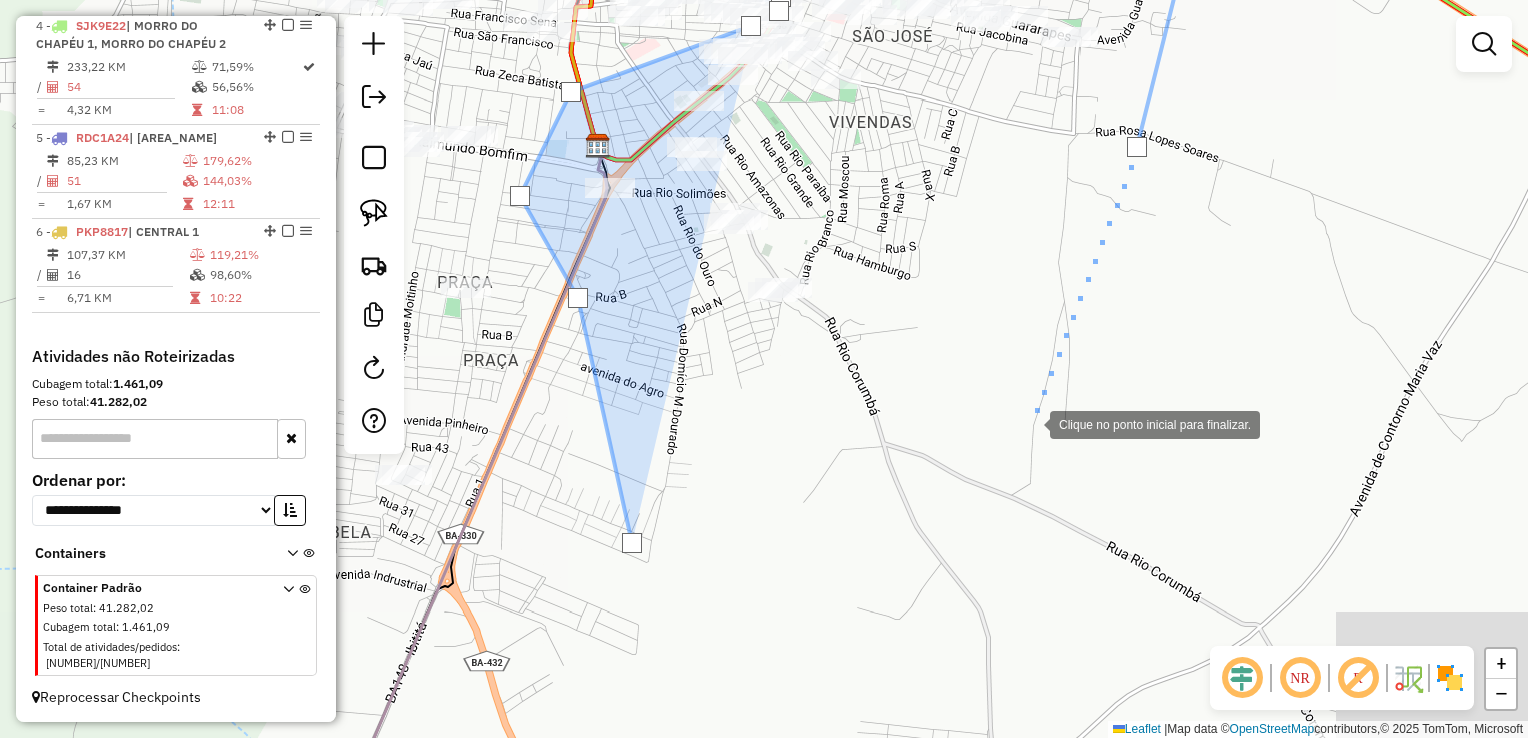 click 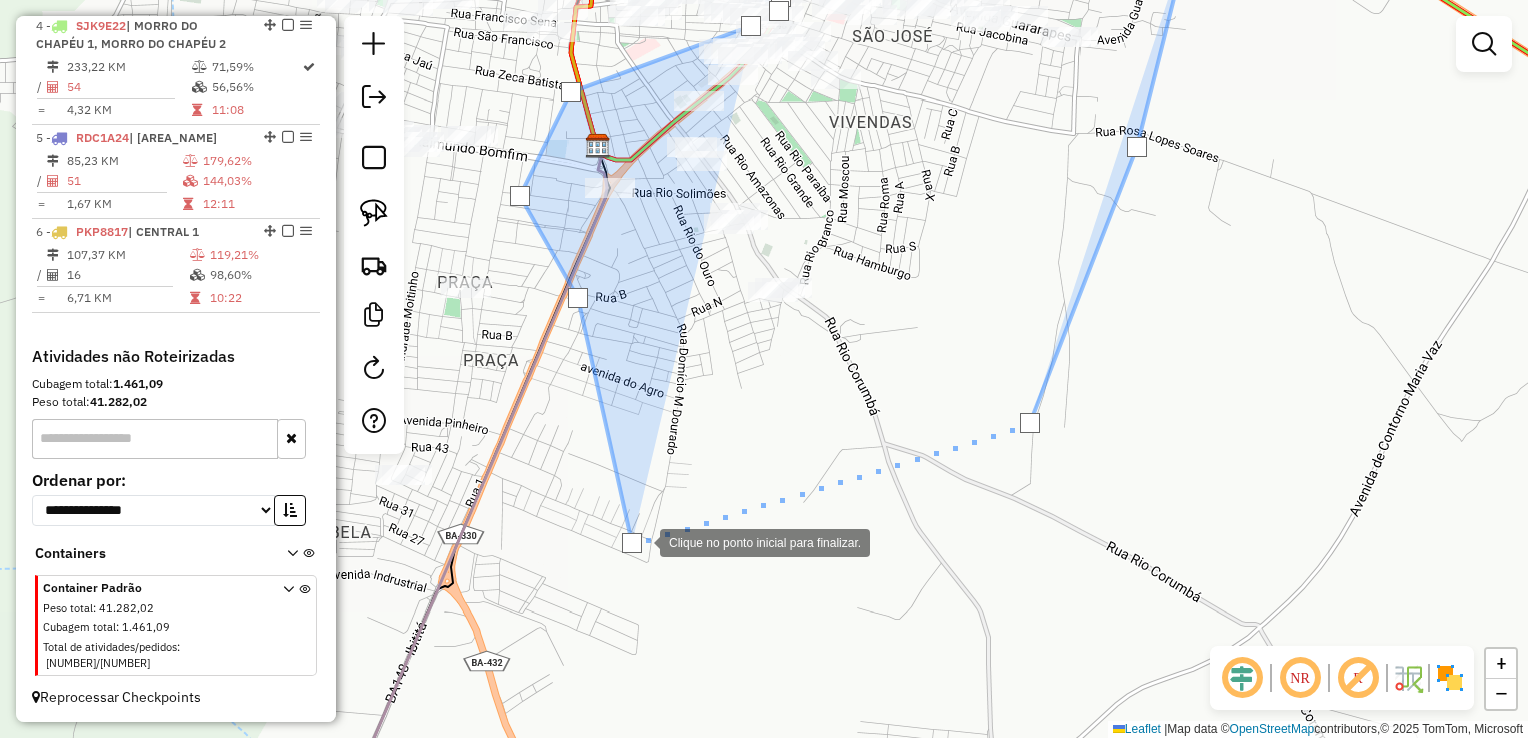 click 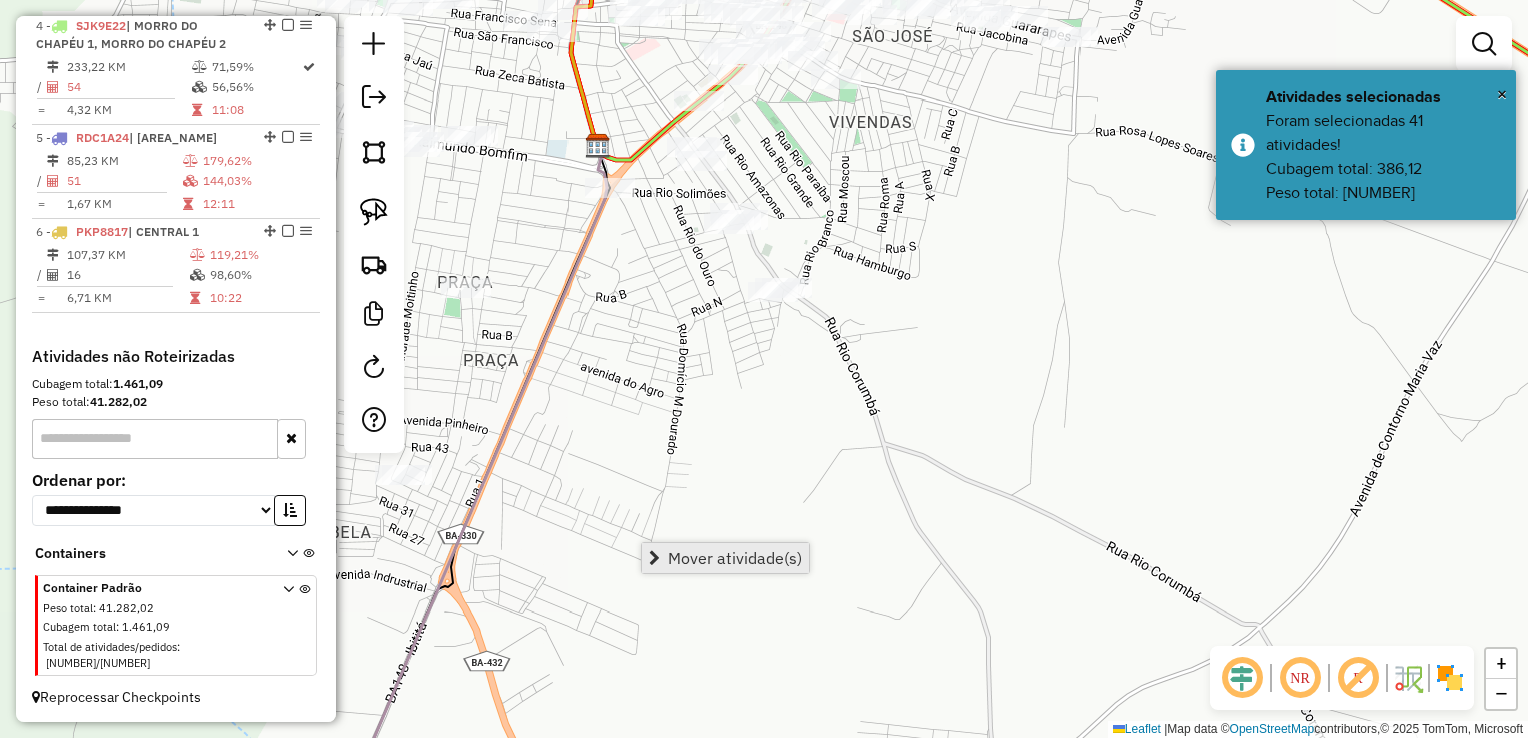click on "Mover atividade(s)" at bounding box center (735, 558) 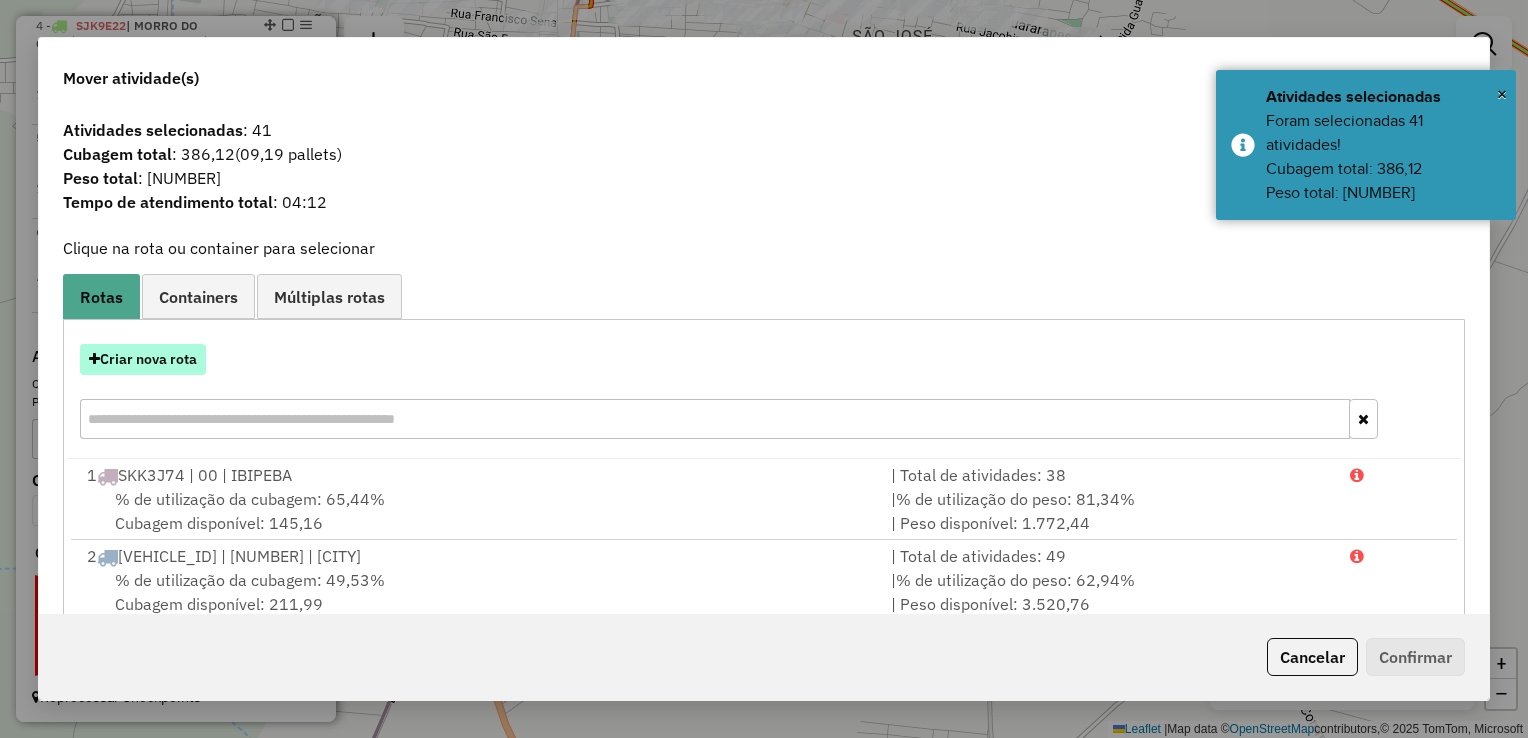 click on "Criar nova rota" at bounding box center [143, 359] 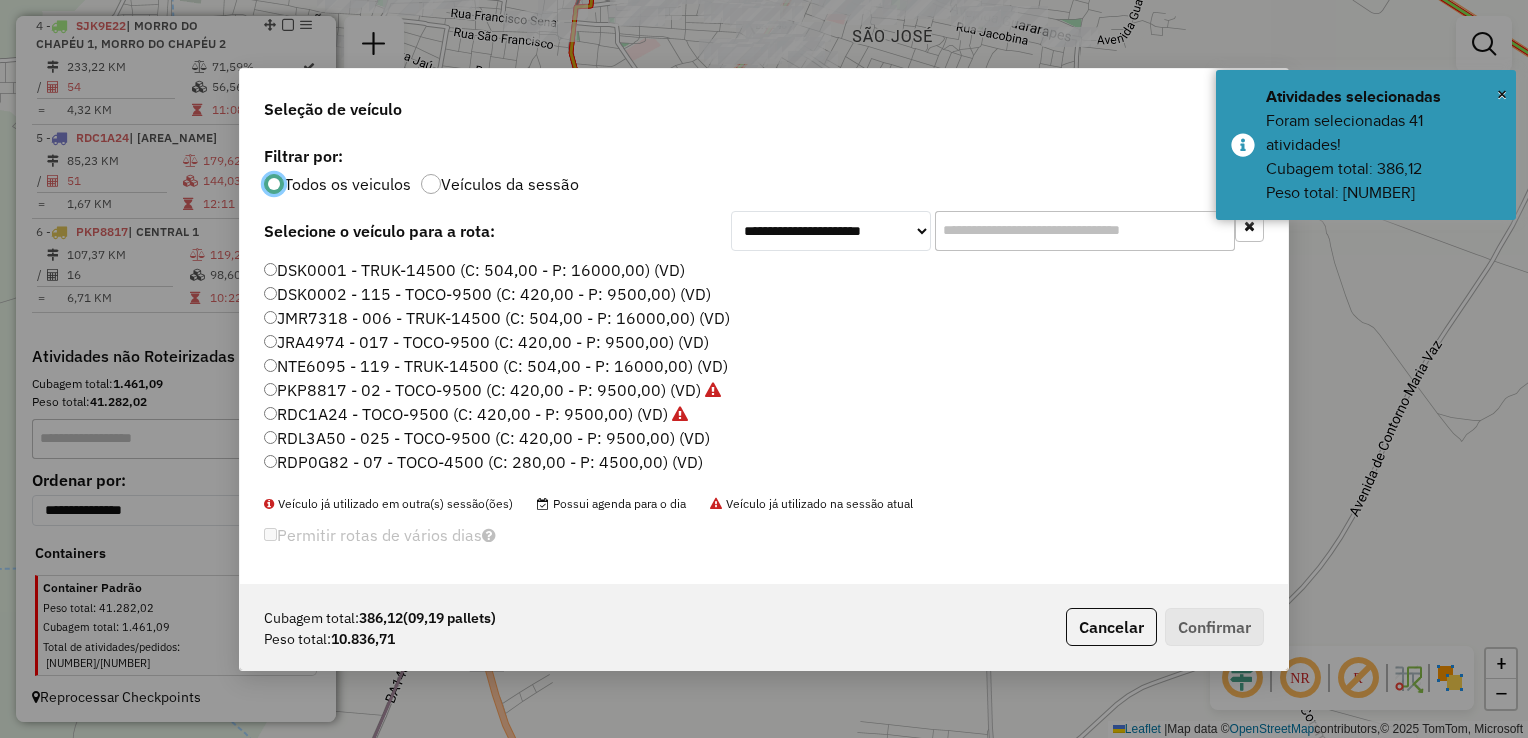 scroll, scrollTop: 10, scrollLeft: 6, axis: both 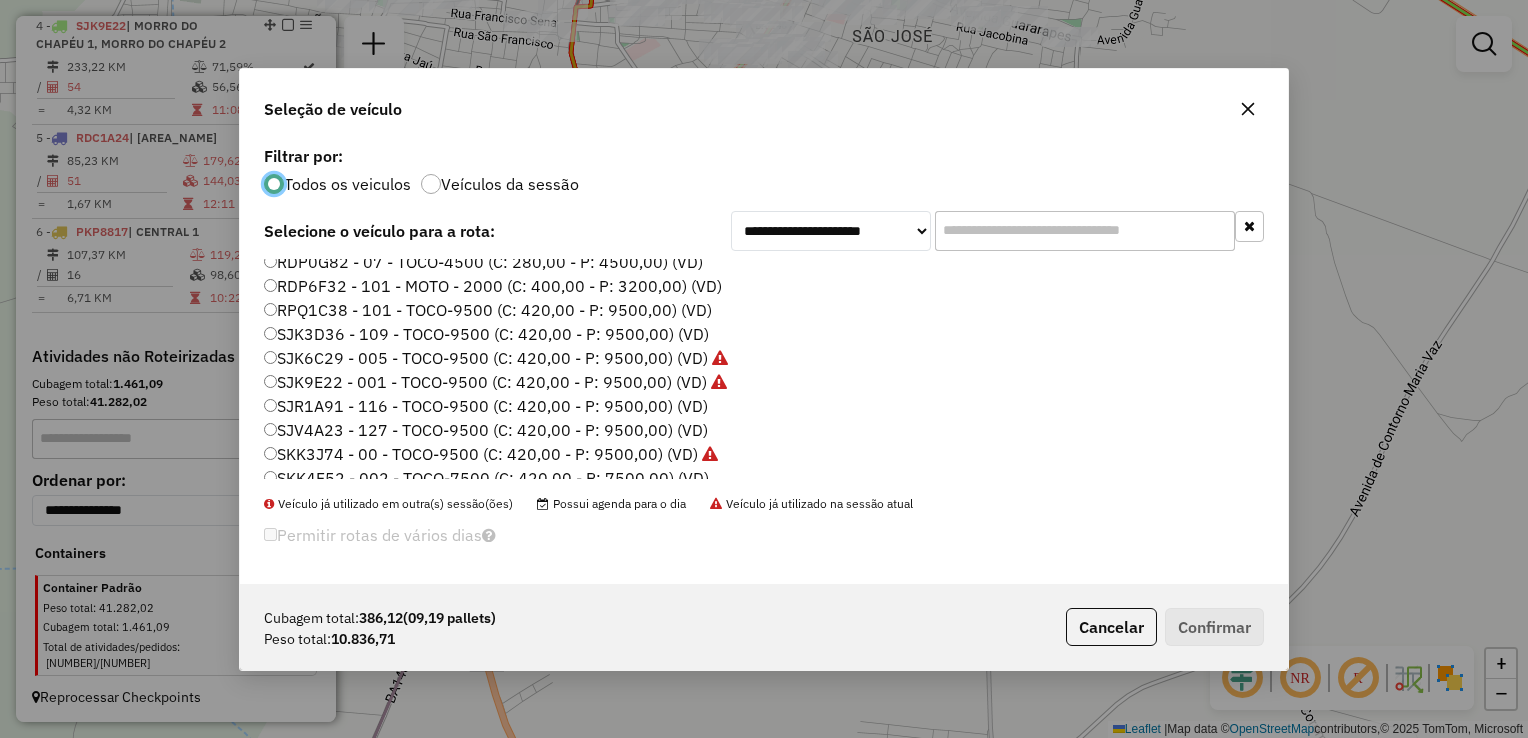 click on "SJR1A91 - 116 - TOCO-9500 (C: 420,00 - P: 9500,00) (VD)" 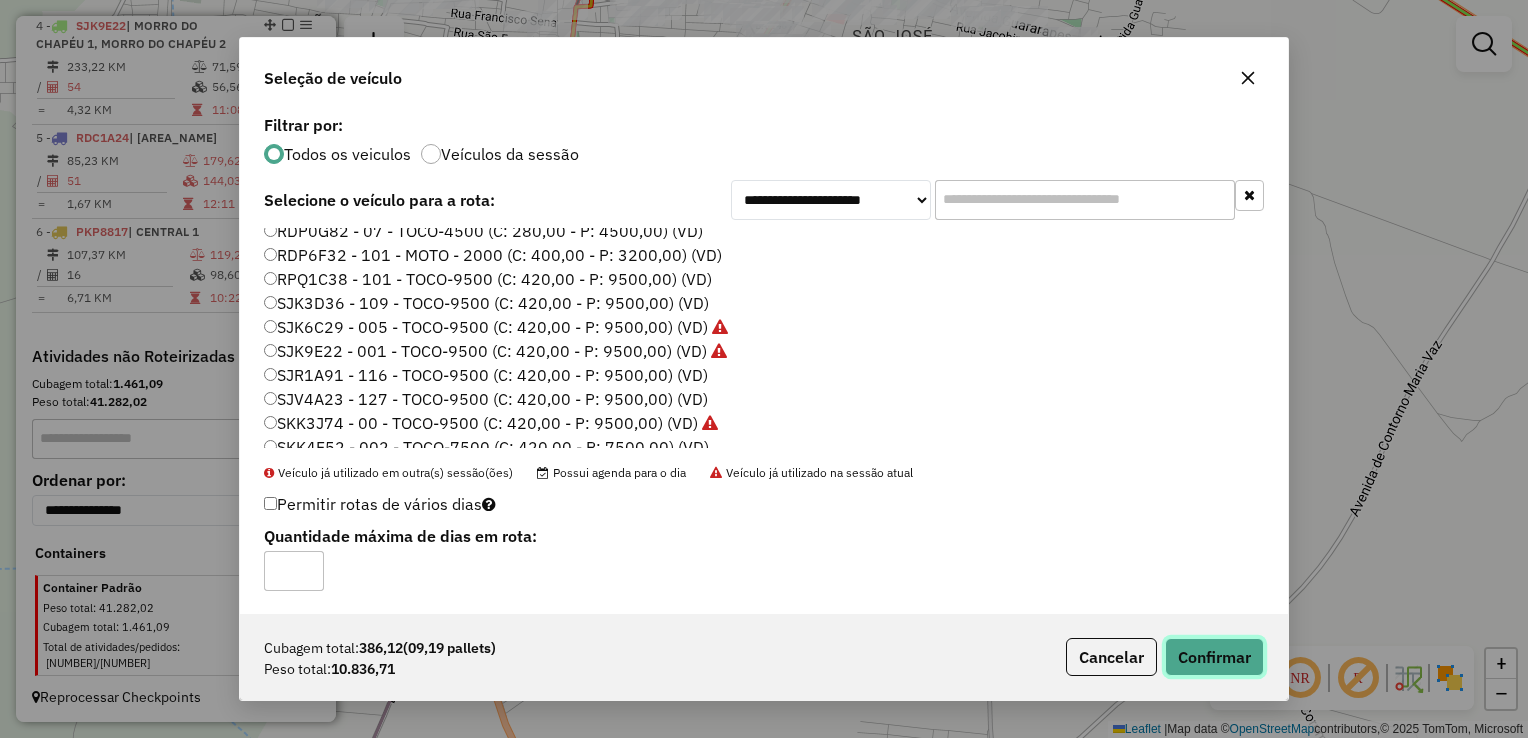 click on "Confirmar" 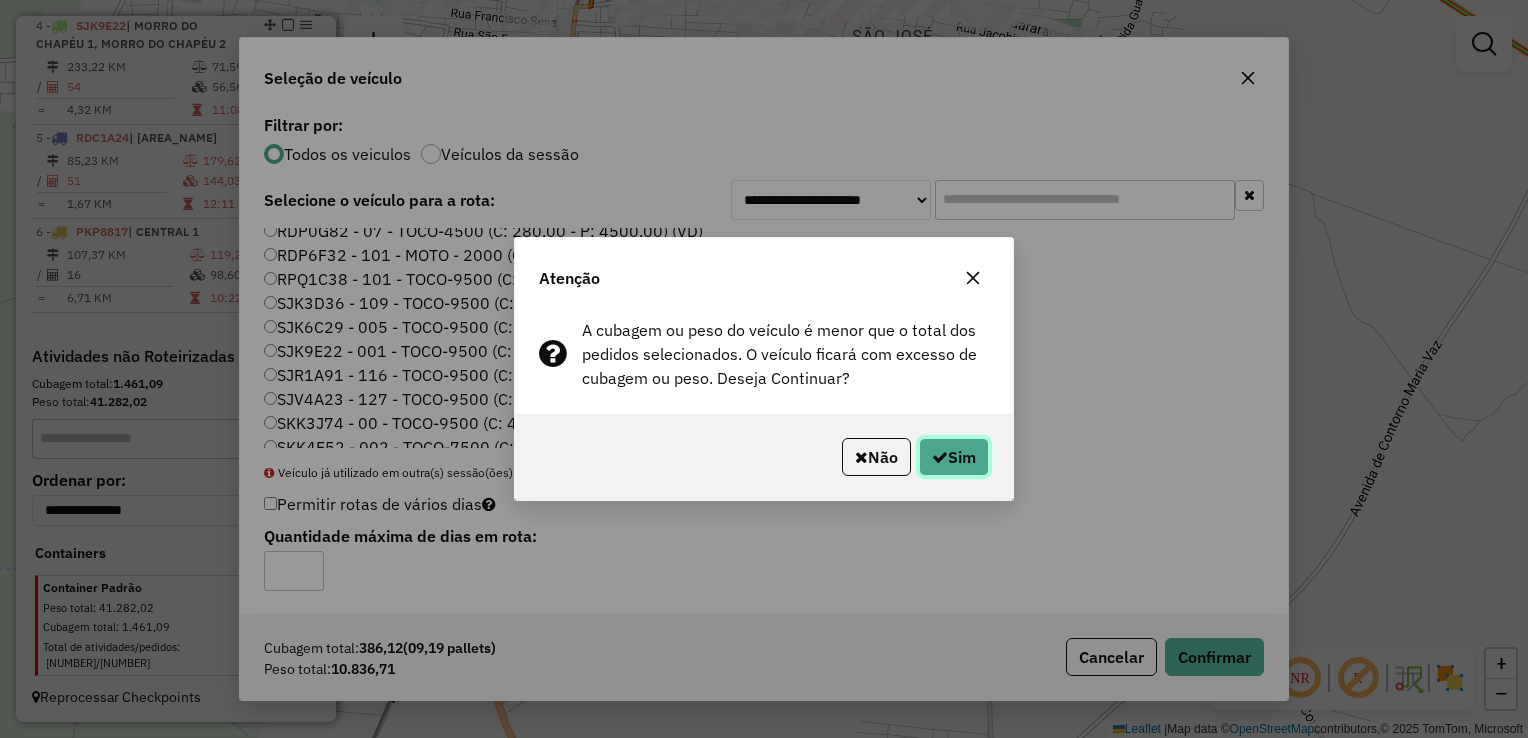 click on "Sim" 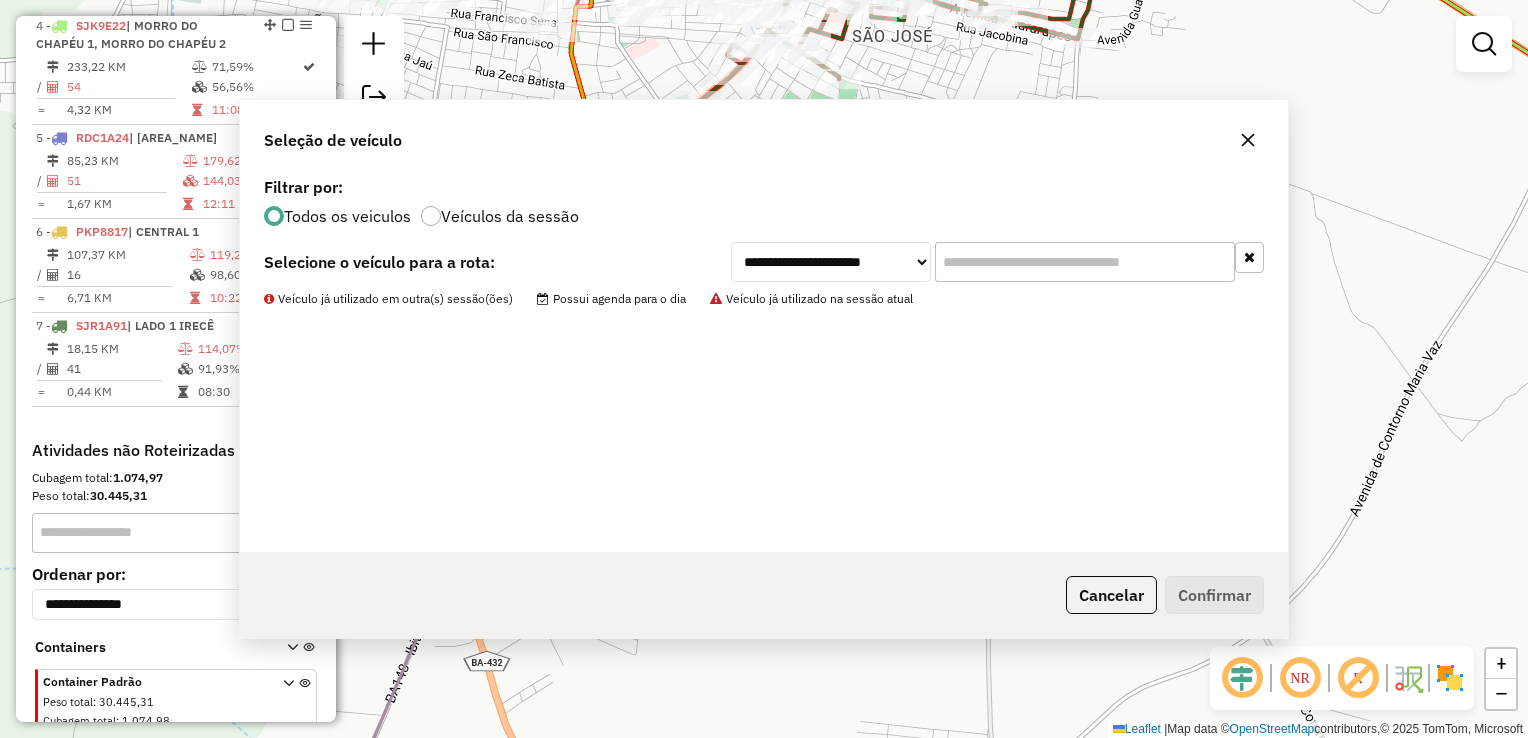 scroll, scrollTop: 1064, scrollLeft: 0, axis: vertical 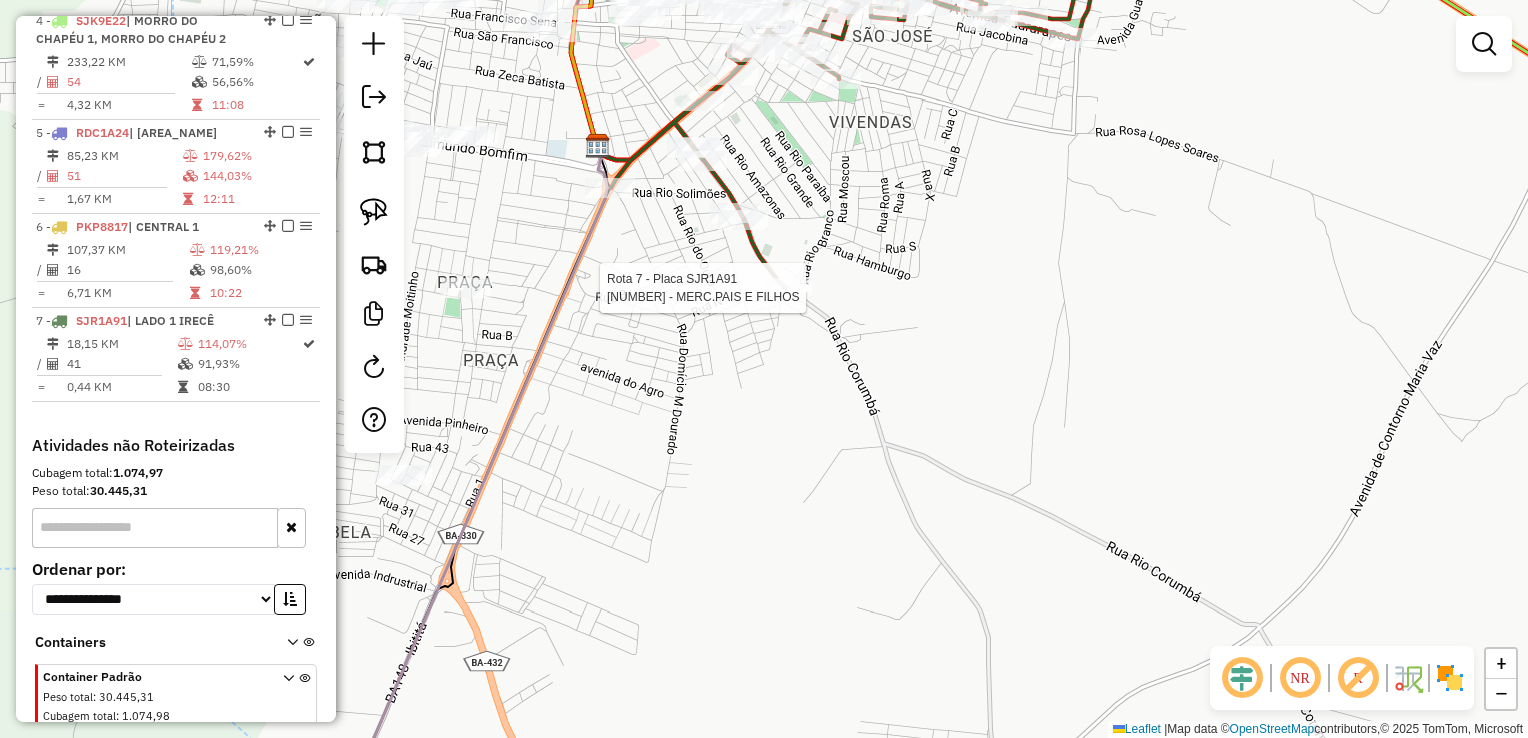 select on "*********" 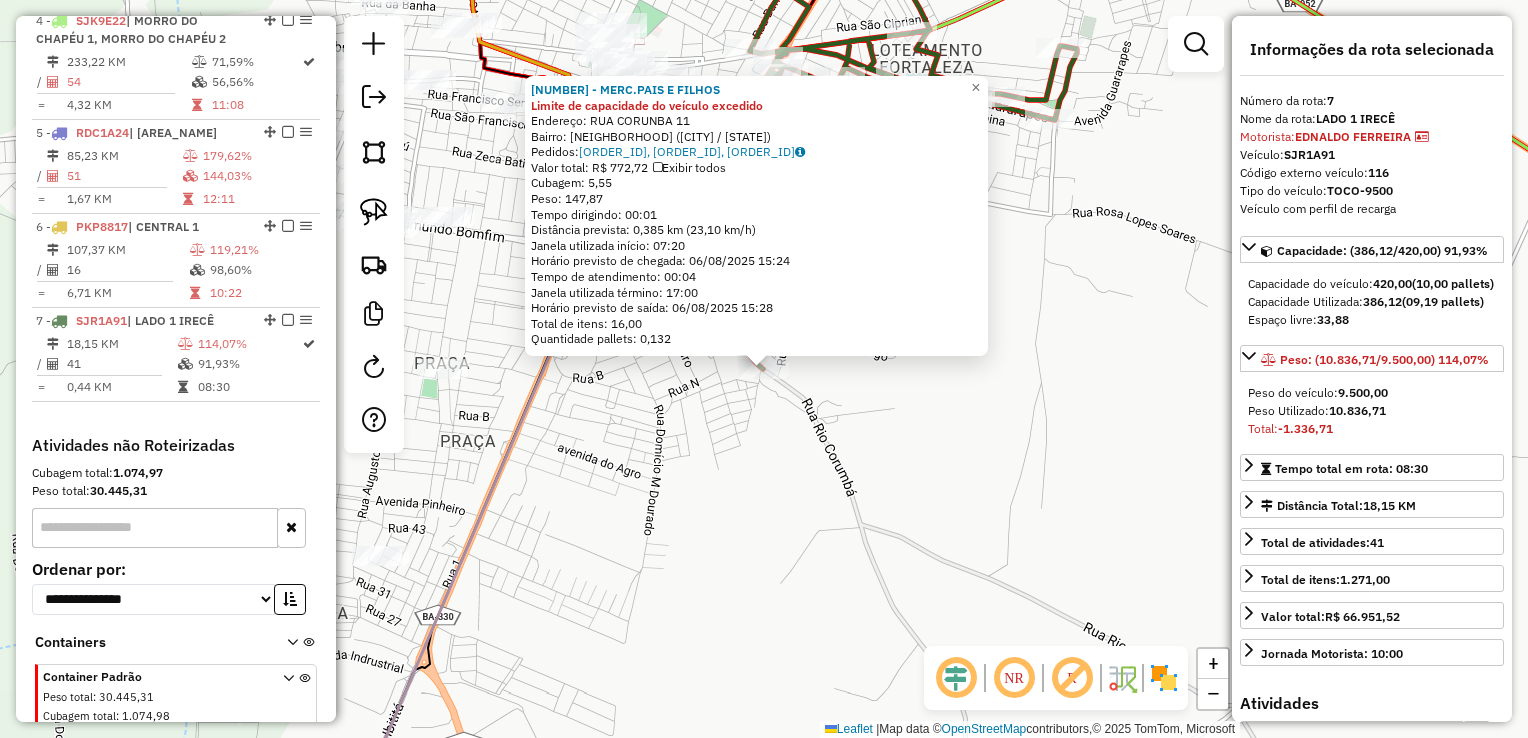 scroll, scrollTop: 1152, scrollLeft: 0, axis: vertical 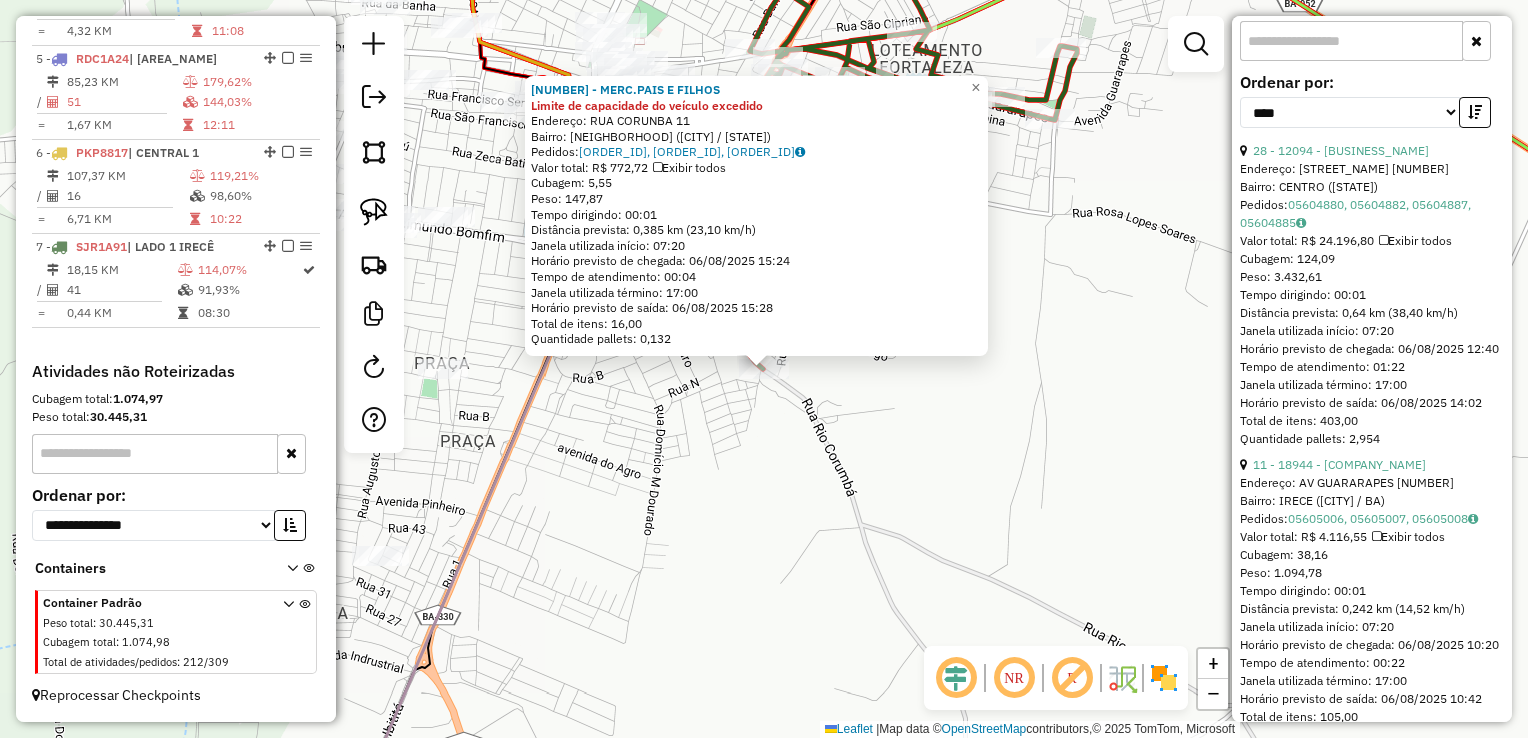 click on "12845 - MERC.PAIS E FILHOS Limite de capacidade do veículo excedido  Endereço:  RUA CORUNBA 11   Bairro: RECANTO DAS ARVORES (IRECE / BA)   Pedidos:  05604888, 05605157, 05605158   Valor total: R$ 772,72   Exibir todos   Cubagem: 5,55  Peso: 147,87  Tempo dirigindo: 00:01   Distância prevista: 0,385 km (23,10 km/h)   Janela utilizada início: 07:20   Horário previsto de chegada: 06/08/2025 15:24   Tempo de atendimento: 00:04   Janela utilizada término: 17:00   Horário previsto de saída: 06/08/2025 15:28   Total de itens: 16,00   Quantidade pallets: 0,132  × Janela de atendimento Grade de atendimento Capacidade Transportadoras Veículos Cliente Pedidos  Rotas Selecione os dias de semana para filtrar as janelas de atendimento  Seg   Ter   Qua   Qui   Sex   Sáb   Dom  Informe o período da janela de atendimento: De: Até:  Filtrar exatamente a janela do cliente  Considerar janela de atendimento padrão  Selecione os dias de semana para filtrar as grades de atendimento  Seg   Ter   Qua   Qui   Sex   Dom" 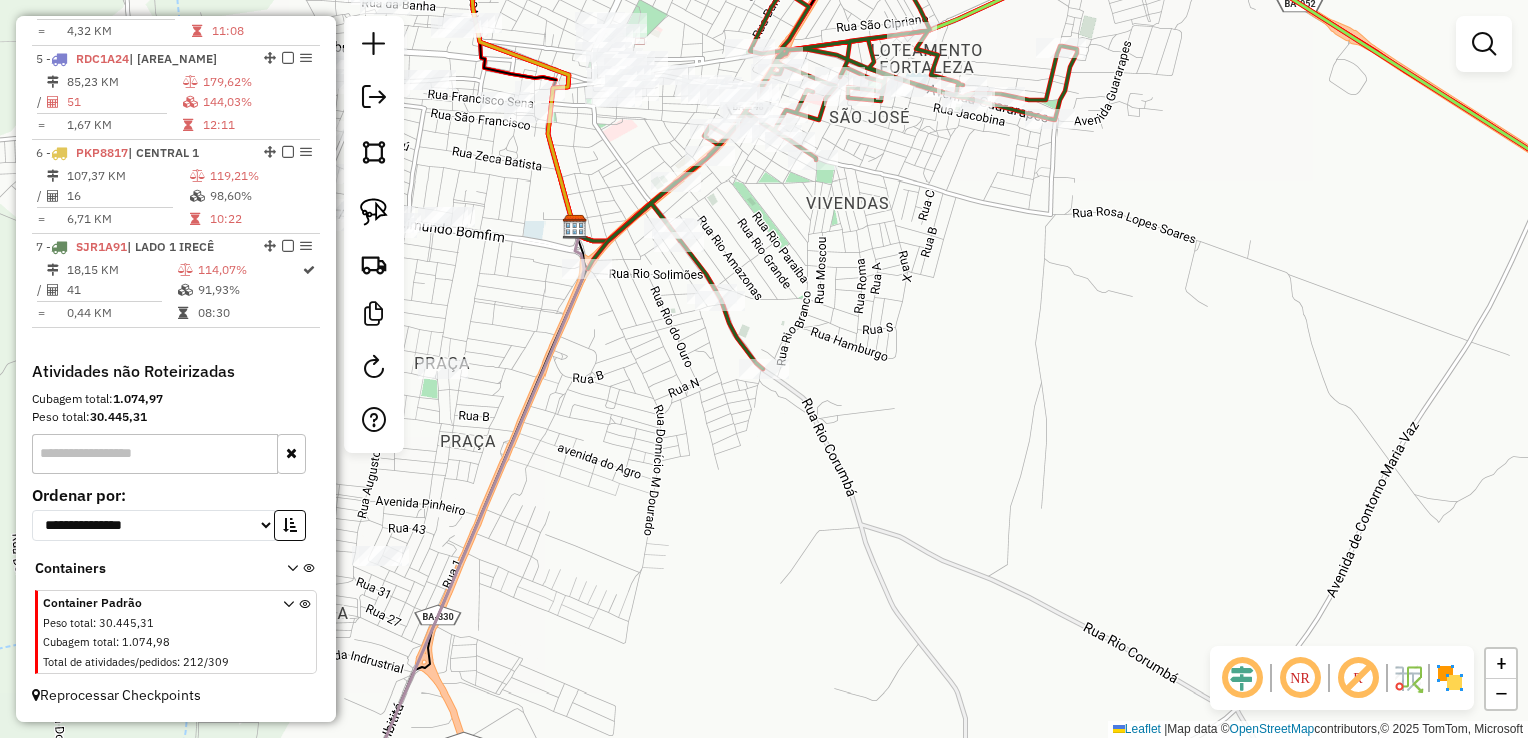 drag, startPoint x: 677, startPoint y: 418, endPoint x: 1139, endPoint y: 493, distance: 468.04807 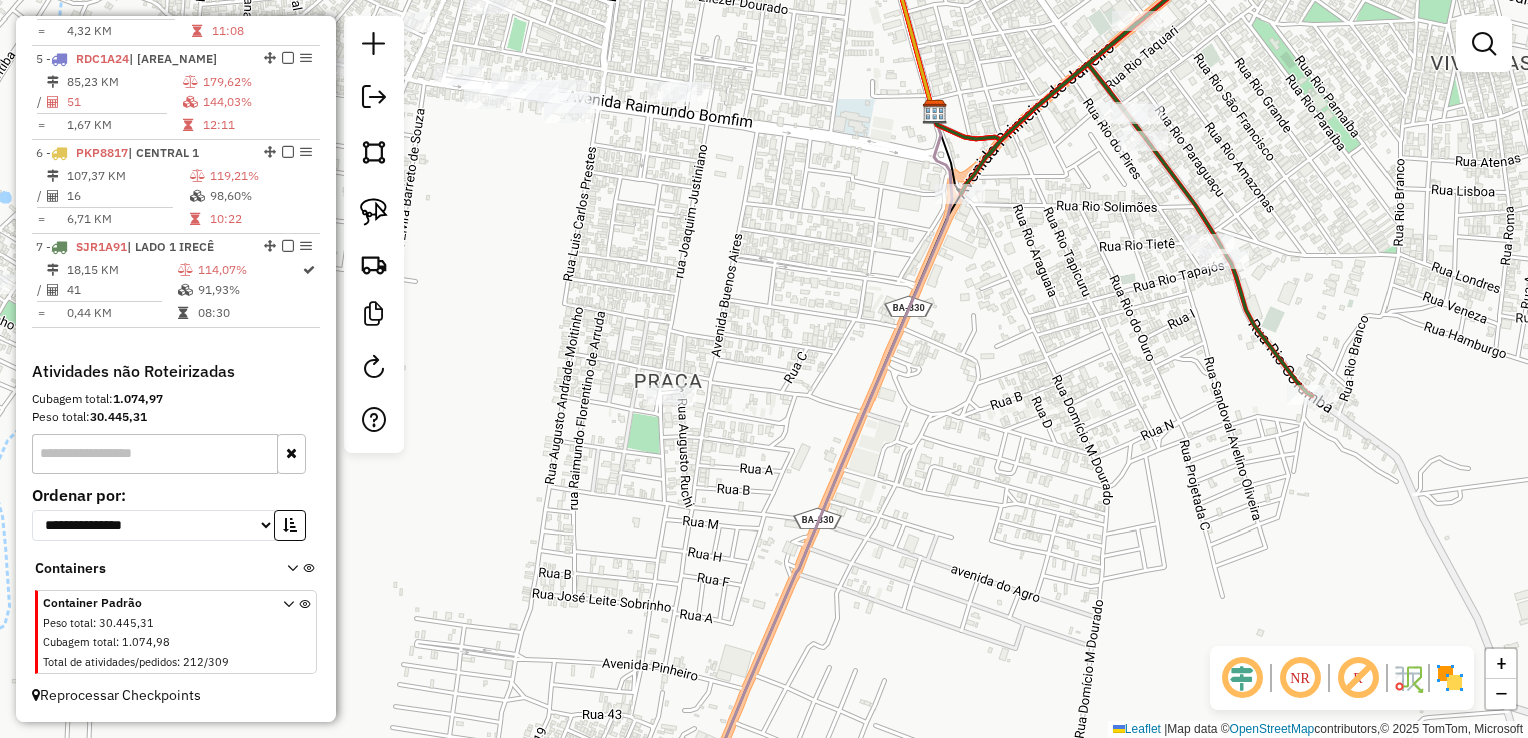 drag, startPoint x: 944, startPoint y: 402, endPoint x: 1146, endPoint y: 386, distance: 202.63268 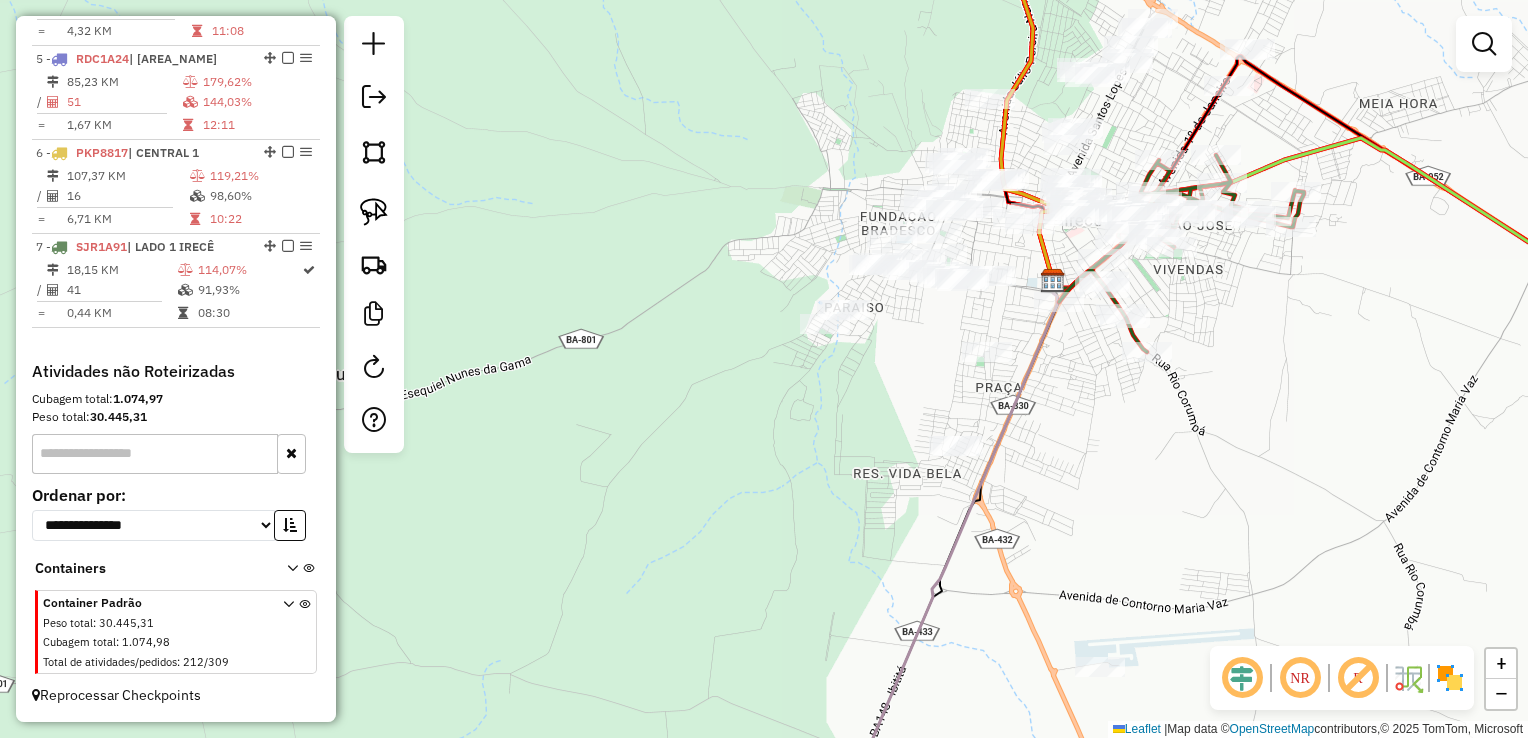 drag, startPoint x: 1068, startPoint y: 392, endPoint x: 836, endPoint y: 337, distance: 238.43028 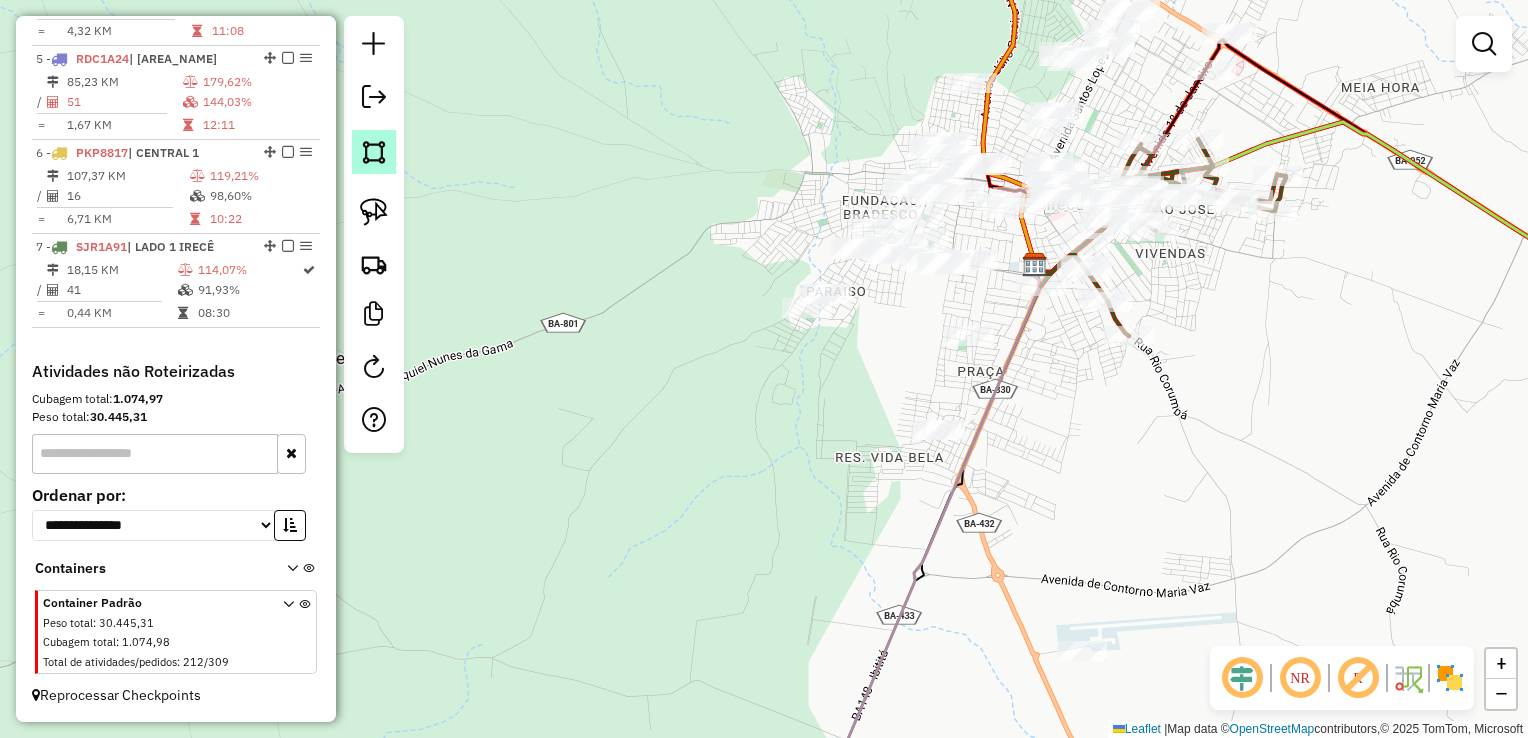 click 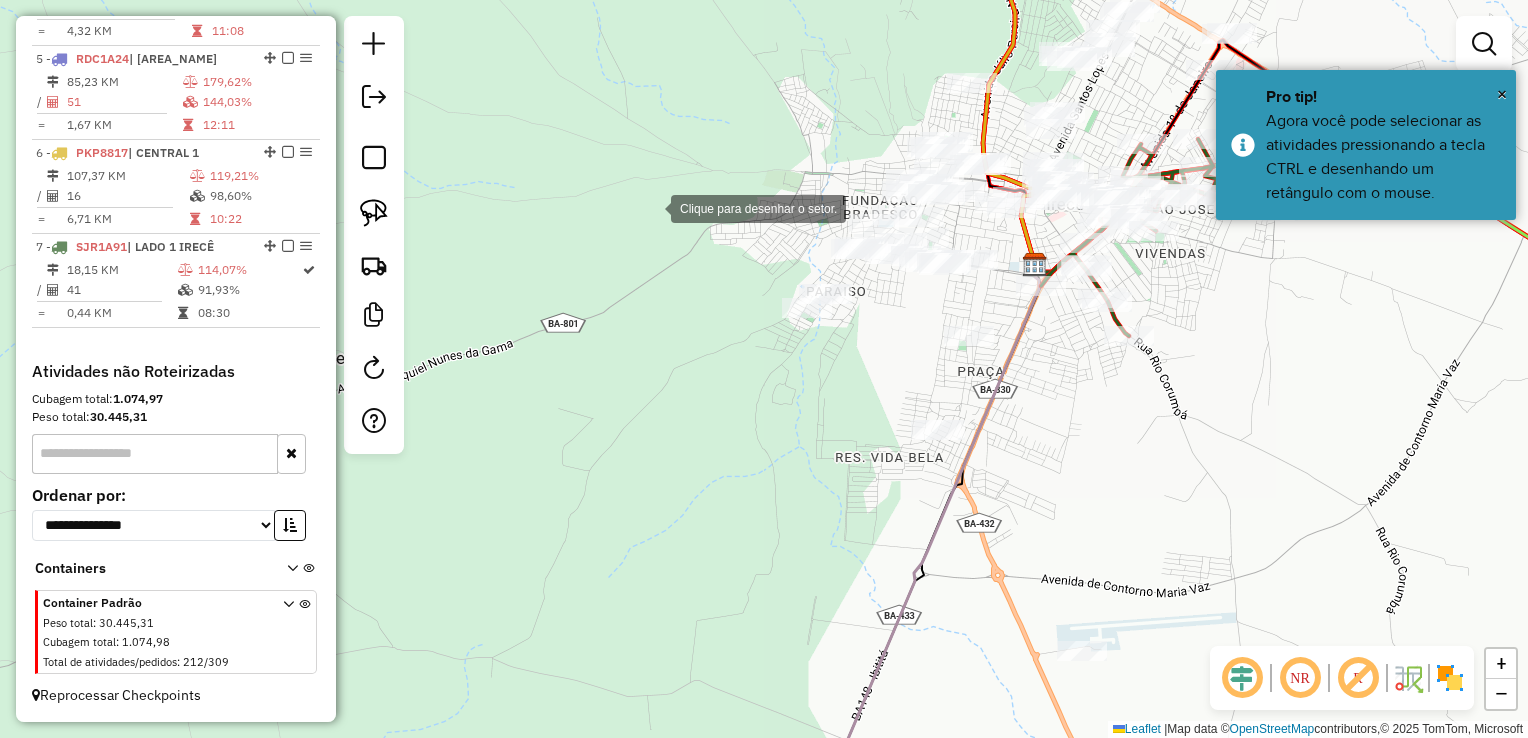 click 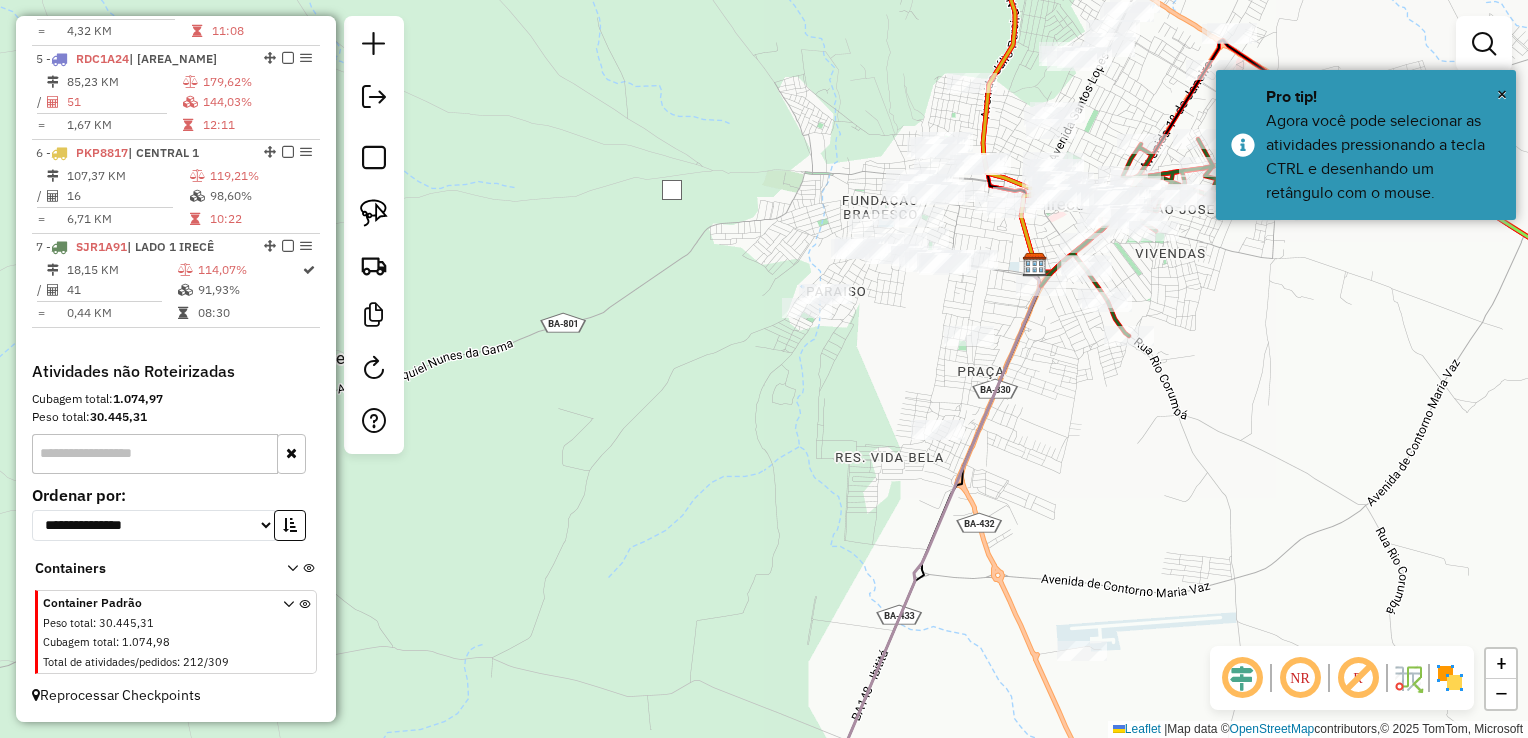 click 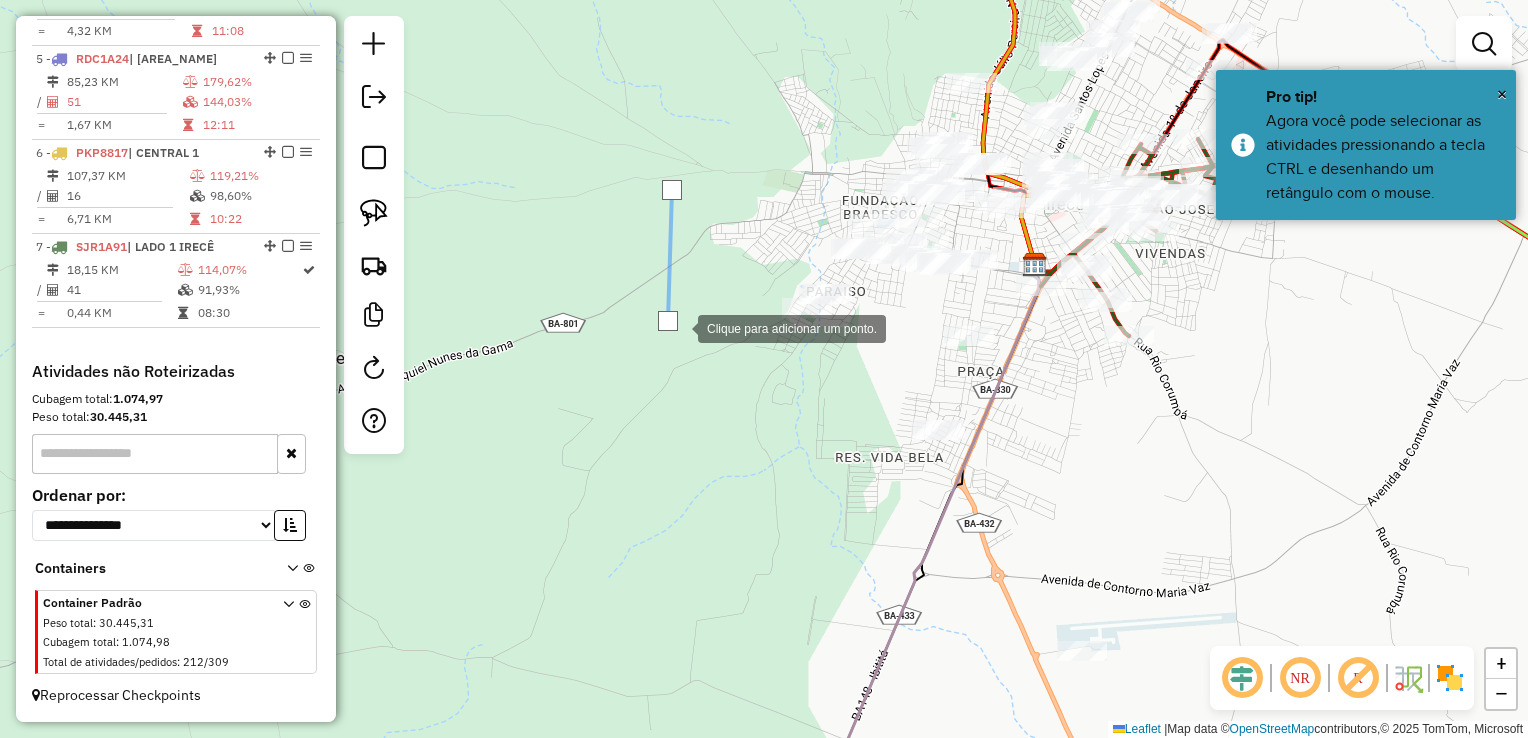 click 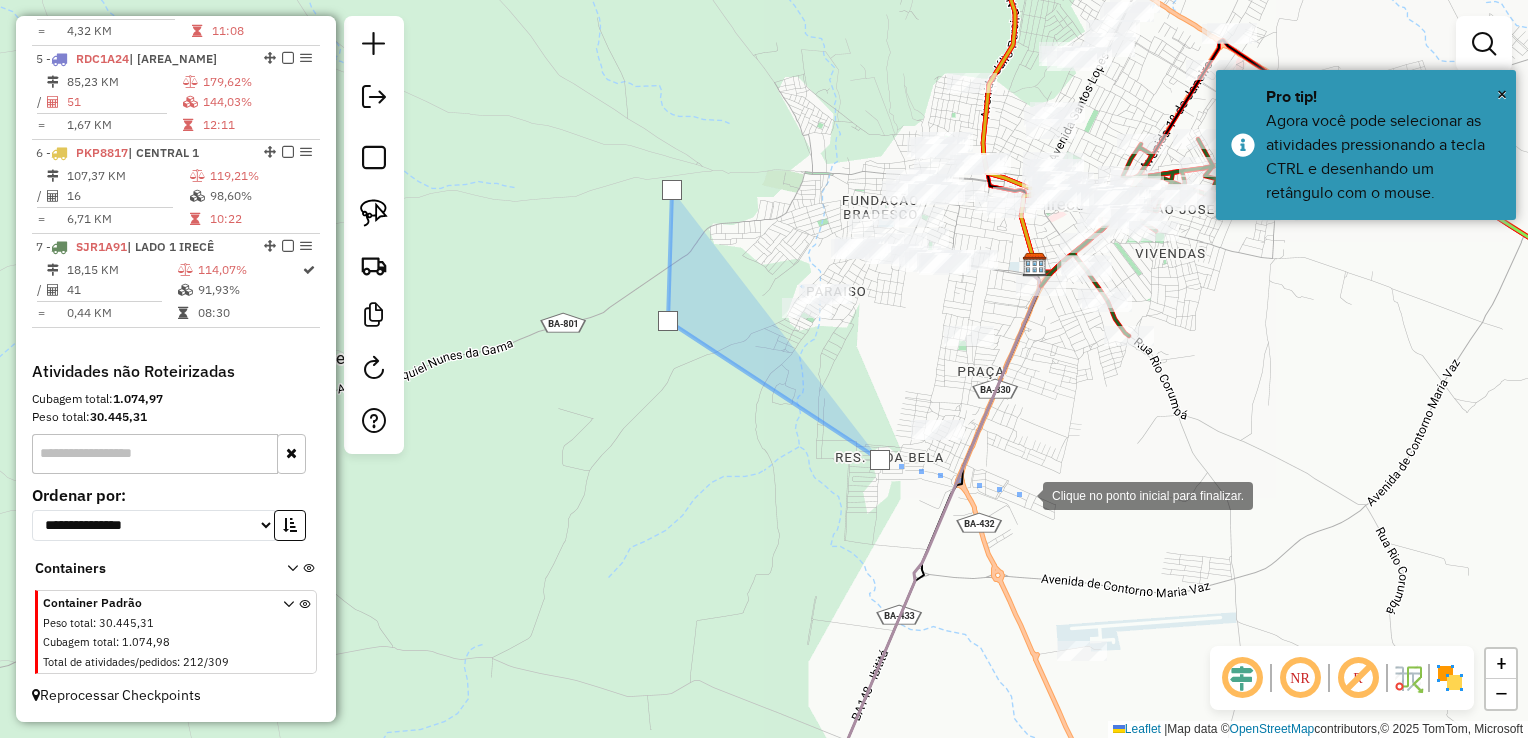 click 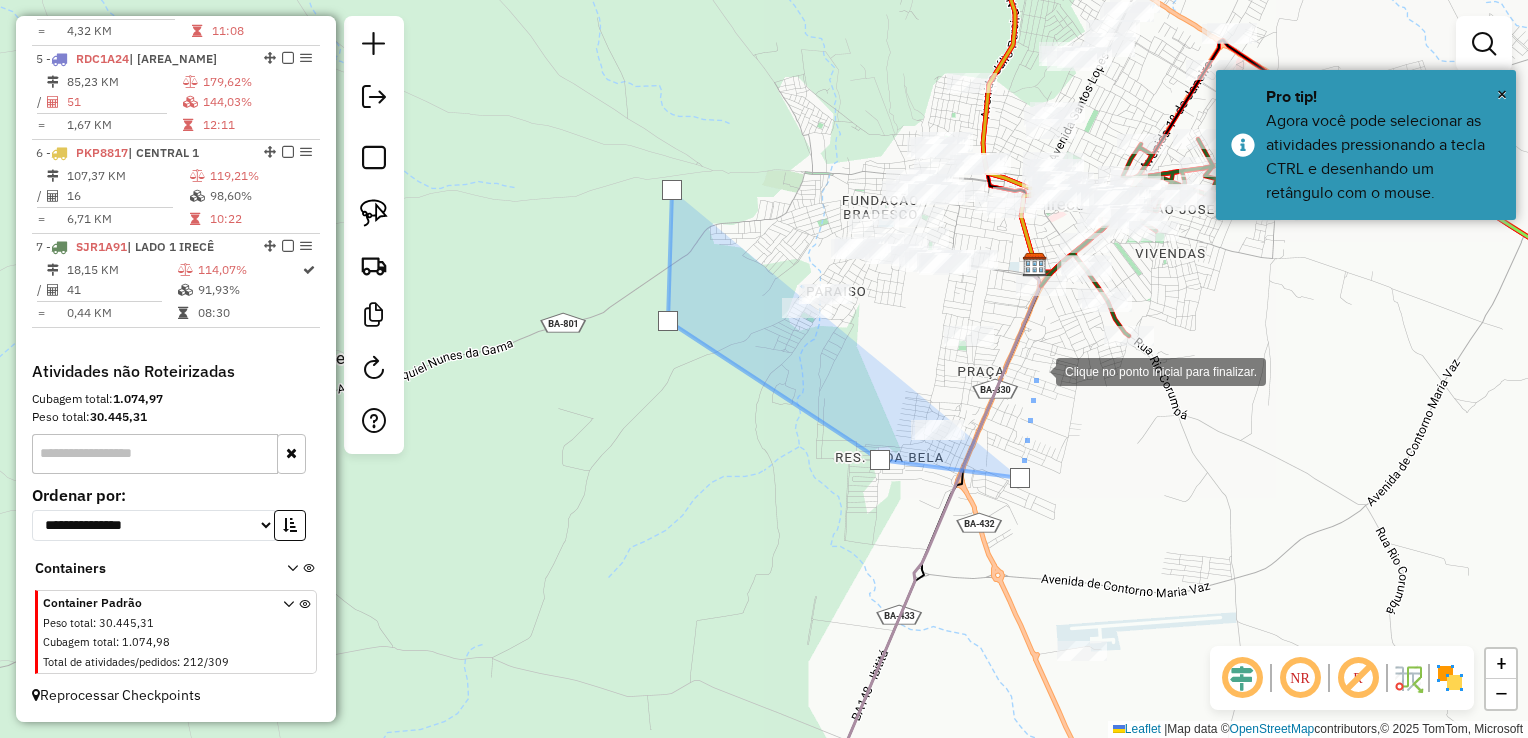 click 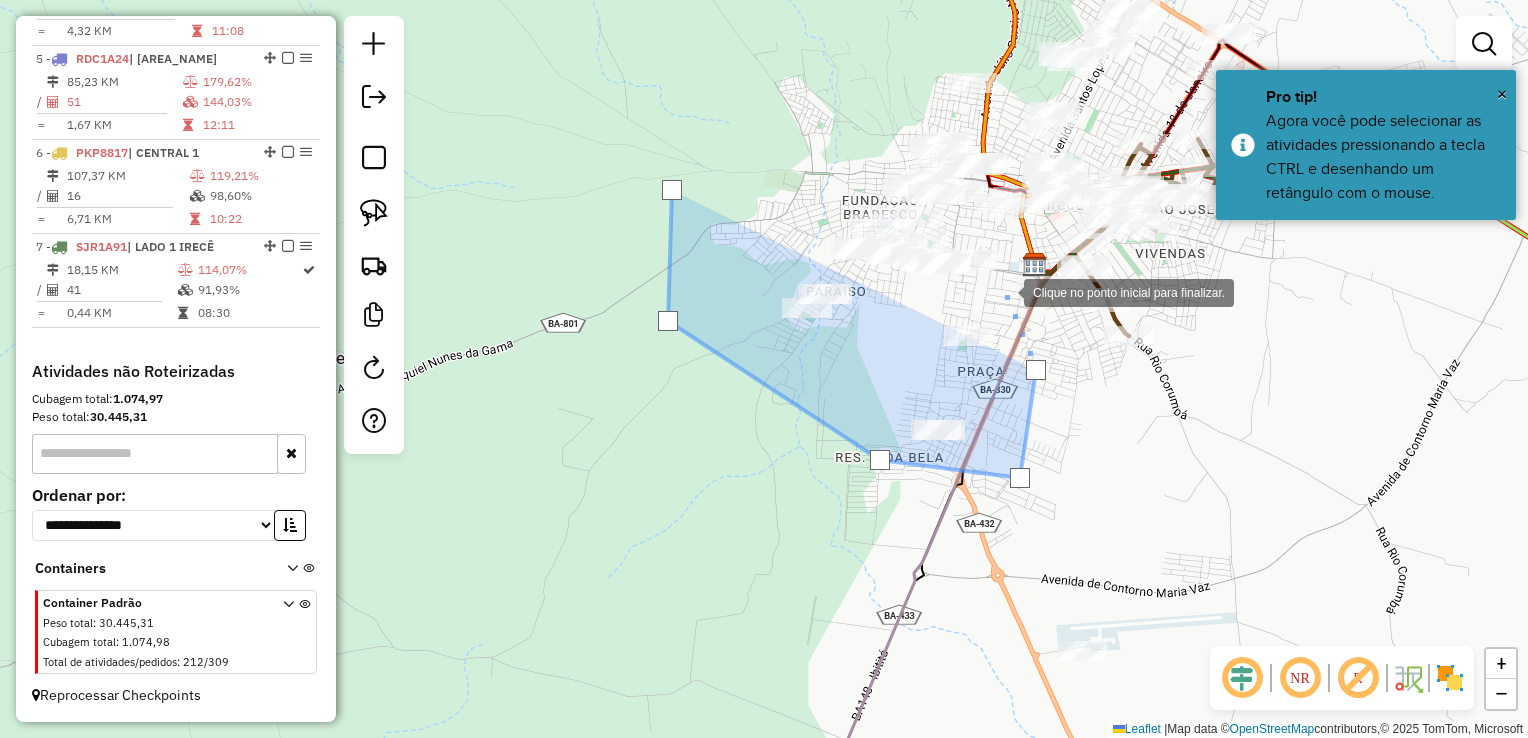 click 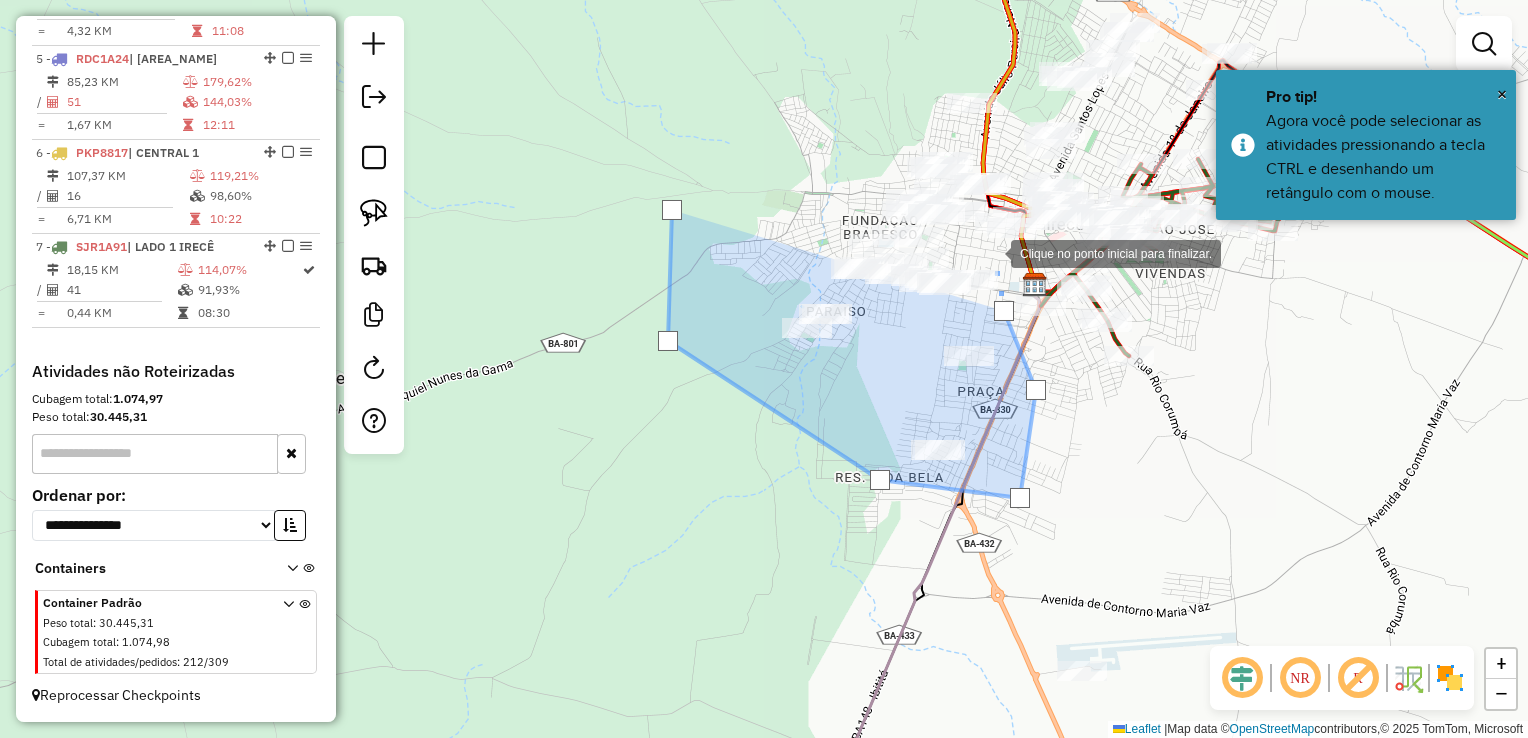 drag, startPoint x: 991, startPoint y: 222, endPoint x: 972, endPoint y: 360, distance: 139.30183 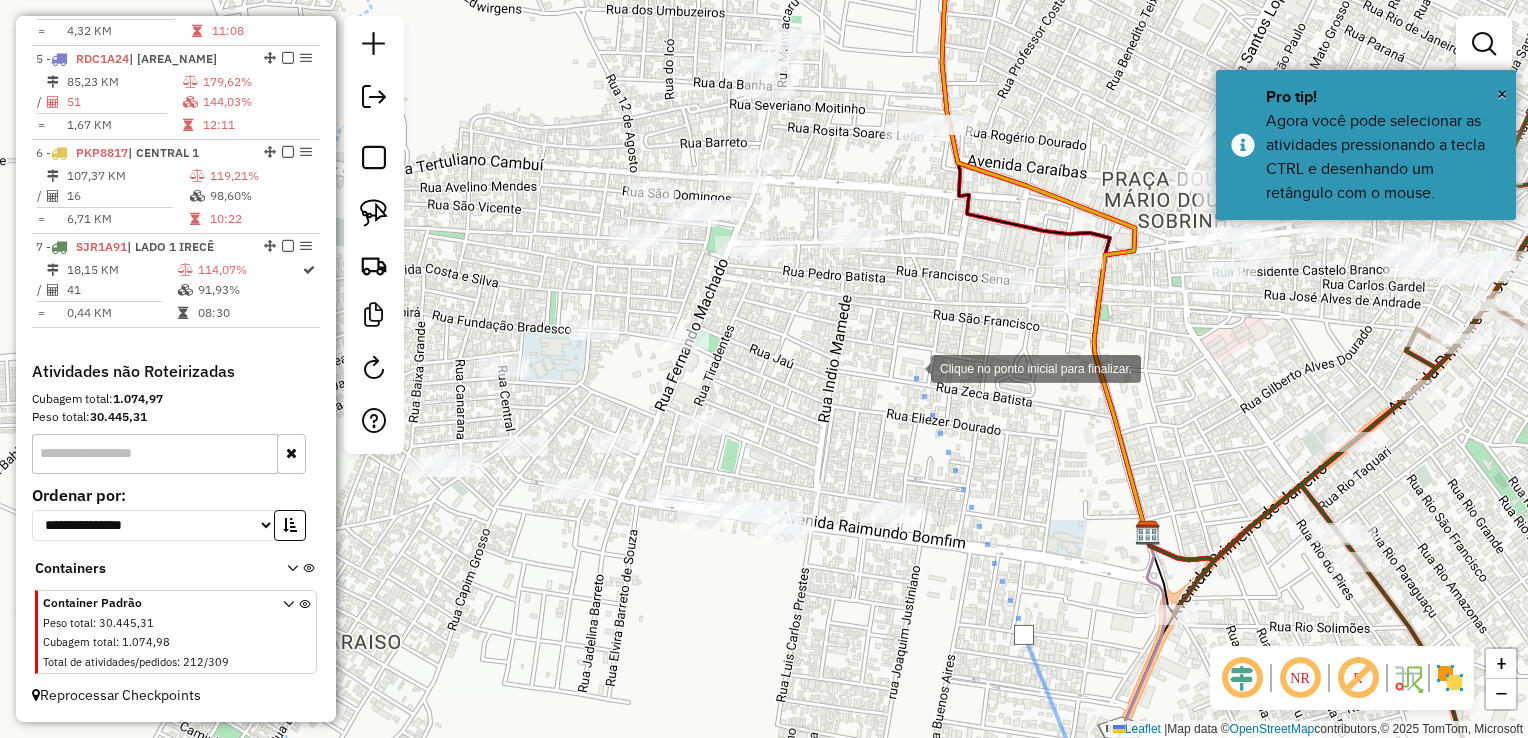 click 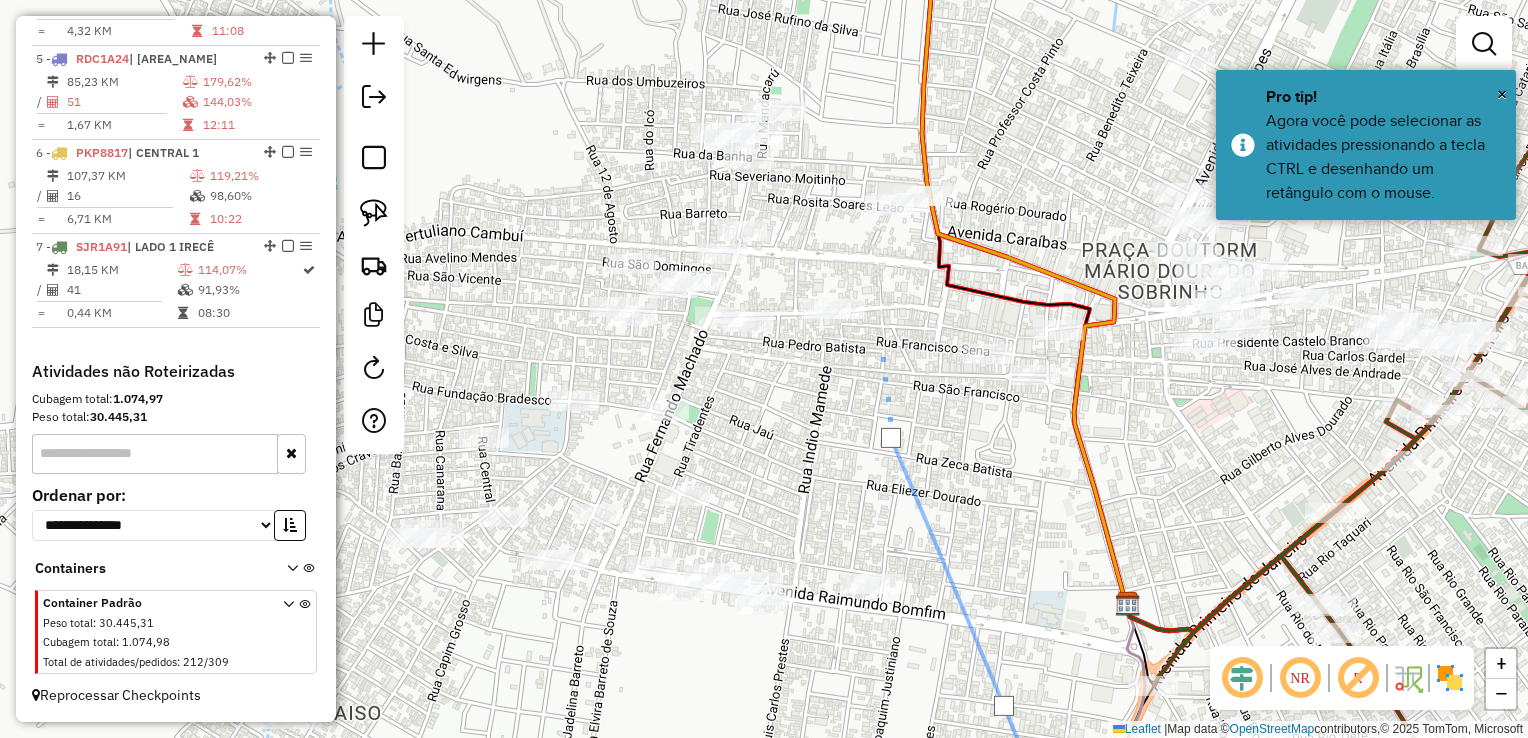 drag, startPoint x: 902, startPoint y: 294, endPoint x: 808, endPoint y: 493, distance: 220.08408 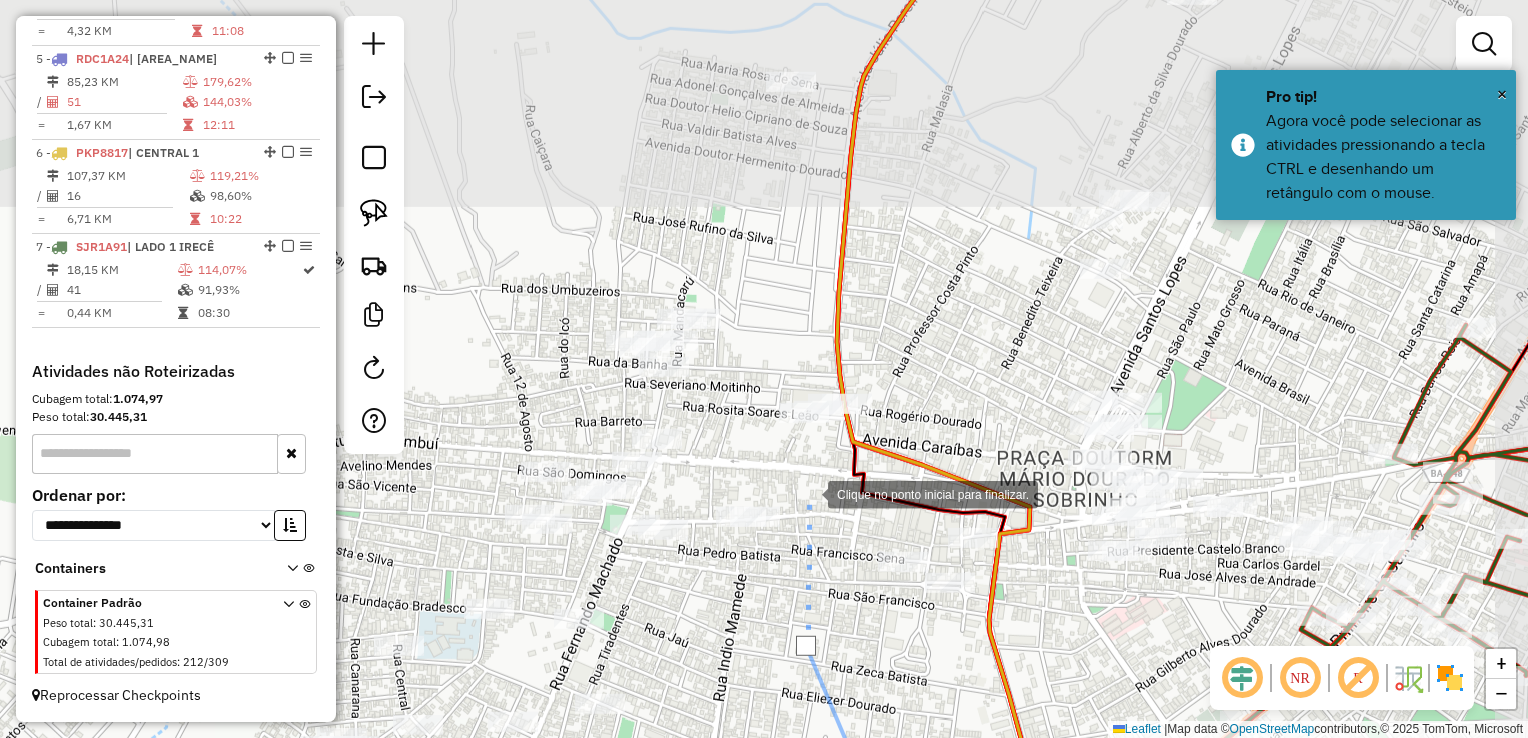 click 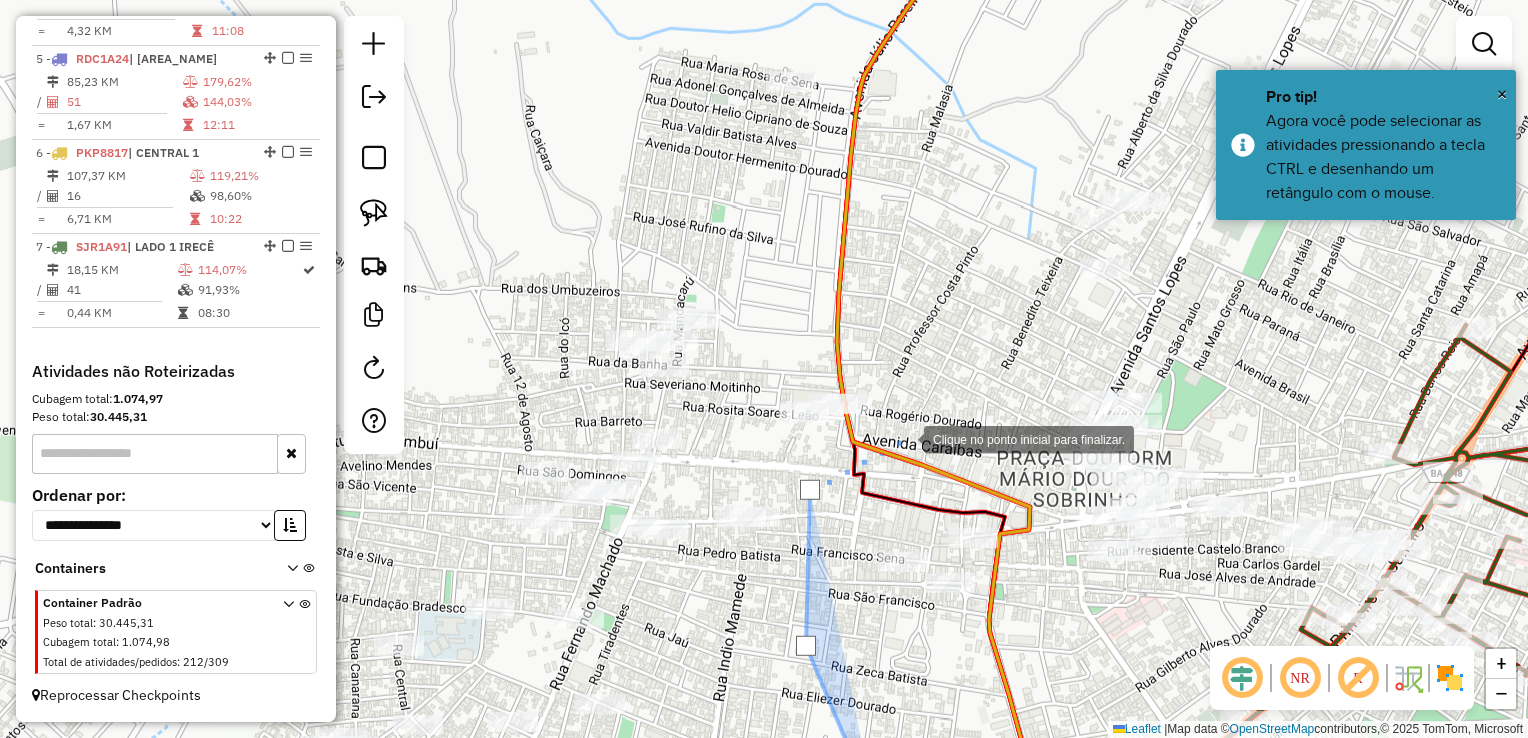 click 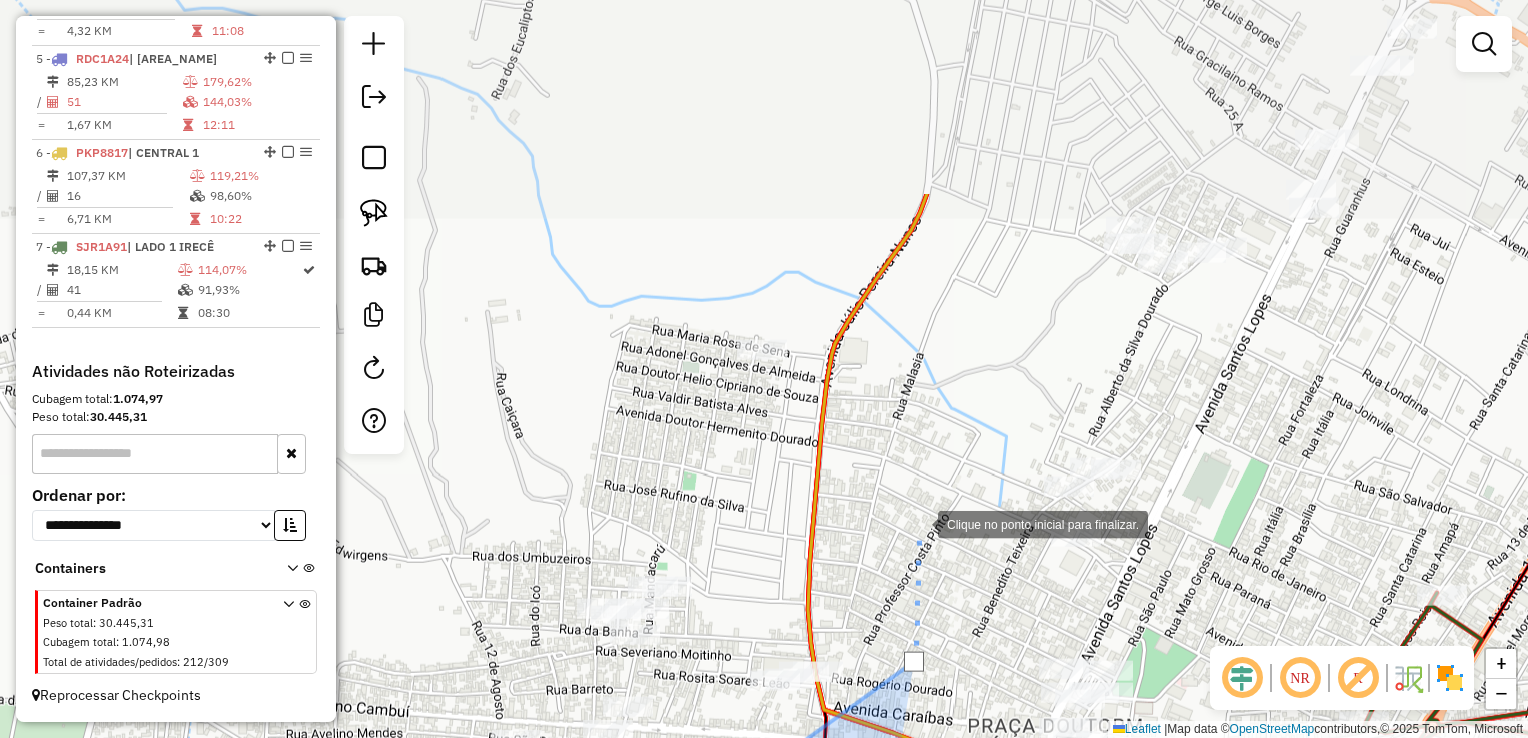 drag, startPoint x: 947, startPoint y: 268, endPoint x: 919, endPoint y: 523, distance: 256.53265 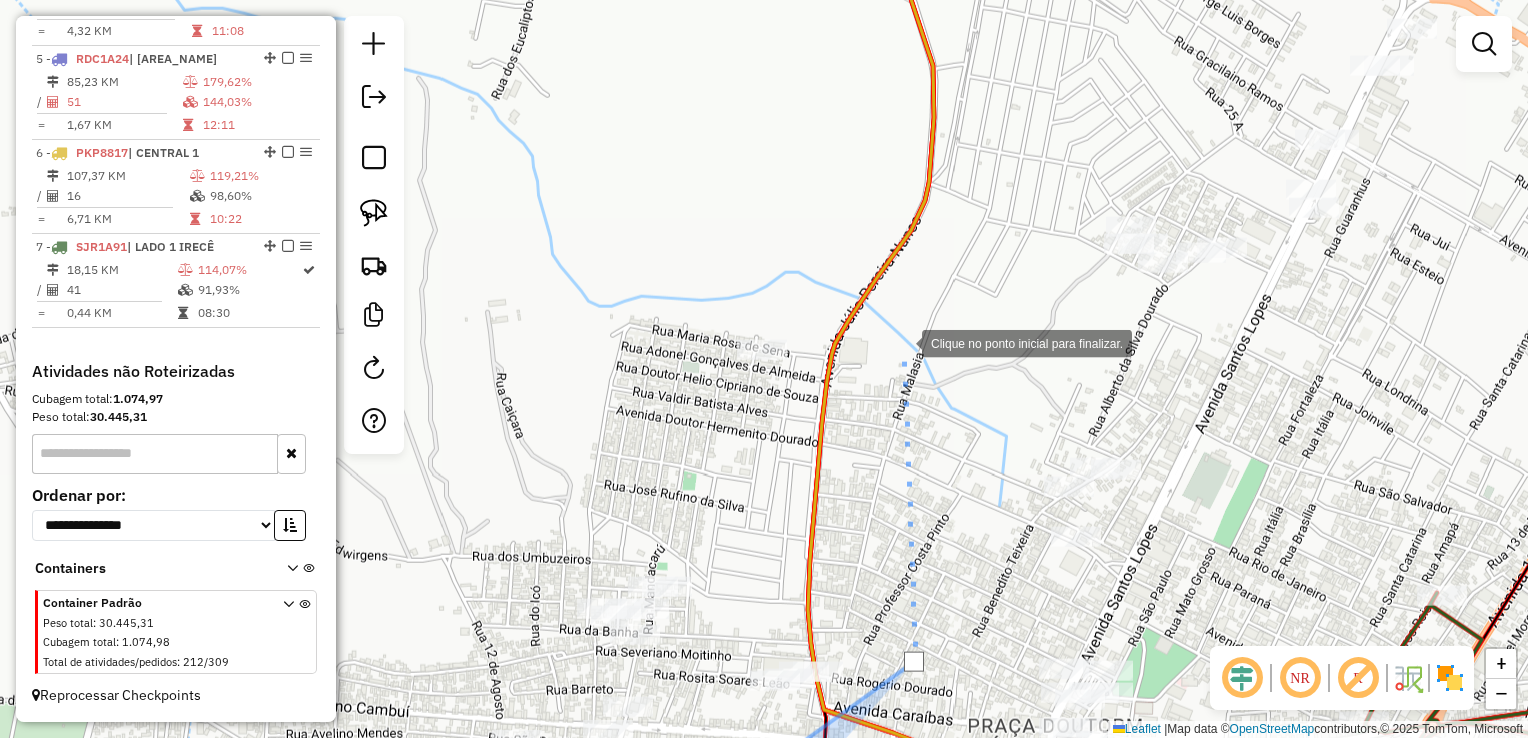 click 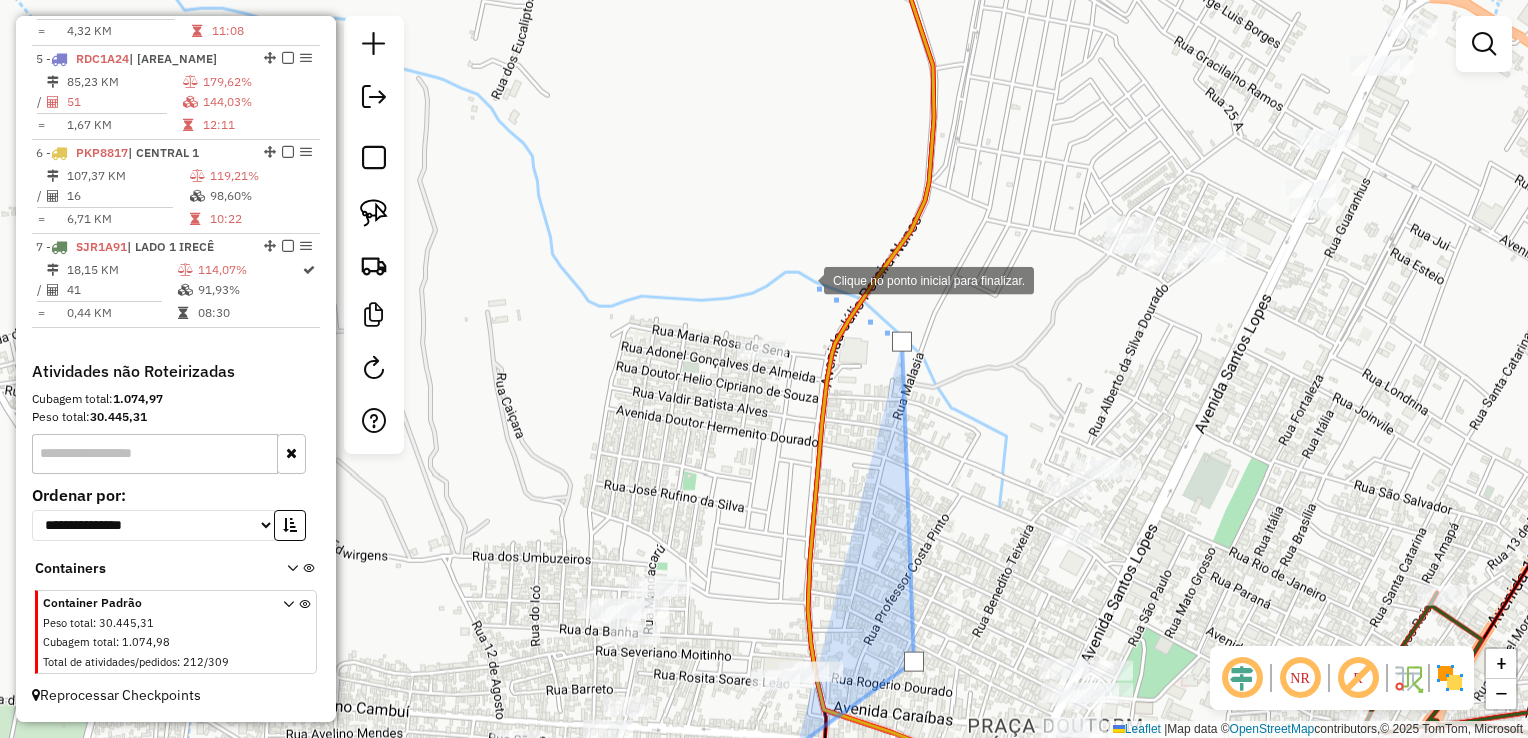 click 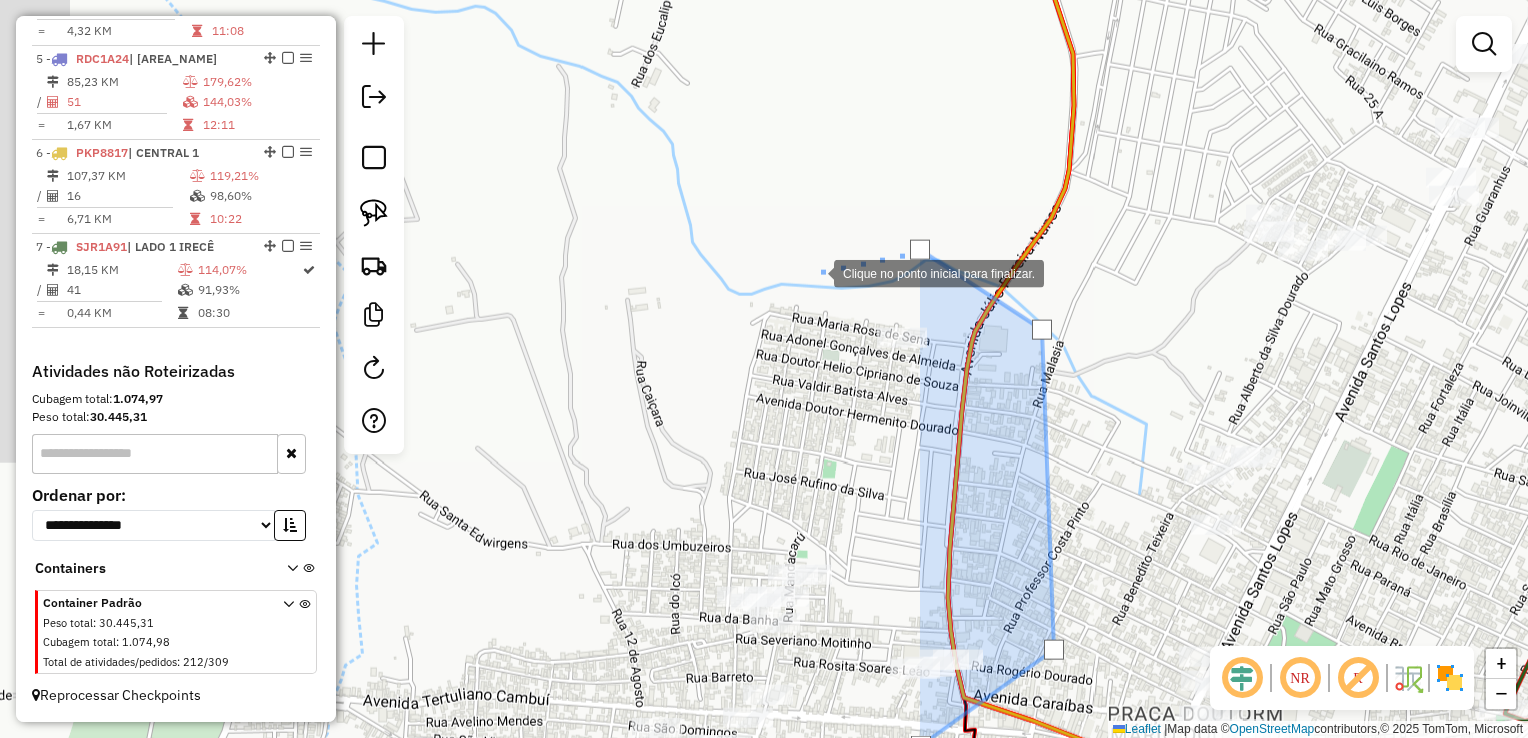 drag, startPoint x: 592, startPoint y: 287, endPoint x: 1311, endPoint y: 188, distance: 725.7837 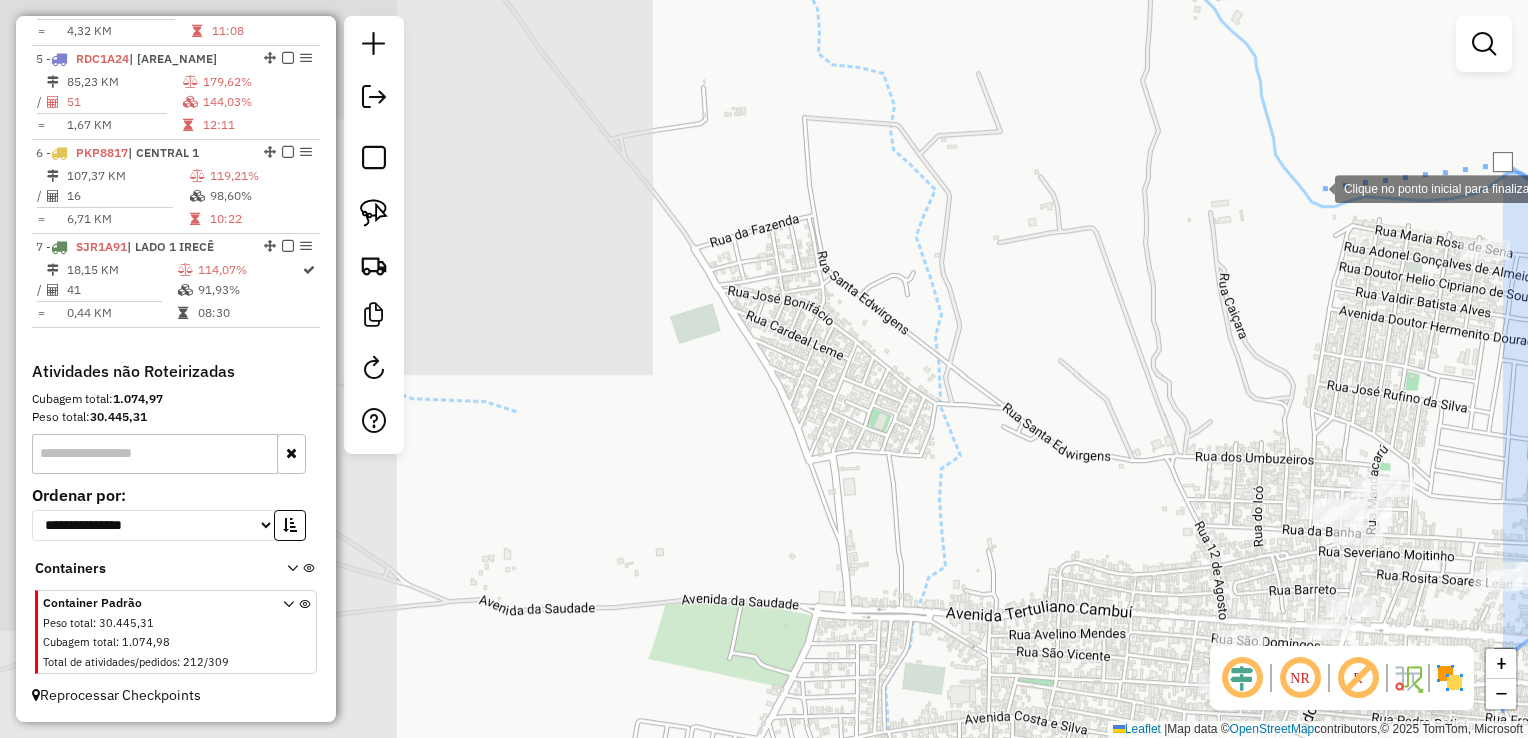 click 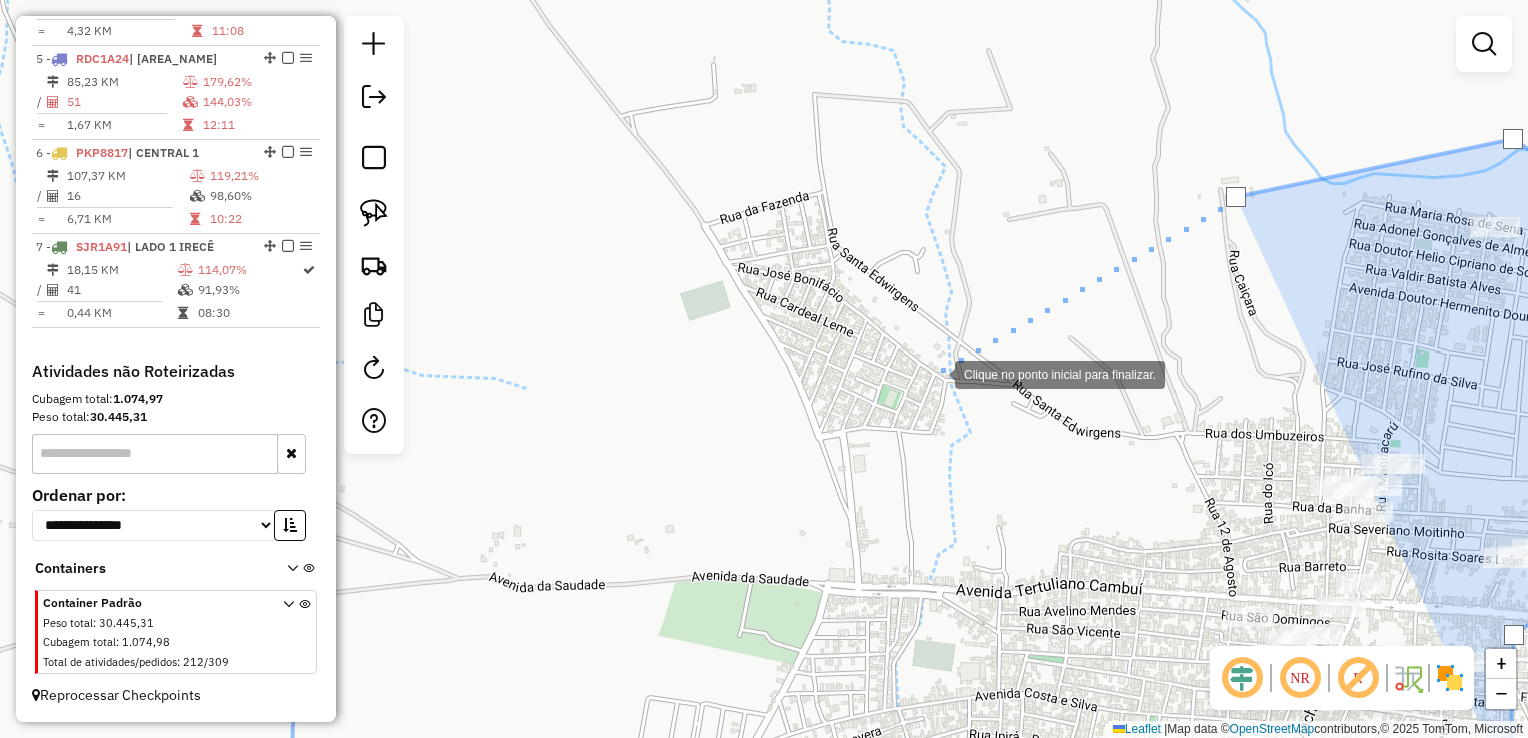 drag, startPoint x: 932, startPoint y: 389, endPoint x: 1020, endPoint y: 152, distance: 252.81021 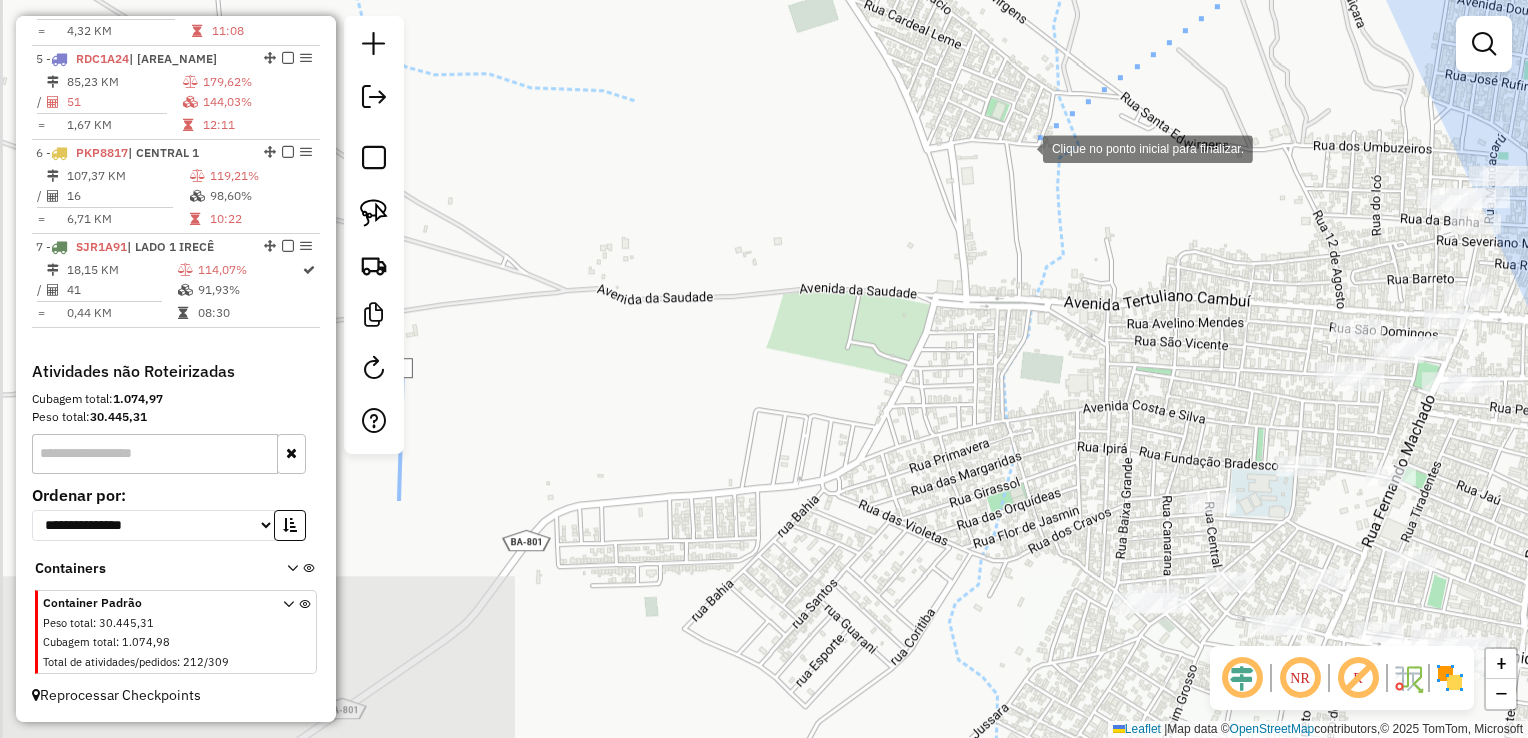 click 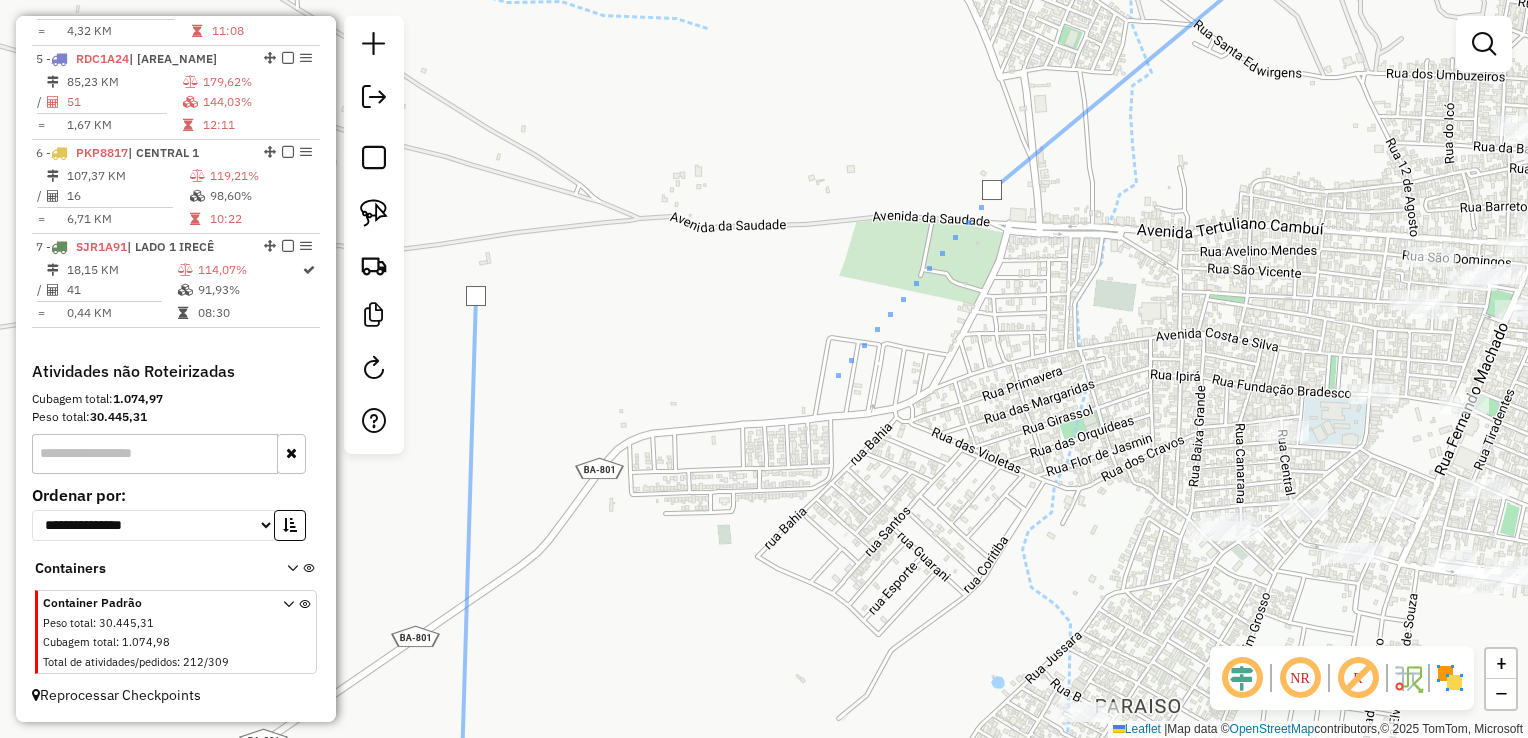 drag, startPoint x: 760, startPoint y: 407, endPoint x: 831, endPoint y: 506, distance: 121.82774 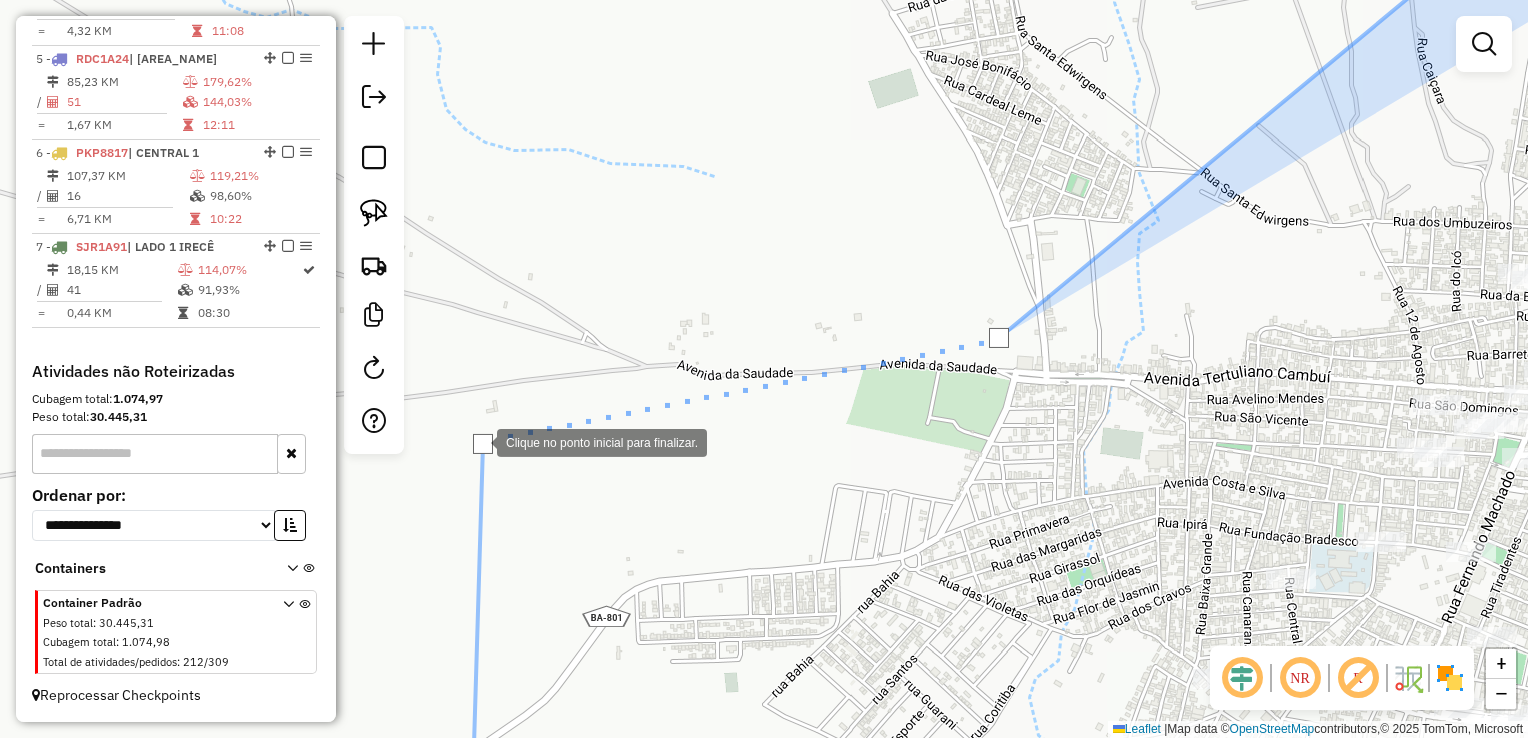 click 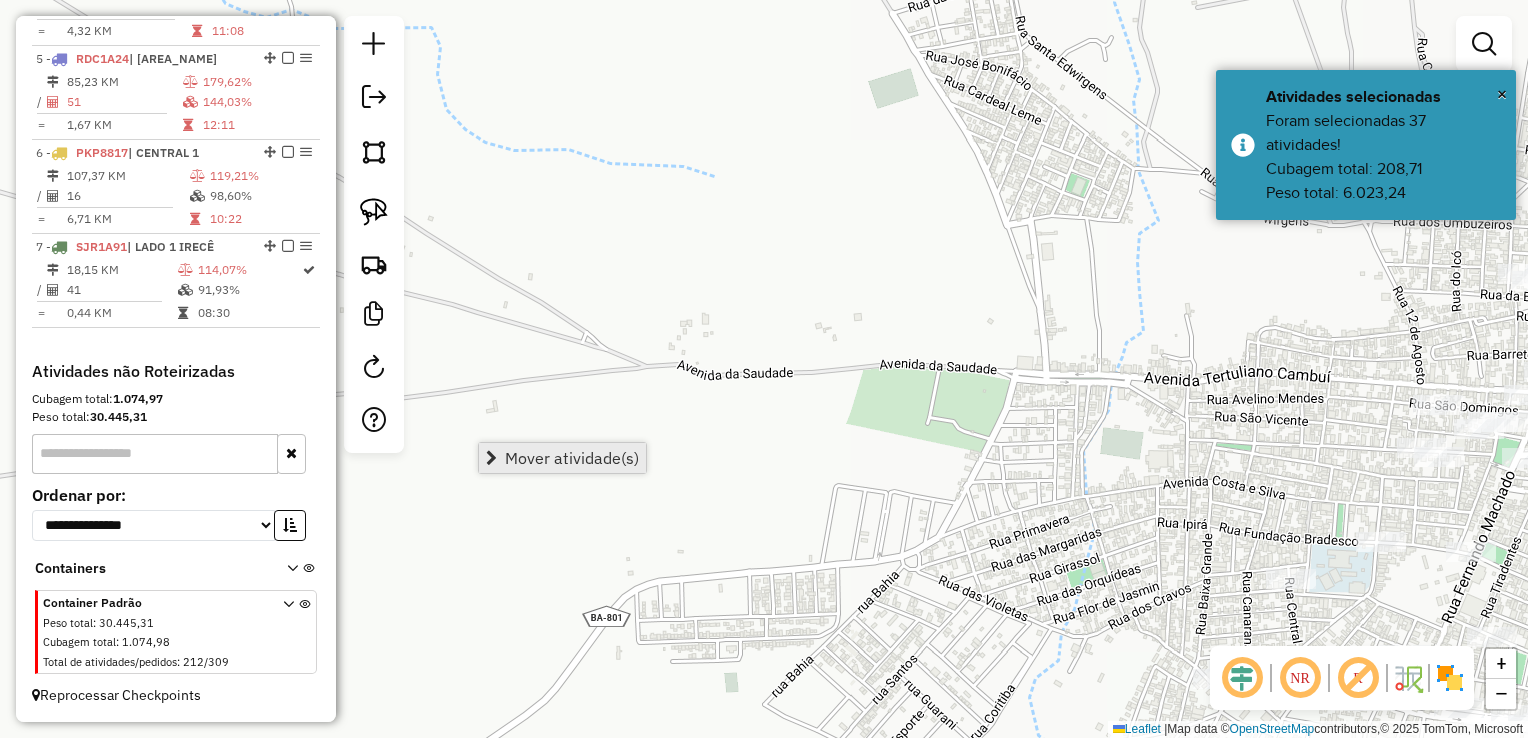 click on "Mover atividade(s)" at bounding box center (572, 458) 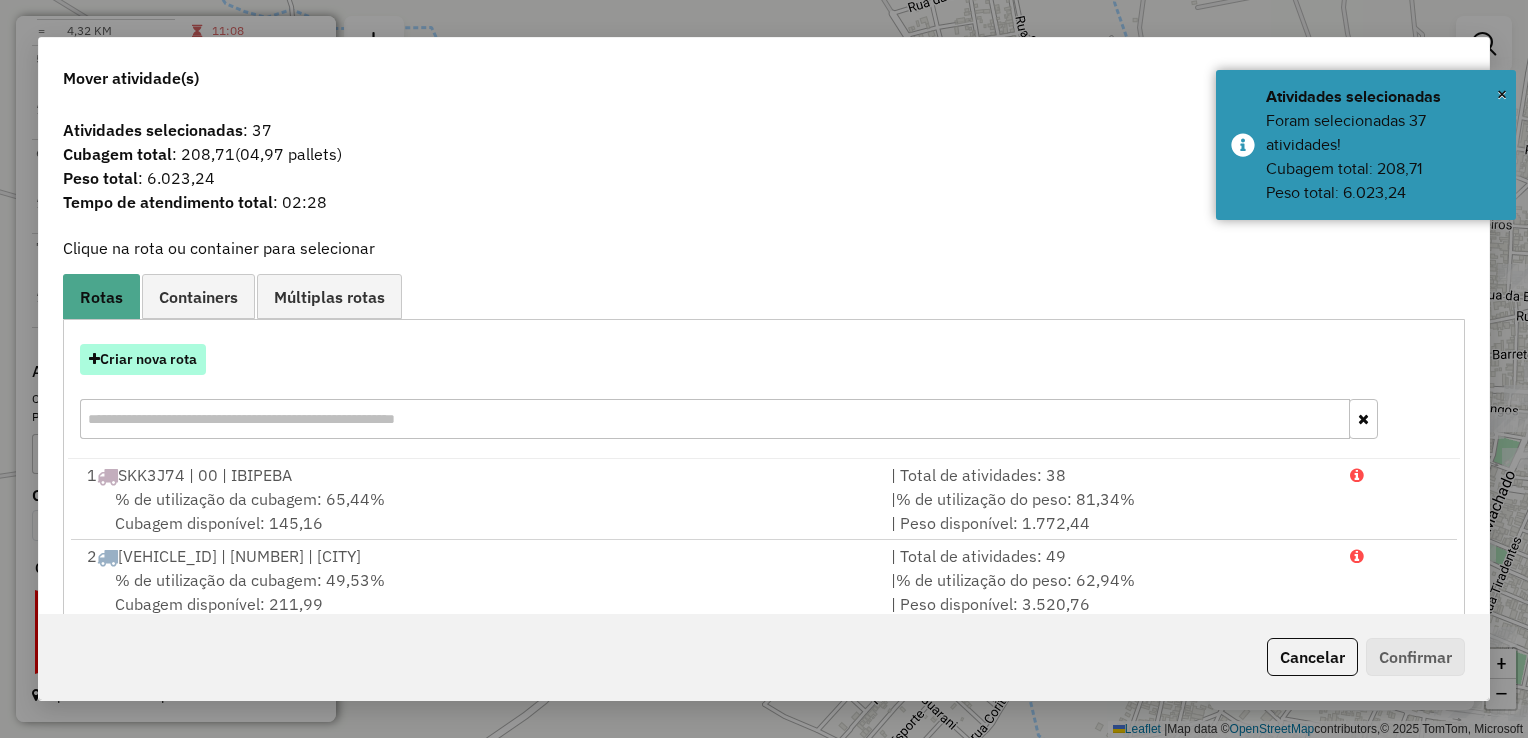 click on "Criar nova rota" at bounding box center [143, 359] 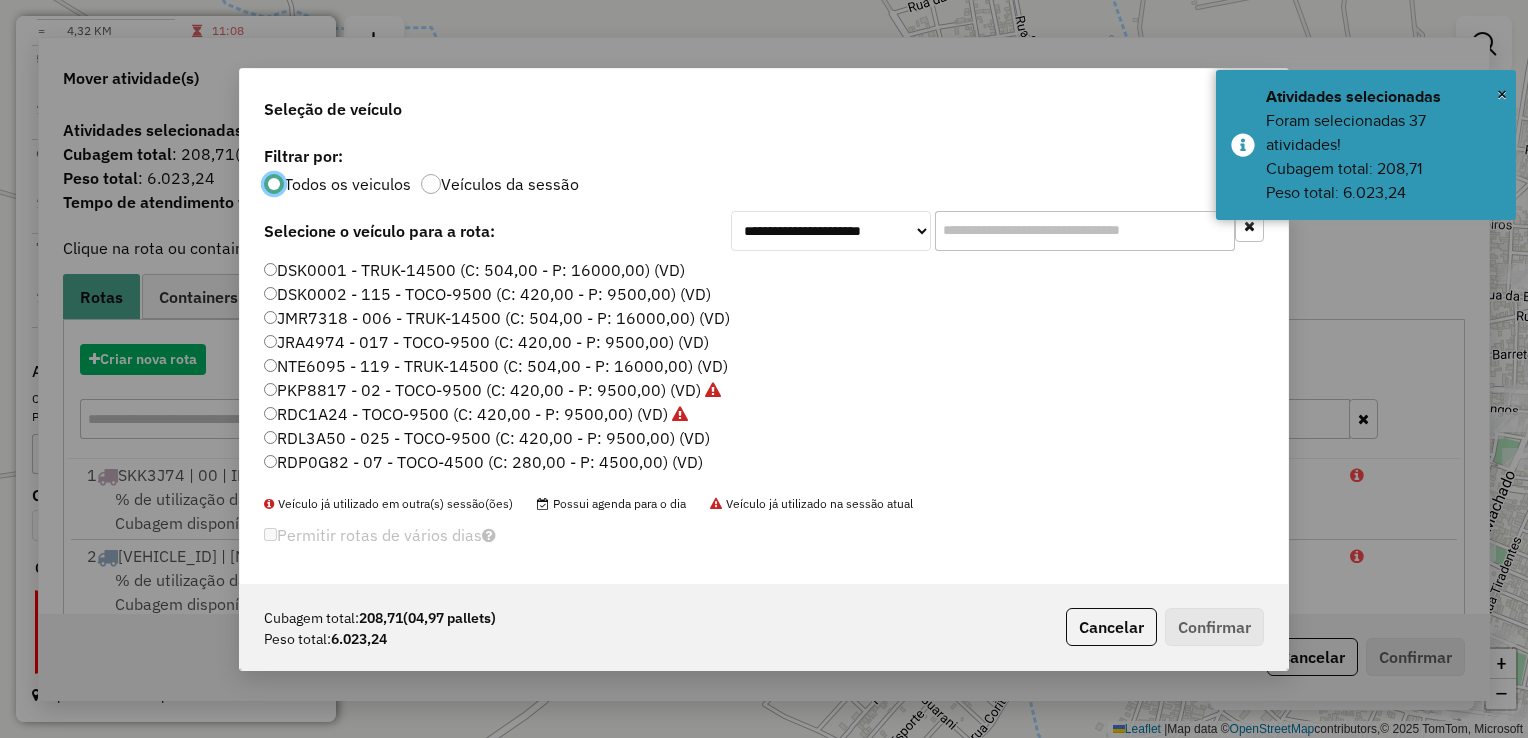 scroll, scrollTop: 10, scrollLeft: 6, axis: both 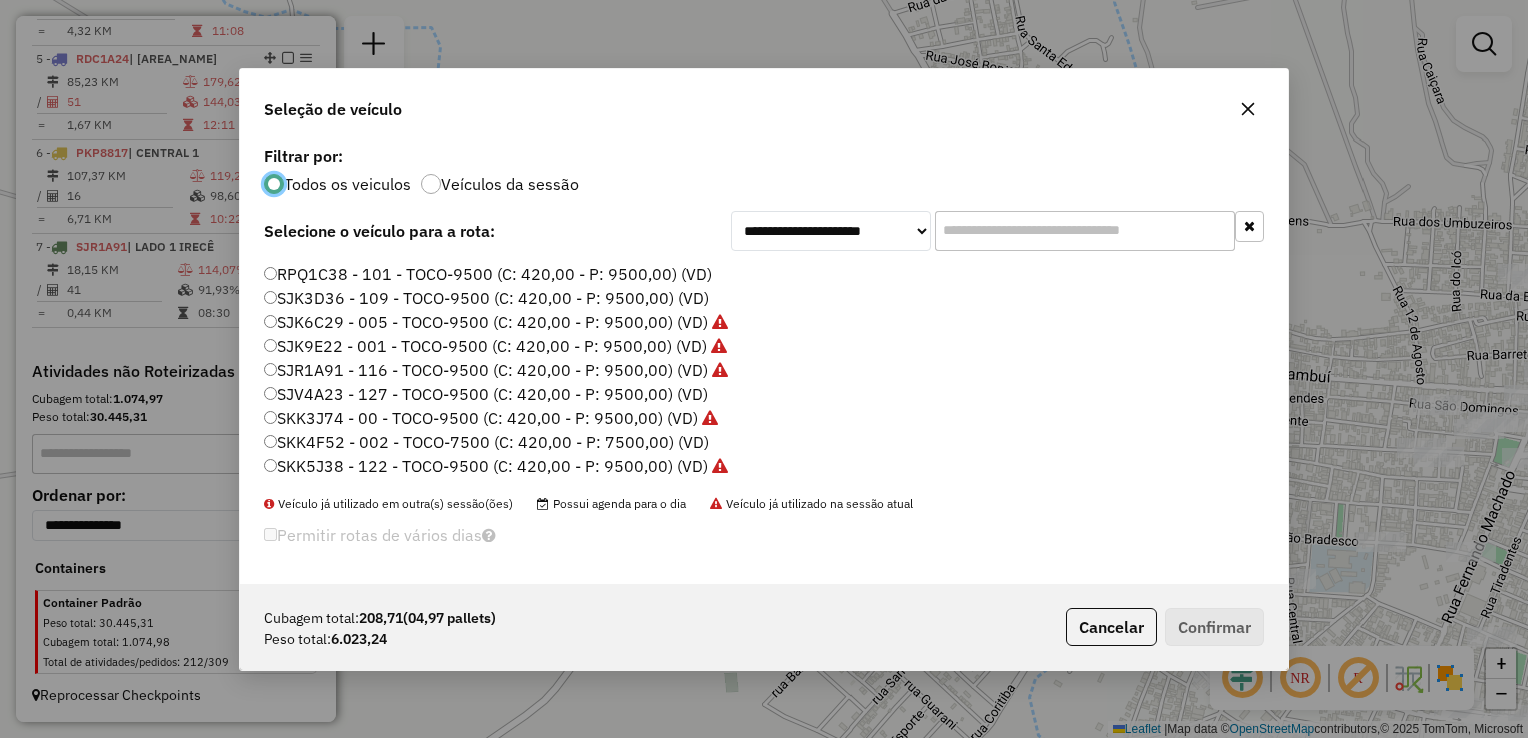 click on "SJK3D36 - 109 - TOCO-9500 (C: 420,00 - P: 9500,00) (VD)" 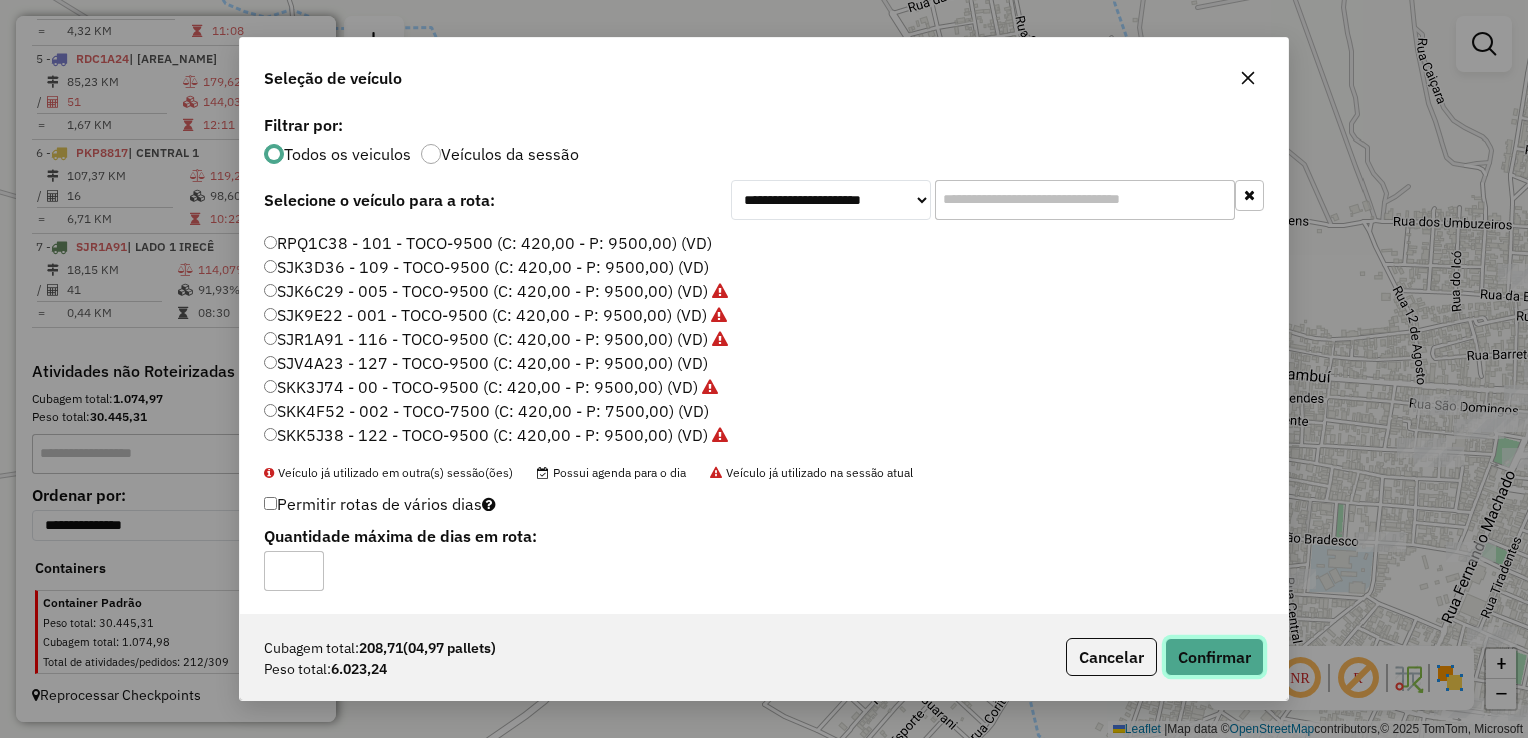click on "Confirmar" 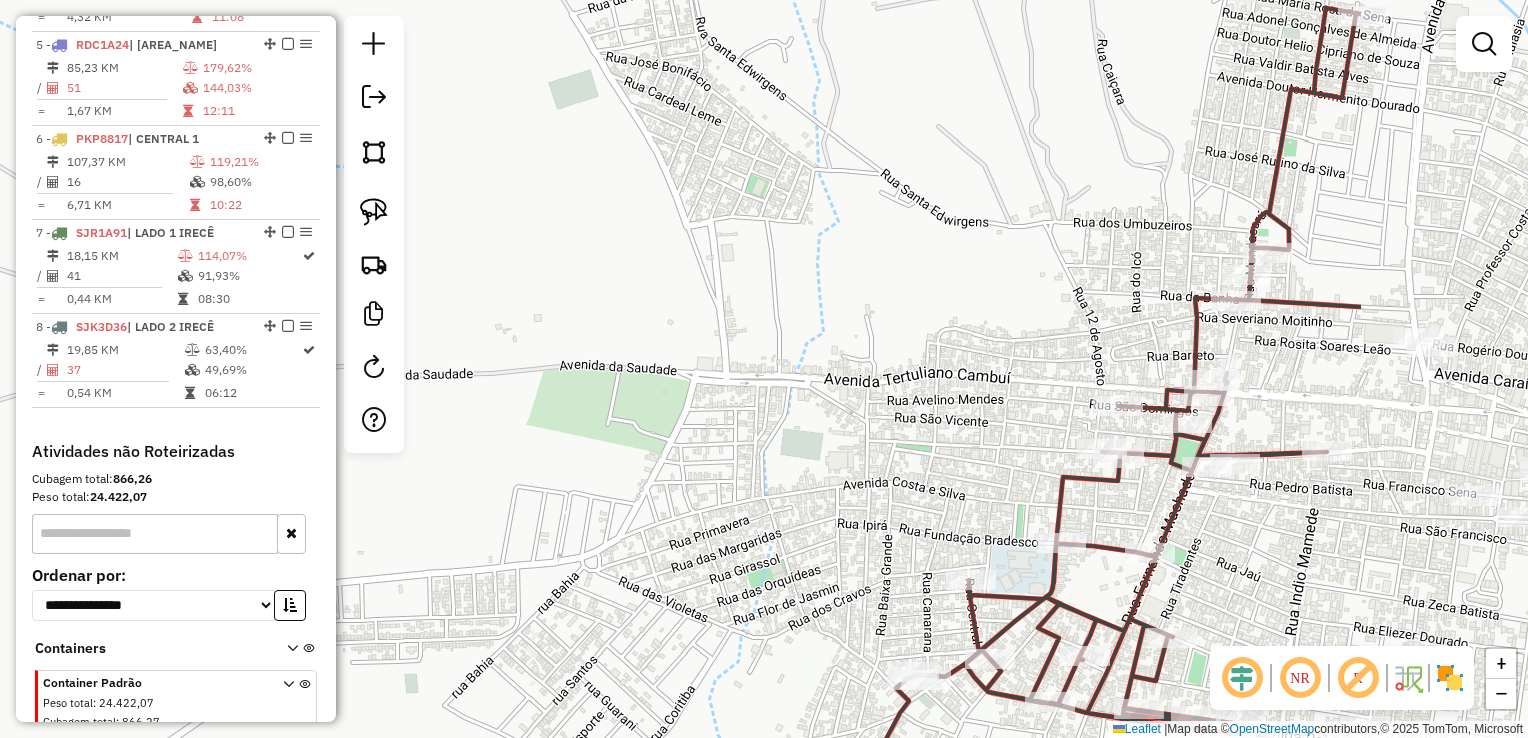 drag, startPoint x: 1078, startPoint y: 269, endPoint x: 756, endPoint y: 270, distance: 322.00156 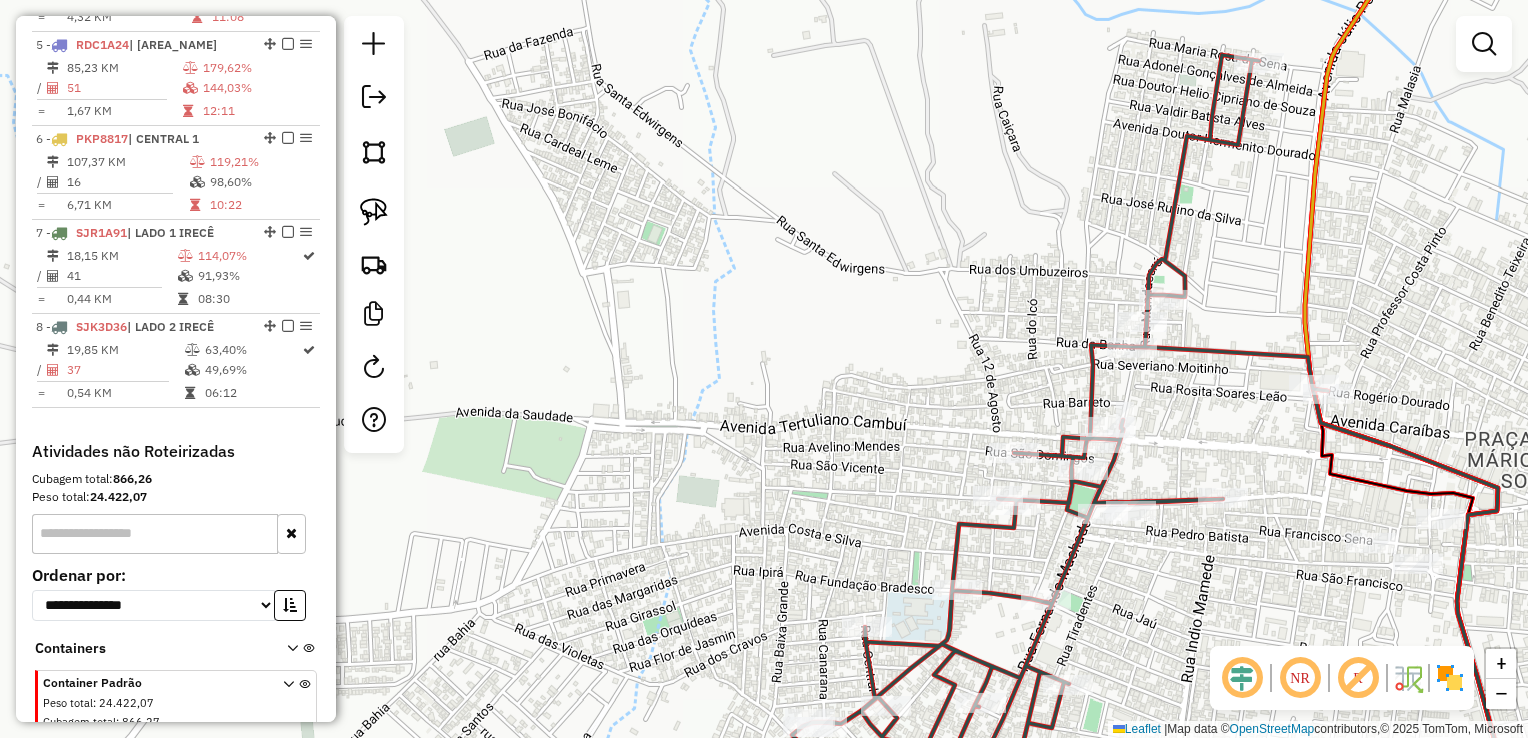 drag, startPoint x: 730, startPoint y: 277, endPoint x: 501, endPoint y: 247, distance: 230.95671 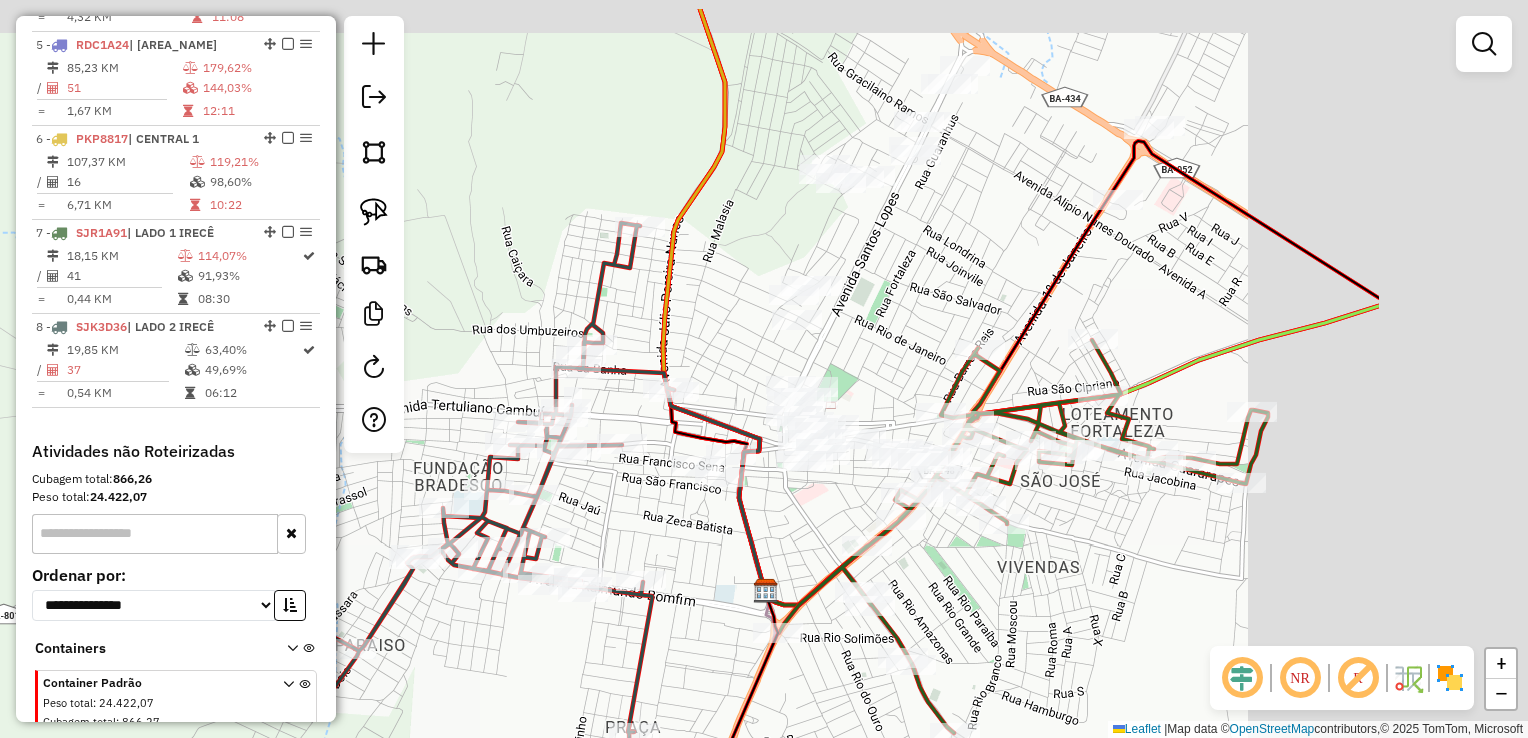 drag, startPoint x: 992, startPoint y: 243, endPoint x: 690, endPoint y: 326, distance: 313.19803 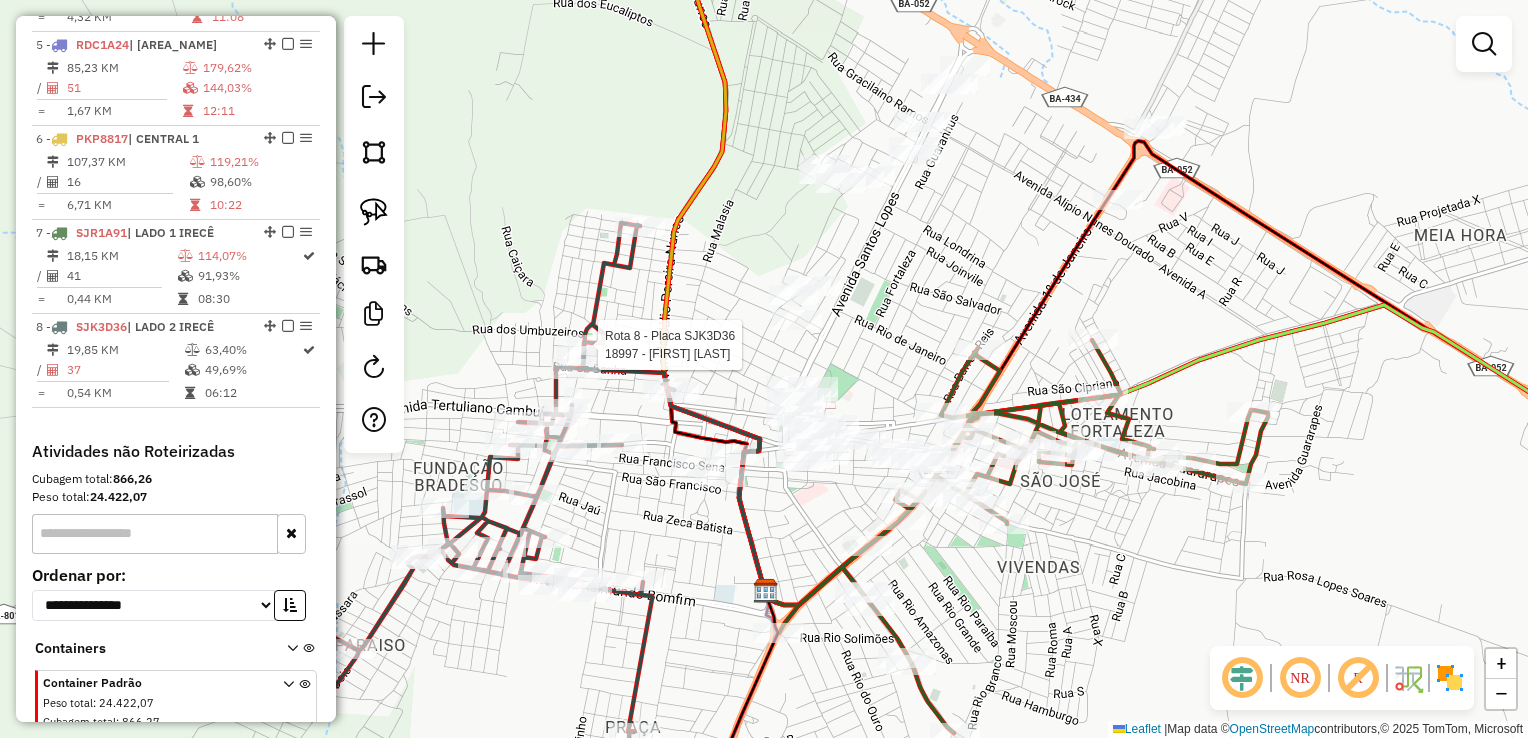 drag, startPoint x: 876, startPoint y: 248, endPoint x: 854, endPoint y: 258, distance: 24.166092 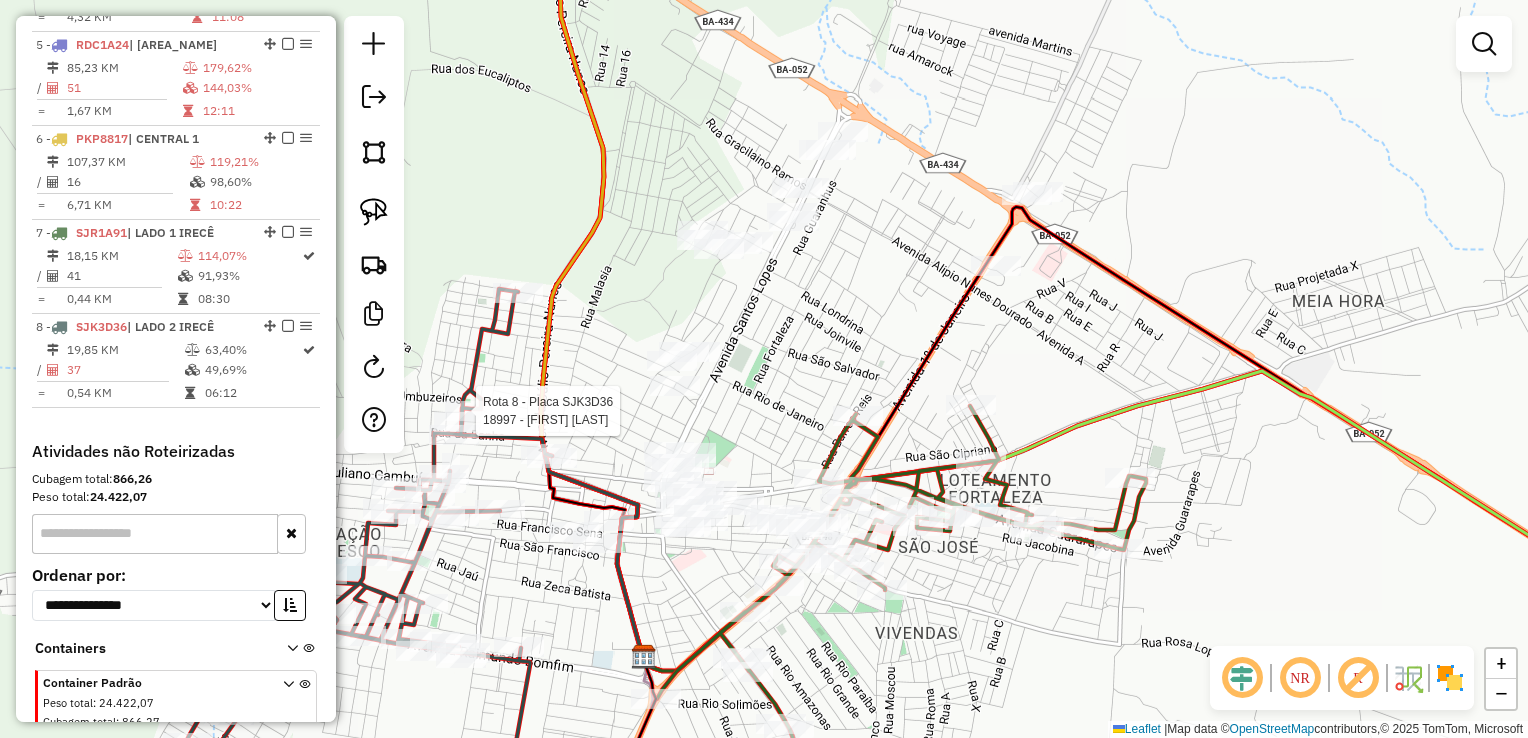 drag, startPoint x: 740, startPoint y: 228, endPoint x: 641, endPoint y: 275, distance: 109.59015 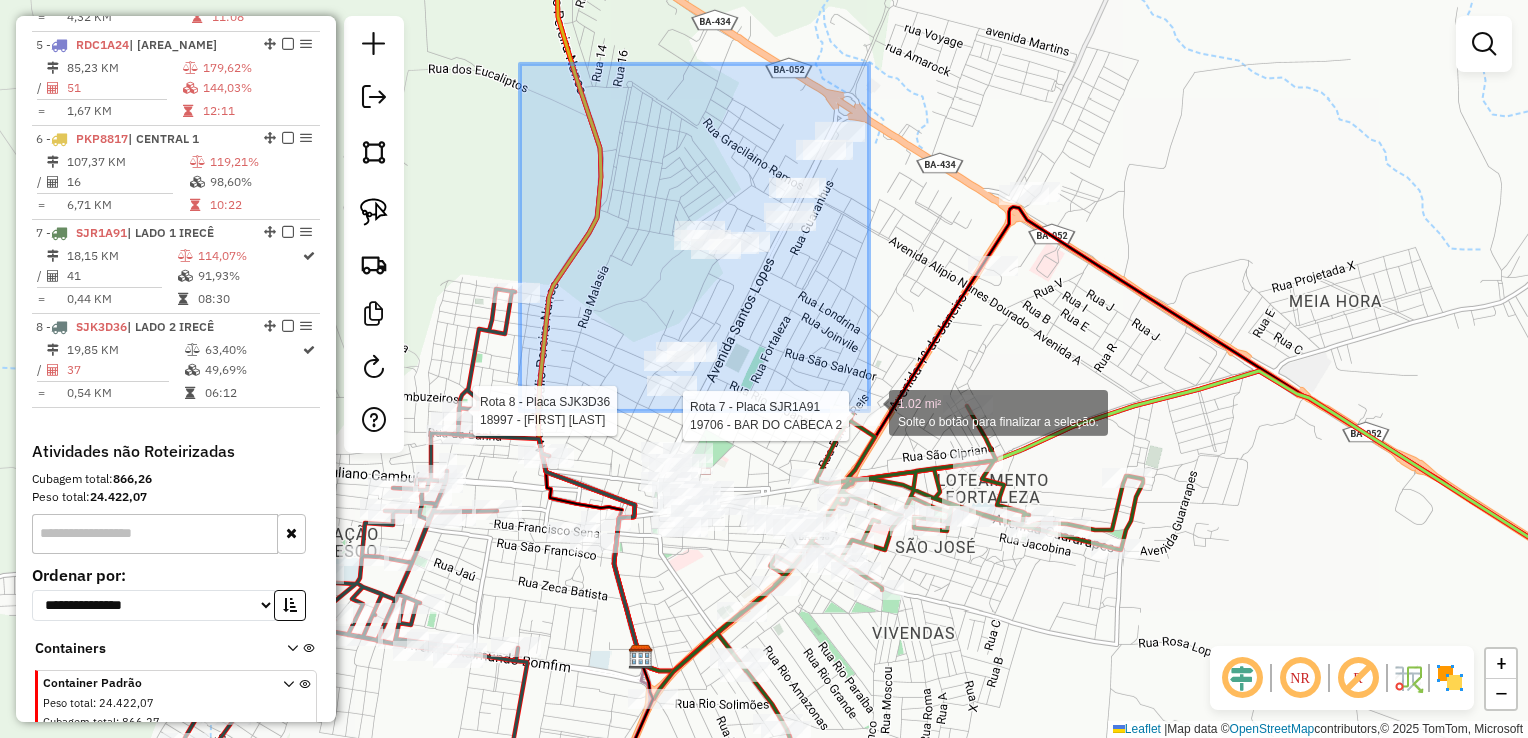 click on "Rota 8 - Placa SJK3D36  18997 - ADEGA SILVA Rota 7 - Placa SJR1A91  19706 - BAR DO CABECA 2 1.02 mi² Solte o botão para finalizar a seleção. Janela de atendimento Grade de atendimento Capacidade Transportadoras Veículos Cliente Pedidos  Rotas Selecione os dias de semana para filtrar as janelas de atendimento  Seg   Ter   Qua   Qui   Sex   Sáb   Dom  Informe o período da janela de atendimento: De: Até:  Filtrar exatamente a janela do cliente  Considerar janela de atendimento padrão  Selecione os dias de semana para filtrar as grades de atendimento  Seg   Ter   Qua   Qui   Sex   Sáb   Dom   Considerar clientes sem dia de atendimento cadastrado  Clientes fora do dia de atendimento selecionado Filtrar as atividades entre os valores definidos abaixo:  Peso mínimo:   Peso máximo:   Cubagem mínima:   Cubagem máxima:   De:   Até:  Filtrar as atividades entre o tempo de atendimento definido abaixo:  De:   Até:   Considerar capacidade total dos clientes não roteirizados Transportadora: Veículo: Nome:" 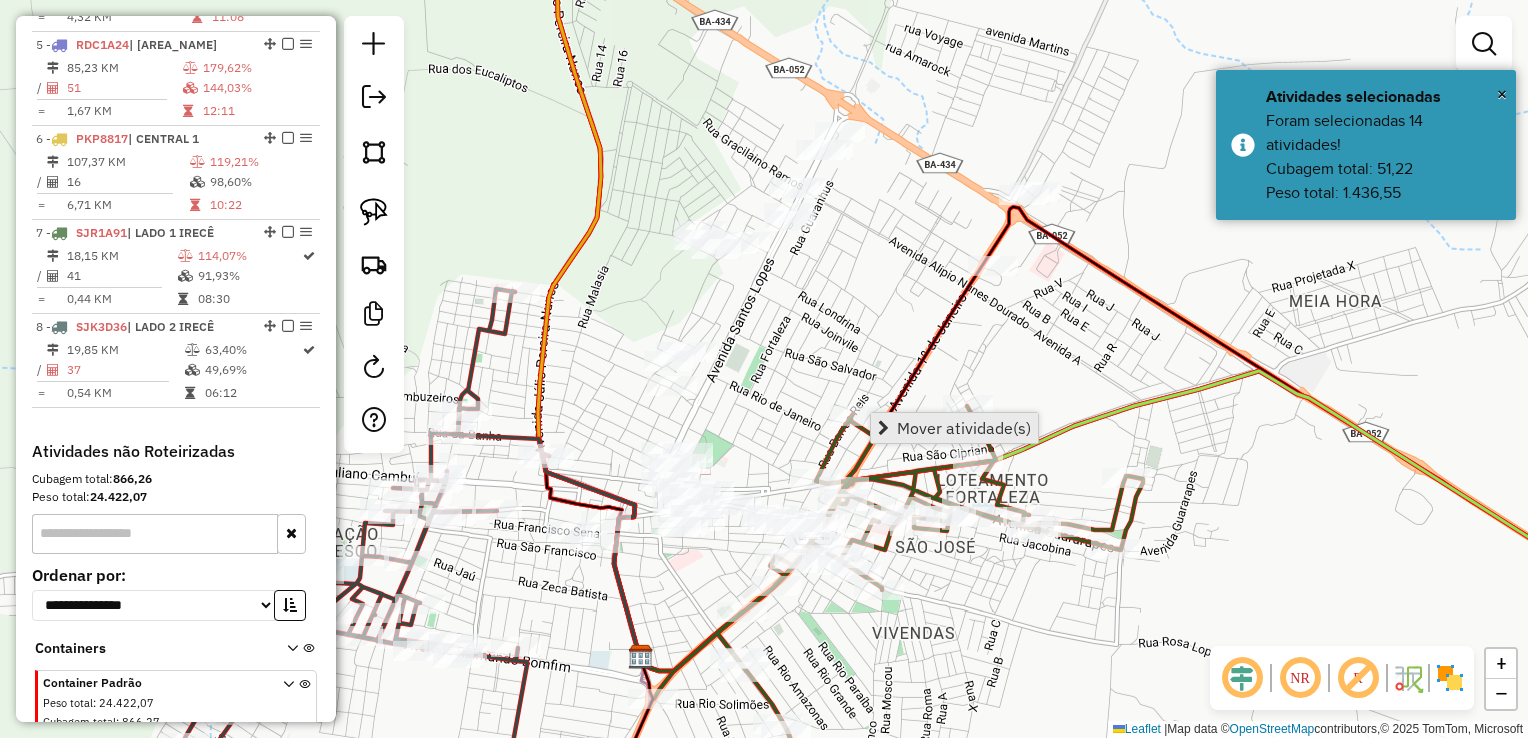 click on "Mover atividade(s)" at bounding box center (964, 428) 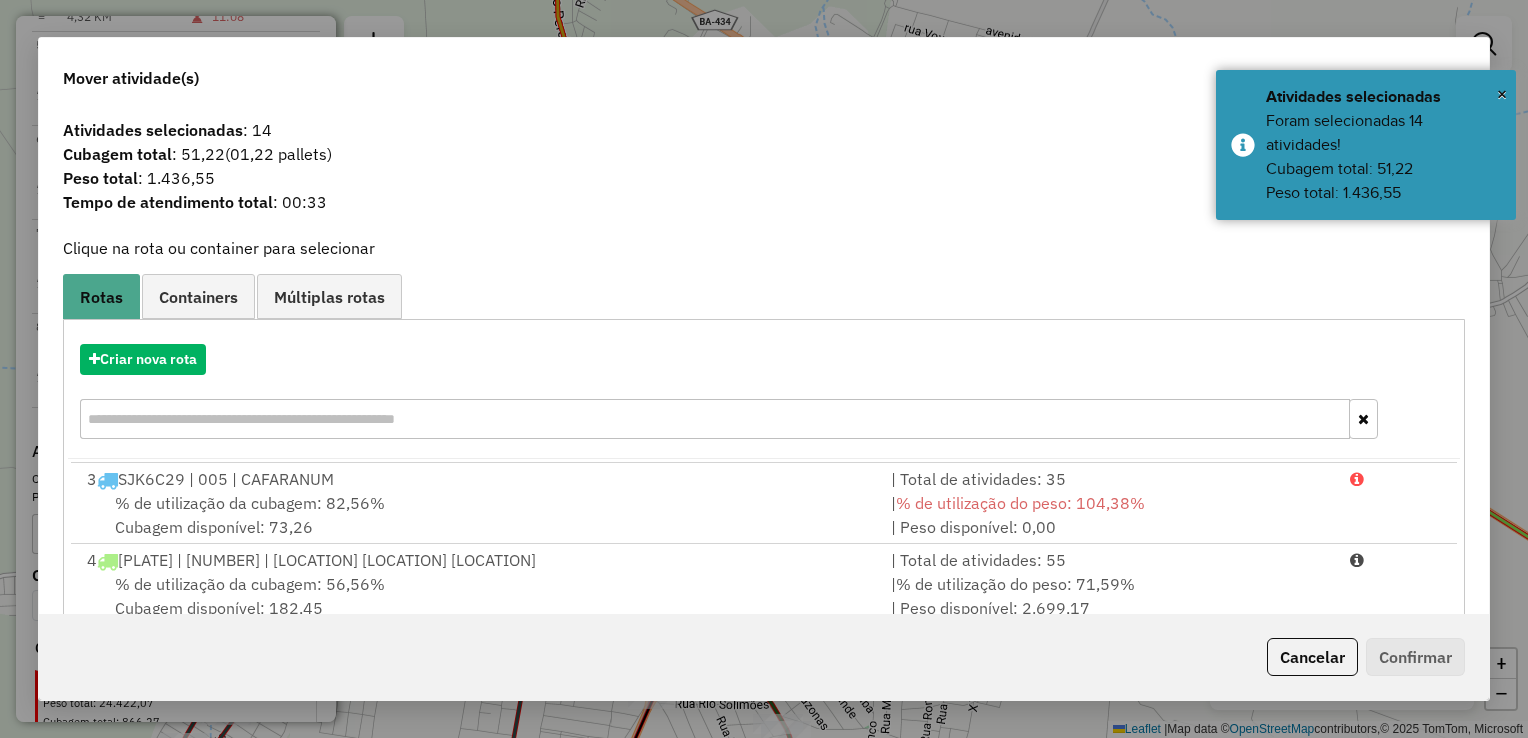 scroll, scrollTop: 246, scrollLeft: 0, axis: vertical 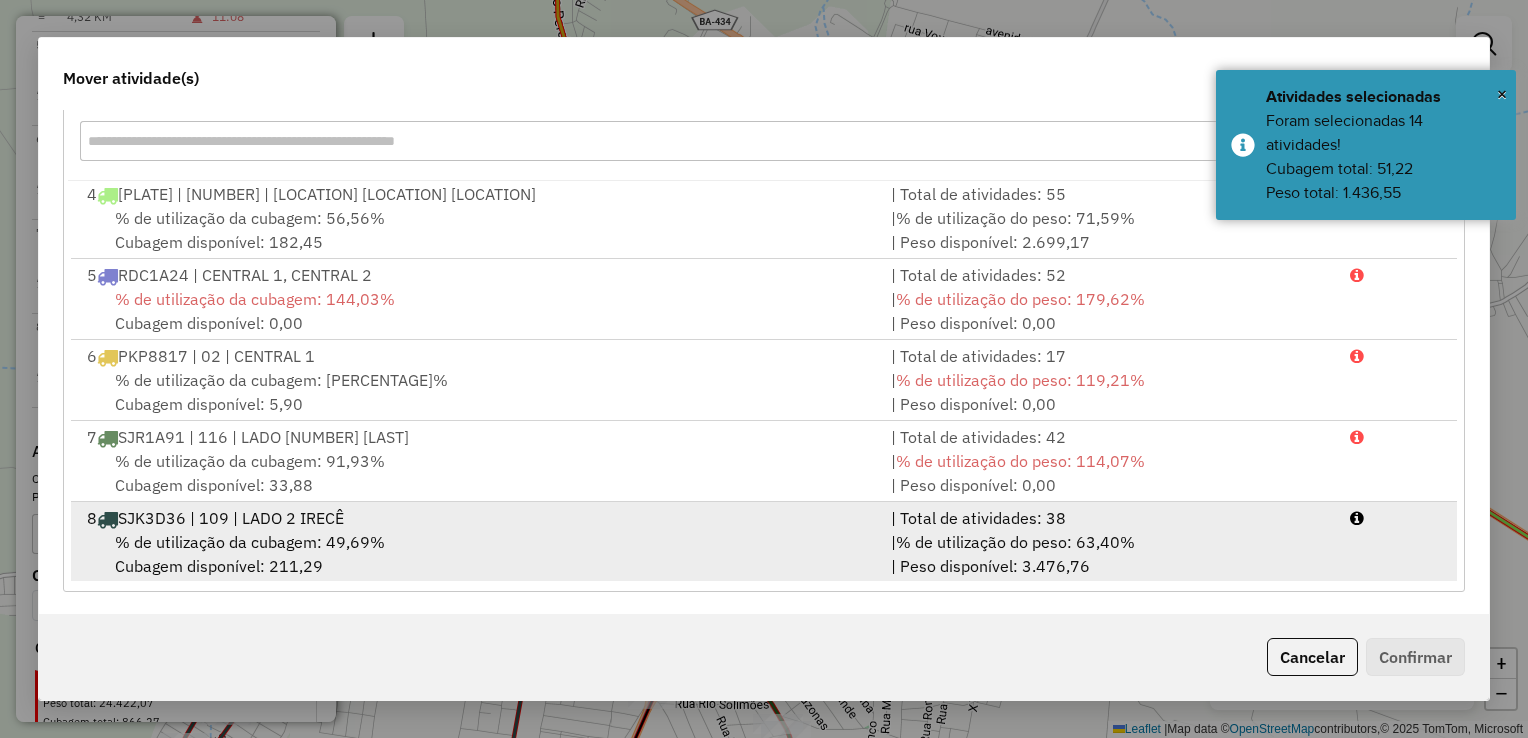 click on "8   SJK3D36 | 109 | LADO 2 IRECÊ" at bounding box center [477, 518] 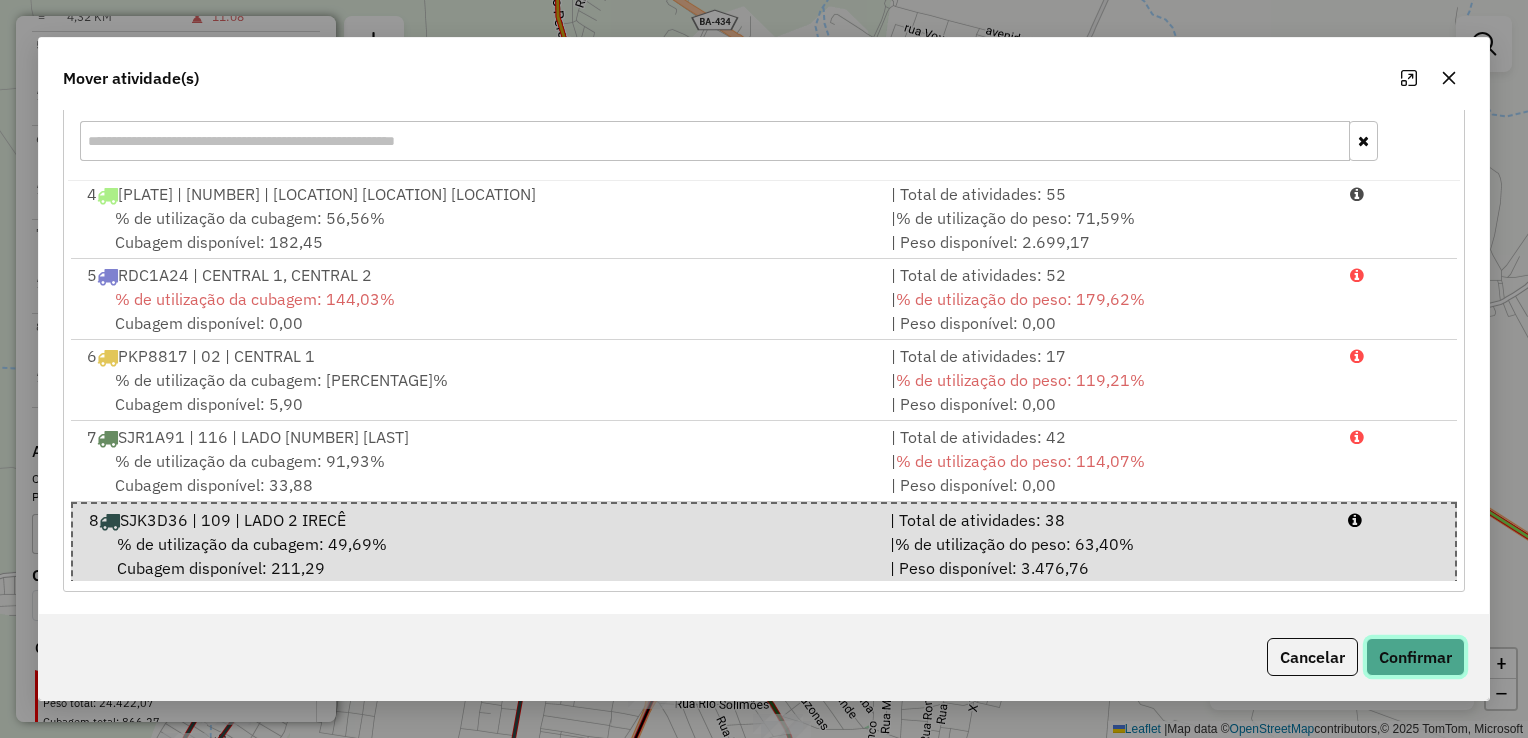 click on "Confirmar" 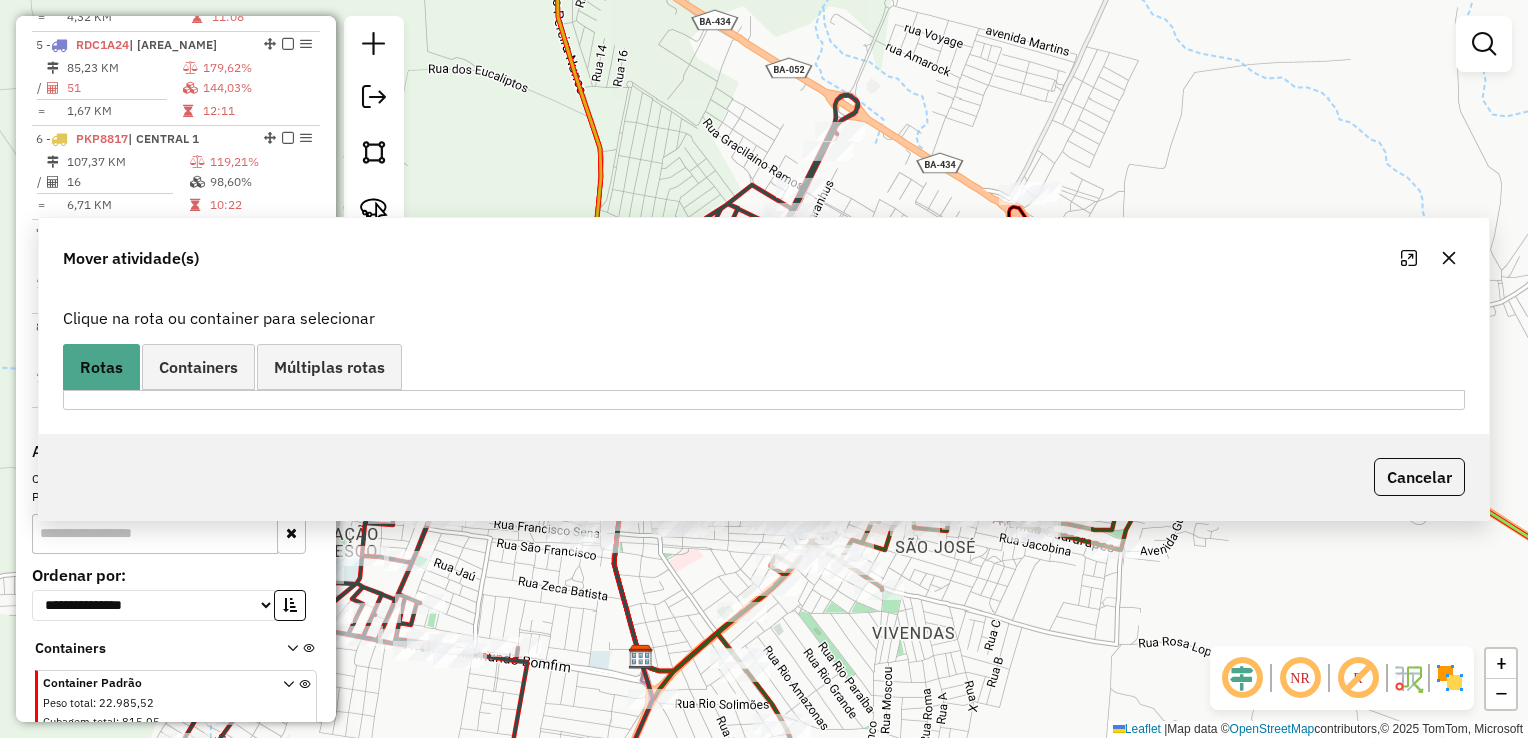 scroll, scrollTop: 0, scrollLeft: 0, axis: both 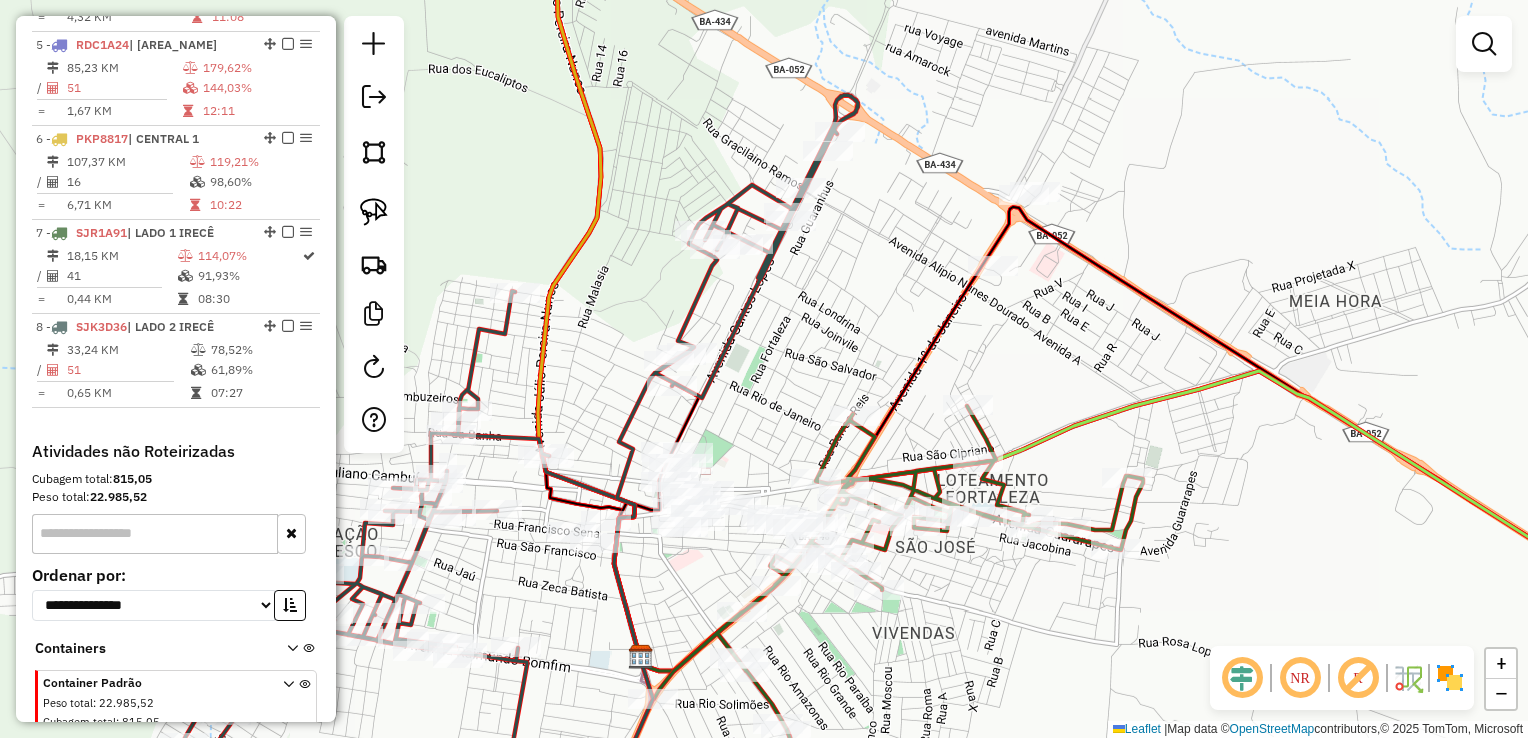 click 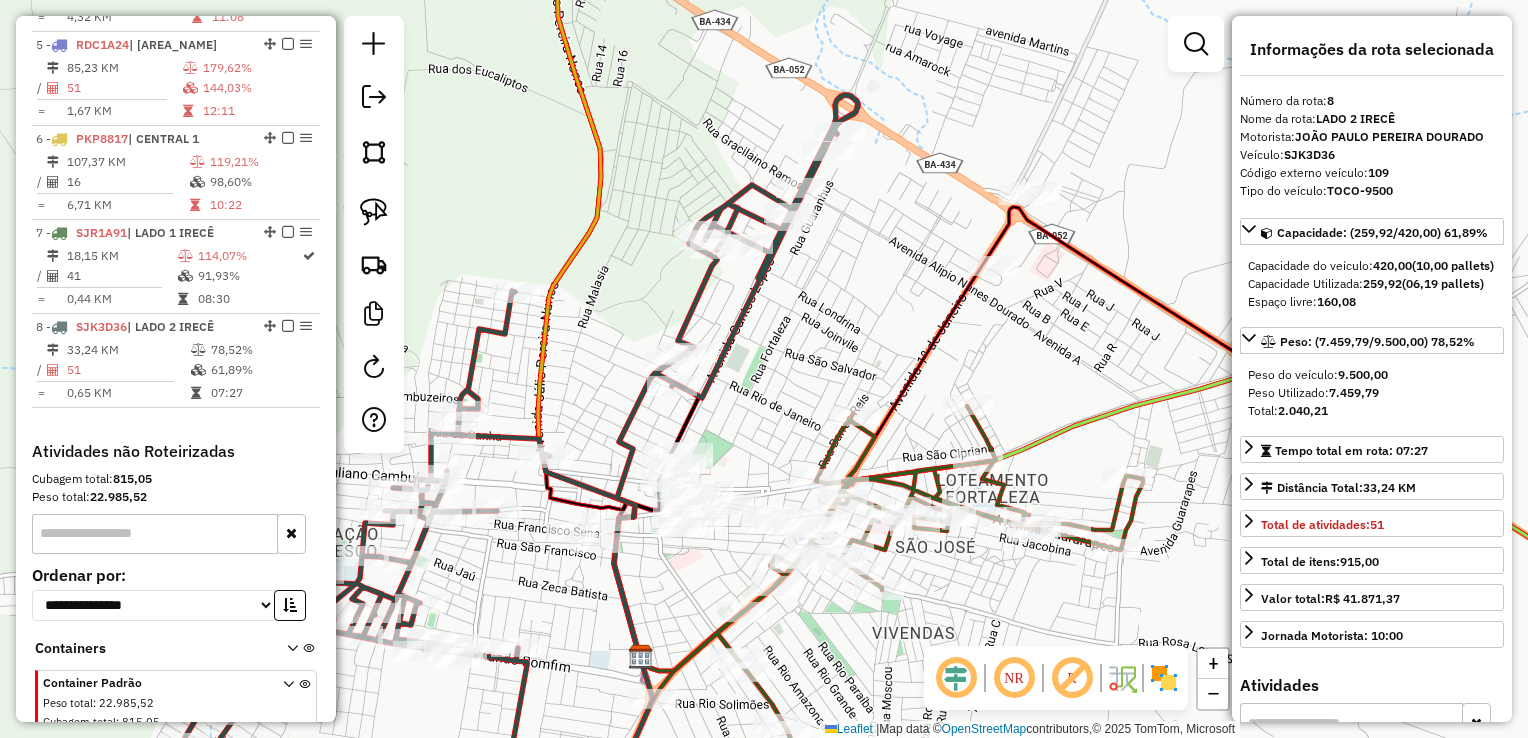 scroll, scrollTop: 1247, scrollLeft: 0, axis: vertical 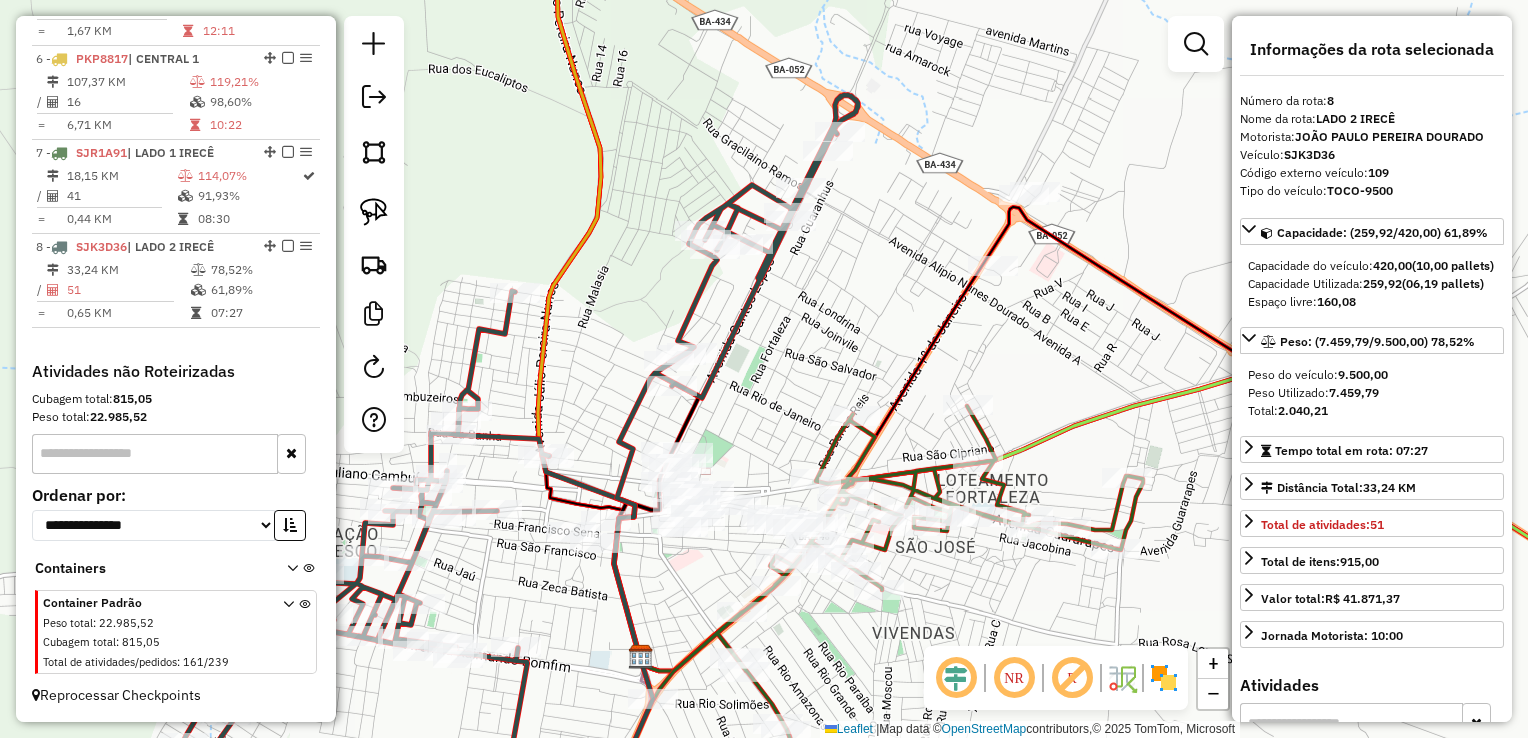 click on "Janela de atendimento Grade de atendimento Capacidade Transportadoras Veículos Cliente Pedidos  Rotas Selecione os dias de semana para filtrar as janelas de atendimento  Seg   Ter   Qua   Qui   Sex   Sáb   Dom  Informe o período da janela de atendimento: De: Até:  Filtrar exatamente a janela do cliente  Considerar janela de atendimento padrão  Selecione os dias de semana para filtrar as grades de atendimento  Seg   Ter   Qua   Qui   Sex   Sáb   Dom   Considerar clientes sem dia de atendimento cadastrado  Clientes fora do dia de atendimento selecionado Filtrar as atividades entre os valores definidos abaixo:  Peso mínimo:   Peso máximo:   Cubagem mínima:   Cubagem máxima:   De:   Até:  Filtrar as atividades entre o tempo de atendimento definido abaixo:  De:   Até:   Considerar capacidade total dos clientes não roteirizados Transportadora: Selecione um ou mais itens Tipo de veículo: Selecione um ou mais itens Veículo: Selecione um ou mais itens Motorista: Selecione um ou mais itens Nome: Rótulo:" 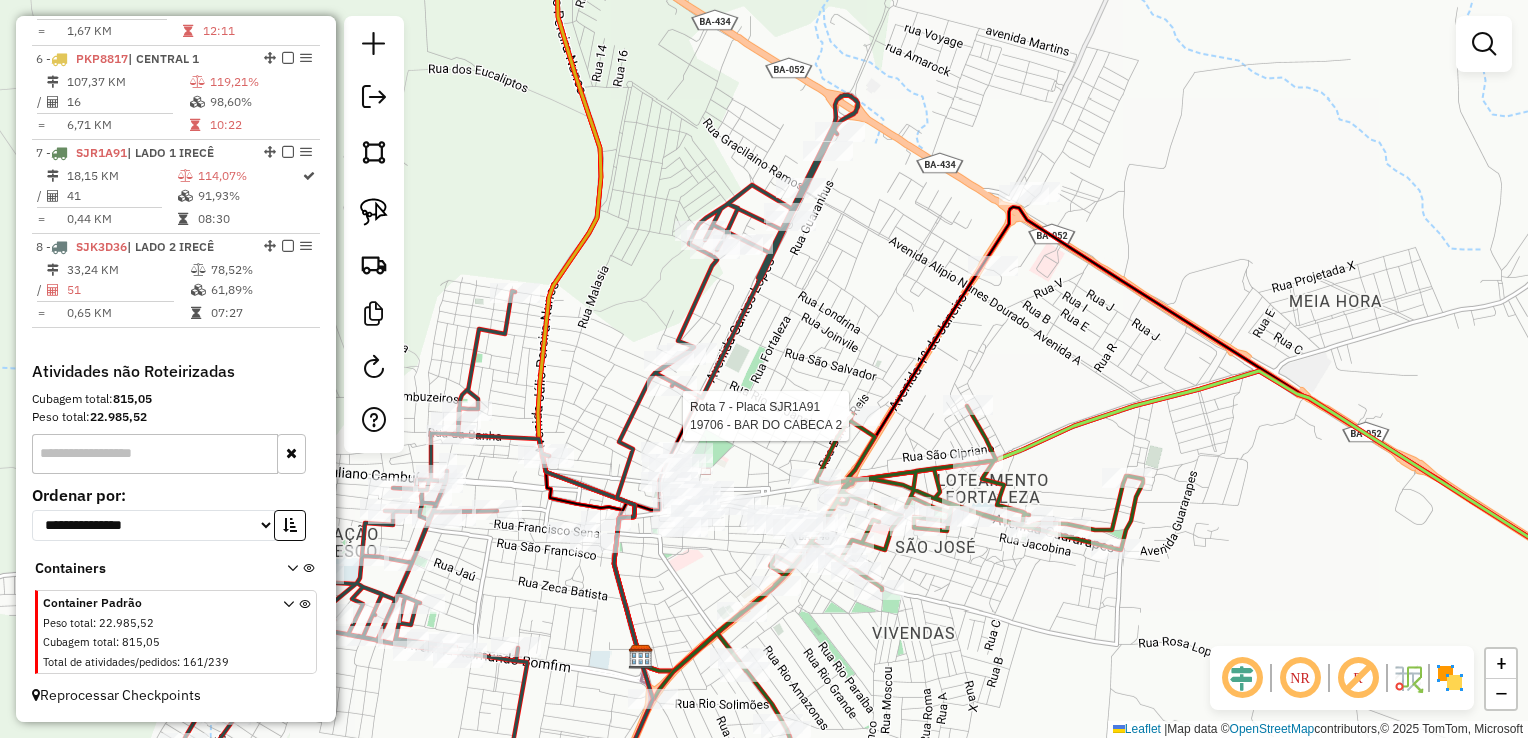 select on "*********" 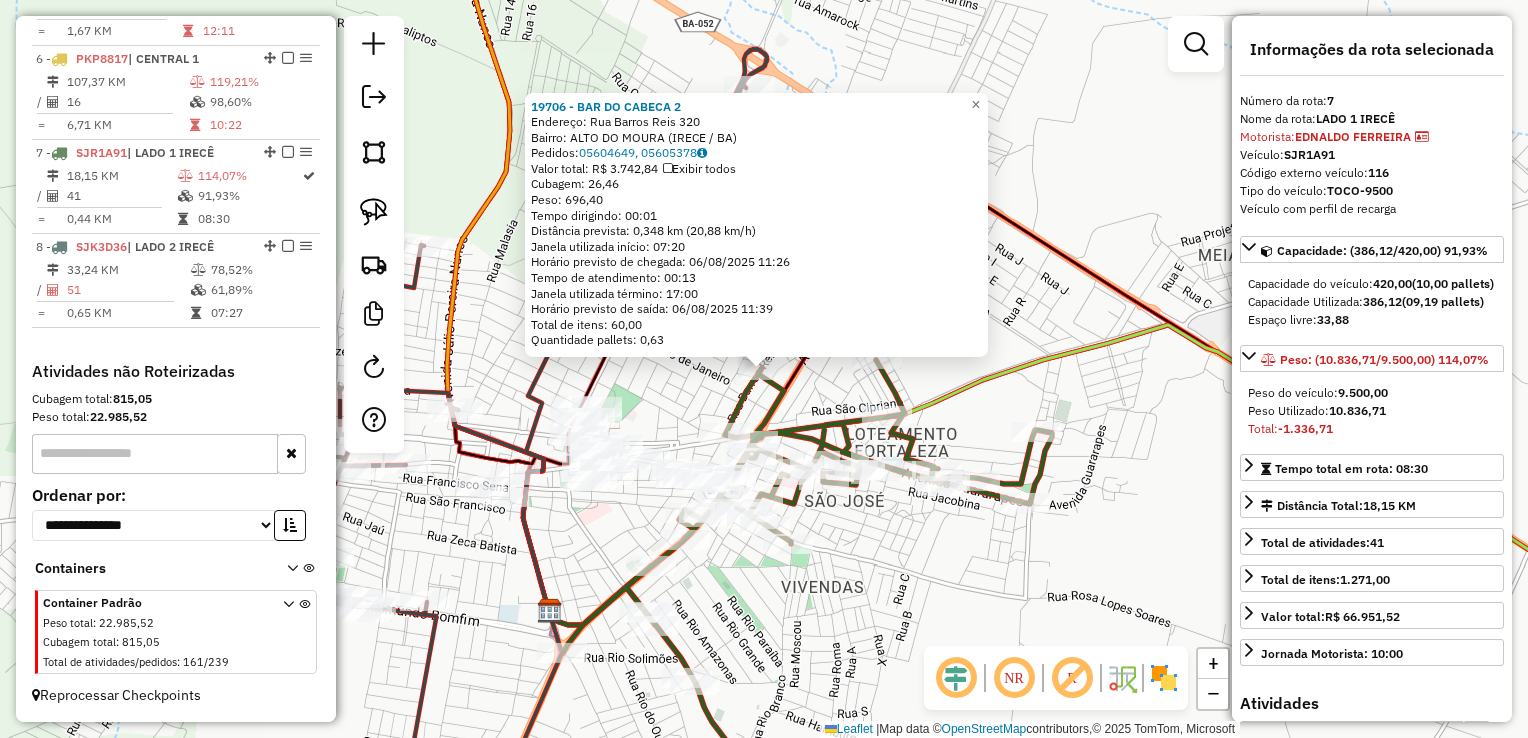 click on "19706 - BAR DO CABECA 2  Endereço:  Rua Barros Reis 320   Bairro: ALTO DO MOURA (IRECE / BA)   Pedidos:  05604649, 05605378   Valor total: R$ 3.742,84   Exibir todos   Cubagem: 26,46  Peso: 696,40  Tempo dirigindo: 00:01   Distância prevista: 0,348 km (20,88 km/h)   Janela utilizada início: 07:20   Horário previsto de chegada: 06/08/2025 11:26   Tempo de atendimento: 00:13   Janela utilizada término: 17:00   Horário previsto de saída: 06/08/2025 11:39   Total de itens: 60,00   Quantidade pallets: 0,63  × Janela de atendimento Grade de atendimento Capacidade Transportadoras Veículos Cliente Pedidos  Rotas Selecione os dias de semana para filtrar as janelas de atendimento  Seg   Ter   Qua   Qui   Sex   Sáb   Dom  Informe o período da janela de atendimento: De: Até:  Filtrar exatamente a janela do cliente  Considerar janela de atendimento padrão  Selecione os dias de semana para filtrar as grades de atendimento  Seg   Ter   Qua   Qui   Sex   Sáb   Dom   Peso mínimo:   Peso máximo:   De:   Até:" 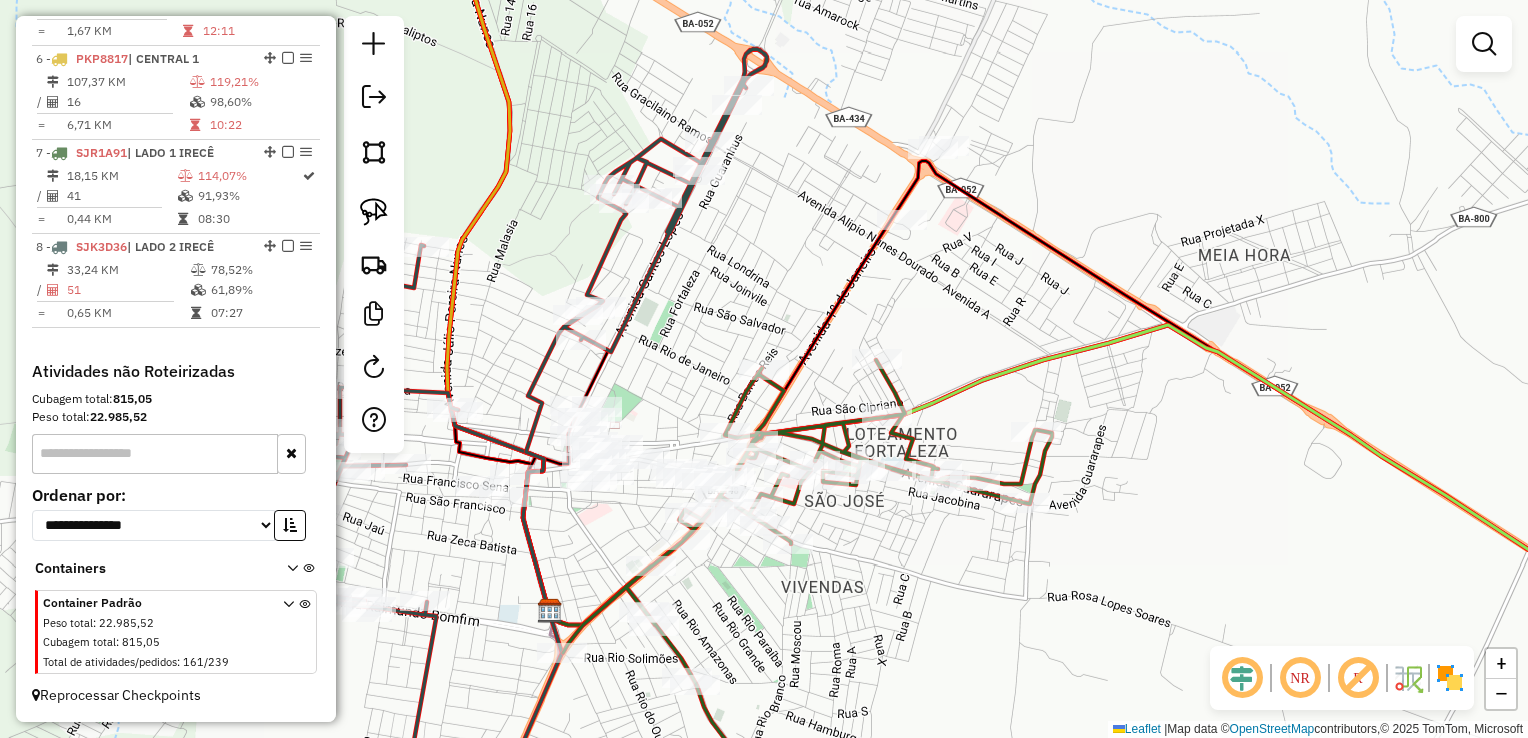 drag, startPoint x: 810, startPoint y: 630, endPoint x: 917, endPoint y: 582, distance: 117.273186 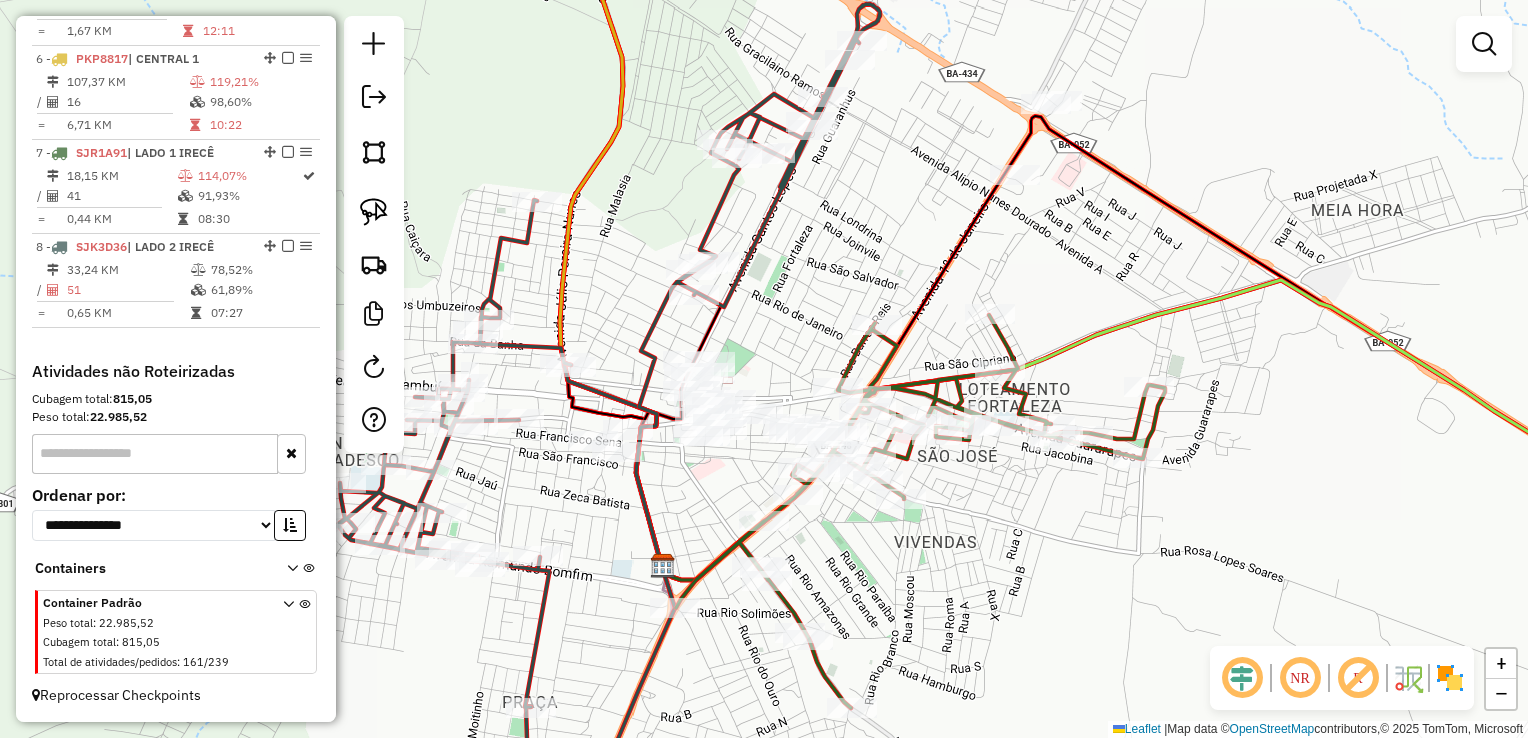 click on "Janela de atendimento Grade de atendimento Capacidade Transportadoras Veículos Cliente Pedidos  Rotas Selecione os dias de semana para filtrar as janelas de atendimento  Seg   Ter   Qua   Qui   Sex   Sáb   Dom  Informe o período da janela de atendimento: De: Até:  Filtrar exatamente a janela do cliente  Considerar janela de atendimento padrão  Selecione os dias de semana para filtrar as grades de atendimento  Seg   Ter   Qua   Qui   Sex   Sáb   Dom   Considerar clientes sem dia de atendimento cadastrado  Clientes fora do dia de atendimento selecionado Filtrar as atividades entre os valores definidos abaixo:  Peso mínimo:   Peso máximo:   Cubagem mínima:   Cubagem máxima:   De:   Até:  Filtrar as atividades entre o tempo de atendimento definido abaixo:  De:   Até:   Considerar capacidade total dos clientes não roteirizados Transportadora: Selecione um ou mais itens Tipo de veículo: Selecione um ou mais itens Veículo: Selecione um ou mais itens Motorista: Selecione um ou mais itens Nome: Rótulo:" 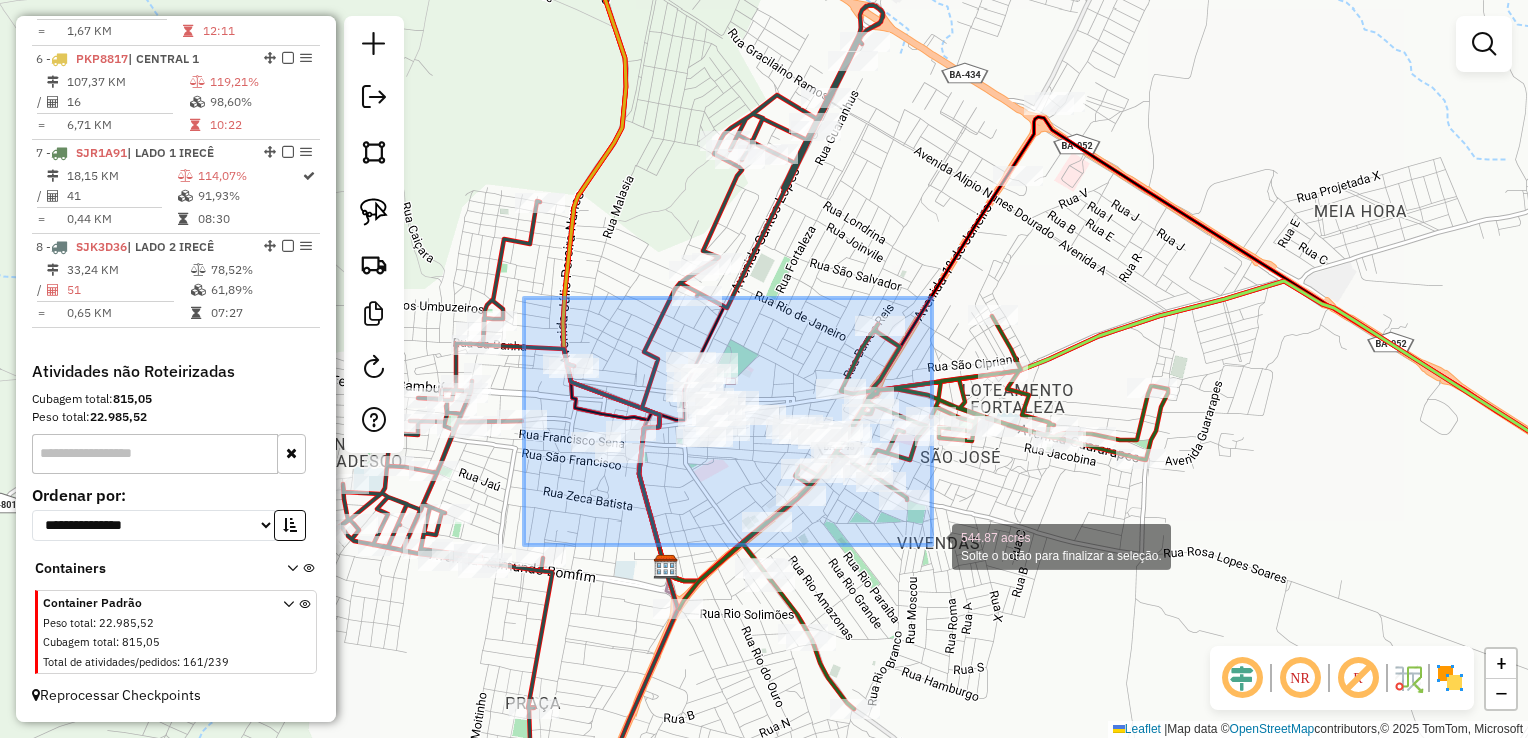 drag, startPoint x: 524, startPoint y: 298, endPoint x: 932, endPoint y: 545, distance: 476.94128 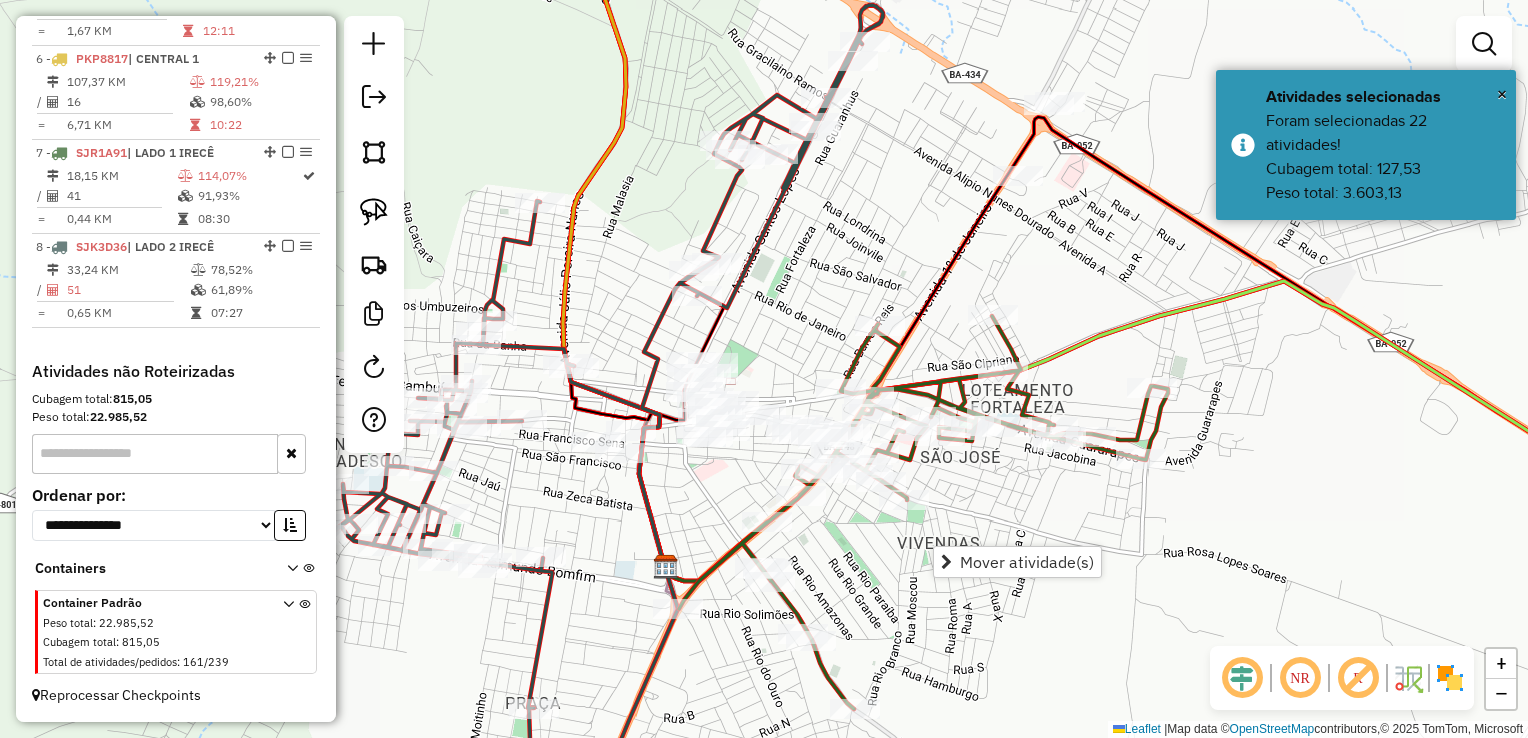 click on "Rota 7 - Placa SJR1A91  9750 - WERLEI ALVES SOUZA Janela de atendimento Grade de atendimento Capacidade Transportadoras Veículos Cliente Pedidos  Rotas Selecione os dias de semana para filtrar as janelas de atendimento  Seg   Ter   Qua   Qui   Sex   Sáb   Dom  Informe o período da janela de atendimento: De: Até:  Filtrar exatamente a janela do cliente  Considerar janela de atendimento padrão  Selecione os dias de semana para filtrar as grades de atendimento  Seg   Ter   Qua   Qui   Sex   Sáb   Dom   Considerar clientes sem dia de atendimento cadastrado  Clientes fora do dia de atendimento selecionado Filtrar as atividades entre os valores definidos abaixo:  Peso mínimo:   Peso máximo:   Cubagem mínima:   Cubagem máxima:   De:   Até:  Filtrar as atividades entre o tempo de atendimento definido abaixo:  De:   Até:   Considerar capacidade total dos clientes não roteirizados Transportadora: Selecione um ou mais itens Tipo de veículo: Selecione um ou mais itens Veículo: Selecione um ou mais itens +" 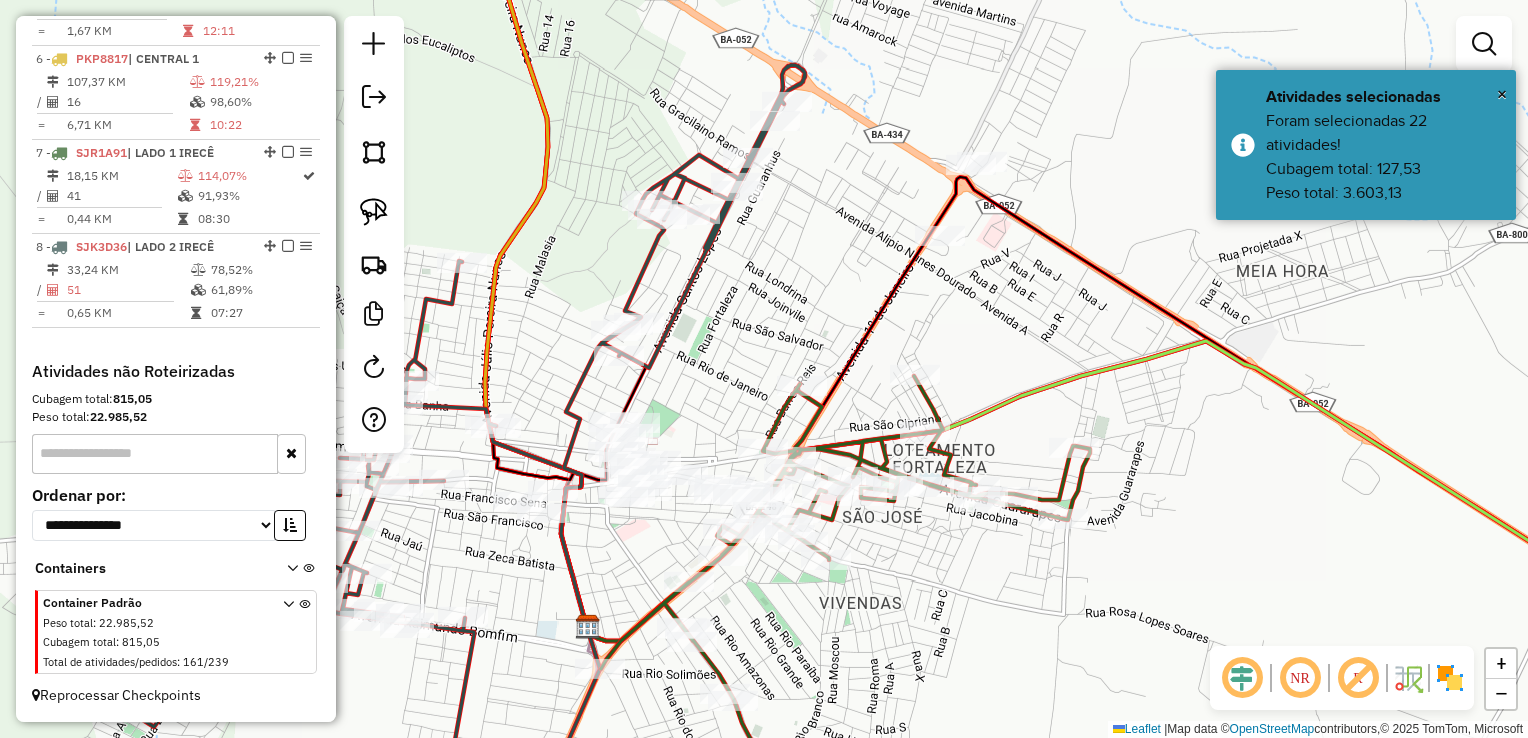 drag, startPoint x: 854, startPoint y: 214, endPoint x: 718, endPoint y: 324, distance: 174.91713 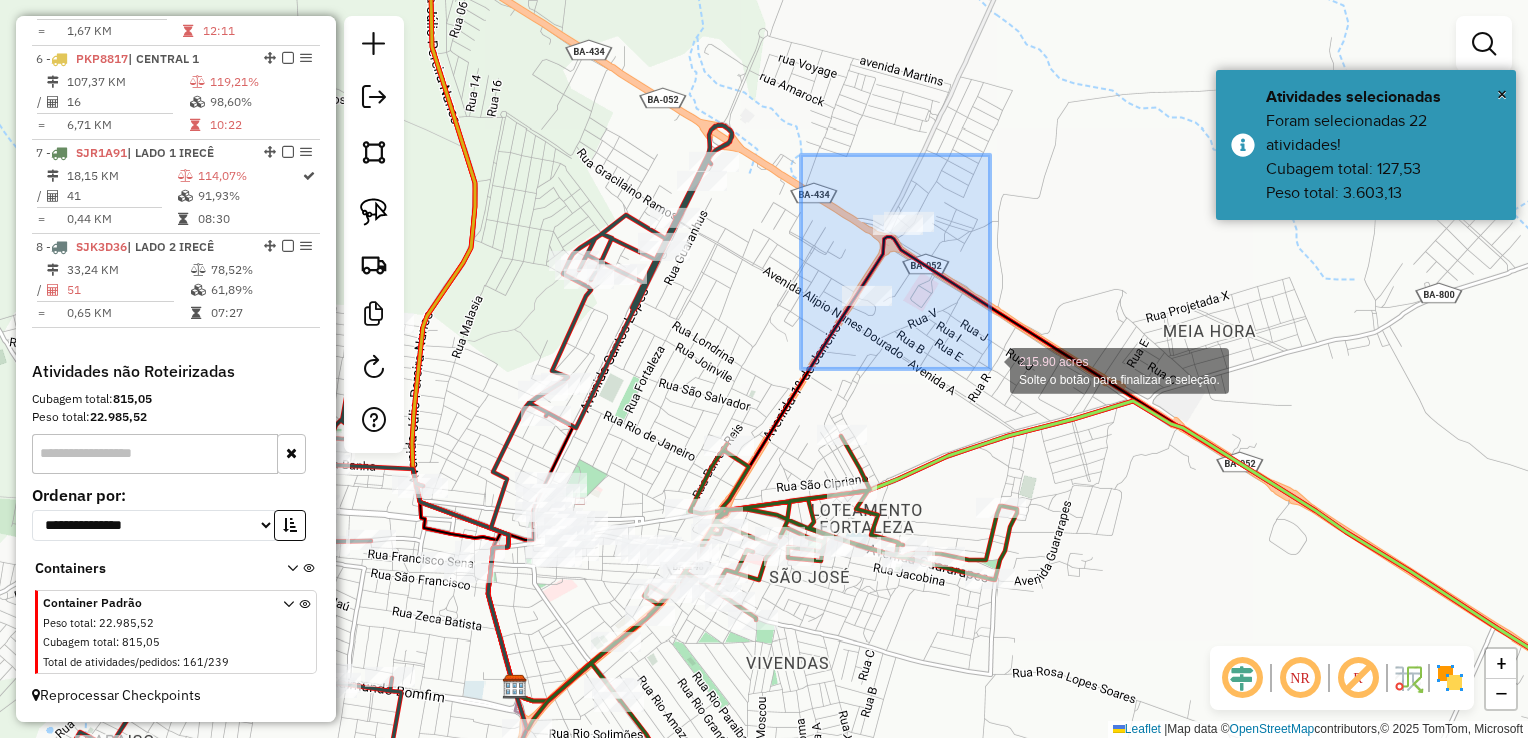 drag, startPoint x: 801, startPoint y: 155, endPoint x: 990, endPoint y: 369, distance: 285.5118 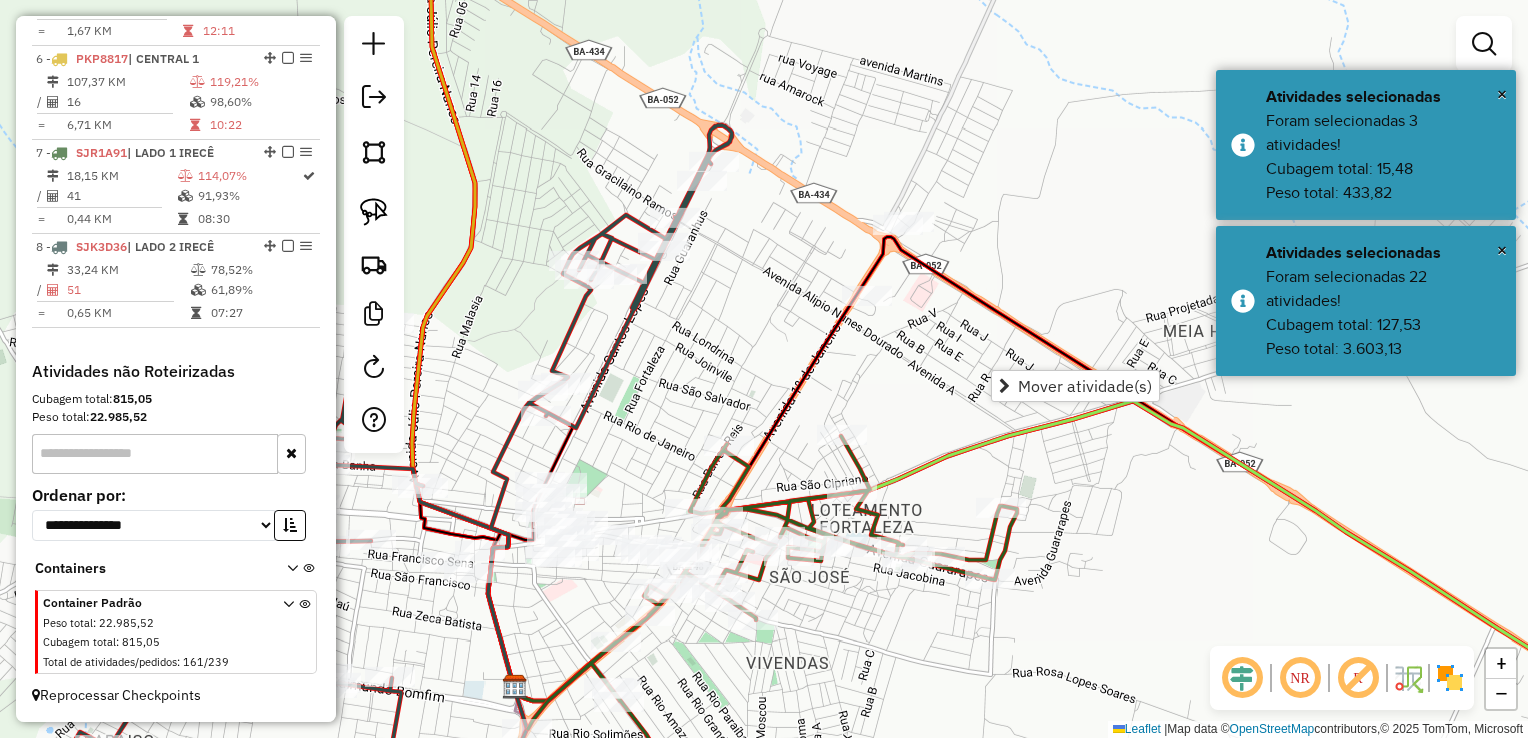 click on "Janela de atendimento Grade de atendimento Capacidade Transportadoras Veículos Cliente Pedidos  Rotas Selecione os dias de semana para filtrar as janelas de atendimento  Seg   Ter   Qua   Qui   Sex   Sáb   Dom  Informe o período da janela de atendimento: De: Até:  Filtrar exatamente a janela do cliente  Considerar janela de atendimento padrão  Selecione os dias de semana para filtrar as grades de atendimento  Seg   Ter   Qua   Qui   Sex   Sáb   Dom   Considerar clientes sem dia de atendimento cadastrado  Clientes fora do dia de atendimento selecionado Filtrar as atividades entre os valores definidos abaixo:  Peso mínimo:   Peso máximo:   Cubagem mínima:   Cubagem máxima:   De:   Até:  Filtrar as atividades entre o tempo de atendimento definido abaixo:  De:   Até:   Considerar capacidade total dos clientes não roteirizados Transportadora: Selecione um ou mais itens Tipo de veículo: Selecione um ou mais itens Veículo: Selecione um ou mais itens Motorista: Selecione um ou mais itens Nome: Rótulo:" 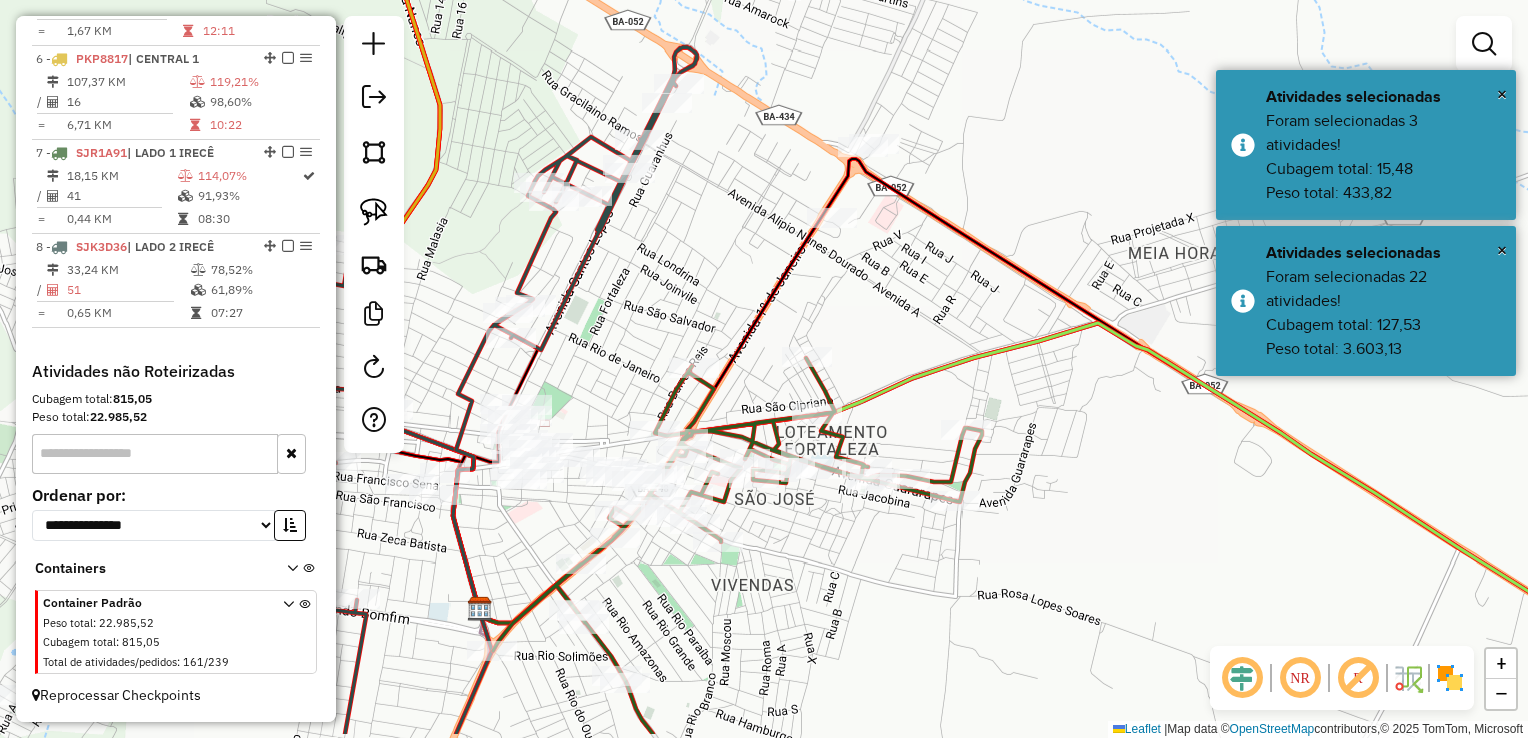 drag, startPoint x: 864, startPoint y: 417, endPoint x: 829, endPoint y: 339, distance: 85.49269 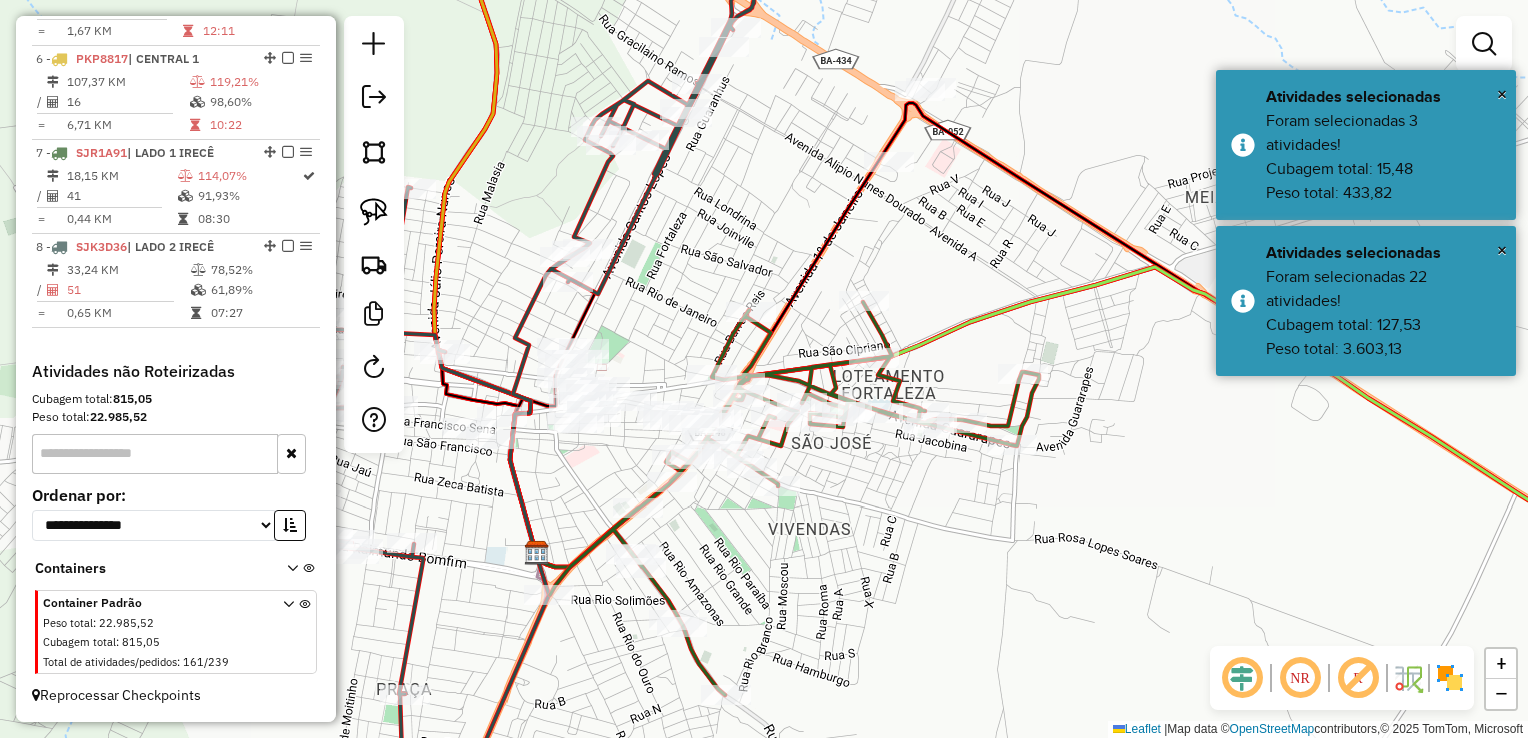 drag, startPoint x: 908, startPoint y: 313, endPoint x: 950, endPoint y: 249, distance: 76.55064 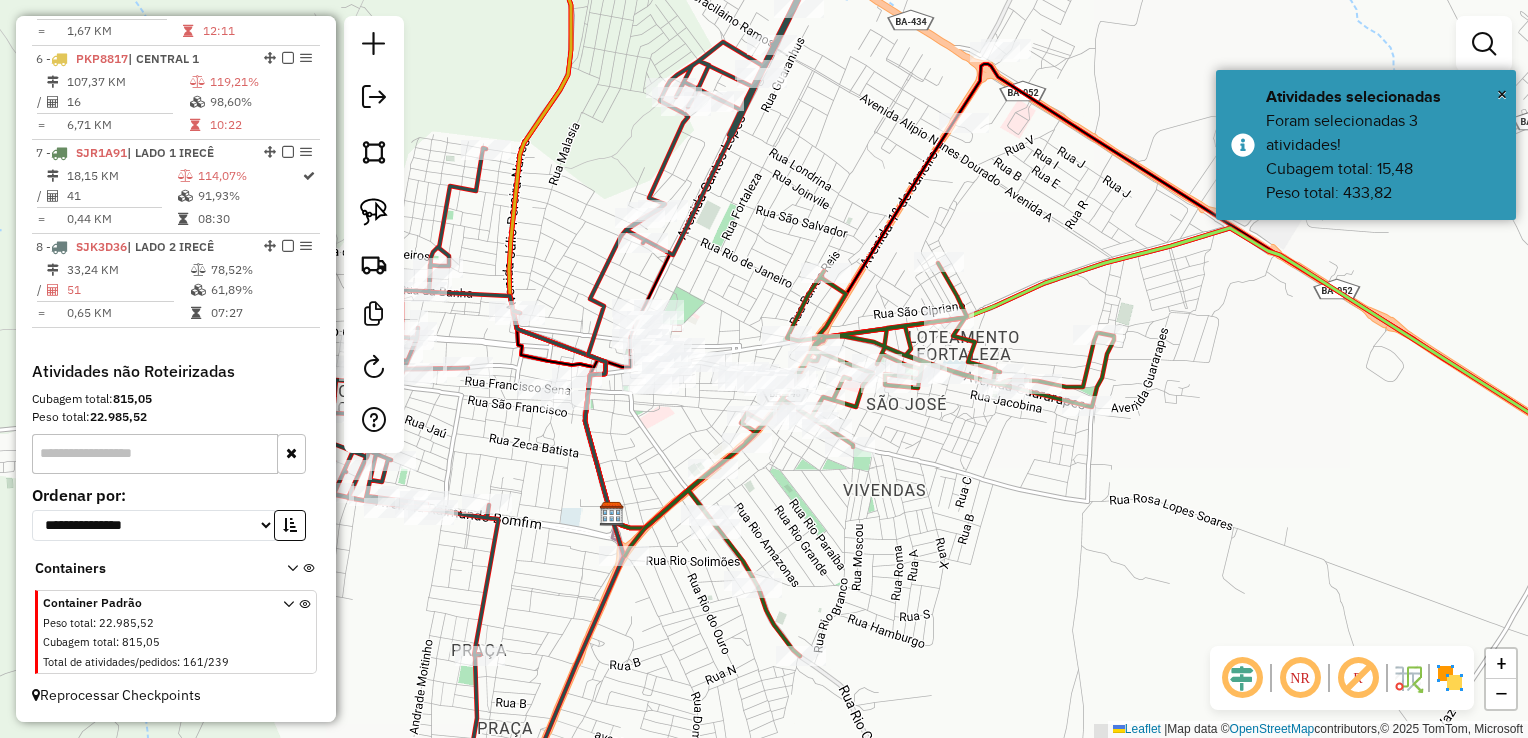 drag, startPoint x: 982, startPoint y: 257, endPoint x: 1023, endPoint y: 246, distance: 42.44997 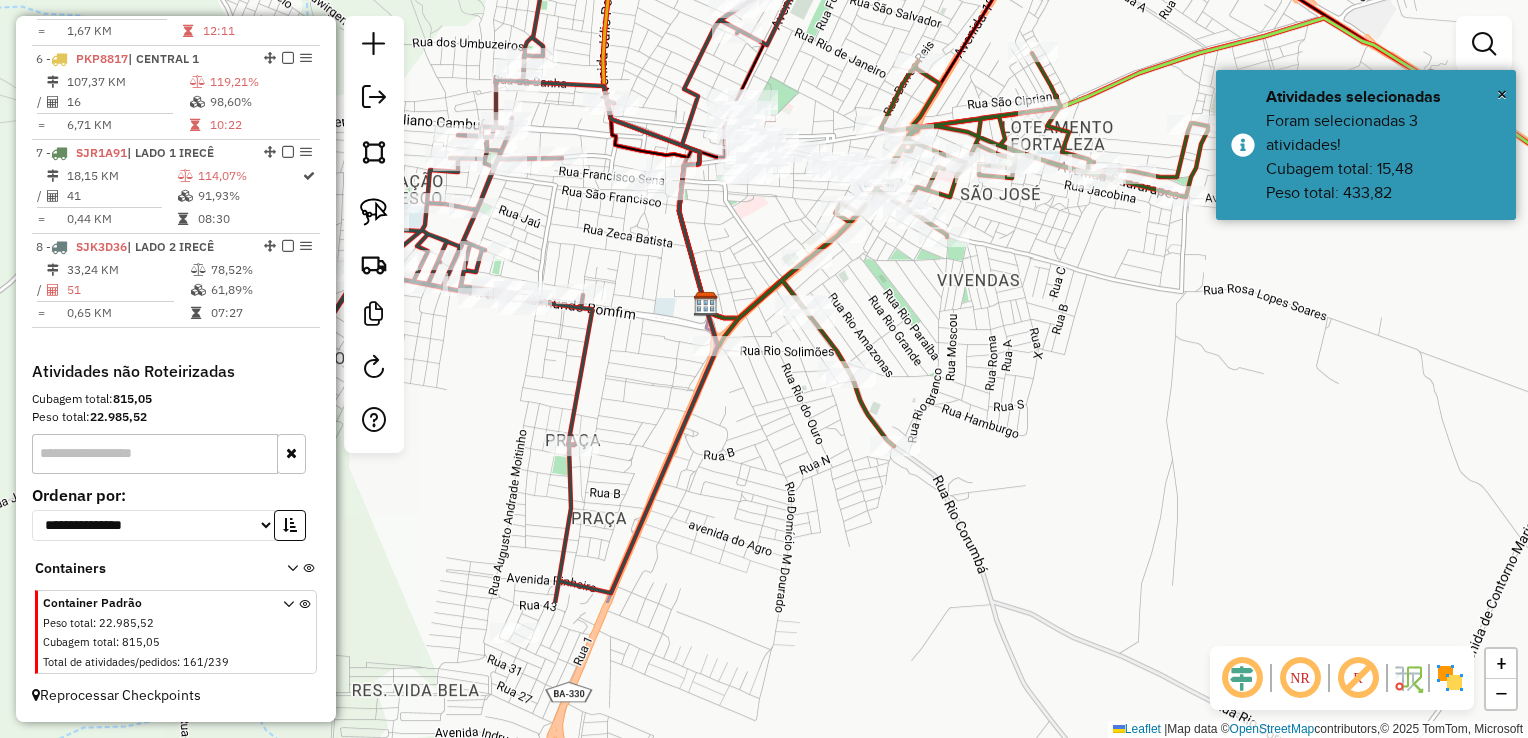 drag, startPoint x: 892, startPoint y: 532, endPoint x: 1028, endPoint y: 215, distance: 344.94202 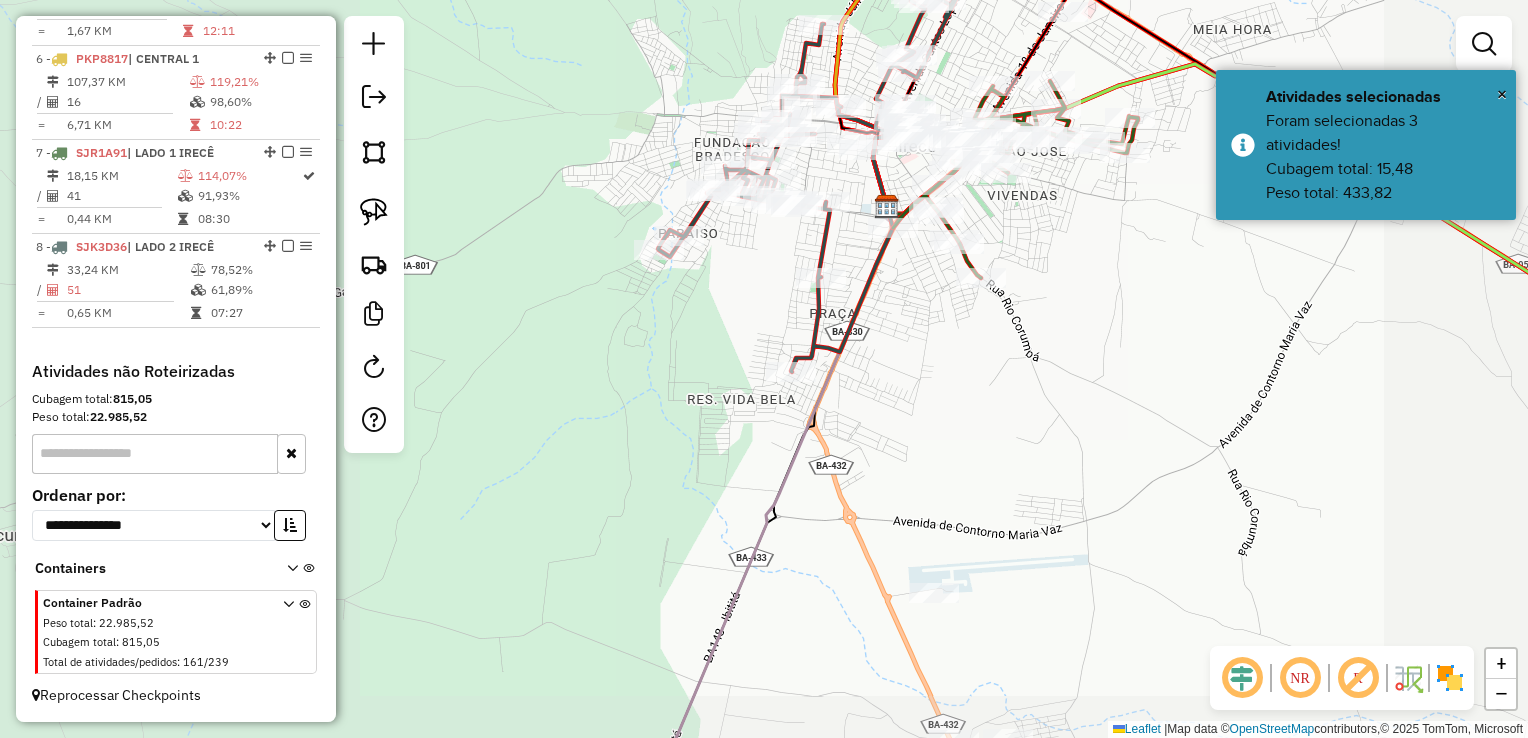 drag, startPoint x: 917, startPoint y: 414, endPoint x: 932, endPoint y: 535, distance: 121.92621 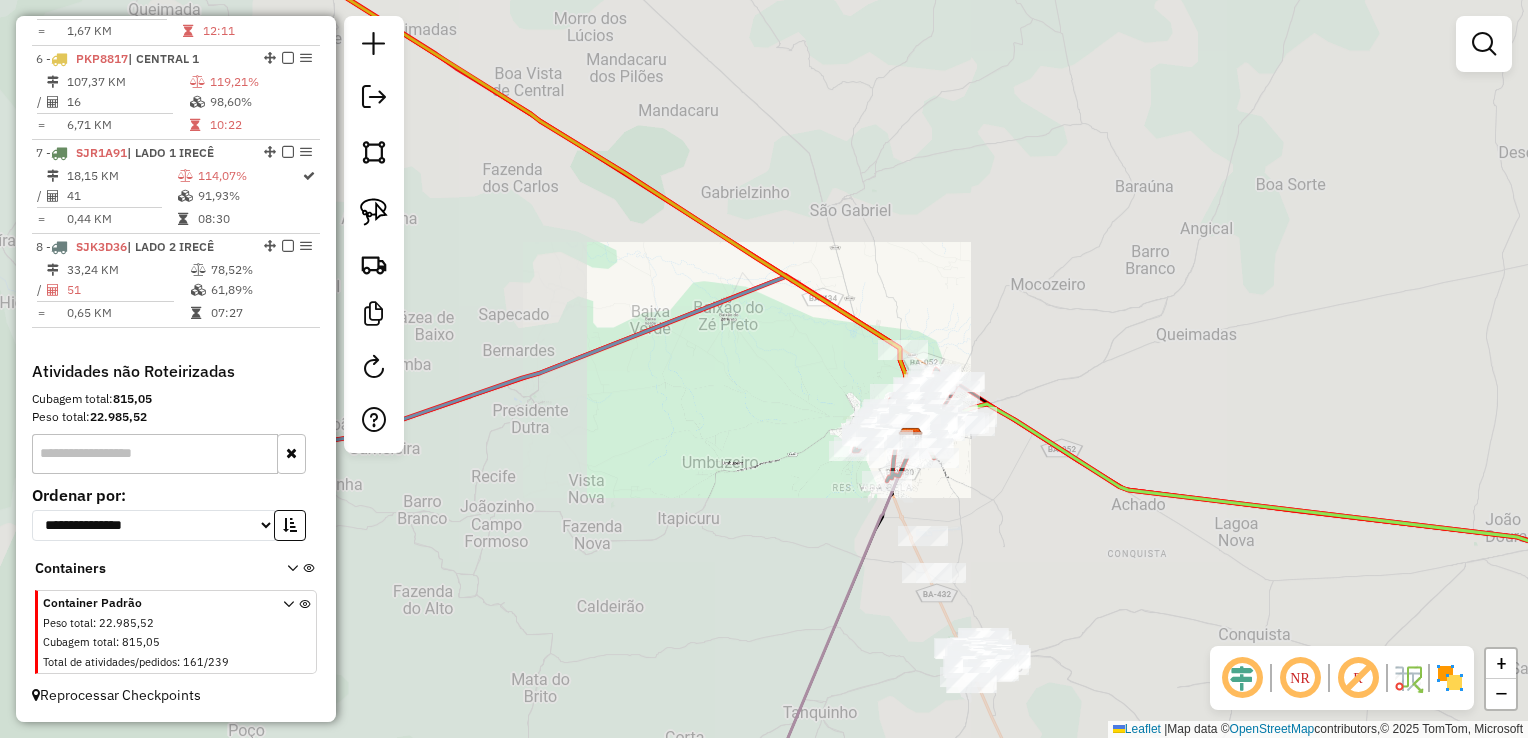 drag, startPoint x: 980, startPoint y: 532, endPoint x: 841, endPoint y: 406, distance: 187.60864 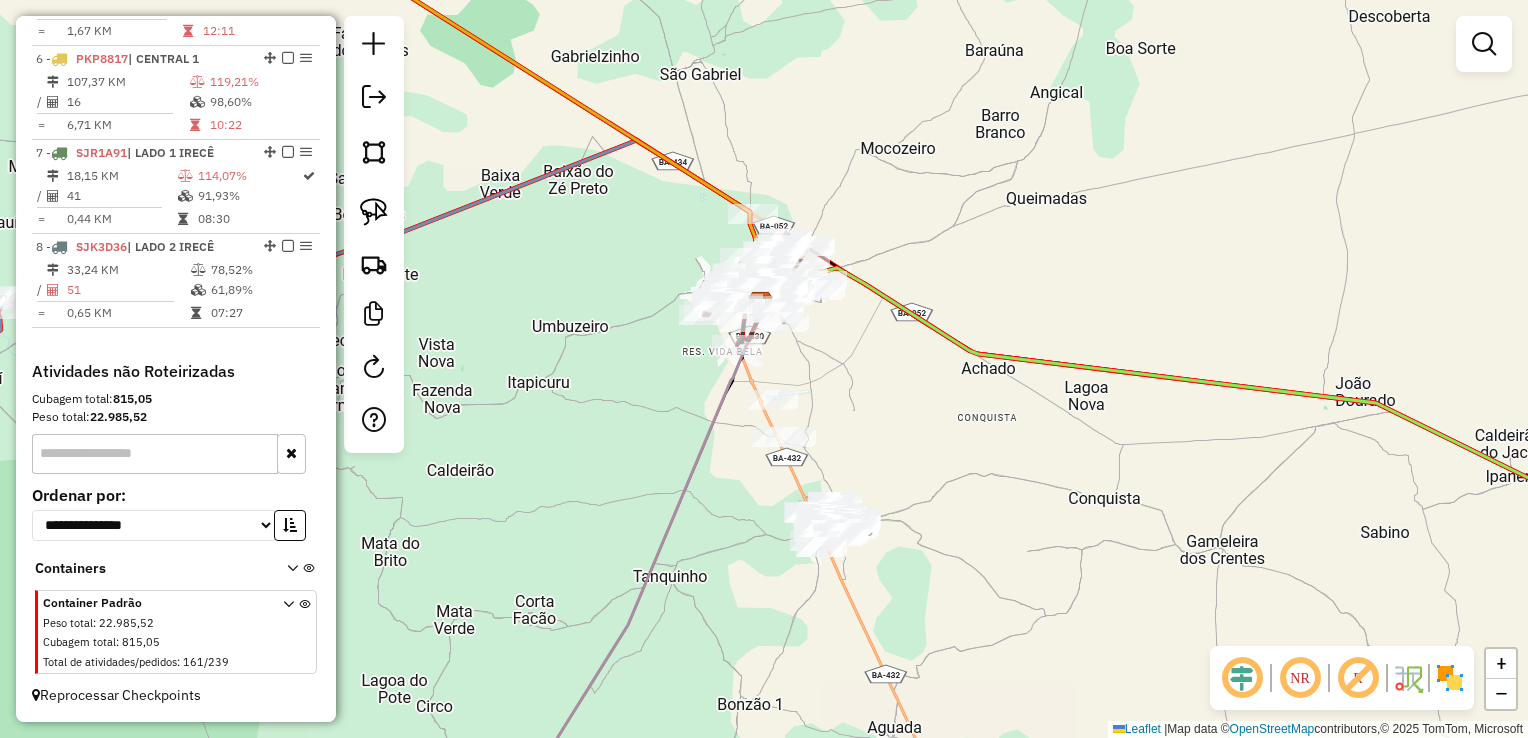 drag, startPoint x: 889, startPoint y: 441, endPoint x: 809, endPoint y: 346, distance: 124.197426 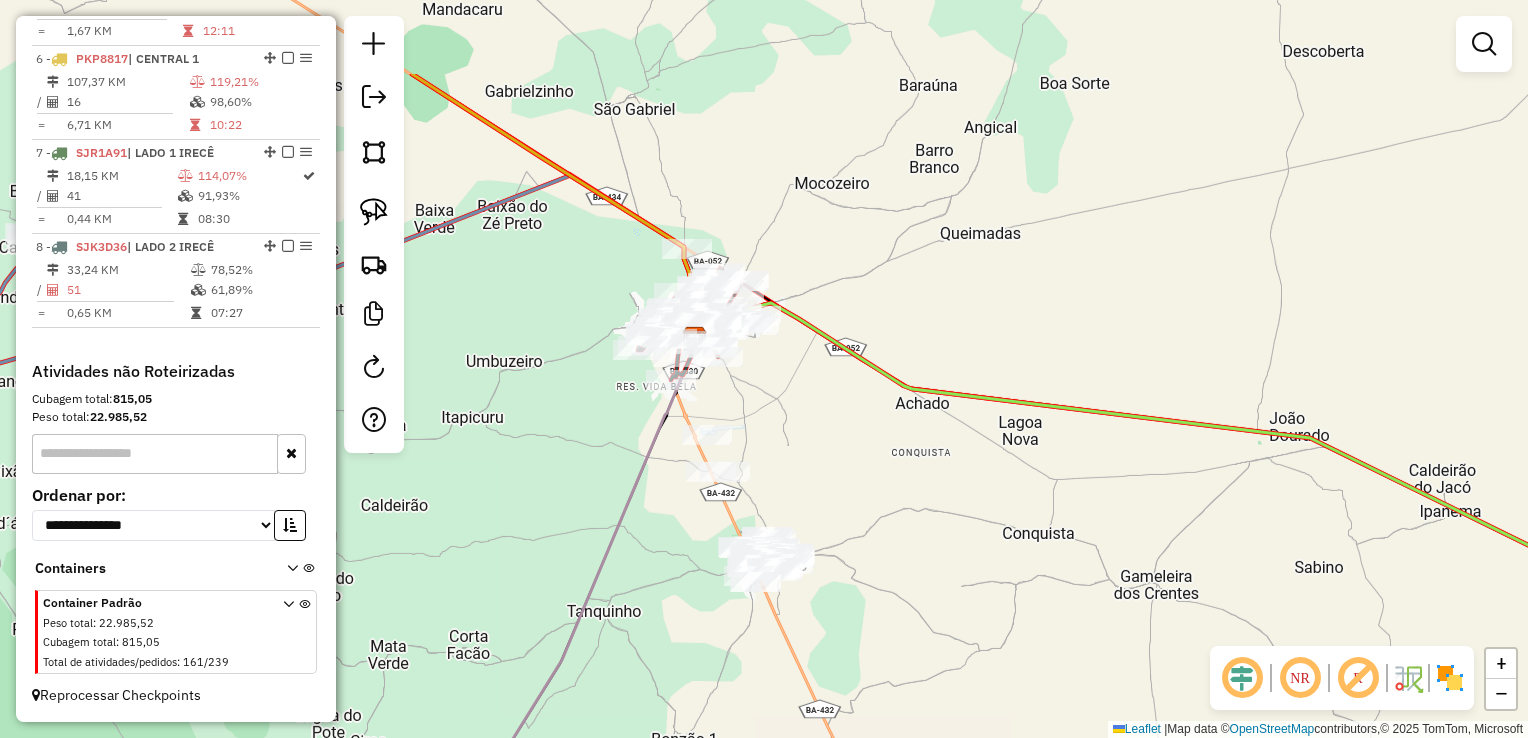 drag, startPoint x: 769, startPoint y: 286, endPoint x: 795, endPoint y: 434, distance: 150.26643 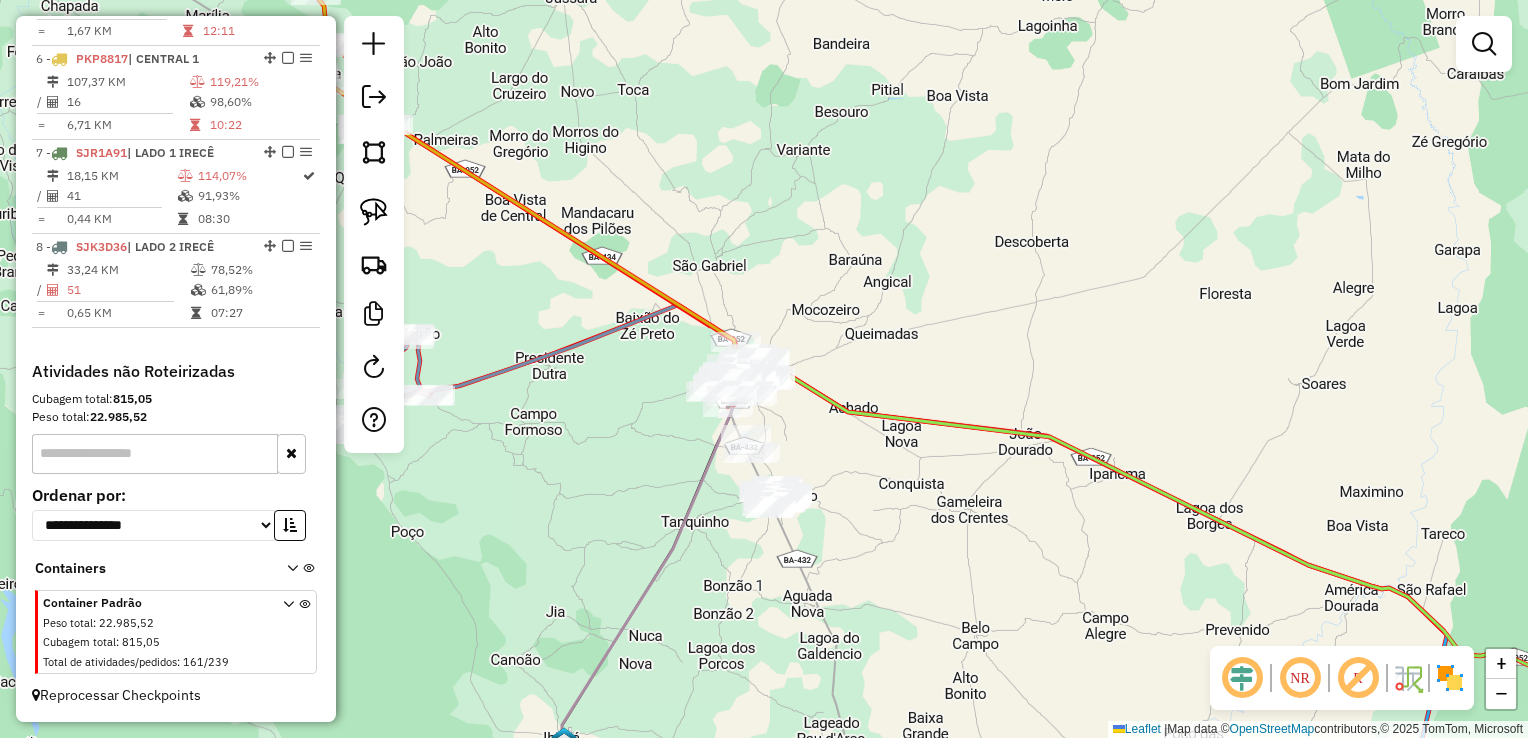 drag, startPoint x: 882, startPoint y: 501, endPoint x: 759, endPoint y: 303, distance: 233.0944 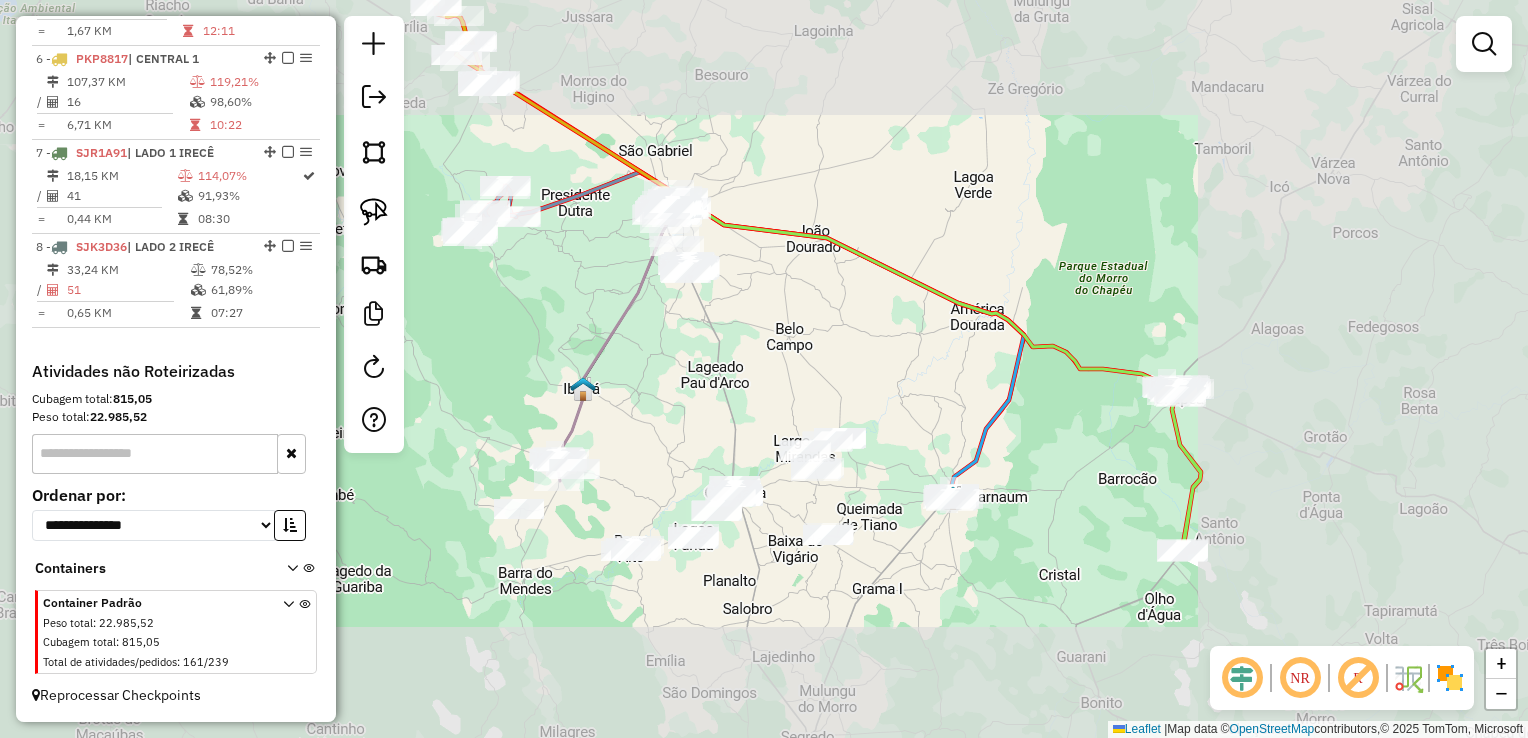 drag, startPoint x: 766, startPoint y: 317, endPoint x: 752, endPoint y: 425, distance: 108.903625 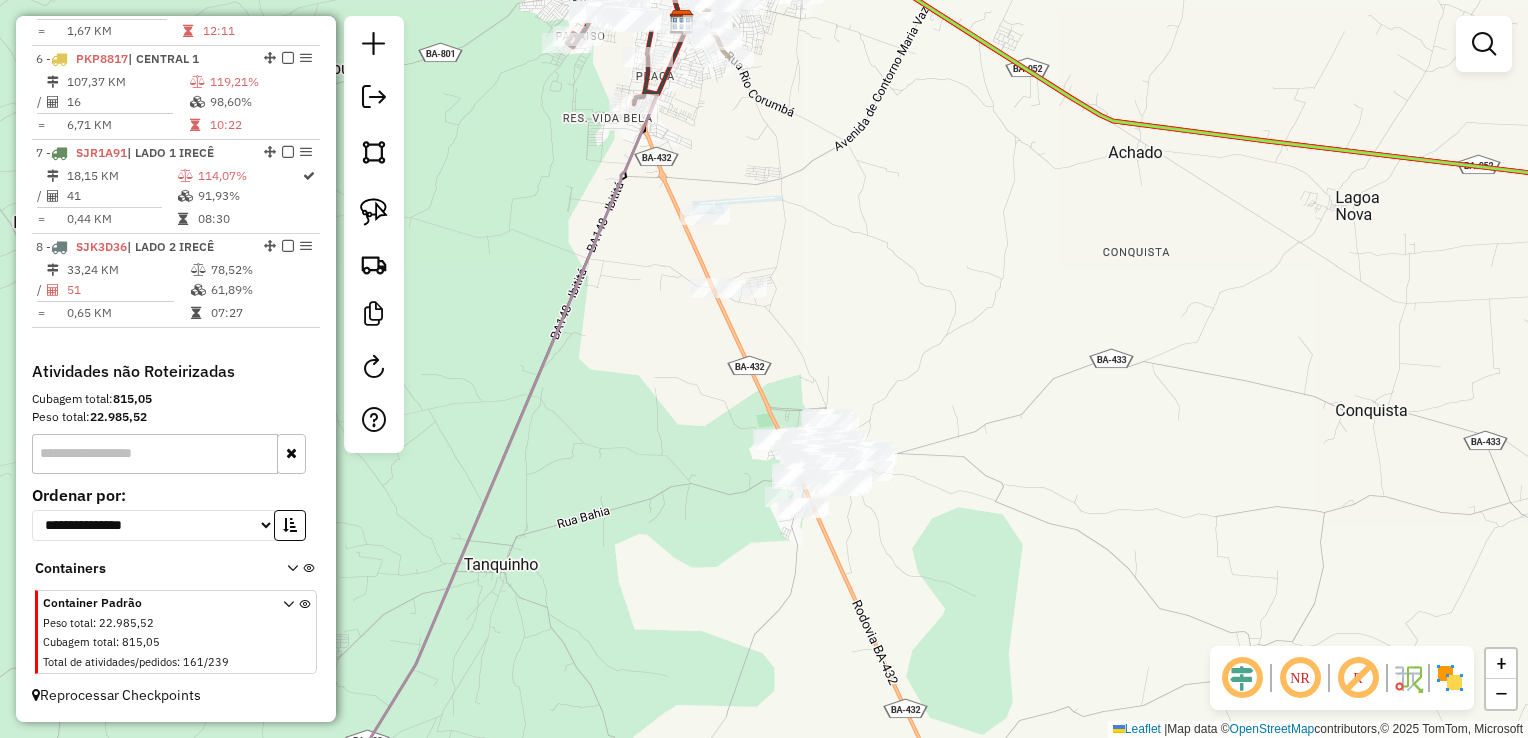 drag, startPoint x: 1011, startPoint y: 362, endPoint x: 860, endPoint y: 303, distance: 162.11725 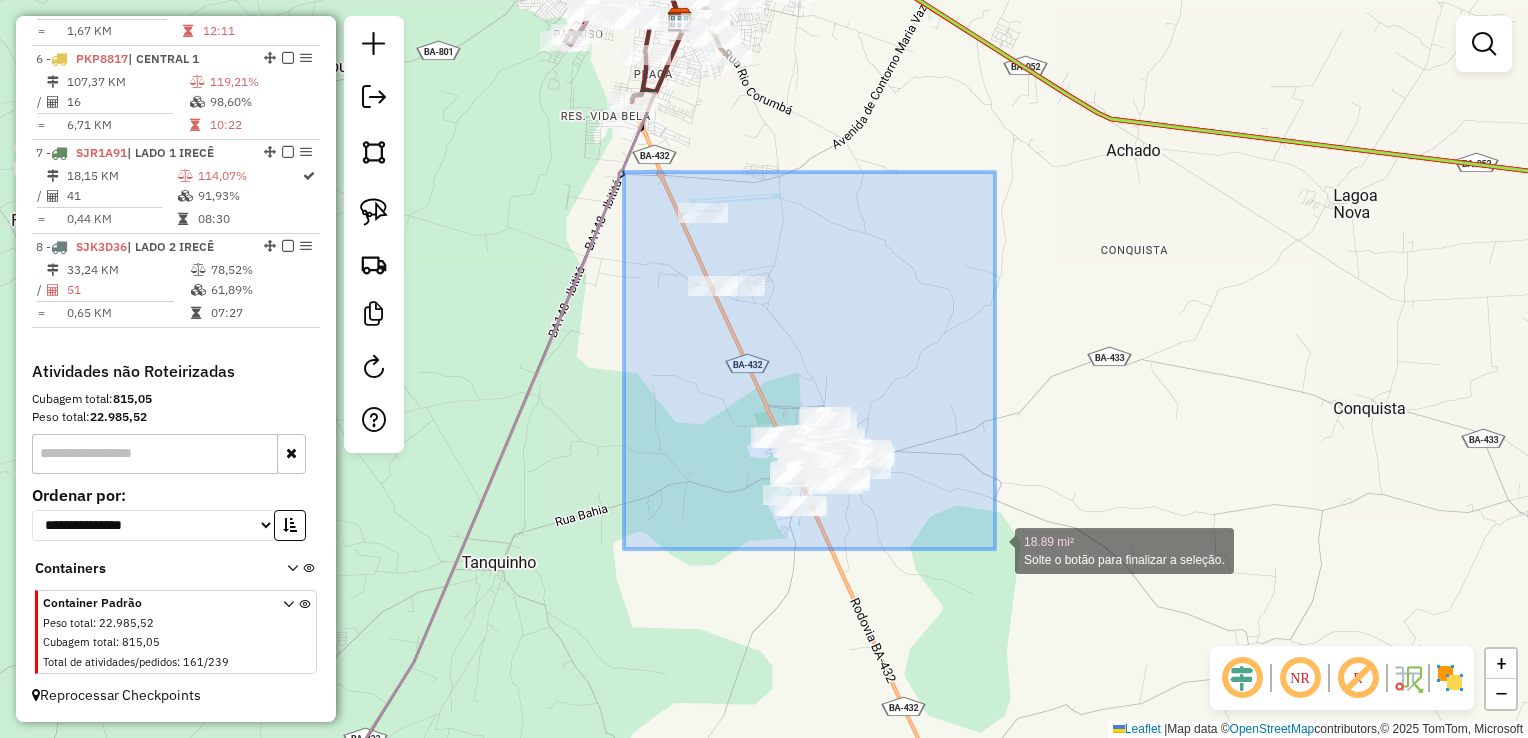 drag, startPoint x: 624, startPoint y: 172, endPoint x: 995, endPoint y: 549, distance: 528.93286 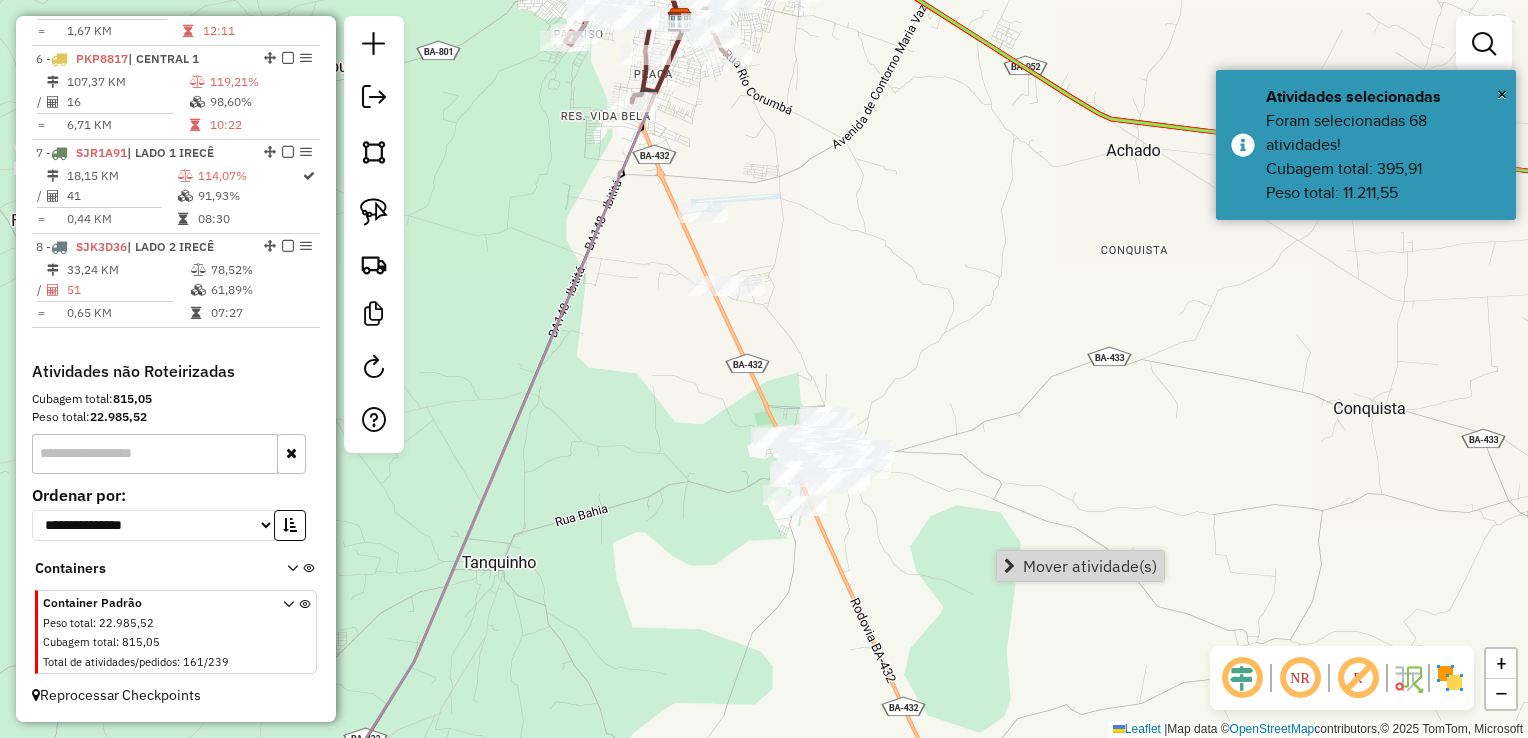 click on "Mover atividade(s)" at bounding box center [1090, 566] 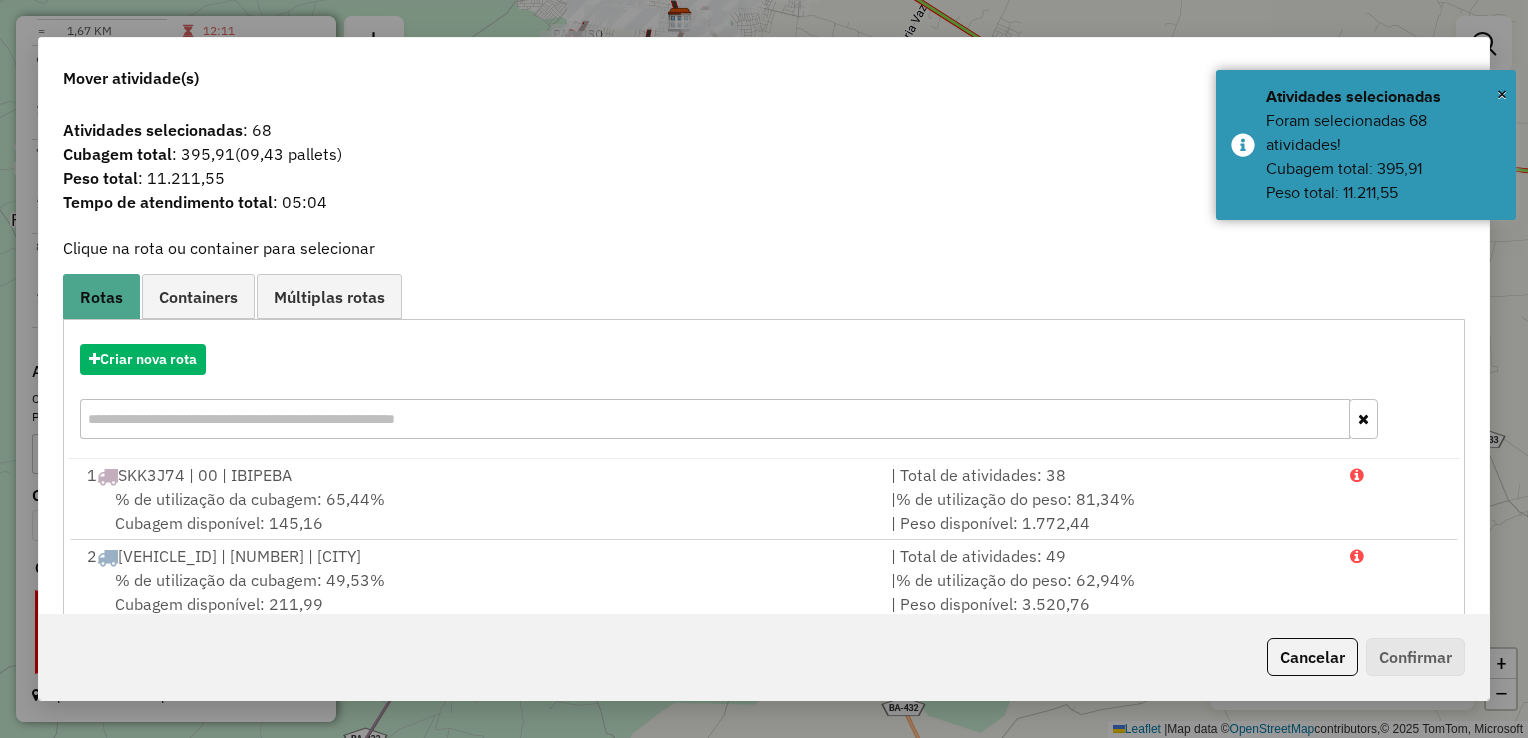 click on "Criar nova rota" at bounding box center (764, 359) 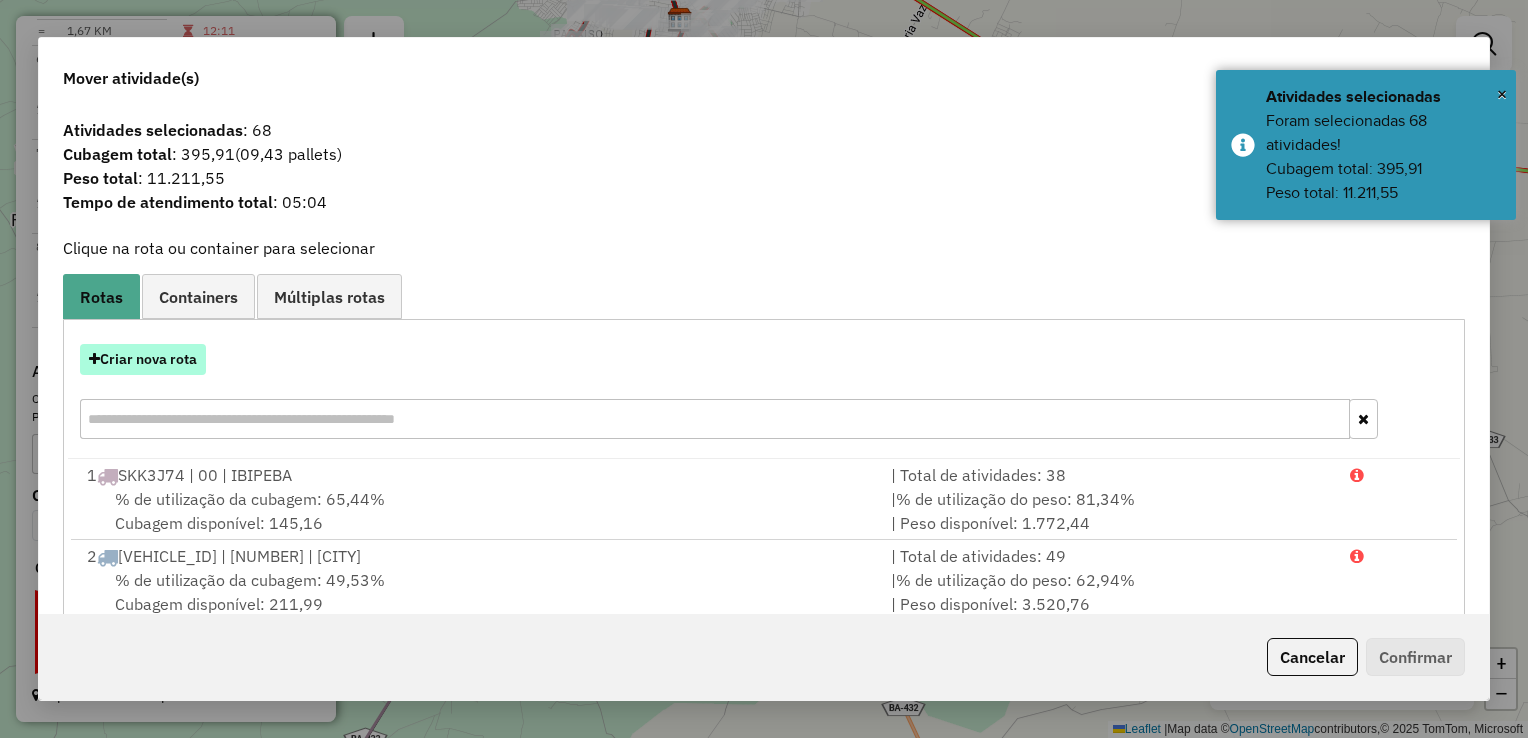 click on "Criar nova rota" at bounding box center [143, 359] 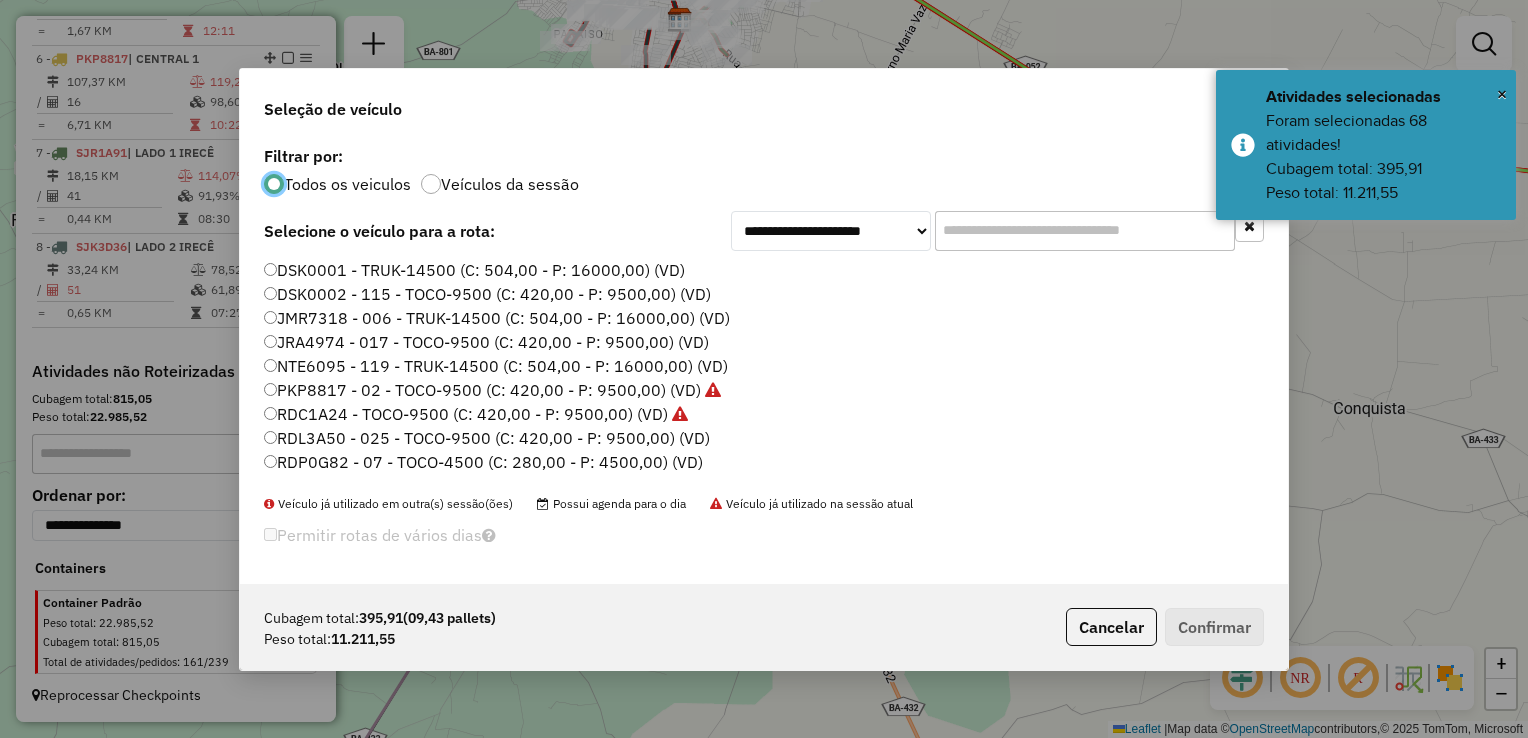 scroll, scrollTop: 10, scrollLeft: 6, axis: both 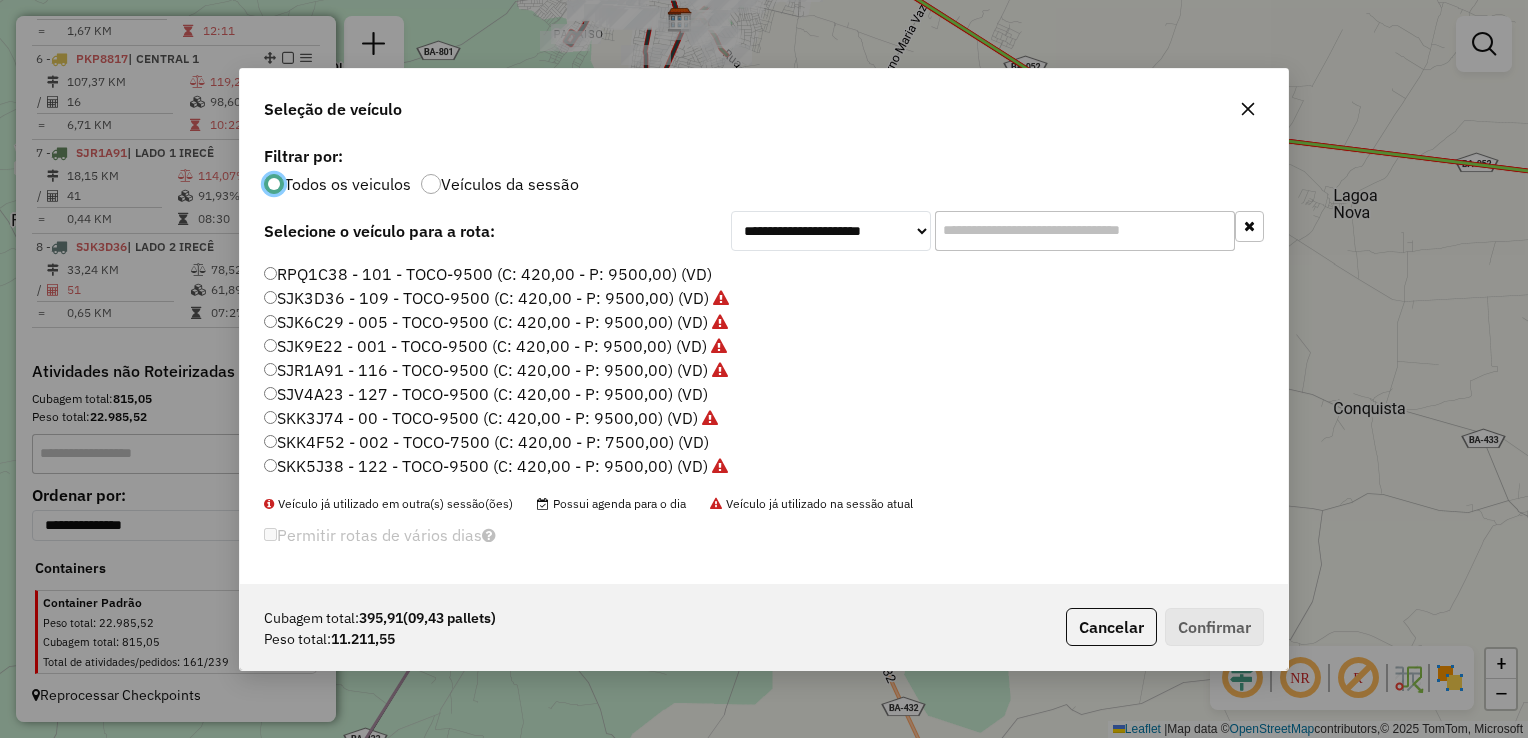 click on "RPQ1C38 - 101 - TOCO-9500 (C: 420,00 - P: 9500,00) (VD)" 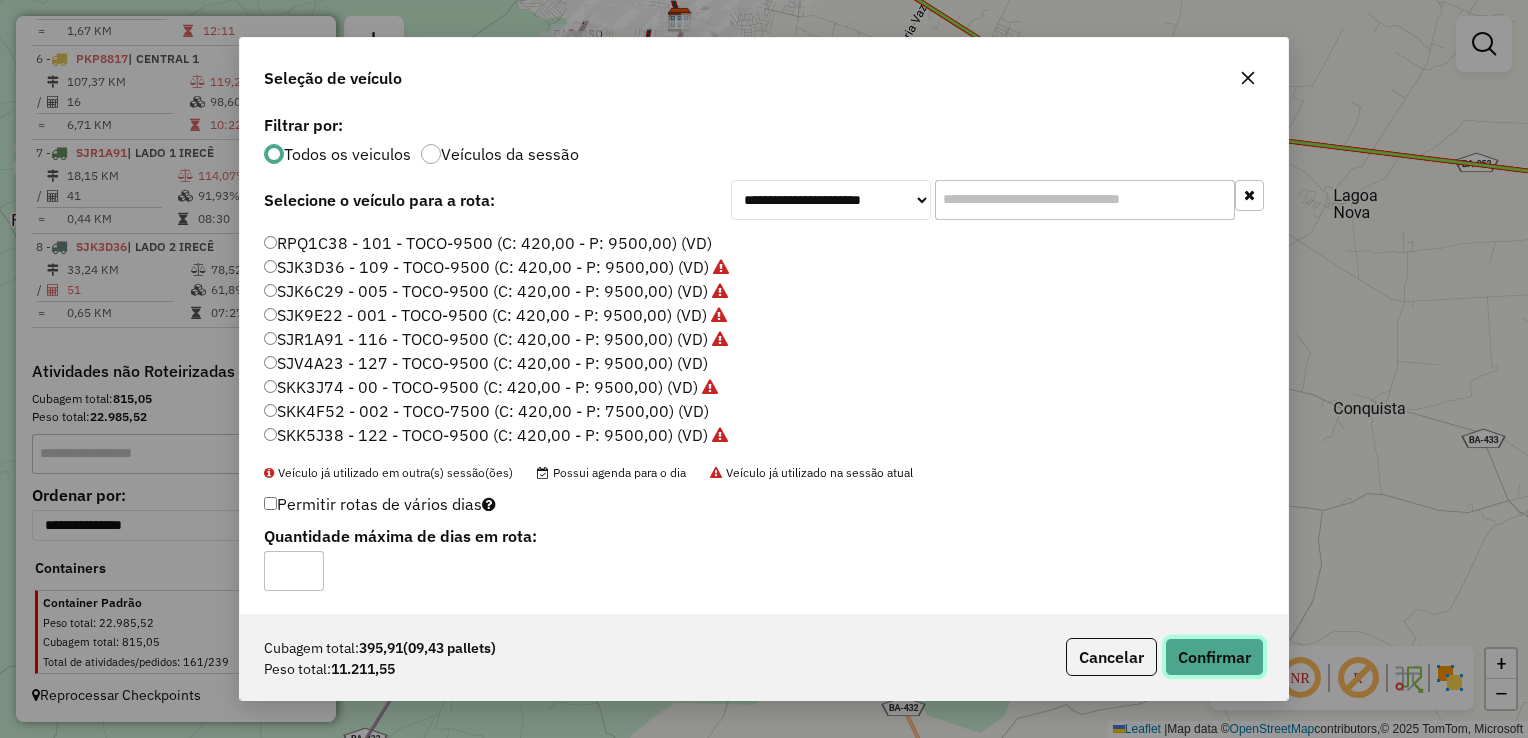 click on "Confirmar" 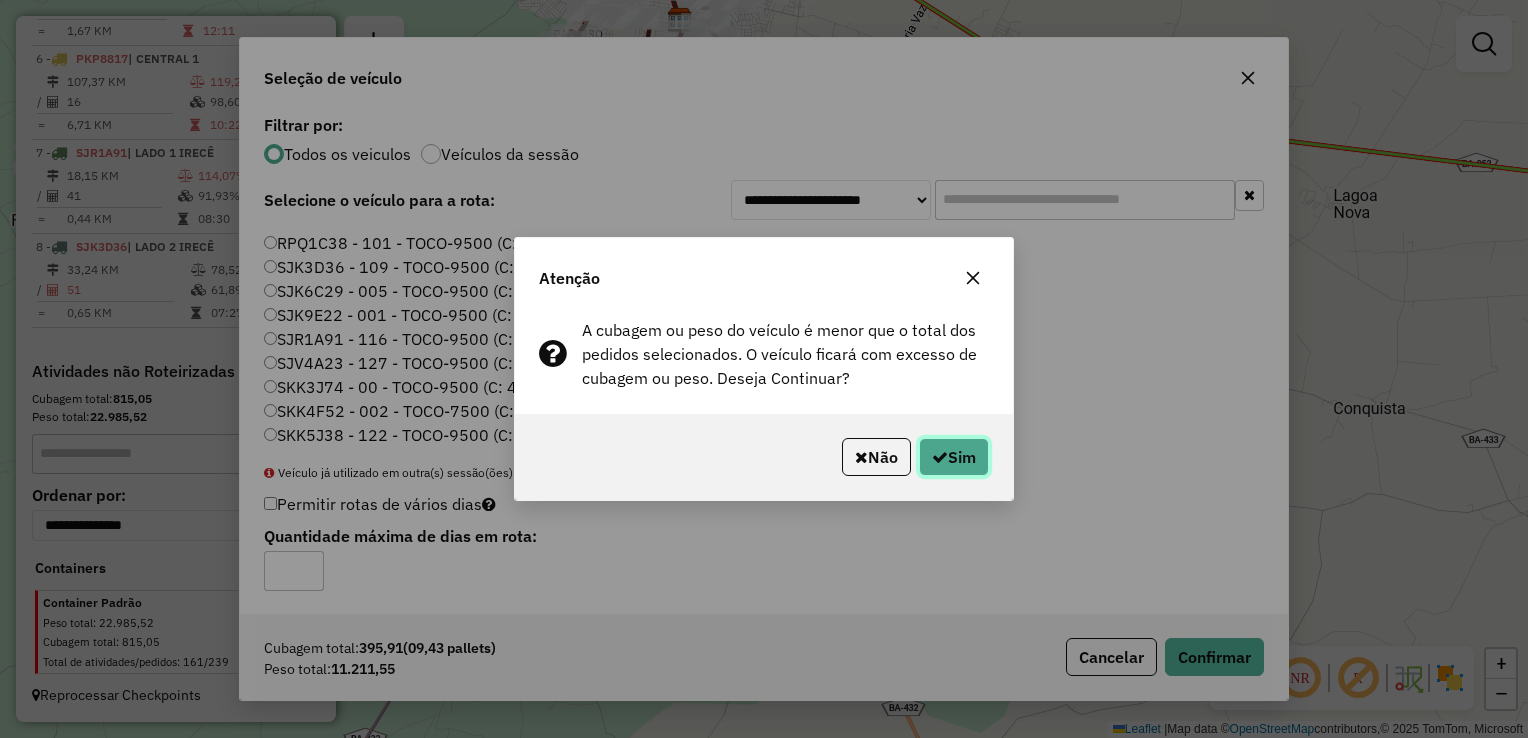 click on "Sim" 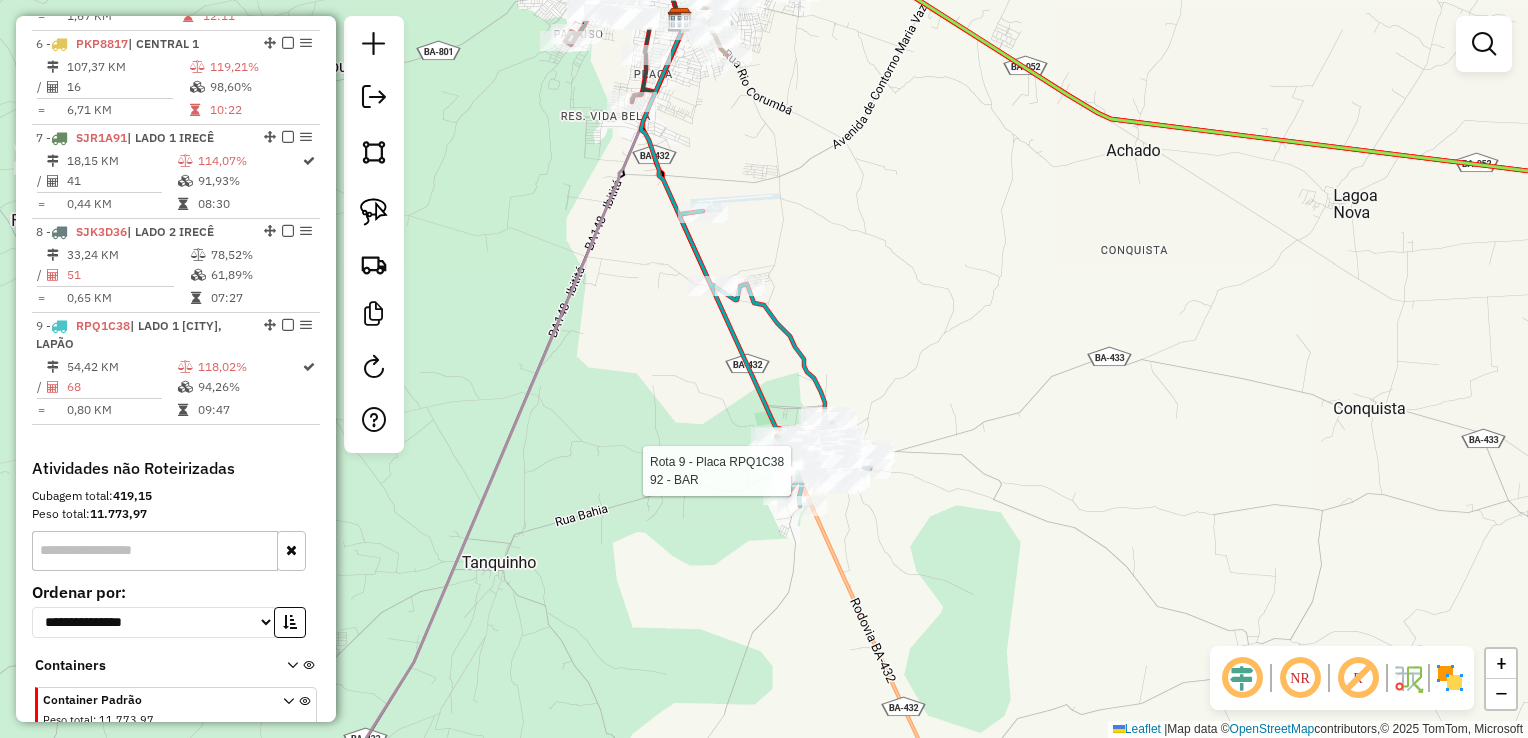 select on "*********" 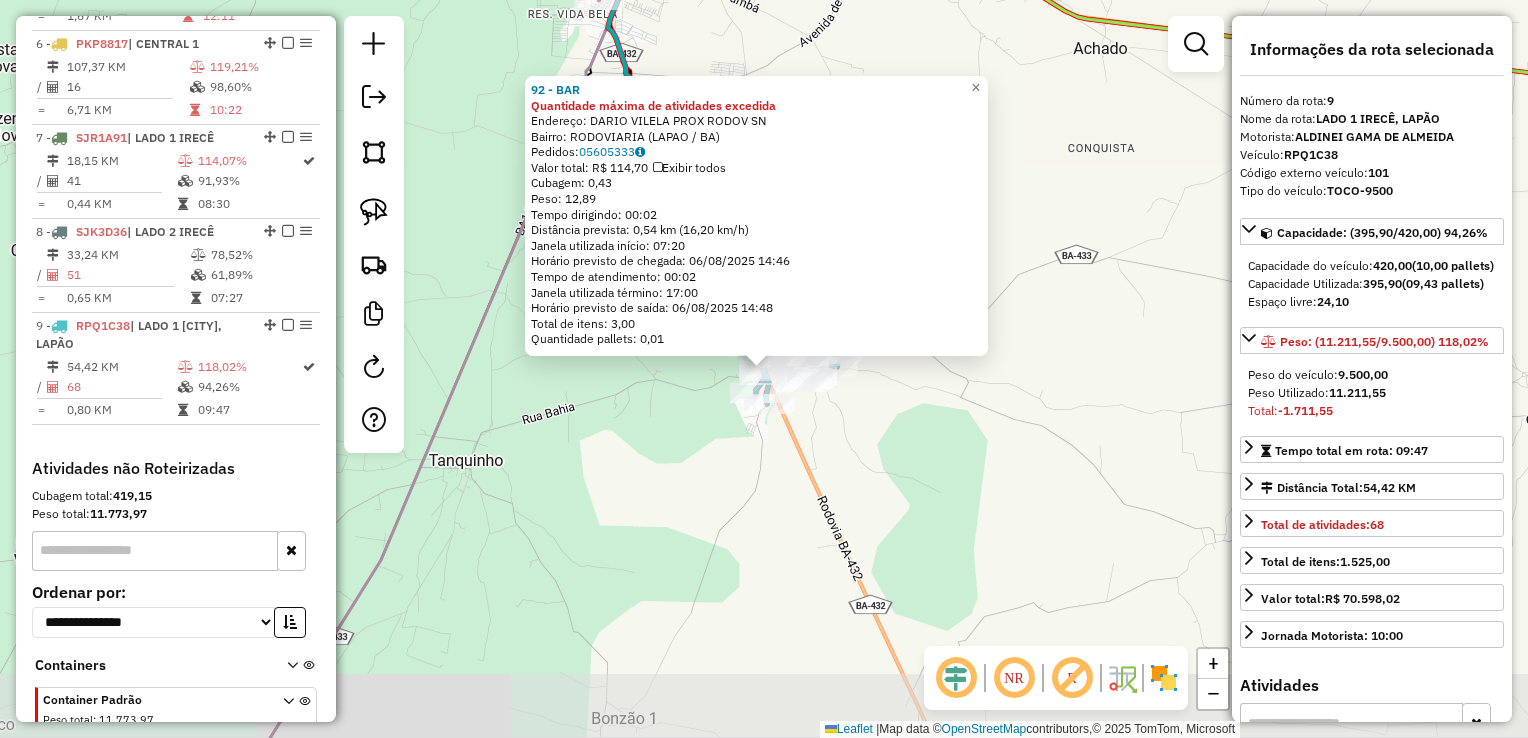 scroll, scrollTop: 1358, scrollLeft: 0, axis: vertical 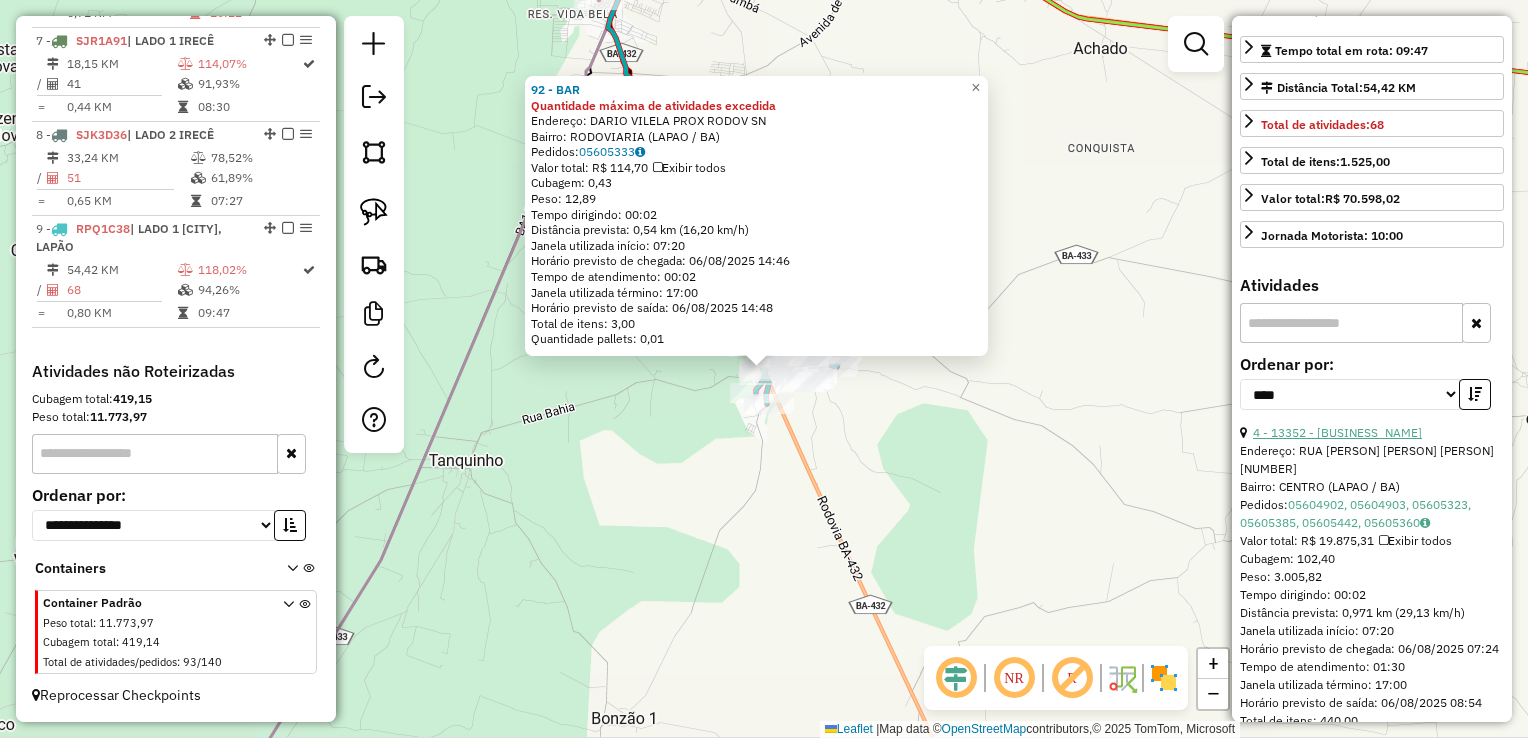 click on "4 - 13352 - ATAC FONTE DAS BEBID" at bounding box center [1337, 432] 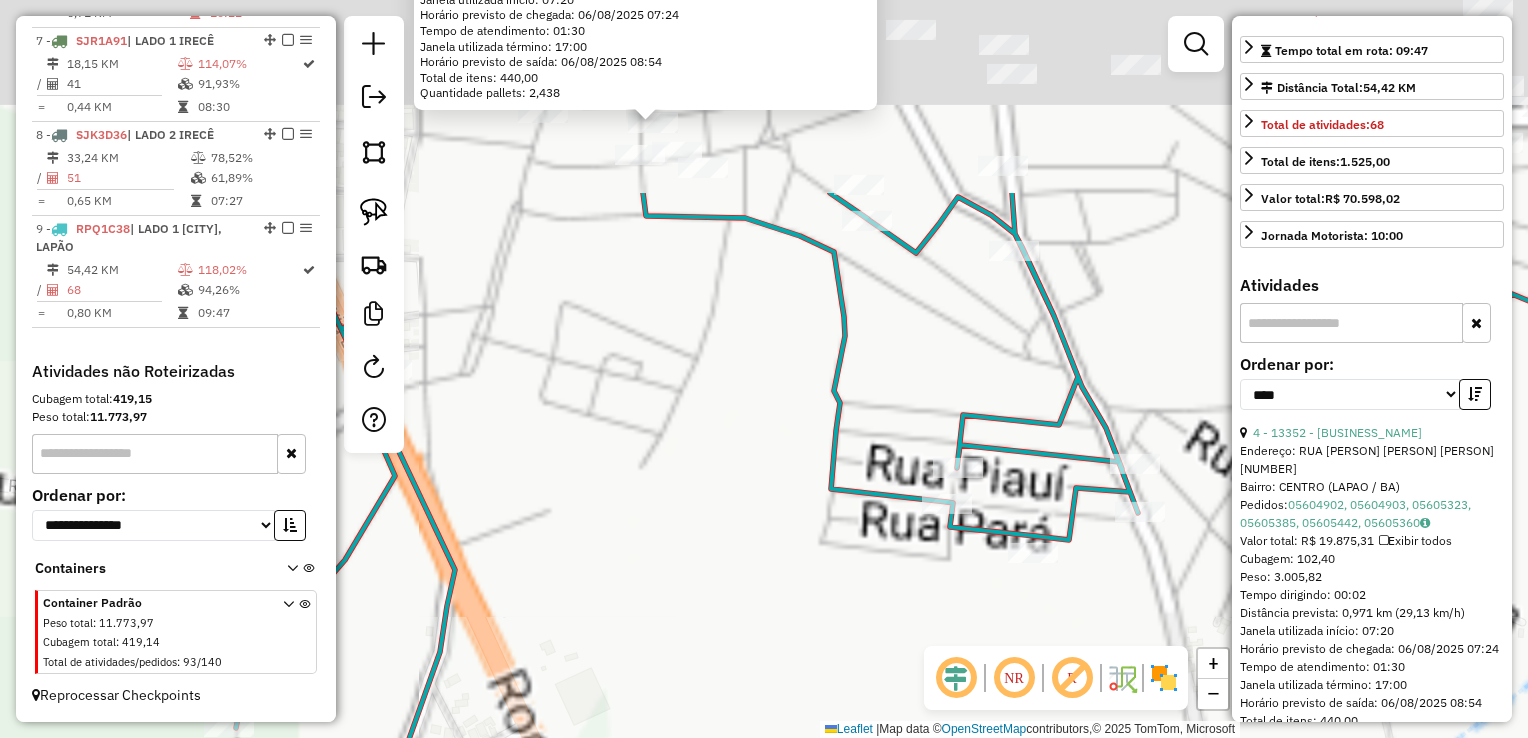 drag, startPoint x: 644, startPoint y: 272, endPoint x: 681, endPoint y: 469, distance: 200.4445 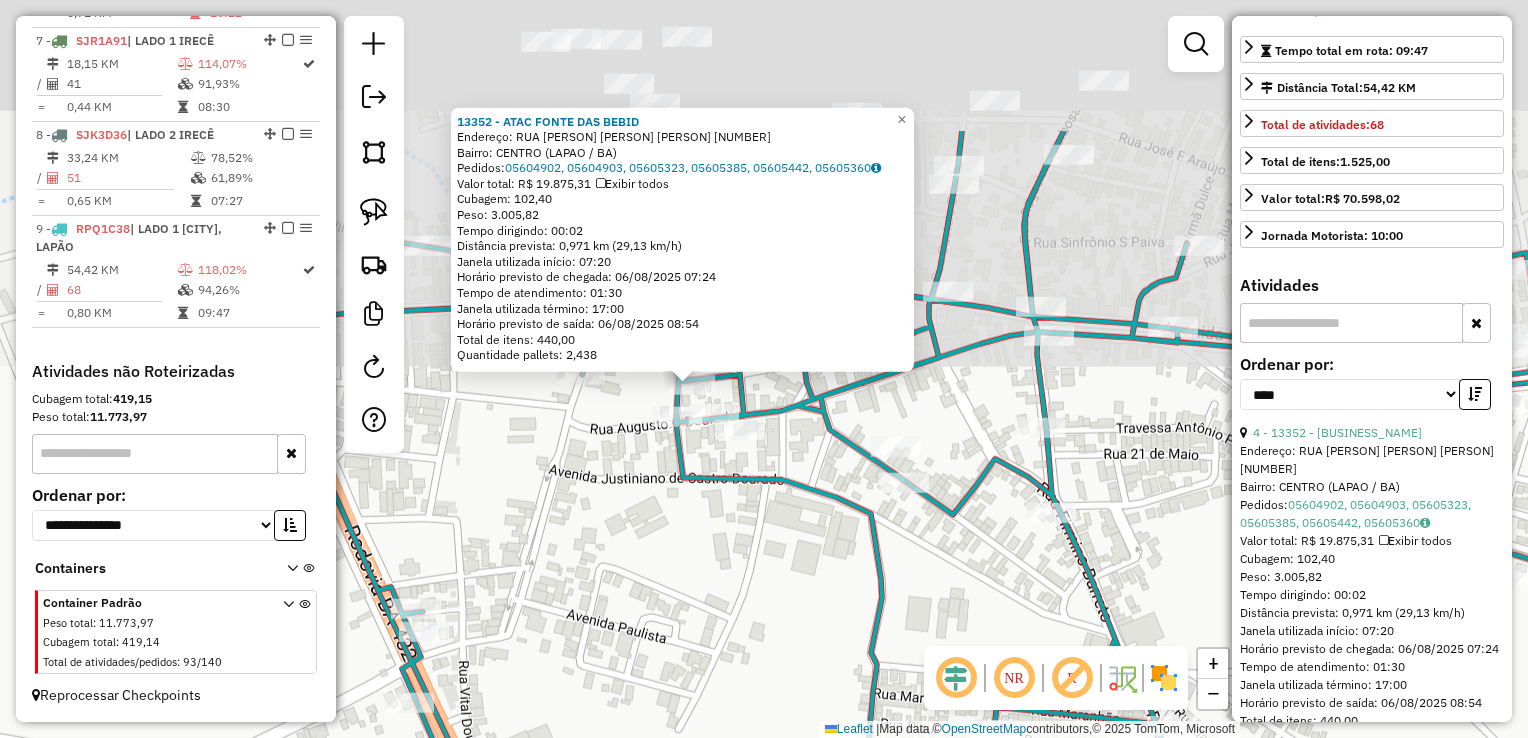 drag, startPoint x: 649, startPoint y: 346, endPoint x: 671, endPoint y: 530, distance: 185.31055 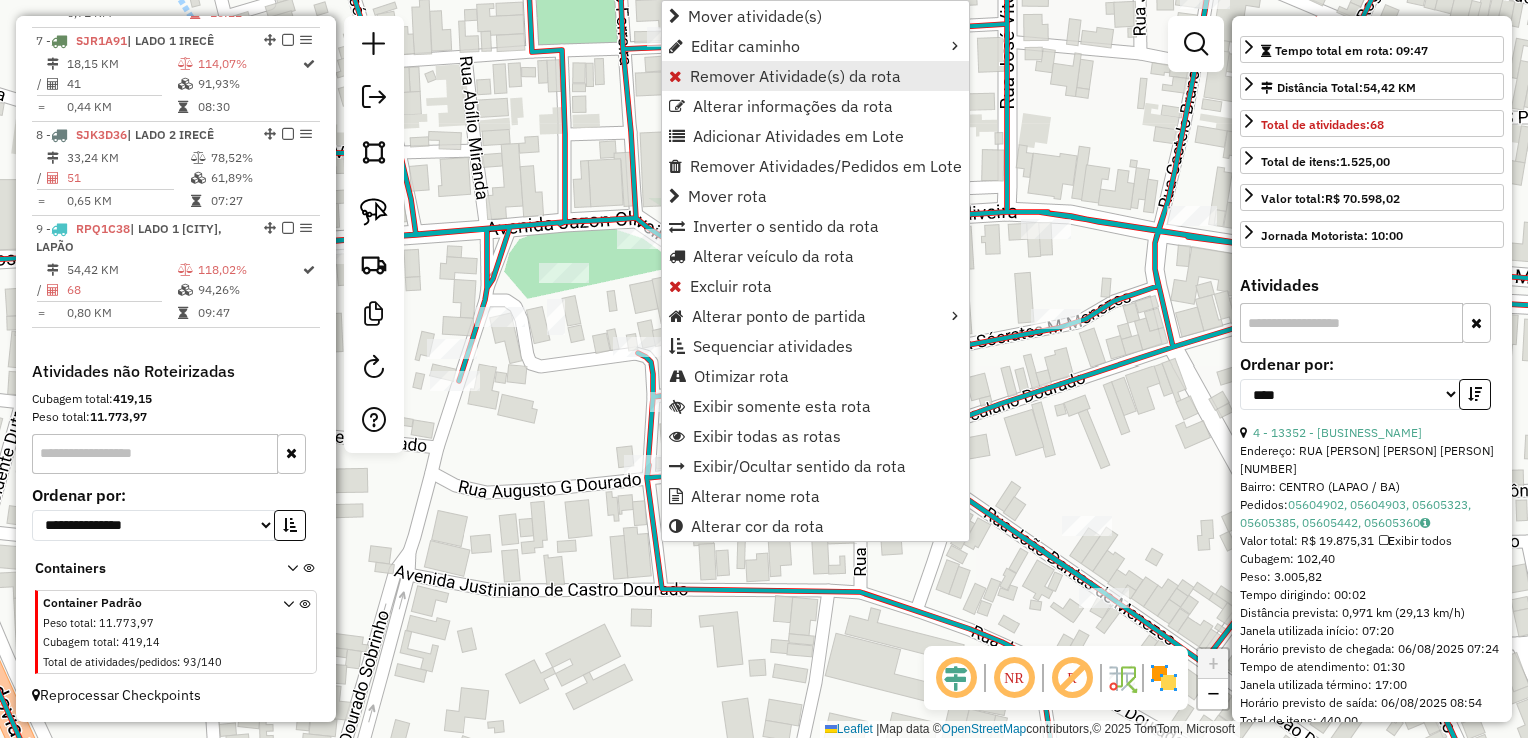 click on "Remover Atividade(s) da rota" at bounding box center (795, 76) 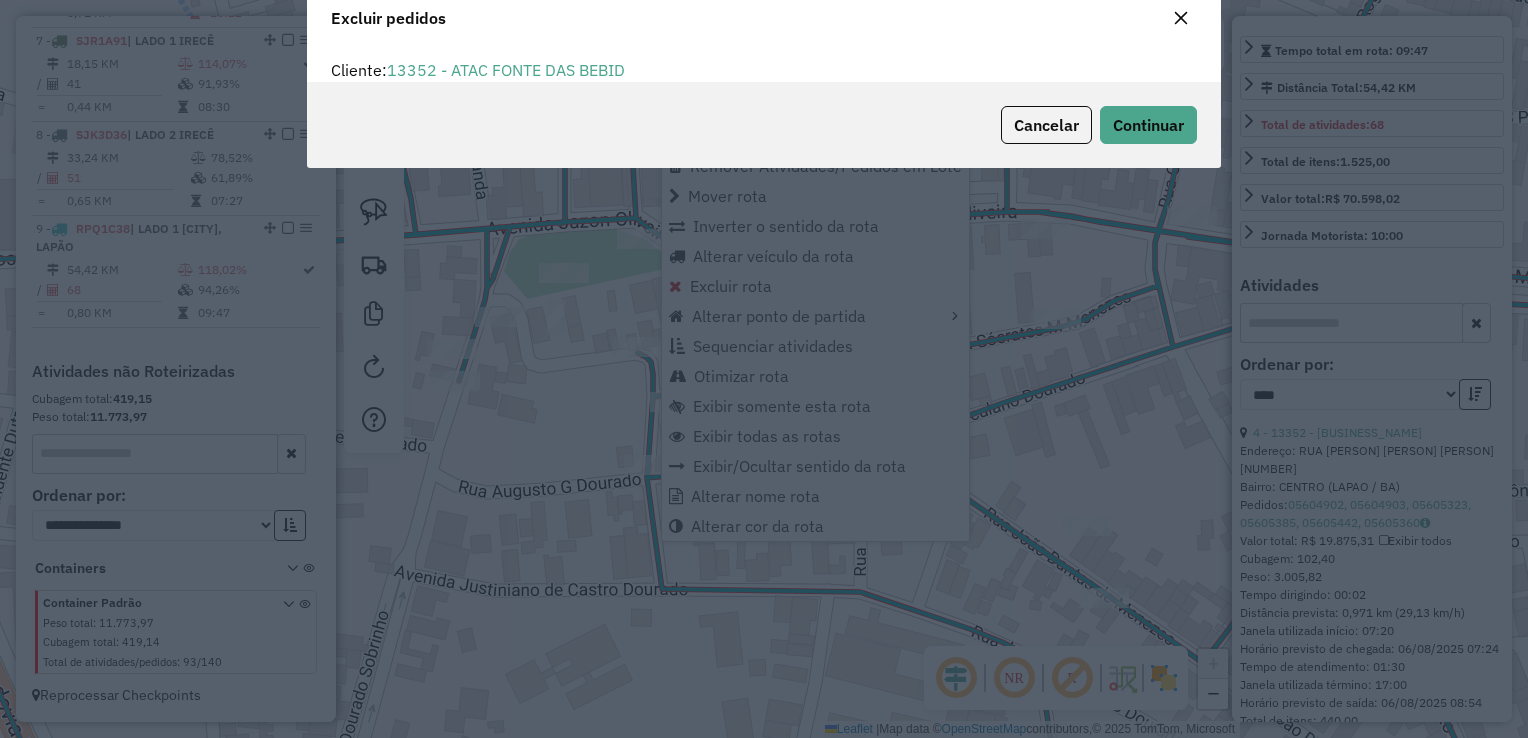scroll, scrollTop: 10, scrollLeft: 6, axis: both 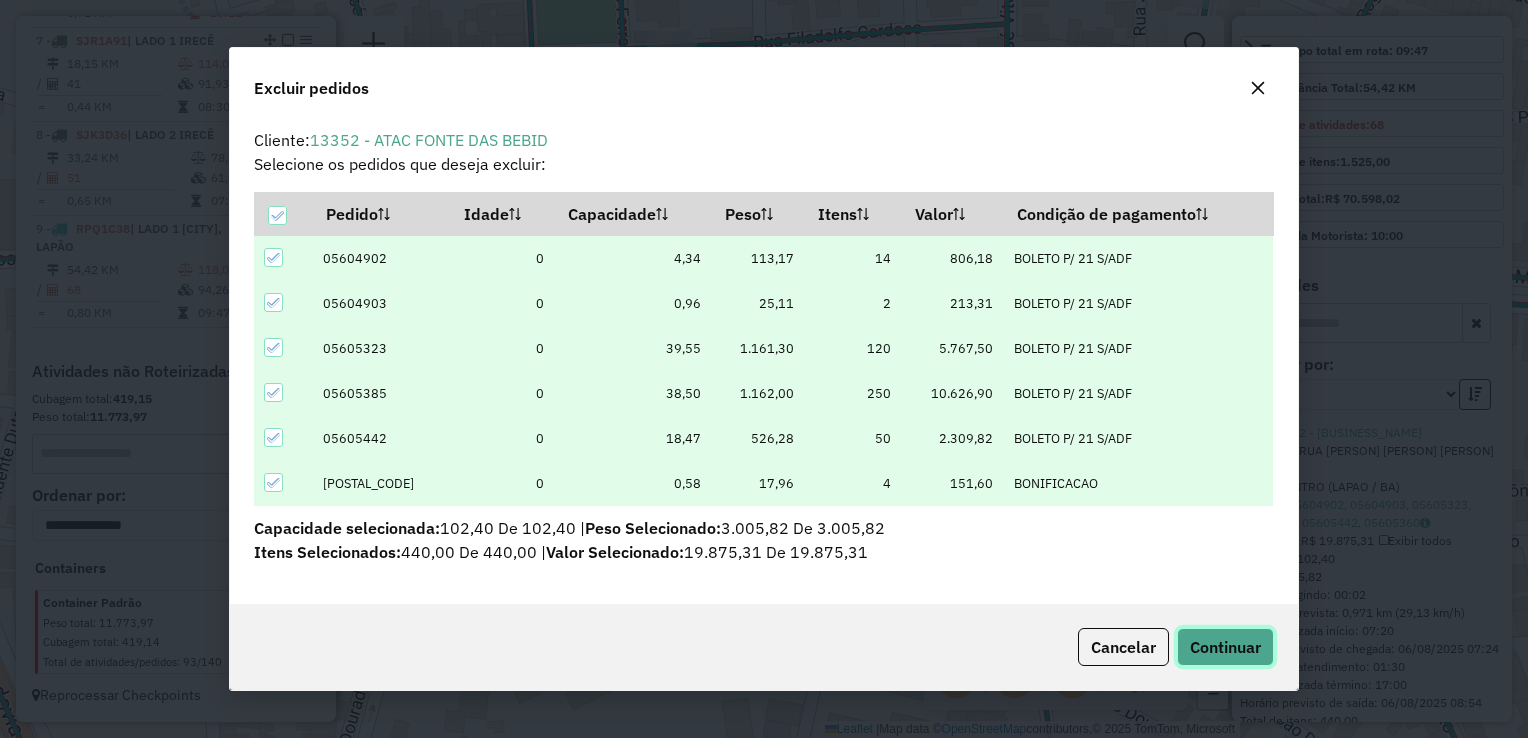 click on "Continuar" 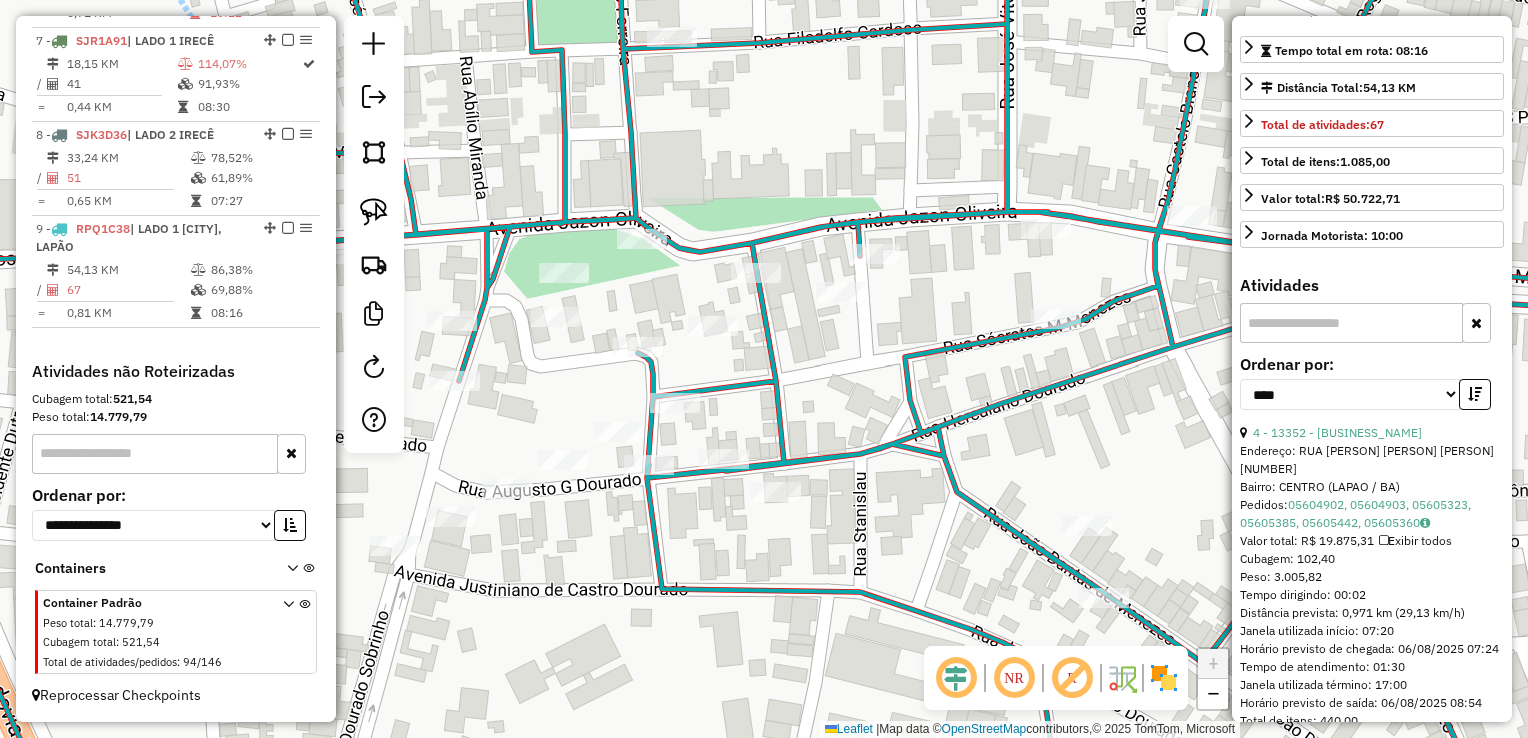 click on "Janela de atendimento Grade de atendimento Capacidade Transportadoras Veículos Cliente Pedidos  Rotas Selecione os dias de semana para filtrar as janelas de atendimento  Seg   Ter   Qua   Qui   Sex   Sáb   Dom  Informe o período da janela de atendimento: De: Até:  Filtrar exatamente a janela do cliente  Considerar janela de atendimento padrão  Selecione os dias de semana para filtrar as grades de atendimento  Seg   Ter   Qua   Qui   Sex   Sáb   Dom   Considerar clientes sem dia de atendimento cadastrado  Clientes fora do dia de atendimento selecionado Filtrar as atividades entre os valores definidos abaixo:  Peso mínimo:   Peso máximo:   Cubagem mínima:   Cubagem máxima:   De:   Até:  Filtrar as atividades entre o tempo de atendimento definido abaixo:  De:   Até:   Considerar capacidade total dos clientes não roteirizados Transportadora: Selecione um ou mais itens Tipo de veículo: Selecione um ou mais itens Veículo: Selecione um ou mais itens Motorista: Selecione um ou mais itens Nome: Rótulo:" 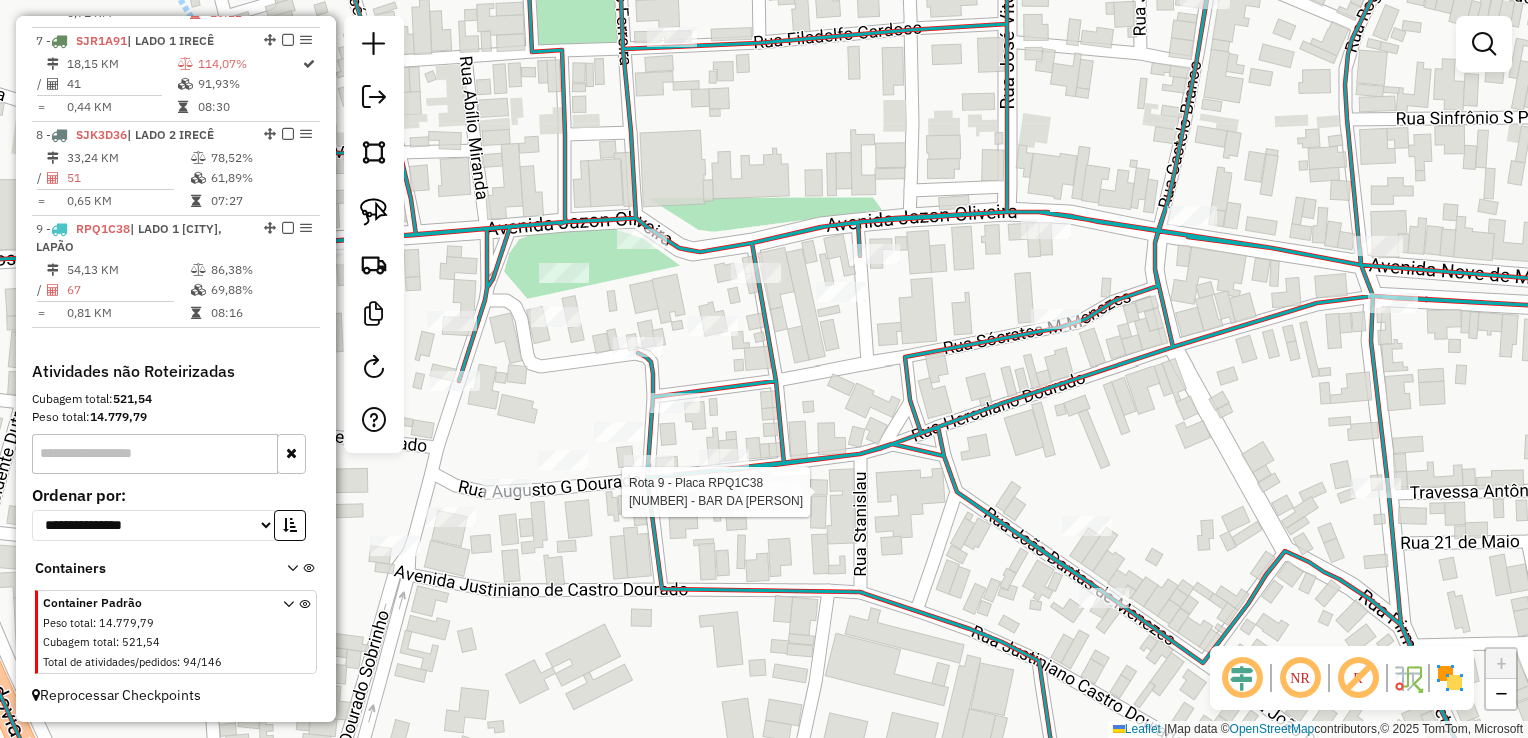 click 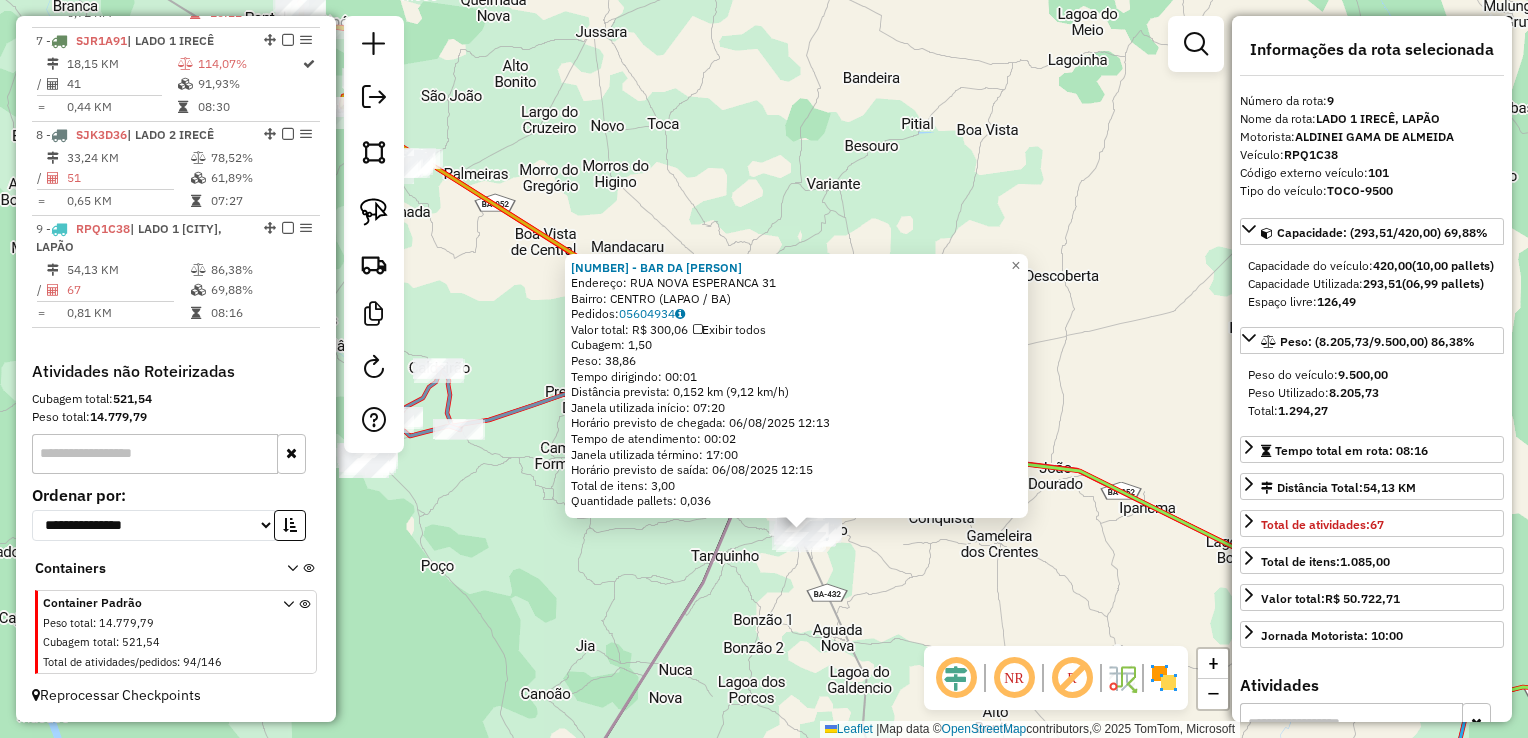 click on "18572 - BAR DA TAINAR  Endereço:  RUA NOVA ESPERANCA 31   Bairro: CENTRO (LAPAO / BA)   Pedidos:  05604934   Valor total: R$ 300,06   Exibir todos   Cubagem: 1,50  Peso: 38,86  Tempo dirigindo: 00:01   Distância prevista: 0,152 km (9,12 km/h)   Janela utilizada início: 07:20   Horário previsto de chegada: 06/08/2025 12:13   Tempo de atendimento: 00:02   Janela utilizada término: 17:00   Horário previsto de saída: 06/08/2025 12:15   Total de itens: 3,00   Quantidade pallets: 0,036  × Janela de atendimento Grade de atendimento Capacidade Transportadoras Veículos Cliente Pedidos  Rotas Selecione os dias de semana para filtrar as janelas de atendimento  Seg   Ter   Qua   Qui   Sex   Sáb   Dom  Informe o período da janela de atendimento: De: Até:  Filtrar exatamente a janela do cliente  Considerar janela de atendimento padrão  Selecione os dias de semana para filtrar as grades de atendimento  Seg   Ter   Qua   Qui   Sex   Sáb   Dom   Considerar clientes sem dia de atendimento cadastrado  De:   Até:" 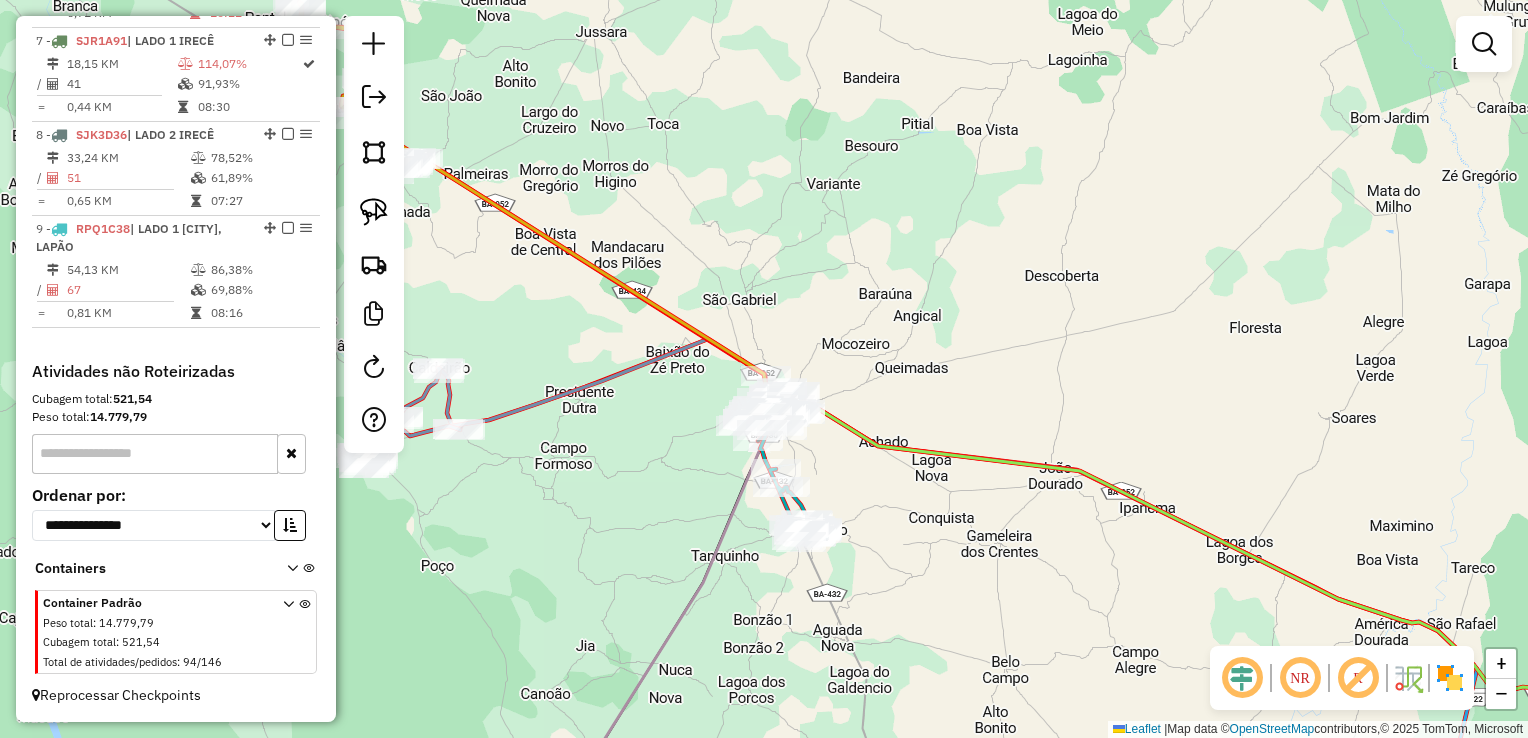 click on "18572 - BAR DA TAINAR  Endereço:  RUA NOVA ESPERANCA 31   Bairro: CENTRO (LAPAO / BA)   Pedidos:  05604934   Valor total: R$ 300,06   Exibir todos   Cubagem: 1,50  Peso: 38,86  Tempo dirigindo: 00:01   Distância prevista: 0,152 km (9,12 km/h)   Janela utilizada início: 07:20   Horário previsto de chegada: 06/08/2025 12:13   Tempo de atendimento: 00:02   Janela utilizada término: 17:00   Horário previsto de saída: 06/08/2025 12:15   Total de itens: 3,00   Quantidade pallets: 0,036  × Janela de atendimento Grade de atendimento Capacidade Transportadoras Veículos Cliente Pedidos  Rotas Selecione os dias de semana para filtrar as janelas de atendimento  Seg   Ter   Qua   Qui   Sex   Sáb   Dom  Informe o período da janela de atendimento: De: Até:  Filtrar exatamente a janela do cliente  Considerar janela de atendimento padrão  Selecione os dias de semana para filtrar as grades de atendimento  Seg   Ter   Qua   Qui   Sex   Sáb   Dom   Considerar clientes sem dia de atendimento cadastrado  De:   Até:" 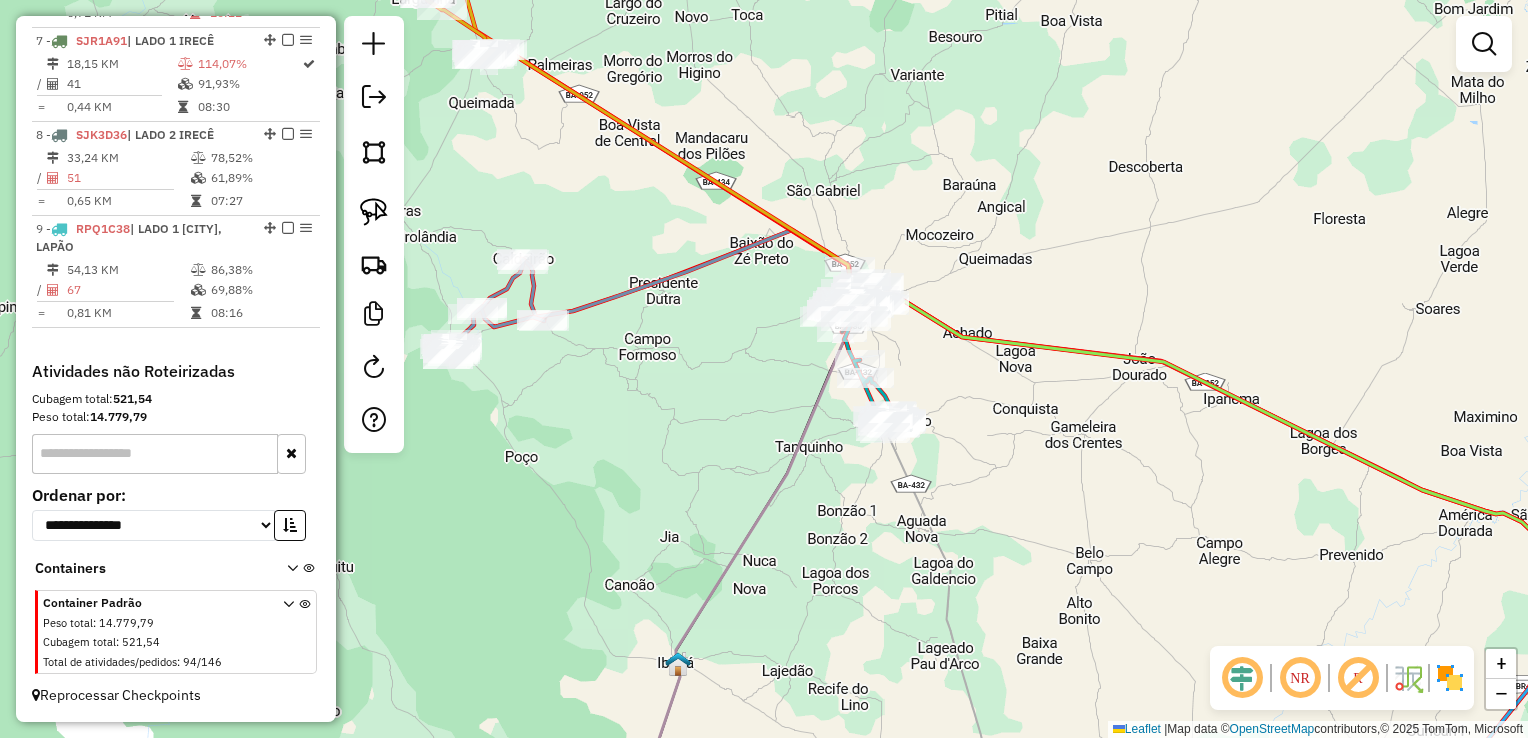 drag, startPoint x: 676, startPoint y: 386, endPoint x: 744, endPoint y: 516, distance: 146.7106 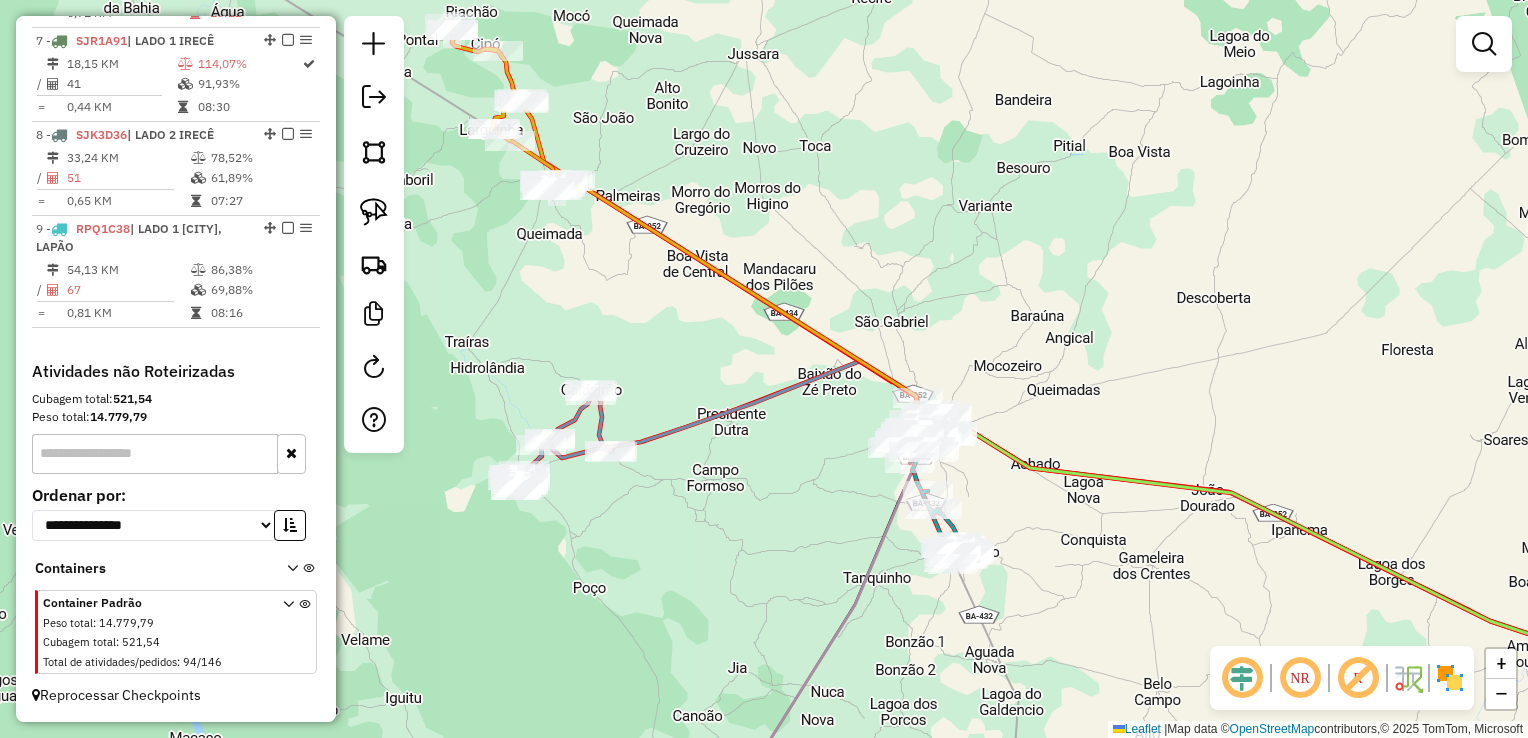 drag, startPoint x: 666, startPoint y: 332, endPoint x: 717, endPoint y: 470, distance: 147.12239 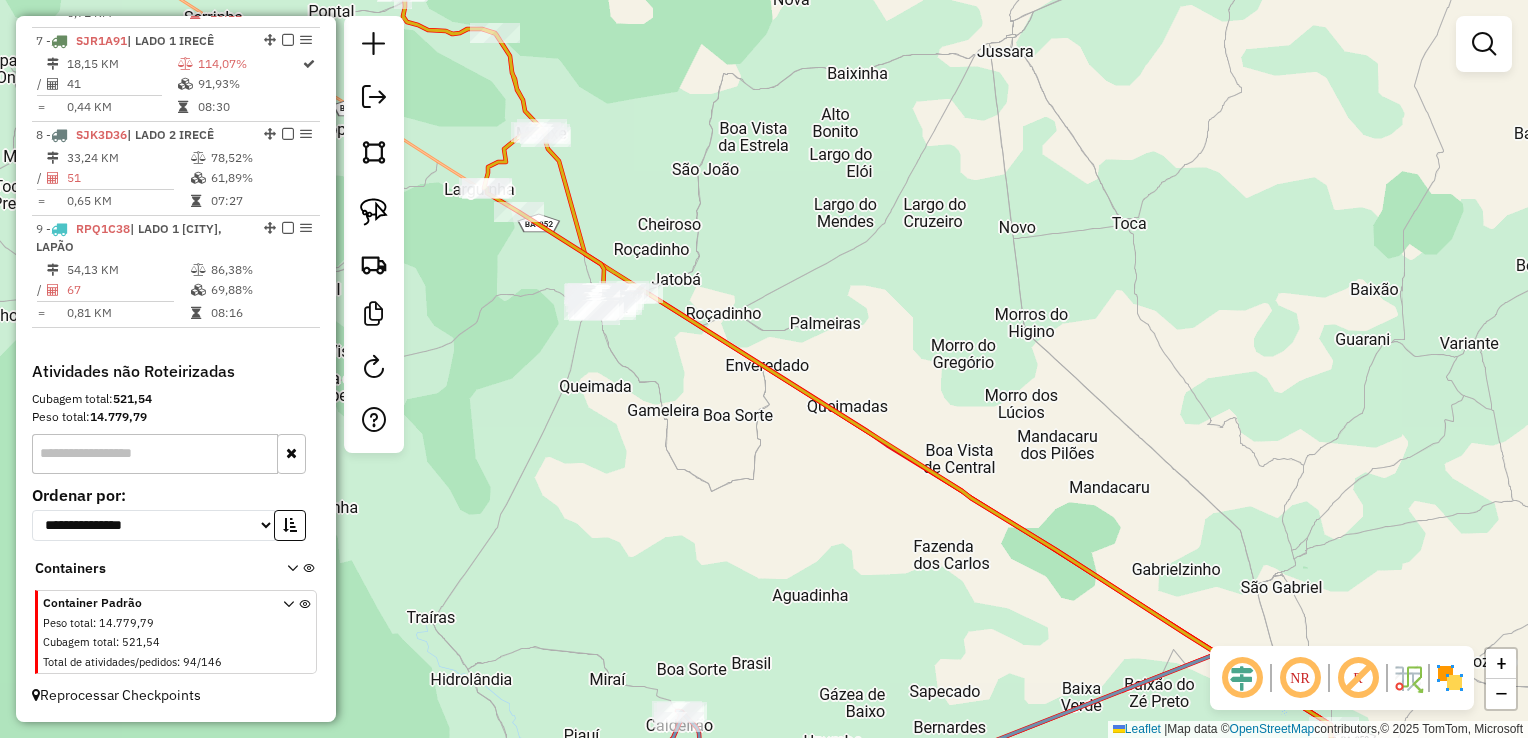 click on "Janela de atendimento Grade de atendimento Capacidade Transportadoras Veículos Cliente Pedidos  Rotas Selecione os dias de semana para filtrar as janelas de atendimento  Seg   Ter   Qua   Qui   Sex   Sáb   Dom  Informe o período da janela de atendimento: De: Até:  Filtrar exatamente a janela do cliente  Considerar janela de atendimento padrão  Selecione os dias de semana para filtrar as grades de atendimento  Seg   Ter   Qua   Qui   Sex   Sáb   Dom   Considerar clientes sem dia de atendimento cadastrado  Clientes fora do dia de atendimento selecionado Filtrar as atividades entre os valores definidos abaixo:  Peso mínimo:   Peso máximo:   Cubagem mínima:   Cubagem máxima:   De:   Até:  Filtrar as atividades entre o tempo de atendimento definido abaixo:  De:   Até:   Considerar capacidade total dos clientes não roteirizados Transportadora: Selecione um ou mais itens Tipo de veículo: Selecione um ou mais itens Veículo: Selecione um ou mais itens Motorista: Selecione um ou mais itens Nome: Rótulo:" 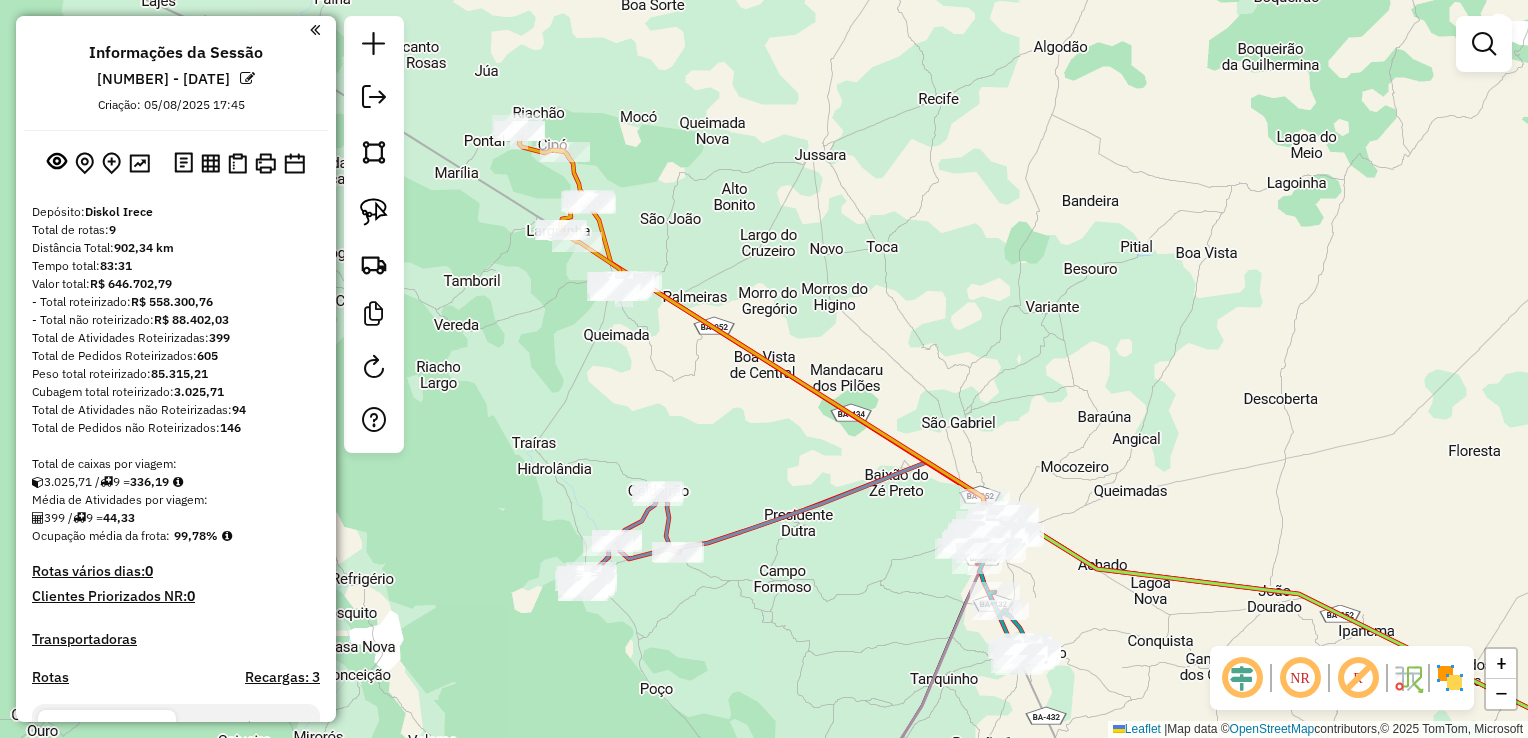 scroll, scrollTop: 0, scrollLeft: 0, axis: both 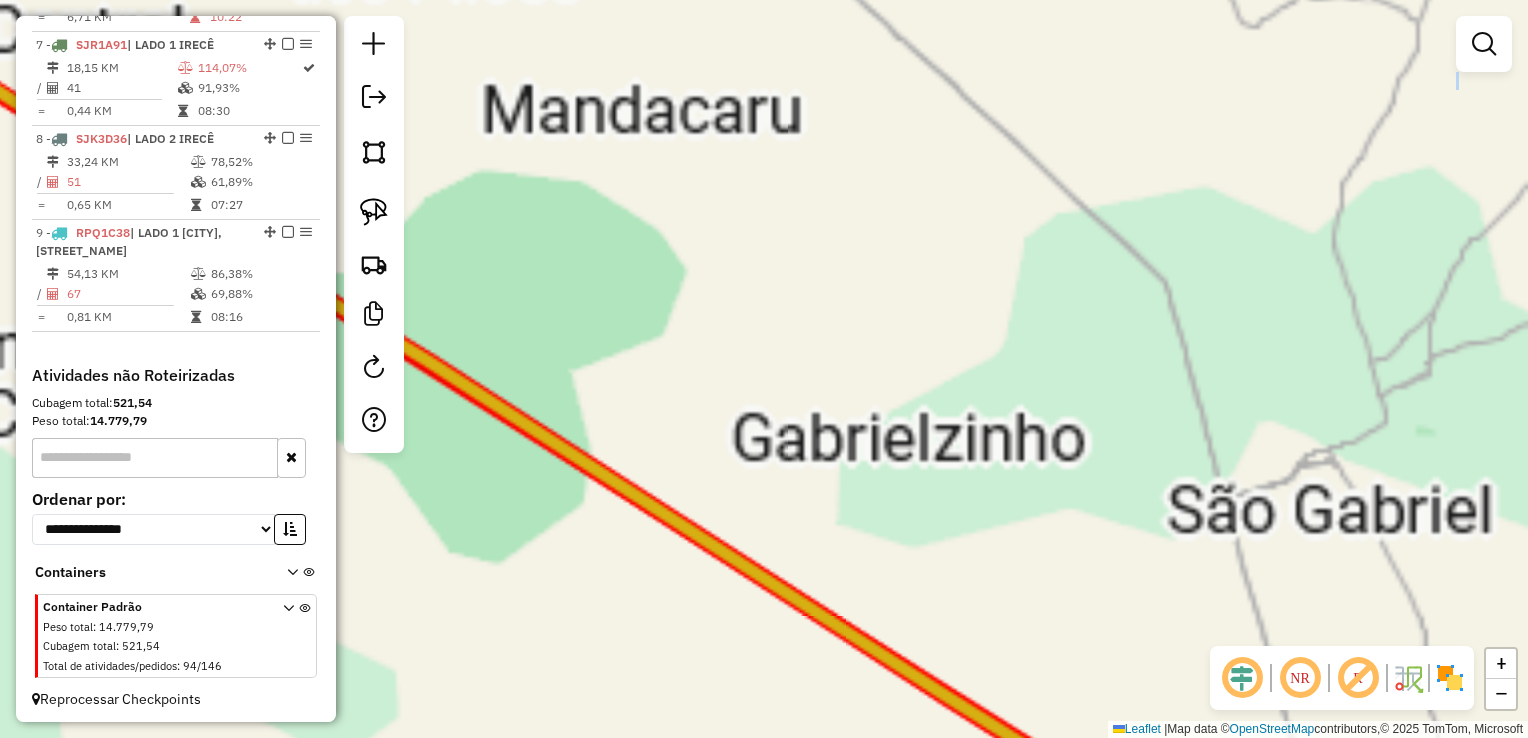 drag, startPoint x: 1202, startPoint y: 501, endPoint x: 972, endPoint y: 151, distance: 418.80783 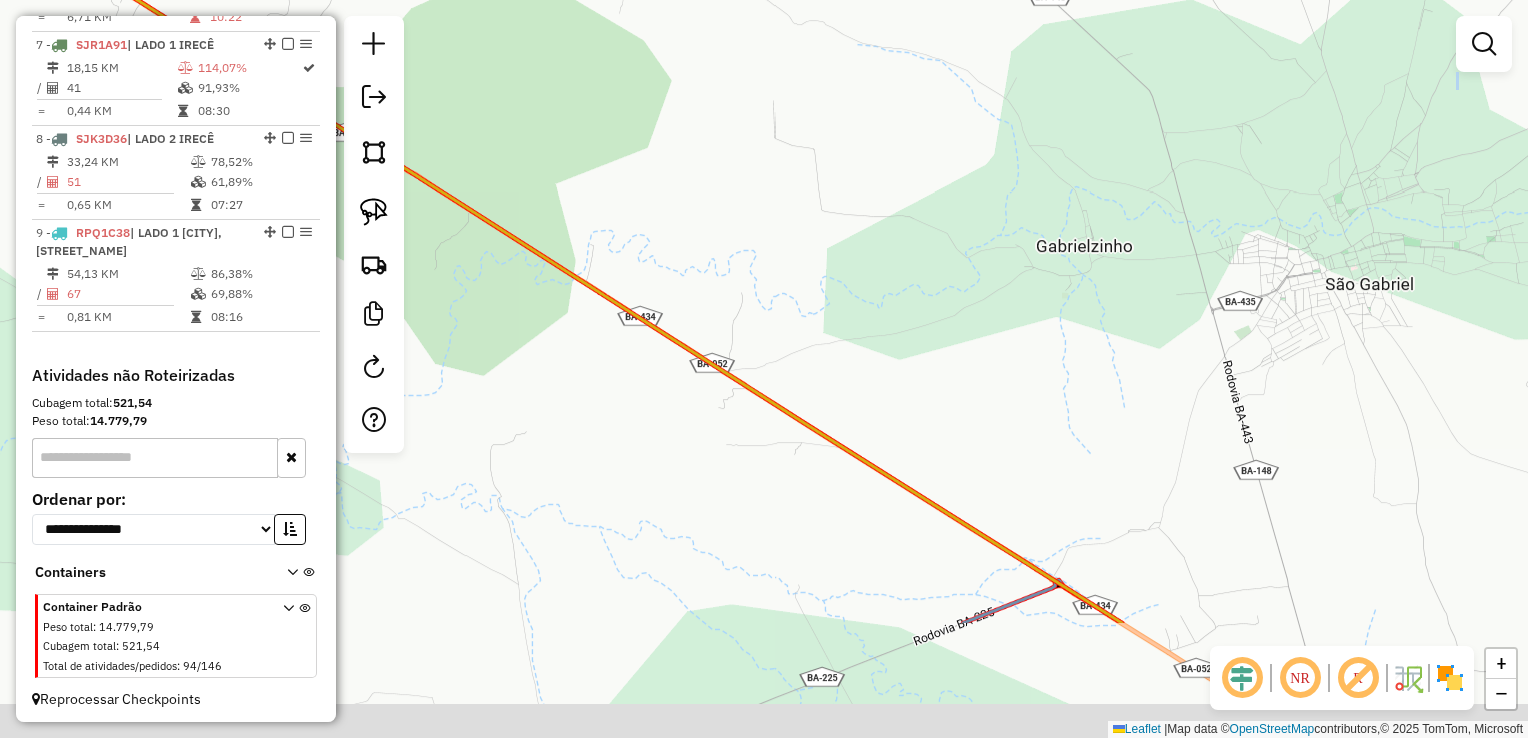 drag, startPoint x: 1061, startPoint y: 218, endPoint x: 923, endPoint y: -74, distance: 322.9675 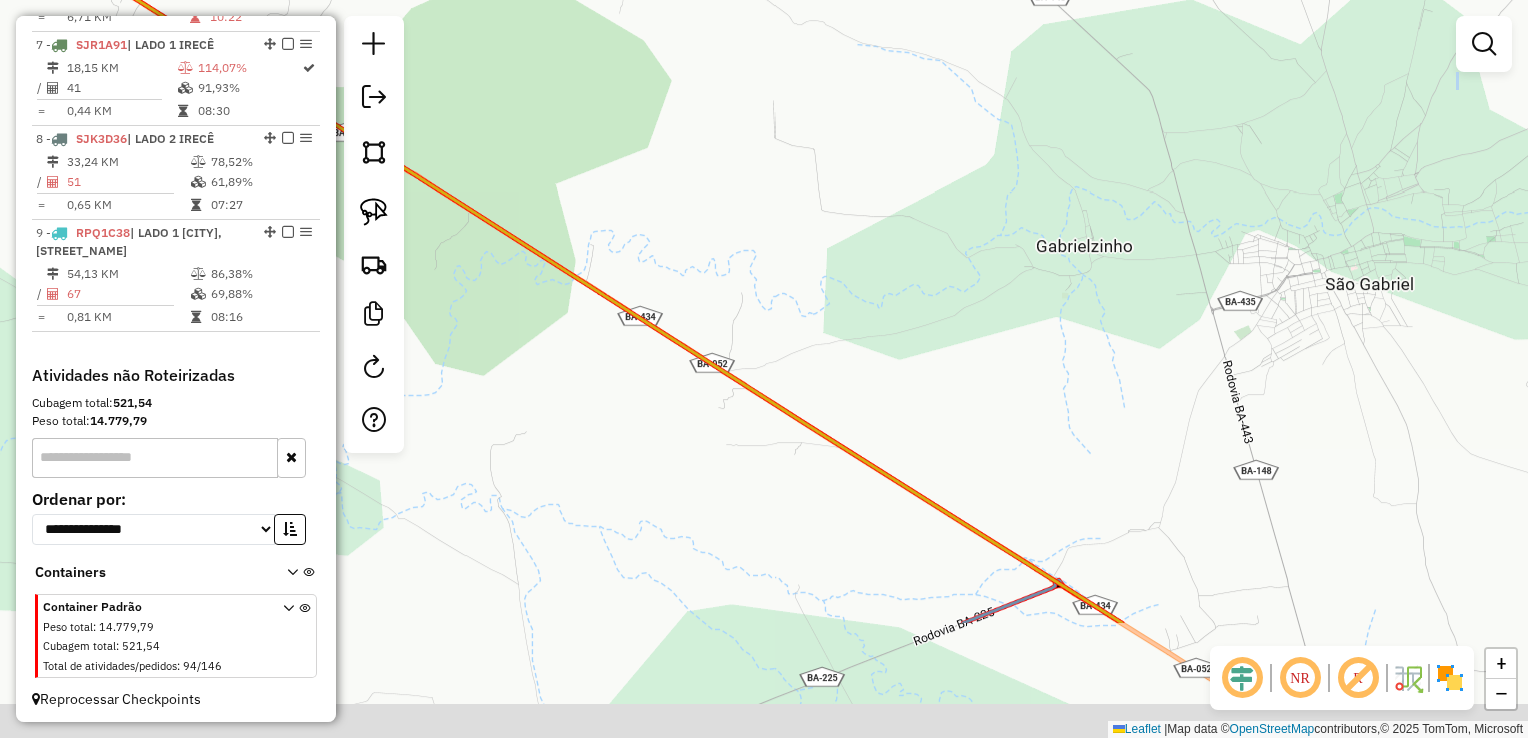 click on "Aguarde...  Pop-up bloqueado!  Seu navegador bloqueou automáticamente a abertura de uma nova janela.   Acesse as configurações e adicione o endereço do sistema a lista de permissão.   Fechar  Informações da Sessão 975356 - 06/08/2025     Criação: 05/08/2025 17:45   Depósito:  Diskol Irece  Total de rotas:  9  Distância Total:  902,34 km  Tempo total:  83:31  Valor total:  R$ 646.702,79  - Total roteirizado:  R$ 558.300,76  - Total não roteirizado:  R$ 88.402,03  Total de Atividades Roteirizadas:  399  Total de Pedidos Roteirizados:  605  Peso total roteirizado:  85.315,21  Cubagem total roteirizado:  3.025,71  Total de Atividades não Roteirizadas:  94  Total de Pedidos não Roteirizados:  146 Total de caixas por viagem:  3.025,71 /   9 =  336,19 Média de Atividades por viagem:  399 /   9 =  44,33 Ocupação média da frota:  99,78%   Rotas vários dias:  0  Clientes Priorizados NR:  0  Transportadoras  Rotas  Recargas: 3   Ver rotas   Ver veículos  Finalizar todas as rotas   1 -  /" at bounding box center [764, 369] 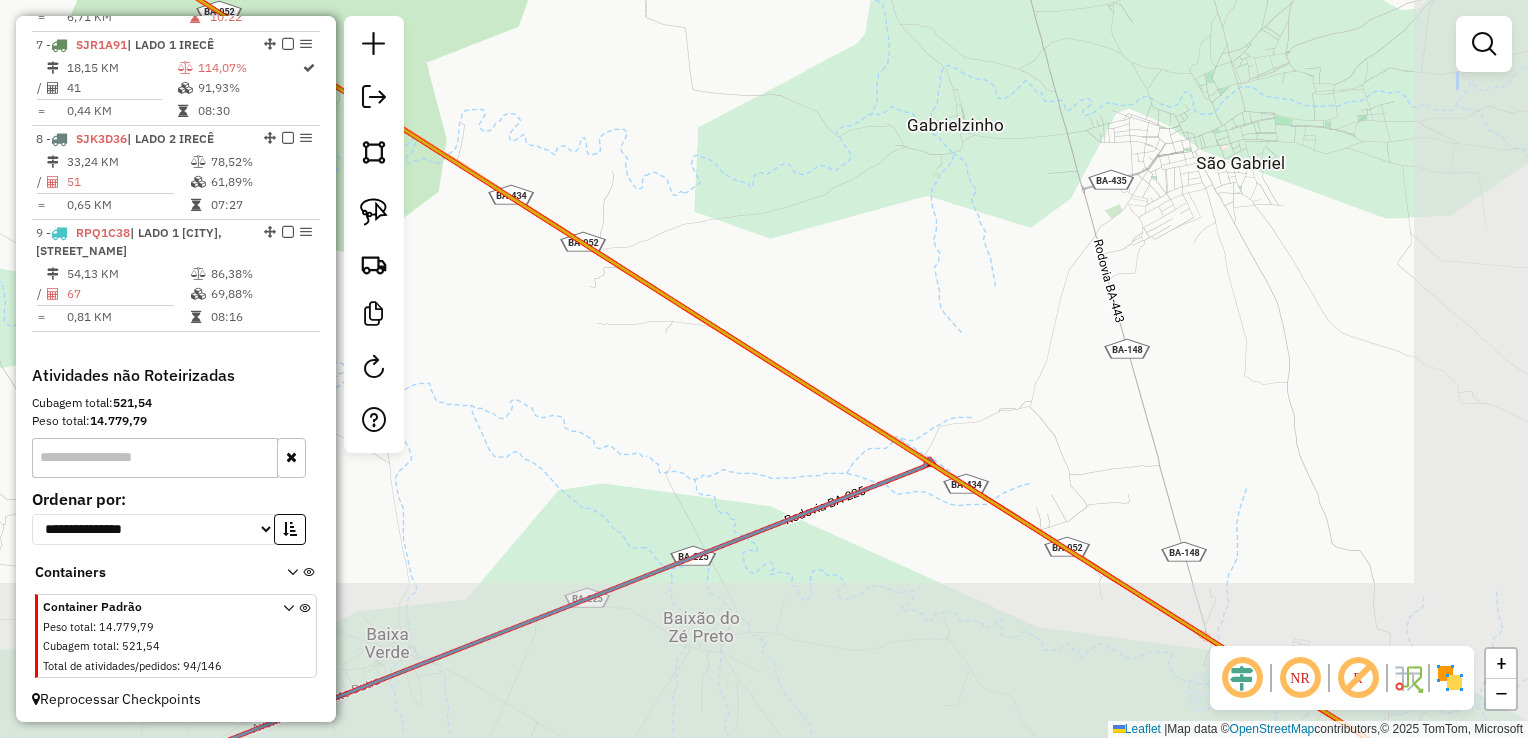 drag, startPoint x: 1031, startPoint y: 268, endPoint x: 856, endPoint y: 3, distance: 317.56888 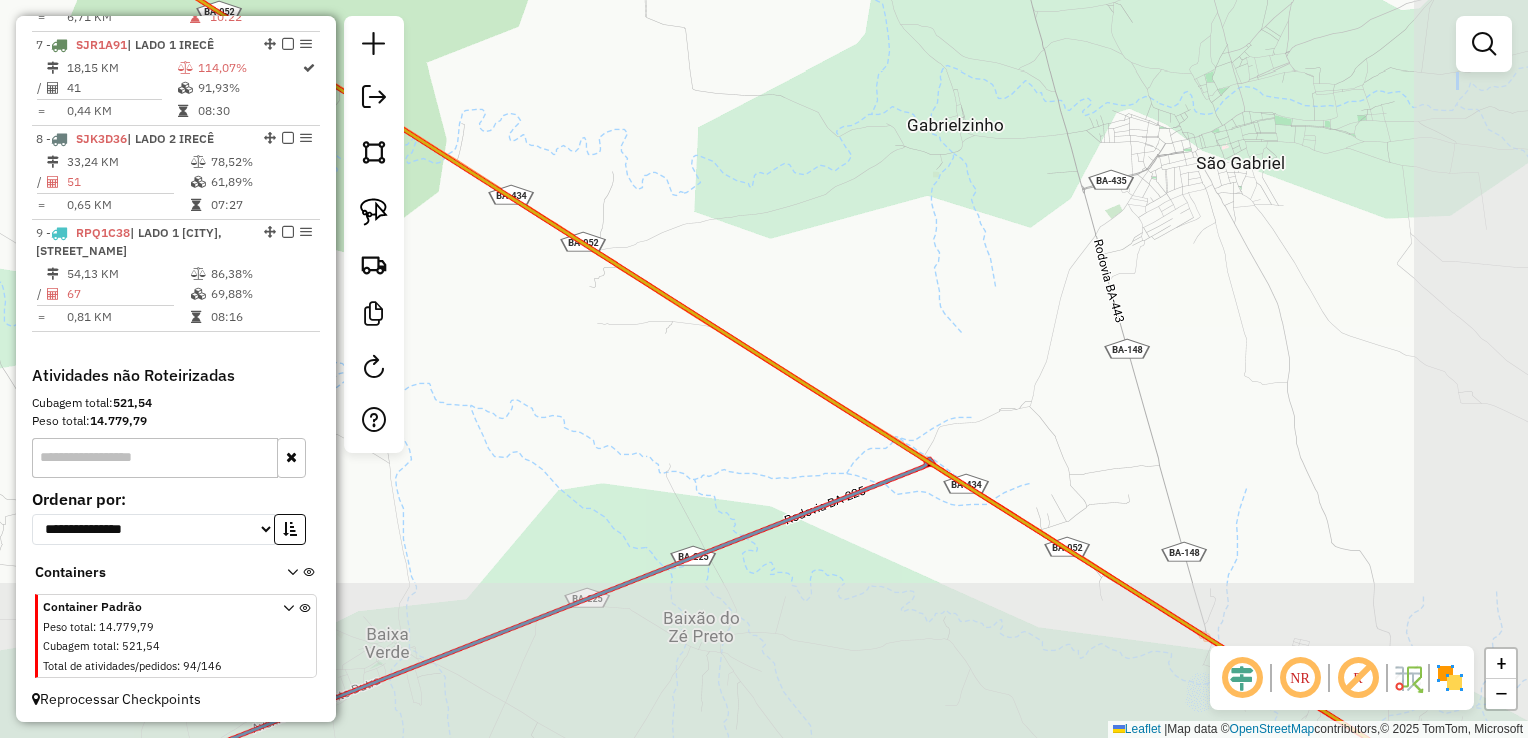 click on "Janela de atendimento Grade de atendimento Capacidade Transportadoras Veículos Cliente Pedidos  Rotas Selecione os dias de semana para filtrar as janelas de atendimento  Seg   Ter   Qua   Qui   Sex   Sáb   Dom  Informe o período da janela de atendimento: De: Até:  Filtrar exatamente a janela do cliente  Considerar janela de atendimento padrão  Selecione os dias de semana para filtrar as grades de atendimento  Seg   Ter   Qua   Qui   Sex   Sáb   Dom   Considerar clientes sem dia de atendimento cadastrado  Clientes fora do dia de atendimento selecionado Filtrar as atividades entre os valores definidos abaixo:  Peso mínimo:   Peso máximo:   Cubagem mínima:   Cubagem máxima:   De:   Até:  Filtrar as atividades entre o tempo de atendimento definido abaixo:  De:   Até:   Considerar capacidade total dos clientes não roteirizados Transportadora: Selecione um ou mais itens Tipo de veículo: Selecione um ou mais itens Veículo: Selecione um ou mais itens Motorista: Selecione um ou mais itens Nome: Rótulo:" 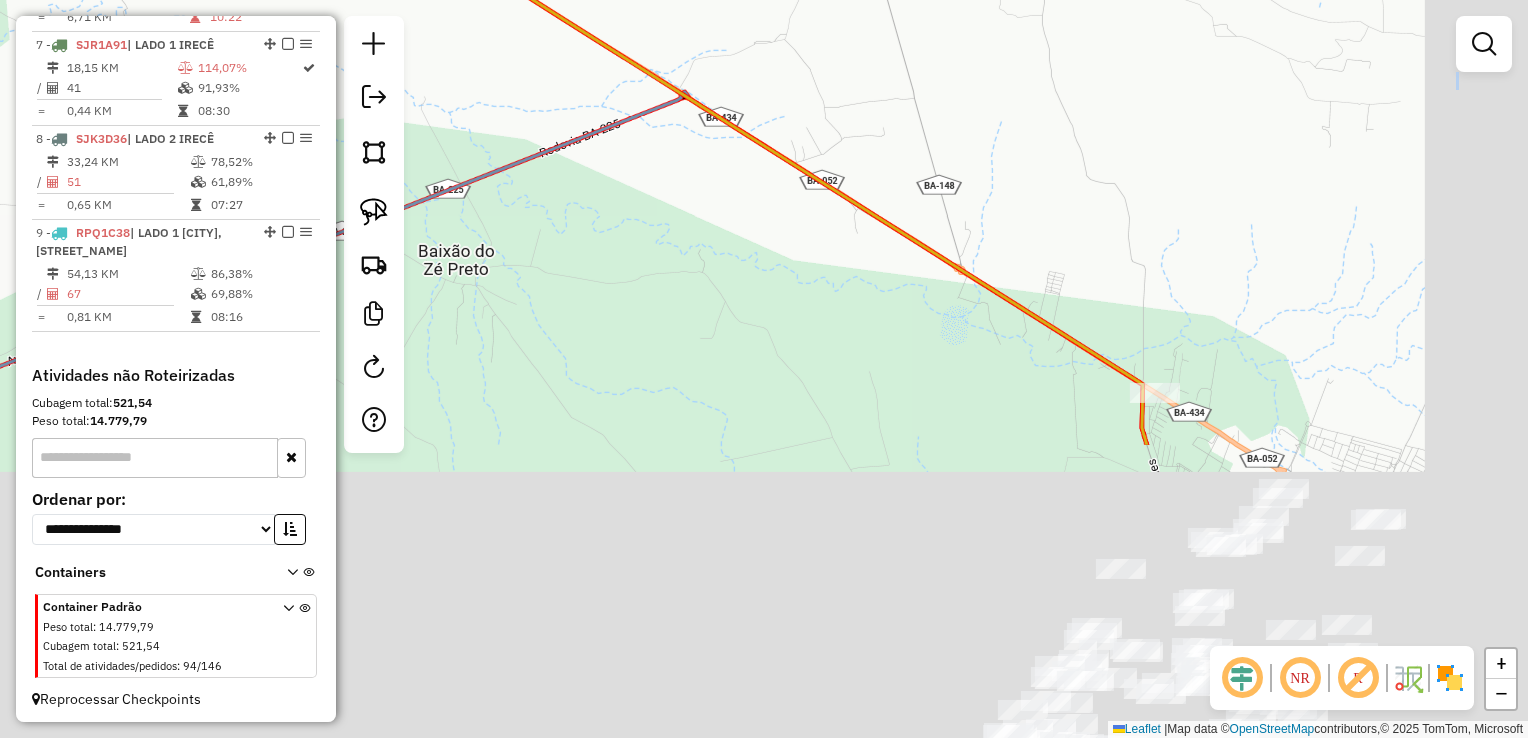 click on "Janela de atendimento Grade de atendimento Capacidade Transportadoras Veículos Cliente Pedidos  Rotas Selecione os dias de semana para filtrar as janelas de atendimento  Seg   Ter   Qua   Qui   Sex   Sáb   Dom  Informe o período da janela de atendimento: De: Até:  Filtrar exatamente a janela do cliente  Considerar janela de atendimento padrão  Selecione os dias de semana para filtrar as grades de atendimento  Seg   Ter   Qua   Qui   Sex   Sáb   Dom   Considerar clientes sem dia de atendimento cadastrado  Clientes fora do dia de atendimento selecionado Filtrar as atividades entre os valores definidos abaixo:  Peso mínimo:   Peso máximo:   Cubagem mínima:   Cubagem máxima:   De:   Até:  Filtrar as atividades entre o tempo de atendimento definido abaixo:  De:   Até:   Considerar capacidade total dos clientes não roteirizados Transportadora: Selecione um ou mais itens Tipo de veículo: Selecione um ou mais itens Veículo: Selecione um ou mais itens Motorista: Selecione um ou mais itens Nome: Rótulo:" 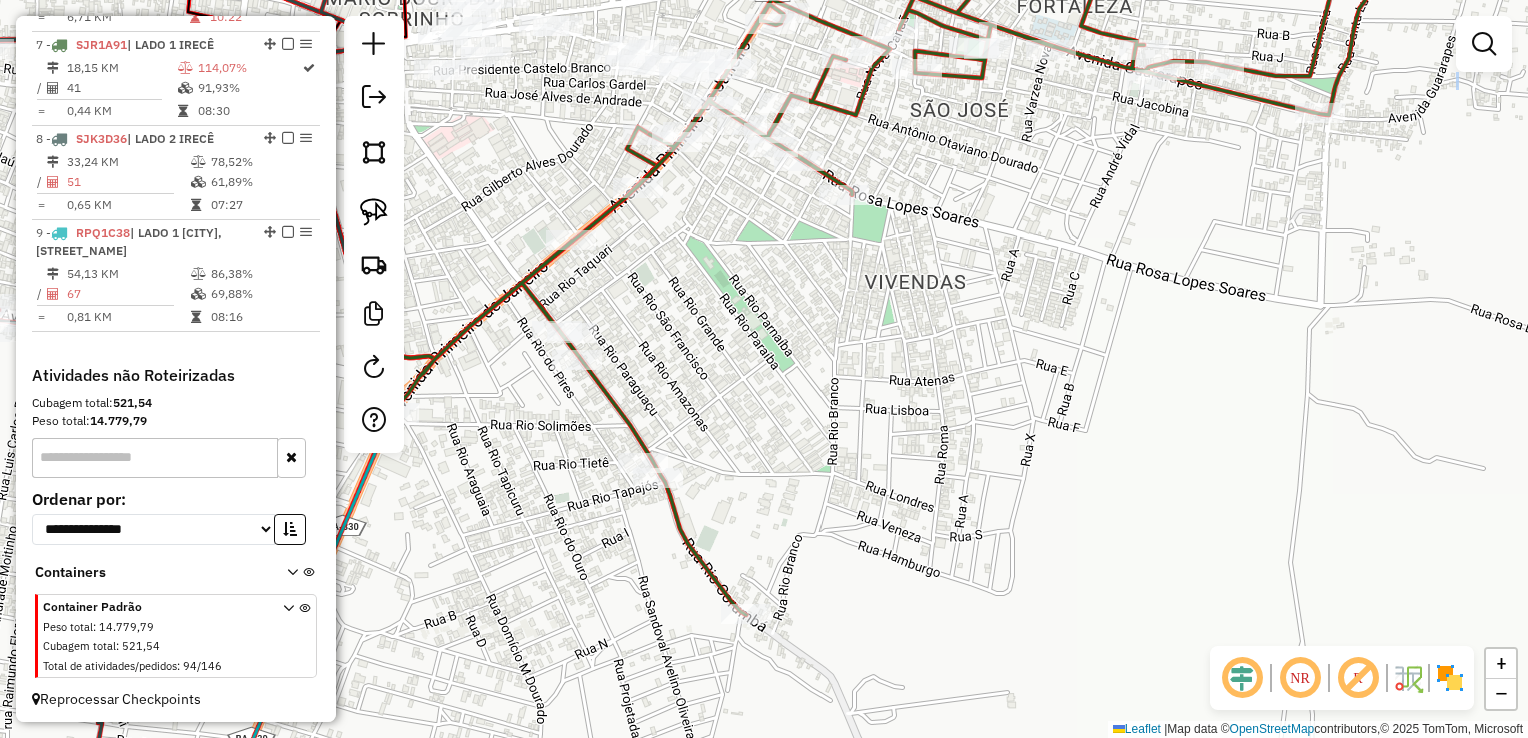 drag, startPoint x: 970, startPoint y: 367, endPoint x: 1084, endPoint y: 480, distance: 160.5148 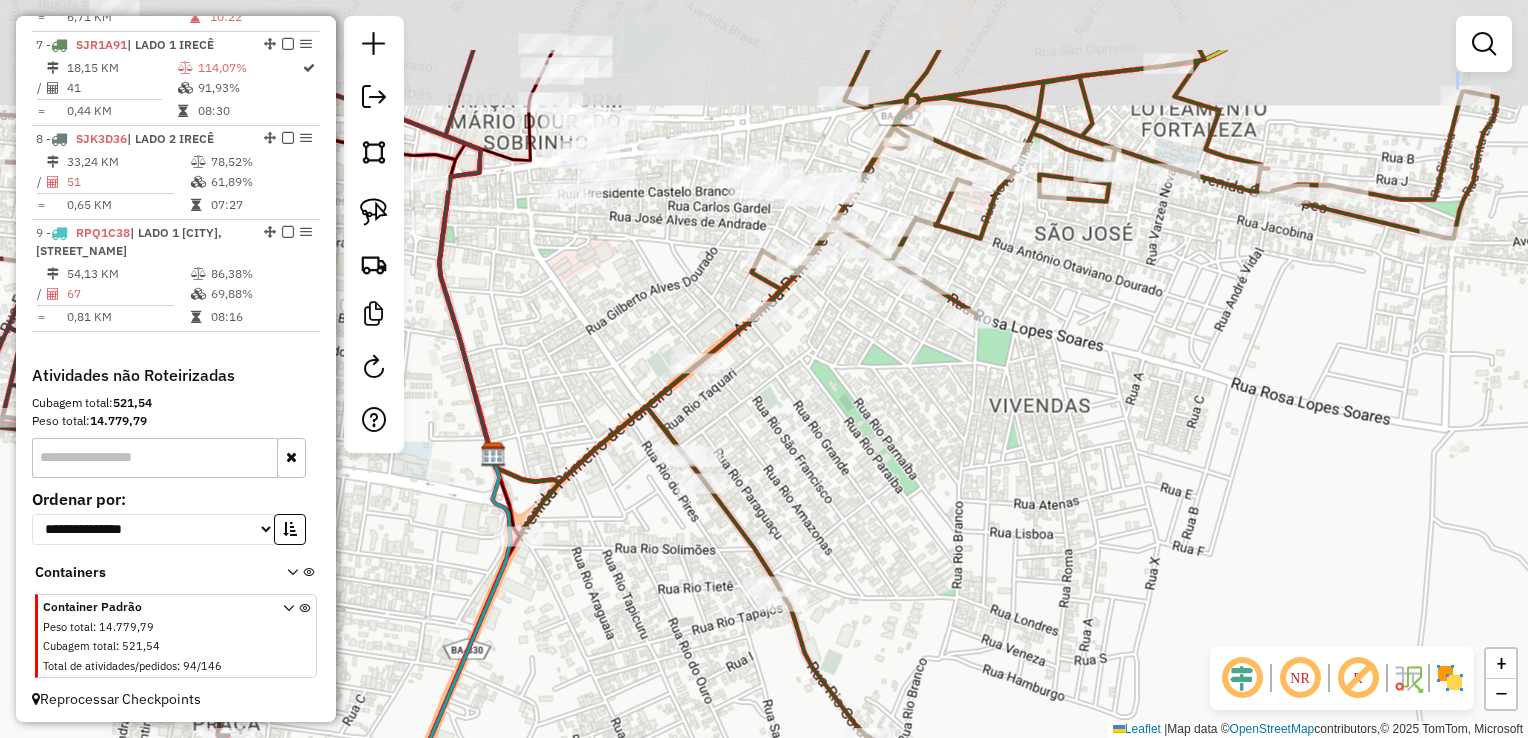 click on "Janela de atendimento Grade de atendimento Capacidade Transportadoras Veículos Cliente Pedidos  Rotas Selecione os dias de semana para filtrar as janelas de atendimento  Seg   Ter   Qua   Qui   Sex   Sáb   Dom  Informe o período da janela de atendimento: De: Até:  Filtrar exatamente a janela do cliente  Considerar janela de atendimento padrão  Selecione os dias de semana para filtrar as grades de atendimento  Seg   Ter   Qua   Qui   Sex   Sáb   Dom   Considerar clientes sem dia de atendimento cadastrado  Clientes fora do dia de atendimento selecionado Filtrar as atividades entre os valores definidos abaixo:  Peso mínimo:   Peso máximo:   Cubagem mínima:   Cubagem máxima:   De:   Até:  Filtrar as atividades entre o tempo de atendimento definido abaixo:  De:   Até:   Considerar capacidade total dos clientes não roteirizados Transportadora: Selecione um ou mais itens Tipo de veículo: Selecione um ou mais itens Veículo: Selecione um ou mais itens Motorista: Selecione um ou mais itens Nome: Rótulo:" 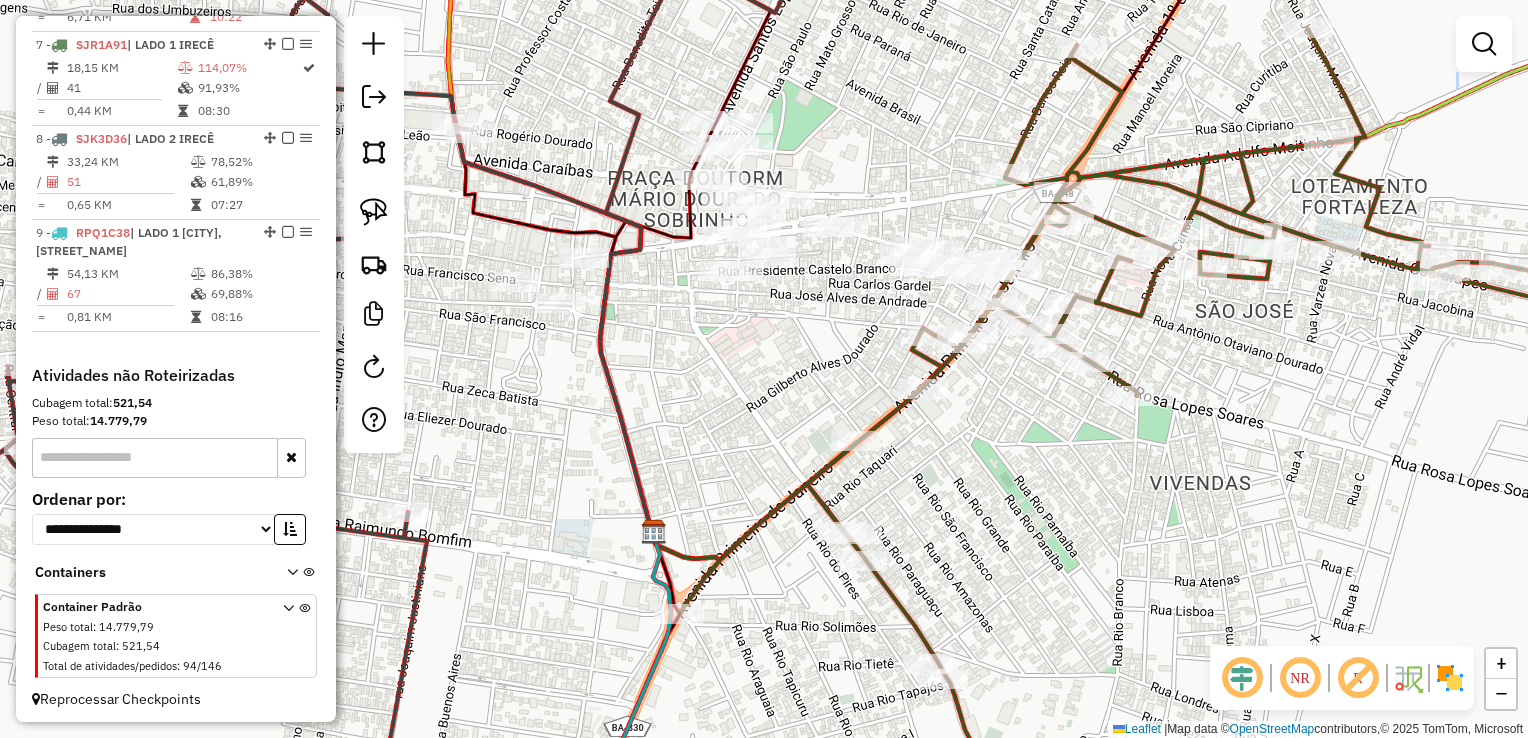 drag, startPoint x: 704, startPoint y: 346, endPoint x: 770, endPoint y: 363, distance: 68.154236 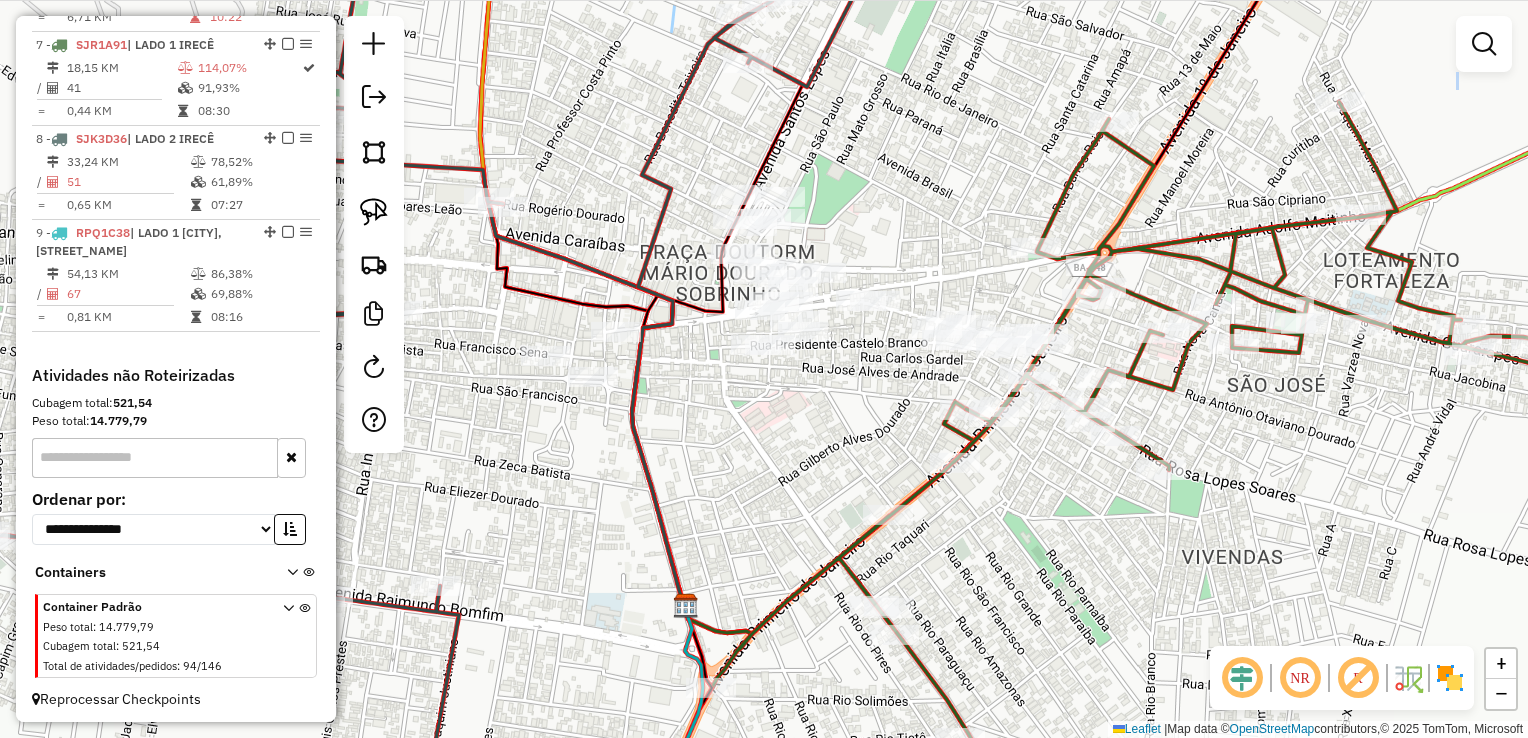 drag, startPoint x: 736, startPoint y: 408, endPoint x: 765, endPoint y: 455, distance: 55.226807 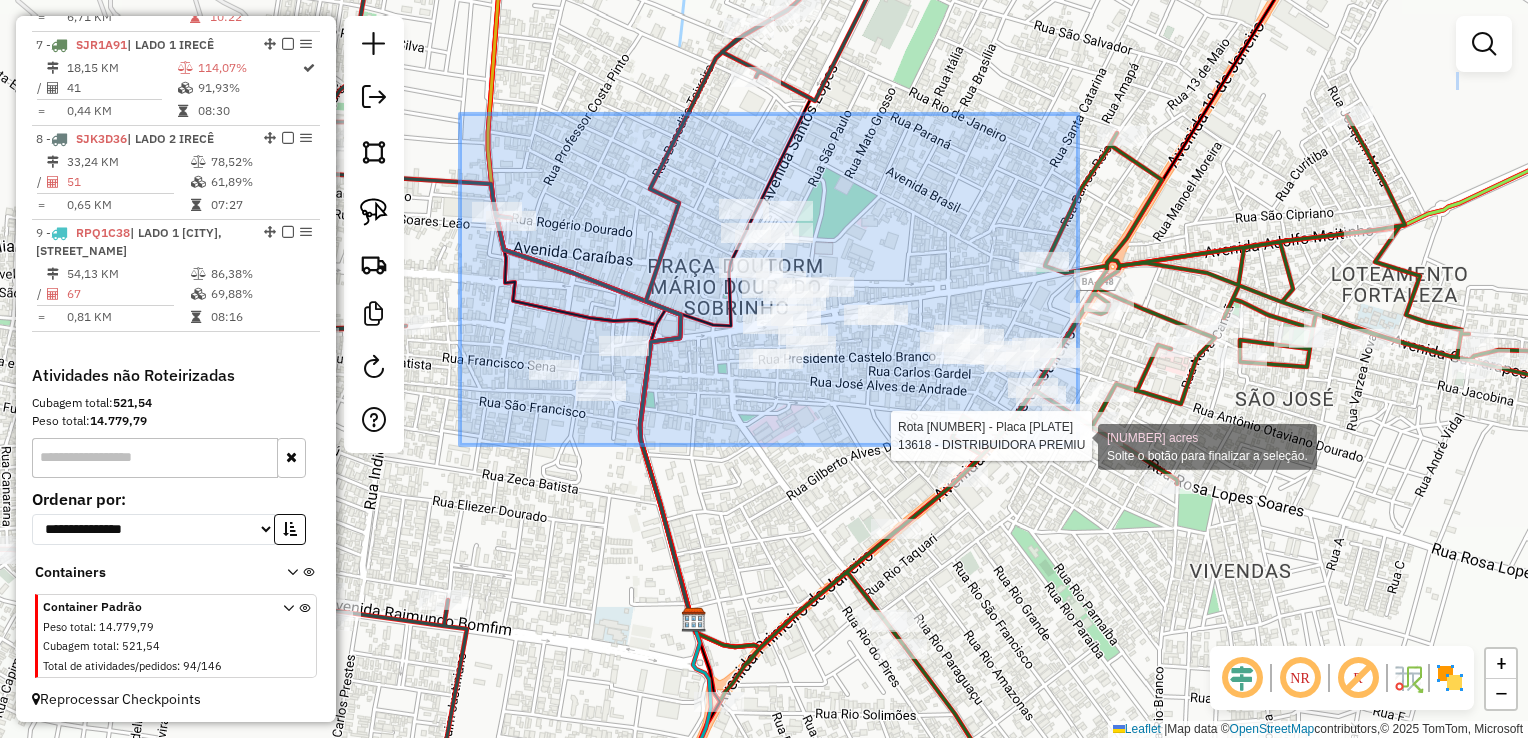 click on "Rota 7 - Placa SJR1A91  13618 - DISTRIBUIDORA PREMIU 275.89 acres Solte o botão para finalizar a seleção. Janela de atendimento Grade de atendimento Capacidade Transportadoras Veículos Cliente Pedidos  Rotas Selecione os dias de semana para filtrar as janelas de atendimento  Seg   Ter   Qua   Qui   Sex   Sáb   Dom  Informe o período da janela de atendimento: De: Até:  Filtrar exatamente a janela do cliente  Considerar janela de atendimento padrão  Selecione os dias de semana para filtrar as grades de atendimento  Seg   Ter   Qua   Qui   Sex   Sáb   Dom   Considerar clientes sem dia de atendimento cadastrado  Clientes fora do dia de atendimento selecionado Filtrar as atividades entre os valores definidos abaixo:  Peso mínimo:   Peso máximo:   Cubagem mínima:   Cubagem máxima:   De:   Até:  Filtrar as atividades entre o tempo de atendimento definido abaixo:  De:   Até:   Considerar capacidade total dos clientes não roteirizados Transportadora: Selecione um ou mais itens Tipo de veículo: Nome: +" 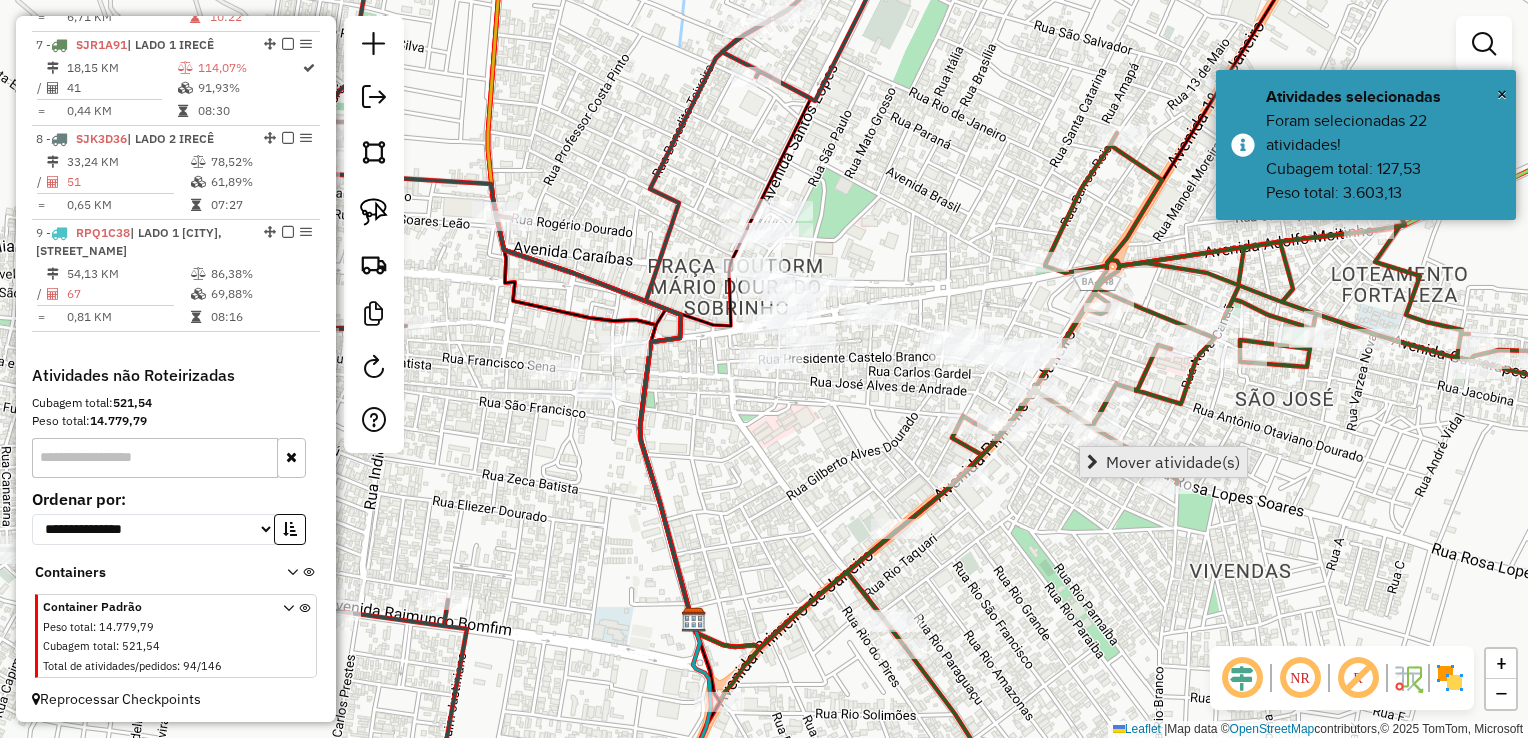 click on "Mover atividade(s)" at bounding box center [1173, 462] 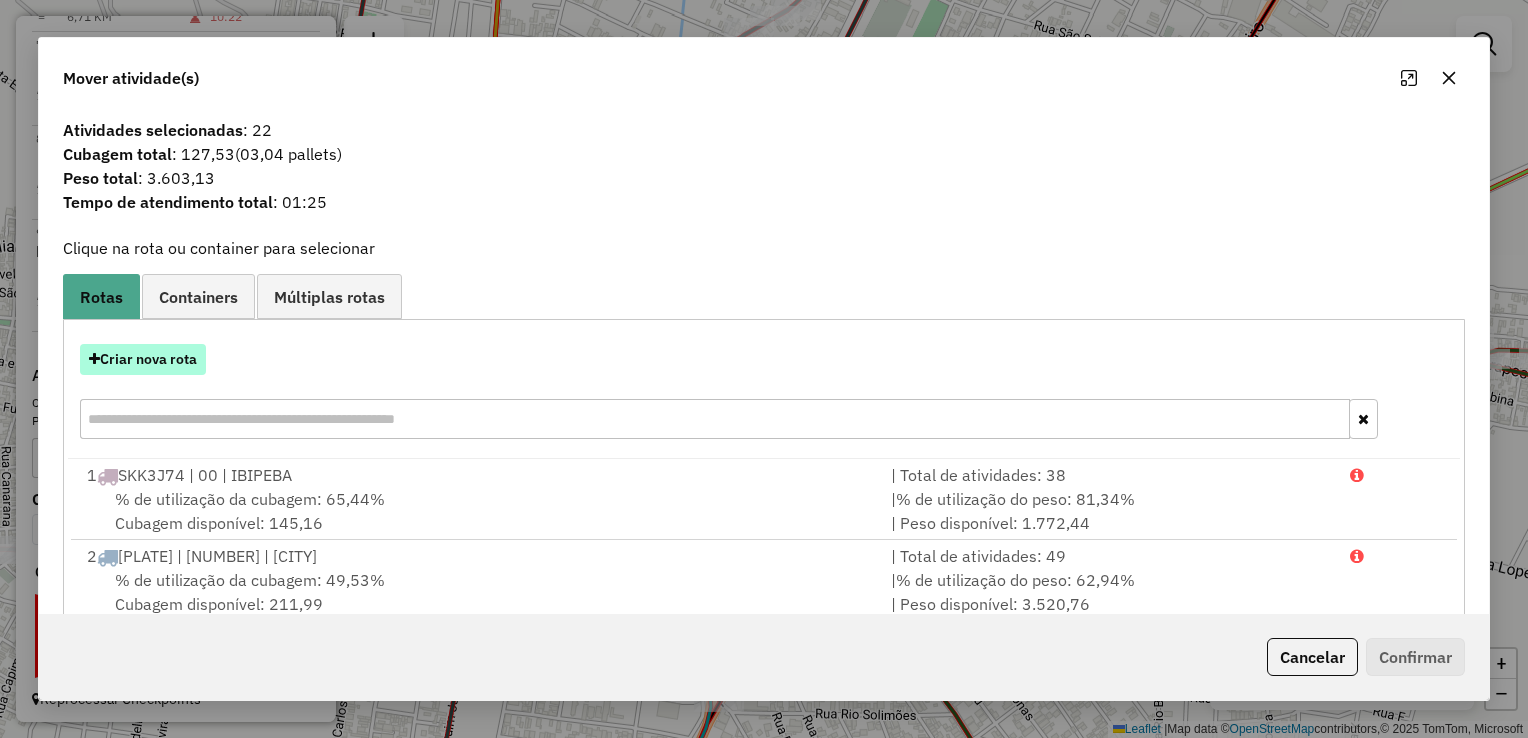 click on "Criar nova rota" at bounding box center [143, 359] 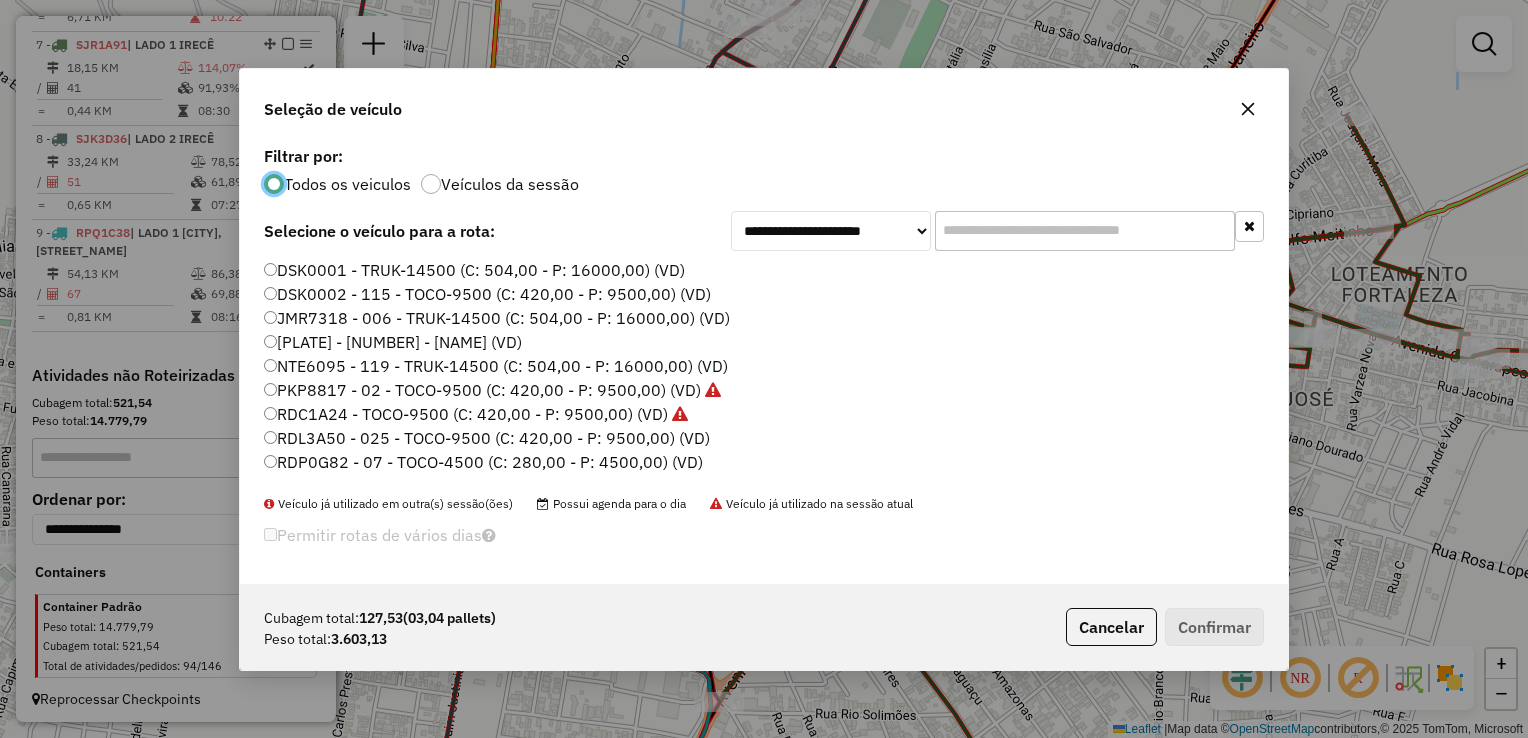 scroll, scrollTop: 10, scrollLeft: 6, axis: both 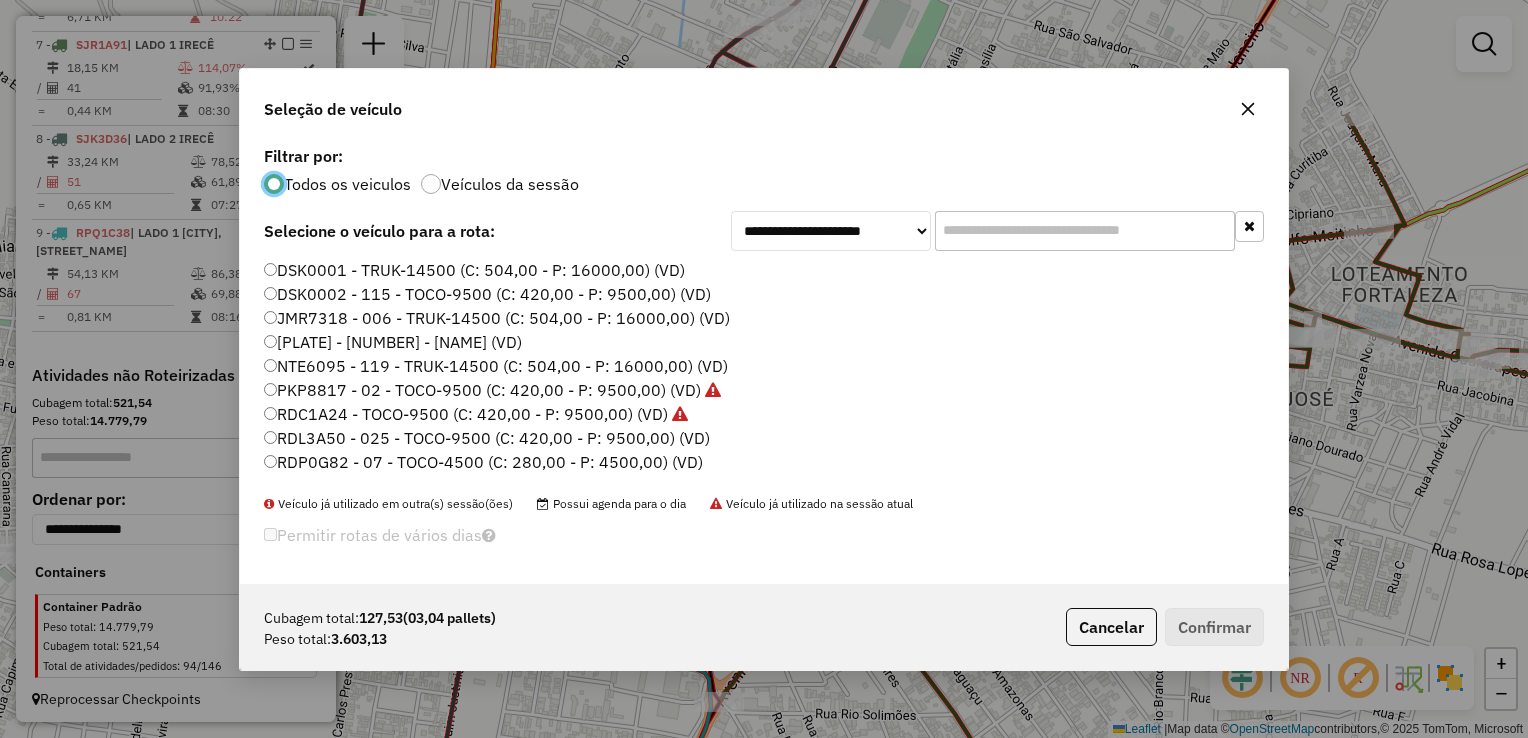 click on "DSK0002 - 115 - TOCO-9500 (C: 420,00 - P: 9500,00) (VD)" 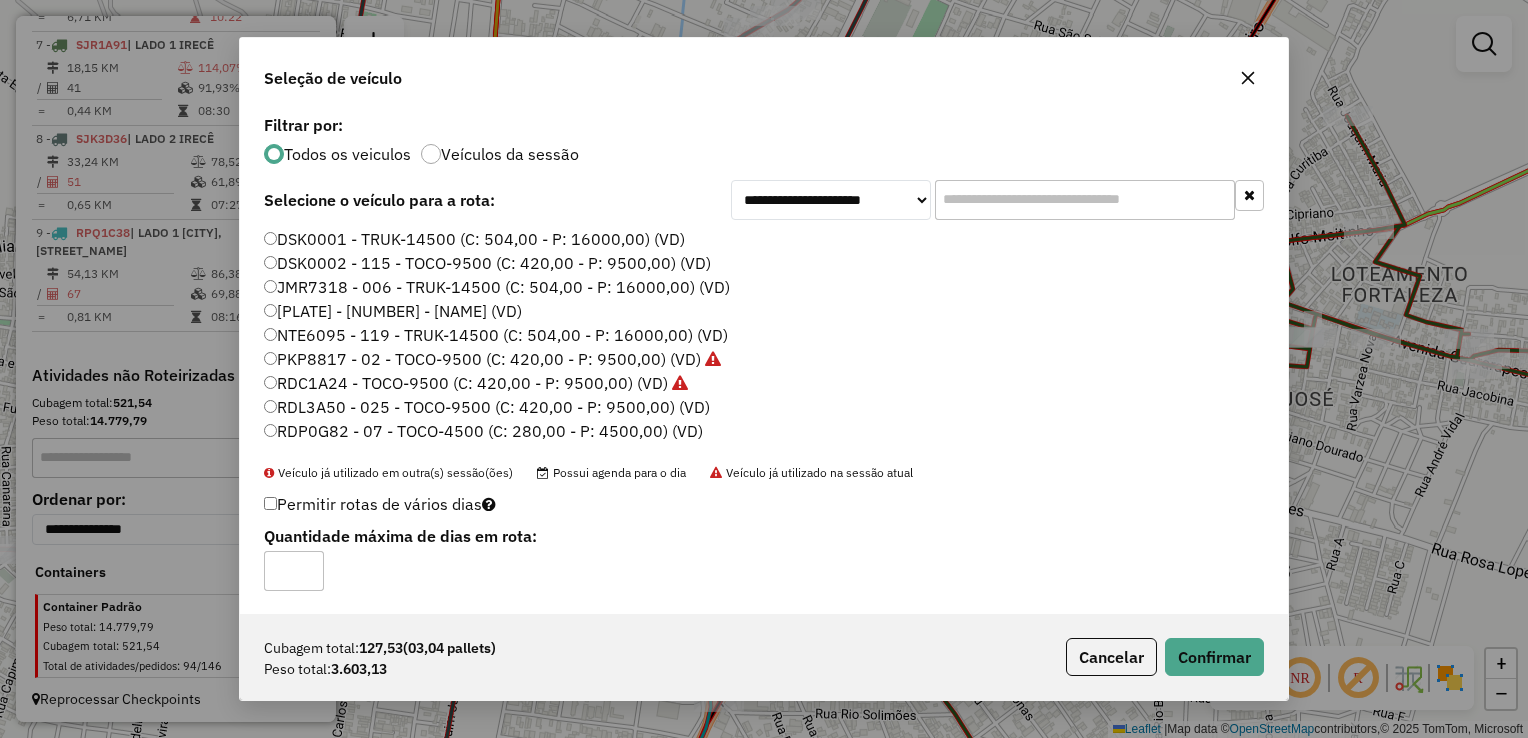 click on "RDP0G82 - 07 - TOCO-4500 (C: 280,00 - P: 4500,00) (VD)" 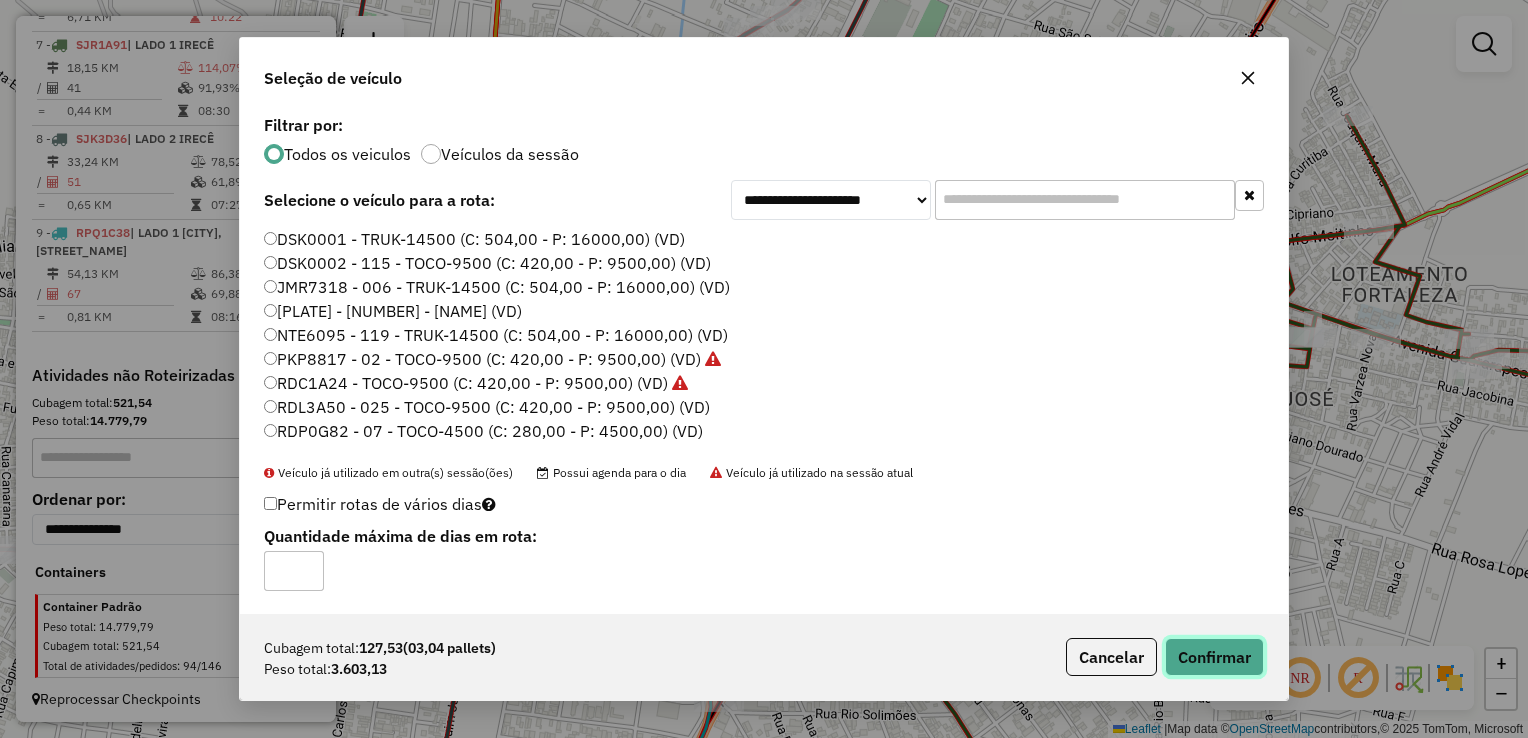 click on "Confirmar" 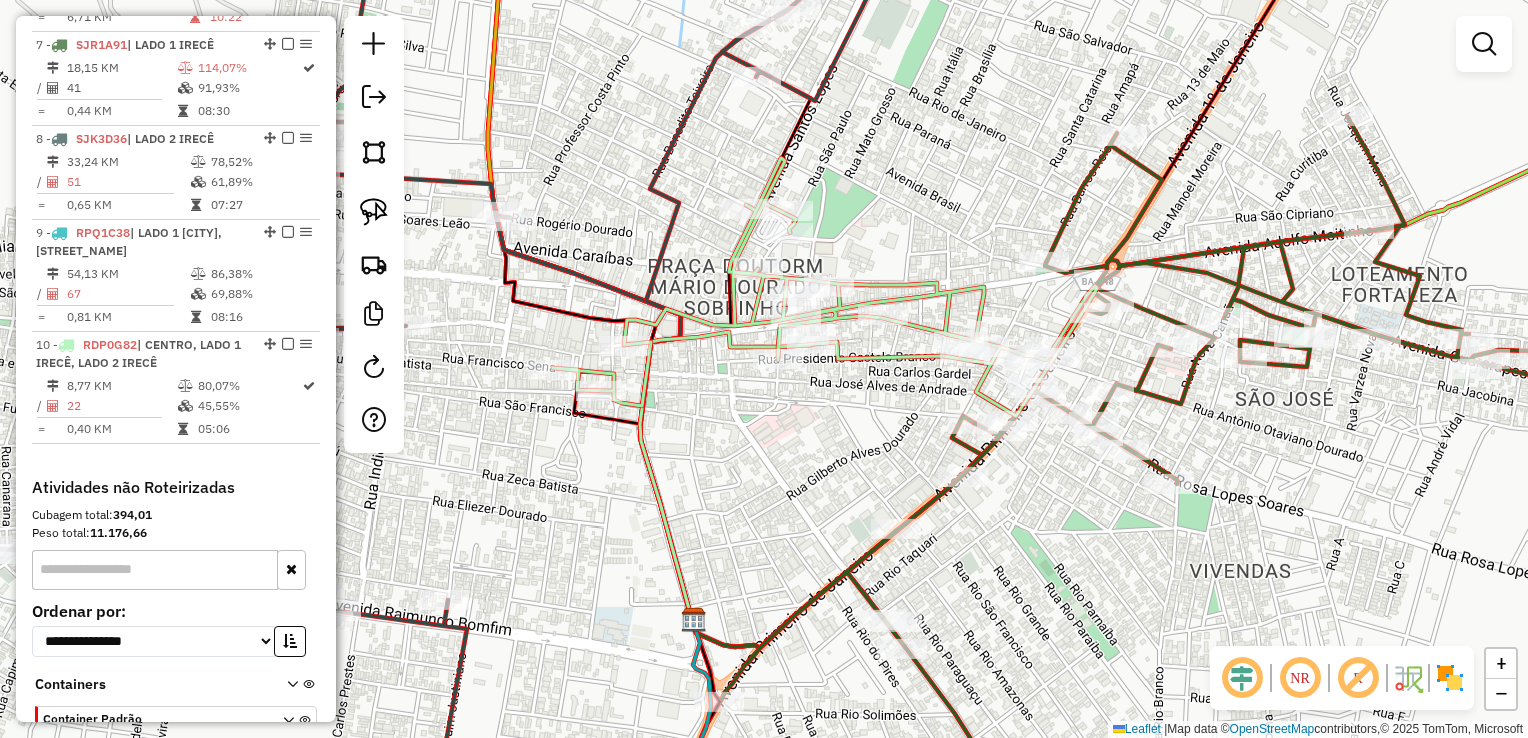 click 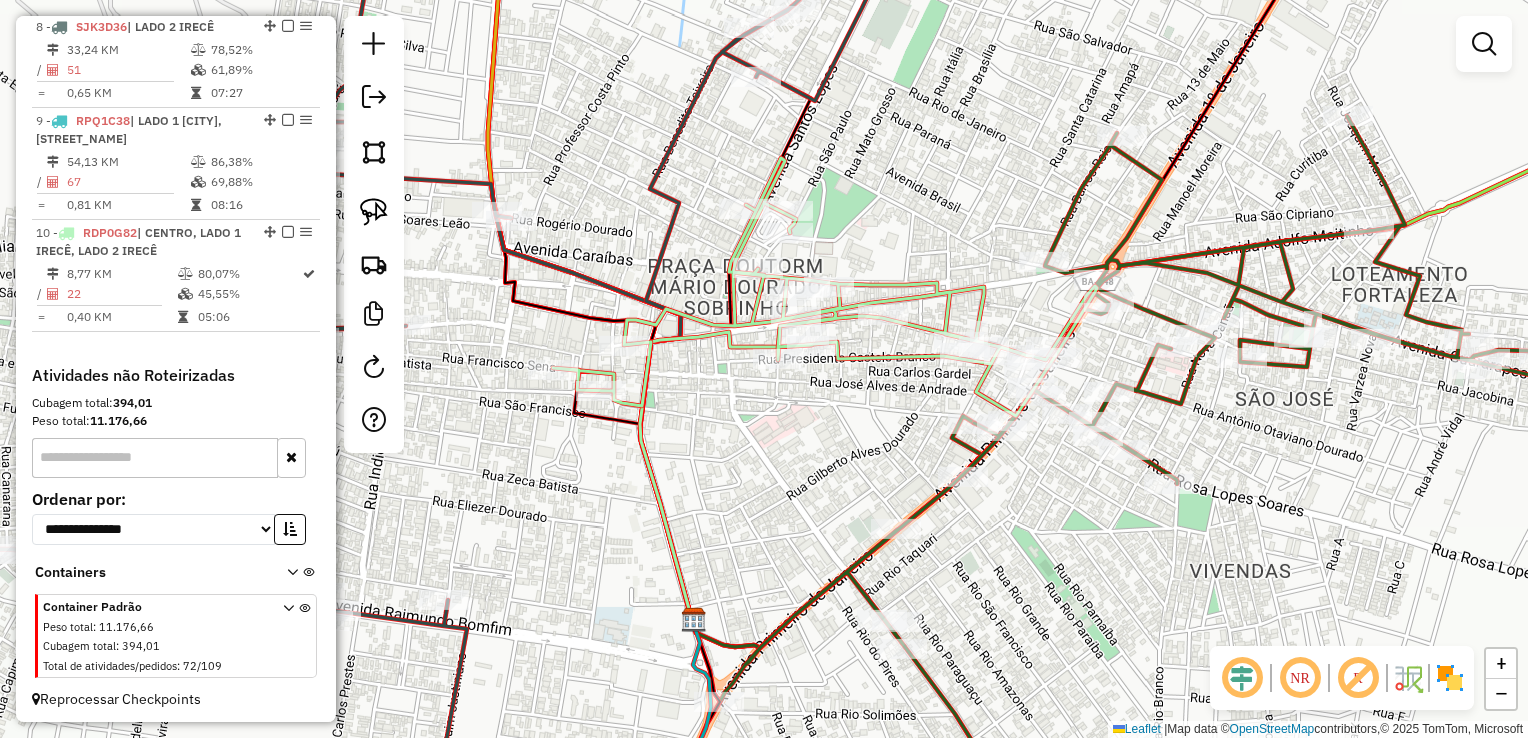 select on "*********" 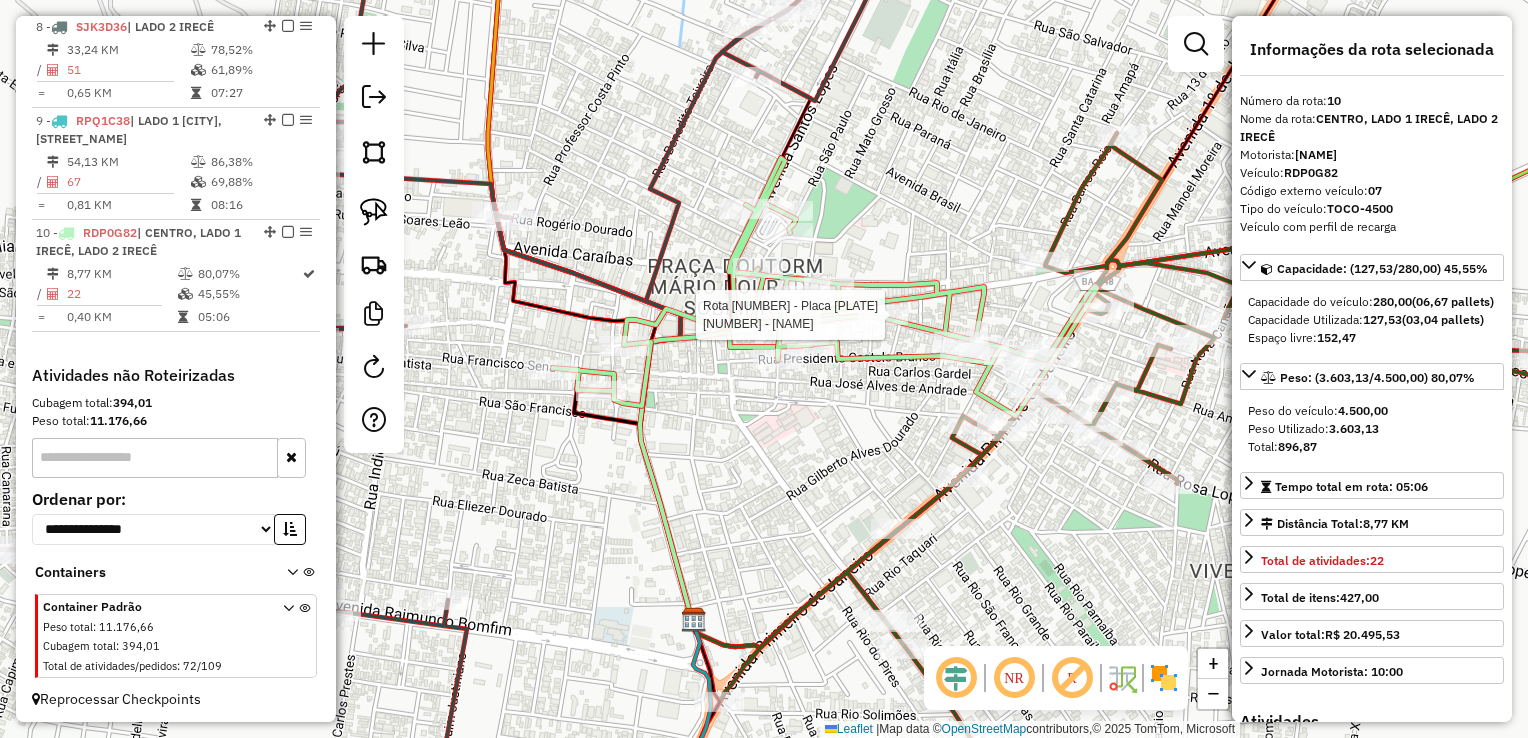 click 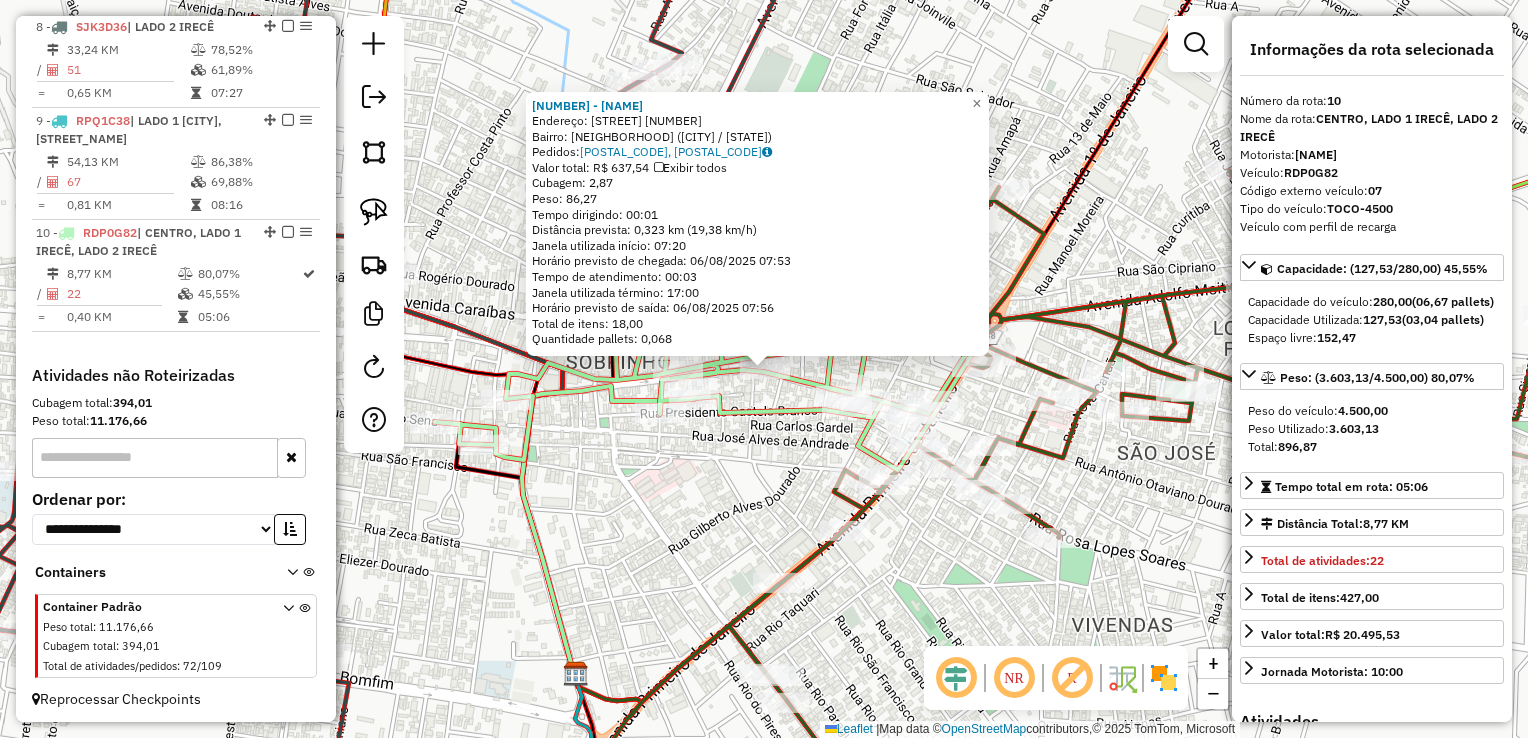 click 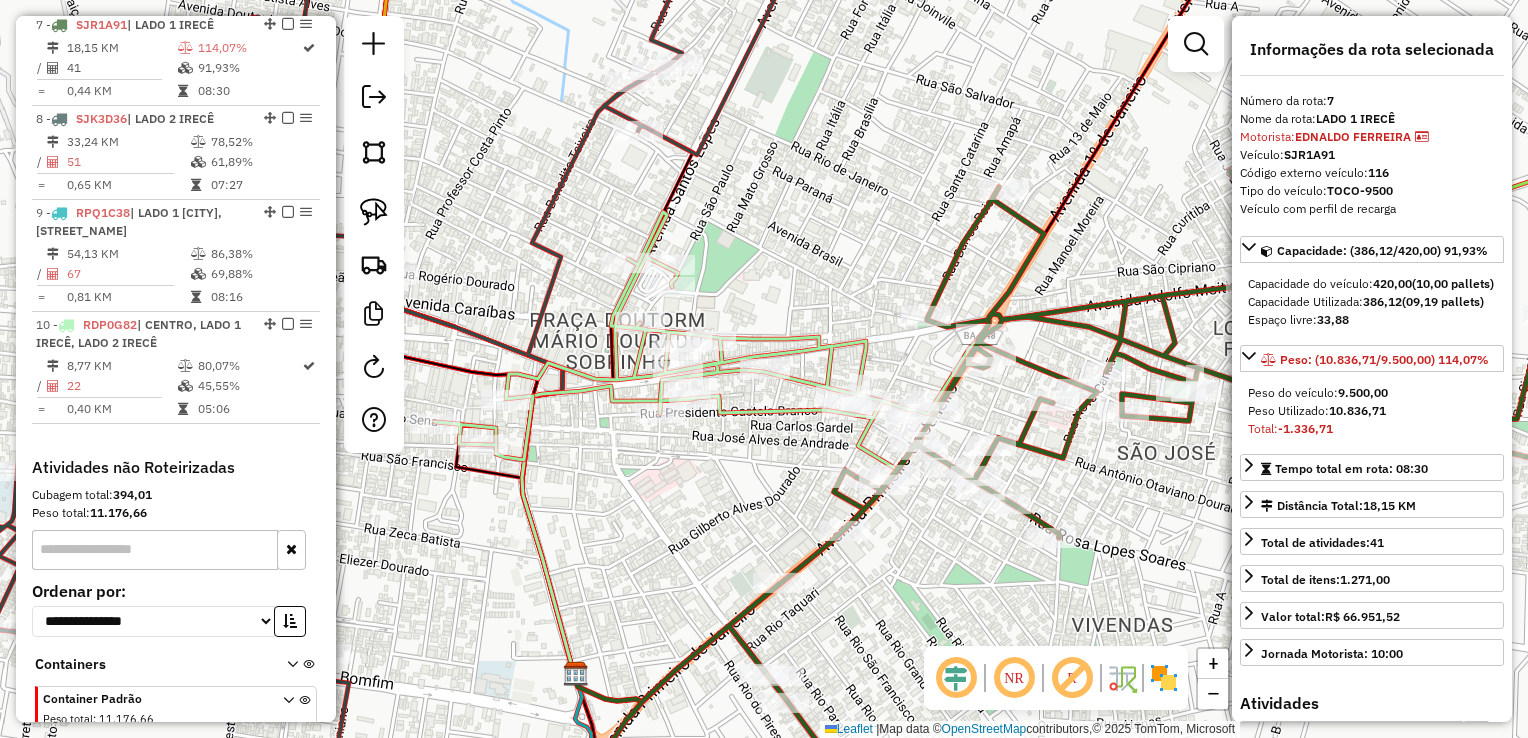 scroll, scrollTop: 1372, scrollLeft: 0, axis: vertical 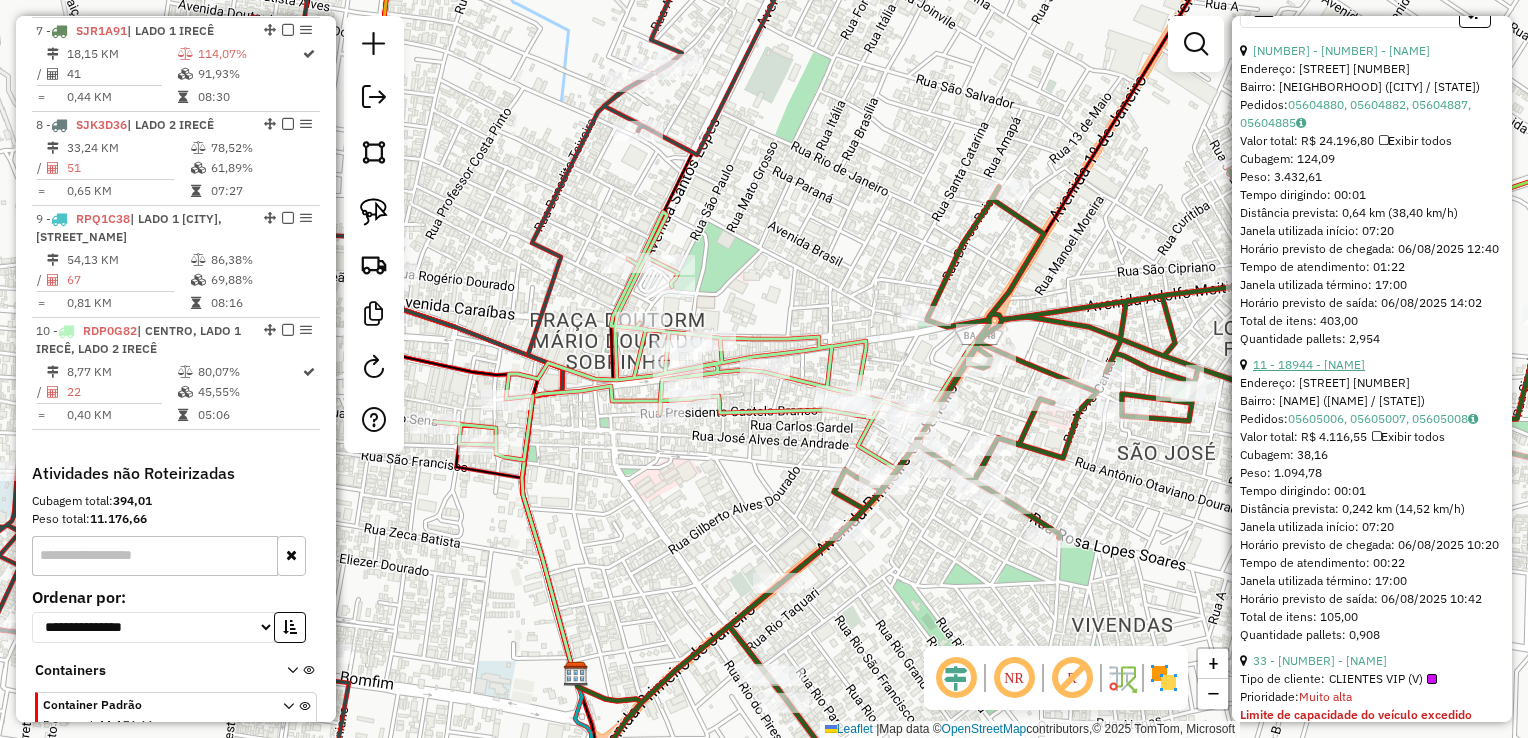 click on "11 - 18944 - SUPERMERCADO DESTAK" at bounding box center (1309, 364) 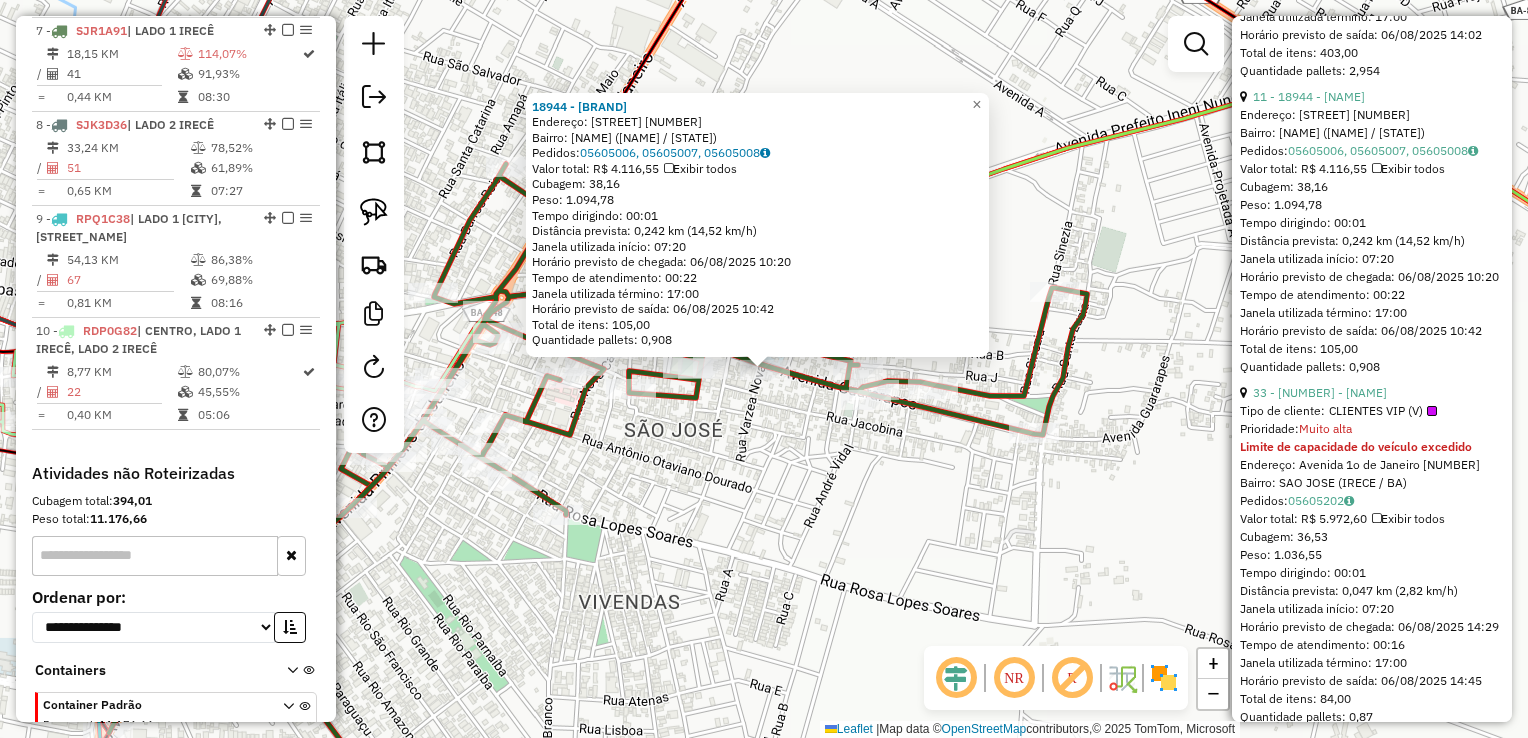 scroll, scrollTop: 1100, scrollLeft: 0, axis: vertical 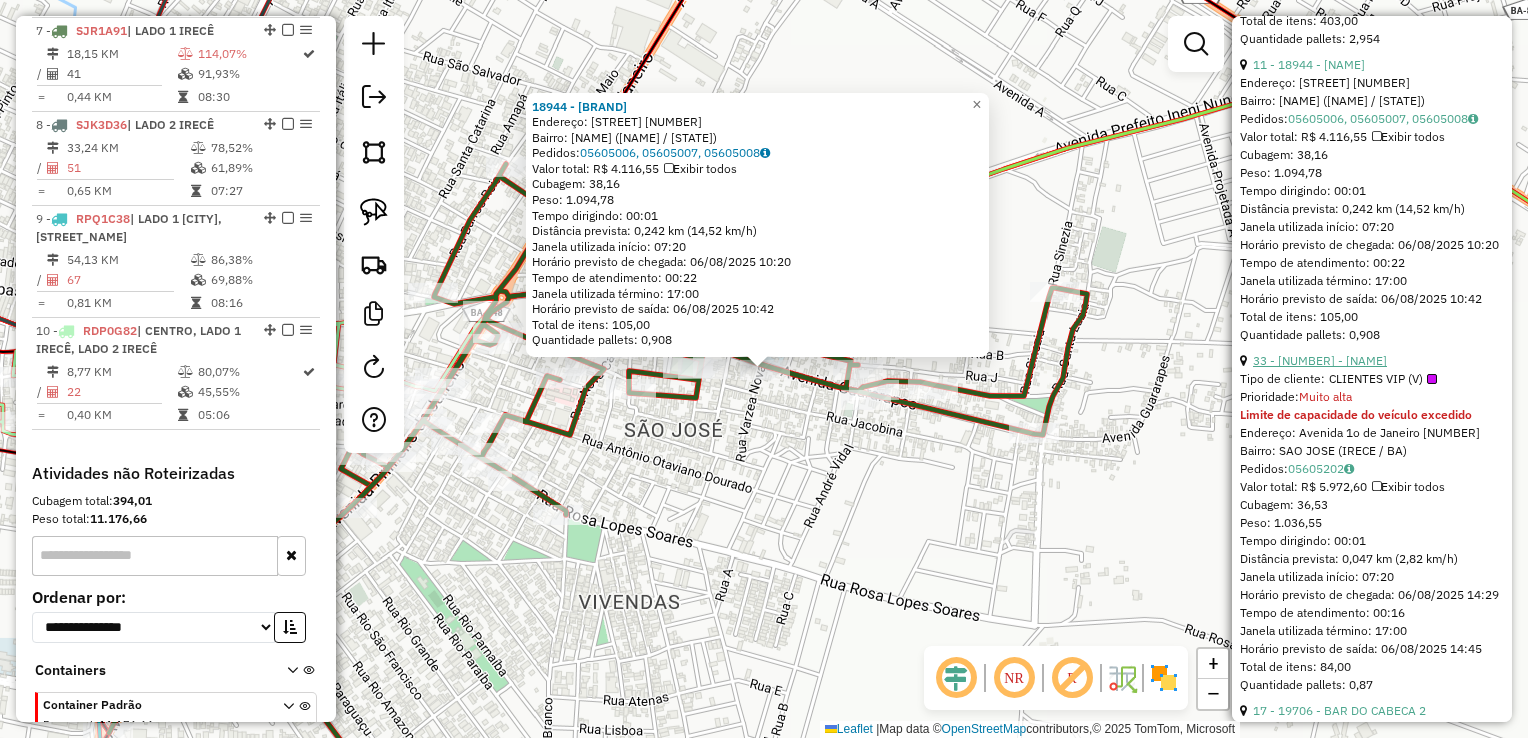 click on "33 - 10342 - 4 RODAS MANIA" at bounding box center (1320, 360) 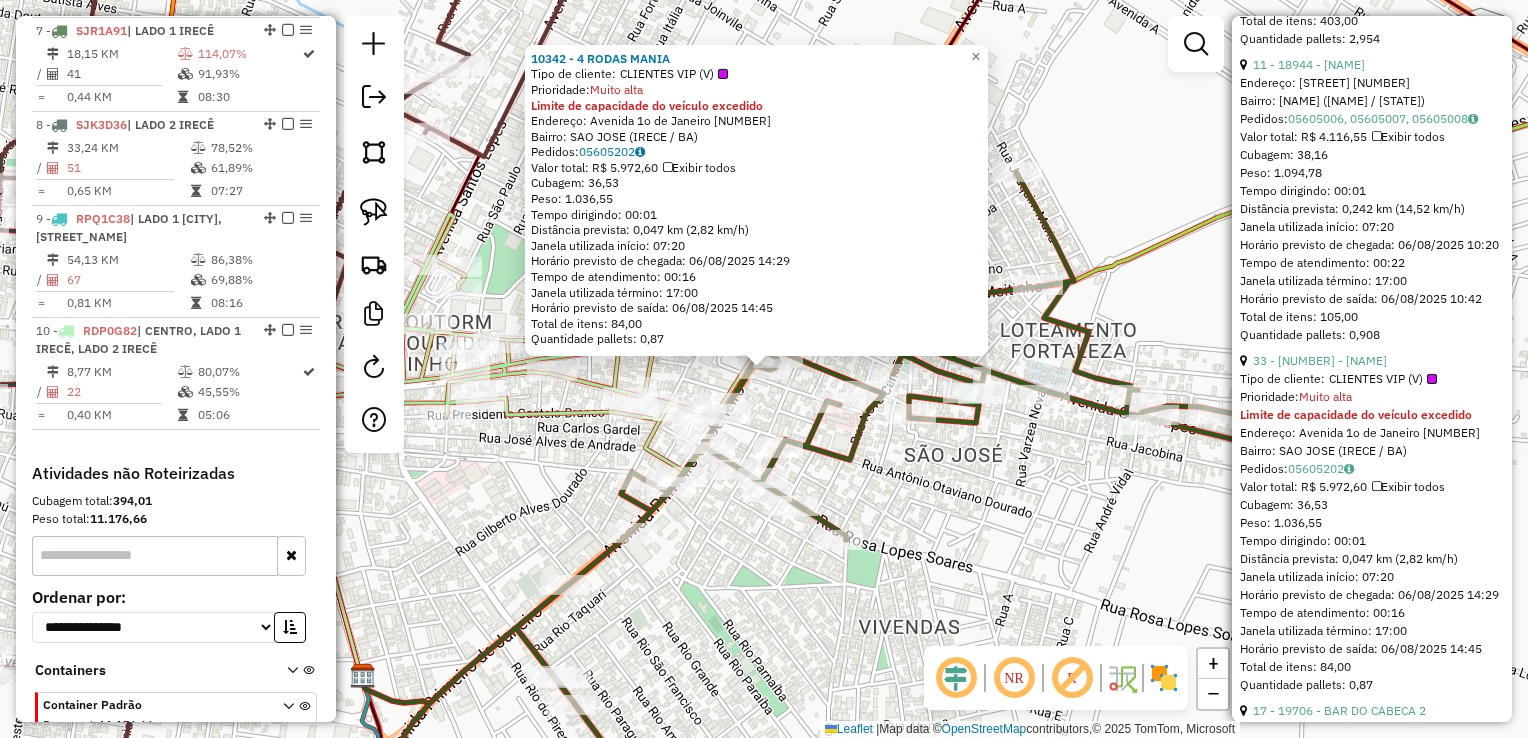 click on "10342 - 4 RODAS MANIA  Tipo de cliente:   CLIENTES VIP (V)   Prioridade:  Muito alta Limite de capacidade do veículo excedido  Endereço:  Avenida 1o de Janeiro 19A   Bairro: SAO JOSE (IRECE / BA)   Pedidos:  05605202   Valor total: R$ 5.972,60   Exibir todos   Cubagem: 36,53  Peso: 1.036,55  Tempo dirigindo: 00:01   Distância prevista: 0,047 km (2,82 km/h)   Janela utilizada início: 07:20   Horário previsto de chegada: 06/08/2025 14:29   Tempo de atendimento: 00:16   Janela utilizada término: 17:00   Horário previsto de saída: 06/08/2025 14:45   Total de itens: 84,00   Quantidade pallets: 0,87  × Janela de atendimento Grade de atendimento Capacidade Transportadoras Veículos Cliente Pedidos  Rotas Selecione os dias de semana para filtrar as janelas de atendimento  Seg   Ter   Qua   Qui   Sex   Sáb   Dom  Informe o período da janela de atendimento: De: Até:  Filtrar exatamente a janela do cliente  Considerar janela de atendimento padrão   Seg   Ter   Qua   Qui   Sex   Sáb   Dom   Peso mínimo:  +" 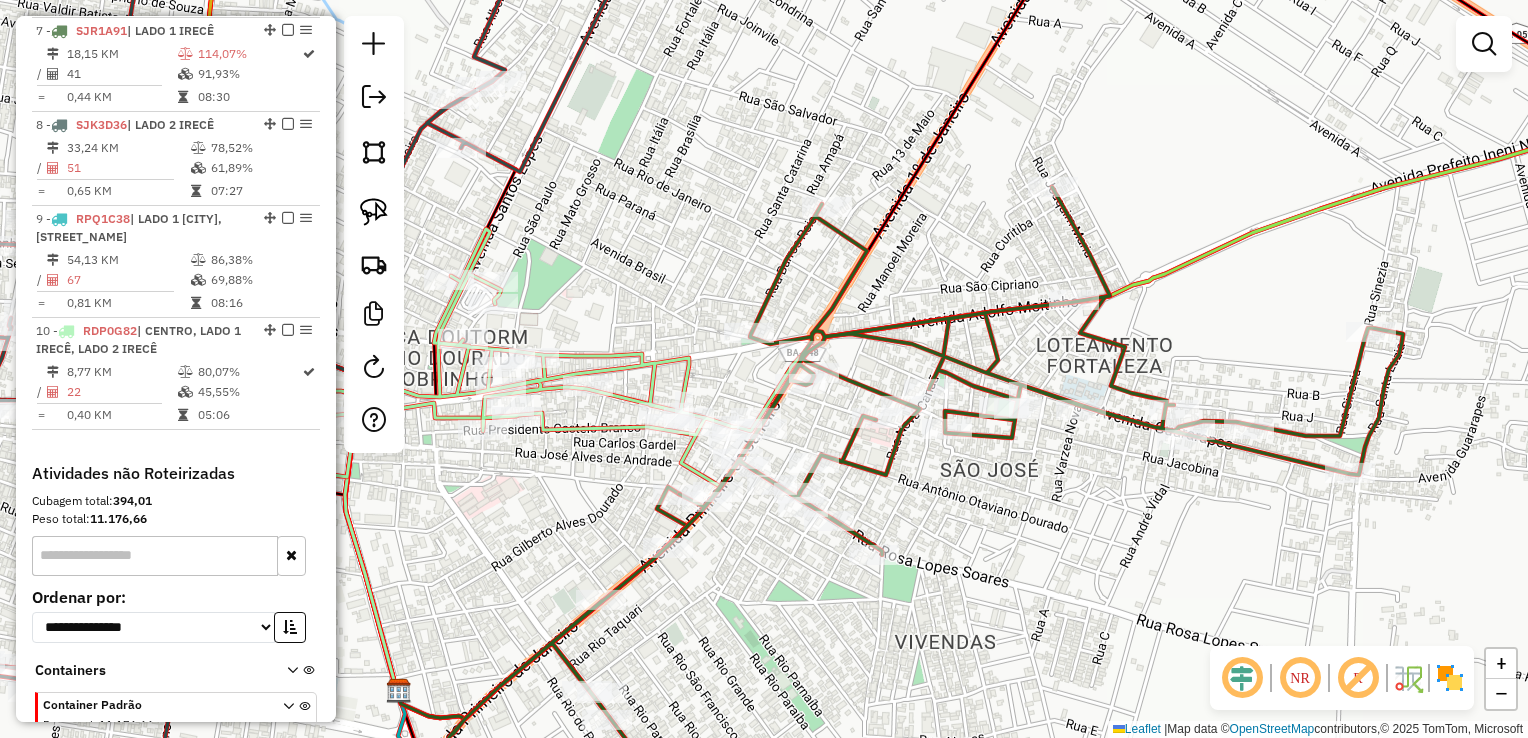 drag, startPoint x: 764, startPoint y: 402, endPoint x: 859, endPoint y: 439, distance: 101.950966 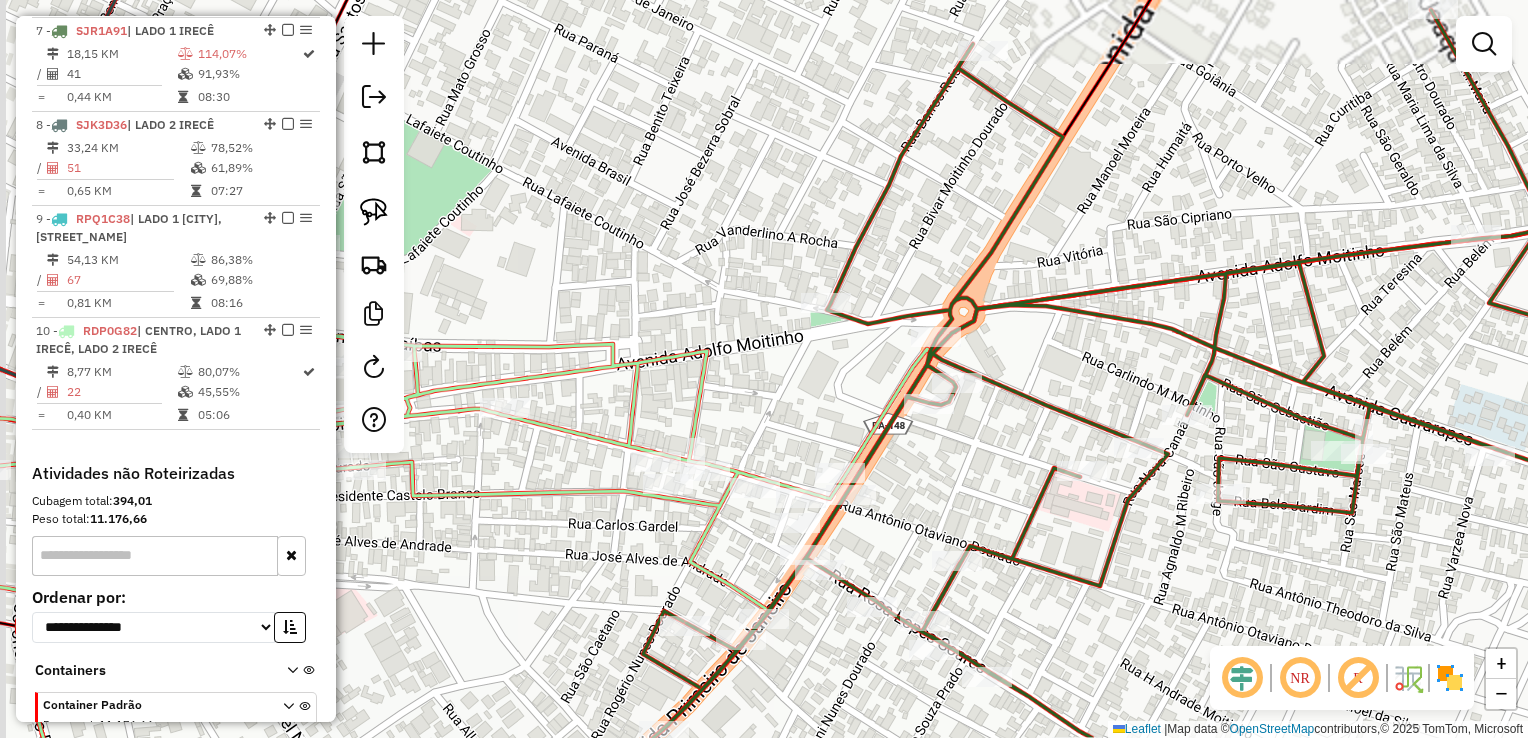 drag, startPoint x: 915, startPoint y: 462, endPoint x: 970, endPoint y: 438, distance: 60.00833 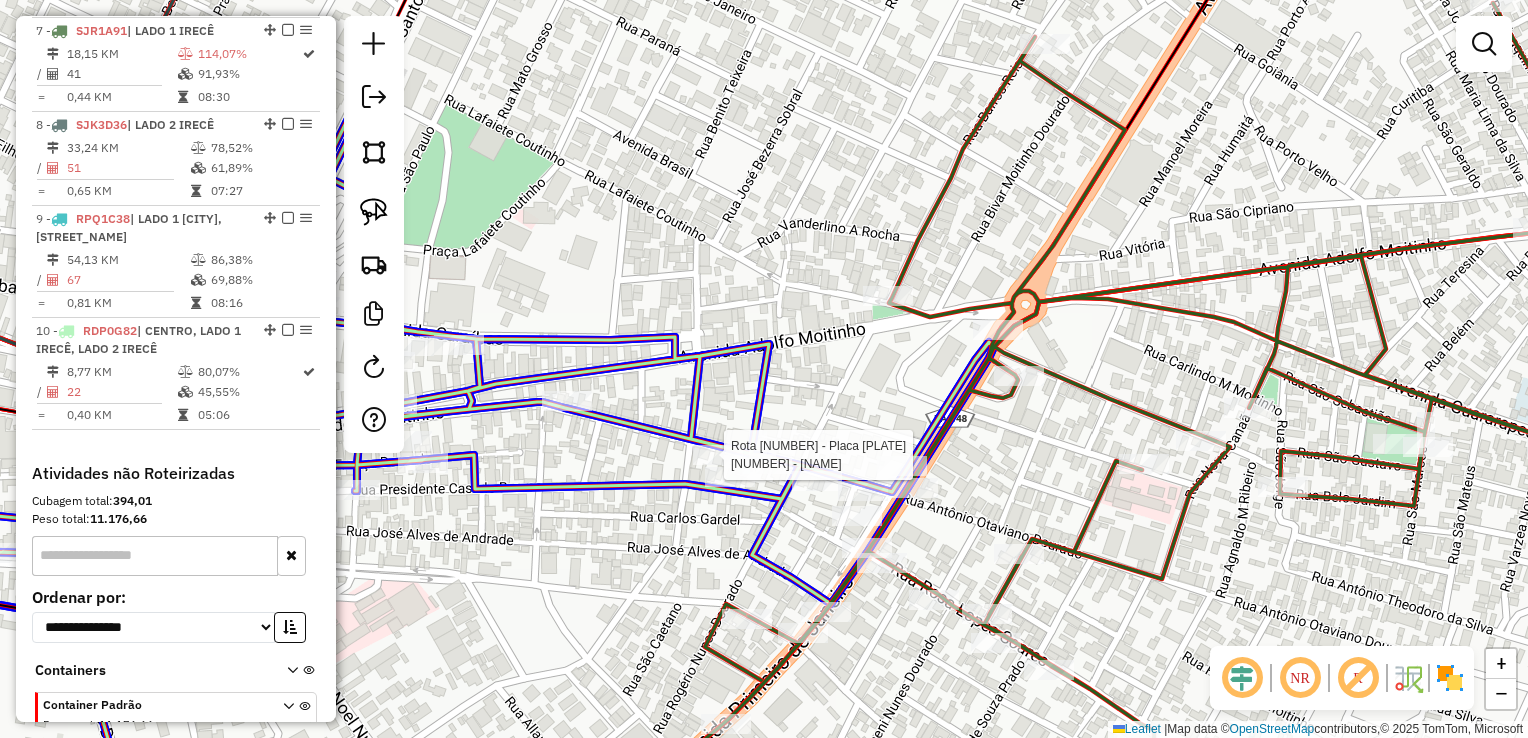 click 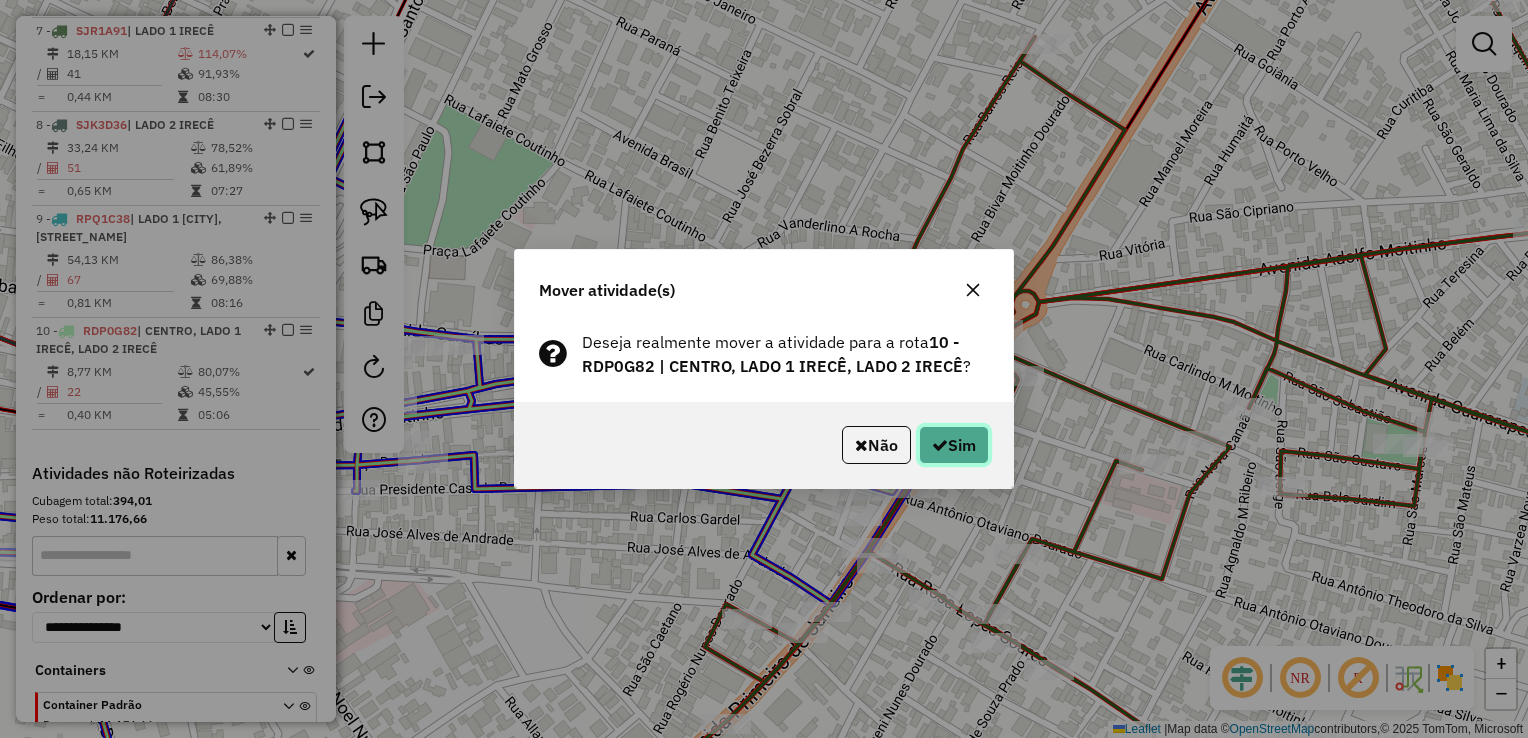 click on "Sim" 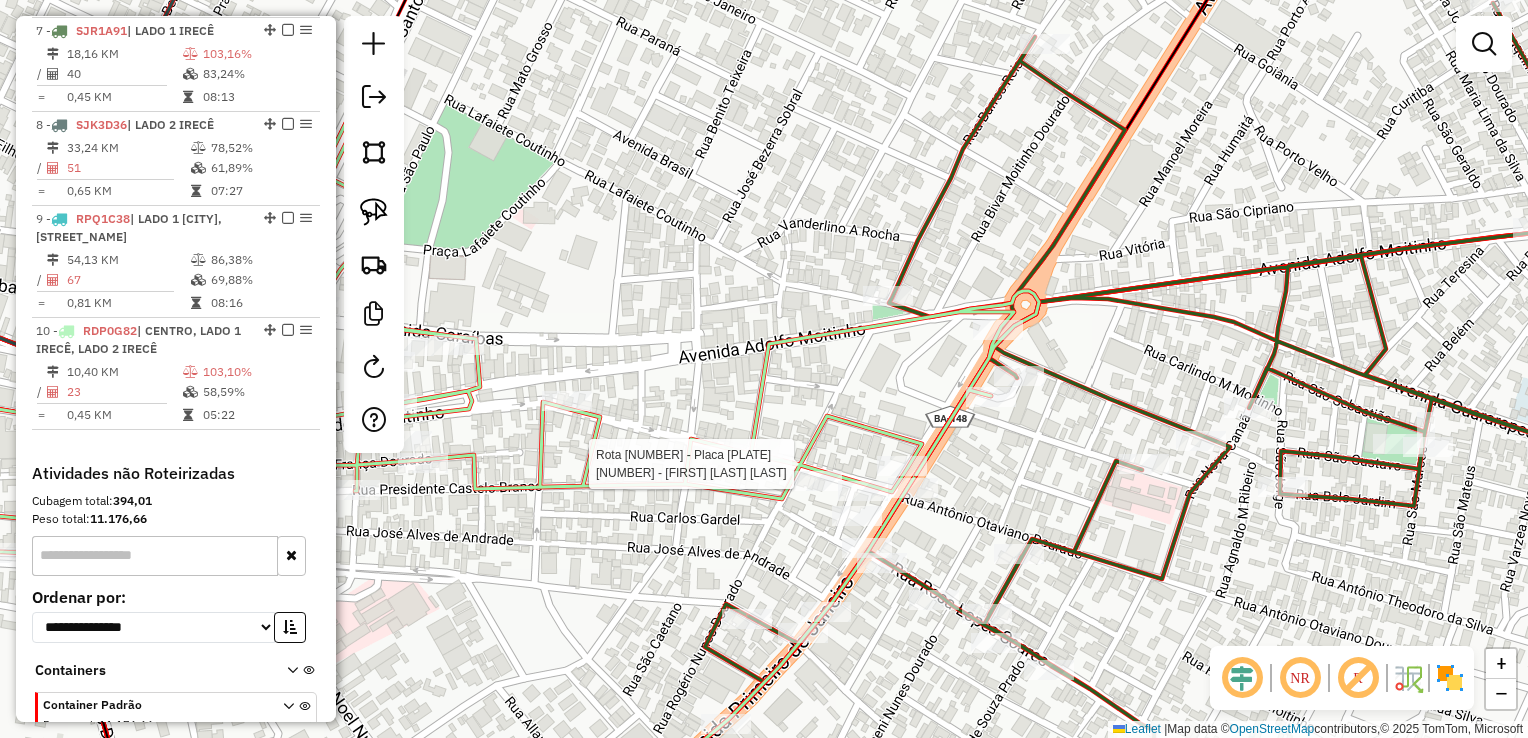select on "*********" 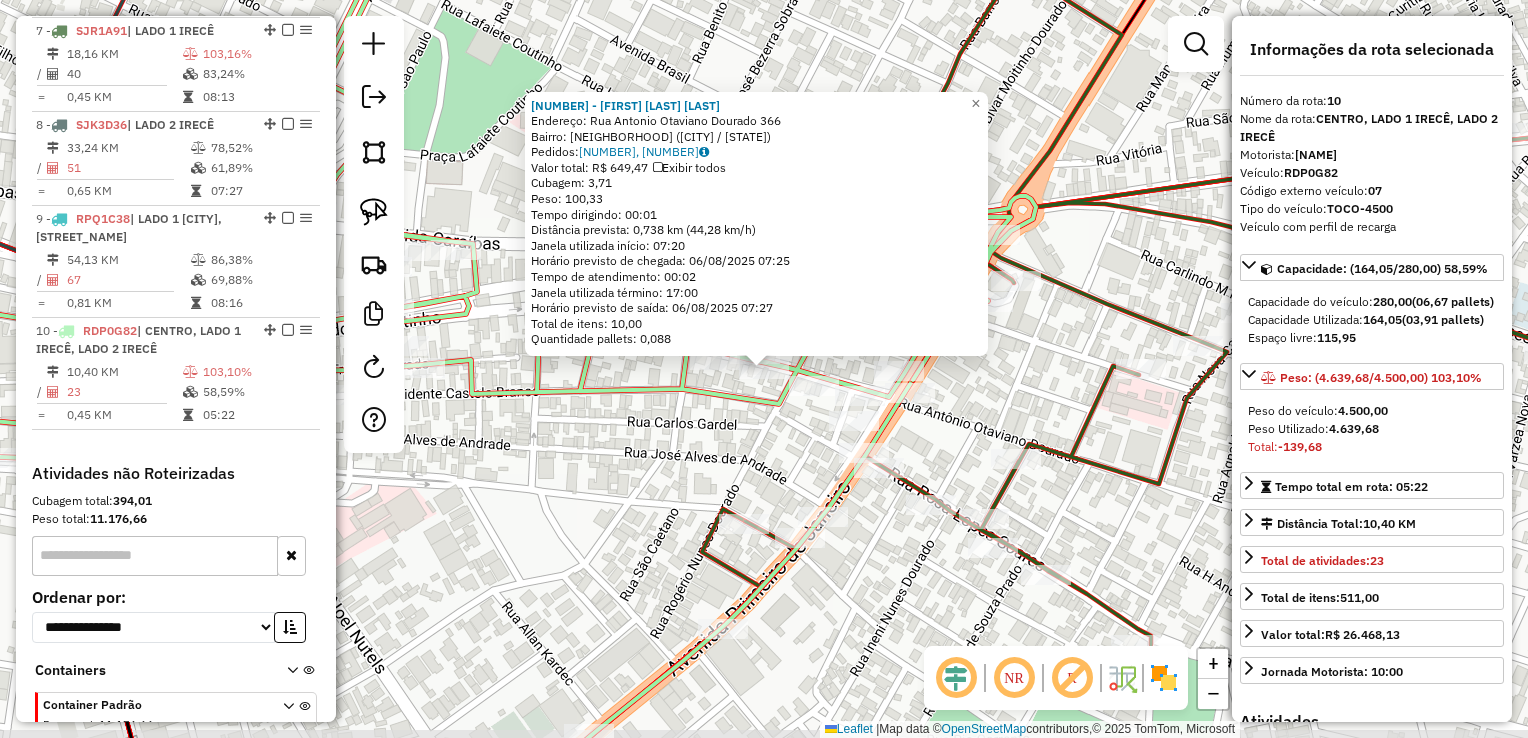 scroll, scrollTop: 1470, scrollLeft: 0, axis: vertical 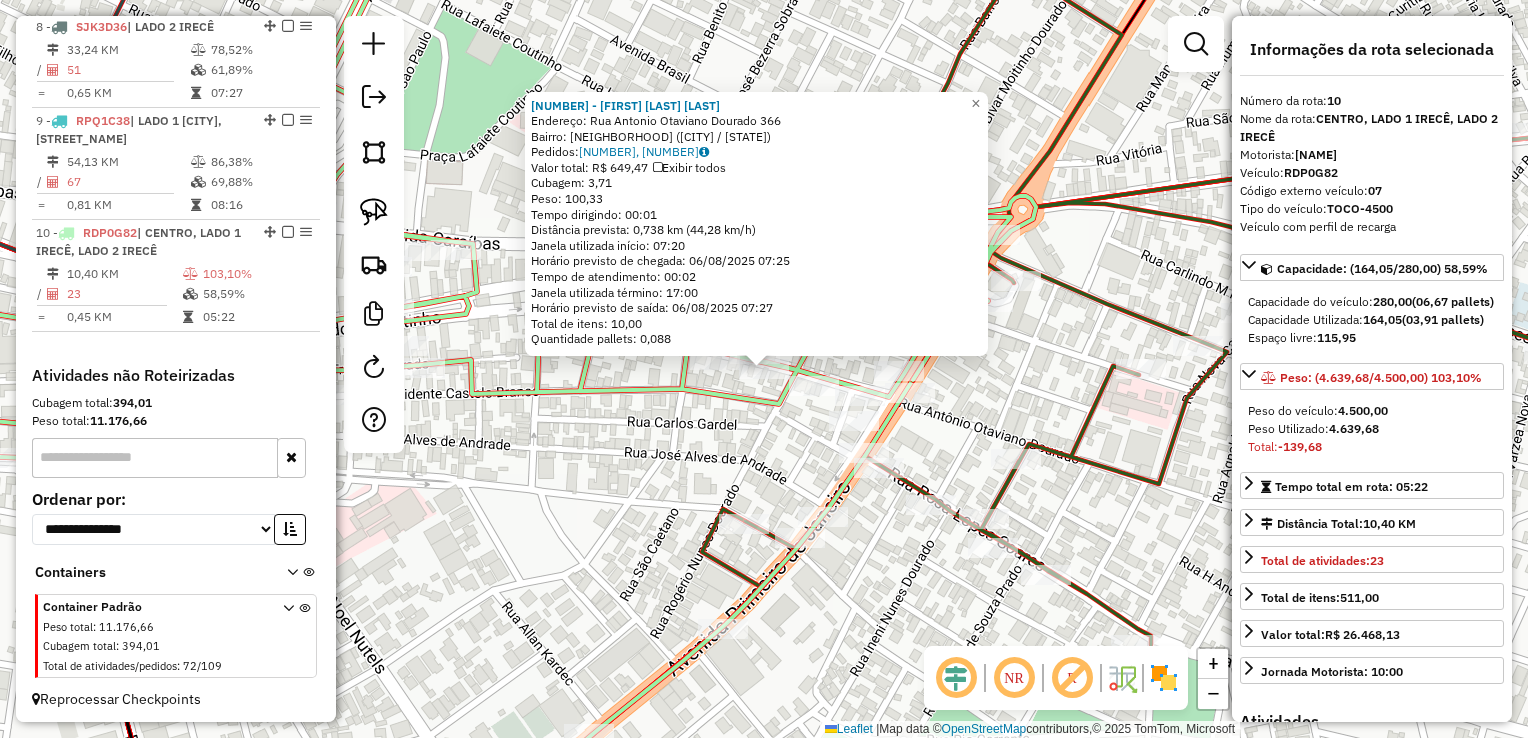 click on "19561 - ALEXSANDRA DINIZ  Endereço:  Rua Antonio Otaviano Dourado 366   Bairro: CENTRO (IRECE / BA)   Pedidos:  05604673, 05605156   Valor total: R$ 649,47   Exibir todos   Cubagem: 3,71  Peso: 100,33  Tempo dirigindo: 00:01   Distância prevista: 0,738 km (44,28 km/h)   Janela utilizada início: 07:20   Horário previsto de chegada: 06/08/2025 07:25   Tempo de atendimento: 00:02   Janela utilizada término: 17:00   Horário previsto de saída: 06/08/2025 07:27   Total de itens: 10,00   Quantidade pallets: 0,088  × Janela de atendimento Grade de atendimento Capacidade Transportadoras Veículos Cliente Pedidos  Rotas Selecione os dias de semana para filtrar as janelas de atendimento  Seg   Ter   Qua   Qui   Sex   Sáb   Dom  Informe o período da janela de atendimento: De: Até:  Filtrar exatamente a janela do cliente  Considerar janela de atendimento padrão  Selecione os dias de semana para filtrar as grades de atendimento  Seg   Ter   Qua   Qui   Sex   Sáb   Dom   Peso mínimo:   Peso máximo:   De:  De:" 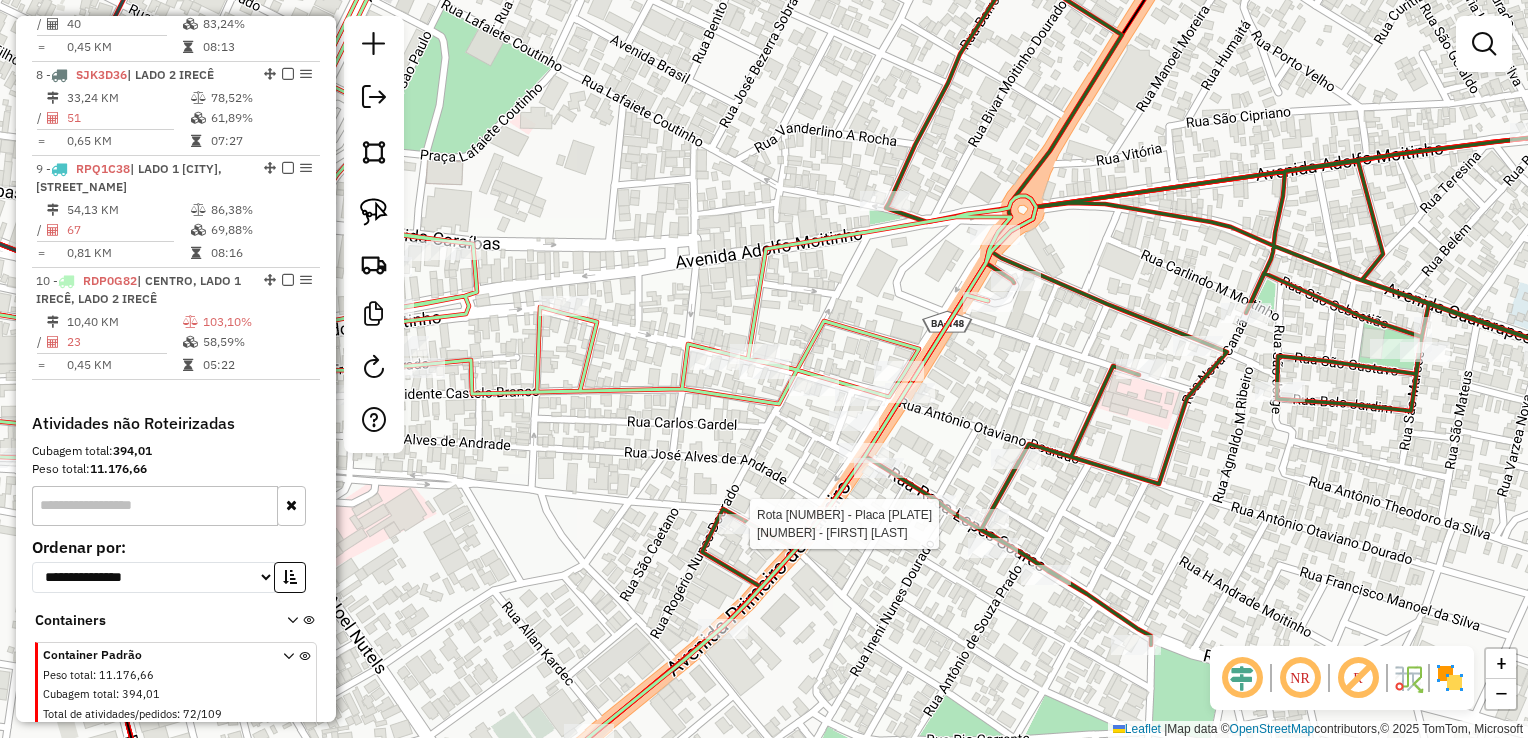 select on "*********" 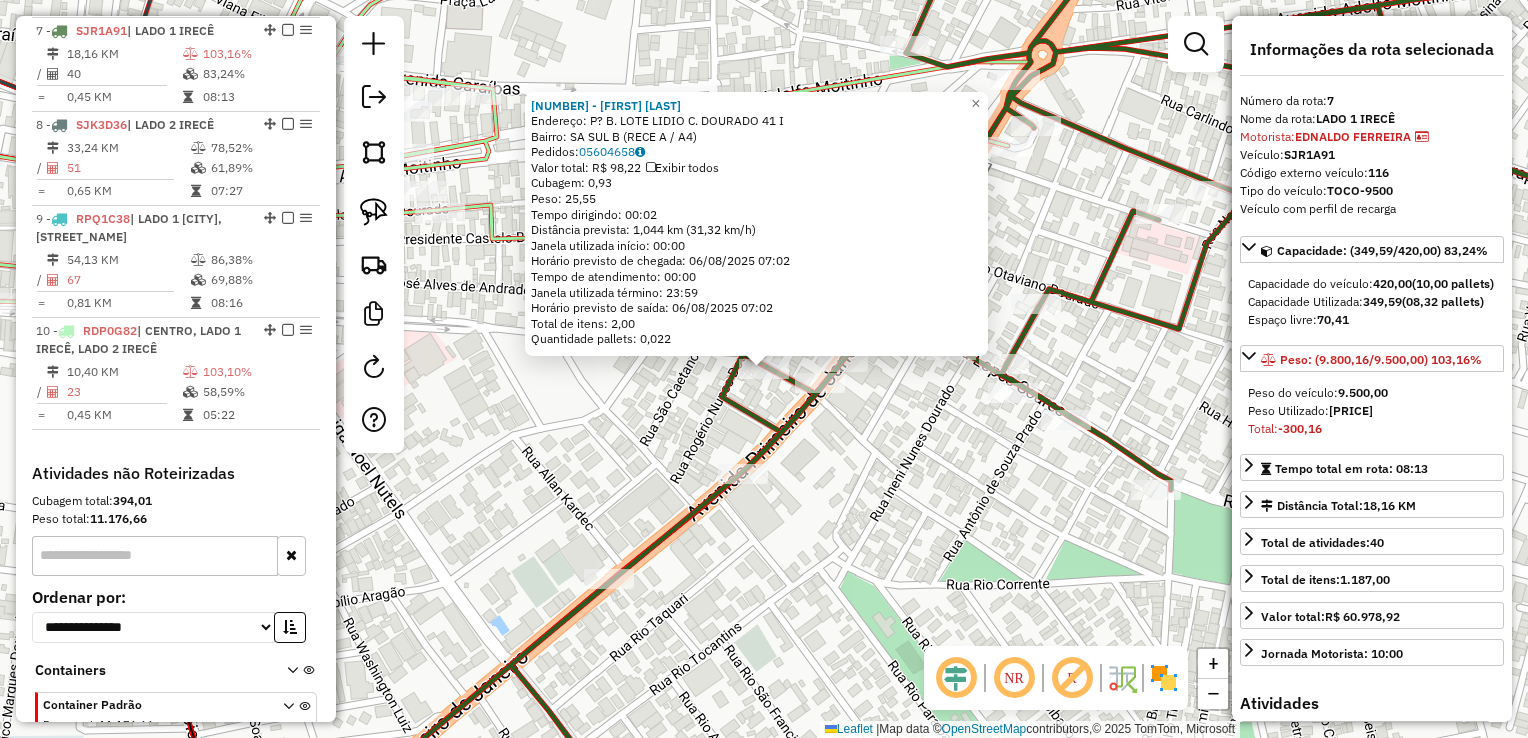 scroll, scrollTop: 1372, scrollLeft: 0, axis: vertical 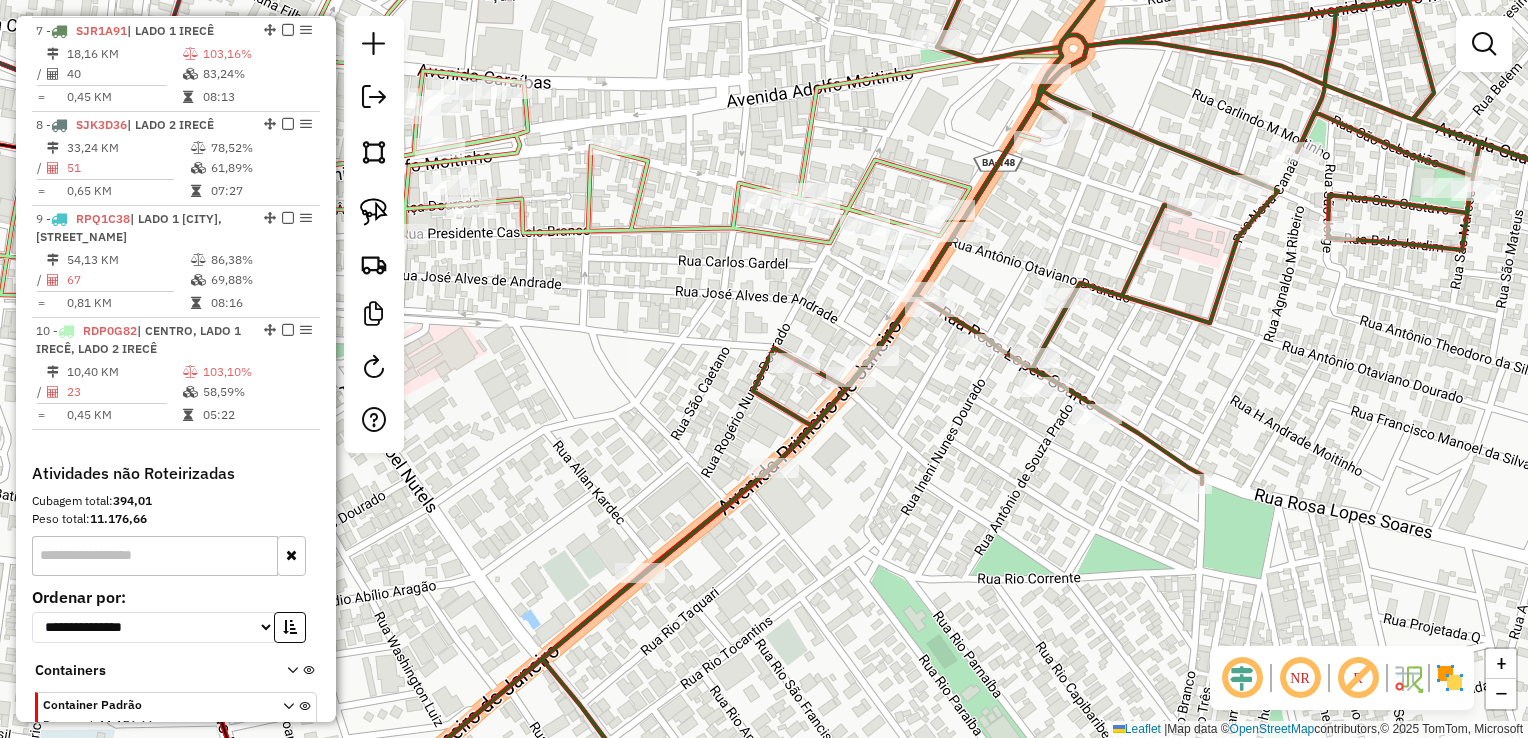 drag, startPoint x: 772, startPoint y: 565, endPoint x: 939, endPoint y: 503, distance: 178.13759 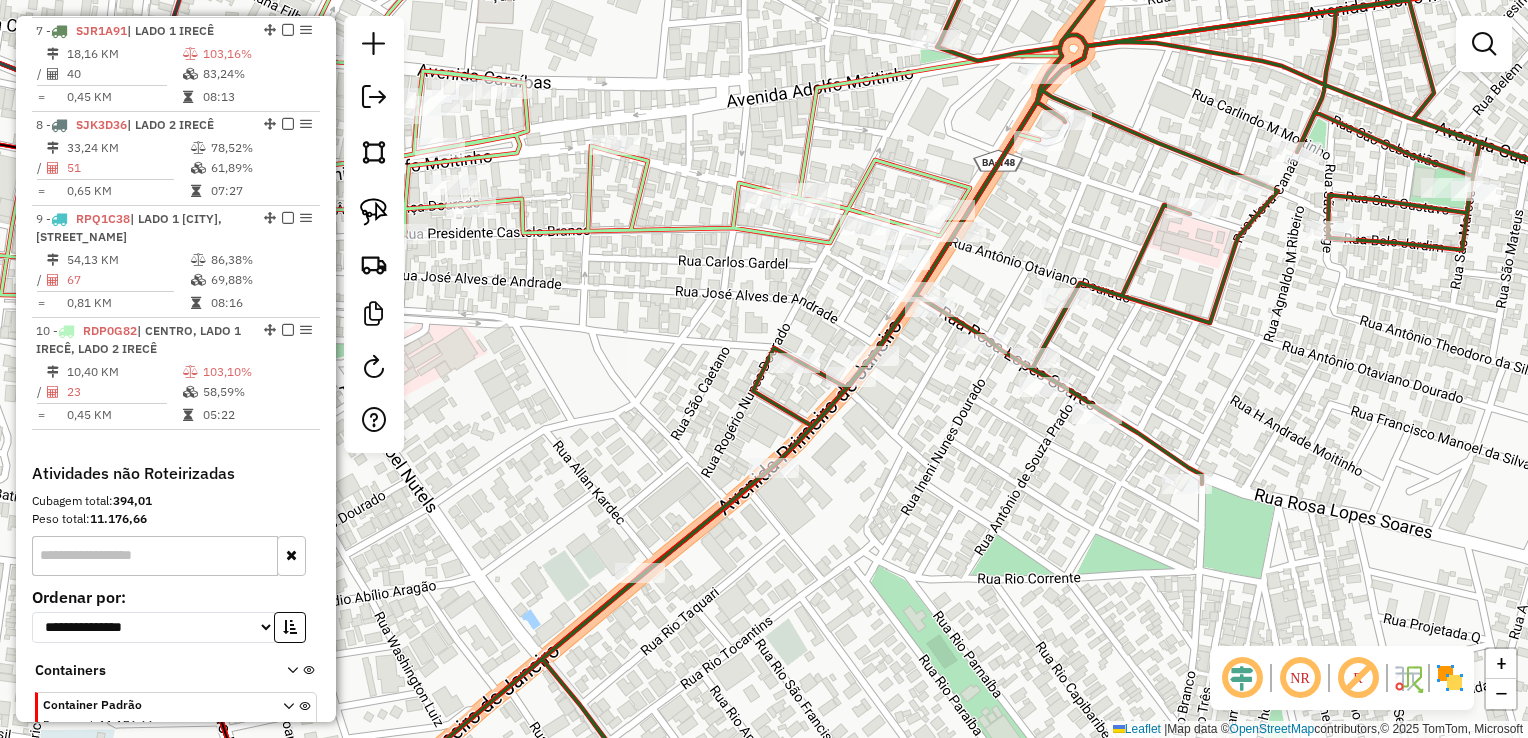 click on "Janela de atendimento Grade de atendimento Capacidade Transportadoras Veículos Cliente Pedidos  Rotas Selecione os dias de semana para filtrar as janelas de atendimento  Seg   Ter   Qua   Qui   Sex   Sáb   Dom  Informe o período da janela de atendimento: De: Até:  Filtrar exatamente a janela do cliente  Considerar janela de atendimento padrão  Selecione os dias de semana para filtrar as grades de atendimento  Seg   Ter   Qua   Qui   Sex   Sáb   Dom   Considerar clientes sem dia de atendimento cadastrado  Clientes fora do dia de atendimento selecionado Filtrar as atividades entre os valores definidos abaixo:  Peso mínimo:   Peso máximo:   Cubagem mínima:   Cubagem máxima:   De:   Até:  Filtrar as atividades entre o tempo de atendimento definido abaixo:  De:   Até:   Considerar capacidade total dos clientes não roteirizados Transportadora: Selecione um ou mais itens Tipo de veículo: Selecione um ou mais itens Veículo: Selecione um ou mais itens Motorista: Selecione um ou mais itens Nome: Rótulo:" 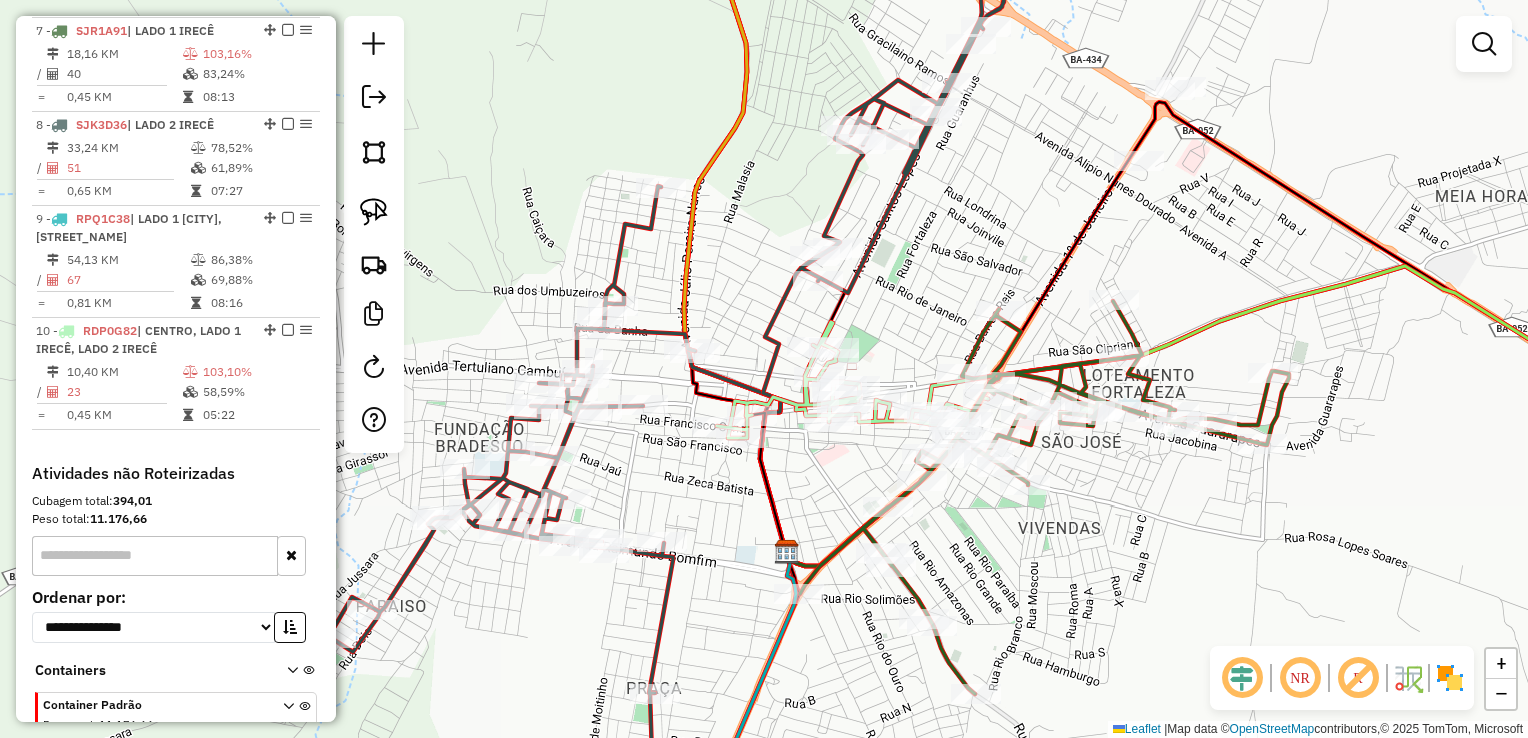 drag, startPoint x: 936, startPoint y: 537, endPoint x: 972, endPoint y: 466, distance: 79.60528 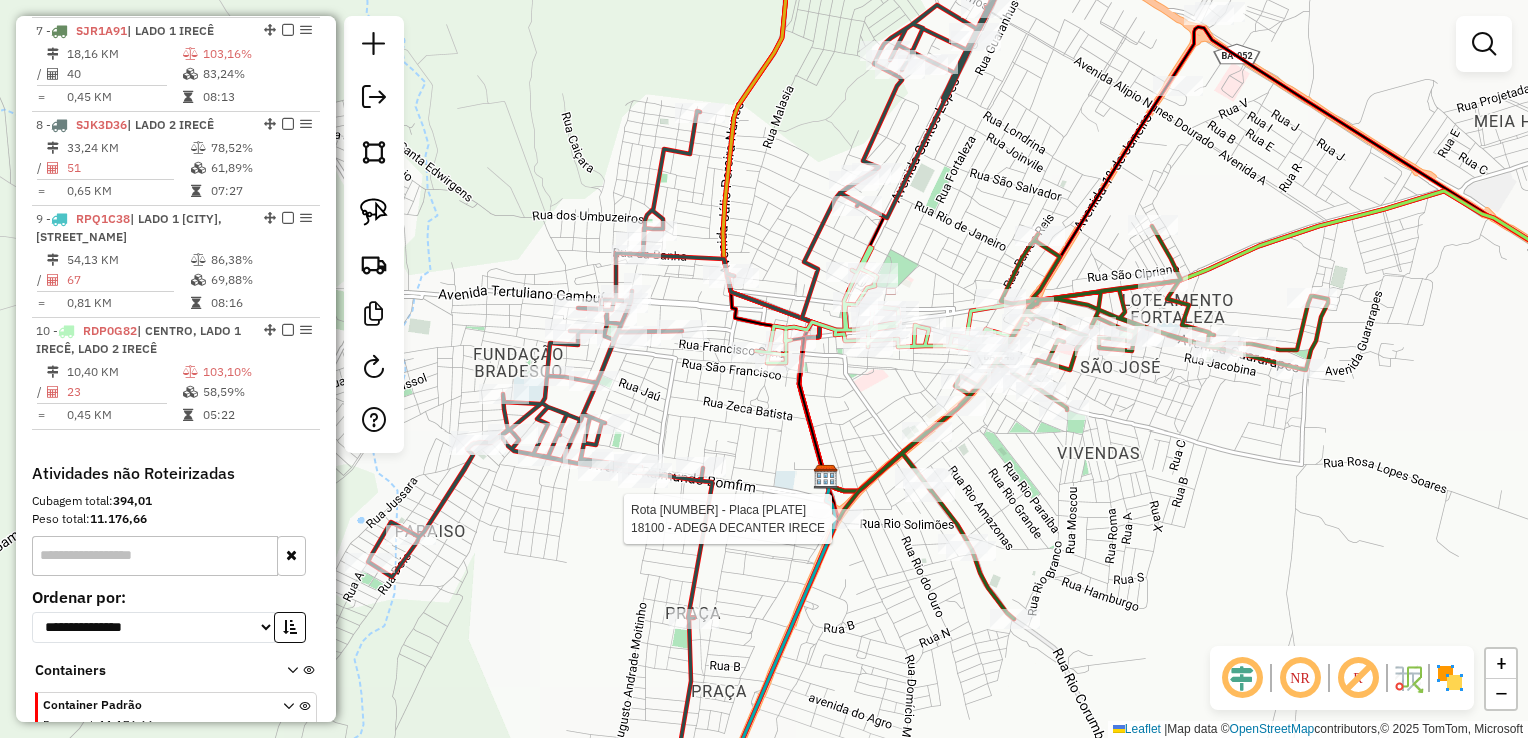 select on "*********" 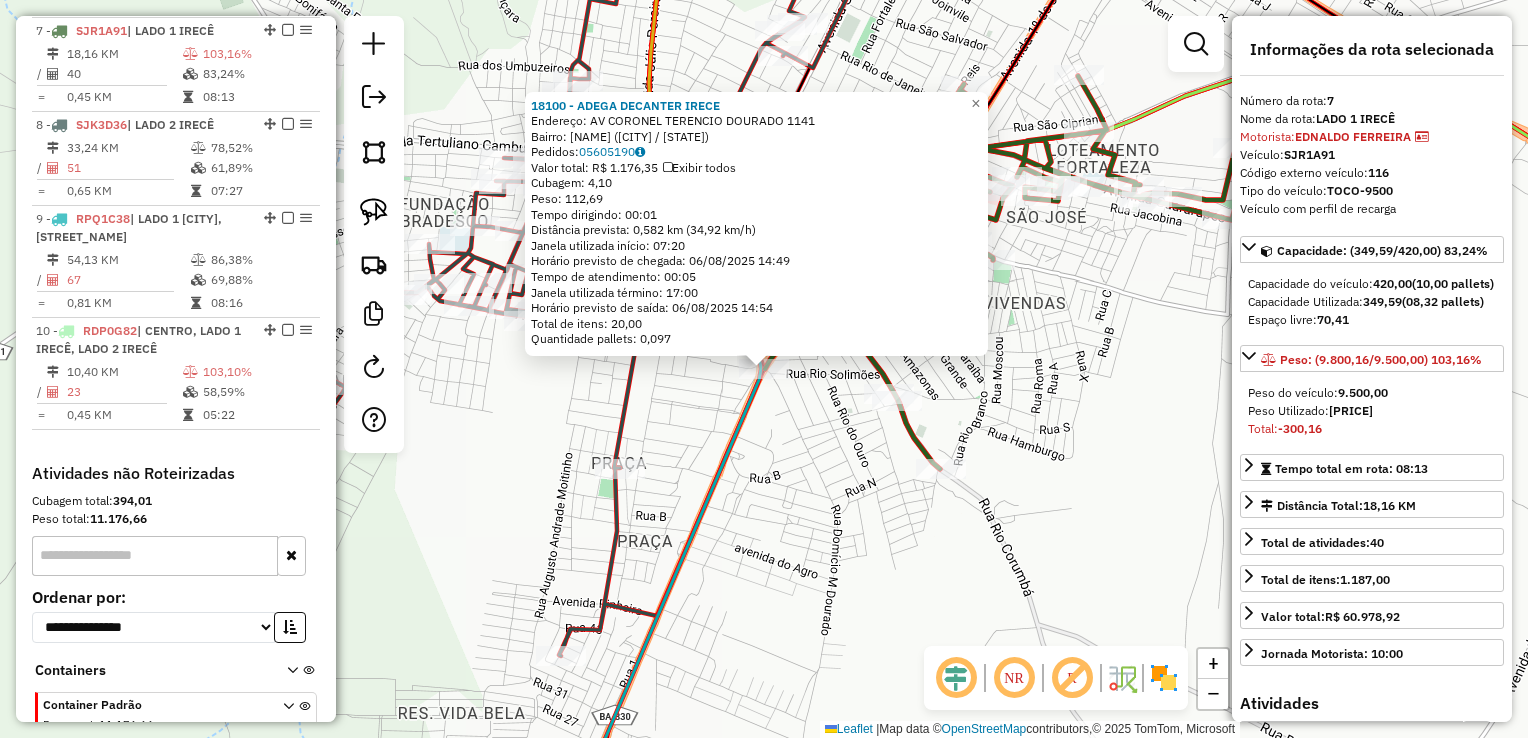 click on "18100 - ADEGA DECANTER IRECE  Endereço:  AV CORONEL TERENCIO DOURADO 1141   Bairro: RECANTO DAS ARVORES (IRECE / BA)   Pedidos:  05605190   Valor total: R$ 1.176,35   Exibir todos   Cubagem: 4,10  Peso: 112,69  Tempo dirigindo: 00:01   Distância prevista: 0,582 km (34,92 km/h)   Janela utilizada início: 07:20   Horário previsto de chegada: 06/08/2025 14:49   Tempo de atendimento: 00:05   Janela utilizada término: 17:00   Horário previsto de saída: 06/08/2025 14:54   Total de itens: 20,00   Quantidade pallets: 0,097  × Janela de atendimento Grade de atendimento Capacidade Transportadoras Veículos Cliente Pedidos  Rotas Selecione os dias de semana para filtrar as janelas de atendimento  Seg   Ter   Qua   Qui   Sex   Sáb   Dom  Informe o período da janela de atendimento: De: Até:  Filtrar exatamente a janela do cliente  Considerar janela de atendimento padrão  Selecione os dias de semana para filtrar as grades de atendimento  Seg   Ter   Qua   Qui   Sex   Sáb   Dom   Peso mínimo:   Peso máximo:" 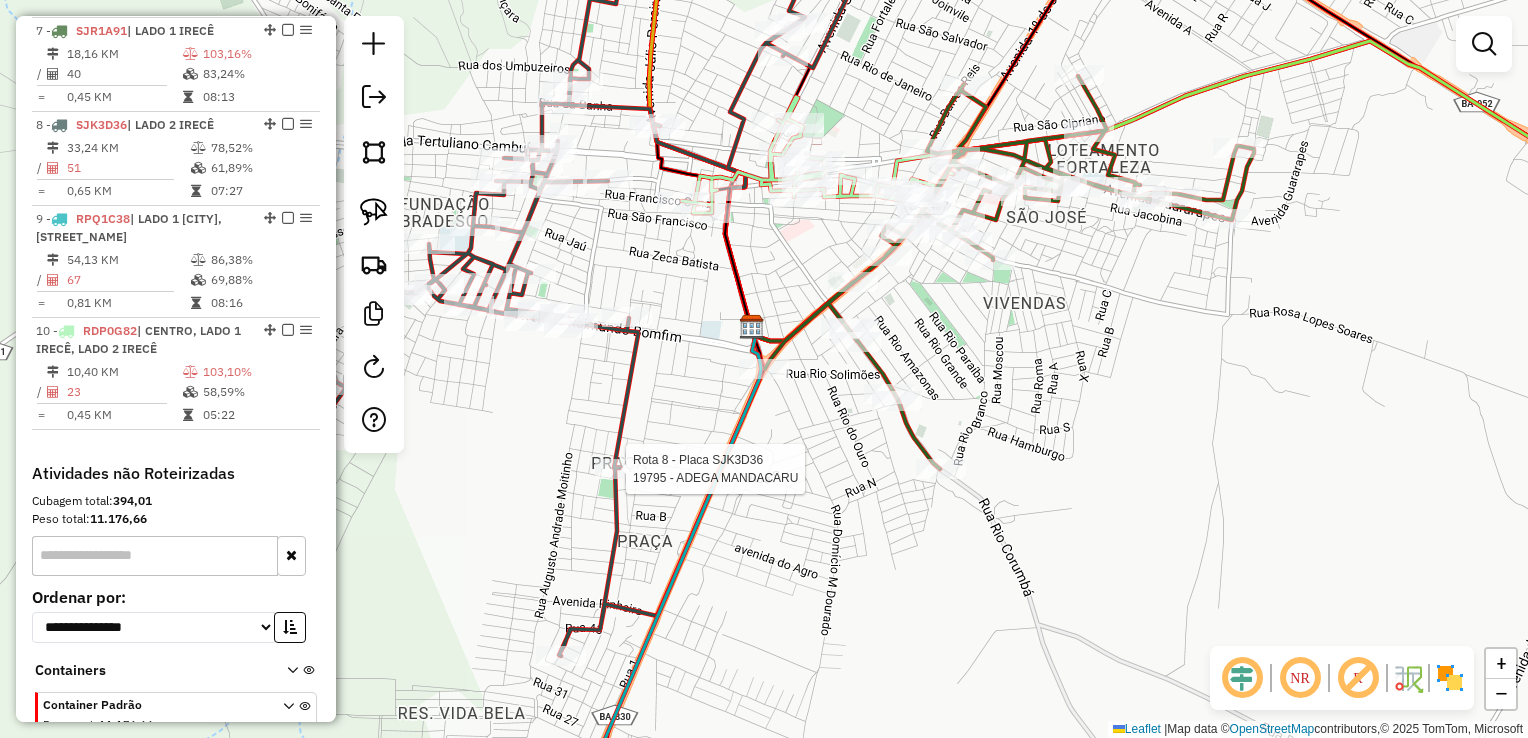 click 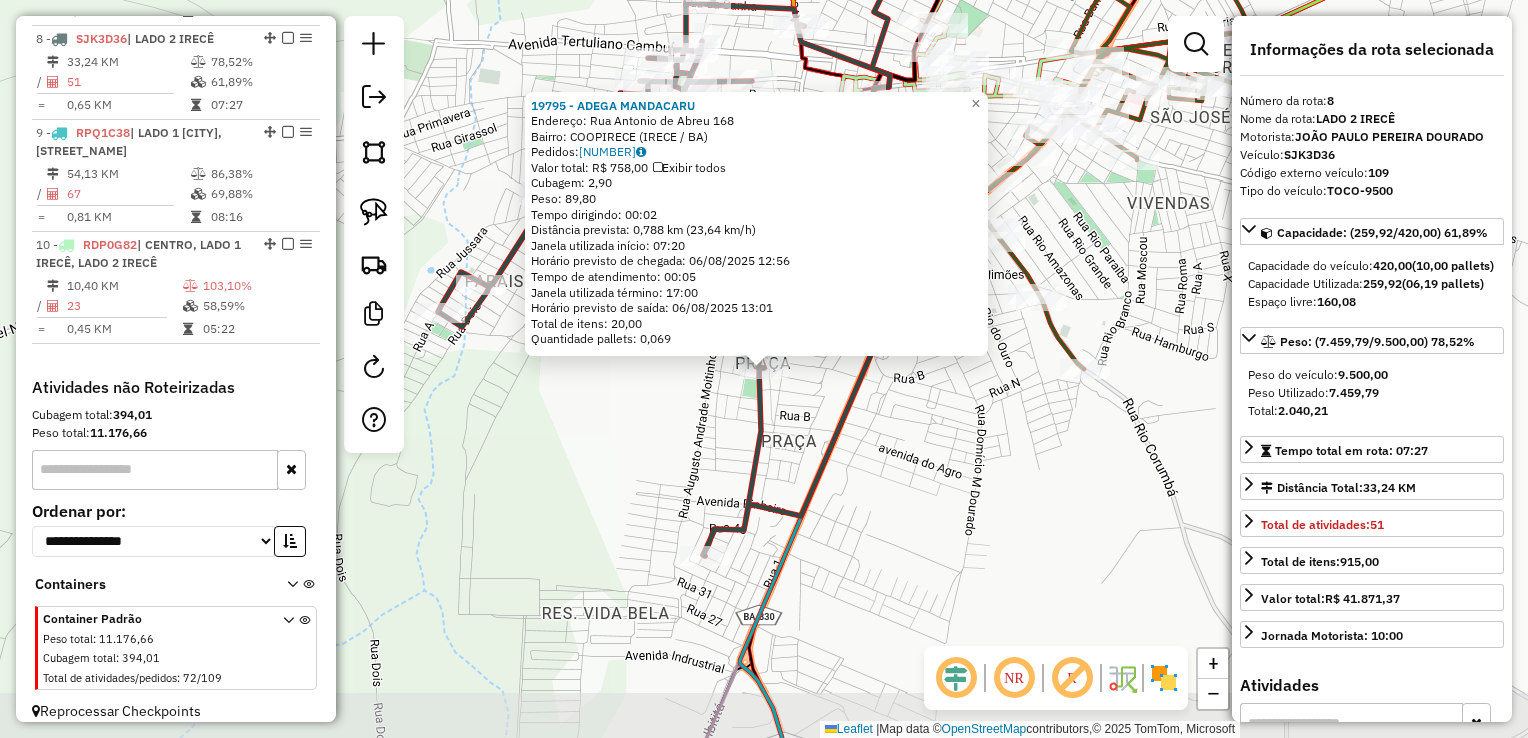scroll, scrollTop: 1467, scrollLeft: 0, axis: vertical 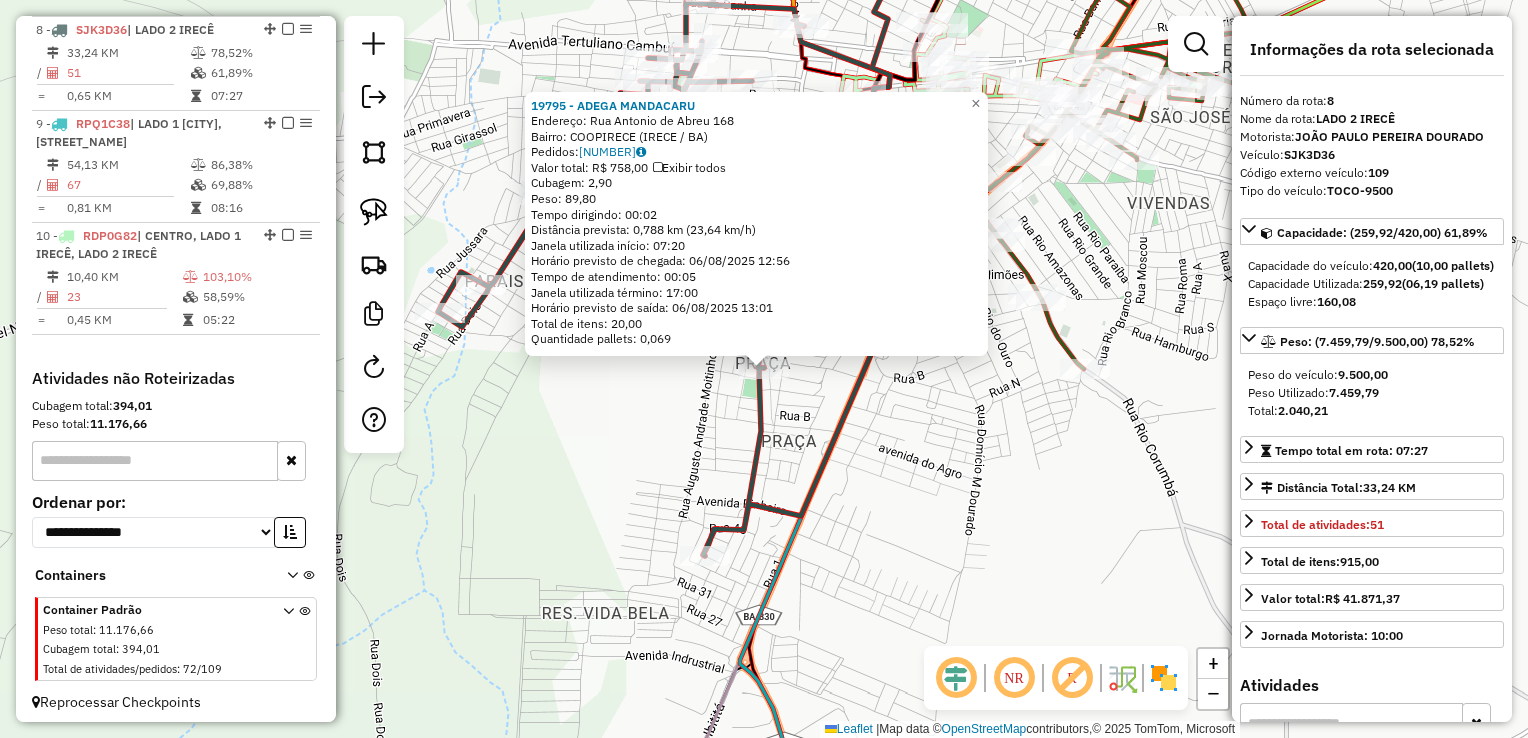 click 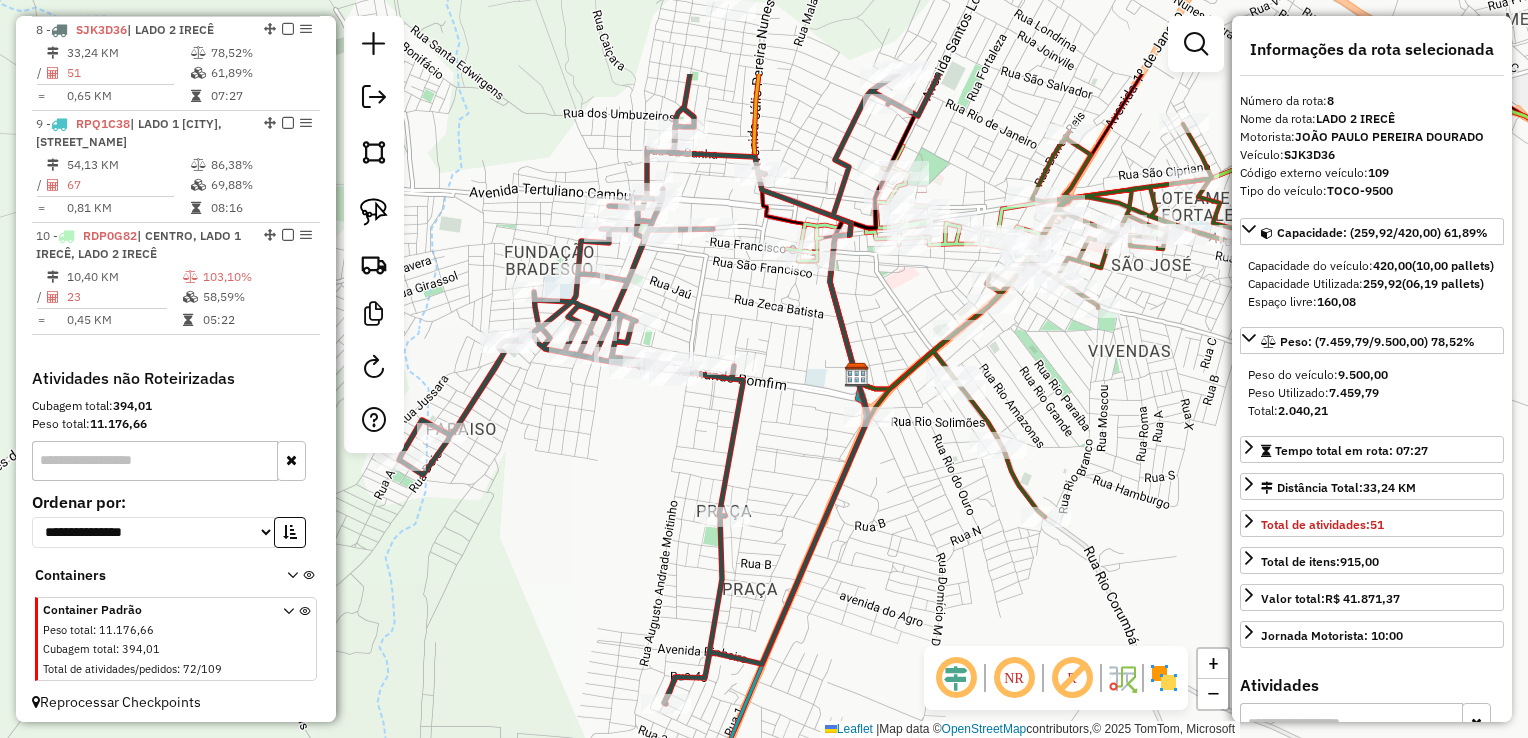 drag, startPoint x: 931, startPoint y: 423, endPoint x: 912, endPoint y: 531, distance: 109.65856 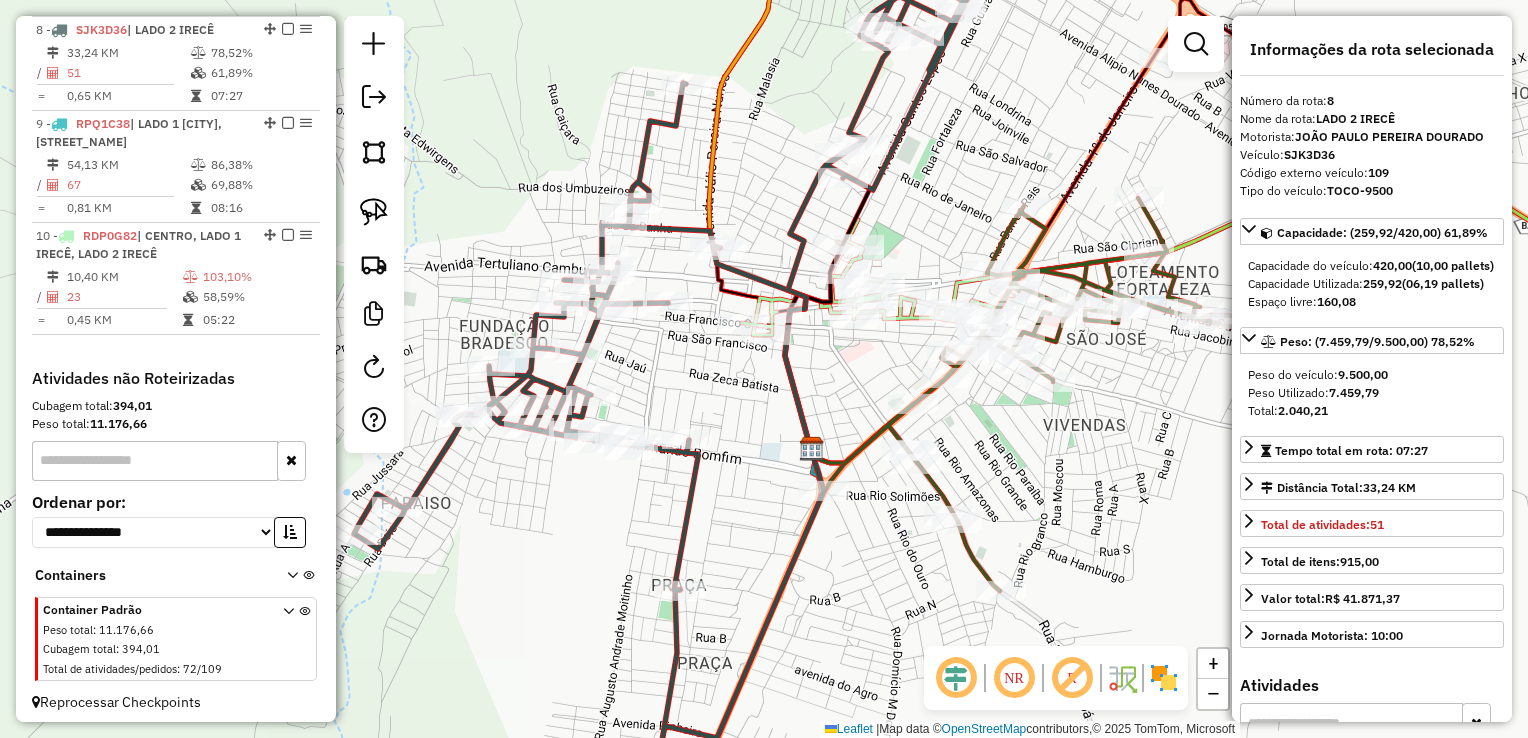 drag, startPoint x: 1038, startPoint y: 435, endPoint x: 937, endPoint y: 609, distance: 201.18896 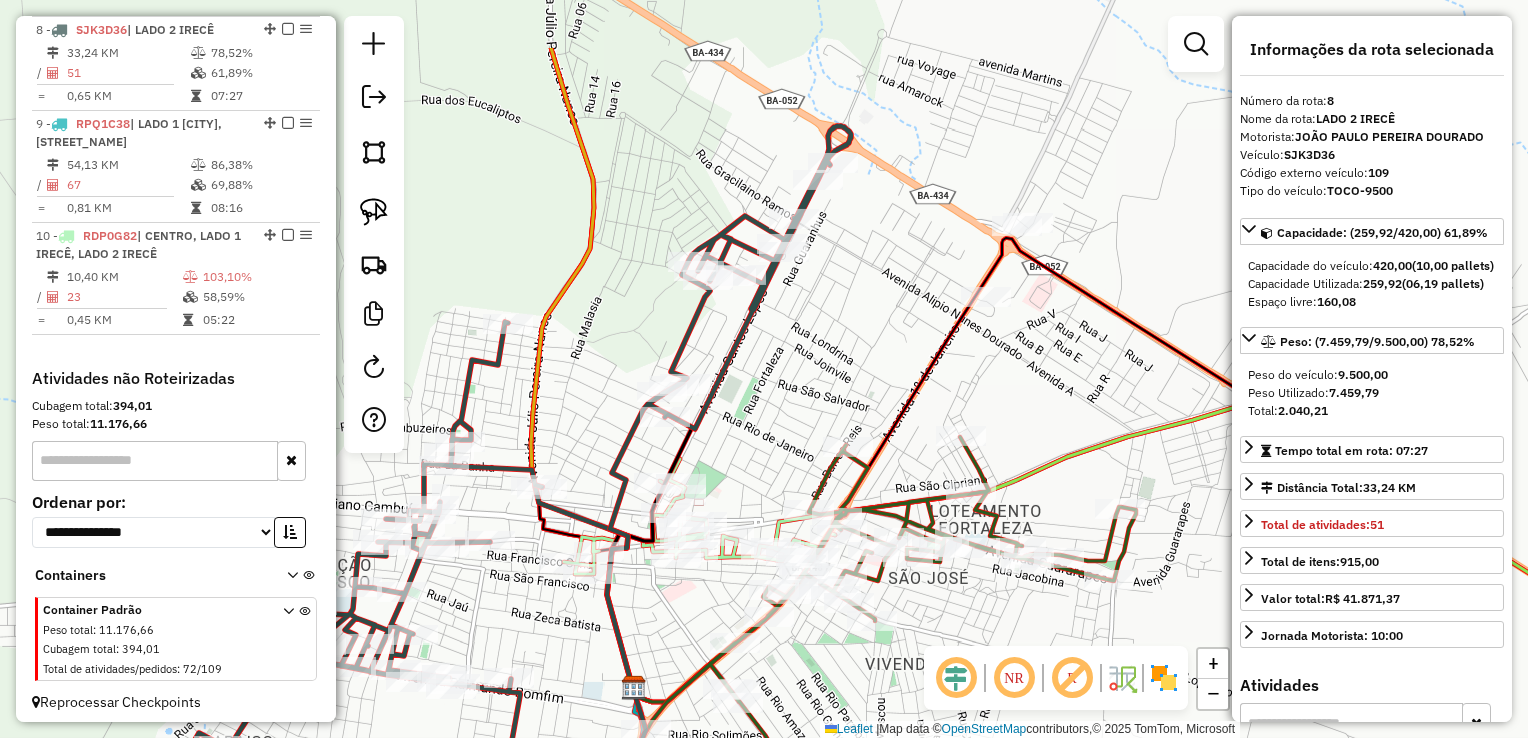 drag, startPoint x: 812, startPoint y: 441, endPoint x: 790, endPoint y: 462, distance: 30.413813 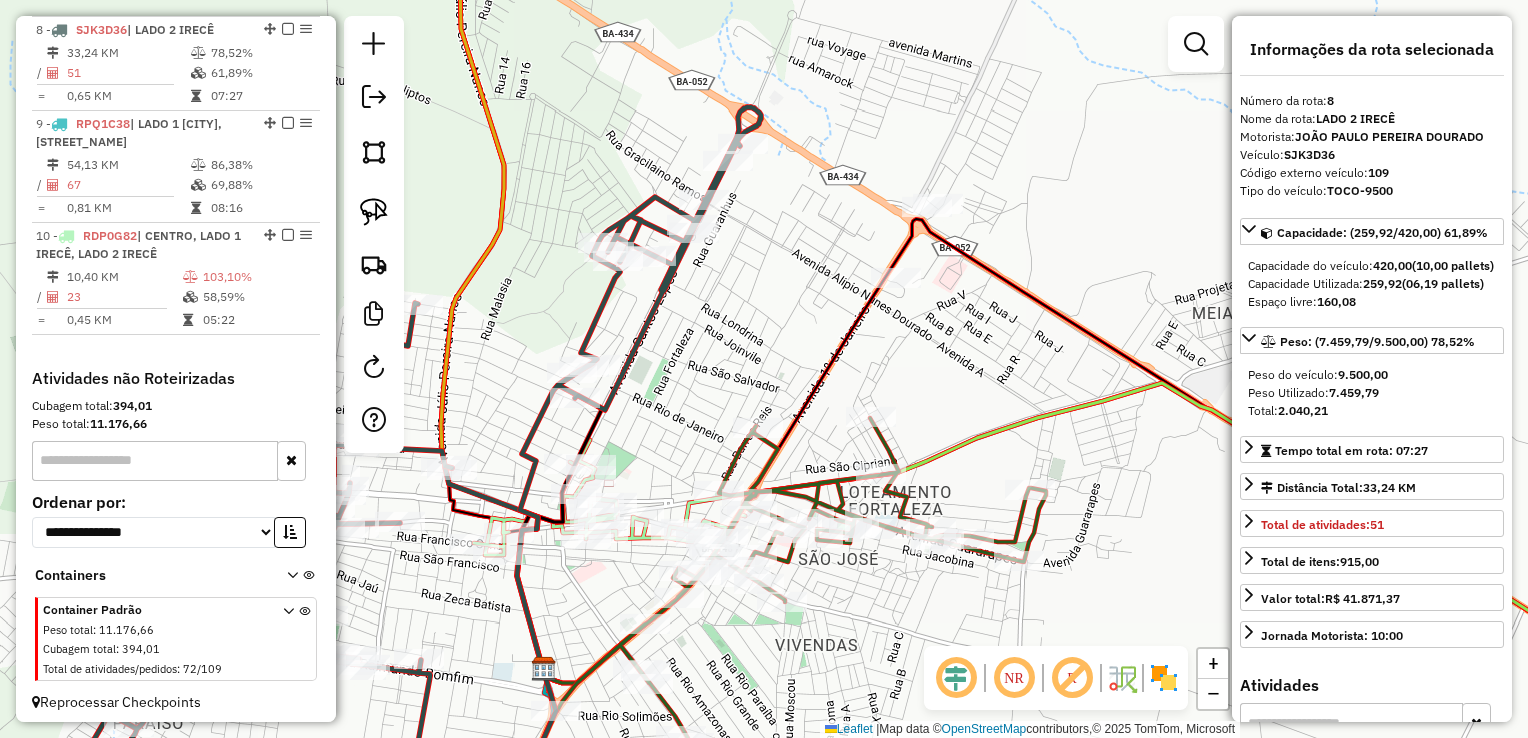 drag, startPoint x: 971, startPoint y: 382, endPoint x: 882, endPoint y: 371, distance: 89.6772 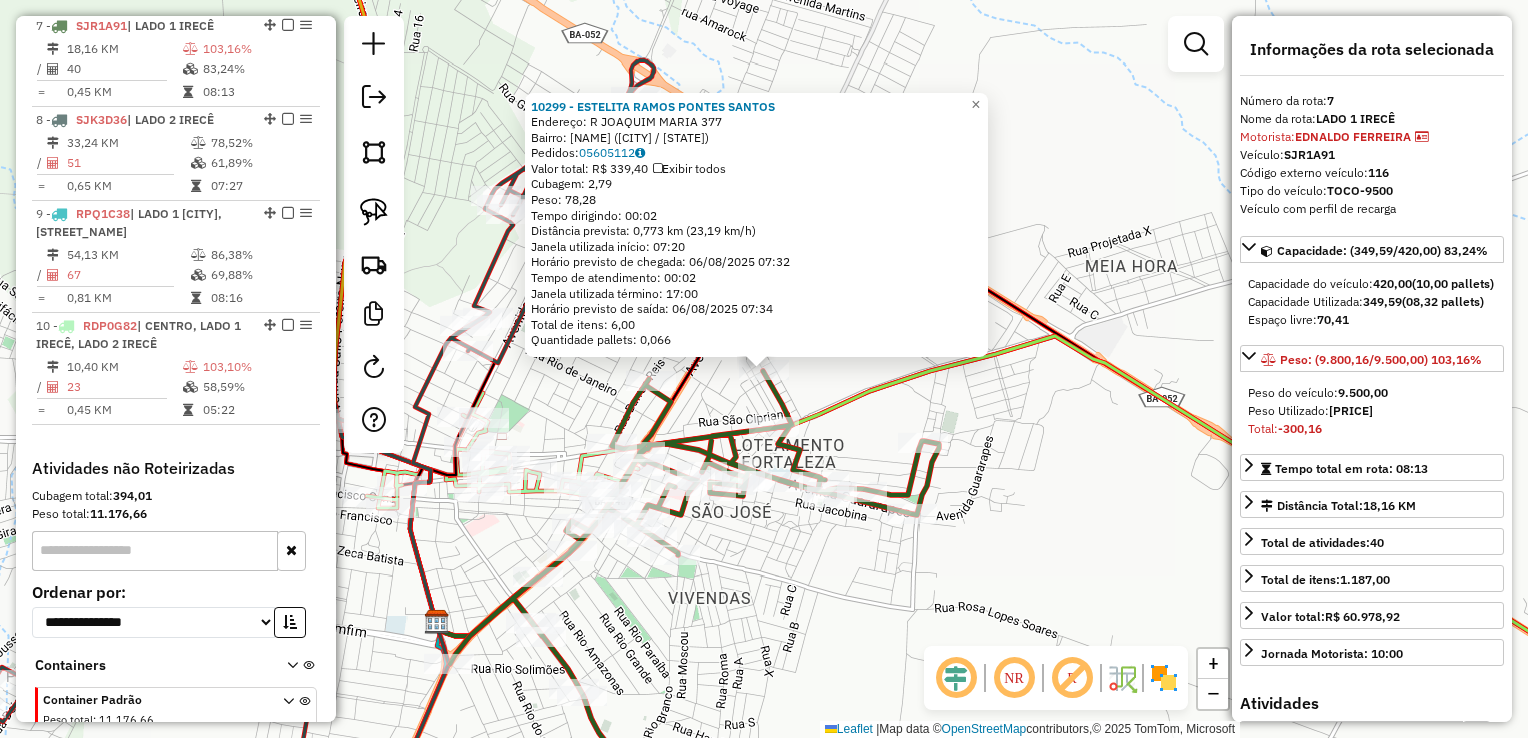 scroll, scrollTop: 1372, scrollLeft: 0, axis: vertical 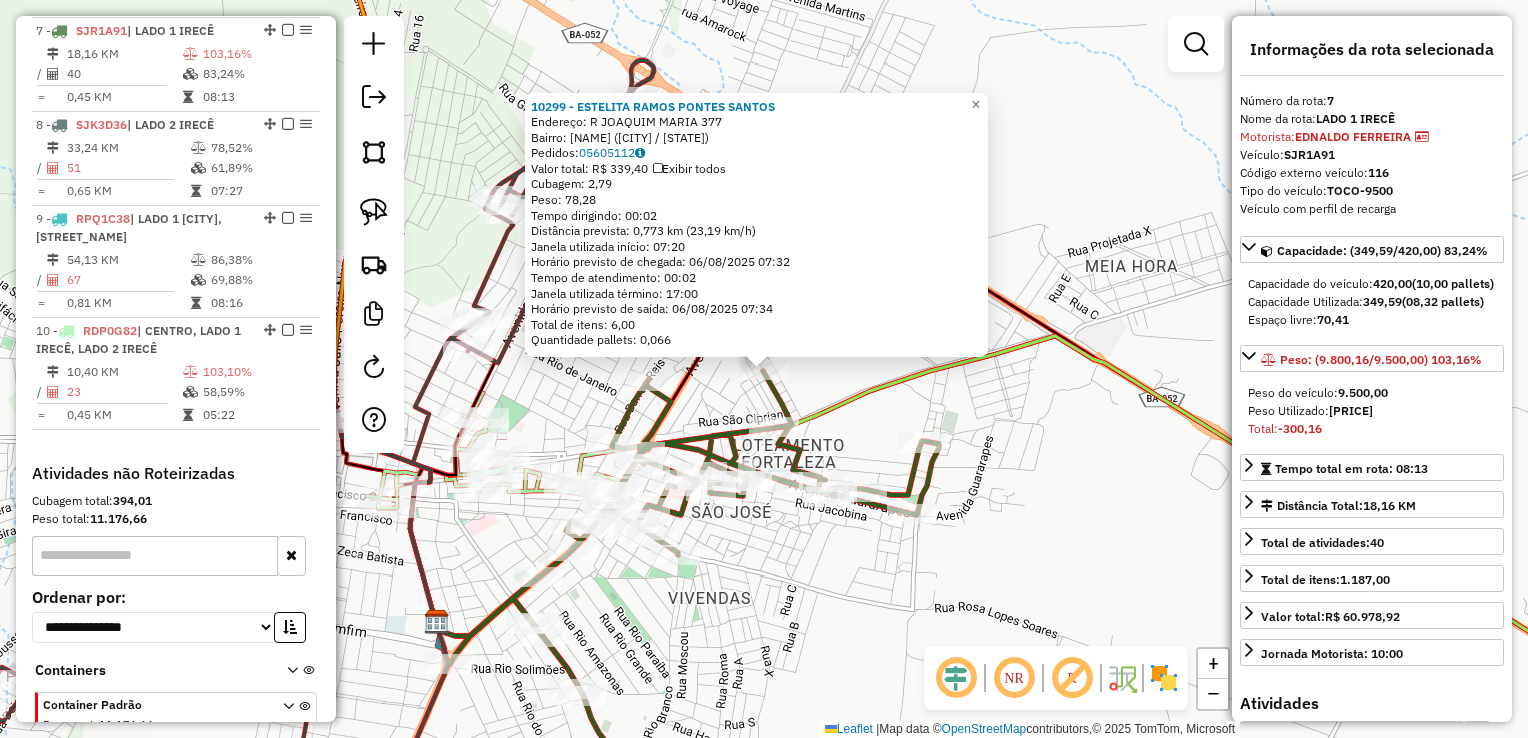 click on "10299 - ESTELITA RAMOS PONTES SANTOS  Endereço: R   JOAQUIM MARIA                  377   Bairro: LOT FERNANDE (IRECE / BA)   Pedidos:  05605112   Valor total: R$ 339,40   Exibir todos   Cubagem: 2,79  Peso: 78,28  Tempo dirigindo: 00:02   Distância prevista: 0,773 km (23,19 km/h)   Janela utilizada início: 07:20   Horário previsto de chegada: 06/08/2025 07:32   Tempo de atendimento: 00:02   Janela utilizada término: 17:00   Horário previsto de saída: 06/08/2025 07:34   Total de itens: 6,00   Quantidade pallets: 0,066  × Janela de atendimento Grade de atendimento Capacidade Transportadoras Veículos Cliente Pedidos  Rotas Selecione os dias de semana para filtrar as janelas de atendimento  Seg   Ter   Qua   Qui   Sex   Sáb   Dom  Informe o período da janela de atendimento: De: Até:  Filtrar exatamente a janela do cliente  Considerar janela de atendimento padrão  Selecione os dias de semana para filtrar as grades de atendimento  Seg   Ter   Qua   Qui   Sex   Sáb   Dom   Peso mínimo:   De:   Até:" 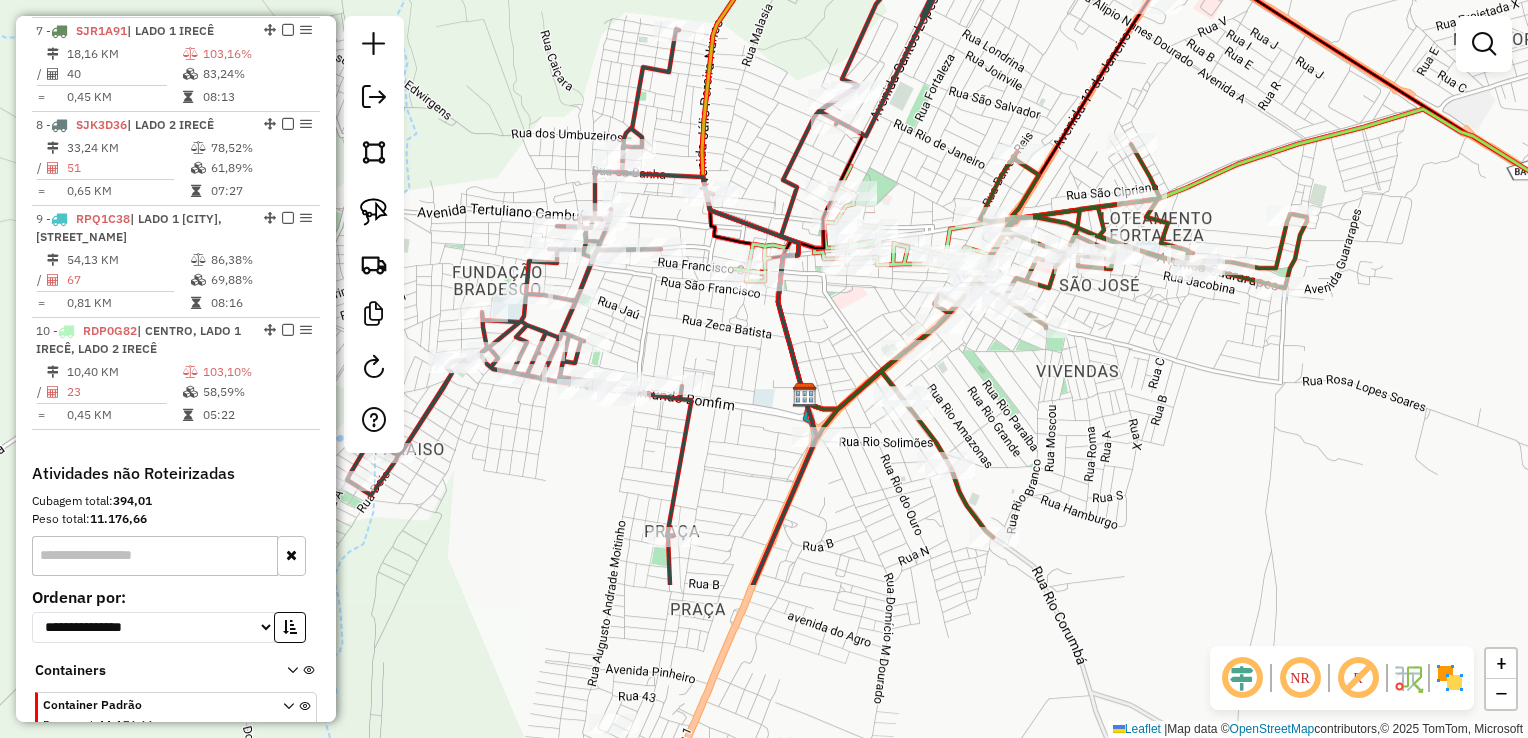 drag, startPoint x: 764, startPoint y: 592, endPoint x: 1159, endPoint y: 353, distance: 461.67737 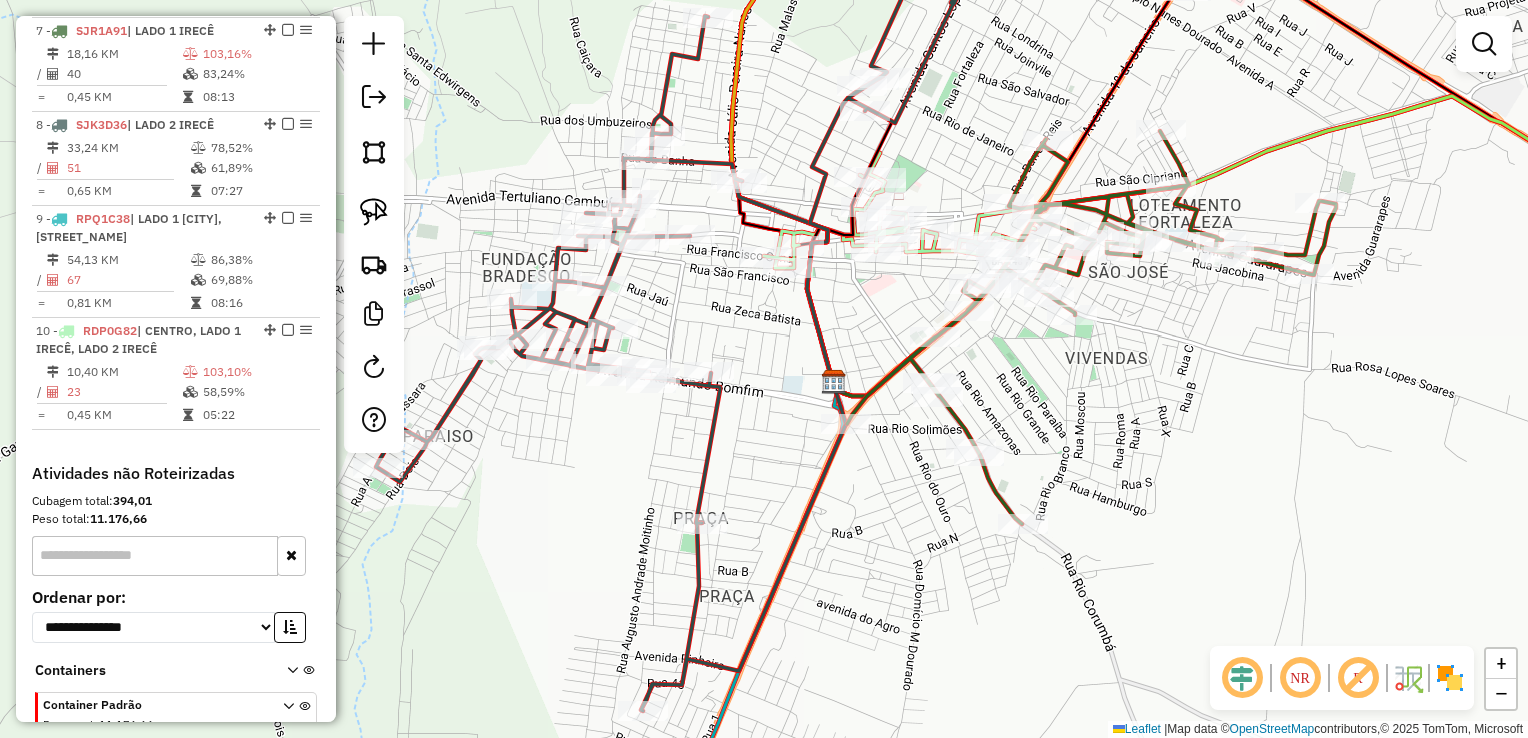 drag, startPoint x: 849, startPoint y: 514, endPoint x: 868, endPoint y: 625, distance: 112.61439 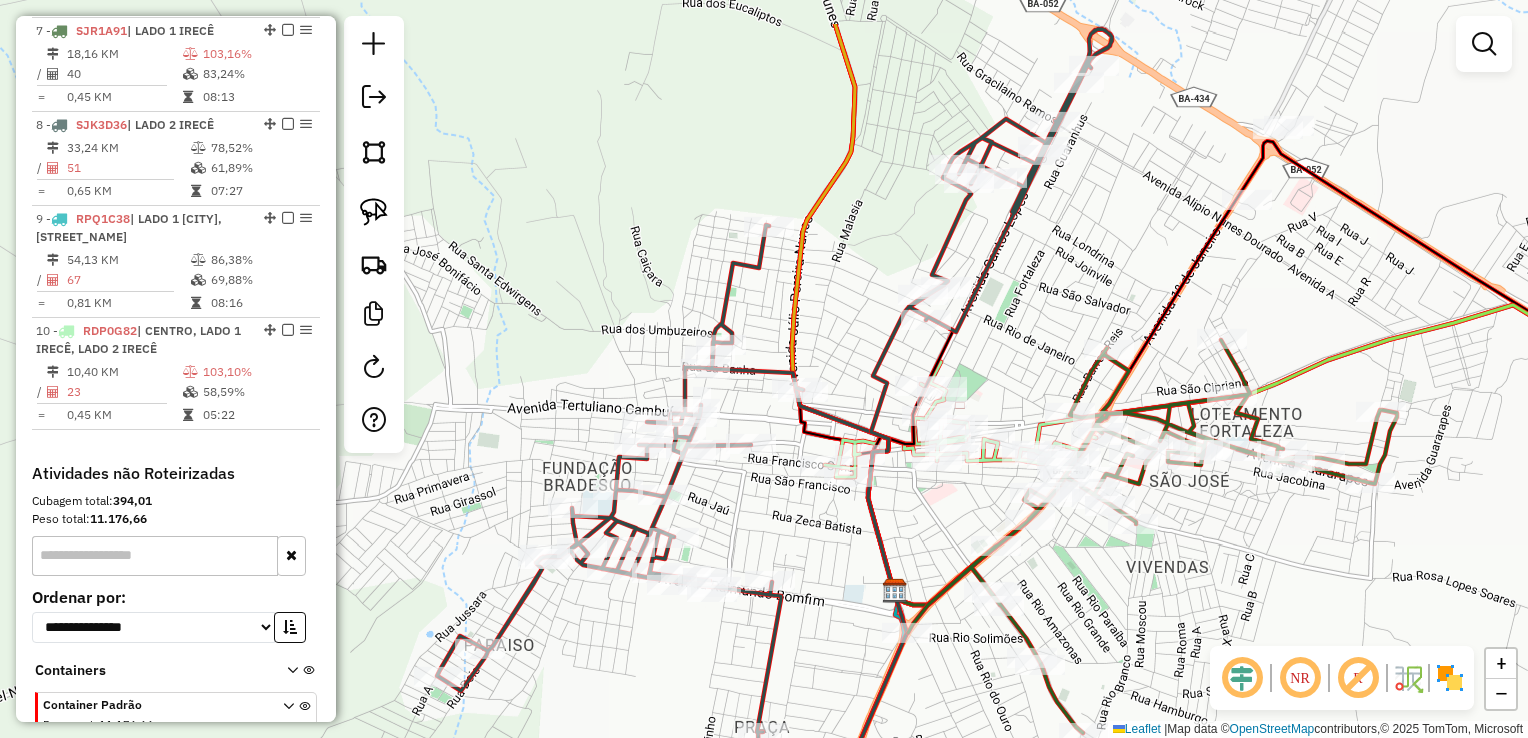 drag, startPoint x: 861, startPoint y: 599, endPoint x: 854, endPoint y: 560, distance: 39.623226 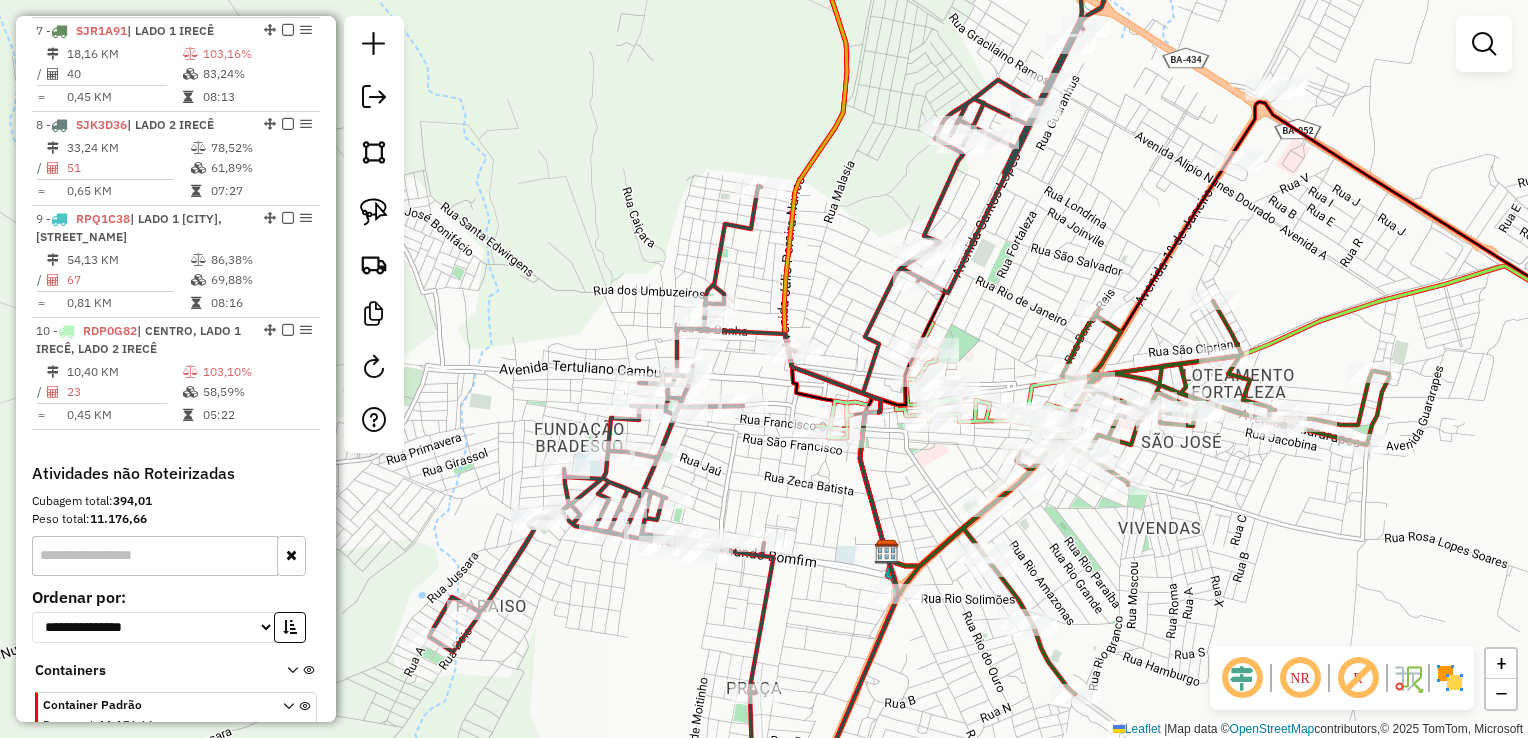 click 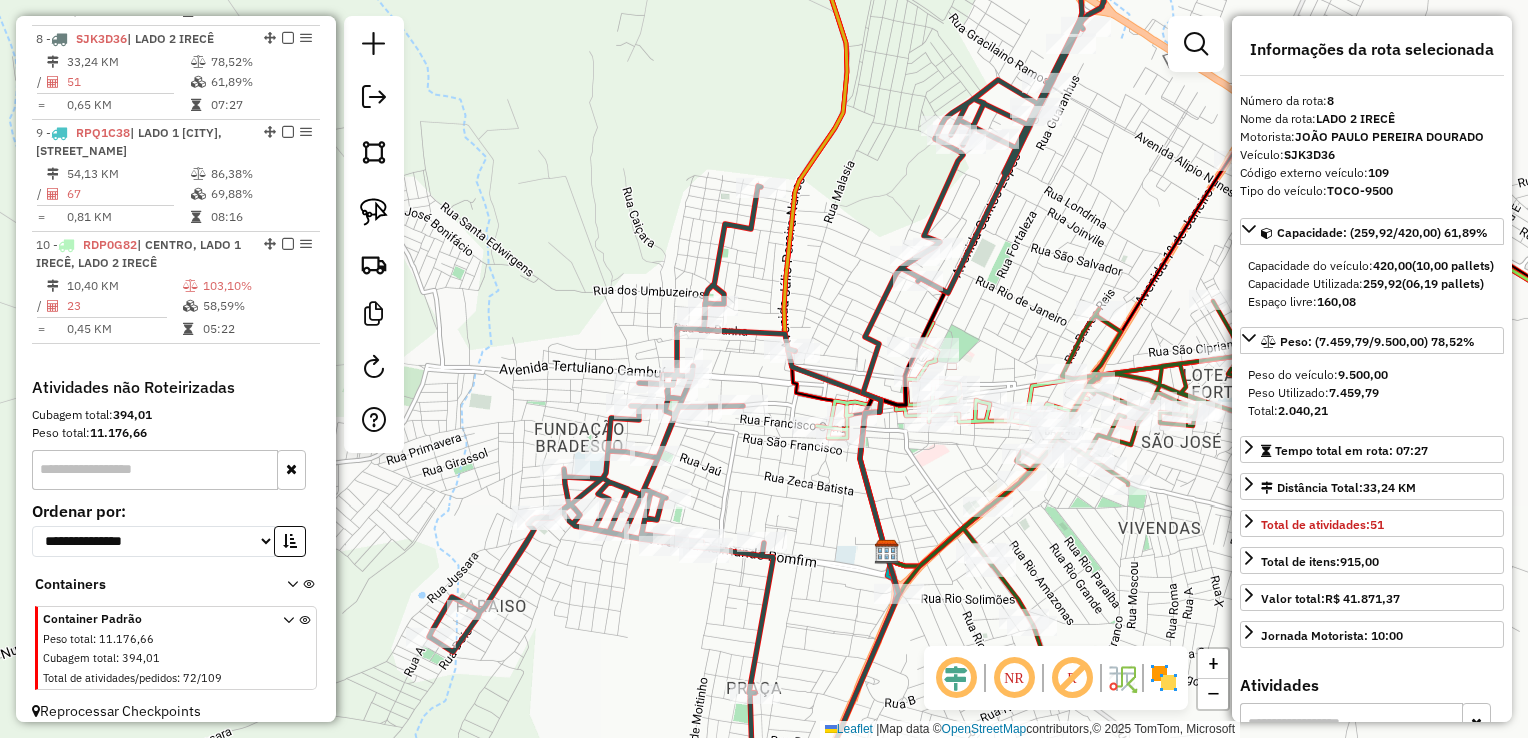 scroll, scrollTop: 1467, scrollLeft: 0, axis: vertical 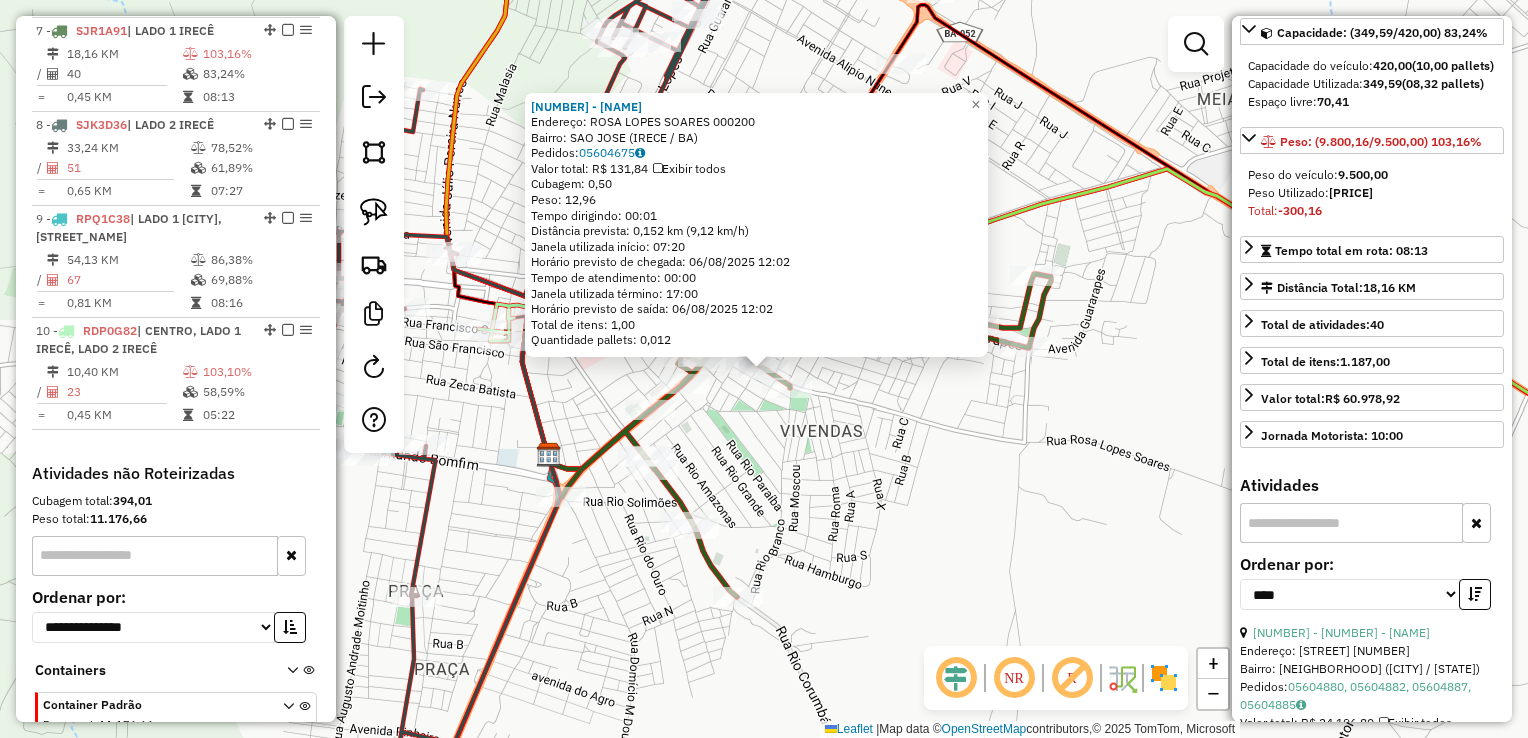 click on "1162 - MERC. RAIO DE SOL  Endereço:  ROSA LOPES SOARES 000200   Bairro: SAO JOSE (IRECE / BA)   Pedidos:  05604675   Valor total: R$ 131,84   Exibir todos   Cubagem: 0,50  Peso: 12,96  Tempo dirigindo: 00:01   Distância prevista: 0,152 km (9,12 km/h)   Janela utilizada início: 07:20   Horário previsto de chegada: 06/08/2025 12:02   Tempo de atendimento: 00:00   Janela utilizada término: 17:00   Horário previsto de saída: 06/08/2025 12:02   Total de itens: 1,00   Quantidade pallets: 0,012  × Janela de atendimento Grade de atendimento Capacidade Transportadoras Veículos Cliente Pedidos  Rotas Selecione os dias de semana para filtrar as janelas de atendimento  Seg   Ter   Qua   Qui   Sex   Sáb   Dom  Informe o período da janela de atendimento: De: Até:  Filtrar exatamente a janela do cliente  Considerar janela de atendimento padrão  Selecione os dias de semana para filtrar as grades de atendimento  Seg   Ter   Qua   Qui   Sex   Sáb   Dom   Considerar clientes sem dia de atendimento cadastrado  De:" 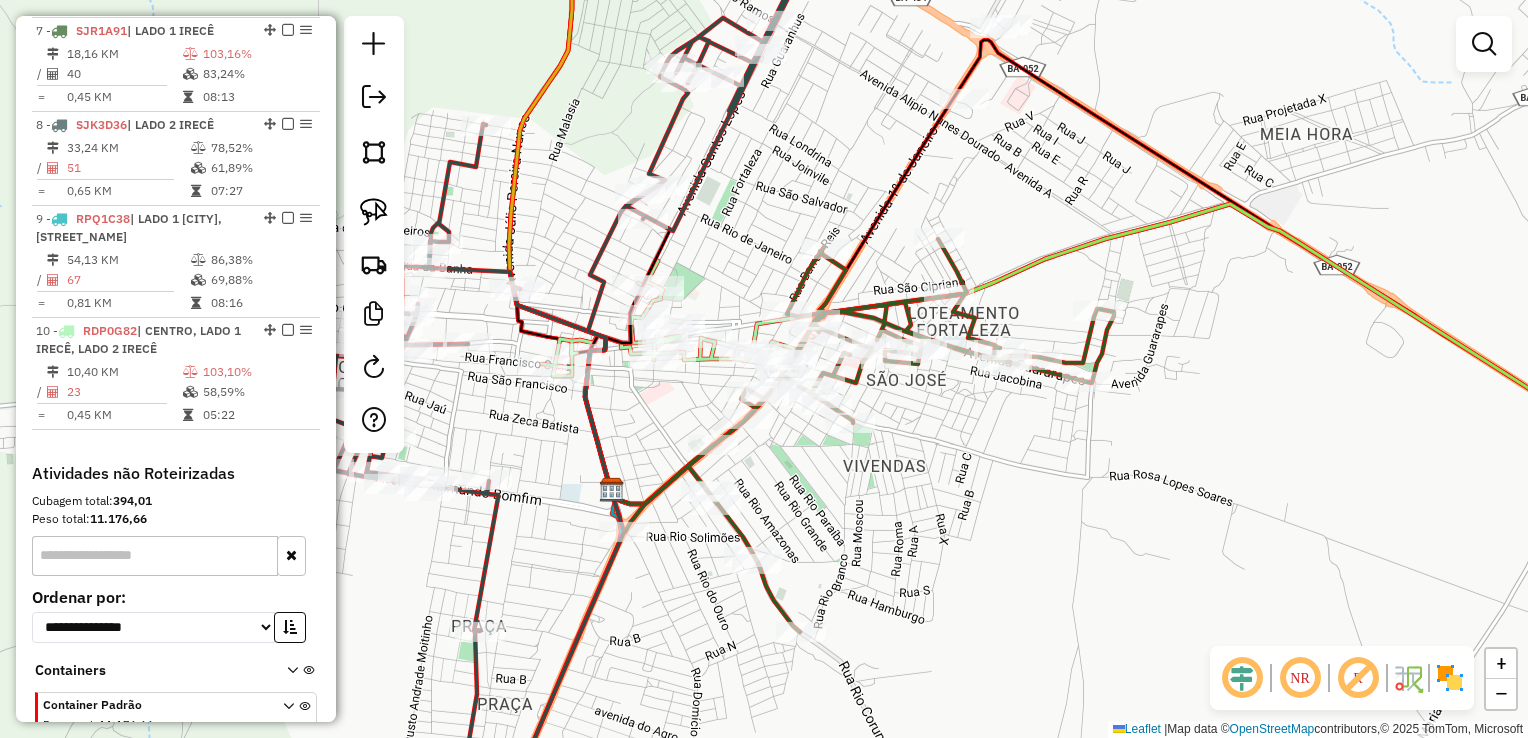 drag, startPoint x: 919, startPoint y: 525, endPoint x: 1040, endPoint y: 570, distance: 129.09686 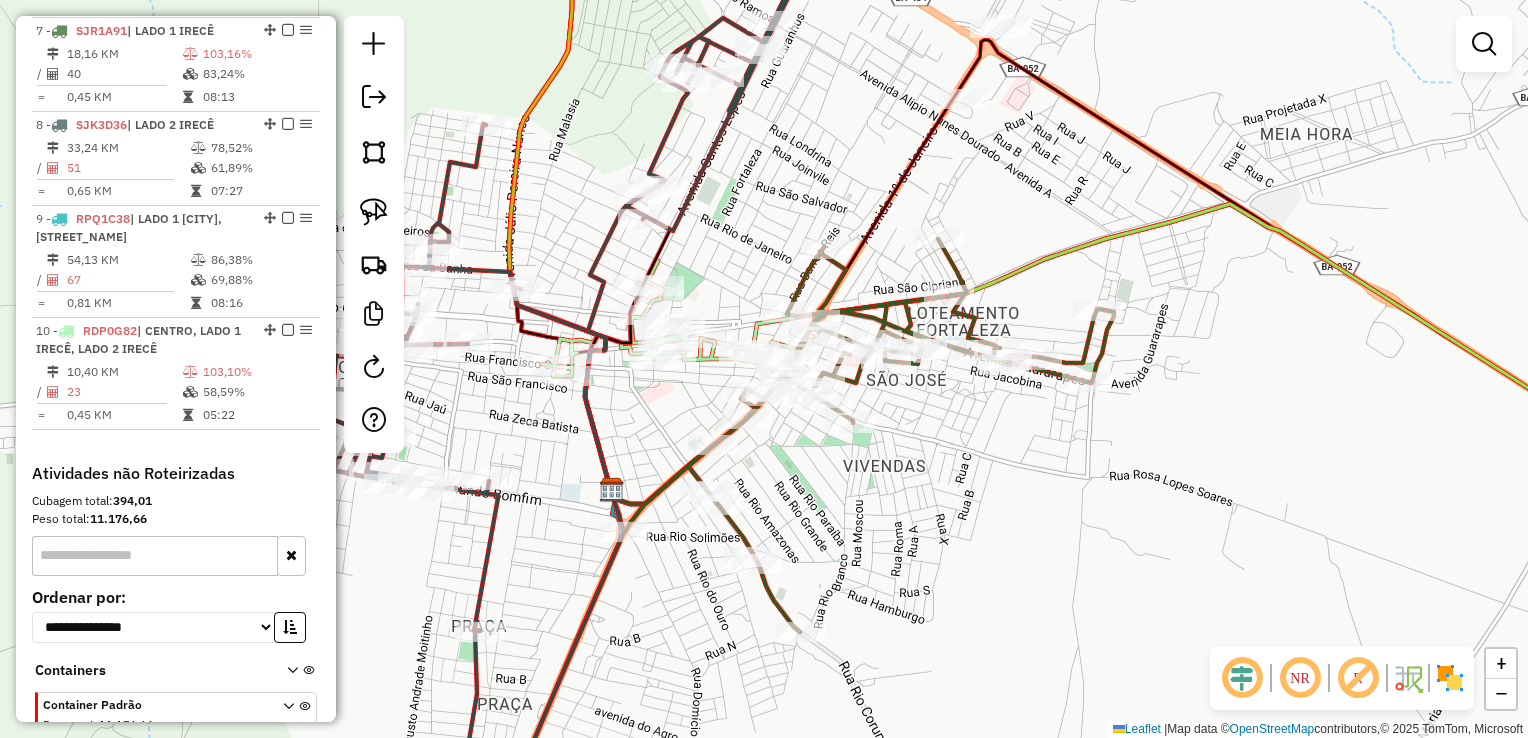 click on "Janela de atendimento Grade de atendimento Capacidade Transportadoras Veículos Cliente Pedidos  Rotas Selecione os dias de semana para filtrar as janelas de atendimento  Seg   Ter   Qua   Qui   Sex   Sáb   Dom  Informe o período da janela de atendimento: De: Até:  Filtrar exatamente a janela do cliente  Considerar janela de atendimento padrão  Selecione os dias de semana para filtrar as grades de atendimento  Seg   Ter   Qua   Qui   Sex   Sáb   Dom   Considerar clientes sem dia de atendimento cadastrado  Clientes fora do dia de atendimento selecionado Filtrar as atividades entre os valores definidos abaixo:  Peso mínimo:   Peso máximo:   Cubagem mínima:   Cubagem máxima:   De:   Até:  Filtrar as atividades entre o tempo de atendimento definido abaixo:  De:   Até:   Considerar capacidade total dos clientes não roteirizados Transportadora: Selecione um ou mais itens Tipo de veículo: Selecione um ou mais itens Veículo: Selecione um ou mais itens Motorista: Selecione um ou mais itens Nome: Rótulo:" 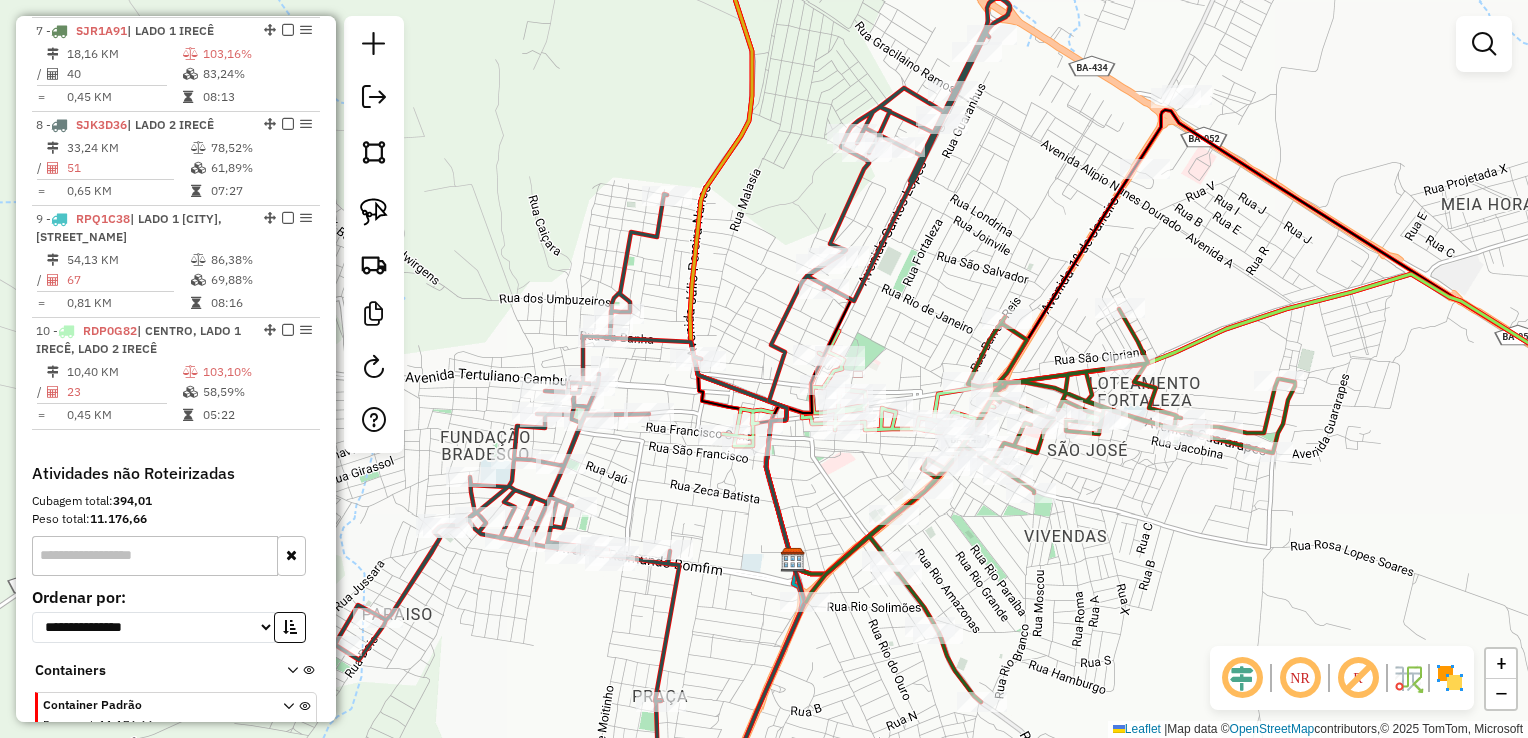 drag, startPoint x: 997, startPoint y: 603, endPoint x: 1012, endPoint y: 606, distance: 15.297058 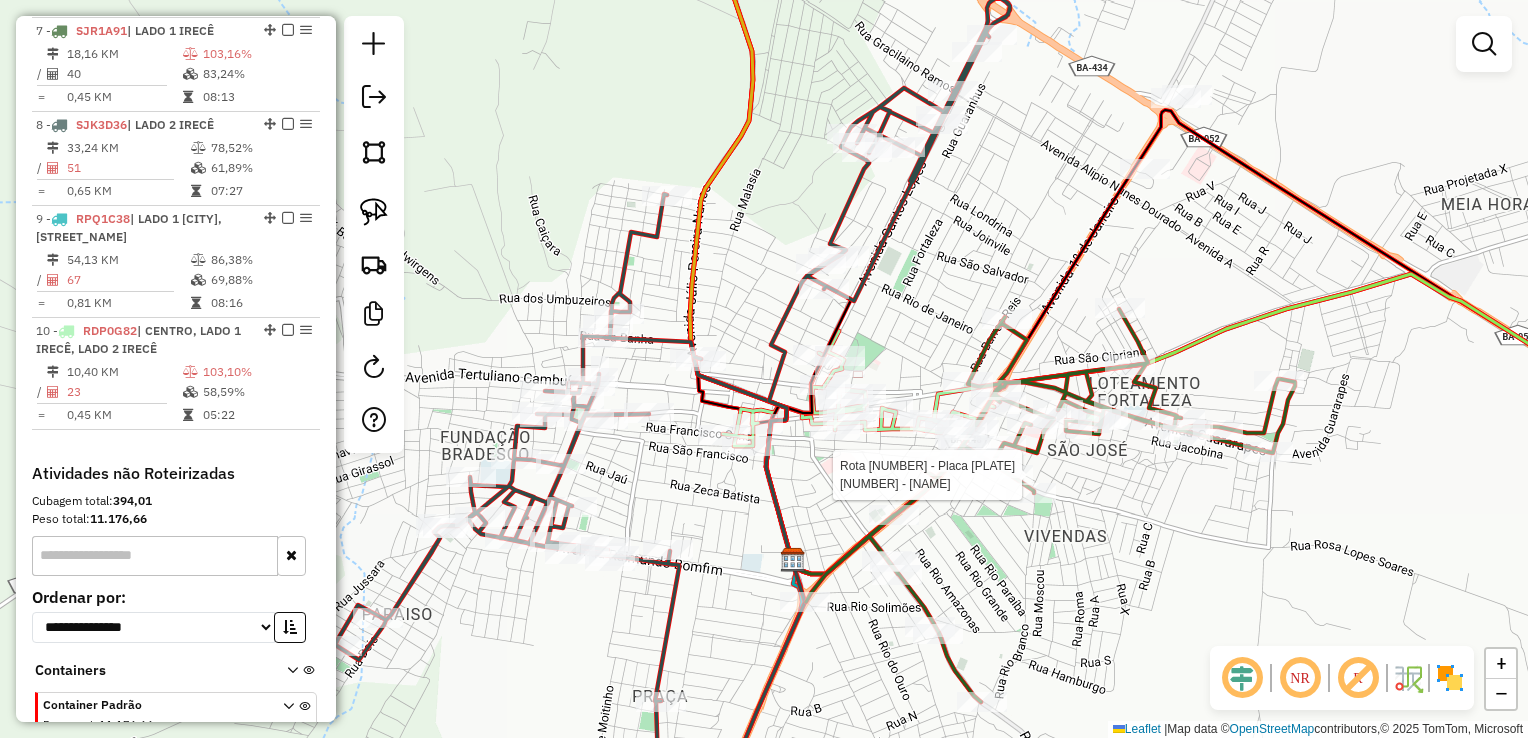 select on "*********" 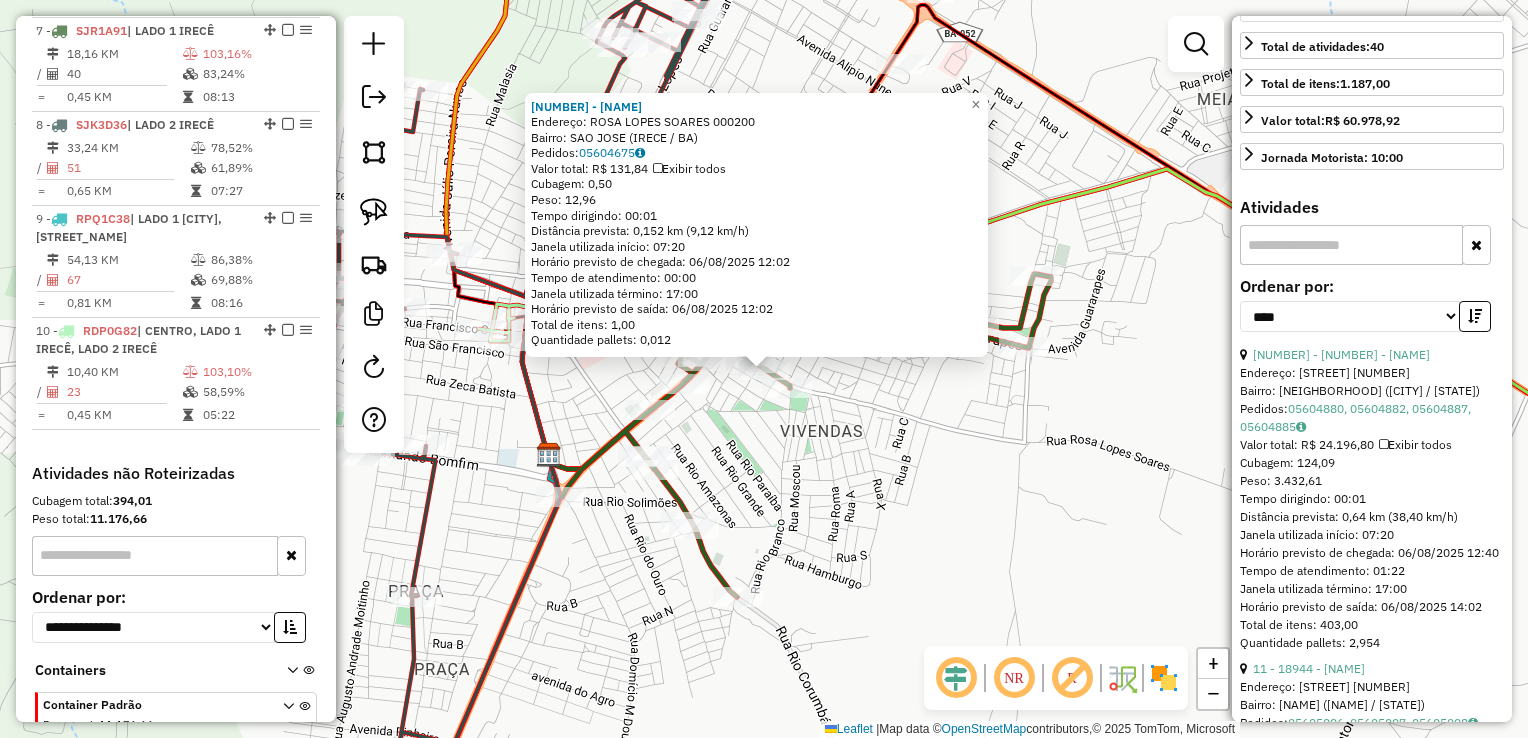 scroll, scrollTop: 500, scrollLeft: 0, axis: vertical 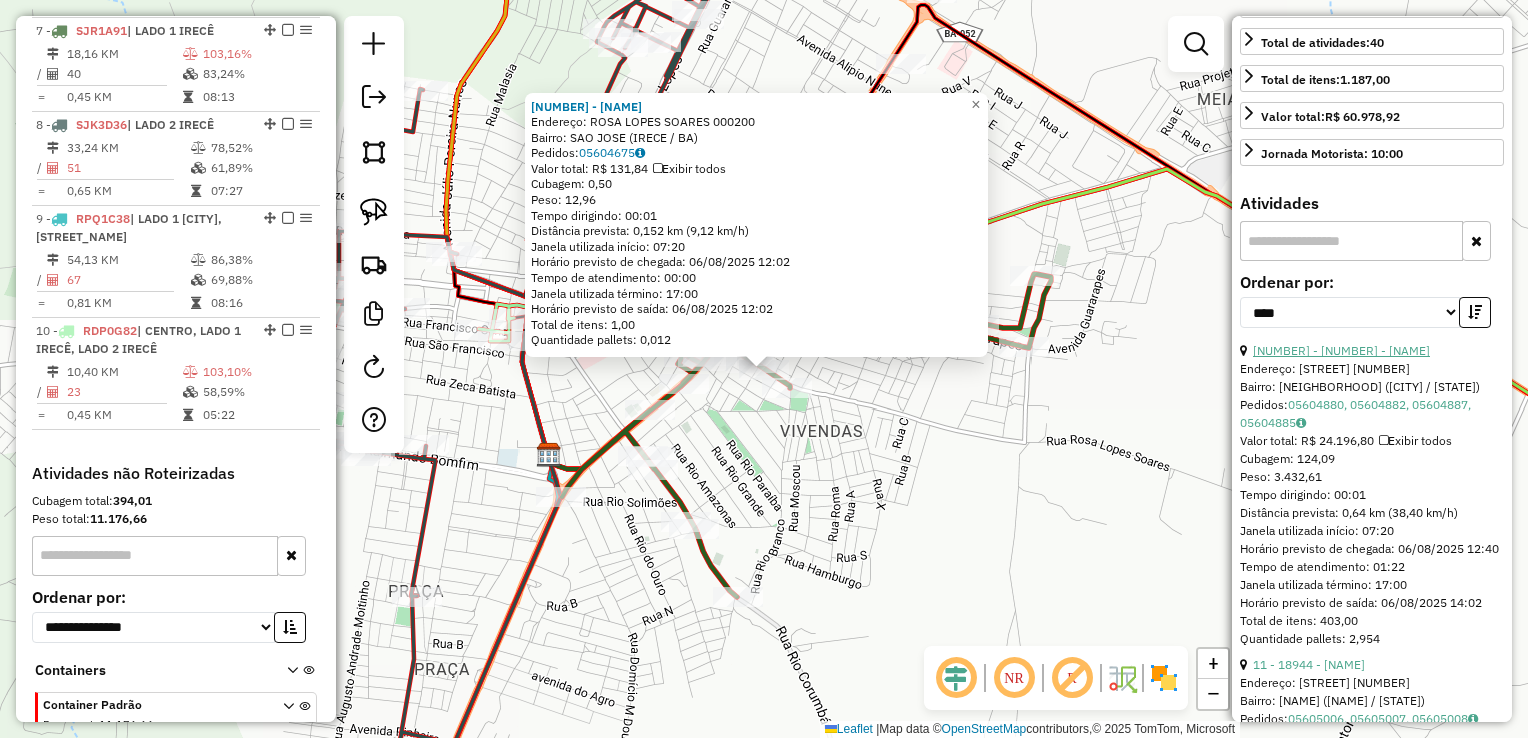 click on "28 - 12094 - KIMAIR DISTRIBUIDORA" at bounding box center (1341, 350) 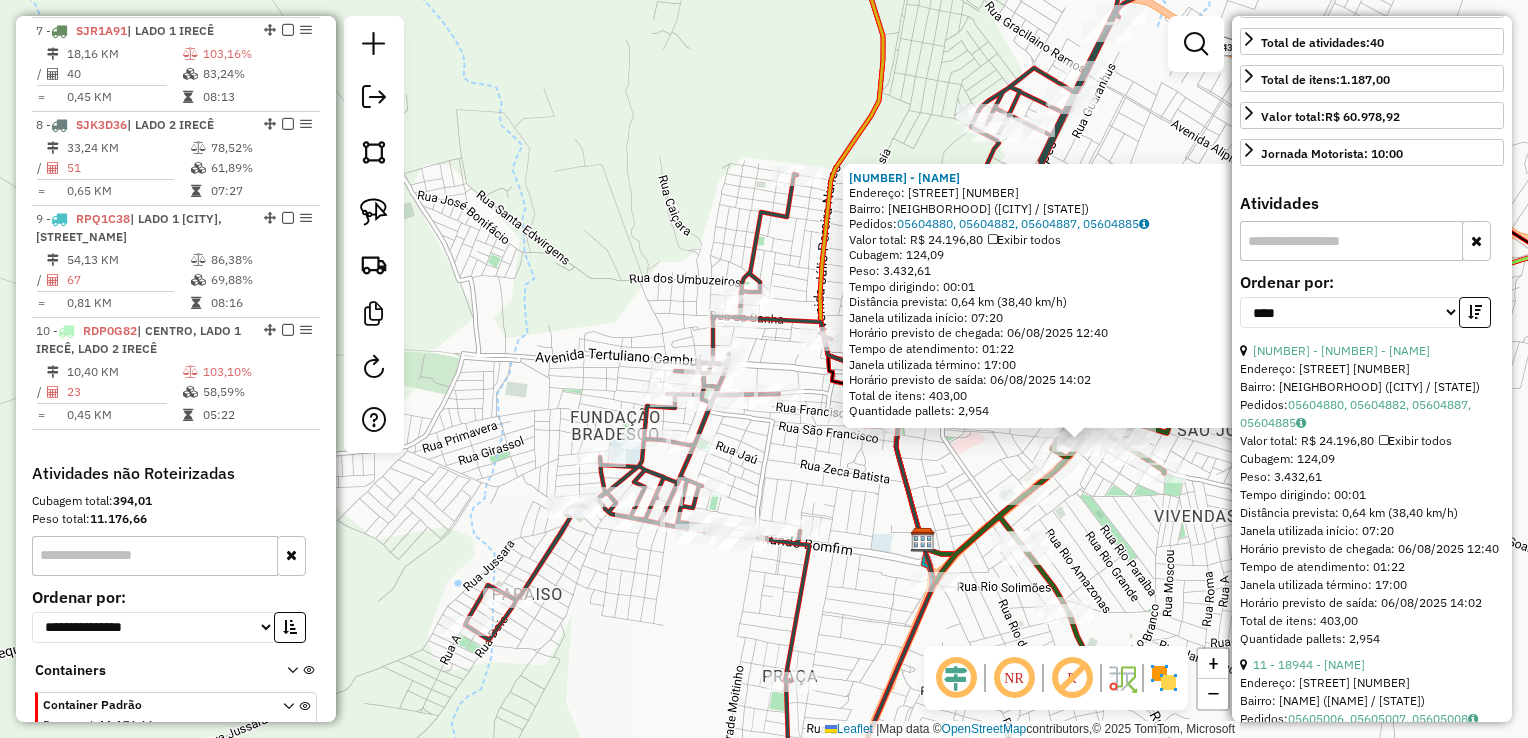 drag, startPoint x: 797, startPoint y: 458, endPoint x: 1118, endPoint y: 530, distance: 328.97568 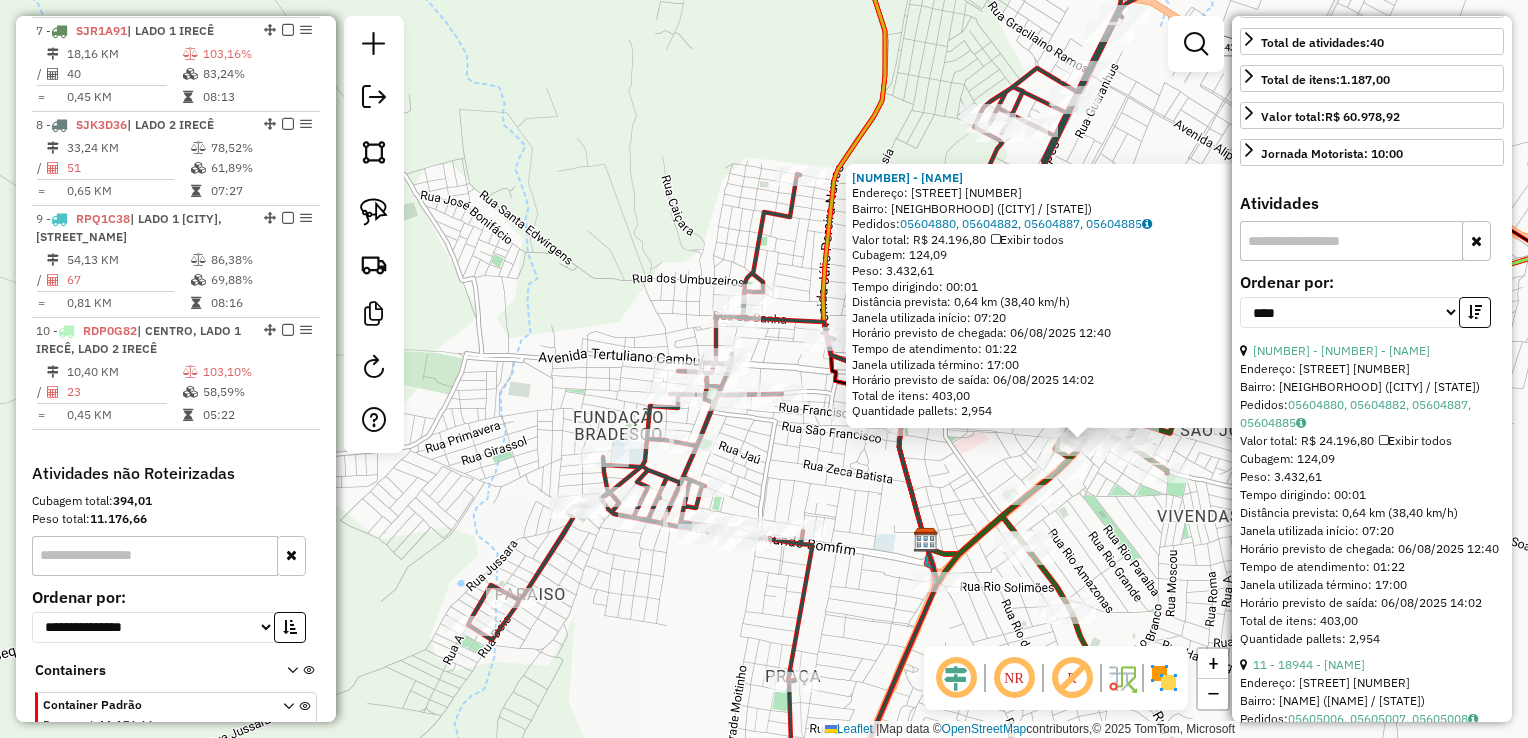 click on "12094 - KIMAIR DISTRIBUIDORA  Endereço:  AV ADOLFO MOITINHO 683   Bairro: CENTRO (IRECE / BA)   Pedidos:  05604880, 05604882, 05604887, 05604885   Valor total: R$ 24.196,80   Exibir todos   Cubagem: 124,09  Peso: 3.432,61  Tempo dirigindo: 00:01   Distância prevista: 0,64 km (38,40 km/h)   Janela utilizada início: 07:20   Horário previsto de chegada: 06/08/2025 12:40   Tempo de atendimento: 01:22   Janela utilizada término: 17:00   Horário previsto de saída: 06/08/2025 14:02   Total de itens: 403,00   Quantidade pallets: 2,954  × Janela de atendimento Grade de atendimento Capacidade Transportadoras Veículos Cliente Pedidos  Rotas Selecione os dias de semana para filtrar as janelas de atendimento  Seg   Ter   Qua   Qui   Sex   Sáb   Dom  Informe o período da janela de atendimento: De: Até:  Filtrar exatamente a janela do cliente  Considerar janela de atendimento padrão  Selecione os dias de semana para filtrar as grades de atendimento  Seg   Ter   Qua   Qui   Sex   Sáb   Dom   Peso mínimo:  De:" 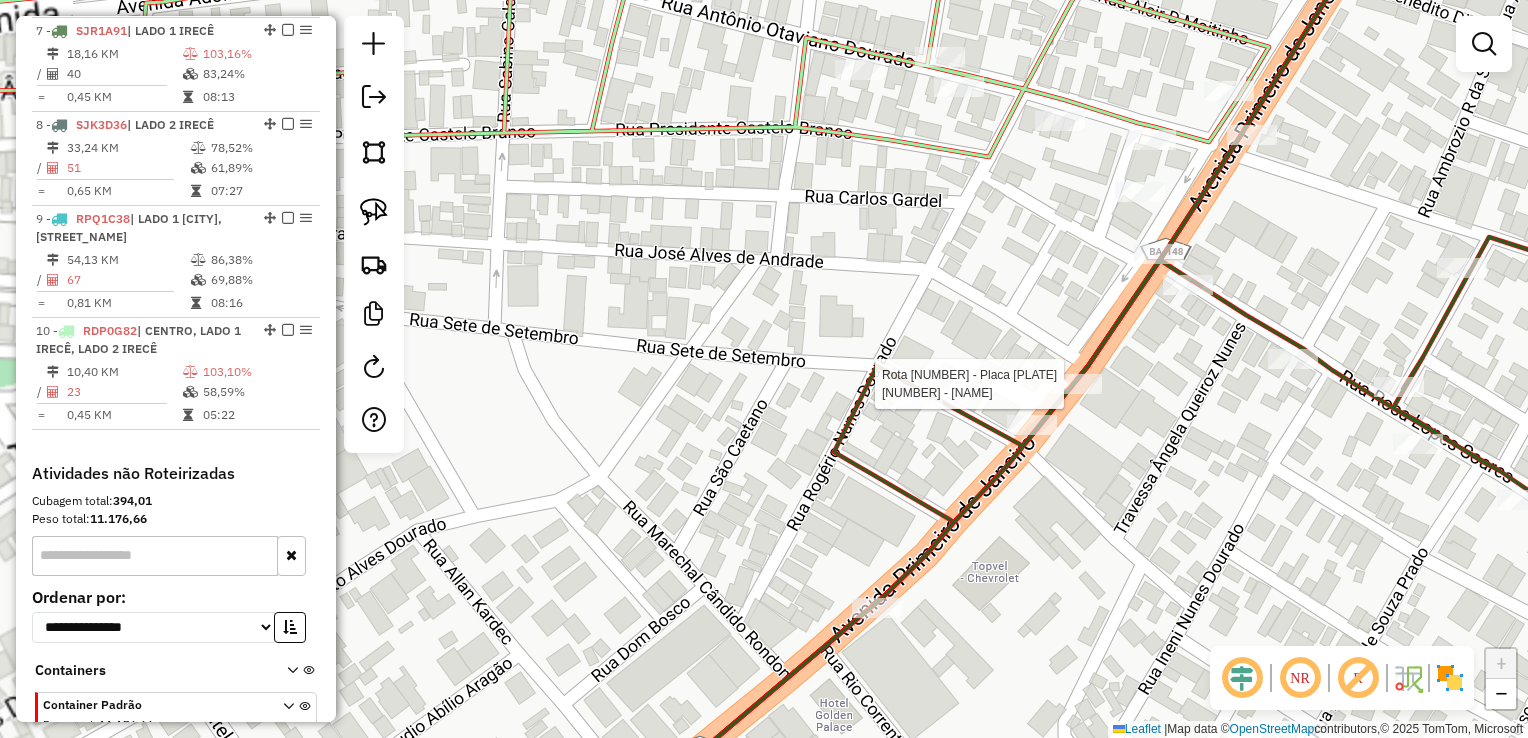 select on "*********" 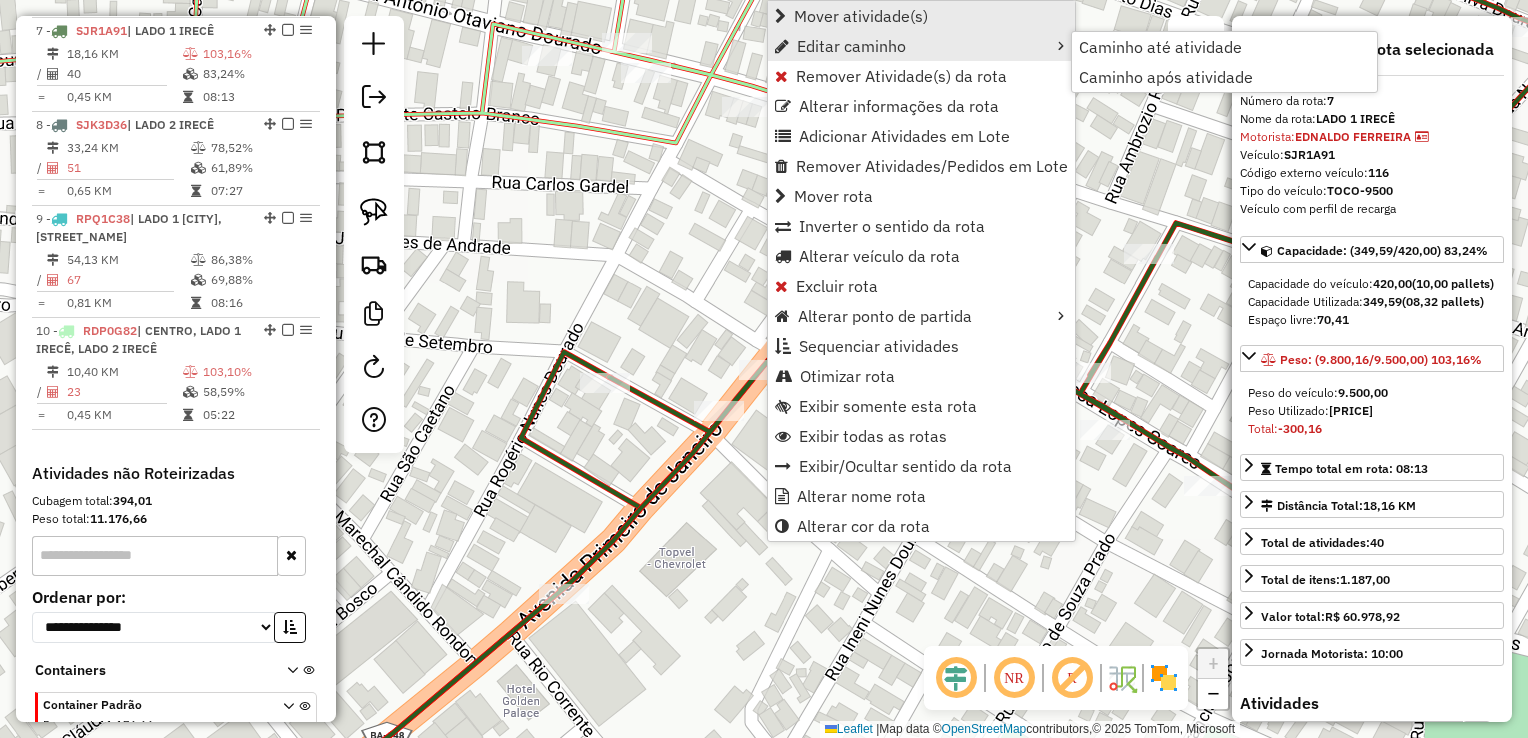 click on "Mover atividade(s)" at bounding box center [861, 16] 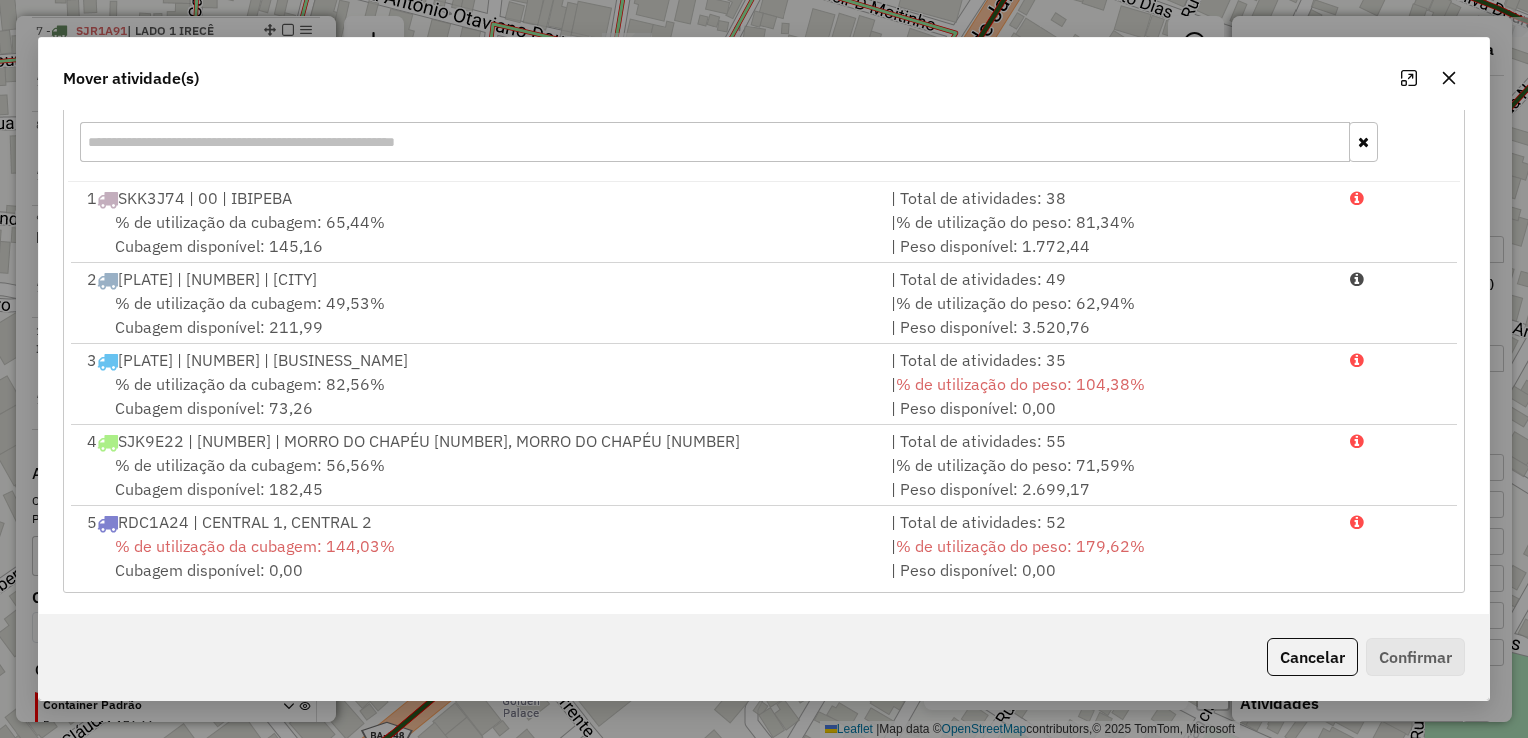 scroll, scrollTop: 278, scrollLeft: 0, axis: vertical 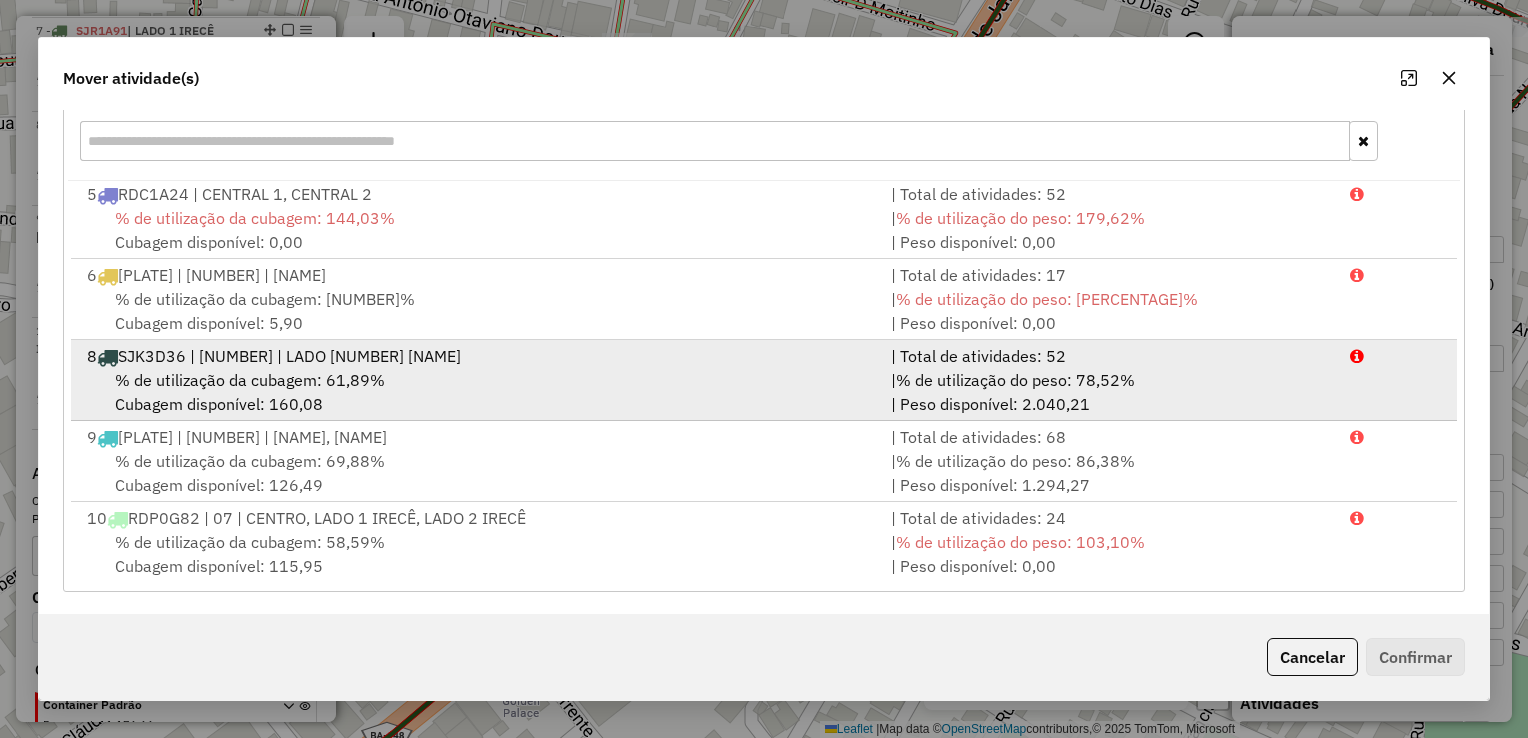 click on "% de utilização da cubagem: 61,89%" at bounding box center (250, 380) 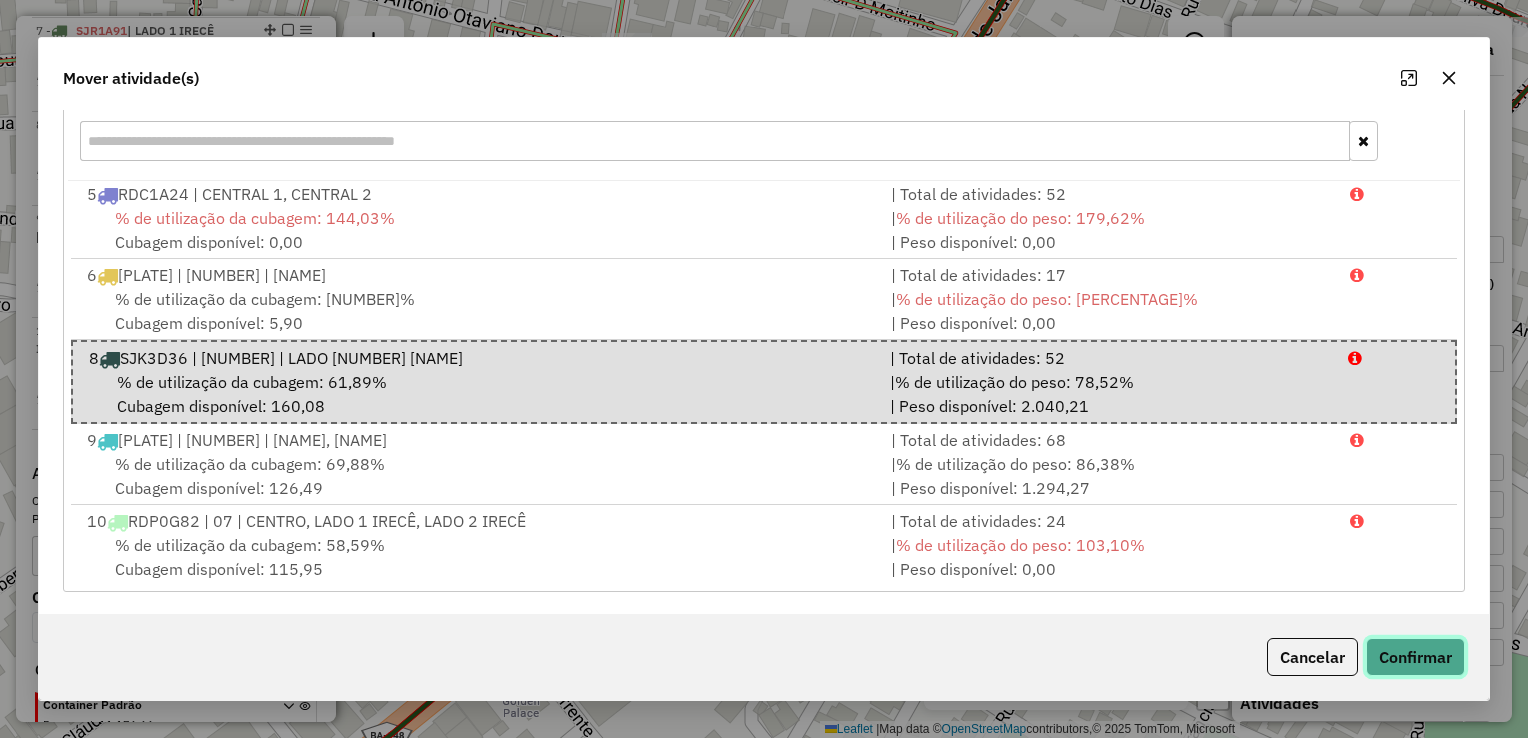 click on "Confirmar" 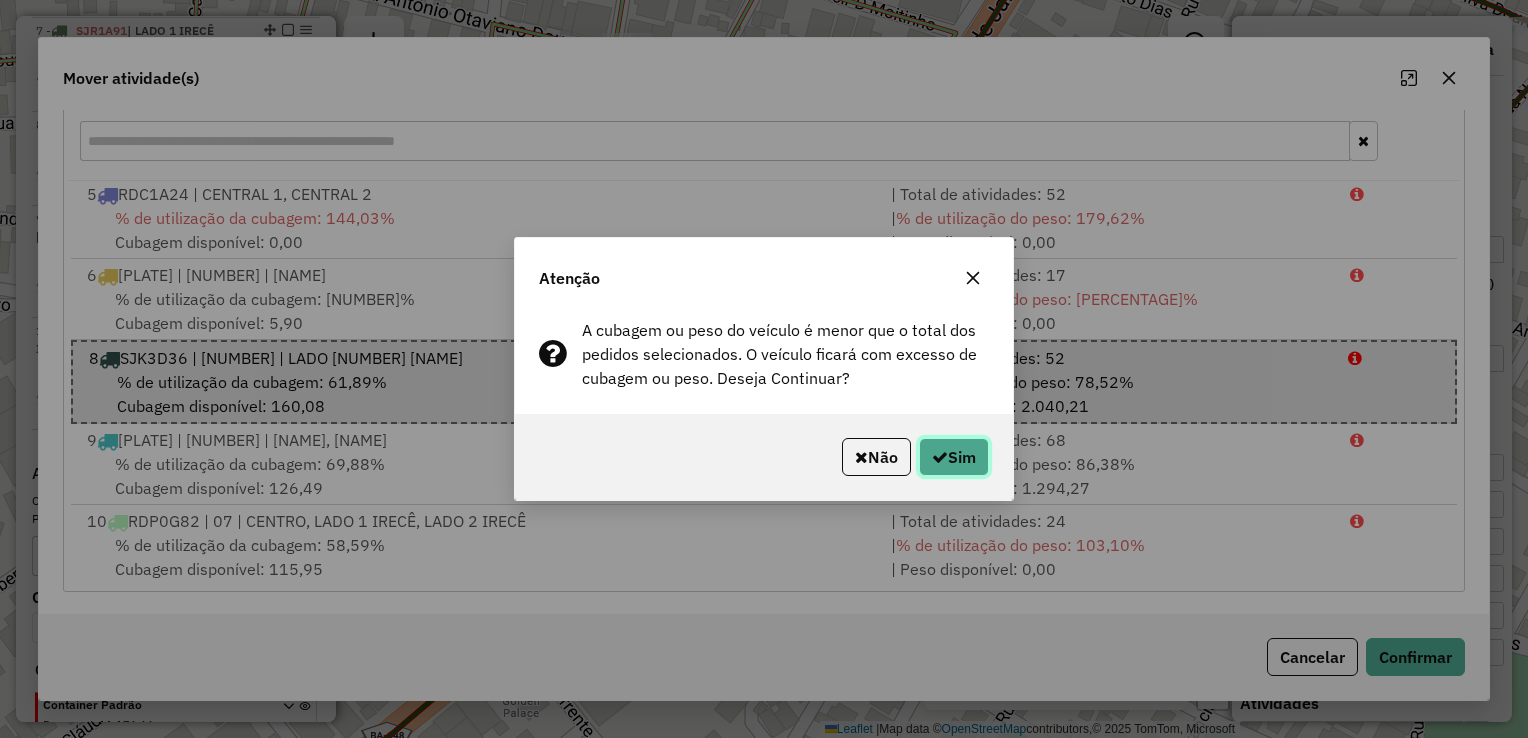 click on "Sim" 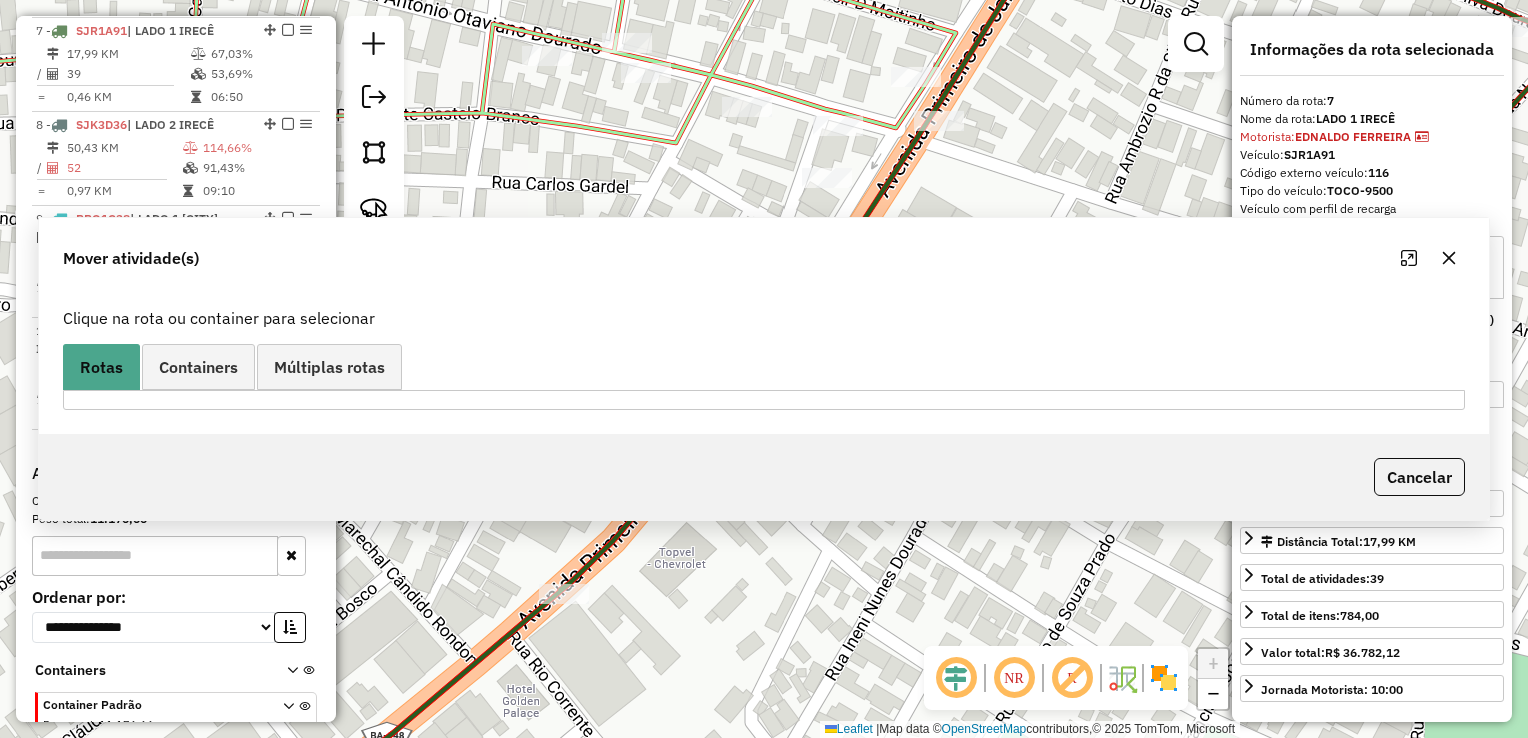 scroll, scrollTop: 0, scrollLeft: 0, axis: both 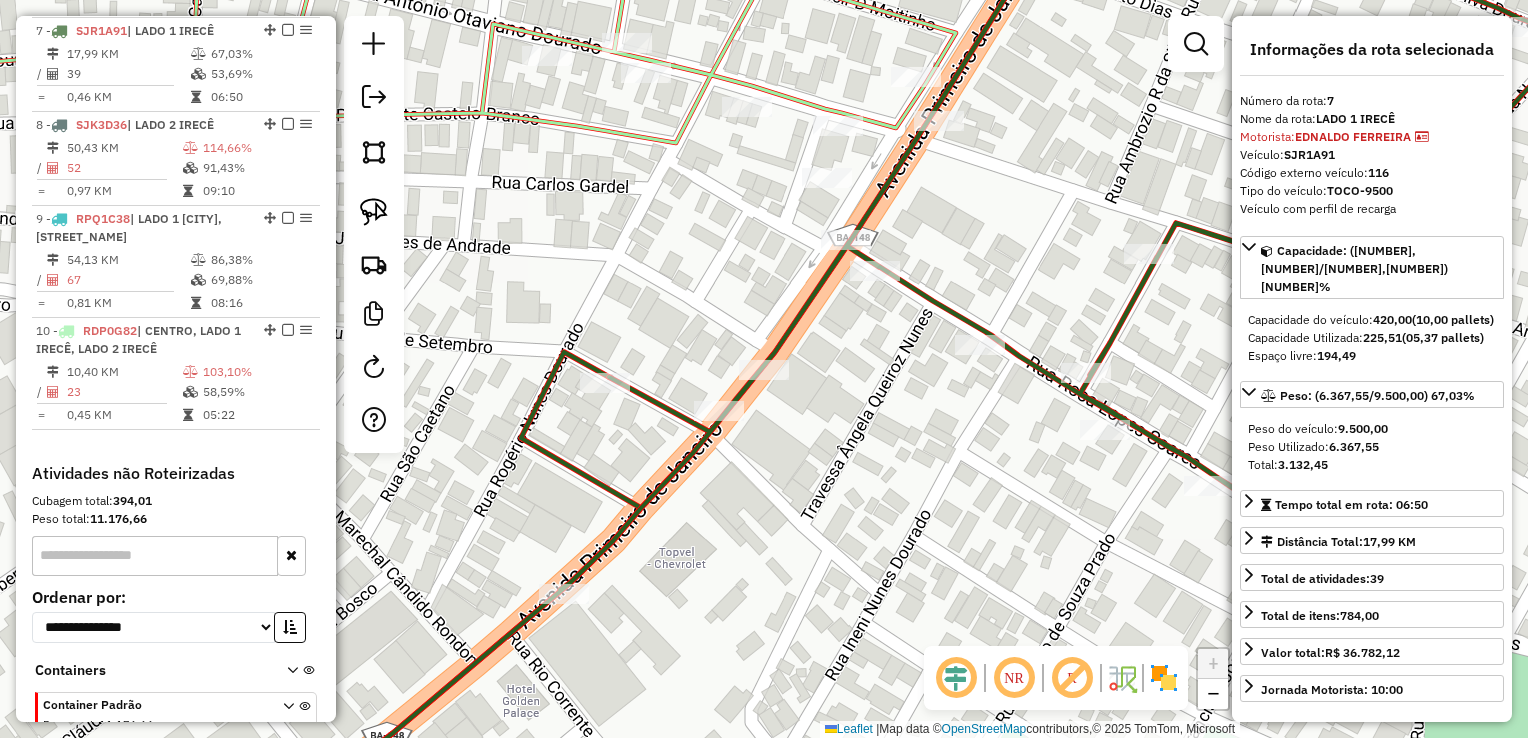 drag, startPoint x: 692, startPoint y: 246, endPoint x: 737, endPoint y: 484, distance: 242.21684 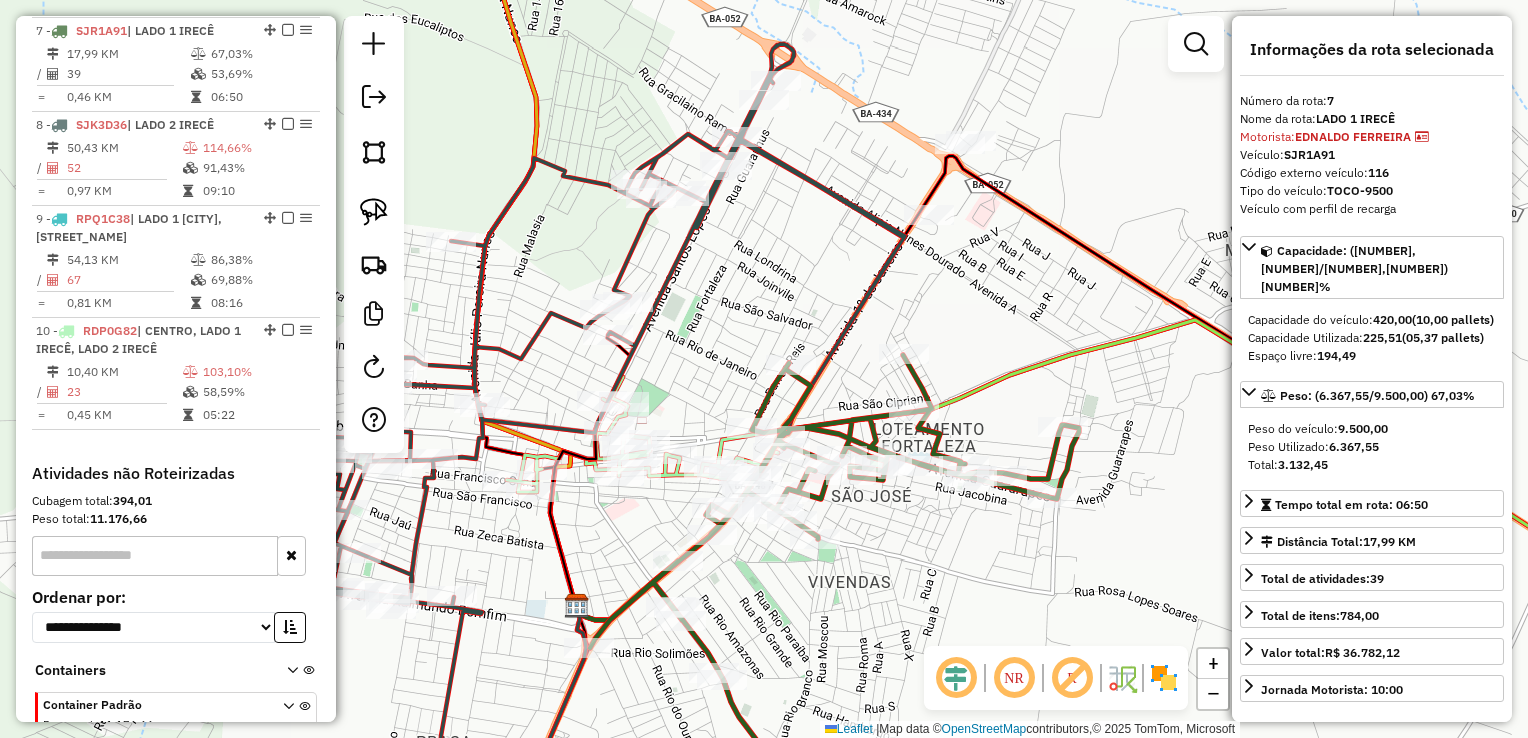 drag, startPoint x: 752, startPoint y: 277, endPoint x: 628, endPoint y: 382, distance: 162.48384 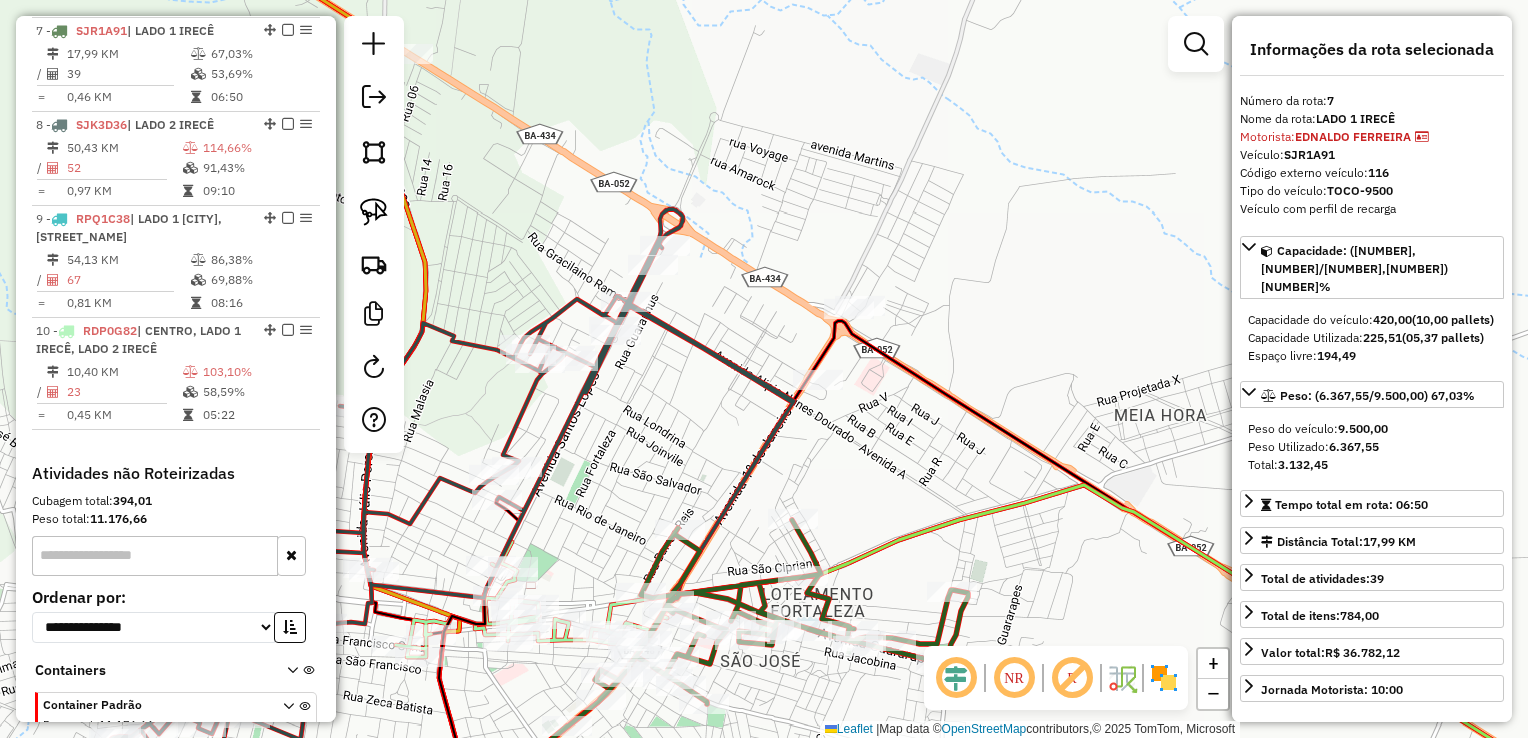drag, startPoint x: 644, startPoint y: 369, endPoint x: 680, endPoint y: 378, distance: 37.107952 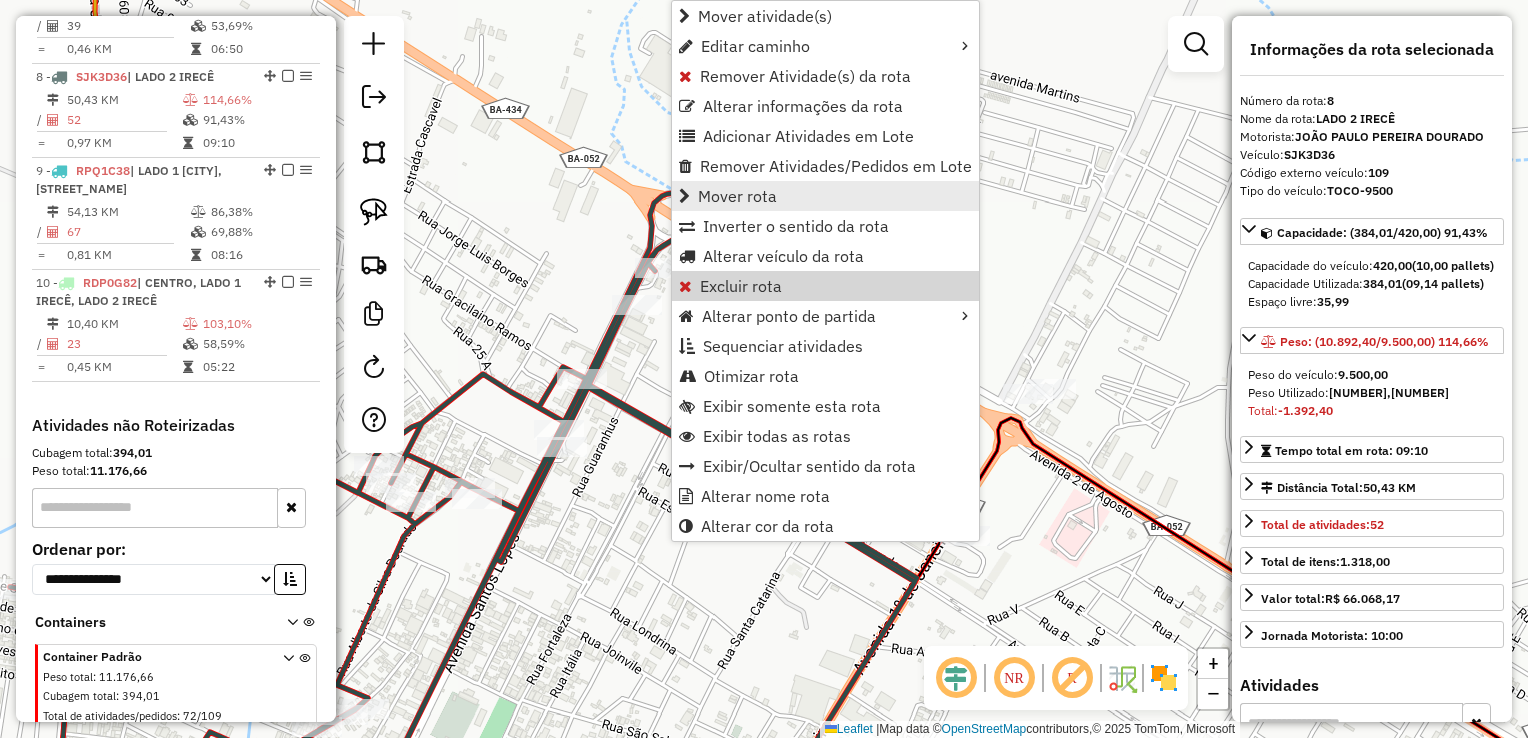 scroll, scrollTop: 1467, scrollLeft: 0, axis: vertical 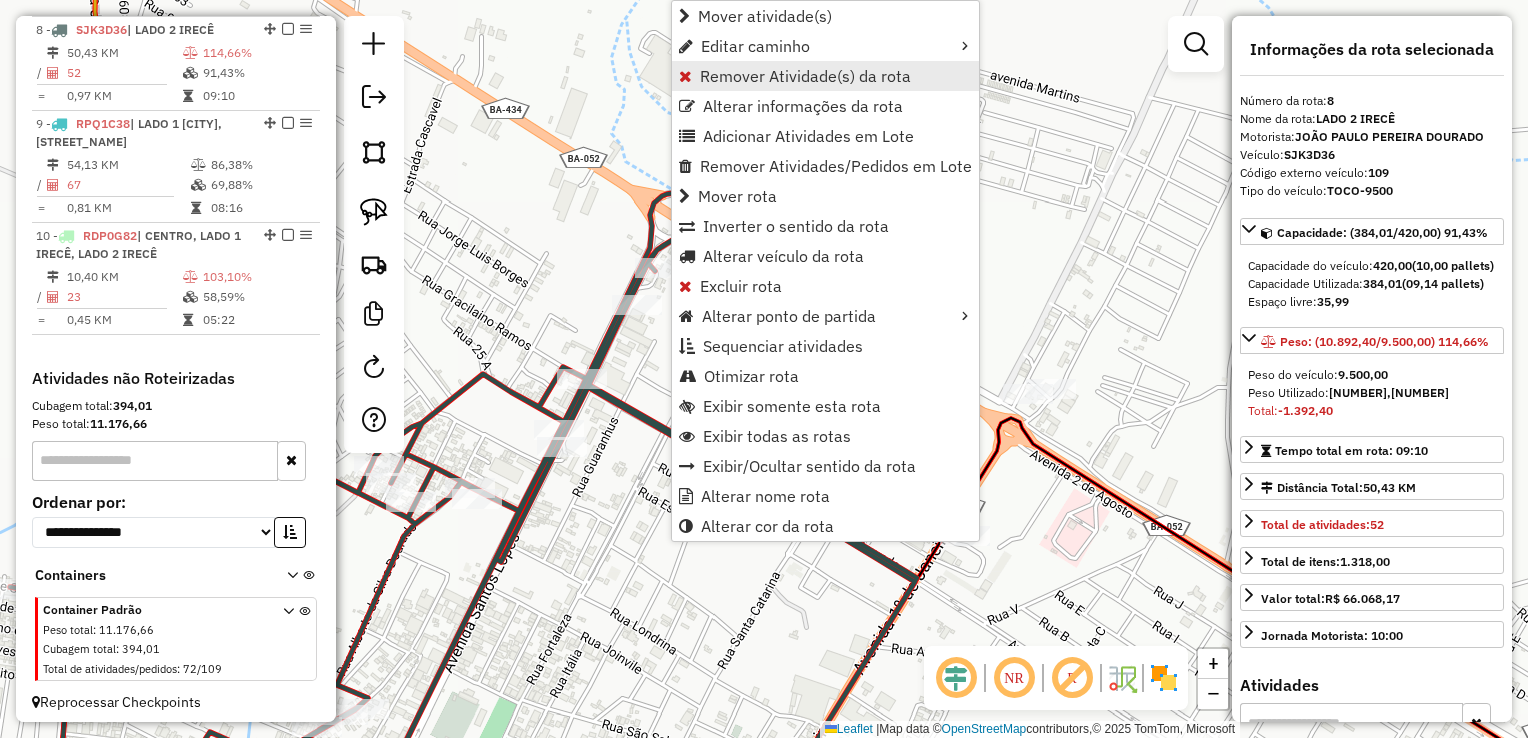 click on "Remover Atividade(s) da rota" at bounding box center [805, 76] 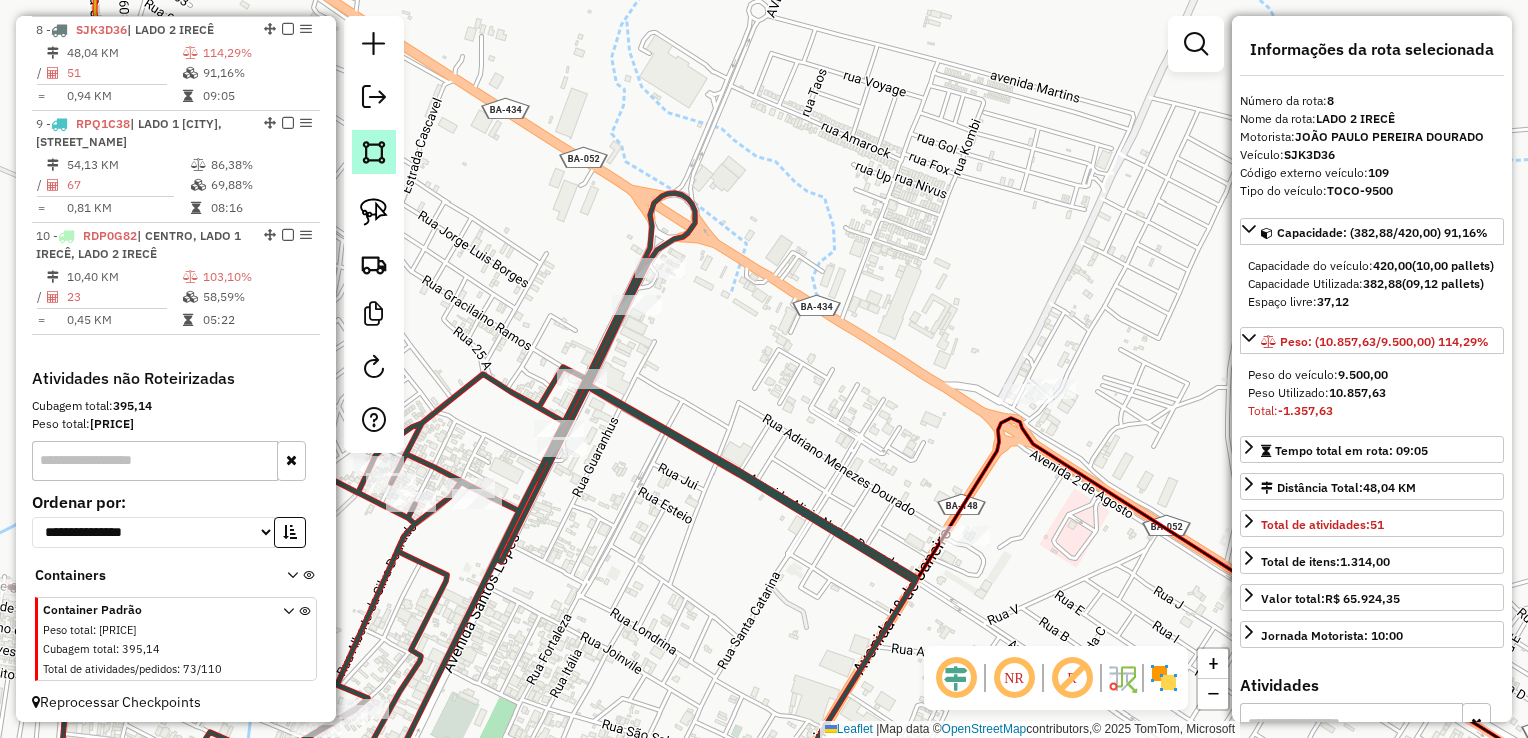 click 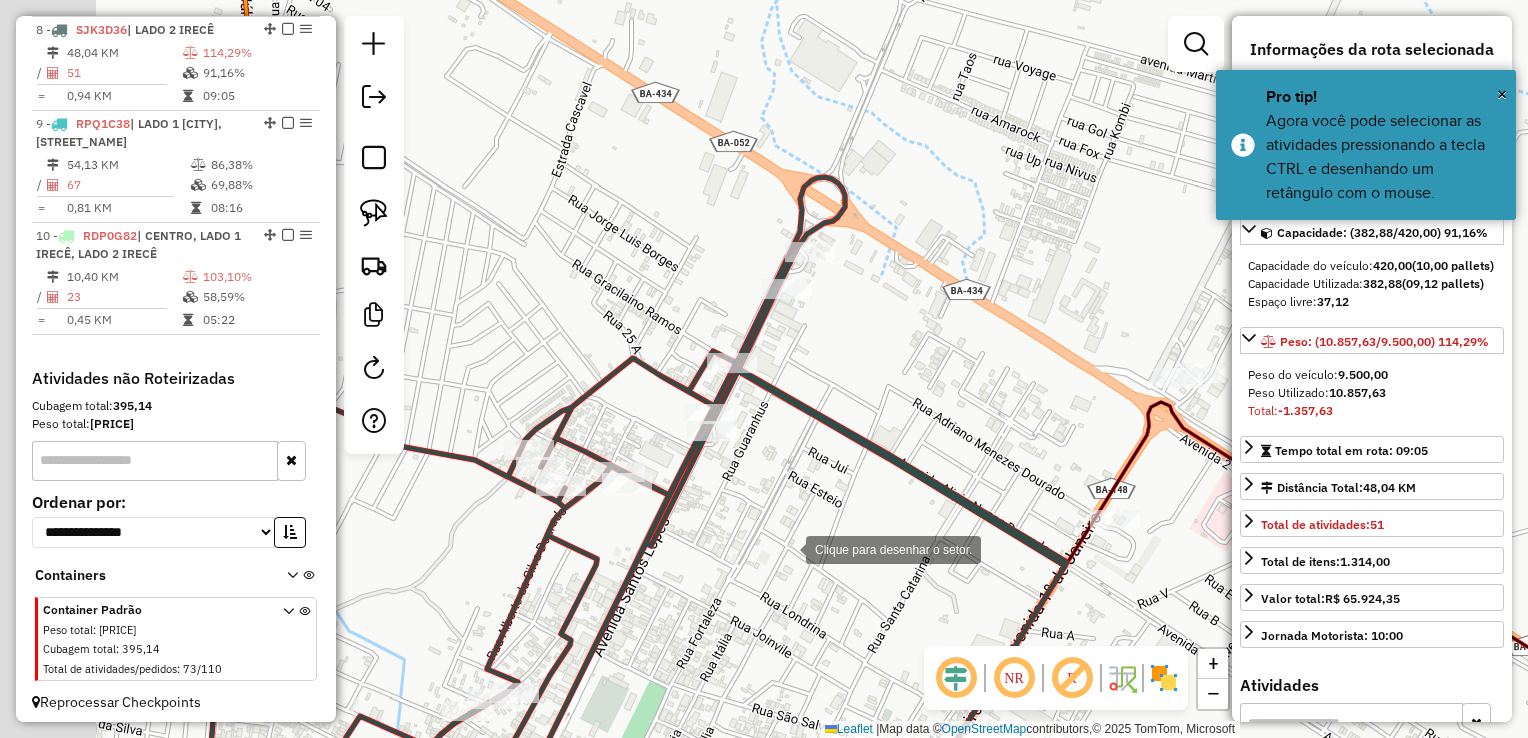 drag, startPoint x: 752, startPoint y: 558, endPoint x: 788, endPoint y: 546, distance: 37.94733 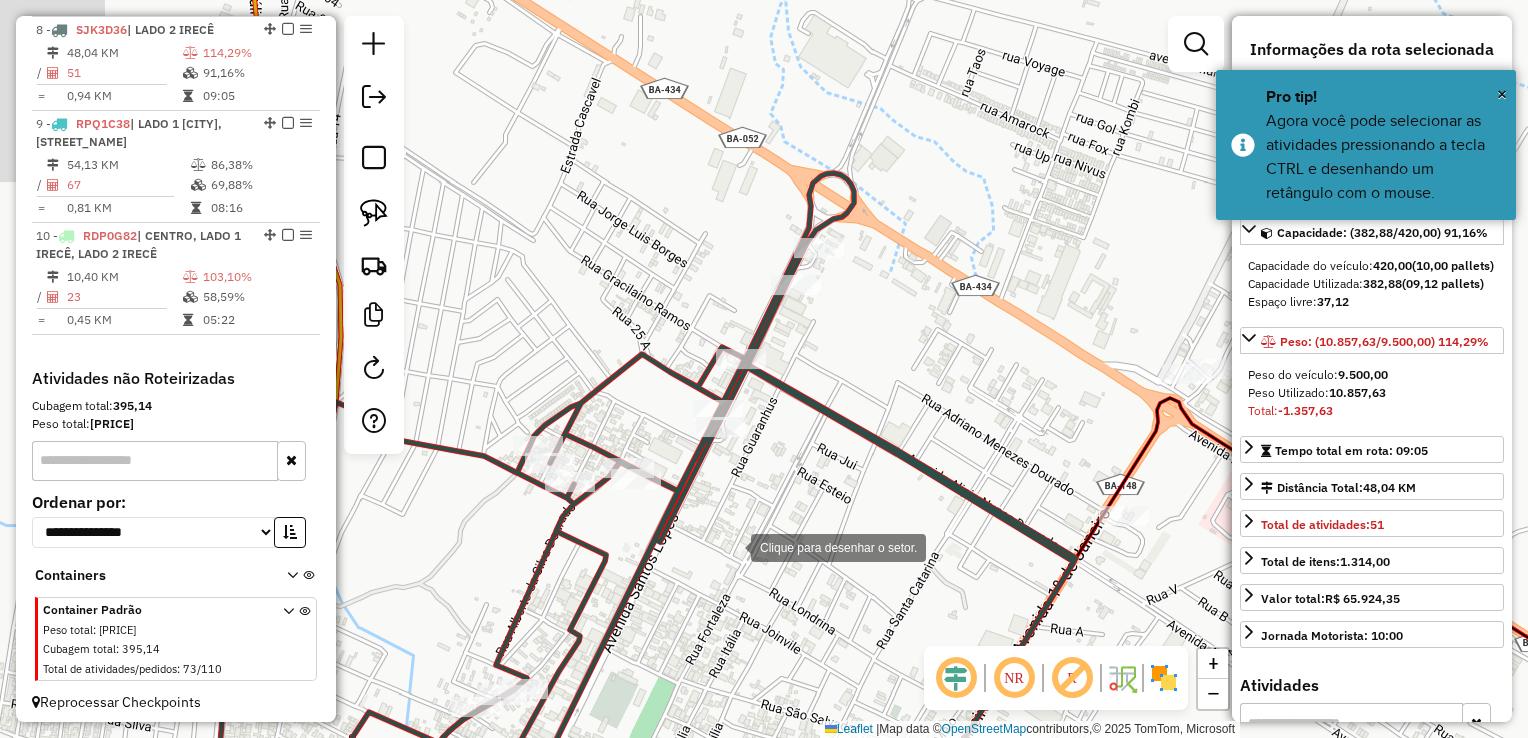click 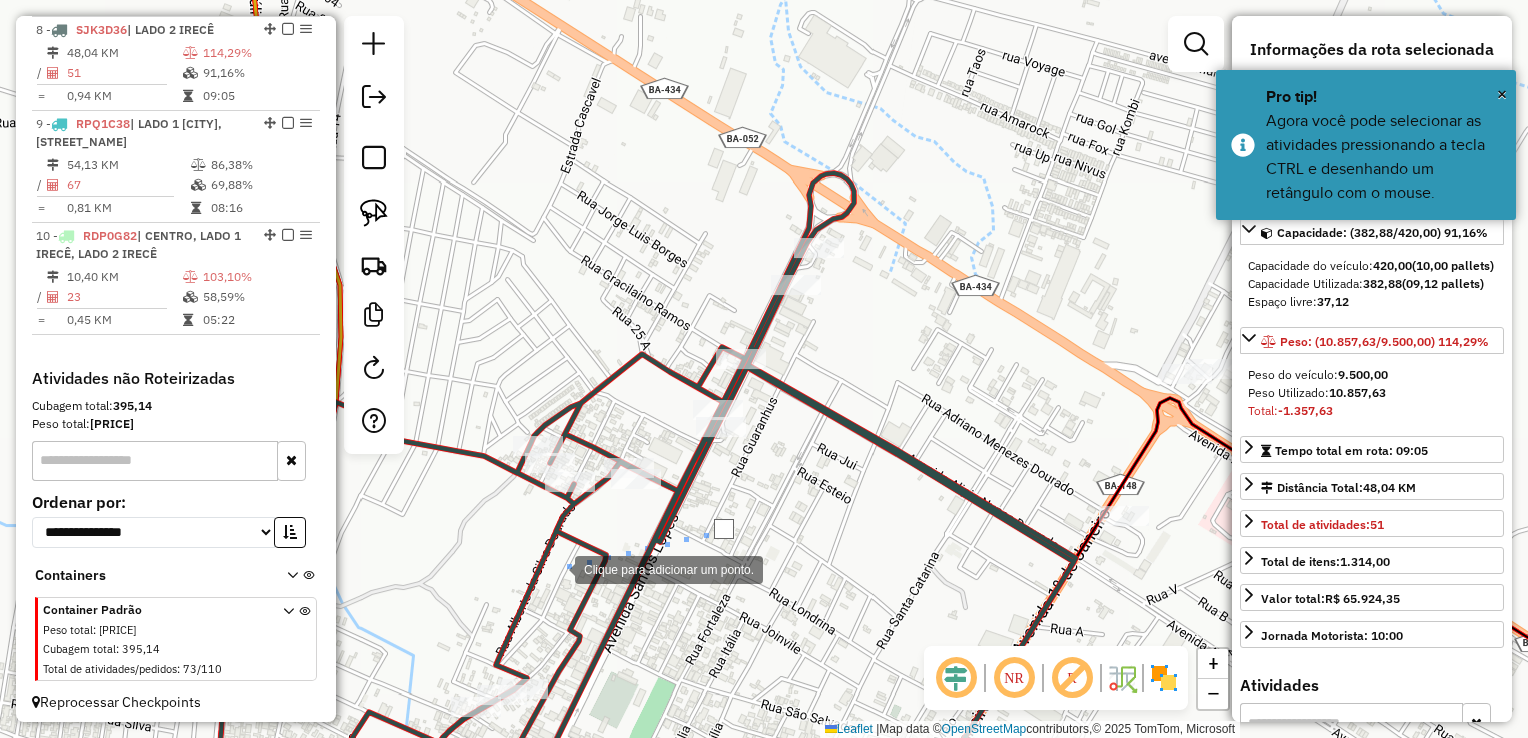 click 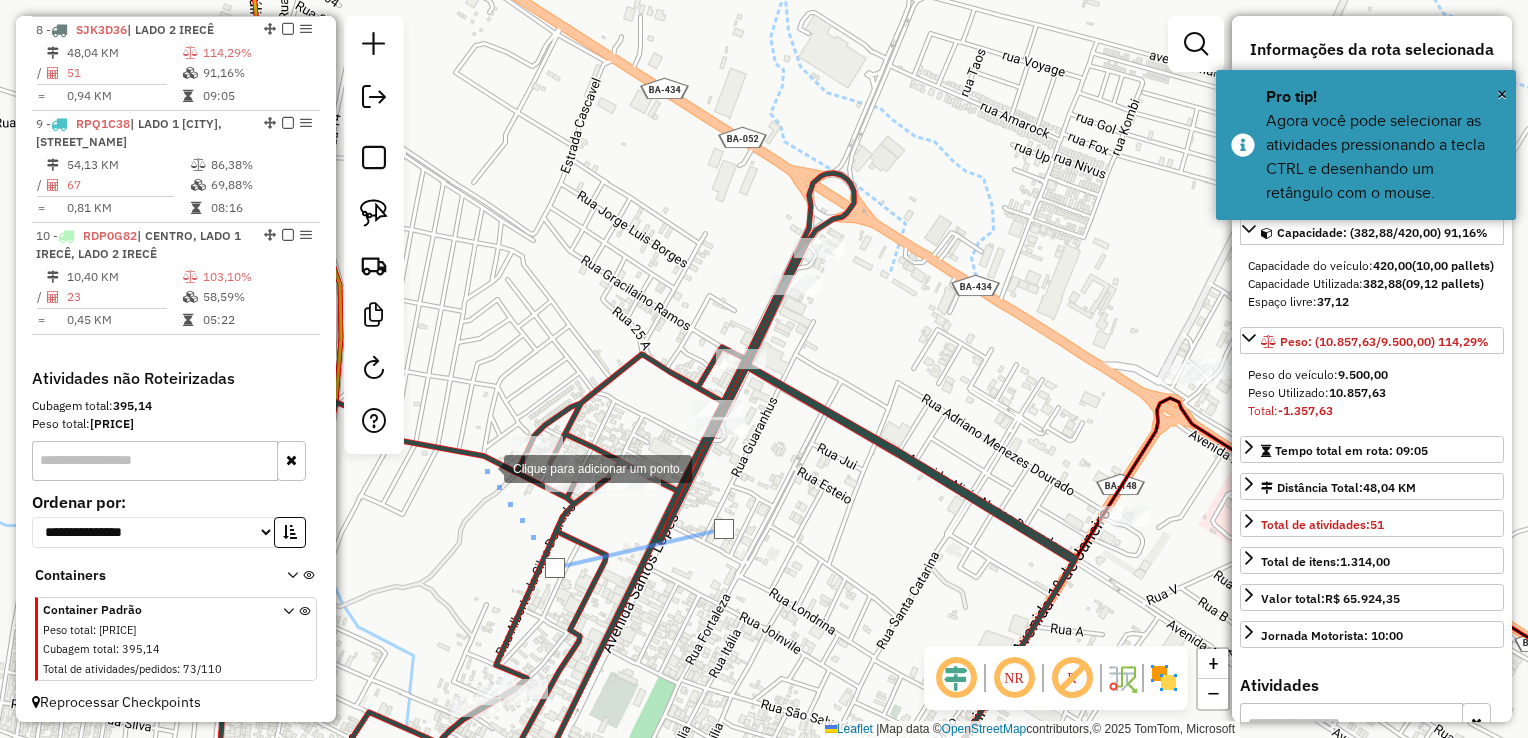click 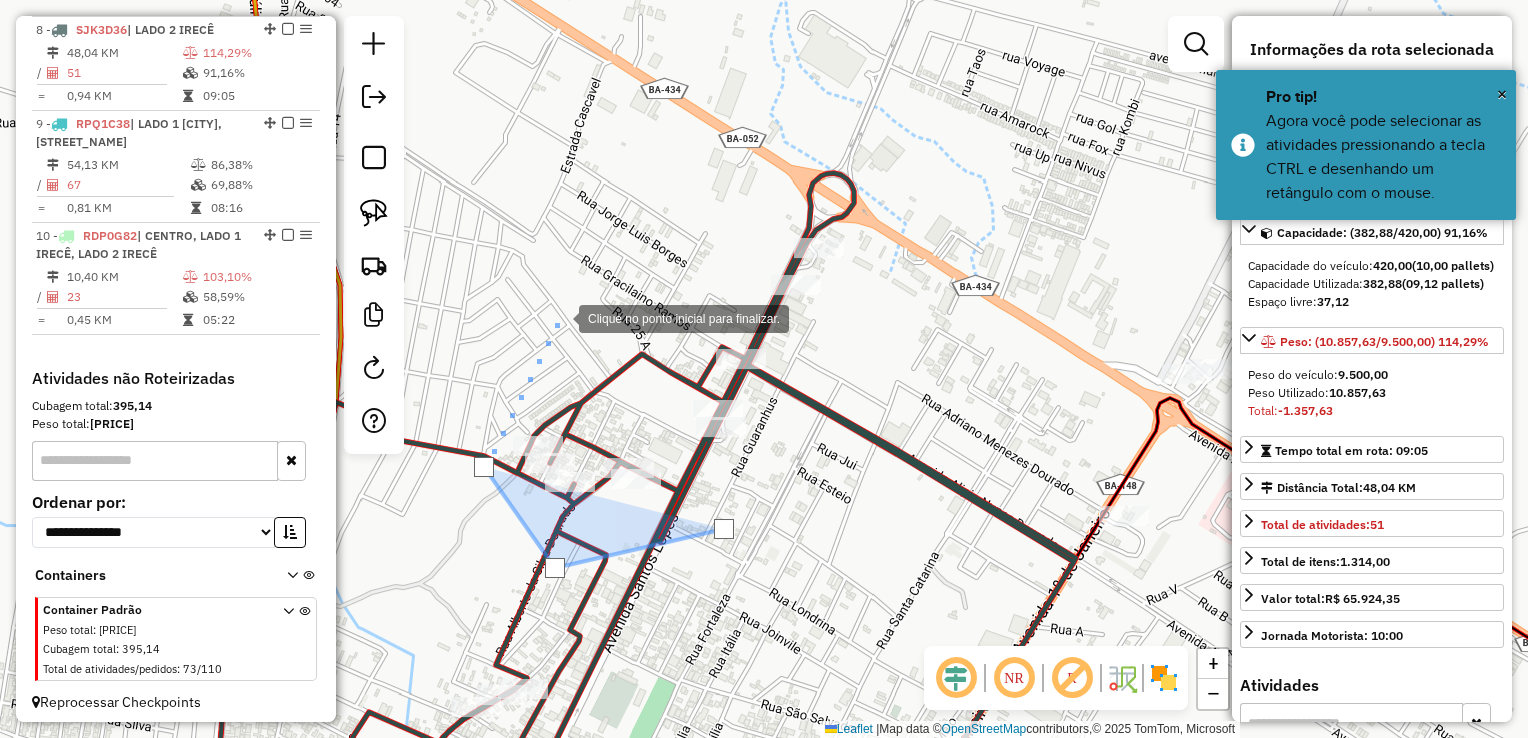 click 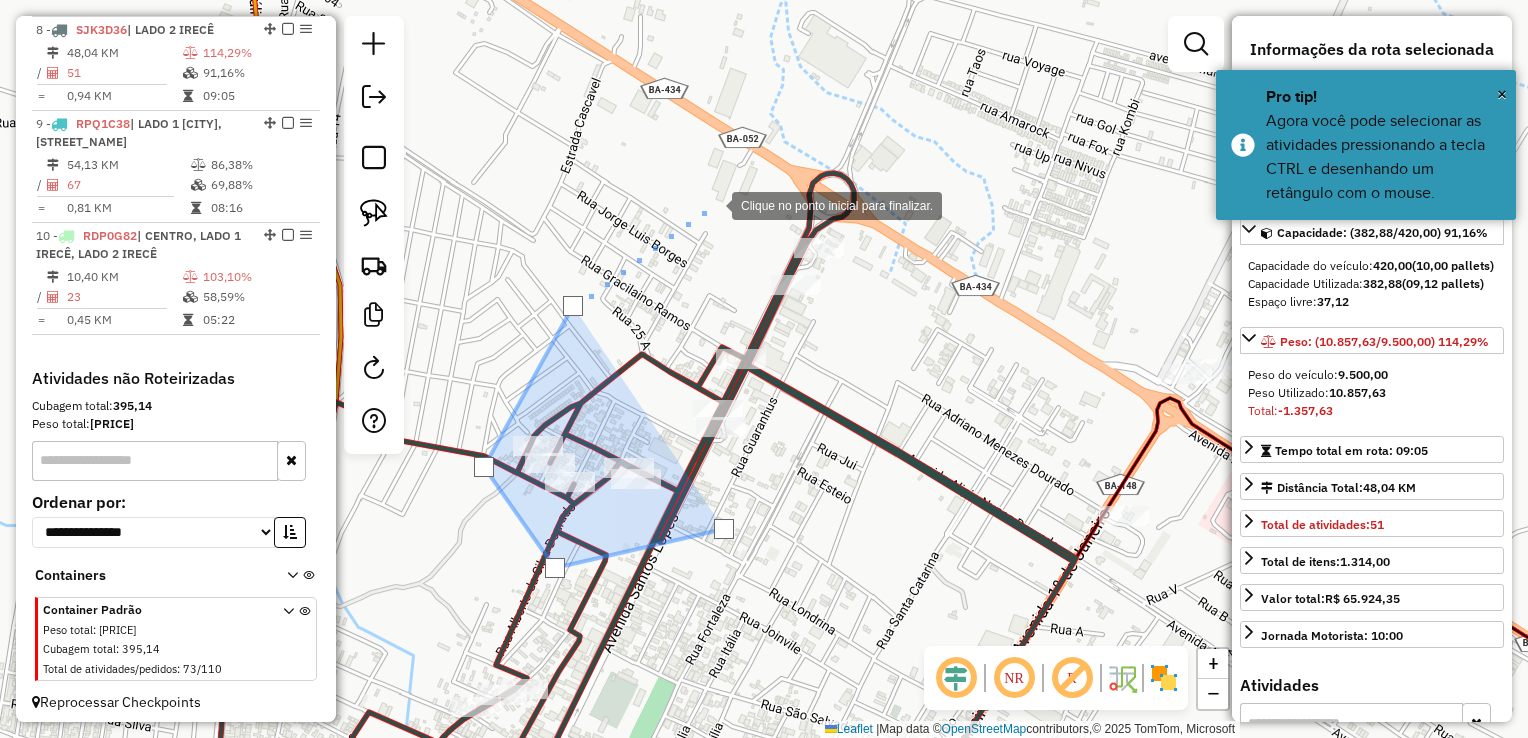 click 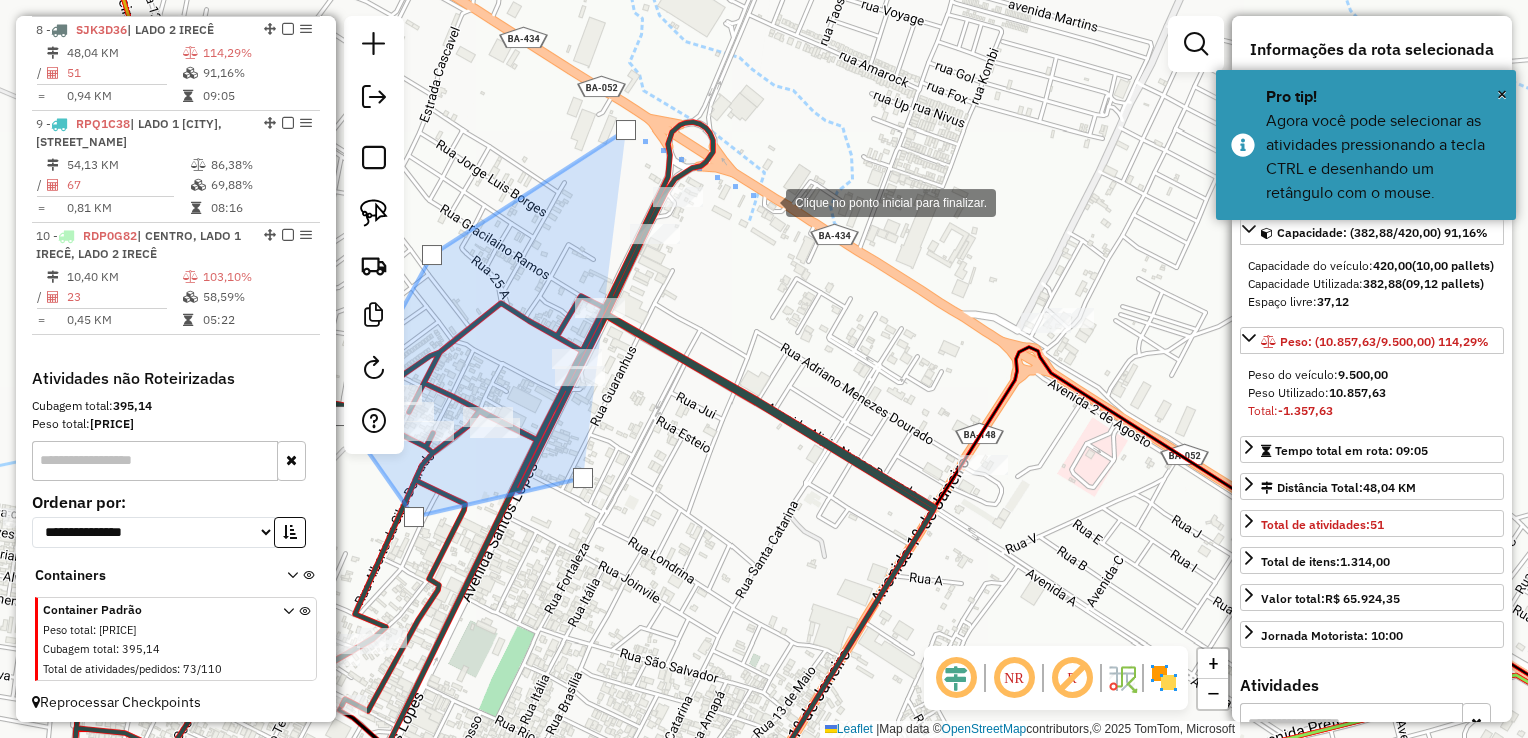 drag, startPoint x: 908, startPoint y: 253, endPoint x: 767, endPoint y: 202, distance: 149.93999 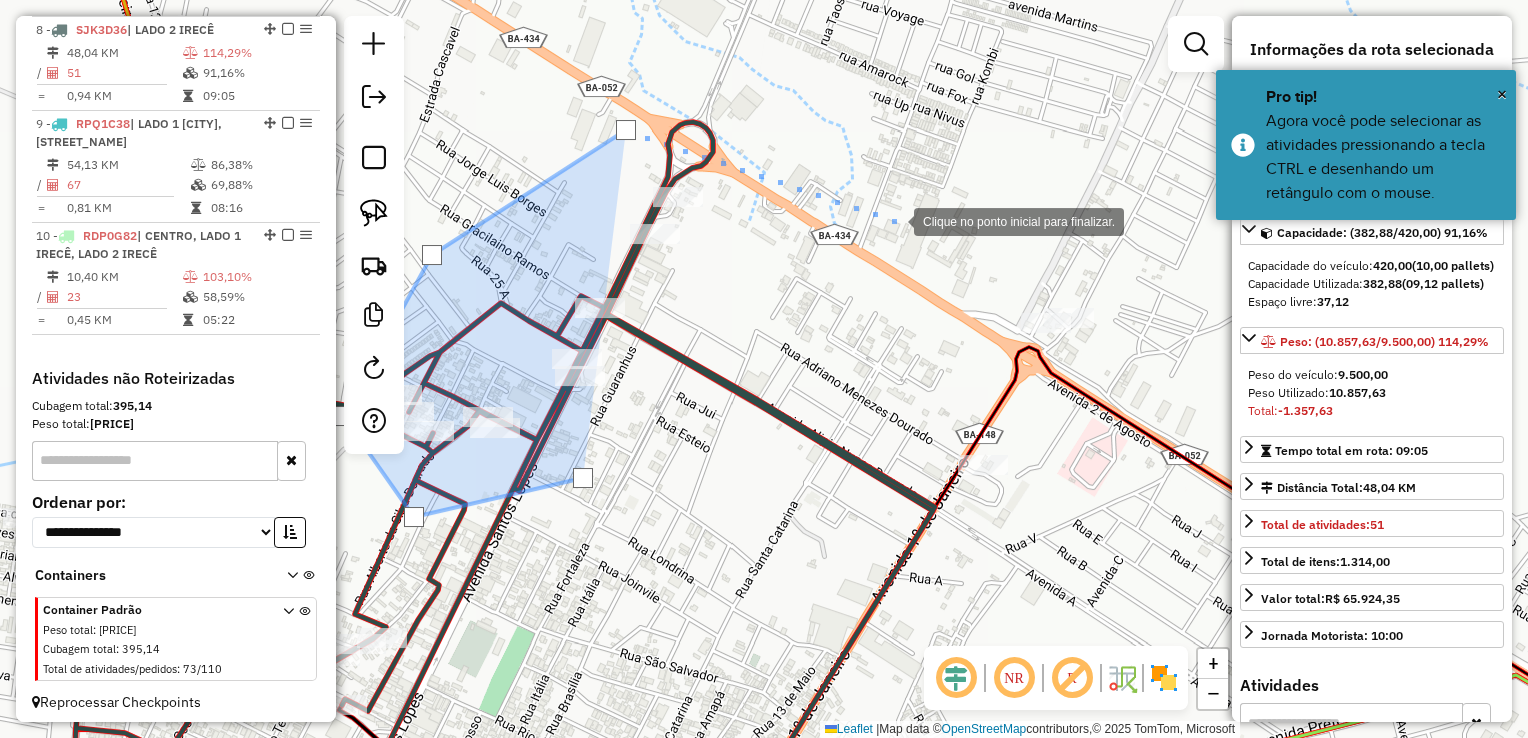 click 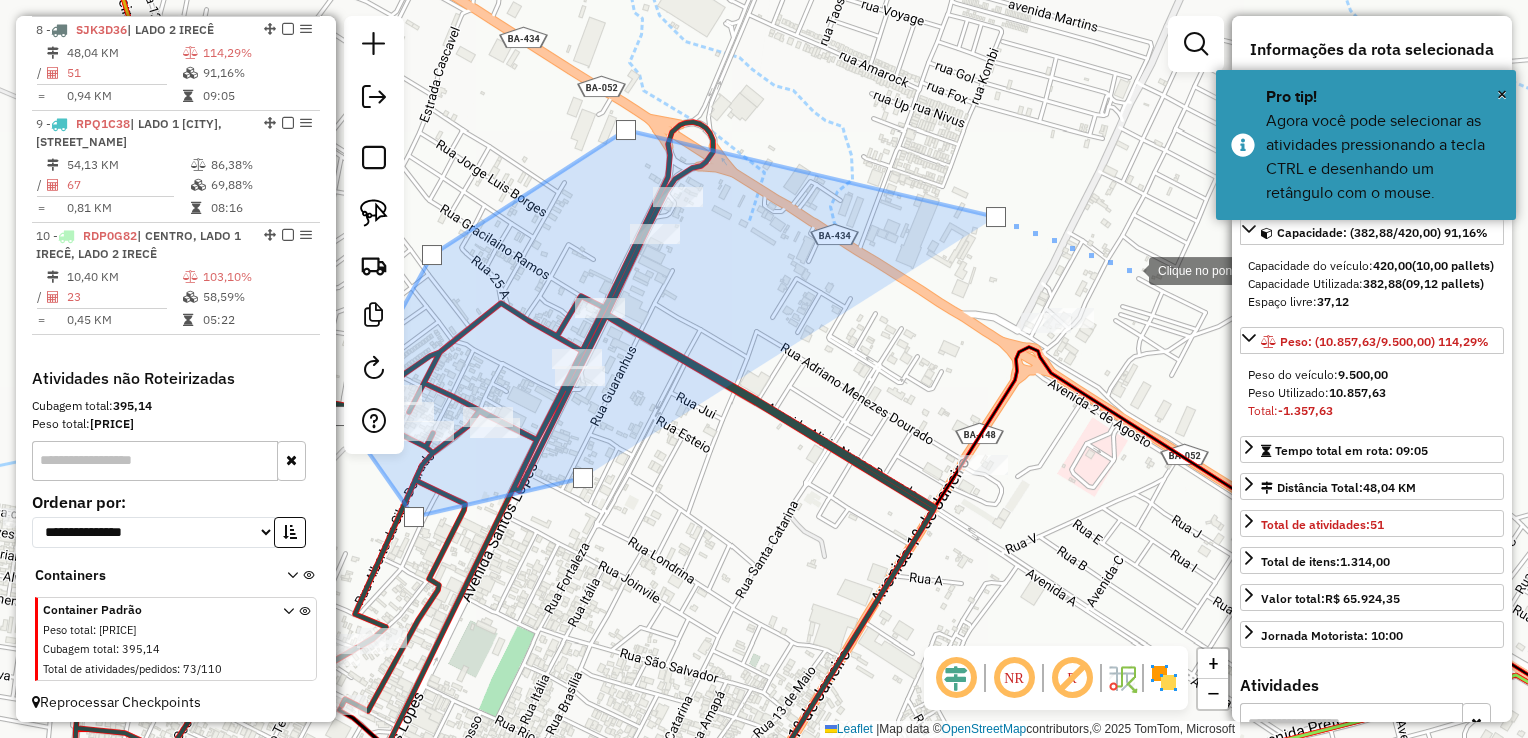 click 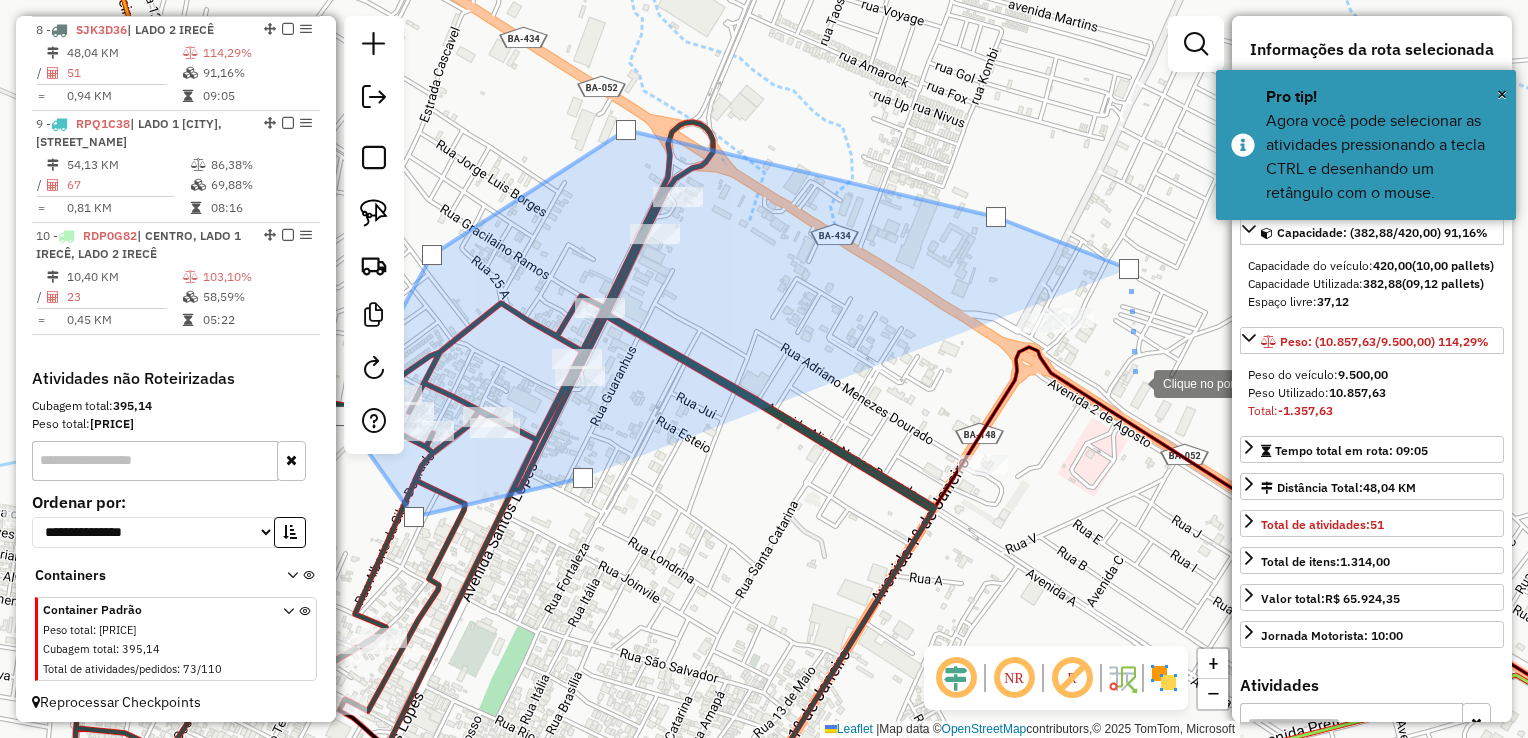 click 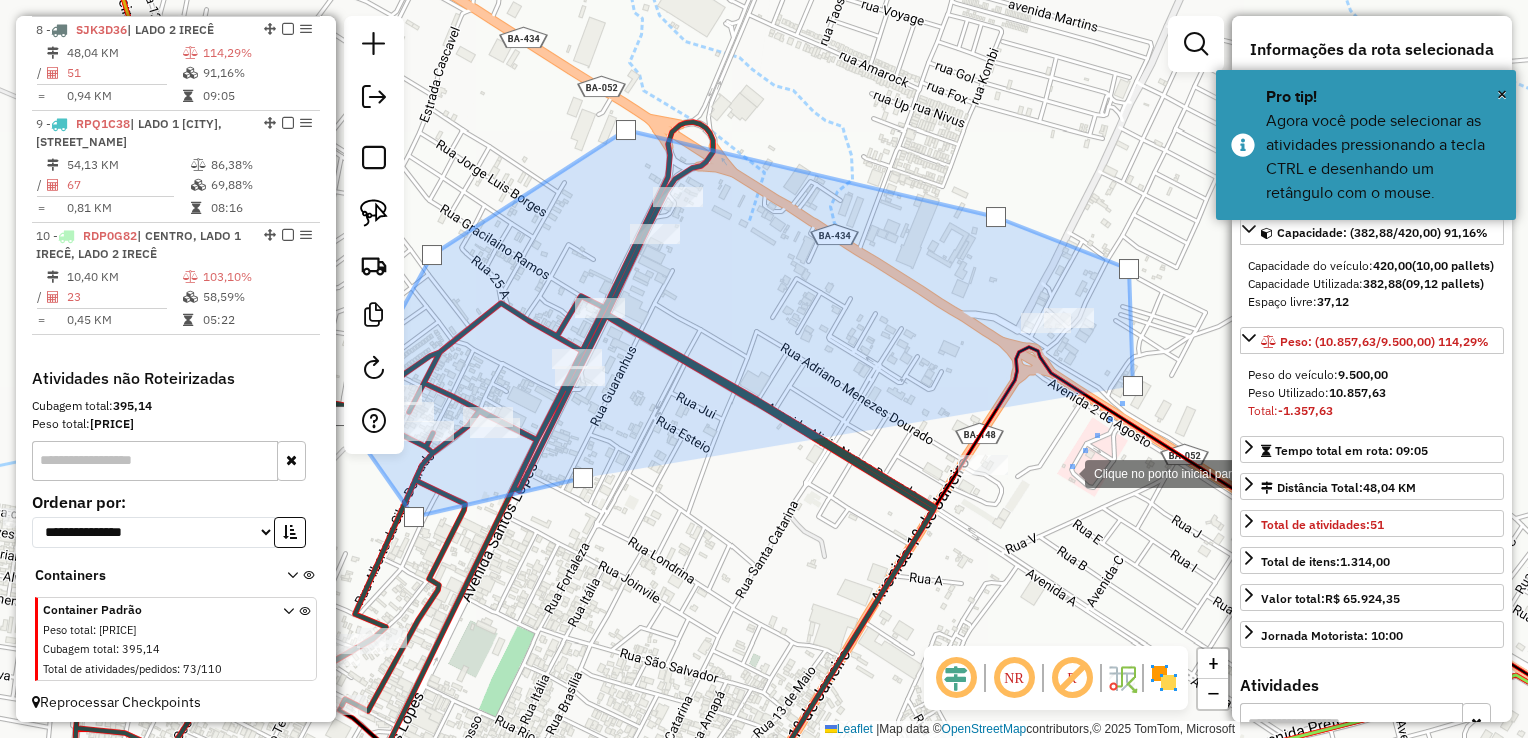 click 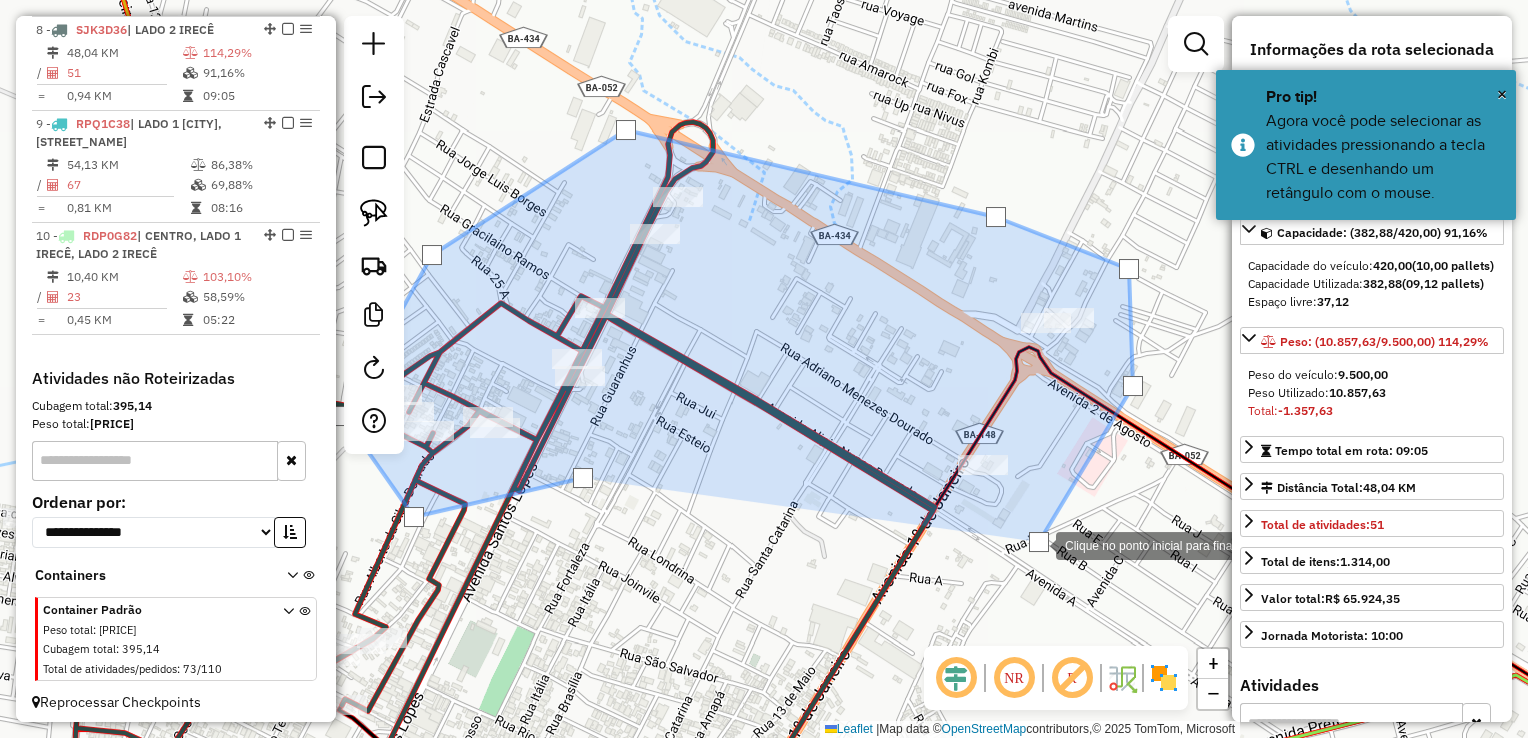 click 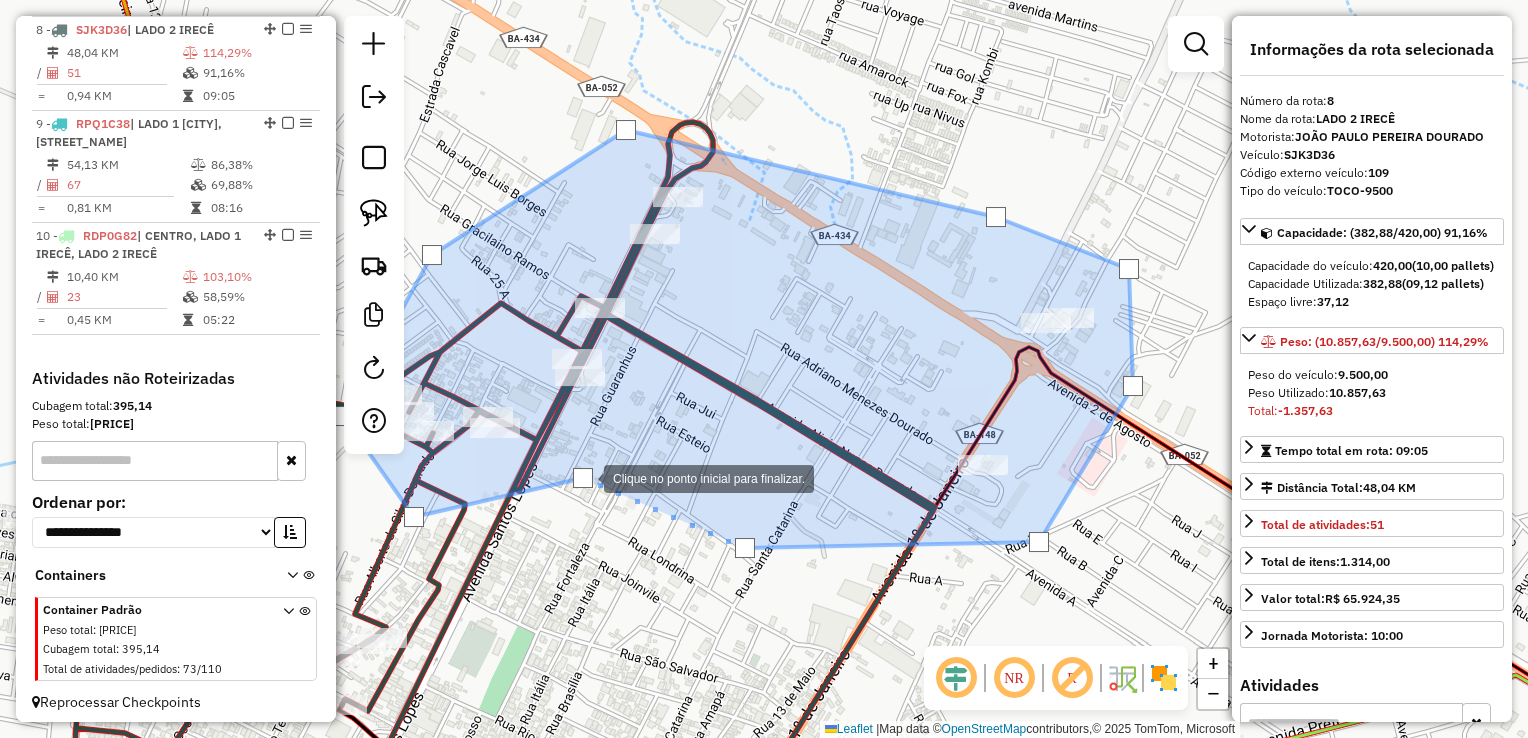 click 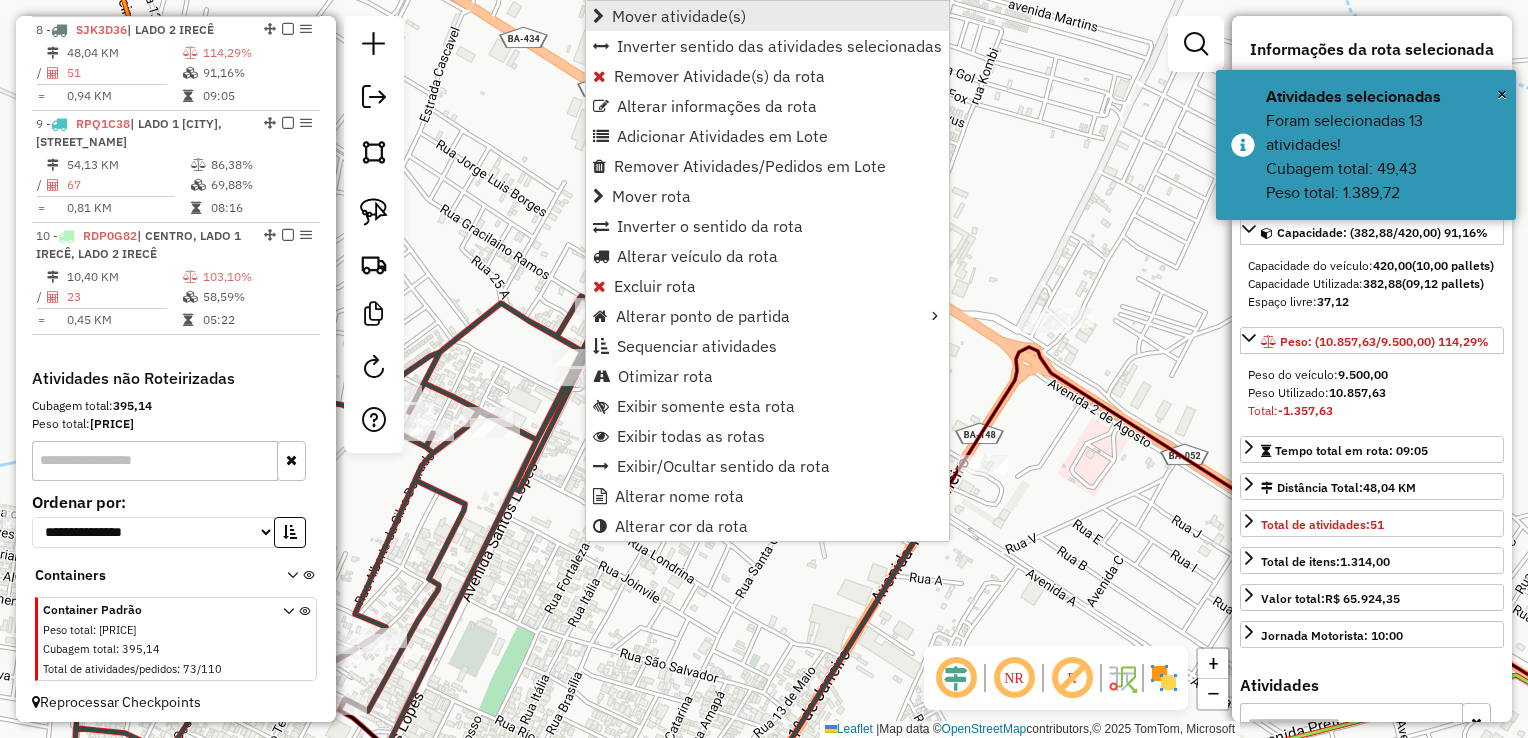 click on "Mover atividade(s)" at bounding box center (679, 16) 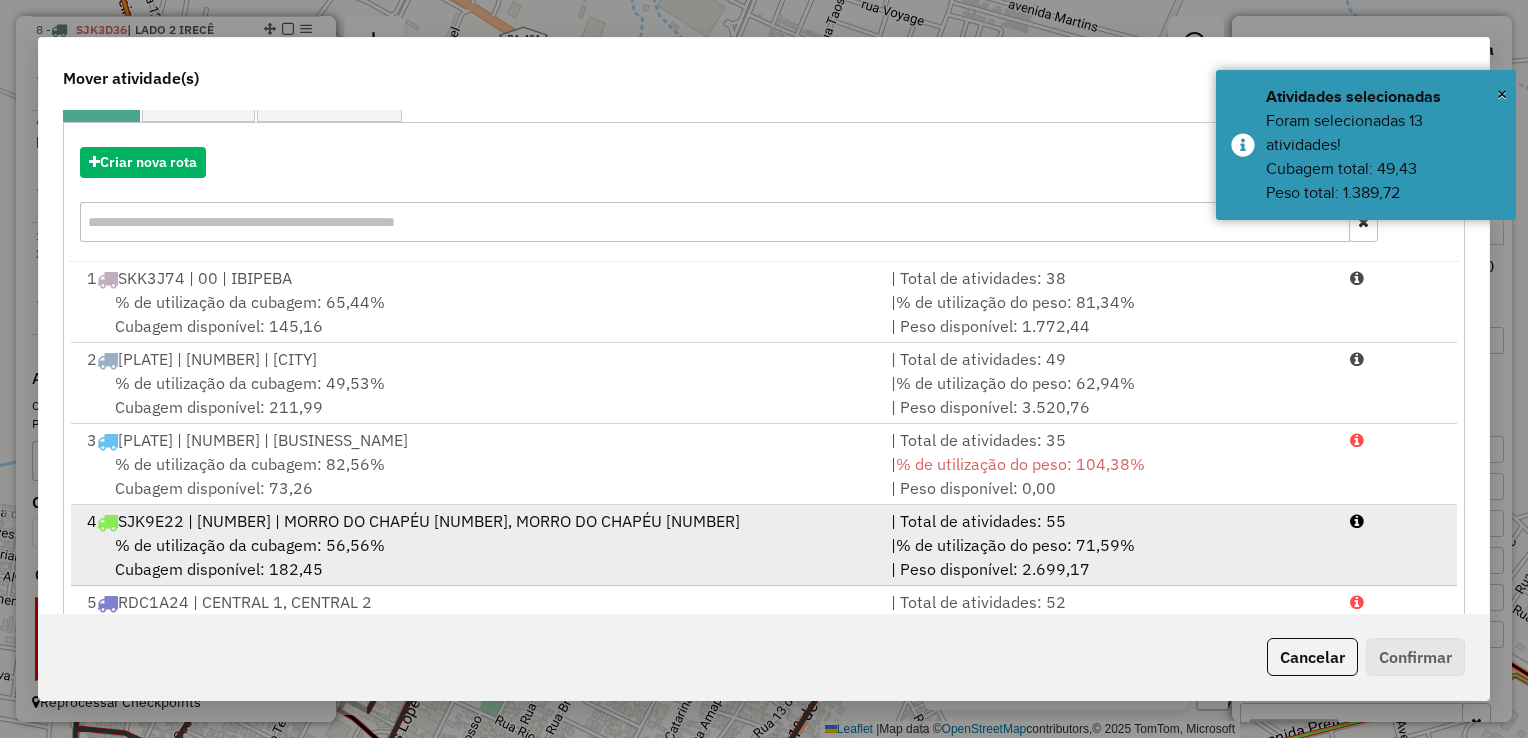 scroll, scrollTop: 278, scrollLeft: 0, axis: vertical 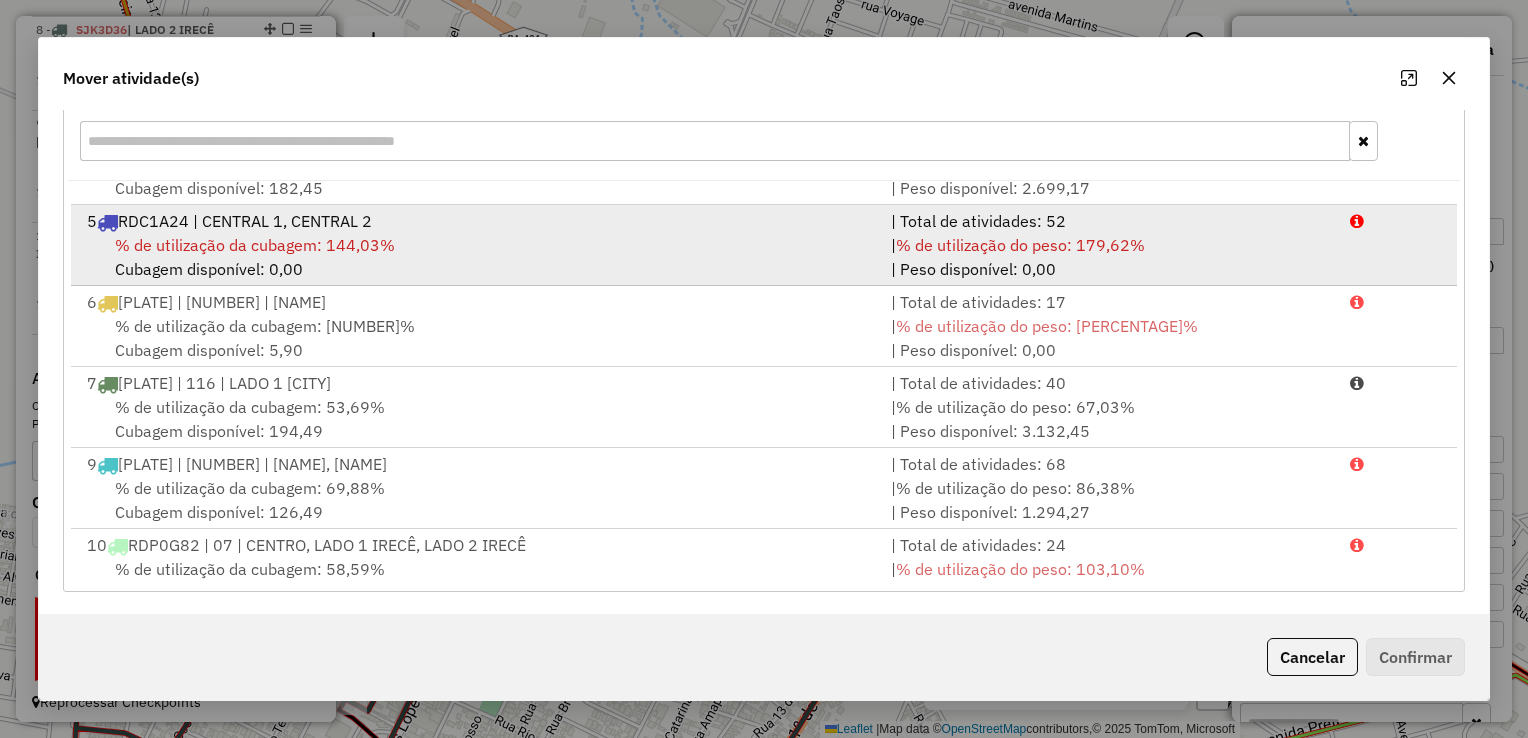 click on "% de utilização da cubagem: 144,03%  Cubagem disponível: 0,00" at bounding box center (477, 257) 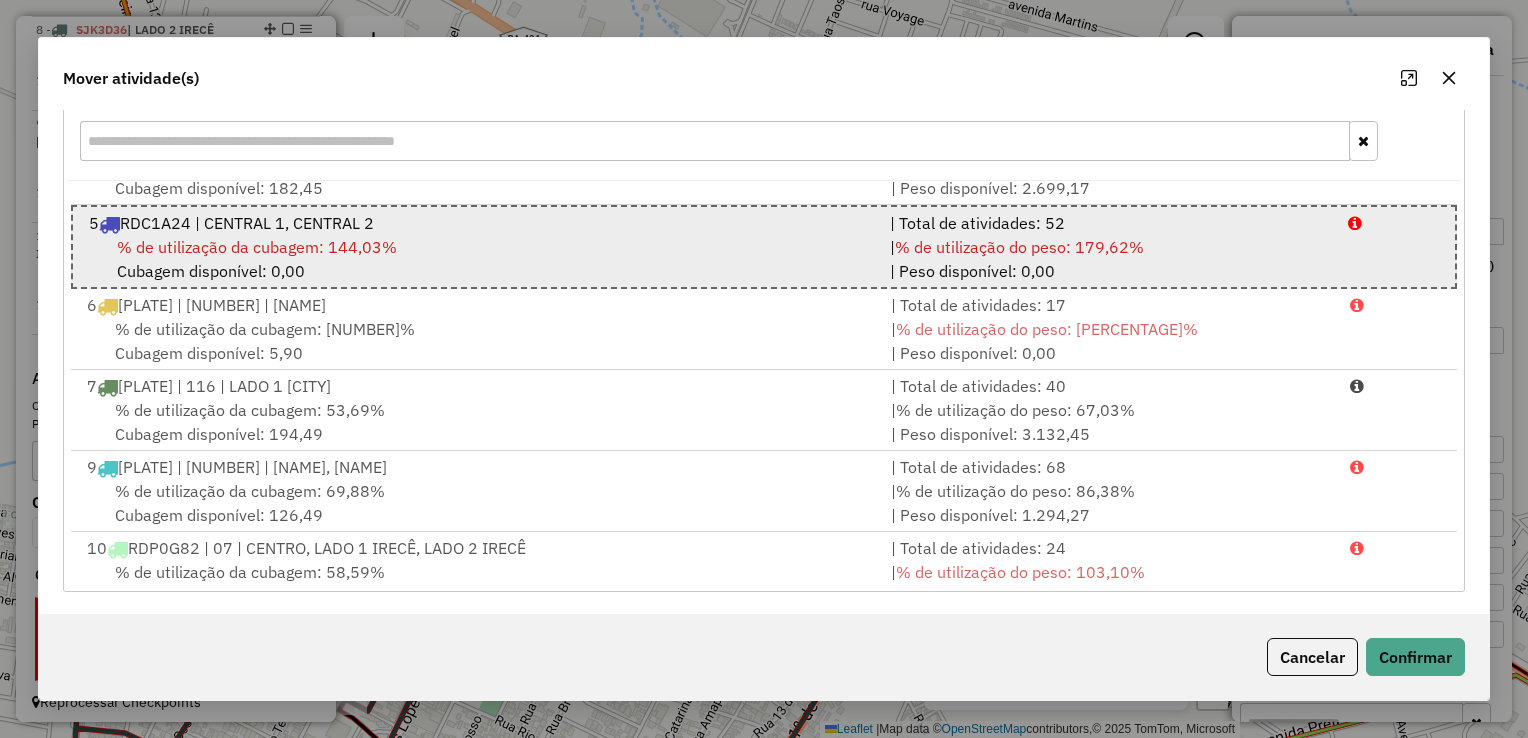 scroll, scrollTop: 329, scrollLeft: 0, axis: vertical 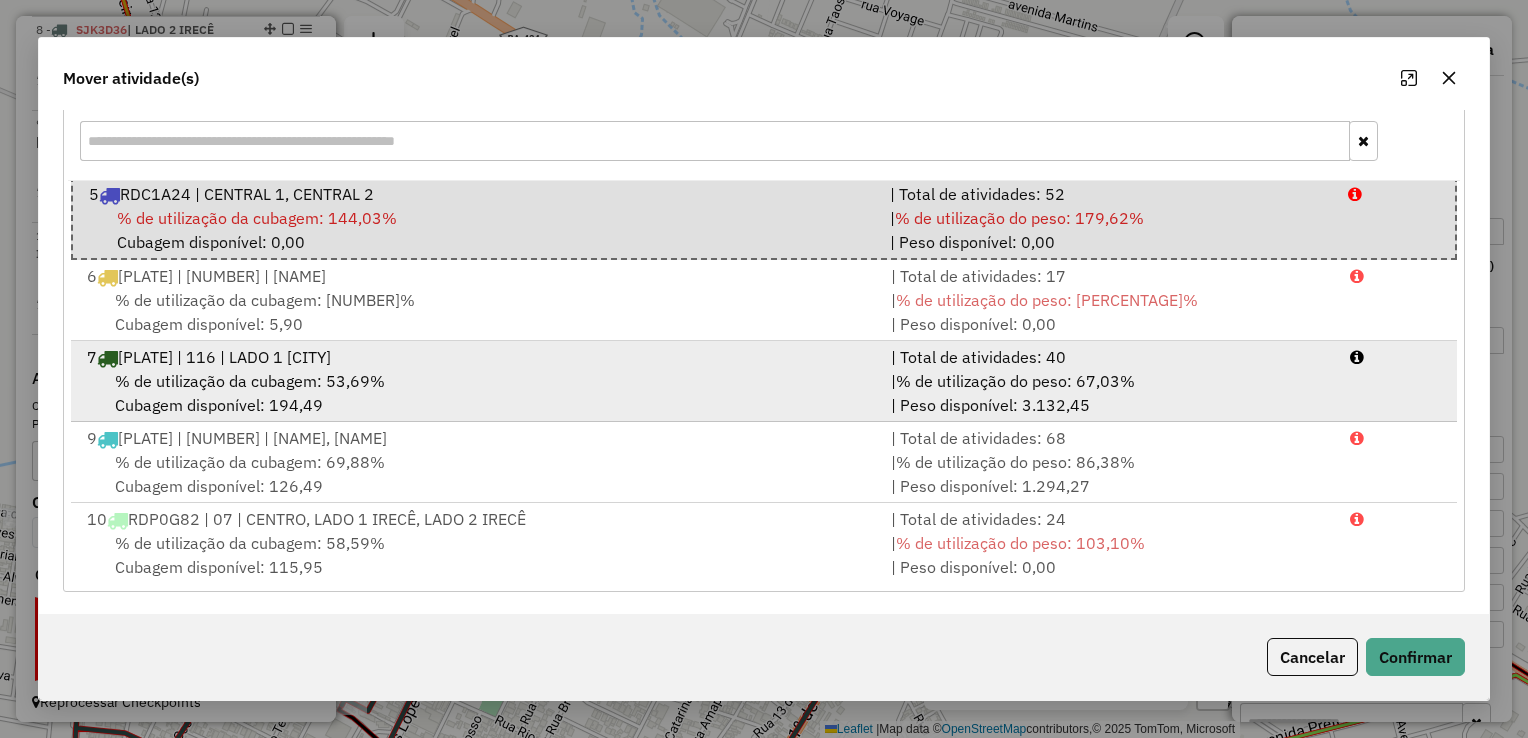 click on "% de utilização da cubagem: 53,69%" at bounding box center [250, 381] 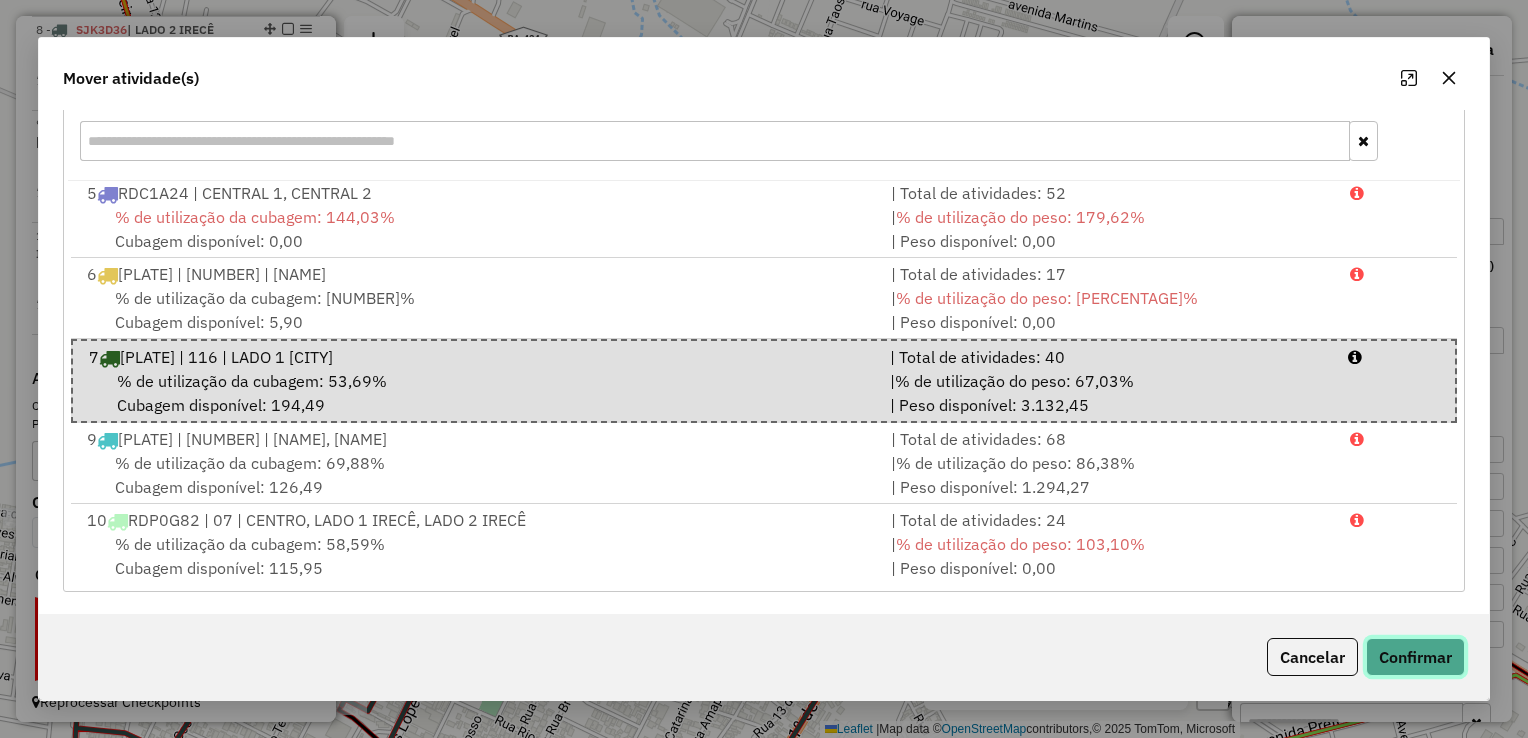 click on "Confirmar" 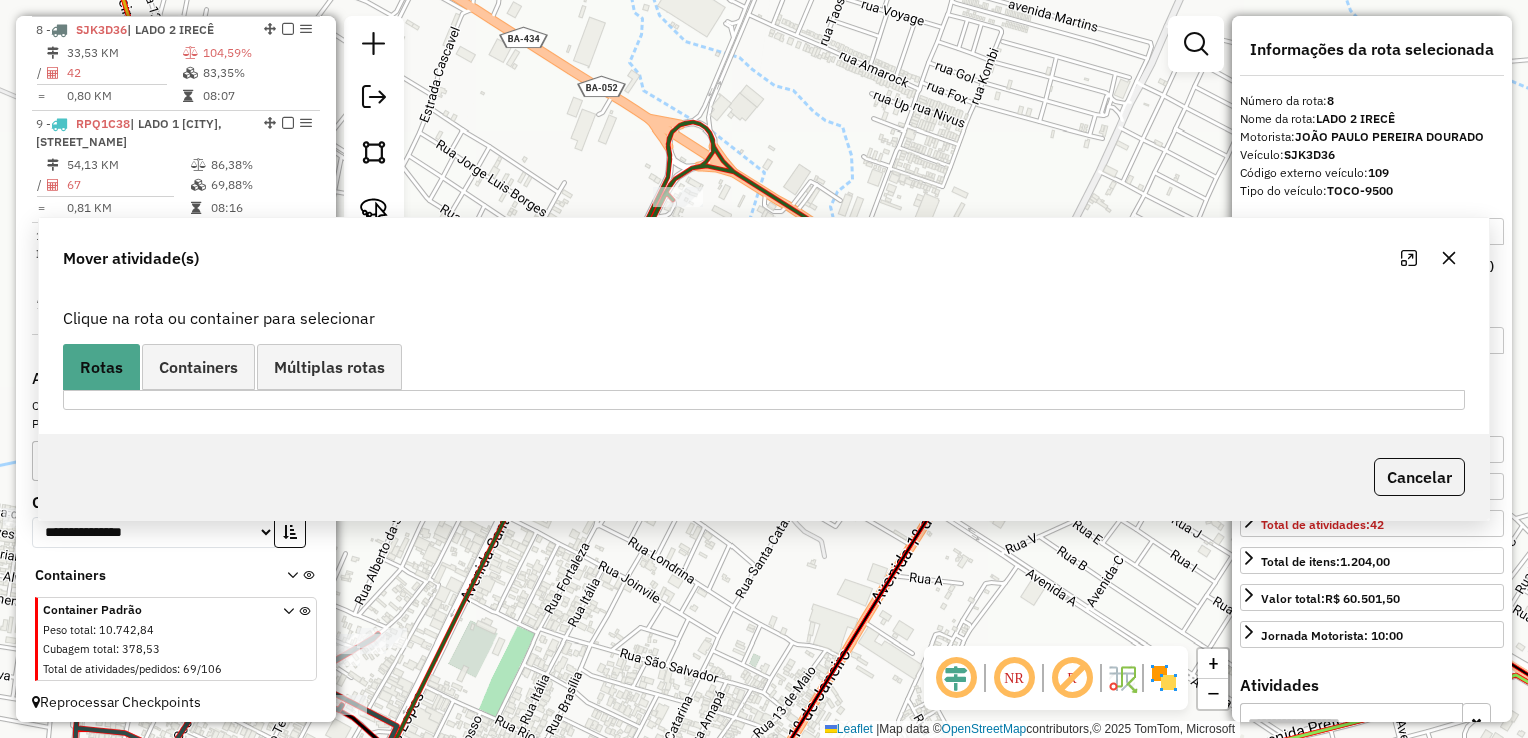 scroll, scrollTop: 0, scrollLeft: 0, axis: both 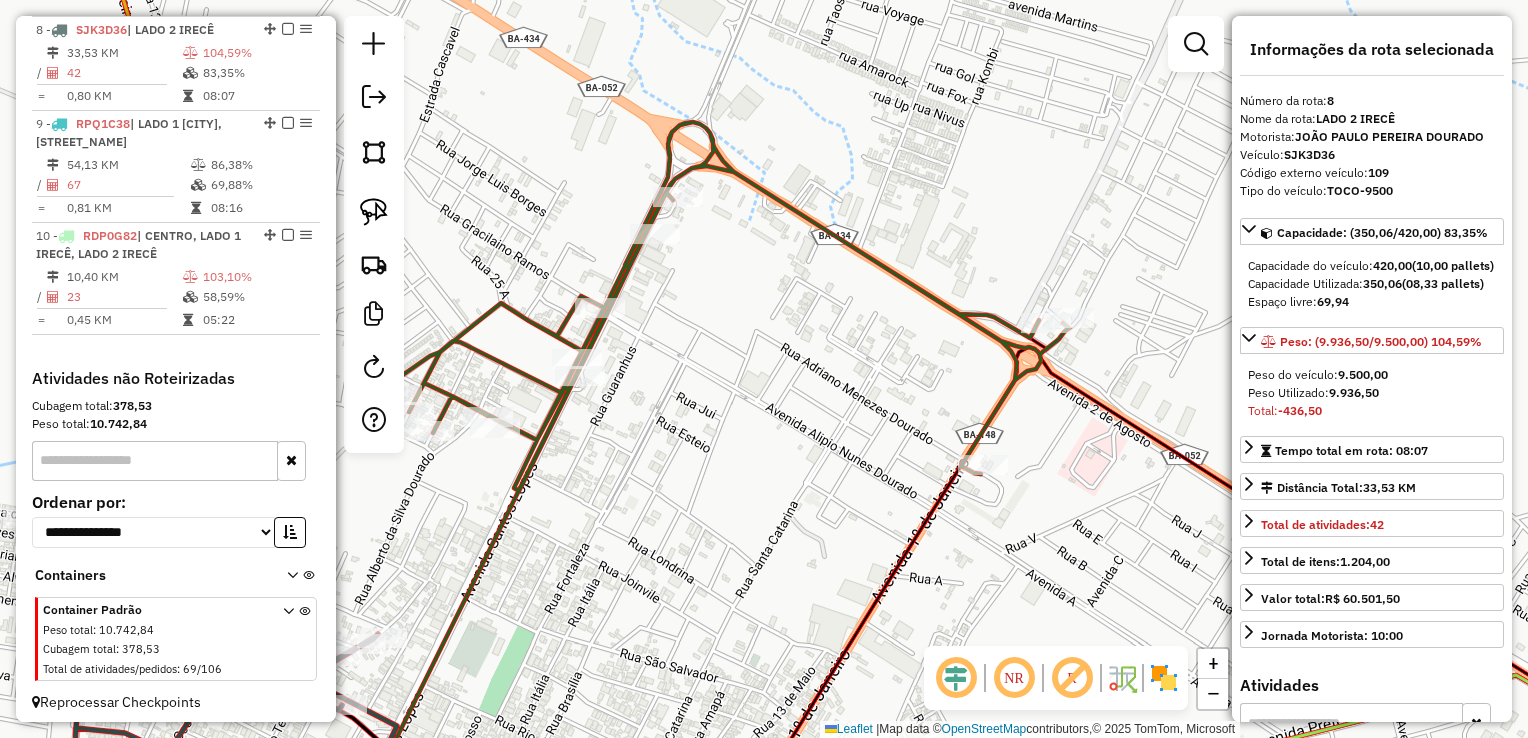click on "Janela de atendimento Grade de atendimento Capacidade Transportadoras Veículos Cliente Pedidos  Rotas Selecione os dias de semana para filtrar as janelas de atendimento  Seg   Ter   Qua   Qui   Sex   Sáb   Dom  Informe o período da janela de atendimento: De: Até:  Filtrar exatamente a janela do cliente  Considerar janela de atendimento padrão  Selecione os dias de semana para filtrar as grades de atendimento  Seg   Ter   Qua   Qui   Sex   Sáb   Dom   Considerar clientes sem dia de atendimento cadastrado  Clientes fora do dia de atendimento selecionado Filtrar as atividades entre os valores definidos abaixo:  Peso mínimo:   Peso máximo:   Cubagem mínima:   Cubagem máxima:   De:   Até:  Filtrar as atividades entre o tempo de atendimento definido abaixo:  De:   Até:   Considerar capacidade total dos clientes não roteirizados Transportadora: Selecione um ou mais itens Tipo de veículo: Selecione um ou mais itens Veículo: Selecione um ou mais itens Motorista: Selecione um ou mais itens Nome: Rótulo:" 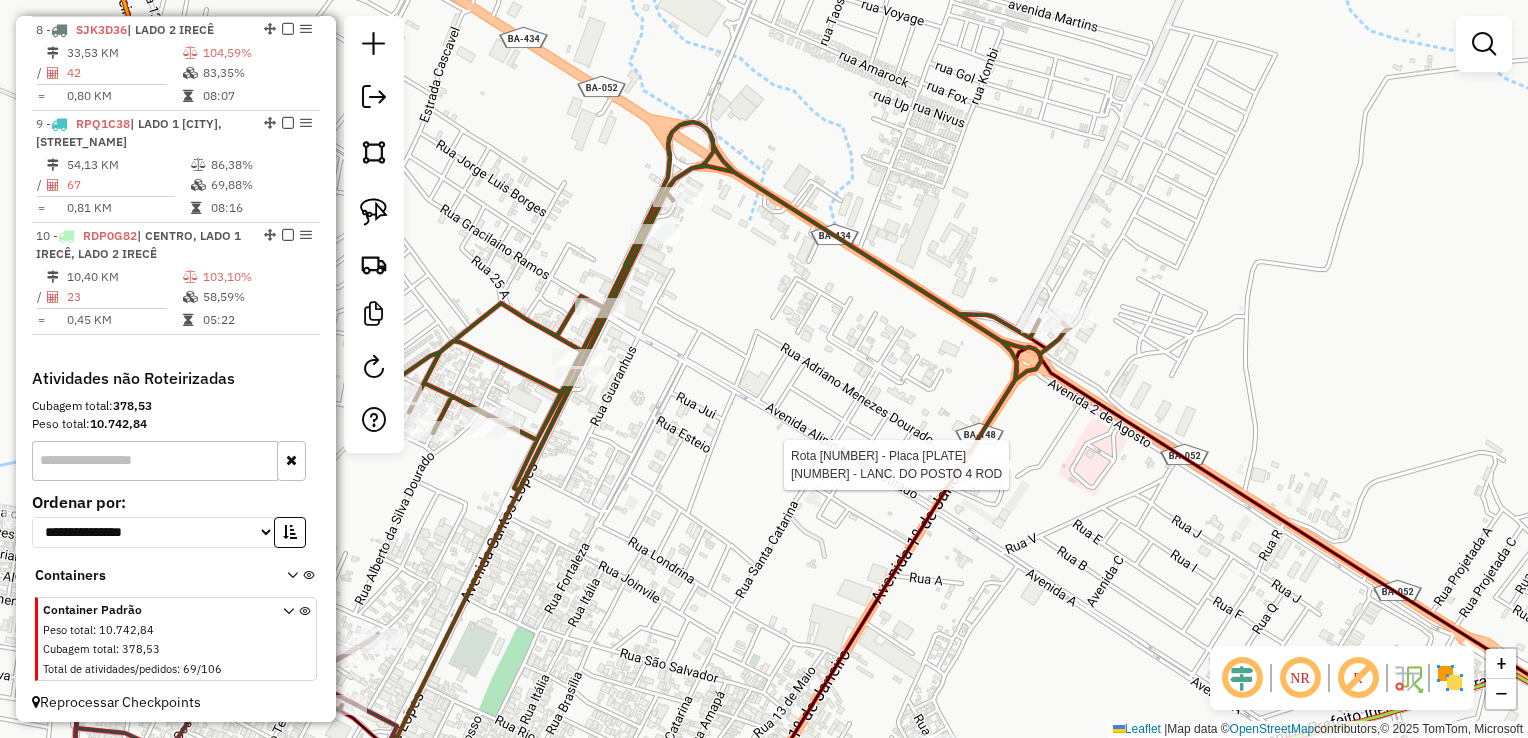 select on "*********" 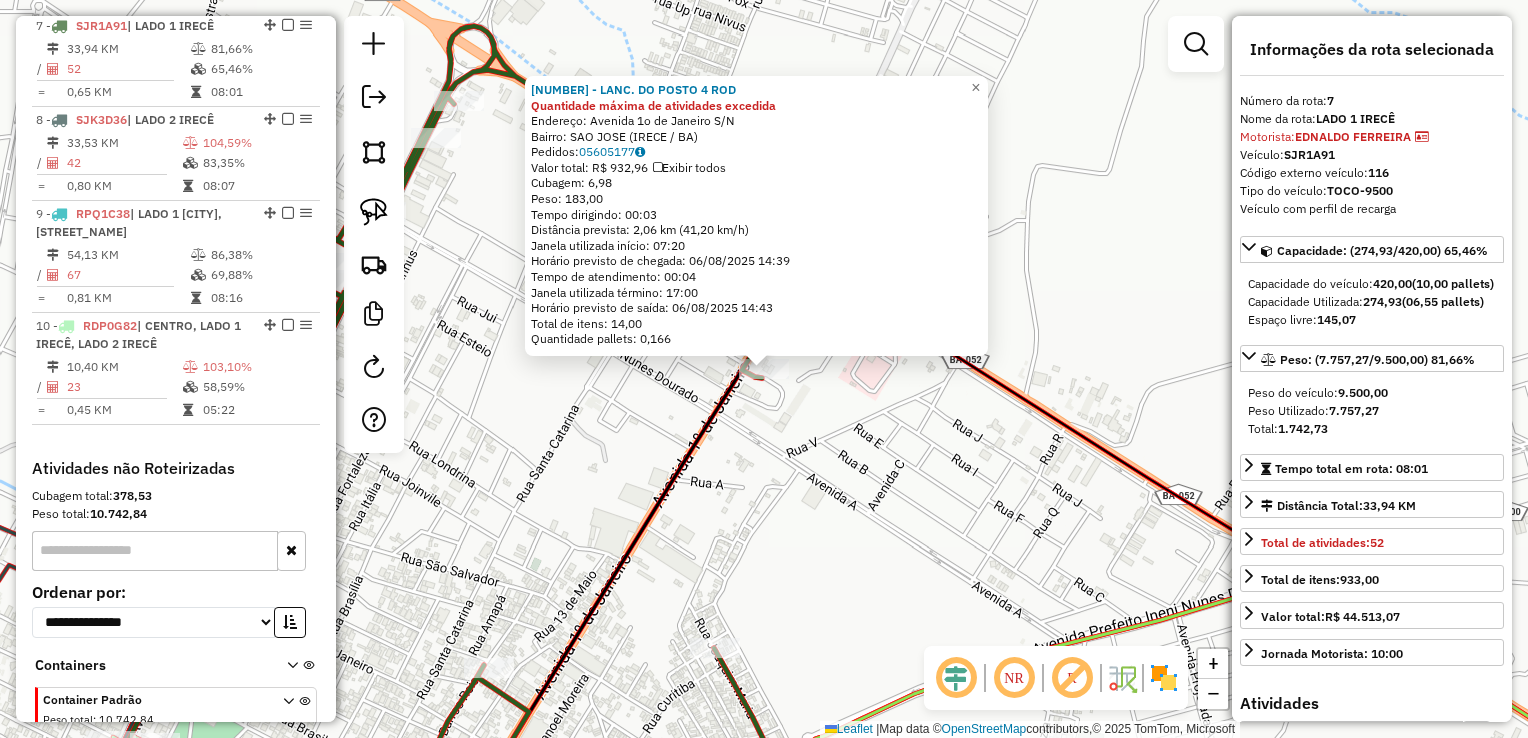 scroll, scrollTop: 1372, scrollLeft: 0, axis: vertical 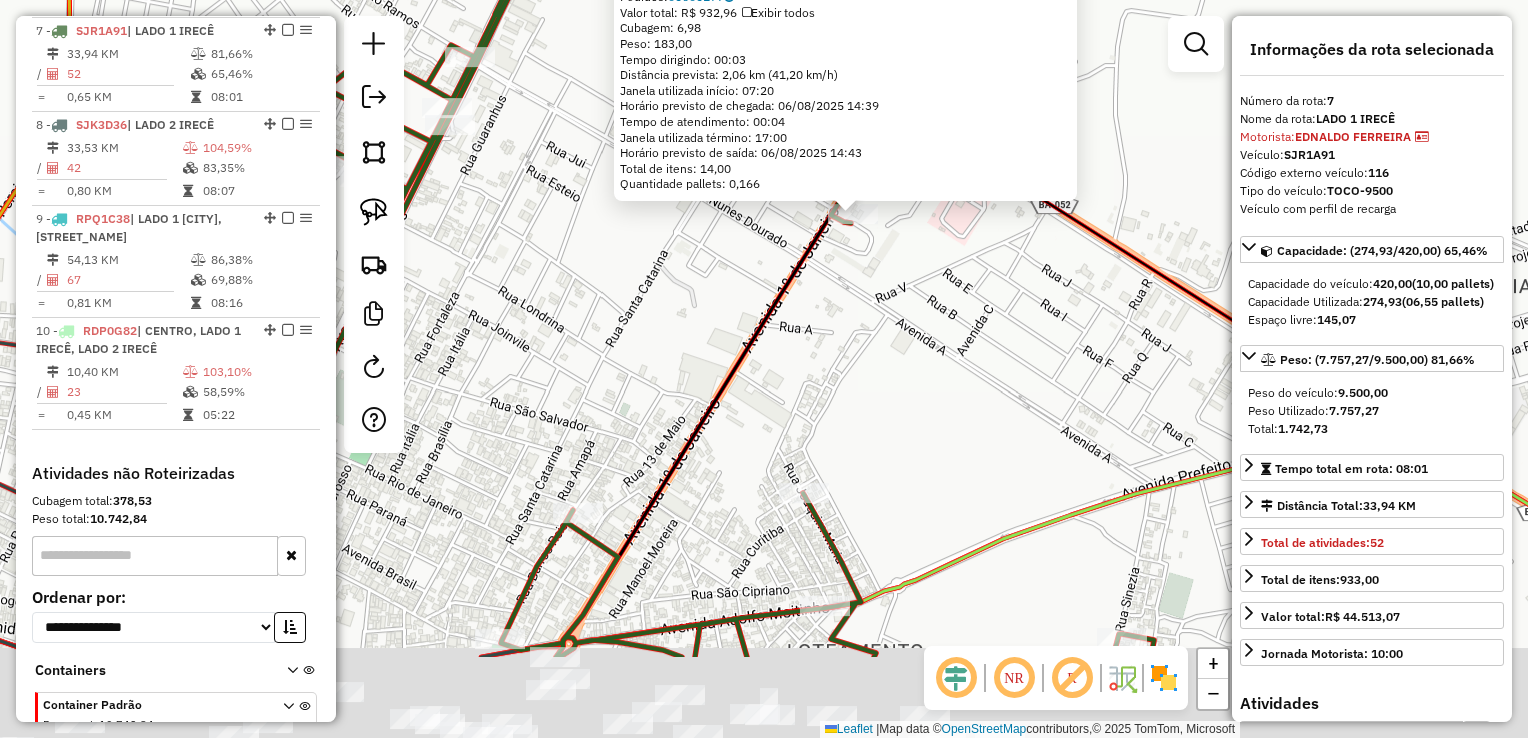 drag, startPoint x: 920, startPoint y: 556, endPoint x: 1084, endPoint y: 303, distance: 301.50455 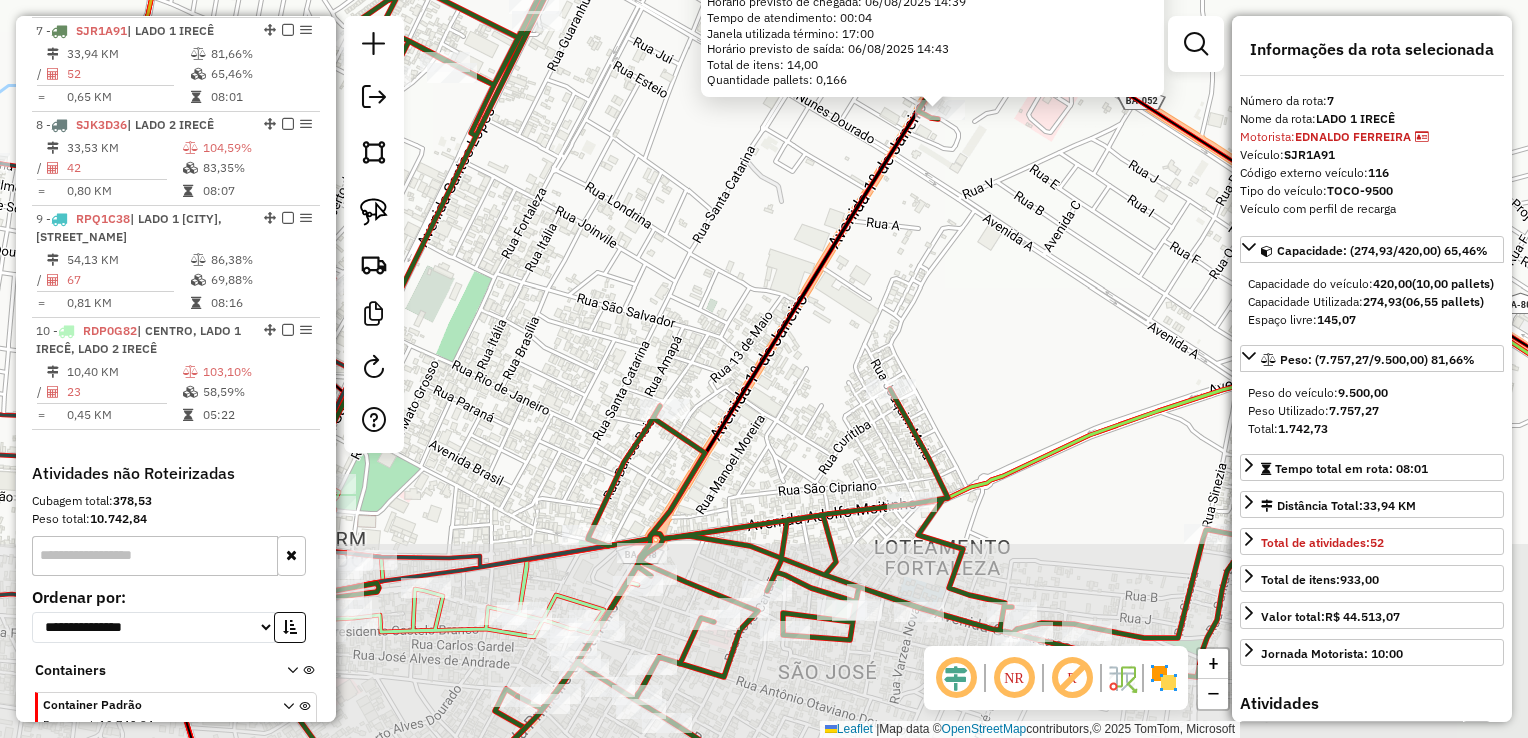 click on "2736 - LANC. DO POSTO 4 ROD Quantidade máxima de atividades excedida  Endereço:  Avenida 1o de Janeiro S/N   Bairro: SAO JOSE (IRECE / BA)   Pedidos:  05605177   Valor total: R$ 932,96   Exibir todos   Cubagem: 6,98  Peso: 183,00  Tempo dirigindo: 00:03   Distância prevista: 2,06 km (41,20 km/h)   Janela utilizada início: 07:20   Horário previsto de chegada: 06/08/2025 14:39   Tempo de atendimento: 00:04   Janela utilizada término: 17:00   Horário previsto de saída: 06/08/2025 14:43   Total de itens: 14,00   Quantidade pallets: 0,166  × Janela de atendimento Grade de atendimento Capacidade Transportadoras Veículos Cliente Pedidos  Rotas Selecione os dias de semana para filtrar as janelas de atendimento  Seg   Ter   Qua   Qui   Sex   Sáb   Dom  Informe o período da janela de atendimento: De: Até:  Filtrar exatamente a janela do cliente  Considerar janela de atendimento padrão  Selecione os dias de semana para filtrar as grades de atendimento  Seg   Ter   Qua   Qui   Sex   Sáb   Dom   De:   De:" 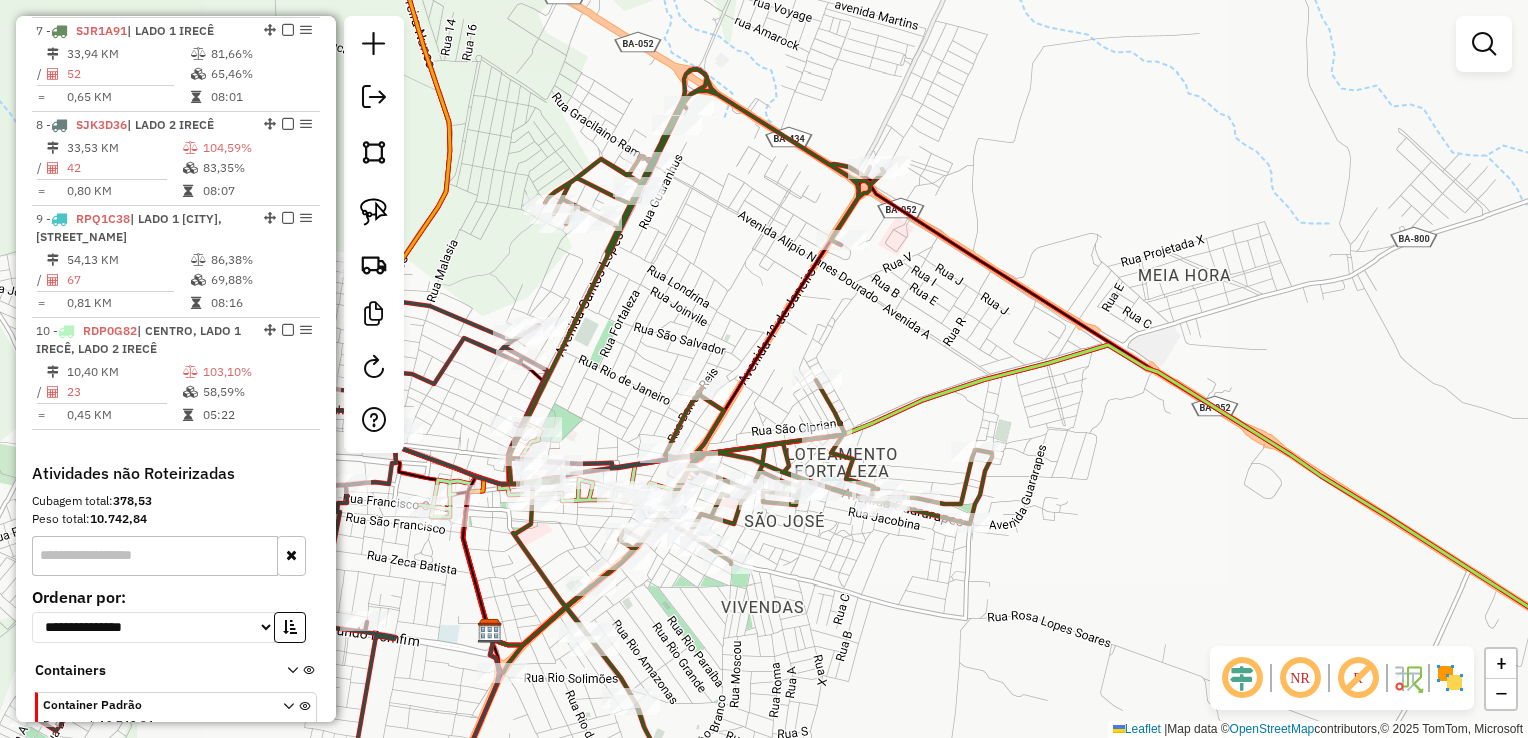 drag, startPoint x: 683, startPoint y: 312, endPoint x: 1024, endPoint y: 288, distance: 341.84354 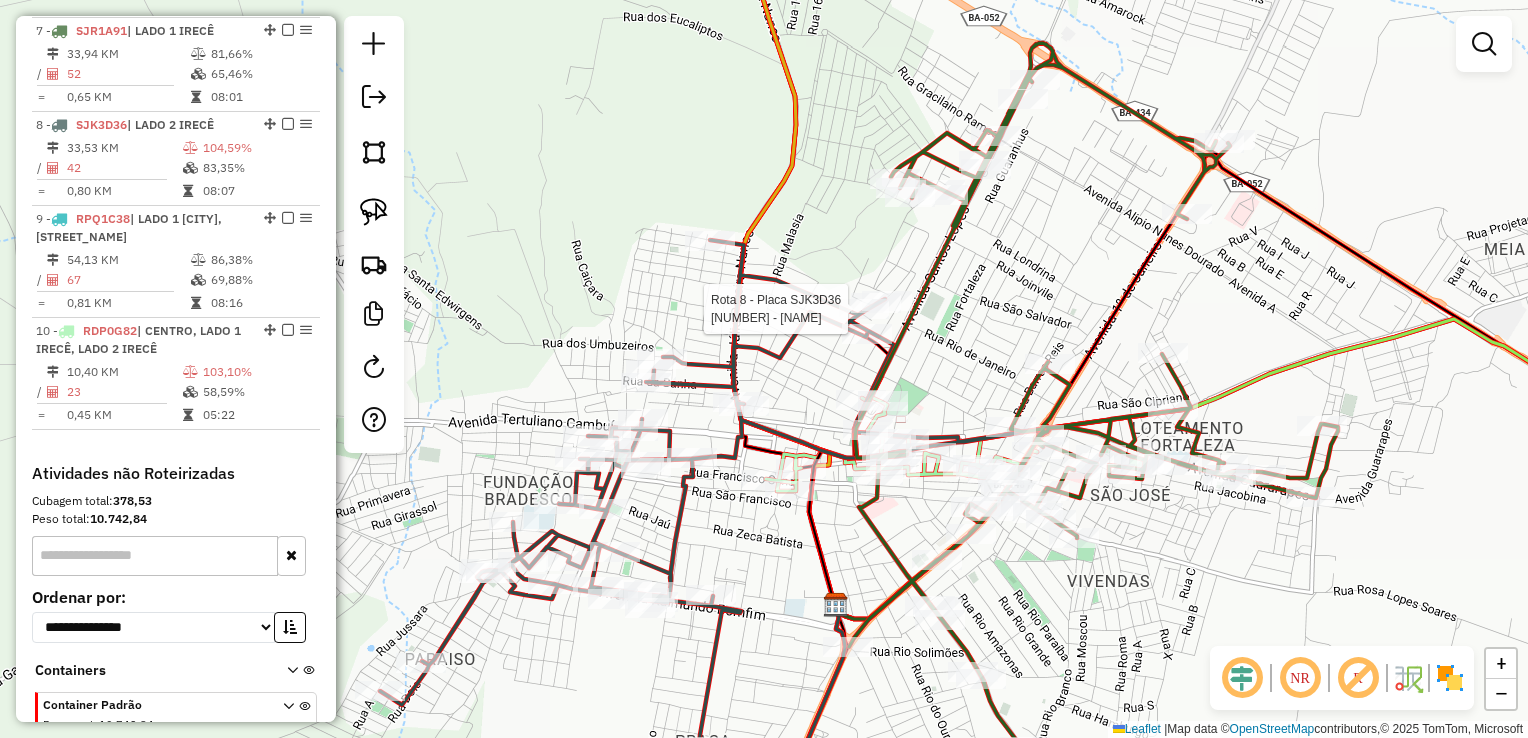 select on "*********" 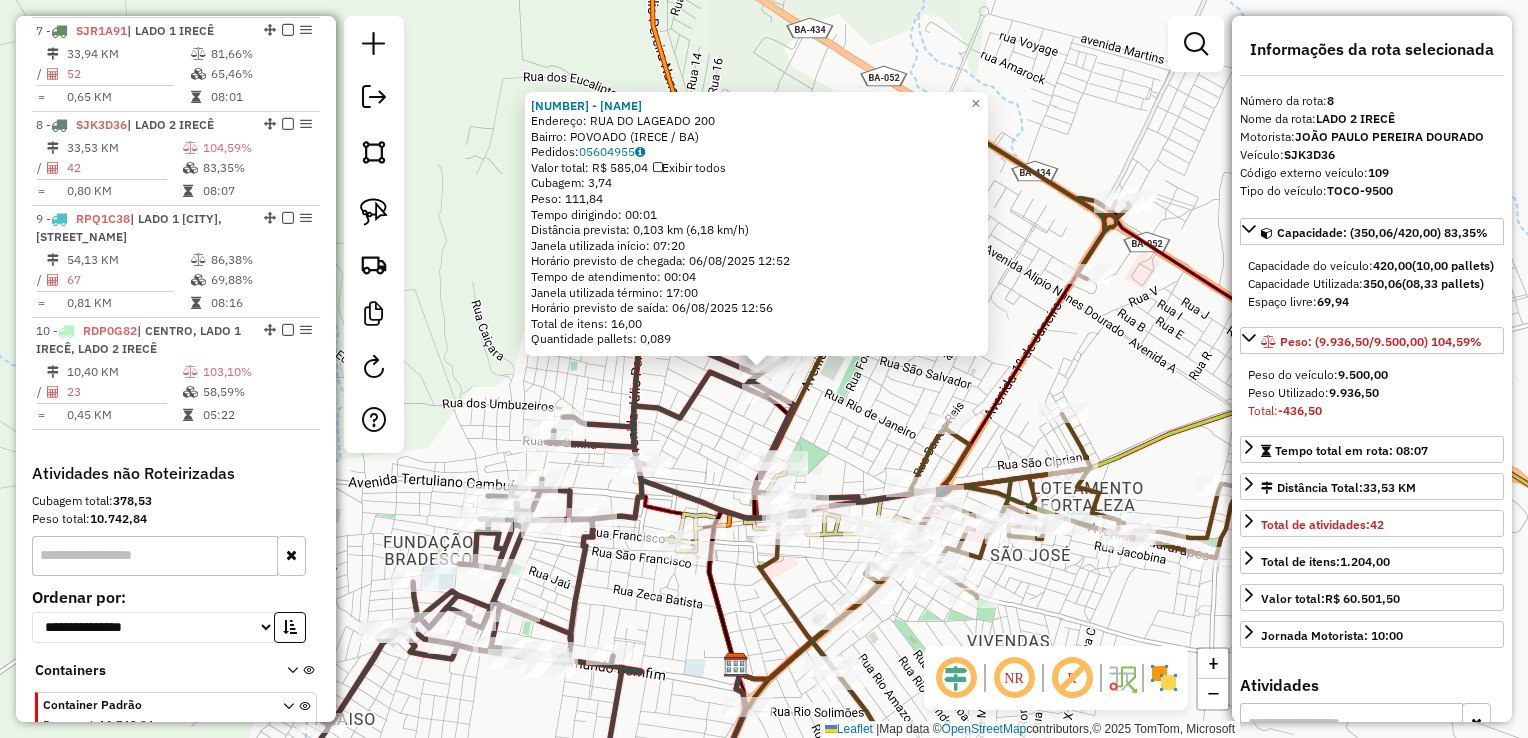 scroll, scrollTop: 1467, scrollLeft: 0, axis: vertical 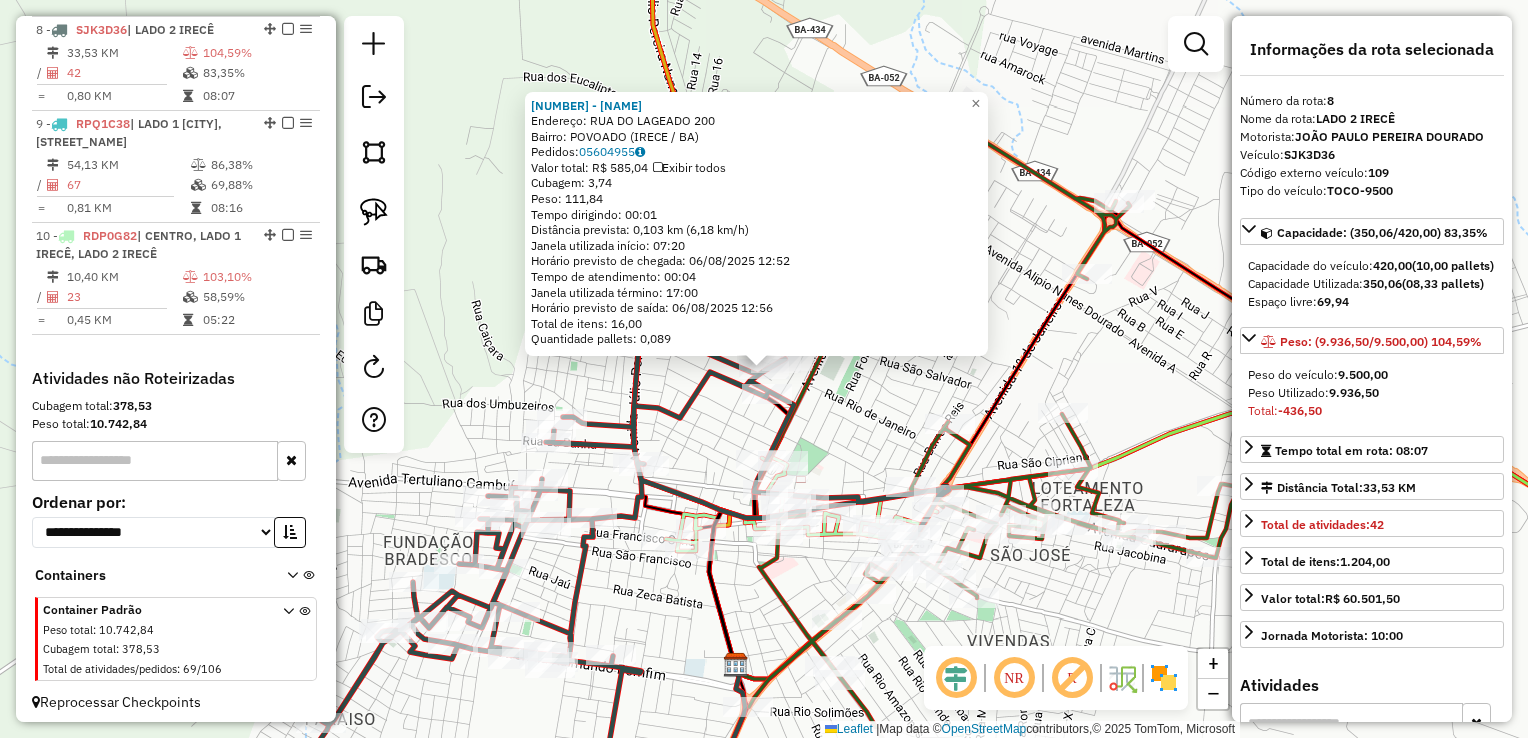 click on "19639 - MERCADO DINIZ  Endereço:  RUA DO LAGEADO 200   Bairro: POVOADO (IRECE / BA)   Pedidos:  05604955   Valor total: R$ 585,04   Exibir todos   Cubagem: 3,74  Peso: 111,84  Tempo dirigindo: 00:01   Distância prevista: 0,103 km (6,18 km/h)   Janela utilizada início: 07:20   Horário previsto de chegada: 06/08/2025 12:52   Tempo de atendimento: 00:04   Janela utilizada término: 17:00   Horário previsto de saída: 06/08/2025 12:56   Total de itens: 16,00   Quantidade pallets: 0,089  × Janela de atendimento Grade de atendimento Capacidade Transportadoras Veículos Cliente Pedidos  Rotas Selecione os dias de semana para filtrar as janelas de atendimento  Seg   Ter   Qua   Qui   Sex   Sáb   Dom  Informe o período da janela de atendimento: De: Até:  Filtrar exatamente a janela do cliente  Considerar janela de atendimento padrão  Selecione os dias de semana para filtrar as grades de atendimento  Seg   Ter   Qua   Qui   Sex   Sáb   Dom   Considerar clientes sem dia de atendimento cadastrado  De:   Até:" 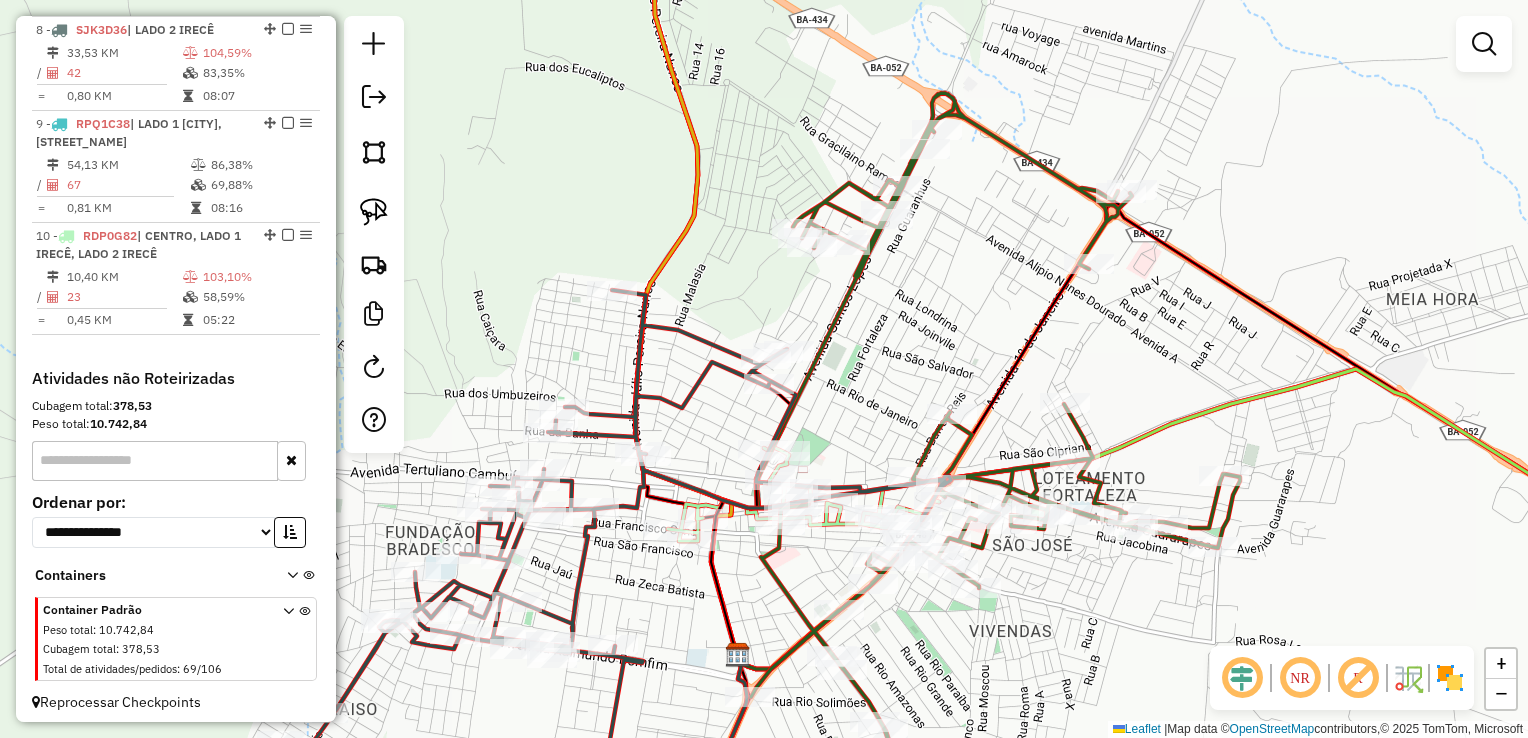 drag, startPoint x: 853, startPoint y: 407, endPoint x: 884, endPoint y: 254, distance: 156.10893 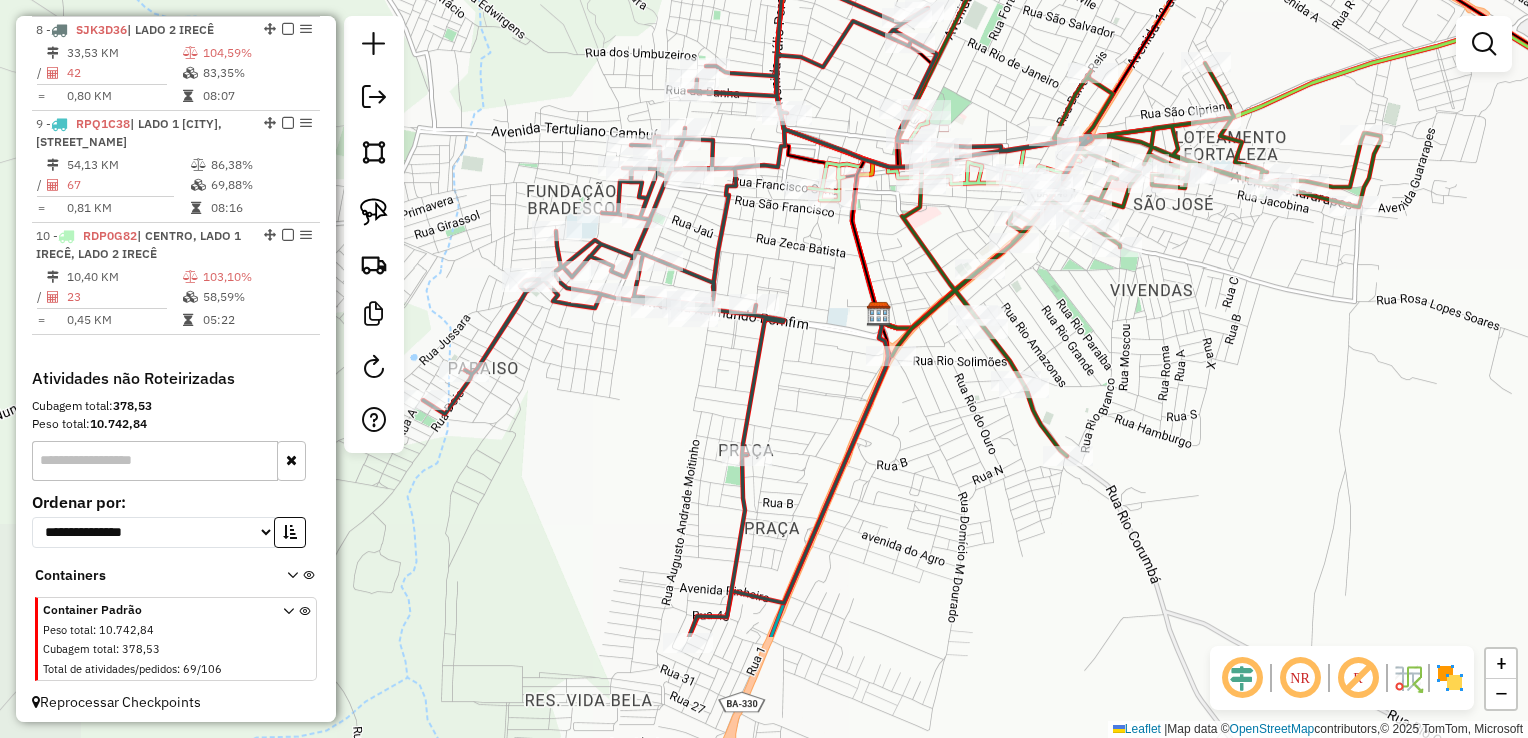 drag, startPoint x: 732, startPoint y: 471, endPoint x: 836, endPoint y: 296, distance: 203.57063 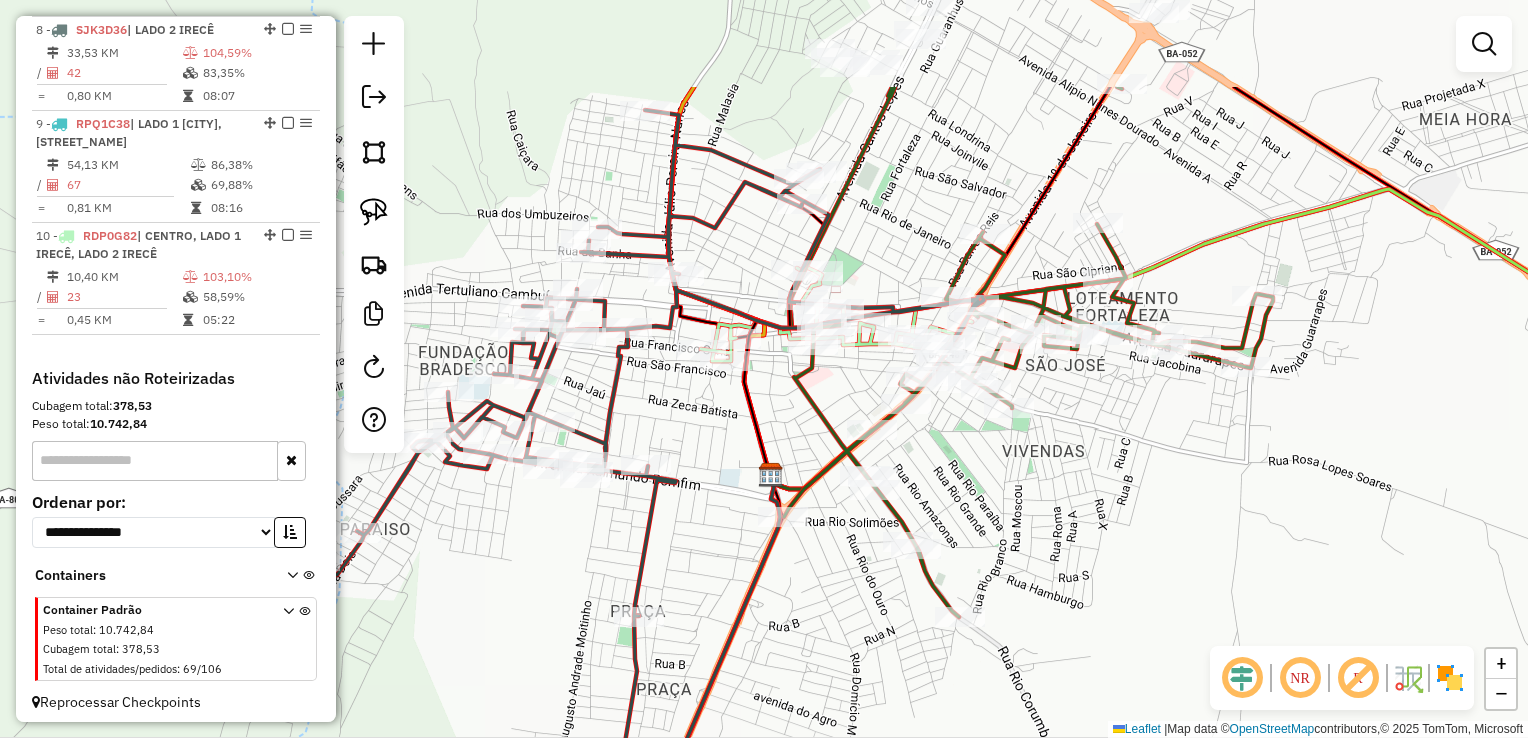 drag, startPoint x: 829, startPoint y: 426, endPoint x: 720, endPoint y: 586, distance: 193.6001 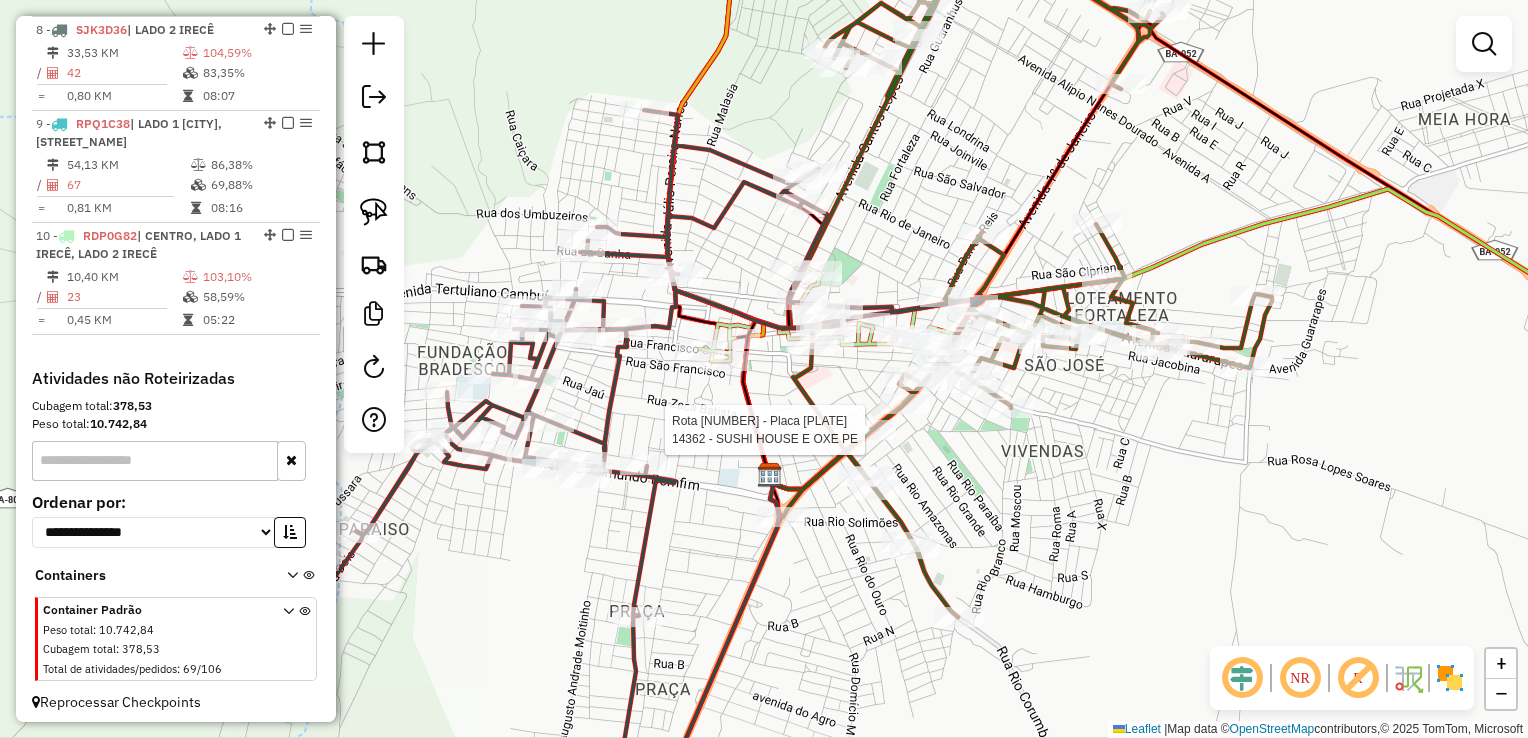 select on "*********" 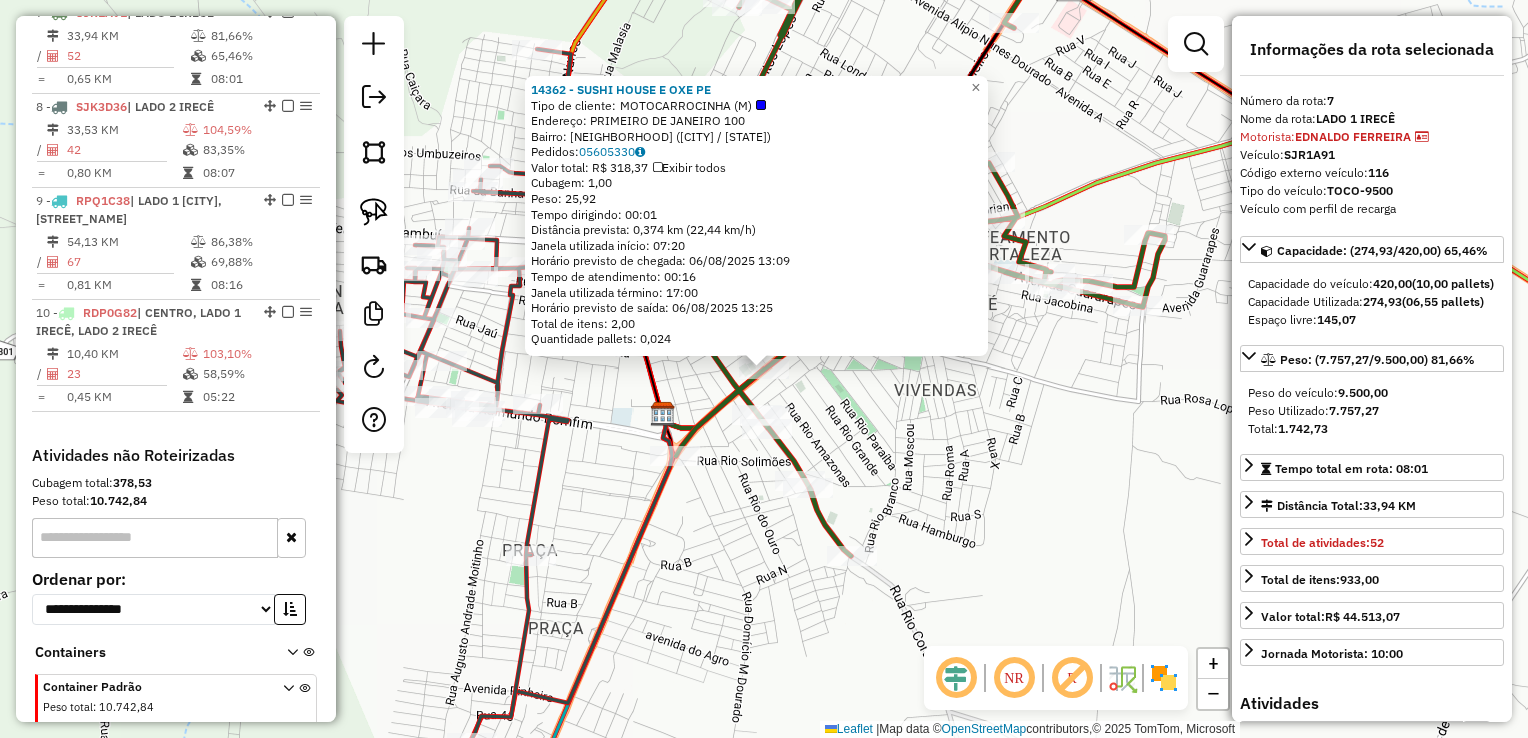 scroll, scrollTop: 1372, scrollLeft: 0, axis: vertical 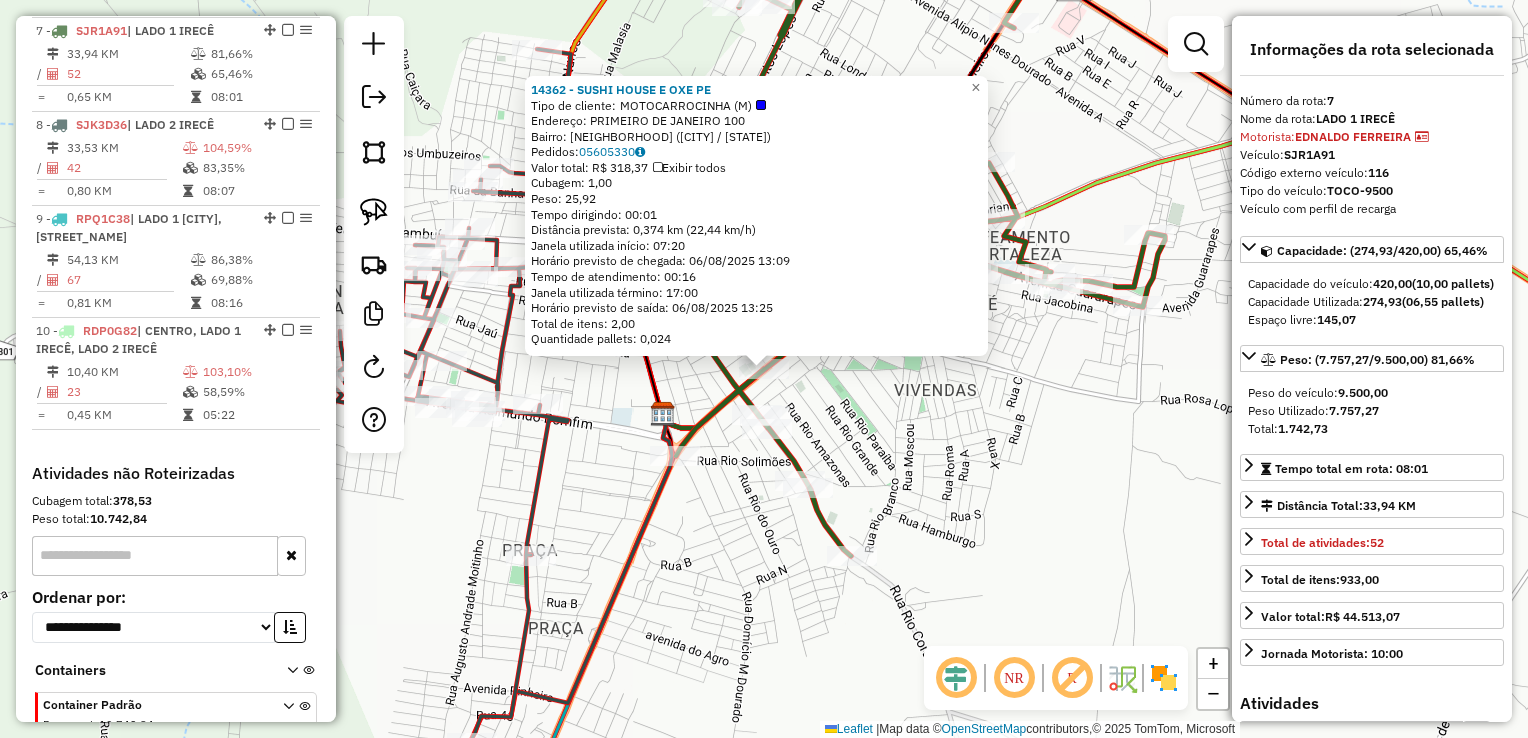 click on "14362 - SUSHI HOUSE E OXE PE  Tipo de cliente:   MOTOCARROCINHA (M)   Endereço:  PRIMEIRO DE JANEIRO 100   Bairro: CENTRO (IRECE / BA)   Pedidos:  05605330   Valor total: R$ 318,37   Exibir todos   Cubagem: 1,00  Peso: 25,92  Tempo dirigindo: 00:01   Distância prevista: 0,374 km (22,44 km/h)   Janela utilizada início: 07:20   Horário previsto de chegada: 06/08/2025 13:09   Tempo de atendimento: 00:16   Janela utilizada término: 17:00   Horário previsto de saída: 06/08/2025 13:25   Total de itens: 2,00   Quantidade pallets: 0,024  × Janela de atendimento Grade de atendimento Capacidade Transportadoras Veículos Cliente Pedidos  Rotas Selecione os dias de semana para filtrar as janelas de atendimento  Seg   Ter   Qua   Qui   Sex   Sáb   Dom  Informe o período da janela de atendimento: De: Até:  Filtrar exatamente a janela do cliente  Considerar janela de atendimento padrão  Selecione os dias de semana para filtrar as grades de atendimento  Seg   Ter   Qua   Qui   Sex   Sáb   Dom   Peso mínimo:  +" 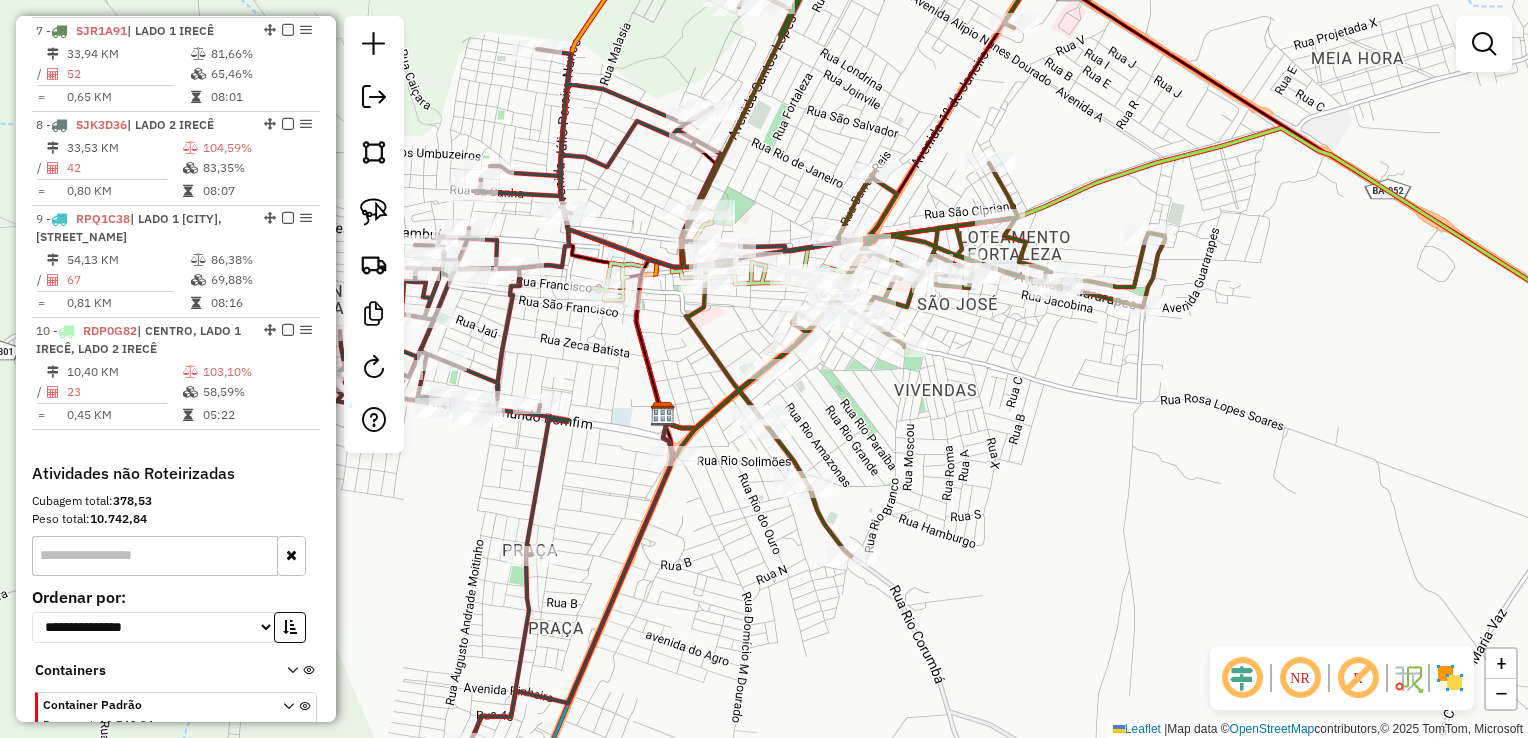 drag, startPoint x: 876, startPoint y: 469, endPoint x: 820, endPoint y: 614, distance: 155.4381 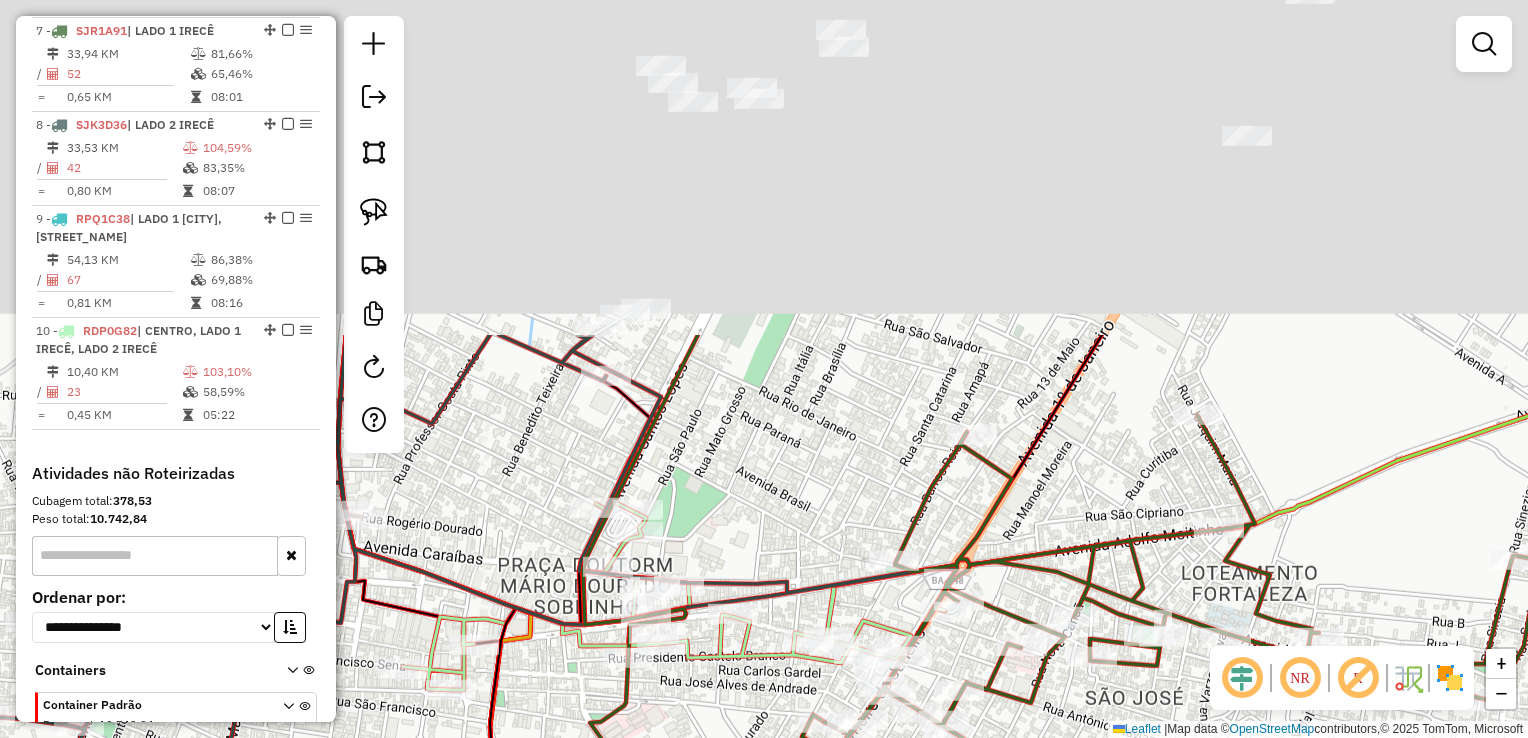 drag, startPoint x: 695, startPoint y: 128, endPoint x: 842, endPoint y: 635, distance: 527.8807 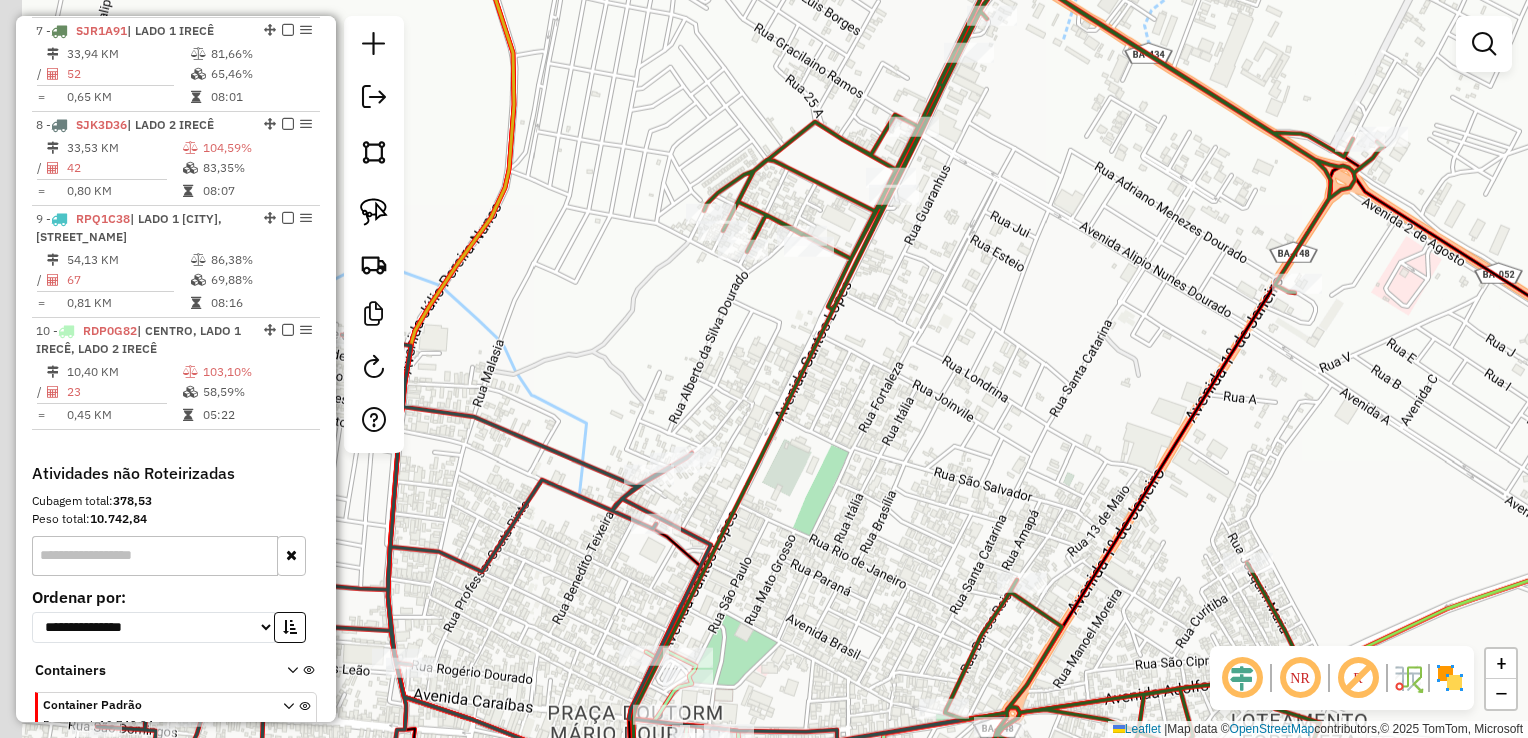 drag, startPoint x: 823, startPoint y: 517, endPoint x: 845, endPoint y: 534, distance: 27.802877 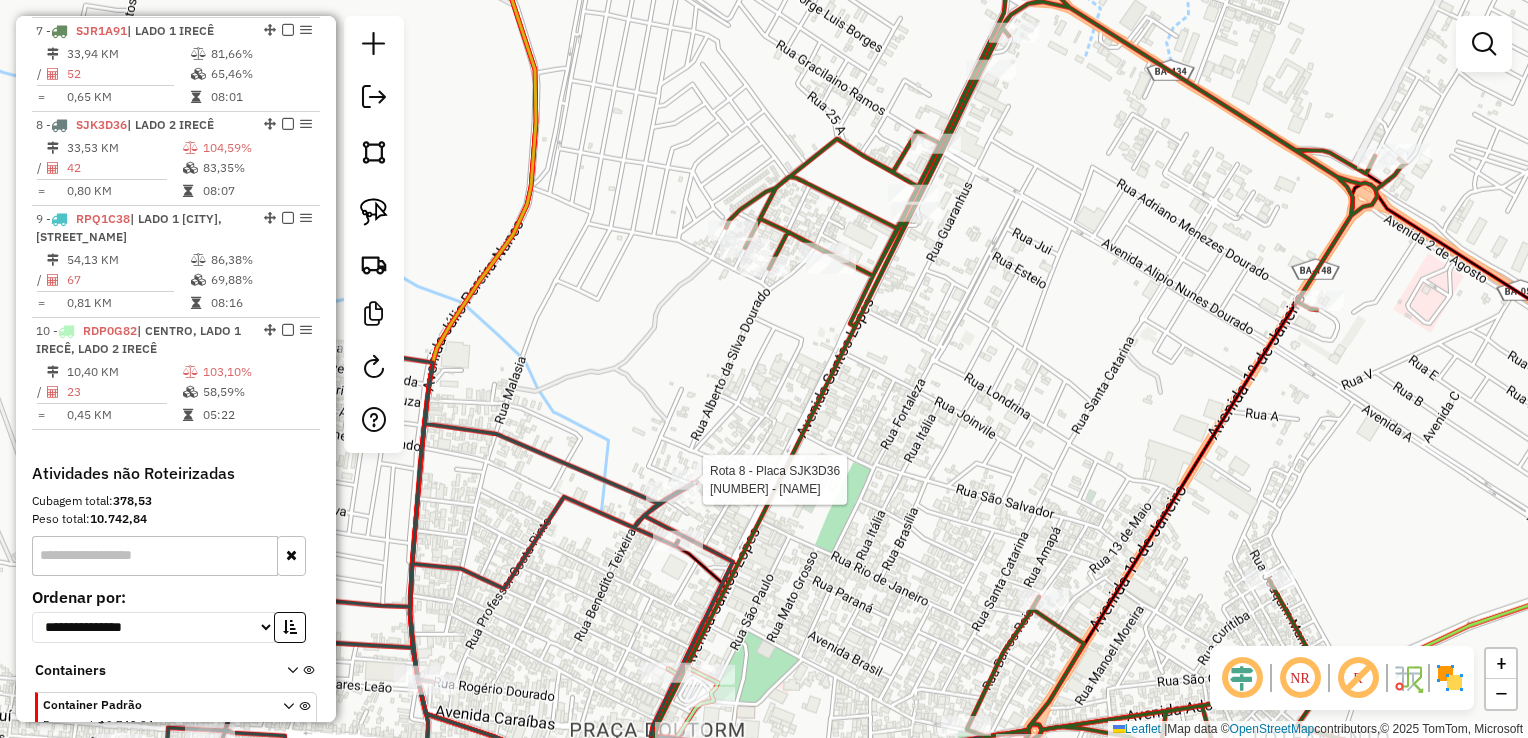 select on "*********" 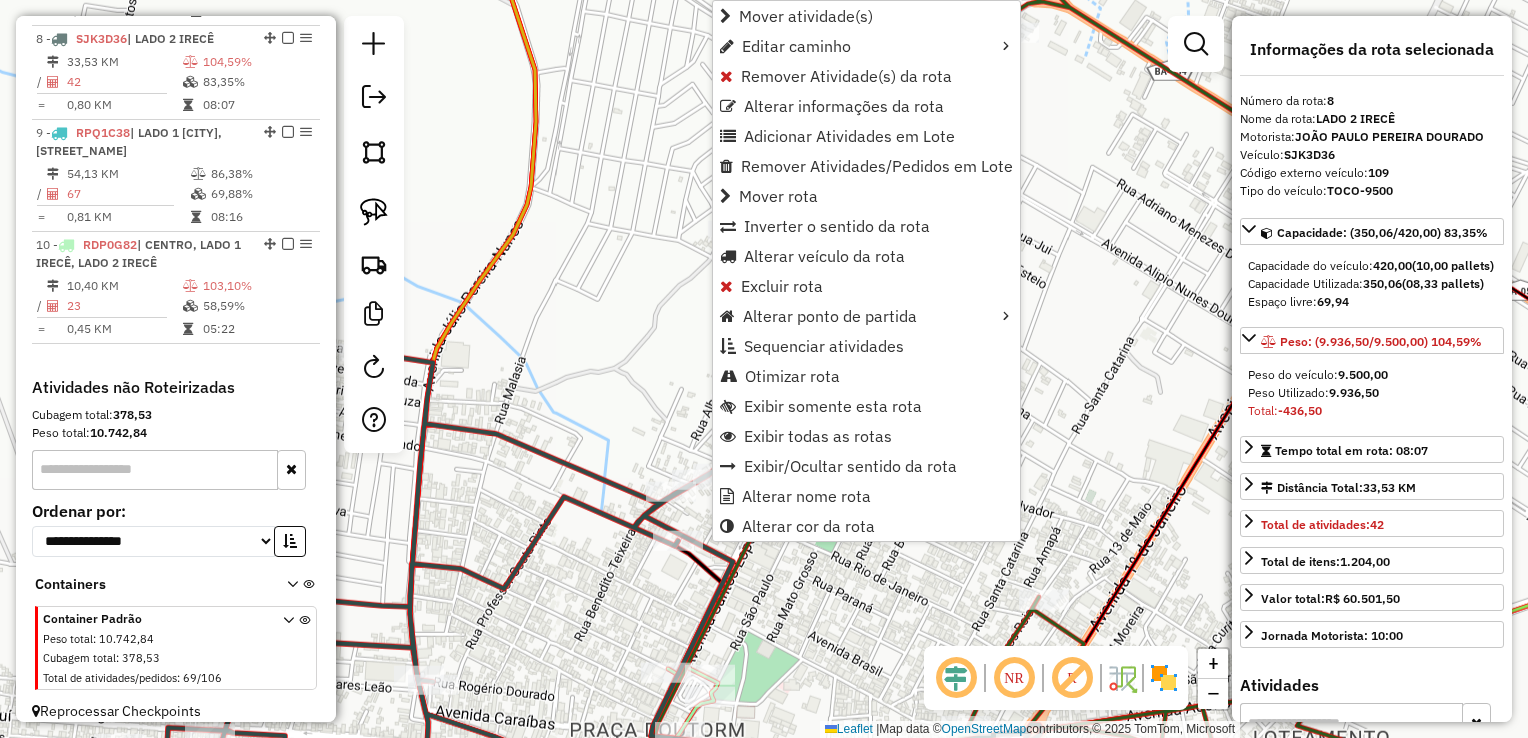 scroll, scrollTop: 1467, scrollLeft: 0, axis: vertical 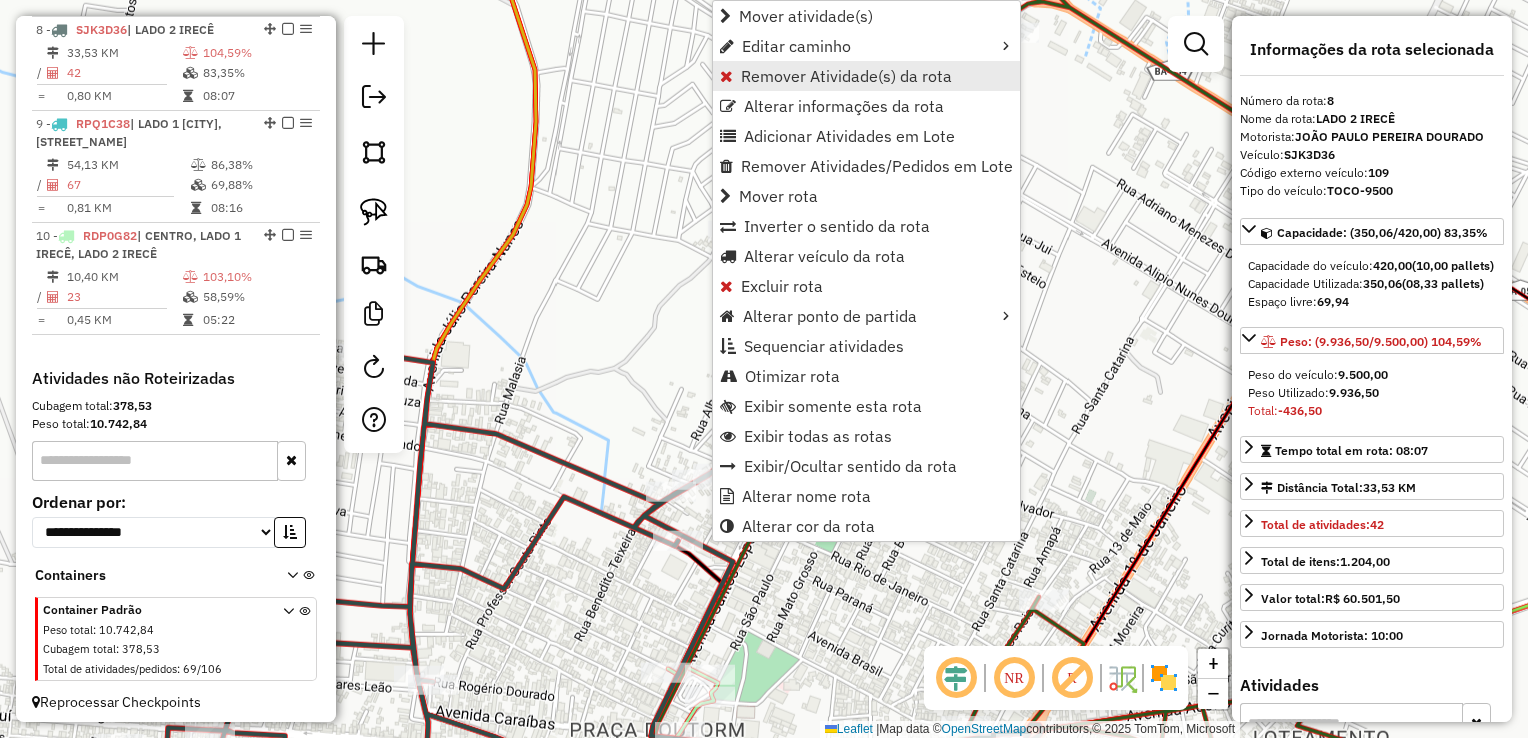 click on "Remover Atividade(s) da rota" at bounding box center (846, 76) 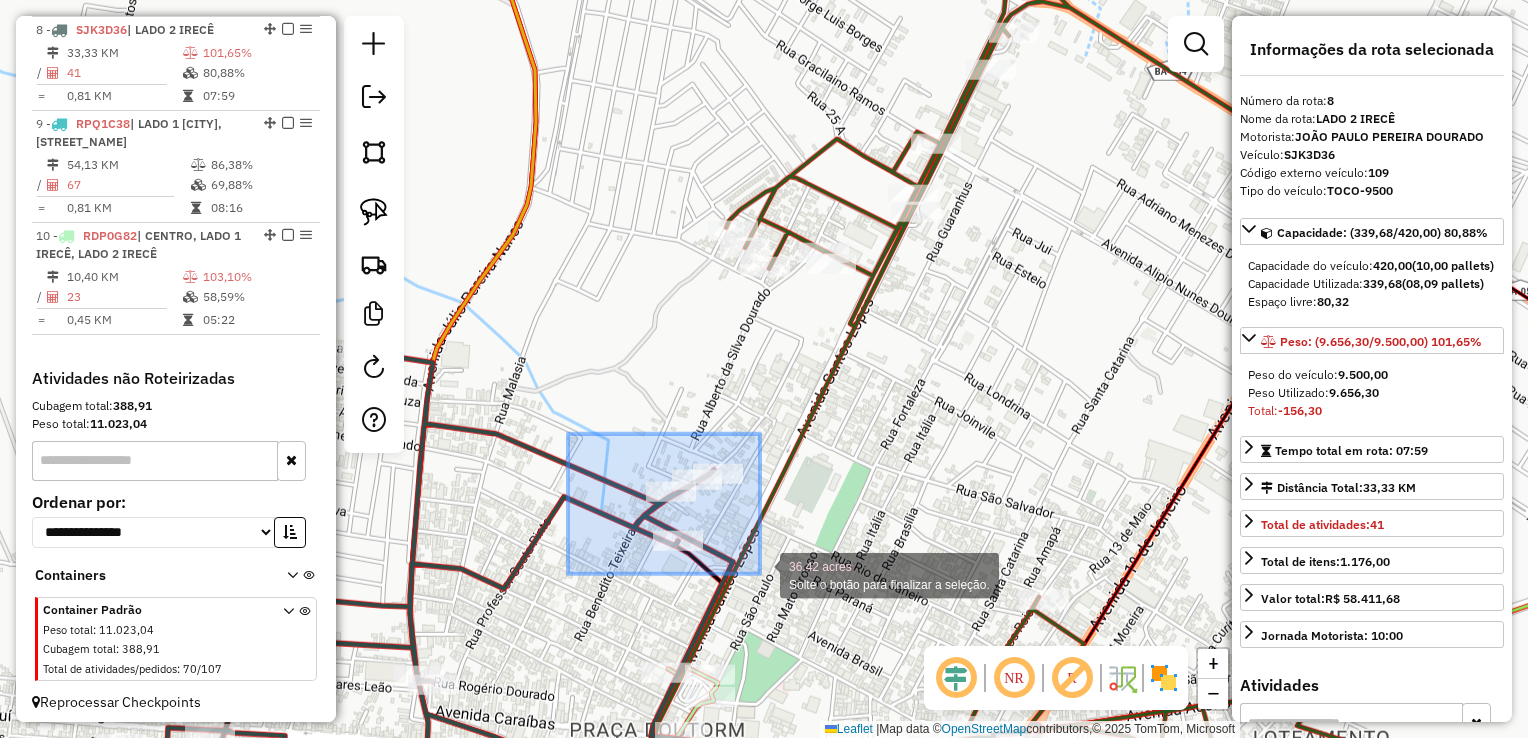 drag, startPoint x: 568, startPoint y: 434, endPoint x: 760, endPoint y: 574, distance: 237.62155 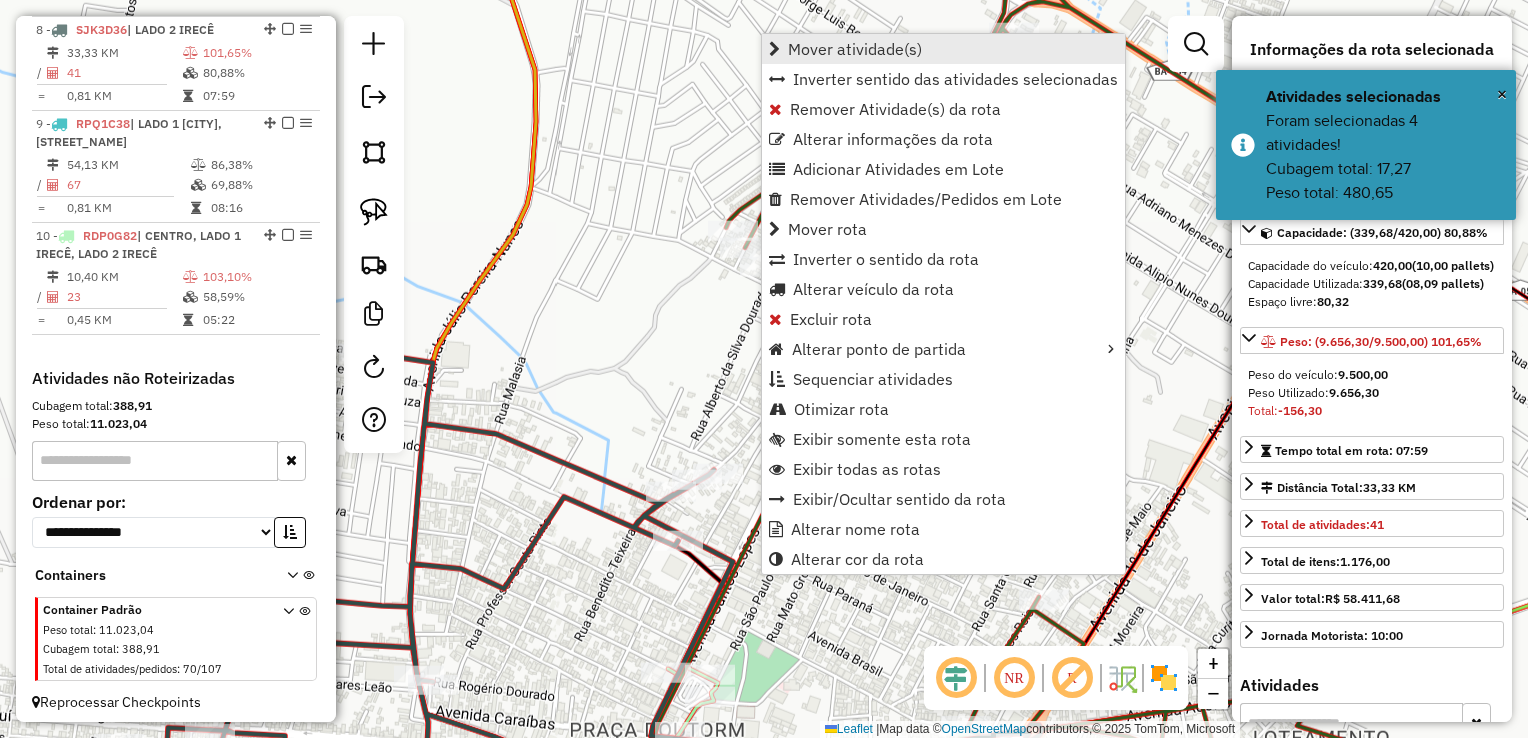 click on "Mover atividade(s)" at bounding box center (855, 49) 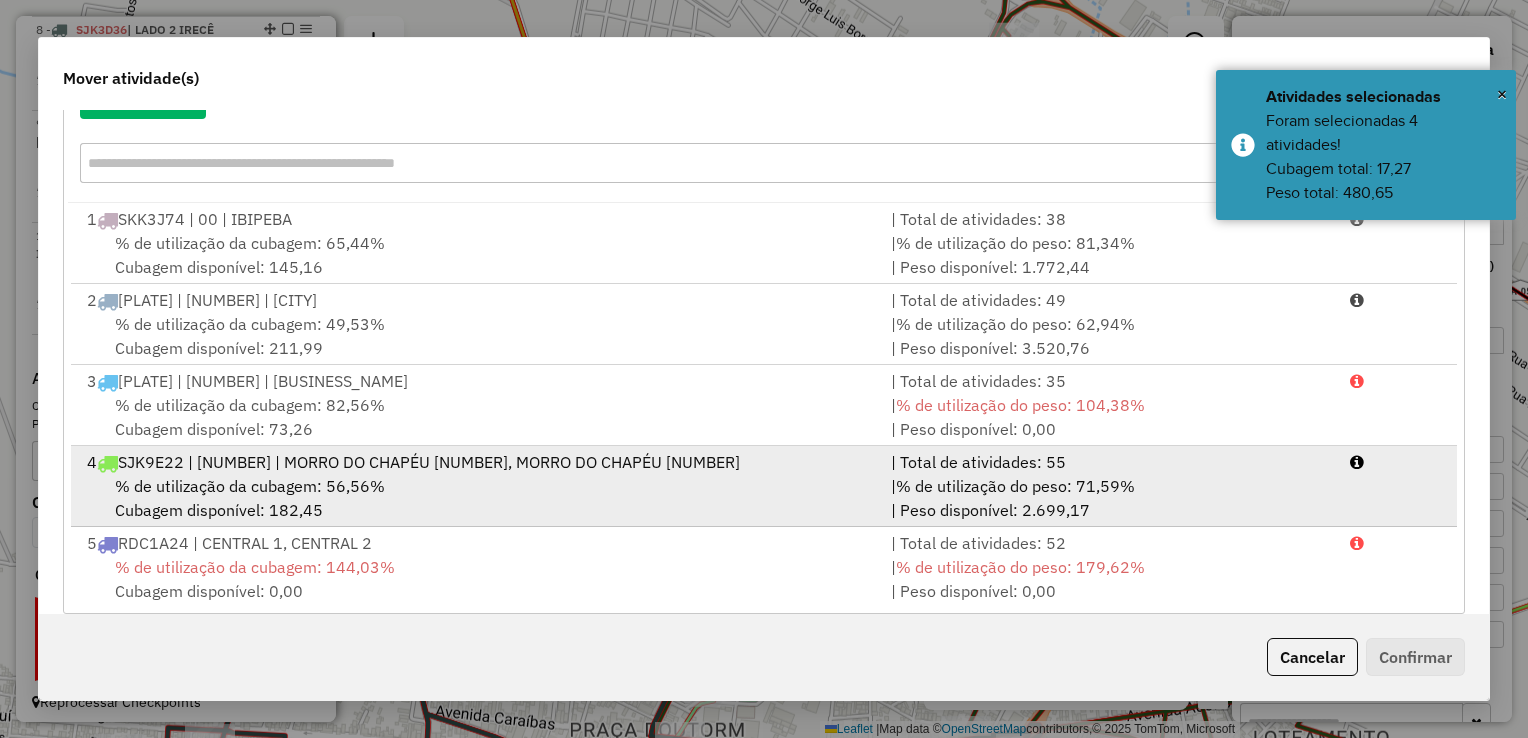 scroll, scrollTop: 278, scrollLeft: 0, axis: vertical 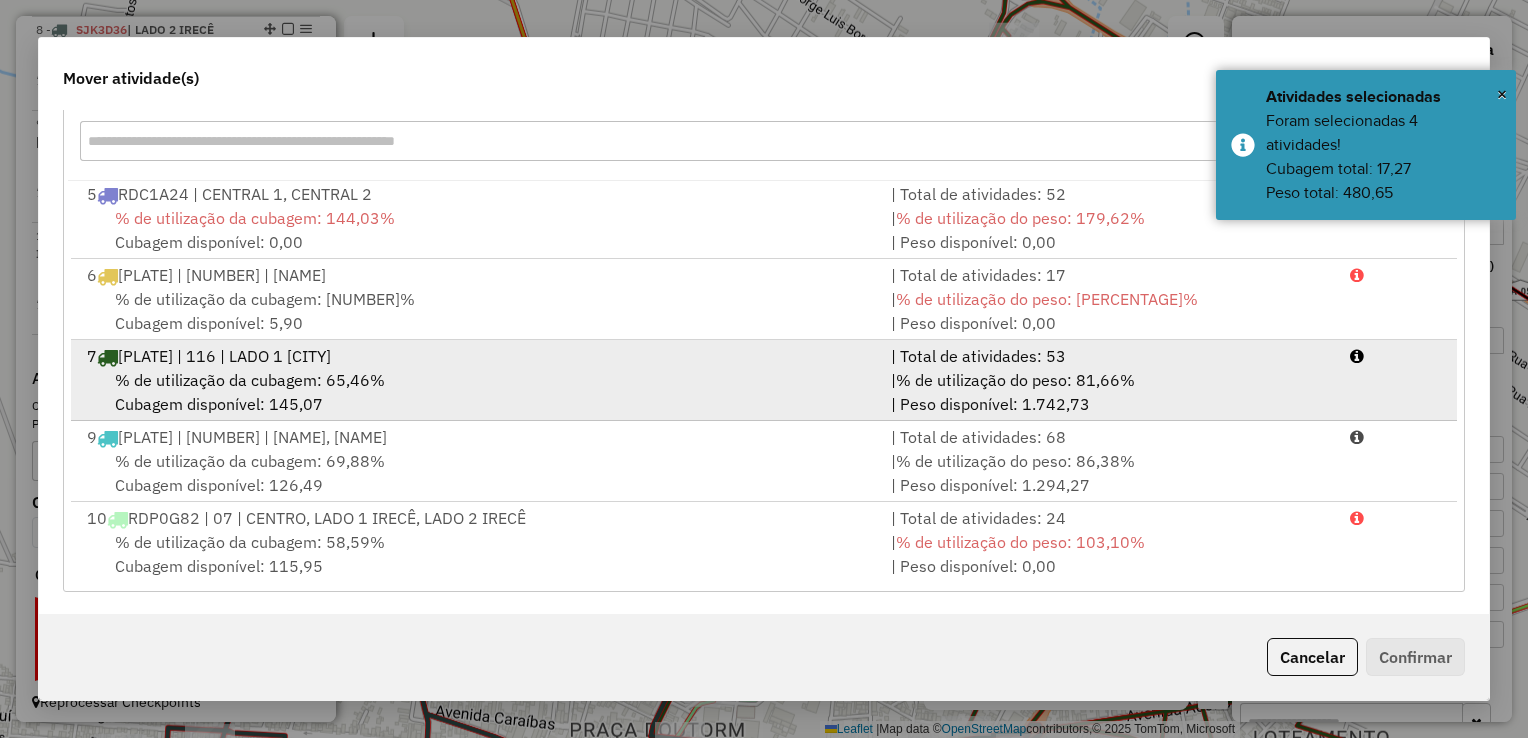 click on "% de utilização da cubagem: 65,46%  Cubagem disponível: 145,07" at bounding box center [477, 392] 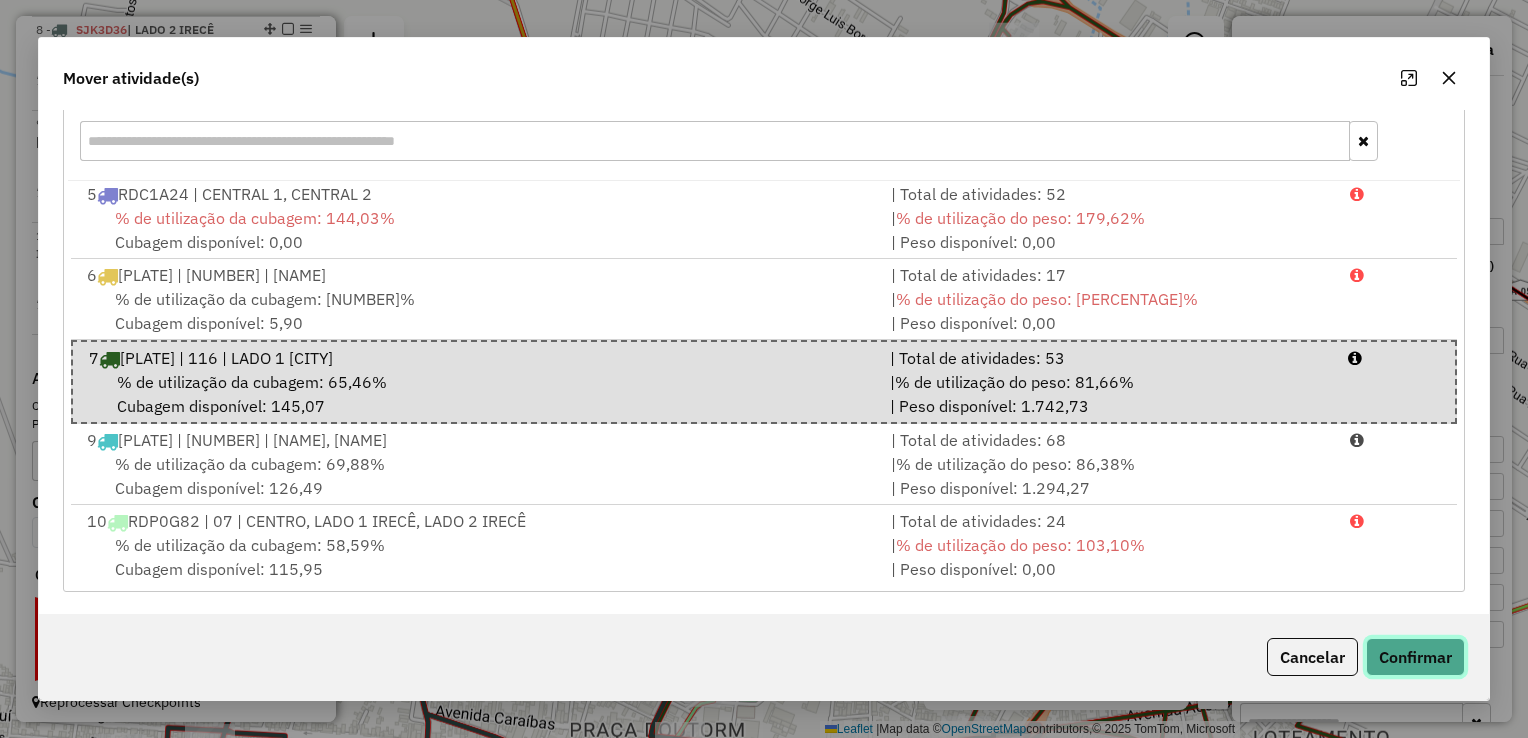 click on "Confirmar" 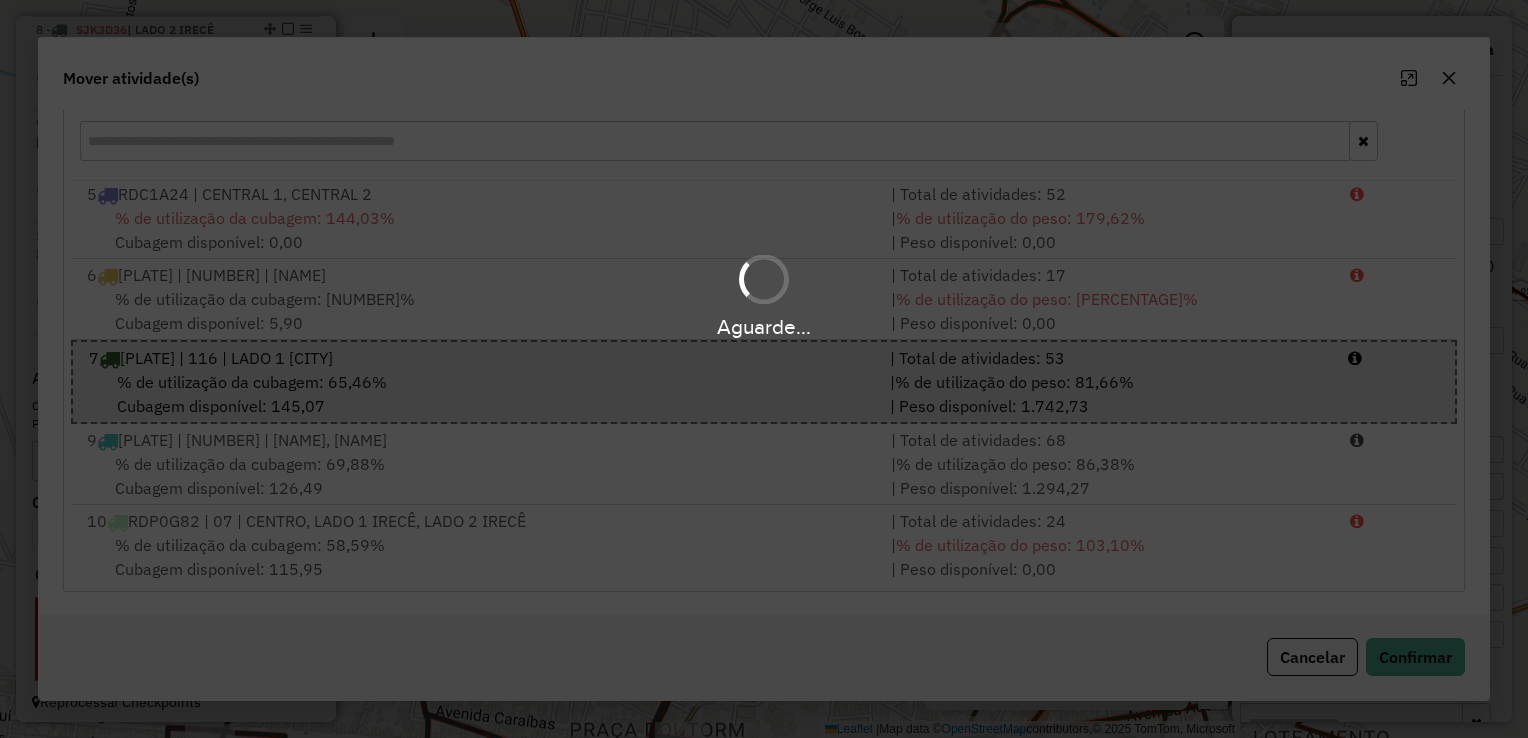 scroll, scrollTop: 0, scrollLeft: 0, axis: both 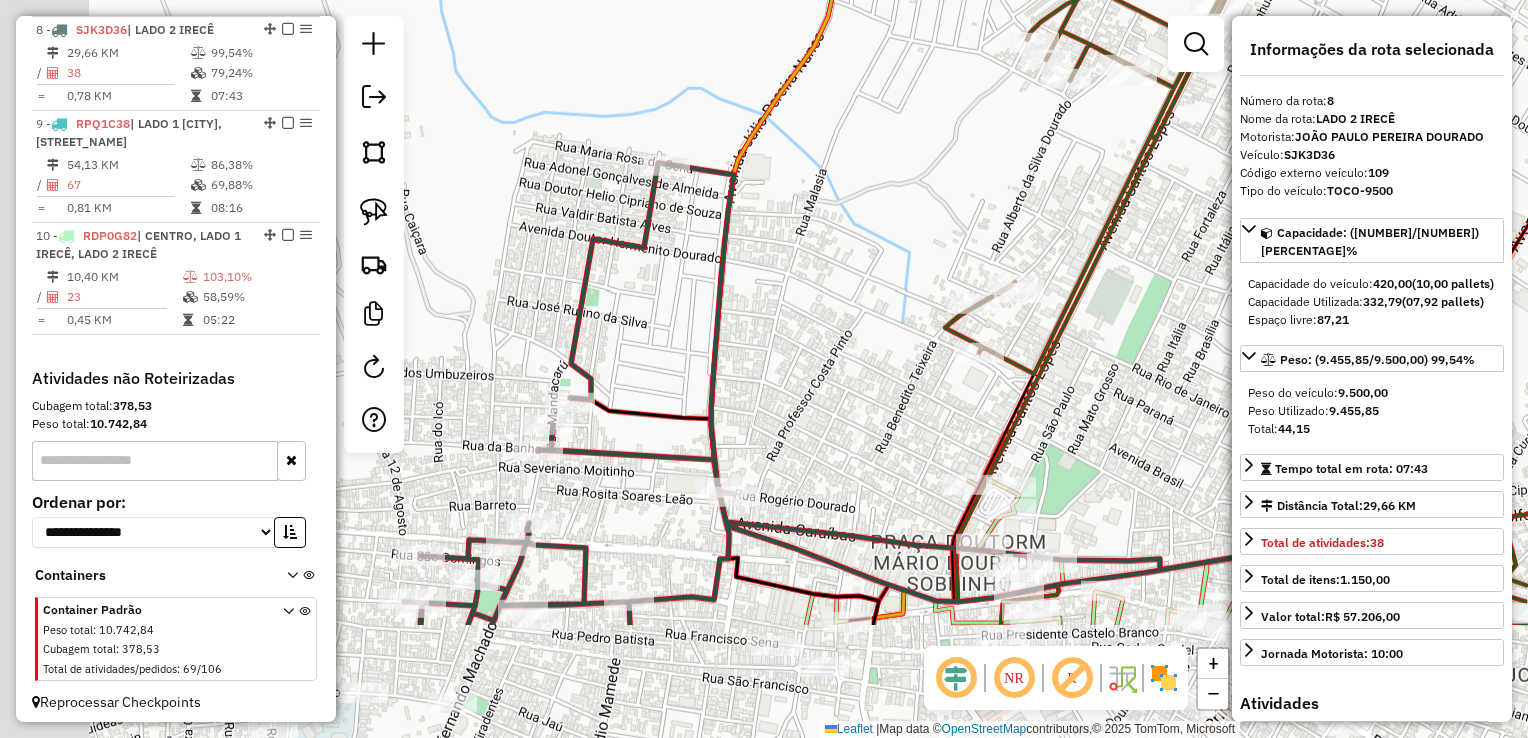 drag, startPoint x: 940, startPoint y: 298, endPoint x: 948, endPoint y: 290, distance: 11.313708 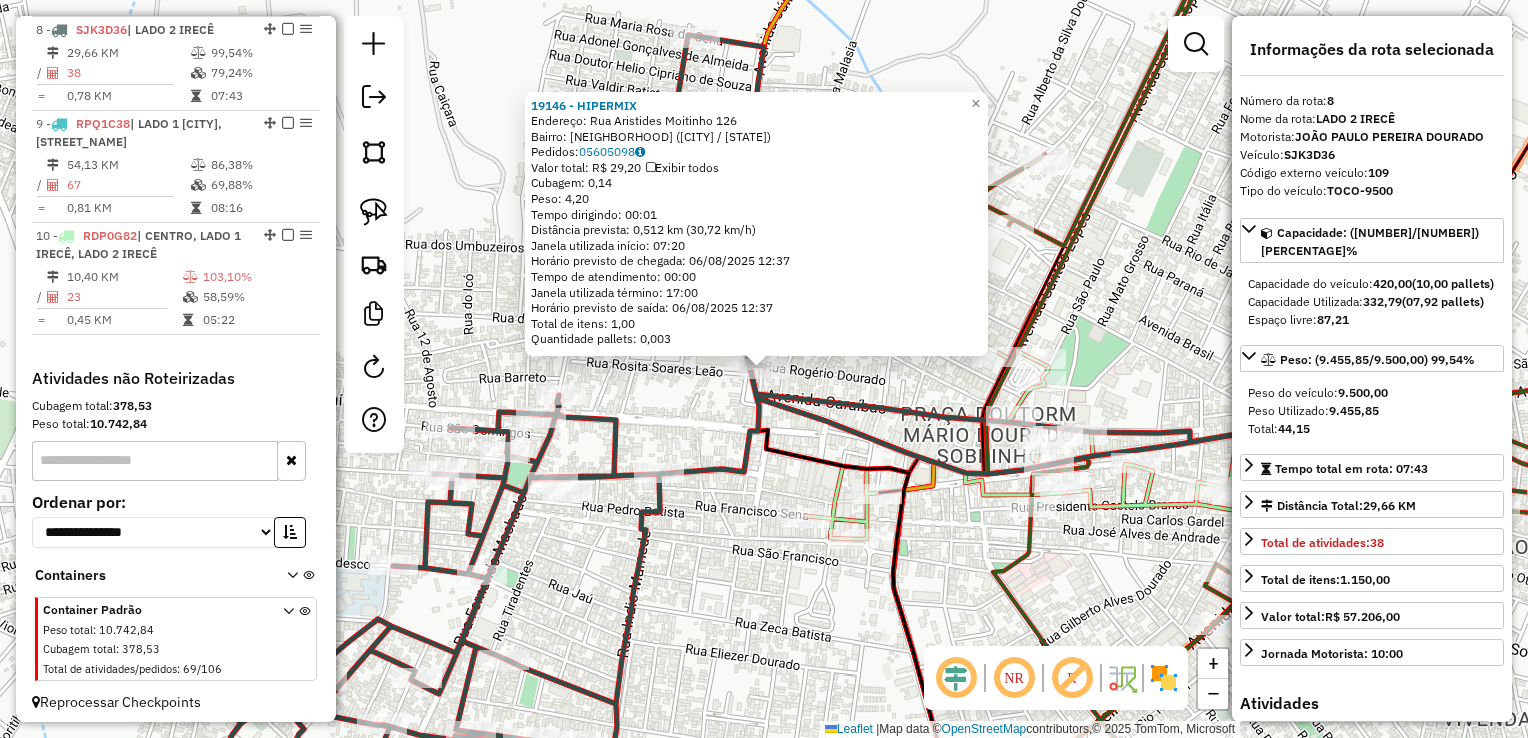 click 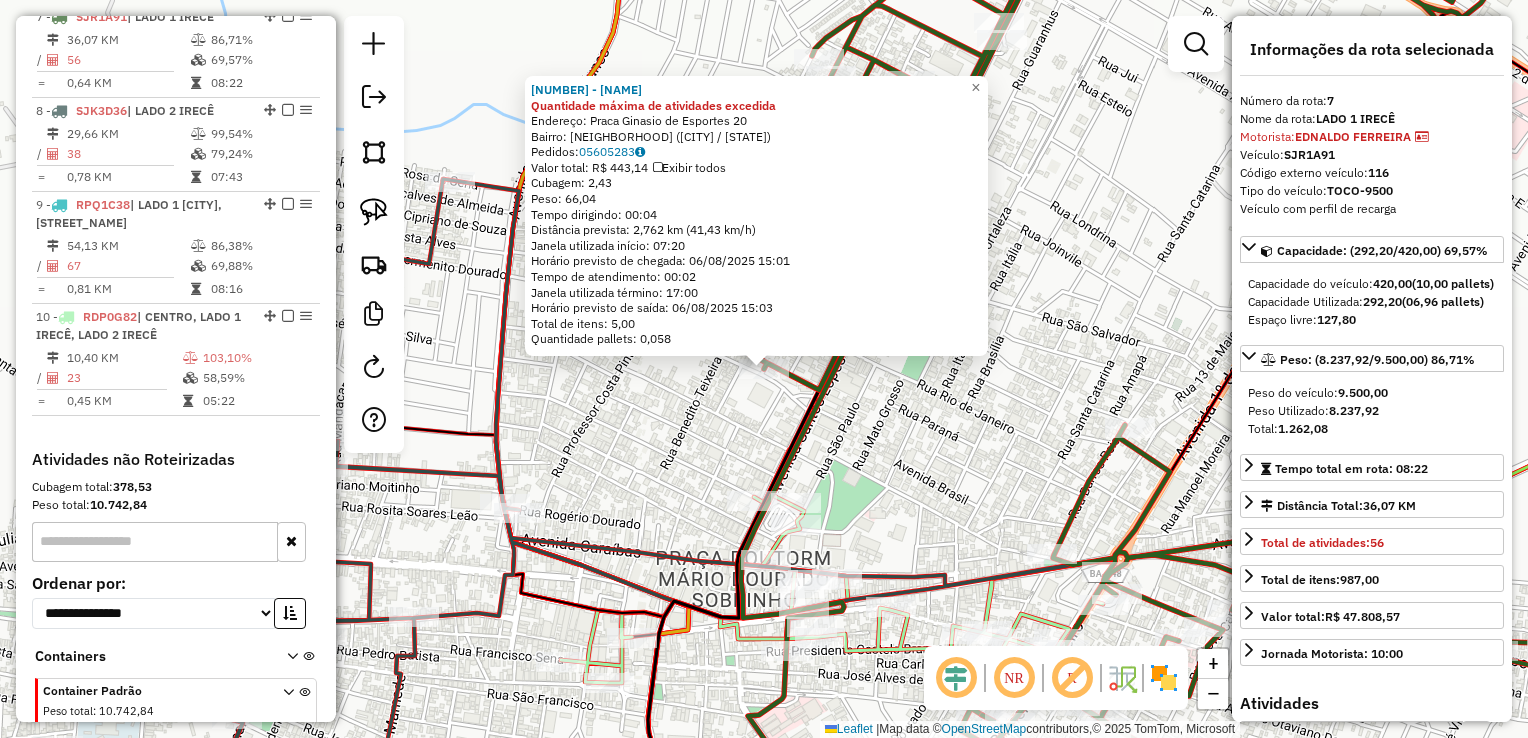scroll, scrollTop: 1372, scrollLeft: 0, axis: vertical 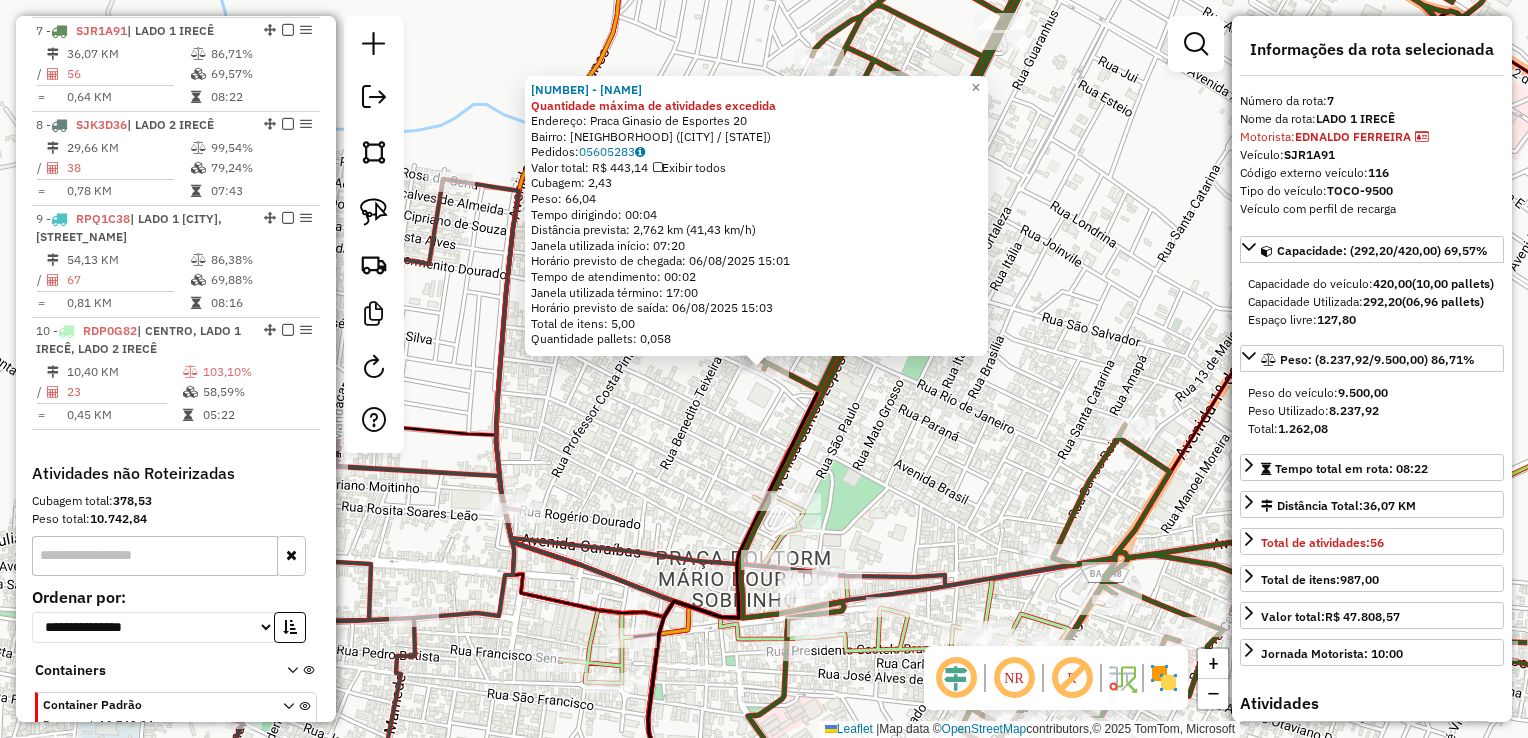 click on "19347 - ADEGA D GUSTO Quantidade máxima de atividades excedida  Endereço:  Praca Ginasio de Esportes 20   Bairro: CENTRO (IRECE / BA)   Pedidos:  05605283   Valor total: R$ 443,14   Exibir todos   Cubagem: 2,43  Peso: 66,04  Tempo dirigindo: 00:04   Distância prevista: 2,762 km (41,43 km/h)   Janela utilizada início: 07:20   Horário previsto de chegada: 06/08/2025 15:01   Tempo de atendimento: 00:02   Janela utilizada término: 17:00   Horário previsto de saída: 06/08/2025 15:03   Total de itens: 5,00   Quantidade pallets: 0,058  × Janela de atendimento Grade de atendimento Capacidade Transportadoras Veículos Cliente Pedidos  Rotas Selecione os dias de semana para filtrar as janelas de atendimento  Seg   Ter   Qua   Qui   Sex   Sáb   Dom  Informe o período da janela de atendimento: De: Até:  Filtrar exatamente a janela do cliente  Considerar janela de atendimento padrão  Selecione os dias de semana para filtrar as grades de atendimento  Seg   Ter   Qua   Qui   Sex   Sáb   Dom   Peso mínimo:  +" 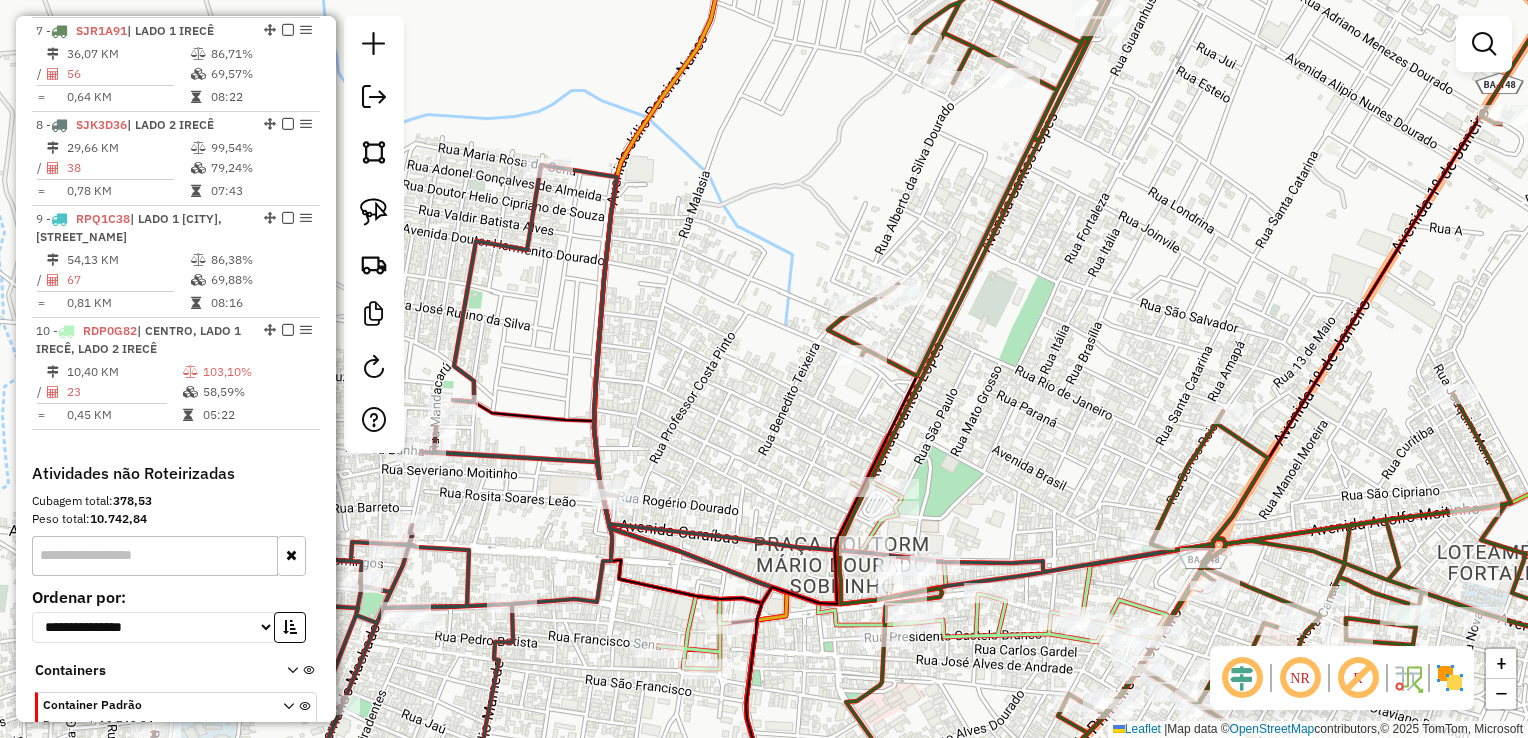 drag, startPoint x: 888, startPoint y: 464, endPoint x: 1026, endPoint y: 442, distance: 139.74261 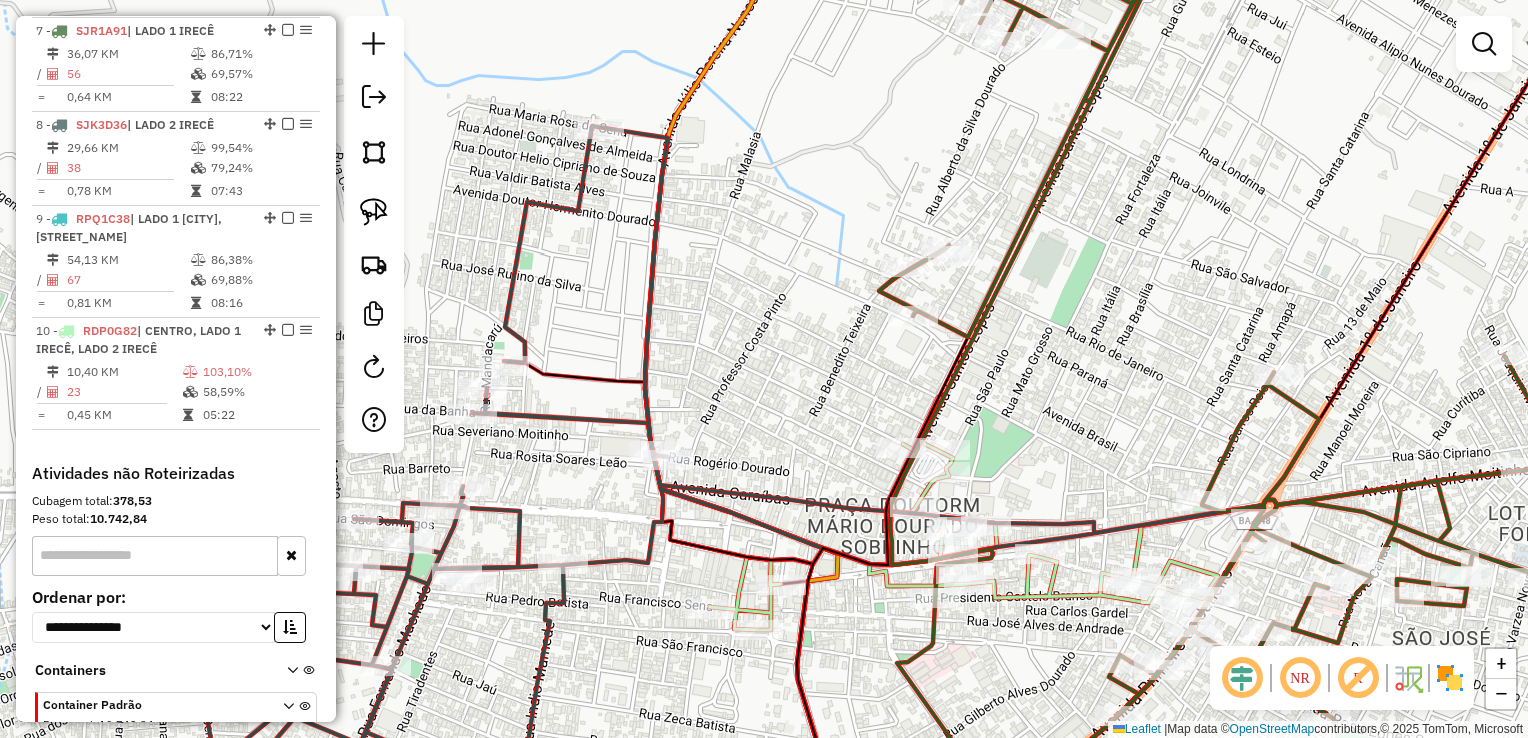 drag, startPoint x: 958, startPoint y: 462, endPoint x: 900, endPoint y: 288, distance: 183.41211 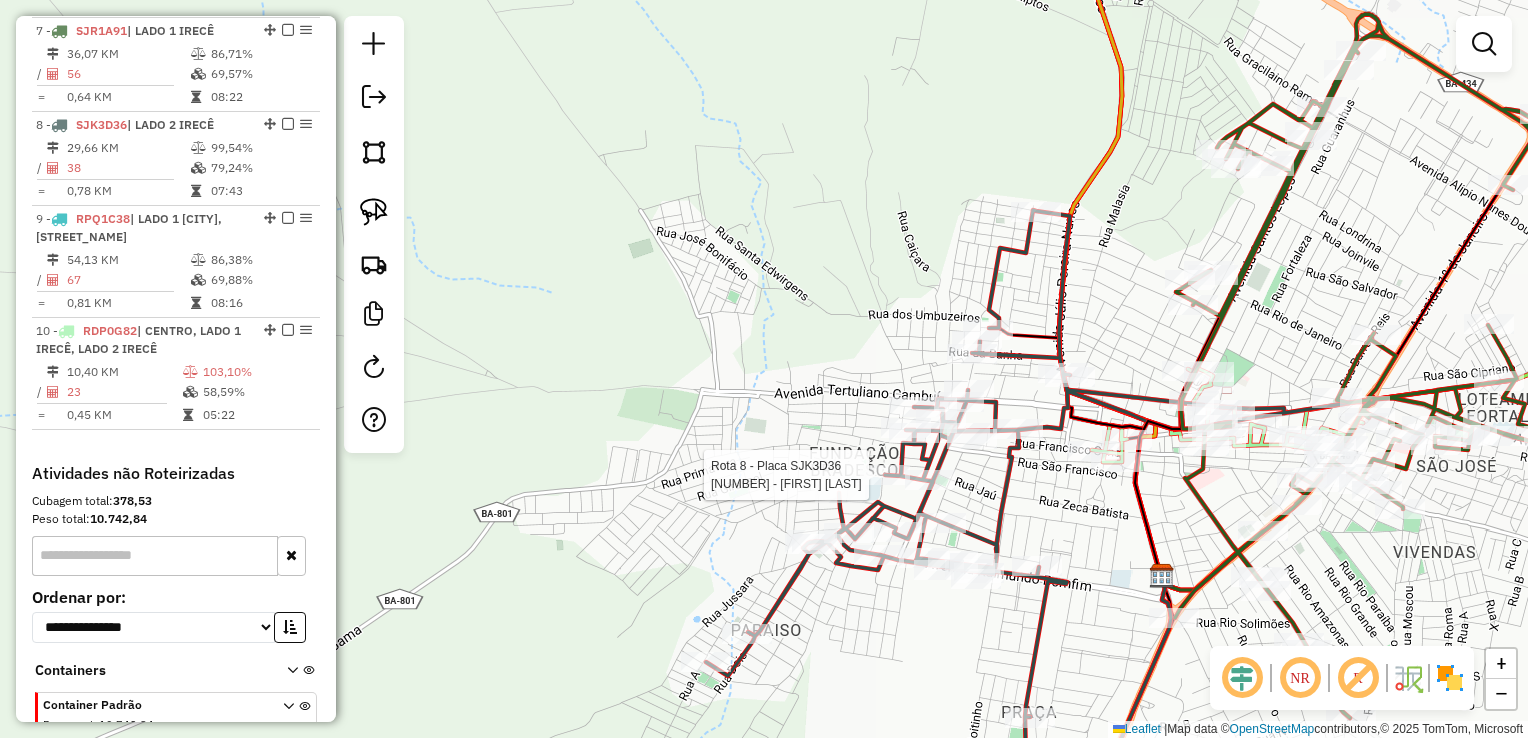 select on "*********" 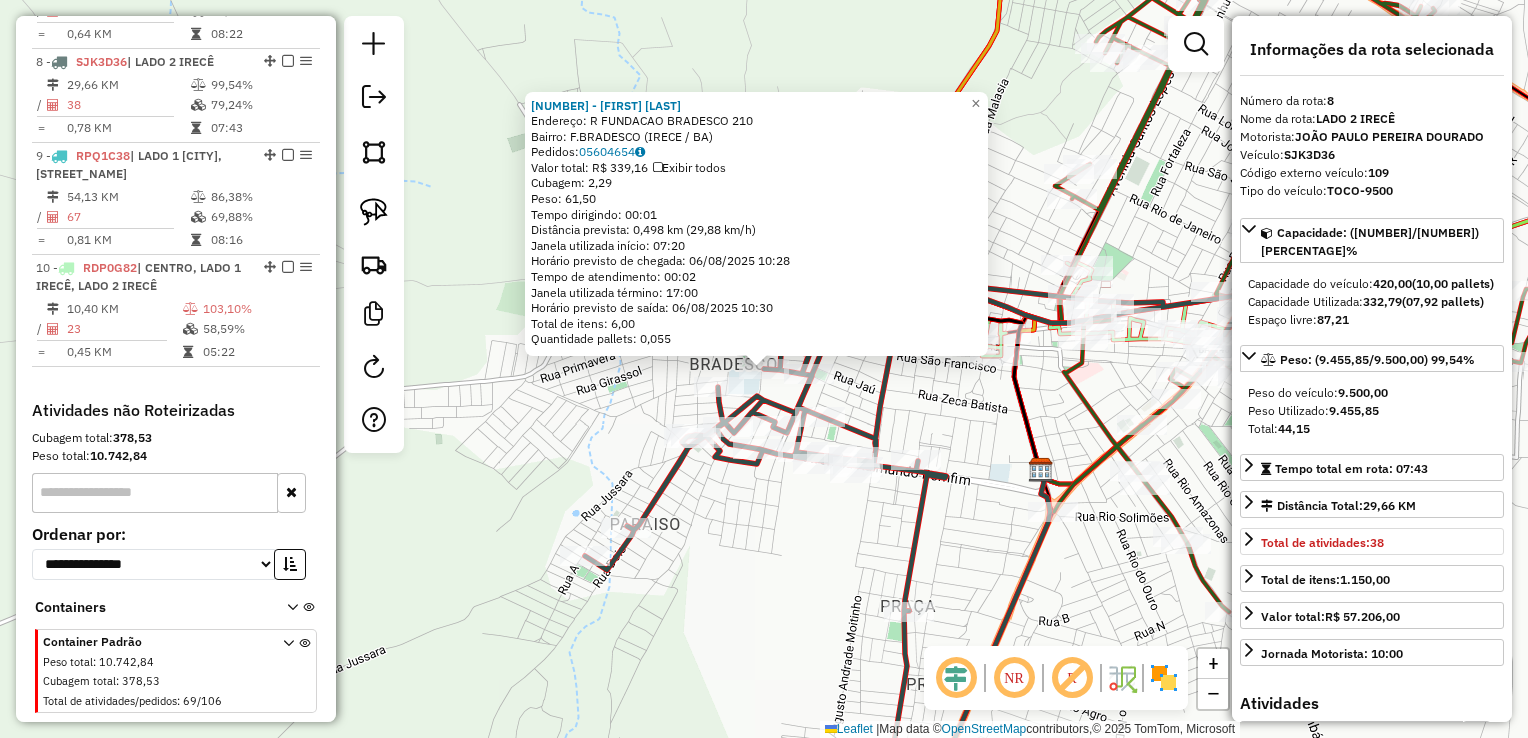 scroll, scrollTop: 1467, scrollLeft: 0, axis: vertical 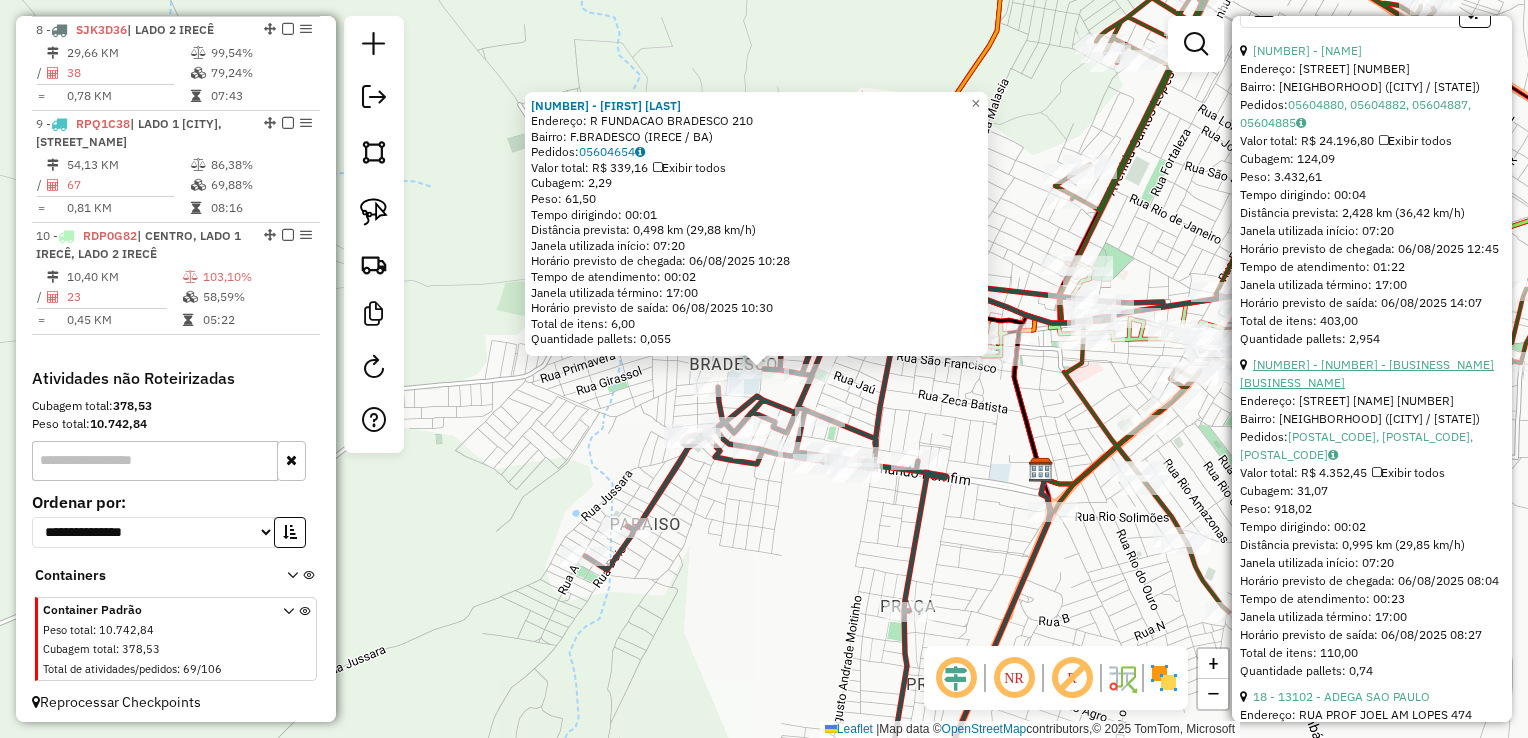 click on "12 - 10527 - COMERCIAL DE ALIM. UNIAO LTDA-ME" at bounding box center (1367, 373) 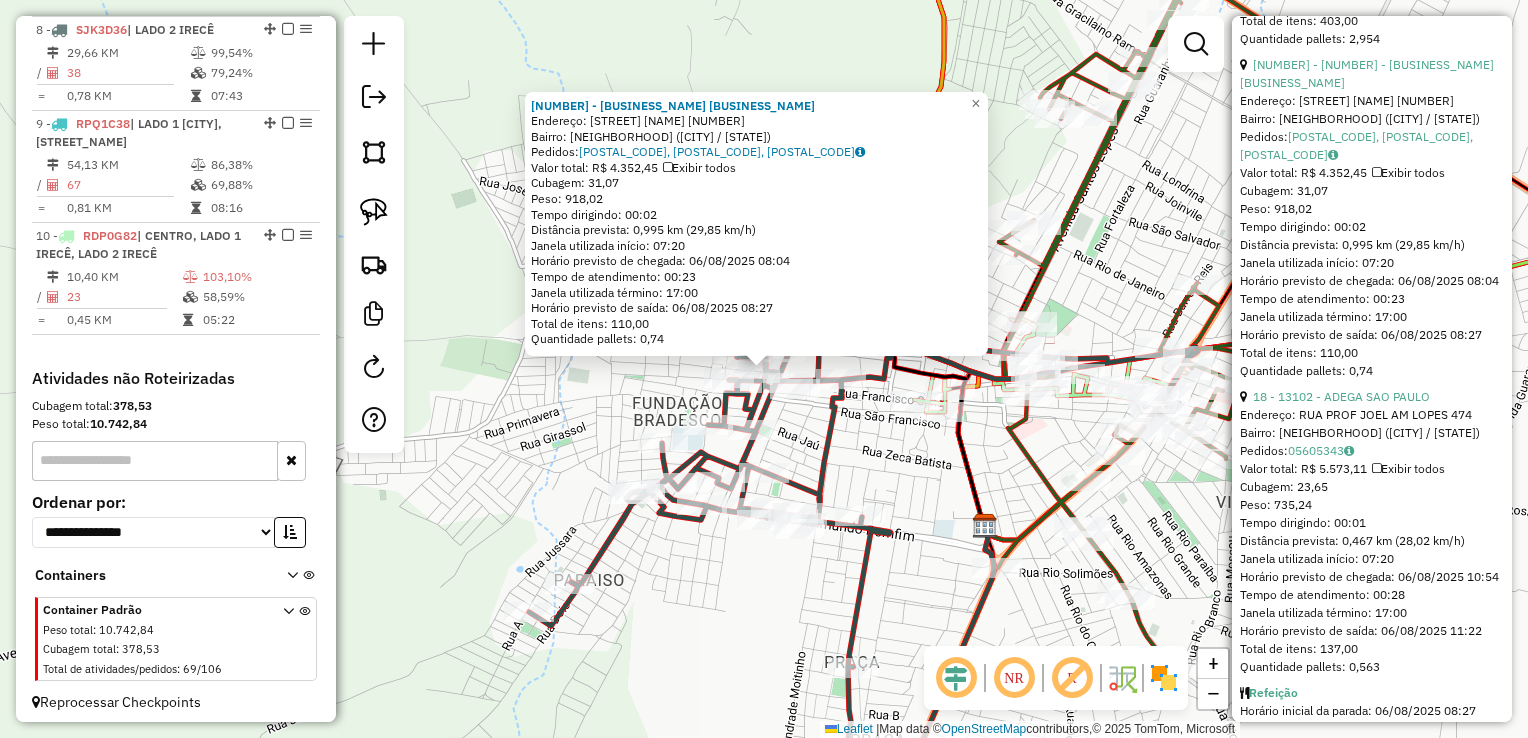 scroll, scrollTop: 1200, scrollLeft: 0, axis: vertical 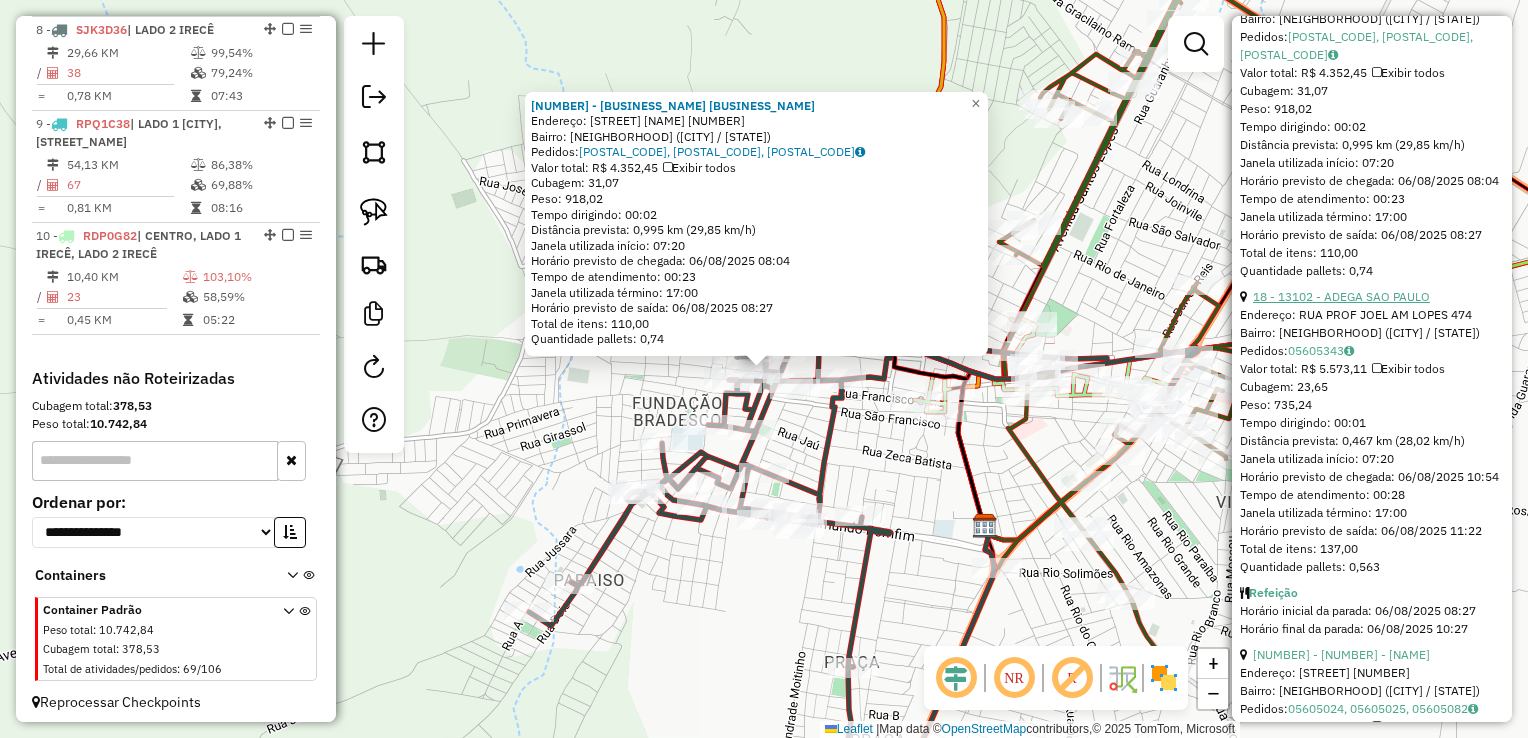 click on "18 - 13102 - ADEGA SAO PAULO" at bounding box center [1341, 296] 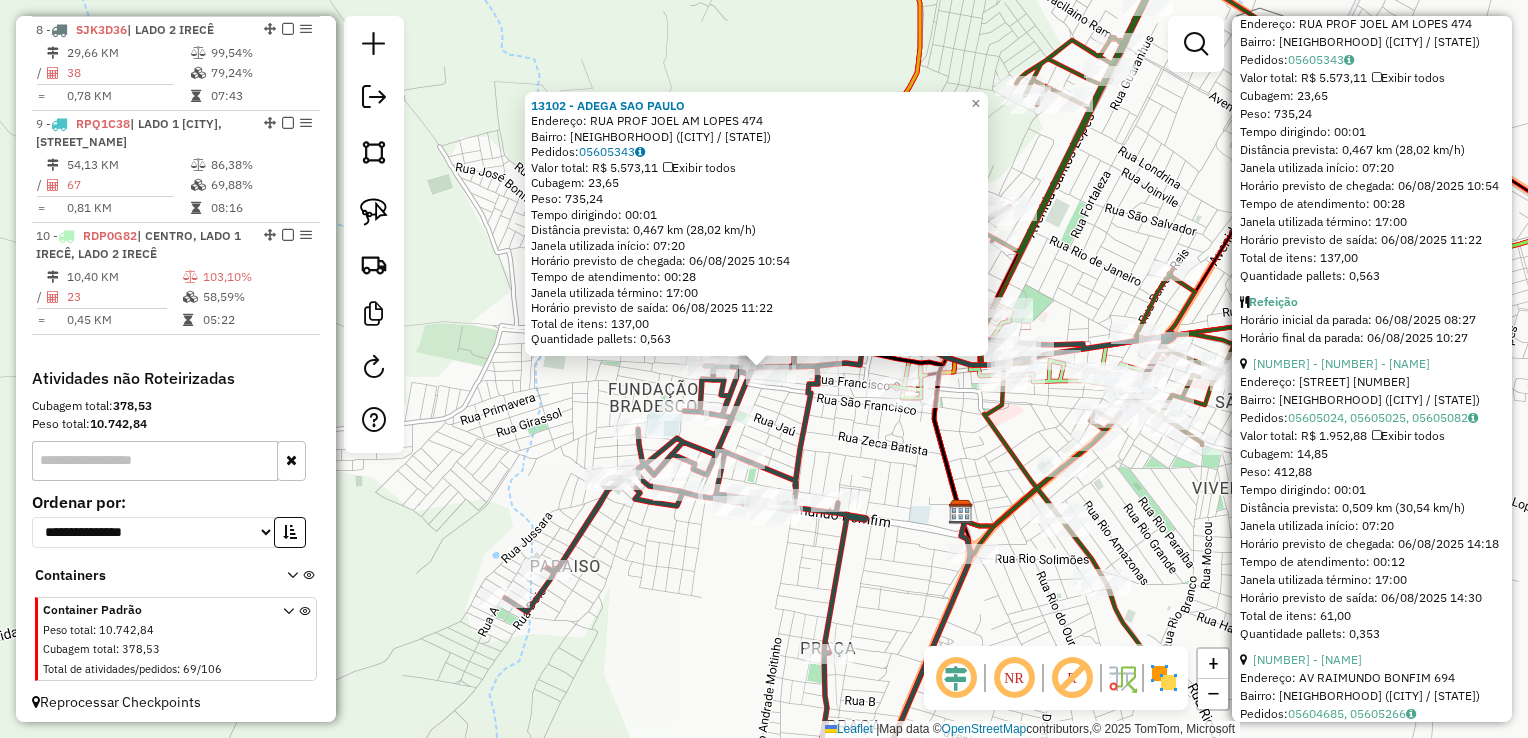 scroll, scrollTop: 1500, scrollLeft: 0, axis: vertical 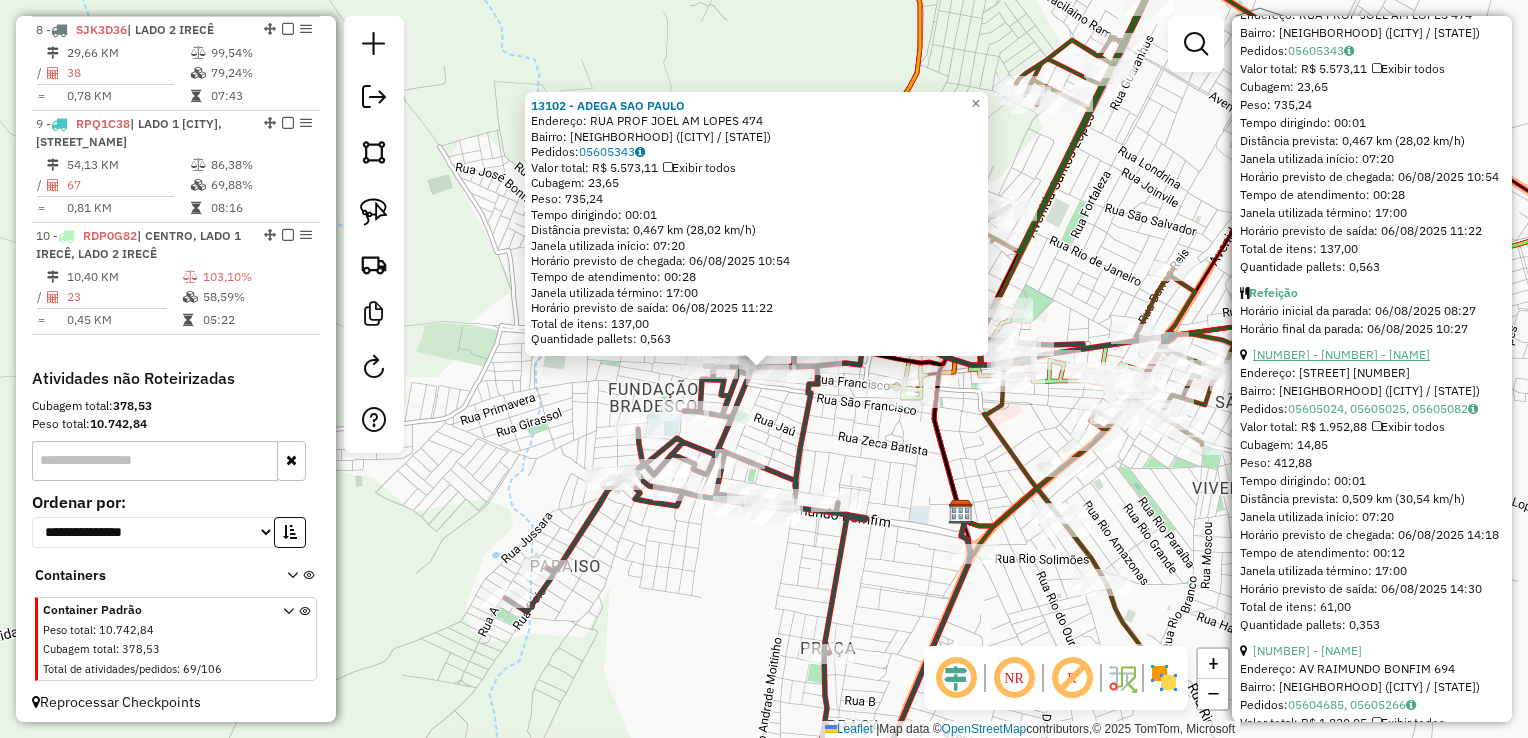 click on "36 - 13712 - REST PIONEIRO 02" at bounding box center [1341, 354] 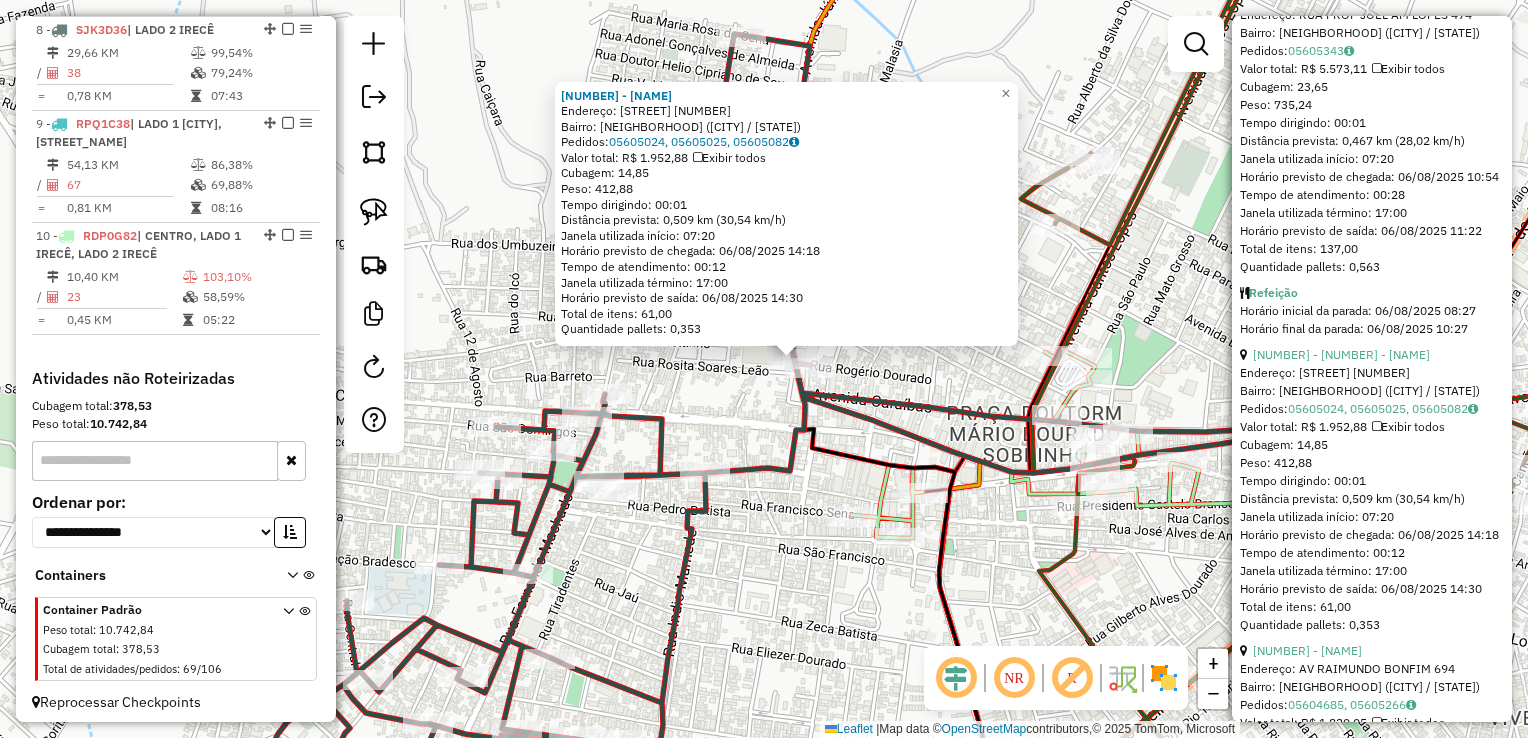 click on "13712 - REST PIONEIRO 02  Endereço:  AVENIDA PRIMEIRO DE JANEIRO 52   Bairro: CENTRO (IRECE / BA)   Pedidos:  05605024, 05605025, 05605082   Valor total: R$ 1.952,88   Exibir todos   Cubagem: 14,85  Peso: 412,88  Tempo dirigindo: 00:01   Distância prevista: 0,509 km (30,54 km/h)   Janela utilizada início: 07:20   Horário previsto de chegada: 06/08/2025 14:18   Tempo de atendimento: 00:12   Janela utilizada término: 17:00   Horário previsto de saída: 06/08/2025 14:30   Total de itens: 61,00   Quantidade pallets: 0,353  × Janela de atendimento Grade de atendimento Capacidade Transportadoras Veículos Cliente Pedidos  Rotas Selecione os dias de semana para filtrar as janelas de atendimento  Seg   Ter   Qua   Qui   Sex   Sáb   Dom  Informe o período da janela de atendimento: De: Até:  Filtrar exatamente a janela do cliente  Considerar janela de atendimento padrão  Selecione os dias de semana para filtrar as grades de atendimento  Seg   Ter   Qua   Qui   Sex   Sáb   Dom   Peso mínimo:   De:   Até:" 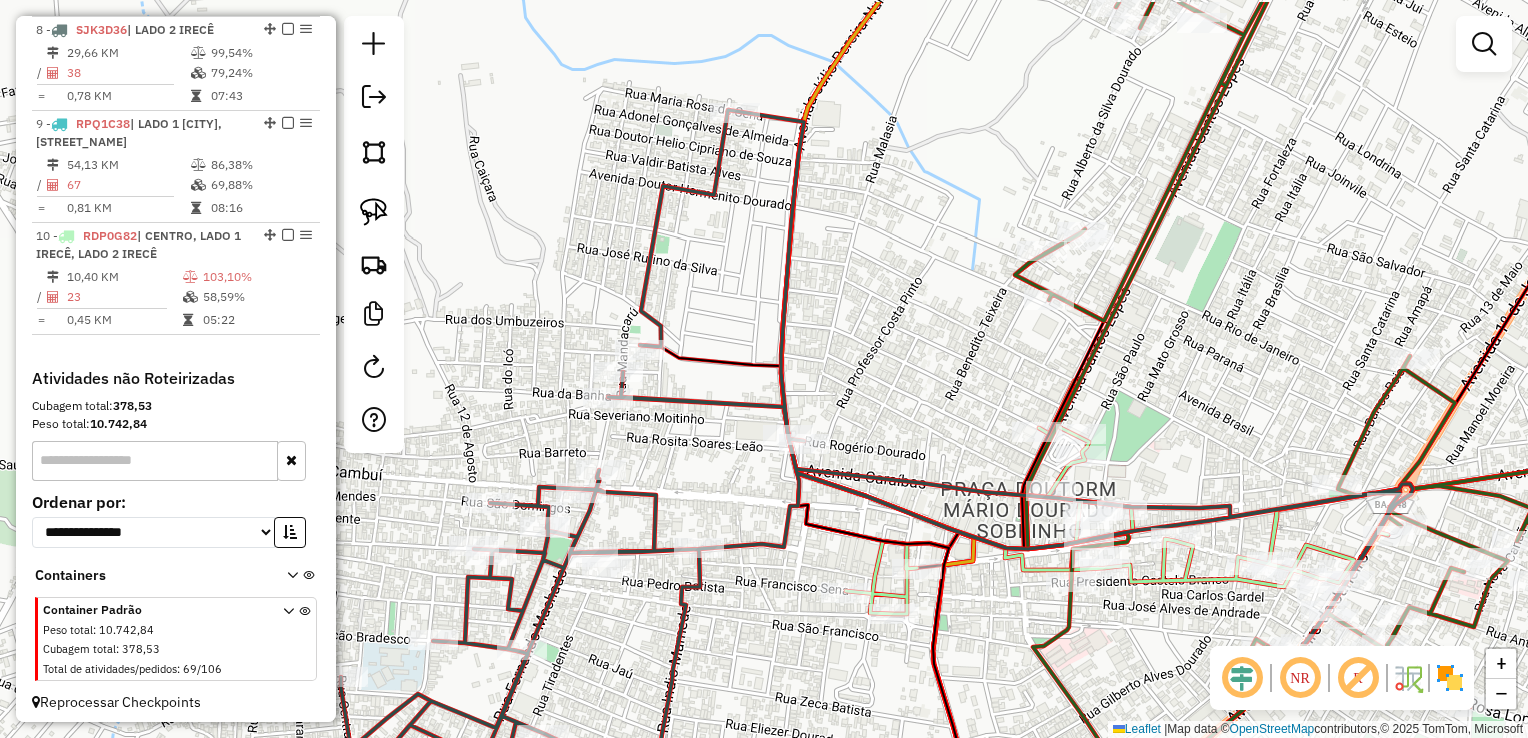 drag, startPoint x: 935, startPoint y: 410, endPoint x: 928, endPoint y: 448, distance: 38.63936 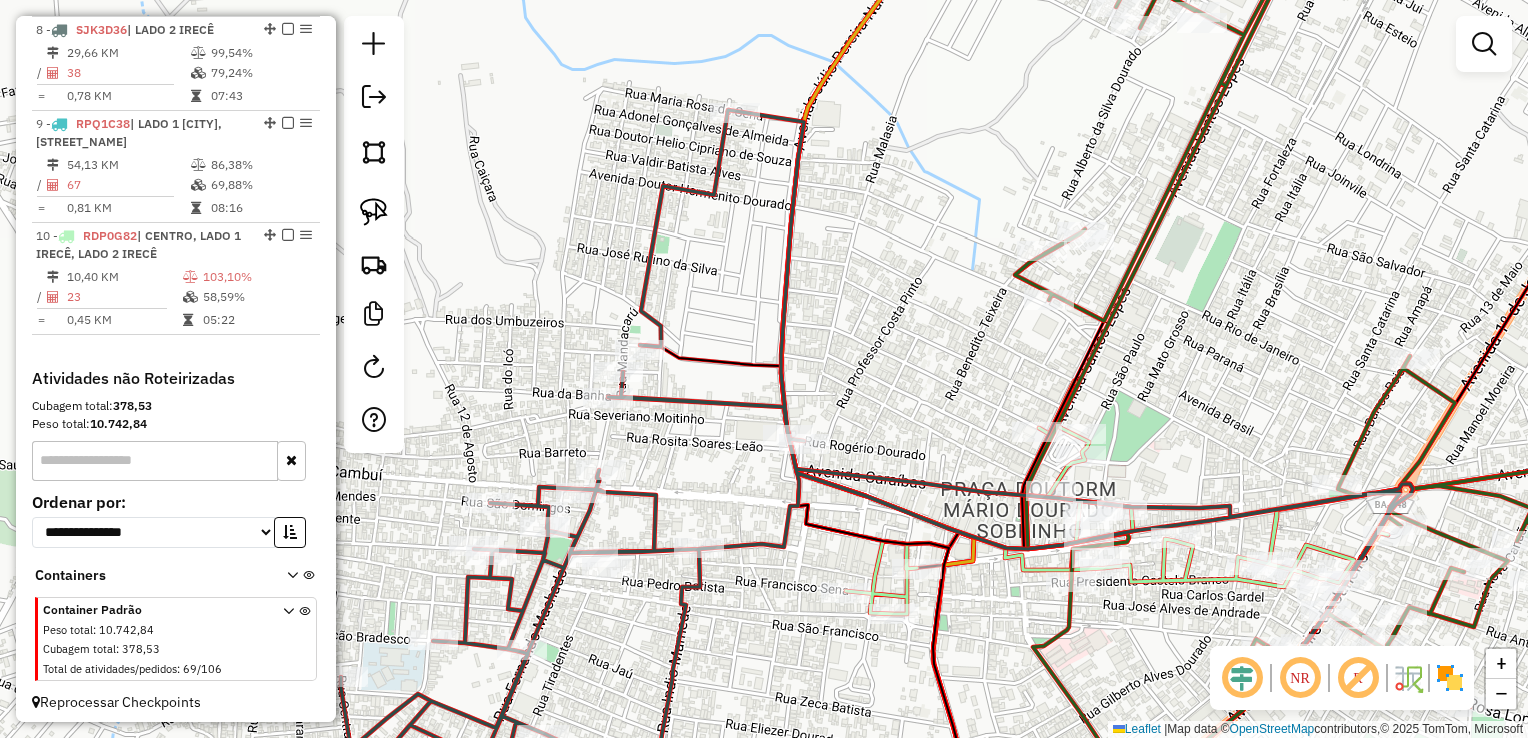 drag, startPoint x: 894, startPoint y: 357, endPoint x: 898, endPoint y: 346, distance: 11.7046995 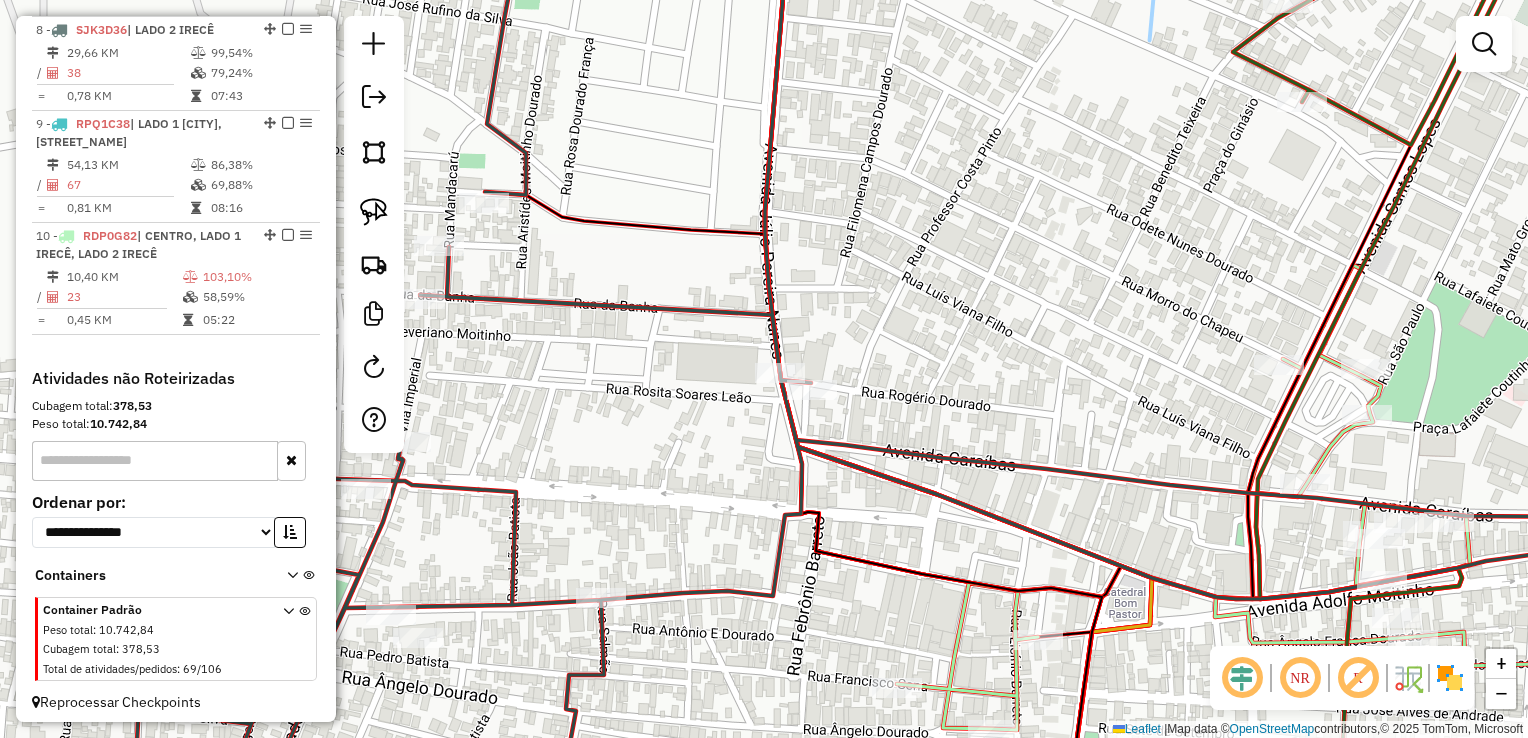 click on "Janela de atendimento Grade de atendimento Capacidade Transportadoras Veículos Cliente Pedidos  Rotas Selecione os dias de semana para filtrar as janelas de atendimento  Seg   Ter   Qua   Qui   Sex   Sáb   Dom  Informe o período da janela de atendimento: De: Até:  Filtrar exatamente a janela do cliente  Considerar janela de atendimento padrão  Selecione os dias de semana para filtrar as grades de atendimento  Seg   Ter   Qua   Qui   Sex   Sáb   Dom   Considerar clientes sem dia de atendimento cadastrado  Clientes fora do dia de atendimento selecionado Filtrar as atividades entre os valores definidos abaixo:  Peso mínimo:   Peso máximo:   Cubagem mínima:   Cubagem máxima:   De:   Até:  Filtrar as atividades entre o tempo de atendimento definido abaixo:  De:   Até:   Considerar capacidade total dos clientes não roteirizados Transportadora: Selecione um ou mais itens Tipo de veículo: Selecione um ou mais itens Veículo: Selecione um ou mais itens Motorista: Selecione um ou mais itens Nome: Rótulo:" 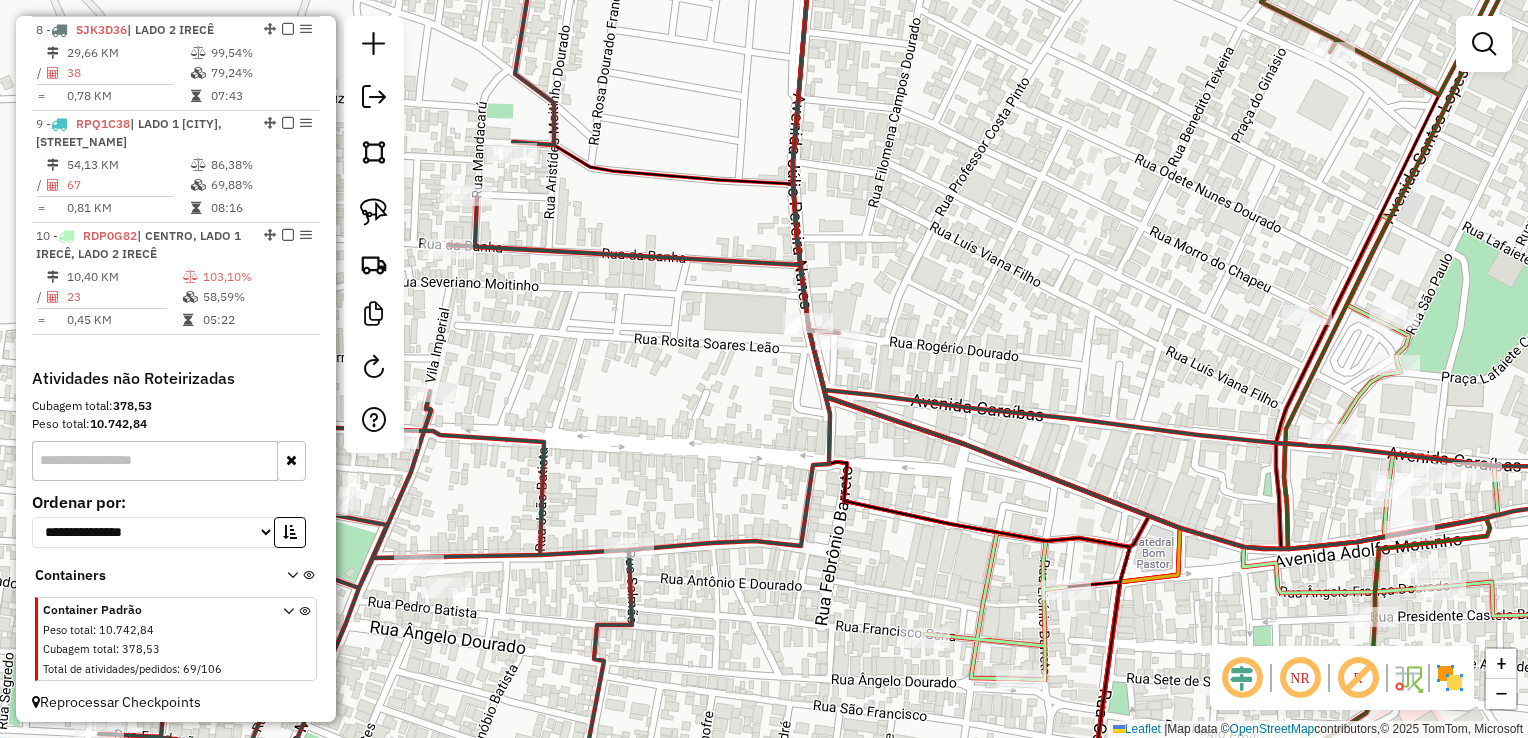 drag, startPoint x: 1014, startPoint y: 354, endPoint x: 1046, endPoint y: 473, distance: 123.22743 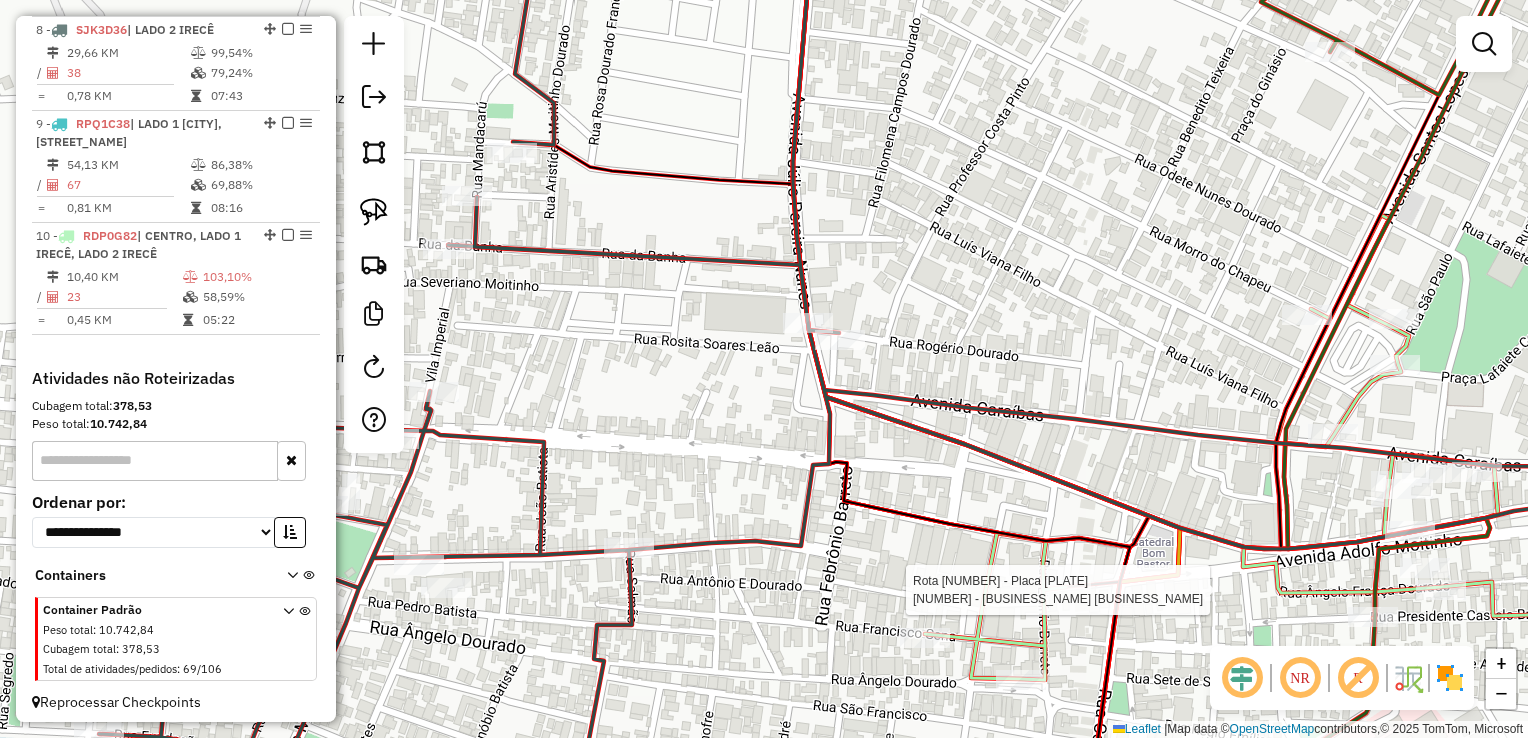 select on "*********" 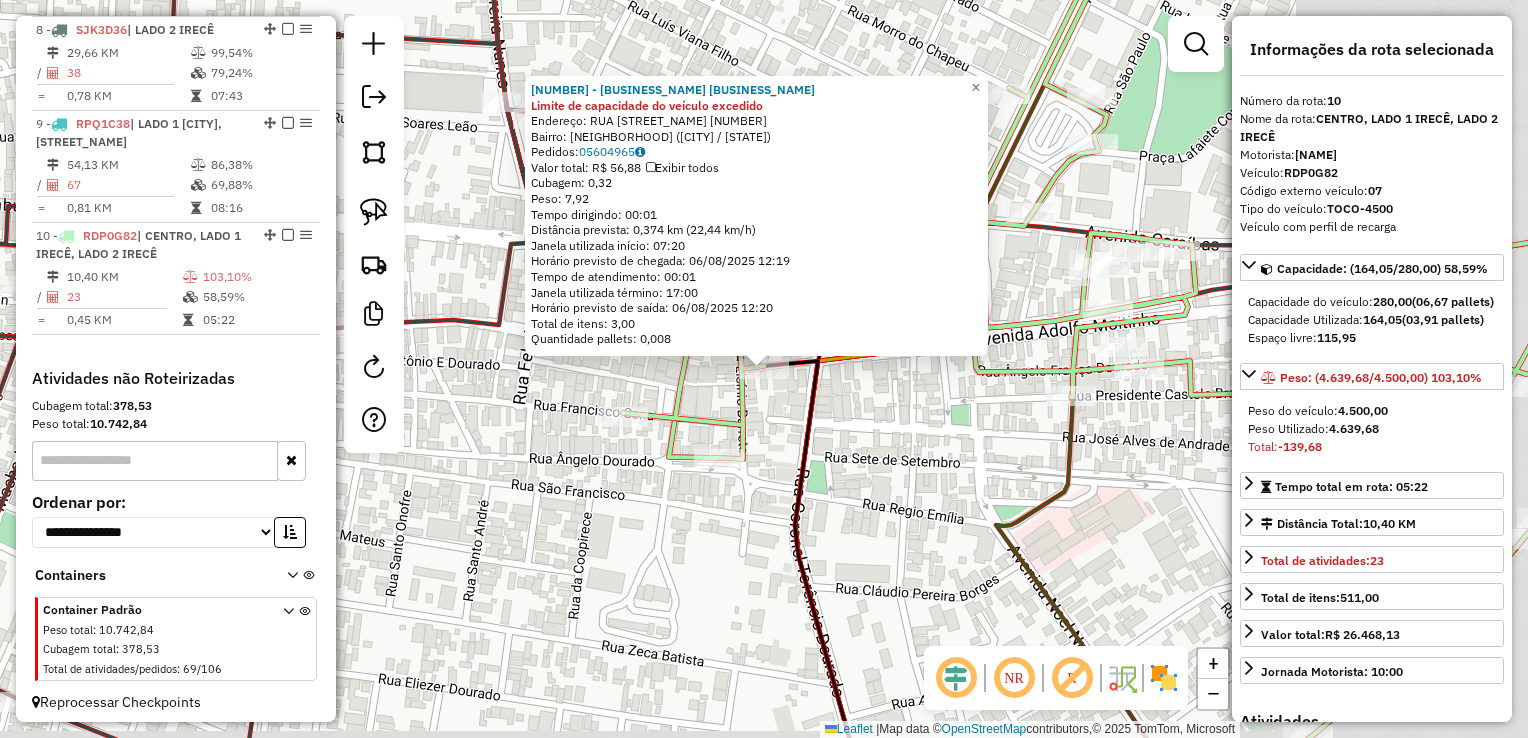 scroll, scrollTop: 1470, scrollLeft: 0, axis: vertical 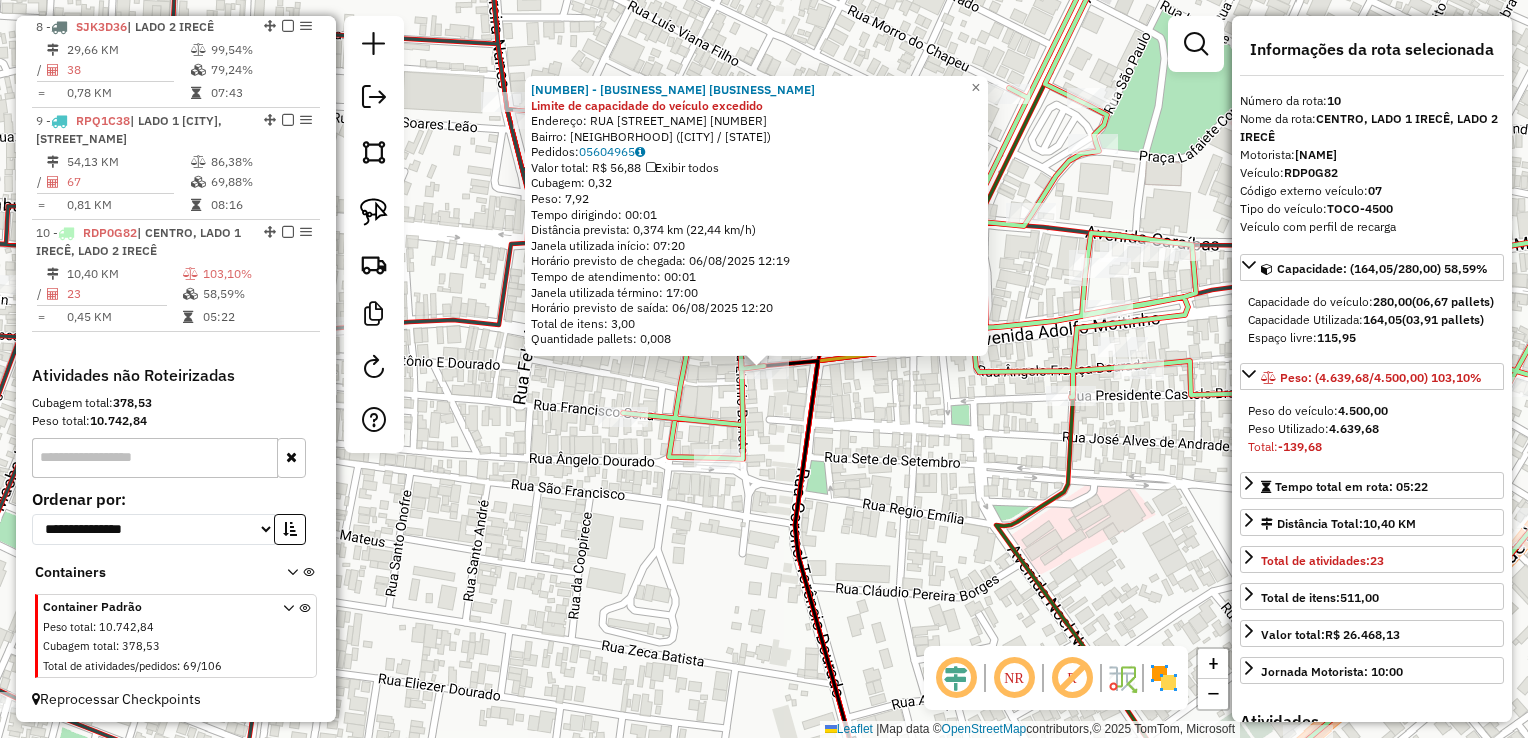 click on "19738 - BABY DUTRA 2 Limite de capacidade do veículo excedido  Endereço:  RUA LICINIO BARRETO 106   Bairro: CENTRO (IRECE / BA)   Pedidos:  05604965   Valor total: R$ 56,88   Exibir todos   Cubagem: 0,32  Peso: 7,92  Tempo dirigindo: 00:01   Distância prevista: 0,374 km (22,44 km/h)   Janela utilizada início: 07:20   Horário previsto de chegada: 06/08/2025 12:19   Tempo de atendimento: 00:01   Janela utilizada término: 17:00   Horário previsto de saída: 06/08/2025 12:20   Total de itens: 3,00   Quantidade pallets: 0,008  × Janela de atendimento Grade de atendimento Capacidade Transportadoras Veículos Cliente Pedidos  Rotas Selecione os dias de semana para filtrar as janelas de atendimento  Seg   Ter   Qua   Qui   Sex   Sáb   Dom  Informe o período da janela de atendimento: De: Até:  Filtrar exatamente a janela do cliente  Considerar janela de atendimento padrão  Selecione os dias de semana para filtrar as grades de atendimento  Seg   Ter   Qua   Qui   Sex   Sáb   Dom   Peso mínimo:   De:  De:" 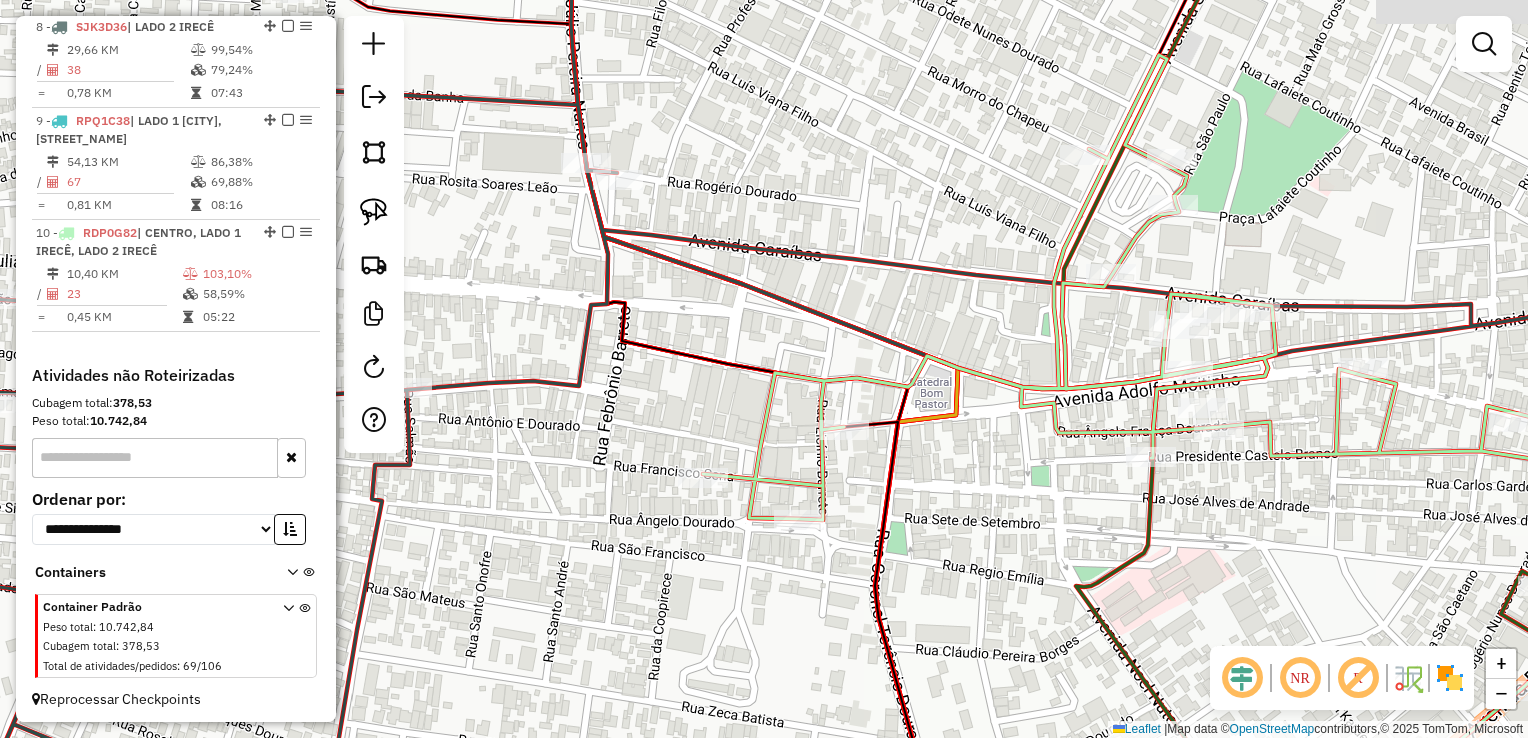 drag, startPoint x: 1001, startPoint y: 554, endPoint x: 1000, endPoint y: 534, distance: 20.024984 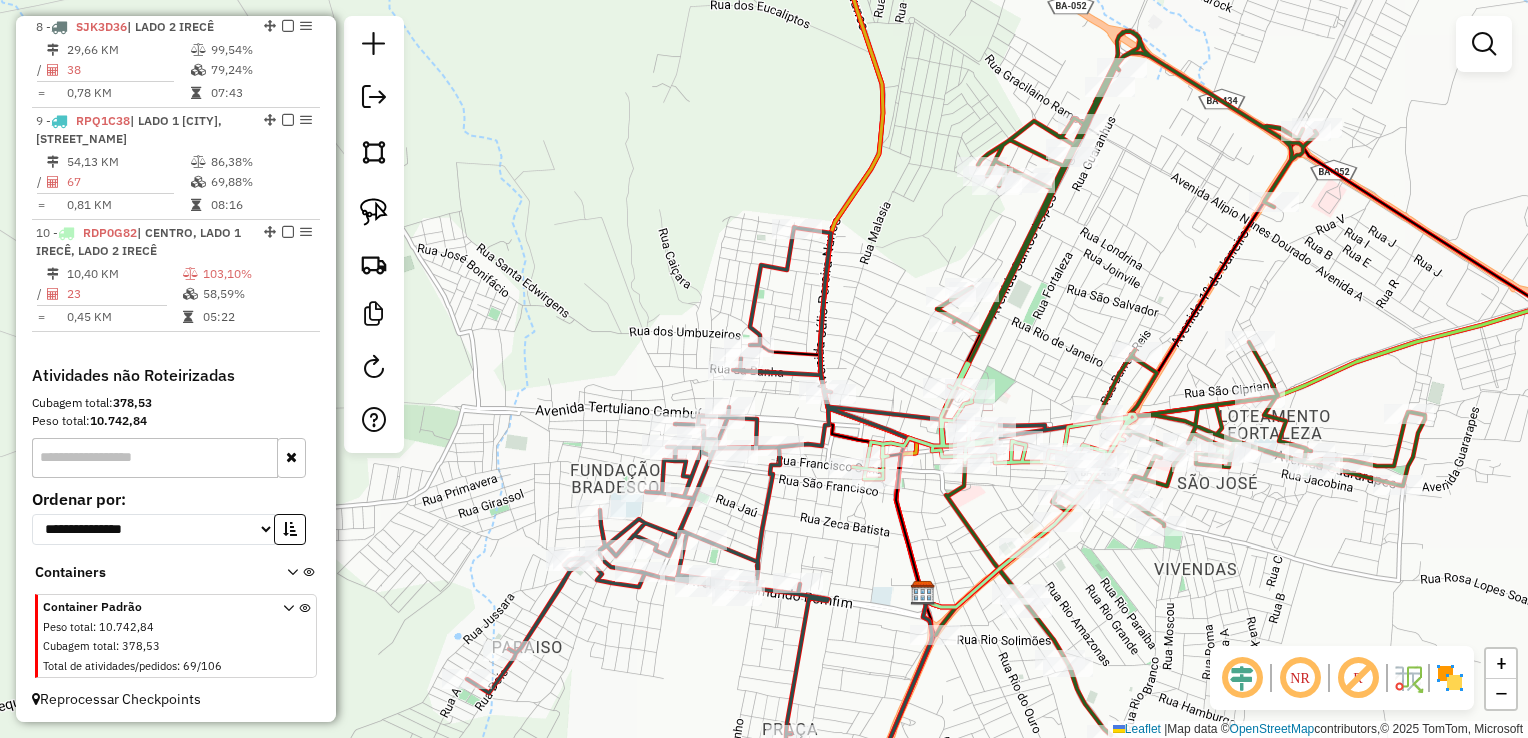 drag, startPoint x: 972, startPoint y: 438, endPoint x: 889, endPoint y: 386, distance: 97.94386 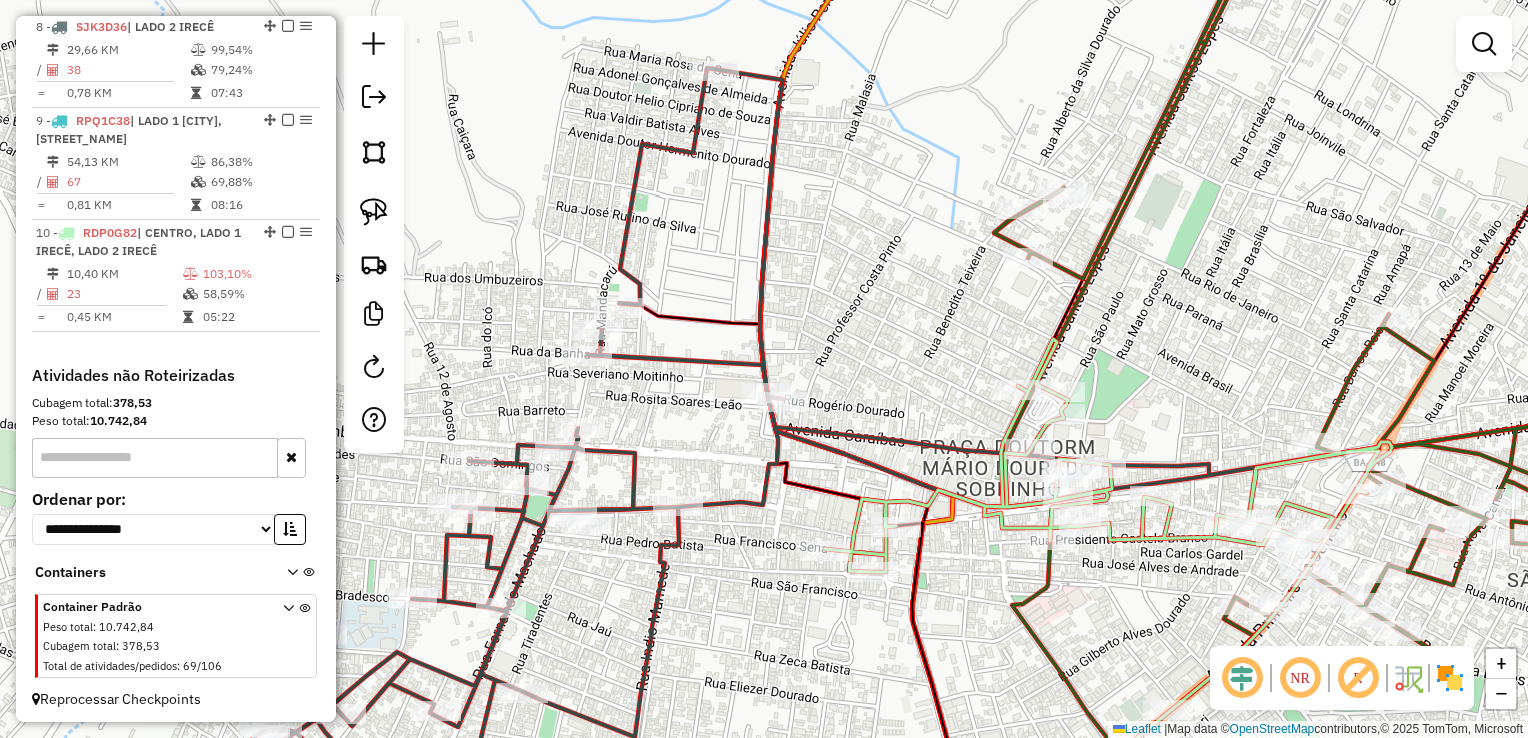 drag, startPoint x: 923, startPoint y: 366, endPoint x: 883, endPoint y: 301, distance: 76.321686 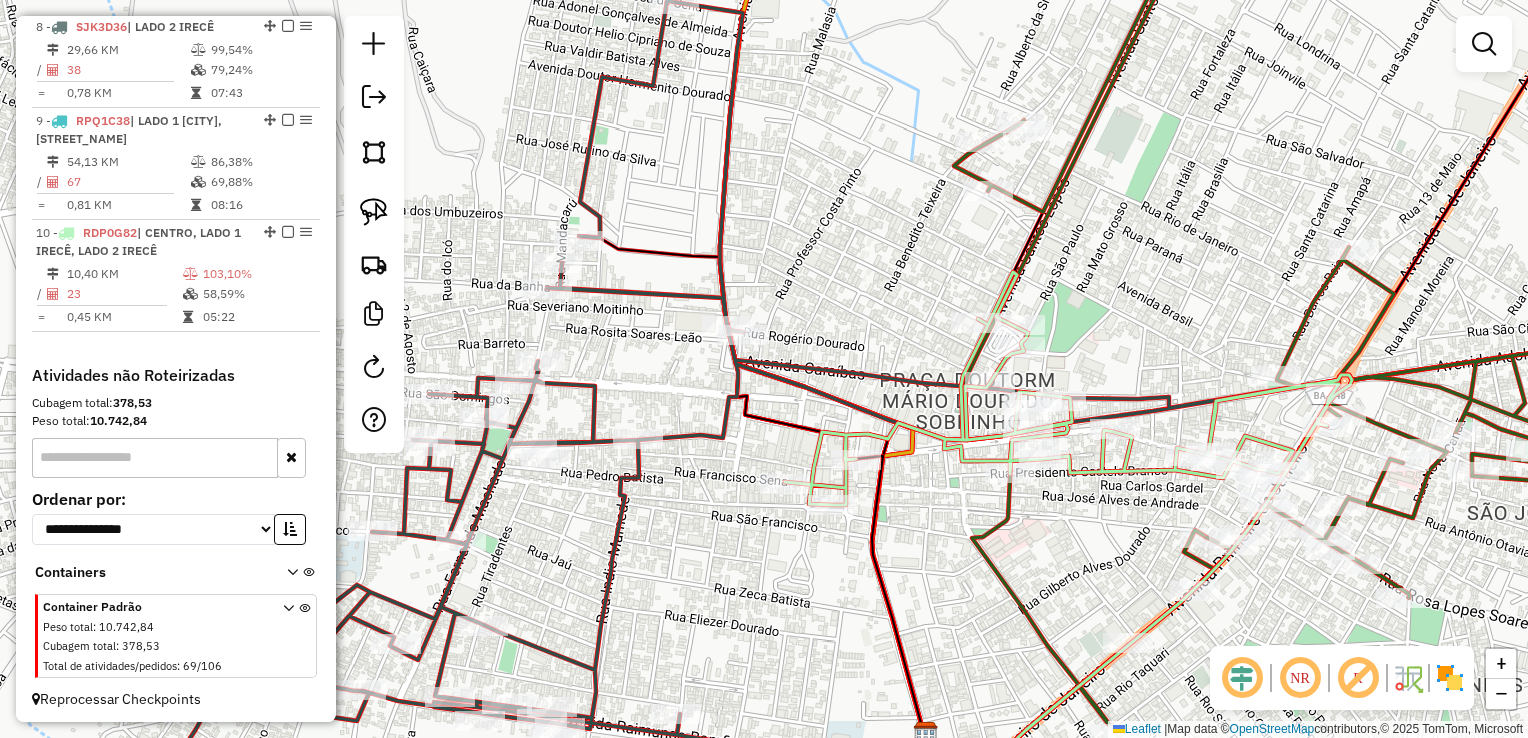 click on "Janela de atendimento Grade de atendimento Capacidade Transportadoras Veículos Cliente Pedidos  Rotas Selecione os dias de semana para filtrar as janelas de atendimento  Seg   Ter   Qua   Qui   Sex   Sáb   Dom  Informe o período da janela de atendimento: De: Até:  Filtrar exatamente a janela do cliente  Considerar janela de atendimento padrão  Selecione os dias de semana para filtrar as grades de atendimento  Seg   Ter   Qua   Qui   Sex   Sáb   Dom   Considerar clientes sem dia de atendimento cadastrado  Clientes fora do dia de atendimento selecionado Filtrar as atividades entre os valores definidos abaixo:  Peso mínimo:   Peso máximo:   Cubagem mínima:   Cubagem máxima:   De:   Até:  Filtrar as atividades entre o tempo de atendimento definido abaixo:  De:   Até:   Considerar capacidade total dos clientes não roteirizados Transportadora: Selecione um ou mais itens Tipo de veículo: Selecione um ou mais itens Veículo: Selecione um ou mais itens Motorista: Selecione um ou mais itens Nome: Rótulo:" 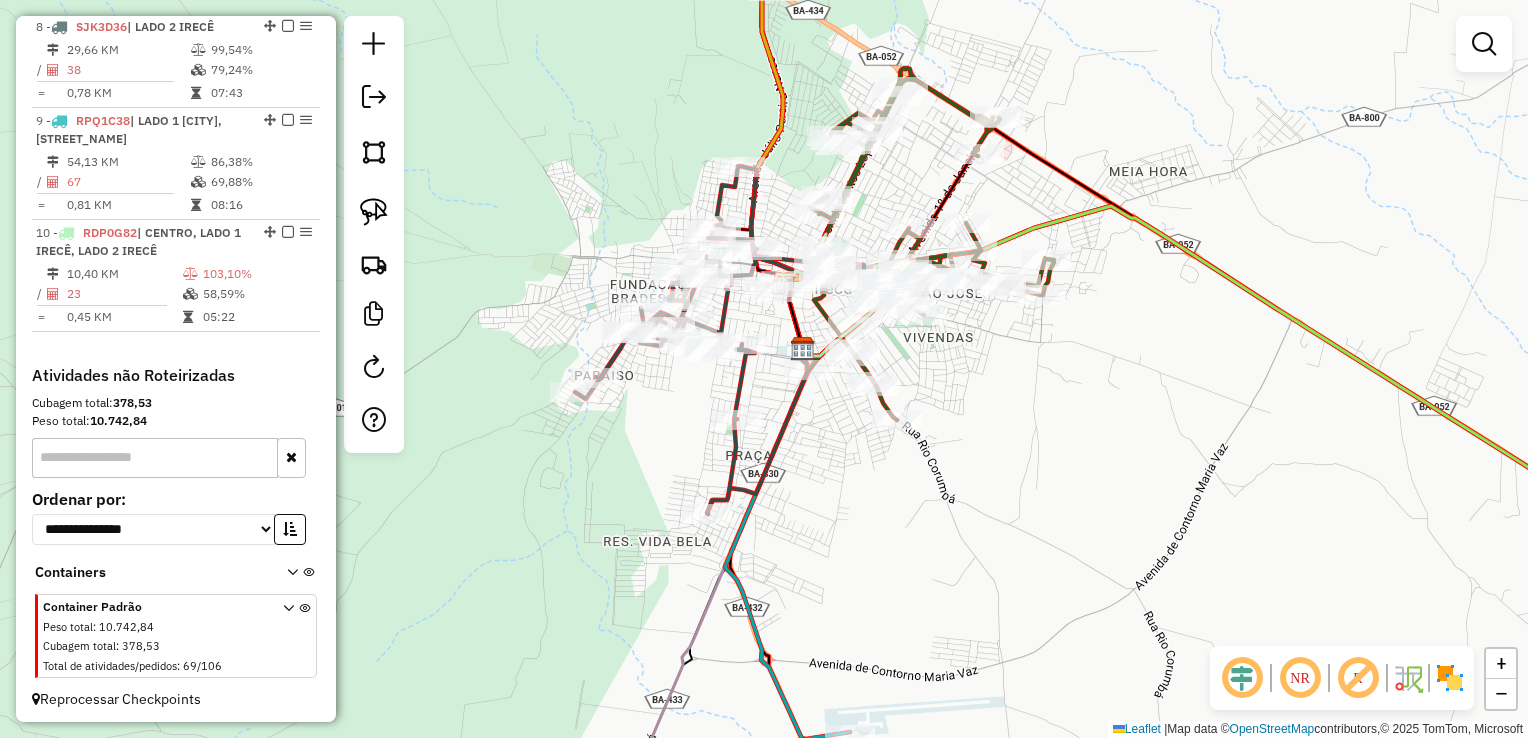 drag, startPoint x: 1116, startPoint y: 431, endPoint x: 928, endPoint y: 316, distance: 220.38376 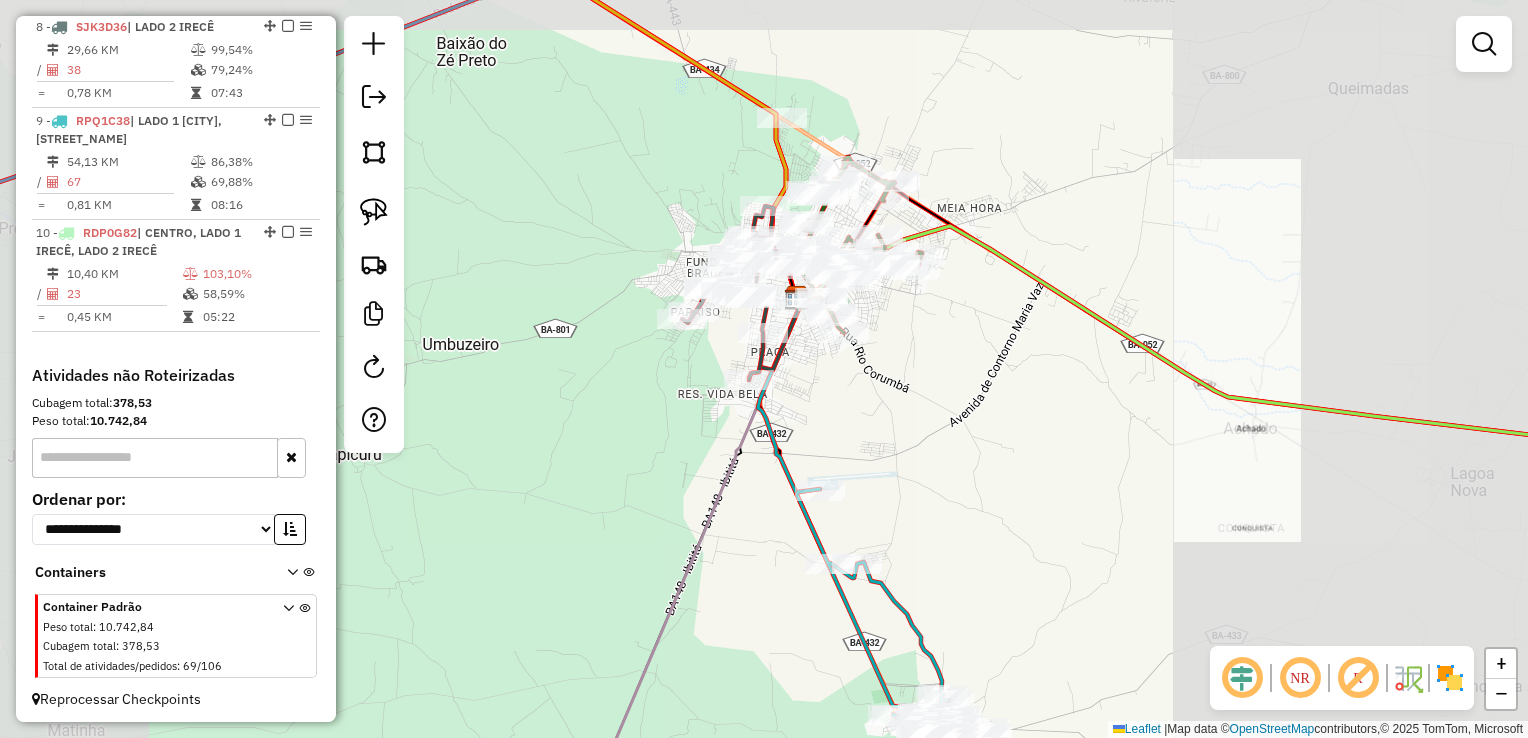 drag, startPoint x: 931, startPoint y: 480, endPoint x: 933, endPoint y: 495, distance: 15.132746 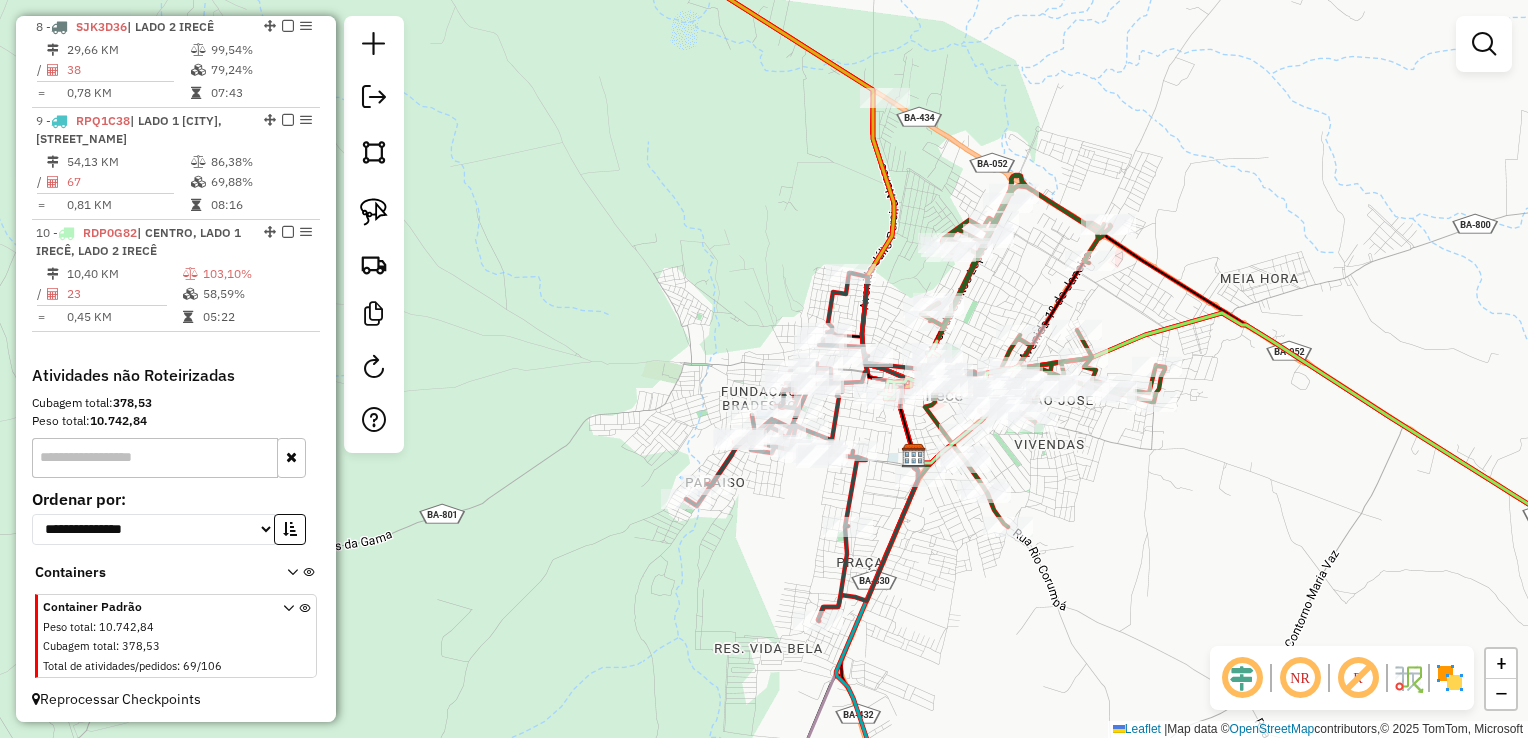 drag, startPoint x: 594, startPoint y: 232, endPoint x: 760, endPoint y: 360, distance: 209.6187 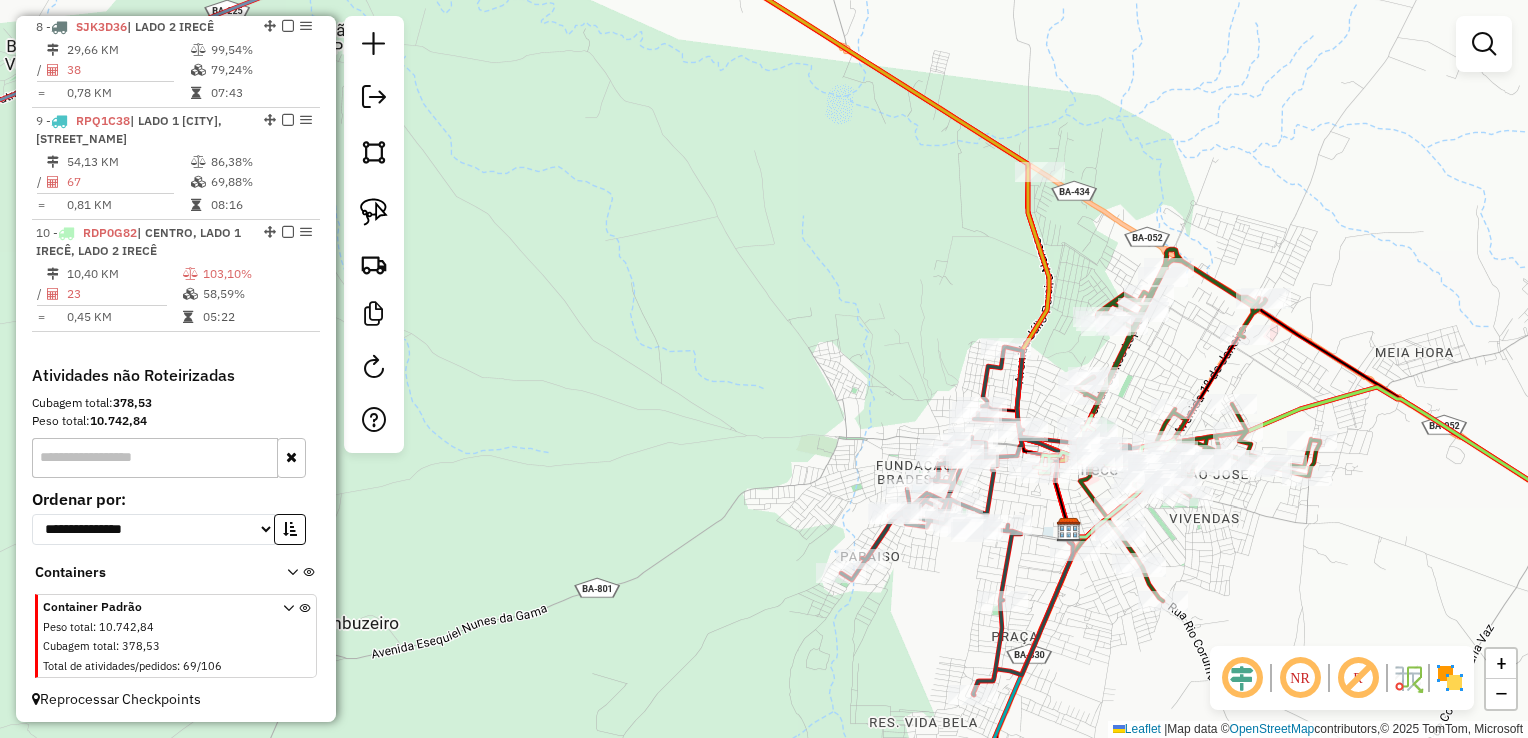 drag, startPoint x: 760, startPoint y: 330, endPoint x: 725, endPoint y: 174, distance: 159.87808 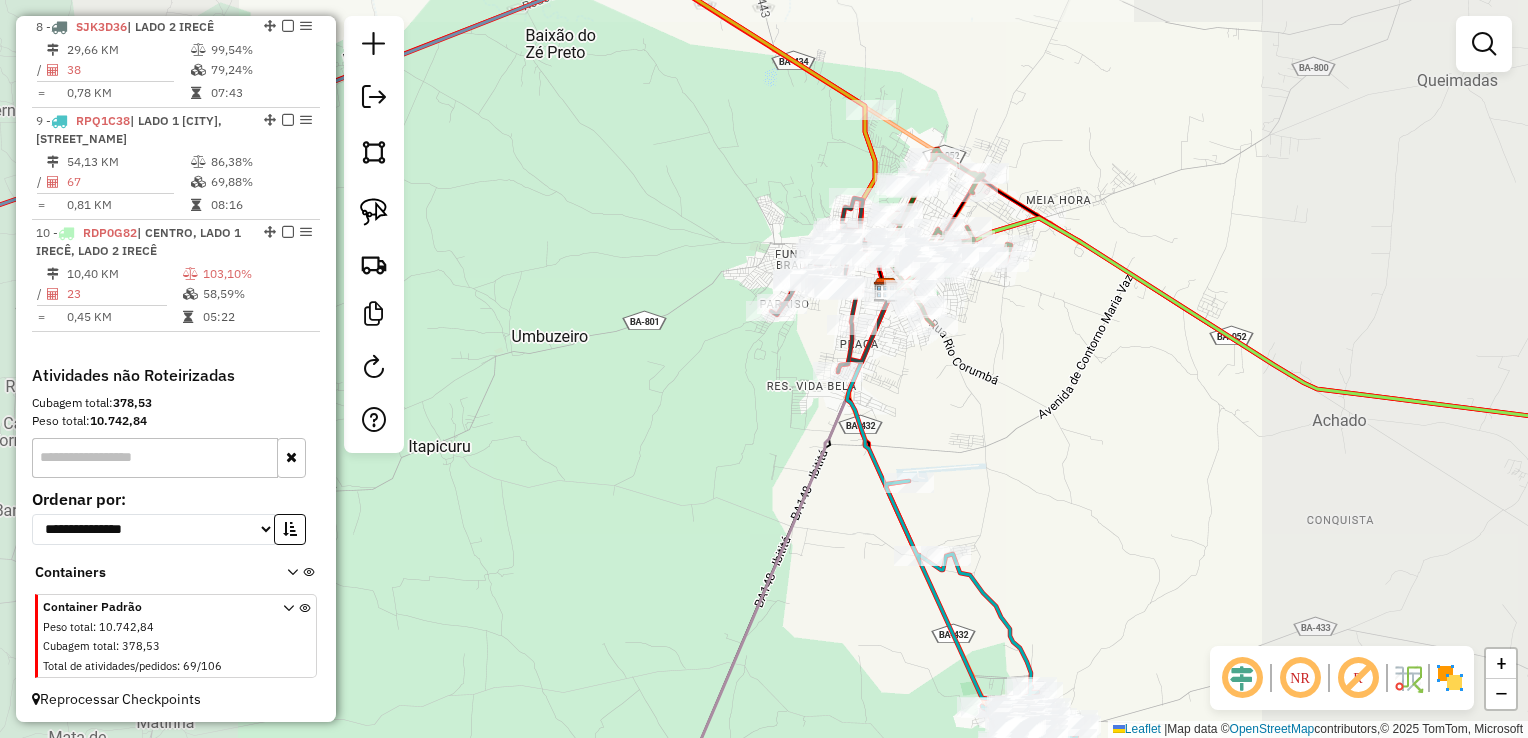 drag, startPoint x: 801, startPoint y: 418, endPoint x: 701, endPoint y: 342, distance: 125.60255 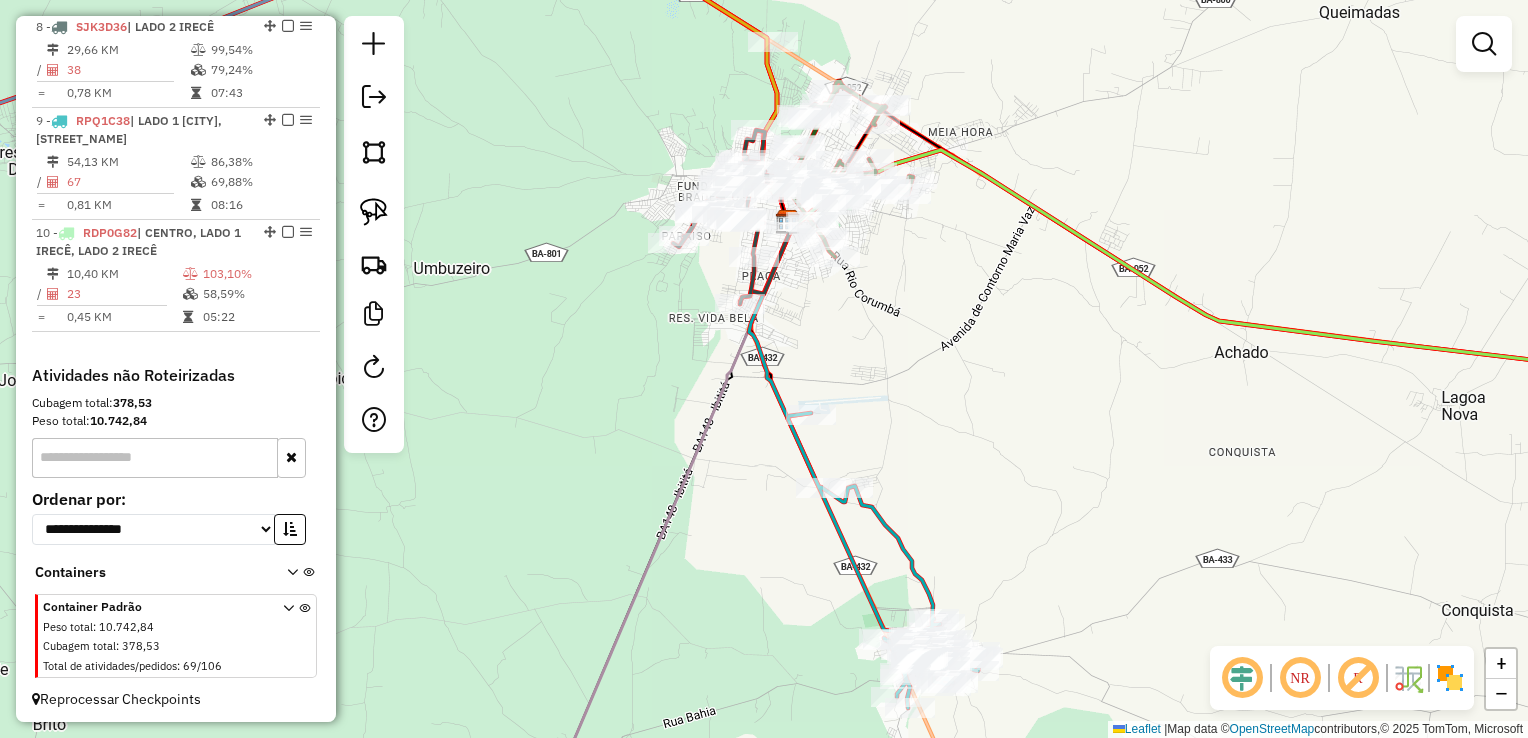 drag, startPoint x: 980, startPoint y: 333, endPoint x: 976, endPoint y: 350, distance: 17.464249 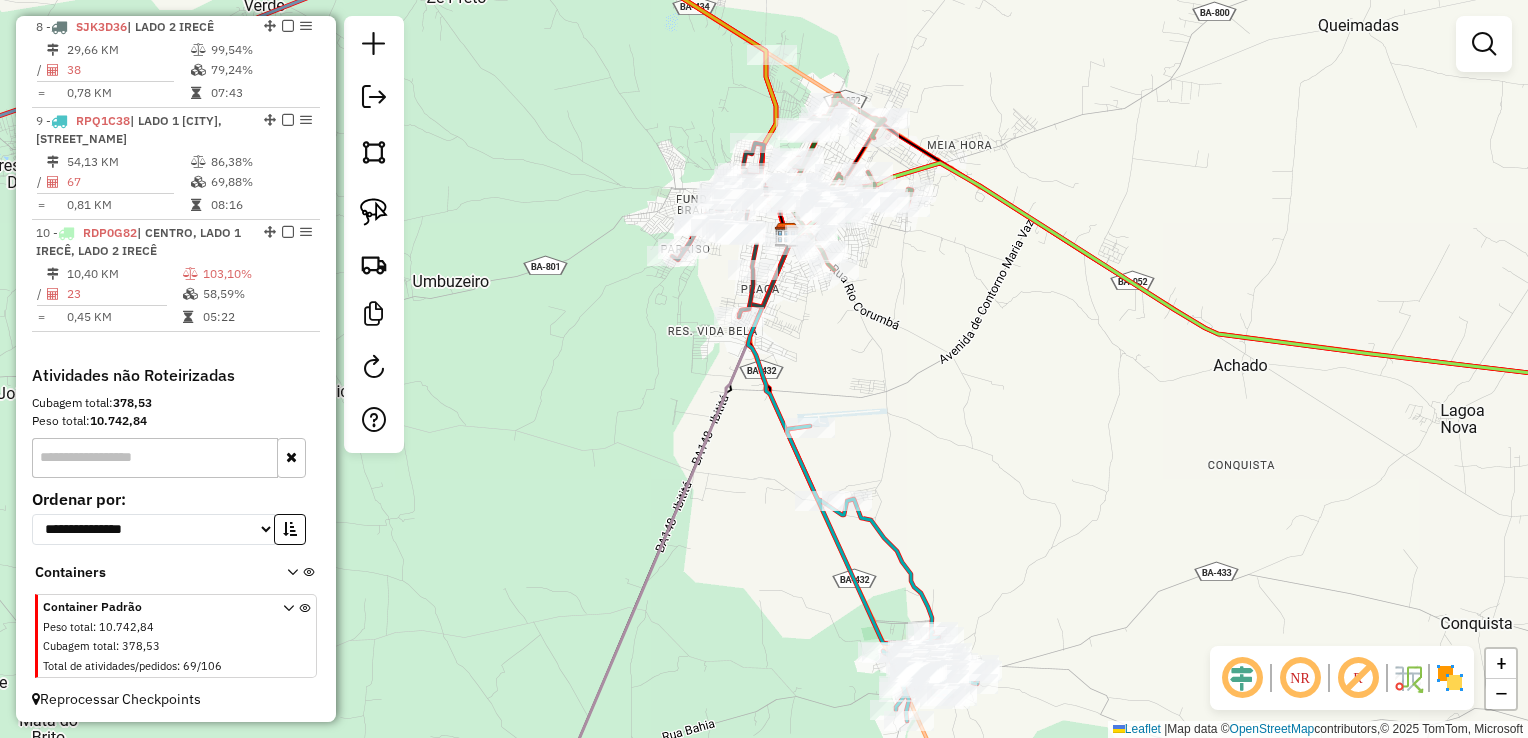 drag, startPoint x: 953, startPoint y: 322, endPoint x: 975, endPoint y: 426, distance: 106.30146 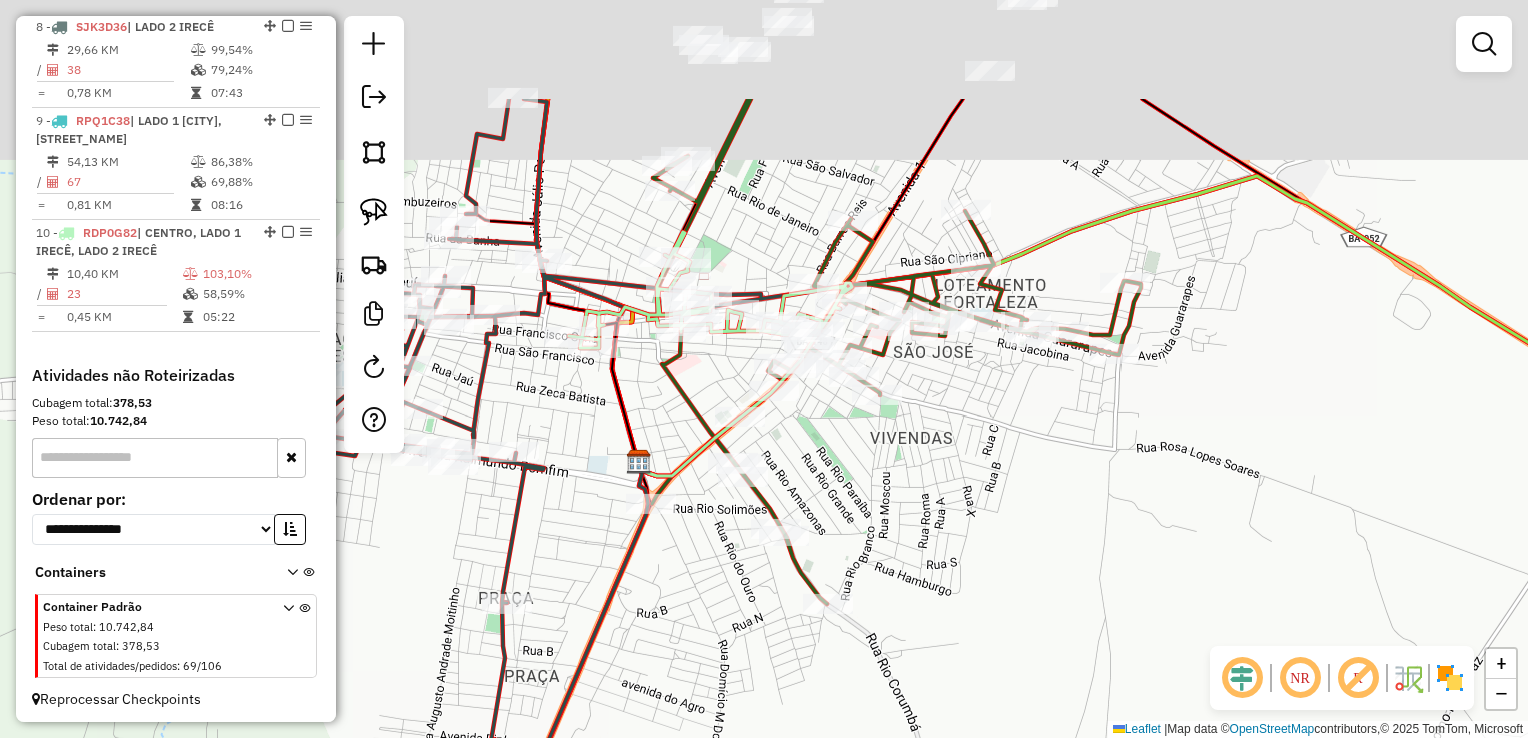 drag, startPoint x: 896, startPoint y: 323, endPoint x: 951, endPoint y: 505, distance: 190.1289 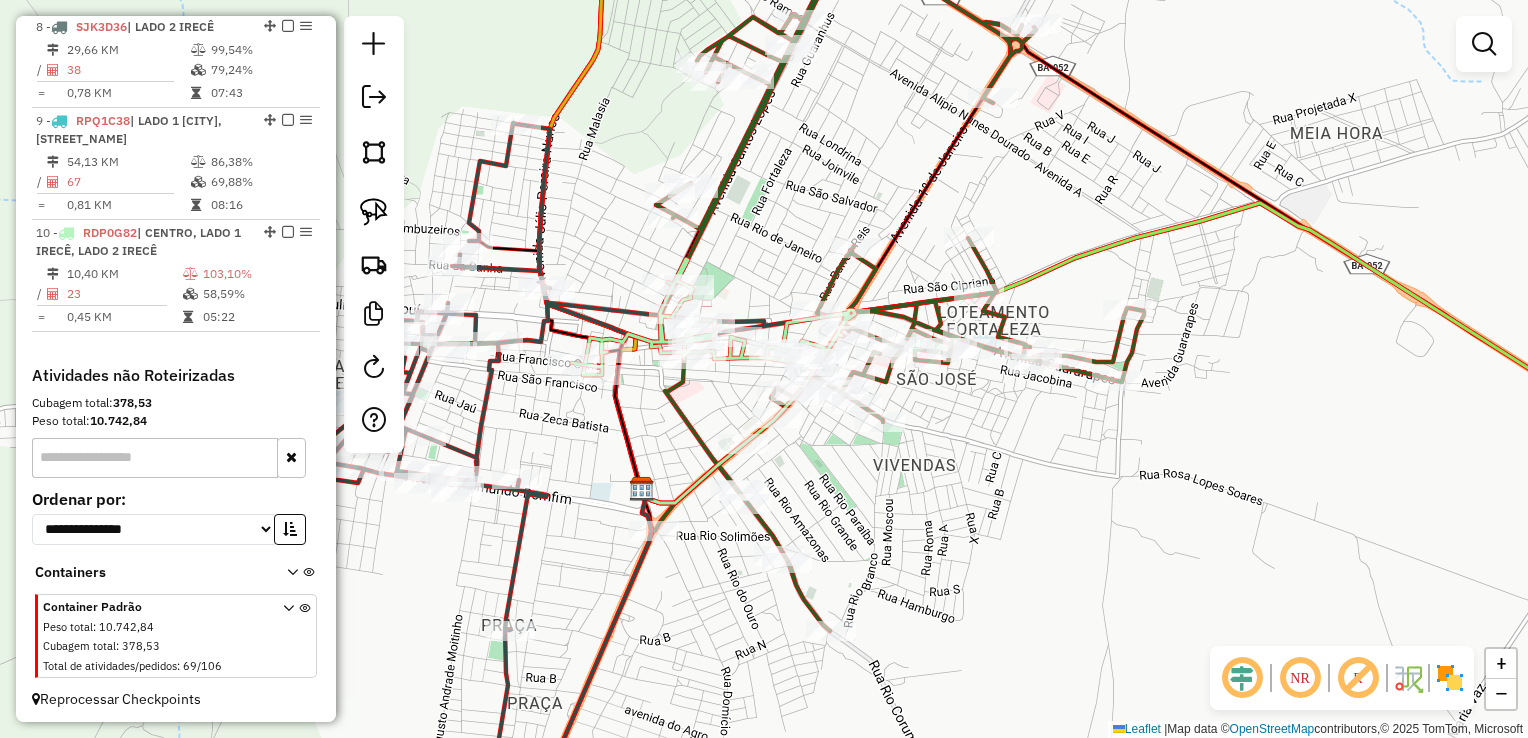 drag, startPoint x: 950, startPoint y: 498, endPoint x: 978, endPoint y: 546, distance: 55.569775 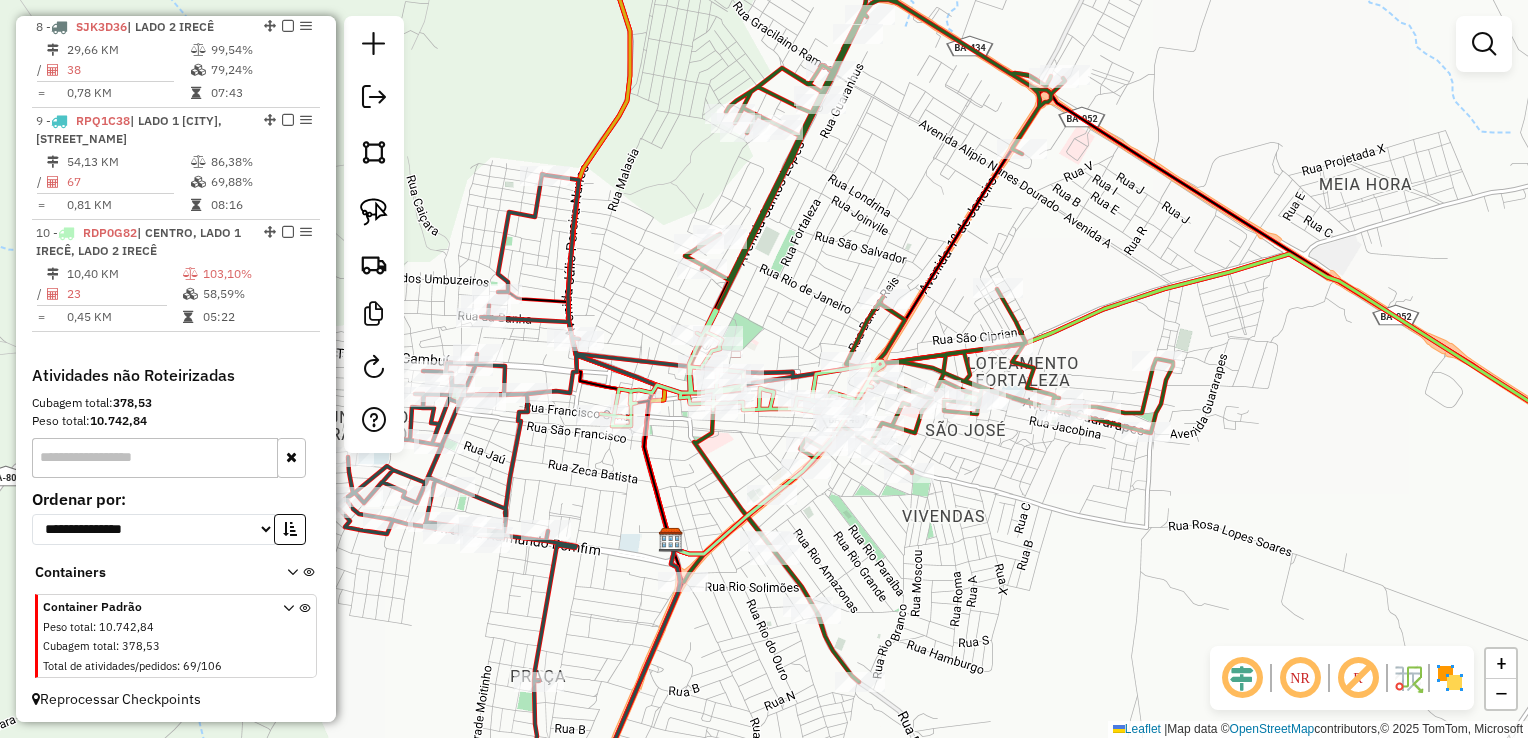 click on "Rota 7 - Placa SJR1A91  1861 - ILDONETE ABADE  NUNES Rota 7 - Placa SJR1A91  1683 - MARIA ALICE DANTAS DE ALMEIDA Rota 7 - Placa SJR1A91  19706 - BAR DO CABECA 2 Janela de atendimento Grade de atendimento Capacidade Transportadoras Veículos Cliente Pedidos  Rotas Selecione os dias de semana para filtrar as janelas de atendimento  Seg   Ter   Qua   Qui   Sex   Sáb   Dom  Informe o período da janela de atendimento: De: Até:  Filtrar exatamente a janela do cliente  Considerar janela de atendimento padrão  Selecione os dias de semana para filtrar as grades de atendimento  Seg   Ter   Qua   Qui   Sex   Sáb   Dom   Considerar clientes sem dia de atendimento cadastrado  Clientes fora do dia de atendimento selecionado Filtrar as atividades entre os valores definidos abaixo:  Peso mínimo:   Peso máximo:   Cubagem mínima:   Cubagem máxima:   De:   Até:  Filtrar as atividades entre o tempo de atendimento definido abaixo:  De:   Até:   Considerar capacidade total dos clientes não roteirizados Transportadora:" 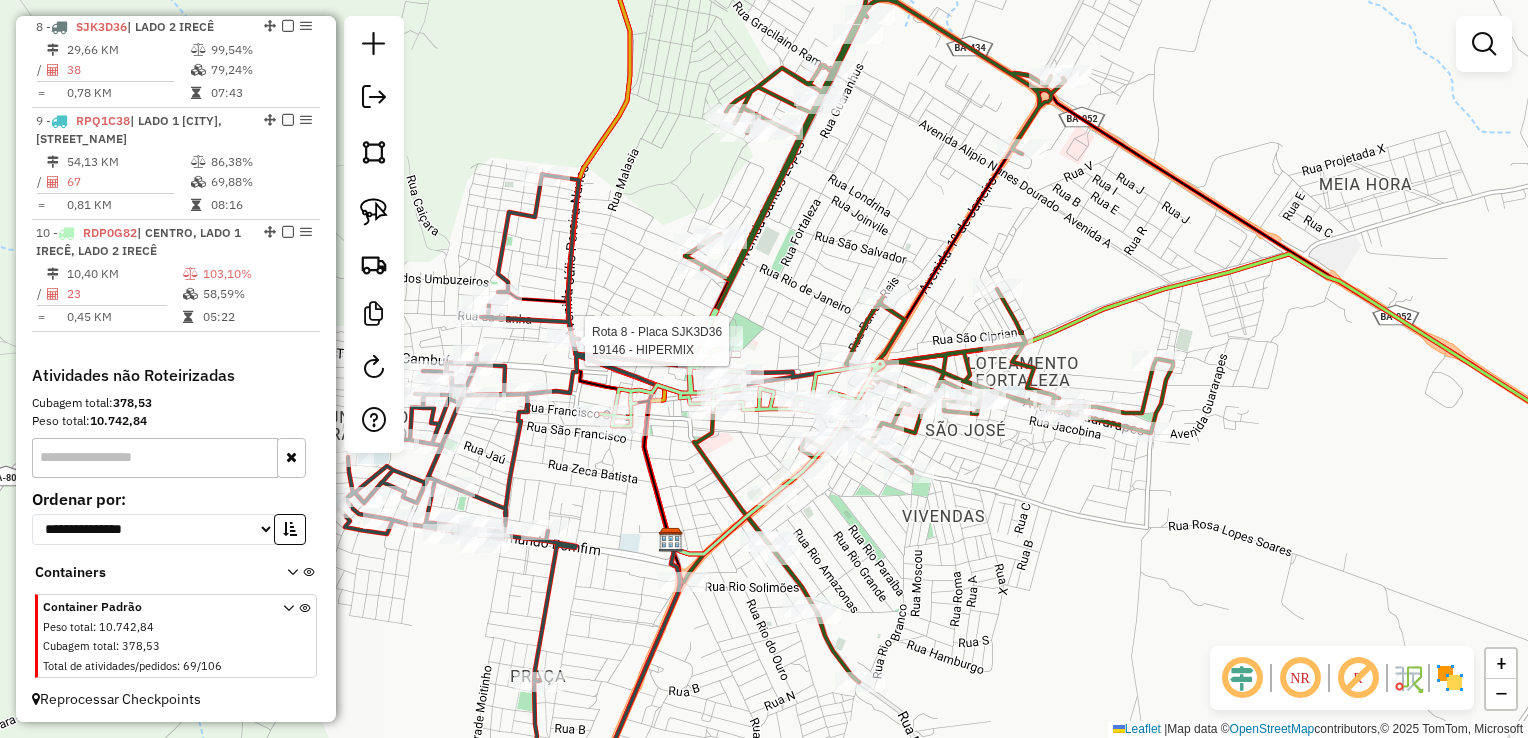 select on "*********" 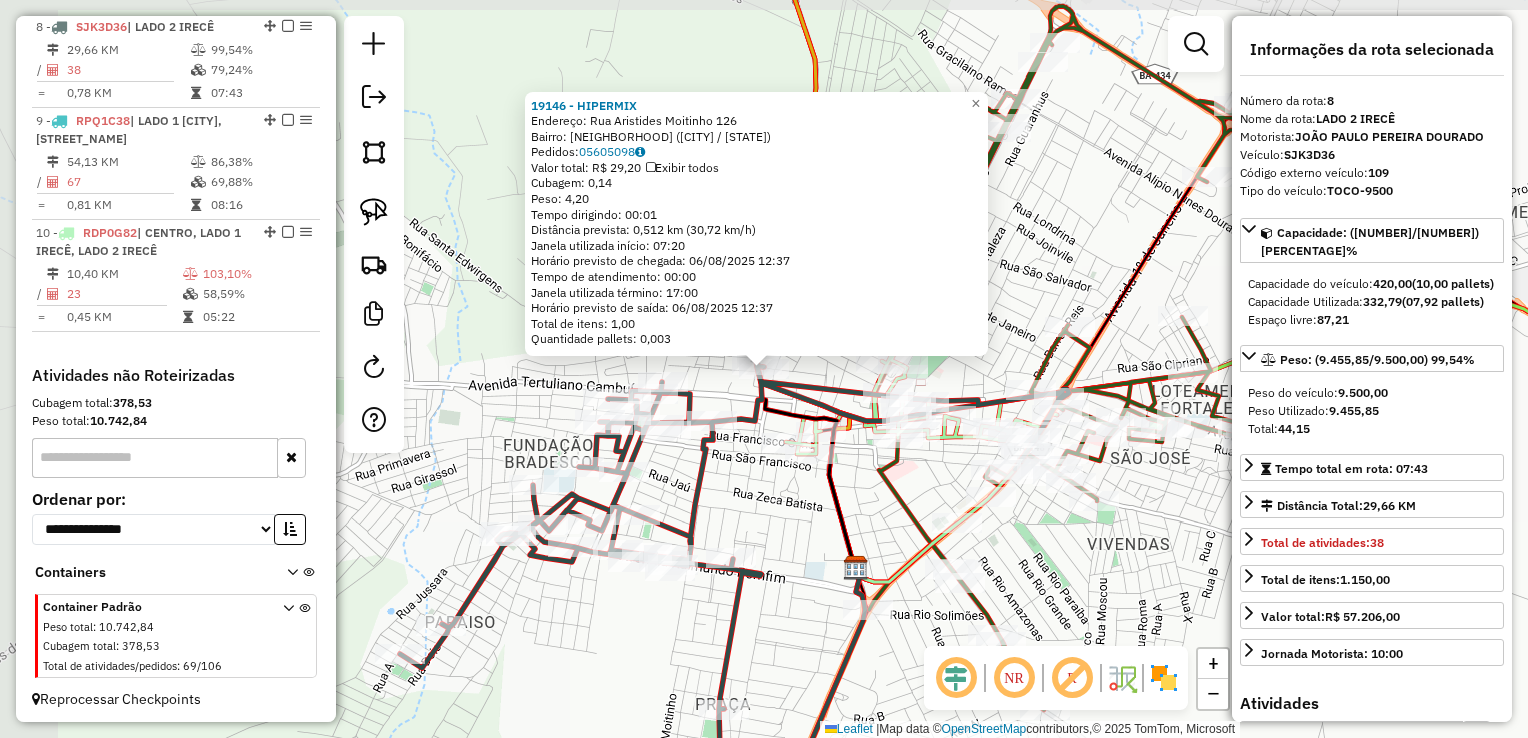 scroll, scrollTop: 1467, scrollLeft: 0, axis: vertical 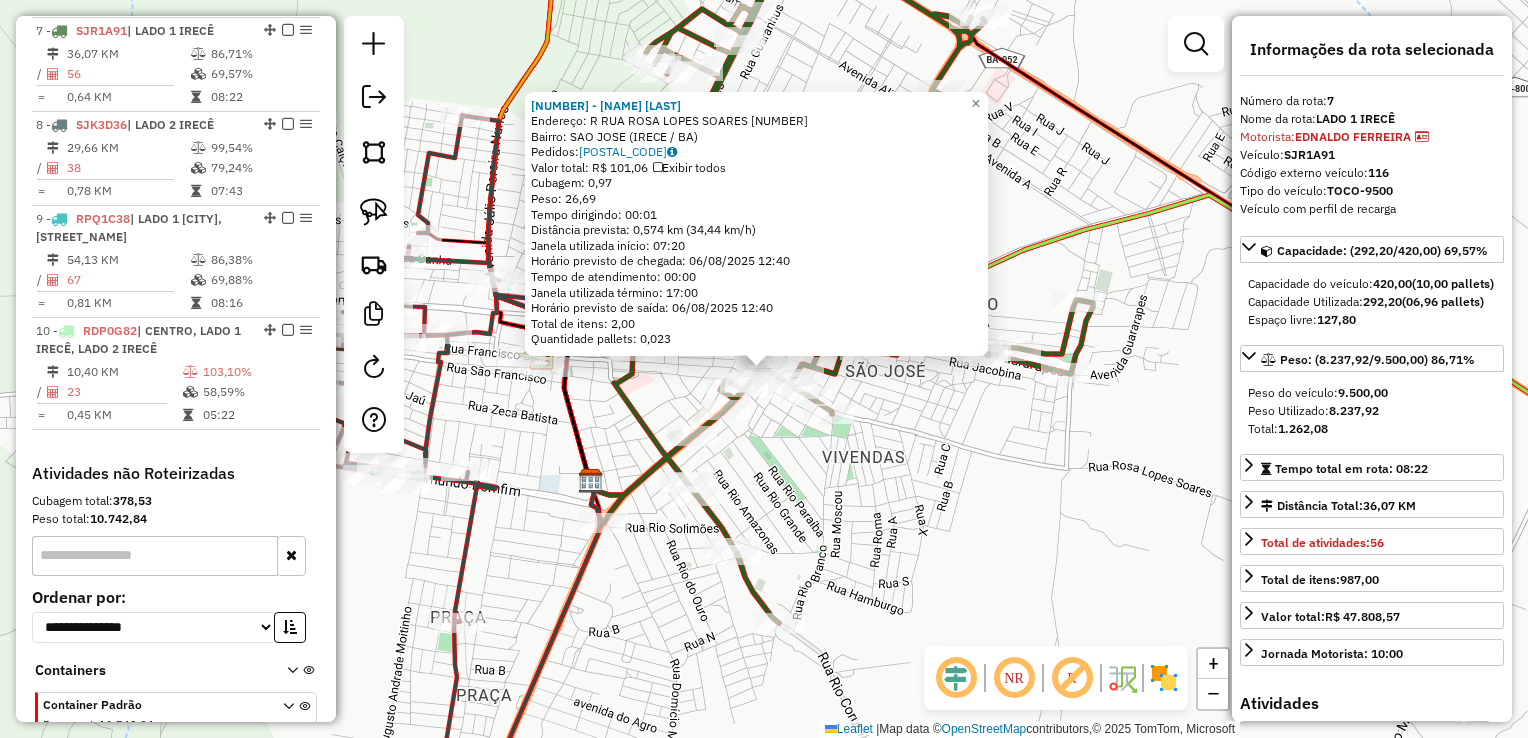click on "11299 - CRISTIANE RODRIGUES DE SOUZA  Endereço: R   RUA ROSA LOPES SOARES          2   Bairro: SAO JOSE (IRECE / BA)   Pedidos:  05604978   Valor total: R$ 101,06   Exibir todos   Cubagem: 0,97  Peso: 26,69  Tempo dirigindo: 00:01   Distância prevista: 0,574 km (34,44 km/h)   Janela utilizada início: 07:20   Horário previsto de chegada: 06/08/2025 12:40   Tempo de atendimento: 00:00   Janela utilizada término: 17:00   Horário previsto de saída: 06/08/2025 12:40   Total de itens: 2,00   Quantidade pallets: 0,023  × Janela de atendimento Grade de atendimento Capacidade Transportadoras Veículos Cliente Pedidos  Rotas Selecione os dias de semana para filtrar as janelas de atendimento  Seg   Ter   Qua   Qui   Sex   Sáb   Dom  Informe o período da janela de atendimento: De: Até:  Filtrar exatamente a janela do cliente  Considerar janela de atendimento padrão  Selecione os dias de semana para filtrar as grades de atendimento  Seg   Ter   Qua   Qui   Sex   Sáb   Dom   Peso mínimo:   Peso máximo:  De:" 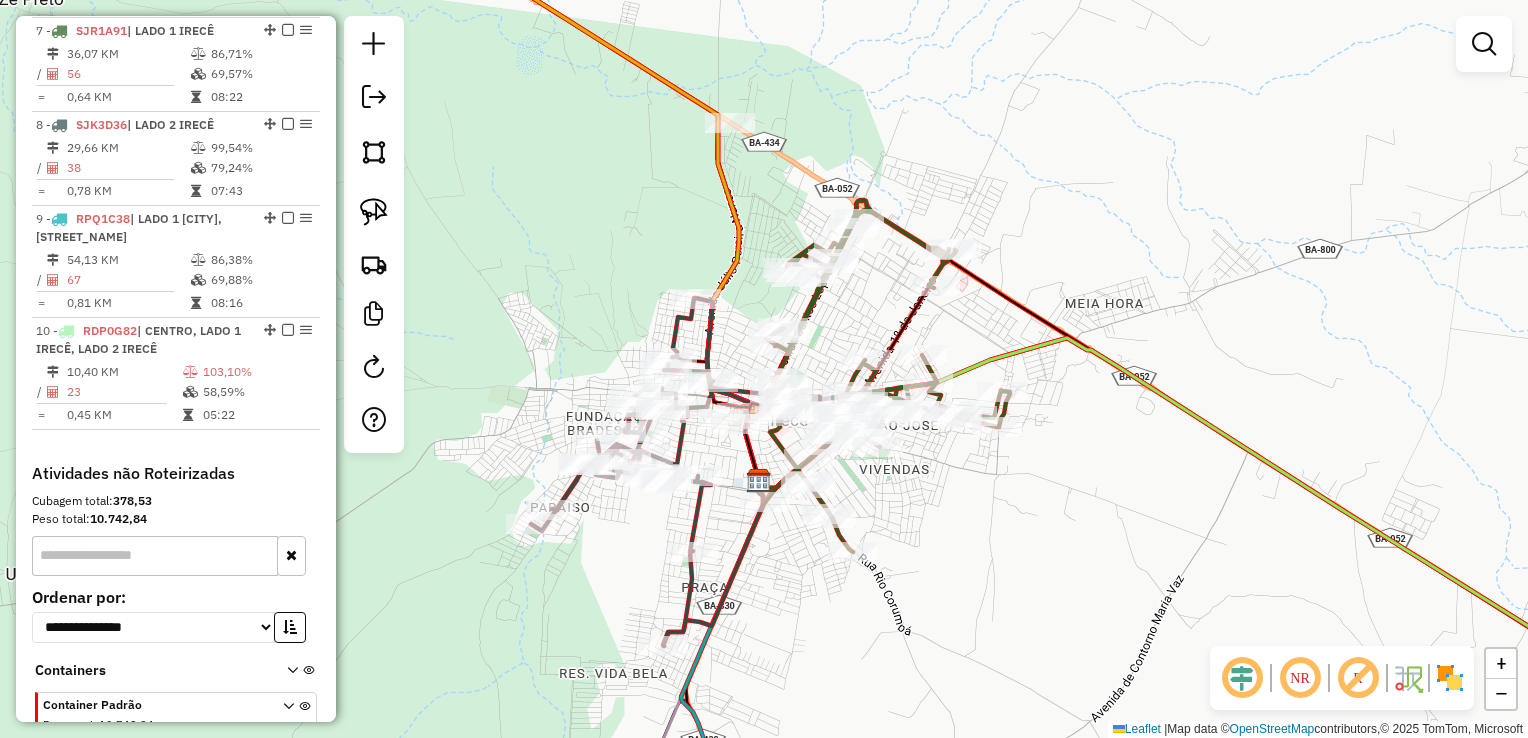 drag, startPoint x: 956, startPoint y: 518, endPoint x: 996, endPoint y: 536, distance: 43.863426 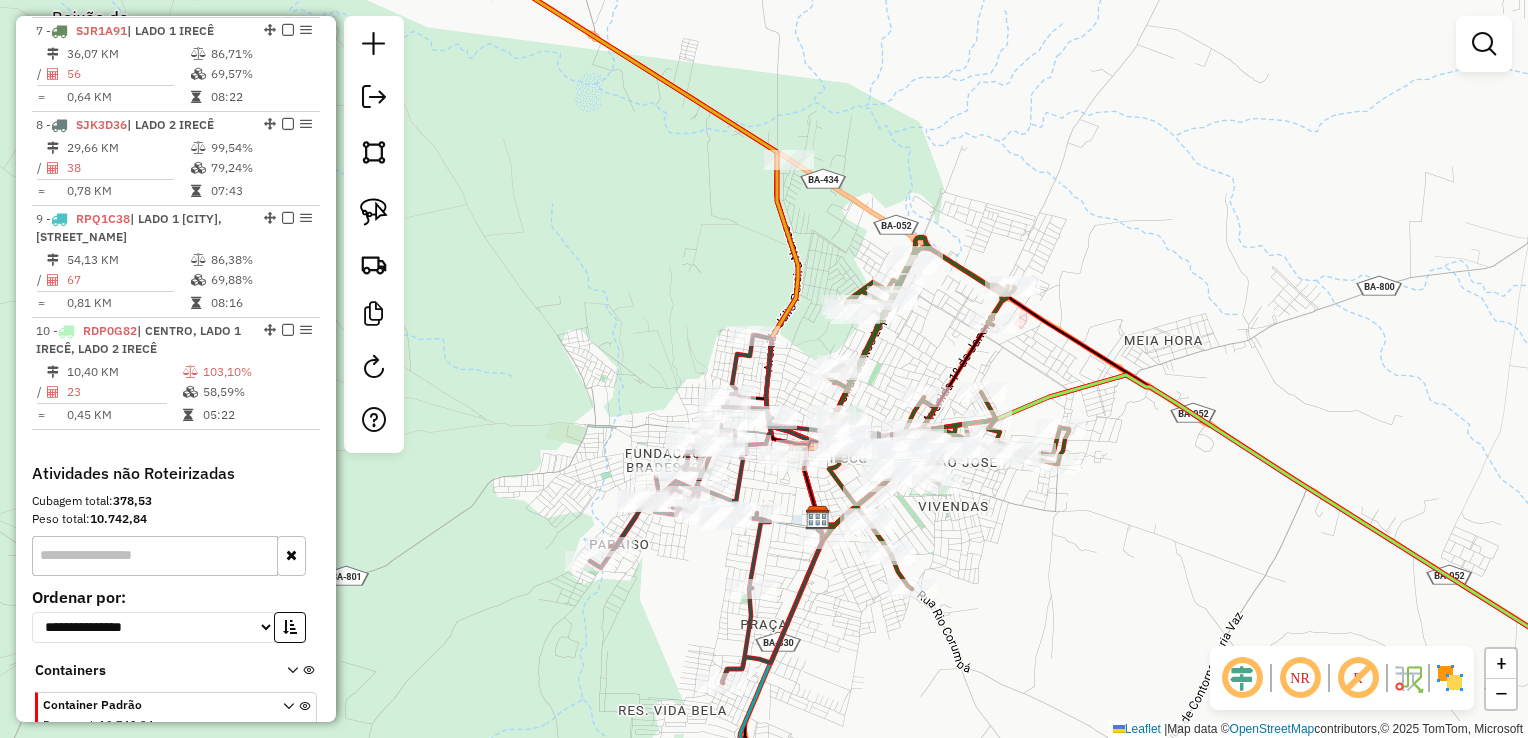 click on "Rota 8 - Placa SJK3D36  19637 - DEGA DO GAGO Janela de atendimento Grade de atendimento Capacidade Transportadoras Veículos Cliente Pedidos  Rotas Selecione os dias de semana para filtrar as janelas de atendimento  Seg   Ter   Qua   Qui   Sex   Sáb   Dom  Informe o período da janela de atendimento: De: Até:  Filtrar exatamente a janela do cliente  Considerar janela de atendimento padrão  Selecione os dias de semana para filtrar as grades de atendimento  Seg   Ter   Qua   Qui   Sex   Sáb   Dom   Considerar clientes sem dia de atendimento cadastrado  Clientes fora do dia de atendimento selecionado Filtrar as atividades entre os valores definidos abaixo:  Peso mínimo:   Peso máximo:   Cubagem mínima:   Cubagem máxima:   De:   Até:  Filtrar as atividades entre o tempo de atendimento definido abaixo:  De:   Até:   Considerar capacidade total dos clientes não roteirizados Transportadora: Selecione um ou mais itens Tipo de veículo: Selecione um ou mais itens Veículo: Selecione um ou mais itens Nome: +" 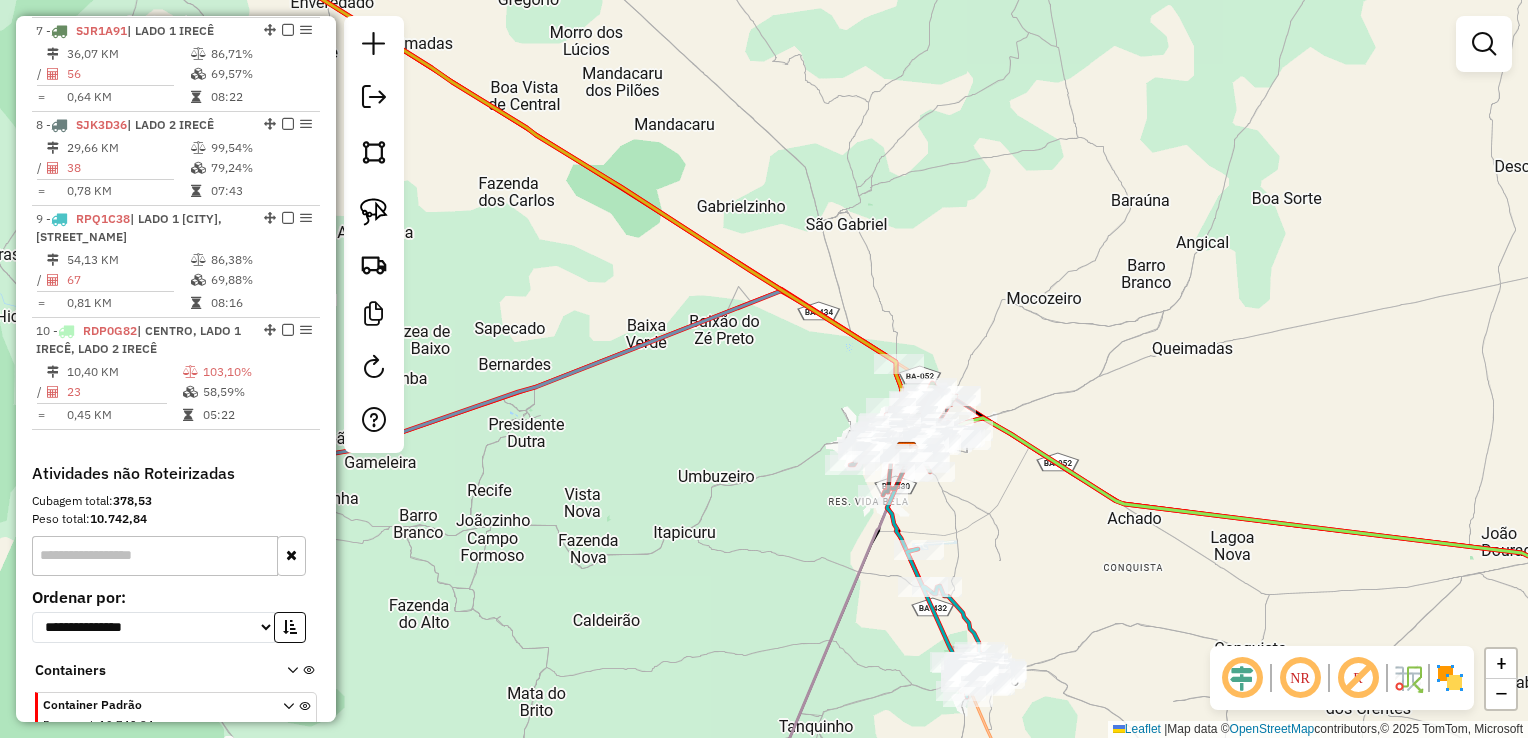 drag, startPoint x: 801, startPoint y: 389, endPoint x: 933, endPoint y: 522, distance: 187.38463 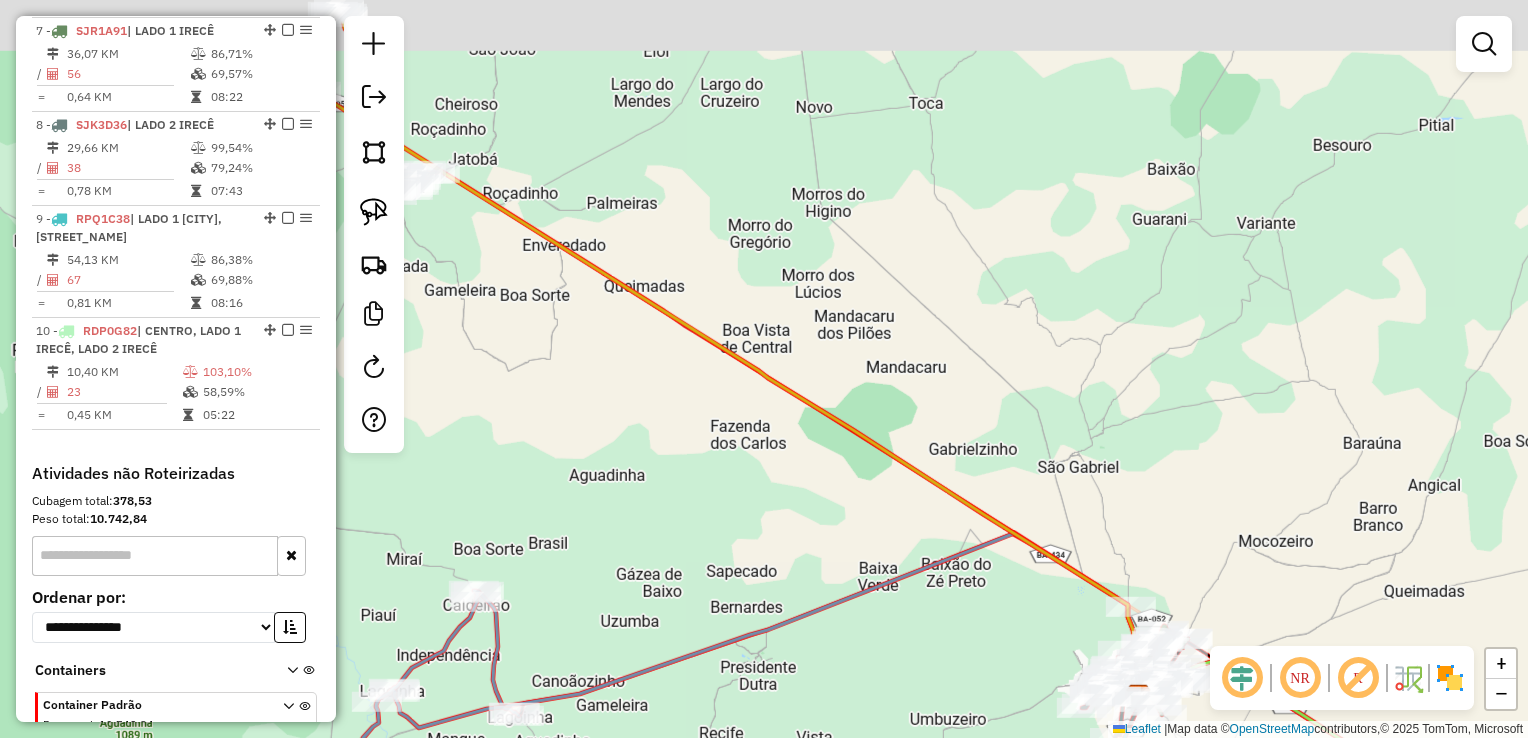 drag, startPoint x: 846, startPoint y: 479, endPoint x: 951, endPoint y: 589, distance: 152.06906 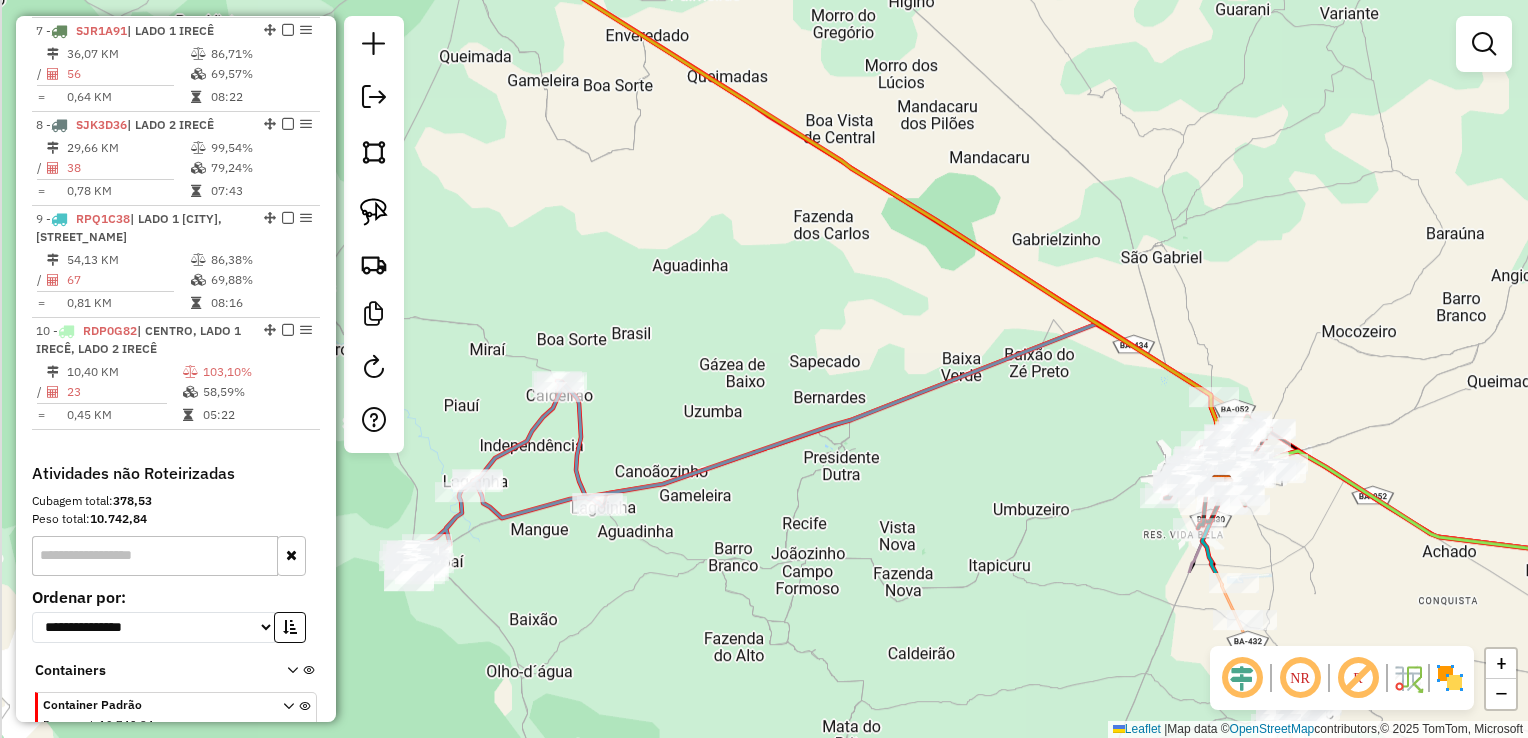drag, startPoint x: 820, startPoint y: 532, endPoint x: 873, endPoint y: 269, distance: 268.28717 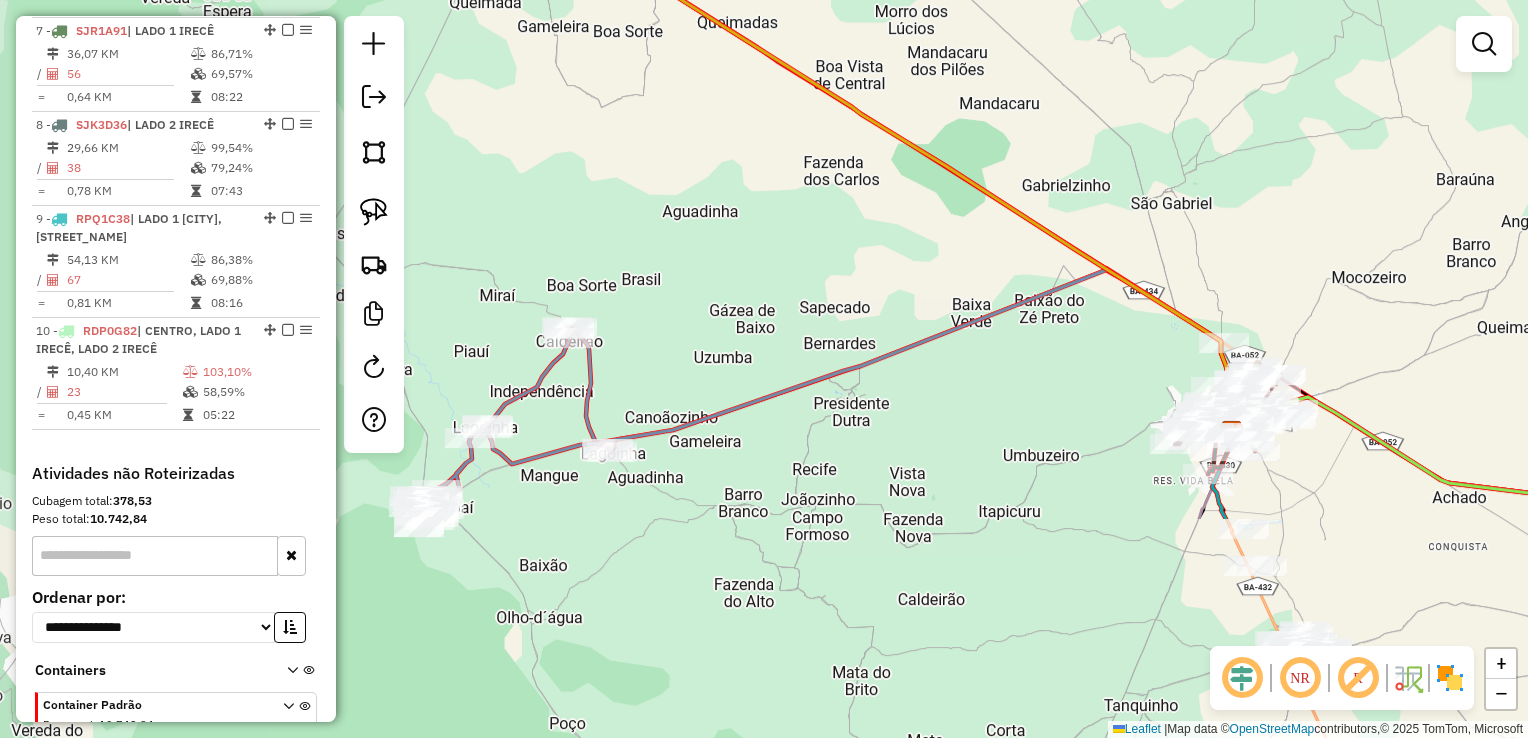 drag, startPoint x: 861, startPoint y: 338, endPoint x: 844, endPoint y: 287, distance: 53.75872 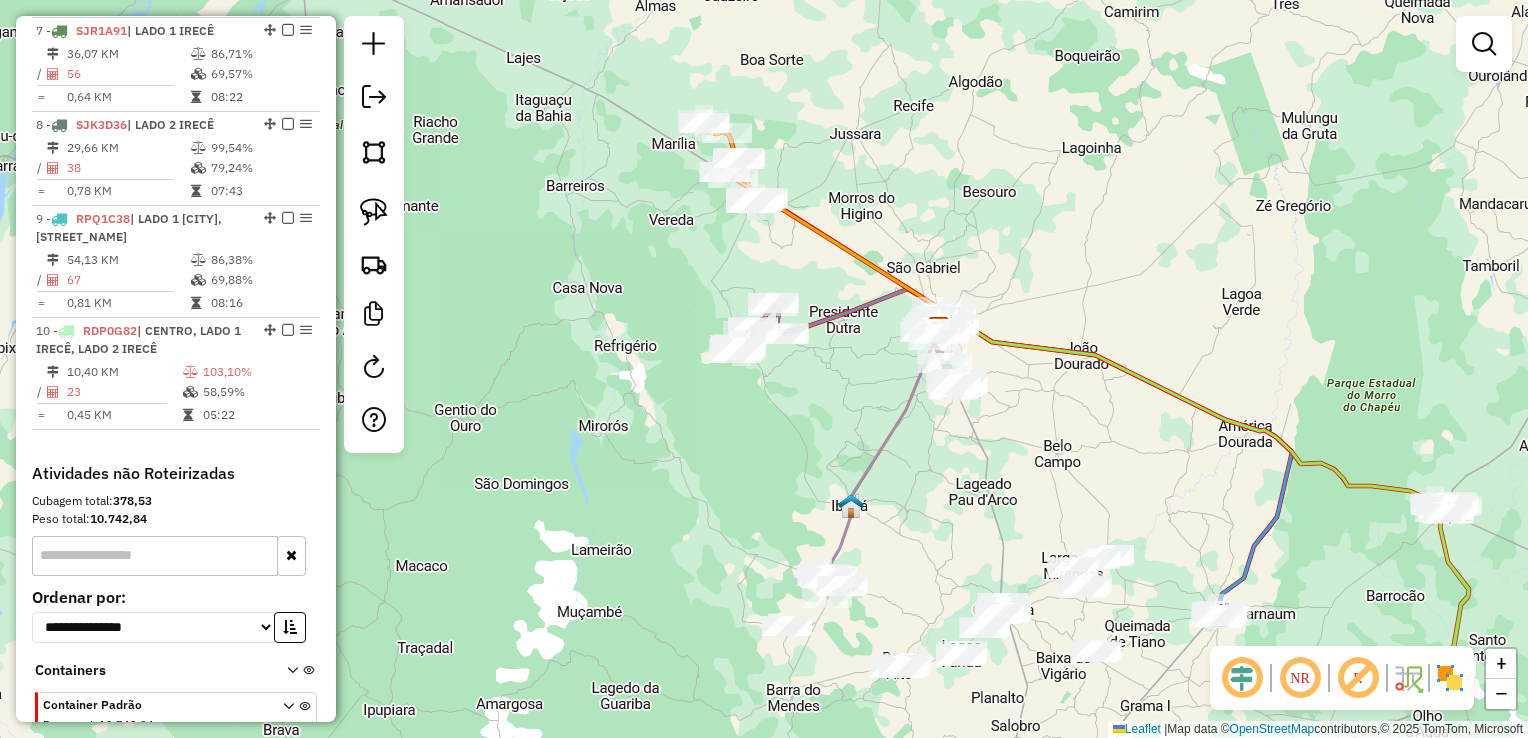 drag, startPoint x: 988, startPoint y: 511, endPoint x: 832, endPoint y: 374, distance: 207.61743 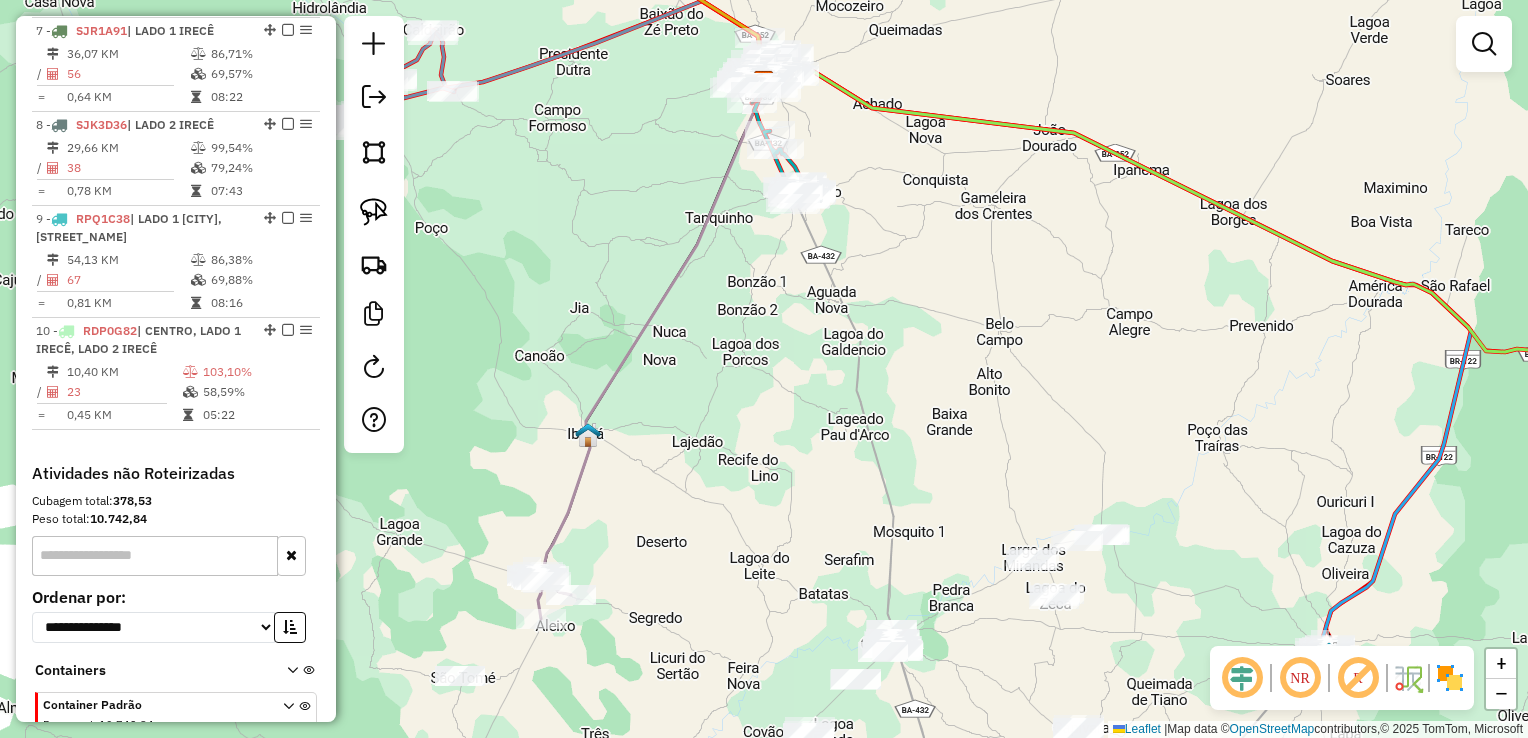 drag, startPoint x: 814, startPoint y: 385, endPoint x: 812, endPoint y: 186, distance: 199.01006 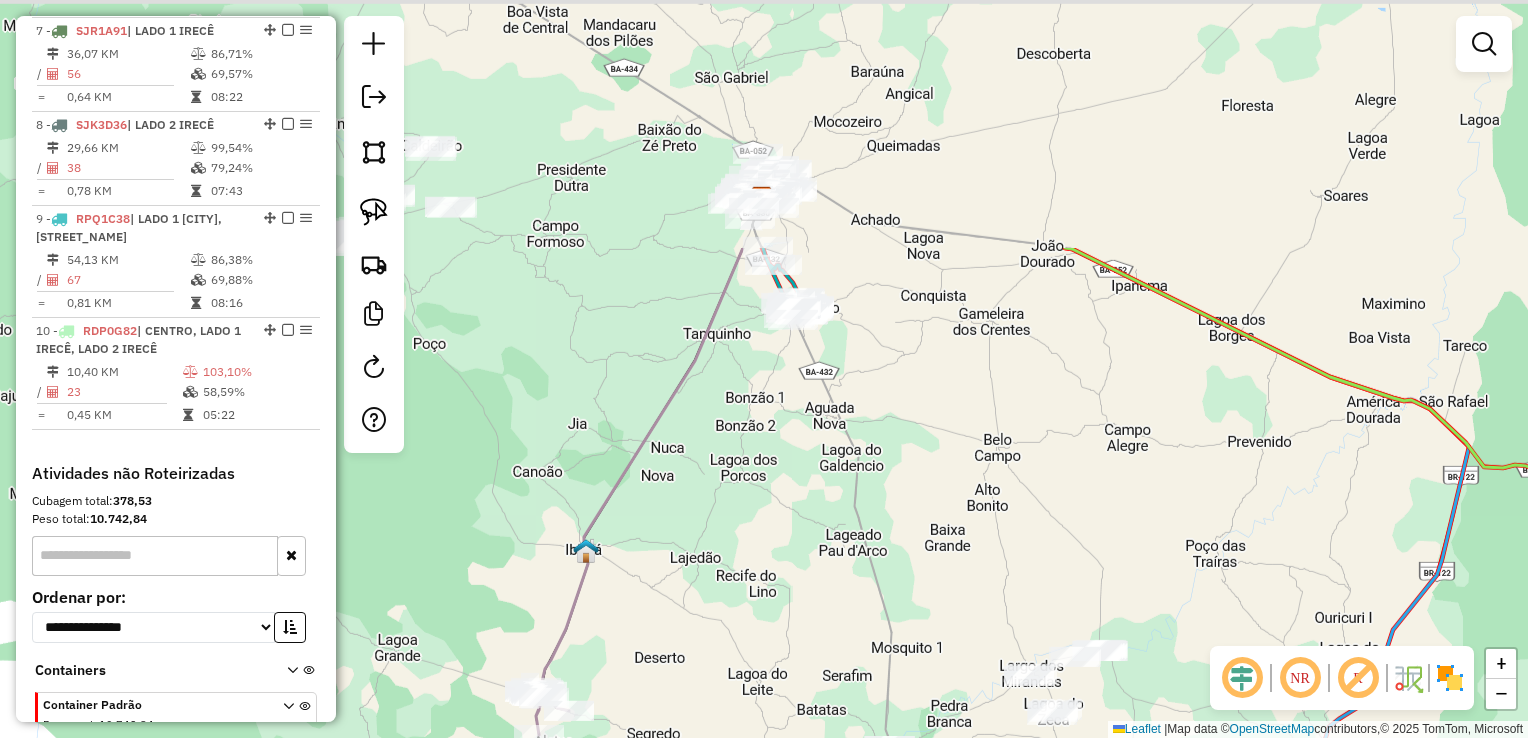 drag, startPoint x: 814, startPoint y: 563, endPoint x: 792, endPoint y: 461, distance: 104.34558 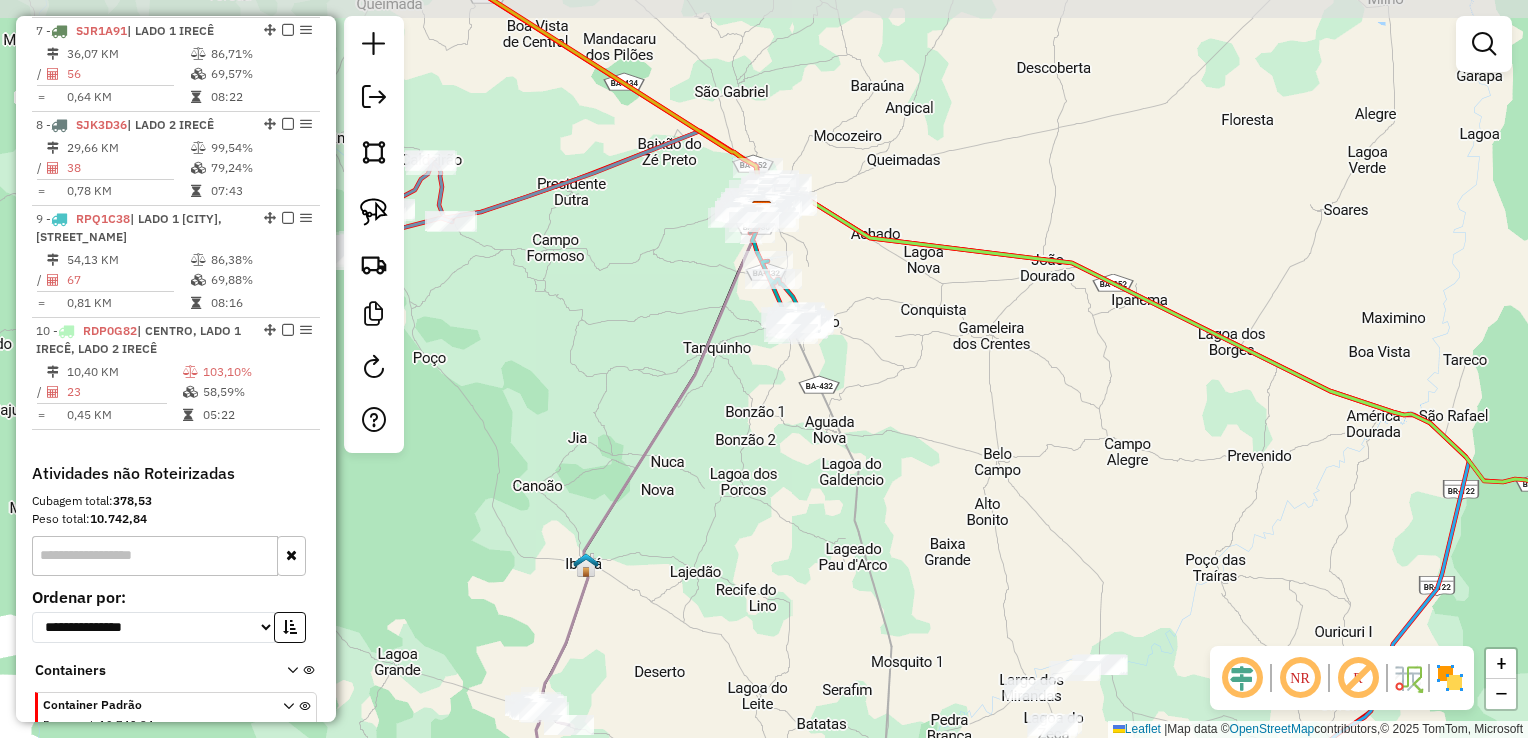 drag, startPoint x: 792, startPoint y: 450, endPoint x: 790, endPoint y: 532, distance: 82.02438 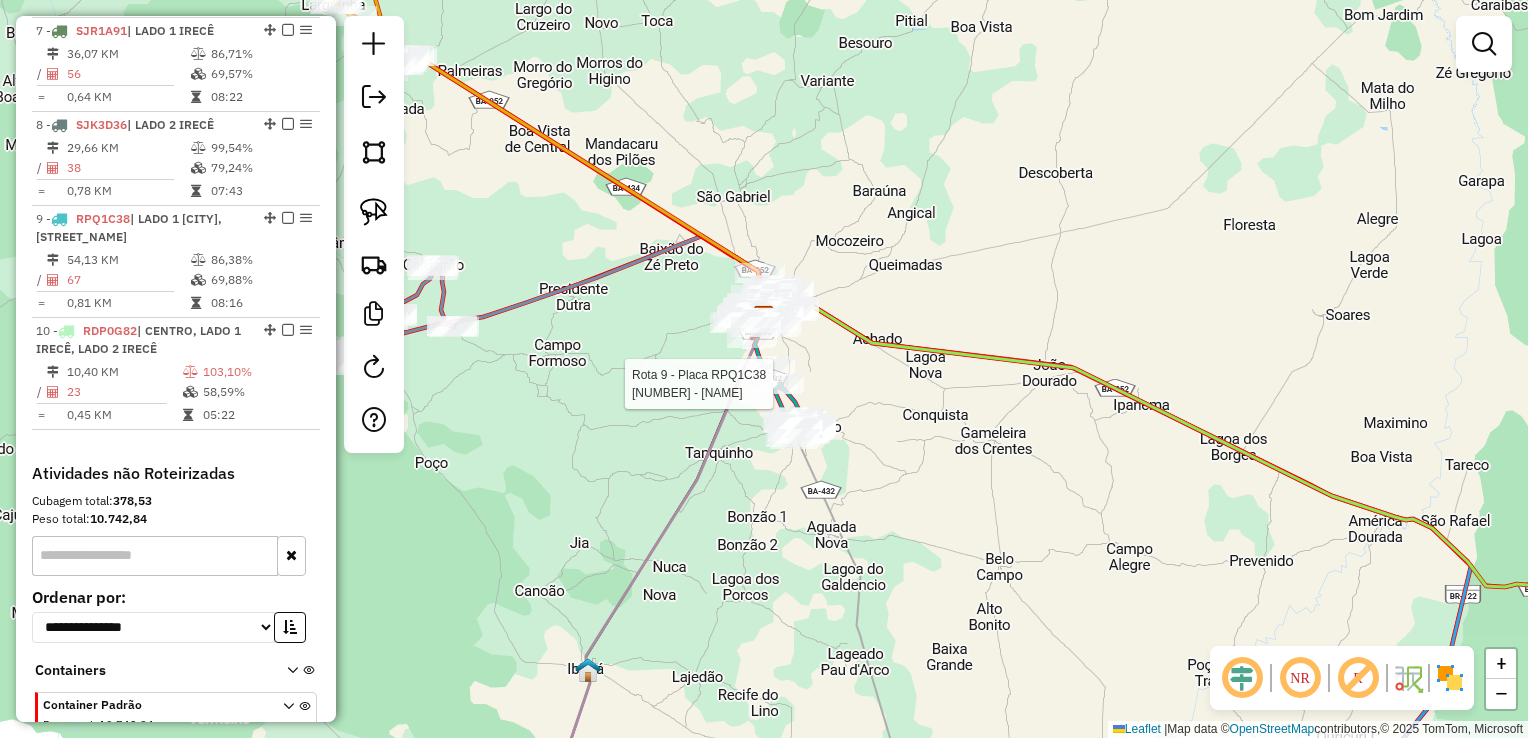 select on "*********" 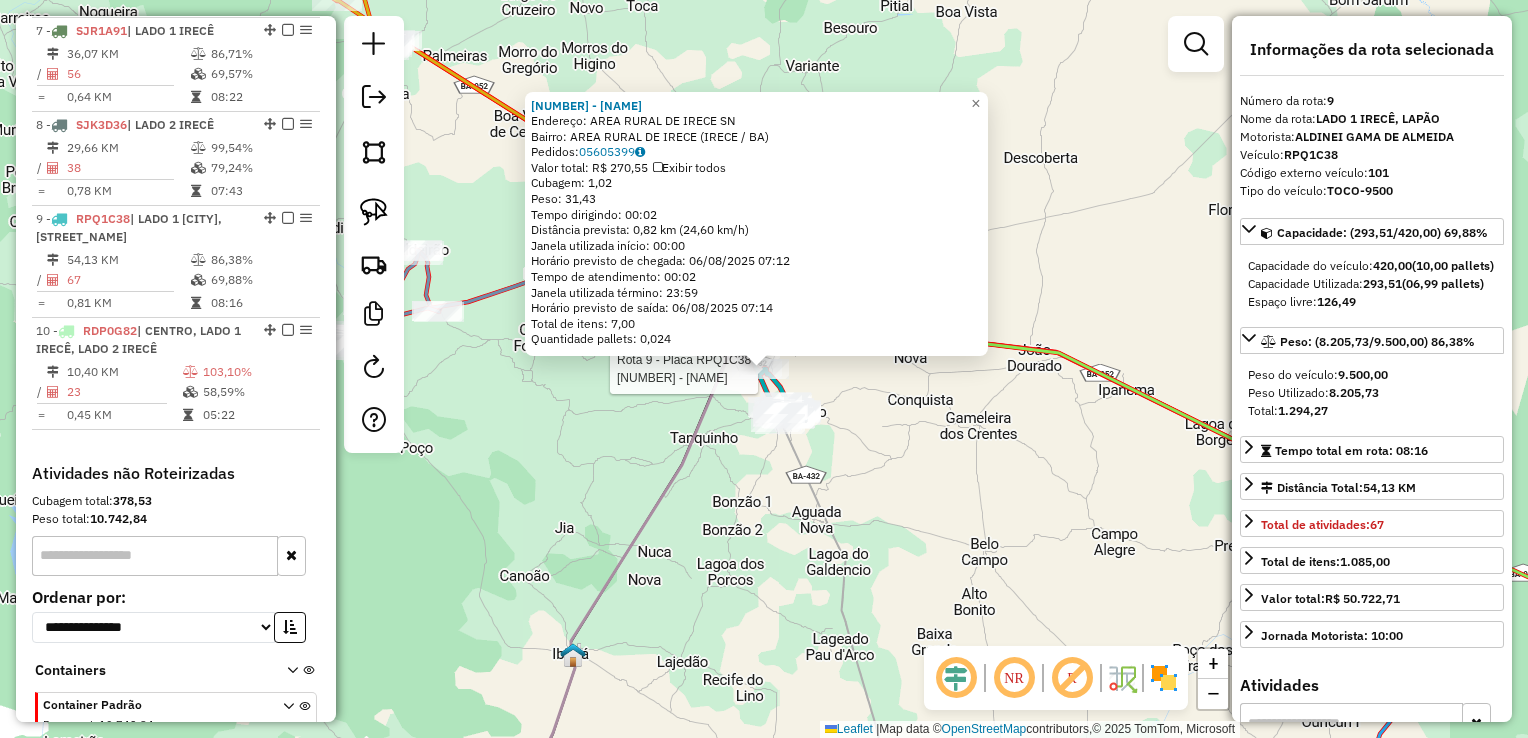 scroll, scrollTop: 1470, scrollLeft: 0, axis: vertical 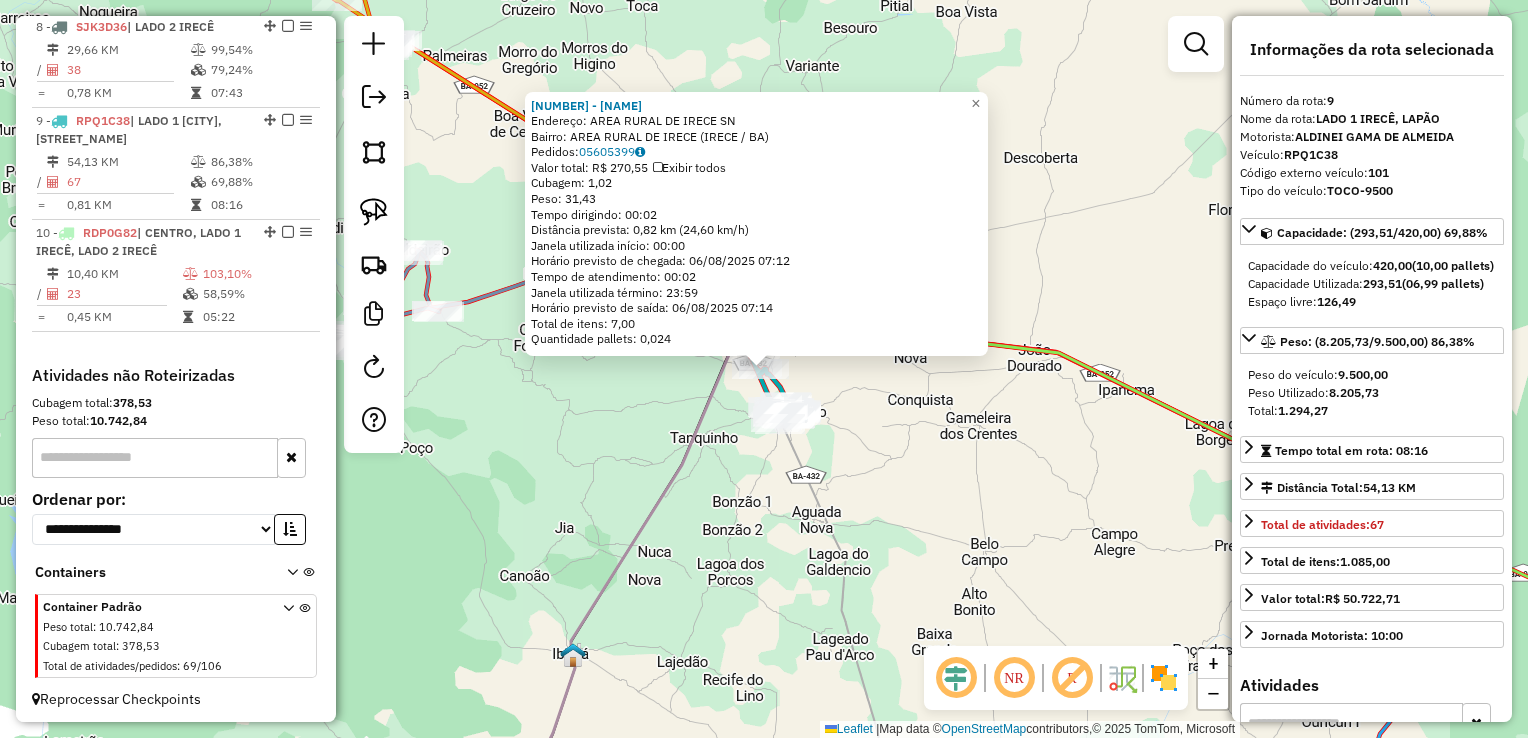 click on "19461 - BAR DE CLEI  Endereço:  AREA RURAL DE IRECE SN   Bairro: AREA RURAL DE IRECE (IRECE / BA)   Pedidos:  05605399   Valor total: R$ 270,55   Exibir todos   Cubagem: 1,02  Peso: 31,43  Tempo dirigindo: 00:02   Distância prevista: 0,82 km (24,60 km/h)   Janela utilizada início: 00:00   Horário previsto de chegada: 06/08/2025 07:12   Tempo de atendimento: 00:02   Janela utilizada término: 23:59   Horário previsto de saída: 06/08/2025 07:14   Total de itens: 7,00   Quantidade pallets: 0,024  × Janela de atendimento Grade de atendimento Capacidade Transportadoras Veículos Cliente Pedidos  Rotas Selecione os dias de semana para filtrar as janelas de atendimento  Seg   Ter   Qua   Qui   Sex   Sáb   Dom  Informe o período da janela de atendimento: De: Até:  Filtrar exatamente a janela do cliente  Considerar janela de atendimento padrão  Selecione os dias de semana para filtrar as grades de atendimento  Seg   Ter   Qua   Qui   Sex   Sáb   Dom   Considerar clientes sem dia de atendimento cadastrado +" 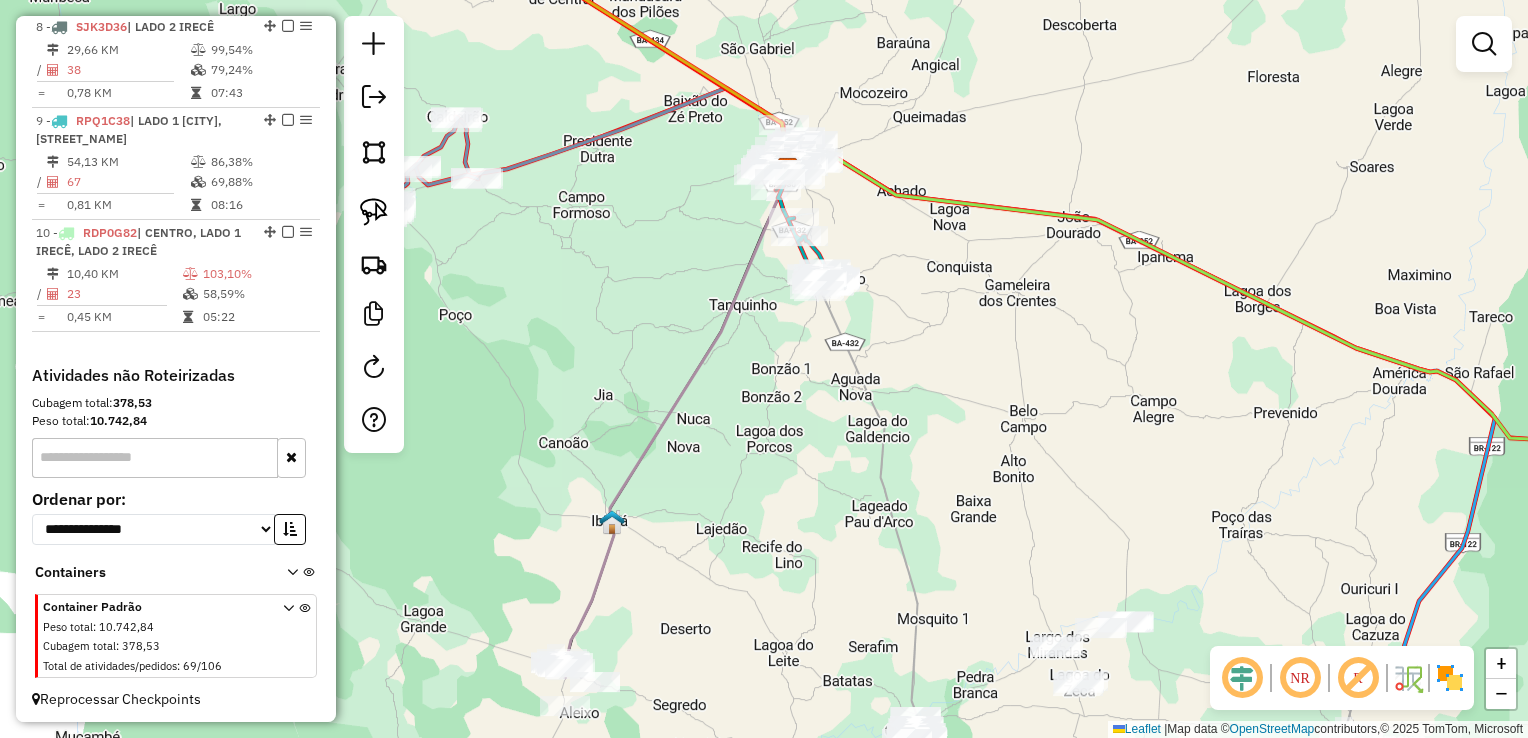 drag, startPoint x: 779, startPoint y: 556, endPoint x: 786, endPoint y: 183, distance: 373.06567 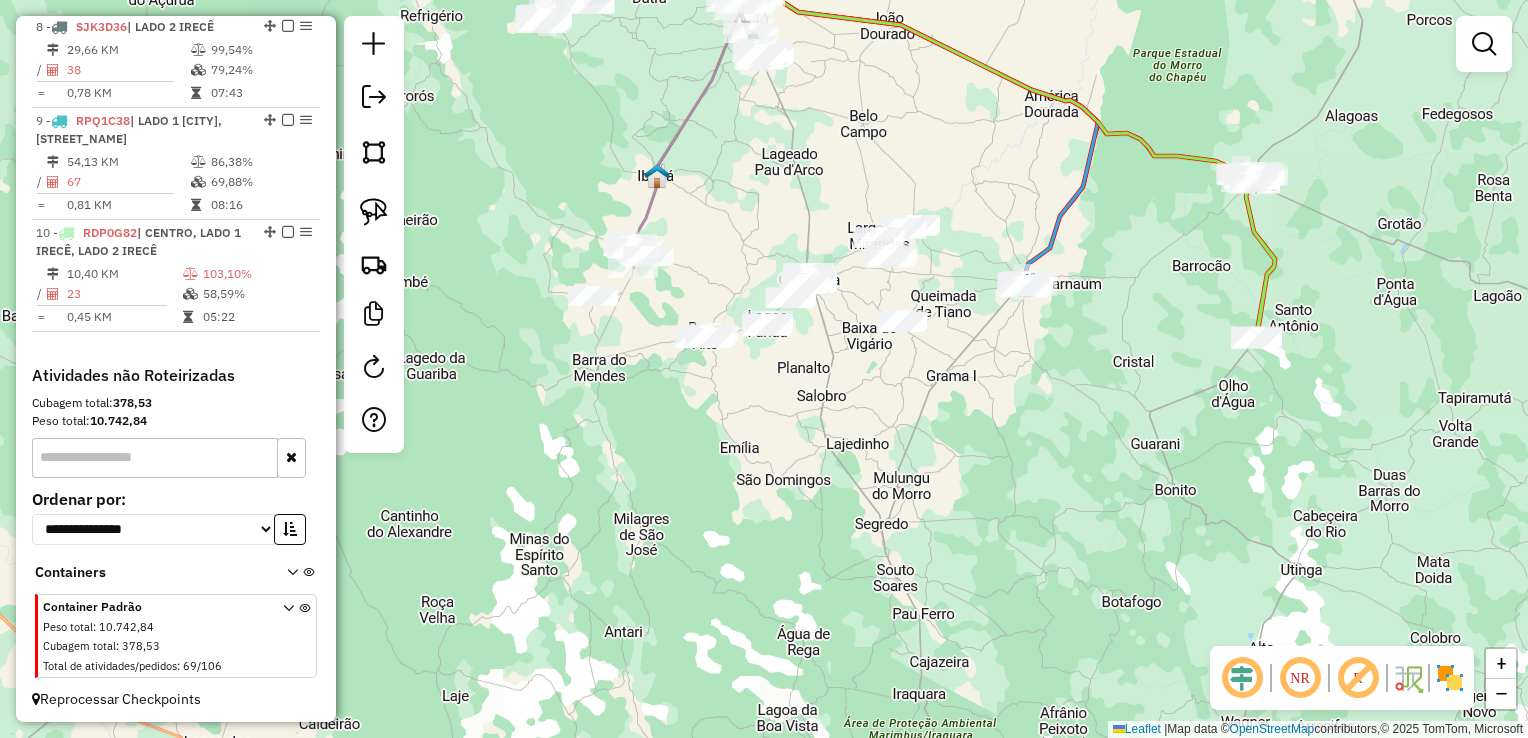 drag, startPoint x: 759, startPoint y: 249, endPoint x: 784, endPoint y: 188, distance: 65.9242 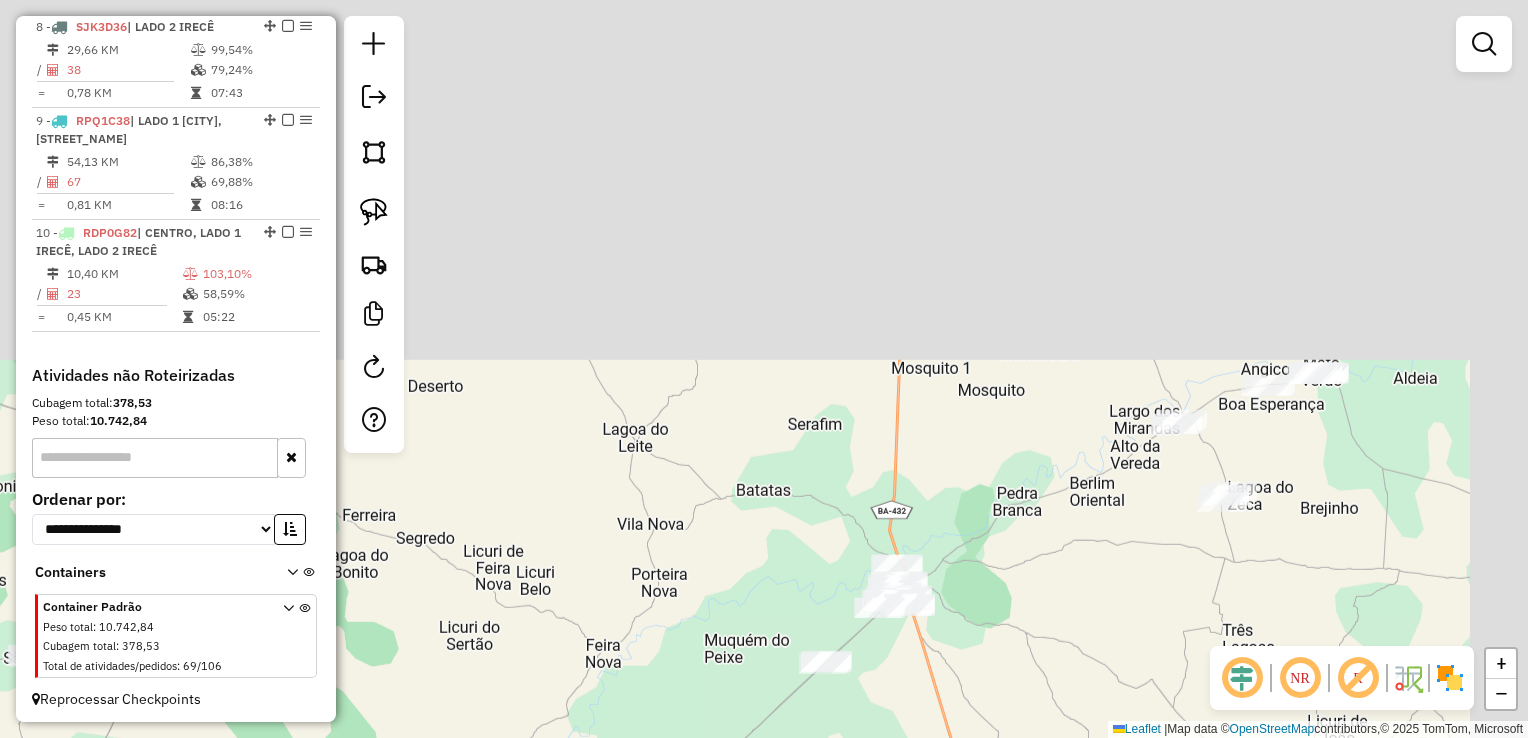 drag, startPoint x: 909, startPoint y: 127, endPoint x: 751, endPoint y: 428, distance: 339.94852 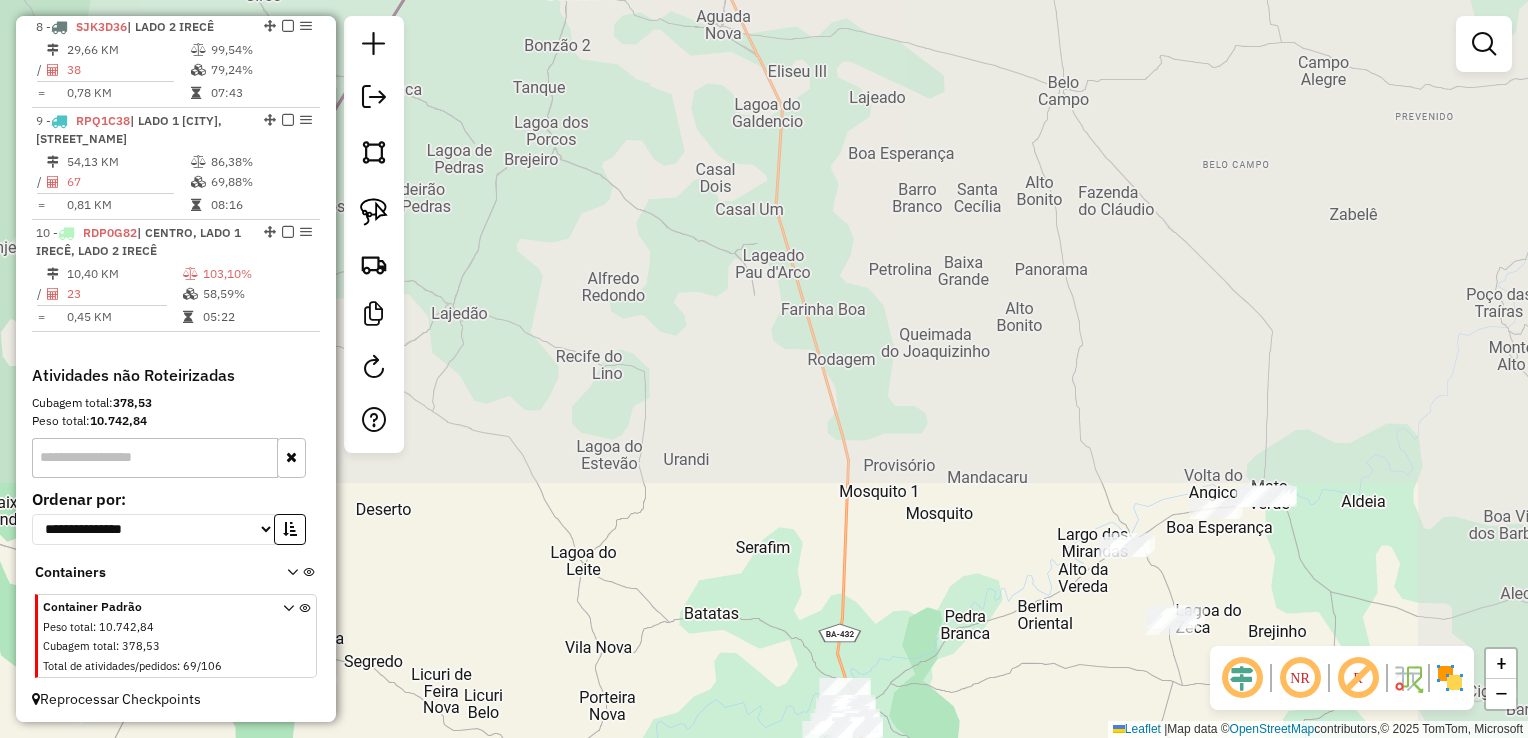 drag, startPoint x: 751, startPoint y: 423, endPoint x: 666, endPoint y: 709, distance: 298.36386 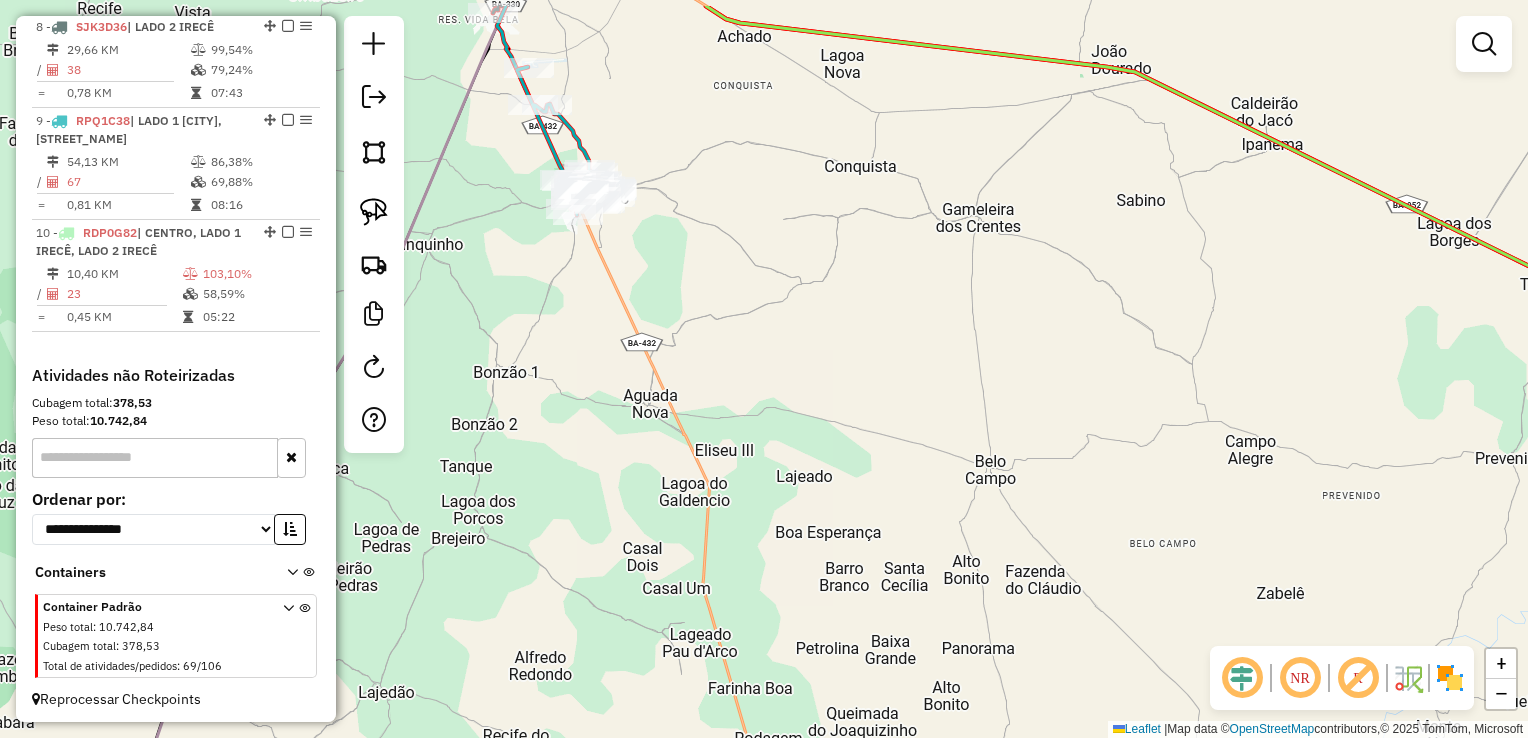 drag, startPoint x: 564, startPoint y: 374, endPoint x: 627, endPoint y: 505, distance: 145.36162 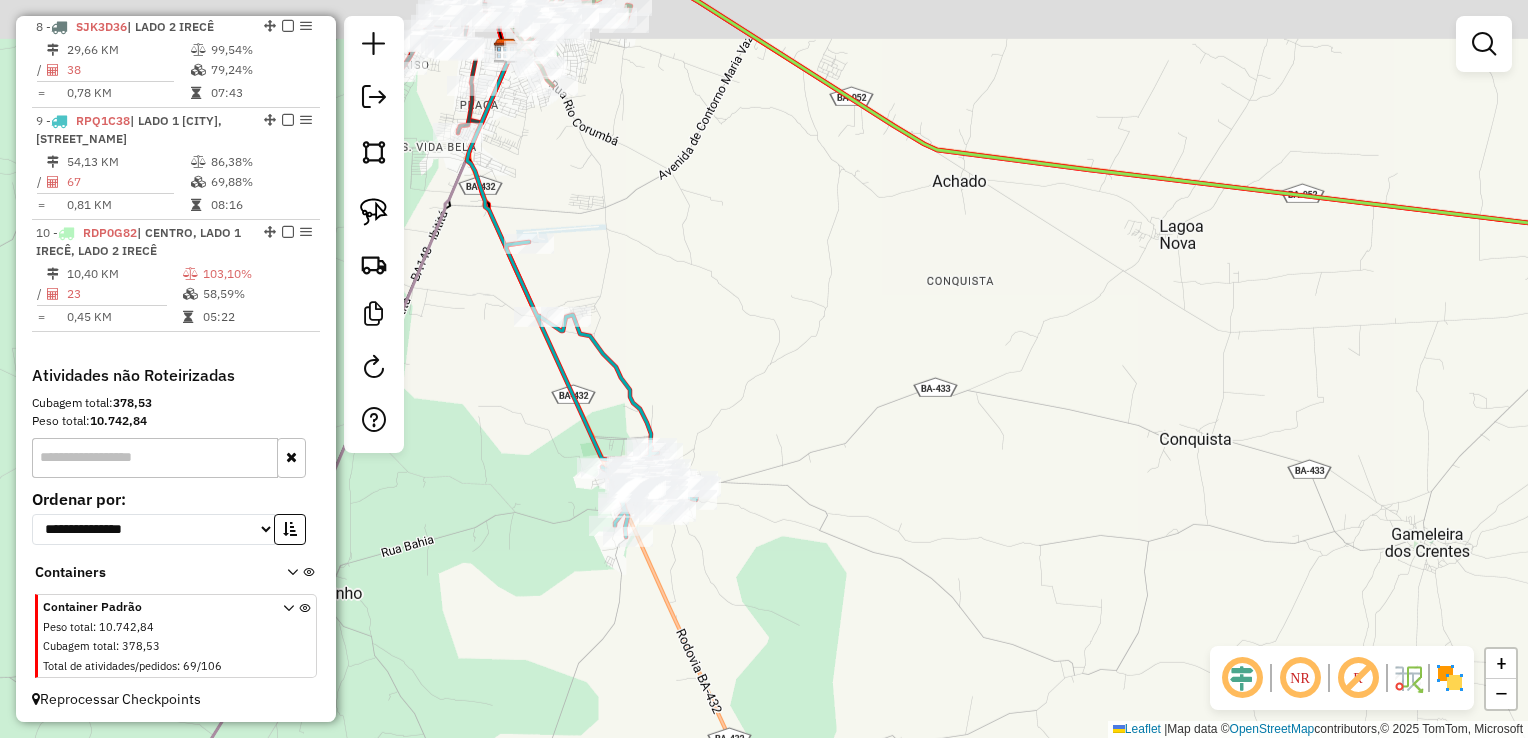 drag, startPoint x: 685, startPoint y: 228, endPoint x: 722, endPoint y: 511, distance: 285.40848 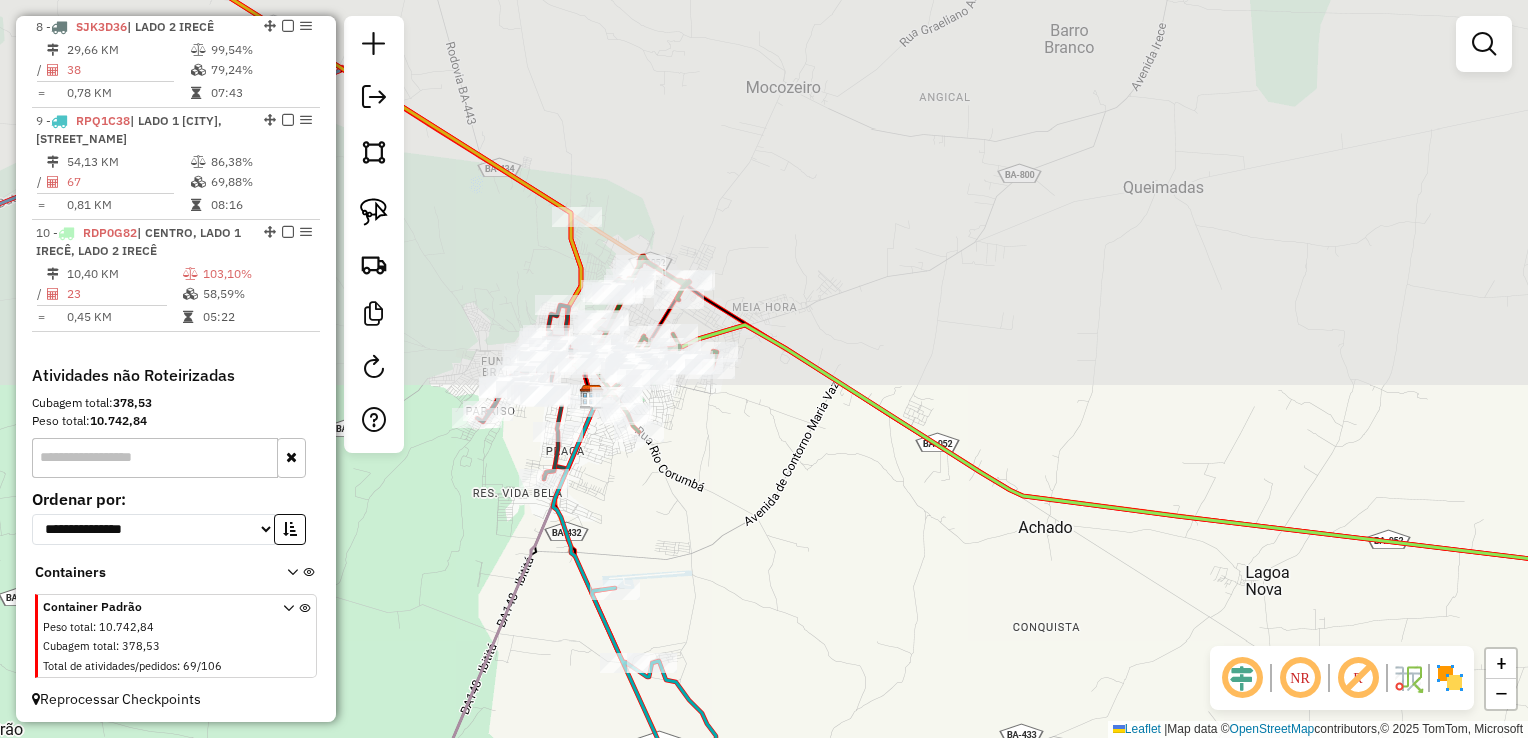 click on "Janela de atendimento Grade de atendimento Capacidade Transportadoras Veículos Cliente Pedidos  Rotas Selecione os dias de semana para filtrar as janelas de atendimento  Seg   Ter   Qua   Qui   Sex   Sáb   Dom  Informe o período da janela de atendimento: De: Até:  Filtrar exatamente a janela do cliente  Considerar janela de atendimento padrão  Selecione os dias de semana para filtrar as grades de atendimento  Seg   Ter   Qua   Qui   Sex   Sáb   Dom   Considerar clientes sem dia de atendimento cadastrado  Clientes fora do dia de atendimento selecionado Filtrar as atividades entre os valores definidos abaixo:  Peso mínimo:   Peso máximo:   Cubagem mínima:   Cubagem máxima:   De:   Até:  Filtrar as atividades entre o tempo de atendimento definido abaixo:  De:   Até:   Considerar capacidade total dos clientes não roteirizados Transportadora: Selecione um ou mais itens Tipo de veículo: Selecione um ou mais itens Veículo: Selecione um ou mais itens Motorista: Selecione um ou mais itens Nome: Rótulo:" 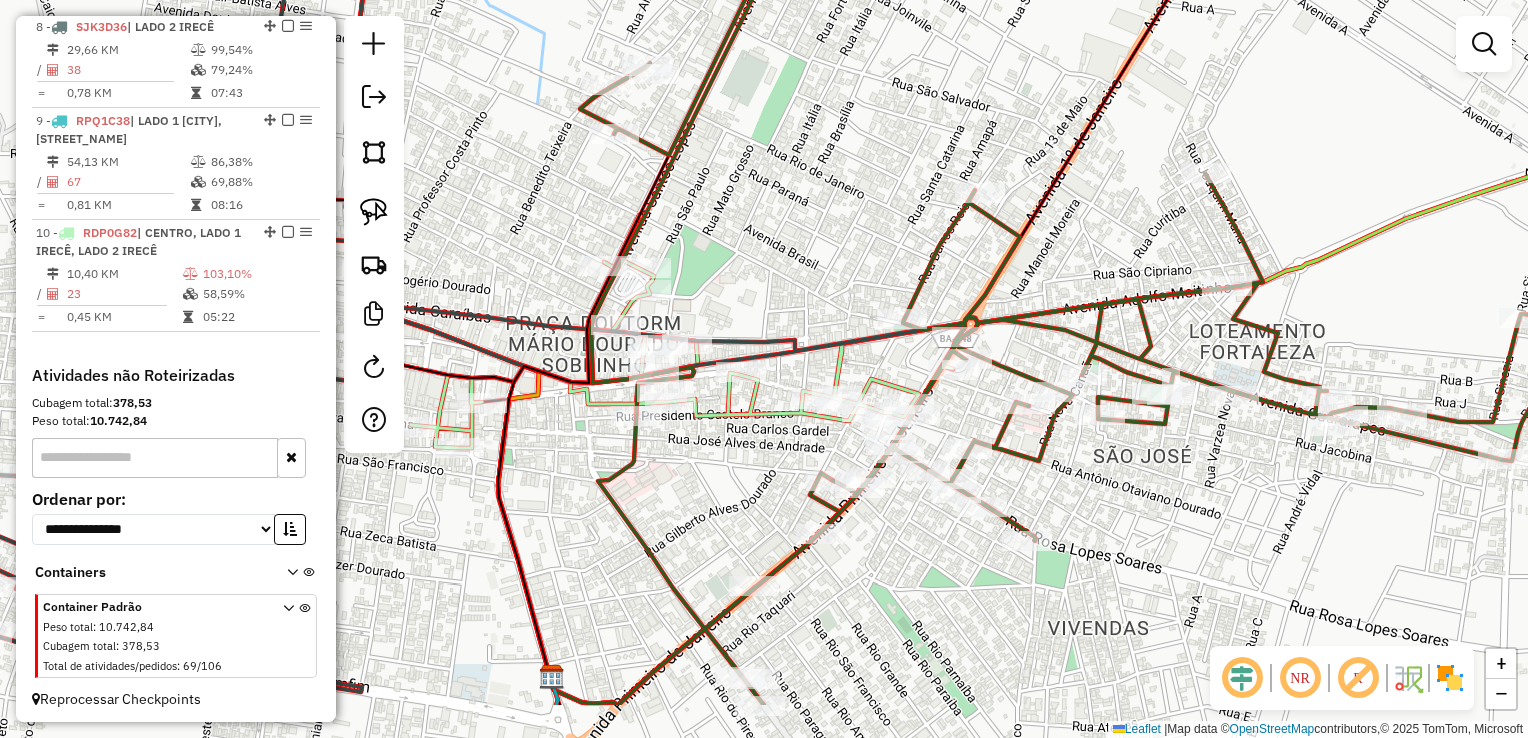 click on "Janela de atendimento Grade de atendimento Capacidade Transportadoras Veículos Cliente Pedidos  Rotas Selecione os dias de semana para filtrar as janelas de atendimento  Seg   Ter   Qua   Qui   Sex   Sáb   Dom  Informe o período da janela de atendimento: De: Até:  Filtrar exatamente a janela do cliente  Considerar janela de atendimento padrão  Selecione os dias de semana para filtrar as grades de atendimento  Seg   Ter   Qua   Qui   Sex   Sáb   Dom   Considerar clientes sem dia de atendimento cadastrado  Clientes fora do dia de atendimento selecionado Filtrar as atividades entre os valores definidos abaixo:  Peso mínimo:   Peso máximo:   Cubagem mínima:   Cubagem máxima:   De:   Até:  Filtrar as atividades entre o tempo de atendimento definido abaixo:  De:   Até:   Considerar capacidade total dos clientes não roteirizados Transportadora: Selecione um ou mais itens Tipo de veículo: Selecione um ou mais itens Veículo: Selecione um ou mais itens Motorista: Selecione um ou mais itens Nome: Rótulo:" 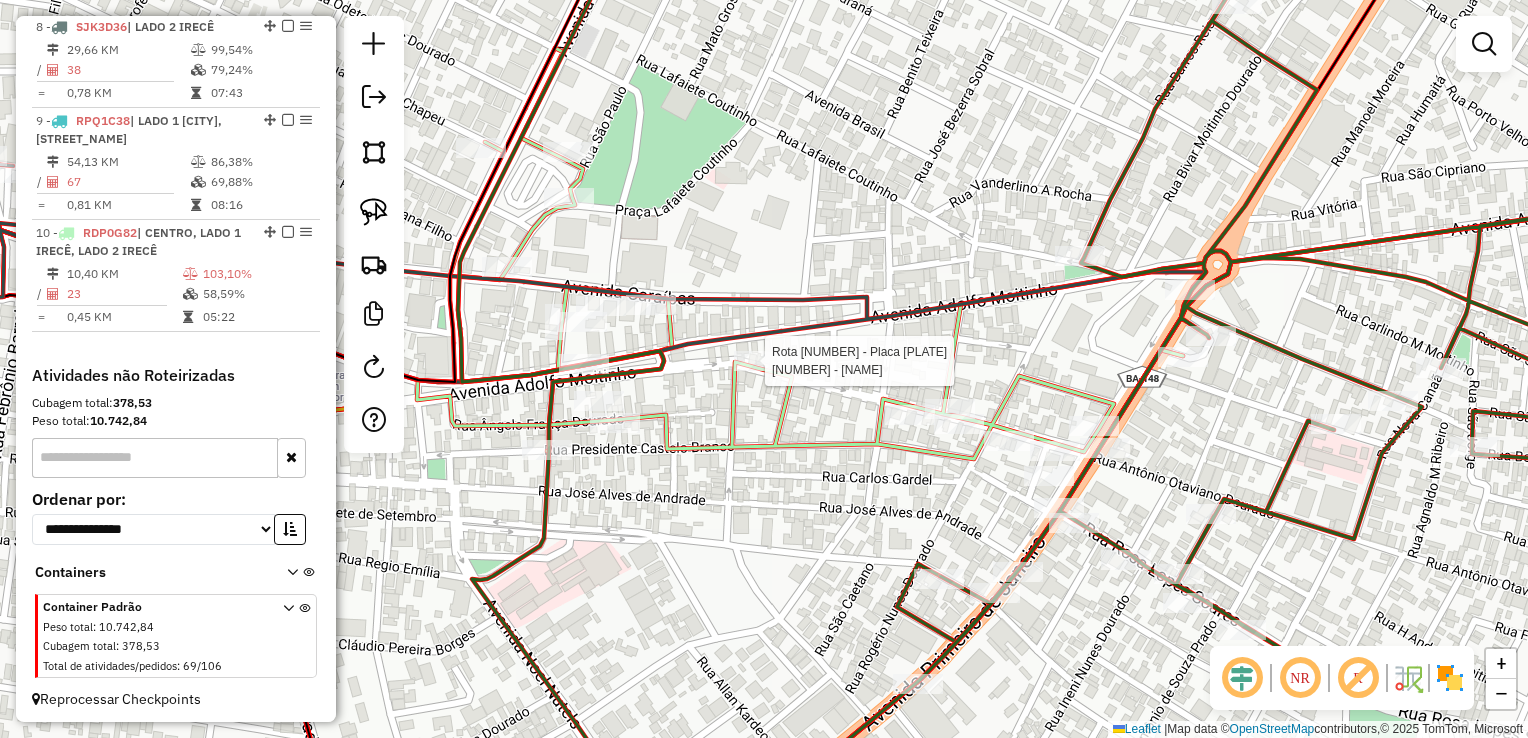 select on "*********" 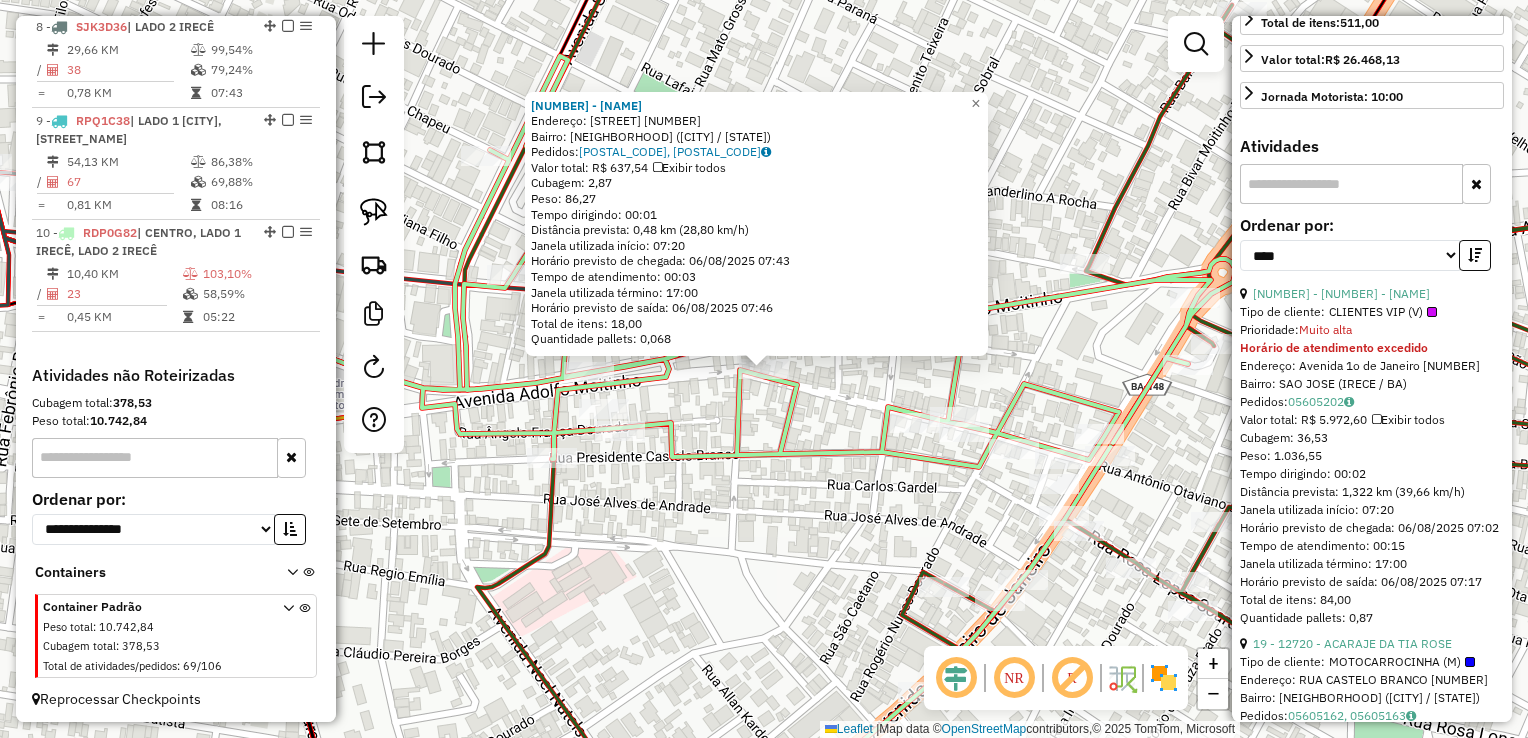 scroll, scrollTop: 600, scrollLeft: 0, axis: vertical 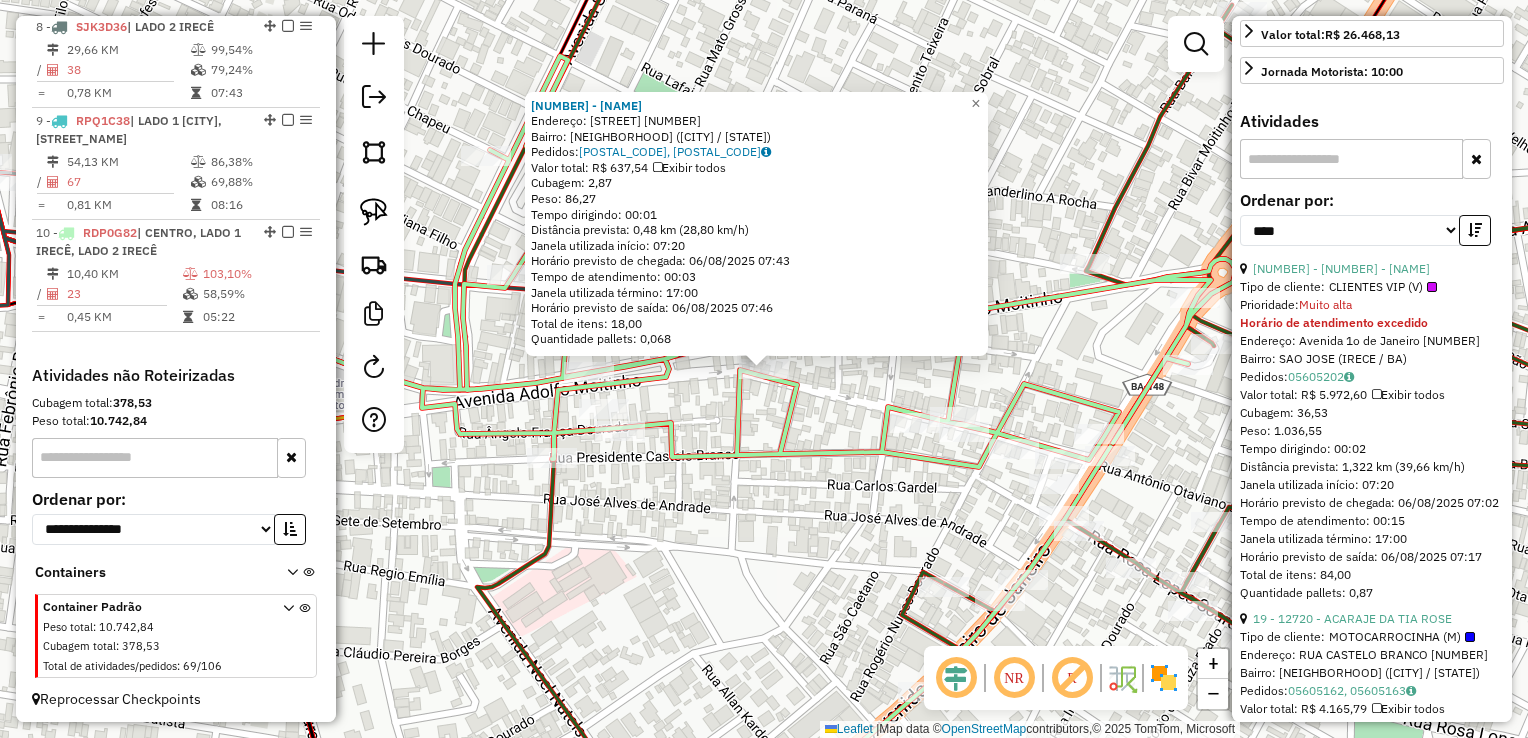 click on "19702 - MERCEARIA NOVAES  Endereço:  Rua Antonio Otaviano Dourado 95   Bairro: CENTRO (IRECE / BA)   Pedidos:  05604957, 05604958   Valor total: R$ 637,54   Exibir todos   Cubagem: 2,87  Peso: 86,27  Tempo dirigindo: 00:01   Distância prevista: 0,48 km (28,80 km/h)   Janela utilizada início: 07:20   Horário previsto de chegada: 06/08/2025 07:43   Tempo de atendimento: 00:03   Janela utilizada término: 17:00   Horário previsto de saída: 06/08/2025 07:46   Total de itens: 18,00   Quantidade pallets: 0,068  × Janela de atendimento Grade de atendimento Capacidade Transportadoras Veículos Cliente Pedidos  Rotas Selecione os dias de semana para filtrar as janelas de atendimento  Seg   Ter   Qua   Qui   Sex   Sáb   Dom  Informe o período da janela de atendimento: De: Até:  Filtrar exatamente a janela do cliente  Considerar janela de atendimento padrão  Selecione os dias de semana para filtrar as grades de atendimento  Seg   Ter   Qua   Qui   Sex   Sáb   Dom   Peso mínimo:   Peso máximo:   De:   De:" 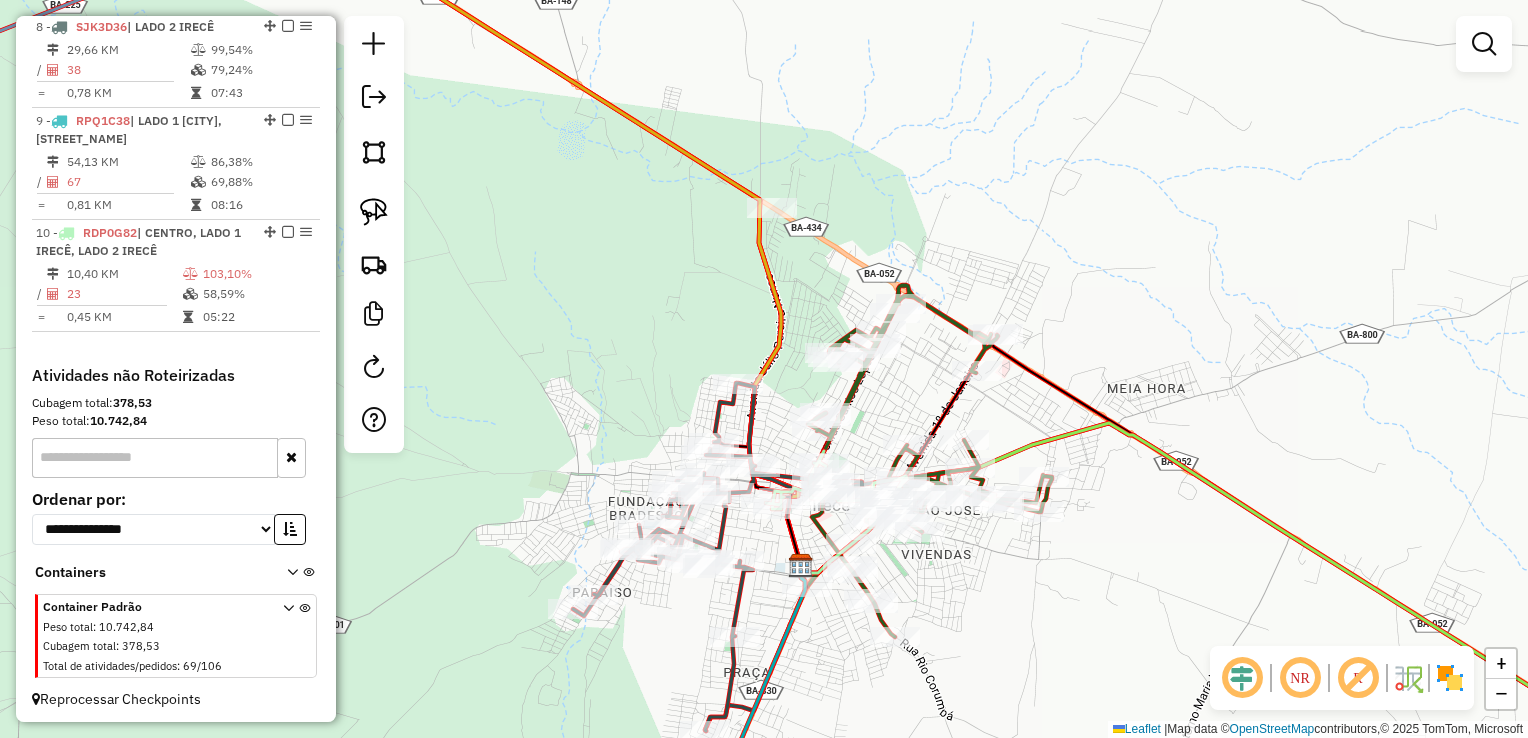 drag, startPoint x: 944, startPoint y: 626, endPoint x: 828, endPoint y: 339, distance: 309.55612 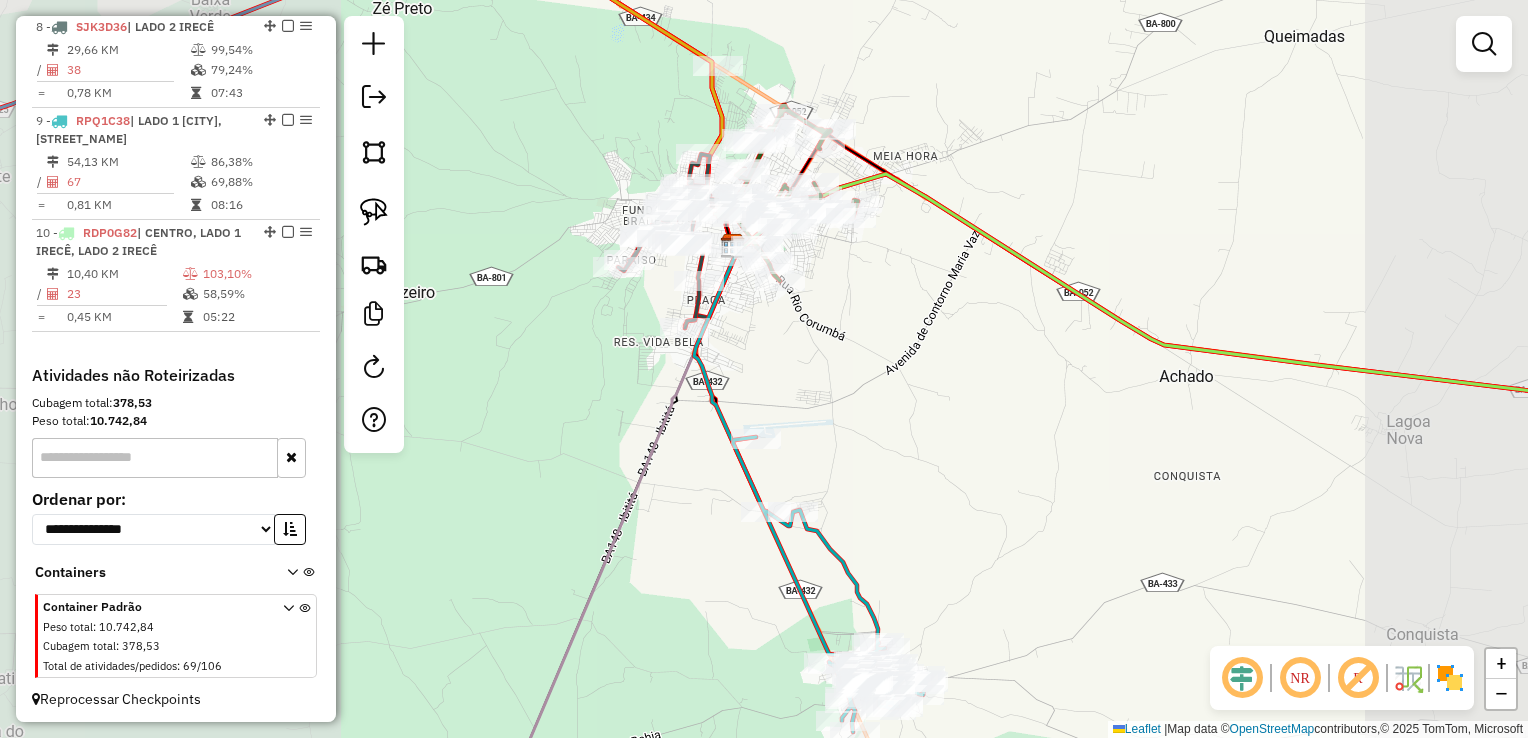 drag, startPoint x: 863, startPoint y: 459, endPoint x: 826, endPoint y: 274, distance: 188.66373 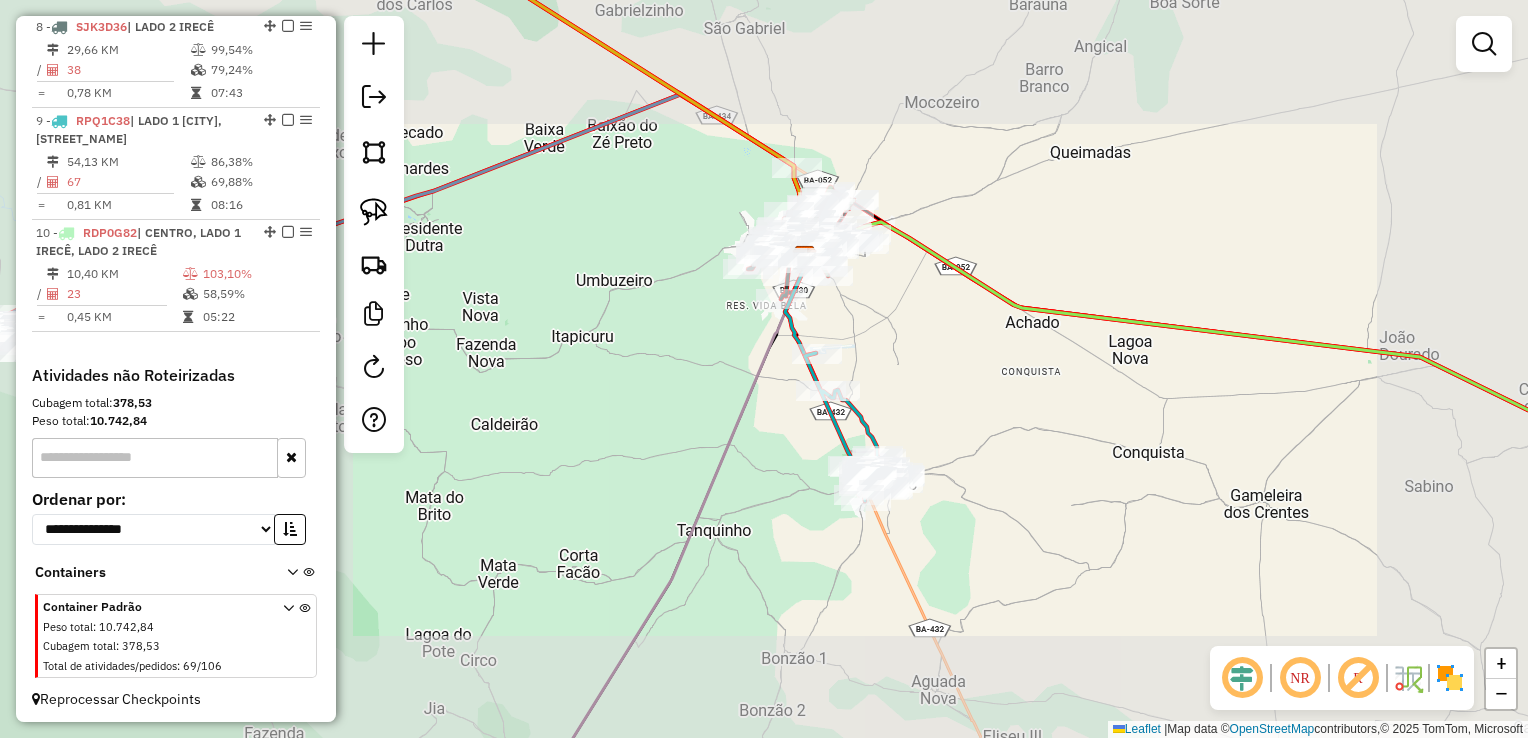 drag, startPoint x: 980, startPoint y: 566, endPoint x: 766, endPoint y: 176, distance: 444.85504 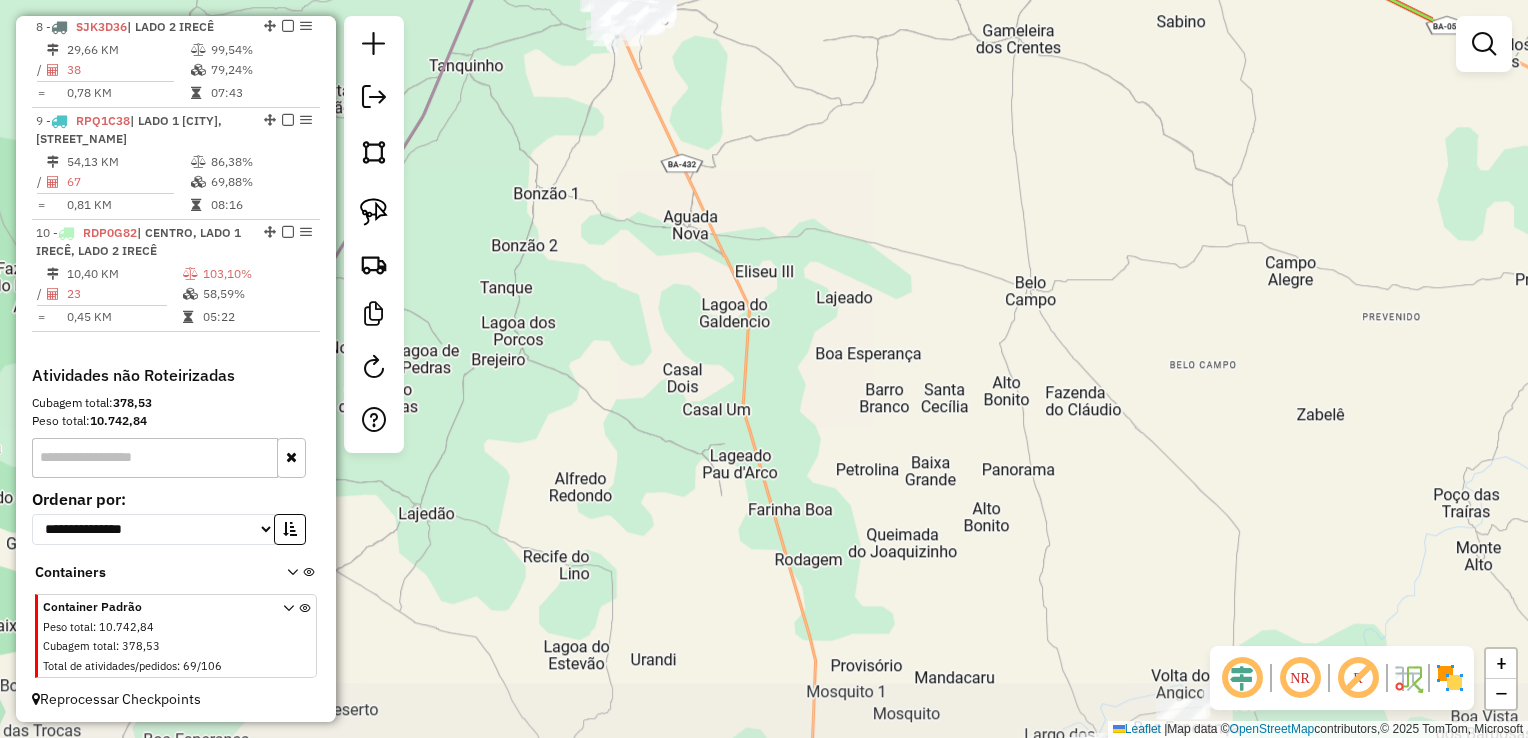 drag, startPoint x: 860, startPoint y: 348, endPoint x: 796, endPoint y: 89, distance: 266.7902 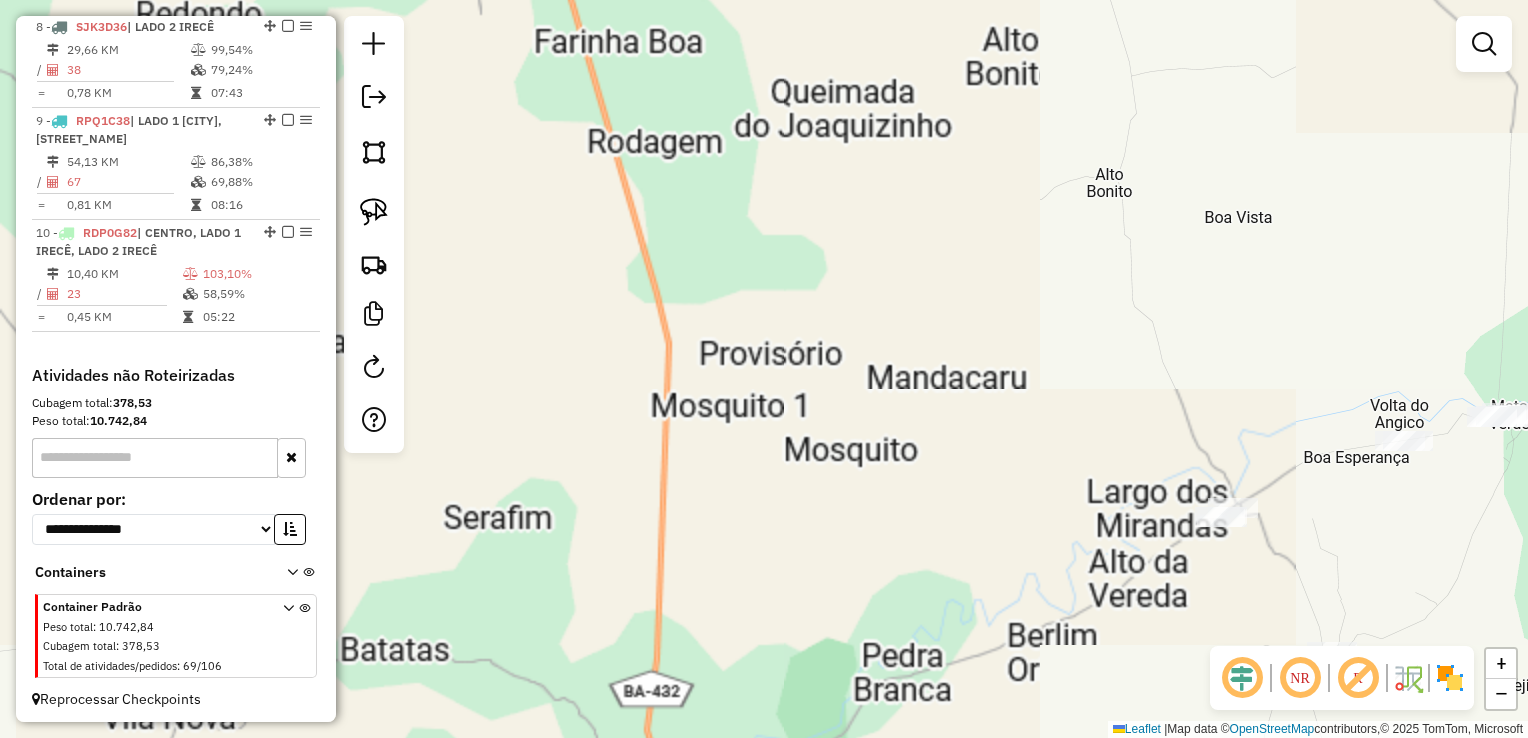 drag, startPoint x: 827, startPoint y: 491, endPoint x: 939, endPoint y: 61, distance: 444.3467 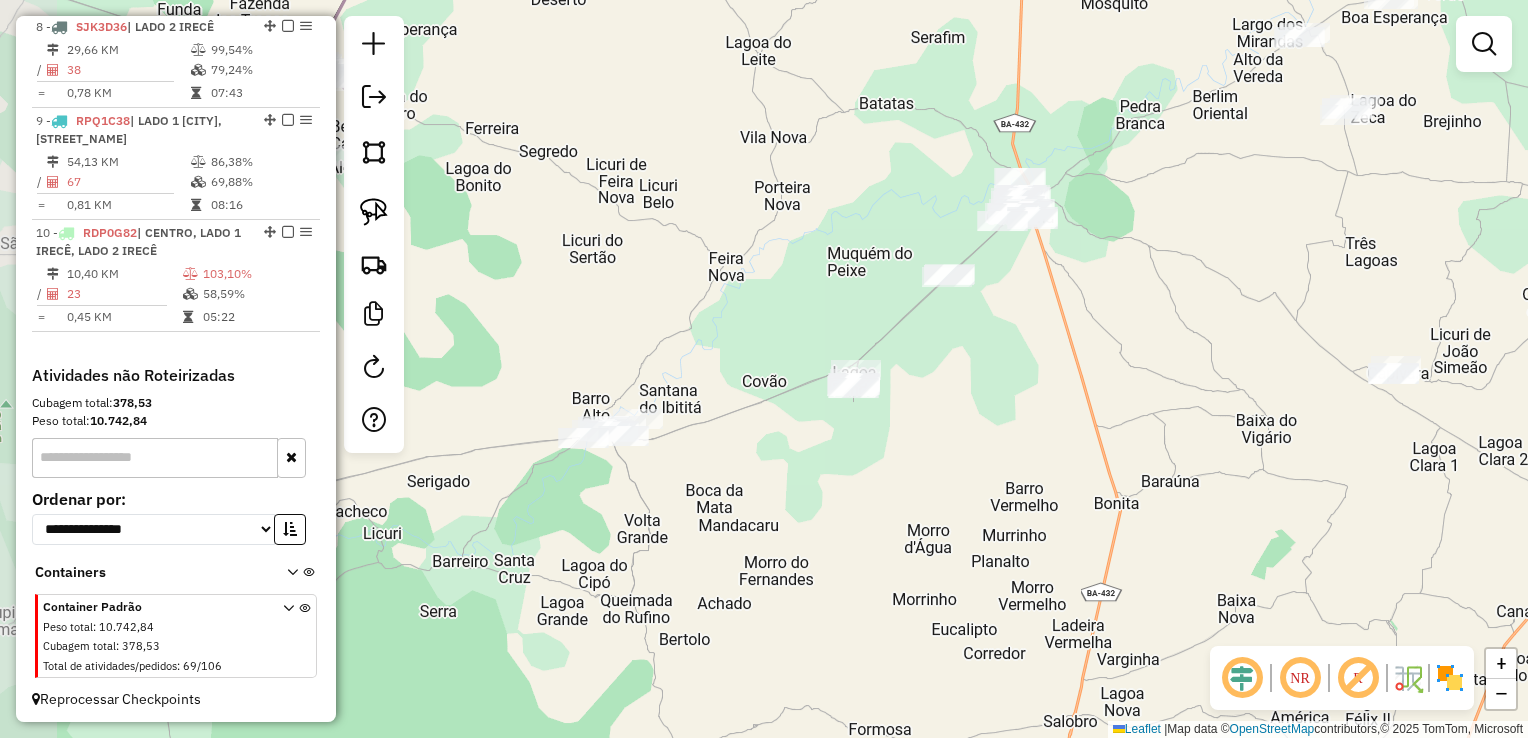 drag, startPoint x: 936, startPoint y: 390, endPoint x: 1098, endPoint y: 469, distance: 180.23596 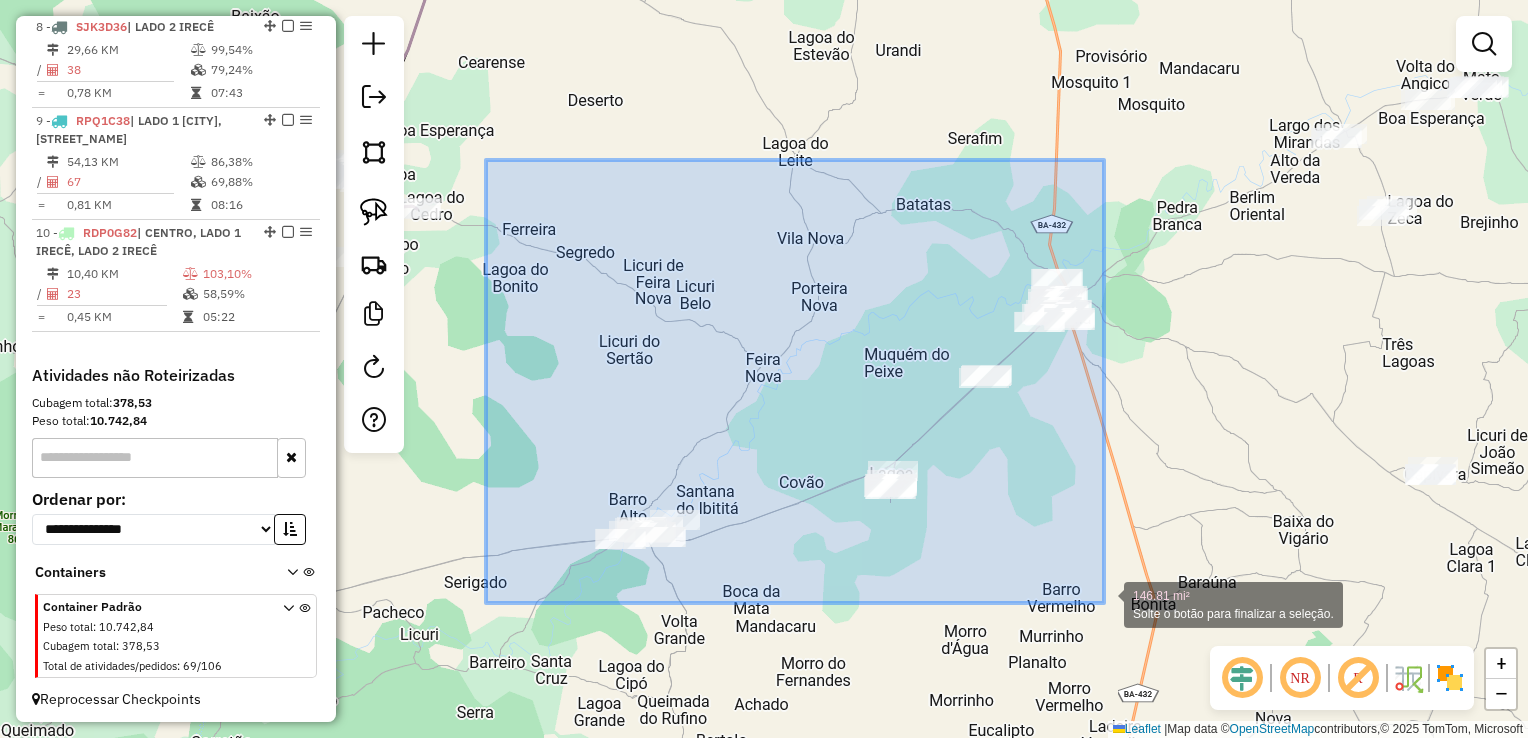 drag, startPoint x: 486, startPoint y: 160, endPoint x: 1104, endPoint y: 603, distance: 760.3769 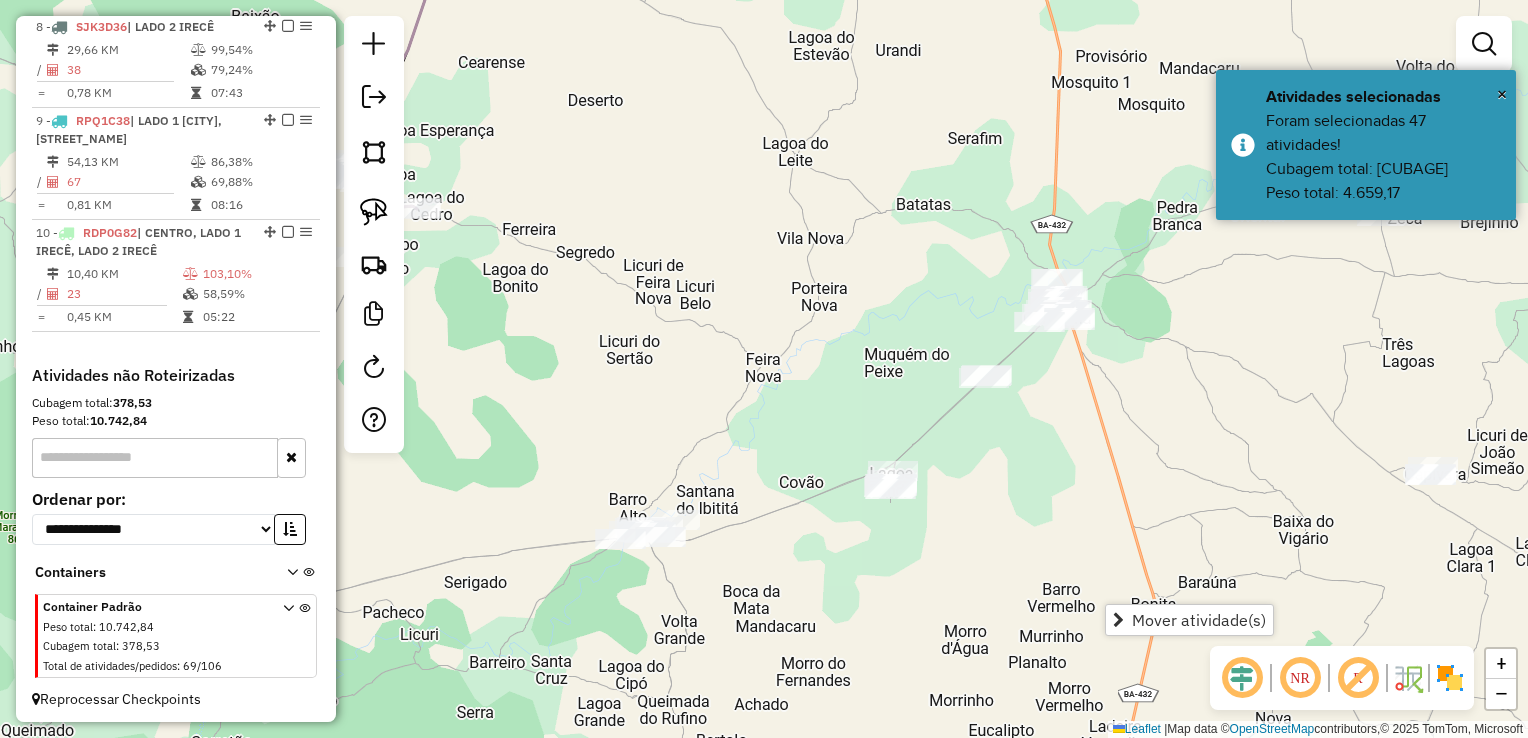 click on "Janela de atendimento Grade de atendimento Capacidade Transportadoras Veículos Cliente Pedidos  Rotas Selecione os dias de semana para filtrar as janelas de atendimento  Seg   Ter   Qua   Qui   Sex   Sáb   Dom  Informe o período da janela de atendimento: De: Até:  Filtrar exatamente a janela do cliente  Considerar janela de atendimento padrão  Selecione os dias de semana para filtrar as grades de atendimento  Seg   Ter   Qua   Qui   Sex   Sáb   Dom   Considerar clientes sem dia de atendimento cadastrado  Clientes fora do dia de atendimento selecionado Filtrar as atividades entre os valores definidos abaixo:  Peso mínimo:   Peso máximo:   Cubagem mínima:   Cubagem máxima:   De:   Até:  Filtrar as atividades entre o tempo de atendimento definido abaixo:  De:   Até:   Considerar capacidade total dos clientes não roteirizados Transportadora: Selecione um ou mais itens Tipo de veículo: Selecione um ou mais itens Veículo: Selecione um ou mais itens Motorista: Selecione um ou mais itens Nome: Rótulo:" 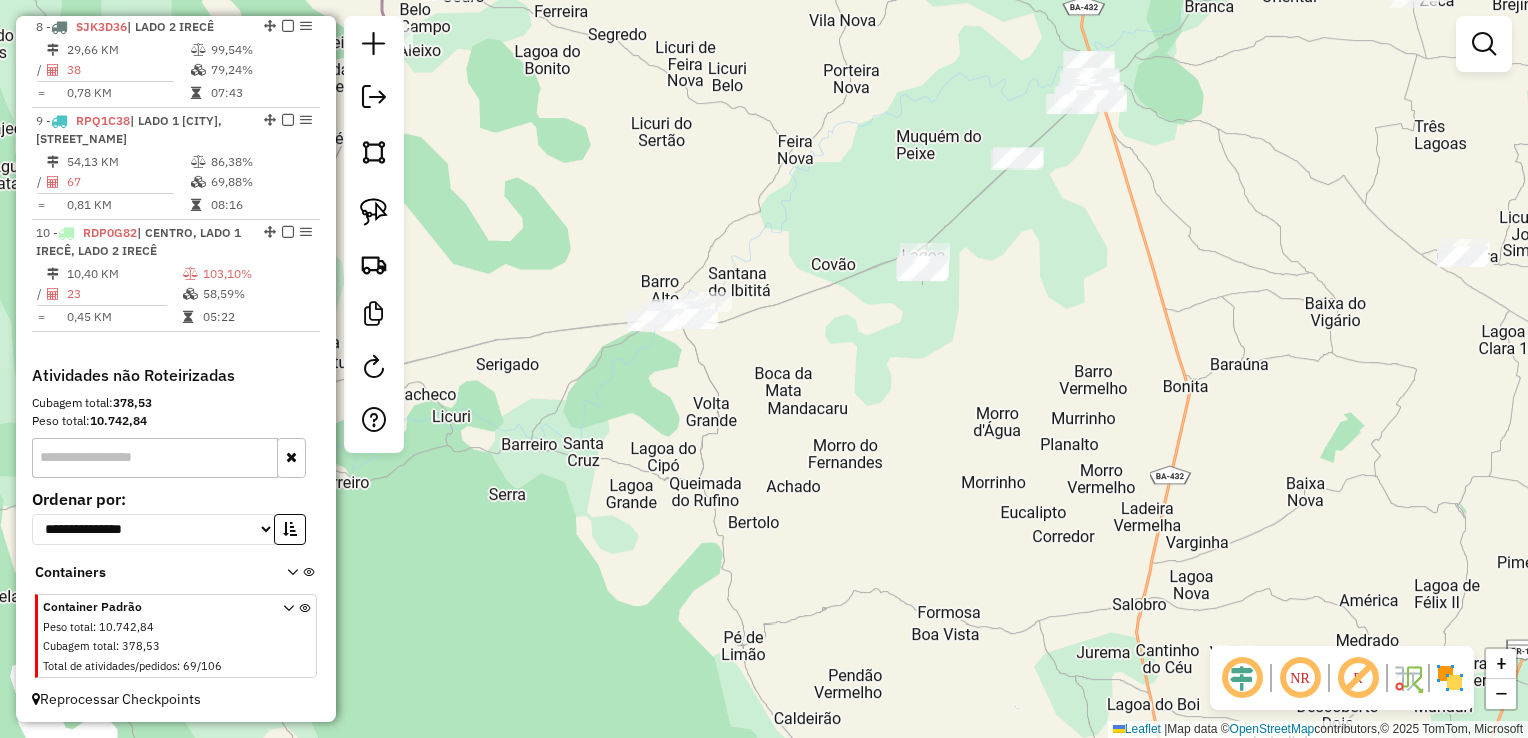 drag, startPoint x: 932, startPoint y: 370, endPoint x: 964, endPoint y: 141, distance: 231.225 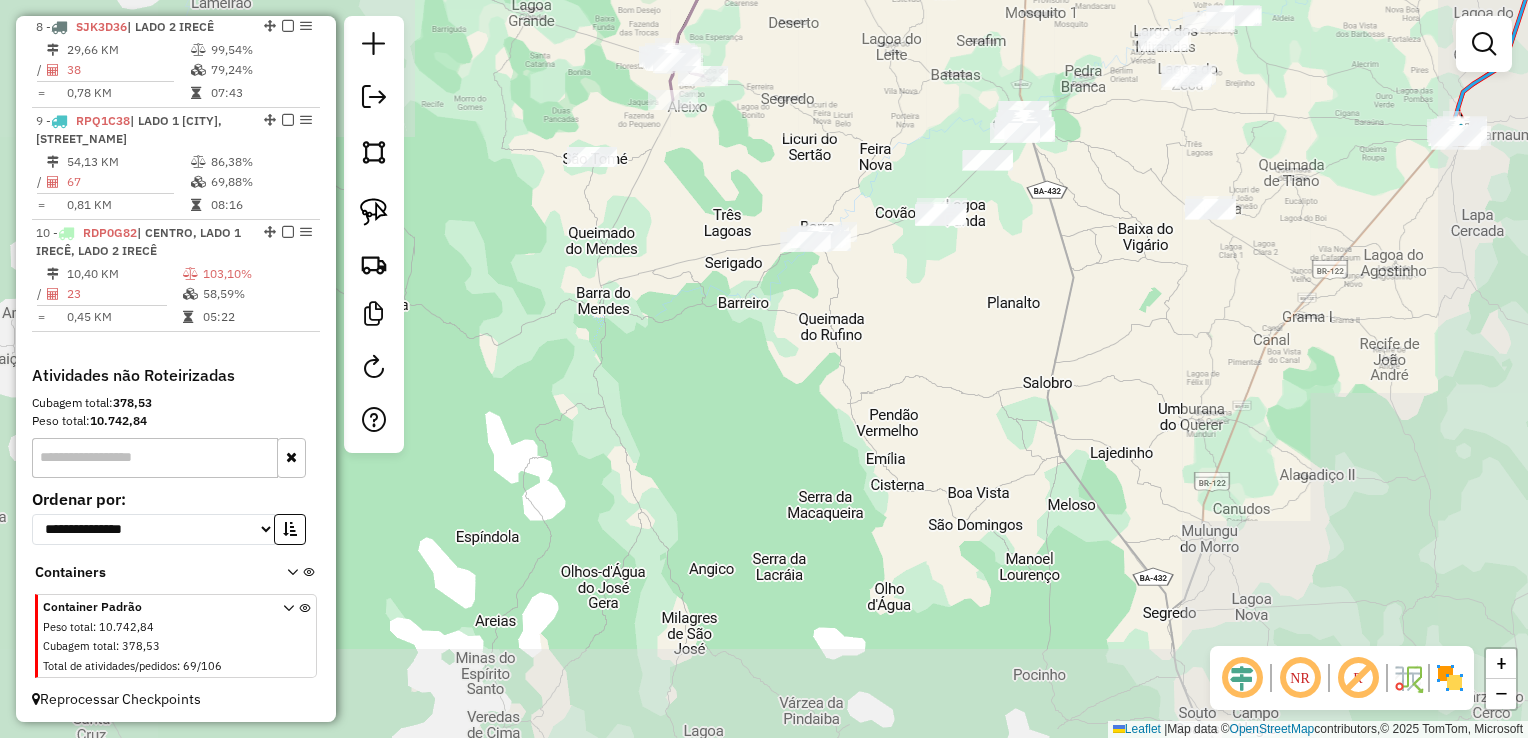 drag, startPoint x: 972, startPoint y: 326, endPoint x: 940, endPoint y: 493, distance: 170.03824 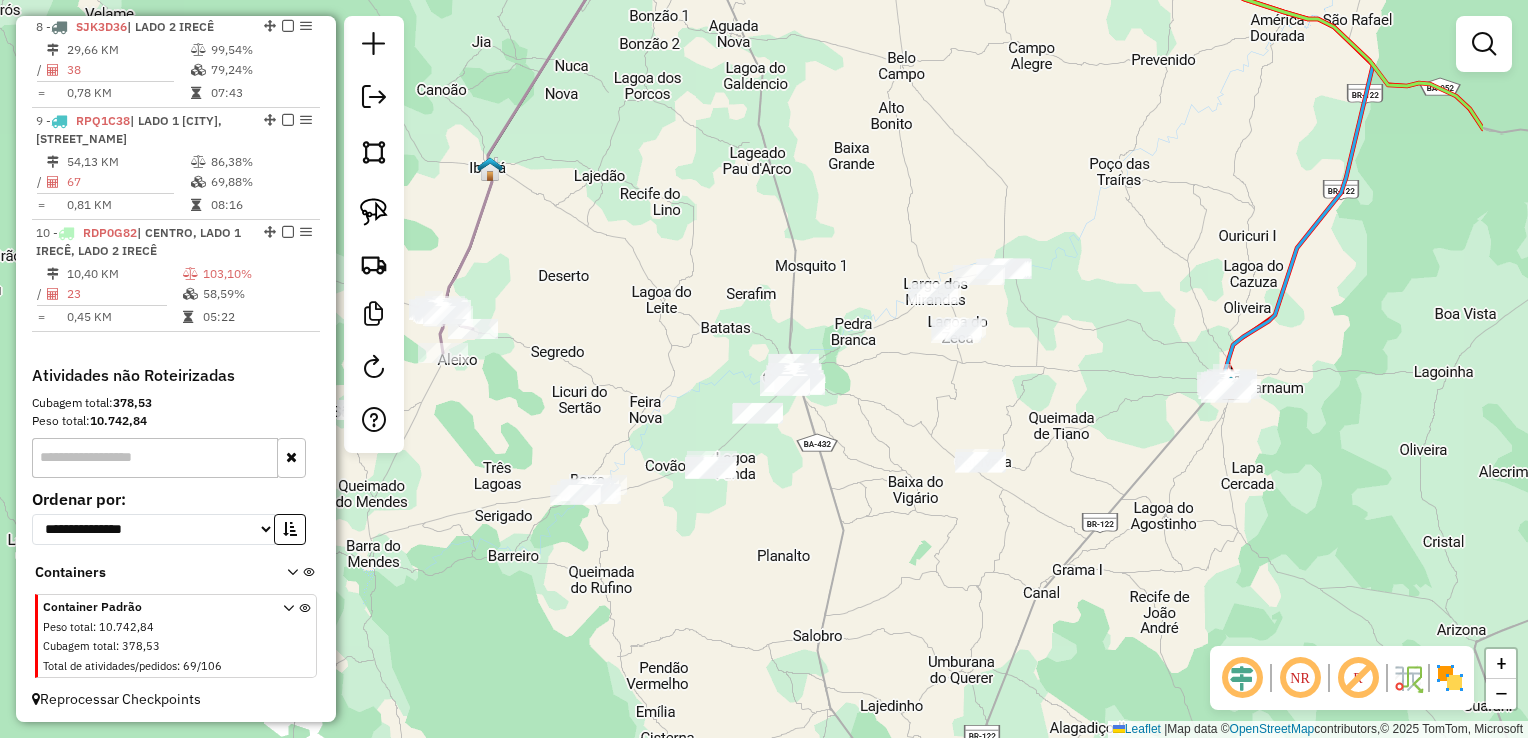 drag, startPoint x: 931, startPoint y: 531, endPoint x: 738, endPoint y: 592, distance: 202.41048 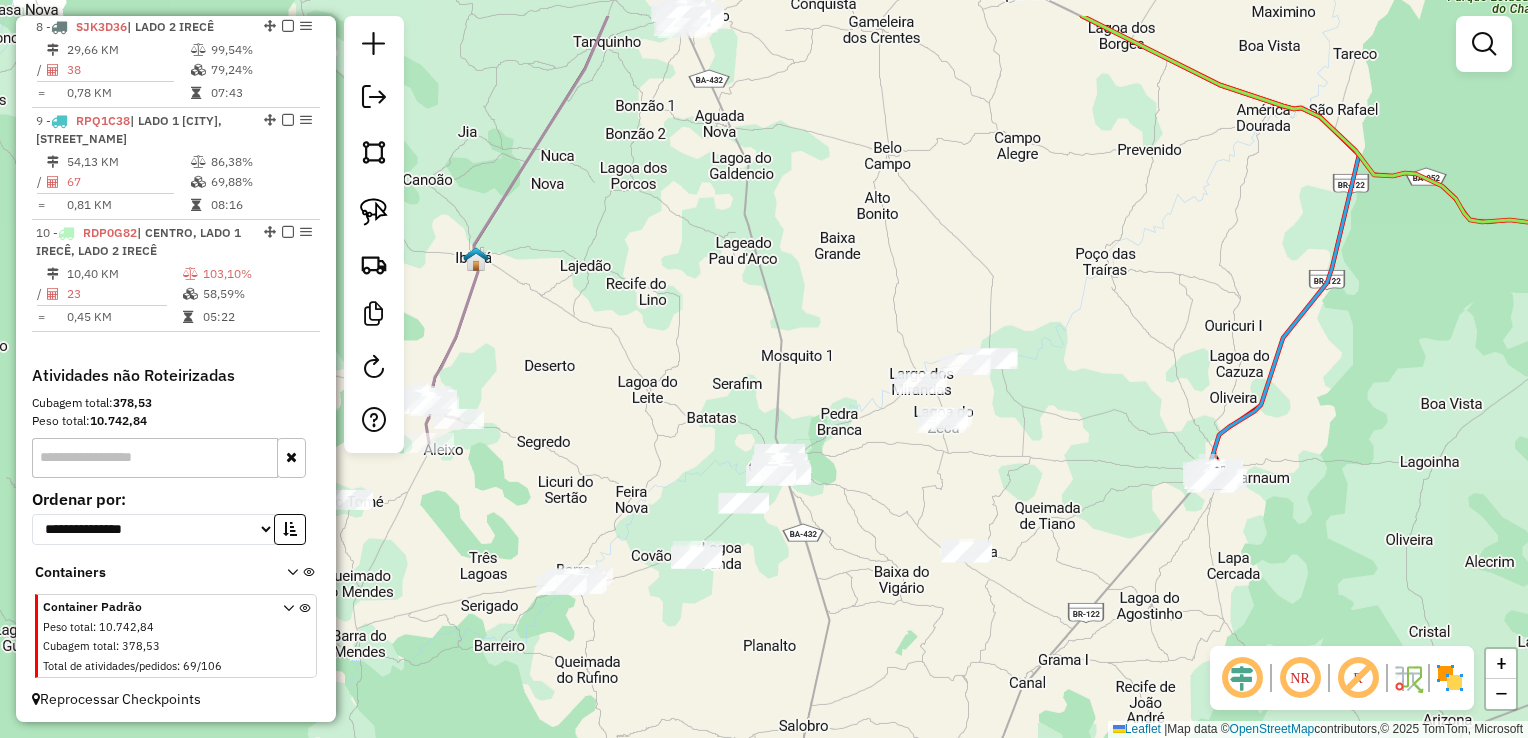 drag, startPoint x: 780, startPoint y: 610, endPoint x: 757, endPoint y: 706, distance: 98.71677 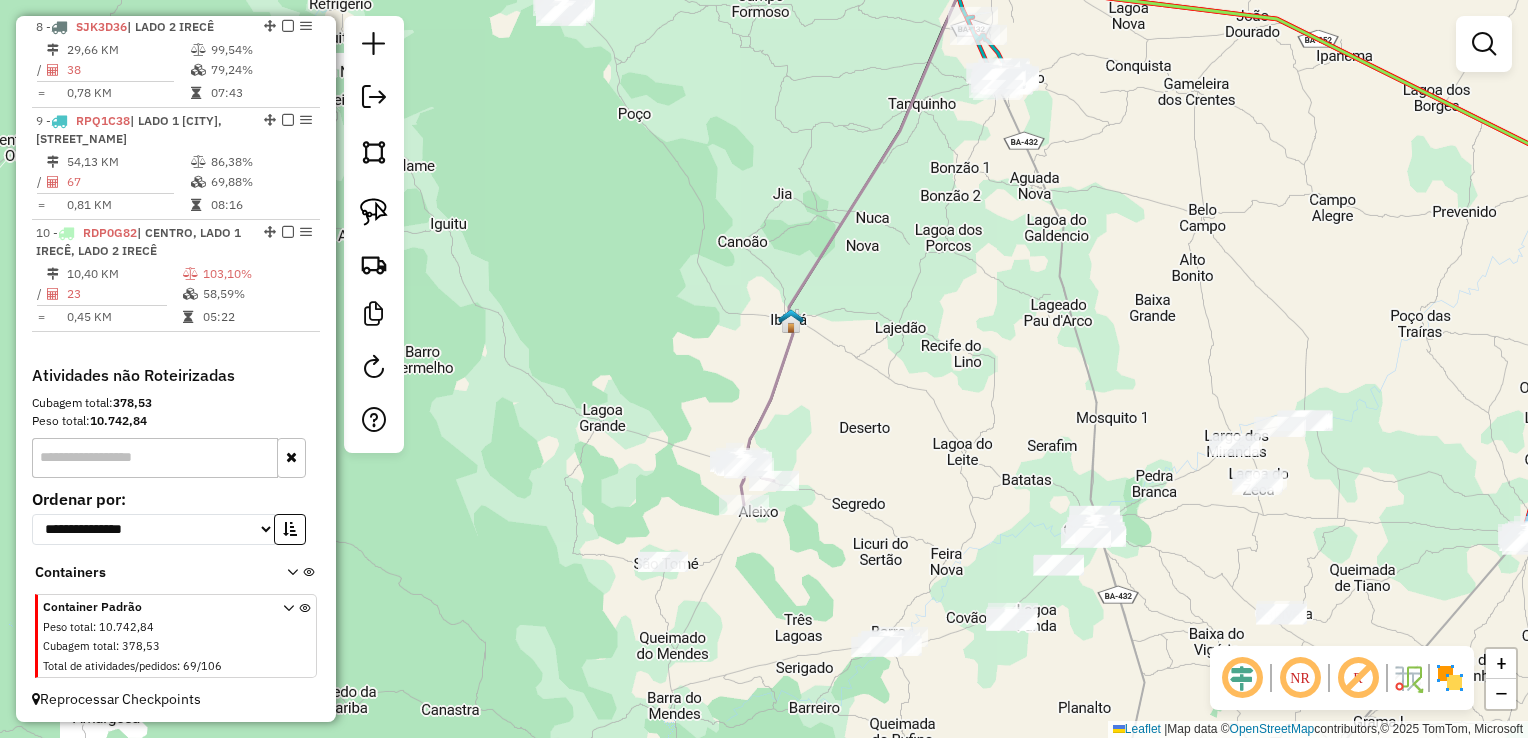 drag, startPoint x: 710, startPoint y: 442, endPoint x: 991, endPoint y: 312, distance: 309.6143 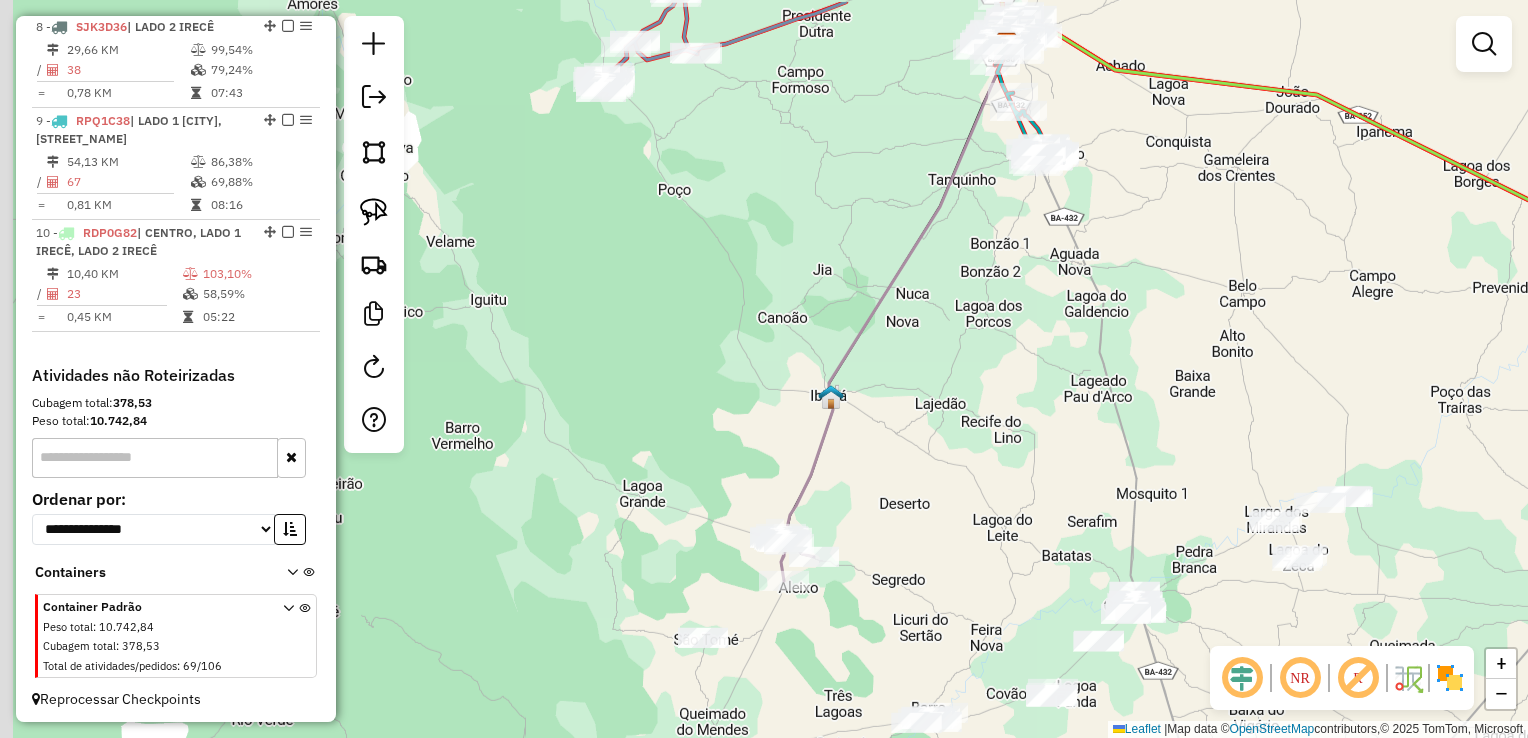 drag, startPoint x: 674, startPoint y: 274, endPoint x: 904, endPoint y: 562, distance: 368.57022 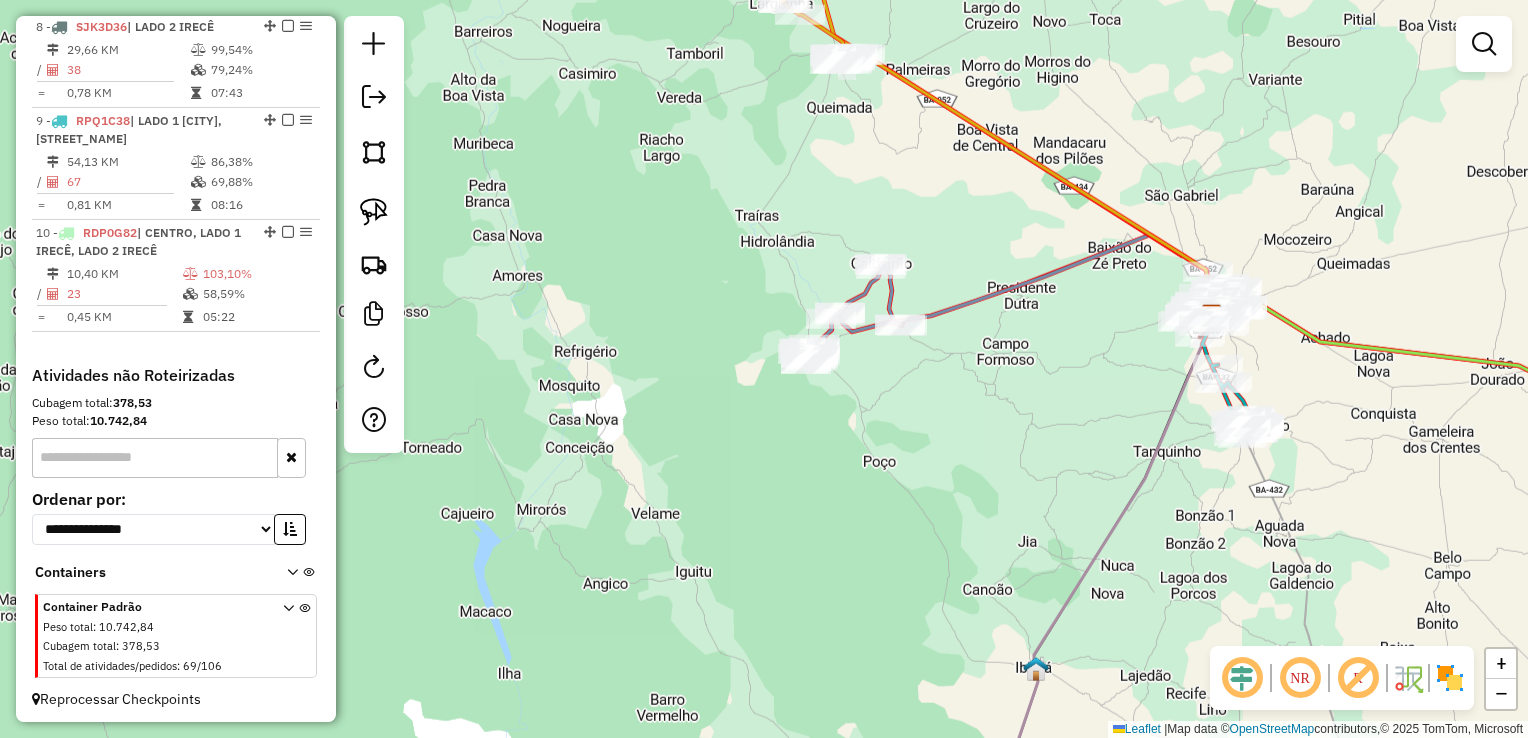 click on "Janela de atendimento Grade de atendimento Capacidade Transportadoras Veículos Cliente Pedidos  Rotas Selecione os dias de semana para filtrar as janelas de atendimento  Seg   Ter   Qua   Qui   Sex   Sáb   Dom  Informe o período da janela de atendimento: De: Até:  Filtrar exatamente a janela do cliente  Considerar janela de atendimento padrão  Selecione os dias de semana para filtrar as grades de atendimento  Seg   Ter   Qua   Qui   Sex   Sáb   Dom   Considerar clientes sem dia de atendimento cadastrado  Clientes fora do dia de atendimento selecionado Filtrar as atividades entre os valores definidos abaixo:  Peso mínimo:   Peso máximo:   Cubagem mínima:   Cubagem máxima:   De:   Até:  Filtrar as atividades entre o tempo de atendimento definido abaixo:  De:   Até:   Considerar capacidade total dos clientes não roteirizados Transportadora: Selecione um ou mais itens Tipo de veículo: Selecione um ou mais itens Veículo: Selecione um ou mais itens Motorista: Selecione um ou mais itens Nome: Rótulo:" 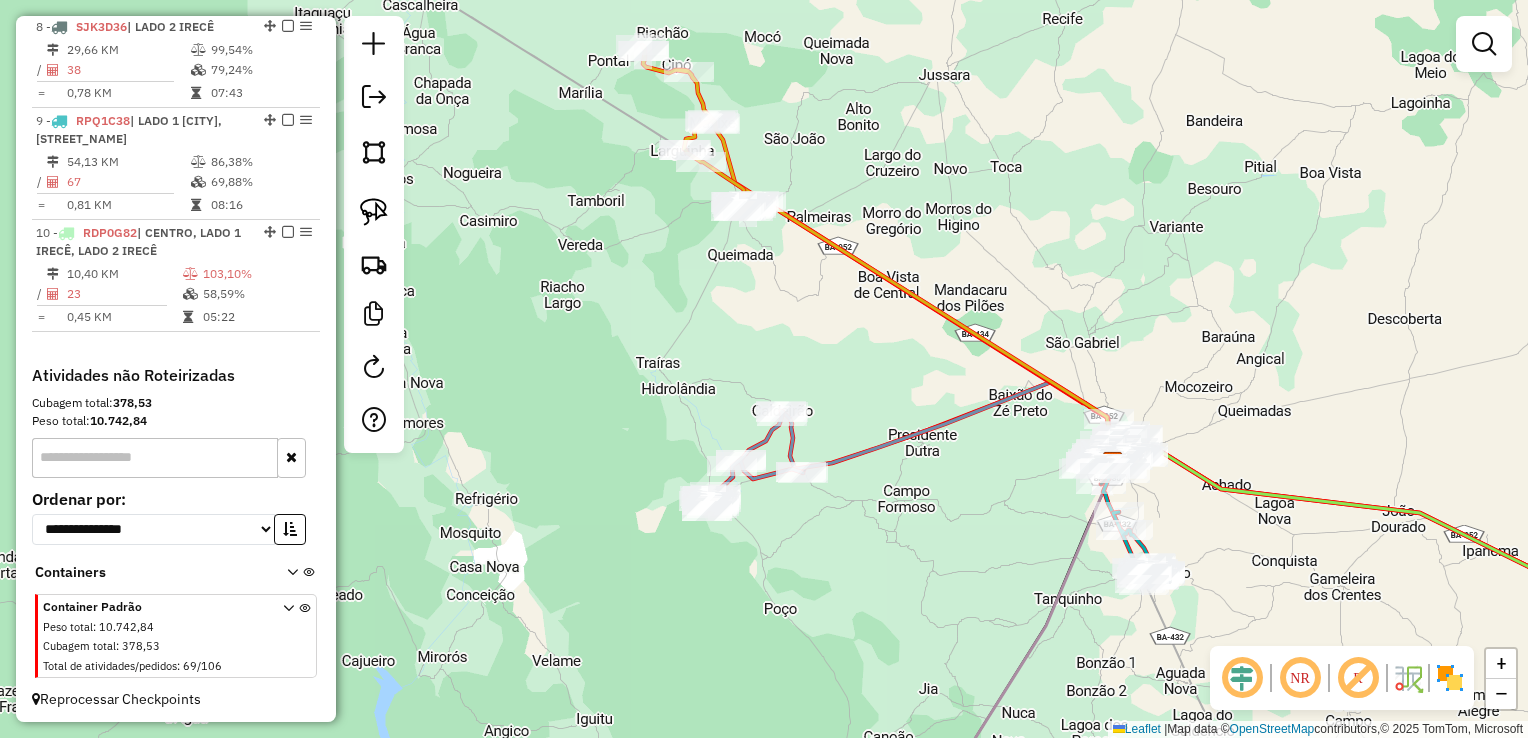 drag, startPoint x: 728, startPoint y: 359, endPoint x: 822, endPoint y: 551, distance: 213.77559 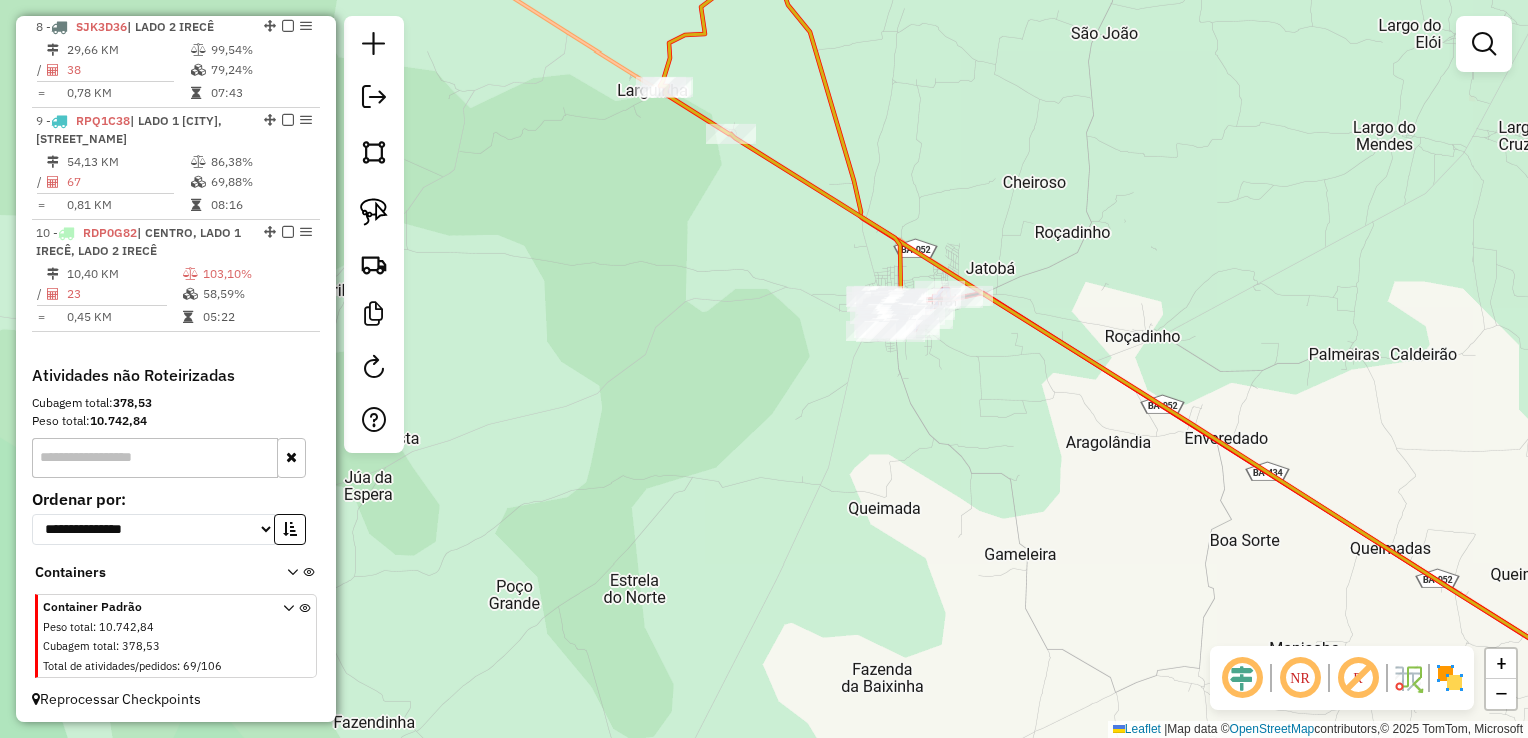 drag, startPoint x: 808, startPoint y: 382, endPoint x: 674, endPoint y: 418, distance: 138.75157 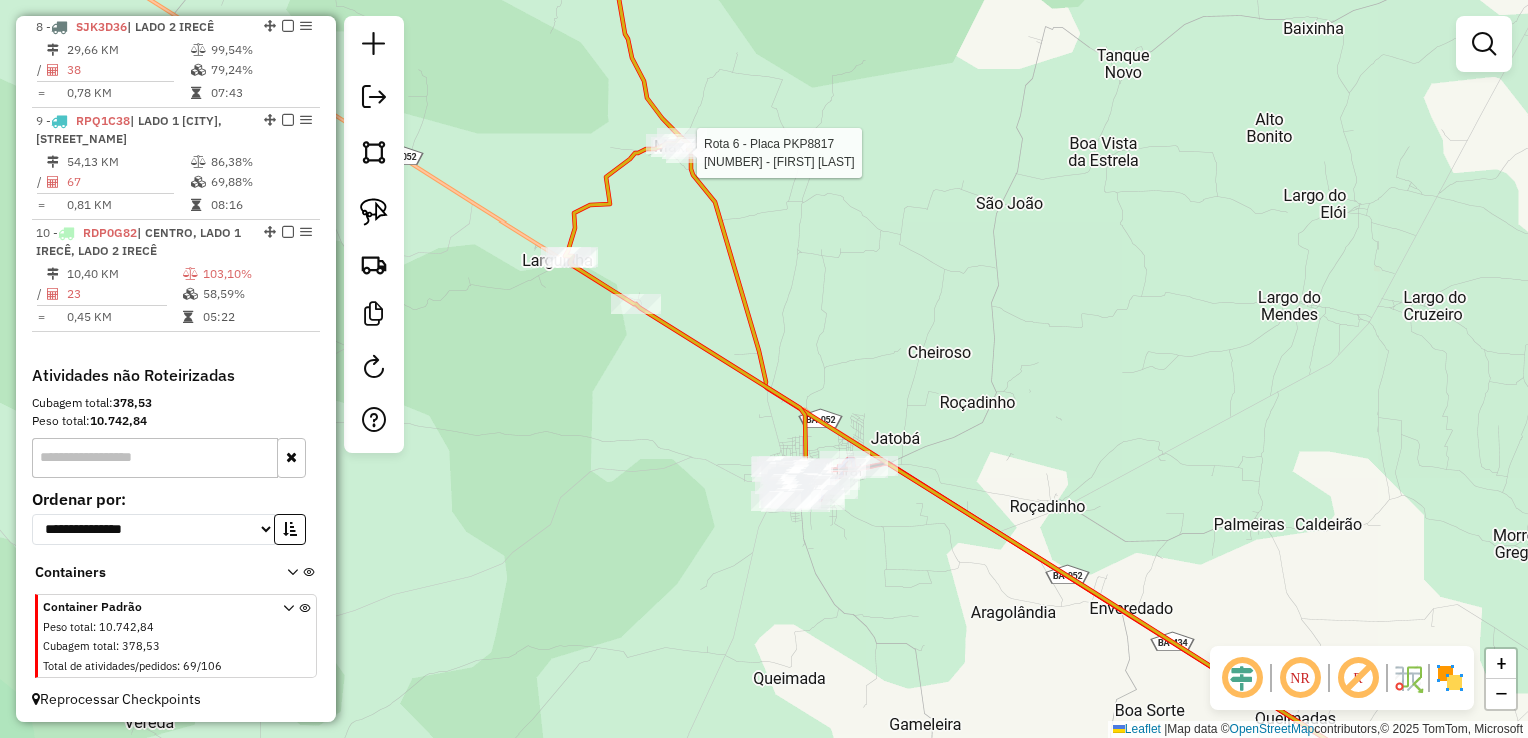 select on "*********" 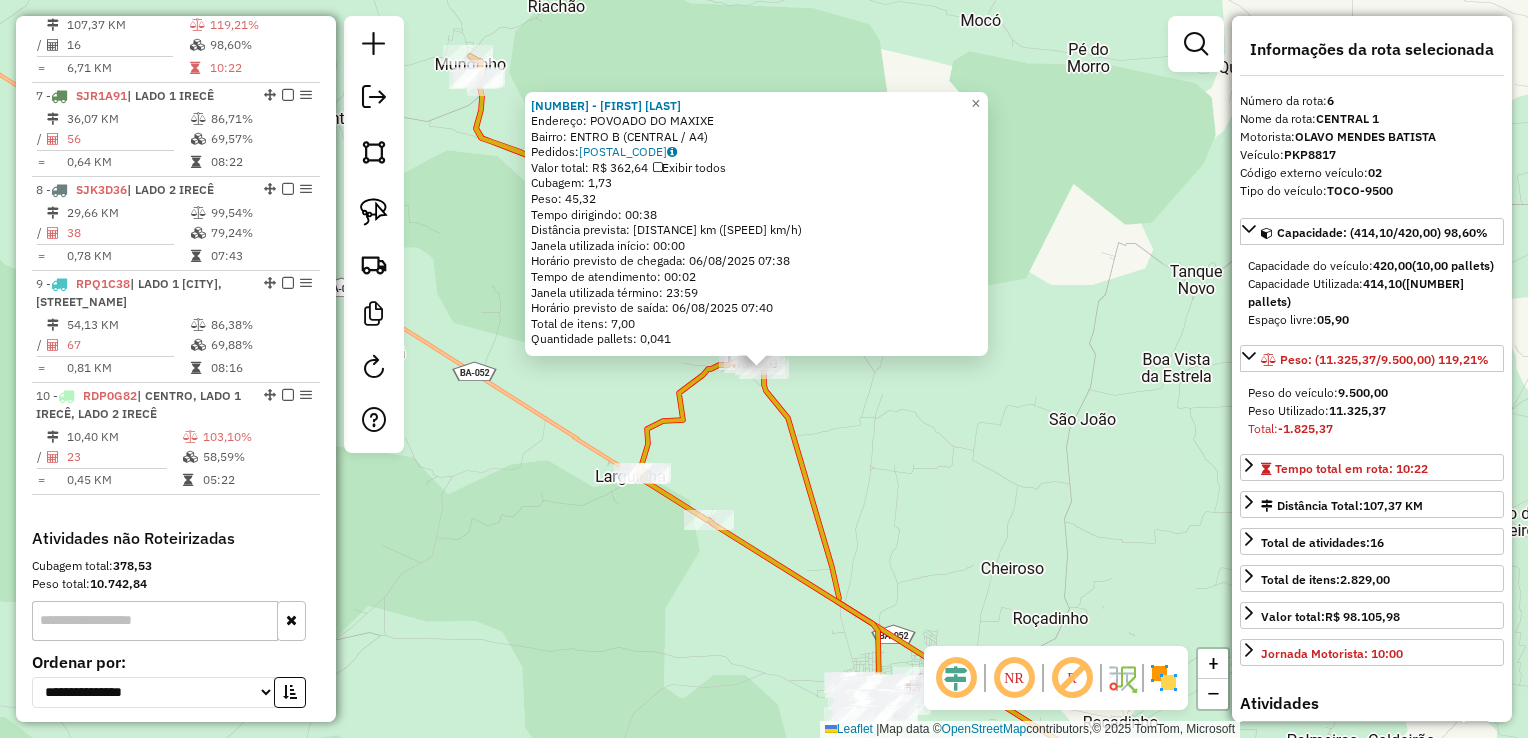 scroll, scrollTop: 1279, scrollLeft: 0, axis: vertical 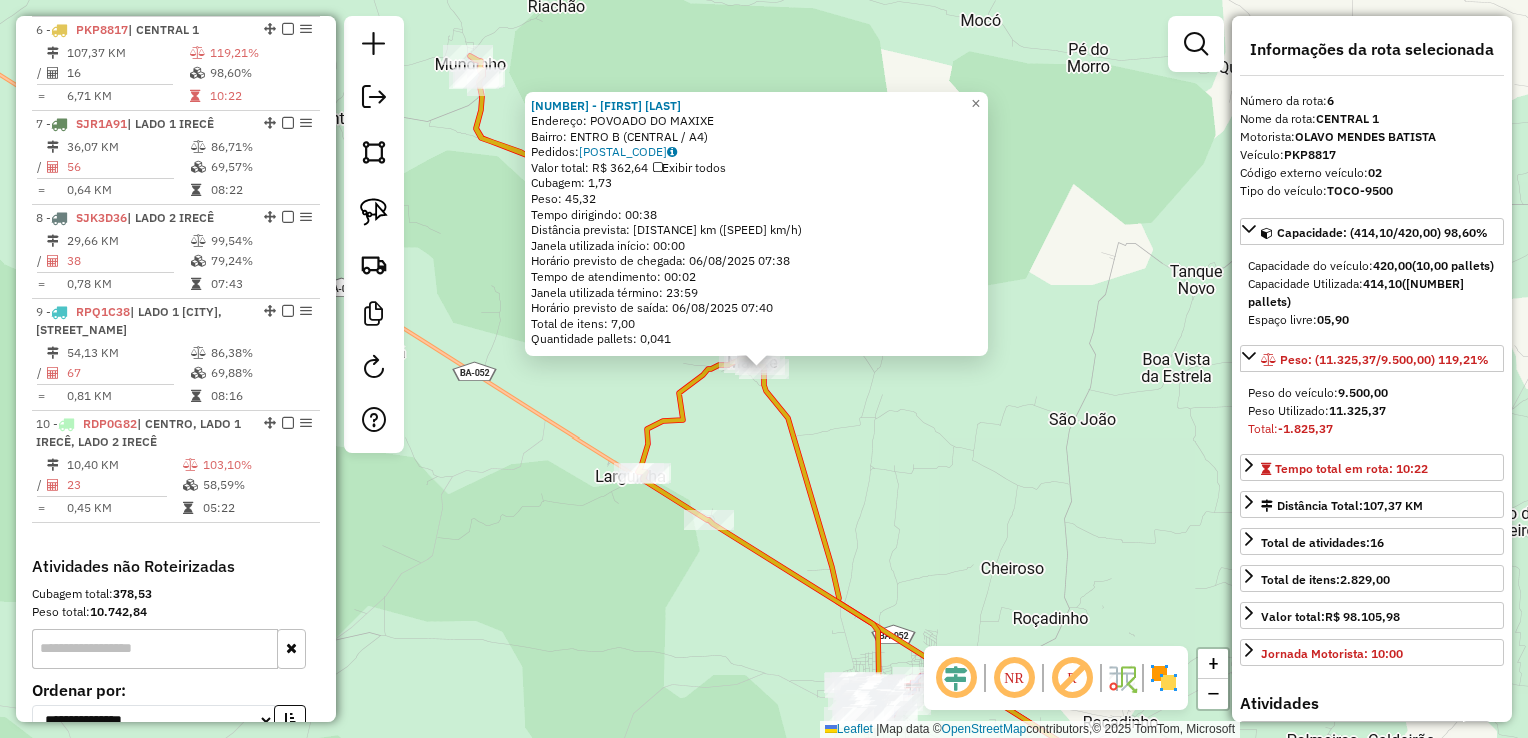 drag, startPoint x: 828, startPoint y: 442, endPoint x: 918, endPoint y: 506, distance: 110.4355 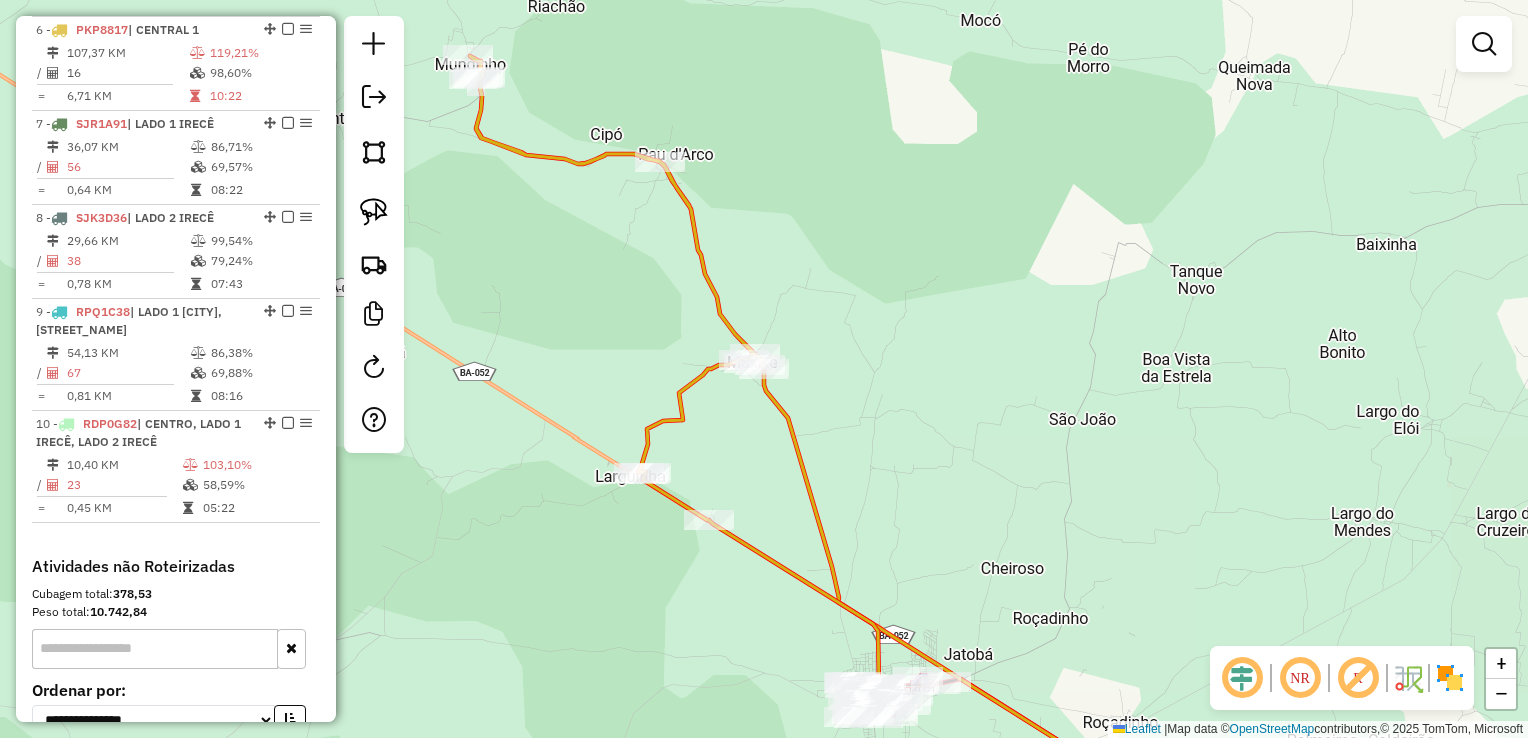 drag, startPoint x: 835, startPoint y: 342, endPoint x: 790, endPoint y: 225, distance: 125.35549 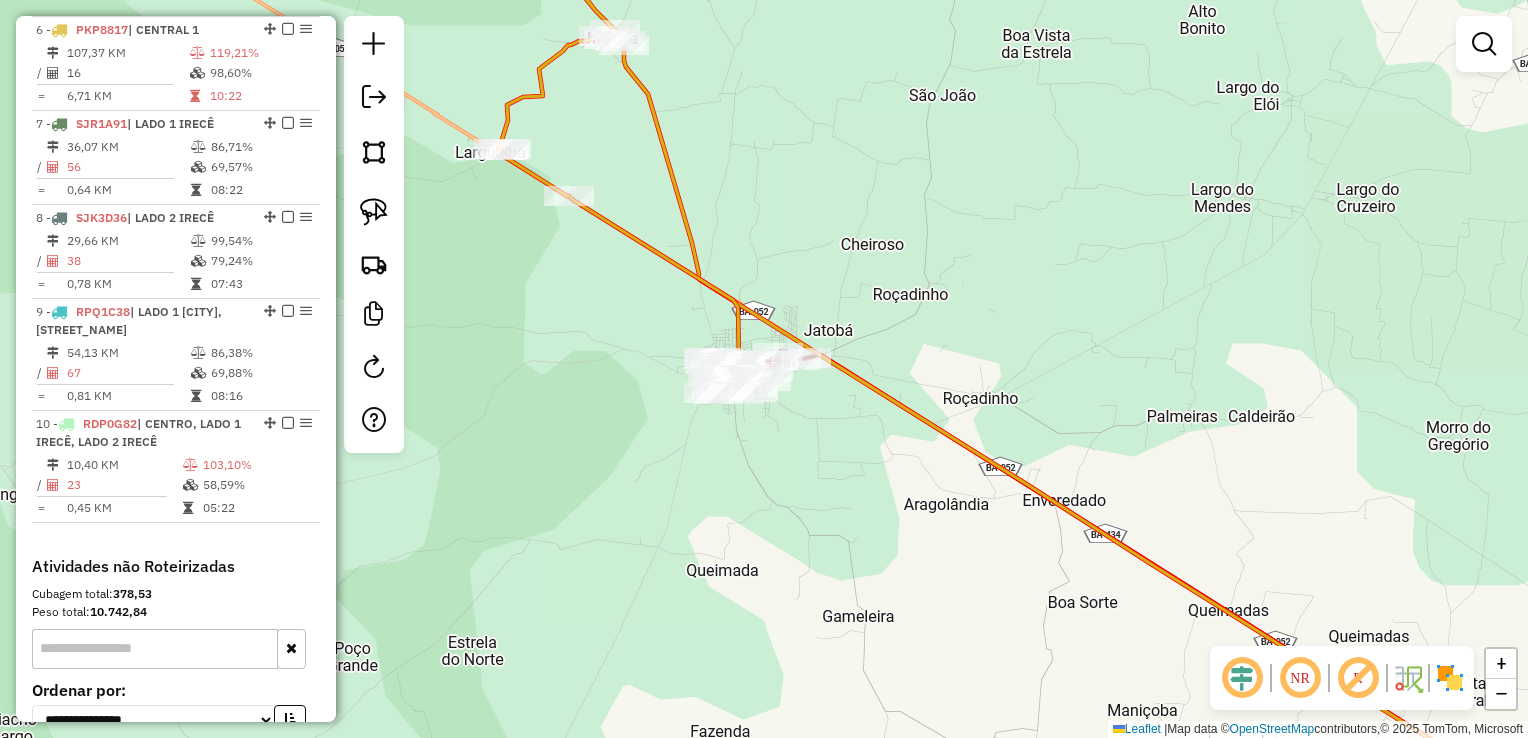 click 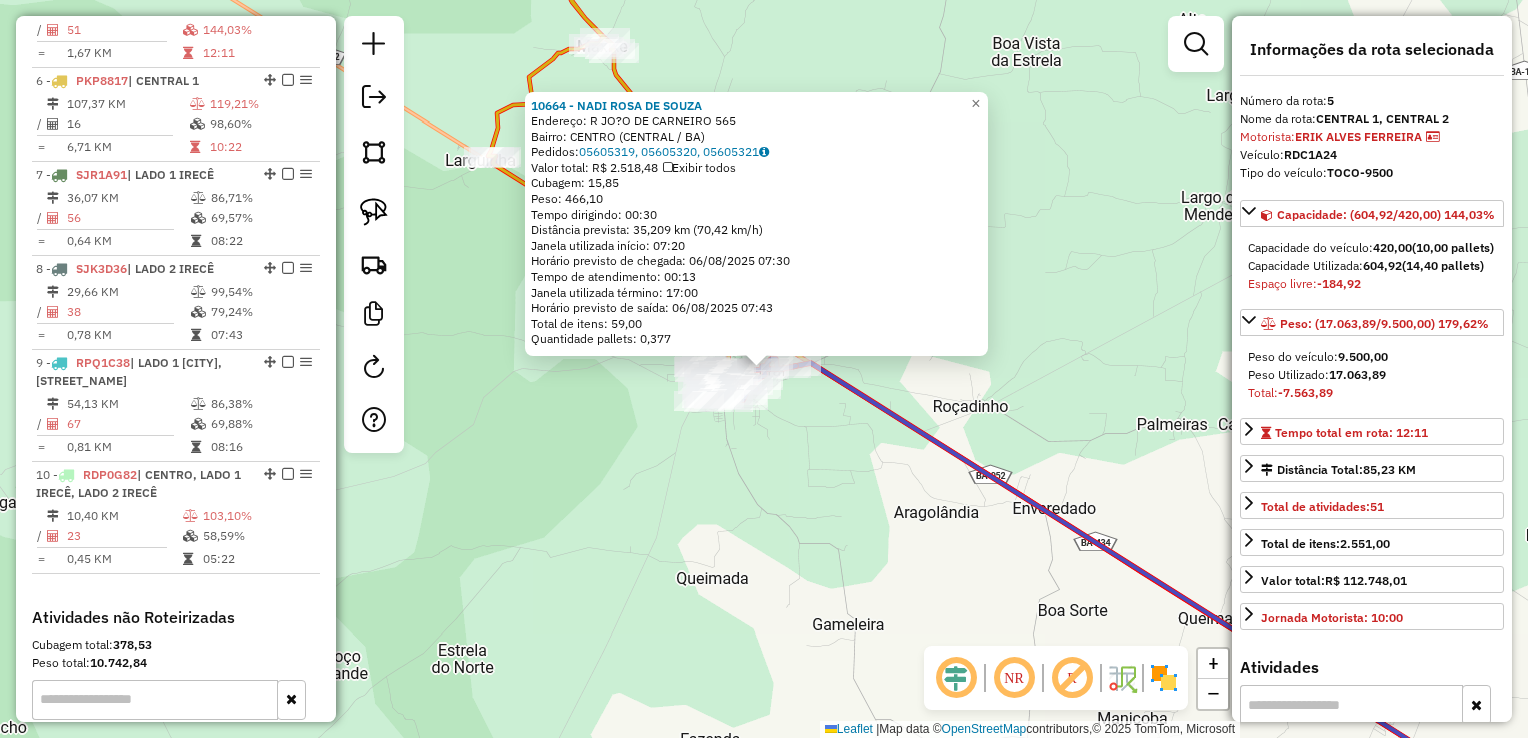 scroll, scrollTop: 1167, scrollLeft: 0, axis: vertical 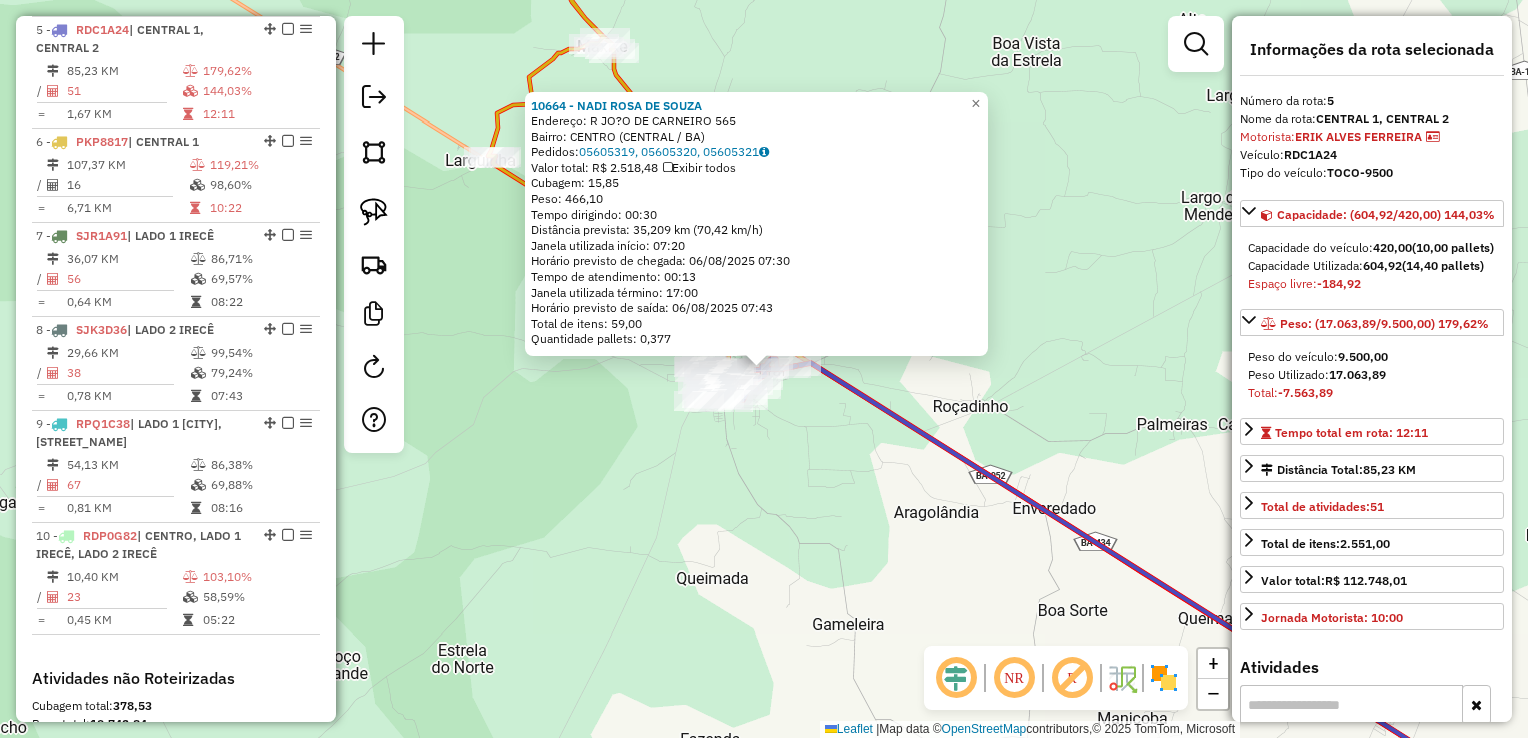 click on "10664 - NADI ROSA DE SOUZA  Endereço: R   JO?O DE CARNEIRO               565   Bairro: CENTRO (CENTRAL / BA)   Pedidos:  05605319, 05605320, 05605321   Valor total: R$ 2.518,48   Exibir todos   Cubagem: 15,85  Peso: 466,10  Tempo dirigindo: 00:30   Distância prevista: 35,209 km (70,42 km/h)   Janela utilizada início: 07:20   Horário previsto de chegada: 06/08/2025 07:30   Tempo de atendimento: 00:13   Janela utilizada término: 17:00   Horário previsto de saída: 06/08/2025 07:43   Total de itens: 59,00   Quantidade pallets: 0,377  × Janela de atendimento Grade de atendimento Capacidade Transportadoras Veículos Cliente Pedidos  Rotas Selecione os dias de semana para filtrar as janelas de atendimento  Seg   Ter   Qua   Qui   Sex   Sáb   Dom  Informe o período da janela de atendimento: De: Até:  Filtrar exatamente a janela do cliente  Considerar janela de atendimento padrão  Selecione os dias de semana para filtrar as grades de atendimento  Seg   Ter   Qua   Qui   Sex   Sáb   Dom   Peso mínimo:  +" 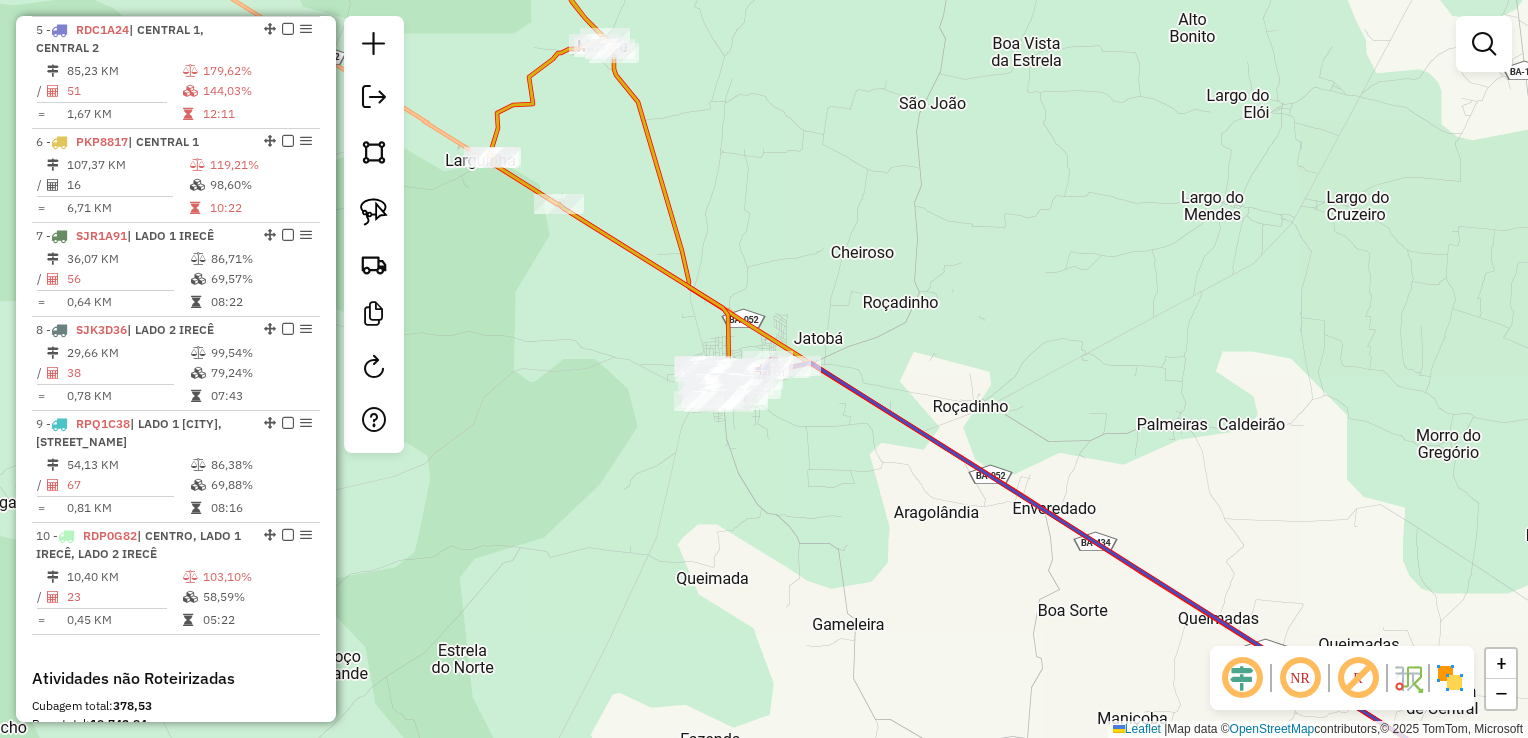 drag, startPoint x: 872, startPoint y: 542, endPoint x: 583, endPoint y: 244, distance: 415.12045 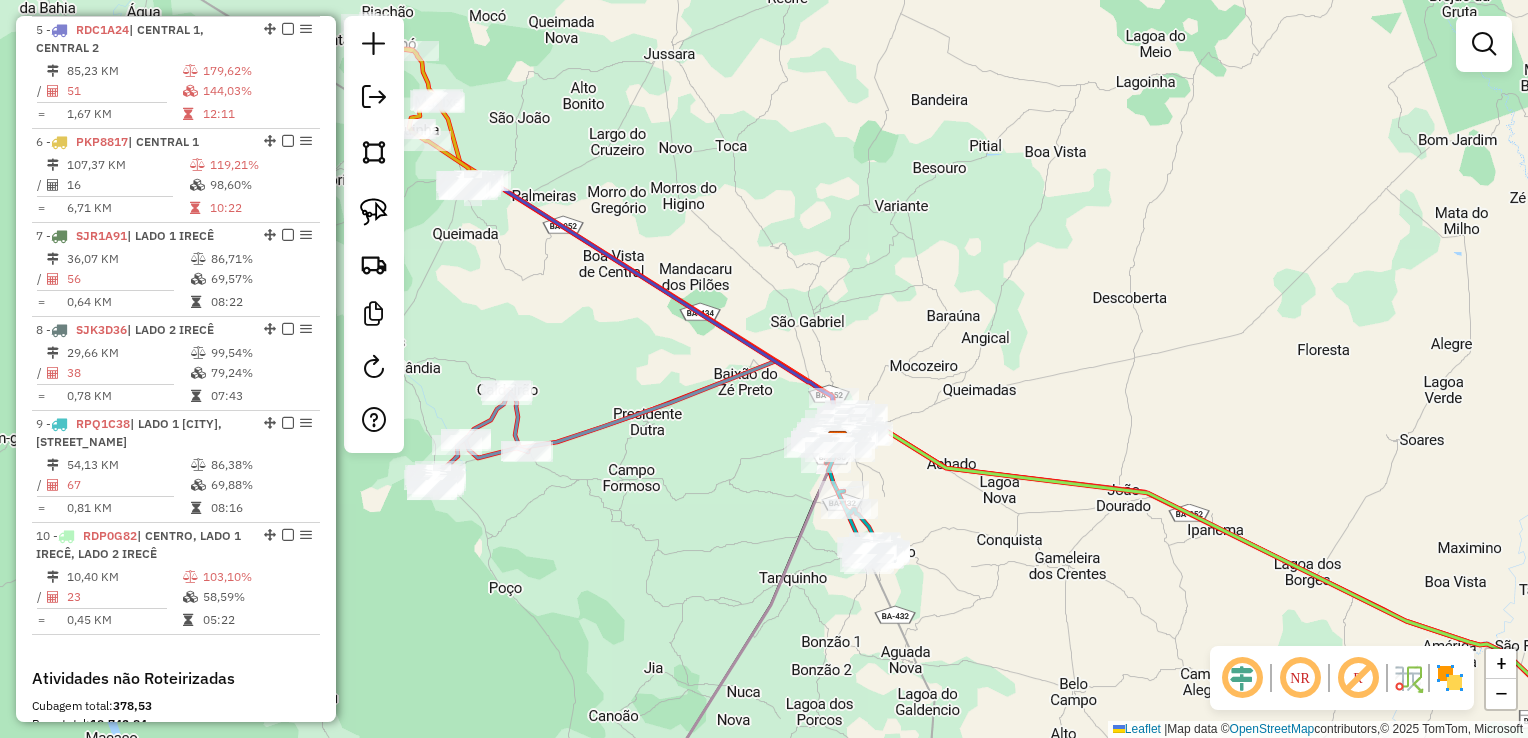 click on "Janela de atendimento Grade de atendimento Capacidade Transportadoras Veículos Cliente Pedidos  Rotas Selecione os dias de semana para filtrar as janelas de atendimento  Seg   Ter   Qua   Qui   Sex   Sáb   Dom  Informe o período da janela de atendimento: De: Até:  Filtrar exatamente a janela do cliente  Considerar janela de atendimento padrão  Selecione os dias de semana para filtrar as grades de atendimento  Seg   Ter   Qua   Qui   Sex   Sáb   Dom   Considerar clientes sem dia de atendimento cadastrado  Clientes fora do dia de atendimento selecionado Filtrar as atividades entre os valores definidos abaixo:  Peso mínimo:   Peso máximo:   Cubagem mínima:   Cubagem máxima:   De:   Até:  Filtrar as atividades entre o tempo de atendimento definido abaixo:  De:   Até:   Considerar capacidade total dos clientes não roteirizados Transportadora: Selecione um ou mais itens Tipo de veículo: Selecione um ou mais itens Veículo: Selecione um ou mais itens Motorista: Selecione um ou mais itens Nome: Rótulo:" 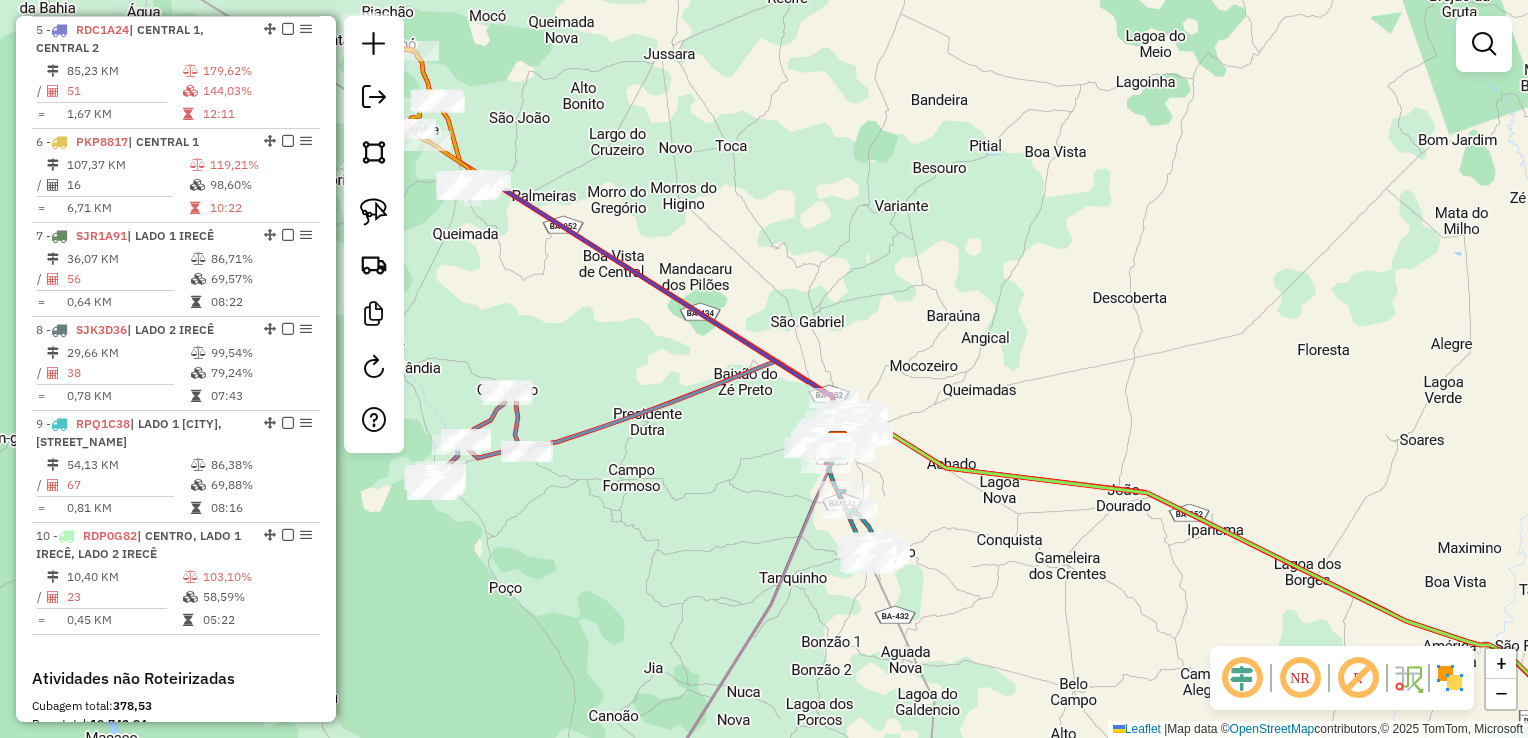 click 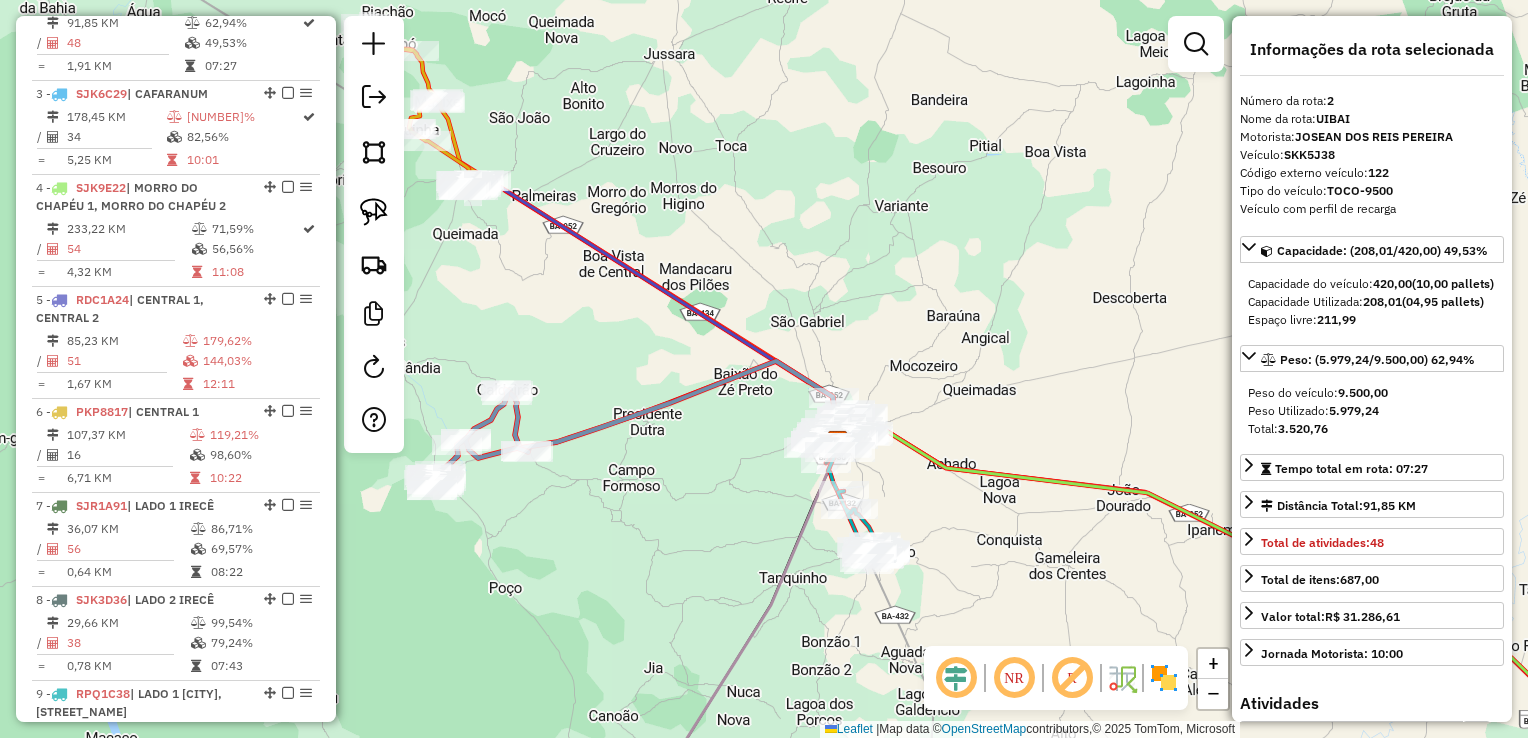 scroll, scrollTop: 868, scrollLeft: 0, axis: vertical 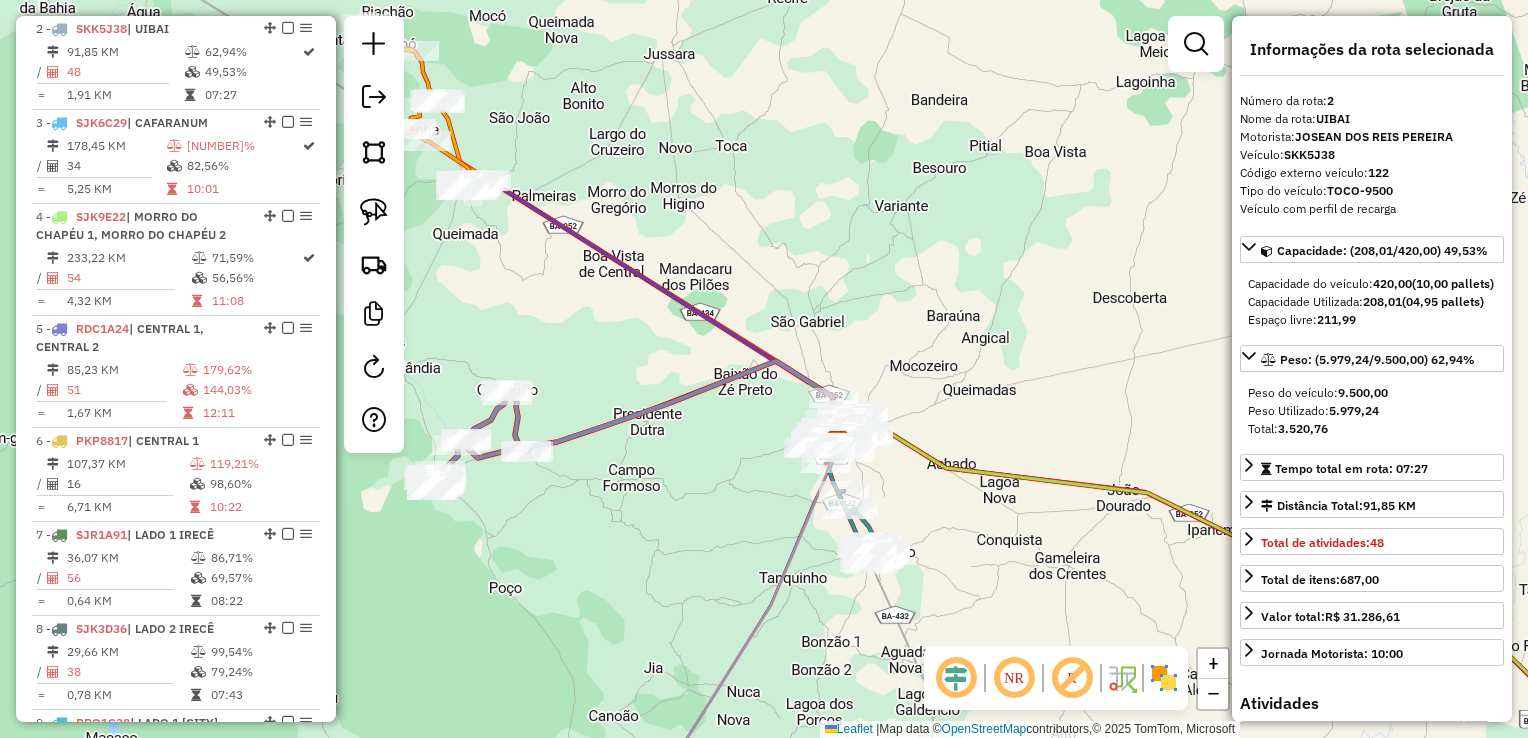 click on "Janela de atendimento Grade de atendimento Capacidade Transportadoras Veículos Cliente Pedidos  Rotas Selecione os dias de semana para filtrar as janelas de atendimento  Seg   Ter   Qua   Qui   Sex   Sáb   Dom  Informe o período da janela de atendimento: De: Até:  Filtrar exatamente a janela do cliente  Considerar janela de atendimento padrão  Selecione os dias de semana para filtrar as grades de atendimento  Seg   Ter   Qua   Qui   Sex   Sáb   Dom   Considerar clientes sem dia de atendimento cadastrado  Clientes fora do dia de atendimento selecionado Filtrar as atividades entre os valores definidos abaixo:  Peso mínimo:   Peso máximo:   Cubagem mínima:   Cubagem máxima:   De:   Até:  Filtrar as atividades entre o tempo de atendimento definido abaixo:  De:   Até:   Considerar capacidade total dos clientes não roteirizados Transportadora: Selecione um ou mais itens Tipo de veículo: Selecione um ou mais itens Veículo: Selecione um ou mais itens Motorista: Selecione um ou mais itens Nome: Rótulo:" 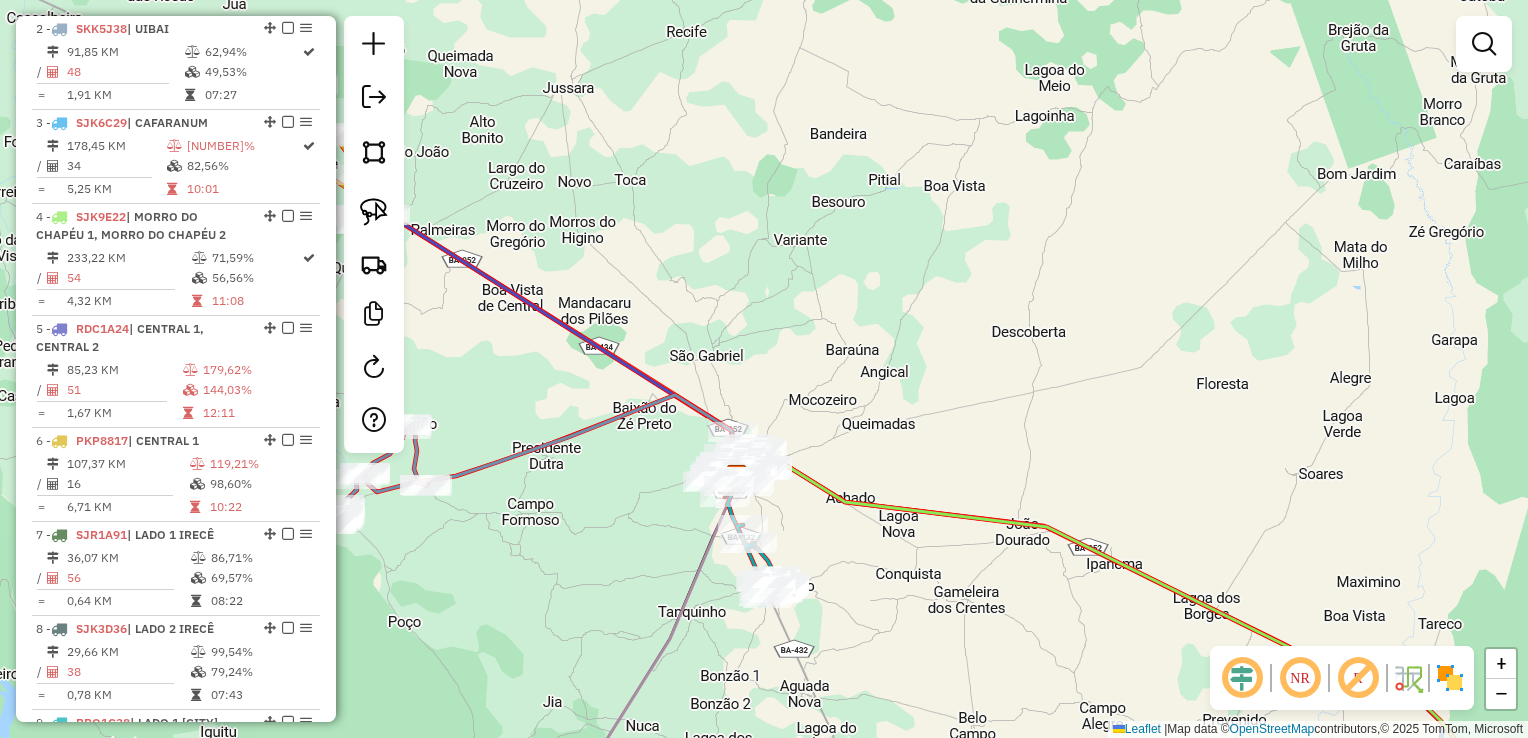 drag, startPoint x: 659, startPoint y: 503, endPoint x: 557, endPoint y: 537, distance: 107.51744 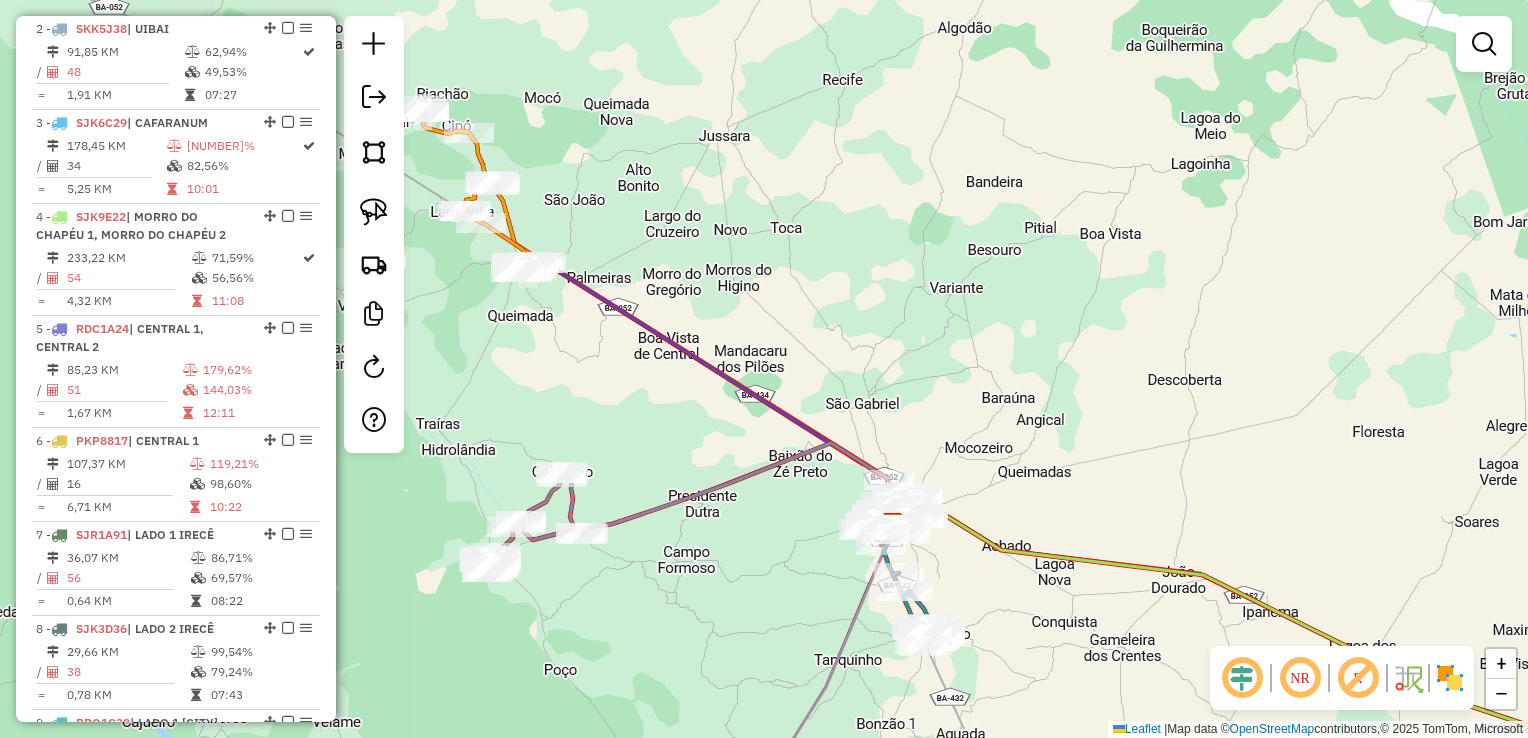 drag, startPoint x: 706, startPoint y: 584, endPoint x: 721, endPoint y: 582, distance: 15.132746 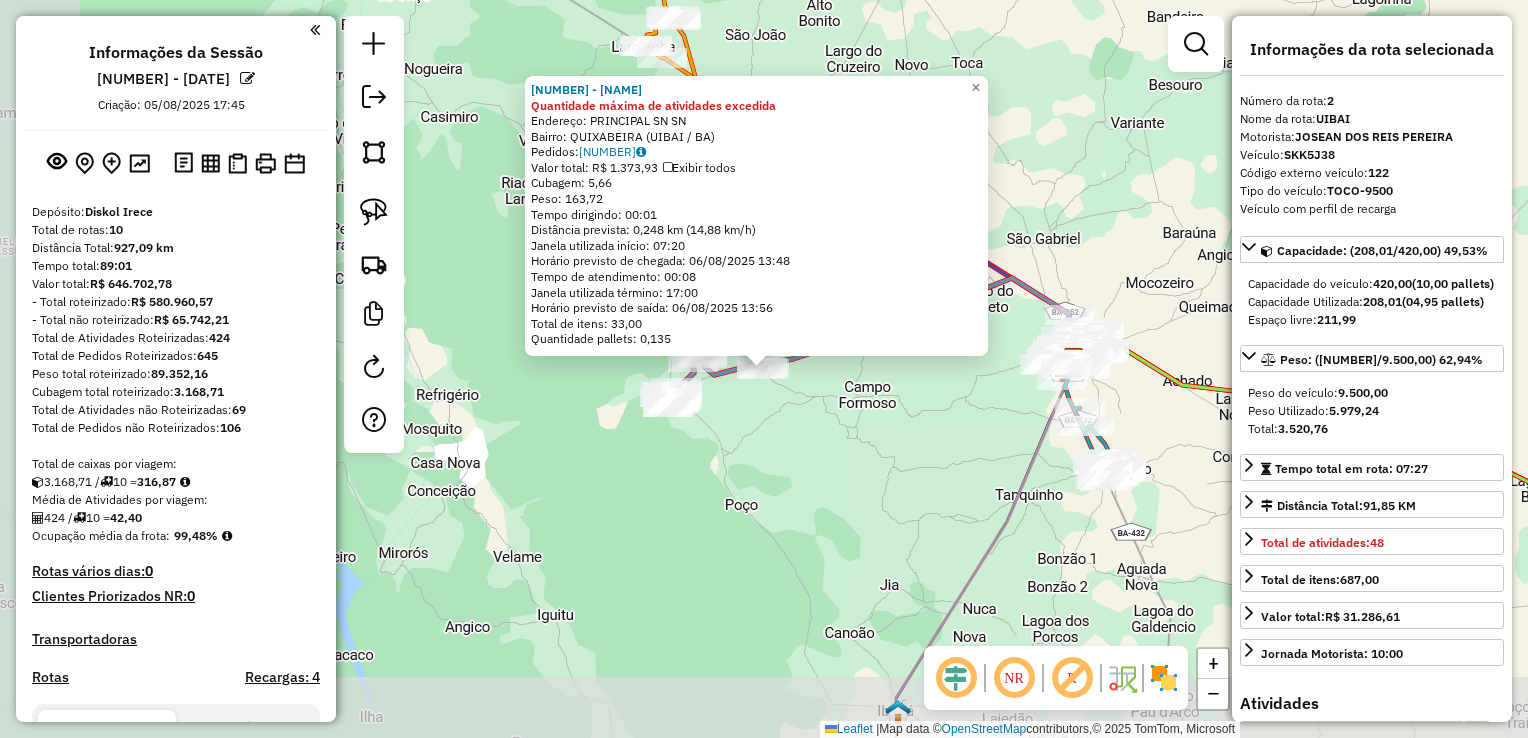 select on "*********" 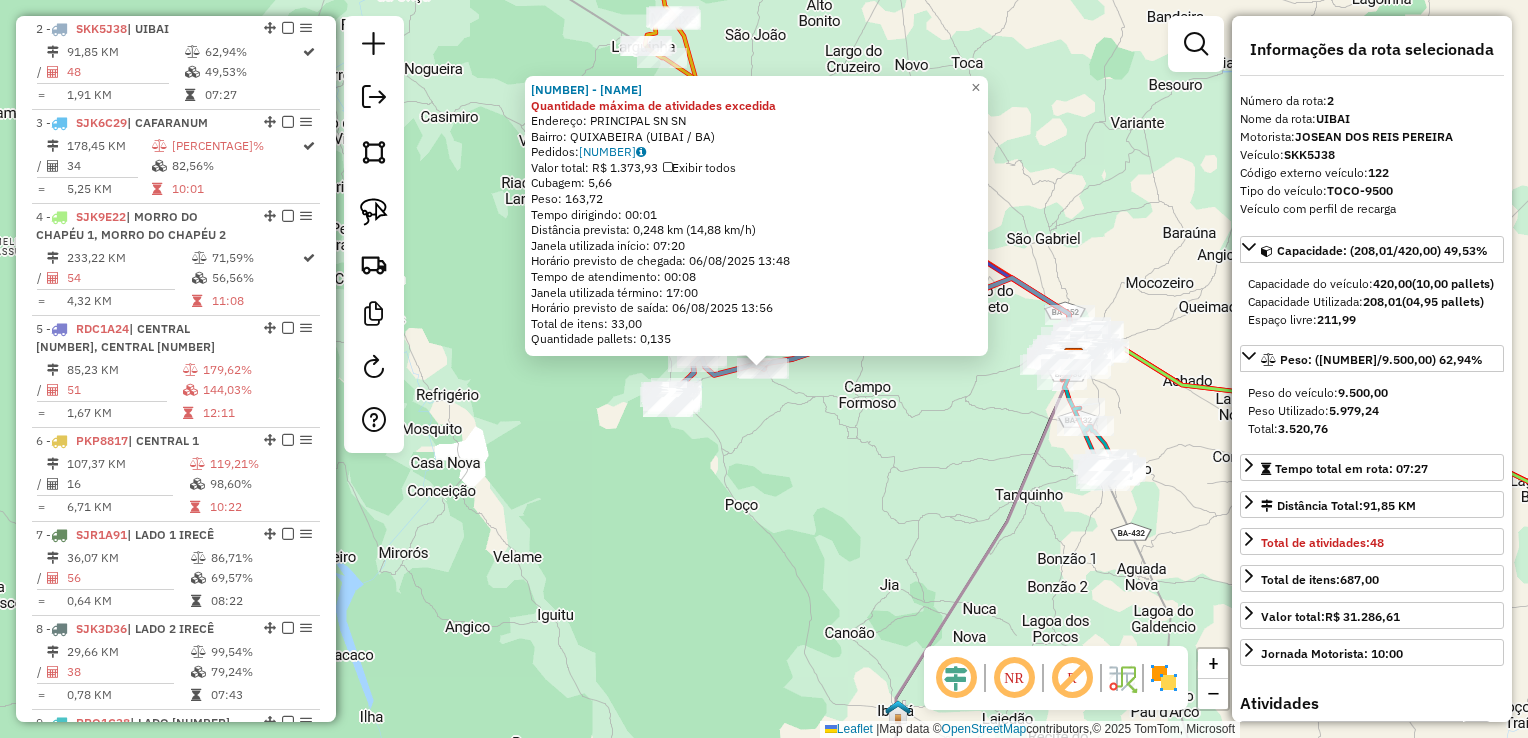 drag, startPoint x: 773, startPoint y: 490, endPoint x: 781, endPoint y: 481, distance: 12.0415945 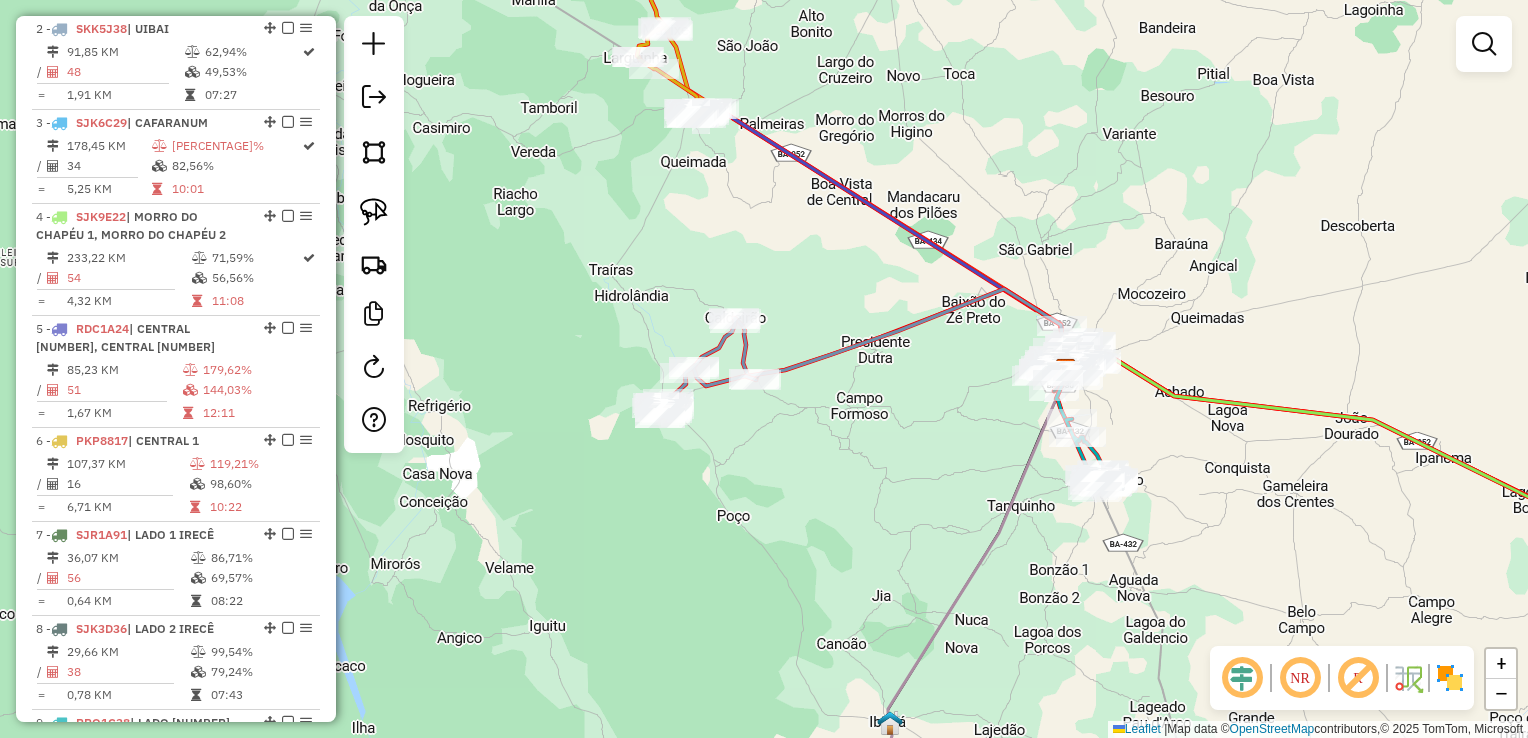 drag, startPoint x: 836, startPoint y: 461, endPoint x: 612, endPoint y: 553, distance: 242.15697 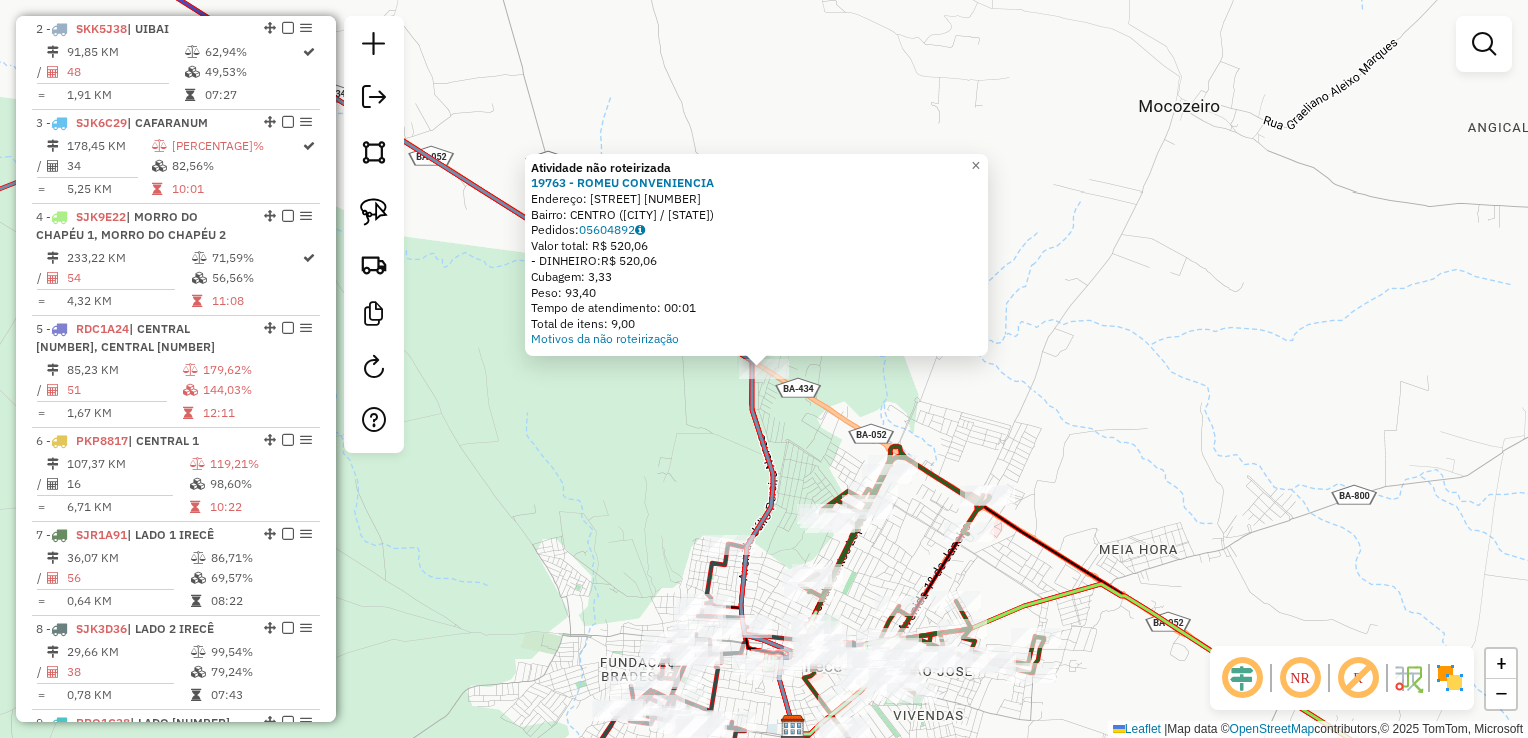 click on "Atividade não roteirizada [NUMBER] - [NAME]  Endereço:  [STREET] [NUMBER]   Bairro: CENTRO (IRECE / [STATE])   Pedidos:  05604892   Valor total: R$ 520,06   - DINHEIRO:  R$ 520,06   Cubagem: 3,33   Peso: 93,40   Tempo de atendimento: 00:01   Total de itens: 9,00  Motivos da não roteirização × Janela de atendimento Grade de atendimento Capacidade Transportadoras Veículos Cliente Pedidos  Rotas Selecione os dias de semana para filtrar as janelas de atendimento  Seg   Ter   Qua   Qui   Sex   Sáb   Dom  Informe o período da janela de atendimento: De: Até:  Filtrar exatamente a janela do cliente  Considerar janela de atendimento padrão  Selecione os dias de semana para filtrar as grades de atendimento  Seg   Ter   Qua   Qui   Sex   Sáb   Dom   Considerar clientes sem dia de atendimento cadastrado  Clientes fora do dia de atendimento selecionado Filtrar as atividades entre os valores definidos abaixo:  Peso mínimo:   Peso máximo:   Cubagem mínima:   Cubagem máxima:   De:   Até:   De:   Até:  Veículo:" 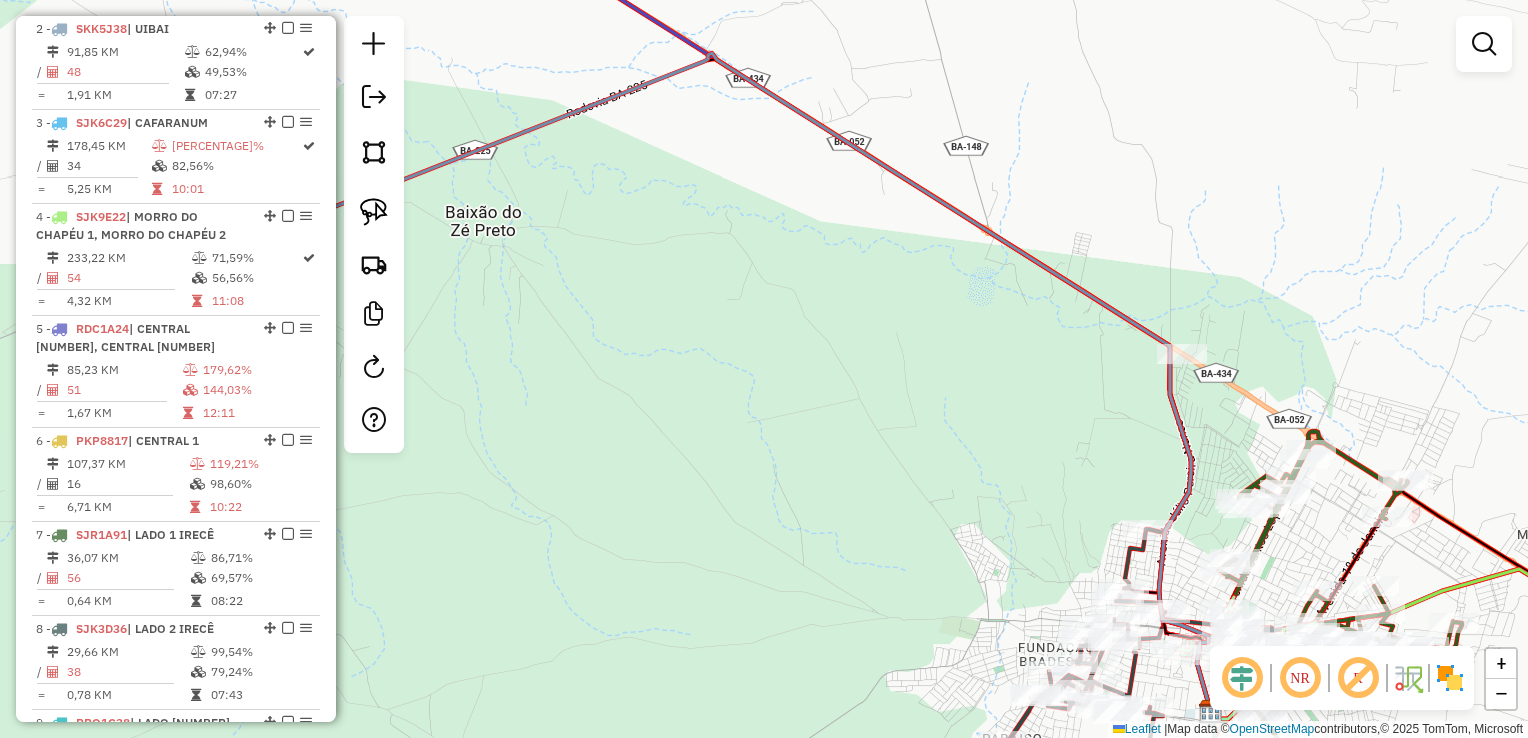 drag, startPoint x: 613, startPoint y: 442, endPoint x: 1031, endPoint y: 427, distance: 418.26904 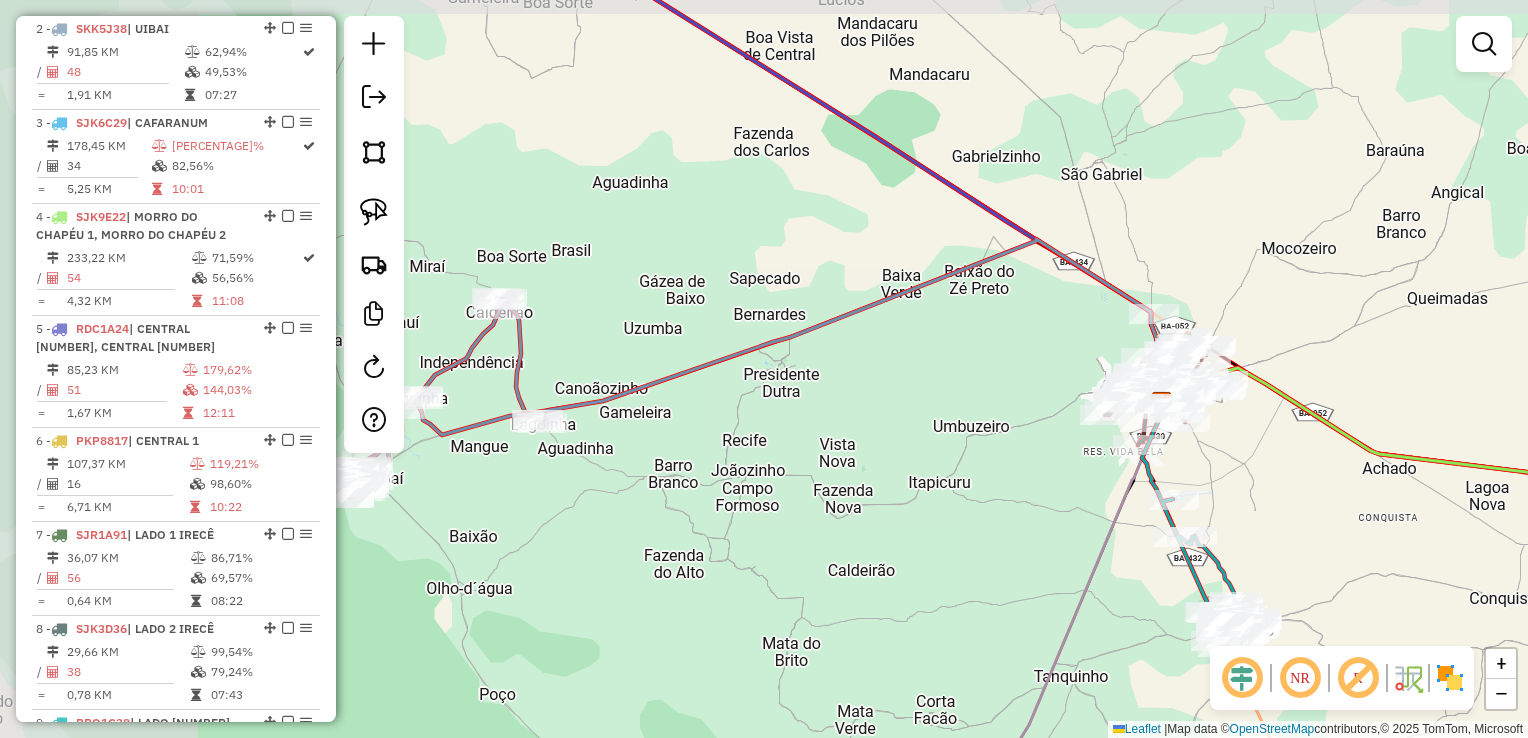 drag, startPoint x: 625, startPoint y: 315, endPoint x: 1000, endPoint y: 359, distance: 377.5725 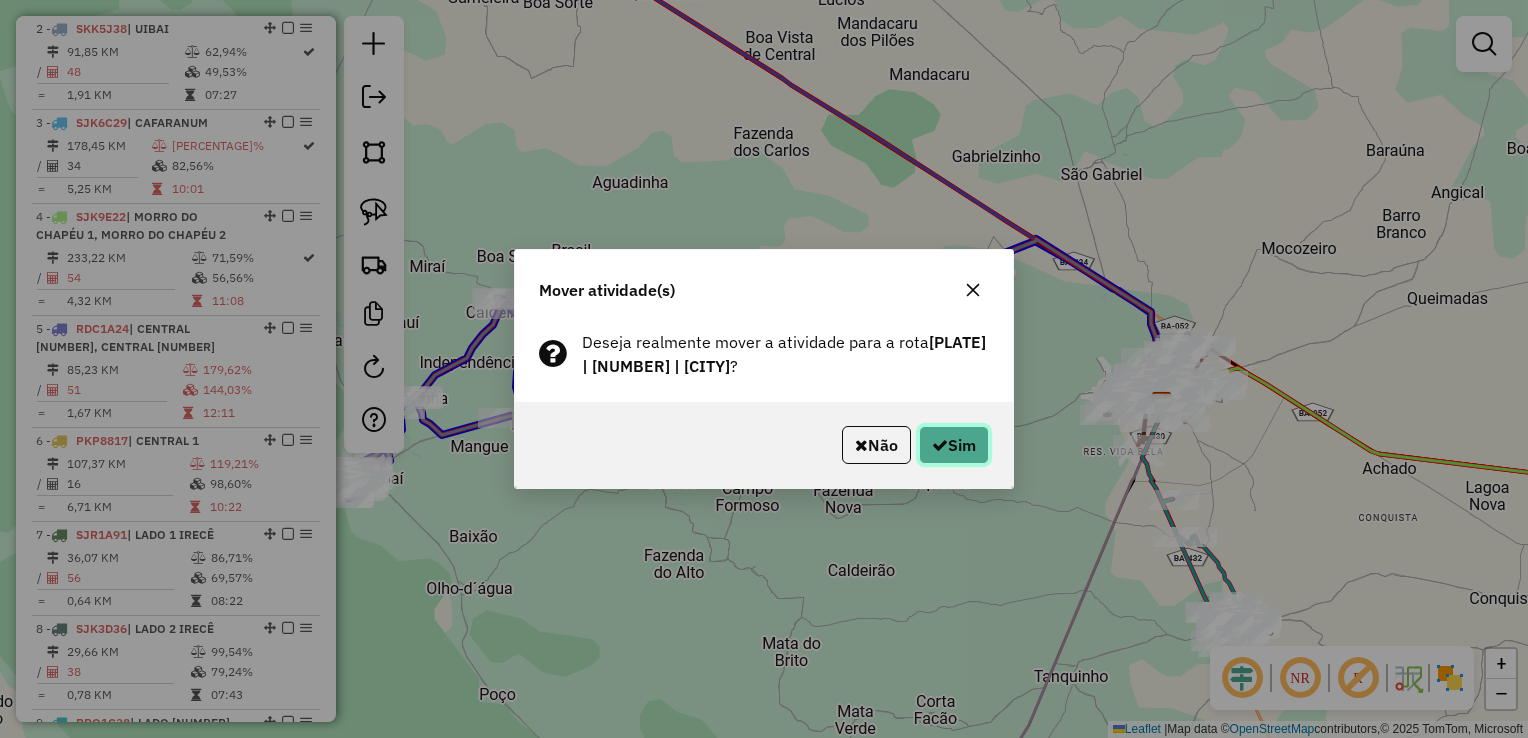 click on "Sim" 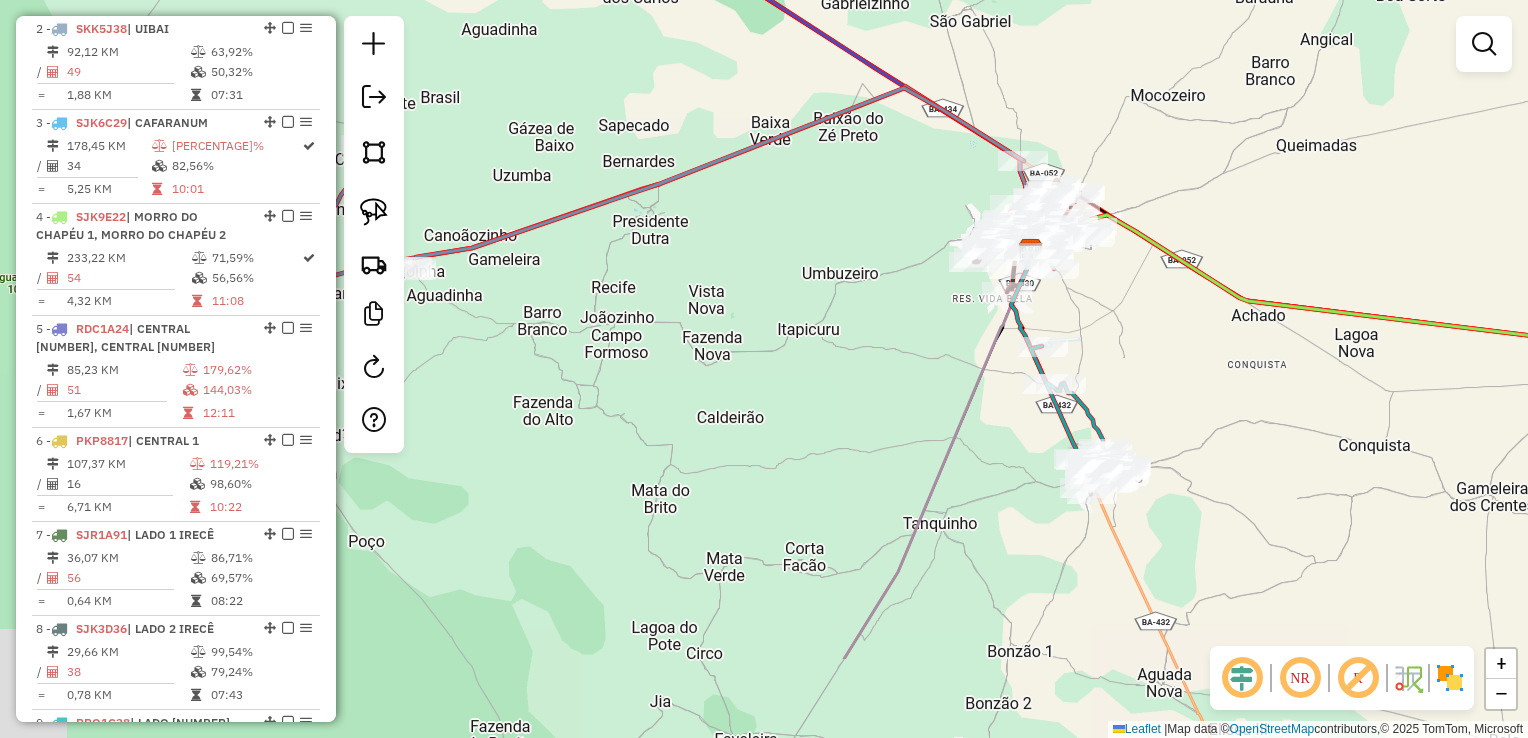 drag, startPoint x: 843, startPoint y: 298, endPoint x: 757, endPoint y: 260, distance: 94.02127 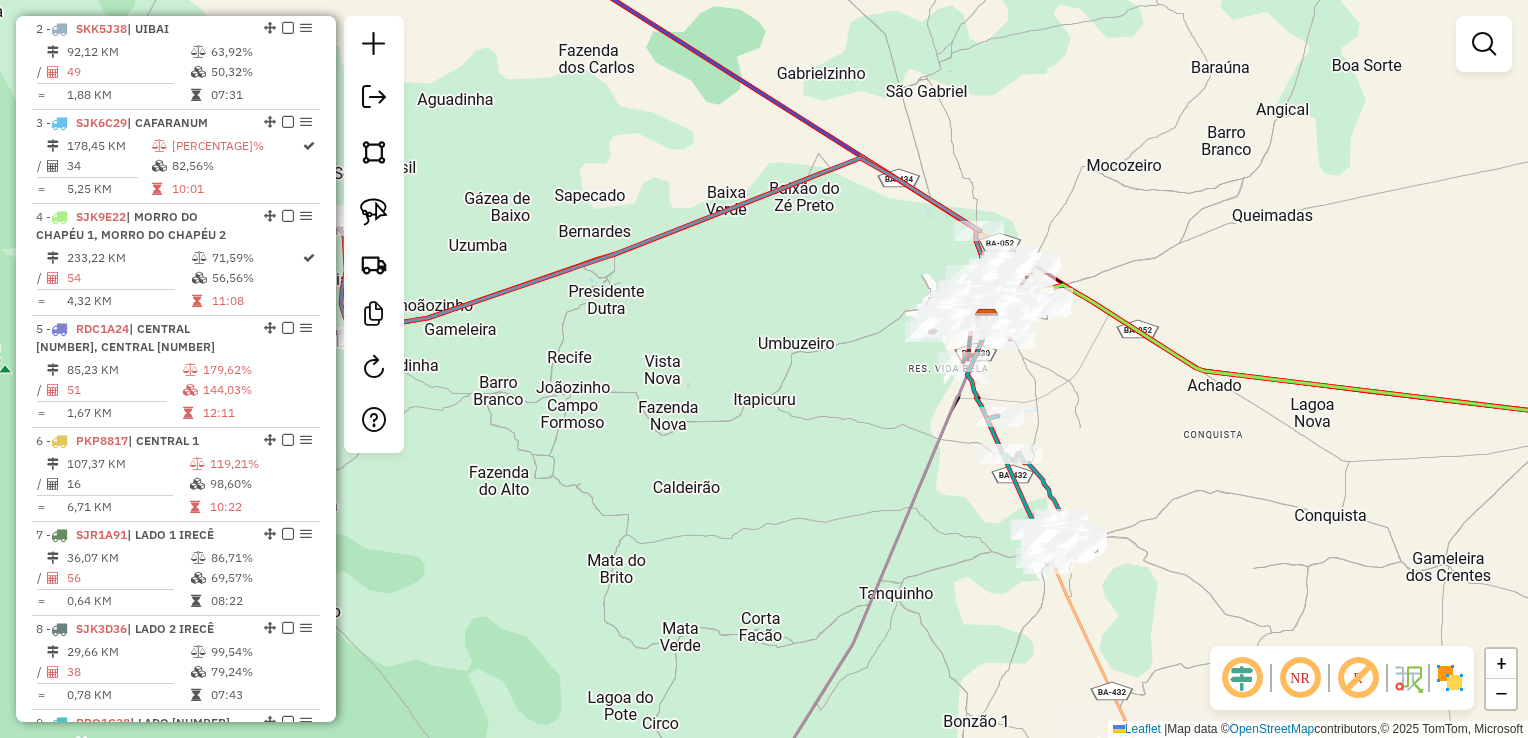 drag, startPoint x: 757, startPoint y: 260, endPoint x: 718, endPoint y: 330, distance: 80.13114 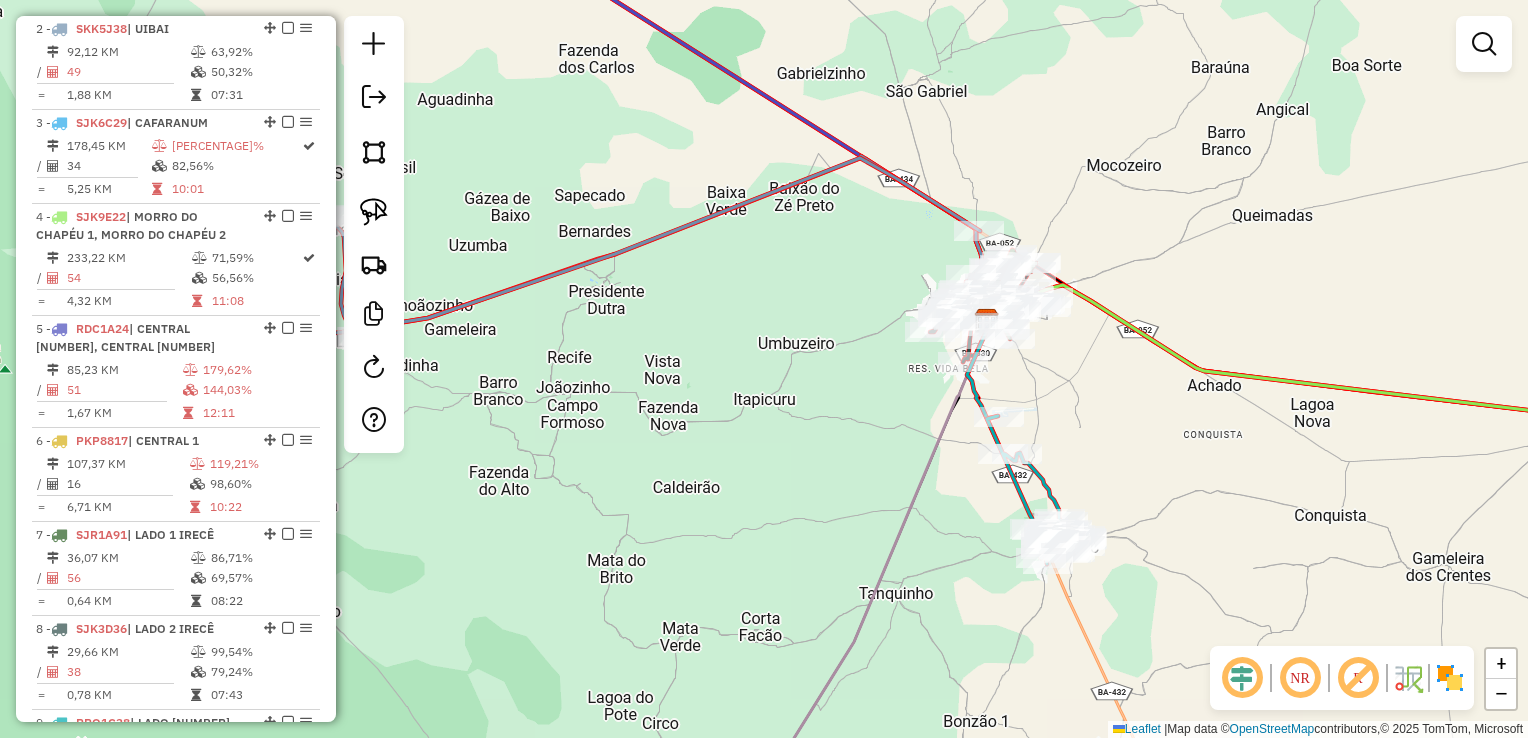 drag, startPoint x: 750, startPoint y: 404, endPoint x: 746, endPoint y: 392, distance: 12.649111 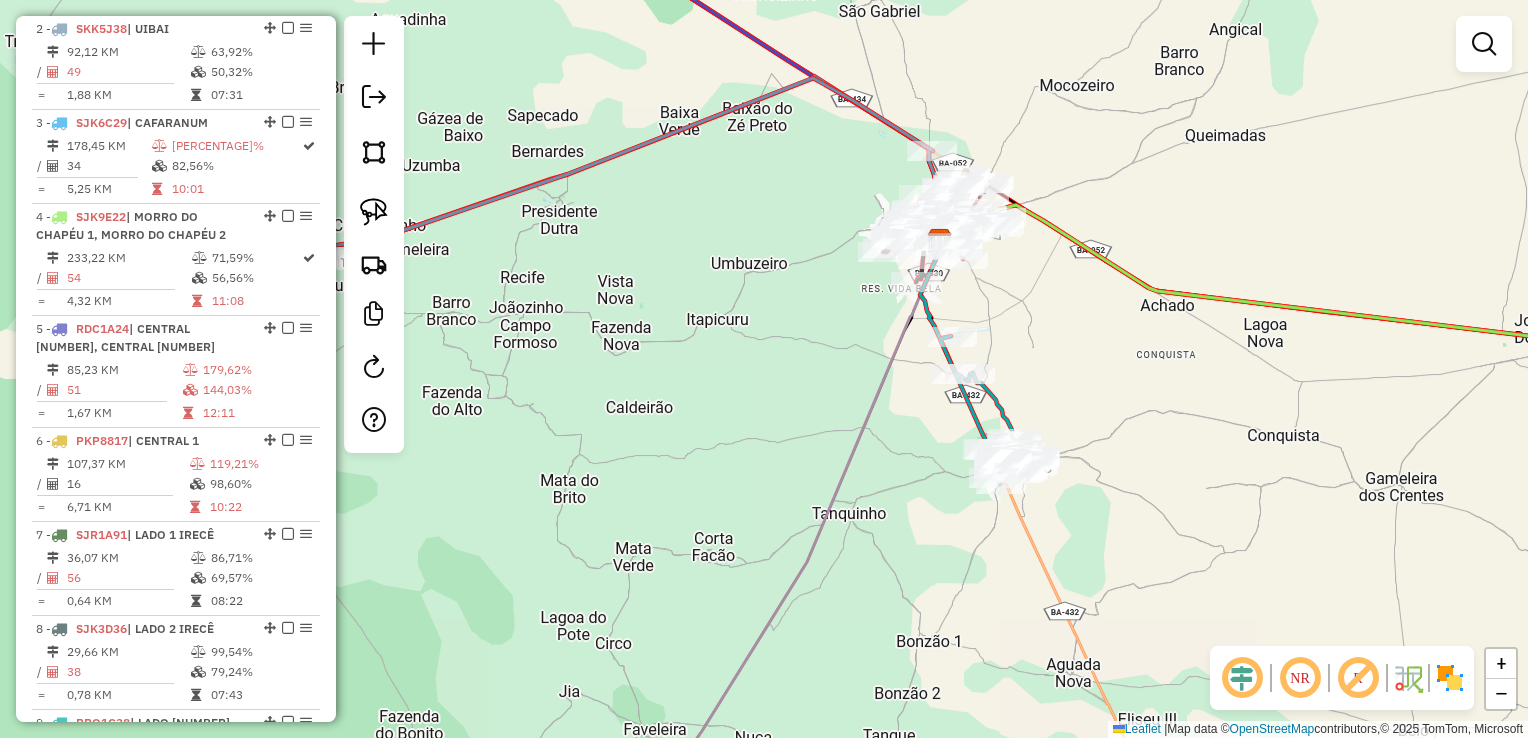 drag, startPoint x: 683, startPoint y: 373, endPoint x: 641, endPoint y: 306, distance: 79.07591 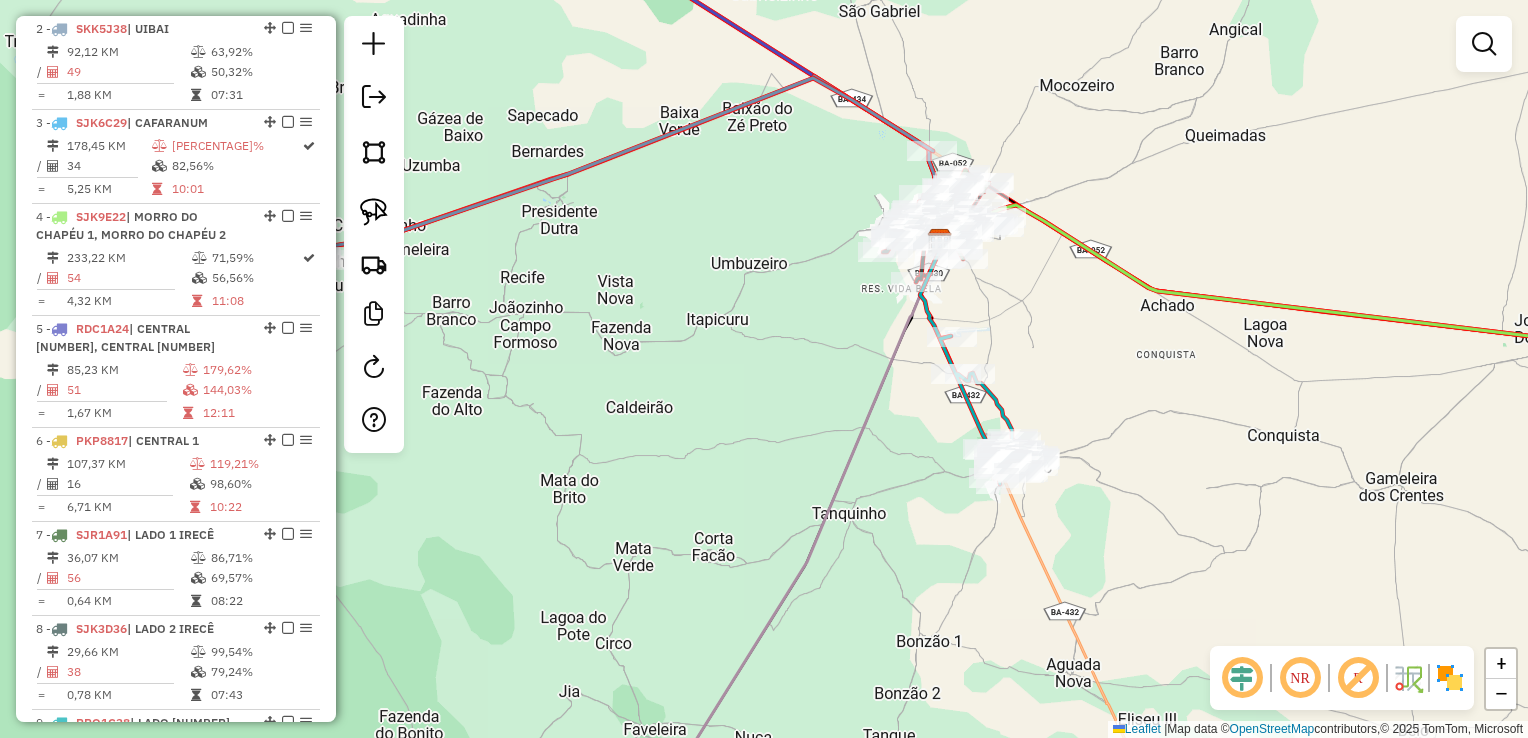 drag, startPoint x: 784, startPoint y: 307, endPoint x: 882, endPoint y: 355, distance: 109.12378 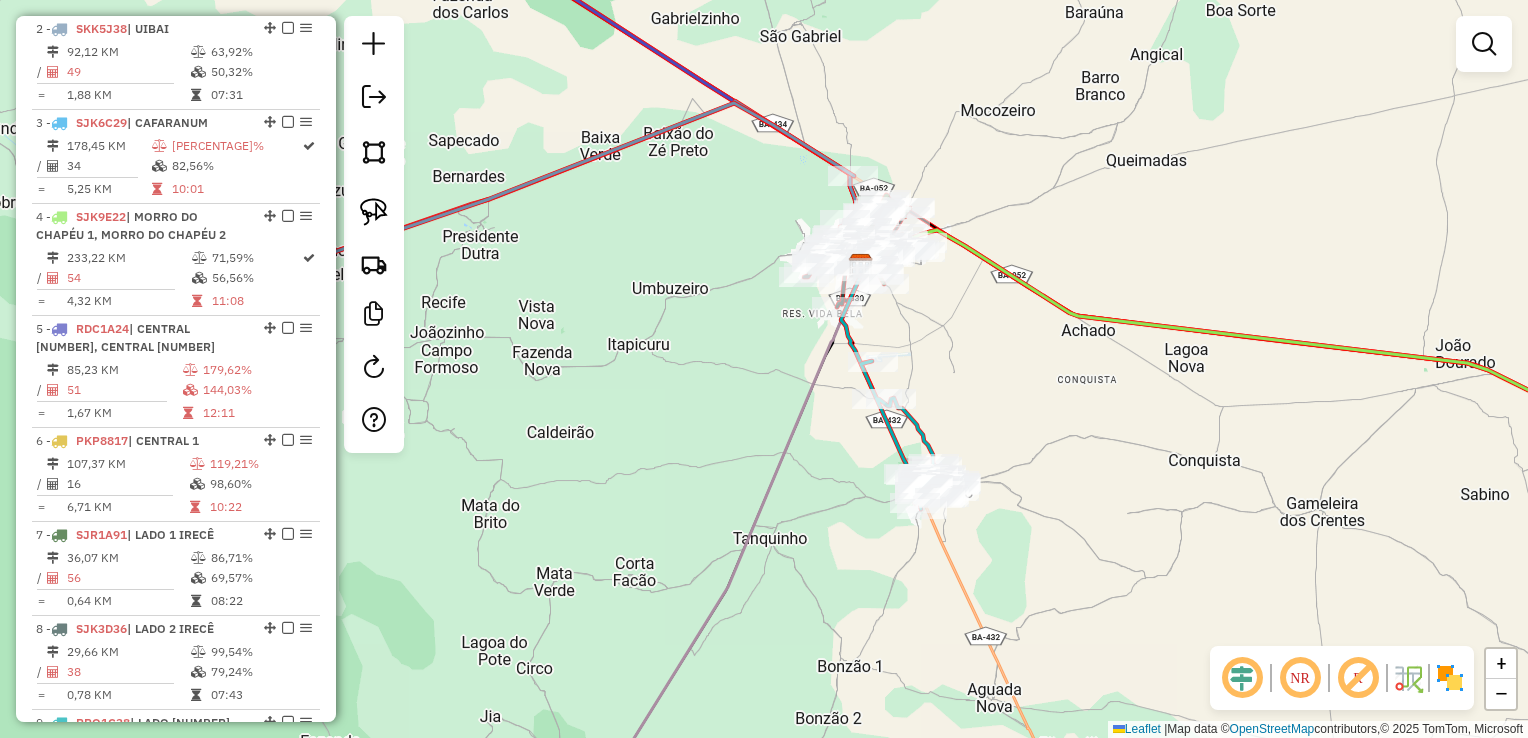drag, startPoint x: 1086, startPoint y: 375, endPoint x: 880, endPoint y: 334, distance: 210.04047 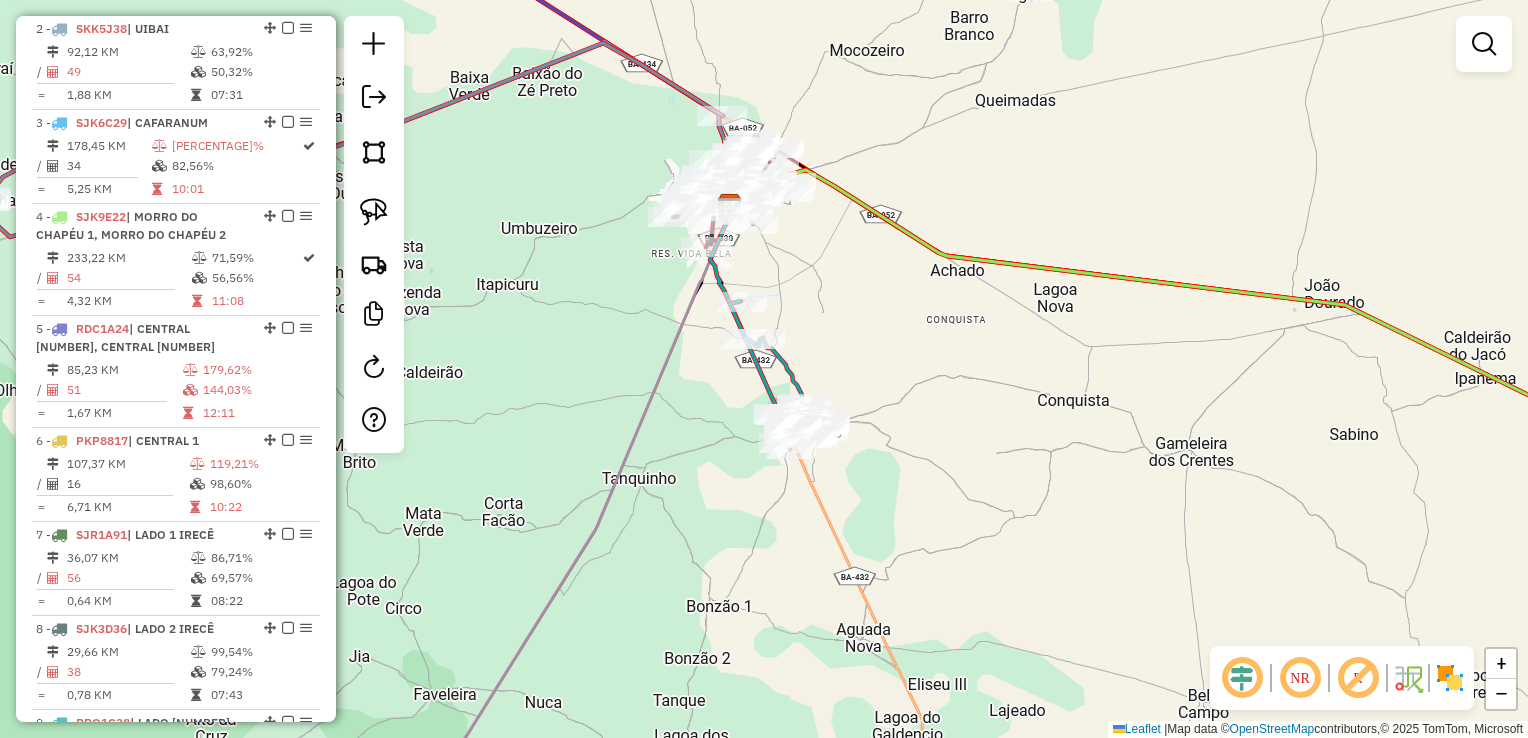 click on "Janela de atendimento Grade de atendimento Capacidade Transportadoras Veículos Cliente Pedidos  Rotas Selecione os dias de semana para filtrar as janelas de atendimento  Seg   Ter   Qua   Qui   Sex   Sáb   Dom  Informe o período da janela de atendimento: De: Até:  Filtrar exatamente a janela do cliente  Considerar janela de atendimento padrão  Selecione os dias de semana para filtrar as grades de atendimento  Seg   Ter   Qua   Qui   Sex   Sáb   Dom   Considerar clientes sem dia de atendimento cadastrado  Clientes fora do dia de atendimento selecionado Filtrar as atividades entre os valores definidos abaixo:  Peso mínimo:   Peso máximo:   Cubagem mínima:   Cubagem máxima:   De:   Até:  Filtrar as atividades entre o tempo de atendimento definido abaixo:  De:   Até:   Considerar capacidade total dos clientes não roteirizados Transportadora: Selecione um ou mais itens Tipo de veículo: Selecione um ou mais itens Veículo: Selecione um ou mais itens Motorista: Selecione um ou mais itens Nome: Rótulo:" 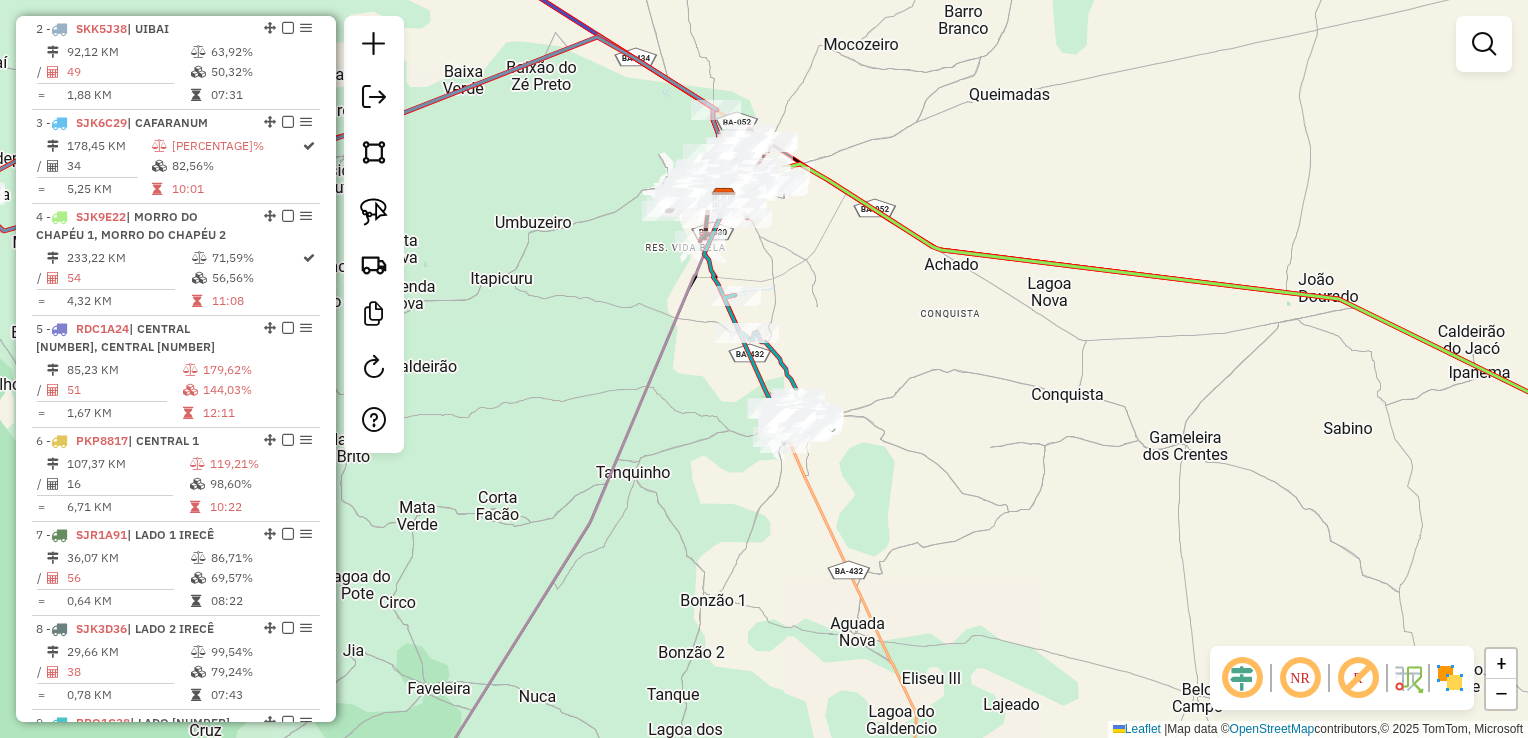 drag, startPoint x: 940, startPoint y: 447, endPoint x: 806, endPoint y: 362, distance: 158.68523 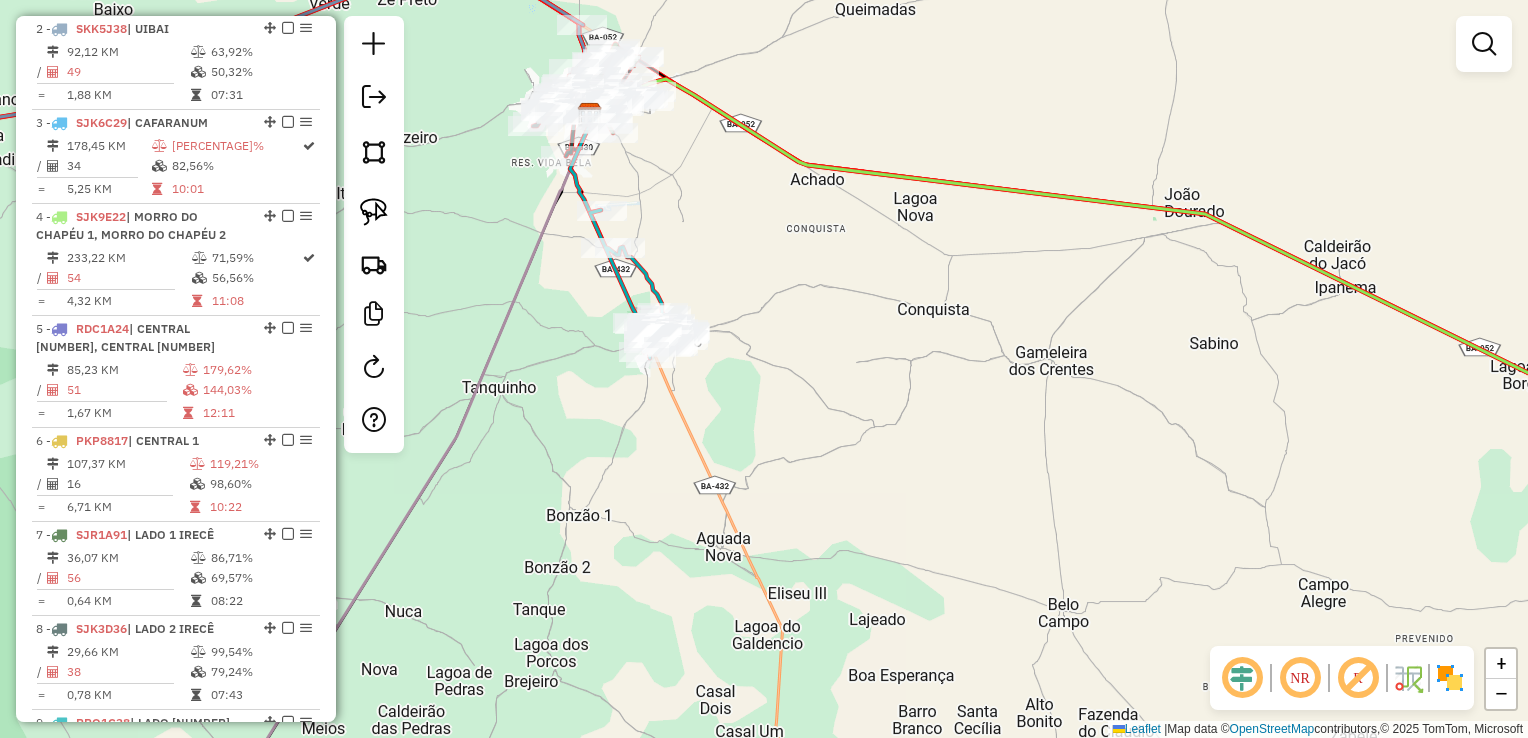 drag, startPoint x: 876, startPoint y: 417, endPoint x: 863, endPoint y: 335, distance: 83.02409 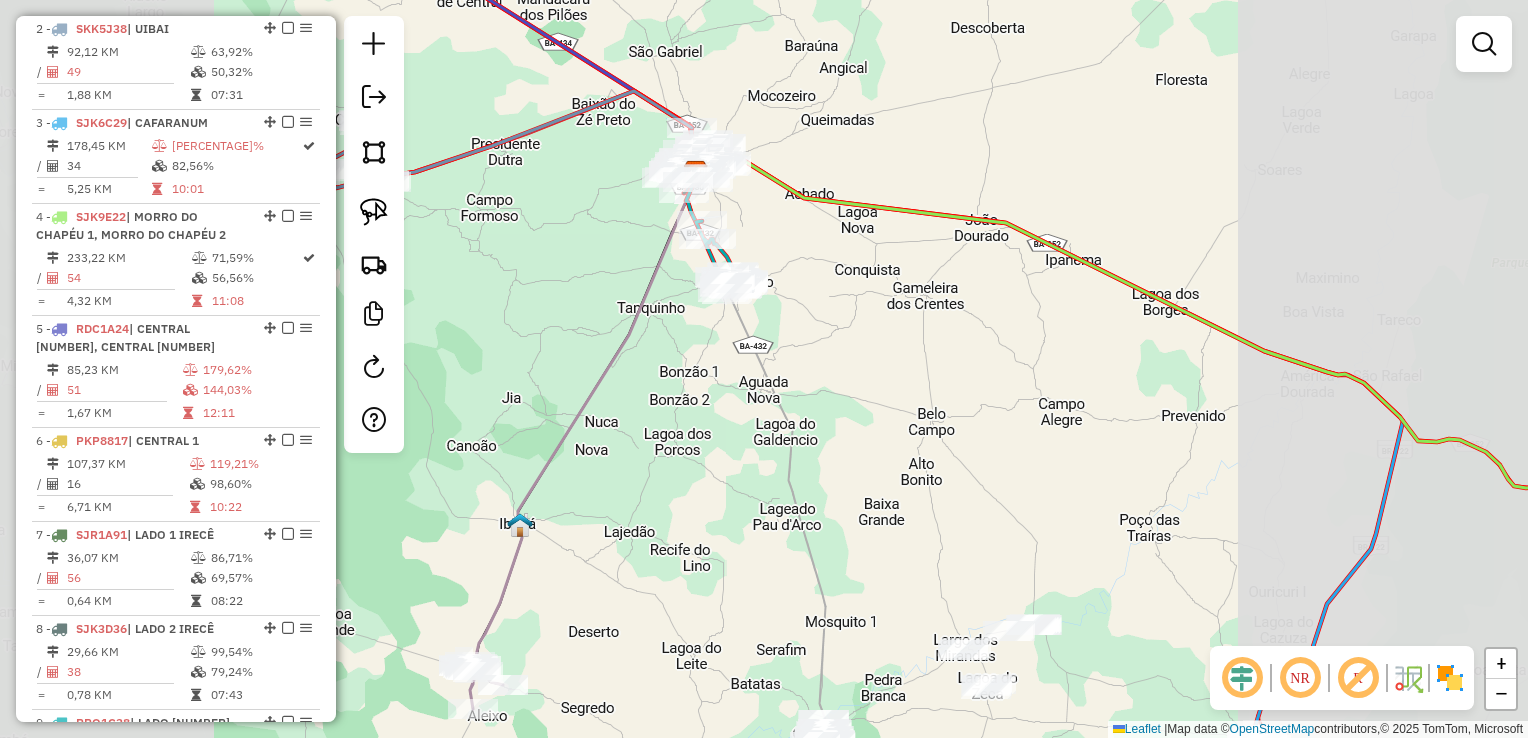 drag, startPoint x: 888, startPoint y: 394, endPoint x: 820, endPoint y: 203, distance: 202.74368 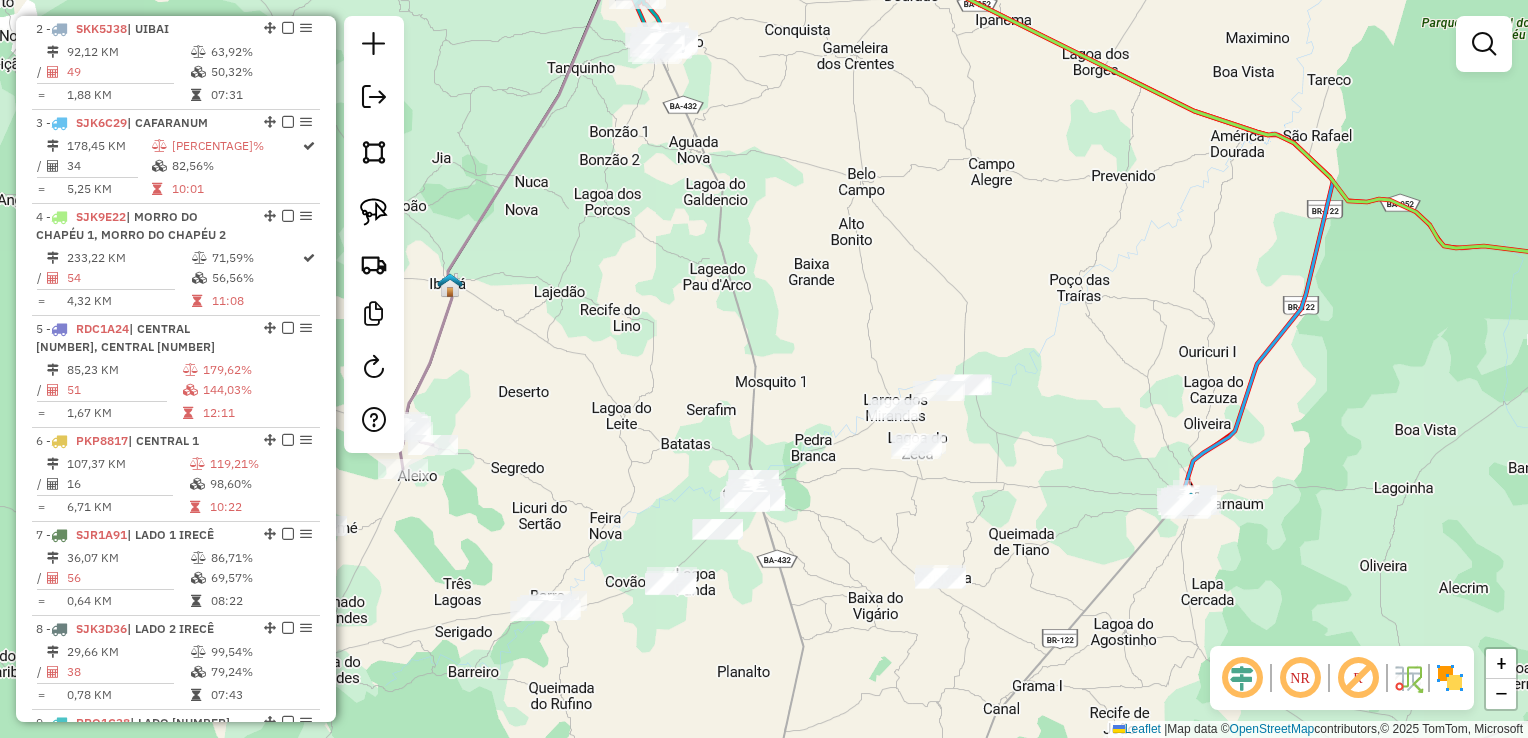 drag, startPoint x: 857, startPoint y: 219, endPoint x: 856, endPoint y: 181, distance: 38.013157 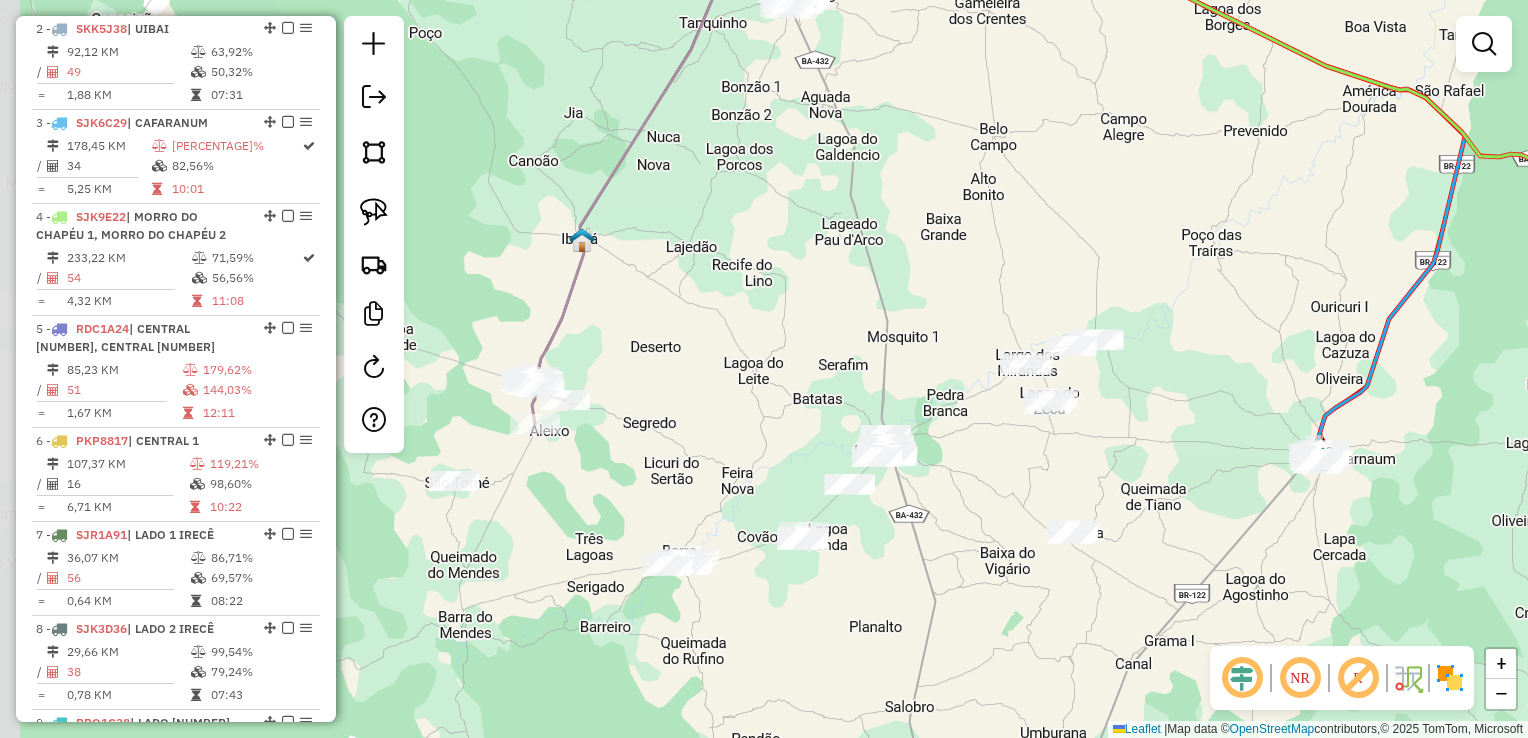 drag, startPoint x: 841, startPoint y: 243, endPoint x: 975, endPoint y: 246, distance: 134.03358 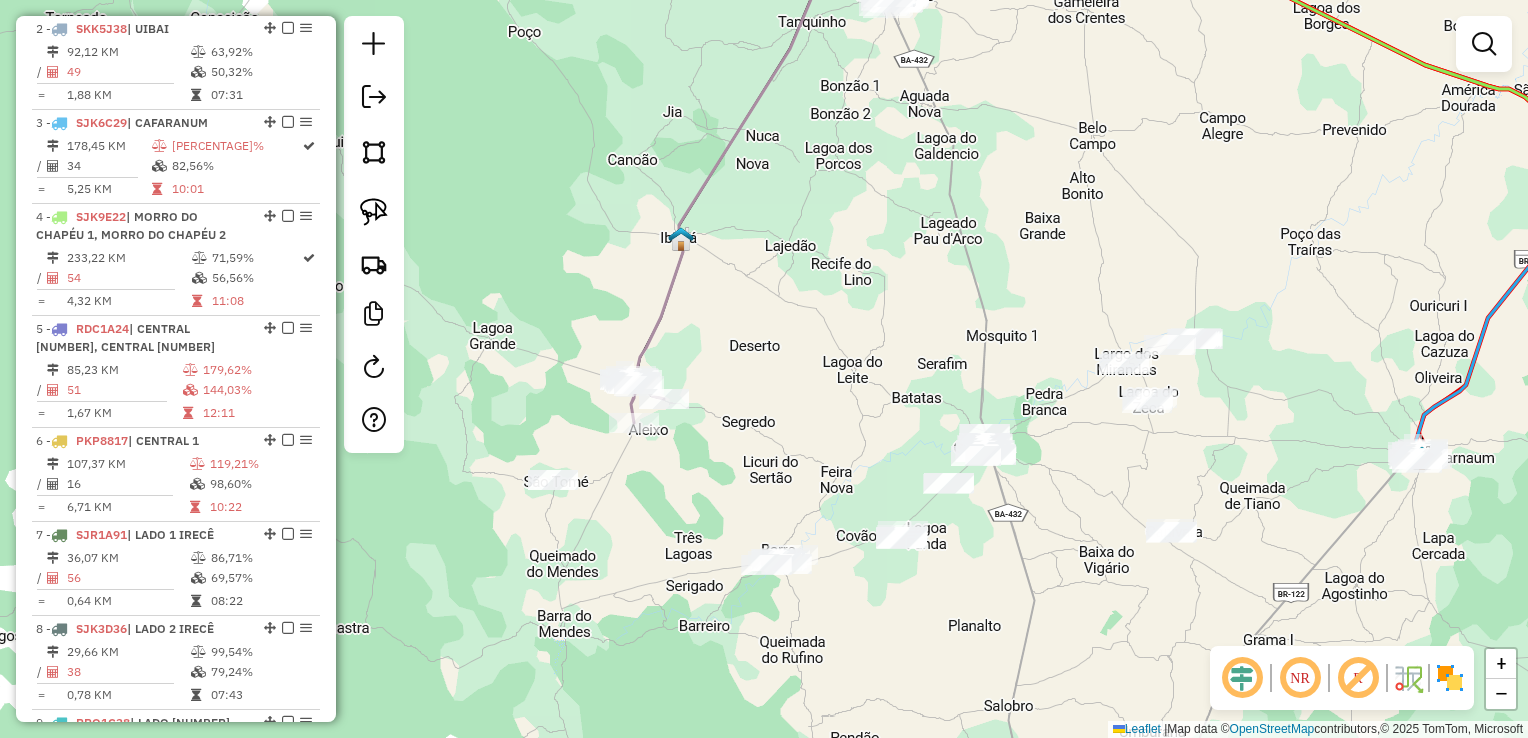 drag, startPoint x: 965, startPoint y: 268, endPoint x: 1060, endPoint y: 268, distance: 95 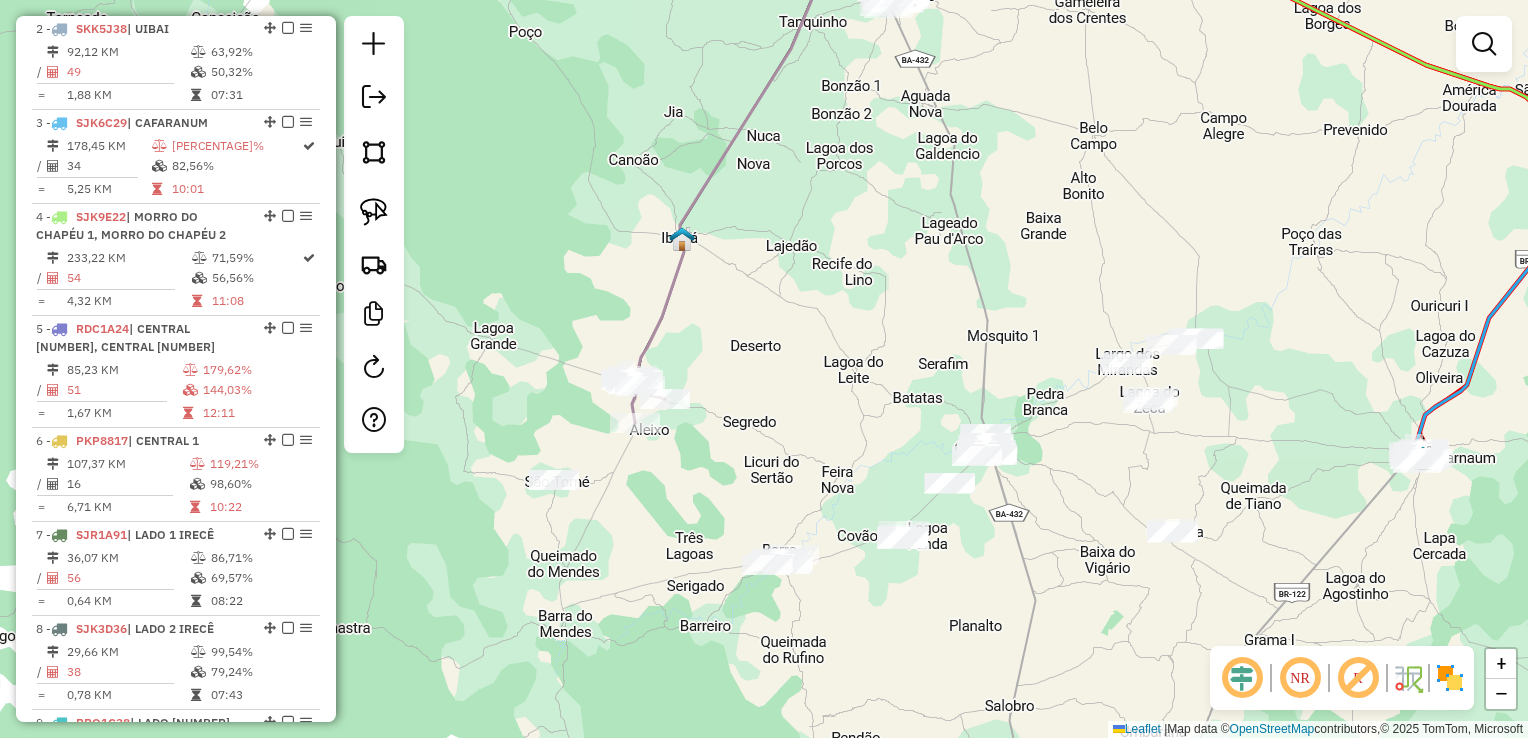 drag, startPoint x: 1058, startPoint y: 286, endPoint x: 1043, endPoint y: 202, distance: 85.32877 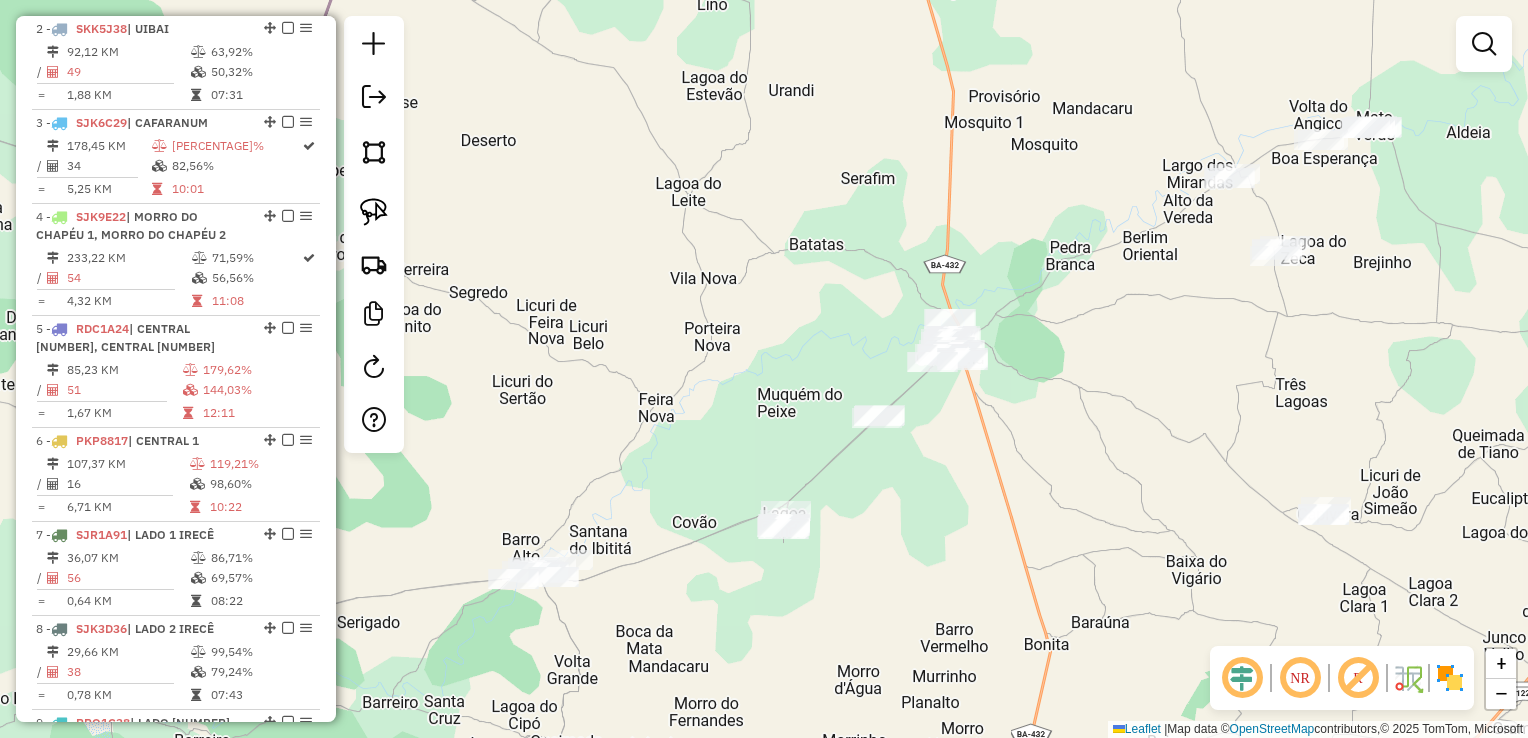 drag, startPoint x: 1072, startPoint y: 326, endPoint x: 1108, endPoint y: 286, distance: 53.814495 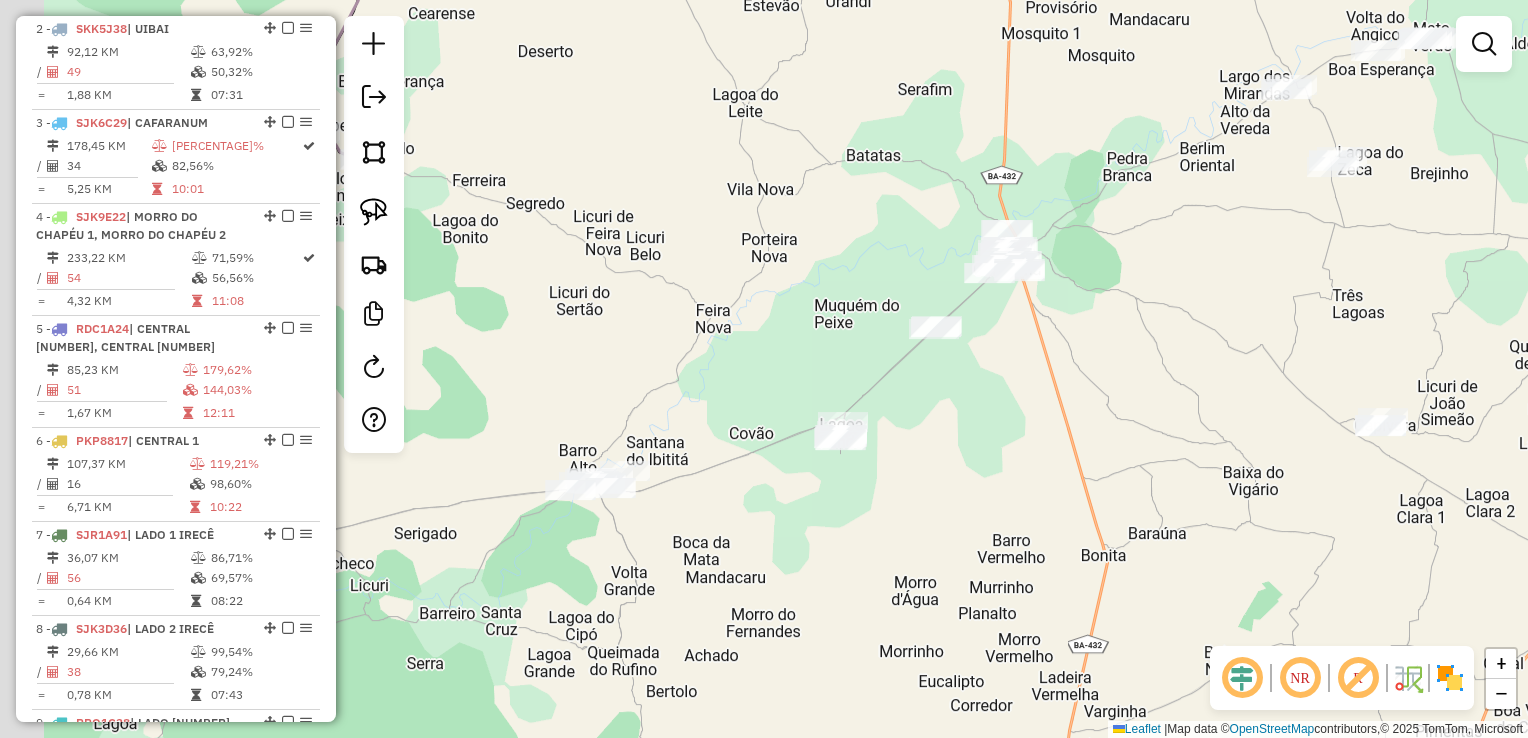 drag, startPoint x: 1098, startPoint y: 404, endPoint x: 1156, endPoint y: 304, distance: 115.60277 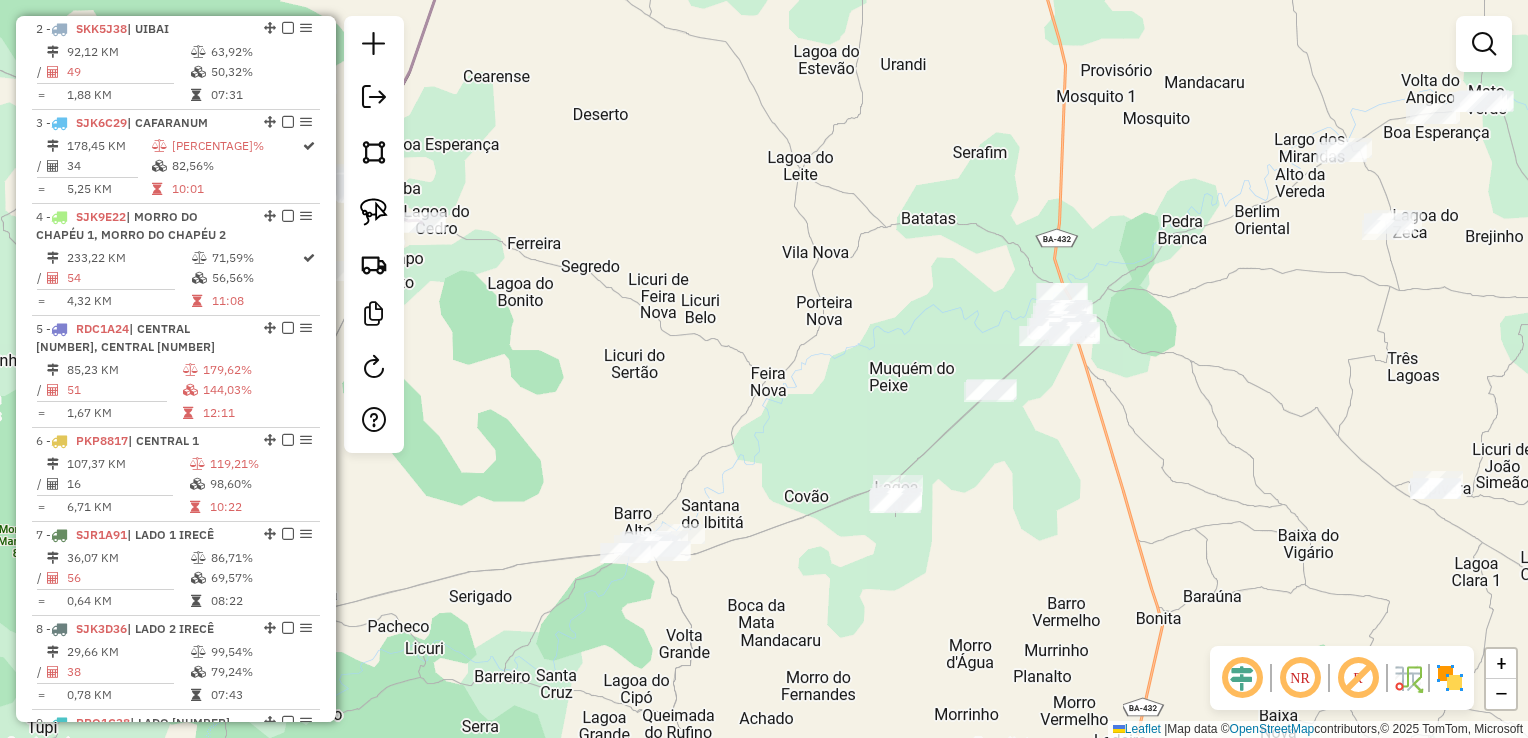 drag, startPoint x: 1136, startPoint y: 462, endPoint x: 1176, endPoint y: 522, distance: 72.11102 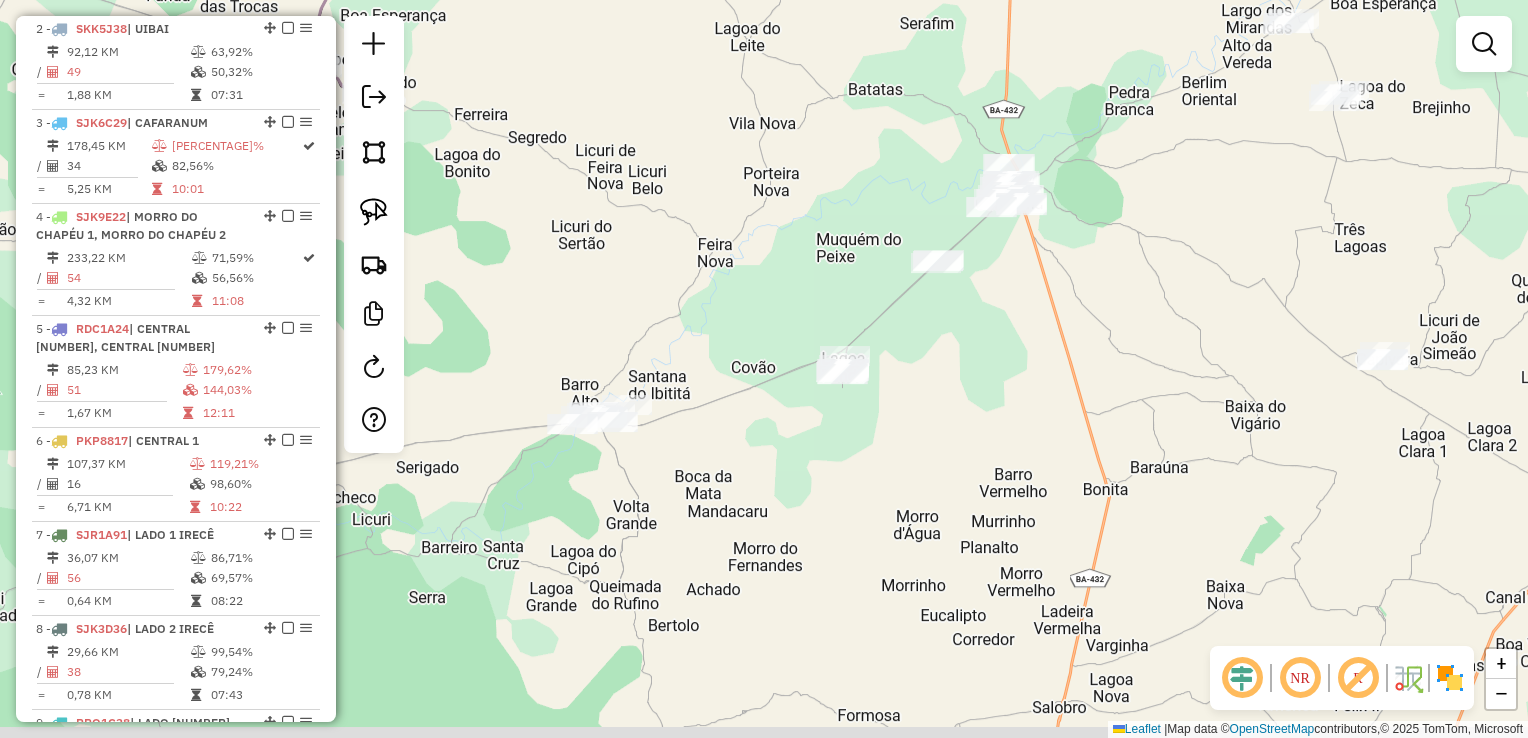 drag, startPoint x: 796, startPoint y: 436, endPoint x: 788, endPoint y: 409, distance: 28.160255 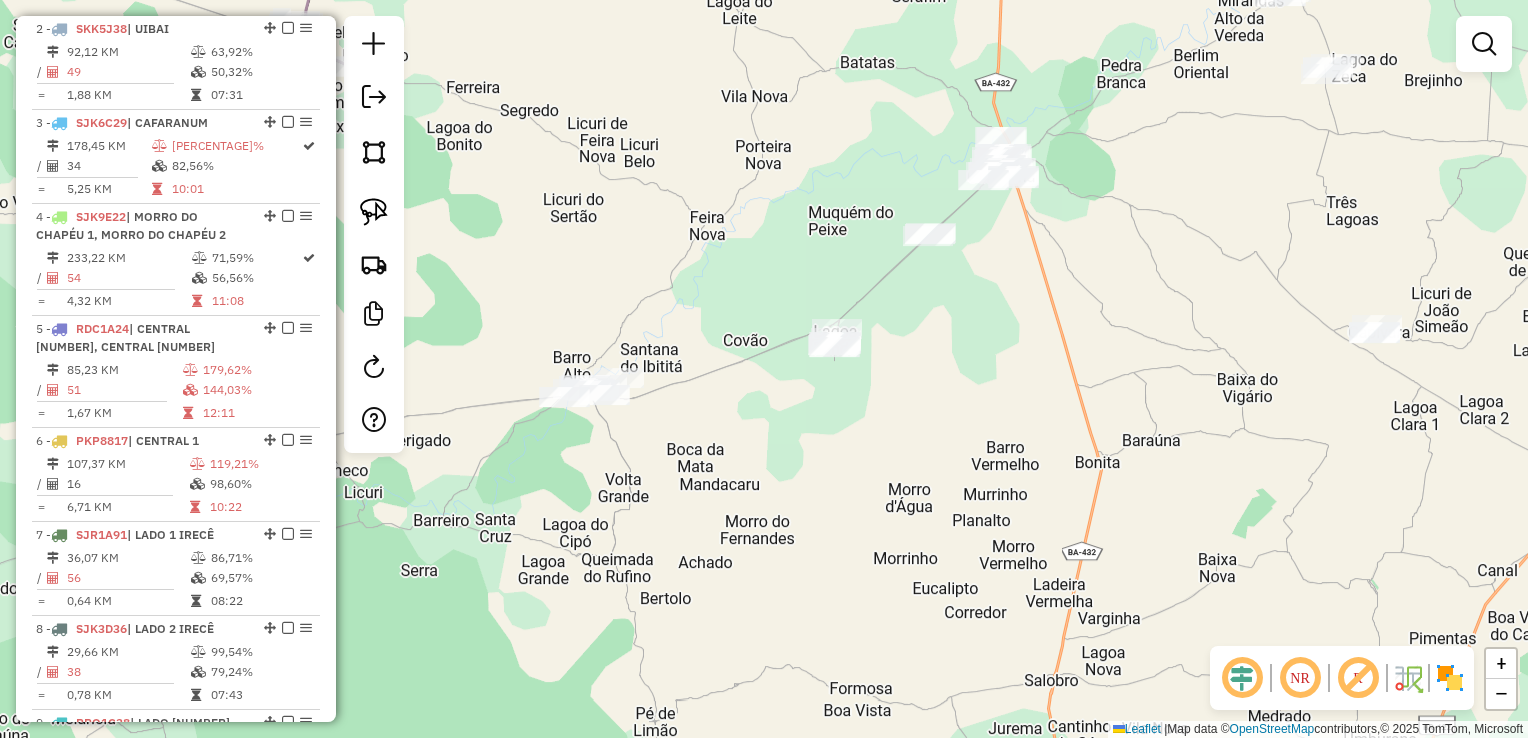 drag, startPoint x: 776, startPoint y: 490, endPoint x: 727, endPoint y: 517, distance: 55.946404 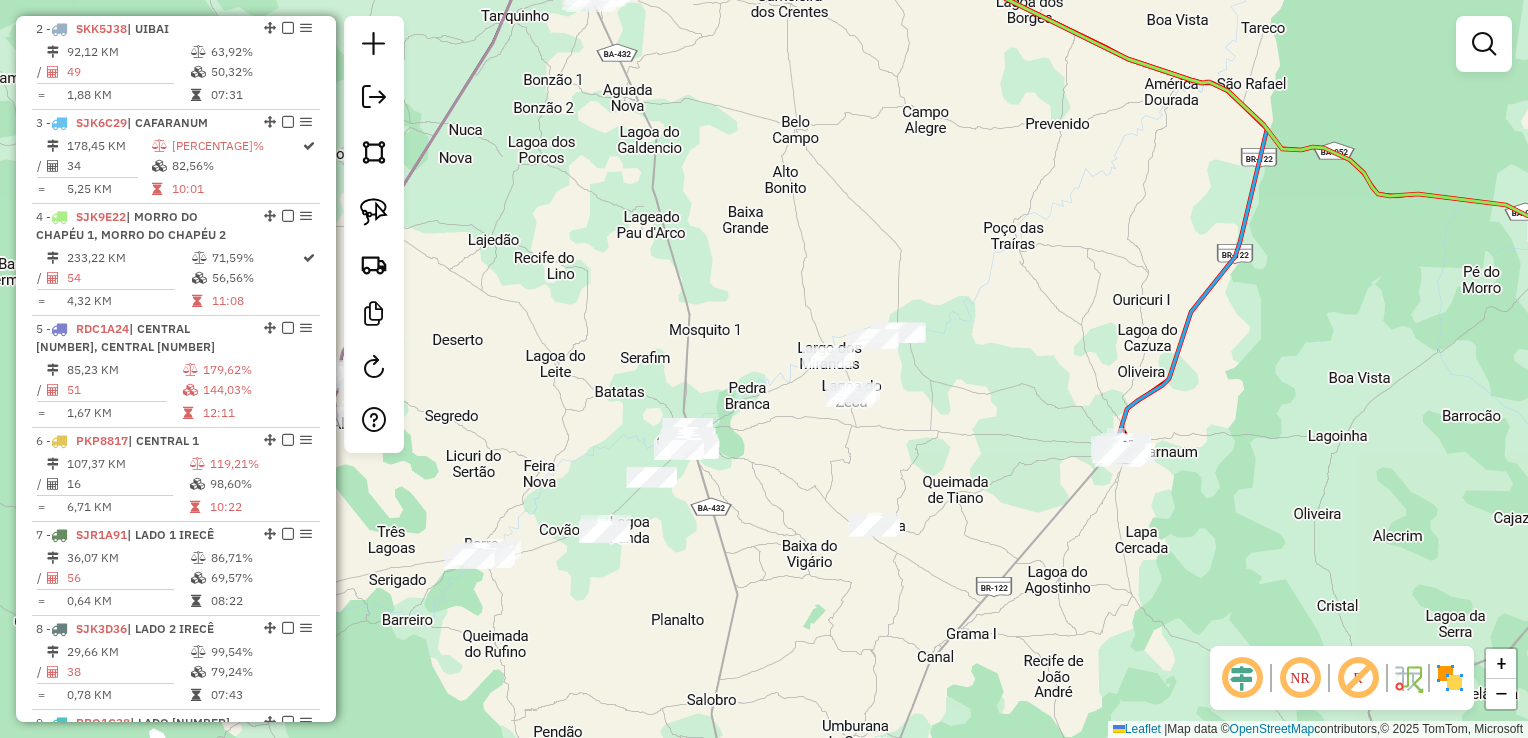 drag, startPoint x: 864, startPoint y: 500, endPoint x: 728, endPoint y: 555, distance: 146.70038 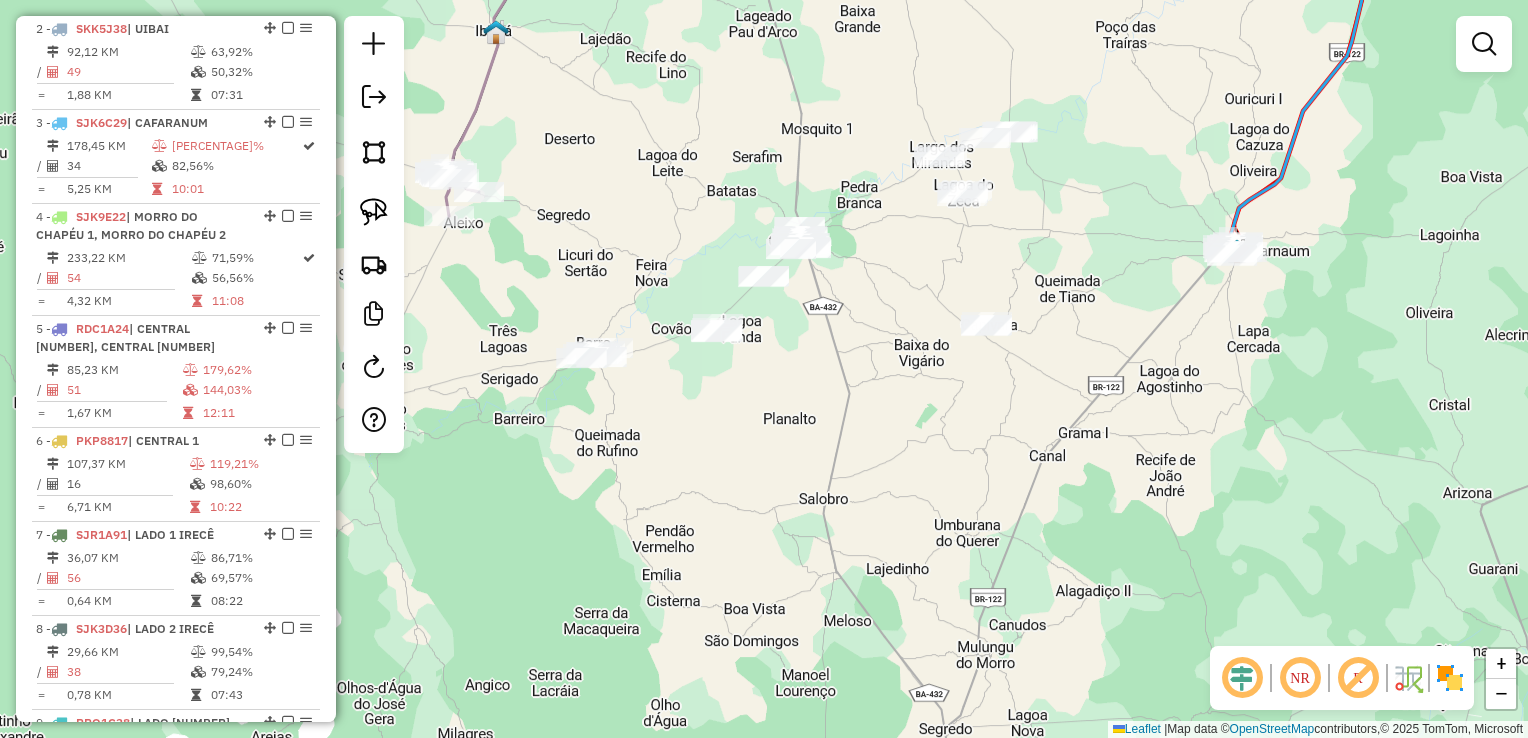 drag, startPoint x: 738, startPoint y: 553, endPoint x: 850, endPoint y: 352, distance: 230.09781 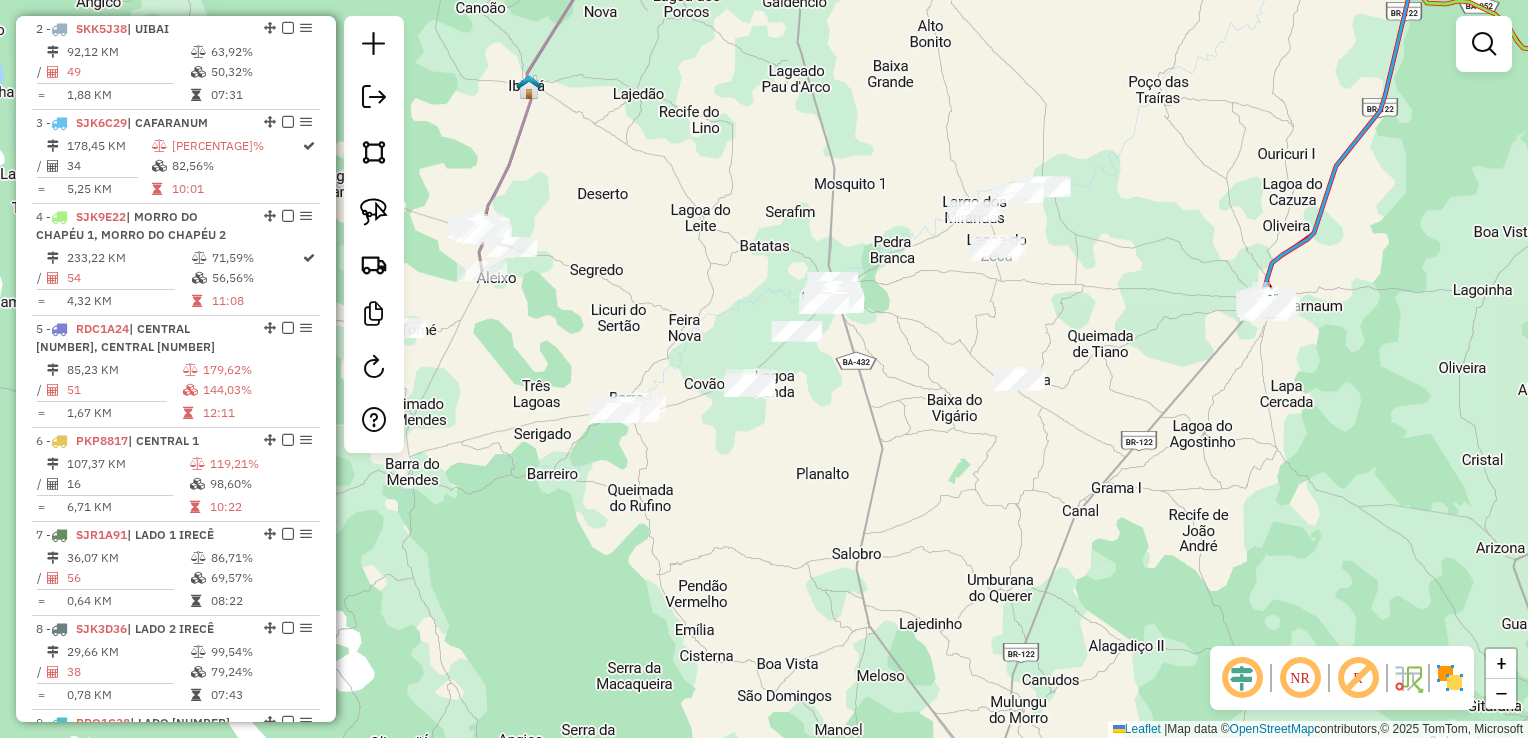 drag, startPoint x: 699, startPoint y: 235, endPoint x: 840, endPoint y: 314, distance: 161.62302 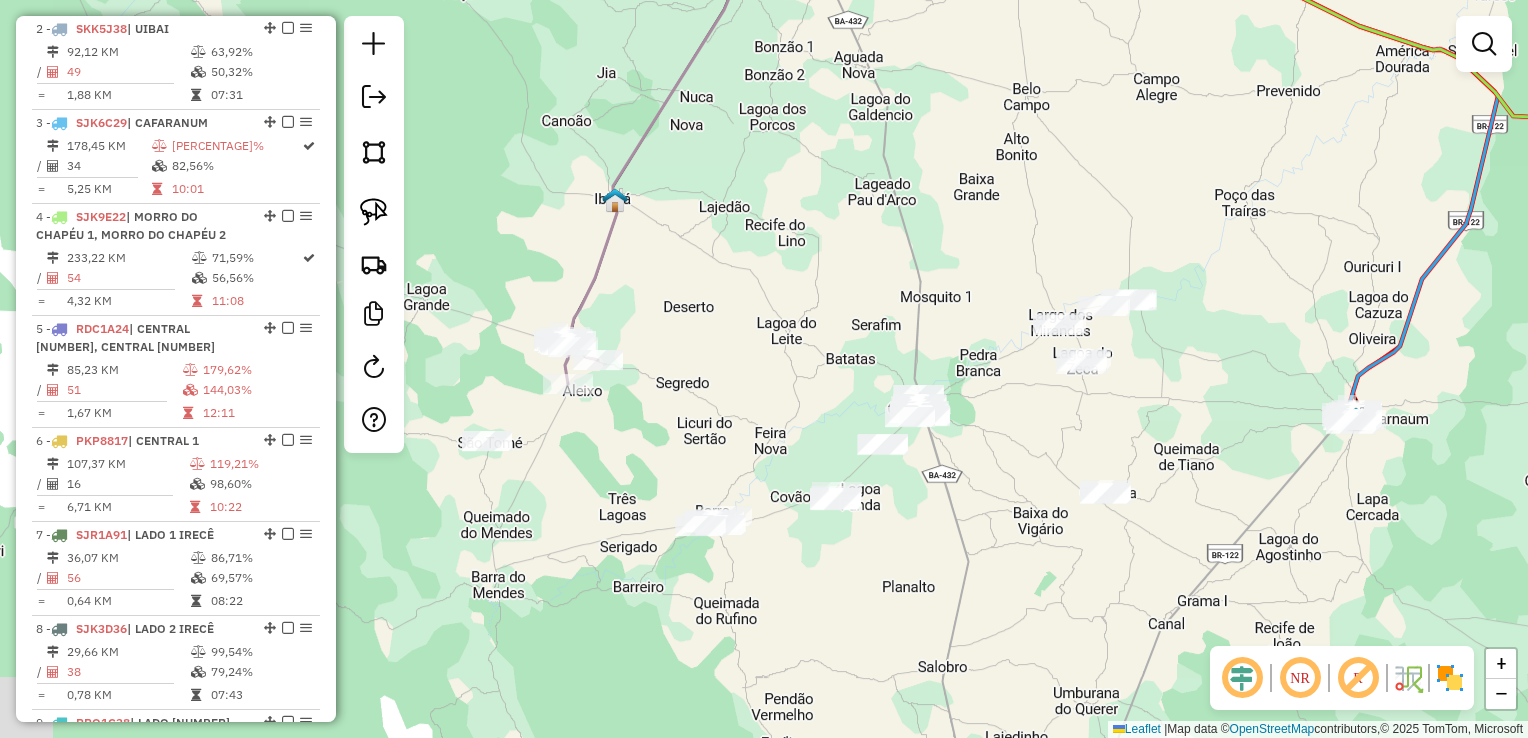 drag, startPoint x: 842, startPoint y: 299, endPoint x: 797, endPoint y: 150, distance: 155.64703 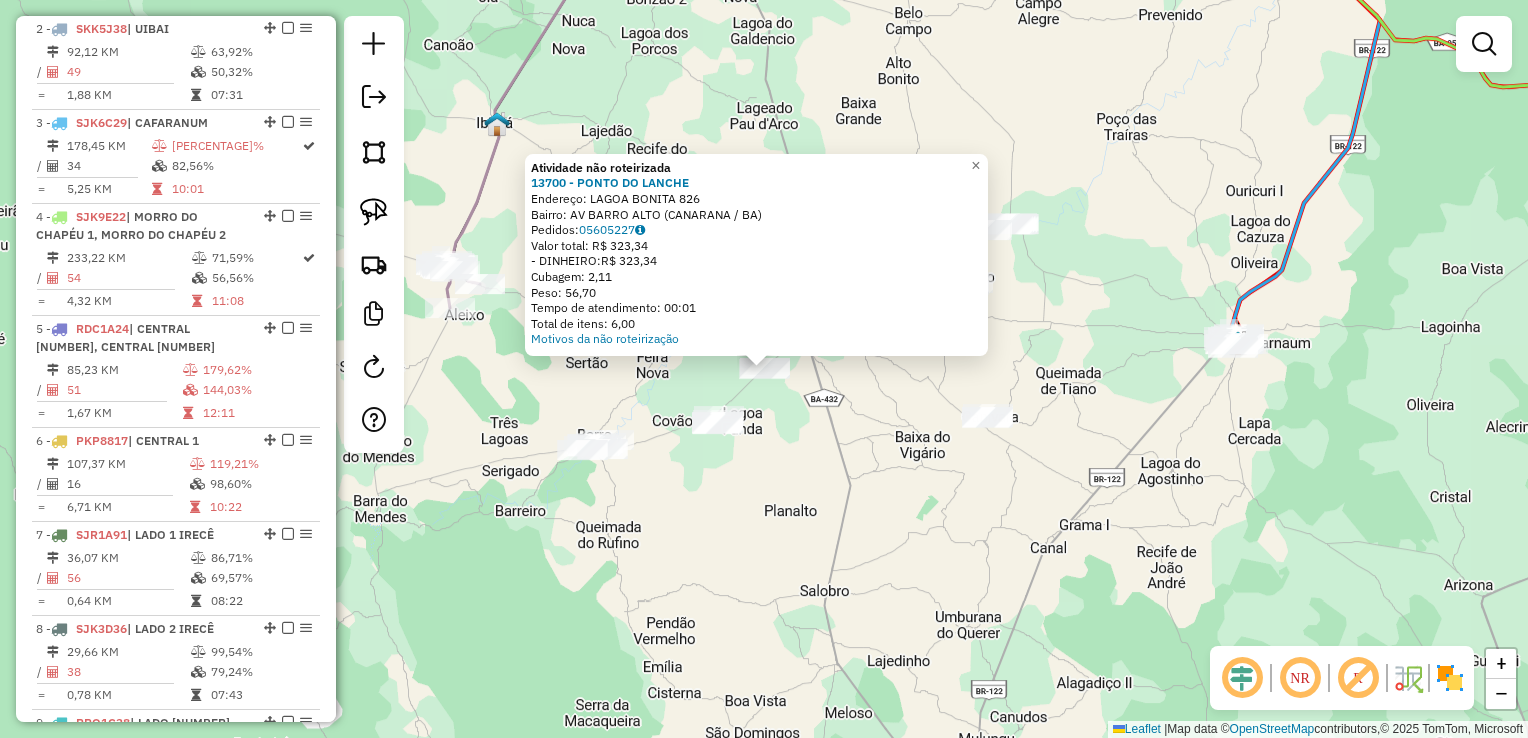 click on "Atividade não roteirizada [NUMBER] - [NAME]  Endereço:  [STREET] [NUMBER]   Bairro: [CITY] ([CITY] / [STATE])   Pedidos:  05605227   Valor total: R$ 323,34   - DINHEIRO:  R$ 323,34   Cubagem: 2,11   Peso: 56,70   Tempo de atendimento: 00:01   Total de itens: 6,00  Motivos da não roteirização × Janela de atendimento Grade de atendimento Capacidade Transportadoras Veículos Cliente Pedidos  Rotas Selecione os dias de semana para filtrar as janelas de atendimento  Seg   Ter   Qua   Qui   Sex   Sáb   Dom  Informe o período da janela de atendimento: De: Até:  Filtrar exatamente a janela do cliente  Considerar janela de atendimento padrão  Selecione os dias de semana para filtrar as grades de atendimento  Seg   Ter   Qua   Qui   Sex   Sáb   Dom   Considerar clientes sem dia de atendimento cadastrado  Clientes fora do dia de atendimento selecionado Filtrar as atividades entre os valores definidos abaixo:  Peso mínimo:   Peso máximo:   Cubagem mínima:   Cubagem máxima:   De:   Até:  +" 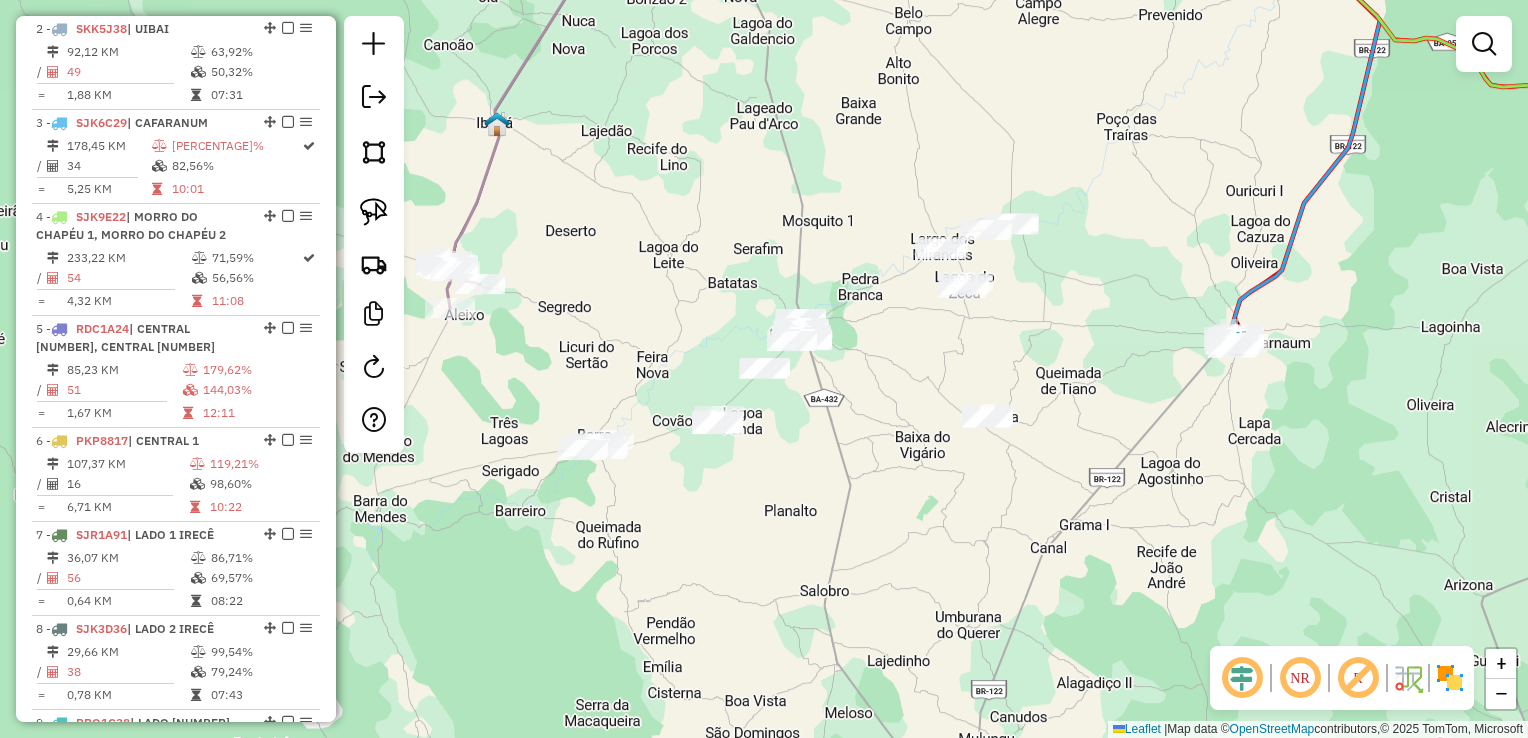 click on "Janela de atendimento Grade de atendimento Capacidade Transportadoras Veículos Cliente Pedidos  Rotas Selecione os dias de semana para filtrar as janelas de atendimento  Seg   Ter   Qua   Qui   Sex   Sáb   Dom  Informe o período da janela de atendimento: De: Até:  Filtrar exatamente a janela do cliente  Considerar janela de atendimento padrão  Selecione os dias de semana para filtrar as grades de atendimento  Seg   Ter   Qua   Qui   Sex   Sáb   Dom   Considerar clientes sem dia de atendimento cadastrado  Clientes fora do dia de atendimento selecionado Filtrar as atividades entre os valores definidos abaixo:  Peso mínimo:   Peso máximo:   Cubagem mínima:   Cubagem máxima:   De:   Até:  Filtrar as atividades entre o tempo de atendimento definido abaixo:  De:   Até:   Considerar capacidade total dos clientes não roteirizados Transportadora: Selecione um ou mais itens Tipo de veículo: Selecione um ou mais itens Veículo: Selecione um ou mais itens Motorista: Selecione um ou mais itens Nome: Rótulo:" 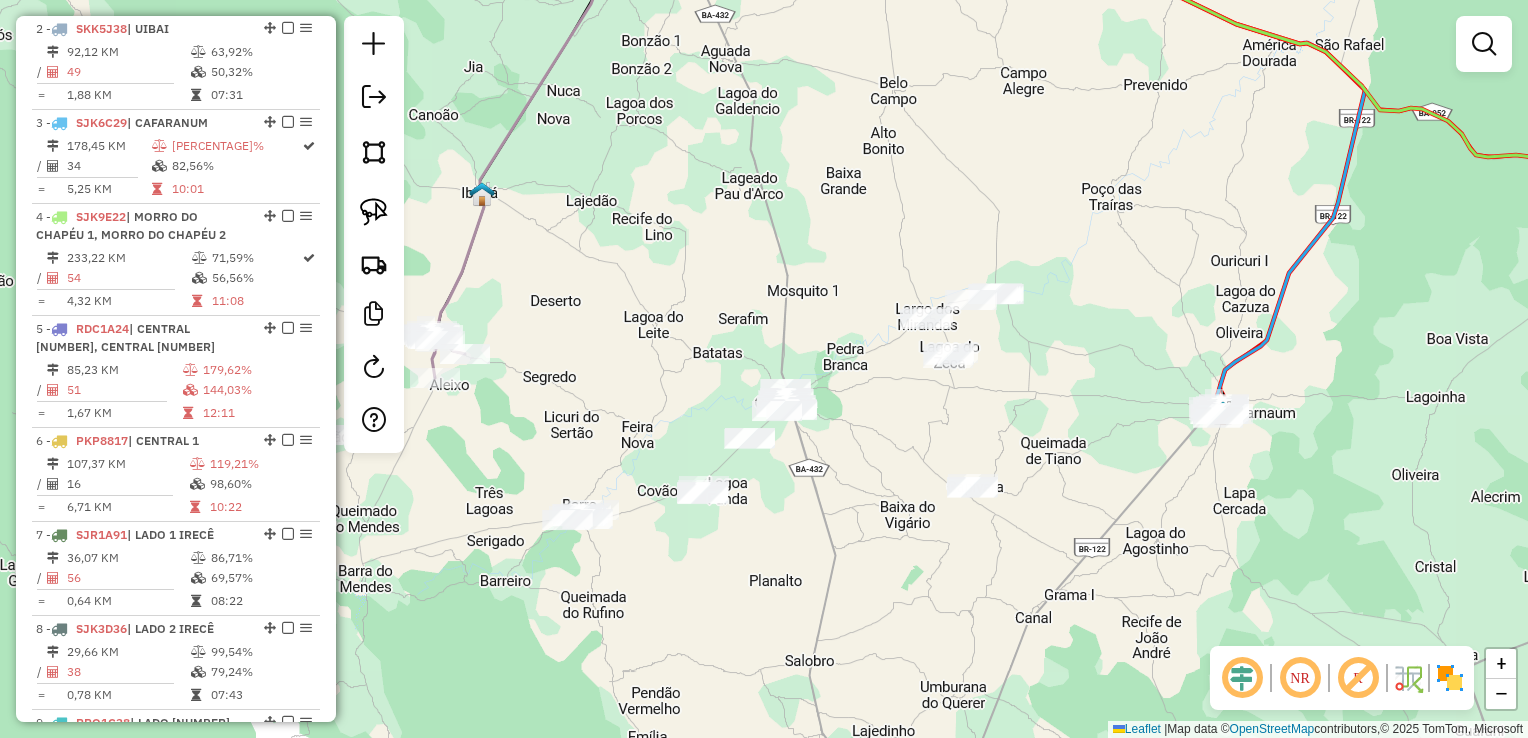 drag, startPoint x: 936, startPoint y: 130, endPoint x: 824, endPoint y: 213, distance: 139.4023 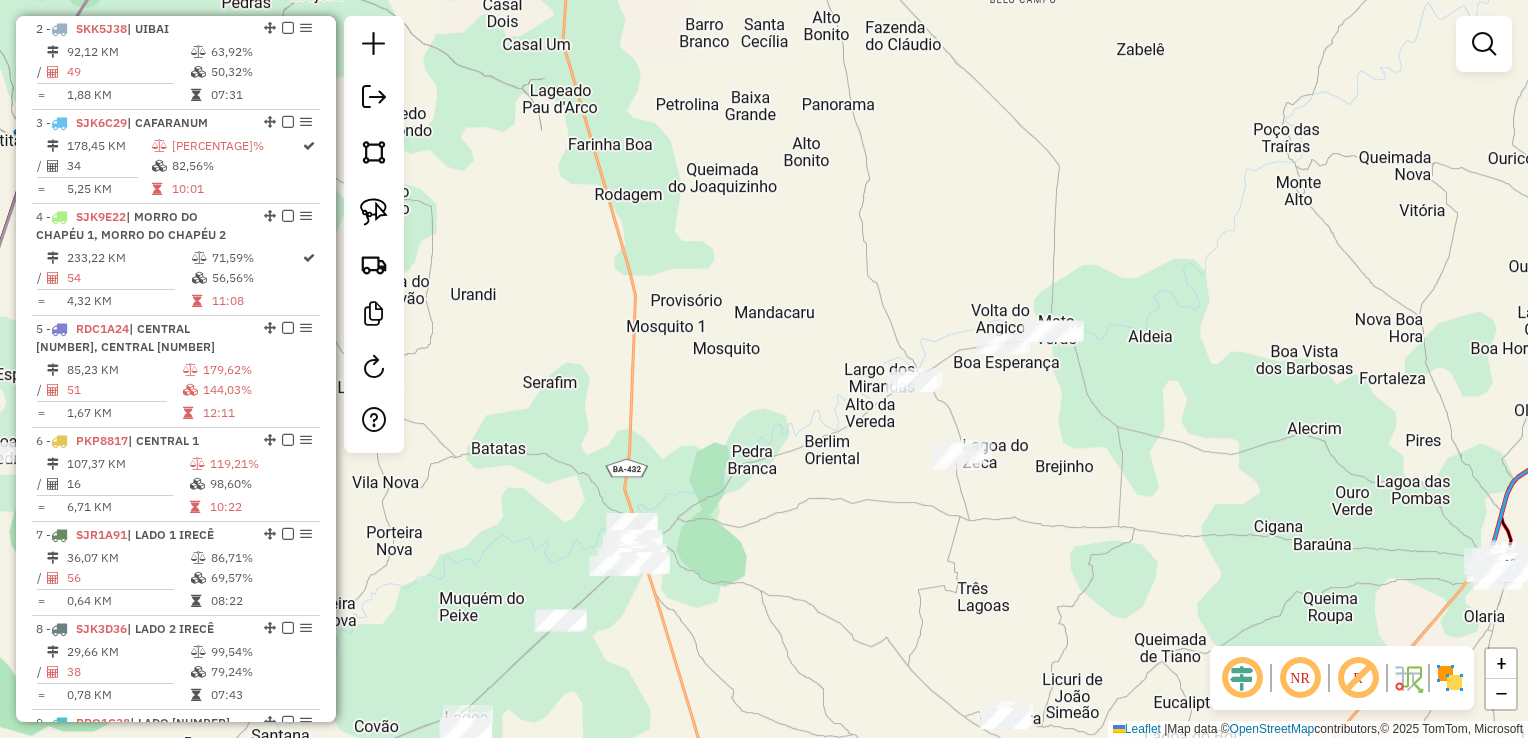 drag, startPoint x: 768, startPoint y: 342, endPoint x: 764, endPoint y: 190, distance: 152.05263 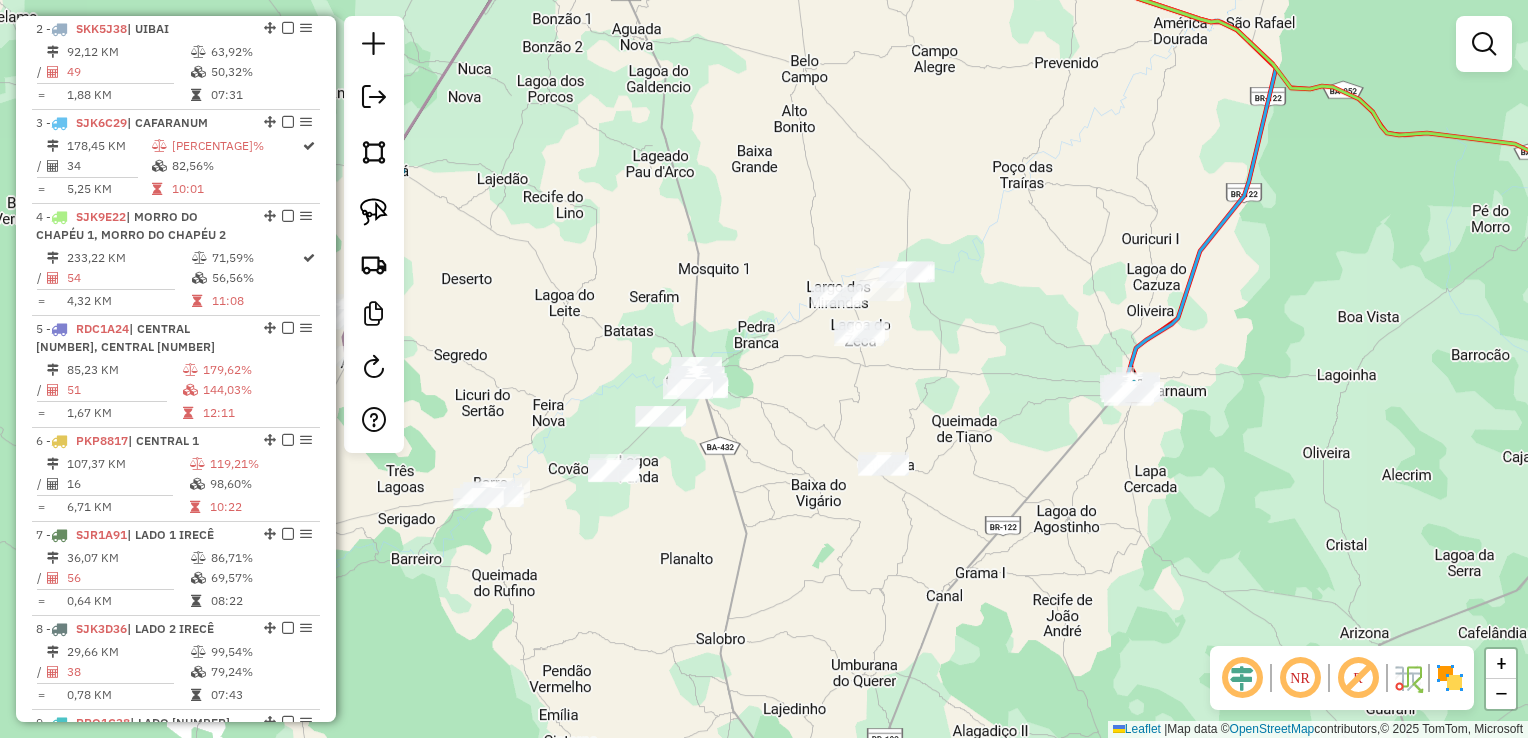 drag, startPoint x: 868, startPoint y: 291, endPoint x: 861, endPoint y: 318, distance: 27.89265 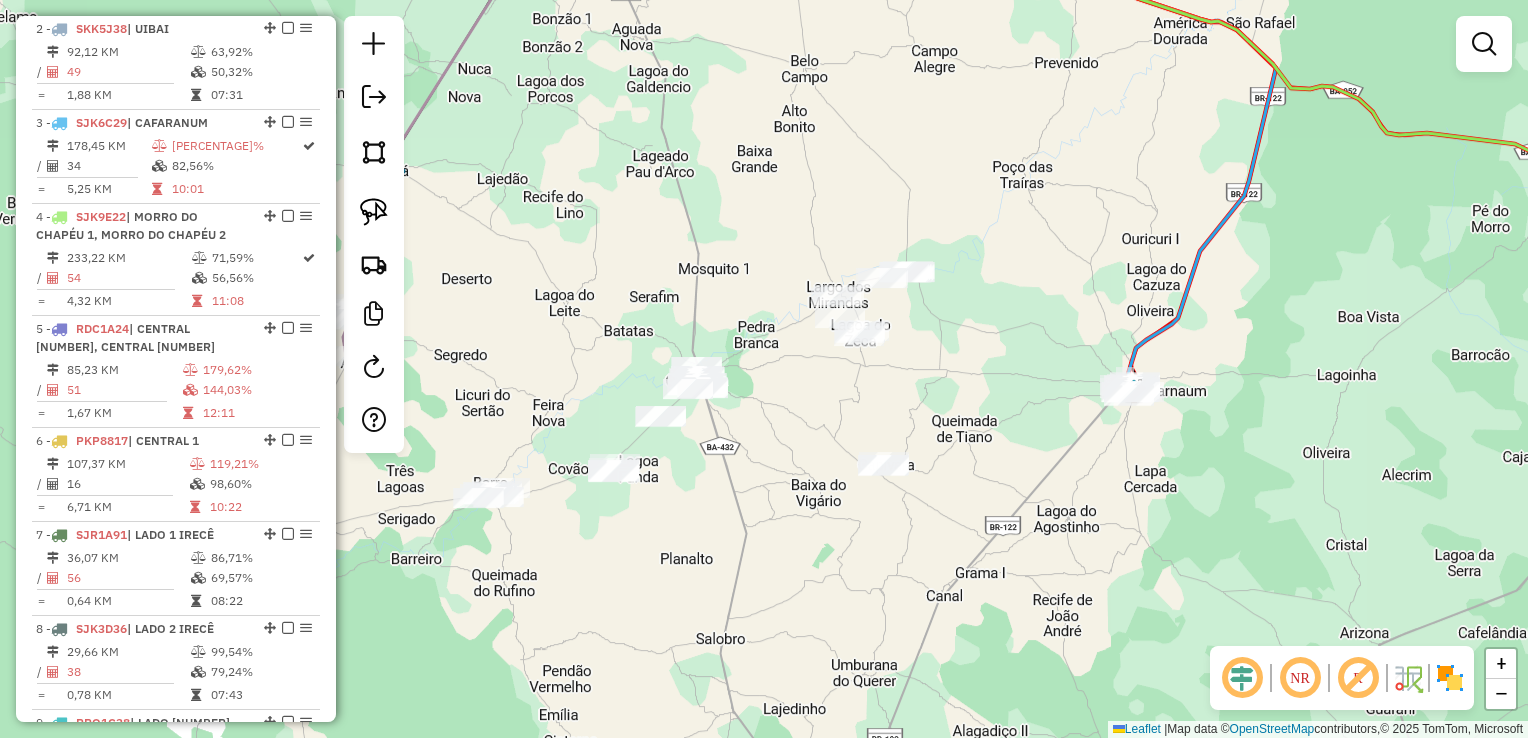 drag, startPoint x: 831, startPoint y: 309, endPoint x: 843, endPoint y: 425, distance: 116.61904 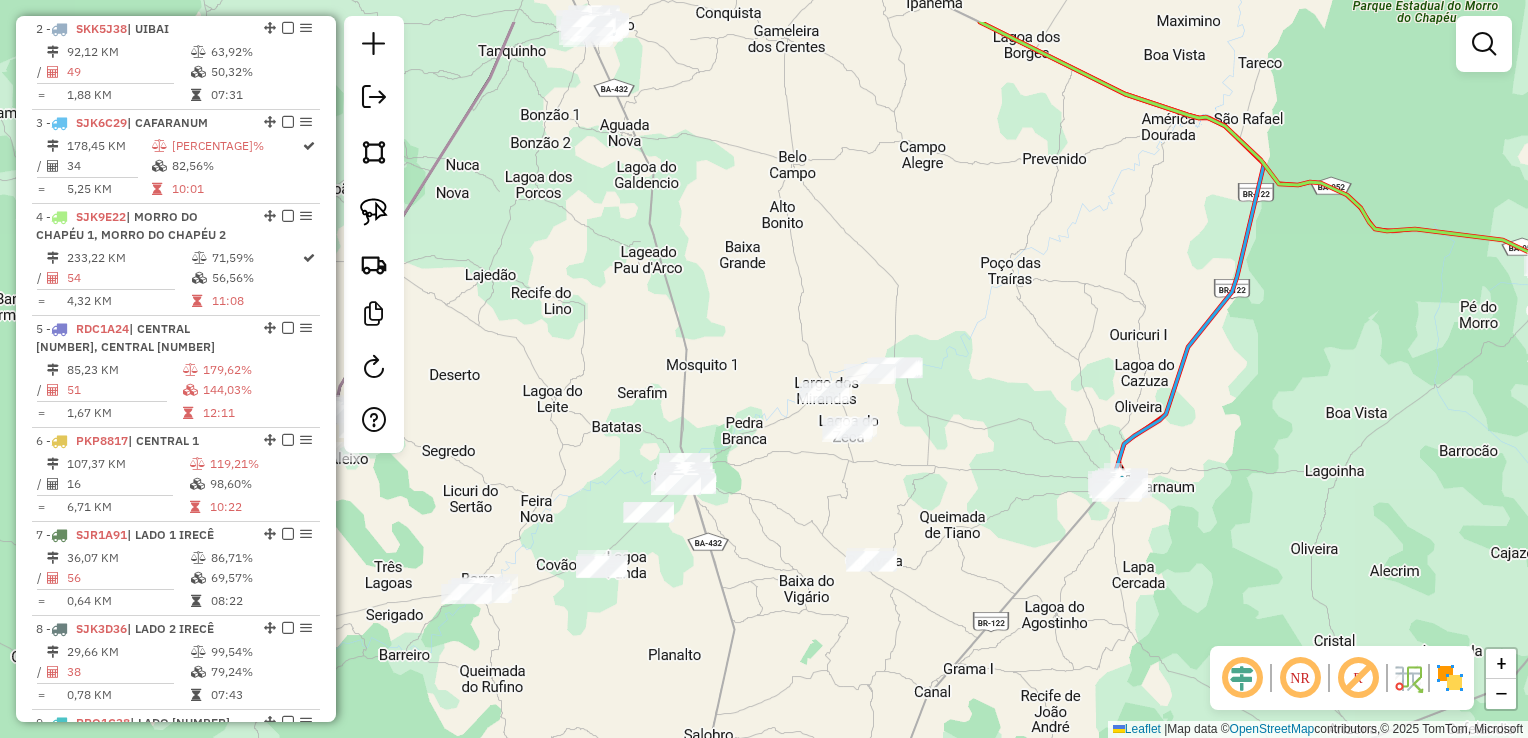 drag, startPoint x: 840, startPoint y: 462, endPoint x: 834, endPoint y: 482, distance: 20.880613 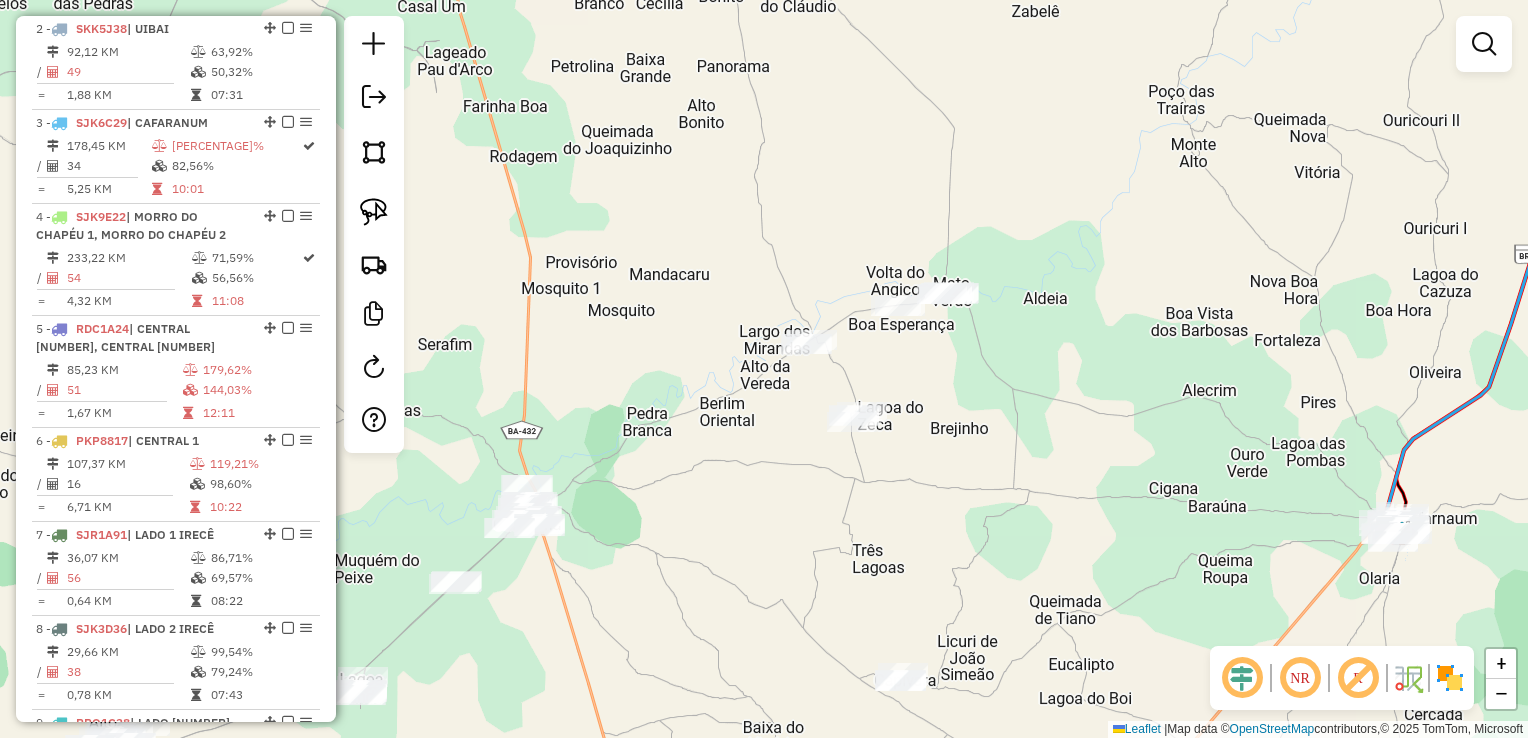 drag, startPoint x: 912, startPoint y: 458, endPoint x: 780, endPoint y: 366, distance: 160.89748 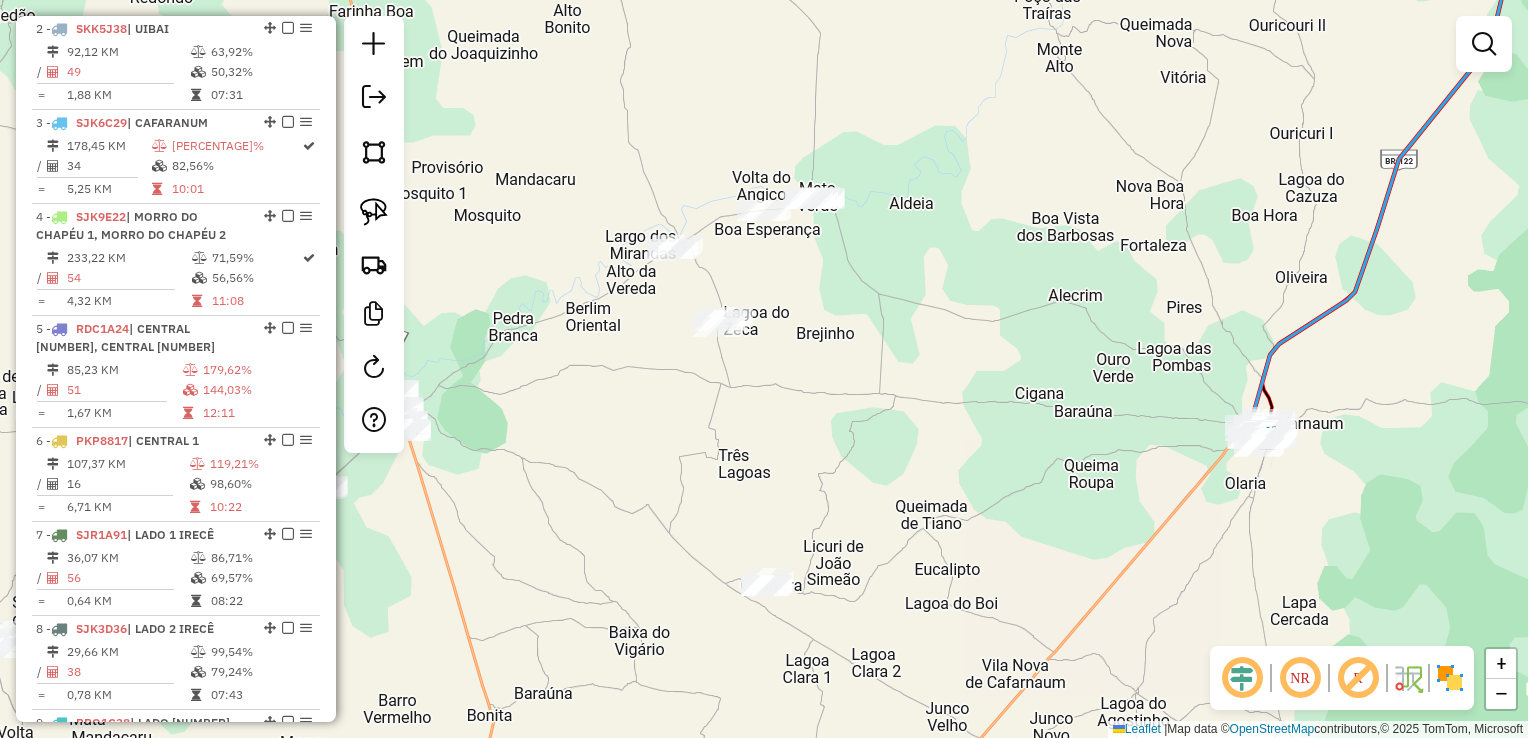 drag, startPoint x: 807, startPoint y: 386, endPoint x: 812, endPoint y: 366, distance: 20.615528 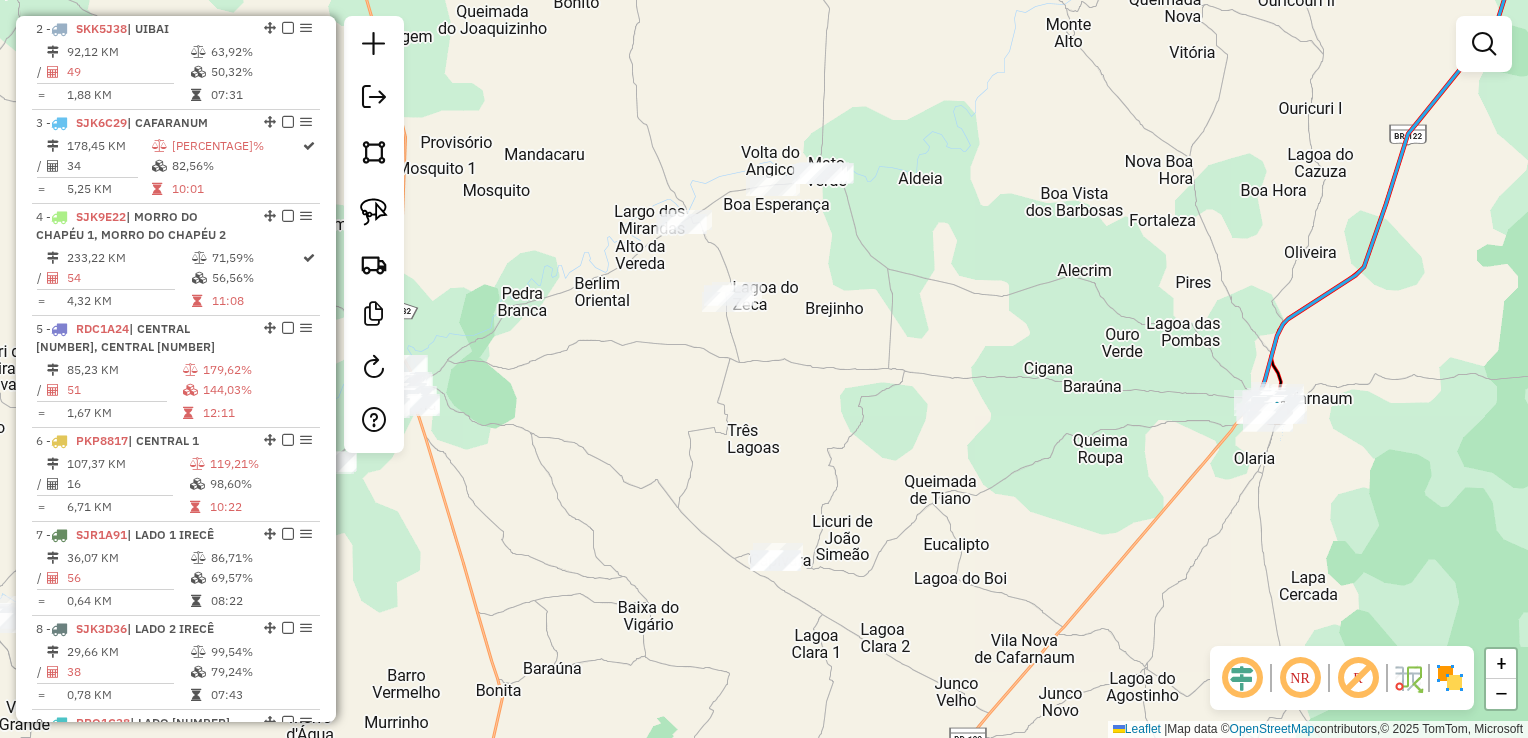 drag, startPoint x: 830, startPoint y: 379, endPoint x: 837, endPoint y: 364, distance: 16.552946 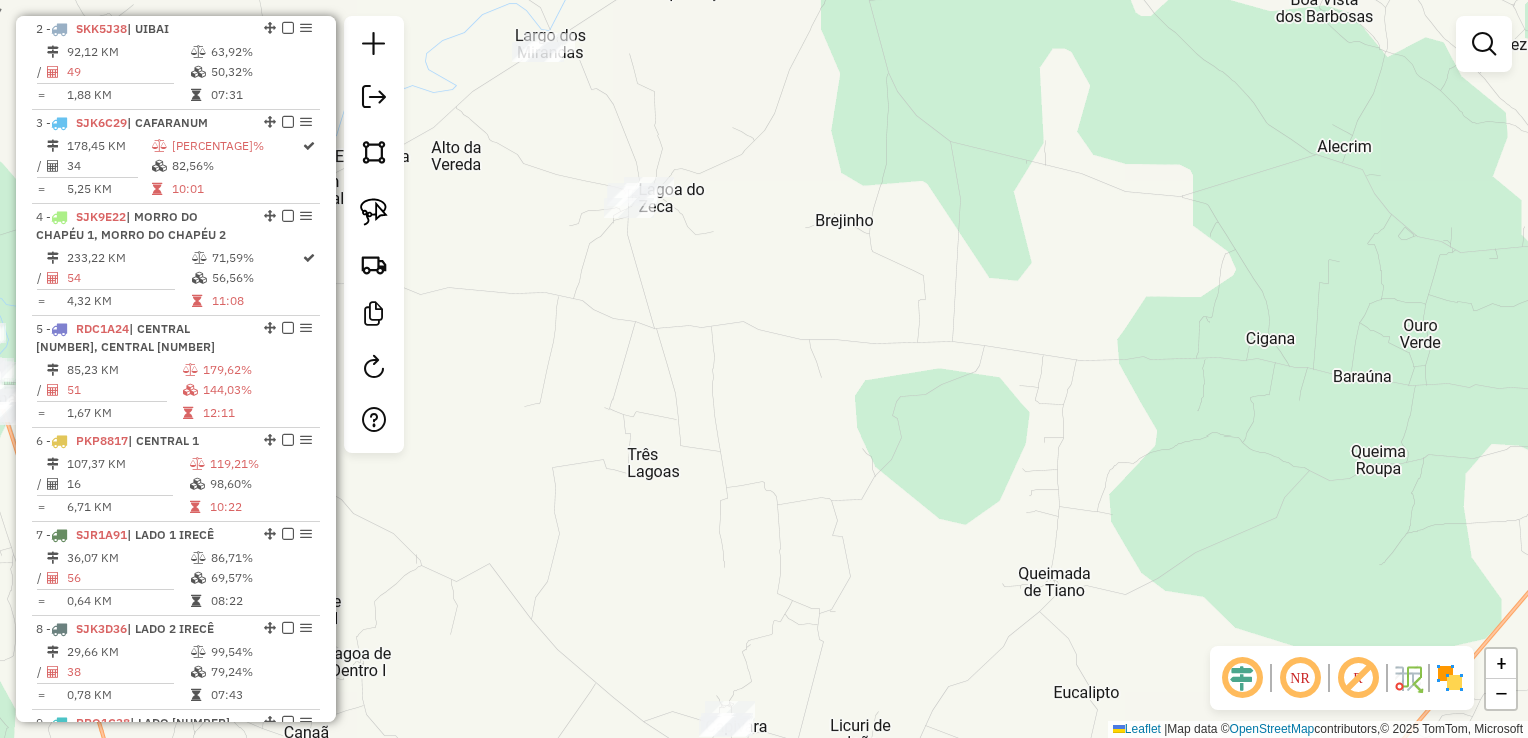 drag 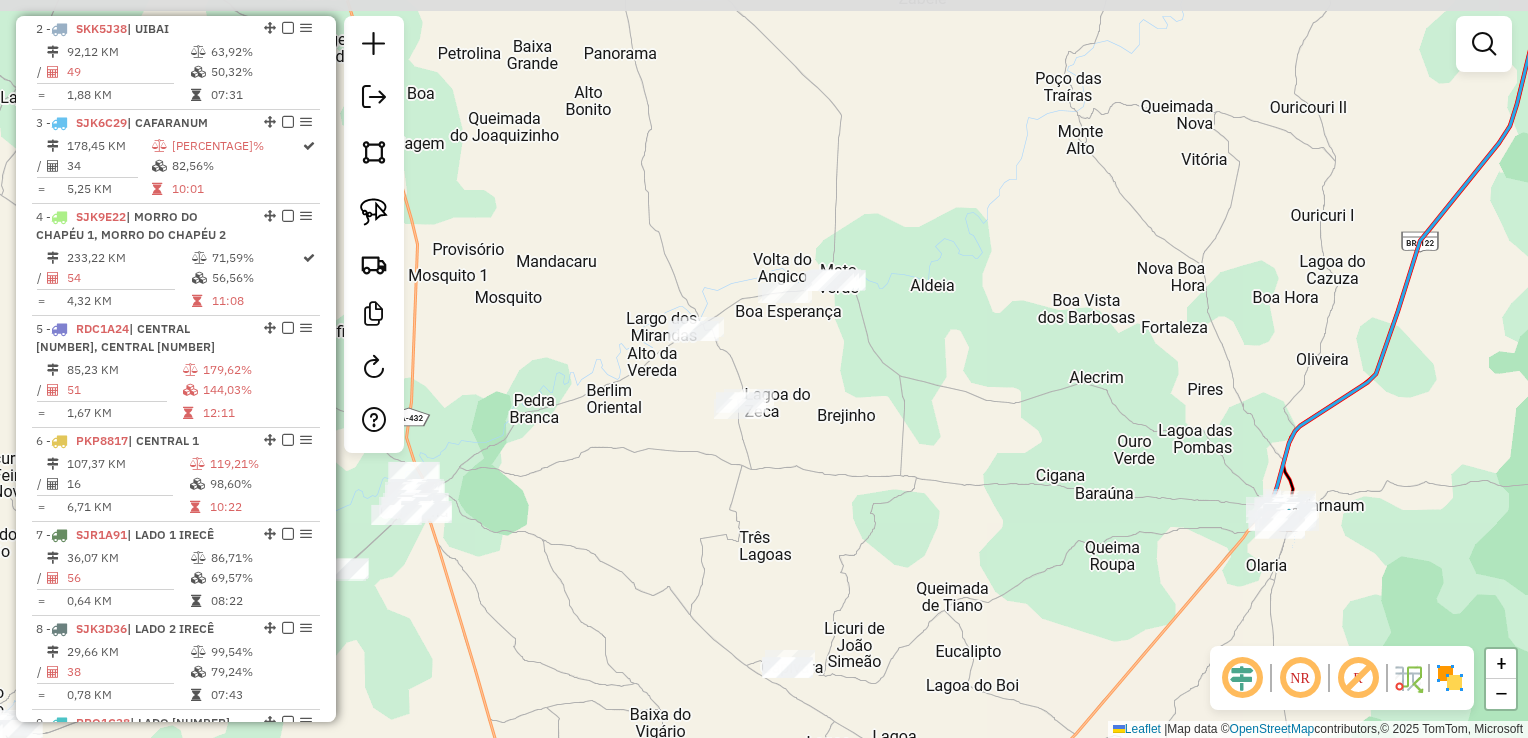 click on "Janela de atendimento Grade de atendimento Capacidade Transportadoras Veículos Cliente Pedidos  Rotas Selecione os dias de semana para filtrar as janelas de atendimento  Seg   Ter   Qua   Qui   Sex   Sáb   Dom  Informe o período da janela de atendimento: De: Até:  Filtrar exatamente a janela do cliente  Considerar janela de atendimento padrão  Selecione os dias de semana para filtrar as grades de atendimento  Seg   Ter   Qua   Qui   Sex   Sáb   Dom   Considerar clientes sem dia de atendimento cadastrado  Clientes fora do dia de atendimento selecionado Filtrar as atividades entre os valores definidos abaixo:  Peso mínimo:   Peso máximo:   Cubagem mínima:   Cubagem máxima:   De:   Até:  Filtrar as atividades entre o tempo de atendimento definido abaixo:  De:   Até:   Considerar capacidade total dos clientes não roteirizados Transportadora: Selecione um ou mais itens Tipo de veículo: Selecione um ou mais itens Veículo: Selecione um ou mais itens Motorista: Selecione um ou mais itens Nome: Rótulo:" 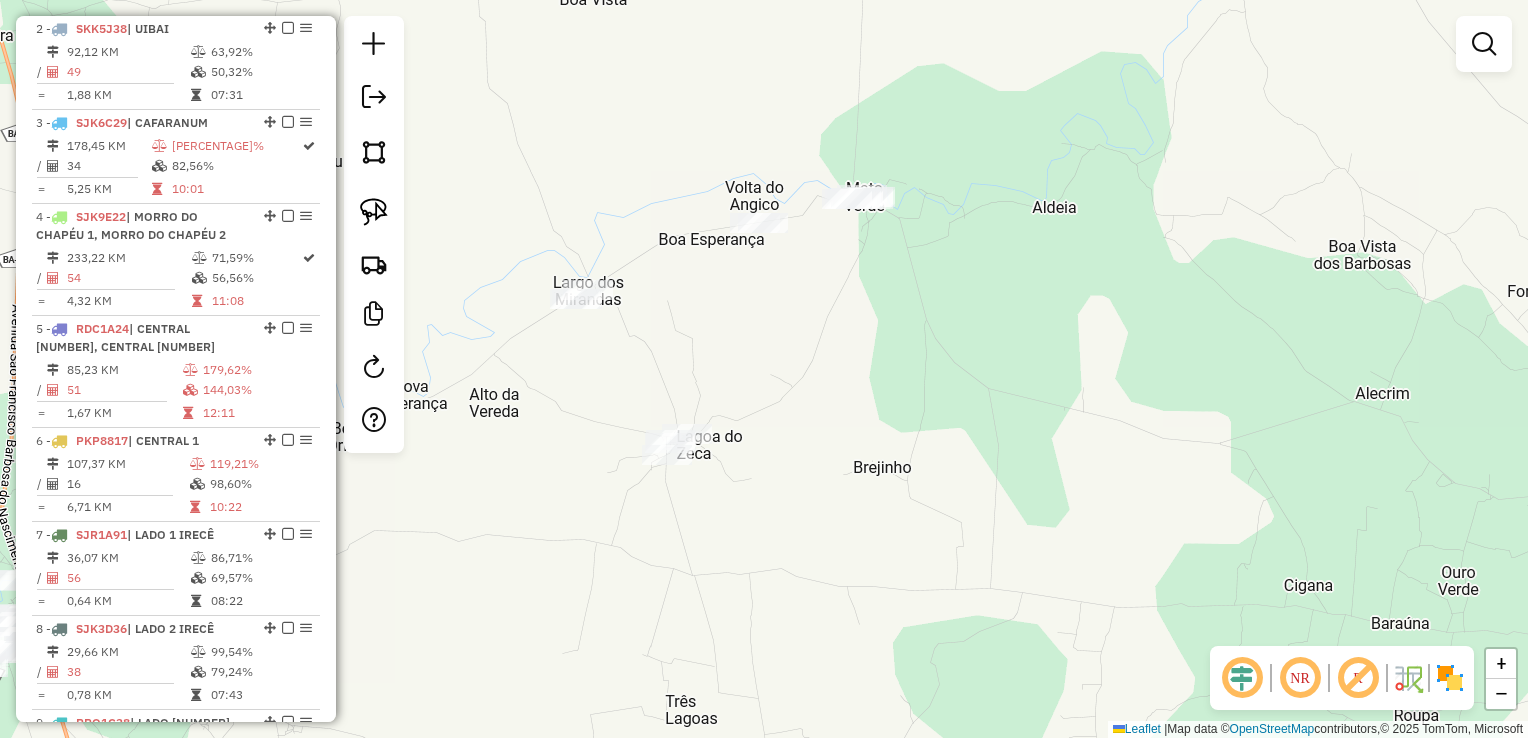 click on "Janela de atendimento Grade de atendimento Capacidade Transportadoras Veículos Cliente Pedidos  Rotas Selecione os dias de semana para filtrar as janelas de atendimento  Seg   Ter   Qua   Qui   Sex   Sáb   Dom  Informe o período da janela de atendimento: De: Até:  Filtrar exatamente a janela do cliente  Considerar janela de atendimento padrão  Selecione os dias de semana para filtrar as grades de atendimento  Seg   Ter   Qua   Qui   Sex   Sáb   Dom   Considerar clientes sem dia de atendimento cadastrado  Clientes fora do dia de atendimento selecionado Filtrar as atividades entre os valores definidos abaixo:  Peso mínimo:   Peso máximo:   Cubagem mínima:   Cubagem máxima:   De:   Até:  Filtrar as atividades entre o tempo de atendimento definido abaixo:  De:   Até:   Considerar capacidade total dos clientes não roteirizados Transportadora: Selecione um ou mais itens Tipo de veículo: Selecione um ou mais itens Veículo: Selecione um ou mais itens Motorista: Selecione um ou mais itens Nome: Rótulo:" 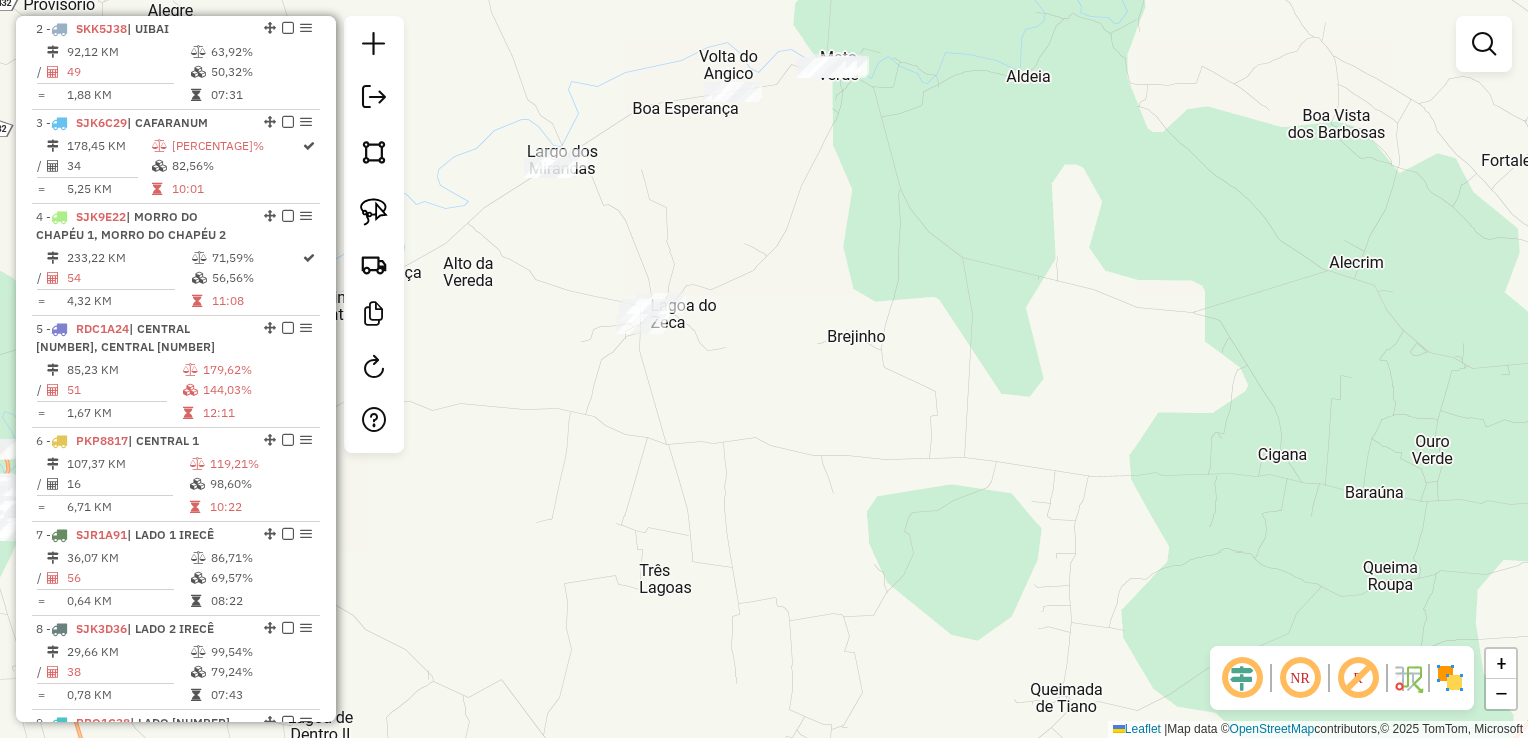 click on "Janela de atendimento Grade de atendimento Capacidade Transportadoras Veículos Cliente Pedidos  Rotas Selecione os dias de semana para filtrar as janelas de atendimento  Seg   Ter   Qua   Qui   Sex   Sáb   Dom  Informe o período da janela de atendimento: De: Até:  Filtrar exatamente a janela do cliente  Considerar janela de atendimento padrão  Selecione os dias de semana para filtrar as grades de atendimento  Seg   Ter   Qua   Qui   Sex   Sáb   Dom   Considerar clientes sem dia de atendimento cadastrado  Clientes fora do dia de atendimento selecionado Filtrar as atividades entre os valores definidos abaixo:  Peso mínimo:   Peso máximo:   Cubagem mínima:   Cubagem máxima:   De:   Até:  Filtrar as atividades entre o tempo de atendimento definido abaixo:  De:   Até:   Considerar capacidade total dos clientes não roteirizados Transportadora: Selecione um ou mais itens Tipo de veículo: Selecione um ou mais itens Veículo: Selecione um ou mais itens Motorista: Selecione um ou mais itens Nome: Rótulo:" 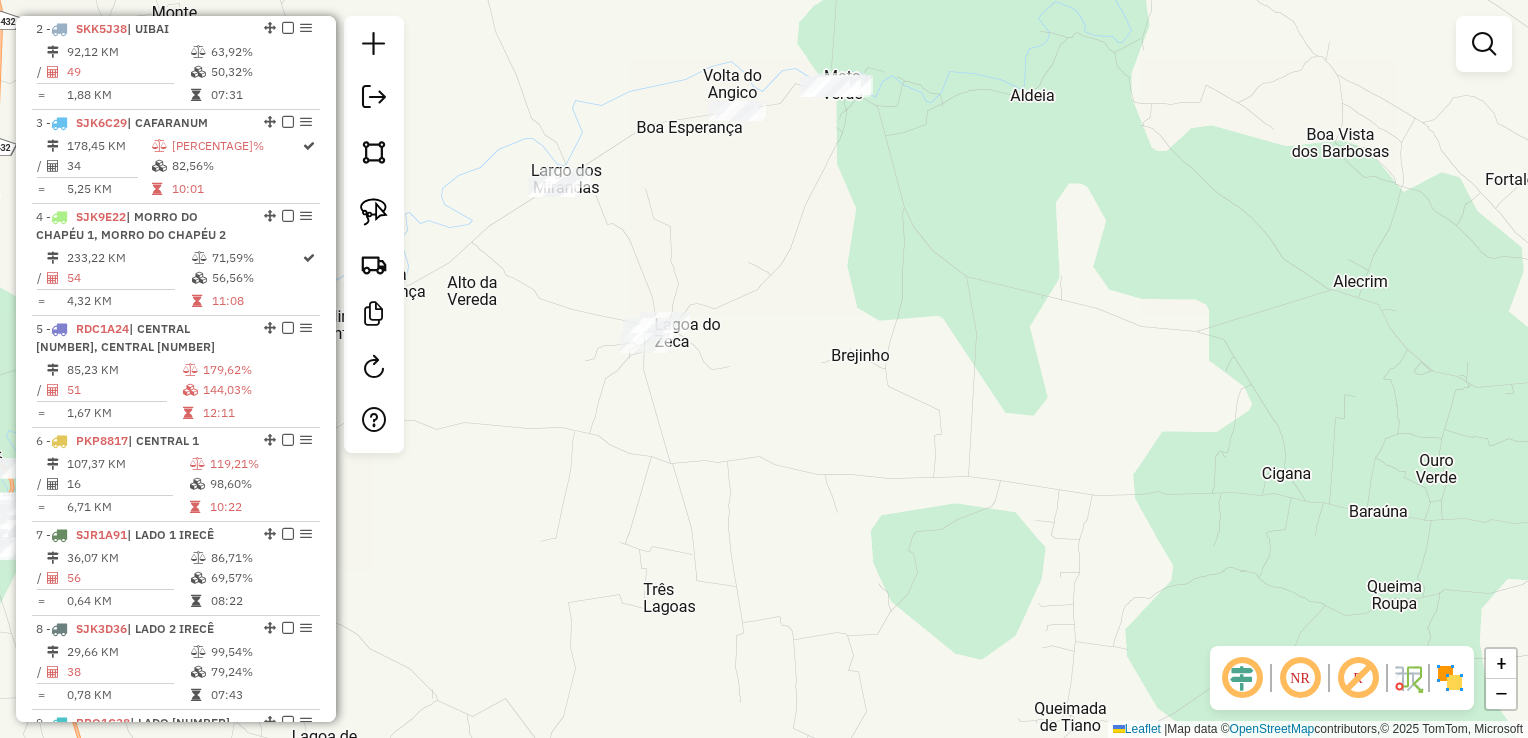 click on "Janela de atendimento Grade de atendimento Capacidade Transportadoras Veículos Cliente Pedidos  Rotas Selecione os dias de semana para filtrar as janelas de atendimento  Seg   Ter   Qua   Qui   Sex   Sáb   Dom  Informe o período da janela de atendimento: De: Até:  Filtrar exatamente a janela do cliente  Considerar janela de atendimento padrão  Selecione os dias de semana para filtrar as grades de atendimento  Seg   Ter   Qua   Qui   Sex   Sáb   Dom   Considerar clientes sem dia de atendimento cadastrado  Clientes fora do dia de atendimento selecionado Filtrar as atividades entre os valores definidos abaixo:  Peso mínimo:   Peso máximo:   Cubagem mínima:   Cubagem máxima:   De:   Até:  Filtrar as atividades entre o tempo de atendimento definido abaixo:  De:   Até:   Considerar capacidade total dos clientes não roteirizados Transportadora: Selecione um ou mais itens Tipo de veículo: Selecione um ou mais itens Veículo: Selecione um ou mais itens Motorista: Selecione um ou mais itens Nome: Rótulo:" 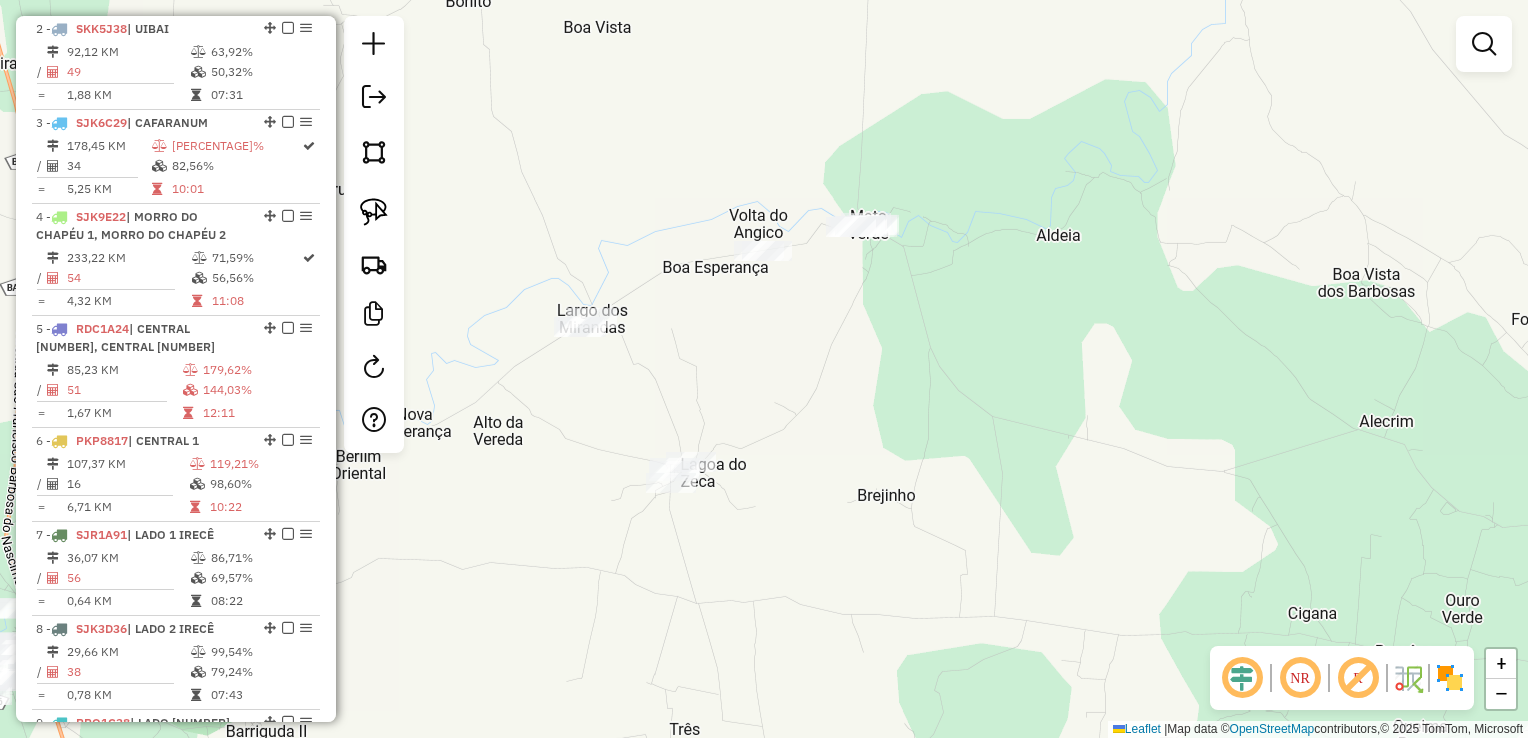 click on "Janela de atendimento Grade de atendimento Capacidade Transportadoras Veículos Cliente Pedidos  Rotas Selecione os dias de semana para filtrar as janelas de atendimento  Seg   Ter   Qua   Qui   Sex   Sáb   Dom  Informe o período da janela de atendimento: De: Até:  Filtrar exatamente a janela do cliente  Considerar janela de atendimento padrão  Selecione os dias de semana para filtrar as grades de atendimento  Seg   Ter   Qua   Qui   Sex   Sáb   Dom   Considerar clientes sem dia de atendimento cadastrado  Clientes fora do dia de atendimento selecionado Filtrar as atividades entre os valores definidos abaixo:  Peso mínimo:   Peso máximo:   Cubagem mínima:   Cubagem máxima:   De:   Até:  Filtrar as atividades entre o tempo de atendimento definido abaixo:  De:   Até:   Considerar capacidade total dos clientes não roteirizados Transportadora: Selecione um ou mais itens Tipo de veículo: Selecione um ou mais itens Veículo: Selecione um ou mais itens Motorista: Selecione um ou mais itens Nome: Rótulo:" 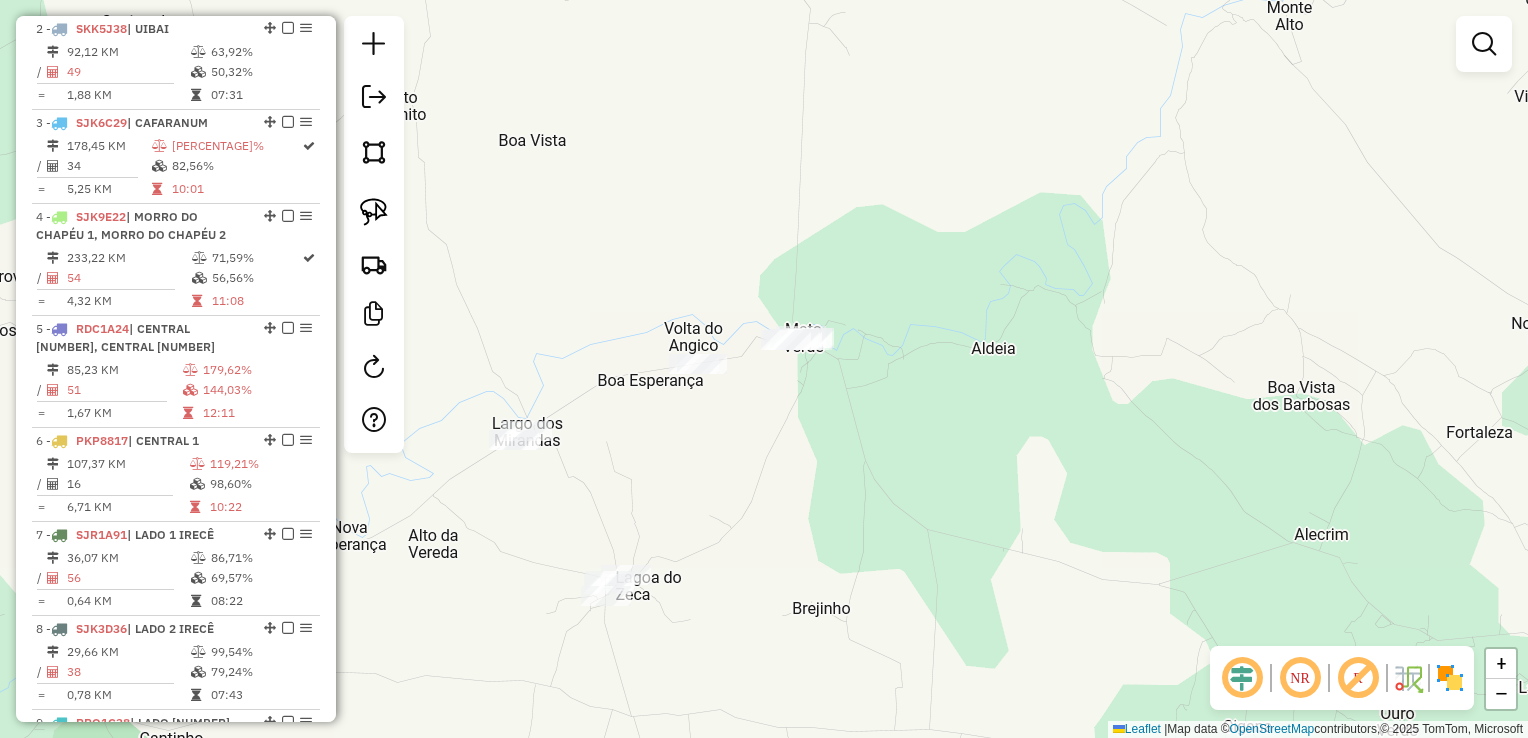 click on "Janela de atendimento Grade de atendimento Capacidade Transportadoras Veículos Cliente Pedidos  Rotas Selecione os dias de semana para filtrar as janelas de atendimento  Seg   Ter   Qua   Qui   Sex   Sáb   Dom  Informe o período da janela de atendimento: De: Até:  Filtrar exatamente a janela do cliente  Considerar janela de atendimento padrão  Selecione os dias de semana para filtrar as grades de atendimento  Seg   Ter   Qua   Qui   Sex   Sáb   Dom   Considerar clientes sem dia de atendimento cadastrado  Clientes fora do dia de atendimento selecionado Filtrar as atividades entre os valores definidos abaixo:  Peso mínimo:   Peso máximo:   Cubagem mínima:   Cubagem máxima:   De:   Até:  Filtrar as atividades entre o tempo de atendimento definido abaixo:  De:   Até:   Considerar capacidade total dos clientes não roteirizados Transportadora: Selecione um ou mais itens Tipo de veículo: Selecione um ou mais itens Veículo: Selecione um ou mais itens Motorista: Selecione um ou mais itens Nome: Rótulo:" 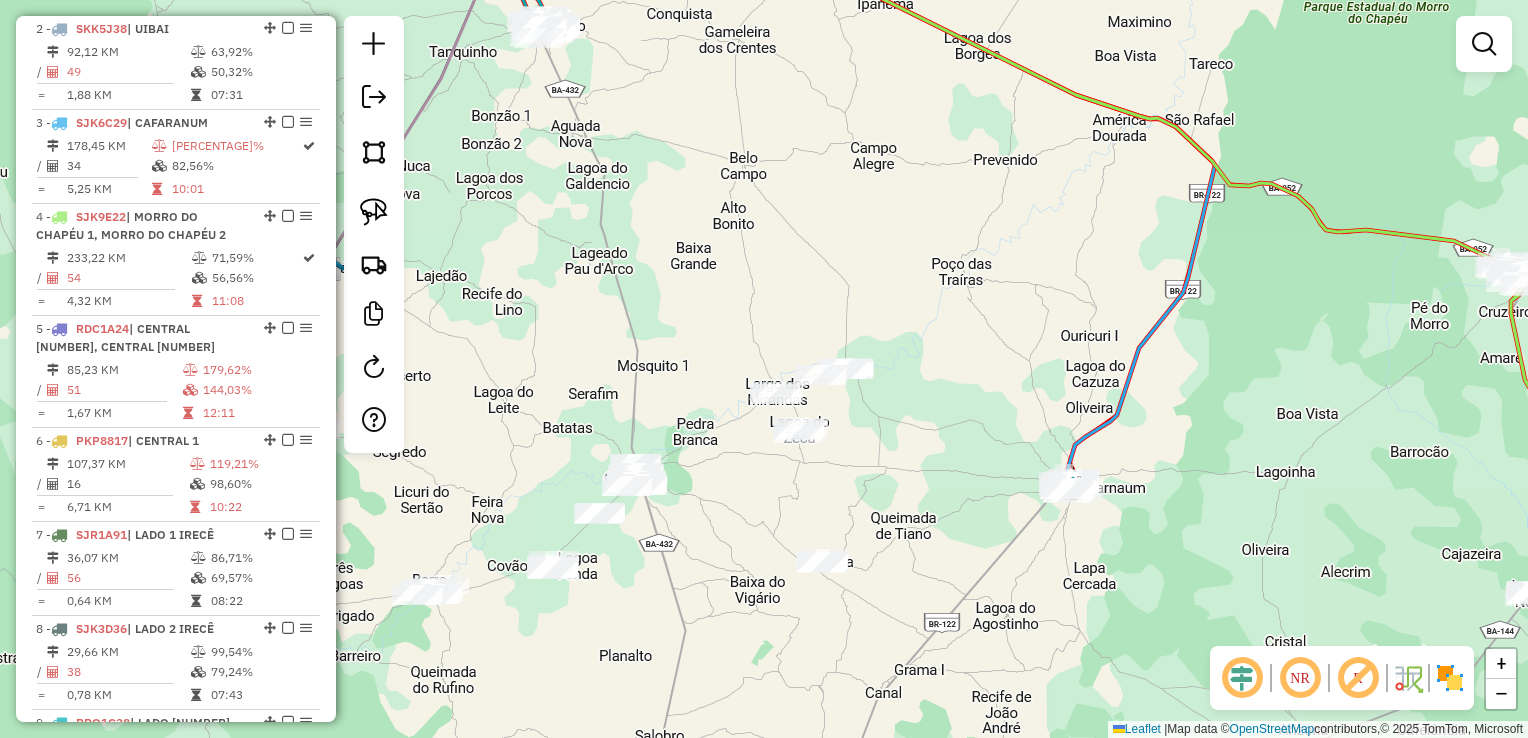 click on "Janela de atendimento Grade de atendimento Capacidade Transportadoras Veículos Cliente Pedidos  Rotas Selecione os dias de semana para filtrar as janelas de atendimento  Seg   Ter   Qua   Qui   Sex   Sáb   Dom  Informe o período da janela de atendimento: De: Até:  Filtrar exatamente a janela do cliente  Considerar janela de atendimento padrão  Selecione os dias de semana para filtrar as grades de atendimento  Seg   Ter   Qua   Qui   Sex   Sáb   Dom   Considerar clientes sem dia de atendimento cadastrado  Clientes fora do dia de atendimento selecionado Filtrar as atividades entre os valores definidos abaixo:  Peso mínimo:   Peso máximo:   Cubagem mínima:   Cubagem máxima:   De:   Até:  Filtrar as atividades entre o tempo de atendimento definido abaixo:  De:   Até:   Considerar capacidade total dos clientes não roteirizados Transportadora: Selecione um ou mais itens Tipo de veículo: Selecione um ou mais itens Veículo: Selecione um ou mais itens Motorista: Selecione um ou mais itens Nome: Rótulo:" 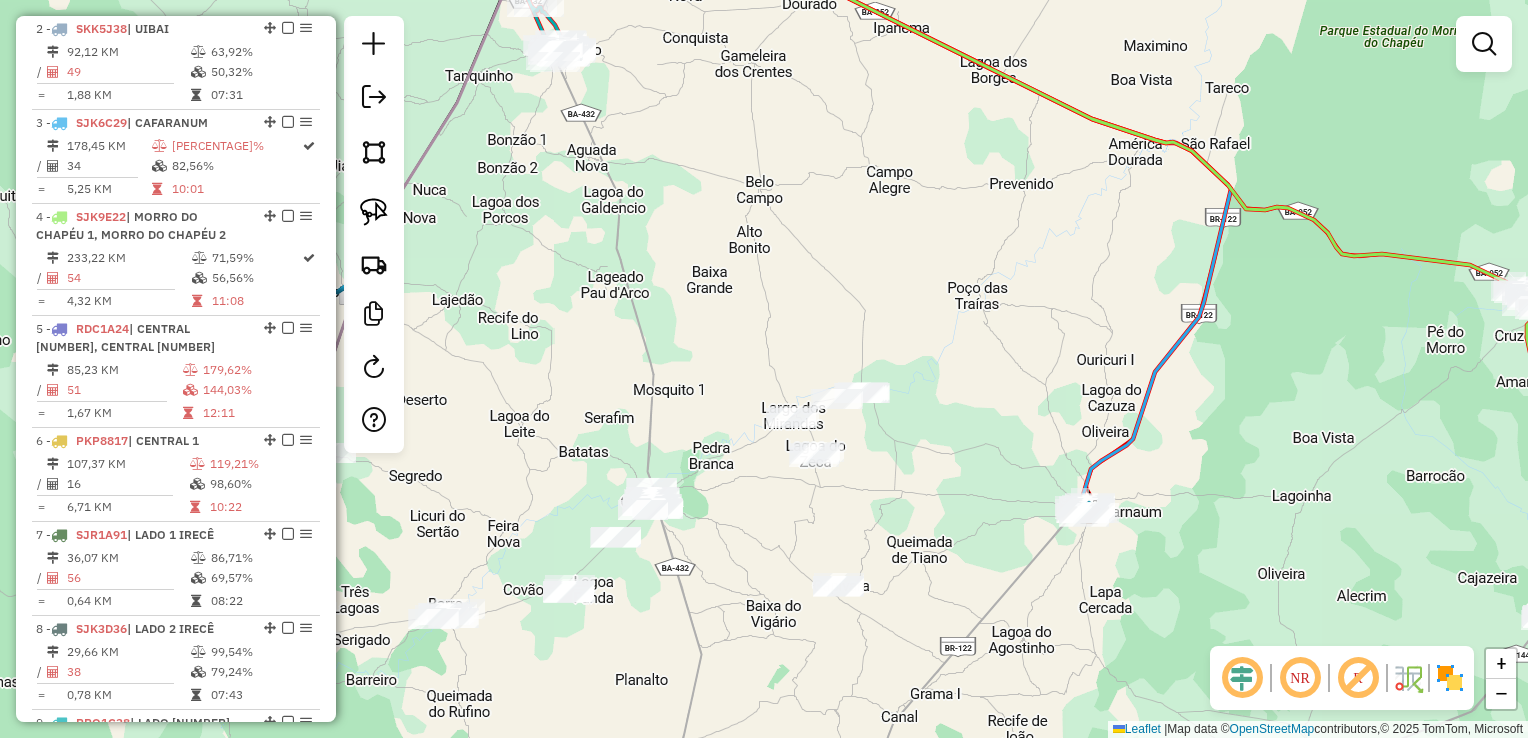 click on "Janela de atendimento Grade de atendimento Capacidade Transportadoras Veículos Cliente Pedidos  Rotas Selecione os dias de semana para filtrar as janelas de atendimento  Seg   Ter   Qua   Qui   Sex   Sáb   Dom  Informe o período da janela de atendimento: De: Até:  Filtrar exatamente a janela do cliente  Considerar janela de atendimento padrão  Selecione os dias de semana para filtrar as grades de atendimento  Seg   Ter   Qua   Qui   Sex   Sáb   Dom   Considerar clientes sem dia de atendimento cadastrado  Clientes fora do dia de atendimento selecionado Filtrar as atividades entre os valores definidos abaixo:  Peso mínimo:   Peso máximo:   Cubagem mínima:   Cubagem máxima:   De:   Até:  Filtrar as atividades entre o tempo de atendimento definido abaixo:  De:   Até:   Considerar capacidade total dos clientes não roteirizados Transportadora: Selecione um ou mais itens Tipo de veículo: Selecione um ou mais itens Veículo: Selecione um ou mais itens Motorista: Selecione um ou mais itens Nome: Rótulo:" 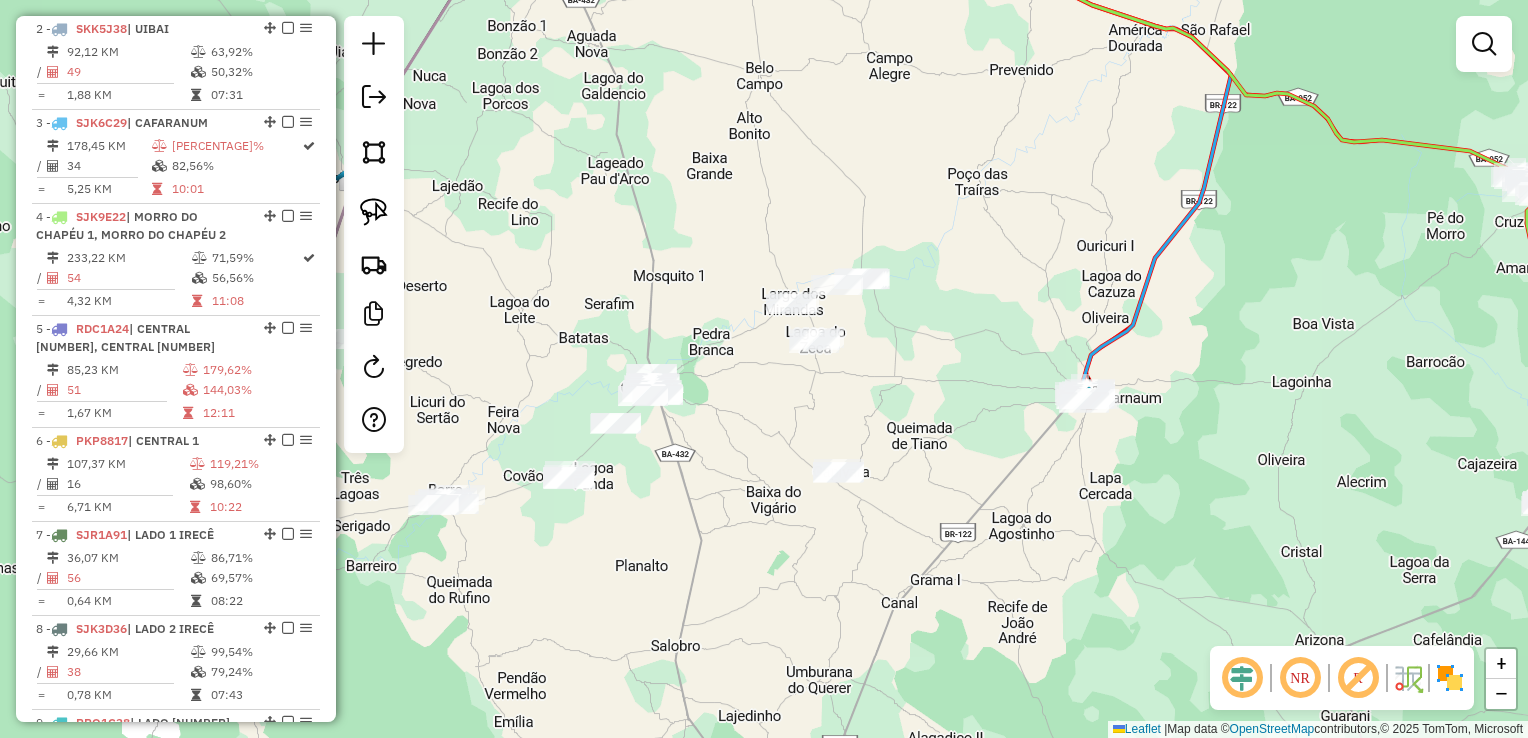 click on "Janela de atendimento Grade de atendimento Capacidade Transportadoras Veículos Cliente Pedidos  Rotas Selecione os dias de semana para filtrar as janelas de atendimento  Seg   Ter   Qua   Qui   Sex   Sáb   Dom  Informe o período da janela de atendimento: De: Até:  Filtrar exatamente a janela do cliente  Considerar janela de atendimento padrão  Selecione os dias de semana para filtrar as grades de atendimento  Seg   Ter   Qua   Qui   Sex   Sáb   Dom   Considerar clientes sem dia de atendimento cadastrado  Clientes fora do dia de atendimento selecionado Filtrar as atividades entre os valores definidos abaixo:  Peso mínimo:   Peso máximo:   Cubagem mínima:   Cubagem máxima:   De:   Até:  Filtrar as atividades entre o tempo de atendimento definido abaixo:  De:   Até:   Considerar capacidade total dos clientes não roteirizados Transportadora: Selecione um ou mais itens Tipo de veículo: Selecione um ou mais itens Veículo: Selecione um ou mais itens Motorista: Selecione um ou mais itens Nome: Rótulo:" 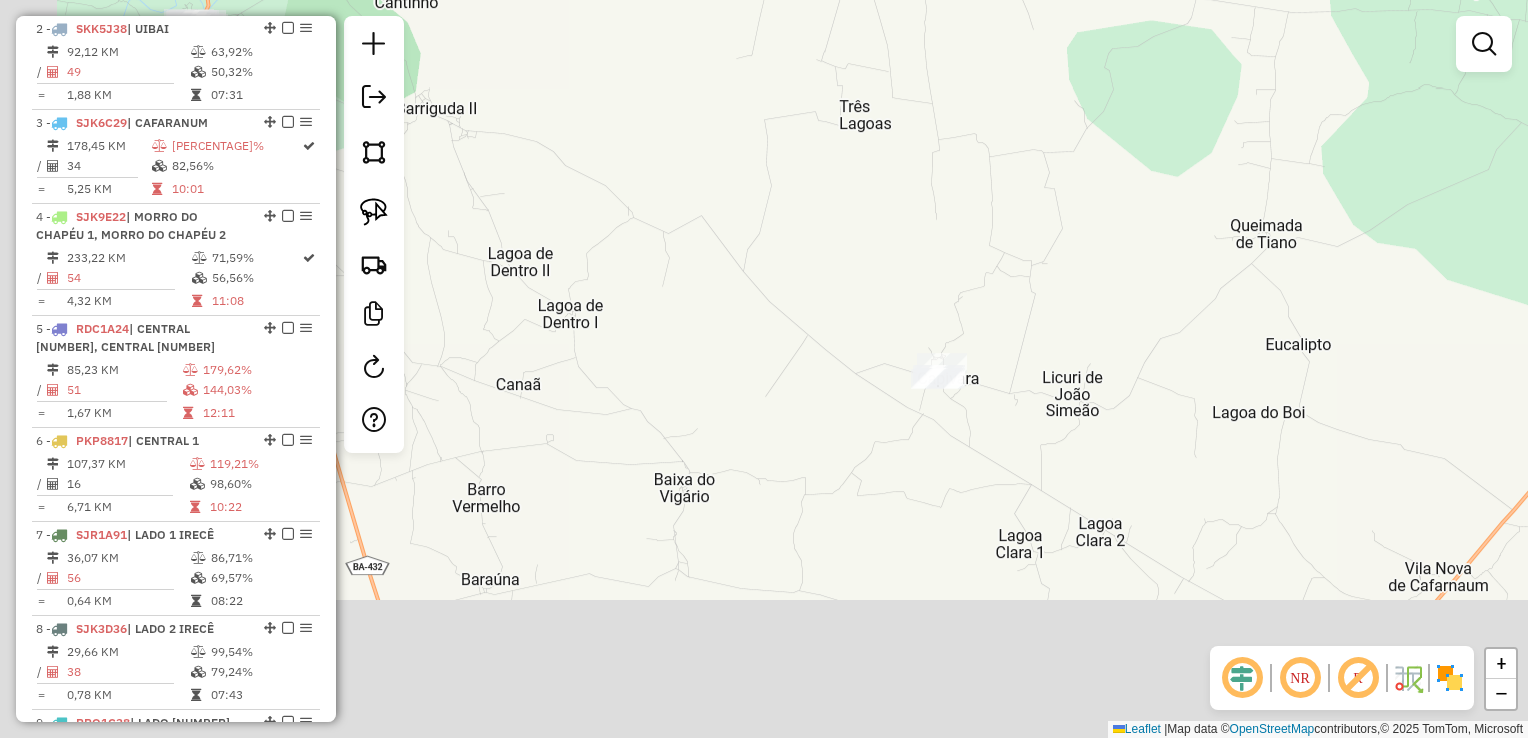 drag, startPoint x: 1125, startPoint y: 322, endPoint x: 1112, endPoint y: 290, distance: 34.539833 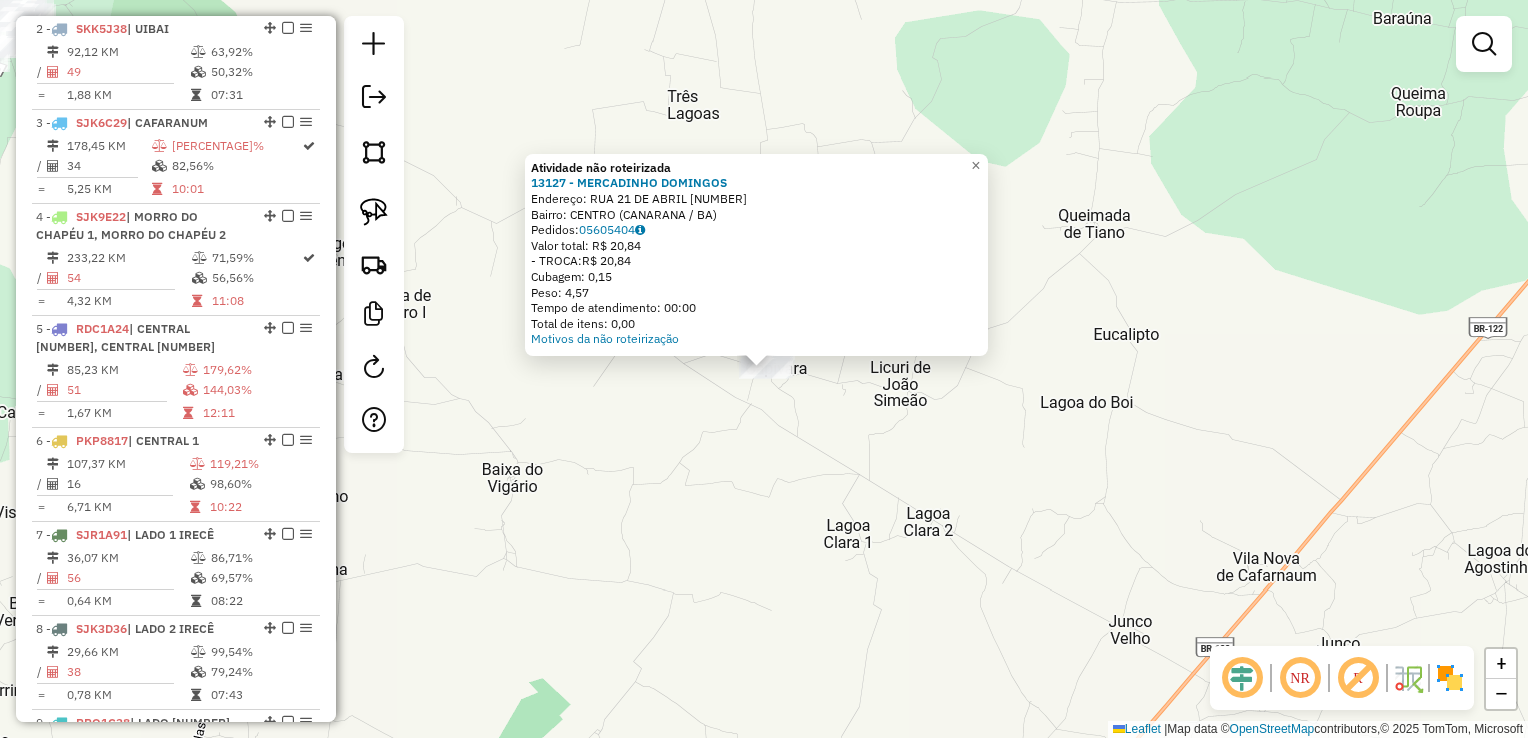 click on "Atividade não roteirizada [NUMBER] - [NAME]  Endereço: [STREET] [NUMBER]   Bairro: [Bairro] ([CITY] / [STATE])   Pedidos:  [NUMBER]   Valor total: [CURRENCY] [NUMBER]   - TROCA:  [CURRENCY] [NUMBER]   Cubagem: [NUMBER]   Peso: [NUMBER]   Tempo de atendimento: [TIME]   Total de itens: [NUMBER]  Motivos da não roteirização × Janela de atendimento Grade de atendimento Capacidade Transportadoras Veículos Cliente Pedidos  Rotas Selecione os dias de semana para filtrar as janelas de atendimento  Seg   Ter   Qua   Qui   Sex   Sáb   Dom  Informe o período da janela de atendimento: De: Até:  Filtrar exatamente a janela do cliente  Considerar janela de atendimento padrão  Selecione os dias de semana para filtrar as grades de atendimento  Seg   Ter   Qua   Qui   Sex   Sáb   Dom   Considerar clientes sem dia de atendimento cadastrado  Clientes fora do dia de atendimento selecionado Filtrar as atividades entre os valores definidos abaixo:  Peso mínimo:   Peso máximo:   Cubagem mínima:   Cubagem máxima:   De:   Até:   De:   Até:  +" 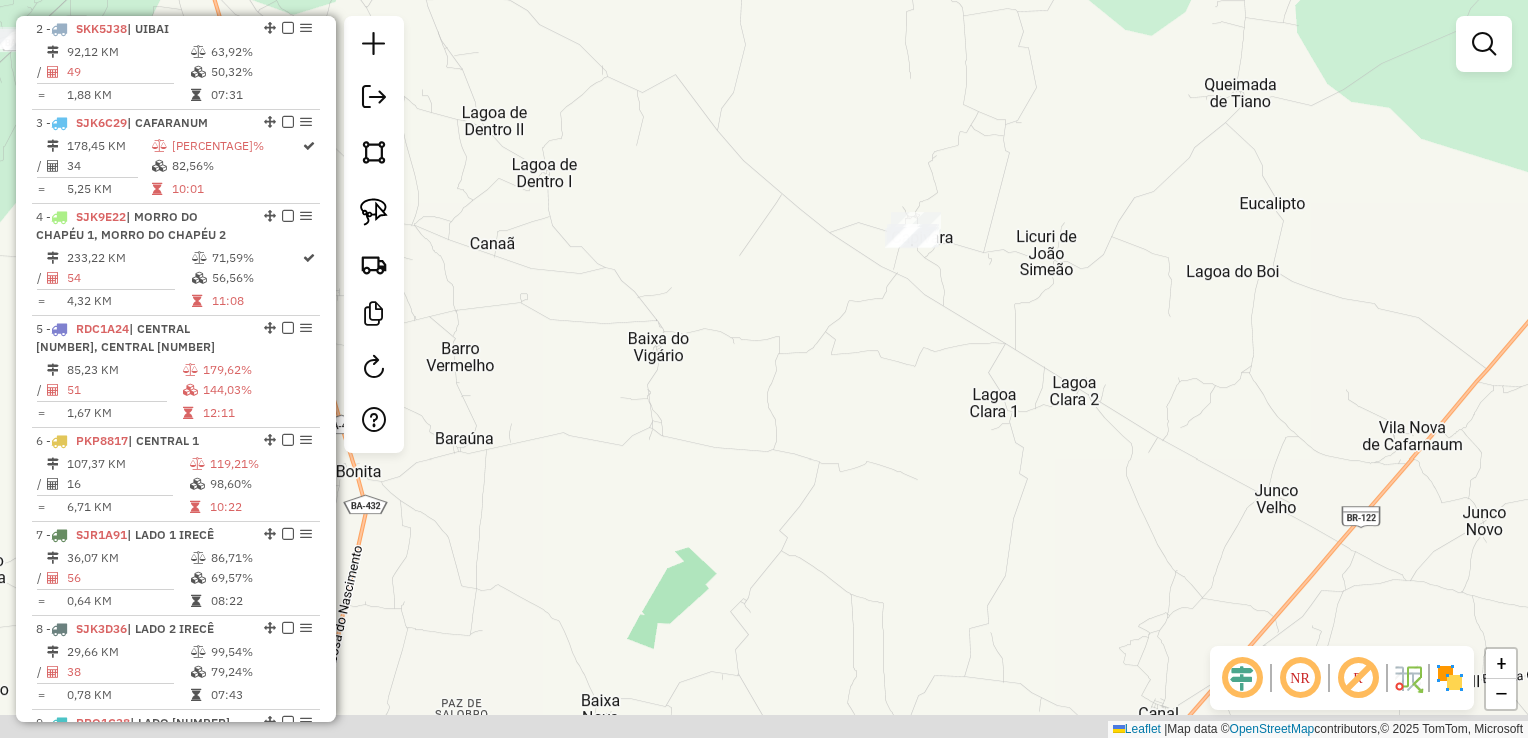 drag, startPoint x: 987, startPoint y: 445, endPoint x: 1062, endPoint y: 359, distance: 114.1096 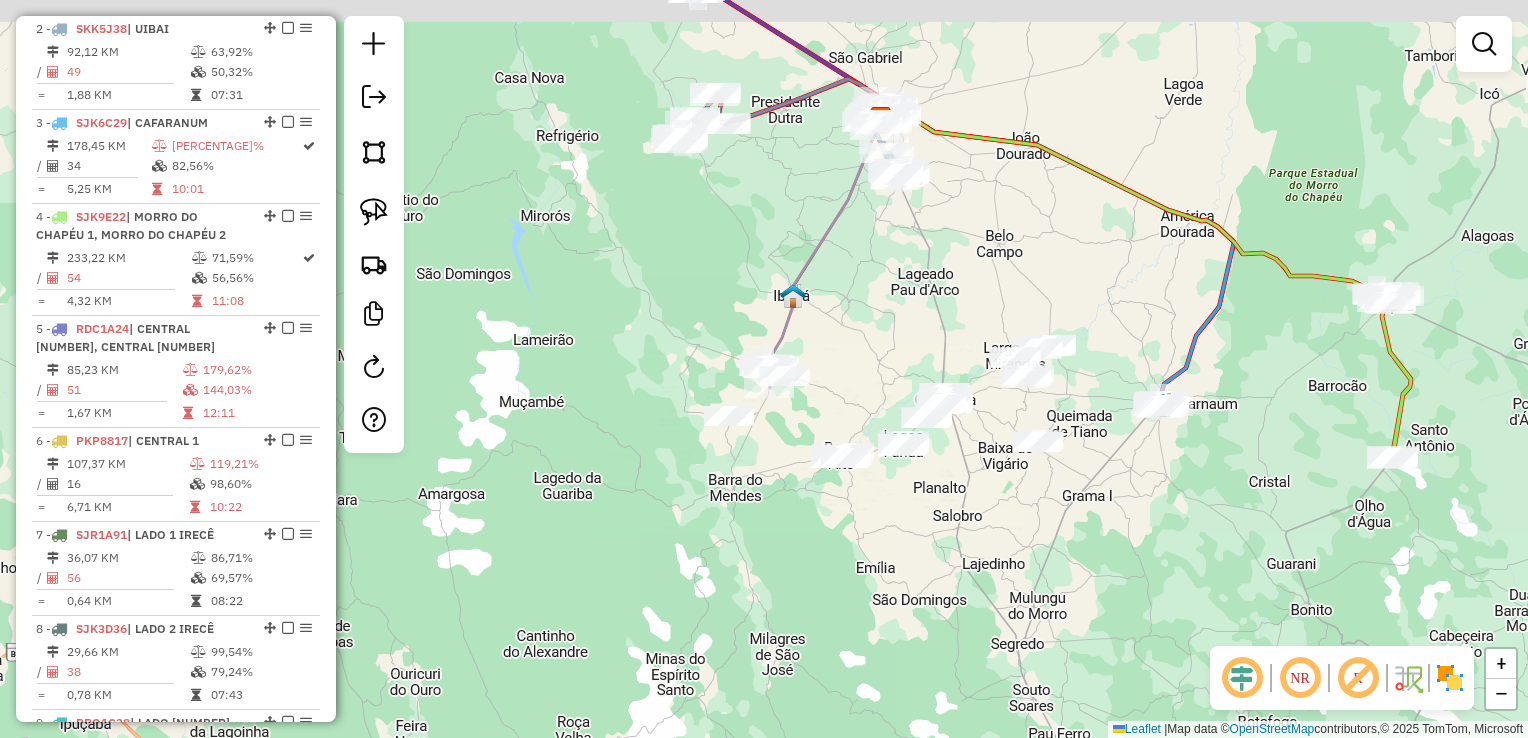 drag, startPoint x: 926, startPoint y: 420, endPoint x: 954, endPoint y: 509, distance: 93.30059 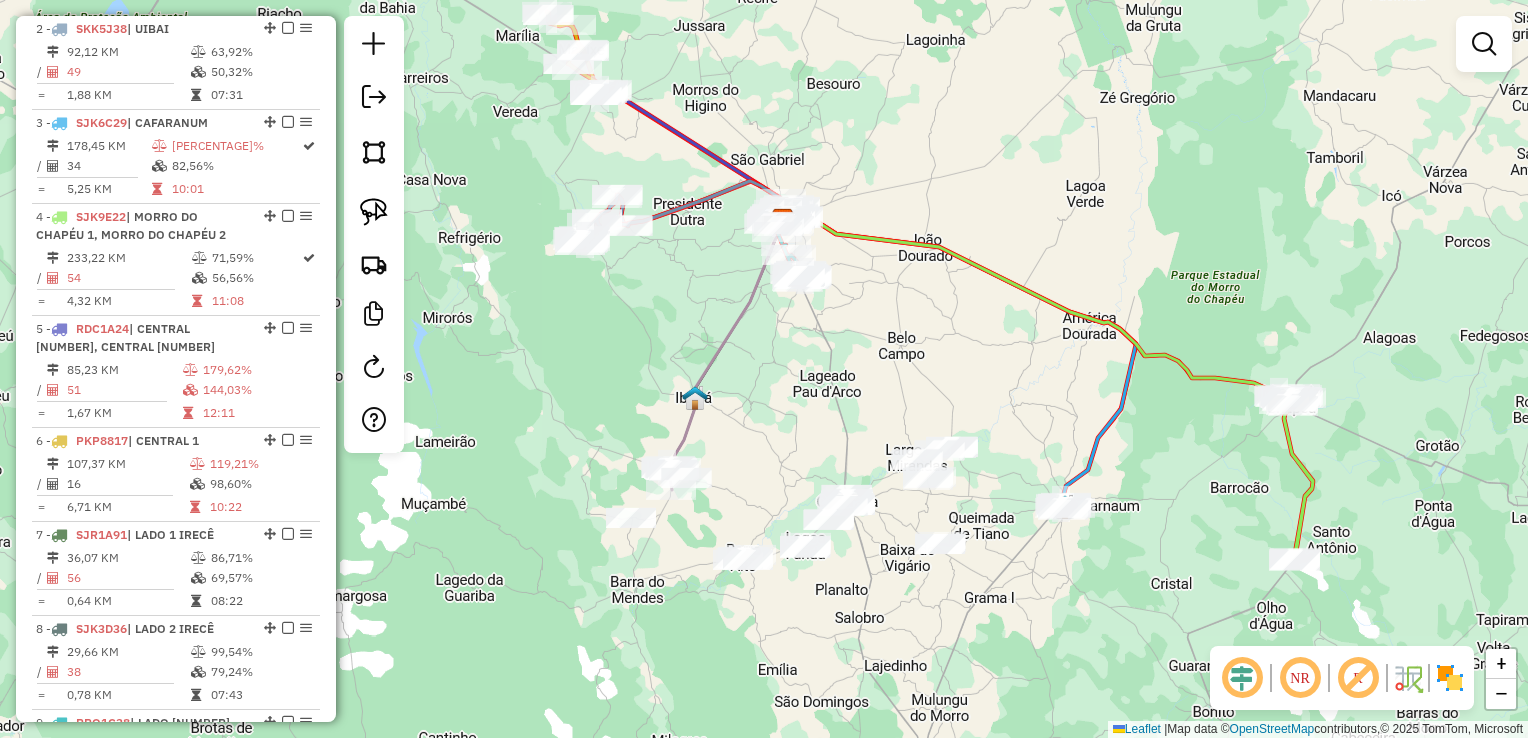 drag, startPoint x: 910, startPoint y: 461, endPoint x: 741, endPoint y: 514, distance: 177.11578 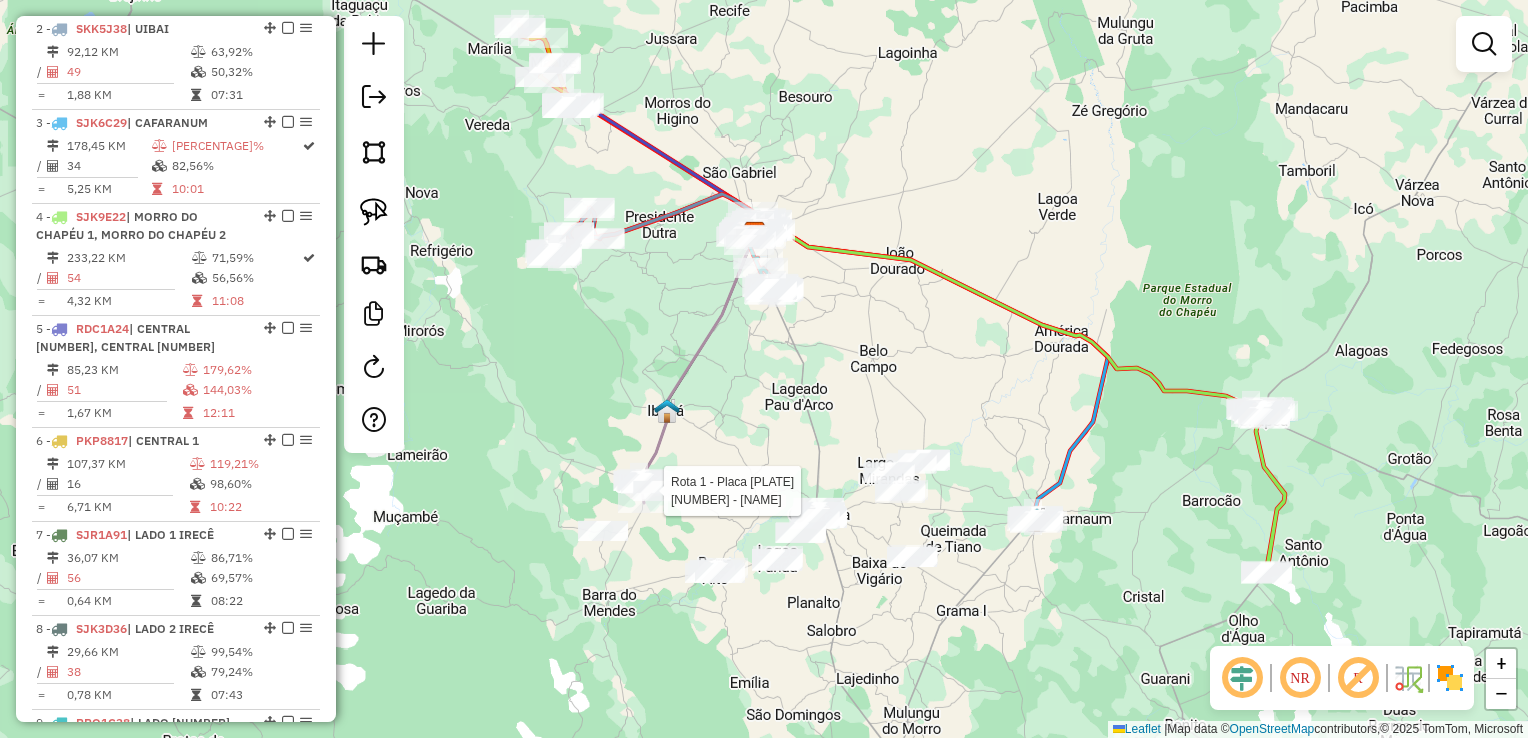 select on "*********" 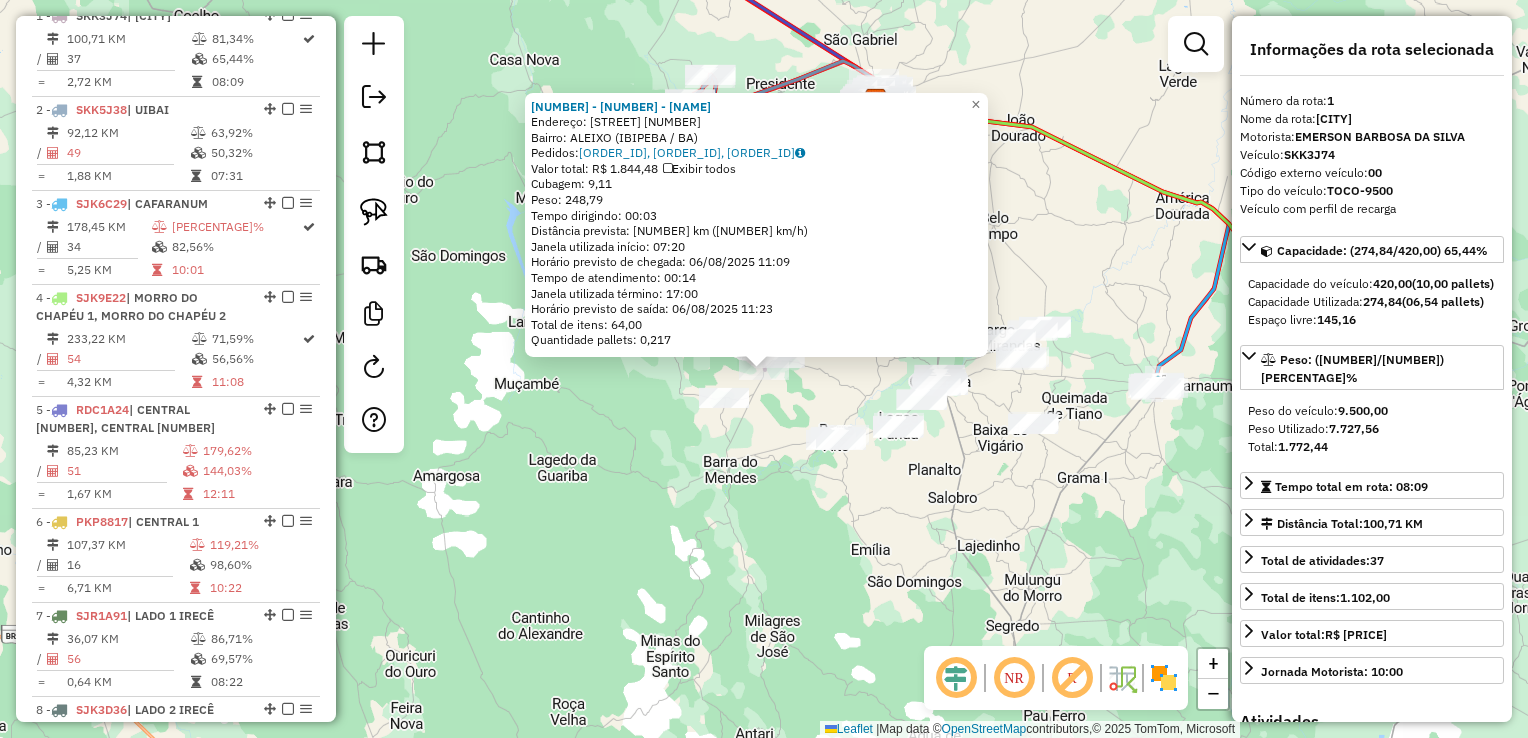 scroll, scrollTop: 774, scrollLeft: 0, axis: vertical 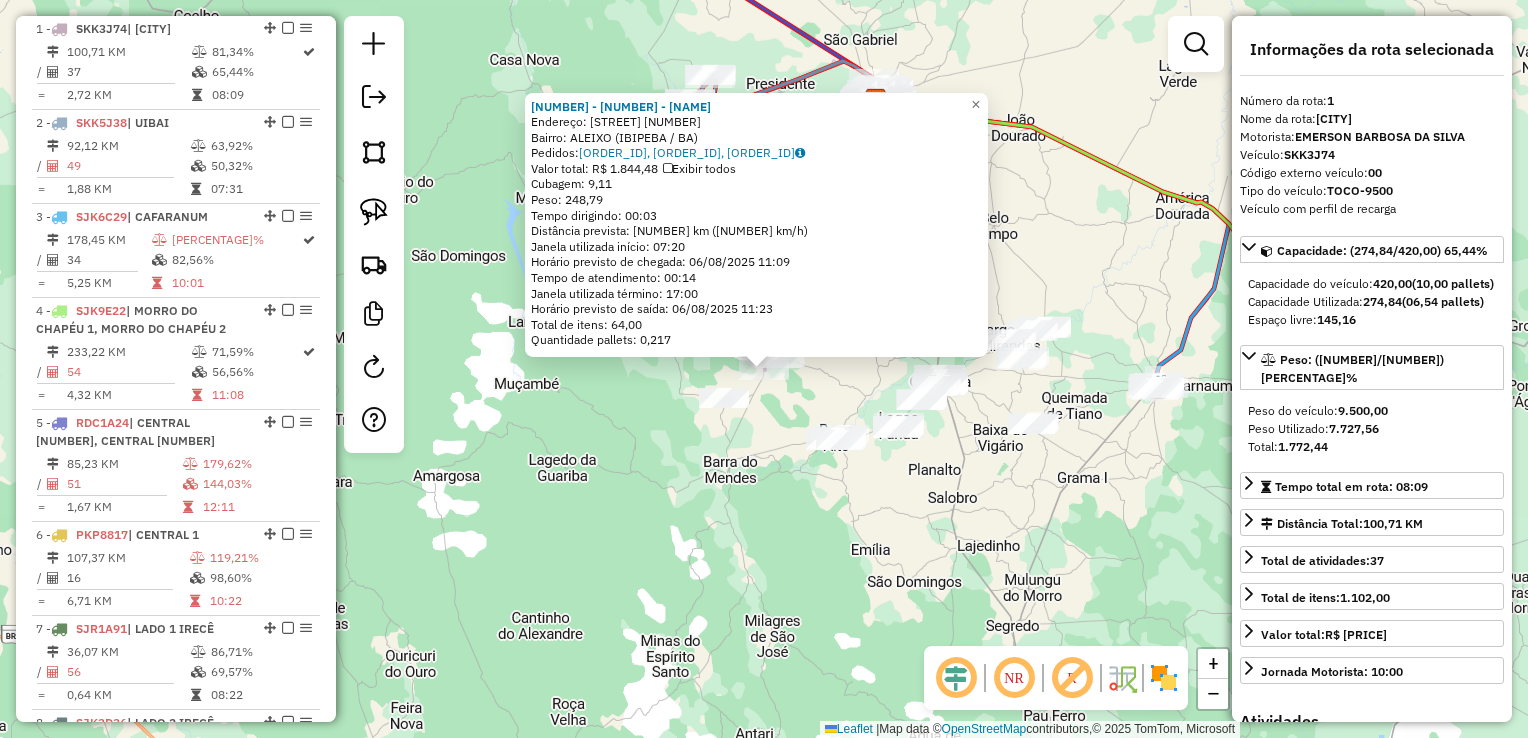 click on "[NUMBER] - [NUMBER] - [NAME]  Endereço:  RUA DOS PEREIRAS [NUMBER]   Bairro: ALEIXO ([CITY] / [STATE])   Pedidos:  [ORDER_ID], [ORDER_ID], [ORDER_ID]   Valor total: R$ [PRICE]   Exibir todos   Cubagem: [CUBAGE]  Peso: [WEIGHT]  Tempo dirigindo: 00:03   Distância prevista: 3,06 km (61,20 km/h)   Janela utilizada início: 07:20   Horário previsto de chegada: 06/08/2025 11:09   Tempo de atendimento: 00:14   Janela utilizada término: 17:00   Horário previsto de saída: 06/08/2025 11:23   Total de itens: 64,00   Quantidade pallets: 0,217  × Janela de atendimento Grade de atendimento Capacidade Transportadoras Veículos Cliente Pedidos  Rotas Selecione os dias de semana para filtrar as janelas de atendimento  Seg   Ter   Qua   Qui   Sex   Sáb   Dom  Informe o período da janela de atendimento: De: Até:  Filtrar exatamente a janela do cliente  Considerar janela de atendimento padrão  Selecione os dias de semana para filtrar as grades de atendimento  Seg   Ter   Qua   Qui   Sex   Sáb   Dom   Peso mínimo:   Peso máximo:   De:  +" 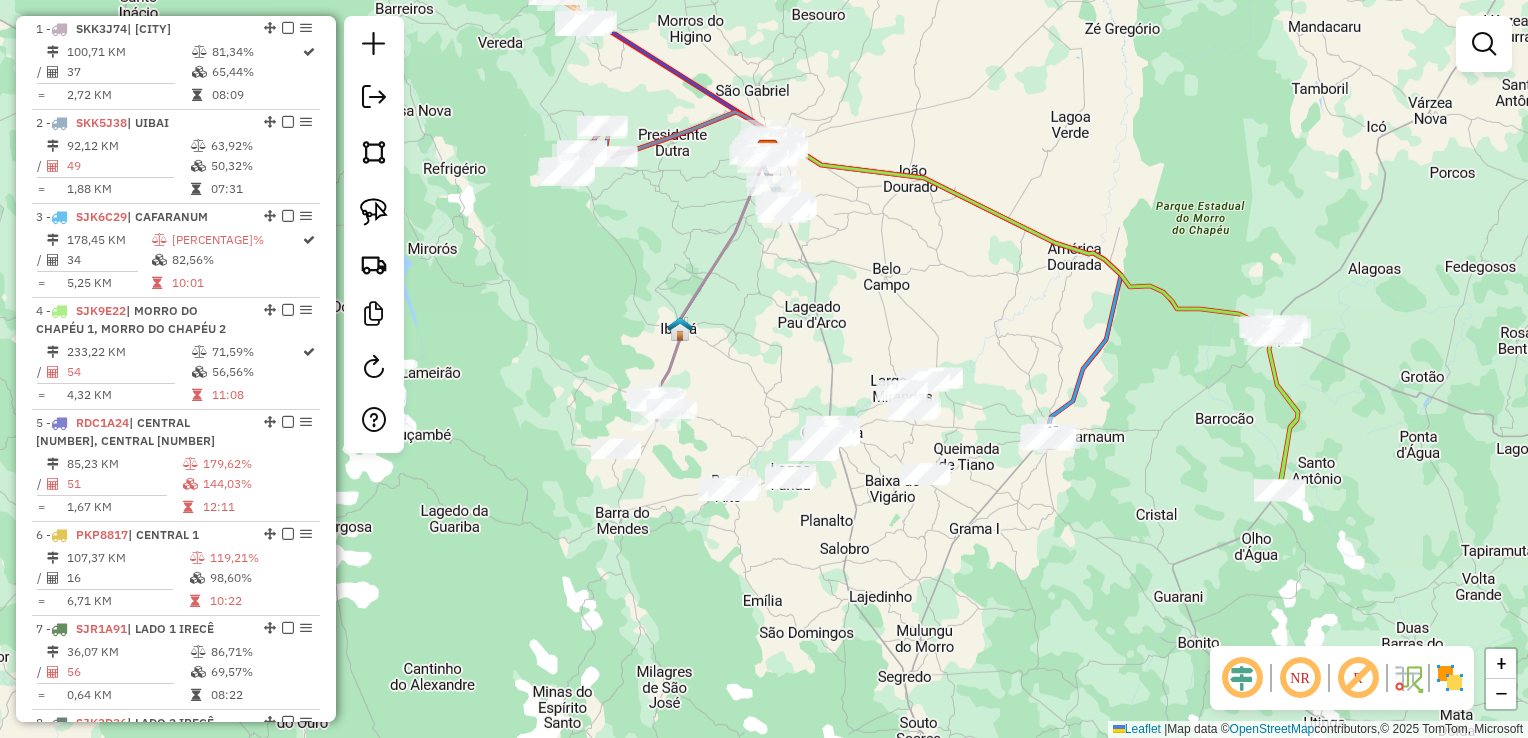 drag, startPoint x: 864, startPoint y: 559, endPoint x: 748, endPoint y: 609, distance: 126.31706 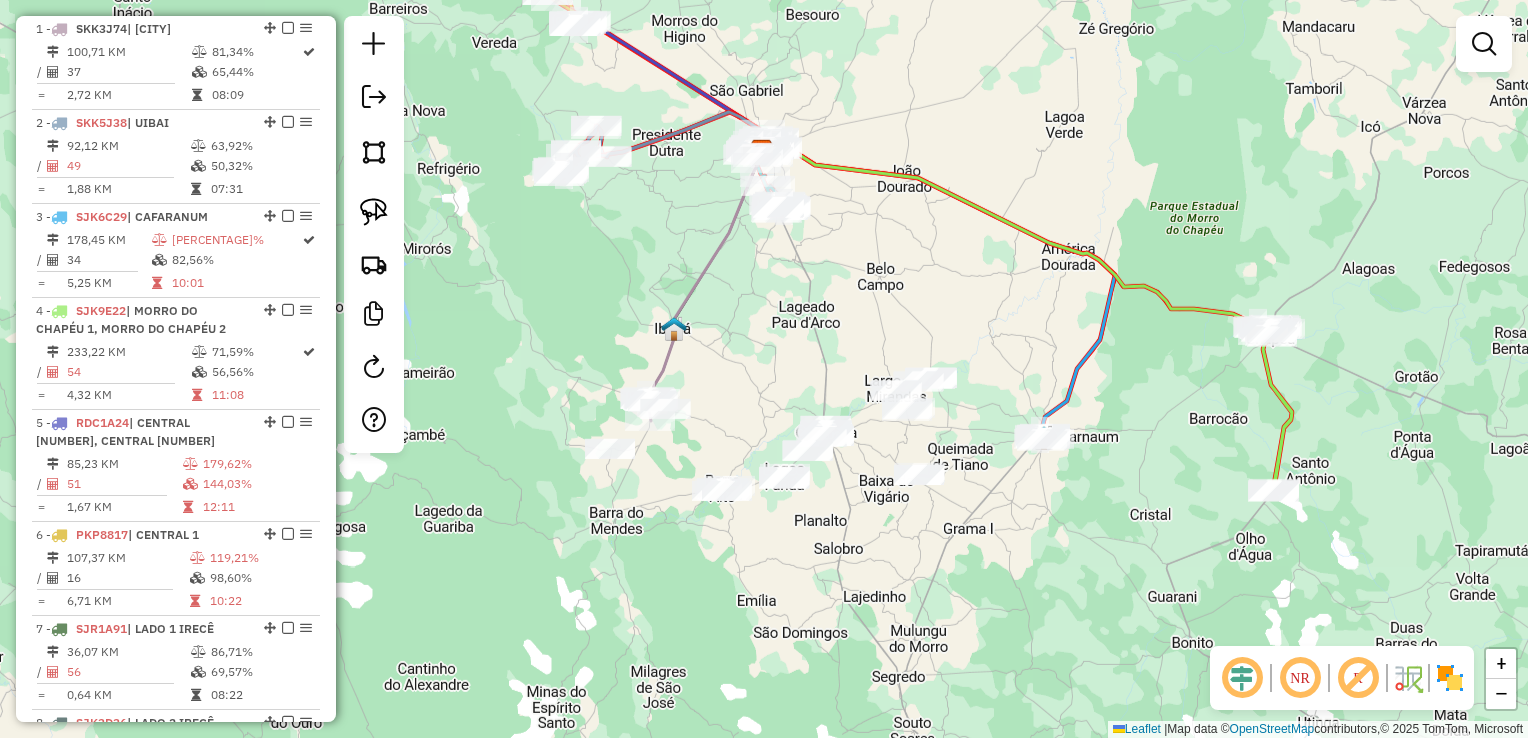 drag, startPoint x: 740, startPoint y: 413, endPoint x: 724, endPoint y: 519, distance: 107.200745 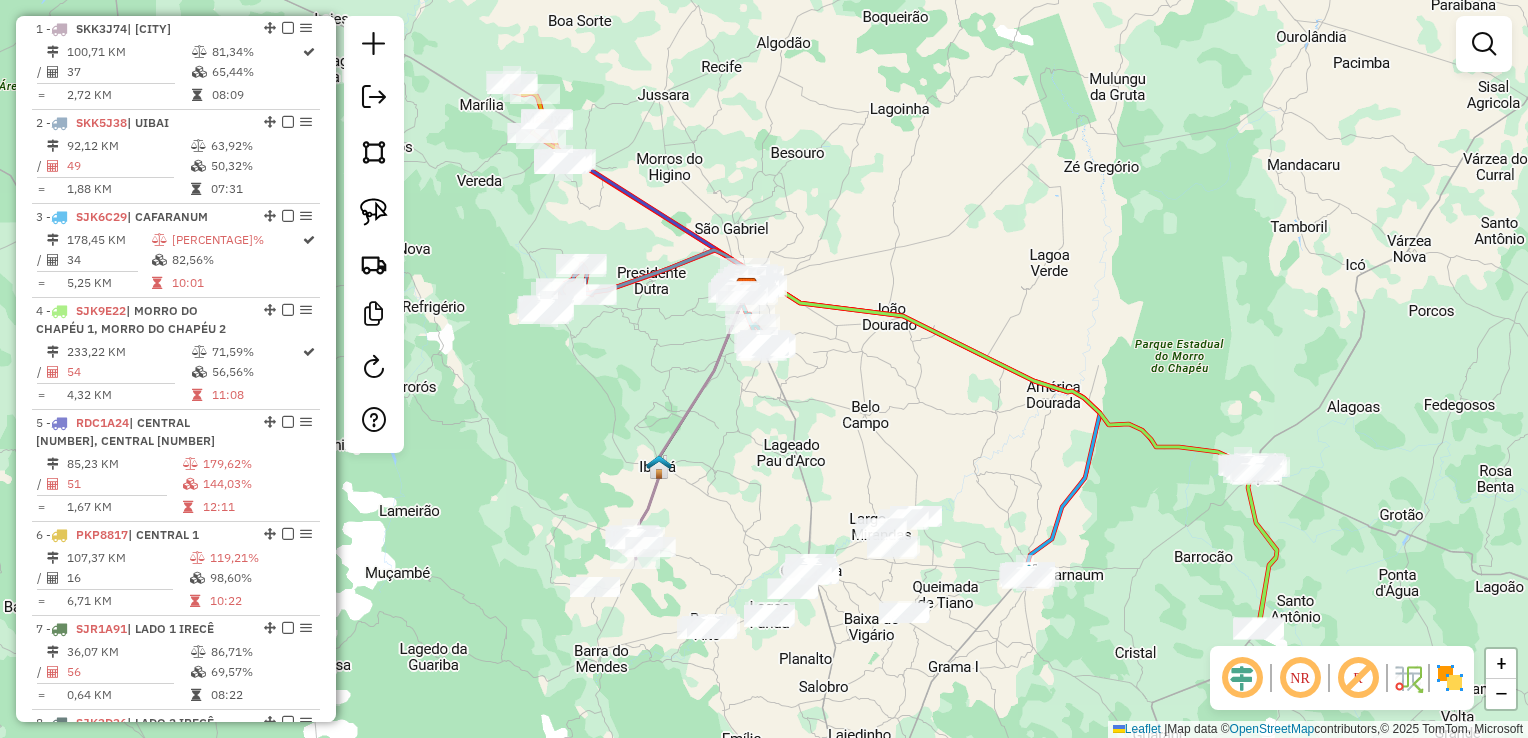 drag, startPoint x: 734, startPoint y: 441, endPoint x: 673, endPoint y: 467, distance: 66.309875 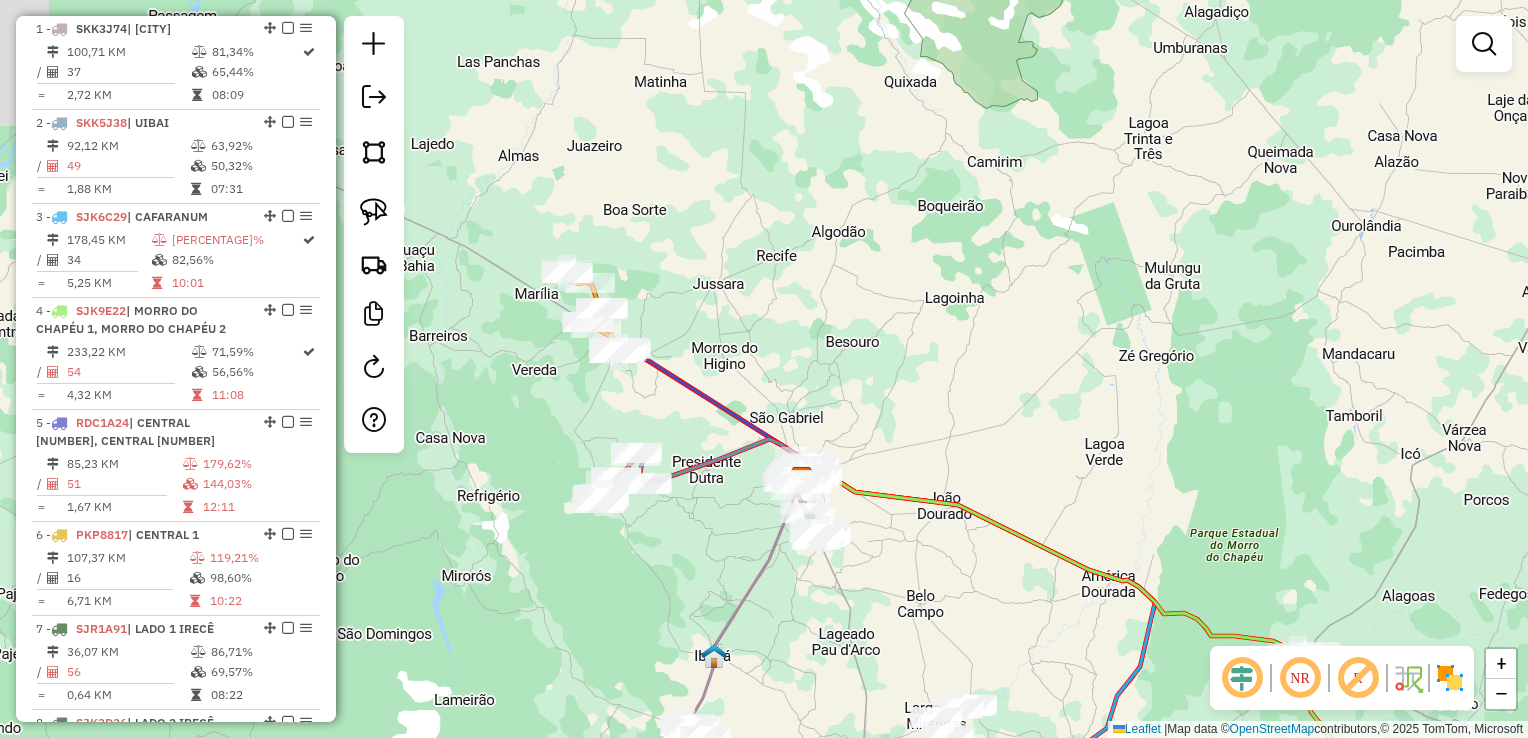 drag, startPoint x: 652, startPoint y: 428, endPoint x: 628, endPoint y: 396, distance: 40 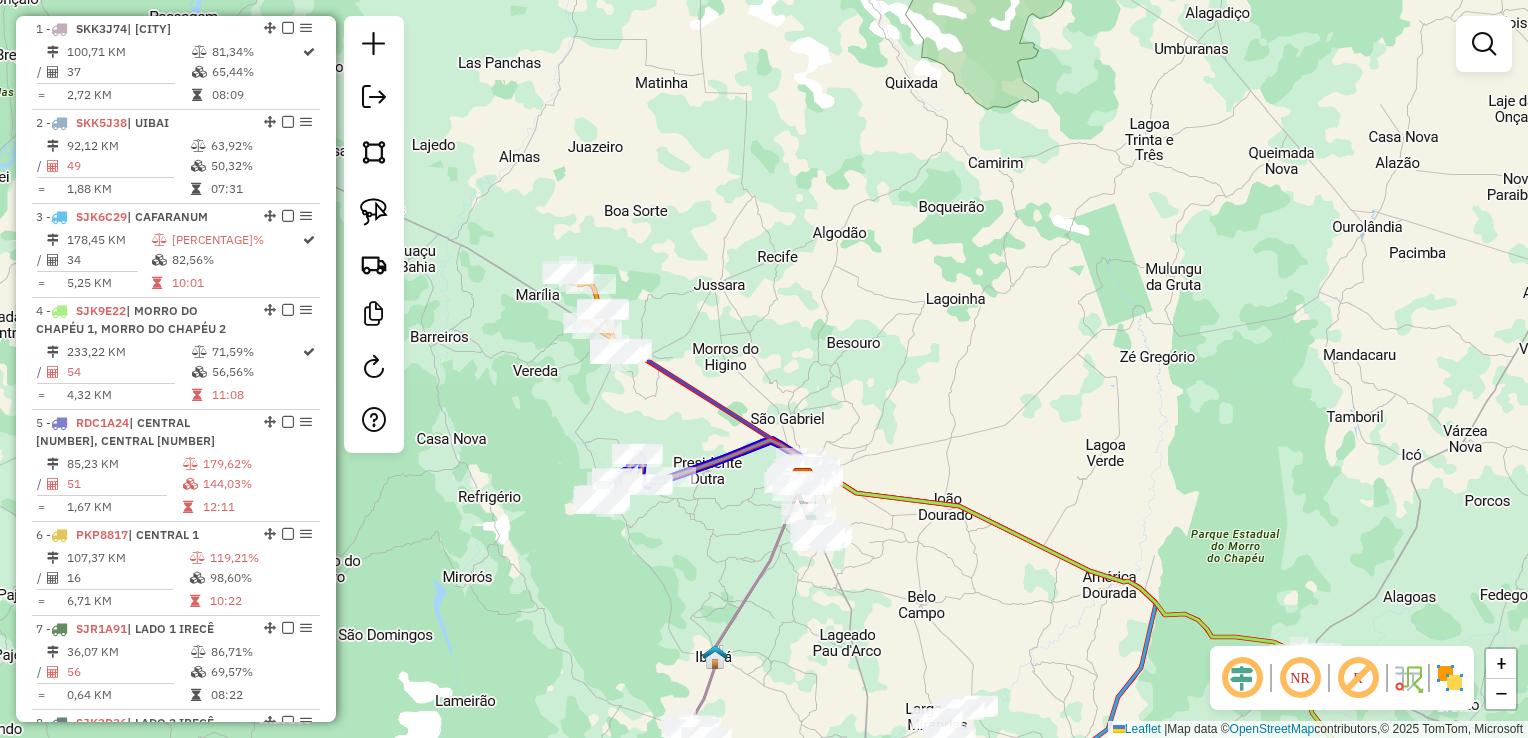 click on "Rota [NUMBER] - Placa [PLATE] [NUMBER] - [FIRST_NAME] [LAST_NAME] Rota [NUMBER] - Placa [PLATE] [NUMBER] - [NAME] Janela de atendimento Grade de atendimento Capacidade Transportadoras Veículos Cliente Pedidos Rotas Selecione os dias de semana para filtrar as janelas de atendimento Seg Ter Qua Qui Sex Sáb Dom Informe o período da janela de atendimento: De: Até: Filtrar exatamente a janela do cliente Considerar janela de atendimento padrão Selecione os dias de semana para filtrar as grades de atendimento Seg Ter Qua Qui Sex Sáb Dom Considerar clientes sem dia de atendimento cadastrado Clientes fora do dia de atendimento selecionado Filtrar as atividades entre os valores definidos abaixo: Peso mínimo: Peso máximo: Cubagem mínima: Cubagem máxima: De: Até: Filtrar as atividades entre o tempo de atendimento definido abaixo: De: Até: Considerar capacidade total dos clientes não roteirizados Transportadora: Selecione um ou mais itens Tipo de veículo: Nome: +" 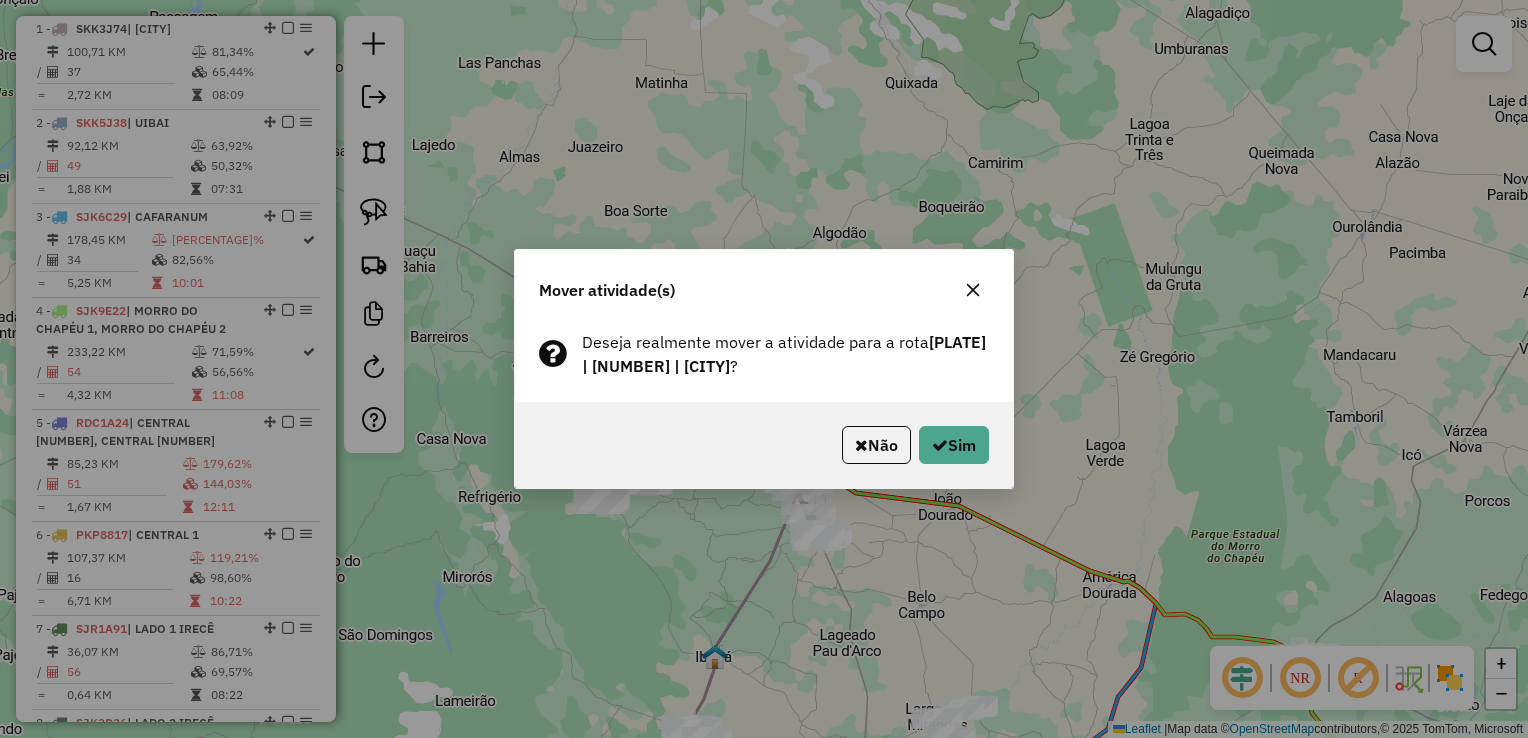 click on "Não   Sim" 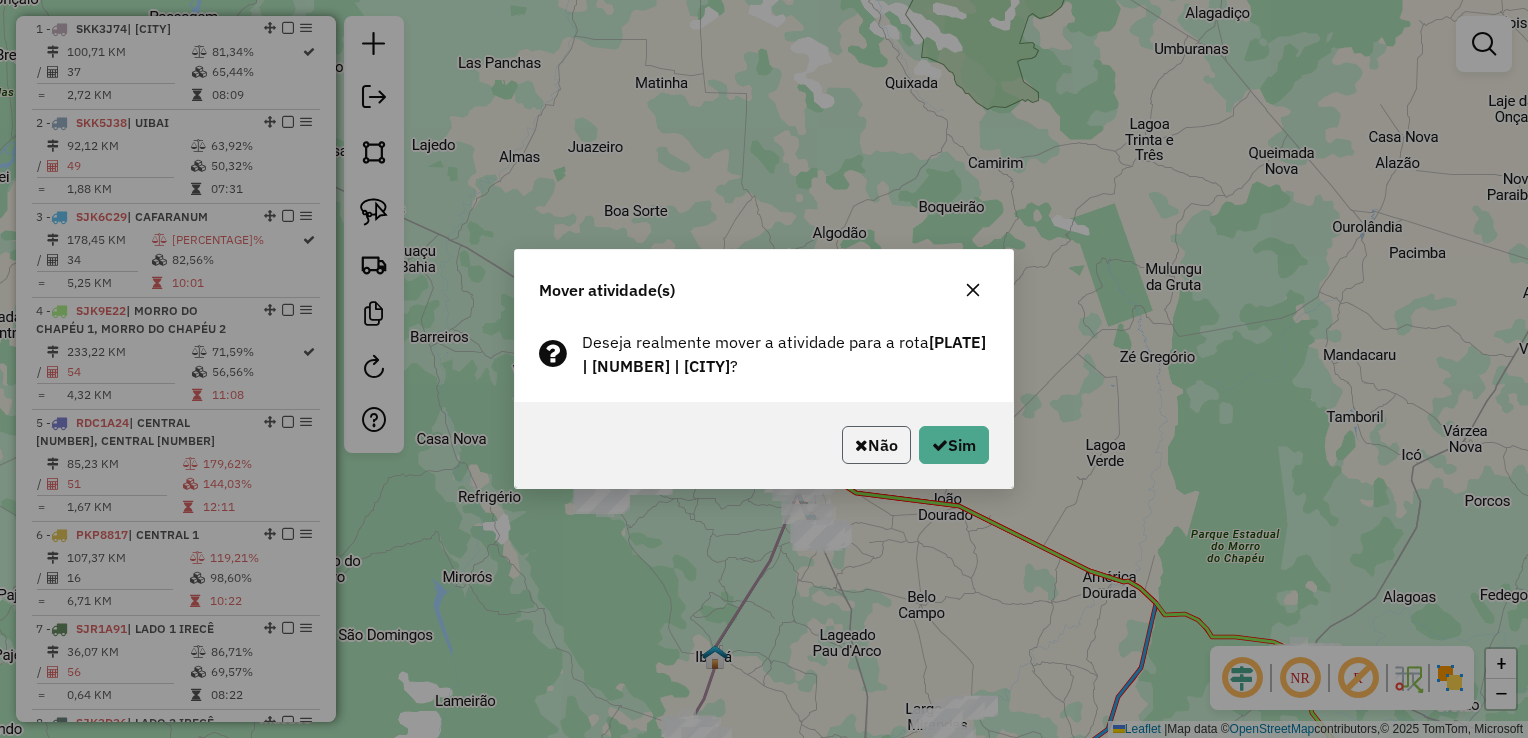 click on "Não" 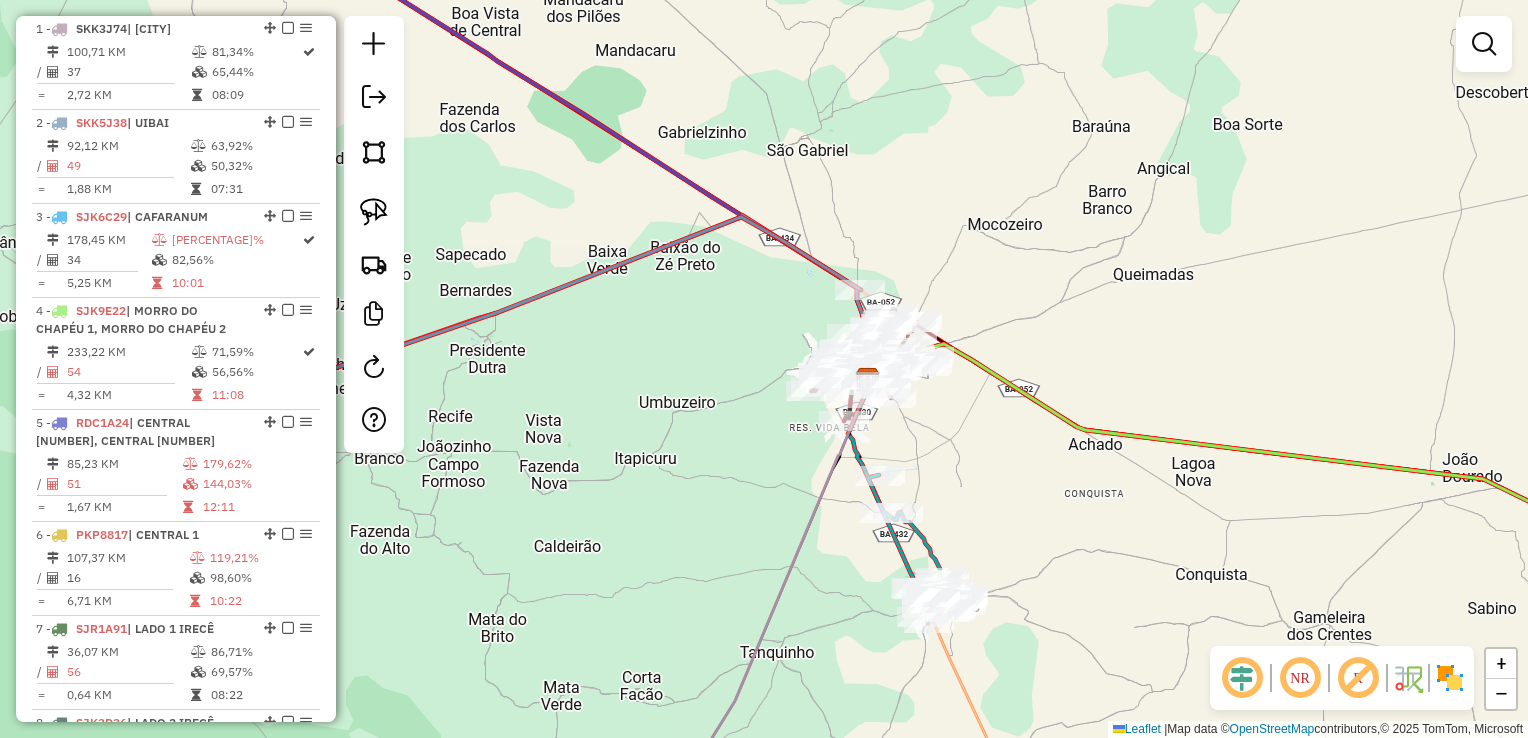drag, startPoint x: 772, startPoint y: 495, endPoint x: 682, endPoint y: 539, distance: 100.17984 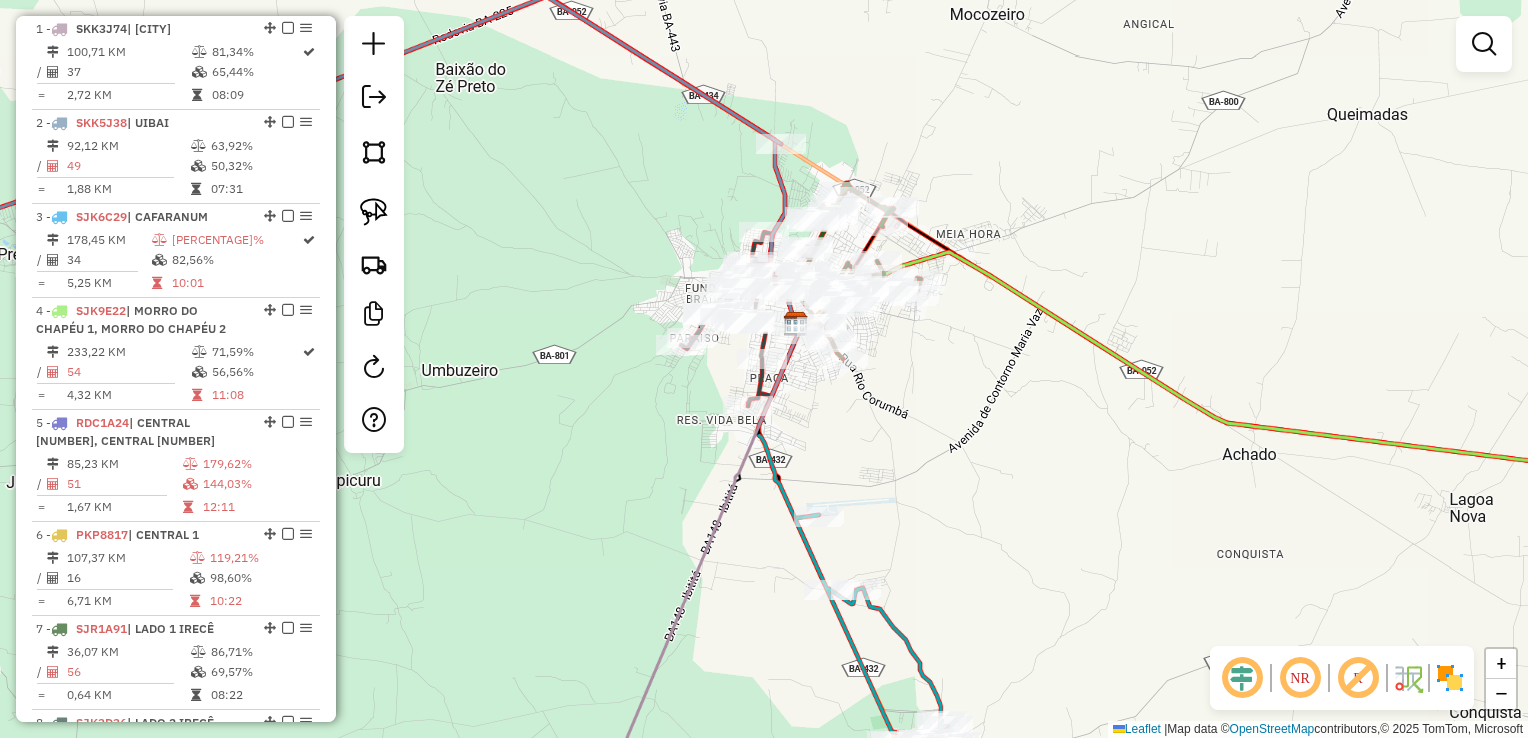 drag, startPoint x: 953, startPoint y: 534, endPoint x: 792, endPoint y: 266, distance: 312.64197 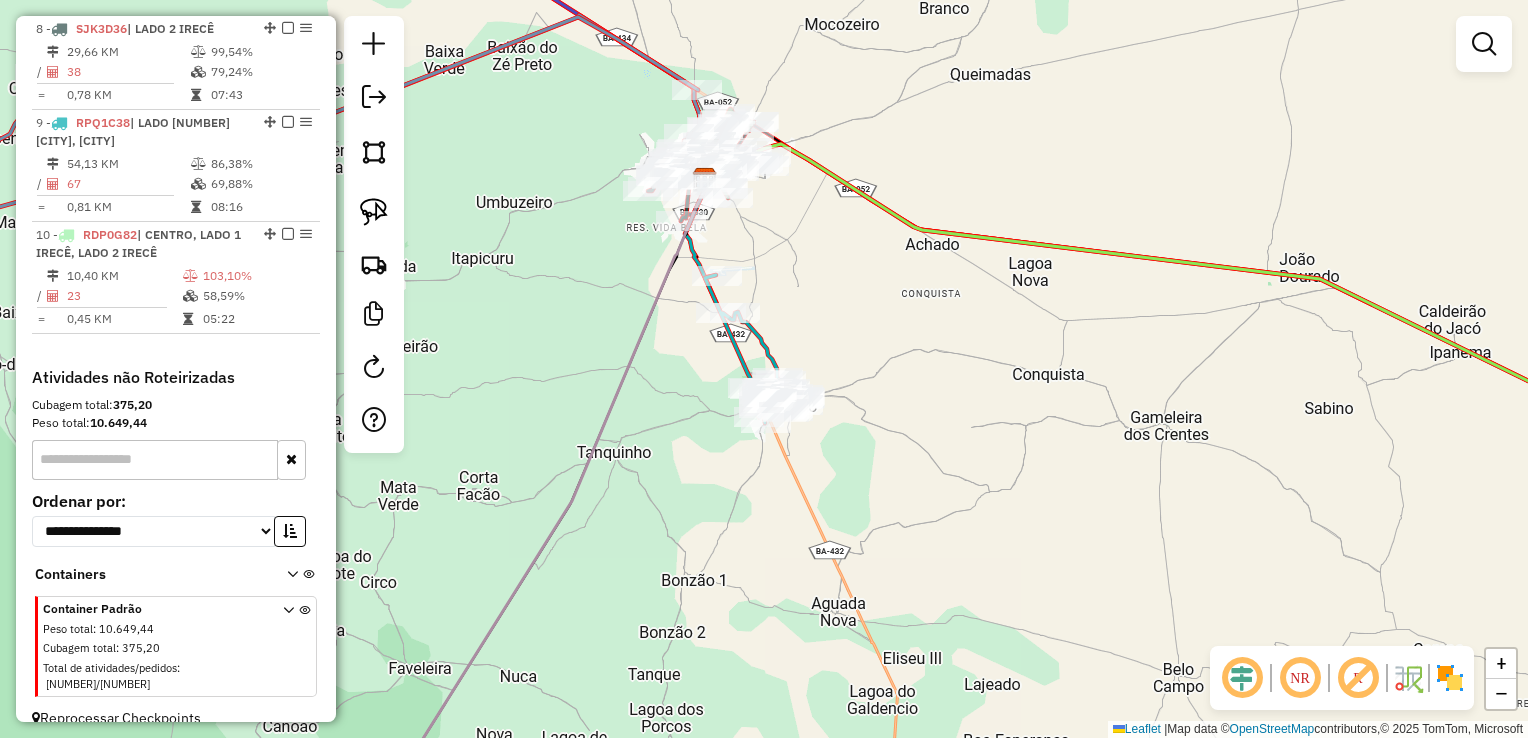 scroll, scrollTop: 1470, scrollLeft: 0, axis: vertical 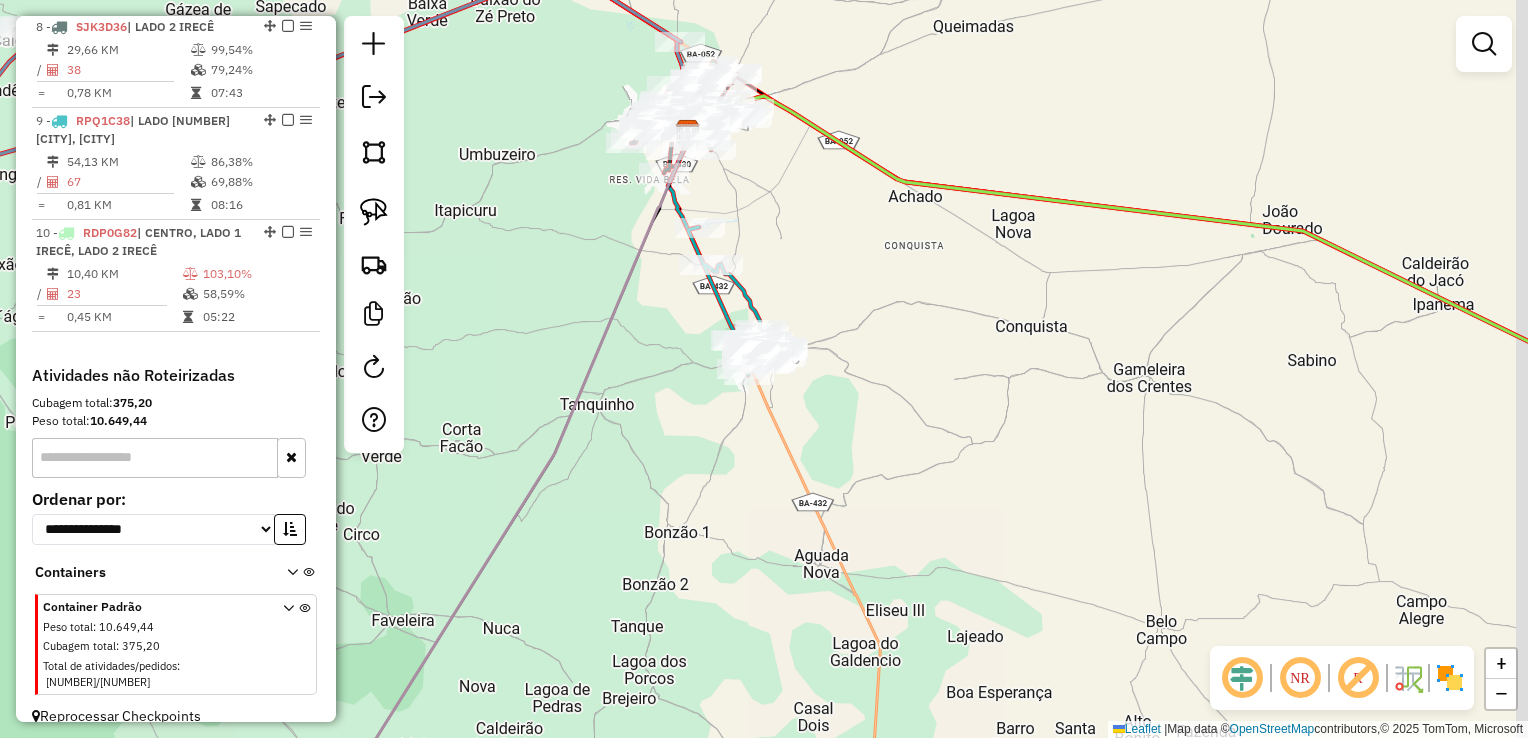 drag, startPoint x: 609, startPoint y: 593, endPoint x: 530, endPoint y: 429, distance: 182.0357 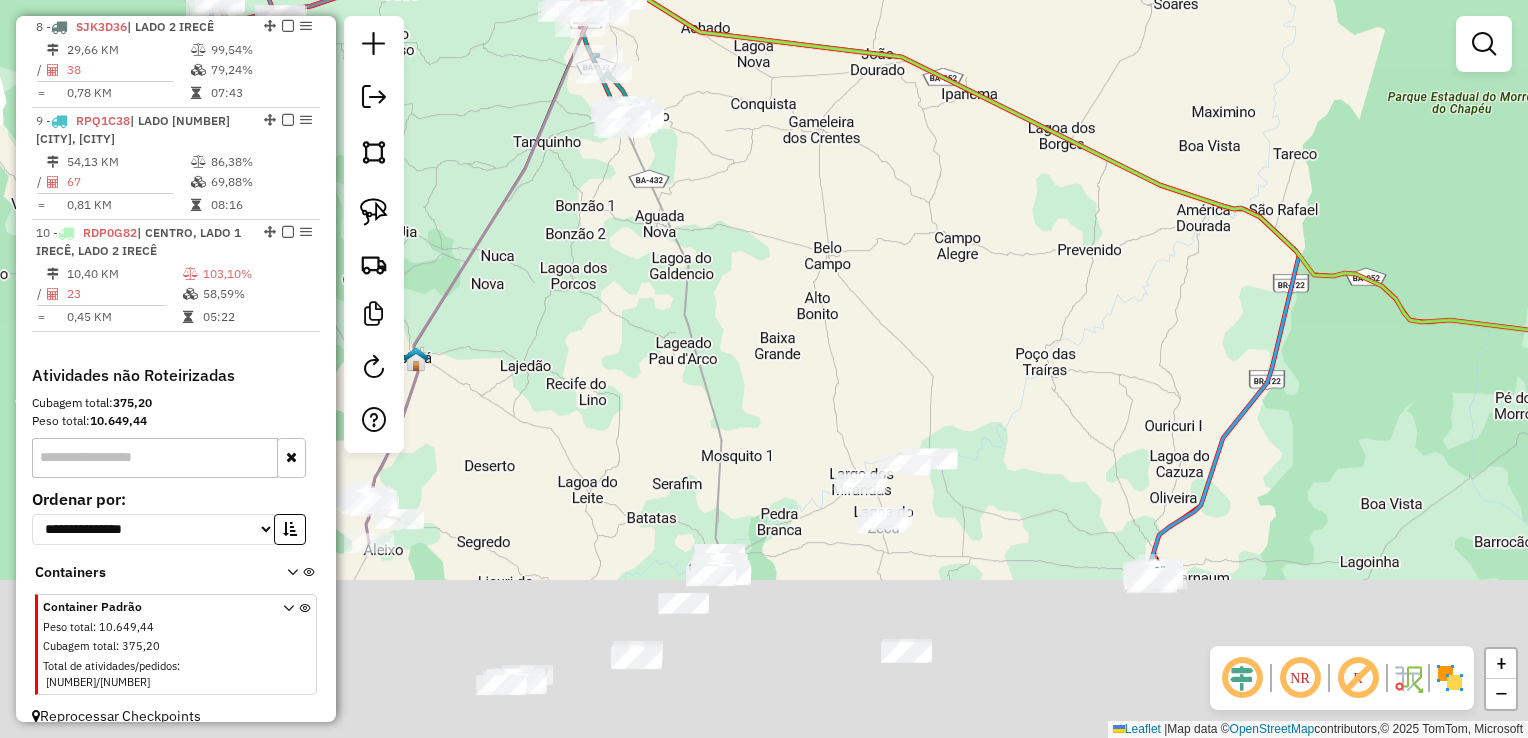 drag, startPoint x: 600, startPoint y: 550, endPoint x: 632, endPoint y: 386, distance: 167.09279 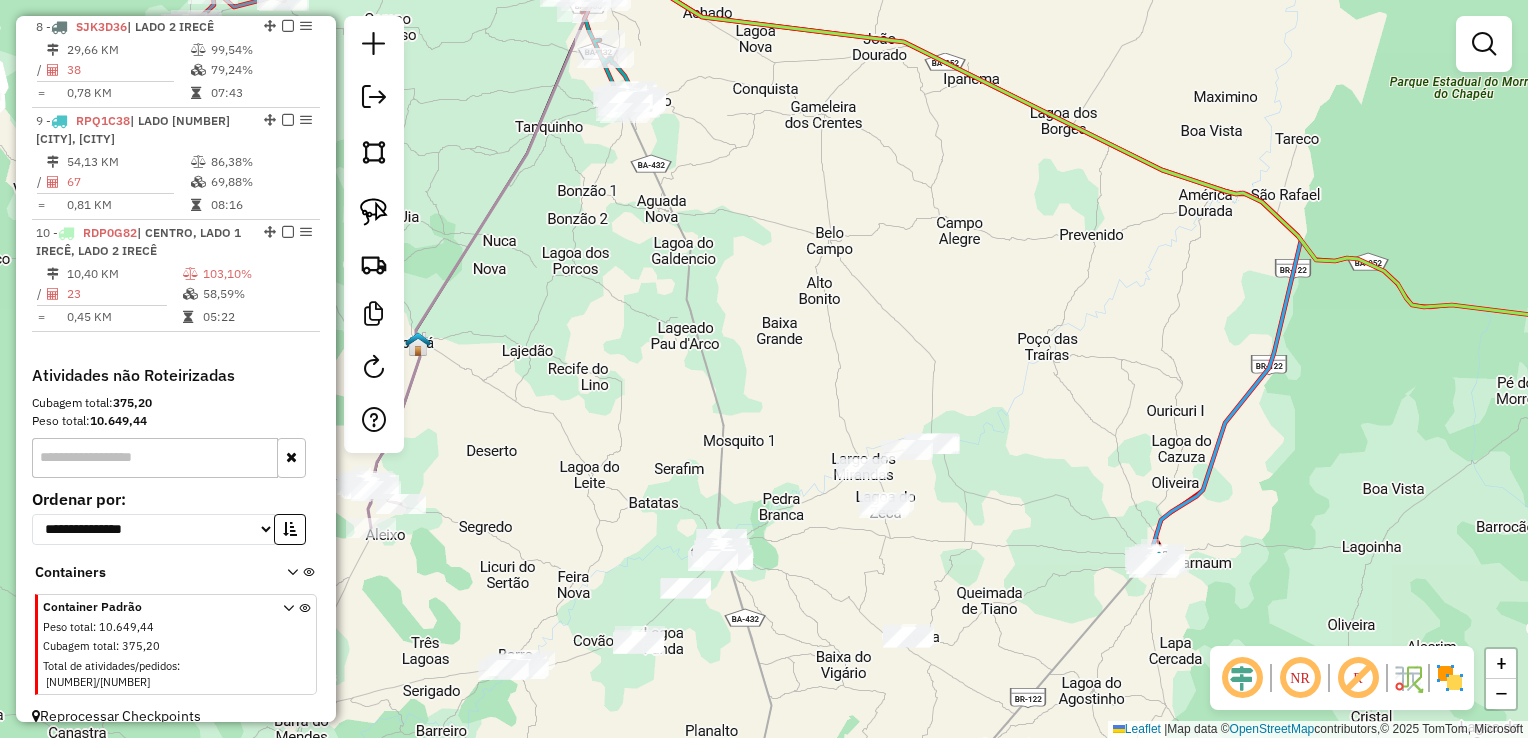 drag, startPoint x: 626, startPoint y: 425, endPoint x: 680, endPoint y: 317, distance: 120.74767 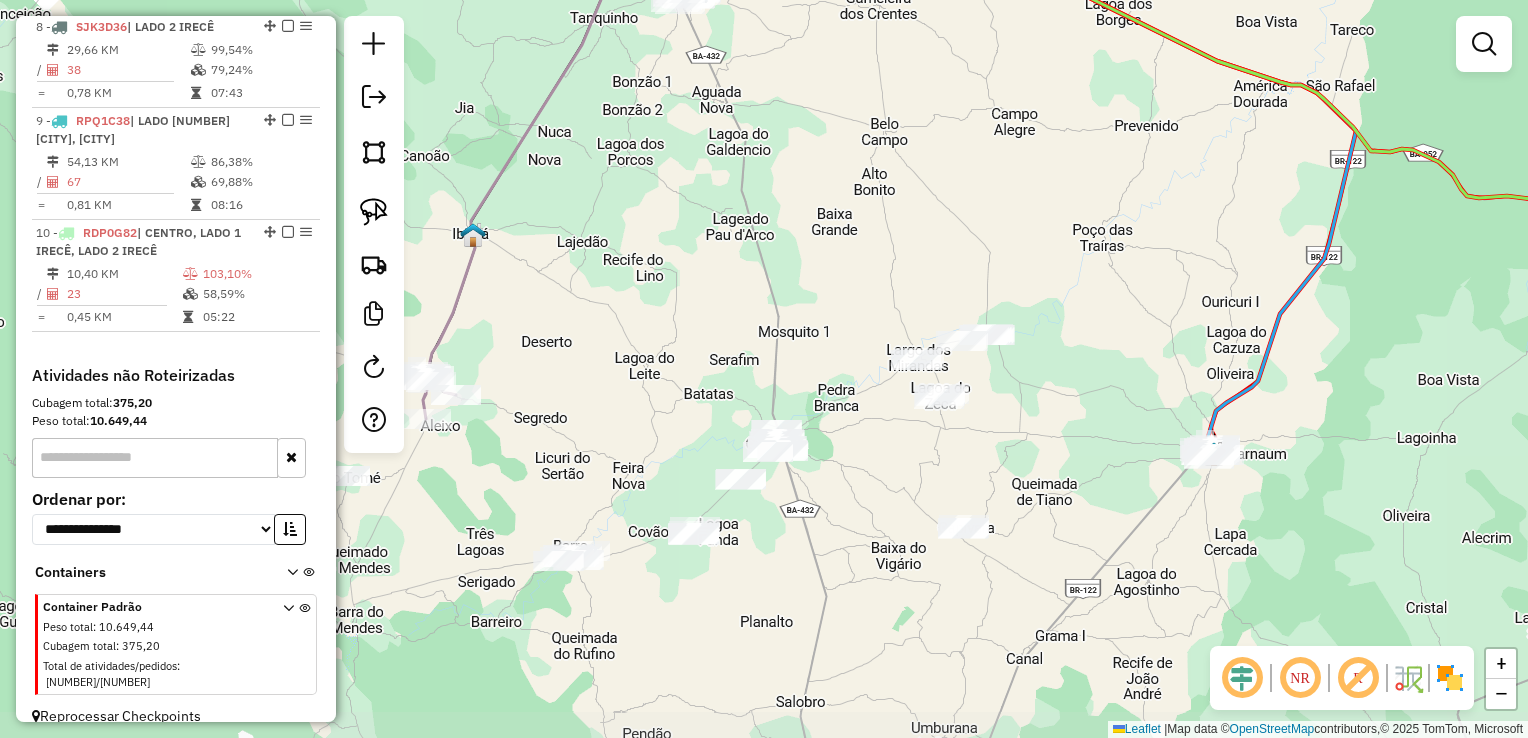 drag, startPoint x: 680, startPoint y: 392, endPoint x: 749, endPoint y: 294, distance: 119.85408 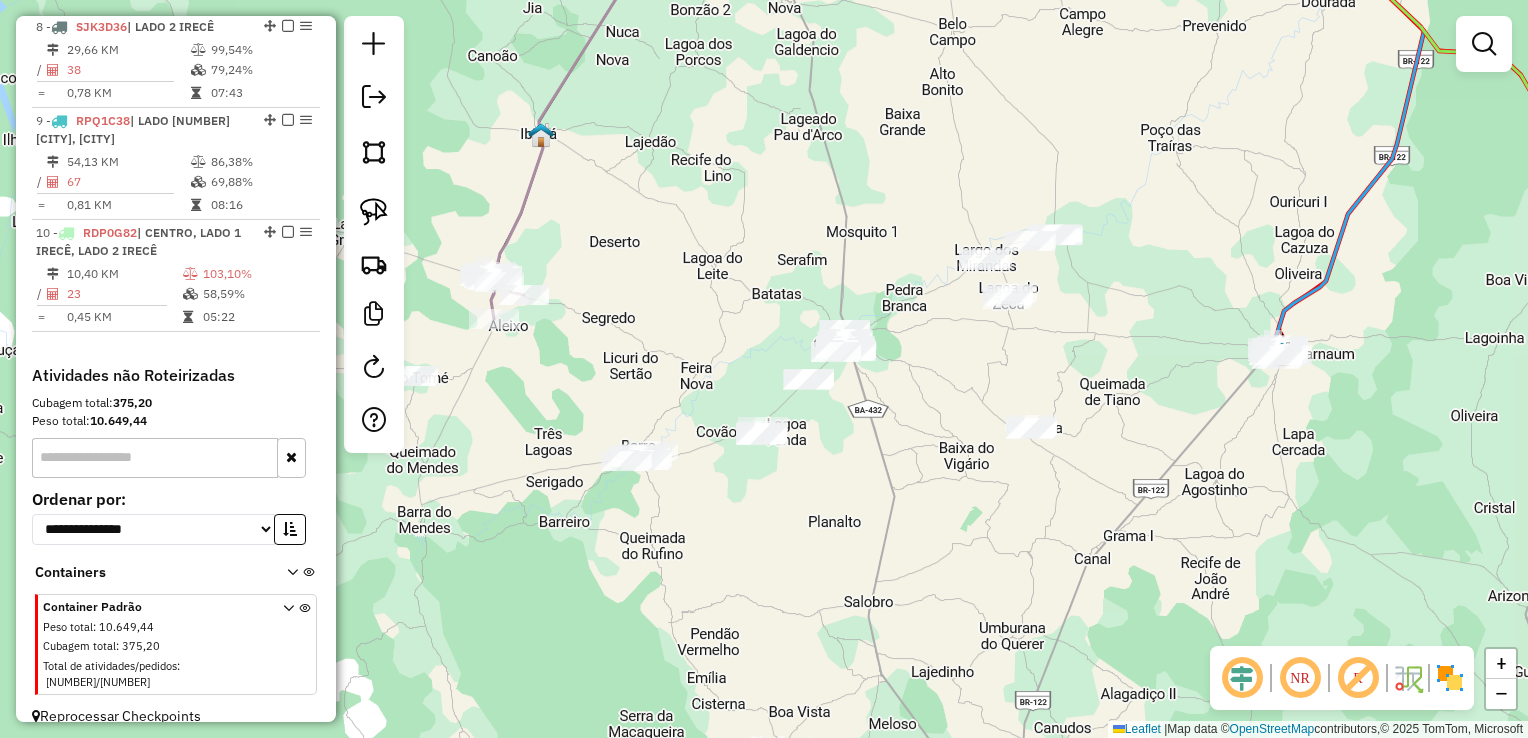 drag, startPoint x: 768, startPoint y: 492, endPoint x: 780, endPoint y: 386, distance: 106.677086 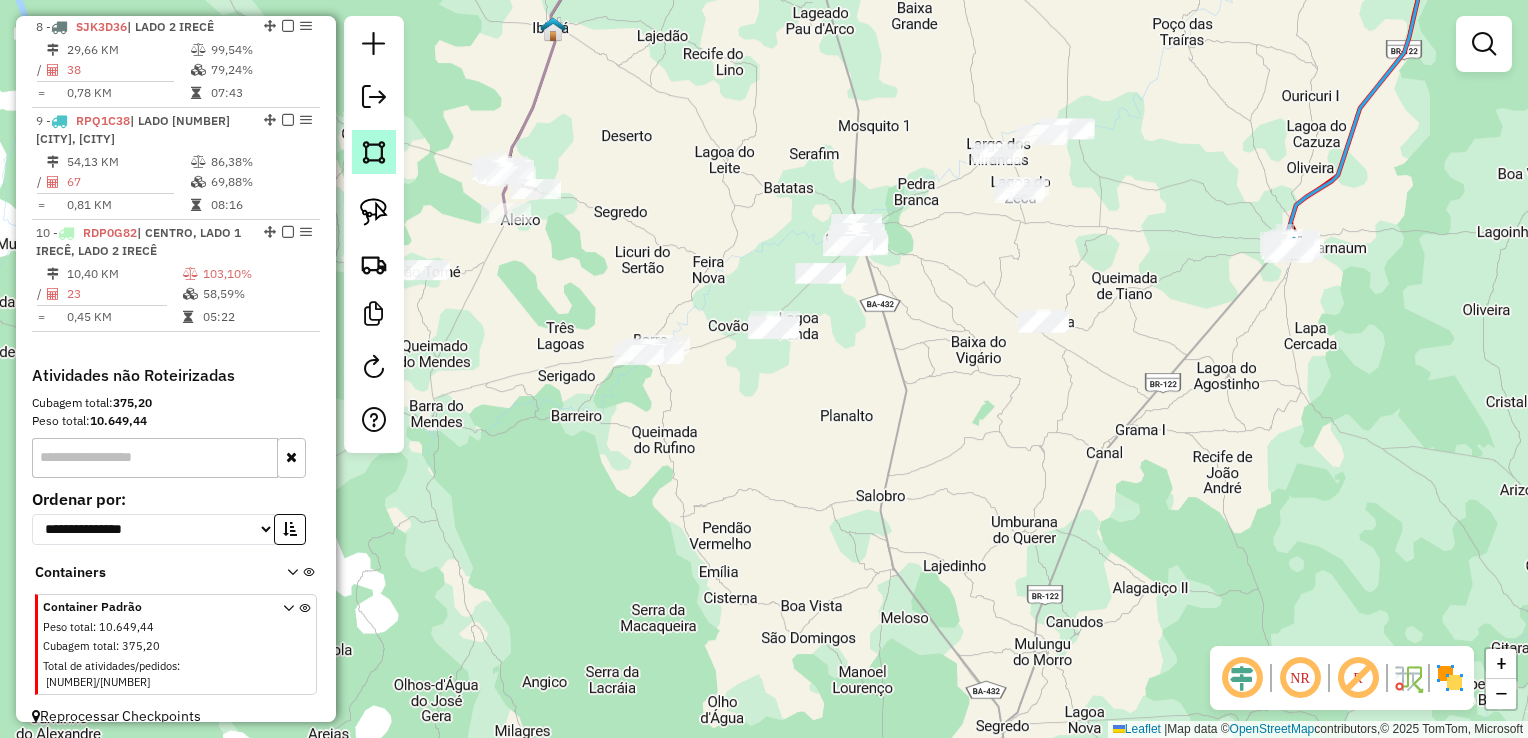 click 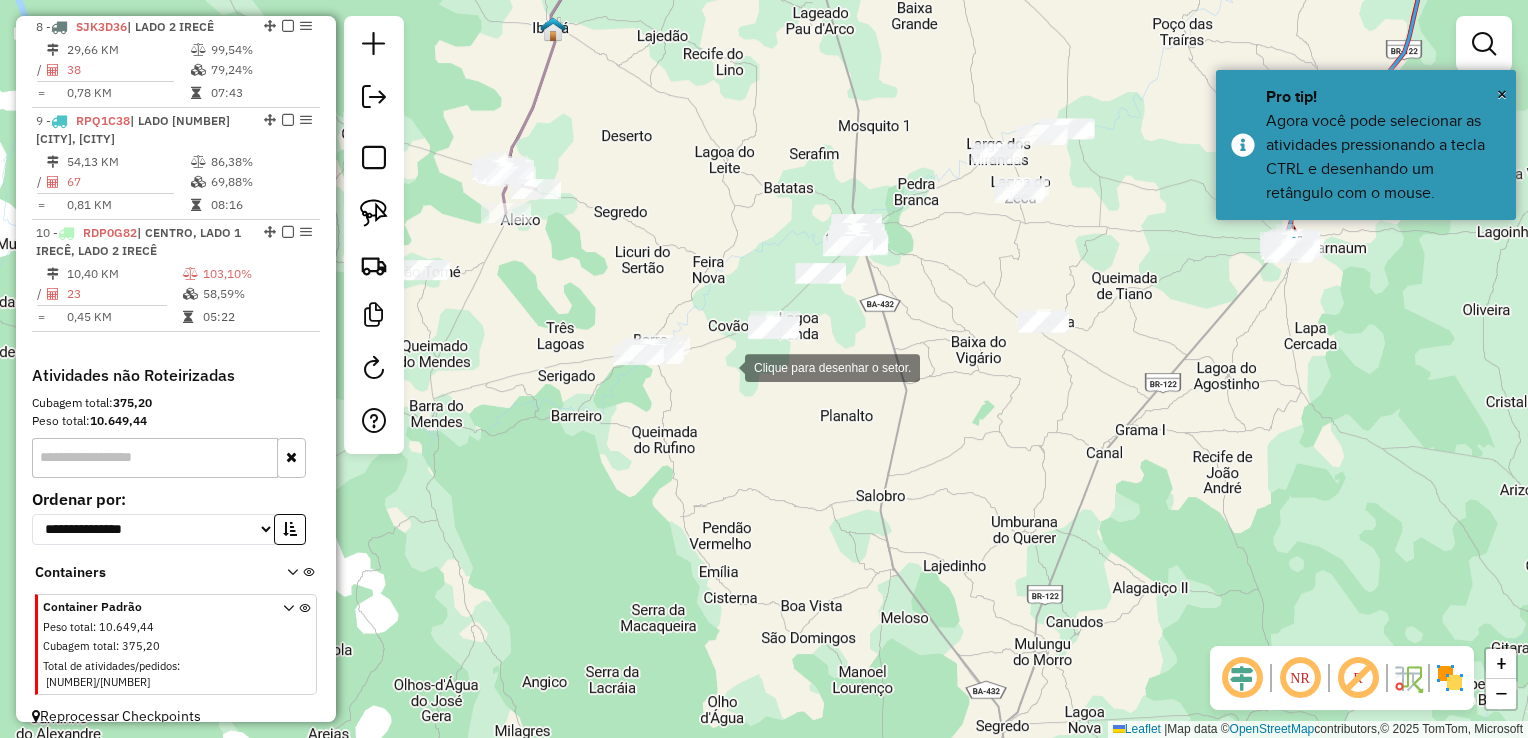 click 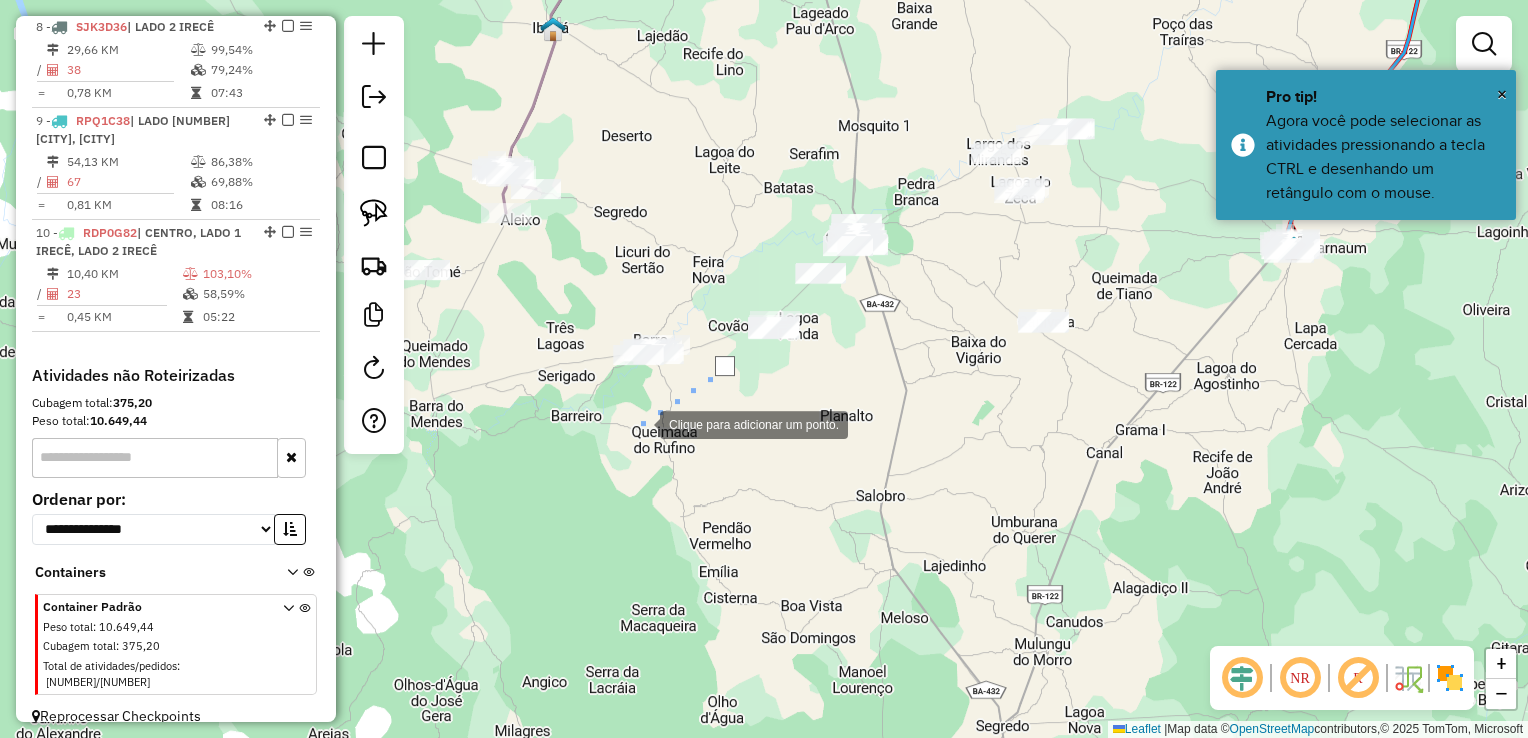 drag, startPoint x: 640, startPoint y: 423, endPoint x: 543, endPoint y: 353, distance: 119.62023 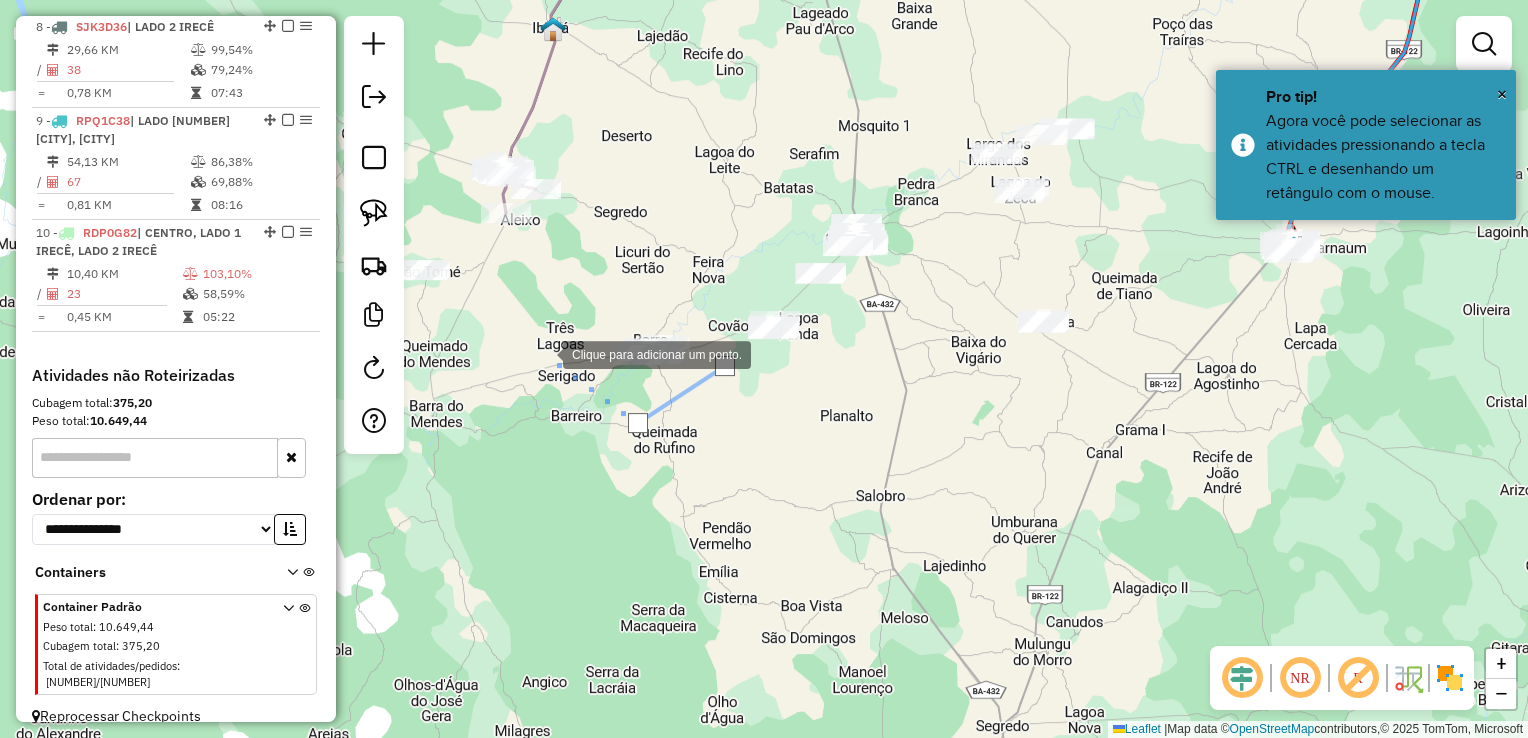 click 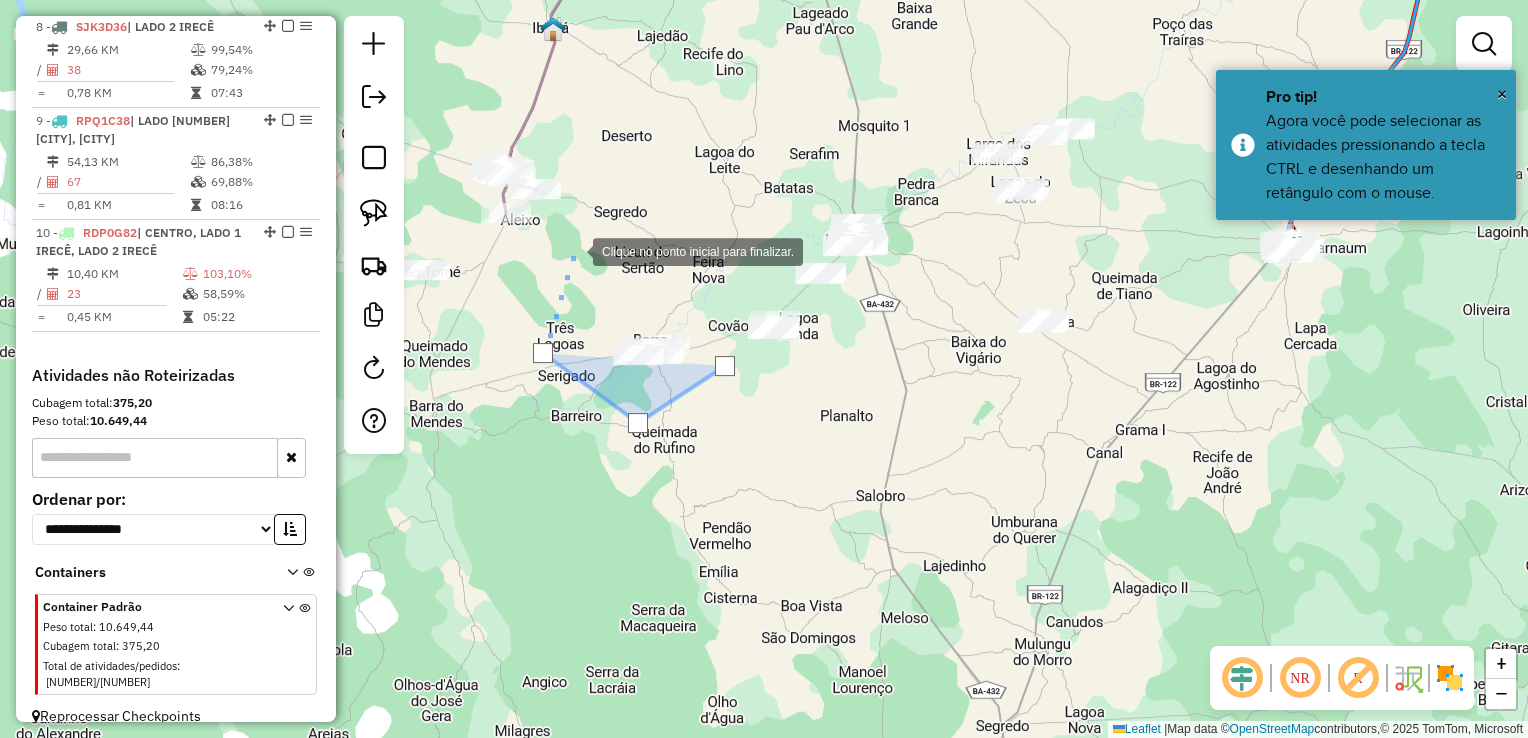 click 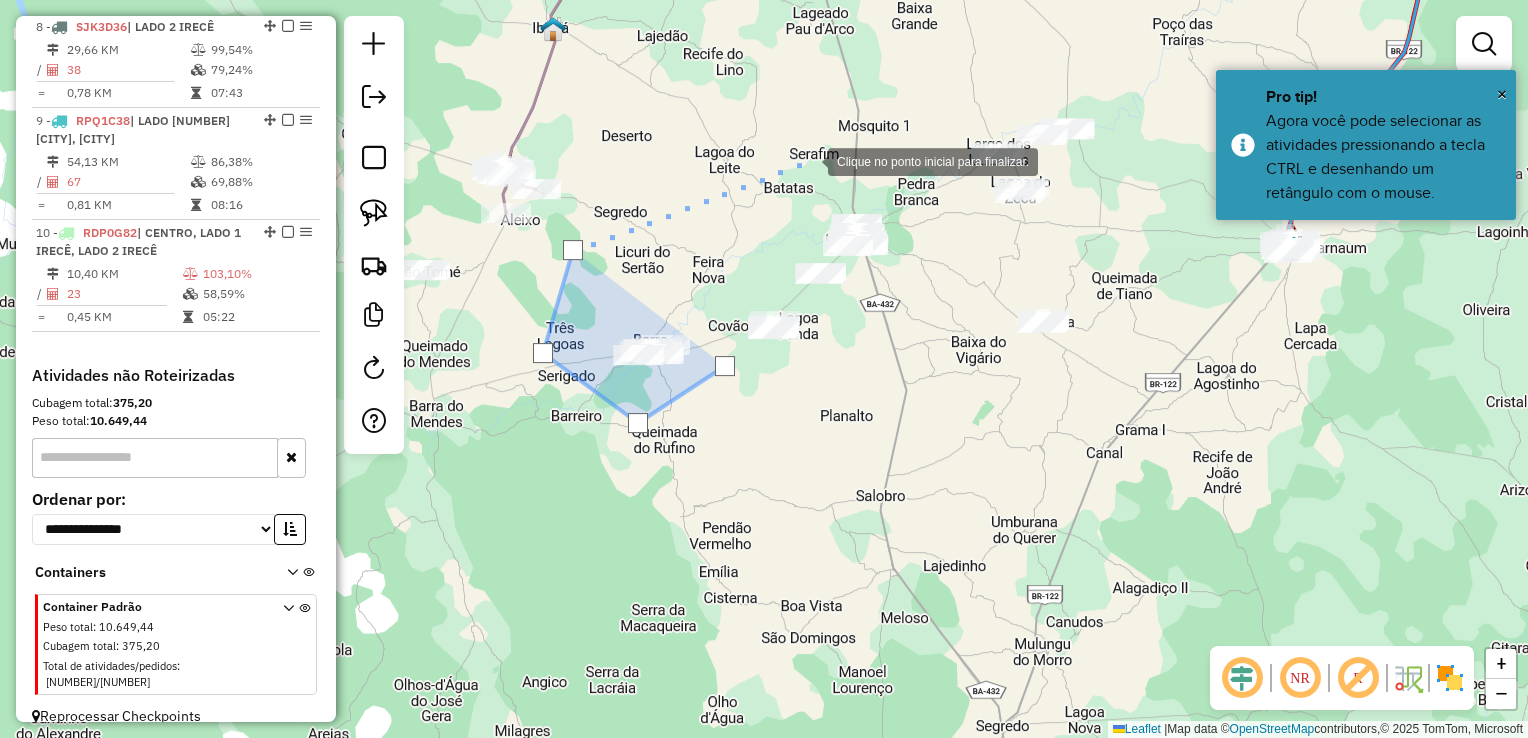 click 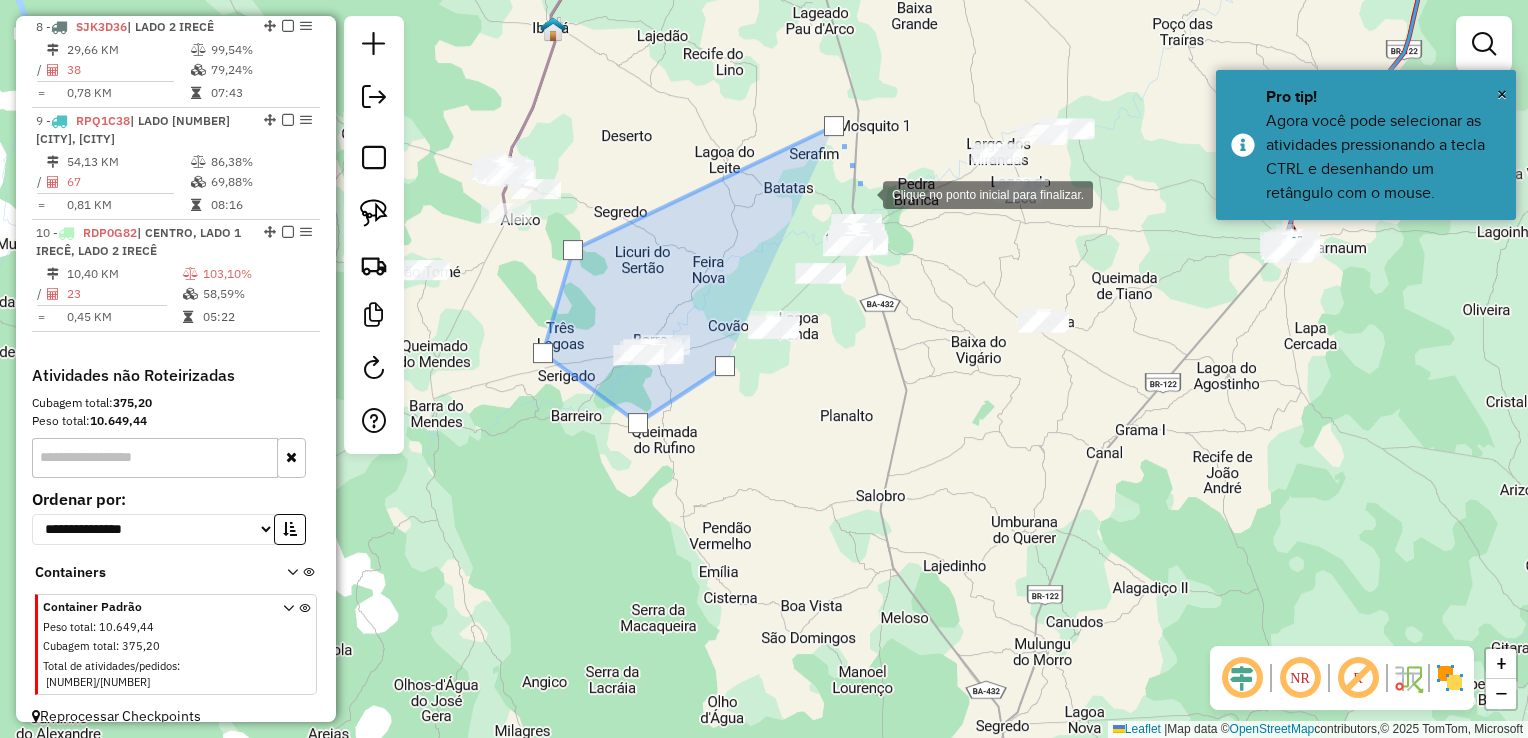 click 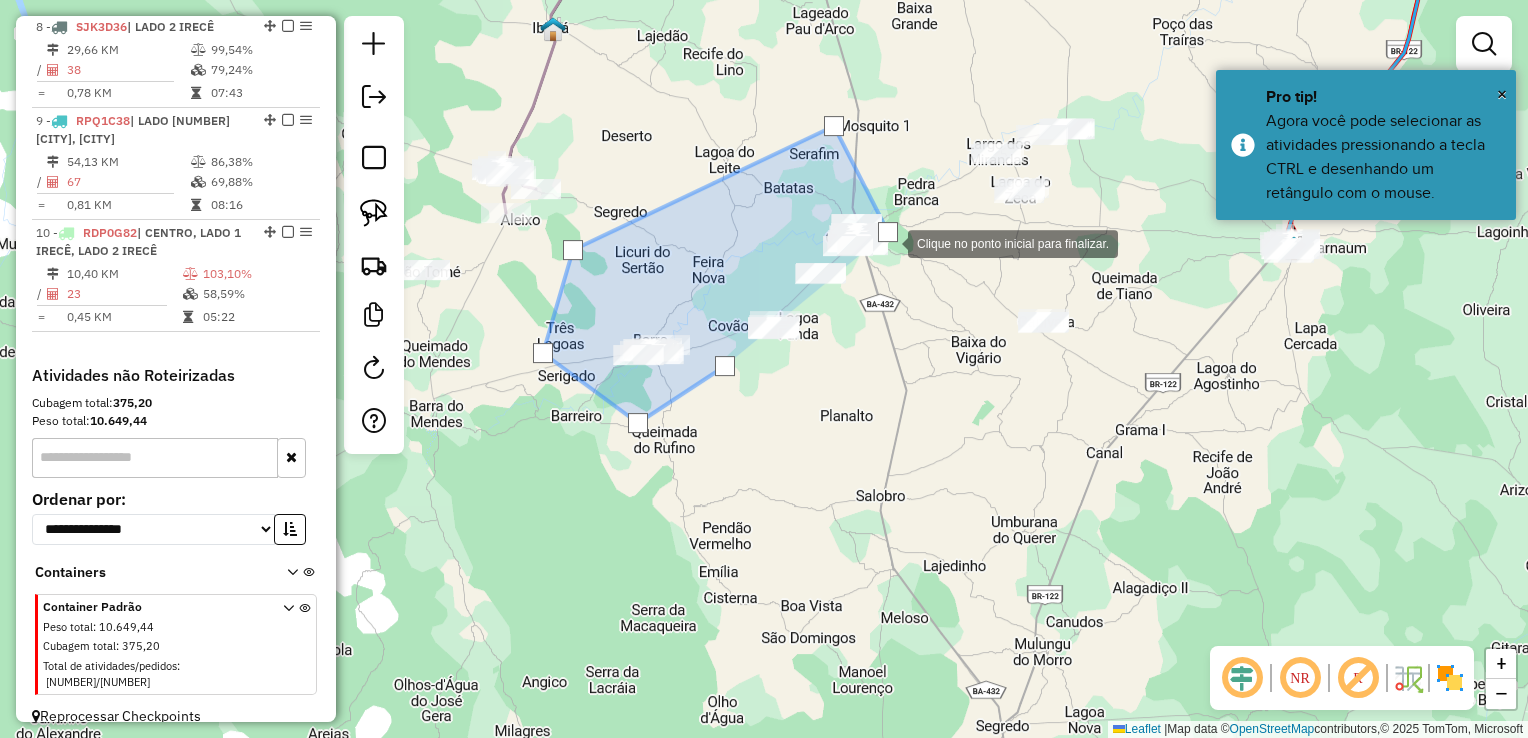 click 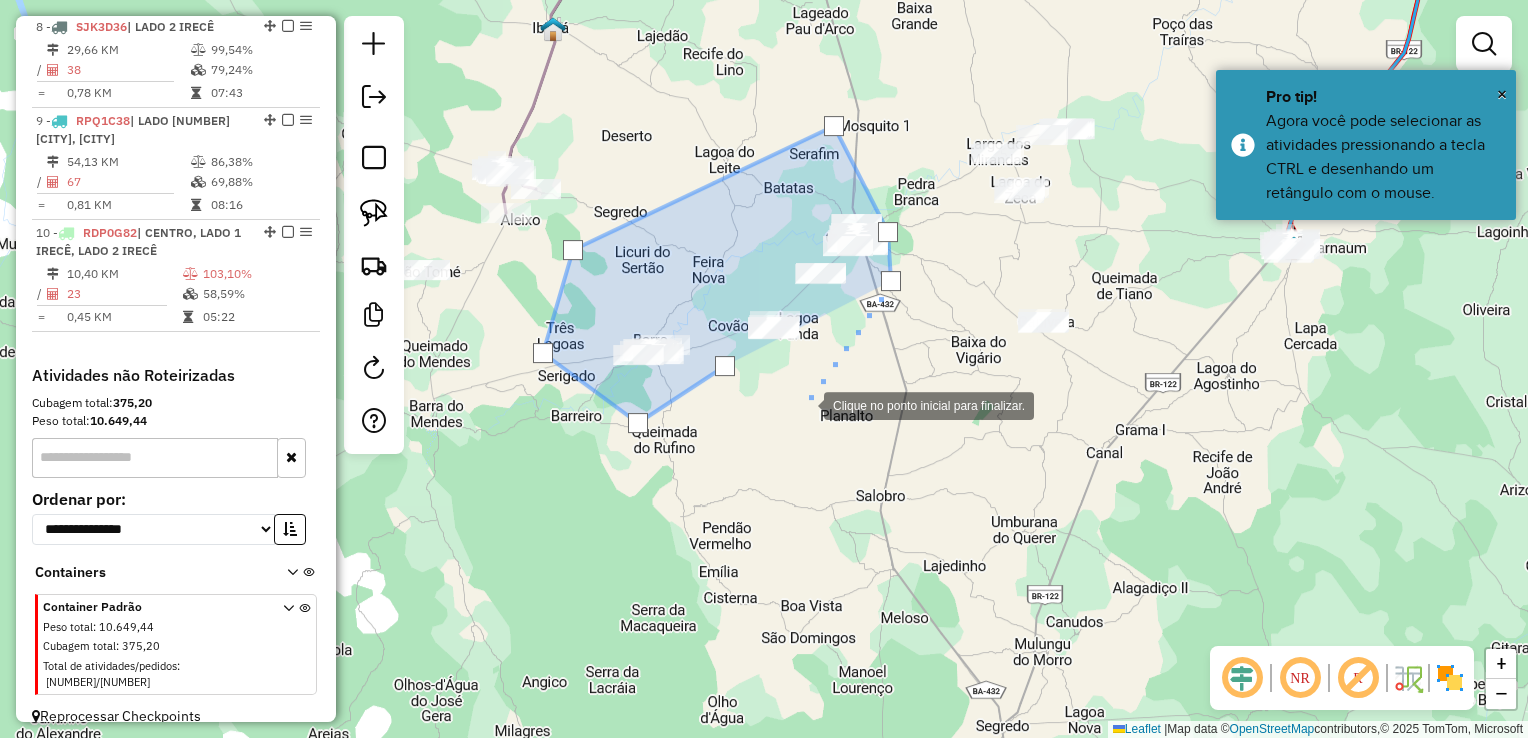 click 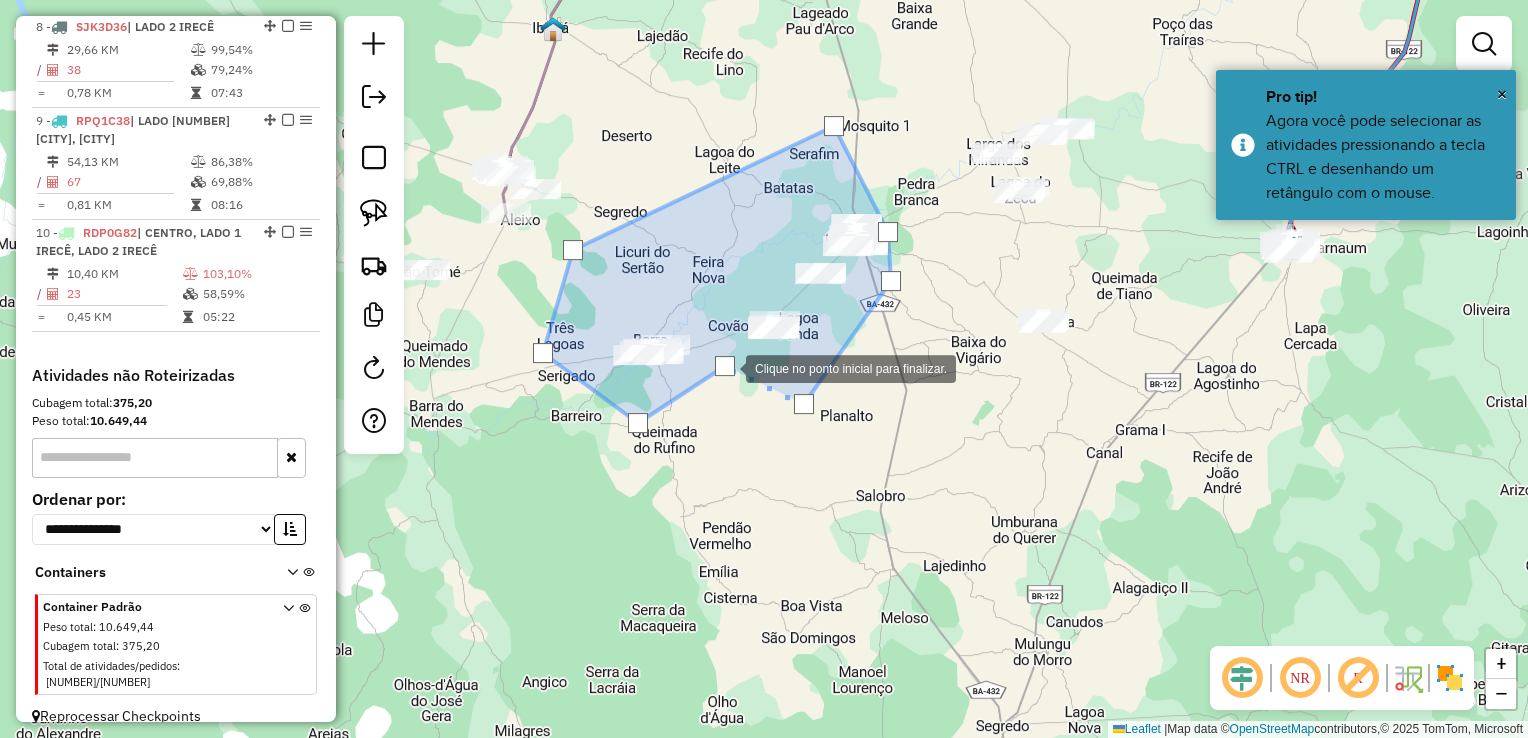 click 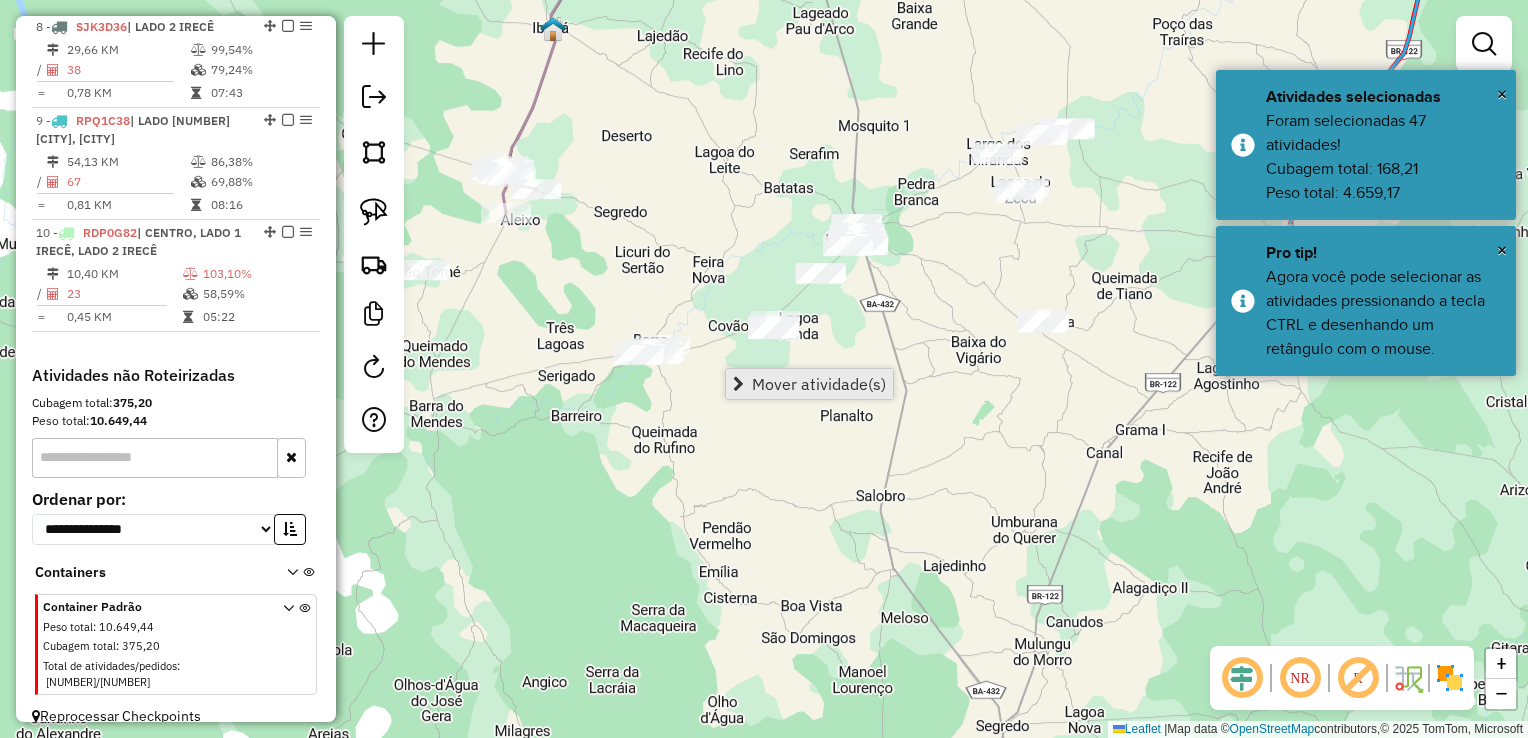 click on "Mover atividade(s)" at bounding box center [819, 384] 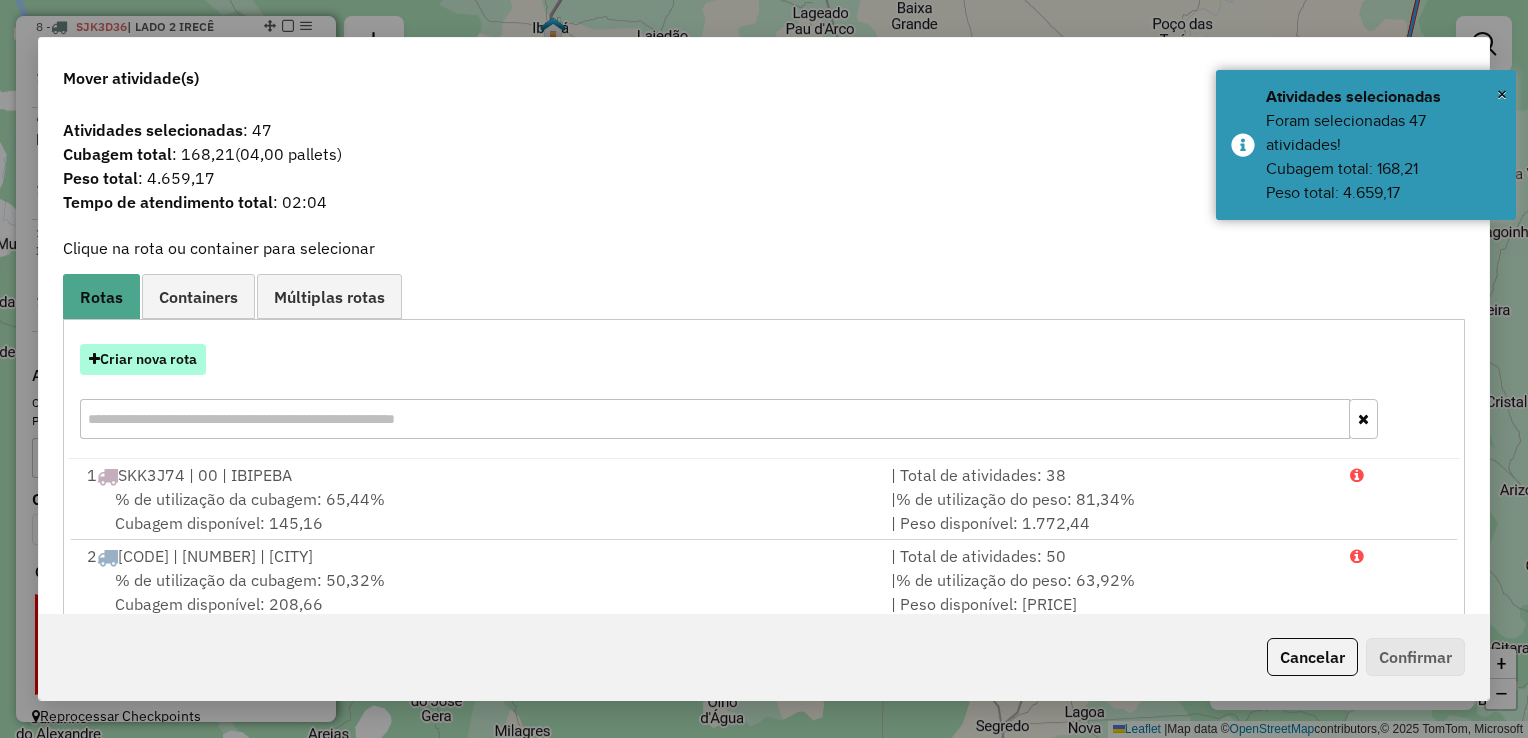 click on "Criar nova rota" at bounding box center [143, 359] 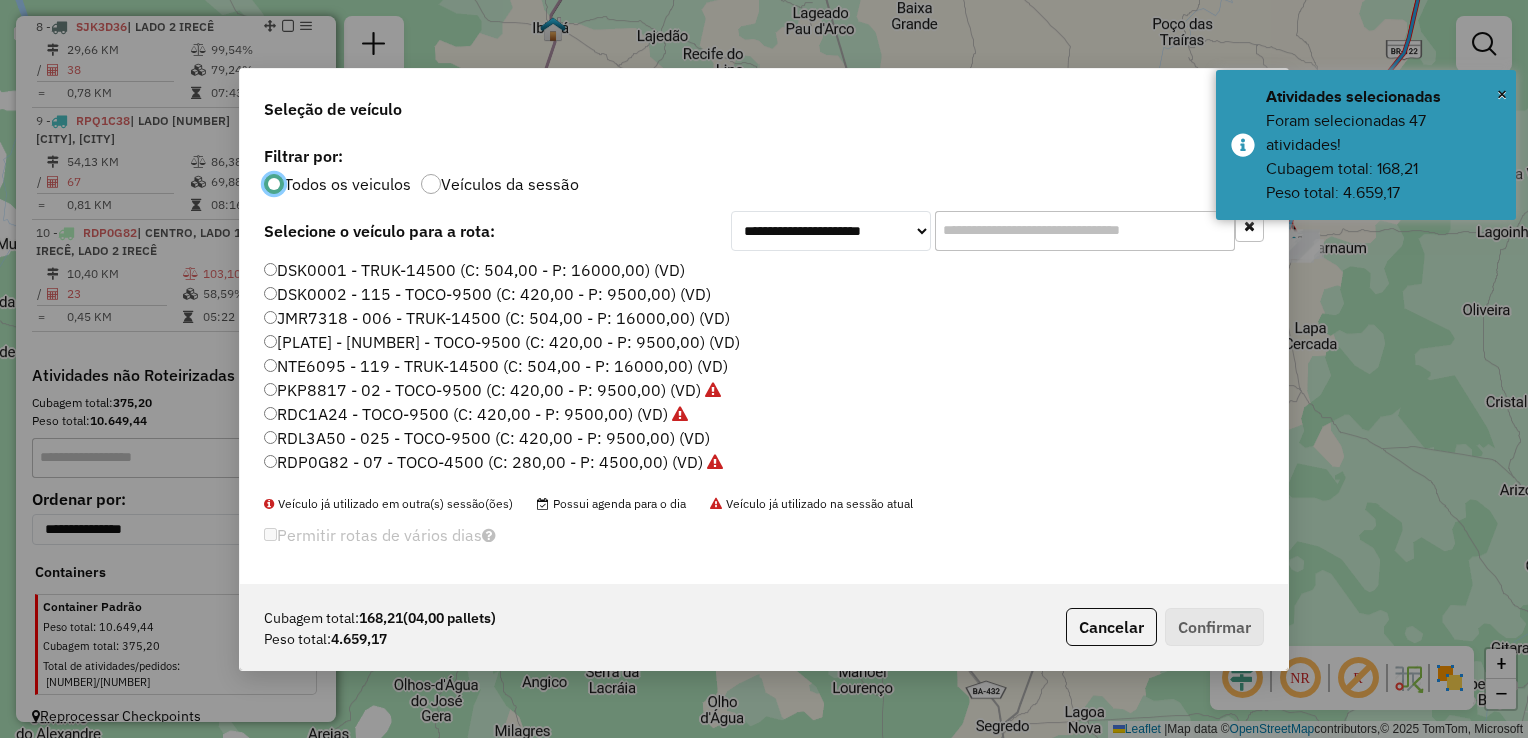 scroll, scrollTop: 10, scrollLeft: 6, axis: both 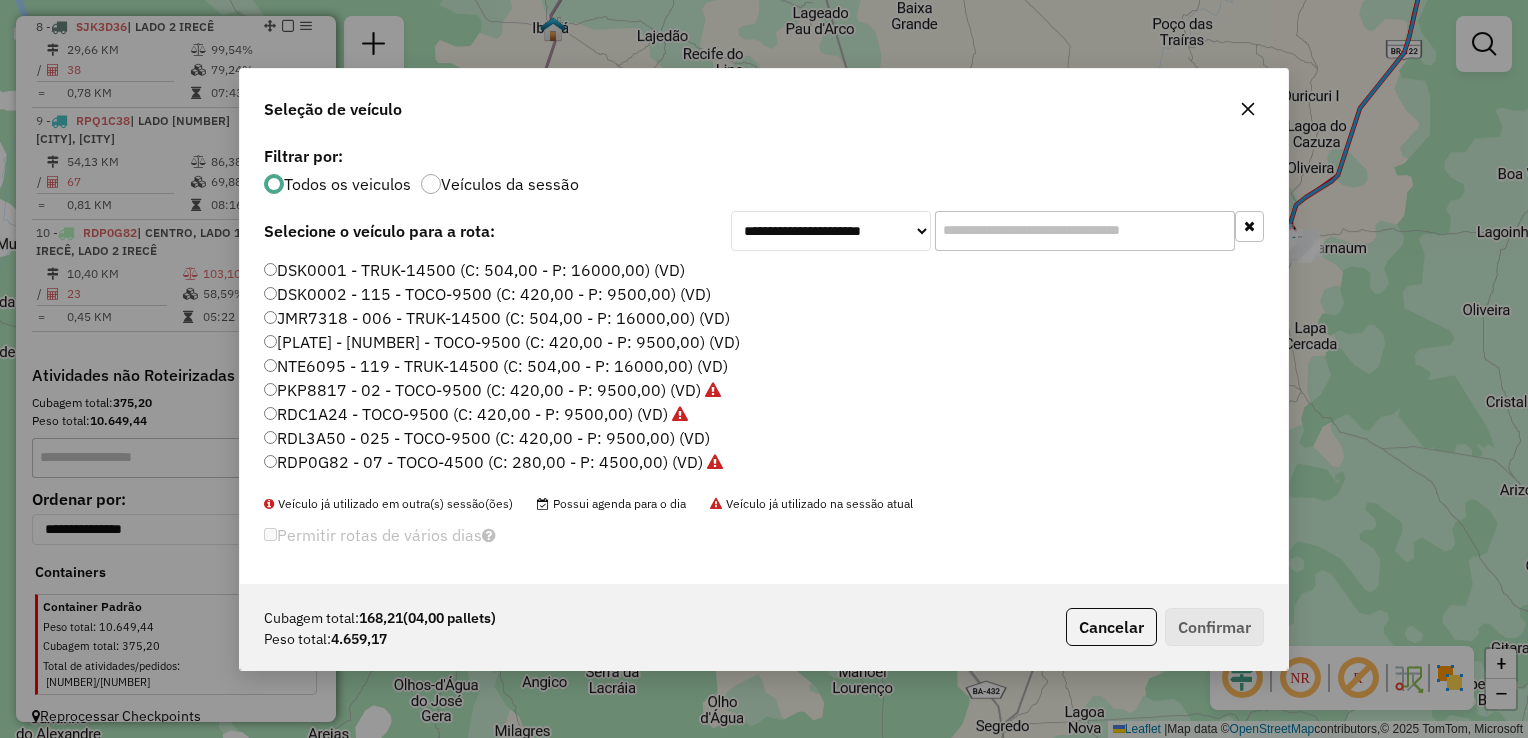 click on "RDL3A50 - 025 - TOCO-9500 (C: 420,00 - P: 9500,00) (VD)" 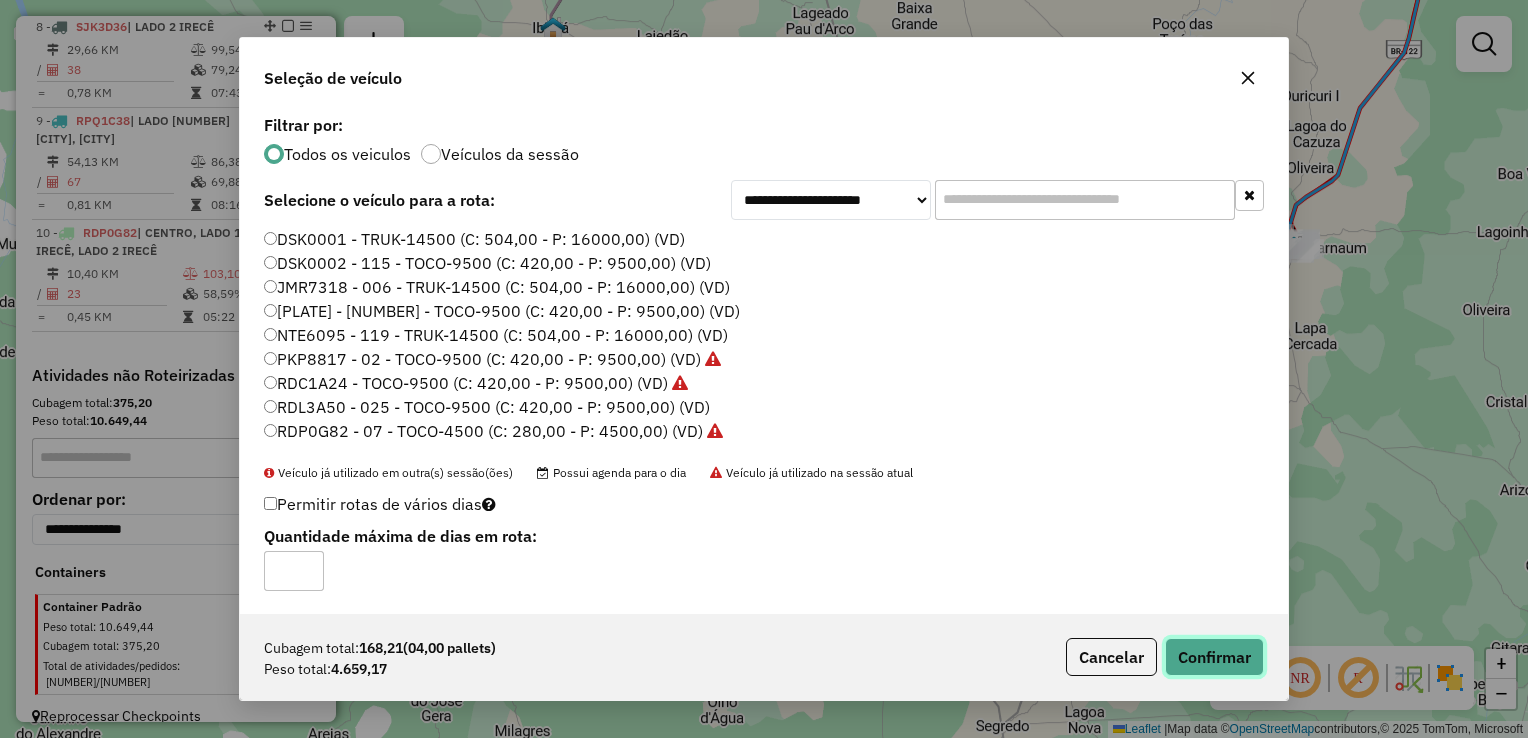 click on "Confirmar" 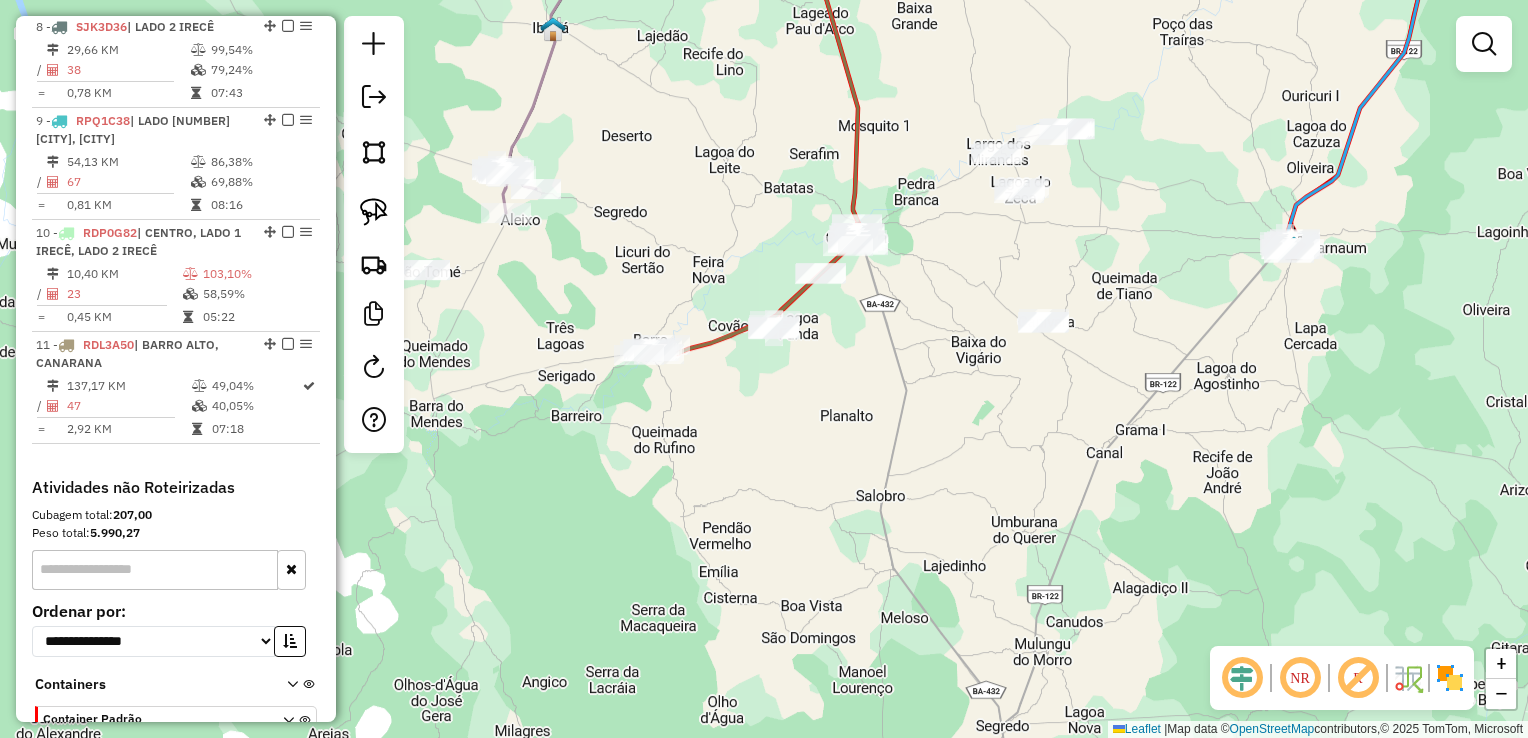 click on "Janela de atendimento Grade de atendimento Capacidade Transportadoras Veículos Cliente Pedidos  Rotas Selecione os dias de semana para filtrar as janelas de atendimento  Seg   Ter   Qua   Qui   Sex   Sáb   Dom  Informe o período da janela de atendimento: De: Até:  Filtrar exatamente a janela do cliente  Considerar janela de atendimento padrão  Selecione os dias de semana para filtrar as grades de atendimento  Seg   Ter   Qua   Qui   Sex   Sáb   Dom   Considerar clientes sem dia de atendimento cadastrado  Clientes fora do dia de atendimento selecionado Filtrar as atividades entre os valores definidos abaixo:  Peso mínimo:   Peso máximo:   Cubagem mínima:   Cubagem máxima:   De:   Até:  Filtrar as atividades entre o tempo de atendimento definido abaixo:  De:   Até:   Considerar capacidade total dos clientes não roteirizados Transportadora: Selecione um ou mais itens Tipo de veículo: Selecione um ou mais itens Veículo: Selecione um ou mais itens Motorista: Selecione um ou mais itens Nome: Rótulo:" 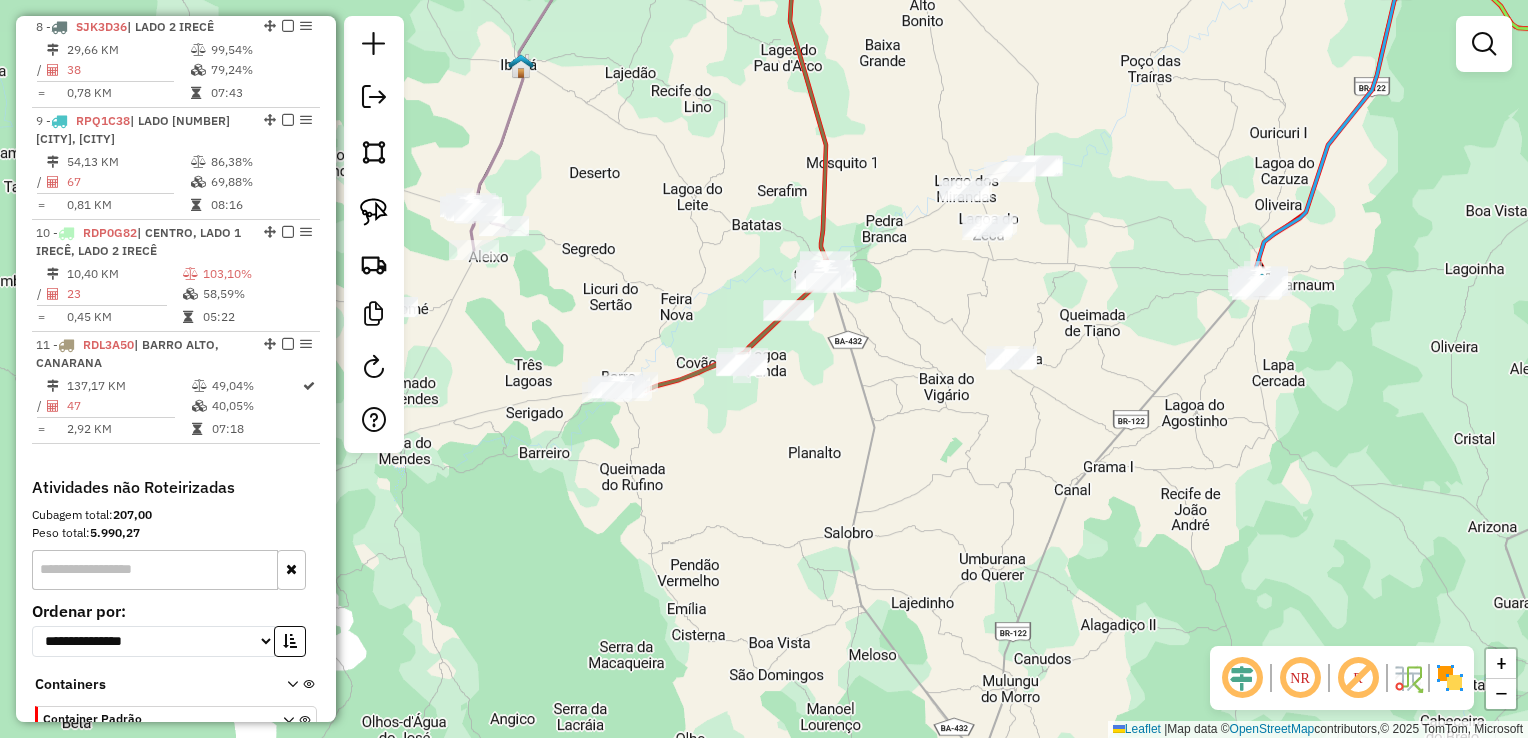 drag, startPoint x: 944, startPoint y: 356, endPoint x: 896, endPoint y: 430, distance: 88.20431 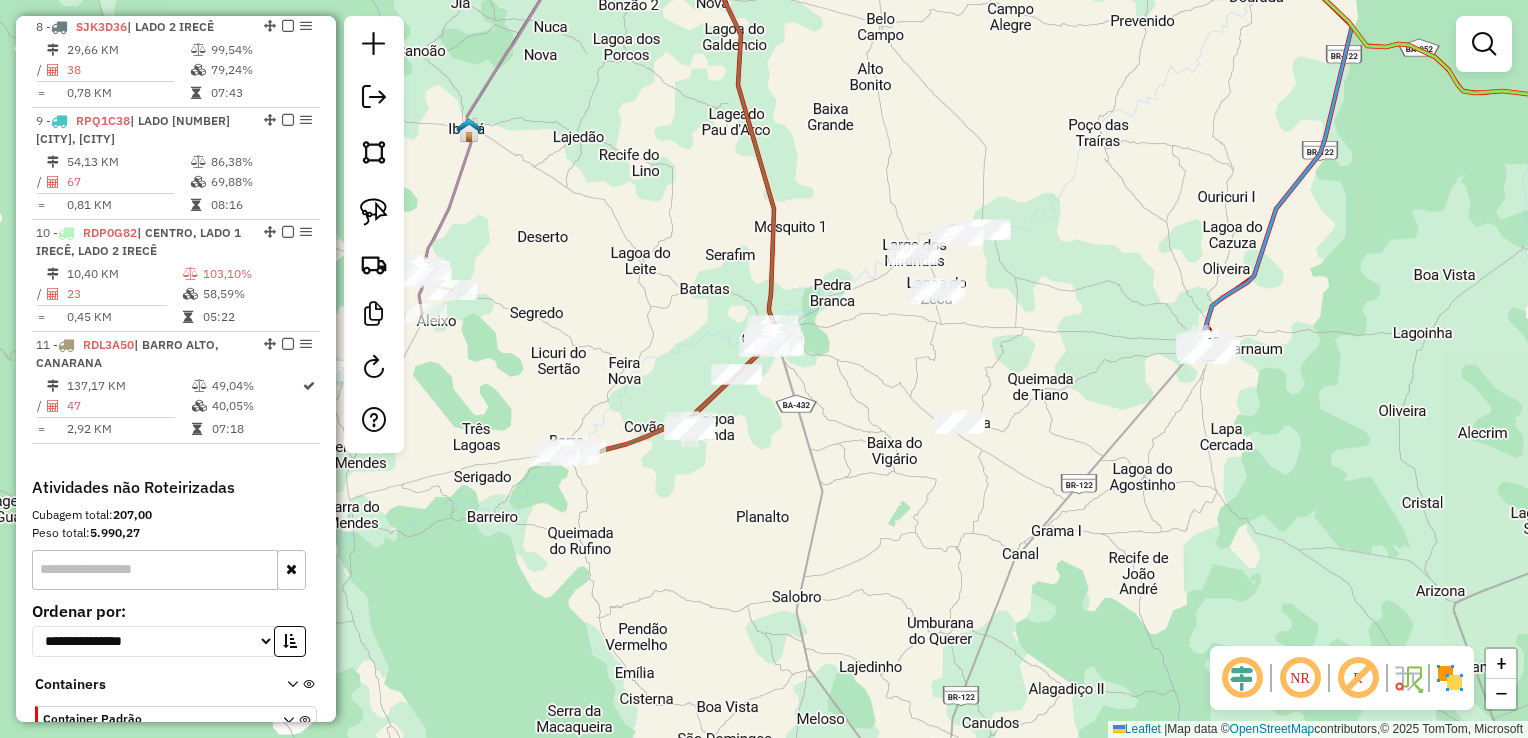 drag, startPoint x: 1111, startPoint y: 375, endPoint x: 985, endPoint y: 430, distance: 137.48091 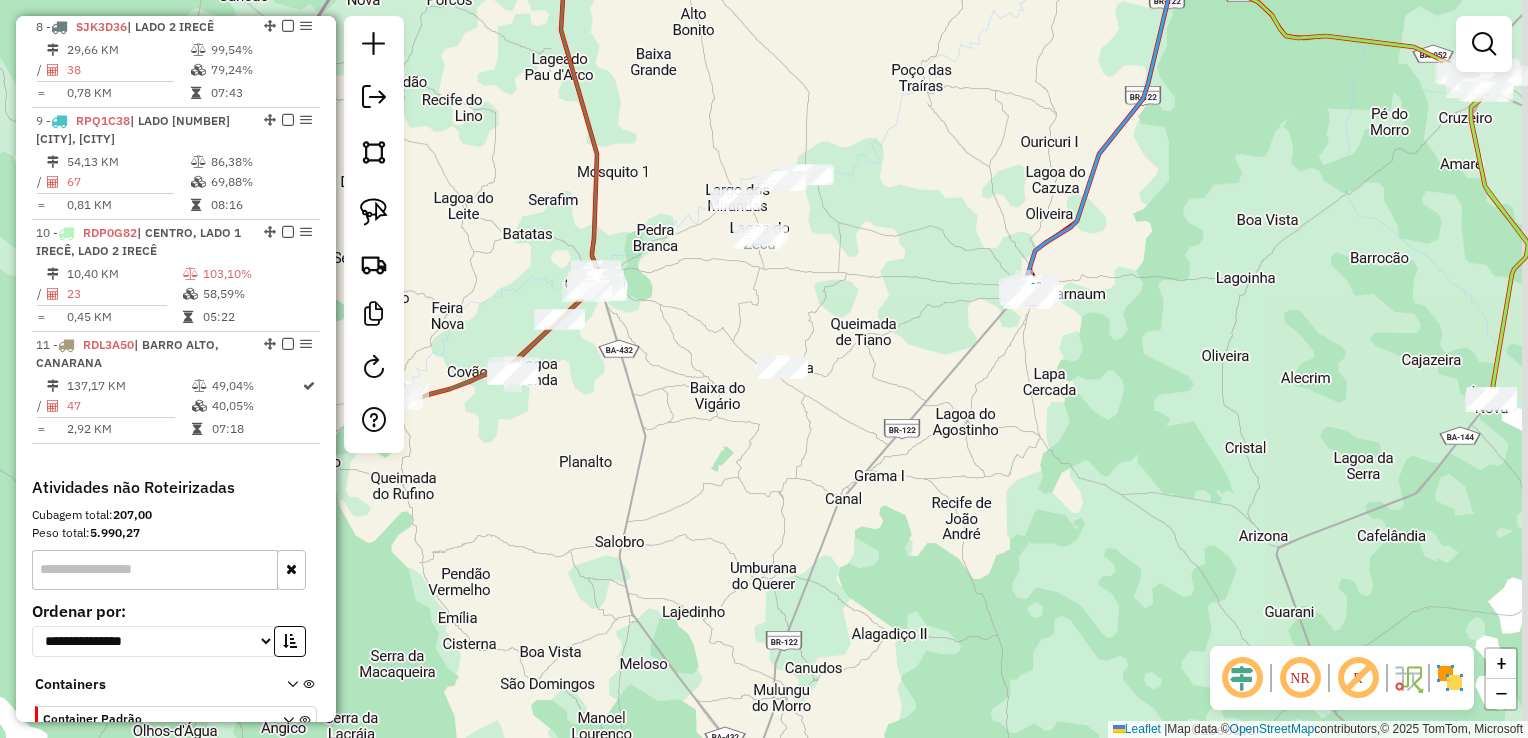 drag, startPoint x: 983, startPoint y: 426, endPoint x: 892, endPoint y: 326, distance: 135.20724 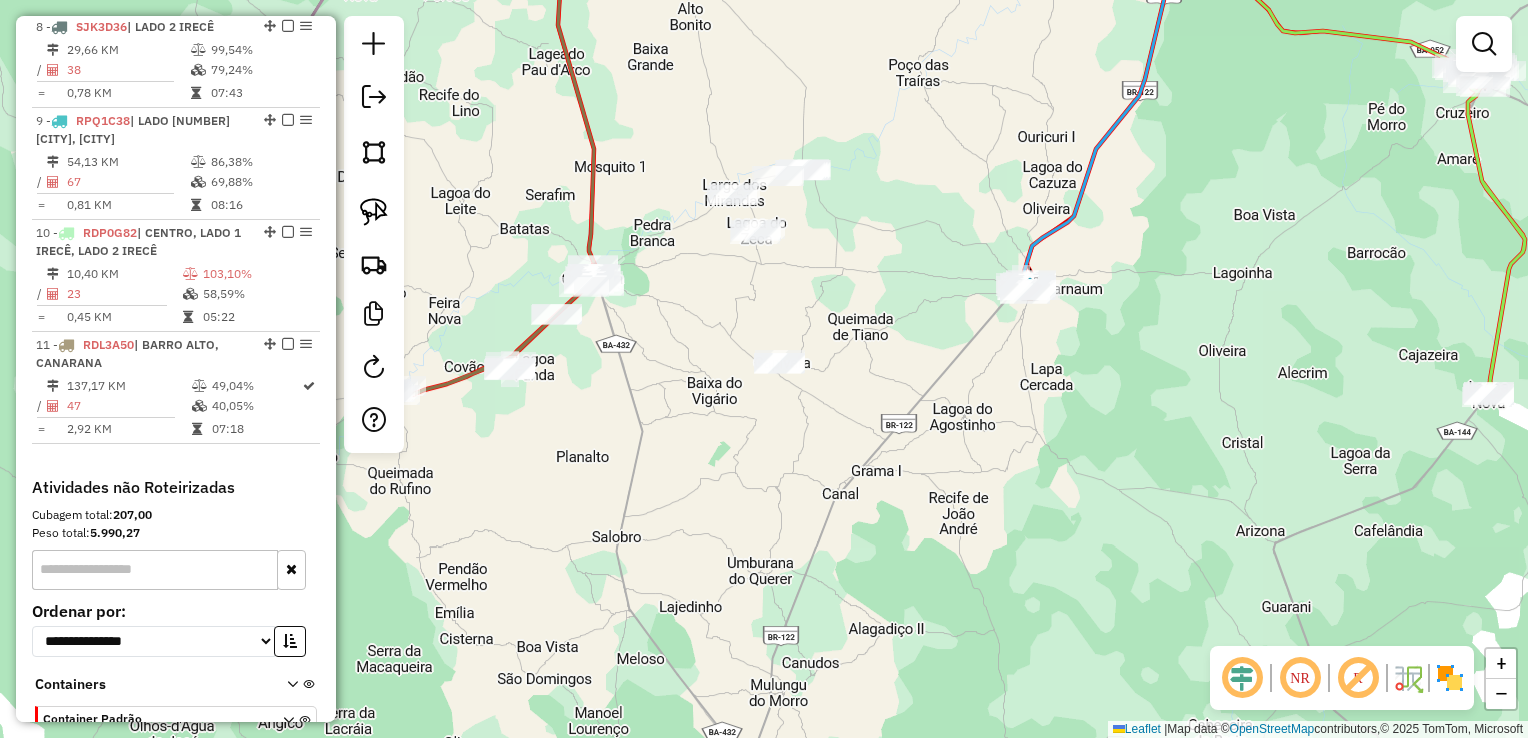 drag, startPoint x: 986, startPoint y: 393, endPoint x: 1033, endPoint y: 486, distance: 104.20173 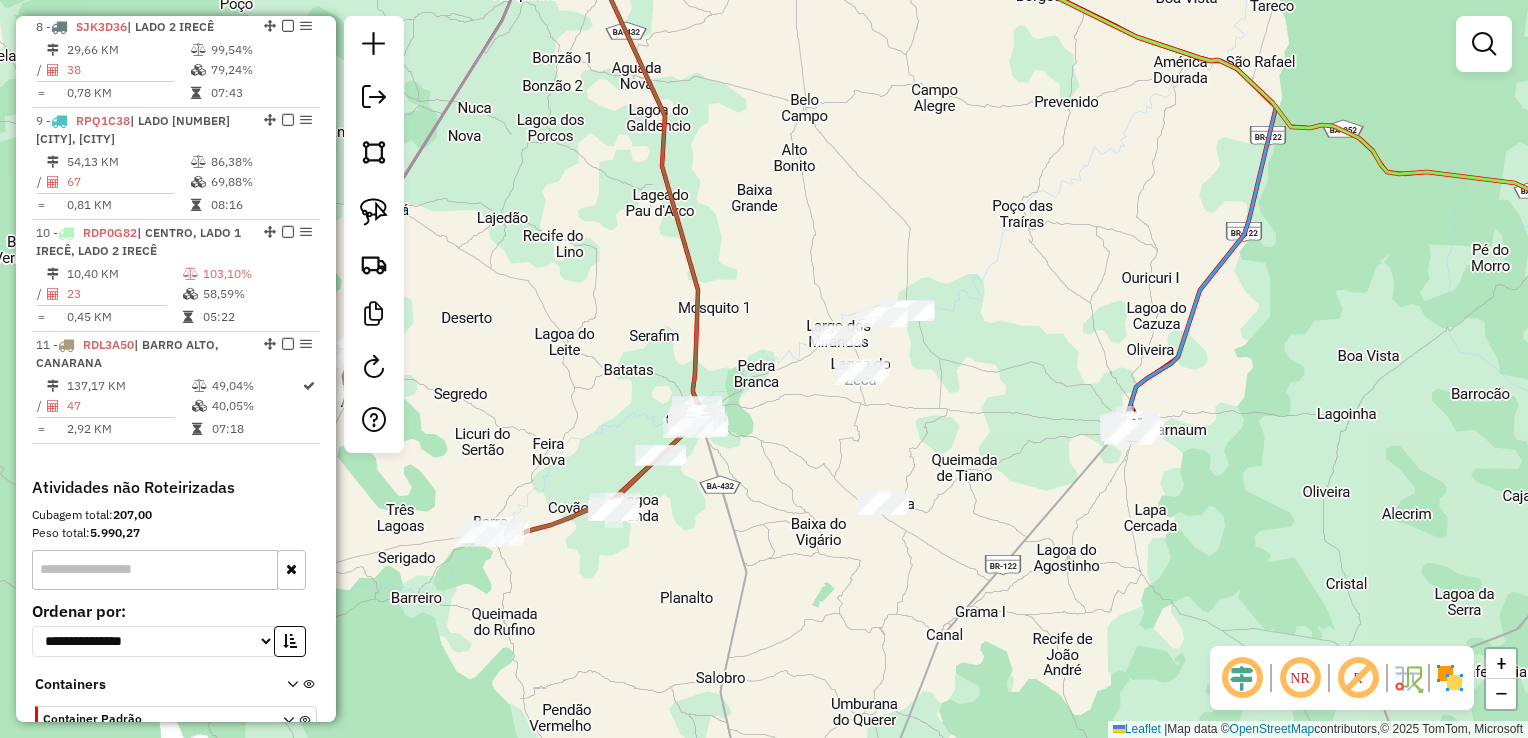 drag, startPoint x: 789, startPoint y: 196, endPoint x: 1174, endPoint y: 455, distance: 464.01077 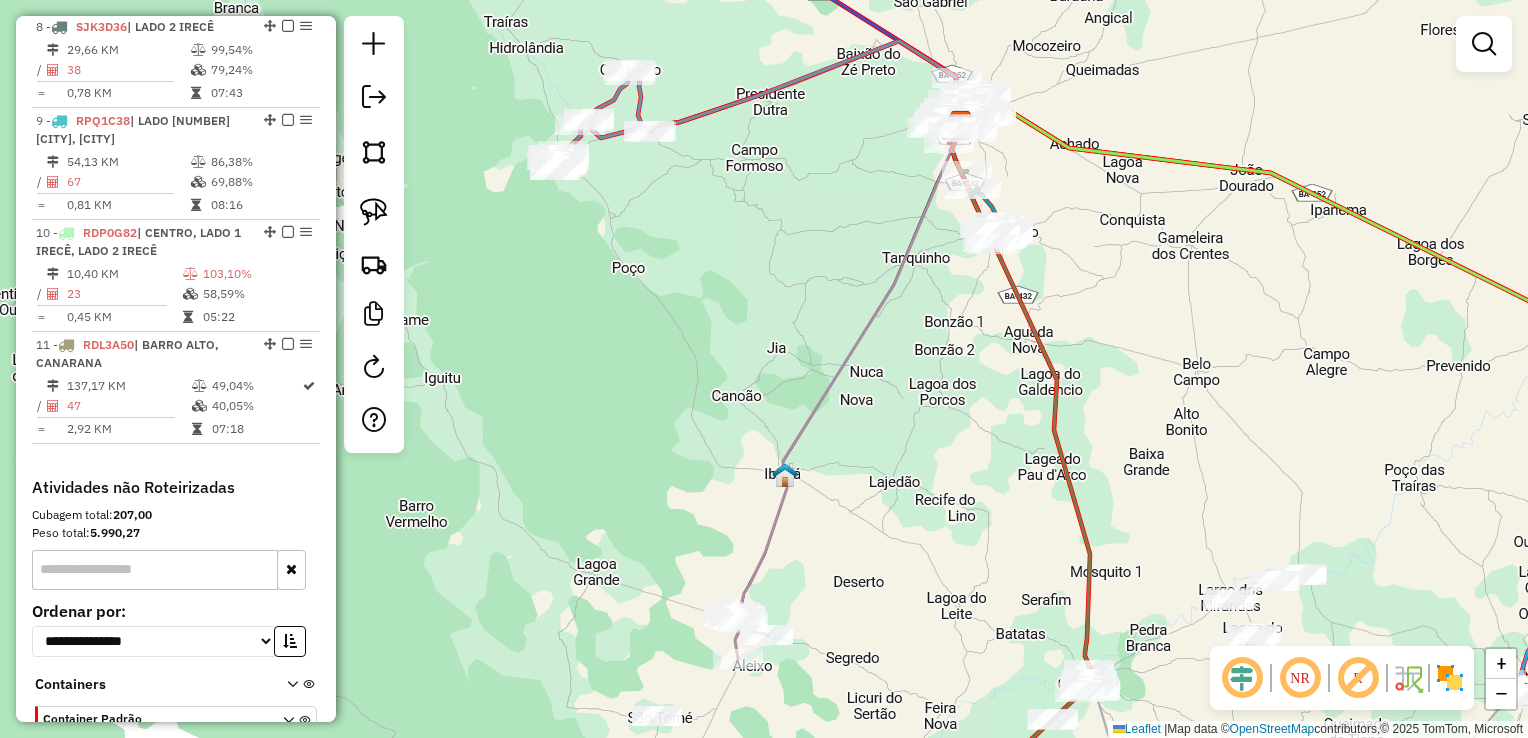 drag, startPoint x: 893, startPoint y: 343, endPoint x: 1008, endPoint y: 536, distance: 224.6642 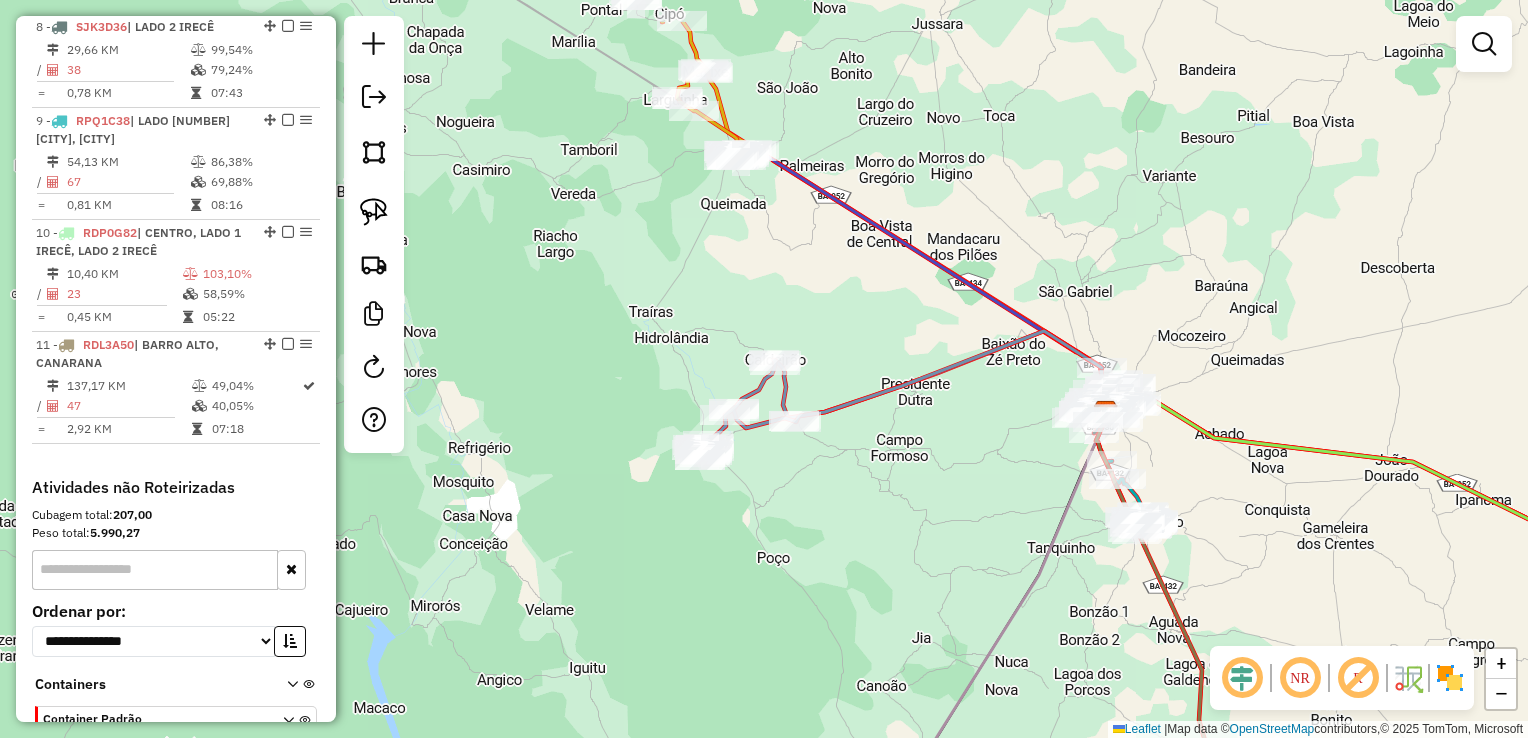 drag, startPoint x: 909, startPoint y: 501, endPoint x: 914, endPoint y: 513, distance: 13 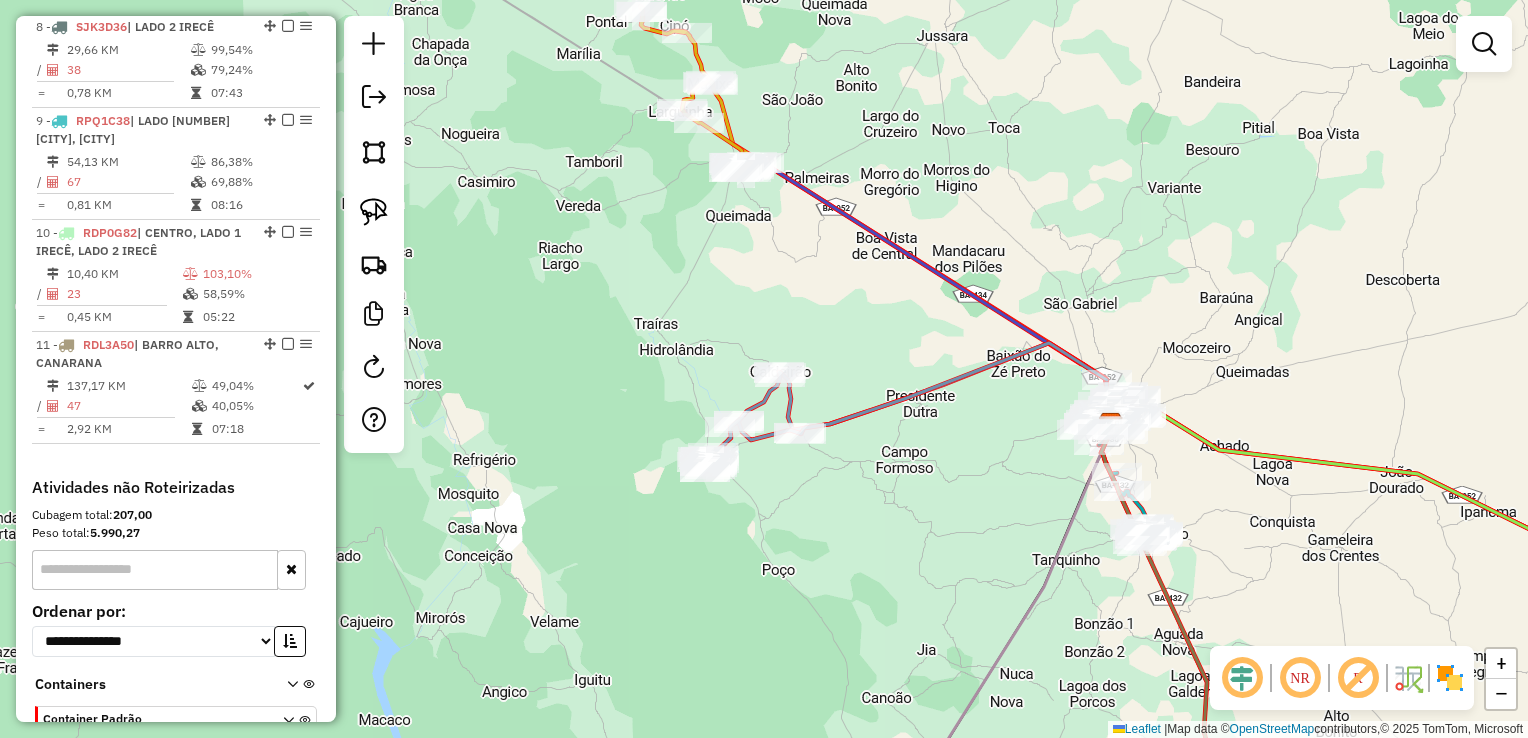 click on "Janela de atendimento Grade de atendimento Capacidade Transportadoras Veículos Cliente Pedidos  Rotas Selecione os dias de semana para filtrar as janelas de atendimento  Seg   Ter   Qua   Qui   Sex   Sáb   Dom  Informe o período da janela de atendimento: De: Até:  Filtrar exatamente a janela do cliente  Considerar janela de atendimento padrão  Selecione os dias de semana para filtrar as grades de atendimento  Seg   Ter   Qua   Qui   Sex   Sáb   Dom   Considerar clientes sem dia de atendimento cadastrado  Clientes fora do dia de atendimento selecionado Filtrar as atividades entre os valores definidos abaixo:  Peso mínimo:   Peso máximo:   Cubagem mínima:   Cubagem máxima:   De:   Até:  Filtrar as atividades entre o tempo de atendimento definido abaixo:  De:   Até:   Considerar capacidade total dos clientes não roteirizados Transportadora: Selecione um ou mais itens Tipo de veículo: Selecione um ou mais itens Veículo: Selecione um ou mais itens Motorista: Selecione um ou mais itens Nome: Rótulo:" 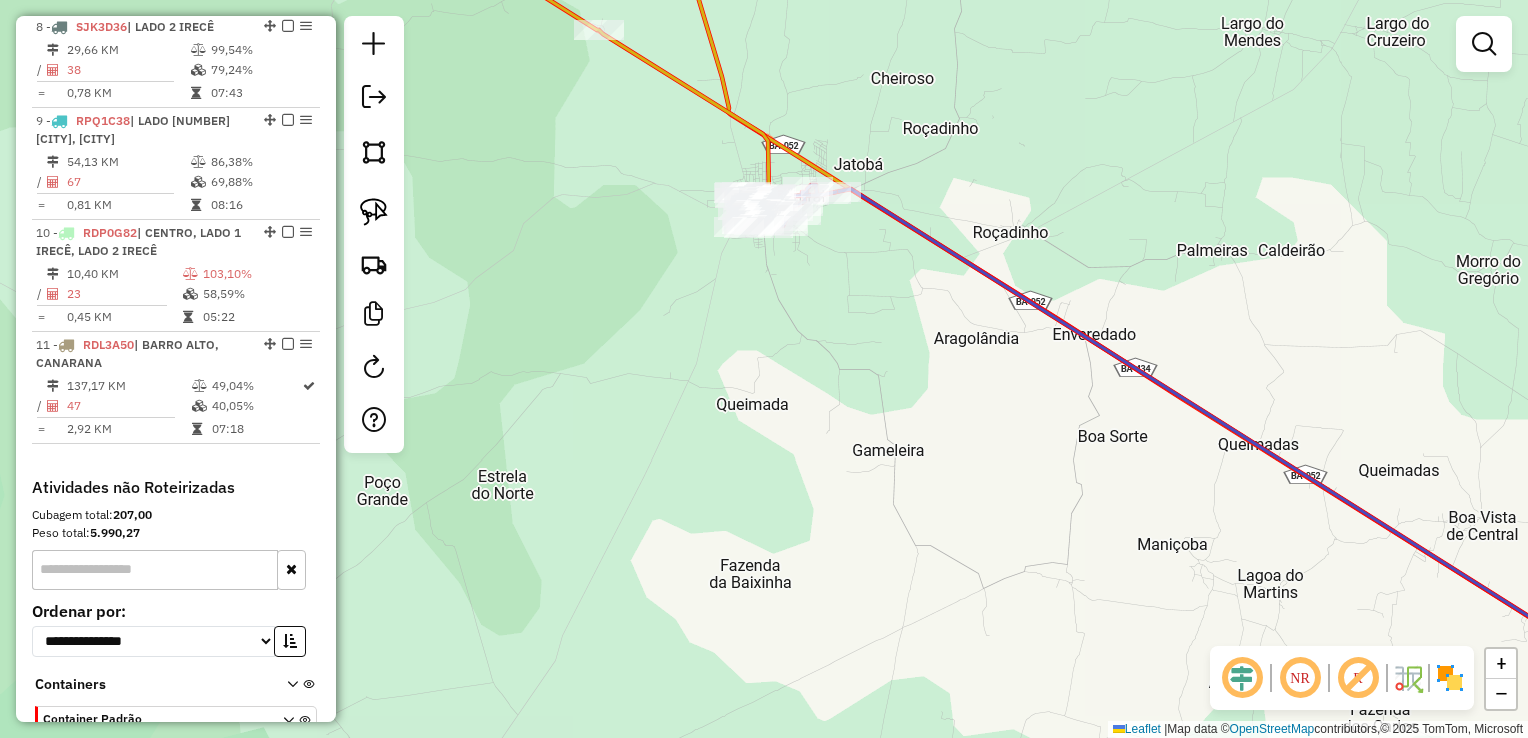 drag, startPoint x: 828, startPoint y: 384, endPoint x: 861, endPoint y: 455, distance: 78.29432 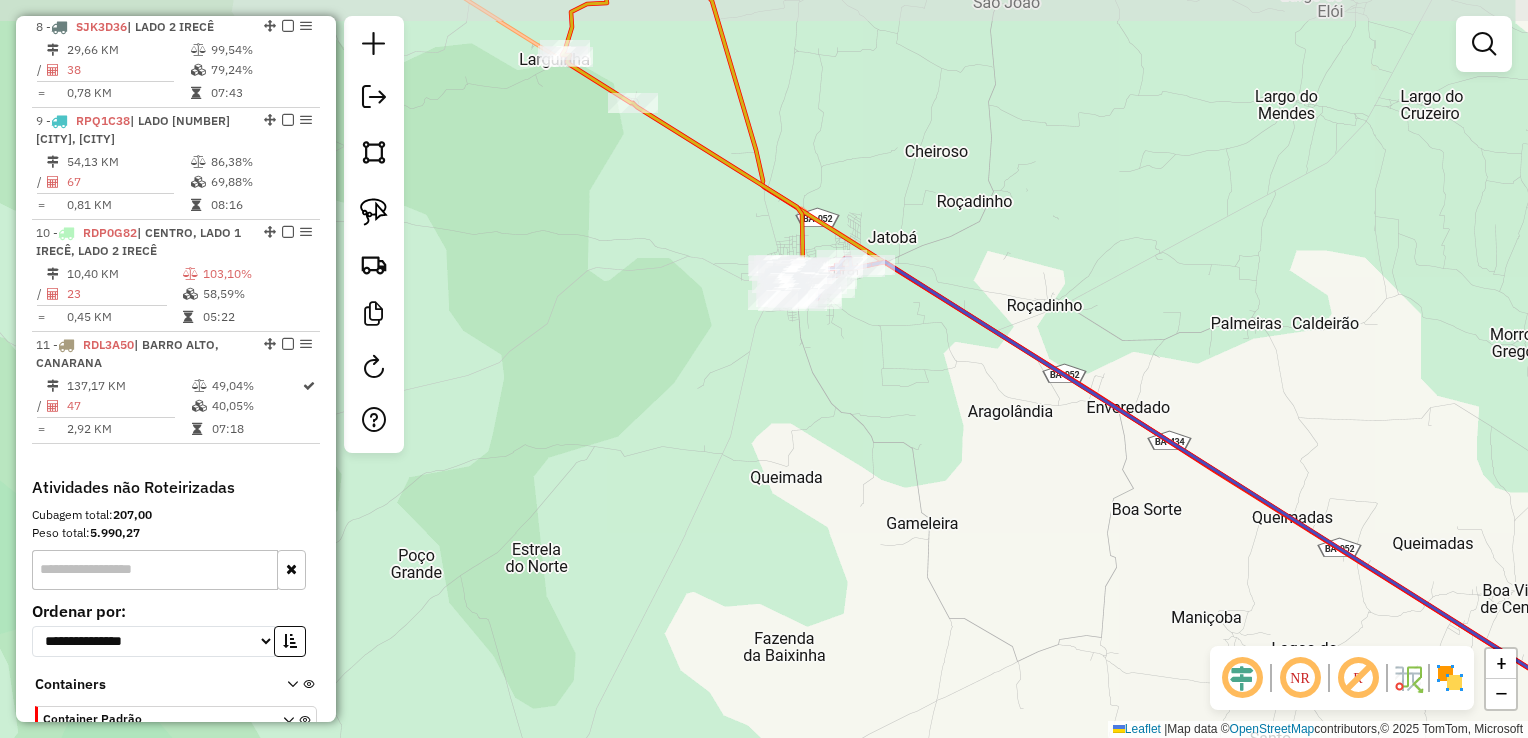 click on "Janela de atendimento Grade de atendimento Capacidade Transportadoras Veículos Cliente Pedidos  Rotas Selecione os dias de semana para filtrar as janelas de atendimento  Seg   Ter   Qua   Qui   Sex   Sáb   Dom  Informe o período da janela de atendimento: De: Até:  Filtrar exatamente a janela do cliente  Considerar janela de atendimento padrão  Selecione os dias de semana para filtrar as grades de atendimento  Seg   Ter   Qua   Qui   Sex   Sáb   Dom   Considerar clientes sem dia de atendimento cadastrado  Clientes fora do dia de atendimento selecionado Filtrar as atividades entre os valores definidos abaixo:  Peso mínimo:   Peso máximo:   Cubagem mínima:   Cubagem máxima:   De:   Até:  Filtrar as atividades entre o tempo de atendimento definido abaixo:  De:   Até:   Considerar capacidade total dos clientes não roteirizados Transportadora: Selecione um ou mais itens Tipo de veículo: Selecione um ou mais itens Veículo: Selecione um ou mais itens Motorista: Selecione um ou mais itens Nome: Rótulo:" 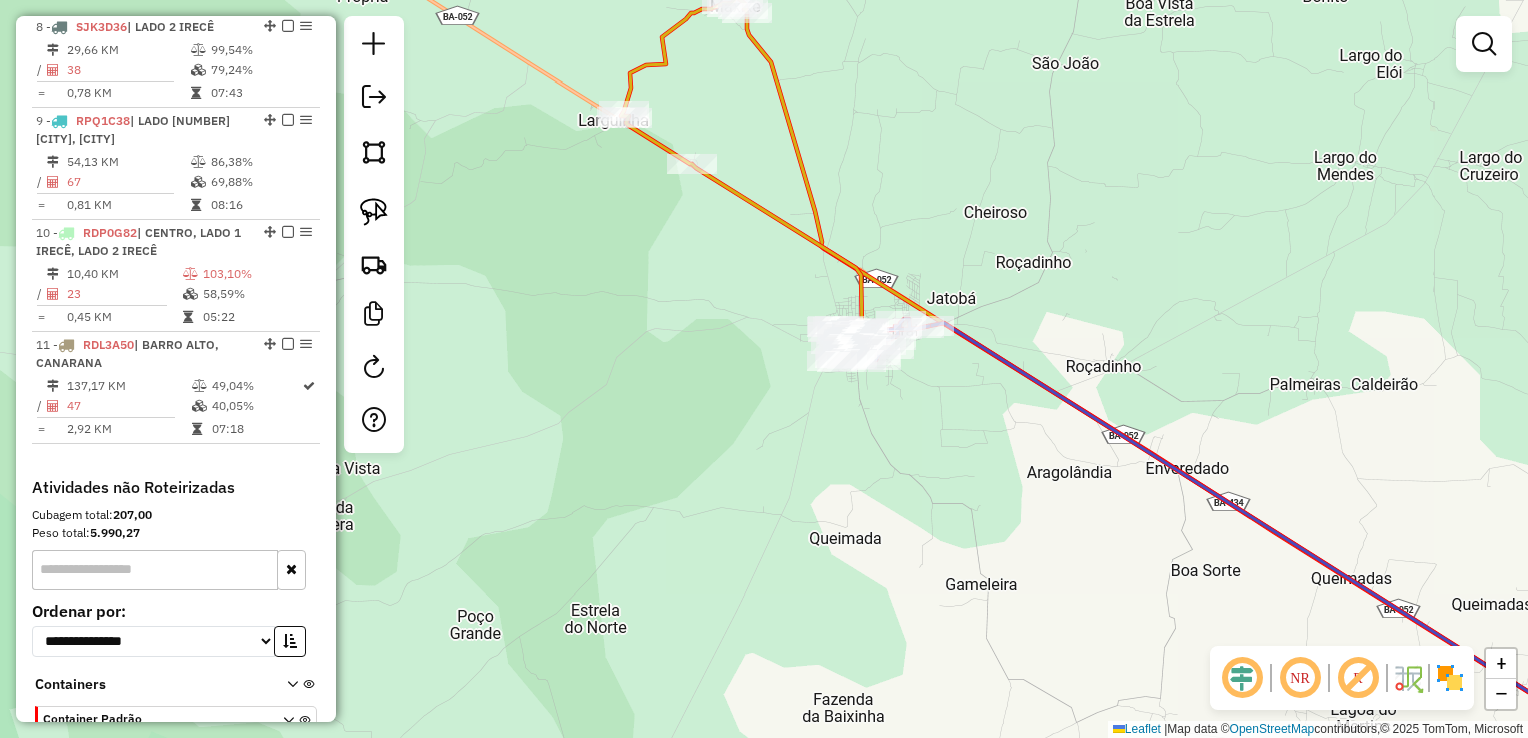 drag, startPoint x: 723, startPoint y: 386, endPoint x: 772, endPoint y: 456, distance: 85.44589 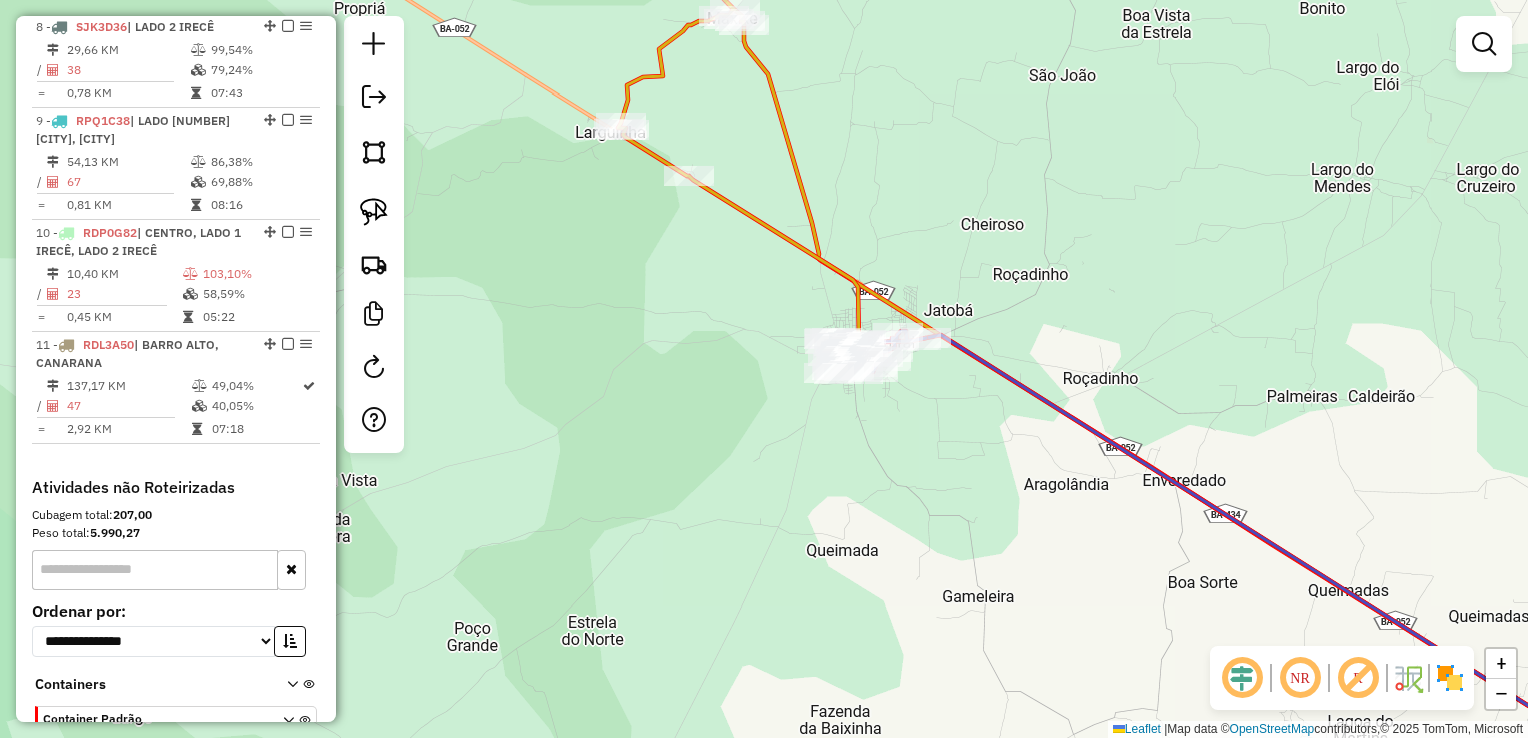 drag, startPoint x: 964, startPoint y: 334, endPoint x: 909, endPoint y: 274, distance: 81.394104 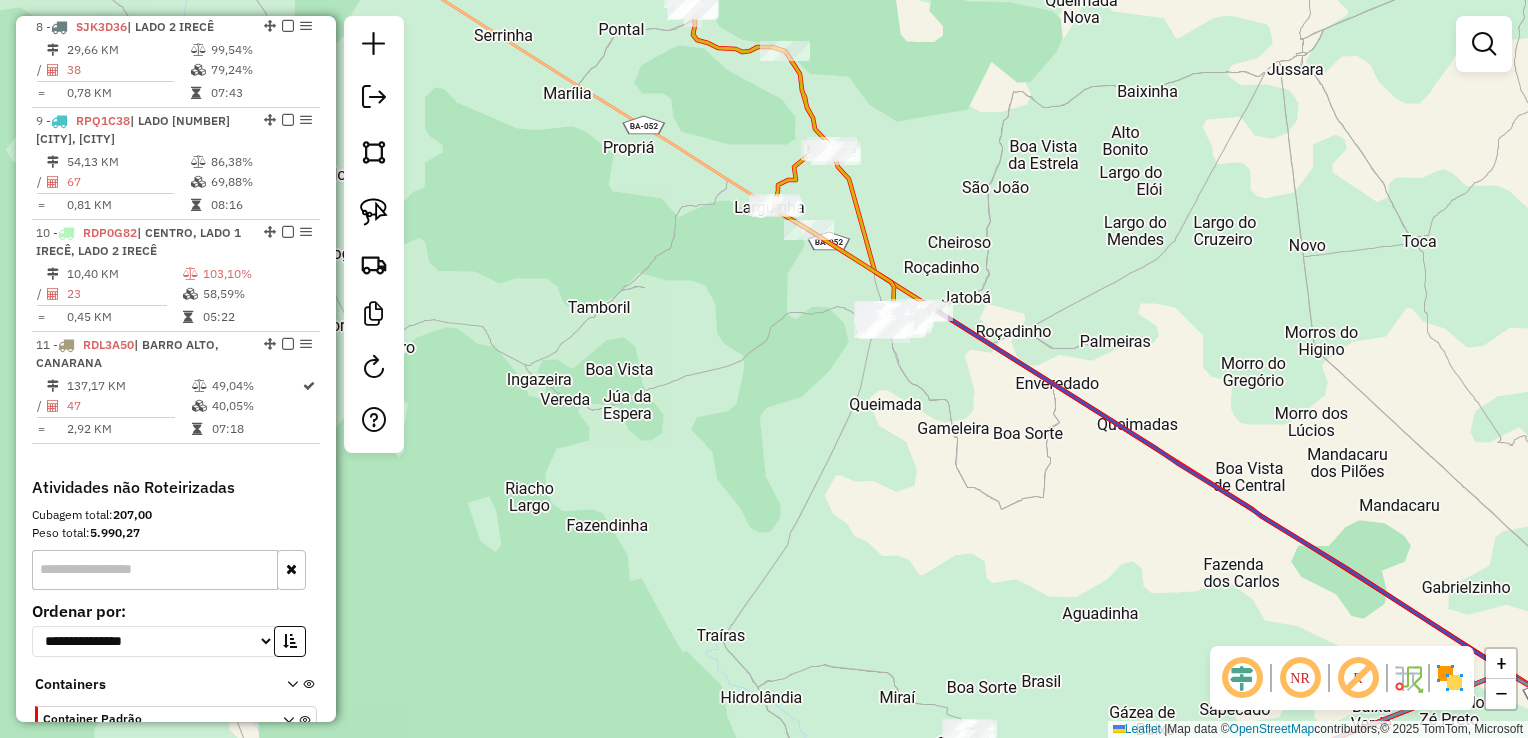 drag, startPoint x: 760, startPoint y: 310, endPoint x: 768, endPoint y: 355, distance: 45.705578 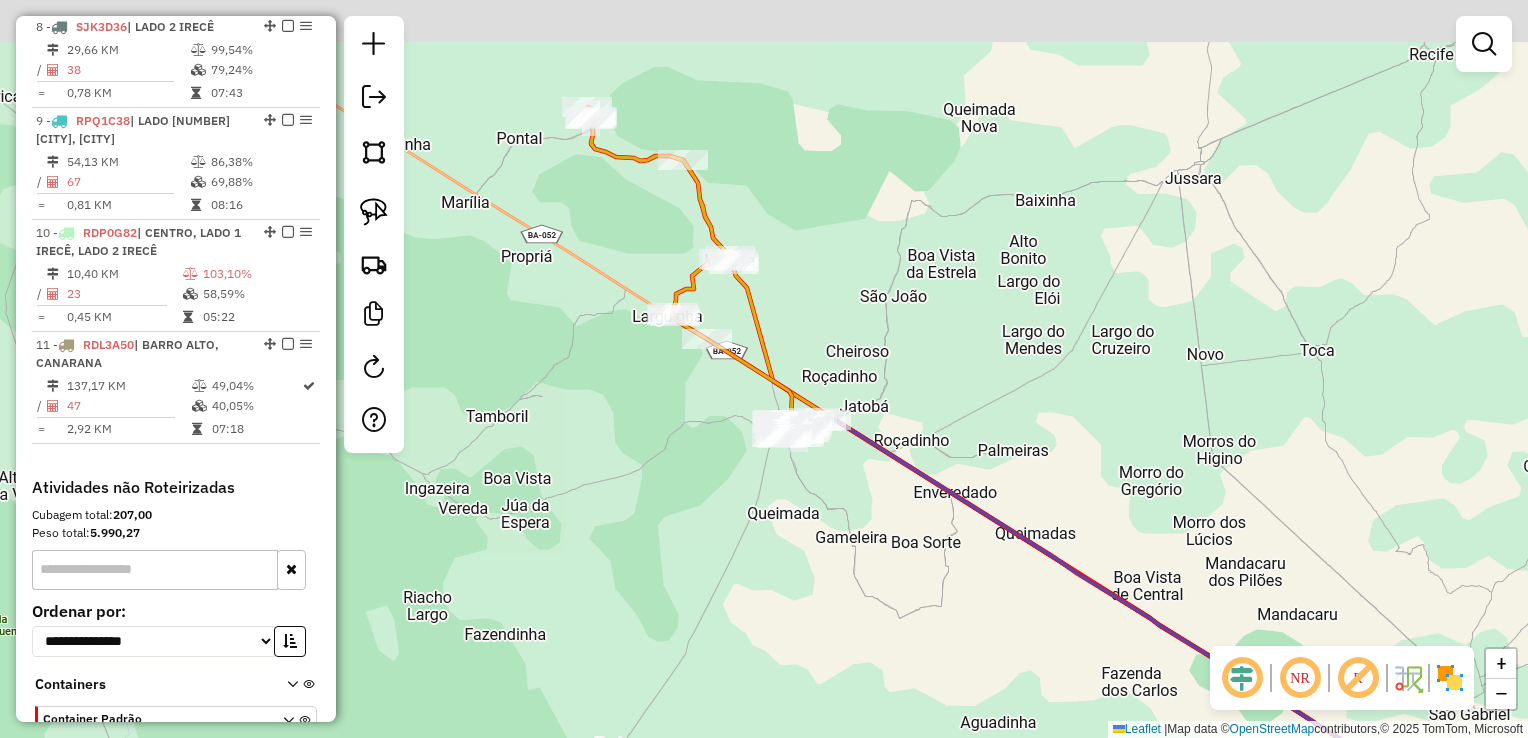drag, startPoint x: 929, startPoint y: 271, endPoint x: 818, endPoint y: 355, distance: 139.2013 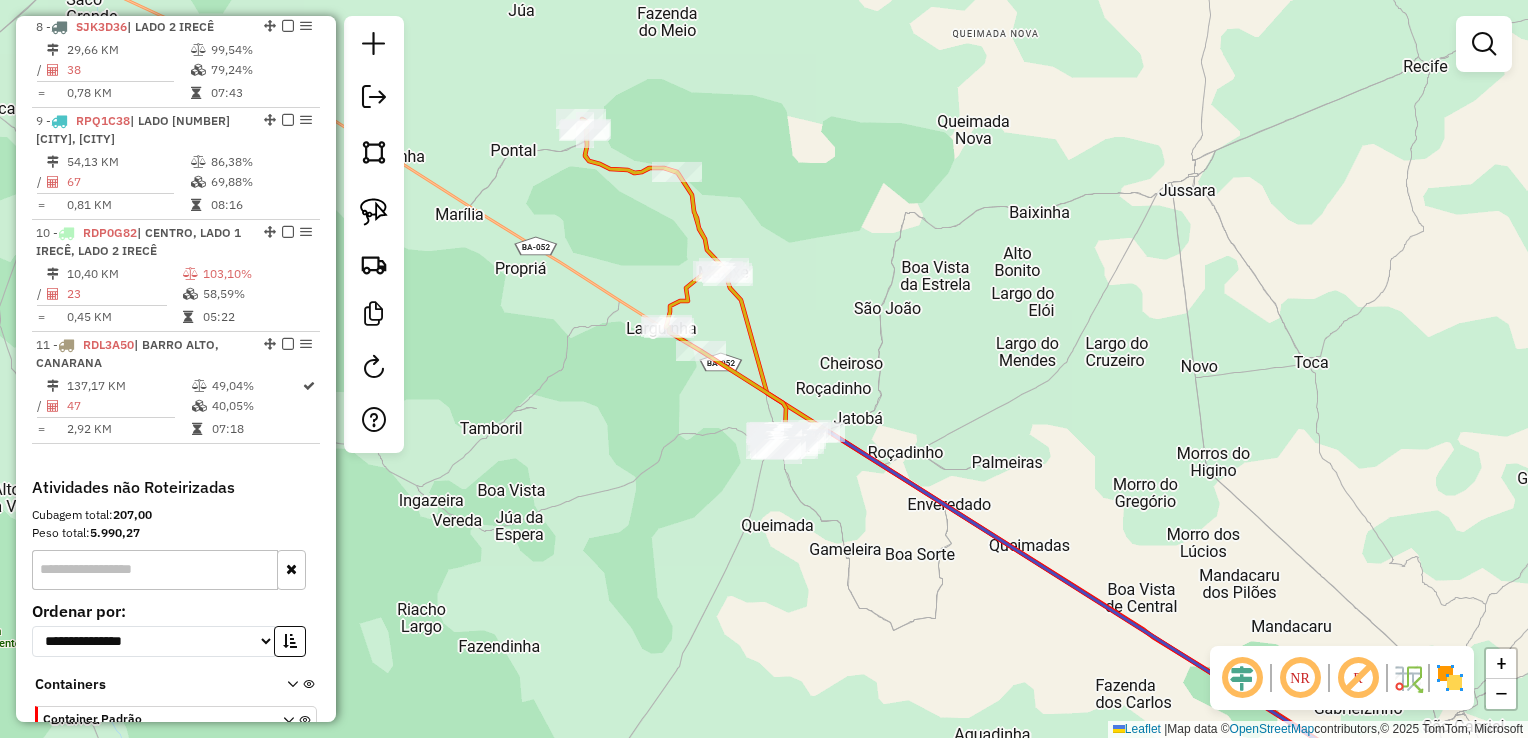 drag, startPoint x: 909, startPoint y: 343, endPoint x: 826, endPoint y: 251, distance: 123.90723 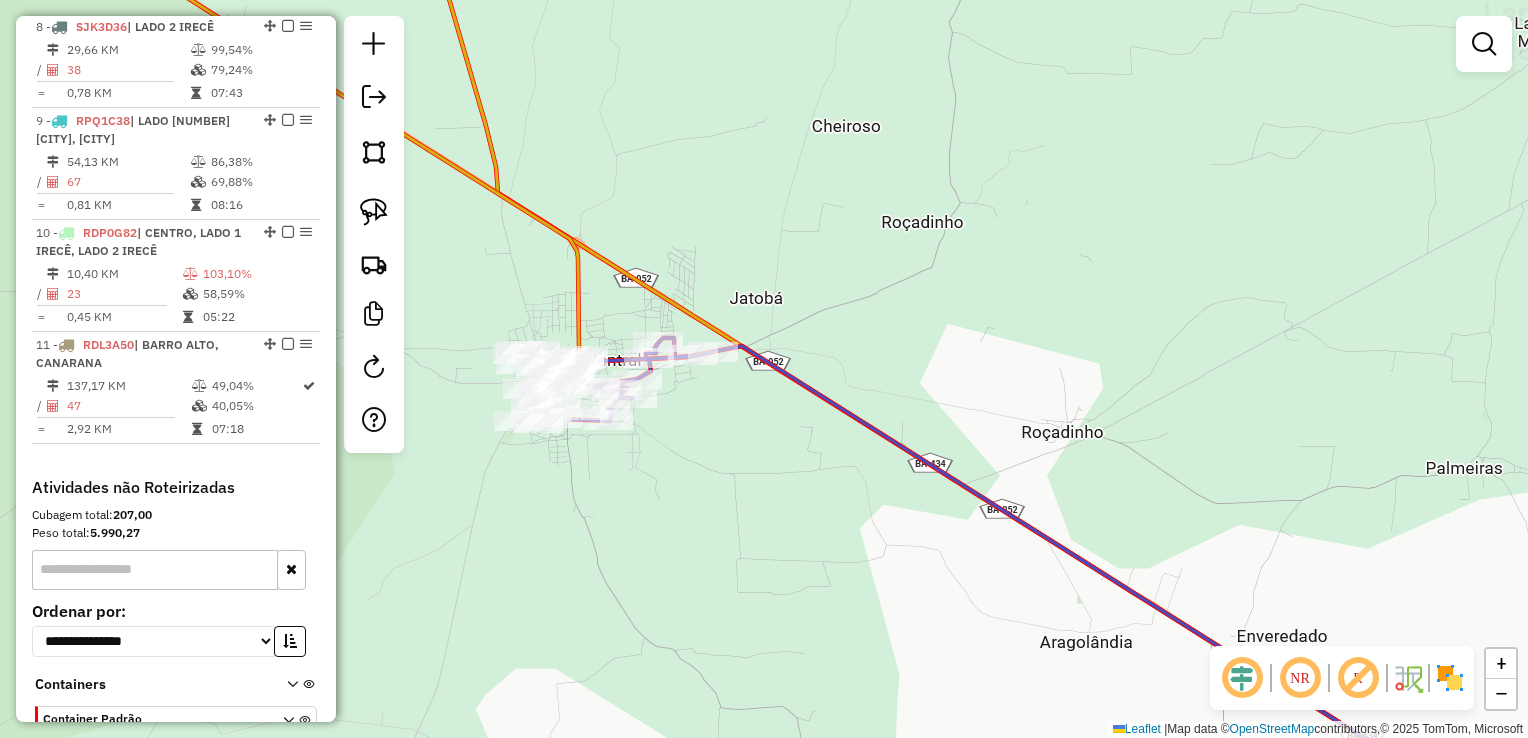 drag, startPoint x: 892, startPoint y: 354, endPoint x: 985, endPoint y: 354, distance: 93 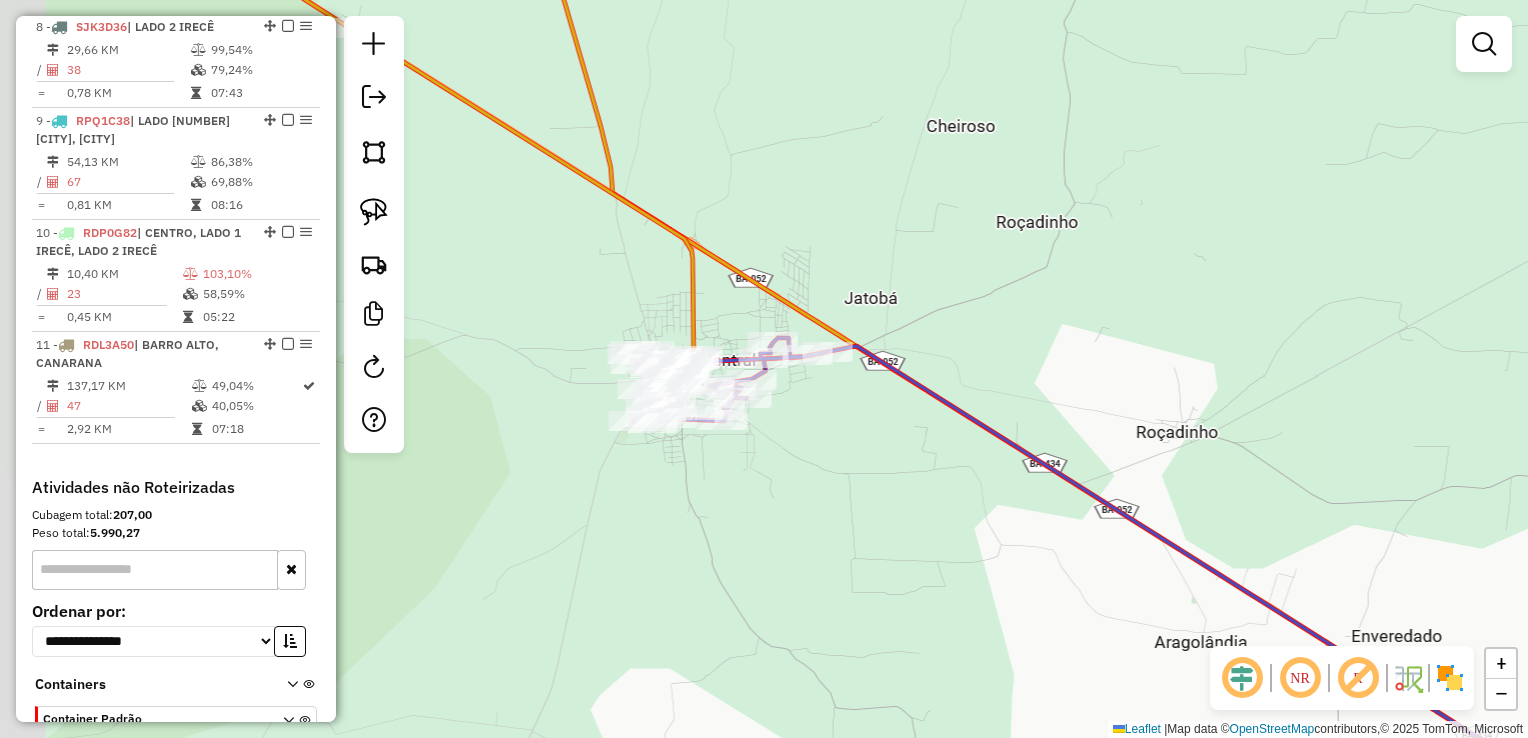 drag, startPoint x: 913, startPoint y: 317, endPoint x: 1081, endPoint y: 390, distance: 183.17477 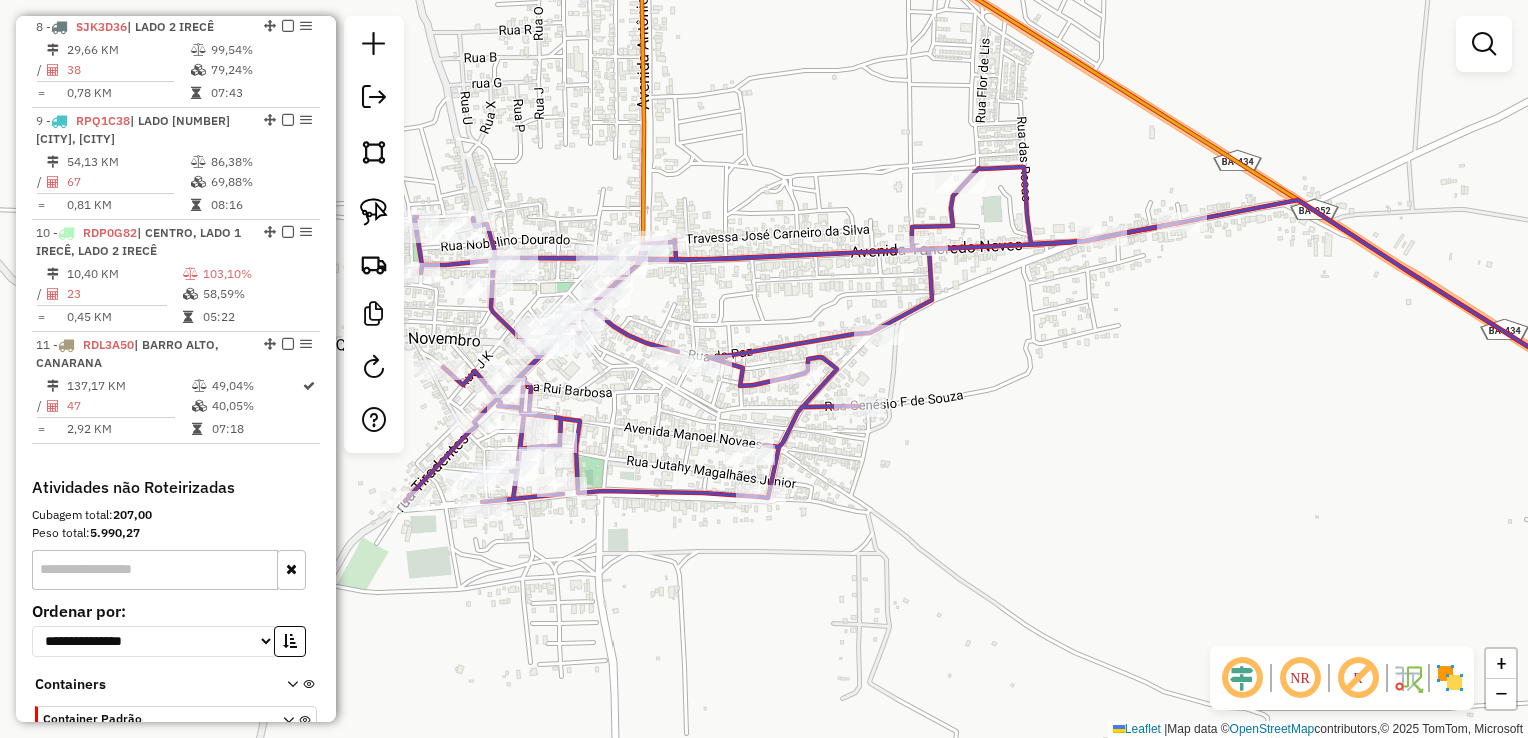 click on "Janela de atendimento Grade de atendimento Capacidade Transportadoras Veículos Cliente Pedidos  Rotas Selecione os dias de semana para filtrar as janelas de atendimento  Seg   Ter   Qua   Qui   Sex   Sáb   Dom  Informe o período da janela de atendimento: De: Até:  Filtrar exatamente a janela do cliente  Considerar janela de atendimento padrão  Selecione os dias de semana para filtrar as grades de atendimento  Seg   Ter   Qua   Qui   Sex   Sáb   Dom   Considerar clientes sem dia de atendimento cadastrado  Clientes fora do dia de atendimento selecionado Filtrar as atividades entre os valores definidos abaixo:  Peso mínimo:   Peso máximo:   Cubagem mínima:   Cubagem máxima:   De:   Até:  Filtrar as atividades entre o tempo de atendimento definido abaixo:  De:   Até:   Considerar capacidade total dos clientes não roteirizados Transportadora: Selecione um ou mais itens Tipo de veículo: Selecione um ou mais itens Veículo: Selecione um ou mais itens Motorista: Selecione um ou mais itens Nome: Rótulo:" 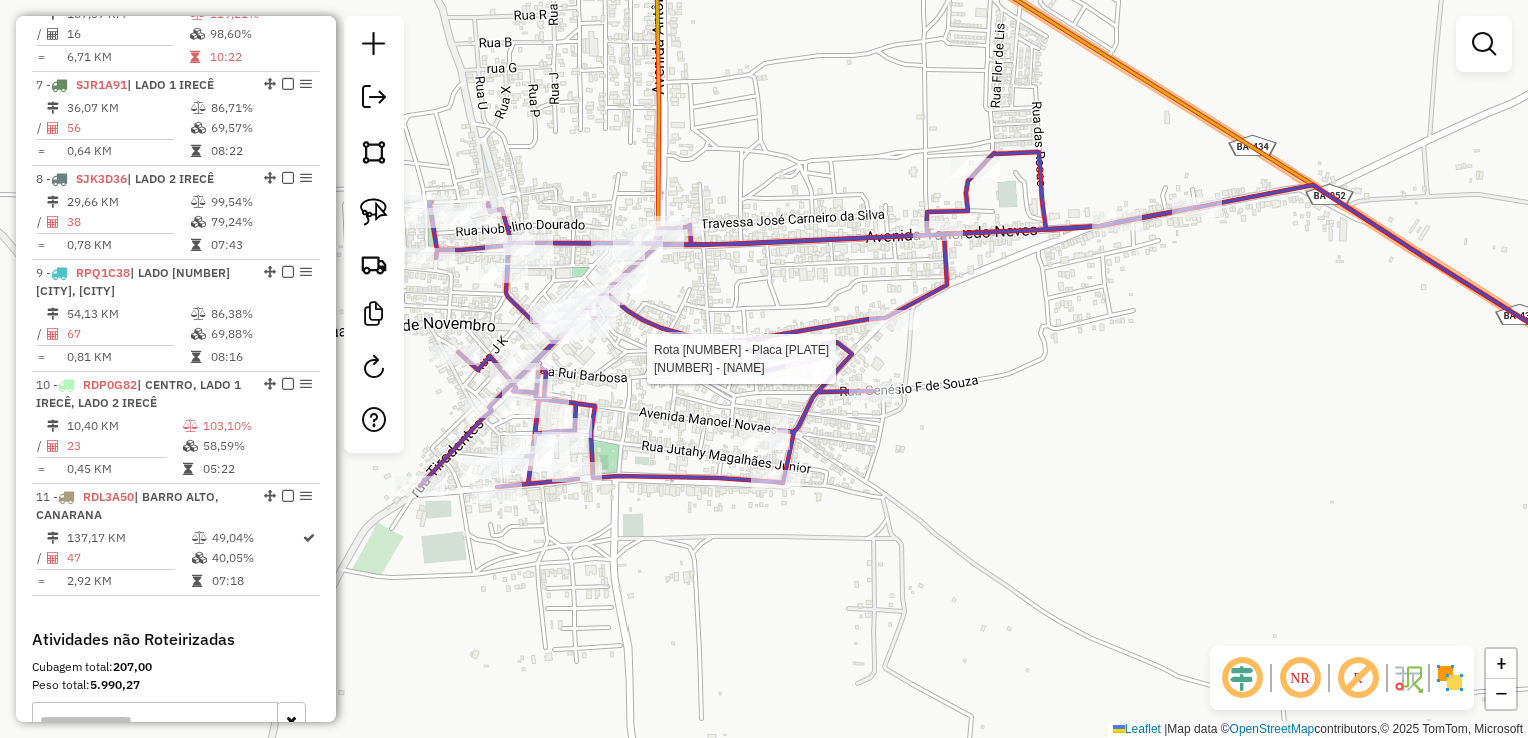 select on "*********" 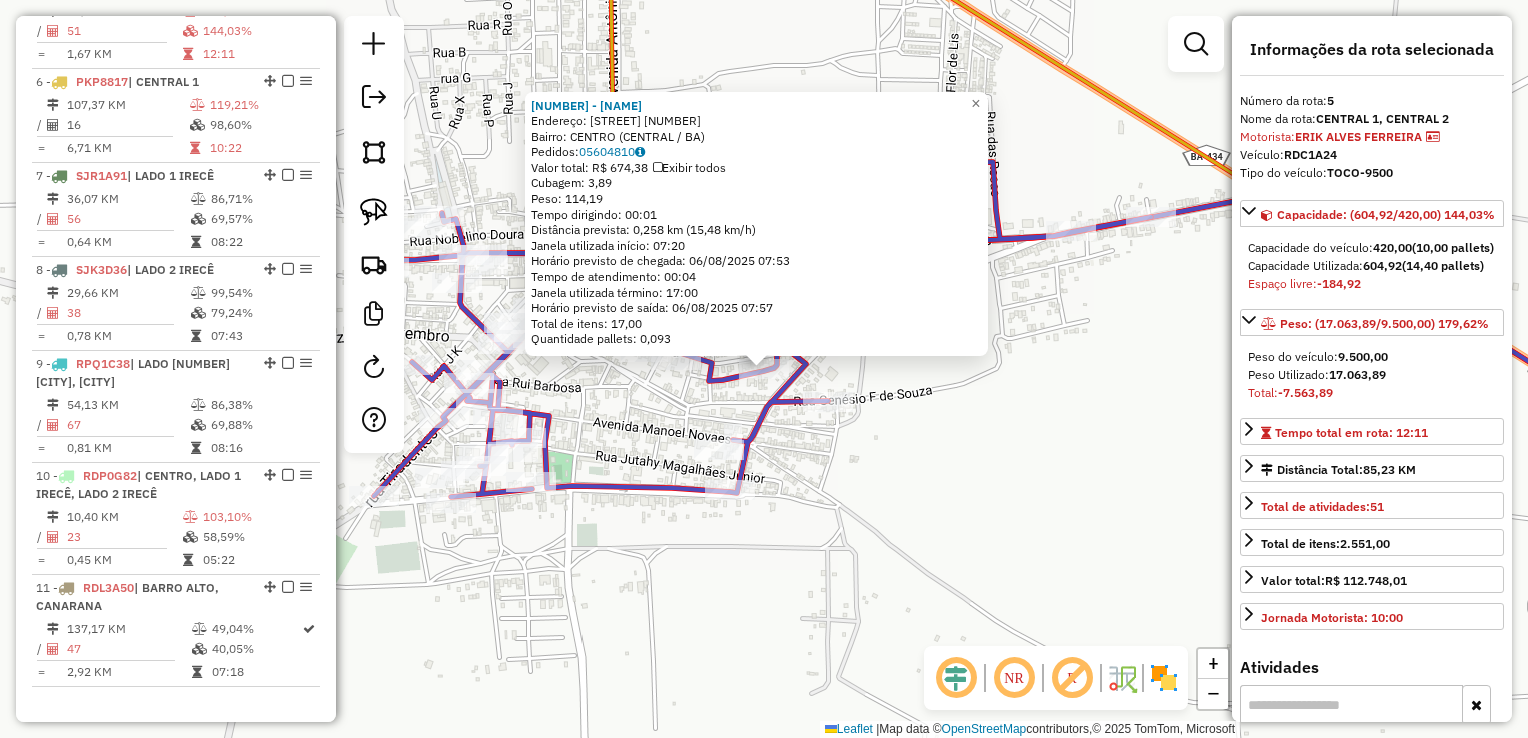 scroll, scrollTop: 1167, scrollLeft: 0, axis: vertical 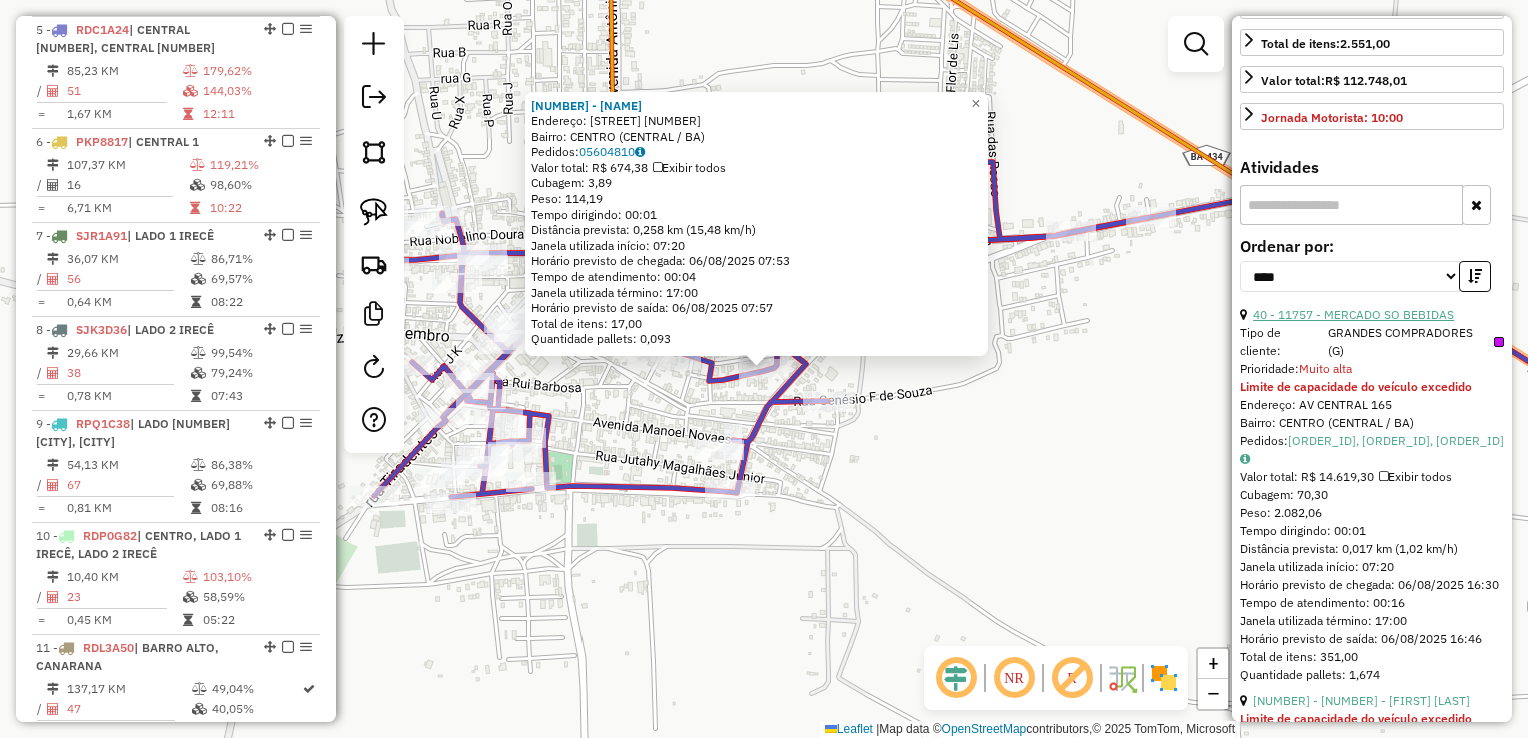 click on "40 - 11757 - MERCADO SO BEBIDAS" at bounding box center [1353, 314] 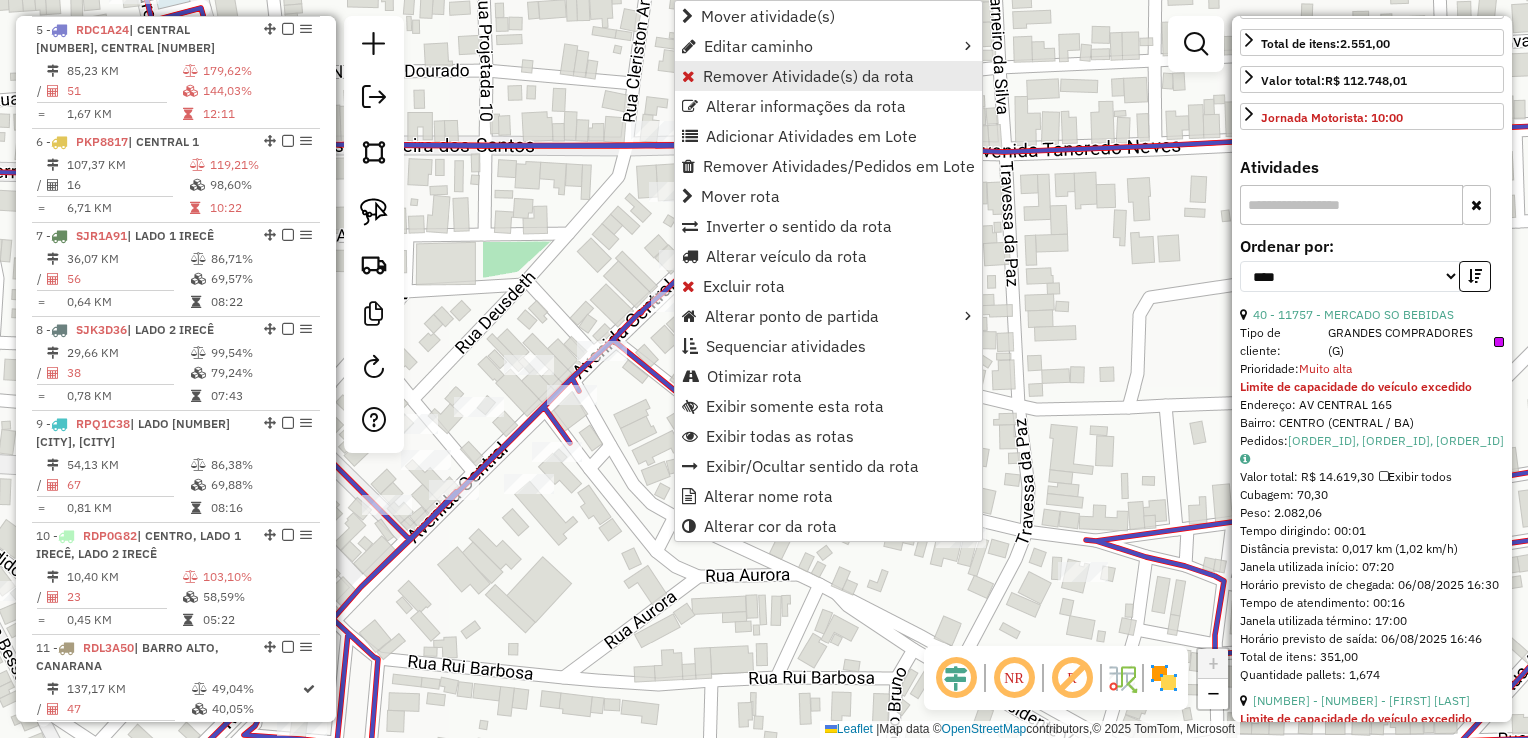 click on "Remover Atividade(s) da rota" at bounding box center [808, 76] 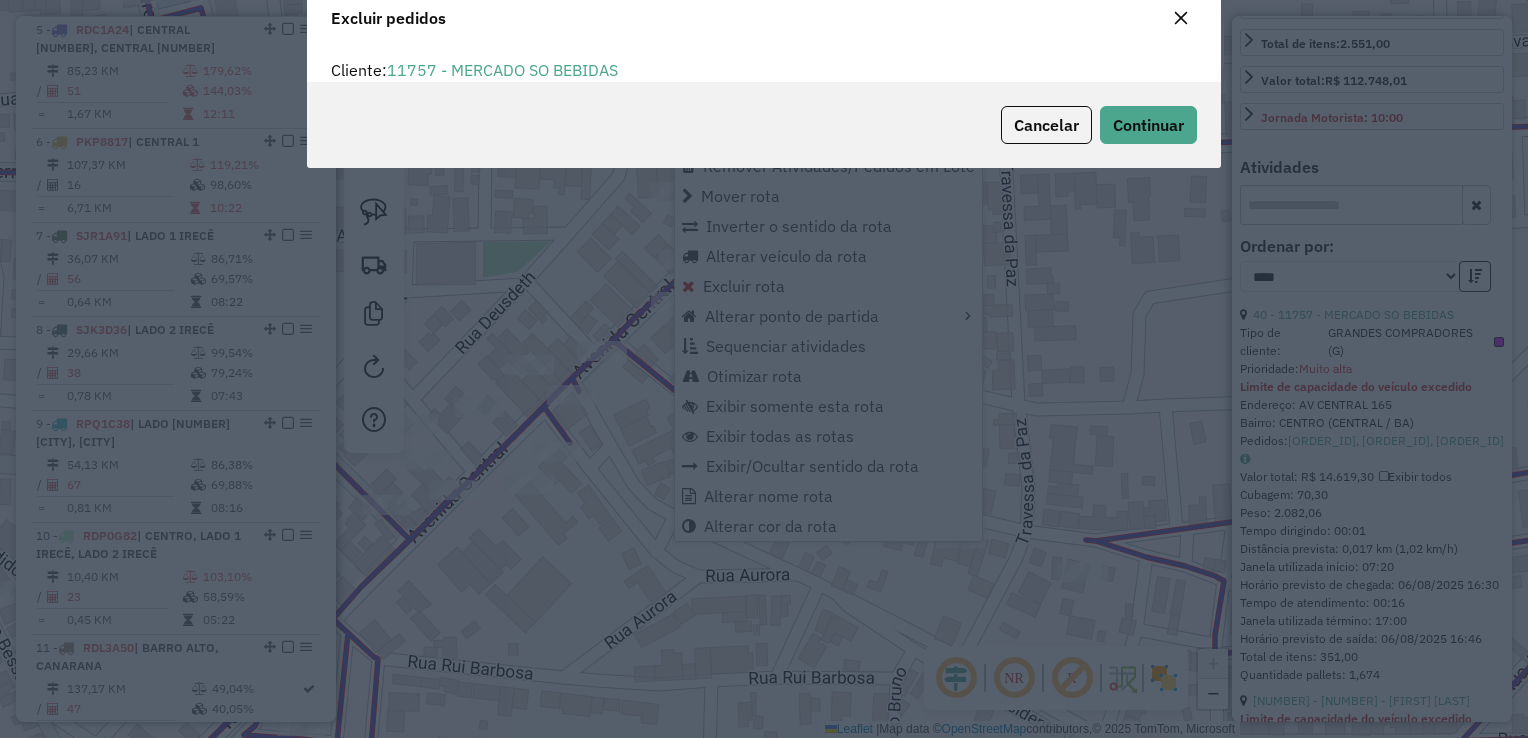 scroll, scrollTop: 69, scrollLeft: 0, axis: vertical 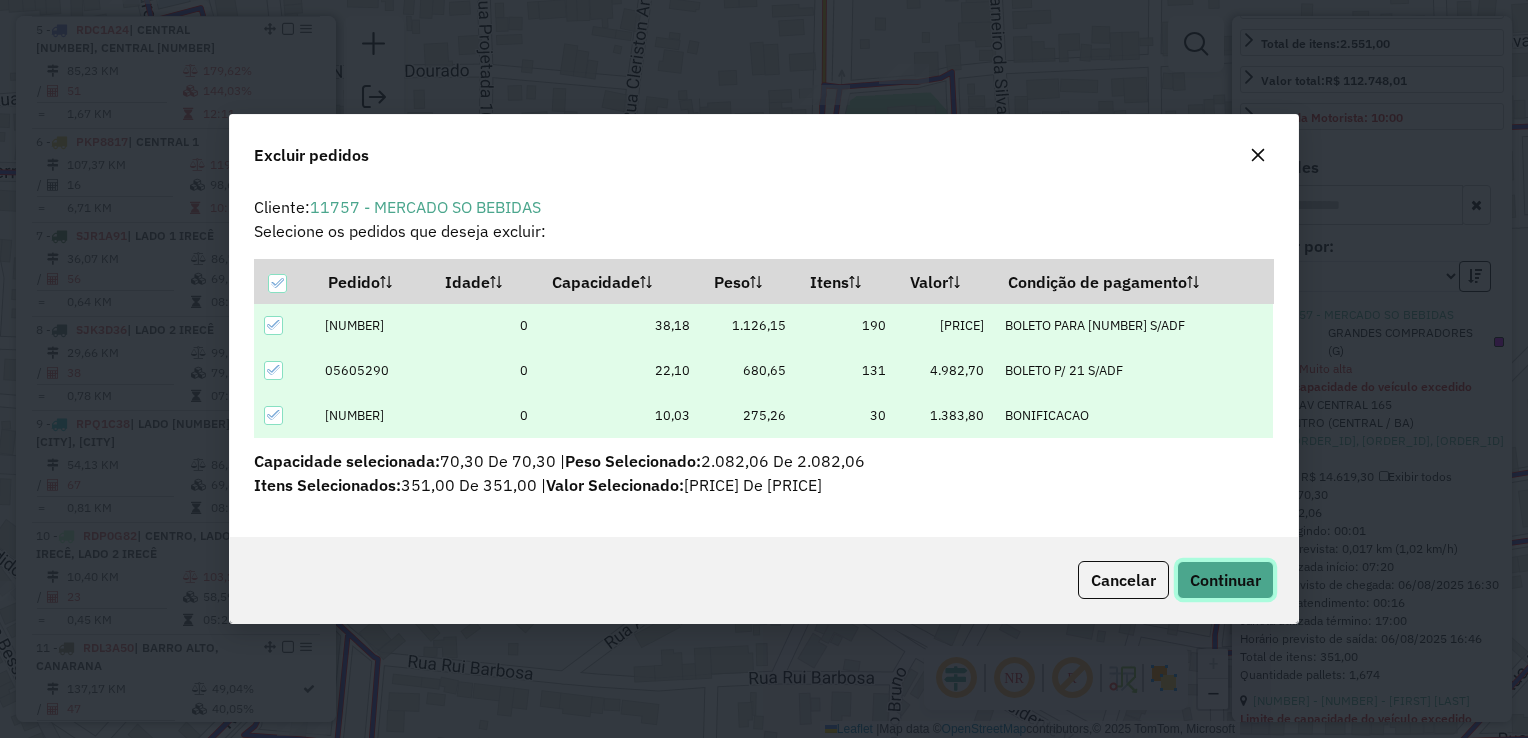 click on "Continuar" 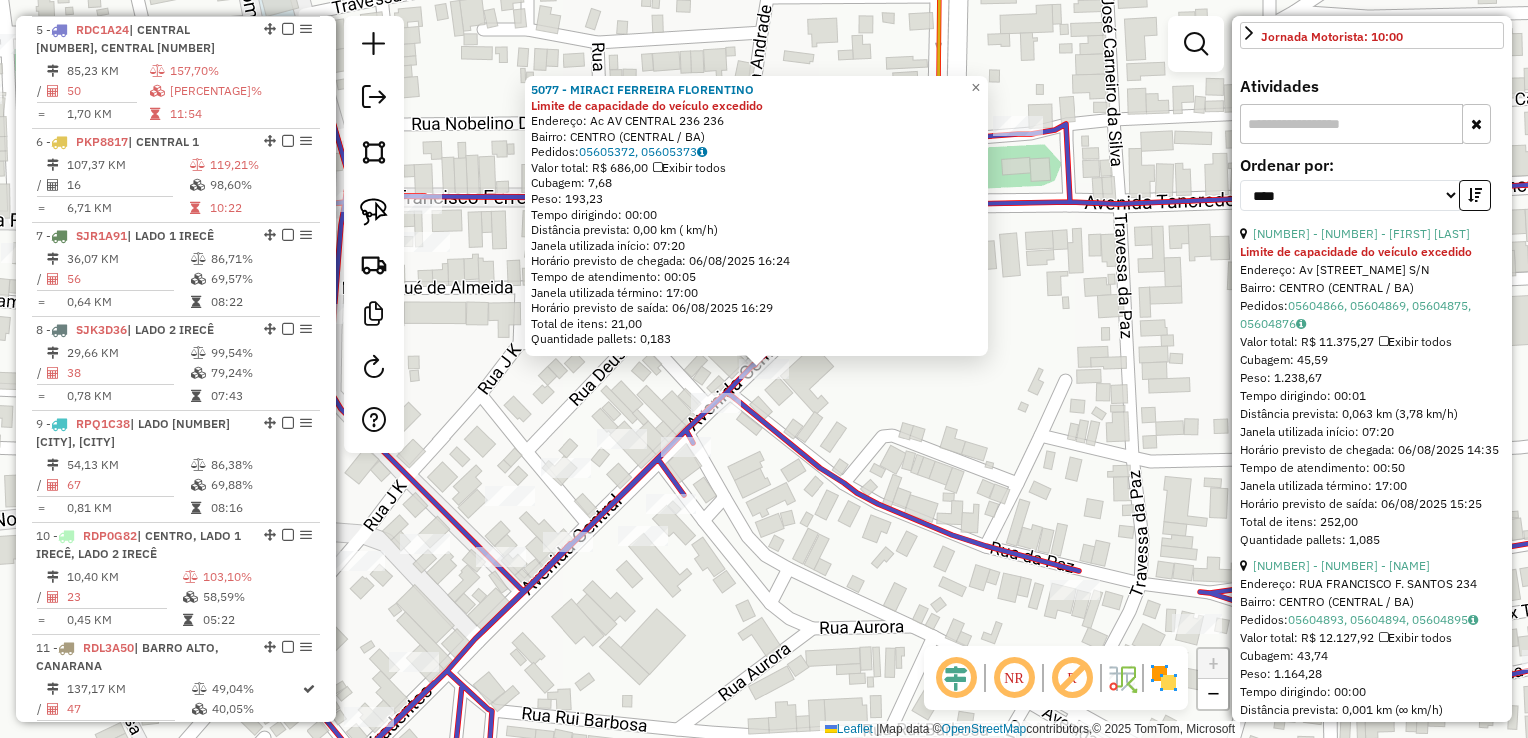 scroll, scrollTop: 600, scrollLeft: 0, axis: vertical 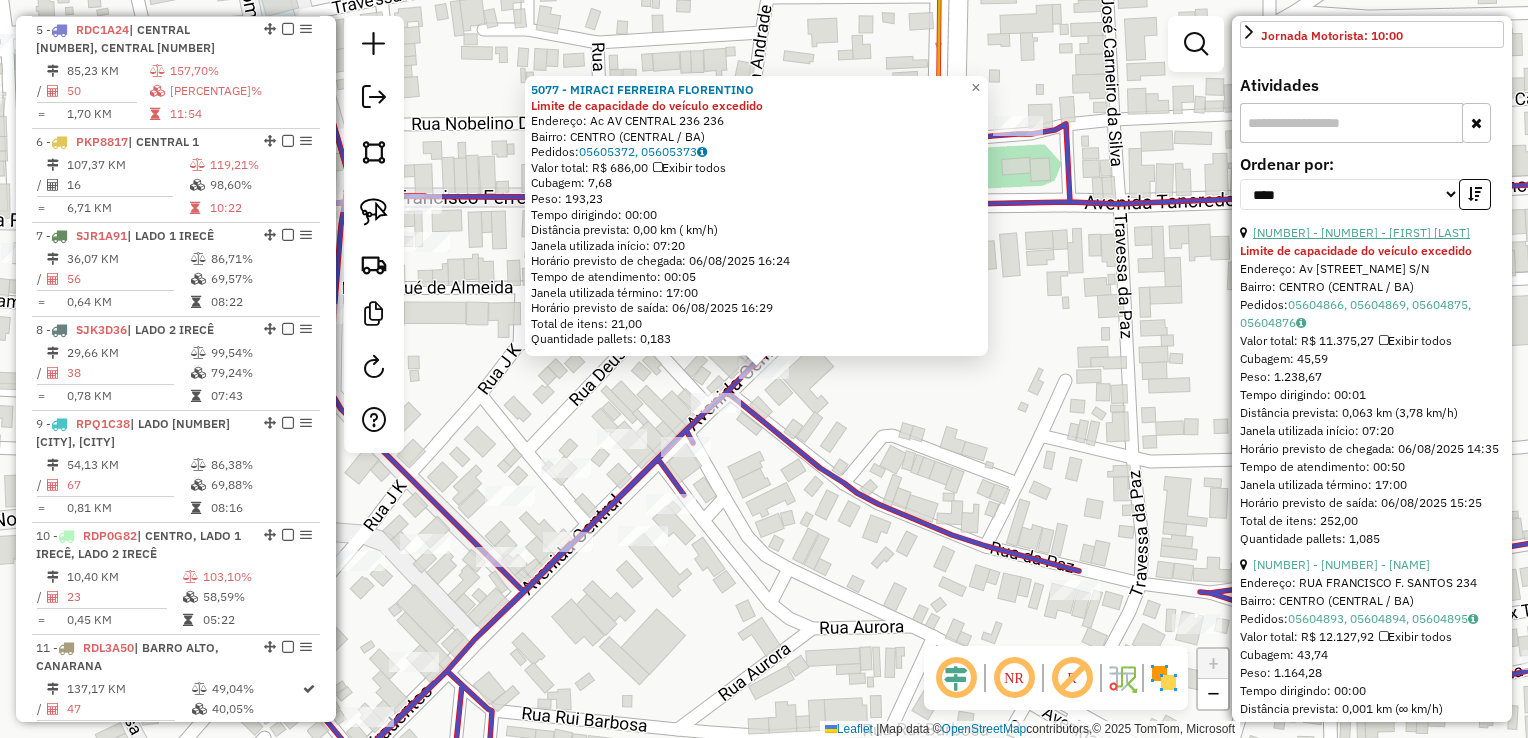 click on "36 - 954 - IZAIAS SEDRO DOS SANTOS" at bounding box center (1361, 232) 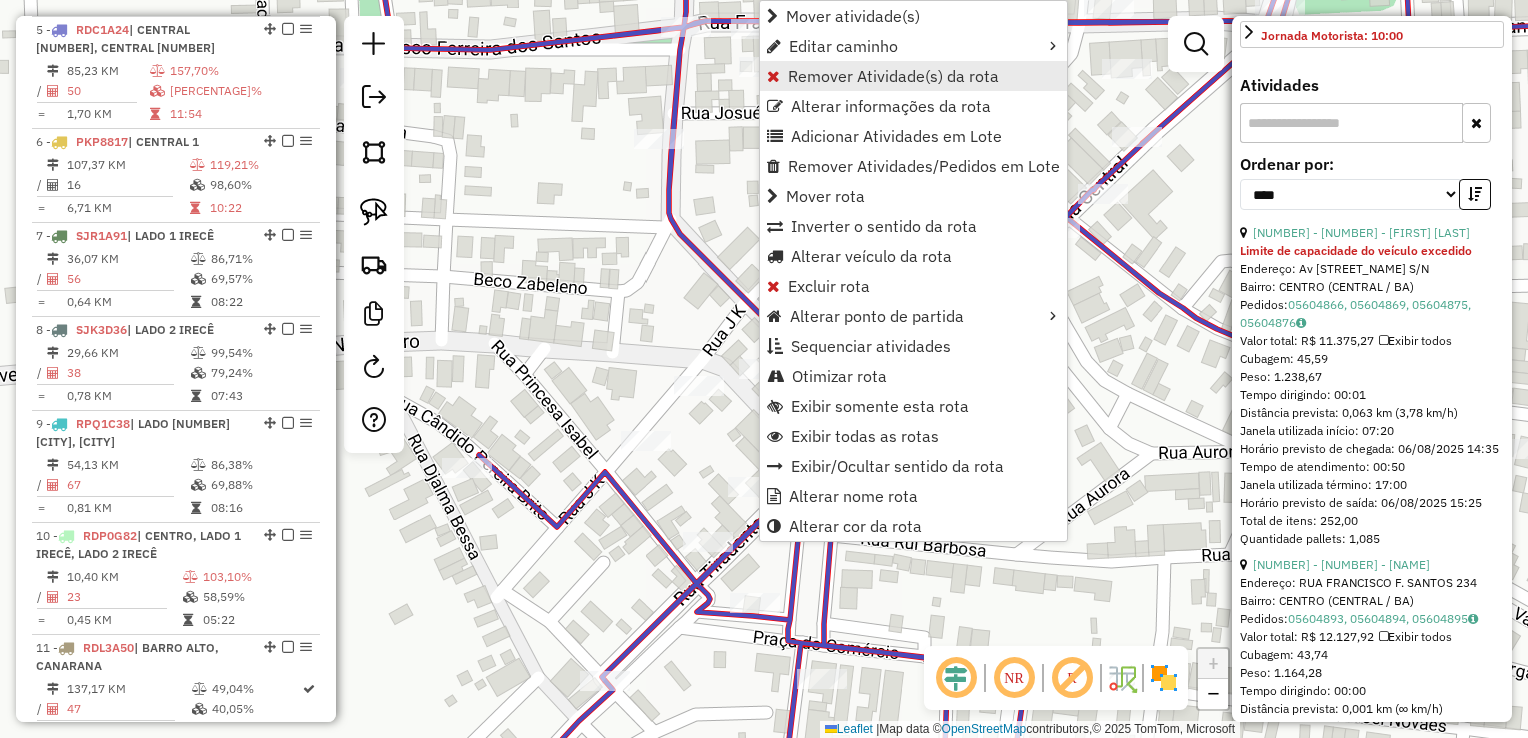 click on "Remover Atividade(s) da rota" at bounding box center (913, 76) 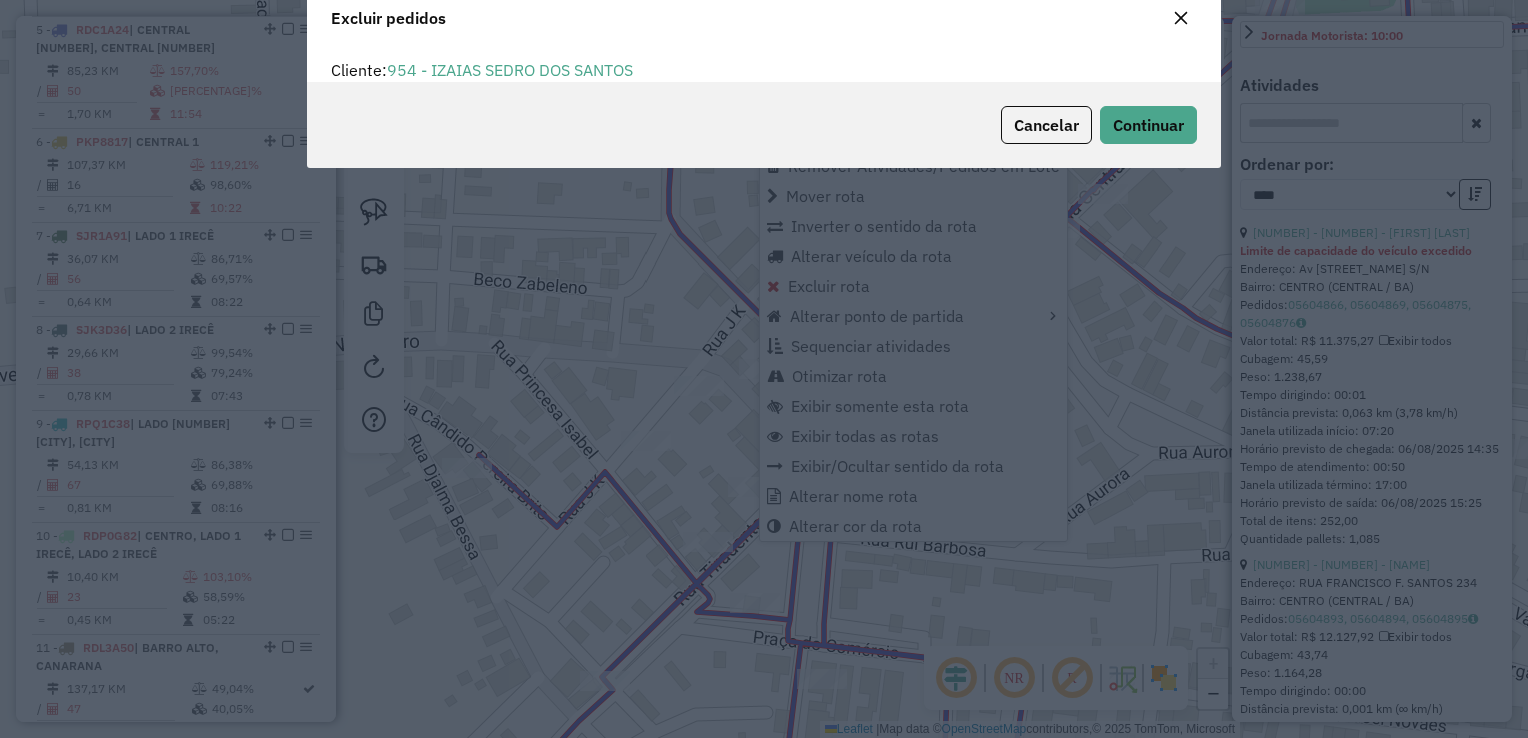 scroll, scrollTop: 69, scrollLeft: 0, axis: vertical 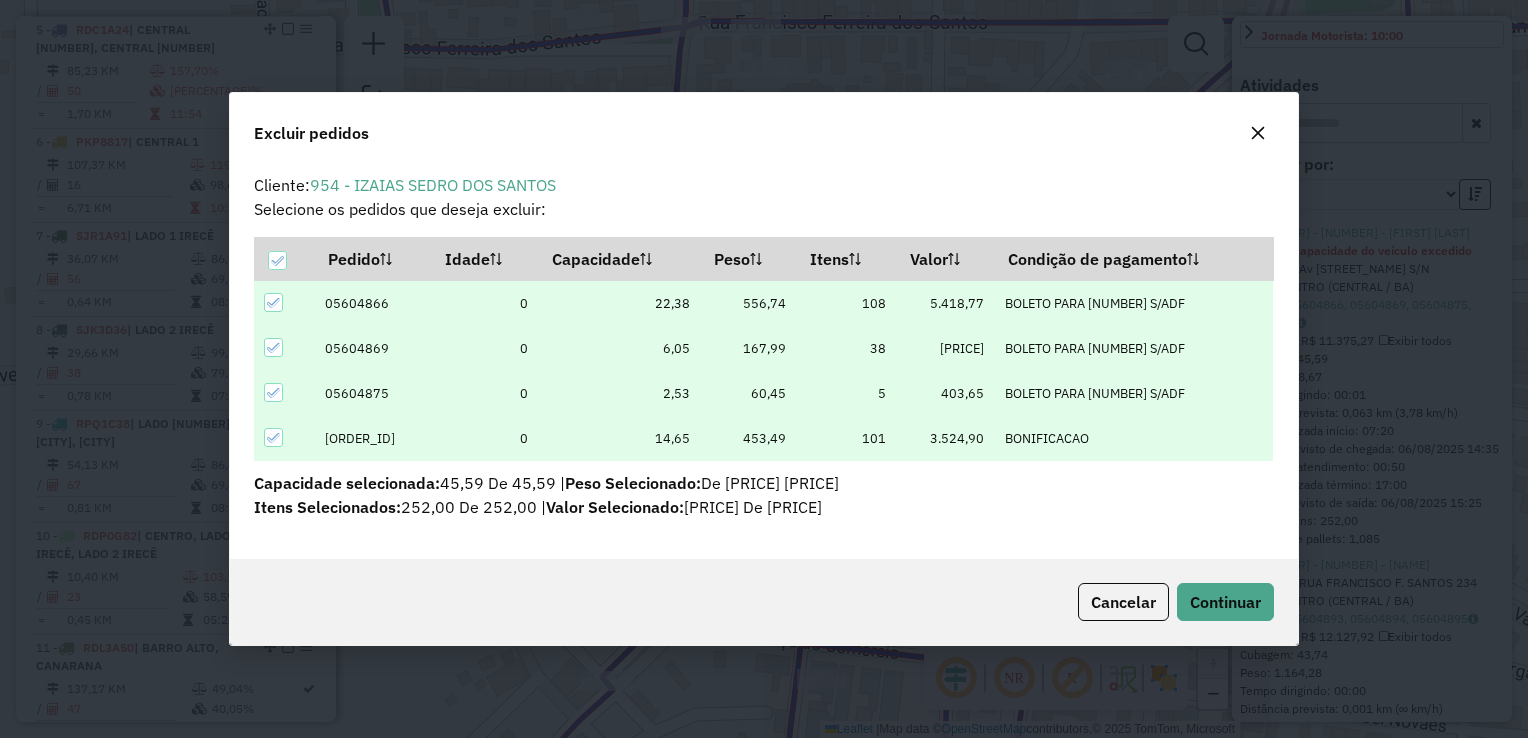 click on "Cancelar  Continuar" 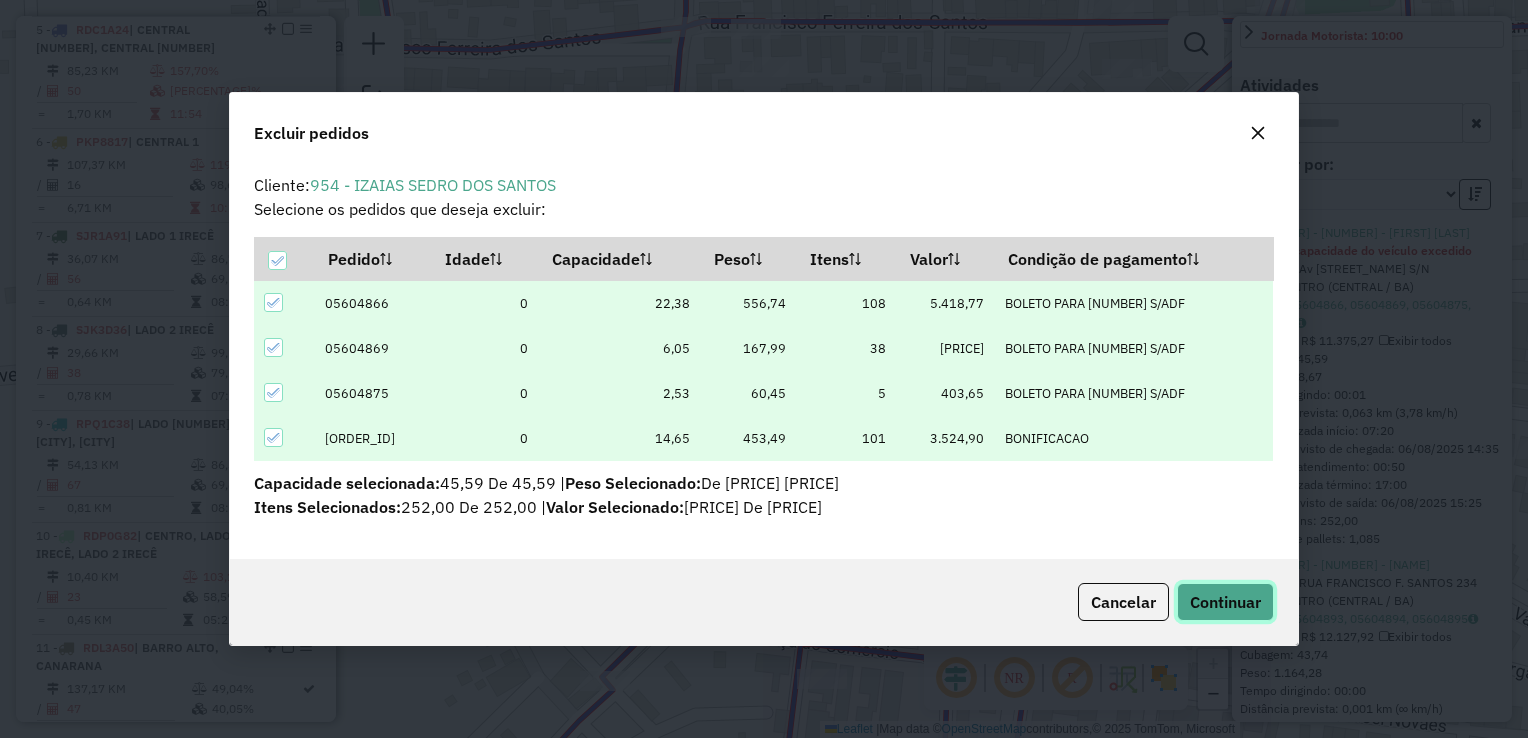 click on "Continuar" 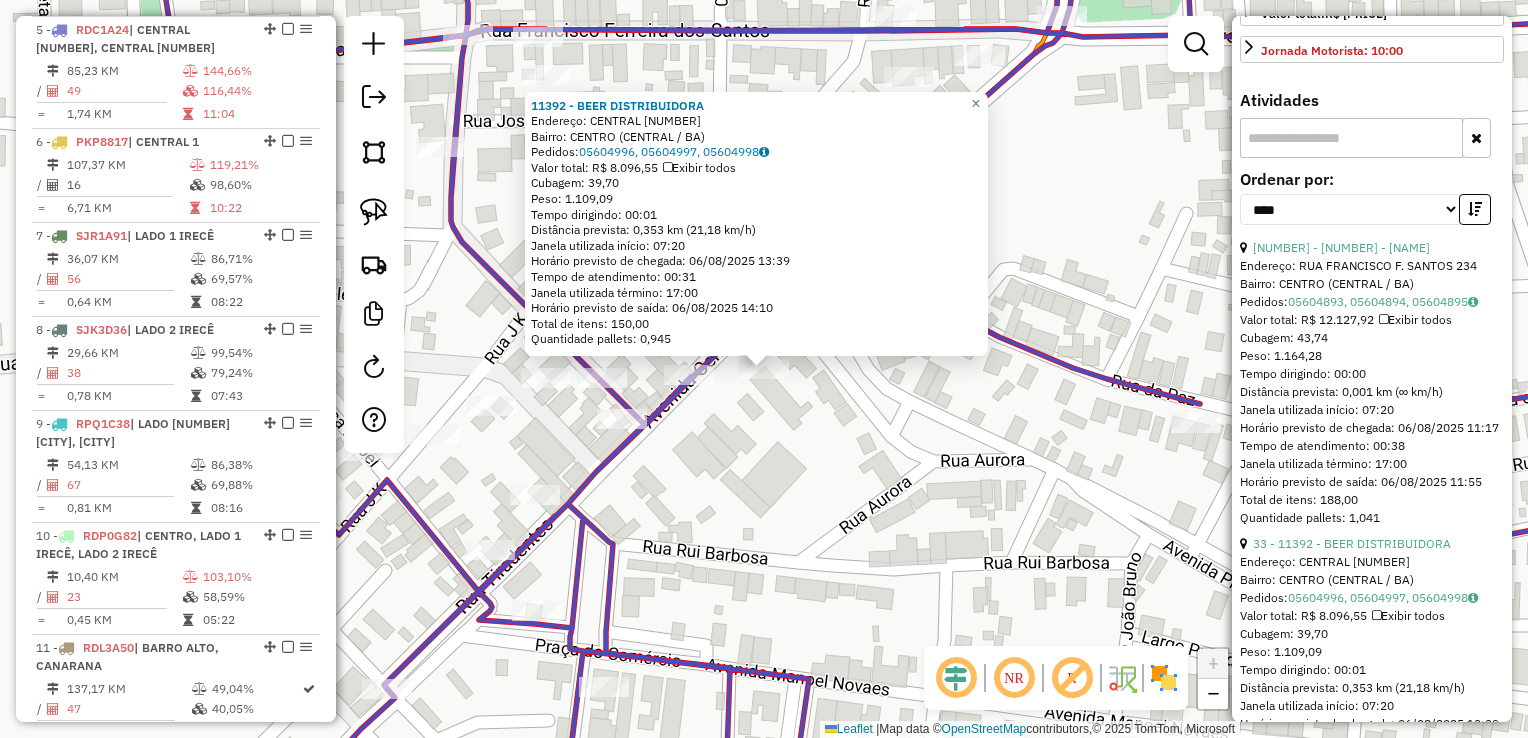 scroll, scrollTop: 600, scrollLeft: 0, axis: vertical 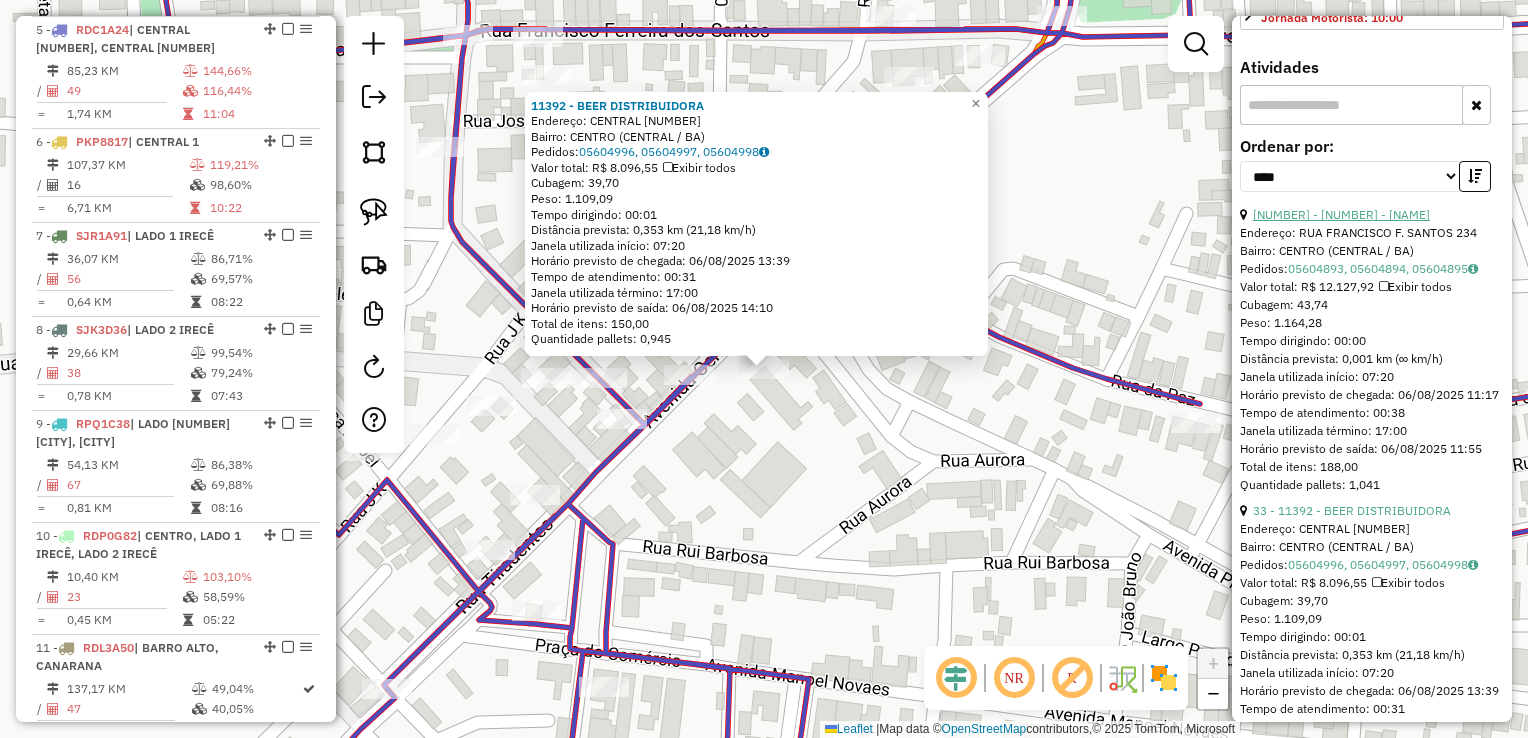click on "17 - 12070 - MERCADO AVENIDA" at bounding box center (1341, 214) 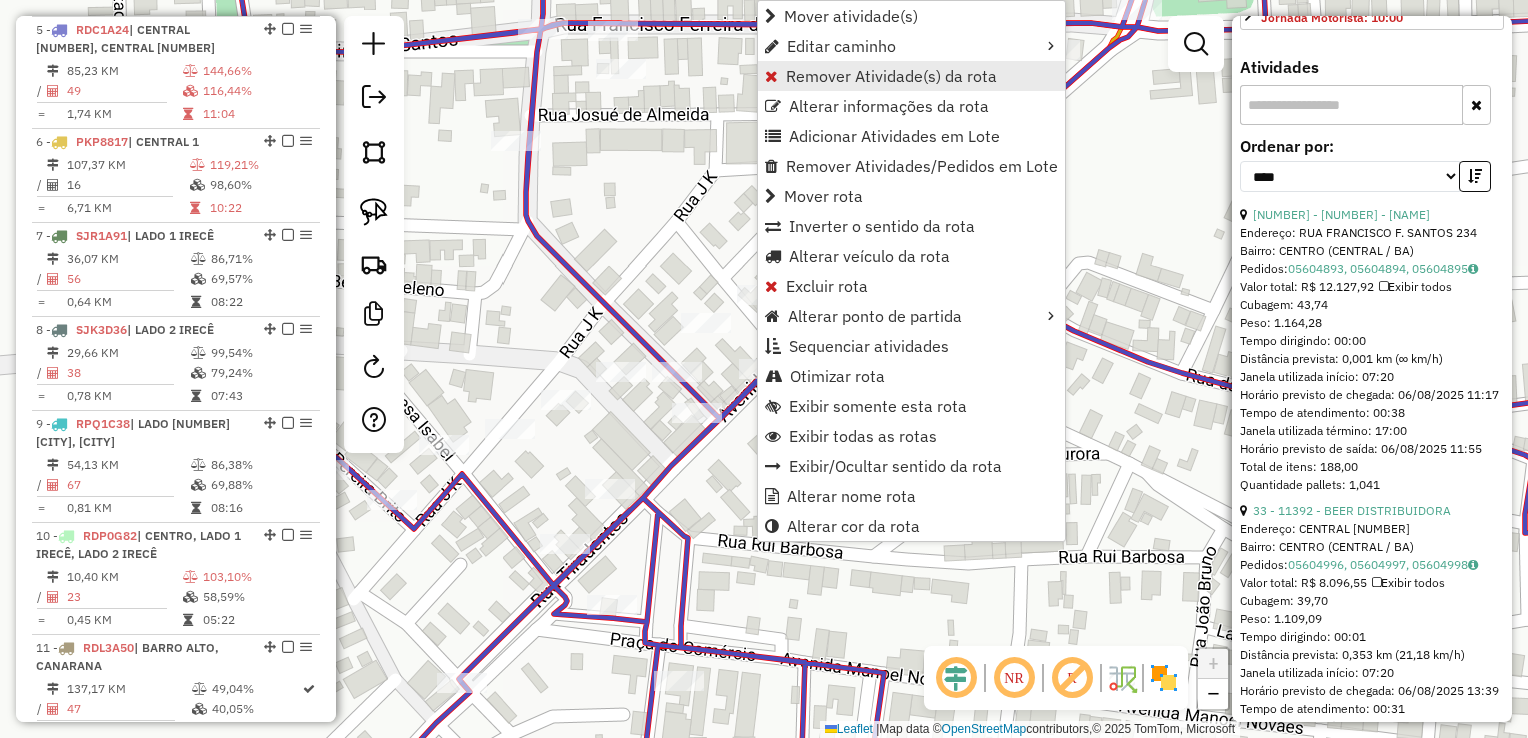 click on "Remover Atividade(s) da rota" at bounding box center [891, 76] 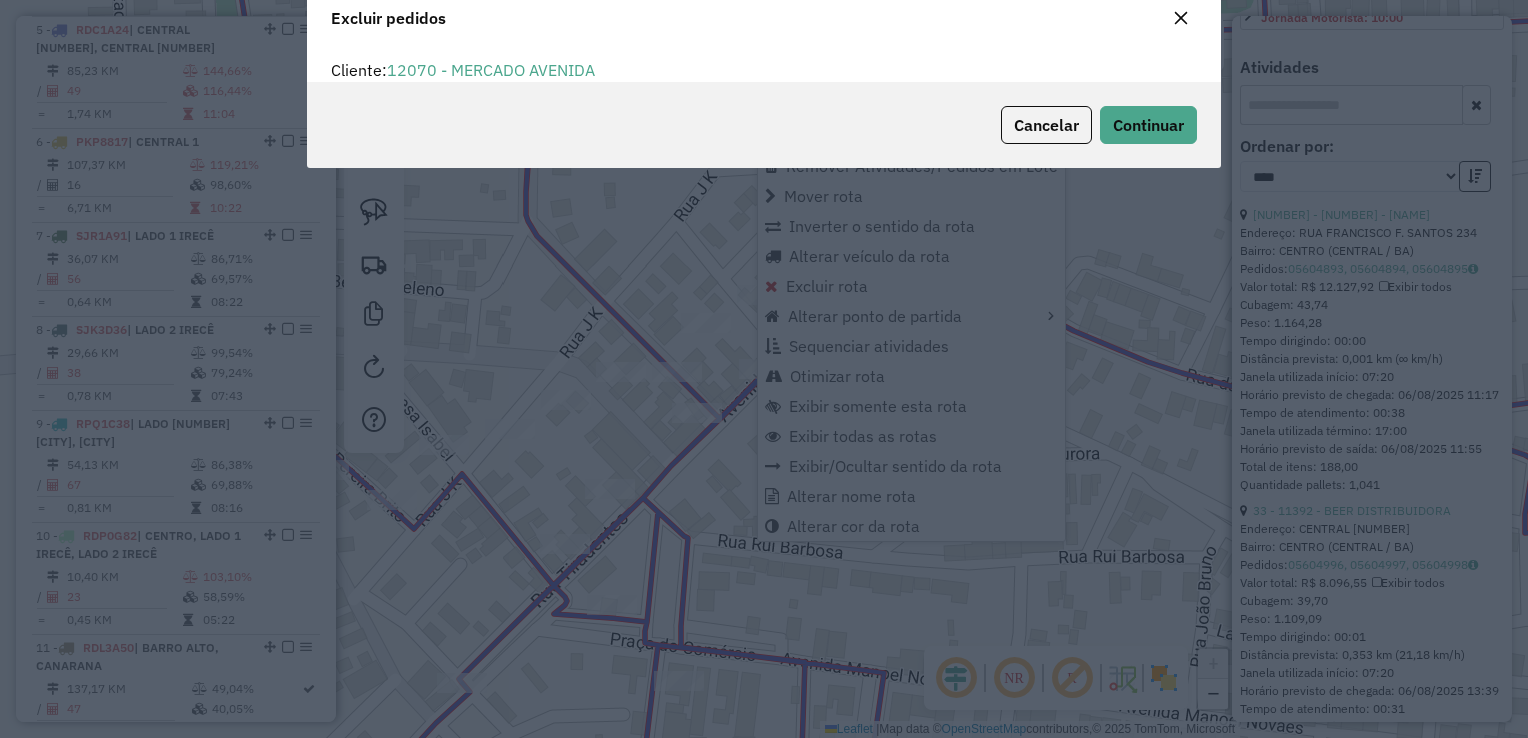 scroll, scrollTop: 69, scrollLeft: 0, axis: vertical 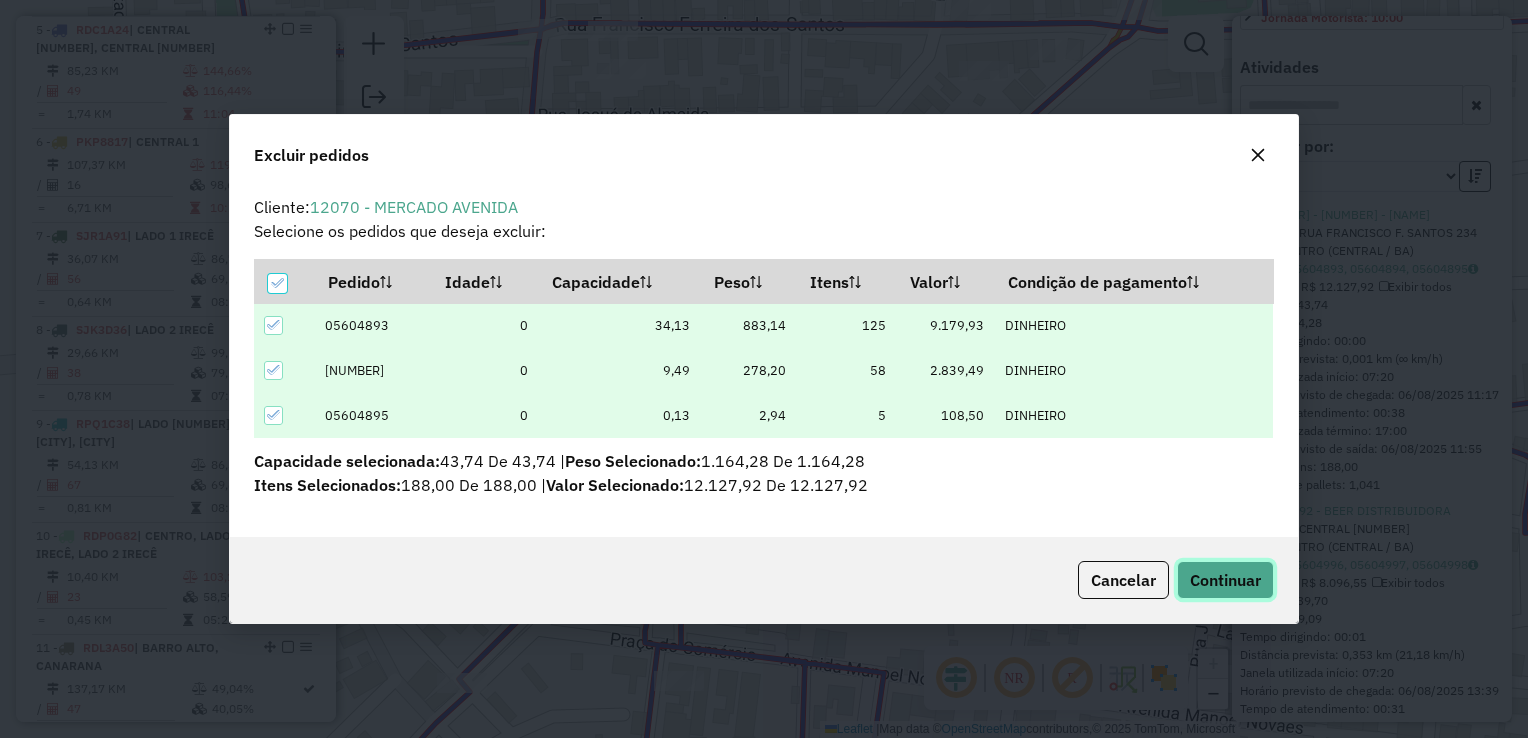 click on "Continuar" 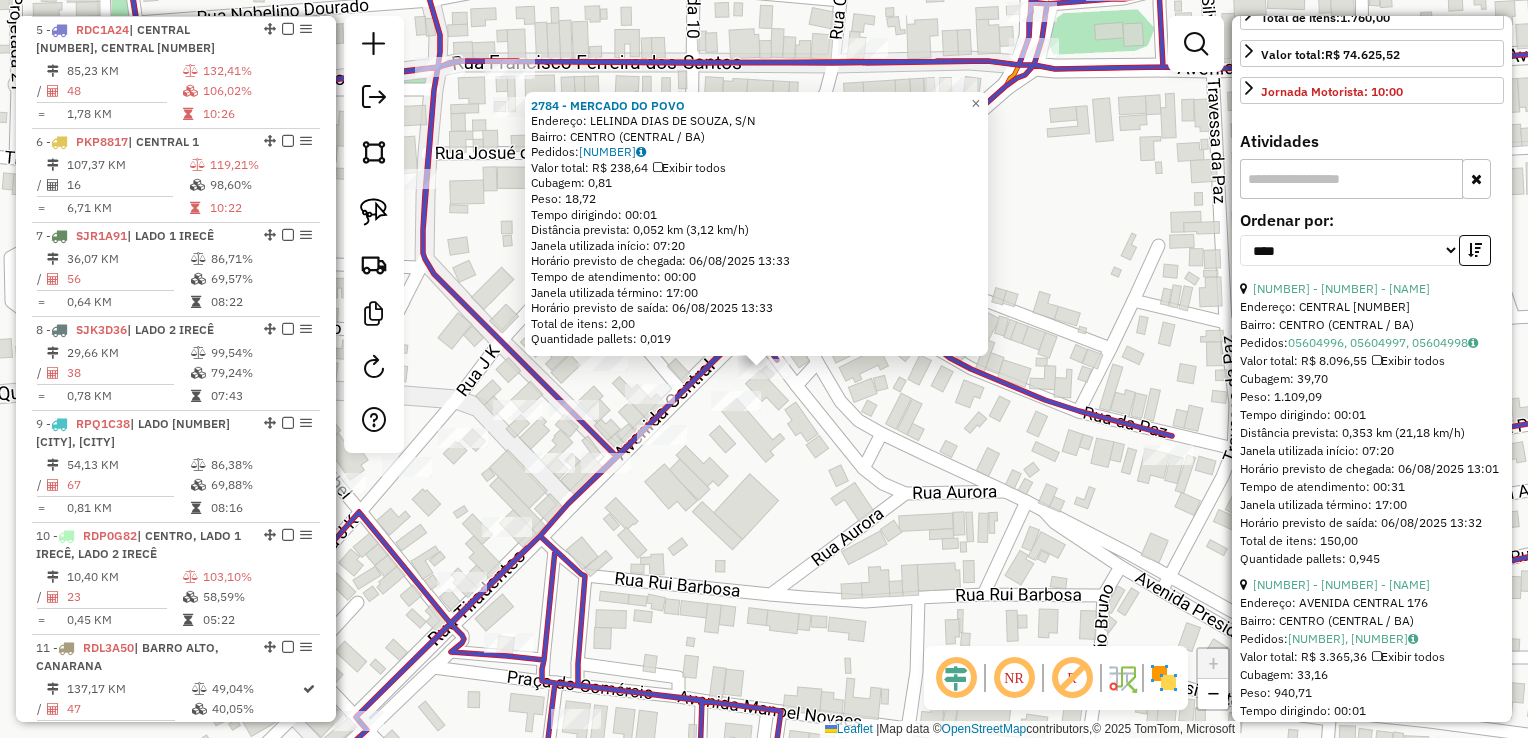 scroll, scrollTop: 500, scrollLeft: 0, axis: vertical 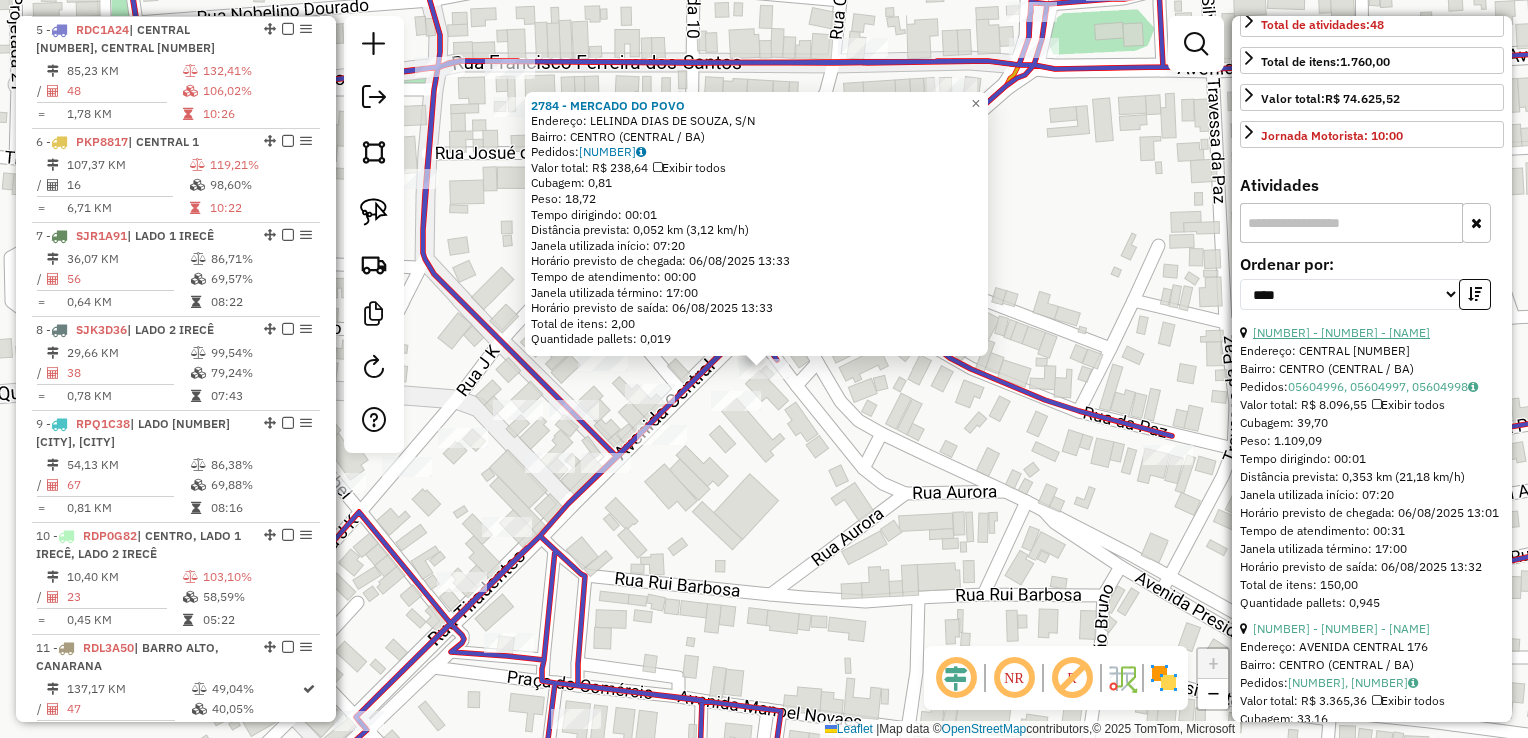 drag, startPoint x: 1367, startPoint y: 369, endPoint x: 1334, endPoint y: 368, distance: 33.01515 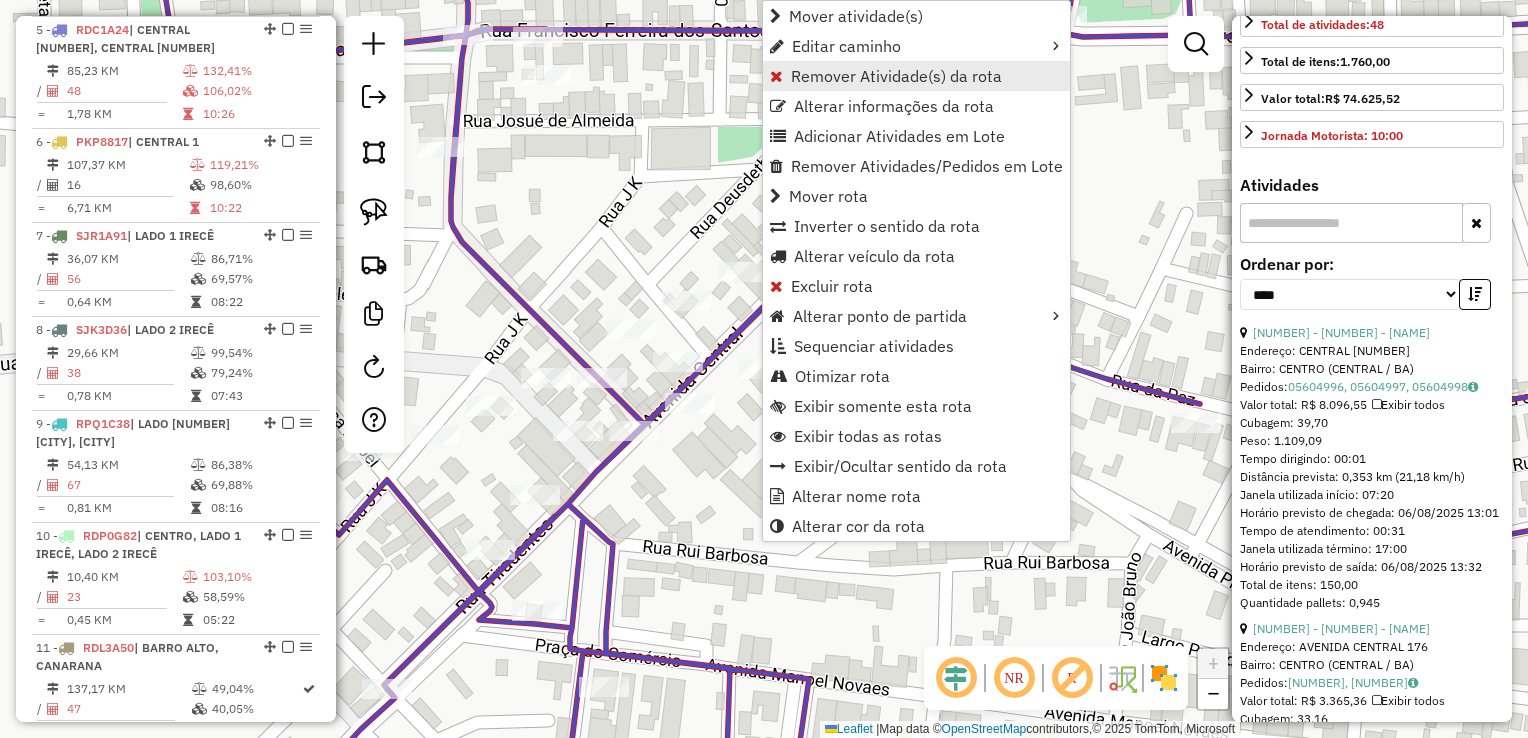 click on "Remover Atividade(s) da rota" at bounding box center (896, 76) 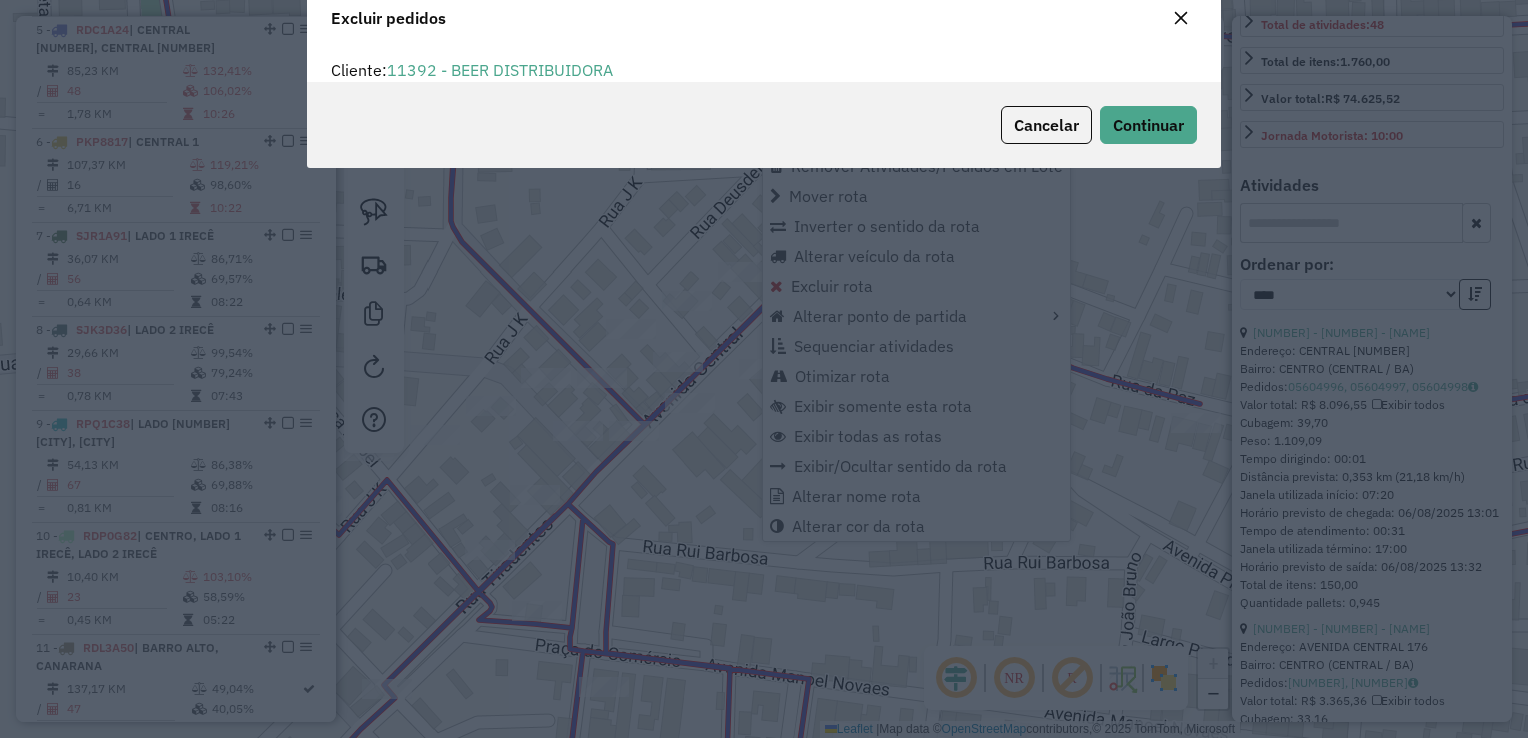 scroll, scrollTop: 69, scrollLeft: 0, axis: vertical 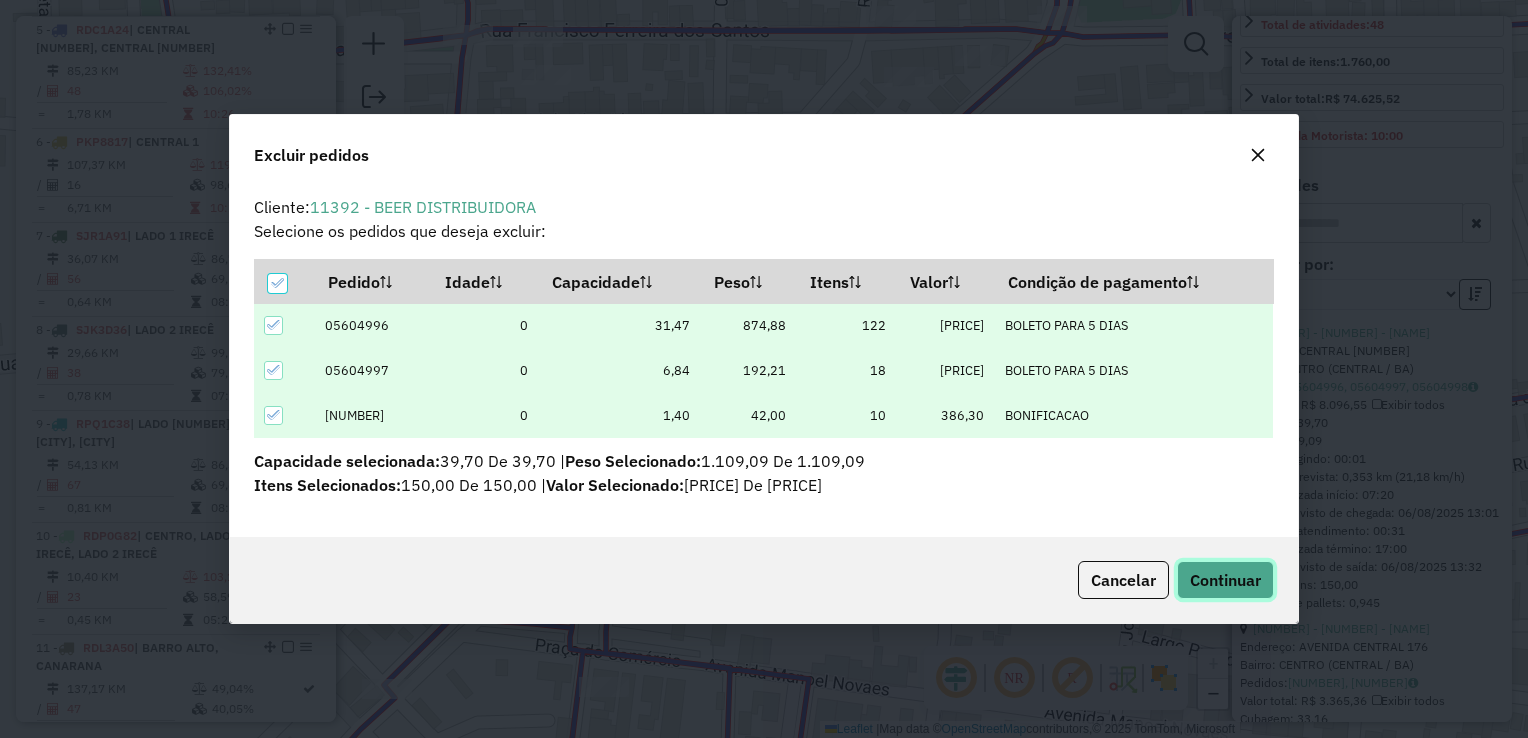 click on "Continuar" 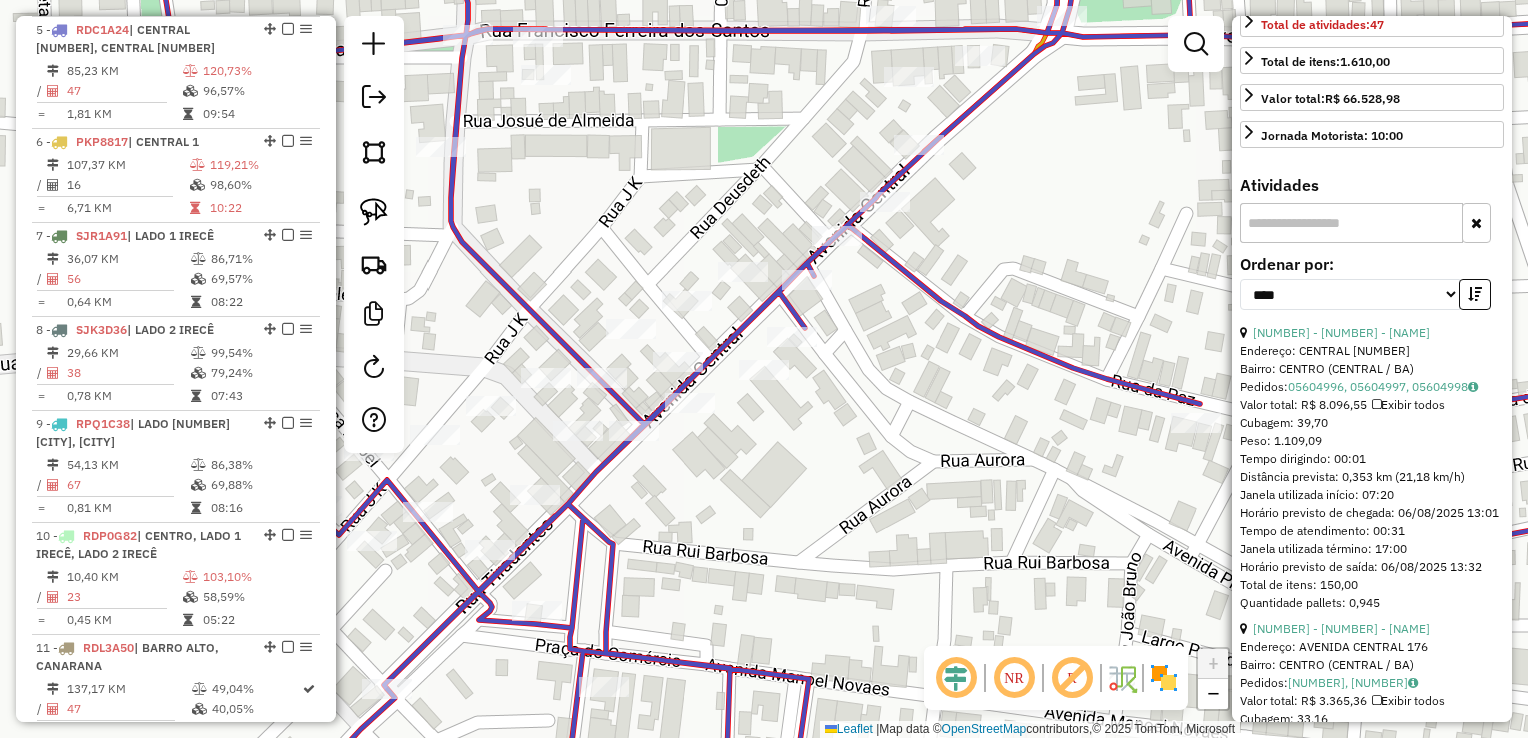 scroll, scrollTop: 482, scrollLeft: 0, axis: vertical 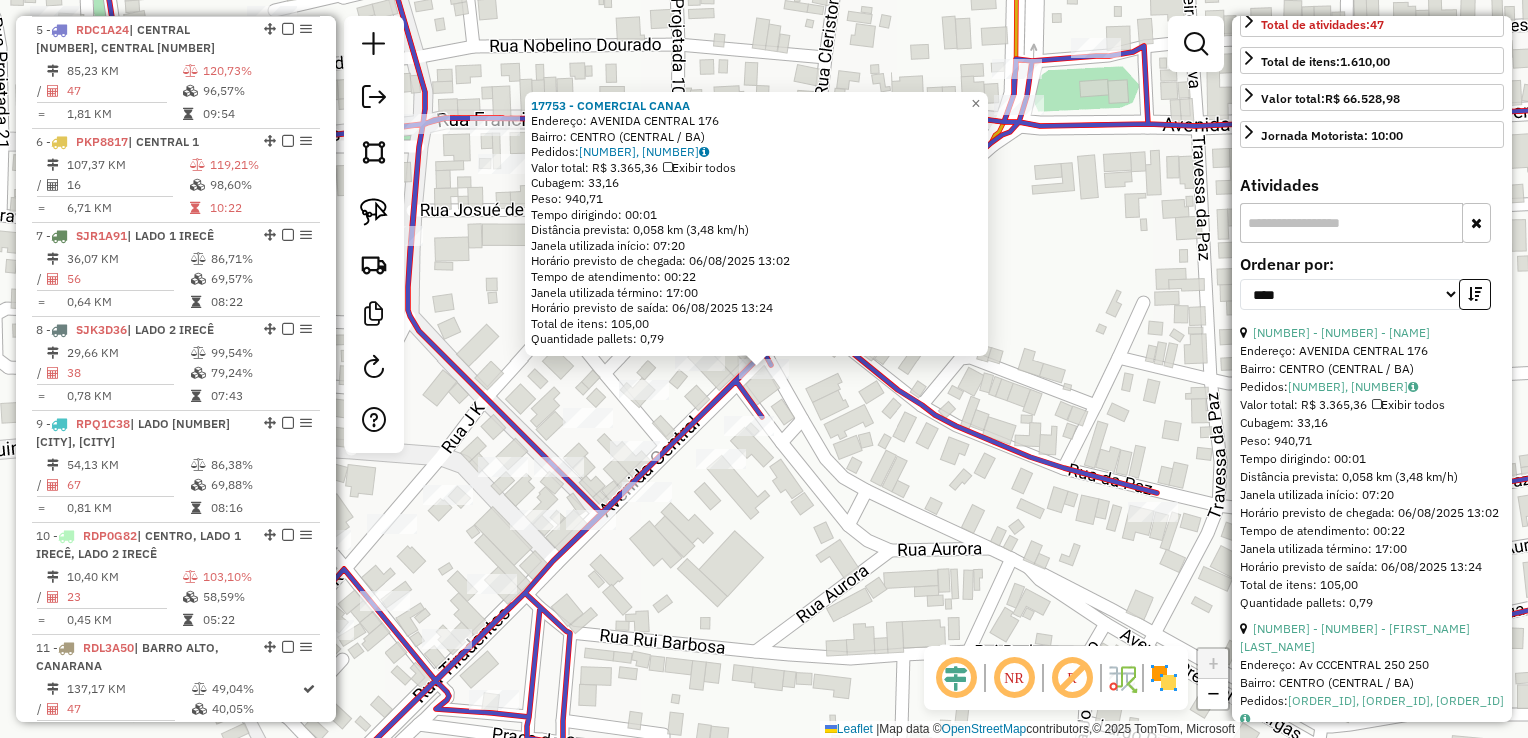 click on "Endereço:  AVENIDA CENTRAL 176" at bounding box center (1372, 351) 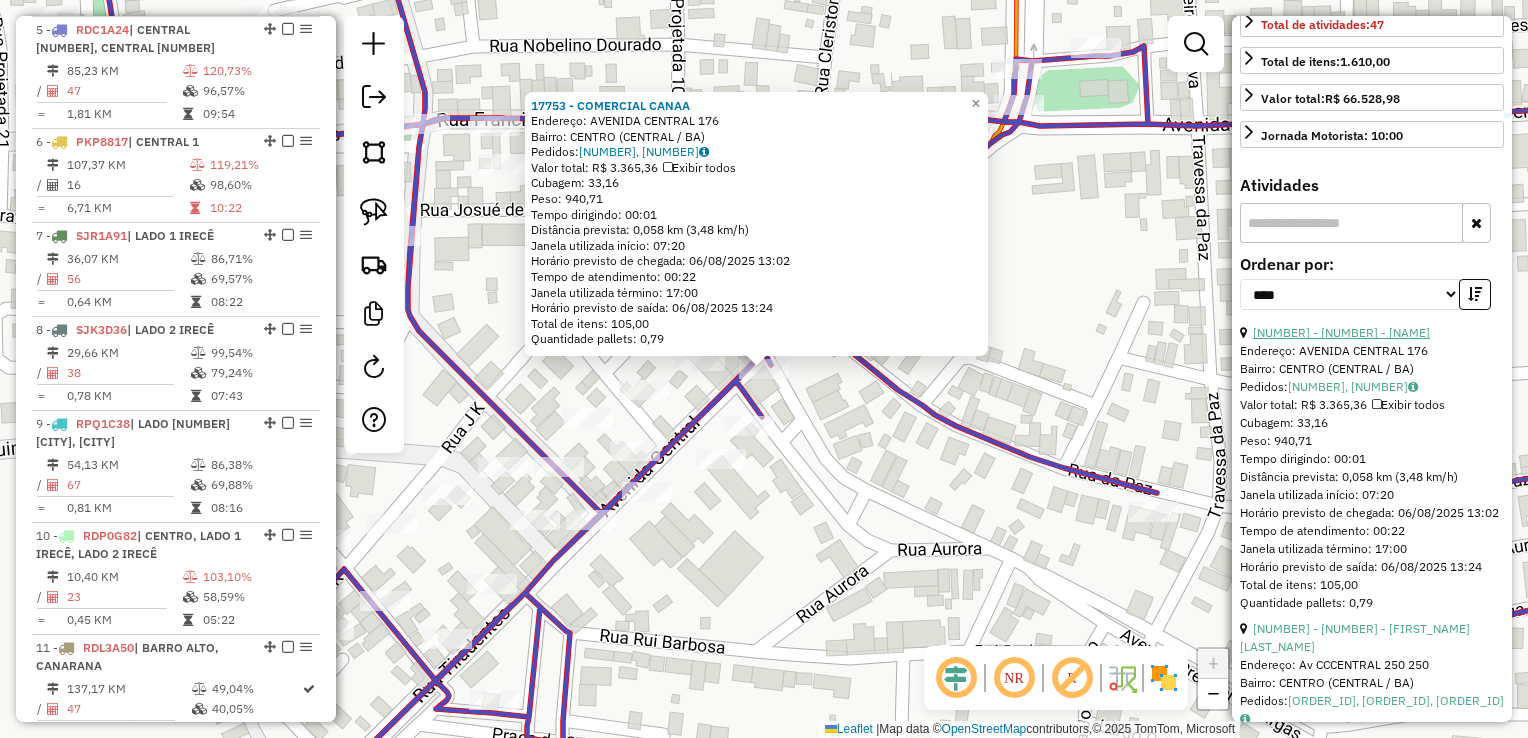 click on "33 - 17753 - COMERCIAL CANAA" at bounding box center [1341, 332] 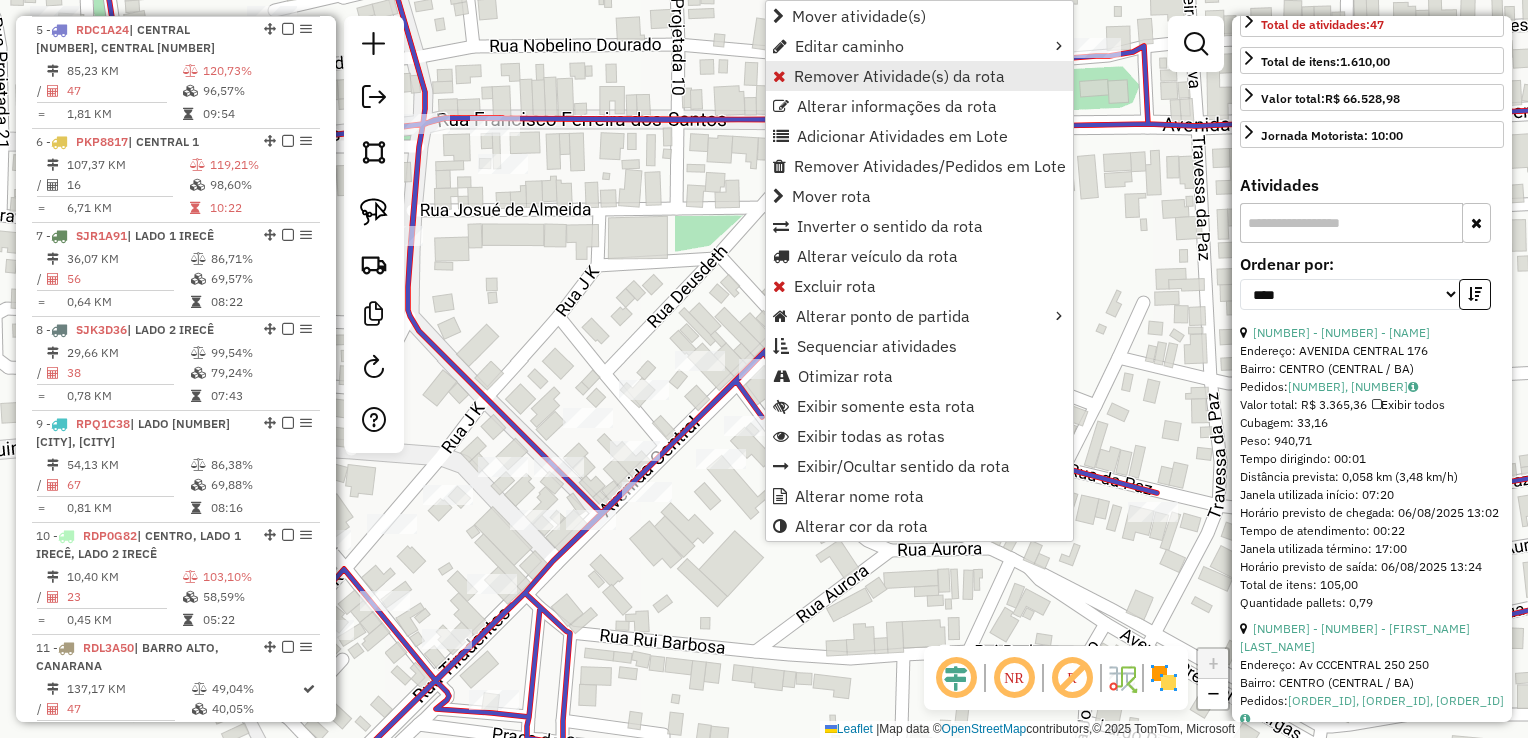 click on "Remover Atividade(s) da rota" at bounding box center (899, 76) 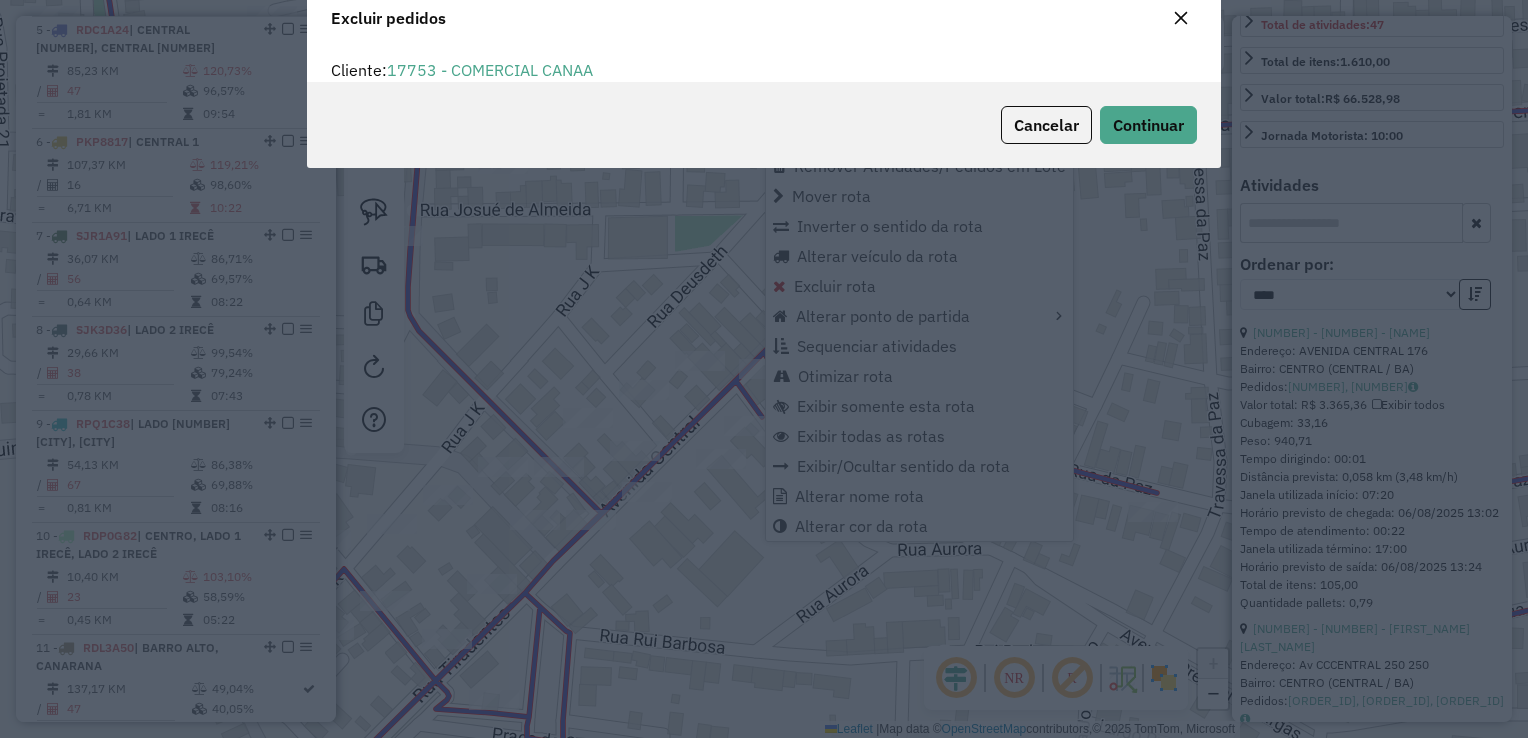 scroll, scrollTop: 10, scrollLeft: 6, axis: both 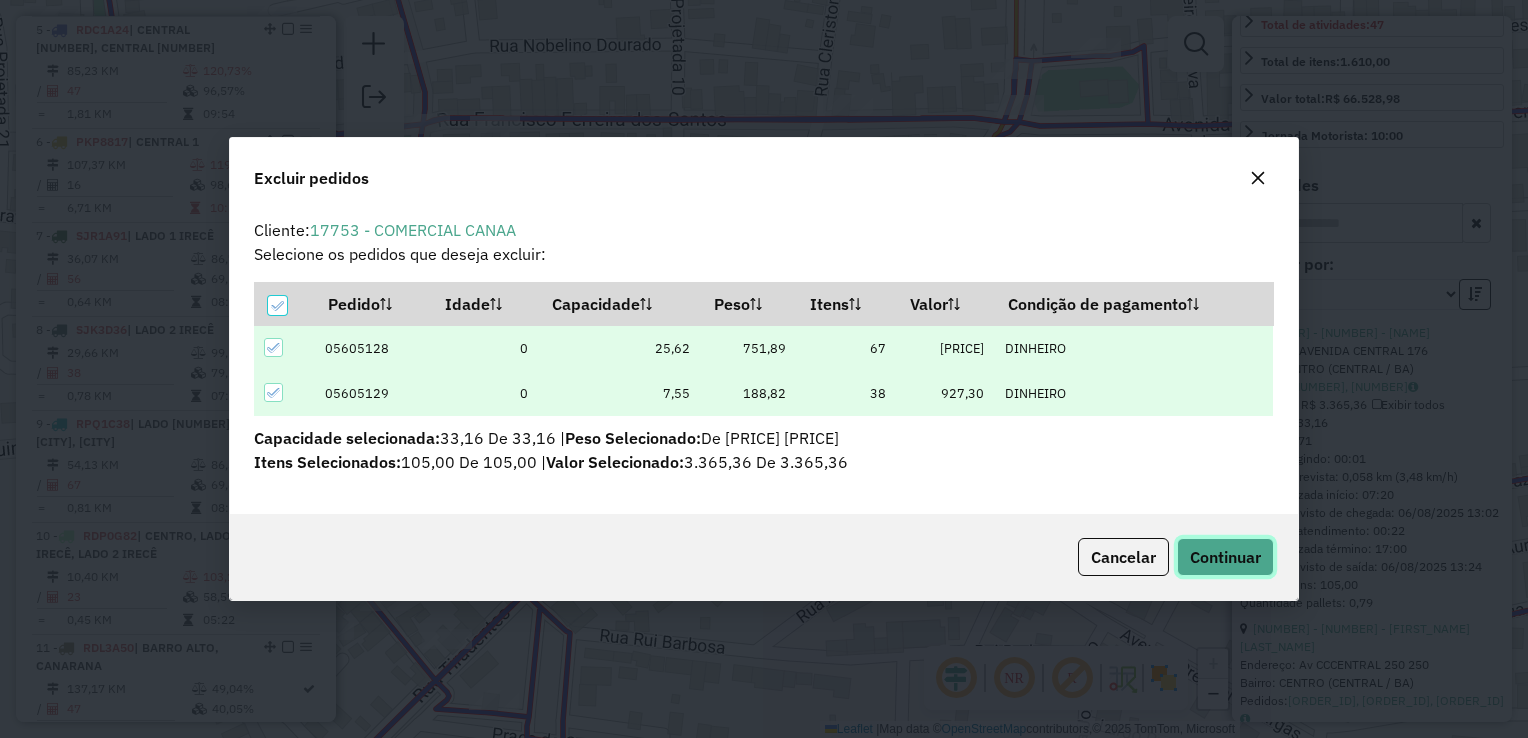click on "Continuar" 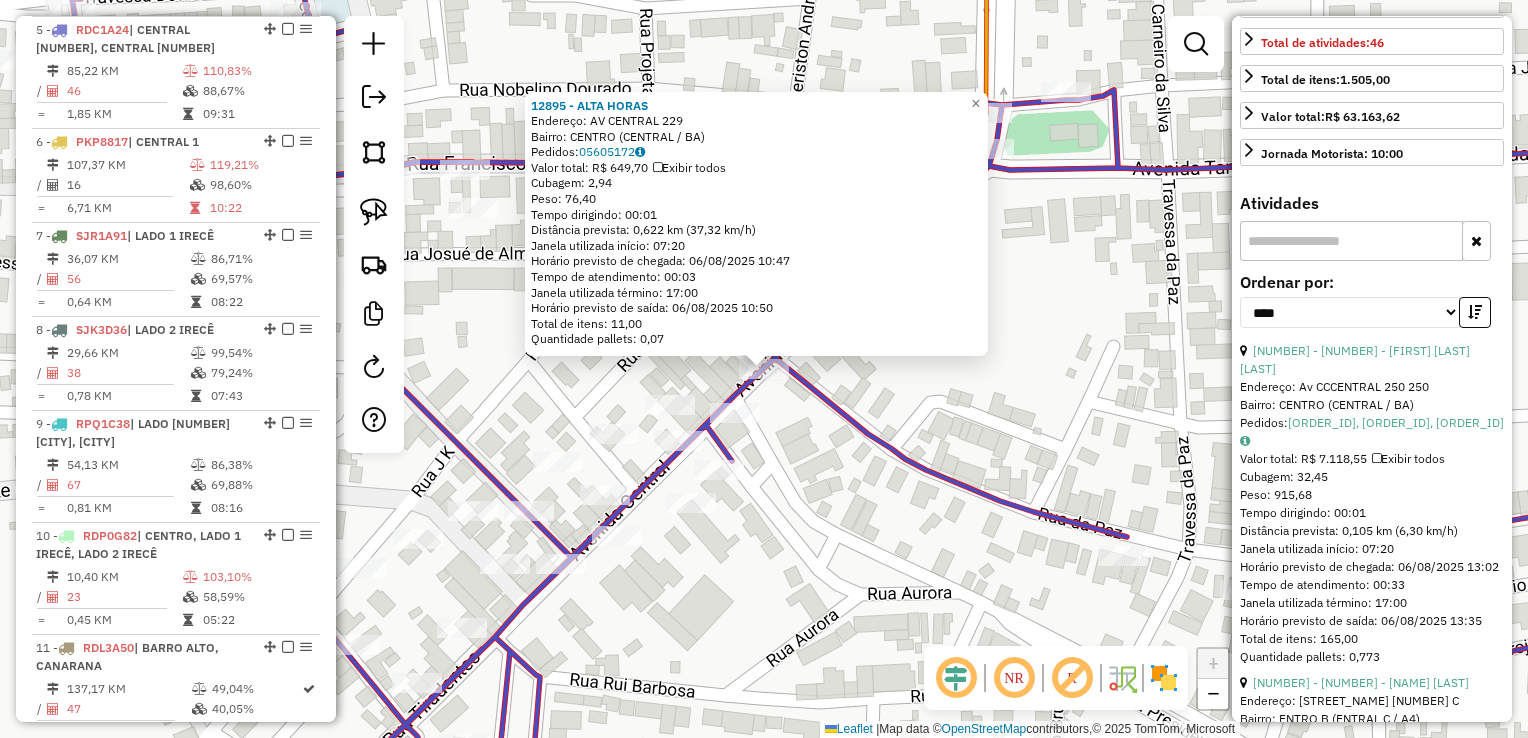 click on "33 - 6392 - AGRIPINO EVANGELISTA MACHADO" at bounding box center [1372, 360] 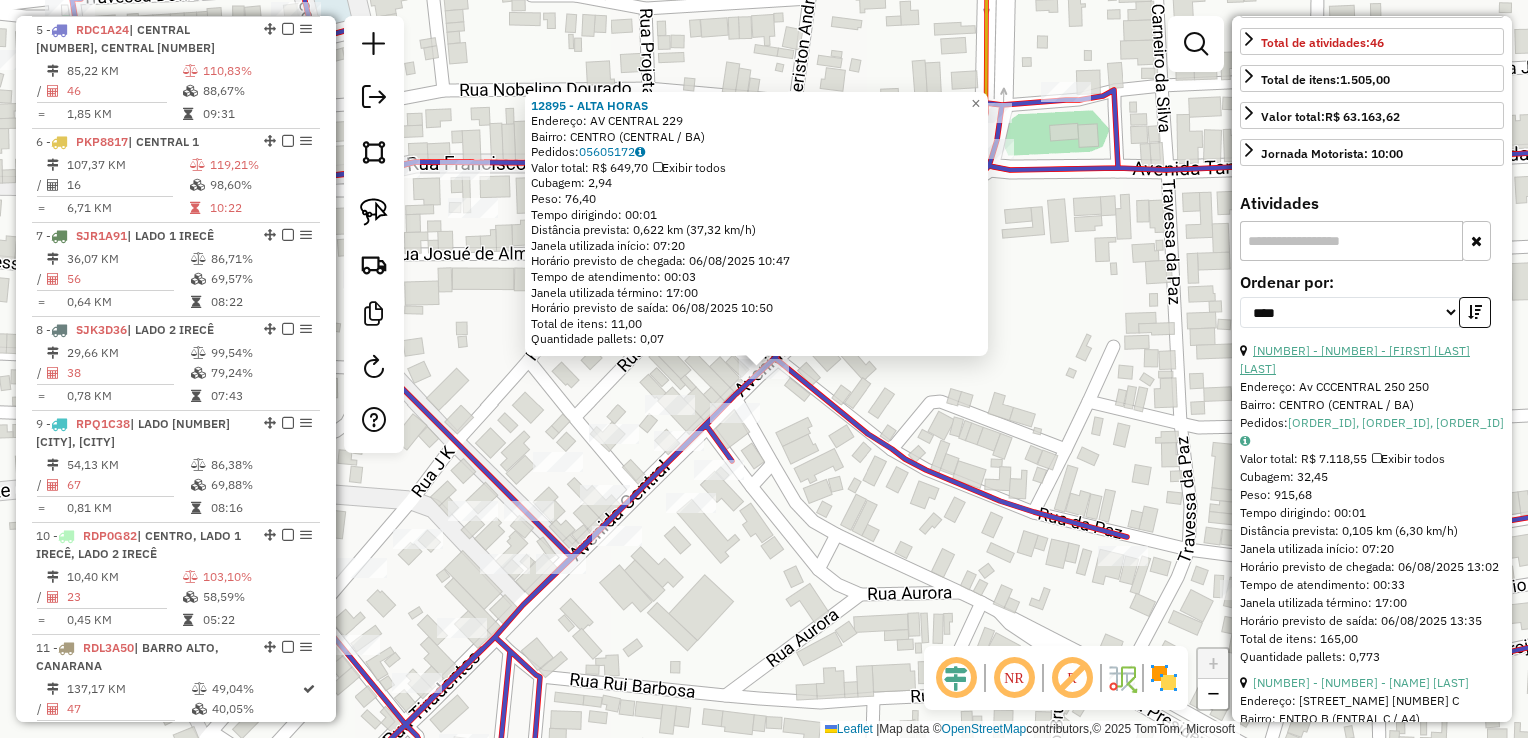 click on "33 - 6392 - AGRIPINO EVANGELISTA MACHADO" at bounding box center [1355, 359] 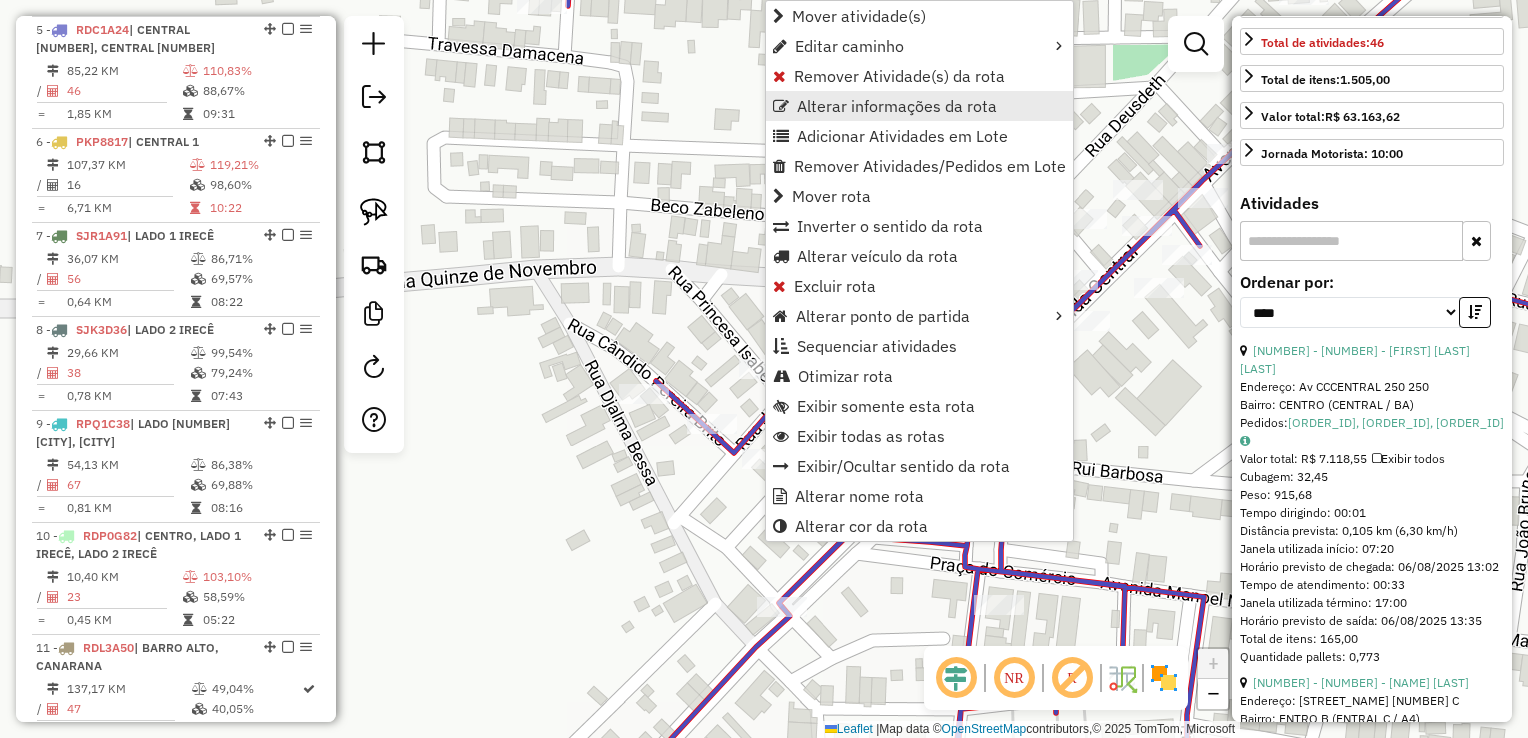 click on "Remover Atividade(s) da rota" at bounding box center (919, 76) 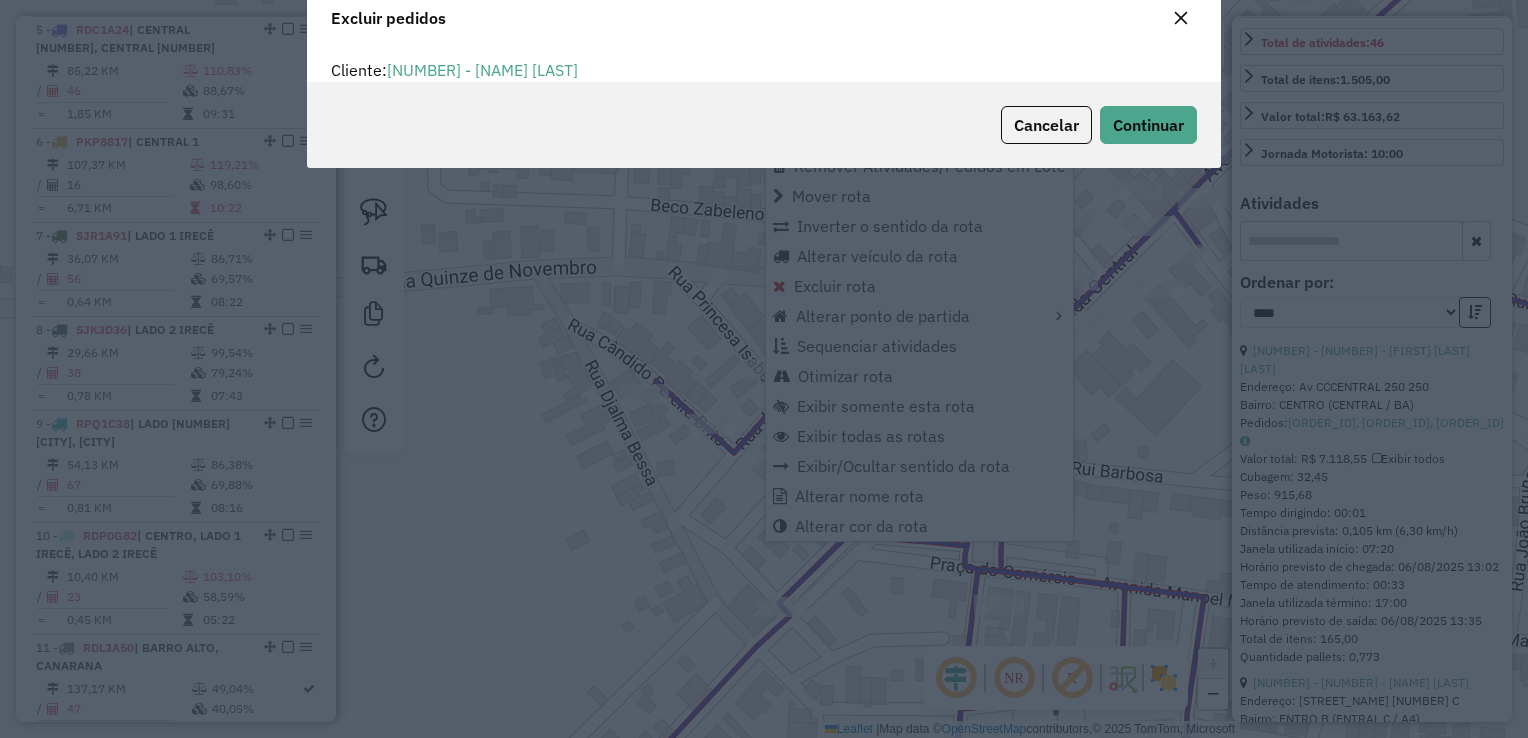 scroll, scrollTop: 10, scrollLeft: 6, axis: both 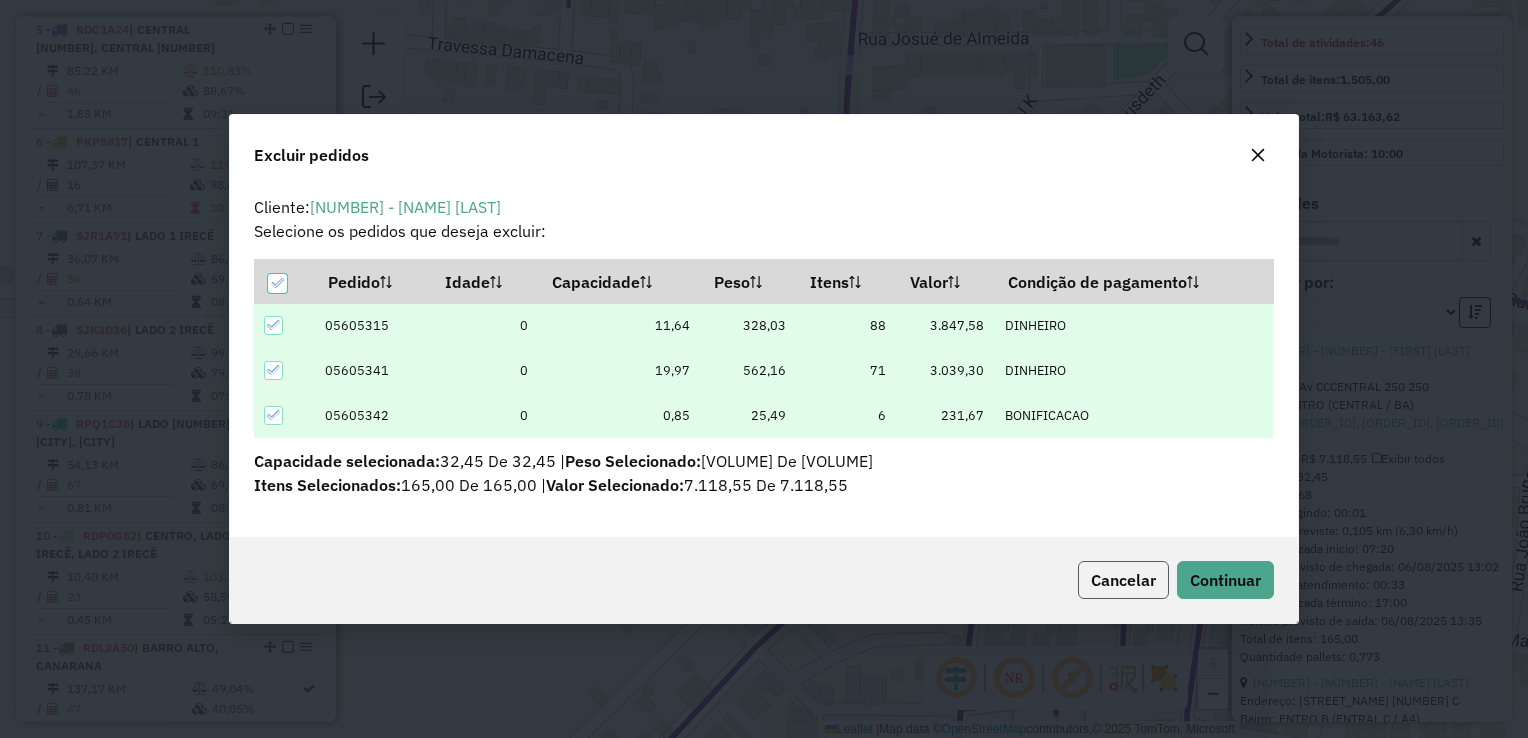 click on "Cancelar" 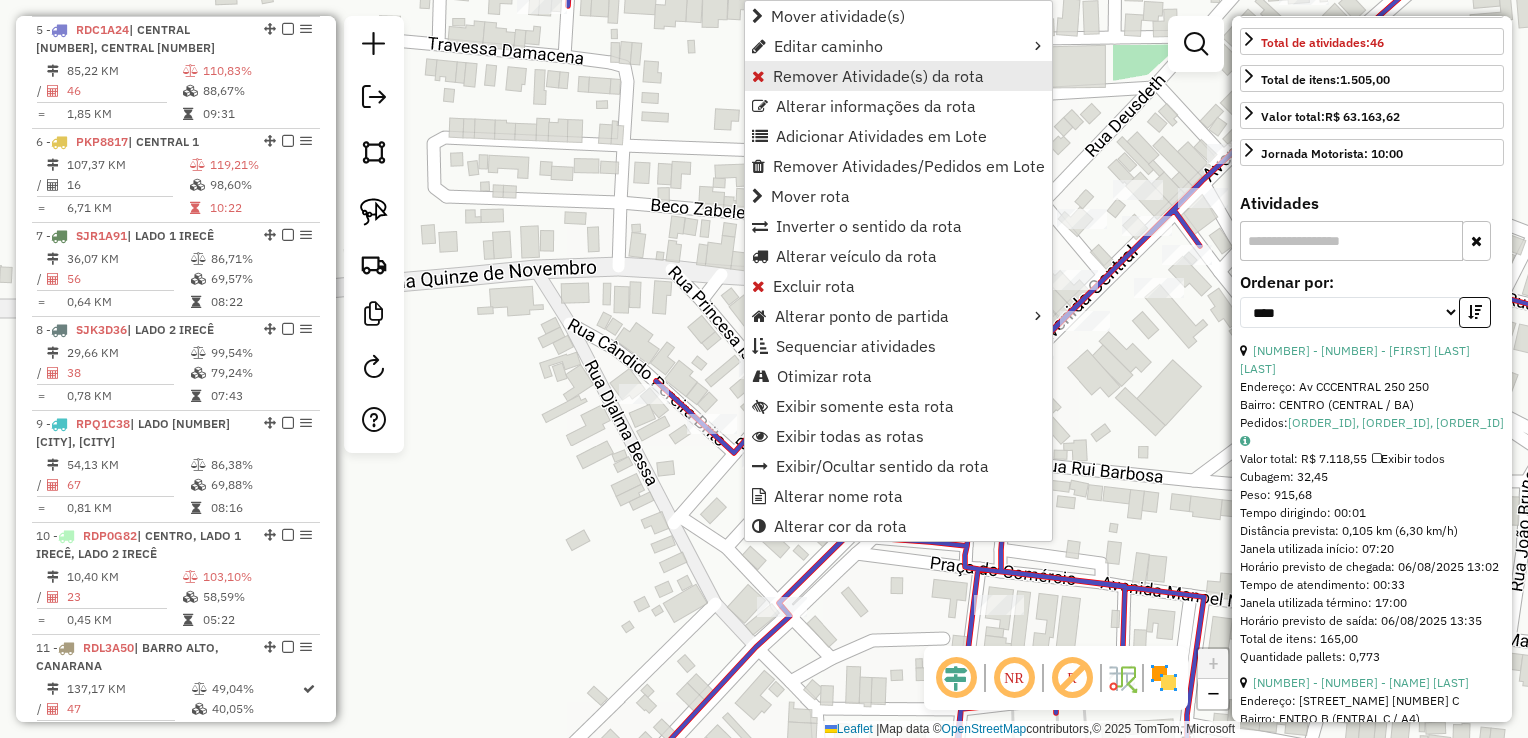 click on "Remover Atividade(s) da rota" at bounding box center [878, 76] 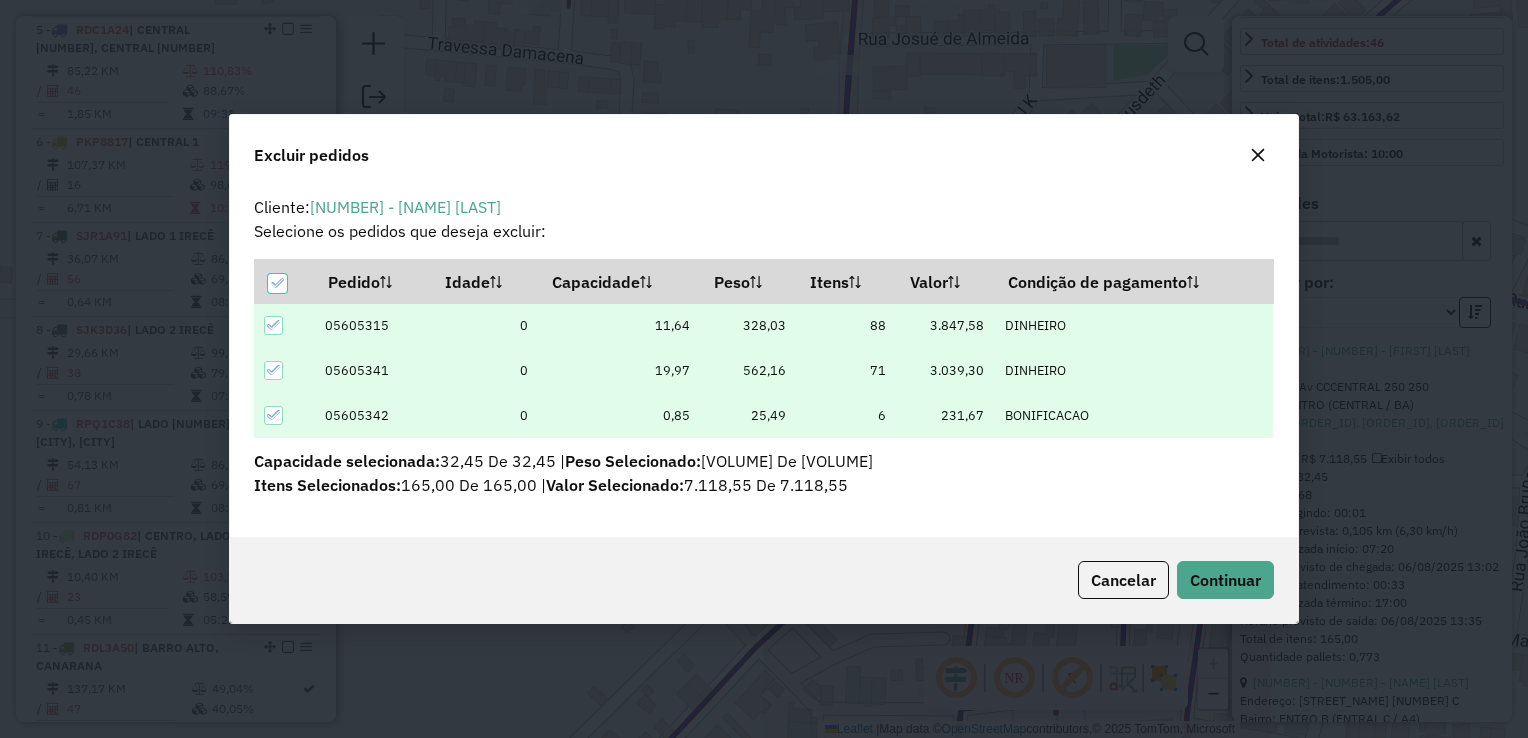 scroll, scrollTop: 0, scrollLeft: 0, axis: both 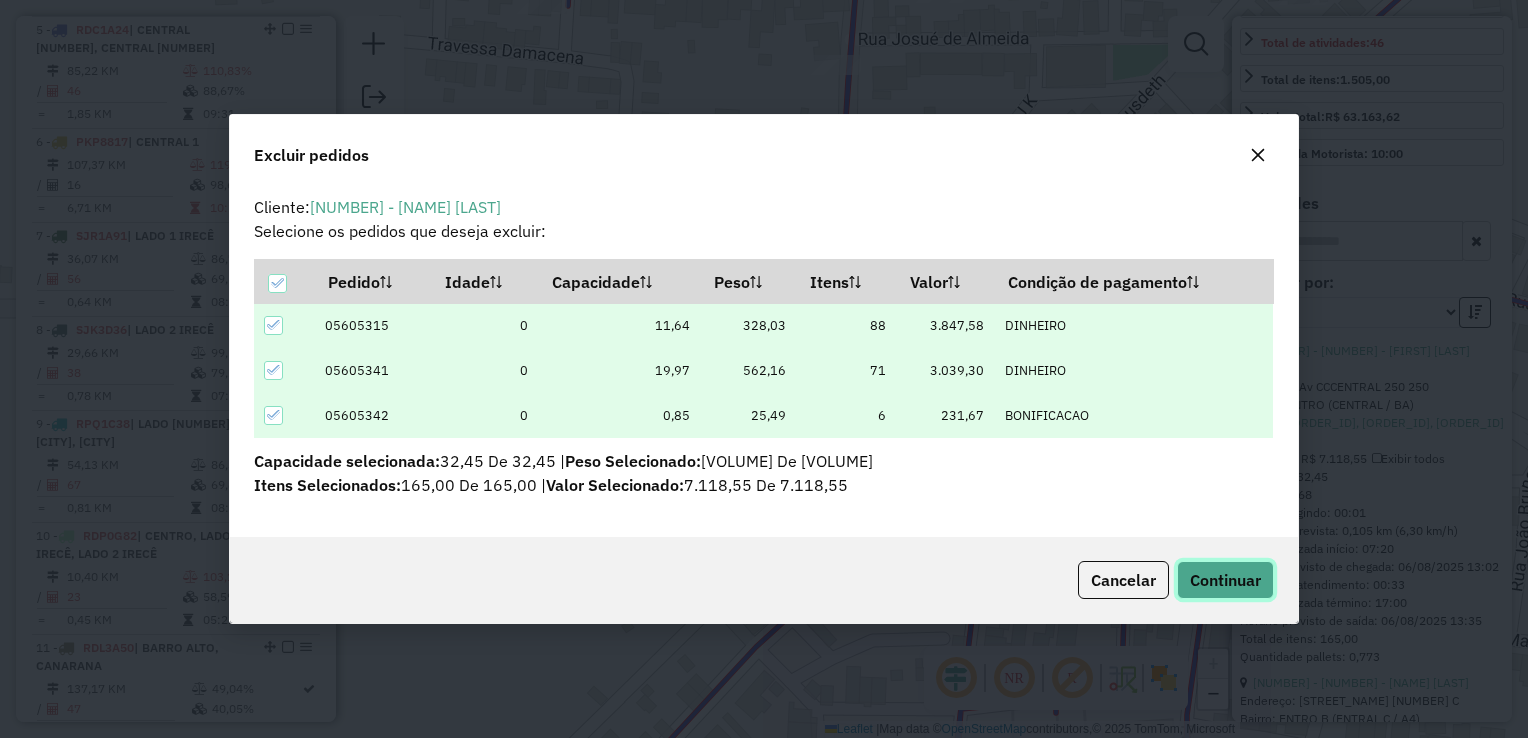 click on "Continuar" 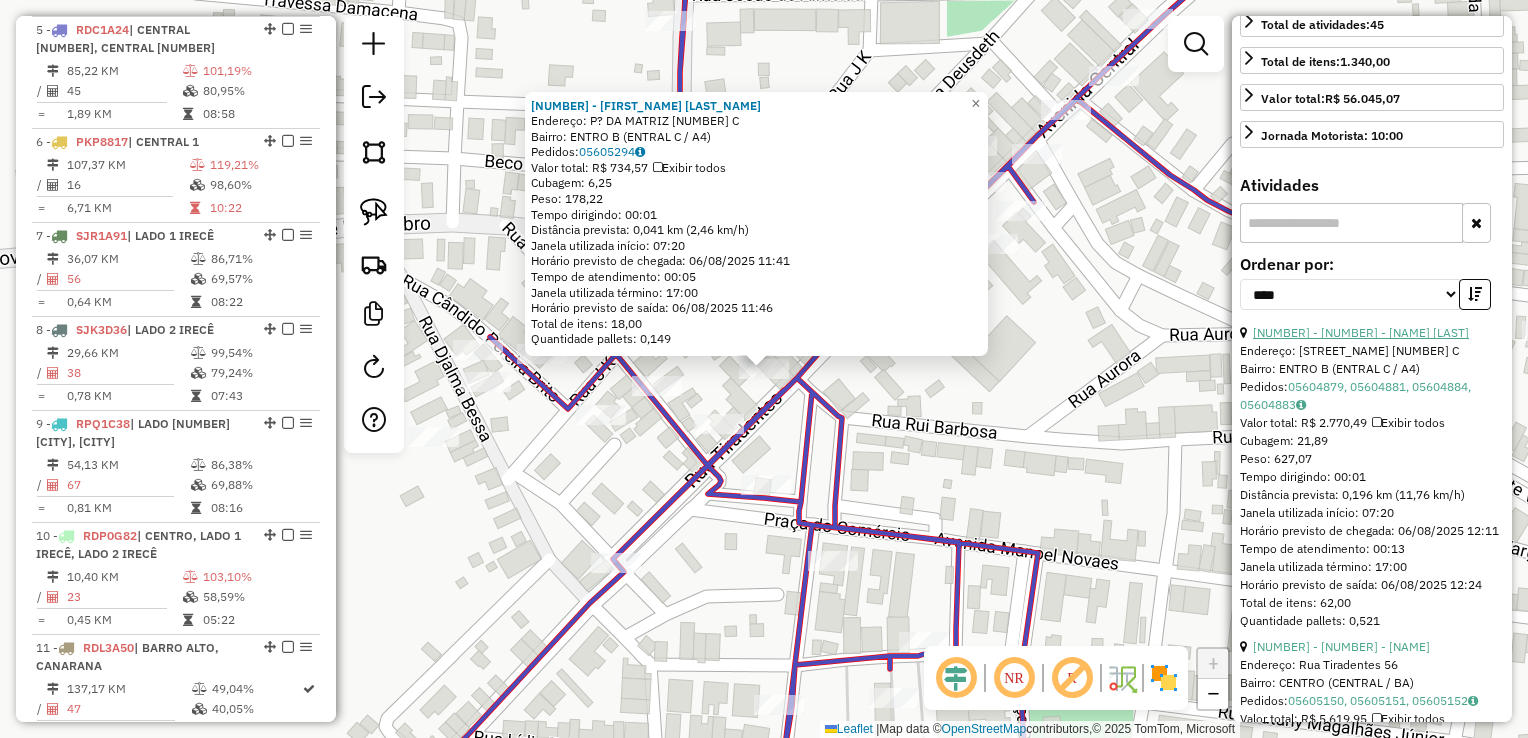click on "25 - 7395 - HAMILTON DE CARVALHO" at bounding box center (1361, 332) 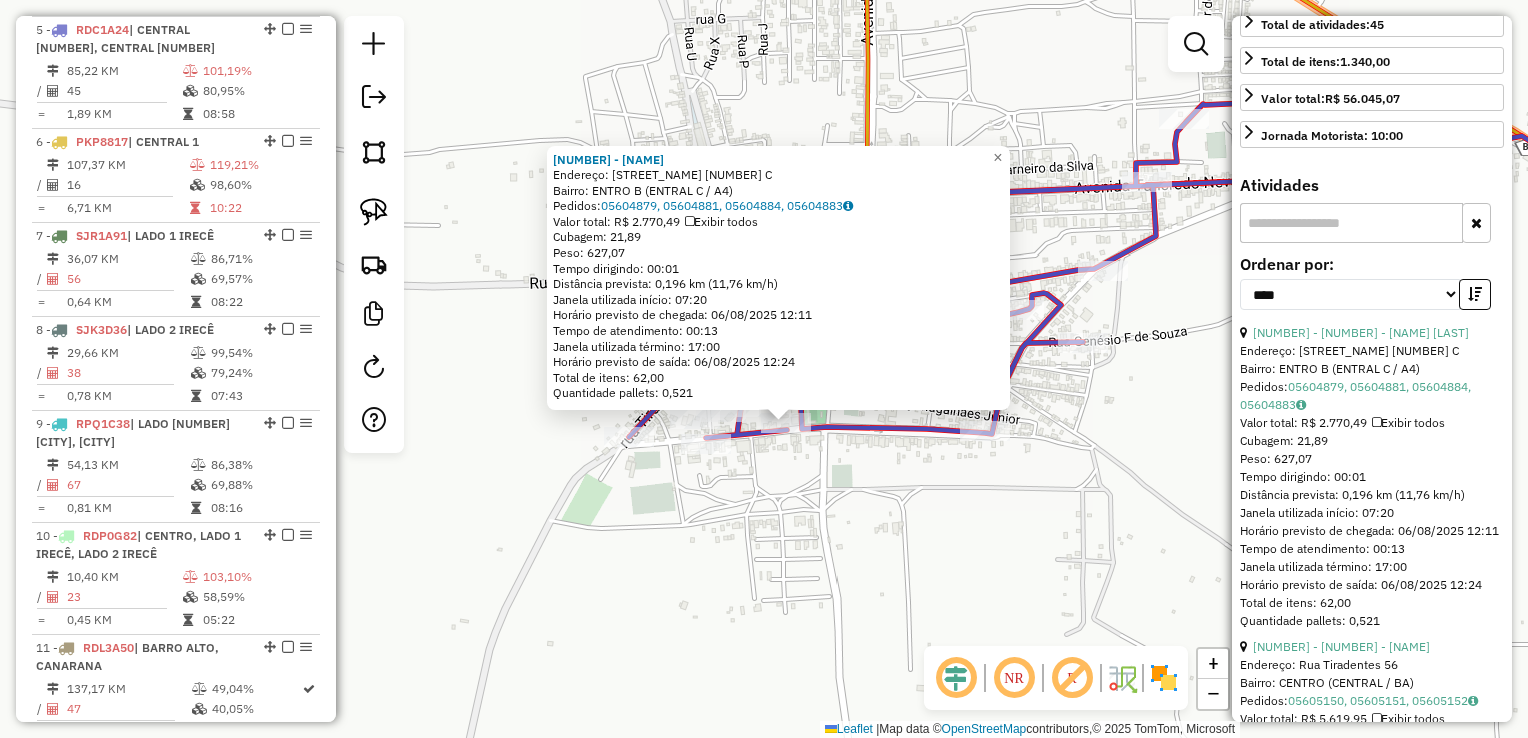 click on "7395 - HAMILTON DE CARVALHO  Endereço: P? MERCADO                        178            C   Bairro: ENTRO                        B (ENTRAL                       C / A4)   Pedidos:  05604879, 05604881, 05604884, 05604883   Valor total: R$ 2.770,49   Exibir todos   Cubagem: 21,89  Peso: 627,07  Tempo dirigindo: 00:01   Distância prevista: 0,196 km (11,76 km/h)   Janela utilizada início: 07:20   Horário previsto de chegada: 06/08/2025 12:11   Tempo de atendimento: 00:13   Janela utilizada término: 17:00   Horário previsto de saída: 06/08/2025 12:24   Total de itens: 62,00   Quantidade pallets: 0,521  × Janela de atendimento Grade de atendimento Capacidade Transportadoras Veículos Cliente Pedidos  Rotas Selecione os dias de semana para filtrar as janelas de atendimento  Seg   Ter   Qua   Qui   Sex   Sáb   Dom  Informe o período da janela de atendimento: De: Até:  Filtrar exatamente a janela do cliente  Considerar janela de atendimento padrão   Seg   Ter   Qua   Qui   Sex   Sáb   Dom   Peso mínimo:" 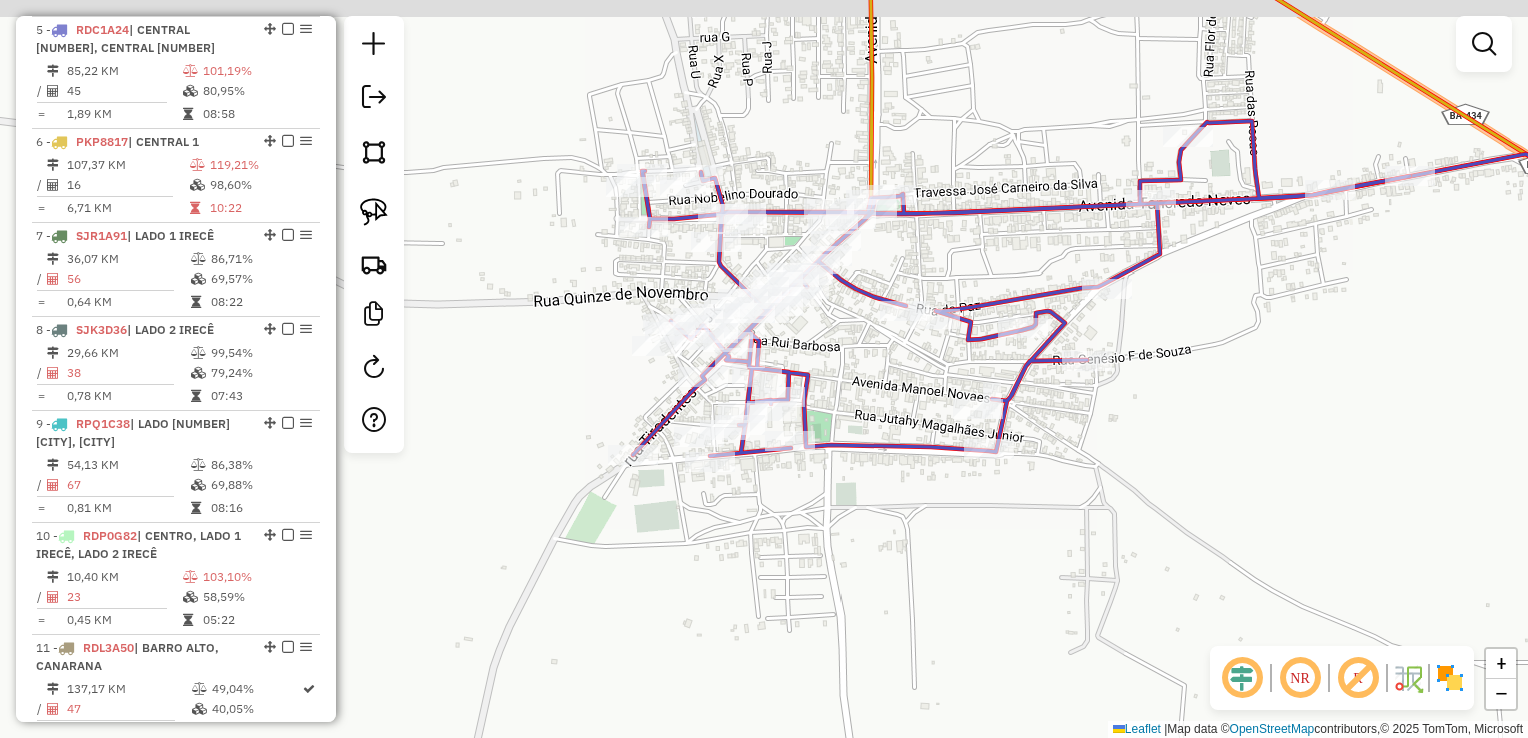 drag, startPoint x: 847, startPoint y: 413, endPoint x: 873, endPoint y: 539, distance: 128.65457 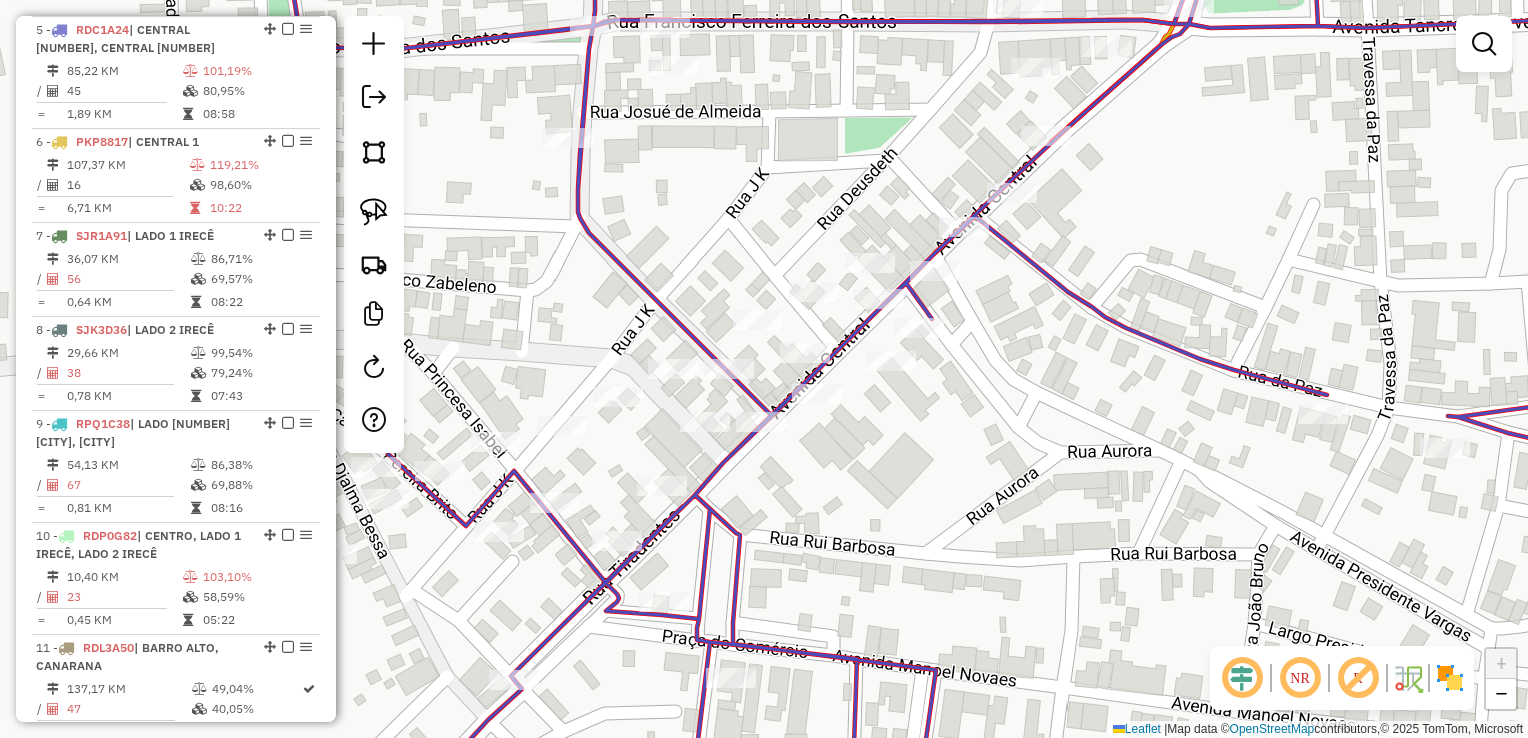 drag, startPoint x: 955, startPoint y: 418, endPoint x: 977, endPoint y: 415, distance: 22.203604 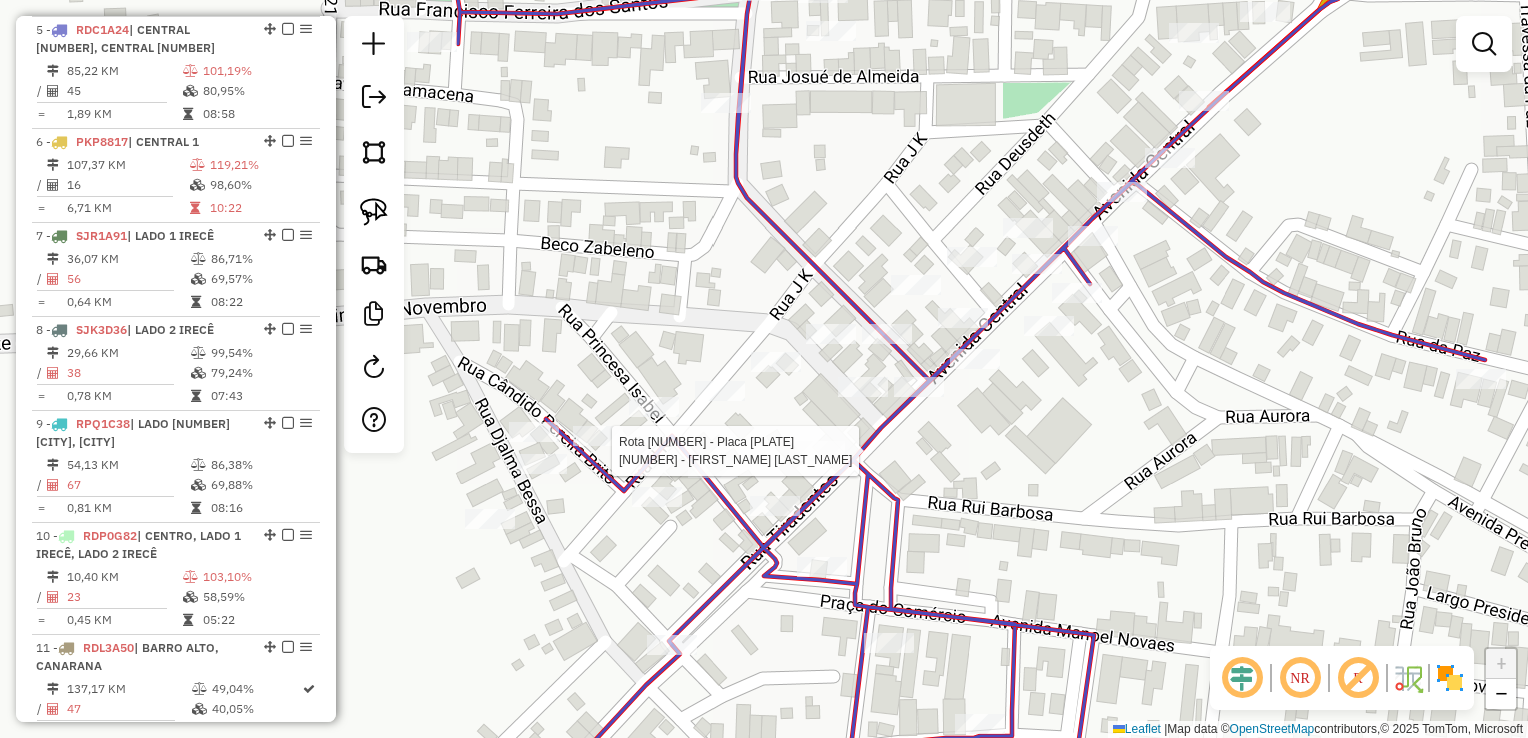 select on "*********" 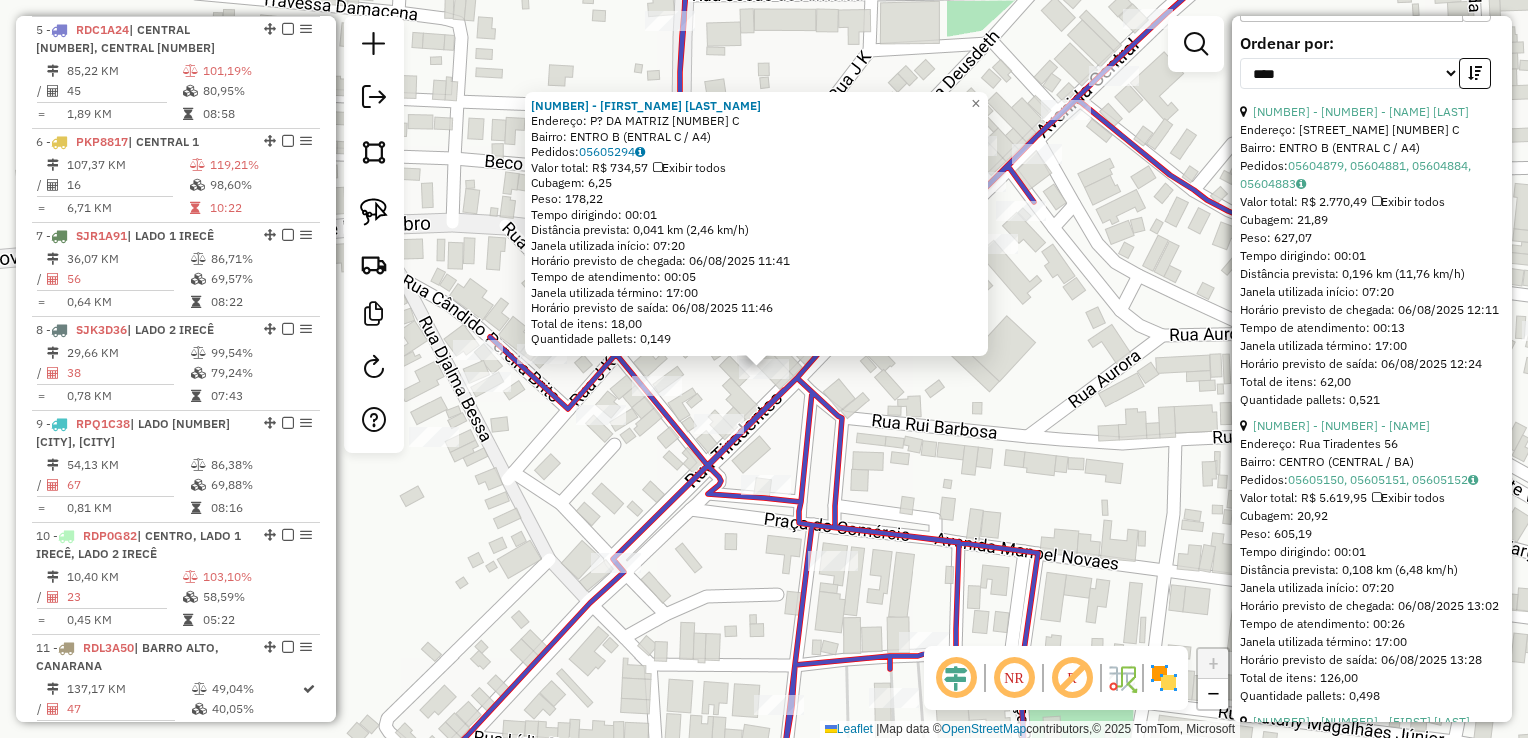 scroll, scrollTop: 800, scrollLeft: 0, axis: vertical 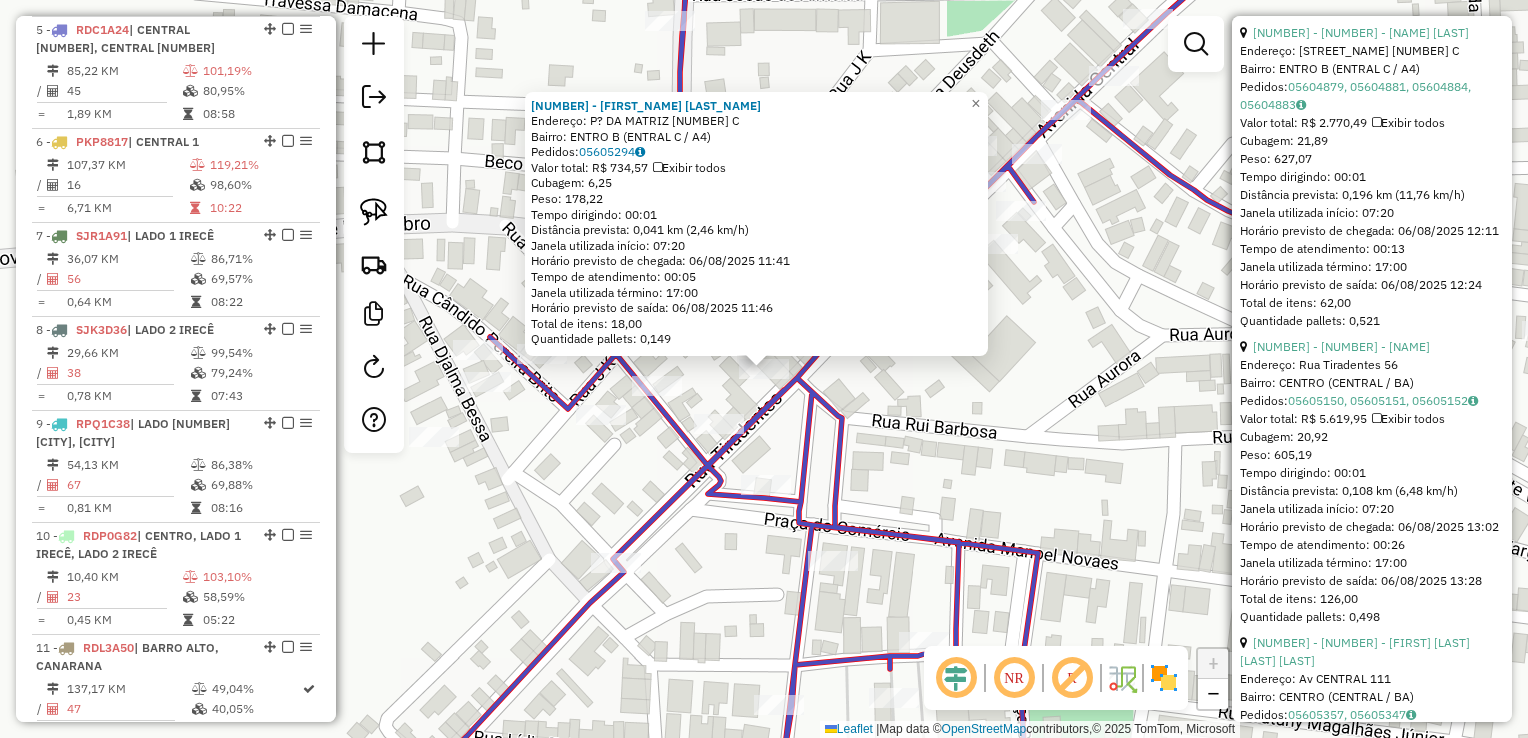 click on "7780 - DEBORA RIBEIRO MACIEL  Endereço: P? DA MATRIZ                      6              C   Bairro: ENTRO                        B (ENTRAL                       C / A4)   Pedidos:  05605294   Valor total: R$ 734,57   Exibir todos   Cubagem: 6,25  Peso: 178,22  Tempo dirigindo: 00:01   Distância prevista: 0,041 km (2,46 km/h)   Janela utilizada início: 07:20   Horário previsto de chegada: 06/08/2025 11:41   Tempo de atendimento: 00:05   Janela utilizada término: 17:00   Horário previsto de saída: 06/08/2025 11:46   Total de itens: 18,00   Quantidade pallets: 0,149  × Janela de atendimento Grade de atendimento Capacidade Transportadoras Veículos Cliente Pedidos  Rotas Selecione os dias de semana para filtrar as janelas de atendimento  Seg   Ter   Qua   Qui   Sex   Sáb   Dom  Informe o período da janela de atendimento: De: Até:  Filtrar exatamente a janela do cliente  Considerar janela de atendimento padrão  Selecione os dias de semana para filtrar as grades de atendimento  Seg   Ter   Qua   Qui  +" 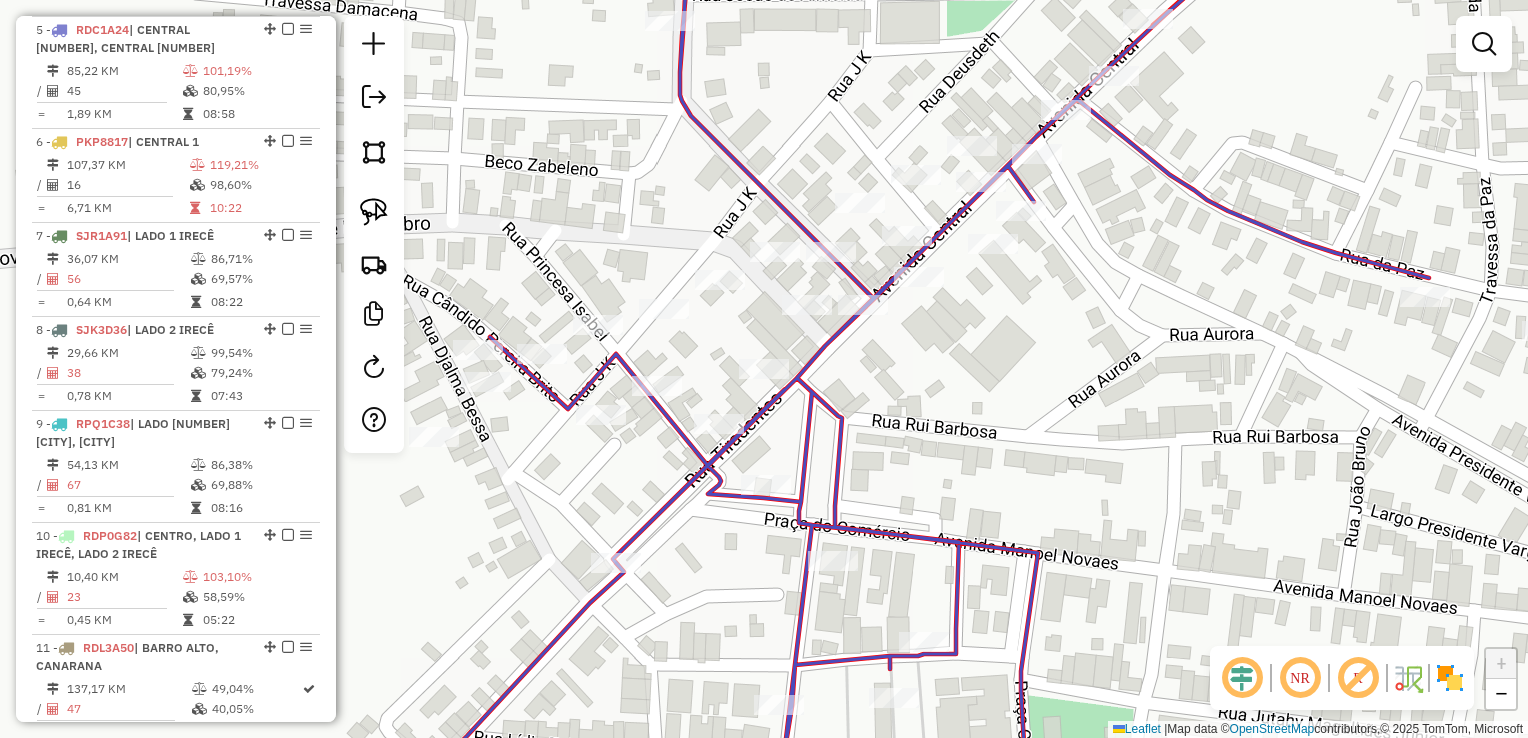 drag, startPoint x: 932, startPoint y: 429, endPoint x: 1003, endPoint y: 478, distance: 86.26703 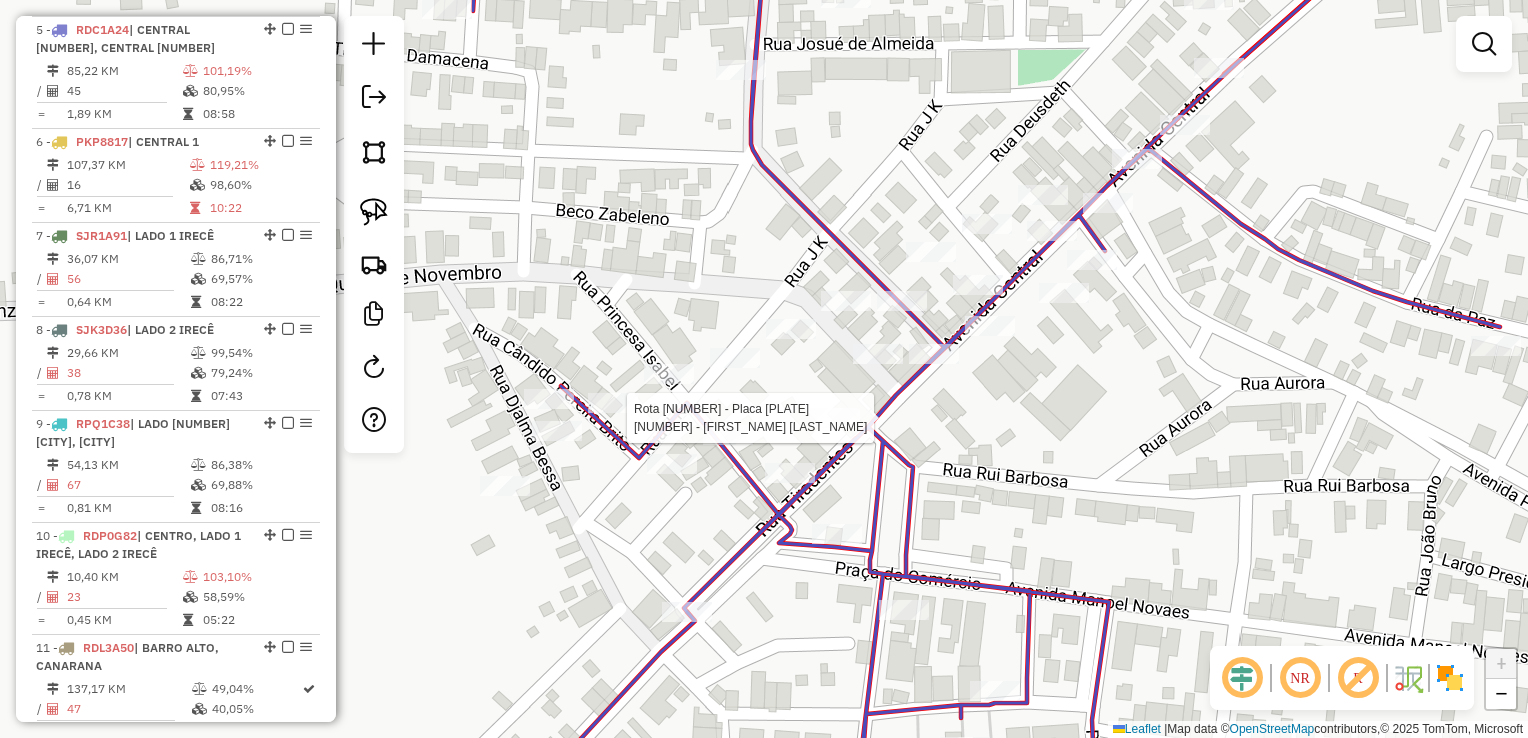 click on "Rota 5 - Placa RDC1A24  7780 - DEBORA RIBEIRO MACIEL Janela de atendimento Grade de atendimento Capacidade Transportadoras Veículos Cliente Pedidos  Rotas Selecione os dias de semana para filtrar as janelas de atendimento  Seg   Ter   Qua   Qui   Sex   Sáb   Dom  Informe o período da janela de atendimento: De: Até:  Filtrar exatamente a janela do cliente  Considerar janela de atendimento padrão  Selecione os dias de semana para filtrar as grades de atendimento  Seg   Ter   Qua   Qui   Sex   Sáb   Dom   Considerar clientes sem dia de atendimento cadastrado  Clientes fora do dia de atendimento selecionado Filtrar as atividades entre os valores definidos abaixo:  Peso mínimo:   Peso máximo:   Cubagem mínima:   Cubagem máxima:   De:   Até:  Filtrar as atividades entre o tempo de atendimento definido abaixo:  De:   Até:   Considerar capacidade total dos clientes não roteirizados Transportadora: Selecione um ou mais itens Tipo de veículo: Selecione um ou mais itens Veículo: Selecione um ou mais itens" 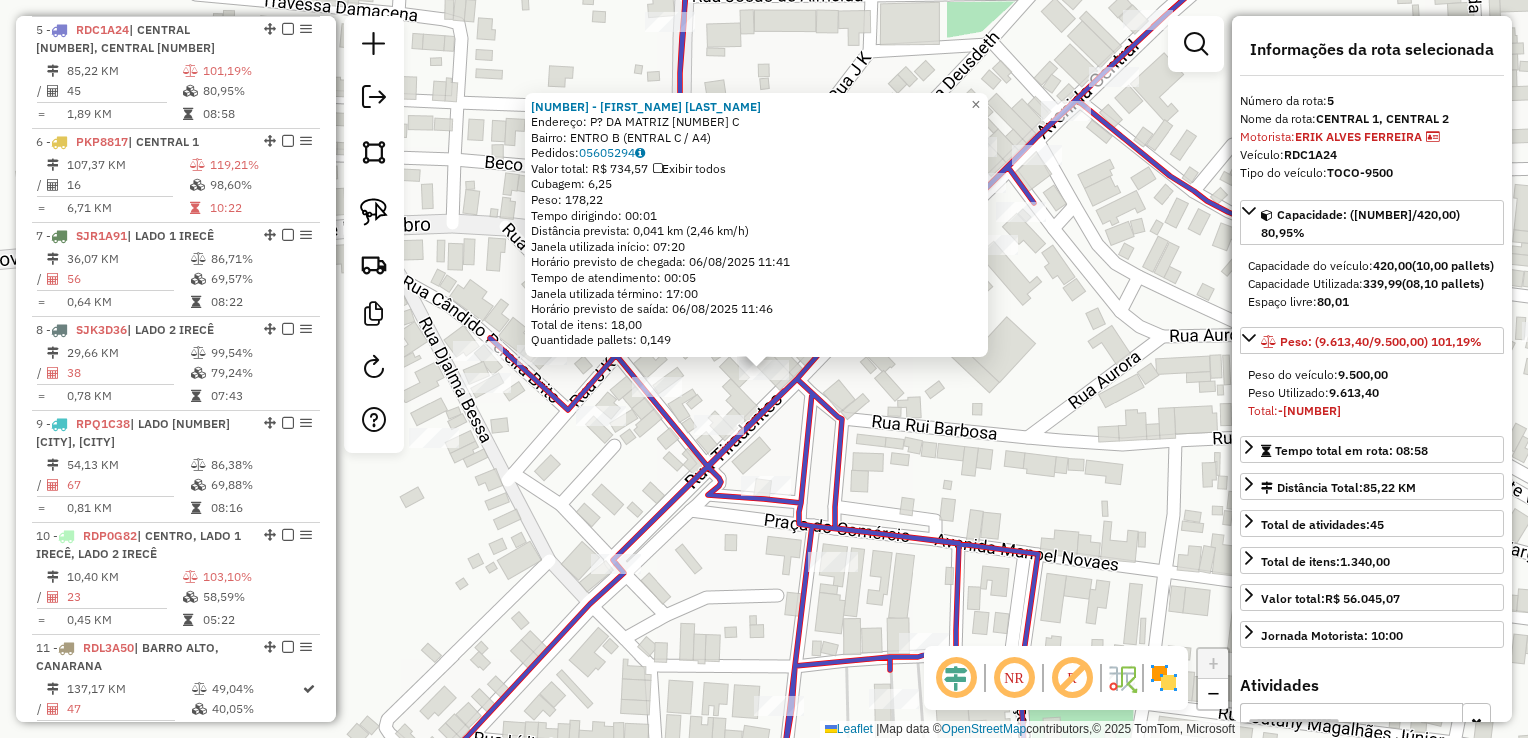 click on "7780 - DEBORA RIBEIRO MACIEL  Endereço: P? DA MATRIZ                      6              C   Bairro: ENTRO                        B (ENTRAL                       C / A4)   Pedidos:  05605294   Valor total: R$ 734,57   Exibir todos   Cubagem: 6,25  Peso: 178,22  Tempo dirigindo: 00:01   Distância prevista: 0,041 km (2,46 km/h)   Janela utilizada início: 07:20   Horário previsto de chegada: 06/08/2025 11:41   Tempo de atendimento: 00:05   Janela utilizada término: 17:00   Horário previsto de saída: 06/08/2025 11:46   Total de itens: 18,00   Quantidade pallets: 0,149  × Janela de atendimento Grade de atendimento Capacidade Transportadoras Veículos Cliente Pedidos  Rotas Selecione os dias de semana para filtrar as janelas de atendimento  Seg   Ter   Qua   Qui   Sex   Sáb   Dom  Informe o período da janela de atendimento: De: Até:  Filtrar exatamente a janela do cliente  Considerar janela de atendimento padrão  Selecione os dias de semana para filtrar as grades de atendimento  Seg   Ter   Qua   Qui  +" 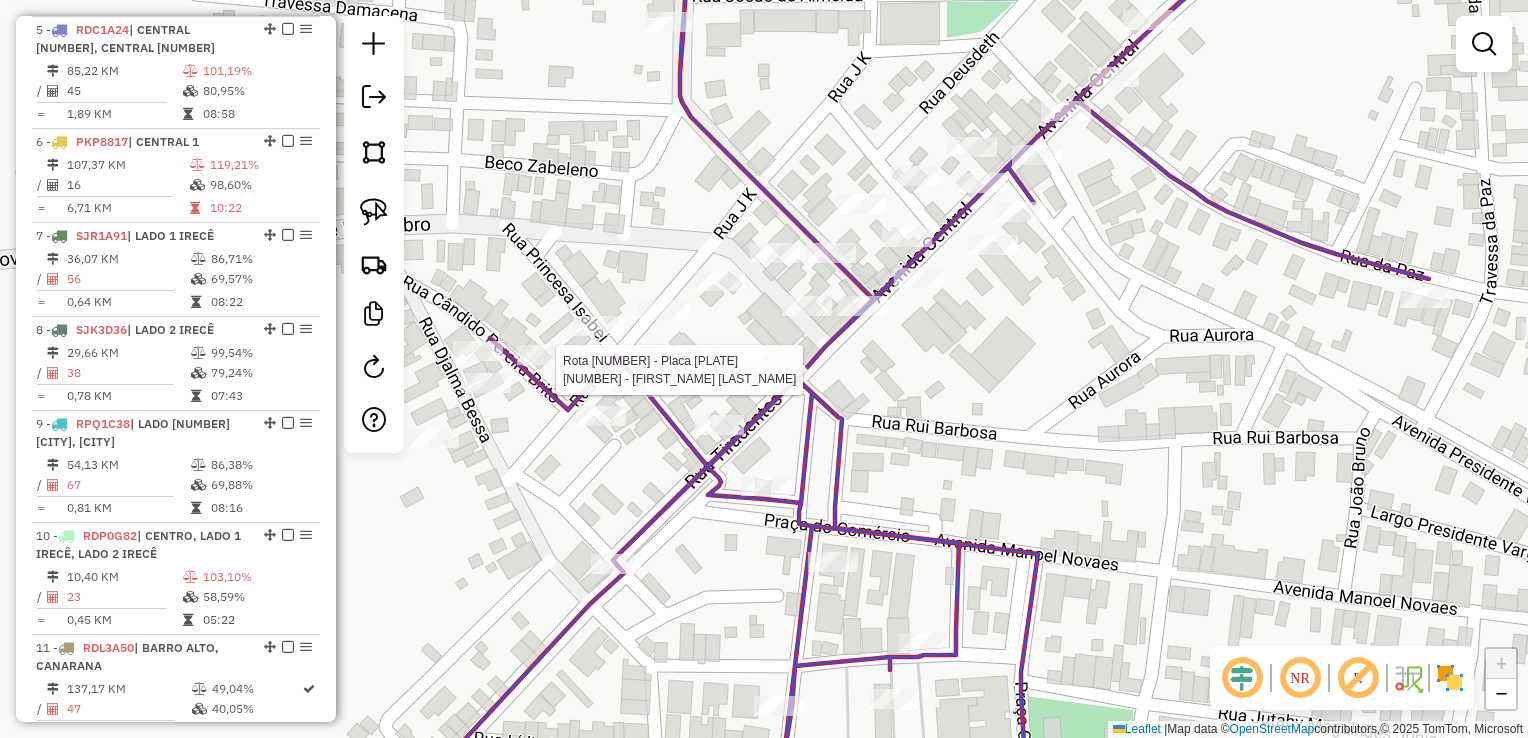 select on "*********" 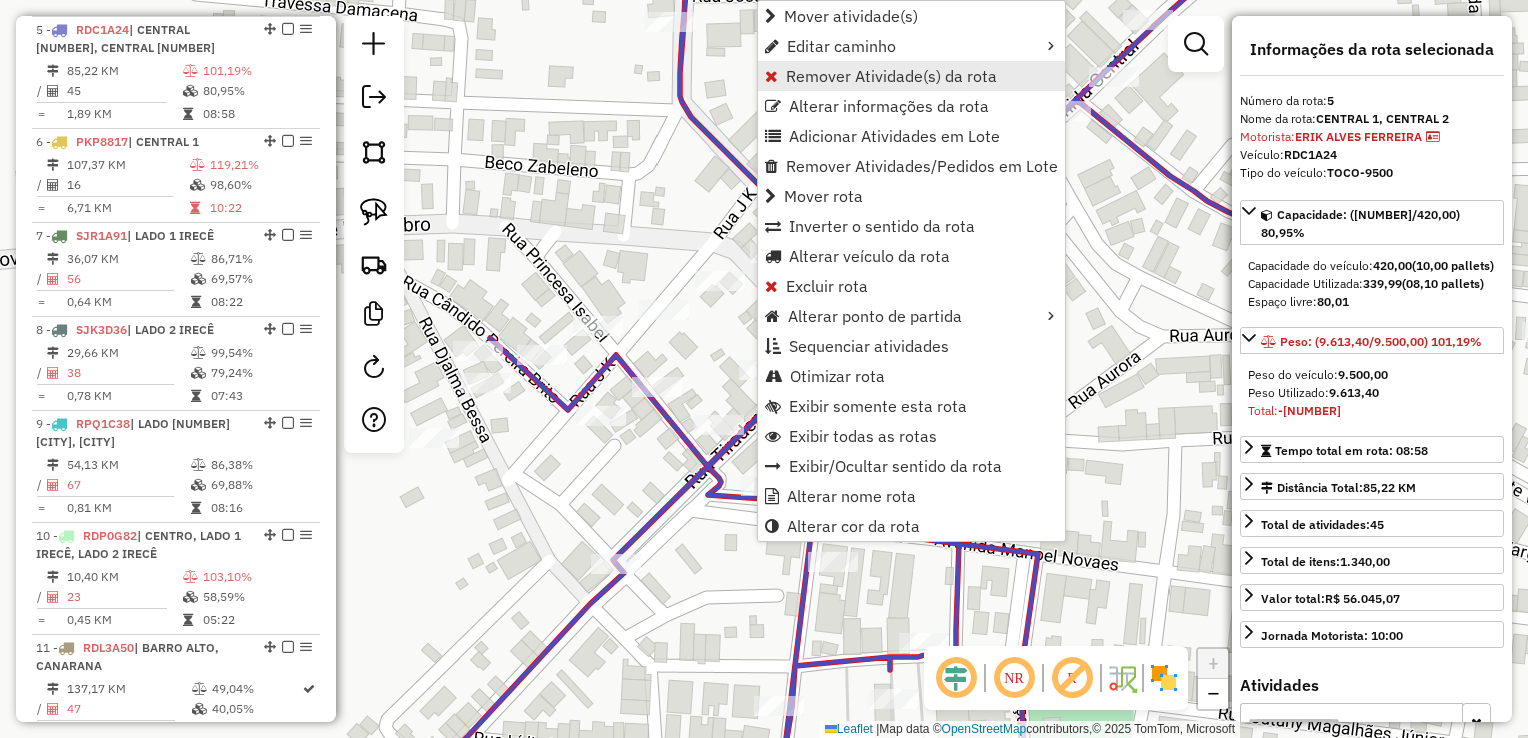 click on "Remover Atividade(s) da rota" at bounding box center [891, 76] 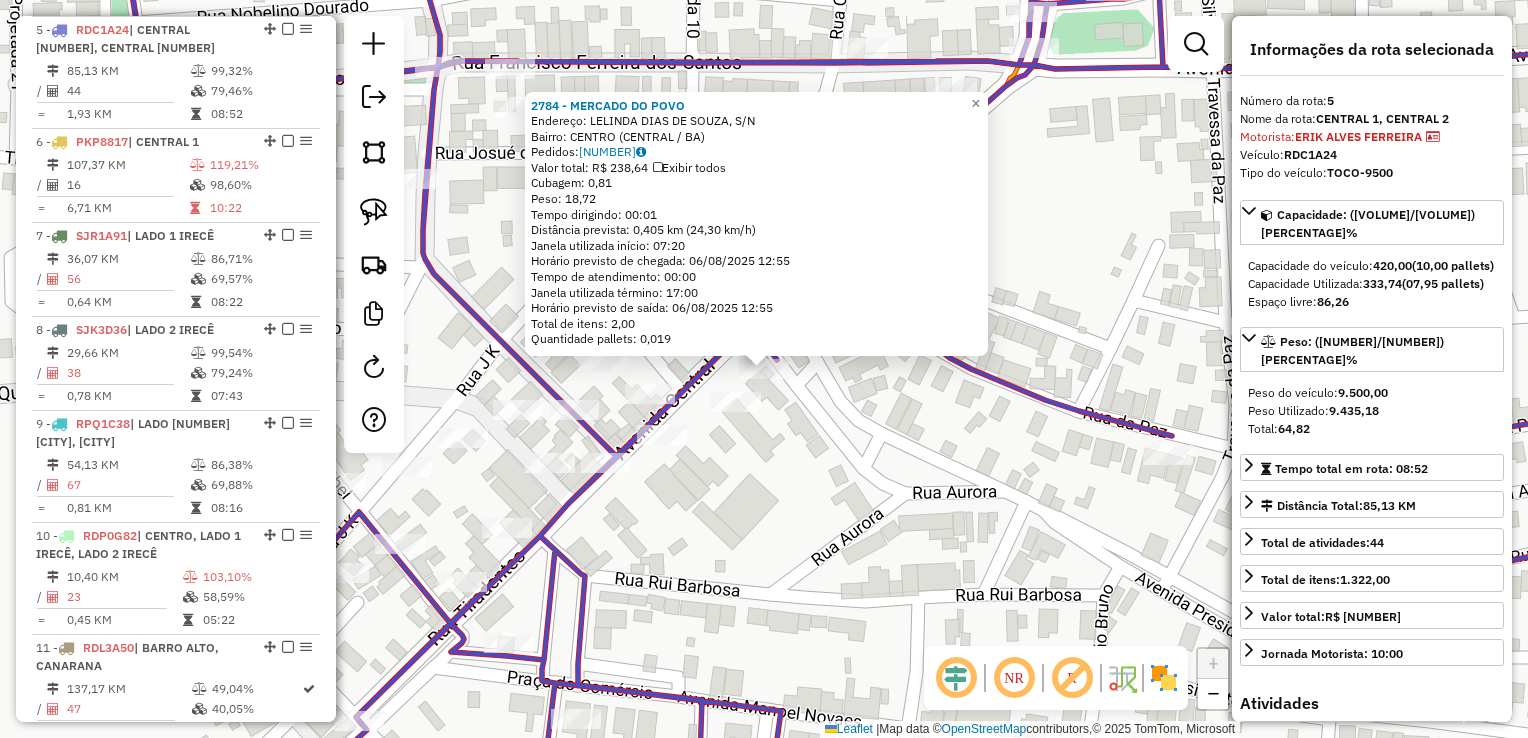 drag, startPoint x: 1028, startPoint y: 466, endPoint x: 942, endPoint y: 440, distance: 89.84431 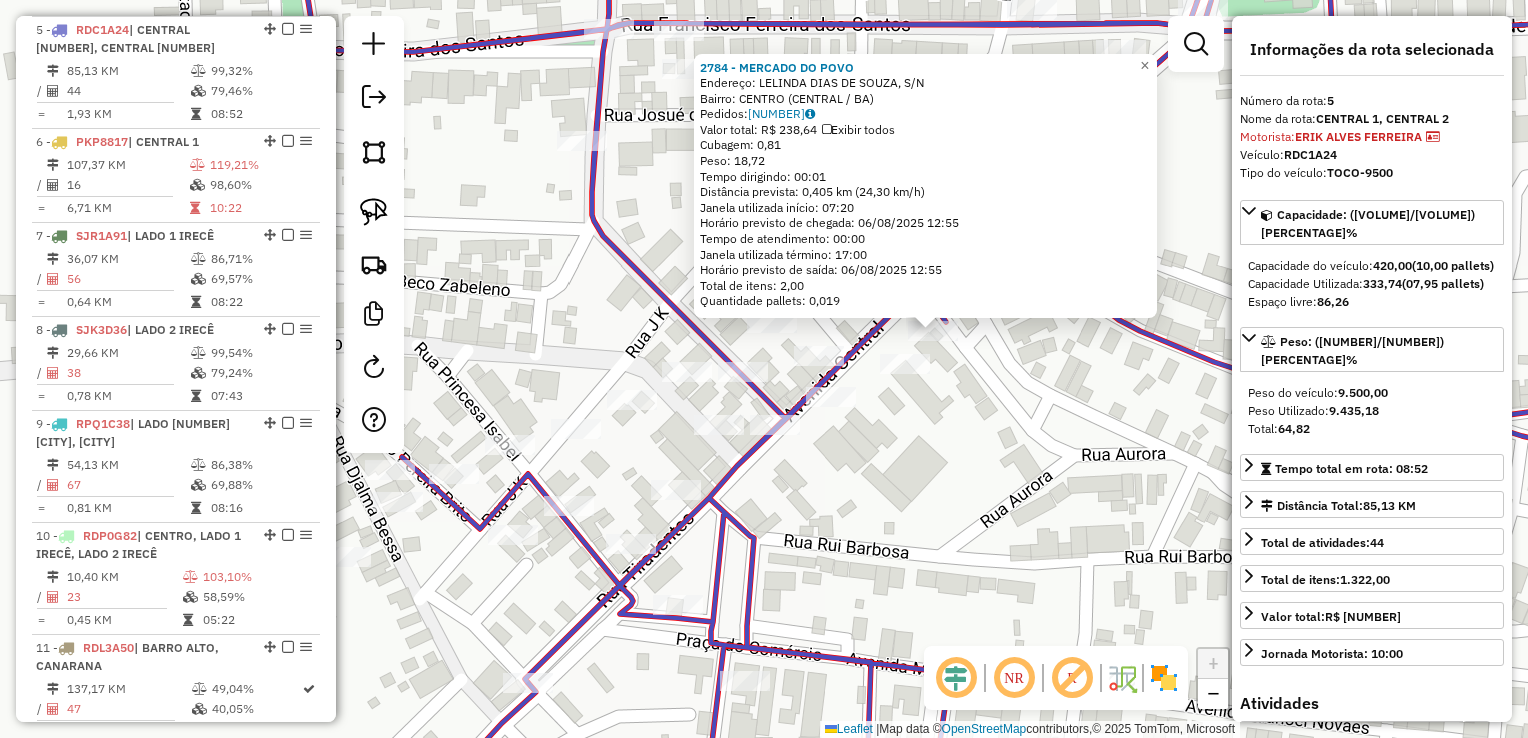drag, startPoint x: 917, startPoint y: 430, endPoint x: 1004, endPoint y: 400, distance: 92.02717 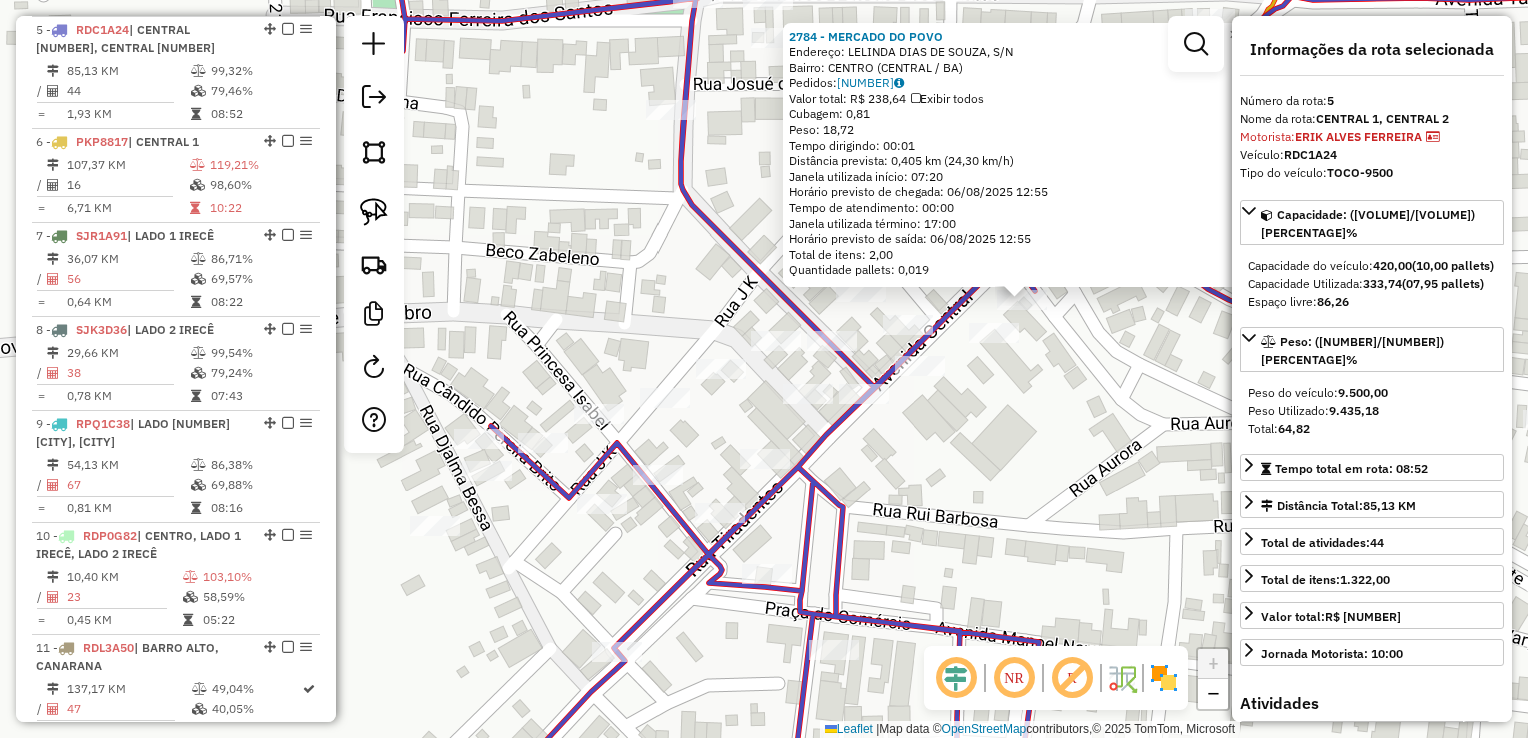 click on "2784 - MERCADO DO POVO  Endereço:  LELINDA DIAS DE SOUZA, S/N   Bairro: CENTRO (CENTRAL / BA)   Pedidos:  05605419   Valor total: R$ 238,64   Exibir todos   Cubagem: 0,81  Peso: 18,72  Tempo dirigindo: 00:01   Distância prevista: 0,405 km (24,30 km/h)   Janela utilizada início: 07:20   Horário previsto de chegada: 06/08/2025 12:55   Tempo de atendimento: 00:00   Janela utilizada término: 17:00   Horário previsto de saída: 06/08/2025 12:55   Total de itens: 2,00   Quantidade pallets: 0,019  × Janela de atendimento Grade de atendimento Capacidade Transportadoras Veículos Cliente Pedidos  Rotas Selecione os dias de semana para filtrar as janelas de atendimento  Seg   Ter   Qua   Qui   Sex   Sáb   Dom  Informe o período da janela de atendimento: De: Até:  Filtrar exatamente a janela do cliente  Considerar janela de atendimento padrão  Selecione os dias de semana para filtrar as grades de atendimento  Seg   Ter   Qua   Qui   Sex   Sáb   Dom   Considerar clientes sem dia de atendimento cadastrado De:" 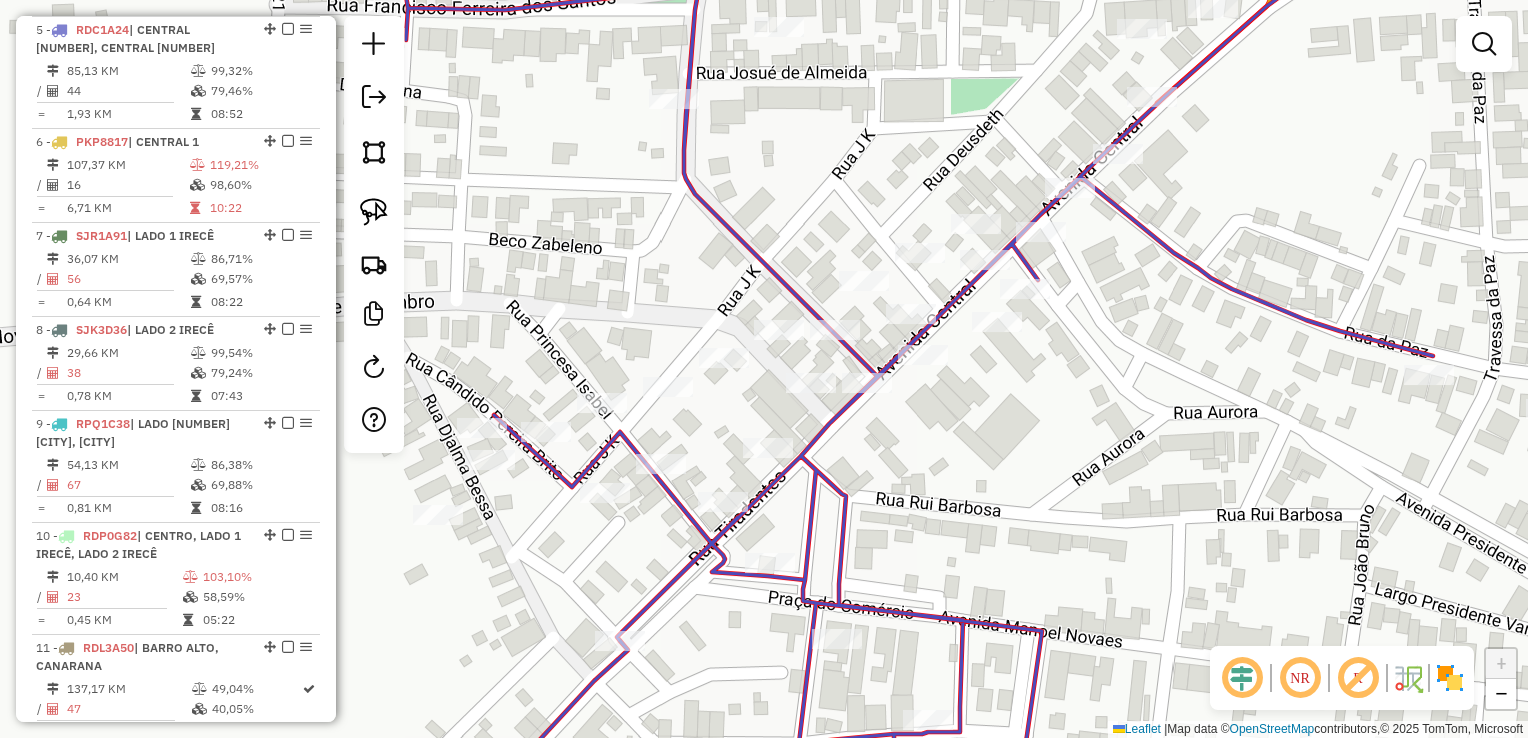 drag, startPoint x: 940, startPoint y: 478, endPoint x: 968, endPoint y: 410, distance: 73.53911 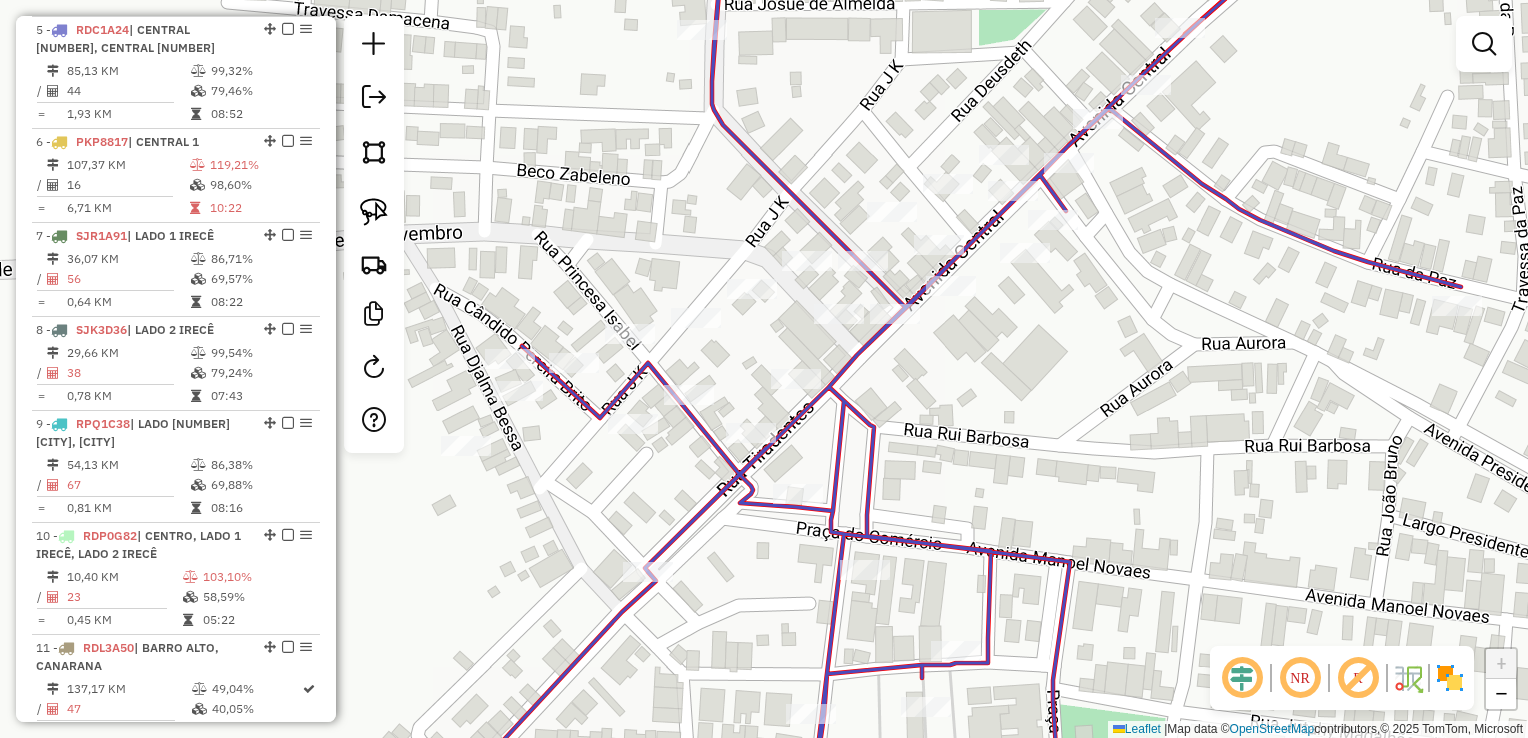 select on "*********" 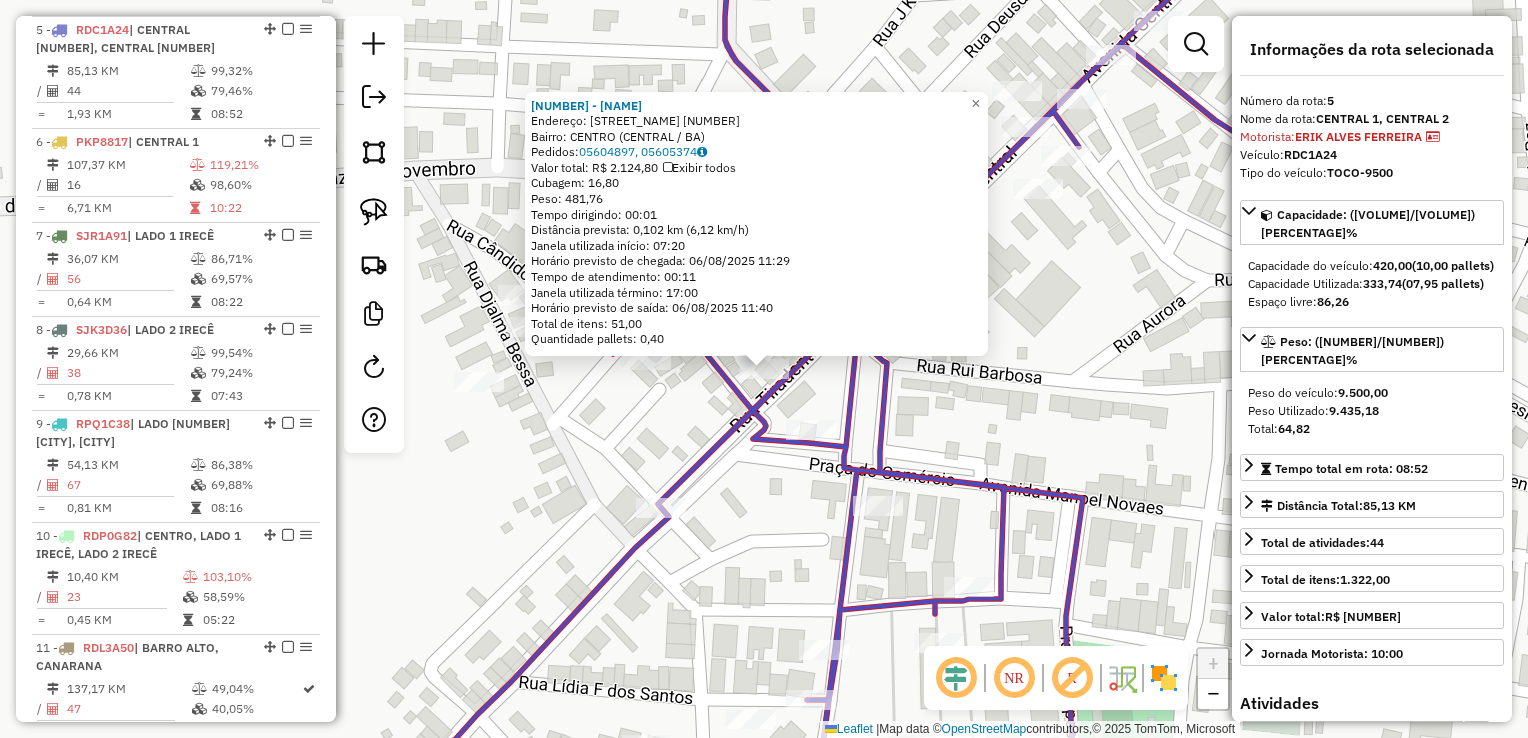 click on "17646 - AUTO GIRO  Endereço:  PRACA DA MATRIZ 84   Bairro: CENTRO (CENTRAL / BA)   Pedidos:  05604897, 05605374   Valor total: R$ 2.124,80   Exibir todos   Cubagem: 16,80  Peso: 481,76  Tempo dirigindo: 00:01   Distância prevista: 0,102 km (6,12 km/h)   Janela utilizada início: 07:20   Horário previsto de chegada: 06/08/2025 11:29   Tempo de atendimento: 00:11   Janela utilizada término: 17:00   Horário previsto de saída: 06/08/2025 11:40   Total de itens: 51,00   Quantidade pallets: 0,40  × Janela de atendimento Grade de atendimento Capacidade Transportadoras Veículos Cliente Pedidos  Rotas Selecione os dias de semana para filtrar as janelas de atendimento  Seg   Ter   Qua   Qui   Sex   Sáb   Dom  Informe o período da janela de atendimento: De: Até:  Filtrar exatamente a janela do cliente  Considerar janela de atendimento padrão  Selecione os dias de semana para filtrar as grades de atendimento  Seg   Ter   Qua   Qui   Sex   Sáb   Dom   Considerar clientes sem dia de atendimento cadastrado De:" 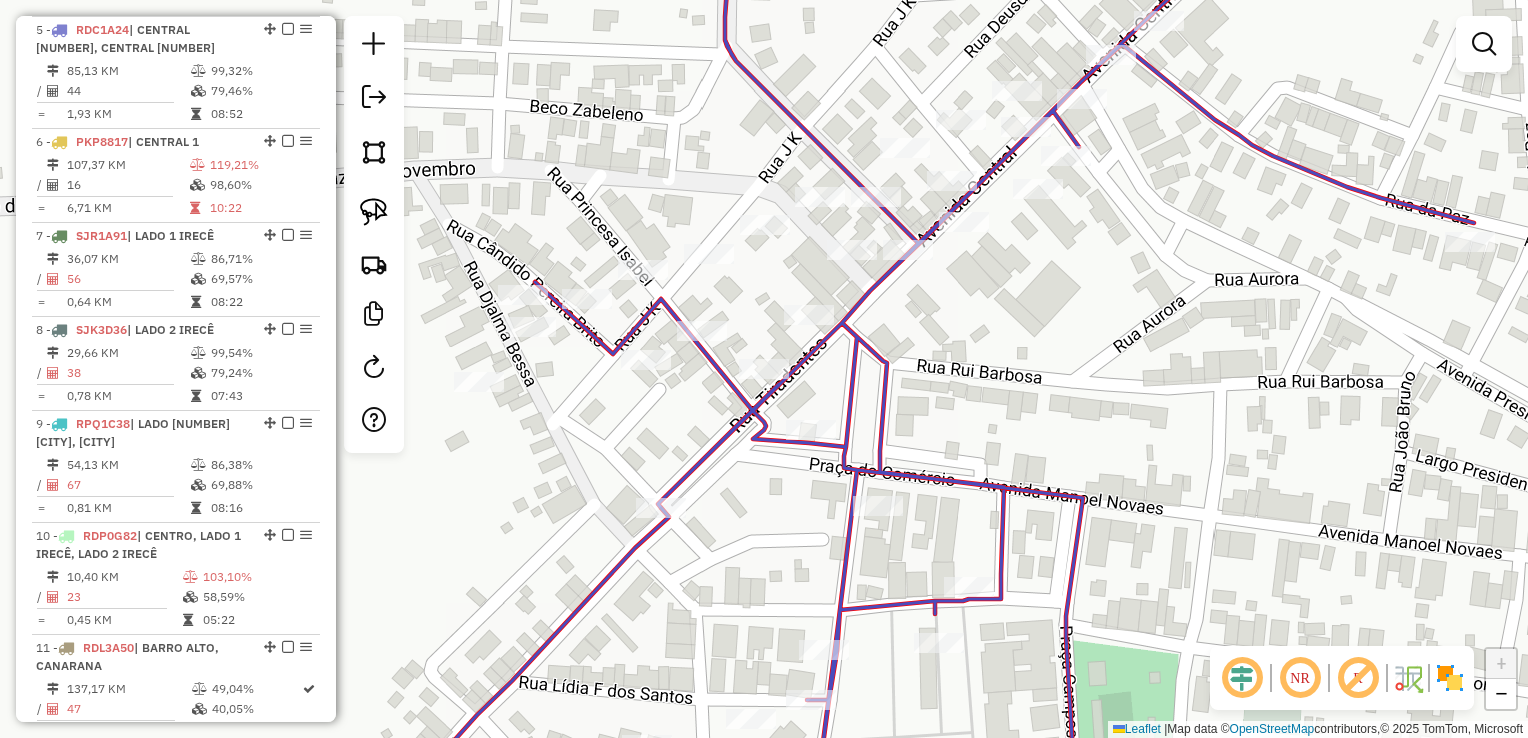 click on "Janela de atendimento Grade de atendimento Capacidade Transportadoras Veículos Cliente Pedidos  Rotas Selecione os dias de semana para filtrar as janelas de atendimento  Seg   Ter   Qua   Qui   Sex   Sáb   Dom  Informe o período da janela de atendimento: De: Até:  Filtrar exatamente a janela do cliente  Considerar janela de atendimento padrão  Selecione os dias de semana para filtrar as grades de atendimento  Seg   Ter   Qua   Qui   Sex   Sáb   Dom   Considerar clientes sem dia de atendimento cadastrado  Clientes fora do dia de atendimento selecionado Filtrar as atividades entre os valores definidos abaixo:  Peso mínimo:   Peso máximo:   Cubagem mínima:   Cubagem máxima:   De:   Até:  Filtrar as atividades entre o tempo de atendimento definido abaixo:  De:   Até:   Considerar capacidade total dos clientes não roteirizados Transportadora: Selecione um ou mais itens Tipo de veículo: Selecione um ou mais itens Veículo: Selecione um ou mais itens Motorista: Selecione um ou mais itens Nome: Rótulo:" 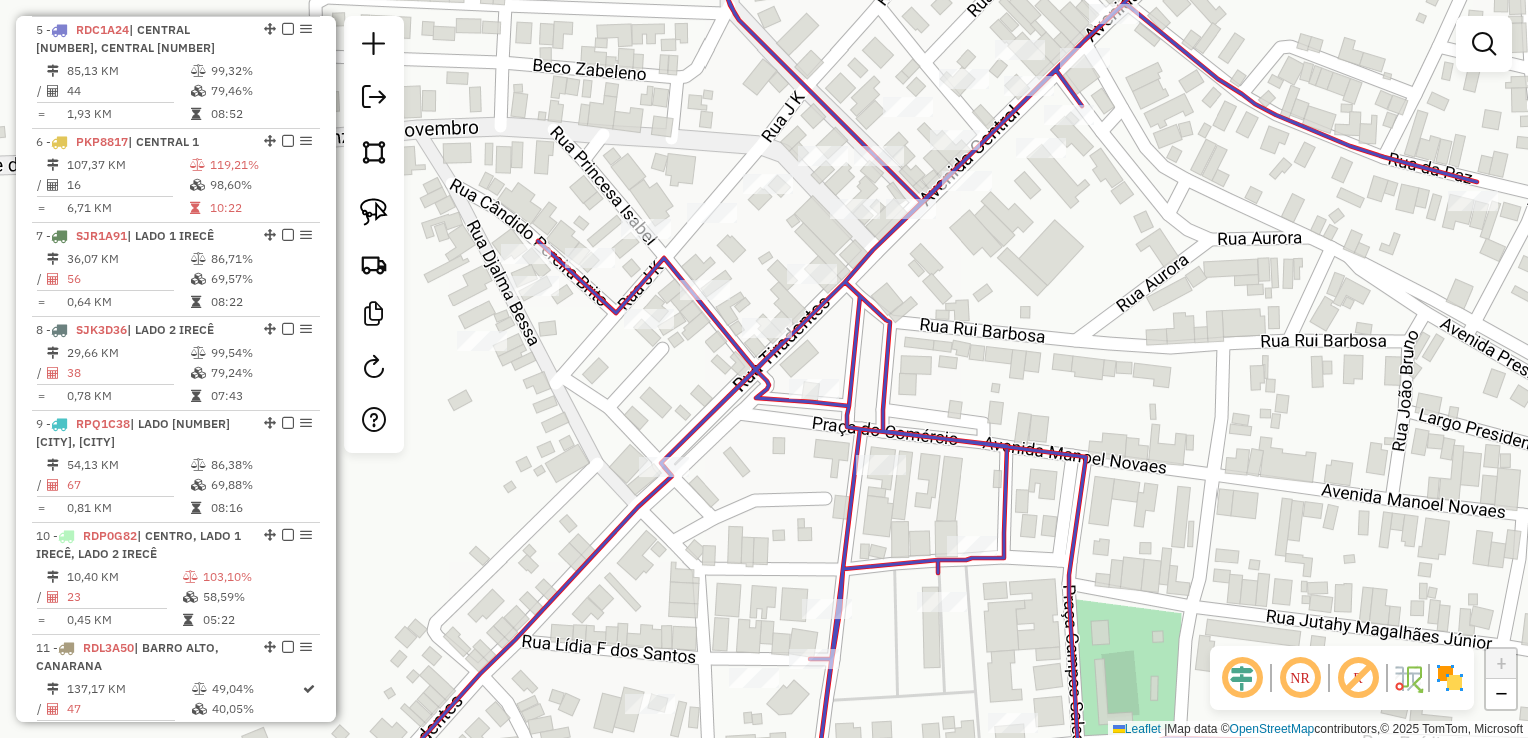 drag, startPoint x: 921, startPoint y: 324, endPoint x: 921, endPoint y: 302, distance: 22 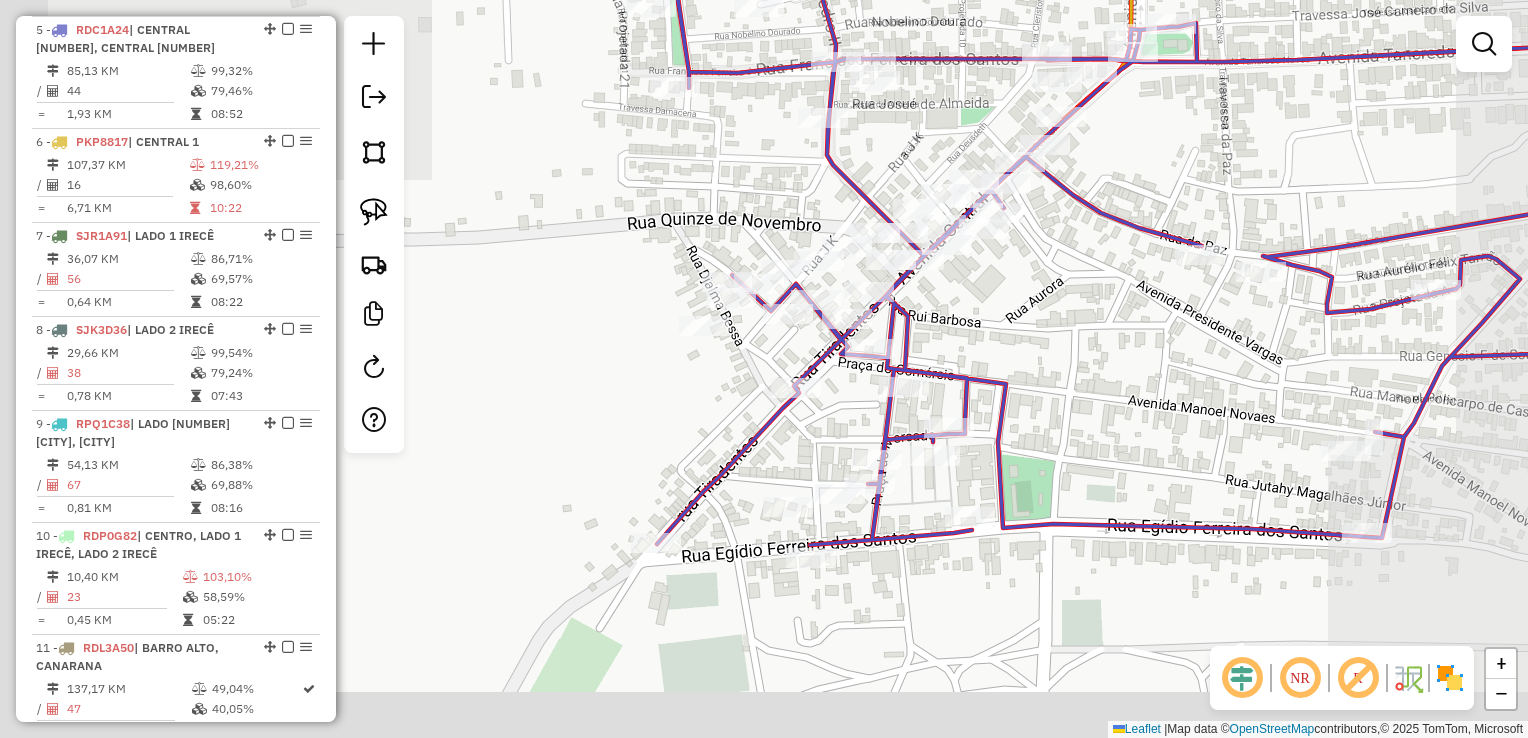 click on "Janela de atendimento Grade de atendimento Capacidade Transportadoras Veículos Cliente Pedidos  Rotas Selecione os dias de semana para filtrar as janelas de atendimento  Seg   Ter   Qua   Qui   Sex   Sáb   Dom  Informe o período da janela de atendimento: De: Até:  Filtrar exatamente a janela do cliente  Considerar janela de atendimento padrão  Selecione os dias de semana para filtrar as grades de atendimento  Seg   Ter   Qua   Qui   Sex   Sáb   Dom   Considerar clientes sem dia de atendimento cadastrado  Clientes fora do dia de atendimento selecionado Filtrar as atividades entre os valores definidos abaixo:  Peso mínimo:   Peso máximo:   Cubagem mínima:   Cubagem máxima:   De:   Até:  Filtrar as atividades entre o tempo de atendimento definido abaixo:  De:   Até:   Considerar capacidade total dos clientes não roteirizados Transportadora: Selecione um ou mais itens Tipo de veículo: Selecione um ou mais itens Veículo: Selecione um ou mais itens Motorista: Selecione um ou mais itens Nome: Rótulo:" 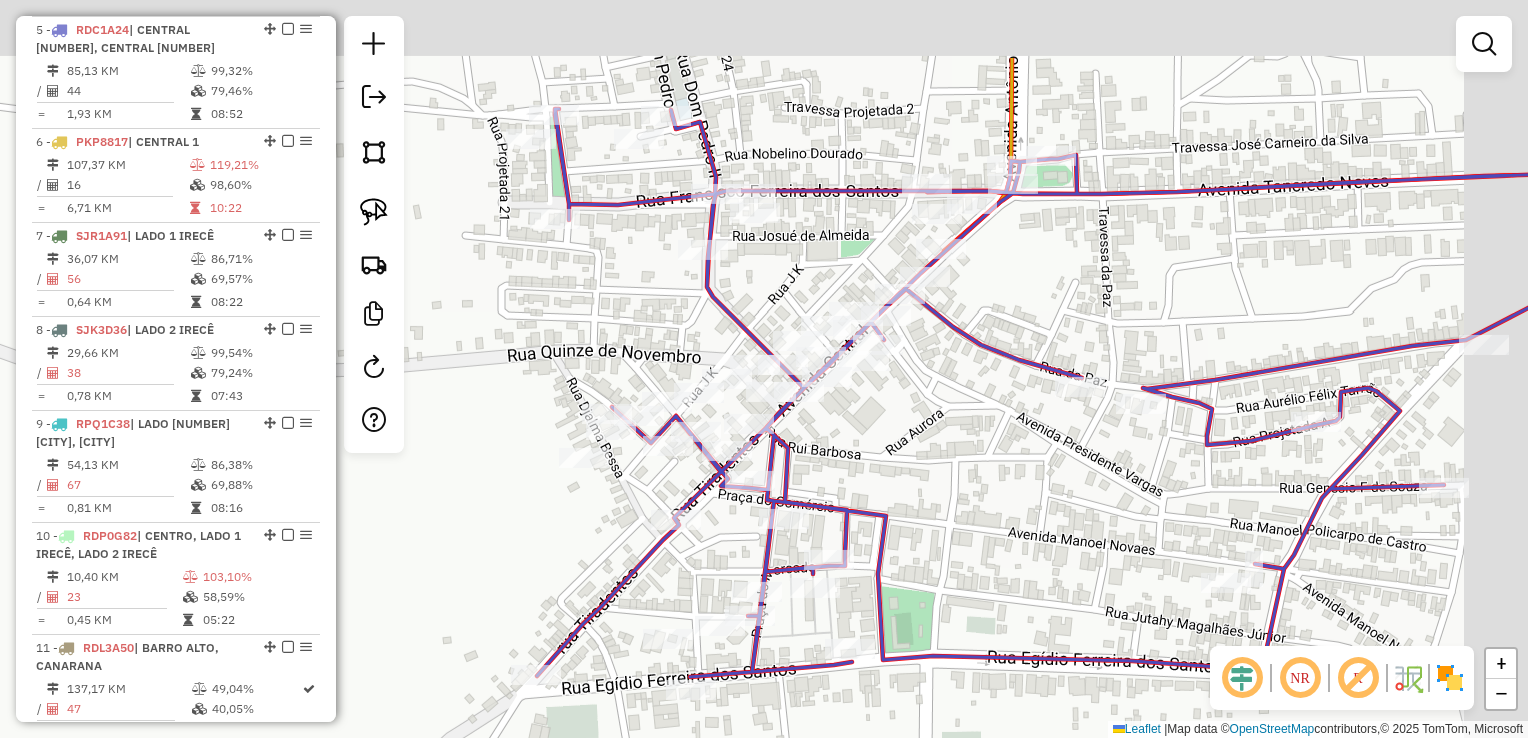 click on "Janela de atendimento Grade de atendimento Capacidade Transportadoras Veículos Cliente Pedidos  Rotas Selecione os dias de semana para filtrar as janelas de atendimento  Seg   Ter   Qua   Qui   Sex   Sáb   Dom  Informe o período da janela de atendimento: De: Até:  Filtrar exatamente a janela do cliente  Considerar janela de atendimento padrão  Selecione os dias de semana para filtrar as grades de atendimento  Seg   Ter   Qua   Qui   Sex   Sáb   Dom   Considerar clientes sem dia de atendimento cadastrado  Clientes fora do dia de atendimento selecionado Filtrar as atividades entre os valores definidos abaixo:  Peso mínimo:   Peso máximo:   Cubagem mínima:   Cubagem máxima:   De:   Até:  Filtrar as atividades entre o tempo de atendimento definido abaixo:  De:   Até:   Considerar capacidade total dos clientes não roteirizados Transportadora: Selecione um ou mais itens Tipo de veículo: Selecione um ou mais itens Veículo: Selecione um ou mais itens Motorista: Selecione um ou mais itens Nome: Rótulo:" 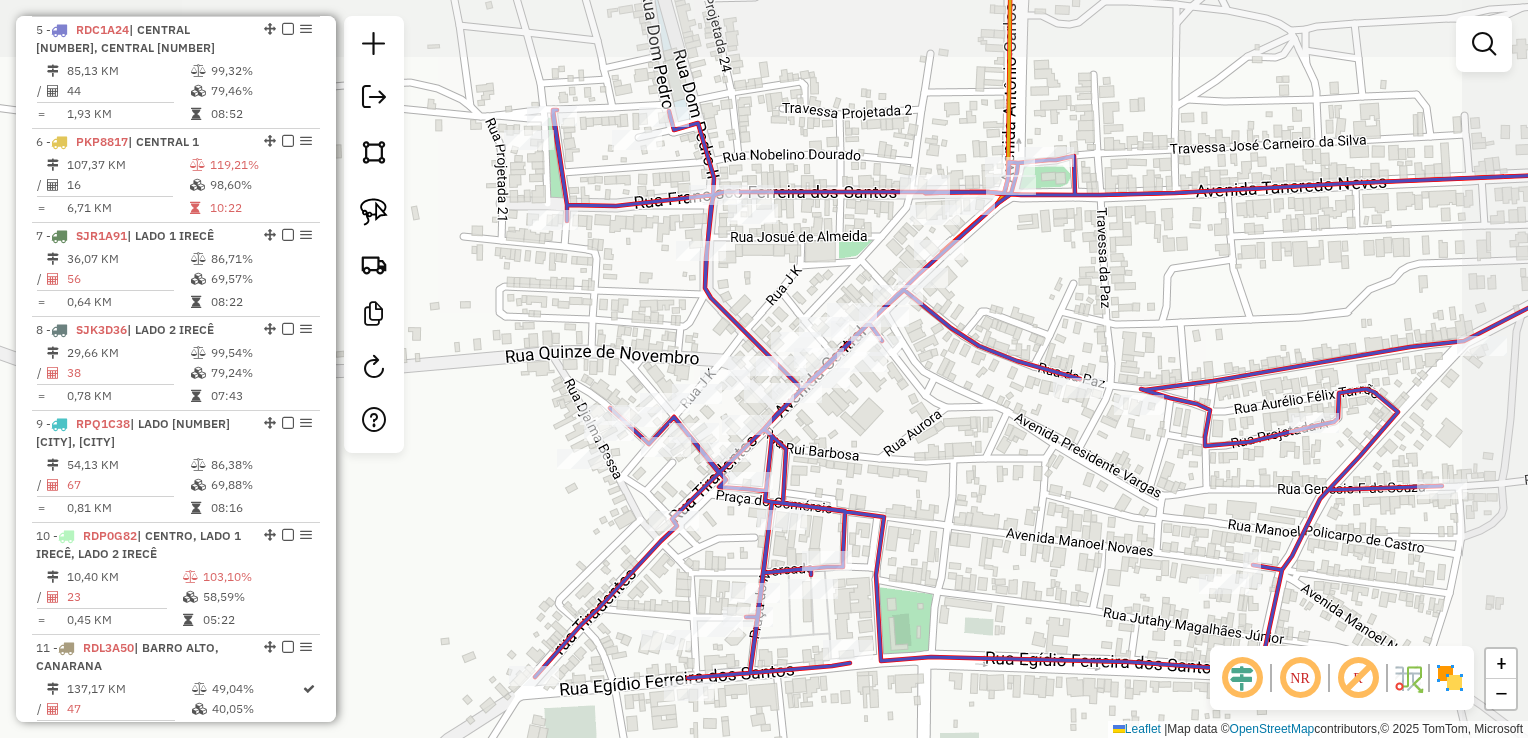 drag, startPoint x: 1032, startPoint y: 341, endPoint x: 1010, endPoint y: 390, distance: 53.712196 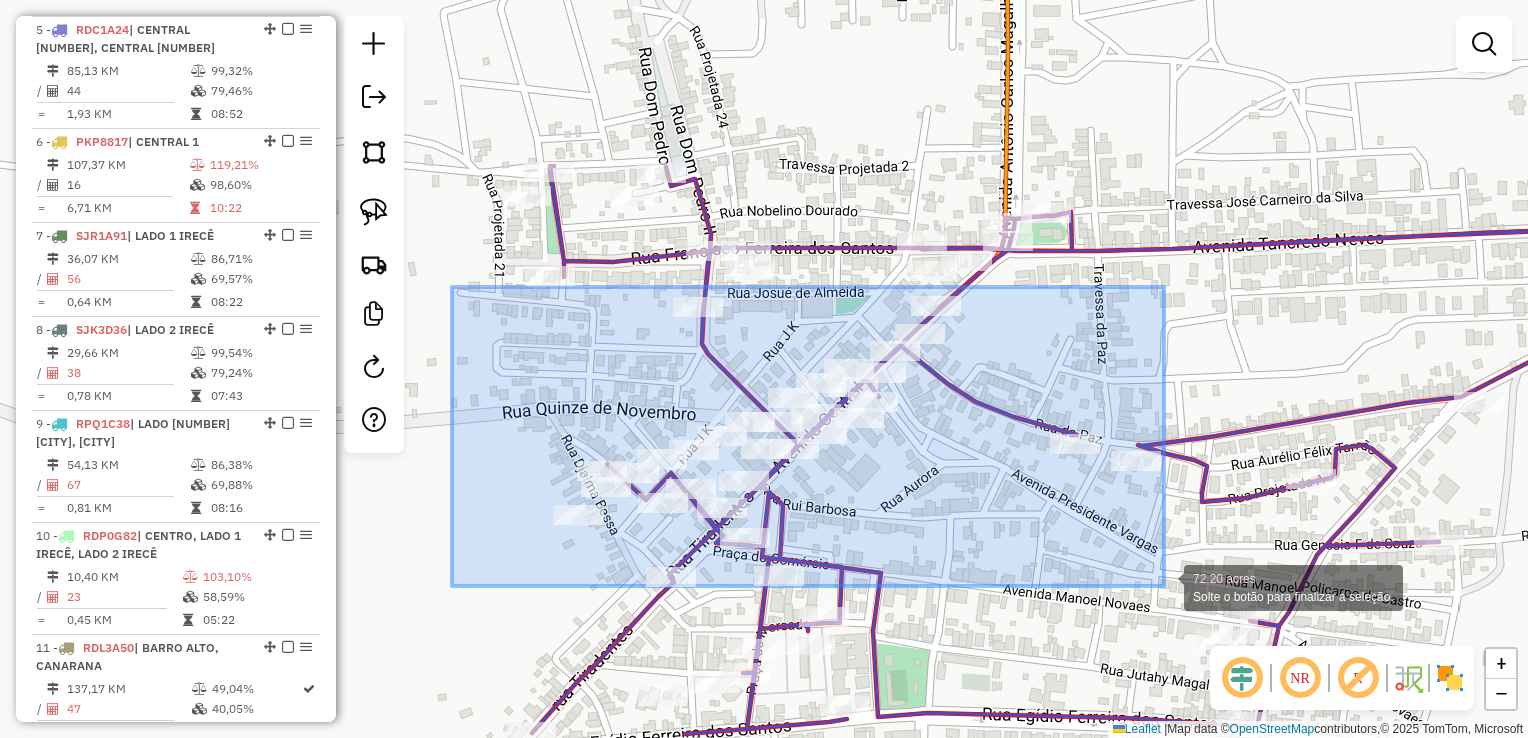 drag, startPoint x: 515, startPoint y: 330, endPoint x: 1164, endPoint y: 586, distance: 697.6654 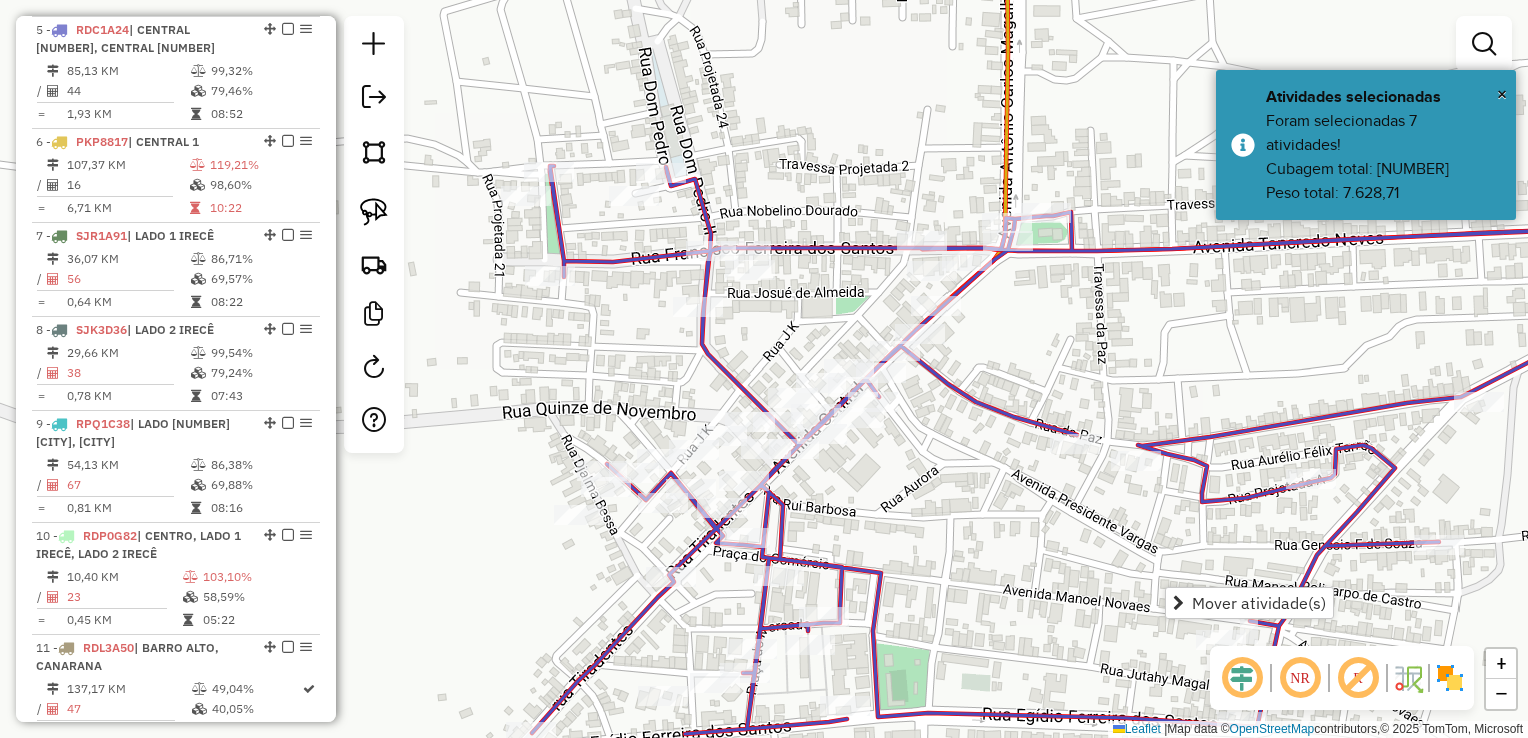click on "Rota 5 - Placa RDC1A24  18738 - BAR DO PAULISTA Janela de atendimento Grade de atendimento Capacidade Transportadoras Veículos Cliente Pedidos  Rotas Selecione os dias de semana para filtrar as janelas de atendimento  Seg   Ter   Qua   Qui   Sex   Sáb   Dom  Informe o período da janela de atendimento: De: Até:  Filtrar exatamente a janela do cliente  Considerar janela de atendimento padrão  Selecione os dias de semana para filtrar as grades de atendimento  Seg   Ter   Qua   Qui   Sex   Sáb   Dom   Considerar clientes sem dia de atendimento cadastrado  Clientes fora do dia de atendimento selecionado Filtrar as atividades entre os valores definidos abaixo:  Peso mínimo:   Peso máximo:   Cubagem mínima:   Cubagem máxima:   De:   Até:  Filtrar as atividades entre o tempo de atendimento definido abaixo:  De:   Até:   Considerar capacidade total dos clientes não roteirizados Transportadora: Selecione um ou mais itens Tipo de veículo: Selecione um ou mais itens Veículo: Selecione um ou mais itens De:" 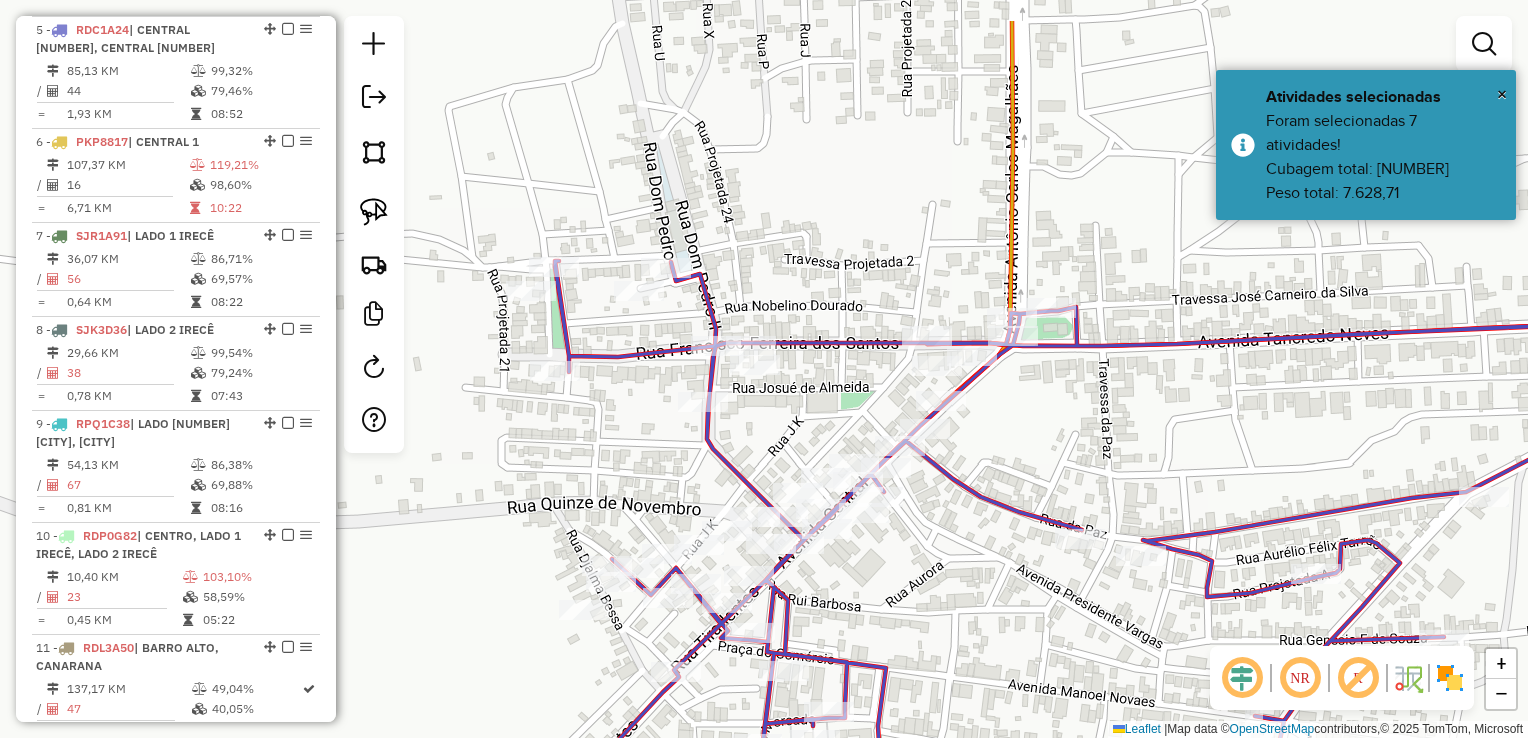 drag, startPoint x: 1119, startPoint y: 332, endPoint x: 1117, endPoint y: 441, distance: 109.01835 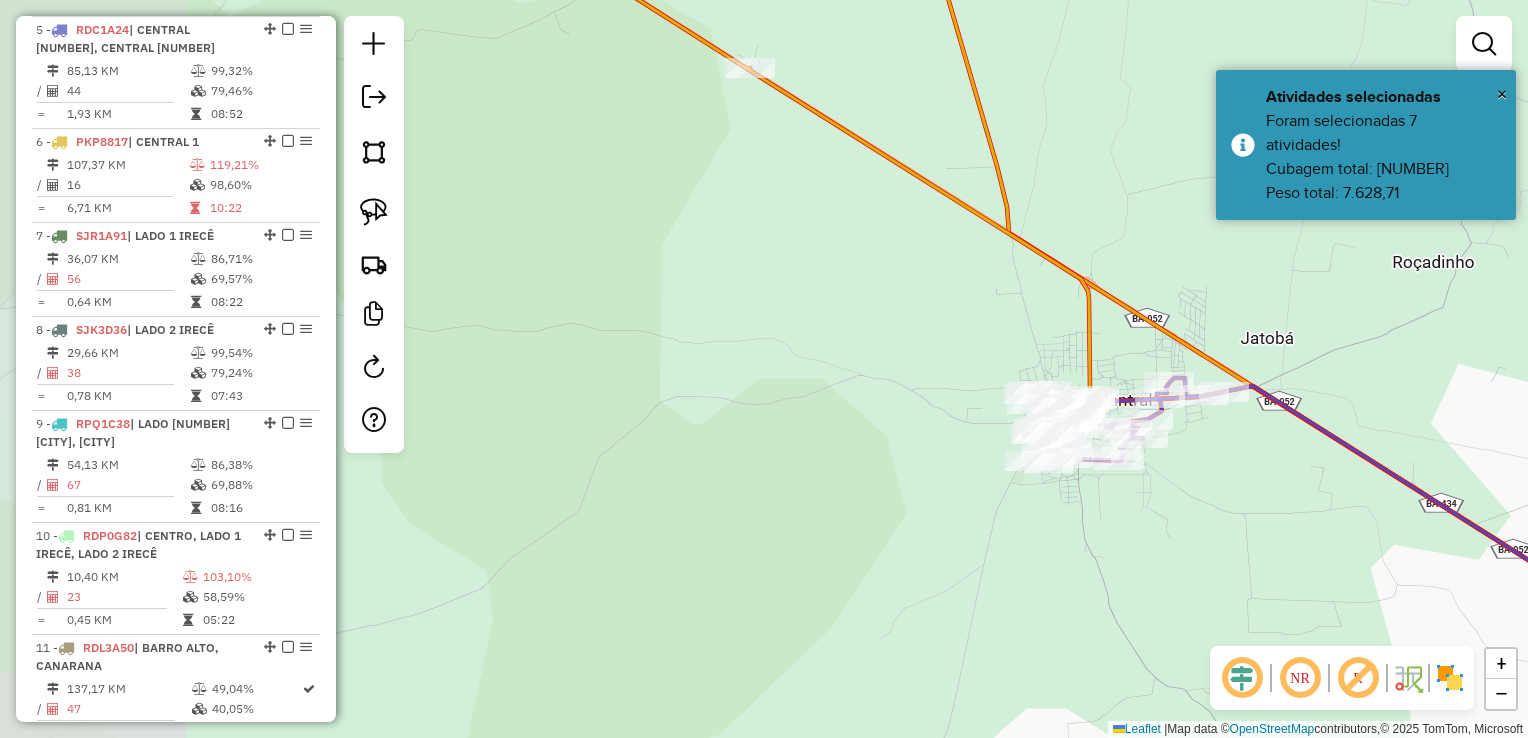 drag, startPoint x: 1072, startPoint y: 205, endPoint x: 1112, endPoint y: 542, distance: 339.36557 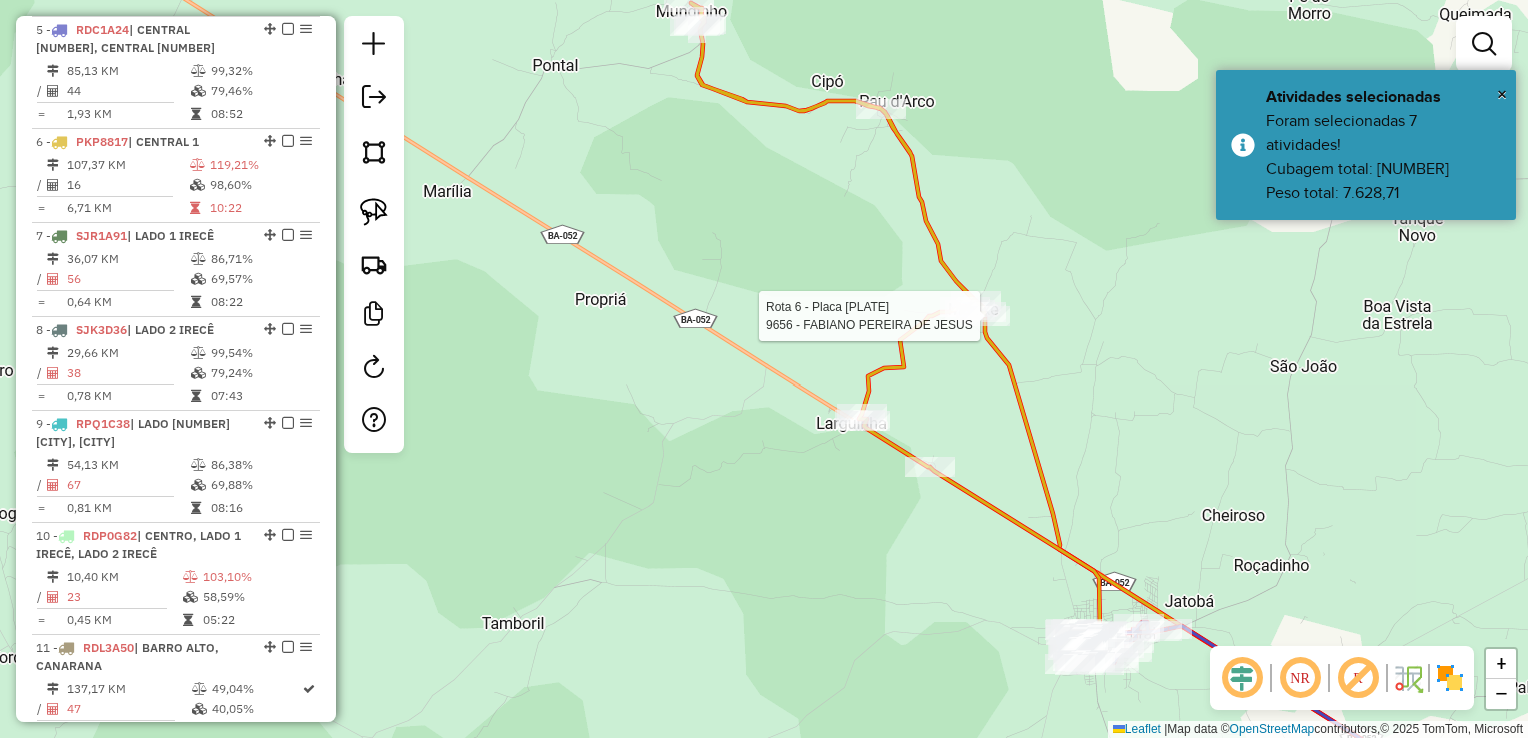 click 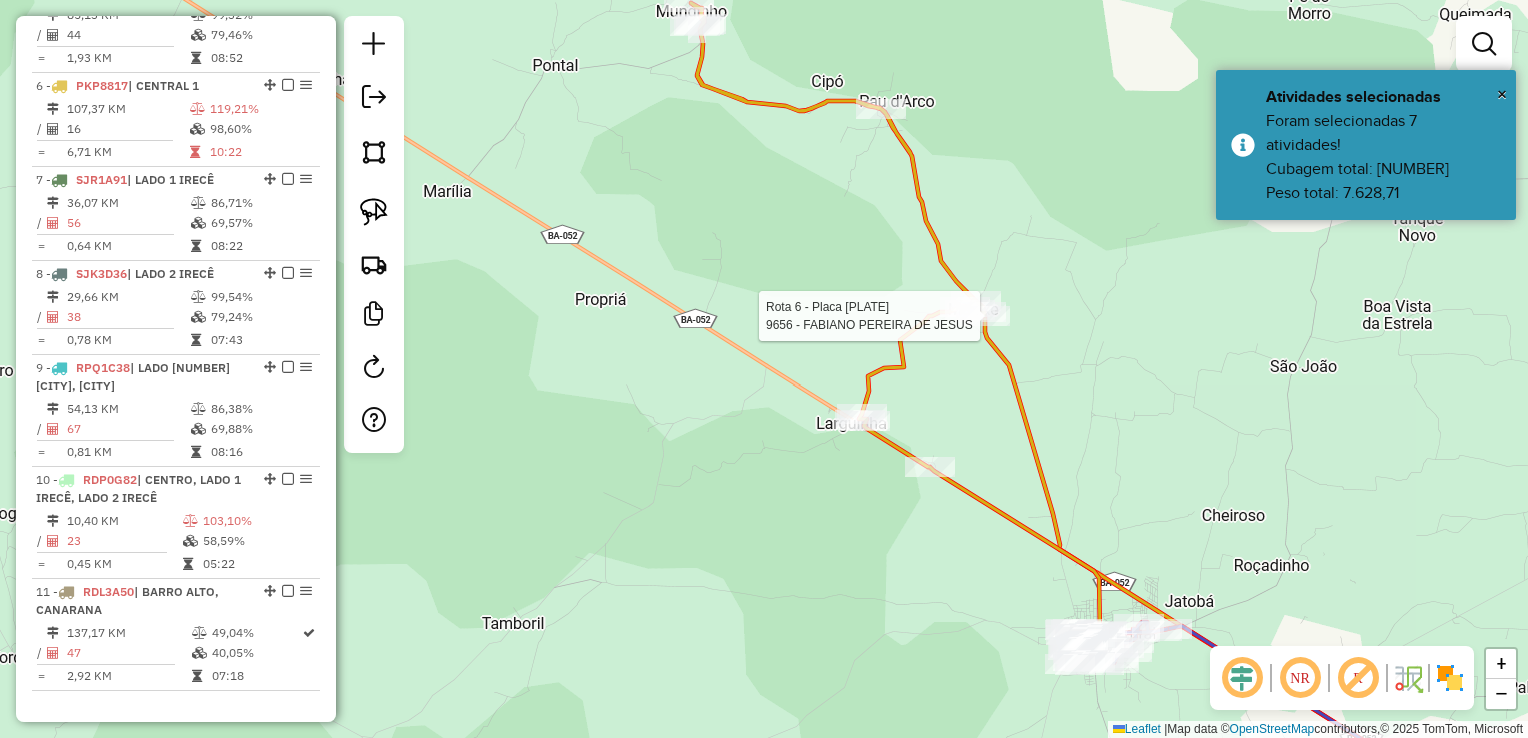 select on "*********" 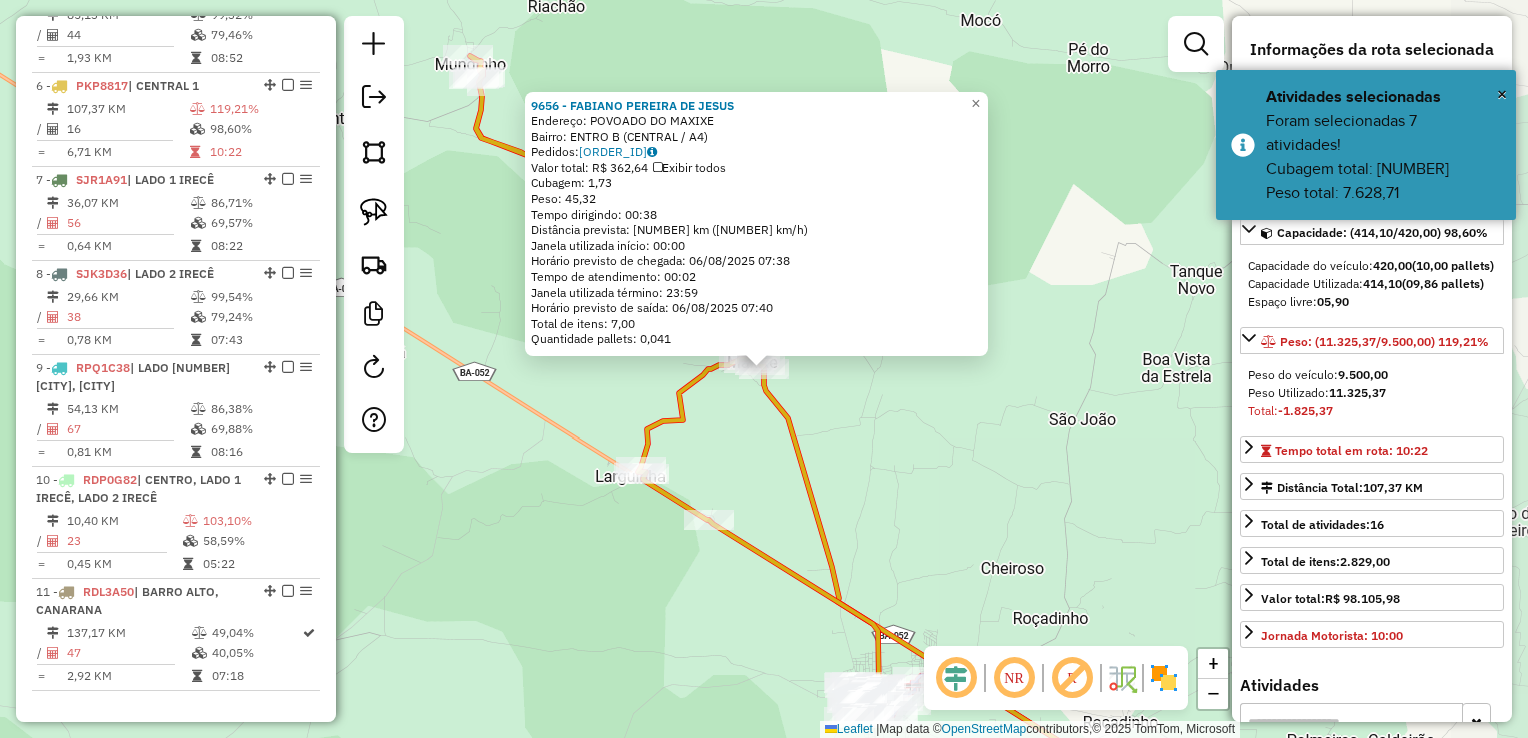 scroll, scrollTop: 1279, scrollLeft: 0, axis: vertical 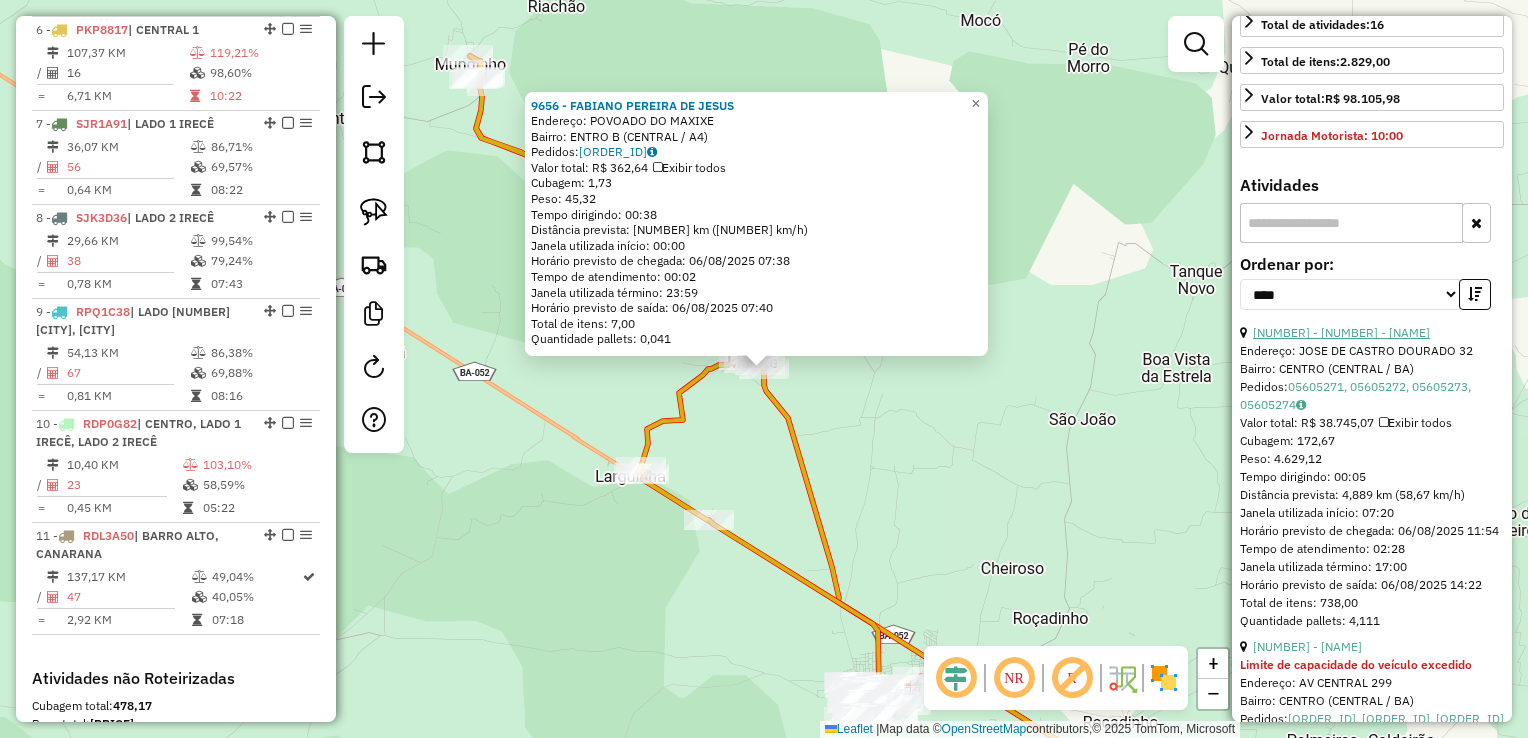 click on "15 - 8310 - C. DE CARNES FRANKLI" at bounding box center [1341, 332] 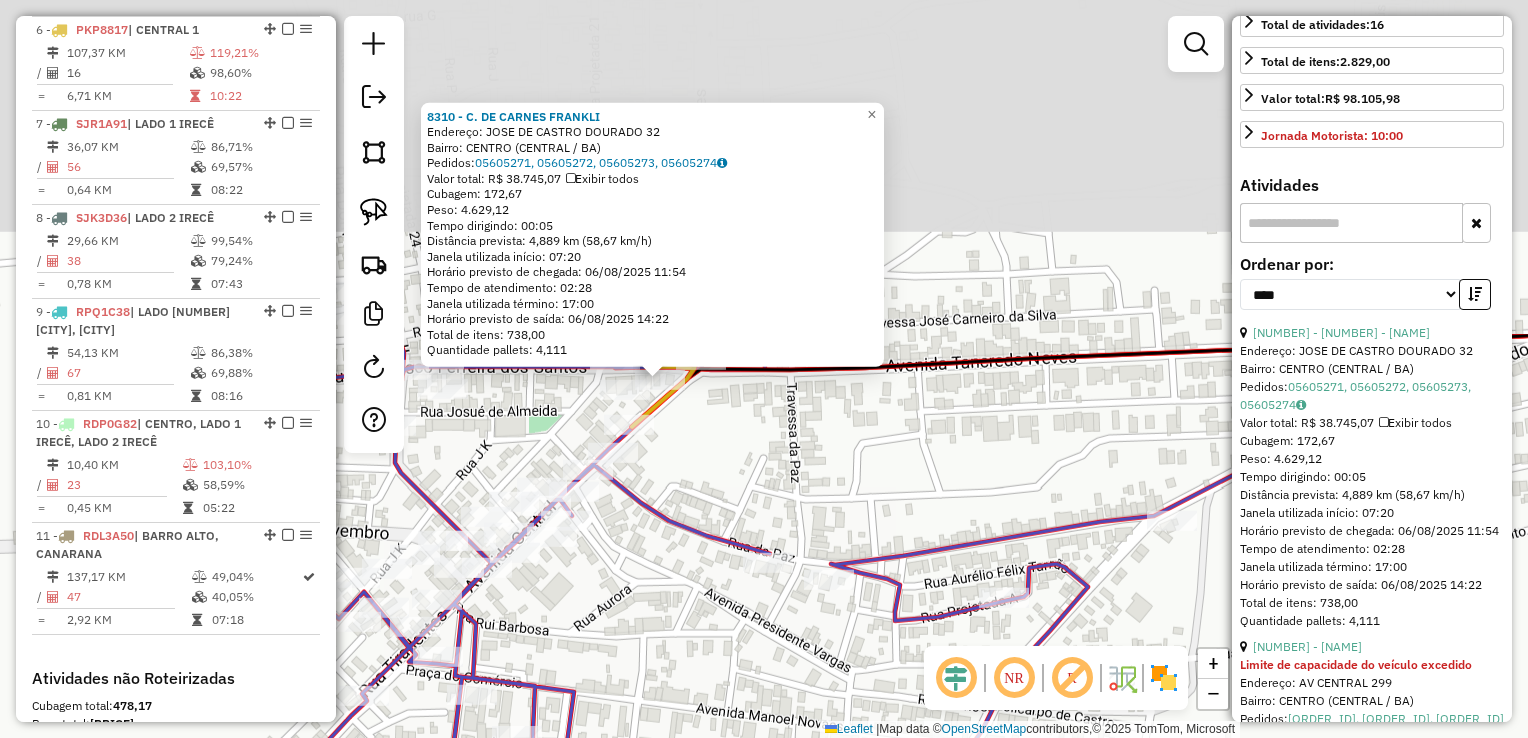 drag, startPoint x: 768, startPoint y: 82, endPoint x: 738, endPoint y: 491, distance: 410.09875 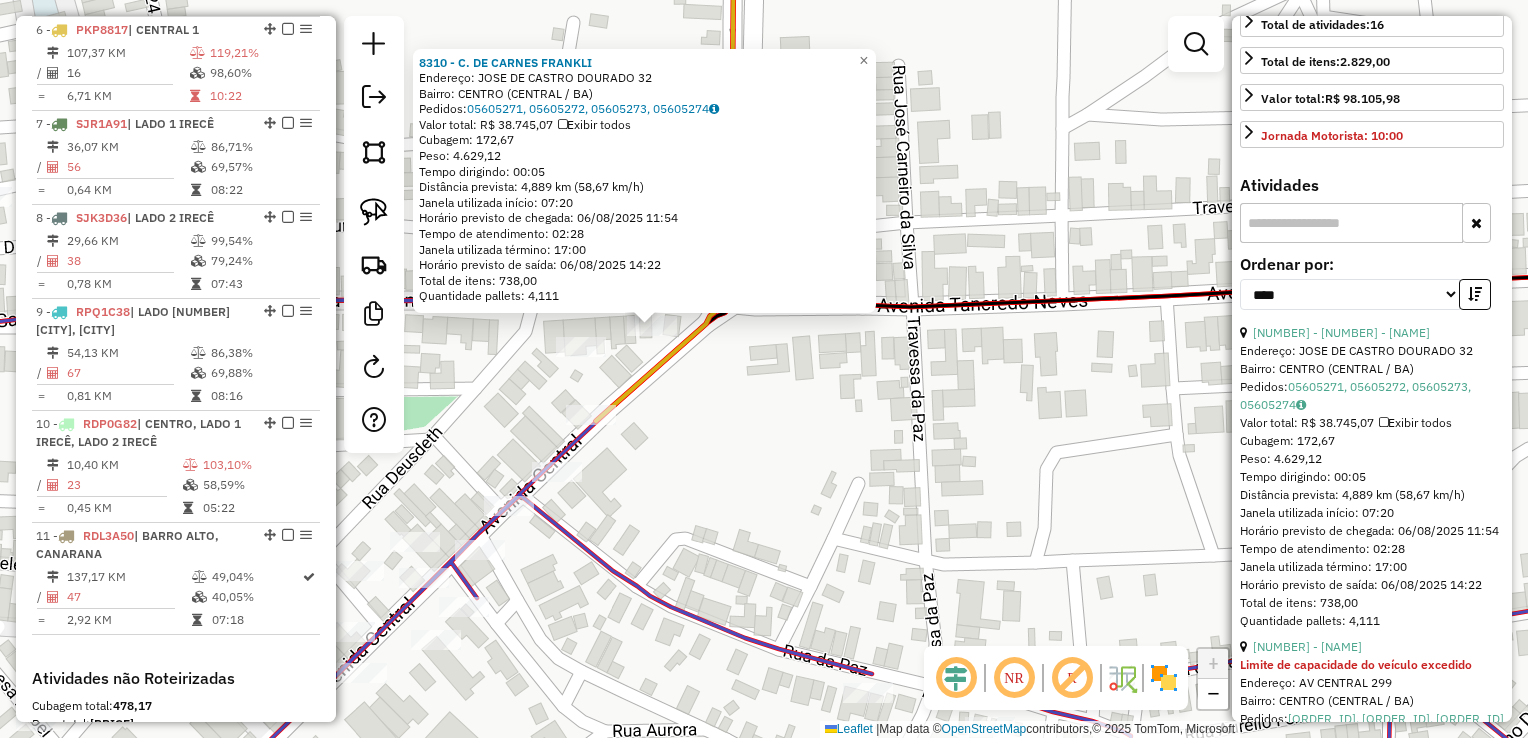 drag, startPoint x: 810, startPoint y: 469, endPoint x: 800, endPoint y: 471, distance: 10.198039 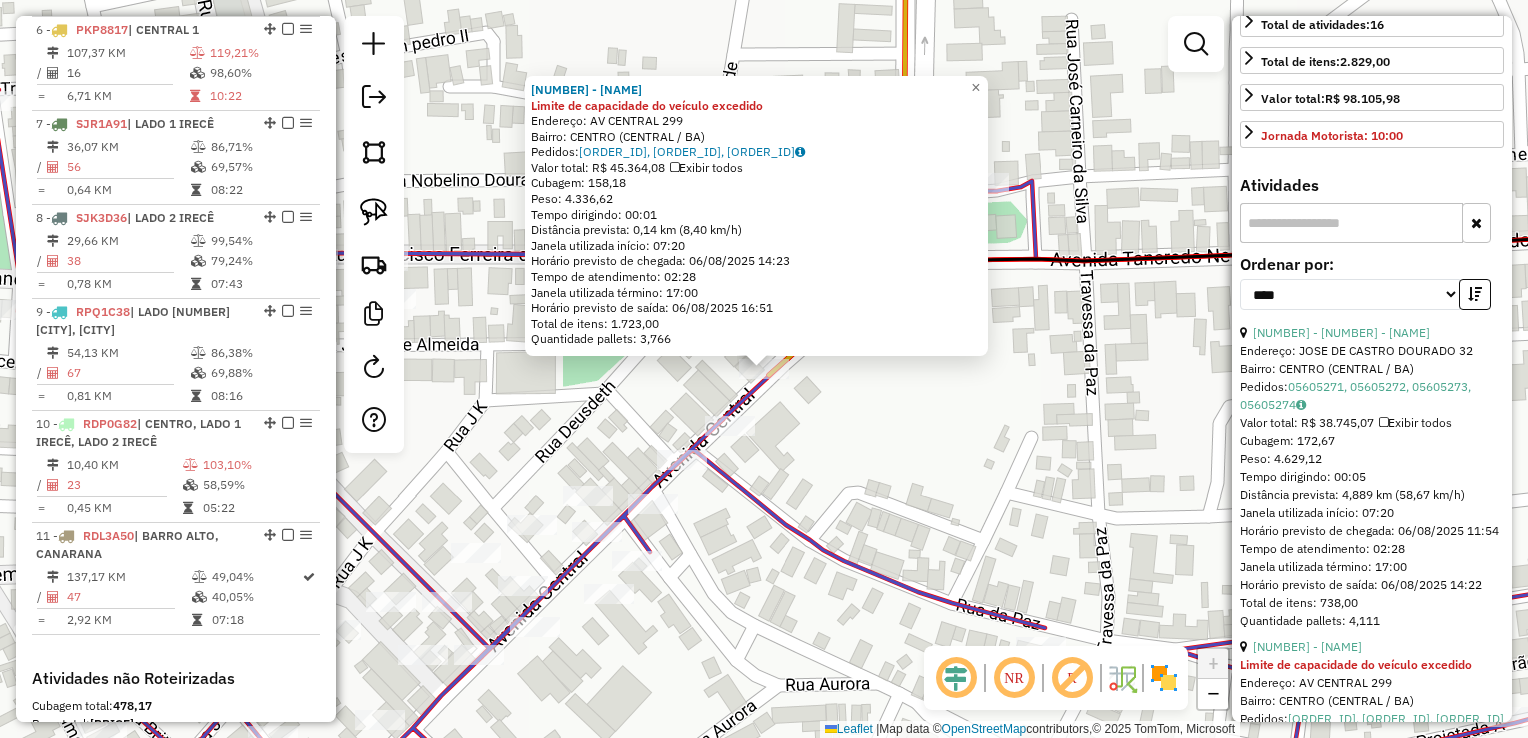 click on "13581 - ALL BLACK Limite de capacidade do veículo excedido  Endereço:  AV CENTRAL 299   Bairro: CENTRO (CENTRAL / BA)   Pedidos:  05605243, 05605242, 05605244   Valor total: R$ 45.364,08   Exibir todos   Cubagem: 158,18  Peso: 4.336,62  Tempo dirigindo: 00:01   Distância prevista: 0,14 km (8,40 km/h)   Janela utilizada início: 07:20   Horário previsto de chegada: 06/08/2025 14:23   Tempo de atendimento: 02:28   Janela utilizada término: 17:00   Horário previsto de saída: 06/08/2025 16:51   Total de itens: 1.723,00   Quantidade pallets: 3,766  × Janela de atendimento Grade de atendimento Capacidade Transportadoras Veículos Cliente Pedidos  Rotas Selecione os dias de semana para filtrar as janelas de atendimento  Seg   Ter   Qua   Qui   Sex   Sáb   Dom  Informe o período da janela de atendimento: De: Até:  Filtrar exatamente a janela do cliente  Considerar janela de atendimento padrão  Selecione os dias de semana para filtrar as grades de atendimento  Seg   Ter   Qua   Qui   Sex   Sáb   Dom  De:" 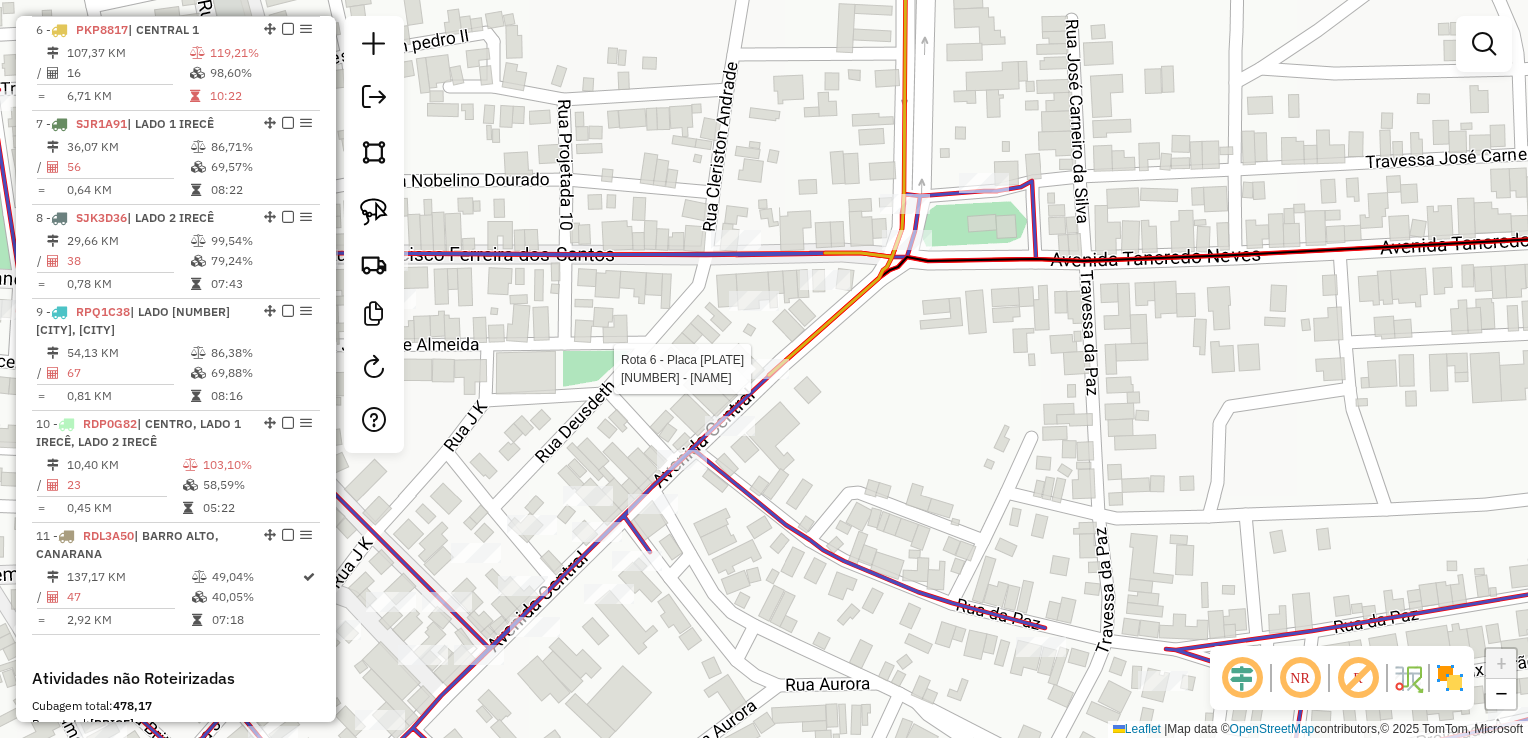 select on "*********" 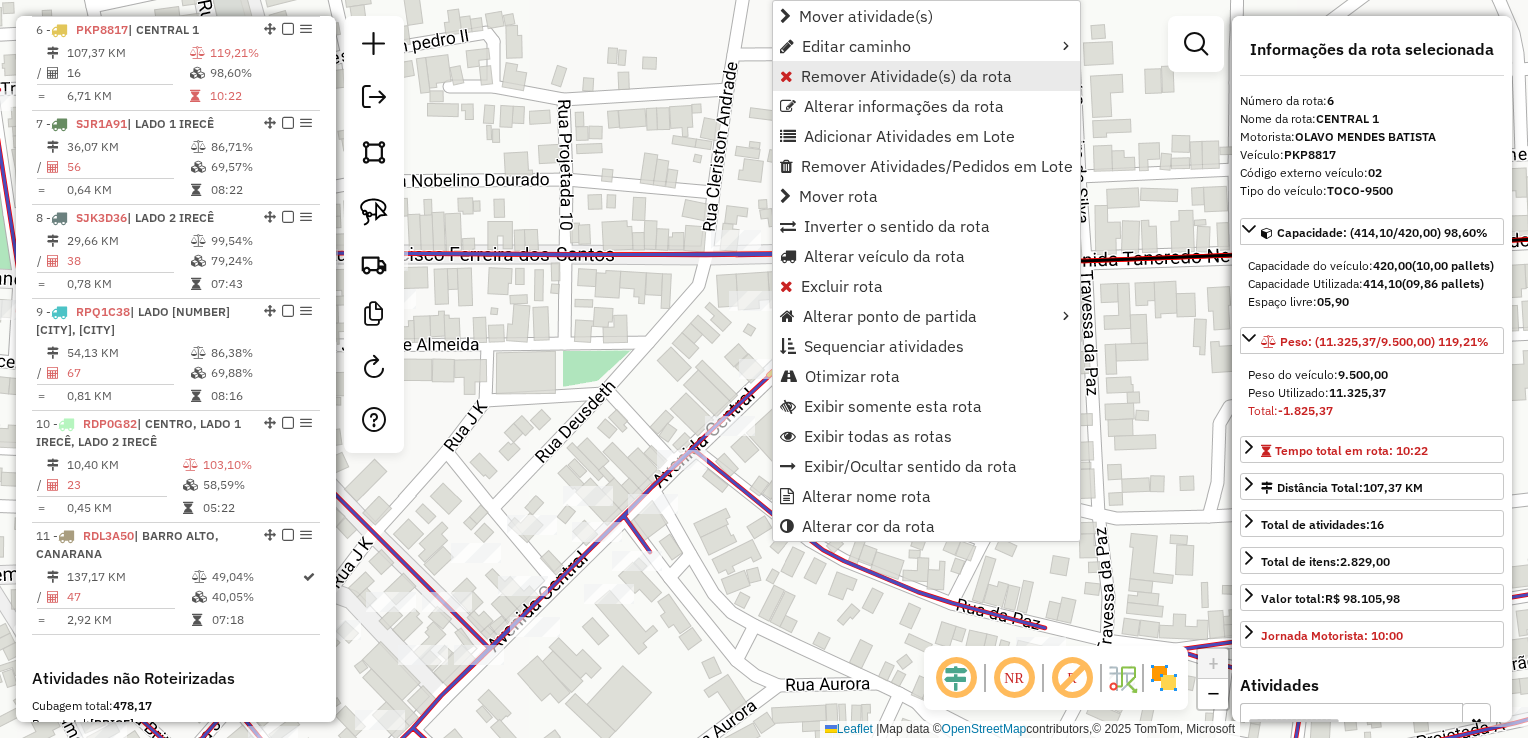 click on "Remover Atividade(s) da rota" at bounding box center [906, 76] 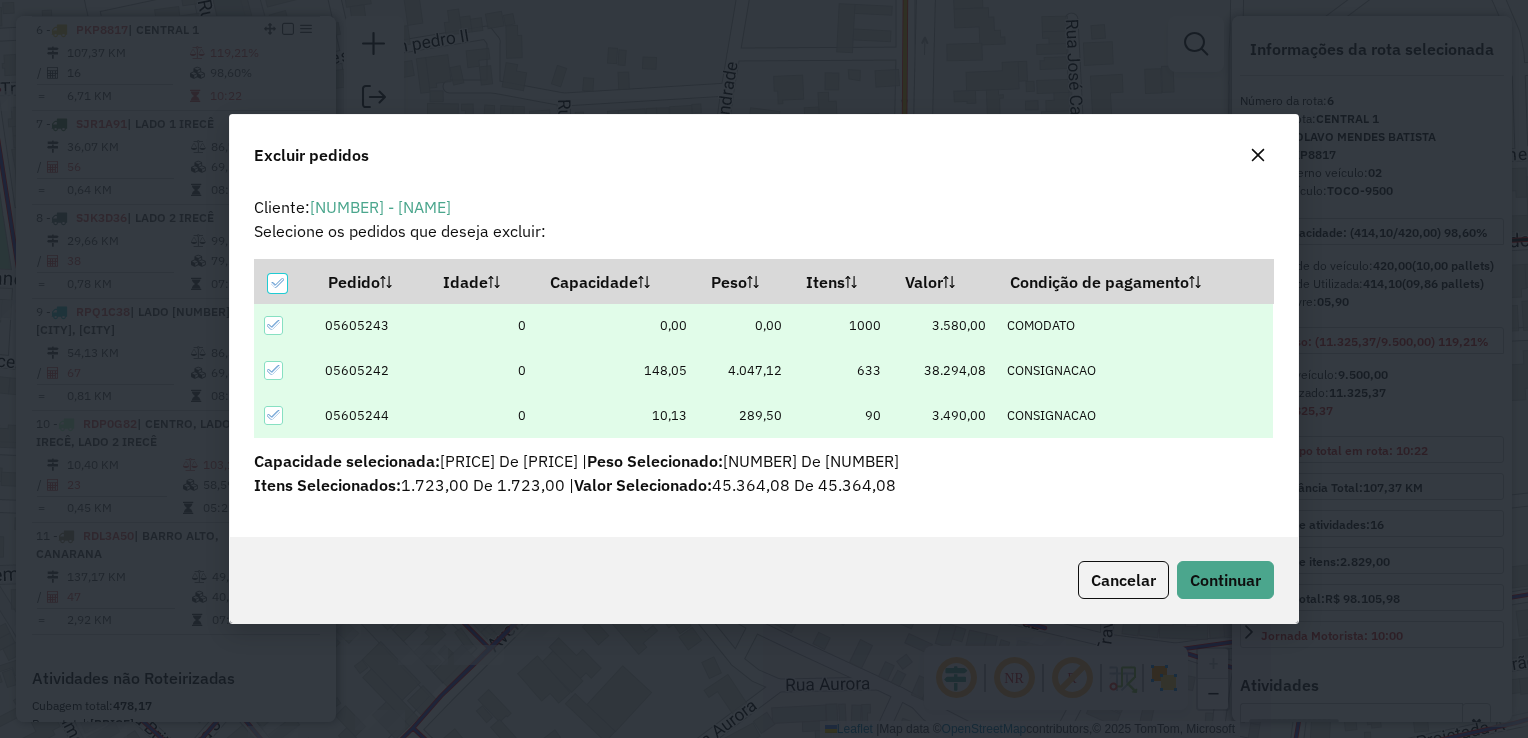 scroll, scrollTop: 0, scrollLeft: 0, axis: both 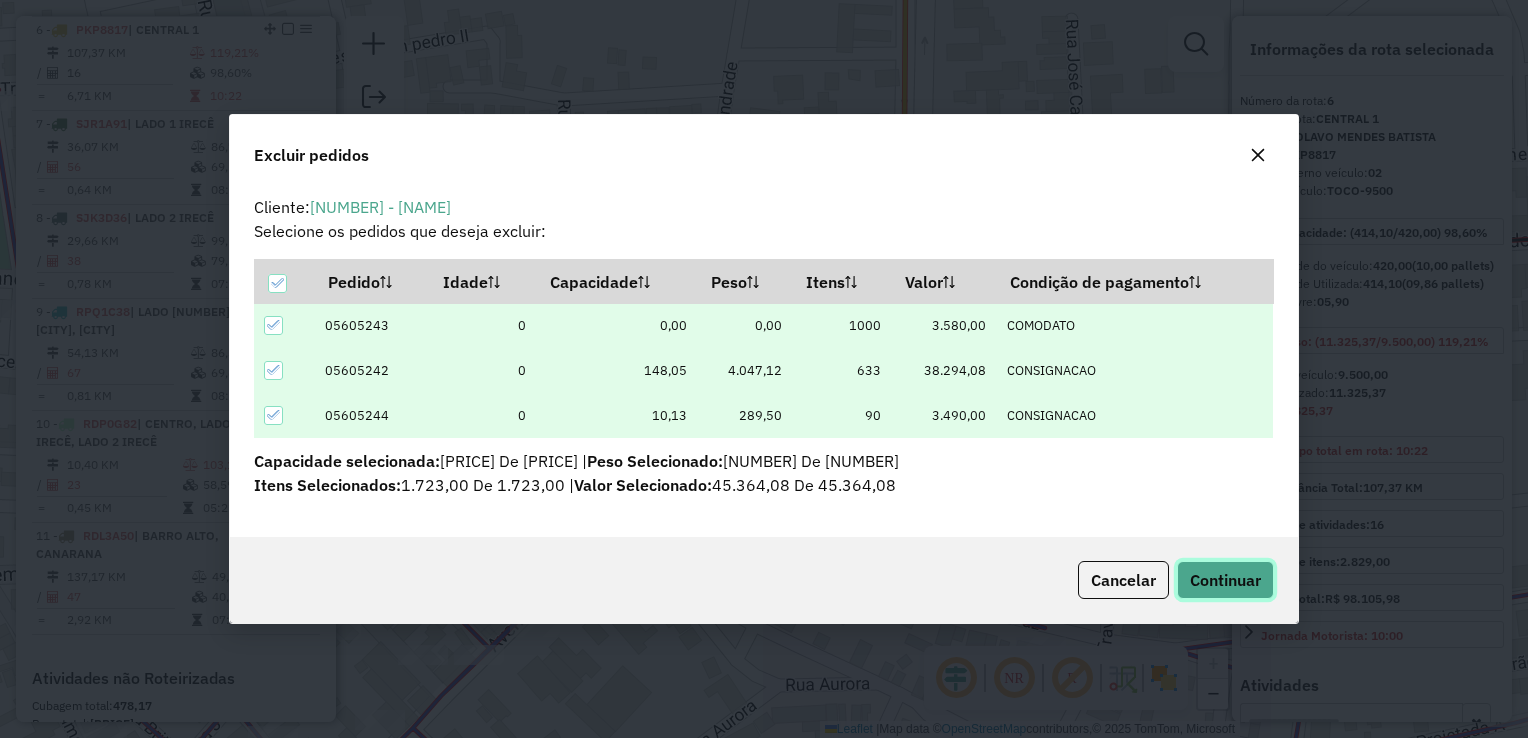 click on "Continuar" 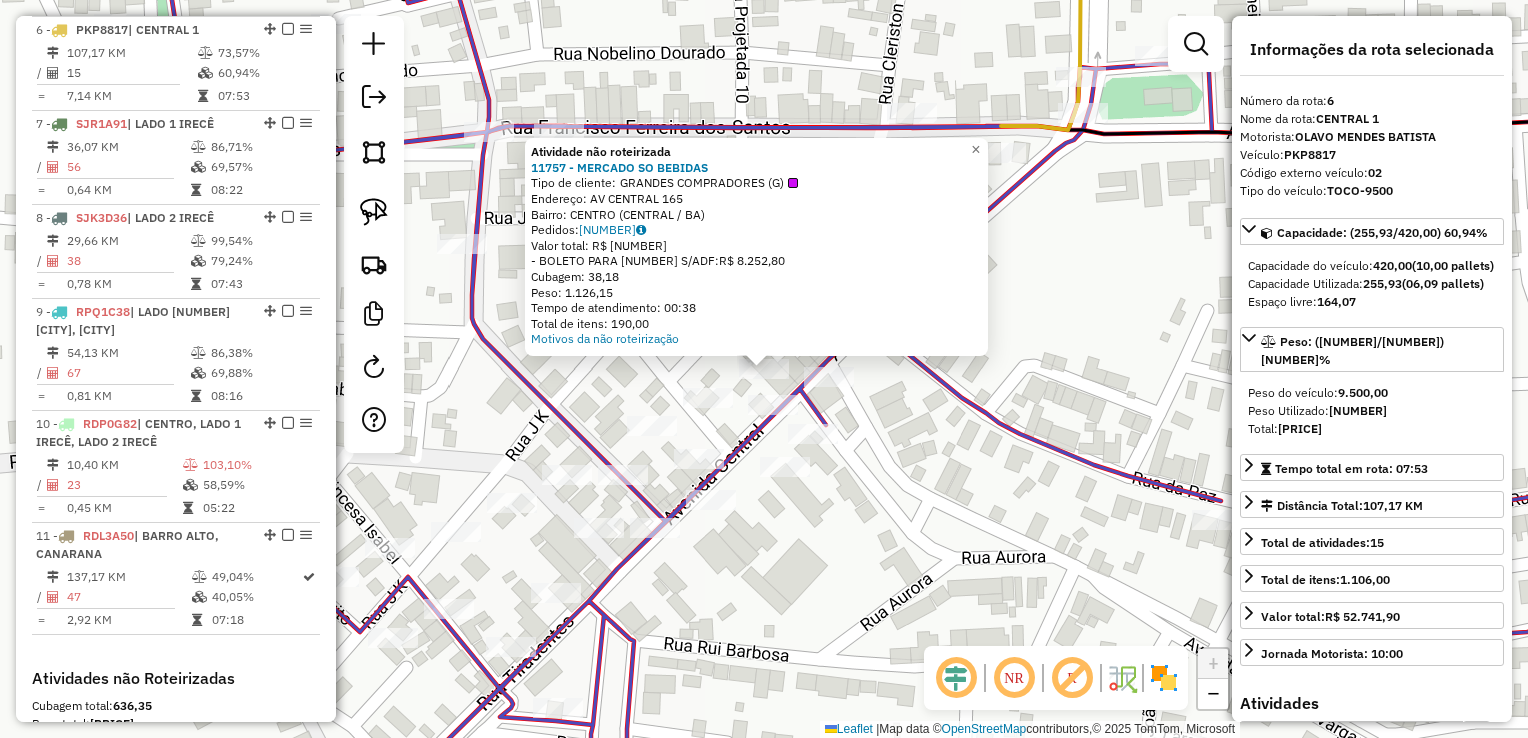 click on "Rota 5 - Placa RDC1A24  2784 - MERCADO DO POVO Atividade não roteirizada 11757 - MERCADO SO BEBIDAS  Tipo de cliente:   GRANDES COMPRADORES (G)   Endereço:  AV CENTRAL 165   Bairro: CENTRO (CENTRAL / BA)   Pedidos:  05604889   Valor total: R$ 8.252,80   - BOLETO PARA 14 S/ADF:  R$ 8.252,80   Cubagem: 38,18   Peso: 1.126,15   Tempo de atendimento: 00:38   Total de itens: 190,00  Motivos da não roteirização × Janela de atendimento Grade de atendimento Capacidade Transportadoras Veículos Cliente Pedidos  Rotas Selecione os dias de semana para filtrar as janelas de atendimento  Seg   Ter   Qua   Qui   Sex   Sáb   Dom  Informe o período da janela de atendimento: De: Até:  Filtrar exatamente a janela do cliente  Considerar janela de atendimento padrão  Selecione os dias de semana para filtrar as grades de atendimento  Seg   Ter   Qua   Qui   Sex   Sáb   Dom   Considerar clientes sem dia de atendimento cadastrado  Clientes fora do dia de atendimento selecionado  Peso mínimo:   Peso máximo:   De:   De:" 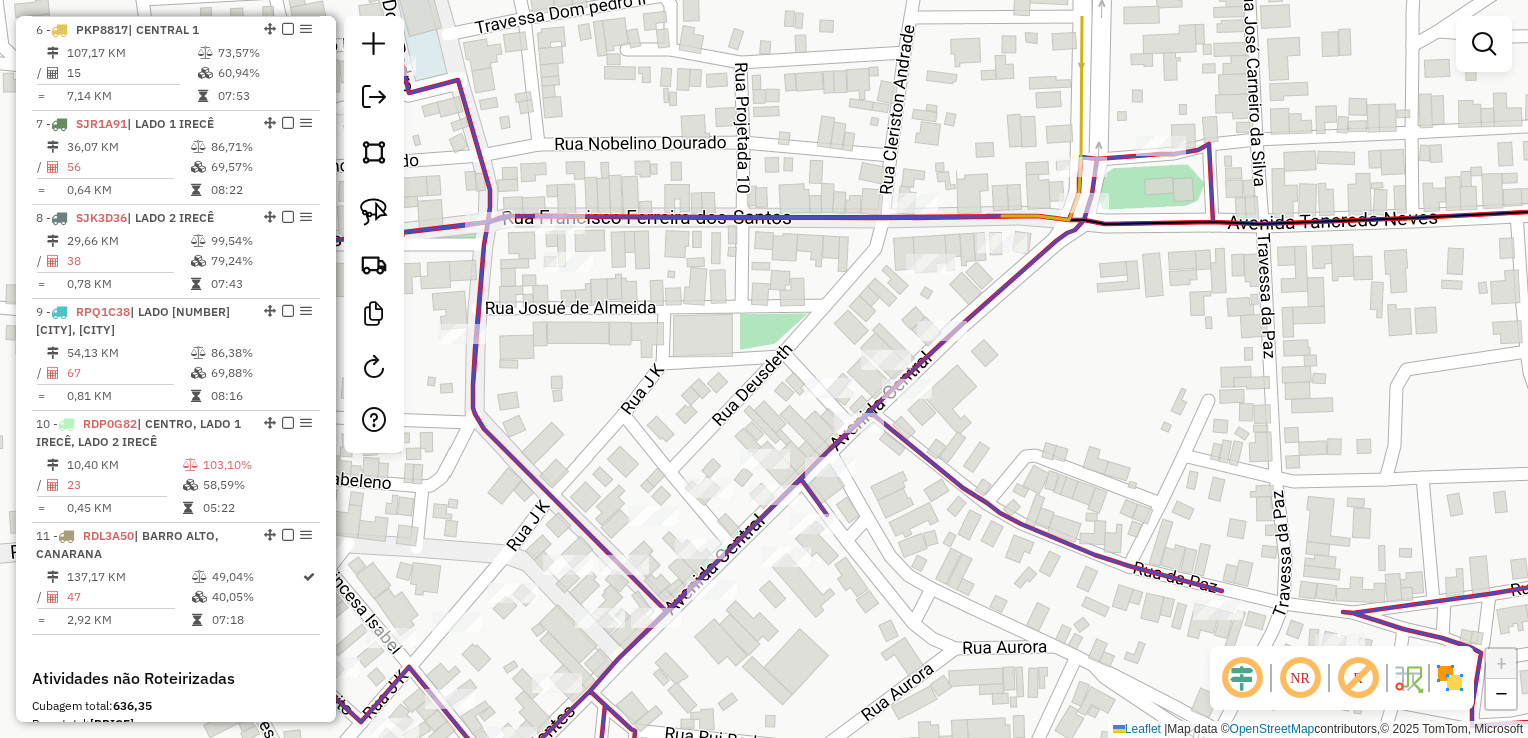 drag, startPoint x: 903, startPoint y: 549, endPoint x: 860, endPoint y: 574, distance: 49.73932 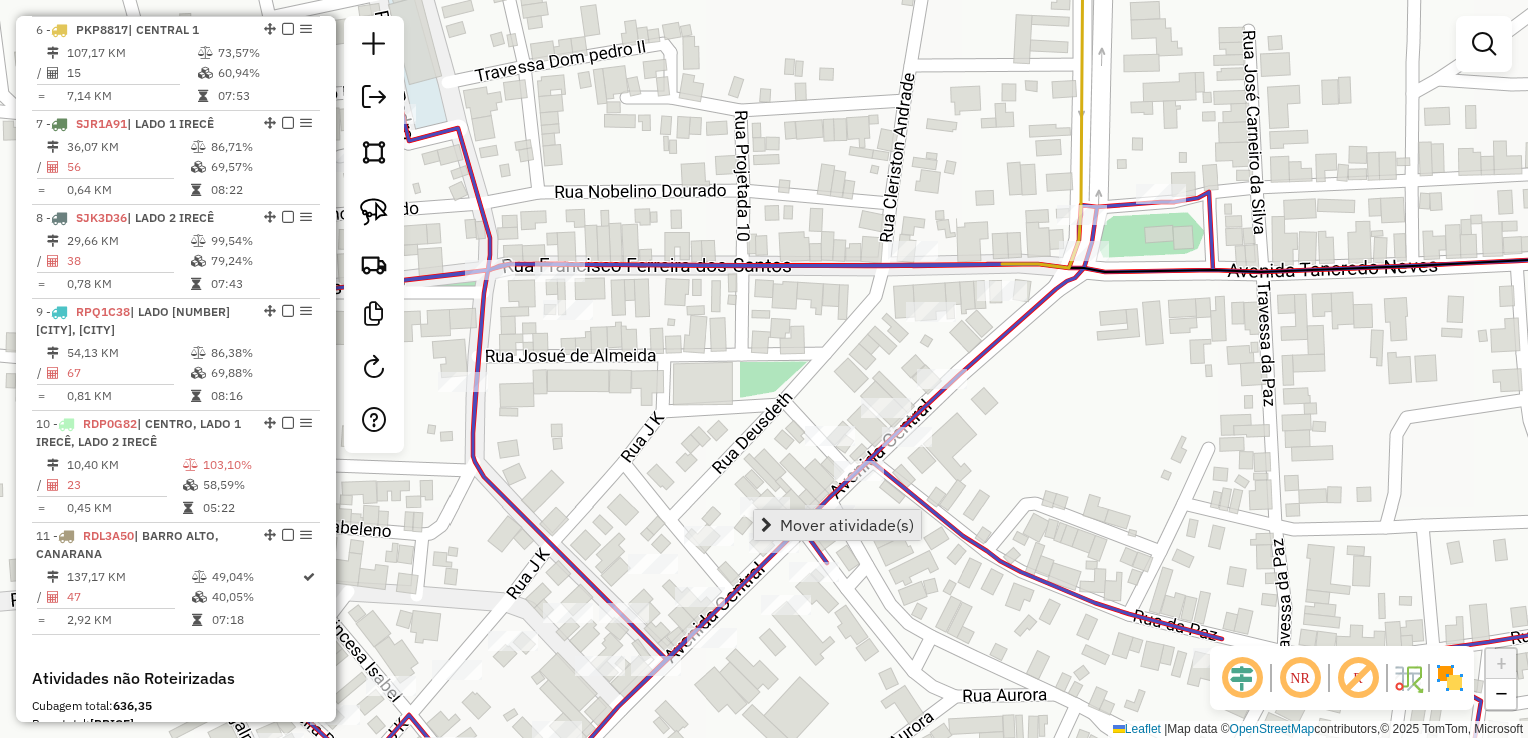 click on "Mover atividade(s)" at bounding box center [847, 525] 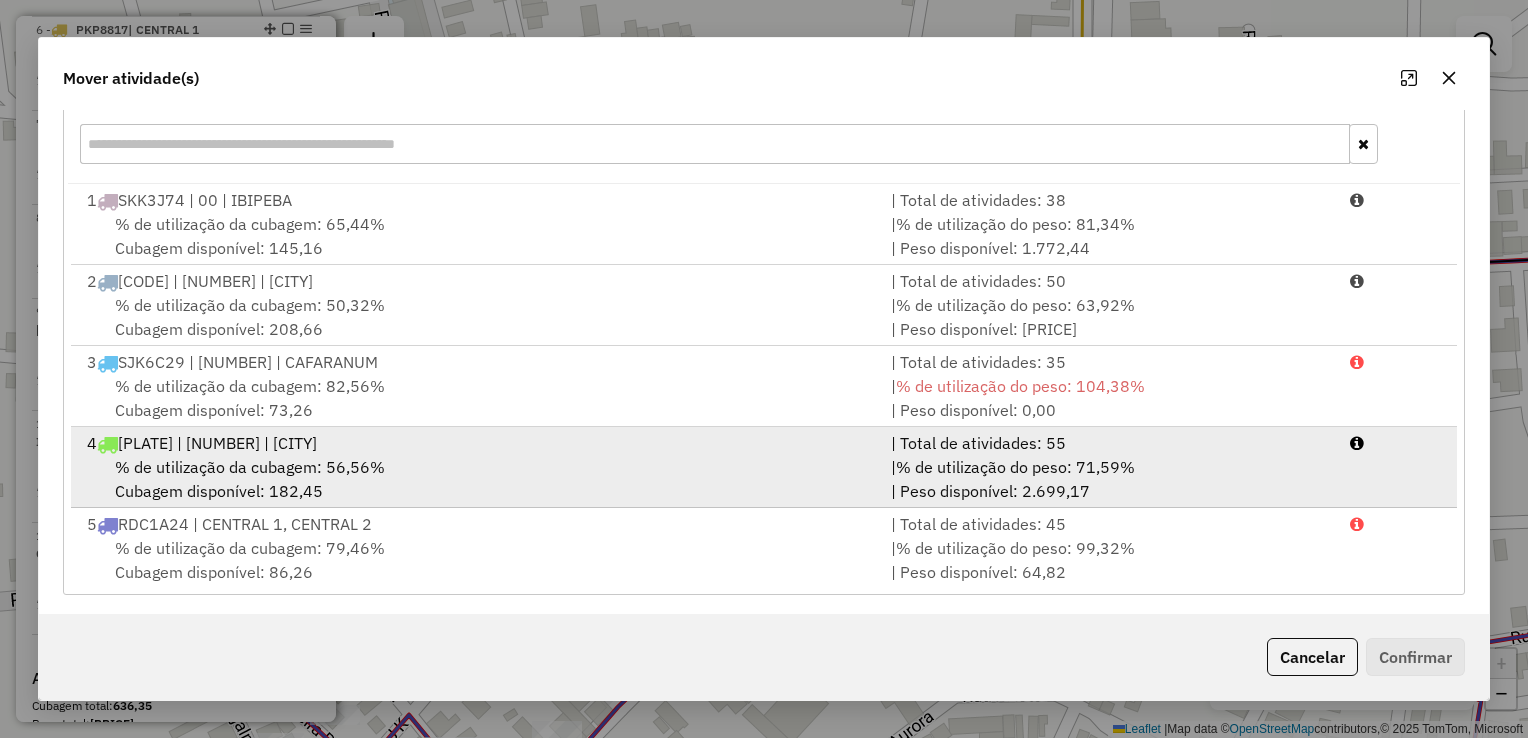 scroll, scrollTop: 278, scrollLeft: 0, axis: vertical 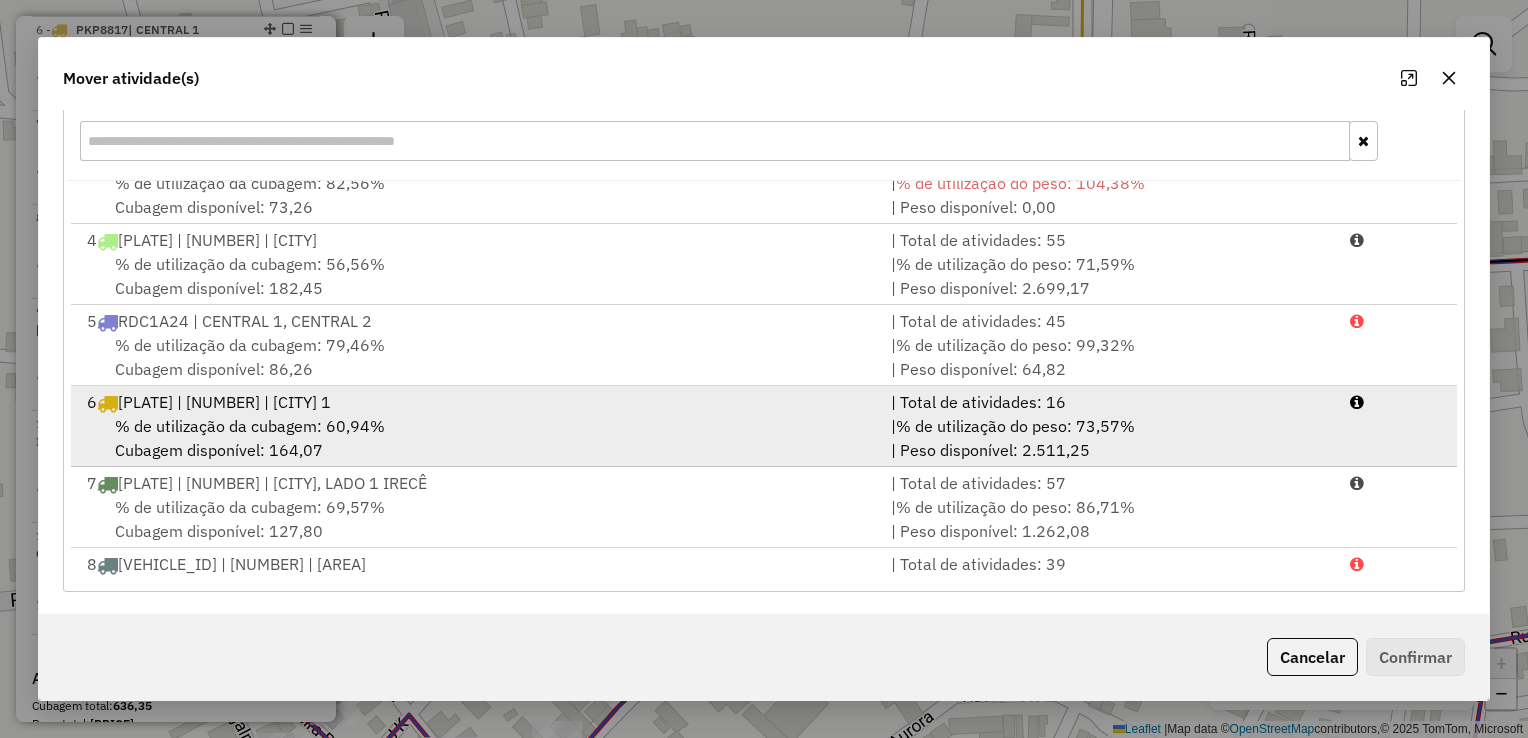 click on "% de utilização da cubagem: 60,94%  Cubagem disponível: 164,07" at bounding box center (477, 438) 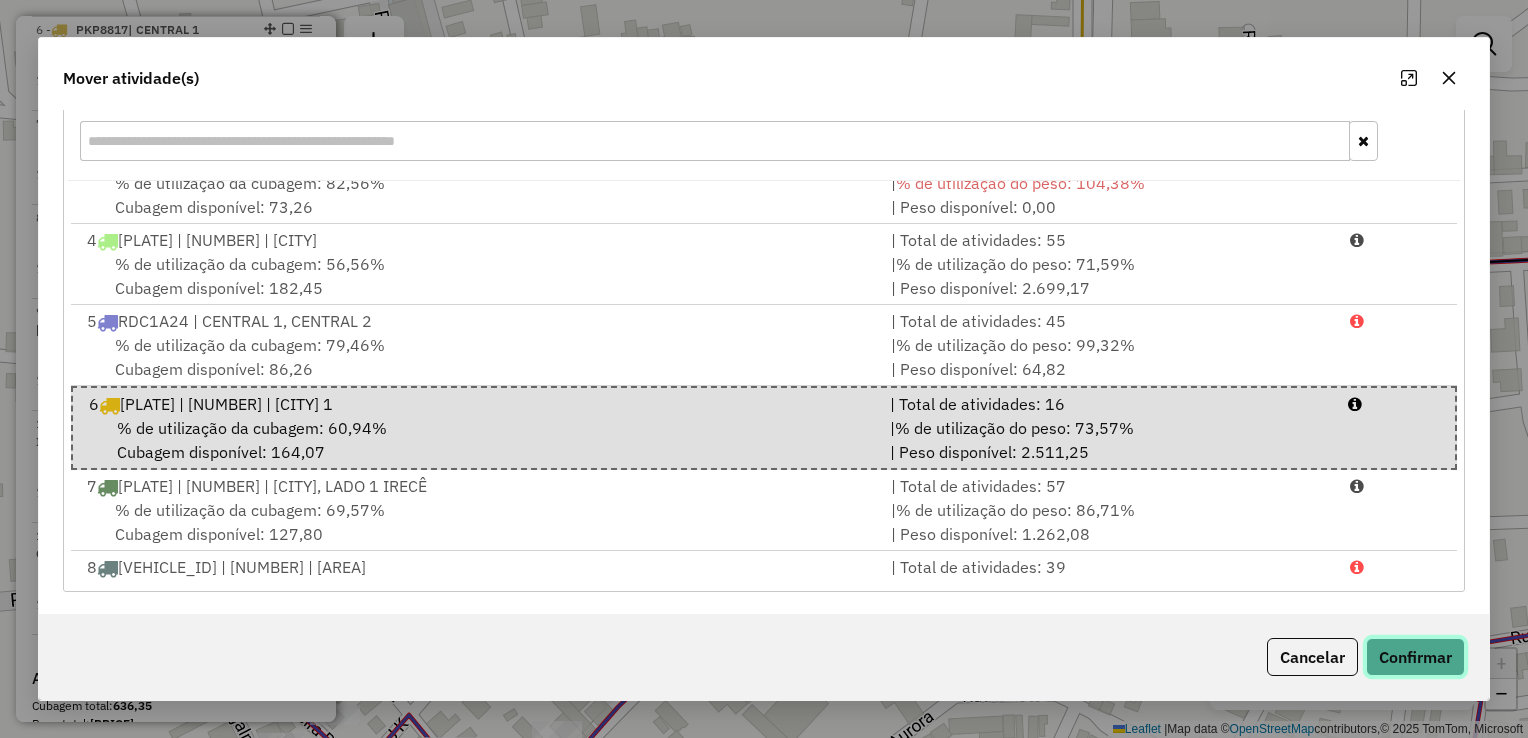 click on "Confirmar" 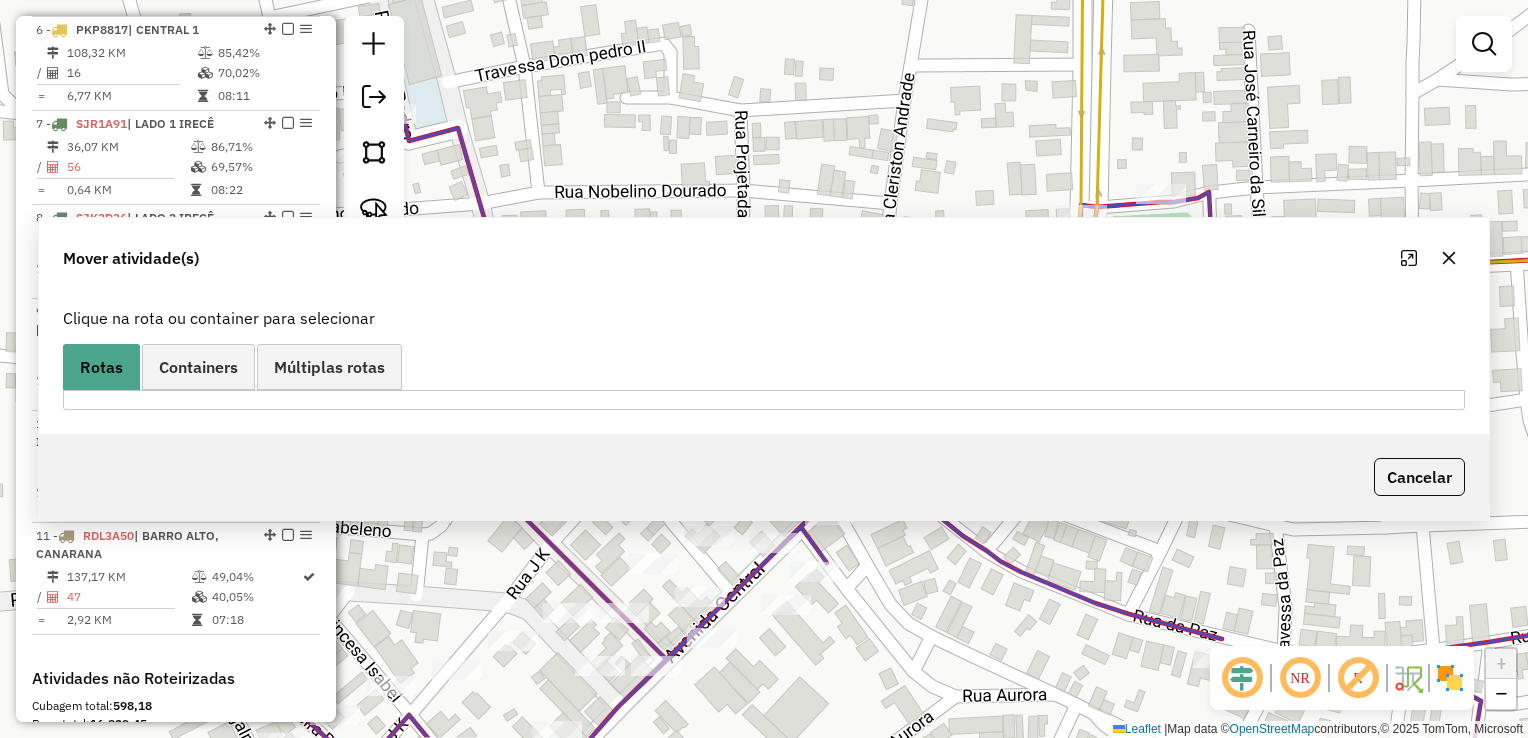 scroll, scrollTop: 0, scrollLeft: 0, axis: both 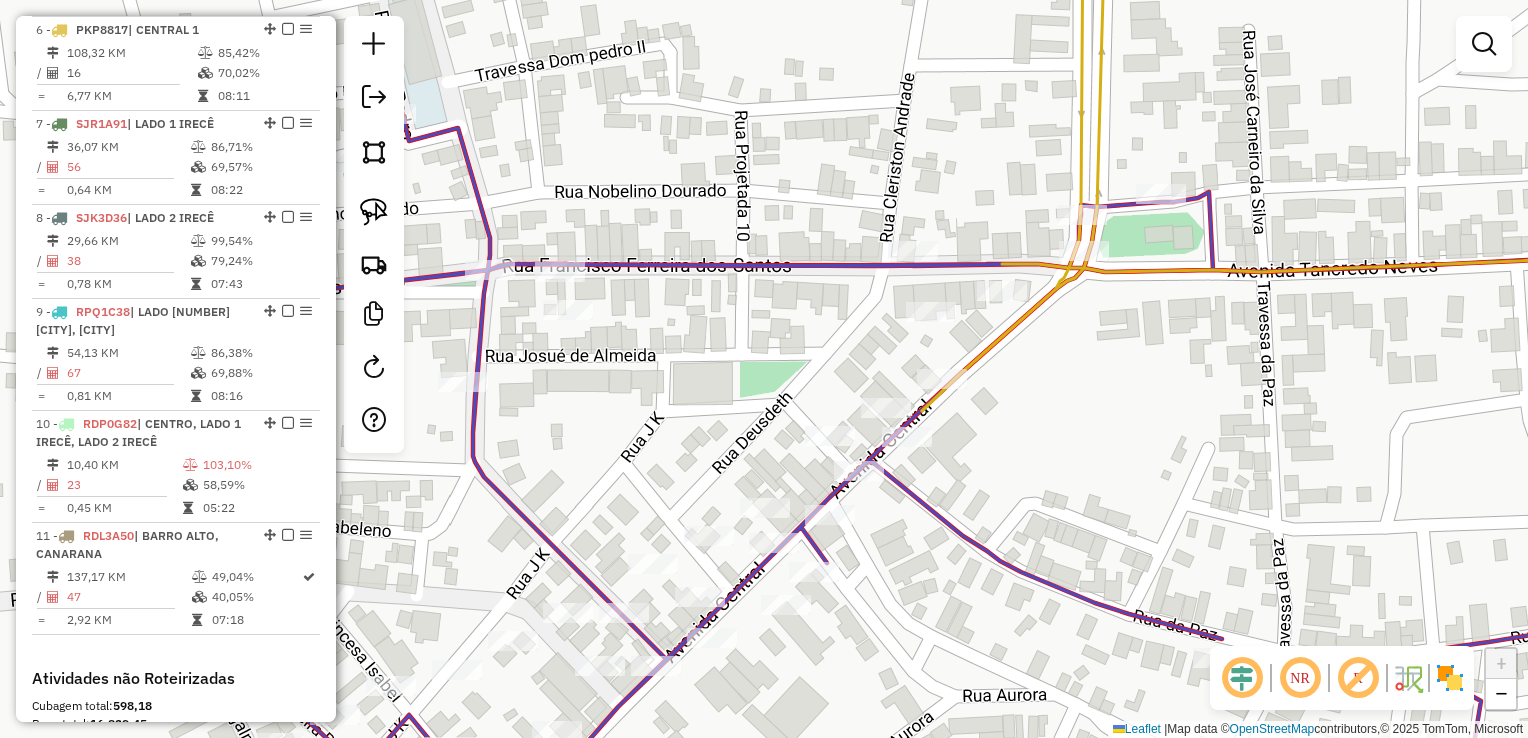 click on "Janela de atendimento Grade de atendimento Capacidade Transportadoras Veículos Cliente Pedidos  Rotas Selecione os dias de semana para filtrar as janelas de atendimento  Seg   Ter   Qua   Qui   Sex   Sáb   Dom  Informe o período da janela de atendimento: De: Até:  Filtrar exatamente a janela do cliente  Considerar janela de atendimento padrão  Selecione os dias de semana para filtrar as grades de atendimento  Seg   Ter   Qua   Qui   Sex   Sáb   Dom   Considerar clientes sem dia de atendimento cadastrado  Clientes fora do dia de atendimento selecionado Filtrar as atividades entre os valores definidos abaixo:  Peso mínimo:   Peso máximo:   Cubagem mínima:   Cubagem máxima:   De:   Até:  Filtrar as atividades entre o tempo de atendimento definido abaixo:  De:   Até:   Considerar capacidade total dos clientes não roteirizados Transportadora: Selecione um ou mais itens Tipo de veículo: Selecione um ou mais itens Veículo: Selecione um ou mais itens Motorista: Selecione um ou mais itens Nome: Rótulo:" 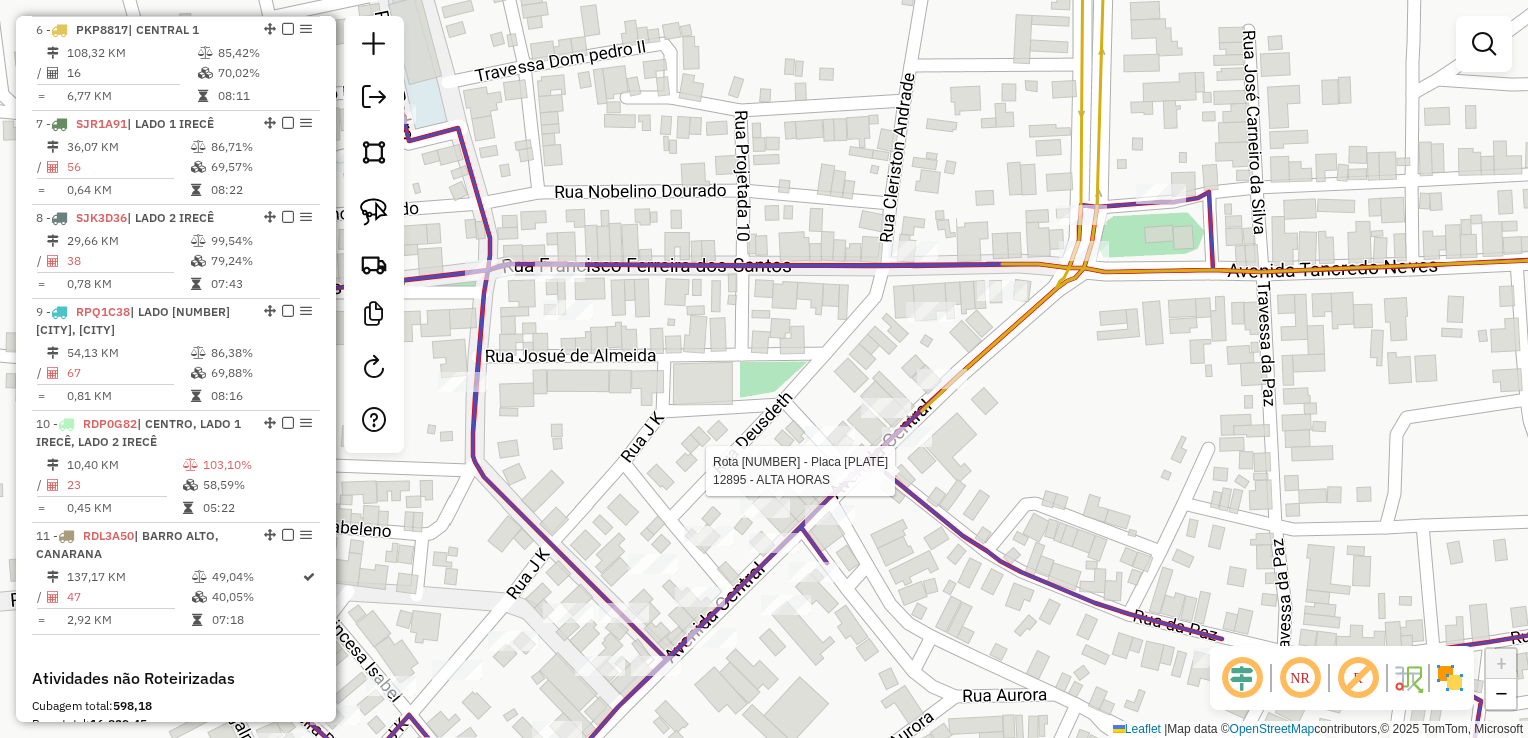 select on "*********" 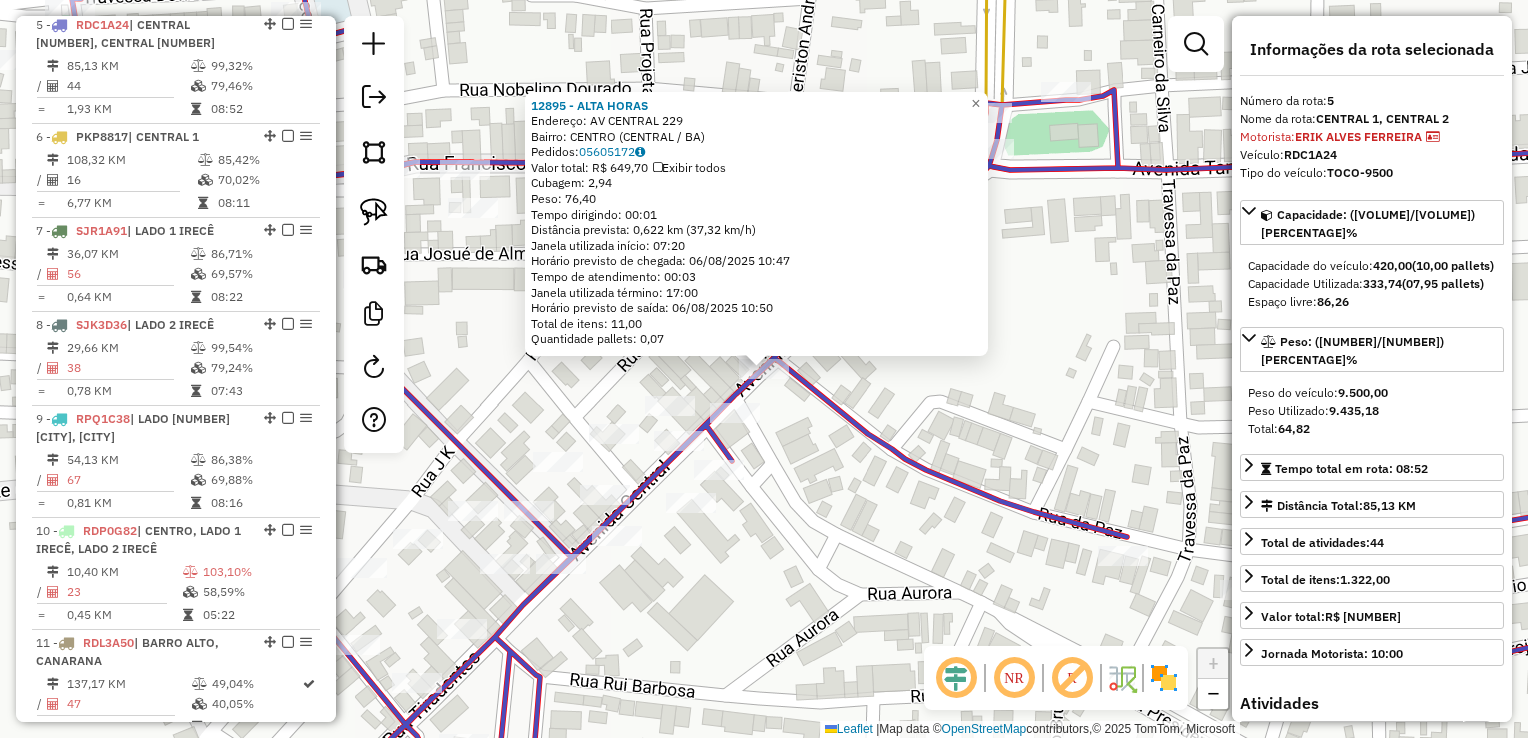 scroll, scrollTop: 1167, scrollLeft: 0, axis: vertical 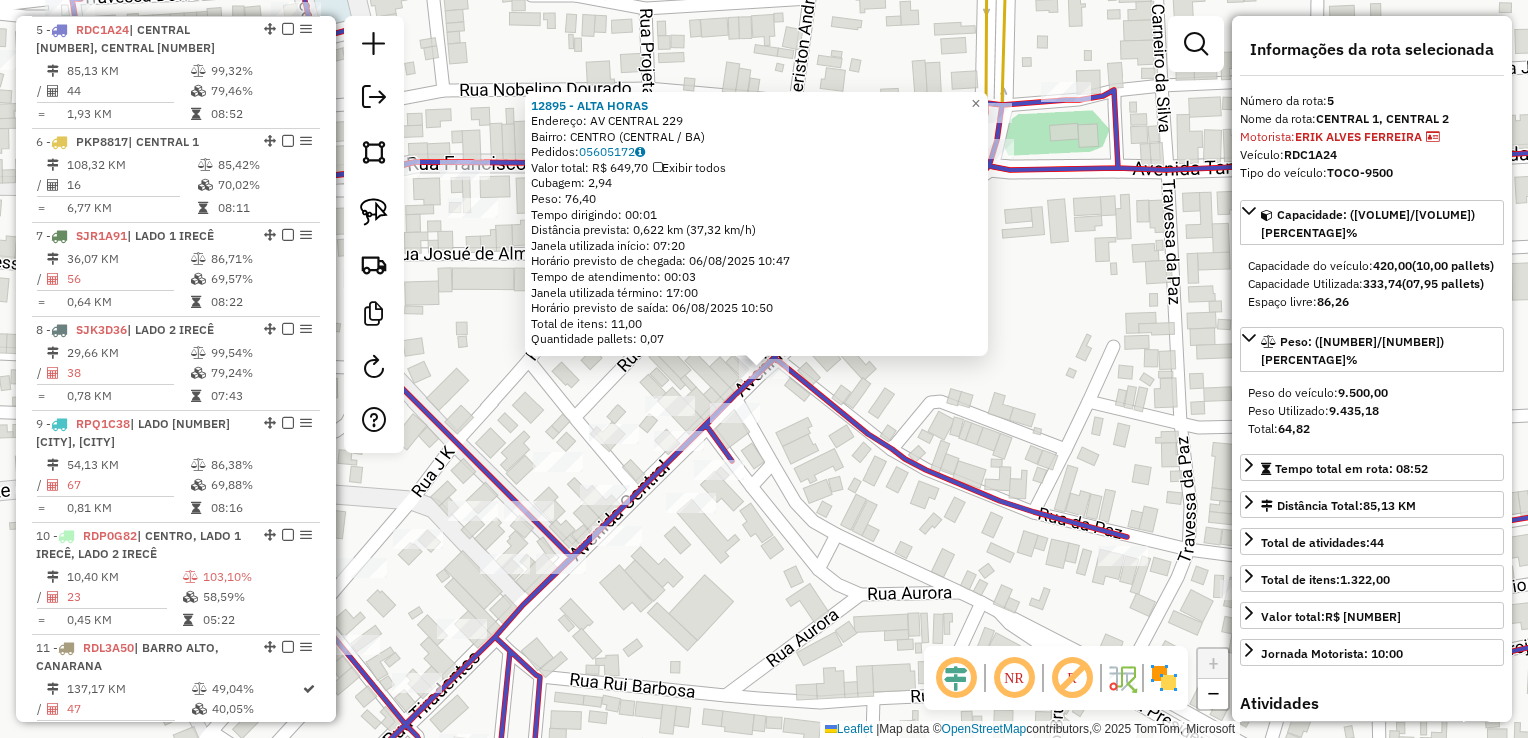 click on "12895 - ALTA HORAS  Endereço:  AV CENTRAL 229   Bairro: CENTRO (CENTRAL / BA)   Pedidos:  05605172   Valor total: R$ 649,70   Exibir todos   Cubagem: 2,94  Peso: 76,40  Tempo dirigindo: 00:01   Distância prevista: 0,622 km (37,32 km/h)   Janela utilizada início: 07:20   Horário previsto de chegada: 06/08/2025 10:47   Tempo de atendimento: 00:03   Janela utilizada término: 17:00   Horário previsto de saída: 06/08/2025 10:50   Total de itens: 11,00   Quantidade pallets: 0,07  × Janela de atendimento Grade de atendimento Capacidade Transportadoras Veículos Cliente Pedidos  Rotas Selecione os dias de semana para filtrar as janelas de atendimento  Seg   Ter   Qua   Qui   Sex   Sáb   Dom  Informe o período da janela de atendimento: De: Até:  Filtrar exatamente a janela do cliente  Considerar janela de atendimento padrão  Selecione os dias de semana para filtrar as grades de atendimento  Seg   Ter   Qua   Qui   Sex   Sáb   Dom   Considerar clientes sem dia de atendimento cadastrado  Peso mínimo:  De:" 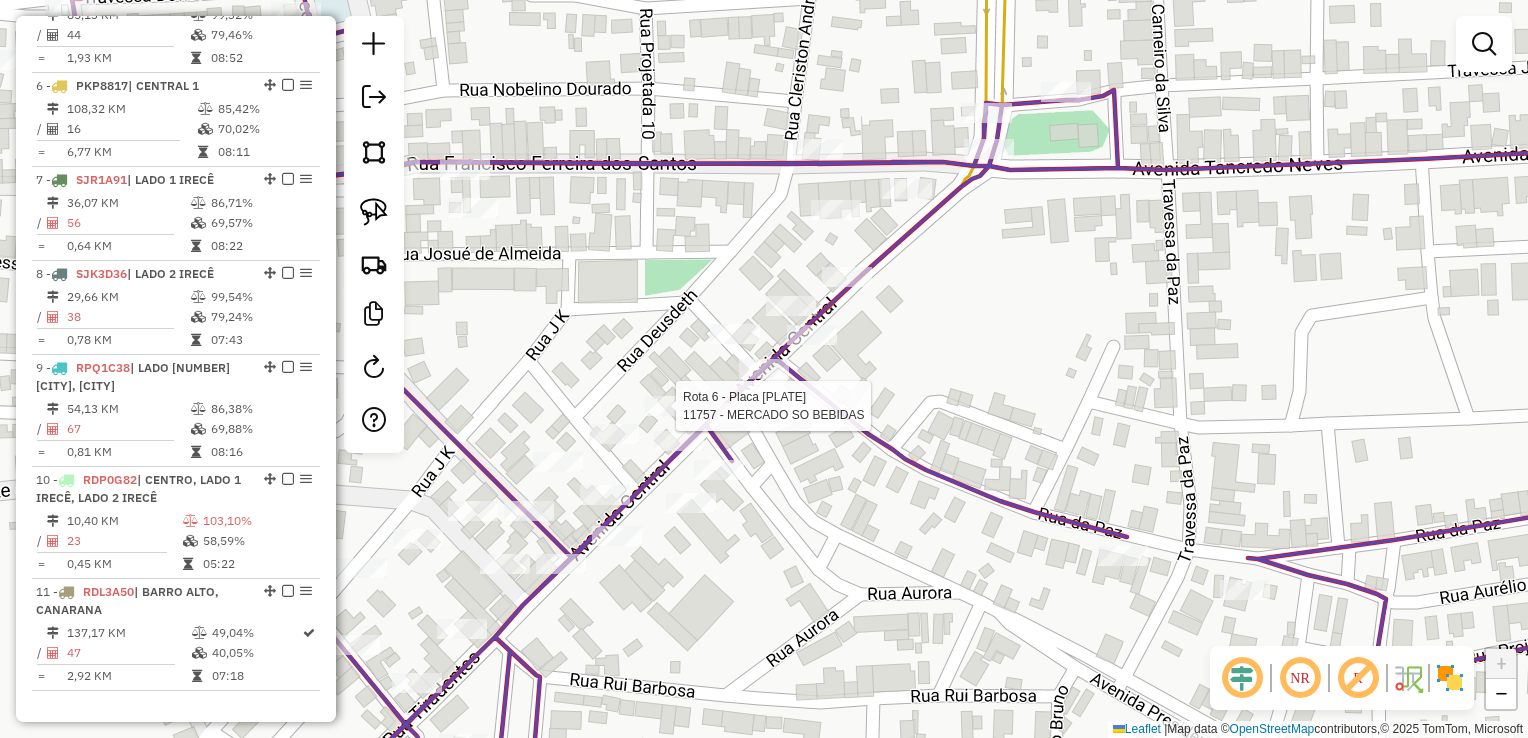 select on "*********" 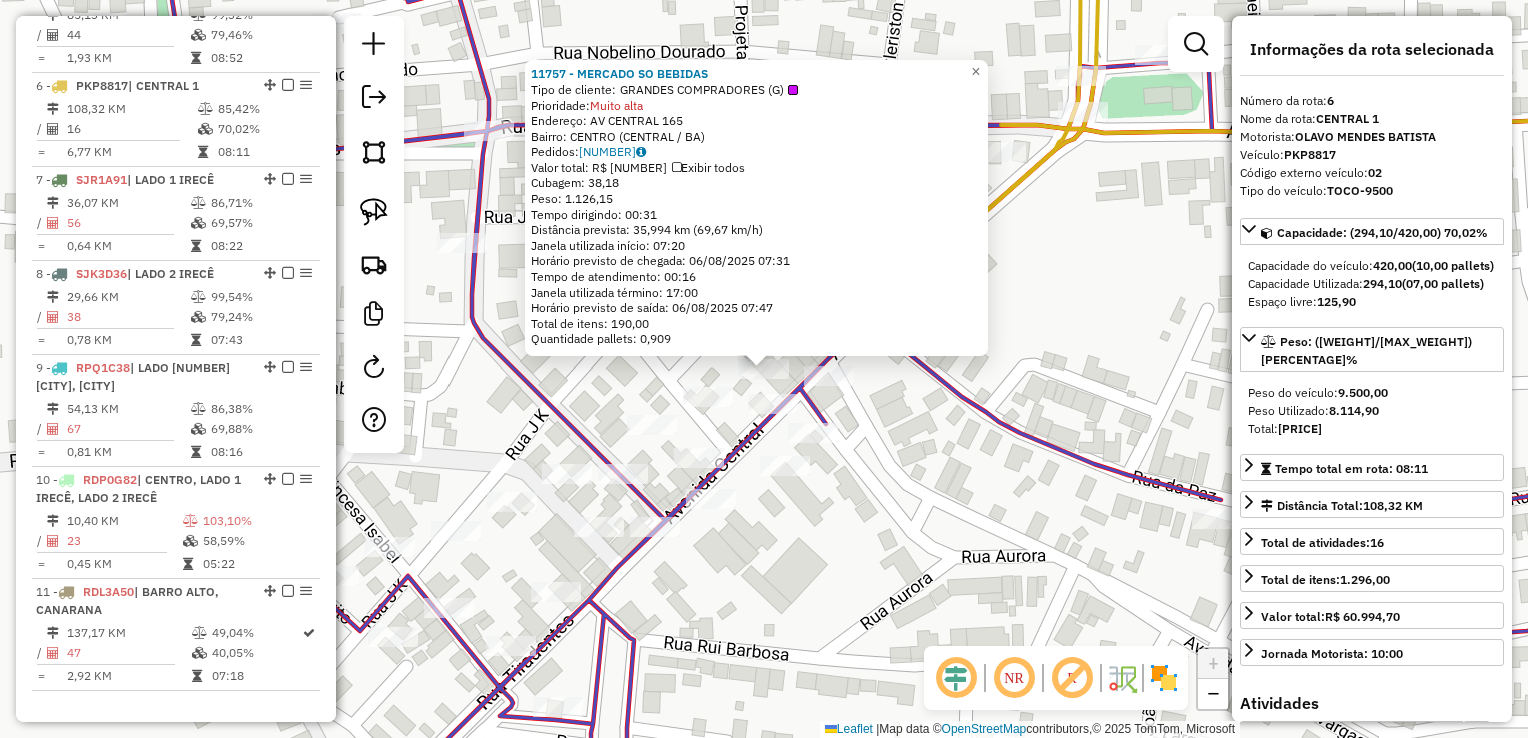 scroll, scrollTop: 1279, scrollLeft: 0, axis: vertical 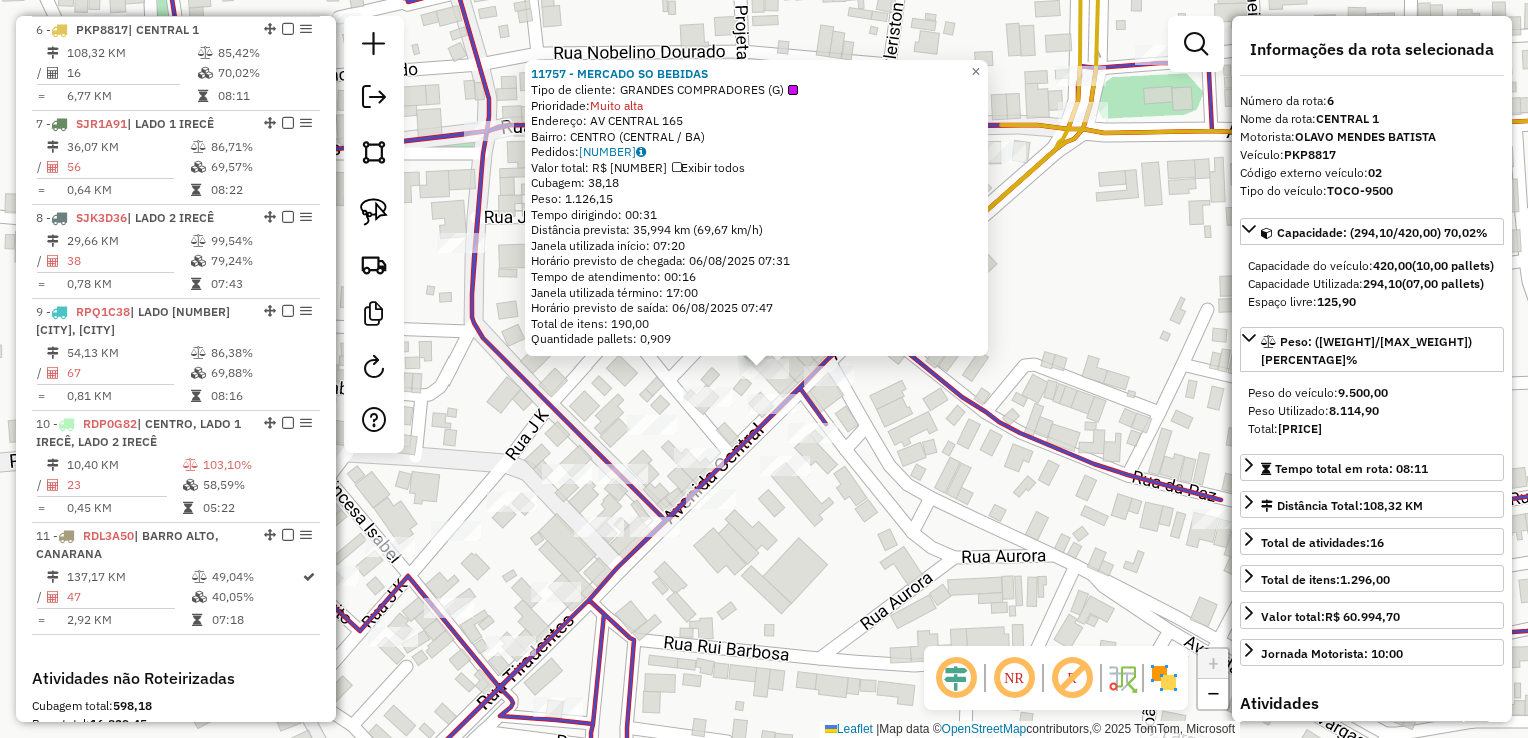 click on "11757 - MERCADO SO BEBIDAS  Tipo de cliente:   GRANDES COMPRADORES (G)   Prioridade:  Muito alta  Endereço:  AV CENTRAL 165   Bairro: CENTRO (CENTRAL / BA)   Pedidos:  05604889   Valor total: R$ 8.252,80   Exibir todos   Cubagem: 38,18  Peso: 1.126,15  Tempo dirigindo: 00:31   Distância prevista: 35,994 km (69,67 km/h)   Janela utilizada início: 07:20   Horário previsto de chegada: 06/08/2025 07:31   Tempo de atendimento: 00:16   Janela utilizada término: 17:00   Horário previsto de saída: 06/08/2025 07:47   Total de itens: 190,00   Quantidade pallets: 0,909  × Janela de atendimento Grade de atendimento Capacidade Transportadoras Veículos Cliente Pedidos  Rotas Selecione os dias de semana para filtrar as janelas de atendimento  Seg   Ter   Qua   Qui   Sex   Sáb   Dom  Informe o período da janela de atendimento: De: Até:  Filtrar exatamente a janela do cliente  Considerar janela de atendimento padrão  Selecione os dias de semana para filtrar as grades de atendimento  Seg   Ter   Qua   Qui   Sex  +" 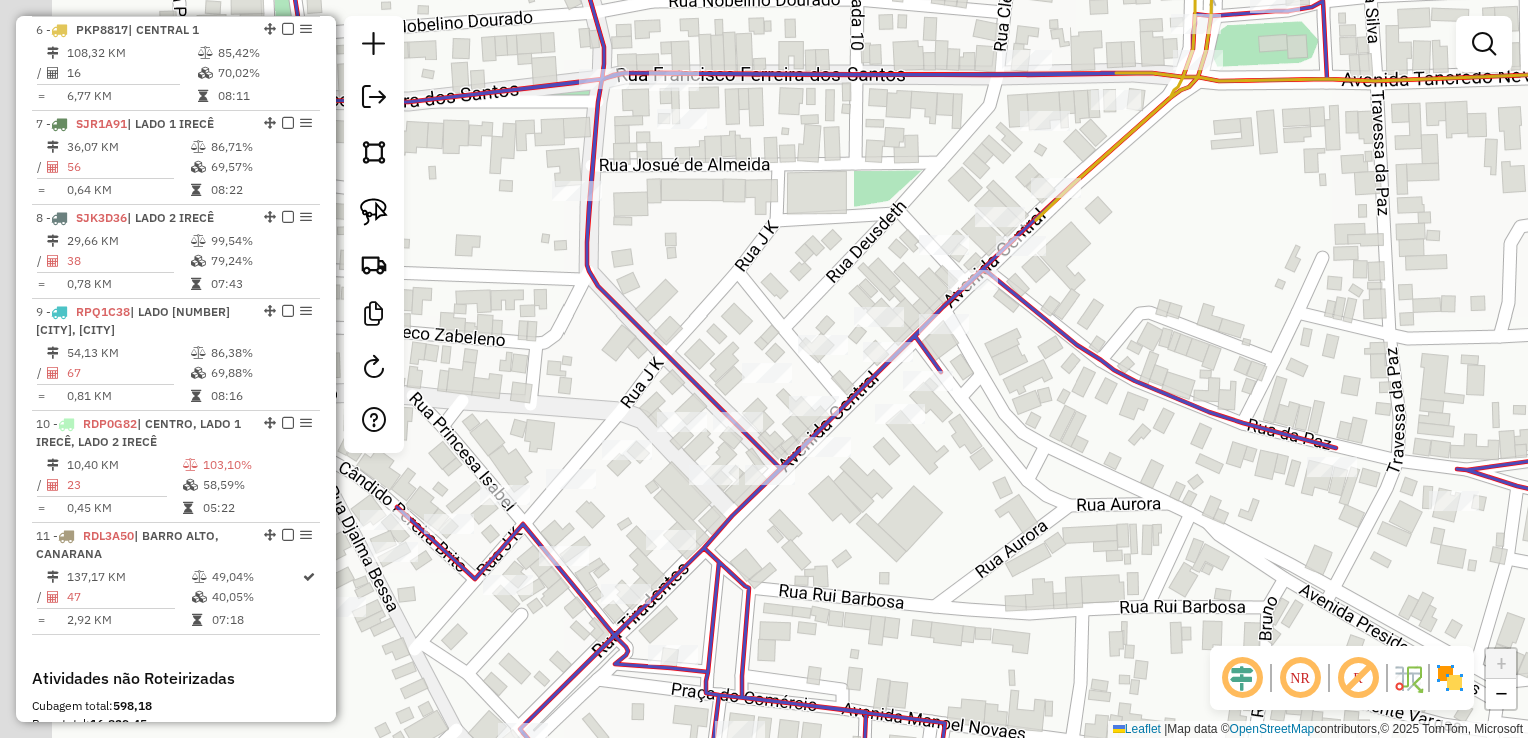 drag, startPoint x: 1026, startPoint y: 471, endPoint x: 1046, endPoint y: 462, distance: 21.931713 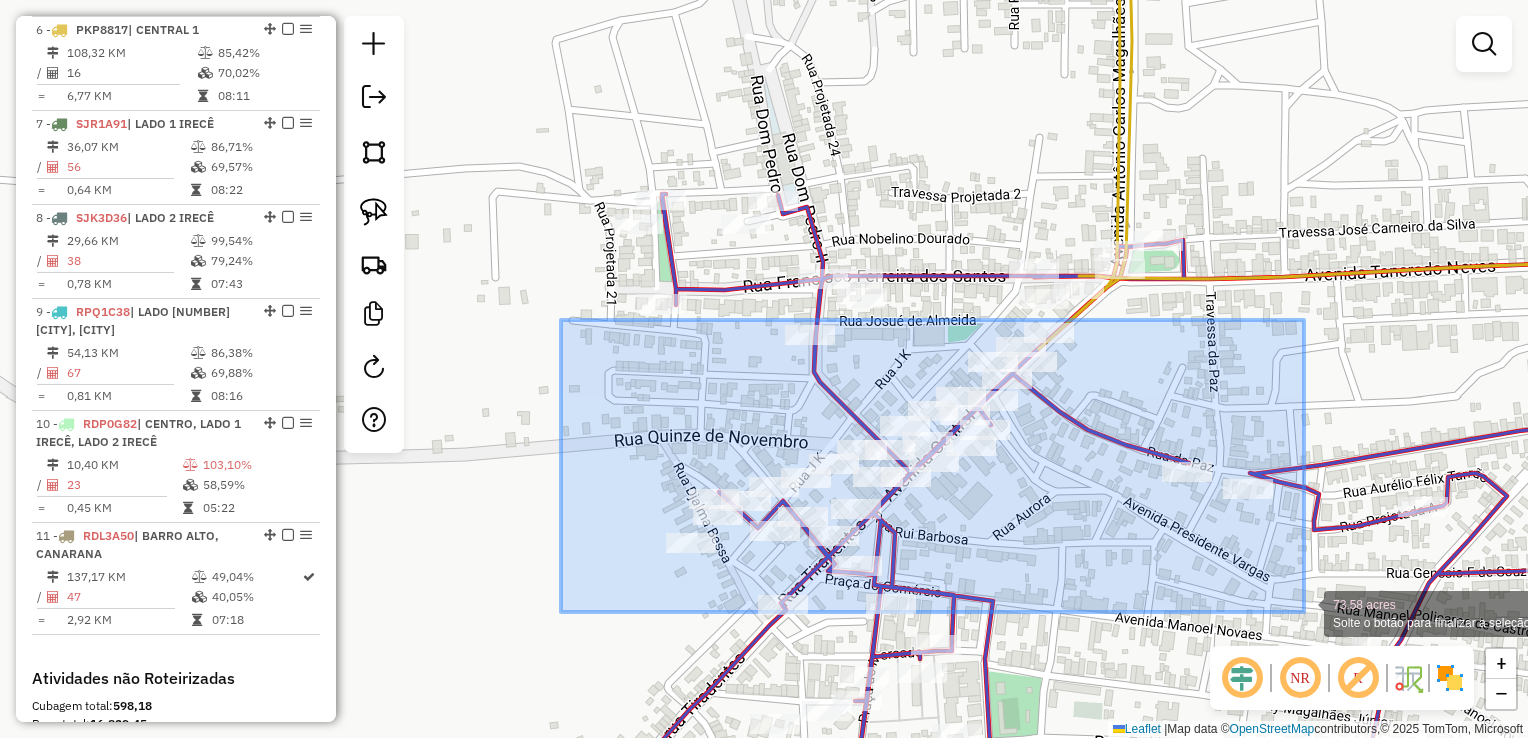 drag, startPoint x: 561, startPoint y: 320, endPoint x: 1304, endPoint y: 612, distance: 798.31885 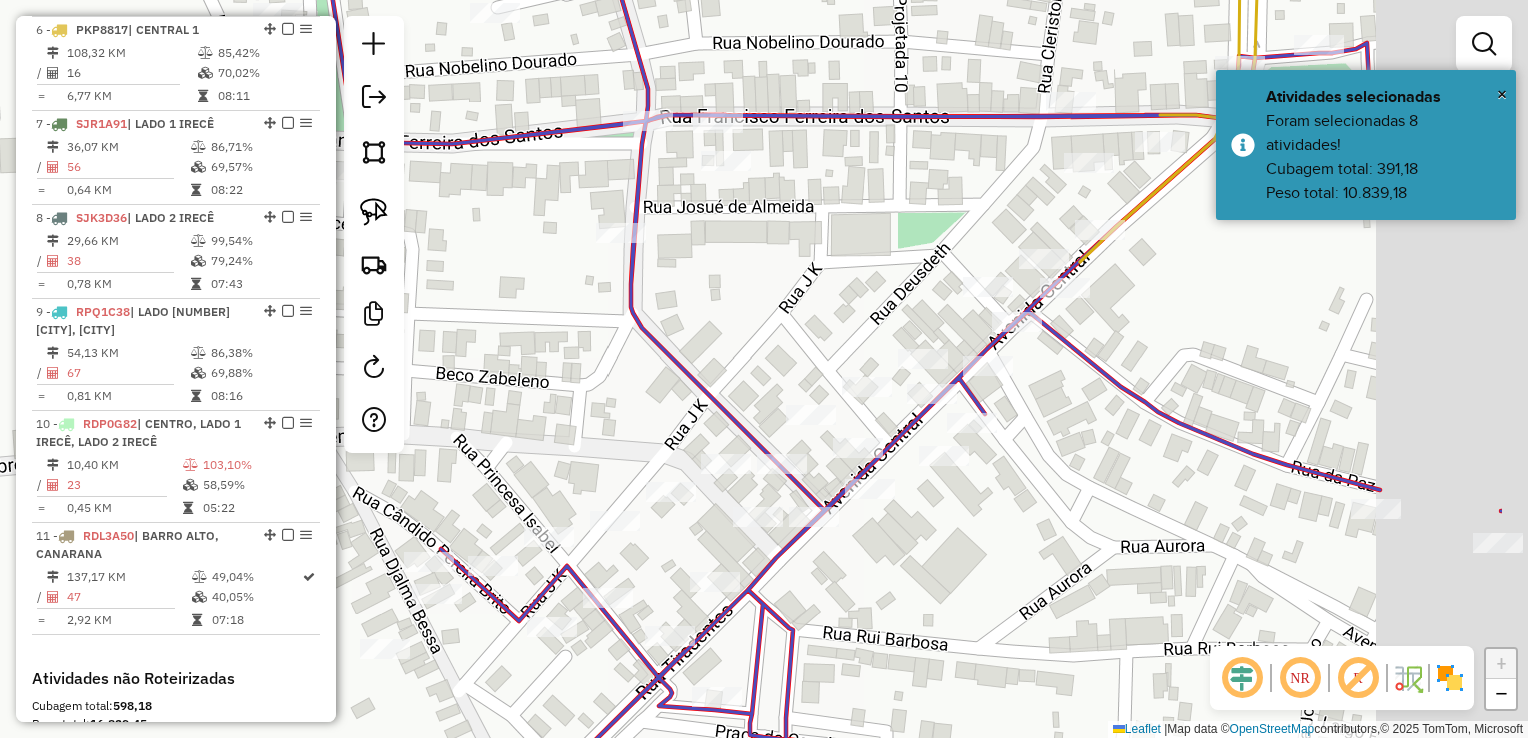 drag, startPoint x: 1081, startPoint y: 514, endPoint x: 902, endPoint y: 550, distance: 182.58423 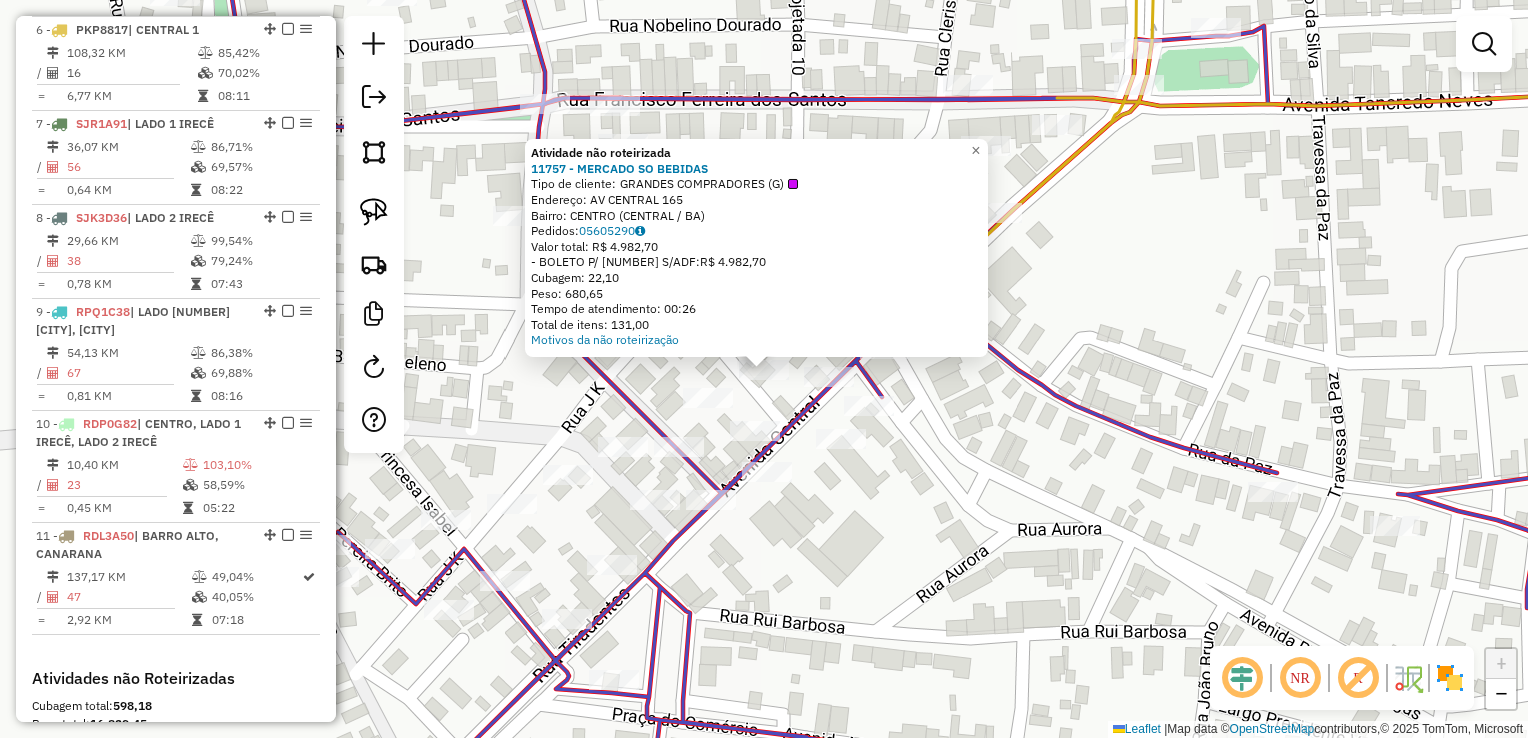 click on "Rota 5 - Placa RDC1A24  2784 - MERCADO DO POVO Atividade não roteirizada 11757 - MERCADO SO BEBIDAS  Tipo de cliente:   GRANDES COMPRADORES (G)   Endereço:  AV CENTRAL 165   Bairro: CENTRO (CENTRAL / BA)   Pedidos:  05605290   Valor total: R$ 4.982,70   - BOLETO P/ 21 S/ADF:  R$ 4.982,70   Cubagem: 22,10   Peso: 680,65   Tempo de atendimento: 00:26   Total de itens: 131,00  Motivos da não roteirização × Janela de atendimento Grade de atendimento Capacidade Transportadoras Veículos Cliente Pedidos  Rotas Selecione os dias de semana para filtrar as janelas de atendimento  Seg   Ter   Qua   Qui   Sex   Sáb   Dom  Informe o período da janela de atendimento: De: Até:  Filtrar exatamente a janela do cliente  Considerar janela de atendimento padrão  Selecione os dias de semana para filtrar as grades de atendimento  Seg   Ter   Qua   Qui   Sex   Sáb   Dom   Considerar clientes sem dia de atendimento cadastrado  Clientes fora do dia de atendimento selecionado  Peso mínimo:   Peso máximo:   De:   Até:  +" 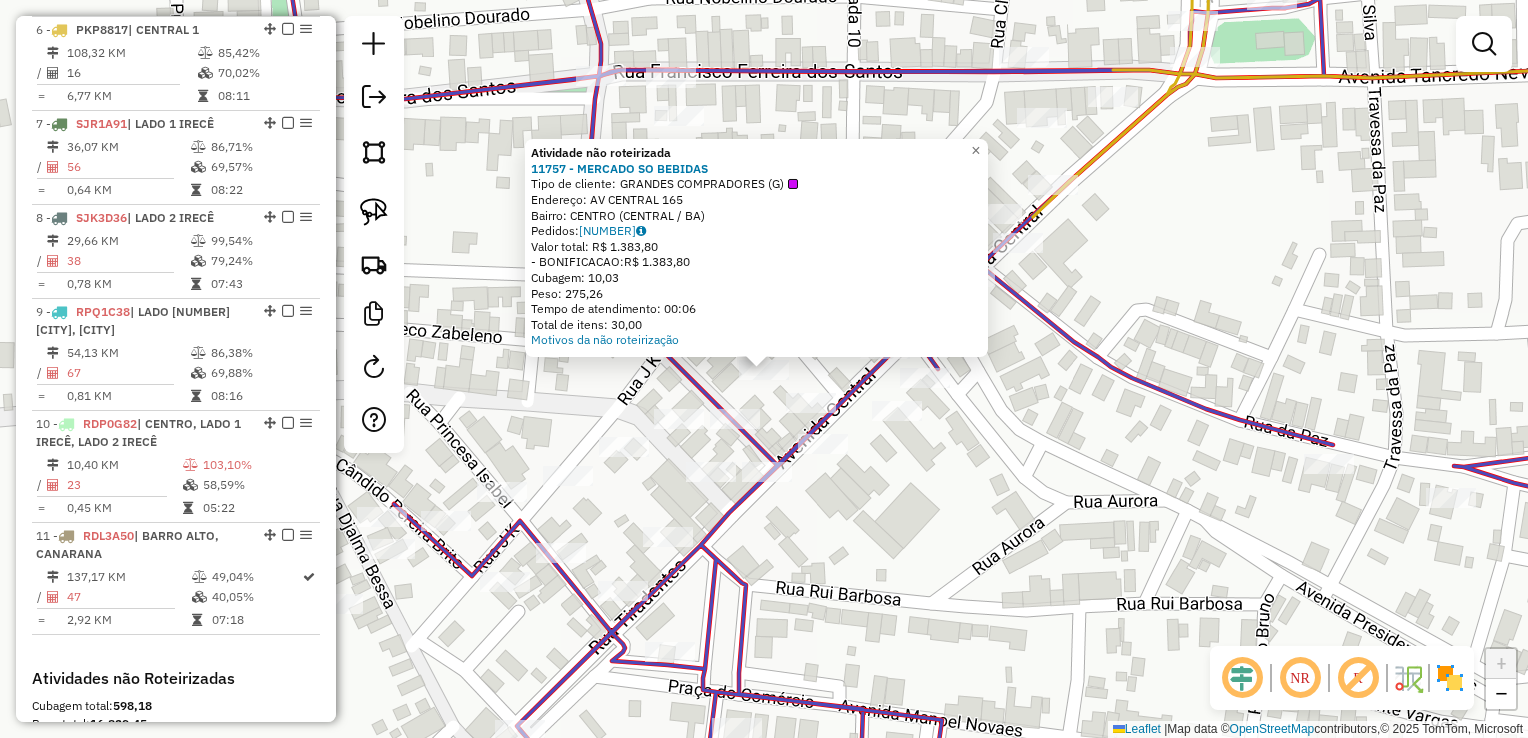 click on "Atividade não roteirizada 11757 - MERCADO SO BEBIDAS  Tipo de cliente:   GRANDES COMPRADORES (G)   Endereço:  AV CENTRAL 165   Bairro: CENTRO (CENTRAL / BA)   Pedidos:  05604890   Valor total: R$ 1.383,80   - BONIFICACAO:  R$ 1.383,80   Cubagem: 10,03   Peso: 275,26   Tempo de atendimento: 00:06   Total de itens: 30,00  Motivos da não roteirização × Janela de atendimento Grade de atendimento Capacidade Transportadoras Veículos Cliente Pedidos  Rotas Selecione os dias de semana para filtrar as janelas de atendimento  Seg   Ter   Qua   Qui   Sex   Sáb   Dom  Informe o período da janela de atendimento: De: Até:  Filtrar exatamente a janela do cliente  Considerar janela de atendimento padrão  Selecione os dias de semana para filtrar as grades de atendimento  Seg   Ter   Qua   Qui   Sex   Sáb   Dom   Considerar clientes sem dia de atendimento cadastrado  Clientes fora do dia de atendimento selecionado Filtrar as atividades entre os valores definidos abaixo:  Peso mínimo:   Peso máximo:   De:   Até:" 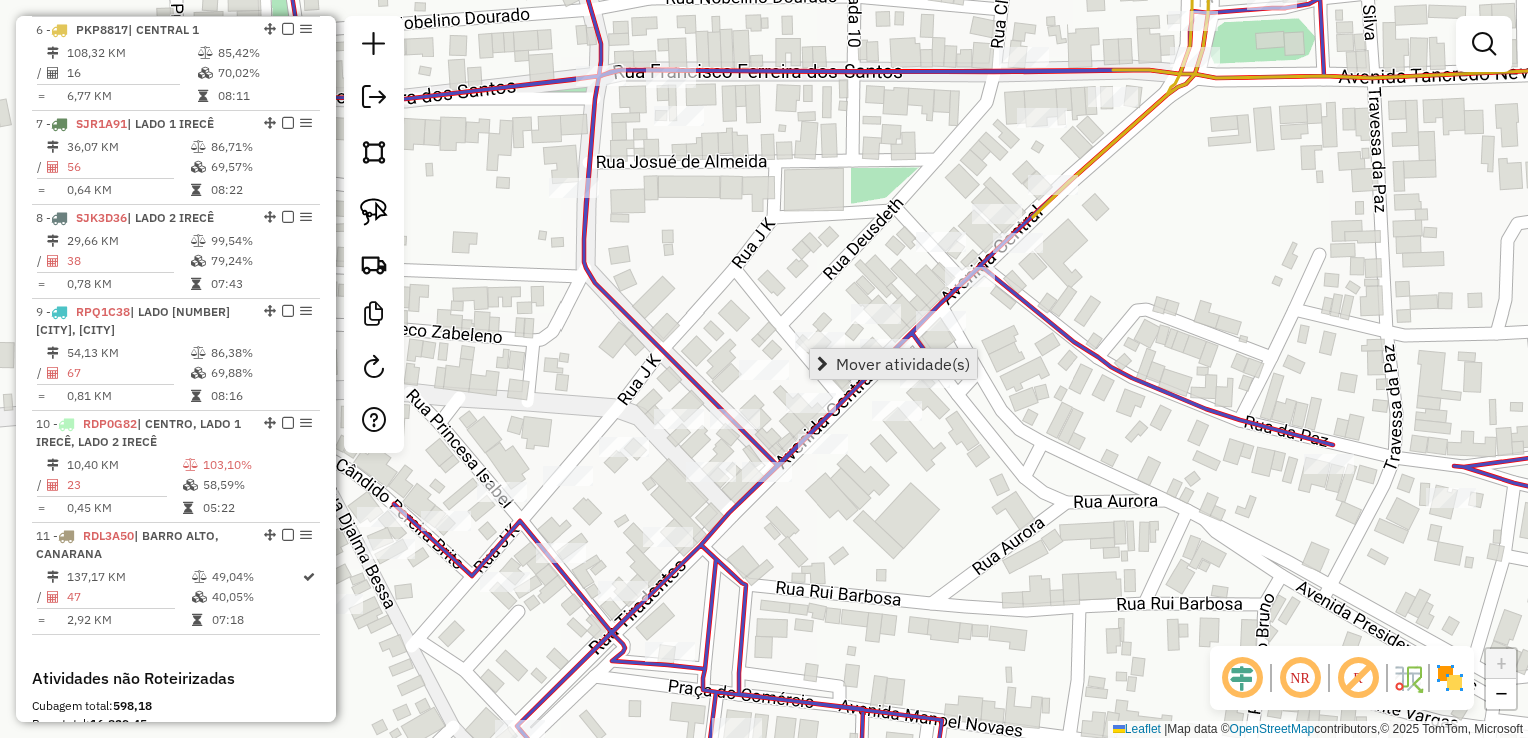 click on "Mover atividade(s)" at bounding box center [903, 364] 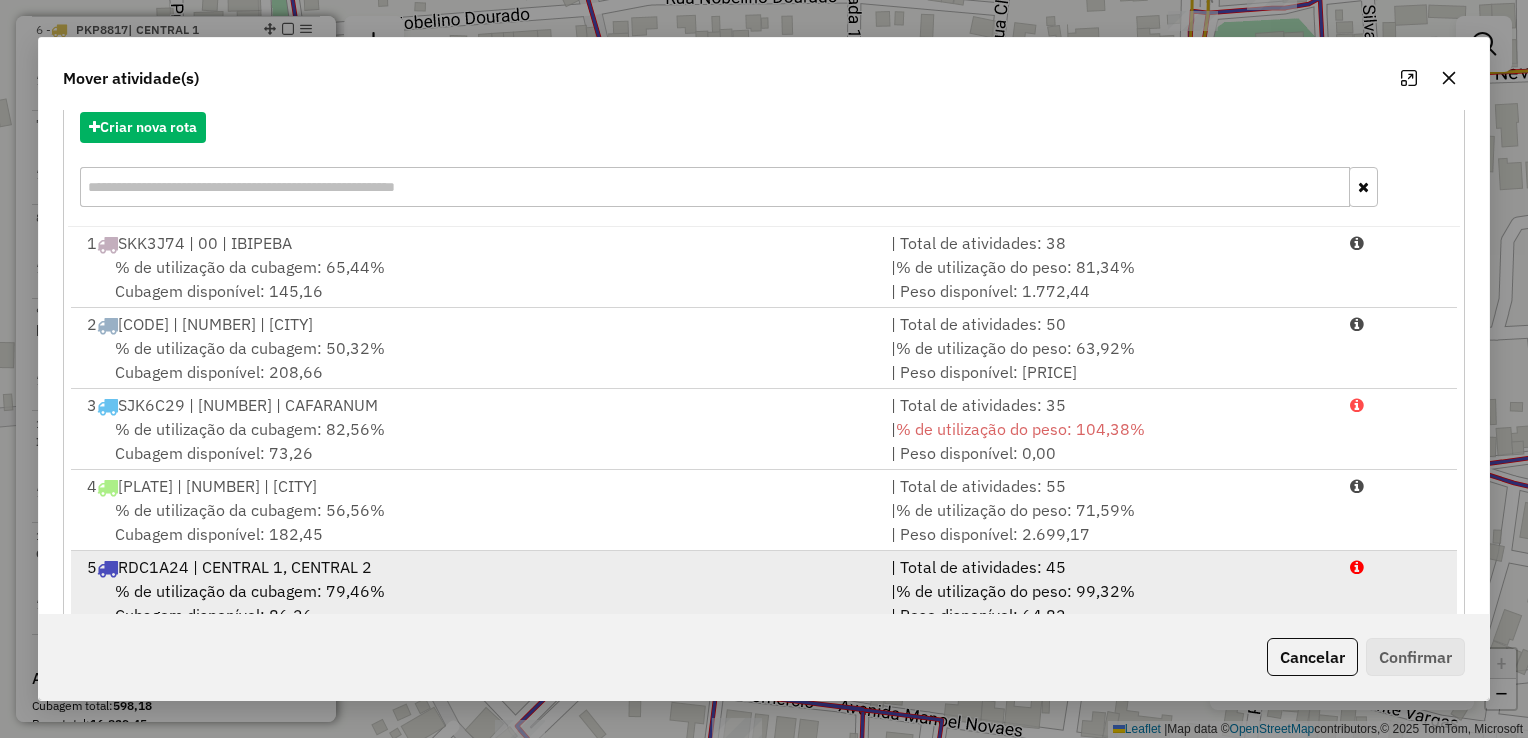 scroll, scrollTop: 278, scrollLeft: 0, axis: vertical 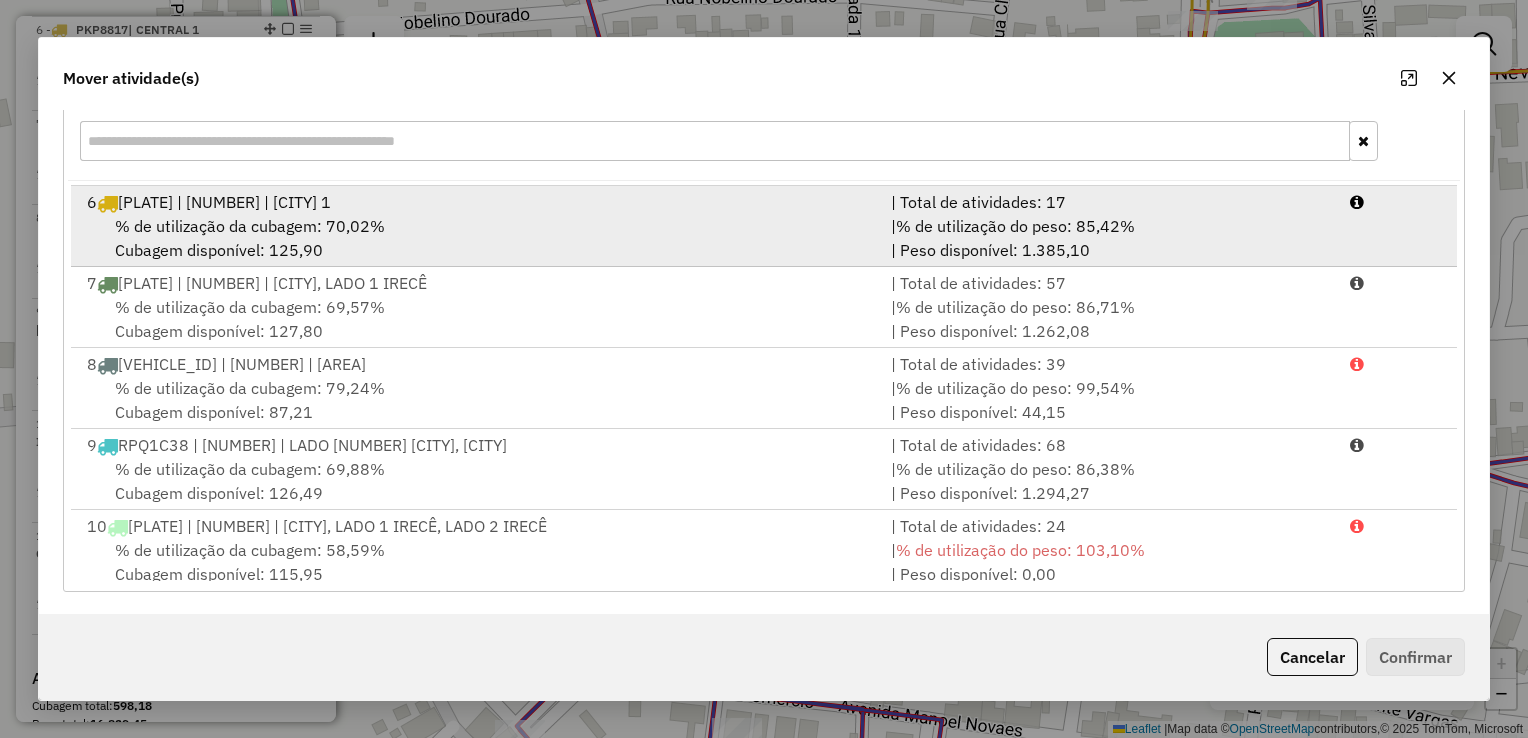 click on "% de utilização da cubagem: 70,02%  Cubagem disponível: 125,90" at bounding box center [477, 238] 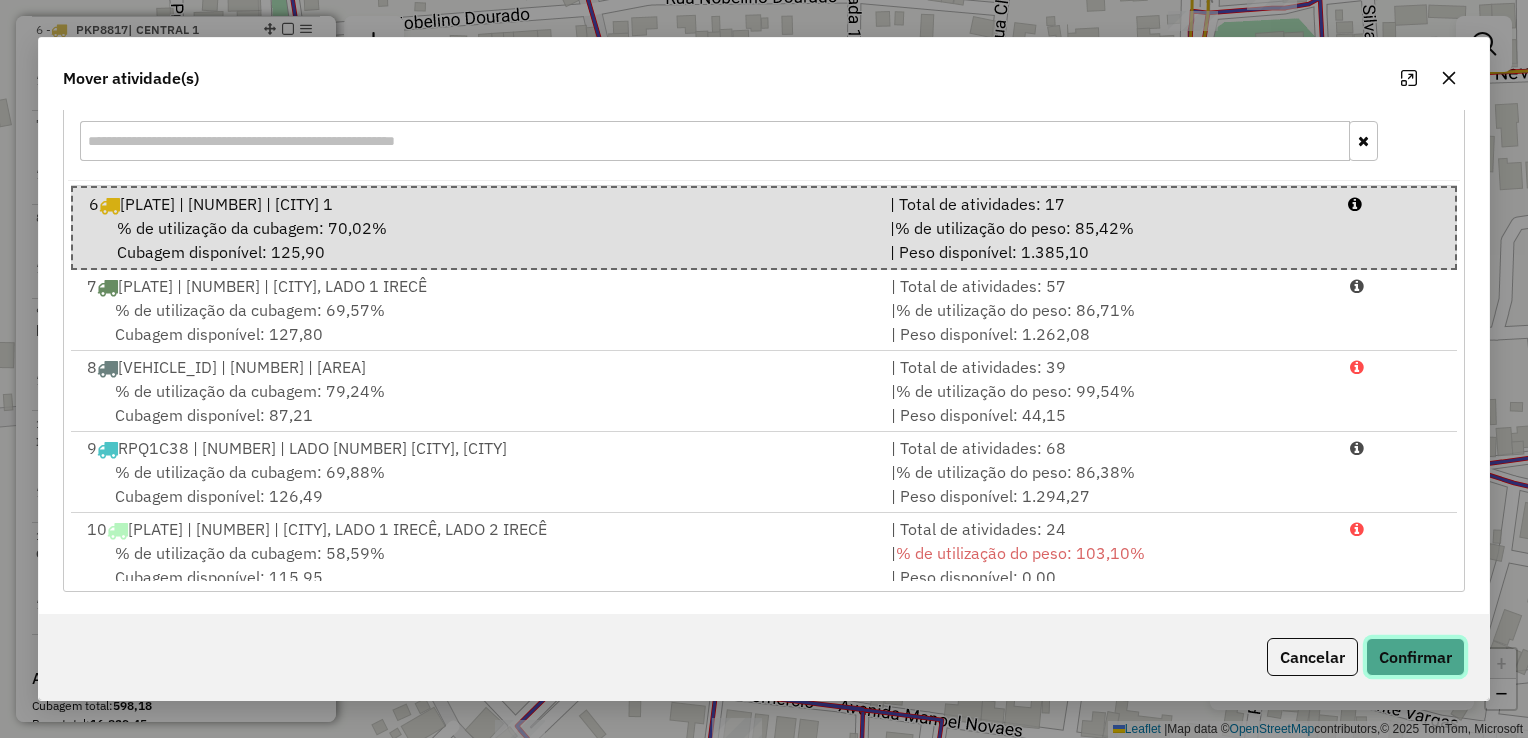 click on "Confirmar" 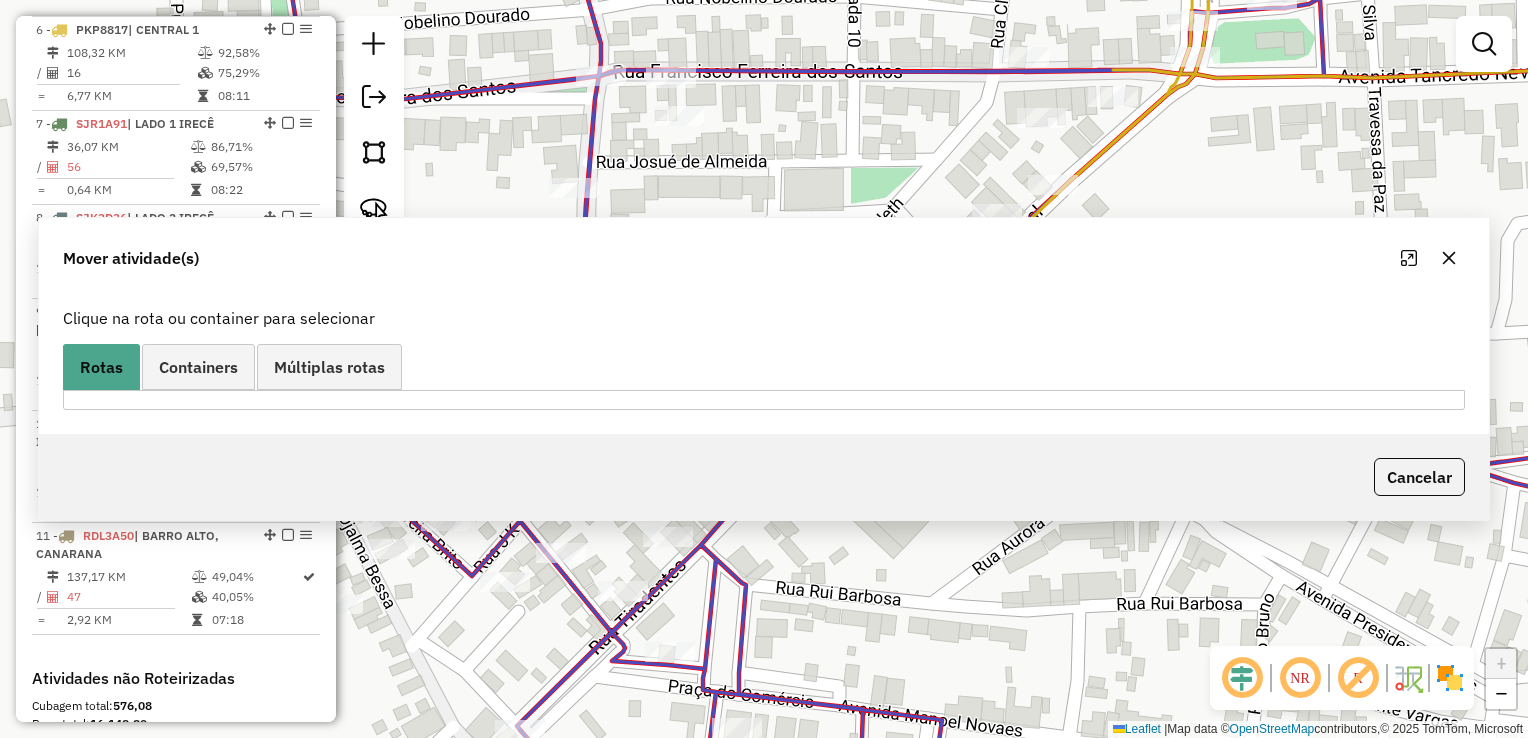 scroll, scrollTop: 1185, scrollLeft: 0, axis: vertical 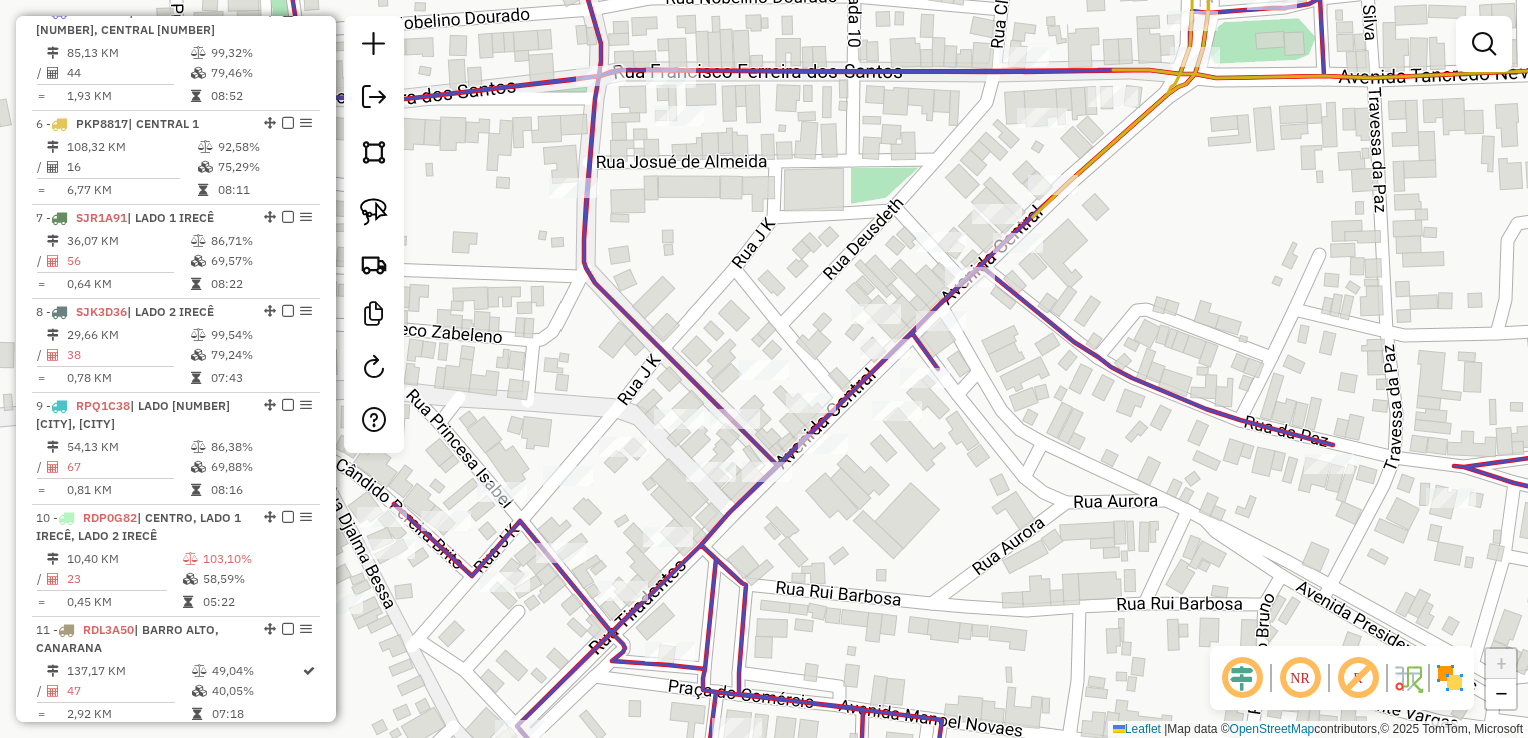 click on "Janela de atendimento Grade de atendimento Capacidade Transportadoras Veículos Cliente Pedidos  Rotas Selecione os dias de semana para filtrar as janelas de atendimento  Seg   Ter   Qua   Qui   Sex   Sáb   Dom  Informe o período da janela de atendimento: De: Até:  Filtrar exatamente a janela do cliente  Considerar janela de atendimento padrão  Selecione os dias de semana para filtrar as grades de atendimento  Seg   Ter   Qua   Qui   Sex   Sáb   Dom   Considerar clientes sem dia de atendimento cadastrado  Clientes fora do dia de atendimento selecionado Filtrar as atividades entre os valores definidos abaixo:  Peso mínimo:   Peso máximo:   Cubagem mínima:   Cubagem máxima:   De:   Até:  Filtrar as atividades entre o tempo de atendimento definido abaixo:  De:   Até:   Considerar capacidade total dos clientes não roteirizados Transportadora: Selecione um ou mais itens Tipo de veículo: Selecione um ou mais itens Veículo: Selecione um ou mais itens Motorista: Selecione um ou mais itens Nome: Rótulo:" 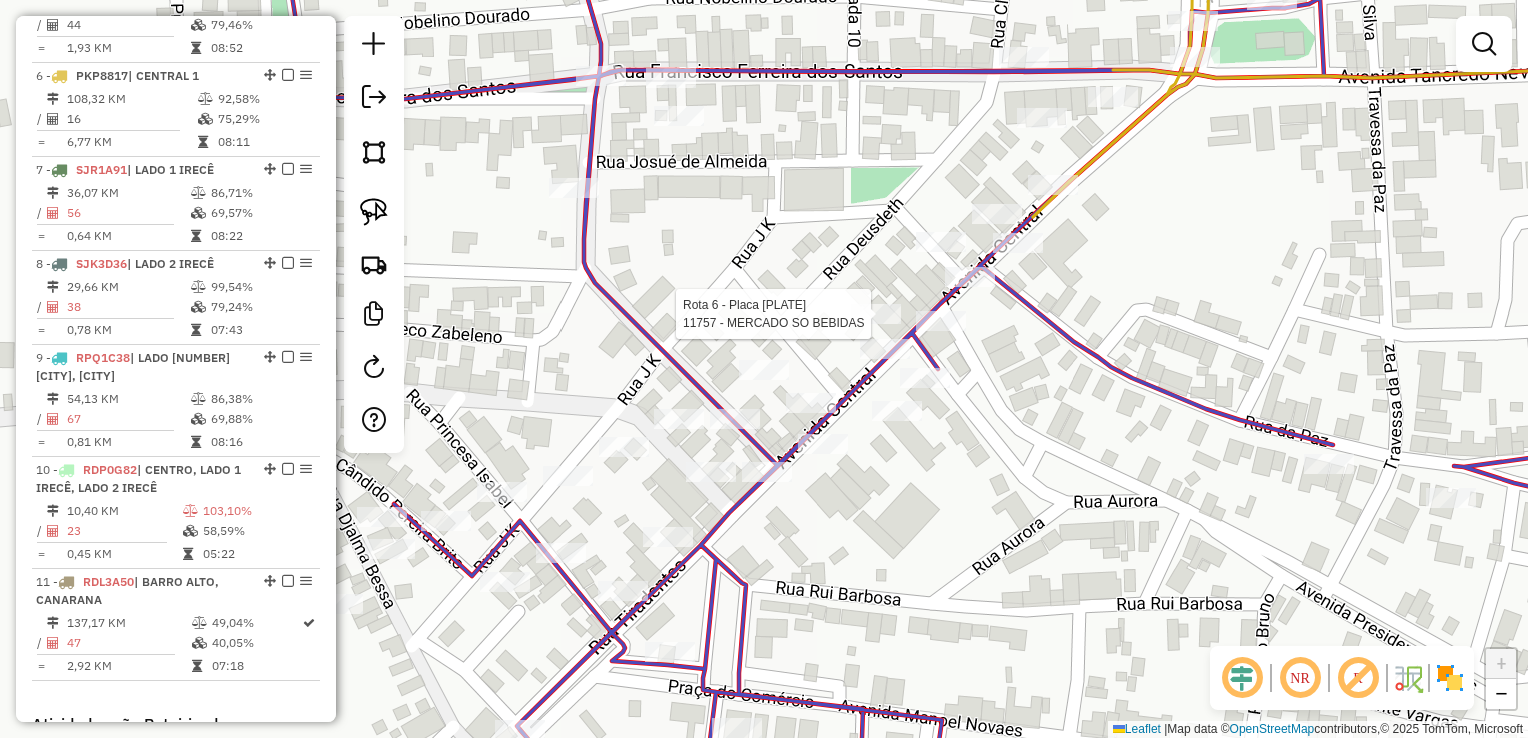 select on "*********" 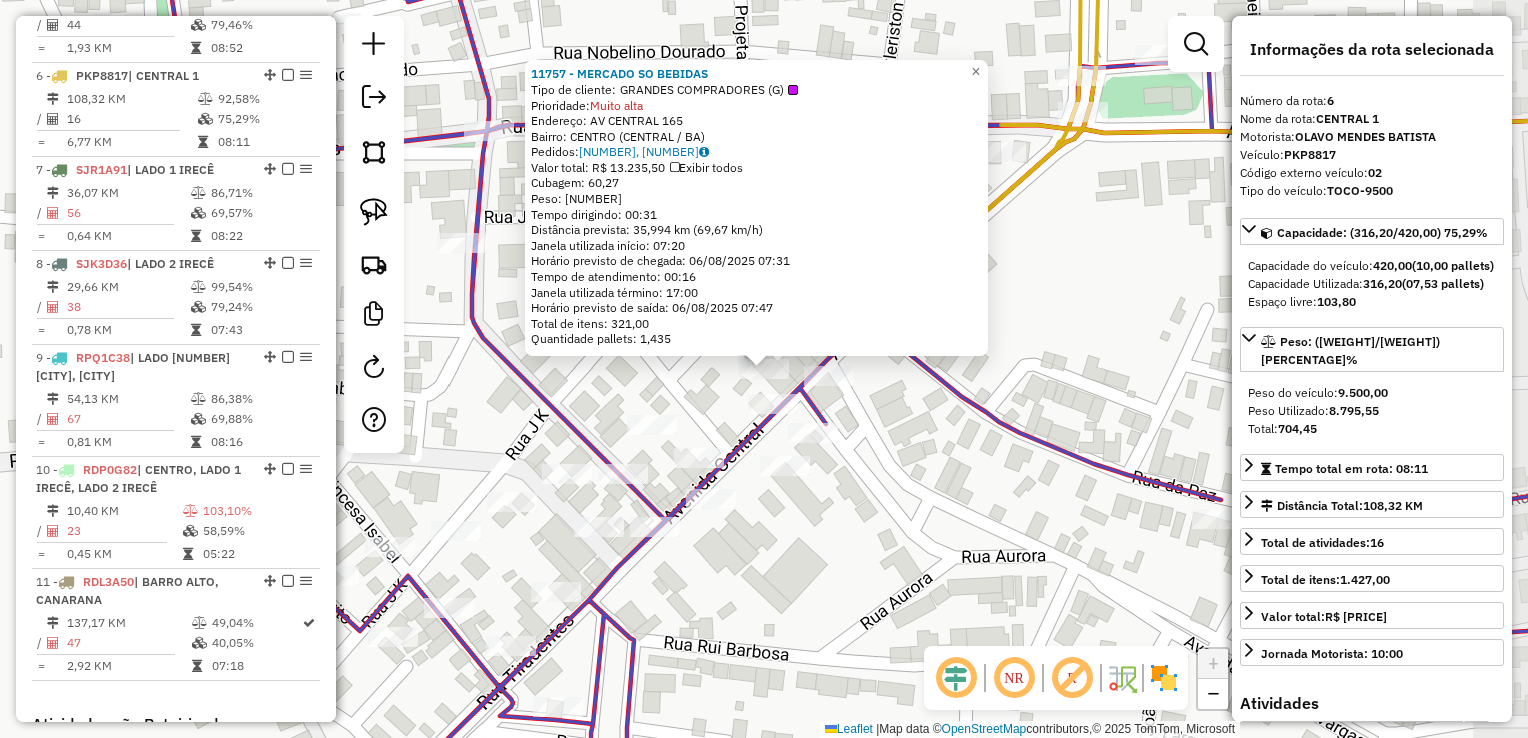 scroll, scrollTop: 1279, scrollLeft: 0, axis: vertical 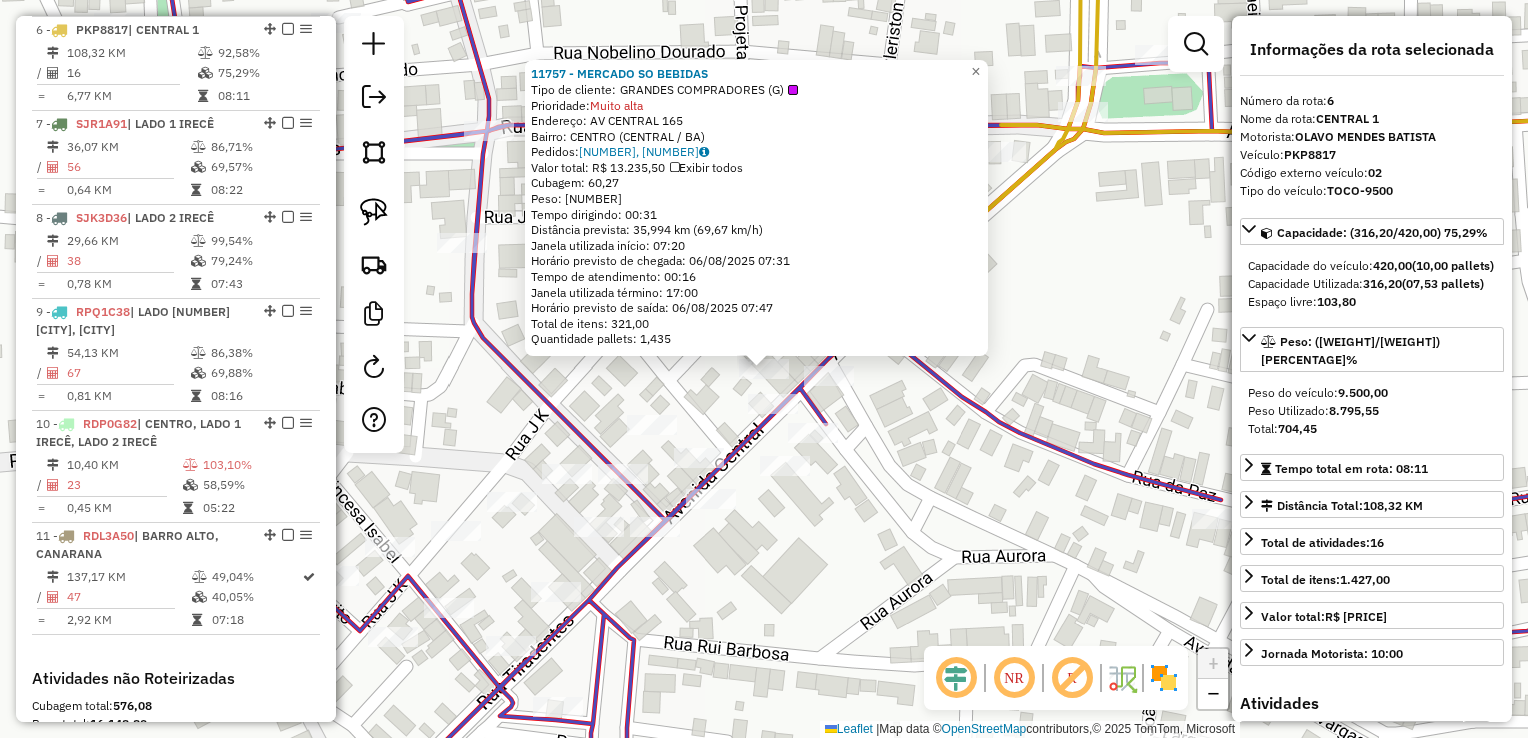 click on "11757 - MERCADO SO BEBIDAS  Tipo de cliente:   GRANDES COMPRADORES (G)   Prioridade:  Muito alta  Endereço:  AV CENTRAL 165   Bairro: CENTRO (CENTRAL / BA)   Pedidos:  05604889, 05605290   Valor total: R$ 13.235,50   Exibir todos   Cubagem: 60,27  Peso: 1.806,80  Tempo dirigindo: 00:31   Distância prevista: 35,994 km (69,67 km/h)   Janela utilizada início: 07:20   Horário previsto de chegada: 06/08/2025 07:31   Tempo de atendimento: 00:16   Janela utilizada término: 17:00   Horário previsto de saída: 06/08/2025 07:47   Total de itens: 321,00   Quantidade pallets: 1,435  × Janela de atendimento Grade de atendimento Capacidade Transportadoras Veículos Cliente Pedidos  Rotas Selecione os dias de semana para filtrar as janelas de atendimento  Seg   Ter   Qua   Qui   Sex   Sáb   Dom  Informe o período da janela de atendimento: De: Até:  Filtrar exatamente a janela do cliente  Considerar janela de atendimento padrão  Selecione os dias de semana para filtrar as grades de atendimento  Seg   Ter   Qua  +" 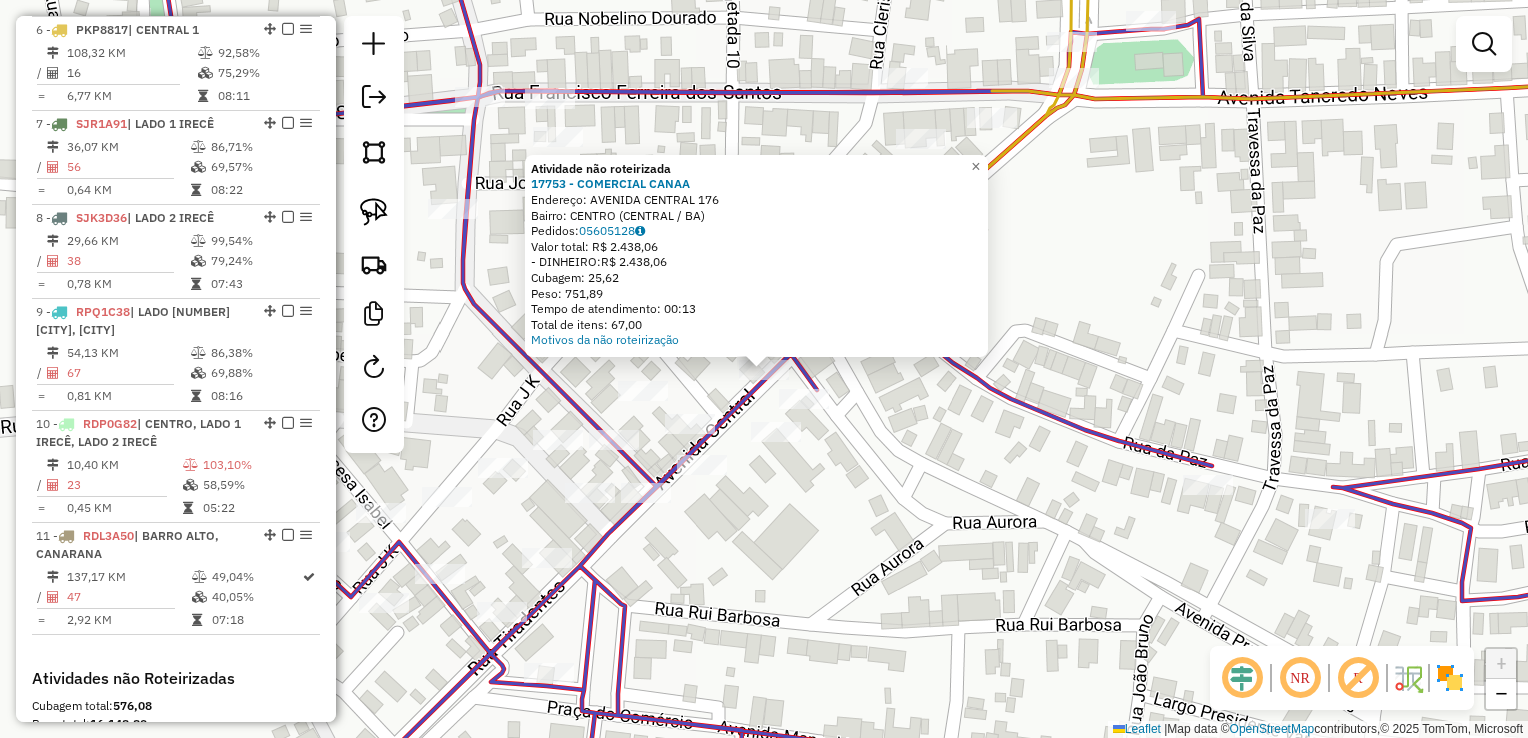 click on "Atividade não roteirizada 17753 - COMERCIAL CANAA  Endereço:  AVENIDA CENTRAL 176   Bairro: CENTRO (CENTRAL / BA)   Pedidos:  05605128   Valor total: R$ 2.438,06   - DINHEIRO:  R$ 2.438,06   Cubagem: 25,62   Peso: 751,89   Tempo de atendimento: 00:13   Total de itens: 67,00  Motivos da não roteirização × Janela de atendimento Grade de atendimento Capacidade Transportadoras Veículos Cliente Pedidos  Rotas Selecione os dias de semana para filtrar as janelas de atendimento  Seg   Ter   Qua   Qui   Sex   Sáb   Dom  Informe o período da janela de atendimento: De: Até:  Filtrar exatamente a janela do cliente  Considerar janela de atendimento padrão  Selecione os dias de semana para filtrar as grades de atendimento  Seg   Ter   Qua   Qui   Sex   Sáb   Dom   Considerar clientes sem dia de atendimento cadastrado  Clientes fora do dia de atendimento selecionado Filtrar as atividades entre os valores definidos abaixo:  Peso mínimo:   Peso máximo:   Cubagem mínima:   Cubagem máxima:   De:   Até:   De:  +" 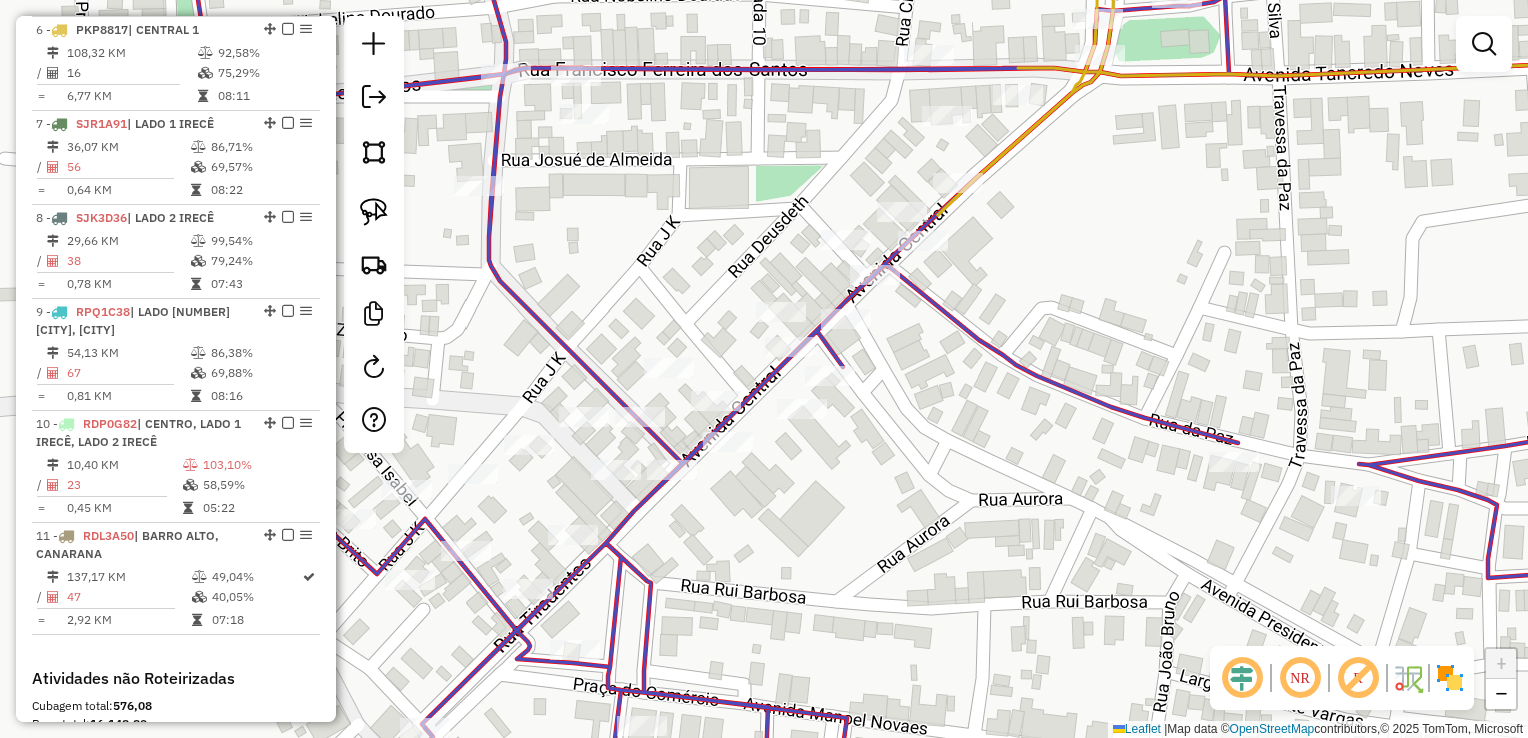 drag, startPoint x: 948, startPoint y: 503, endPoint x: 996, endPoint y: 466, distance: 60.60528 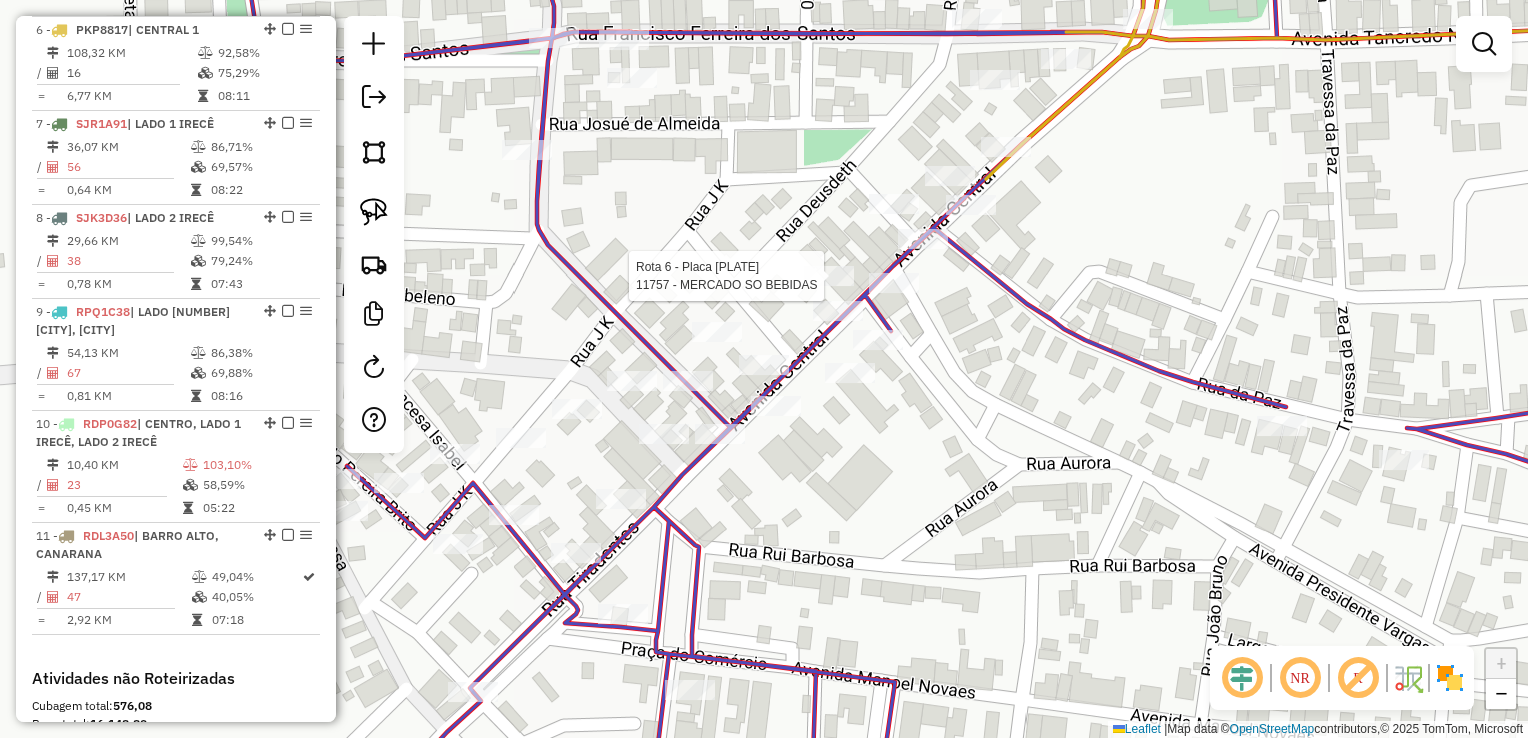 select on "*********" 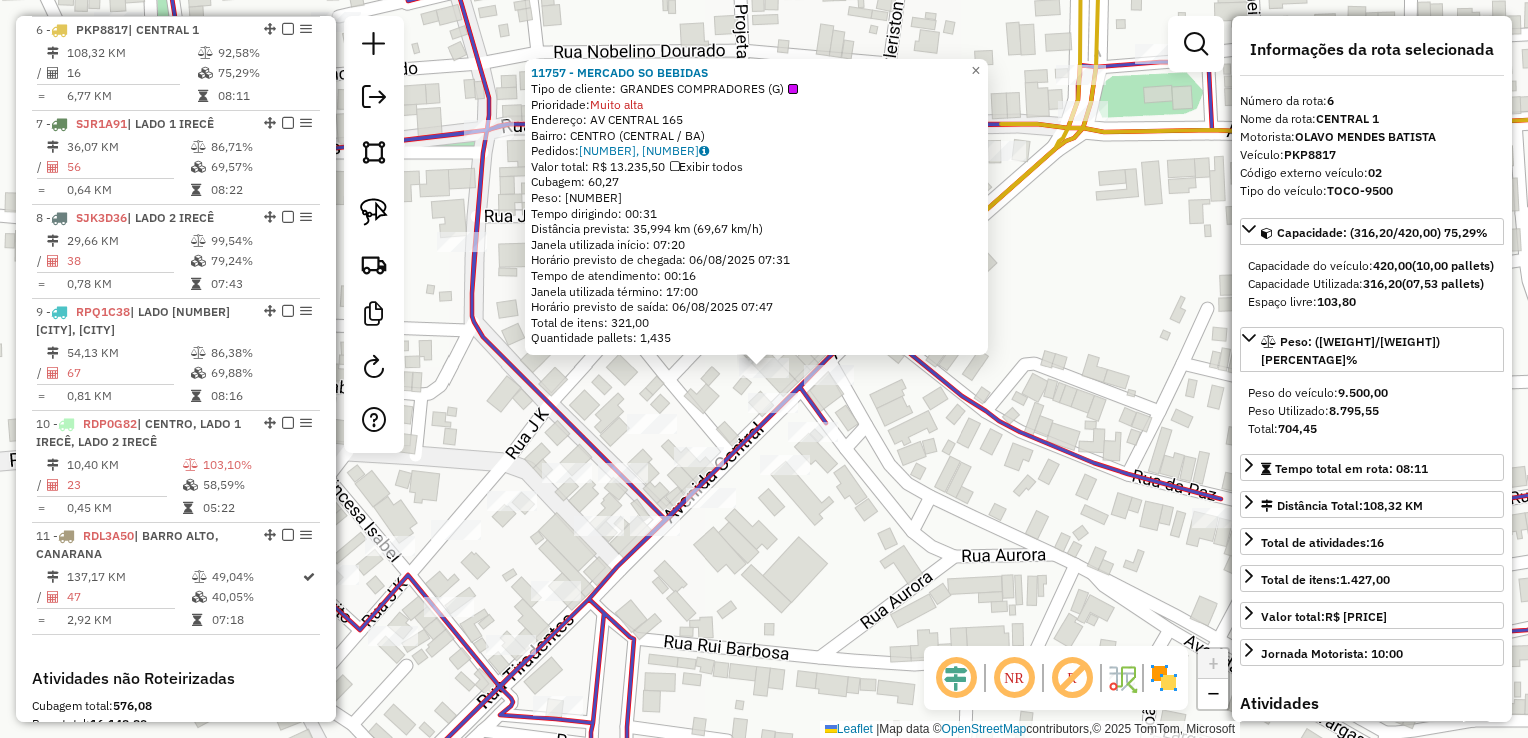 click on "11757 - MERCADO SO BEBIDAS  Tipo de cliente:   GRANDES COMPRADORES (G)   Prioridade:  Muito alta  Endereço:  AV CENTRAL 165   Bairro: CENTRO (CENTRAL / BA)   Pedidos:  05604889, 05605290   Valor total: R$ 13.235,50   Exibir todos   Cubagem: 60,27  Peso: 1.806,80  Tempo dirigindo: 00:31   Distância prevista: 35,994 km (69,67 km/h)   Janela utilizada início: 07:20   Horário previsto de chegada: 06/08/2025 07:31   Tempo de atendimento: 00:16   Janela utilizada término: 17:00   Horário previsto de saída: 06/08/2025 07:47   Total de itens: 321,00   Quantidade pallets: 1,435  × Janela de atendimento Grade de atendimento Capacidade Transportadoras Veículos Cliente Pedidos  Rotas Selecione os dias de semana para filtrar as janelas de atendimento  Seg   Ter   Qua   Qui   Sex   Sáb   Dom  Informe o período da janela de atendimento: De: Até:  Filtrar exatamente a janela do cliente  Considerar janela de atendimento padrão  Selecione os dias de semana para filtrar as grades de atendimento  Seg   Ter   Qua  +" 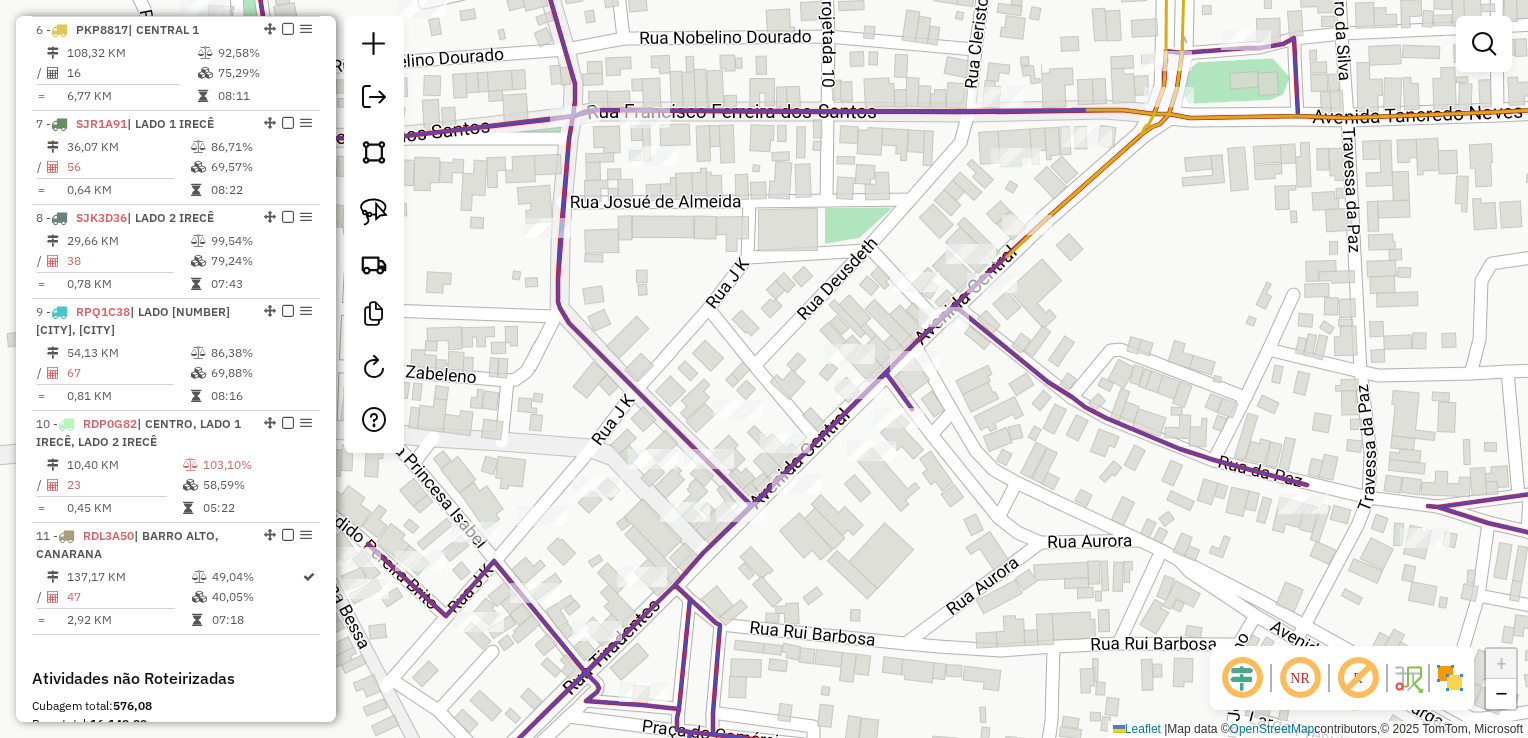 click on "Janela de atendimento Grade de atendimento Capacidade Transportadoras Veículos Cliente Pedidos  Rotas Selecione os dias de semana para filtrar as janelas de atendimento  Seg   Ter   Qua   Qui   Sex   Sáb   Dom  Informe o período da janela de atendimento: De: Até:  Filtrar exatamente a janela do cliente  Considerar janela de atendimento padrão  Selecione os dias de semana para filtrar as grades de atendimento  Seg   Ter   Qua   Qui   Sex   Sáb   Dom   Considerar clientes sem dia de atendimento cadastrado  Clientes fora do dia de atendimento selecionado Filtrar as atividades entre os valores definidos abaixo:  Peso mínimo:   Peso máximo:   Cubagem mínima:   Cubagem máxima:   De:   Até:  Filtrar as atividades entre o tempo de atendimento definido abaixo:  De:   Até:   Considerar capacidade total dos clientes não roteirizados Transportadora: Selecione um ou mais itens Tipo de veículo: Selecione um ou mais itens Veículo: Selecione um ou mais itens Motorista: Selecione um ou mais itens Nome: Rótulo:" 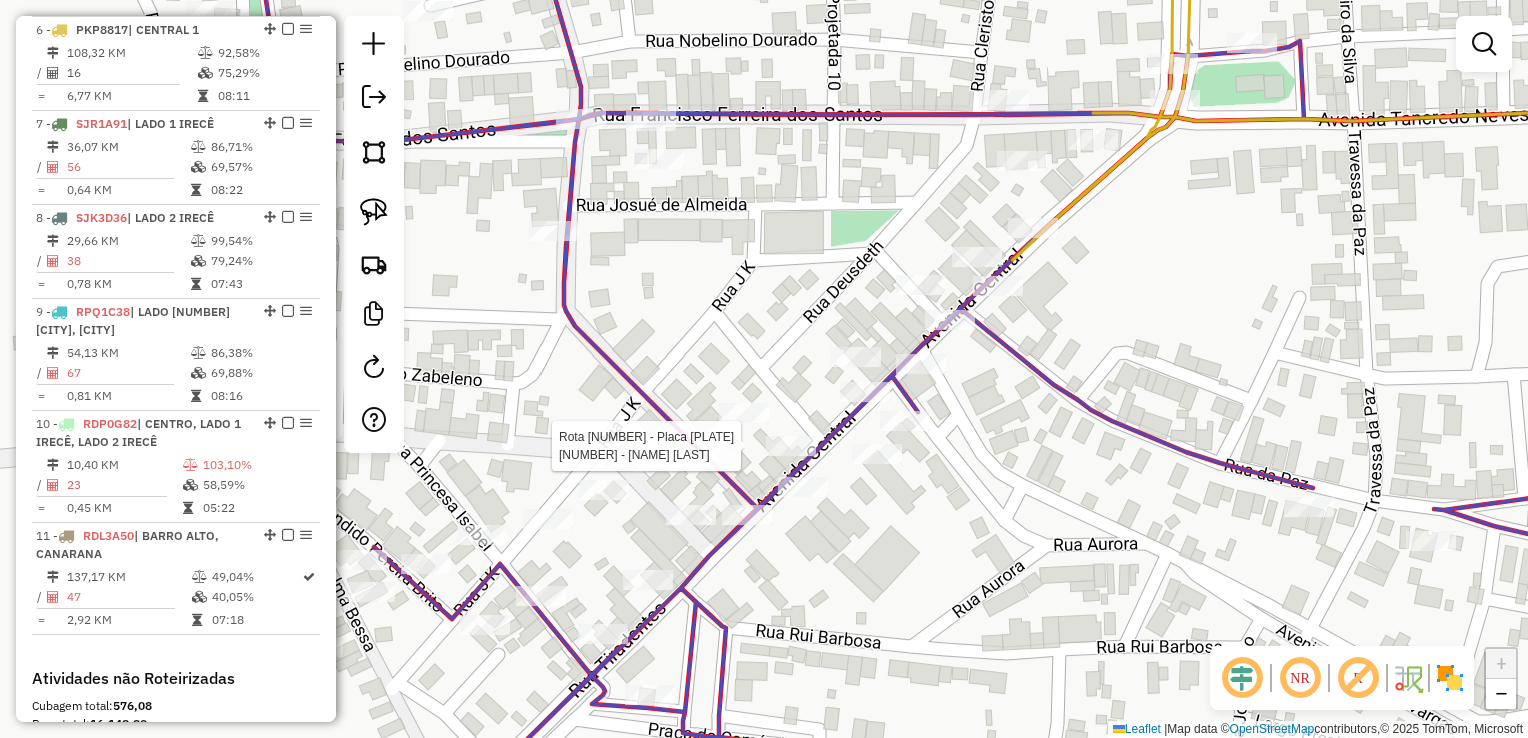 select on "*********" 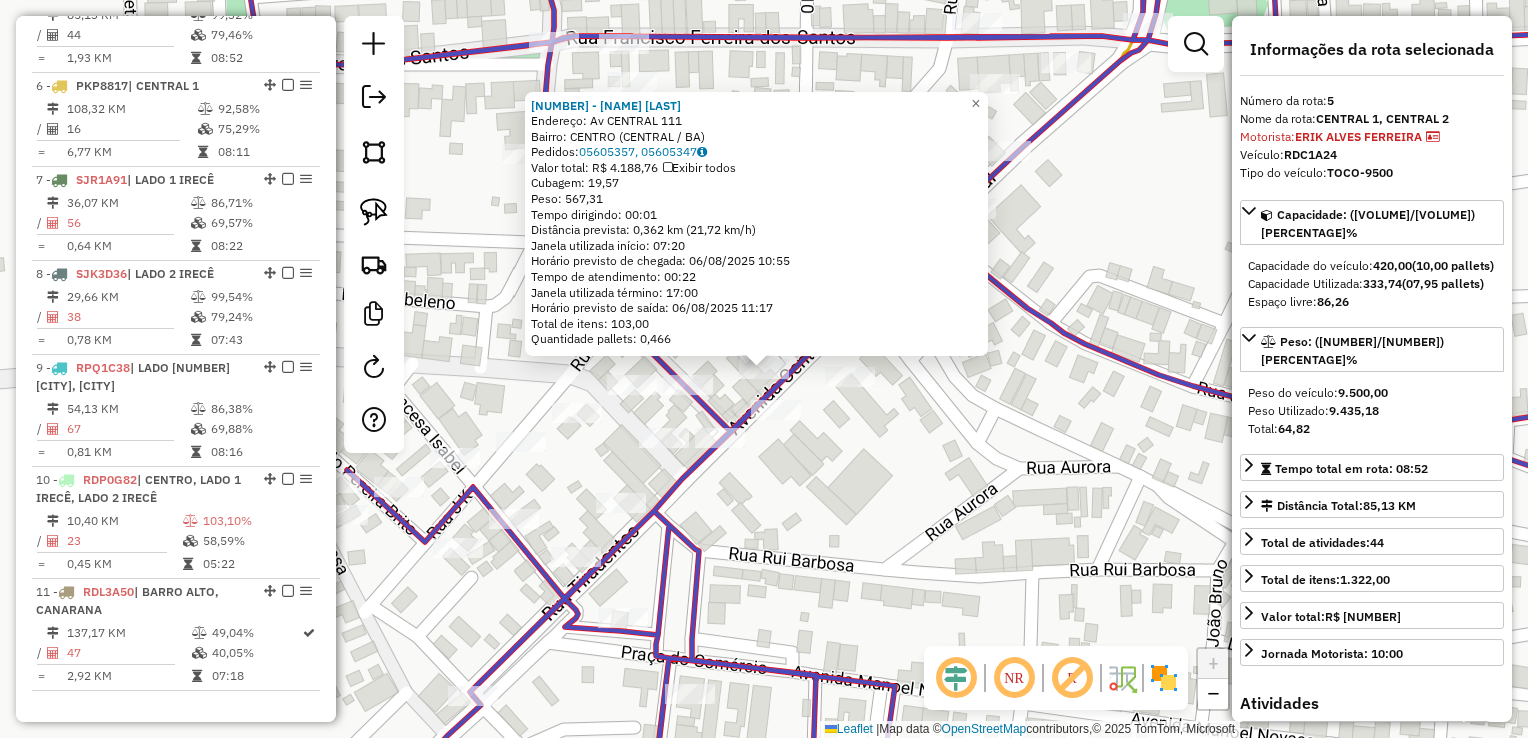 scroll, scrollTop: 1167, scrollLeft: 0, axis: vertical 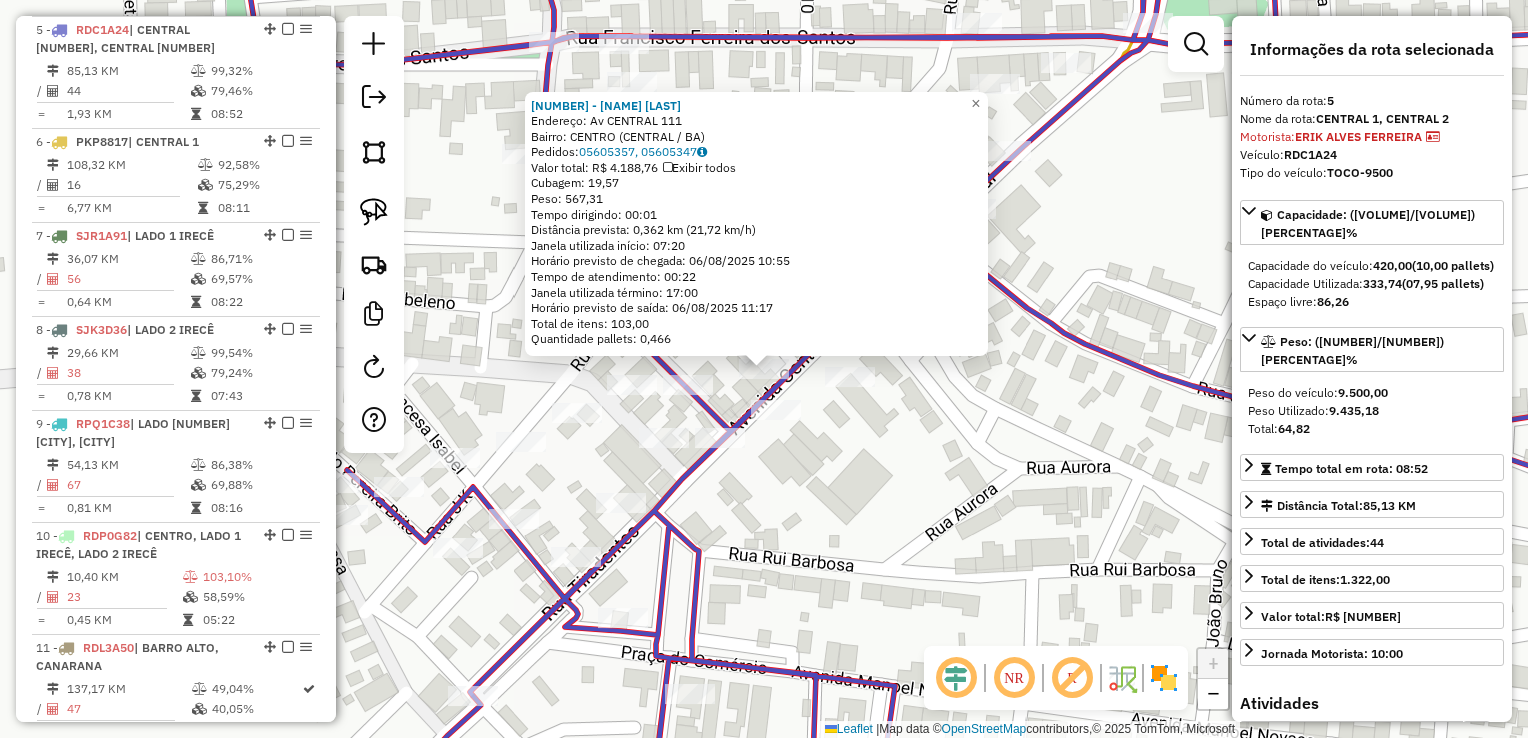 click on "895 - JOEL CARDOSO DA CRUZ FILHO  Endereço: Av  CENTRAL                        111   Bairro: CENTRO (CENTRAL / BA)   Pedidos:  05605357, 05605347   Valor total: R$ 4.188,76   Exibir todos   Cubagem: 19,57  Peso: 567,31  Tempo dirigindo: 00:01   Distância prevista: 0,362 km (21,72 km/h)   Janela utilizada início: 07:20   Horário previsto de chegada: 06/08/2025 10:55   Tempo de atendimento: 00:22   Janela utilizada término: 17:00   Horário previsto de saída: 06/08/2025 11:17   Total de itens: 103,00   Quantidade pallets: 0,466  × Janela de atendimento Grade de atendimento Capacidade Transportadoras Veículos Cliente Pedidos  Rotas Selecione os dias de semana para filtrar as janelas de atendimento  Seg   Ter   Qua   Qui   Sex   Sáb   Dom  Informe o período da janela de atendimento: De: Até:  Filtrar exatamente a janela do cliente  Considerar janela de atendimento padrão  Selecione os dias de semana para filtrar as grades de atendimento  Seg   Ter   Qua   Qui   Sex   Sáb   Dom   Peso mínimo:   De:" 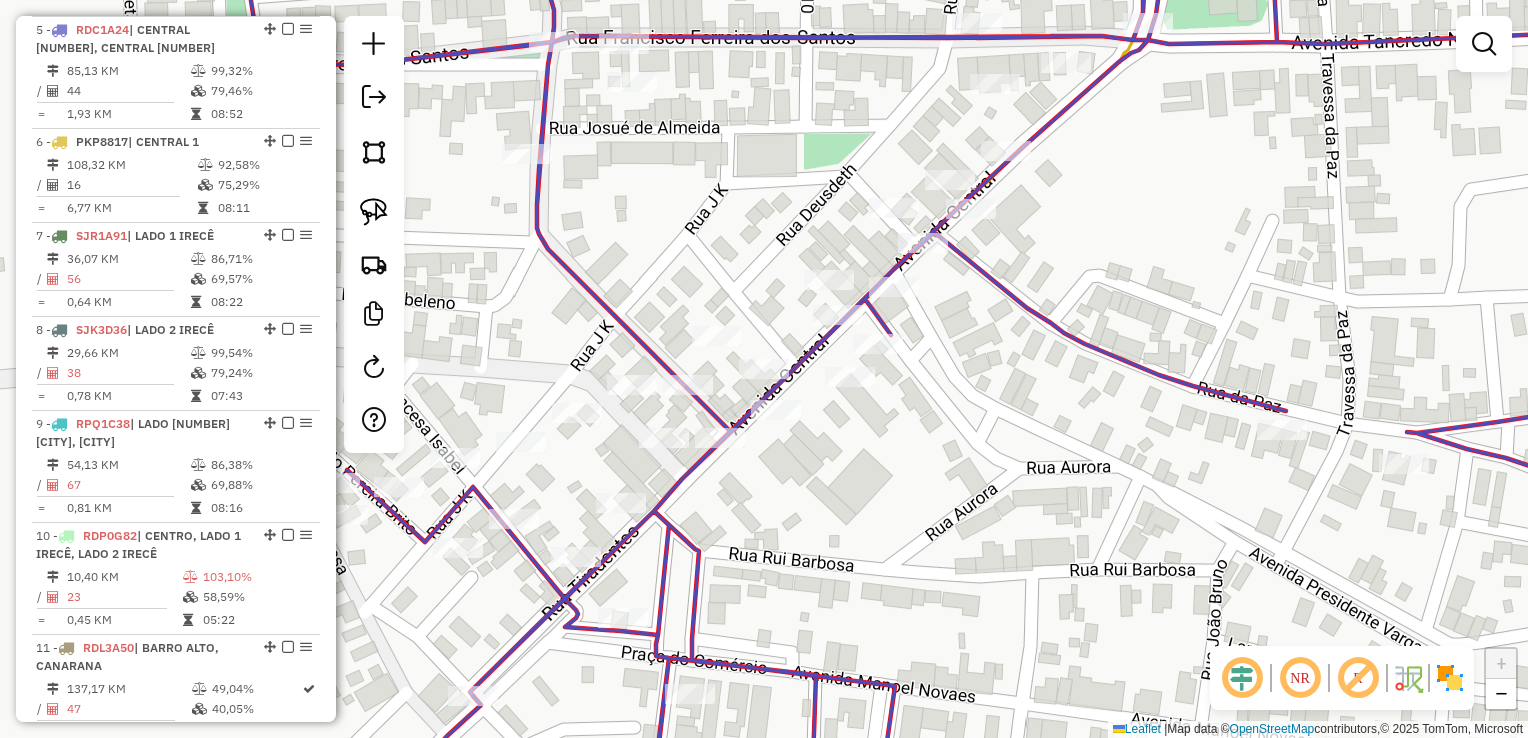click 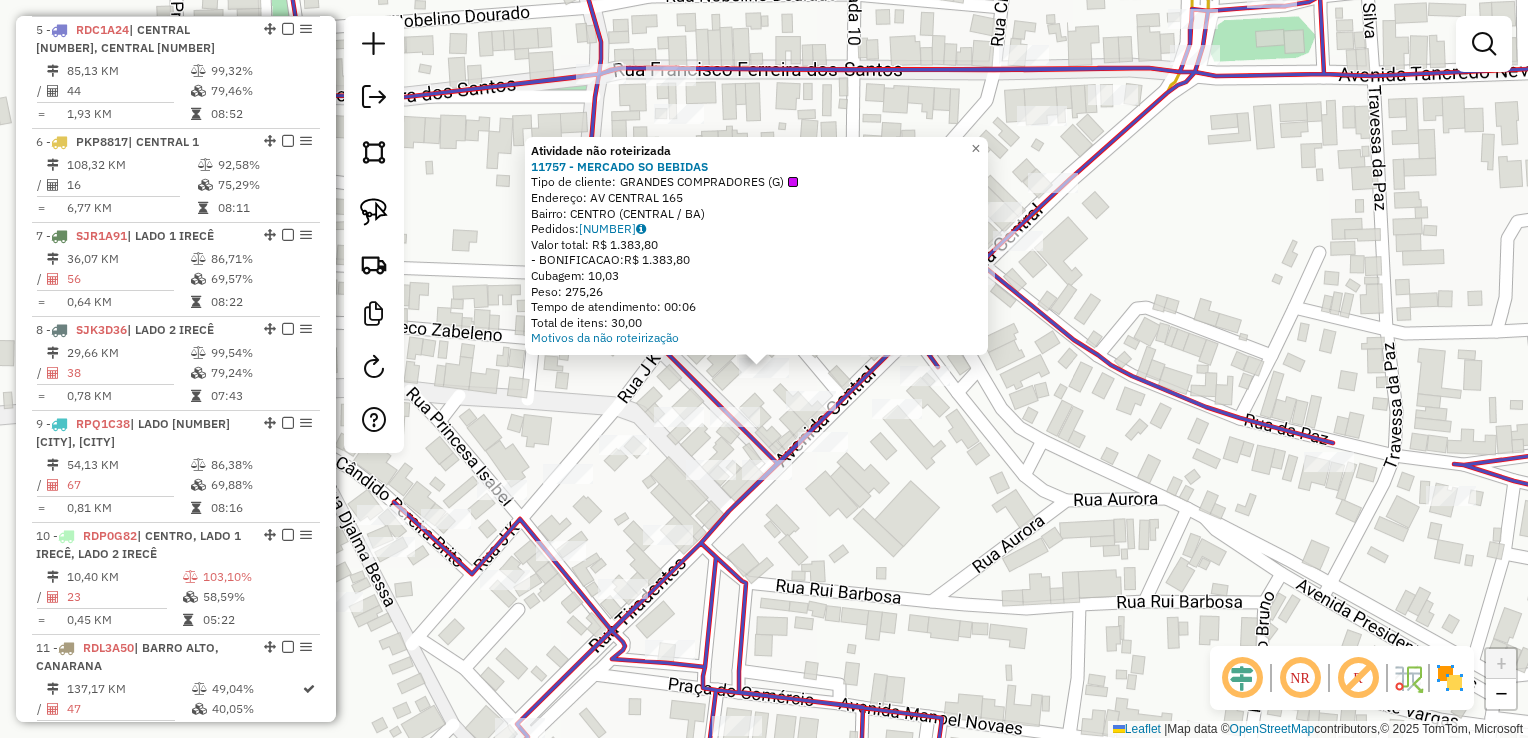 click on "Atividade não roteirizada 11757 - MERCADO SO BEBIDAS  Tipo de cliente:   GRANDES COMPRADORES (G)   Endereço:  AV CENTRAL 165   Bairro: CENTRO (CENTRAL / BA)   Pedidos:  05604890   Valor total: R$ 1.383,80   - BONIFICACAO:  R$ 1.383,80   Cubagem: 10,03   Peso: 275,26   Tempo de atendimento: 00:06   Total de itens: 30,00  Motivos da não roteirização × Janela de atendimento Grade de atendimento Capacidade Transportadoras Veículos Cliente Pedidos  Rotas Selecione os dias de semana para filtrar as janelas de atendimento  Seg   Ter   Qua   Qui   Sex   Sáb   Dom  Informe o período da janela de atendimento: De: Até:  Filtrar exatamente a janela do cliente  Considerar janela de atendimento padrão  Selecione os dias de semana para filtrar as grades de atendimento  Seg   Ter   Qua   Qui   Sex   Sáb   Dom   Considerar clientes sem dia de atendimento cadastrado  Clientes fora do dia de atendimento selecionado Filtrar as atividades entre os valores definidos abaixo:  Peso mínimo:   Peso máximo:   De:   Até:" 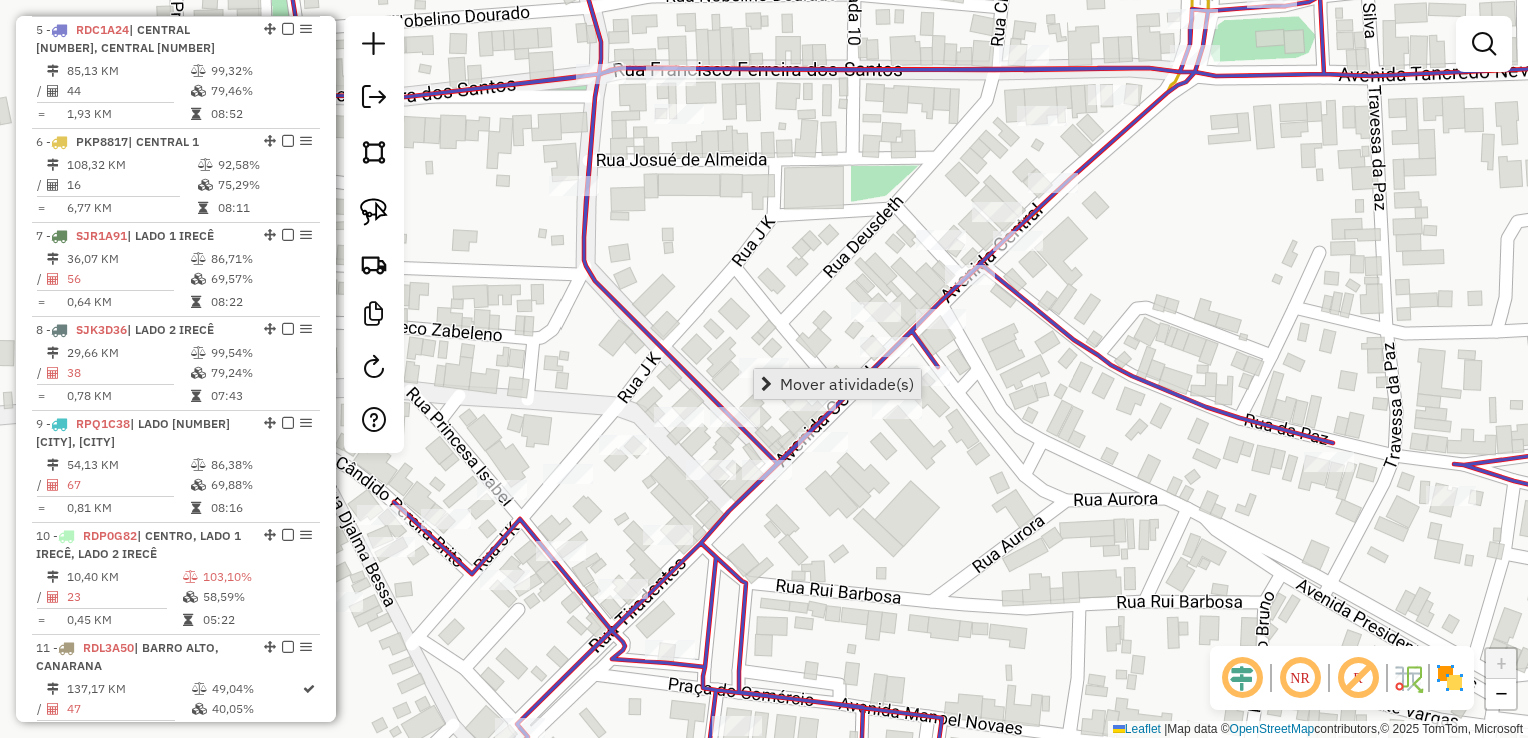 click on "Mover atividade(s)" at bounding box center (847, 384) 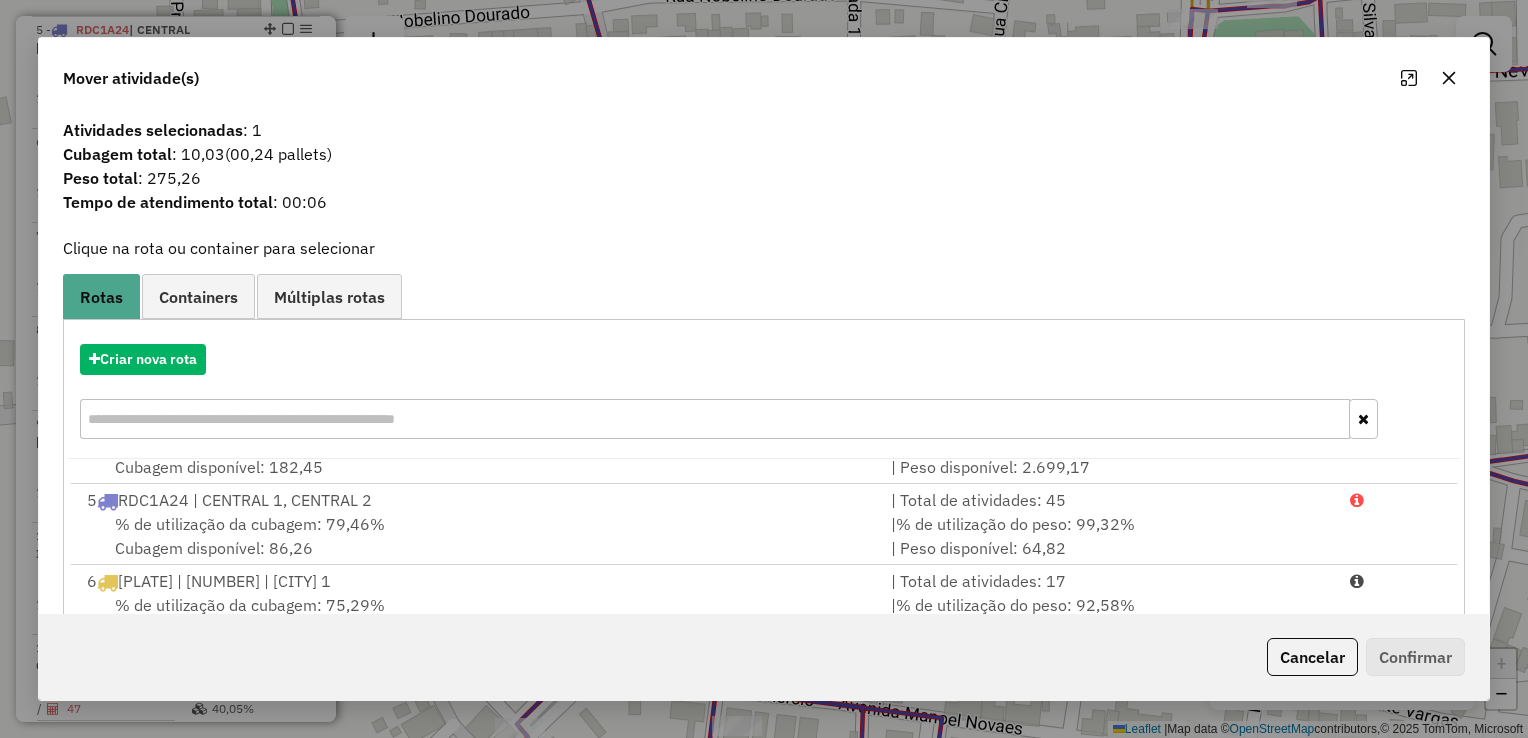 scroll, scrollTop: 300, scrollLeft: 0, axis: vertical 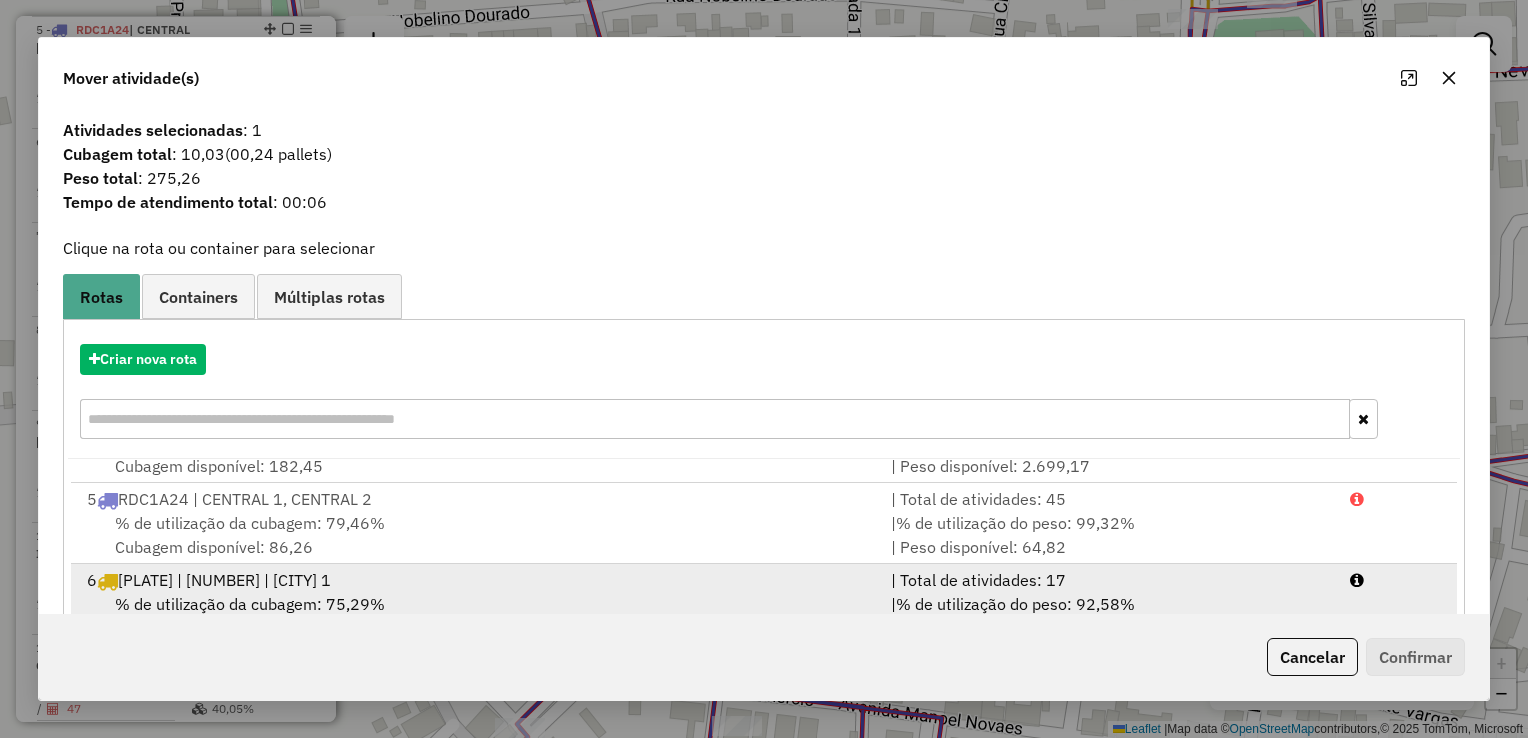 click on "6   PKP8817 | 02 | CENTRAL 1" at bounding box center [477, 580] 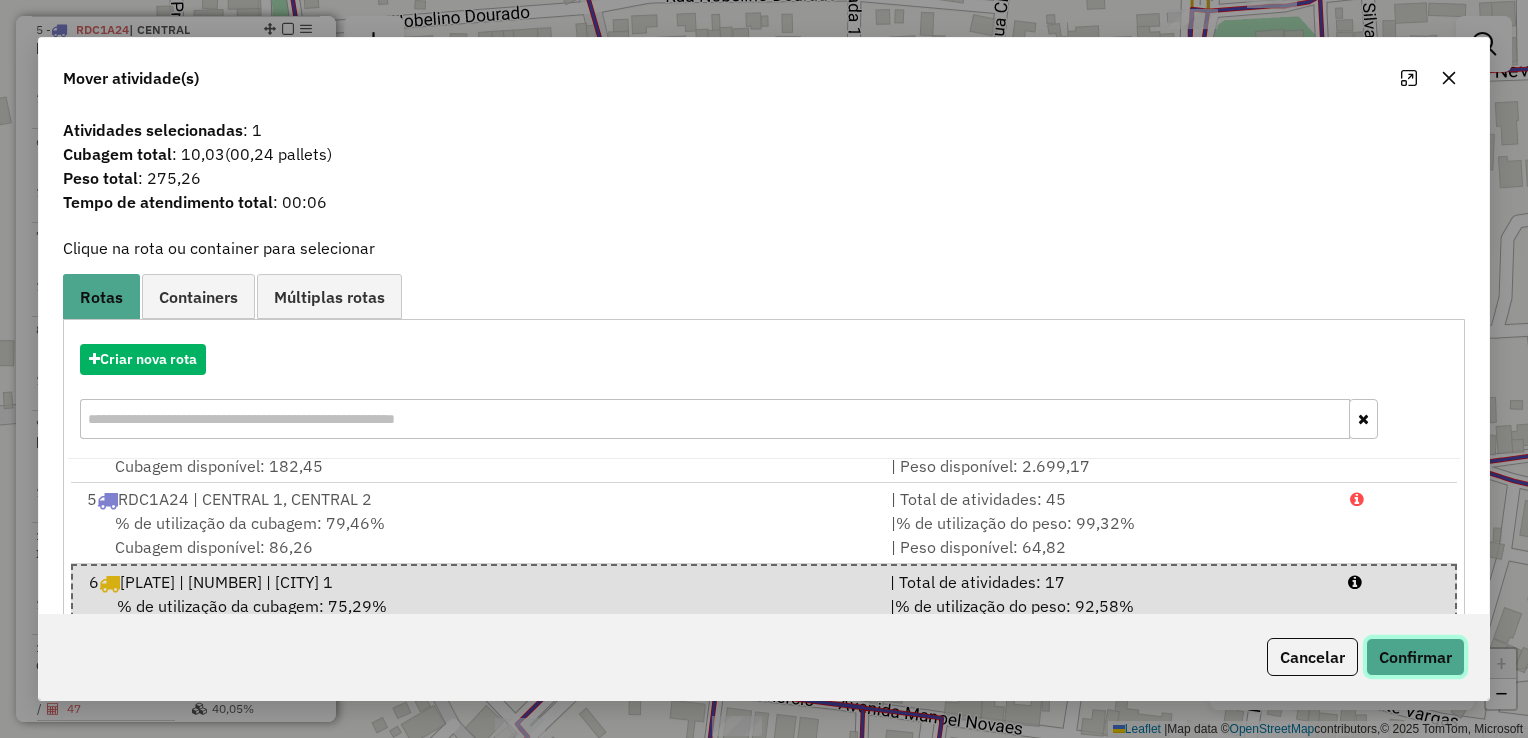 click on "Confirmar" 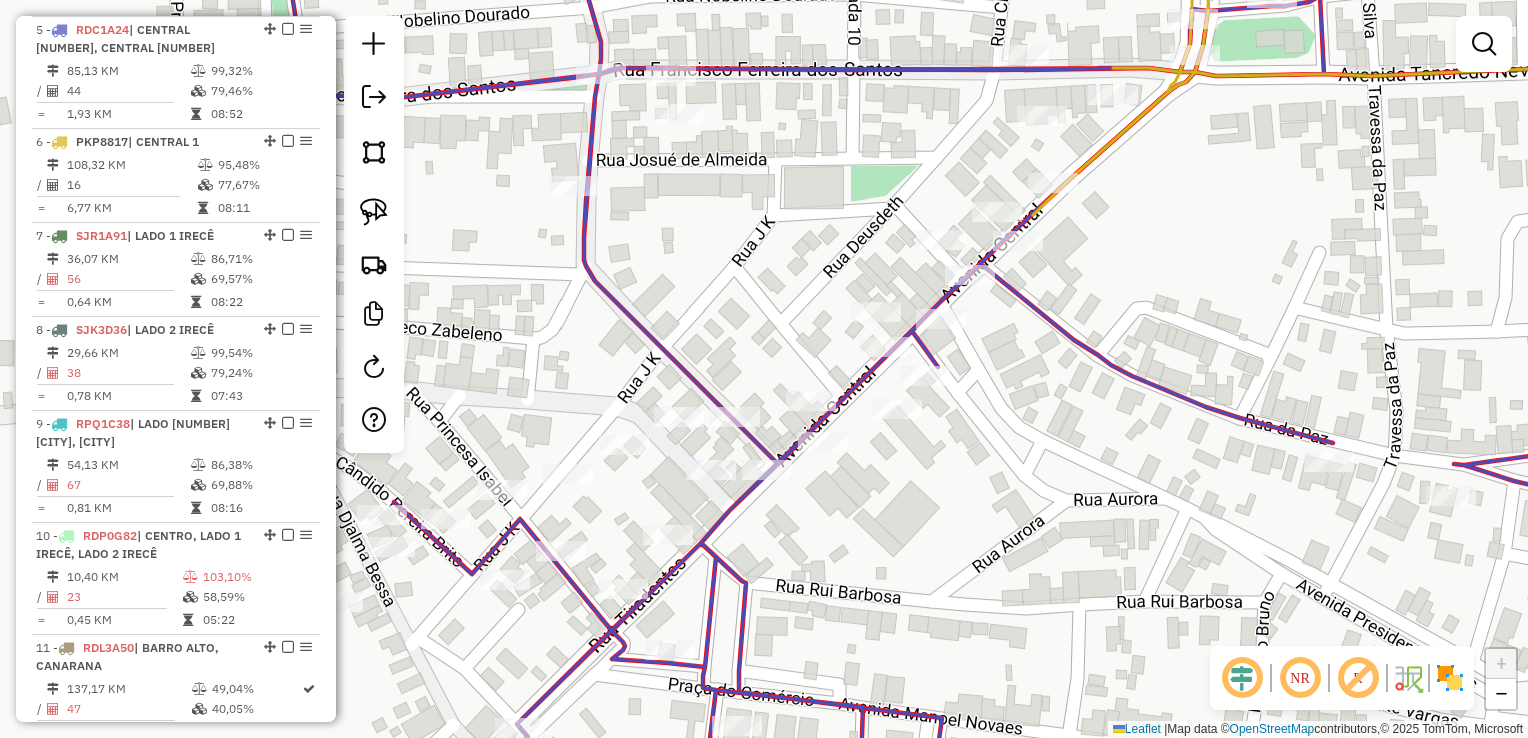 drag, startPoint x: 1131, startPoint y: 462, endPoint x: 961, endPoint y: 522, distance: 180.27756 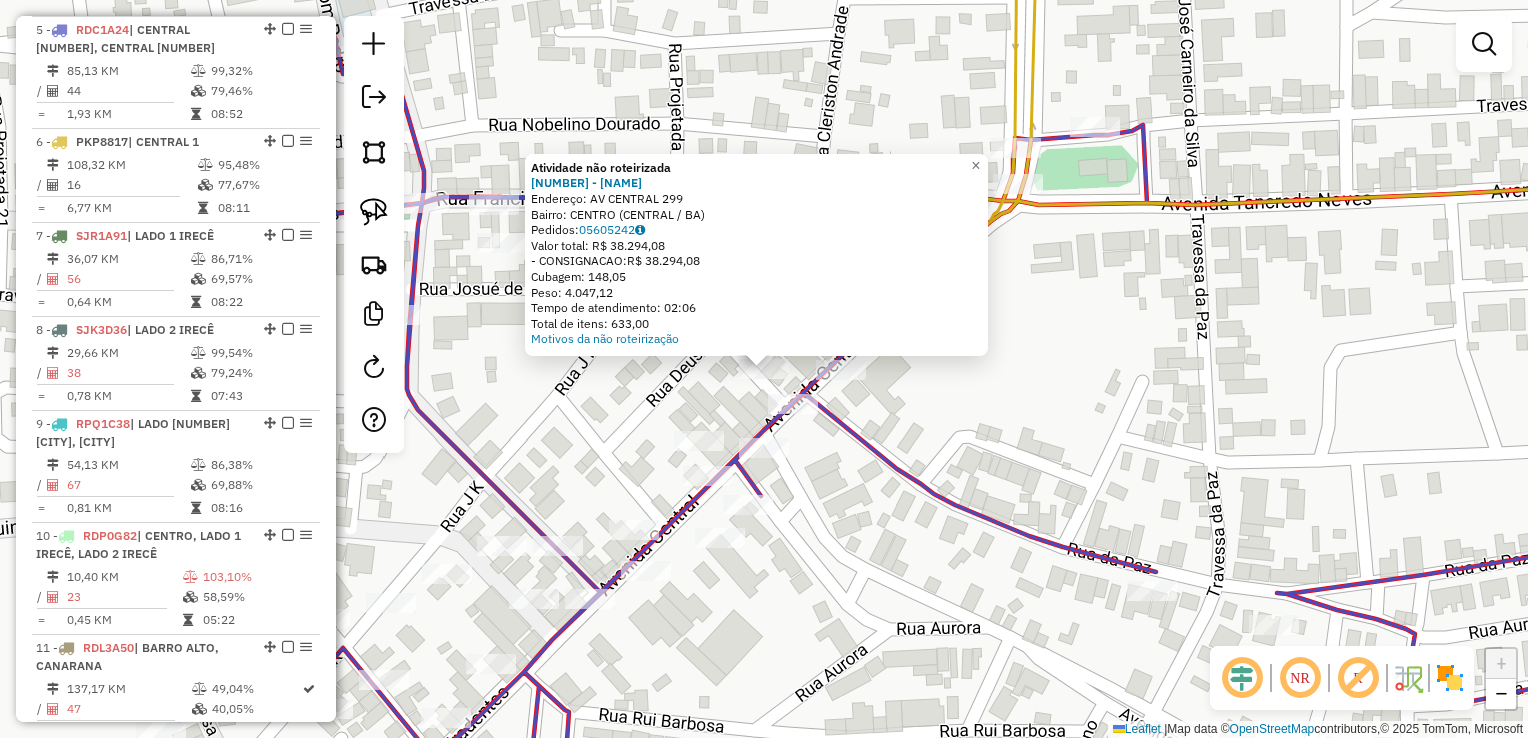 click on "Atividade não roteirizada 13581 - ALL BLACK  Endereço:  AV CENTRAL 299   Bairro: CENTRO (CENTRAL / BA)   Pedidos:  05605242   Valor total: R$ 38.294,08   - CONSIGNACAO:  R$ 38.294,08   Cubagem: 148,05   Peso: 4.047,12   Tempo de atendimento: 02:06   Total de itens: 633,00  Motivos da não roteirização × Janela de atendimento Grade de atendimento Capacidade Transportadoras Veículos Cliente Pedidos  Rotas Selecione os dias de semana para filtrar as janelas de atendimento  Seg   Ter   Qua   Qui   Sex   Sáb   Dom  Informe o período da janela de atendimento: De: Até:  Filtrar exatamente a janela do cliente  Considerar janela de atendimento padrão  Selecione os dias de semana para filtrar as grades de atendimento  Seg   Ter   Qua   Qui   Sex   Sáb   Dom   Considerar clientes sem dia de atendimento cadastrado  Clientes fora do dia de atendimento selecionado Filtrar as atividades entre os valores definidos abaixo:  Peso mínimo:   Peso máximo:   Cubagem mínima:   Cubagem máxima:   De:   Até:   De:  De:" 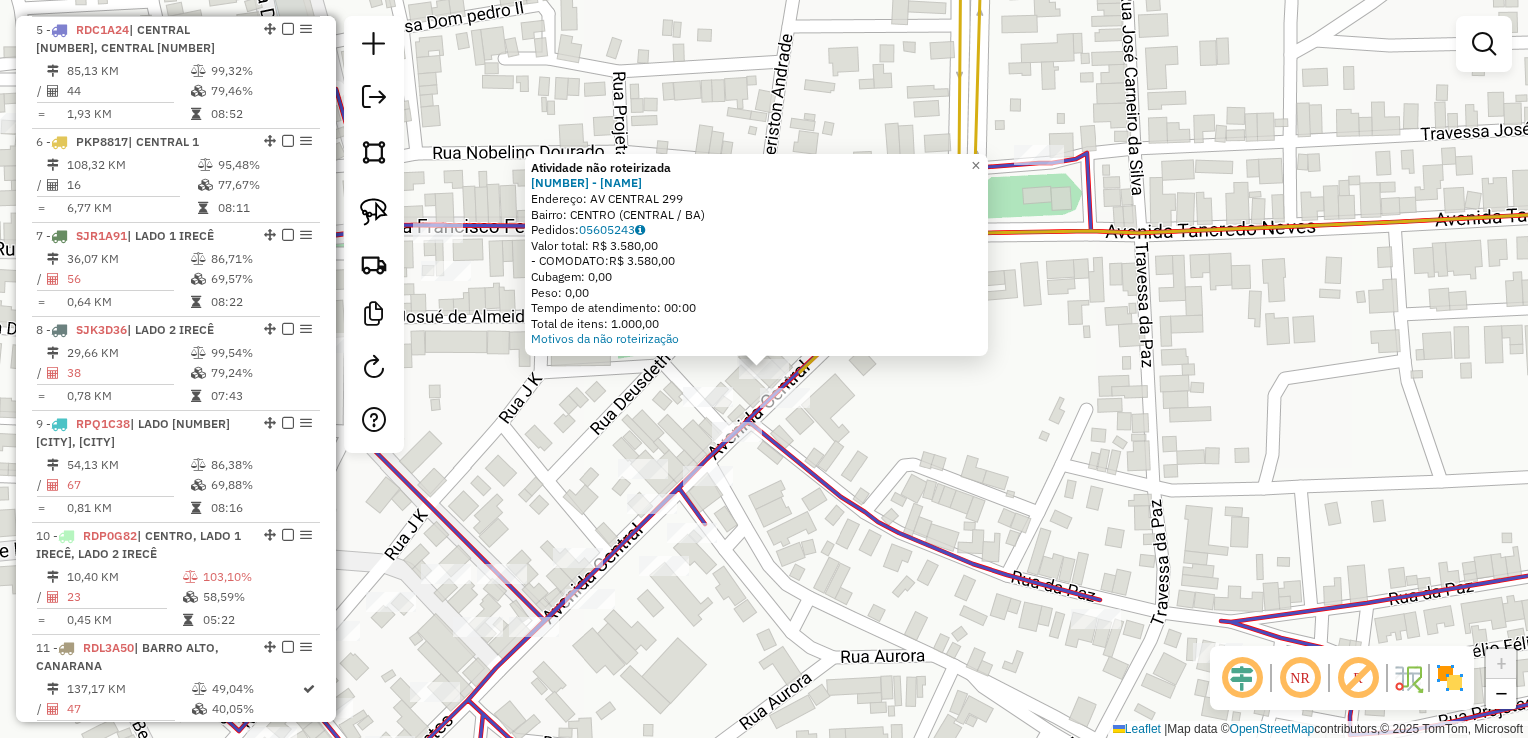 click on "Atividade não roteirizada 13581 - ALL BLACK  Endereço:  AV CENTRAL 299   Bairro: CENTRO (CENTRAL / BA)   Pedidos:  05605243   Valor total: R$ 3.580,00   - COMODATO:  R$ 3.580,00   Cubagem: 0,00   Peso: 0,00   Tempo de atendimento: 00:00   Total de itens: 1.000,00  Motivos da não roteirização × Janela de atendimento Grade de atendimento Capacidade Transportadoras Veículos Cliente Pedidos  Rotas Selecione os dias de semana para filtrar as janelas de atendimento  Seg   Ter   Qua   Qui   Sex   Sáb   Dom  Informe o período da janela de atendimento: De: Até:  Filtrar exatamente a janela do cliente  Considerar janela de atendimento padrão  Selecione os dias de semana para filtrar as grades de atendimento  Seg   Ter   Qua   Qui   Sex   Sáb   Dom   Considerar clientes sem dia de atendimento cadastrado  Clientes fora do dia de atendimento selecionado Filtrar as atividades entre os valores definidos abaixo:  Peso mínimo:   Peso máximo:   Cubagem mínima:   Cubagem máxima:   De:   Até:   De:   Até:  De:" 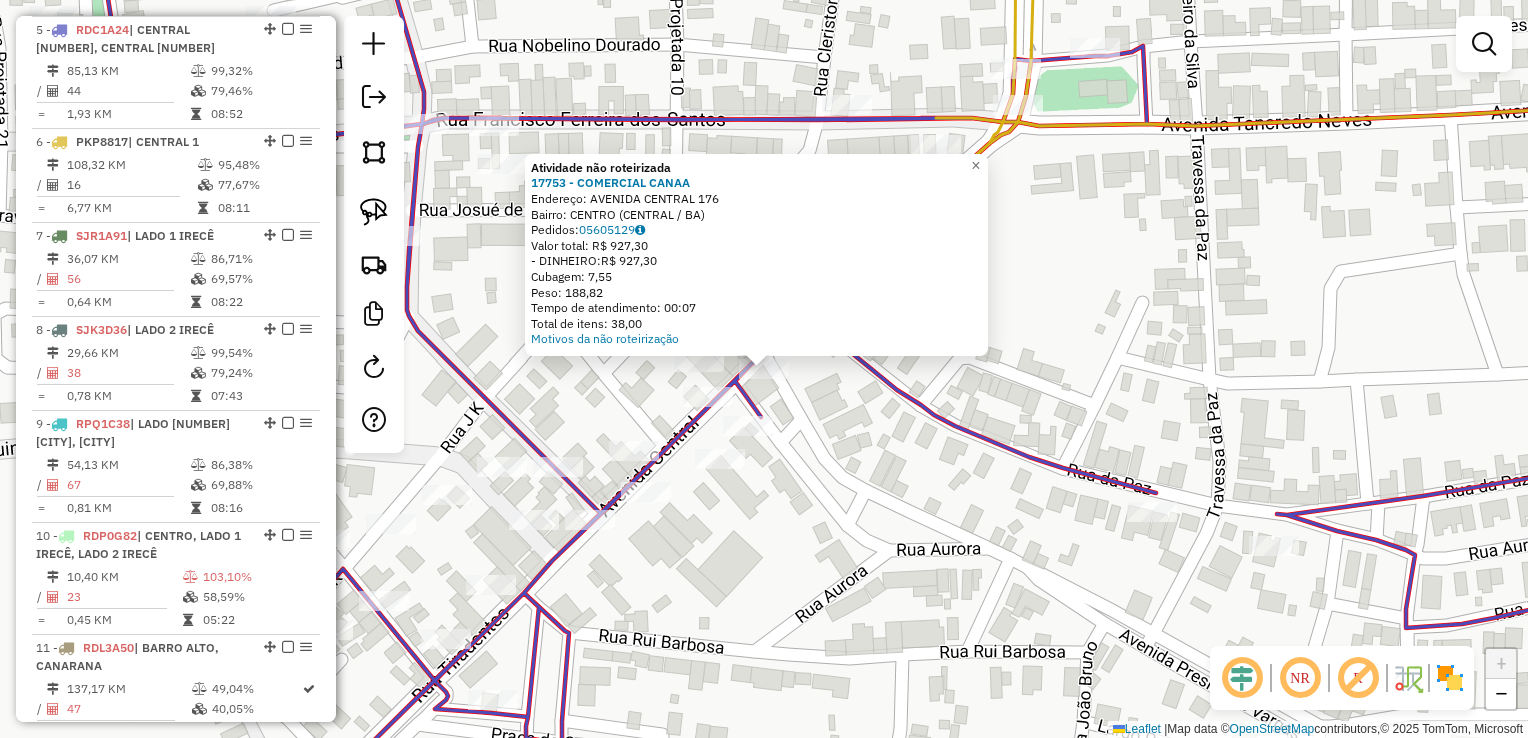 click on "Atividade não roteirizada 17753 - COMERCIAL CANAA  Endereço:  AVENIDA CENTRAL 176   Bairro: CENTRO (CENTRAL / BA)   Pedidos:  05605129   Valor total: R$ 927,30   - DINHEIRO:  R$ 927,30   Cubagem: 7,55   Peso: 188,82   Tempo de atendimento: 00:07   Total de itens: 38,00  Motivos da não roteirização × Janela de atendimento Grade de atendimento Capacidade Transportadoras Veículos Cliente Pedidos  Rotas Selecione os dias de semana para filtrar as janelas de atendimento  Seg   Ter   Qua   Qui   Sex   Sáb   Dom  Informe o período da janela de atendimento: De: Até:  Filtrar exatamente a janela do cliente  Considerar janela de atendimento padrão  Selecione os dias de semana para filtrar as grades de atendimento  Seg   Ter   Qua   Qui   Sex   Sáb   Dom   Considerar clientes sem dia de atendimento cadastrado  Clientes fora do dia de atendimento selecionado Filtrar as atividades entre os valores definidos abaixo:  Peso mínimo:   Peso máximo:   Cubagem mínima:   Cubagem máxima:   De:   Até:   De:  Nome:" 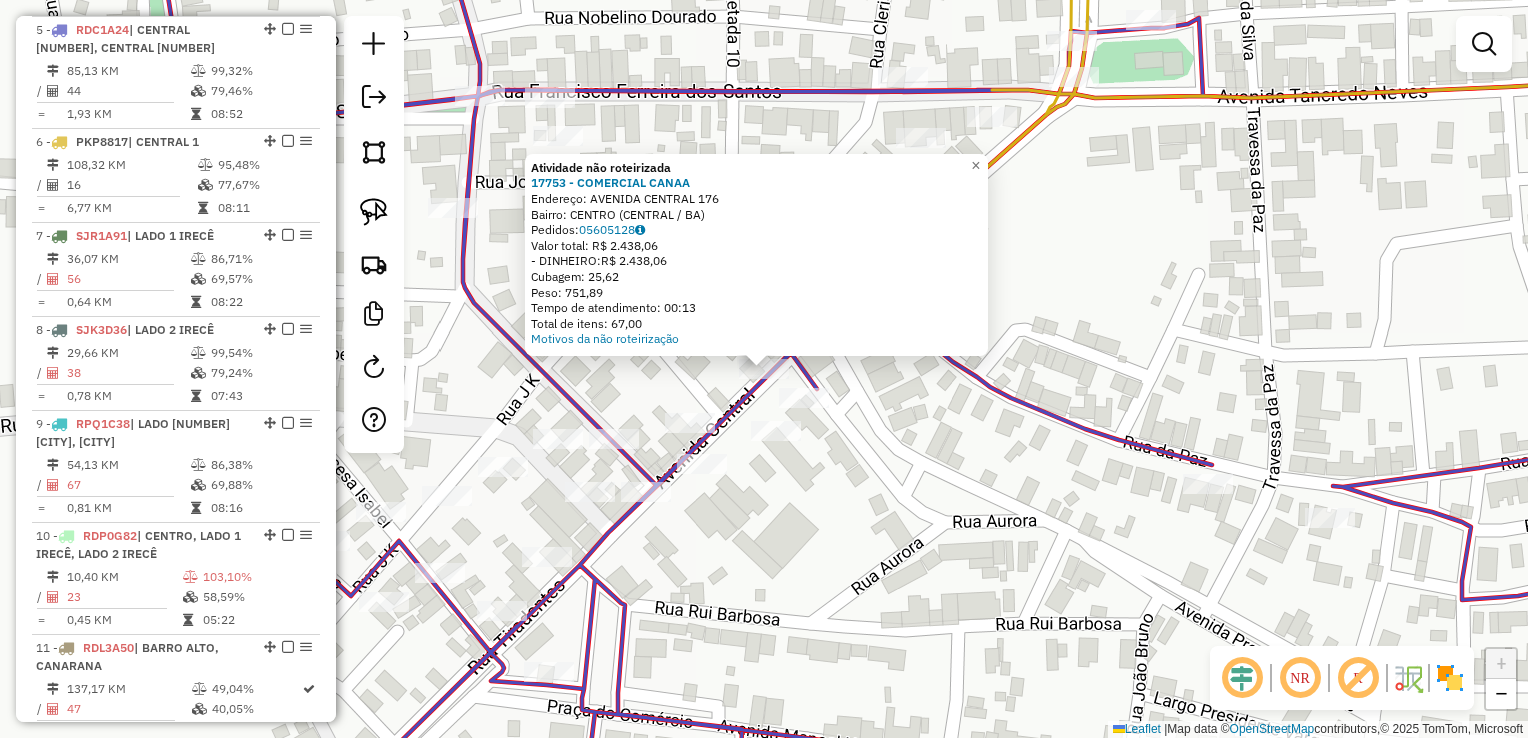 click on "Rota 5 - Placa RDC1A24  895 - JOEL CARDOSO DA CRUZ FILHO Atividade não roteirizada 17753 - COMERCIAL CANAA  Endereço:  AVENIDA CENTRAL 176   Bairro: CENTRO (CENTRAL / BA)   Pedidos:  05605128   Valor total: R$ 2.438,06   - DINHEIRO:  R$ 2.438,06   Cubagem: 25,62   Peso: 751,89   Tempo de atendimento: 00:13   Total de itens: 67,00  Motivos da não roteirização × Janela de atendimento Grade de atendimento Capacidade Transportadoras Veículos Cliente Pedidos  Rotas Selecione os dias de semana para filtrar as janelas de atendimento  Seg   Ter   Qua   Qui   Sex   Sáb   Dom  Informe o período da janela de atendimento: De: Até:  Filtrar exatamente a janela do cliente  Considerar janela de atendimento padrão  Selecione os dias de semana para filtrar as grades de atendimento  Seg   Ter   Qua   Qui   Sex   Sáb   Dom   Considerar clientes sem dia de atendimento cadastrado  Clientes fora do dia de atendimento selecionado Filtrar as atividades entre os valores definidos abaixo:  Peso mínimo:   Peso máximo:  +" 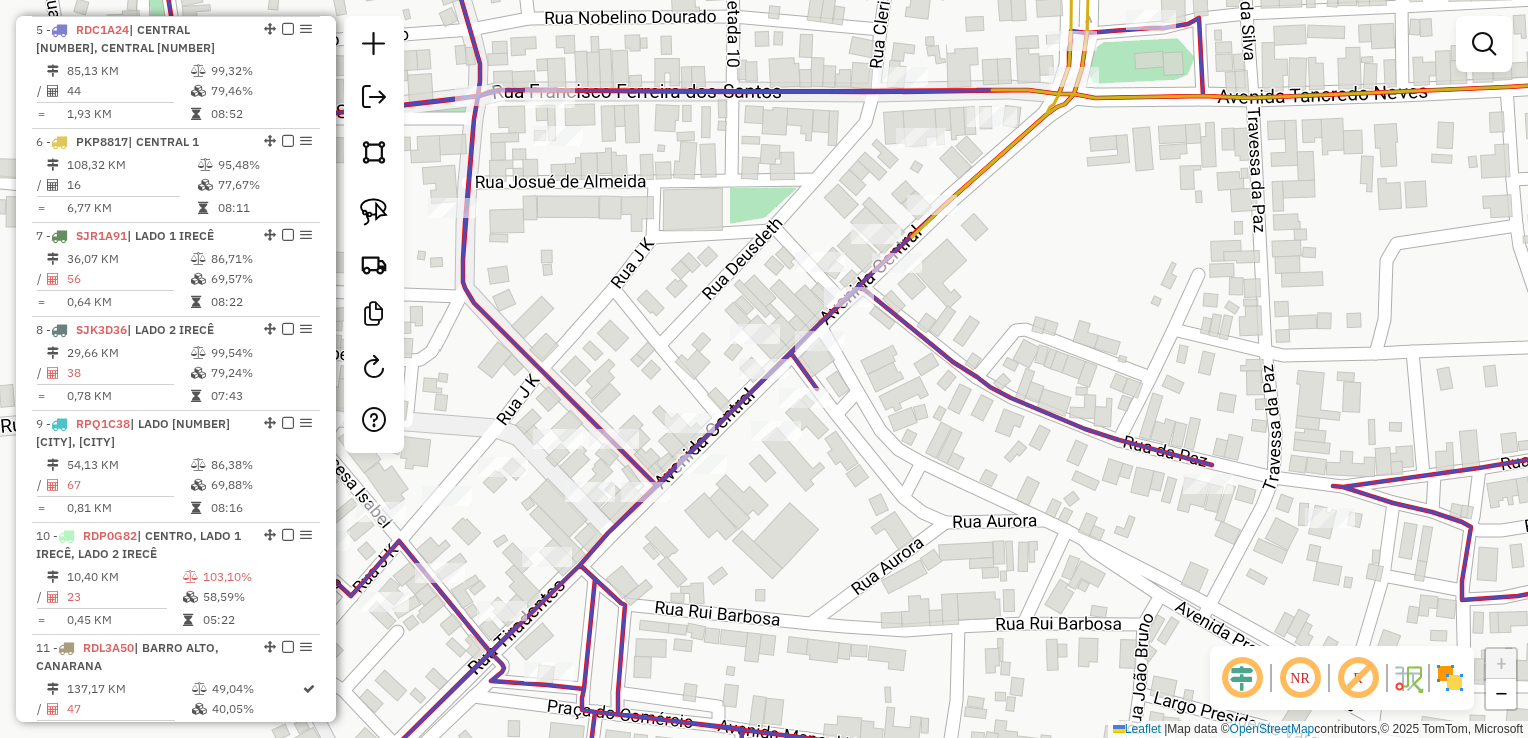 click 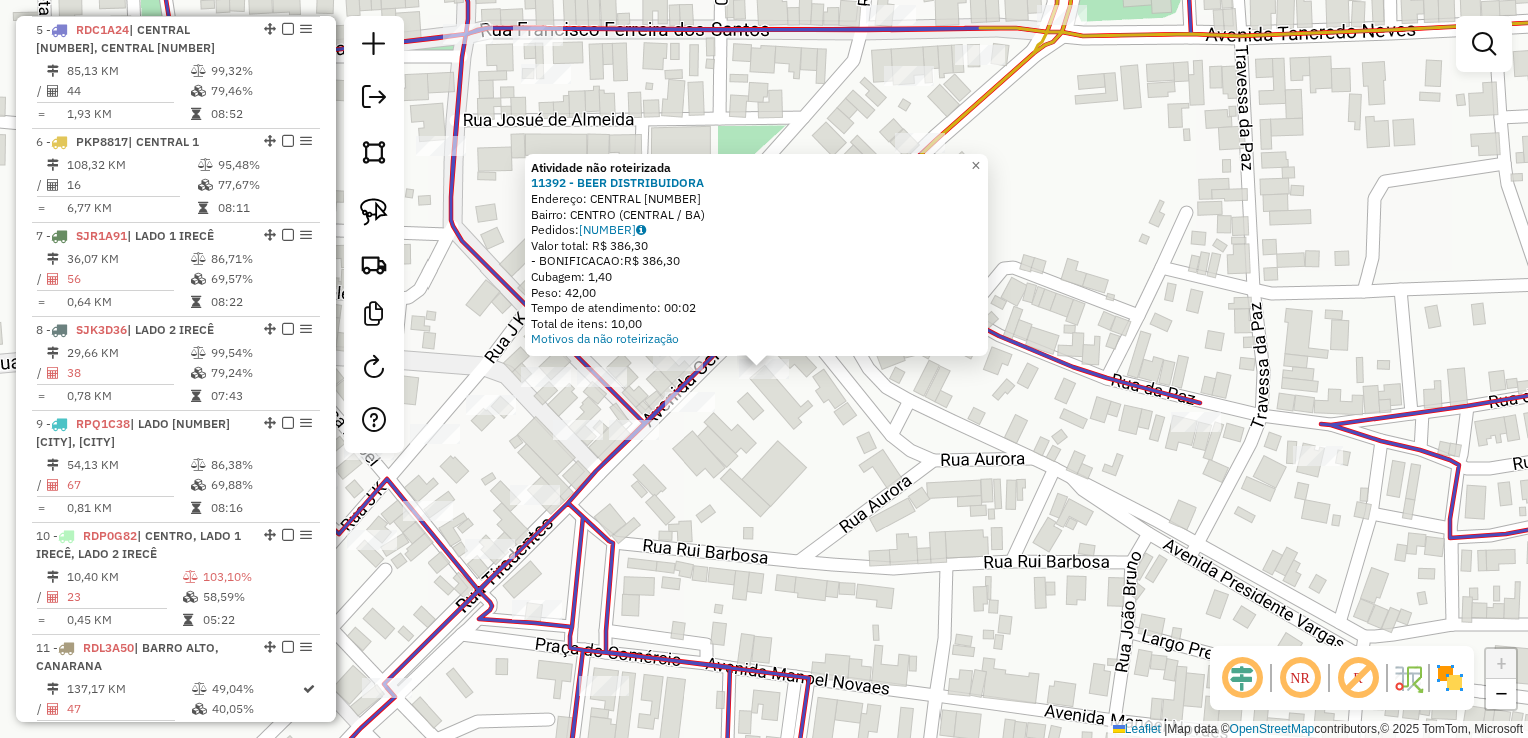 click on "Atividade não roteirizada 11392 - BEER DISTRIBUIDORA  Endereço:  CENTRAL 144   Bairro: CENTRO (CENTRAL / BA)   Pedidos:  05604998   Valor total: R$ 386,30   - BONIFICACAO:  R$ 386,30   Cubagem: 1,40   Peso: 42,00   Tempo de atendimento: 00:02   Total de itens: 10,00  Motivos da não roteirização × Janela de atendimento Grade de atendimento Capacidade Transportadoras Veículos Cliente Pedidos  Rotas Selecione os dias de semana para filtrar as janelas de atendimento  Seg   Ter   Qua   Qui   Sex   Sáb   Dom  Informe o período da janela de atendimento: De: Até:  Filtrar exatamente a janela do cliente  Considerar janela de atendimento padrão  Selecione os dias de semana para filtrar as grades de atendimento  Seg   Ter   Qua   Qui   Sex   Sáb   Dom   Considerar clientes sem dia de atendimento cadastrado  Clientes fora do dia de atendimento selecionado Filtrar as atividades entre os valores definidos abaixo:  Peso mínimo:   Peso máximo:   Cubagem mínima:   Cubagem máxima:   De:   Até:   De:   Até:  +" 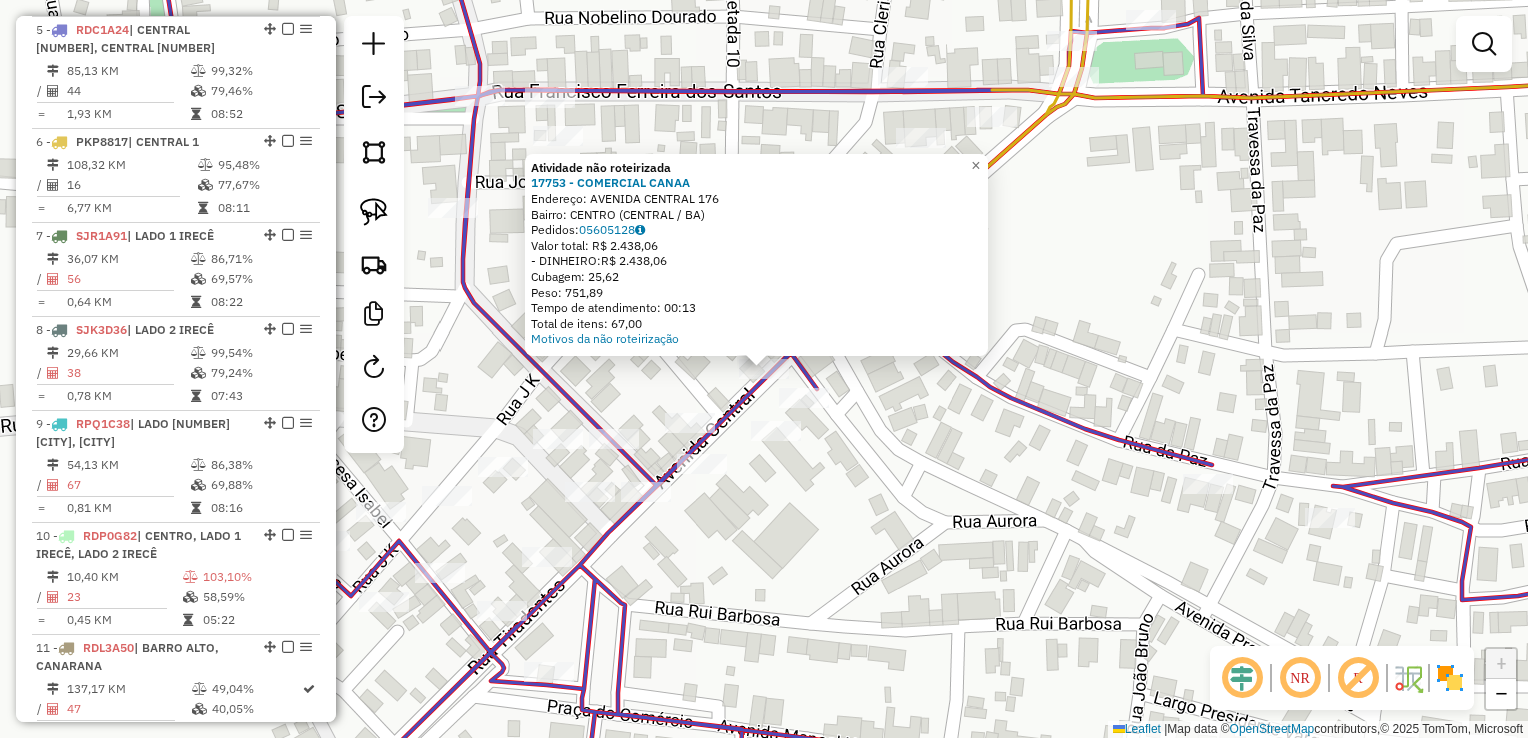 click on "Atividade não roteirizada 17753 - COMERCIAL CANAA  Endereço:  AVENIDA CENTRAL 176   Bairro: CENTRO (CENTRAL / BA)   Pedidos:  05605128   Valor total: R$ 2.438,06   - DINHEIRO:  R$ 2.438,06   Cubagem: 25,62   Peso: 751,89   Tempo de atendimento: 00:13   Total de itens: 67,00  Motivos da não roteirização × Janela de atendimento Grade de atendimento Capacidade Transportadoras Veículos Cliente Pedidos  Rotas Selecione os dias de semana para filtrar as janelas de atendimento  Seg   Ter   Qua   Qui   Sex   Sáb   Dom  Informe o período da janela de atendimento: De: Até:  Filtrar exatamente a janela do cliente  Considerar janela de atendimento padrão  Selecione os dias de semana para filtrar as grades de atendimento  Seg   Ter   Qua   Qui   Sex   Sáb   Dom   Considerar clientes sem dia de atendimento cadastrado  Clientes fora do dia de atendimento selecionado Filtrar as atividades entre os valores definidos abaixo:  Peso mínimo:   Peso máximo:   Cubagem mínima:   Cubagem máxima:   De:   Até:   De:  +" 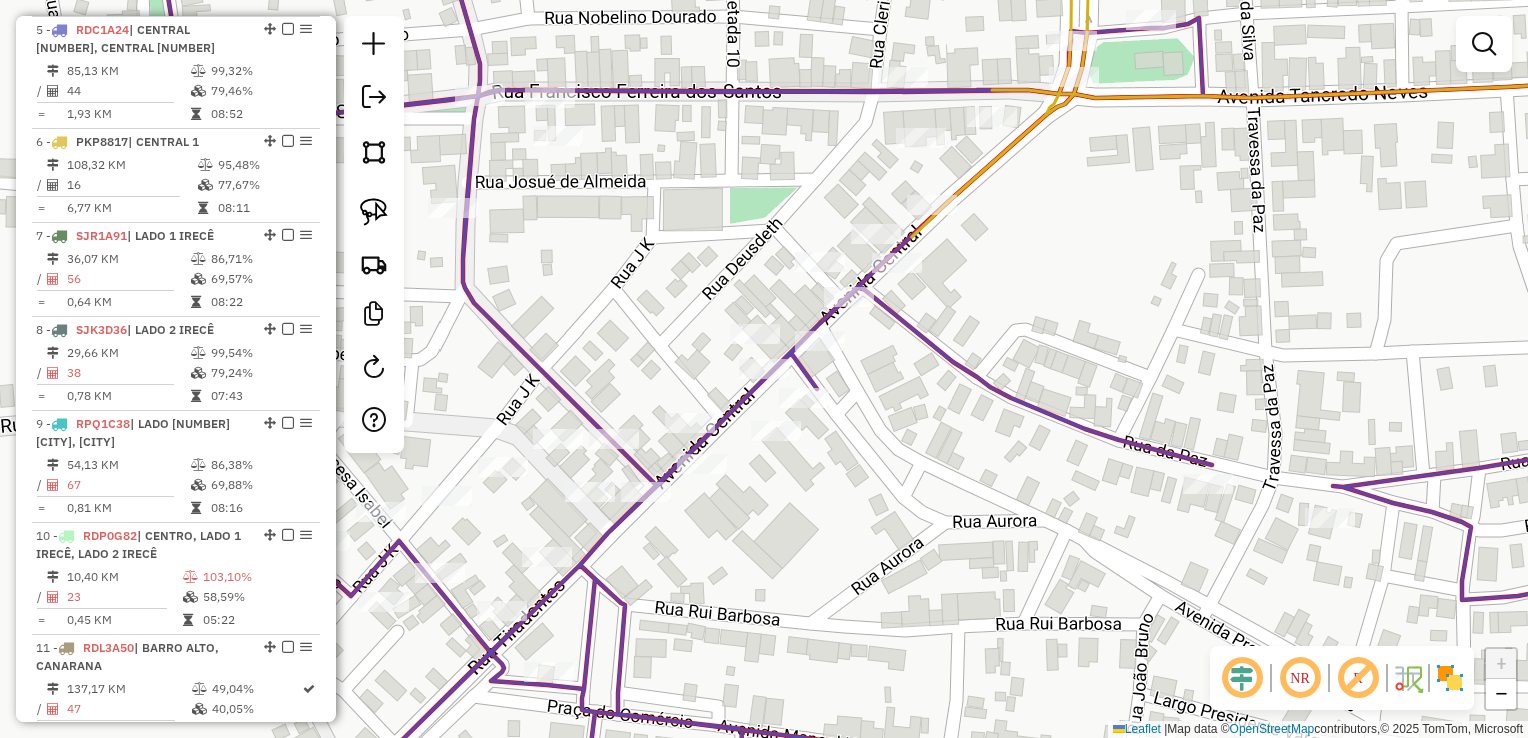 click 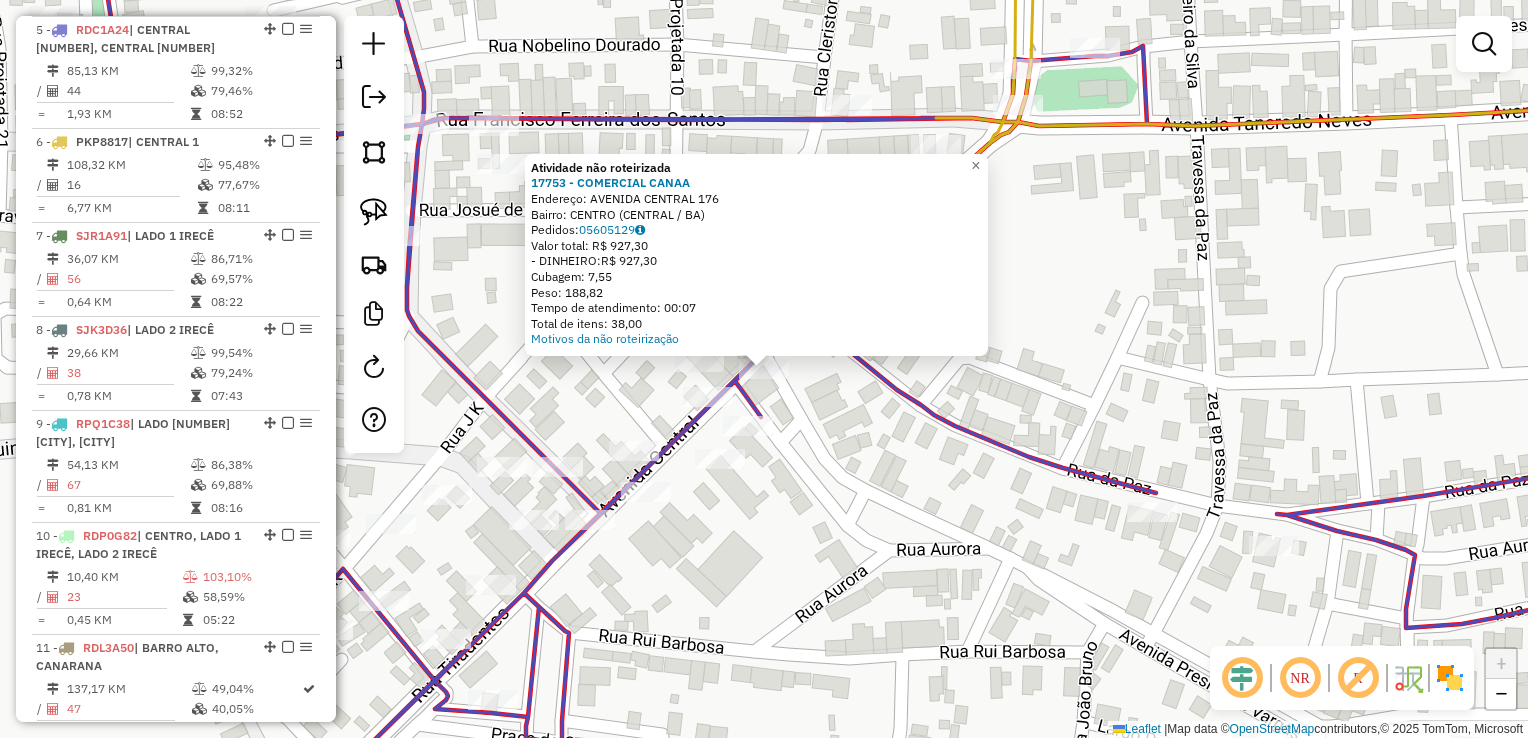 click on "Atividade não roteirizada 17753 - COMERCIAL CANAA  Endereço:  AVENIDA CENTRAL 176   Bairro: CENTRO (CENTRAL / BA)   Pedidos:  05605129   Valor total: R$ 927,30   - DINHEIRO:  R$ 927,30   Cubagem: 7,55   Peso: 188,82   Tempo de atendimento: 00:07   Total de itens: 38,00  Motivos da não roteirização × Janela de atendimento Grade de atendimento Capacidade Transportadoras Veículos Cliente Pedidos  Rotas Selecione os dias de semana para filtrar as janelas de atendimento  Seg   Ter   Qua   Qui   Sex   Sáb   Dom  Informe o período da janela de atendimento: De: Até:  Filtrar exatamente a janela do cliente  Considerar janela de atendimento padrão  Selecione os dias de semana para filtrar as grades de atendimento  Seg   Ter   Qua   Qui   Sex   Sáb   Dom   Considerar clientes sem dia de atendimento cadastrado  Clientes fora do dia de atendimento selecionado Filtrar as atividades entre os valores definidos abaixo:  Peso mínimo:   Peso máximo:   Cubagem mínima:   Cubagem máxima:   De:   Até:   De:  Nome:" 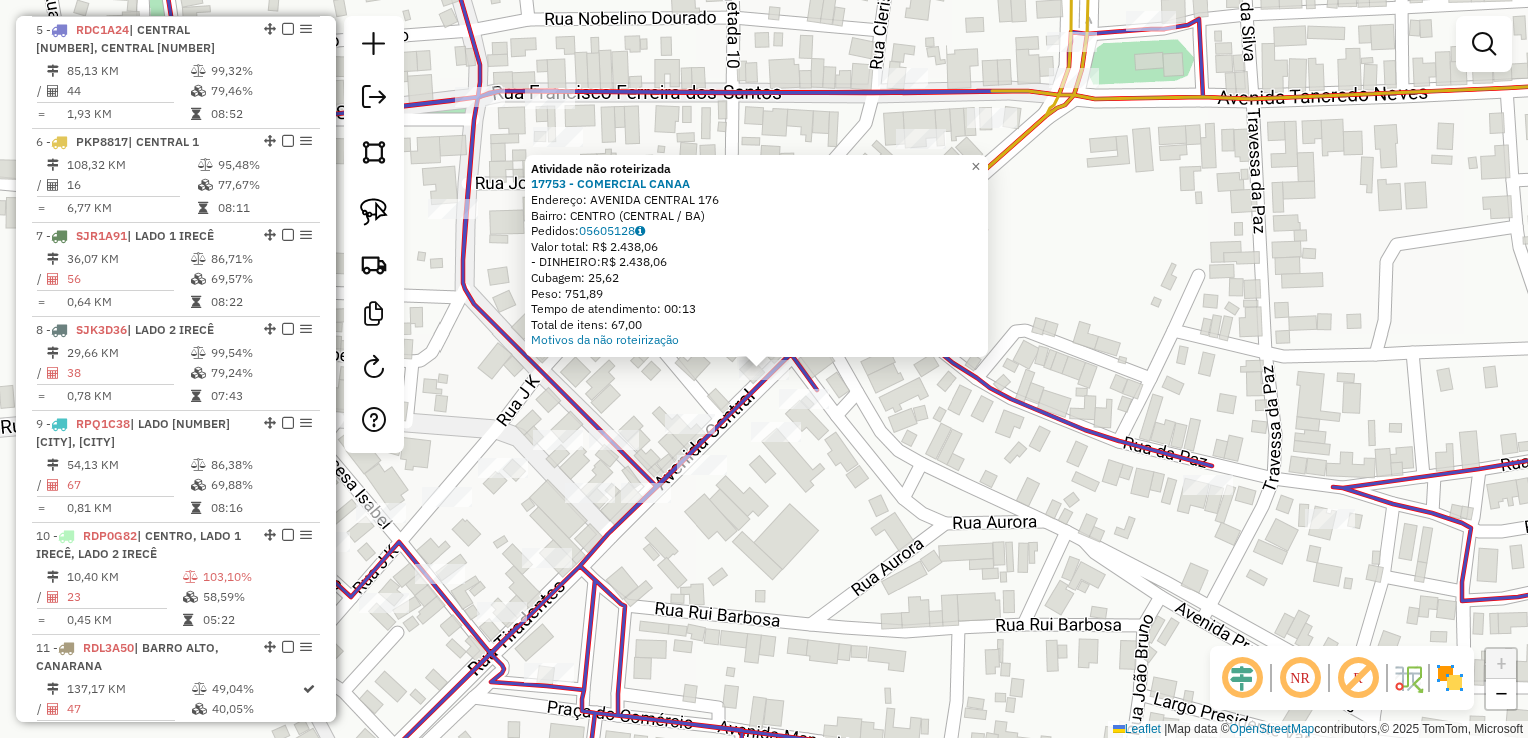 click on "Atividade não roteirizada 17753 - COMERCIAL CANAA  Endereço:  AVENIDA CENTRAL 176   Bairro: CENTRO (CENTRAL / BA)   Pedidos:  05605128   Valor total: R$ 2.438,06   - DINHEIRO:  R$ 2.438,06   Cubagem: 25,62   Peso: 751,89   Tempo de atendimento: 00:13   Total de itens: 67,00  Motivos da não roteirização × Janela de atendimento Grade de atendimento Capacidade Transportadoras Veículos Cliente Pedidos  Rotas Selecione os dias de semana para filtrar as janelas de atendimento  Seg   Ter   Qua   Qui   Sex   Sáb   Dom  Informe o período da janela de atendimento: De: Até:  Filtrar exatamente a janela do cliente  Considerar janela de atendimento padrão  Selecione os dias de semana para filtrar as grades de atendimento  Seg   Ter   Qua   Qui   Sex   Sáb   Dom   Considerar clientes sem dia de atendimento cadastrado  Clientes fora do dia de atendimento selecionado Filtrar as atividades entre os valores definidos abaixo:  Peso mínimo:   Peso máximo:   Cubagem mínima:   Cubagem máxima:   De:   Até:   De:  +" 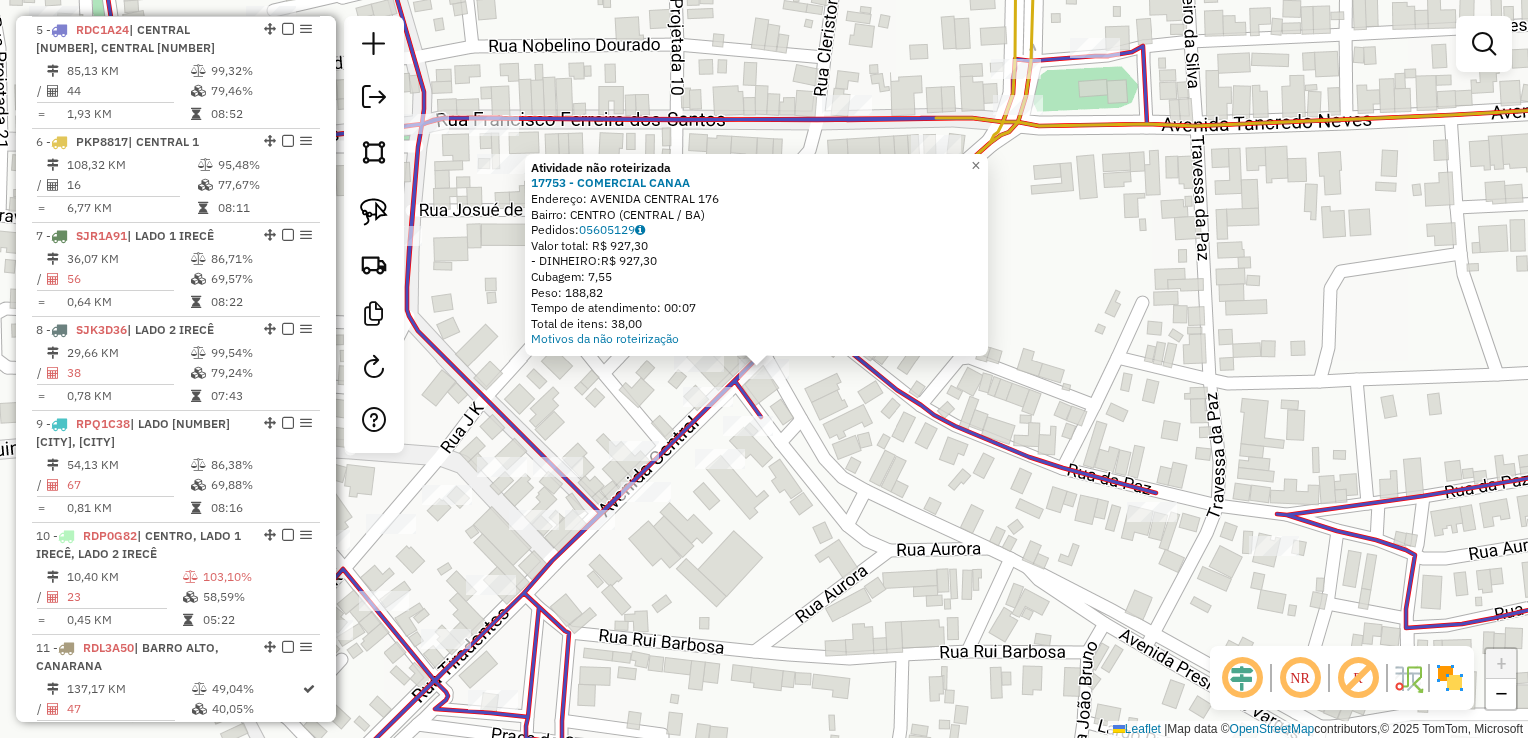 click on "Atividade não roteirizada 17753 - COMERCIAL CANAA  Endereço:  AVENIDA CENTRAL 176   Bairro: CENTRO (CENTRAL / BA)   Pedidos:  05605129   Valor total: R$ 927,30   - DINHEIRO:  R$ 927,30   Cubagem: 7,55   Peso: 188,82   Tempo de atendimento: 00:07   Total de itens: 38,00  Motivos da não roteirização × Janela de atendimento Grade de atendimento Capacidade Transportadoras Veículos Cliente Pedidos  Rotas Selecione os dias de semana para filtrar as janelas de atendimento  Seg   Ter   Qua   Qui   Sex   Sáb   Dom  Informe o período da janela de atendimento: De: Até:  Filtrar exatamente a janela do cliente  Considerar janela de atendimento padrão  Selecione os dias de semana para filtrar as grades de atendimento  Seg   Ter   Qua   Qui   Sex   Sáb   Dom   Considerar clientes sem dia de atendimento cadastrado  Clientes fora do dia de atendimento selecionado Filtrar as atividades entre os valores definidos abaixo:  Peso mínimo:   Peso máximo:   Cubagem mínima:   Cubagem máxima:   De:   Até:   De:  Nome:" 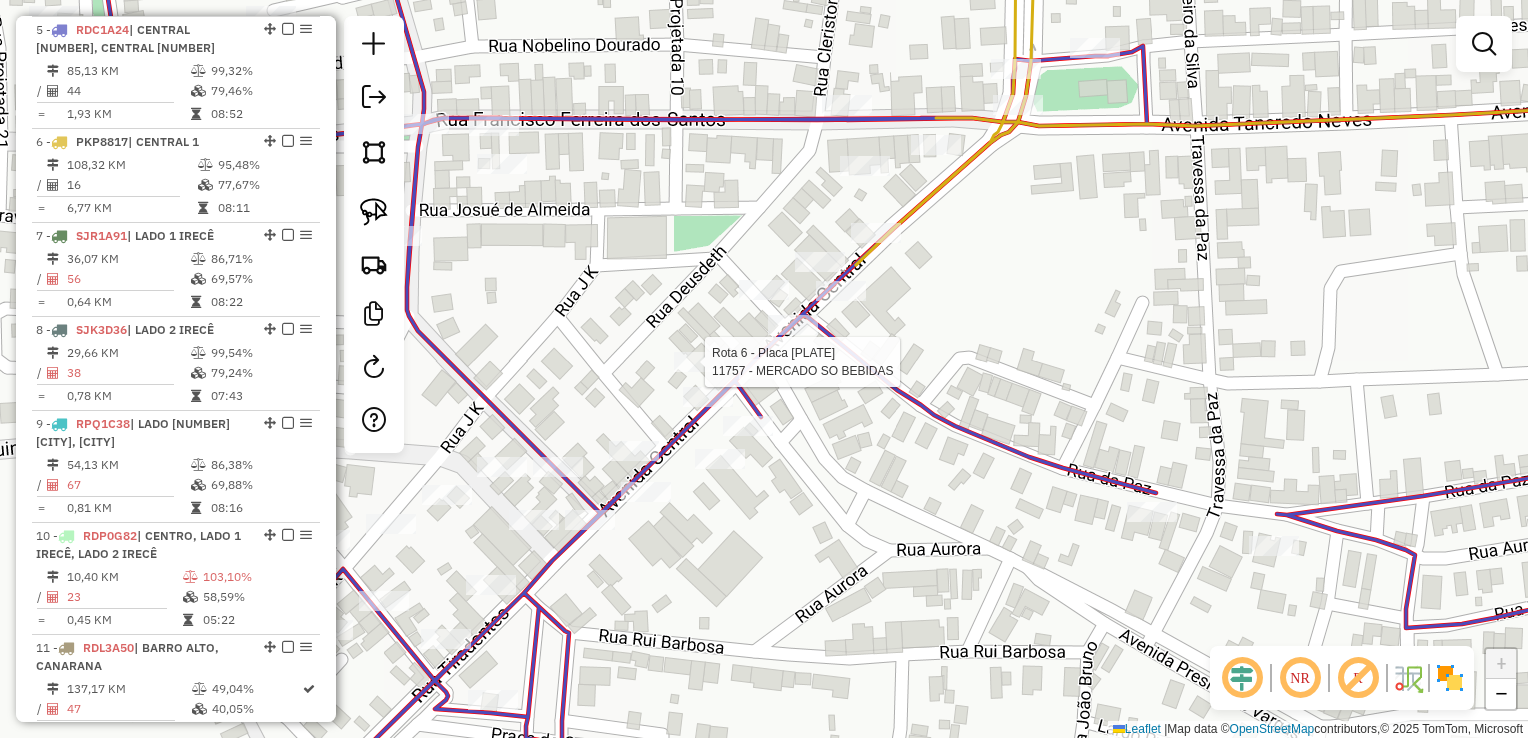 select on "*********" 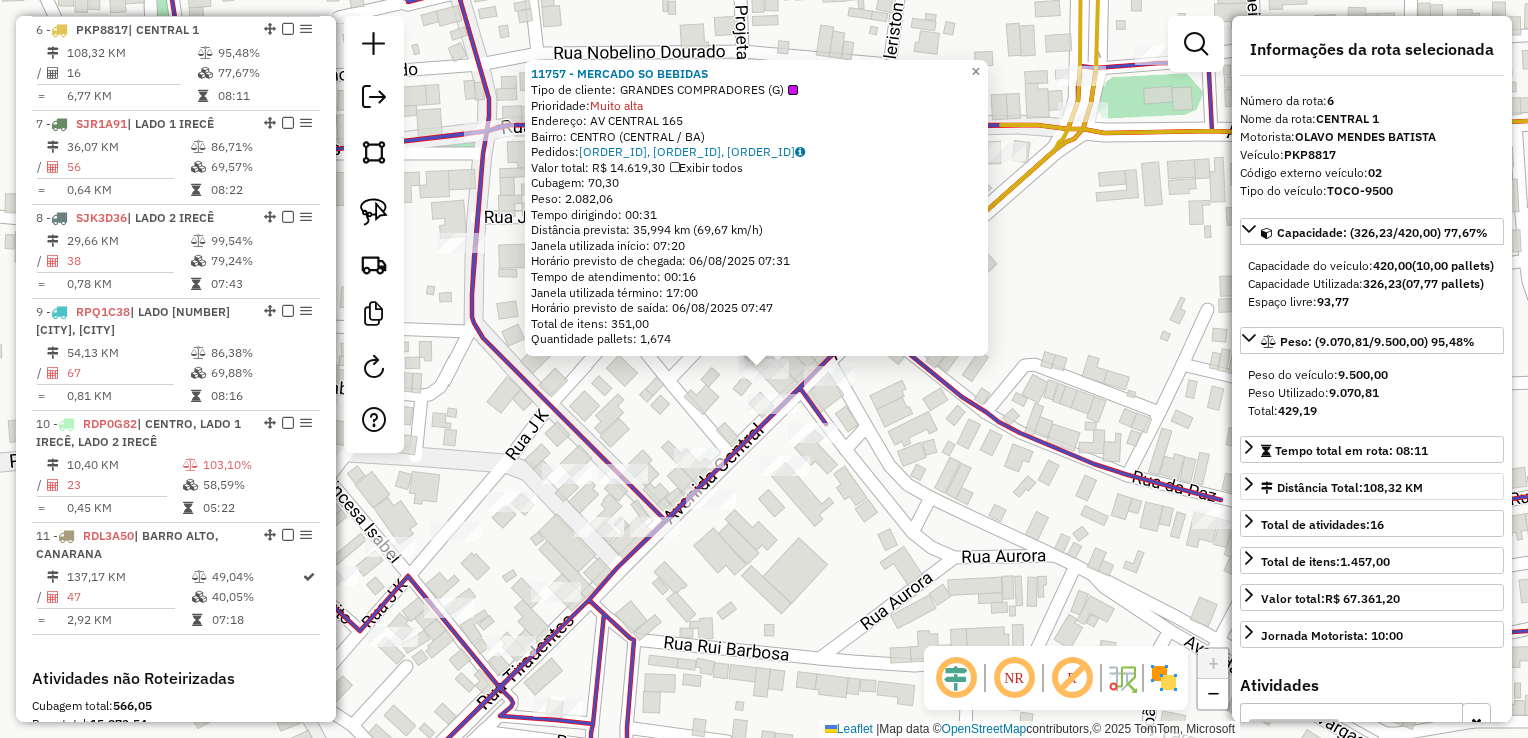 scroll, scrollTop: 1279, scrollLeft: 0, axis: vertical 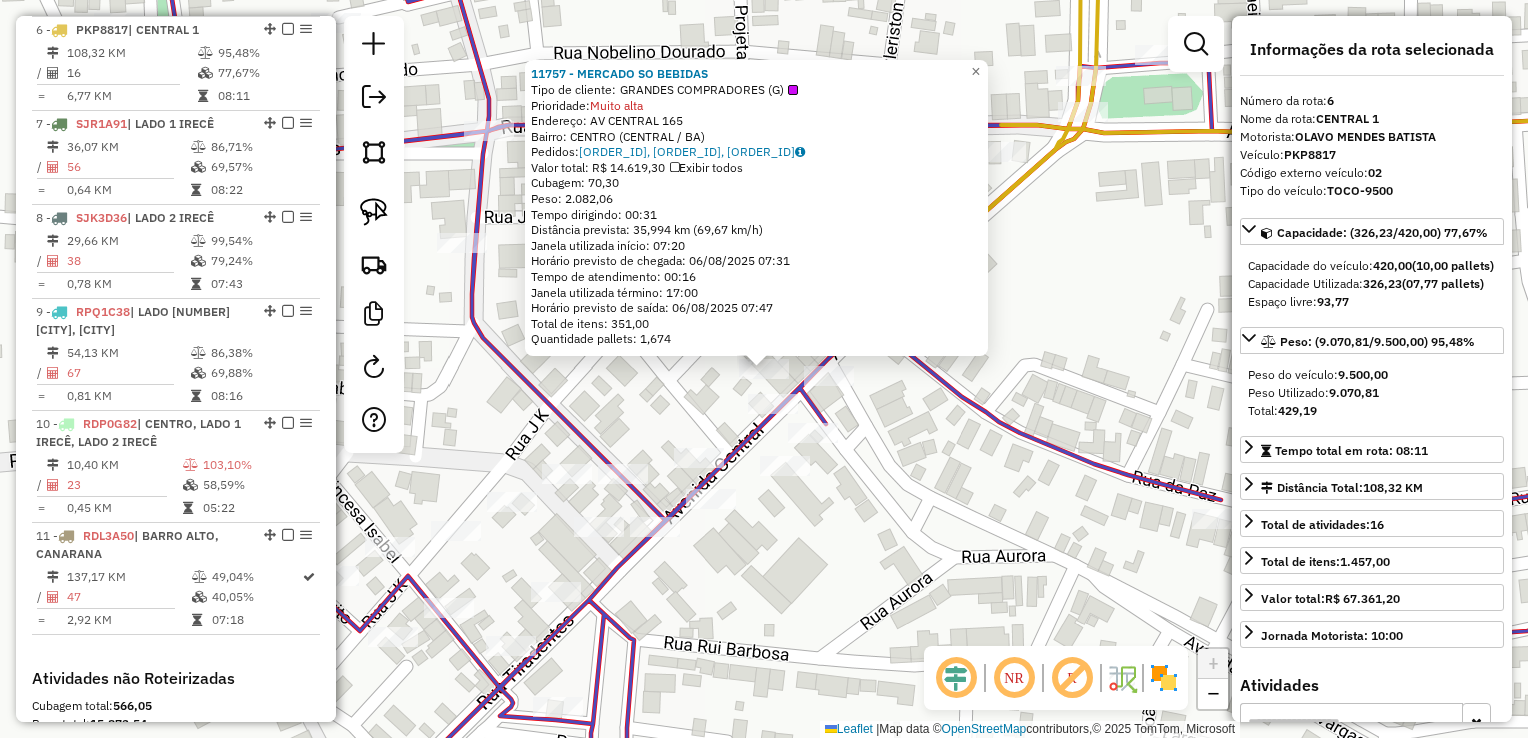 click on "11757 - MERCADO SO BEBIDAS  Tipo de cliente:   GRANDES COMPRADORES (G)   Prioridade:  Muito alta  Endereço:  AV CENTRAL 165   Bairro: CENTRO (CENTRAL / BA)   Pedidos:  05604889, 05605290, 05604890   Valor total: R$ 14.619,30   Exibir todos   Cubagem: 70,30  Peso: 2.082,06  Tempo dirigindo: 00:31   Distância prevista: 35,994 km (69,67 km/h)   Janela utilizada início: 07:20   Horário previsto de chegada: 06/08/2025 07:31   Tempo de atendimento: 00:16   Janela utilizada término: 17:00   Horário previsto de saída: 06/08/2025 07:47   Total de itens: 351,00   Quantidade pallets: 1,674  × Janela de atendimento Grade de atendimento Capacidade Transportadoras Veículos Cliente Pedidos  Rotas Selecione os dias de semana para filtrar as janelas de atendimento  Seg   Ter   Qua   Qui   Sex   Sáb   Dom  Informe o período da janela de atendimento: De: Até:  Filtrar exatamente a janela do cliente  Considerar janela de atendimento padrão  Selecione os dias de semana para filtrar as grades de atendimento  Seg  De:" 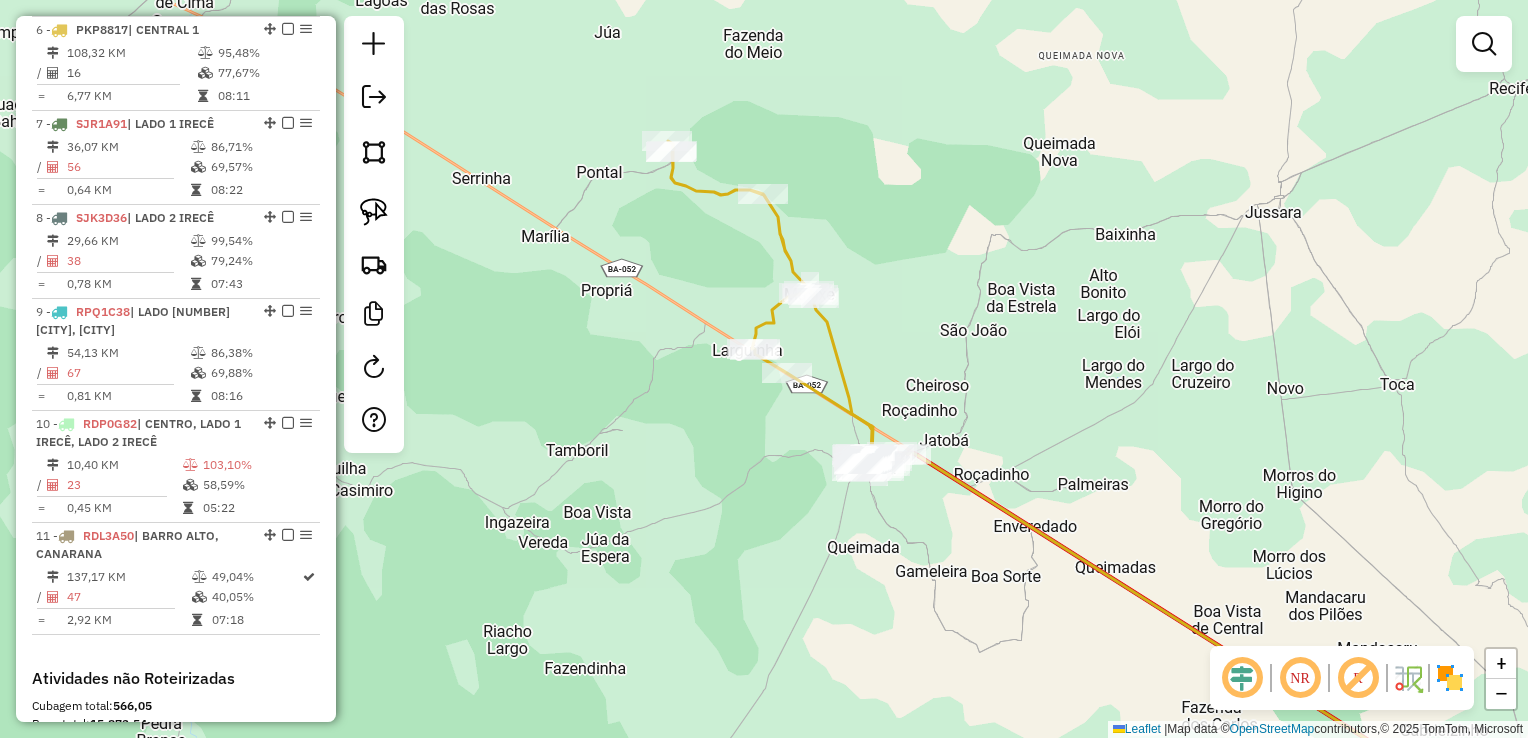 select on "*********" 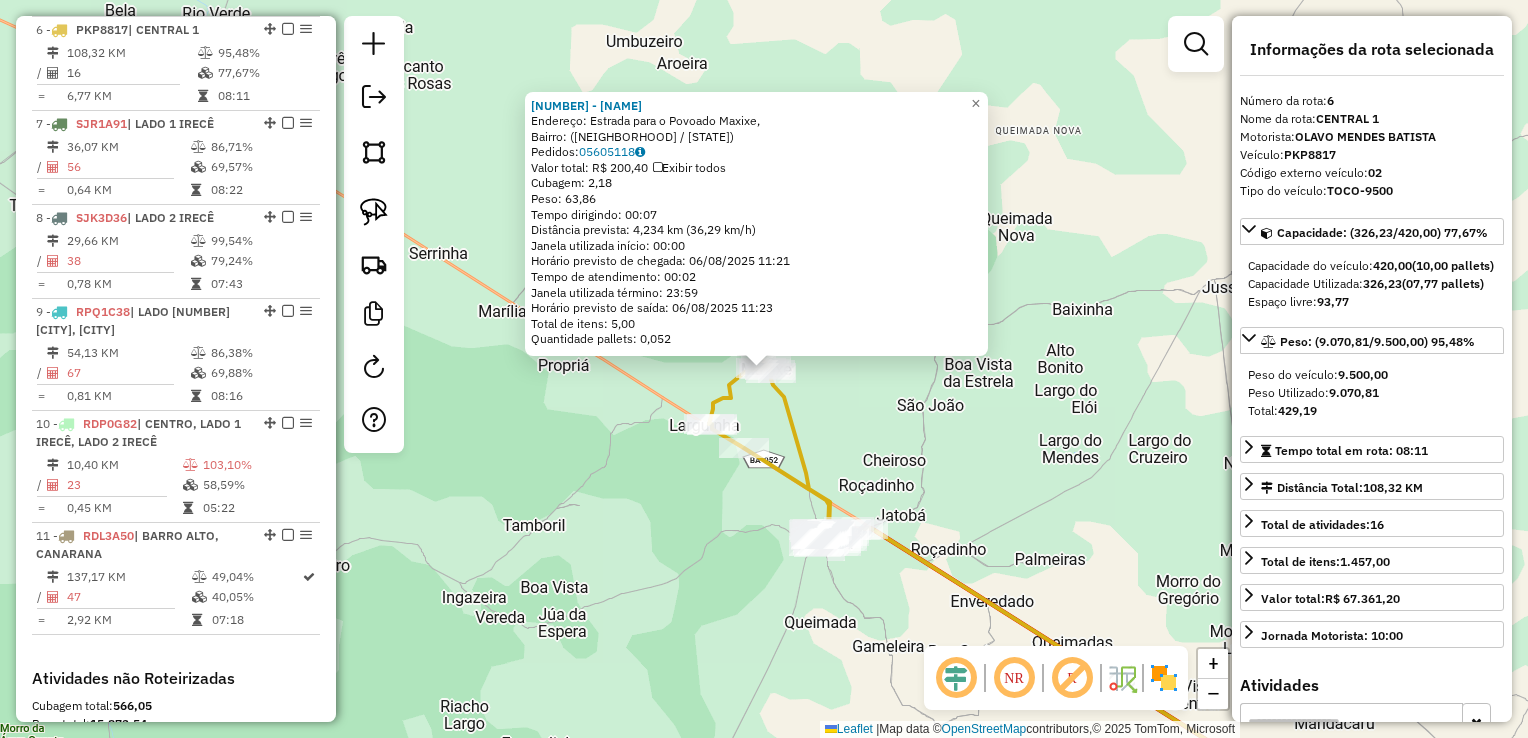 click on "17671 - LANCHONETE DA GILVA  Endereço: Estrada para o Povoado Maxixe,    Bairro:  (Central / BA)   Pedidos:  05605118   Valor total: R$ 200,40   Exibir todos   Cubagem: 2,18  Peso: 63,86  Tempo dirigindo: 00:07   Distância prevista: 4,234 km (36,29 km/h)   Janela utilizada início: 00:00   Horário previsto de chegada: 06/08/2025 11:21   Tempo de atendimento: 00:02   Janela utilizada término: 23:59   Horário previsto de saída: 06/08/2025 11:23   Total de itens: 5,00   Quantidade pallets: 0,052  × Janela de atendimento Grade de atendimento Capacidade Transportadoras Veículos Cliente Pedidos  Rotas Selecione os dias de semana para filtrar as janelas de atendimento  Seg   Ter   Qua   Qui   Sex   Sáb   Dom  Informe o período da janela de atendimento: De: Até:  Filtrar exatamente a janela do cliente  Considerar janela de atendimento padrão  Selecione os dias de semana para filtrar as grades de atendimento  Seg   Ter   Qua   Qui   Sex   Sáb   Dom   Considerar clientes sem dia de atendimento cadastrado +" 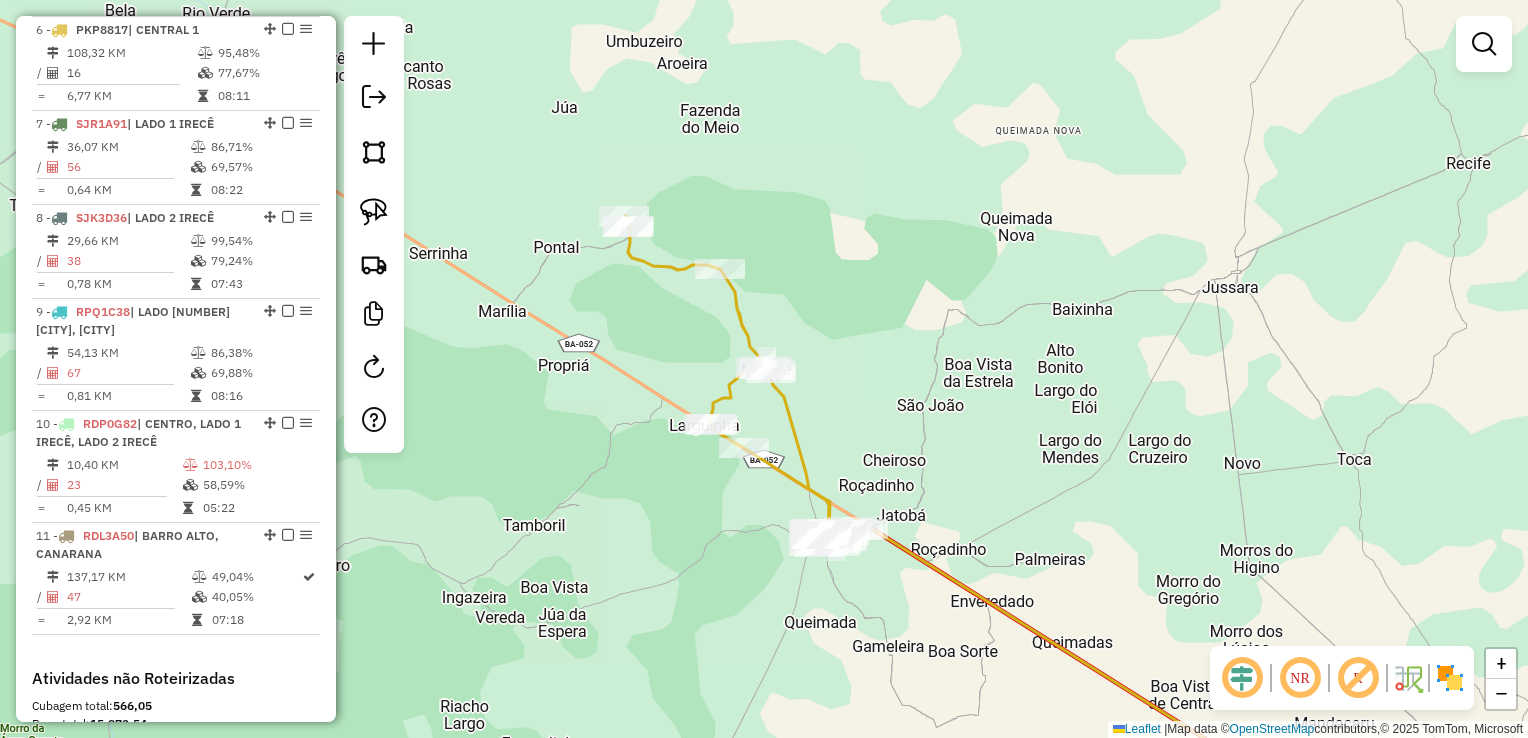 click on "Janela de atendimento Grade de atendimento Capacidade Transportadoras Veículos Cliente Pedidos  Rotas Selecione os dias de semana para filtrar as janelas de atendimento  Seg   Ter   Qua   Qui   Sex   Sáb   Dom  Informe o período da janela de atendimento: De: Até:  Filtrar exatamente a janela do cliente  Considerar janela de atendimento padrão  Selecione os dias de semana para filtrar as grades de atendimento  Seg   Ter   Qua   Qui   Sex   Sáb   Dom   Considerar clientes sem dia de atendimento cadastrado  Clientes fora do dia de atendimento selecionado Filtrar as atividades entre os valores definidos abaixo:  Peso mínimo:   Peso máximo:   Cubagem mínima:   Cubagem máxima:   De:   Até:  Filtrar as atividades entre o tempo de atendimento definido abaixo:  De:   Até:   Considerar capacidade total dos clientes não roteirizados Transportadora: Selecione um ou mais itens Tipo de veículo: Selecione um ou mais itens Veículo: Selecione um ou mais itens Motorista: Selecione um ou mais itens Nome: Rótulo:" 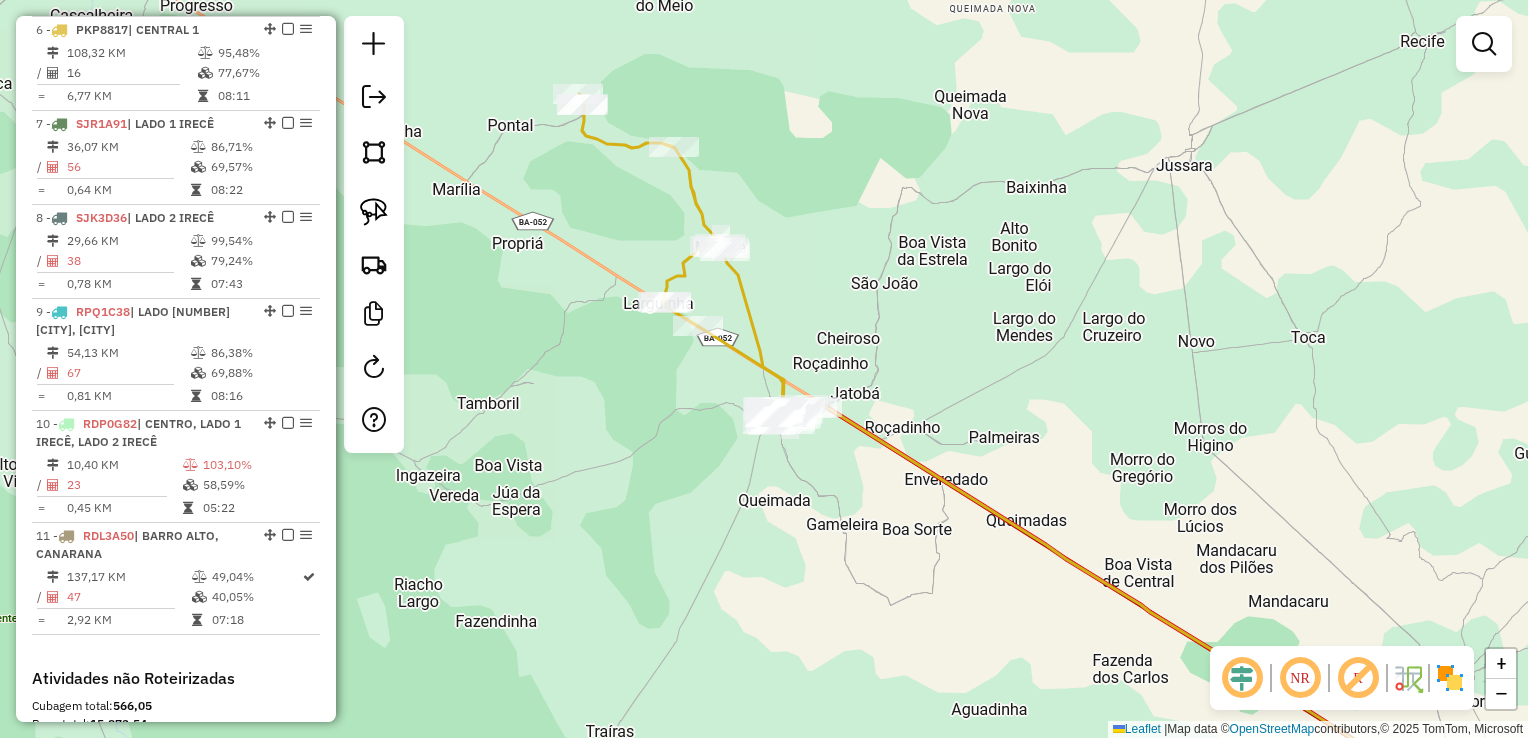 drag, startPoint x: 748, startPoint y: 562, endPoint x: 696, endPoint y: 451, distance: 122.57651 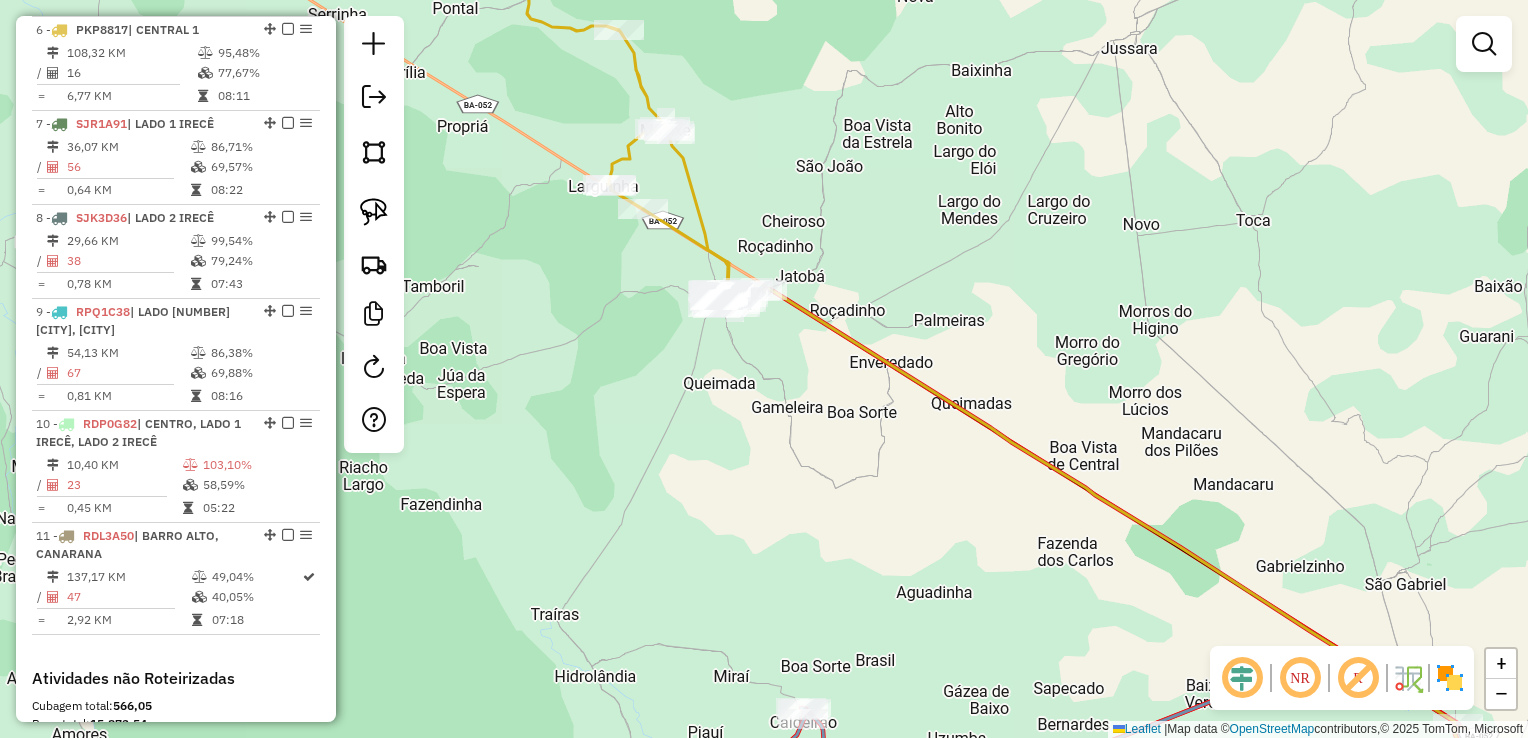 drag, startPoint x: 752, startPoint y: 518, endPoint x: 705, endPoint y: 388, distance: 138.2353 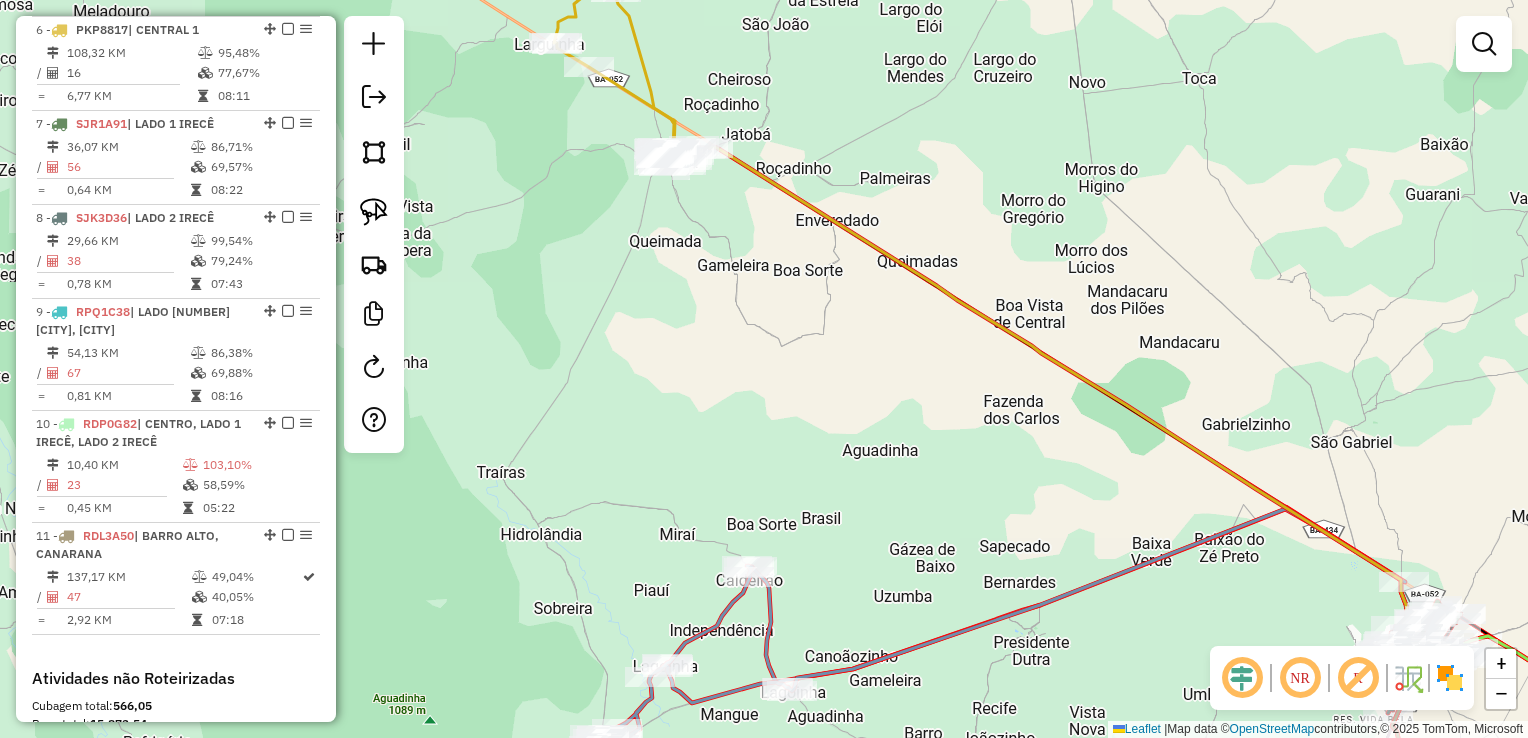 drag, startPoint x: 757, startPoint y: 422, endPoint x: 744, endPoint y: 330, distance: 92.91394 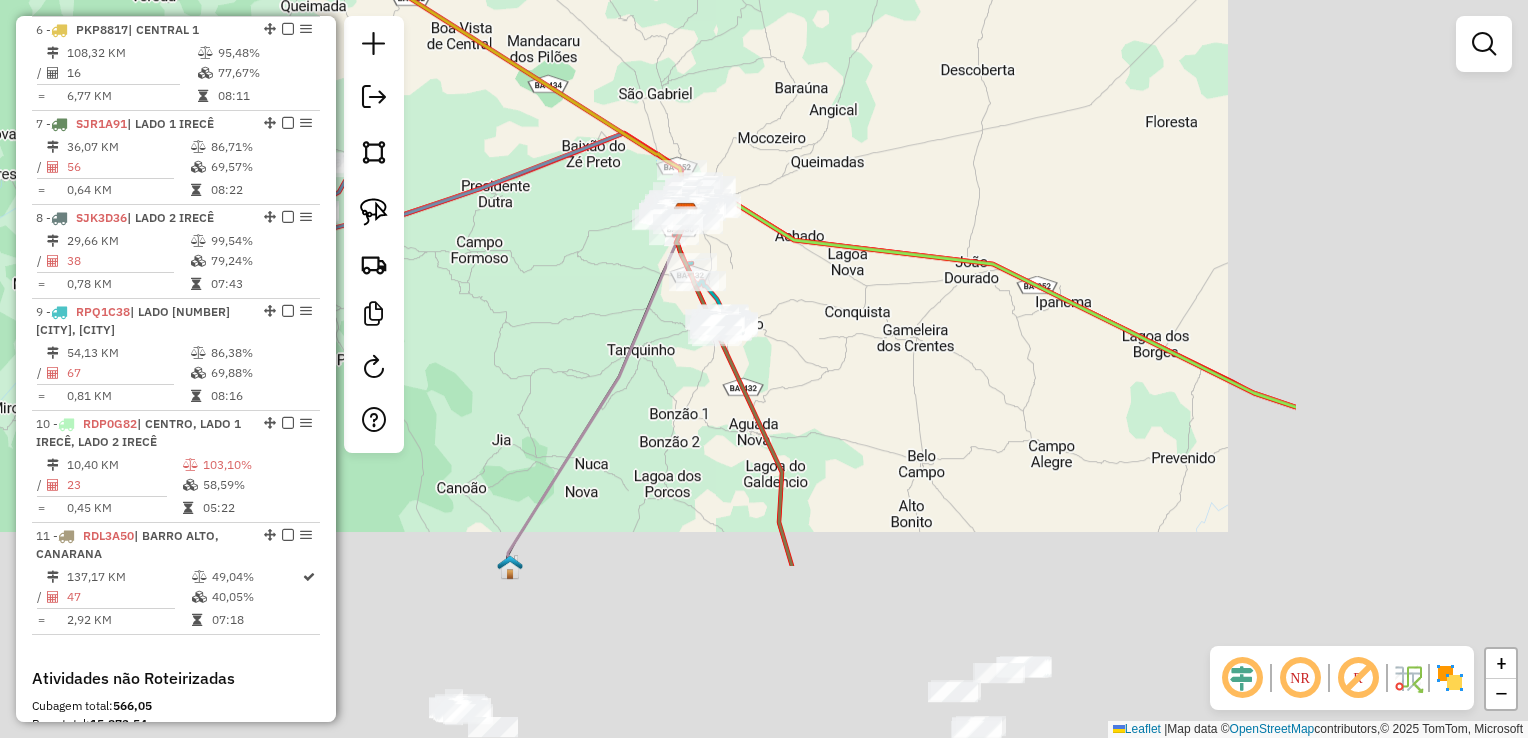 drag, startPoint x: 959, startPoint y: 555, endPoint x: 566, endPoint y: 302, distance: 467.3949 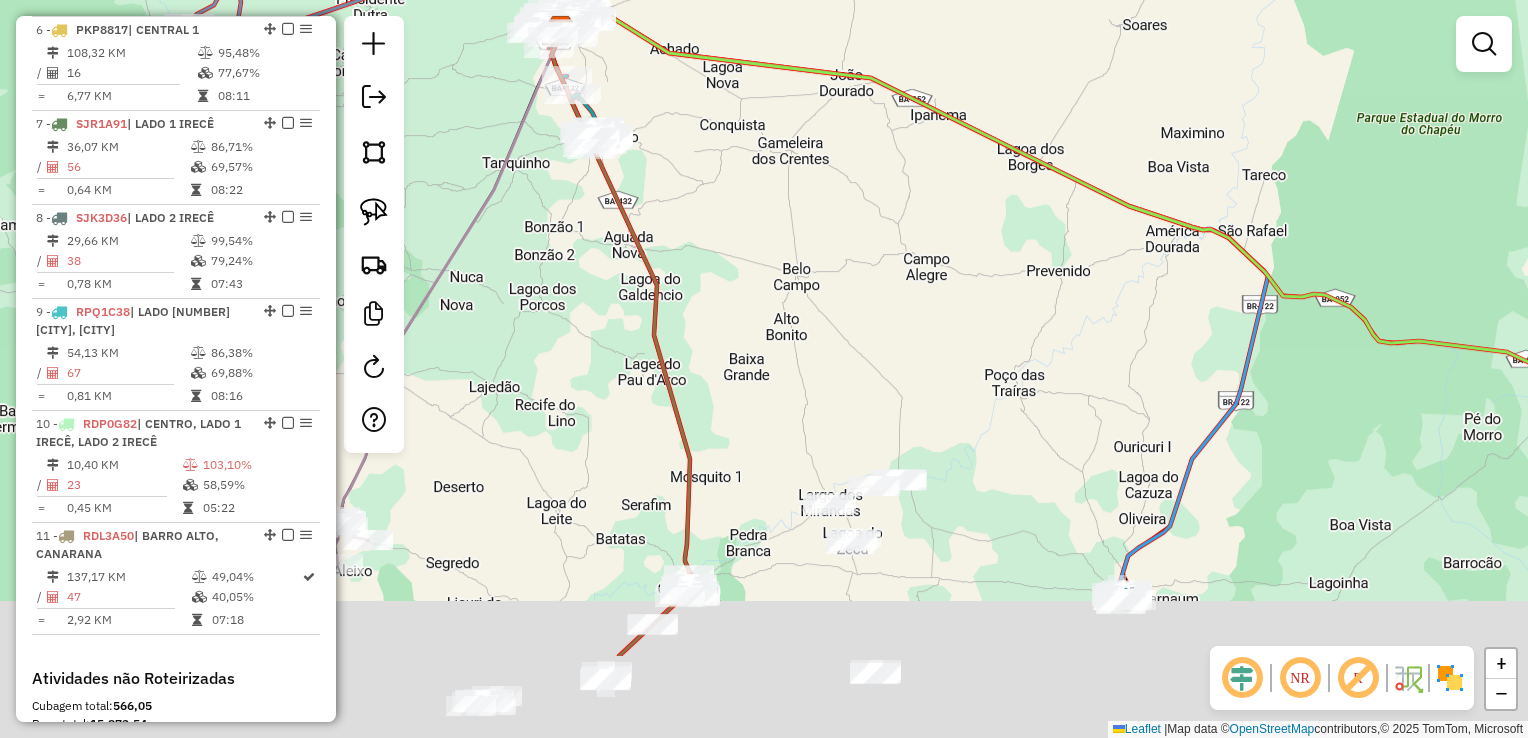 drag, startPoint x: 774, startPoint y: 275, endPoint x: 763, endPoint y: 300, distance: 27.313 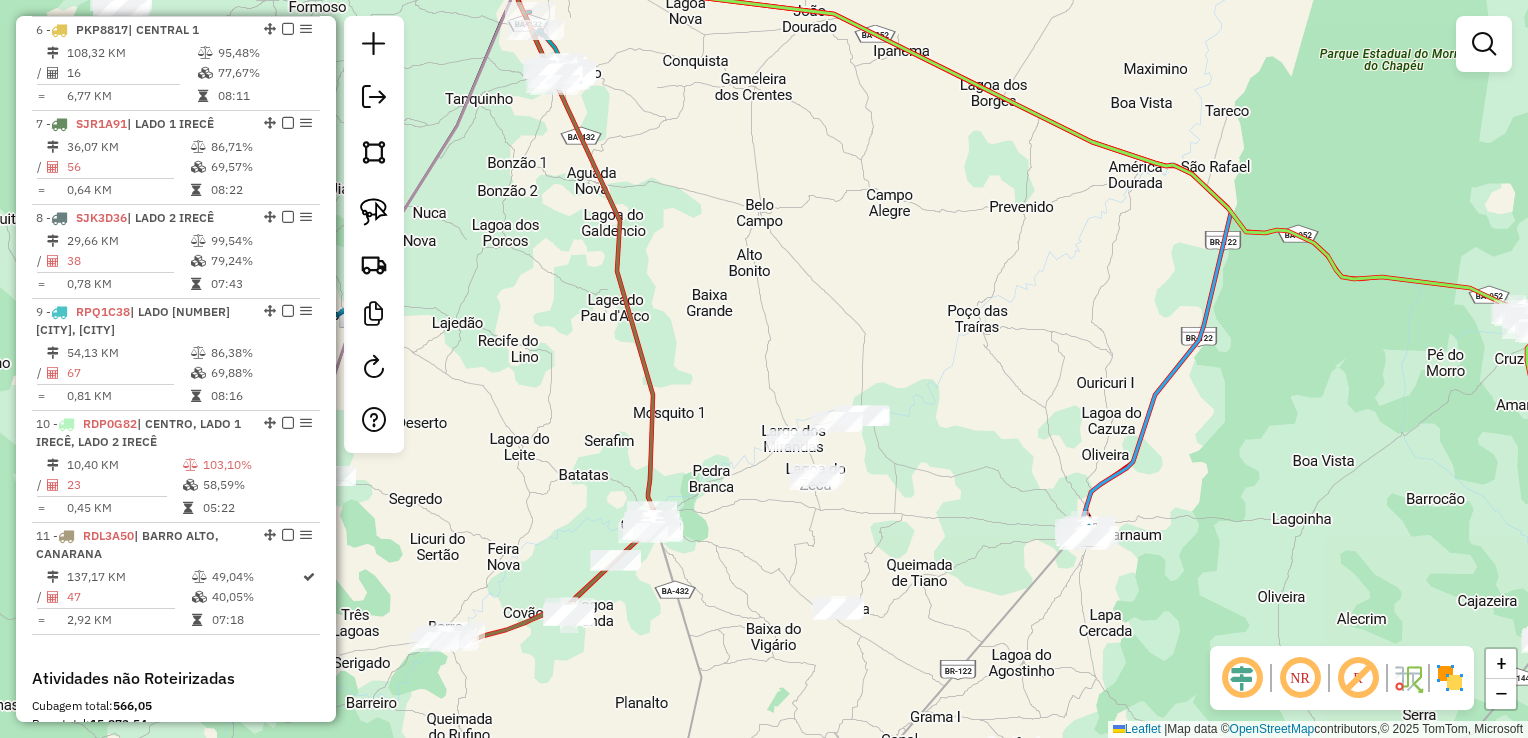 click on "Janela de atendimento Grade de atendimento Capacidade Transportadoras Veículos Cliente Pedidos  Rotas Selecione os dias de semana para filtrar as janelas de atendimento  Seg   Ter   Qua   Qui   Sex   Sáb   Dom  Informe o período da janela de atendimento: De: Até:  Filtrar exatamente a janela do cliente  Considerar janela de atendimento padrão  Selecione os dias de semana para filtrar as grades de atendimento  Seg   Ter   Qua   Qui   Sex   Sáb   Dom   Considerar clientes sem dia de atendimento cadastrado  Clientes fora do dia de atendimento selecionado Filtrar as atividades entre os valores definidos abaixo:  Peso mínimo:   Peso máximo:   Cubagem mínima:   Cubagem máxima:   De:   Até:  Filtrar as atividades entre o tempo de atendimento definido abaixo:  De:   Até:   Considerar capacidade total dos clientes não roteirizados Transportadora: Selecione um ou mais itens Tipo de veículo: Selecione um ou mais itens Veículo: Selecione um ou mais itens Motorista: Selecione um ou mais itens Nome: Rótulo:" 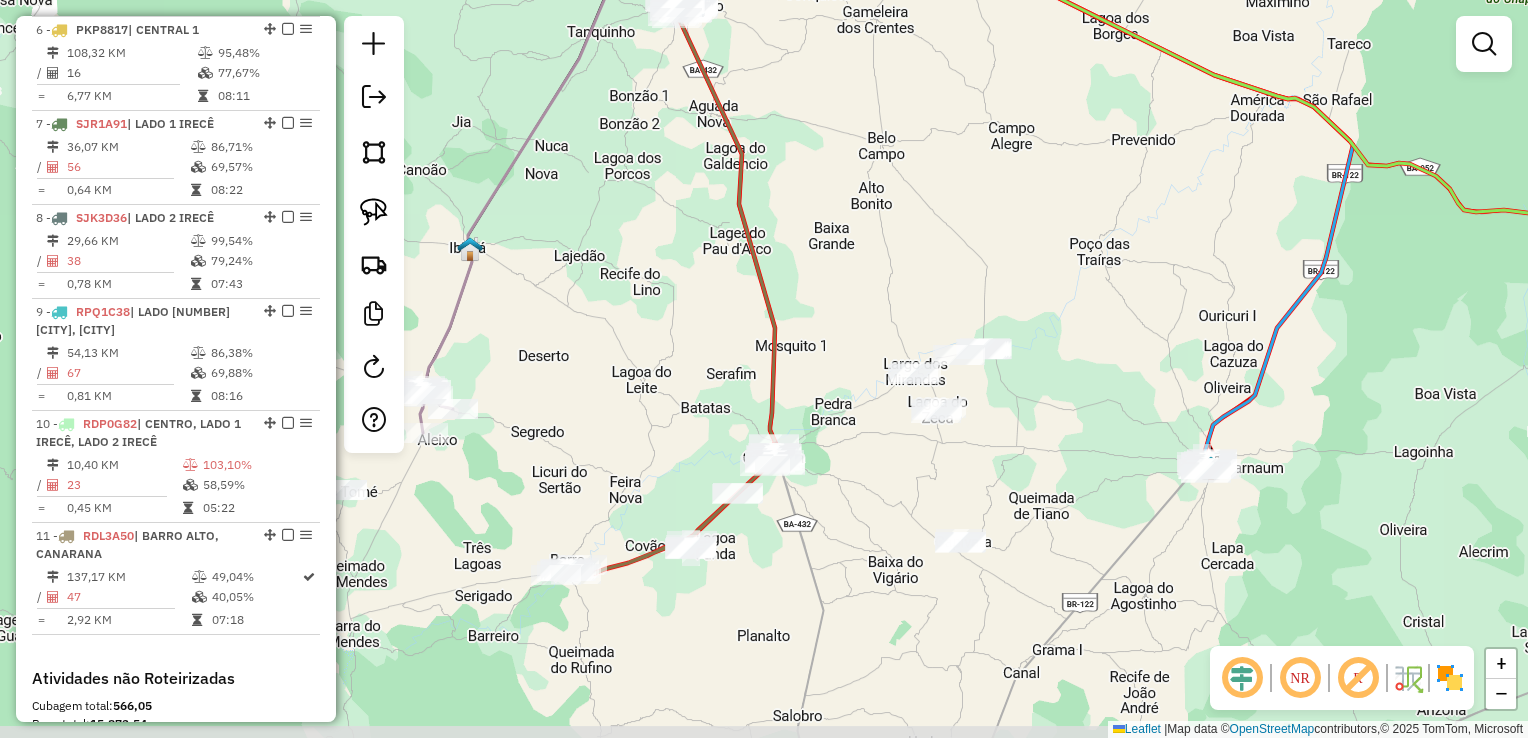 drag, startPoint x: 732, startPoint y: 616, endPoint x: 854, endPoint y: 549, distance: 139.18692 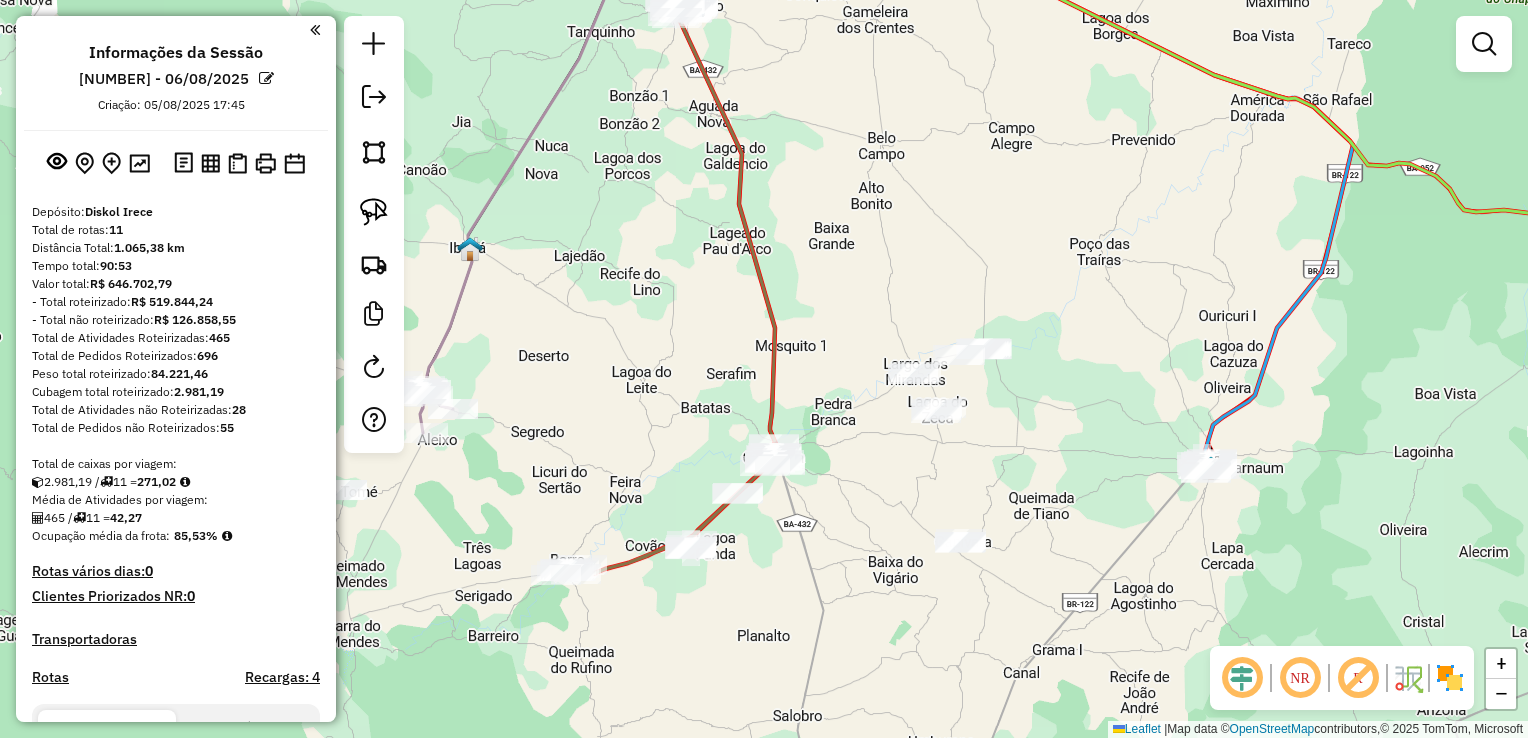 scroll, scrollTop: 0, scrollLeft: 0, axis: both 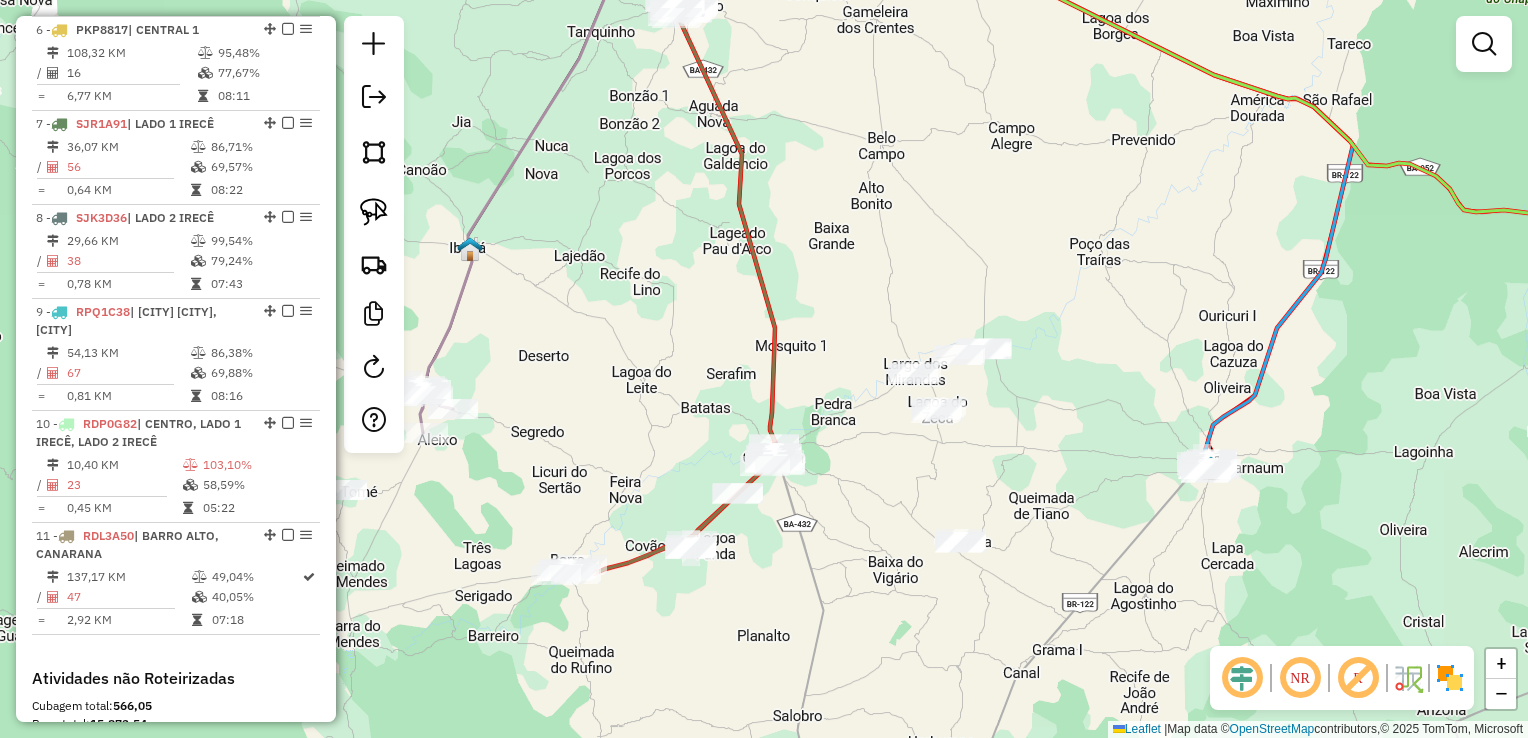 click on "Janela de atendimento Grade de atendimento Capacidade Transportadoras Veículos Cliente Pedidos  Rotas Selecione os dias de semana para filtrar as janelas de atendimento  Seg   Ter   Qua   Qui   Sex   Sáb   Dom  Informe o período da janela de atendimento: De: Até:  Filtrar exatamente a janela do cliente  Considerar janela de atendimento padrão  Selecione os dias de semana para filtrar as grades de atendimento  Seg   Ter   Qua   Qui   Sex   Sáb   Dom   Considerar clientes sem dia de atendimento cadastrado  Clientes fora do dia de atendimento selecionado Filtrar as atividades entre os valores definidos abaixo:  Peso mínimo:   Peso máximo:   Cubagem mínima:   Cubagem máxima:   De:   Até:  Filtrar as atividades entre o tempo de atendimento definido abaixo:  De:   Até:   Considerar capacidade total dos clientes não roteirizados Transportadora: Selecione um ou mais itens Tipo de veículo: Selecione um ou mais itens Veículo: Selecione um ou mais itens Motorista: Selecione um ou mais itens Nome: Rótulo:" 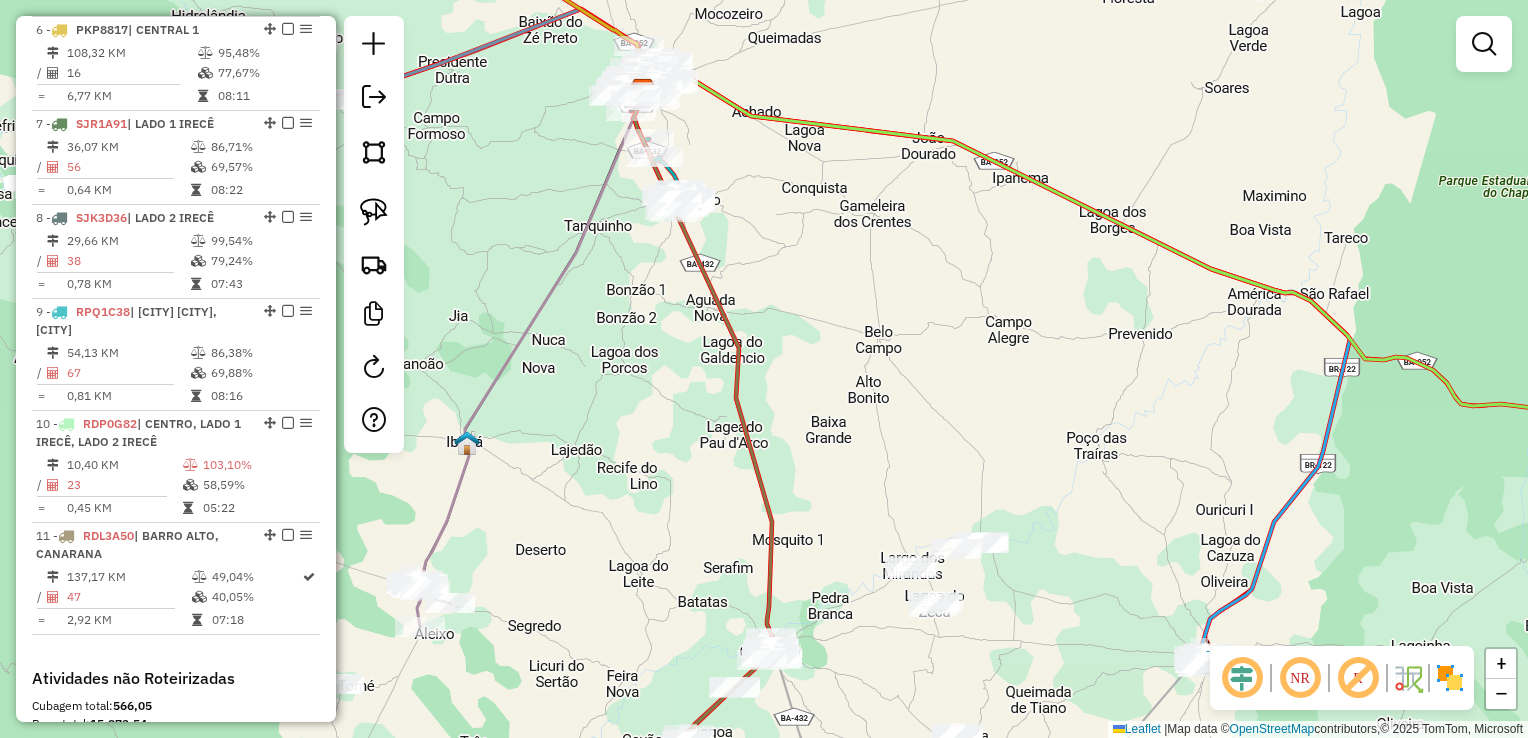 drag, startPoint x: 859, startPoint y: 338, endPoint x: 760, endPoint y: 362, distance: 101.86756 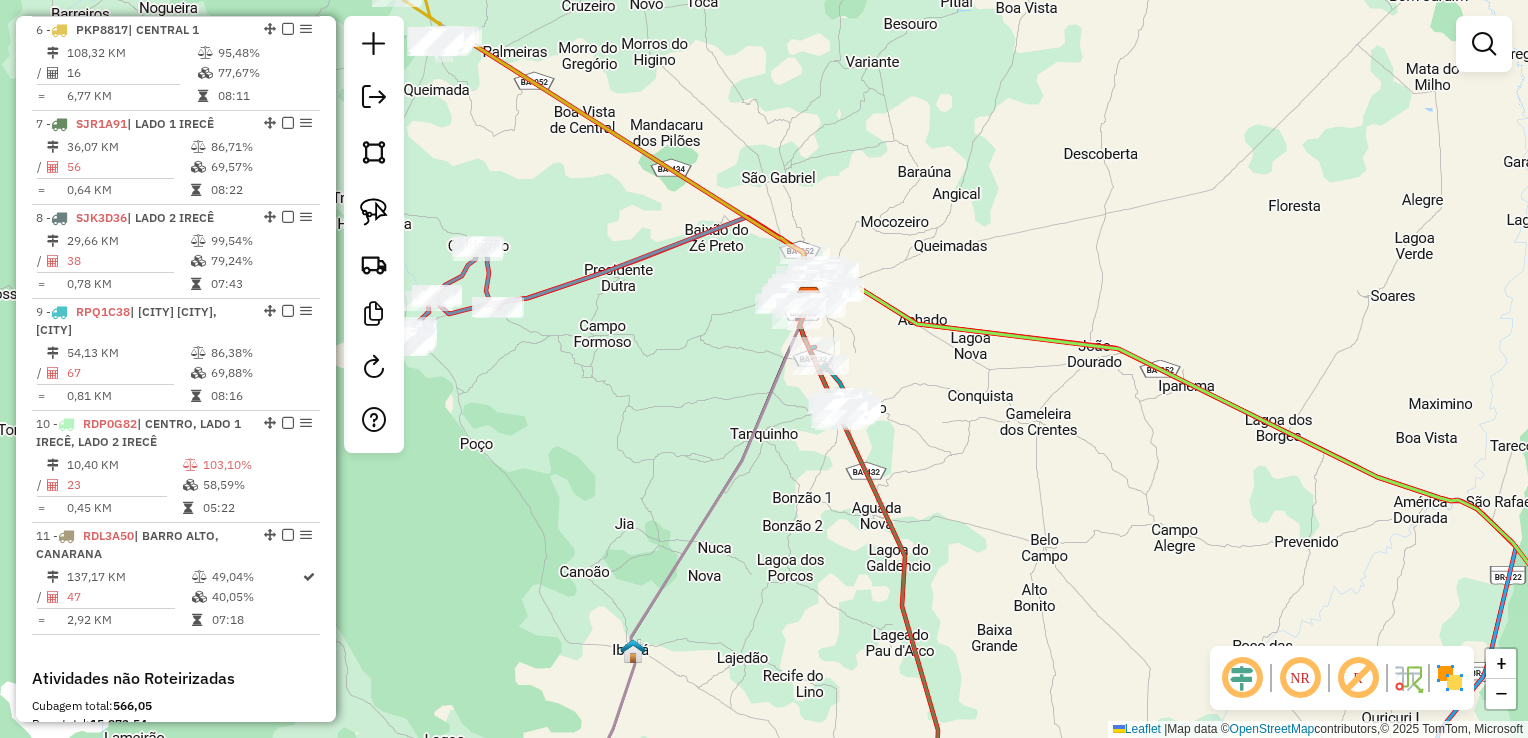 drag, startPoint x: 684, startPoint y: 388, endPoint x: 798, endPoint y: 550, distance: 198.09088 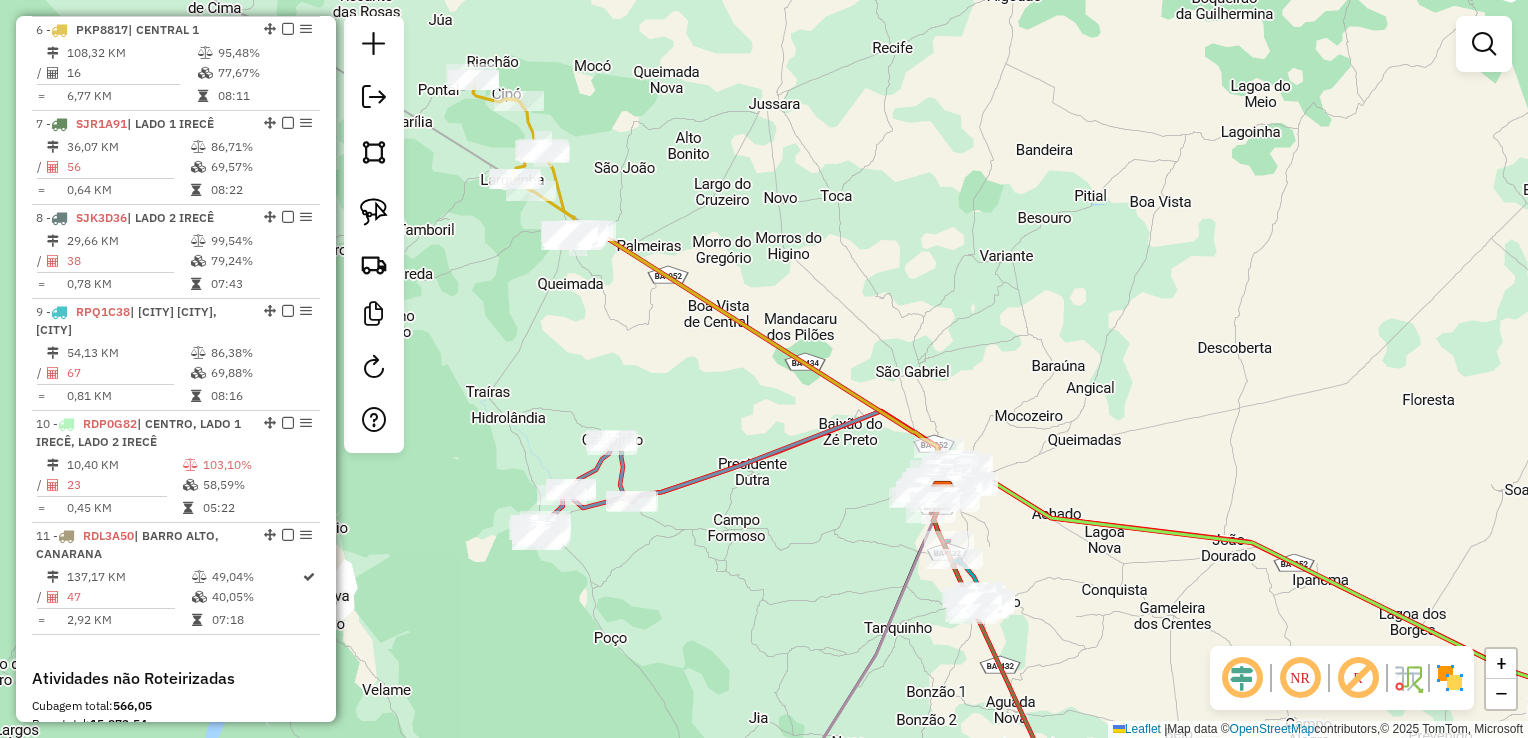 drag, startPoint x: 652, startPoint y: 398, endPoint x: 720, endPoint y: 494, distance: 117.64353 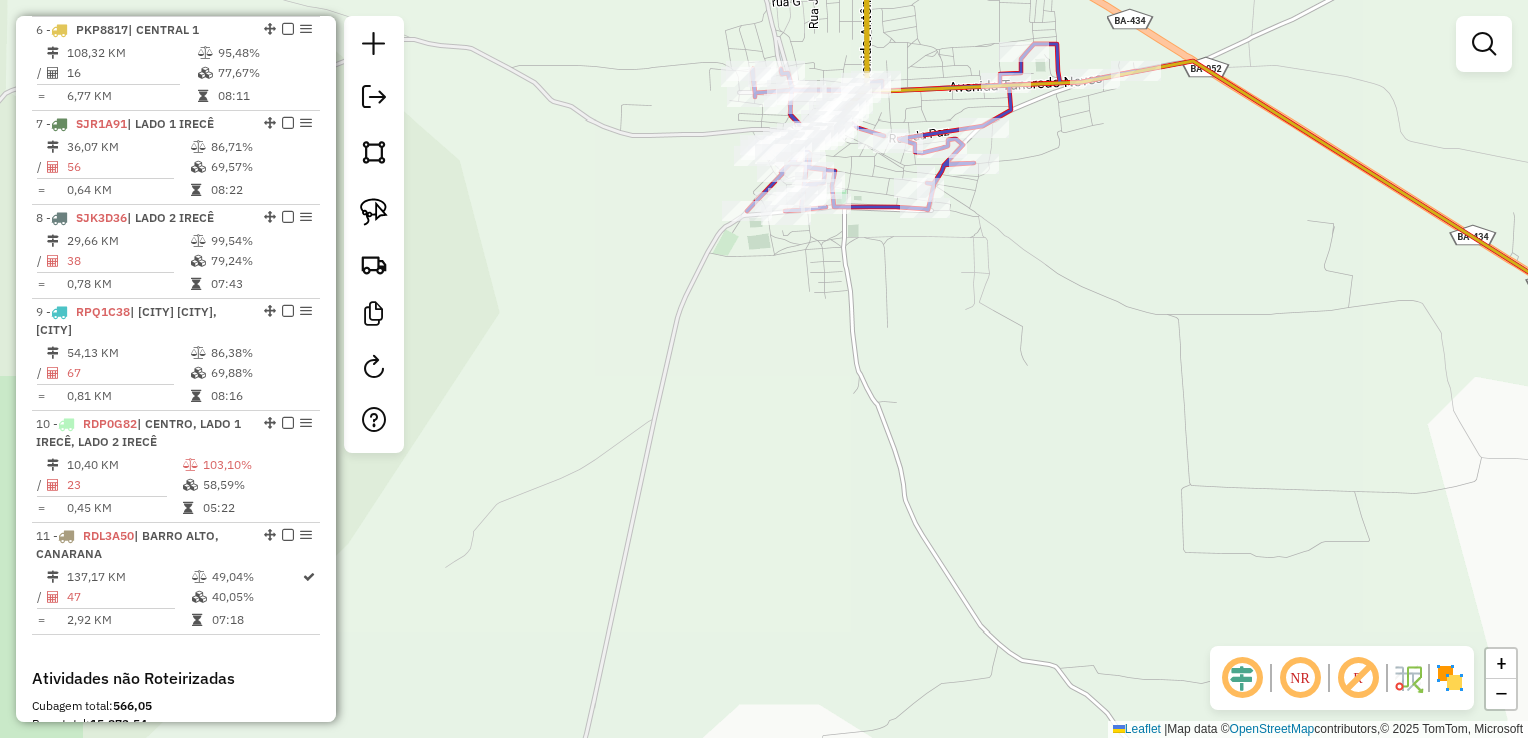 drag, startPoint x: 692, startPoint y: 329, endPoint x: 668, endPoint y: 470, distance: 143.02797 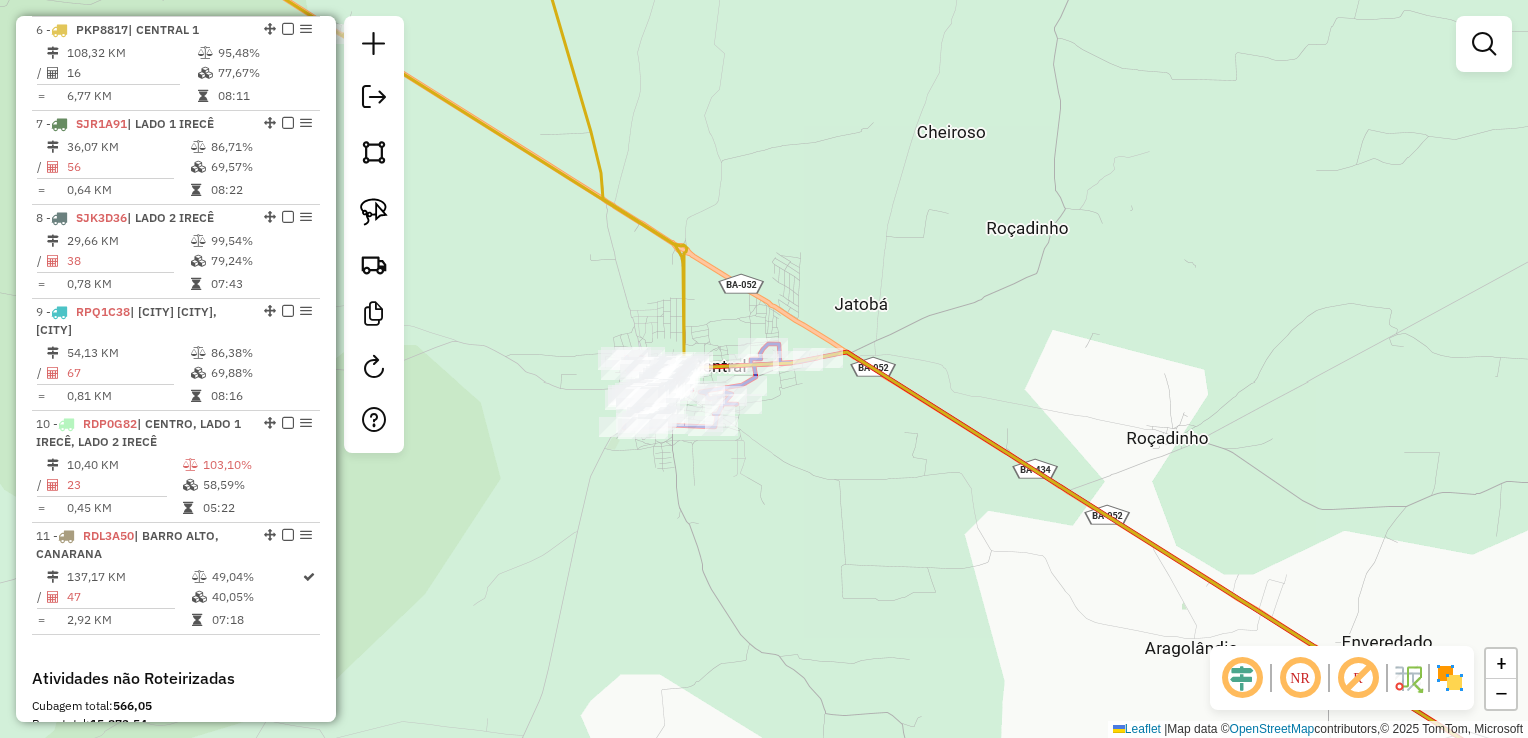 click on "Janela de atendimento Grade de atendimento Capacidade Transportadoras Veículos Cliente Pedidos  Rotas Selecione os dias de semana para filtrar as janelas de atendimento  Seg   Ter   Qua   Qui   Sex   Sáb   Dom  Informe o período da janela de atendimento: De: Até:  Filtrar exatamente a janela do cliente  Considerar janela de atendimento padrão  Selecione os dias de semana para filtrar as grades de atendimento  Seg   Ter   Qua   Qui   Sex   Sáb   Dom   Considerar clientes sem dia de atendimento cadastrado  Clientes fora do dia de atendimento selecionado Filtrar as atividades entre os valores definidos abaixo:  Peso mínimo:   Peso máximo:   Cubagem mínima:   Cubagem máxima:   De:   Até:  Filtrar as atividades entre o tempo de atendimento definido abaixo:  De:   Até:   Considerar capacidade total dos clientes não roteirizados Transportadora: Selecione um ou mais itens Tipo de veículo: Selecione um ou mais itens Veículo: Selecione um ou mais itens Motorista: Selecione um ou mais itens Nome: Rótulo:" 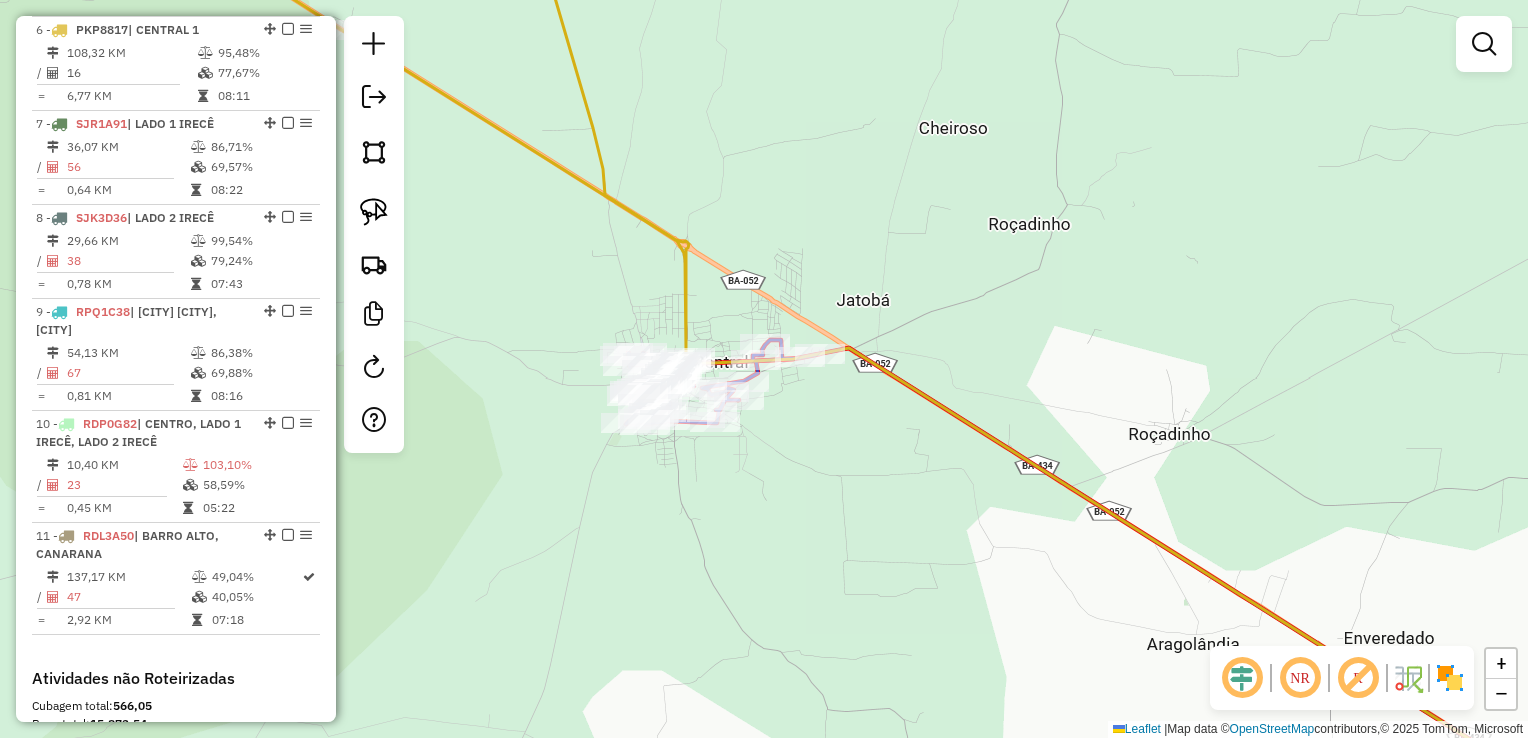 drag, startPoint x: 686, startPoint y: 569, endPoint x: 670, endPoint y: 519, distance: 52.49762 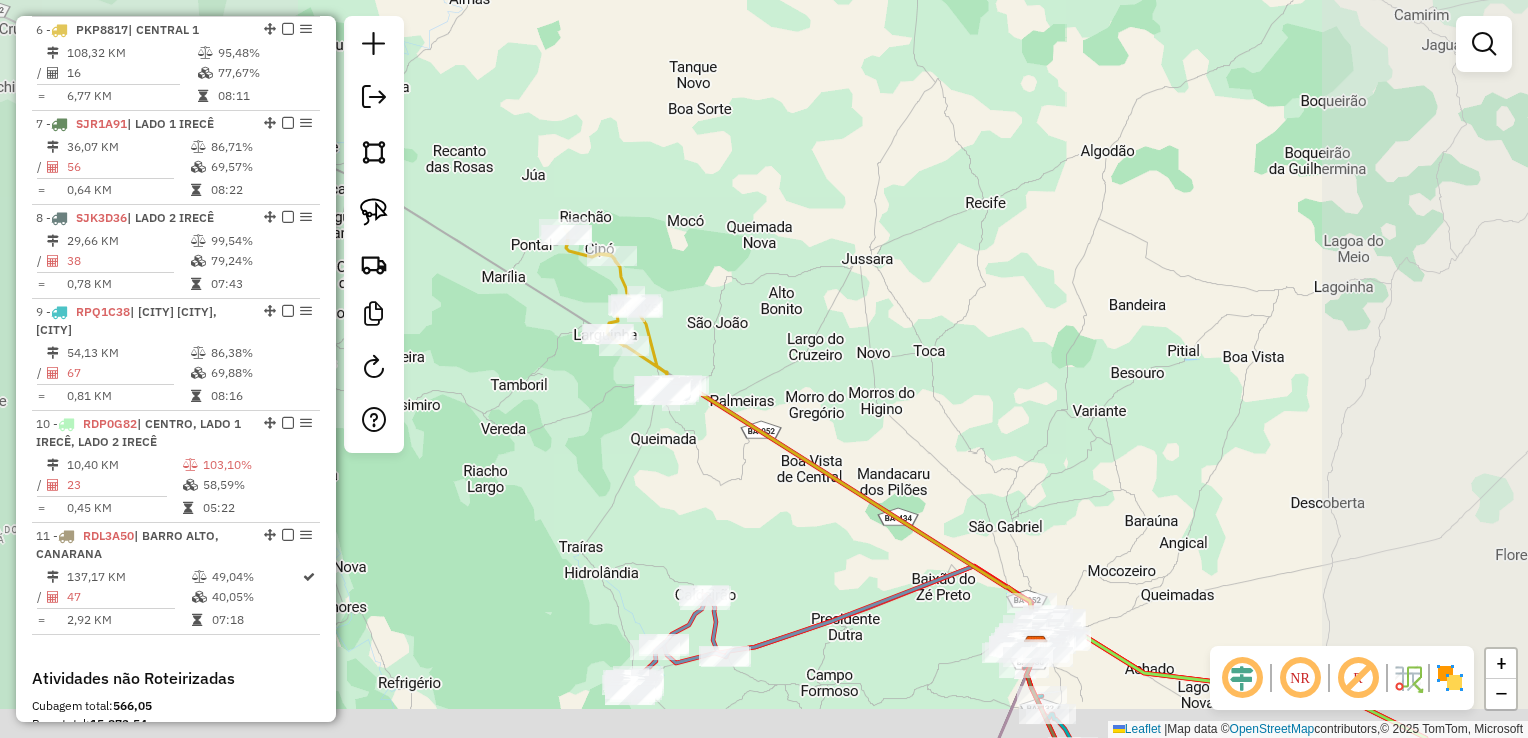 drag, startPoint x: 728, startPoint y: 535, endPoint x: 568, endPoint y: 126, distance: 439.1822 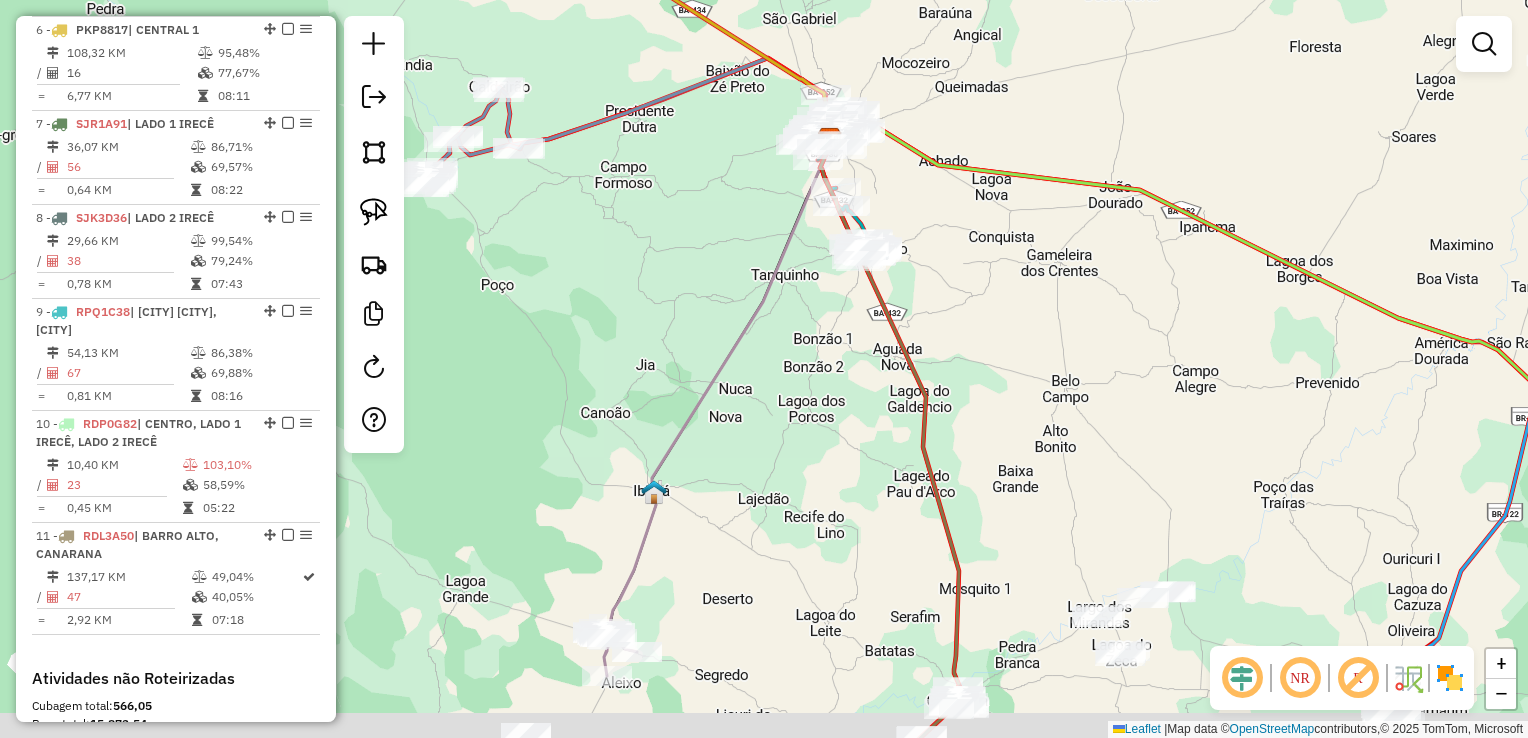 drag, startPoint x: 1008, startPoint y: 278, endPoint x: 962, endPoint y: 191, distance: 98.4124 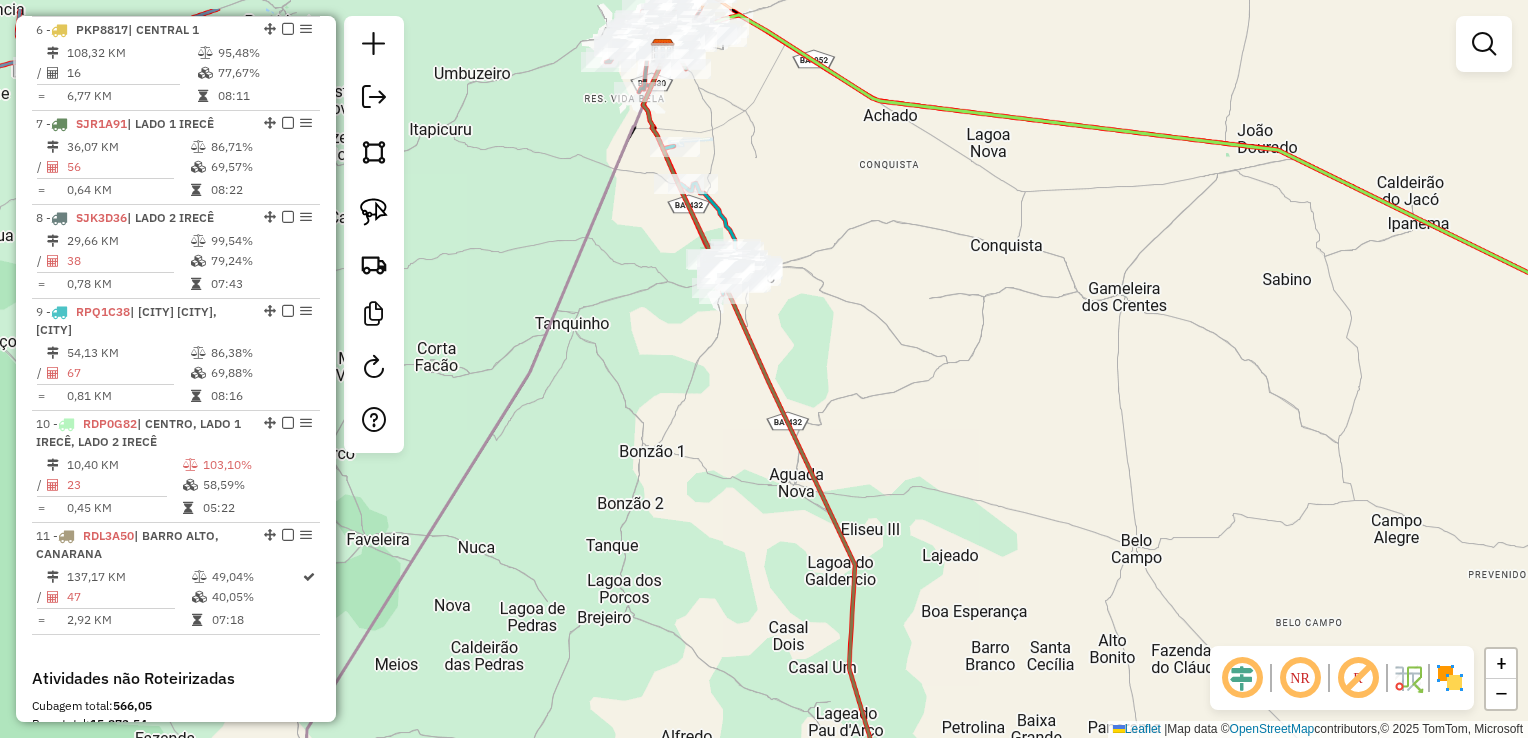 drag, startPoint x: 924, startPoint y: 219, endPoint x: 828, endPoint y: 349, distance: 161.60446 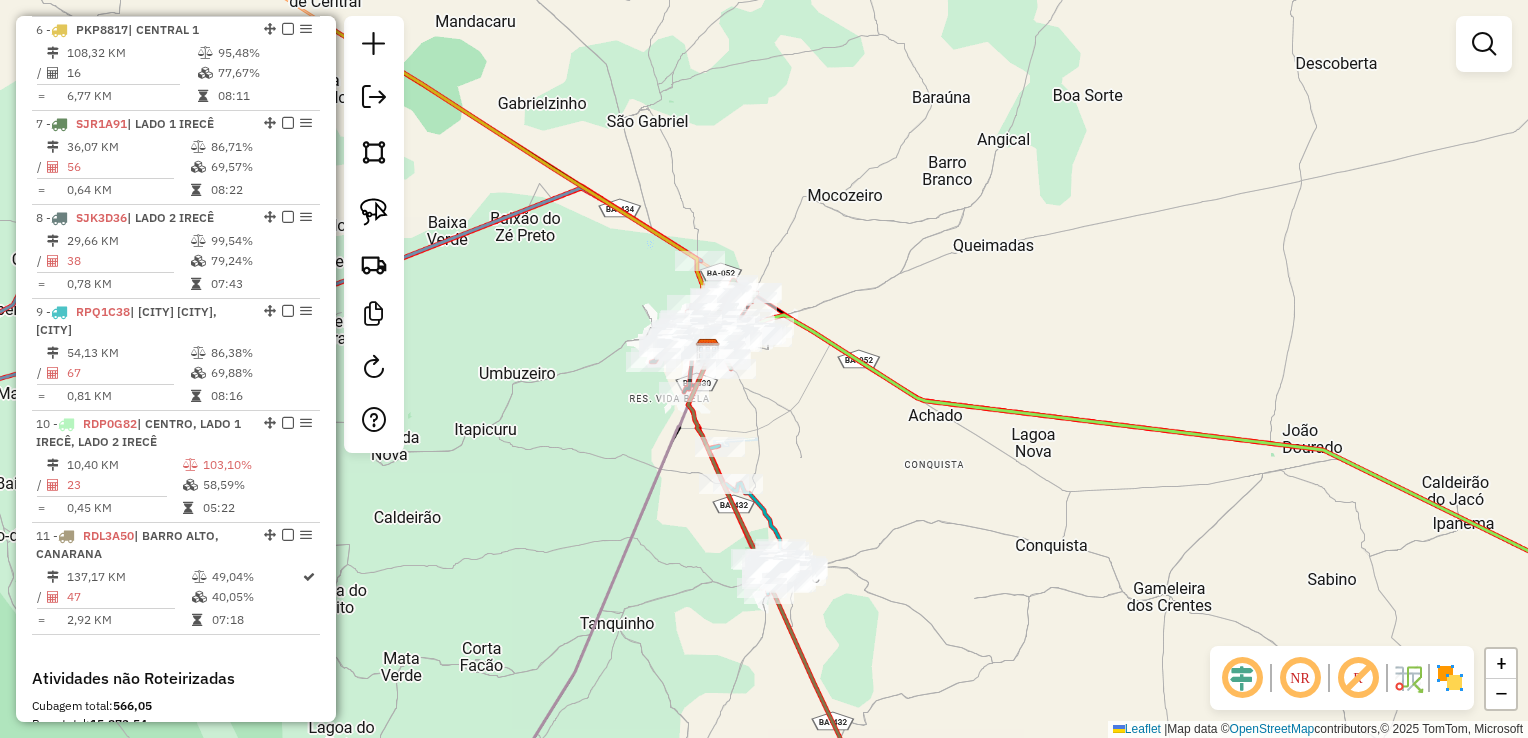 drag, startPoint x: 821, startPoint y: 364, endPoint x: 860, endPoint y: 313, distance: 64.202805 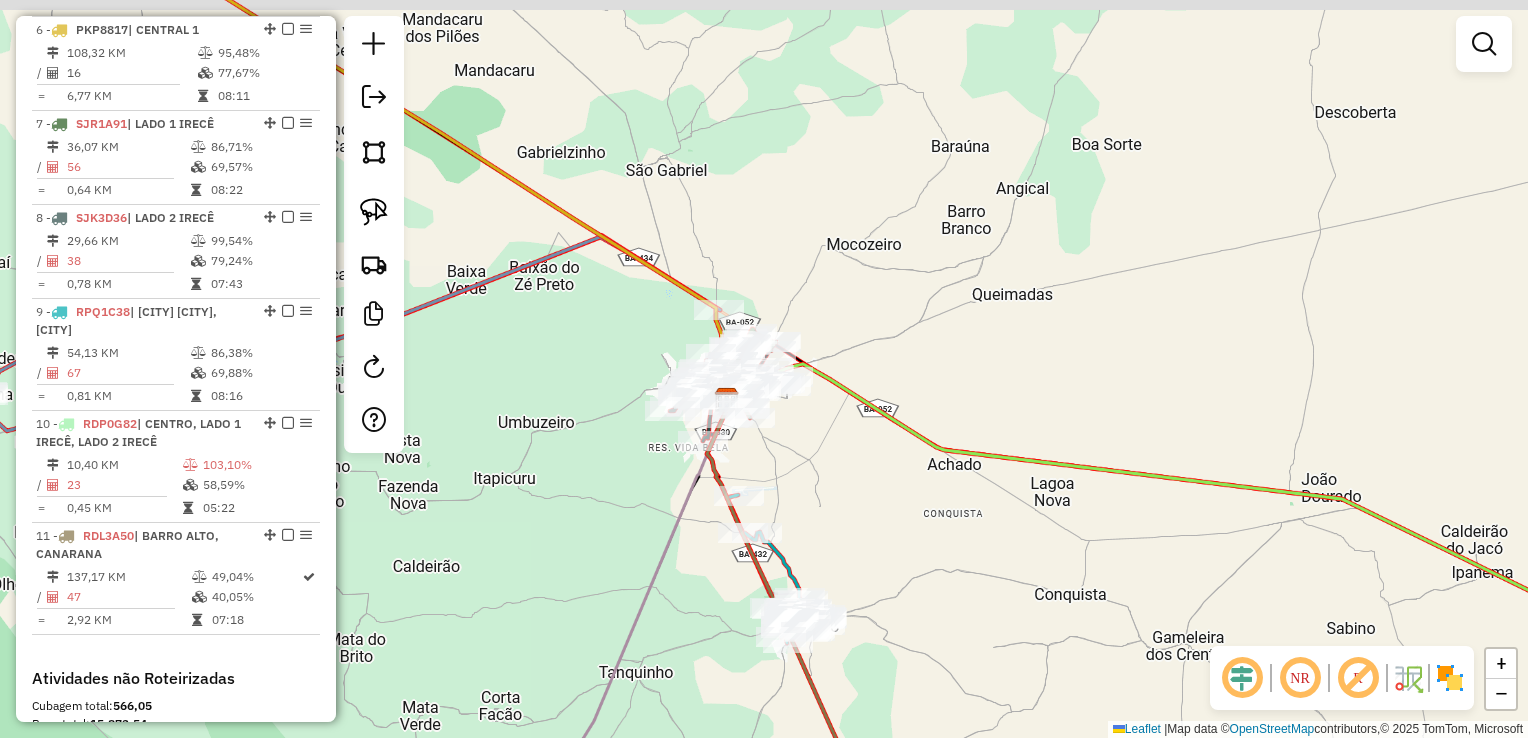 drag, startPoint x: 879, startPoint y: 245, endPoint x: 906, endPoint y: 354, distance: 112.29426 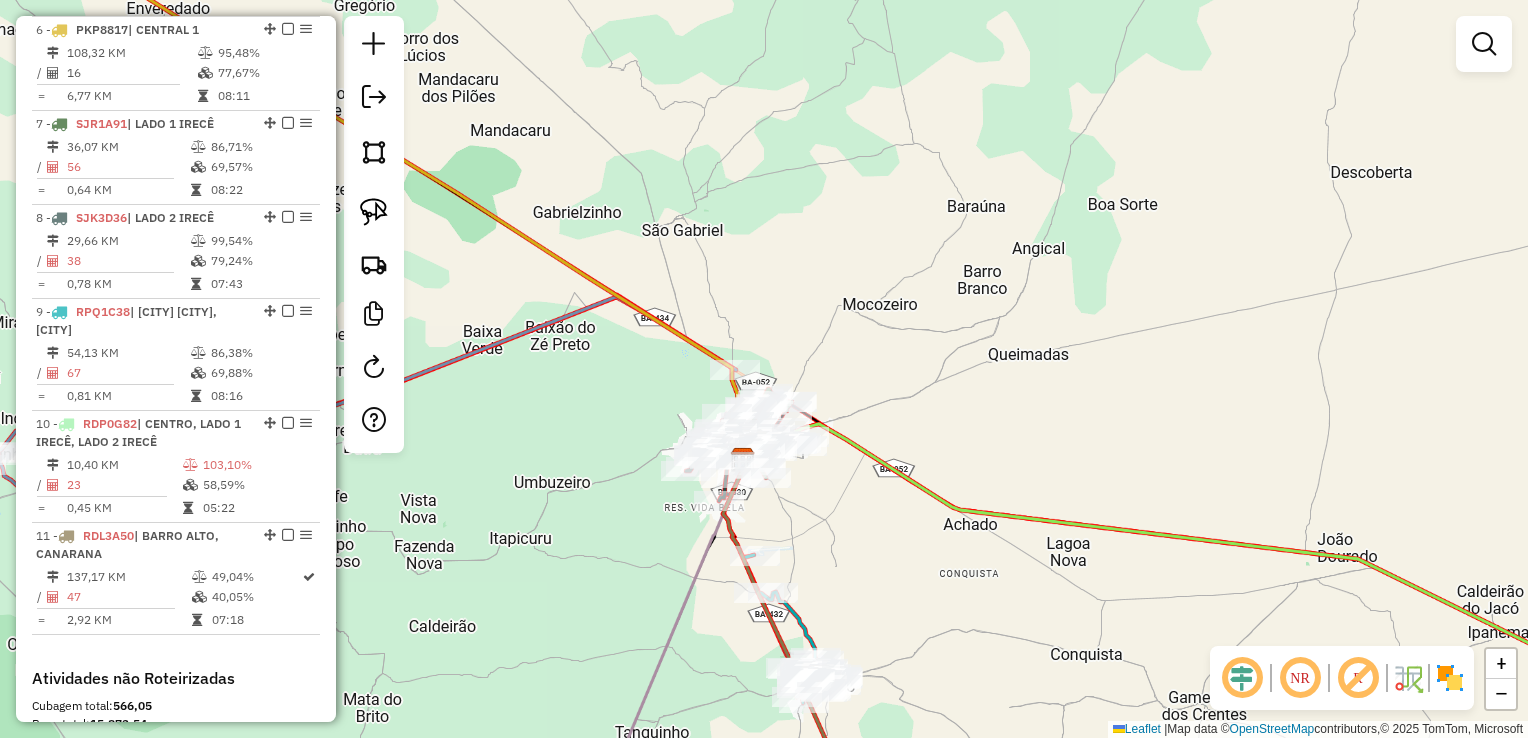 drag, startPoint x: 1068, startPoint y: 422, endPoint x: 923, endPoint y: 308, distance: 184.44783 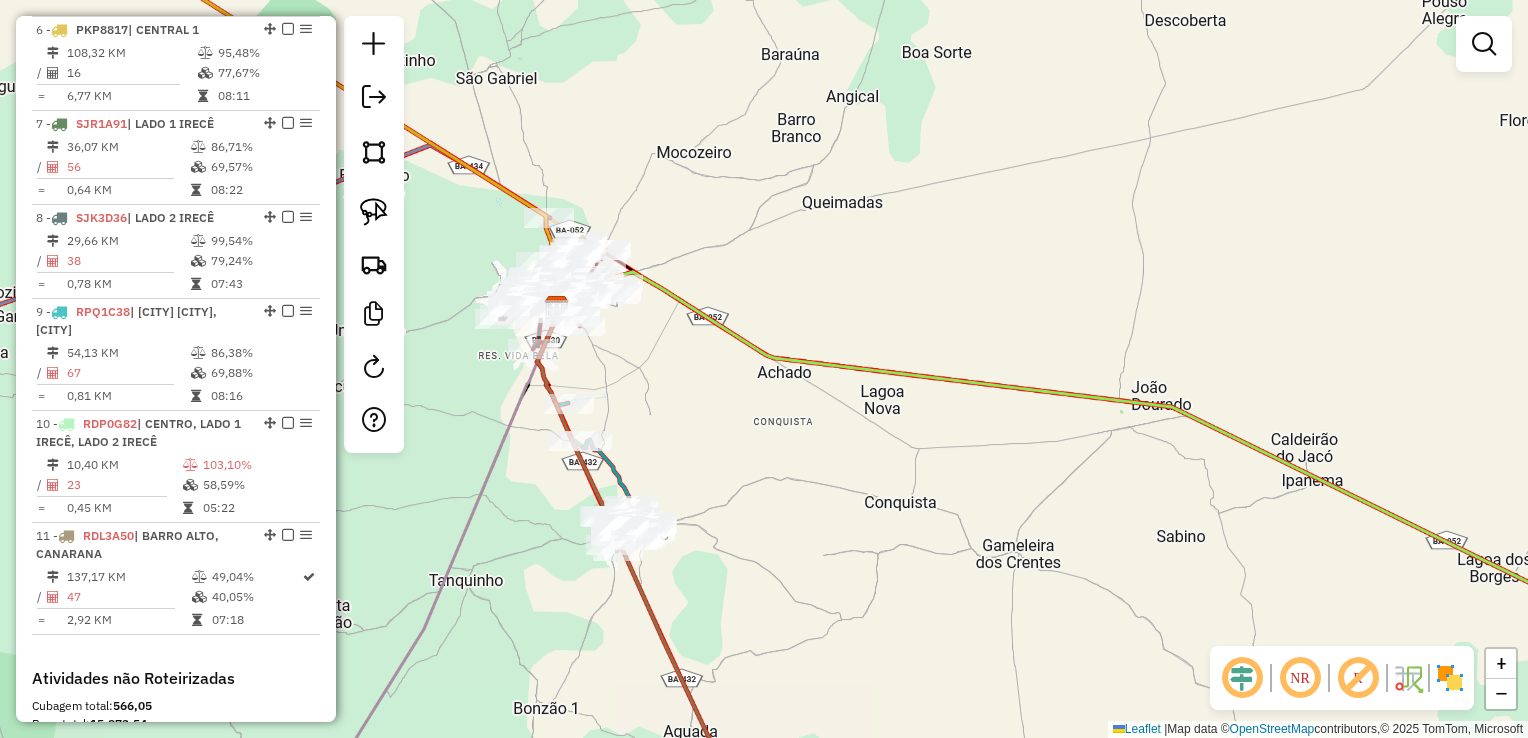 drag, startPoint x: 868, startPoint y: 214, endPoint x: 796, endPoint y: 160, distance: 90 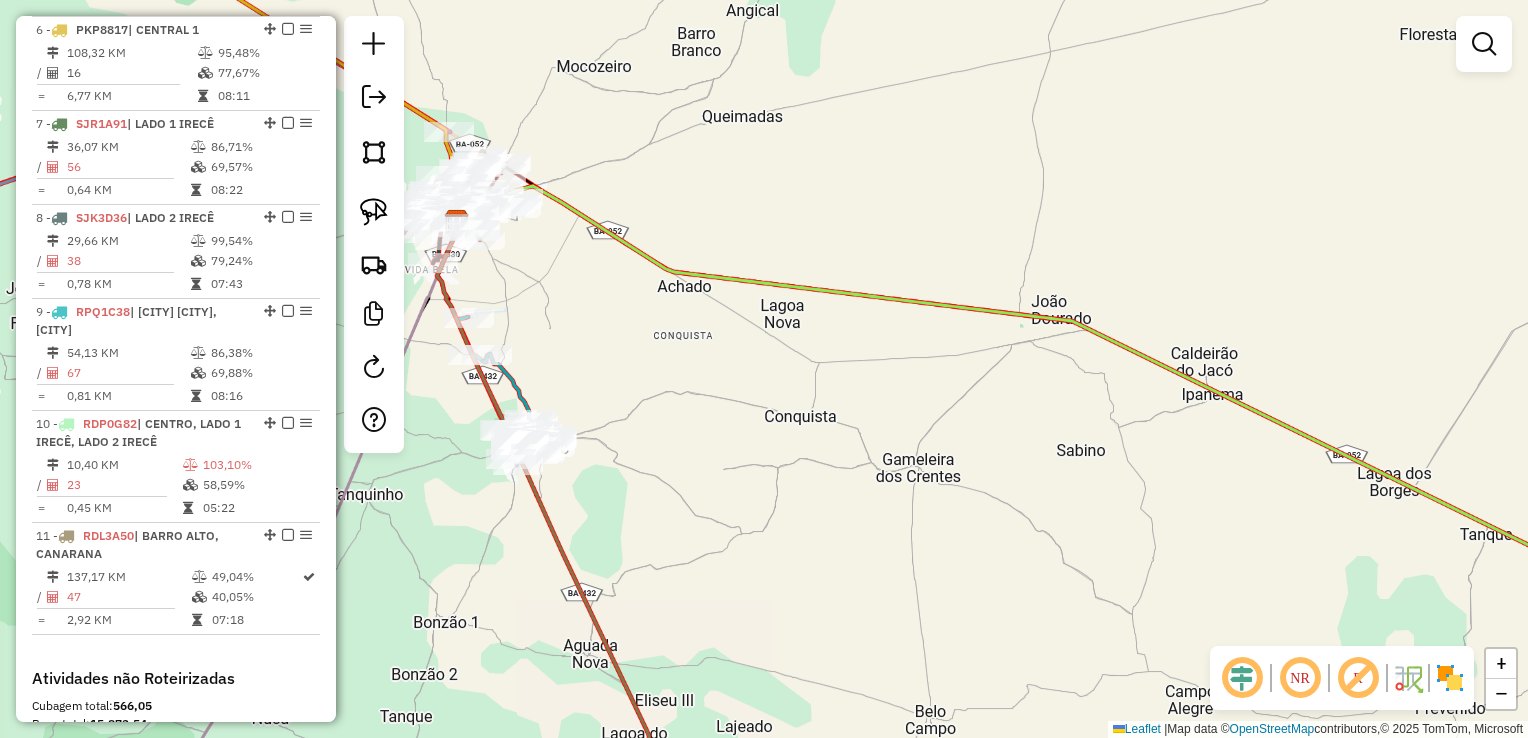 drag, startPoint x: 1052, startPoint y: 350, endPoint x: 833, endPoint y: 193, distance: 269.46243 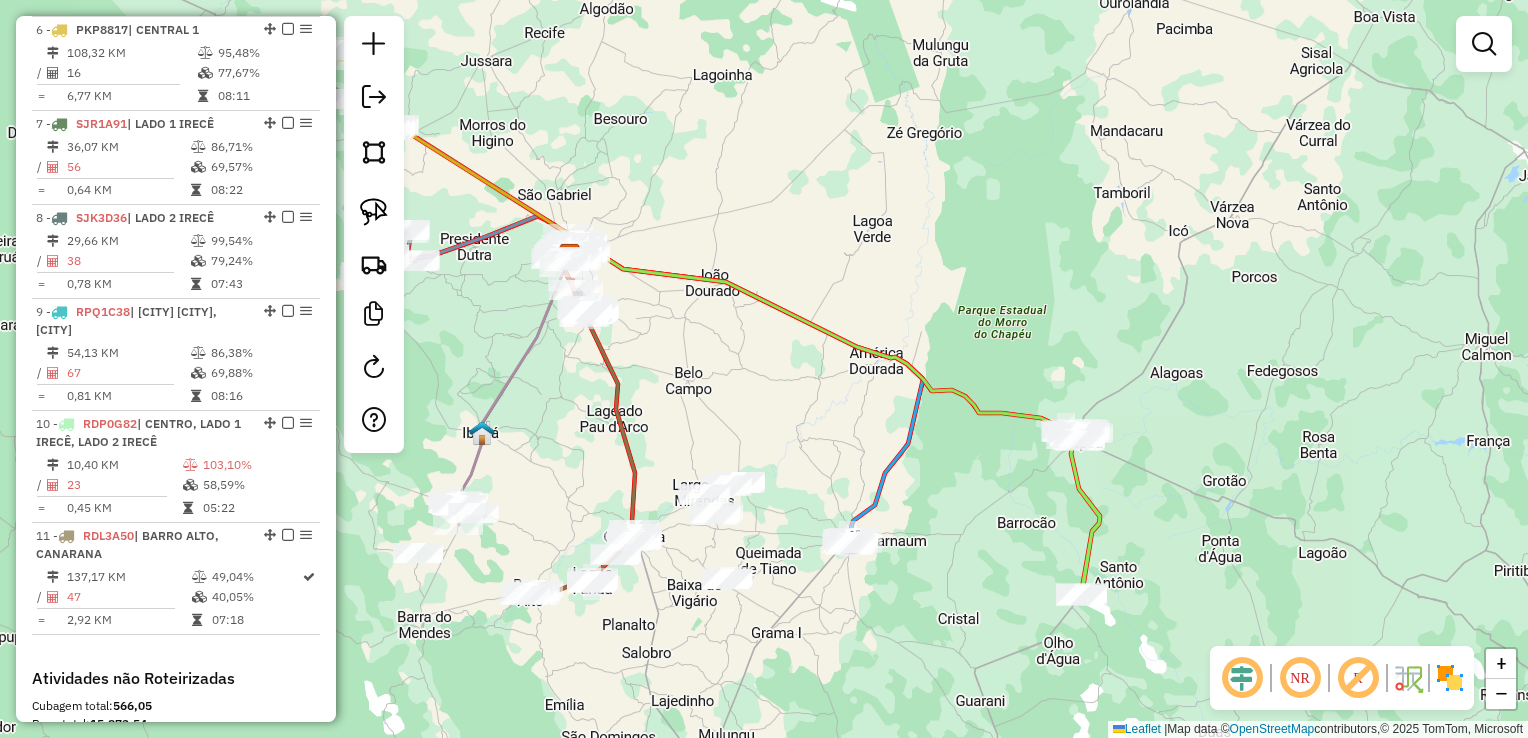 drag, startPoint x: 855, startPoint y: 466, endPoint x: 798, endPoint y: 450, distance: 59.20304 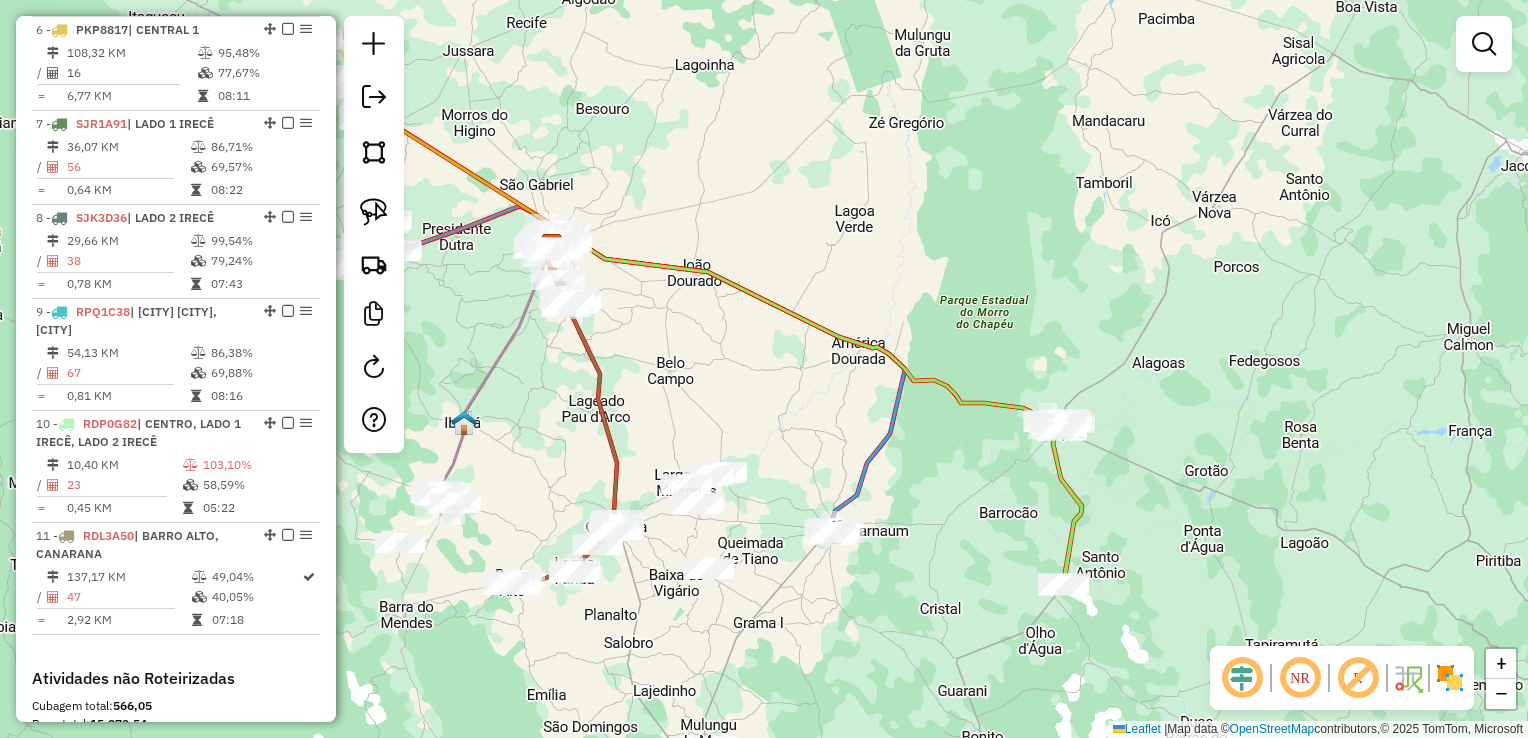 click on "Janela de atendimento Grade de atendimento Capacidade Transportadoras Veículos Cliente Pedidos  Rotas Selecione os dias de semana para filtrar as janelas de atendimento  Seg   Ter   Qua   Qui   Sex   Sáb   Dom  Informe o período da janela de atendimento: De: Até:  Filtrar exatamente a janela do cliente  Considerar janela de atendimento padrão  Selecione os dias de semana para filtrar as grades de atendimento  Seg   Ter   Qua   Qui   Sex   Sáb   Dom   Considerar clientes sem dia de atendimento cadastrado  Clientes fora do dia de atendimento selecionado Filtrar as atividades entre os valores definidos abaixo:  Peso mínimo:   Peso máximo:   Cubagem mínima:   Cubagem máxima:   De:   Até:  Filtrar as atividades entre o tempo de atendimento definido abaixo:  De:   Até:   Considerar capacidade total dos clientes não roteirizados Transportadora: Selecione um ou mais itens Tipo de veículo: Selecione um ou mais itens Veículo: Selecione um ou mais itens Motorista: Selecione um ou mais itens Nome: Rótulo:" 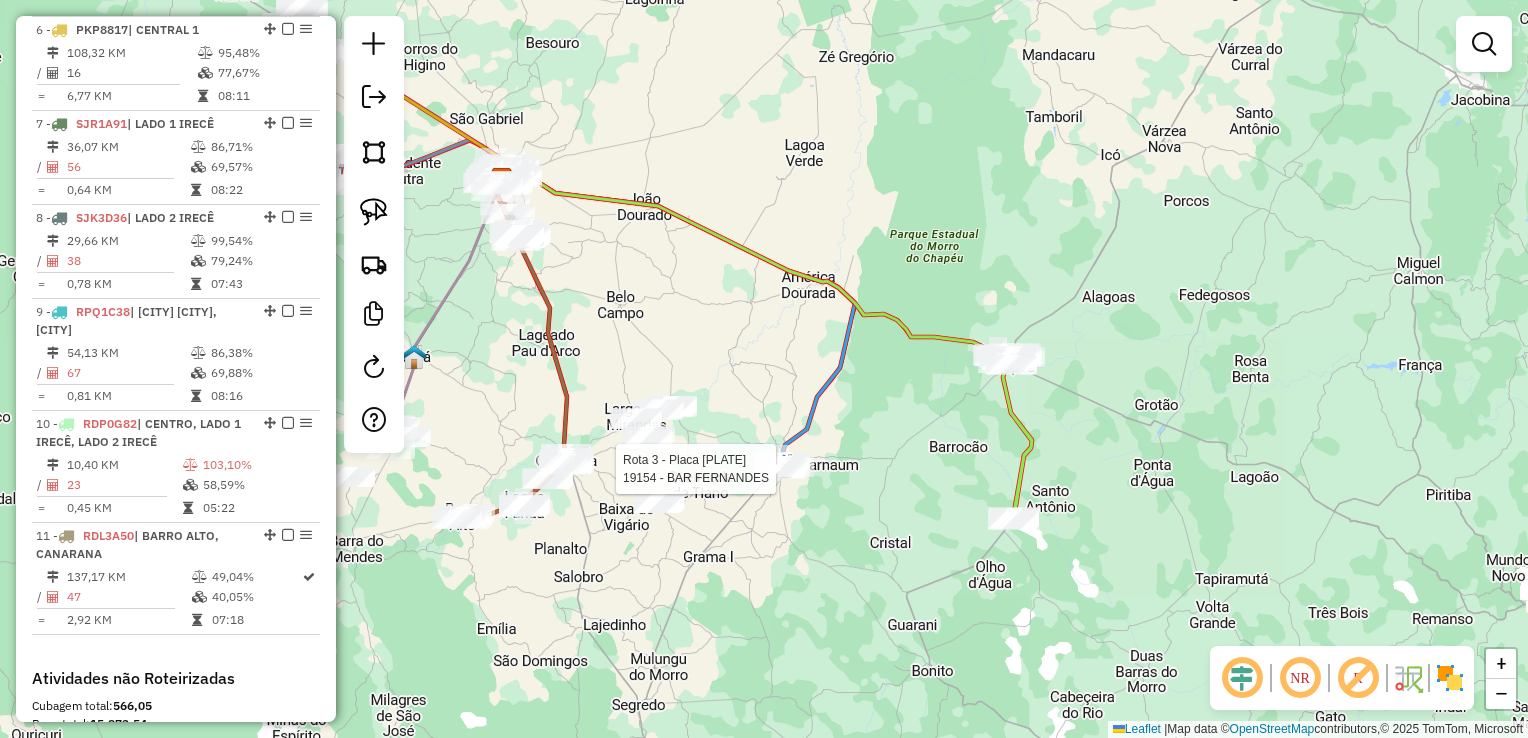 select on "*********" 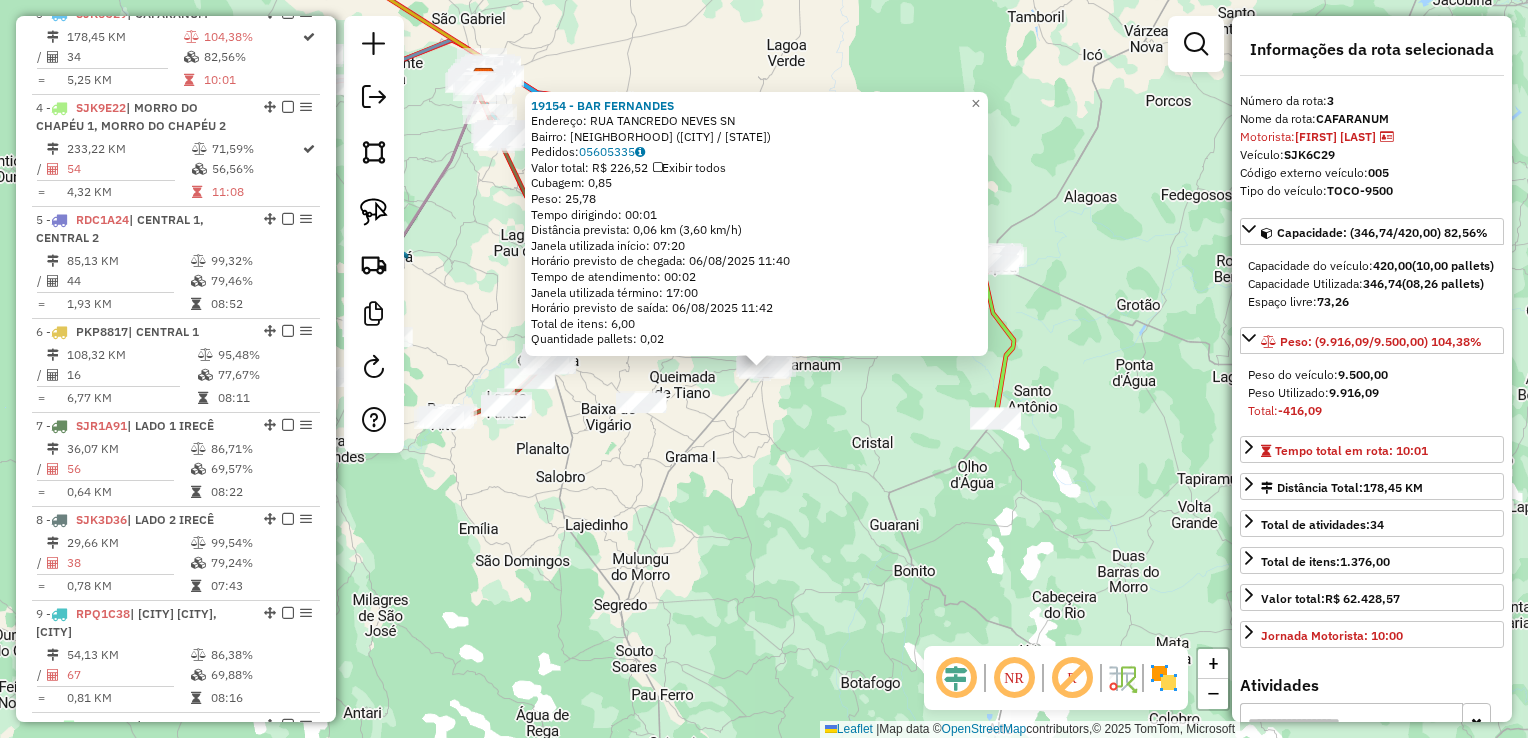 scroll, scrollTop: 962, scrollLeft: 0, axis: vertical 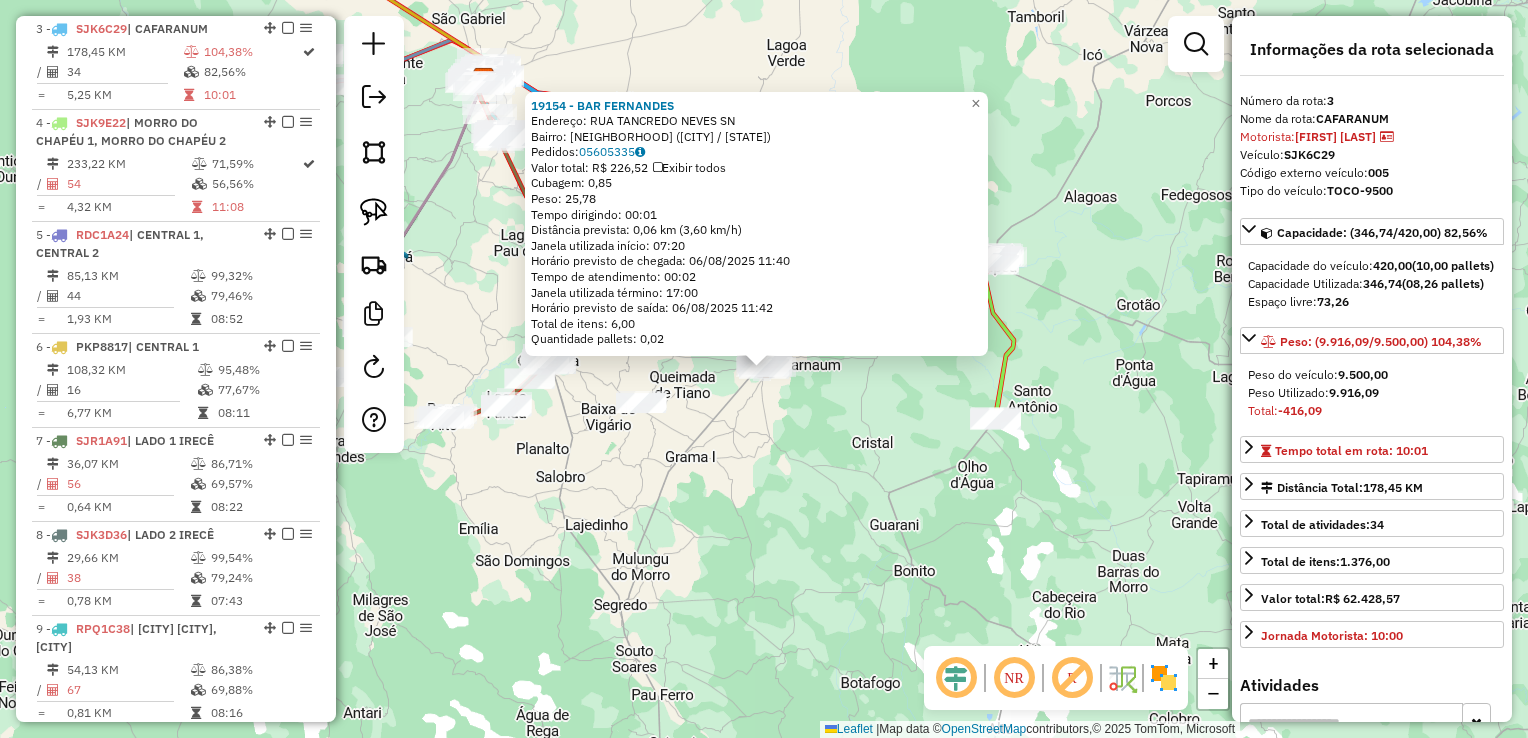 click on "19154 - BAR FERNANDES  Endereço:  RUA TANCREDO NEVES SN   Bairro: CENTRO (CAFARNAUM / BA)   Pedidos:  05605335   Valor total: R$ 226,52   Exibir todos   Cubagem: 0,85  Peso: 25,78  Tempo dirigindo: 00:01   Distância prevista: 0,06 km (3,60 km/h)   Janela utilizada início: 07:20   Horário previsto de chegada: 06/08/2025 11:40   Tempo de atendimento: 00:02   Janela utilizada término: 17:00   Horário previsto de saída: 06/08/2025 11:42   Total de itens: 6,00   Quantidade pallets: 0,02  × Janela de atendimento Grade de atendimento Capacidade Transportadoras Veículos Cliente Pedidos  Rotas Selecione os dias de semana para filtrar as janelas de atendimento  Seg   Ter   Qua   Qui   Sex   Sáb   Dom  Informe o período da janela de atendimento: De: Até:  Filtrar exatamente a janela do cliente  Considerar janela de atendimento padrão  Selecione os dias de semana para filtrar as grades de atendimento  Seg   Ter   Qua   Qui   Sex   Sáb   Dom   Considerar clientes sem dia de atendimento cadastrado  De:   De:" 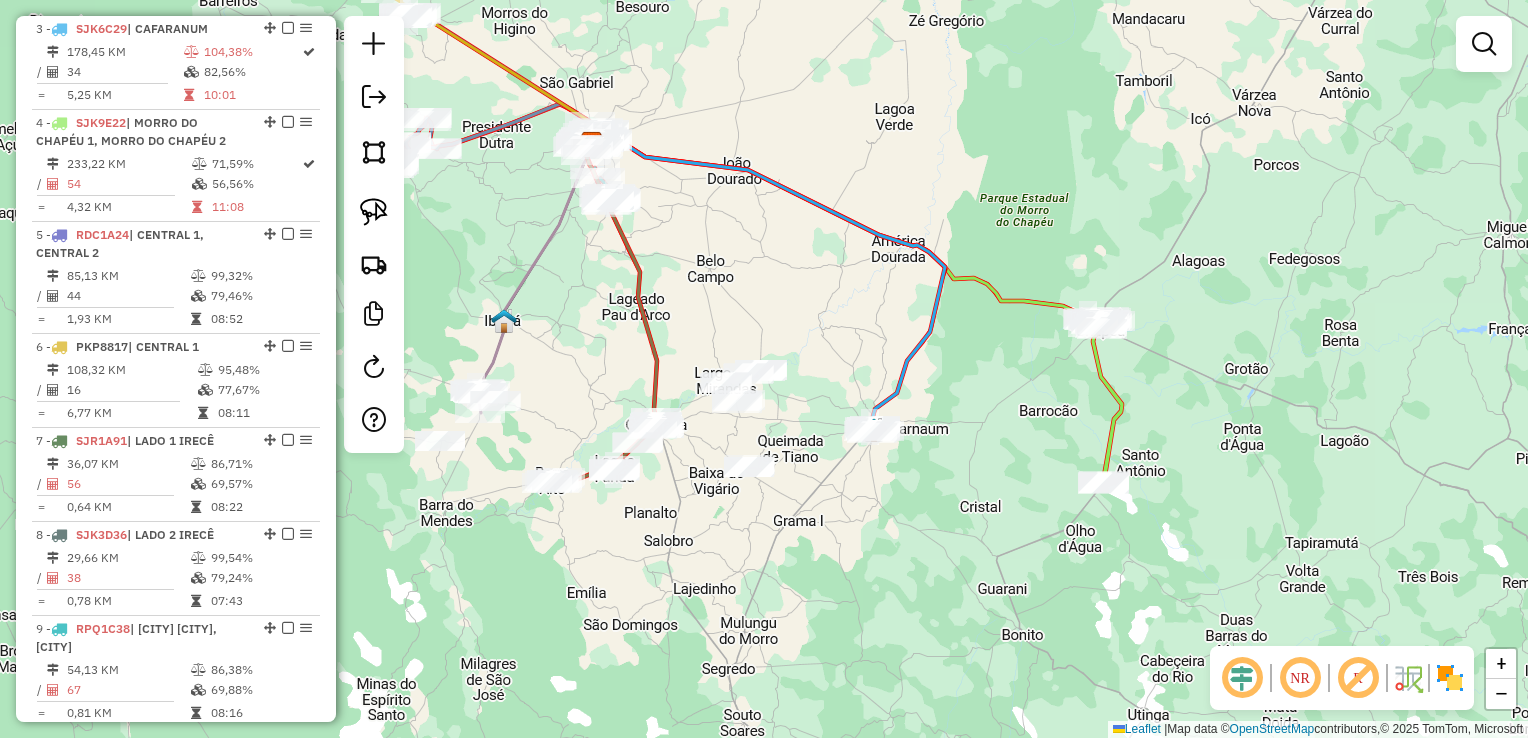 drag, startPoint x: 712, startPoint y: 482, endPoint x: 901, endPoint y: 578, distance: 211.98349 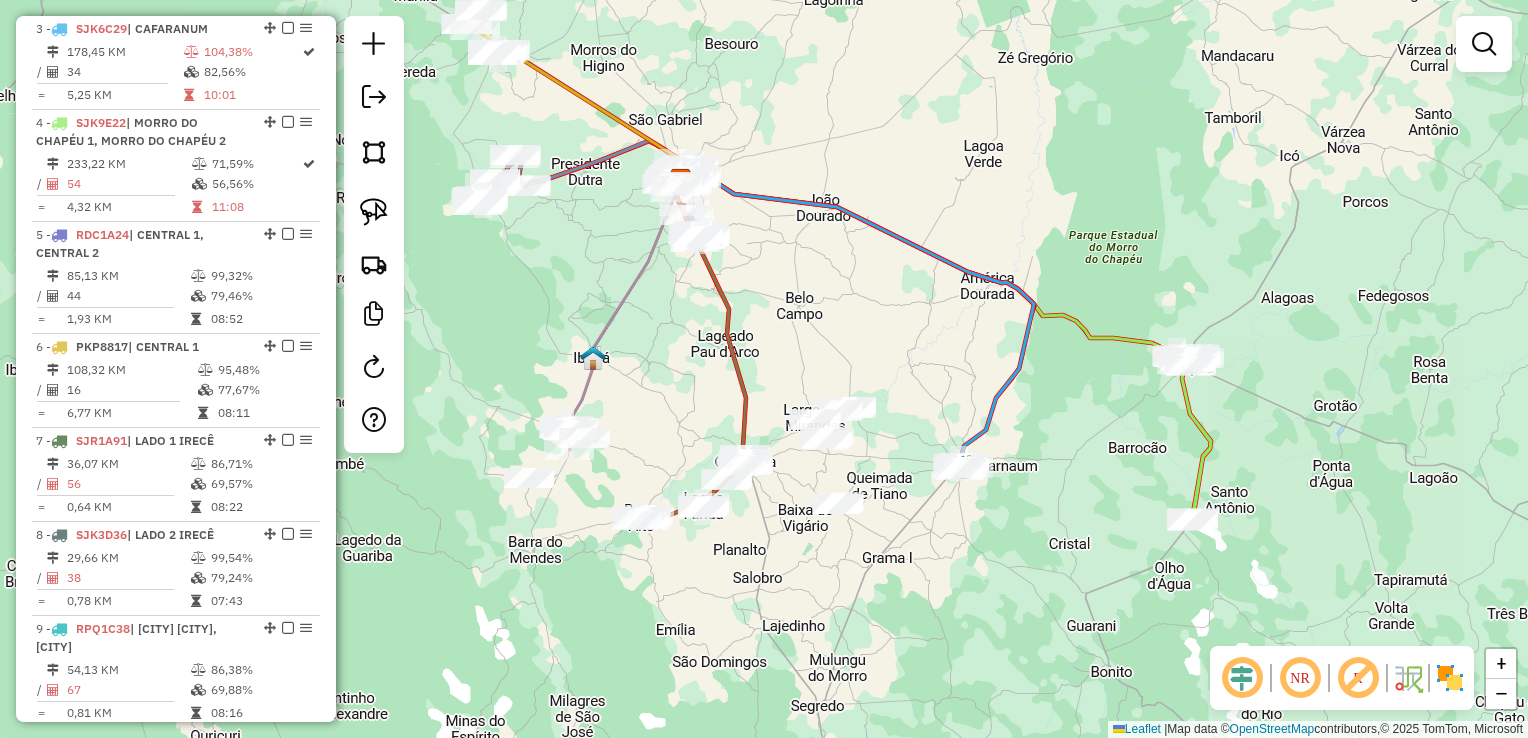 drag, startPoint x: 764, startPoint y: 292, endPoint x: 816, endPoint y: 463, distance: 178.73164 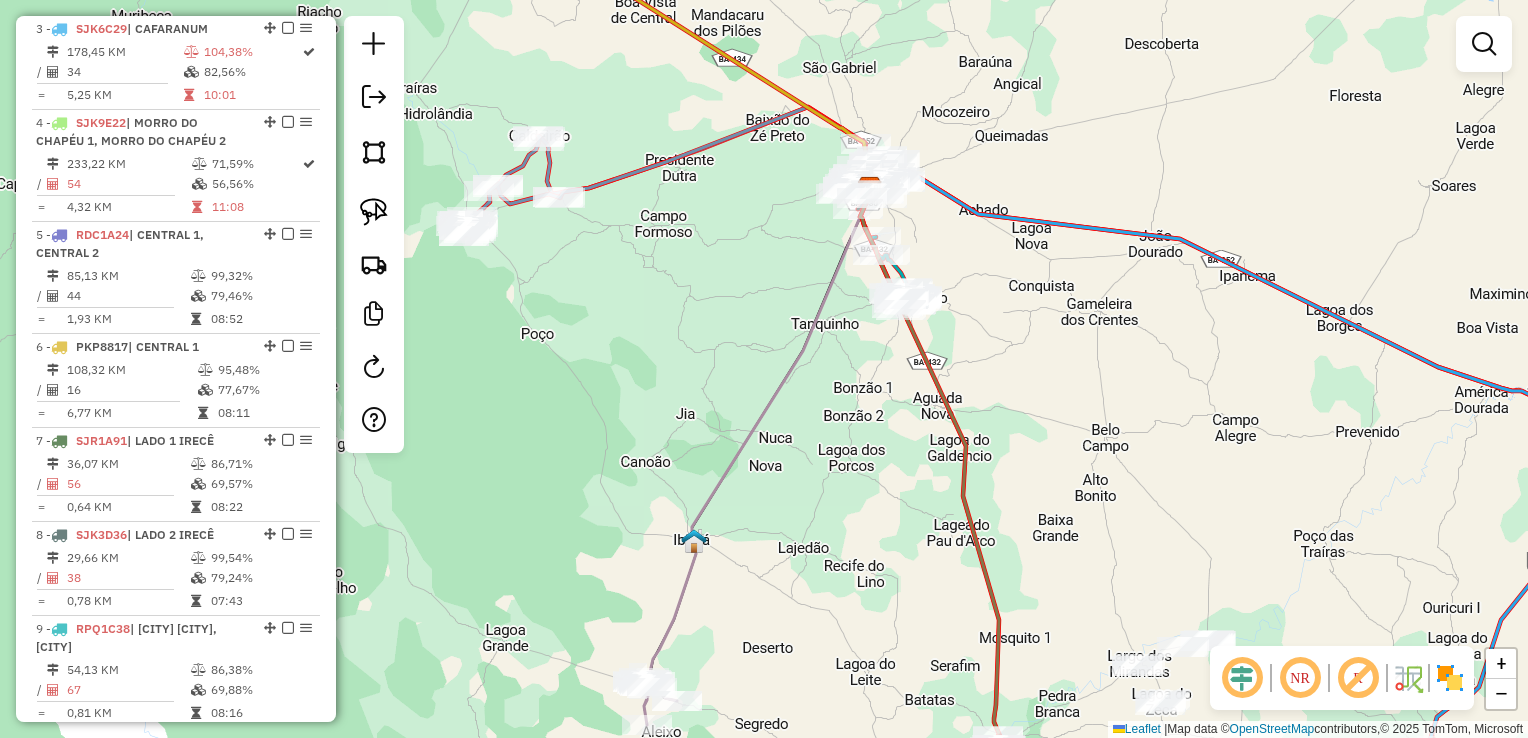 drag, startPoint x: 644, startPoint y: 541, endPoint x: 697, endPoint y: 572, distance: 61.400326 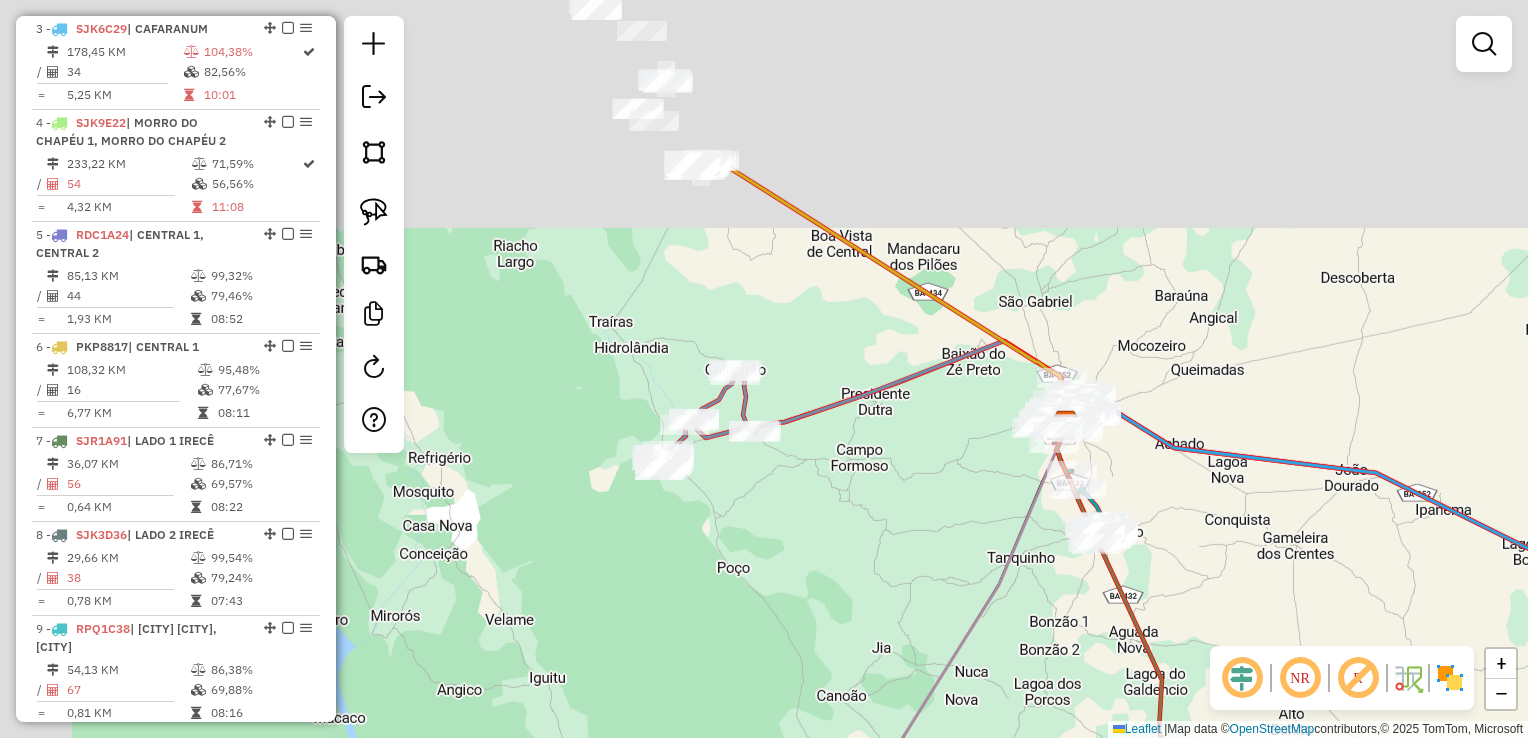 drag, startPoint x: 566, startPoint y: 325, endPoint x: 743, endPoint y: 563, distance: 296.60242 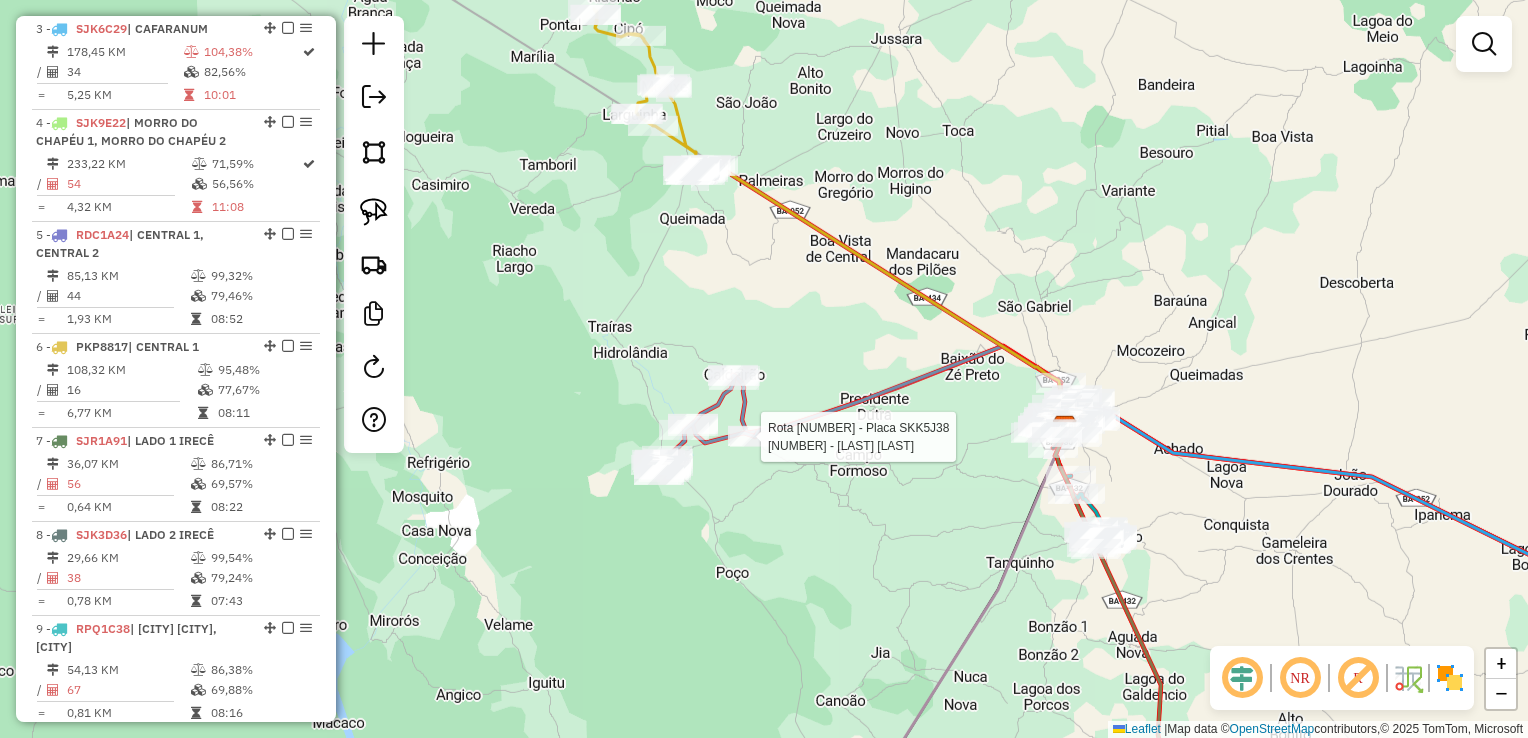 select on "*********" 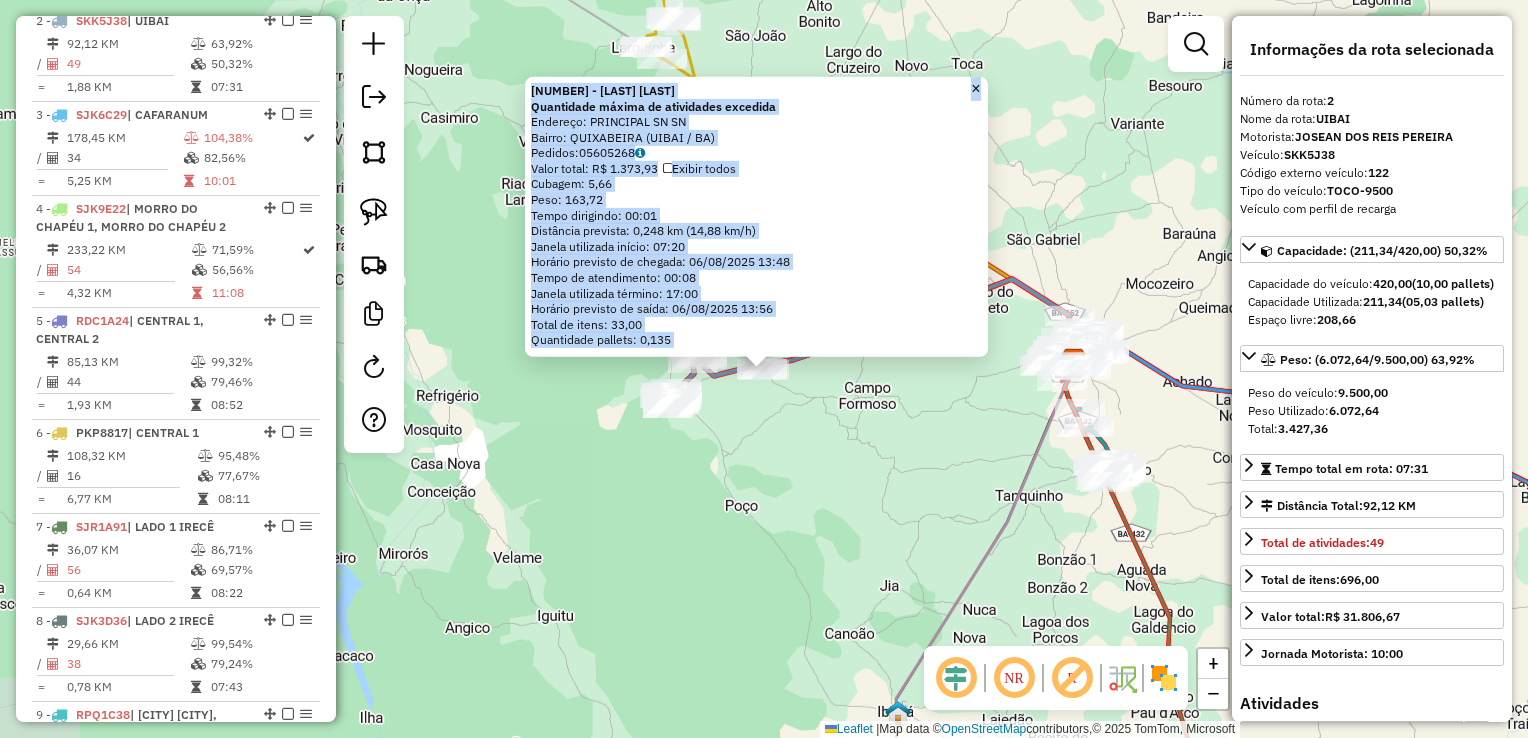 scroll, scrollTop: 868, scrollLeft: 0, axis: vertical 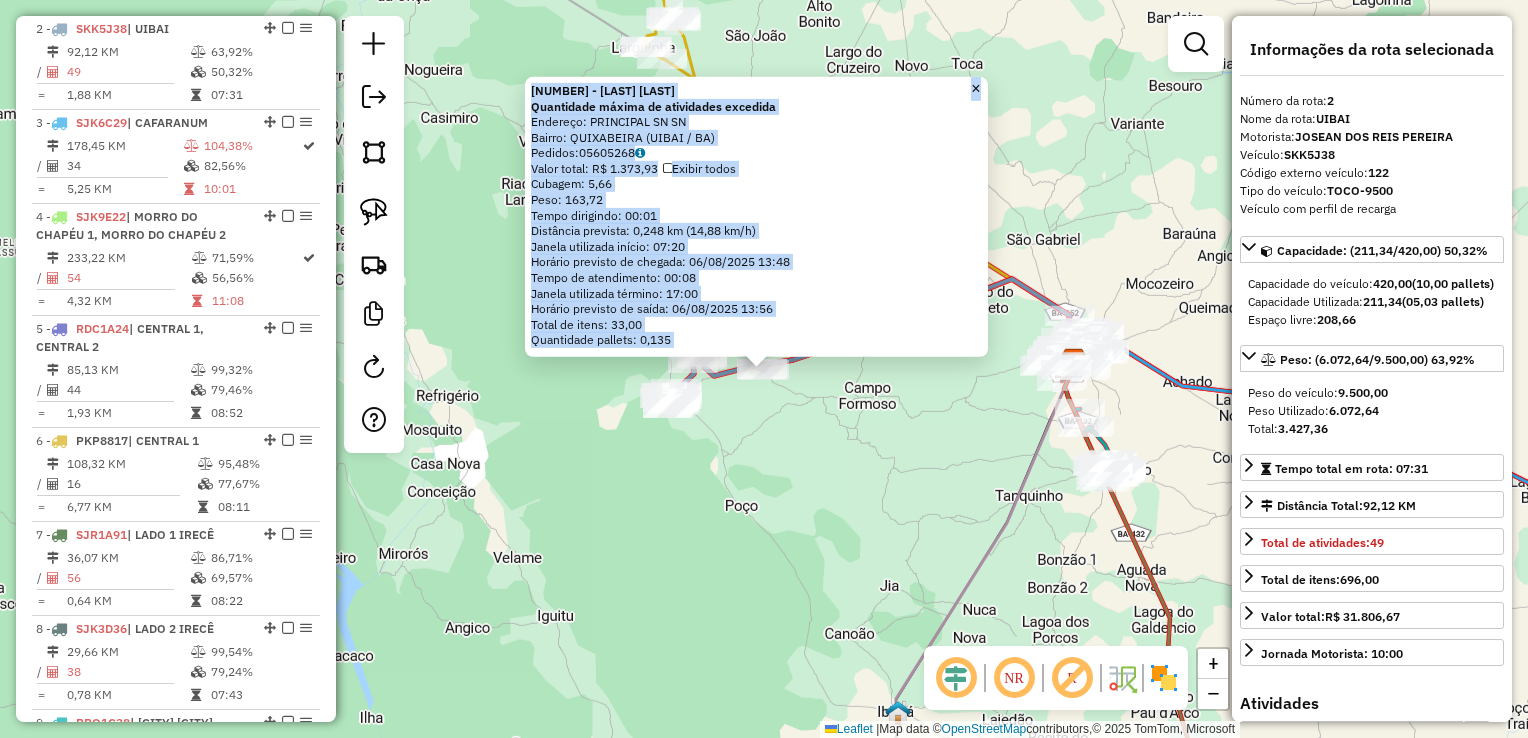 click on "[NUMBER] - [NUMBER] - [NAME] Quantidade máxima de atividades excedida Endereço: [STREET_NAME] [NUMBER] Bairro: [NEIGHBORHOOD] ([CITY] / [STATE]) Pedidos: [ORDER_ID] Valor total: R$ [PRICE] Exibir todos Cubagem: [VOLUME] Peso: [WEIGHT] Tempo de atendimento: [TIME] Total de itens: [NUMBER] Motivos da não roteirização × Janela de atendimento Grade de atendimento Capacidade Transportadoras Veículos Cliente Pedidos Rotas Selecione os dias de semana para filtrar as janelas de atendimento Seg Ter Qua Qui Sex Sáb Dom Informe o período da janela de atendimento: De: Até: Filtrar exatamente a janela do cliente Considerar janela de atendimento padrão Selecione os dias de semana para filtrar as grades de atendimento Seg Ter Qua Qui Sex Sáb Dom Peso mínimo: +" 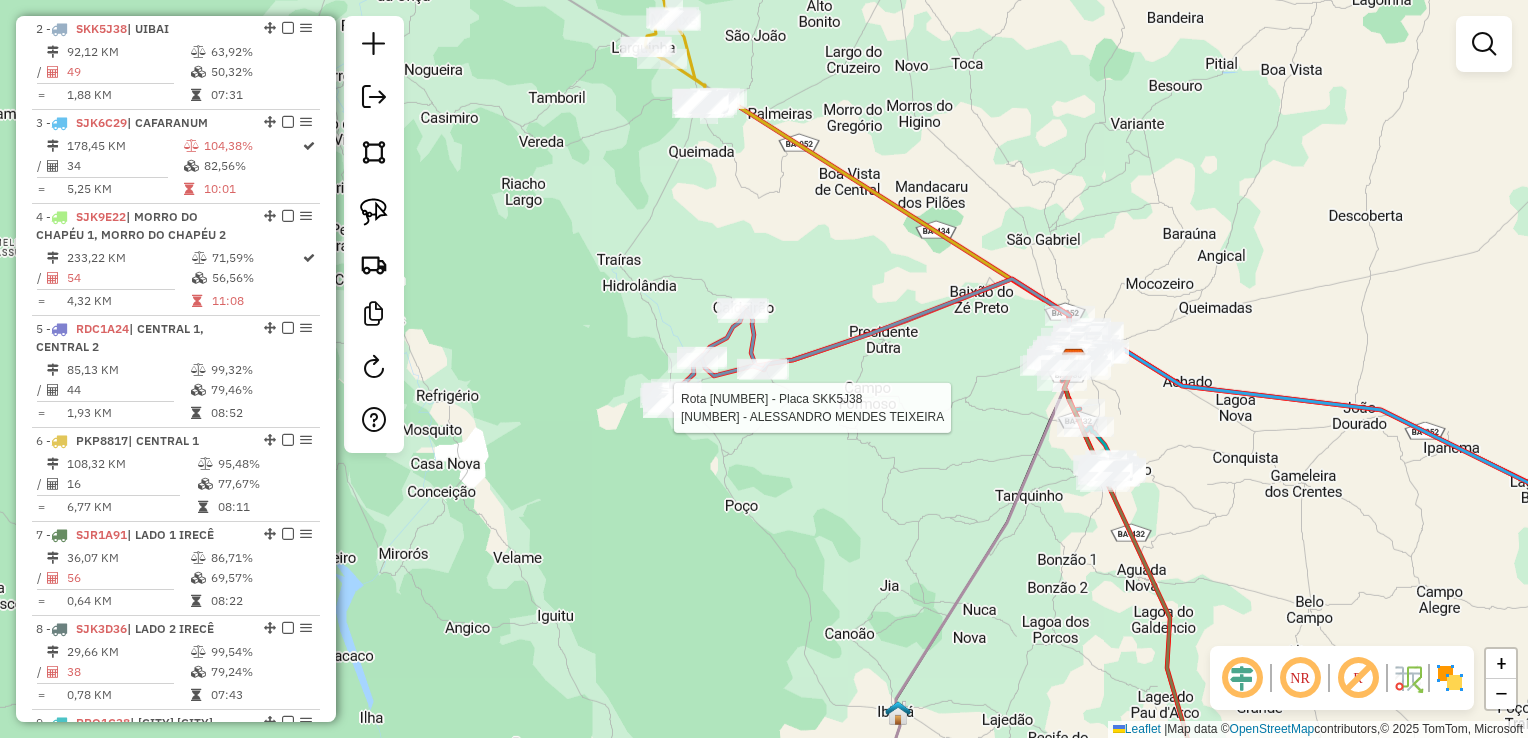 select on "*********" 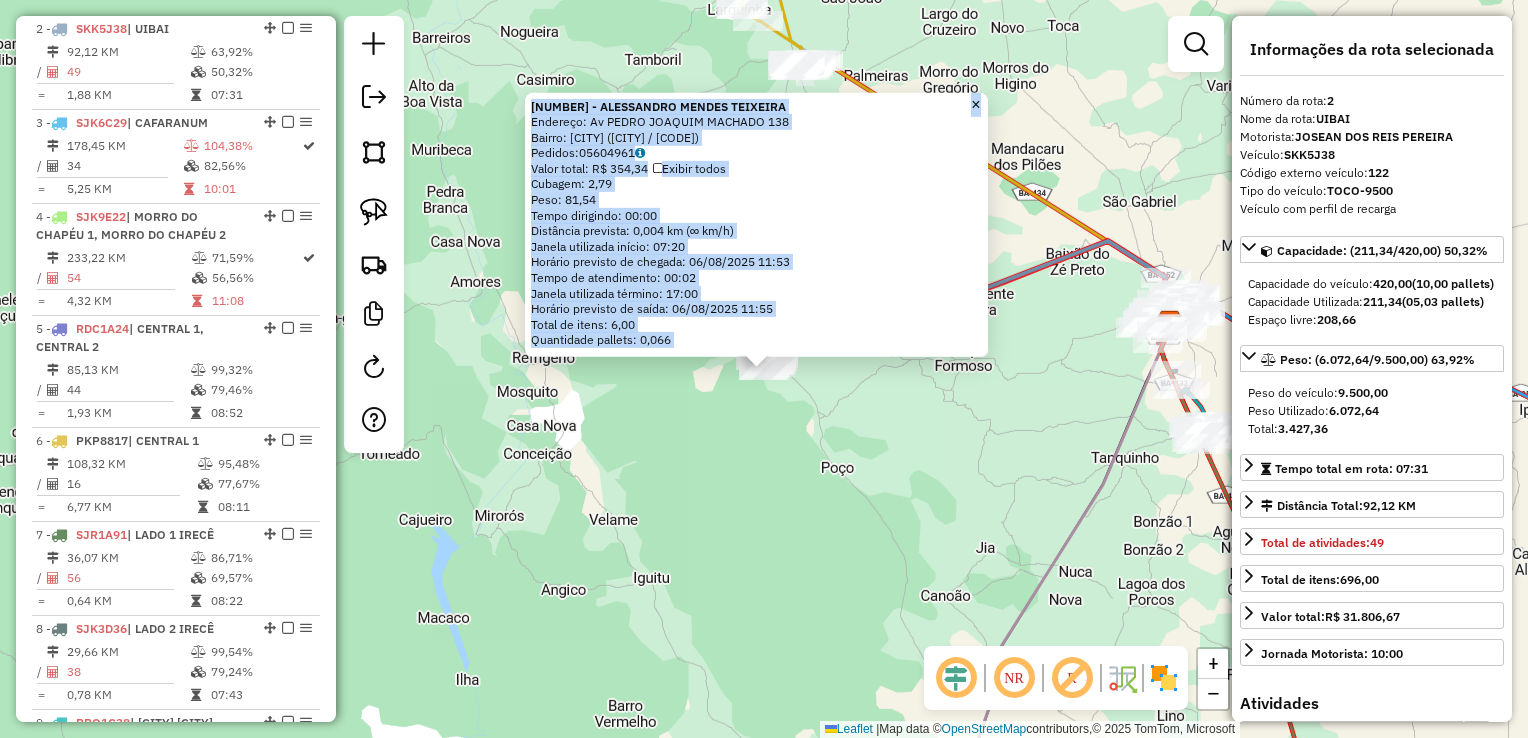 click on "10238 - ALESSANDRO MENDES TEIXEIRA  Endereço: Av  PEDRO JOAQUIM MACHADO          138   Bairro: CENTRO (UIBAI / BA)   Pedidos:  05604961   Valor total: R$ 354,34   Exibir todos   Cubagem: 2,79  Peso: 81,54  Tempo dirigindo: 00:00   Distância prevista: 0,004 km (∞ km/h)   Janela utilizada início: 07:20   Horário previsto de chegada: 06/08/2025 11:53   Tempo de atendimento: 00:02   Janela utilizada término: 17:00   Horário previsto de saída: 06/08/2025 11:55   Total de itens: 6,00   Quantidade pallets: 0,066" 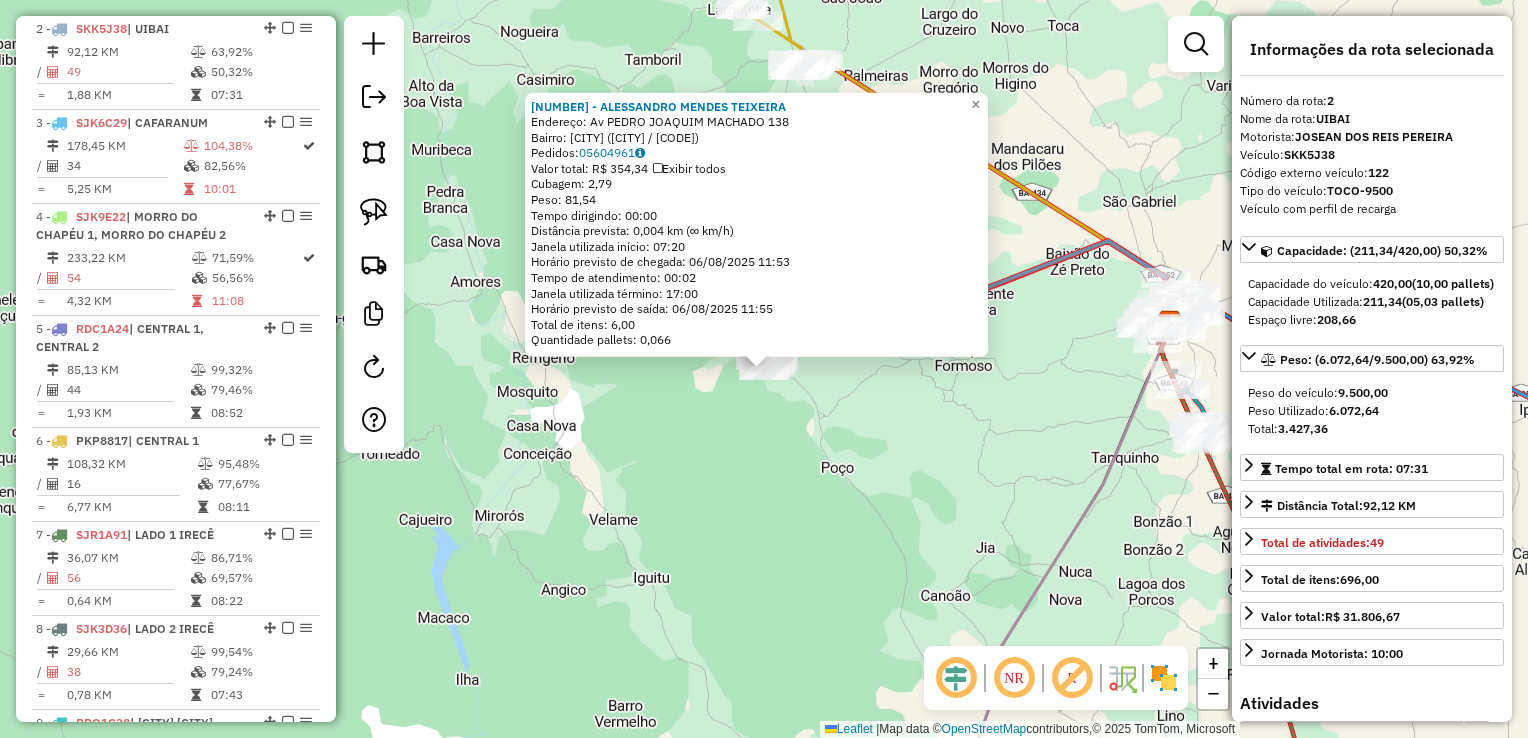 click on "Rota 2 - Placa SKK5J38  18826 - TUTU DISTRIBUIDORA Rota 2 - Placa SKK5J38  11733 - BAR DO GILSON 10238 - ALESSANDRO MENDES TEIXEIRA  Endereço: Av  PEDRO JOAQUIM MACHADO          138   Bairro: CENTRO (UIBAI / BA)   Pedidos:  05604961   Valor total: R$ 354,34   Exibir todos   Cubagem: 2,79  Peso: 81,54  Tempo dirigindo: 00:00   Distância prevista: 0,004 km (∞ km/h)   Janela utilizada início: 07:20   Horário previsto de chegada: 06/08/2025 11:53   Tempo de atendimento: 00:02   Janela utilizada término: 17:00   Horário previsto de saída: 06/08/2025 11:55   Total de itens: 6,00   Quantidade pallets: 0,066  × Janela de atendimento Grade de atendimento Capacidade Transportadoras Veículos Cliente Pedidos  Rotas Selecione os dias de semana para filtrar as janelas de atendimento  Seg   Ter   Qua   Qui   Sex   Sáb   Dom  Informe o período da janela de atendimento: De: Até:  Filtrar exatamente a janela do cliente  Considerar janela de atendimento padrão   Seg   Ter   Qua   Qui   Sex   Sáb   Dom   De:  De:" 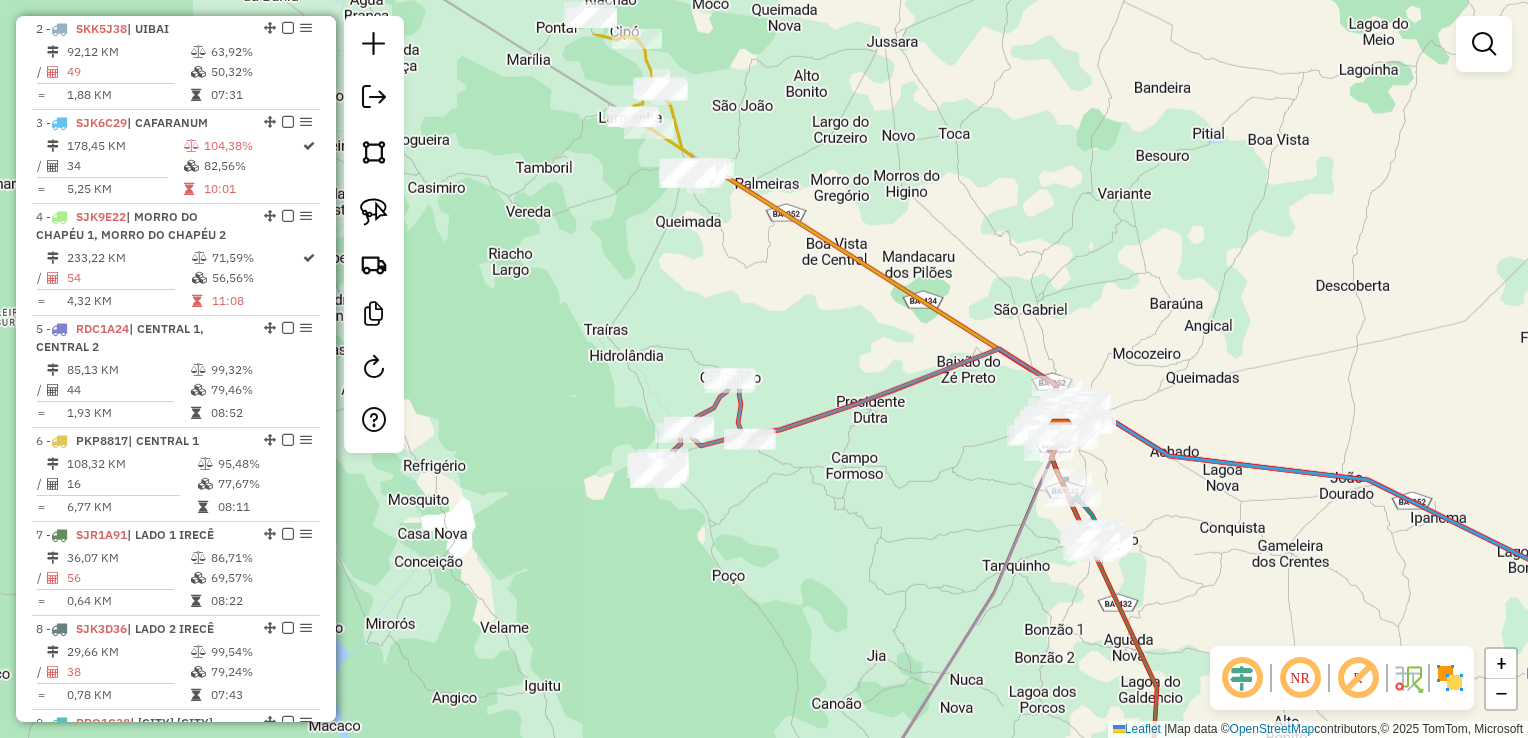 click on "Rota 9 - Placa RPQ1C38  17771 - MOTEL ASA DELTA Janela de atendimento Grade de atendimento Capacidade Transportadoras Veículos Cliente Pedidos  Rotas Selecione os dias de semana para filtrar as janelas de atendimento  Seg   Ter   Qua   Qui   Sex   Sáb   Dom  Informe o período da janela de atendimento: De: Até:  Filtrar exatamente a janela do cliente  Considerar janela de atendimento padrão  Selecione os dias de semana para filtrar as grades de atendimento  Seg   Ter   Qua   Qui   Sex   Sáb   Dom   Considerar clientes sem dia de atendimento cadastrado  Clientes fora do dia de atendimento selecionado Filtrar as atividades entre os valores definidos abaixo:  Peso mínimo:   Peso máximo:   Cubagem mínima:   Cubagem máxima:   De:   Até:  Filtrar as atividades entre o tempo de atendimento definido abaixo:  De:   Até:   Considerar capacidade total dos clientes não roteirizados Transportadora: Selecione um ou mais itens Tipo de veículo: Selecione um ou mais itens Veículo: Selecione um ou mais itens De:" 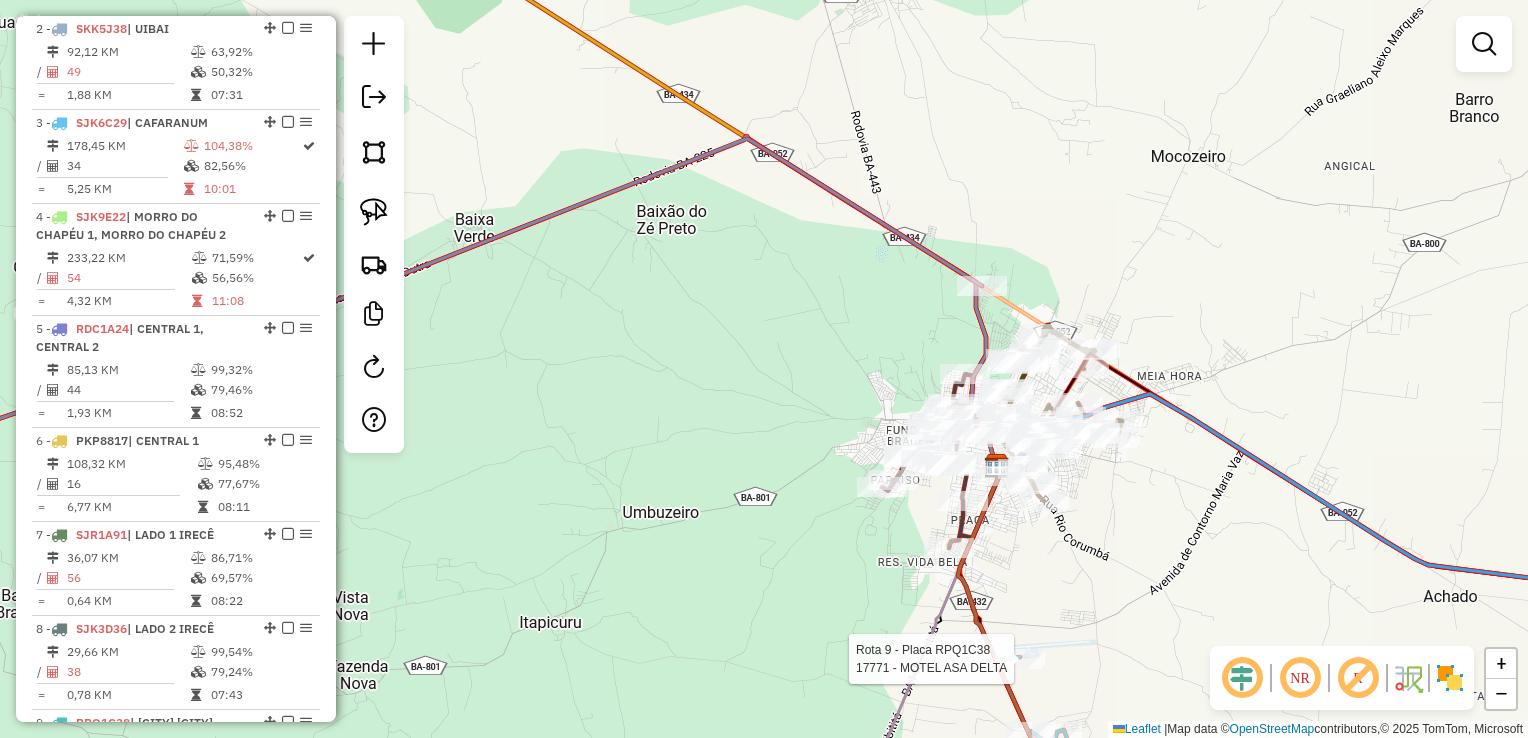 drag, startPoint x: 1105, startPoint y: 474, endPoint x: 890, endPoint y: 553, distance: 229.05458 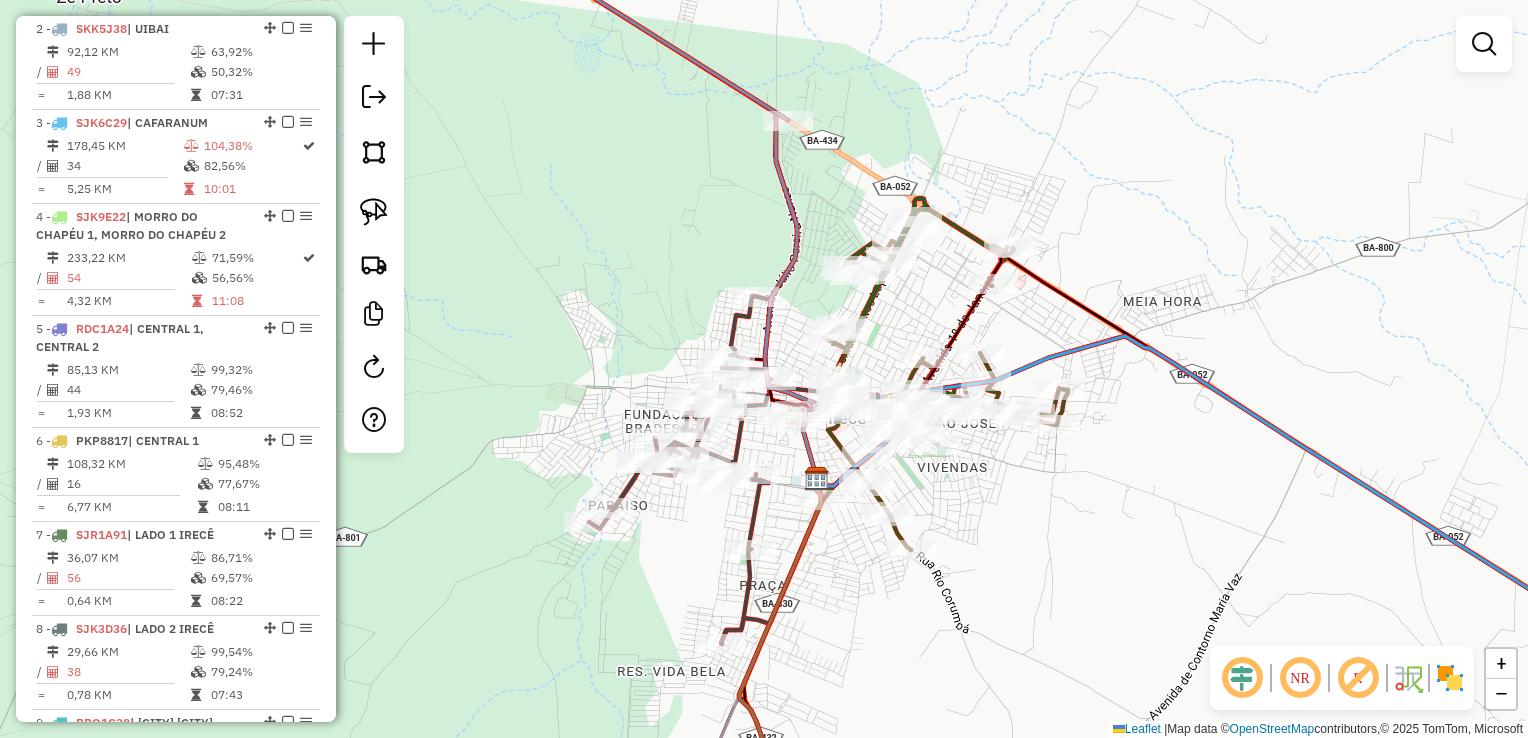drag, startPoint x: 1005, startPoint y: 514, endPoint x: 892, endPoint y: 538, distance: 115.52056 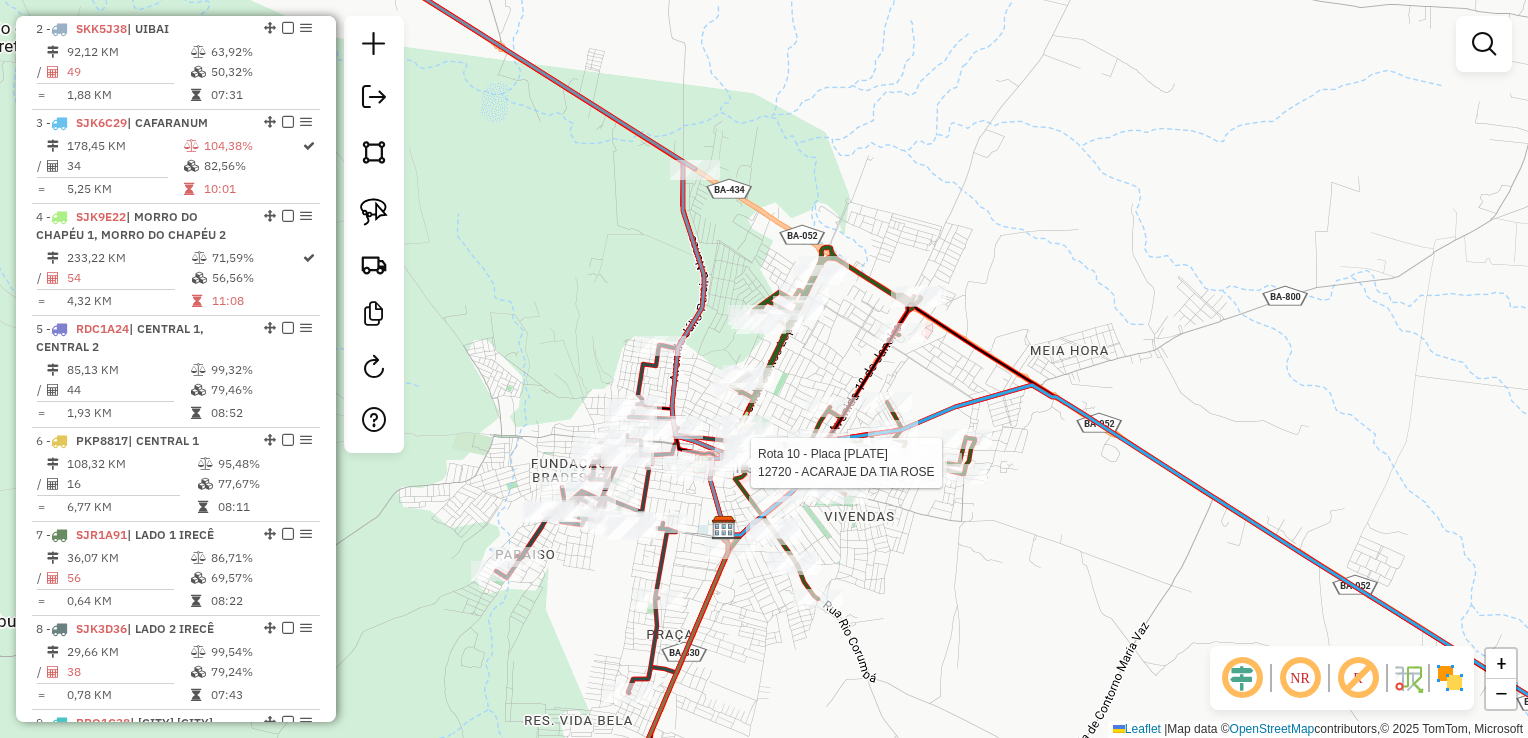 click 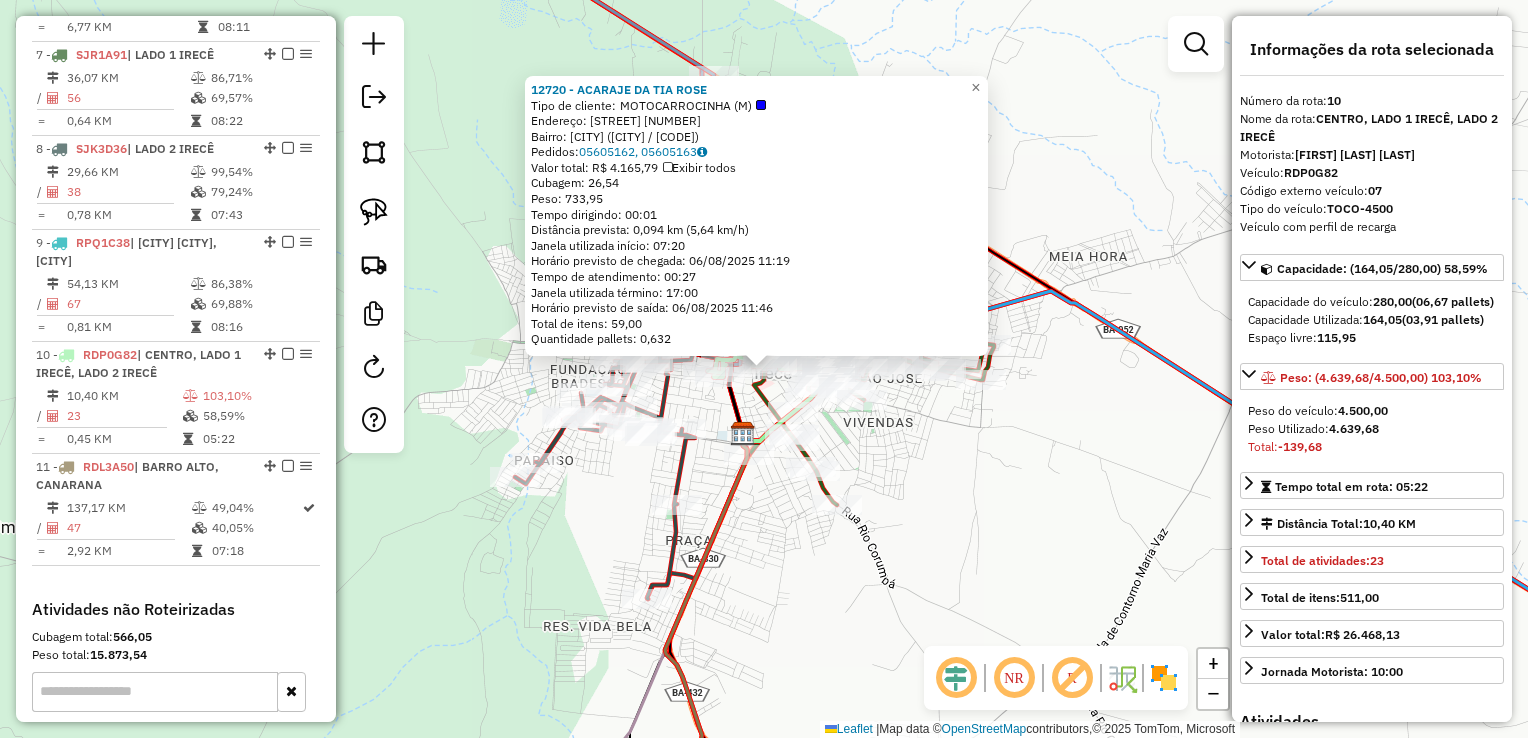 scroll, scrollTop: 1582, scrollLeft: 0, axis: vertical 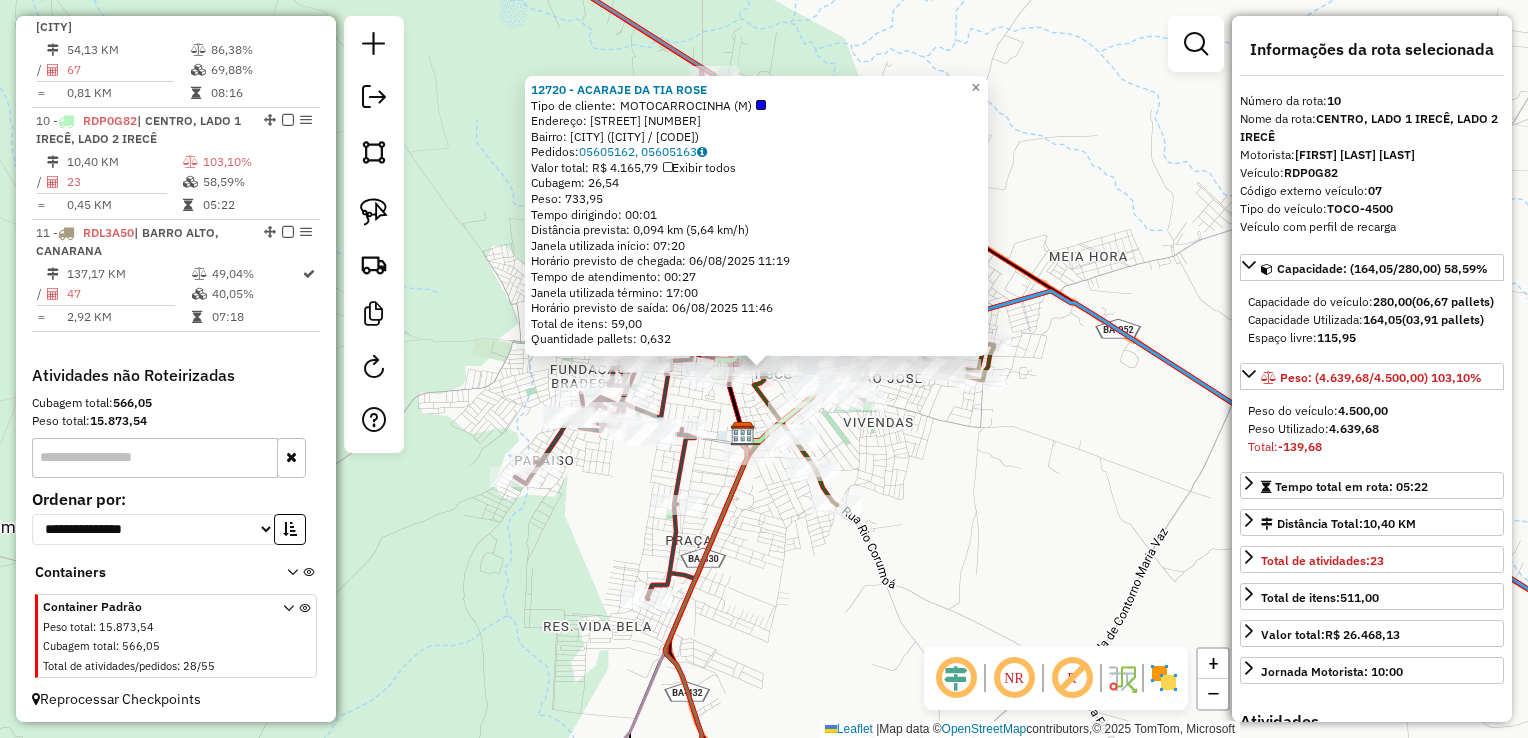 click on "12720 - ACARAJE  DA TIA ROSE  Tipo de cliente:   MOTOCARROCINHA (M)   Endereço:  RUA CASTELO BRANCO 143   Bairro: CENTRO (IRECE / BA)   Pedidos:  05605162, 05605163   Valor total: R$ 4.165,79   Exibir todos   Cubagem: 26,54  Peso: 733,95  Tempo dirigindo: 00:01   Distância prevista: 0,094 km (5,64 km/h)   Janela utilizada início: 07:20   Horário previsto de chegada: 06/08/2025 11:19   Tempo de atendimento: 00:27   Janela utilizada término: 17:00   Horário previsto de saída: 06/08/2025 11:46   Total de itens: 59,00   Quantidade pallets: 0,632  × Janela de atendimento Grade de atendimento Capacidade Transportadoras Veículos Cliente Pedidos  Rotas Selecione os dias de semana para filtrar as janelas de atendimento  Seg   Ter   Qua   Qui   Sex   Sáb   Dom  Informe o período da janela de atendimento: De: Até:  Filtrar exatamente a janela do cliente  Considerar janela de atendimento padrão  Selecione os dias de semana para filtrar as grades de atendimento  Seg   Ter   Qua   Qui   Sex   Sáb   Dom   De:" 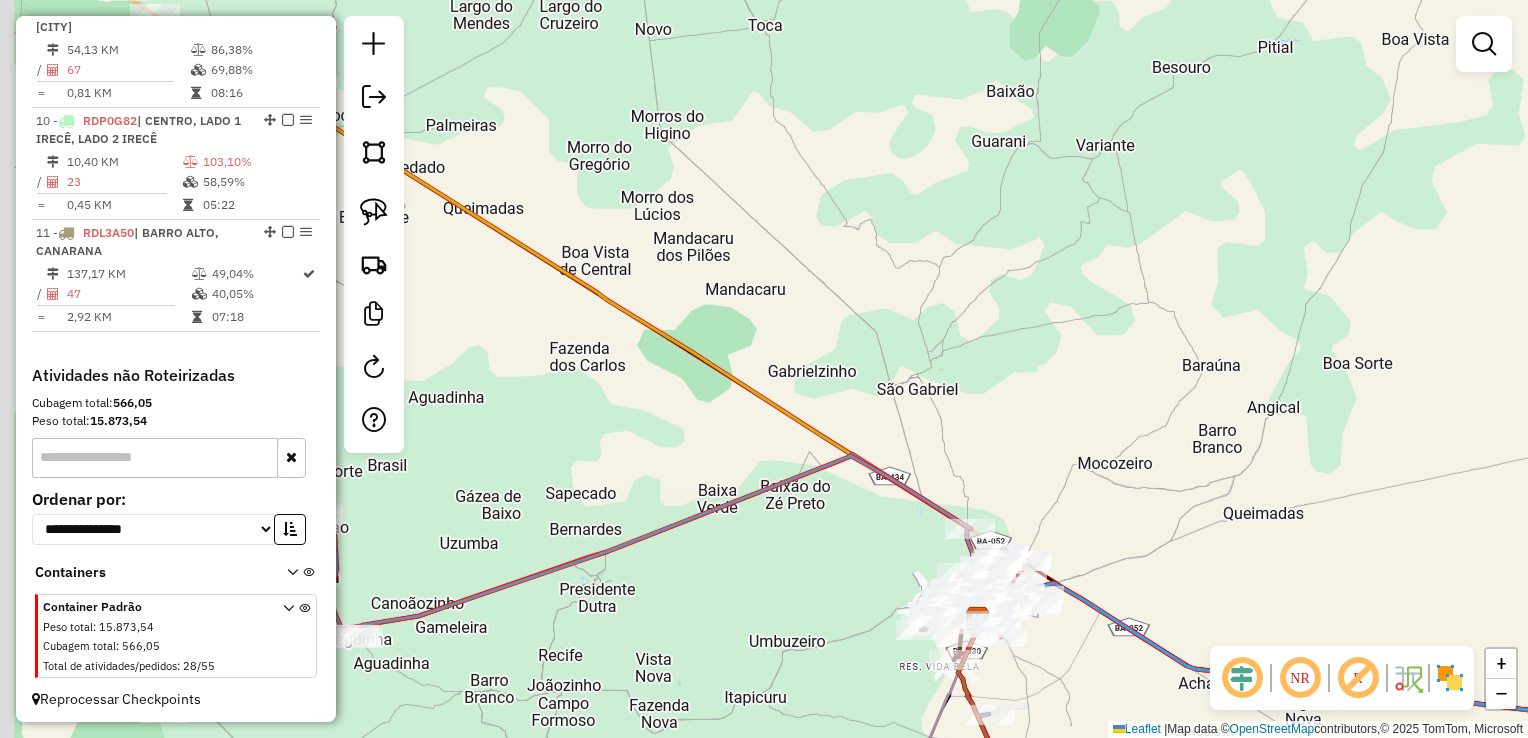 drag, startPoint x: 791, startPoint y: 380, endPoint x: 900, endPoint y: 606, distance: 250.91234 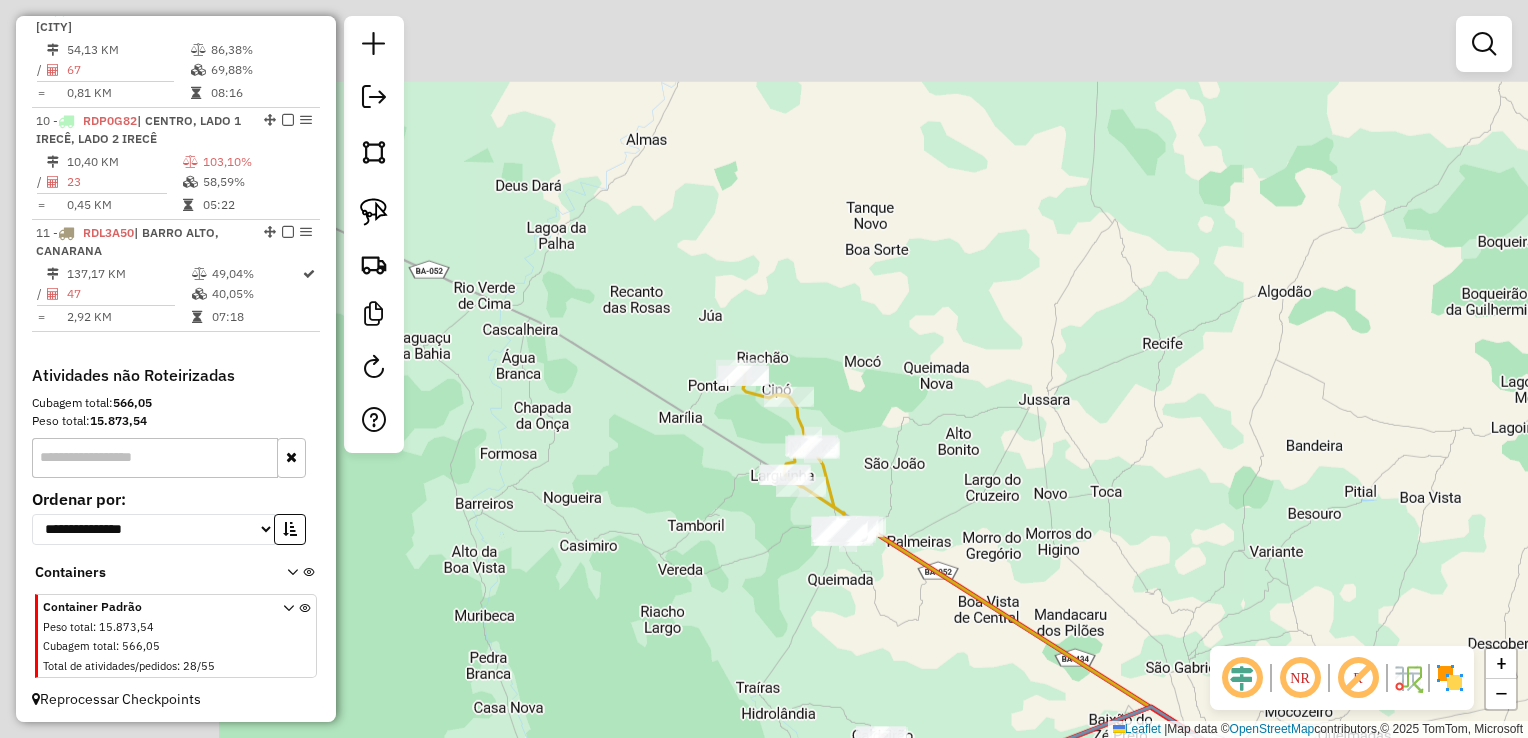 drag, startPoint x: 540, startPoint y: 440, endPoint x: 907, endPoint y: 656, distance: 425.84622 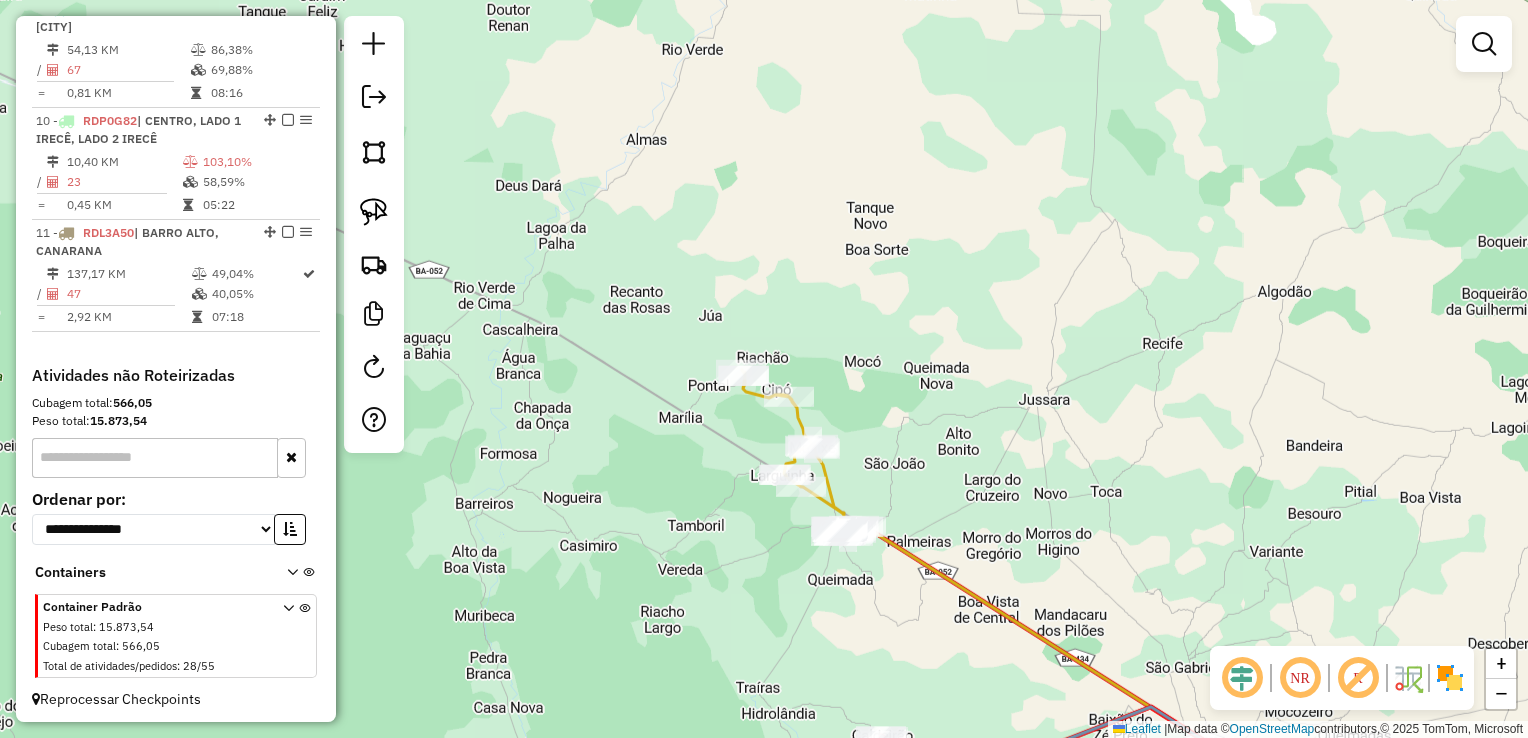 click on "Janela de atendimento Grade de atendimento Capacidade Transportadoras Veículos Cliente Pedidos  Rotas Selecione os dias de semana para filtrar as janelas de atendimento  Seg   Ter   Qua   Qui   Sex   Sáb   Dom  Informe o período da janela de atendimento: De: Até:  Filtrar exatamente a janela do cliente  Considerar janela de atendimento padrão  Selecione os dias de semana para filtrar as grades de atendimento  Seg   Ter   Qua   Qui   Sex   Sáb   Dom   Considerar clientes sem dia de atendimento cadastrado  Clientes fora do dia de atendimento selecionado Filtrar as atividades entre os valores definidos abaixo:  Peso mínimo:   Peso máximo:   Cubagem mínima:   Cubagem máxima:   De:   Até:  Filtrar as atividades entre o tempo de atendimento definido abaixo:  De:   Até:   Considerar capacidade total dos clientes não roteirizados Transportadora: Selecione um ou mais itens Tipo de veículo: Selecione um ou mais itens Veículo: Selecione um ou mais itens Motorista: Selecione um ou mais itens Nome: Rótulo:" 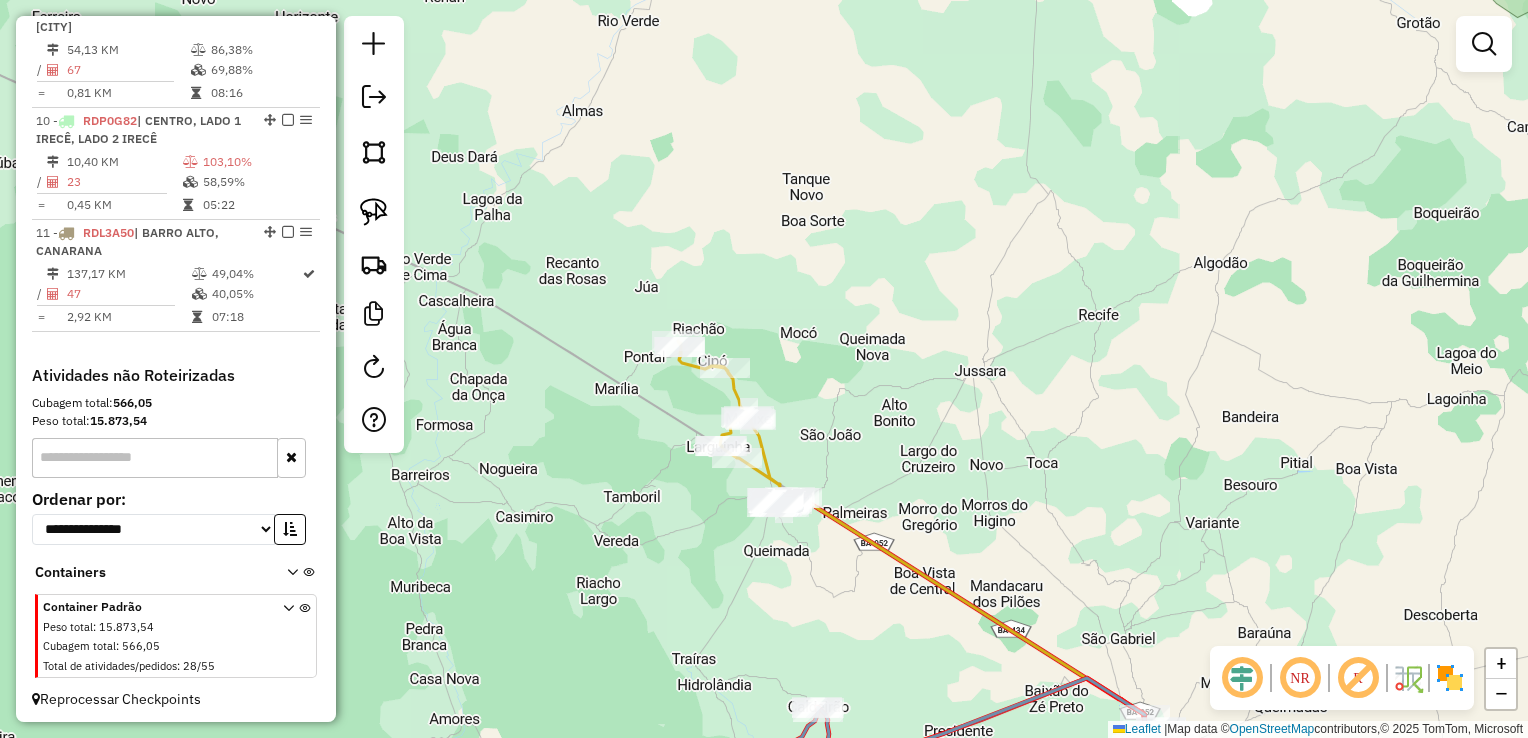 drag, startPoint x: 902, startPoint y: 410, endPoint x: 801, endPoint y: 302, distance: 147.86818 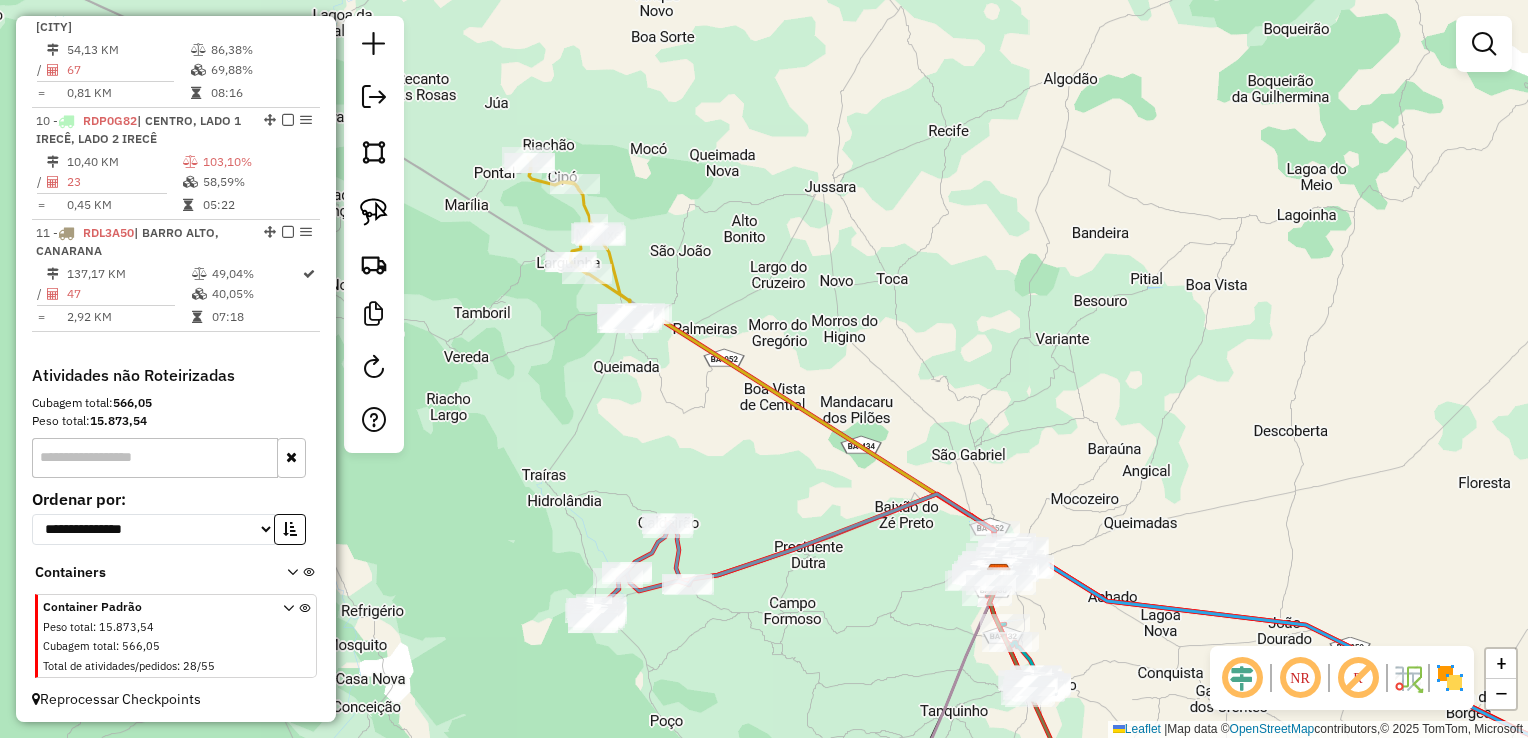 drag, startPoint x: 932, startPoint y: 436, endPoint x: 708, endPoint y: 214, distance: 315.3728 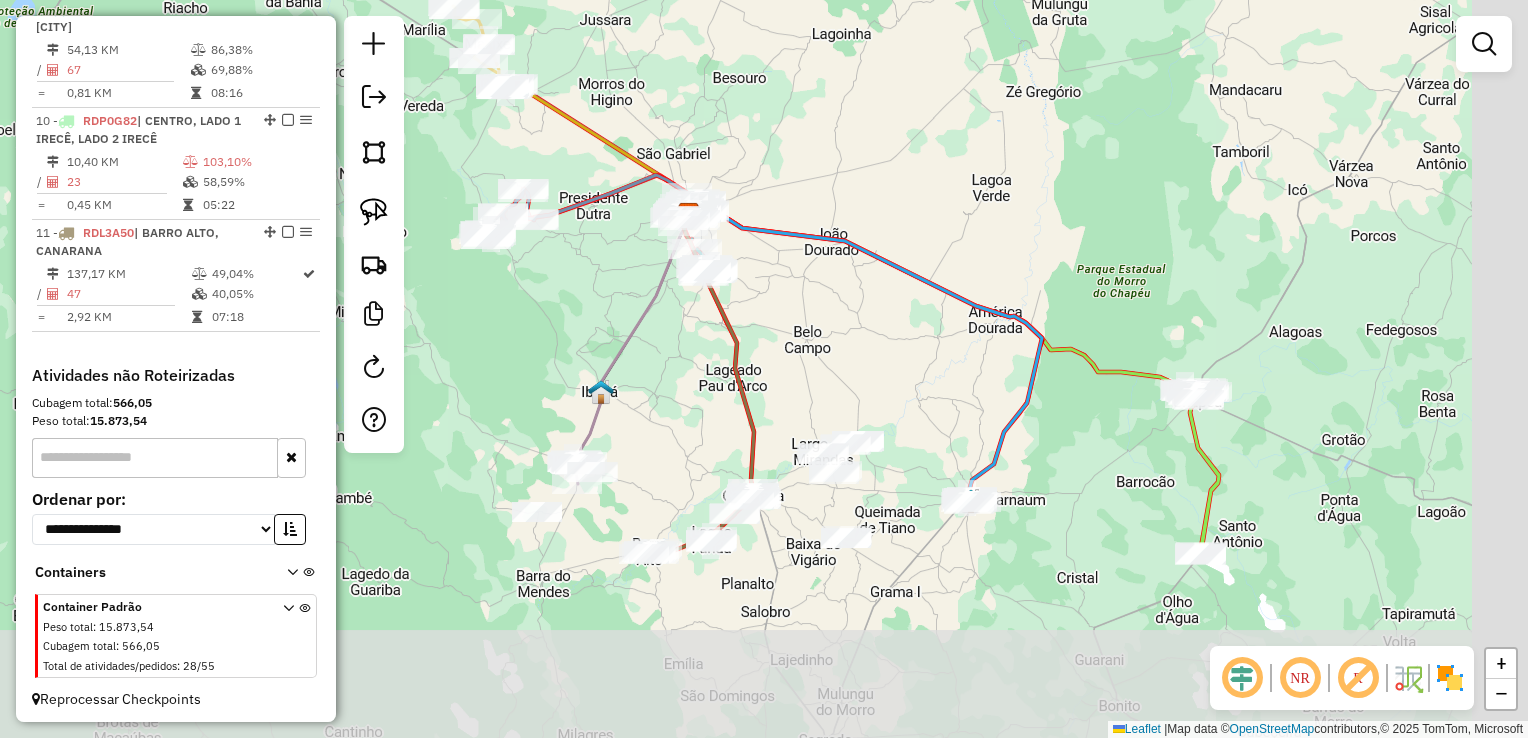 drag, startPoint x: 809, startPoint y: 429, endPoint x: 757, endPoint y: 363, distance: 84.0238 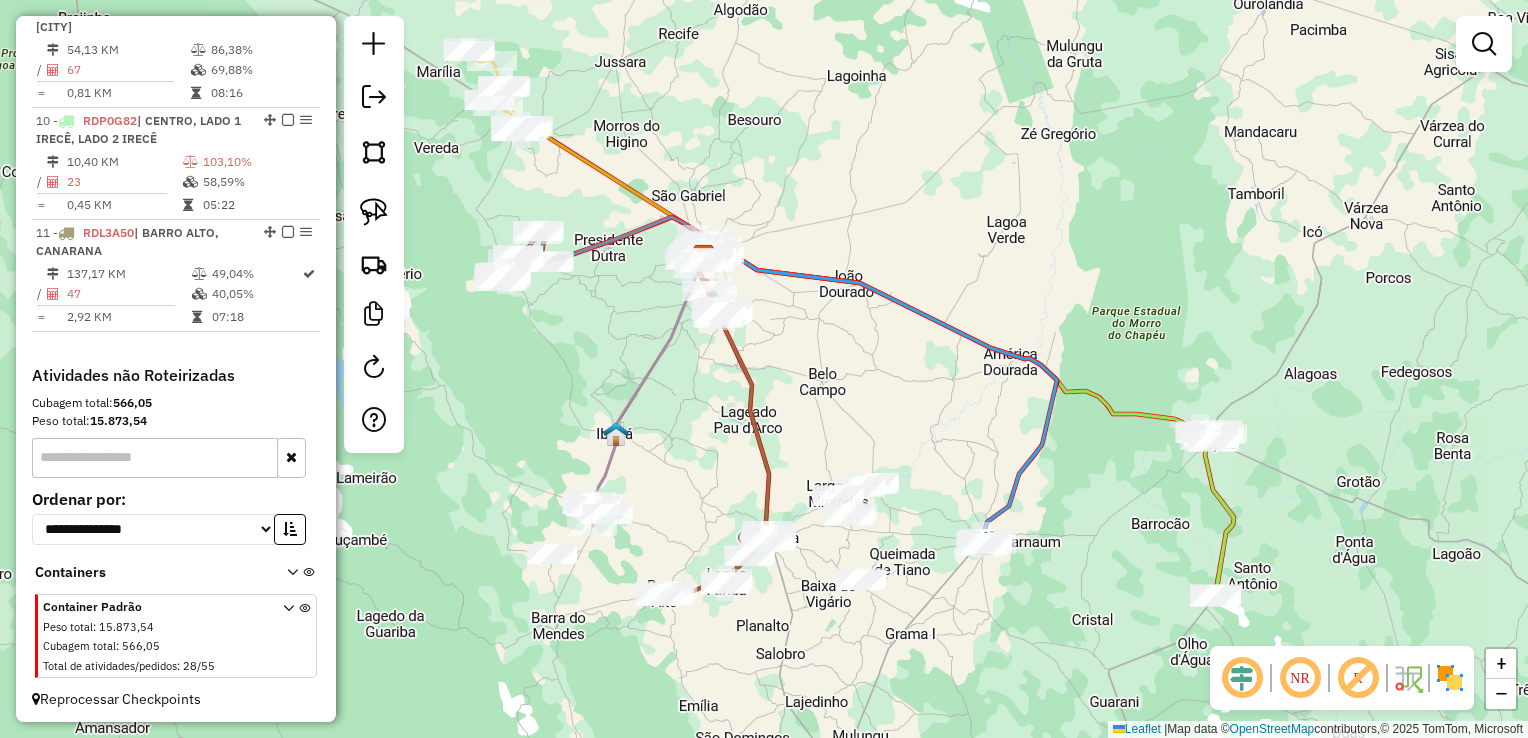 click on "Janela de atendimento Grade de atendimento Capacidade Transportadoras Veículos Cliente Pedidos  Rotas Selecione os dias de semana para filtrar as janelas de atendimento  Seg   Ter   Qua   Qui   Sex   Sáb   Dom  Informe o período da janela de atendimento: De: Até:  Filtrar exatamente a janela do cliente  Considerar janela de atendimento padrão  Selecione os dias de semana para filtrar as grades de atendimento  Seg   Ter   Qua   Qui   Sex   Sáb   Dom   Considerar clientes sem dia de atendimento cadastrado  Clientes fora do dia de atendimento selecionado Filtrar as atividades entre os valores definidos abaixo:  Peso mínimo:   Peso máximo:   Cubagem mínima:   Cubagem máxima:   De:   Até:  Filtrar as atividades entre o tempo de atendimento definido abaixo:  De:   Até:   Considerar capacidade total dos clientes não roteirizados Transportadora: Selecione um ou mais itens Tipo de veículo: Selecione um ou mais itens Veículo: Selecione um ou mais itens Motorista: Selecione um ou mais itens Nome: Rótulo:" 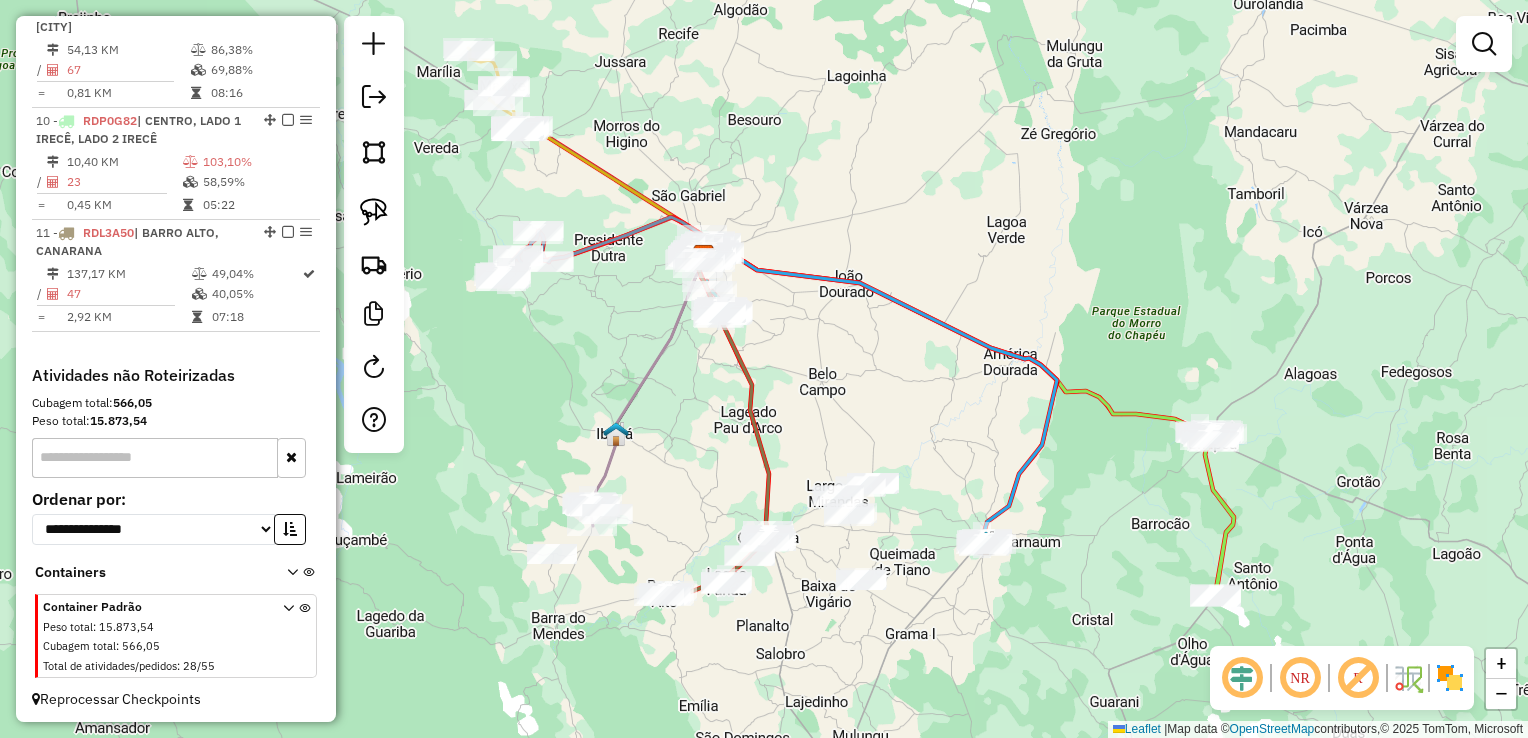 drag, startPoint x: 718, startPoint y: 478, endPoint x: 764, endPoint y: 417, distance: 76.40026 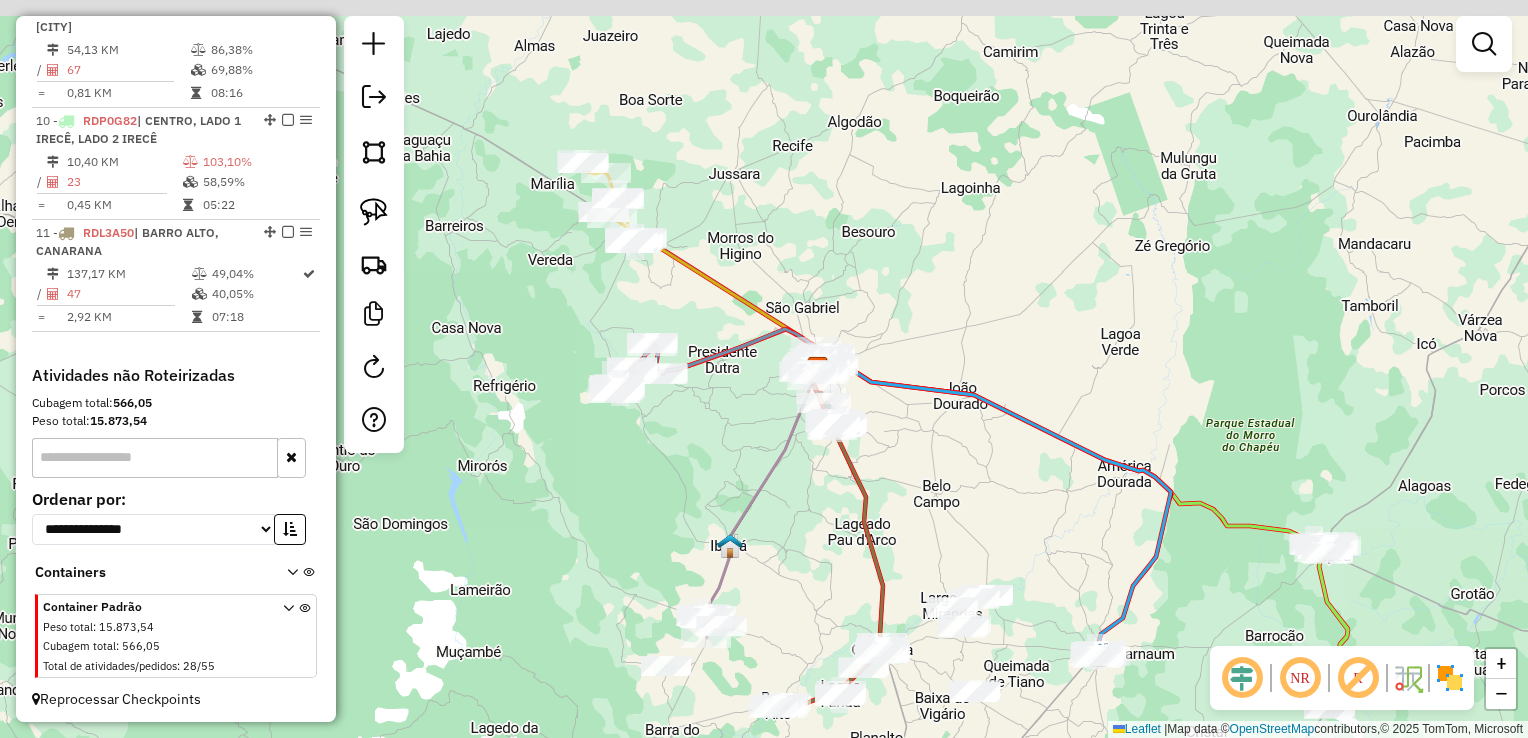 drag, startPoint x: 657, startPoint y: 416, endPoint x: 702, endPoint y: 521, distance: 114.236595 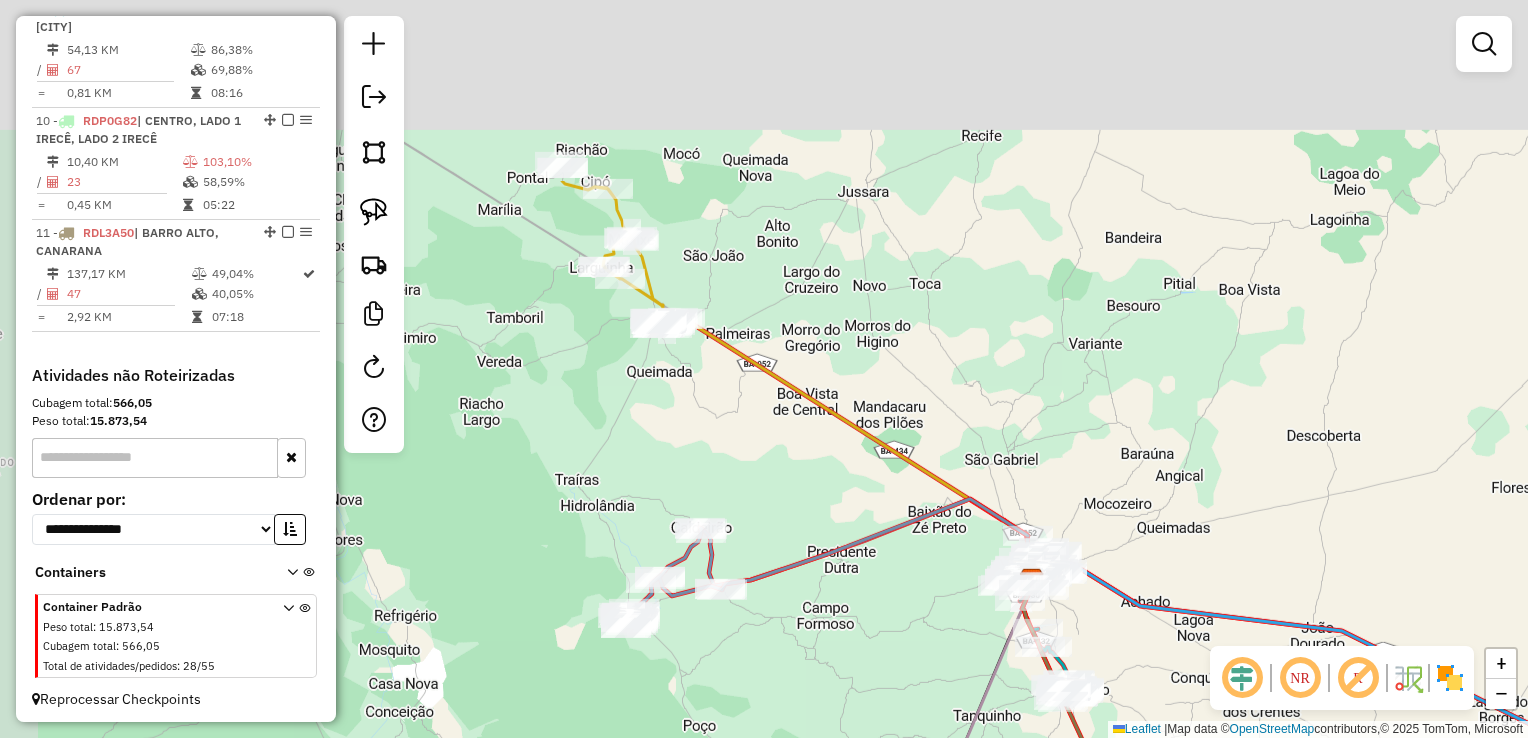drag, startPoint x: 632, startPoint y: 296, endPoint x: 664, endPoint y: 509, distance: 215.39035 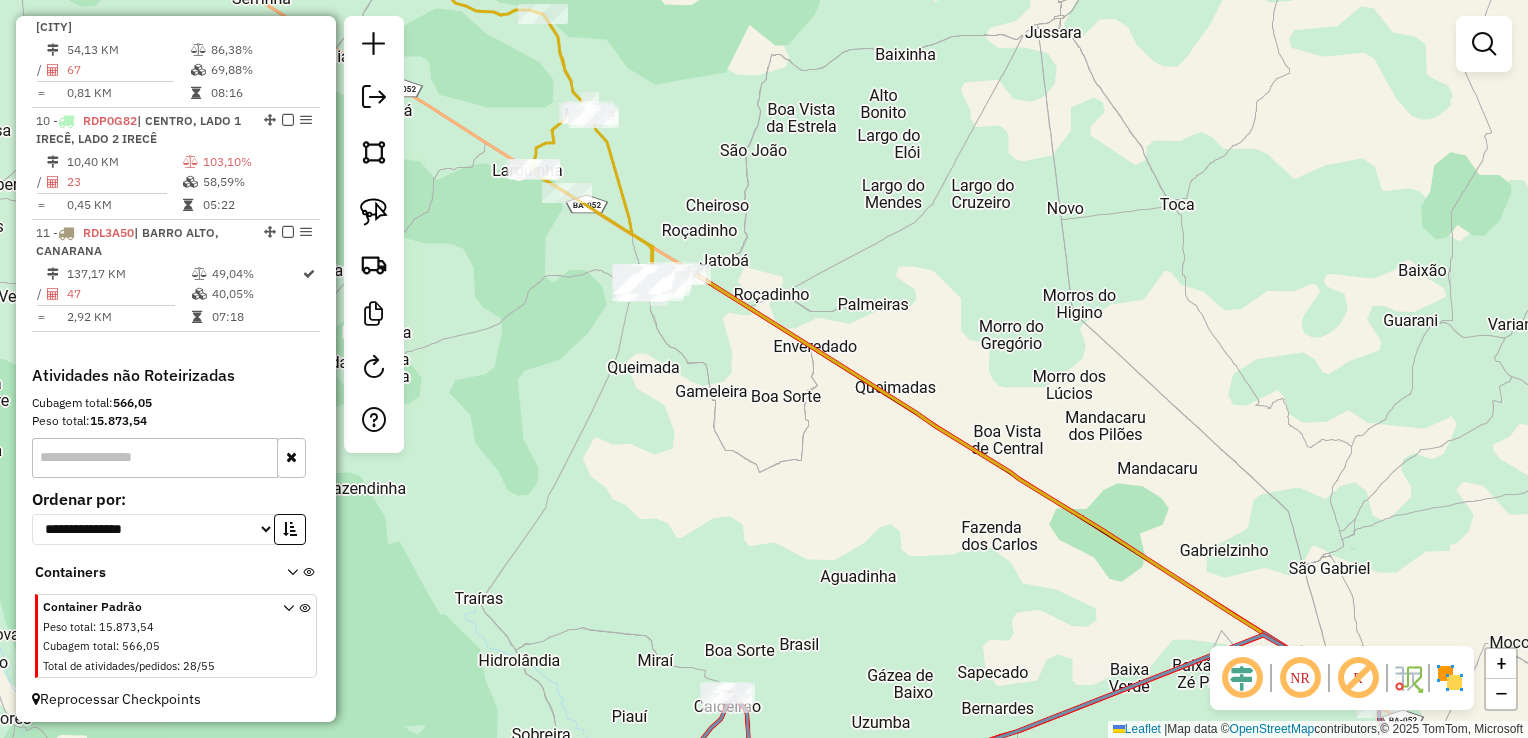 drag, startPoint x: 676, startPoint y: 324, endPoint x: 718, endPoint y: 479, distance: 160.58954 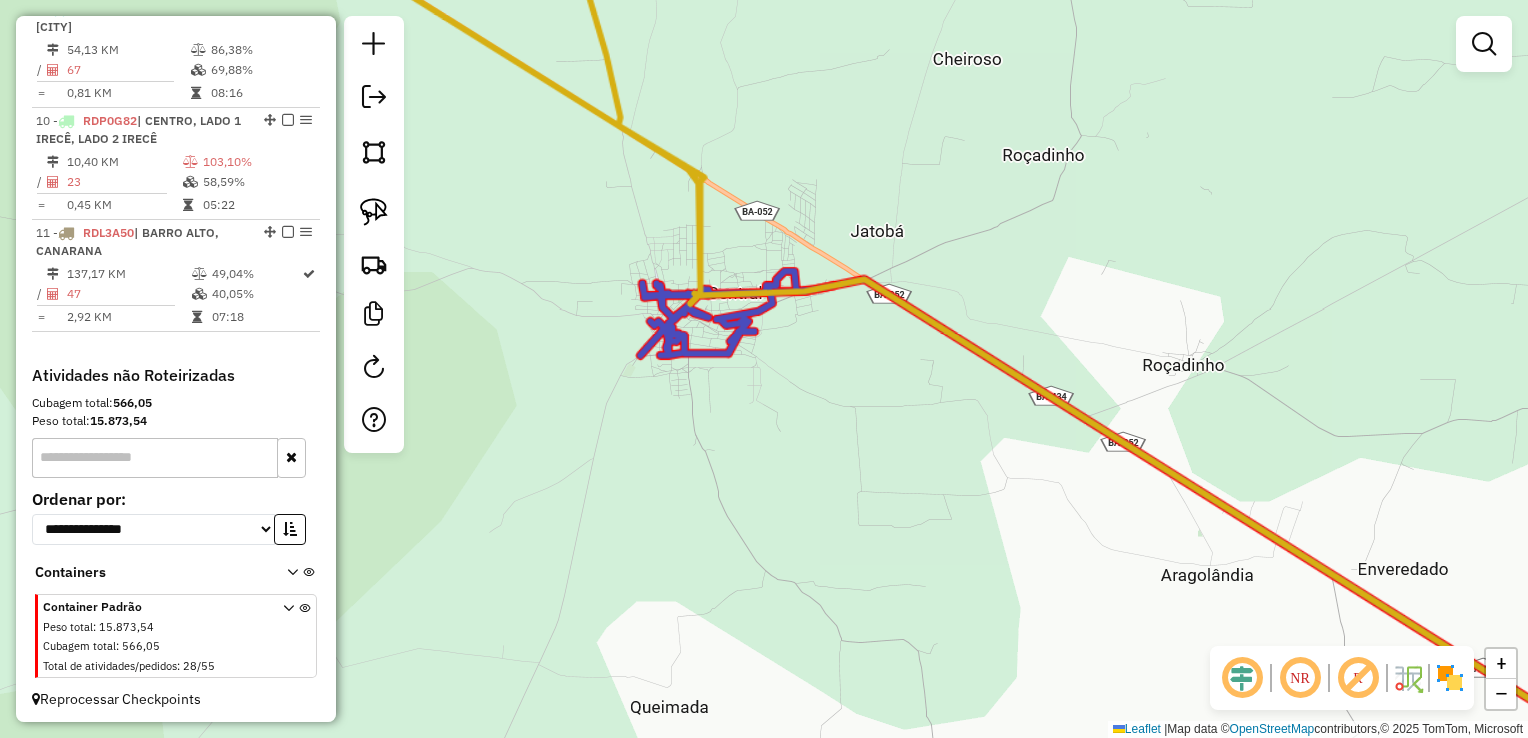 drag, startPoint x: 746, startPoint y: 567, endPoint x: 753, endPoint y: 581, distance: 15.652476 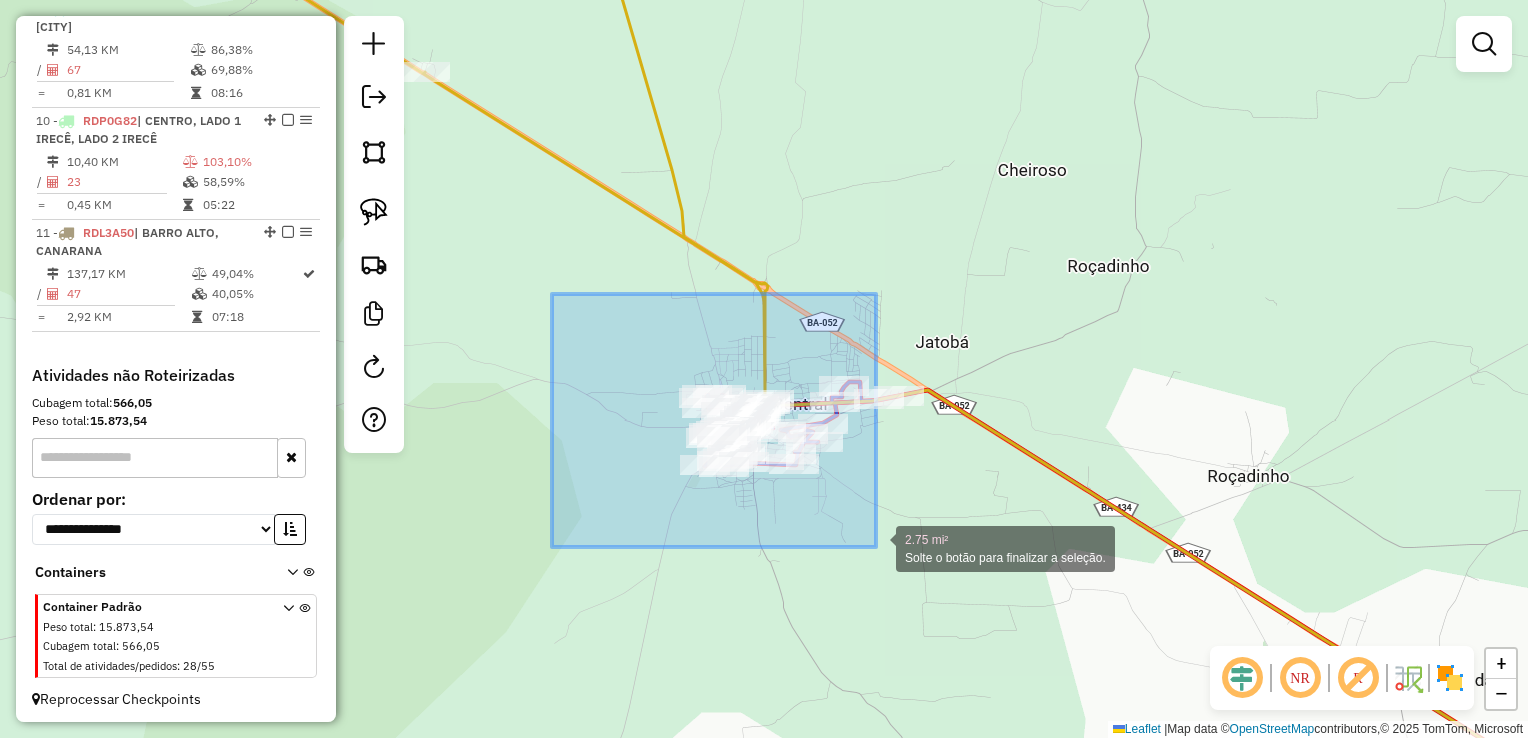 drag, startPoint x: 808, startPoint y: 491, endPoint x: 876, endPoint y: 547, distance: 88.09086 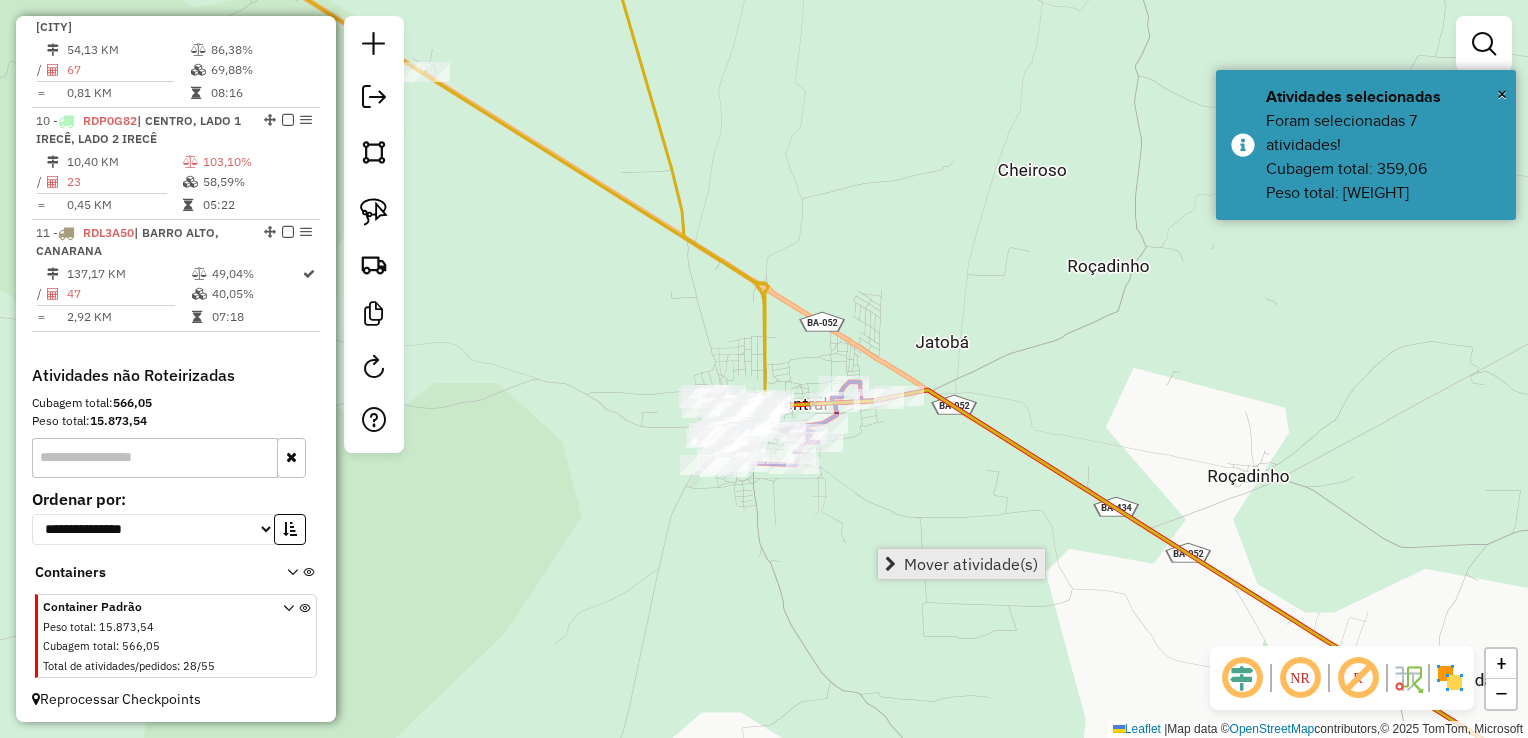 click on "Mover atividade(s)" at bounding box center (971, 564) 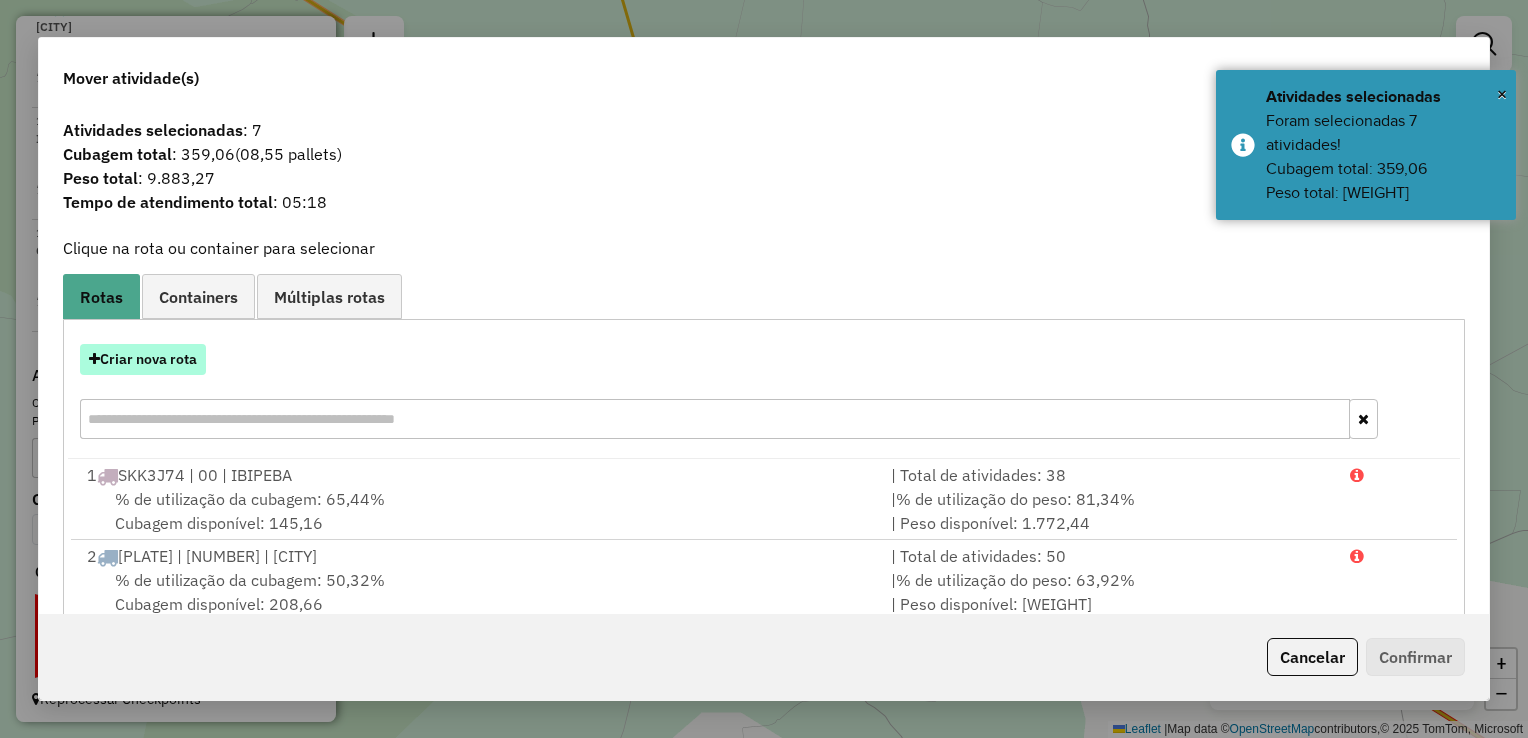 click on "Criar nova rota" at bounding box center (143, 359) 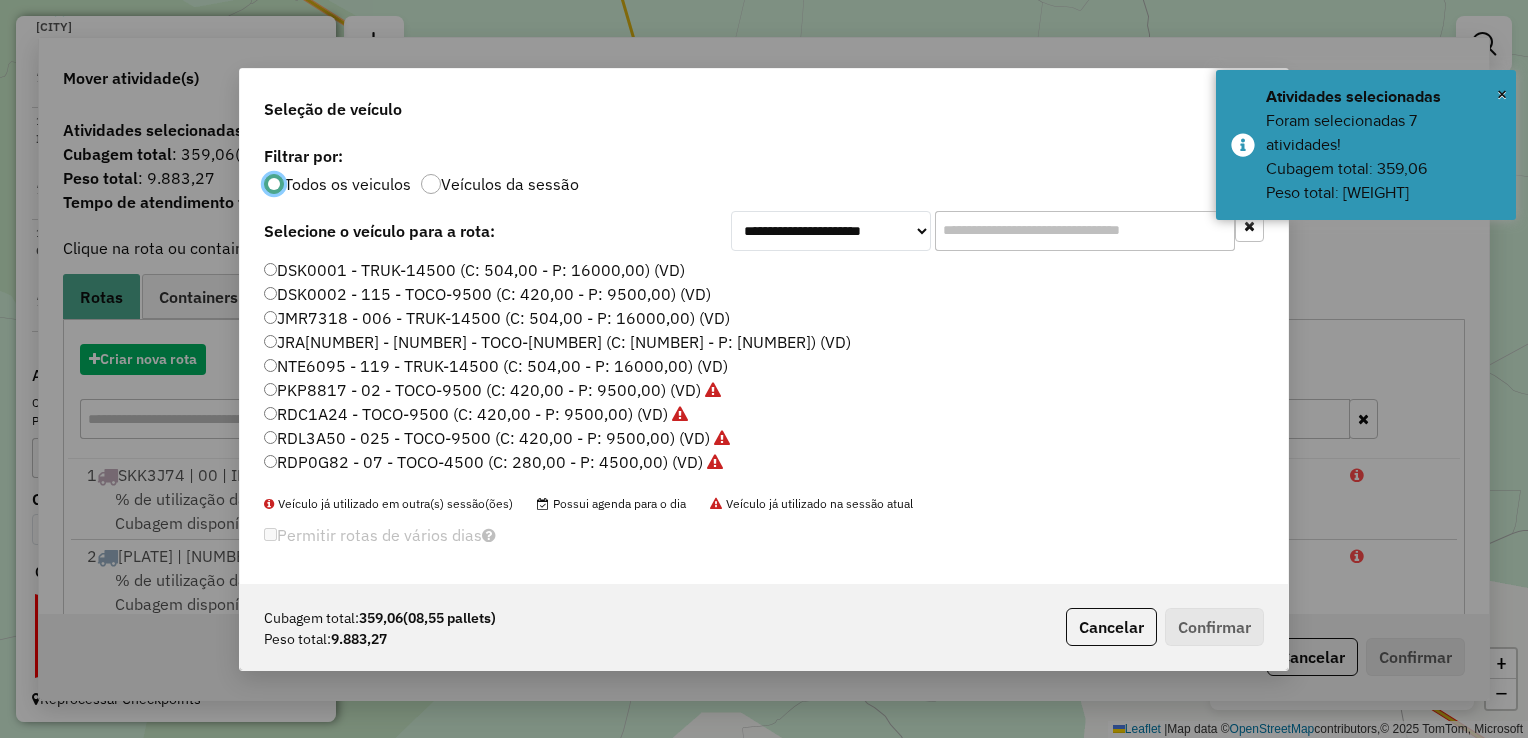 scroll, scrollTop: 10, scrollLeft: 6, axis: both 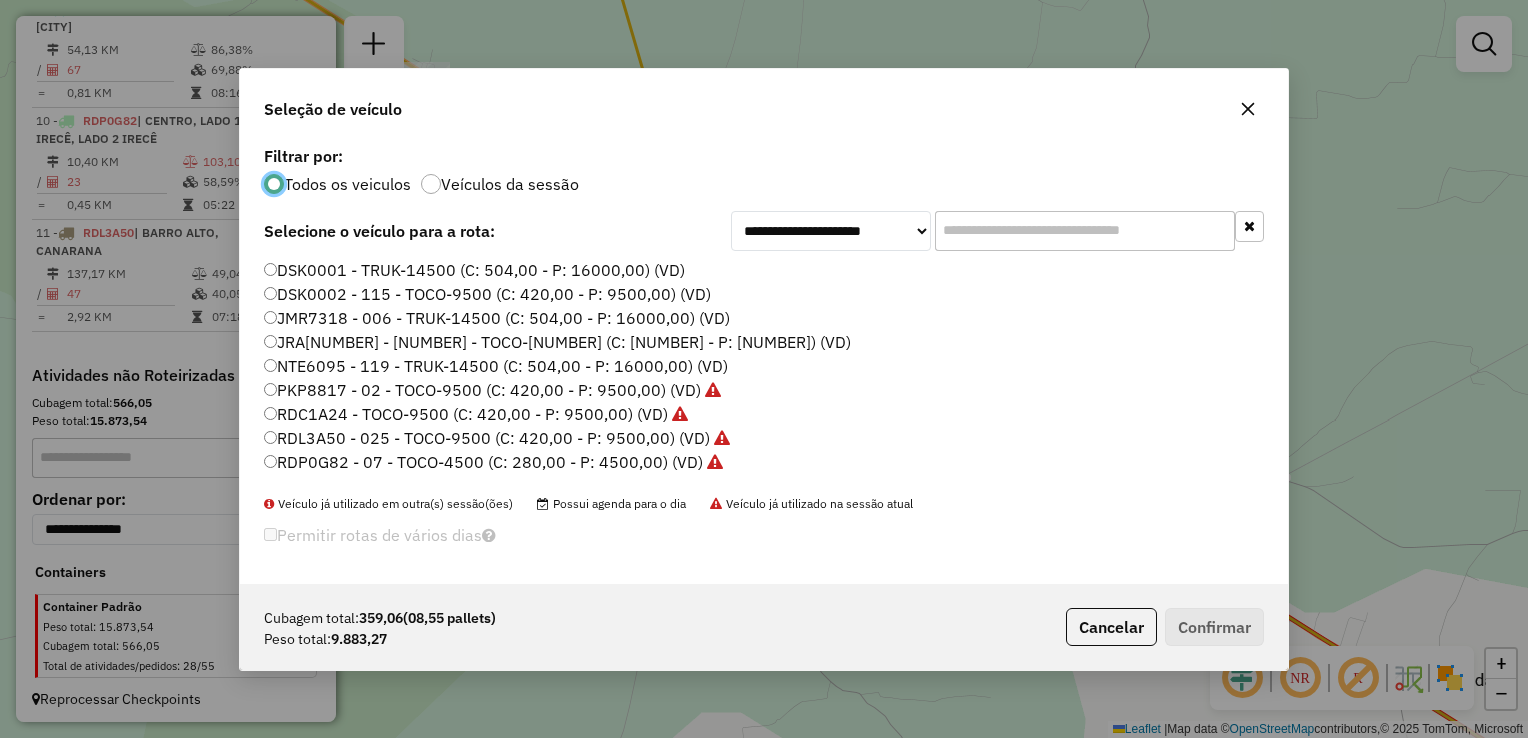 drag, startPoint x: 341, startPoint y: 341, endPoint x: 872, endPoint y: 446, distance: 541.2818 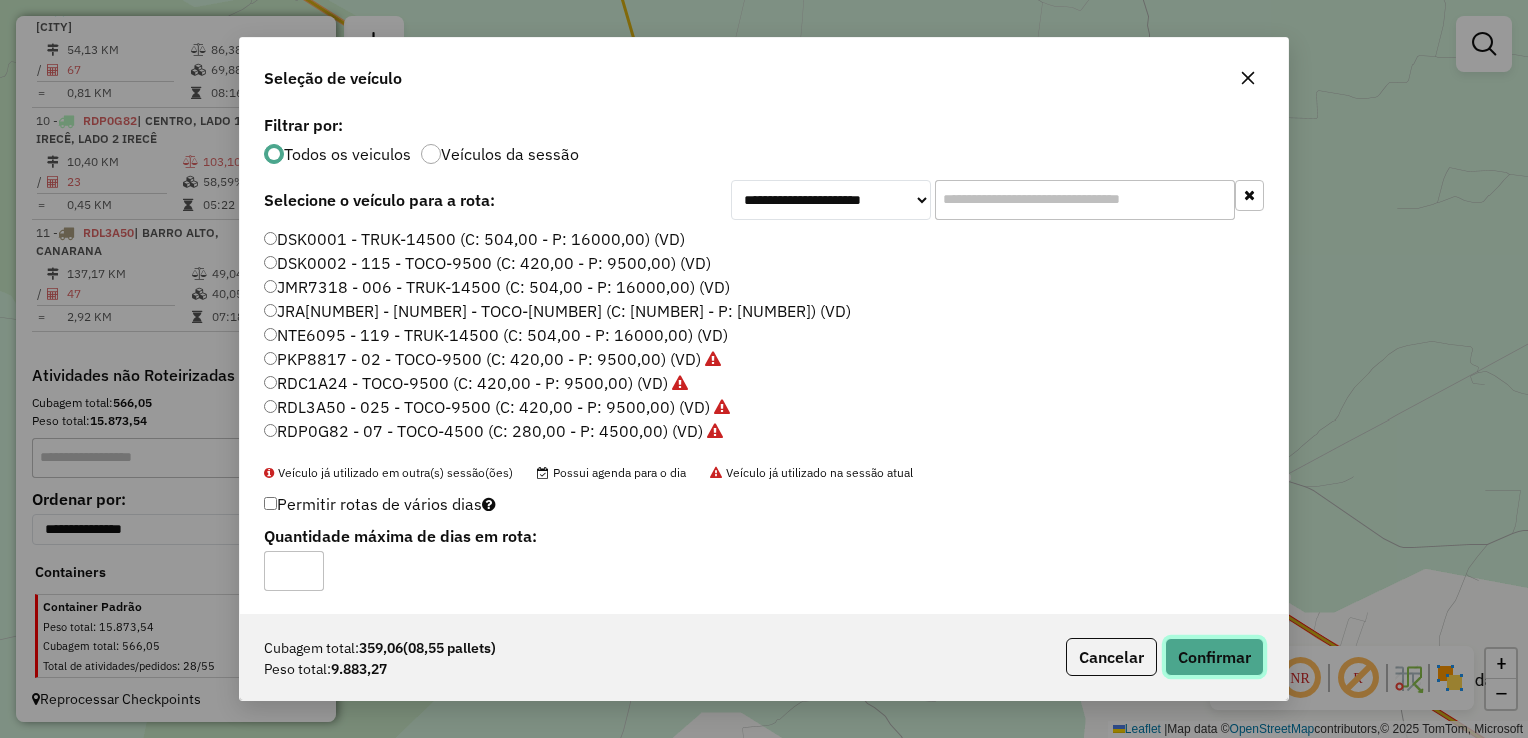click on "Confirmar" 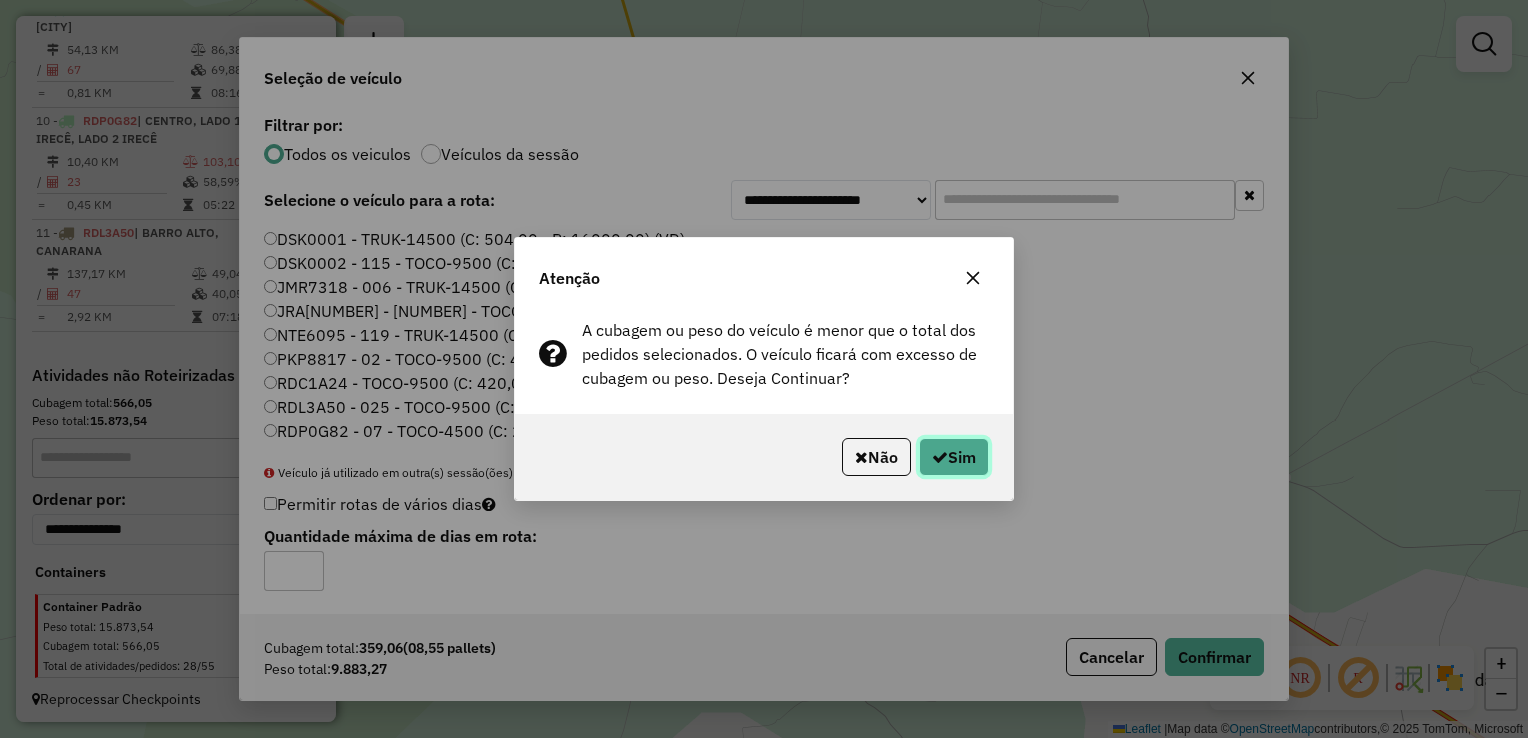 click 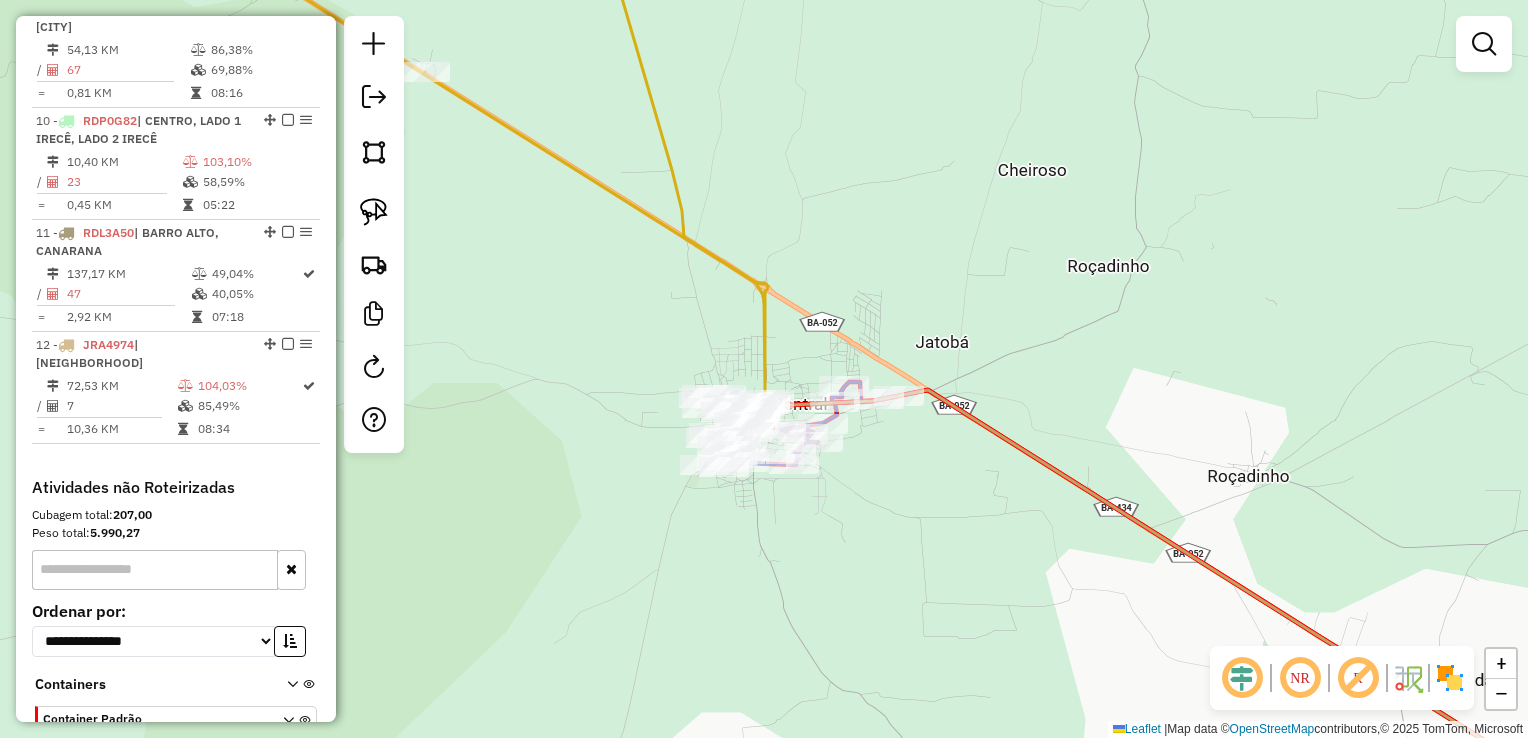 click on "Rota 5 - Placa RDC1A24  19849 - MERCADINHO PH Rota 5 - Placa RDC1A24  10853 - MERCADINHO DUDA Janela de atendimento Grade de atendimento Capacidade Transportadoras Veículos Cliente Pedidos  Rotas Selecione os dias de semana para filtrar as janelas de atendimento  Seg   Ter   Qua   Qui   Sex   Sáb   Dom  Informe o período da janela de atendimento: De: Até:  Filtrar exatamente a janela do cliente  Considerar janela de atendimento padrão  Selecione os dias de semana para filtrar as grades de atendimento  Seg   Ter   Qua   Qui   Sex   Sáb   Dom   Considerar clientes sem dia de atendimento cadastrado  Clientes fora do dia de atendimento selecionado Filtrar as atividades entre os valores definidos abaixo:  Peso mínimo:   Peso máximo:   Cubagem mínima:   Cubagem máxima:   De:   Até:  Filtrar as atividades entre o tempo de atendimento definido abaixo:  De:   Até:   Considerar capacidade total dos clientes não roteirizados Transportadora: Selecione um ou mais itens Tipo de veículo: Veículo: Motorista: +" 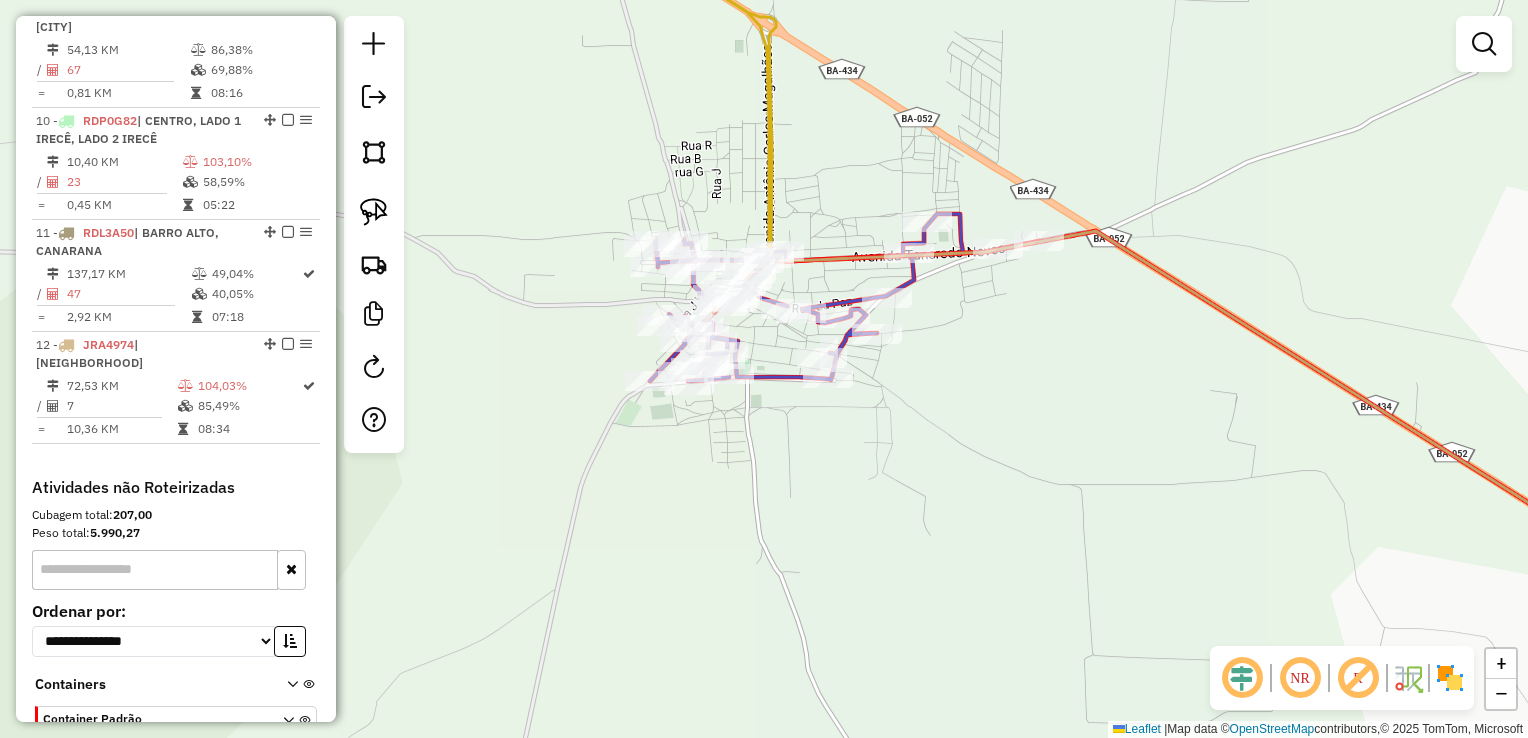 drag, startPoint x: 931, startPoint y: 407, endPoint x: 752, endPoint y: 346, distance: 189.10843 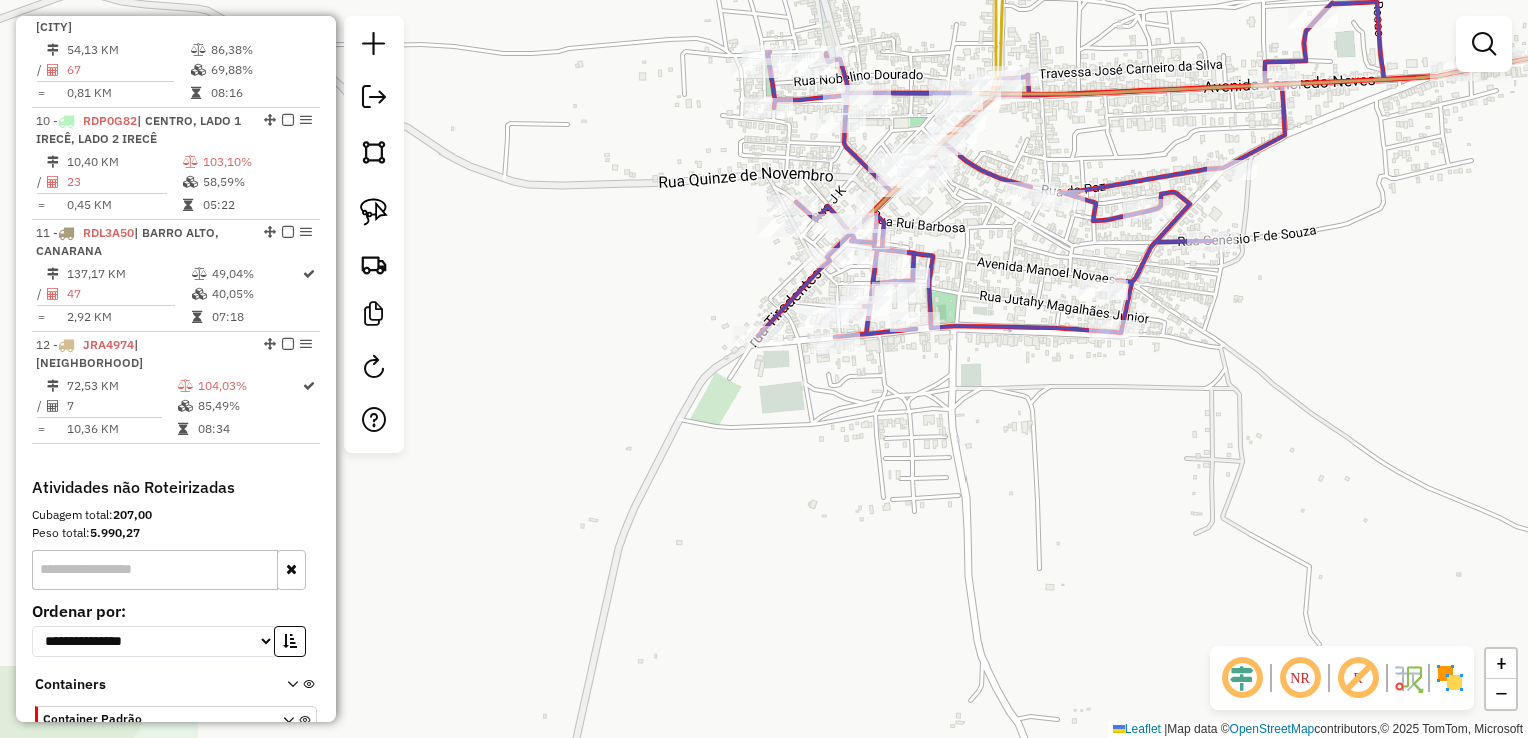 click on "Rota 5 - Placa RDC1A24  10867 - ROBSON BEZERRA MACHADO Janela de atendimento Grade de atendimento Capacidade Transportadoras Veículos Cliente Pedidos  Rotas Selecione os dias de semana para filtrar as janelas de atendimento  Seg   Ter   Qua   Qui   Sex   Sáb   Dom  Informe o período da janela de atendimento: De: Até:  Filtrar exatamente a janela do cliente  Considerar janela de atendimento padrão  Selecione os dias de semana para filtrar as grades de atendimento  Seg   Ter   Qua   Qui   Sex   Sáb   Dom   Considerar clientes sem dia de atendimento cadastrado  Clientes fora do dia de atendimento selecionado Filtrar as atividades entre os valores definidos abaixo:  Peso mínimo:   Peso máximo:   Cubagem mínima:   Cubagem máxima:   De:   Até:  Filtrar as atividades entre o tempo de atendimento definido abaixo:  De:   Até:   Considerar capacidade total dos clientes não roteirizados Transportadora: Selecione um ou mais itens Tipo de veículo: Selecione um ou mais itens Veículo: Motorista: Nome: Setor:" 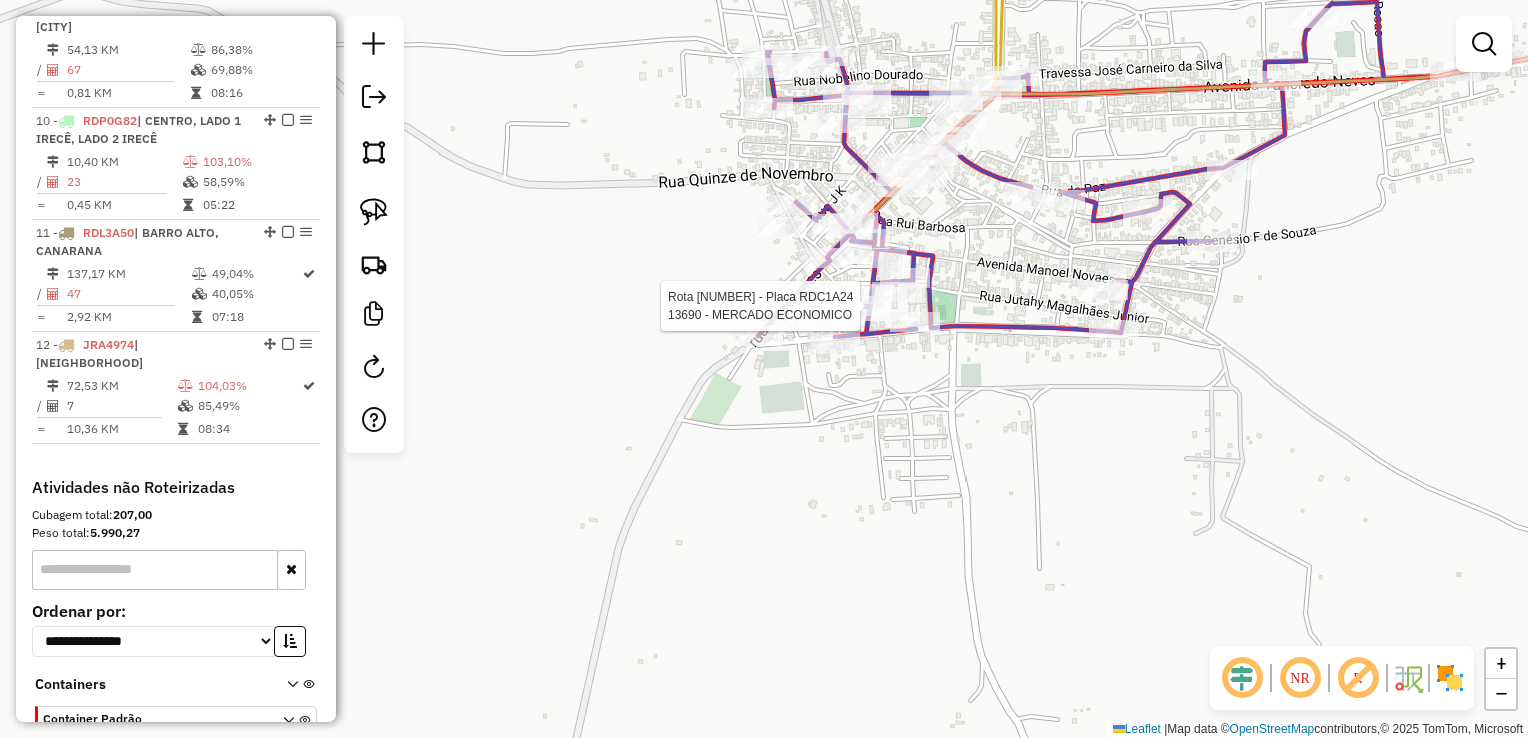 select on "*********" 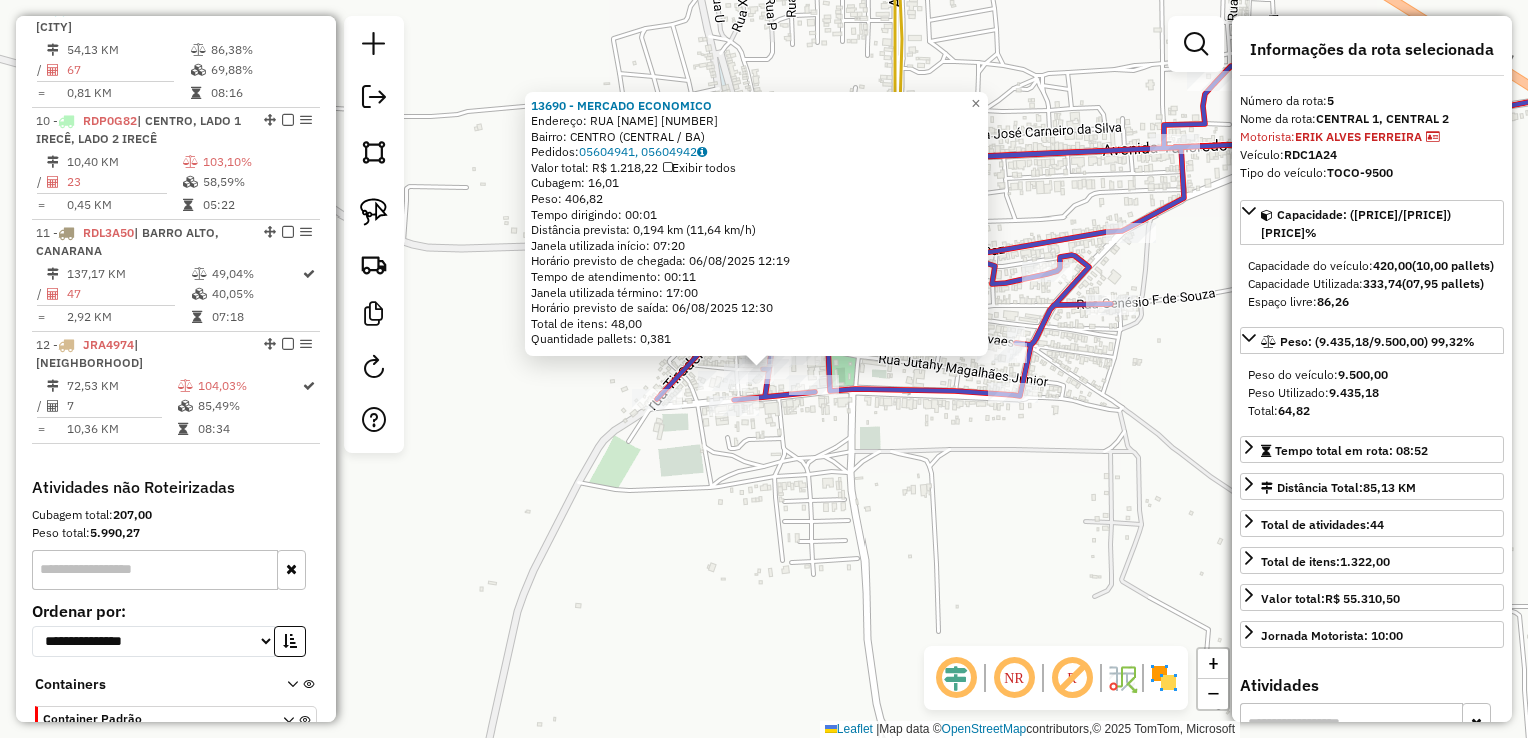 scroll, scrollTop: 1167, scrollLeft: 0, axis: vertical 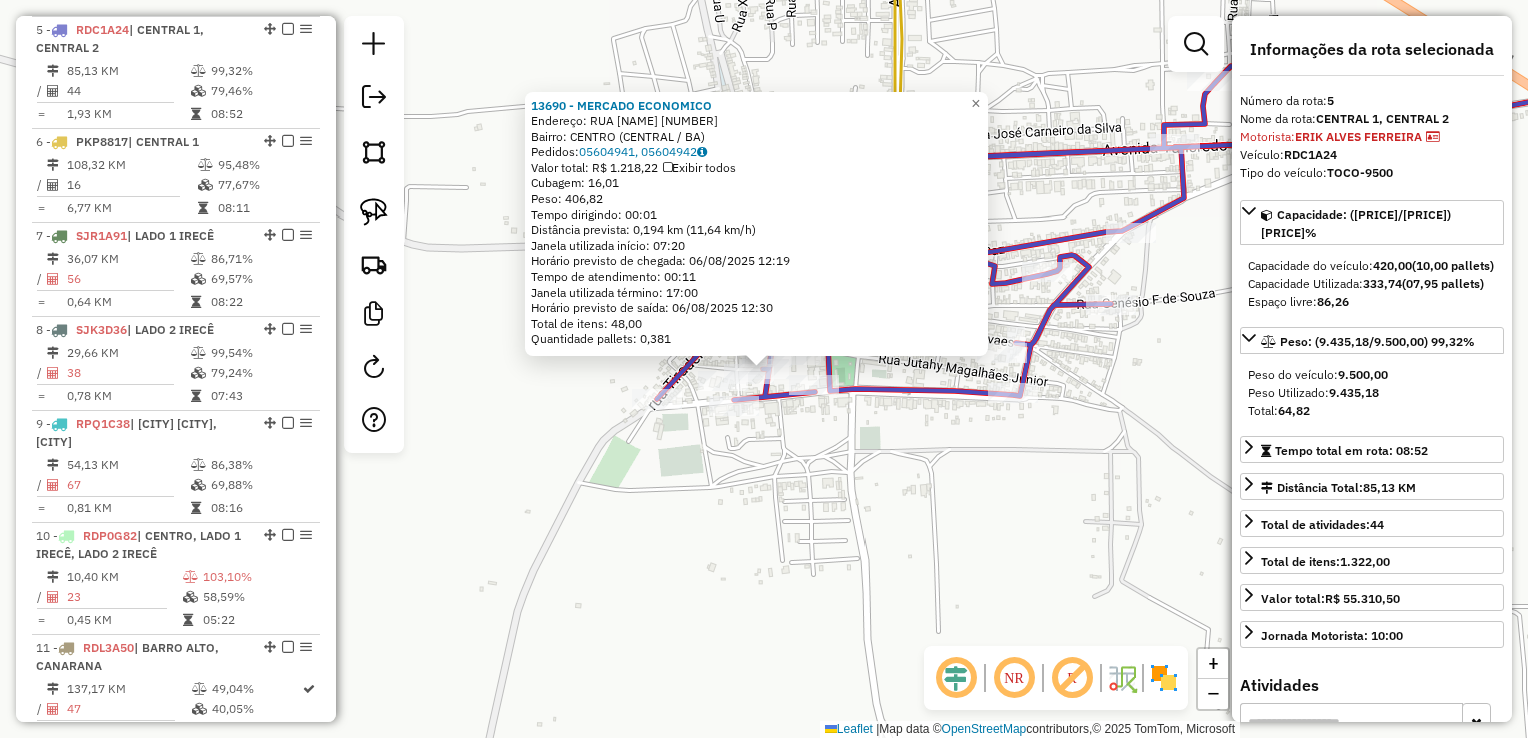 click on "13690 - MERCADO ECONOMICO  Endereço:  RUA LIDIA FERREIRA DOS SANTOS 48   Bairro: CENTRO (CENTRAL / BA)   Pedidos:  05604941, 05604942   Valor total: R$ 1.218,22   Exibir todos   Cubagem: 16,01  Peso: 406,82  Tempo dirigindo: 00:01   Distância prevista: 0,194 km (11,64 km/h)   Janela utilizada início: 07:20   Horário previsto de chegada: 06/08/2025 12:19   Tempo de atendimento: 00:11   Janela utilizada término: 17:00   Horário previsto de saída: 06/08/2025 12:30   Total de itens: 48,00   Quantidade pallets: 0,381  × Janela de atendimento Grade de atendimento Capacidade Transportadoras Veículos Cliente Pedidos  Rotas Selecione os dias de semana para filtrar as janelas de atendimento  Seg   Ter   Qua   Qui   Sex   Sáb   Dom  Informe o período da janela de atendimento: De: Até:  Filtrar exatamente a janela do cliente  Considerar janela de atendimento padrão  Selecione os dias de semana para filtrar as grades de atendimento  Seg   Ter   Qua   Qui   Sex   Sáb   Dom   Peso mínimo:   Peso máximo:  De:" 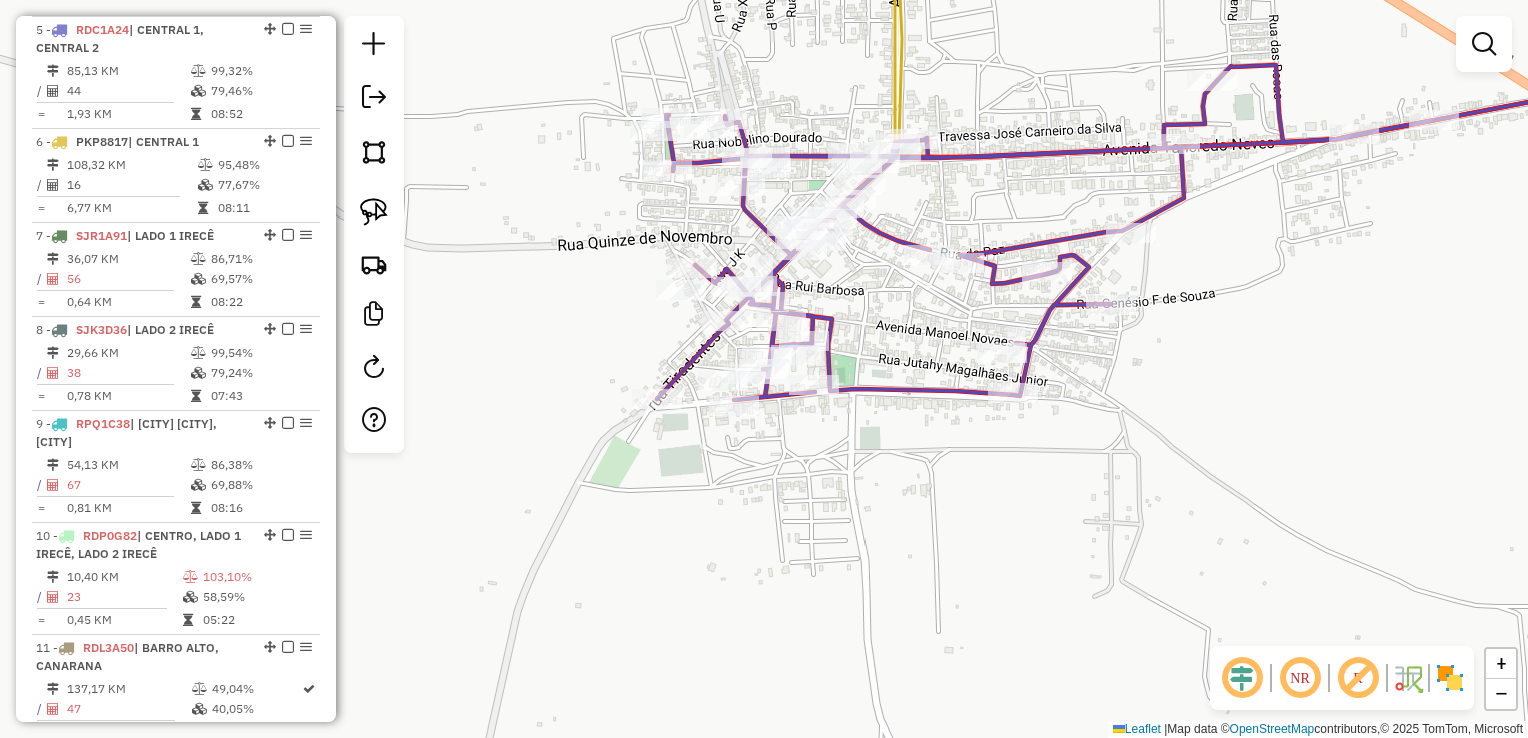 drag, startPoint x: 913, startPoint y: 351, endPoint x: 919, endPoint y: 468, distance: 117.15375 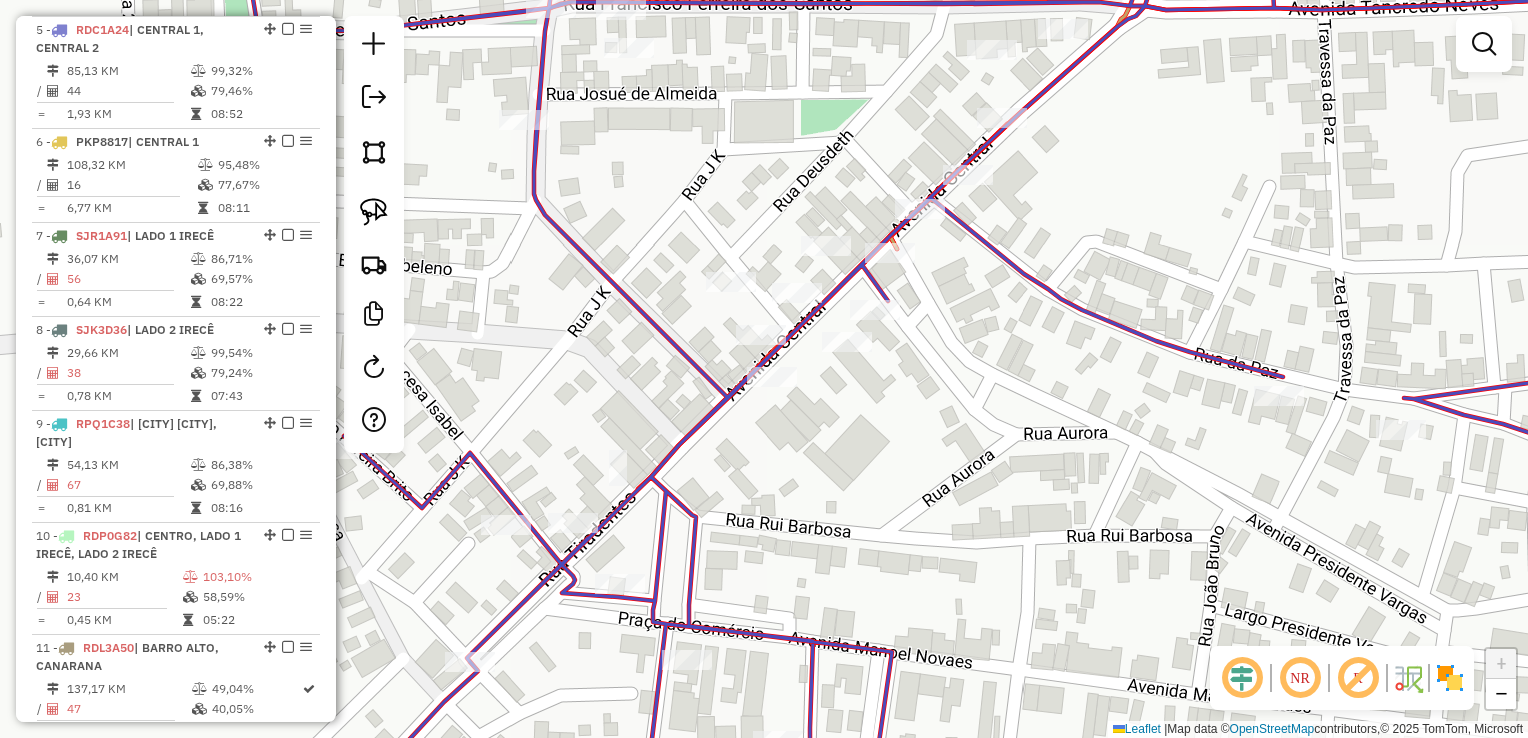 click on "Janela de atendimento Grade de atendimento Capacidade Transportadoras Veículos Cliente Pedidos  Rotas Selecione os dias de semana para filtrar as janelas de atendimento  Seg   Ter   Qua   Qui   Sex   Sáb   Dom  Informe o período da janela de atendimento: De: Até:  Filtrar exatamente a janela do cliente  Considerar janela de atendimento padrão  Selecione os dias de semana para filtrar as grades de atendimento  Seg   Ter   Qua   Qui   Sex   Sáb   Dom   Considerar clientes sem dia de atendimento cadastrado  Clientes fora do dia de atendimento selecionado Filtrar as atividades entre os valores definidos abaixo:  Peso mínimo:   Peso máximo:   Cubagem mínima:   Cubagem máxima:   De:   Até:  Filtrar as atividades entre o tempo de atendimento definido abaixo:  De:   Até:   Considerar capacidade total dos clientes não roteirizados Transportadora: Selecione um ou mais itens Tipo de veículo: Selecione um ou mais itens Veículo: Selecione um ou mais itens Motorista: Selecione um ou mais itens Nome: Rótulo:" 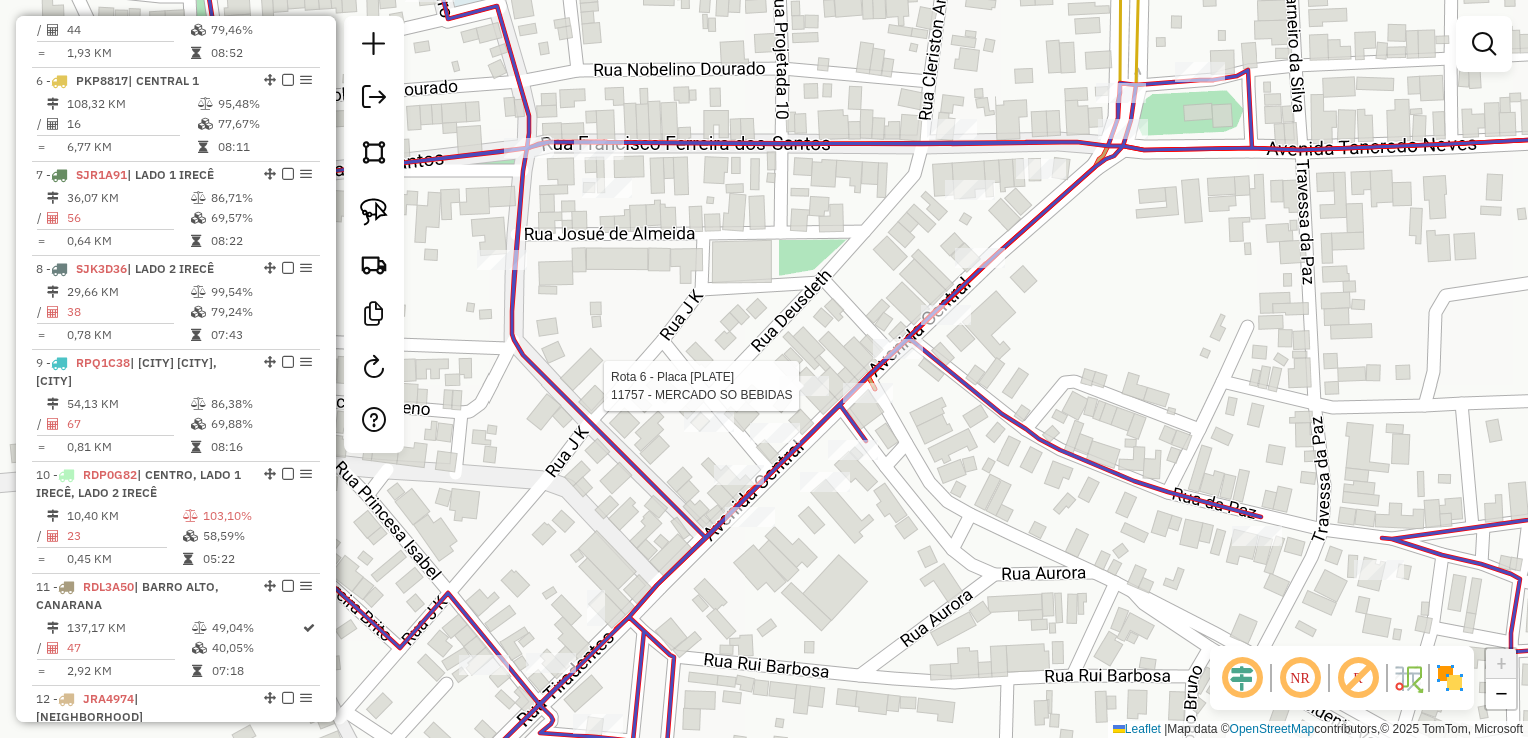 select on "*********" 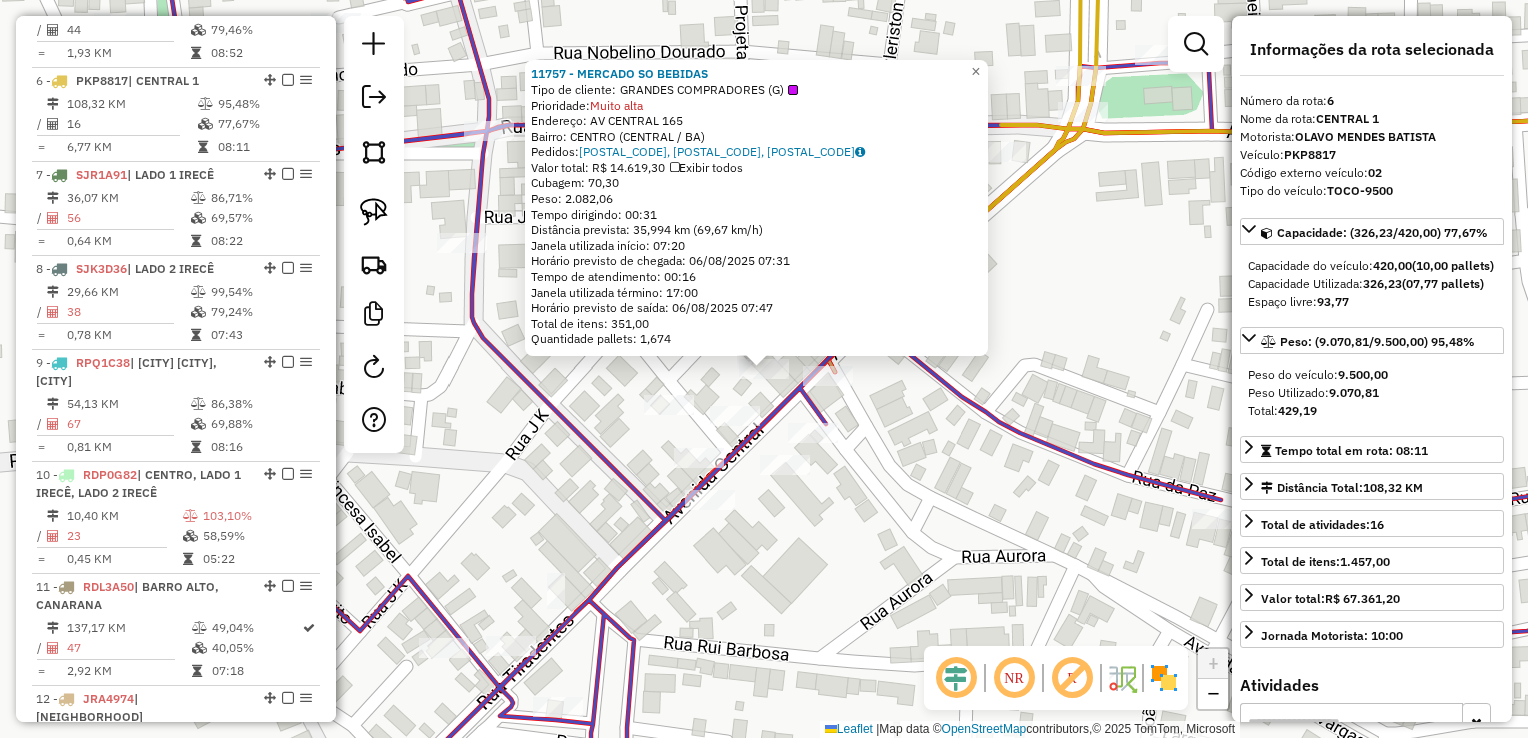 scroll, scrollTop: 1279, scrollLeft: 0, axis: vertical 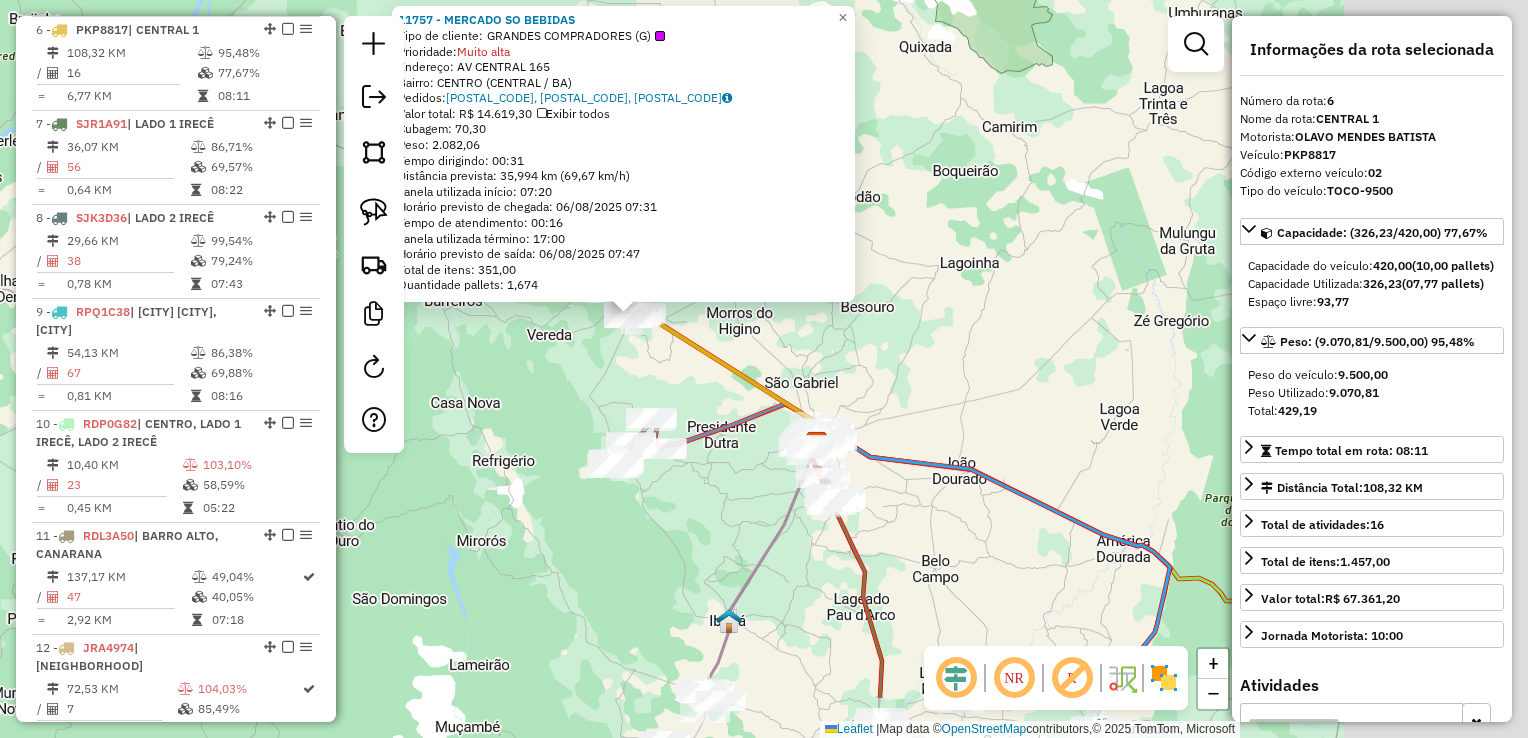 drag, startPoint x: 918, startPoint y: 496, endPoint x: 589, endPoint y: 307, distance: 379.42325 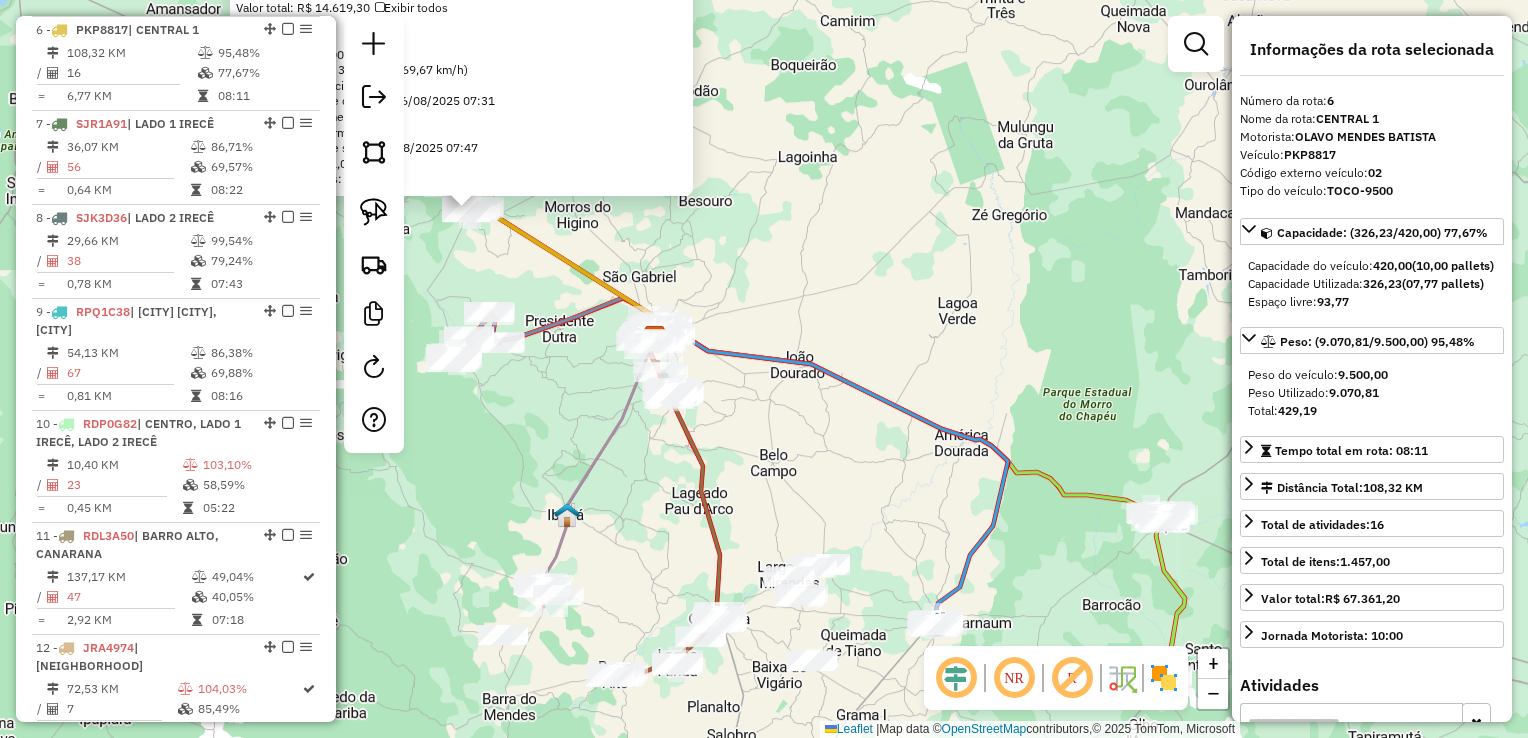 click on "[NUMBER] - [NUMBER] - [FIRST] [LAST] [LAST]  Tipo de cliente:   GRANDES COMPRADORES (G)   Prioridade:  Muito alta  Endereço:  AV CENTRAL 165   Bairro: CENTRO (CENTRAL / [STATE])   Pedidos:  05604889, 05605290, 05604890   Valor total: R$ 14.619,30   Exibir todos   Cubagem: 70,30  Peso: 2.082,06  Tempo dirigindo: 00:31   Distância prevista: 35,994 km (69,67 km/h)   Janela utilizada início: 07:20   Horário previsto de chegada: 06/08/2025 07:31   Tempo de atendimento: 00:16   Janela utilizada término: 17:00   Horário previsto de saída: 06/08/2025 07:47   Total de itens: 351,00   Quantidade pallets: 1,674  × Janela de atendimento Grade de atendimento Capacidade Transportadoras Veículos Cliente Pedidos  Rotas Selecione os dias de semana para filtrar as janelas de atendimento  Seg   Ter   Qua   Qui   Sex   Sáb   Dom  Informe o período da janela de atendimento: De: Até:  Filtrar exatamente a janela do cliente  Considerar janela de atendimento padrão  Selecione os dias de semana para filtrar as grades de atendimento  Seg  De:" 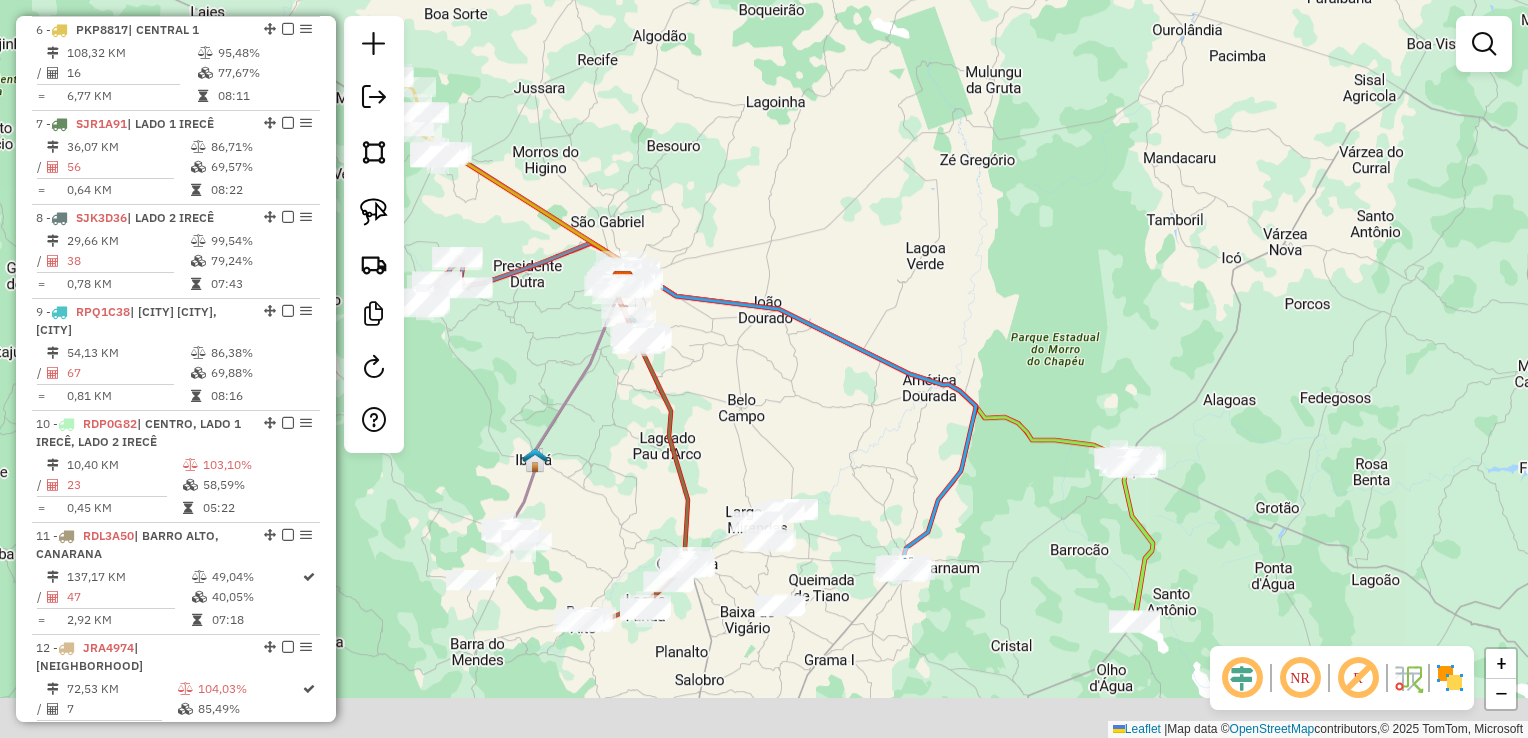 drag, startPoint x: 788, startPoint y: 414, endPoint x: 747, endPoint y: 344, distance: 81.12336 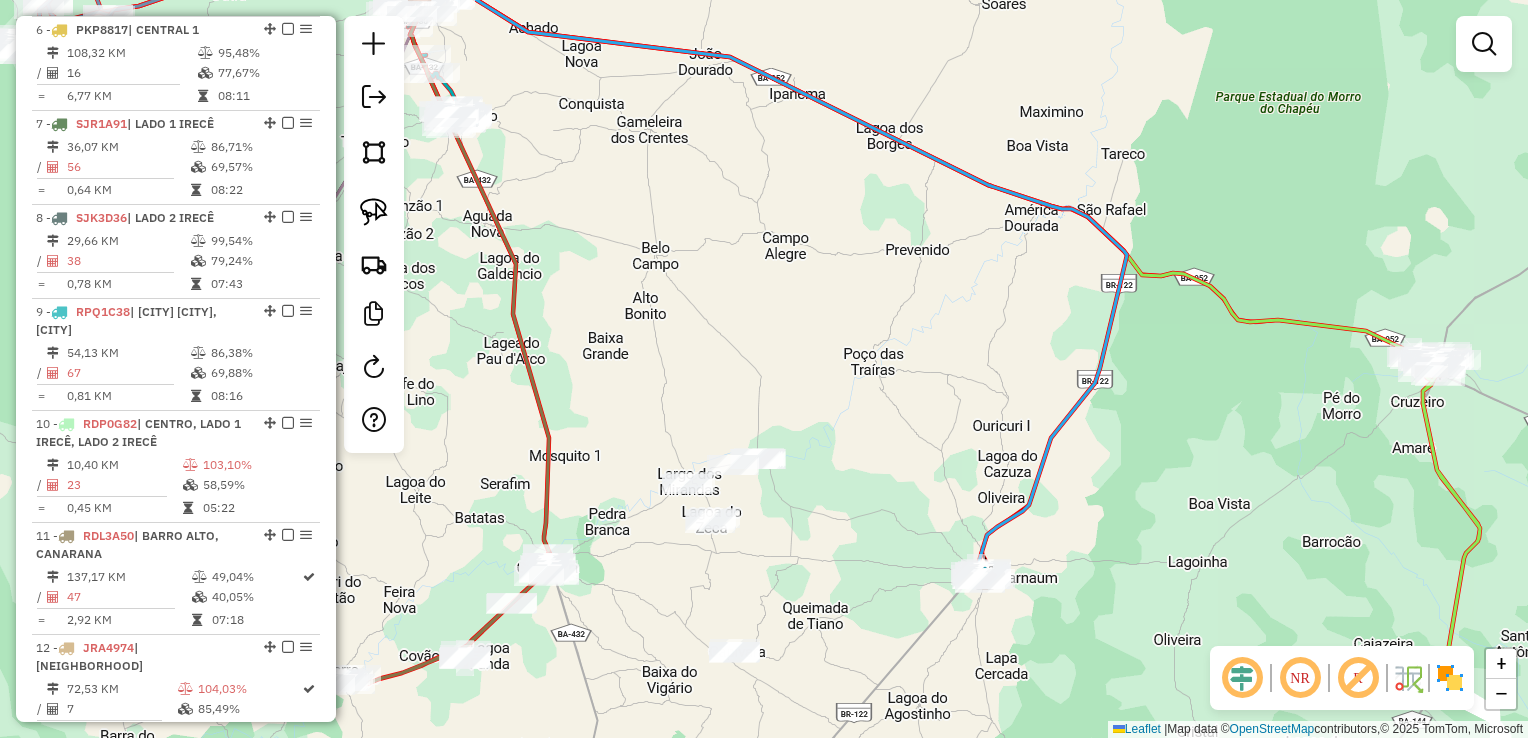drag, startPoint x: 751, startPoint y: 306, endPoint x: 761, endPoint y: 282, distance: 26 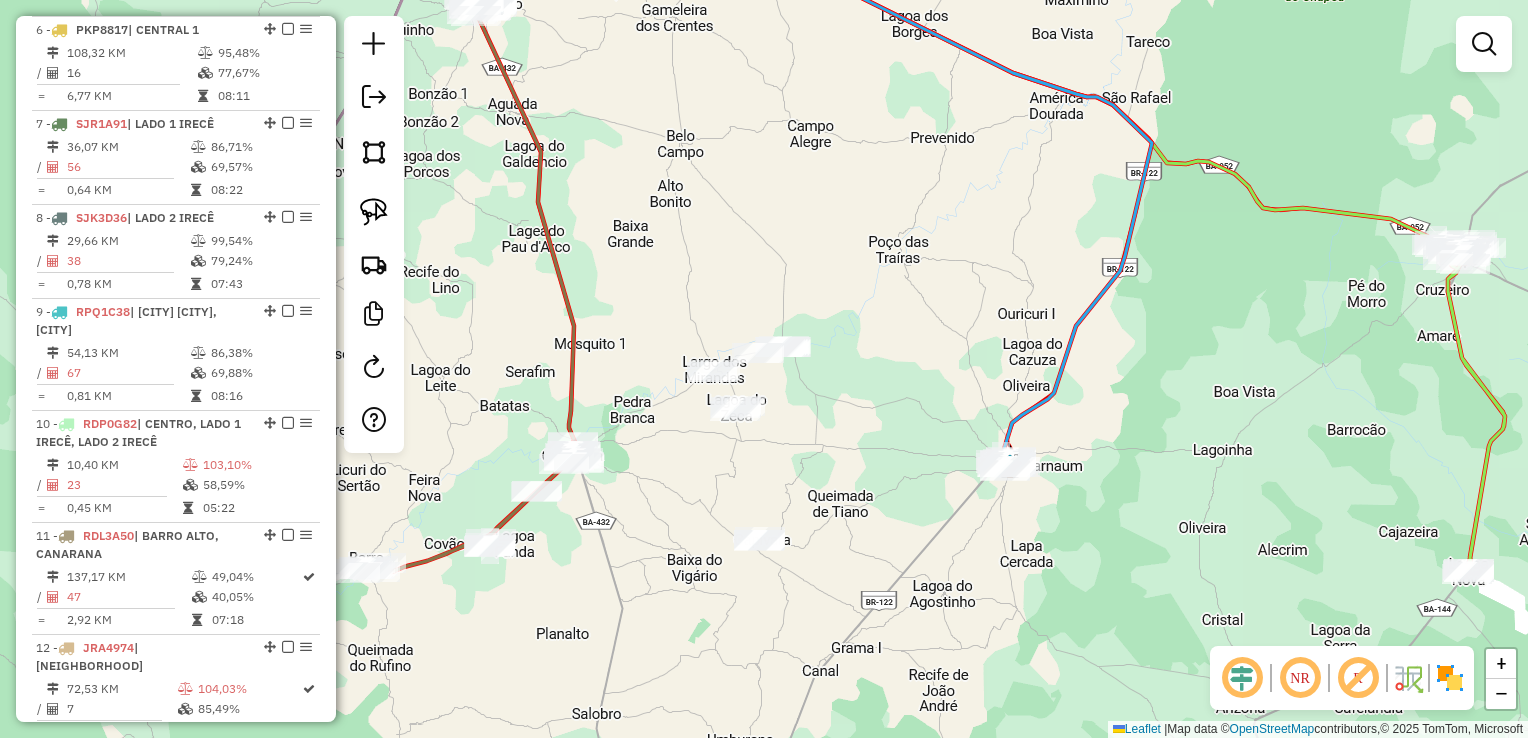 click on "Janela de atendimento Grade de atendimento Capacidade Transportadoras Veículos Cliente Pedidos  Rotas Selecione os dias de semana para filtrar as janelas de atendimento  Seg   Ter   Qua   Qui   Sex   Sáb   Dom  Informe o período da janela de atendimento: De: Até:  Filtrar exatamente a janela do cliente  Considerar janela de atendimento padrão  Selecione os dias de semana para filtrar as grades de atendimento  Seg   Ter   Qua   Qui   Sex   Sáb   Dom   Considerar clientes sem dia de atendimento cadastrado  Clientes fora do dia de atendimento selecionado Filtrar as atividades entre os valores definidos abaixo:  Peso mínimo:   Peso máximo:   Cubagem mínima:   Cubagem máxima:   De:   Até:  Filtrar as atividades entre o tempo de atendimento definido abaixo:  De:   Até:   Considerar capacidade total dos clientes não roteirizados Transportadora: Selecione um ou mais itens Tipo de veículo: Selecione um ou mais itens Veículo: Selecione um ou mais itens Motorista: Selecione um ou mais itens Nome: Rótulo:" 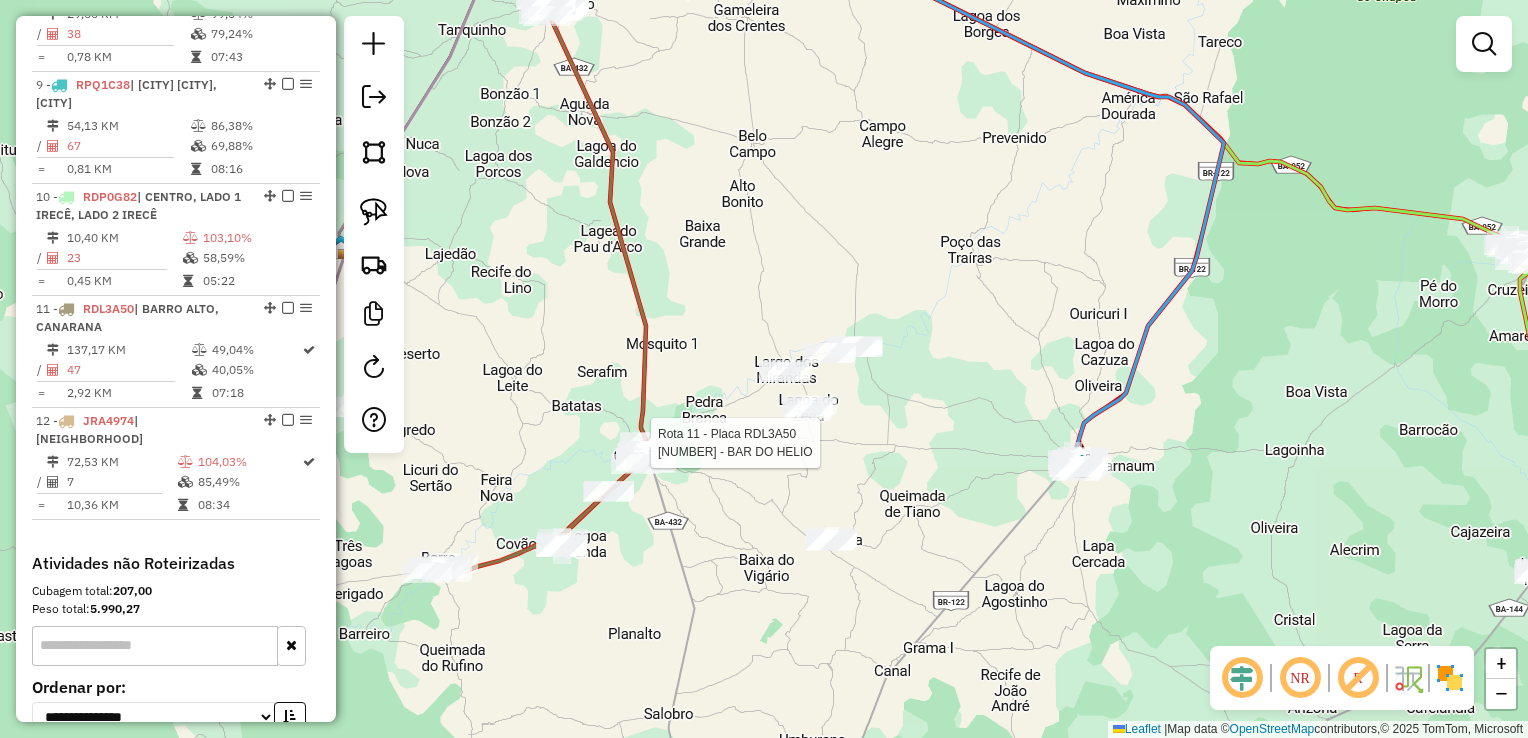 select on "*********" 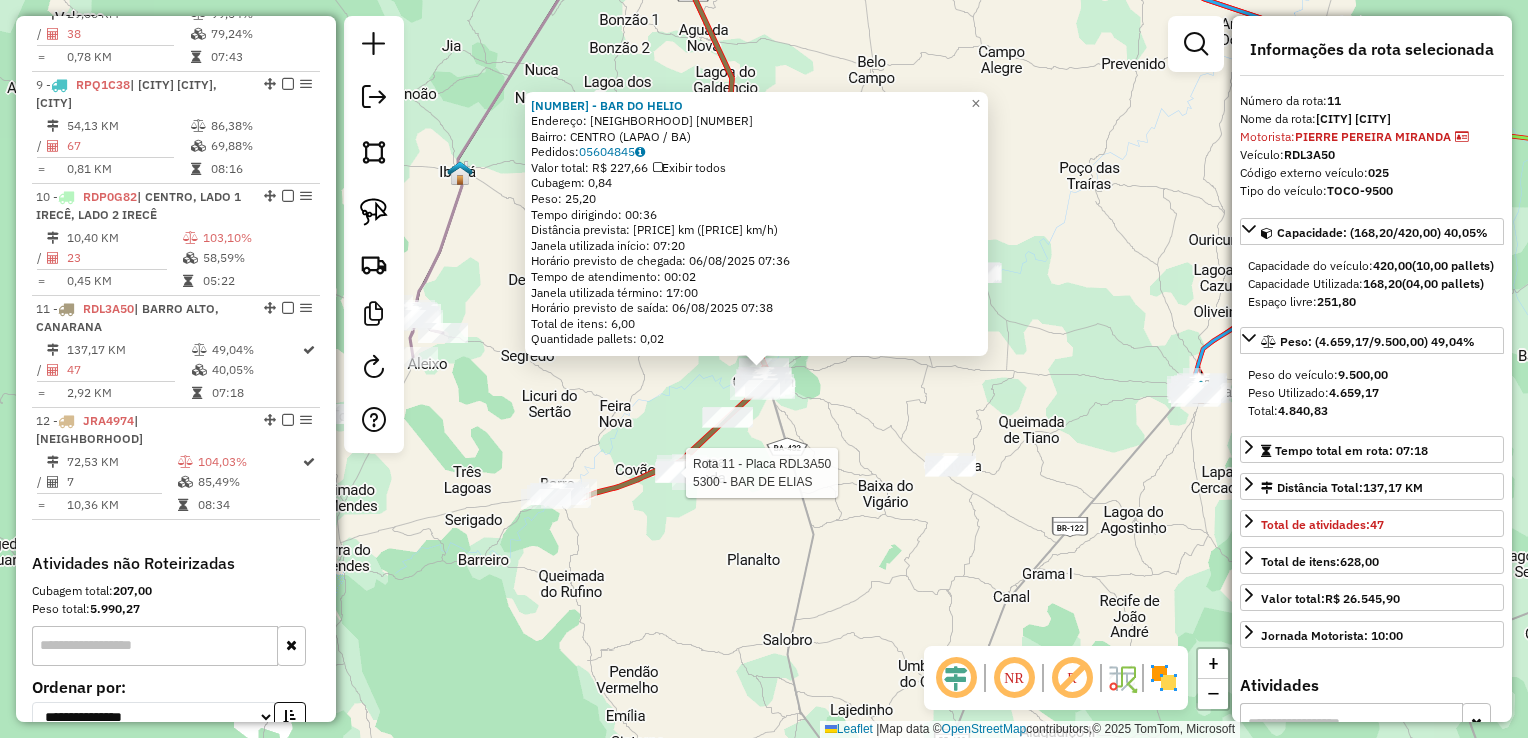scroll, scrollTop: 1676, scrollLeft: 0, axis: vertical 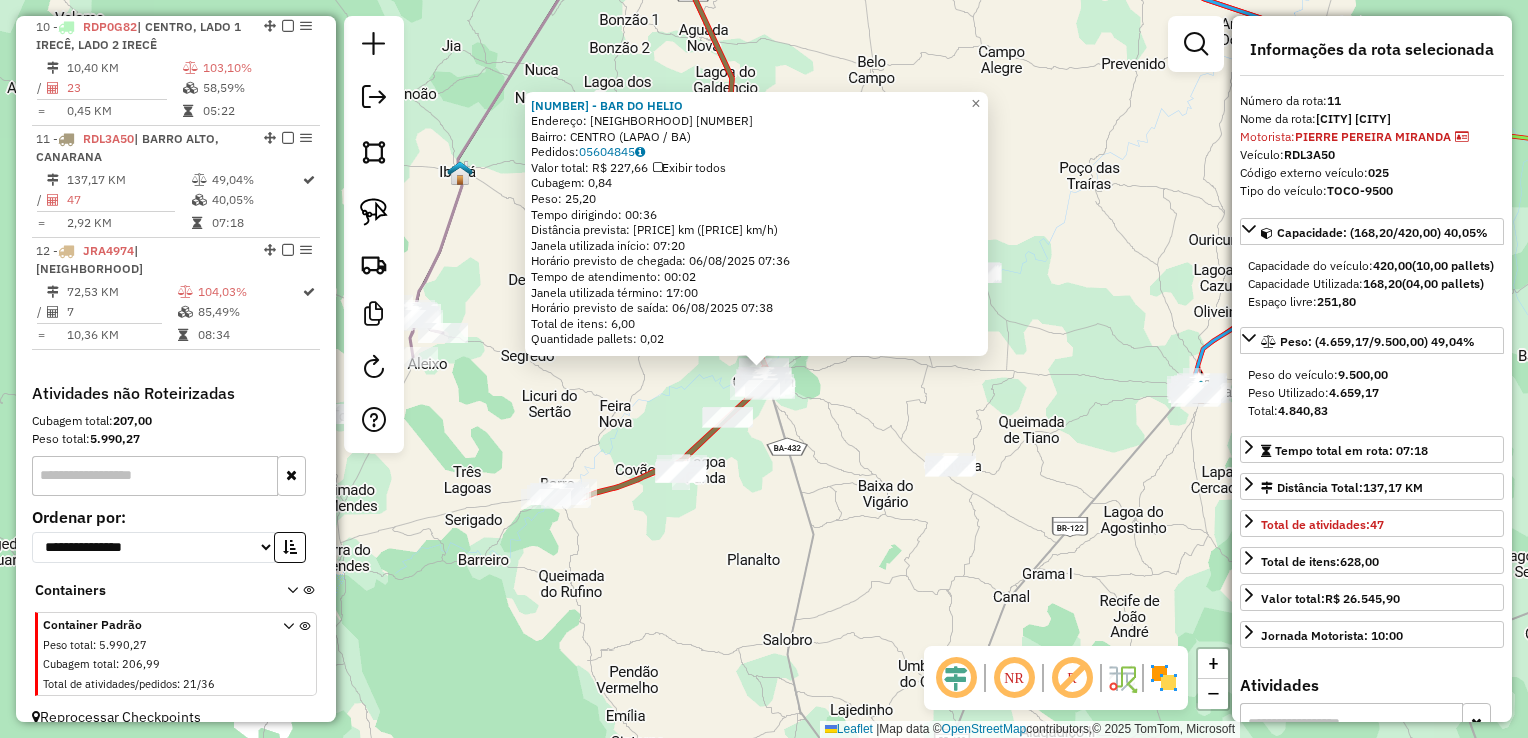 click on "19771 - BAR DO HELIO  Endereço:  Povado irecezinho 09   Bairro: CENTRO (LAPAO / BA)   Pedidos:  05604845   Valor total: R$ 227,66   Exibir todos   Cubagem: 0,84  Peso: 25,20  Tempo dirigindo: 00:36   Distância prevista: 43,572 km (72,62 km/h)   Janela utilizada início: 07:20   Horário previsto de chegada: 06/08/2025 07:36   Tempo de atendimento: 00:02   Janela utilizada término: 17:00   Horário previsto de saída: 06/08/2025 07:38   Total de itens: 6,00   Quantidade pallets: 0,02  × Janela de atendimento Grade de atendimento Capacidade Transportadoras Veículos Cliente Pedidos  Rotas Selecione os dias de semana para filtrar as janelas de atendimento  Seg   Ter   Qua   Qui   Sex   Sáb   Dom  Informe o período da janela de atendimento: De: Até:  Filtrar exatamente a janela do cliente  Considerar janela de atendimento padrão  Selecione os dias de semana para filtrar as grades de atendimento  Seg   Ter   Qua   Qui   Sex   Sáb   Dom   Considerar clientes sem dia de atendimento cadastrado  De:   Até:" 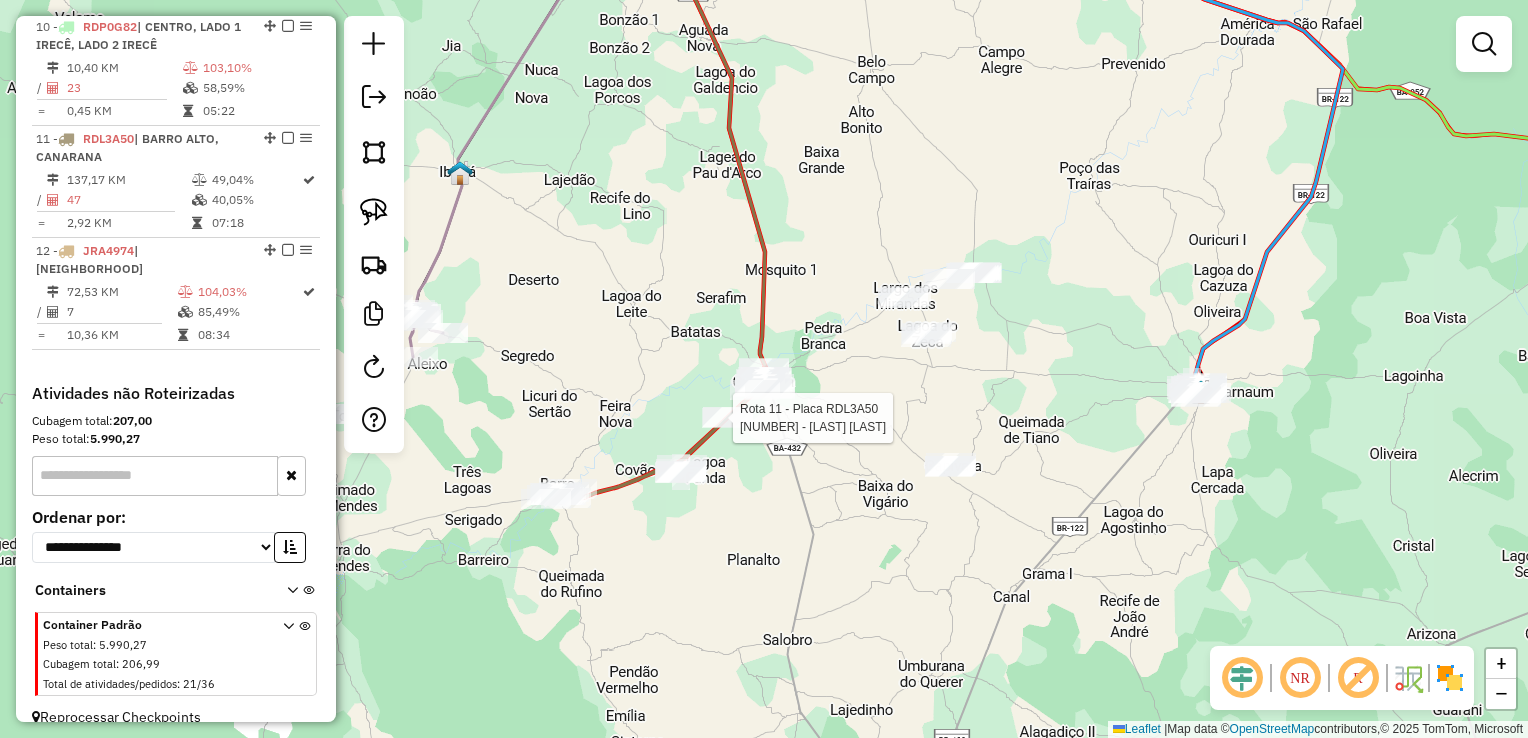 select on "*********" 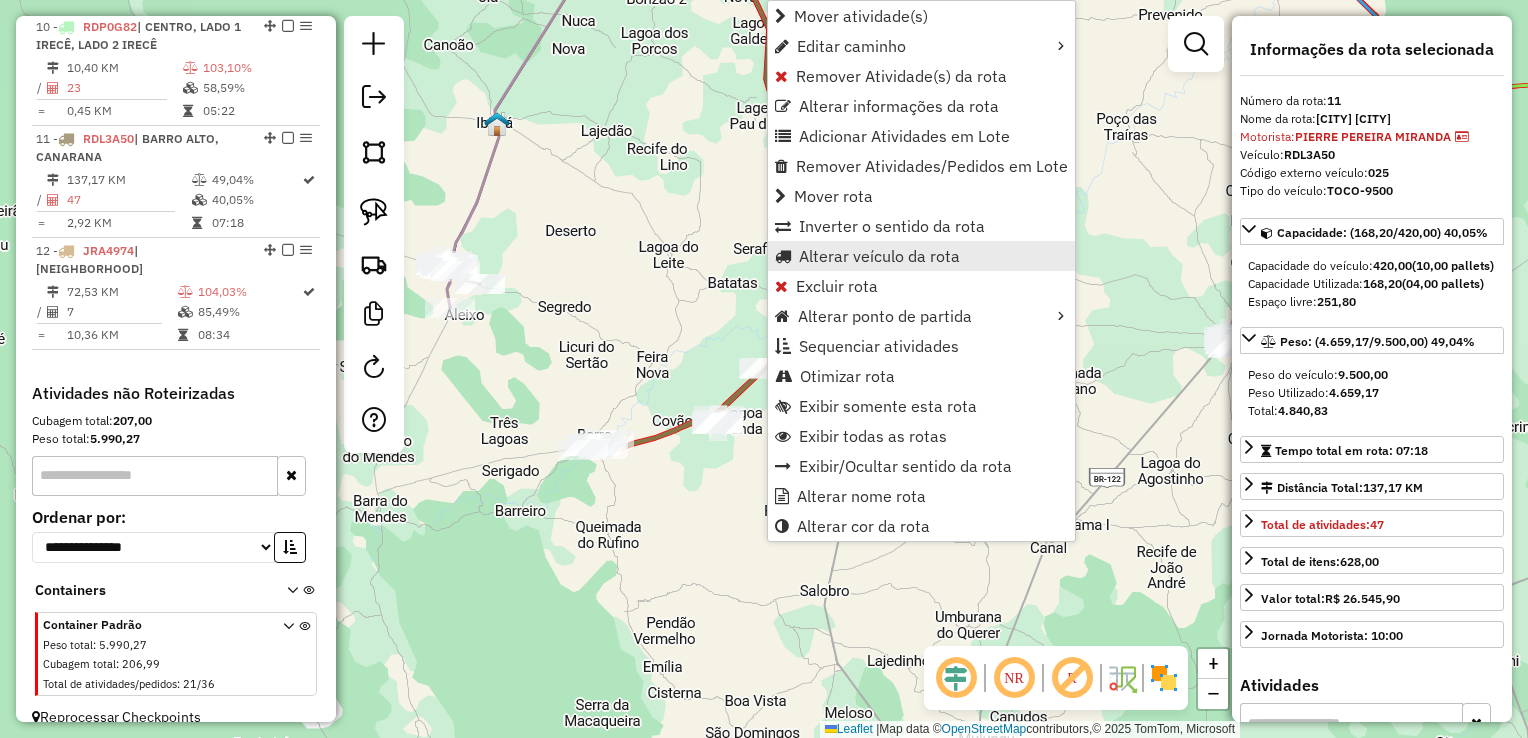 click on "Alterar veículo da rota" at bounding box center [879, 256] 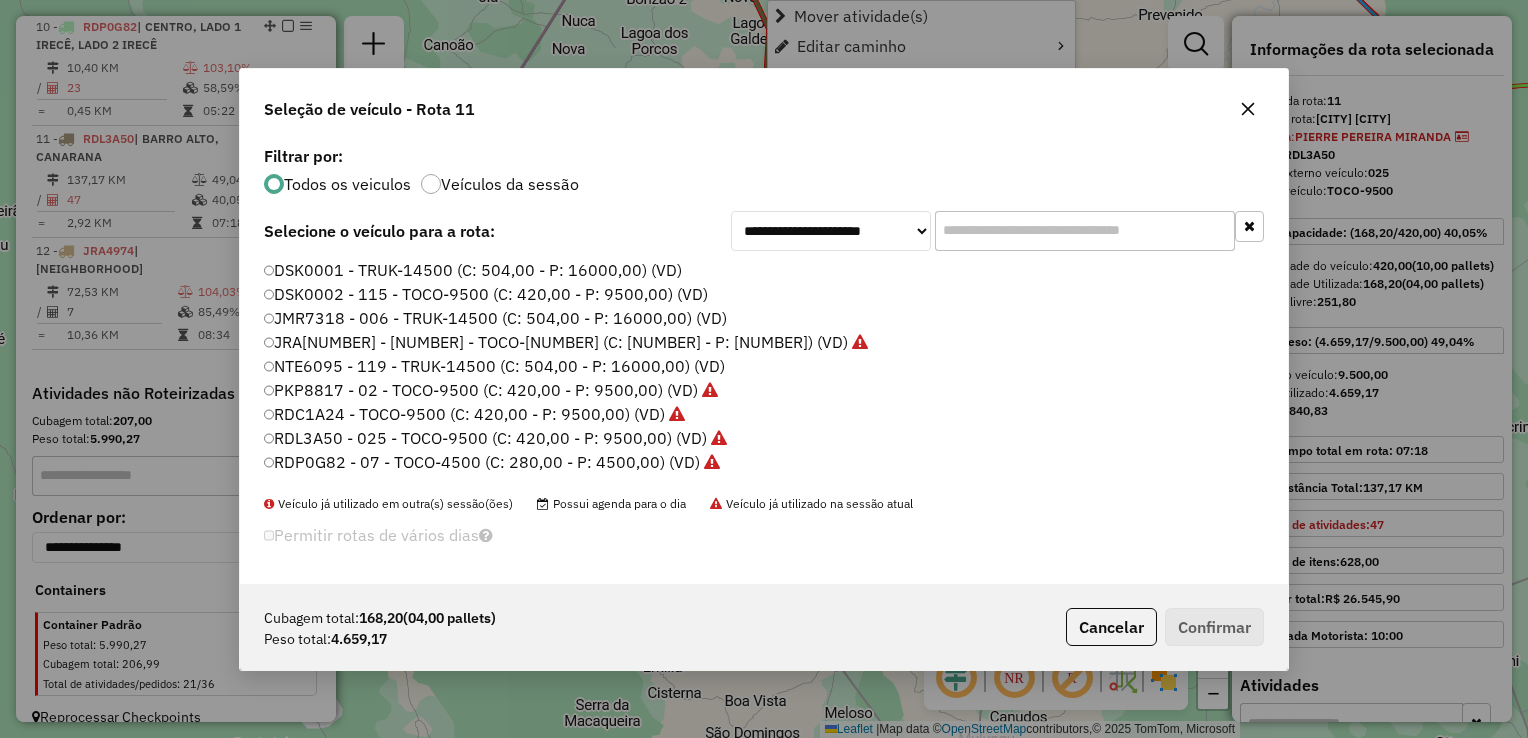 scroll, scrollTop: 10, scrollLeft: 6, axis: both 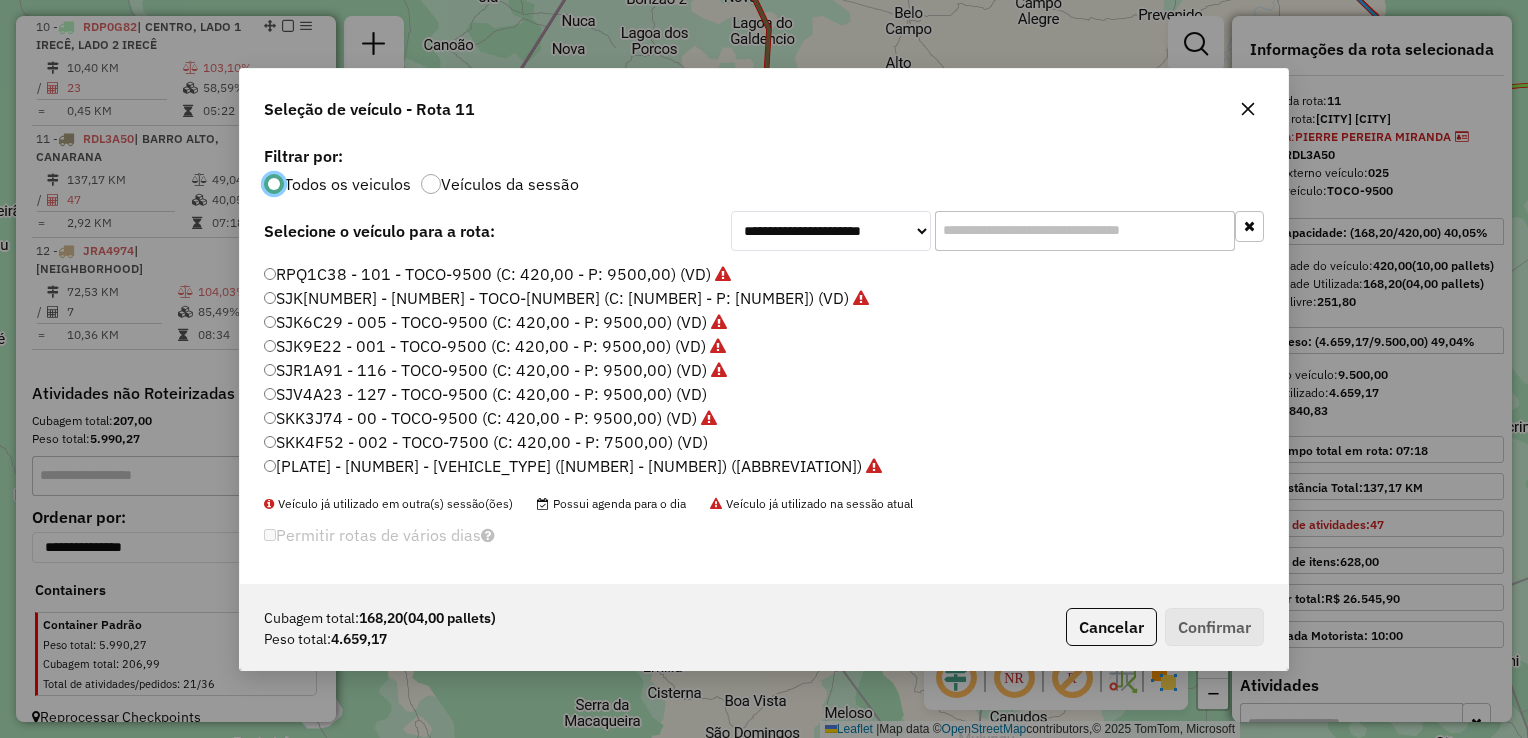 click on "SKK4F52 - 002 - TOCO-7500 (C: 420,00 - P: 7500,00) (VD)" 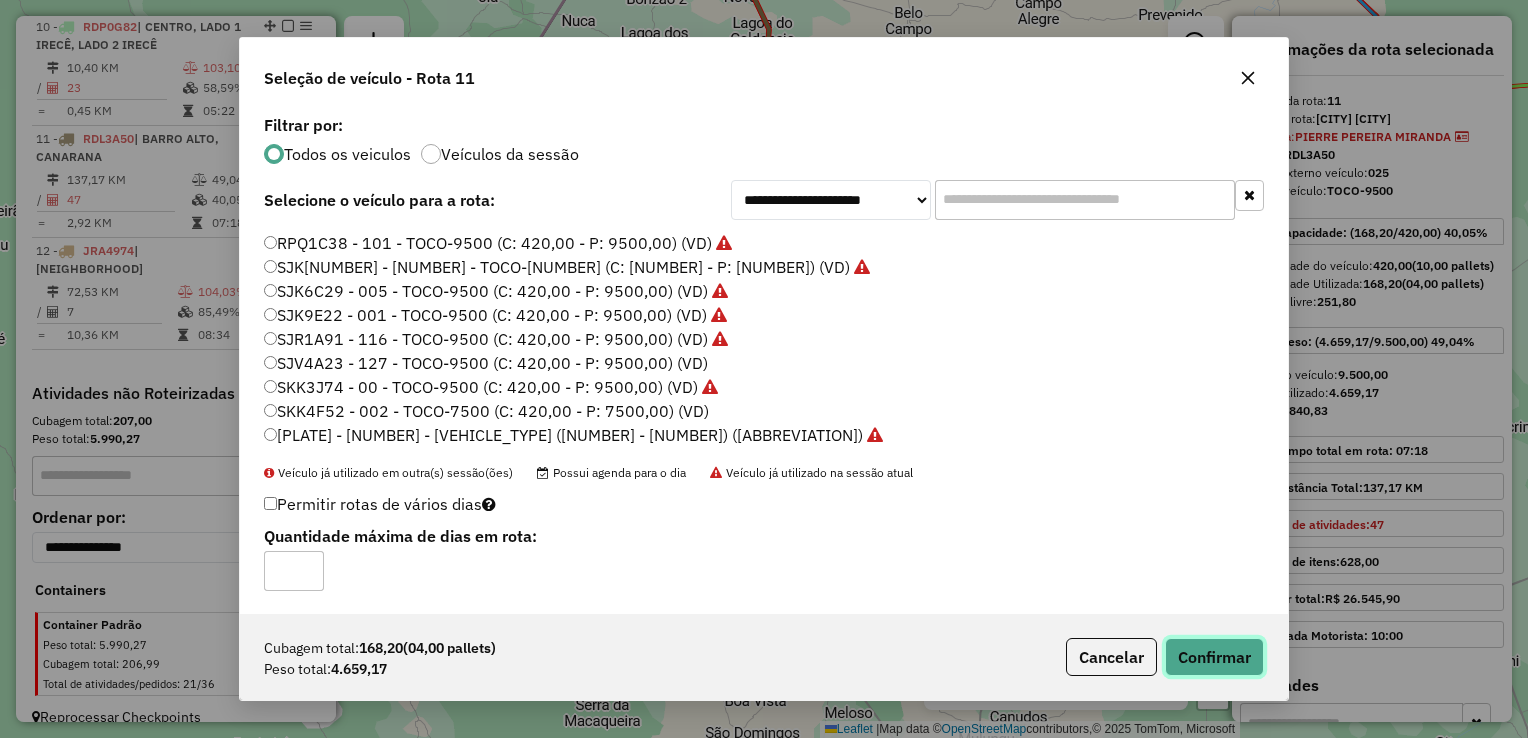 click on "Confirmar" 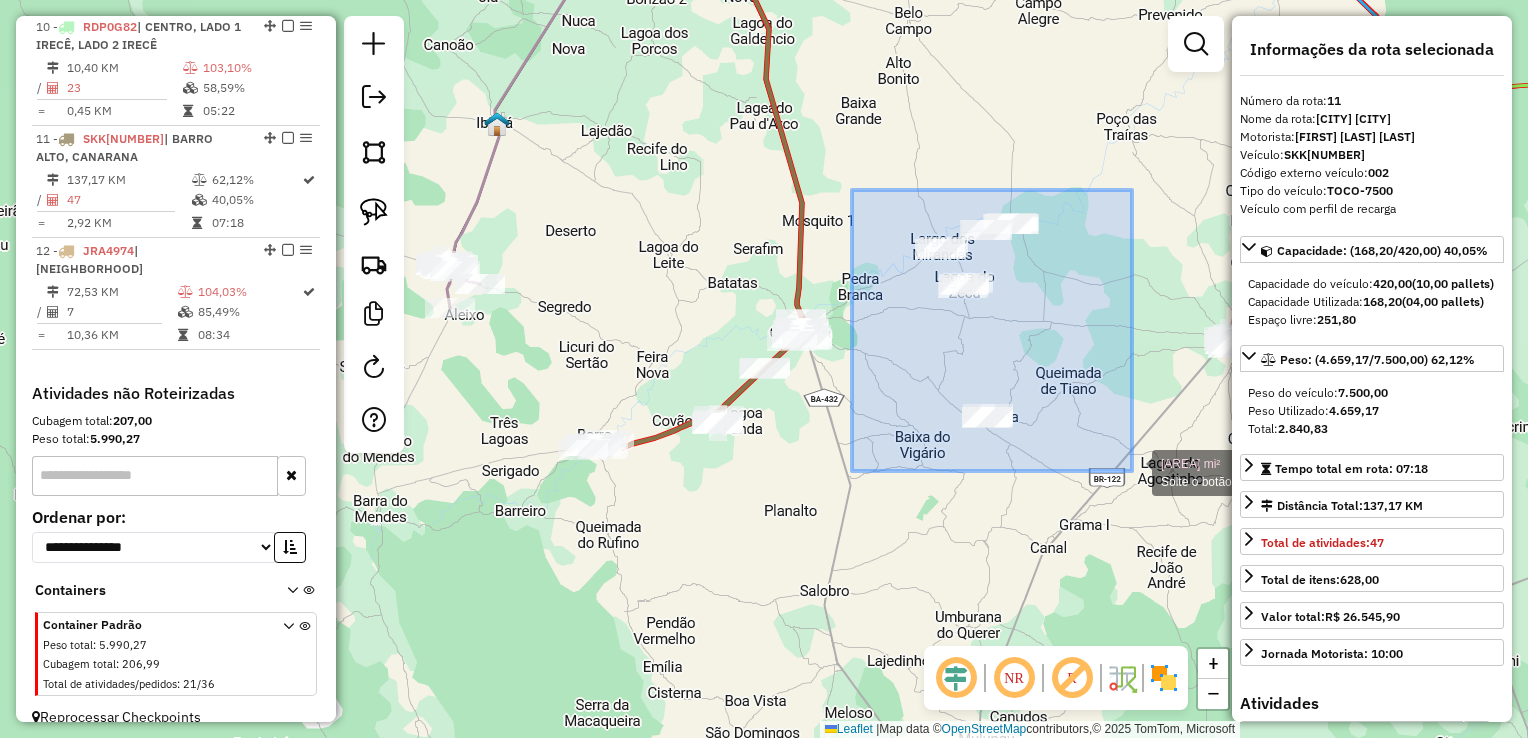 drag, startPoint x: 857, startPoint y: 193, endPoint x: 1132, endPoint y: 471, distance: 391.0358 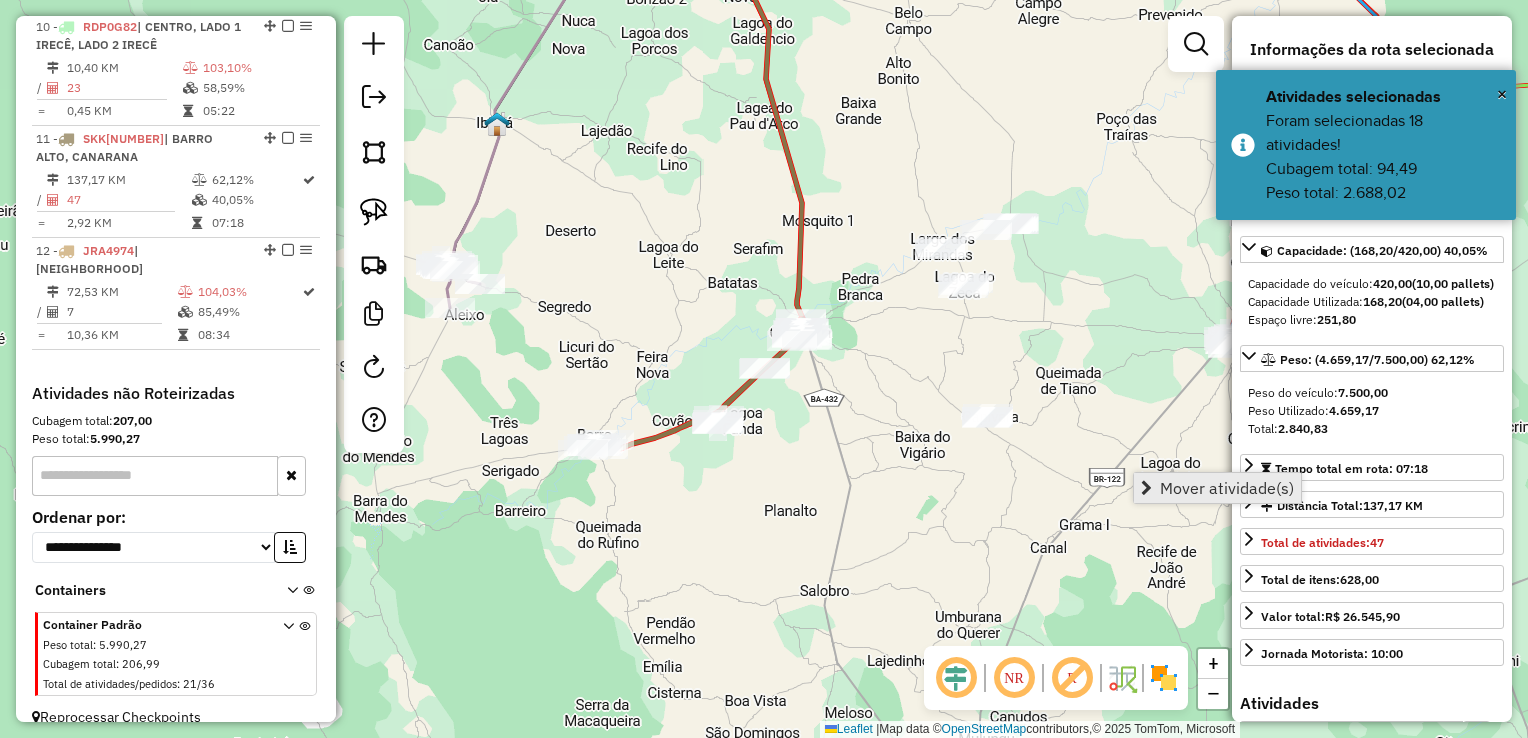 click at bounding box center [1146, 488] 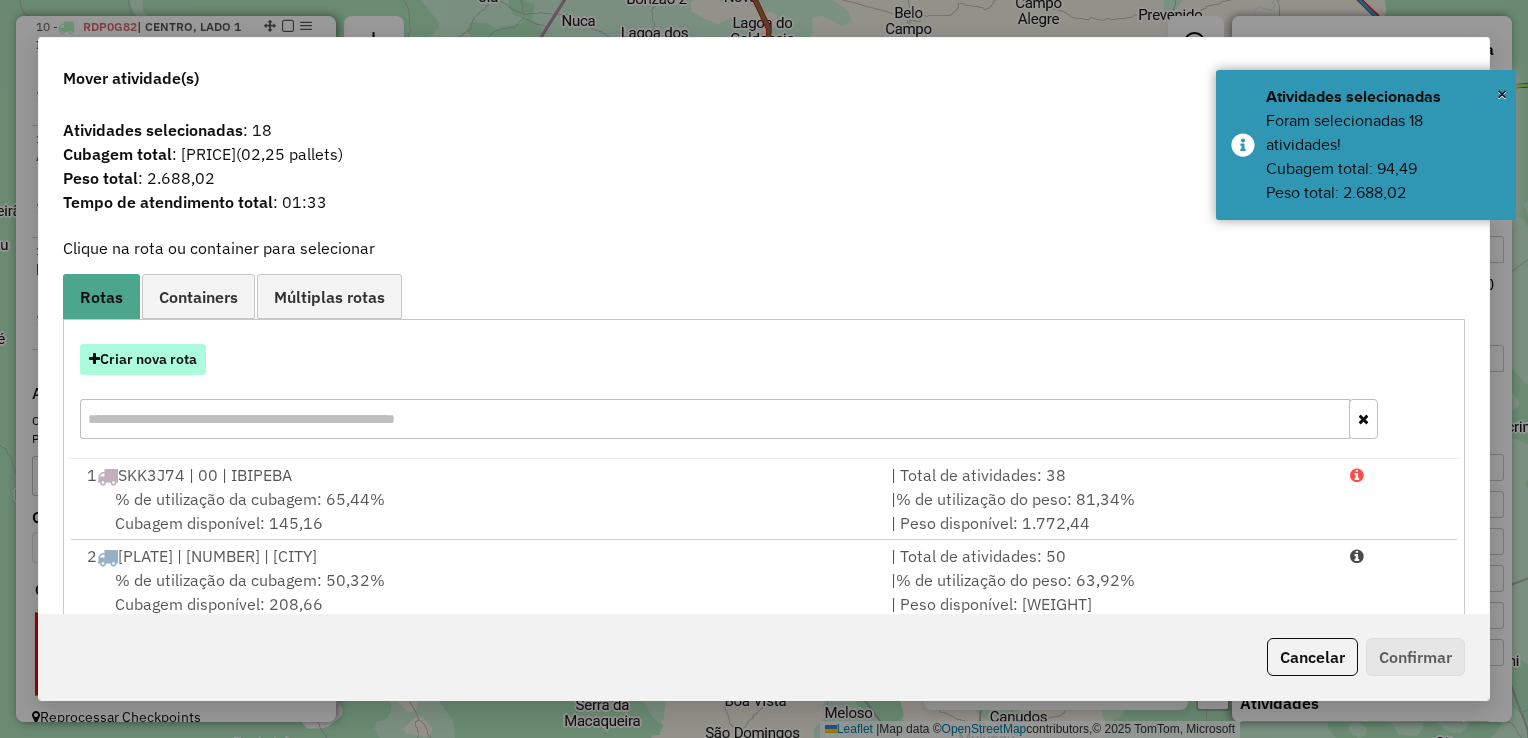 click on "Criar nova rota" at bounding box center (143, 359) 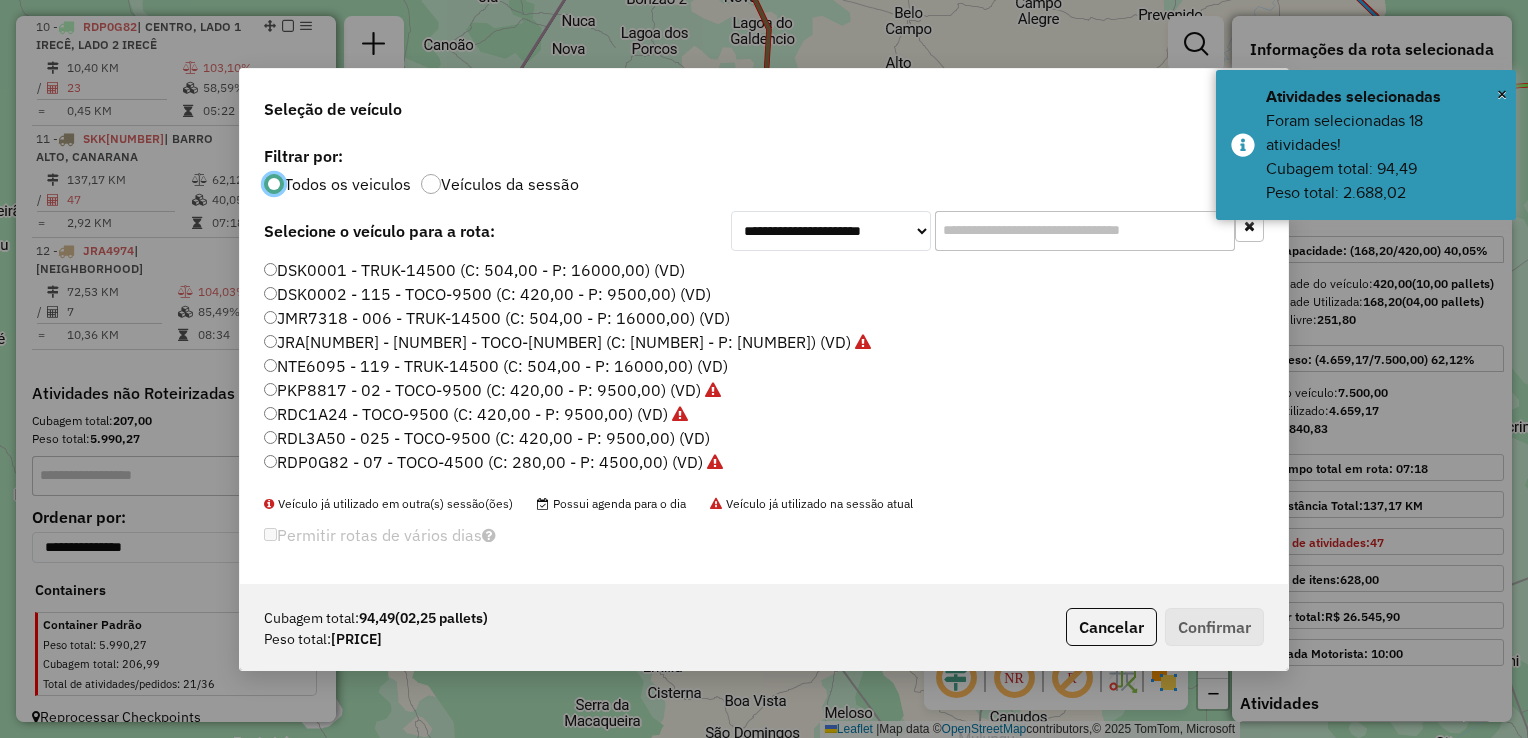 scroll, scrollTop: 10, scrollLeft: 6, axis: both 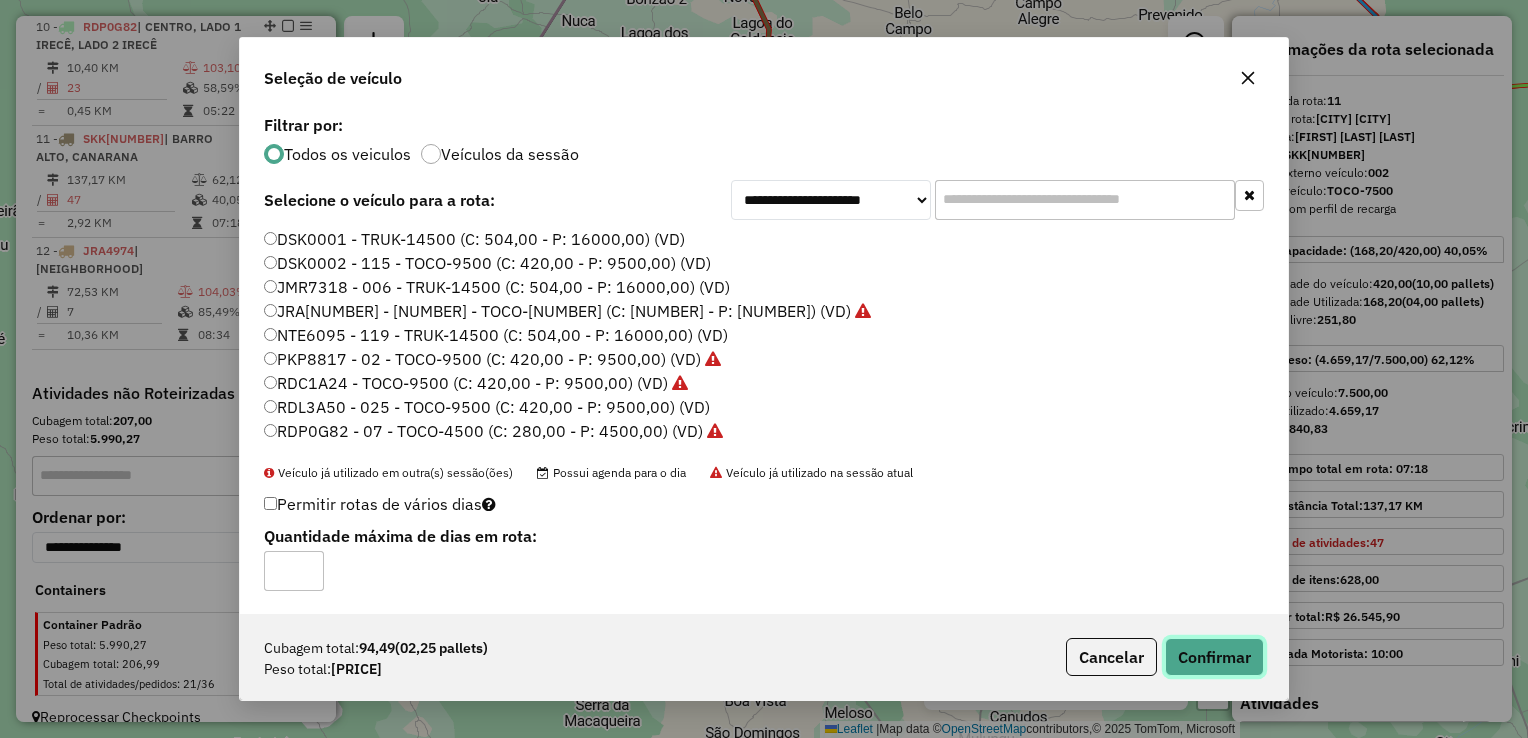 click on "Confirmar" 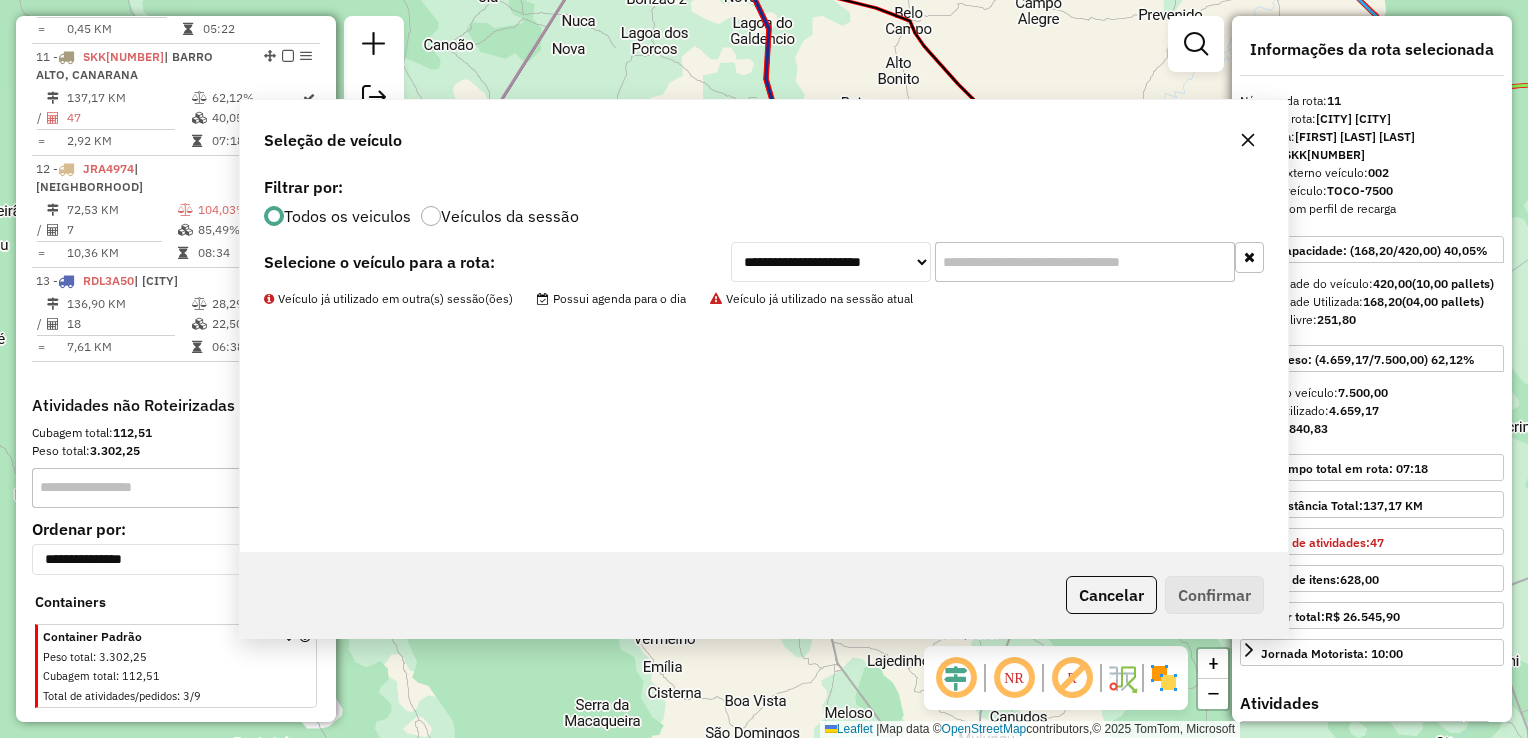 scroll, scrollTop: 1769, scrollLeft: 0, axis: vertical 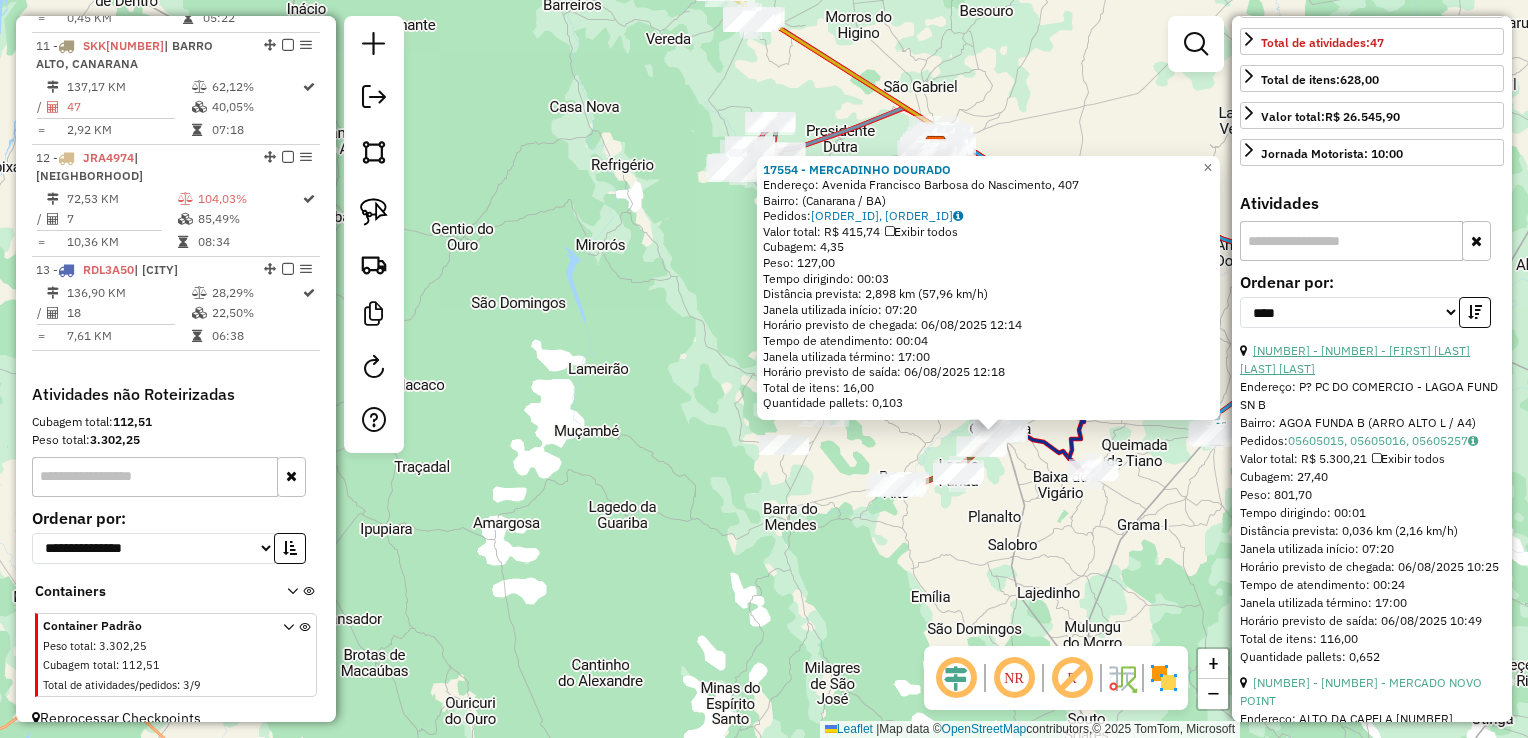 click on "11 - 1201 - MARIA IVONE DA SILVA CIRINO" at bounding box center (1355, 359) 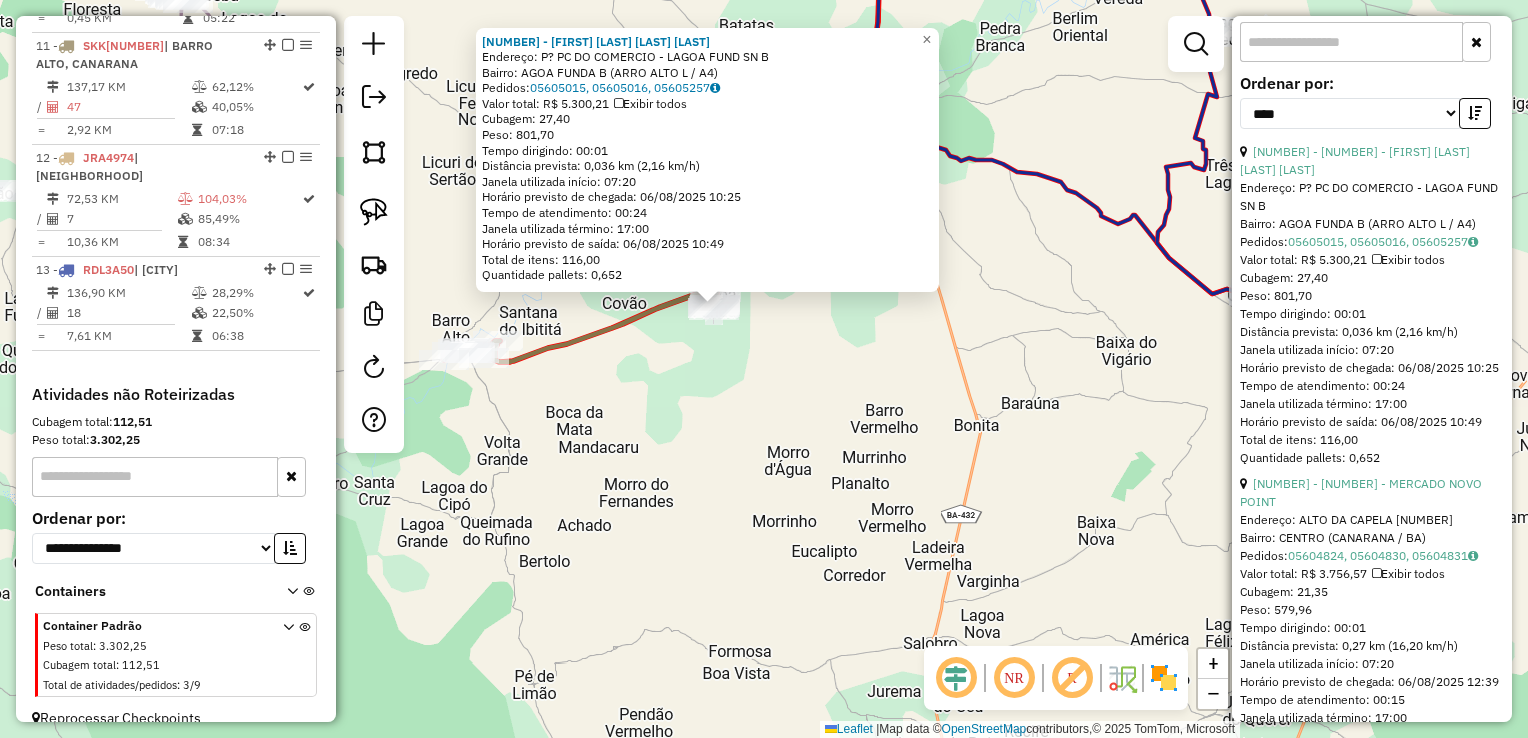scroll, scrollTop: 800, scrollLeft: 0, axis: vertical 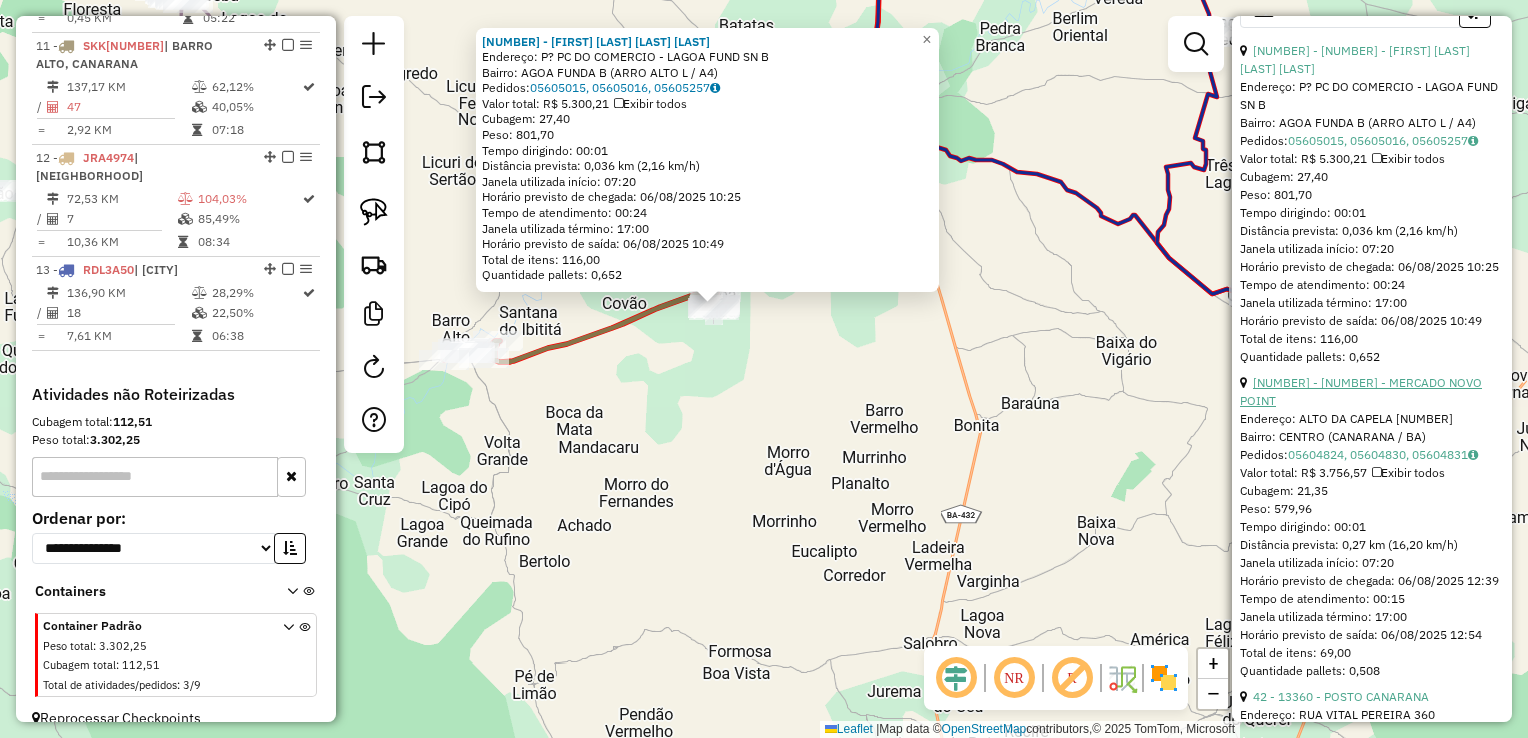 click on "36 - 11317 - MERCADO NOVO POINT" at bounding box center (1361, 391) 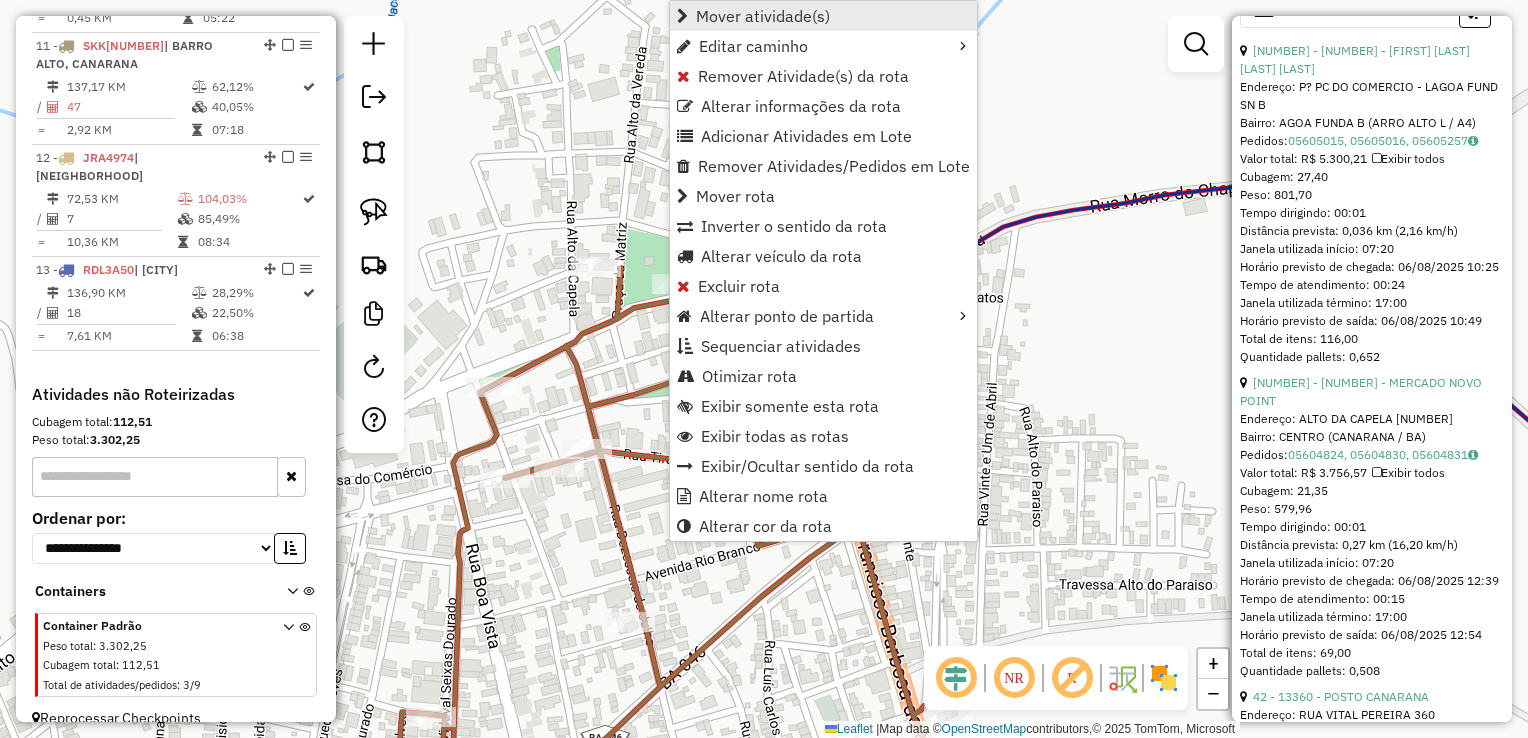click on "Mover atividade(s)" at bounding box center [763, 16] 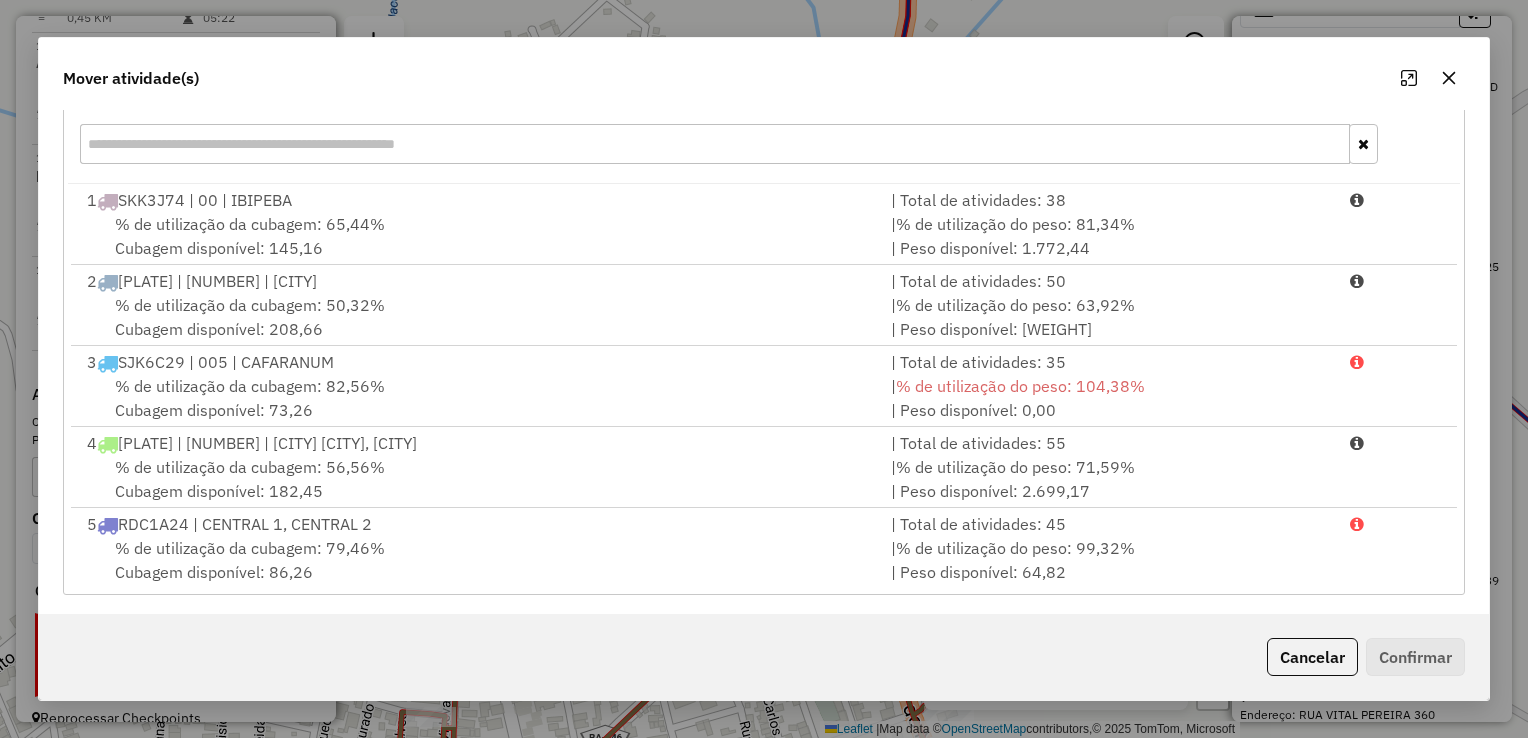 scroll, scrollTop: 278, scrollLeft: 0, axis: vertical 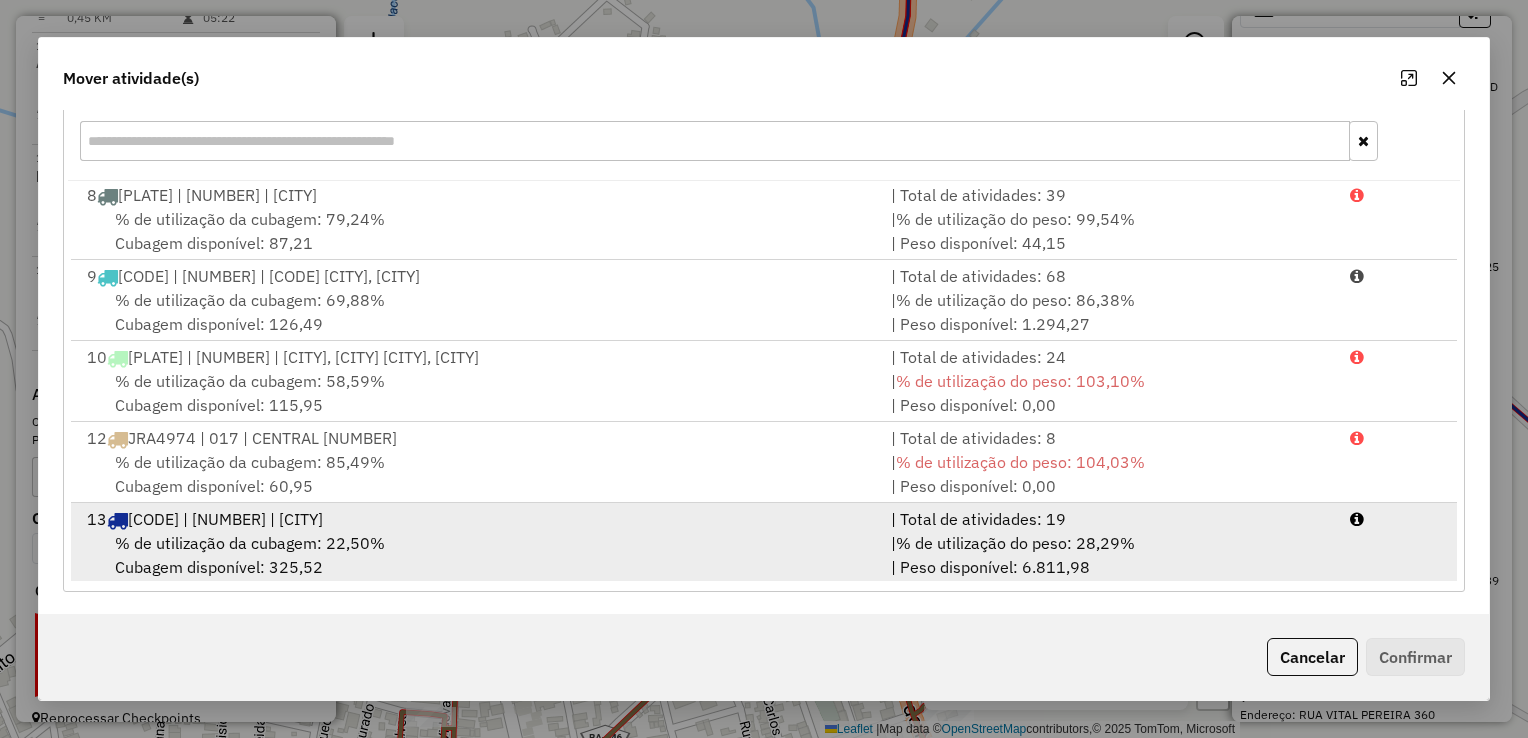 click on "% de utilização da cubagem: 22,50%  Cubagem disponível: 325,52" at bounding box center [477, 555] 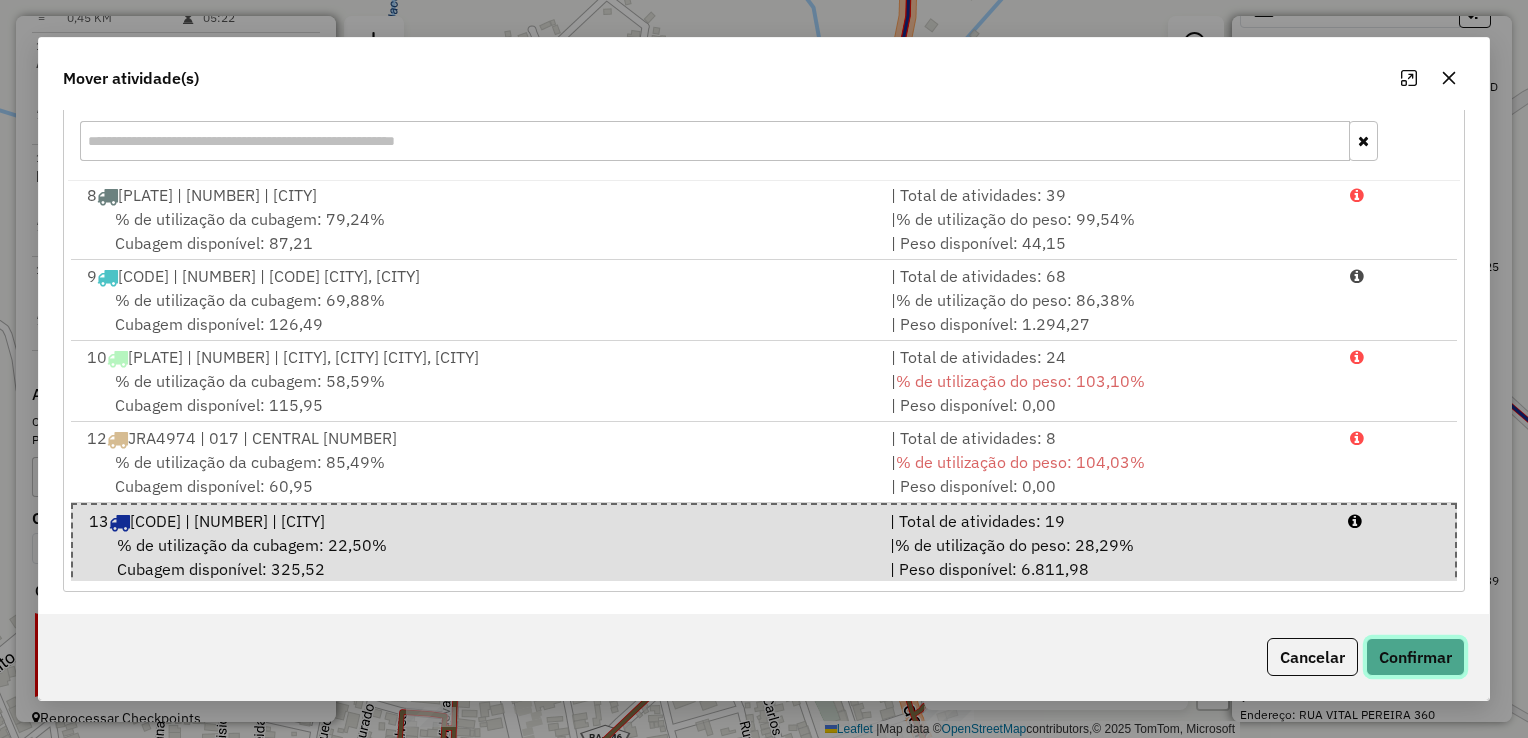 click on "Confirmar" 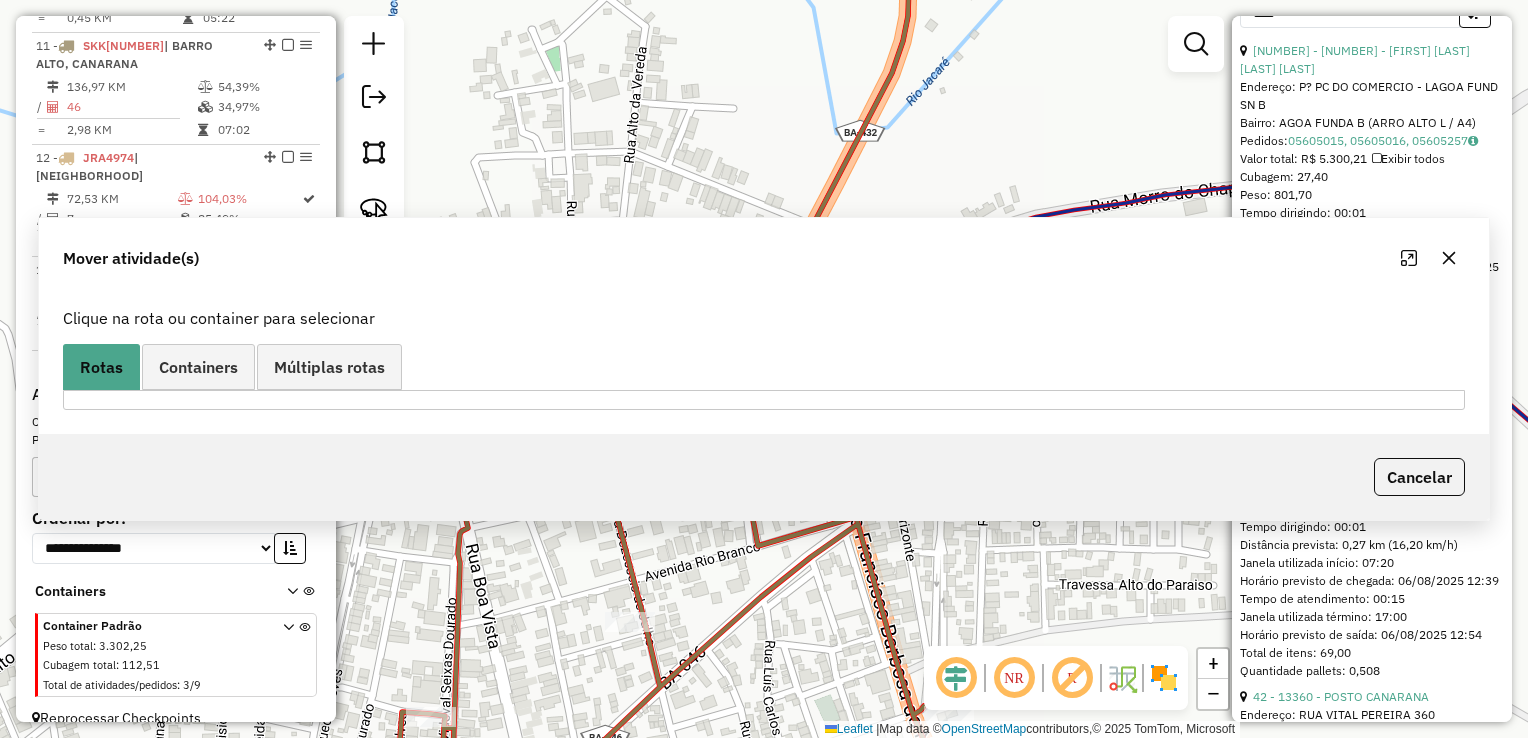 scroll, scrollTop: 0, scrollLeft: 0, axis: both 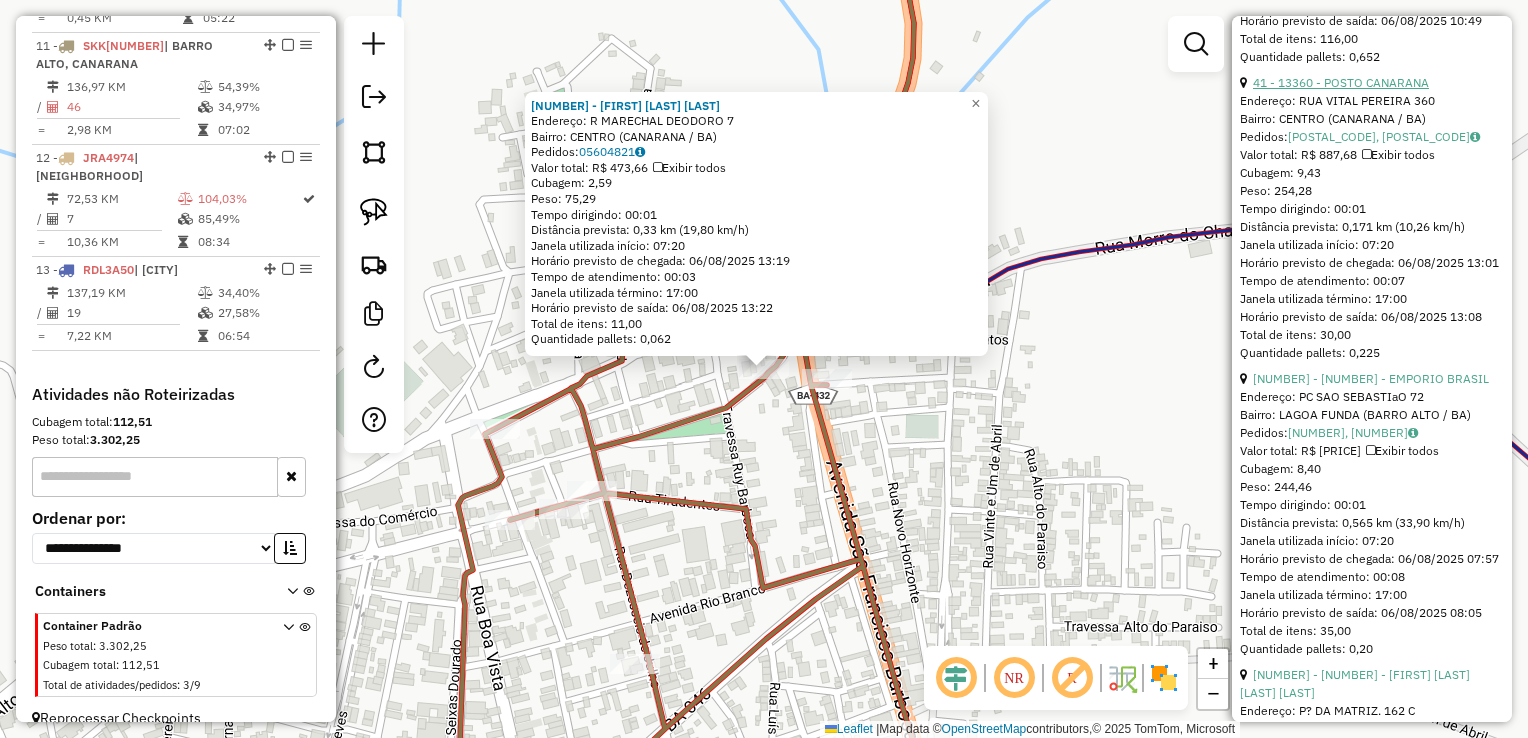 click on "41 - 13360 - POSTO CANARANA" at bounding box center [1341, 82] 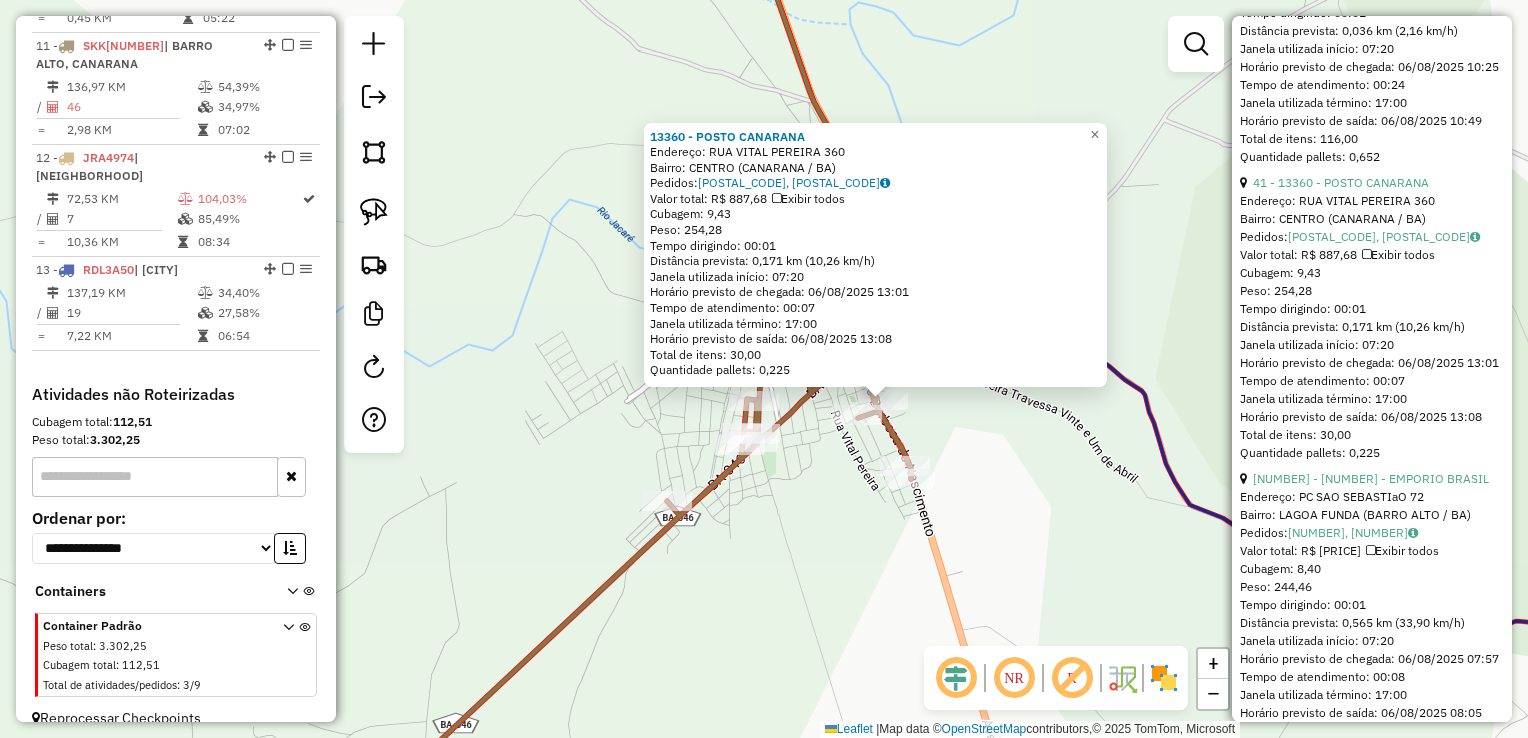 scroll, scrollTop: 1200, scrollLeft: 0, axis: vertical 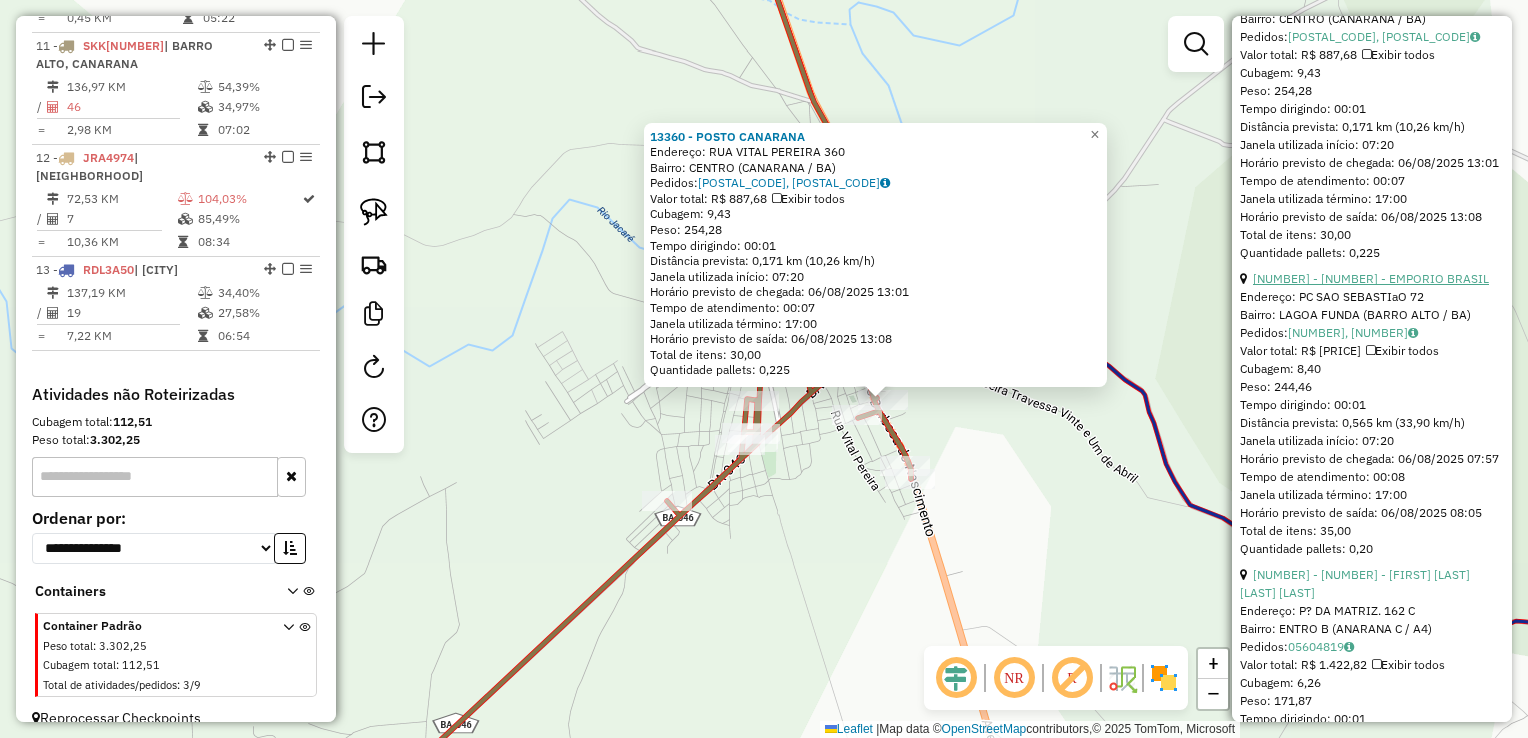 click on "5 - 12306 - EMPORIO BRASIL" at bounding box center [1371, 278] 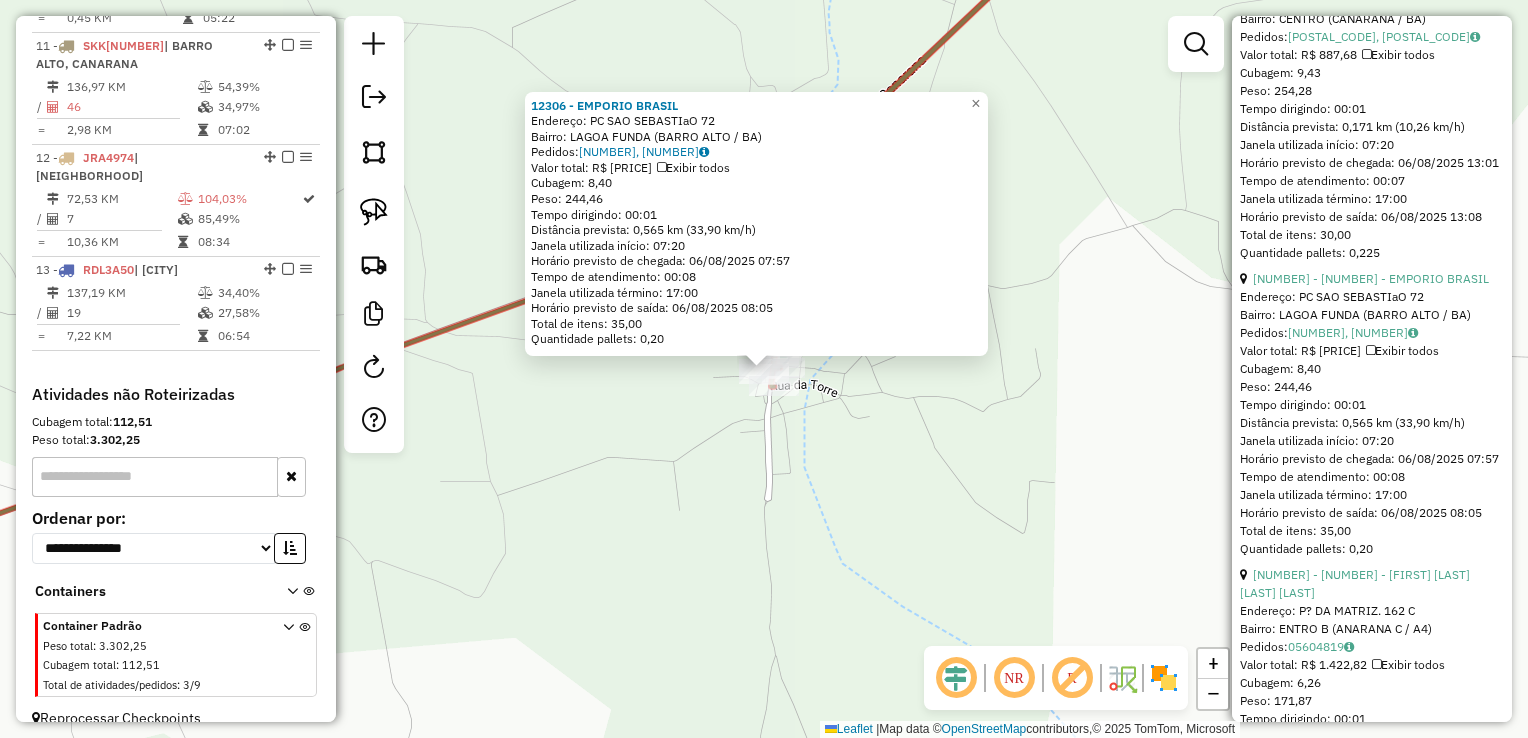 click on "12306 - EMPORIO BRASIL  Endereço:  PC SAO SEBASTIaO 72   Bairro: LAGOA FUNDA (BARRO ALTO / BA)   Pedidos:  05605004, 05605005   Valor total: R$ 1.387,97   Exibir todos   Cubagem: 8,40  Peso: 244,46  Tempo dirigindo: 00:01   Distância prevista: 0,565 km (33,90 km/h)   Janela utilizada início: 07:20   Horário previsto de chegada: 06/08/2025 07:57   Tempo de atendimento: 00:08   Janela utilizada término: 17:00   Horário previsto de saída: 06/08/2025 08:05   Total de itens: 35,00   Quantidade pallets: 0,20  × Janela de atendimento Grade de atendimento Capacidade Transportadoras Veículos Cliente Pedidos  Rotas Selecione os dias de semana para filtrar as janelas de atendimento  Seg   Ter   Qua   Qui   Sex   Sáb   Dom  Informe o período da janela de atendimento: De: Até:  Filtrar exatamente a janela do cliente  Considerar janela de atendimento padrão  Selecione os dias de semana para filtrar as grades de atendimento  Seg   Ter   Qua   Qui   Sex   Sáb   Dom   Peso mínimo:   Peso máximo:   De:   Até:" 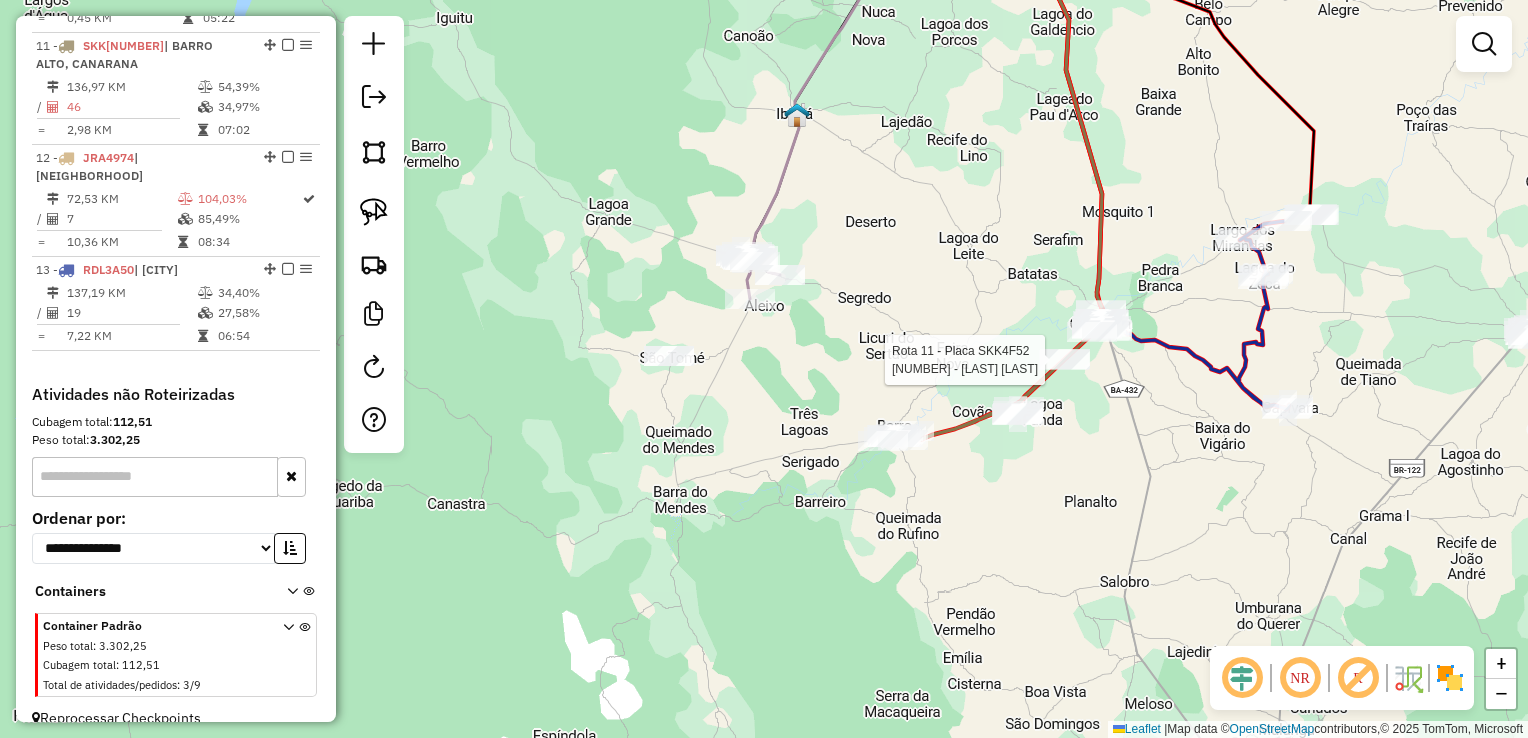 select on "*********" 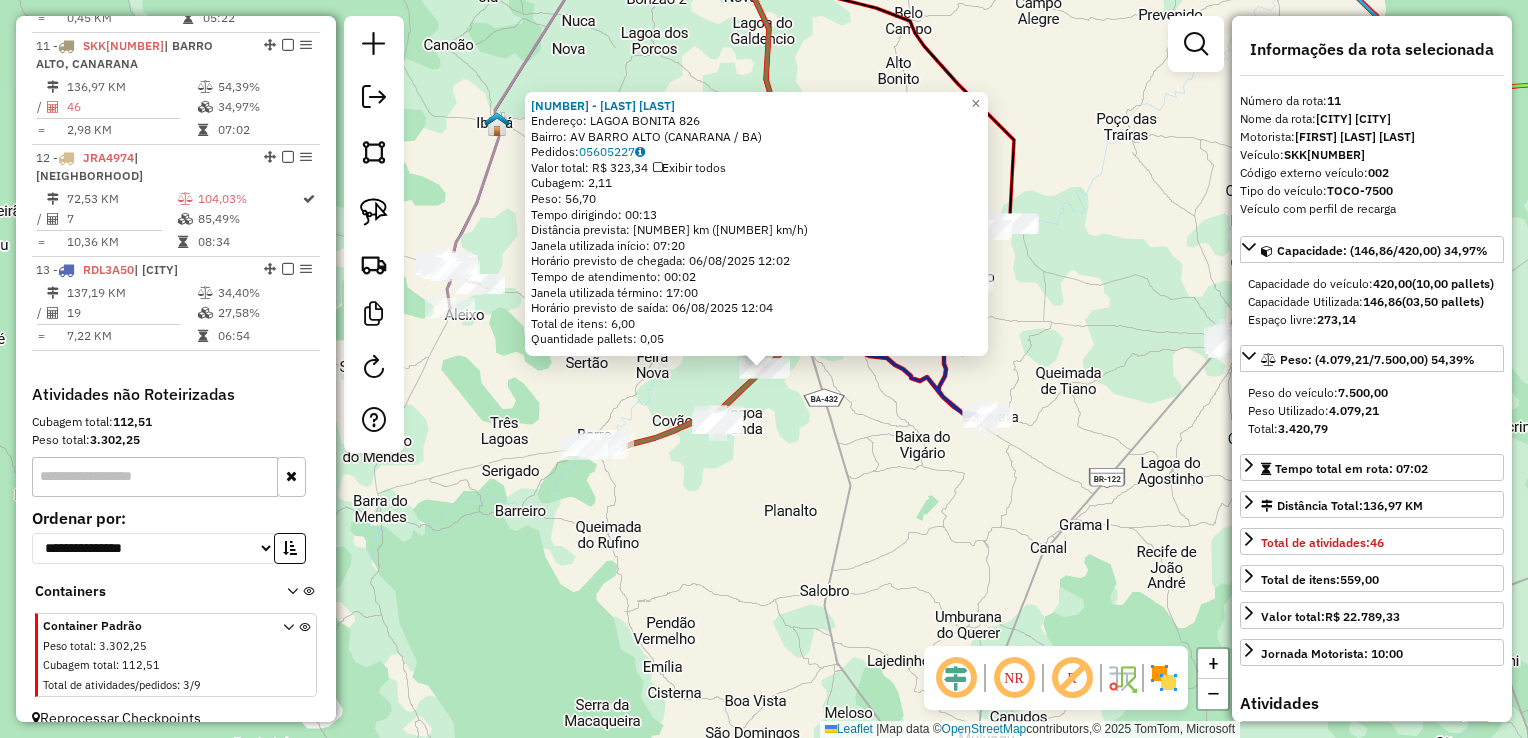 click on "13700 - PONTO DO LANCHE  Endereço:  LAGOA BONITA 826   Bairro: AV BARRO ALTO (CANARANA / BA)   Pedidos:  05605227   Valor total: R$ 323,34   Exibir todos   Cubagem: 2,11  Peso: 56,70  Tempo dirigindo: 00:13   Distância prevista: 14,385 km (66,39 km/h)   Janela utilizada início: 07:20   Horário previsto de chegada: 06/08/2025 12:02   Tempo de atendimento: 00:02   Janela utilizada término: 17:00   Horário previsto de saída: 06/08/2025 12:04   Total de itens: 6,00   Quantidade pallets: 0,05  × Janela de atendimento Grade de atendimento Capacidade Transportadoras Veículos Cliente Pedidos  Rotas Selecione os dias de semana para filtrar as janelas de atendimento  Seg   Ter   Qua   Qui   Sex   Sáb   Dom  Informe o período da janela de atendimento: De: Até:  Filtrar exatamente a janela do cliente  Considerar janela de atendimento padrão  Selecione os dias de semana para filtrar as grades de atendimento  Seg   Ter   Qua   Qui   Sex   Sáb   Dom   Considerar clientes sem dia de atendimento cadastrado  De:" 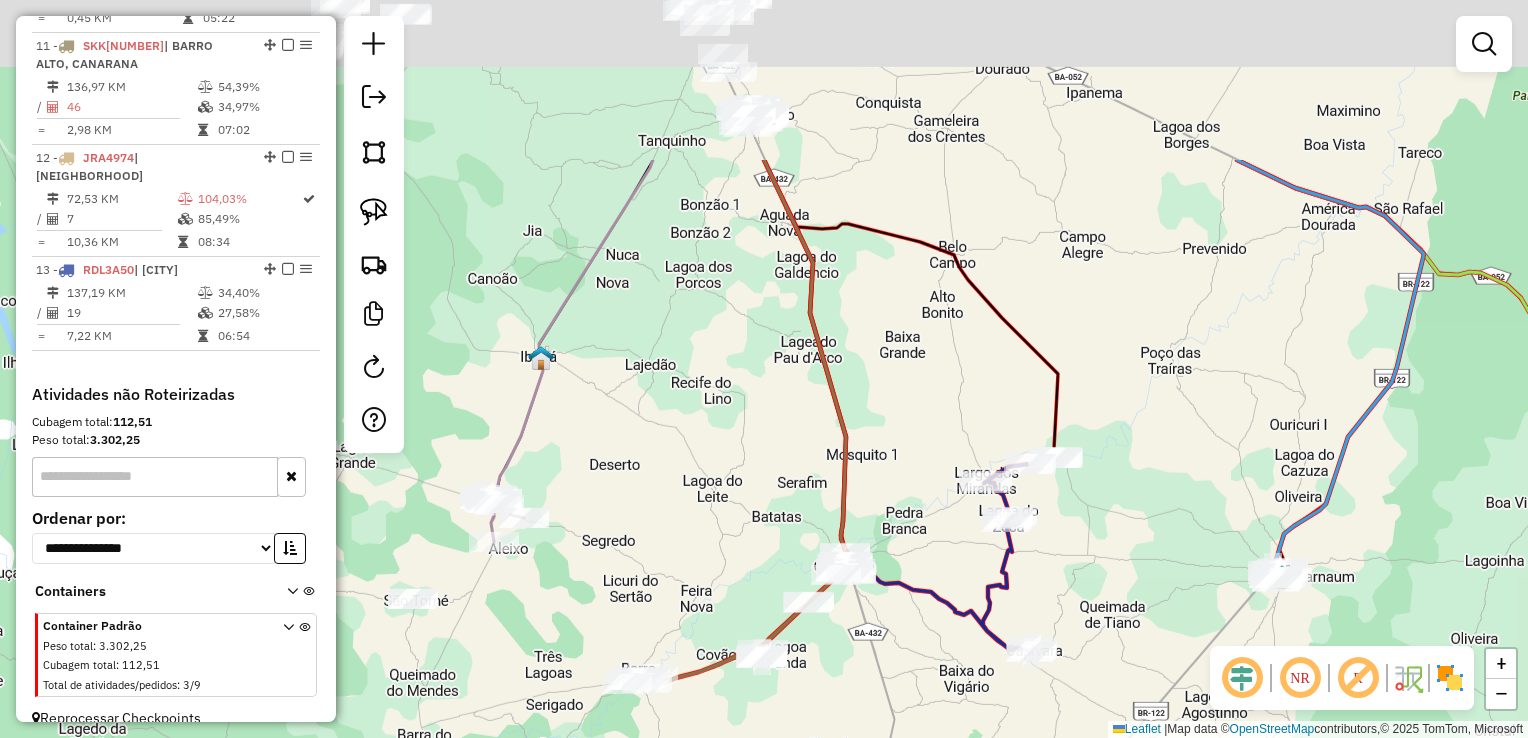 drag, startPoint x: 903, startPoint y: 348, endPoint x: 927, endPoint y: 505, distance: 158.8238 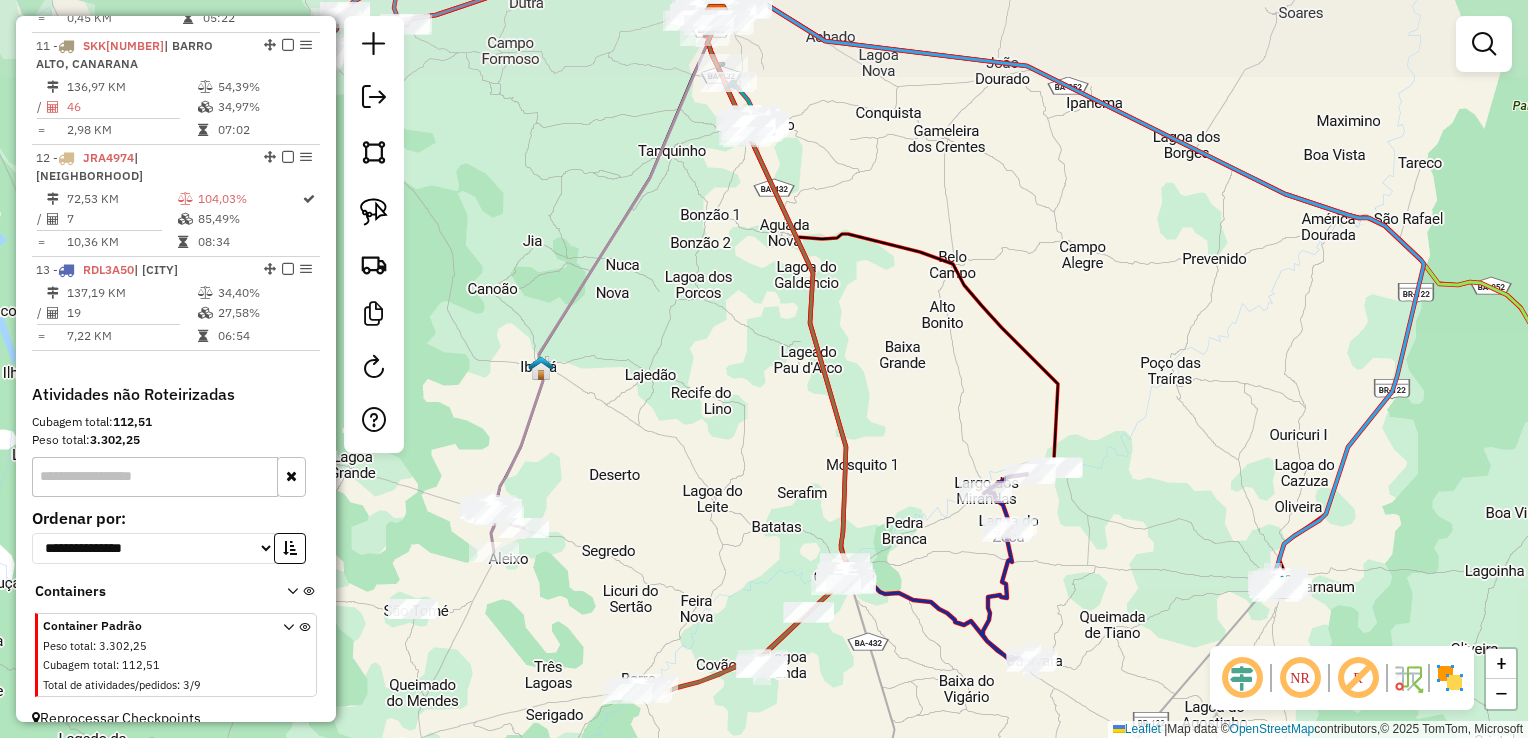 drag, startPoint x: 904, startPoint y: 364, endPoint x: 920, endPoint y: 482, distance: 119.0798 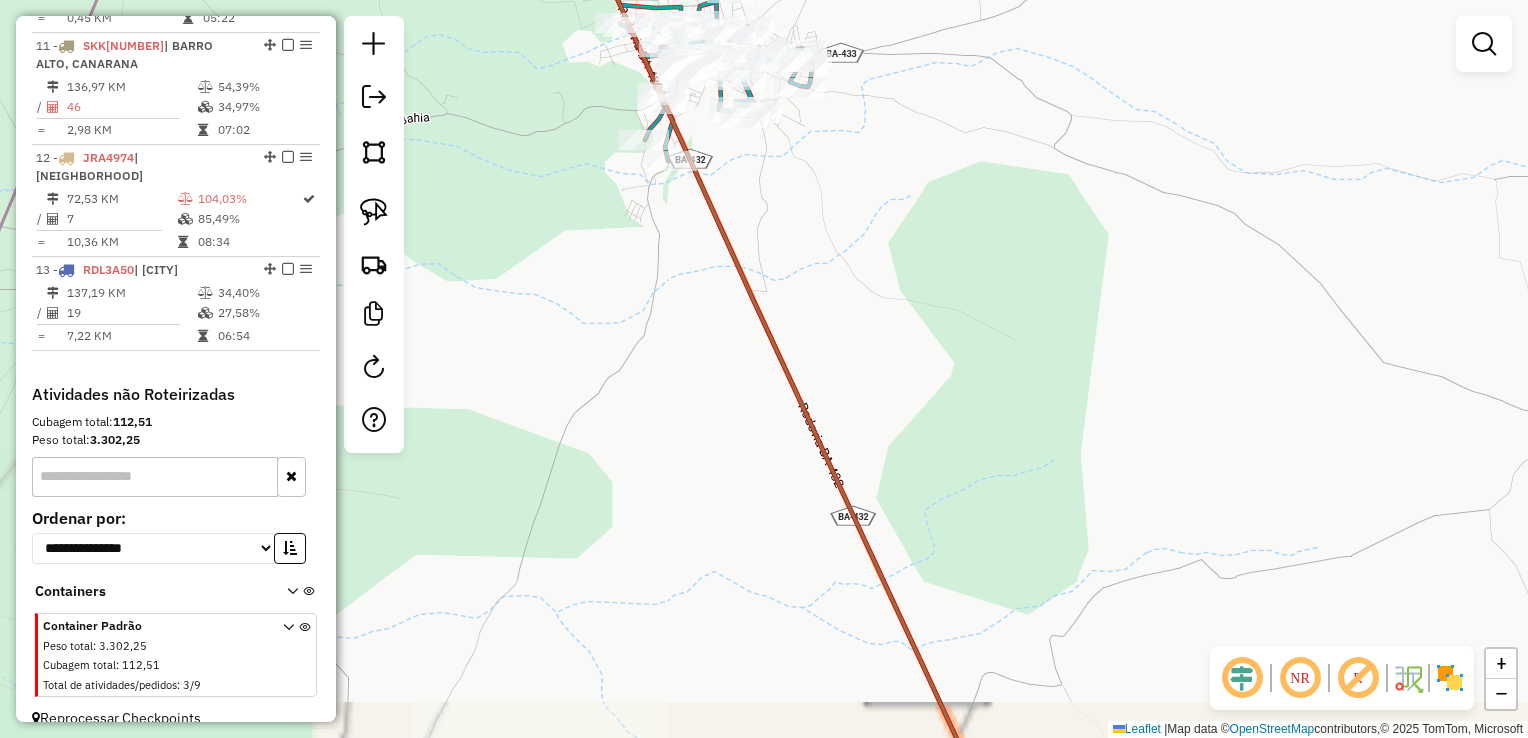 drag, startPoint x: 888, startPoint y: 289, endPoint x: 892, endPoint y: 320, distance: 31.257 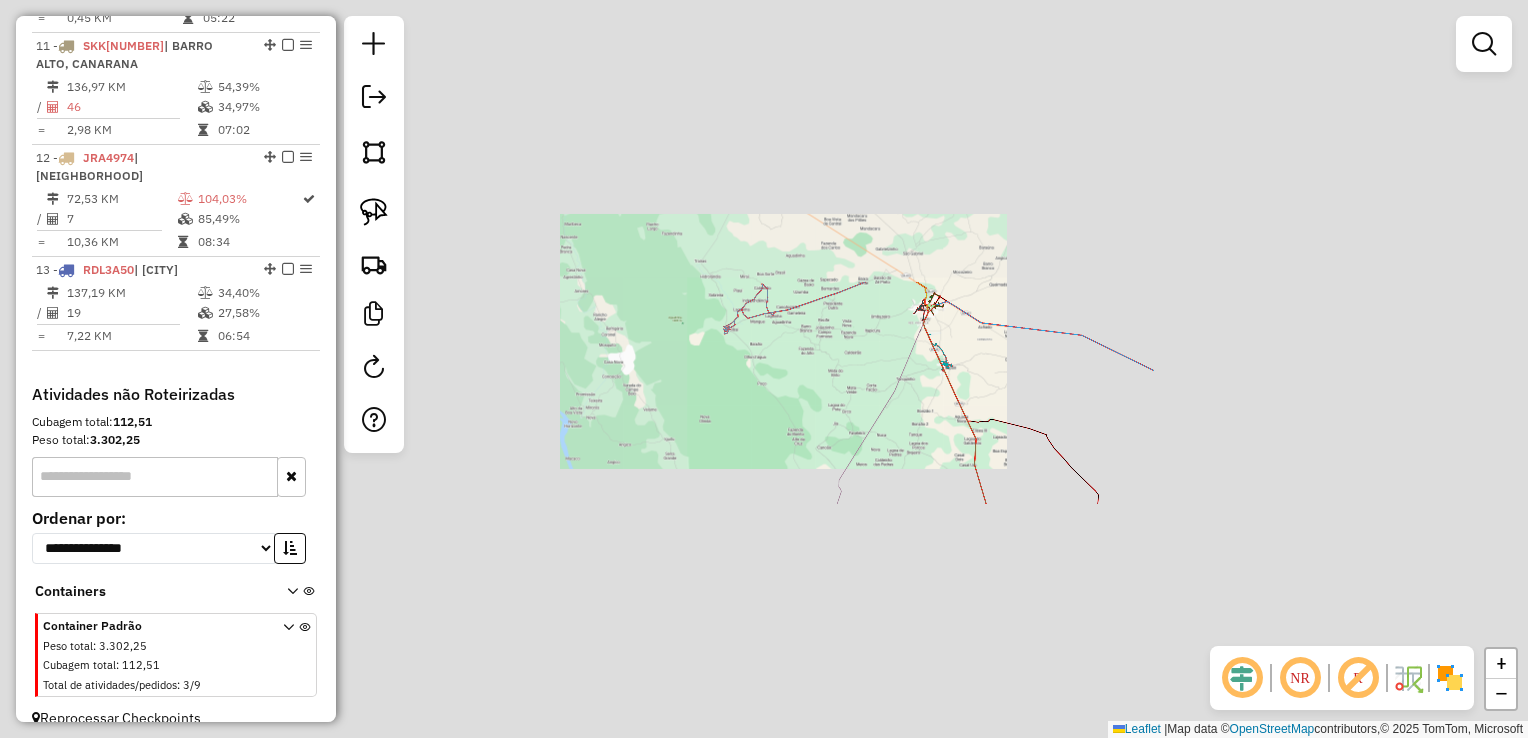 drag, startPoint x: 1026, startPoint y: 223, endPoint x: 1012, endPoint y: 269, distance: 48.08326 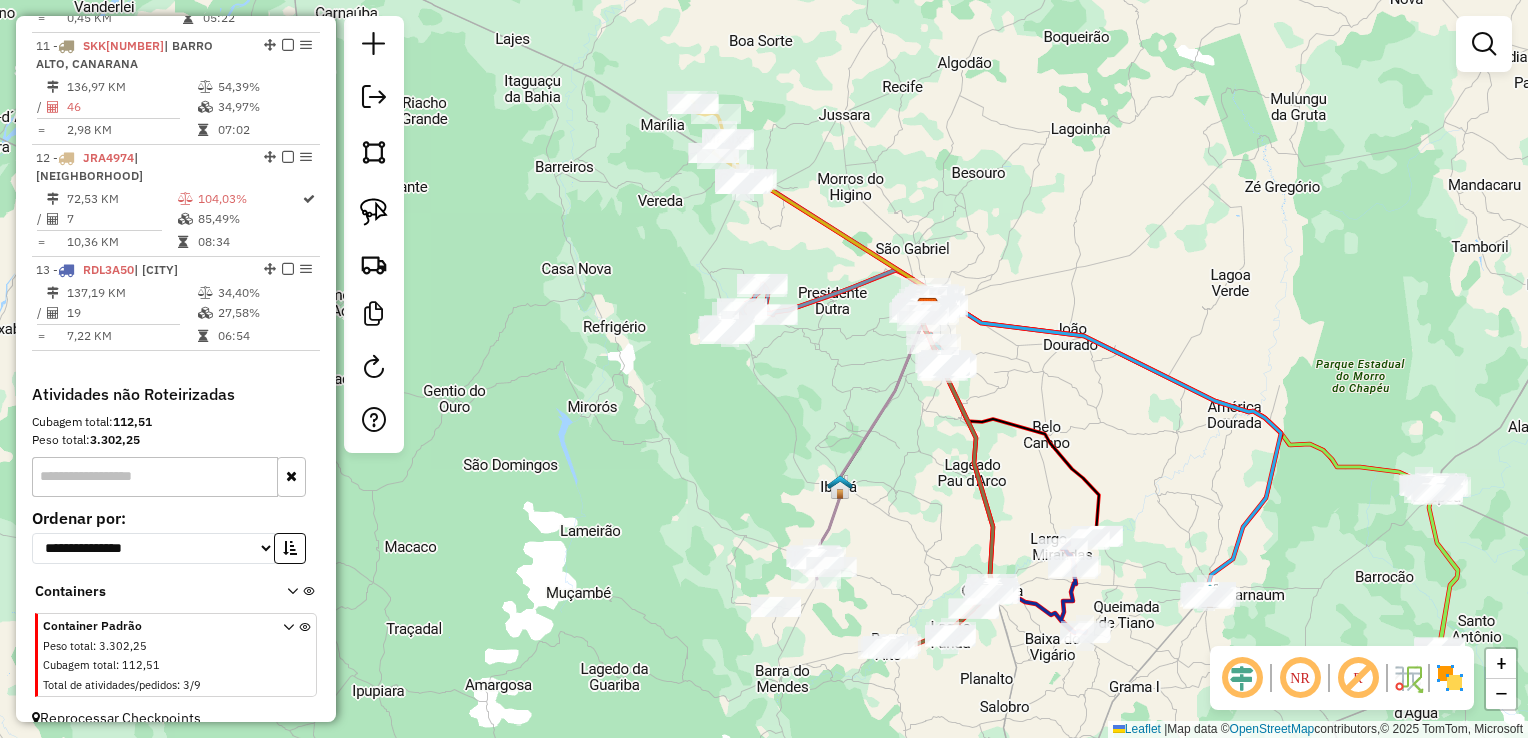 drag, startPoint x: 1001, startPoint y: 634, endPoint x: 963, endPoint y: 568, distance: 76.15773 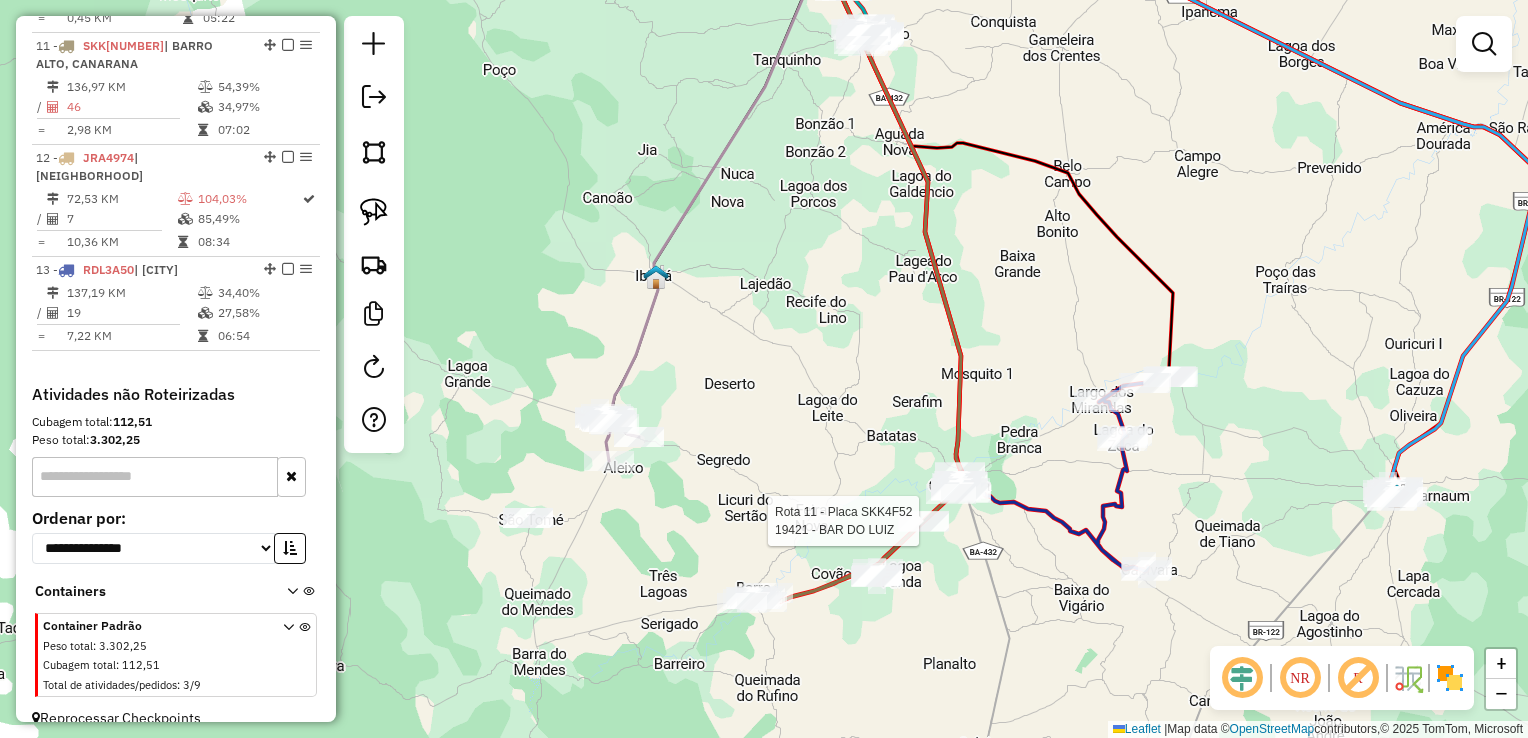 drag, startPoint x: 958, startPoint y: 566, endPoint x: 960, endPoint y: 555, distance: 11.18034 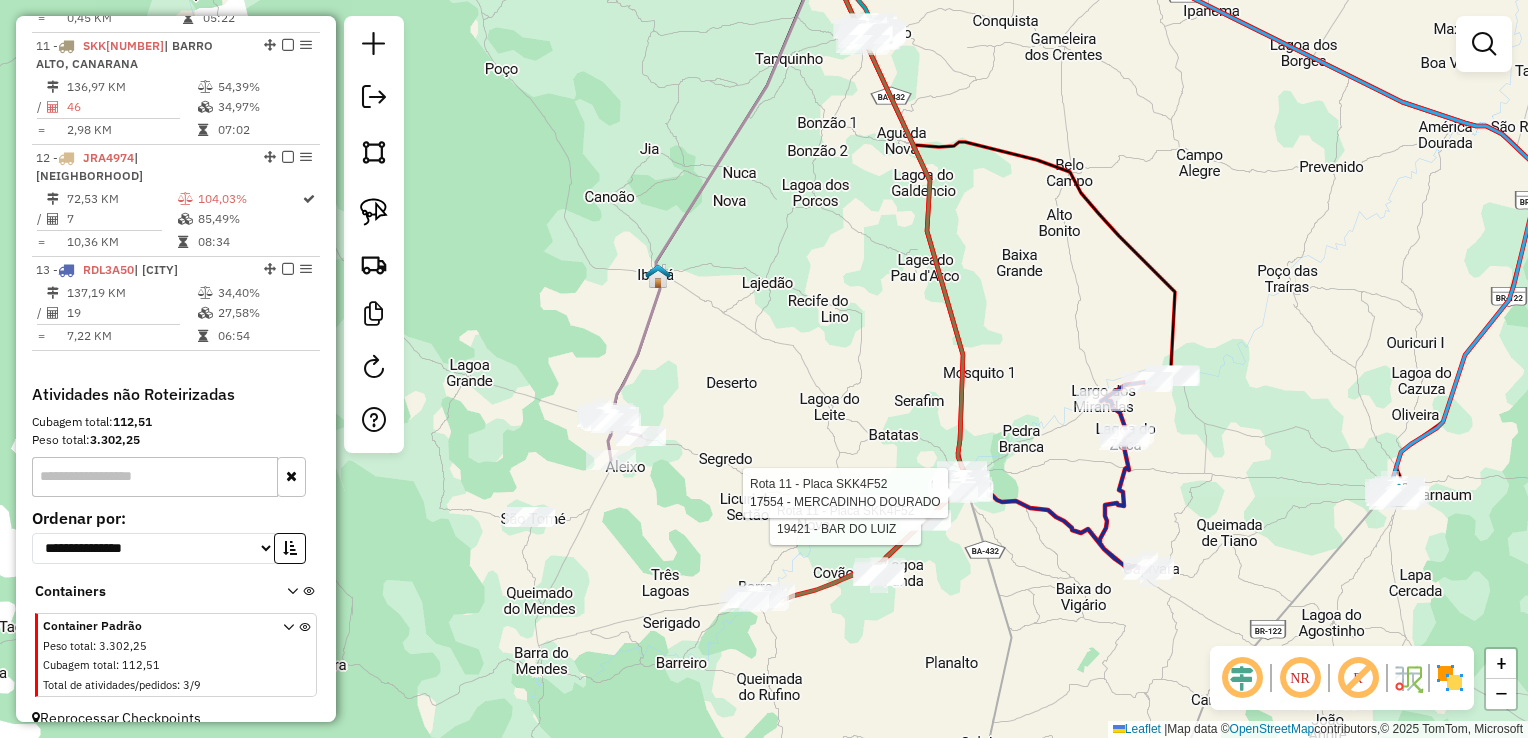 select on "*********" 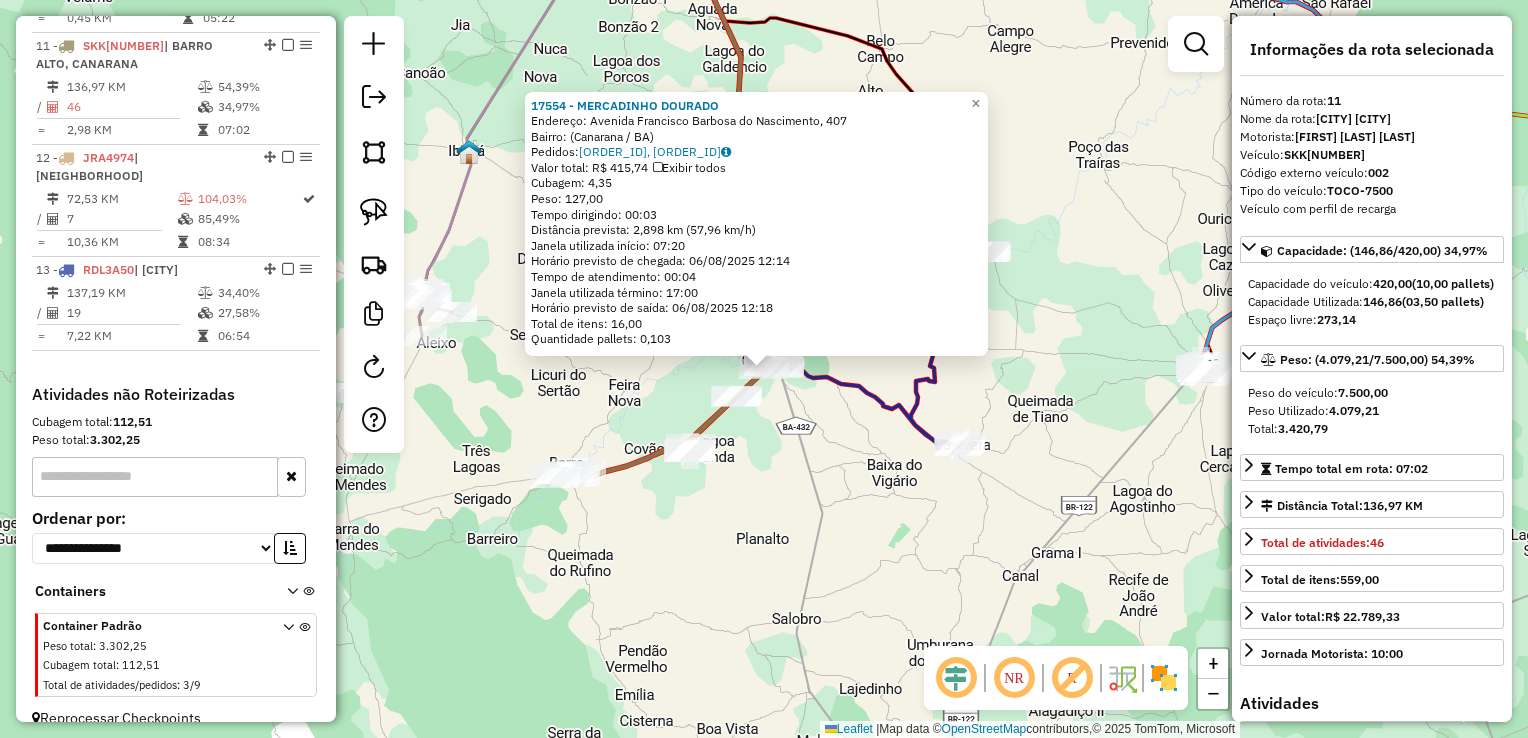 click on "17554 - MERCADINHO DOURADO  Endereço: Avenida Francisco Barbosa do Nascimento, 407   Bairro:  (Canarana / BA)   Pedidos:  05604950, 05604951   Valor total: R$ 415,74   Exibir todos   Cubagem: 4,35  Peso: 127,00  Tempo dirigindo: 00:03   Distância prevista: 2,898 km (57,96 km/h)   Janela utilizada início: 07:20   Horário previsto de chegada: 06/08/2025 12:14   Tempo de atendimento: 00:04   Janela utilizada término: 17:00   Horário previsto de saída: 06/08/2025 12:18   Total de itens: 16,00   Quantidade pallets: 0,103  × Janela de atendimento Grade de atendimento Capacidade Transportadoras Veículos Cliente Pedidos  Rotas Selecione os dias de semana para filtrar as janelas de atendimento  Seg   Ter   Qua   Qui   Sex   Sáb   Dom  Informe o período da janela de atendimento: De: Até:  Filtrar exatamente a janela do cliente  Considerar janela de atendimento padrão  Selecione os dias de semana para filtrar as grades de atendimento  Seg   Ter   Qua   Qui   Sex   Sáb   Dom   Peso mínimo:   Peso máximo:" 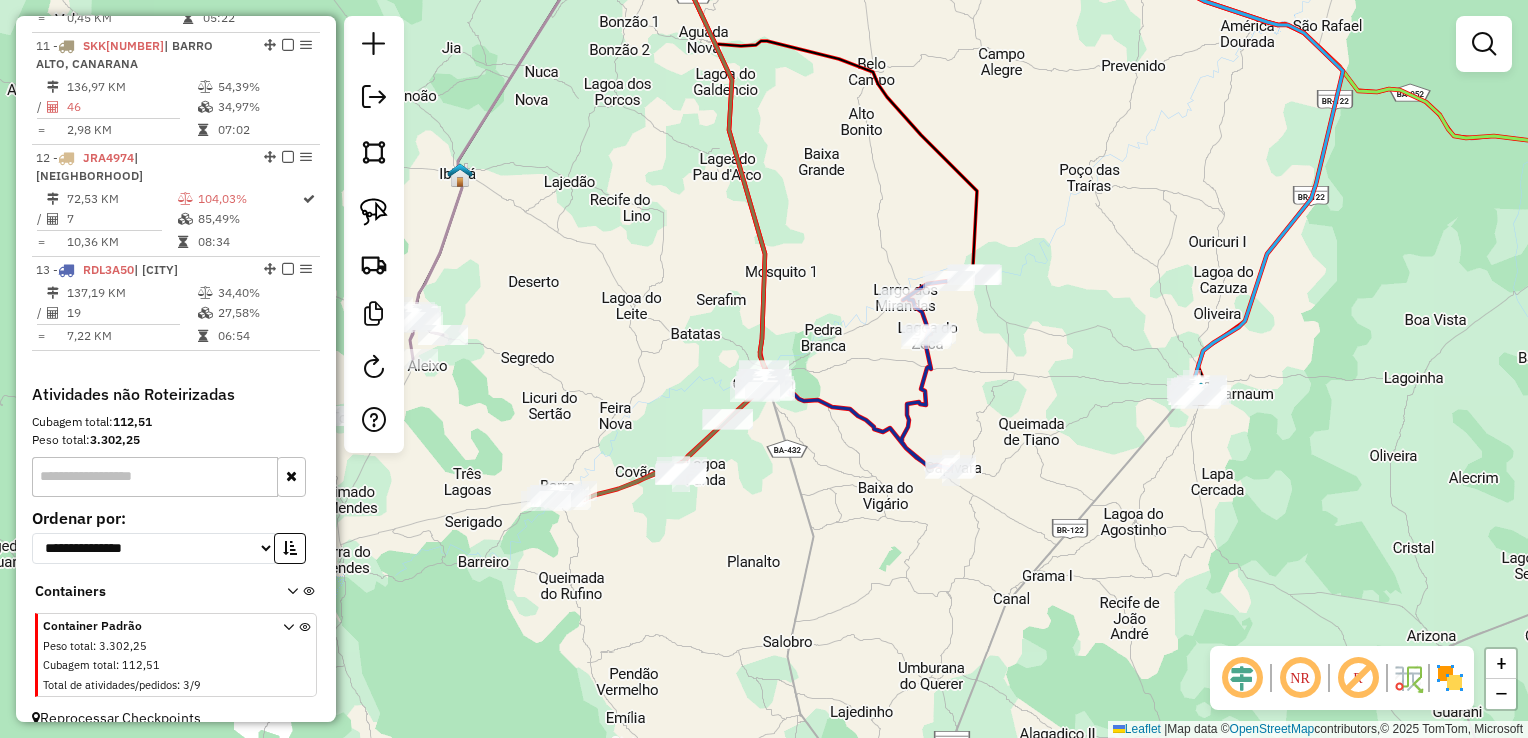 drag, startPoint x: 766, startPoint y: 470, endPoint x: 791, endPoint y: 471, distance: 25.019993 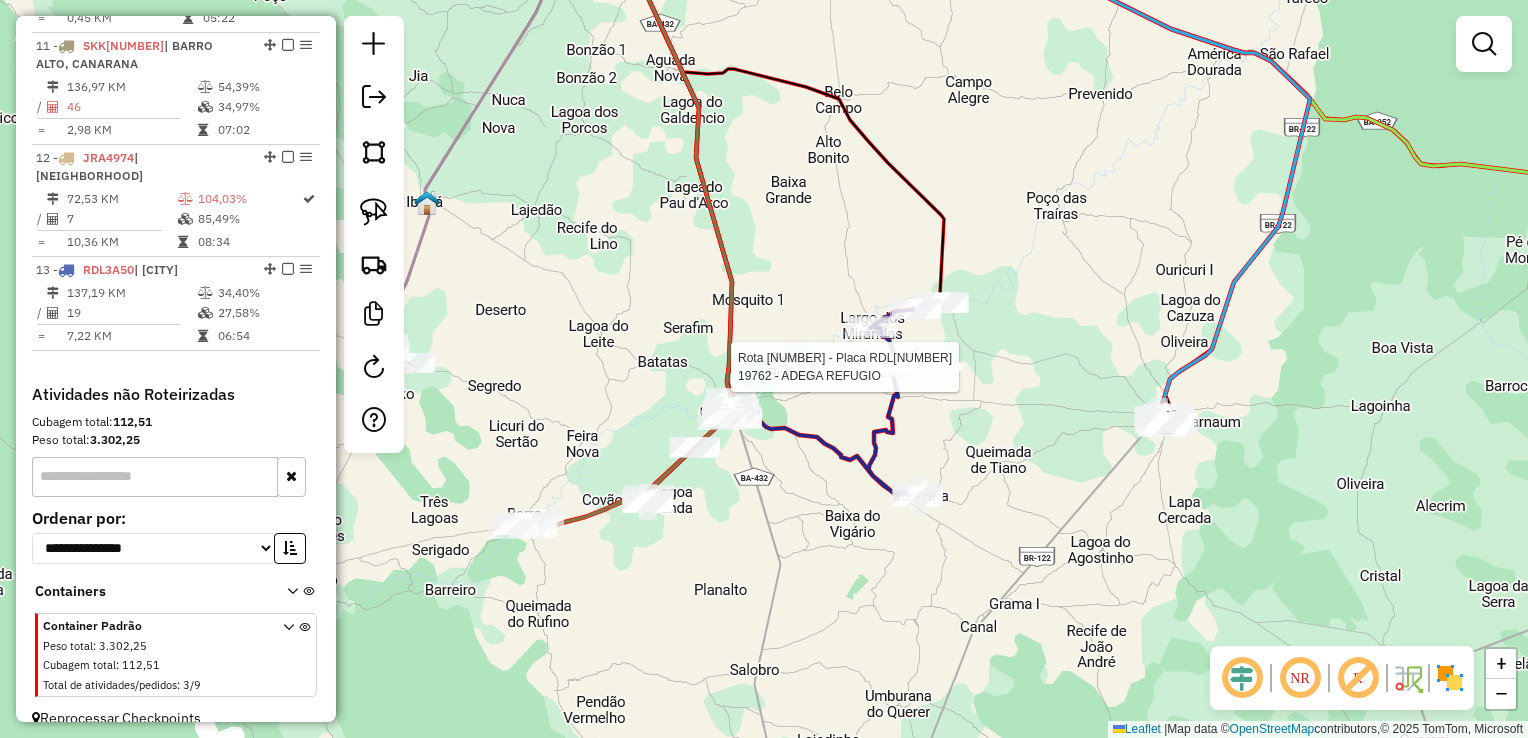 select on "*********" 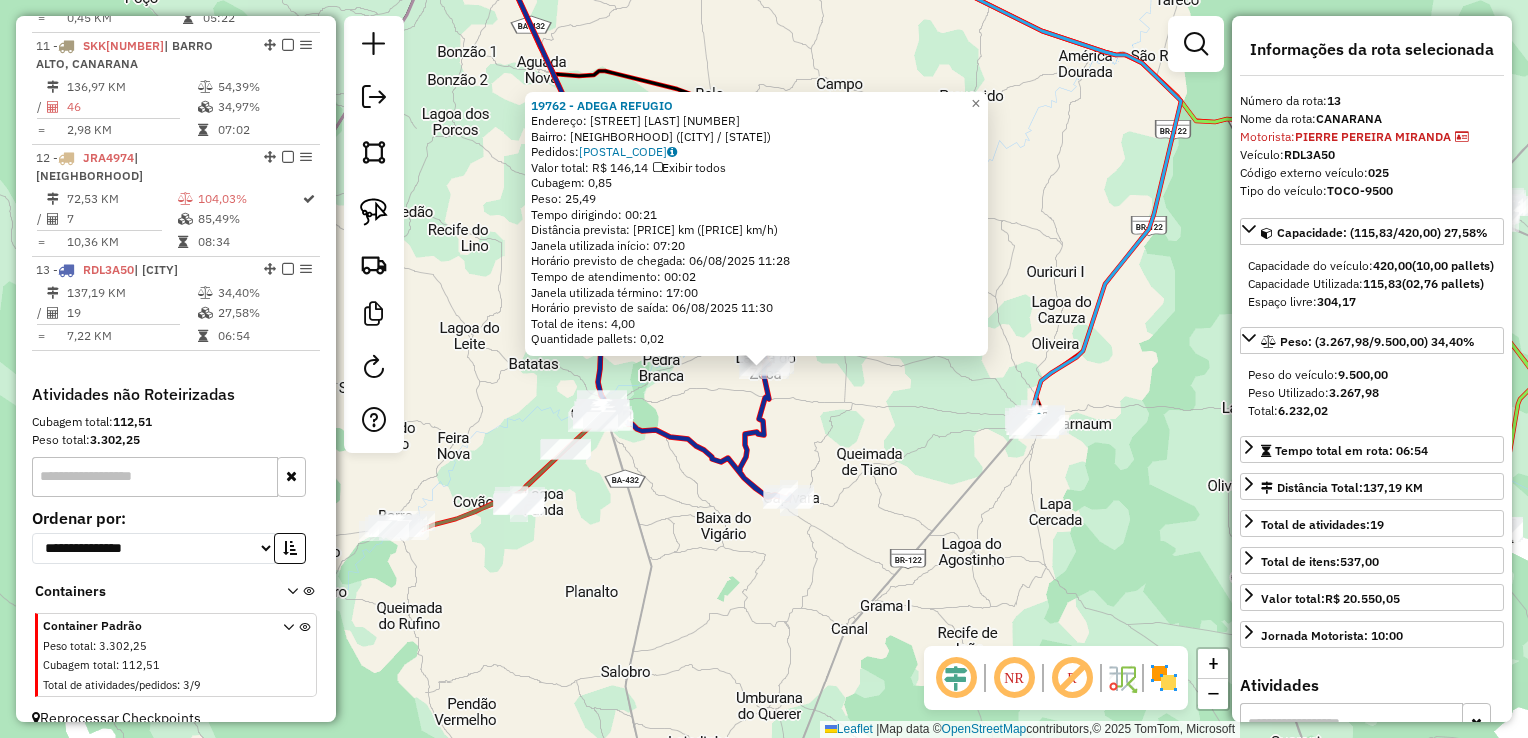 click on "19762 - ADEGA REFUGIO  Endereço:  LAGOA DE ZECA SN   Bairro: POV: LAGOA DE SECA (CANARANA / BA)   Pedidos:  05604857   Valor total: R$ 146,14   Exibir todos   Cubagem: 0,85  Peso: 25,49  Tempo dirigindo: 00:21   Distância prevista: 14,998 km (42,85 km/h)   Janela utilizada início: 07:20   Horário previsto de chegada: 06/08/2025 11:28   Tempo de atendimento: 00:02   Janela utilizada término: 17:00   Horário previsto de saída: 06/08/2025 11:30   Total de itens: 4,00   Quantidade pallets: 0,02  × Janela de atendimento Grade de atendimento Capacidade Transportadoras Veículos Cliente Pedidos  Rotas Selecione os dias de semana para filtrar as janelas de atendimento  Seg   Ter   Qua   Qui   Sex   Sáb   Dom  Informe o período da janela de atendimento: De: Até:  Filtrar exatamente a janela do cliente  Considerar janela de atendimento padrão  Selecione os dias de semana para filtrar as grades de atendimento  Seg   Ter   Qua   Qui   Sex   Sáb   Dom   Considerar clientes sem dia de atendimento cadastrado +" 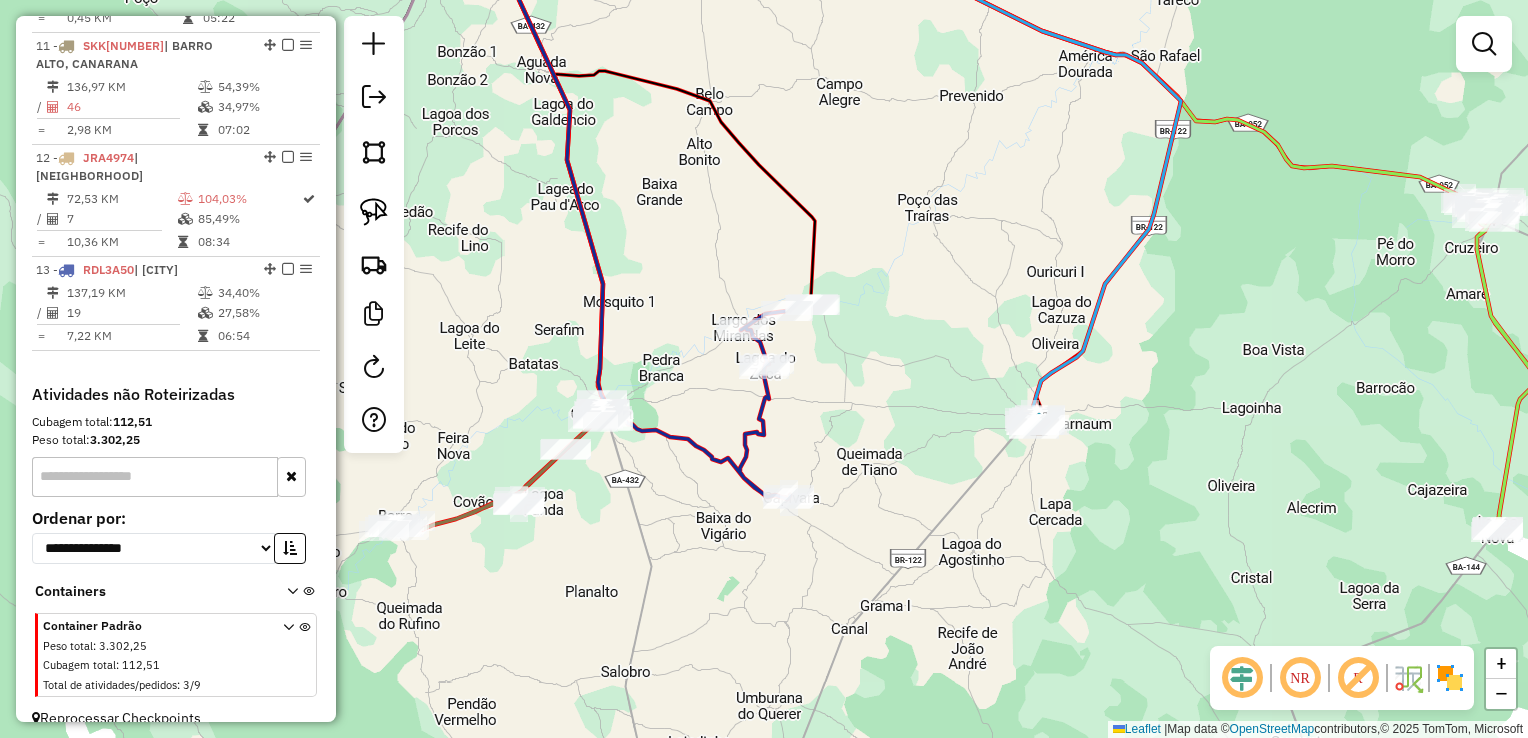 drag, startPoint x: 854, startPoint y: 422, endPoint x: 877, endPoint y: 479, distance: 61.46544 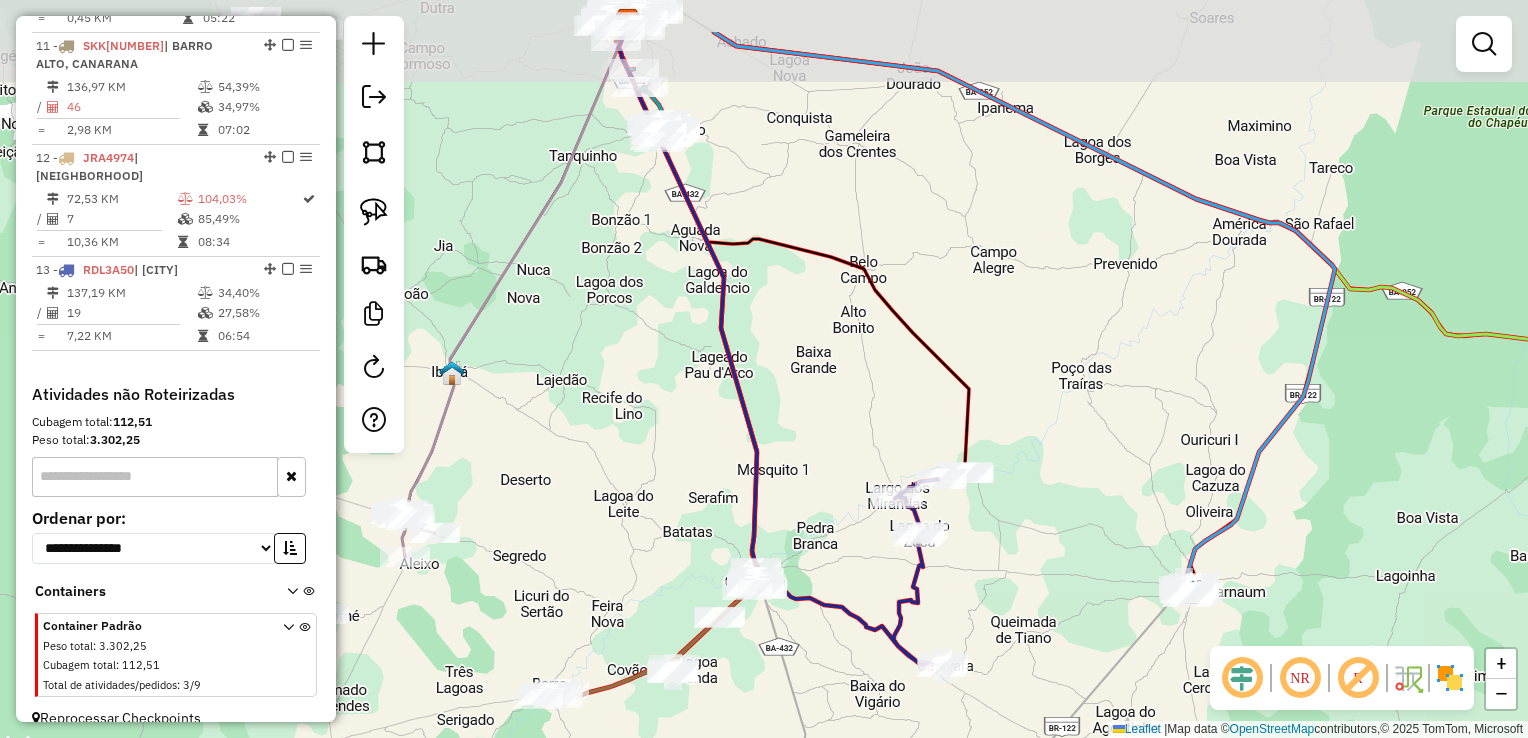 drag, startPoint x: 771, startPoint y: 318, endPoint x: 917, endPoint y: 438, distance: 188.98677 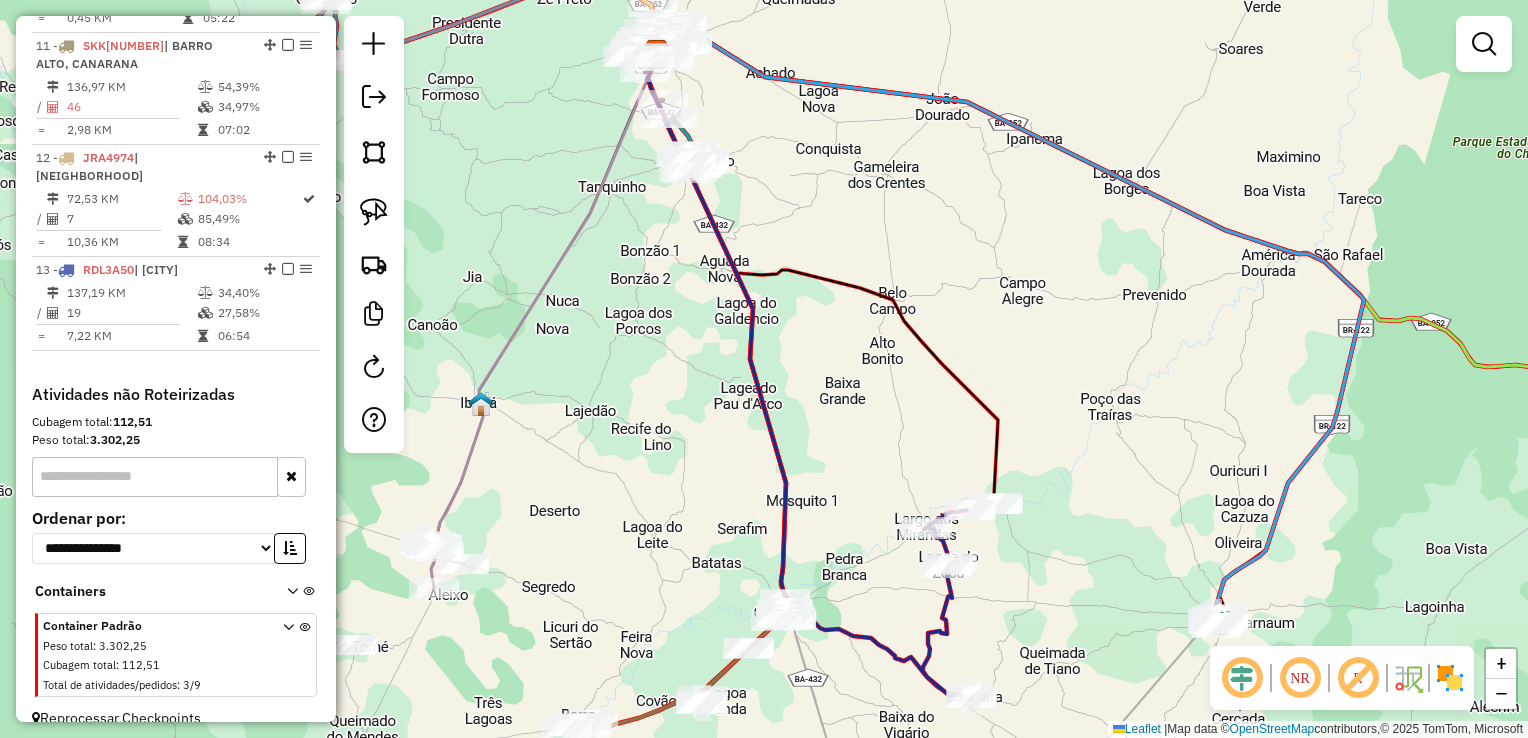 drag, startPoint x: 860, startPoint y: 374, endPoint x: 884, endPoint y: 434, distance: 64.62198 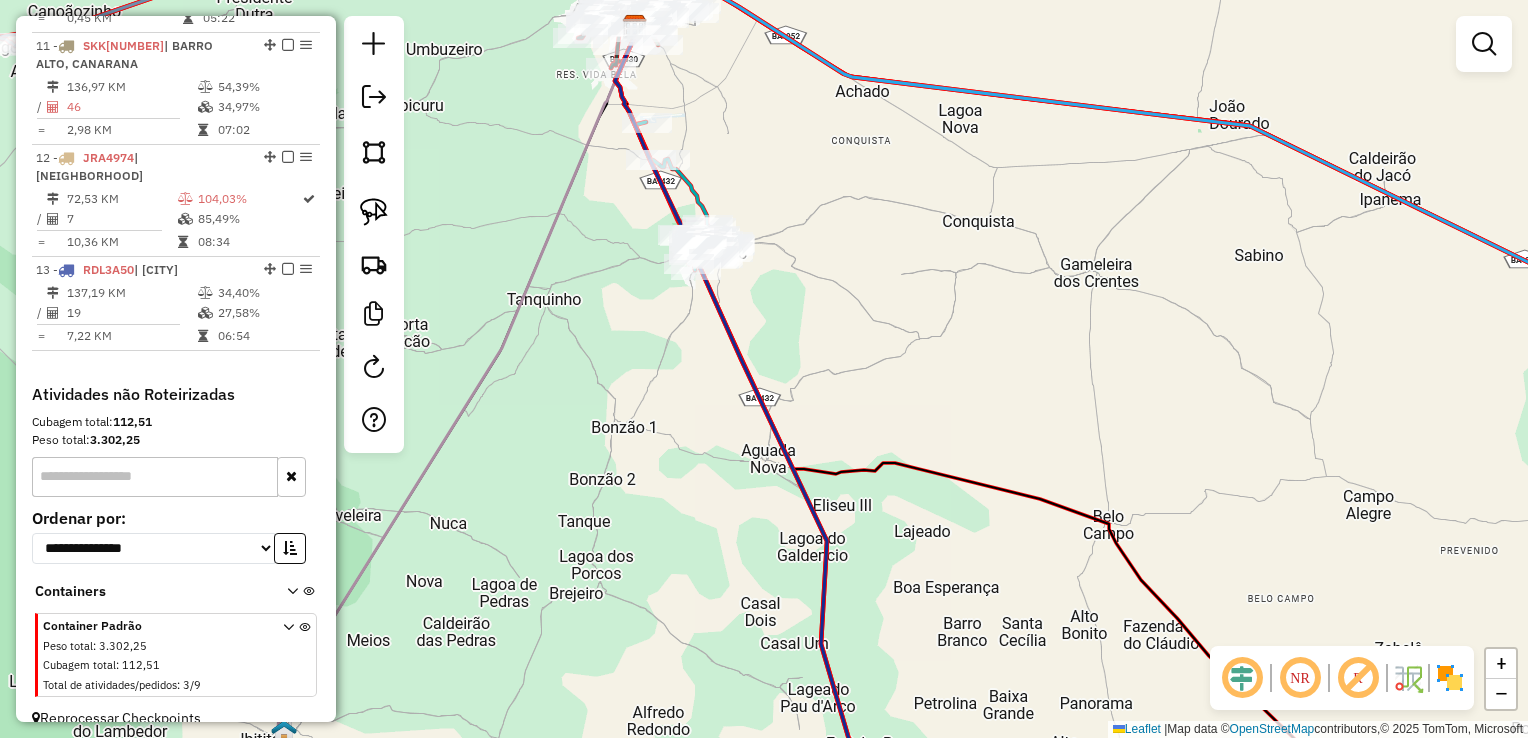 drag, startPoint x: 856, startPoint y: 348, endPoint x: 898, endPoint y: 376, distance: 50.47772 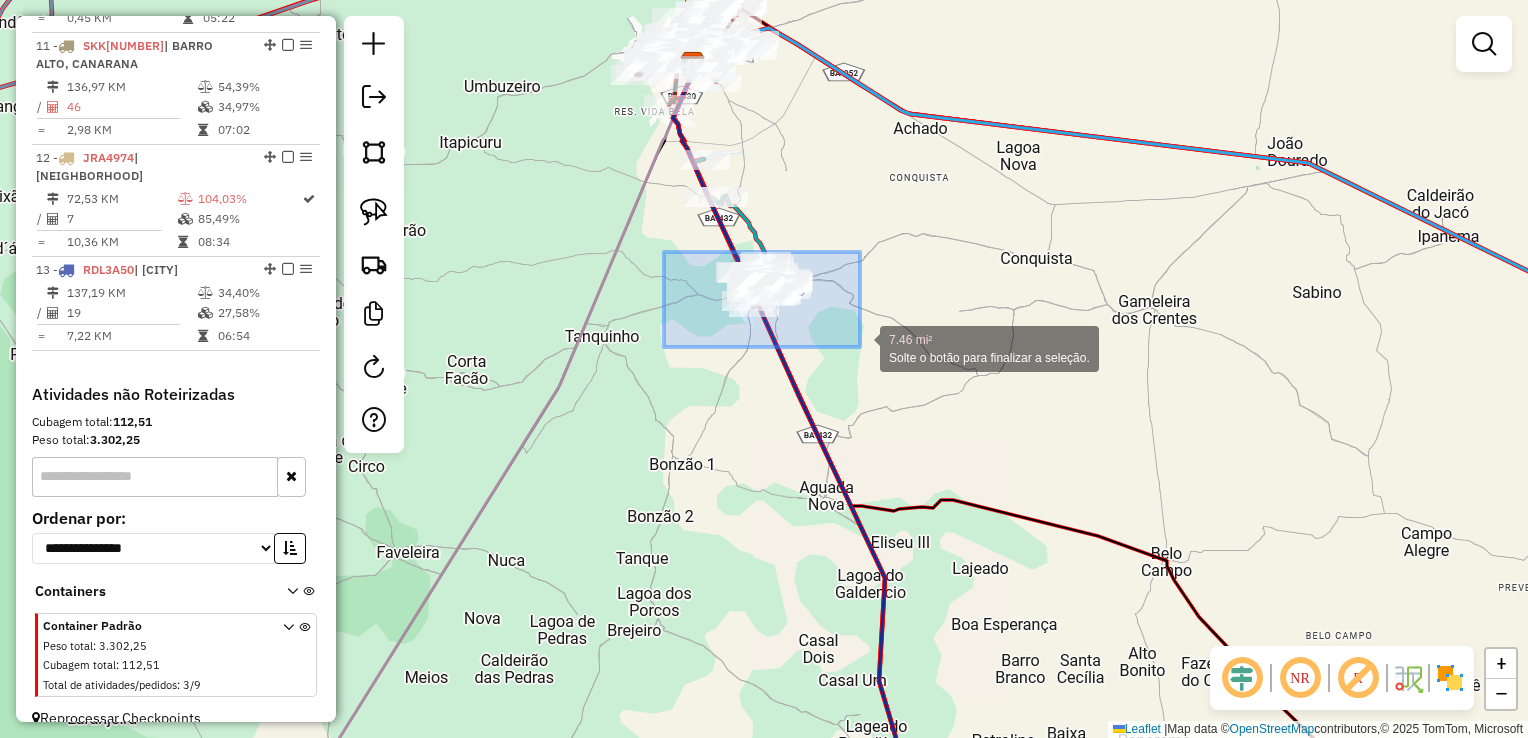 drag, startPoint x: 796, startPoint y: 316, endPoint x: 962, endPoint y: 409, distance: 190.27611 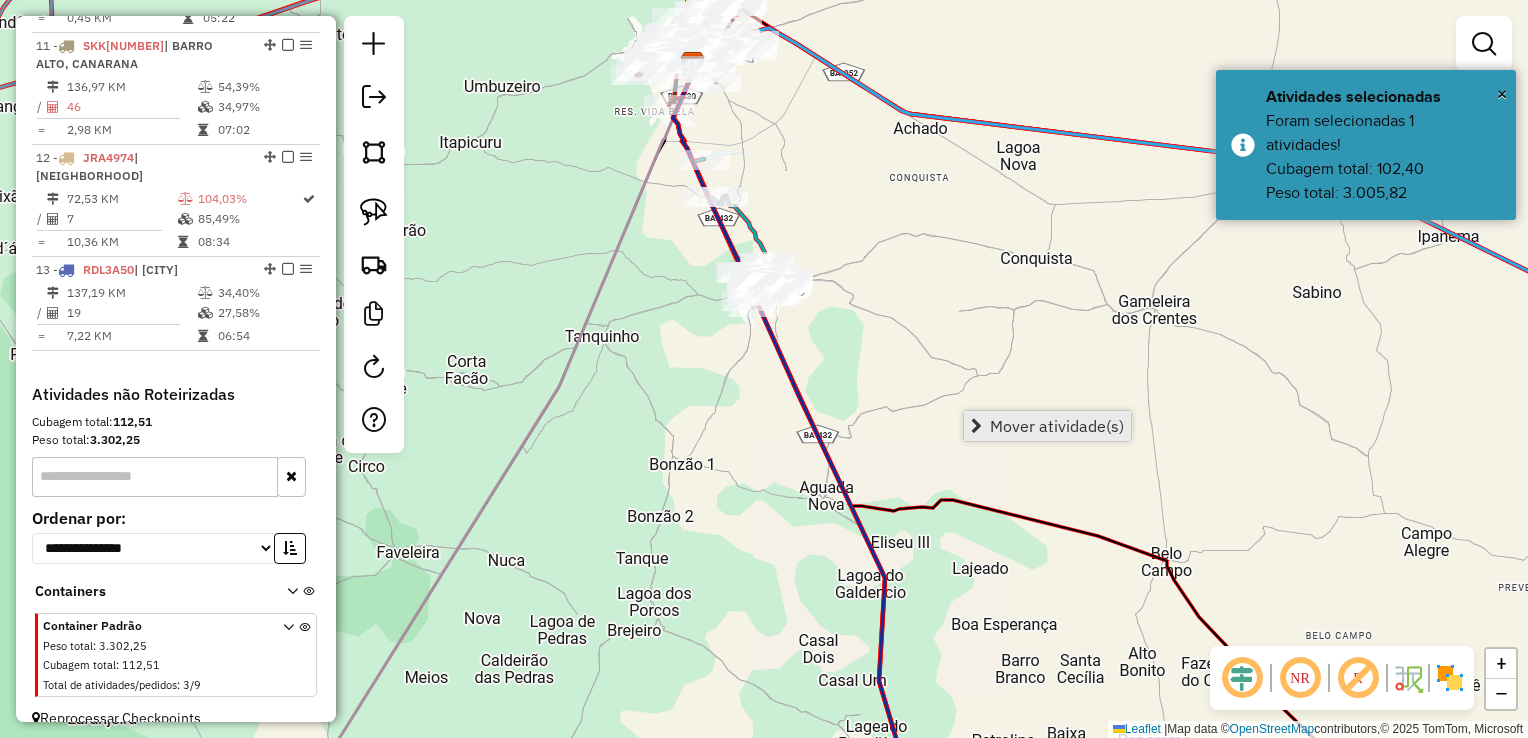 click on "Mover atividade(s)" at bounding box center (1057, 426) 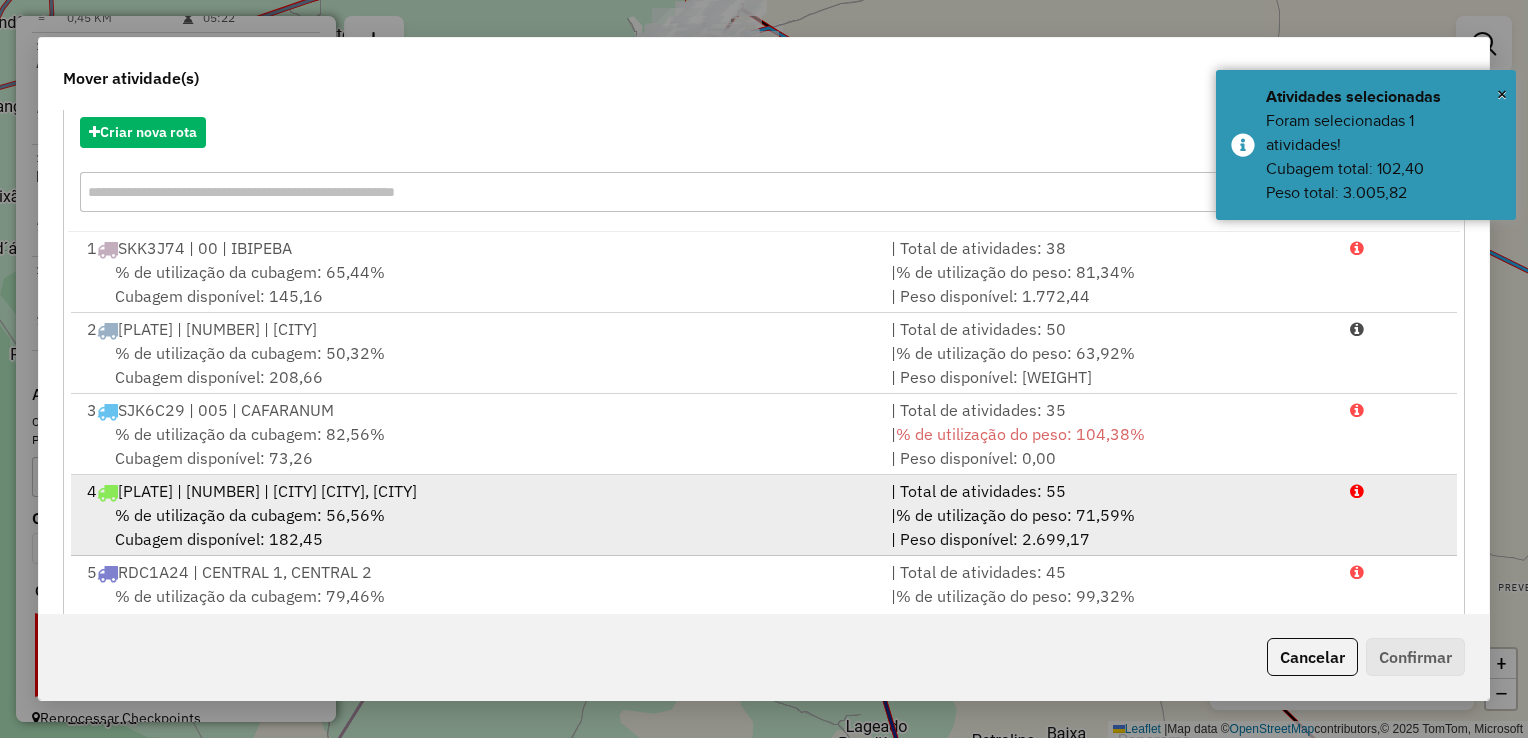 scroll, scrollTop: 278, scrollLeft: 0, axis: vertical 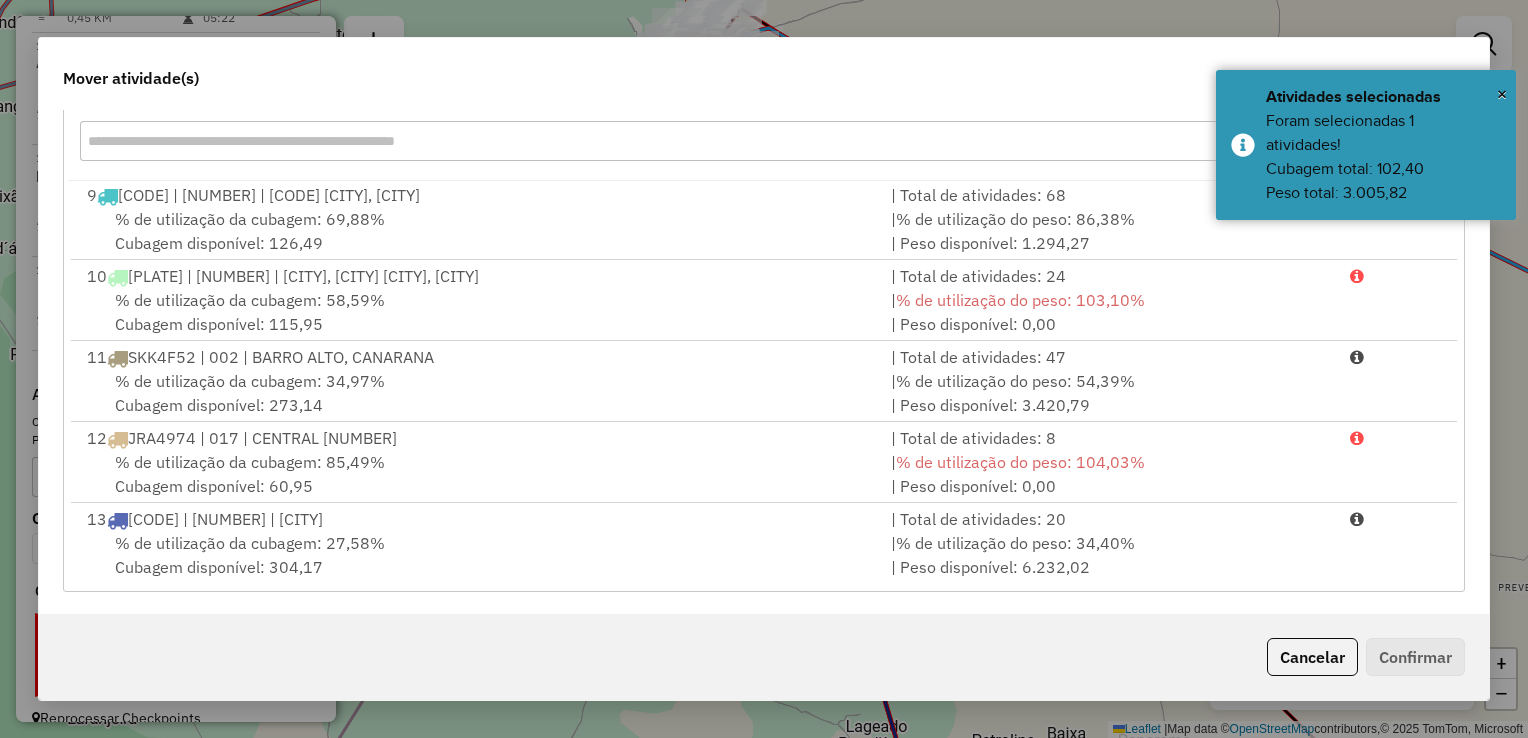 drag, startPoint x: 721, startPoint y: 535, endPoint x: 977, endPoint y: 590, distance: 261.84155 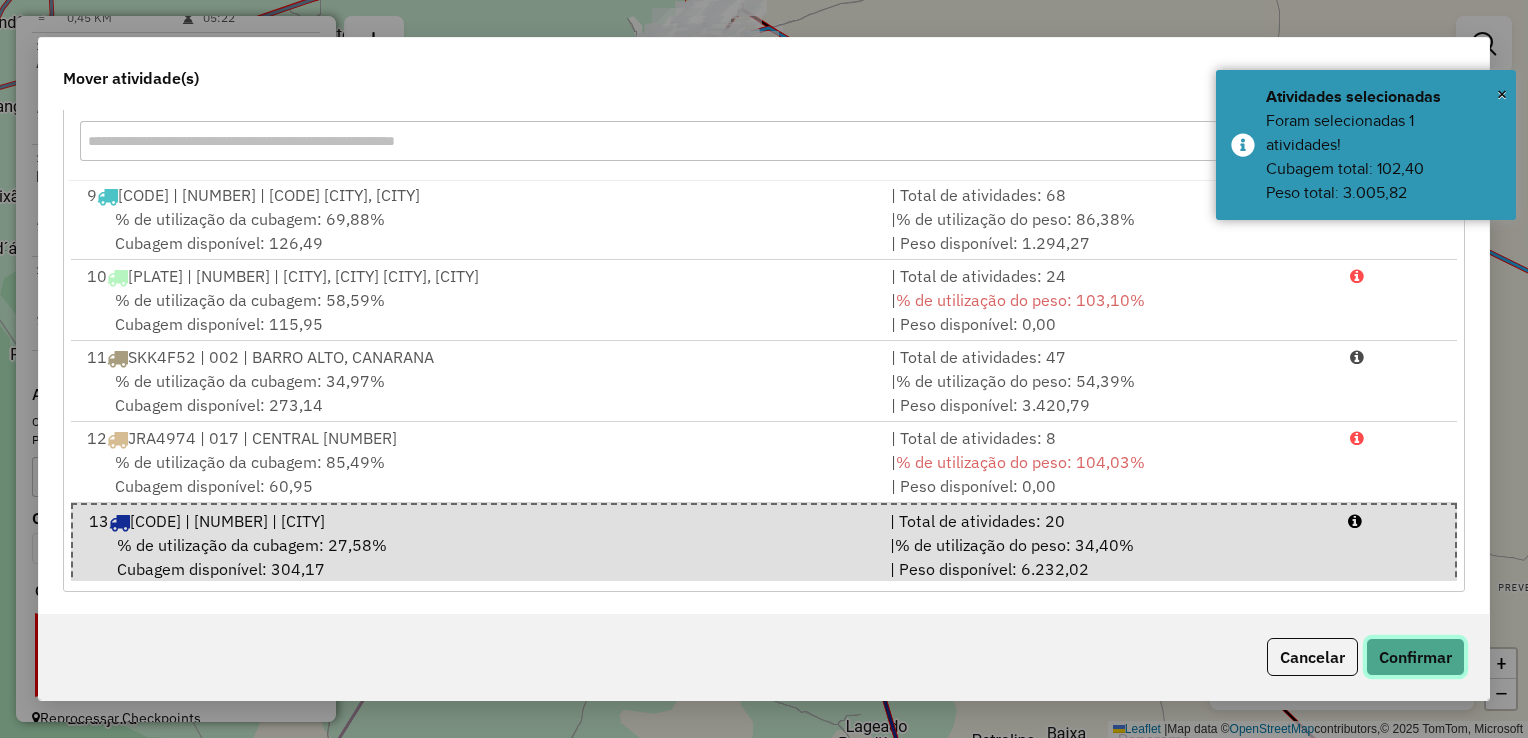 click on "Confirmar" 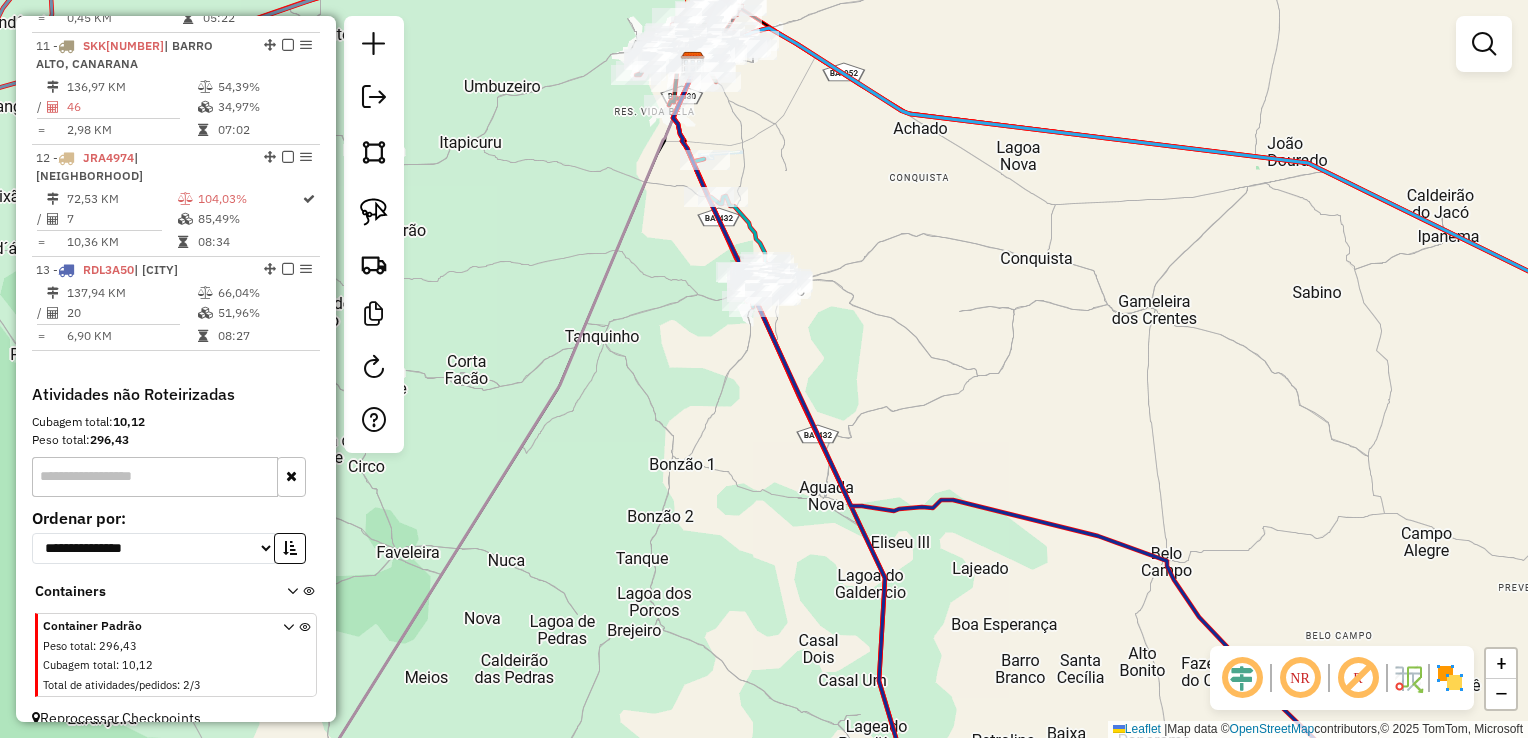 click on "Janela de atendimento Grade de atendimento Capacidade Transportadoras Veículos Cliente Pedidos  Rotas Selecione os dias de semana para filtrar as janelas de atendimento  Seg   Ter   Qua   Qui   Sex   Sáb   Dom  Informe o período da janela de atendimento: De: Até:  Filtrar exatamente a janela do cliente  Considerar janela de atendimento padrão  Selecione os dias de semana para filtrar as grades de atendimento  Seg   Ter   Qua   Qui   Sex   Sáb   Dom   Considerar clientes sem dia de atendimento cadastrado  Clientes fora do dia de atendimento selecionado Filtrar as atividades entre os valores definidos abaixo:  Peso mínimo:   Peso máximo:   Cubagem mínima:   Cubagem máxima:   De:   Até:  Filtrar as atividades entre o tempo de atendimento definido abaixo:  De:   Até:   Considerar capacidade total dos clientes não roteirizados Transportadora: Selecione um ou mais itens Tipo de veículo: Selecione um ou mais itens Veículo: Selecione um ou mais itens Motorista: Selecione um ou mais itens Nome: Rótulo:" 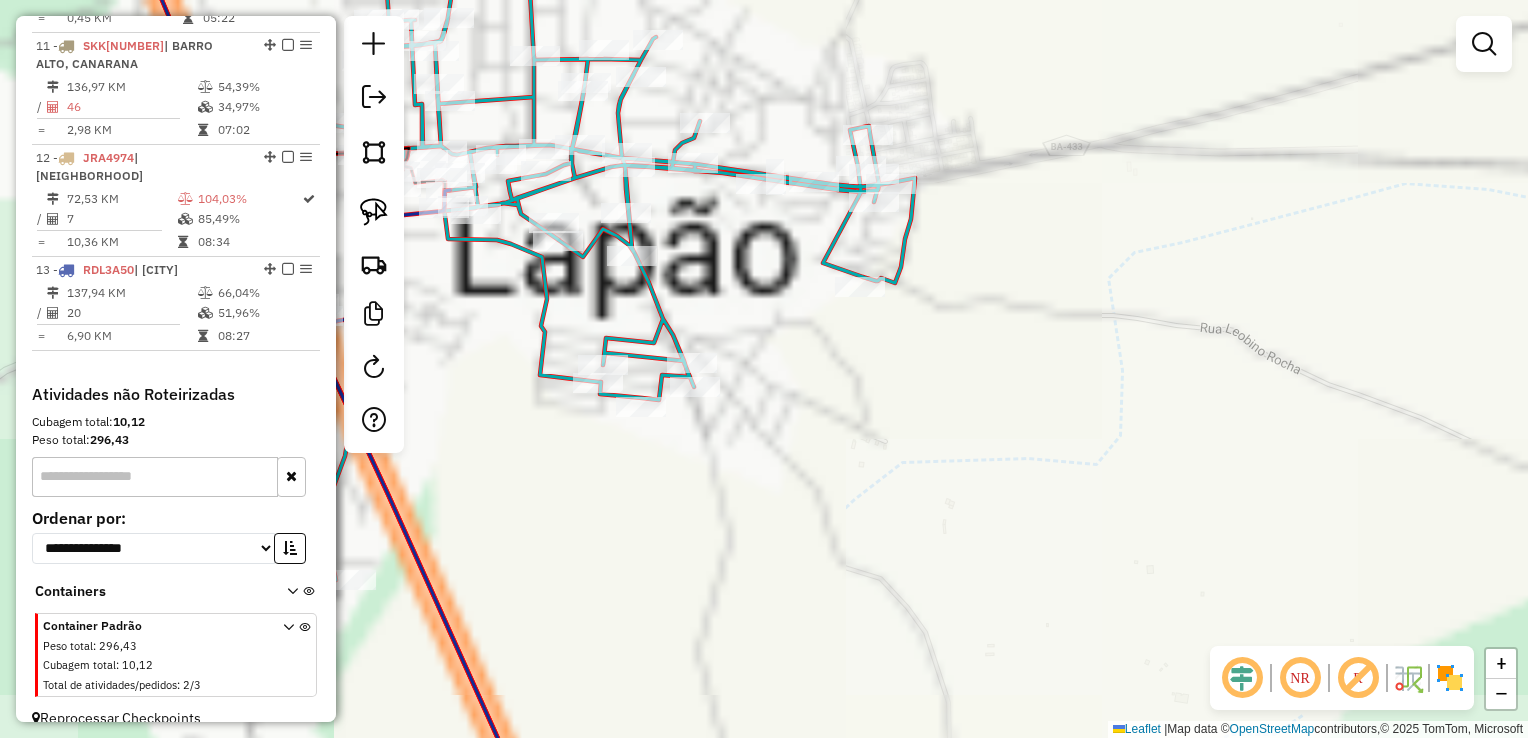 drag, startPoint x: 743, startPoint y: 304, endPoint x: 1149, endPoint y: 392, distance: 415.4275 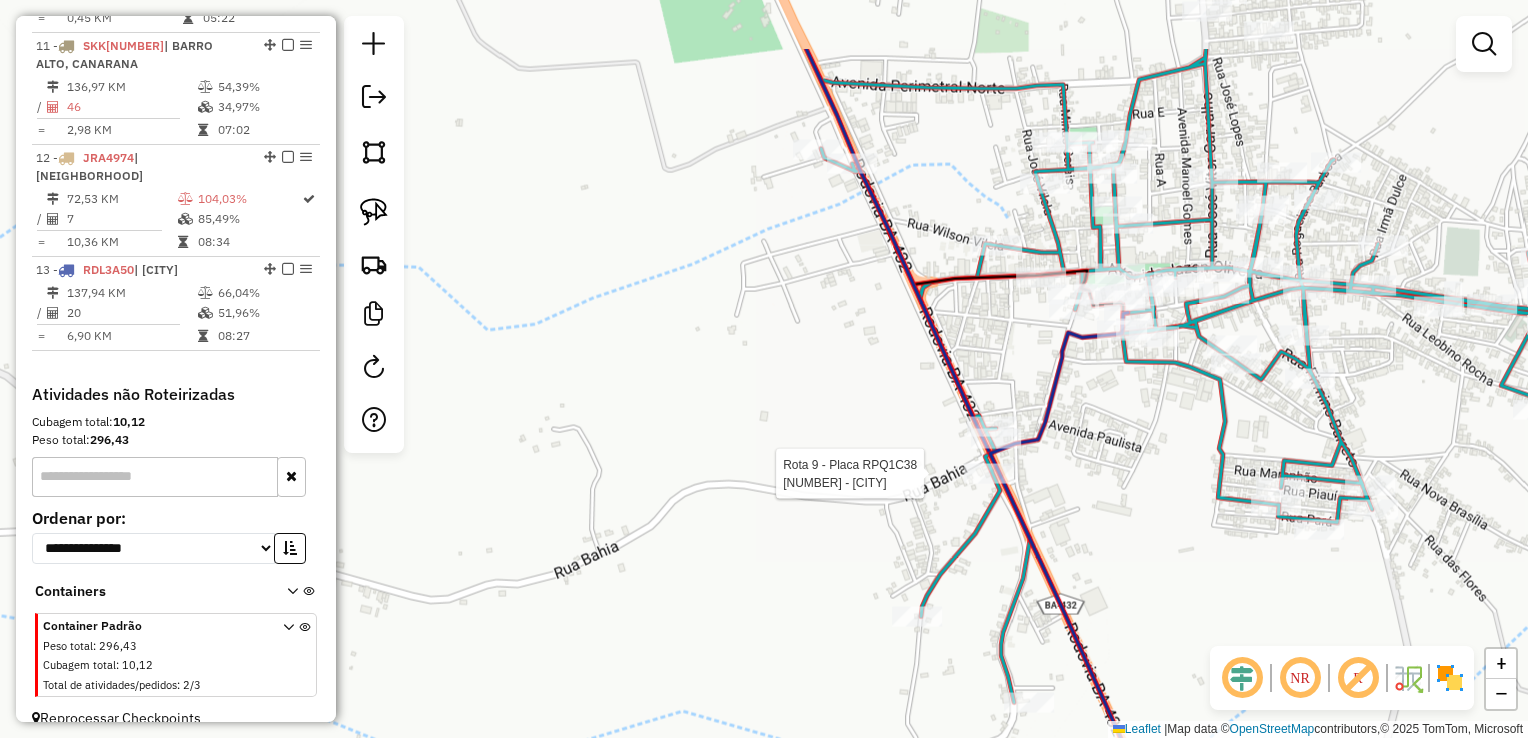 click on "Rota 9 - Placa RPQ1C38  19369 - MERCADINHO DONA RITA Janela de atendimento Grade de atendimento Capacidade Transportadoras Veículos Cliente Pedidos  Rotas Selecione os dias de semana para filtrar as janelas de atendimento  Seg   Ter   Qua   Qui   Sex   Sáb   Dom  Informe o período da janela de atendimento: De: Até:  Filtrar exatamente a janela do cliente  Considerar janela de atendimento padrão  Selecione os dias de semana para filtrar as grades de atendimento  Seg   Ter   Qua   Qui   Sex   Sáb   Dom   Considerar clientes sem dia de atendimento cadastrado  Clientes fora do dia de atendimento selecionado Filtrar as atividades entre os valores definidos abaixo:  Peso mínimo:   Peso máximo:   Cubagem mínima:   Cubagem máxima:   De:   Até:  Filtrar as atividades entre o tempo de atendimento definido abaixo:  De:   Até:   Considerar capacidade total dos clientes não roteirizados Transportadora: Selecione um ou mais itens Tipo de veículo: Selecione um ou mais itens Veículo: Selecione um ou mais itens" 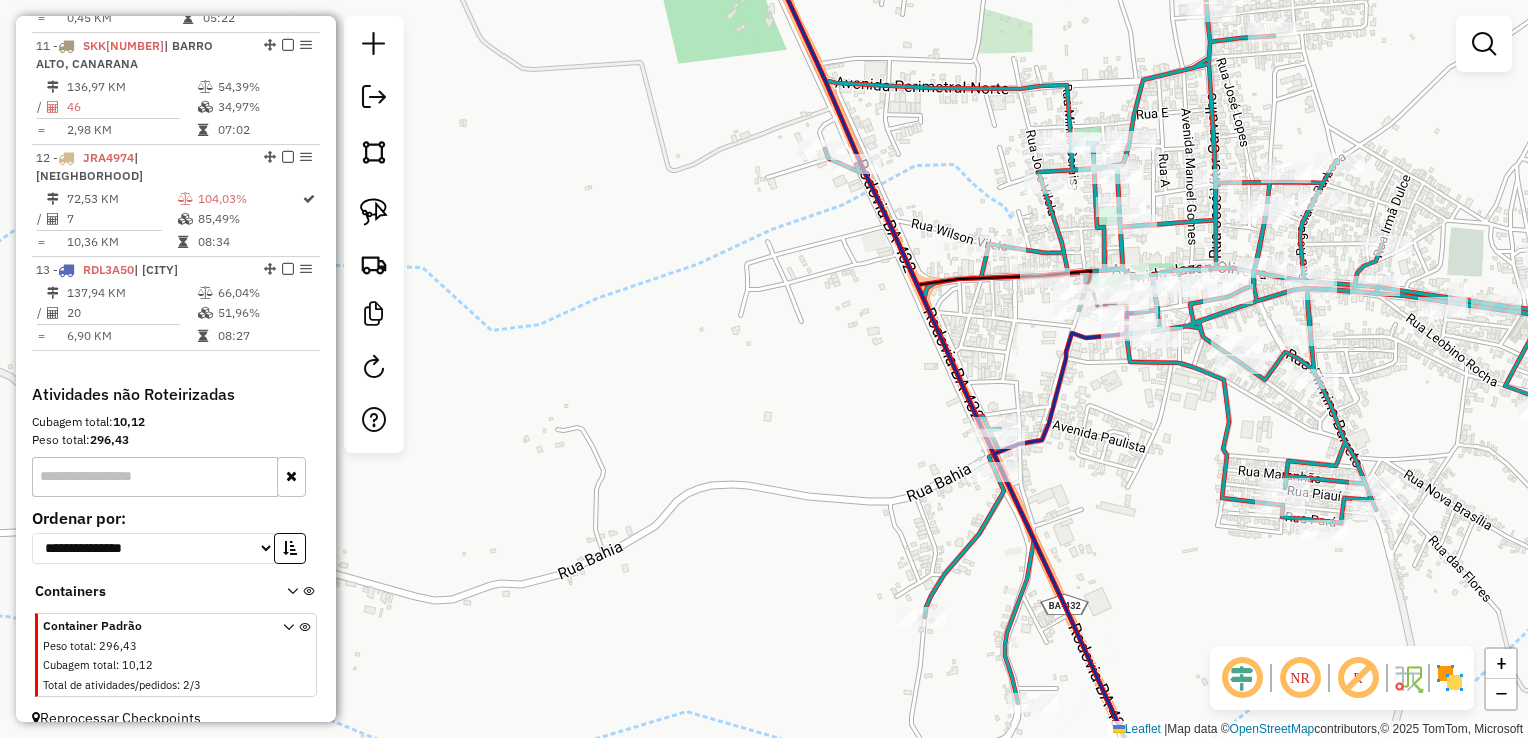 drag, startPoint x: 1057, startPoint y: 476, endPoint x: 948, endPoint y: 349, distance: 167.36188 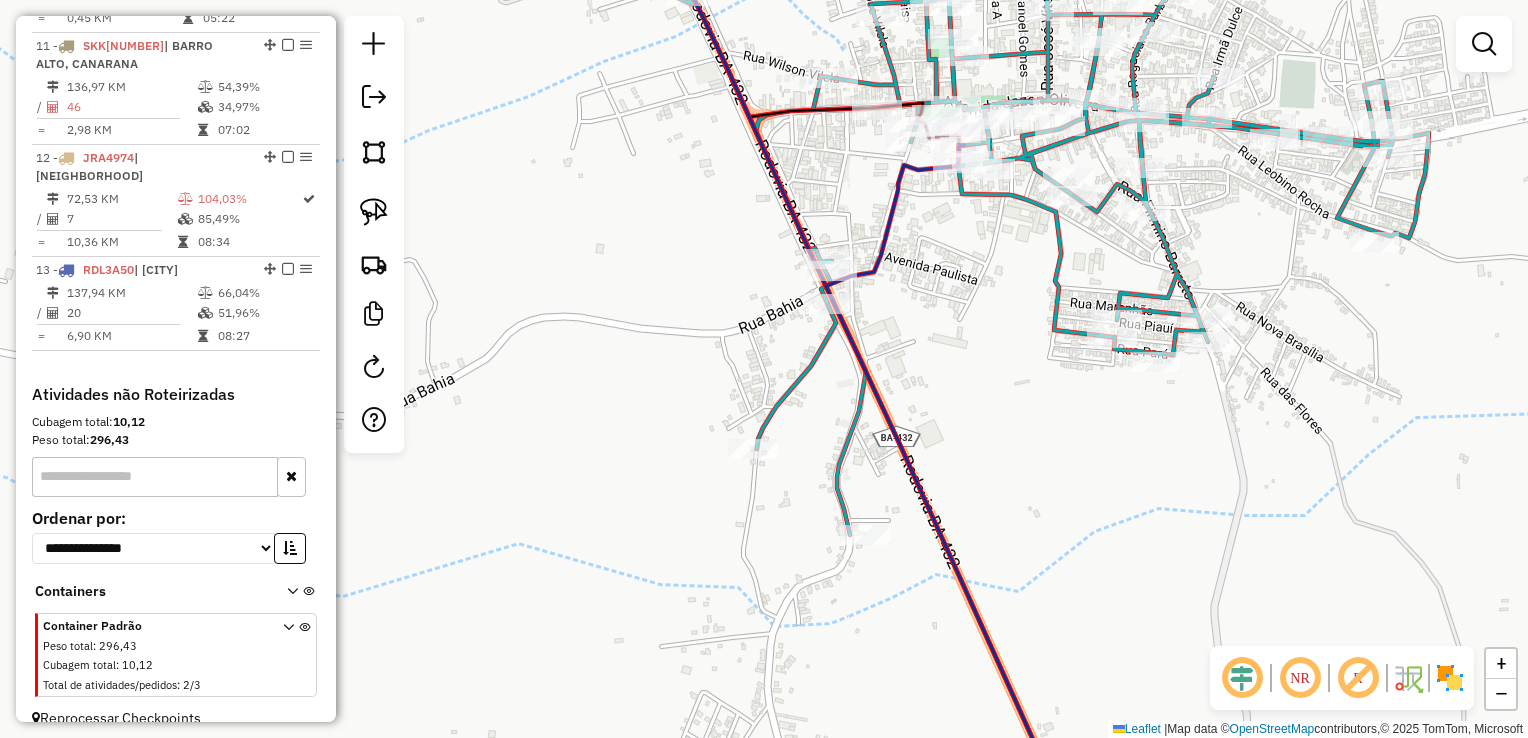 drag, startPoint x: 944, startPoint y: 359, endPoint x: 885, endPoint y: 318, distance: 71.84706 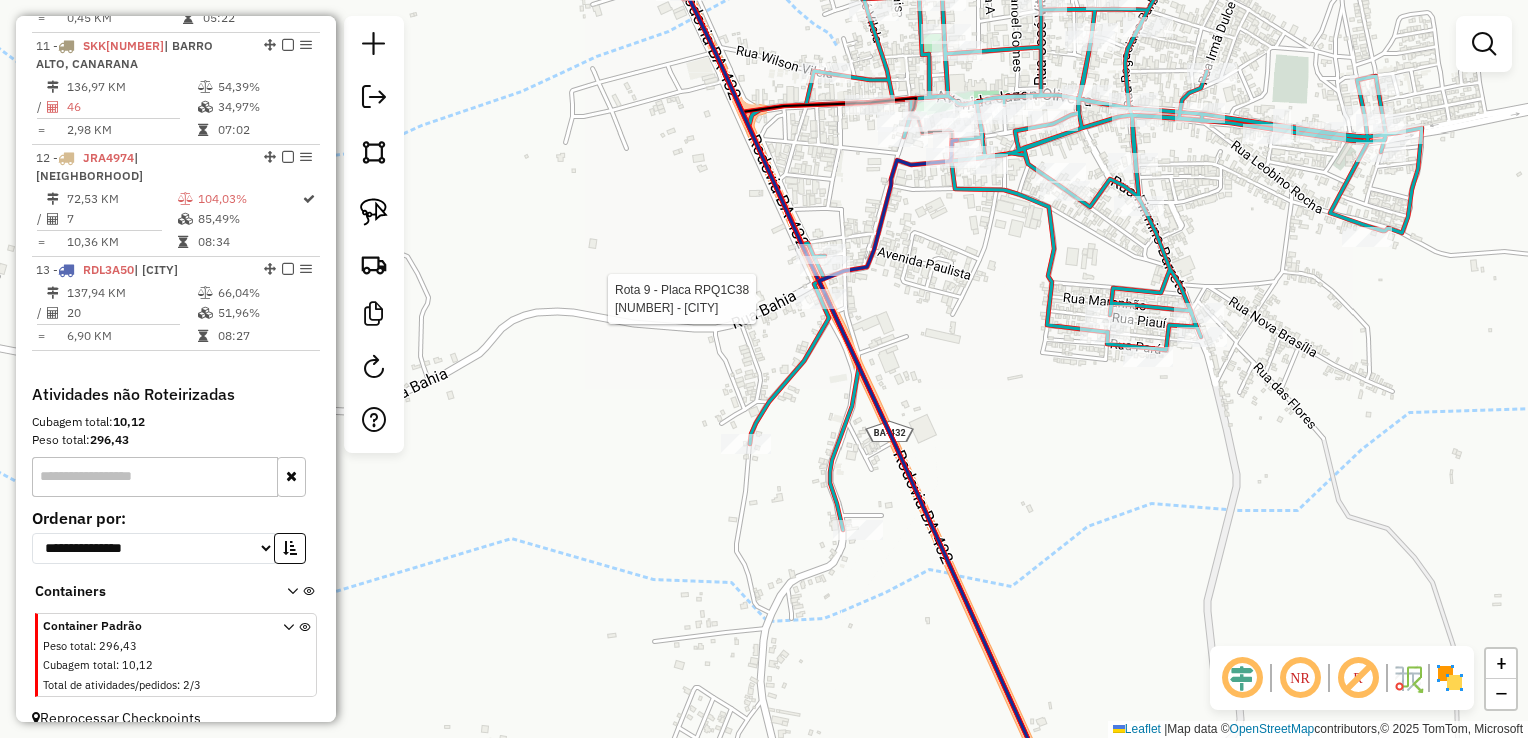 select on "*********" 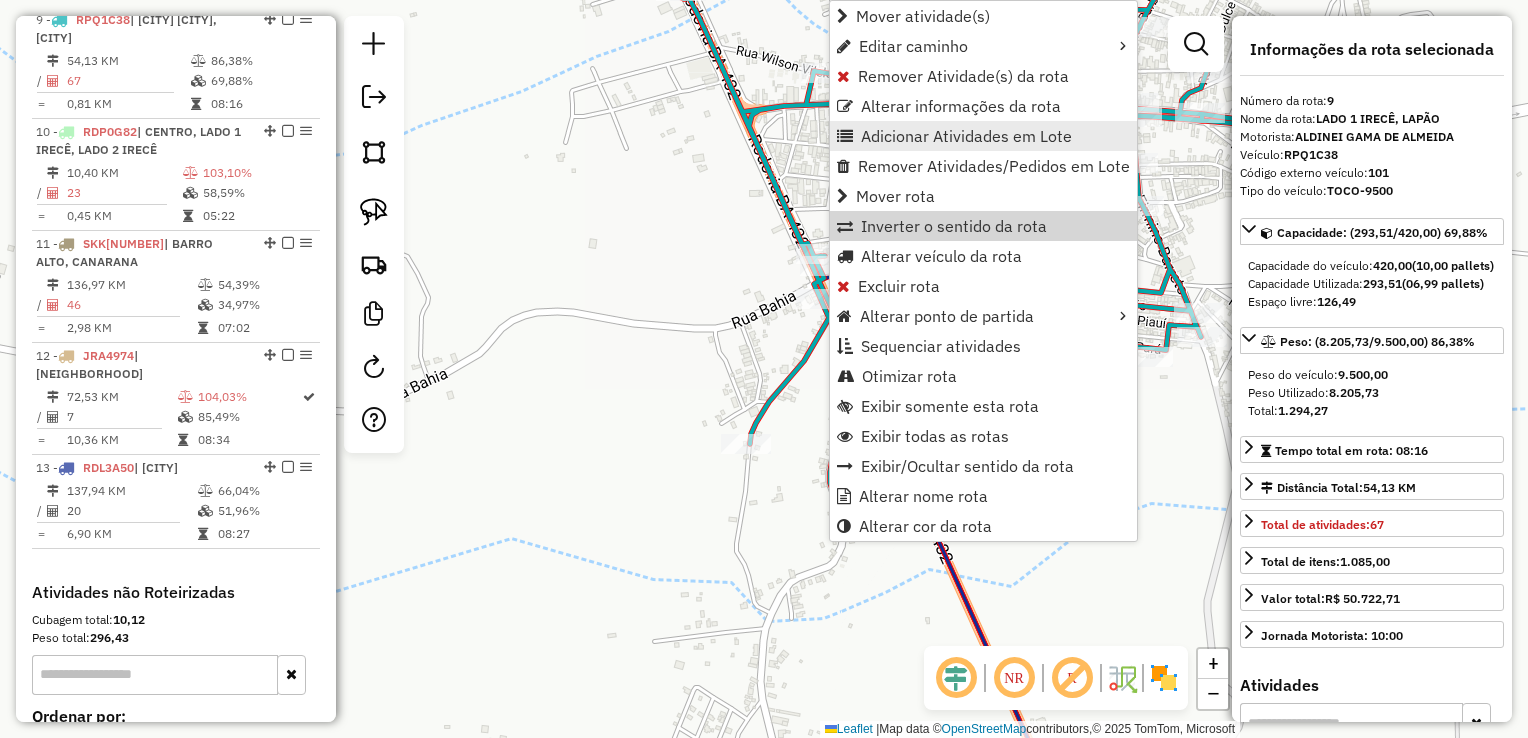 scroll, scrollTop: 1560, scrollLeft: 0, axis: vertical 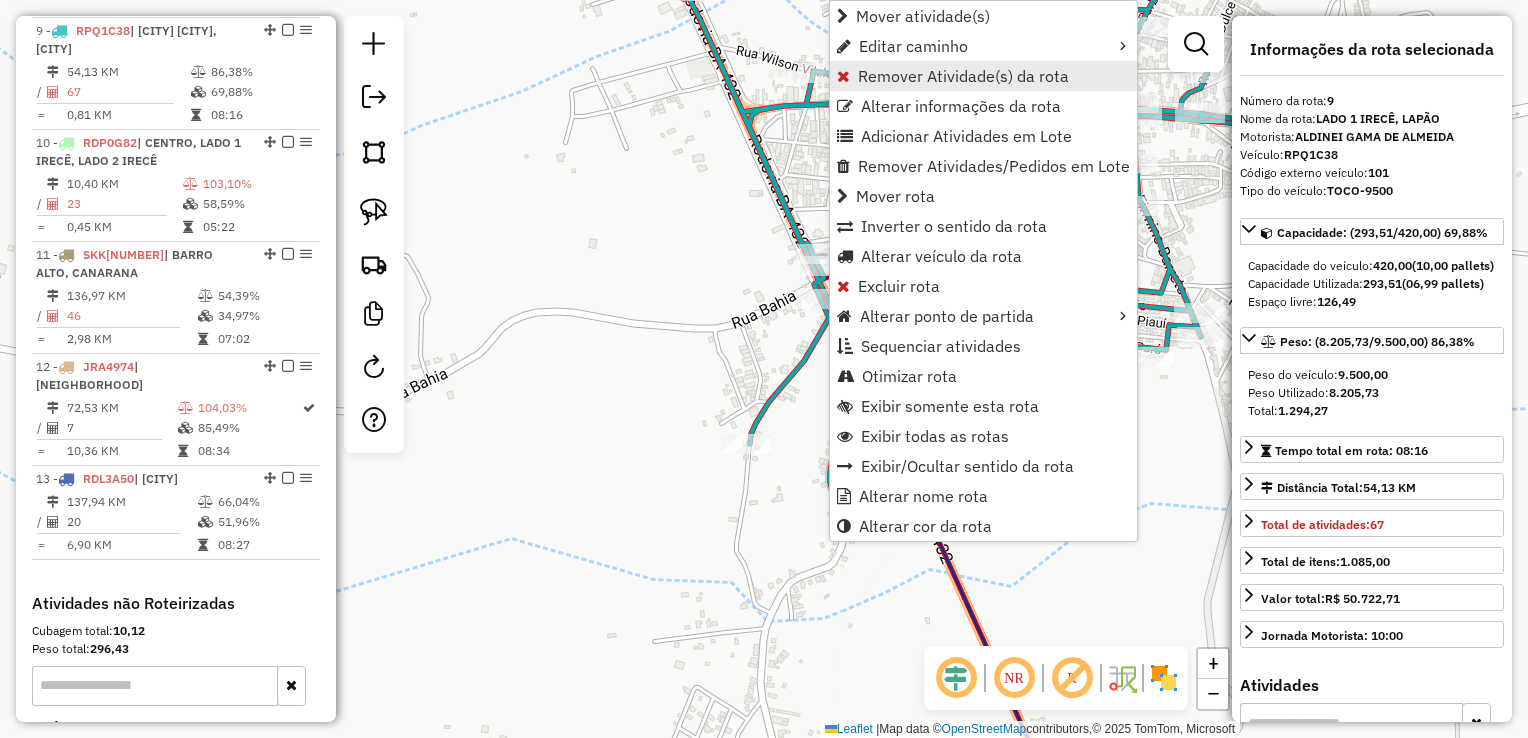 click on "Remover Atividade(s) da rota" at bounding box center (963, 76) 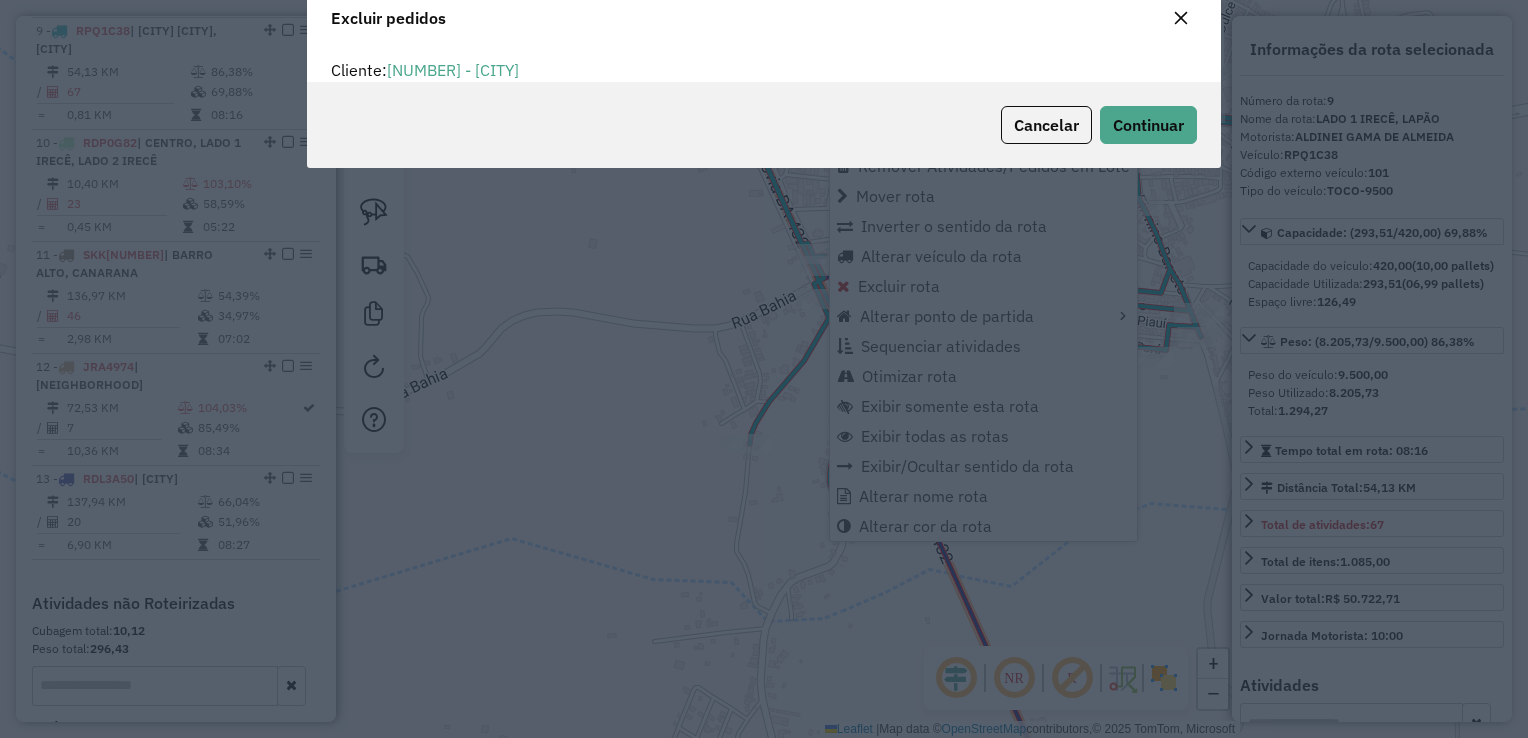 scroll, scrollTop: 69, scrollLeft: 0, axis: vertical 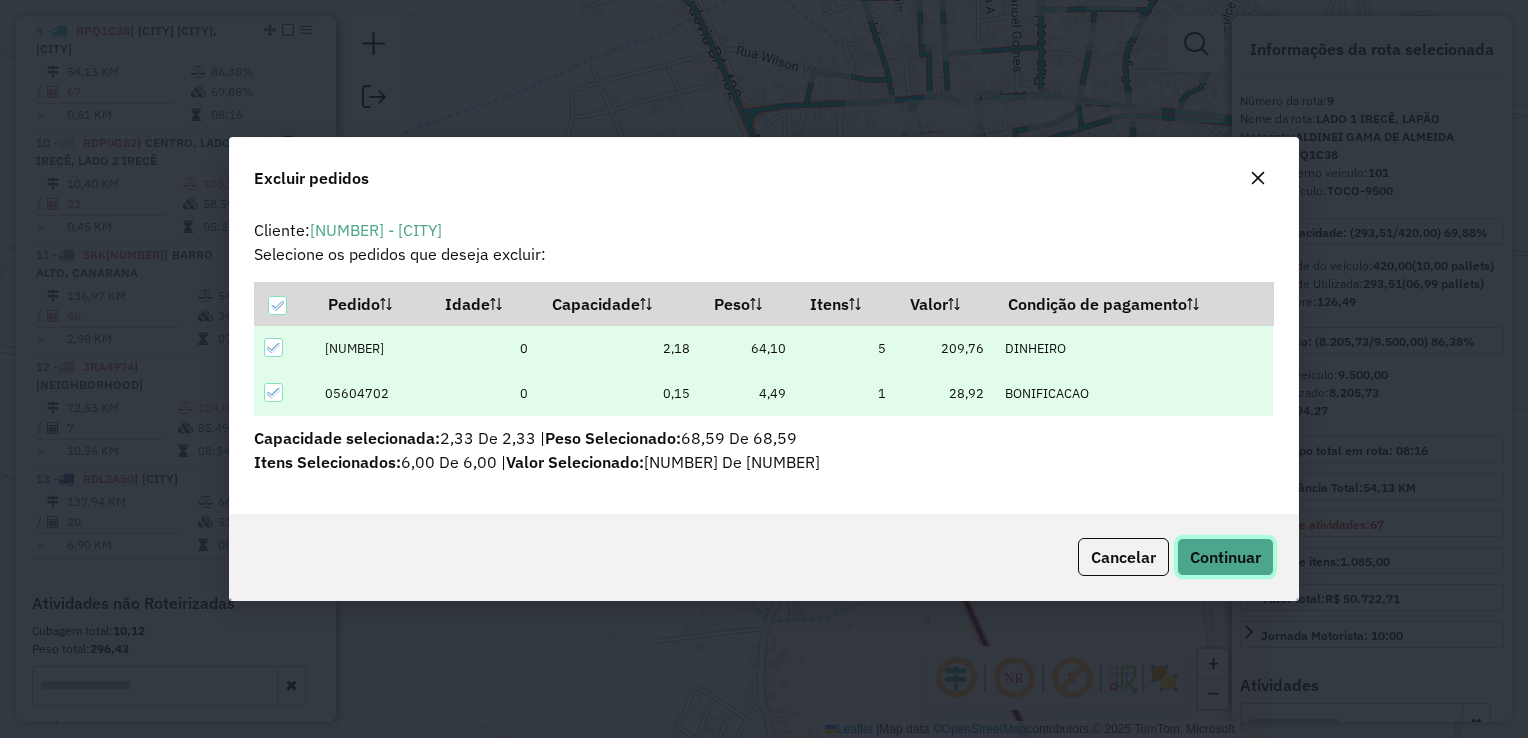 click on "Continuar" 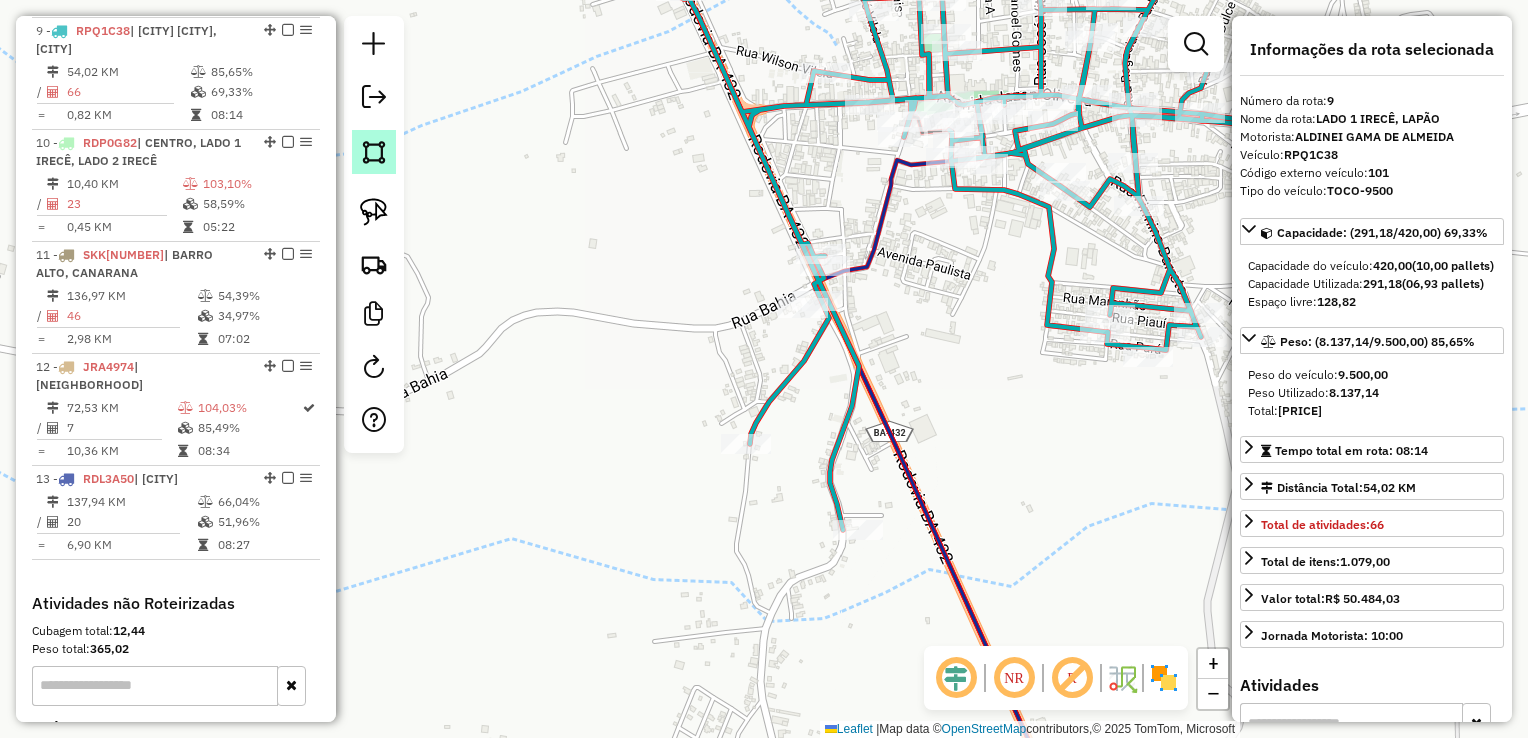 click 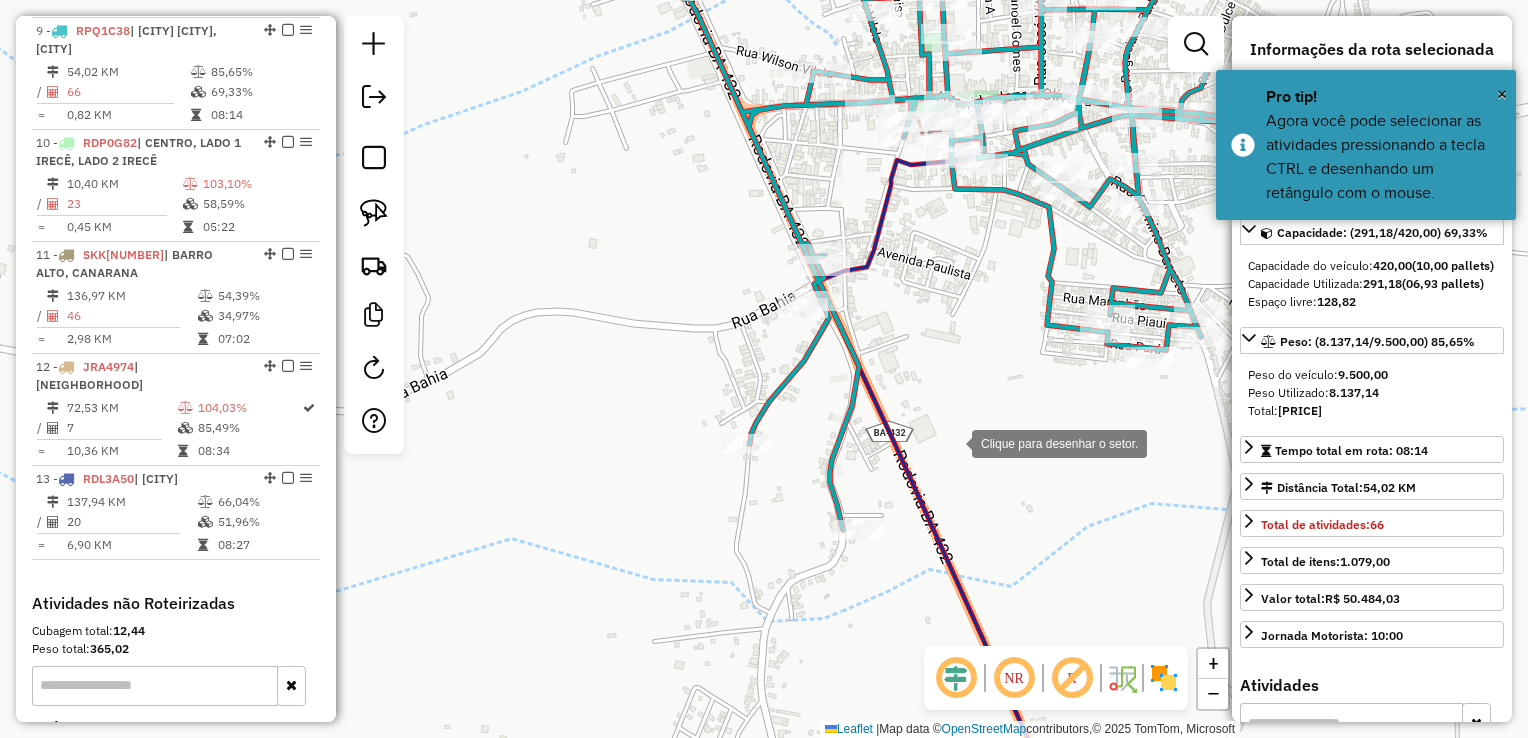 drag, startPoint x: 965, startPoint y: 454, endPoint x: 964, endPoint y: 465, distance: 11.045361 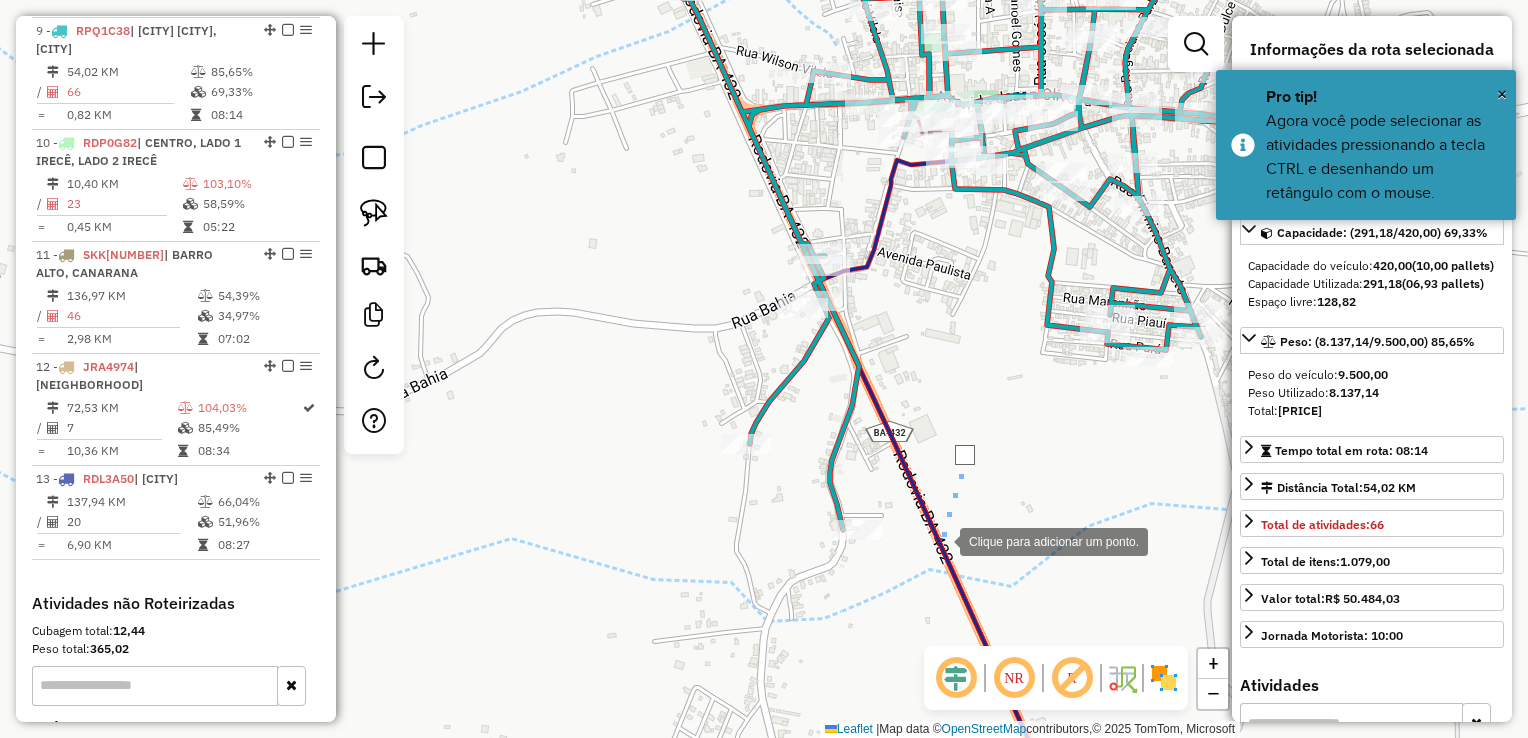 click 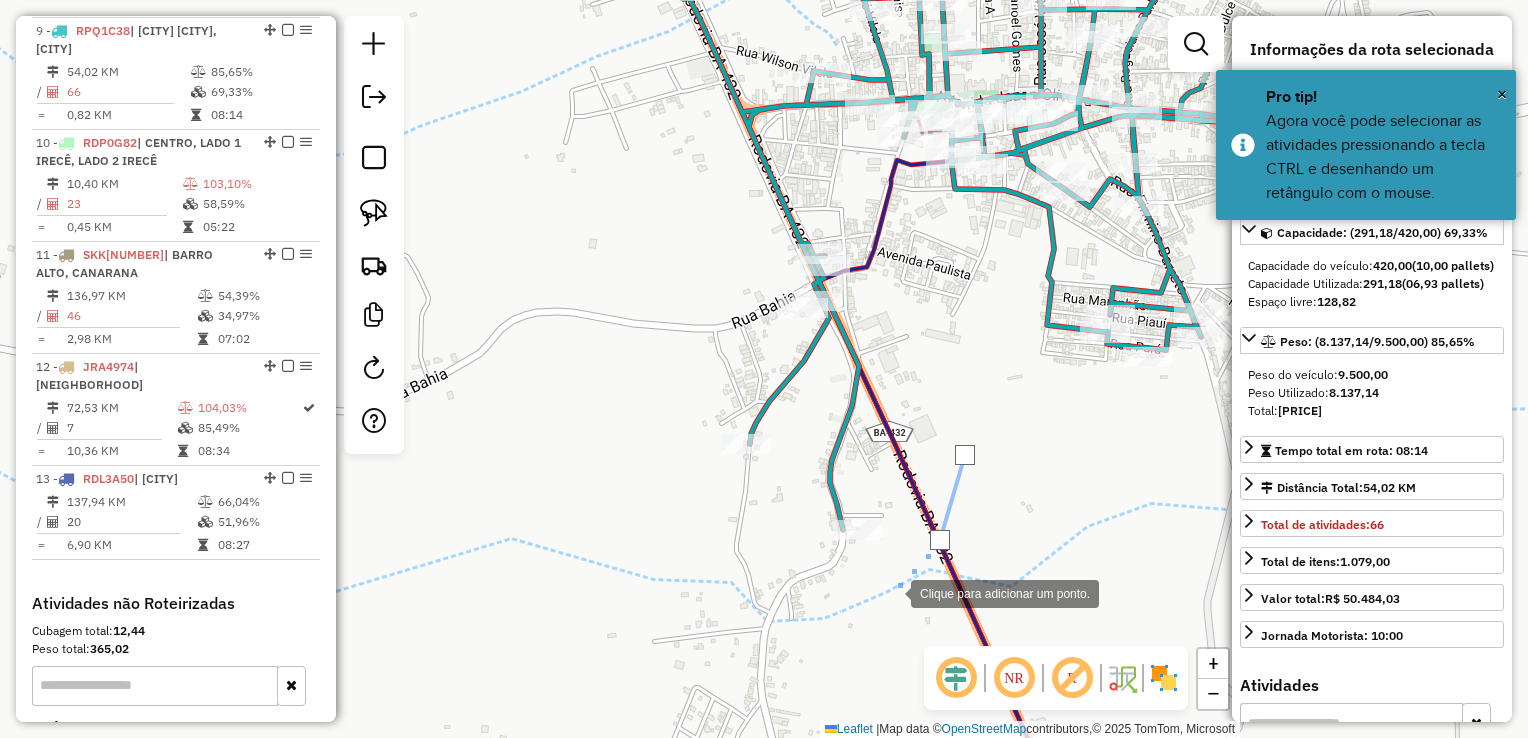 drag, startPoint x: 891, startPoint y: 592, endPoint x: 827, endPoint y: 579, distance: 65.30697 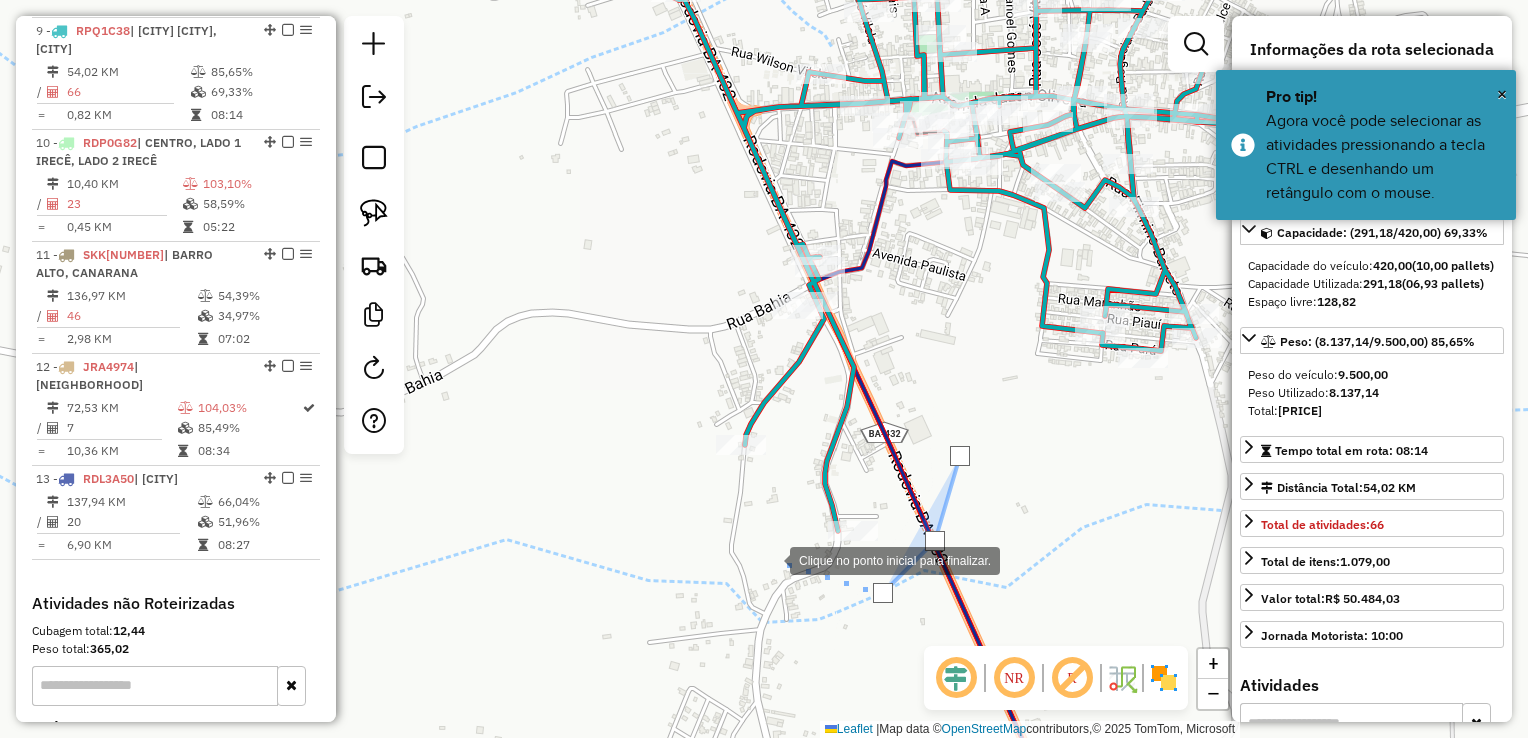 drag, startPoint x: 770, startPoint y: 559, endPoint x: 683, endPoint y: 462, distance: 130.29965 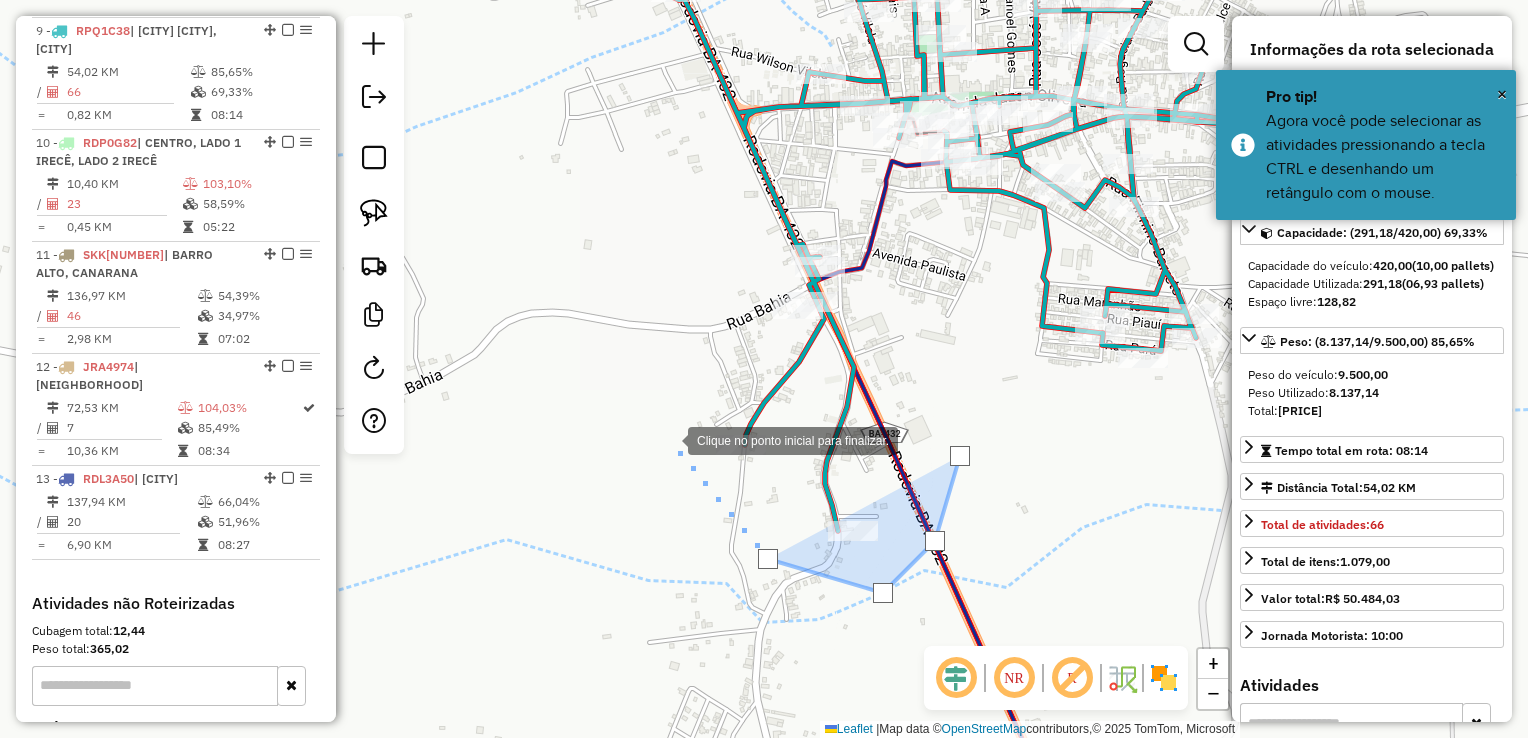 click 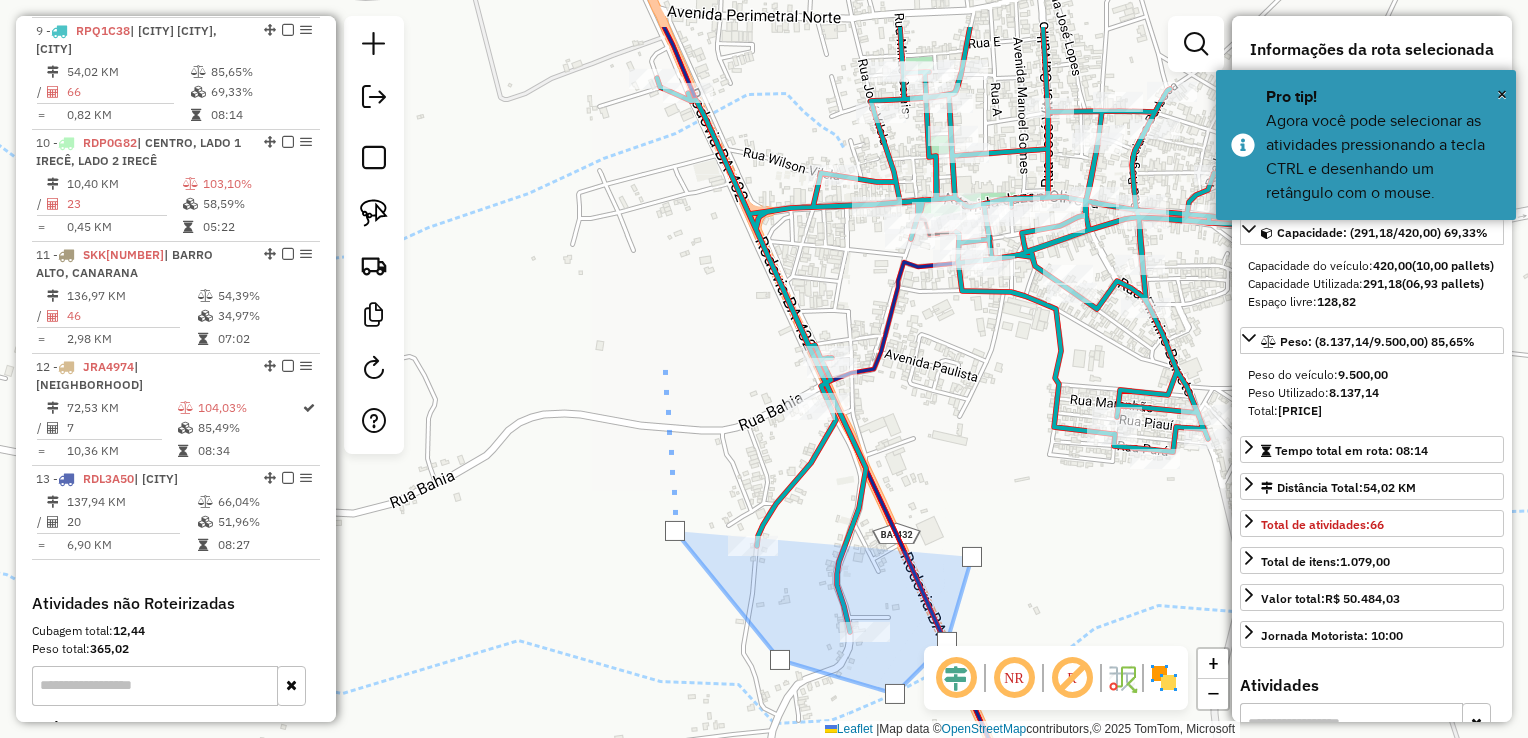 drag, startPoint x: 652, startPoint y: 306, endPoint x: 660, endPoint y: 434, distance: 128.24976 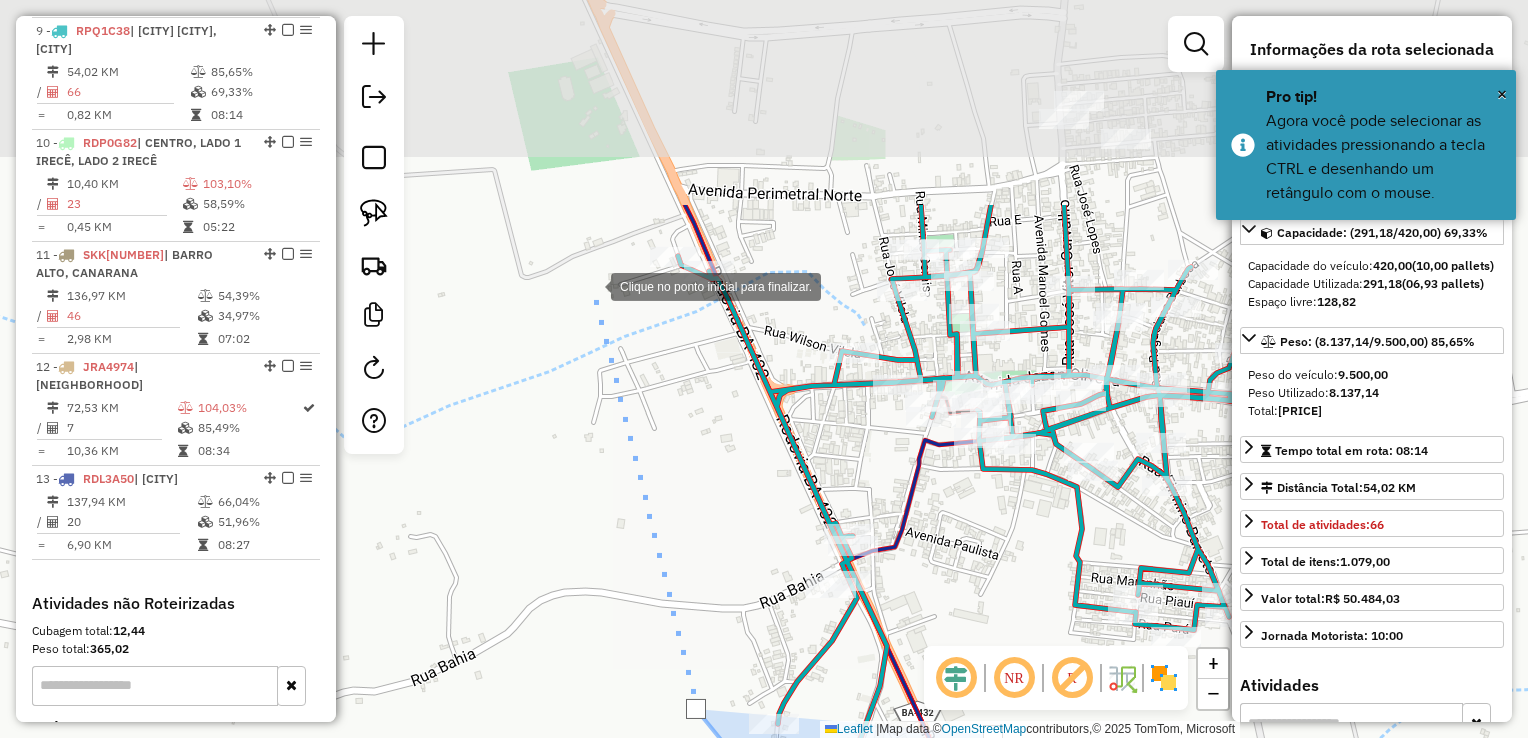 click 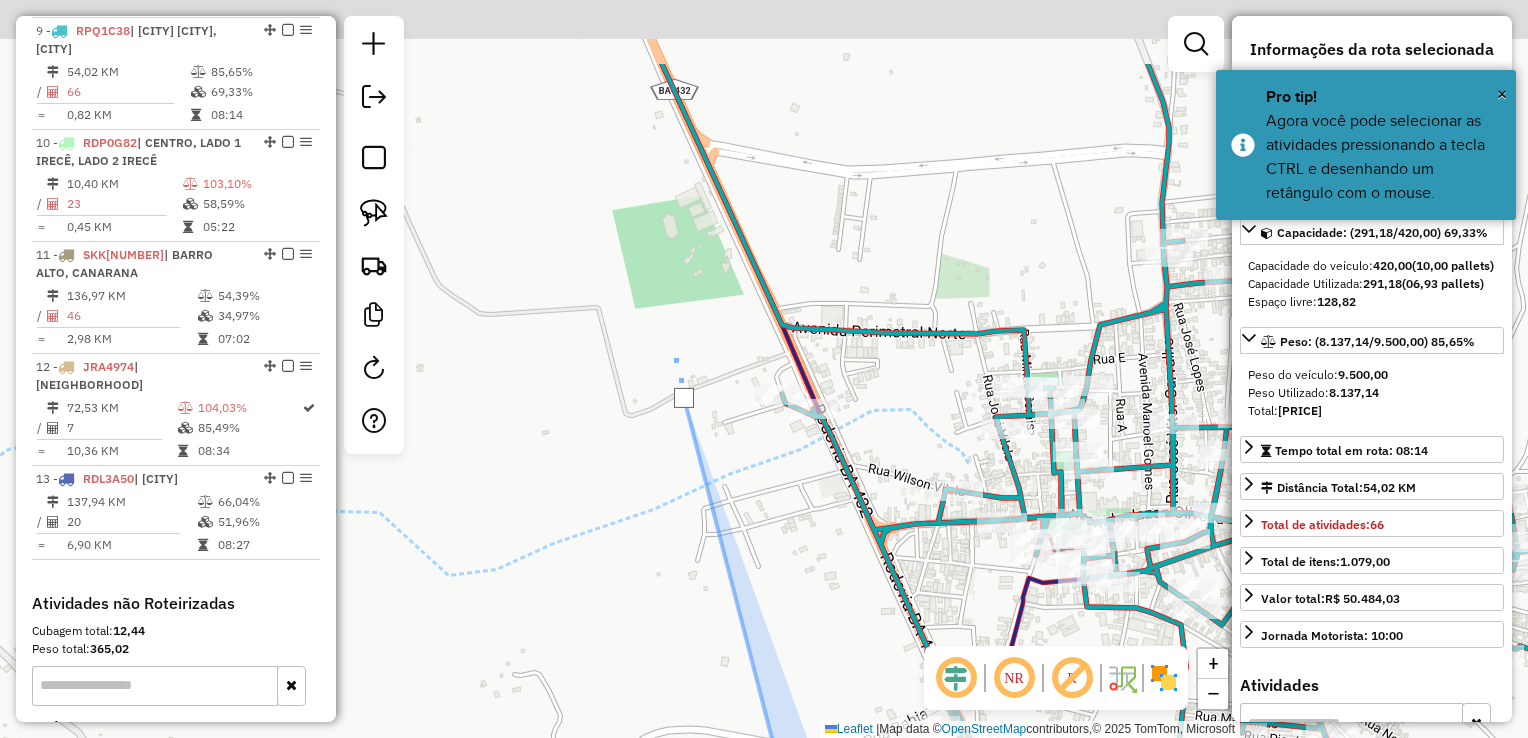 drag, startPoint x: 636, startPoint y: 304, endPoint x: 746, endPoint y: 433, distance: 169.53171 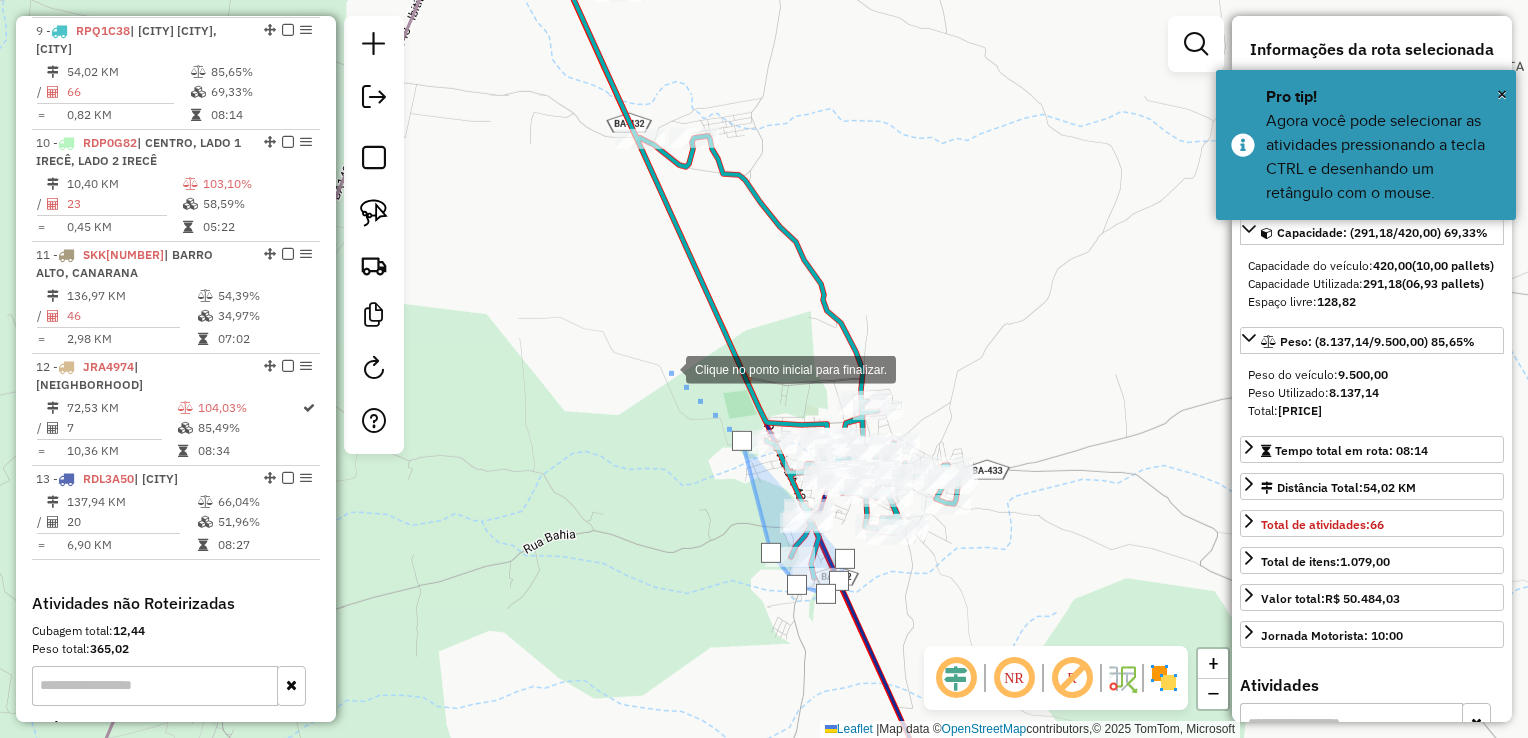 click 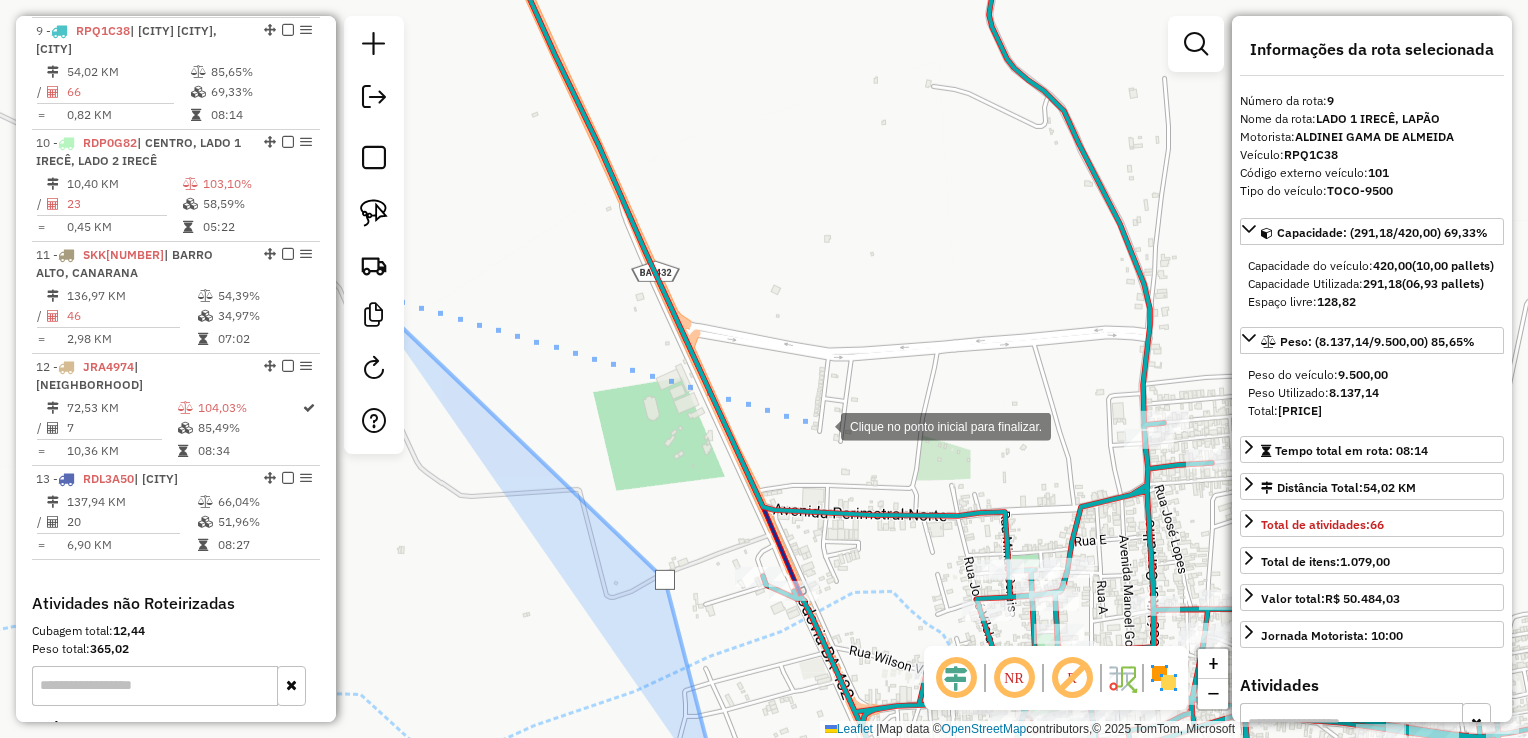 drag, startPoint x: 821, startPoint y: 425, endPoint x: 810, endPoint y: 235, distance: 190.31816 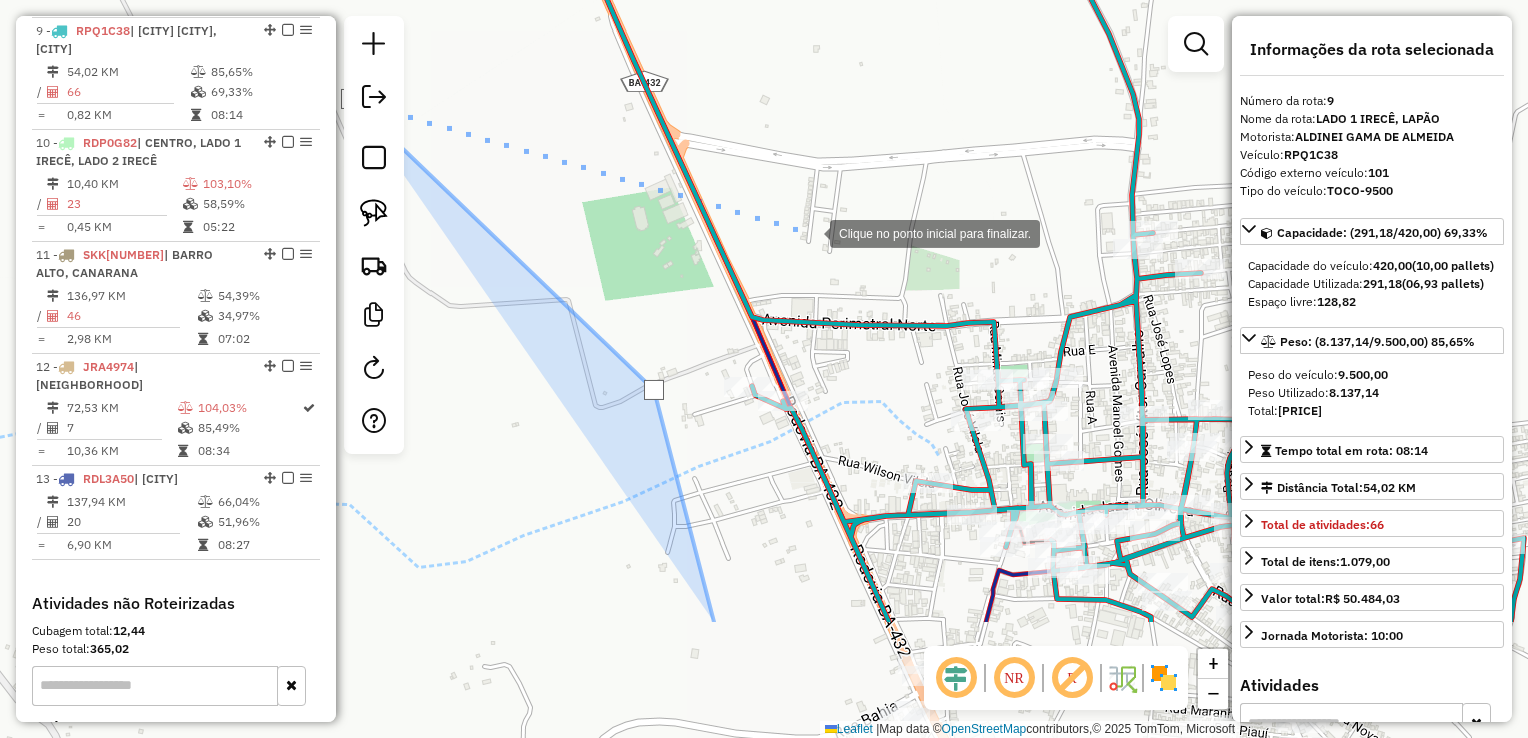 click 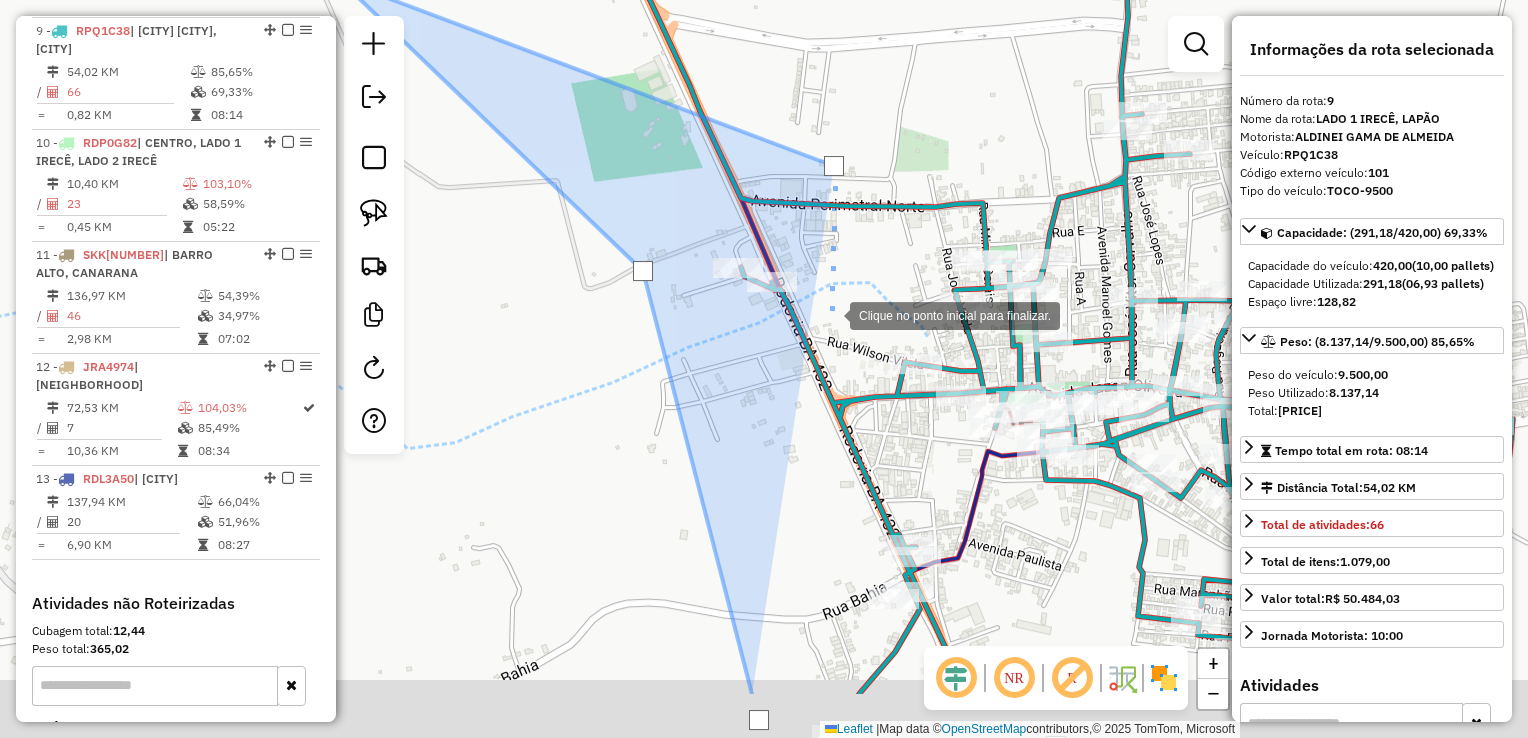 drag, startPoint x: 843, startPoint y: 444, endPoint x: 827, endPoint y: 282, distance: 162.78821 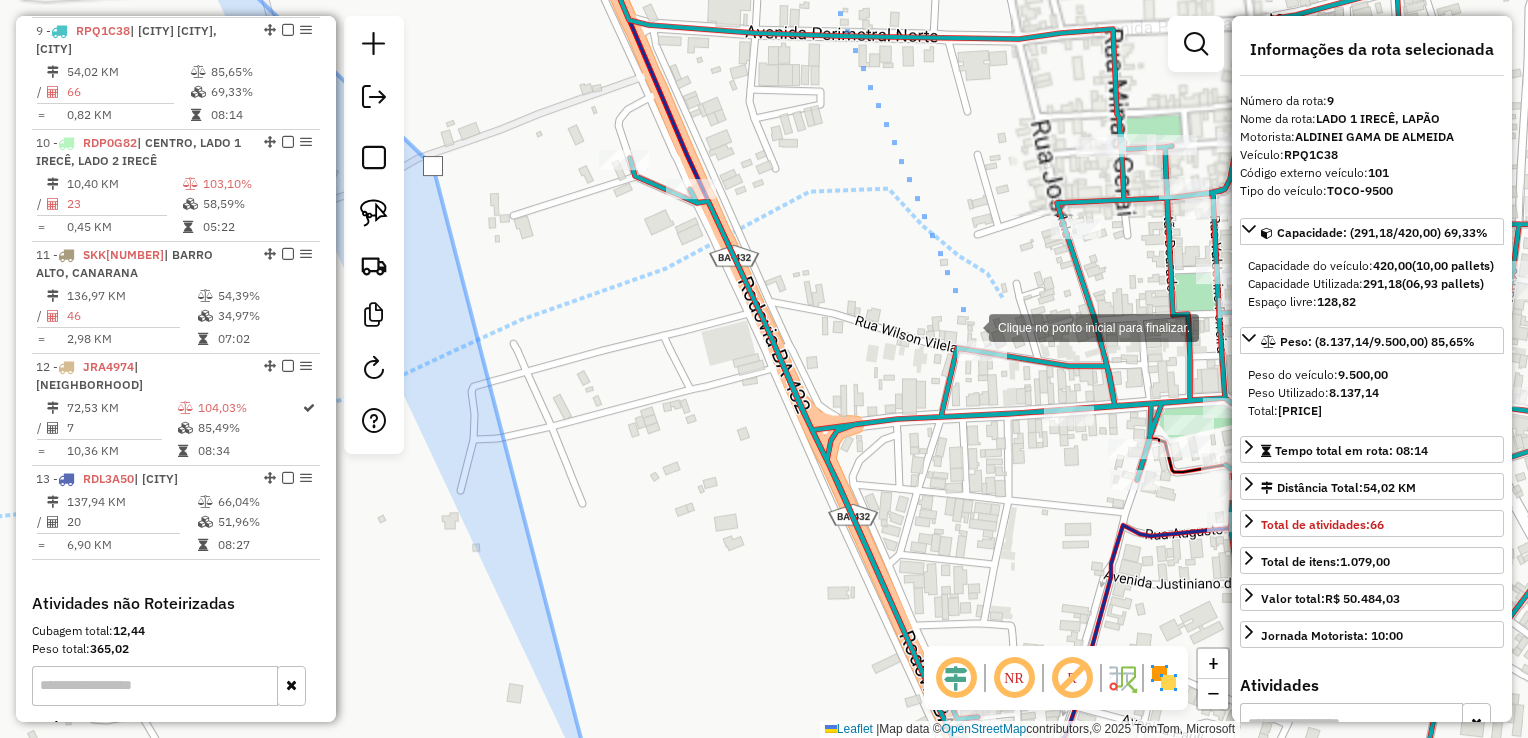 click 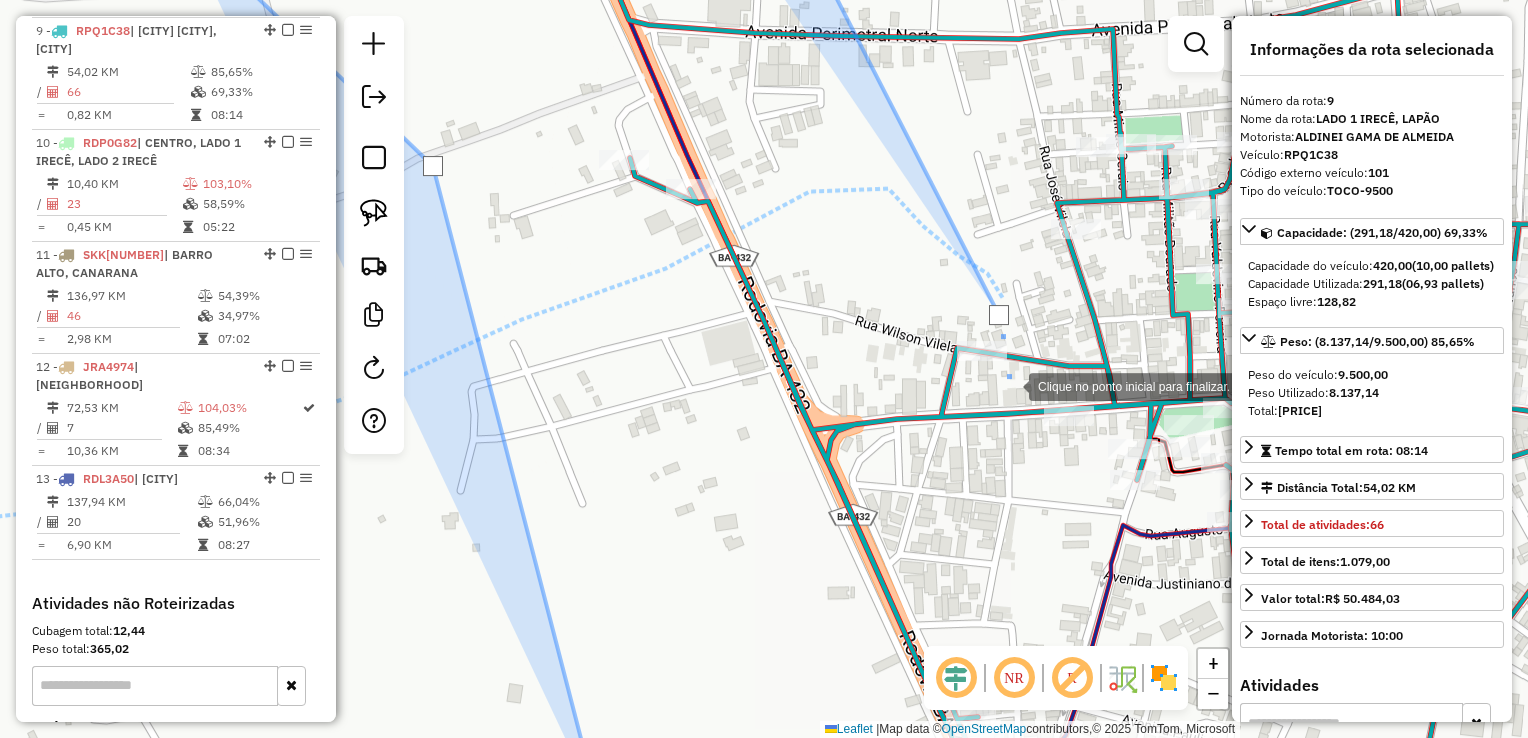 click 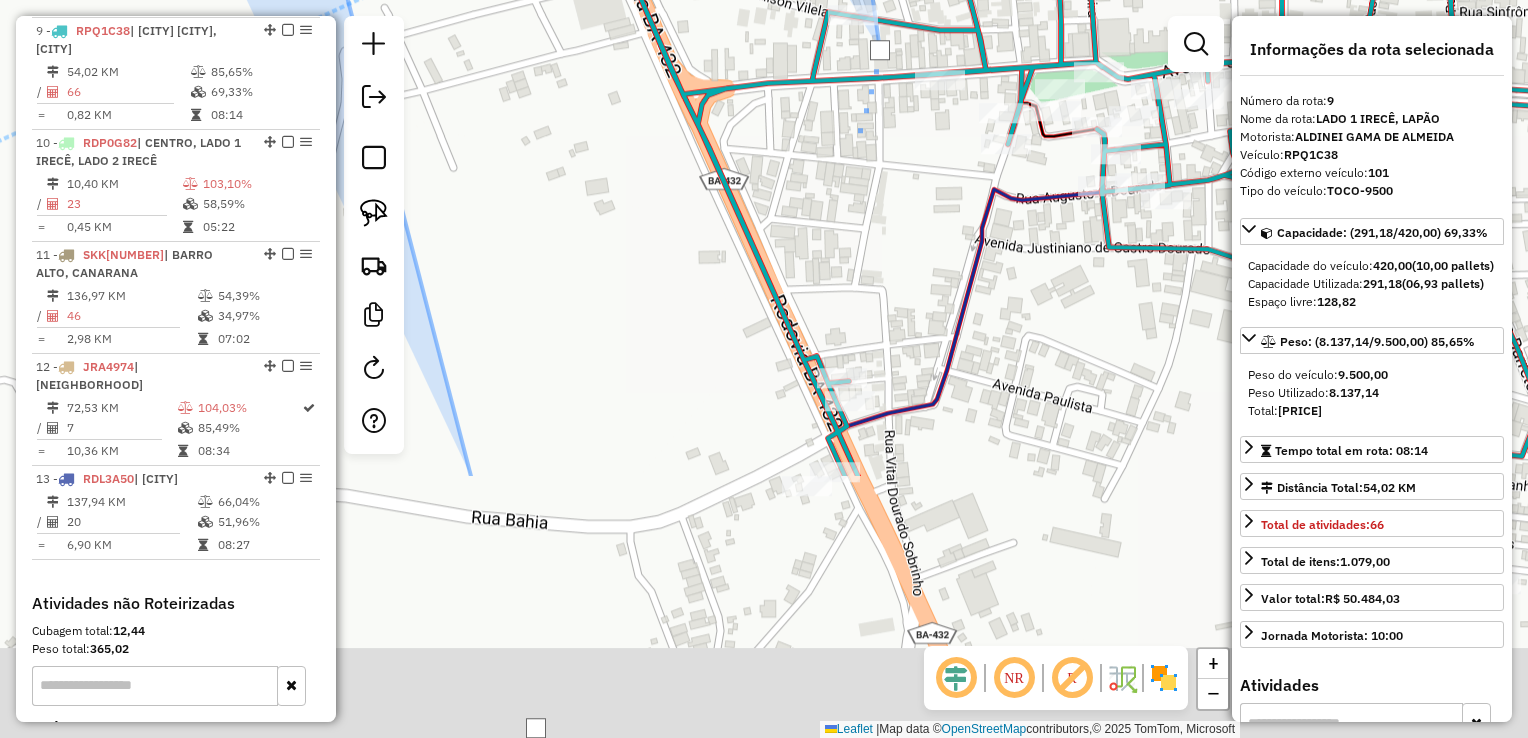 drag, startPoint x: 997, startPoint y: 514, endPoint x: 949, endPoint y: 203, distance: 314.68237 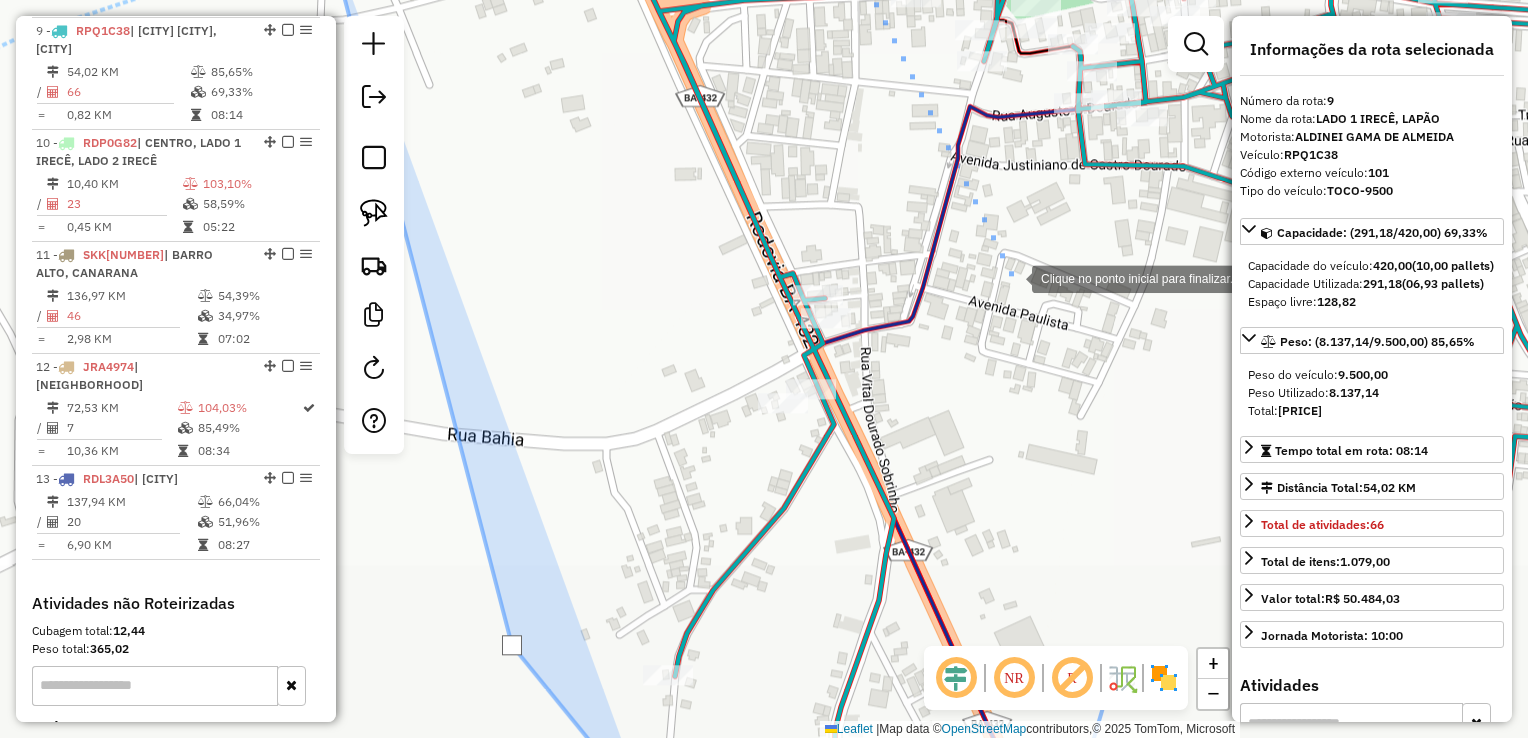 click 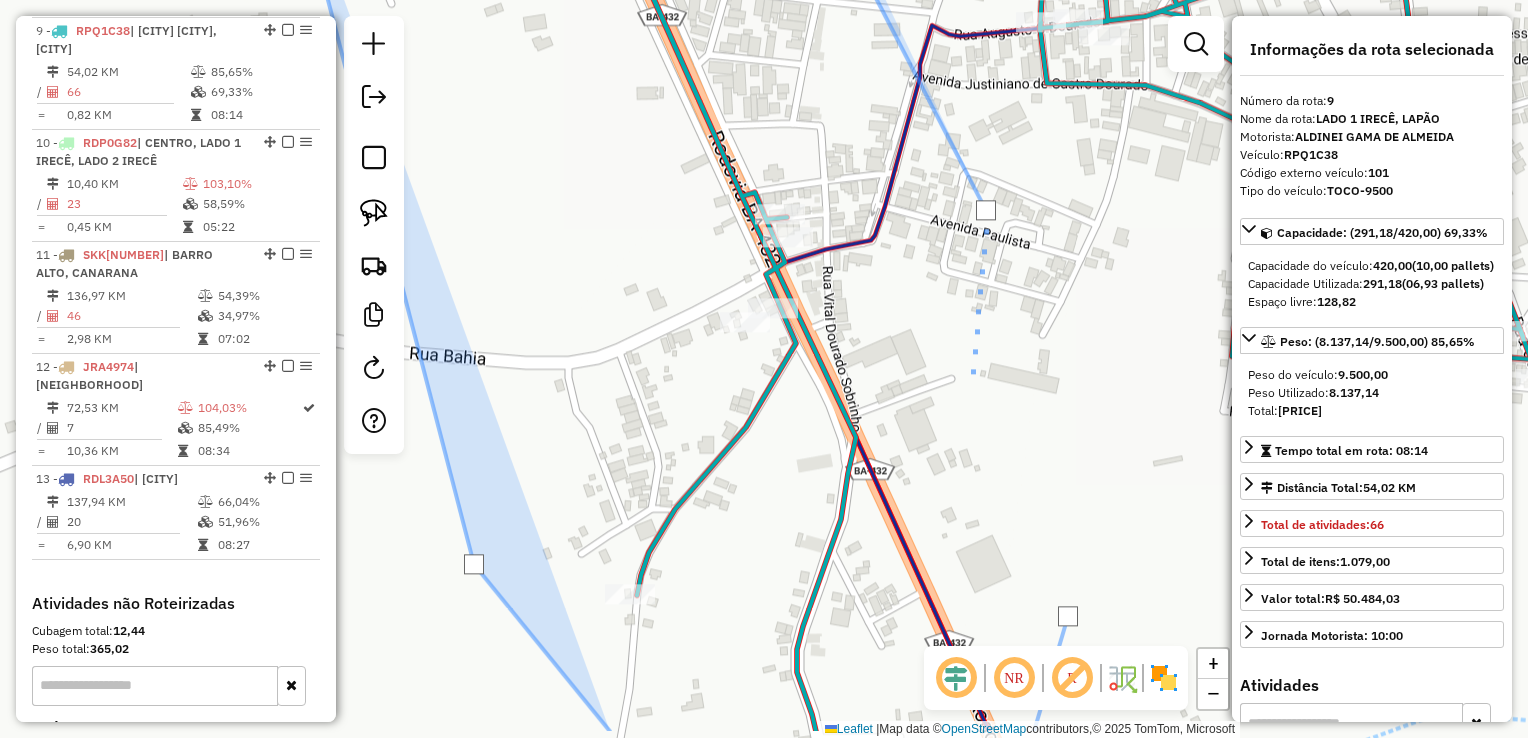 drag, startPoint x: 1026, startPoint y: 501, endPoint x: 836, endPoint y: 192, distance: 362.74097 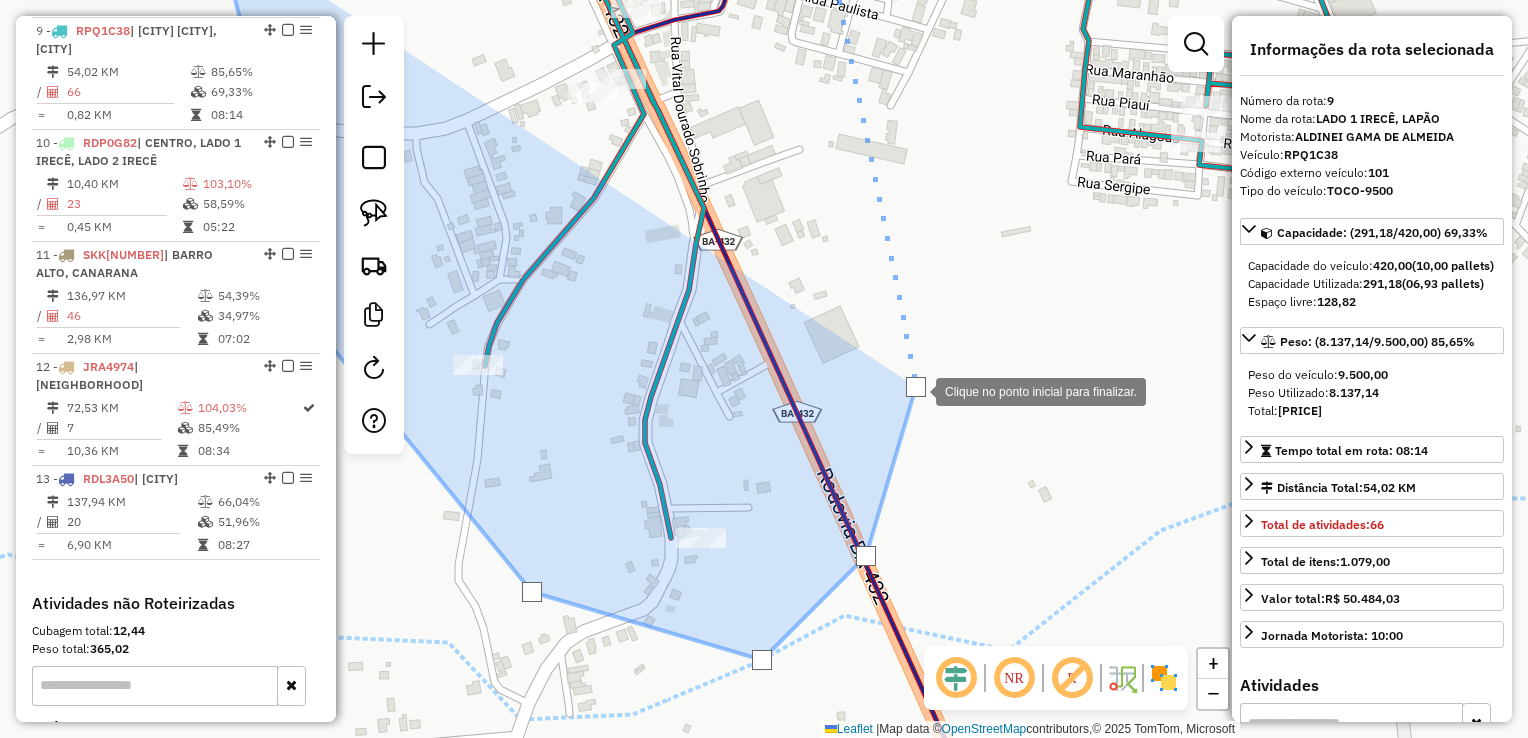 click 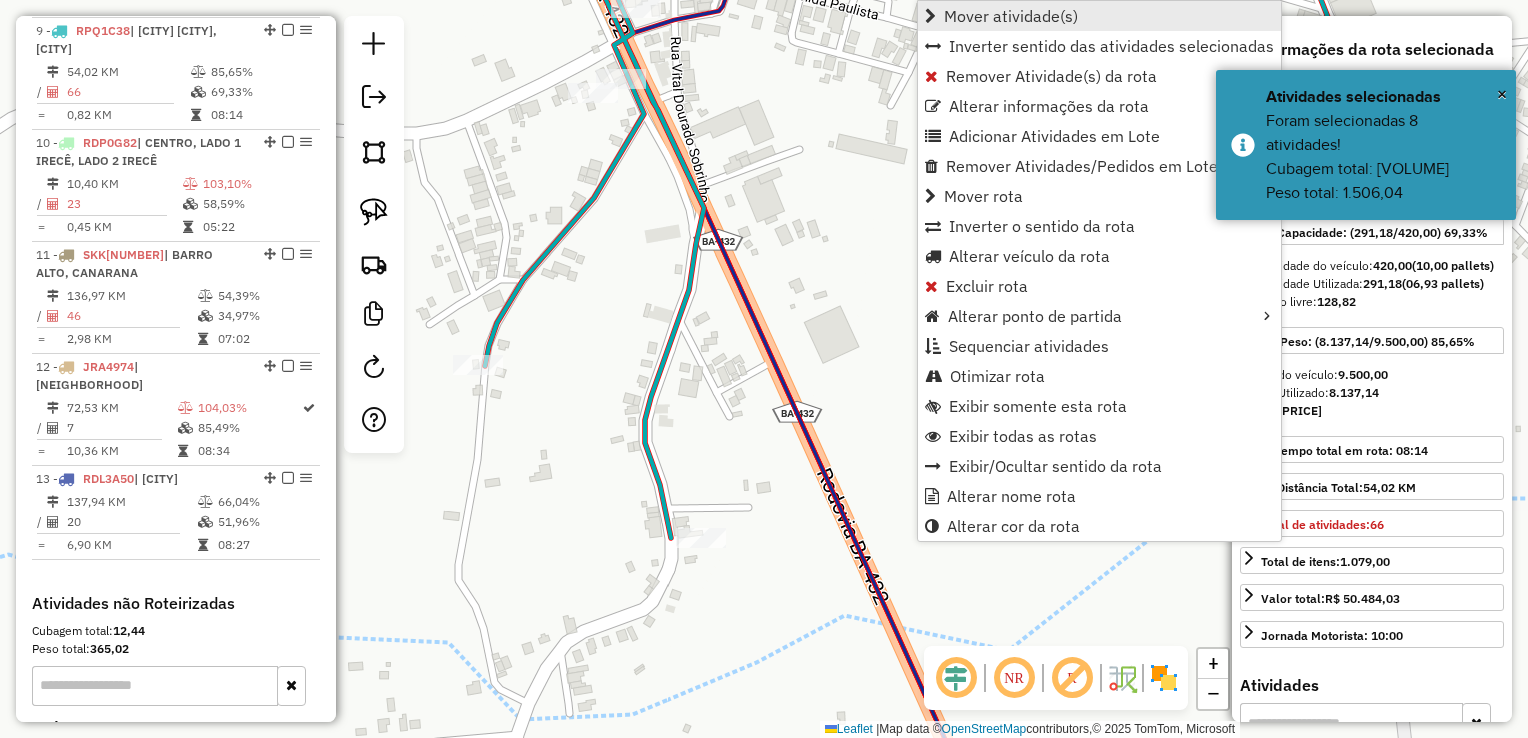 click on "Mover atividade(s)" at bounding box center (1011, 16) 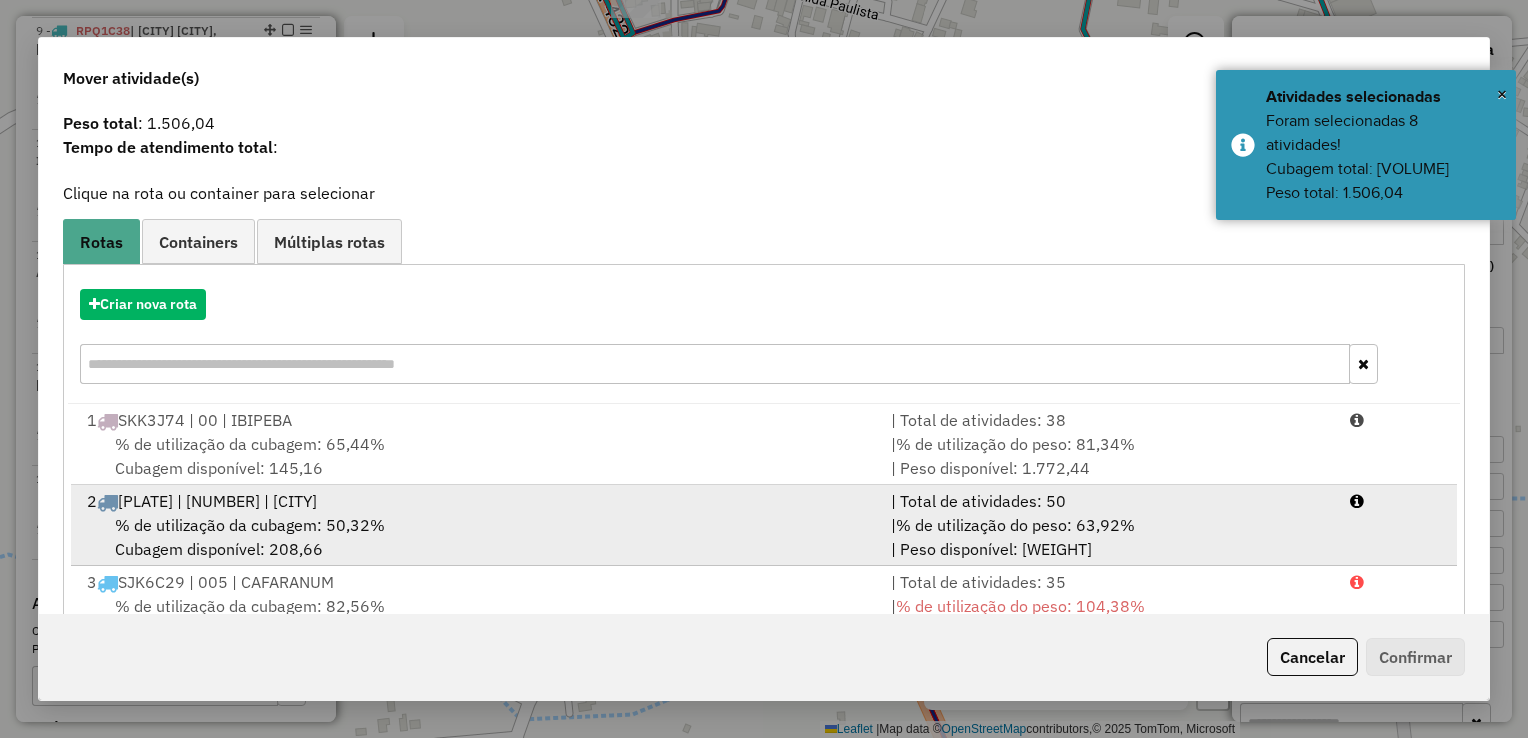 scroll, scrollTop: 278, scrollLeft: 0, axis: vertical 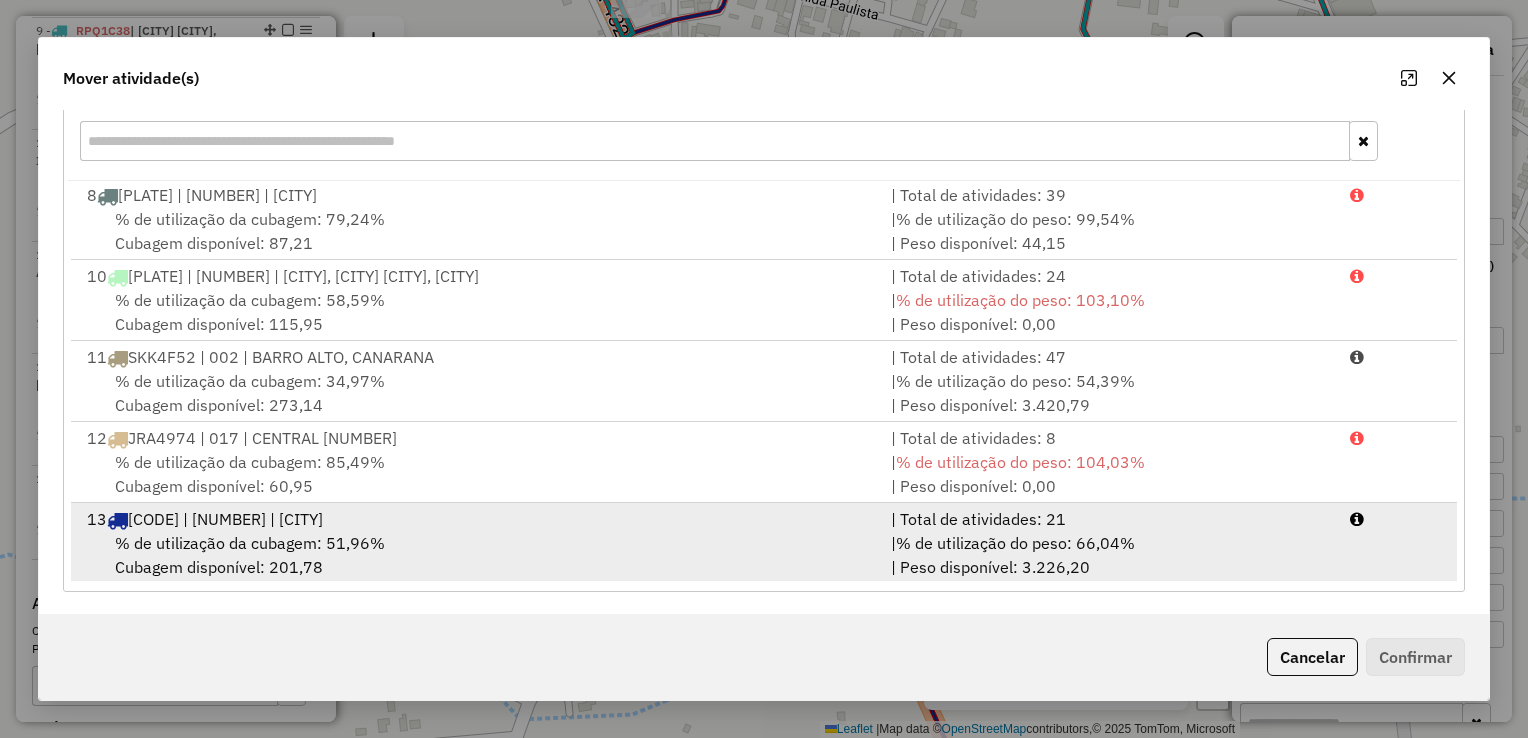 drag, startPoint x: 613, startPoint y: 524, endPoint x: 724, endPoint y: 537, distance: 111.75867 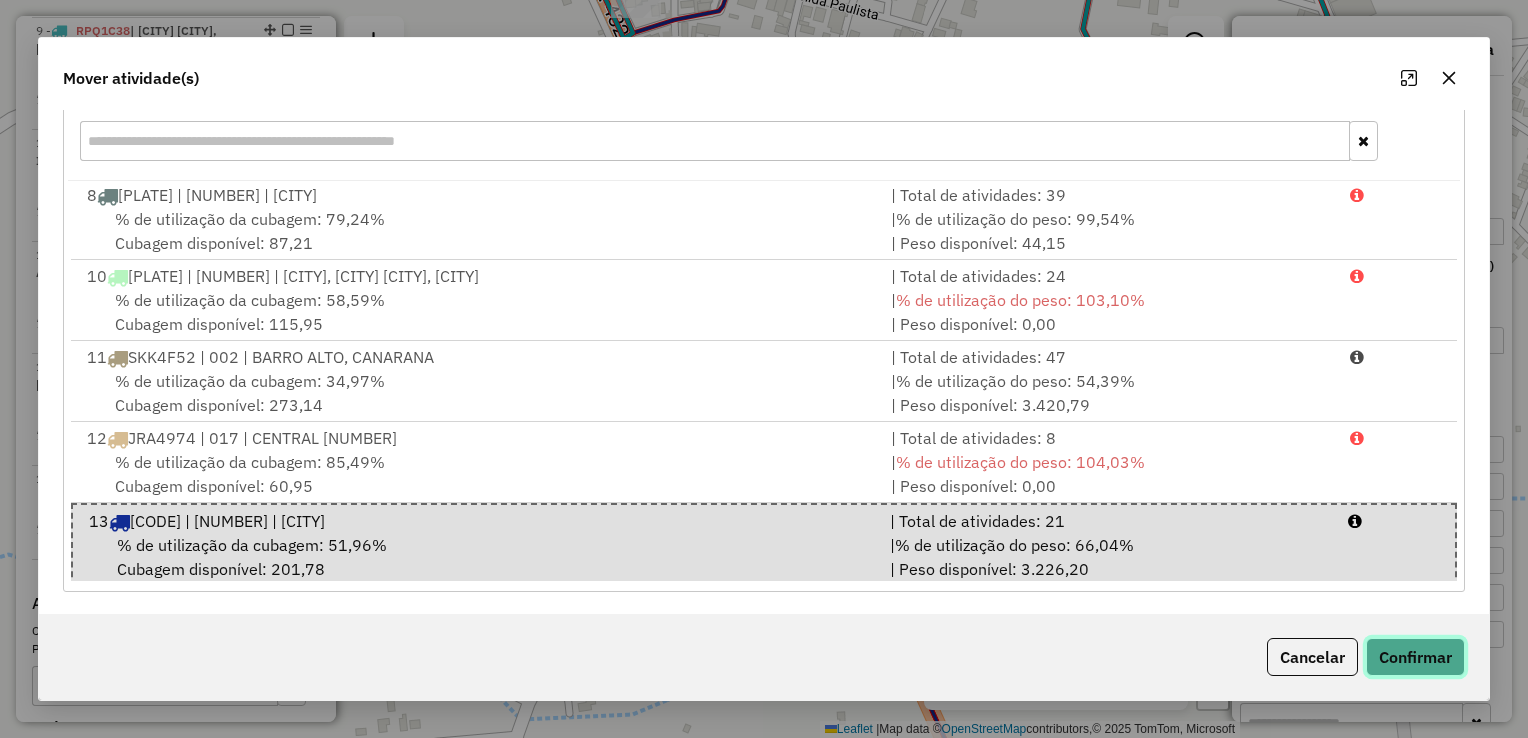 click on "Confirmar" 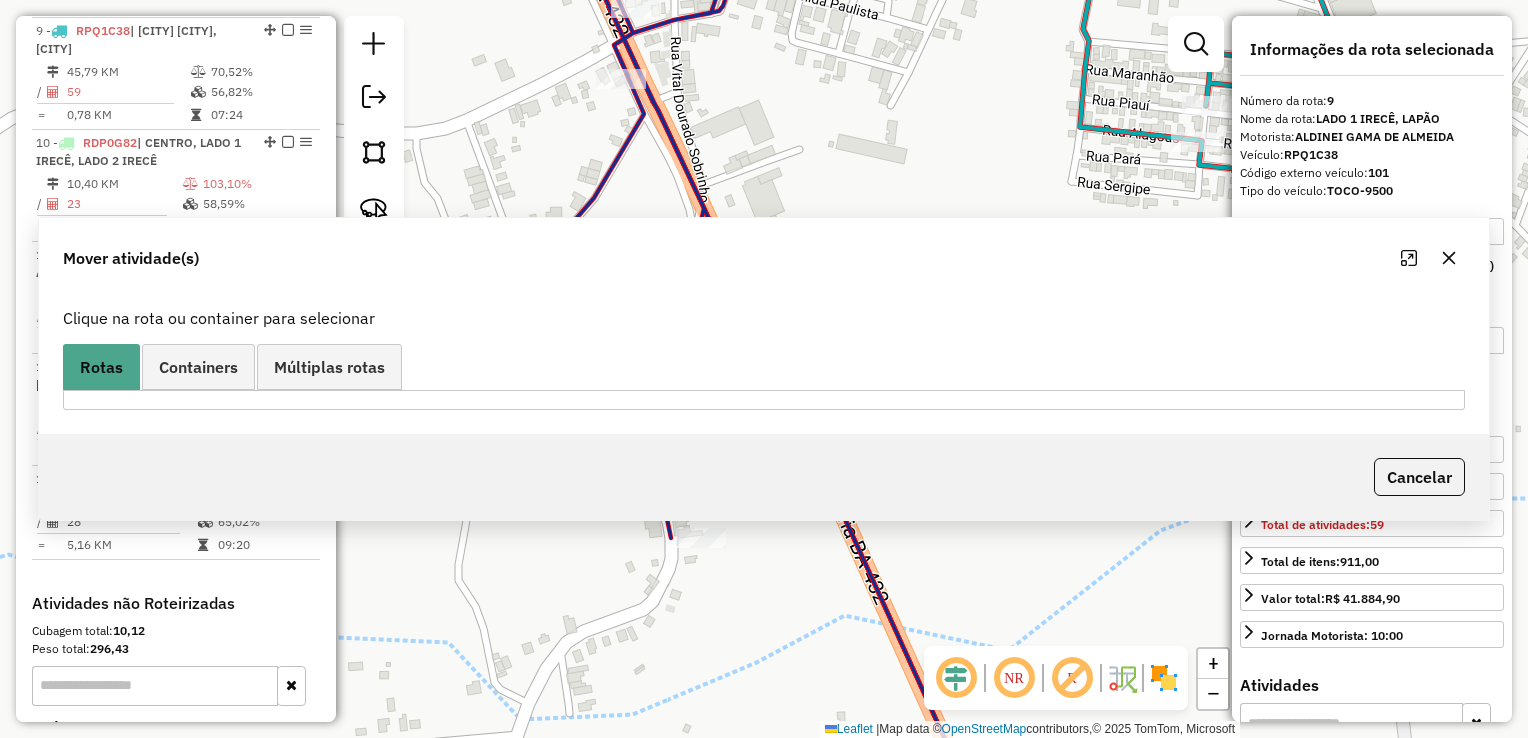 scroll, scrollTop: 0, scrollLeft: 0, axis: both 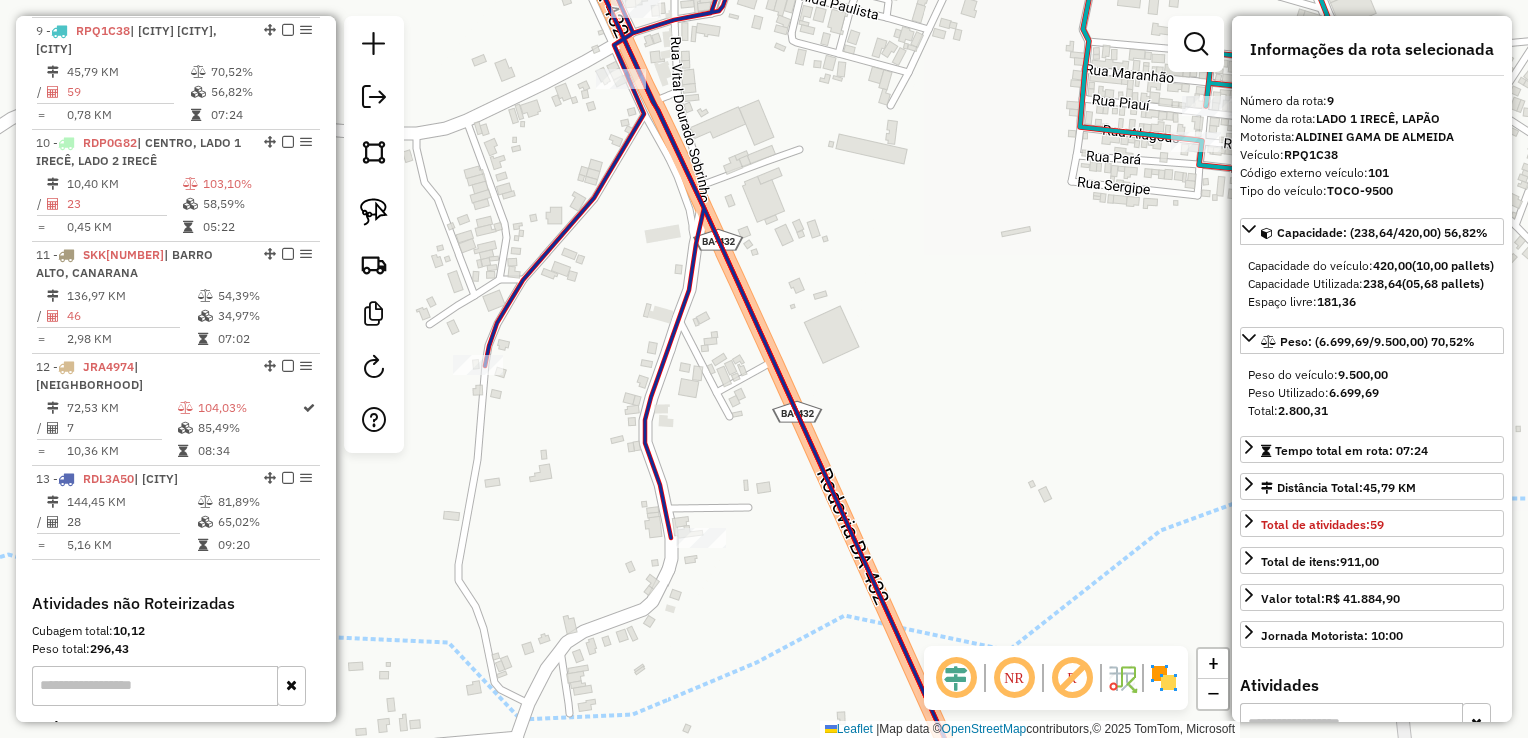 click on "Janela de atendimento Grade de atendimento Capacidade Transportadoras Veículos Cliente Pedidos  Rotas Selecione os dias de semana para filtrar as janelas de atendimento  Seg   Ter   Qua   Qui   Sex   Sáb   Dom  Informe o período da janela de atendimento: De: Até:  Filtrar exatamente a janela do cliente  Considerar janela de atendimento padrão  Selecione os dias de semana para filtrar as grades de atendimento  Seg   Ter   Qua   Qui   Sex   Sáb   Dom   Considerar clientes sem dia de atendimento cadastrado  Clientes fora do dia de atendimento selecionado Filtrar as atividades entre os valores definidos abaixo:  Peso mínimo:   Peso máximo:   Cubagem mínima:   Cubagem máxima:   De:   Até:  Filtrar as atividades entre o tempo de atendimento definido abaixo:  De:   Até:   Considerar capacidade total dos clientes não roteirizados Transportadora: Selecione um ou mais itens Tipo de veículo: Selecione um ou mais itens Veículo: Selecione um ou mais itens Motorista: Selecione um ou mais itens Nome: Rótulo:" 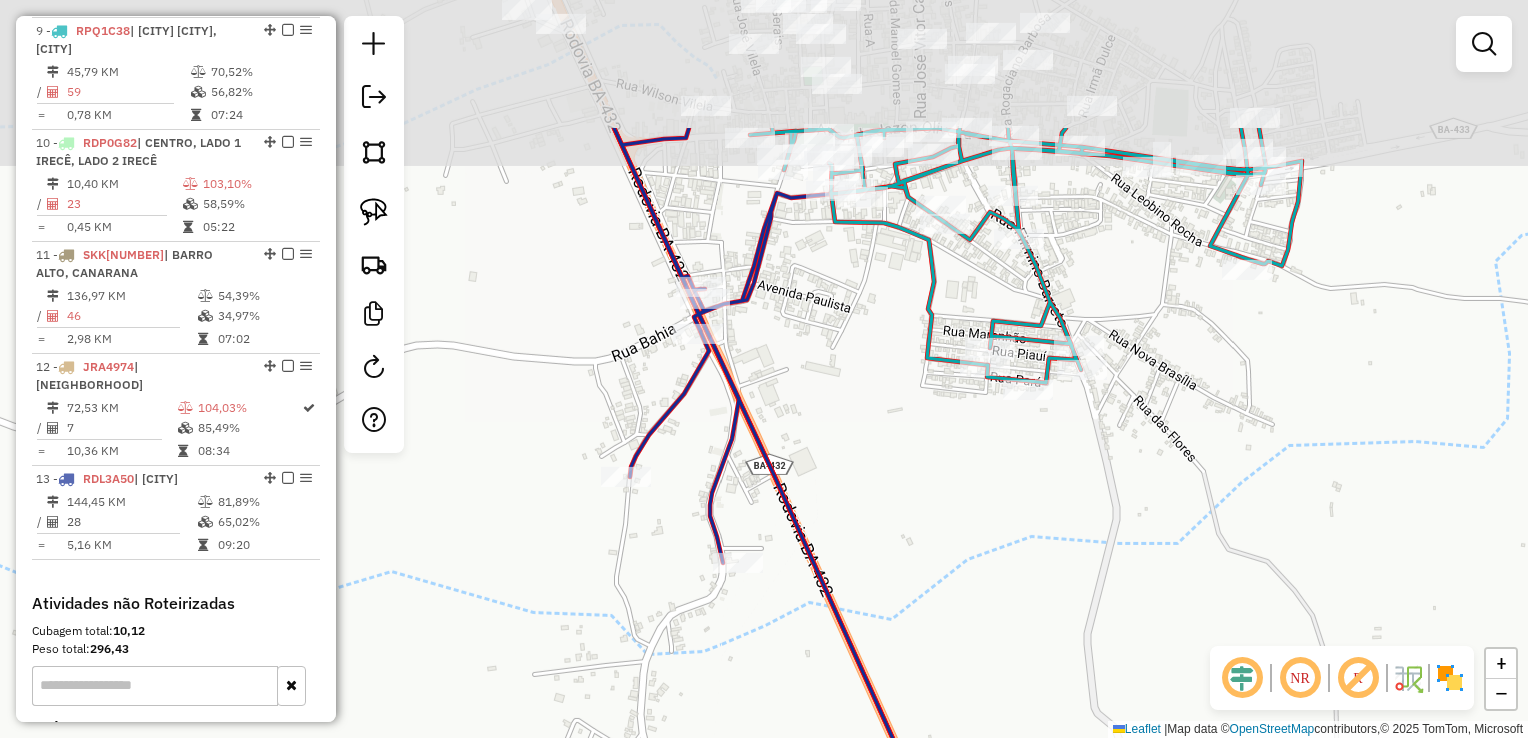 drag, startPoint x: 794, startPoint y: 391, endPoint x: 777, endPoint y: 443, distance: 54.708317 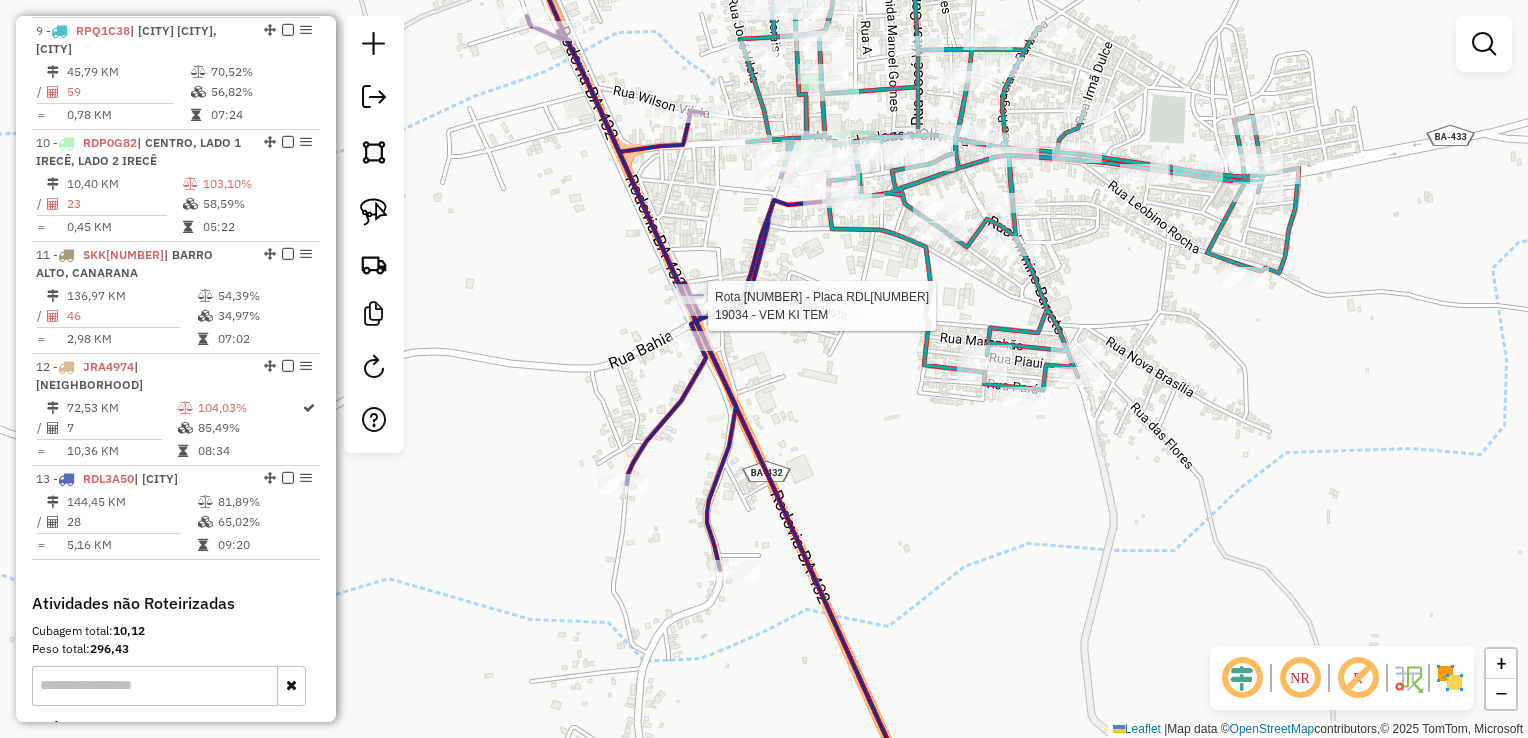 scroll, scrollTop: 1769, scrollLeft: 0, axis: vertical 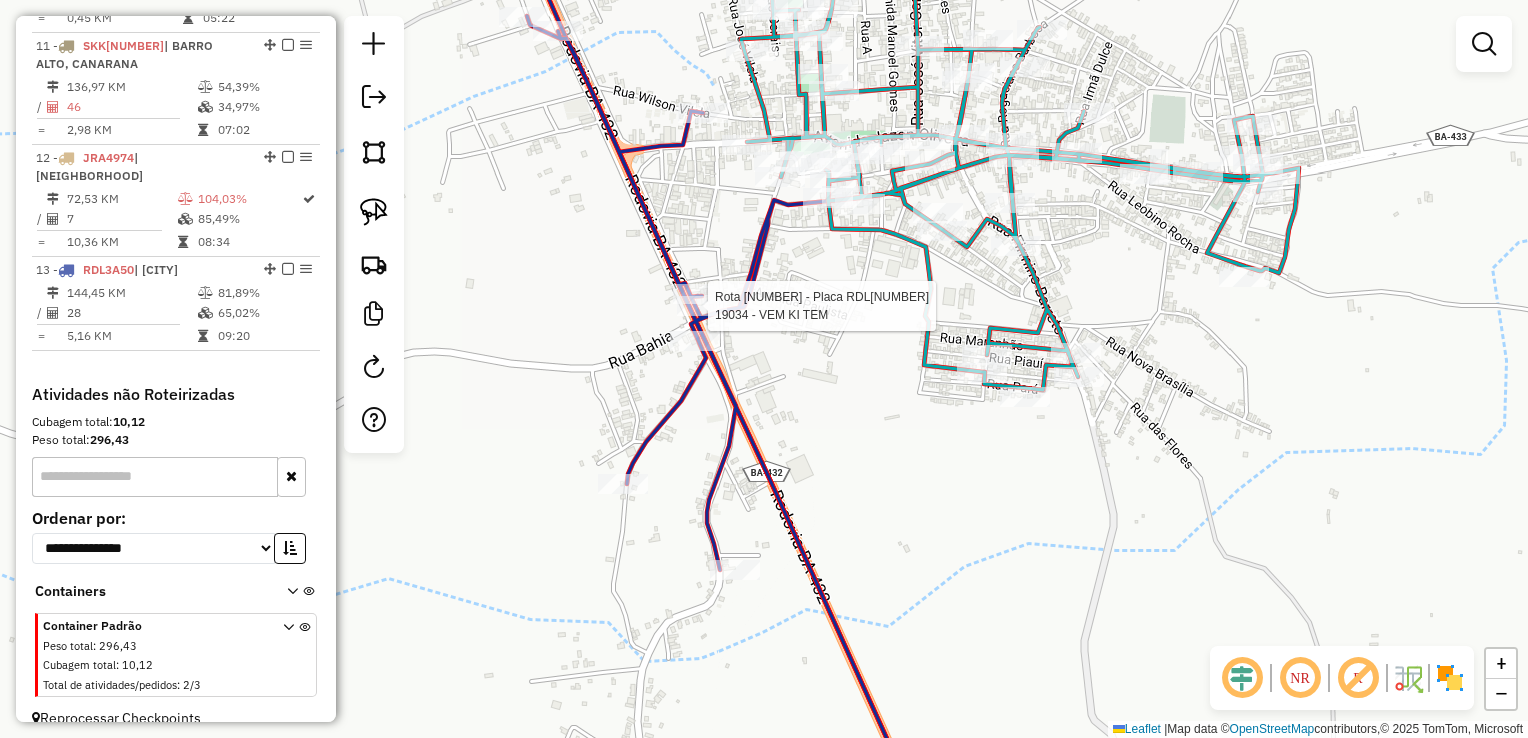select on "*********" 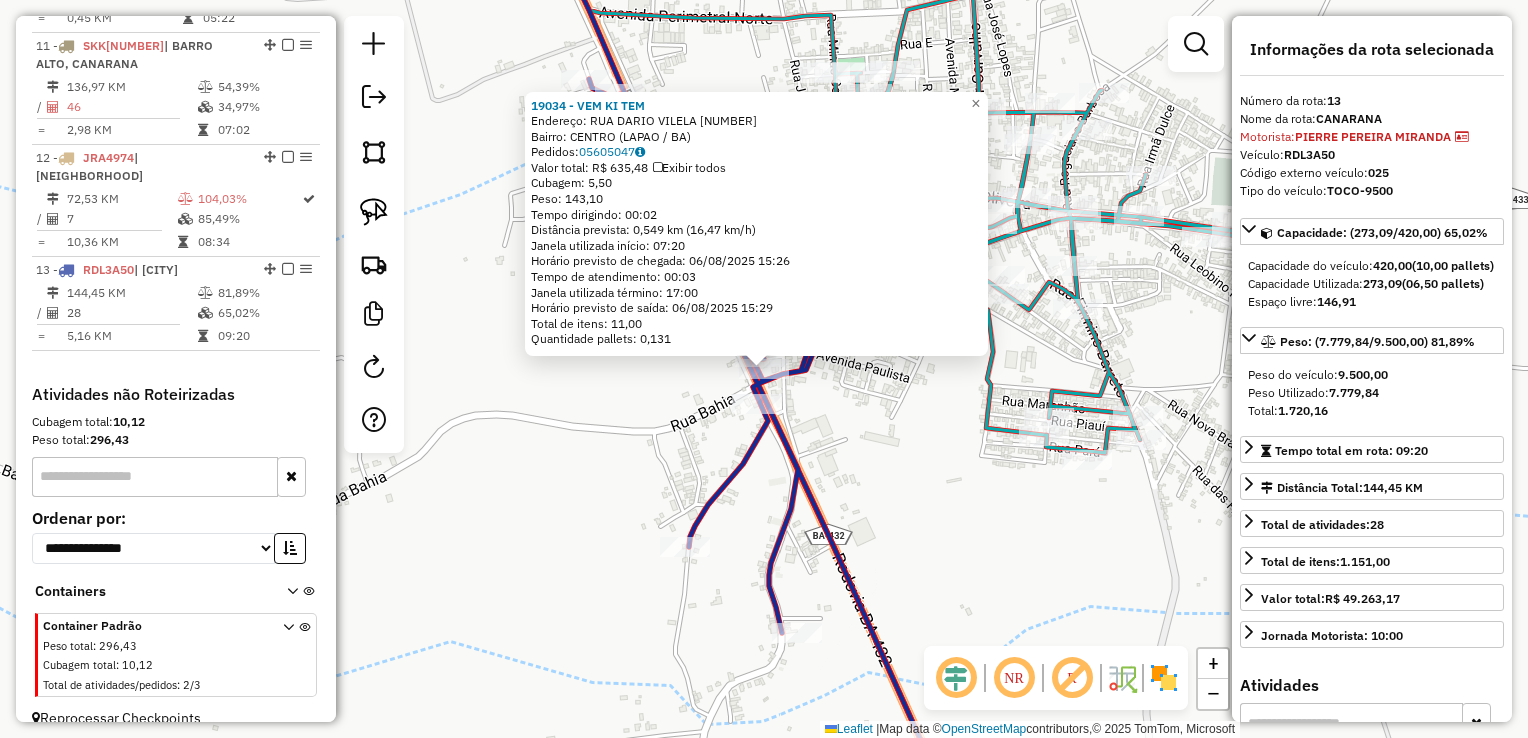 click on "19034 - VEM KI TEM  Endereço:  RUA DARIO VILELA 999   Bairro: CENTRO (LAPAO / BA)   Pedidos:  05605047   Valor total: R$ 635,48   Exibir todos   Cubagem: 5,50  Peso: 143,10  Tempo dirigindo: 00:02   Distância prevista: 0,549 km (16,47 km/h)   Janela utilizada início: 07:20   Horário previsto de chegada: 06/08/2025 15:26   Tempo de atendimento: 00:03   Janela utilizada término: 17:00   Horário previsto de saída: 06/08/2025 15:29   Total de itens: 11,00   Quantidade pallets: 0,131  × Janela de atendimento Grade de atendimento Capacidade Transportadoras Veículos Cliente Pedidos  Rotas Selecione os dias de semana para filtrar as janelas de atendimento  Seg   Ter   Qua   Qui   Sex   Sáb   Dom  Informe o período da janela de atendimento: De: Até:  Filtrar exatamente a janela do cliente  Considerar janela de atendimento padrão  Selecione os dias de semana para filtrar as grades de atendimento  Seg   Ter   Qua   Qui   Sex   Sáb   Dom   Considerar clientes sem dia de atendimento cadastrado  De:   Até:" 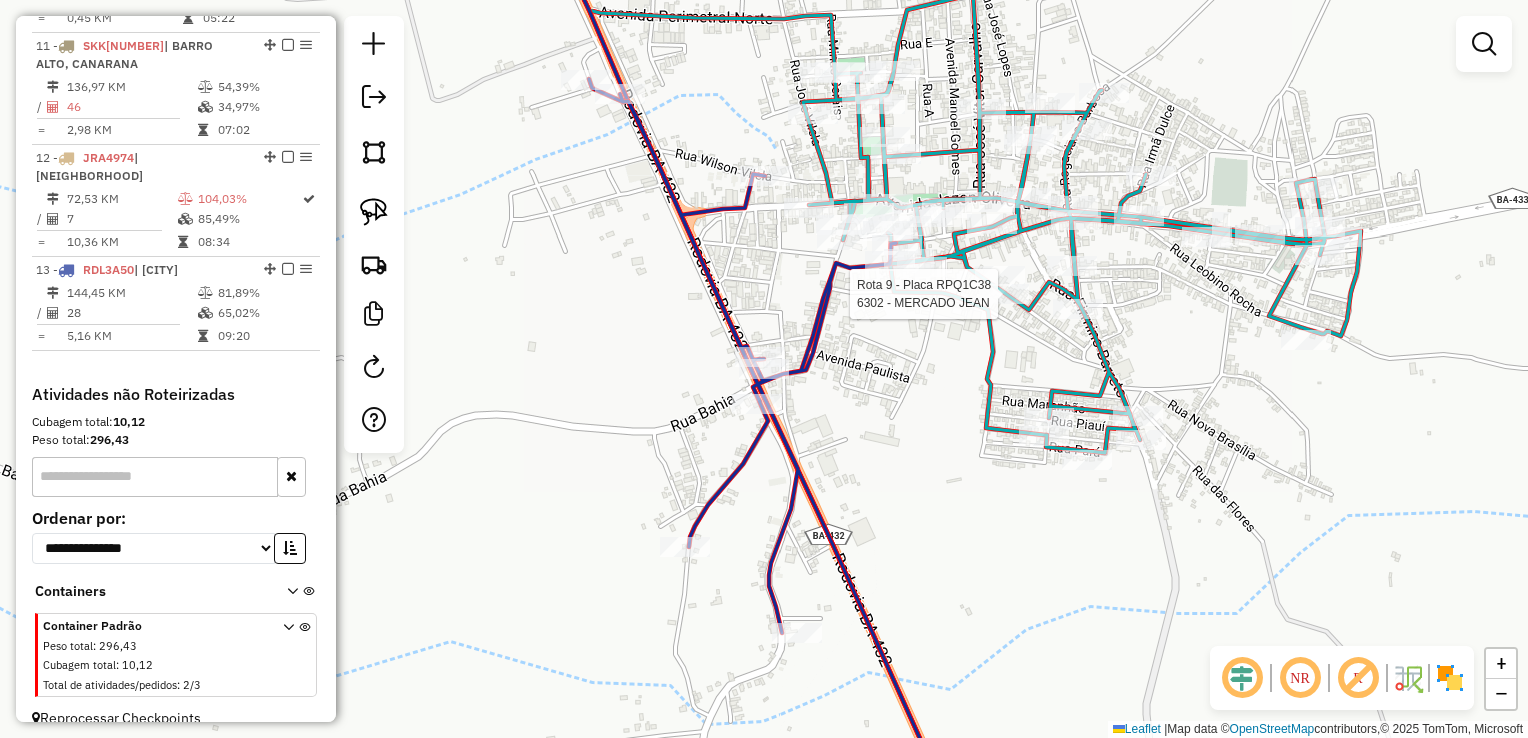select on "*********" 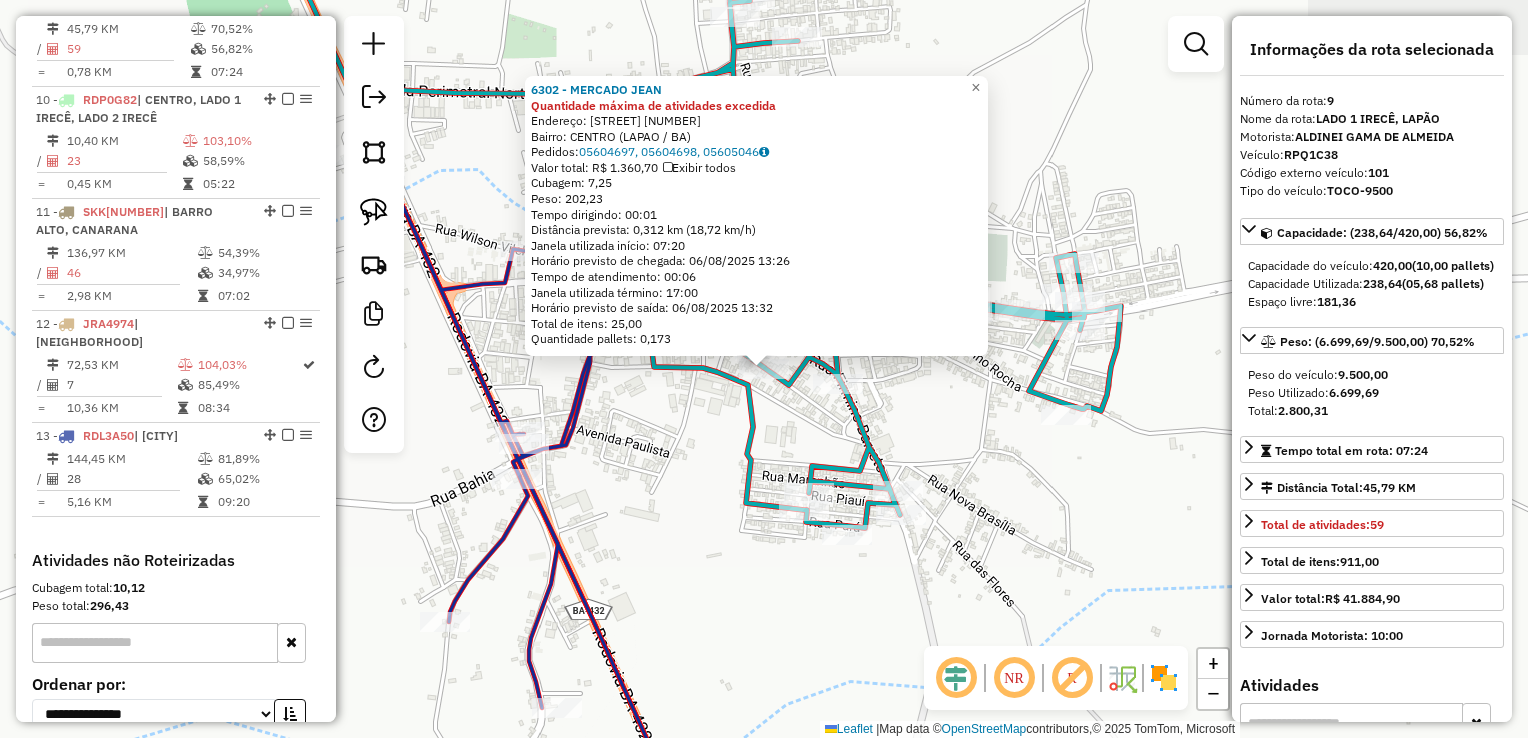 scroll, scrollTop: 1560, scrollLeft: 0, axis: vertical 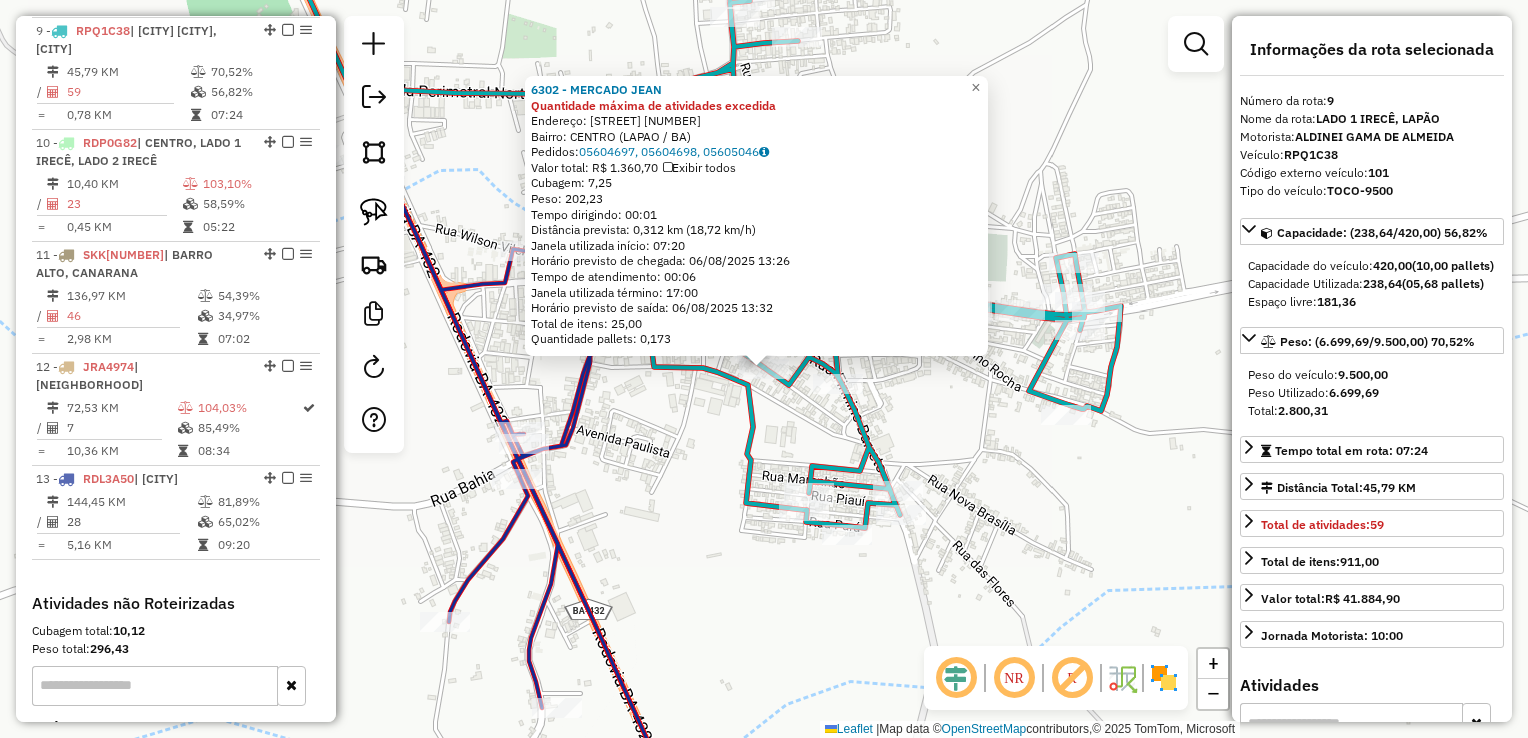 click 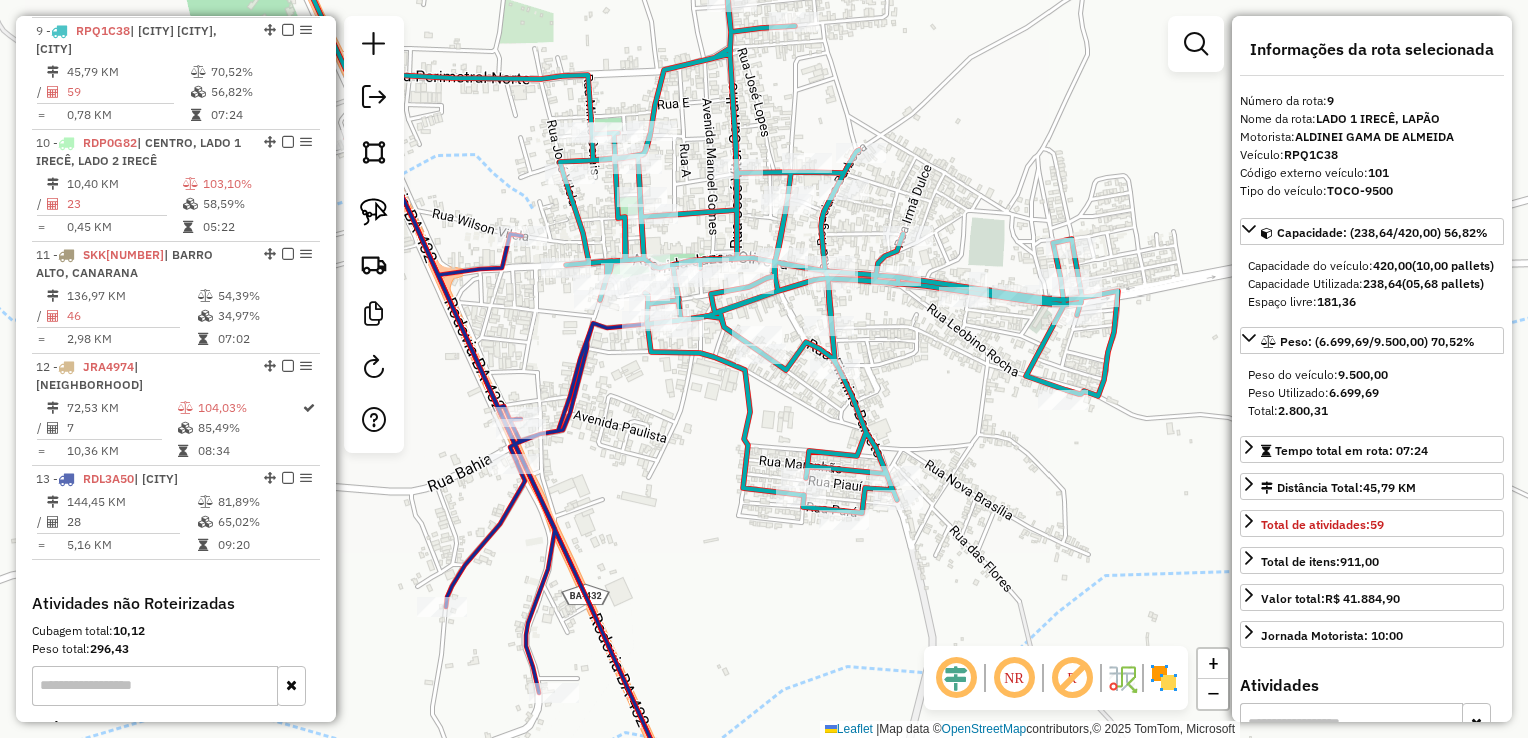 drag, startPoint x: 768, startPoint y: 531, endPoint x: 769, endPoint y: 426, distance: 105.00476 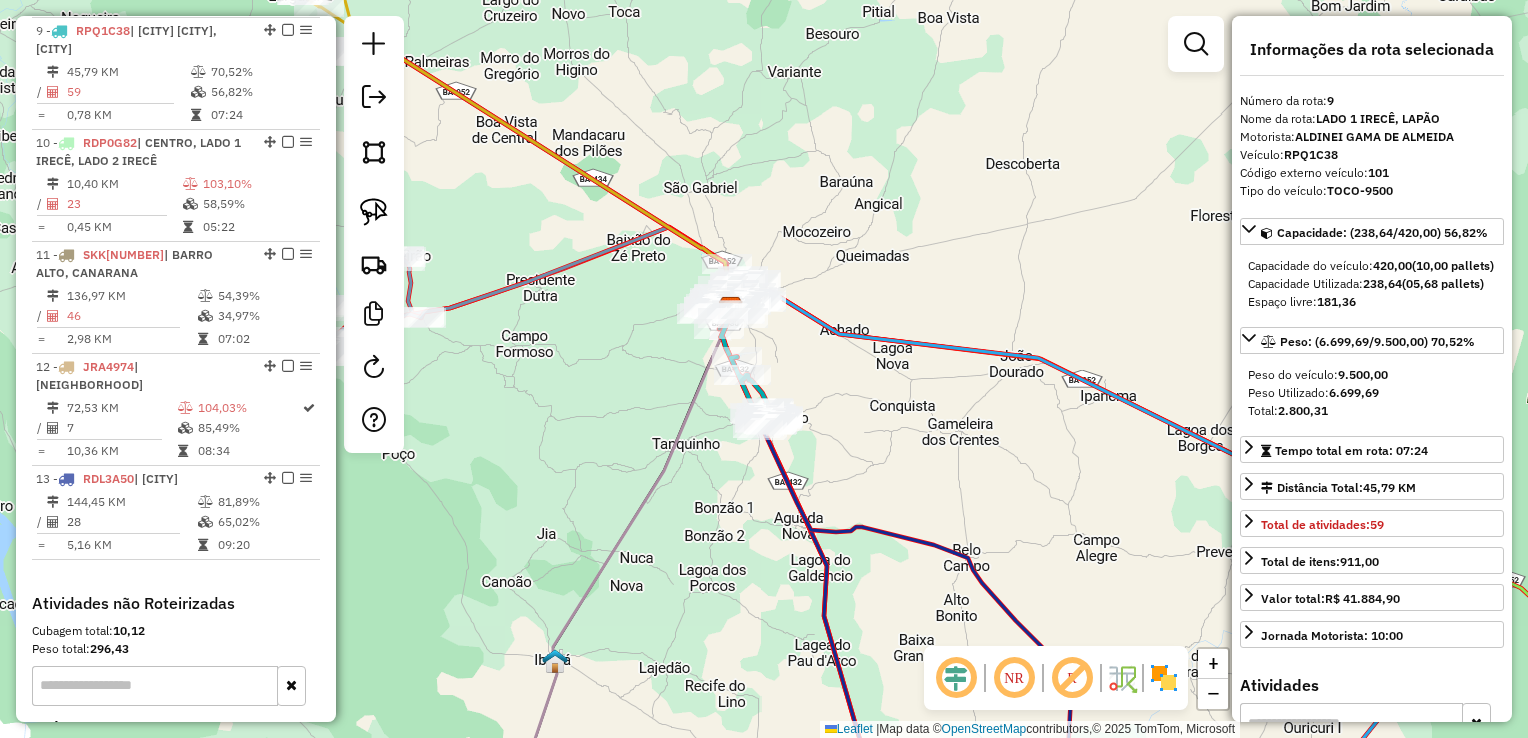 drag, startPoint x: 878, startPoint y: 434, endPoint x: 795, endPoint y: 337, distance: 127.66362 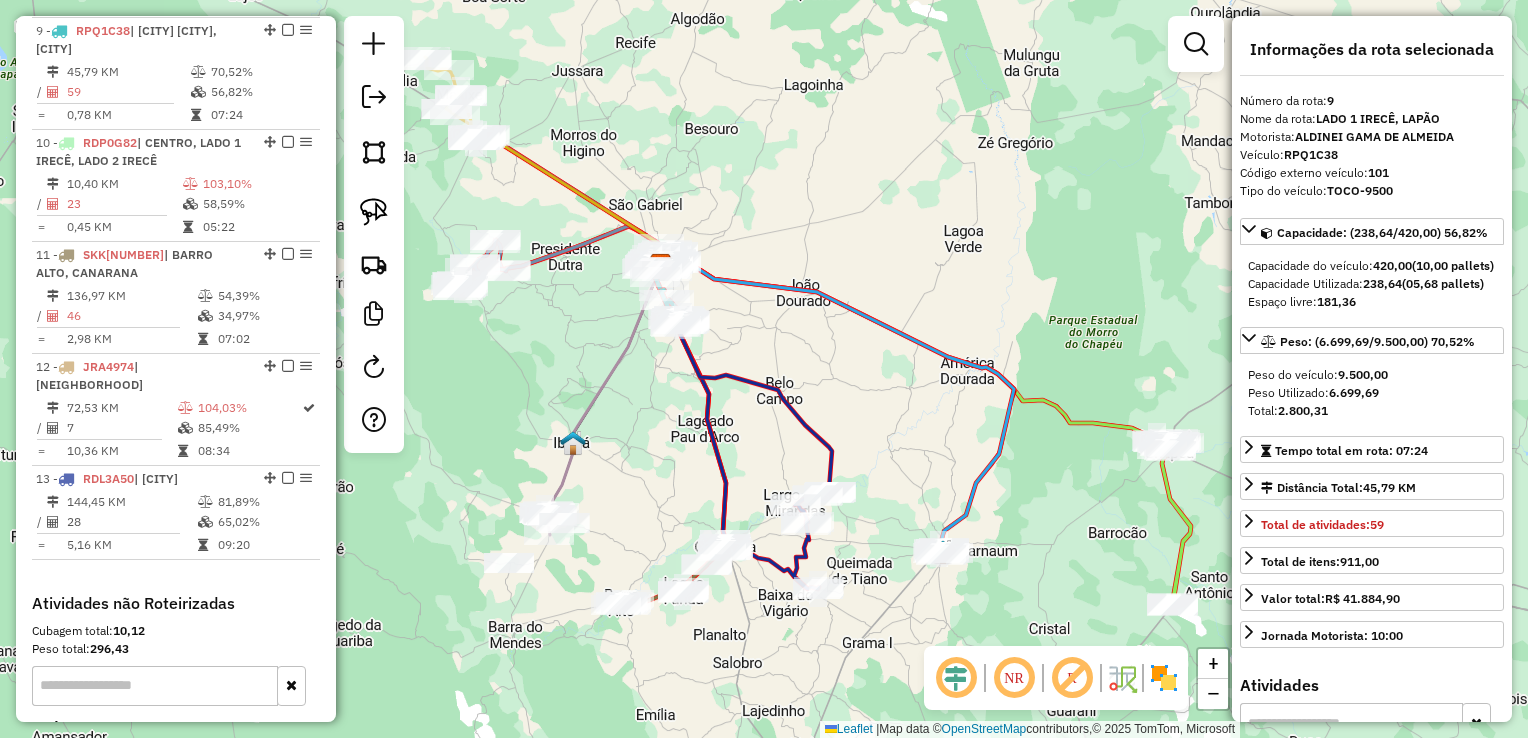 drag, startPoint x: 853, startPoint y: 423, endPoint x: 806, endPoint y: 337, distance: 98.005104 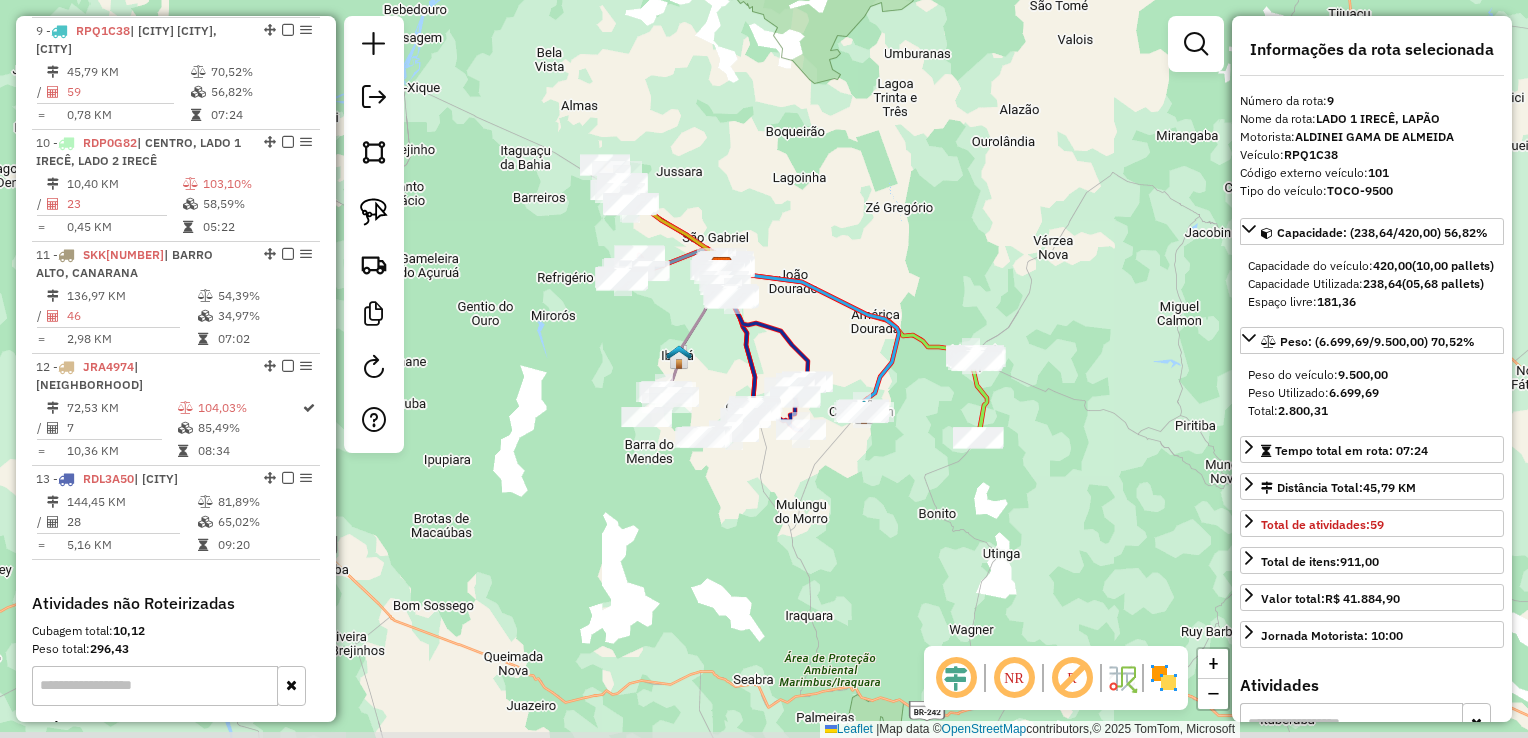 drag, startPoint x: 828, startPoint y: 334, endPoint x: 875, endPoint y: 397, distance: 78.60026 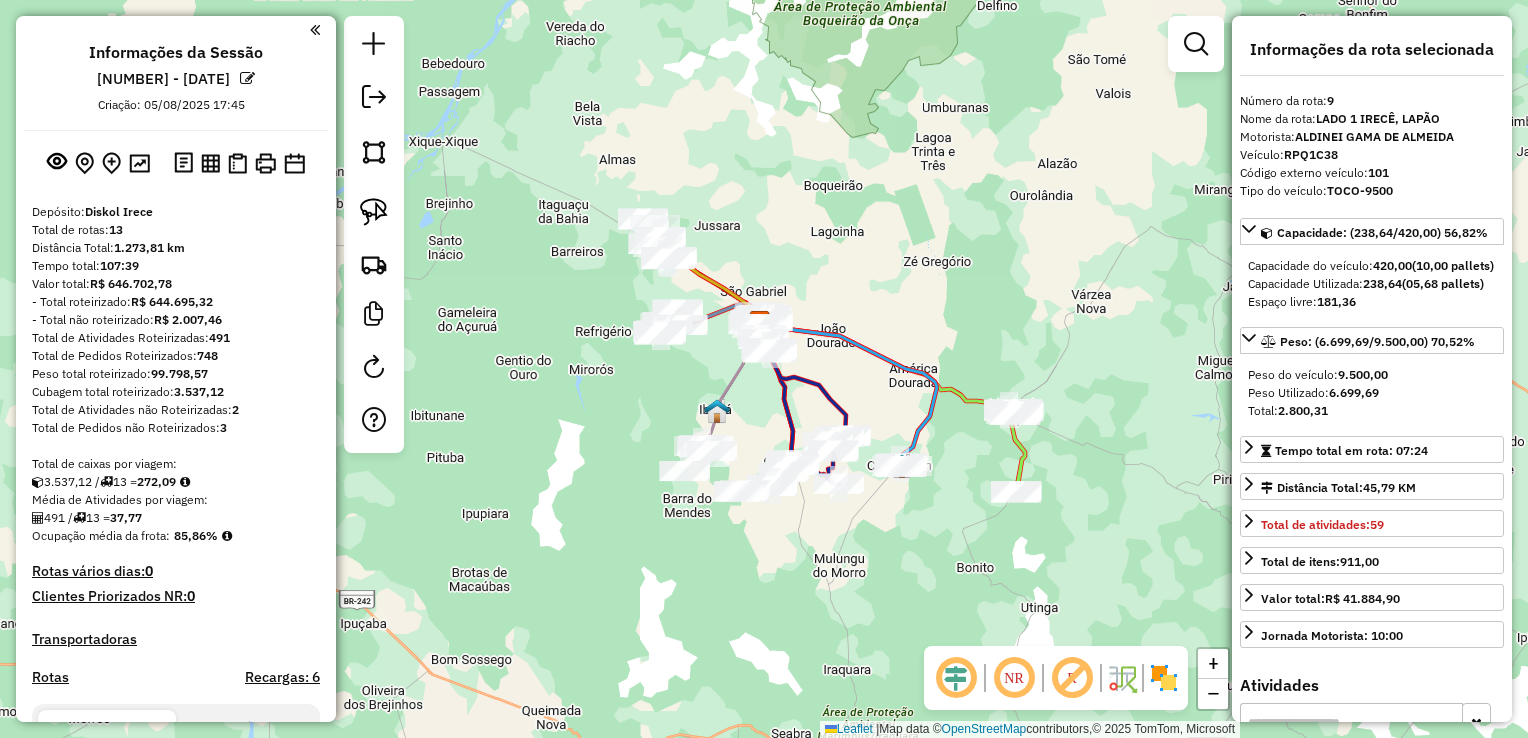 select on "*********" 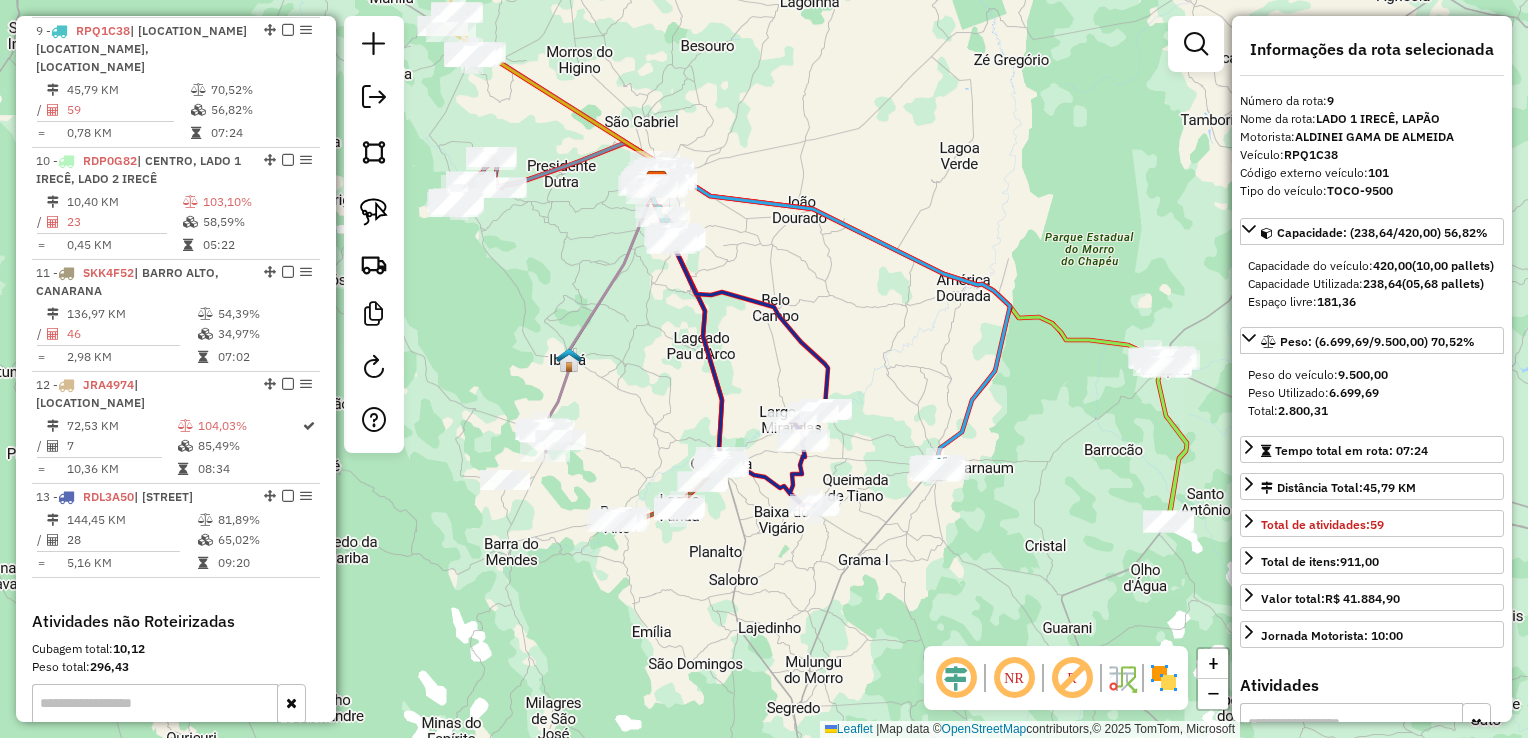 drag, startPoint x: 899, startPoint y: 312, endPoint x: 900, endPoint y: 293, distance: 19.026299 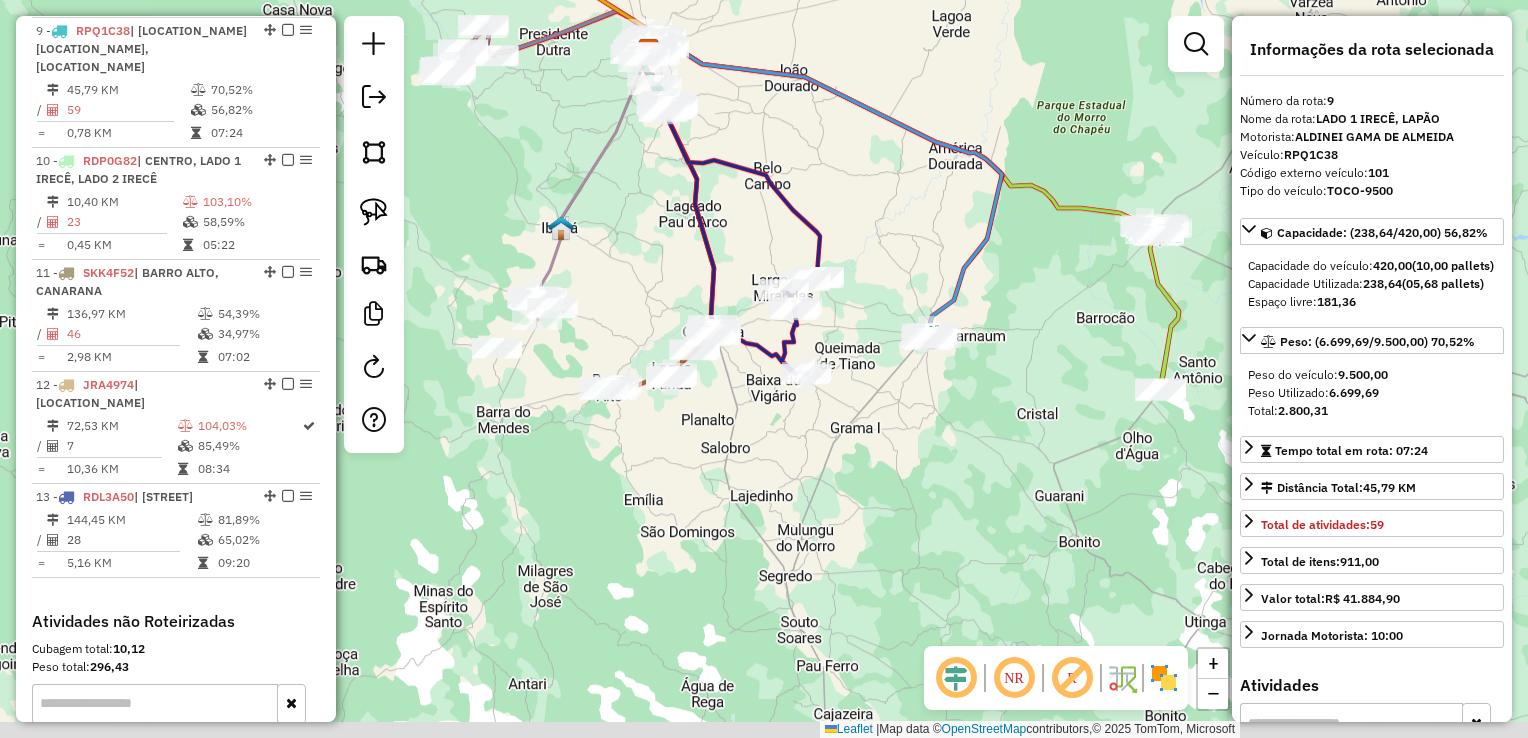 drag, startPoint x: 908, startPoint y: 342, endPoint x: 900, endPoint y: 232, distance: 110.29053 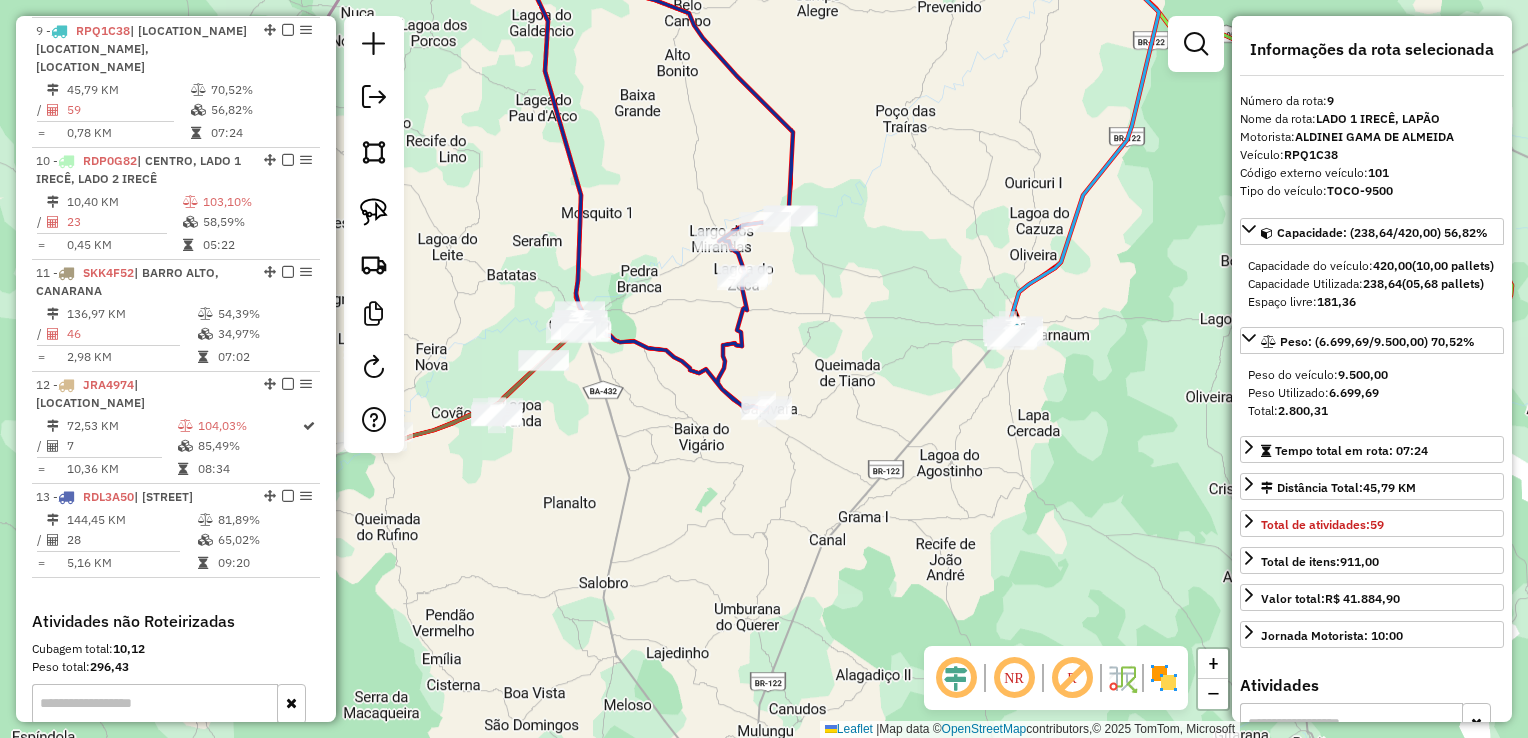 drag, startPoint x: 866, startPoint y: 293, endPoint x: 920, endPoint y: 186, distance: 119.85408 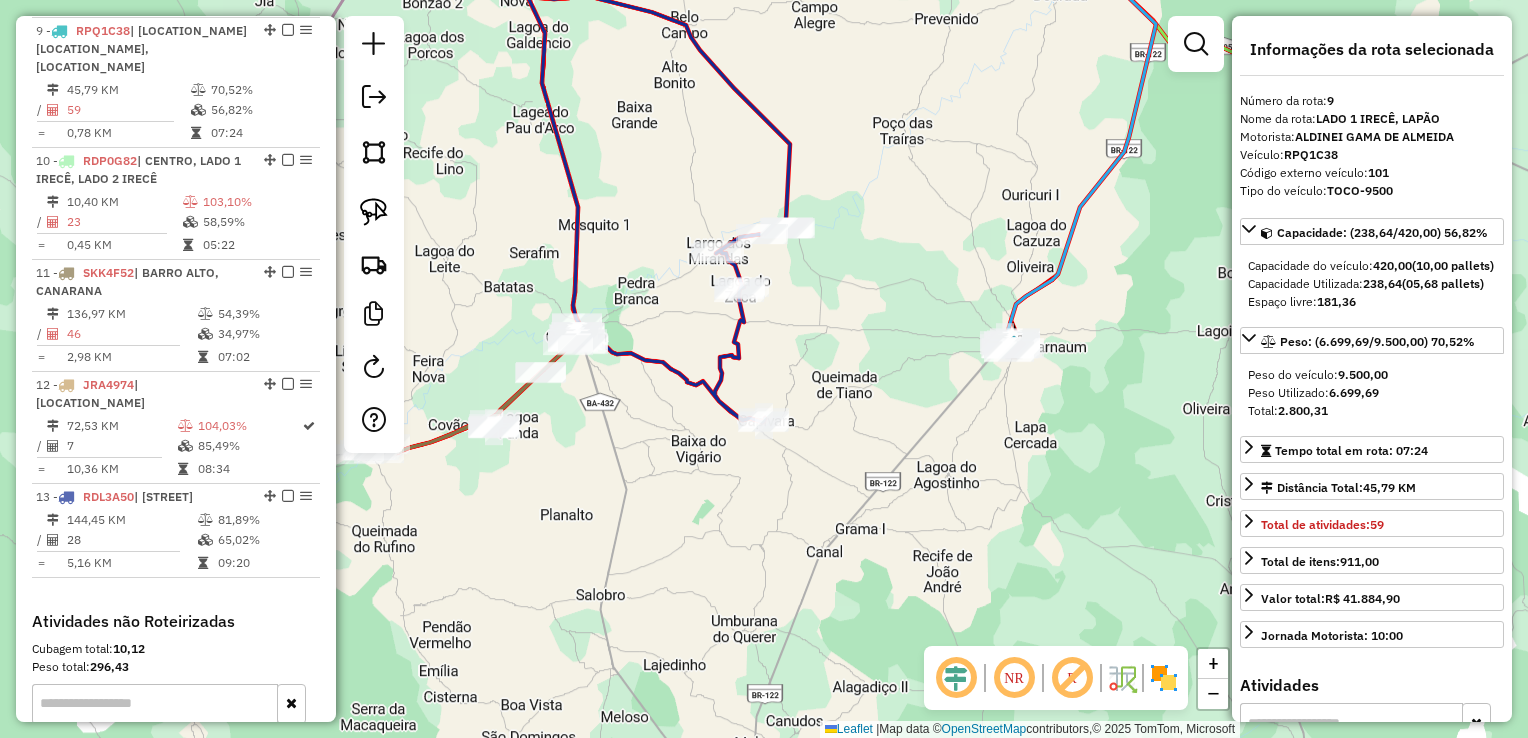 drag, startPoint x: 906, startPoint y: 250, endPoint x: 868, endPoint y: 320, distance: 79.64923 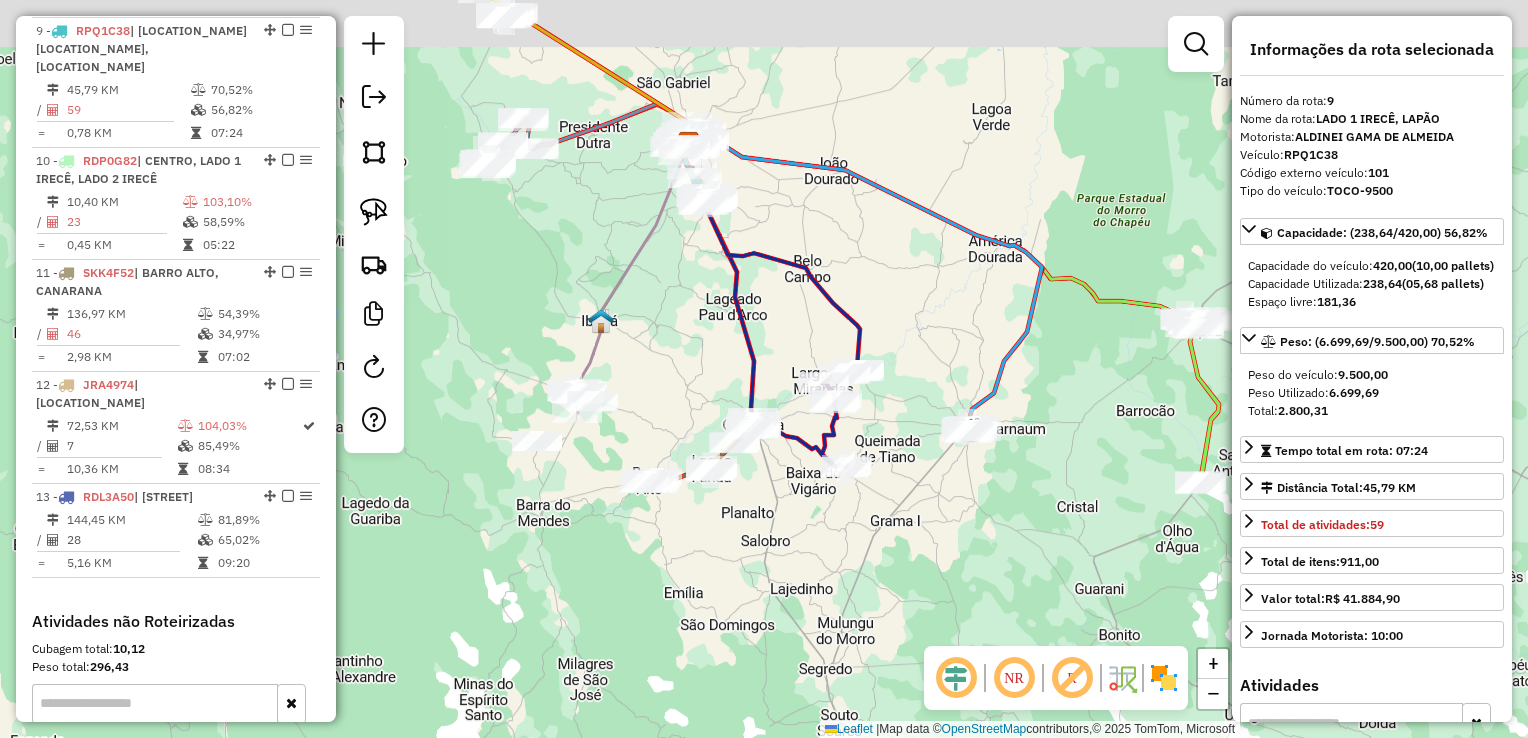 drag, startPoint x: 868, startPoint y: 267, endPoint x: 912, endPoint y: 338, distance: 83.528435 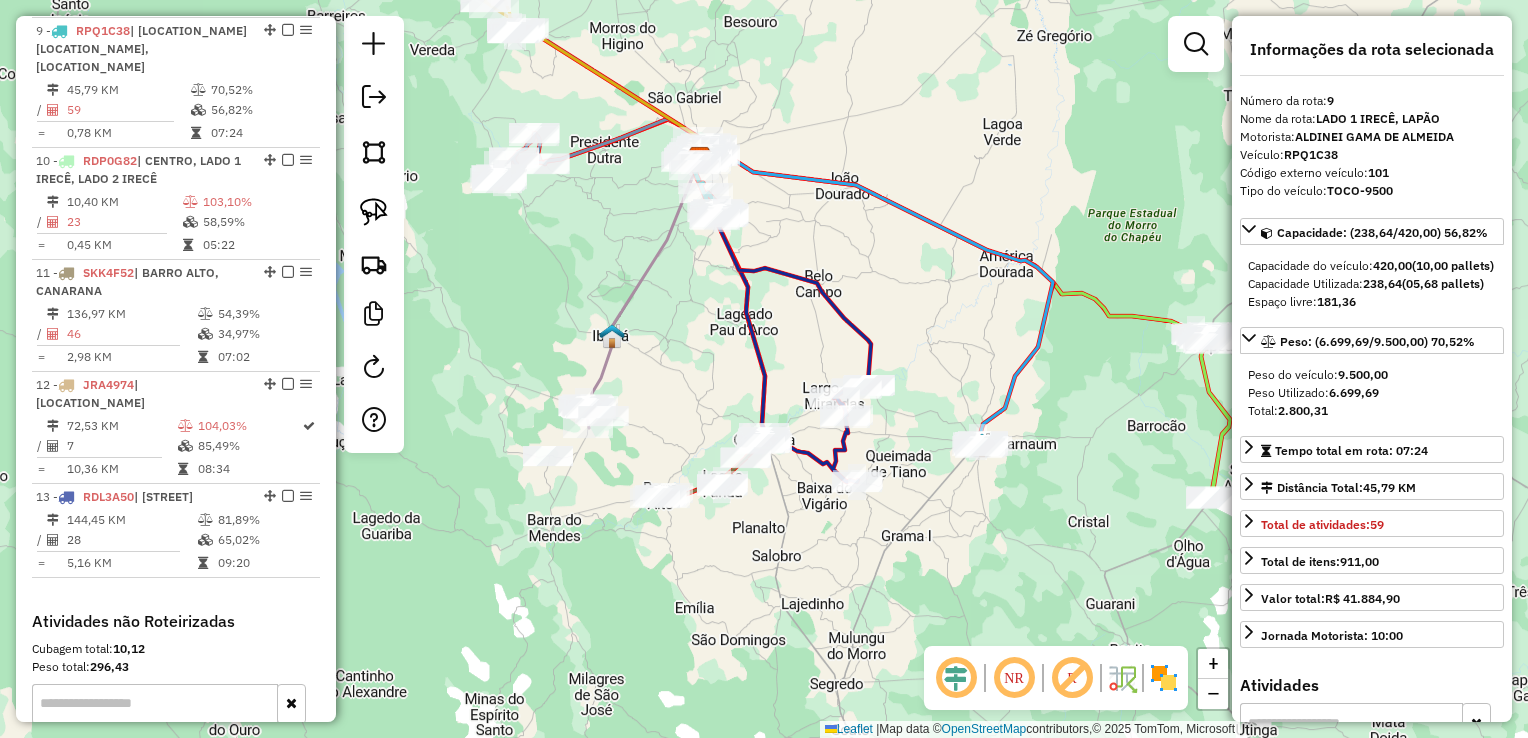 drag, startPoint x: 895, startPoint y: 289, endPoint x: 1000, endPoint y: 378, distance: 137.64447 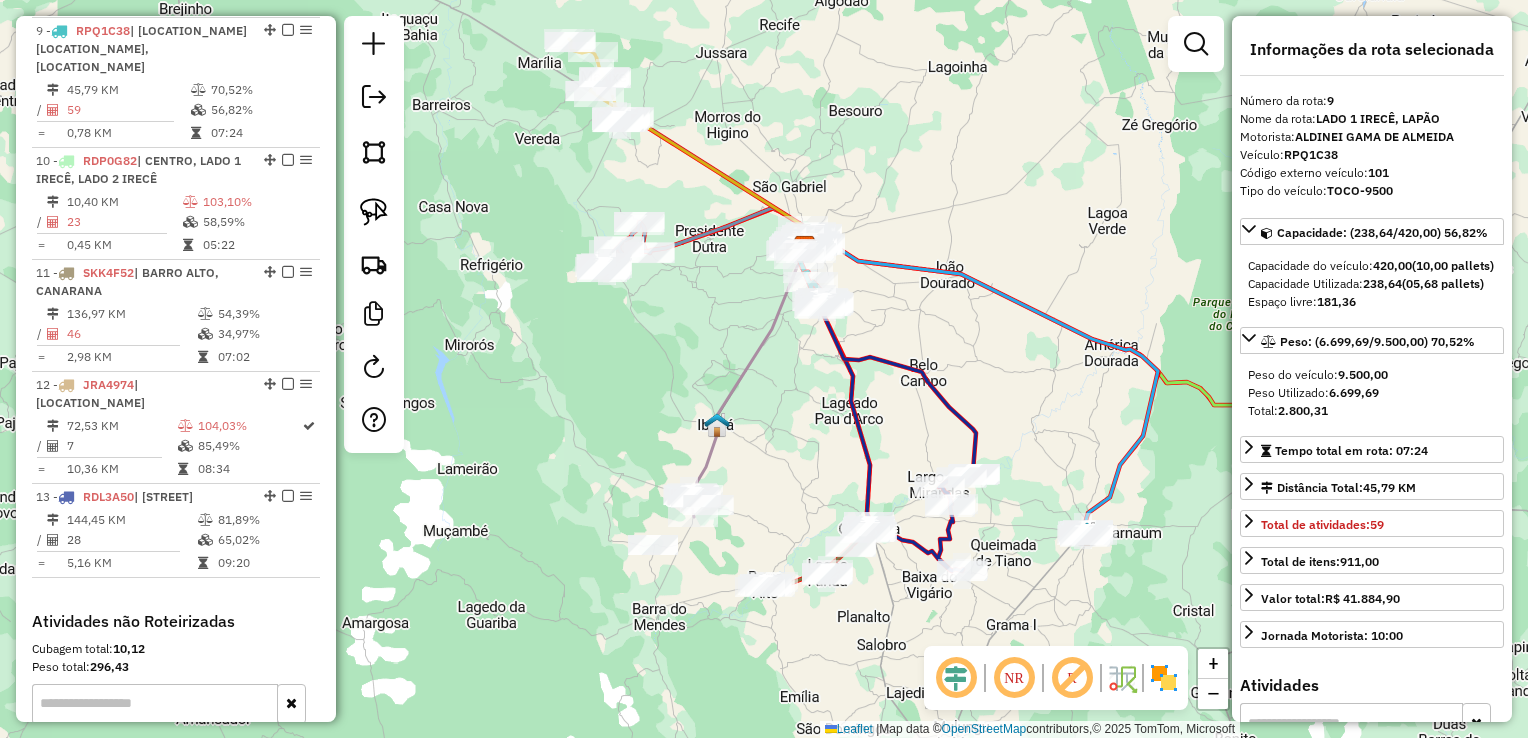 click on "Janela de atendimento Grade de atendimento Capacidade Transportadoras Veículos Cliente Pedidos  Rotas Selecione os dias de semana para filtrar as janelas de atendimento  Seg   Ter   Qua   Qui   Sex   Sáb   Dom  Informe o período da janela de atendimento: De: Até:  Filtrar exatamente a janela do cliente  Considerar janela de atendimento padrão  Selecione os dias de semana para filtrar as grades de atendimento  Seg   Ter   Qua   Qui   Sex   Sáb   Dom   Considerar clientes sem dia de atendimento cadastrado  Clientes fora do dia de atendimento selecionado Filtrar as atividades entre os valores definidos abaixo:  Peso mínimo:   Peso máximo:   Cubagem mínima:   Cubagem máxima:   De:   Até:  Filtrar as atividades entre o tempo de atendimento definido abaixo:  De:   Até:   Considerar capacidade total dos clientes não roteirizados Transportadora: Selecione um ou mais itens Tipo de veículo: Selecione um ou mais itens Veículo: Selecione um ou mais itens Motorista: Selecione um ou mais itens Nome: Rótulo:" 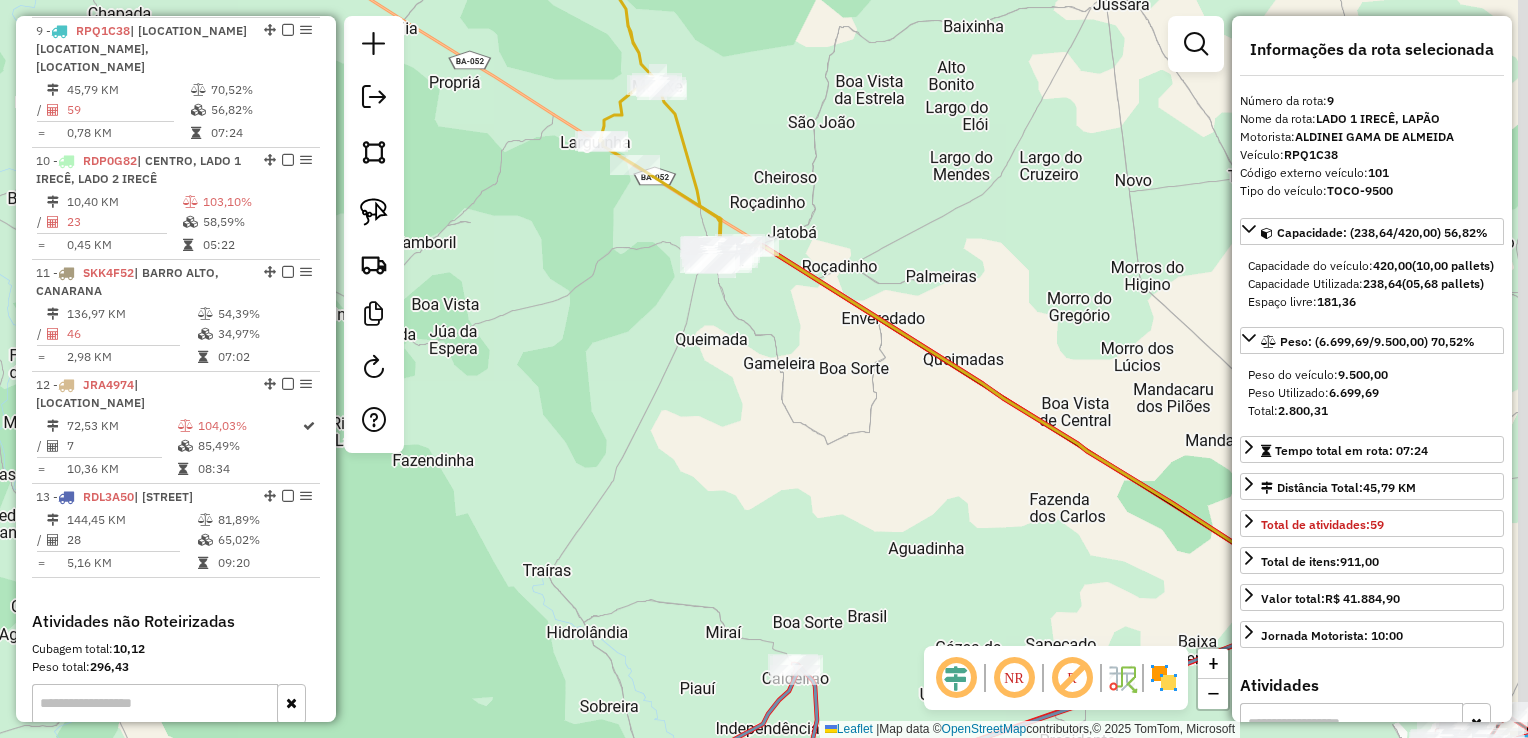 drag, startPoint x: 775, startPoint y: 317, endPoint x: 610, endPoint y: 270, distance: 171.5634 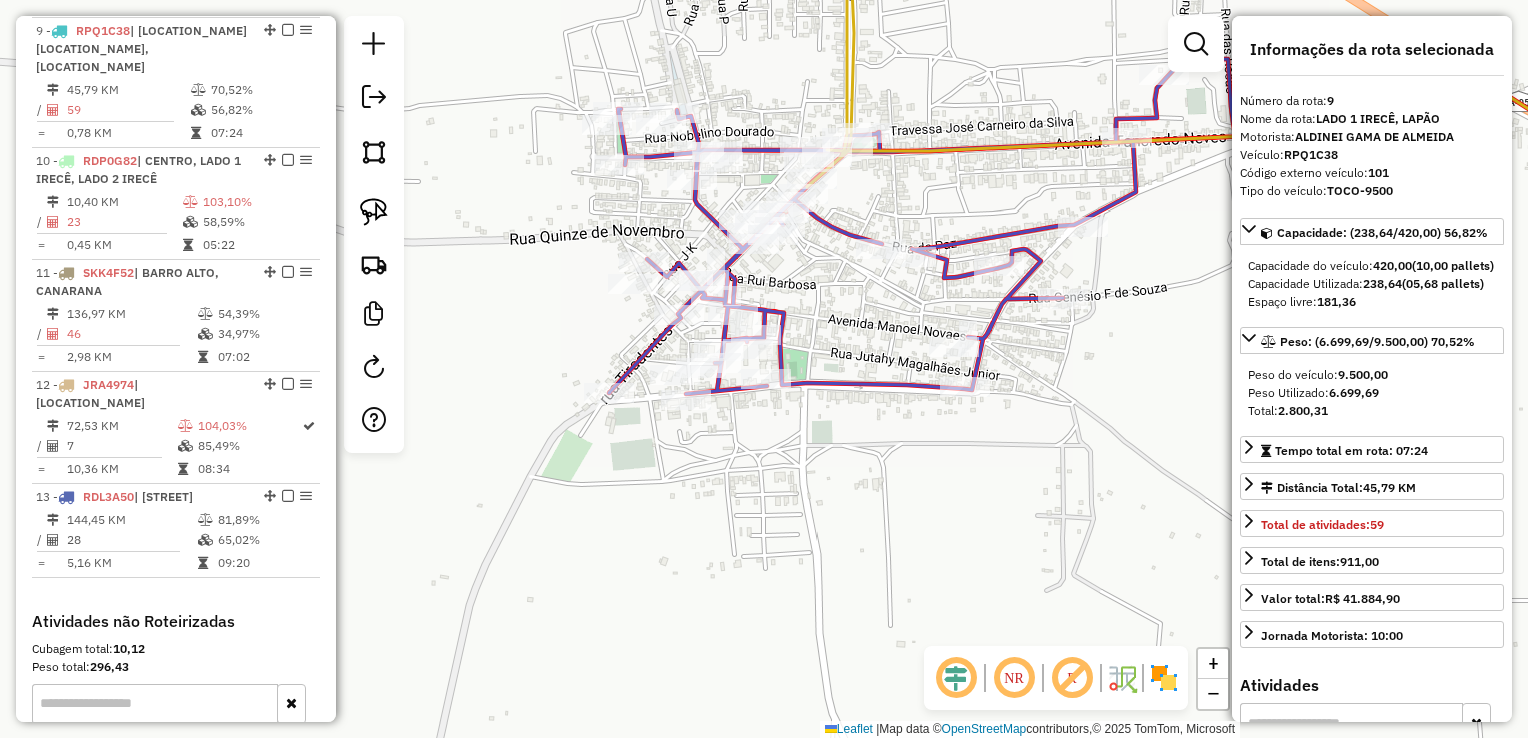 drag, startPoint x: 805, startPoint y: 270, endPoint x: 774, endPoint y: 336, distance: 72.91776 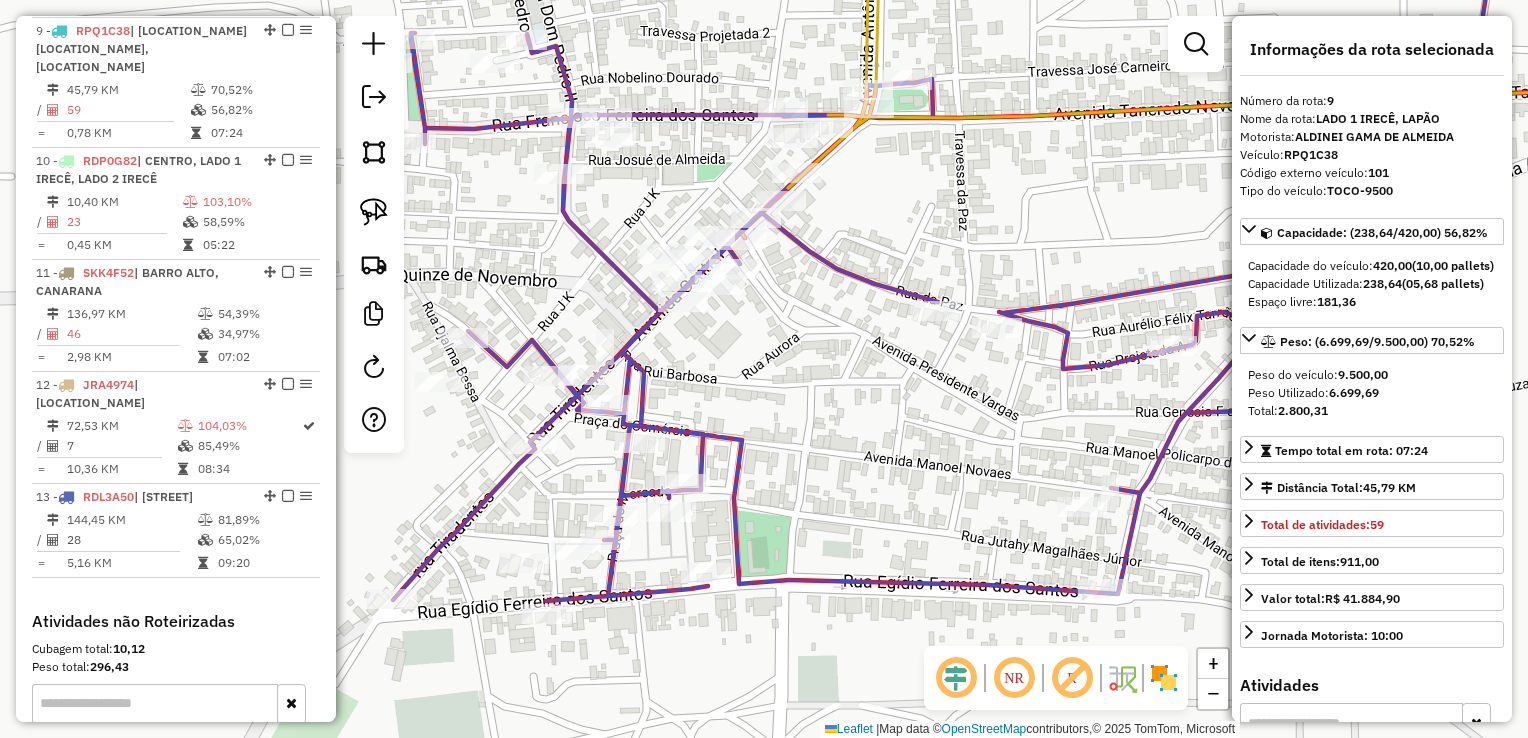 drag, startPoint x: 756, startPoint y: 340, endPoint x: 835, endPoint y: 344, distance: 79.101204 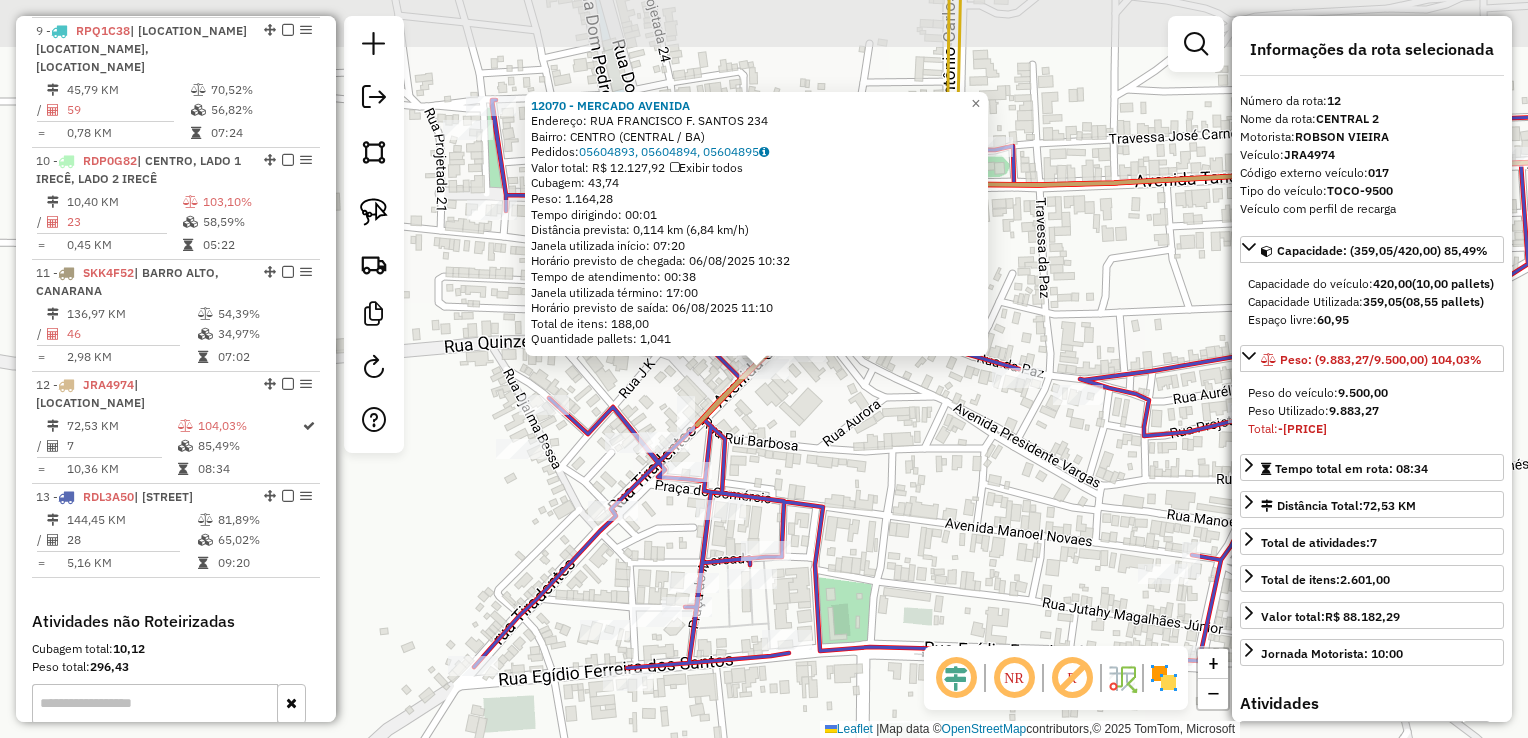 scroll, scrollTop: 1769, scrollLeft: 0, axis: vertical 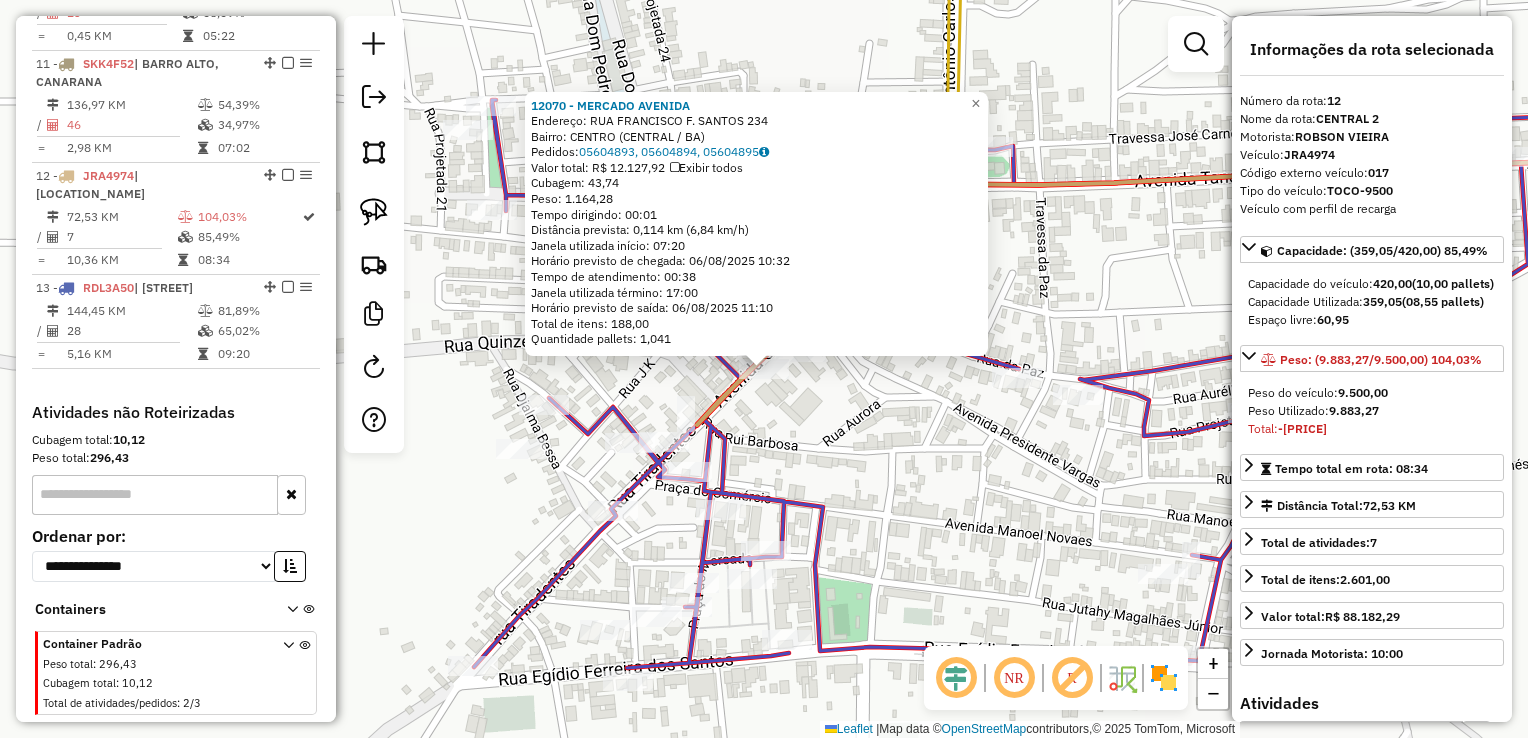 click on "12070 - MERCADO AVENIDA  Endereço:  RUA FRANCISCO F. SANTOS 234   Bairro: CENTRO (CENTRAL / BA)   Pedidos:  05604893, 05604894, 05604895   Valor total: R$ 12.127,92   Exibir todos   Cubagem: 43,74  Peso: 1.164,28  Tempo dirigindo: 00:01   Distância prevista: 0,114 km (6,84 km/h)   Janela utilizada início: 07:20   Horário previsto de chegada: 06/08/2025 10:32   Tempo de atendimento: 00:38   Janela utilizada término: 17:00   Horário previsto de saída: 06/08/2025 11:10   Total de itens: 188,00   Quantidade pallets: 1,041  × Janela de atendimento Grade de atendimento Capacidade Transportadoras Veículos Cliente Pedidos  Rotas Selecione os dias de semana para filtrar as janelas de atendimento  Seg   Ter   Qua   Qui   Sex   Sáb   Dom  Informe o período da janela de atendimento: De: Até:  Filtrar exatamente a janela do cliente  Considerar janela de atendimento padrão  Selecione os dias de semana para filtrar as grades de atendimento  Seg   Ter   Qua   Qui   Sex   Sáb   Dom   Peso mínimo:   De:   Até:" 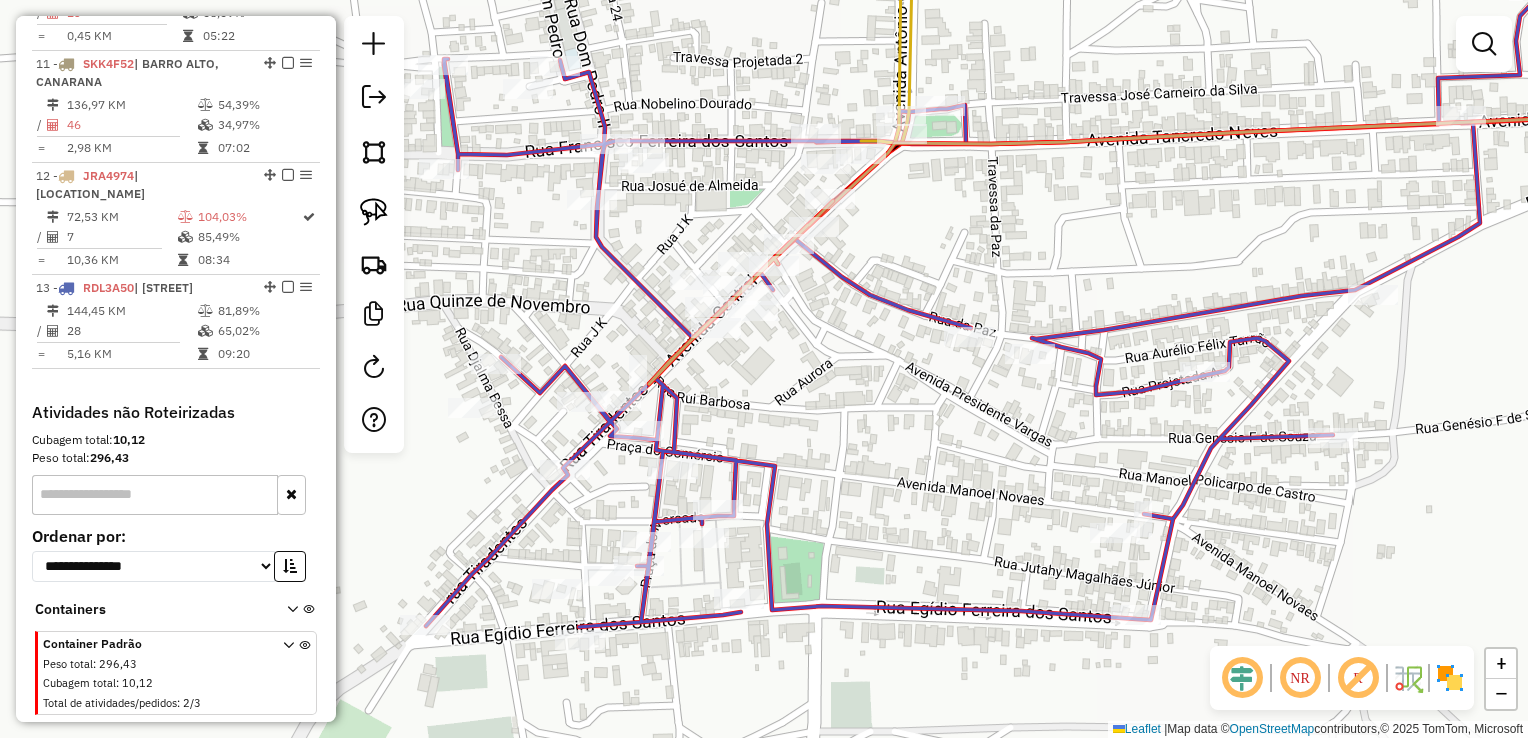 drag, startPoint x: 884, startPoint y: 438, endPoint x: 817, endPoint y: 377, distance: 90.60905 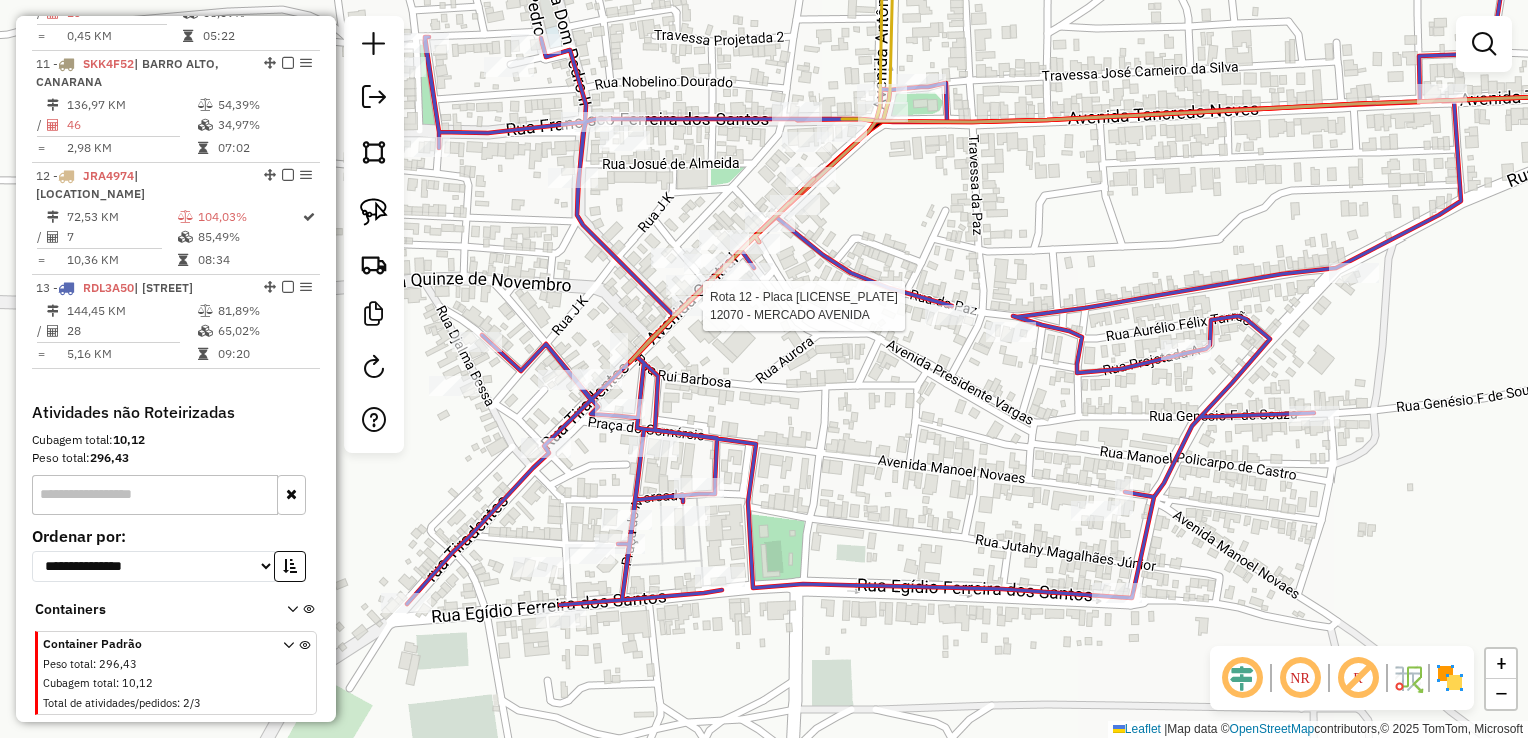 select on "*********" 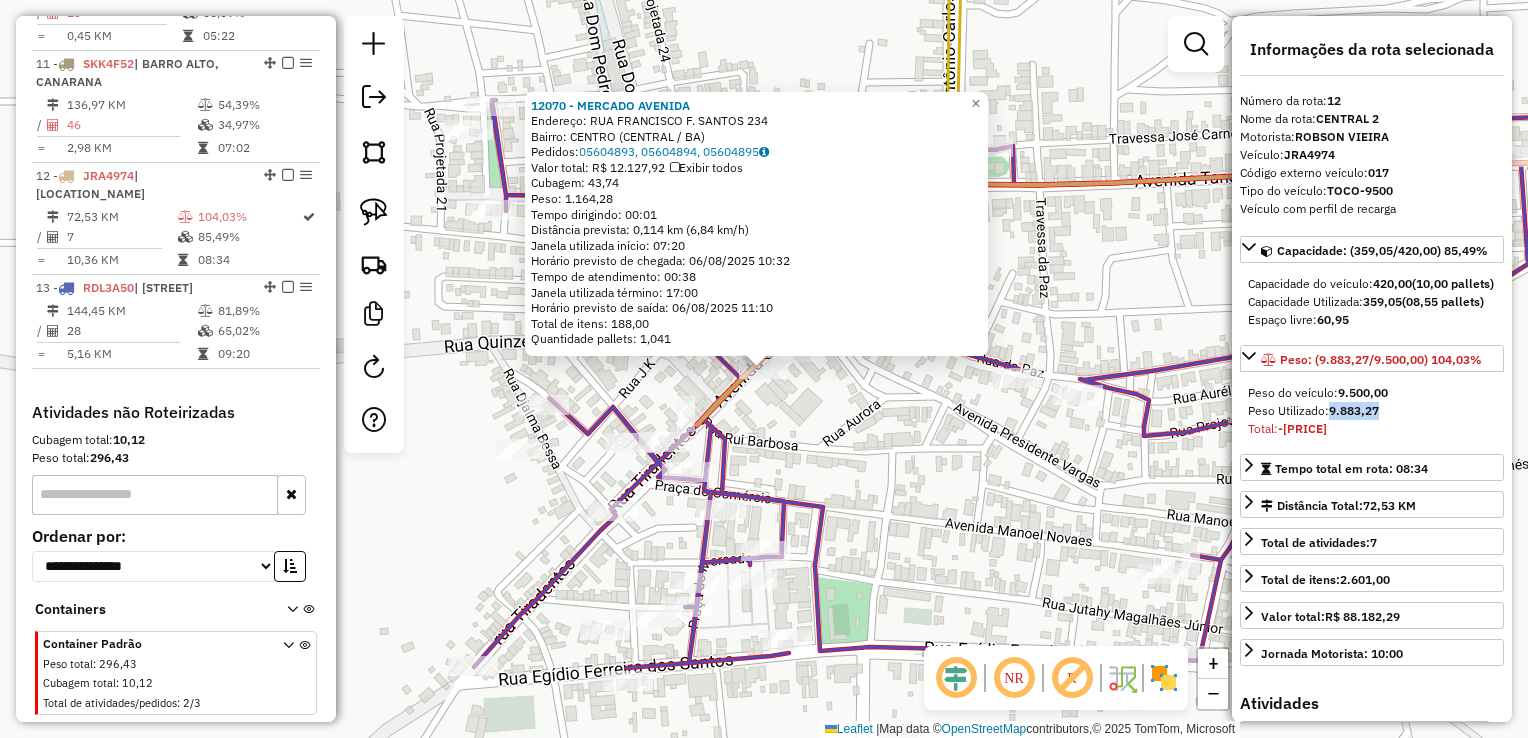 drag, startPoint x: 1330, startPoint y: 447, endPoint x: 1391, endPoint y: 446, distance: 61.008198 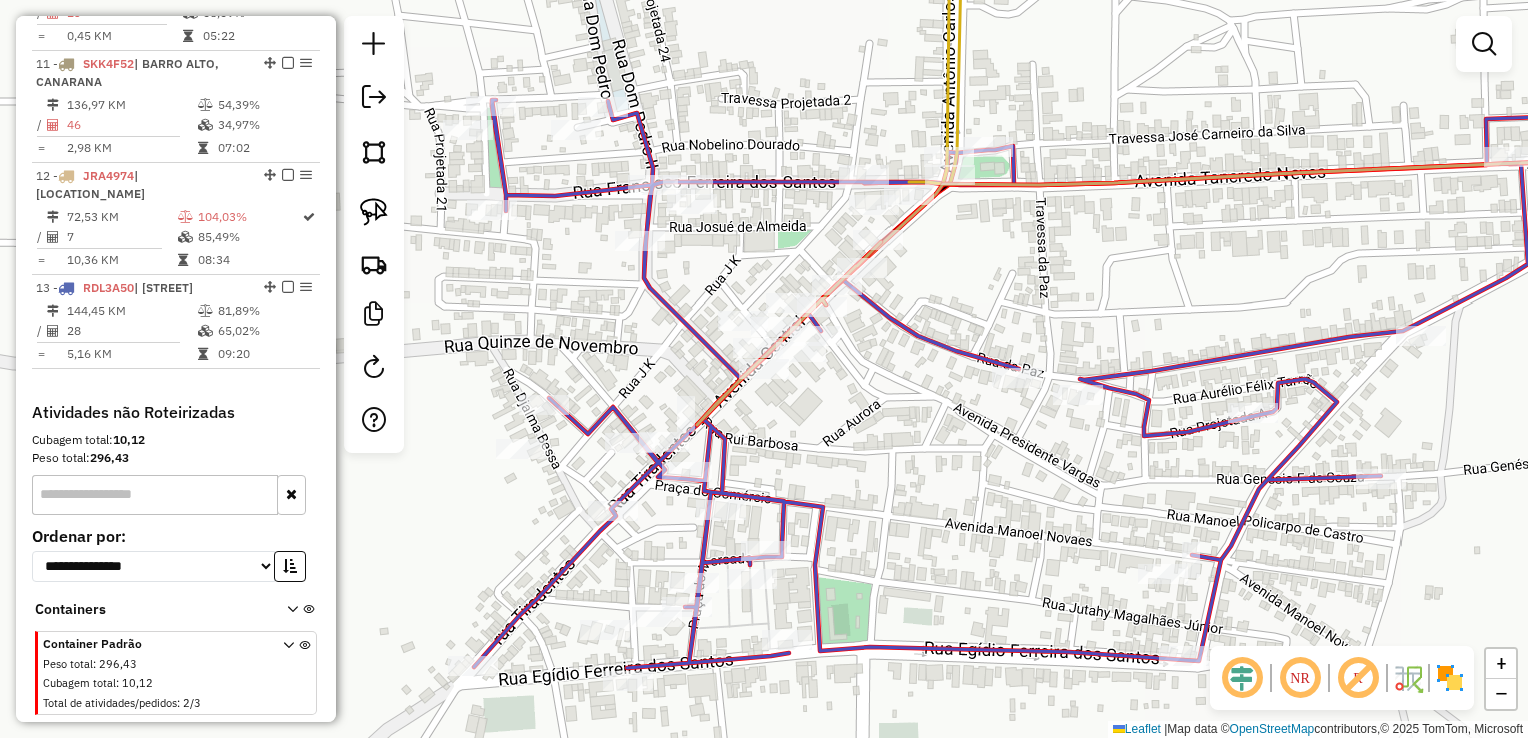 drag, startPoint x: 892, startPoint y: 510, endPoint x: 892, endPoint y: 459, distance: 51 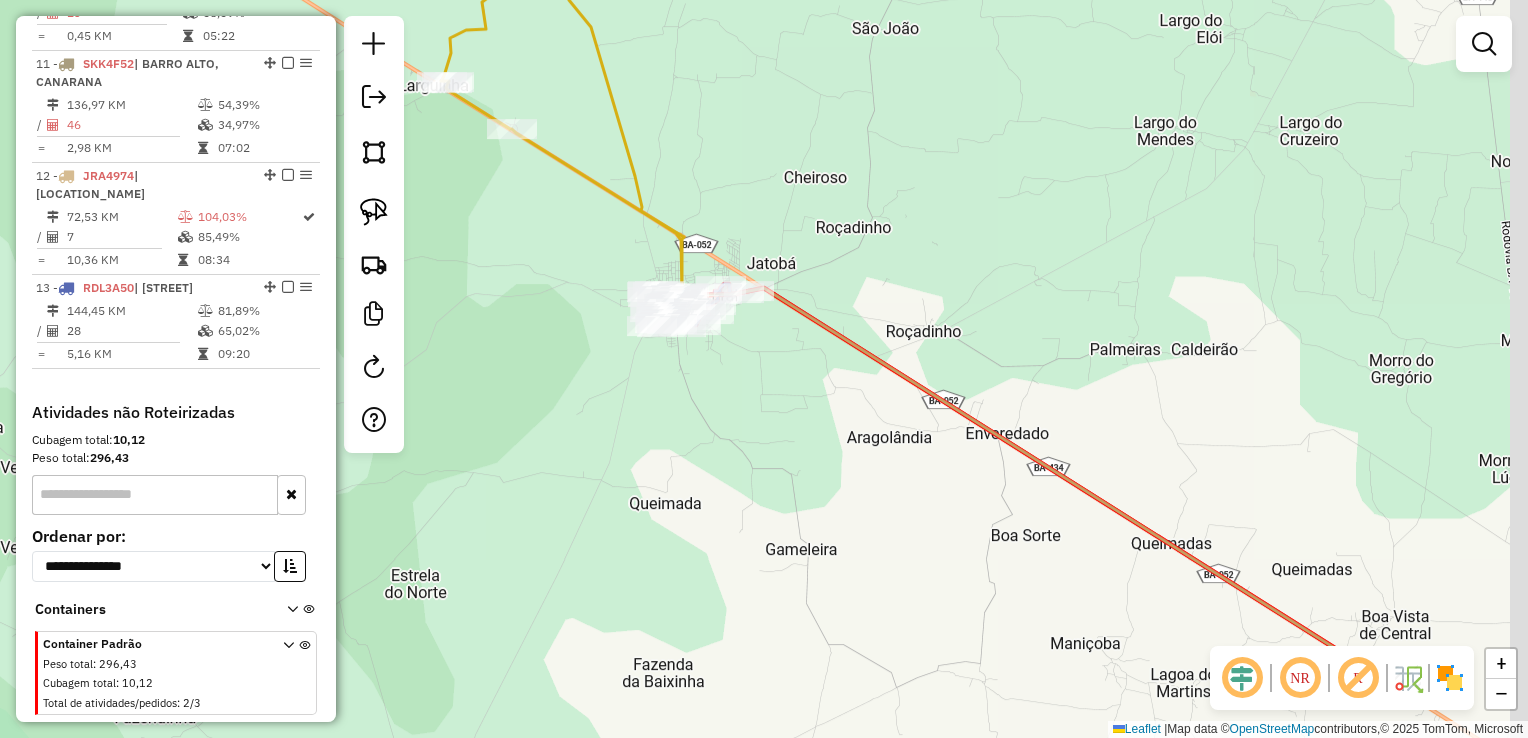 drag, startPoint x: 1015, startPoint y: 330, endPoint x: 832, endPoint y: 226, distance: 210.48753 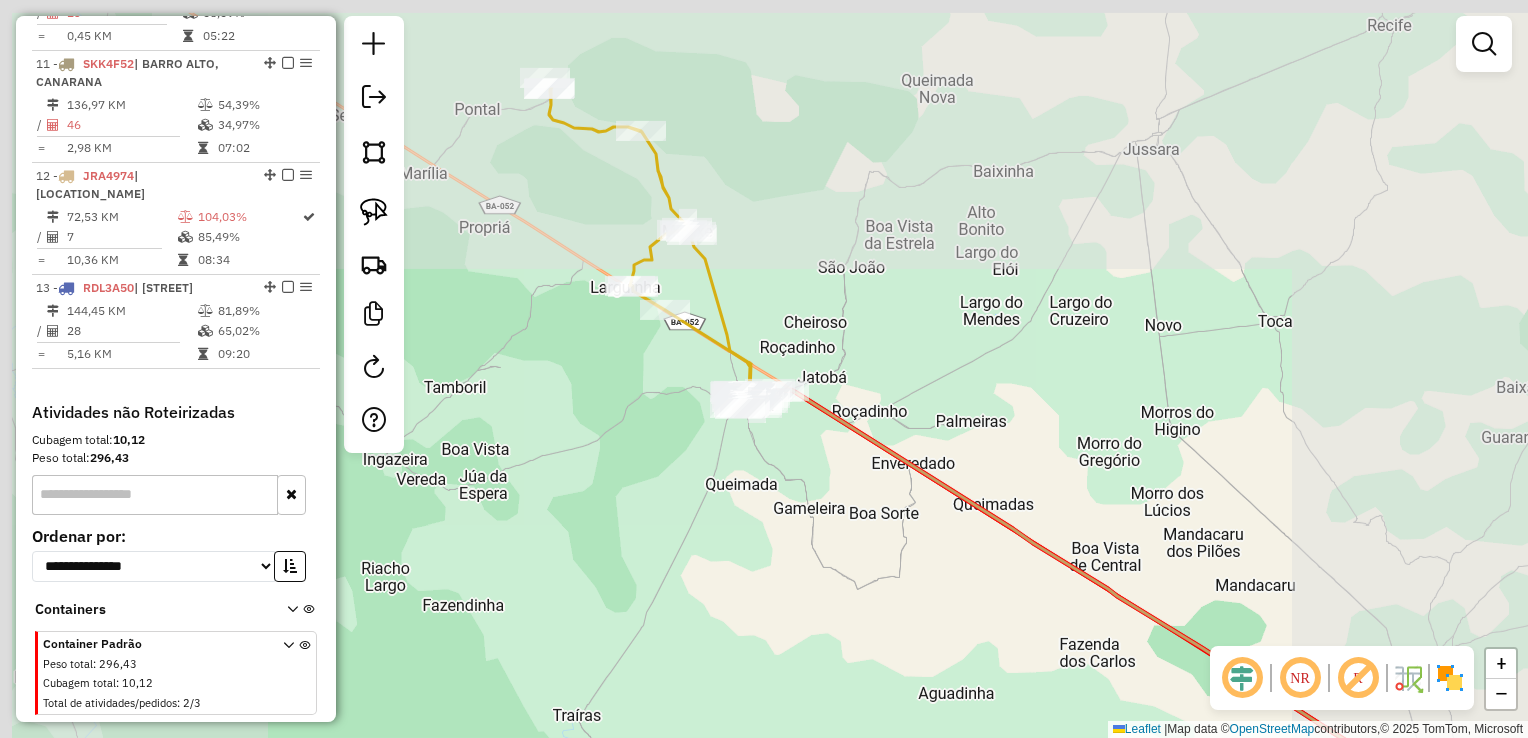 drag, startPoint x: 853, startPoint y: 243, endPoint x: 912, endPoint y: 379, distance: 148.24641 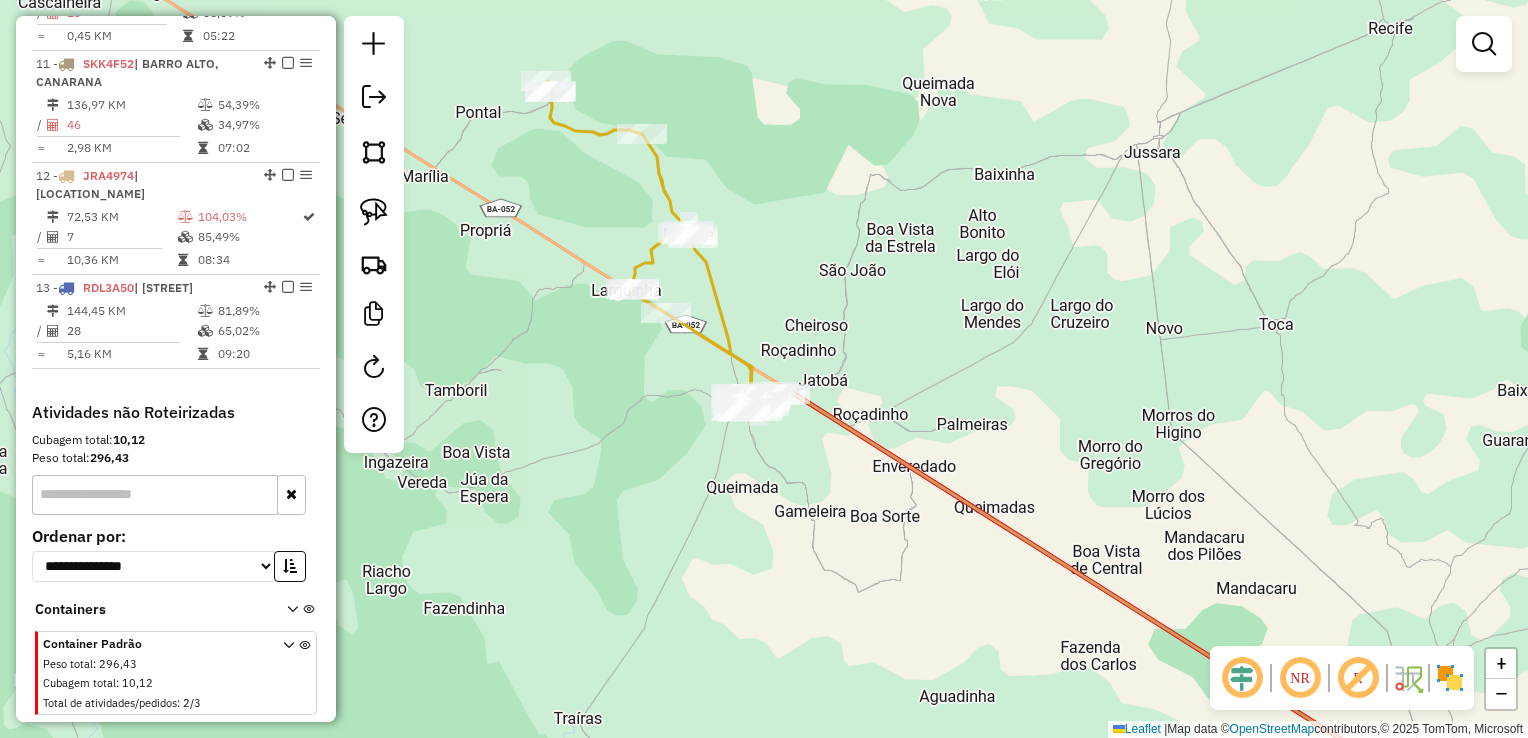 click on "Janela de atendimento Grade de atendimento Capacidade Transportadoras Veículos Cliente Pedidos  Rotas Selecione os dias de semana para filtrar as janelas de atendimento  Seg   Ter   Qua   Qui   Sex   Sáb   Dom  Informe o período da janela de atendimento: De: Até:  Filtrar exatamente a janela do cliente  Considerar janela de atendimento padrão  Selecione os dias de semana para filtrar as grades de atendimento  Seg   Ter   Qua   Qui   Sex   Sáb   Dom   Considerar clientes sem dia de atendimento cadastrado  Clientes fora do dia de atendimento selecionado Filtrar as atividades entre os valores definidos abaixo:  Peso mínimo:   Peso máximo:   Cubagem mínima:   Cubagem máxima:   De:   Até:  Filtrar as atividades entre o tempo de atendimento definido abaixo:  De:   Até:   Considerar capacidade total dos clientes não roteirizados Transportadora: Selecione um ou mais itens Tipo de veículo: Selecione um ou mais itens Veículo: Selecione um ou mais itens Motorista: Selecione um ou mais itens Nome: Rótulo:" 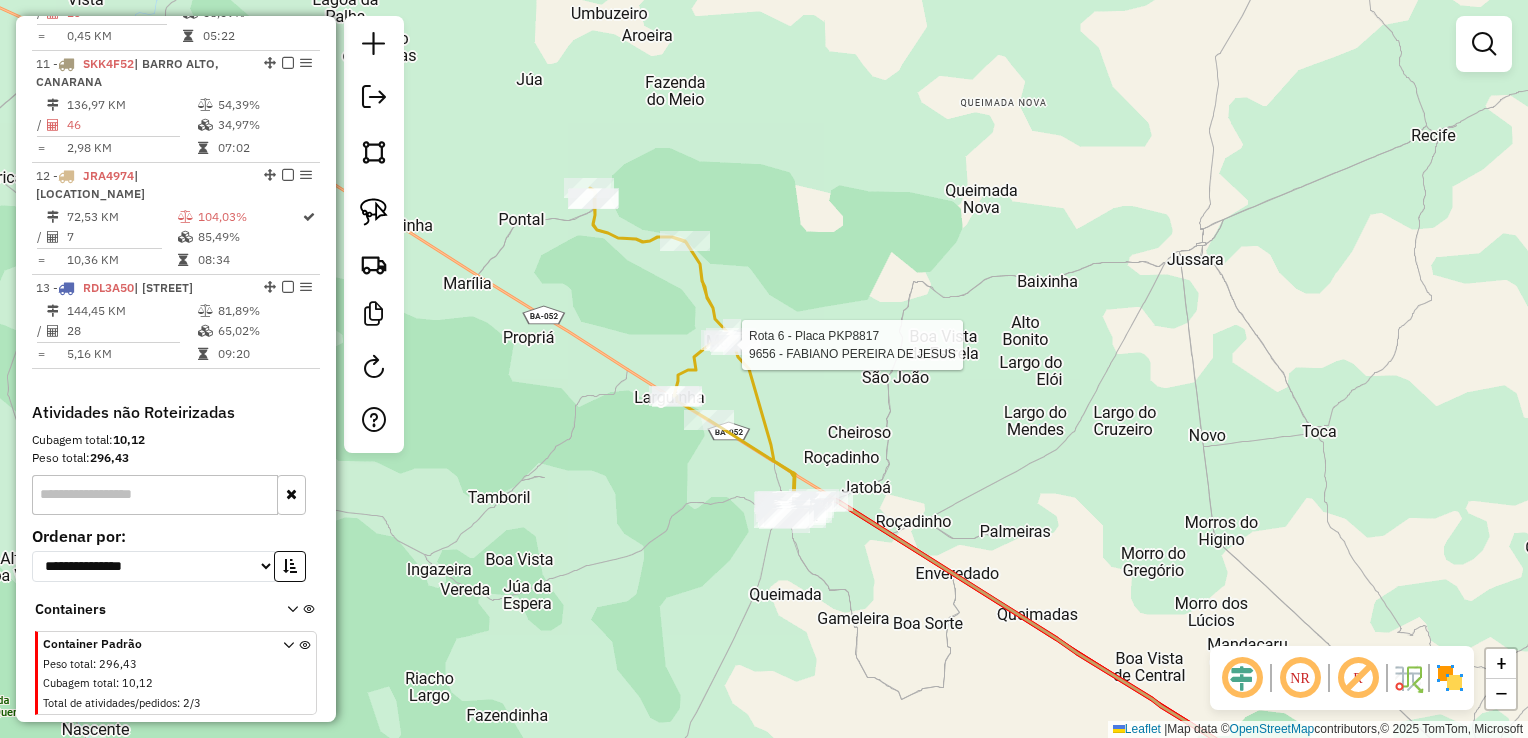 select on "*********" 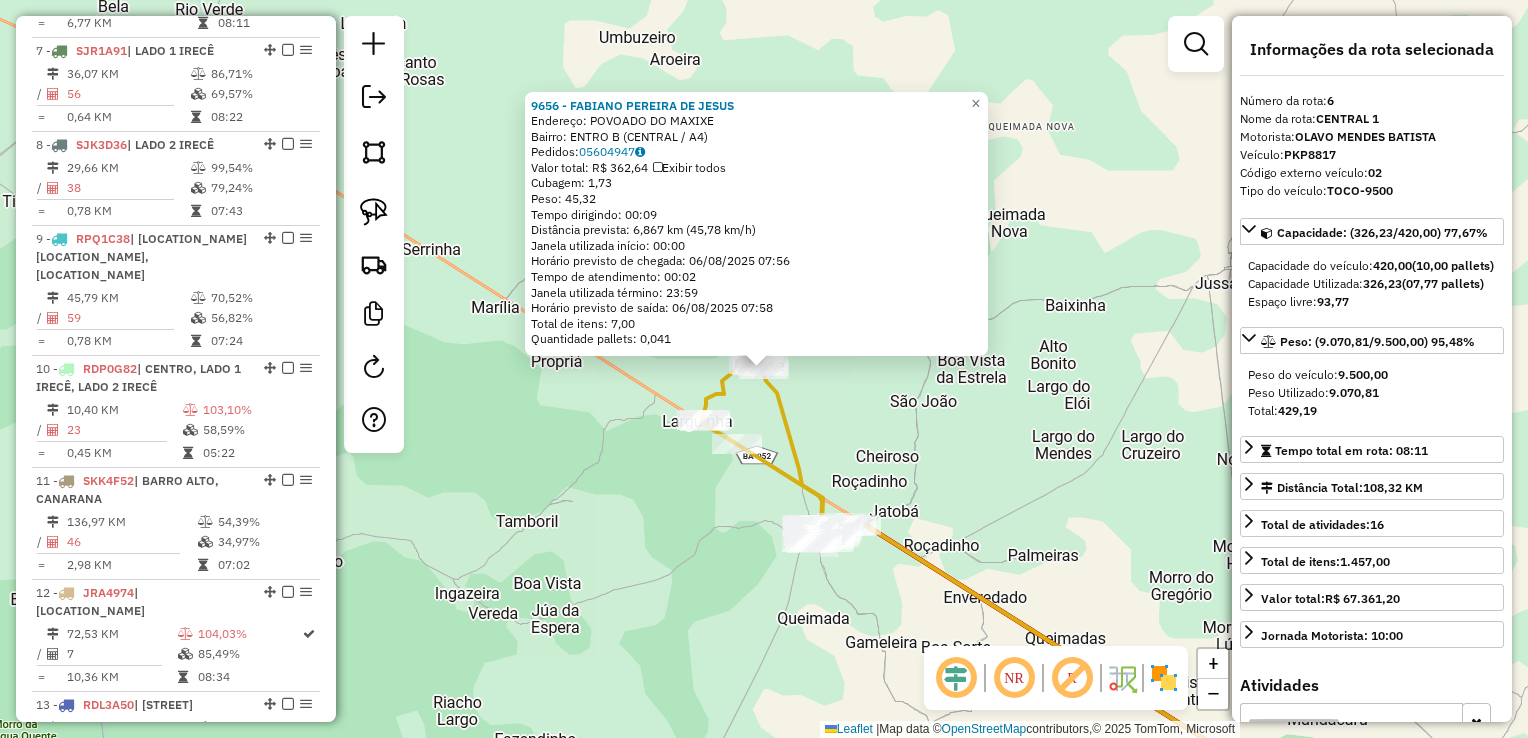 scroll, scrollTop: 1279, scrollLeft: 0, axis: vertical 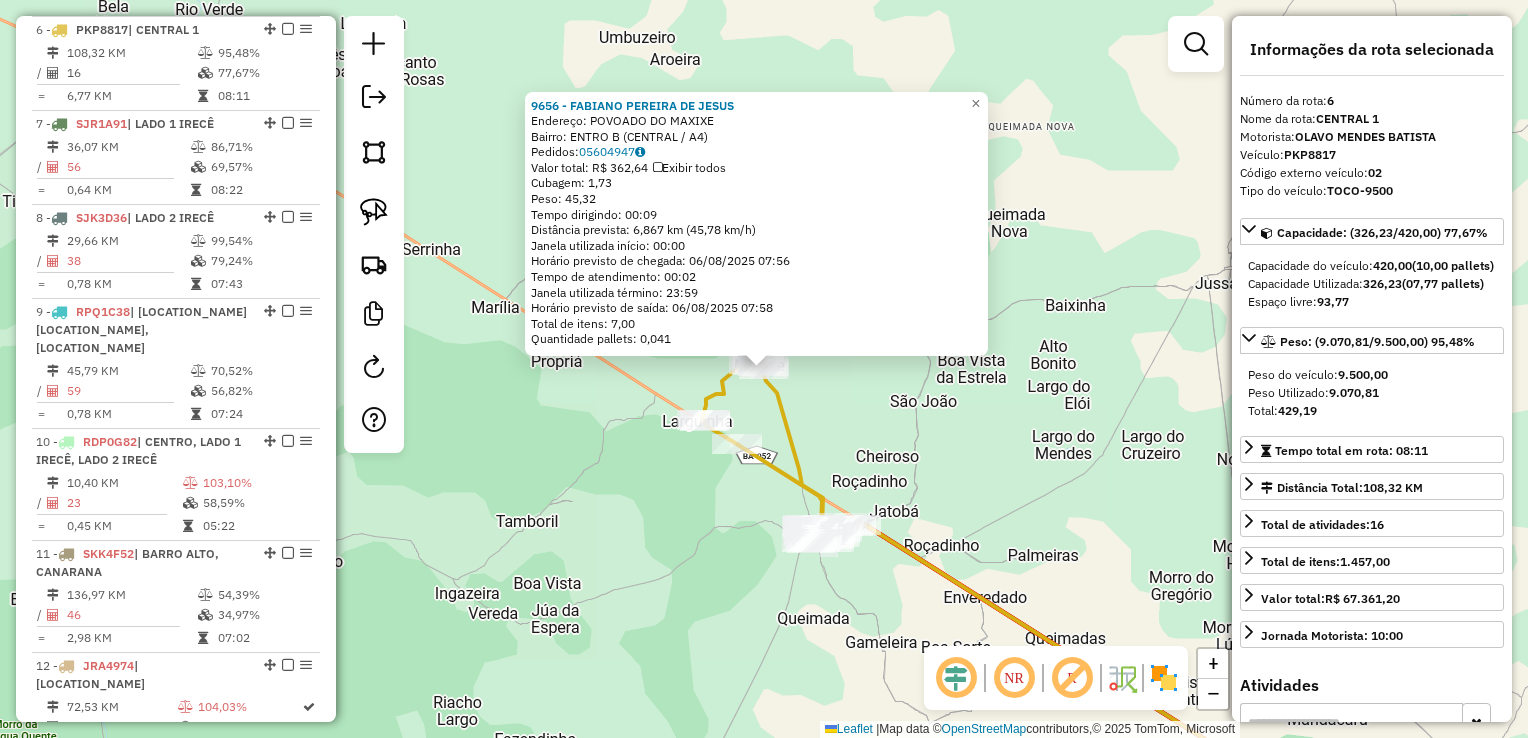 drag, startPoint x: 872, startPoint y: 453, endPoint x: 835, endPoint y: 350, distance: 109.444046 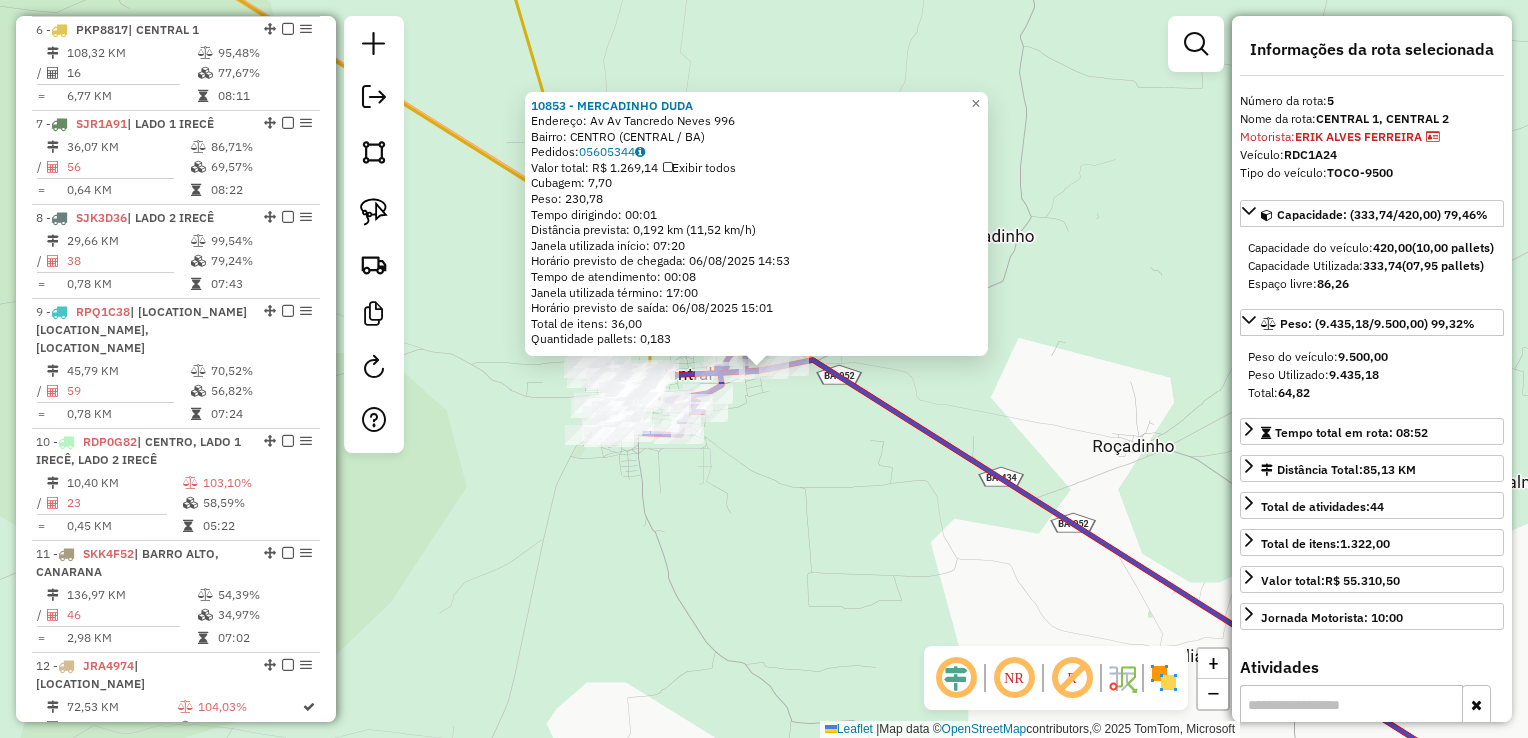scroll, scrollTop: 1167, scrollLeft: 0, axis: vertical 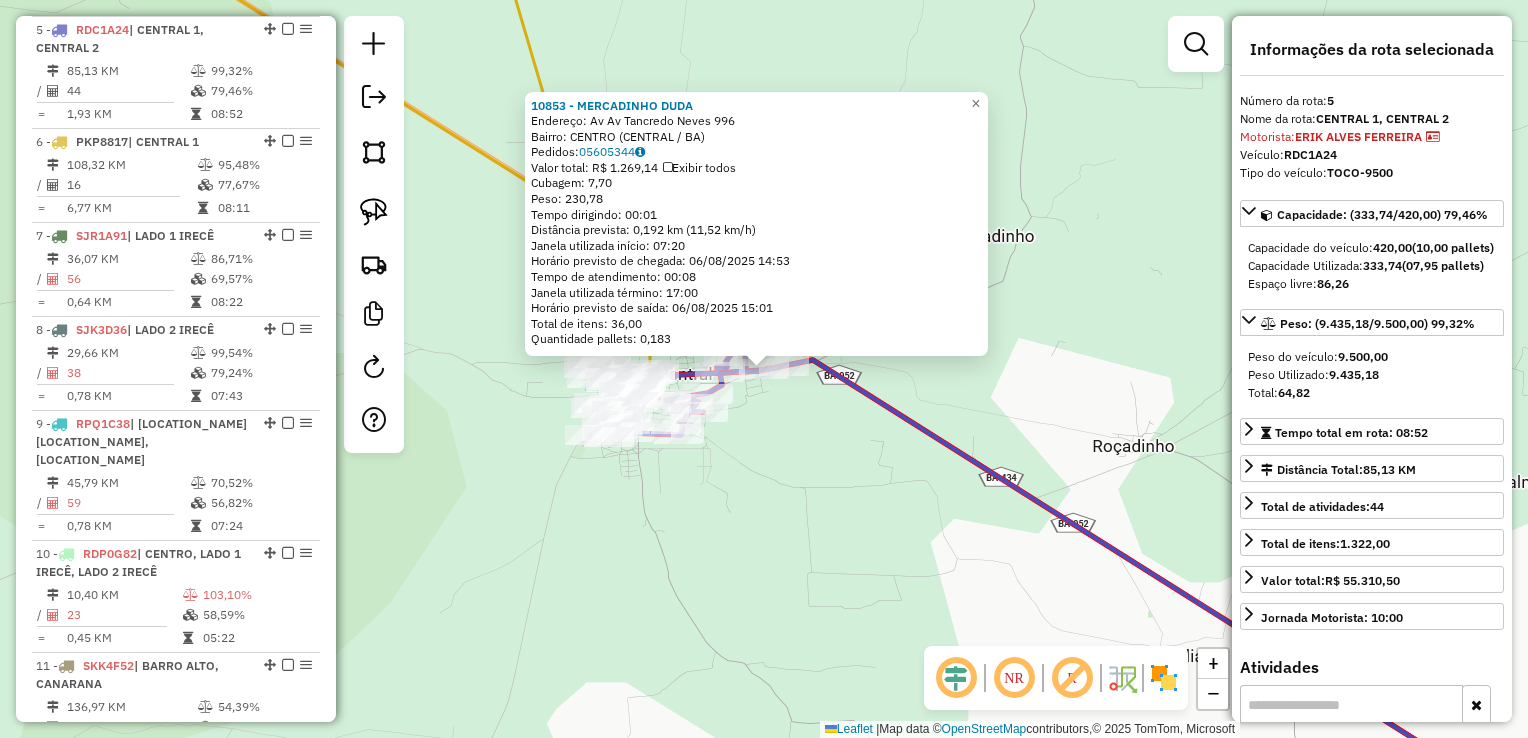 click on "10853 - MERCADINHO DUDA  Endereço: Av  Av Tancredo Neves              996   Bairro: CENTRO (CENTRAL / BA)   Pedidos:  05605344   Valor total: R$ 1.269,14   Exibir todos   Cubagem: 7,70  Peso: 230,78  Tempo dirigindo: 00:01   Distância prevista: 0,192 km (11,52 km/h)   Janela utilizada início: 07:20   Horário previsto de chegada: 06/08/2025 14:53   Tempo de atendimento: 00:08   Janela utilizada término: 17:00   Horário previsto de saída: 06/08/2025 15:01   Total de itens: 36,00   Quantidade pallets: 0,183  × Janela de atendimento Grade de atendimento Capacidade Transportadoras Veículos Cliente Pedidos  Rotas Selecione os dias de semana para filtrar as janelas de atendimento  Seg   Ter   Qua   Qui   Sex   Sáb   Dom  Informe o período da janela de atendimento: De: Até:  Filtrar exatamente a janela do cliente  Considerar janela de atendimento padrão  Selecione os dias de semana para filtrar as grades de atendimento  Seg   Ter   Qua   Qui   Sex   Sáb   Dom   Peso mínimo:   Peso máximo:   De:   De:" 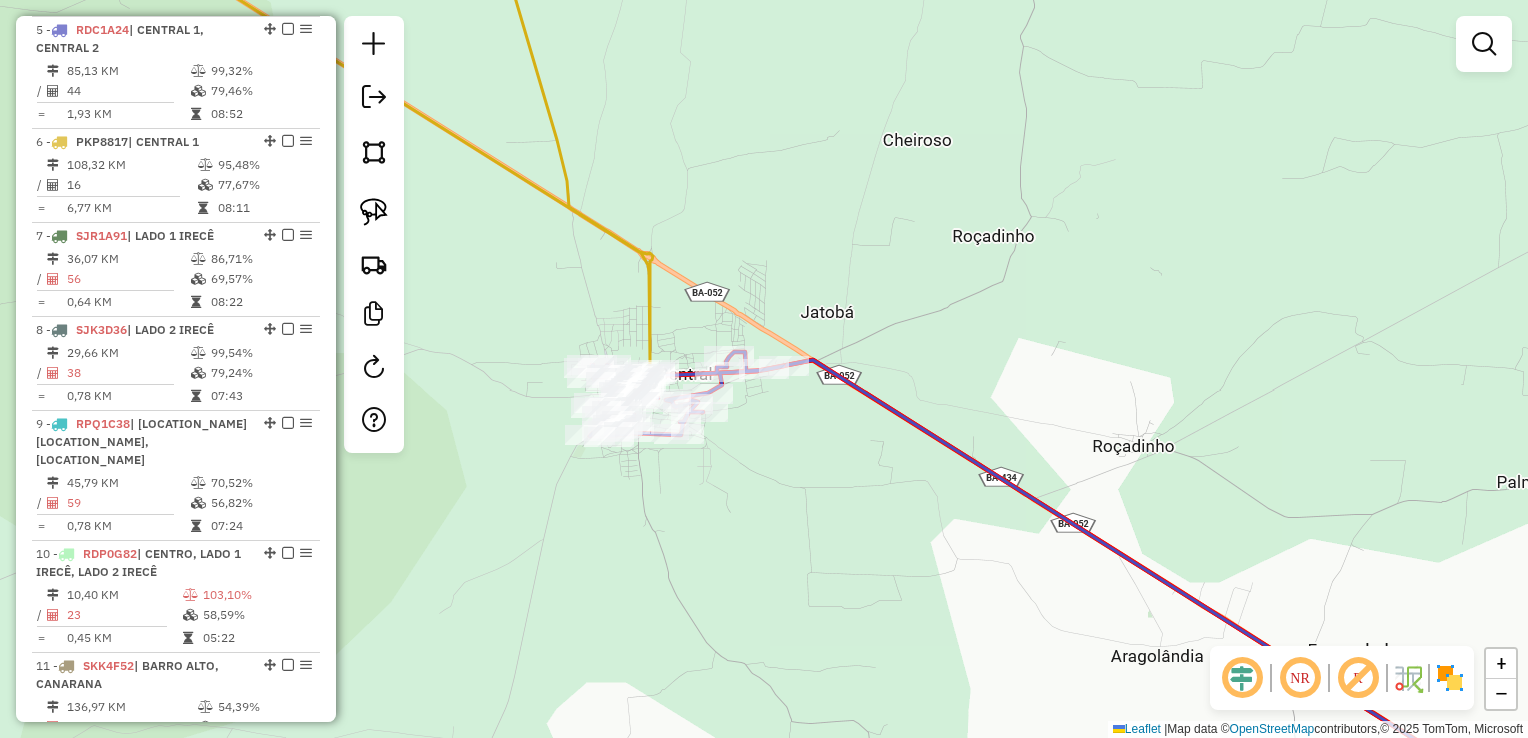 drag, startPoint x: 804, startPoint y: 482, endPoint x: 673, endPoint y: 250, distance: 266.4301 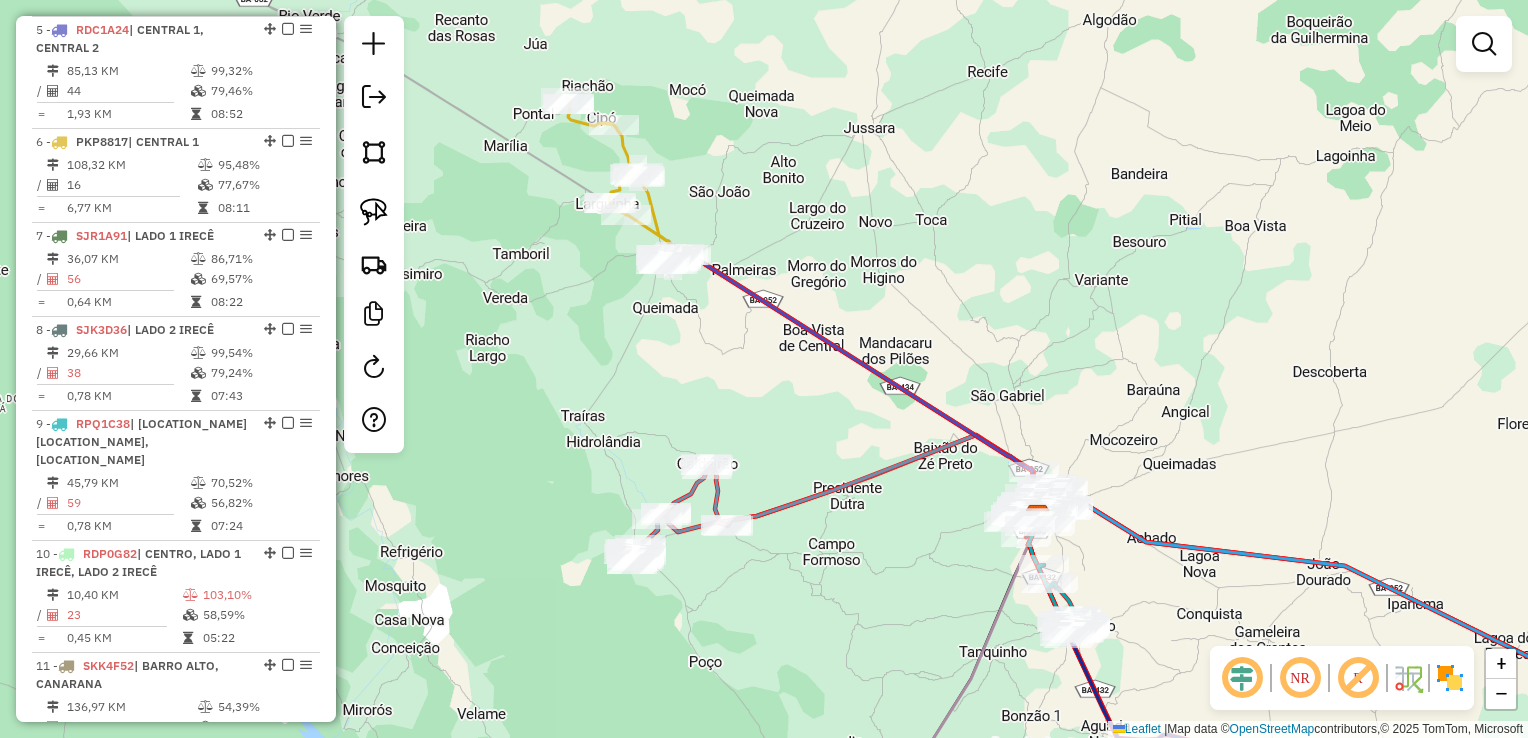 drag, startPoint x: 1087, startPoint y: 366, endPoint x: 795, endPoint y: 211, distance: 330.58887 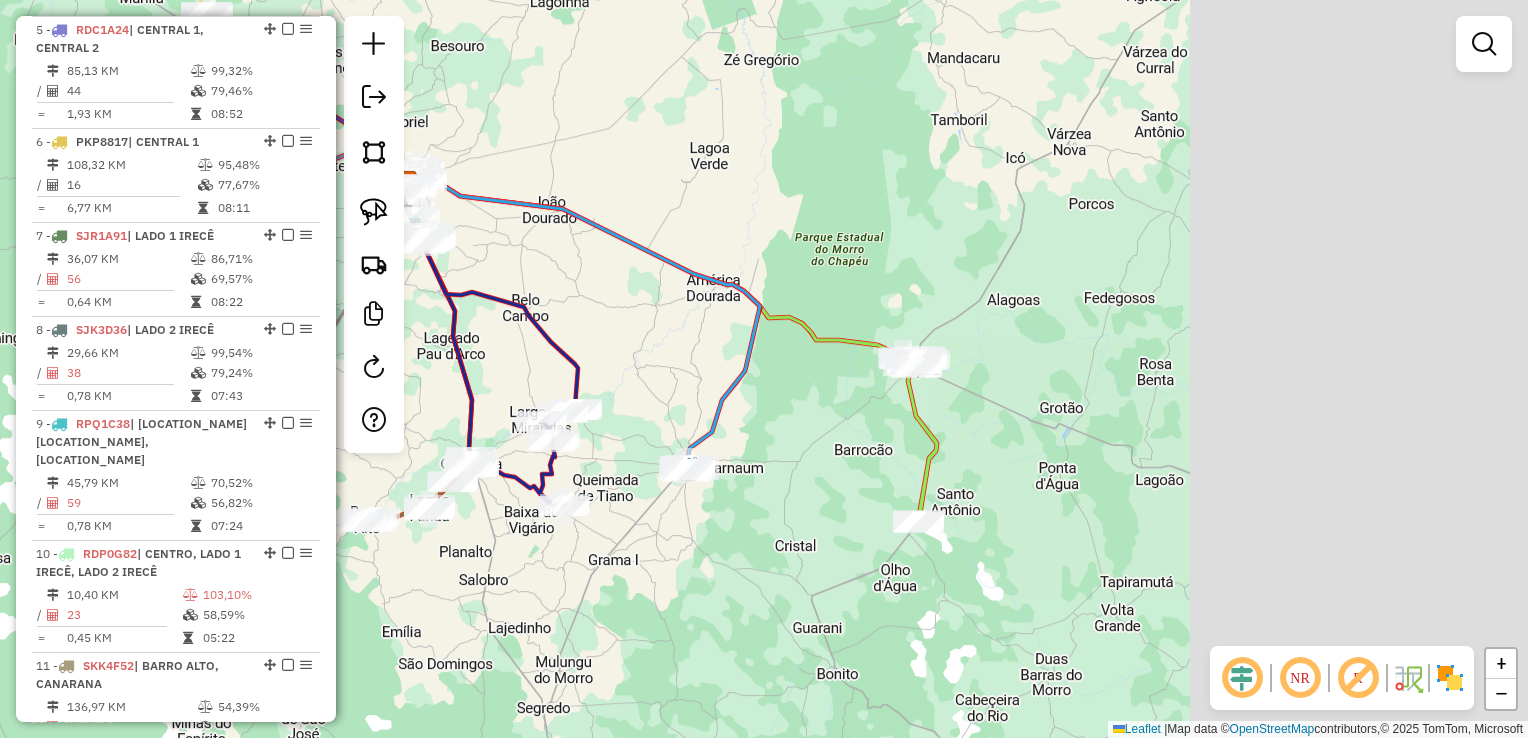 drag, startPoint x: 776, startPoint y: 252, endPoint x: 764, endPoint y: 274, distance: 25.059929 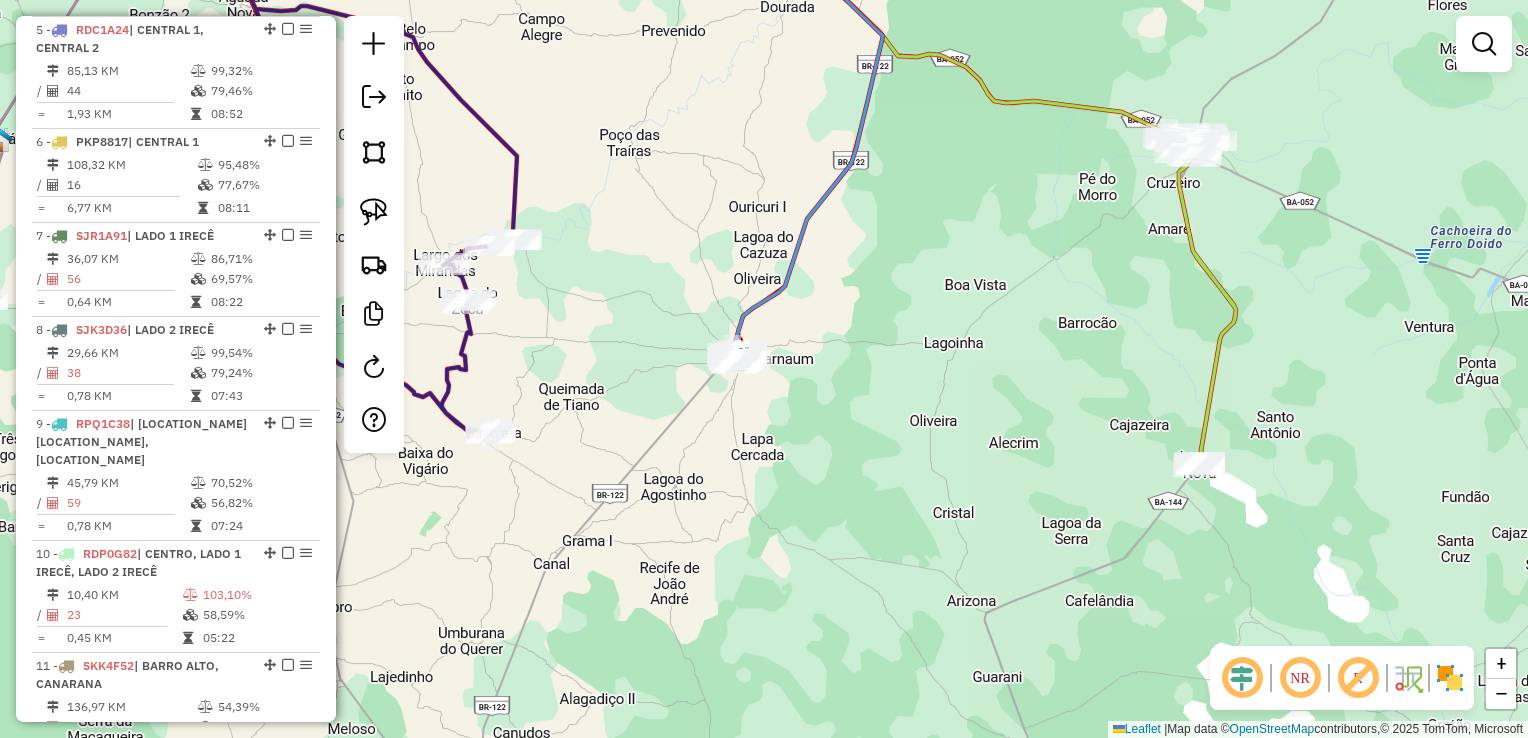 drag, startPoint x: 747, startPoint y: 440, endPoint x: 896, endPoint y: 354, distance: 172.03778 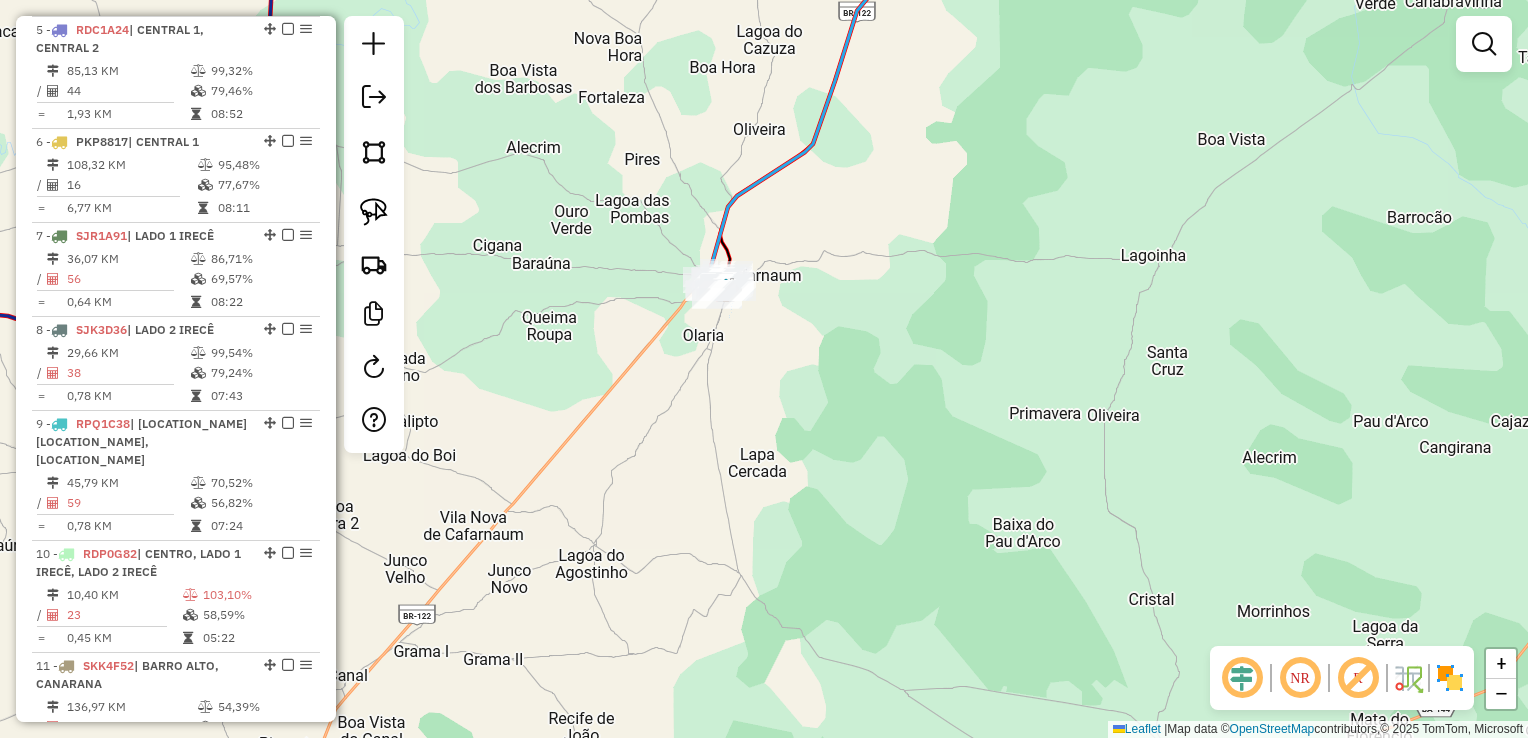 drag, startPoint x: 777, startPoint y: 377, endPoint x: 900, endPoint y: 489, distance: 166.35204 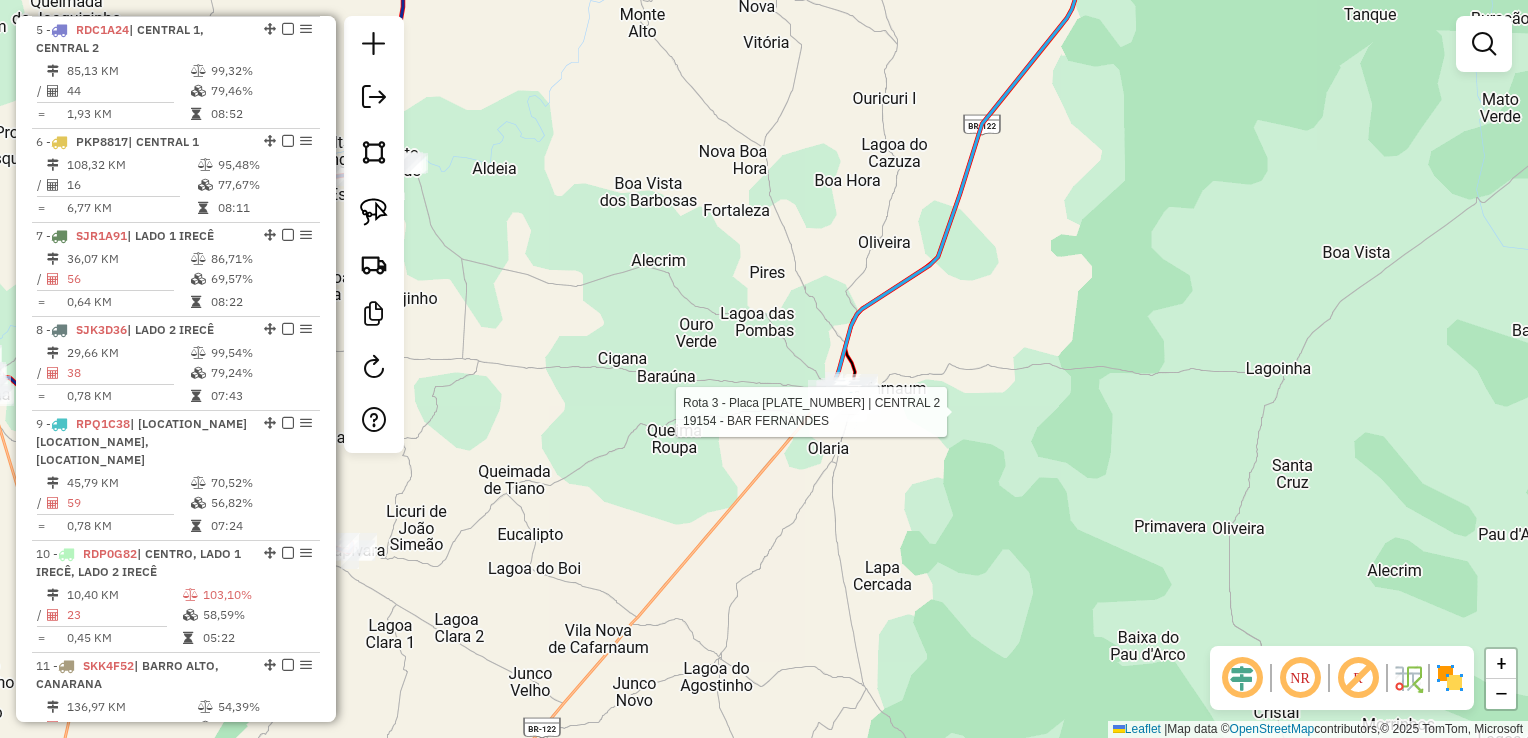 select on "*********" 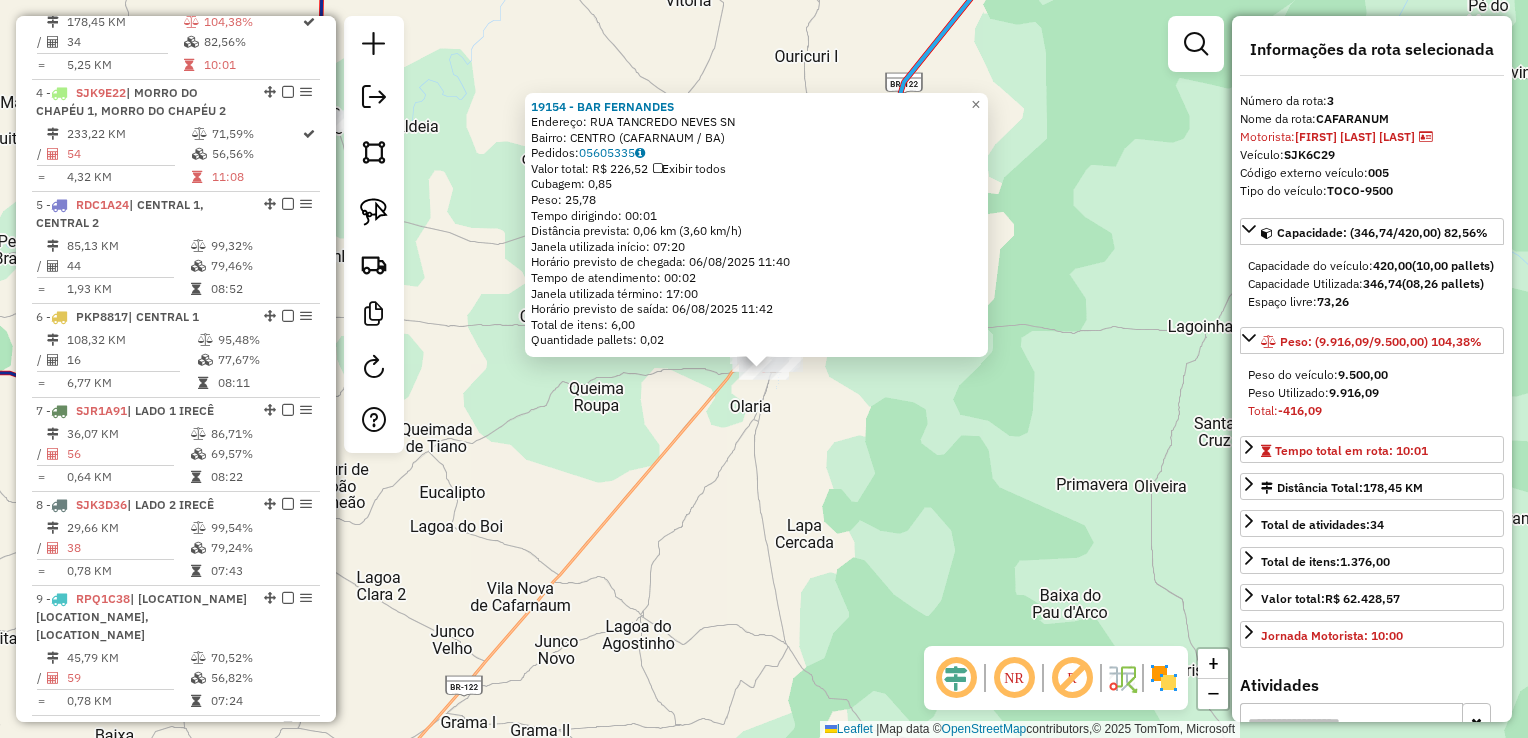 scroll, scrollTop: 962, scrollLeft: 0, axis: vertical 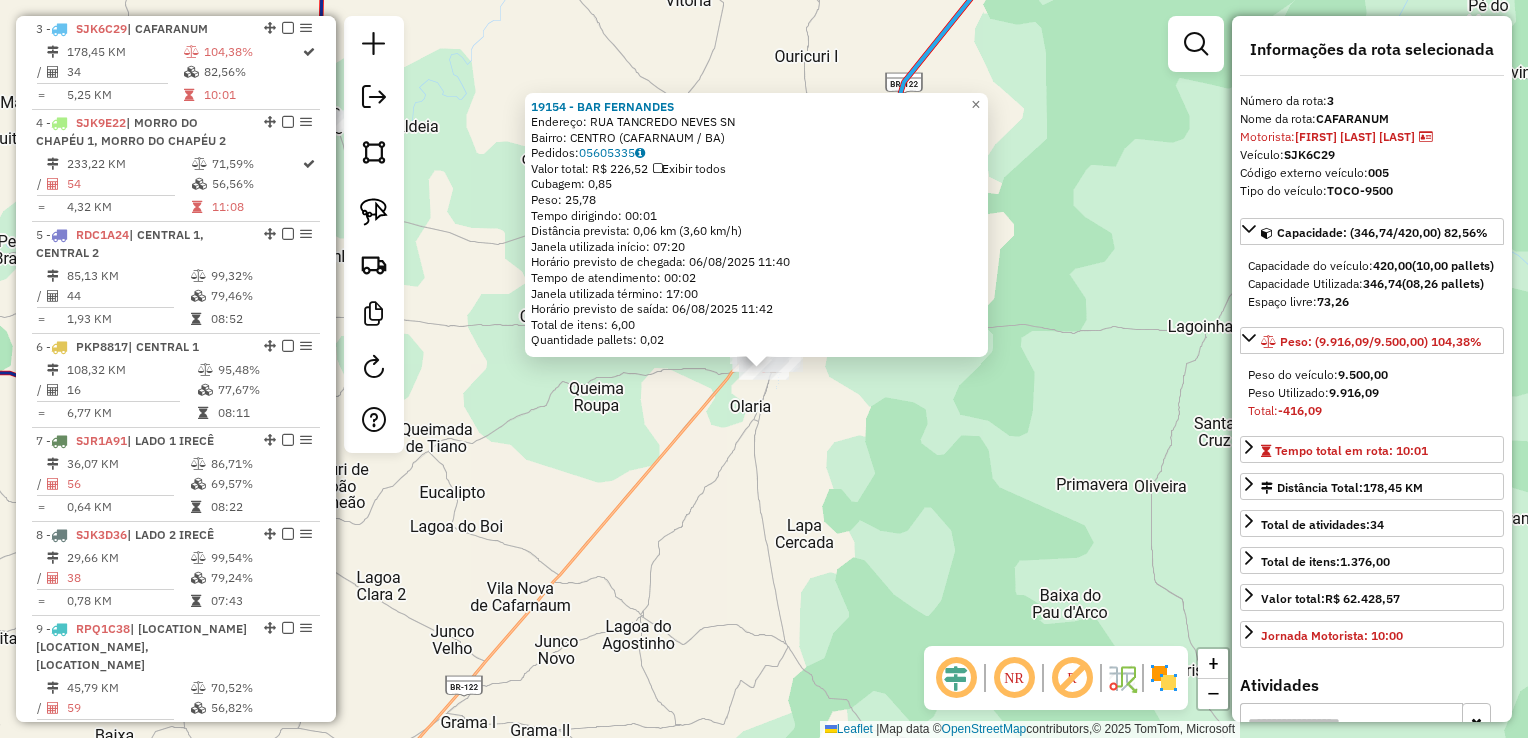 click on "19154 - BAR FERNANDES  Endereço:  RUA TANCREDO NEVES SN   Bairro: CENTRO (CAFARNAUM / BA)   Pedidos:  05605335   Valor total: R$ 226,52   Exibir todos   Cubagem: 0,85  Peso: 25,78  Tempo dirigindo: 00:01   Distância prevista: 0,06 km (3,60 km/h)   Janela utilizada início: 07:20   Horário previsto de chegada: 06/08/2025 11:40   Tempo de atendimento: 00:02   Janela utilizada término: 17:00   Horário previsto de saída: 06/08/2025 11:42   Total de itens: 6,00   Quantidade pallets: 0,02  × Janela de atendimento Grade de atendimento Capacidade Transportadoras Veículos Cliente Pedidos  Rotas Selecione os dias de semana para filtrar as janelas de atendimento  Seg   Ter   Qua   Qui   Sex   Sáb   Dom  Informe o período da janela de atendimento: De: Até:  Filtrar exatamente a janela do cliente  Considerar janela de atendimento padrão  Selecione os dias de semana para filtrar as grades de atendimento  Seg   Ter   Qua   Qui   Sex   Sáb   Dom   Considerar clientes sem dia de atendimento cadastrado  De:   De:" 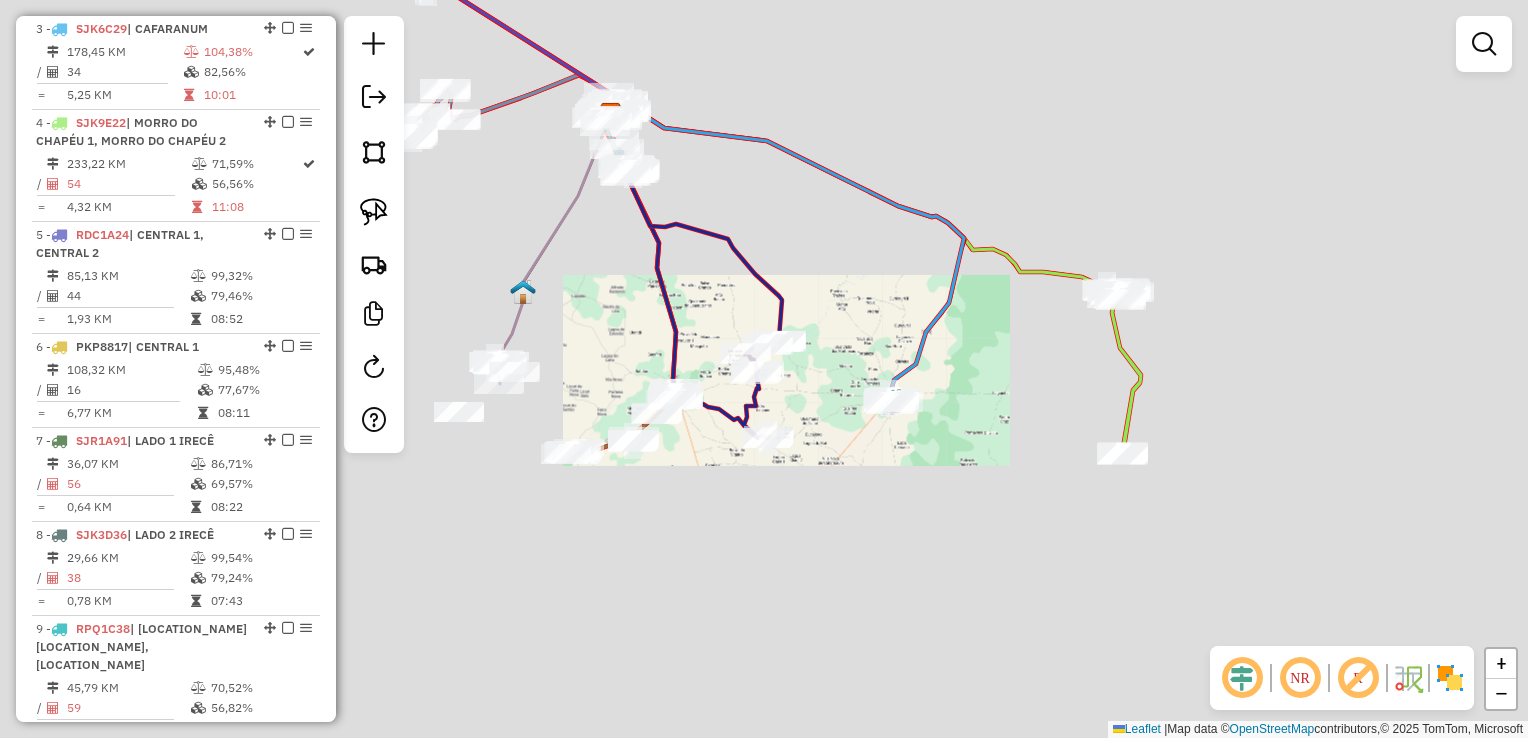 drag, startPoint x: 1044, startPoint y: 386, endPoint x: 834, endPoint y: 450, distance: 219.53587 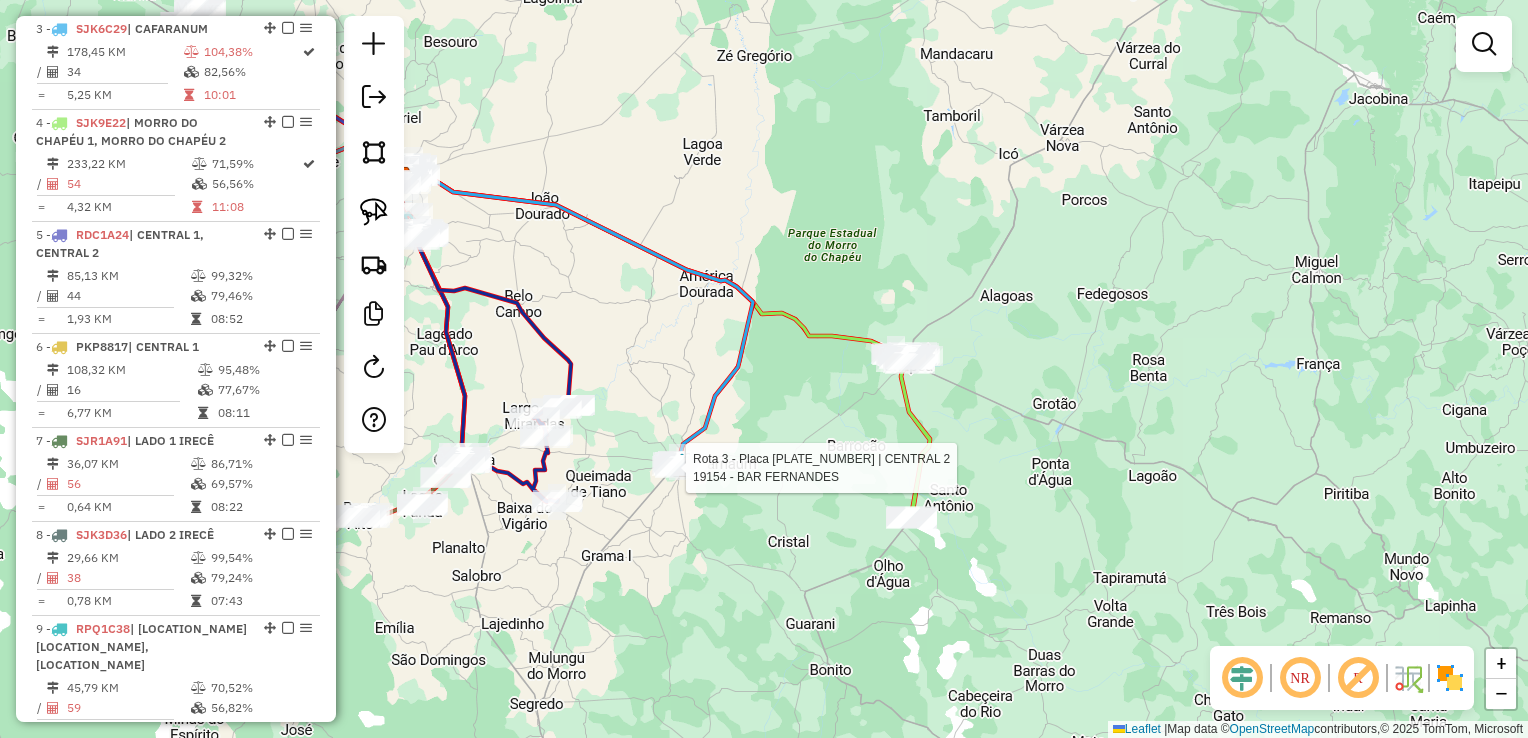select on "*********" 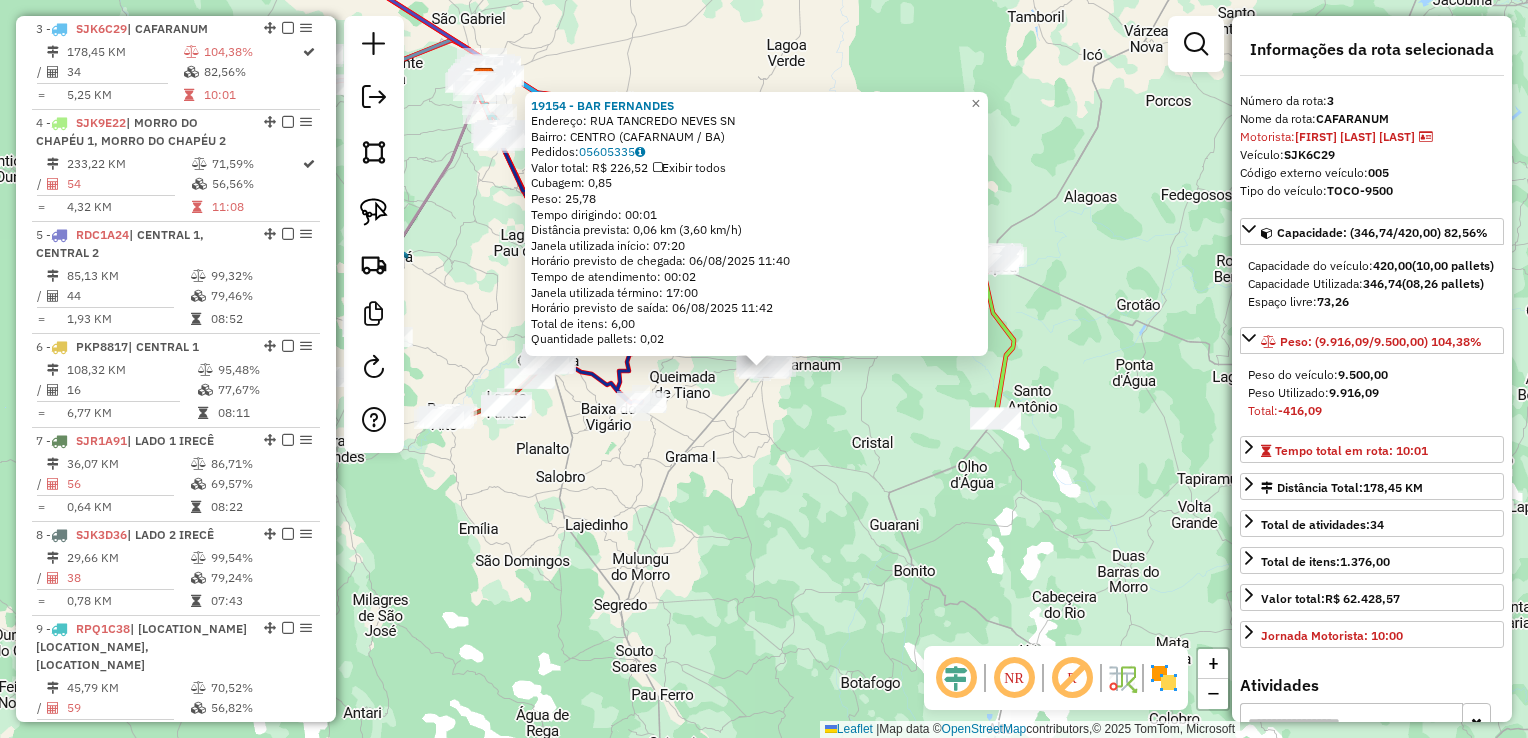 drag, startPoint x: 742, startPoint y: 440, endPoint x: 858, endPoint y: 450, distance: 116.43024 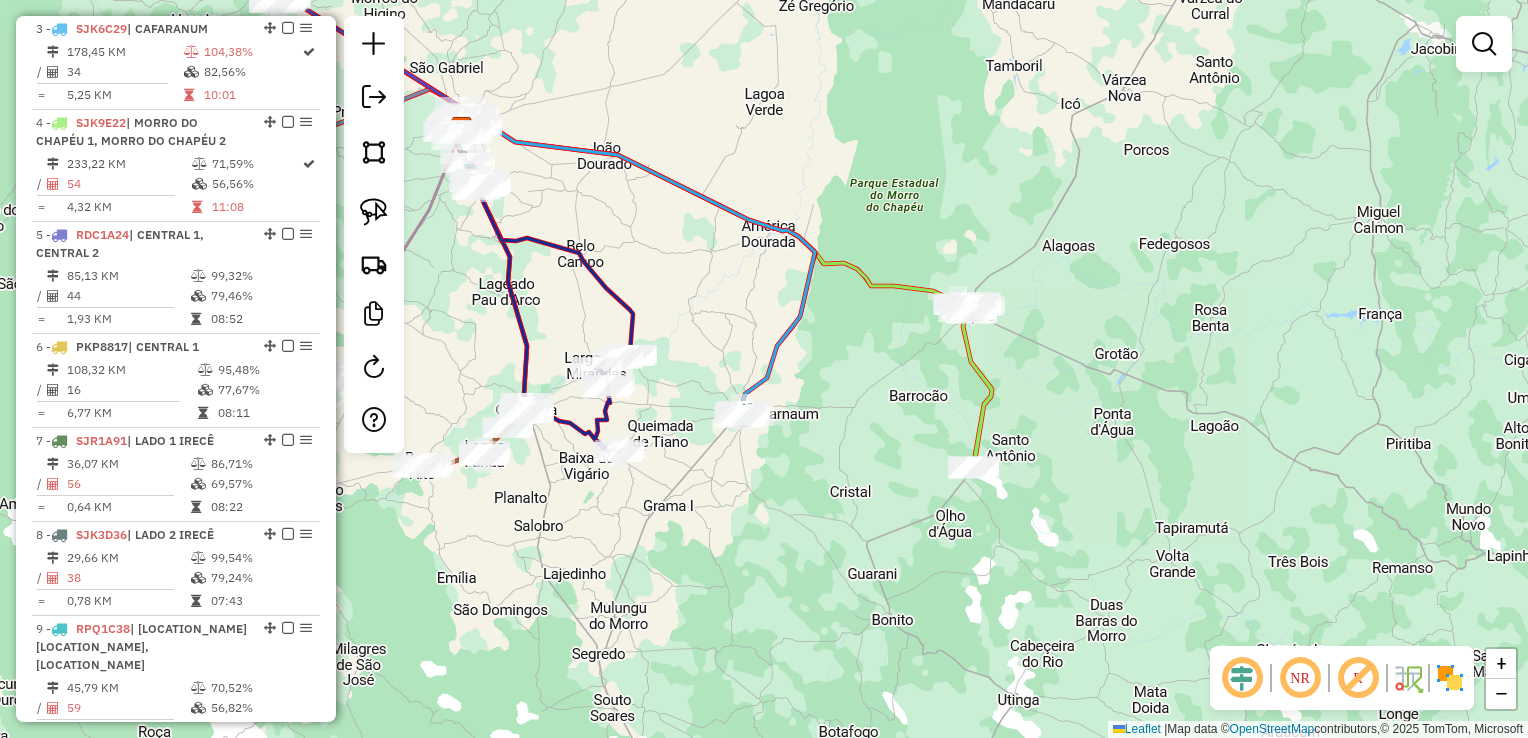 drag, startPoint x: 853, startPoint y: 470, endPoint x: 825, endPoint y: 541, distance: 76.321686 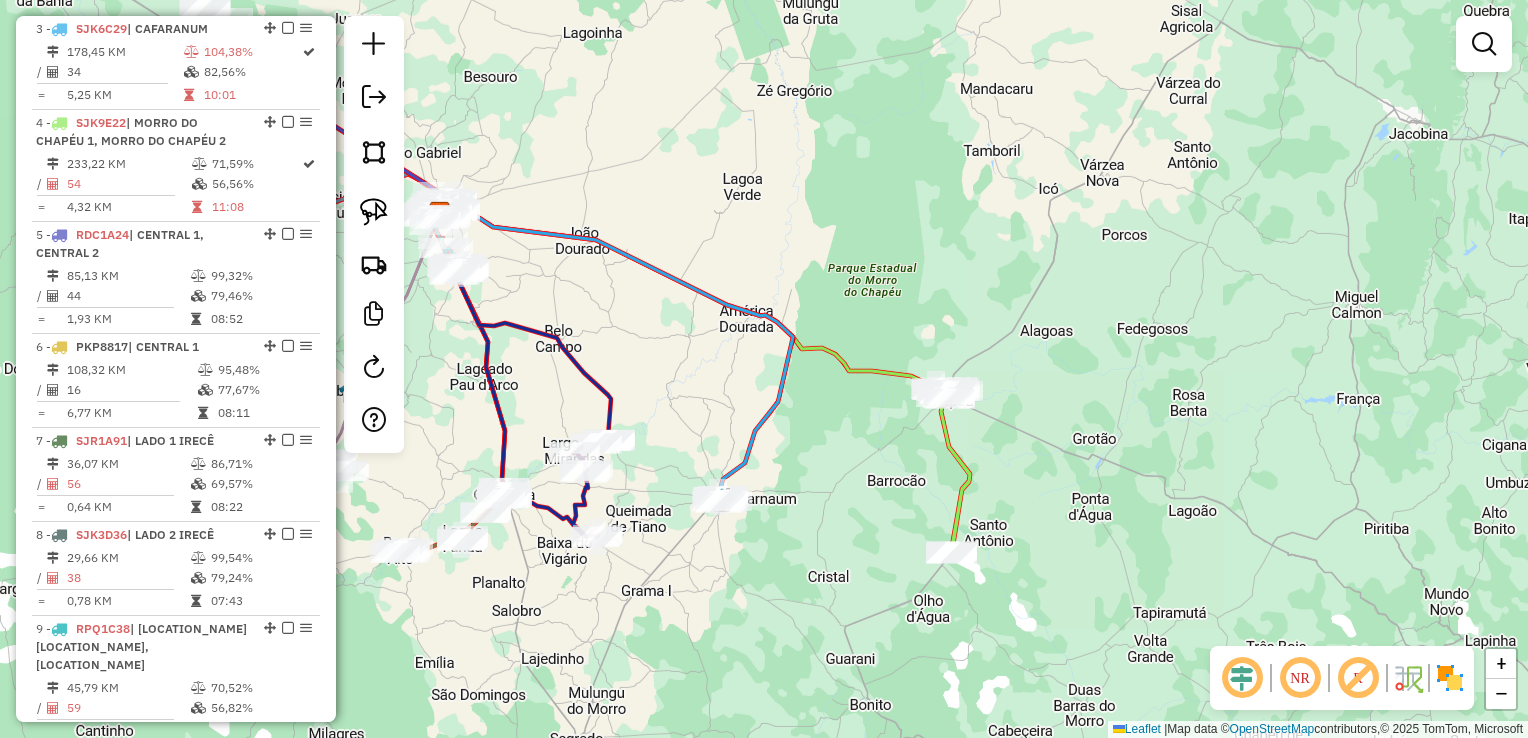 drag, startPoint x: 886, startPoint y: 482, endPoint x: 885, endPoint y: 498, distance: 16.03122 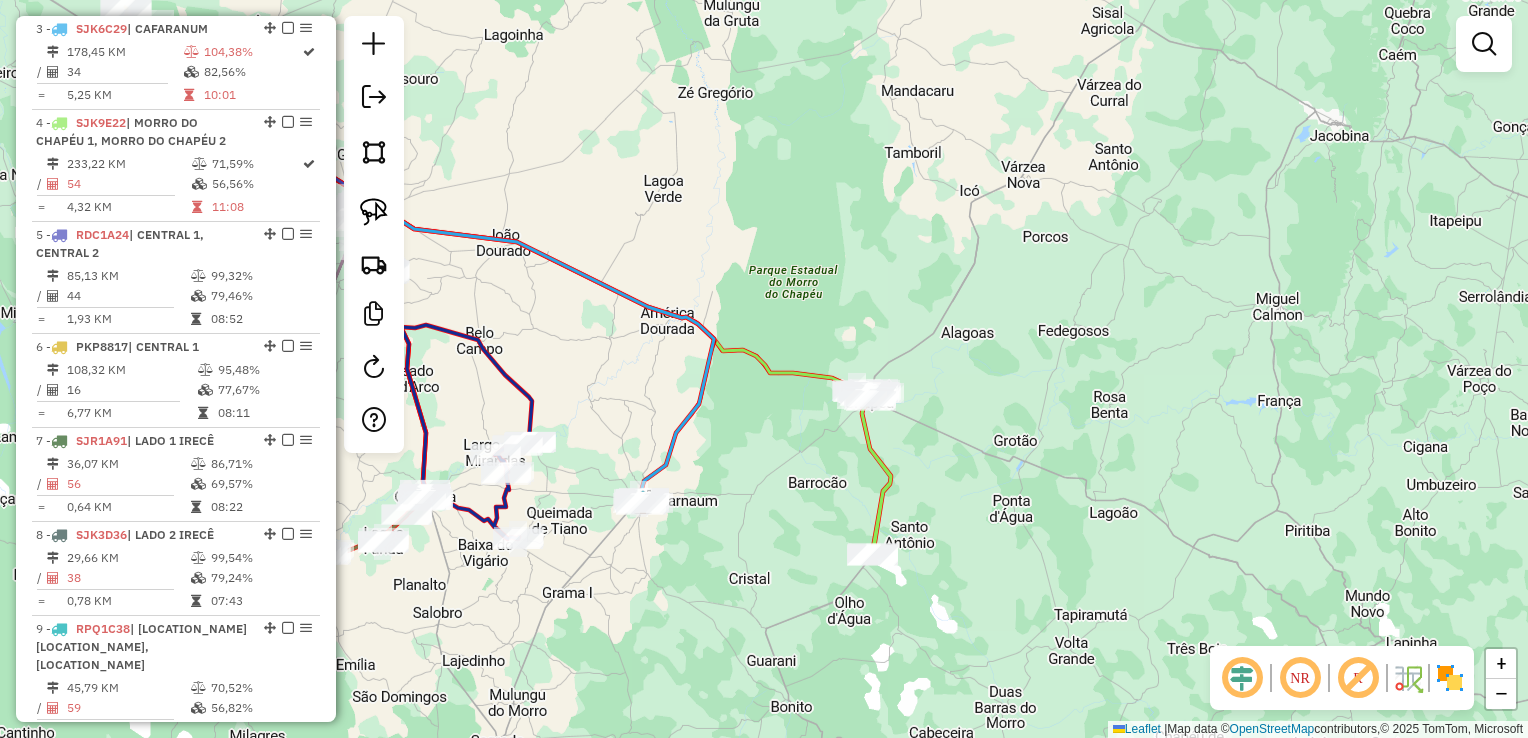 drag, startPoint x: 941, startPoint y: 449, endPoint x: 928, endPoint y: 444, distance: 13.928389 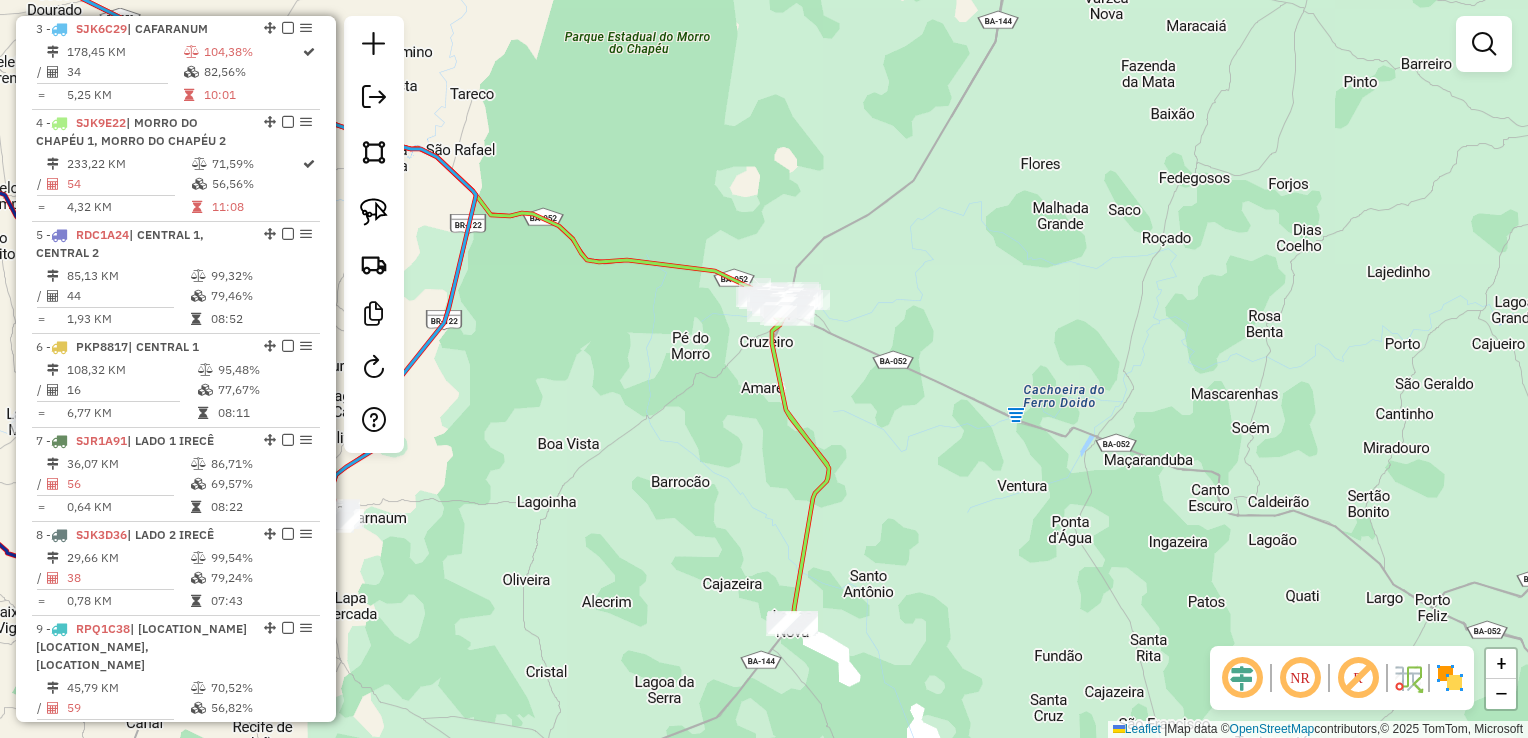drag, startPoint x: 913, startPoint y: 413, endPoint x: 906, endPoint y: 386, distance: 27.89265 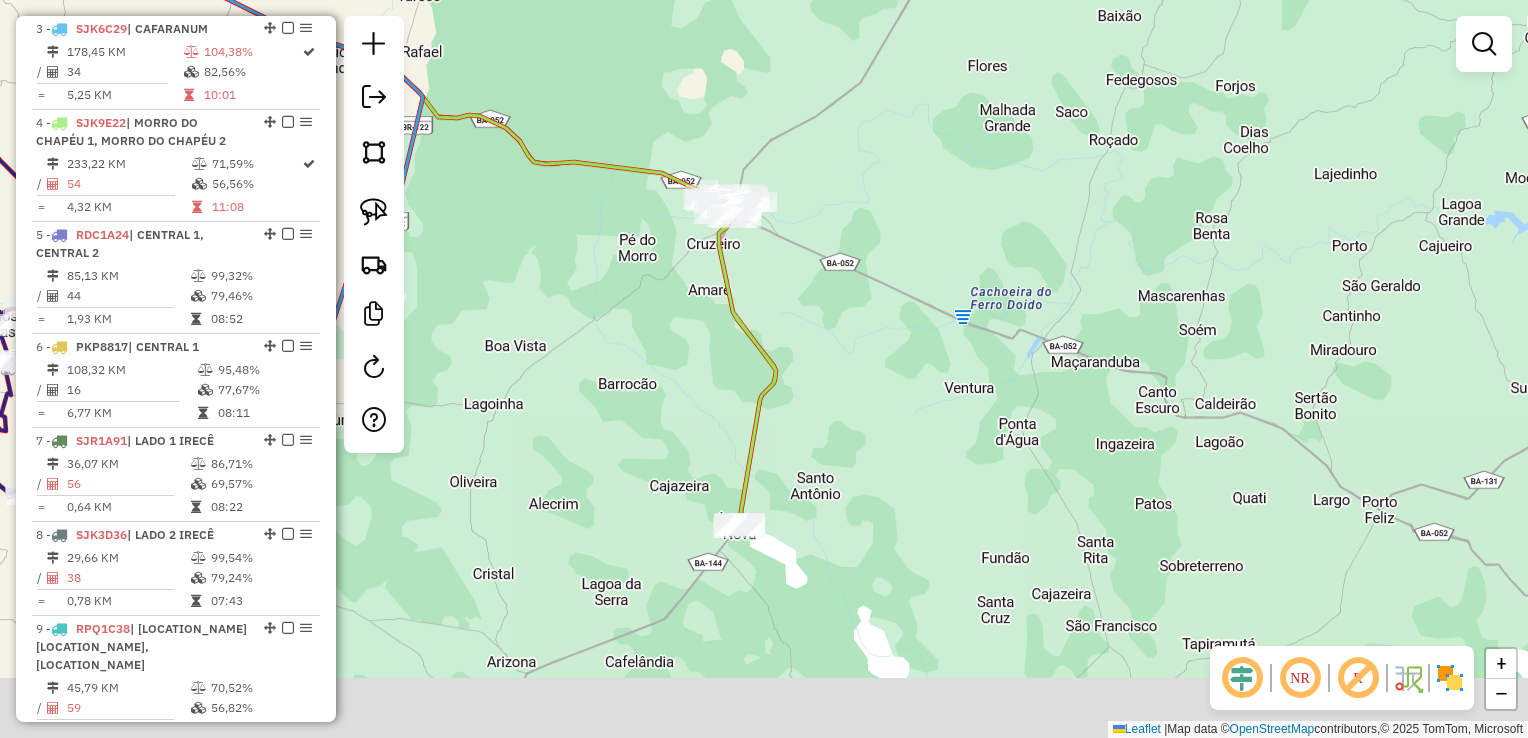 drag, startPoint x: 918, startPoint y: 458, endPoint x: 873, endPoint y: 367, distance: 101.51847 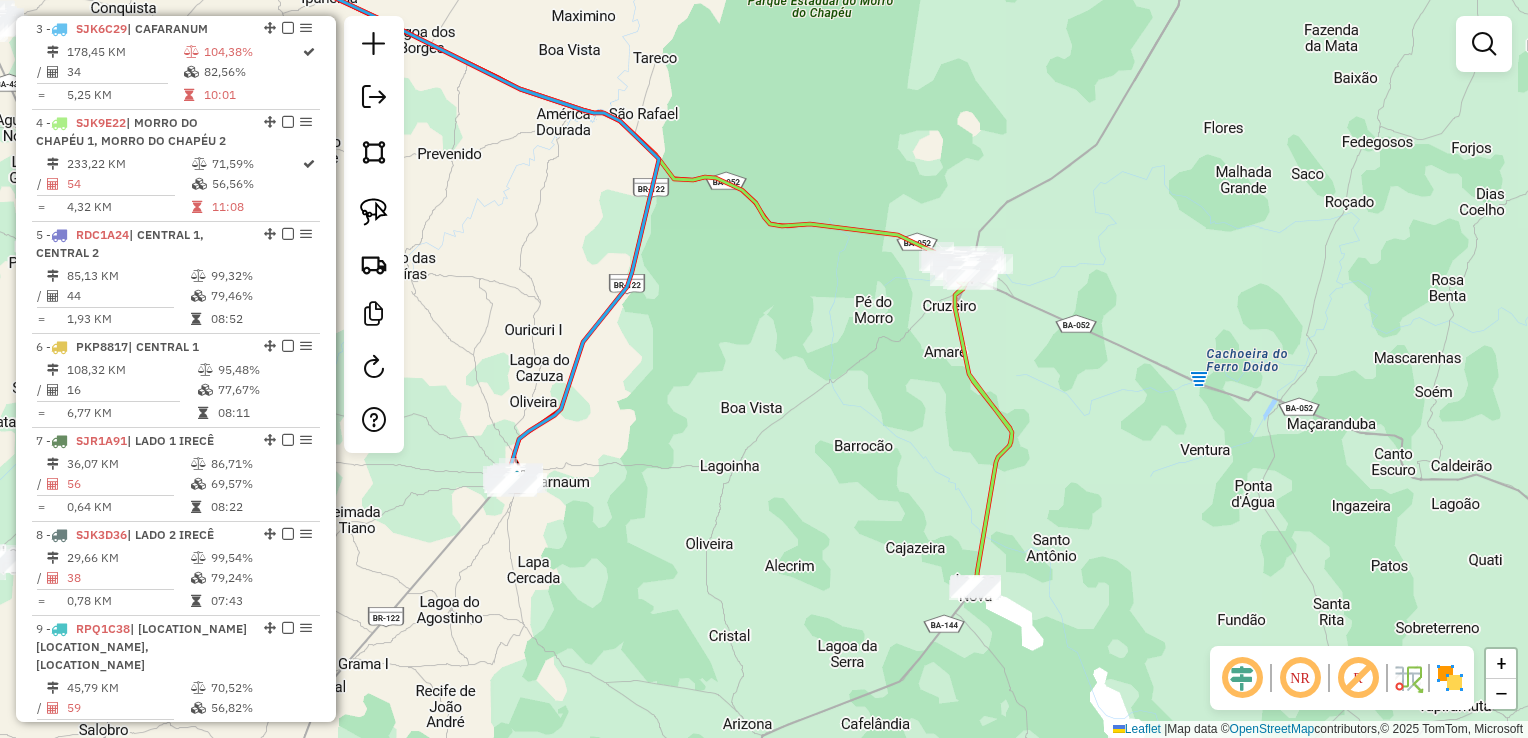 drag, startPoint x: 889, startPoint y: 420, endPoint x: 1128, endPoint y: 490, distance: 249.04016 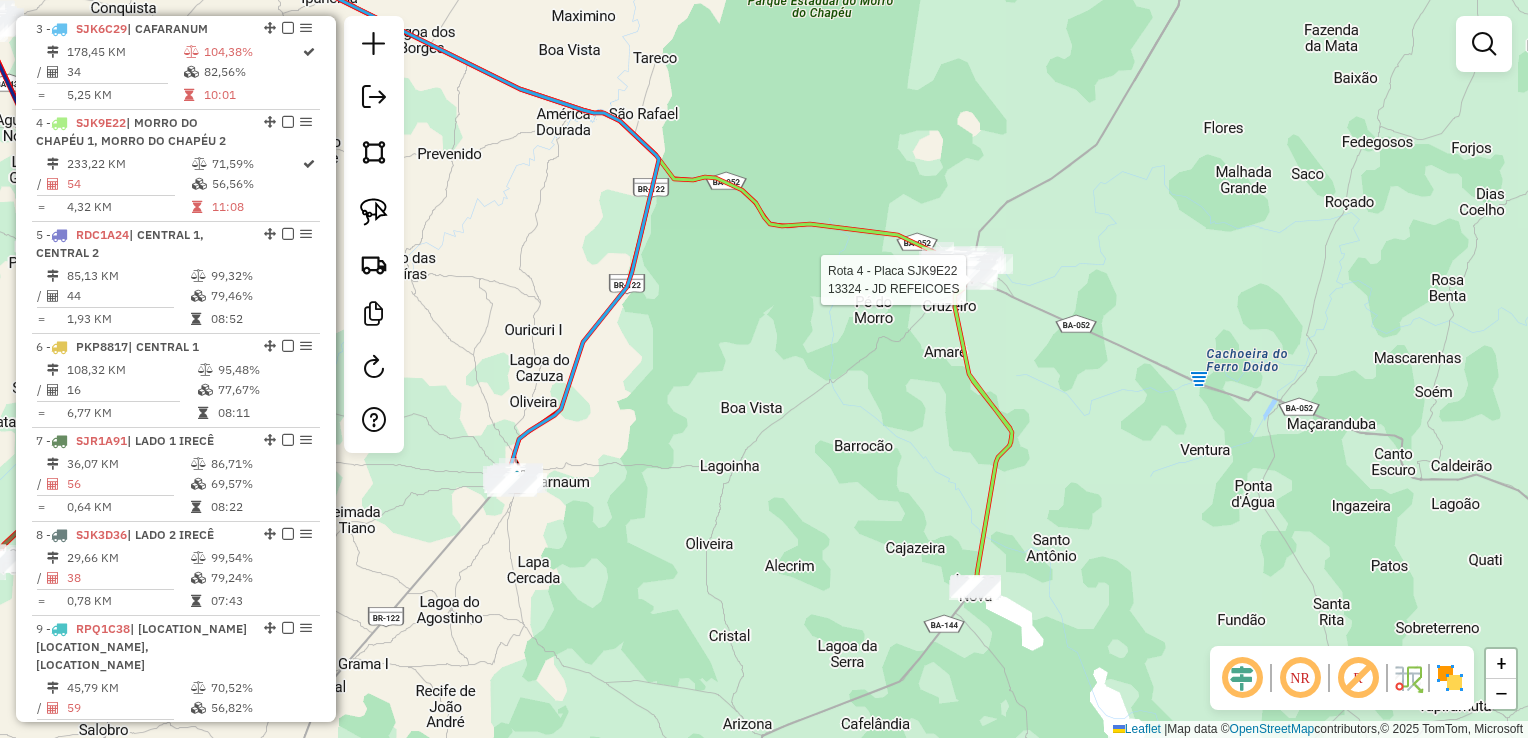 select on "*********" 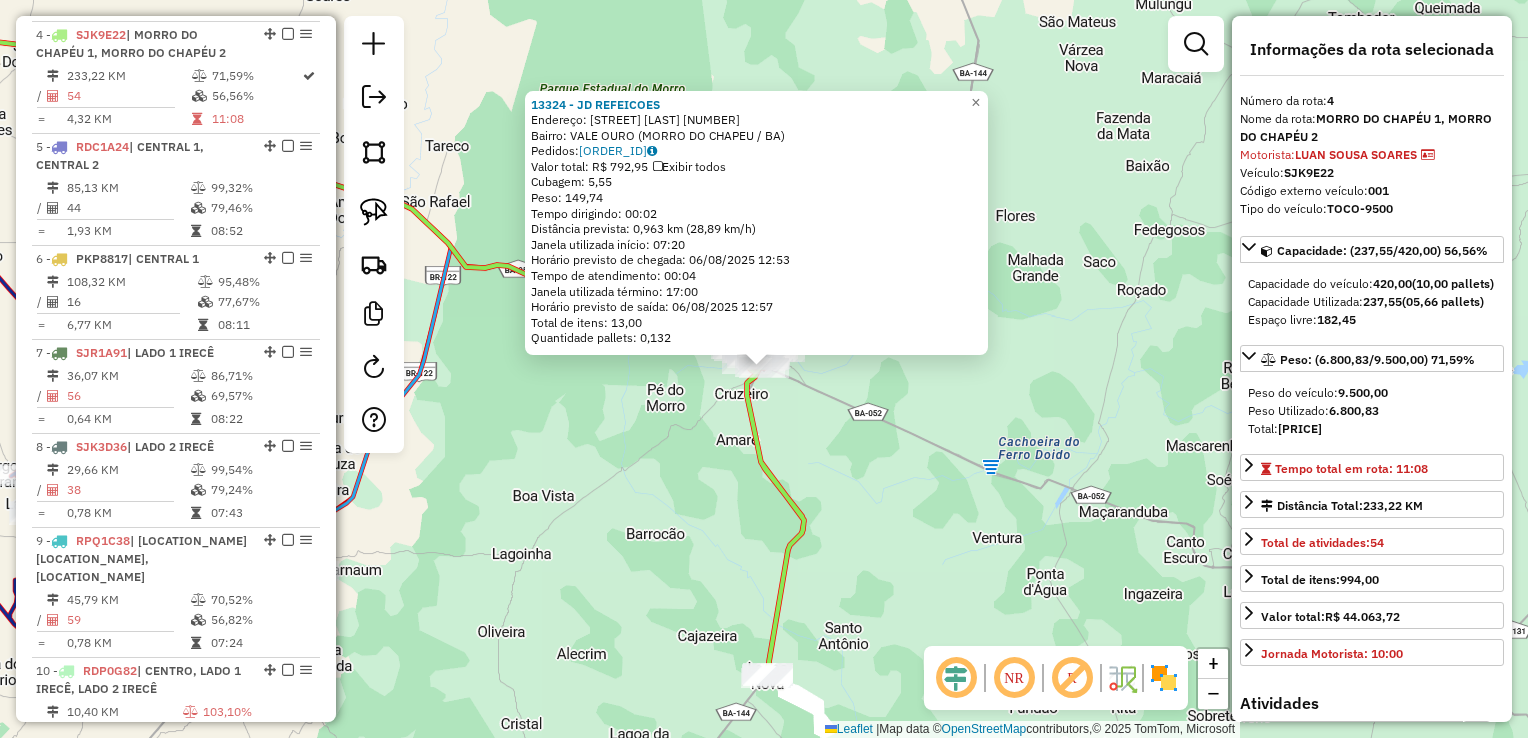 scroll, scrollTop: 1055, scrollLeft: 0, axis: vertical 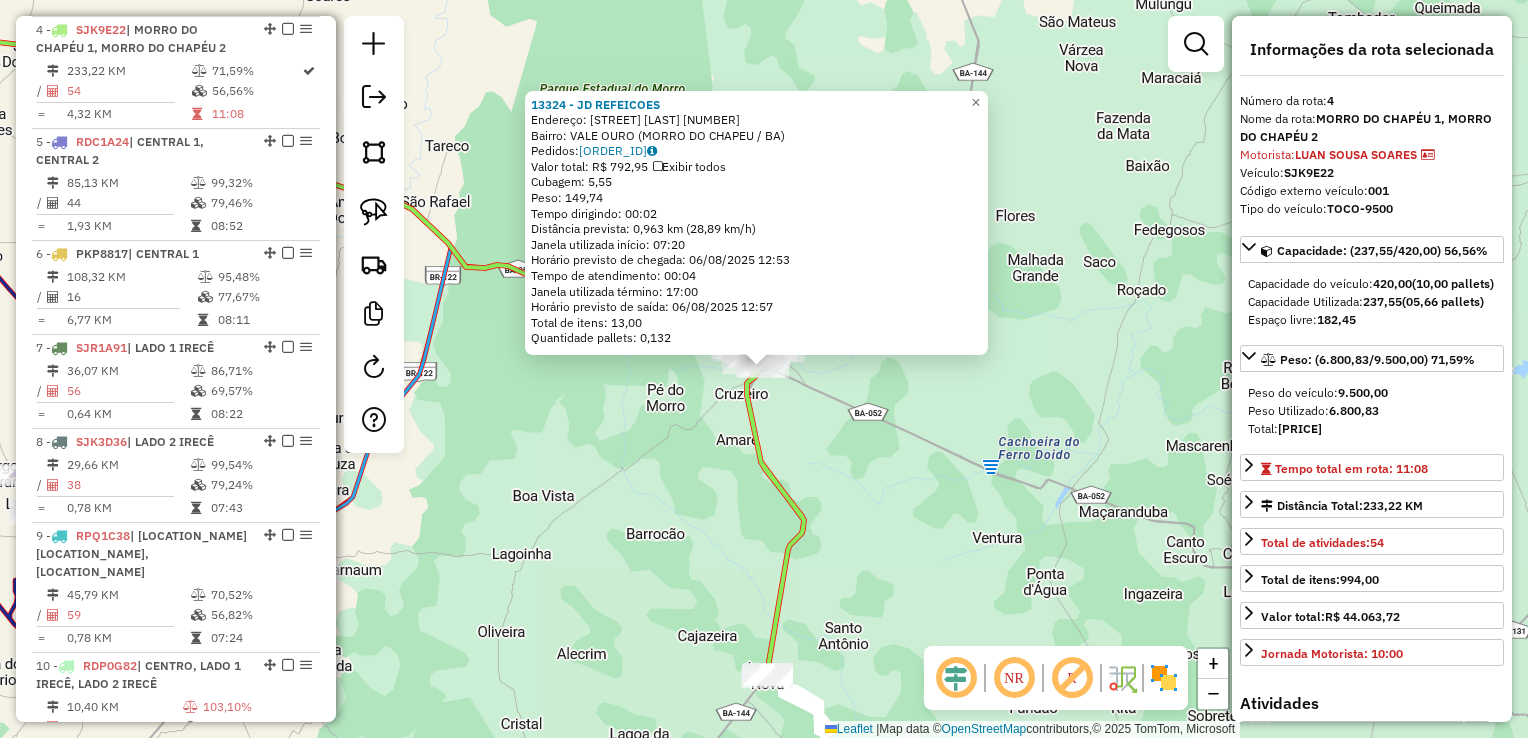 drag, startPoint x: 896, startPoint y: 462, endPoint x: 902, endPoint y: 424, distance: 38.470768 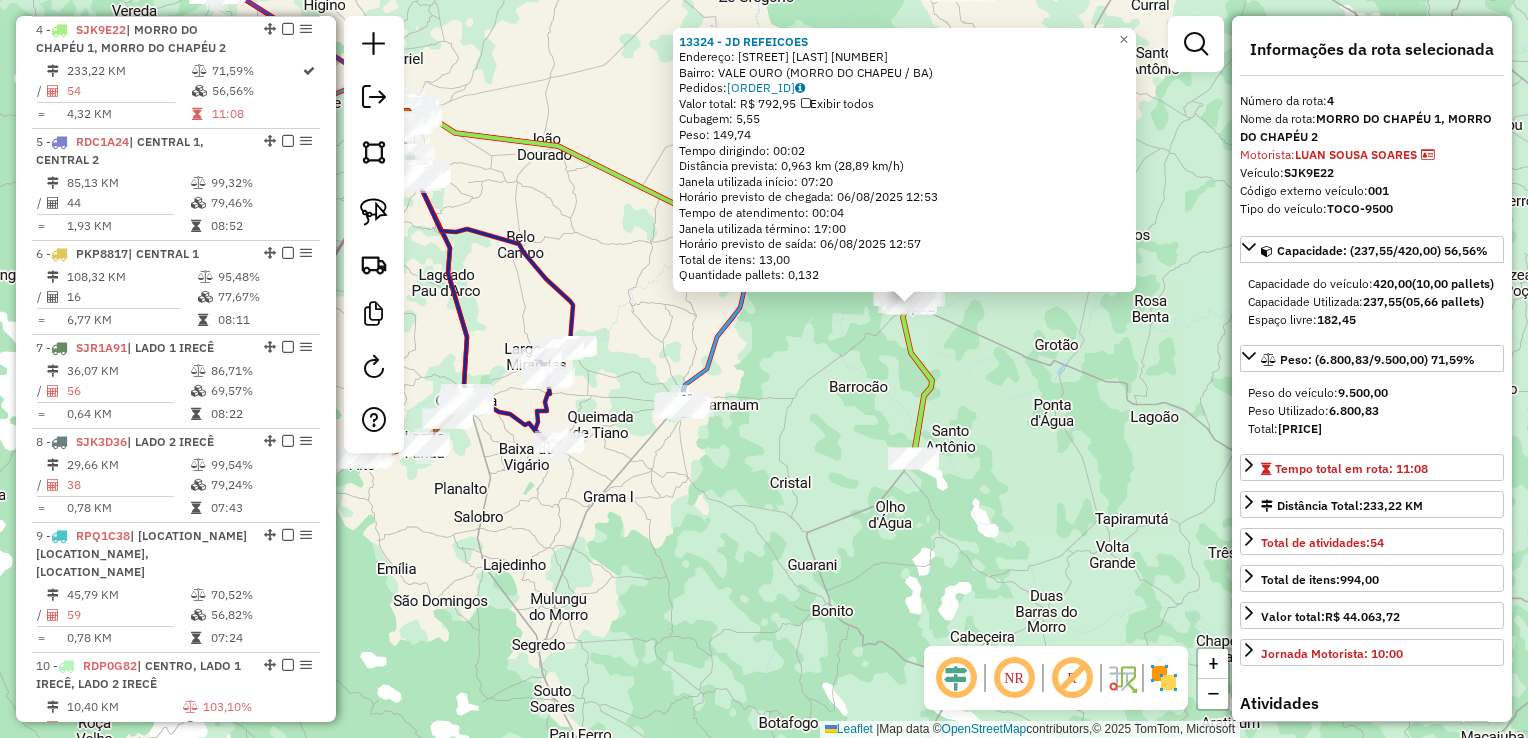 drag, startPoint x: 977, startPoint y: 427, endPoint x: 878, endPoint y: 482, distance: 113.25193 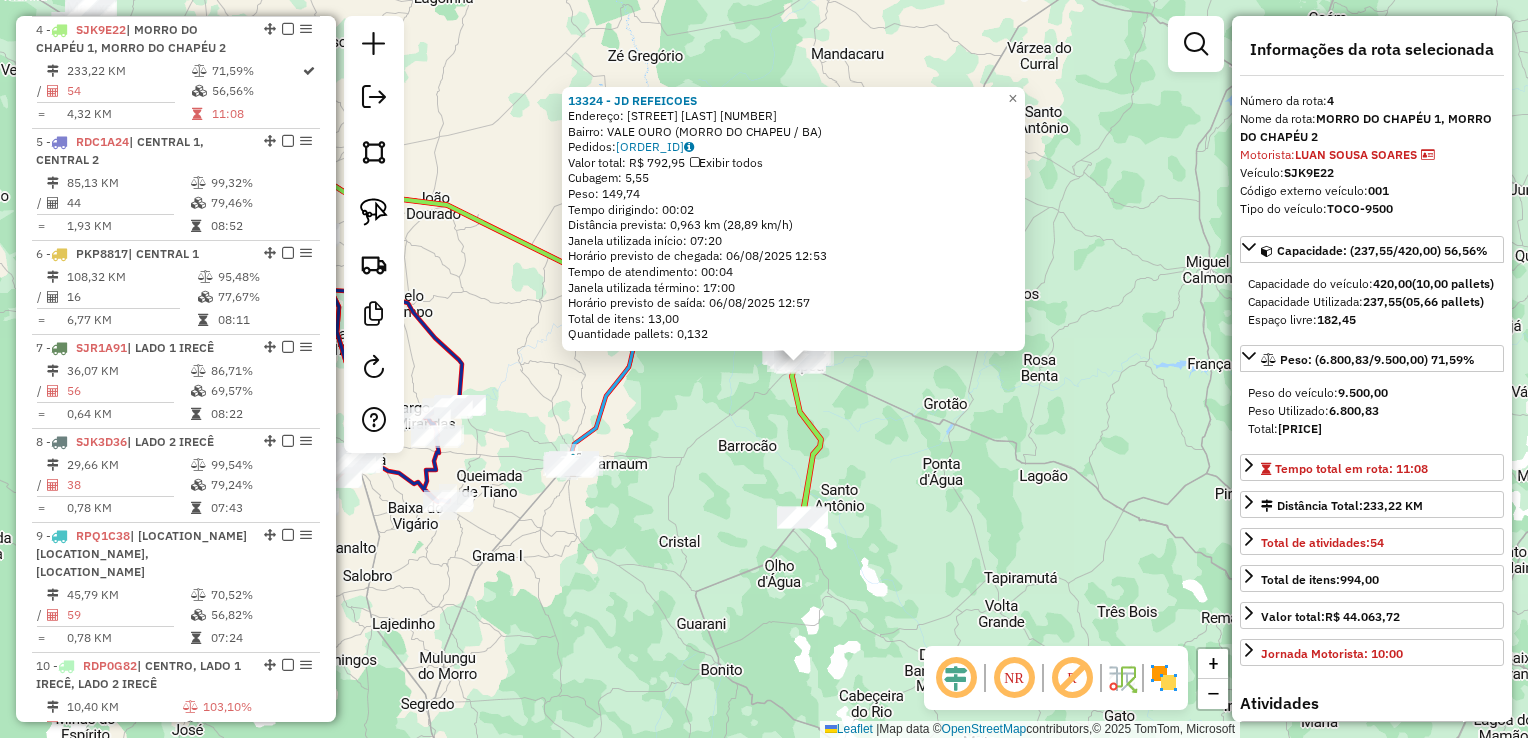 click on "13324 - JD REFEICOES  Endereço:  TRAVESSA VALE OURO 30   Bairro: VALE OURO (MORRO DO CHAPEU / BA)   Pedidos:  05604752   Valor total: R$ 792,95   Exibir todos   Cubagem: 5,55  Peso: 149,74  Tempo dirigindo: 00:02   Distância prevista: 0,963 km (28,89 km/h)   Janela utilizada início: 07:20   Horário previsto de chegada: 06/08/2025 12:53   Tempo de atendimento: 00:04   Janela utilizada término: 17:00   Horário previsto de saída: 06/08/2025 12:57   Total de itens: 13,00   Quantidade pallets: 0,132  × Janela de atendimento Grade de atendimento Capacidade Transportadoras Veículos Cliente Pedidos  Rotas Selecione os dias de semana para filtrar as janelas de atendimento  Seg   Ter   Qua   Qui   Sex   Sáb   Dom  Informe o período da janela de atendimento: De: Até:  Filtrar exatamente a janela do cliente  Considerar janela de atendimento padrão  Selecione os dias de semana para filtrar as grades de atendimento  Seg   Ter   Qua   Qui   Sex   Sáb   Dom   Clientes fora do dia de atendimento selecionado De:" 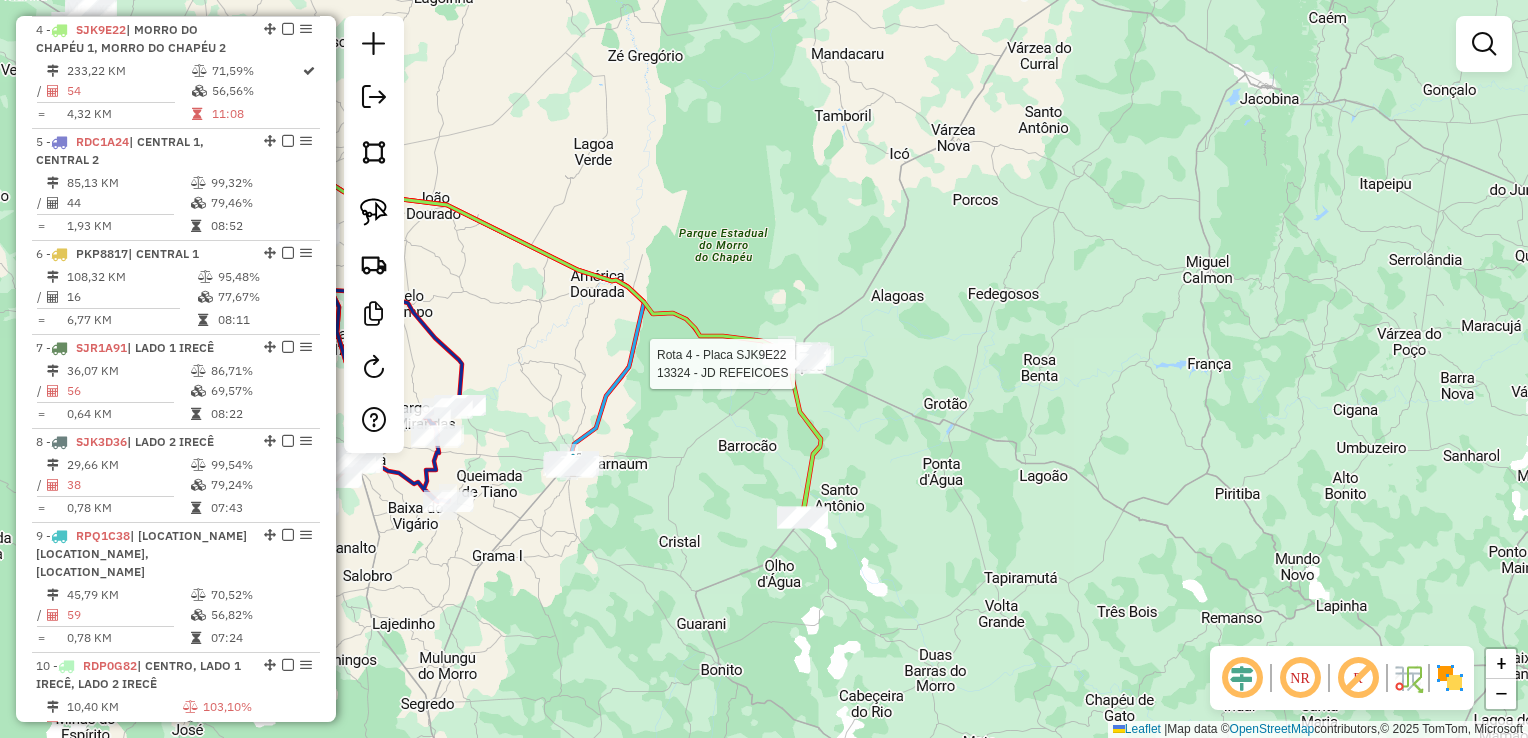 select on "*********" 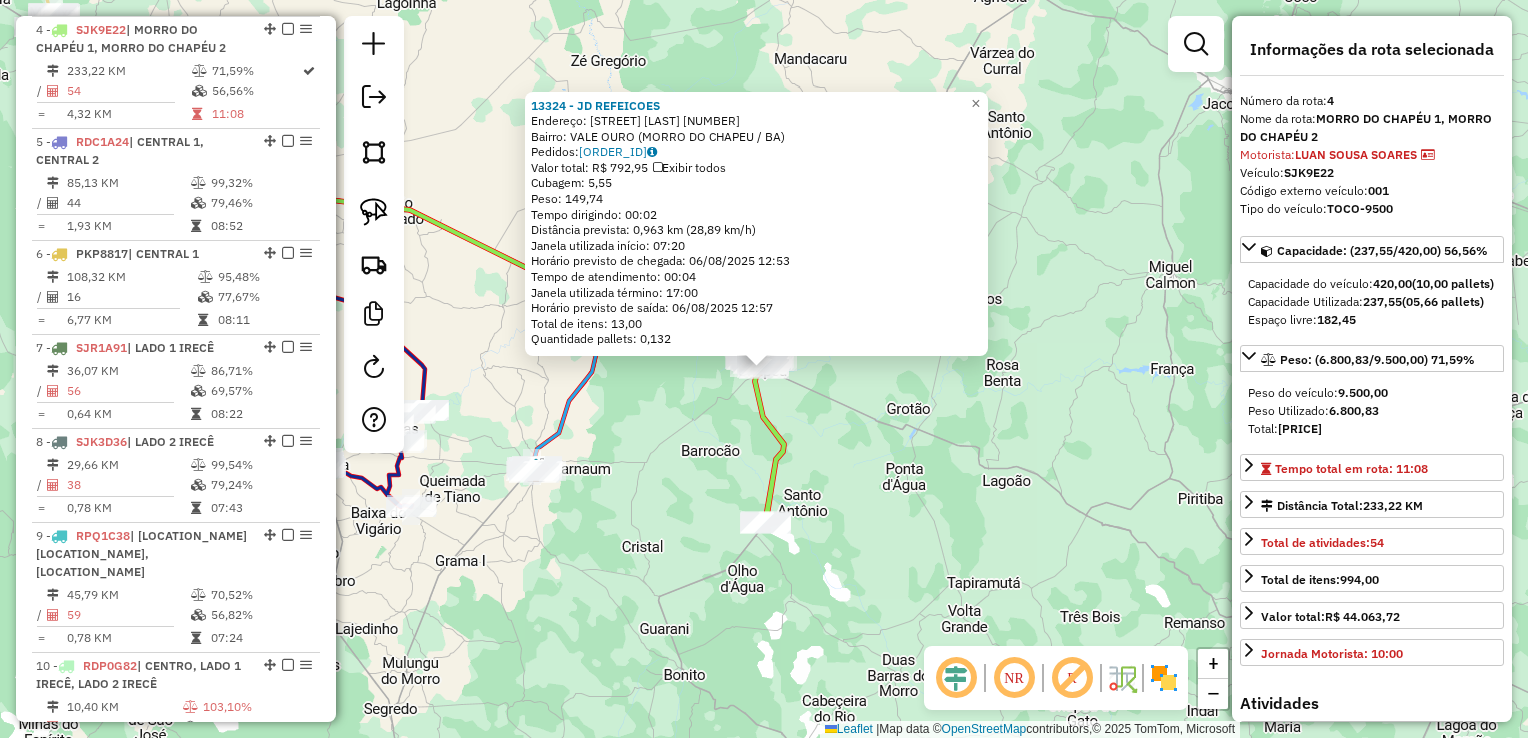 click 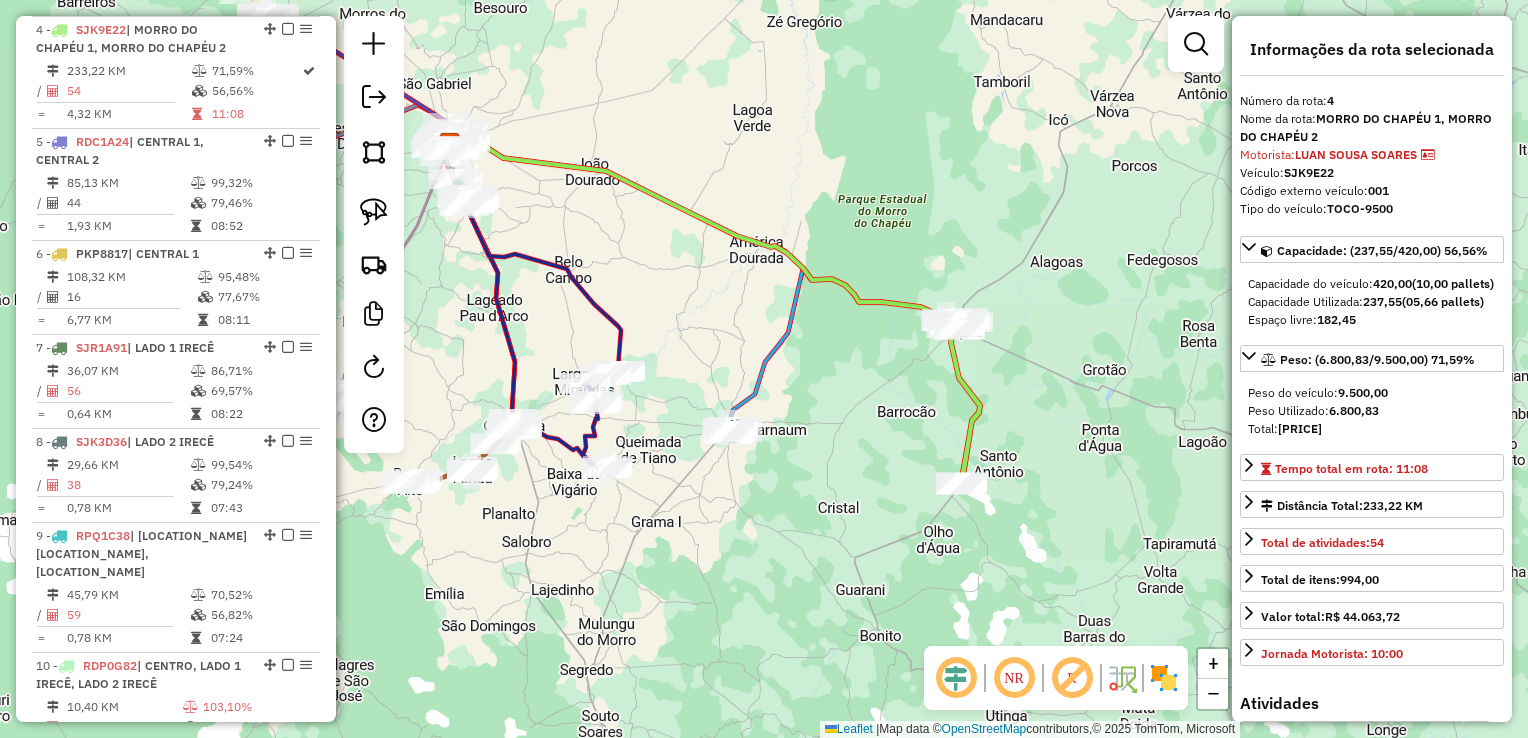 drag, startPoint x: 736, startPoint y: 463, endPoint x: 932, endPoint y: 424, distance: 199.84244 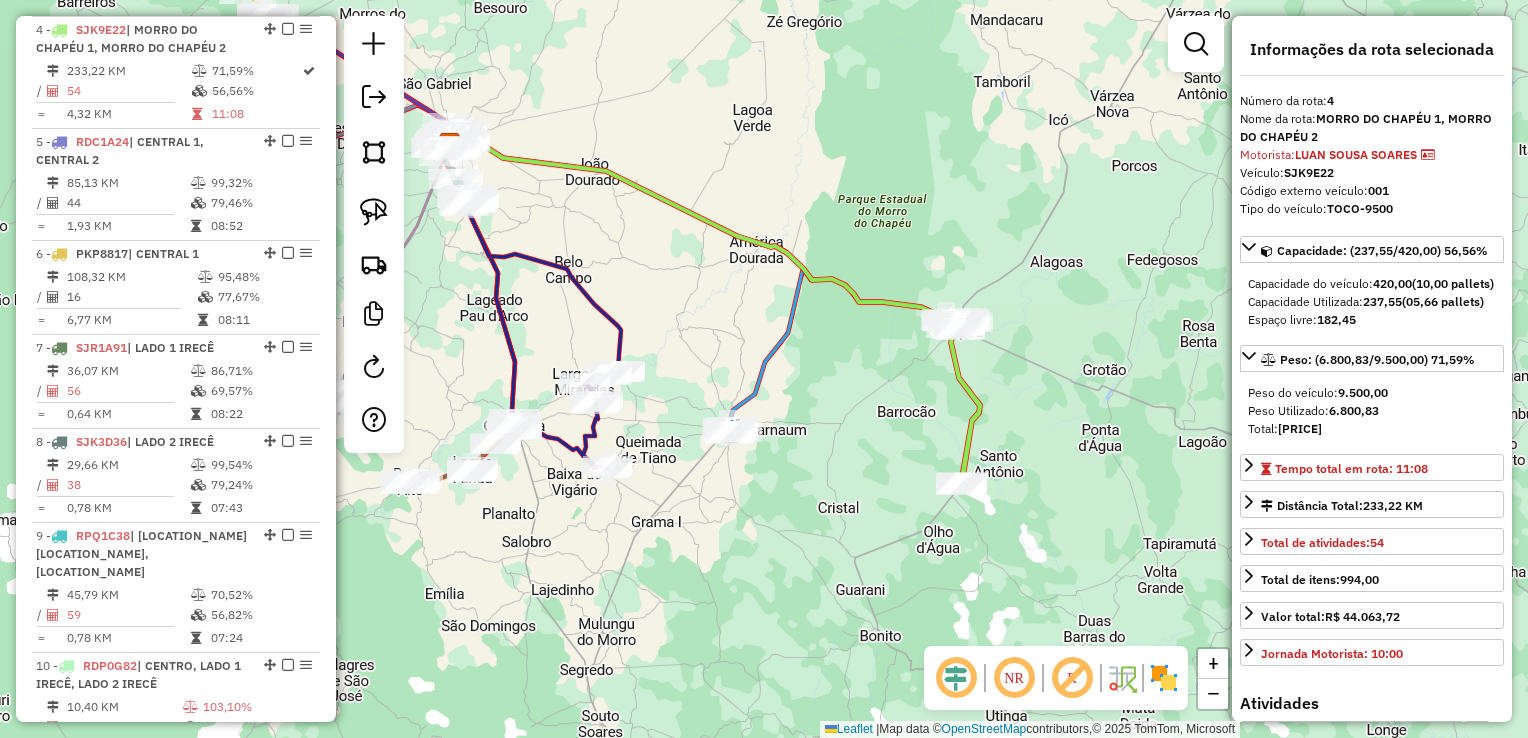 drag, startPoint x: 917, startPoint y: 413, endPoint x: 986, endPoint y: 383, distance: 75.23962 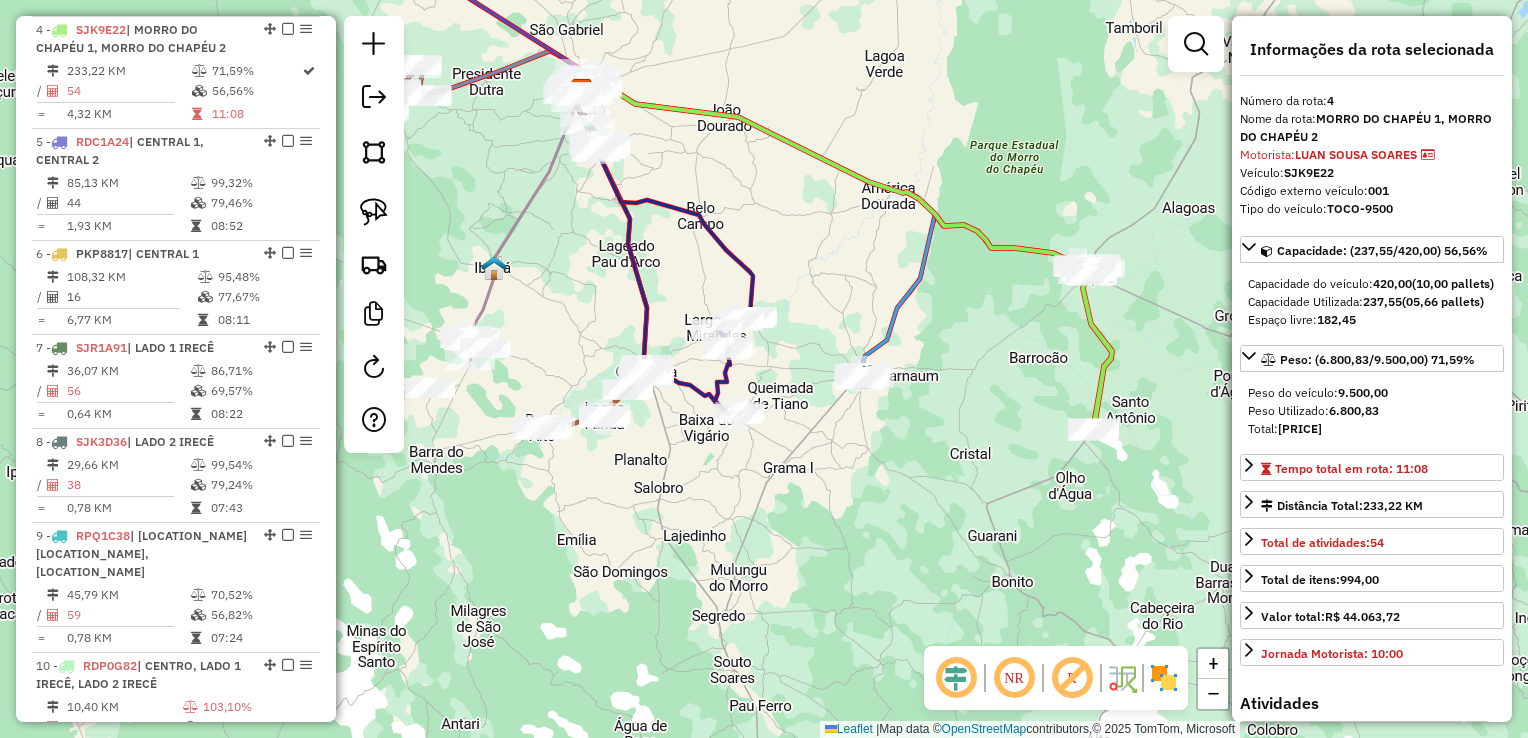 drag, startPoint x: 809, startPoint y: 268, endPoint x: 1009, endPoint y: 447, distance: 268.40454 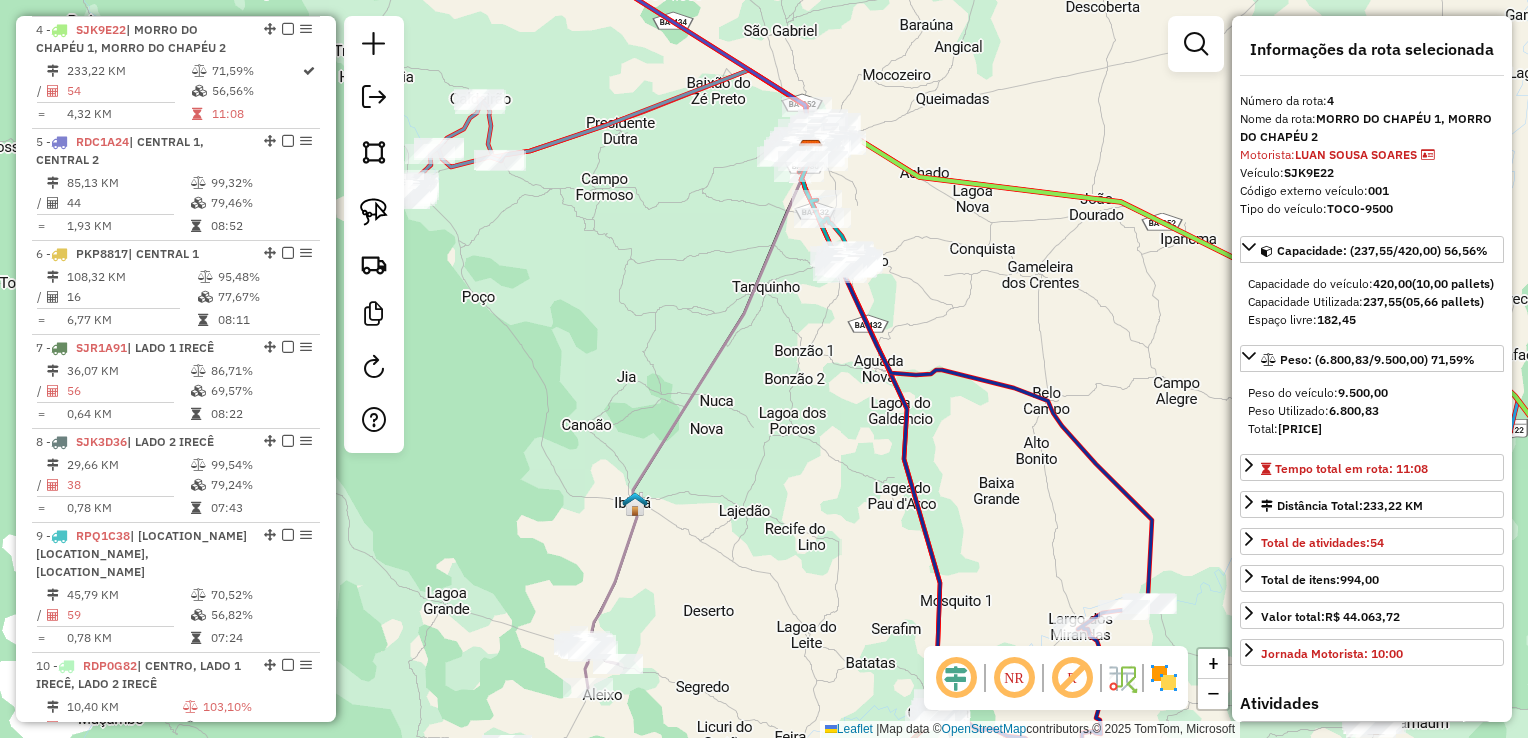 drag, startPoint x: 782, startPoint y: 396, endPoint x: 768, endPoint y: 392, distance: 14.56022 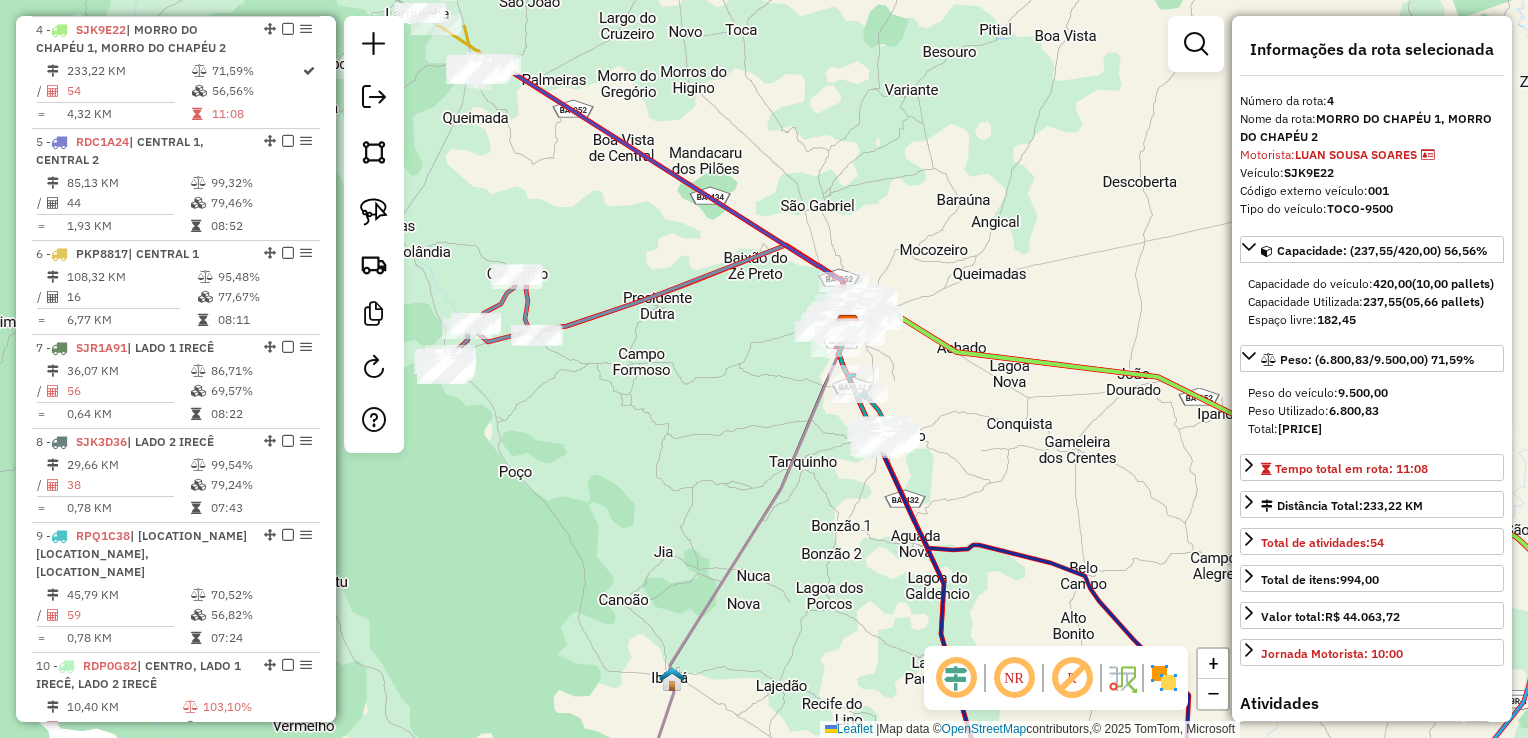 drag, startPoint x: 728, startPoint y: 315, endPoint x: 731, endPoint y: 476, distance: 161.02795 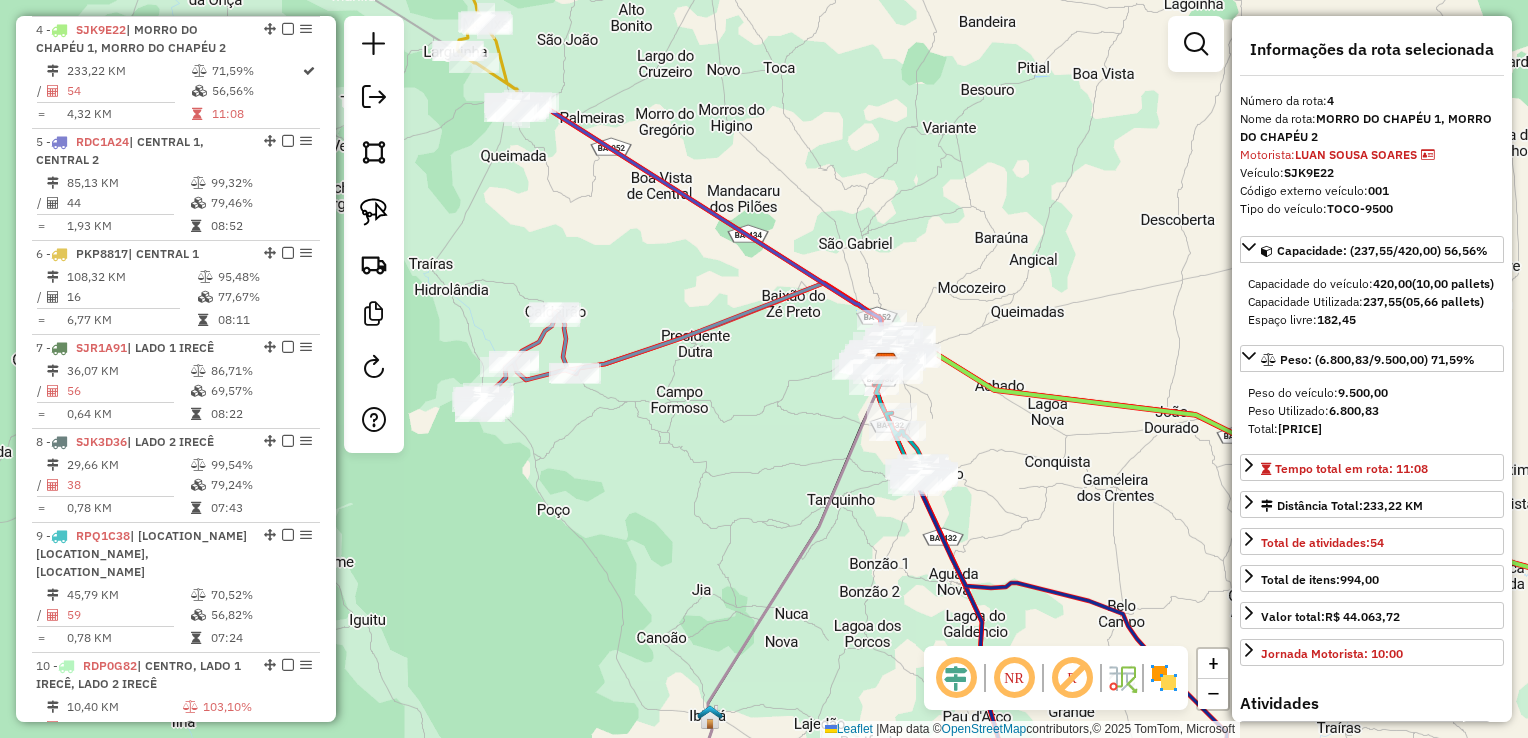 drag, startPoint x: 695, startPoint y: 454, endPoint x: 716, endPoint y: 420, distance: 39.962482 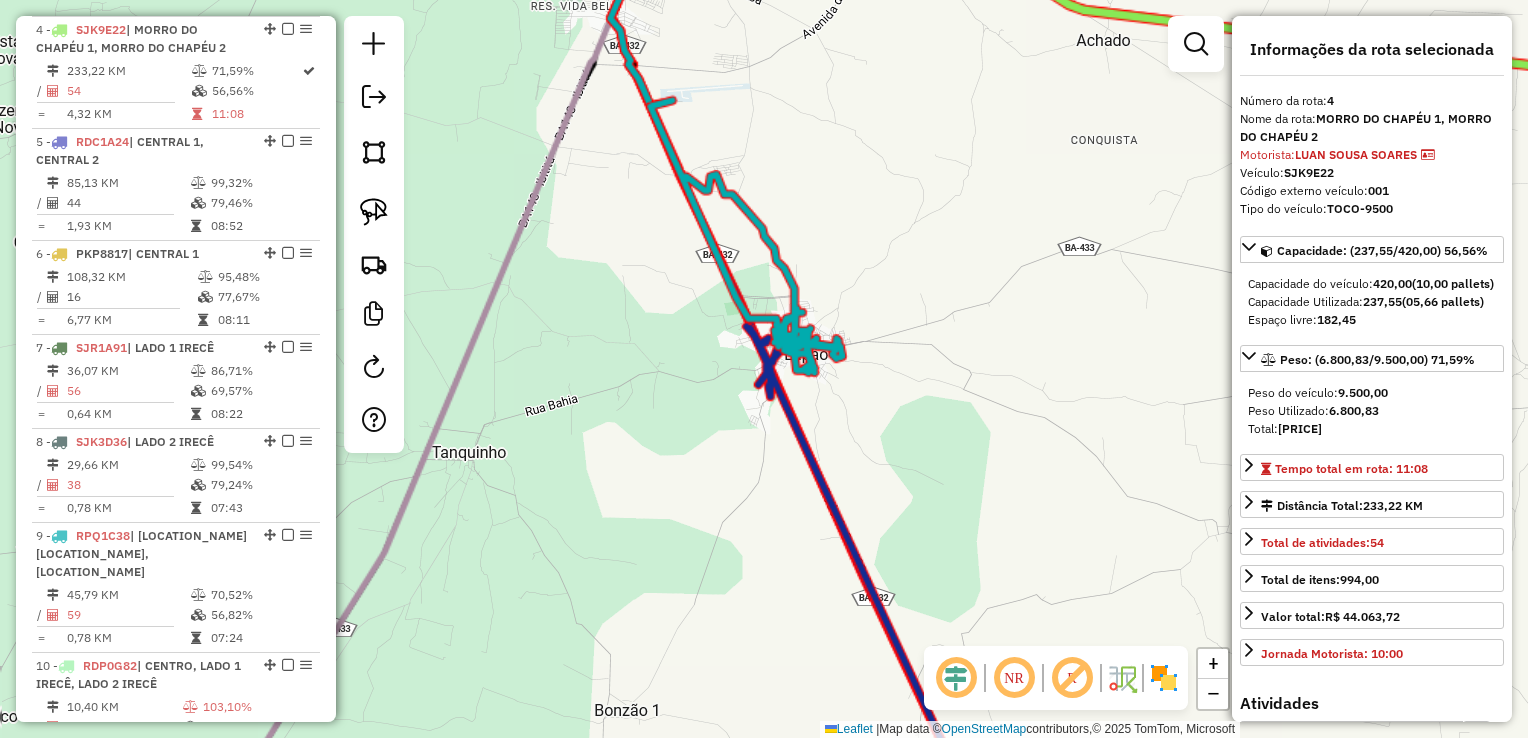 drag, startPoint x: 917, startPoint y: 386, endPoint x: 886, endPoint y: 473, distance: 92.358 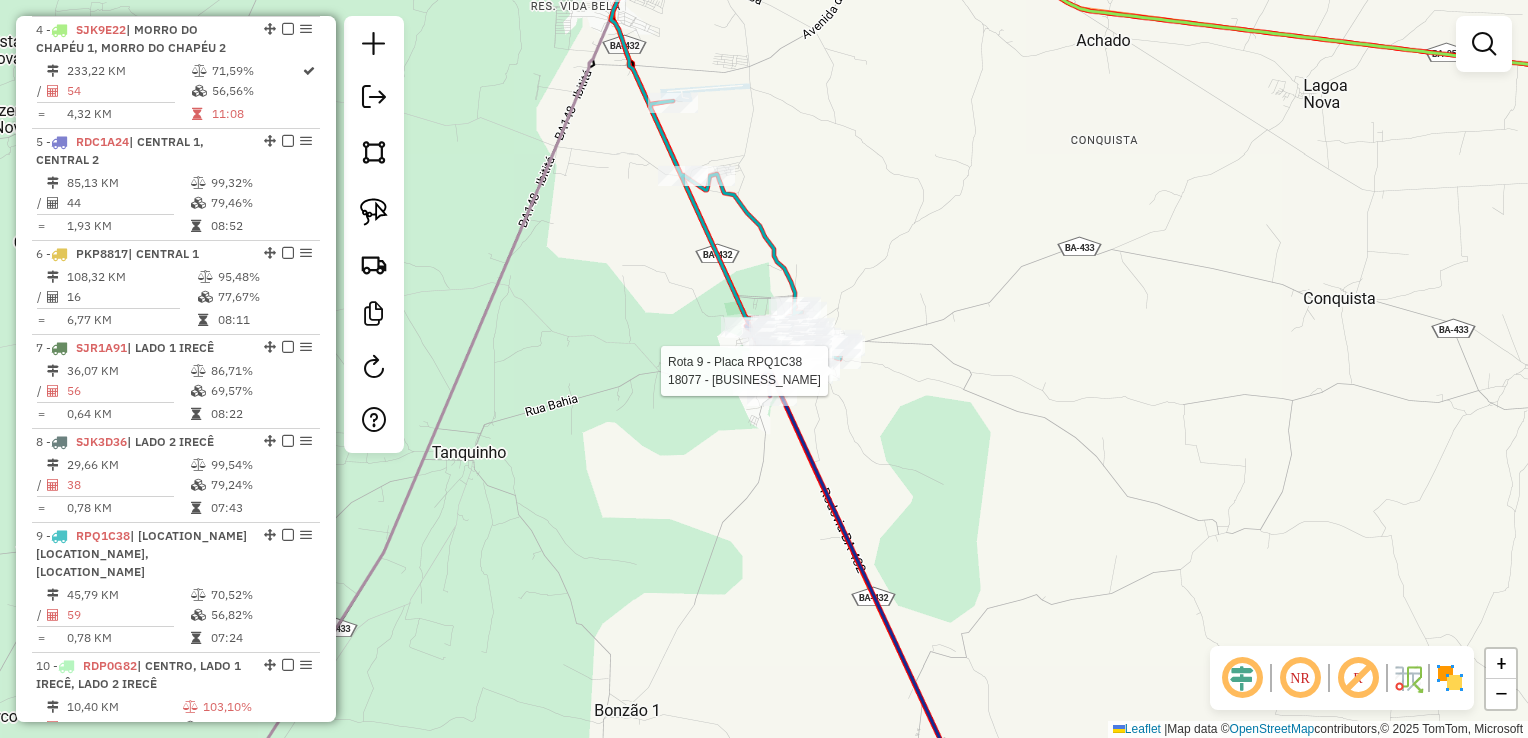select on "*********" 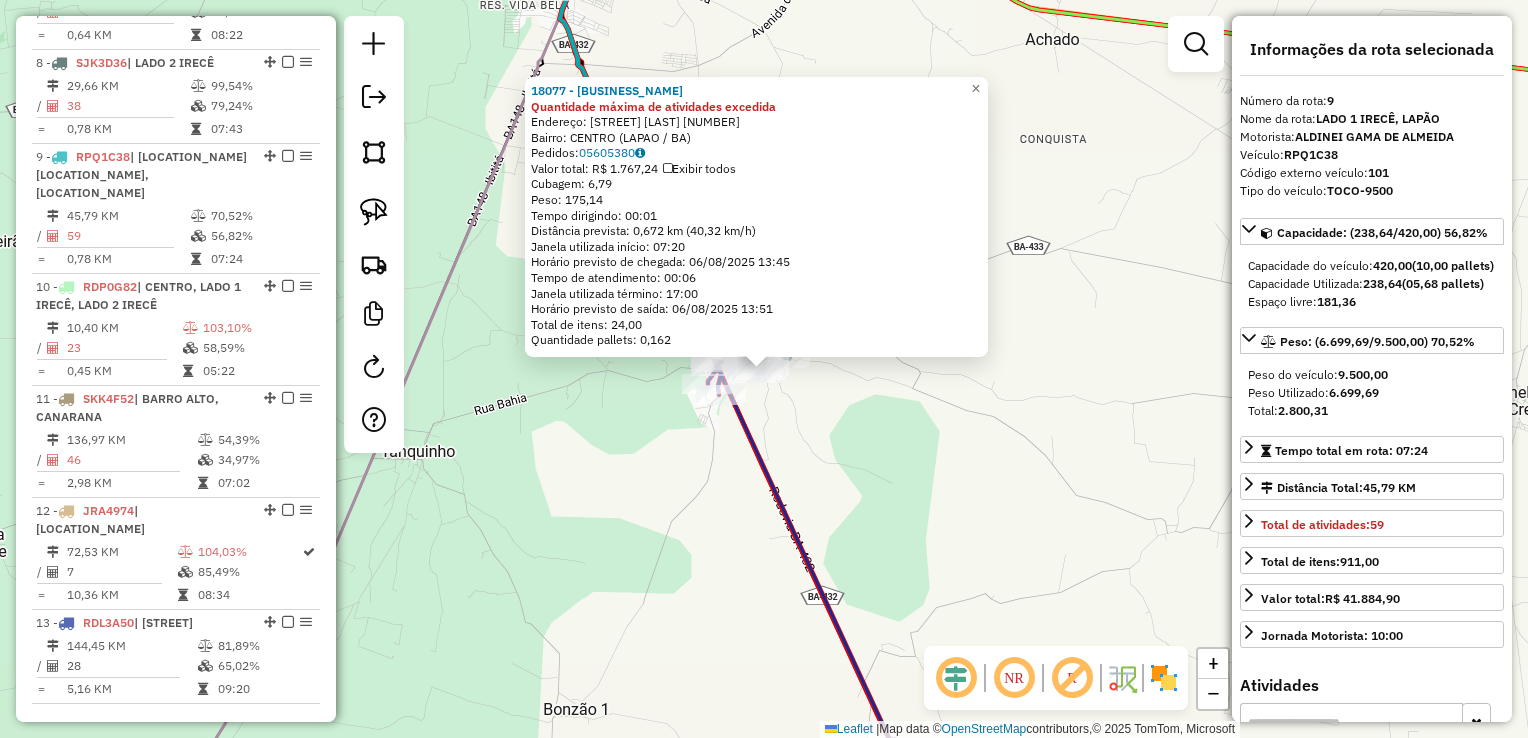 scroll, scrollTop: 1560, scrollLeft: 0, axis: vertical 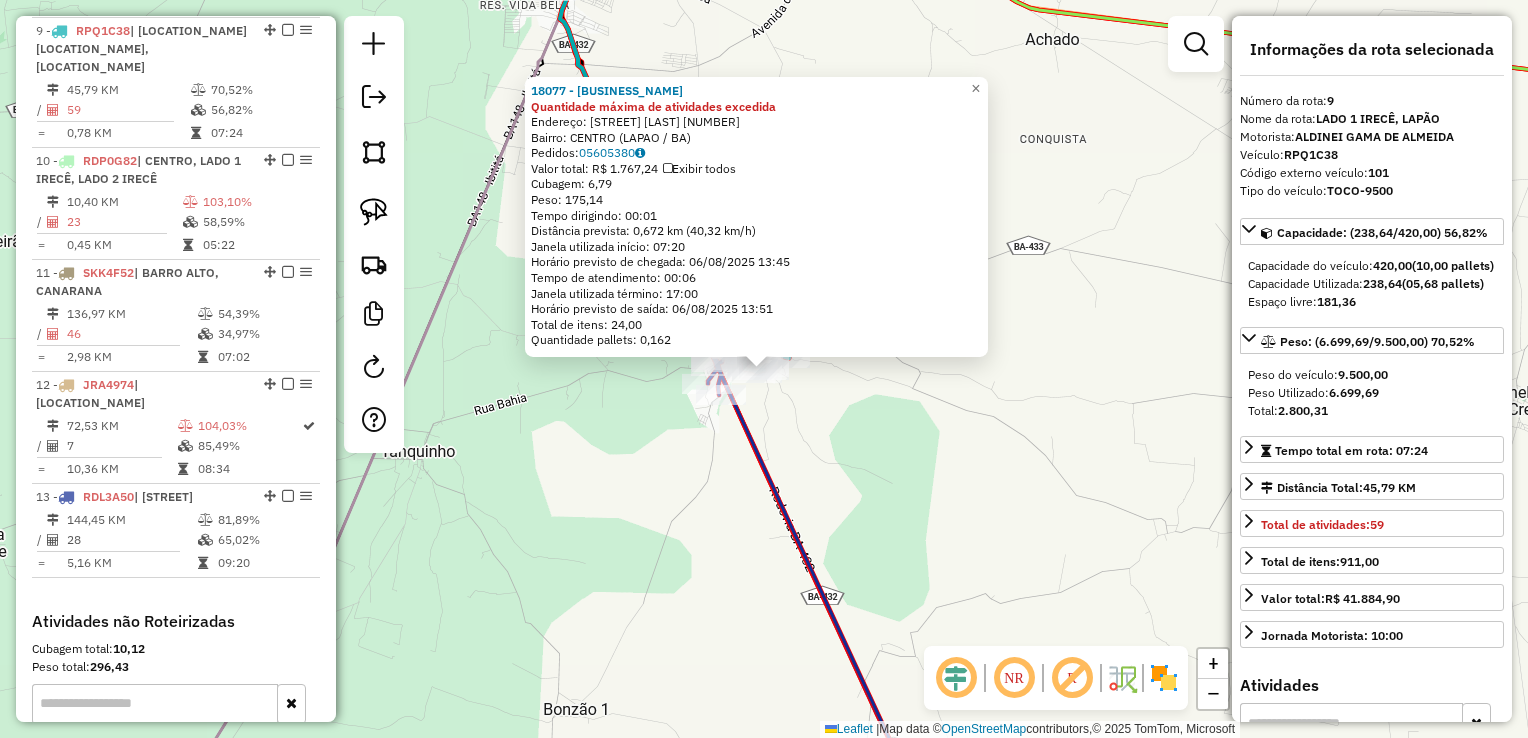 click on "18077 - ADEGA NC Quantidade máxima de atividades excedida  Endereço:  RUA CESAR M. LEaO 53   Bairro: CENTRO (LAPAO / BA)   Pedidos:  05605380   Valor total: R$ 1.767,24   Exibir todos   Cubagem: 6,79  Peso: 175,14  Tempo dirigindo: 00:01   Distância prevista: 0,672 km (40,32 km/h)   Janela utilizada início: 07:20   Horário previsto de chegada: 06/08/2025 13:45   Tempo de atendimento: 00:06   Janela utilizada término: 17:00   Horário previsto de saída: 06/08/2025 13:51   Total de itens: 24,00   Quantidade pallets: 0,162  × Janela de atendimento Grade de atendimento Capacidade Transportadoras Veículos Cliente Pedidos  Rotas Selecione os dias de semana para filtrar as janelas de atendimento  Seg   Ter   Qua   Qui   Sex   Sáb   Dom  Informe o período da janela de atendimento: De: Até:  Filtrar exatamente a janela do cliente  Considerar janela de atendimento padrão  Selecione os dias de semana para filtrar as grades de atendimento  Seg   Ter   Qua   Qui   Sex   Sáb   Dom   Peso mínimo:   De:   De:" 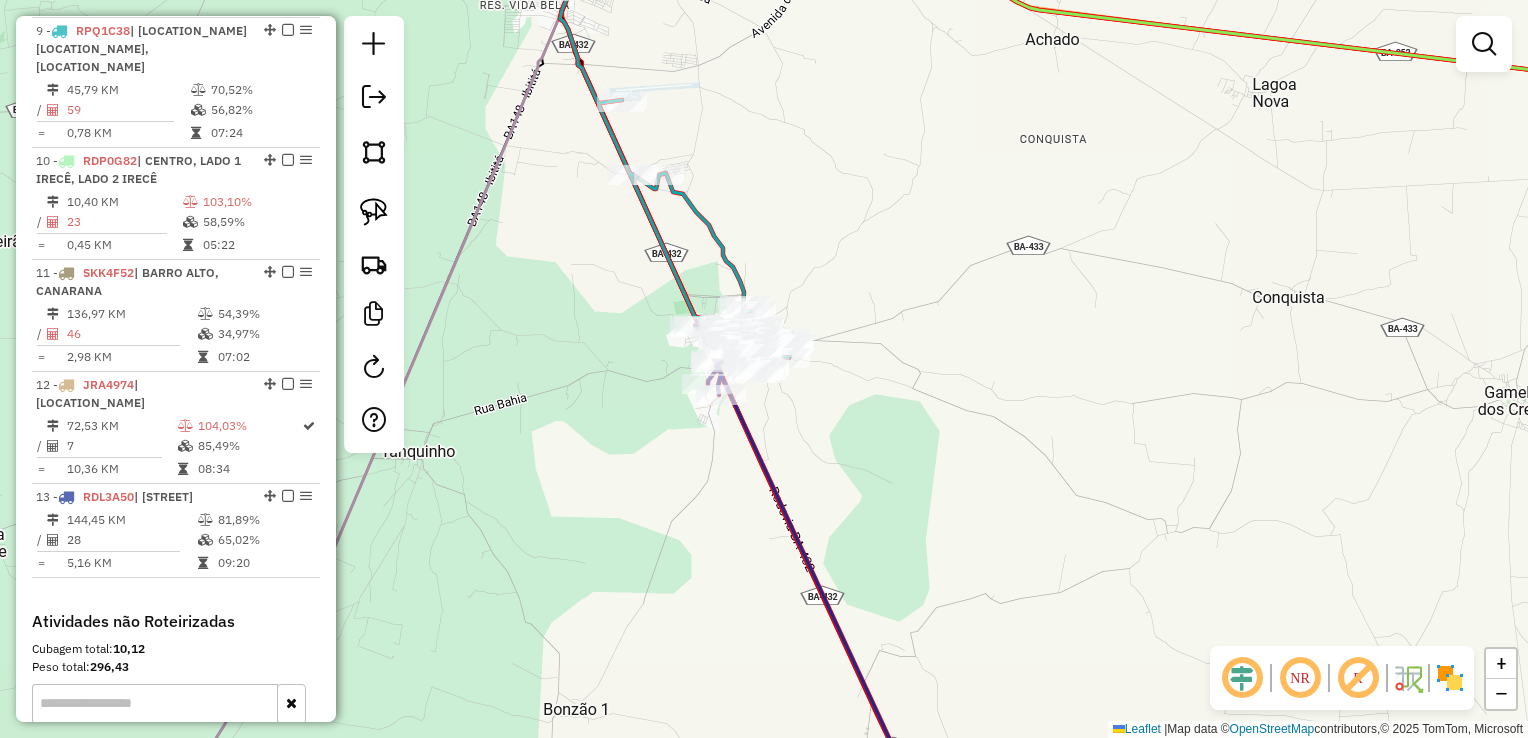 drag, startPoint x: 1019, startPoint y: 462, endPoint x: 1028, endPoint y: 614, distance: 152.26622 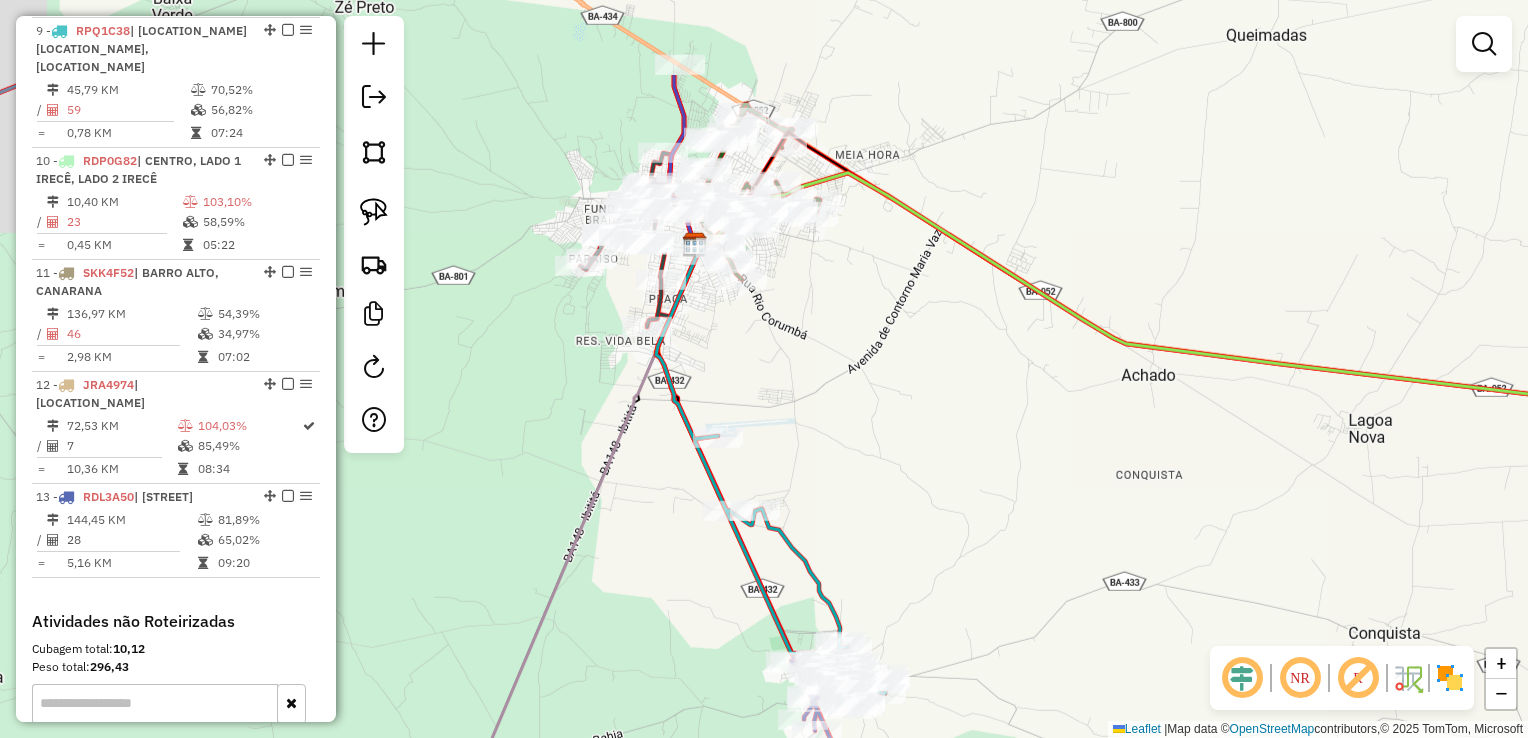 drag, startPoint x: 929, startPoint y: 410, endPoint x: 954, endPoint y: 441, distance: 39.824615 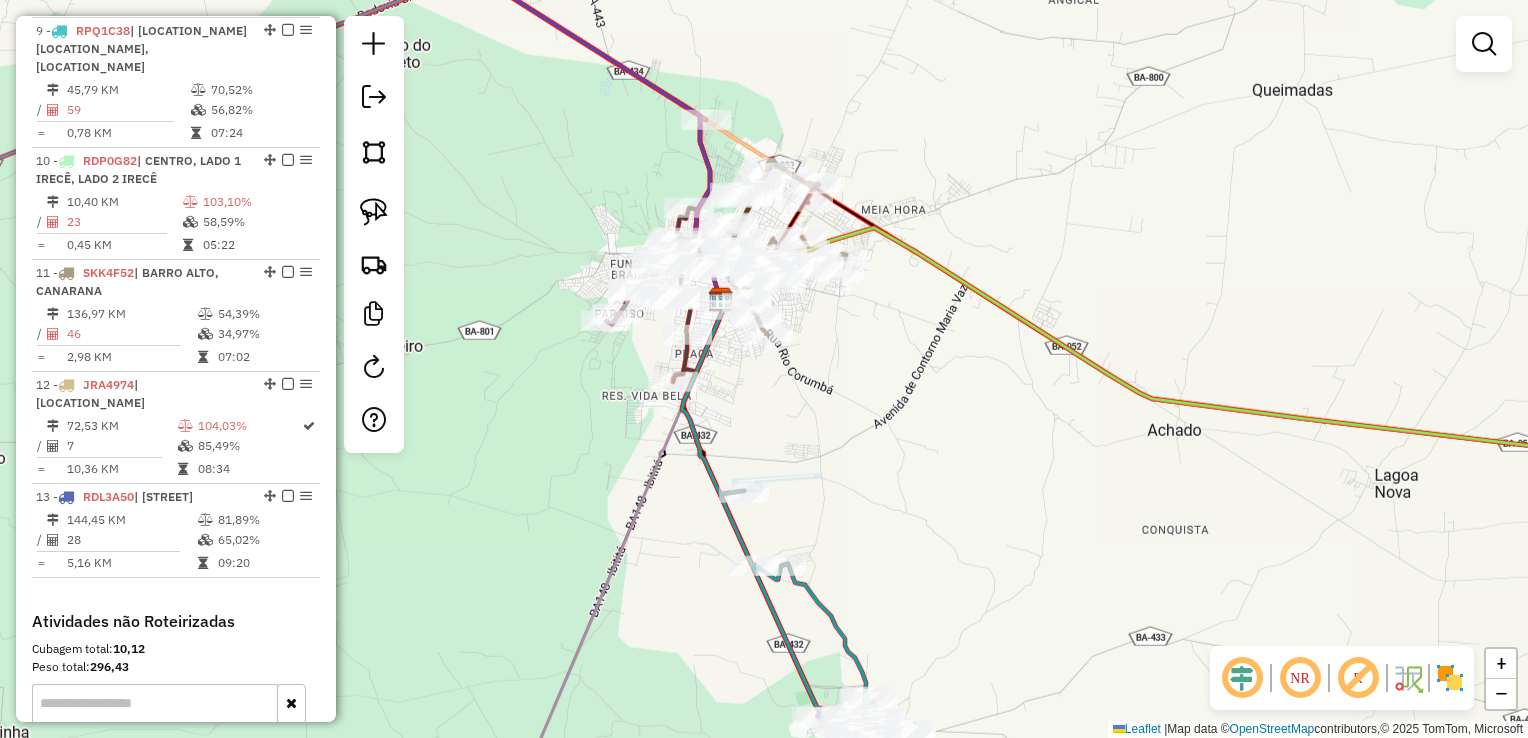 drag, startPoint x: 1028, startPoint y: 435, endPoint x: 912, endPoint y: 450, distance: 116.965805 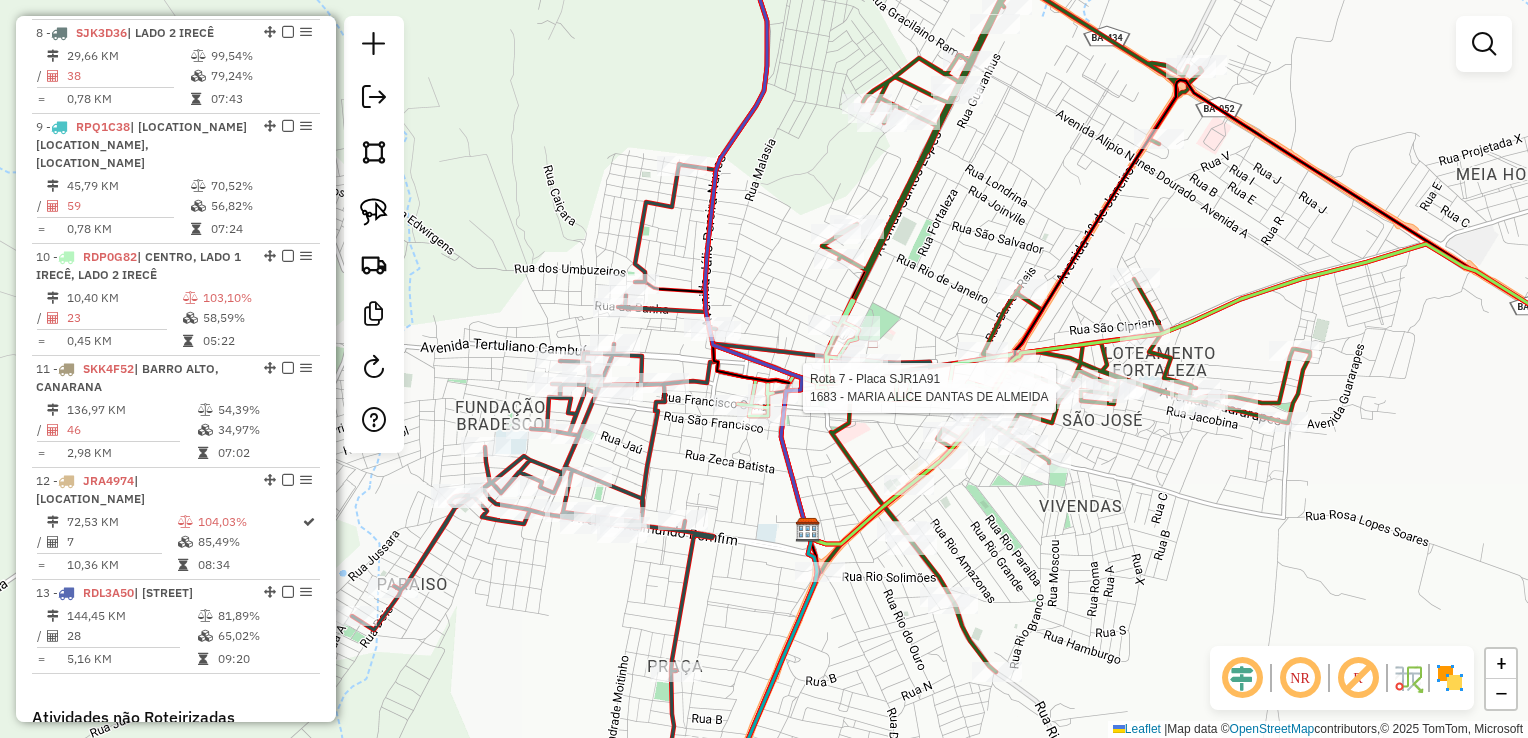 select on "*********" 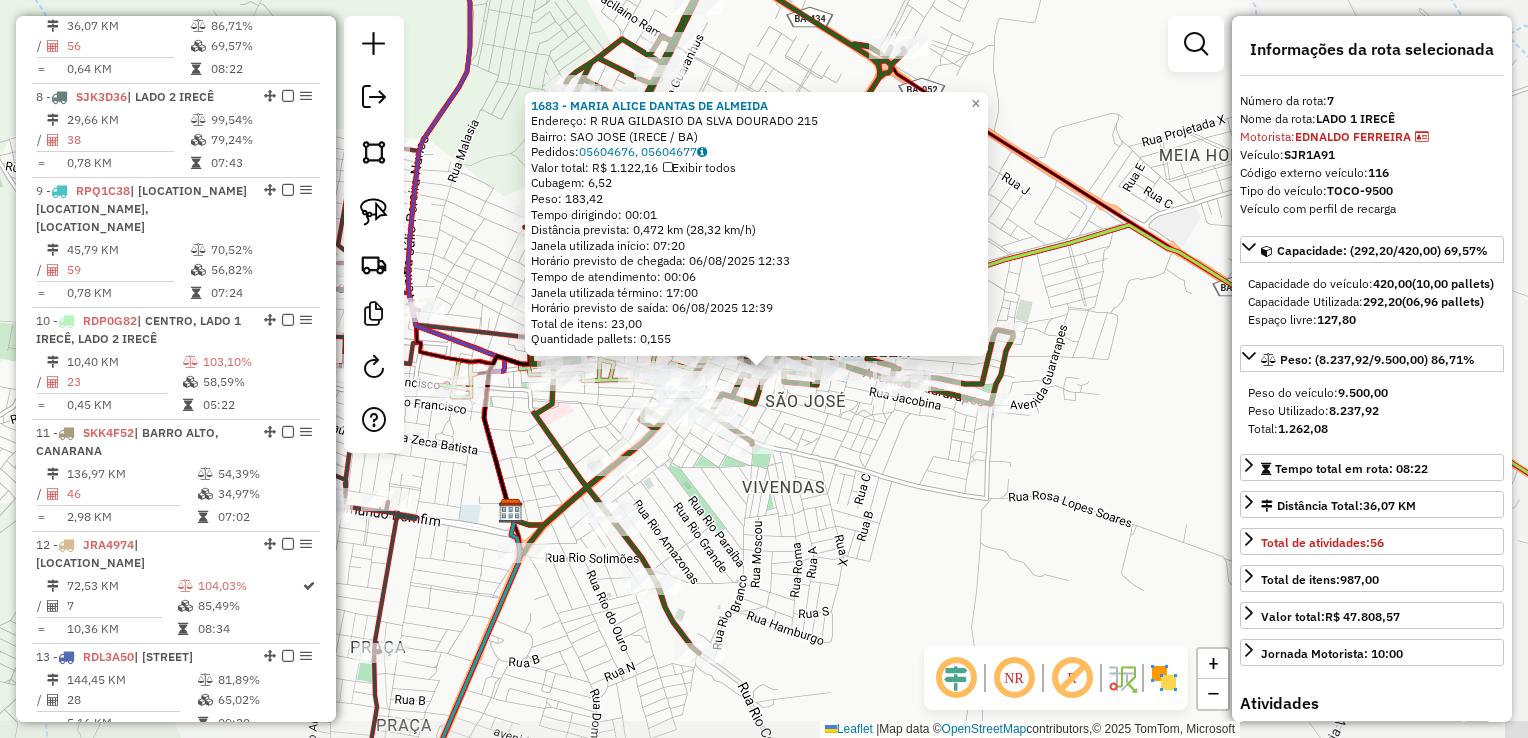 scroll, scrollTop: 1372, scrollLeft: 0, axis: vertical 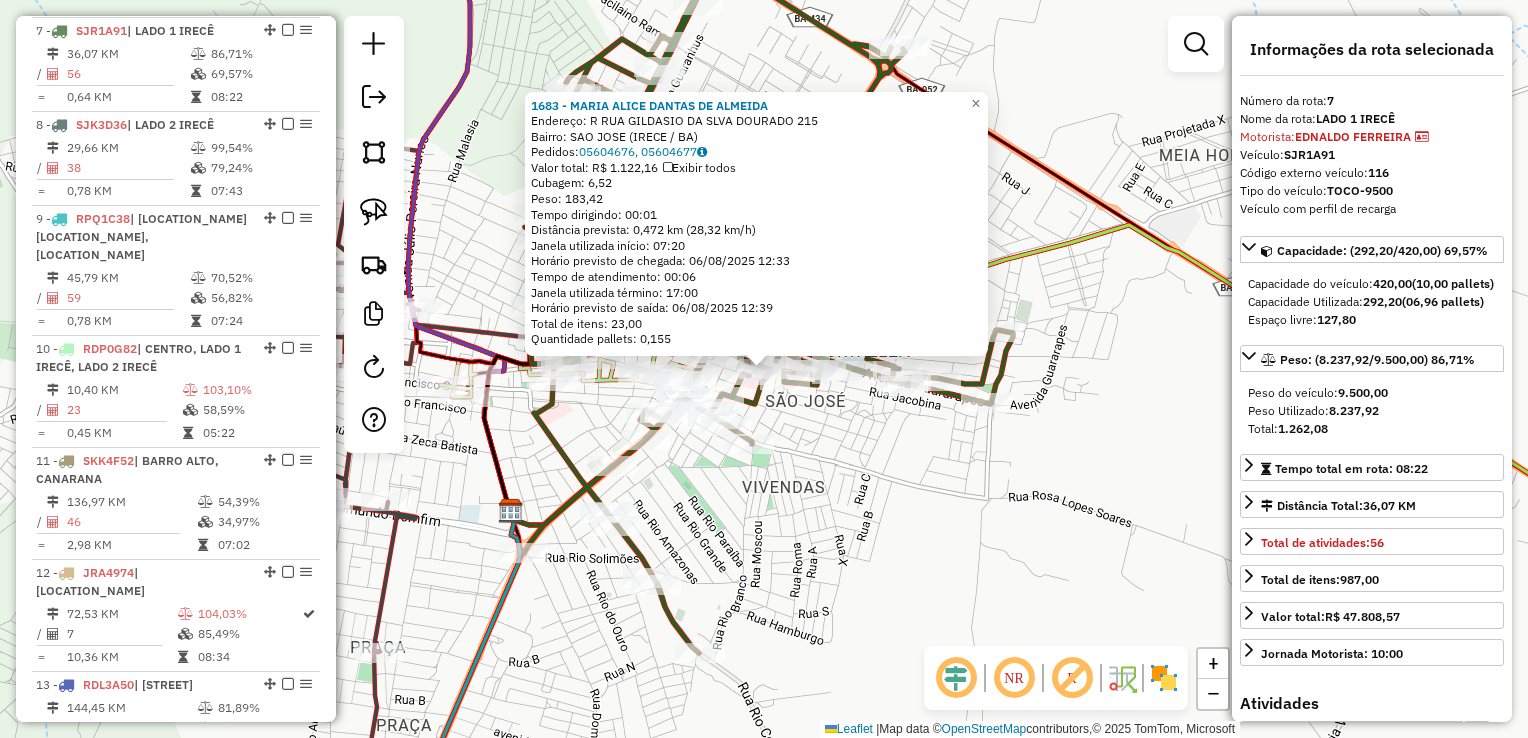 click on "1683 - MARIA ALICE DANTAS DE ALMEIDA  Endereço: R   RUA GILDASIO DA SLVA DOURADO   215   Bairro: SAO JOSE (IRECE / BA)   Pedidos:  05604676, 05604677   Valor total: R$ 1.122,16   Exibir todos   Cubagem: 6,52  Peso: 183,42  Tempo dirigindo: 00:01   Distância prevista: 0,472 km (28,32 km/h)   Janela utilizada início: 07:20   Horário previsto de chegada: 06/08/2025 12:33   Tempo de atendimento: 00:06   Janela utilizada término: 17:00   Horário previsto de saída: 06/08/2025 12:39   Total de itens: 23,00   Quantidade pallets: 0,155  × Janela de atendimento Grade de atendimento Capacidade Transportadoras Veículos Cliente Pedidos  Rotas Selecione os dias de semana para filtrar as janelas de atendimento  Seg   Ter   Qua   Qui   Sex   Sáb   Dom  Informe o período da janela de atendimento: De: Até:  Filtrar exatamente a janela do cliente  Considerar janela de atendimento padrão  Selecione os dias de semana para filtrar as grades de atendimento  Seg   Ter   Qua   Qui   Sex   Sáb   Dom   Peso mínimo:  De:" 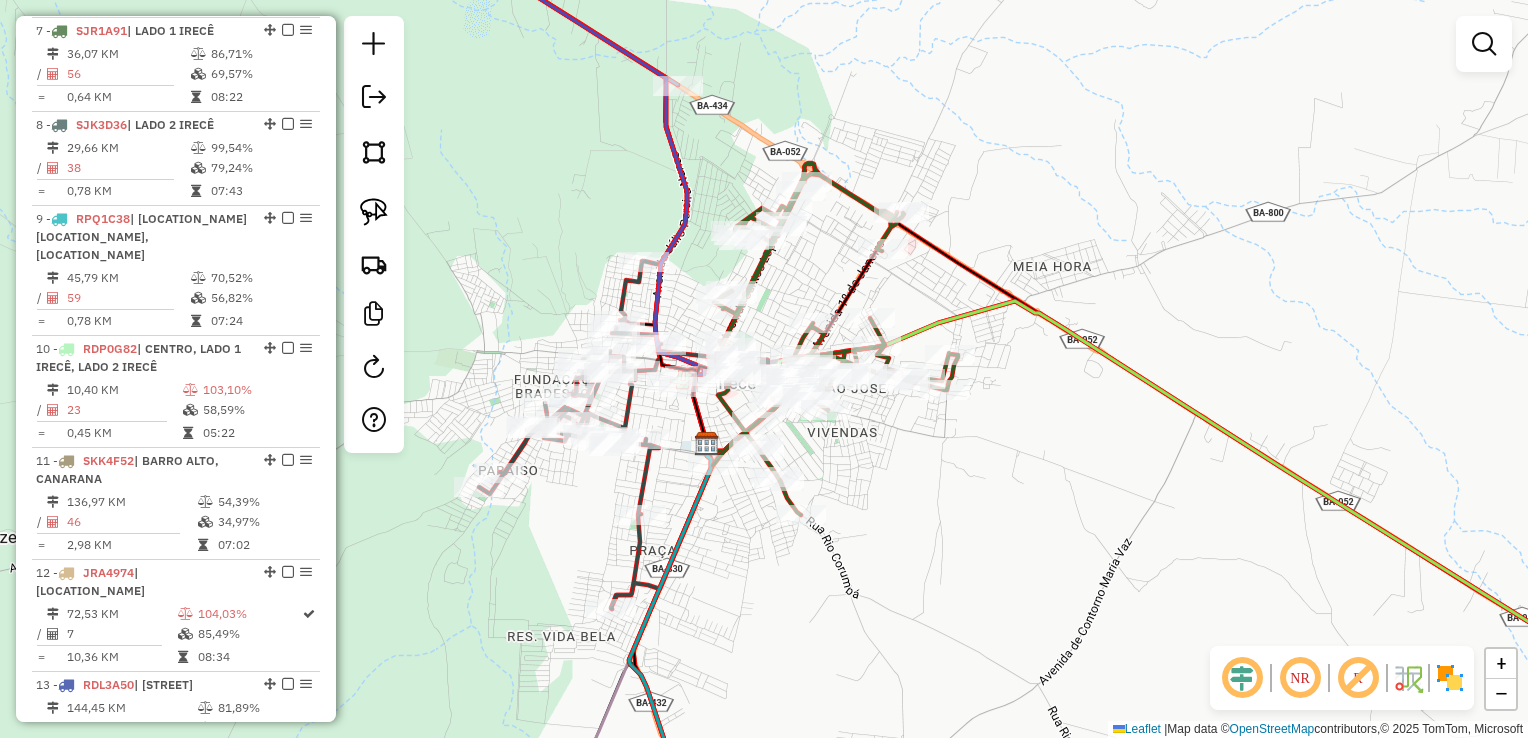 drag, startPoint x: 954, startPoint y: 555, endPoint x: 924, endPoint y: 498, distance: 64.412735 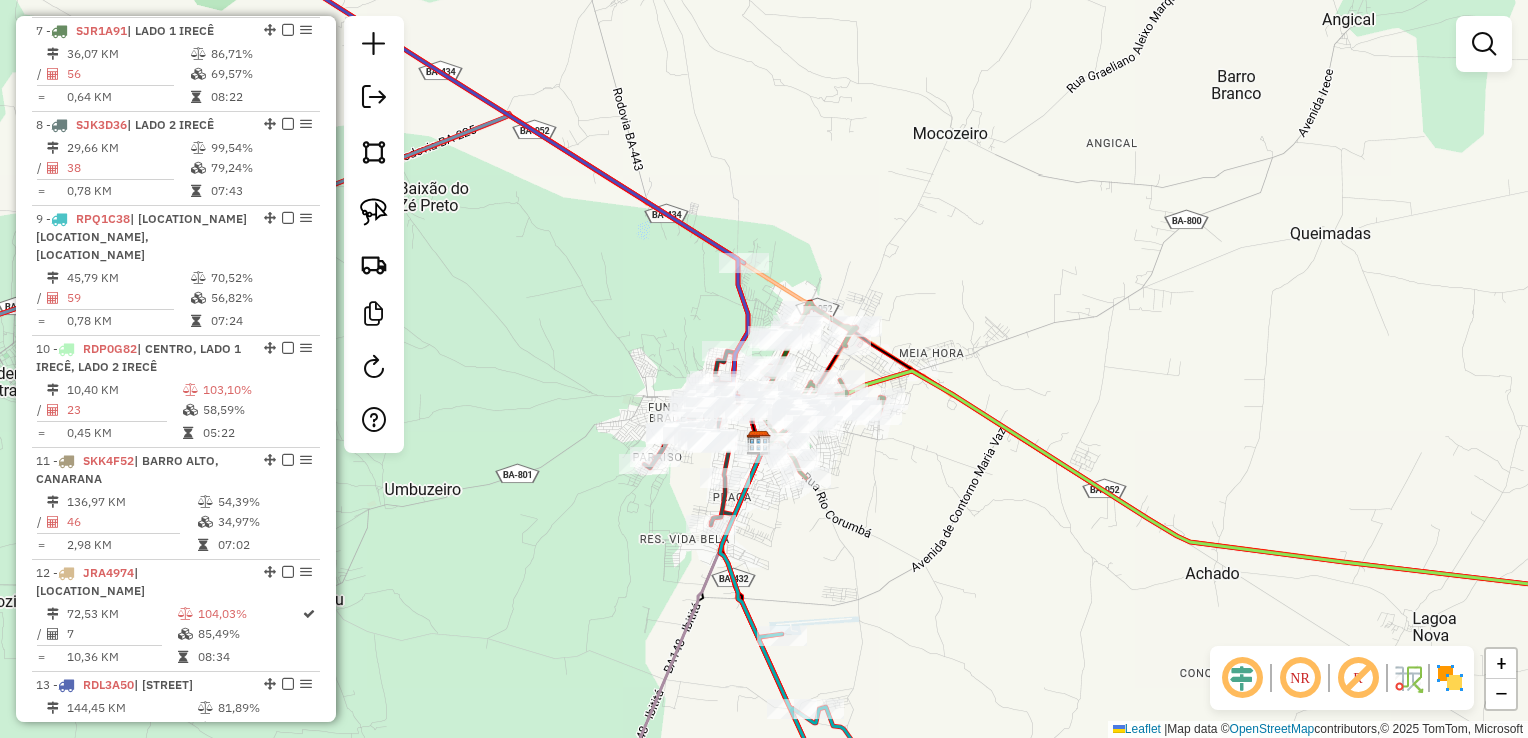 drag, startPoint x: 1007, startPoint y: 580, endPoint x: 696, endPoint y: 361, distance: 380.37088 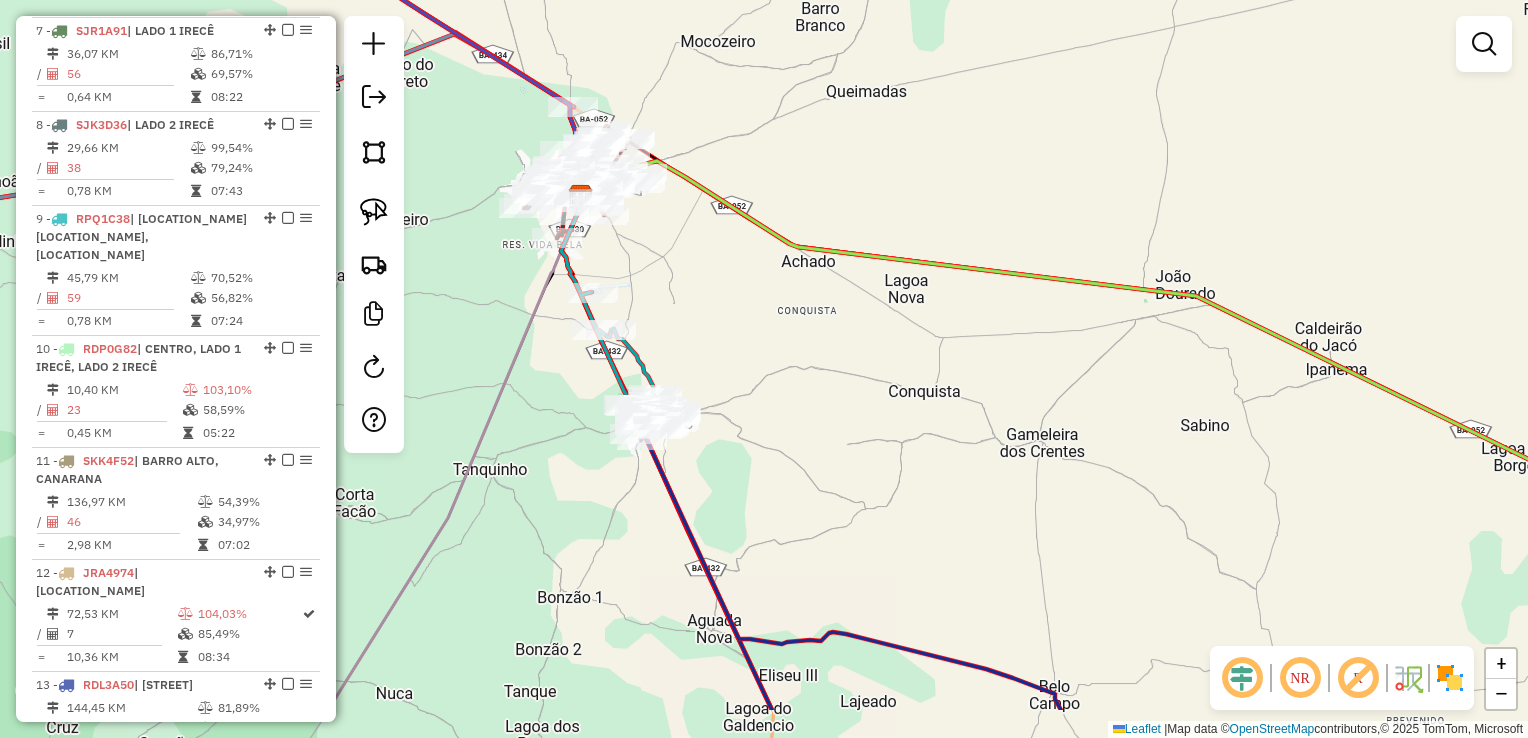 drag 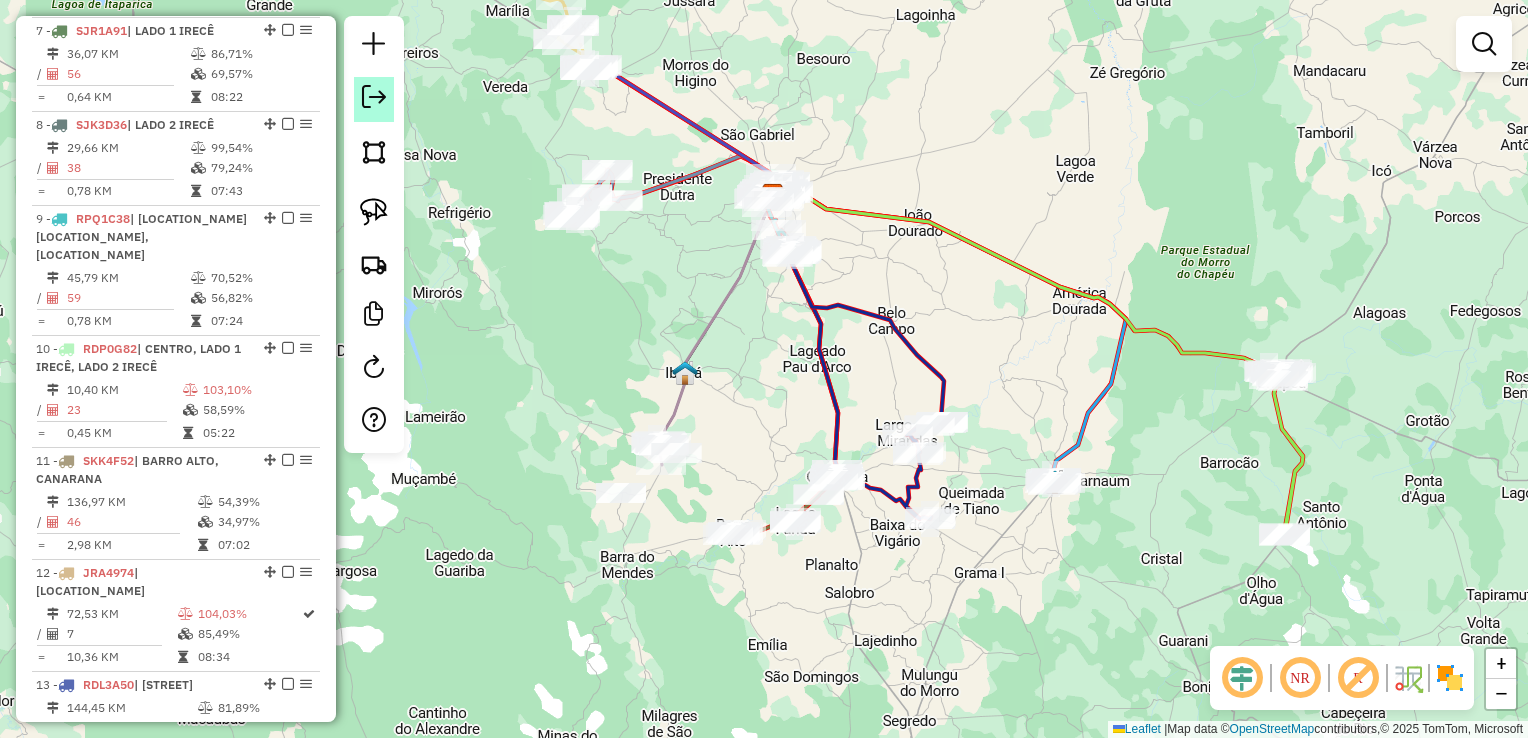 click 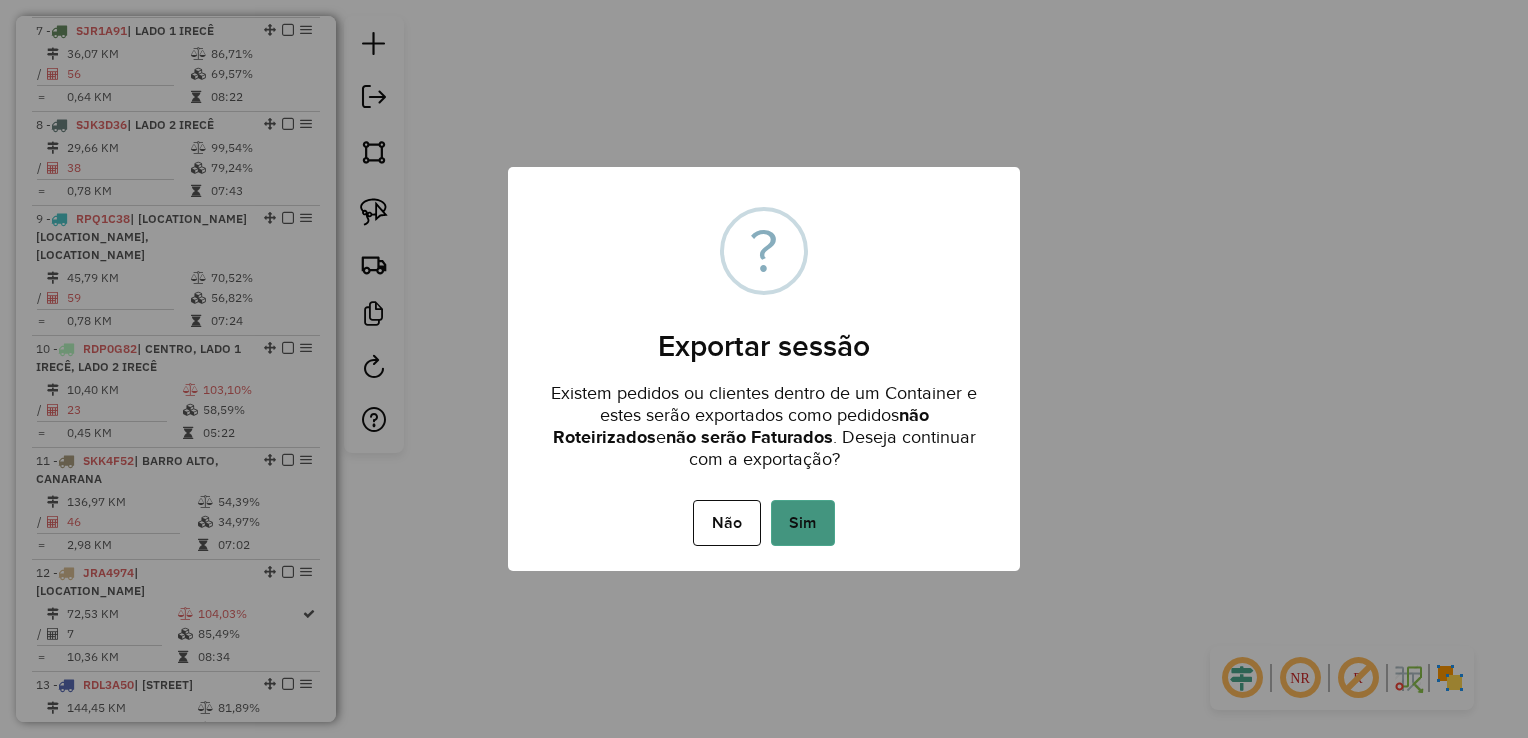 click on "Sim" at bounding box center [803, 523] 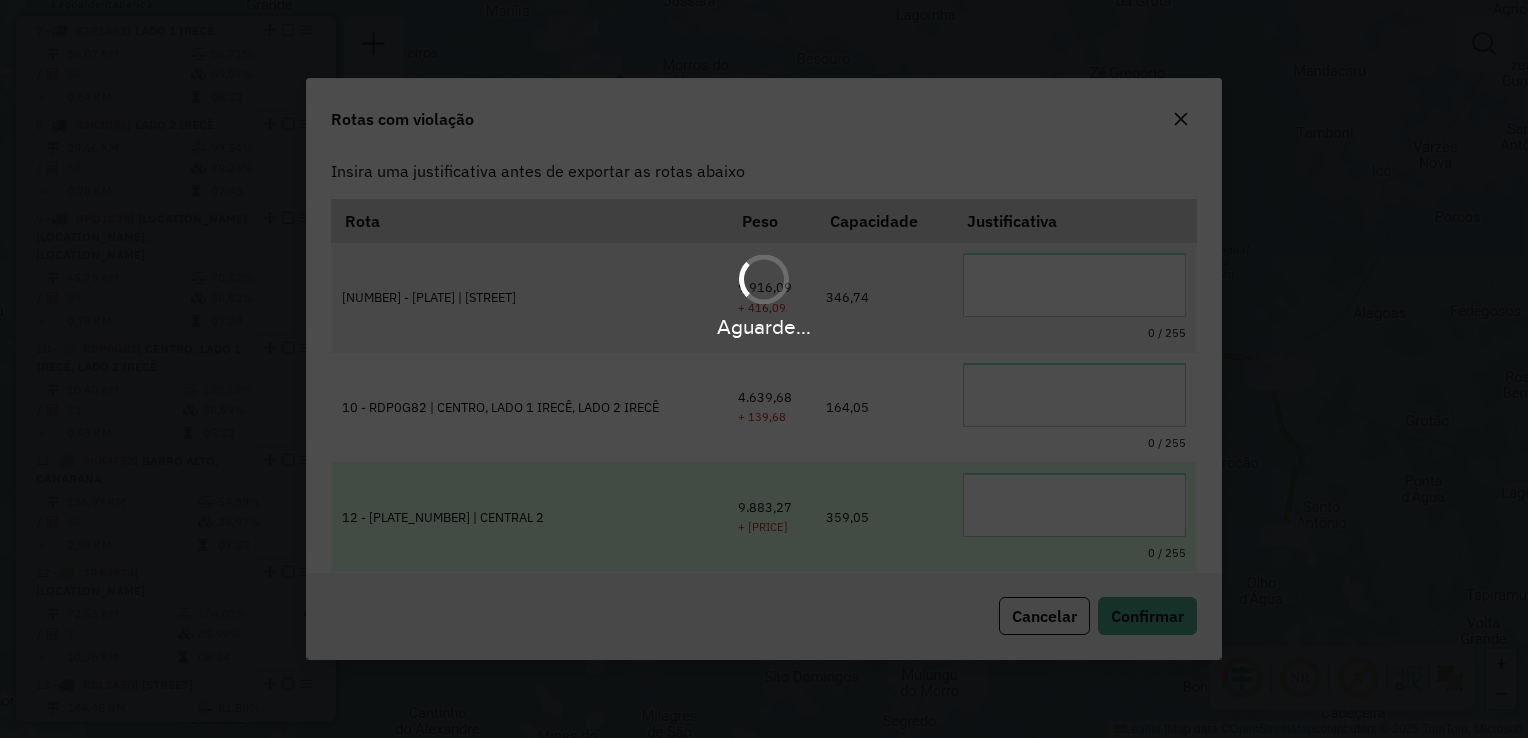 scroll, scrollTop: 0, scrollLeft: 0, axis: both 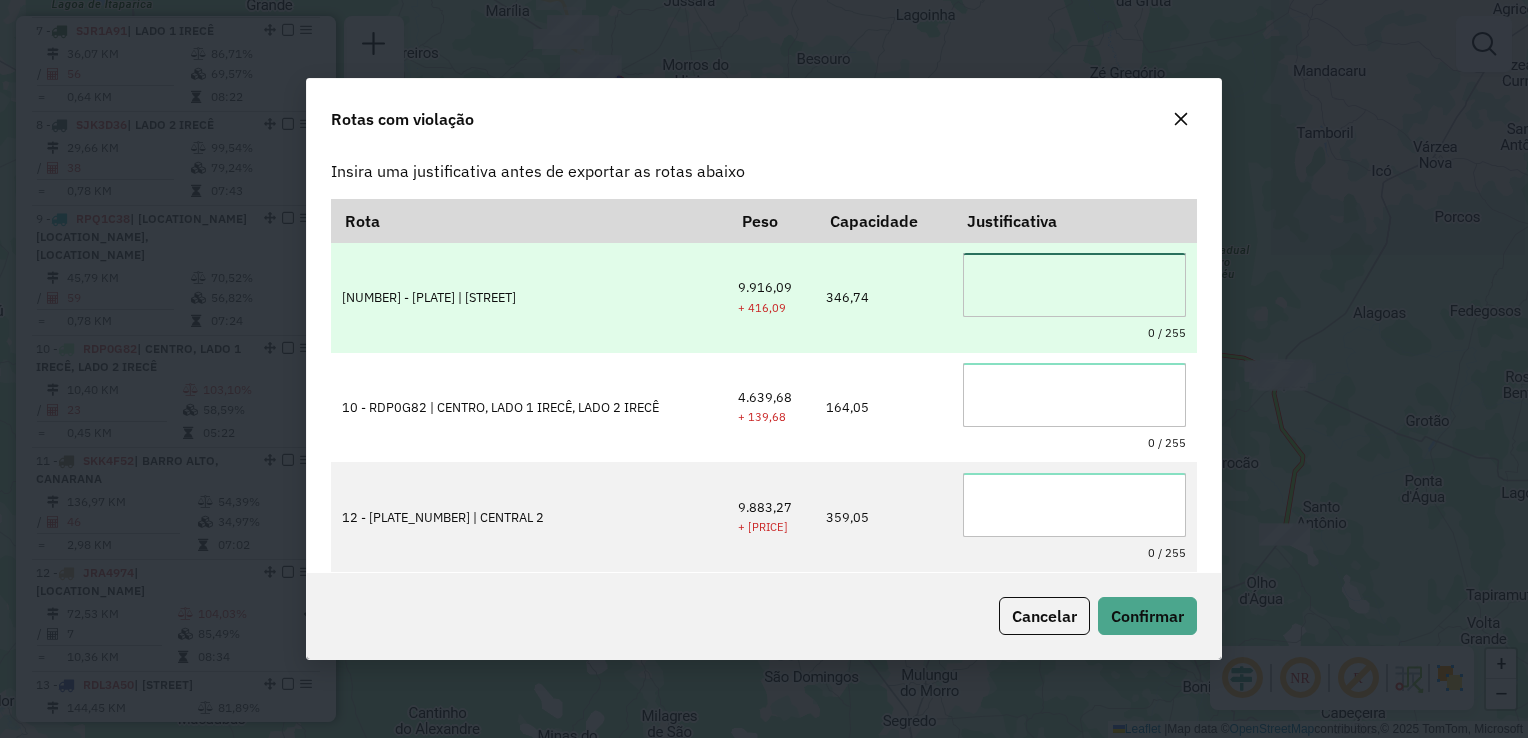 click at bounding box center [1074, 285] 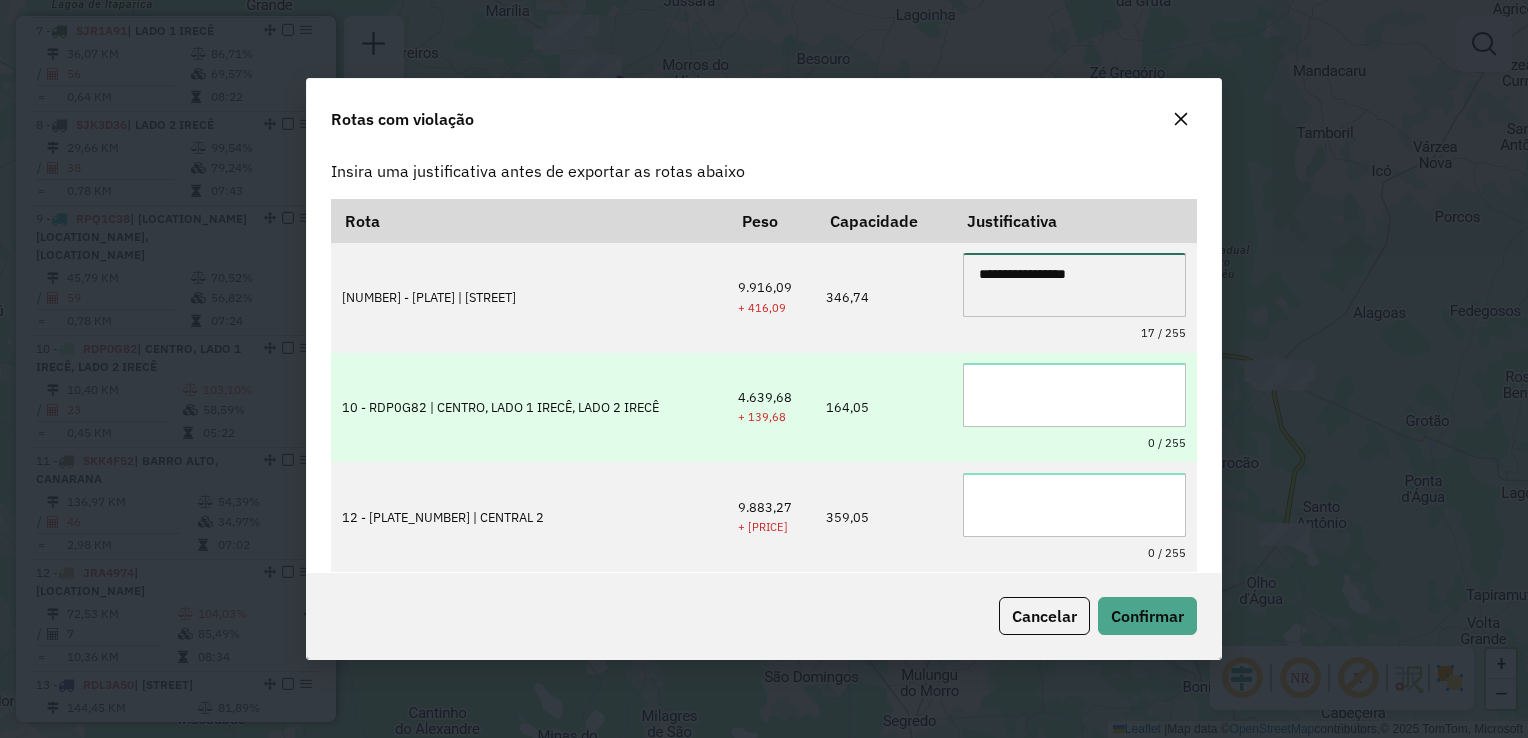 type on "**********" 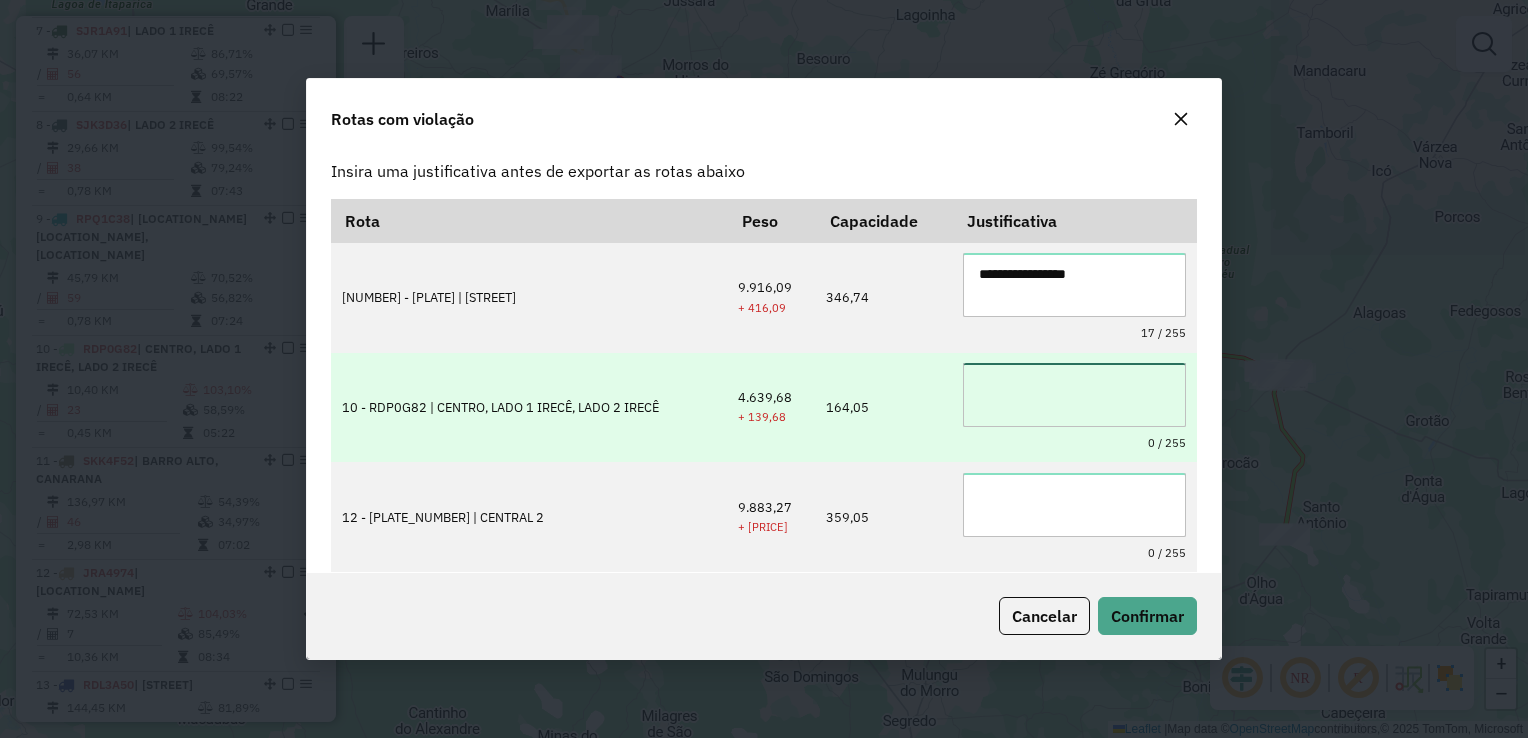 click at bounding box center (1074, 395) 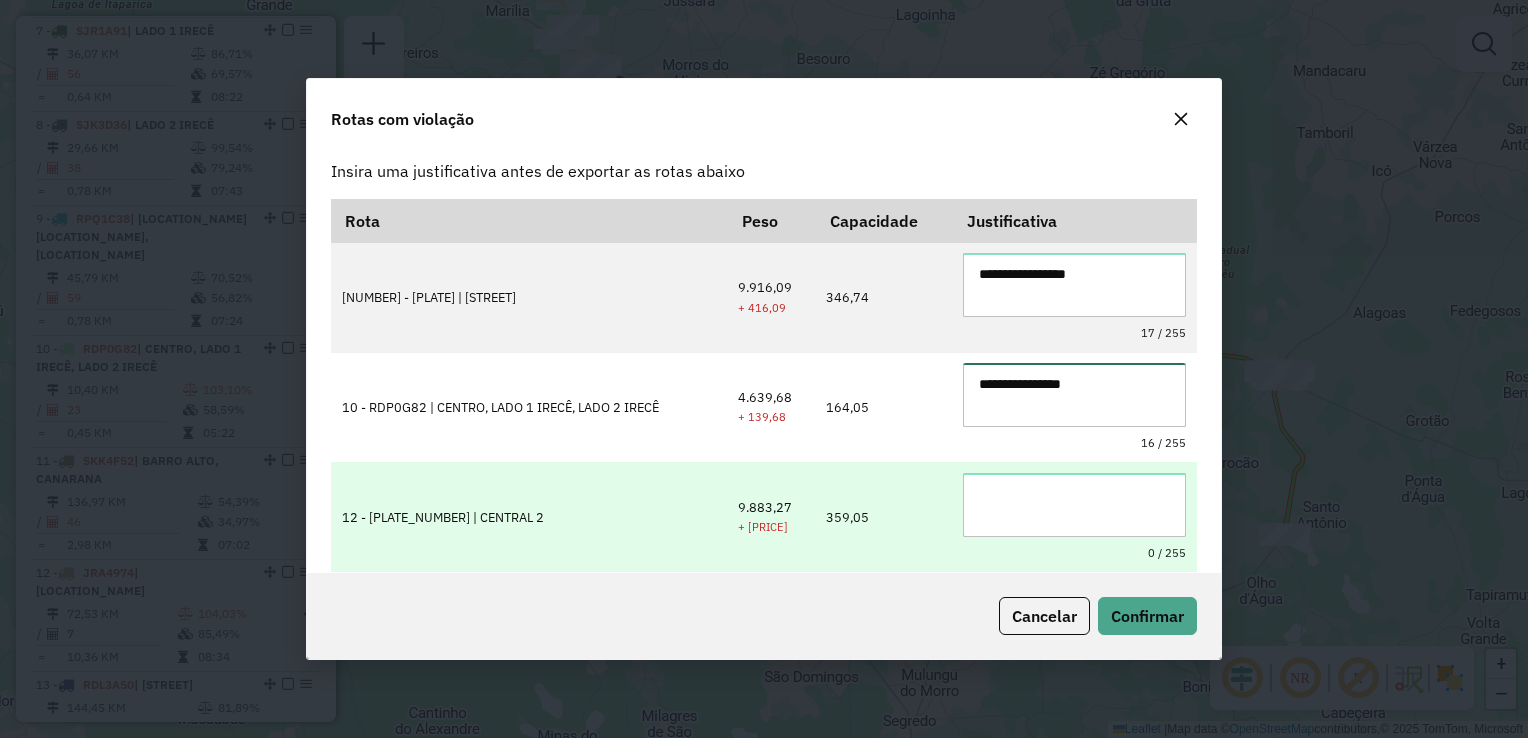 type on "**********" 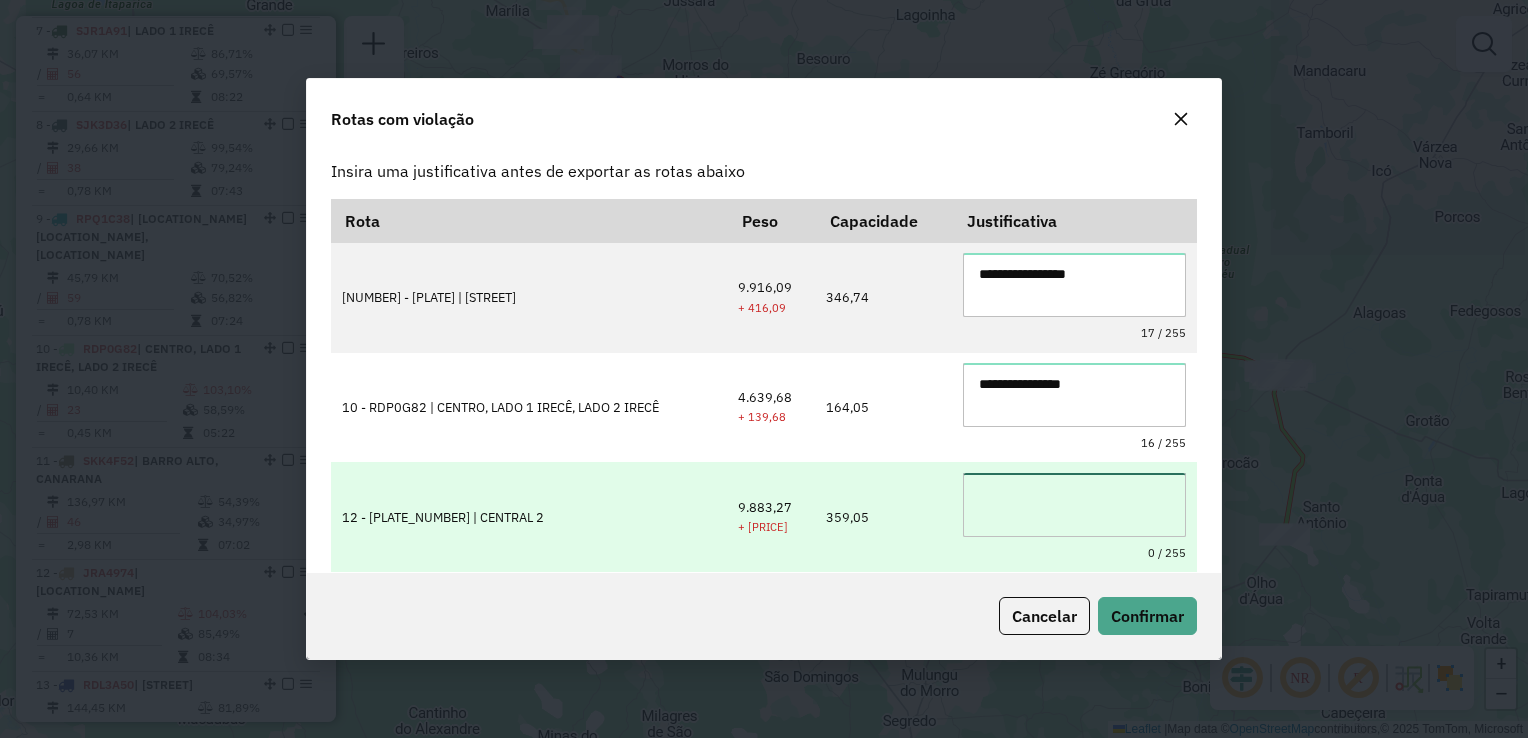 click at bounding box center (1074, 505) 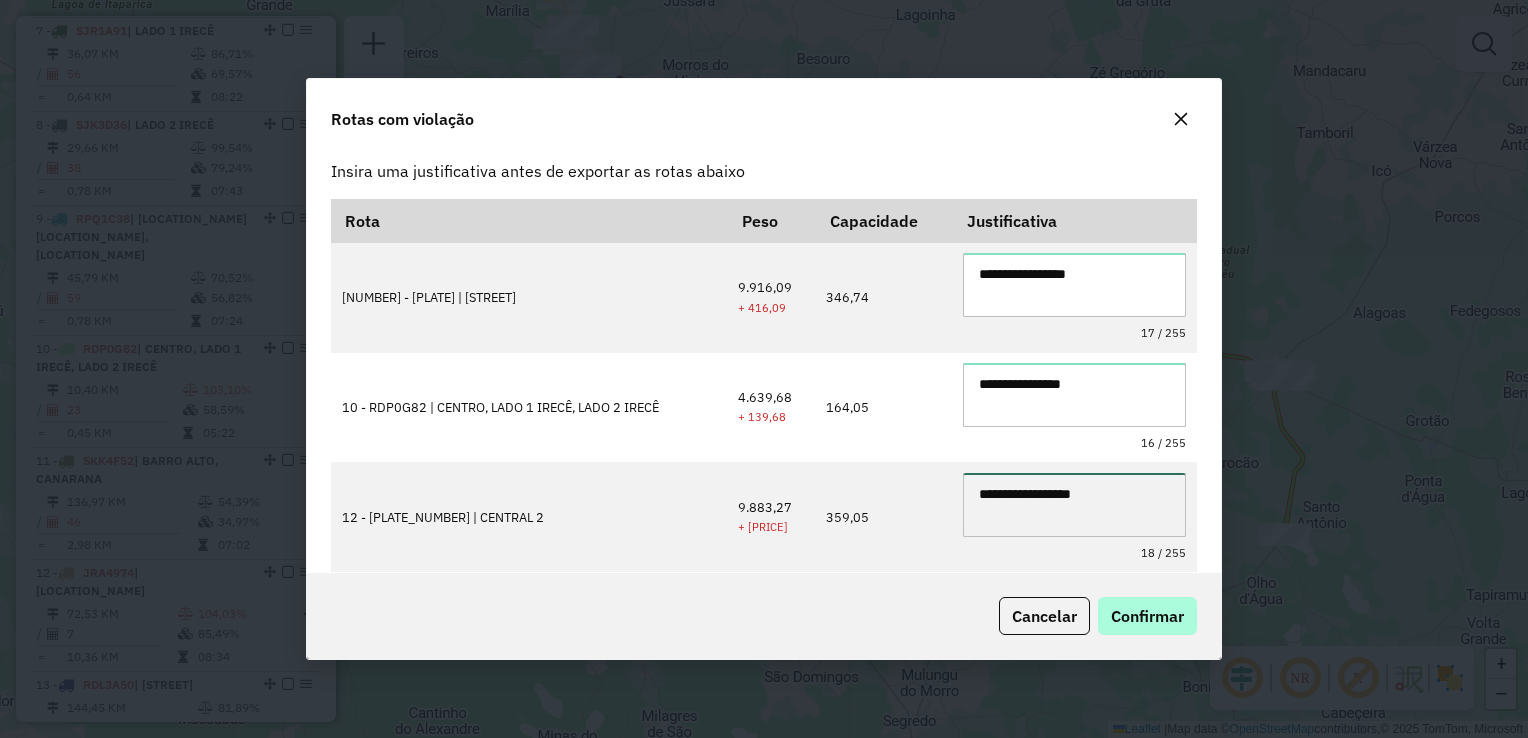 type on "**********" 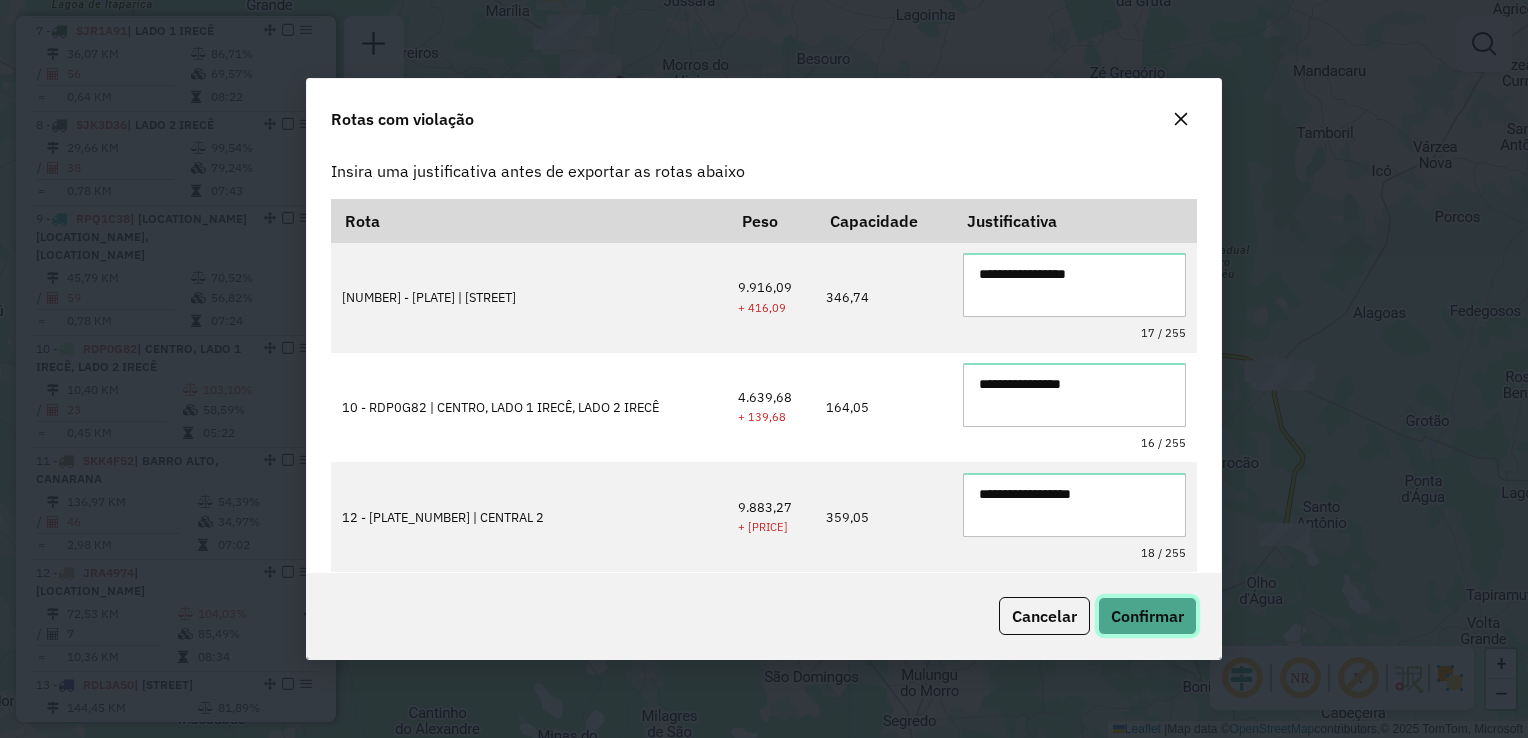 click on "Confirmar" 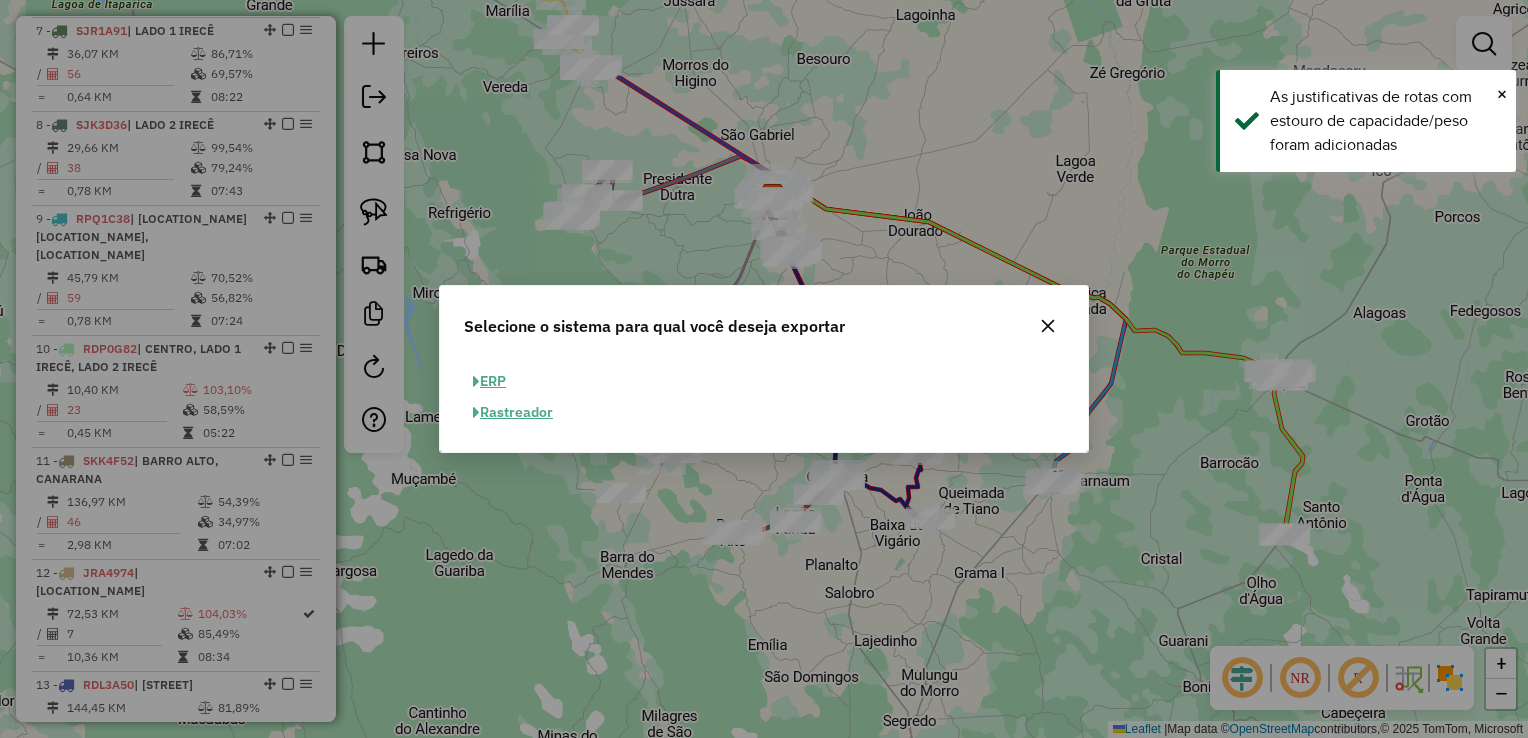 click on "ERP" 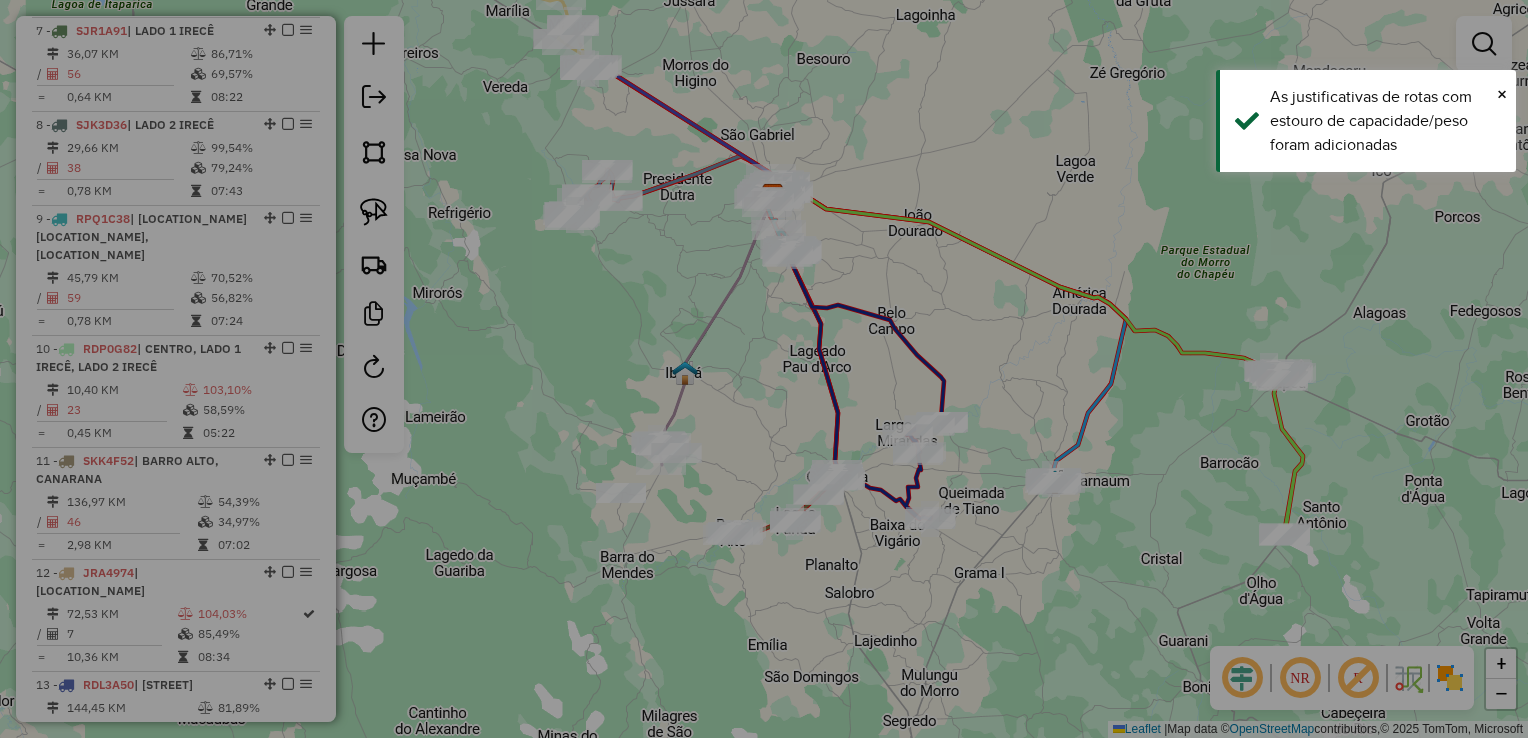 select on "**" 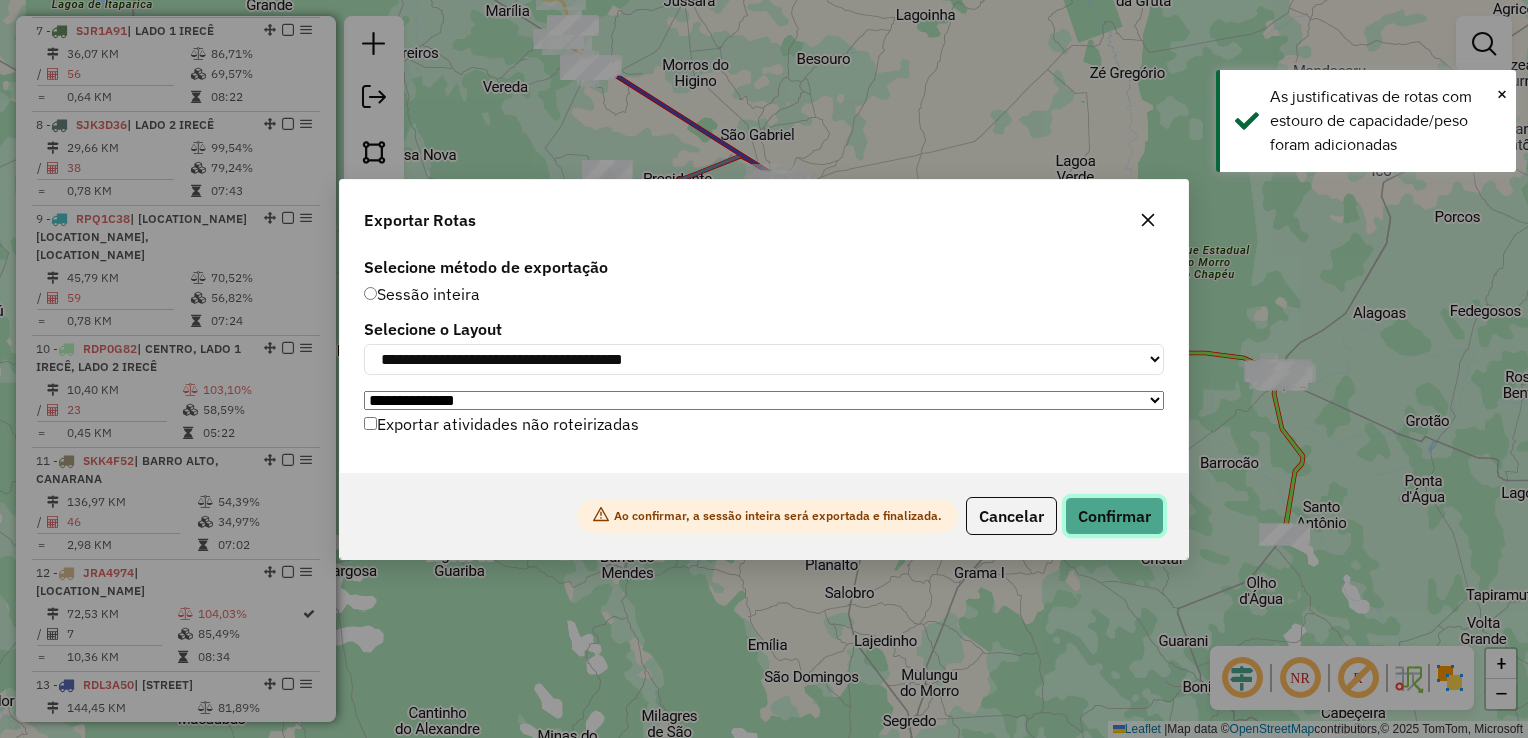 click on "Confirmar" 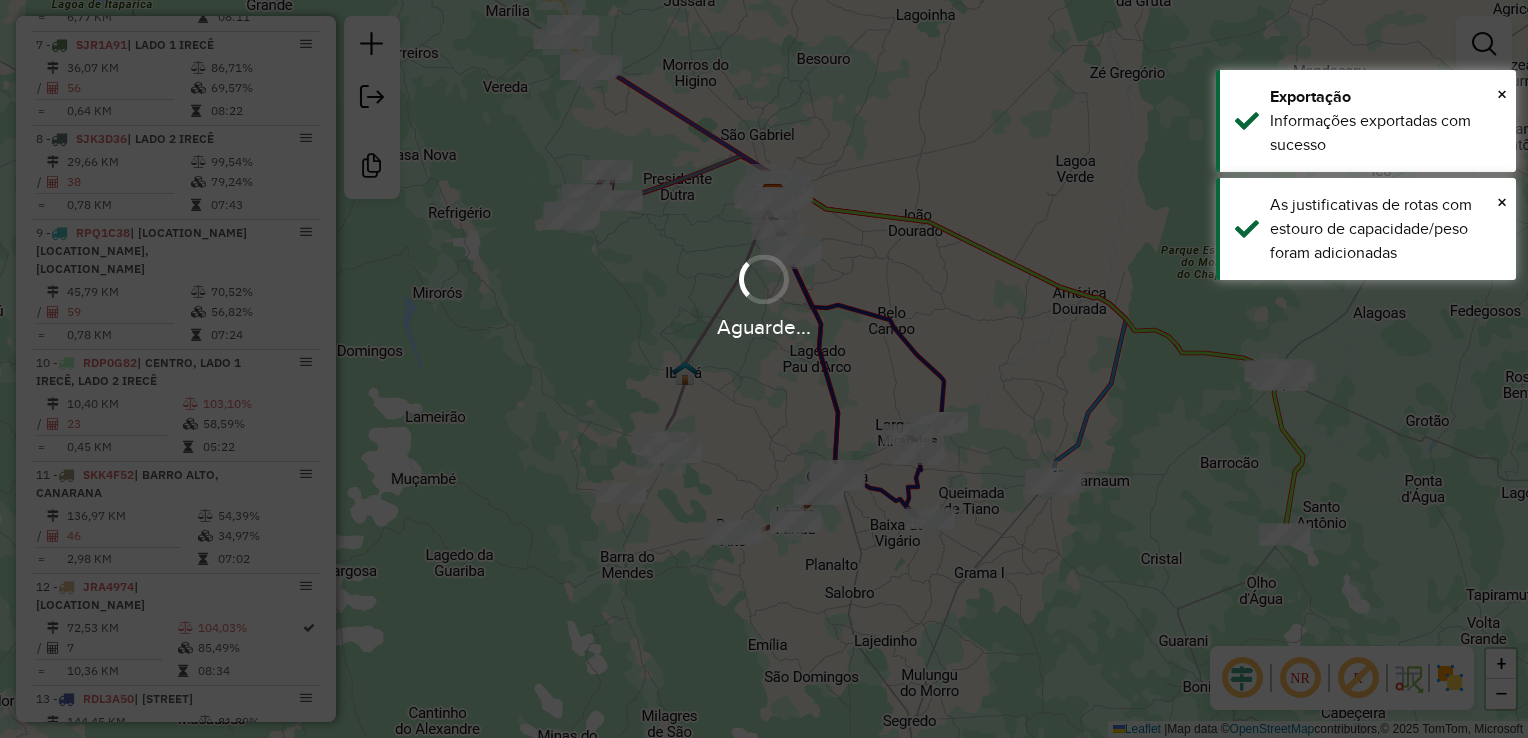 scroll, scrollTop: 1386, scrollLeft: 0, axis: vertical 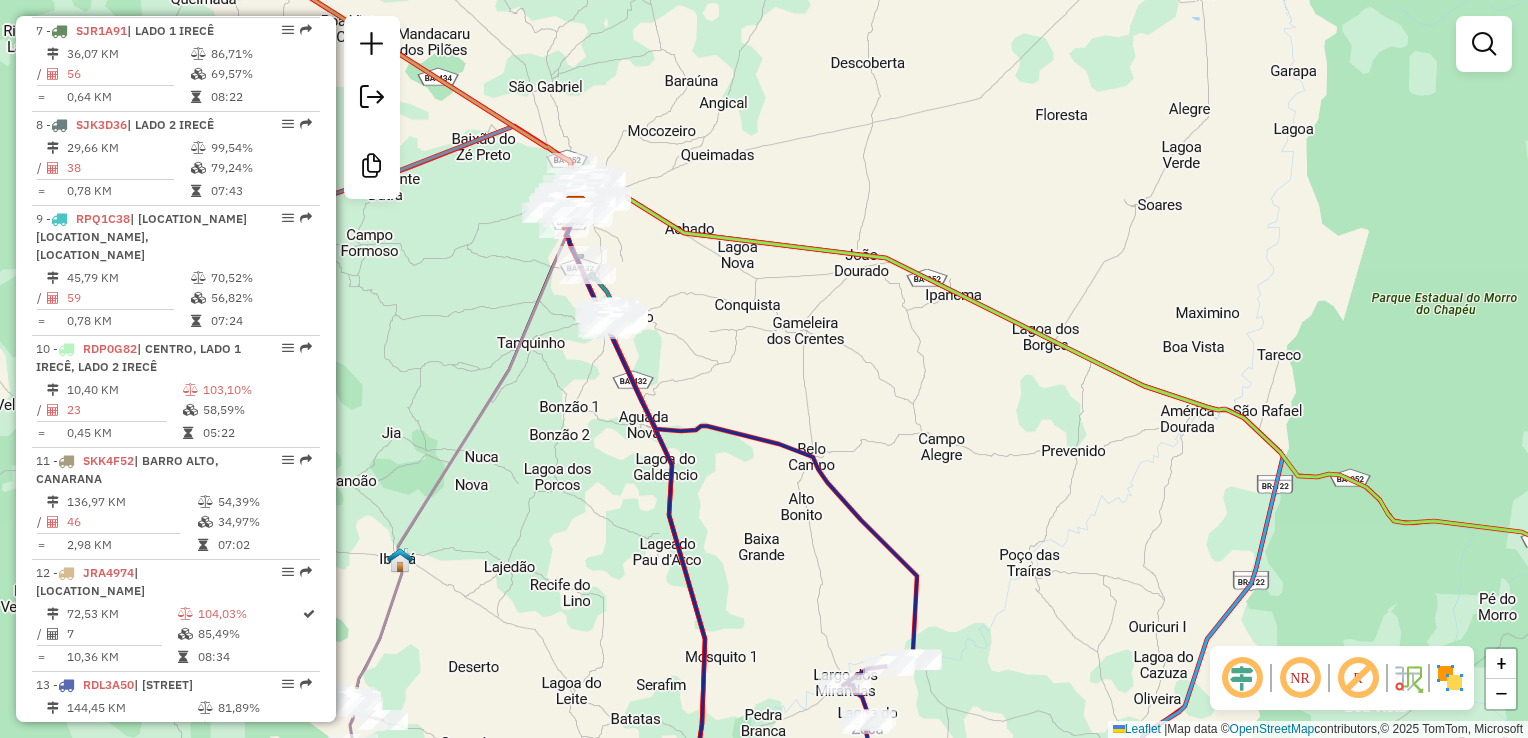 drag, startPoint x: 948, startPoint y: 105, endPoint x: 892, endPoint y: 58, distance: 73.109505 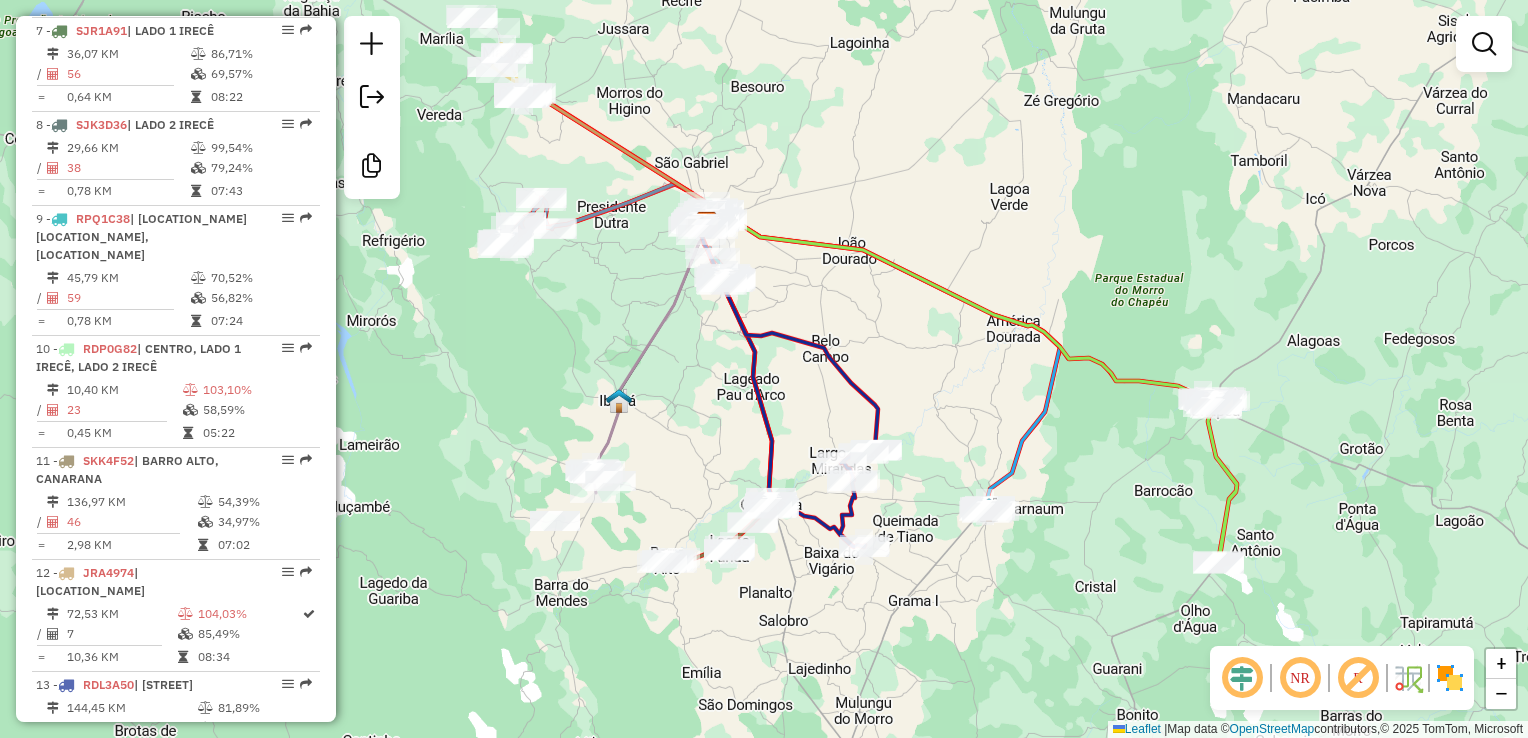 drag, startPoint x: 763, startPoint y: 90, endPoint x: 882, endPoint y: 206, distance: 166.18364 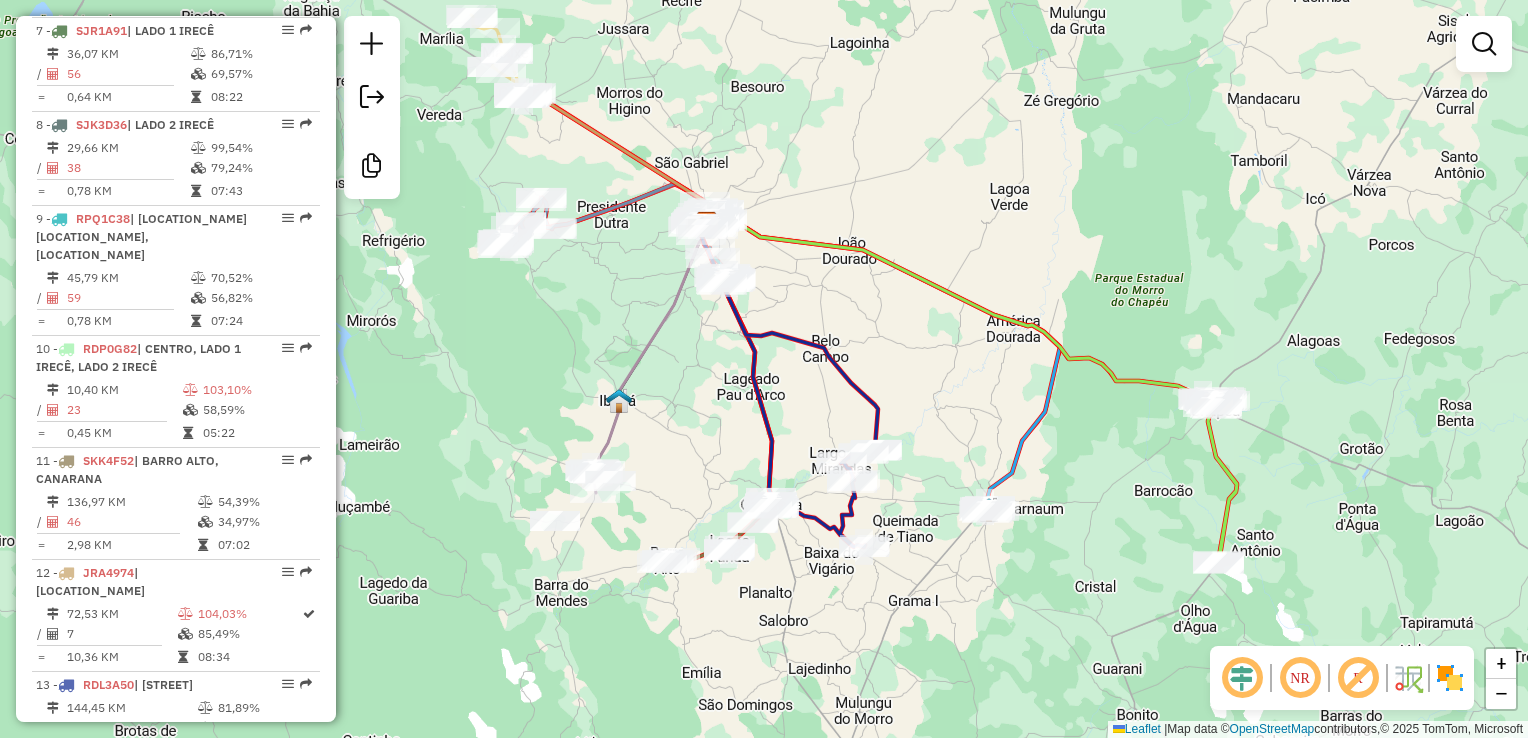 drag, startPoint x: 879, startPoint y: 218, endPoint x: 892, endPoint y: 181, distance: 39.217342 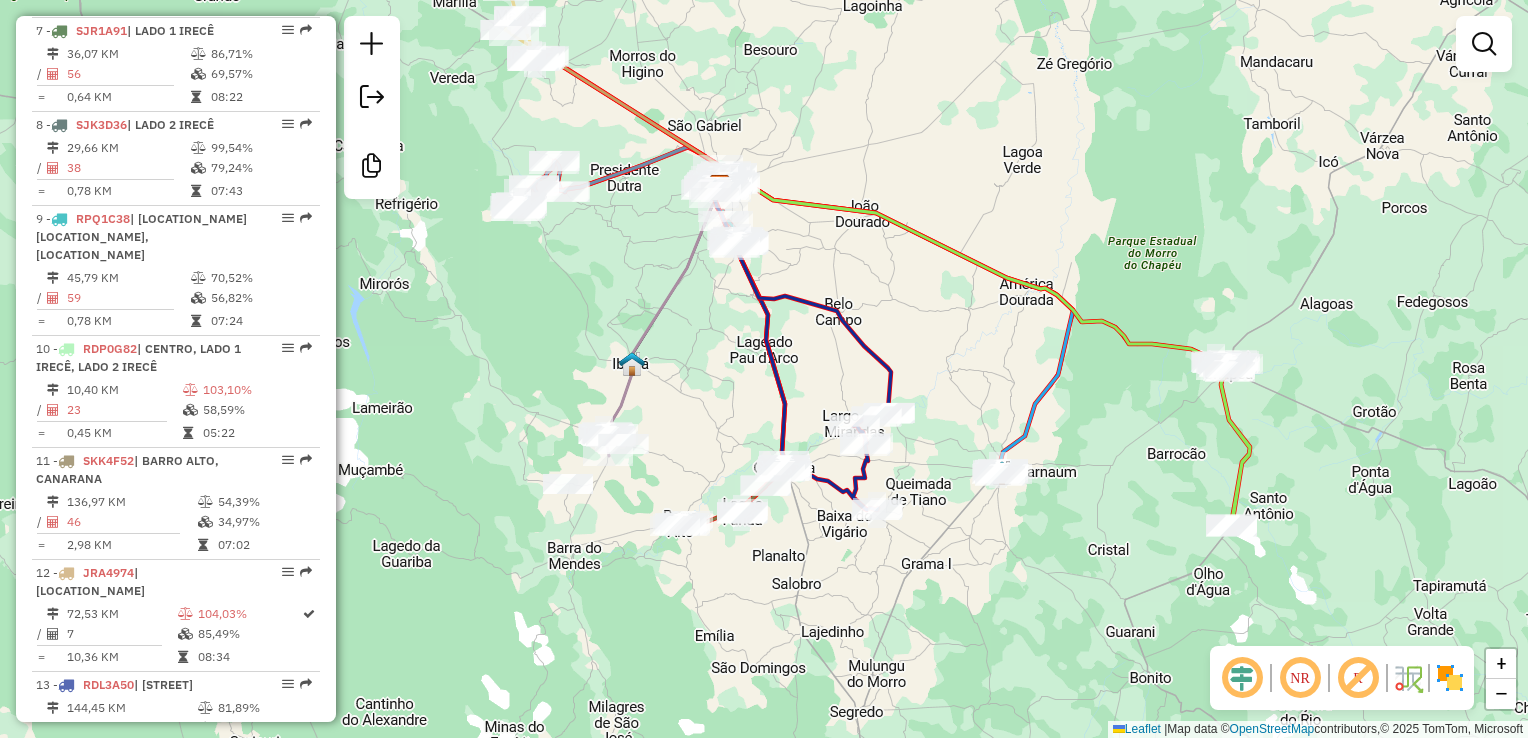 click on "Janela de atendimento Grade de atendimento Capacidade Transportadoras Veículos Cliente Pedidos  Rotas Selecione os dias de semana para filtrar as janelas de atendimento  Seg   Ter   Qua   Qui   Sex   Sáb   Dom  Informe o período da janela de atendimento: De: Até:  Filtrar exatamente a janela do cliente  Considerar janela de atendimento padrão  Selecione os dias de semana para filtrar as grades de atendimento  Seg   Ter   Qua   Qui   Sex   Sáb   Dom   Considerar clientes sem dia de atendimento cadastrado  Clientes fora do dia de atendimento selecionado Filtrar as atividades entre os valores definidos abaixo:  Peso mínimo:   Peso máximo:   Cubagem mínima:   Cubagem máxima:   De:   Até:  Filtrar as atividades entre o tempo de atendimento definido abaixo:  De:   Até:   Considerar capacidade total dos clientes não roteirizados Transportadora: Selecione um ou mais itens Tipo de veículo: Selecione um ou mais itens Veículo: Selecione um ou mais itens Motorista: Selecione um ou mais itens Nome: Rótulo:" 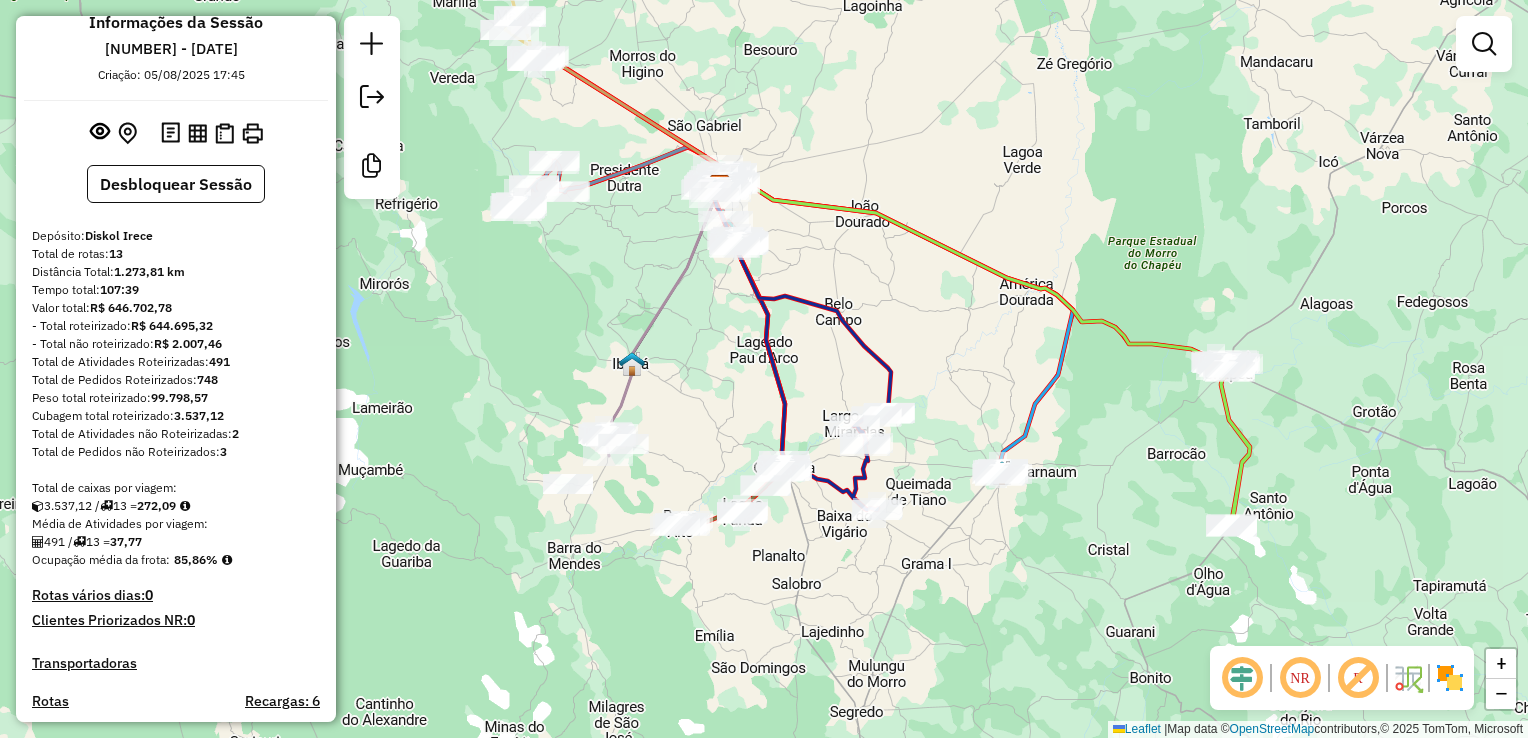 scroll, scrollTop: 0, scrollLeft: 0, axis: both 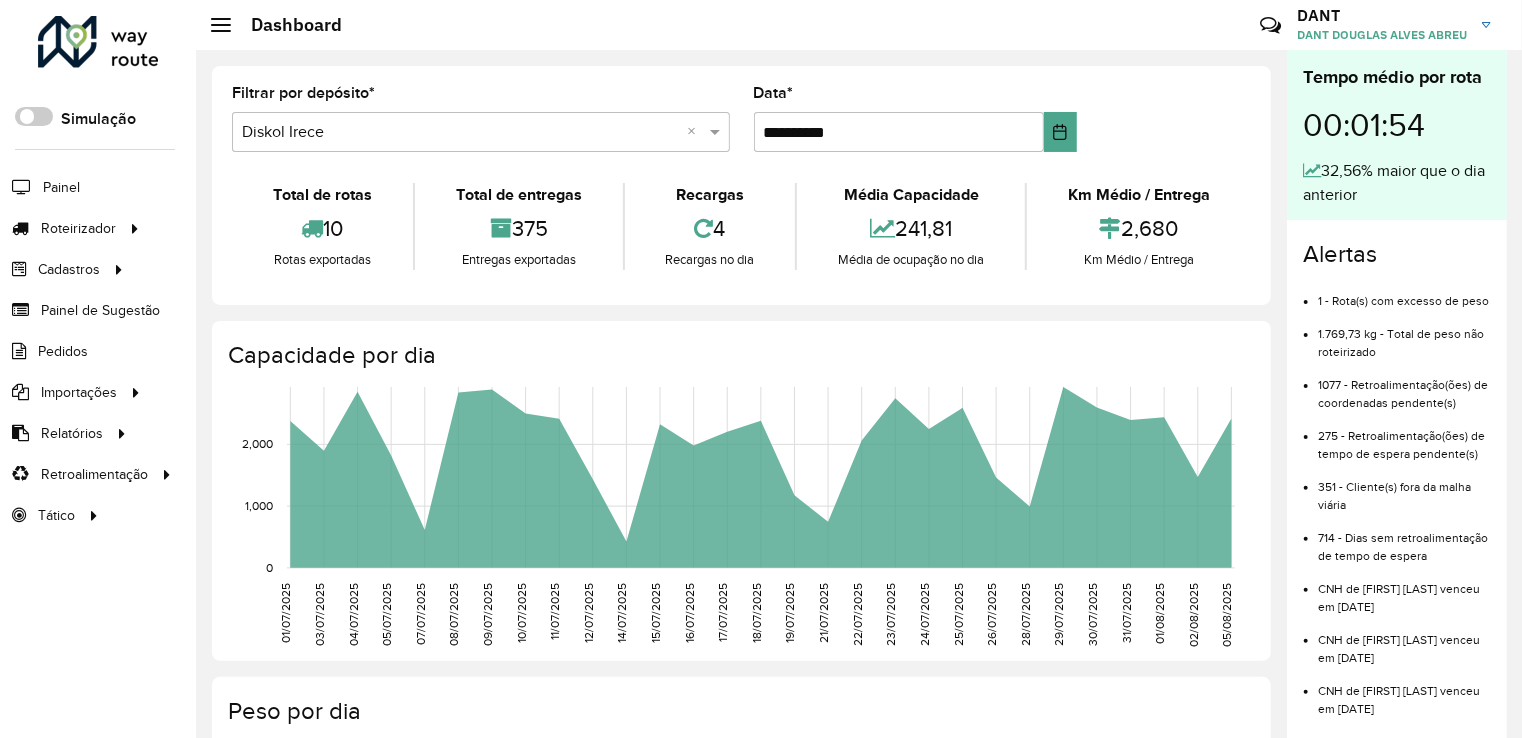 click on "Dashboard Críticas? Dúvidas? Elogios? Sugestões? Entre em contato conosco! DANT DANT [FIRST] [LAST]" 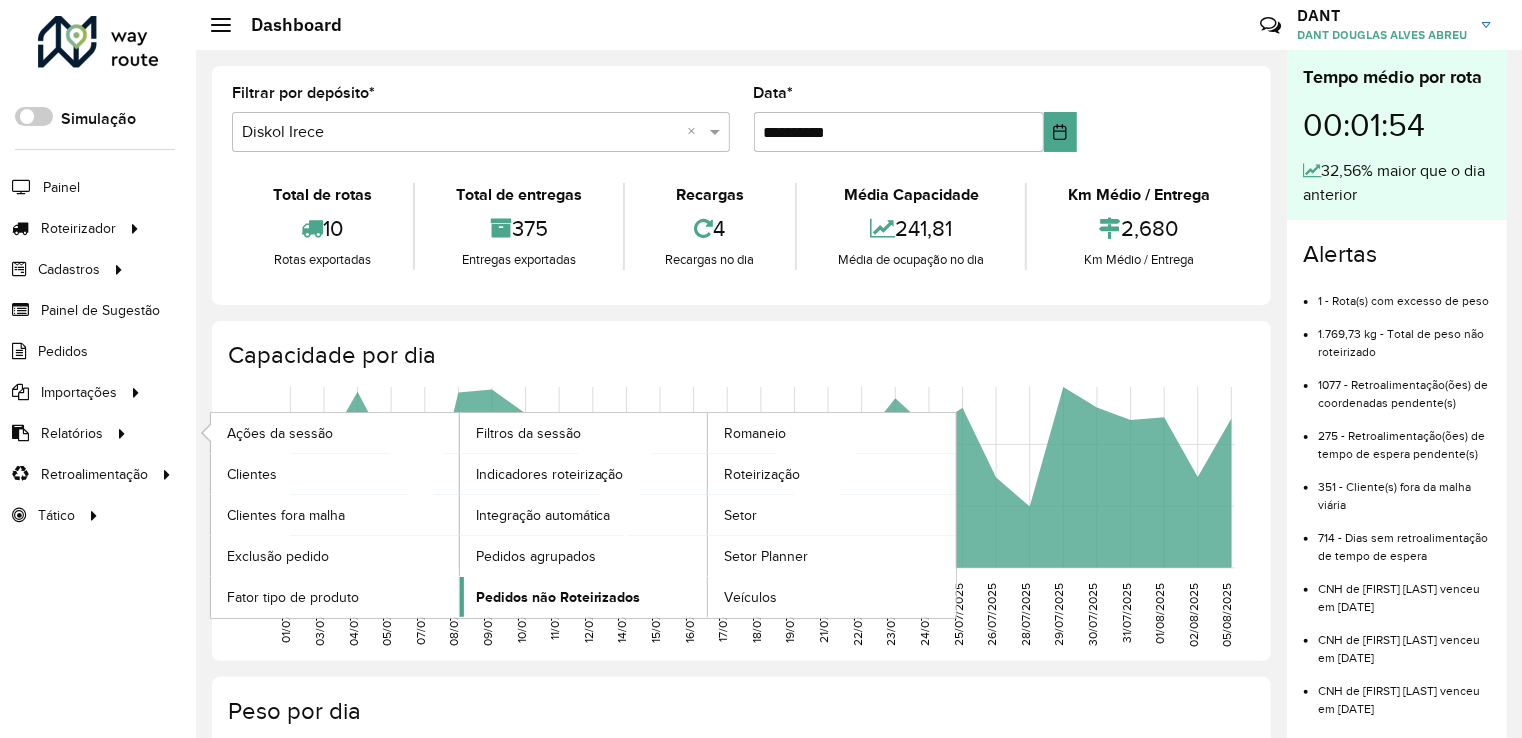 click on "Pedidos não Roteirizados" 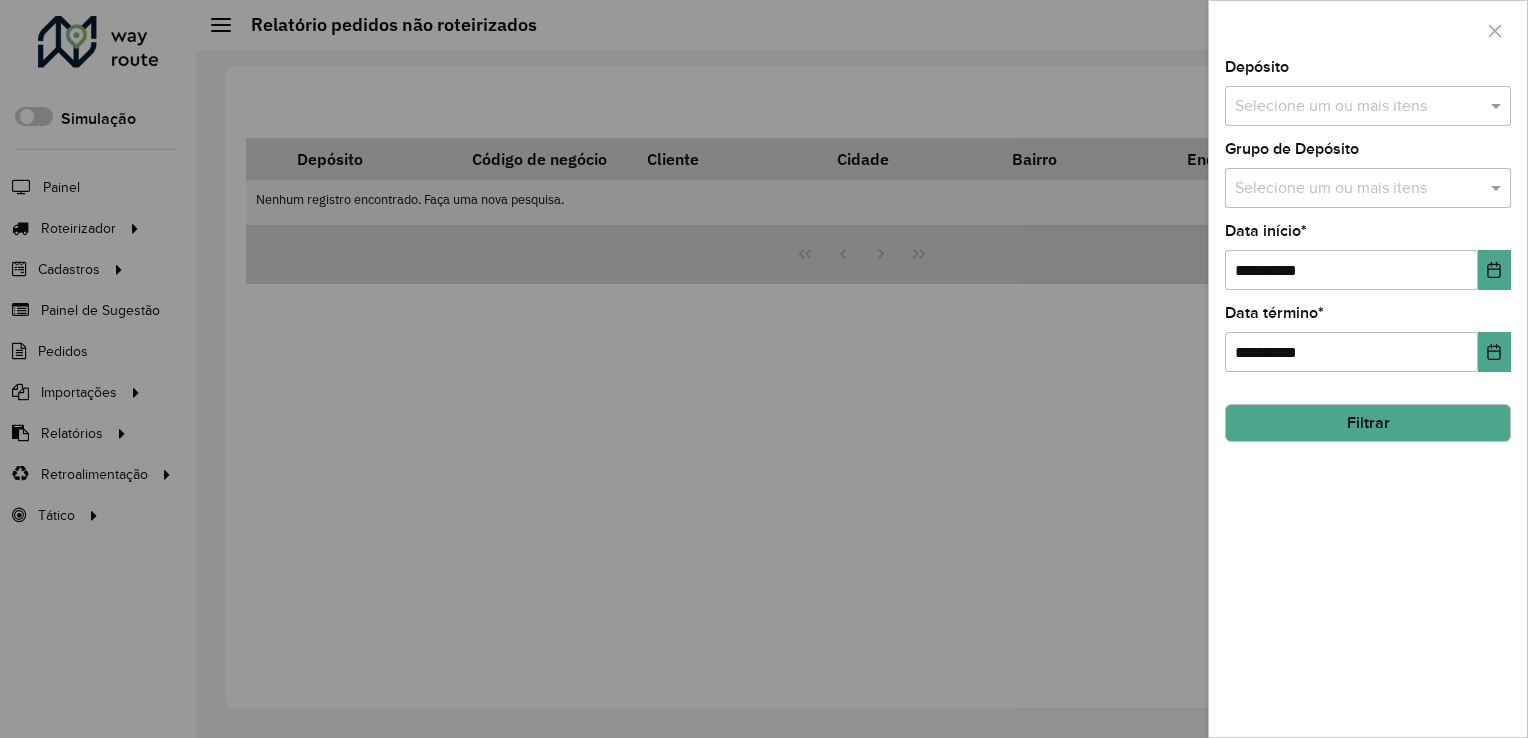 click at bounding box center [1358, 107] 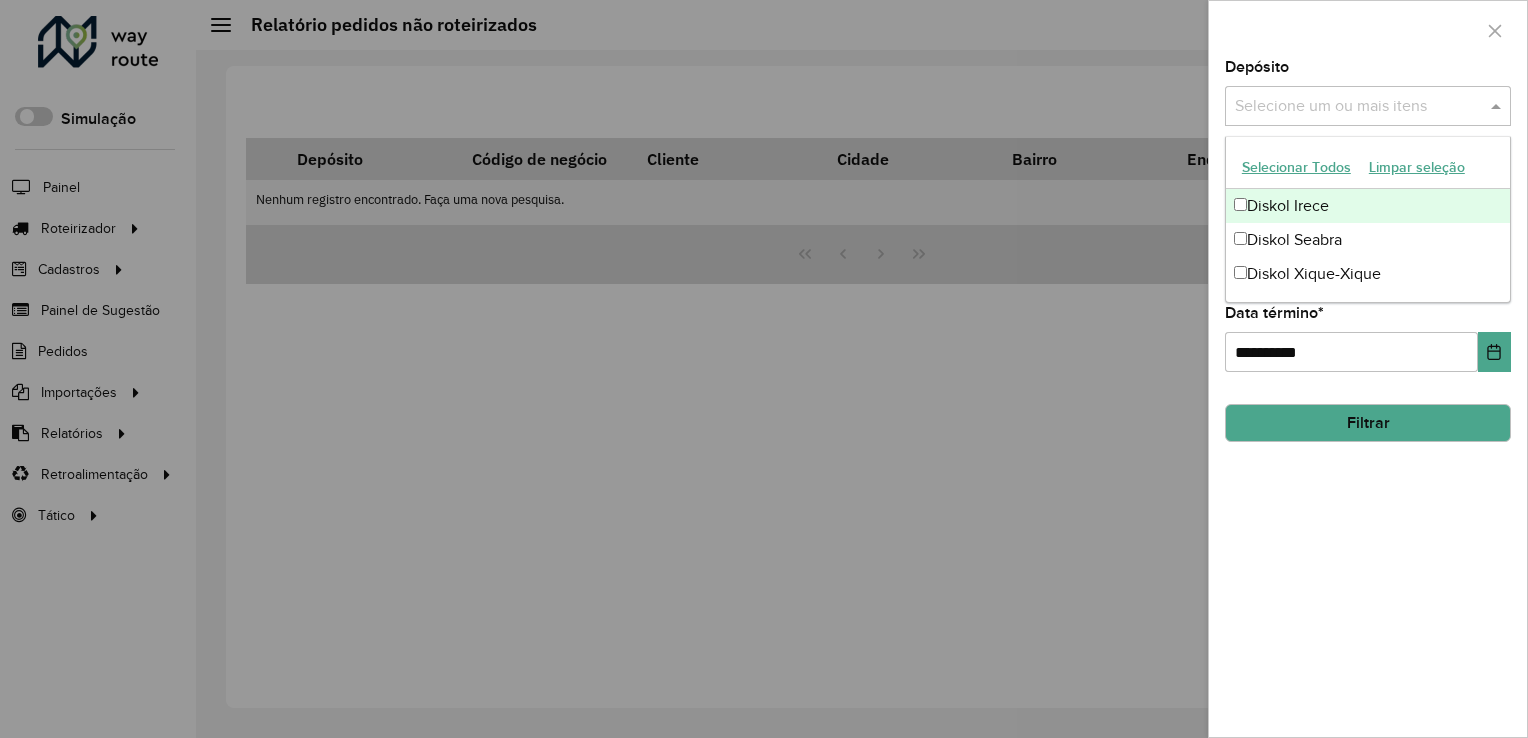 click on "Diskol Irece" at bounding box center (1368, 206) 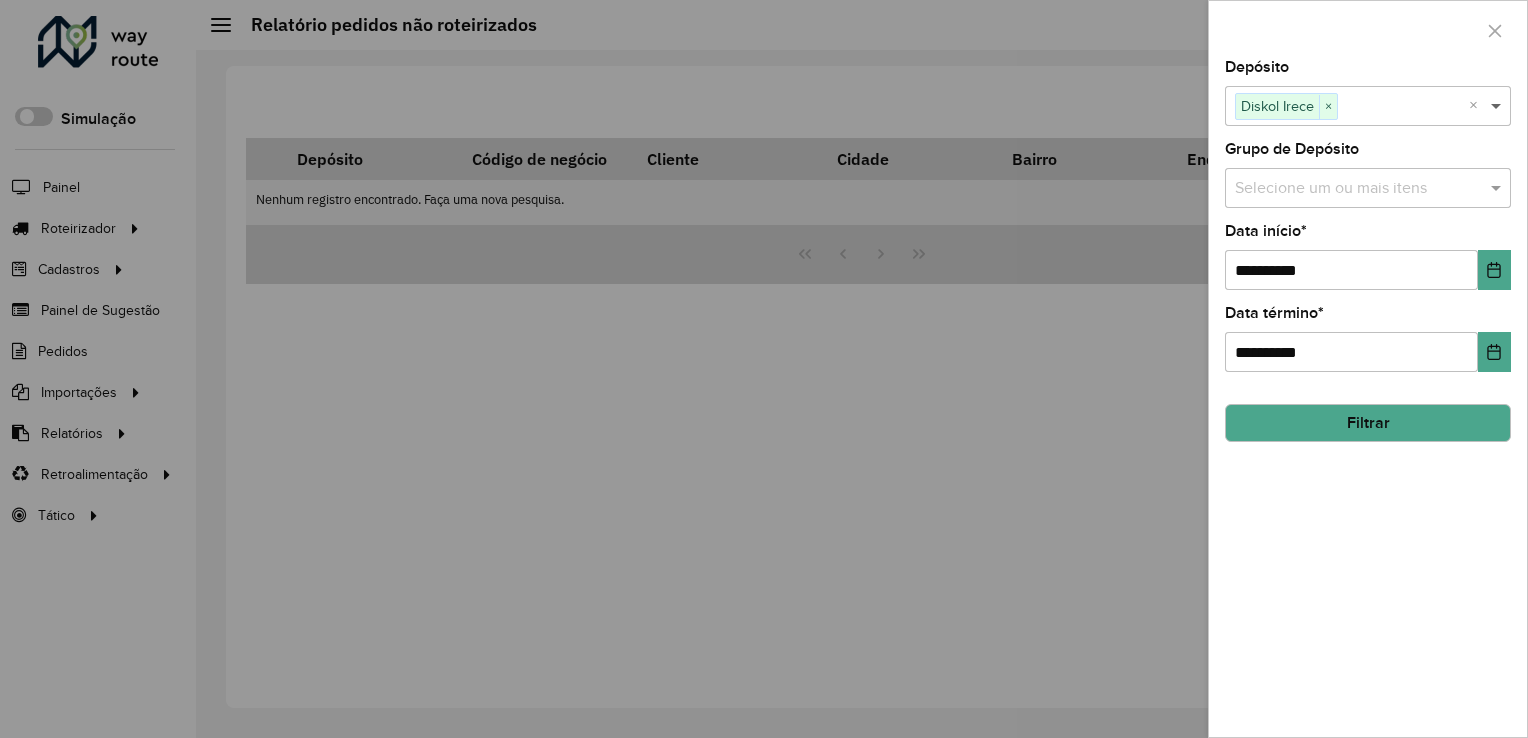 click at bounding box center (1498, 106) 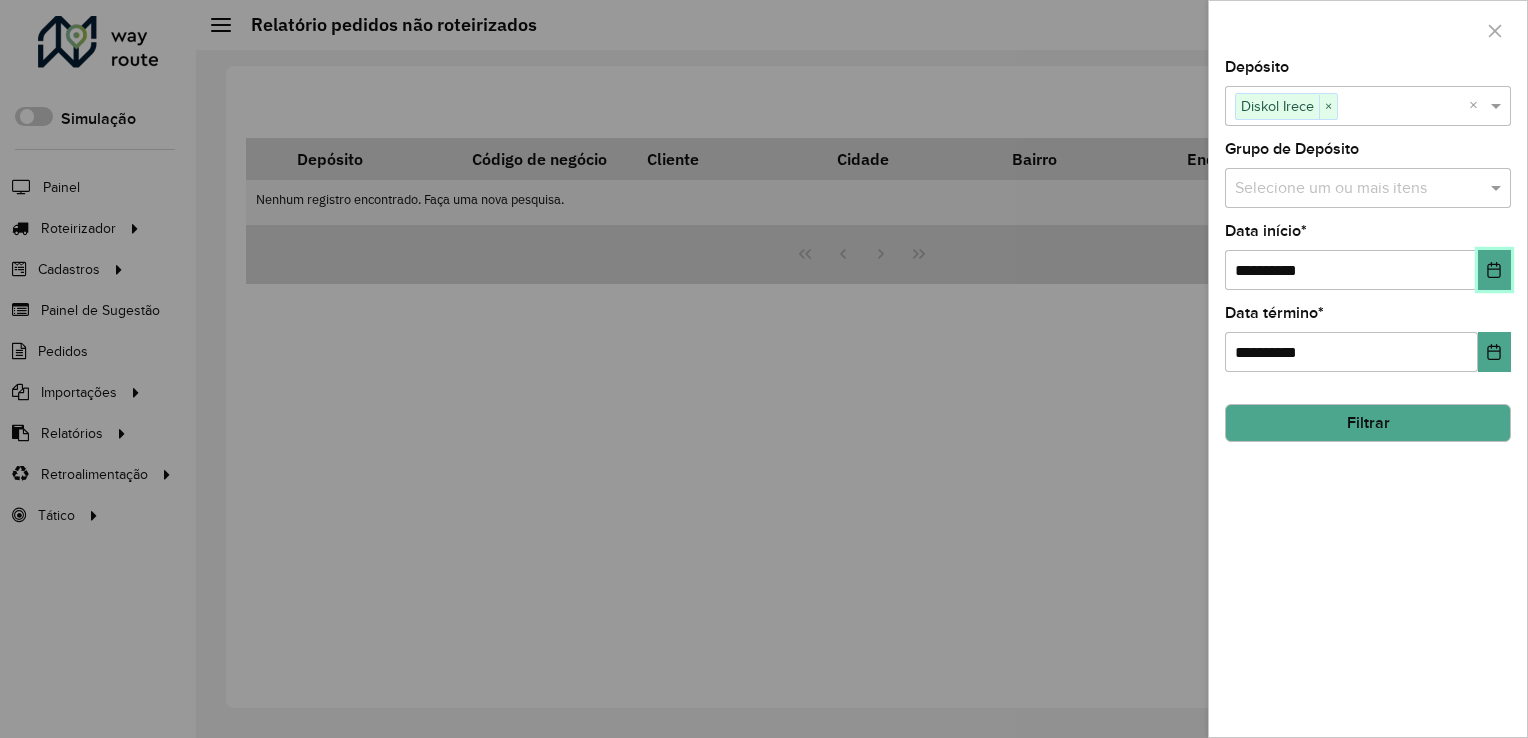 click at bounding box center [1494, 270] 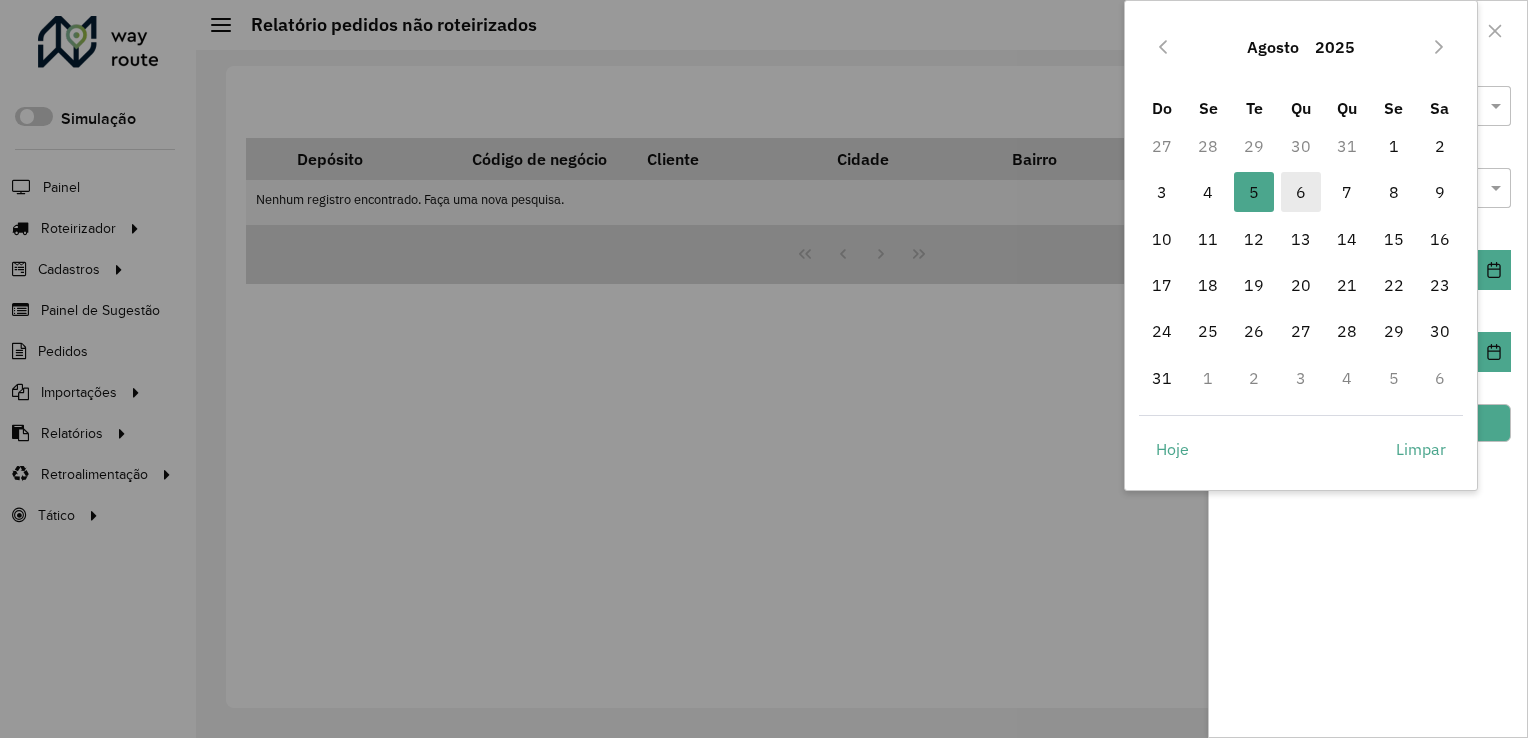 click on "6" at bounding box center (1301, 192) 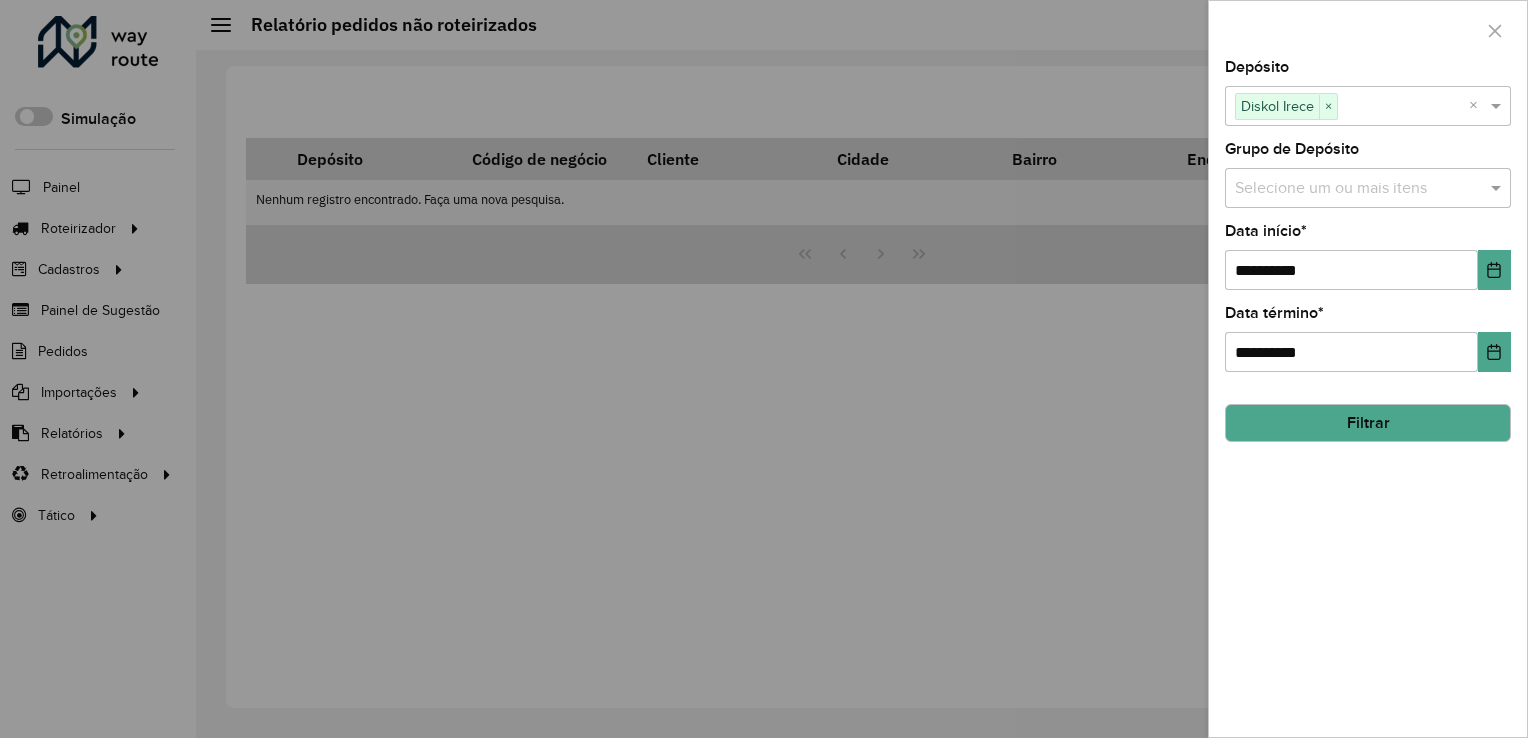 click on "Filtrar" 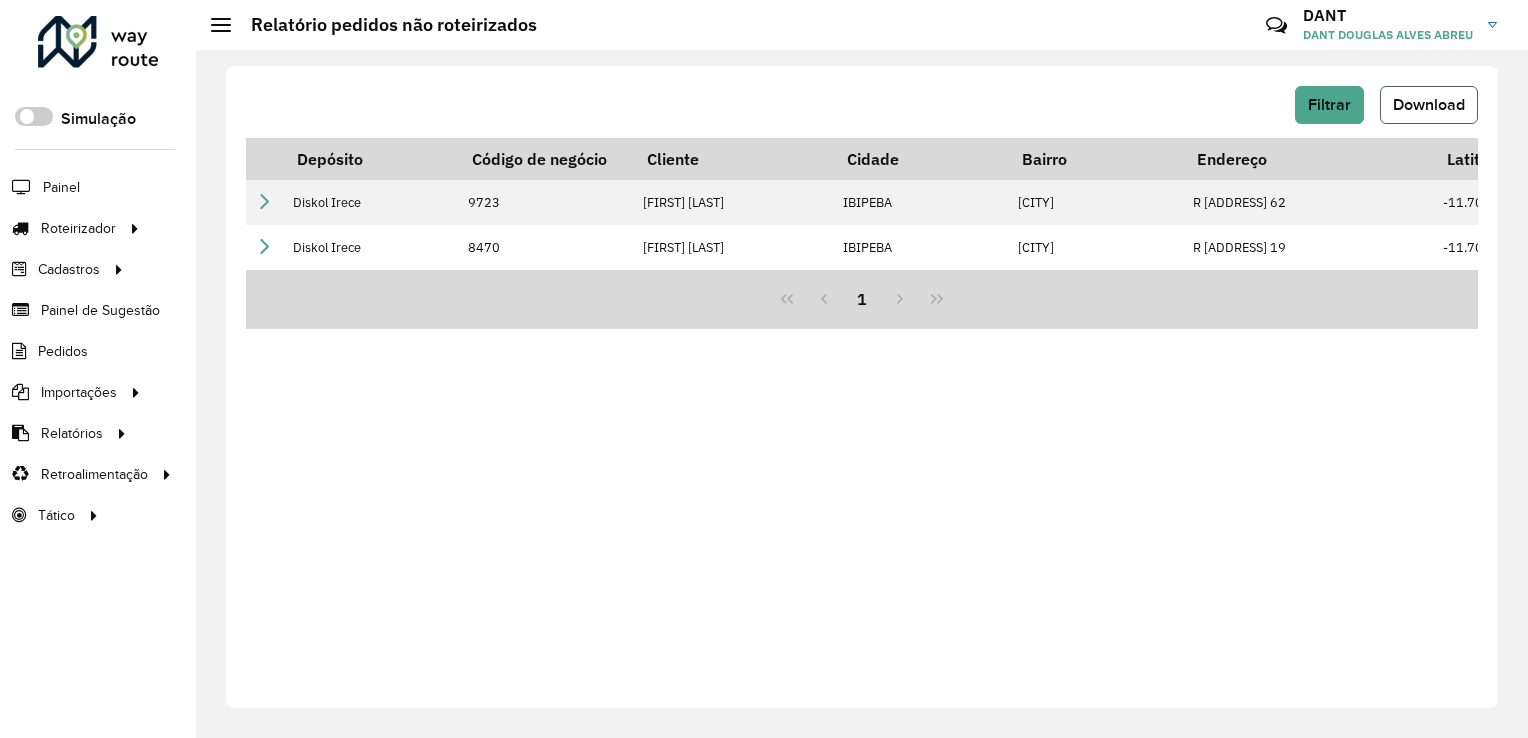 click on "Download" 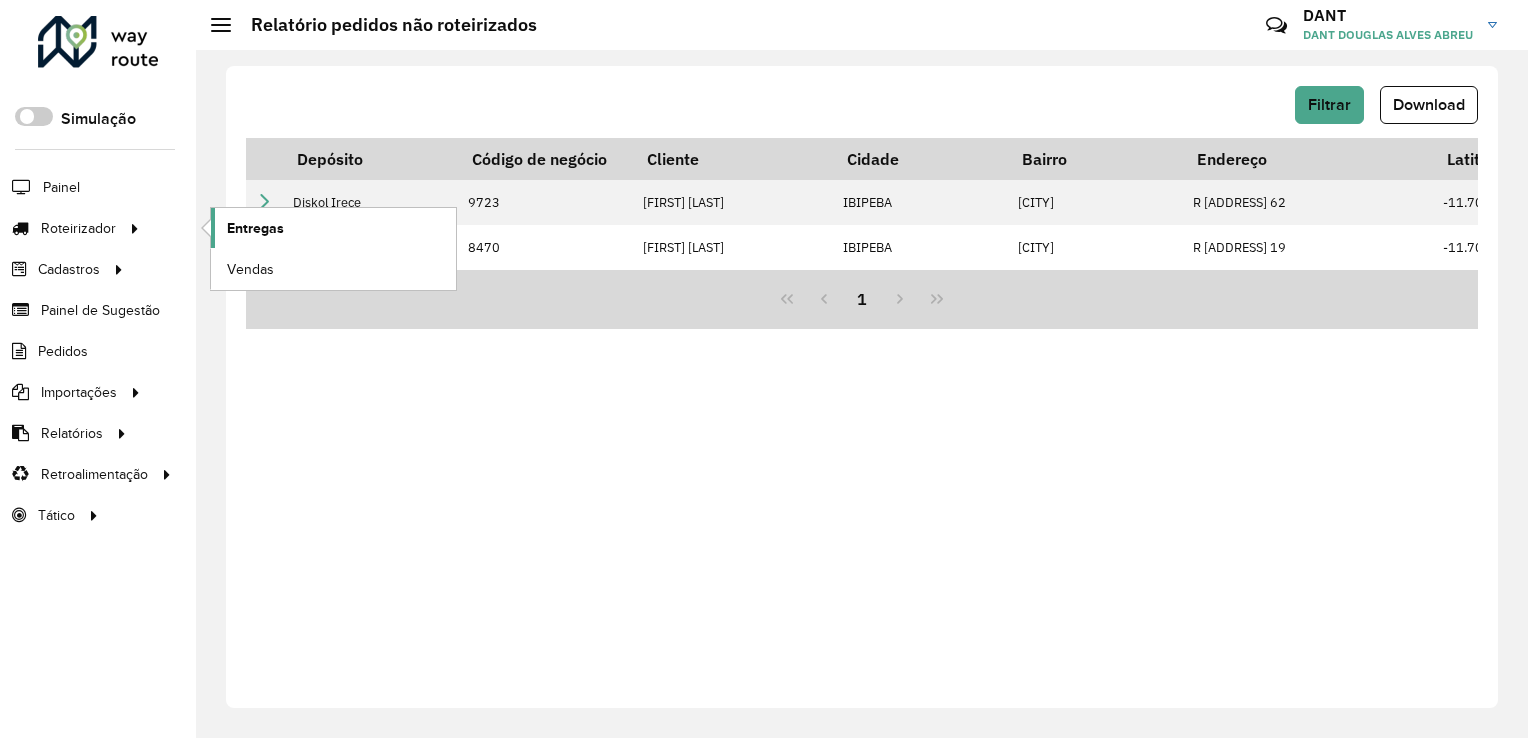click on "Entregas" 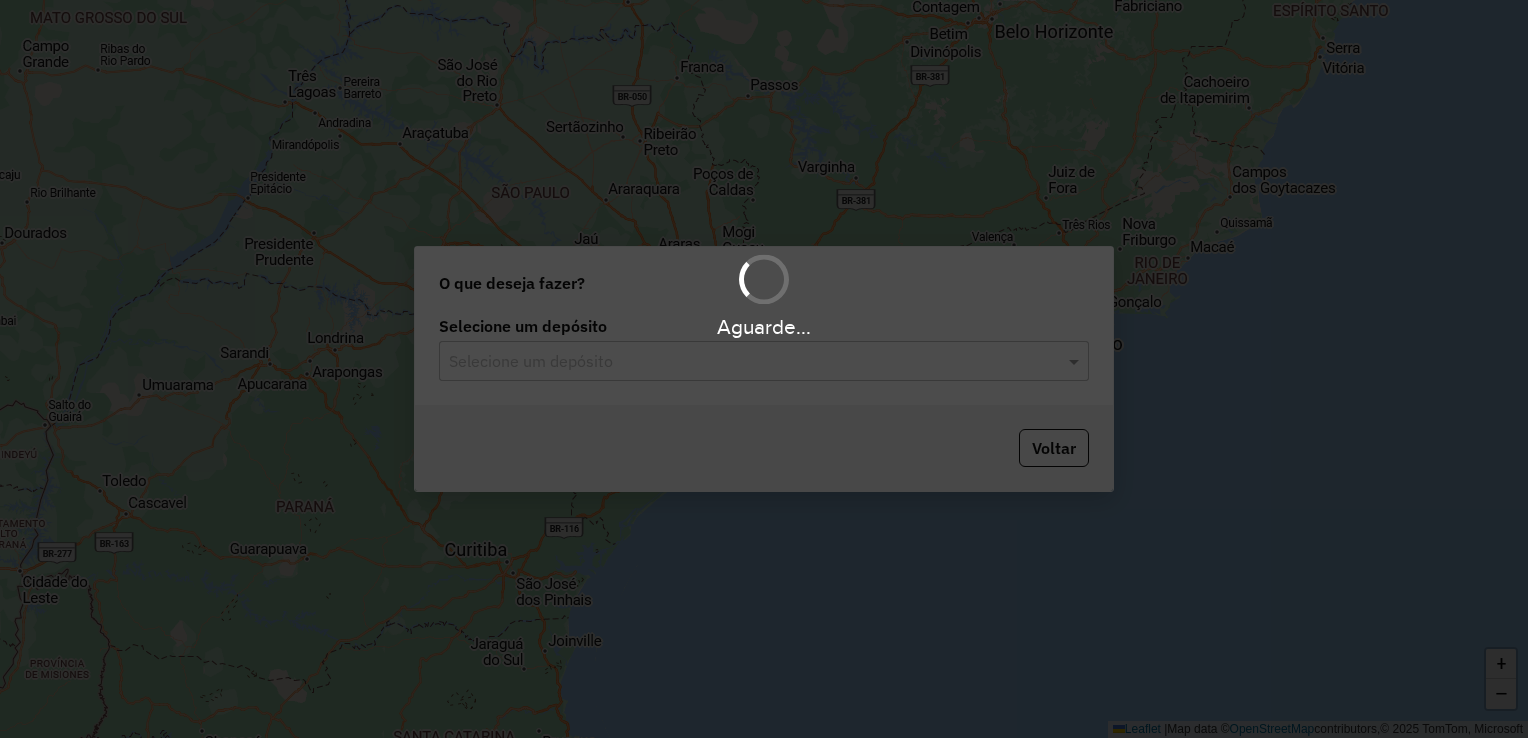 scroll, scrollTop: 0, scrollLeft: 0, axis: both 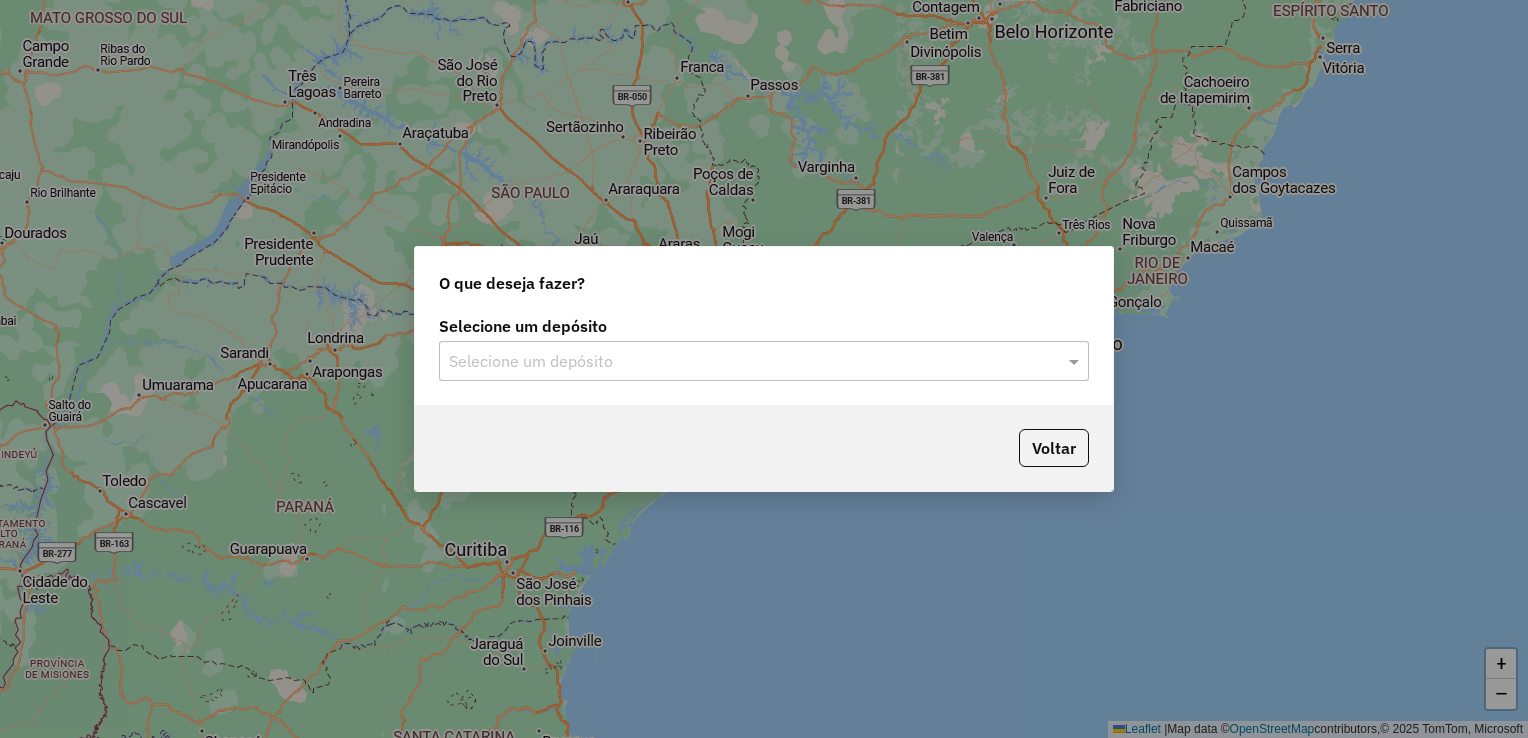 click 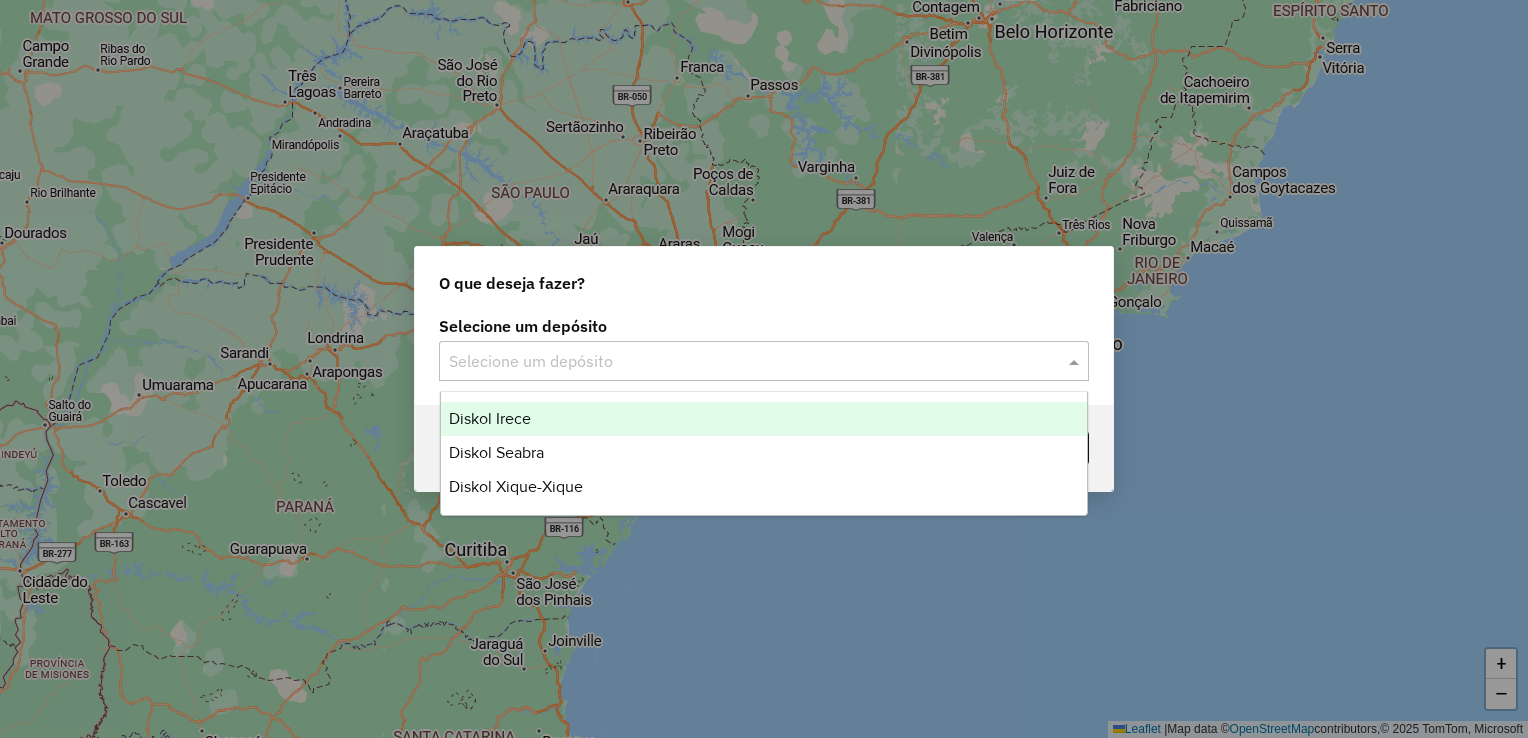 click on "Diskol Irece" at bounding box center (764, 419) 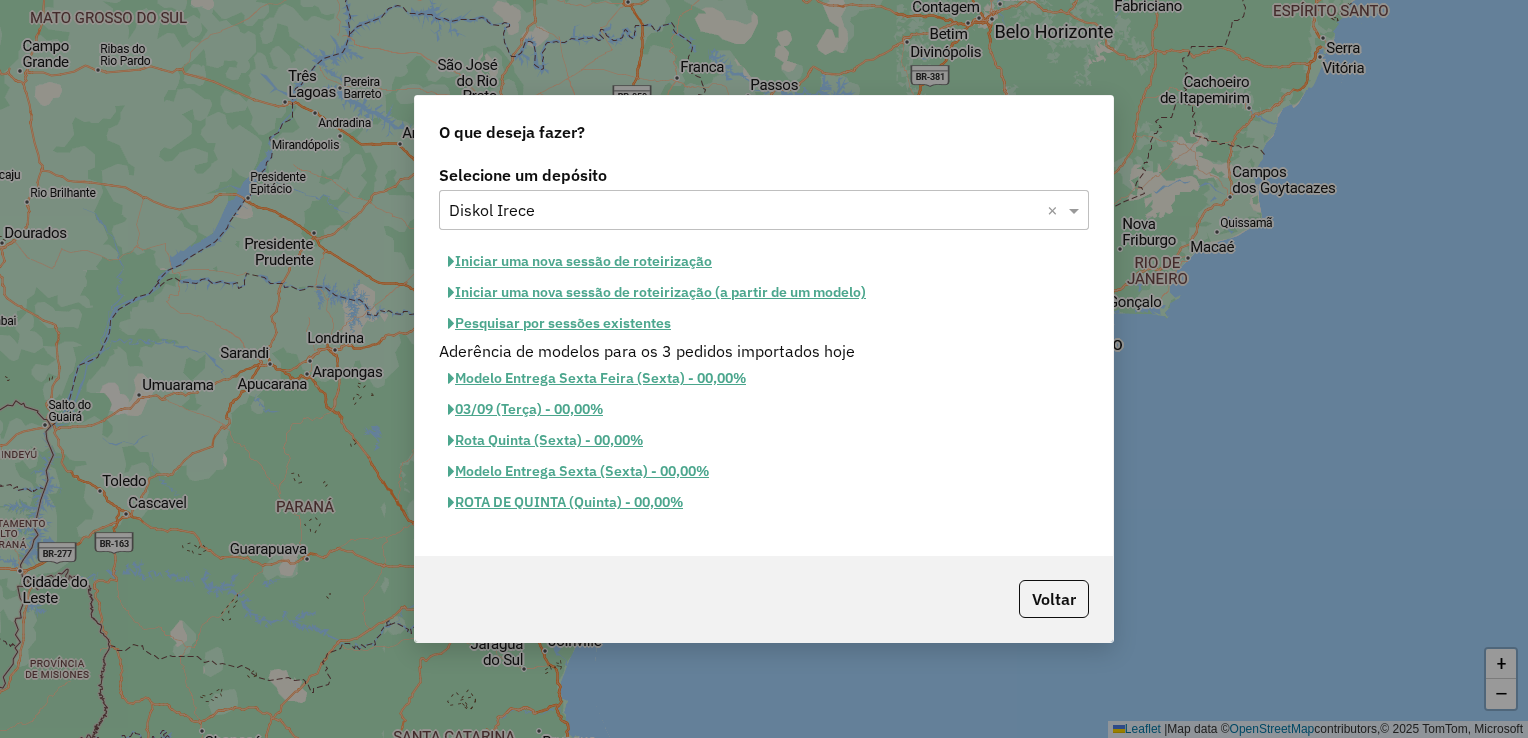 click on "Pesquisar por sessões existentes" 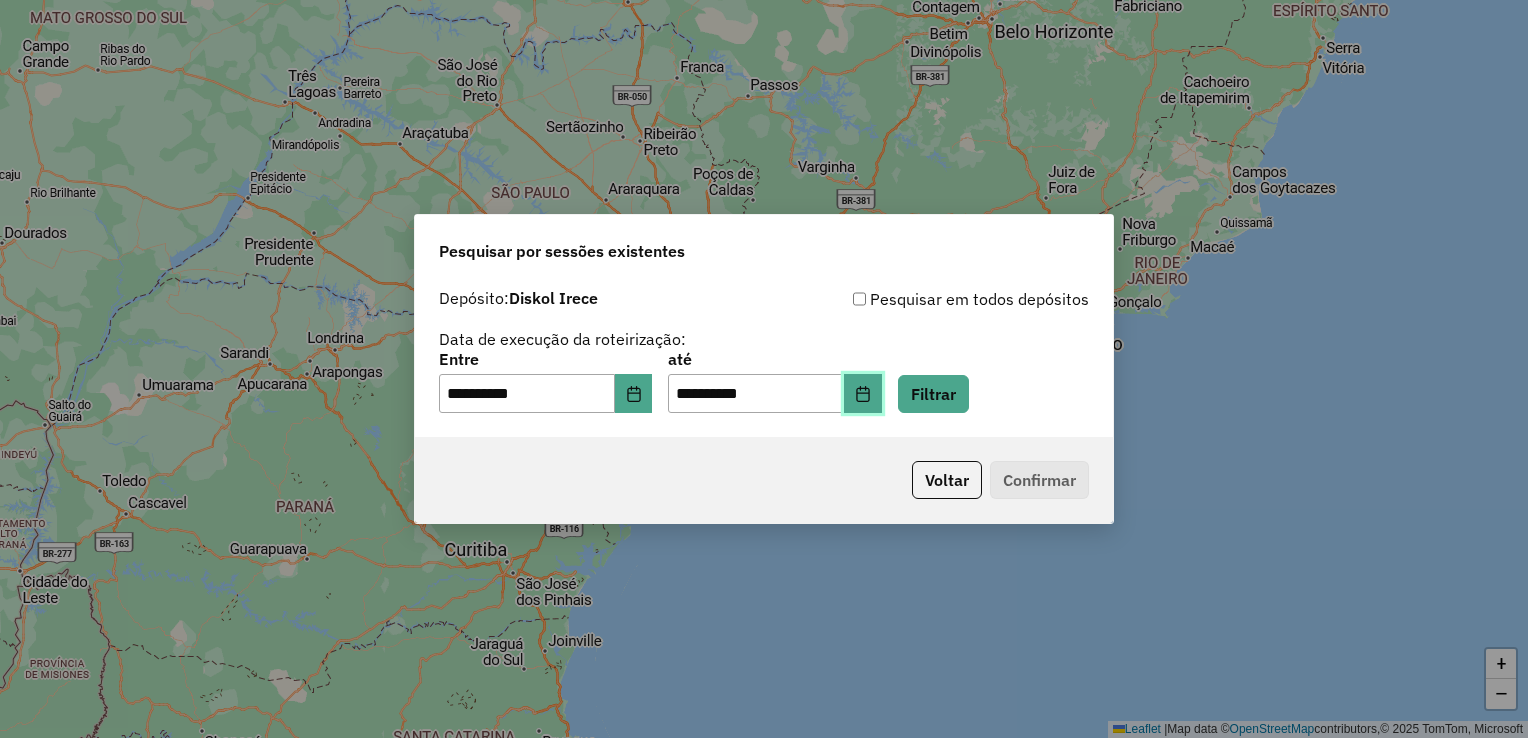 click 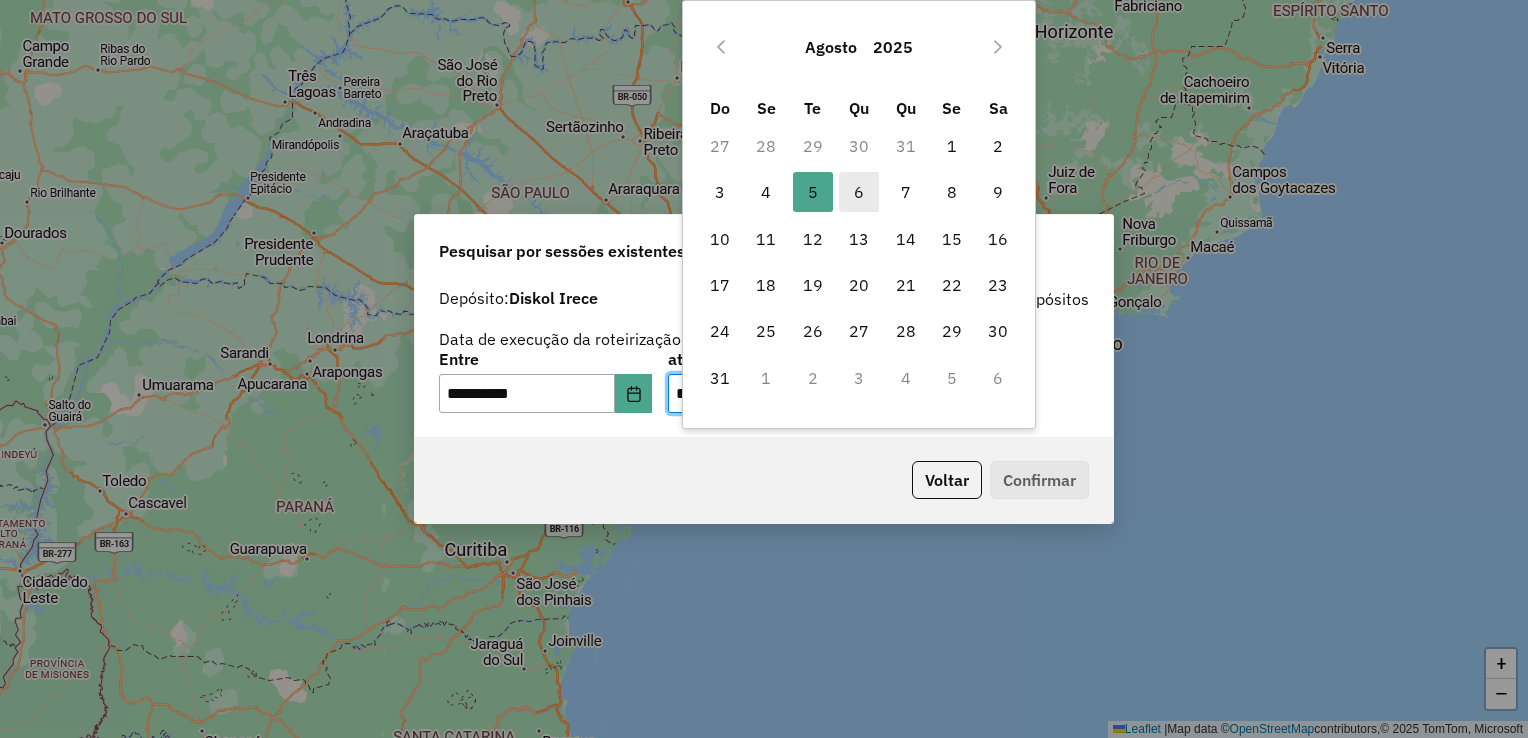 click on "6" at bounding box center (859, 192) 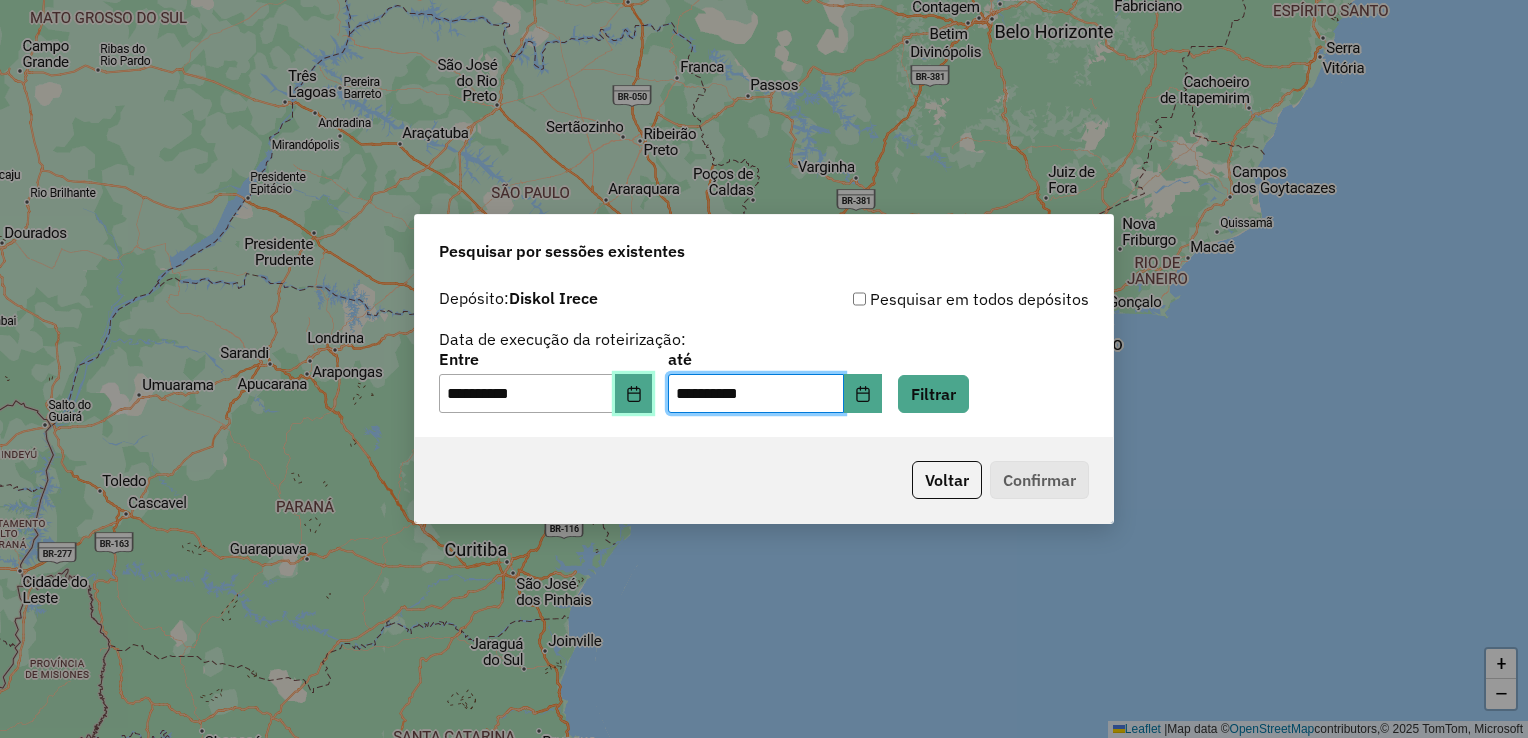 click at bounding box center [634, 394] 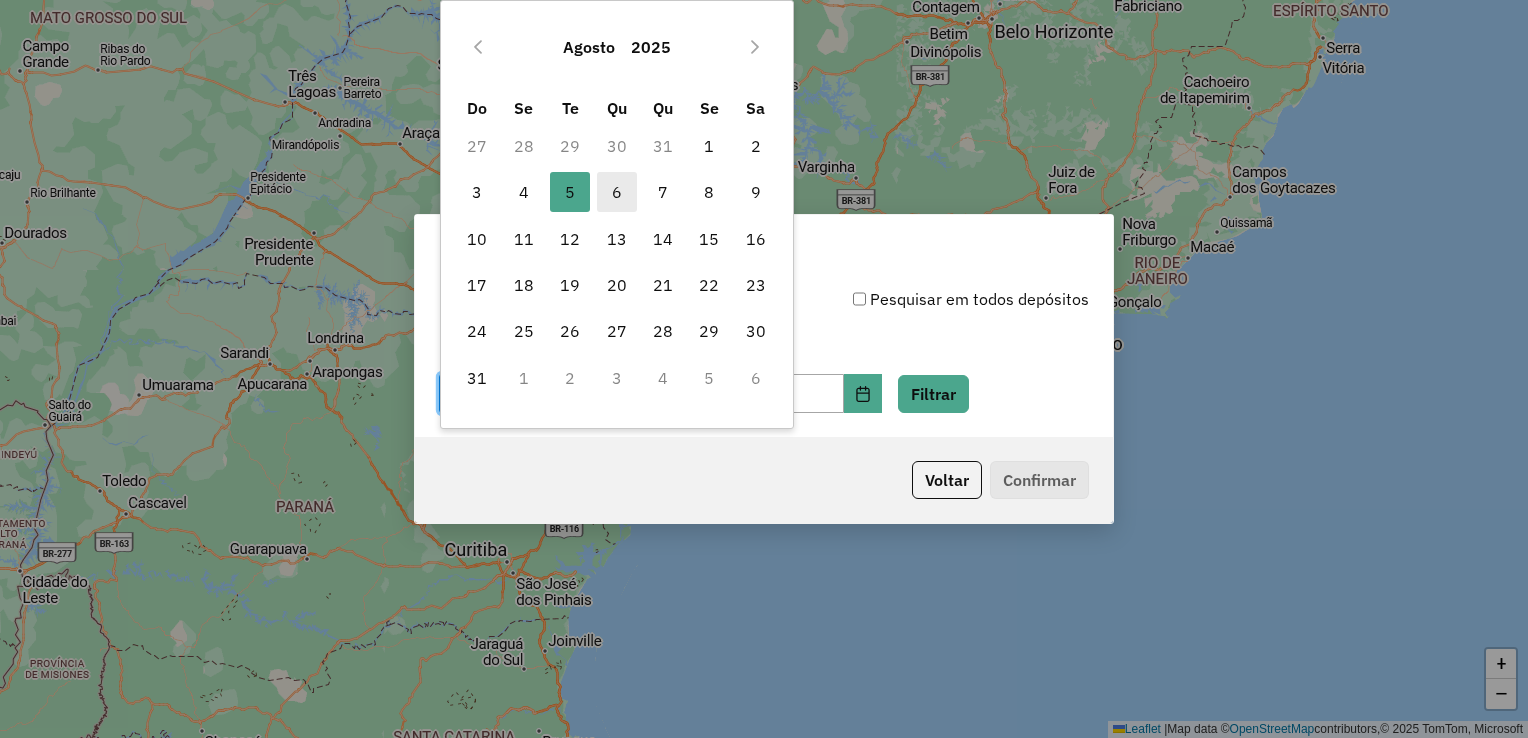 click on "6" at bounding box center [617, 192] 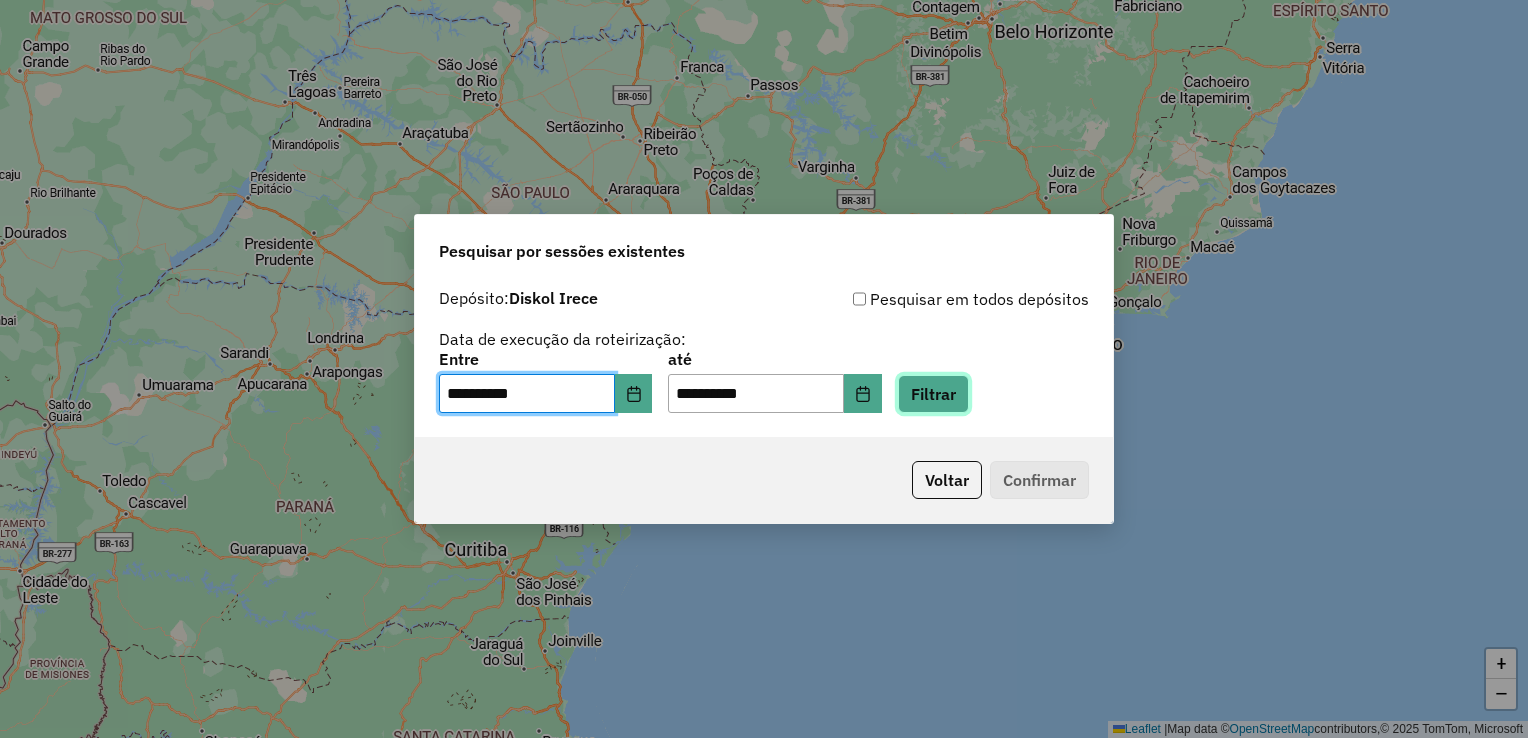 click on "Filtrar" 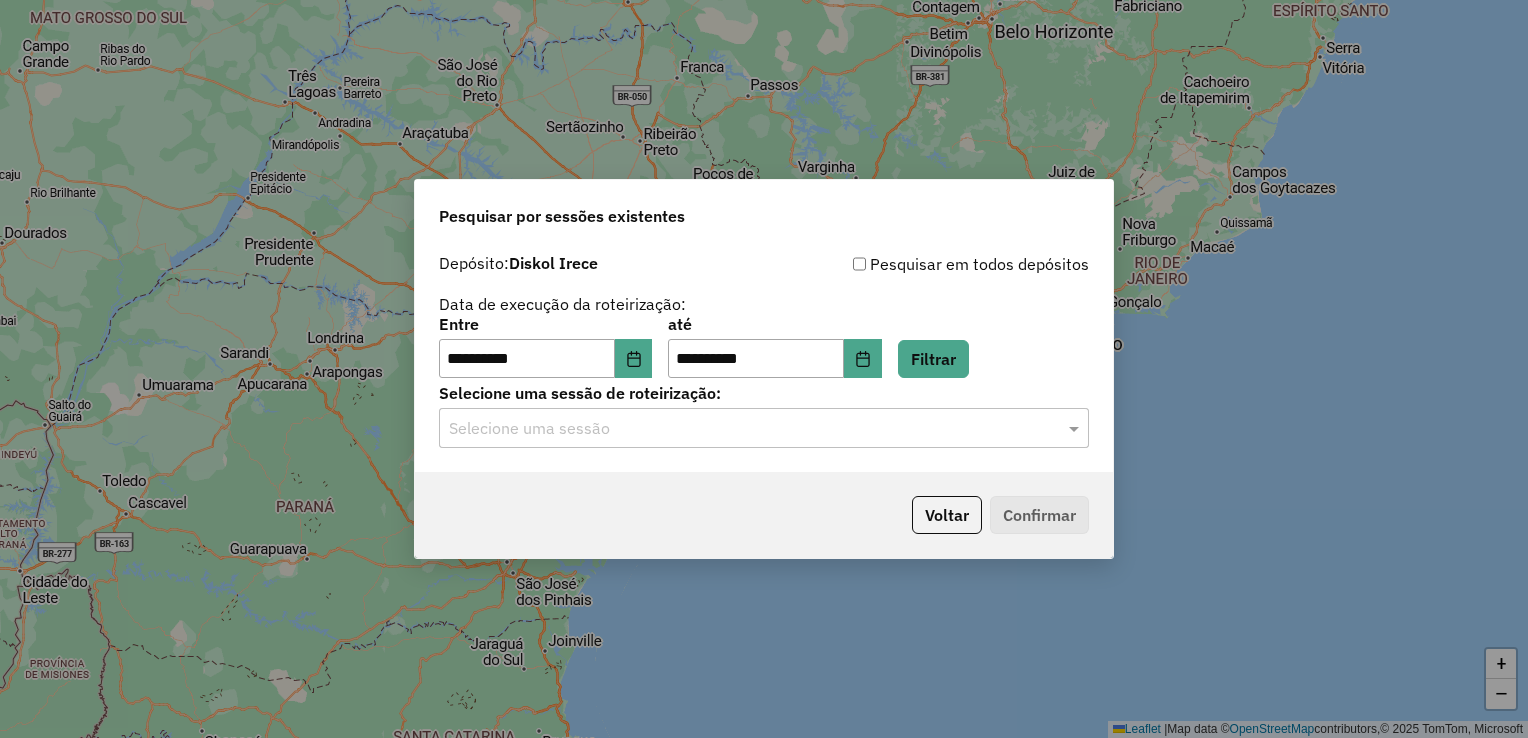 click 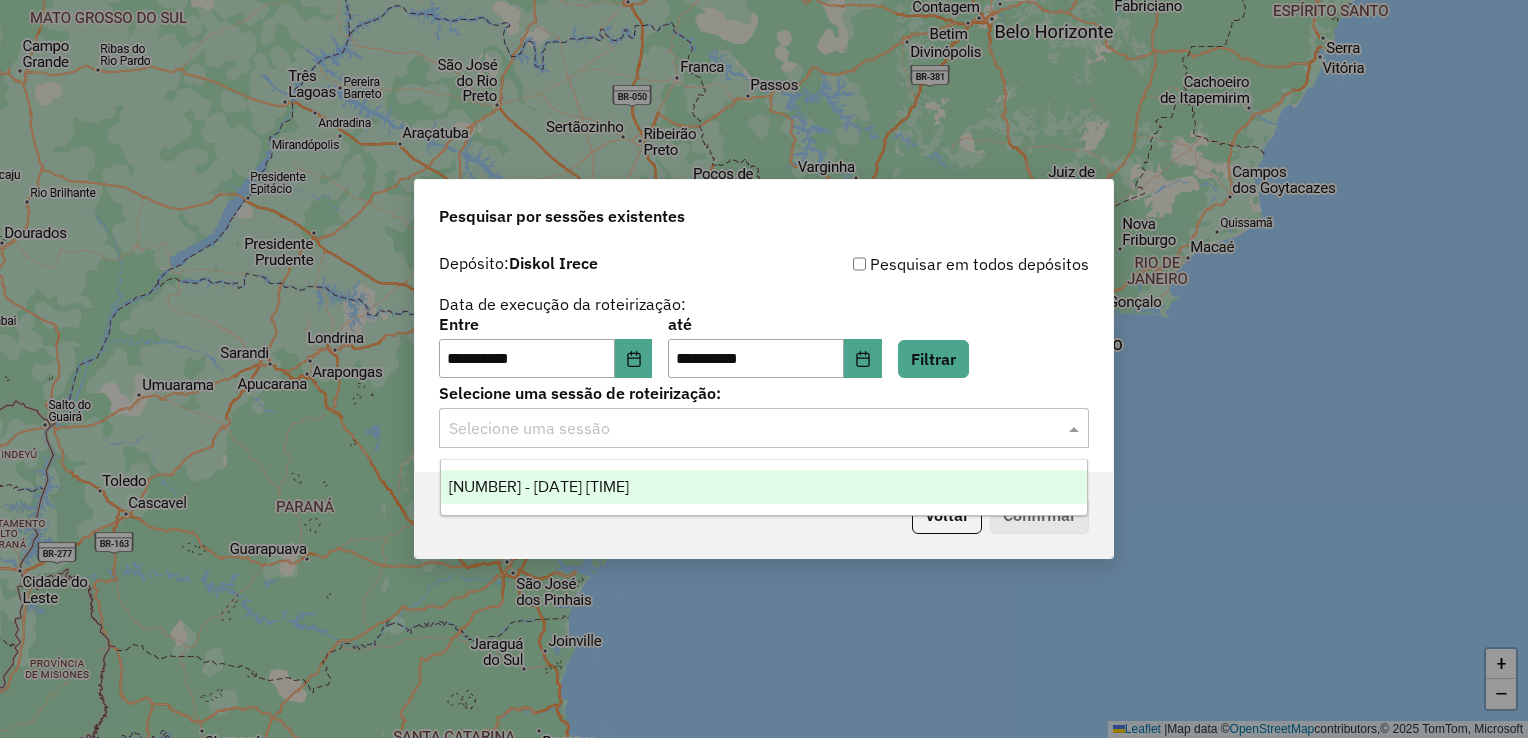 click on "[NUMBER] - [DATE] [TIME]" at bounding box center (764, 487) 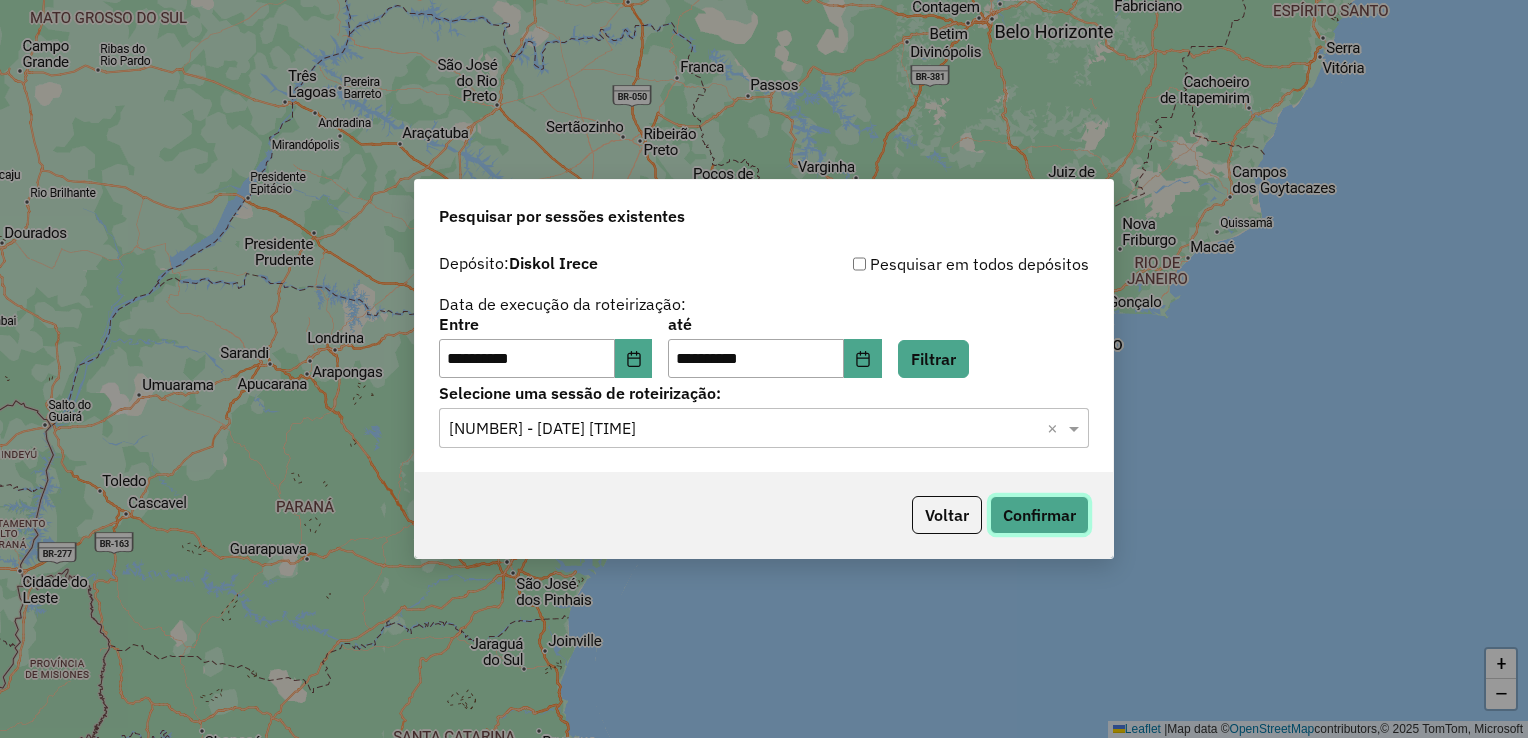 click on "Confirmar" 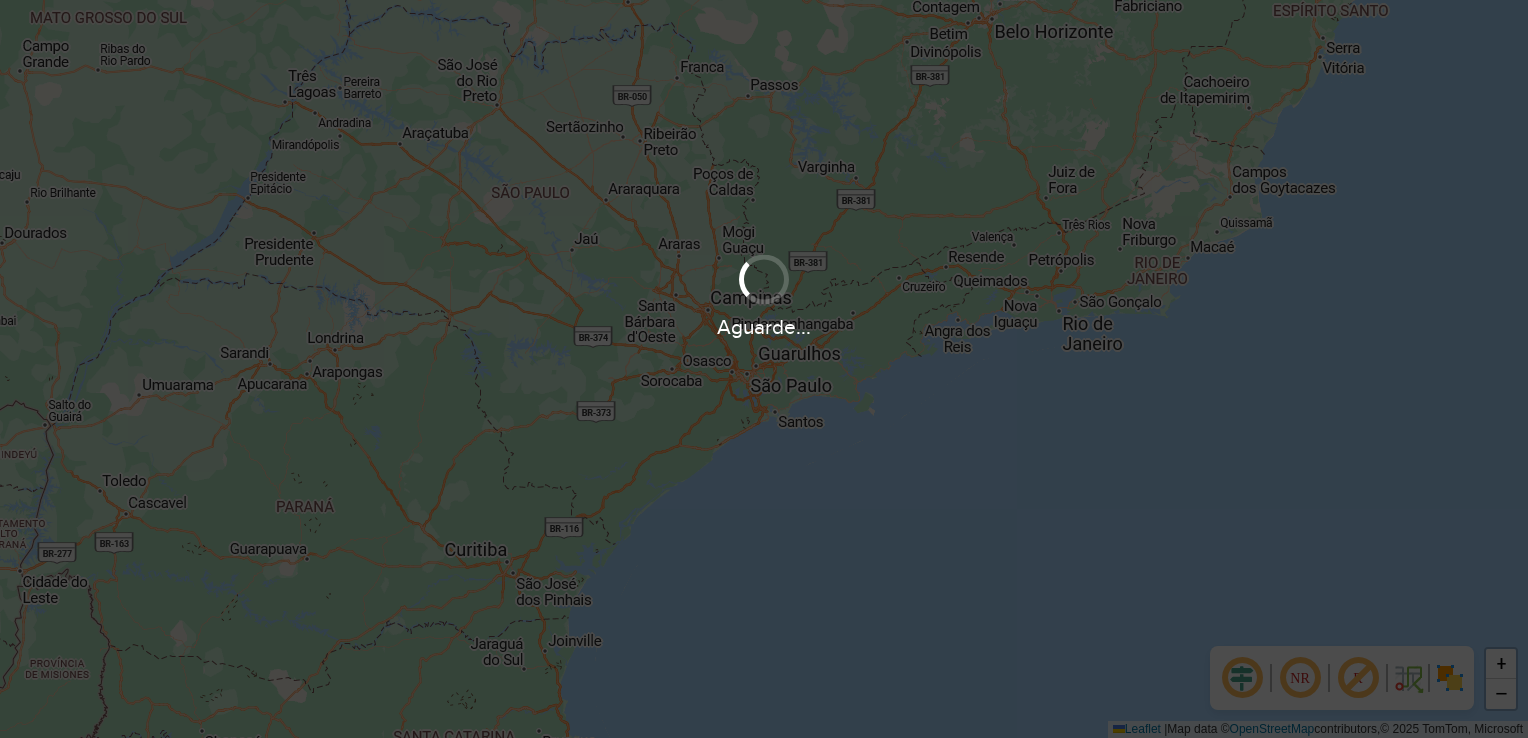 scroll, scrollTop: 0, scrollLeft: 0, axis: both 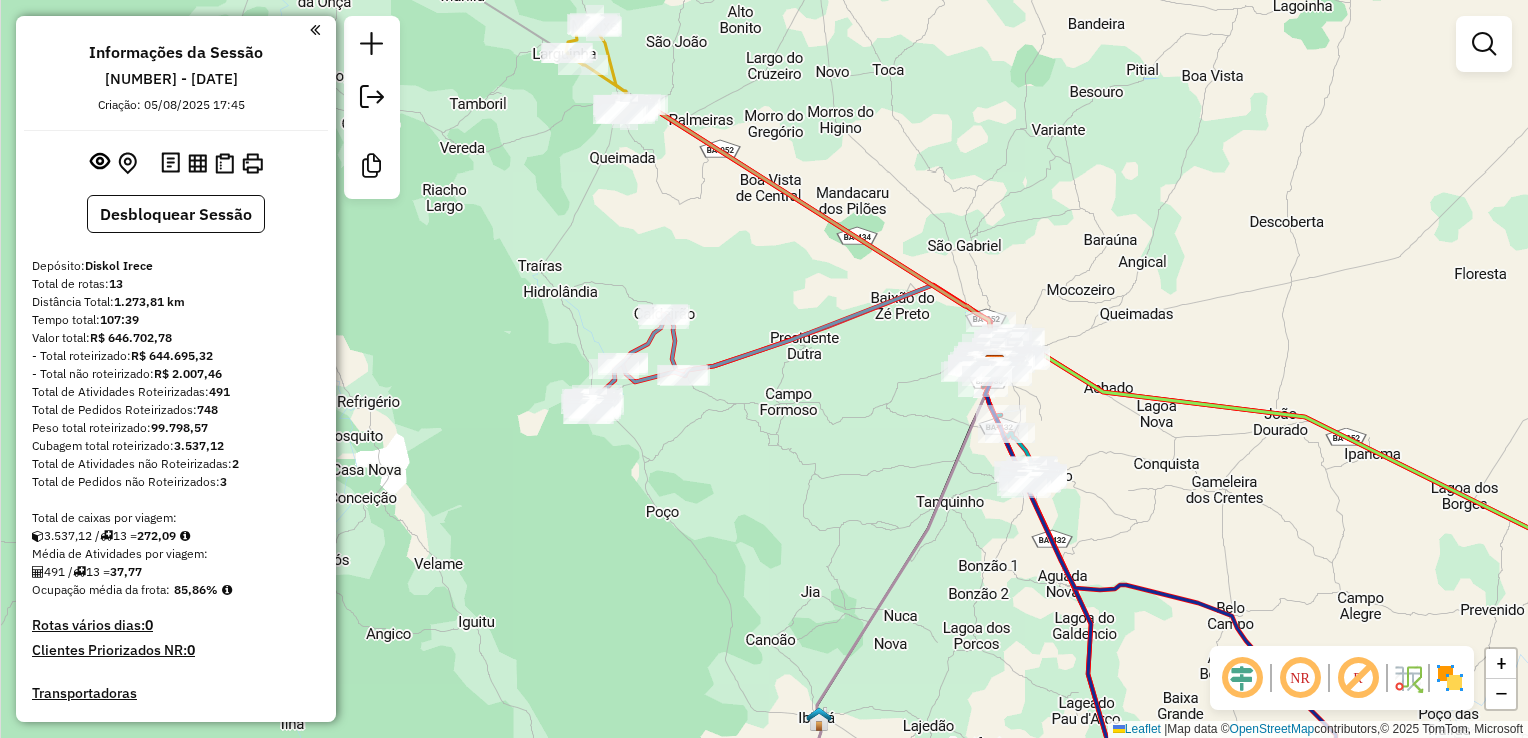 drag, startPoint x: 630, startPoint y: 196, endPoint x: 645, endPoint y: 354, distance: 158.71043 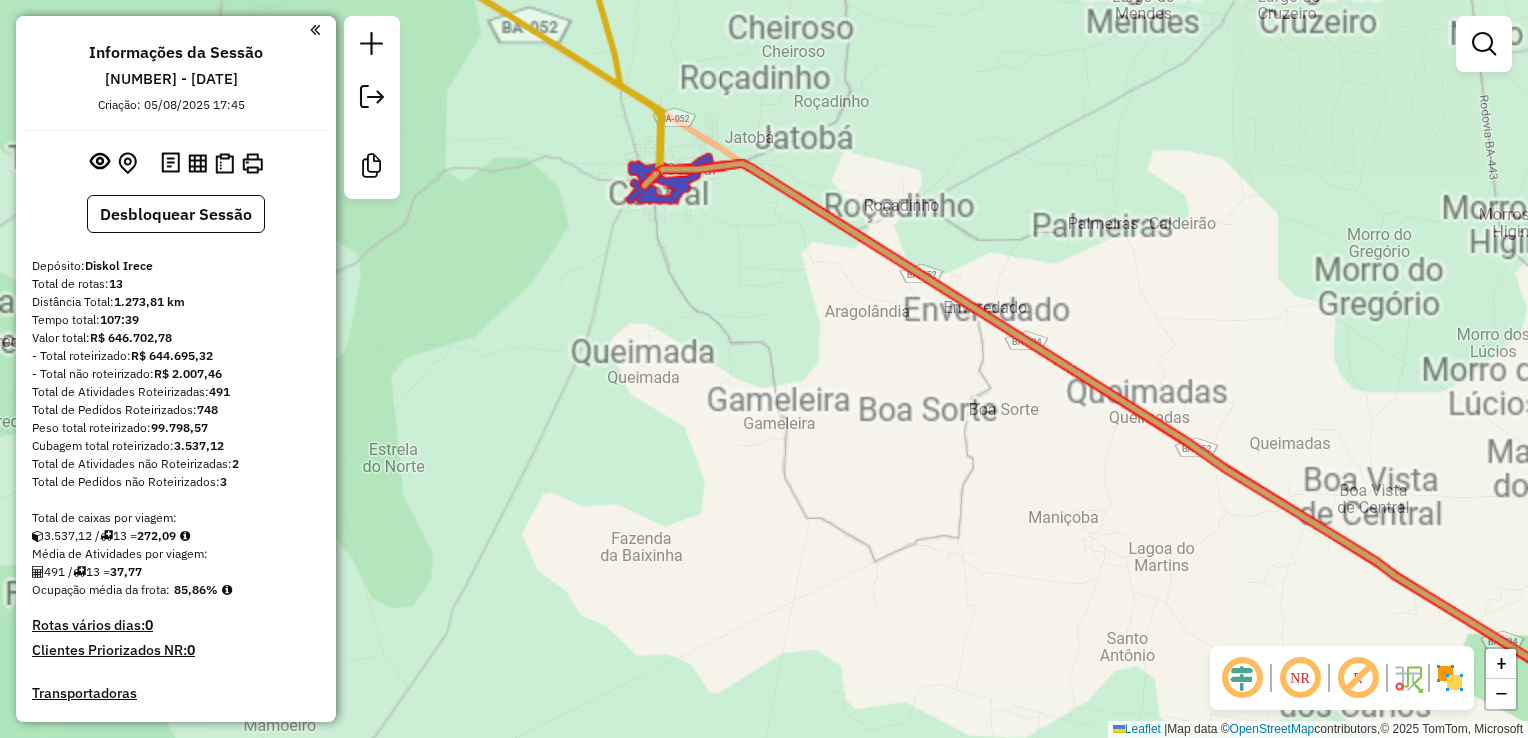 drag, startPoint x: 642, startPoint y: 381, endPoint x: 642, endPoint y: 428, distance: 47 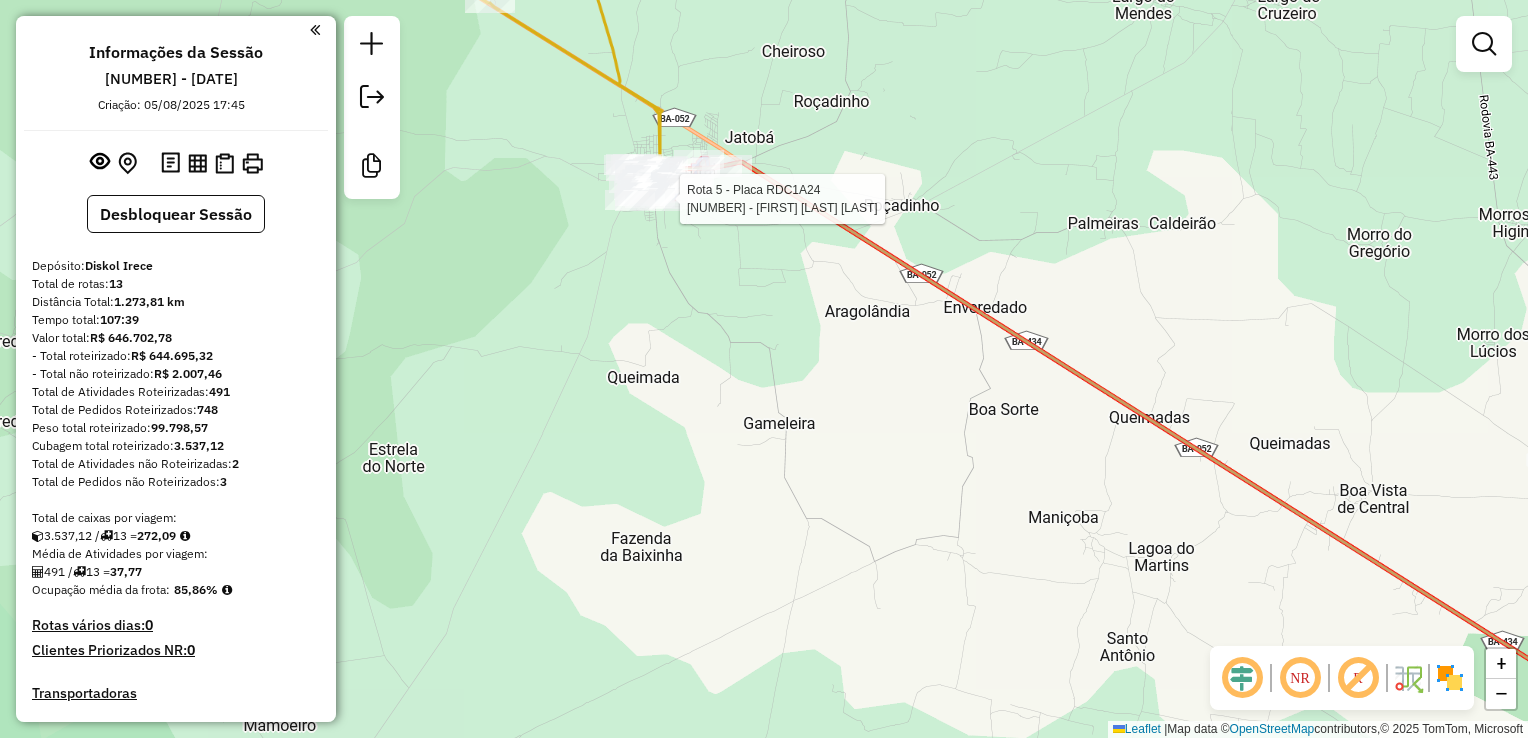 click 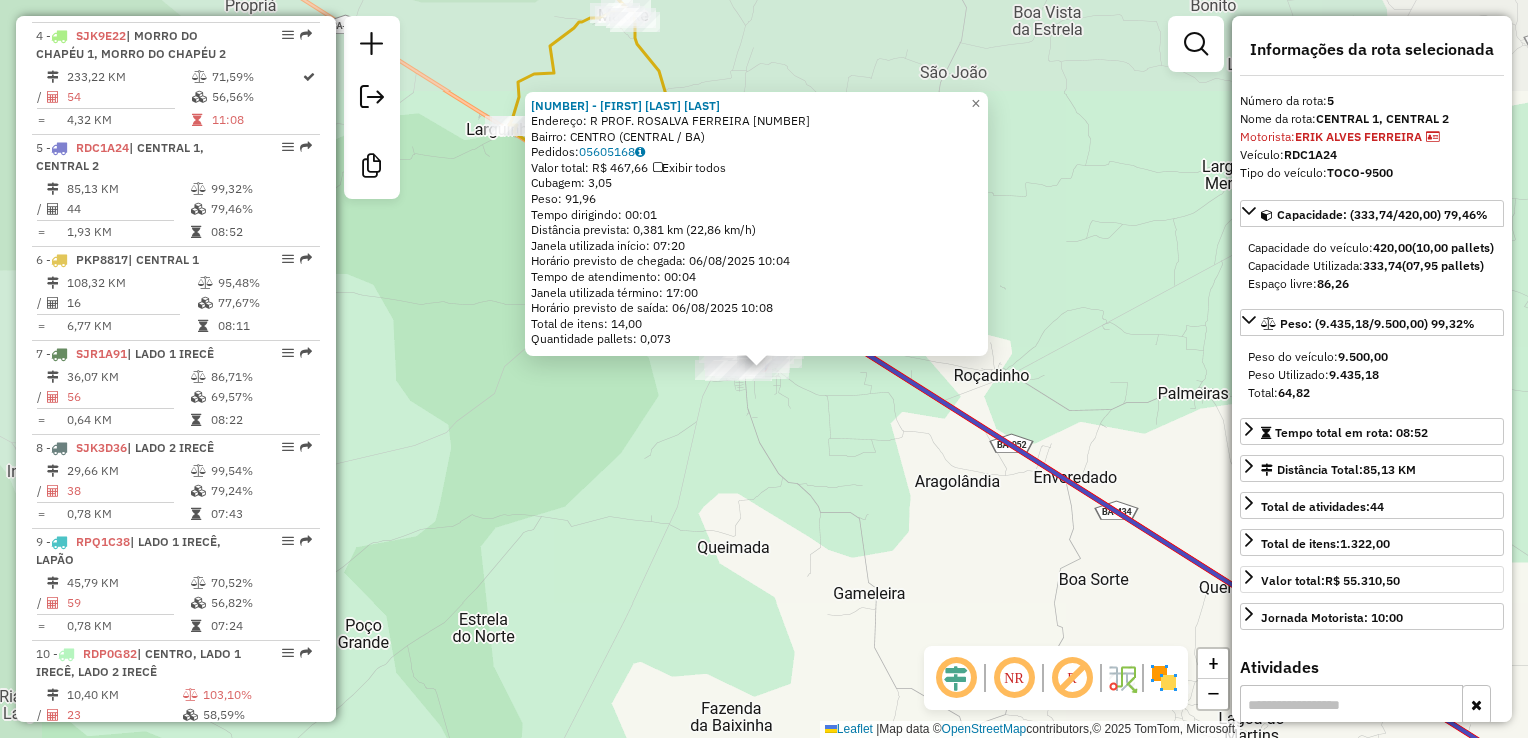 scroll, scrollTop: 1180, scrollLeft: 0, axis: vertical 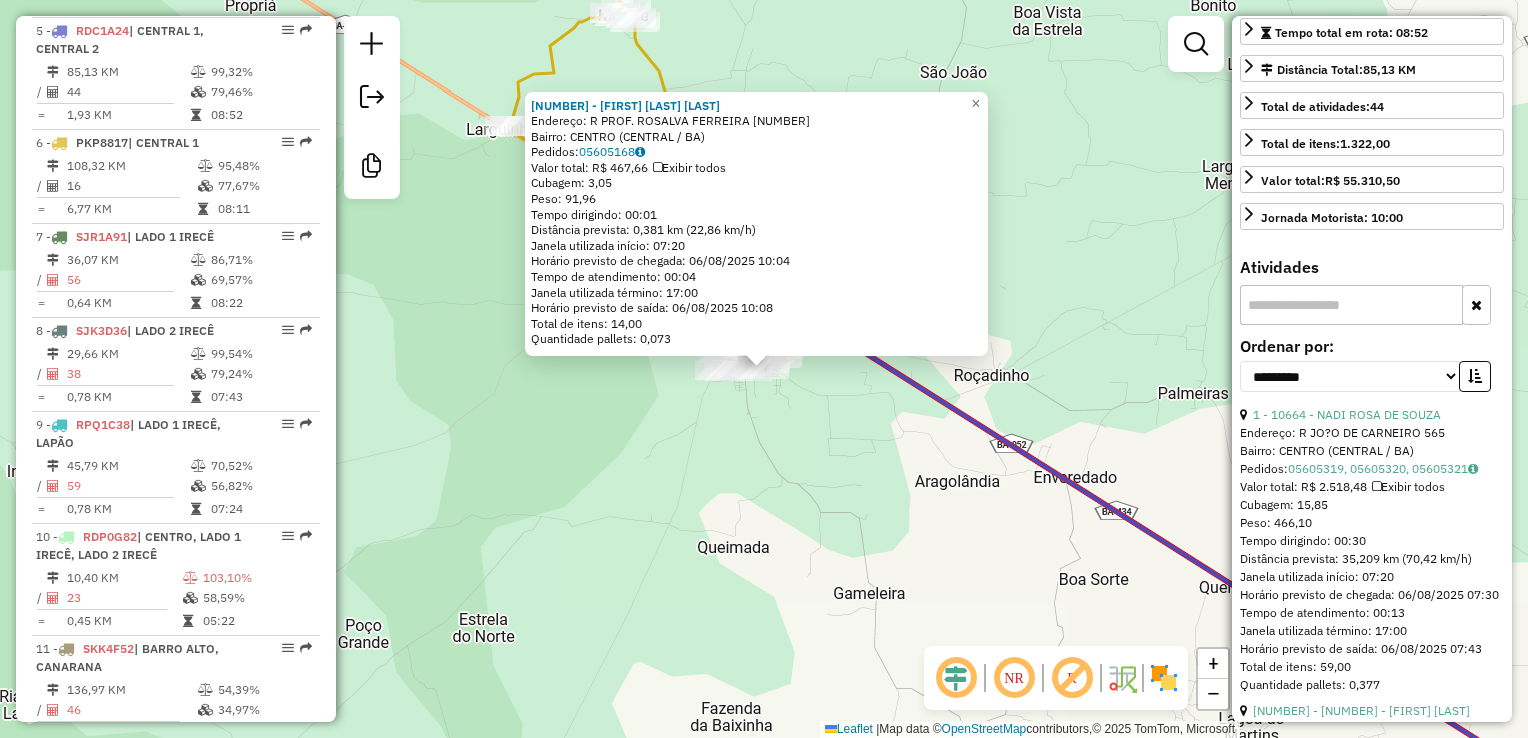 click at bounding box center (1351, 305) 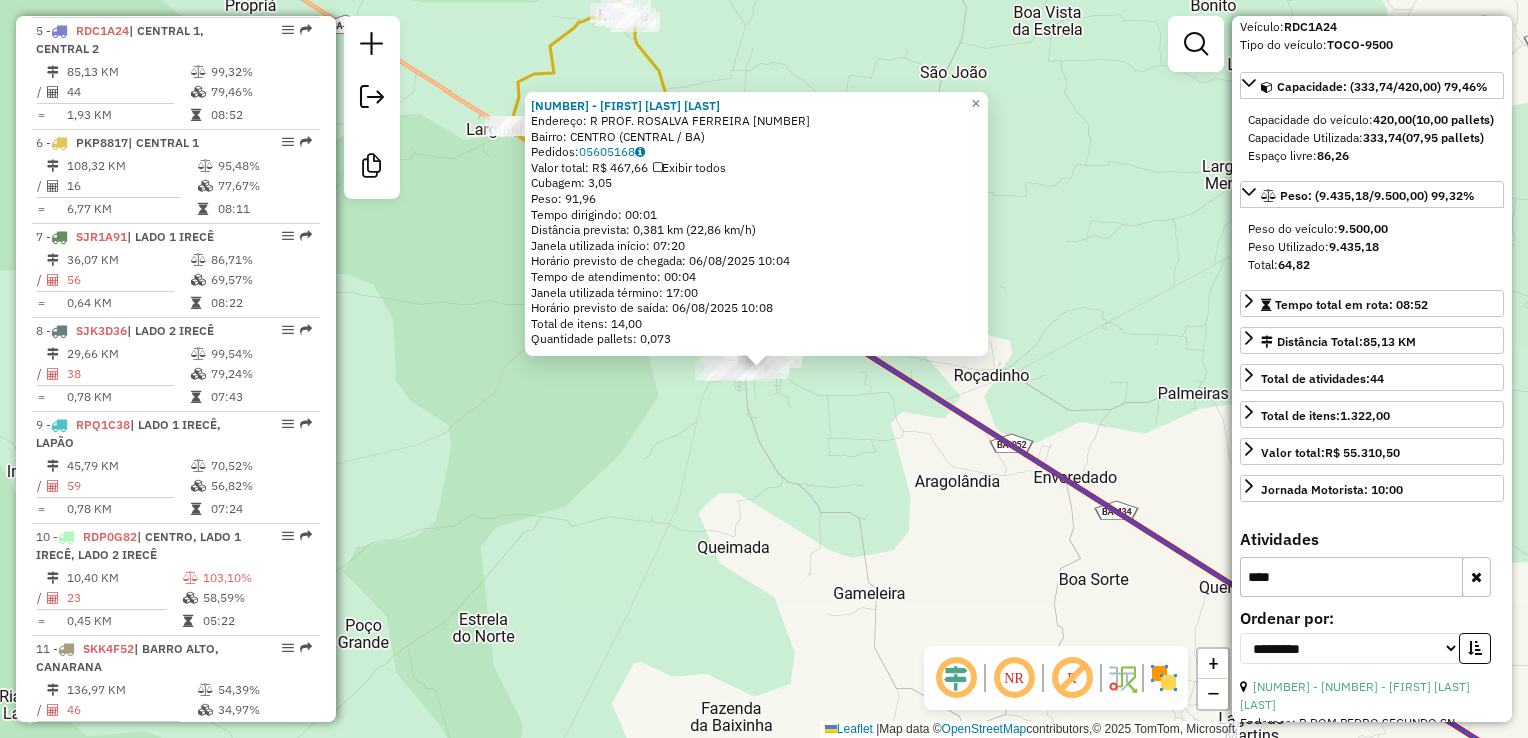 scroll, scrollTop: 400, scrollLeft: 0, axis: vertical 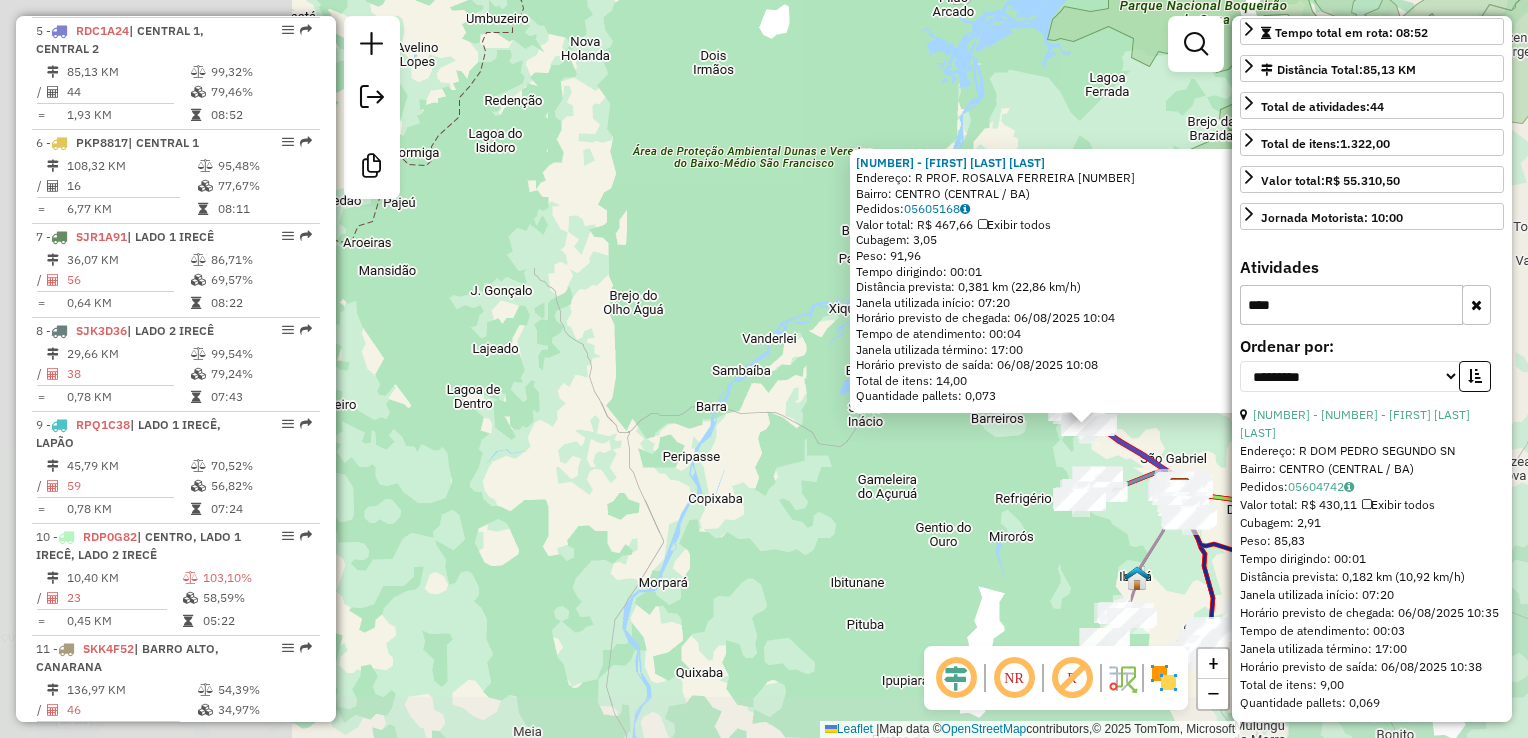 type on "****" 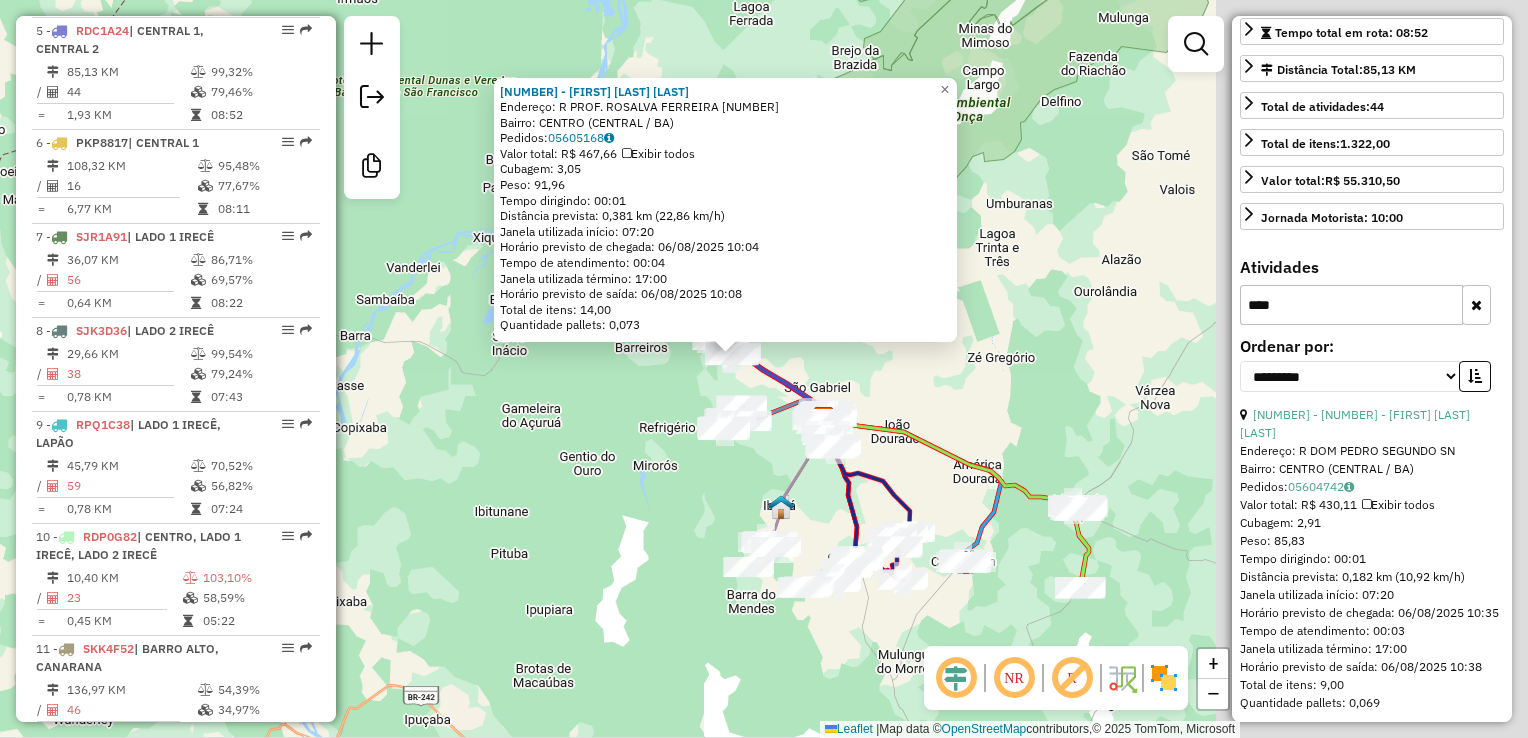 drag, startPoint x: 1120, startPoint y: 456, endPoint x: 661, endPoint y: 365, distance: 467.93375 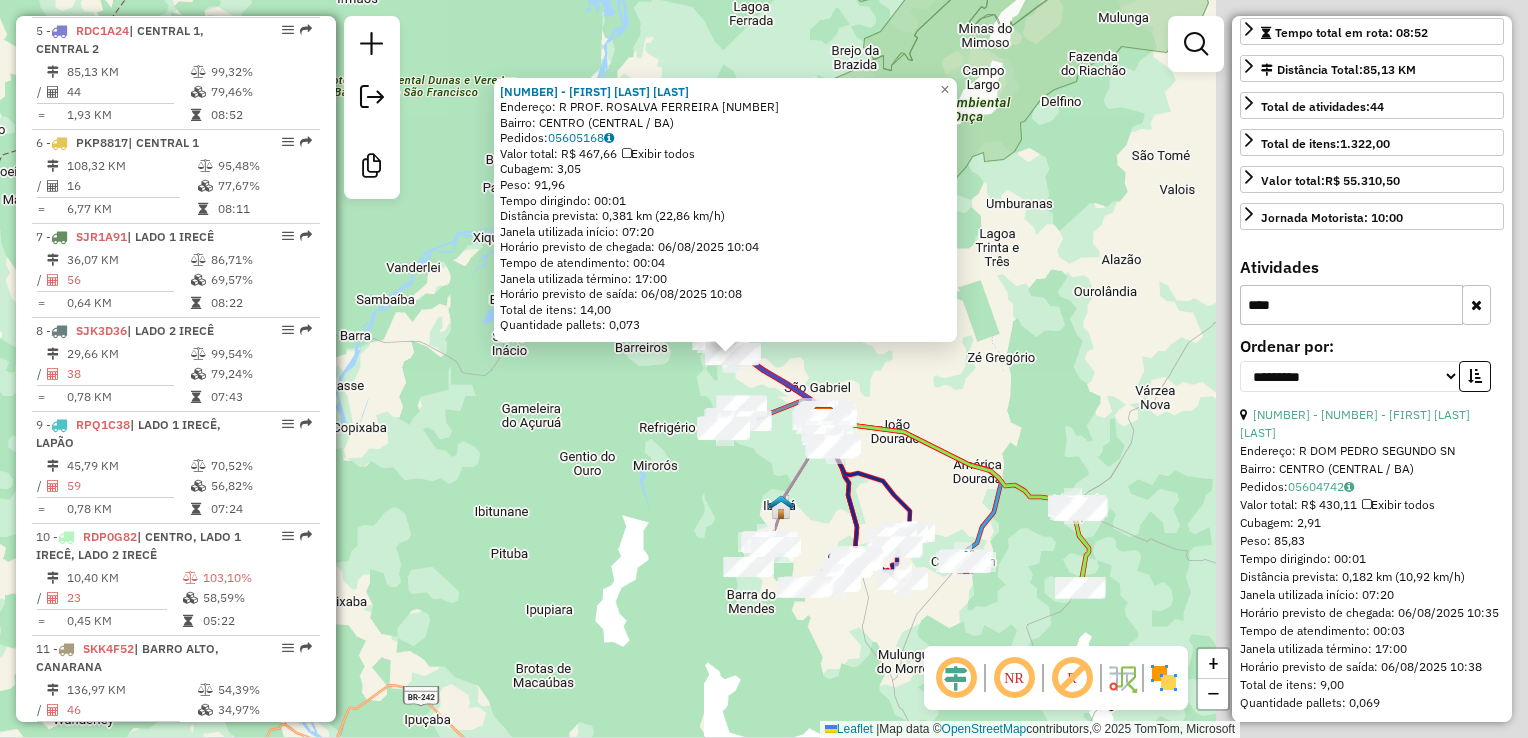 click on "[NUMBER] - [NUMBER] - [FIRST] [LAST] Endereço: R PROF. ROSALVA FERREIRA [NUMBER] Bairro: CENTRO (CENTRAL / BA) Pedidos: [NUMBER] Valor total: R$ [PRICE] Exibir todos Cubagem: [NUMBER] Peso: [NUMBER] Tempo dirigindo: [TIME] Distância prevista: [NUMBER] km ([SPEED] km/h) Janela utilizada início: [TIME] Horário previsto de chegada: [DATE] [TIME] Tempo de atendimento: [TIME] Janela utilizada término: [TIME] Horário previsto de saída: [DATE] [TIME] Total de itens: [NUMBER] Quantidade pallets: [NUMBER] × Janela de atendimento Grade de atendimento Capacidade Transportadoras Veículos Cliente Pedidos Rotas Selecione os dias da semana para filtrar as janelas de atendimento Seg Ter Qua Qui Sex Sáb Dom Informe o período da janela de atendimento: De: [TIME] Até: [TIME] Filtrar exatamente a janela do cliente Considerar janela de atendimento padrão Selecione os dias da semana para filtrar as grades de atendimento Seg Ter Qua Qui Sex Sáb Dom Peso mínimo: [NUMBER] Peso máximo: [NUMBER] De: [NUMBER] +" 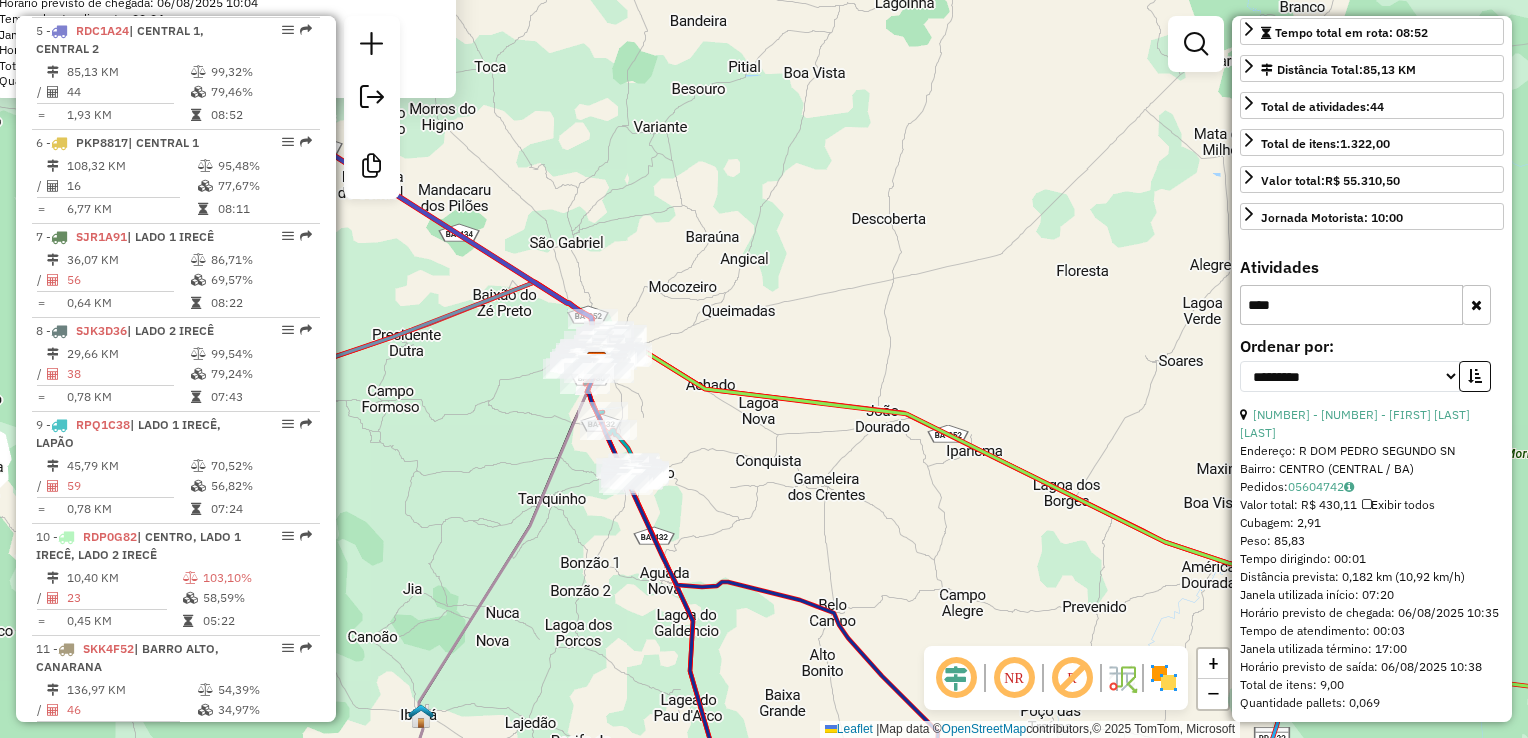 click on "[NUMBER] - [NUMBER] - [FIRST] [LAST] Endereço: R PROF. ROSALVA FERREIRA [NUMBER] Bairro: CENTRO (CENTRAL / BA) Pedidos: [NUMBER] Valor total: R$ [PRICE] Exibir todos Cubagem: [NUMBER] Peso: [NUMBER] Tempo dirigindo: [TIME] Distância prevista: [NUMBER] km ([SPEED] km/h) Janela utilizada início: [TIME] Horário previsto de chegada: [DATE] [TIME] Tempo de atendimento: [TIME] Janela utilizada término: [TIME] Horário previsto de saída: [DATE] [TIME] Total de itens: [NUMBER] Quantidade pallets: [NUMBER] × Janela de atendimento Grade de atendimento Capacidade Transportadoras Veículos Cliente Pedidos Rotas Selecione os dias da semana para filtrar as janelas de atendimento Seg Ter Qua Qui Sex Sáb Dom Informe o período da janela de atendimento: De: [TIME] Até: [TIME] Filtrar exatamente a janela do cliente Considerar janela de atendimento padrão Selecione os dias da semana para filtrar as grades de atendimento Seg Ter Qua Qui Sex Sáb Dom Peso mínimo: [NUMBER] Peso máximo: [NUMBER] De: [NUMBER] +" 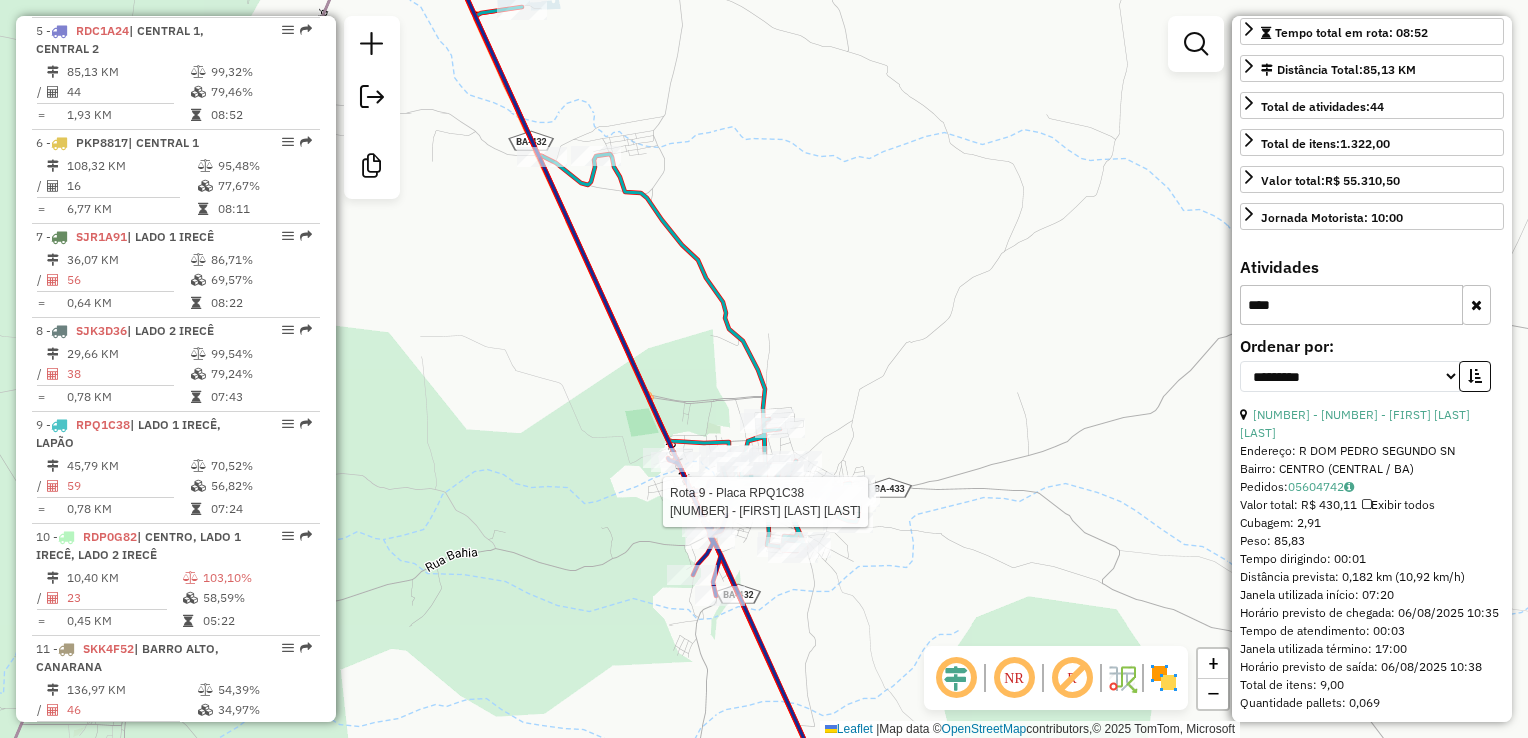scroll, scrollTop: 144, scrollLeft: 0, axis: vertical 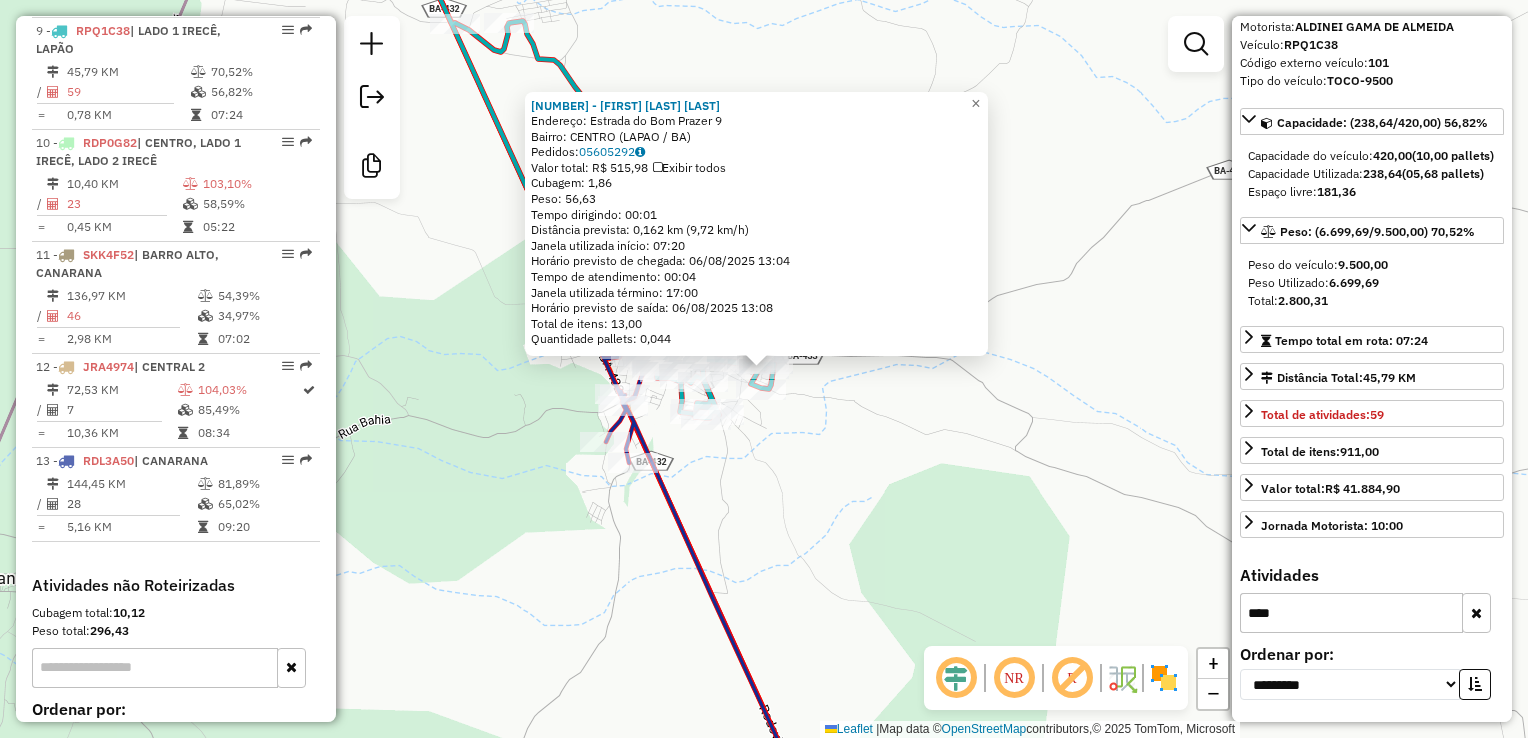 click on "****" at bounding box center (1351, 613) 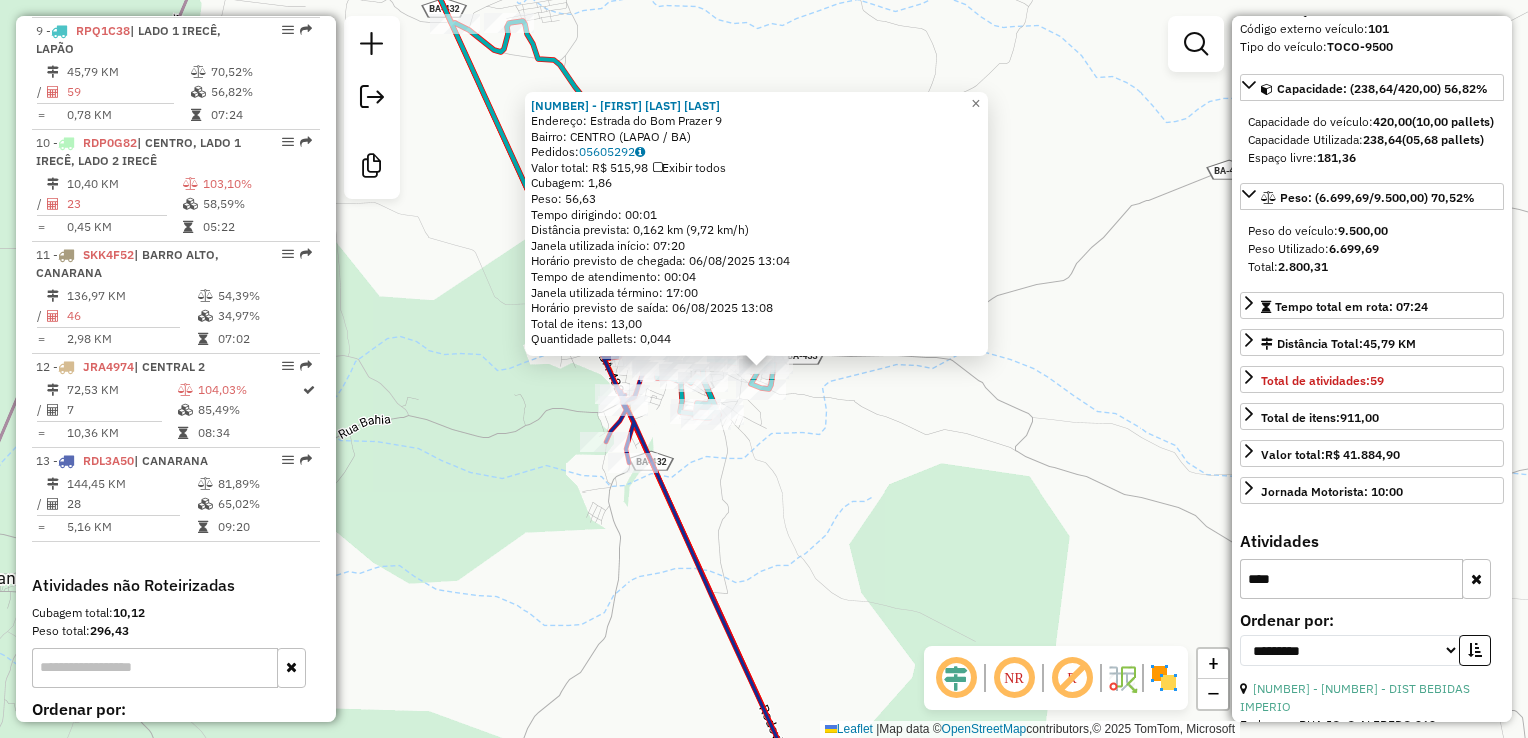 type on "*****" 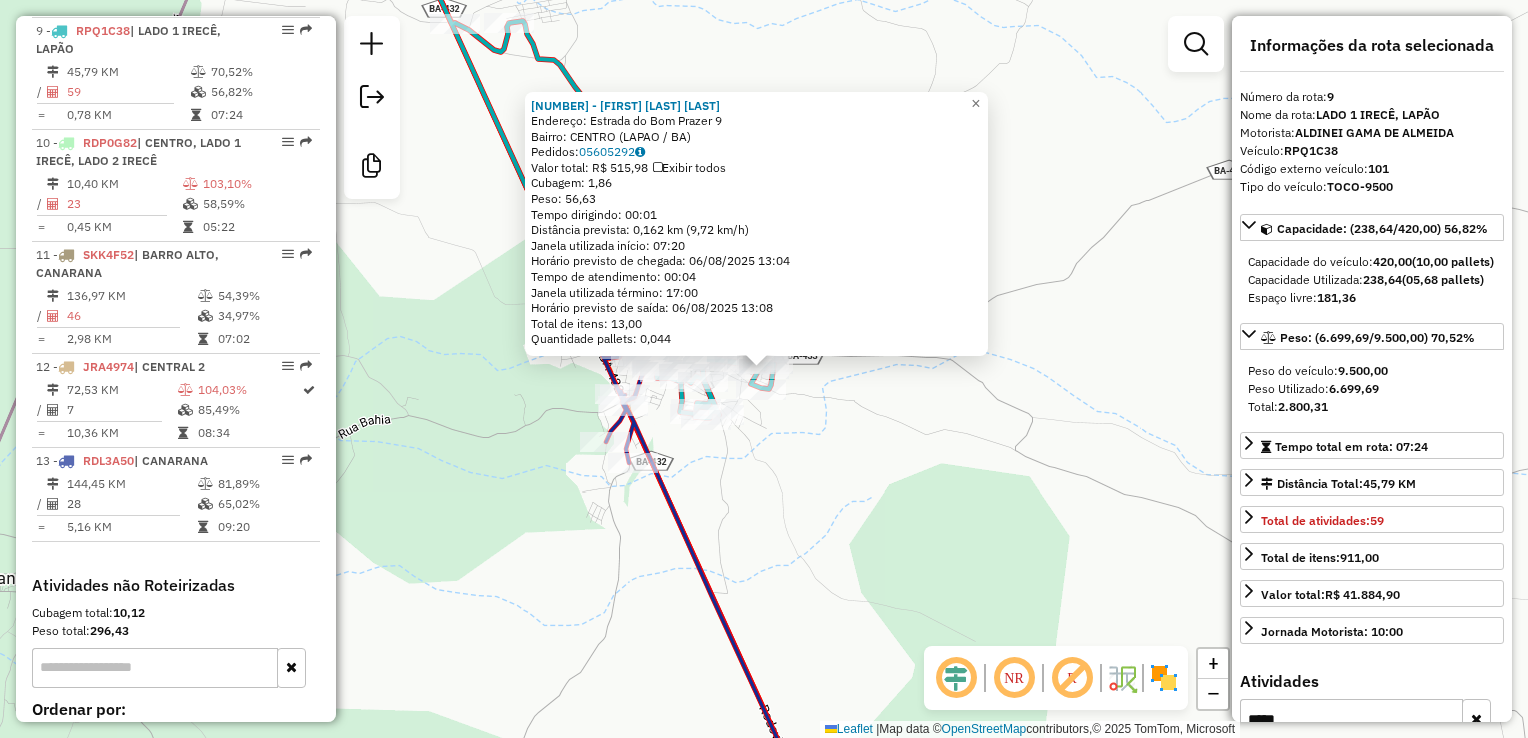 scroll, scrollTop: 0, scrollLeft: 0, axis: both 